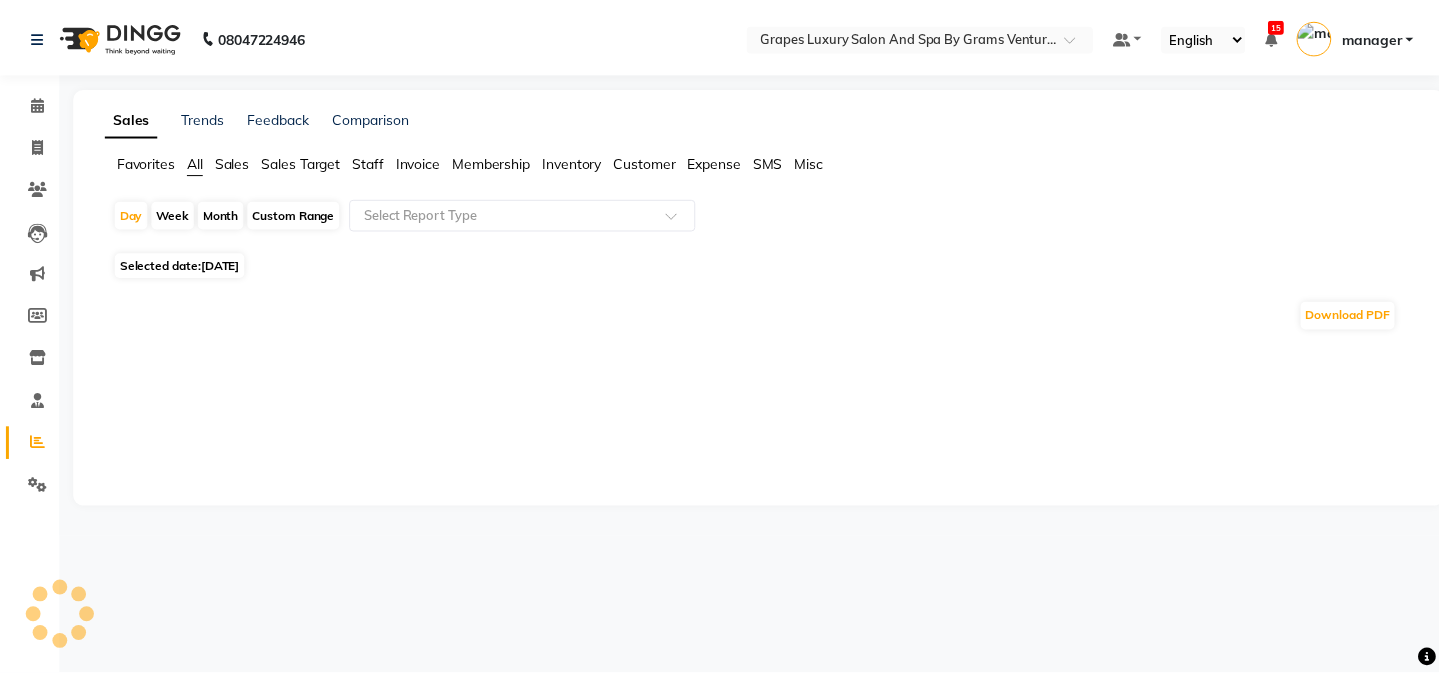 scroll, scrollTop: 0, scrollLeft: 0, axis: both 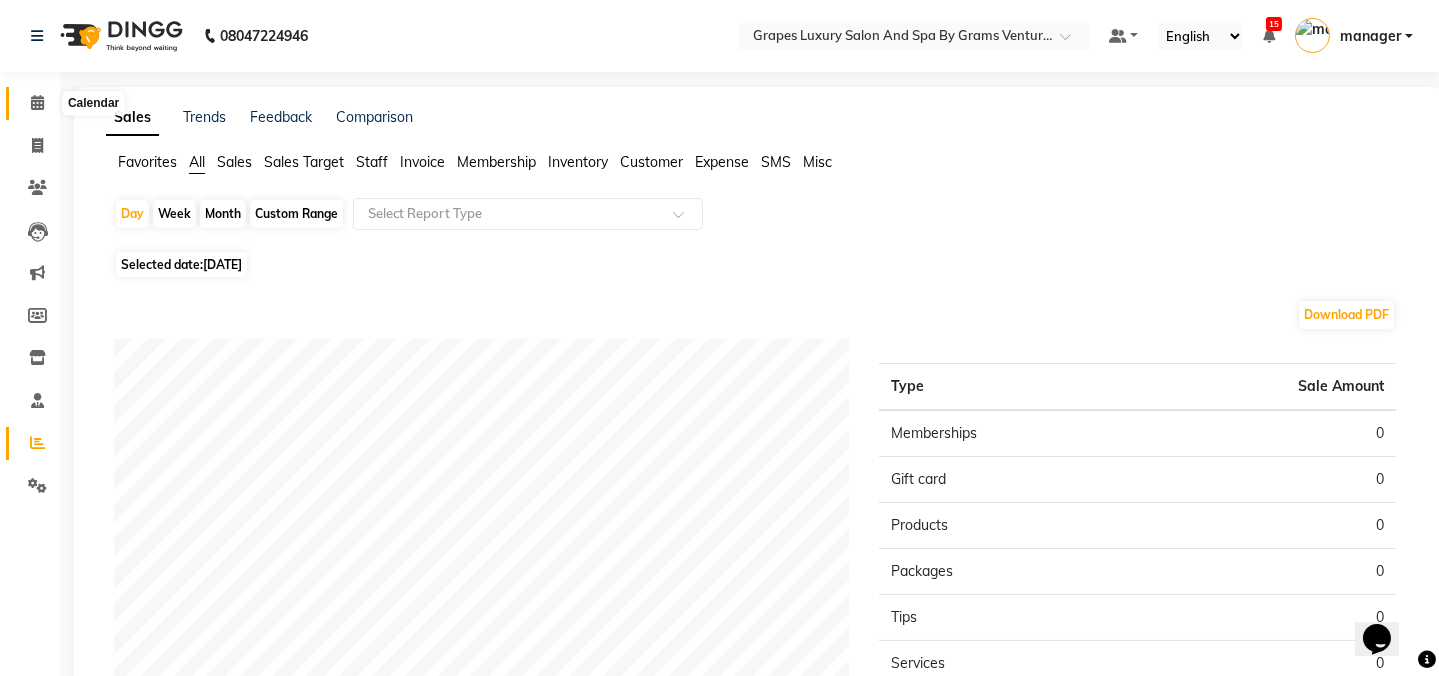 click 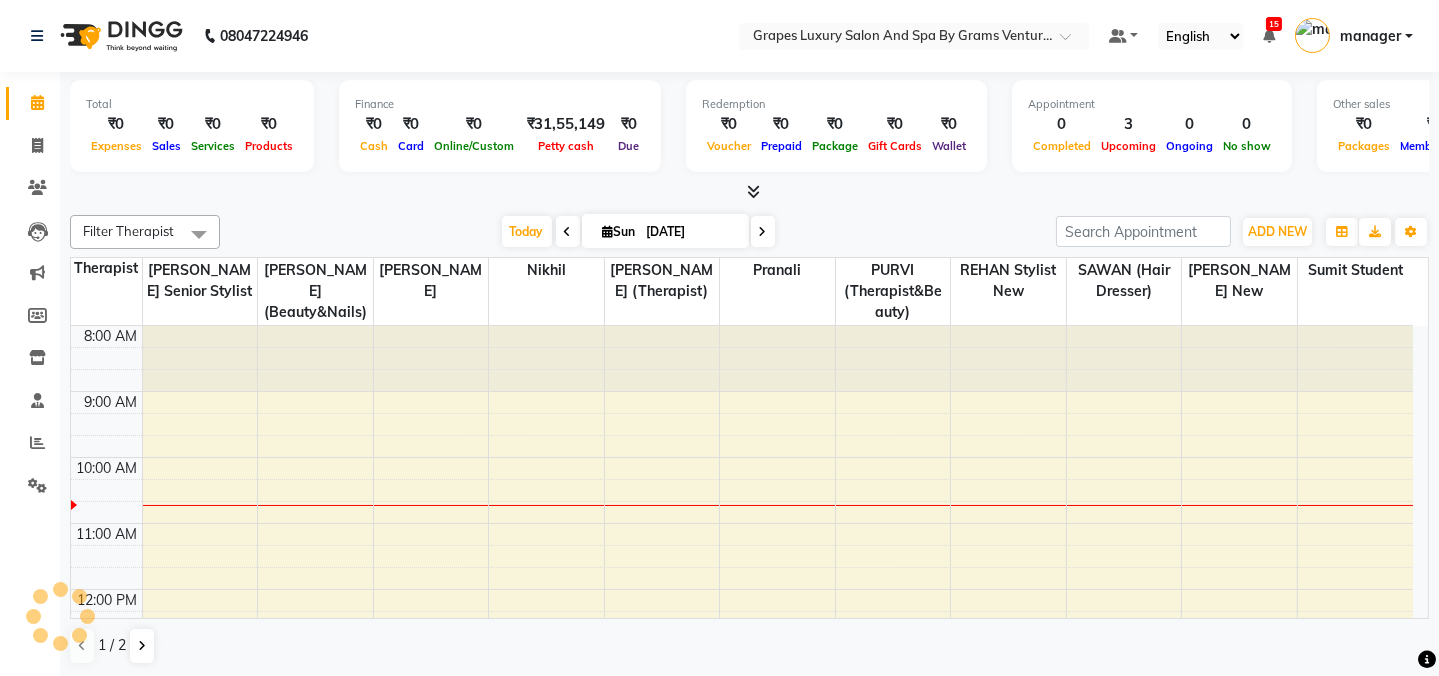 scroll, scrollTop: 0, scrollLeft: 0, axis: both 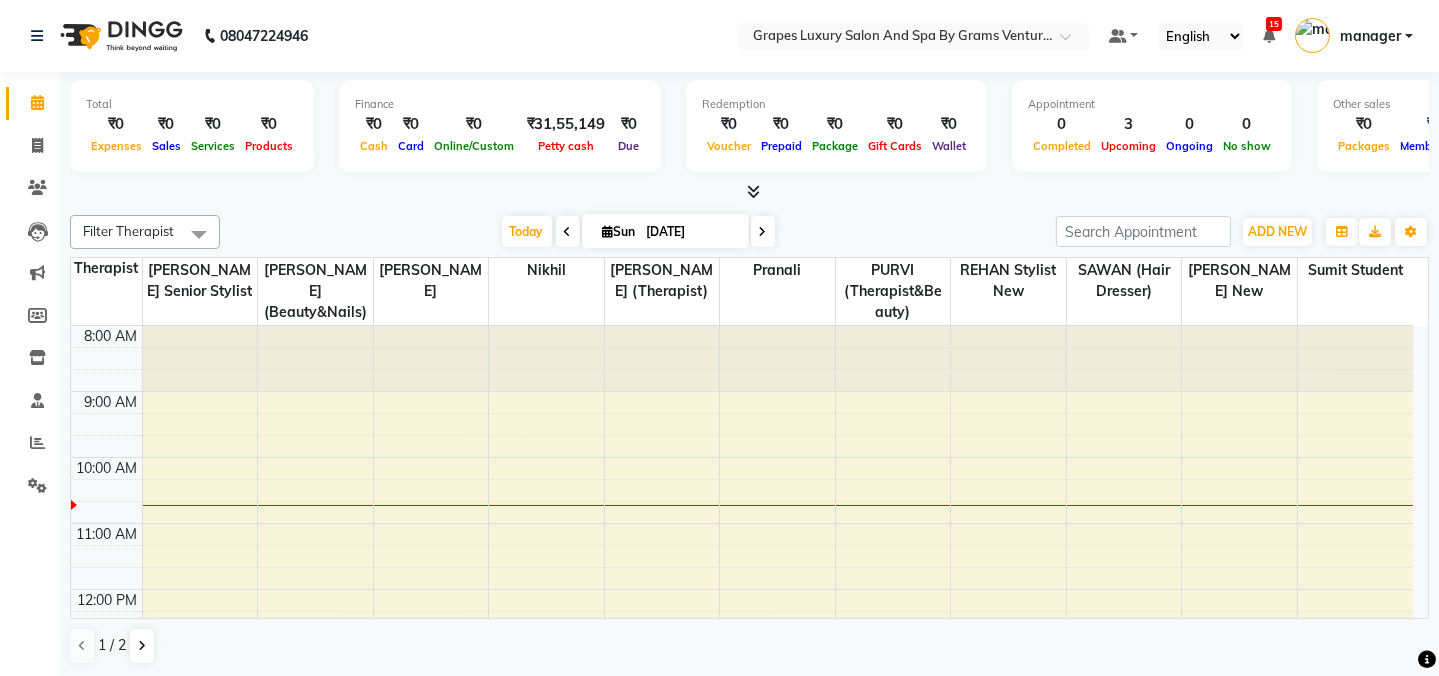 click on "8:00 AM 9:00 AM 10:00 AM 11:00 AM 12:00 PM 1:00 PM 2:00 PM 3:00 PM 4:00 PM 5:00 PM 6:00 PM 7:00 PM 8:00 PM             [PERSON_NAME], TK02, 04:15 PM-05:15 PM, Swedish Body Massage (60 mins)             [PERSON_NAME][GEOGRAPHIC_DATA], 01:00 PM-01:45 PM, Hair Cut [DEMOGRAPHIC_DATA] (45 mins)             [PERSON_NAME], TK02, 04:35 PM-05:35 PM, Swedish Body Massage (60 mins)" at bounding box center (742, 754) 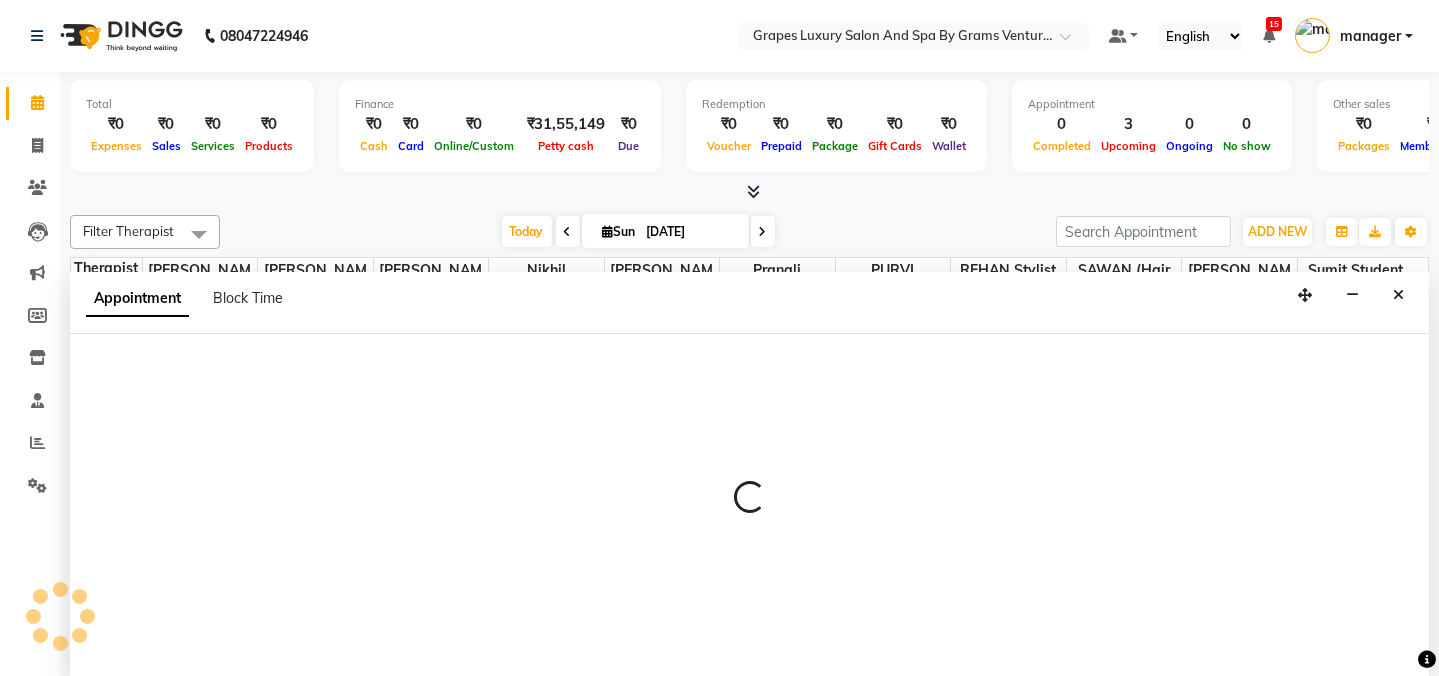 scroll, scrollTop: 0, scrollLeft: 0, axis: both 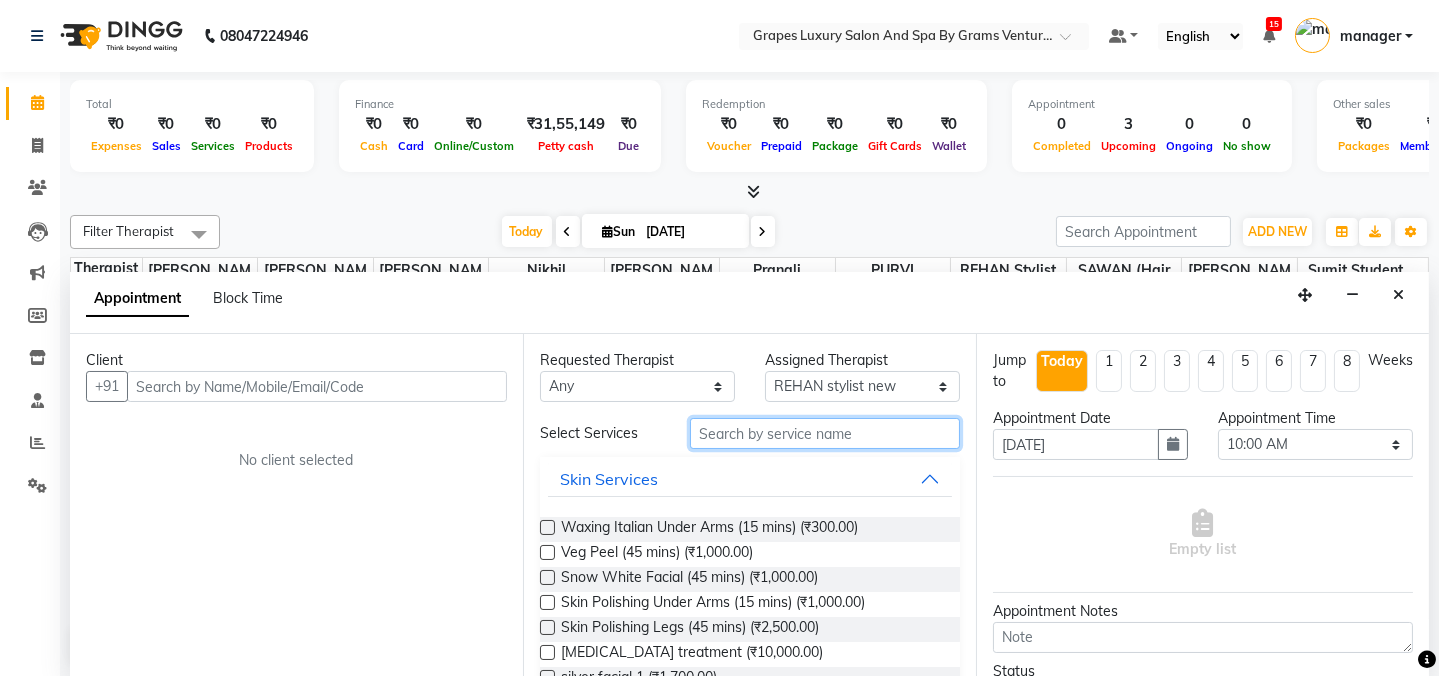 click at bounding box center (825, 433) 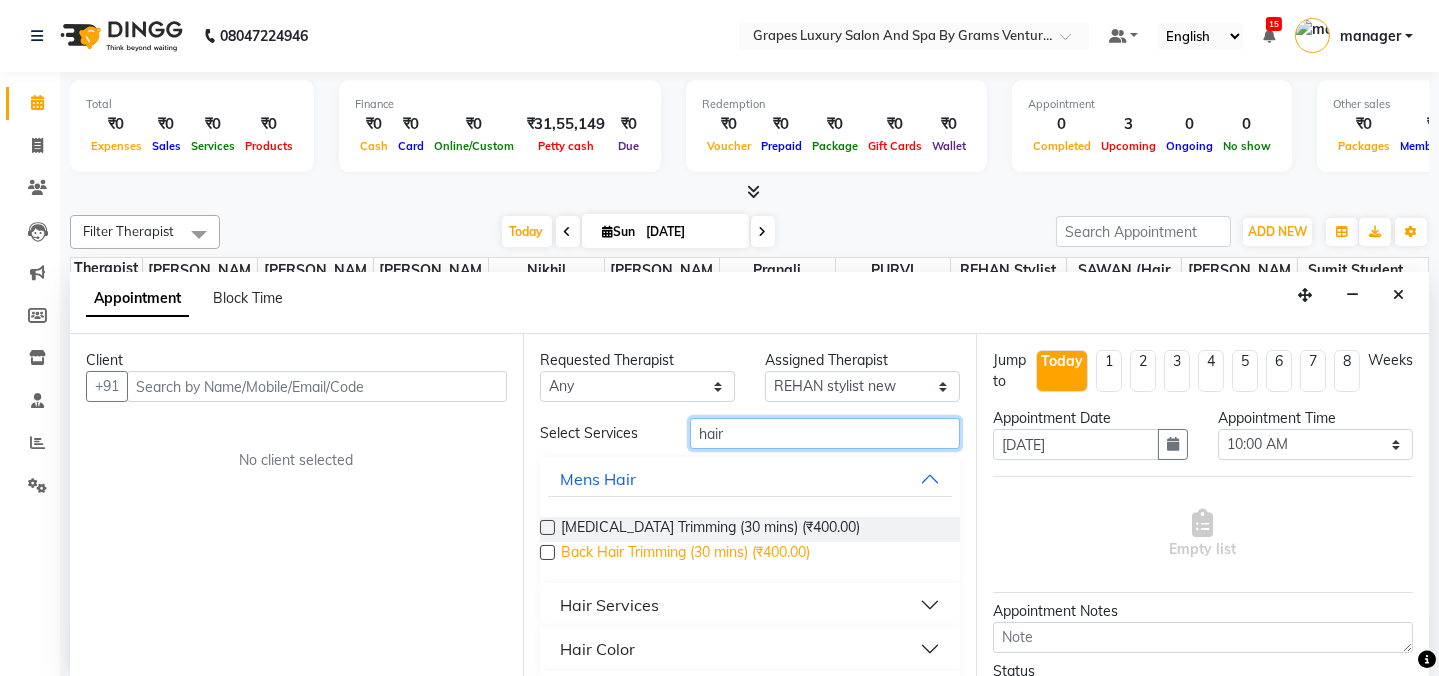 scroll, scrollTop: 90, scrollLeft: 0, axis: vertical 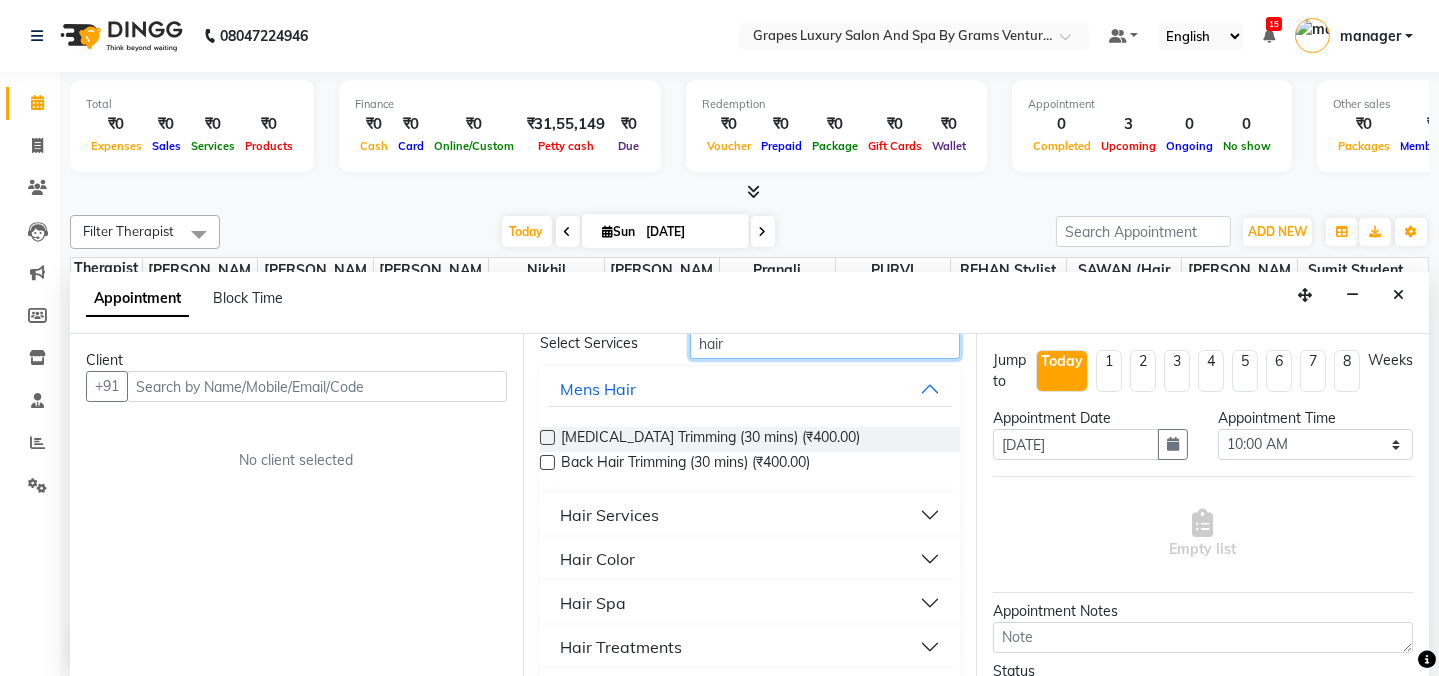type on "hair" 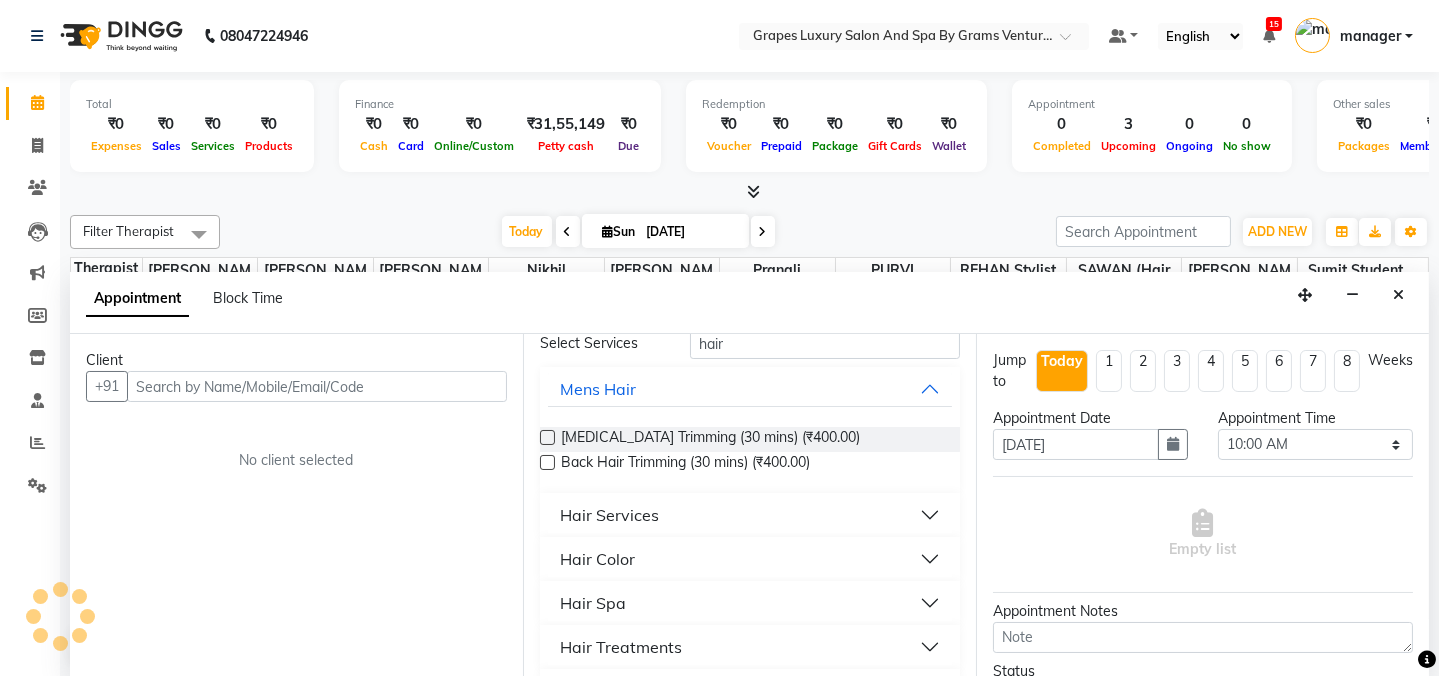 click on "Hair Services" at bounding box center (750, 515) 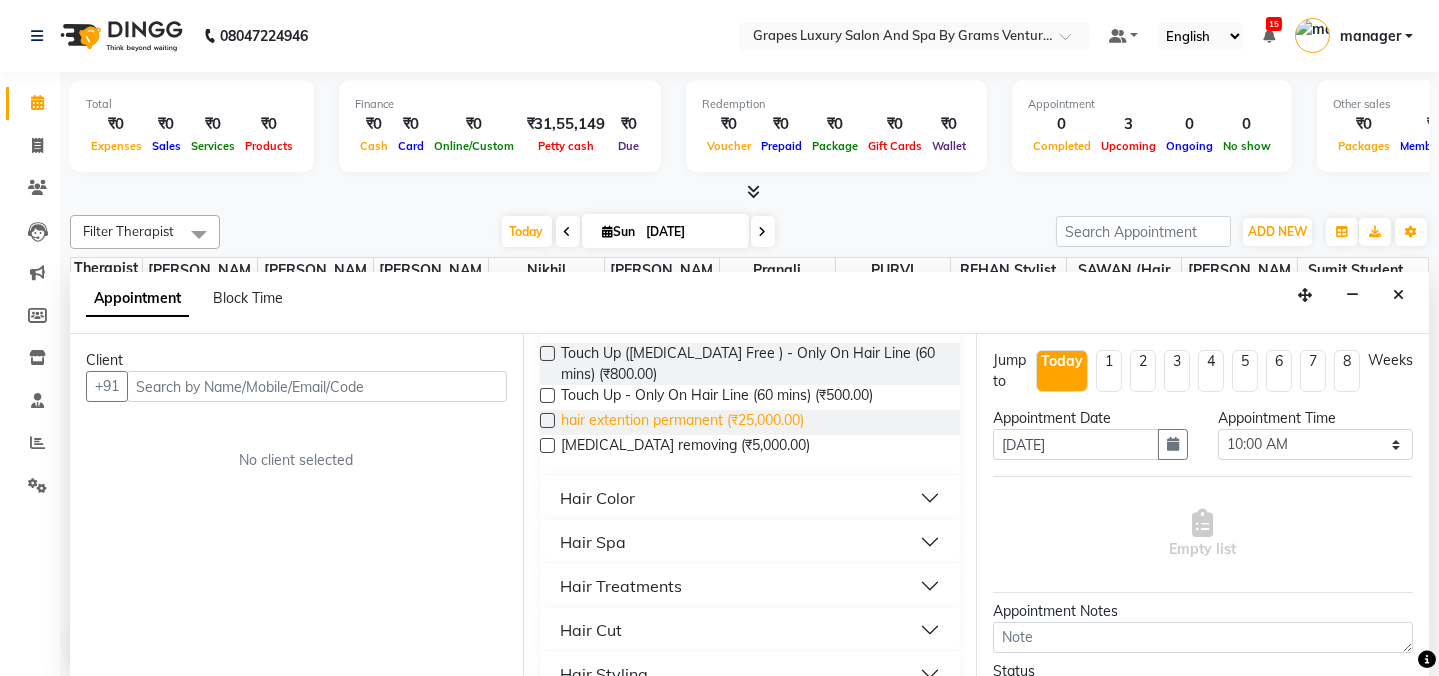 scroll, scrollTop: 333, scrollLeft: 0, axis: vertical 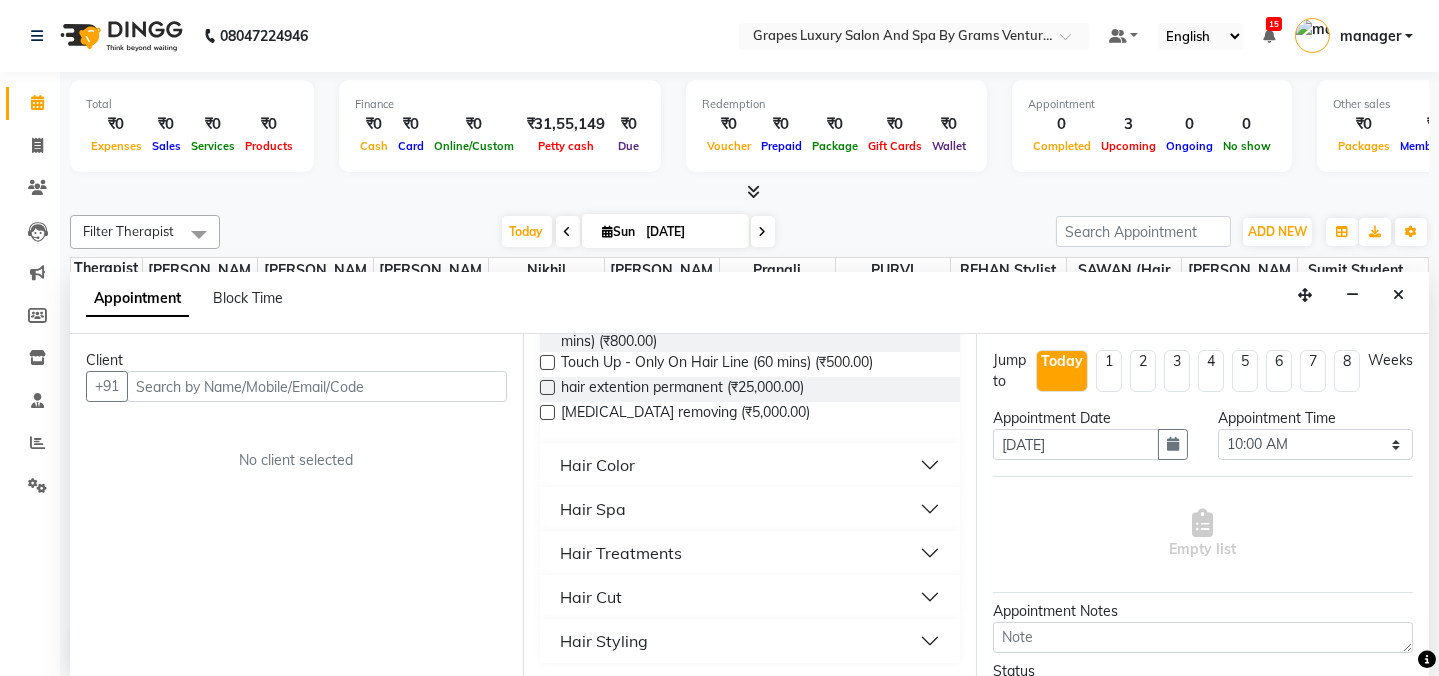 click on "Hair Cut" at bounding box center (750, 597) 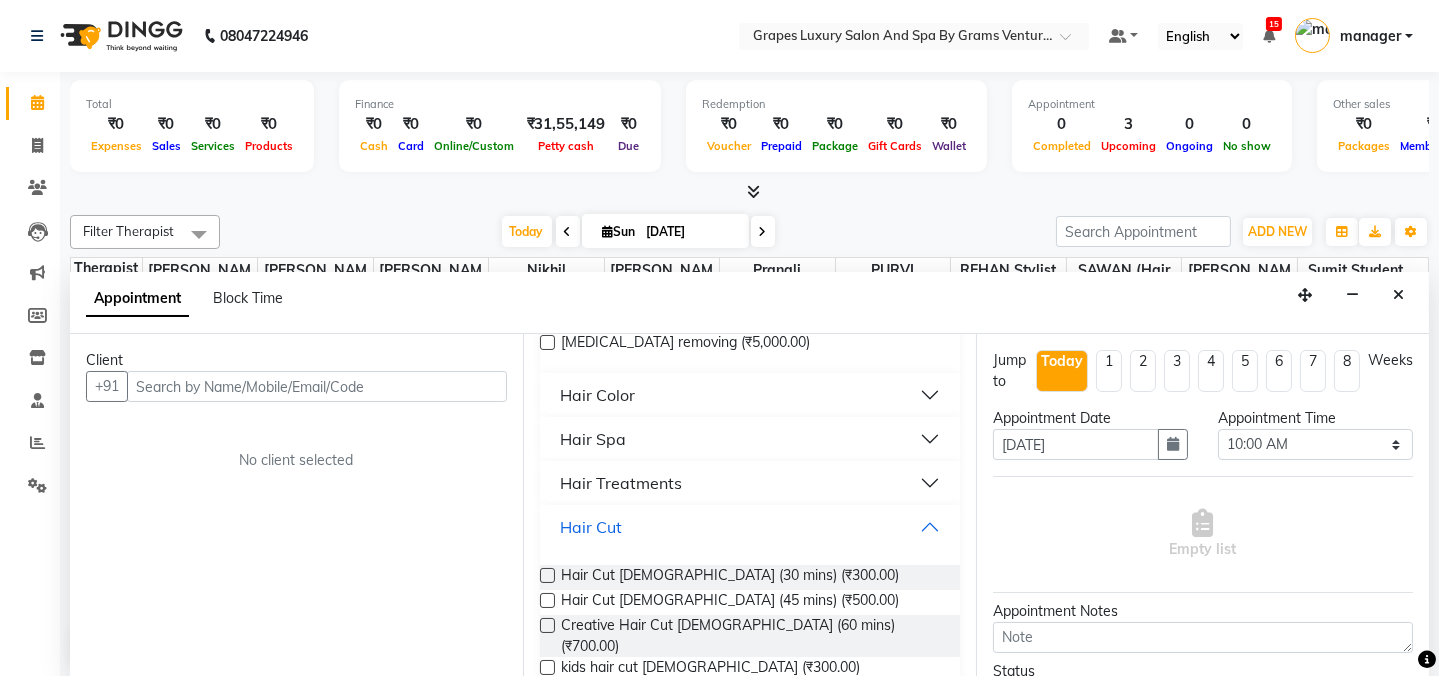 scroll, scrollTop: 490, scrollLeft: 0, axis: vertical 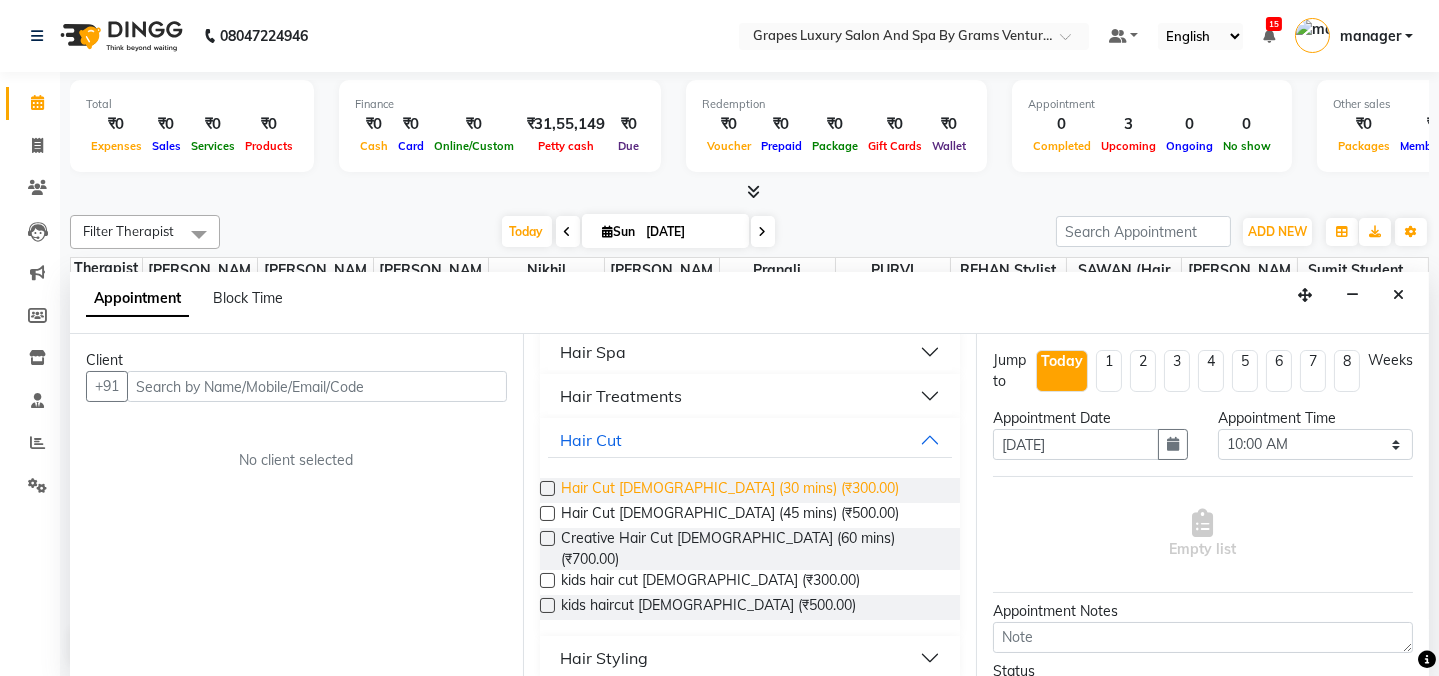 click on "Hair Cut [DEMOGRAPHIC_DATA] (30 mins) (₹300.00)" at bounding box center (730, 490) 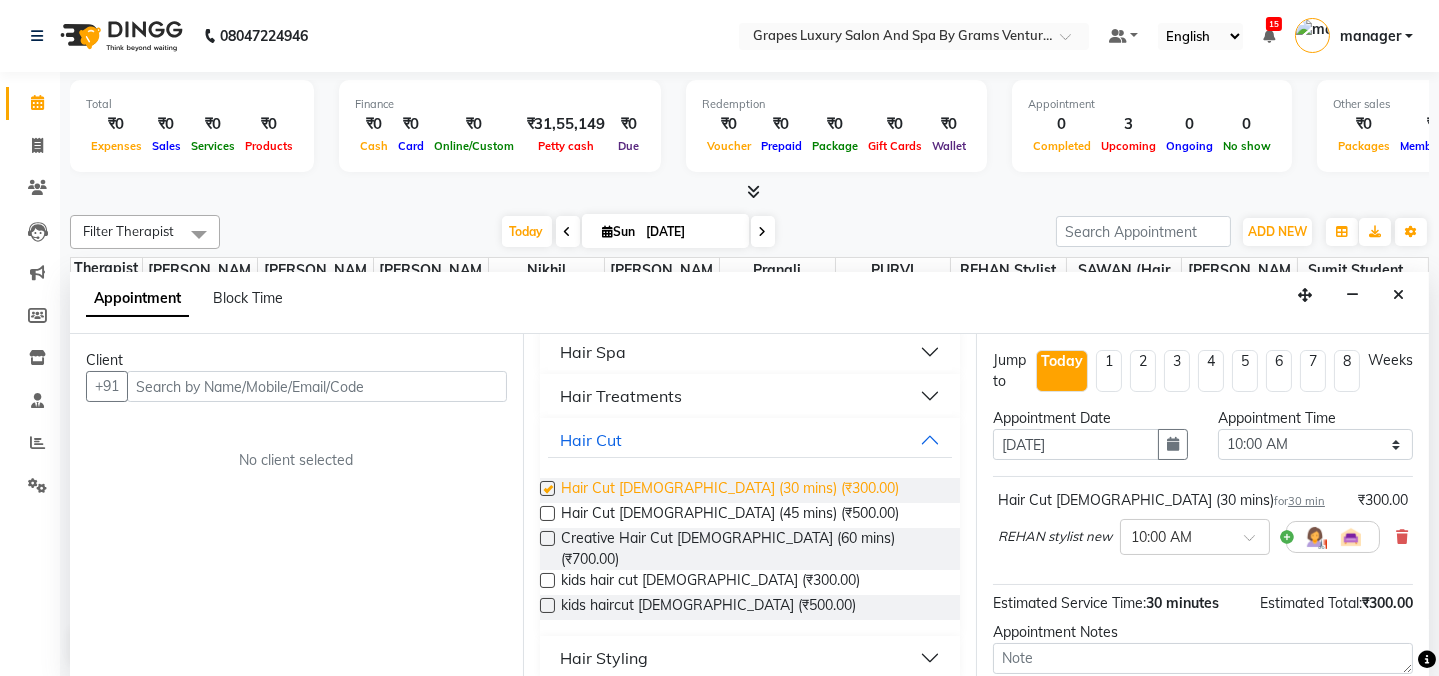 checkbox on "false" 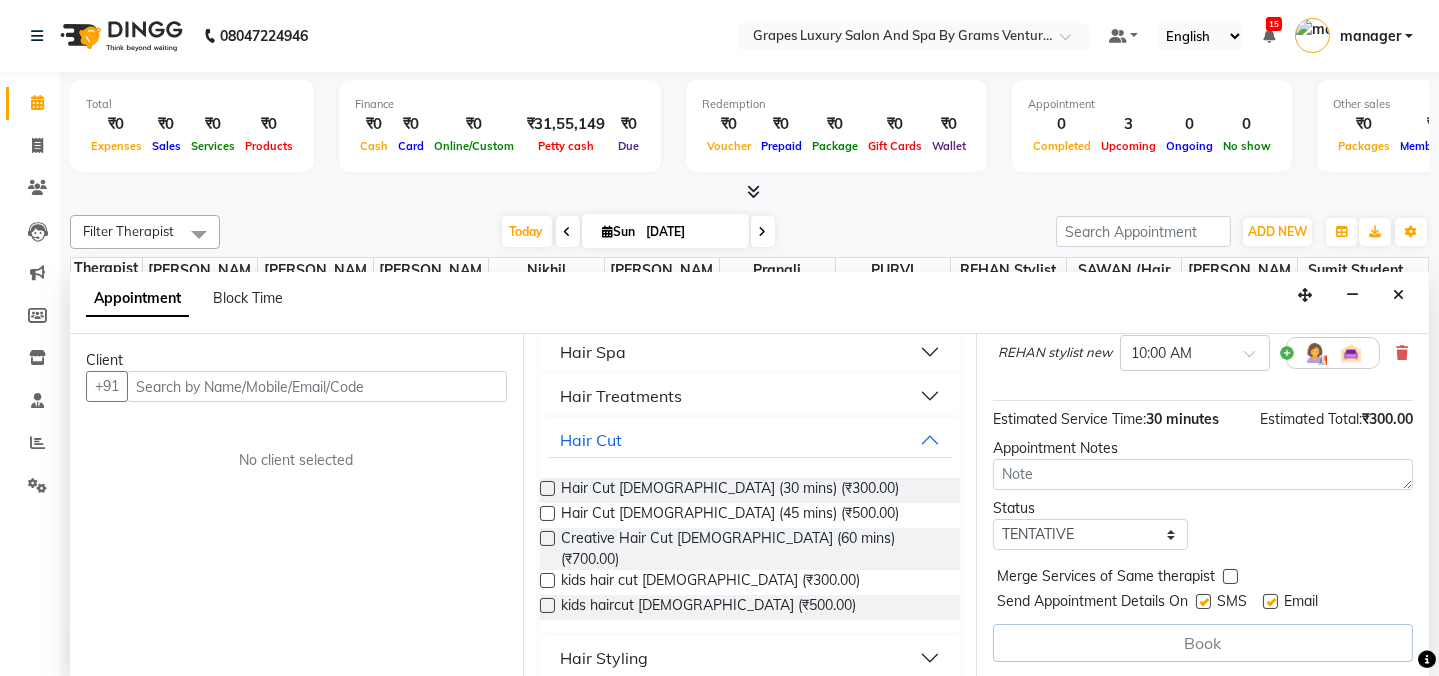 scroll, scrollTop: 186, scrollLeft: 0, axis: vertical 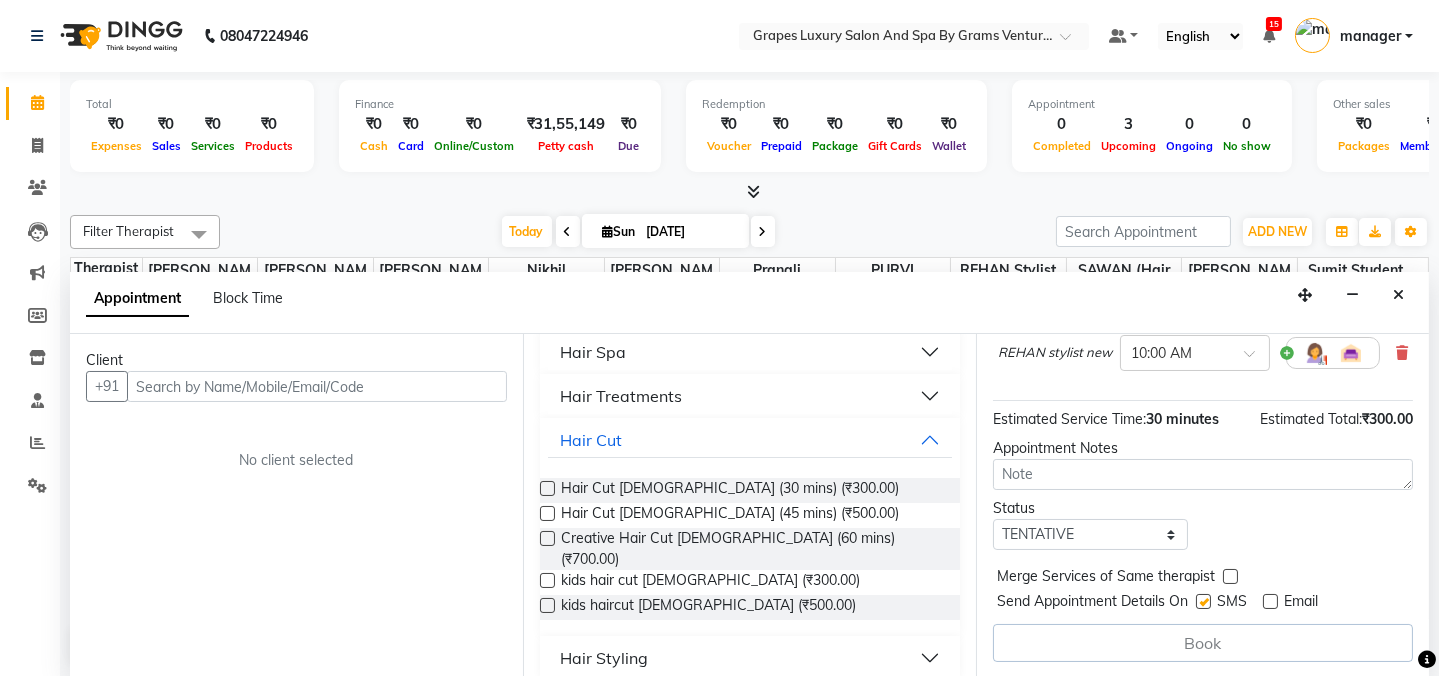 click at bounding box center (1203, 601) 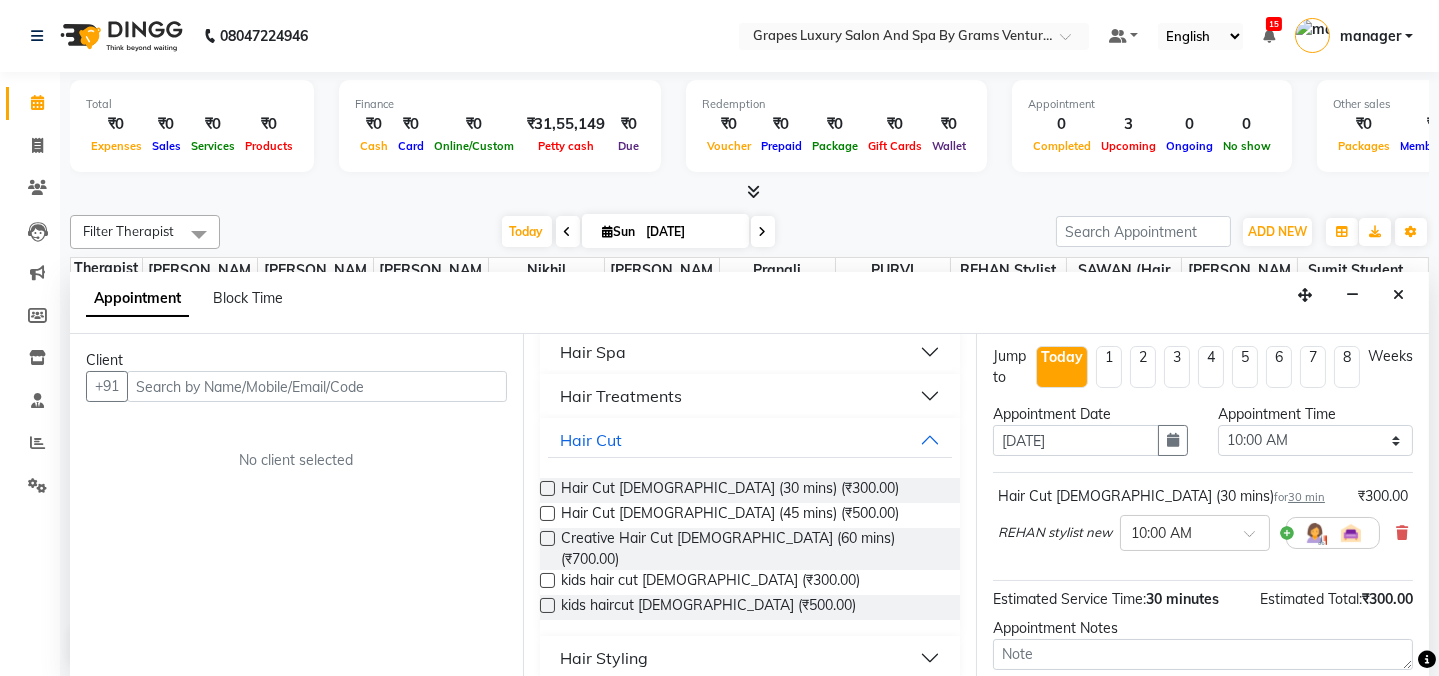 scroll, scrollTop: 0, scrollLeft: 0, axis: both 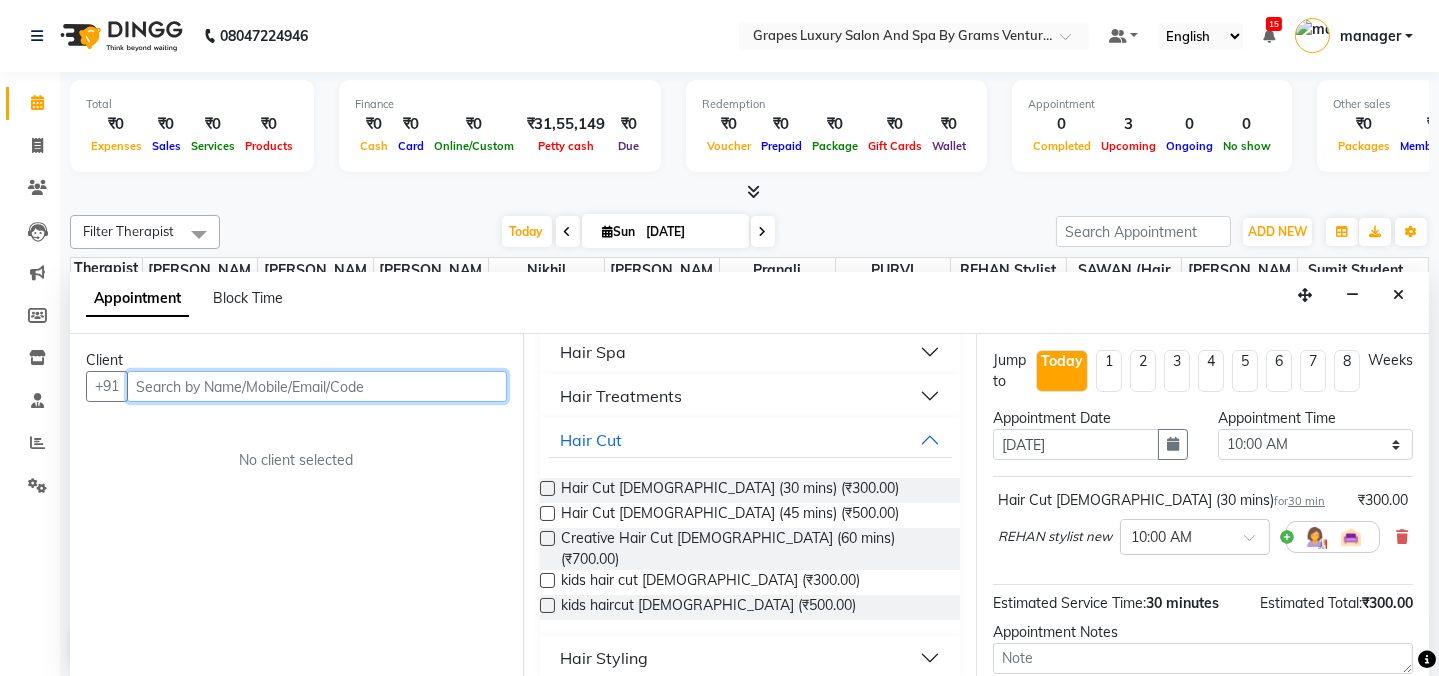 drag, startPoint x: 319, startPoint y: 379, endPoint x: 307, endPoint y: 368, distance: 16.27882 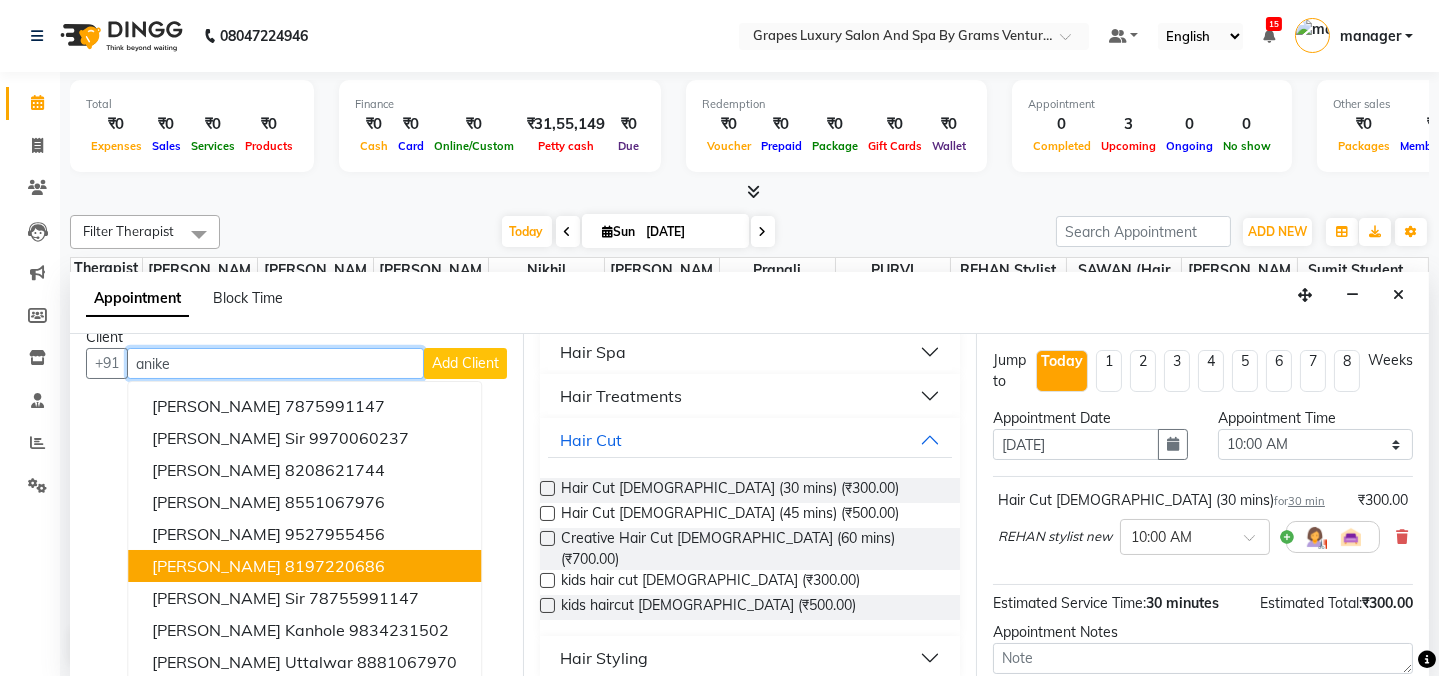 scroll, scrollTop: 0, scrollLeft: 0, axis: both 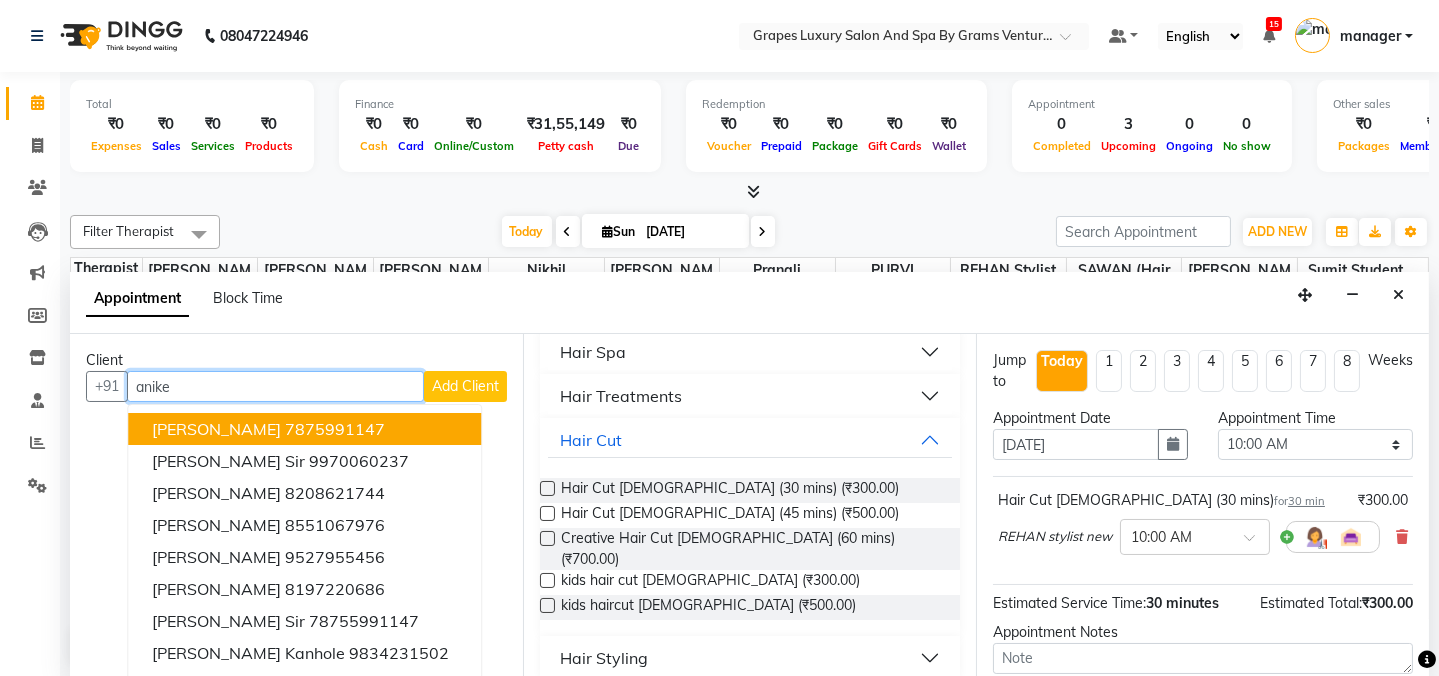 click on "anike" at bounding box center (275, 386) 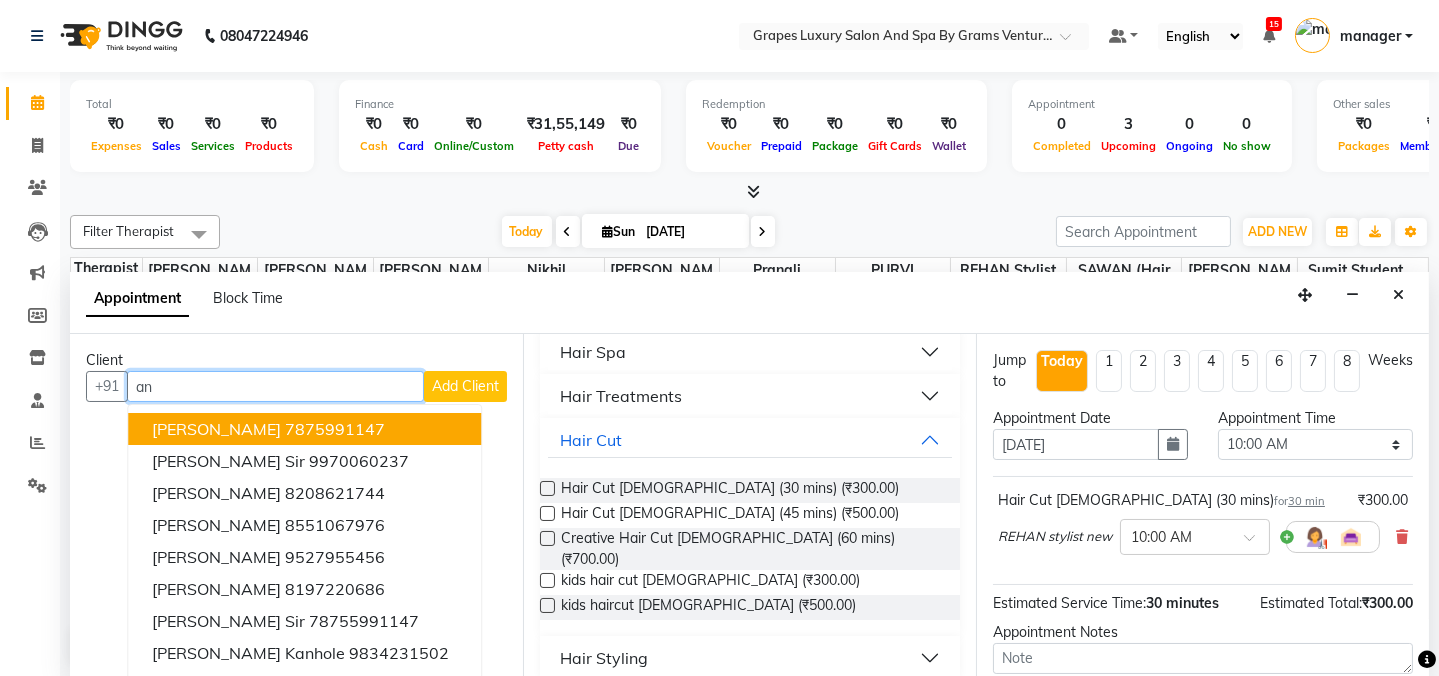 type on "a" 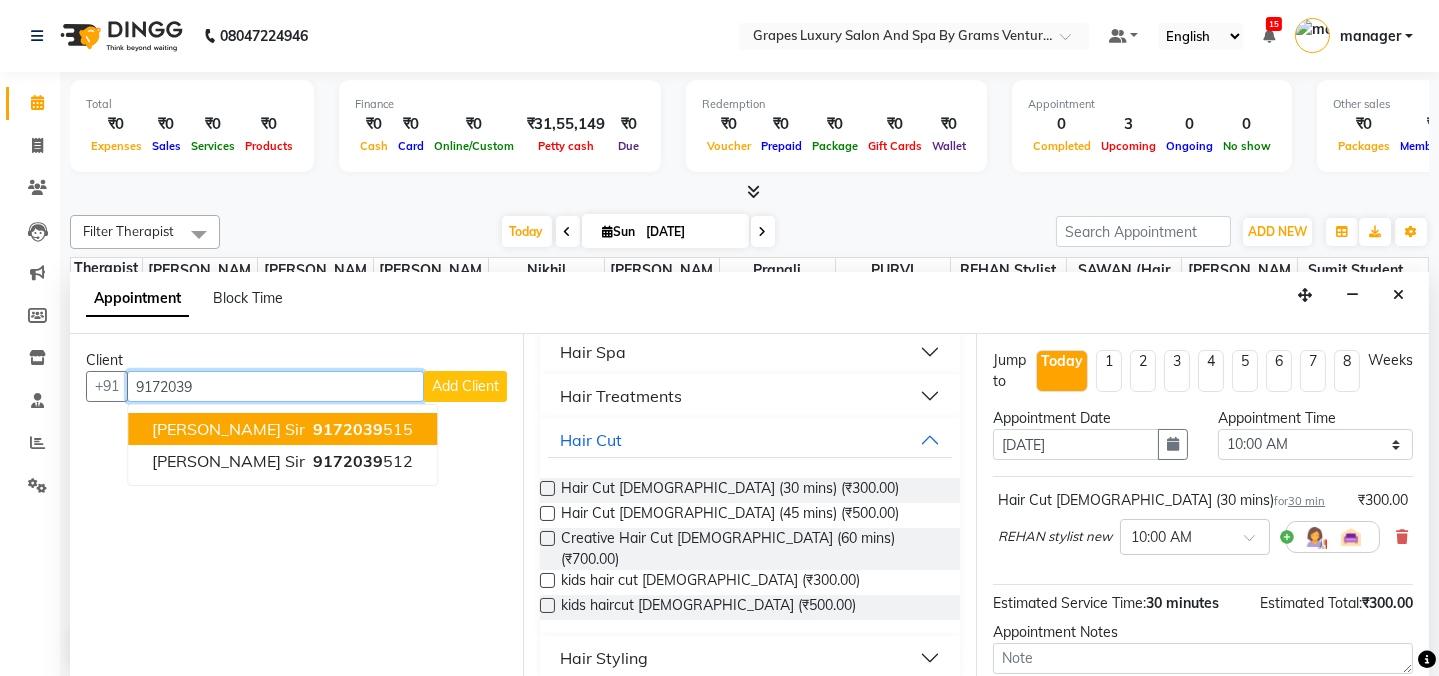 click on "9172039" at bounding box center (348, 429) 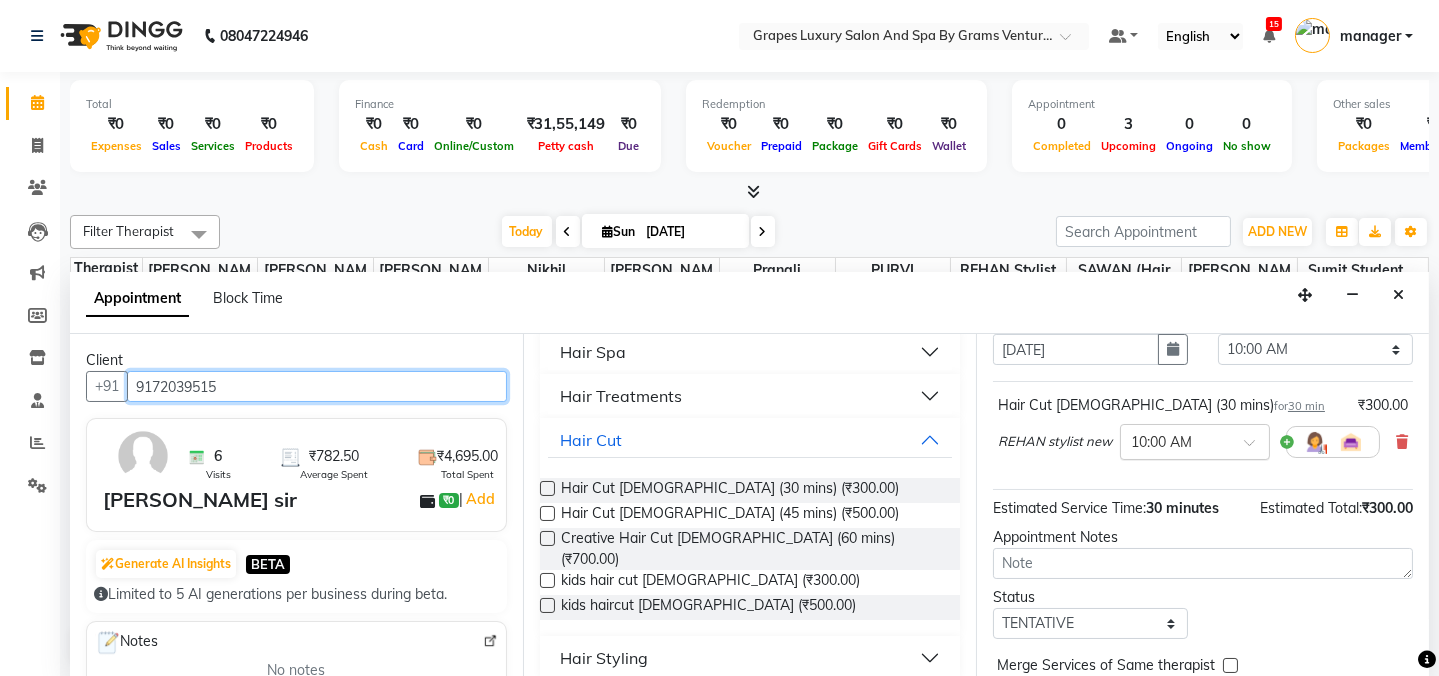 scroll, scrollTop: 184, scrollLeft: 0, axis: vertical 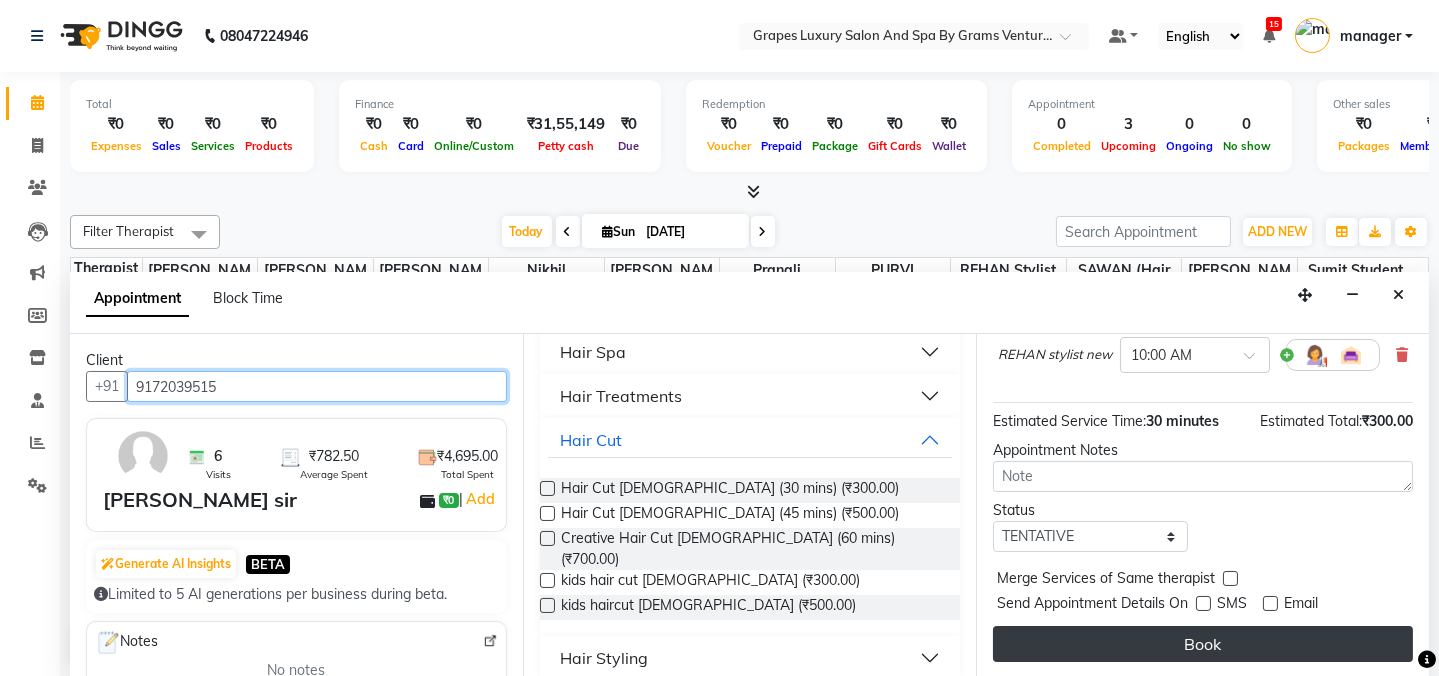 type on "9172039515" 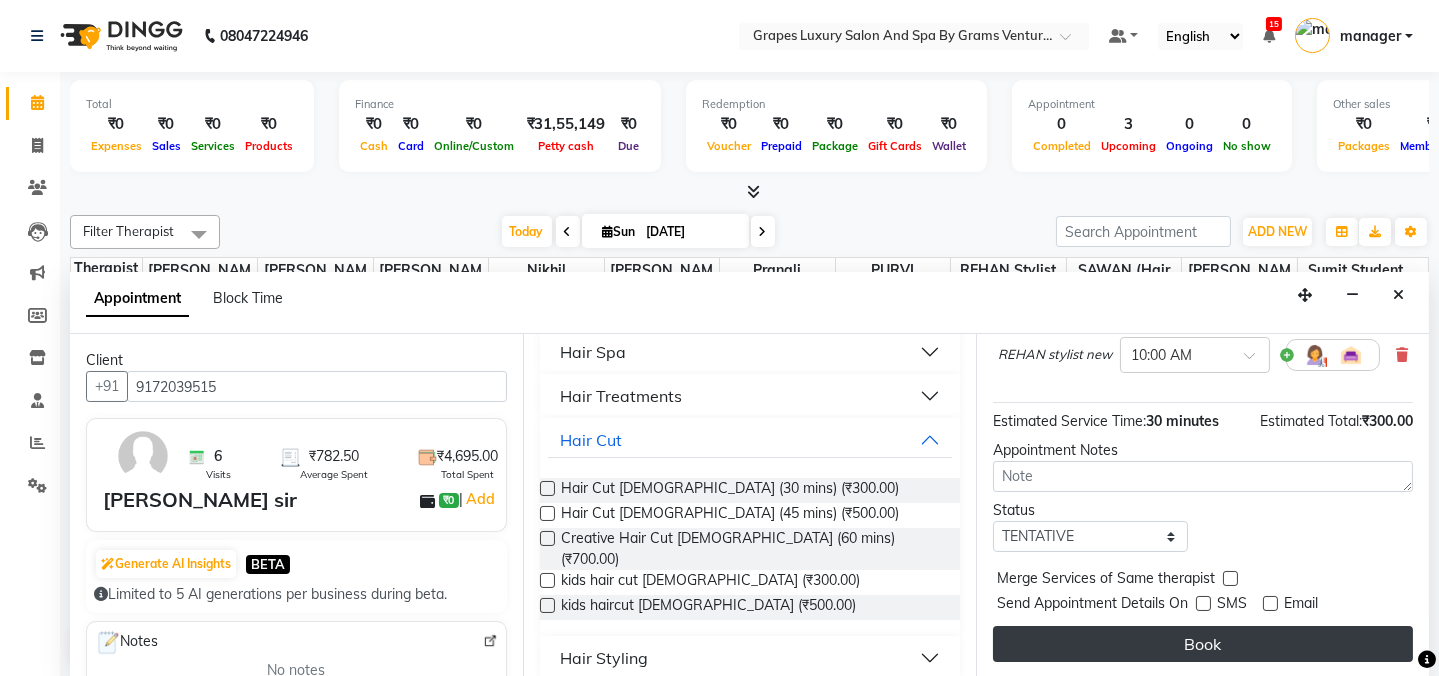 click on "Book" at bounding box center (1203, 644) 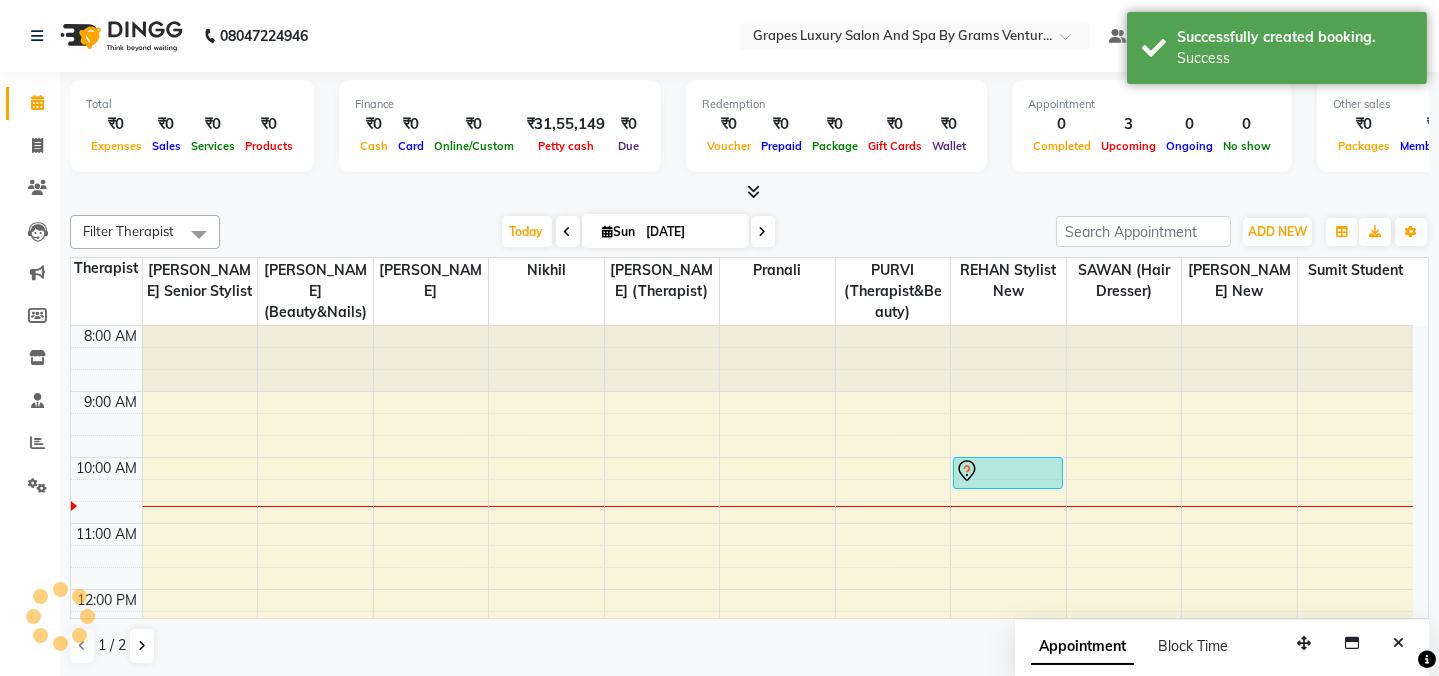 scroll, scrollTop: 0, scrollLeft: 0, axis: both 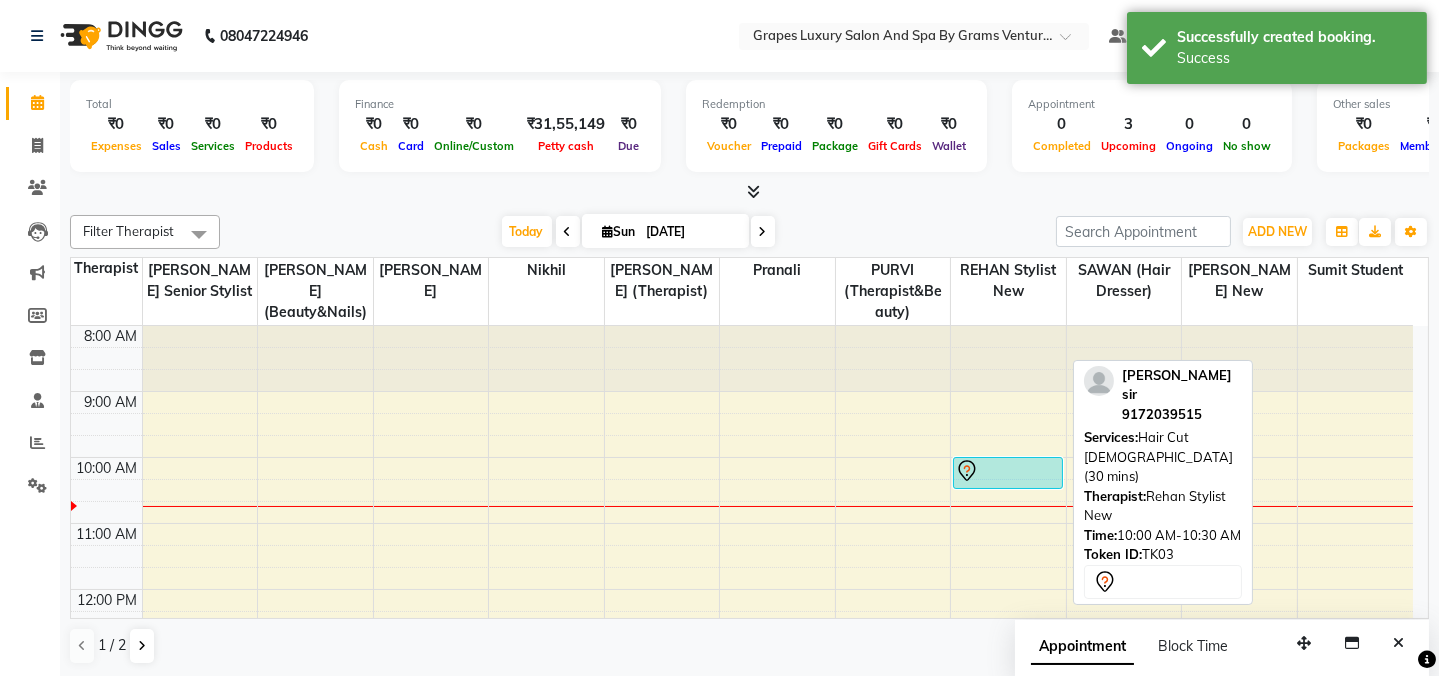 click at bounding box center [1008, 471] 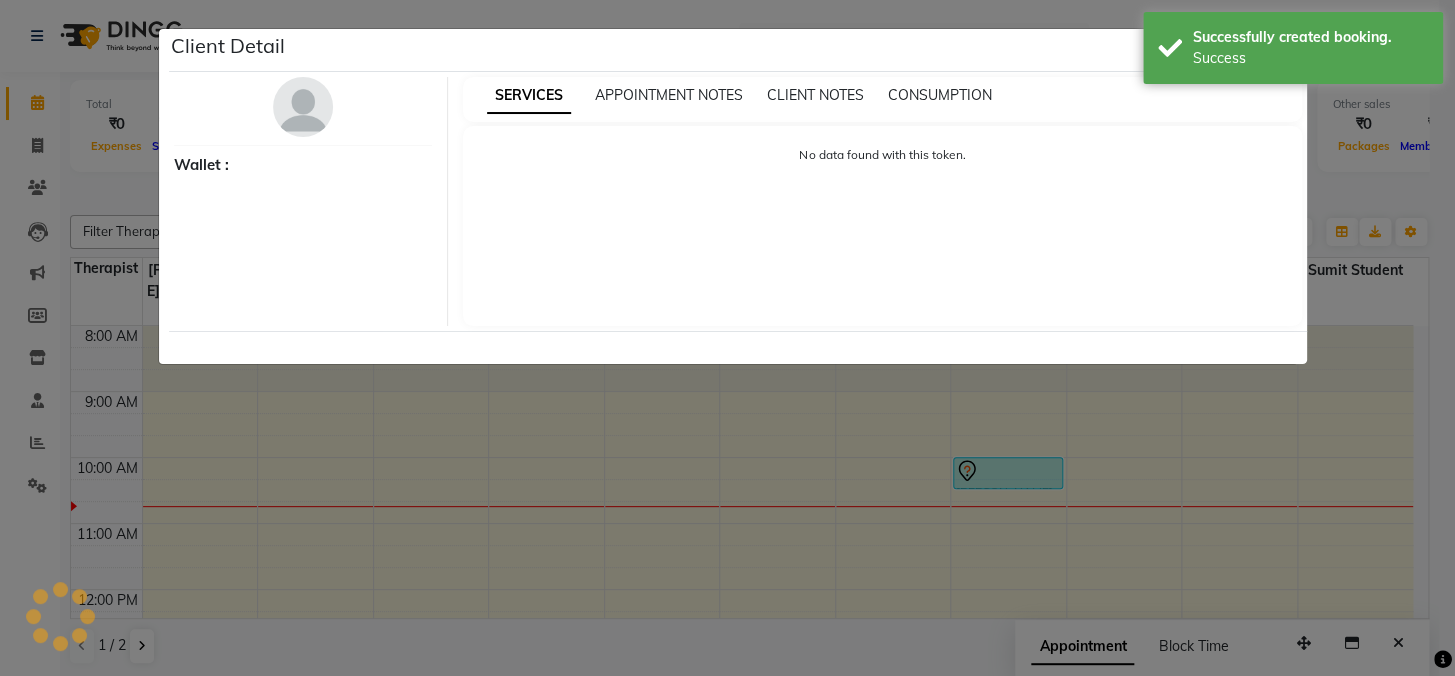 select on "7" 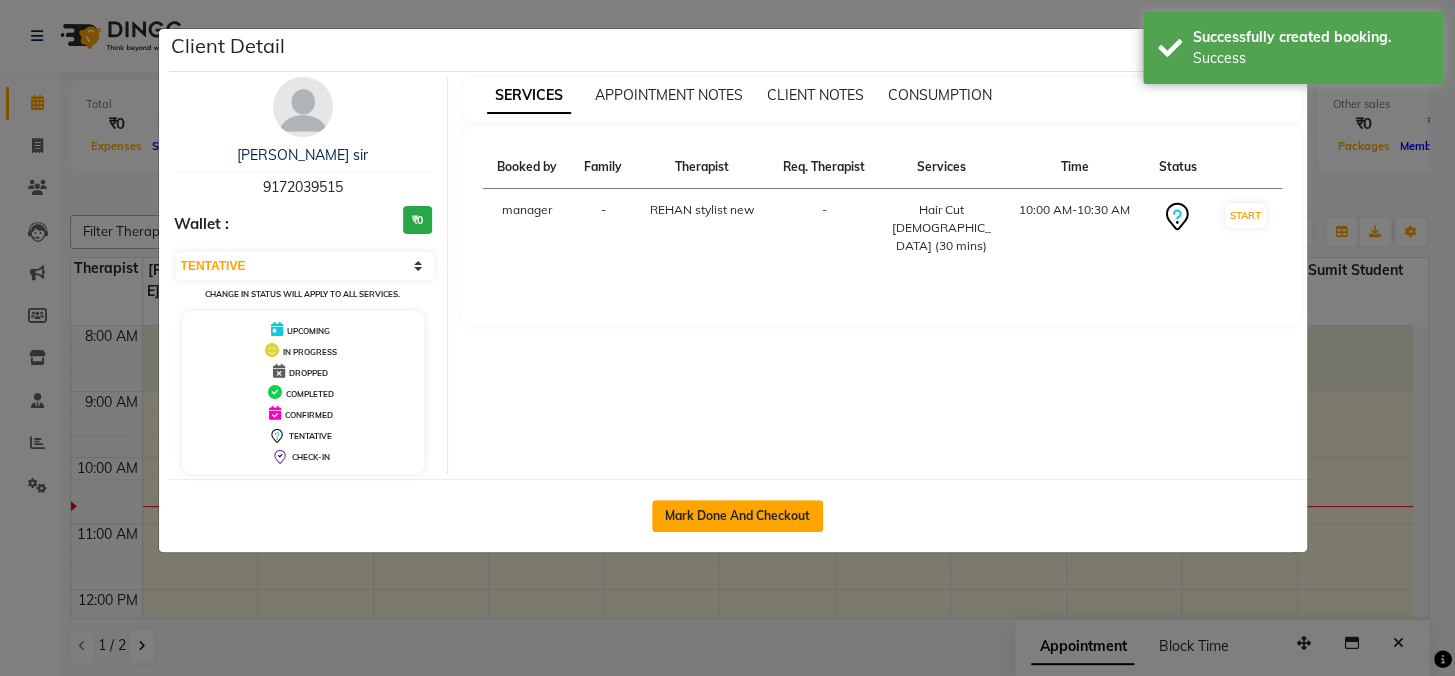 click on "Mark Done And Checkout" 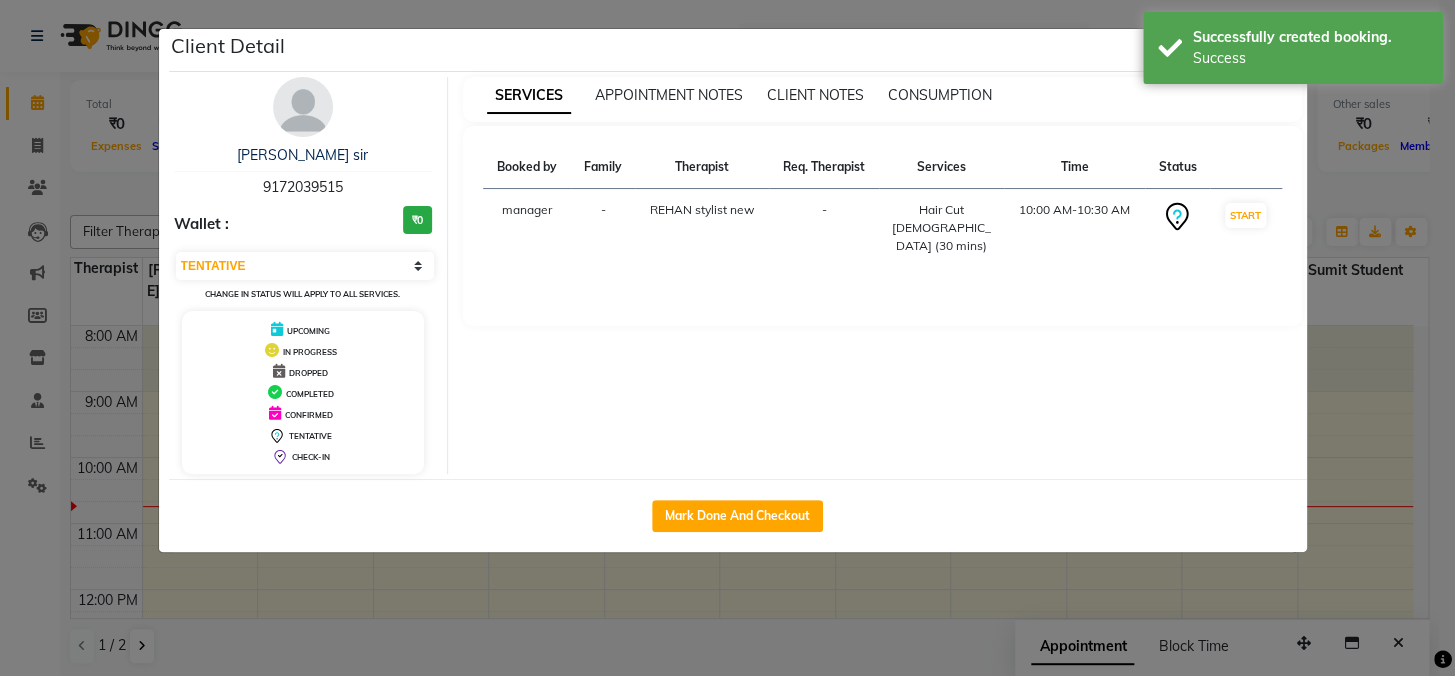 select on "service" 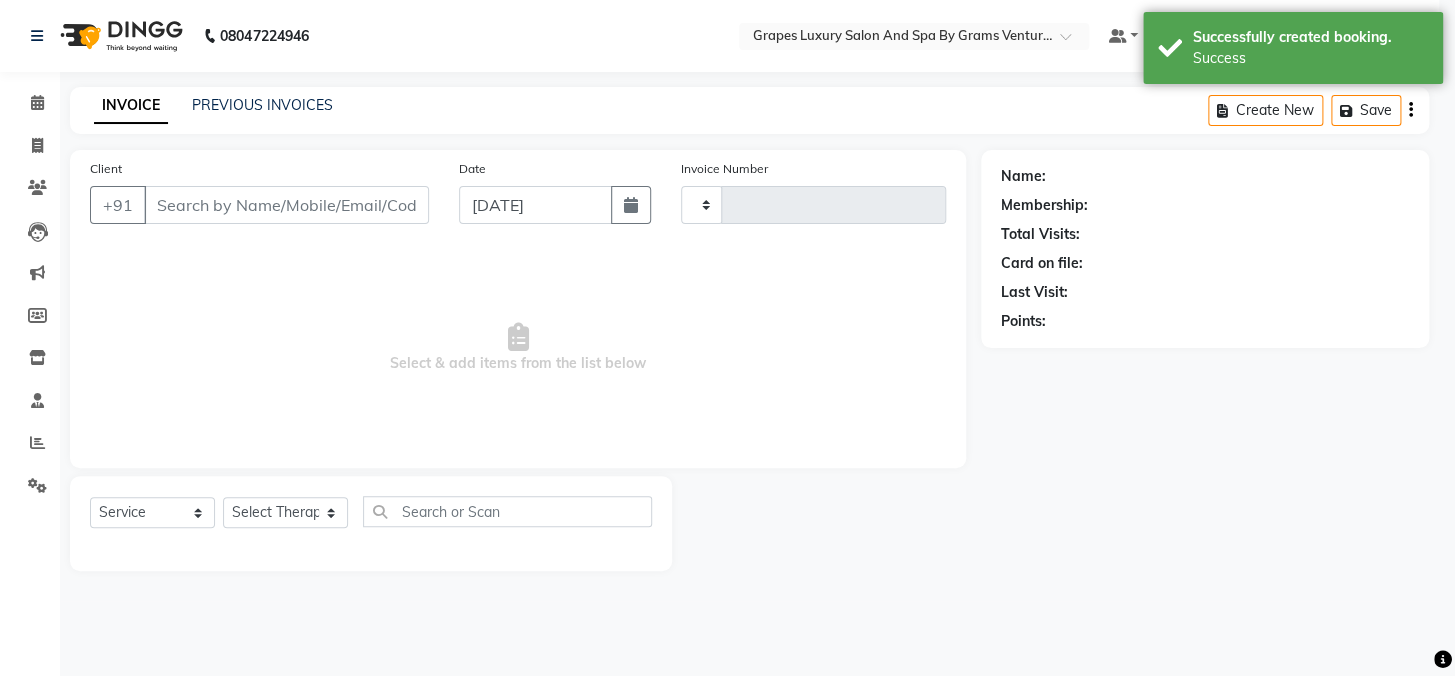 type on "1663" 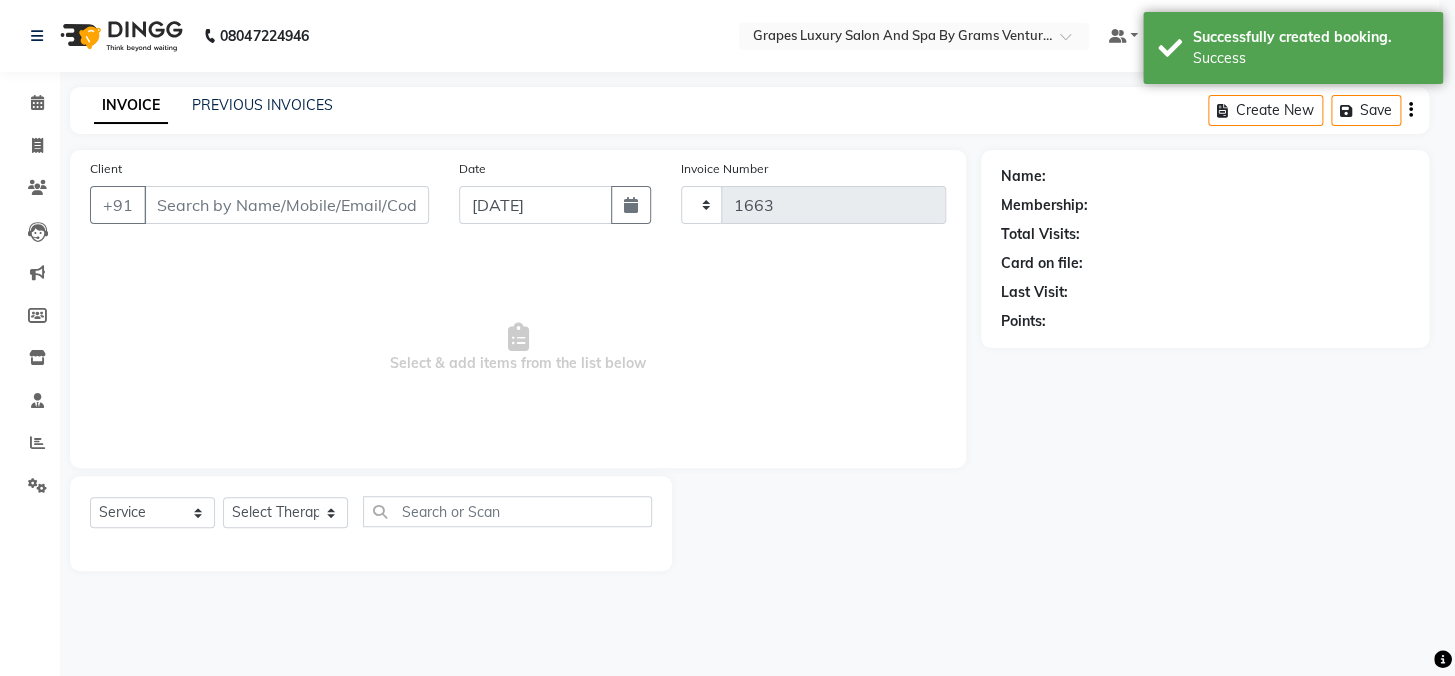 select on "3585" 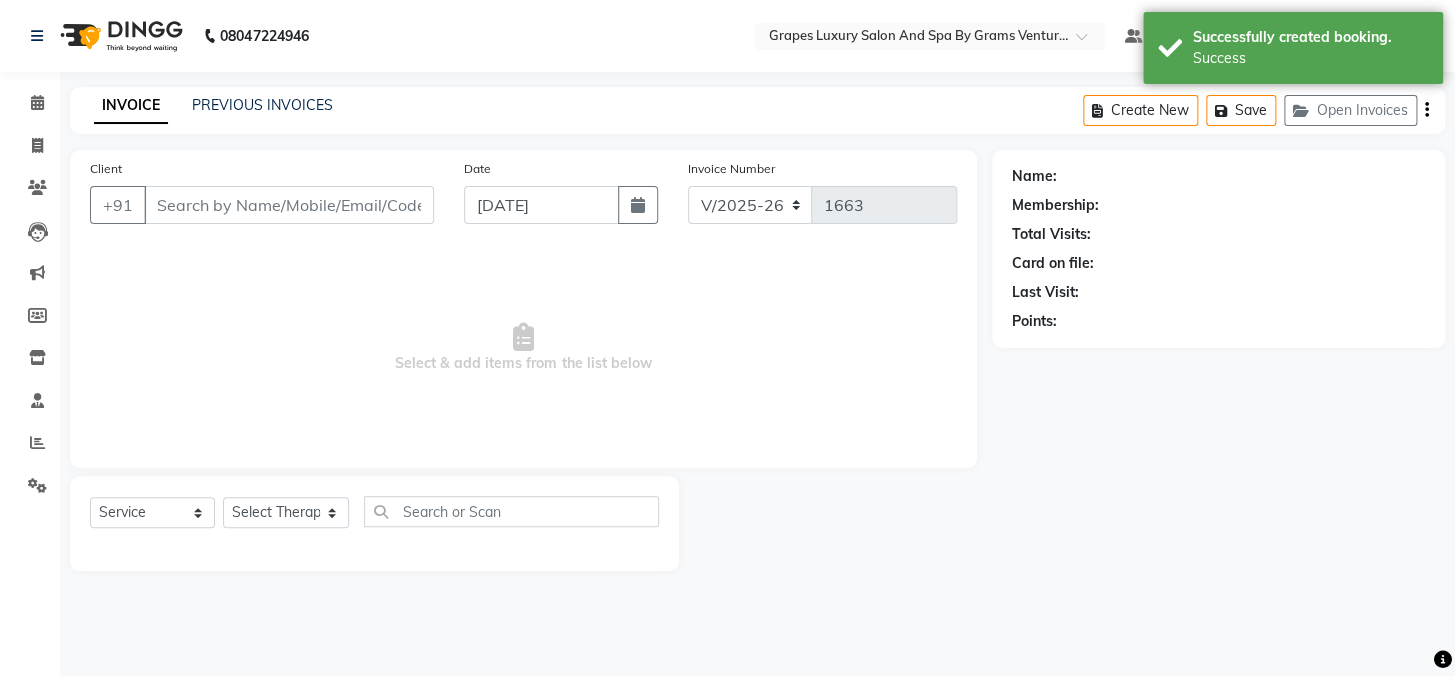 type on "9172039515" 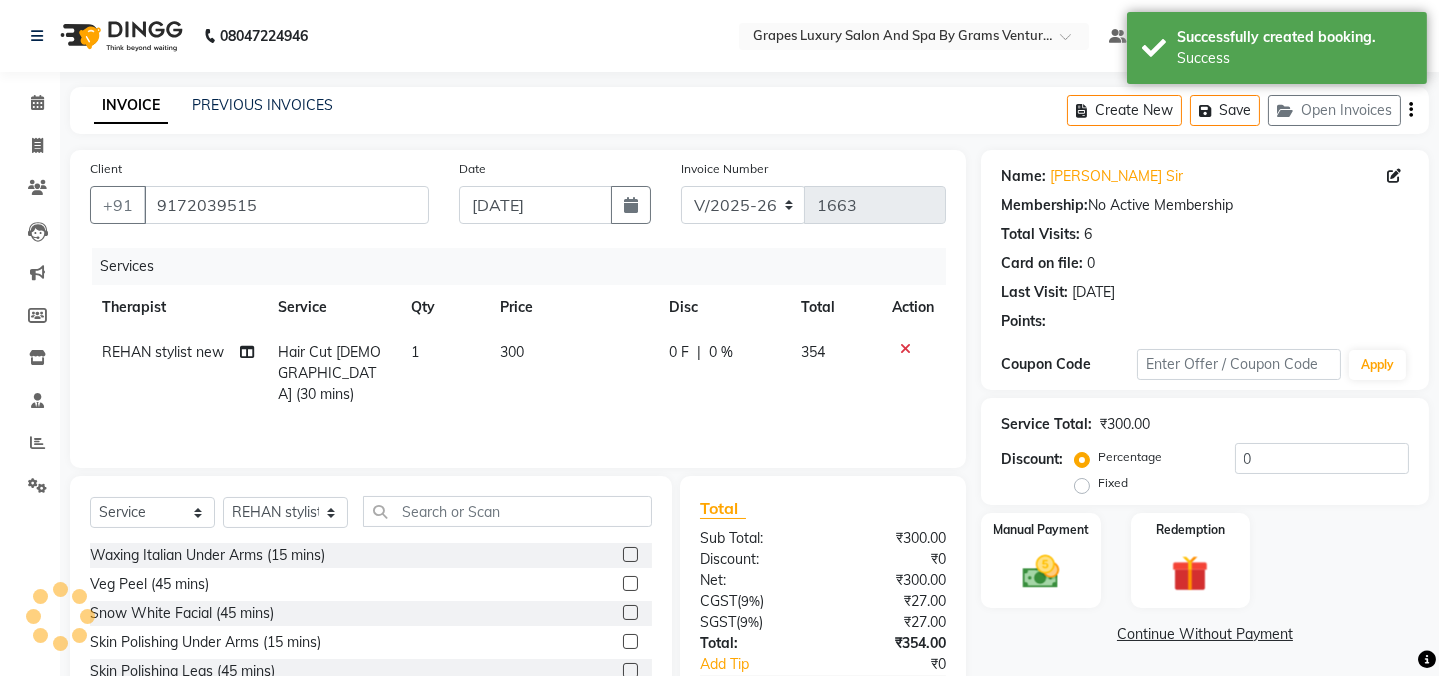 scroll, scrollTop: 125, scrollLeft: 0, axis: vertical 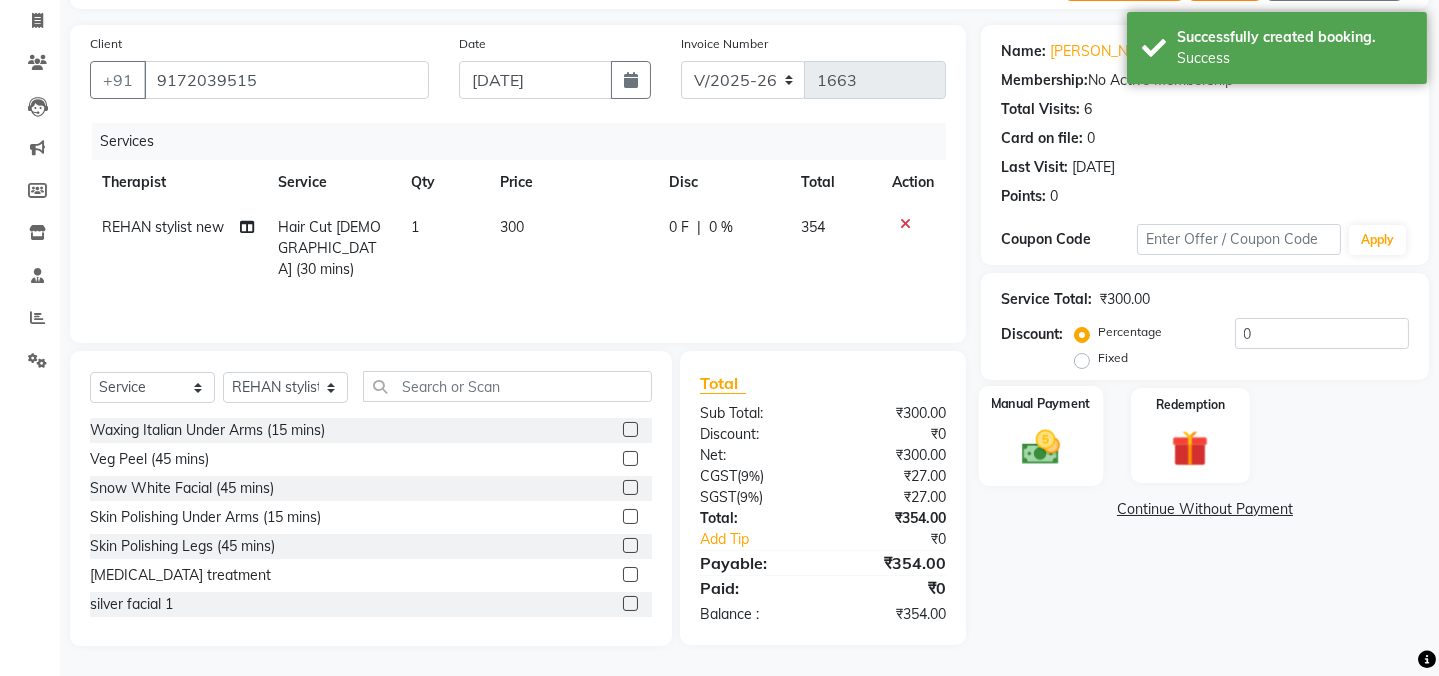click 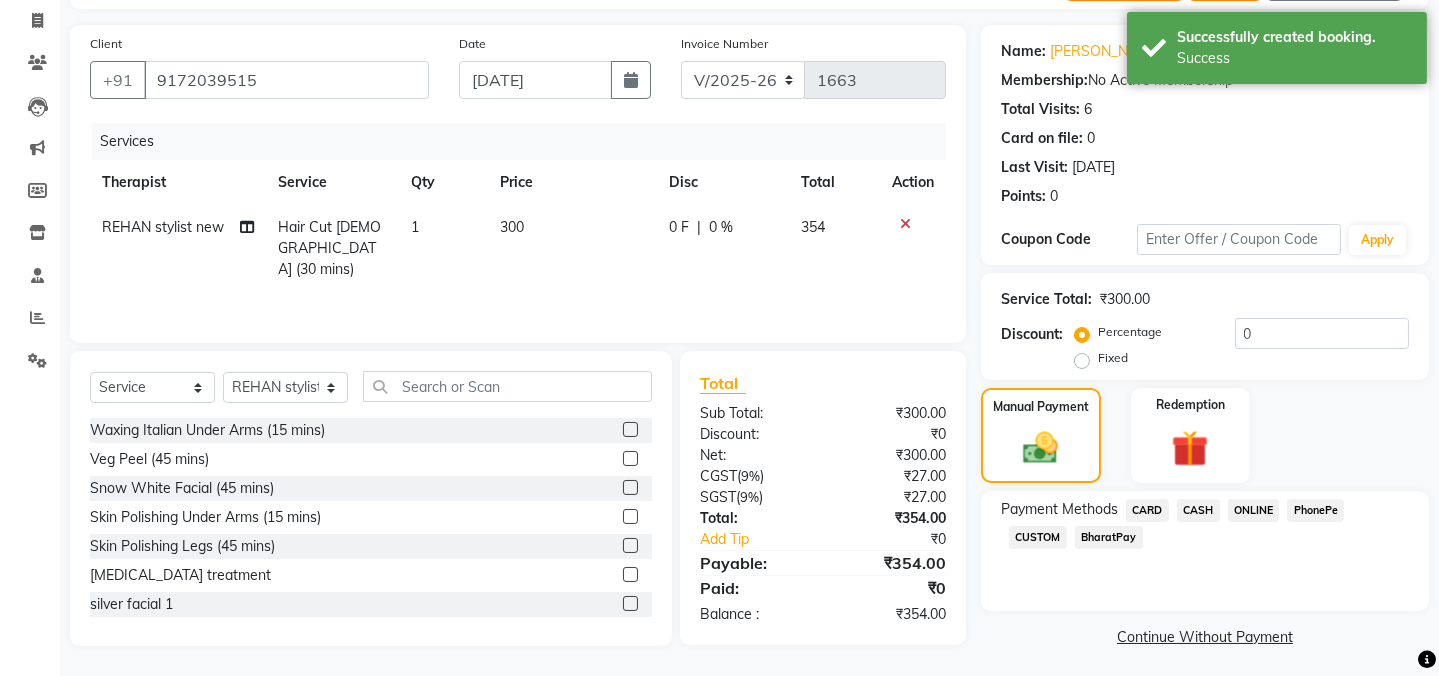 click on "ONLINE" 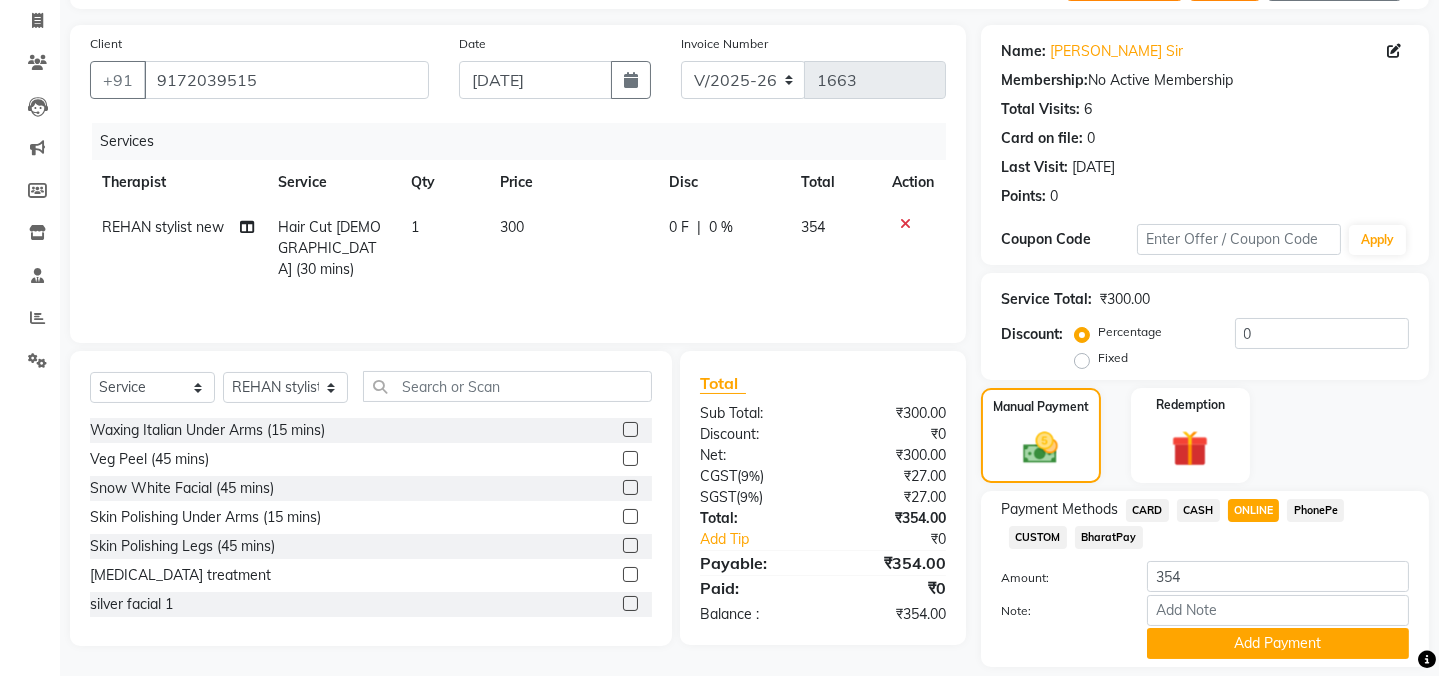 scroll, scrollTop: 186, scrollLeft: 0, axis: vertical 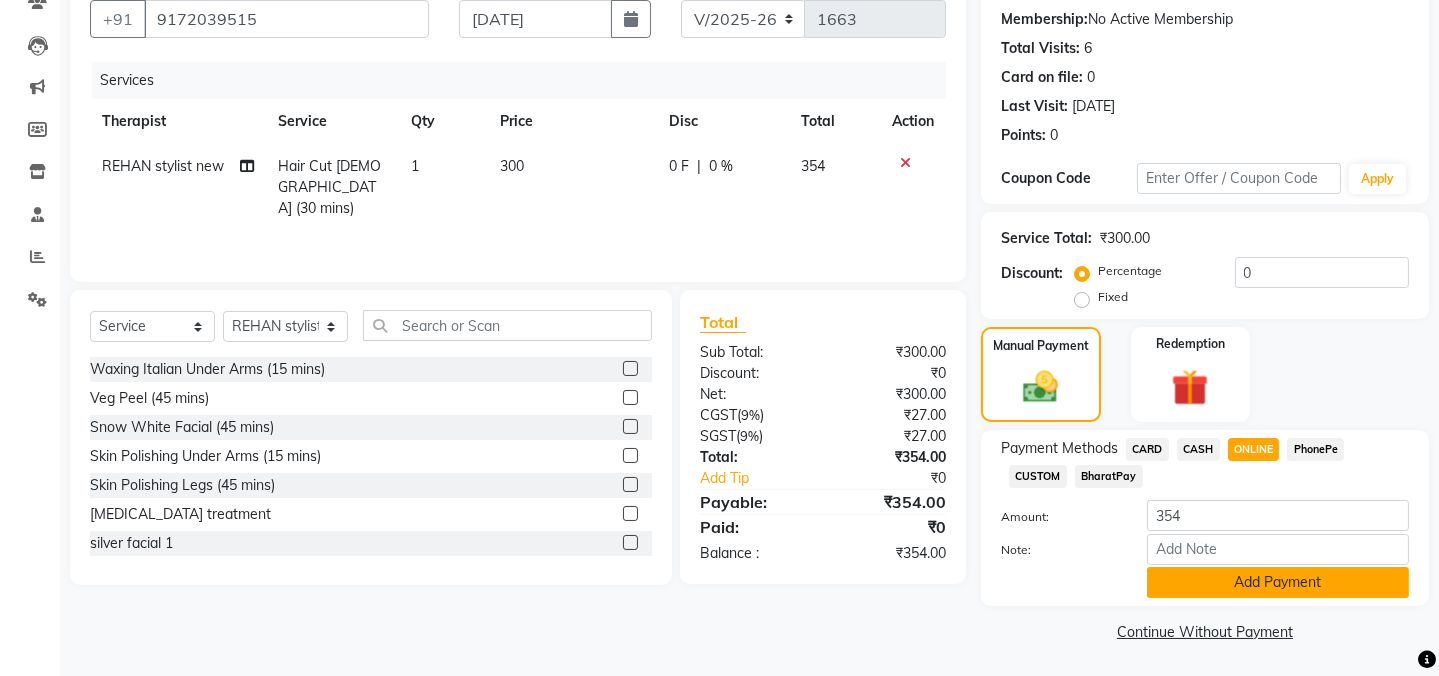 click on "Add Payment" 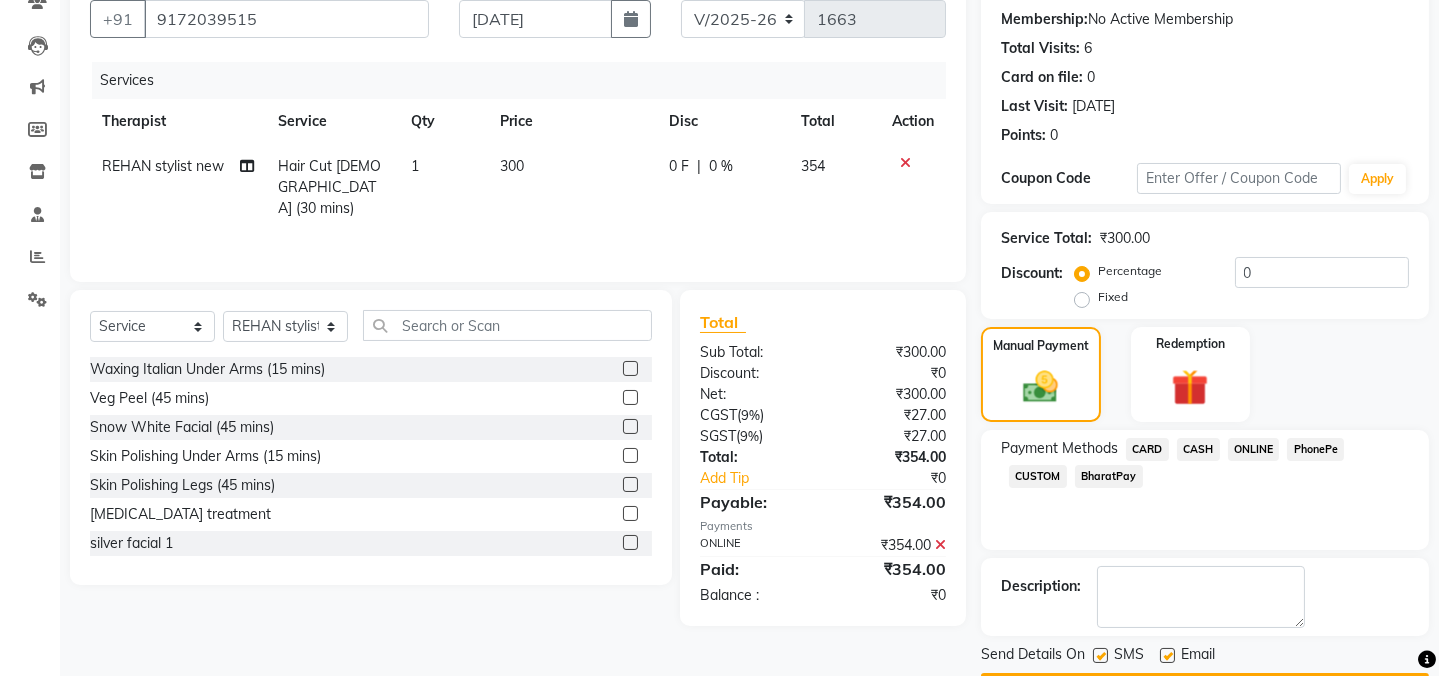 scroll, scrollTop: 242, scrollLeft: 0, axis: vertical 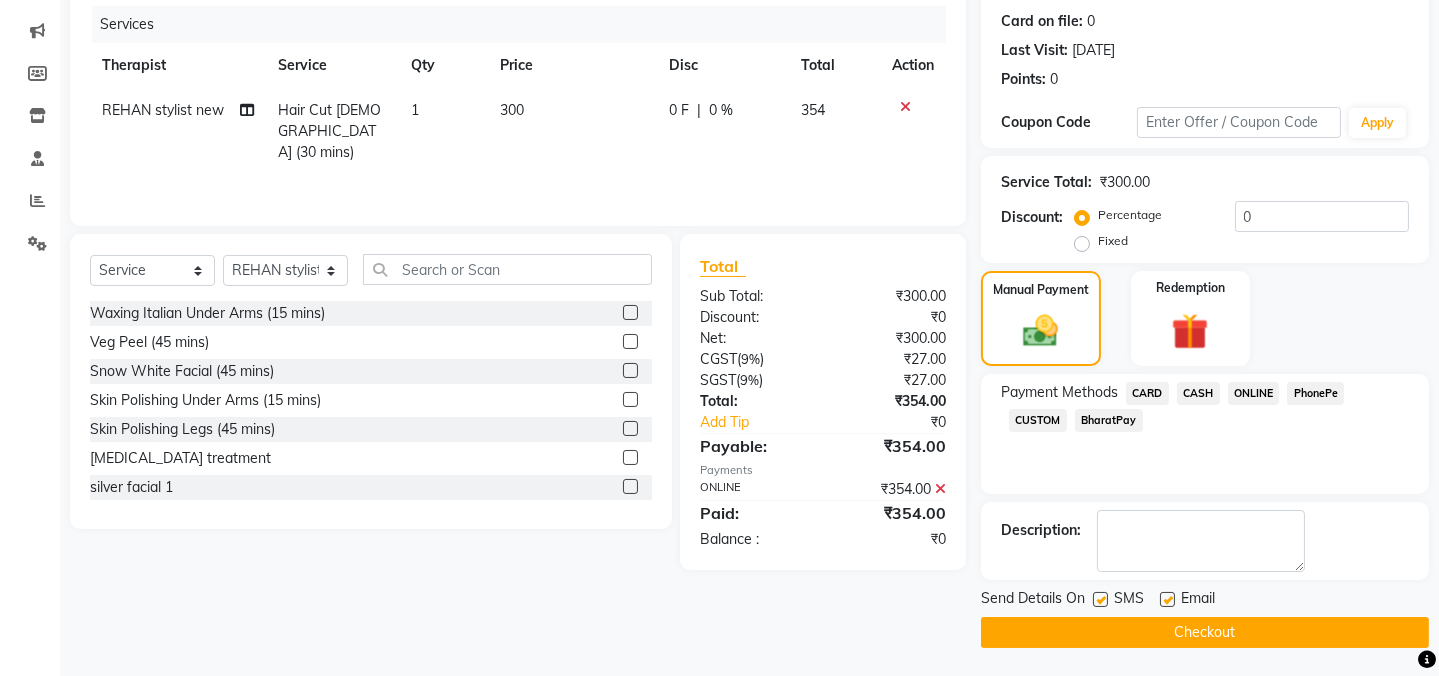 click 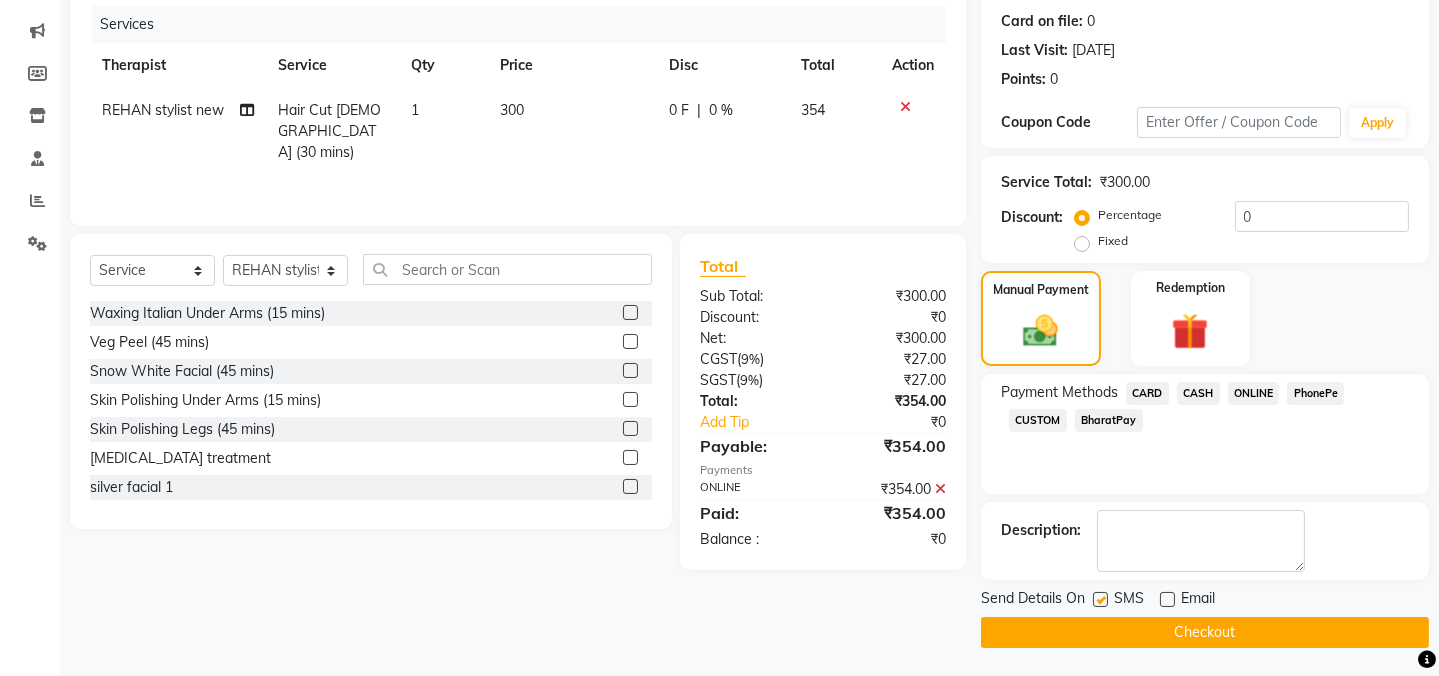 click on "Checkout" 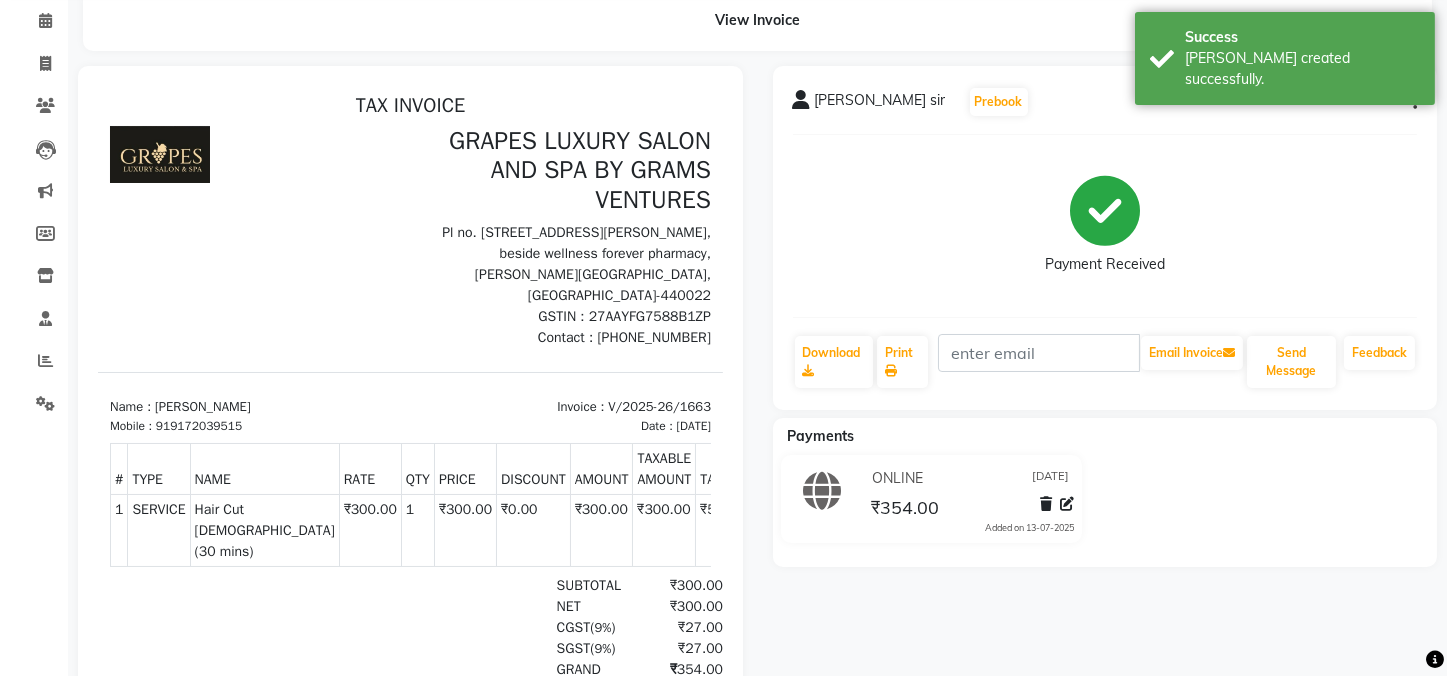 scroll, scrollTop: 0, scrollLeft: 0, axis: both 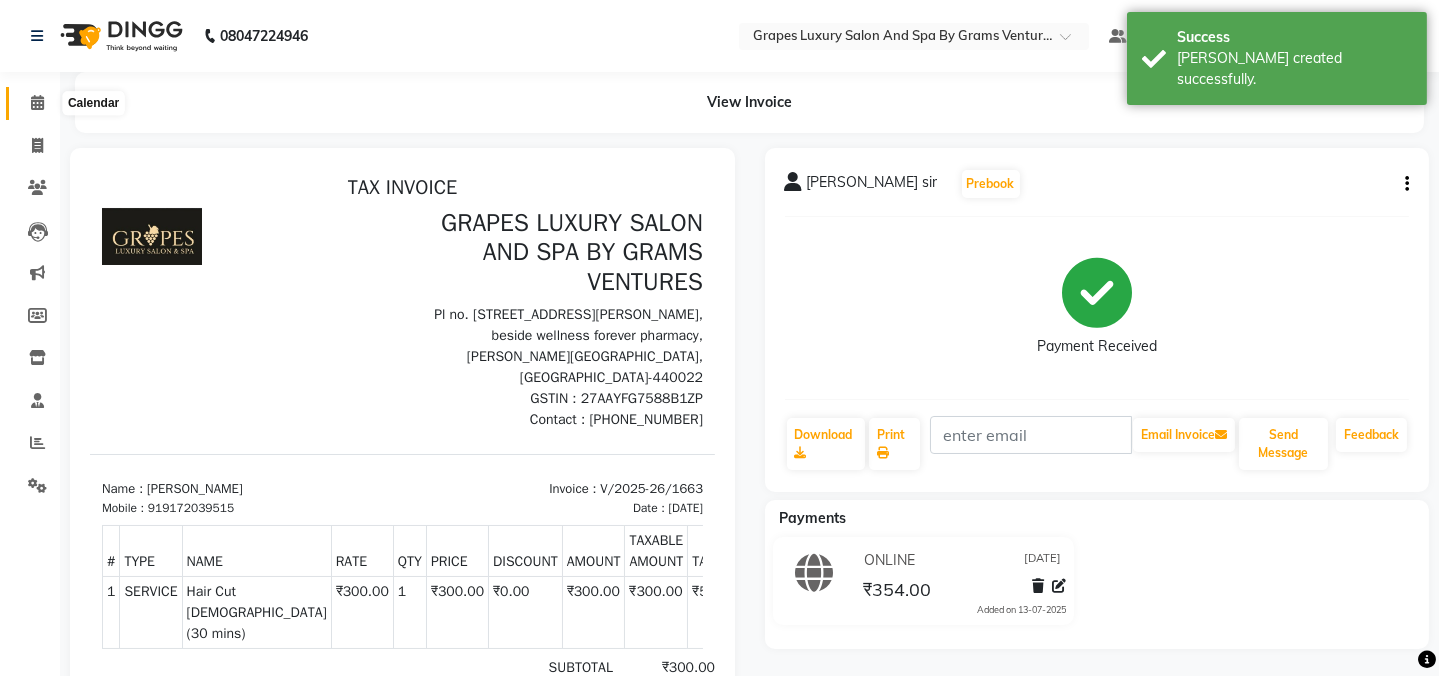 click 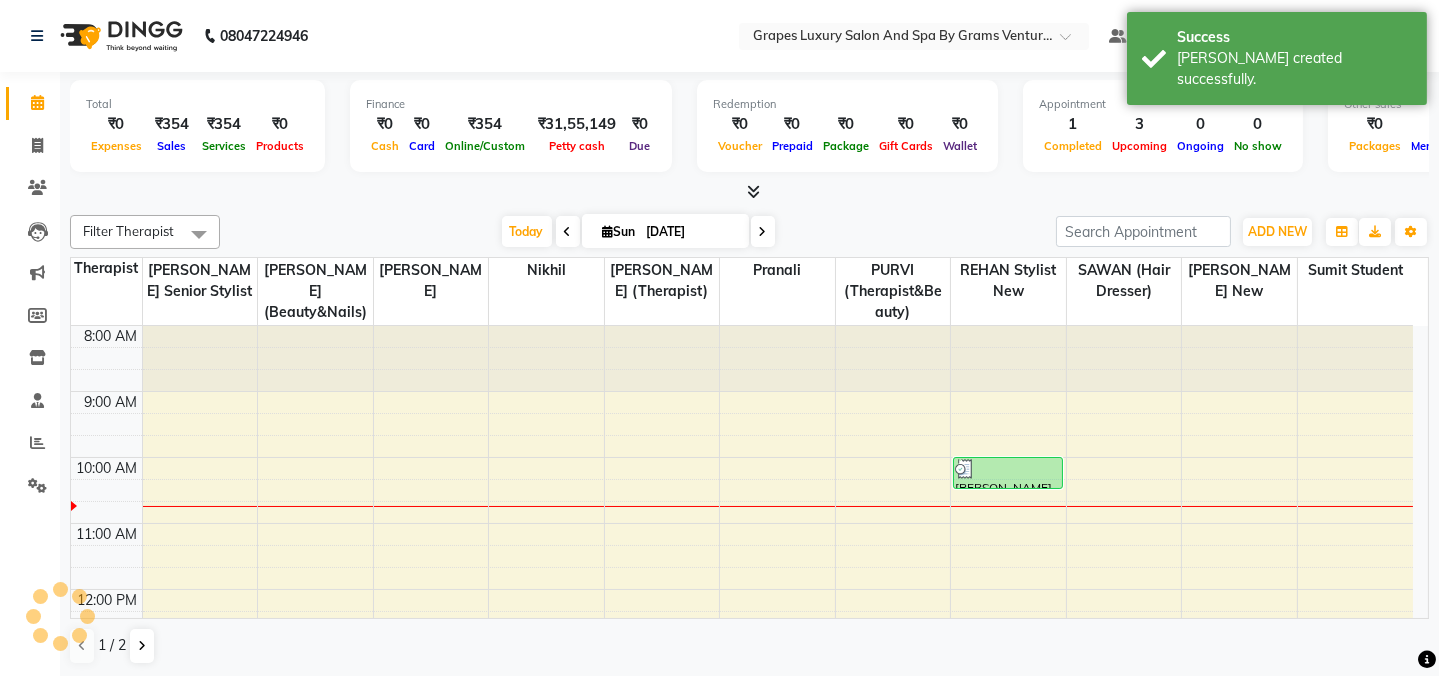 scroll, scrollTop: 0, scrollLeft: 0, axis: both 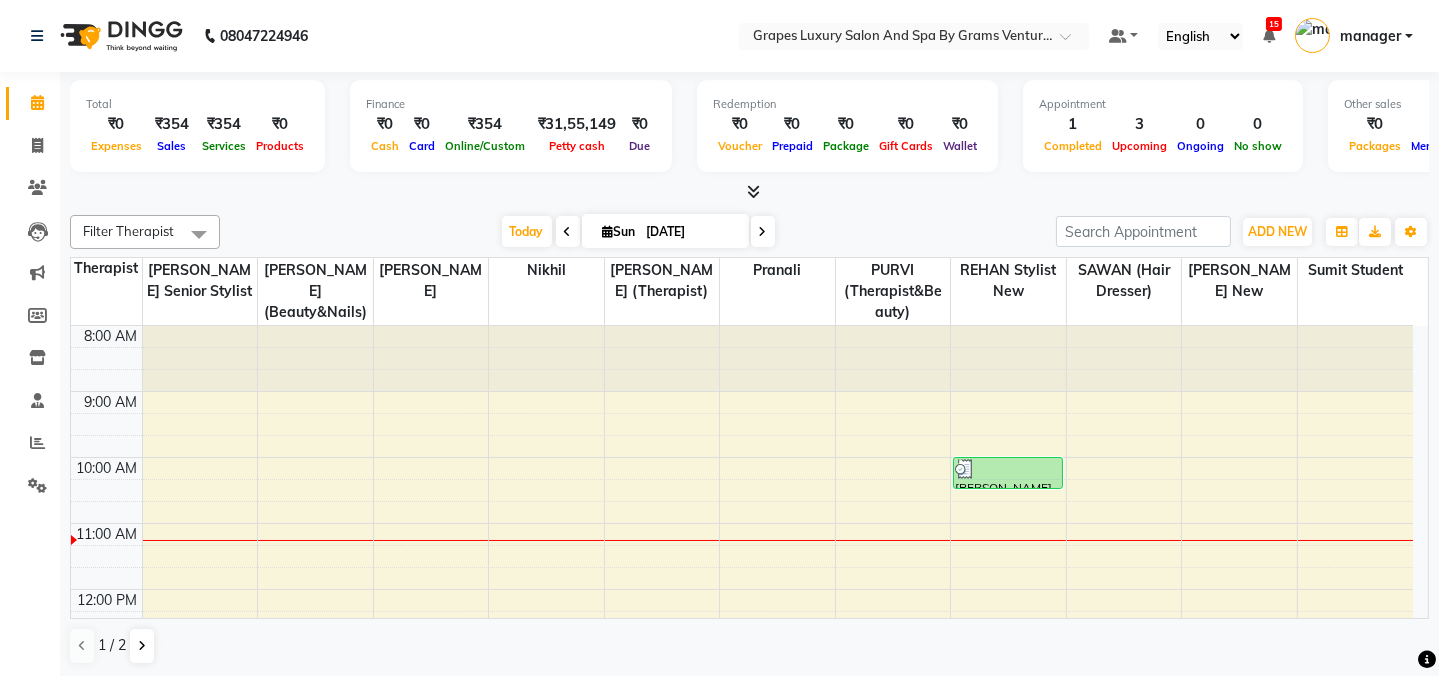 drag, startPoint x: 1231, startPoint y: 150, endPoint x: 414, endPoint y: 206, distance: 818.917 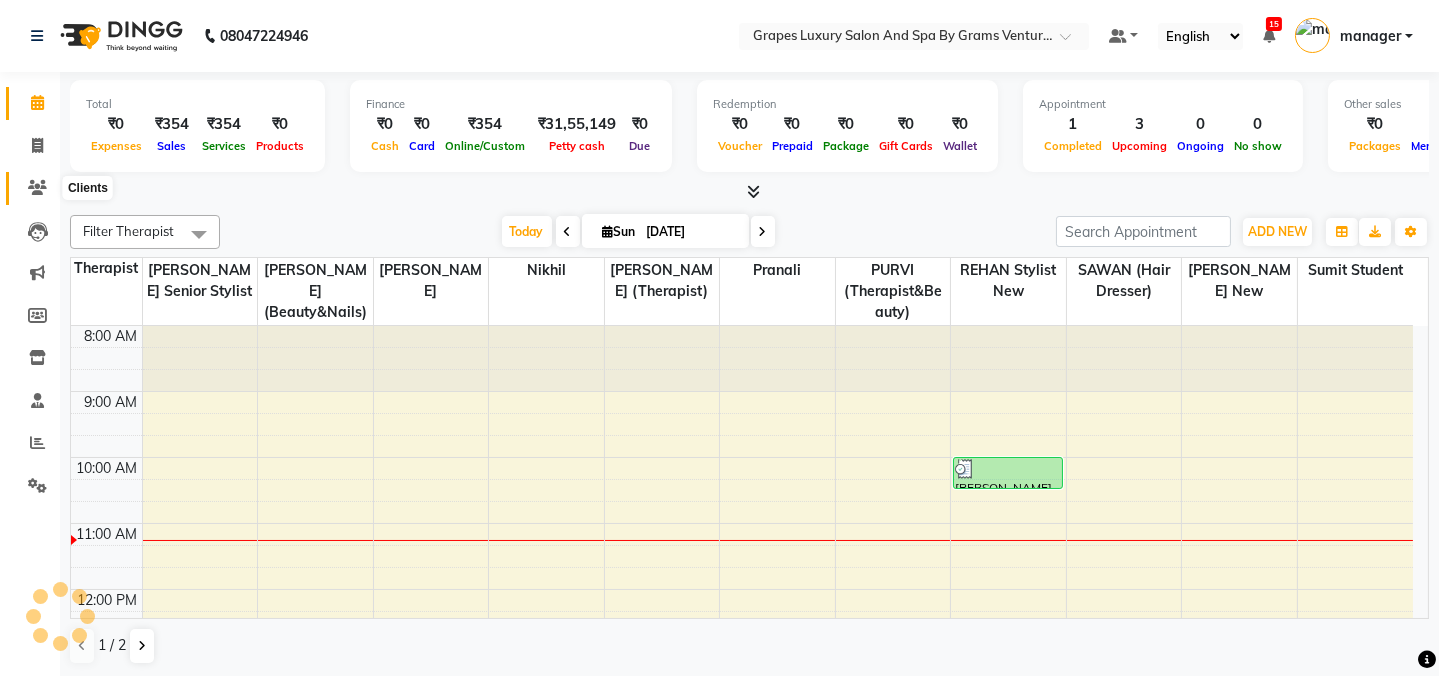 click 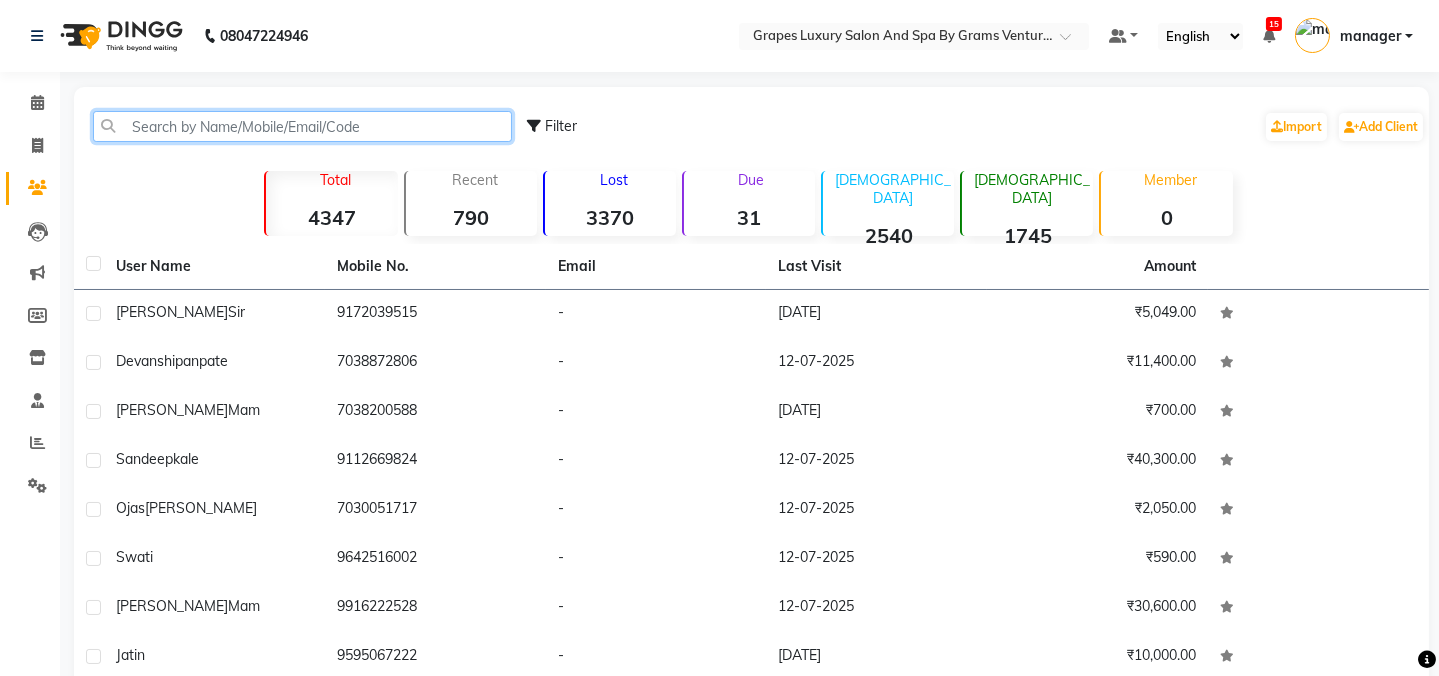 click 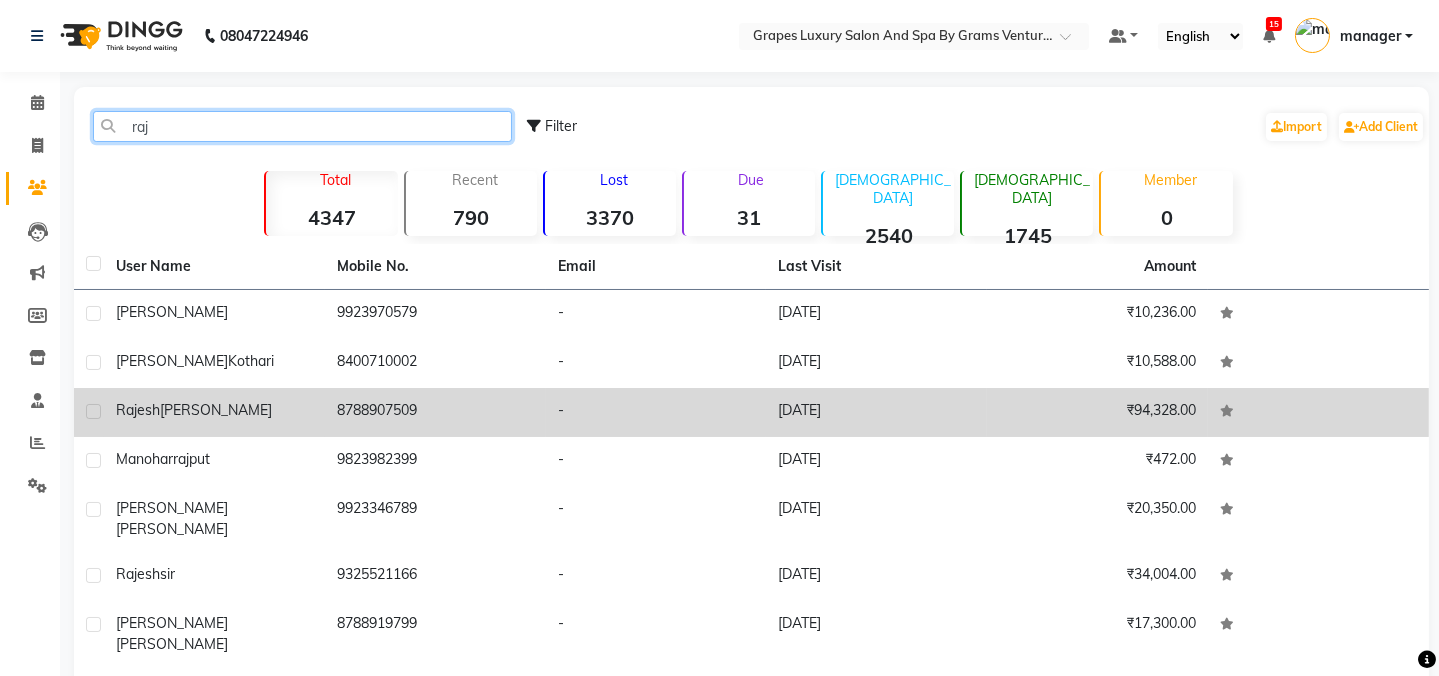 type on "raj" 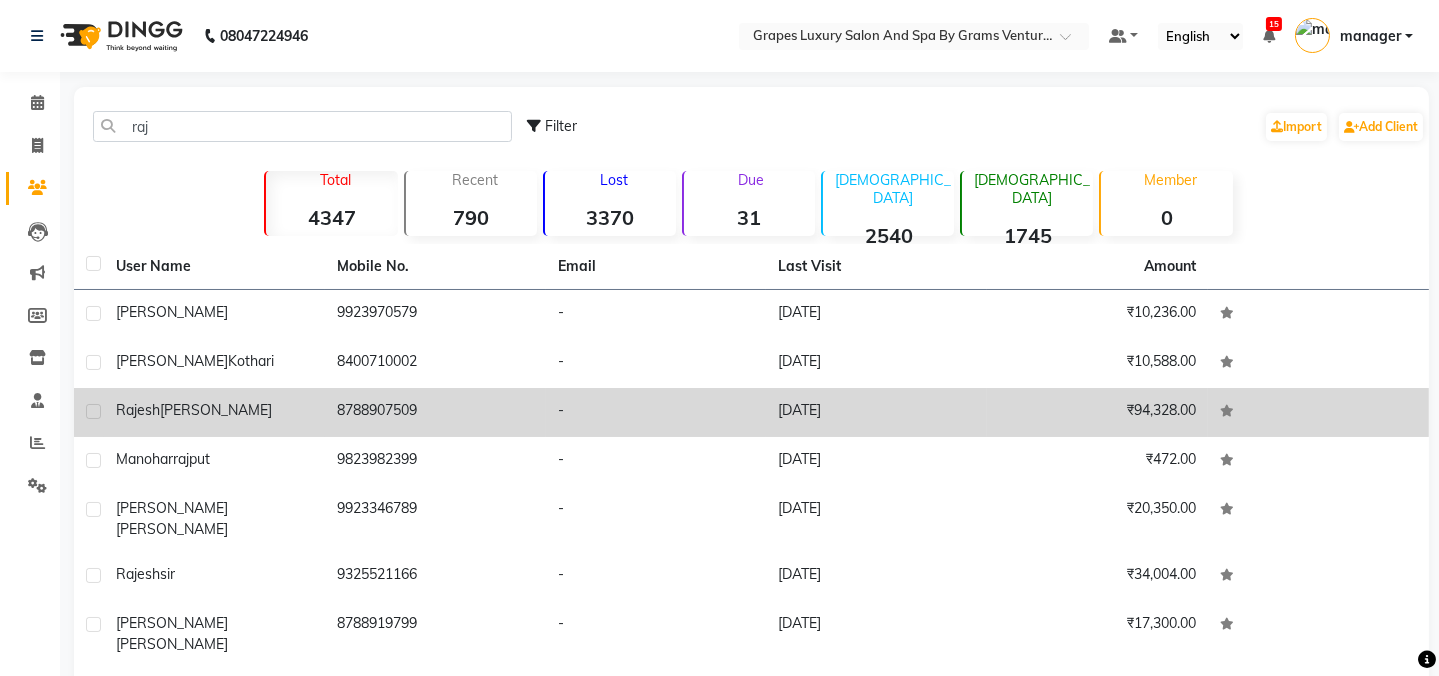 click on "[PERSON_NAME]" 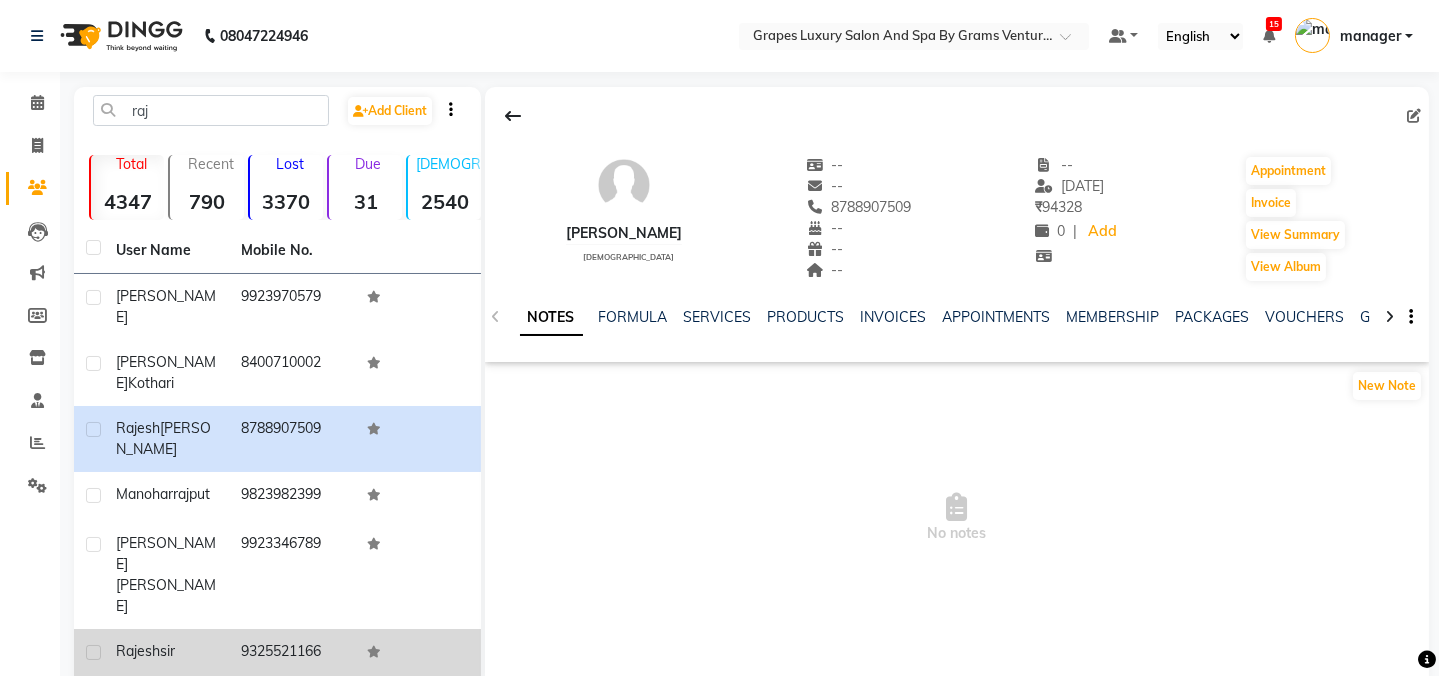 click on "9325521166" 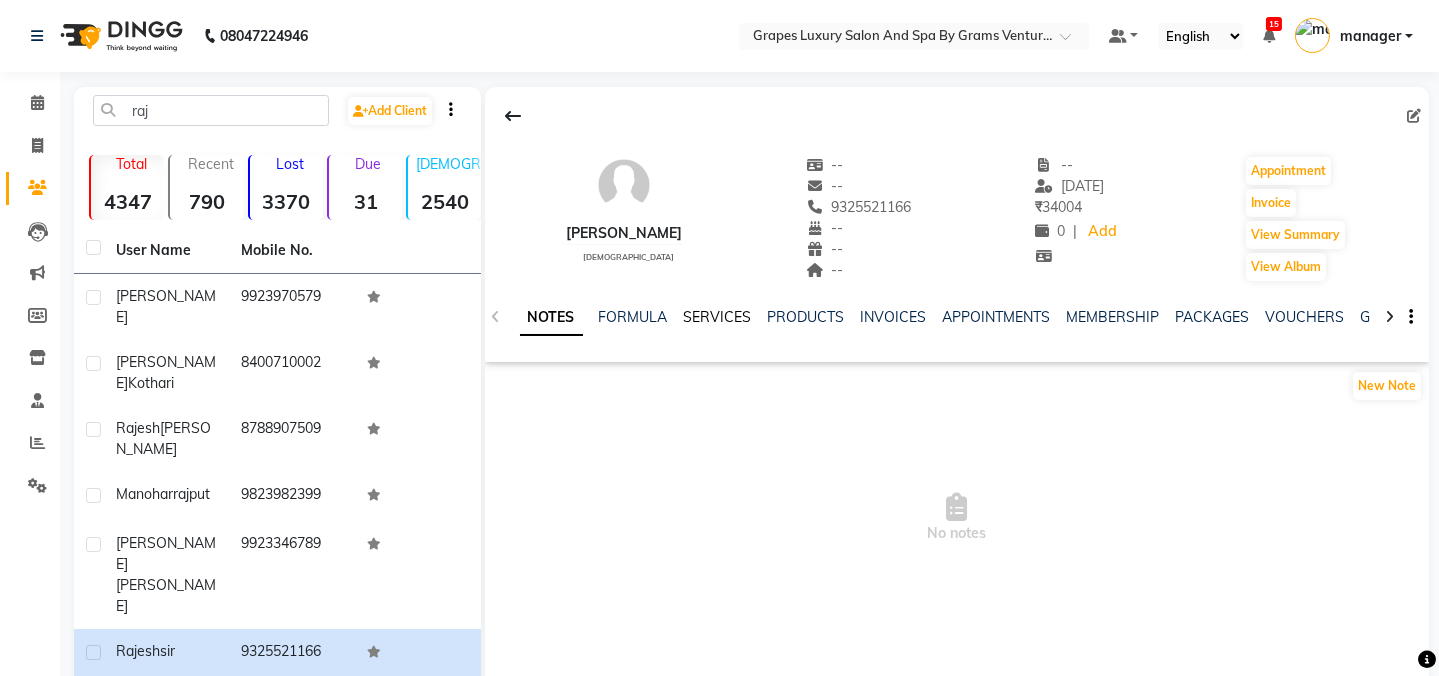 click on "SERVICES" 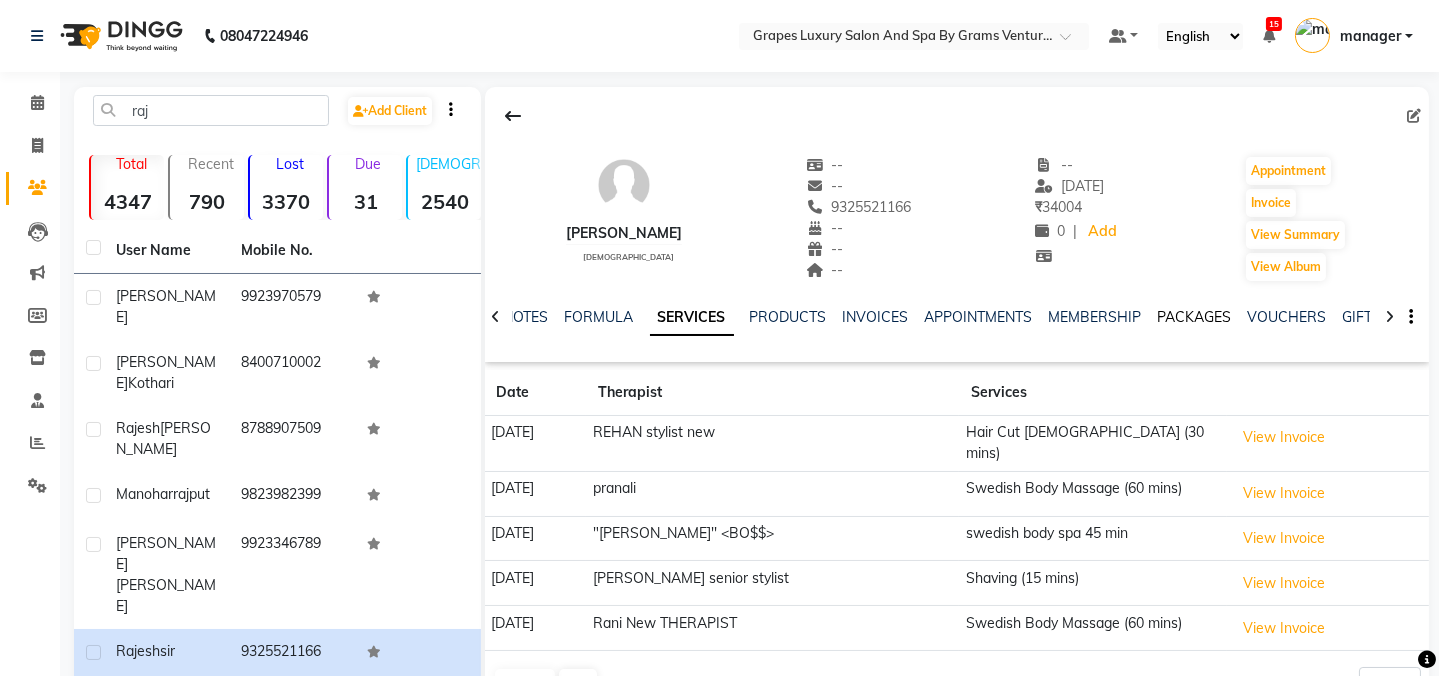 click on "PACKAGES" 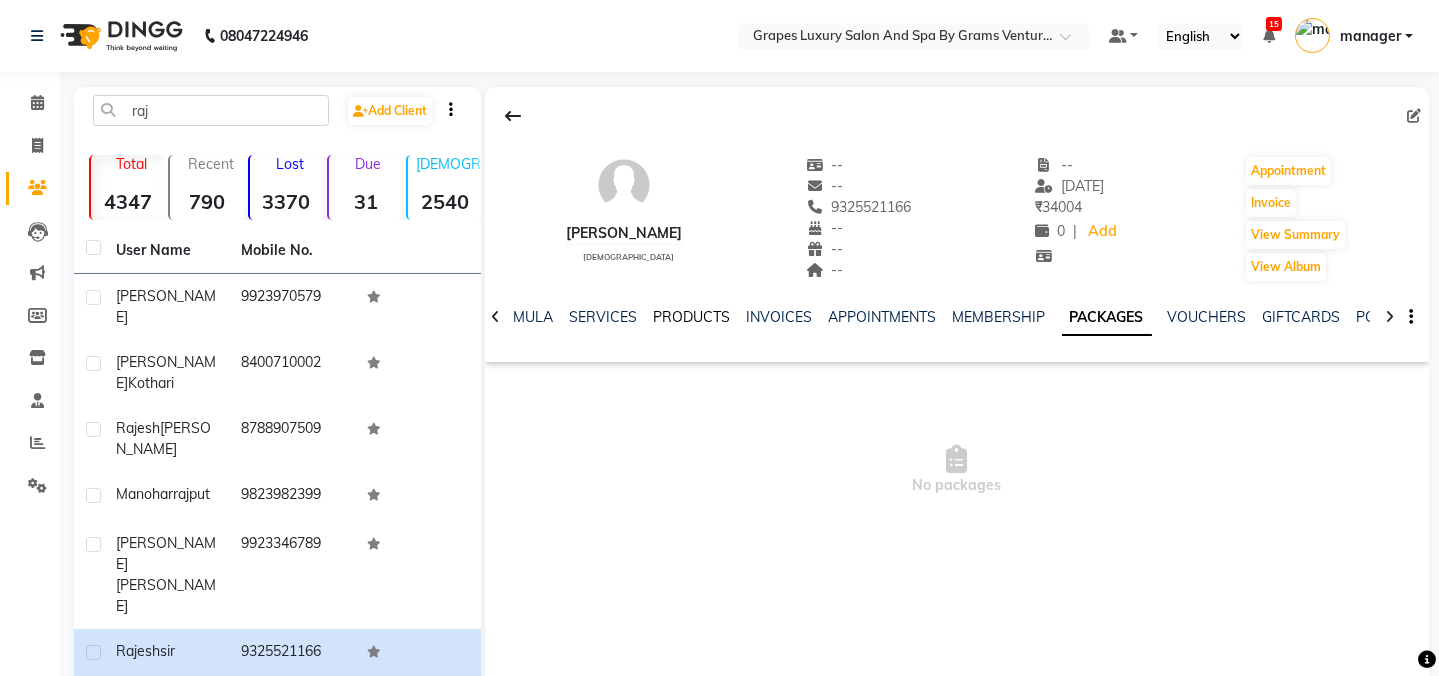 click on "PRODUCTS" 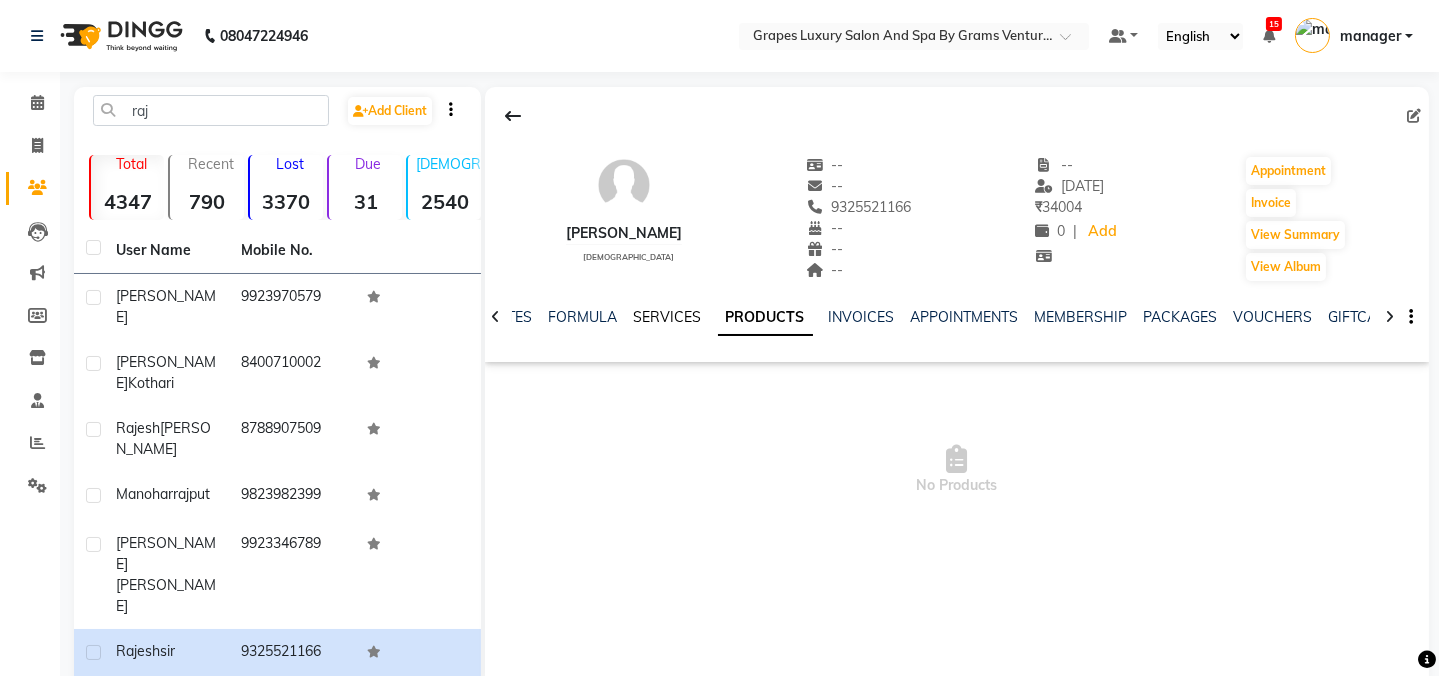 click on "SERVICES" 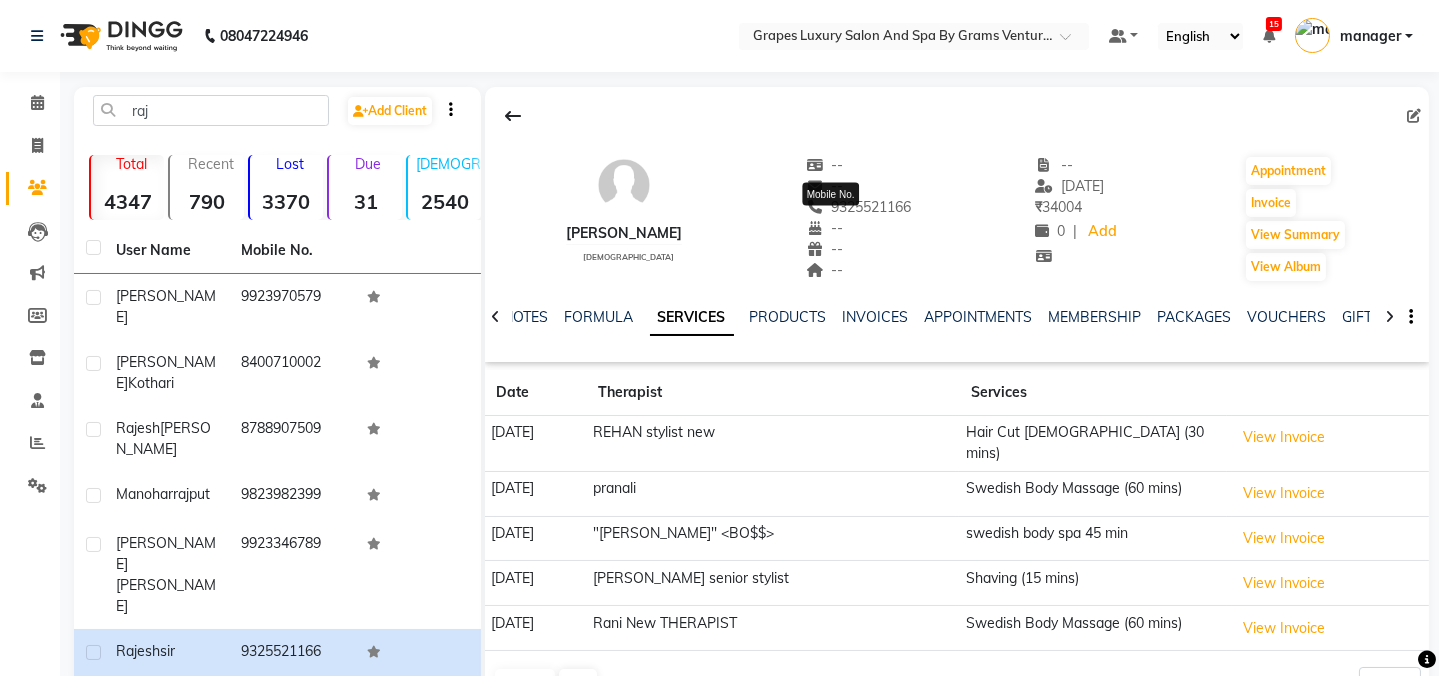 drag, startPoint x: 804, startPoint y: 204, endPoint x: 893, endPoint y: 207, distance: 89.050545 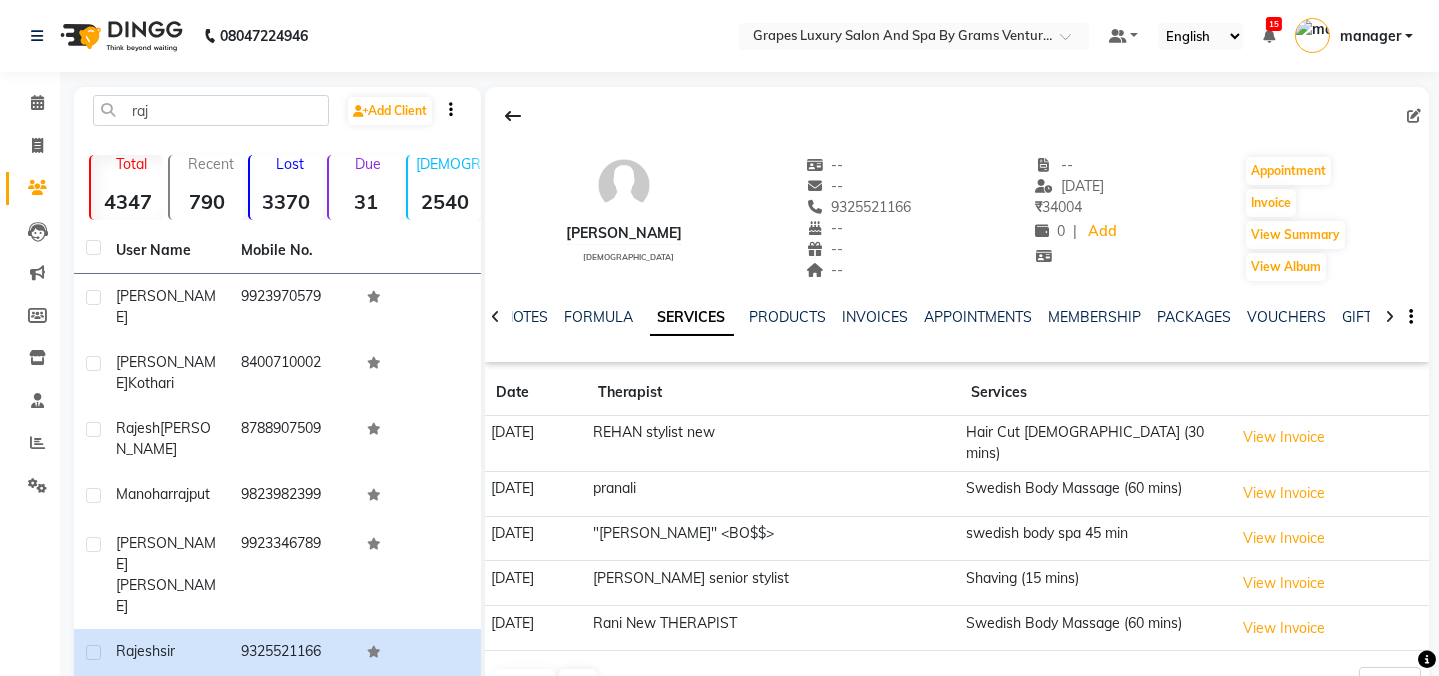 copy on "9325521166" 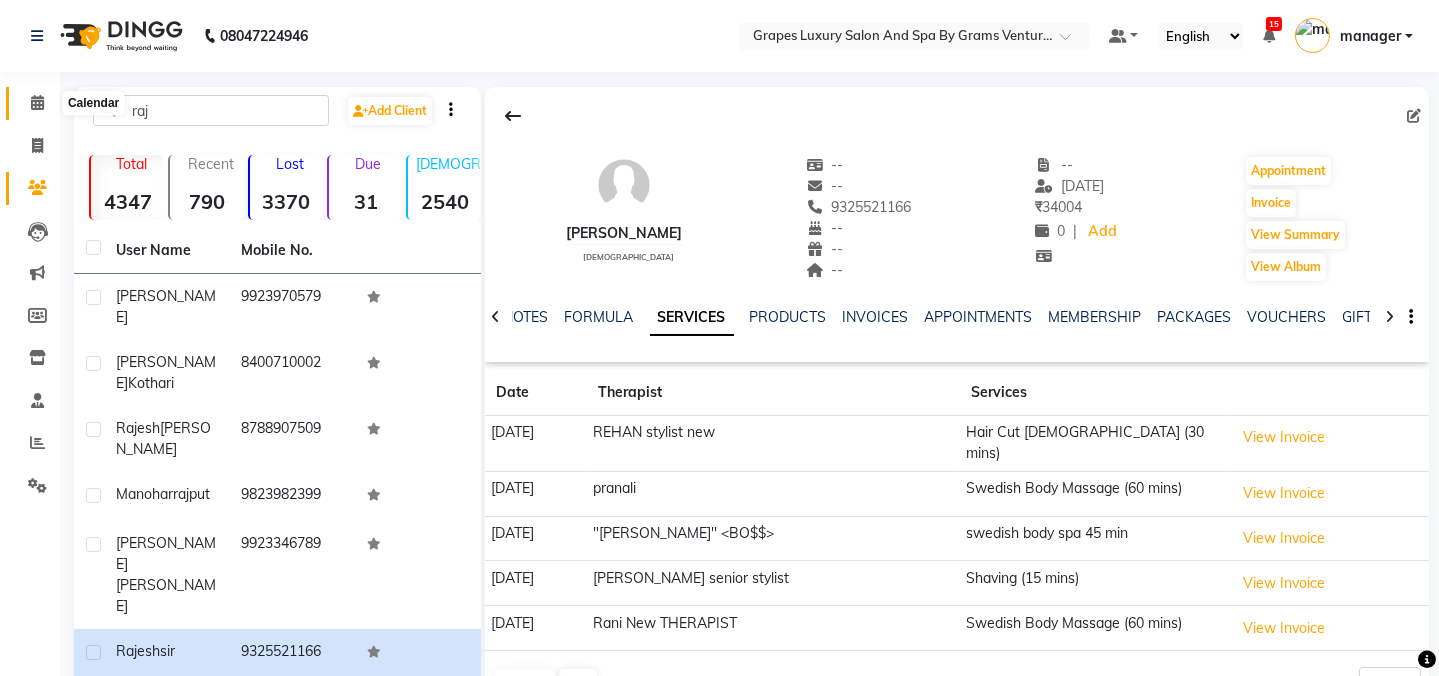 click 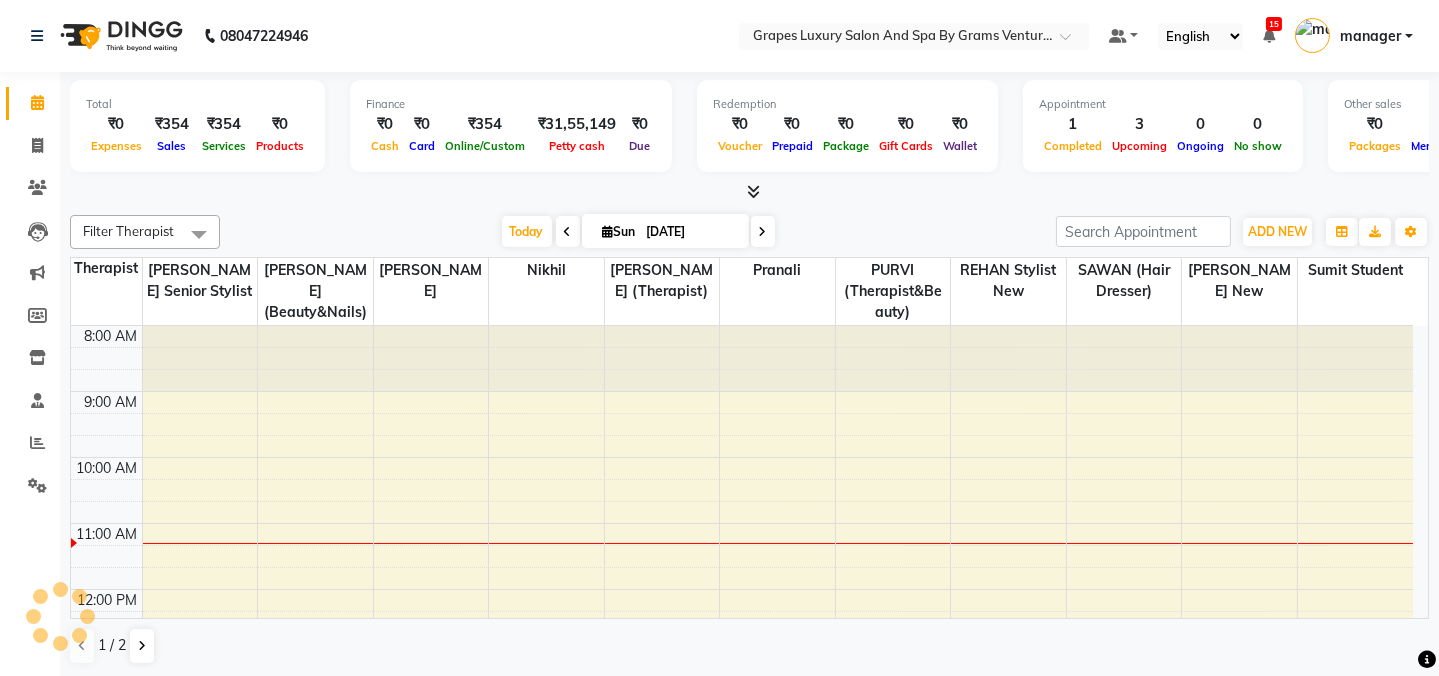 scroll, scrollTop: 0, scrollLeft: 0, axis: both 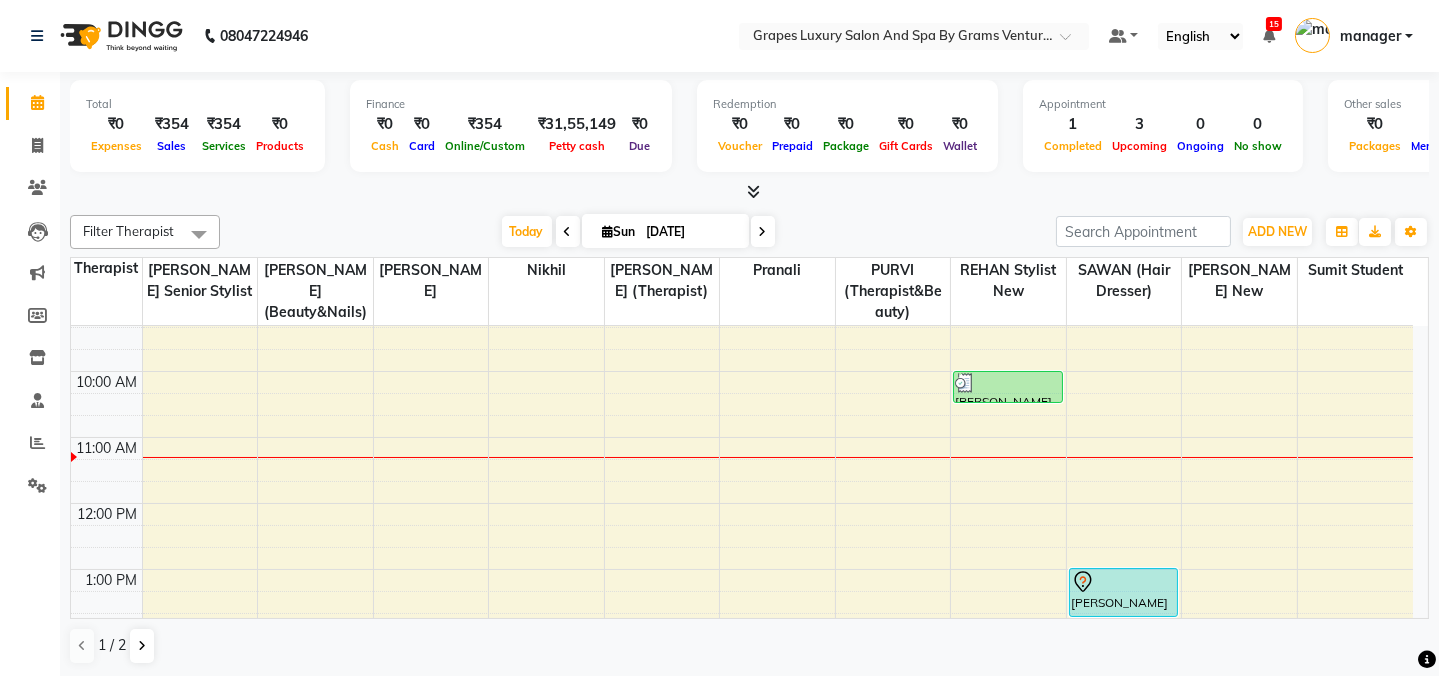 click on "8:00 AM 9:00 AM 10:00 AM 11:00 AM 12:00 PM 1:00 PM 2:00 PM 3:00 PM 4:00 PM 5:00 PM 6:00 PM 7:00 PM 8:00 PM             [PERSON_NAME], TK02, 04:15 PM-05:15 PM, Swedish Body Massage (60 mins)     [PERSON_NAME] sir, TK03, 10:00 AM-10:30 AM, Hair Cut [DEMOGRAPHIC_DATA] (30 mins)             [PERSON_NAME] mam, TK01, 01:00 PM-01:45 PM, Hair Cut [DEMOGRAPHIC_DATA] (45 mins)             [PERSON_NAME], TK02, 04:35 PM-05:35 PM, Swedish Body Massage (60 mins)" at bounding box center (742, 668) 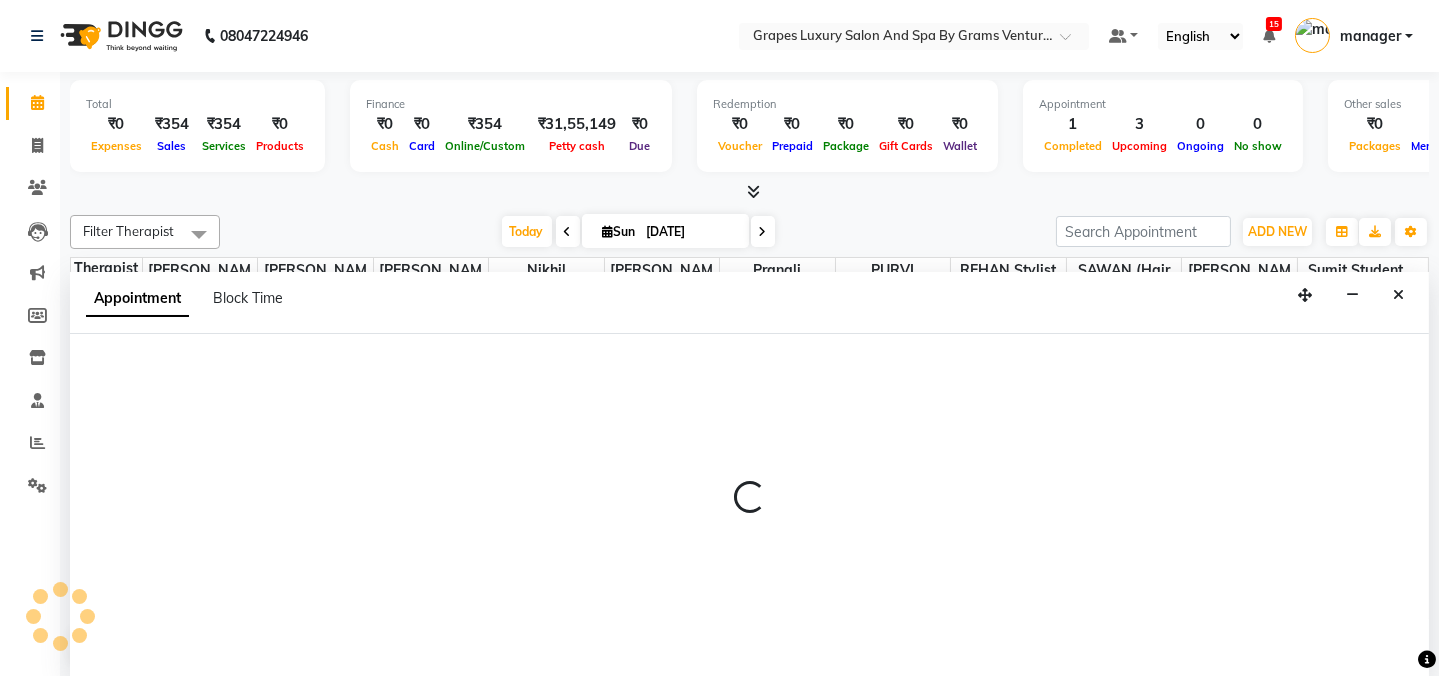 scroll, scrollTop: 0, scrollLeft: 0, axis: both 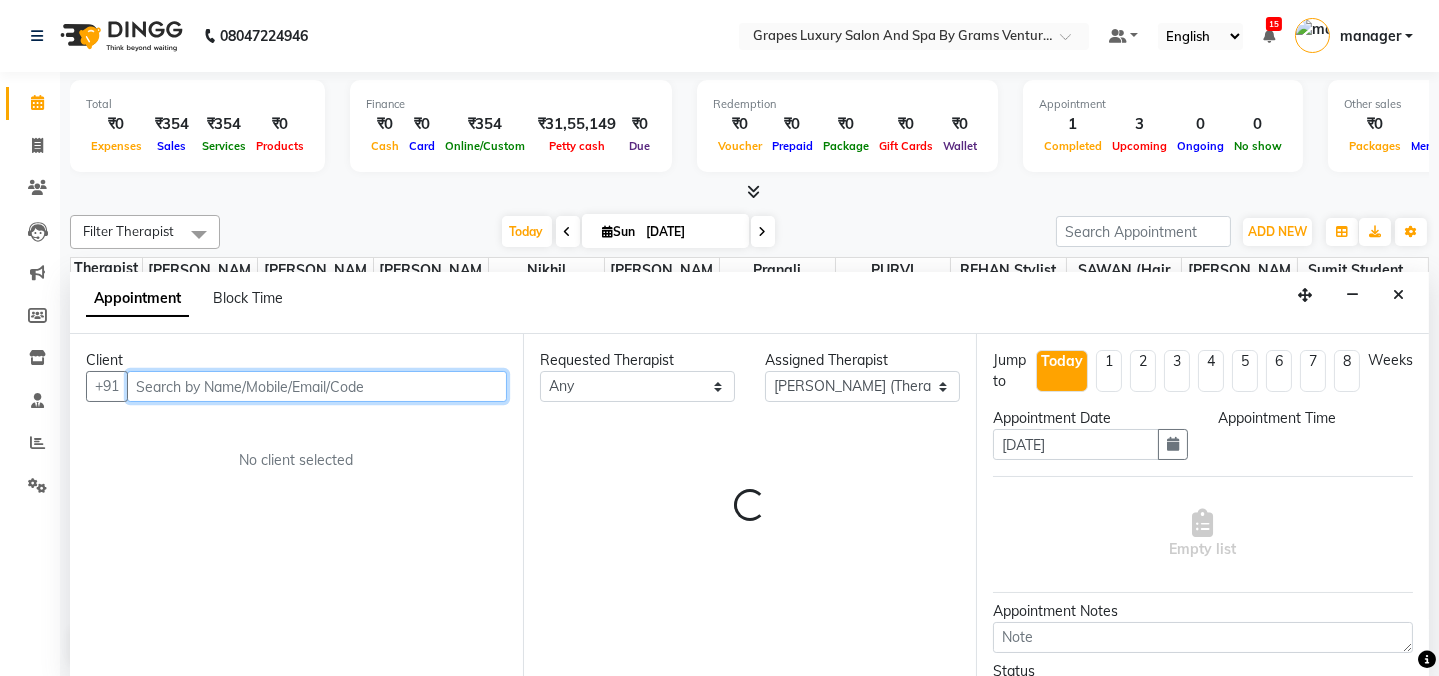 select on "660" 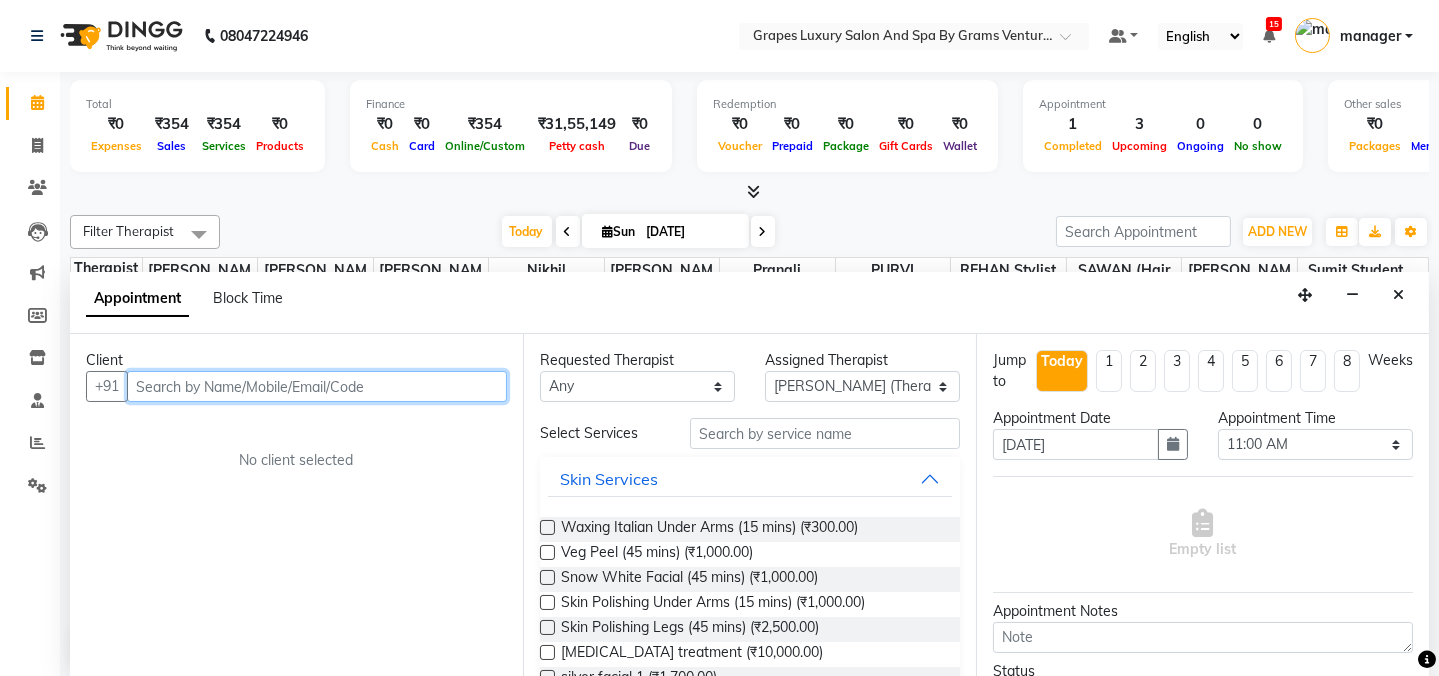 paste on "9325521166" 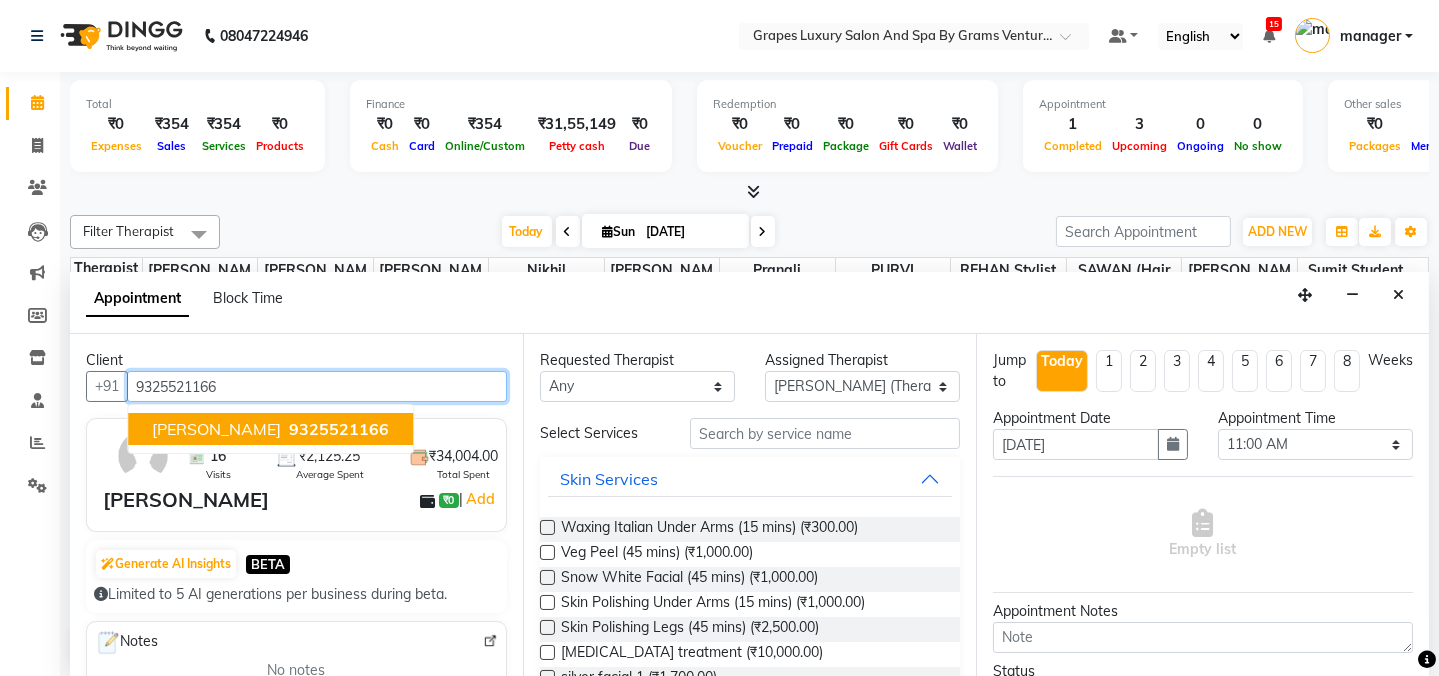 click on "9325521166" at bounding box center (337, 429) 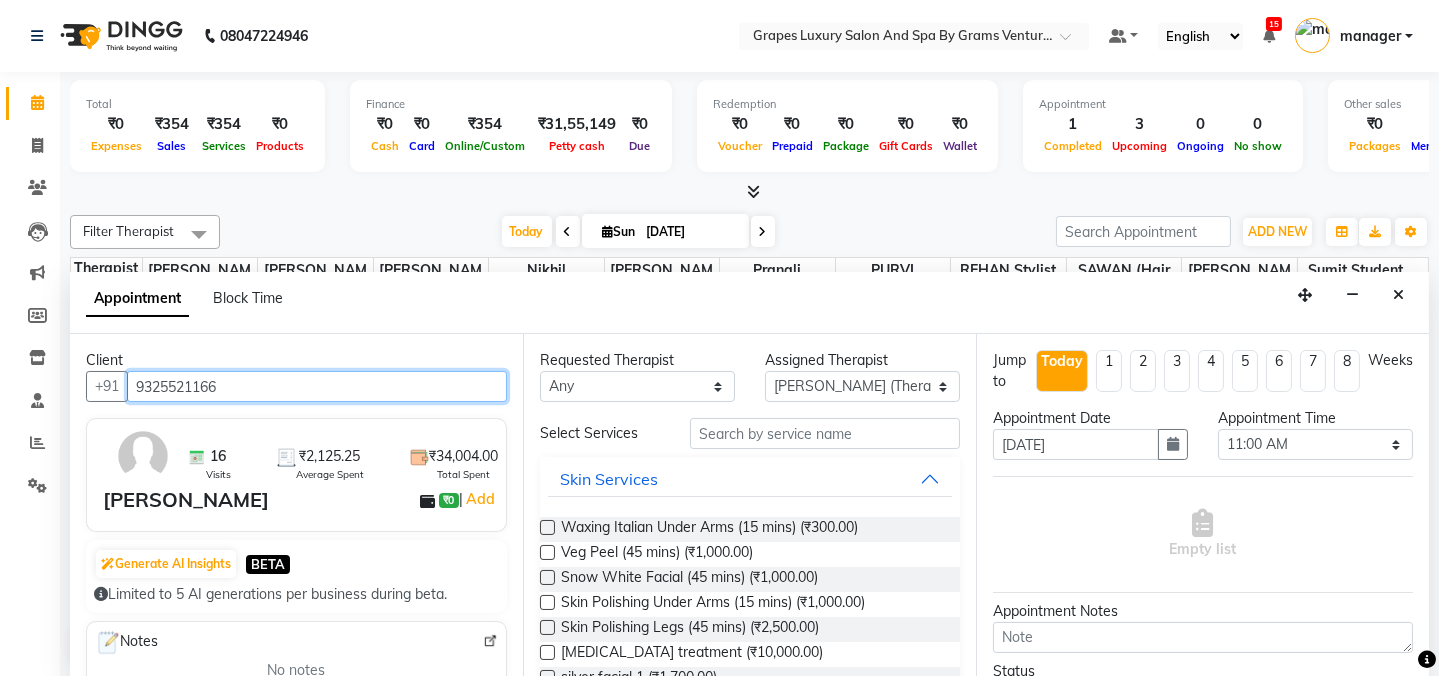 type on "9325521166" 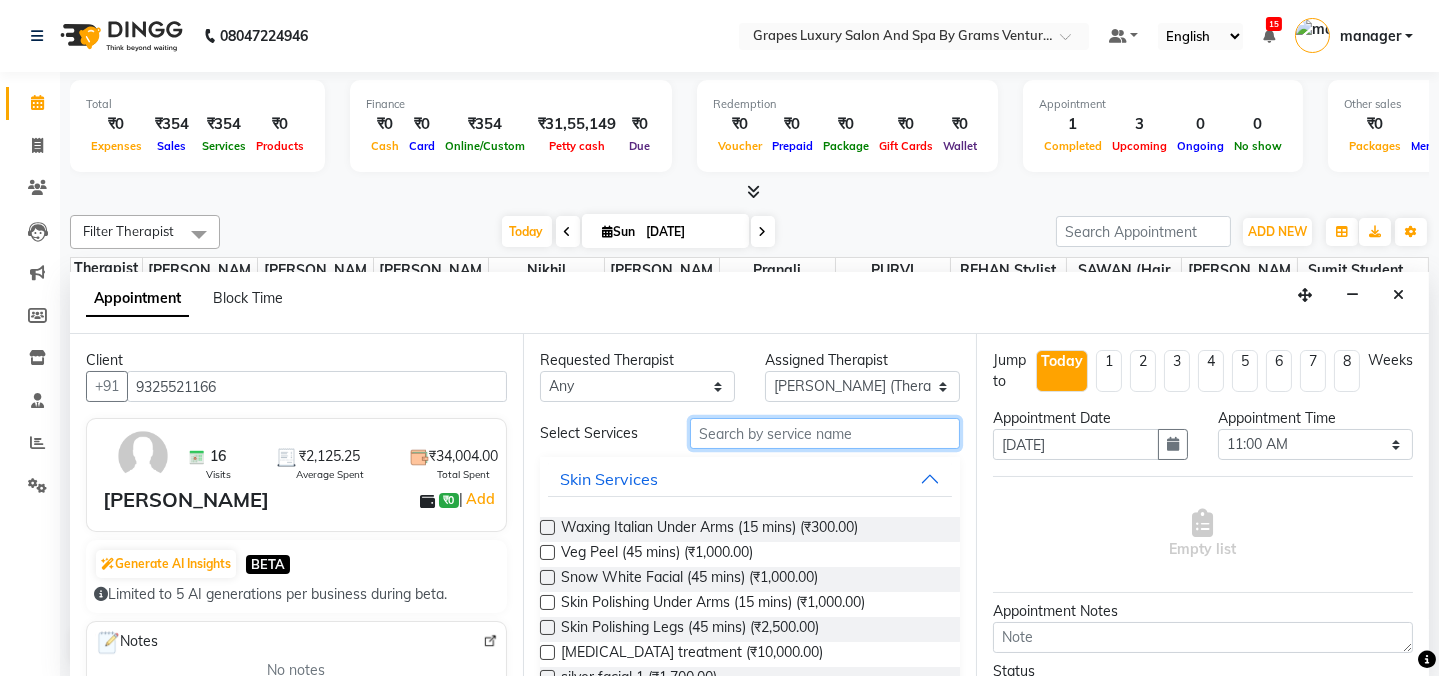 click at bounding box center (825, 433) 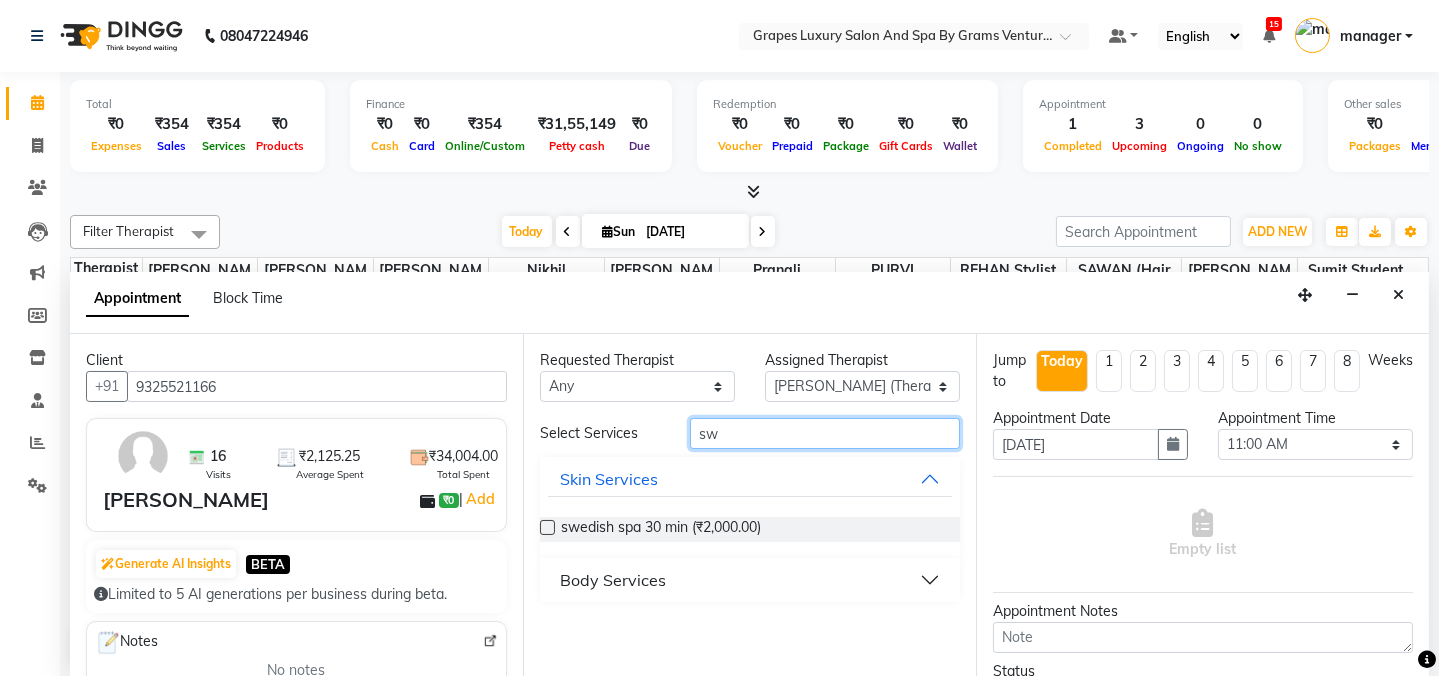 type on "sw" 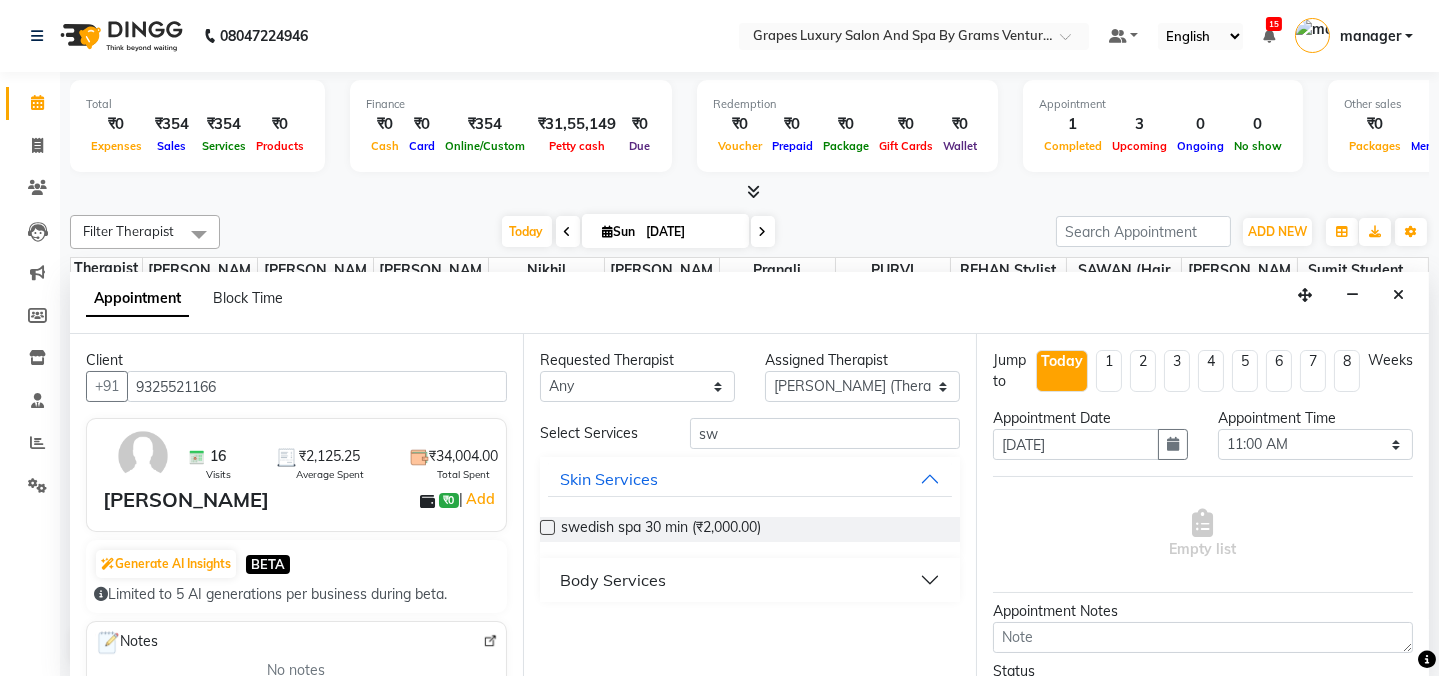 click on "Body Services" at bounding box center (613, 580) 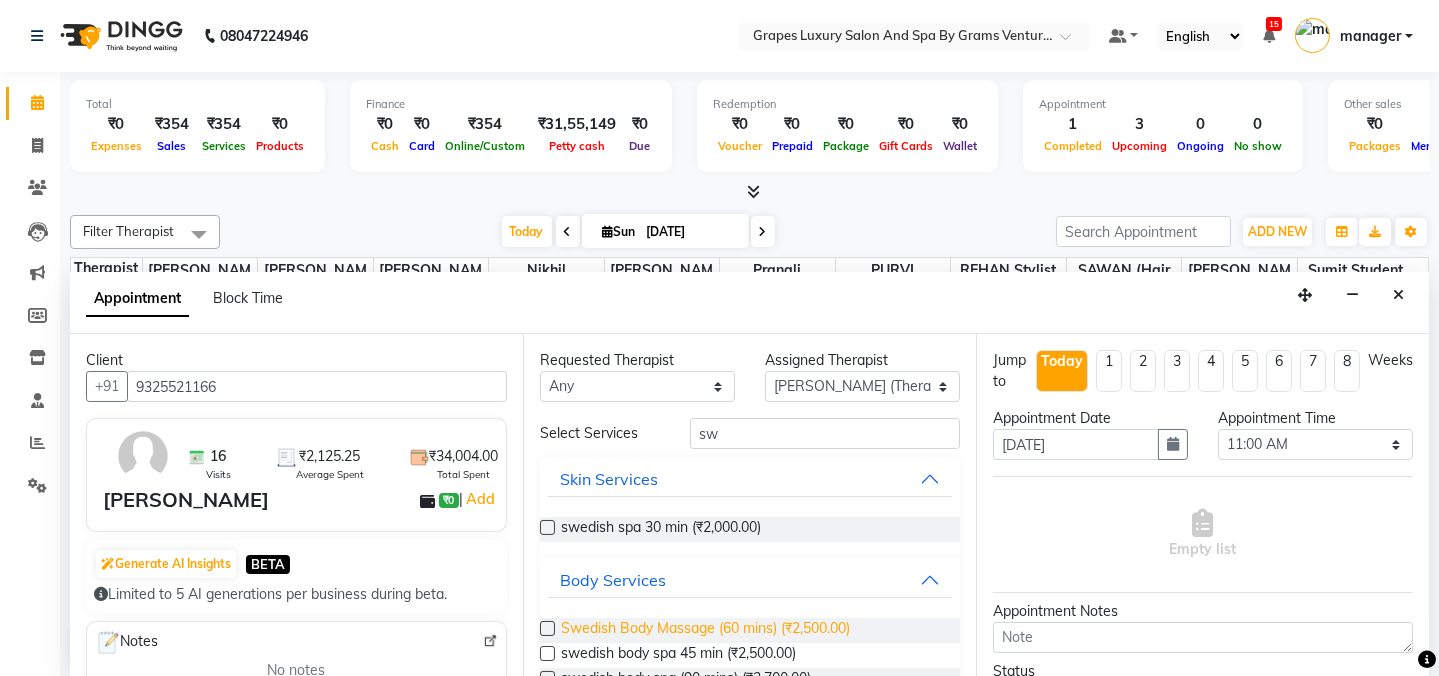 click on "Swedish Body Massage (60 mins) (₹2,500.00)" at bounding box center [705, 630] 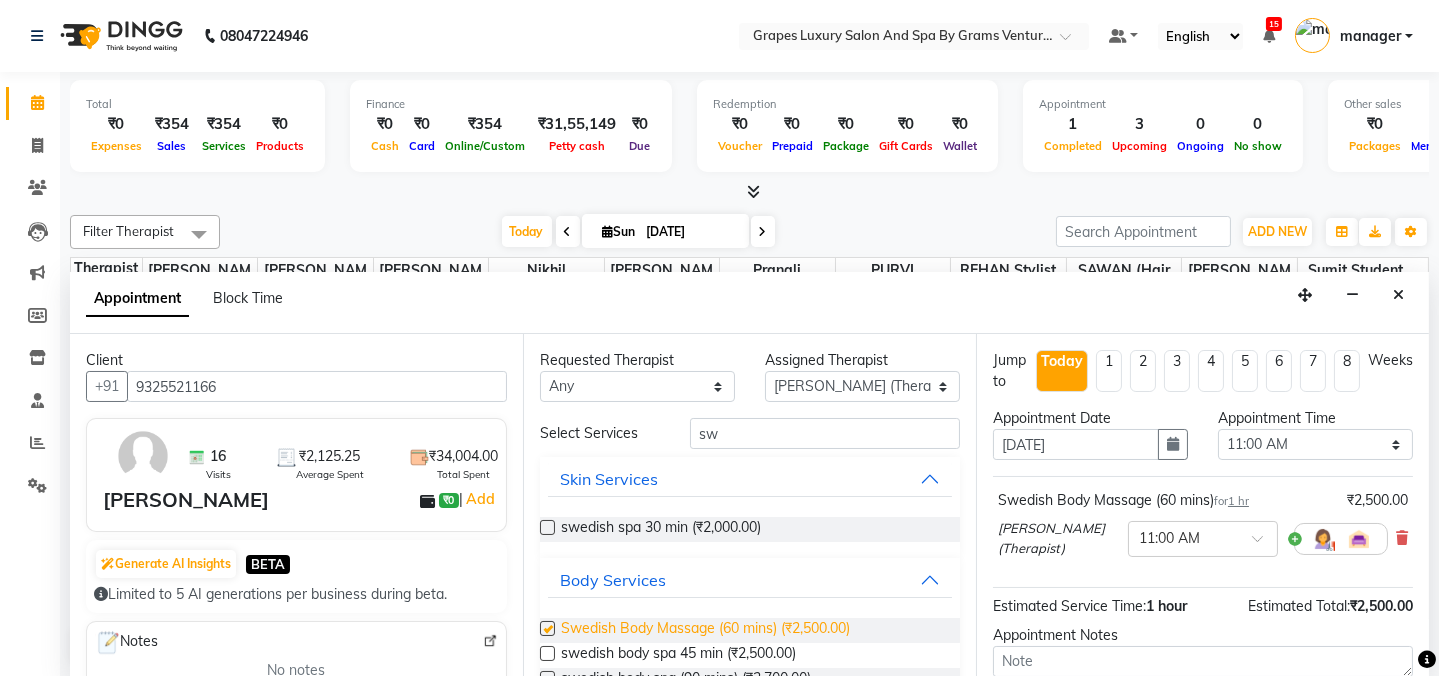 checkbox on "false" 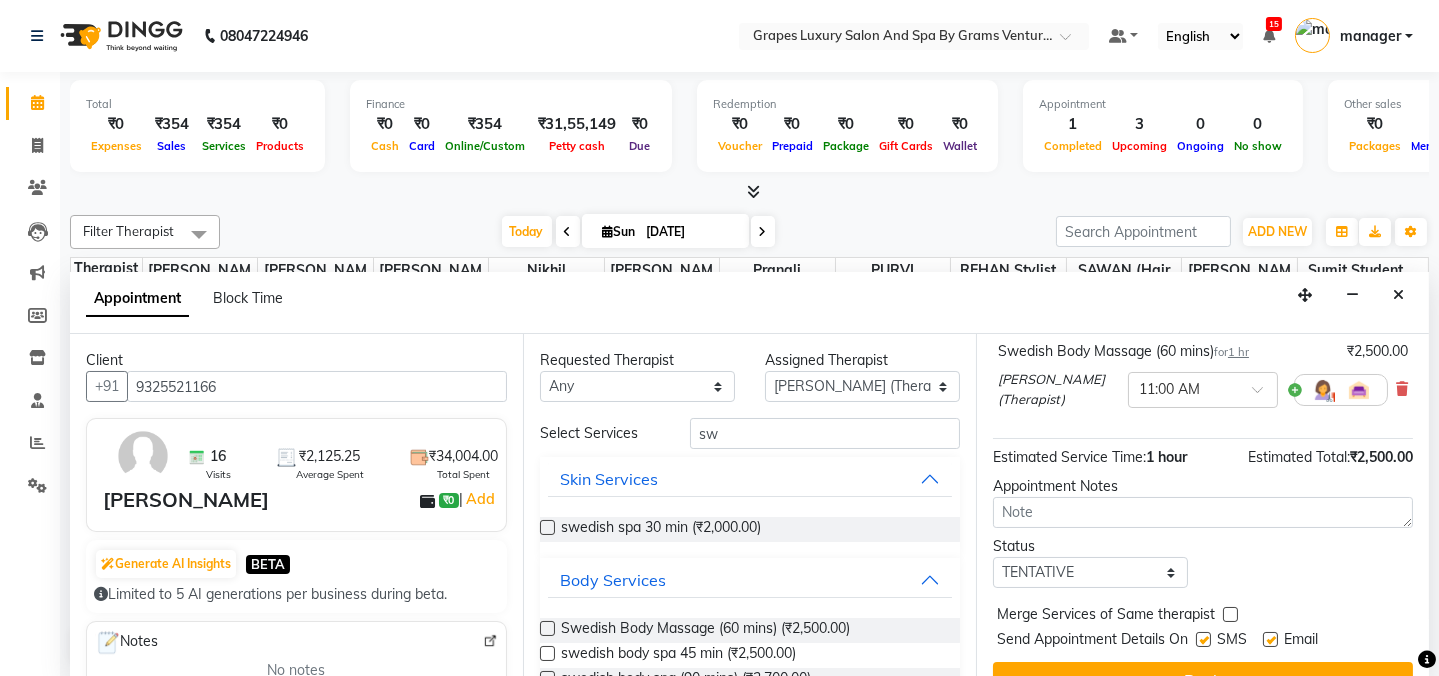scroll, scrollTop: 181, scrollLeft: 0, axis: vertical 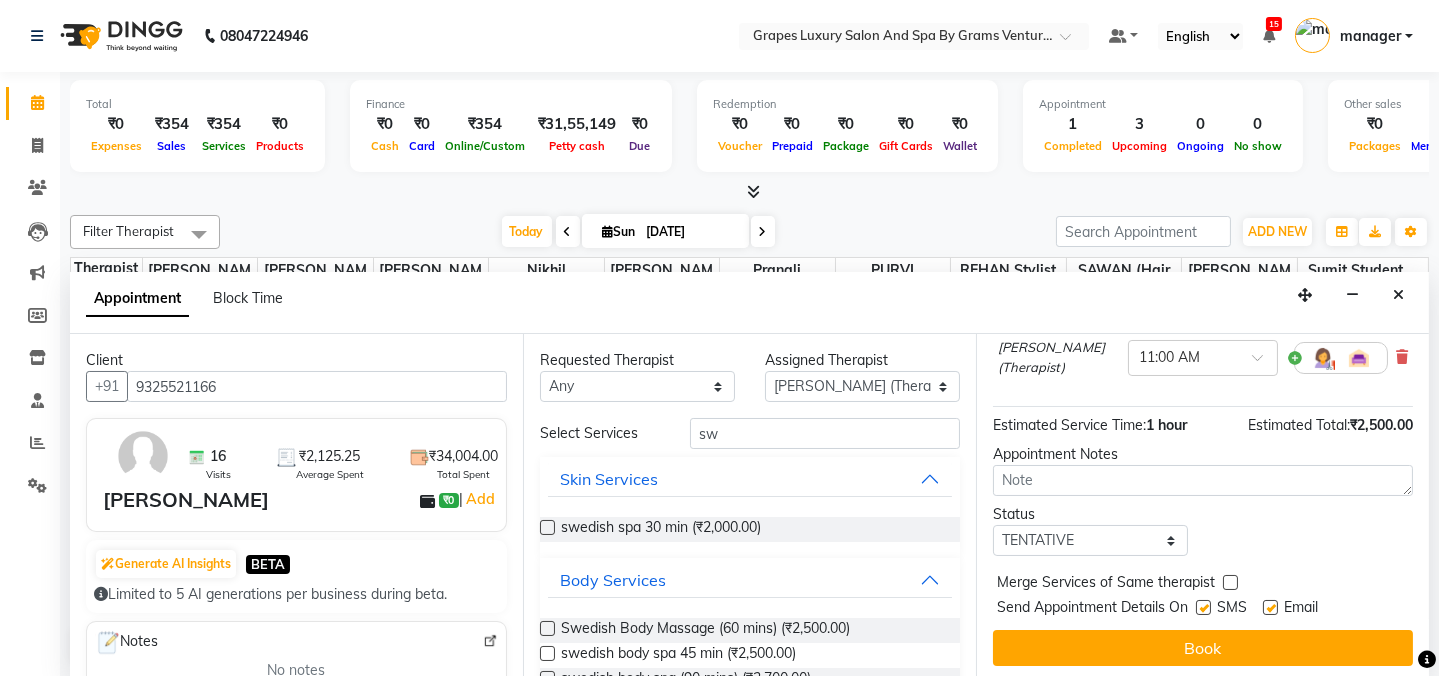 click at bounding box center (1203, 607) 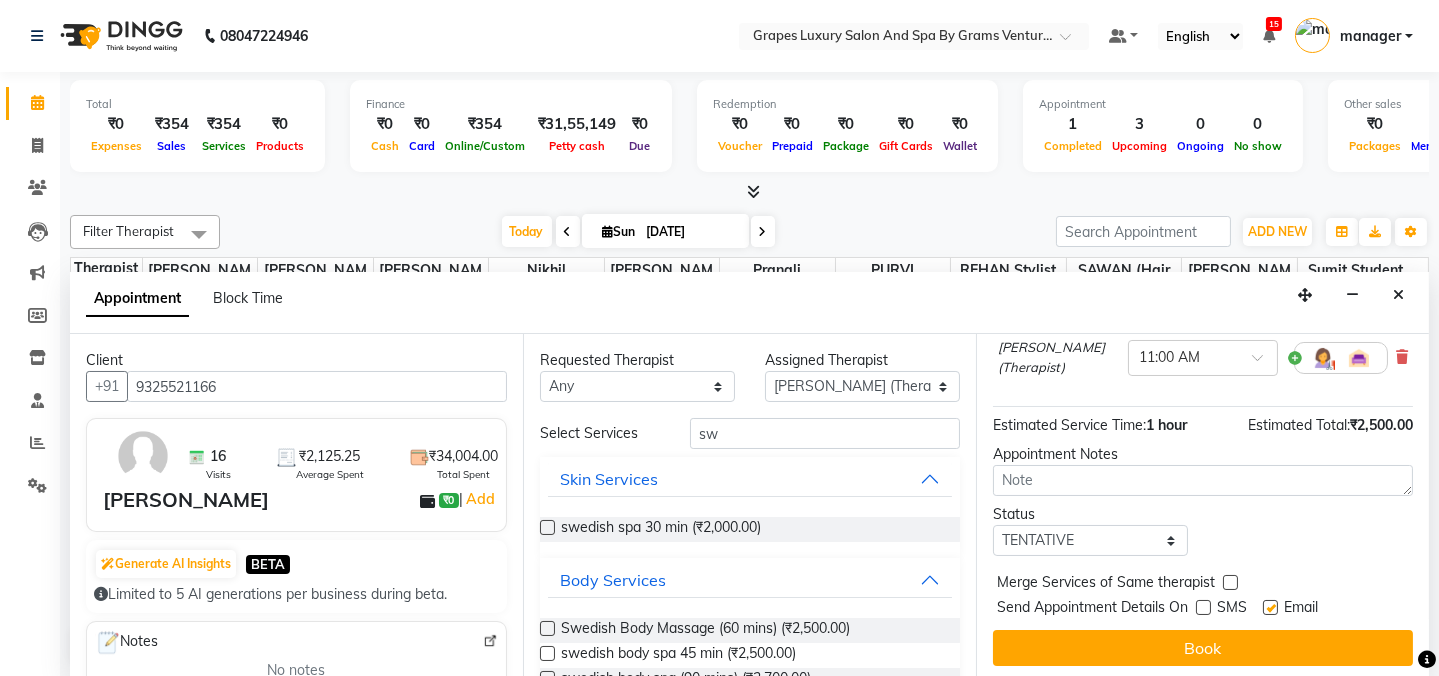 click at bounding box center (1270, 607) 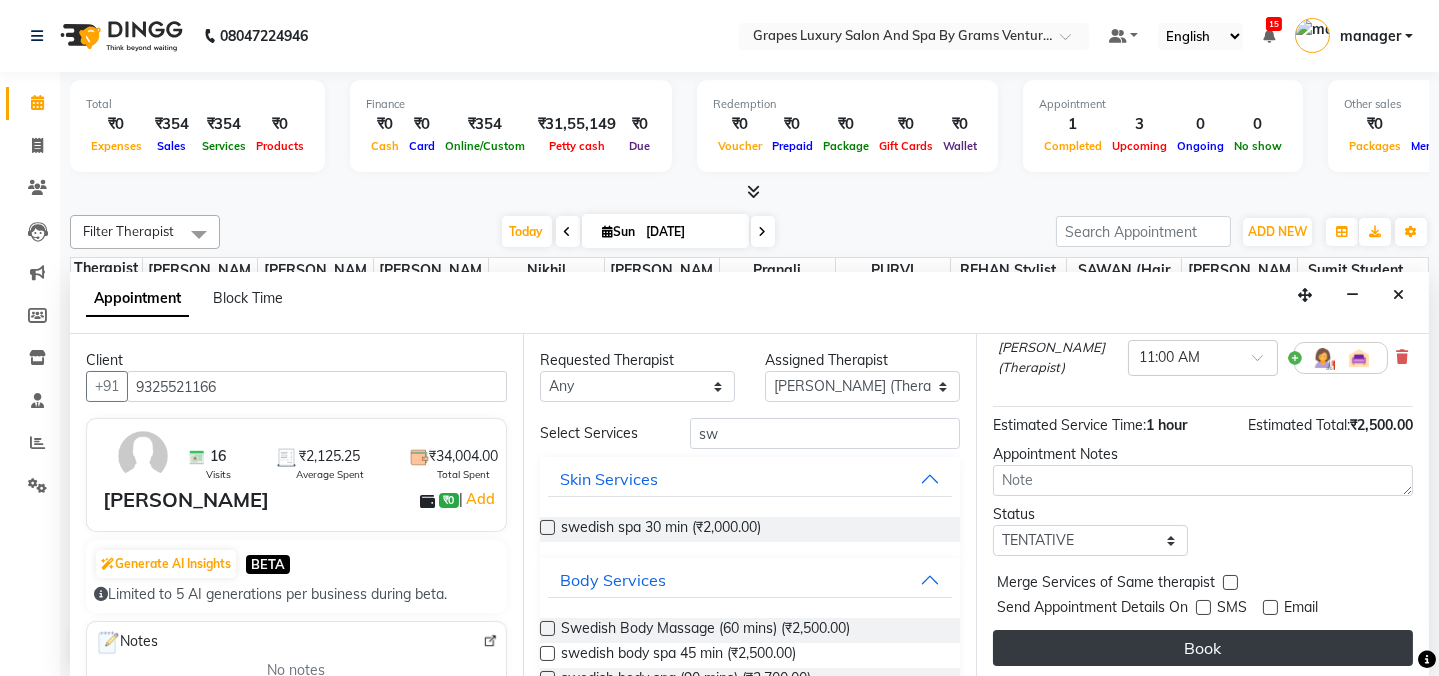 click on "Book" at bounding box center [1203, 648] 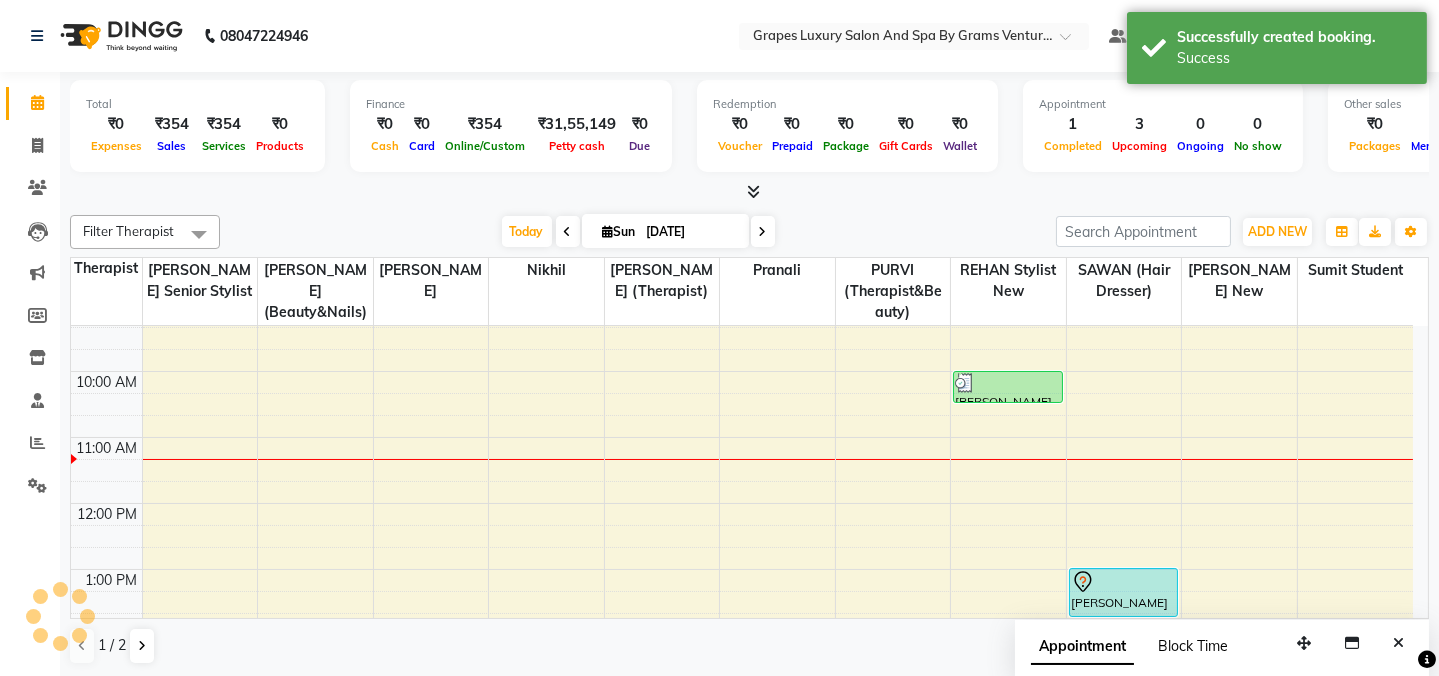 scroll, scrollTop: 0, scrollLeft: 0, axis: both 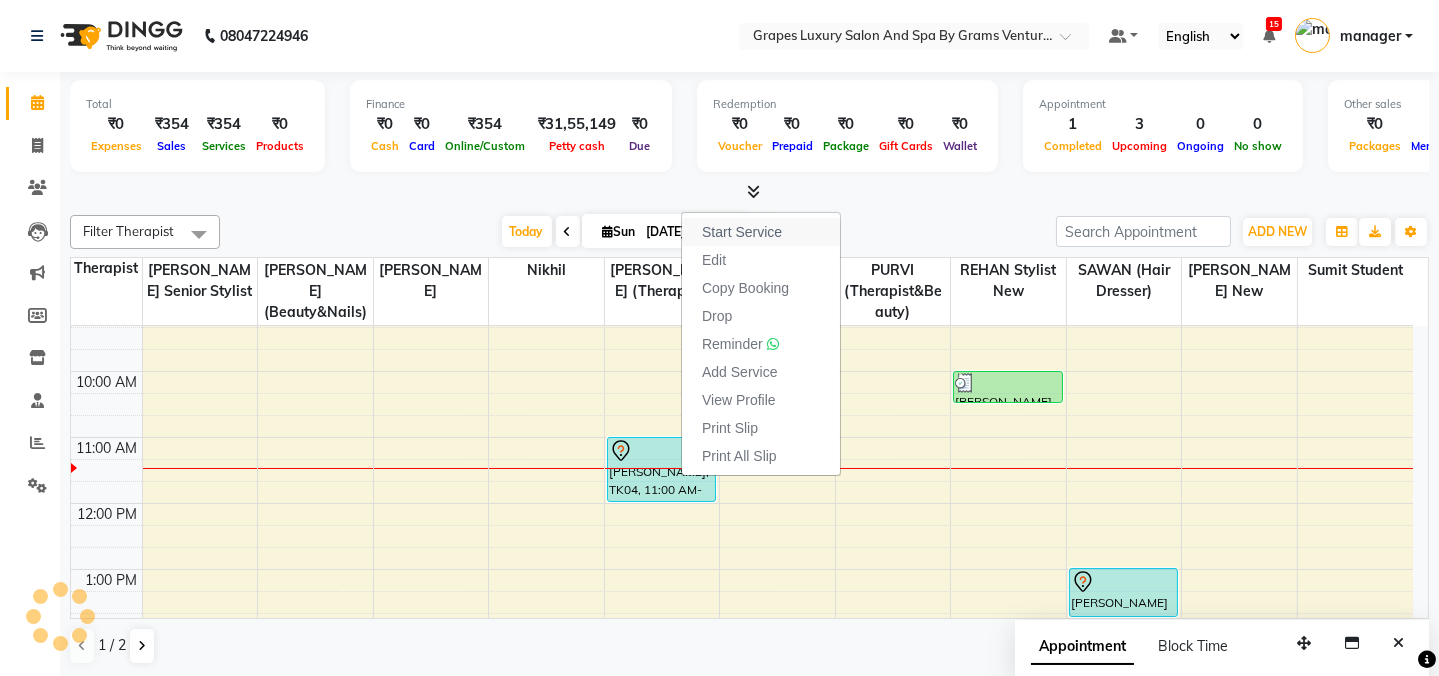 click on "Start Service" at bounding box center [742, 232] 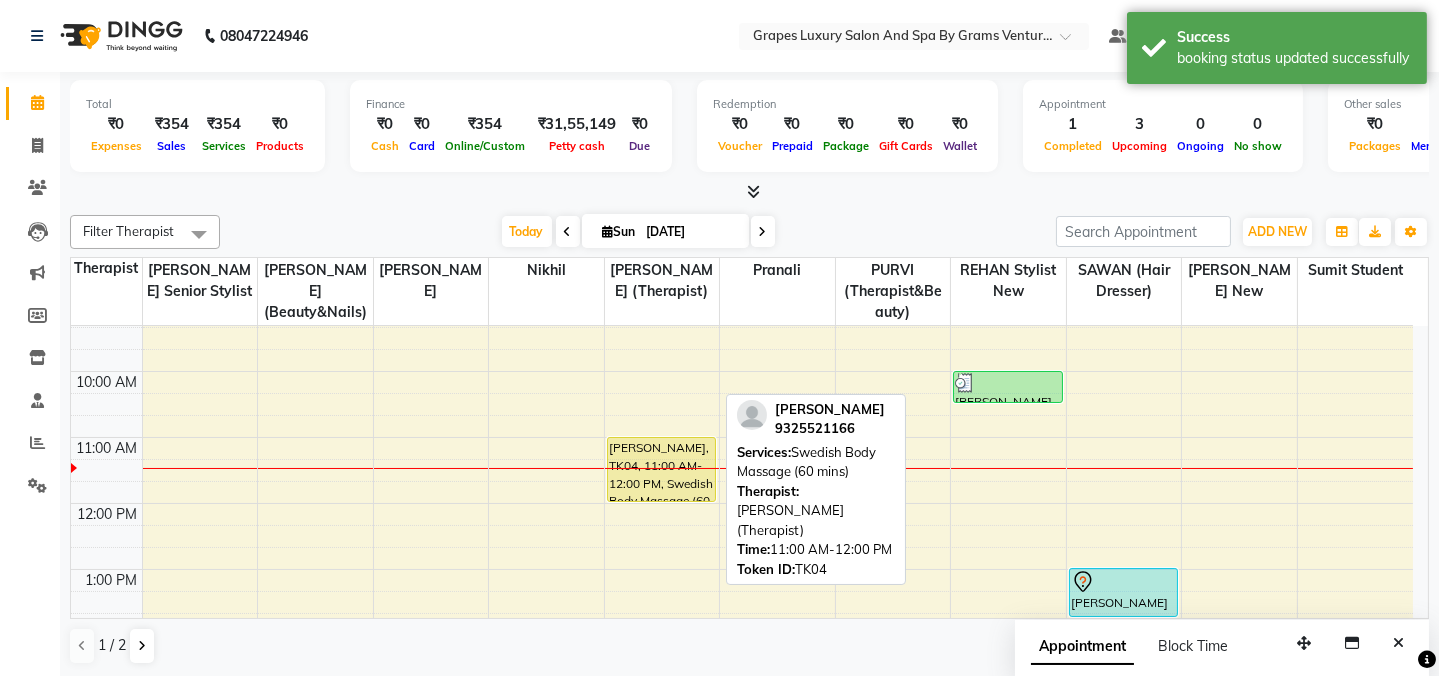 click on "[PERSON_NAME], TK04, 11:00 AM-12:00 PM, Swedish Body Massage (60 mins)" at bounding box center [662, 469] 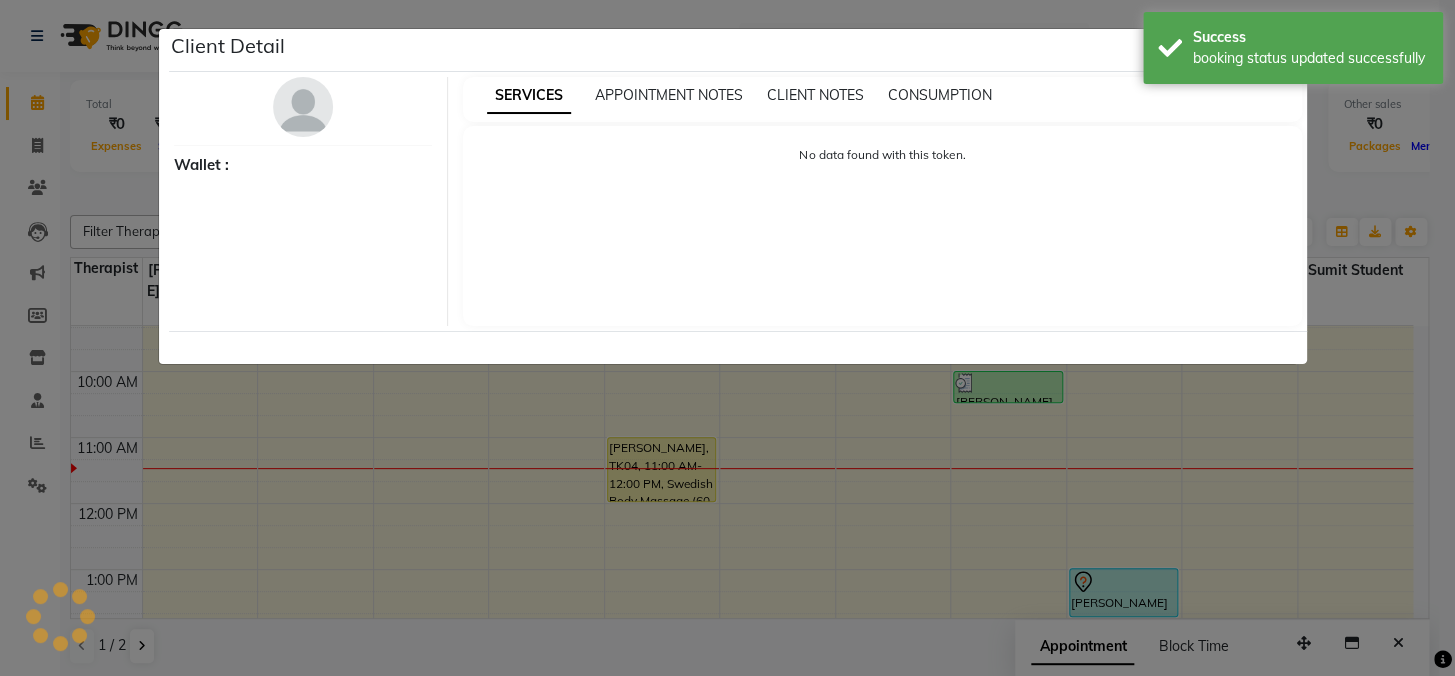select on "1" 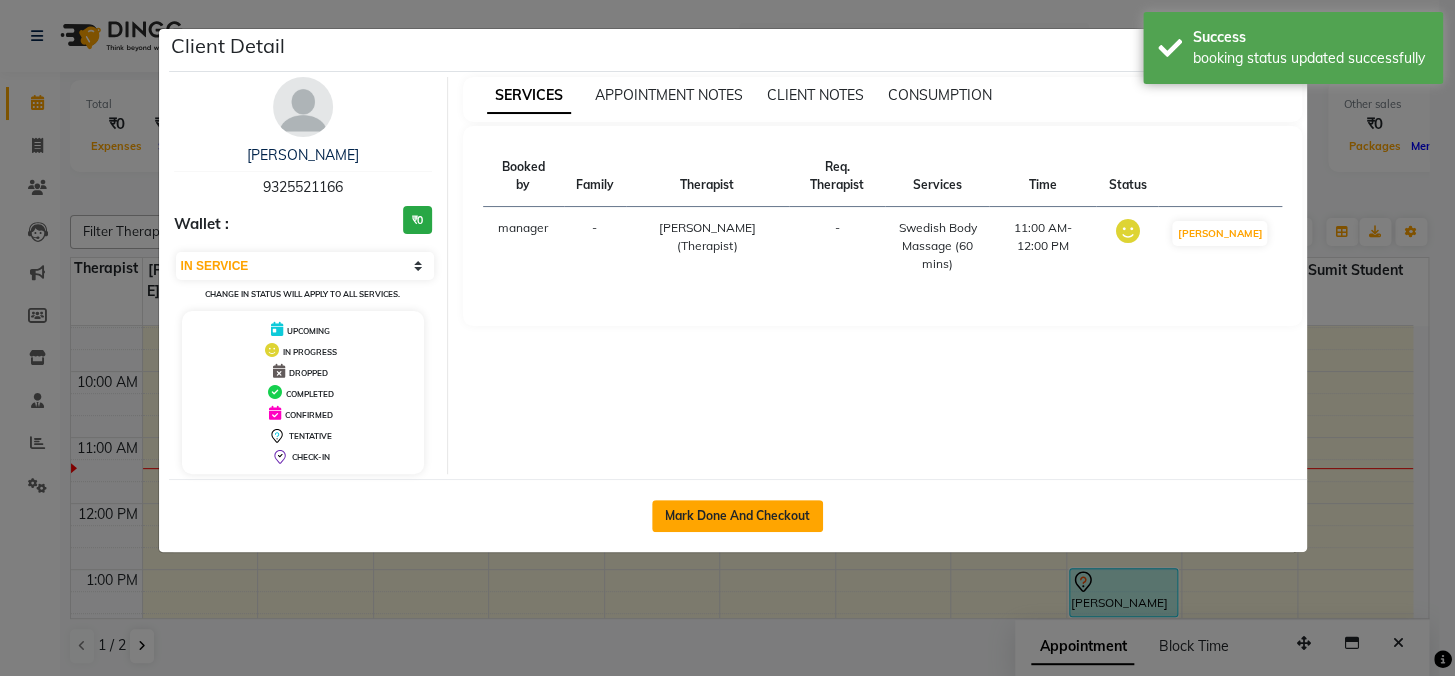 click on "Mark Done And Checkout" 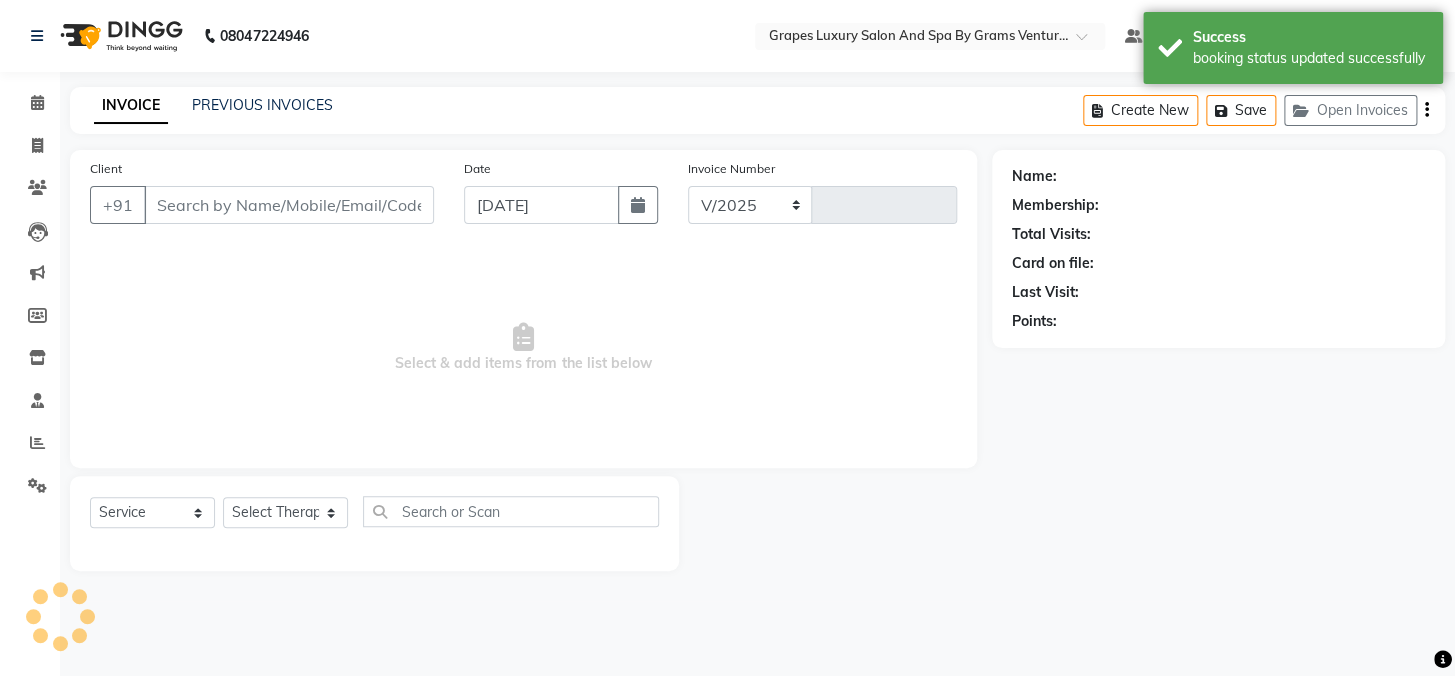 select on "3585" 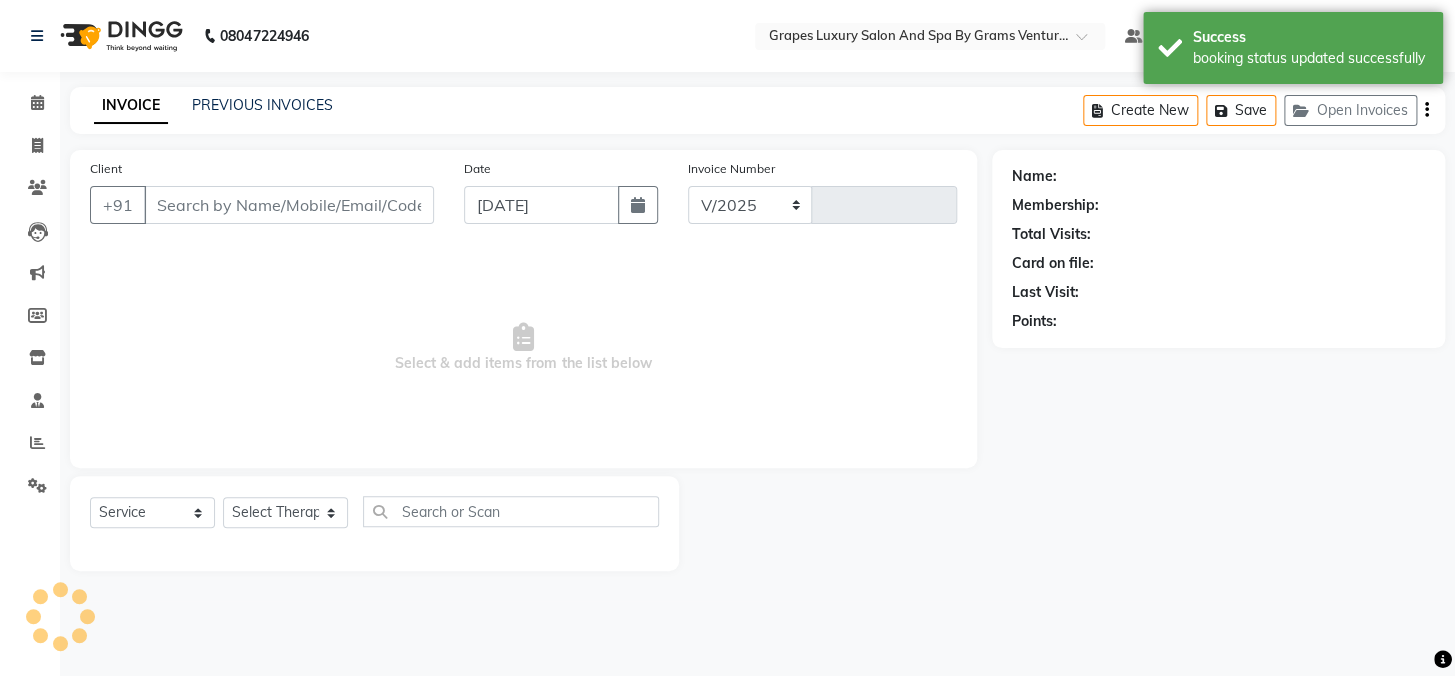 type on "1664" 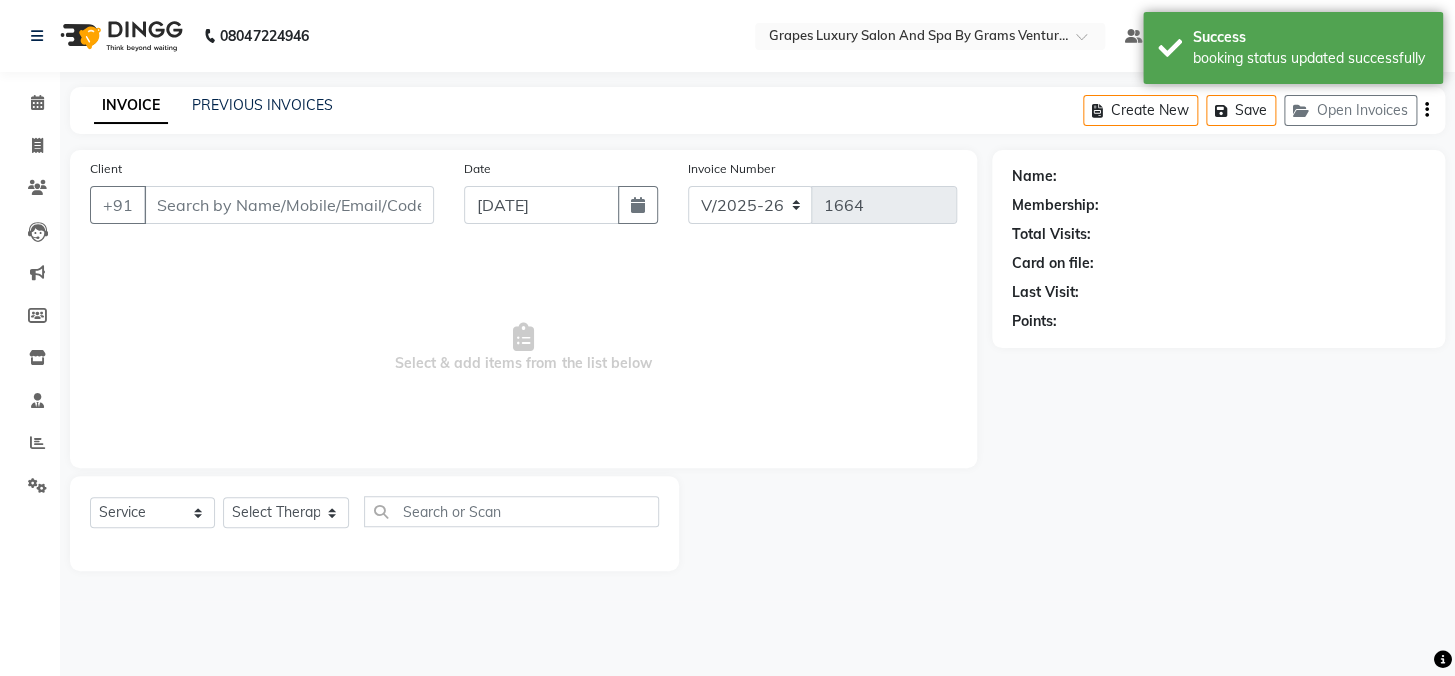 type on "9325521166" 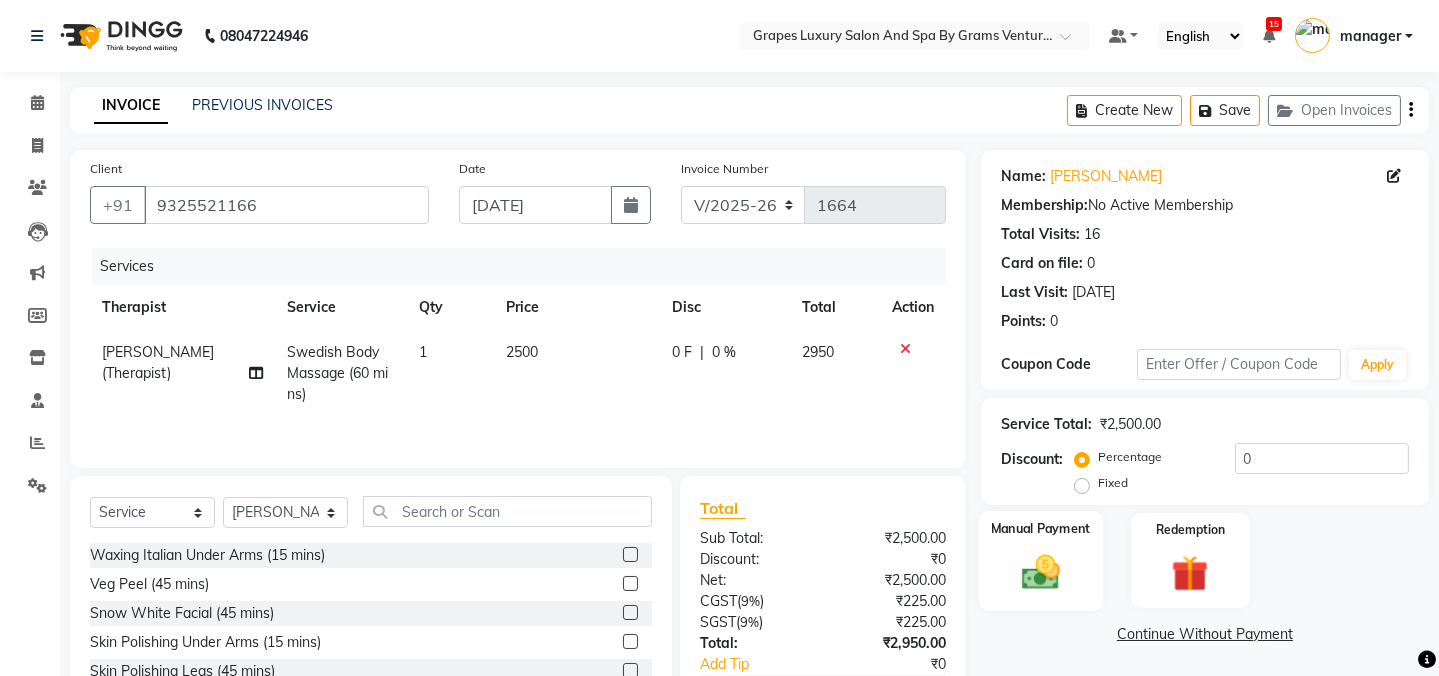 click 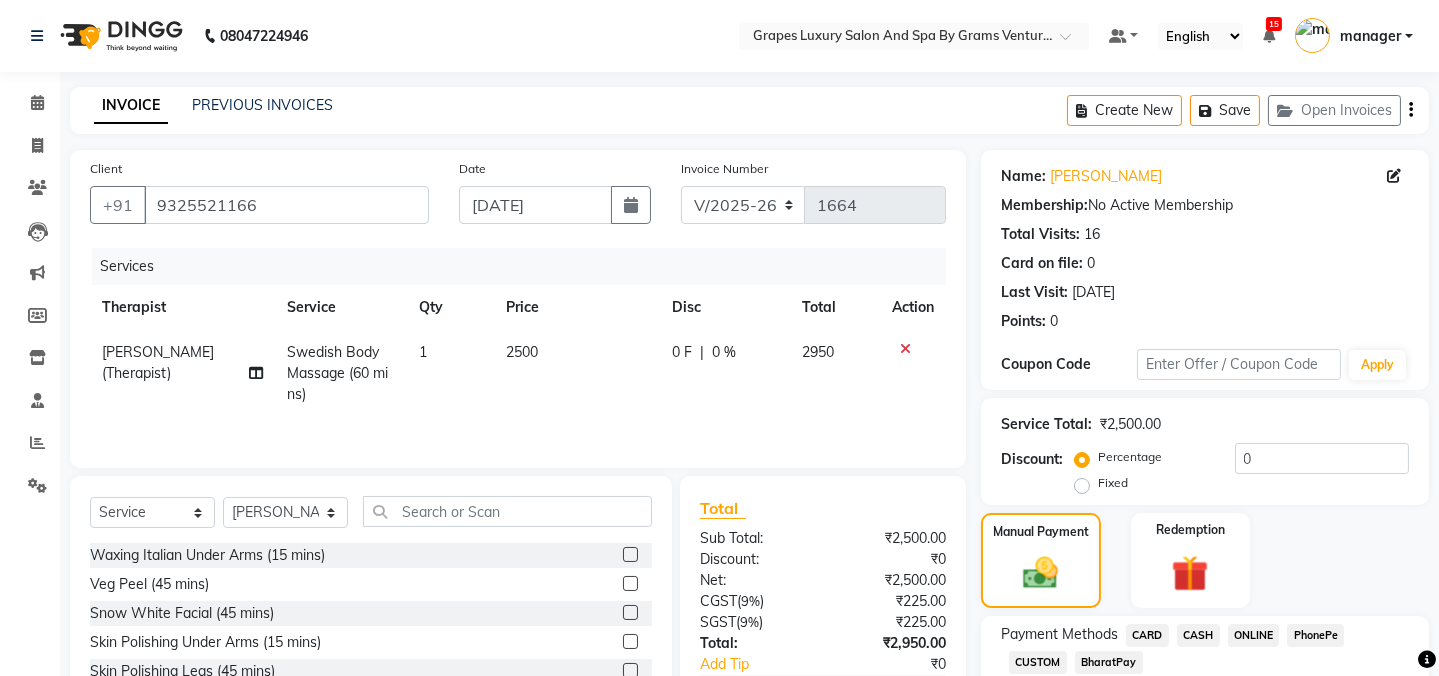 click on "ONLINE" 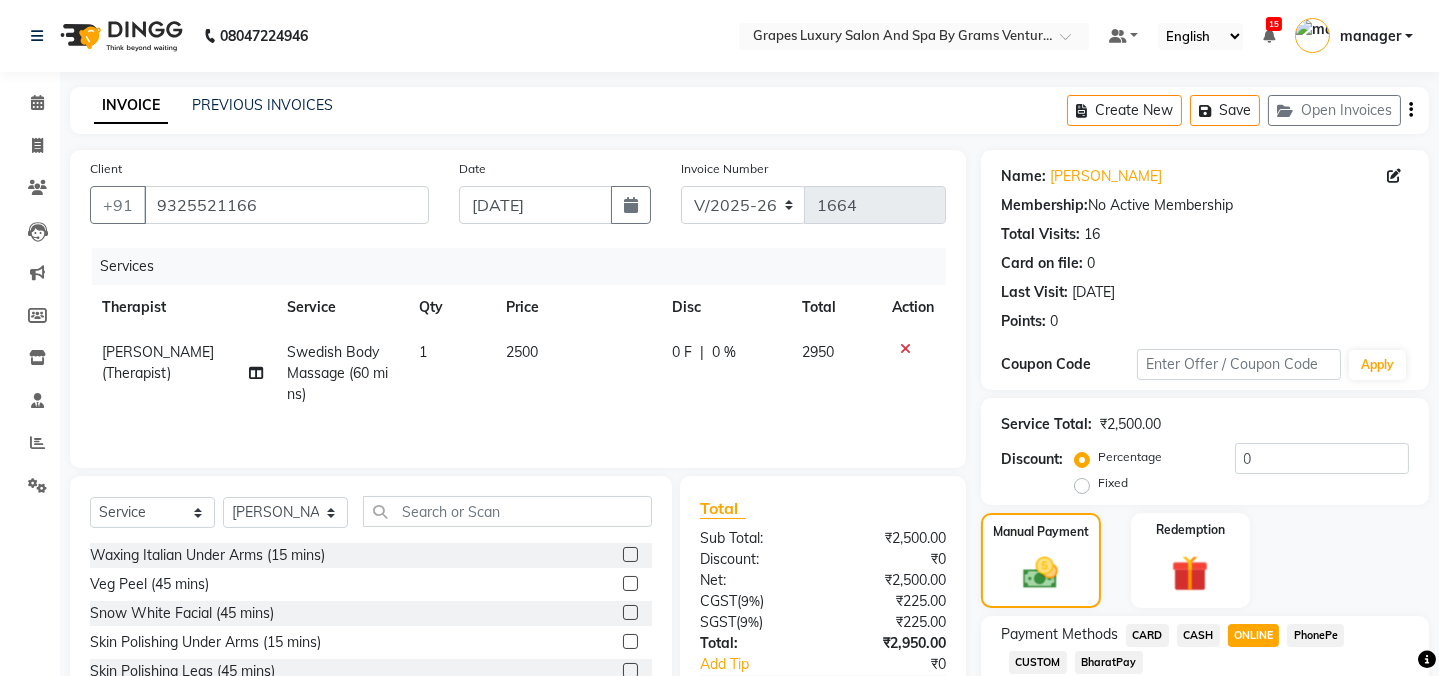 scroll, scrollTop: 186, scrollLeft: 0, axis: vertical 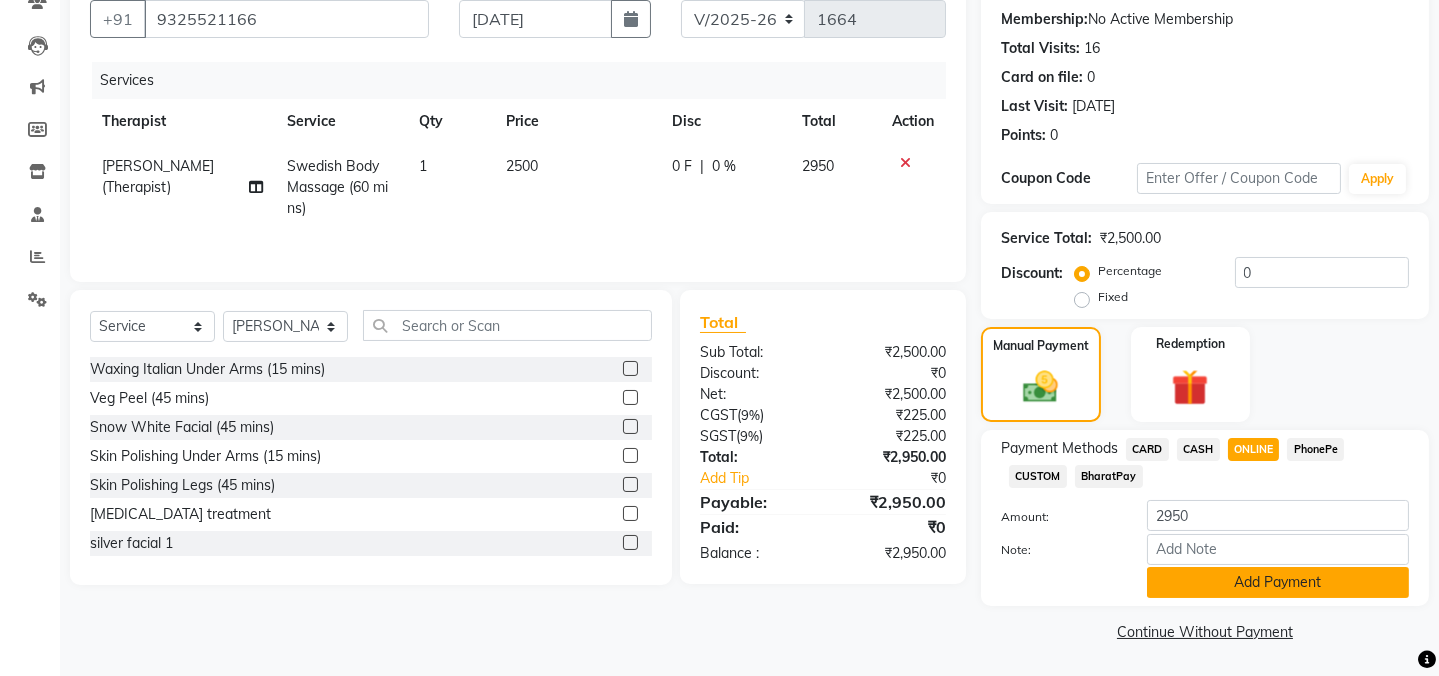 click on "Add Payment" 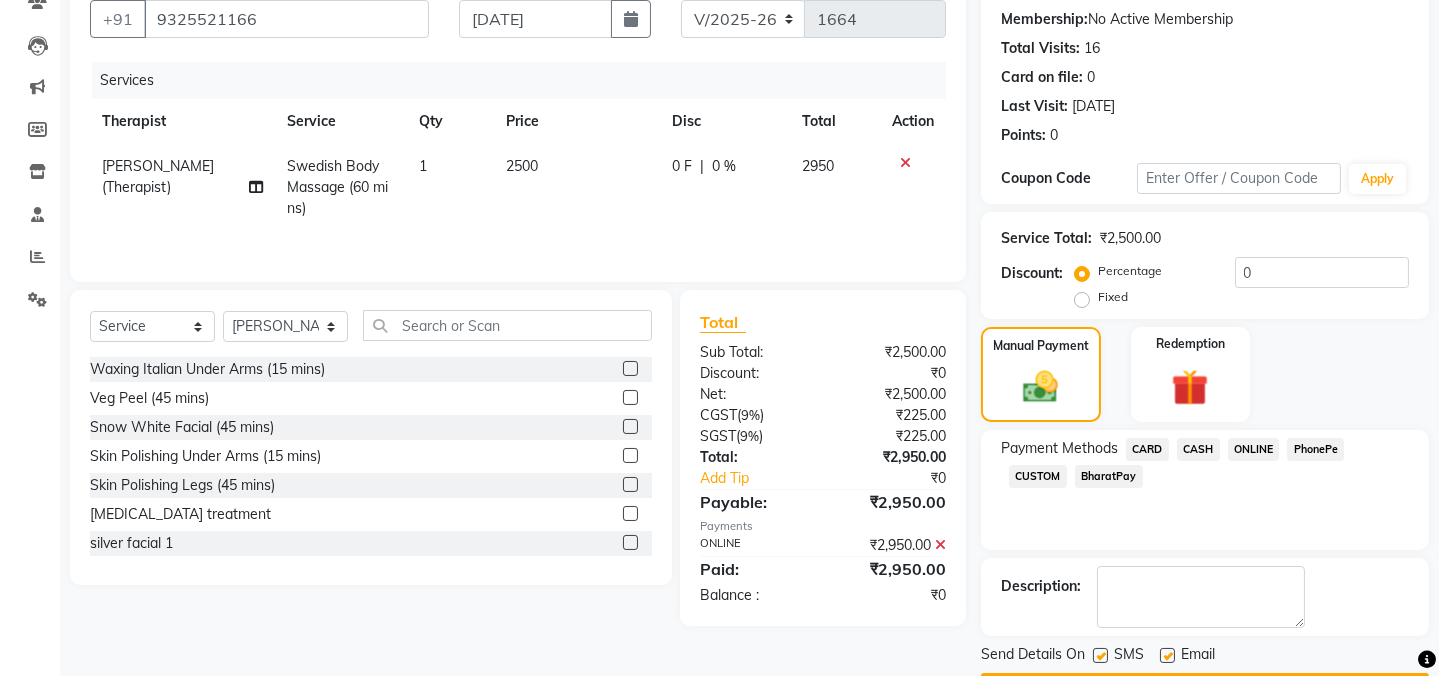 scroll, scrollTop: 242, scrollLeft: 0, axis: vertical 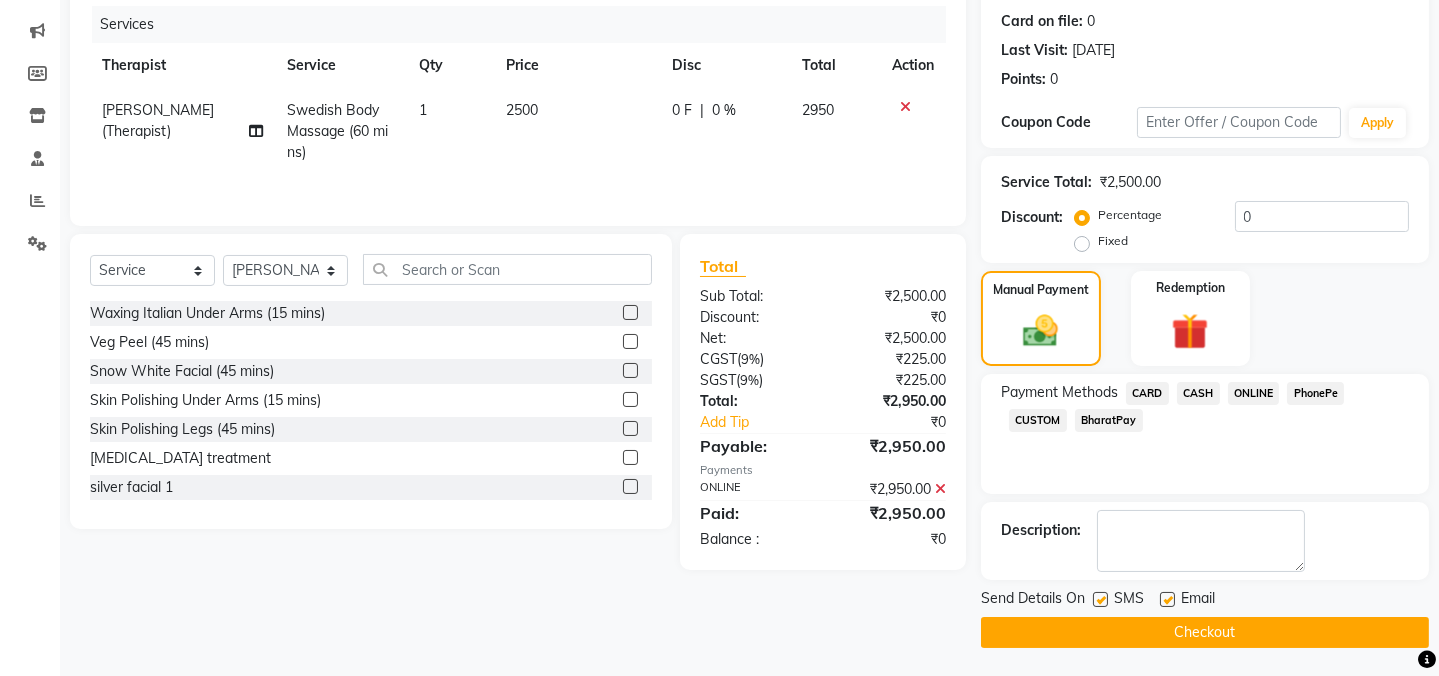 click 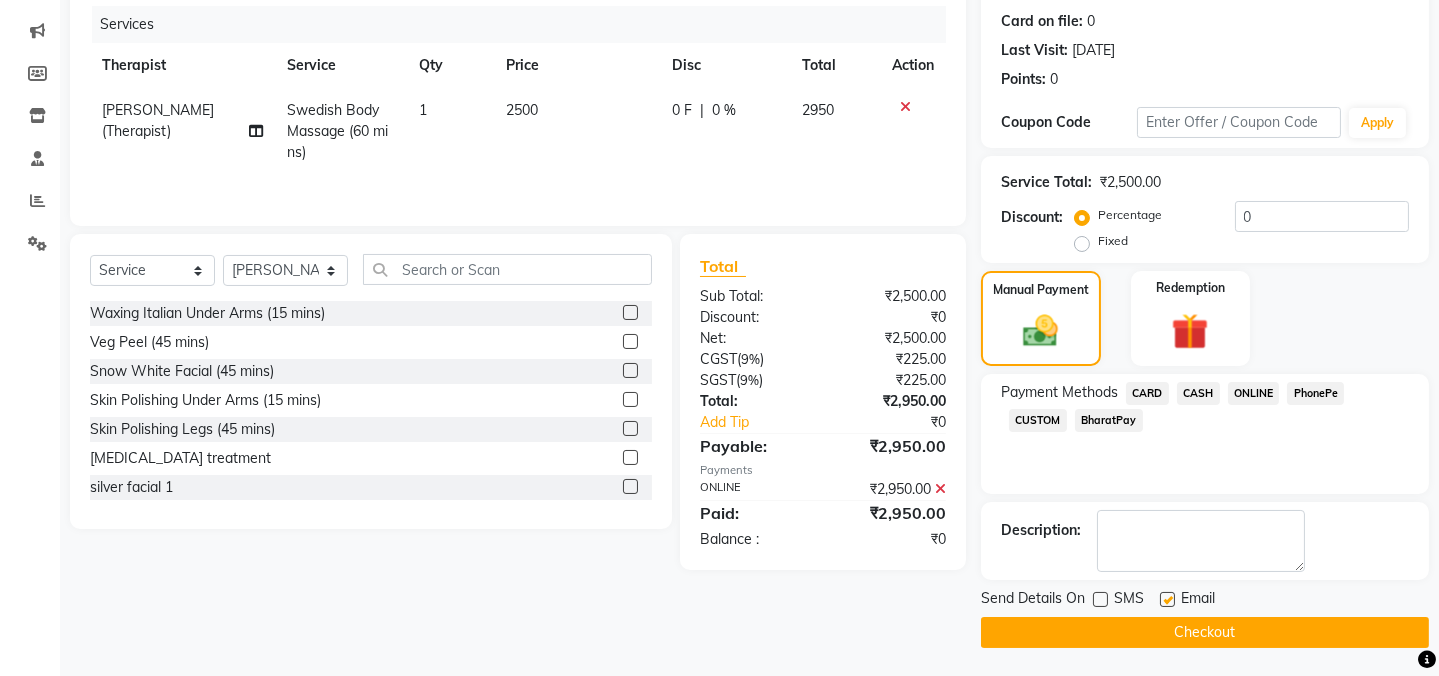 click 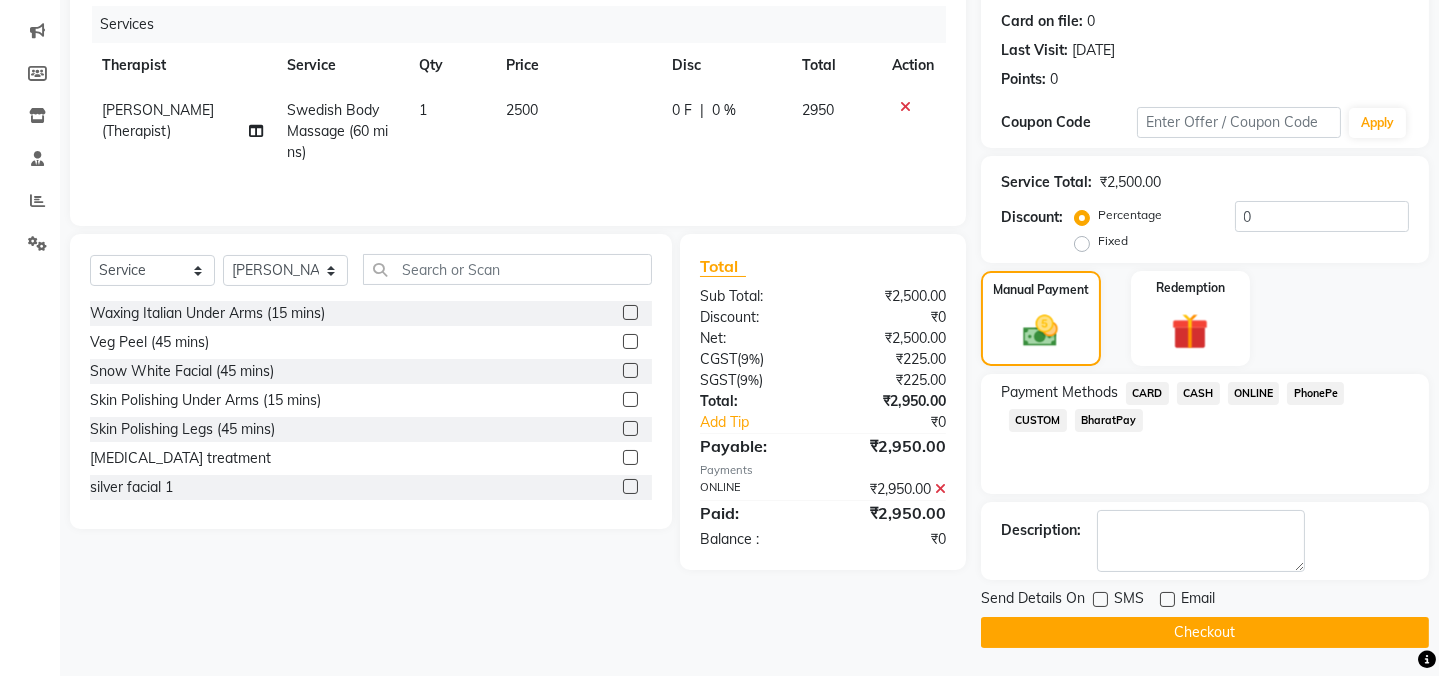 click on "Checkout" 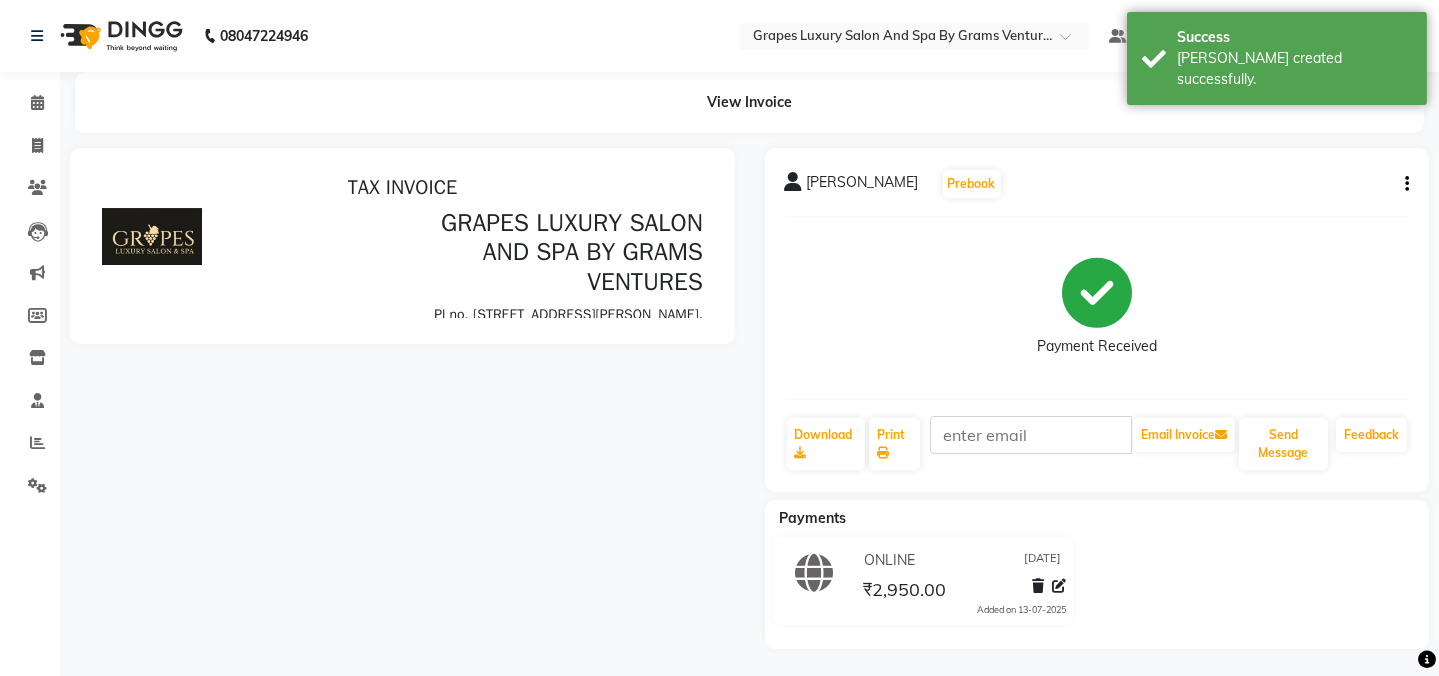 scroll, scrollTop: 0, scrollLeft: 0, axis: both 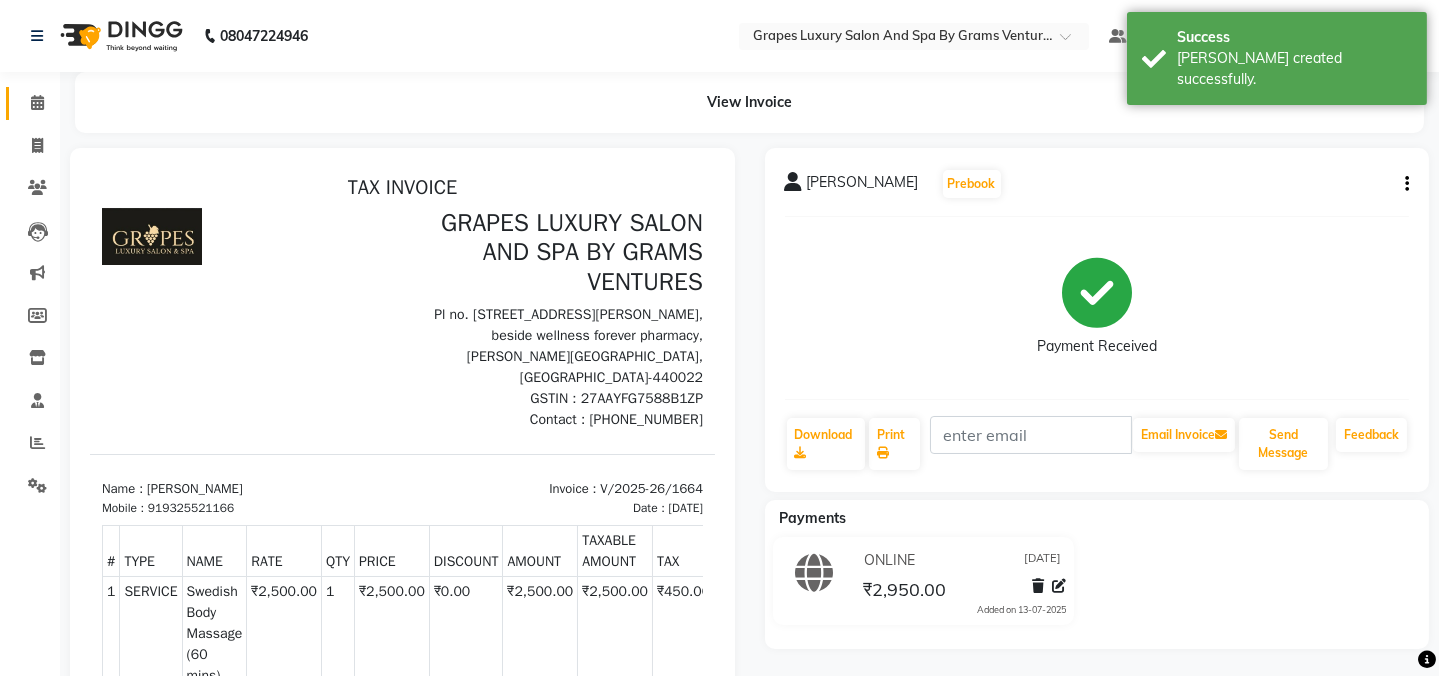 click on "Calendar" 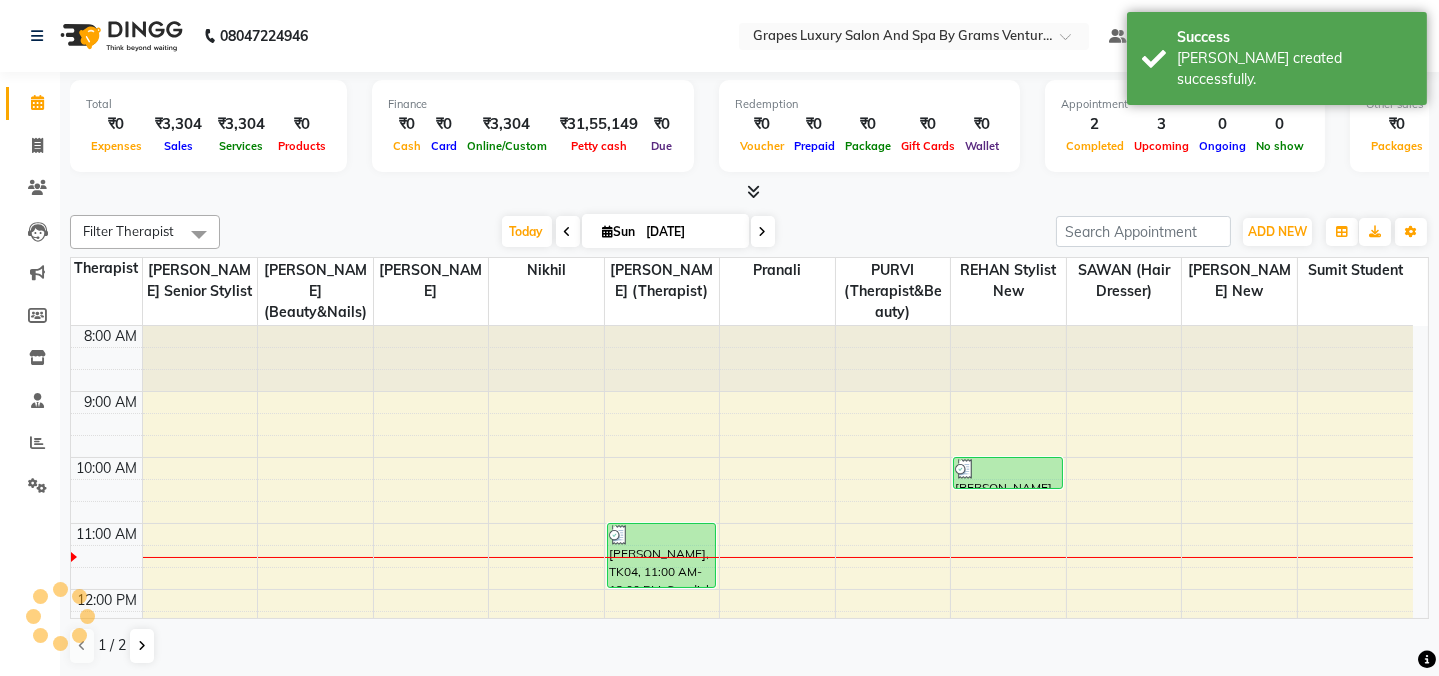 scroll, scrollTop: 0, scrollLeft: 0, axis: both 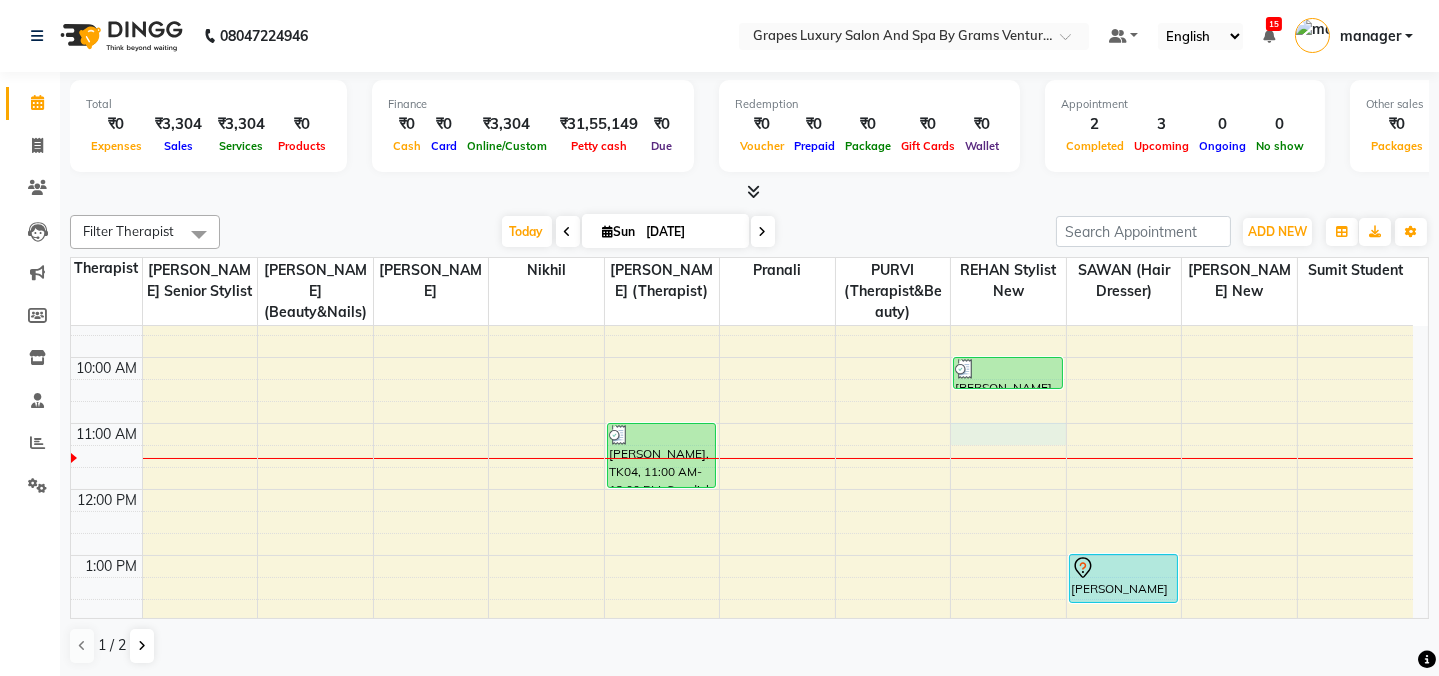 click on "8:00 AM 9:00 AM 10:00 AM 11:00 AM 12:00 PM 1:00 PM 2:00 PM 3:00 PM 4:00 PM 5:00 PM 6:00 PM 7:00 PM 8:00 PM     rajesh sir, TK04, 11:00 AM-12:00 PM, Swedish Body Massage (60 mins)             jatin, TK02, 04:15 PM-05:15 PM, Swedish Body Massage (60 mins)     Aniket sir, TK03, 10:00 AM-10:30 AM, Hair Cut Male (30 mins)             khushabu mam, TK01, 01:00 PM-01:45 PM, Hair Cut Female (45 mins)             jatin, TK02, 04:35 PM-05:35 PM, Swedish Body Massage (60 mins)" at bounding box center [742, 654] 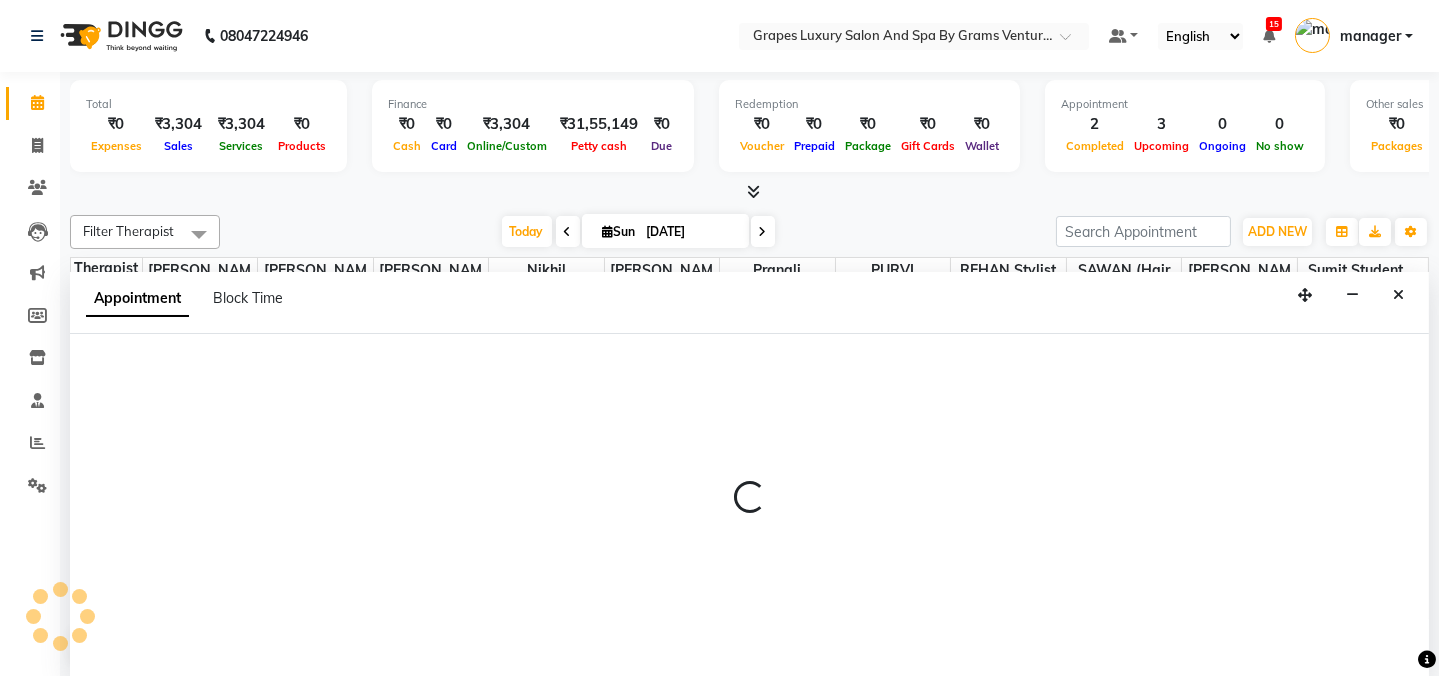 scroll, scrollTop: 0, scrollLeft: 0, axis: both 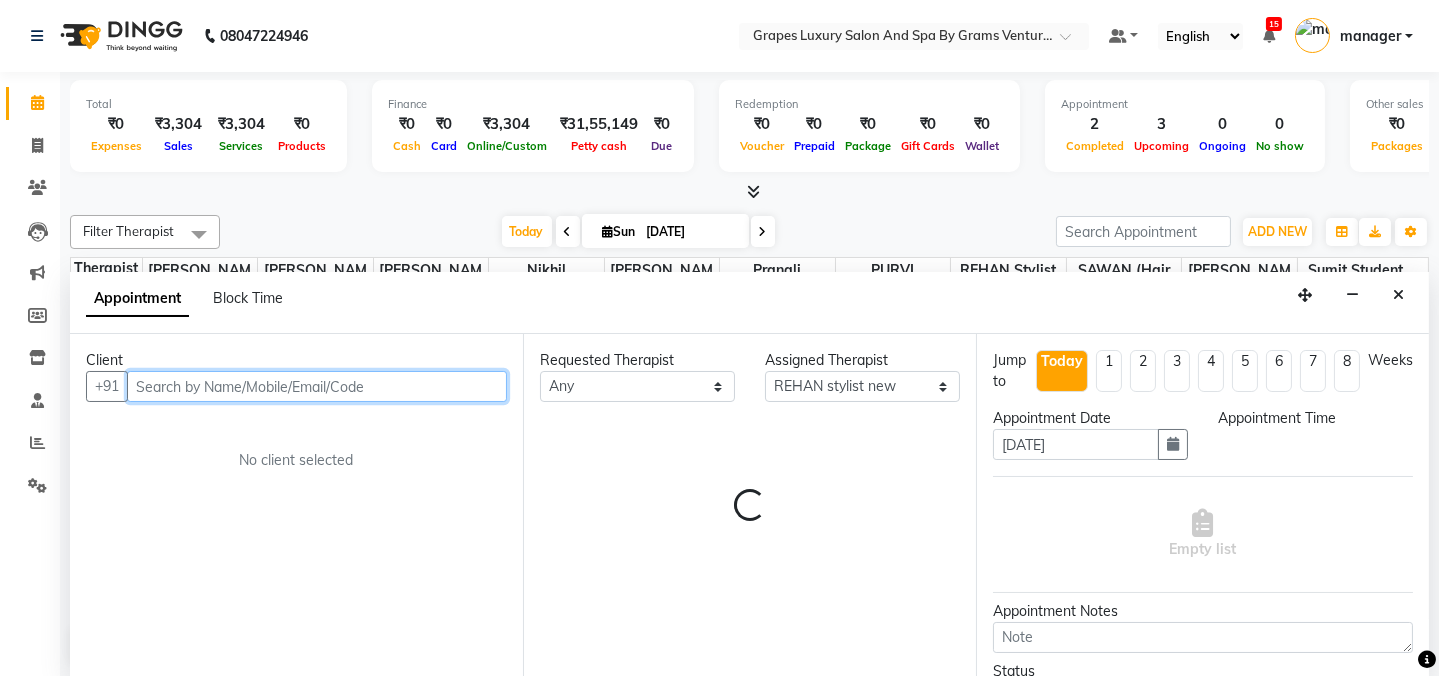 select on "660" 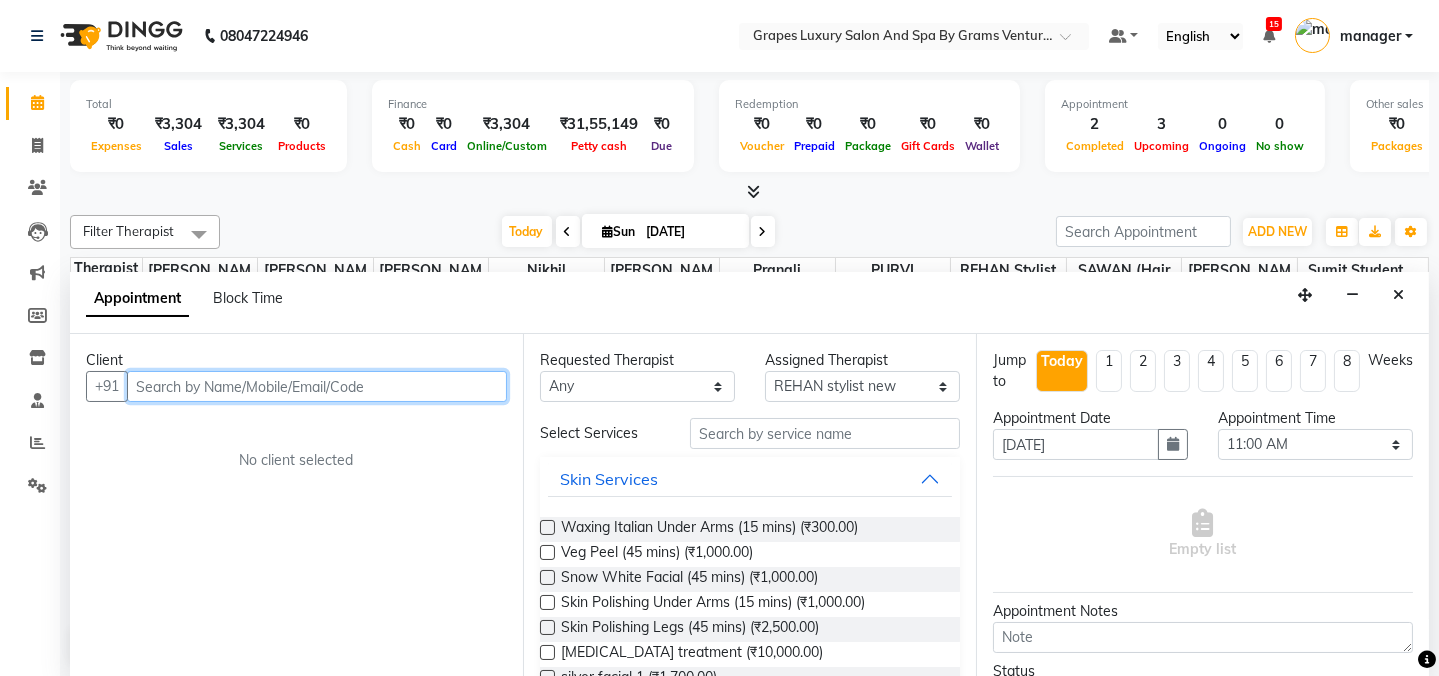 click at bounding box center (317, 386) 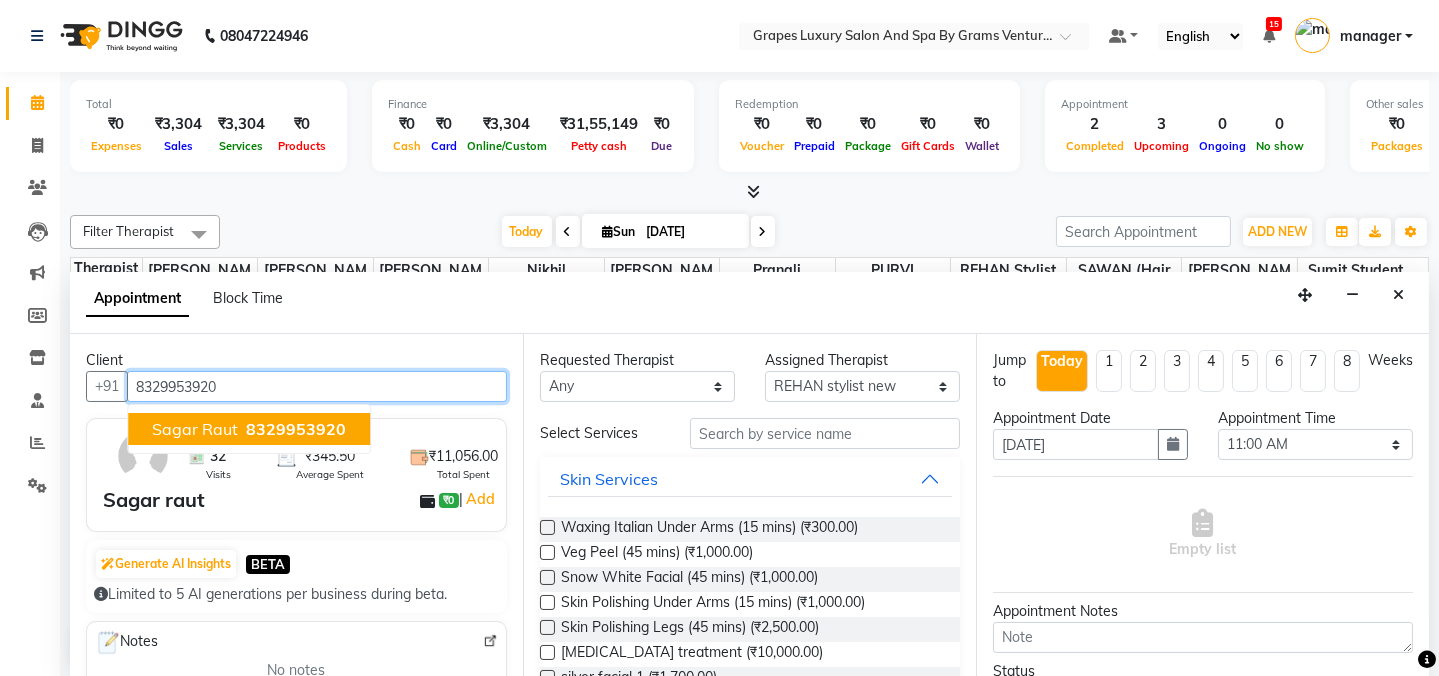 click on "Sagar raut" at bounding box center (195, 429) 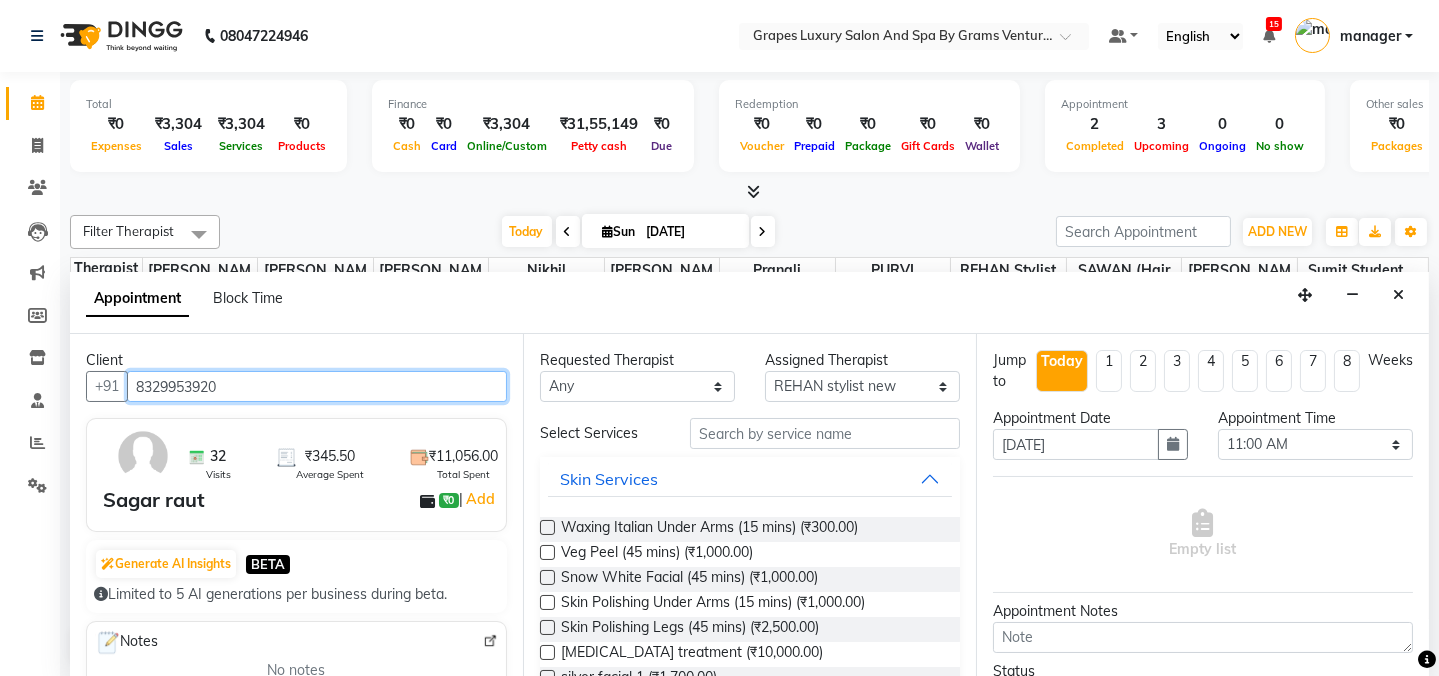 type on "8329953920" 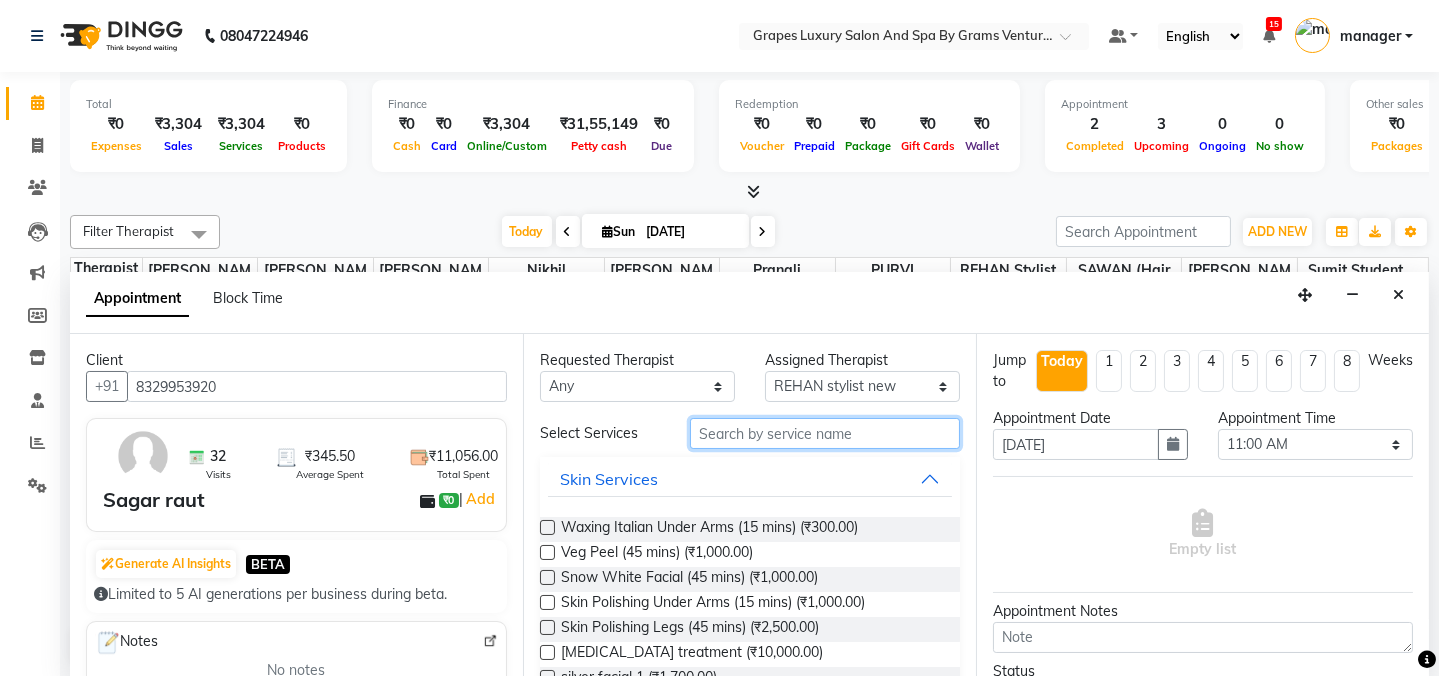 click at bounding box center (825, 433) 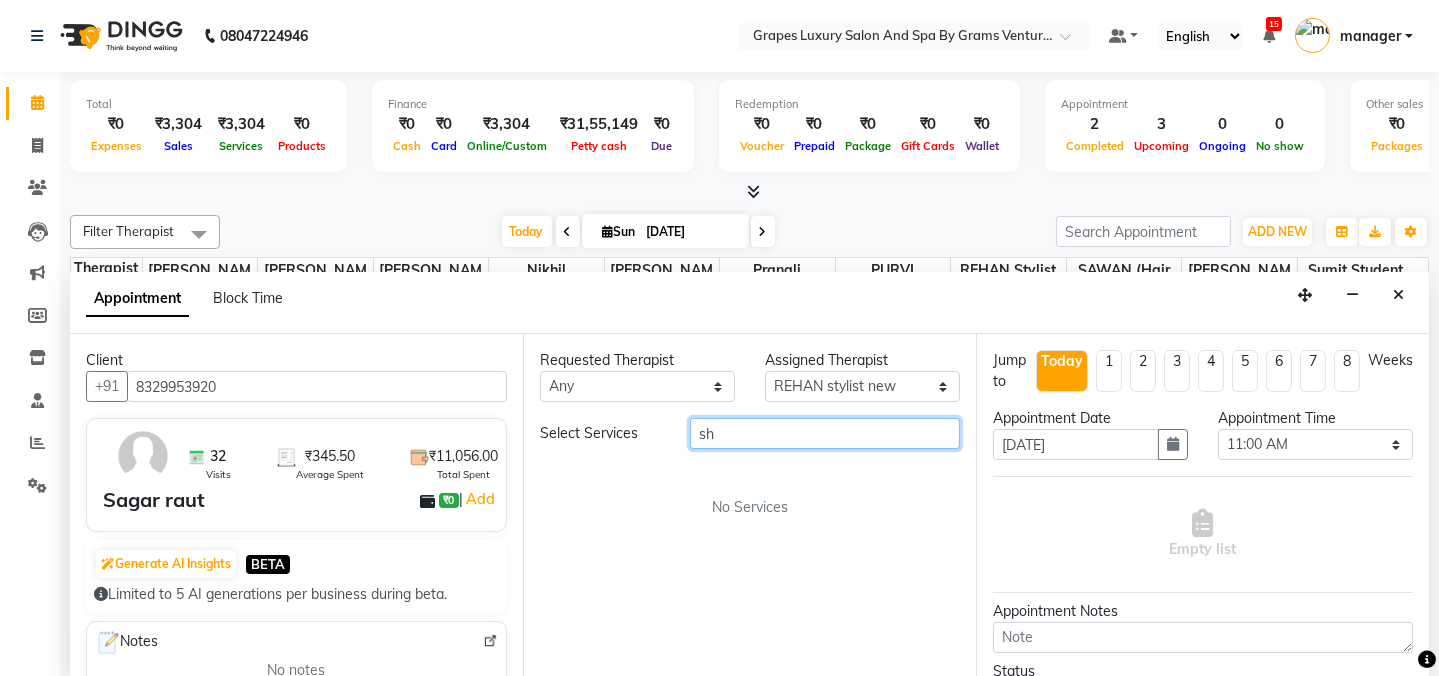 type on "s" 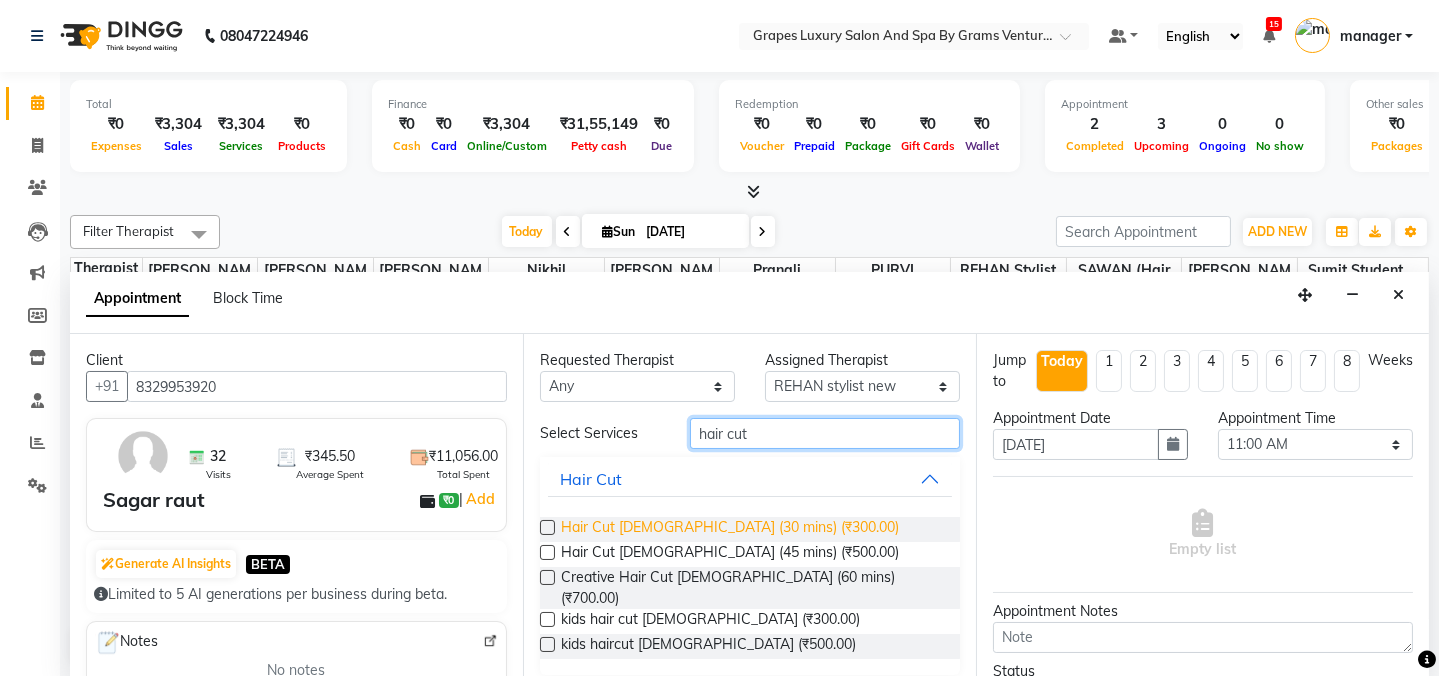type on "hair cut" 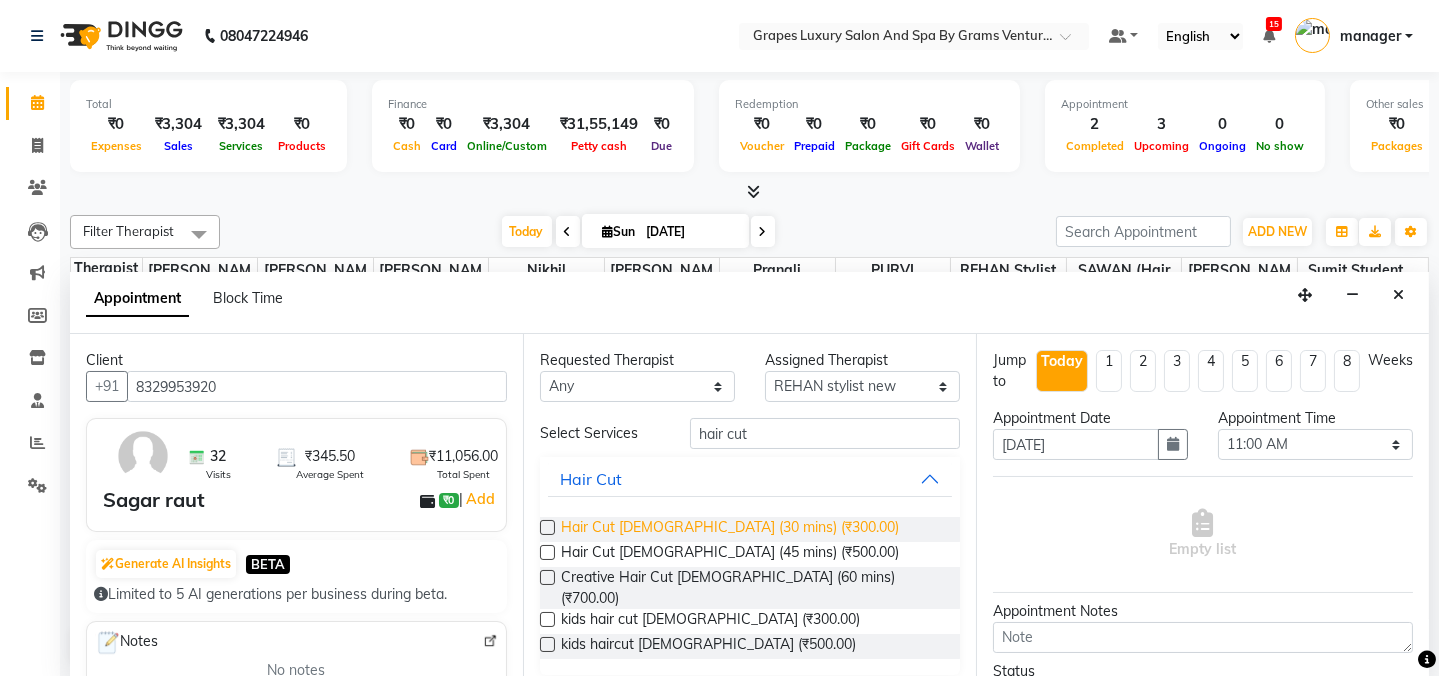 click on "Hair Cut Male (30 mins) (₹300.00)" at bounding box center (730, 529) 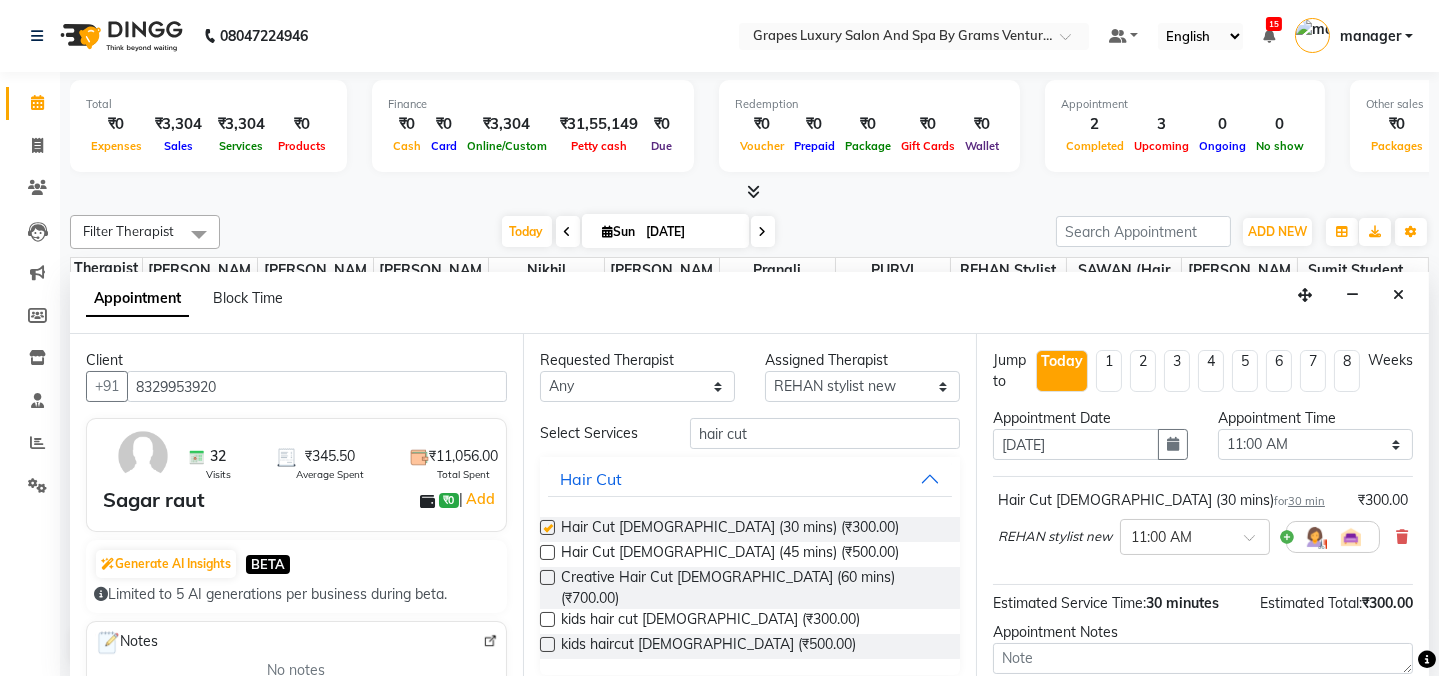 checkbox on "false" 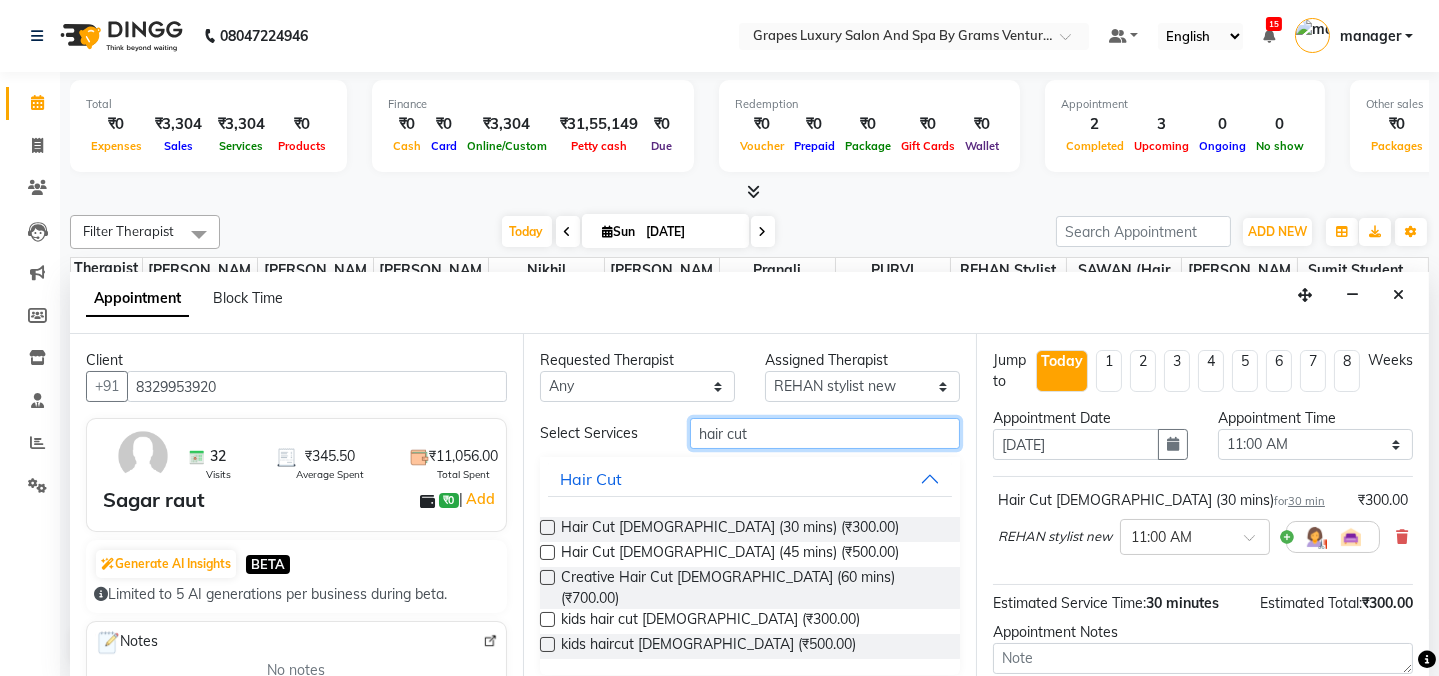 click on "hair cut" at bounding box center [825, 433] 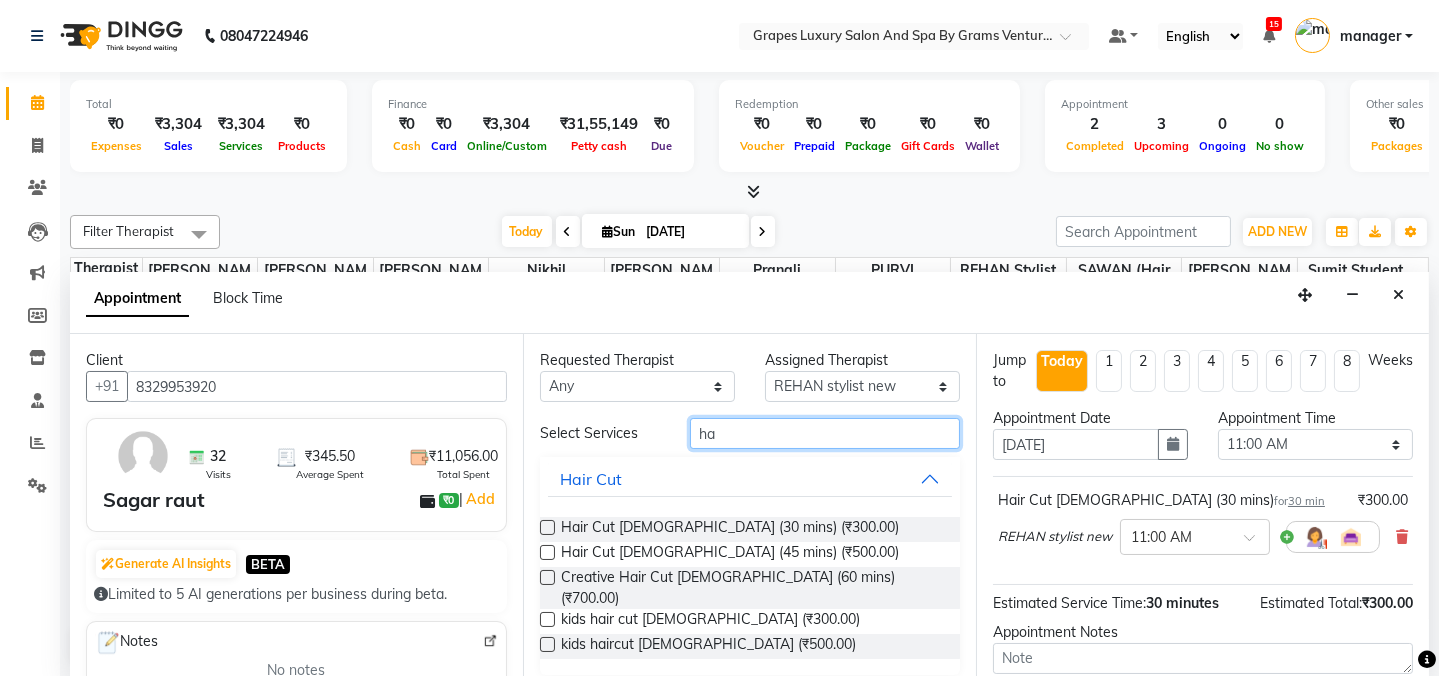 type on "h" 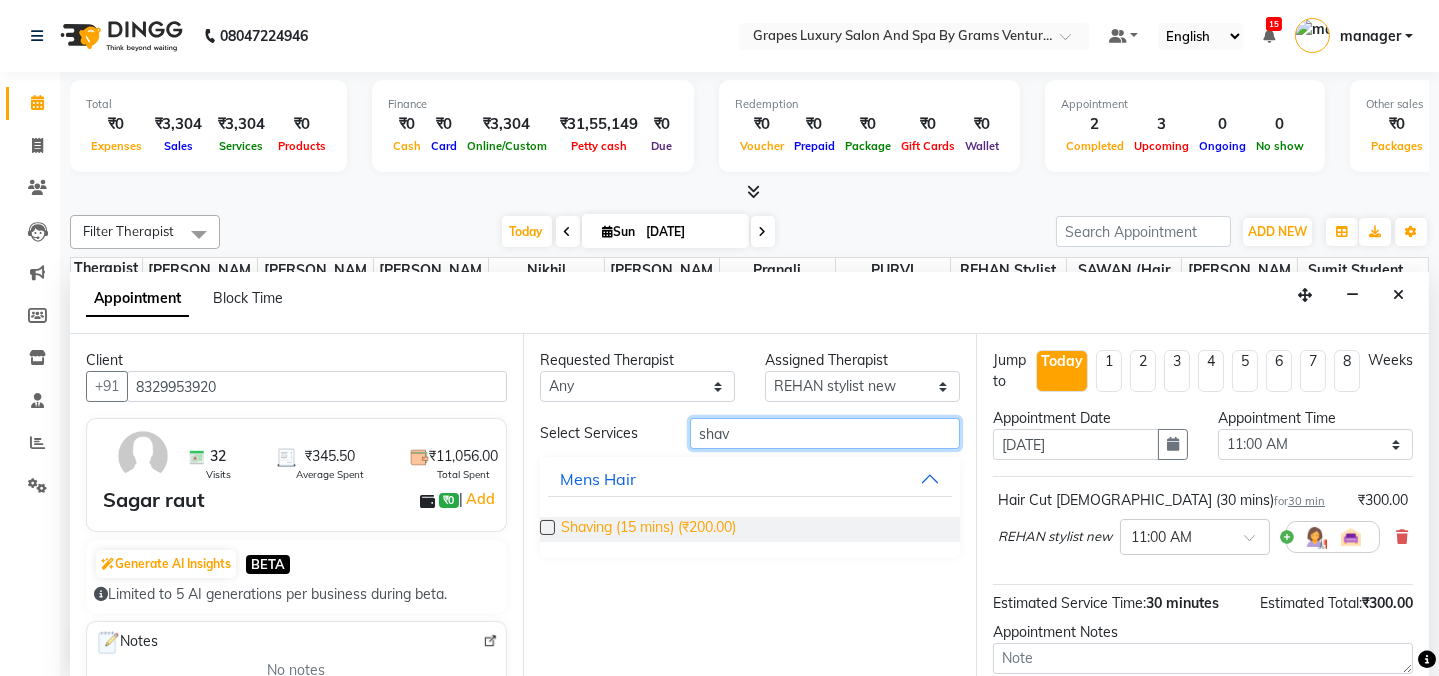 type on "shav" 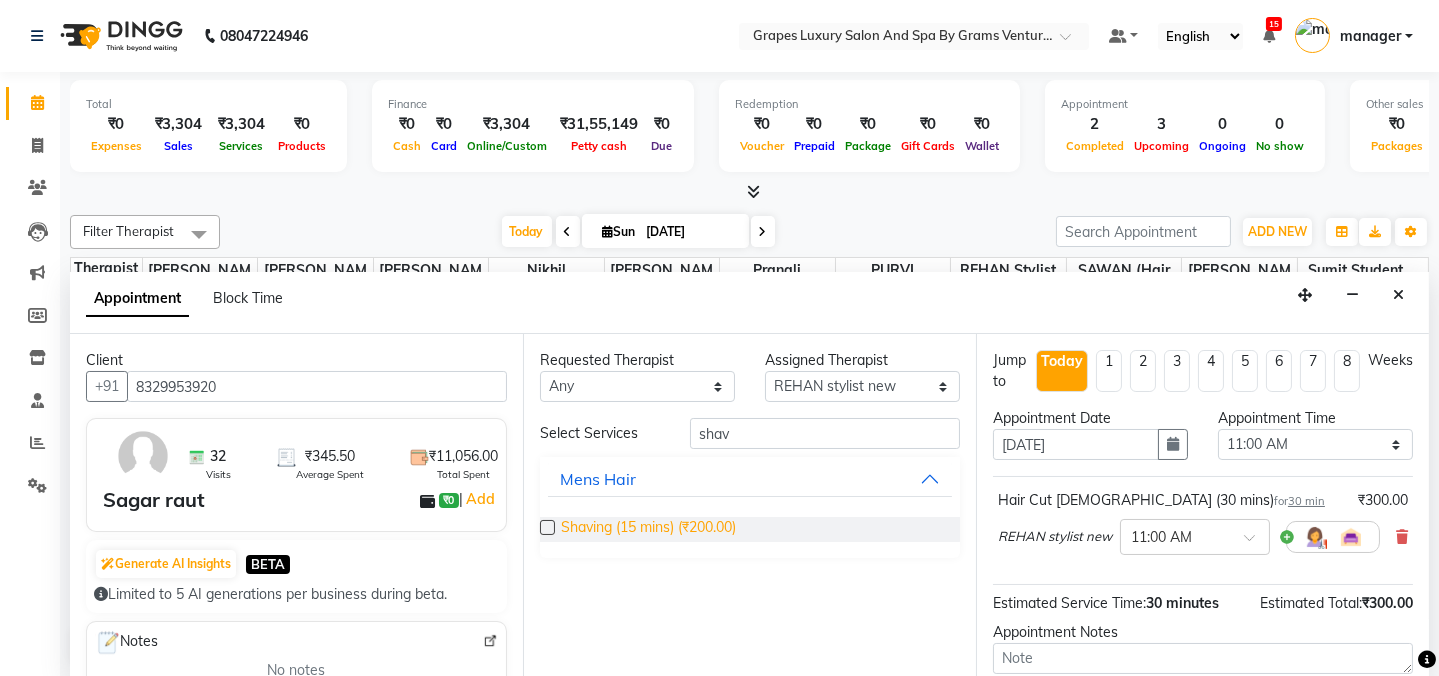 click on "Shaving (15 mins) (₹200.00)" at bounding box center [648, 529] 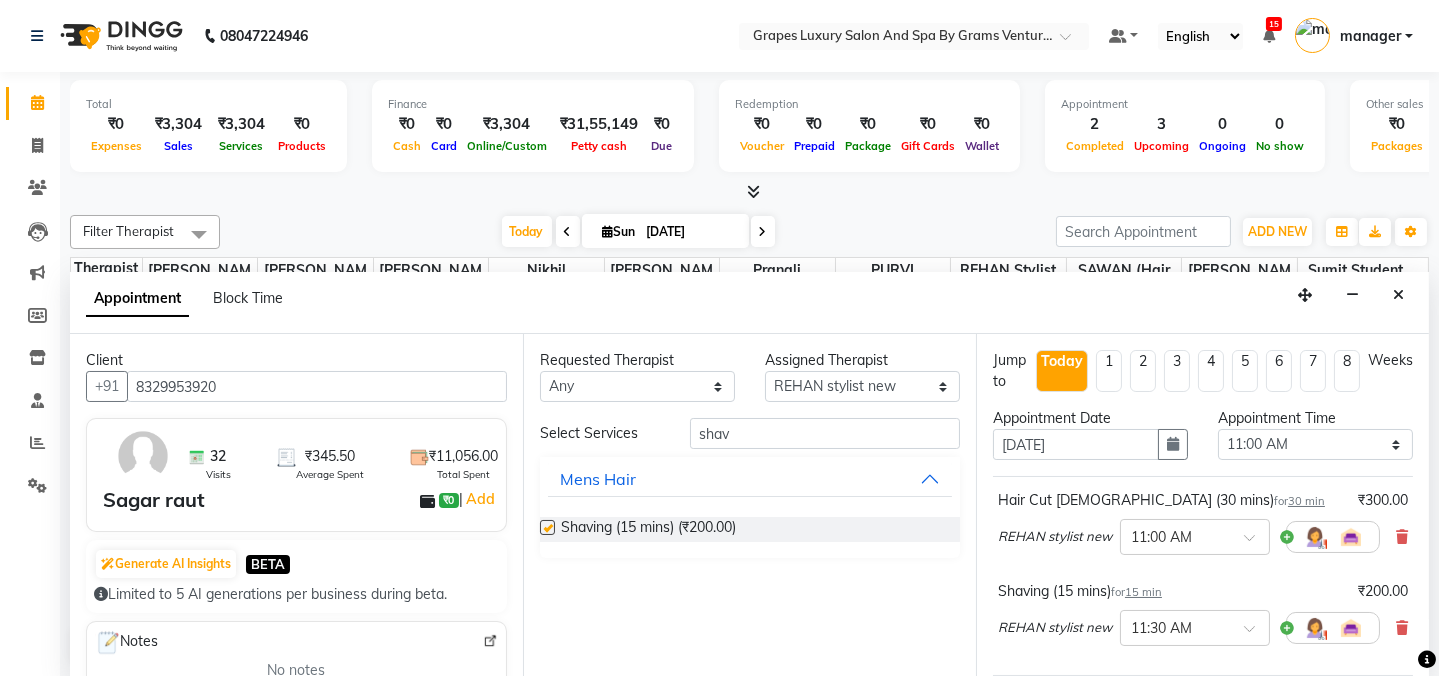 checkbox on "false" 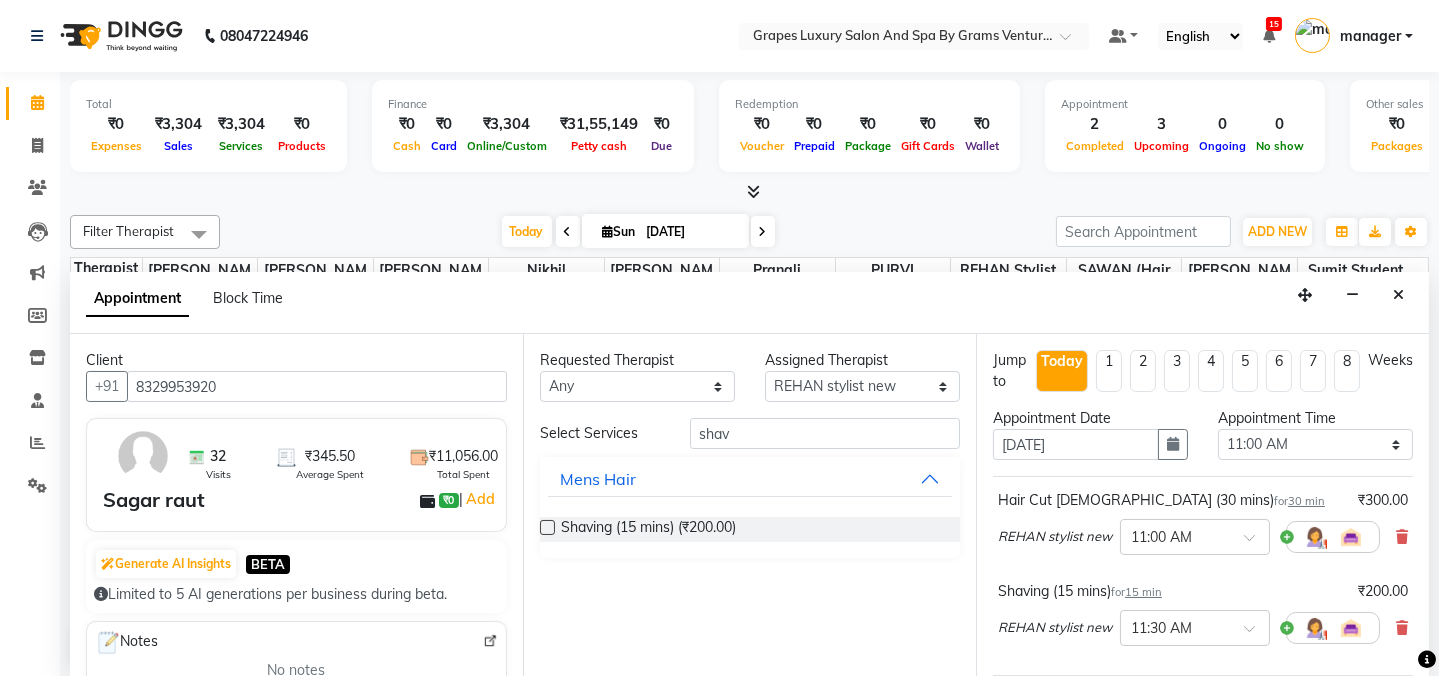 scroll, scrollTop: 278, scrollLeft: 0, axis: vertical 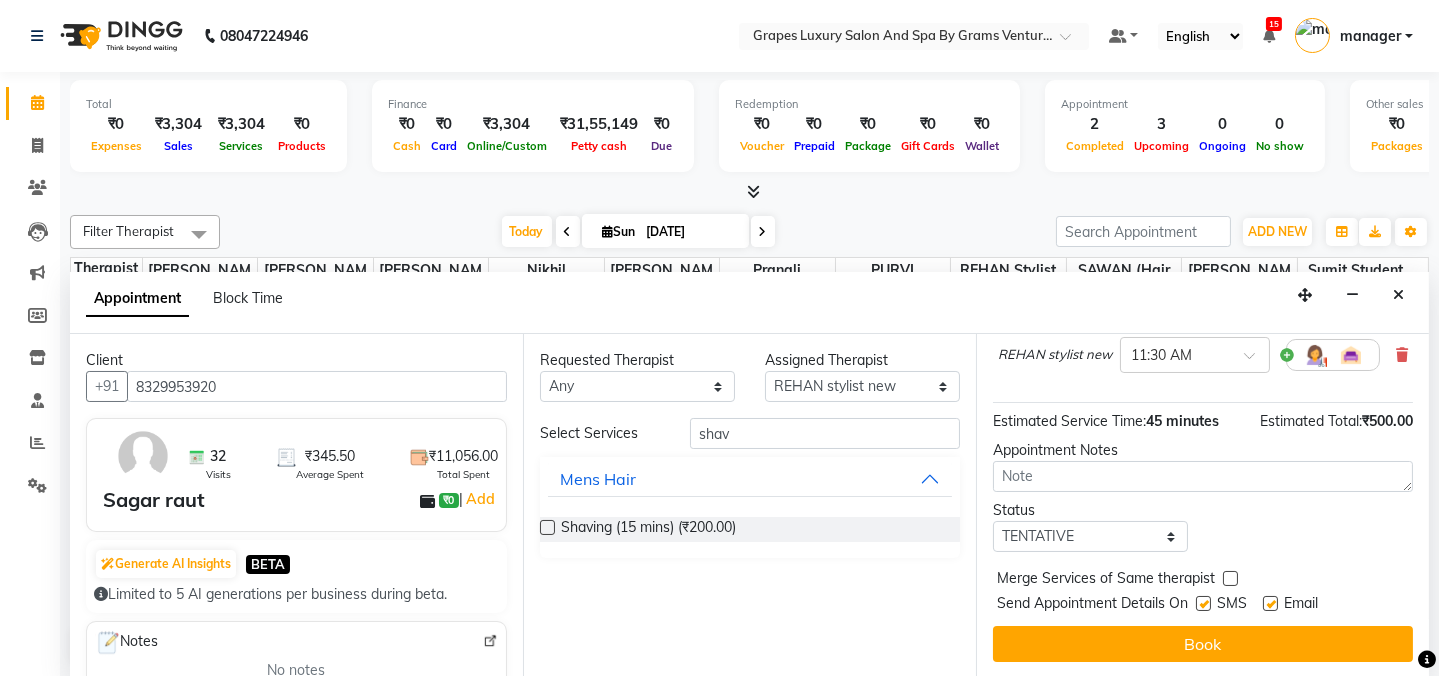 click at bounding box center (1203, 603) 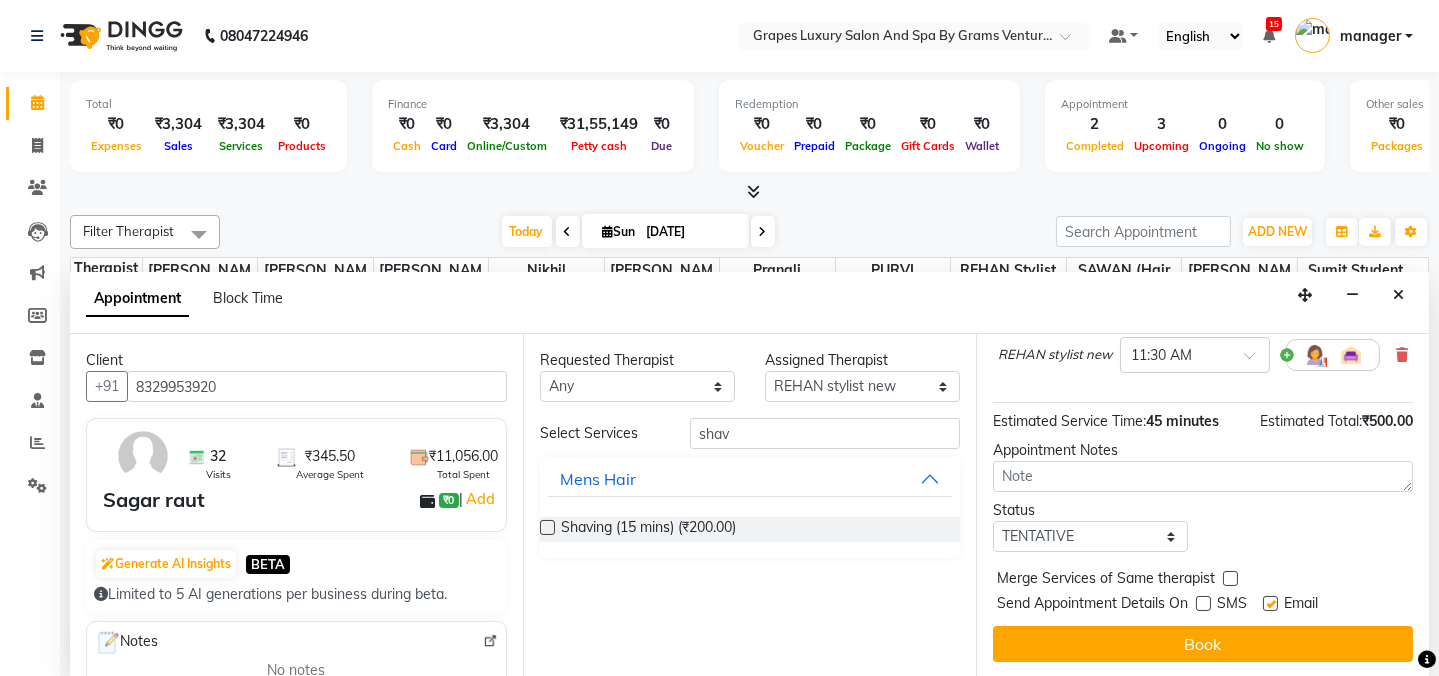 click at bounding box center [1270, 603] 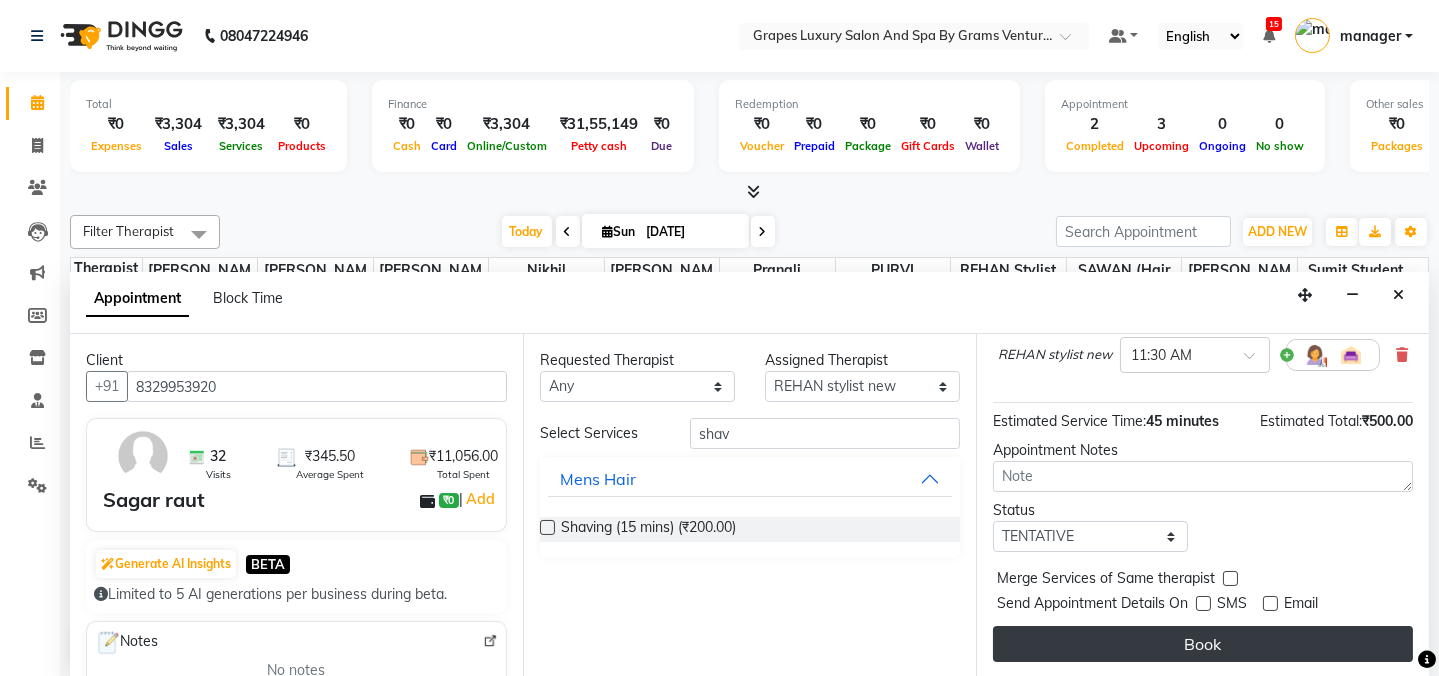 click on "Book" at bounding box center [1203, 644] 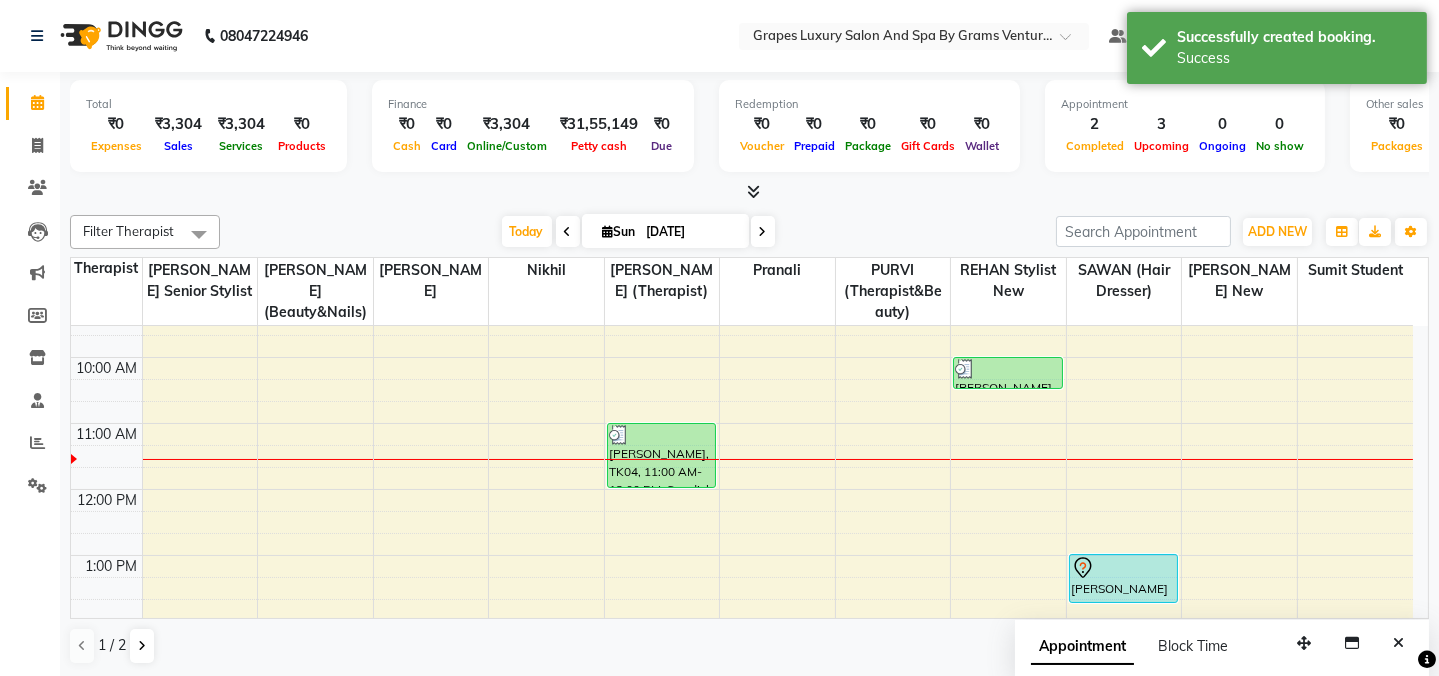 scroll, scrollTop: 0, scrollLeft: 0, axis: both 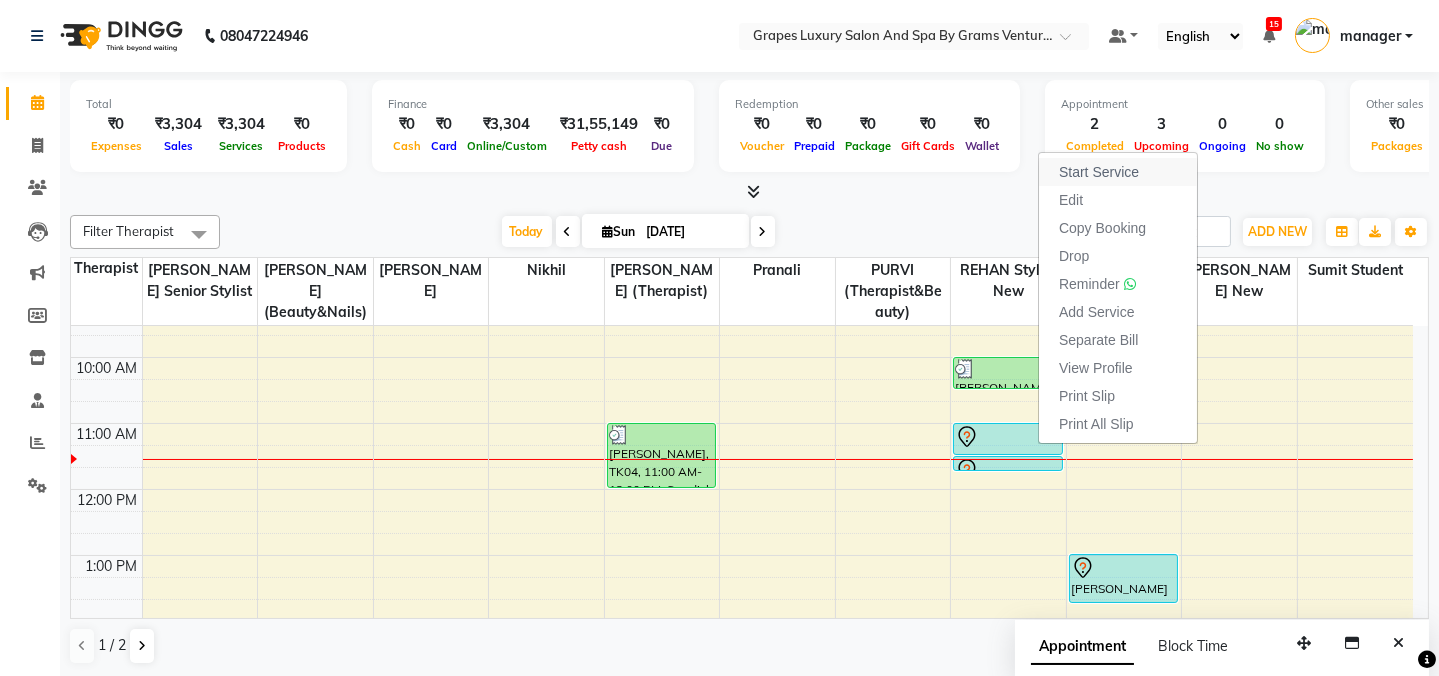 click on "Start Service" at bounding box center (1099, 172) 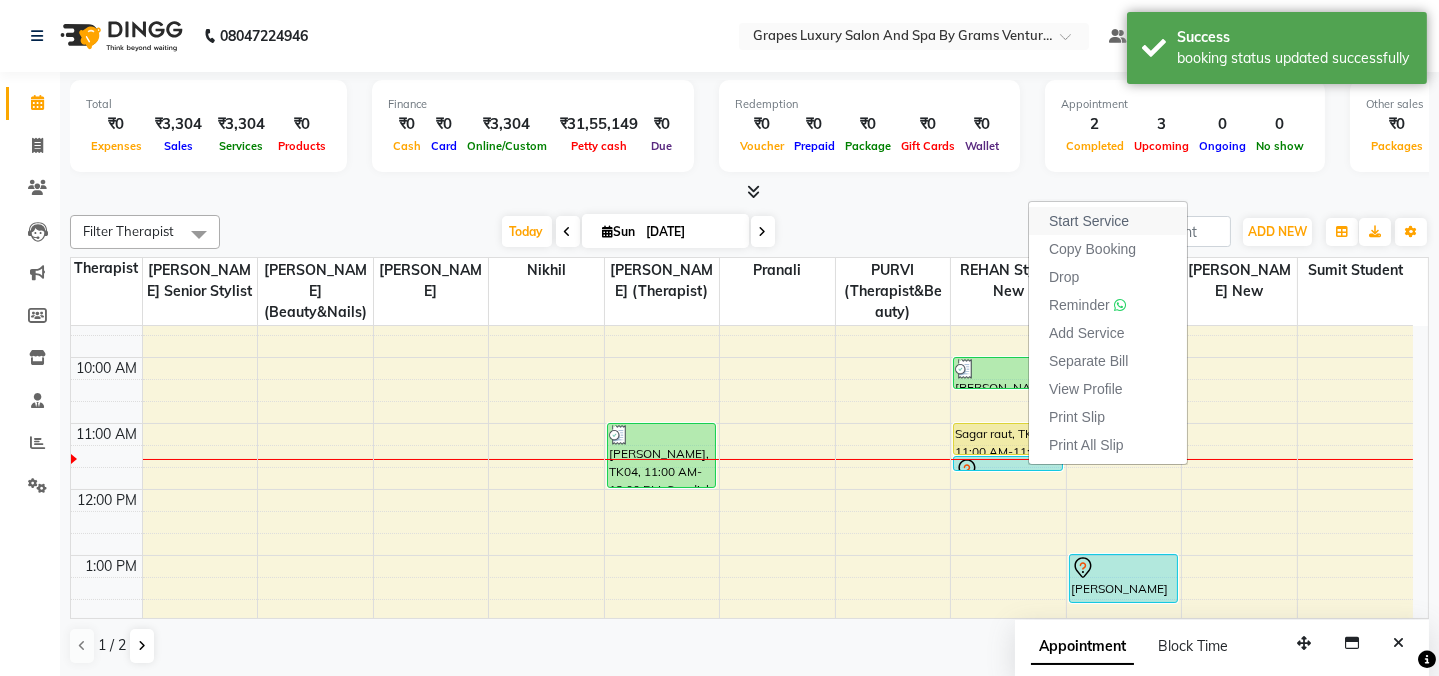click on "Start Service" at bounding box center [1089, 221] 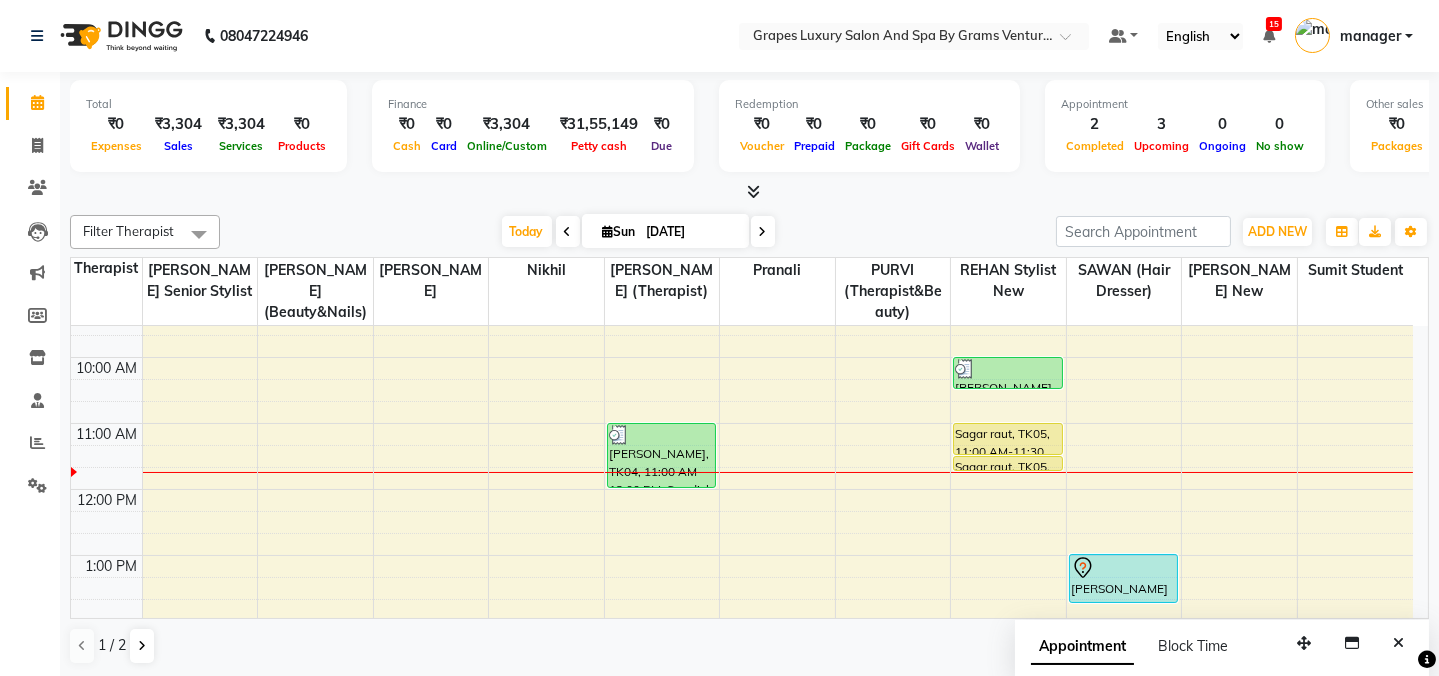scroll, scrollTop: 0, scrollLeft: 0, axis: both 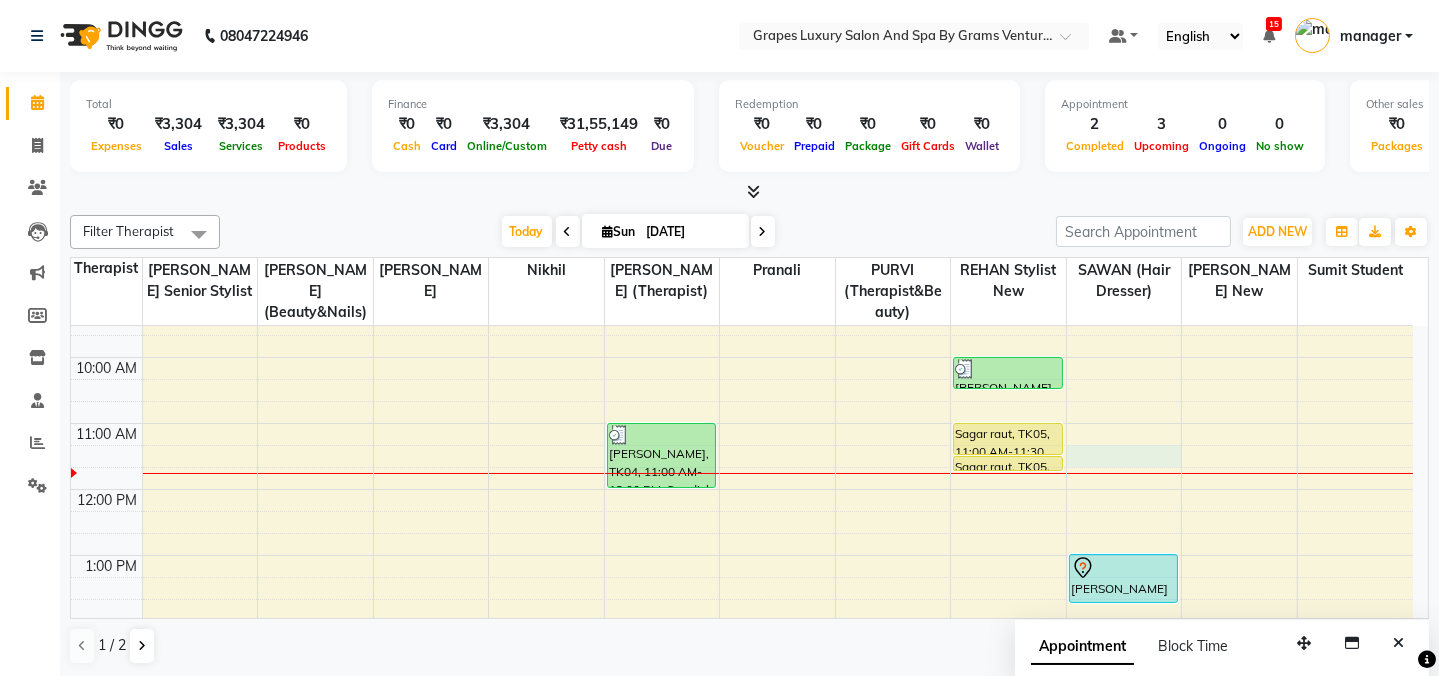 click on "8:00 AM 9:00 AM 10:00 AM 11:00 AM 12:00 PM 1:00 PM 2:00 PM 3:00 PM 4:00 PM 5:00 PM 6:00 PM 7:00 PM 8:00 PM     rajesh sir, TK04, 11:00 AM-12:00 PM, Swedish Body Massage (60 mins)             jatin, TK02, 04:15 PM-05:15 PM, Swedish Body Massage (60 mins)     Aniket sir, TK03, 10:00 AM-10:30 AM, Hair Cut Male (30 mins)    Sagar raut, TK05, 11:00 AM-11:30 AM, Hair Cut Male (30 mins)    Sagar raut, TK05, 11:30 AM-11:45 AM, Shaving (15 mins)             khushabu mam, TK01, 01:00 PM-01:45 PM, Hair Cut Female (45 mins)             jatin, TK02, 04:35 PM-05:35 PM, Swedish Body Massage (60 mins)" at bounding box center (742, 654) 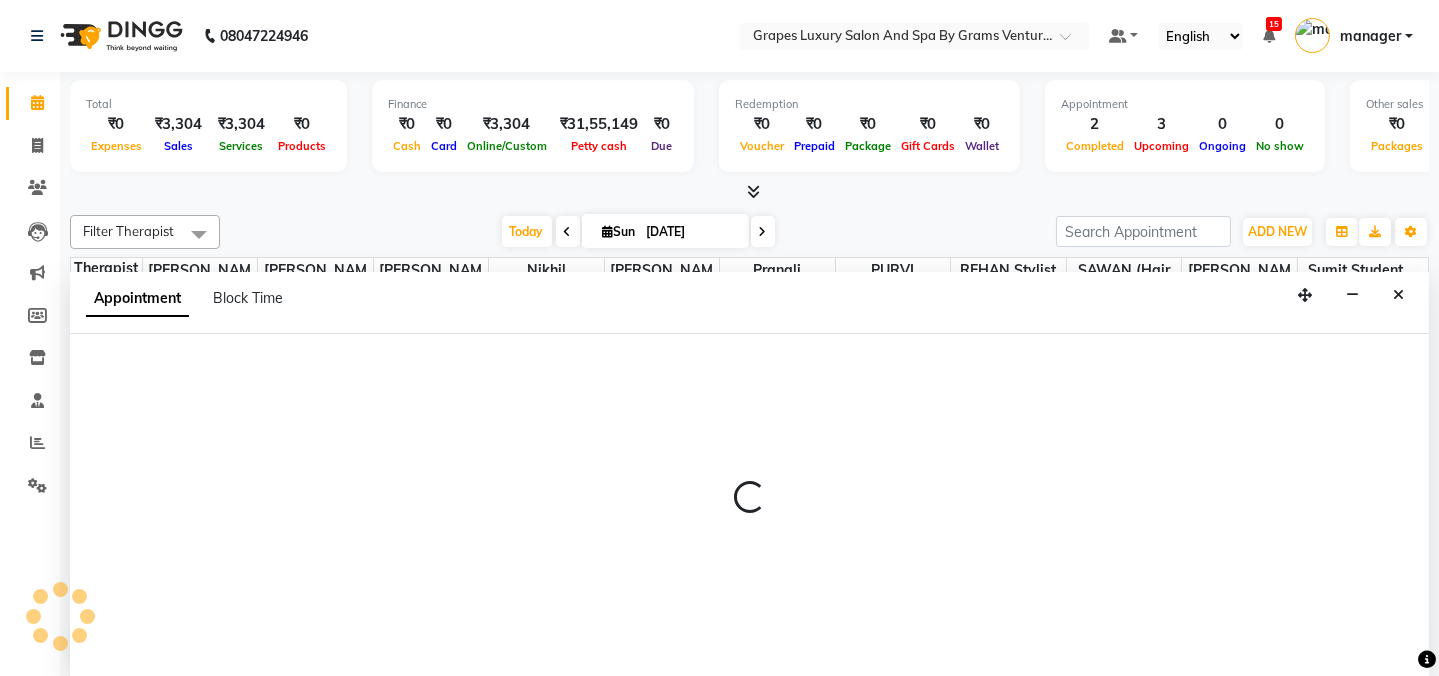 select on "41130" 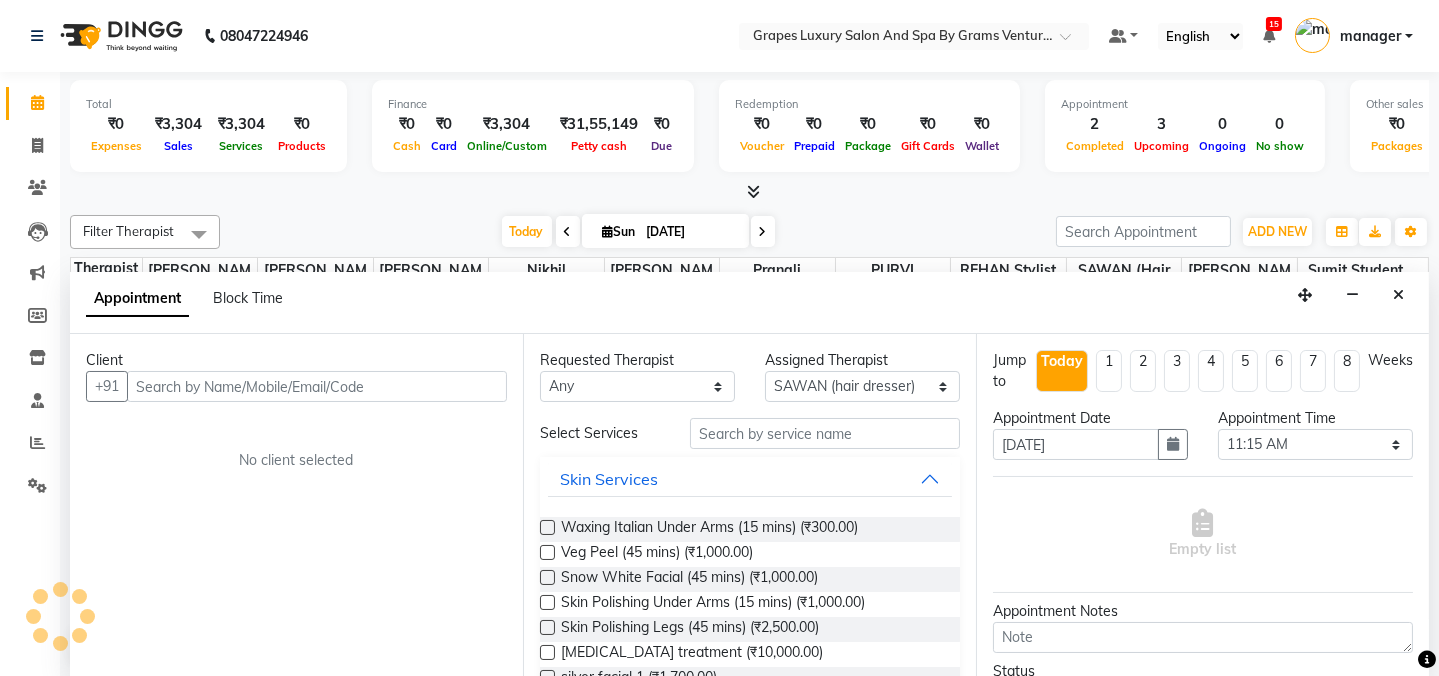 click at bounding box center [317, 386] 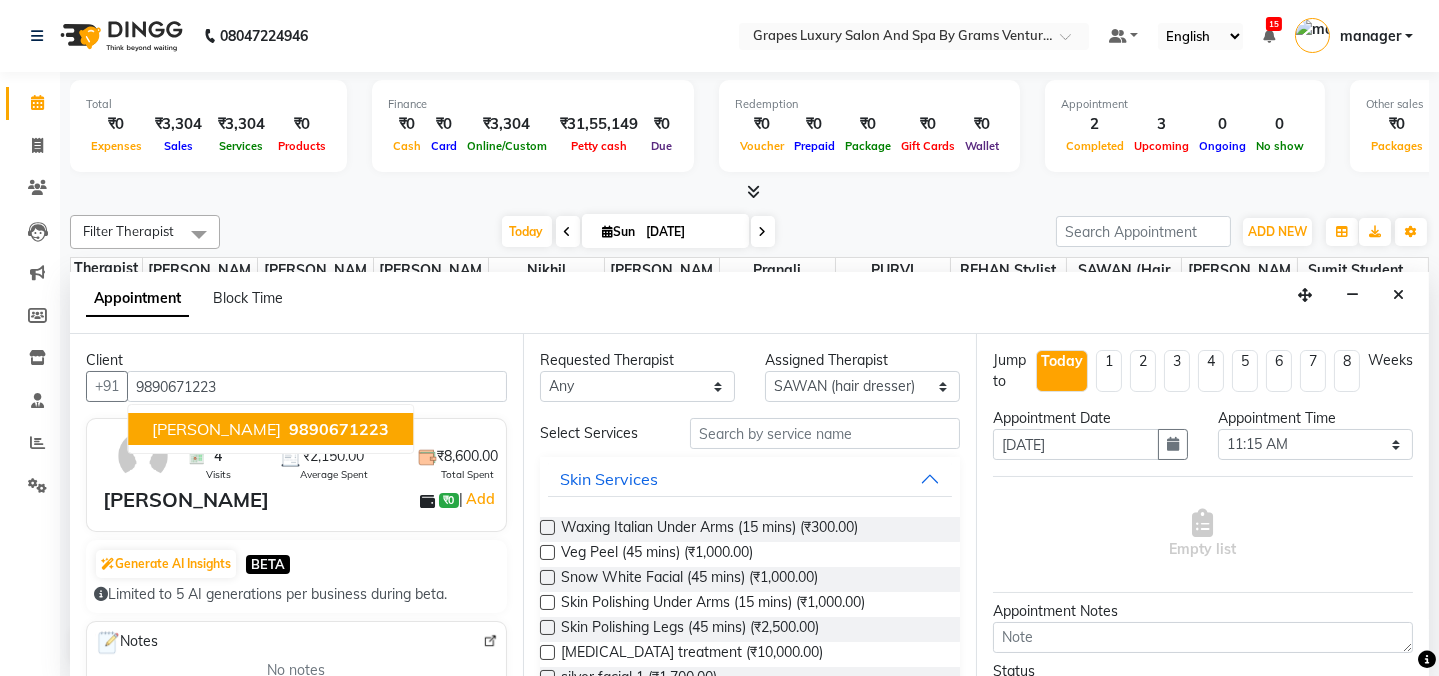 click on "ashish deshkar" at bounding box center (216, 429) 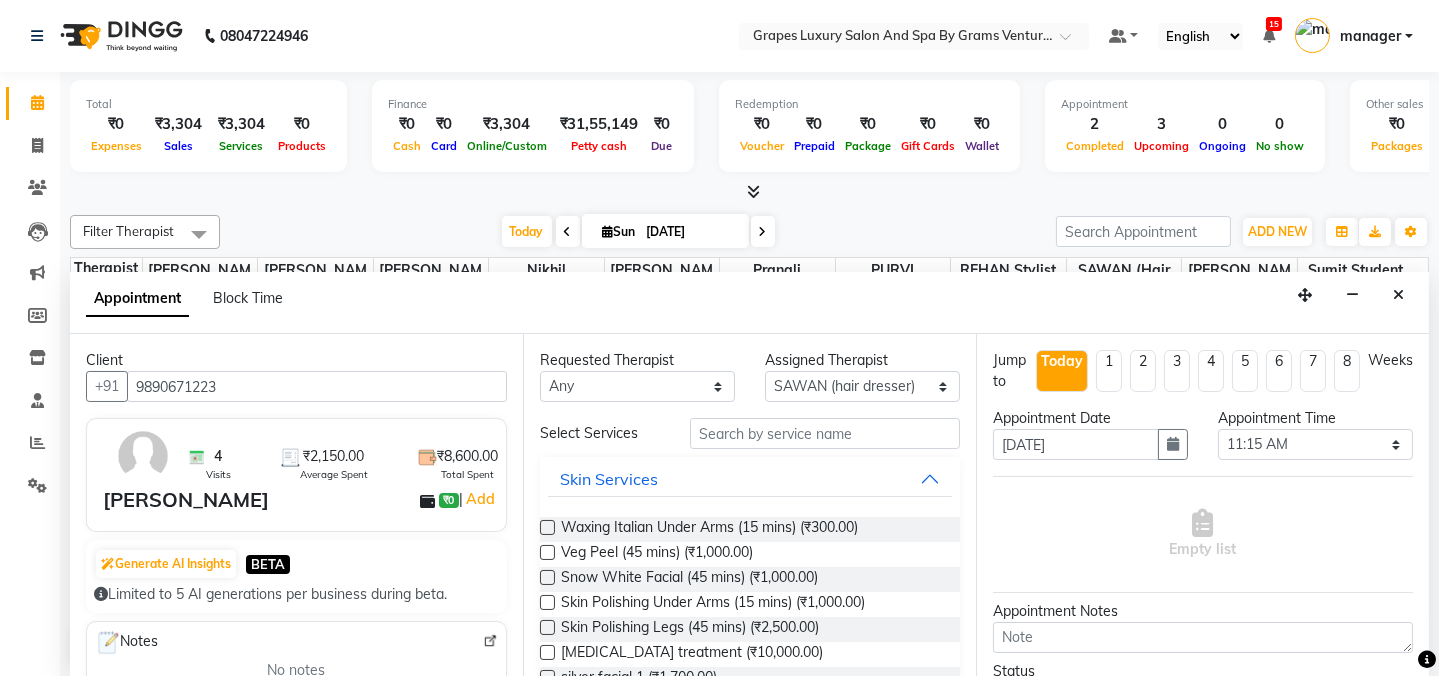 type on "9890671223" 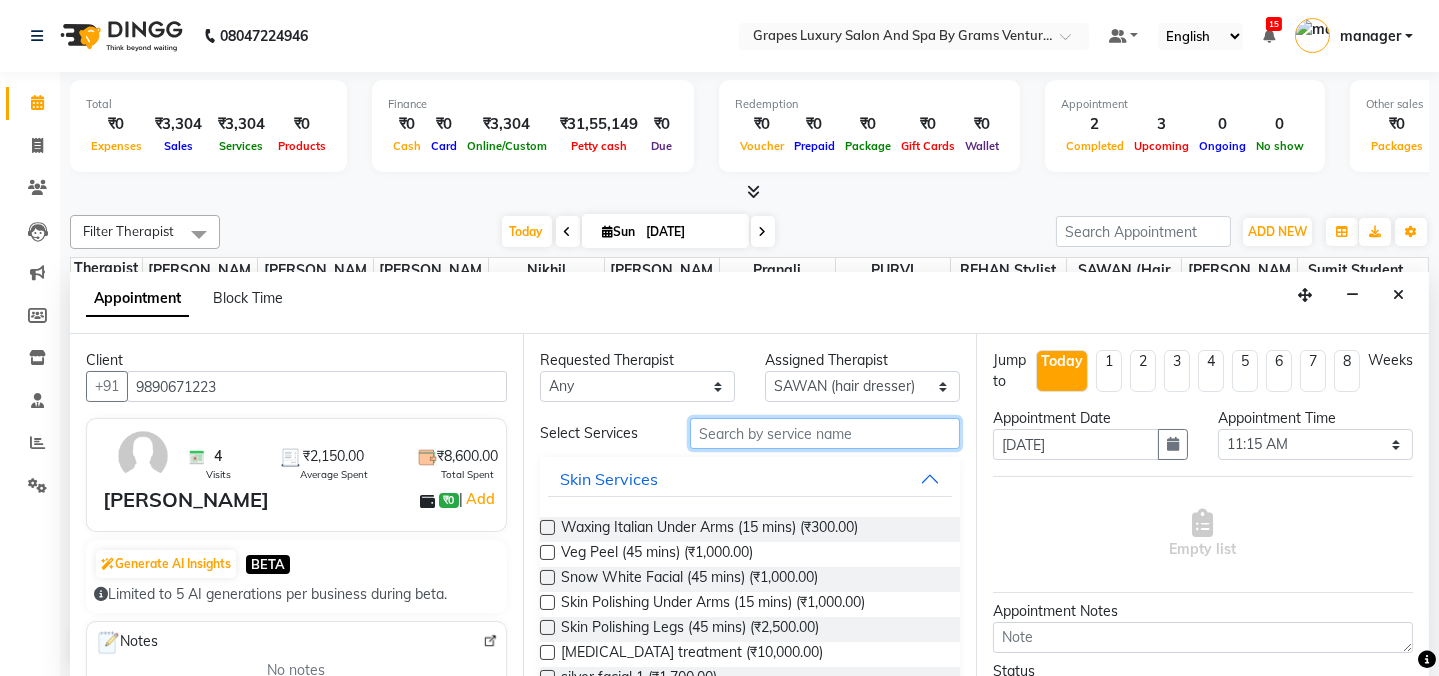click at bounding box center [825, 433] 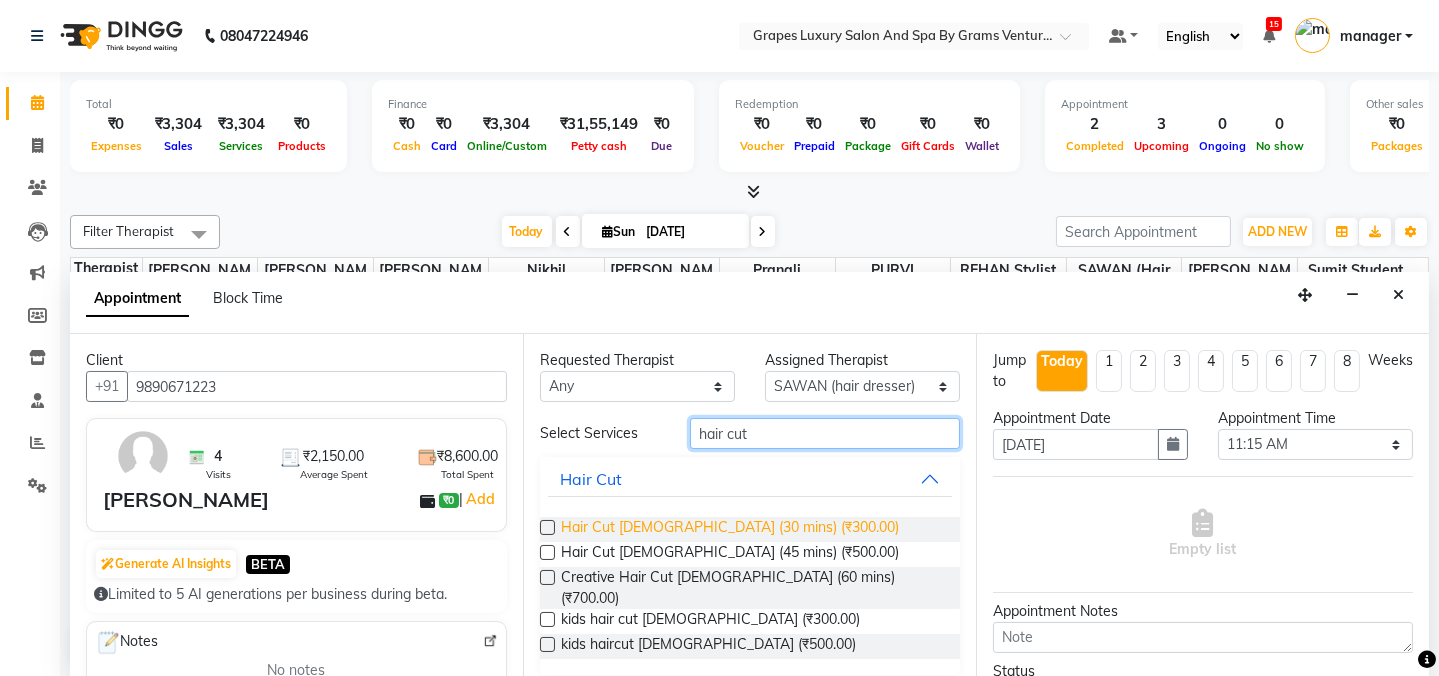 type on "hair cut" 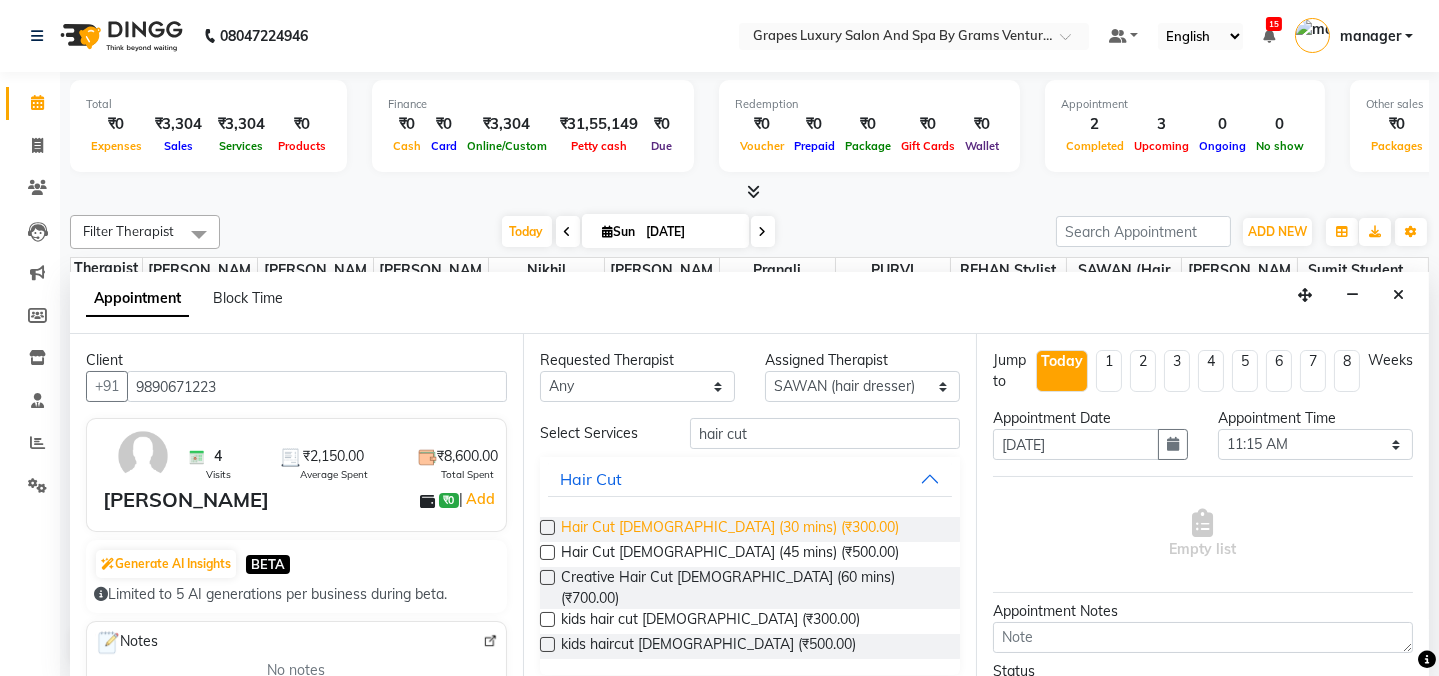 click on "Hair Cut Male (30 mins) (₹300.00)" at bounding box center [730, 529] 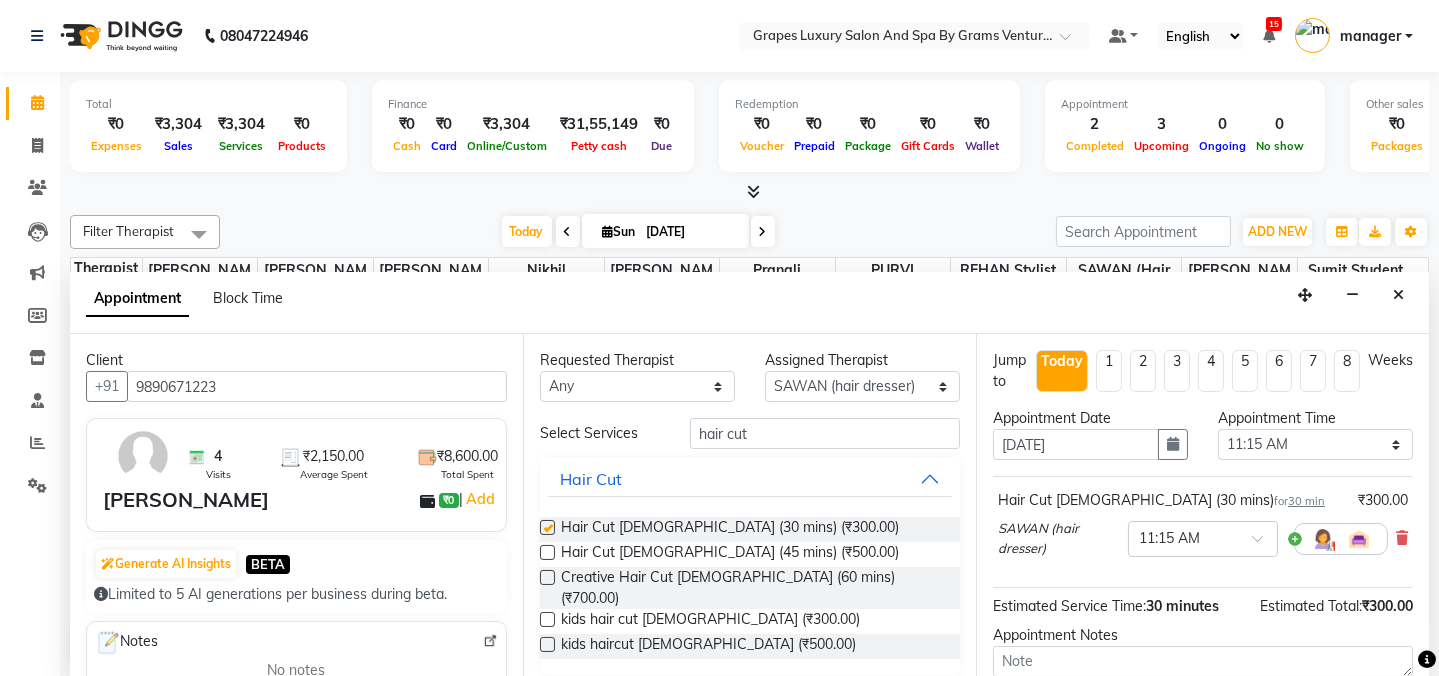 checkbox on "false" 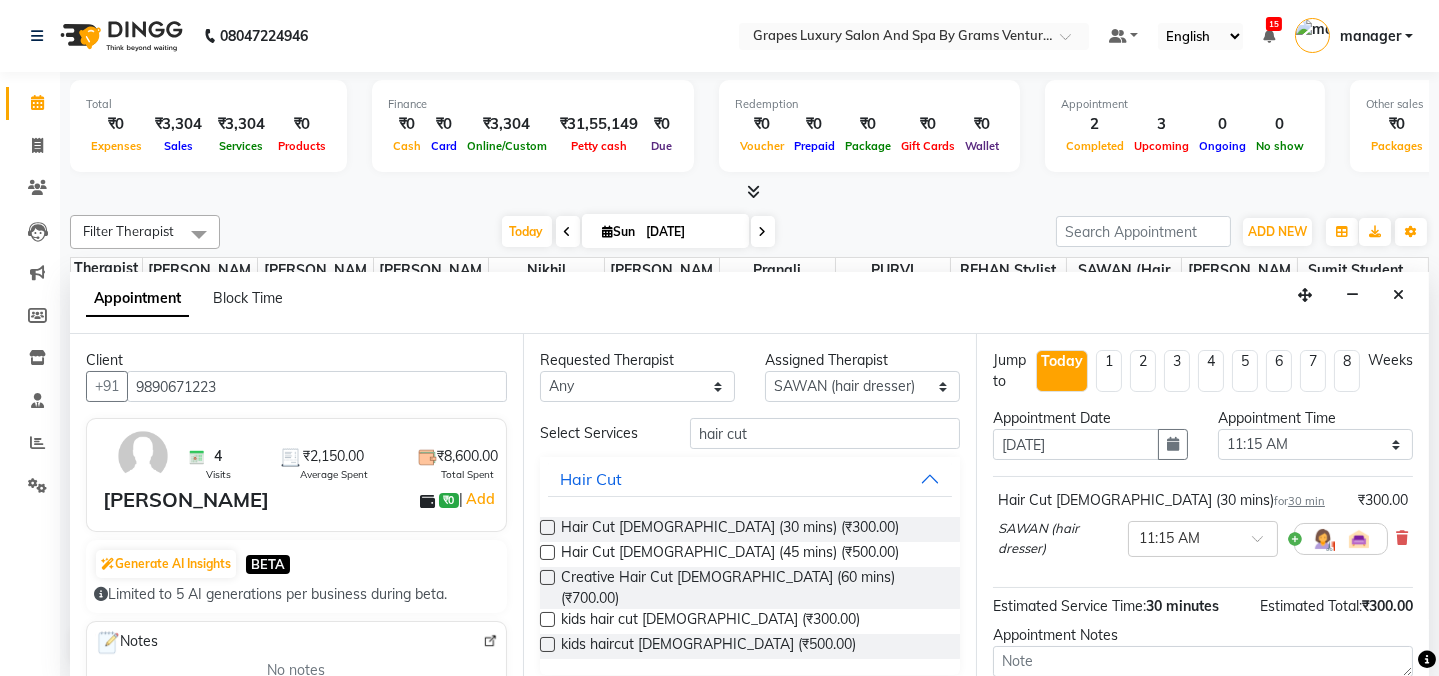 scroll, scrollTop: 184, scrollLeft: 0, axis: vertical 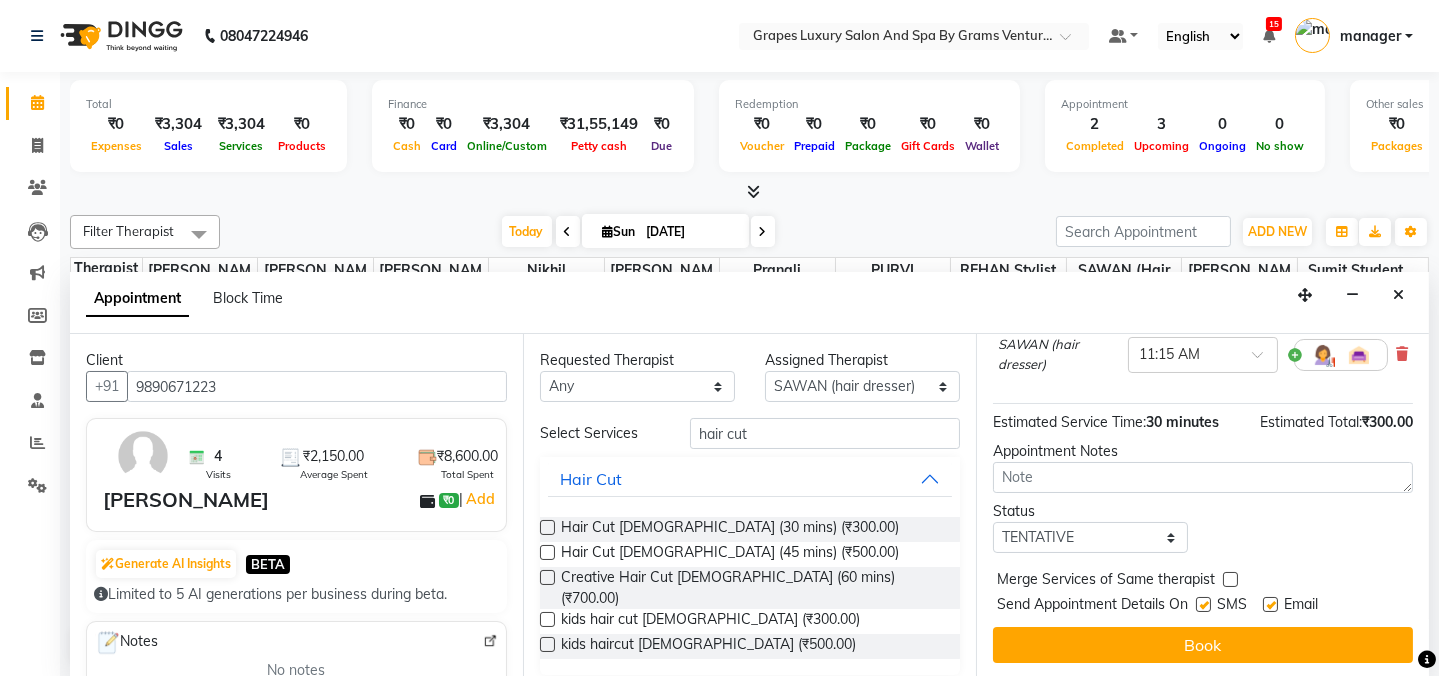 click at bounding box center [1203, 604] 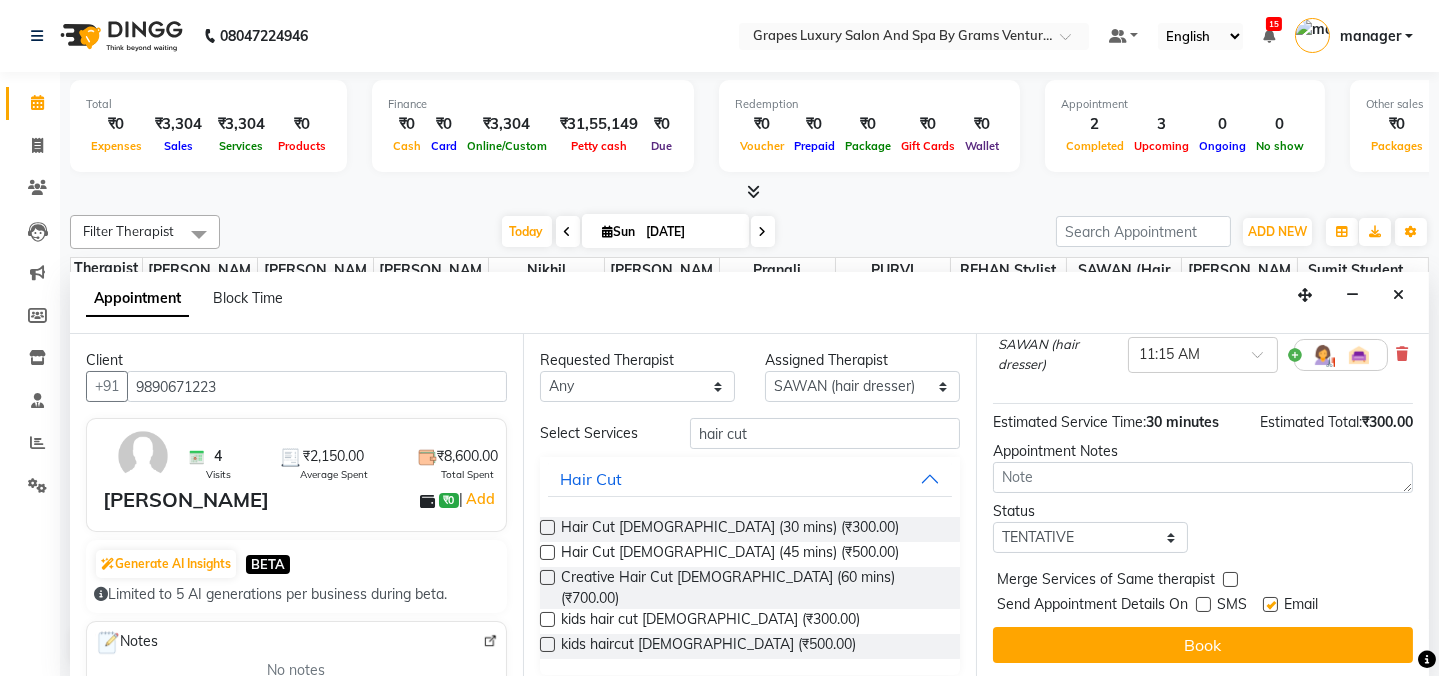 click on "Email" at bounding box center (1298, 606) 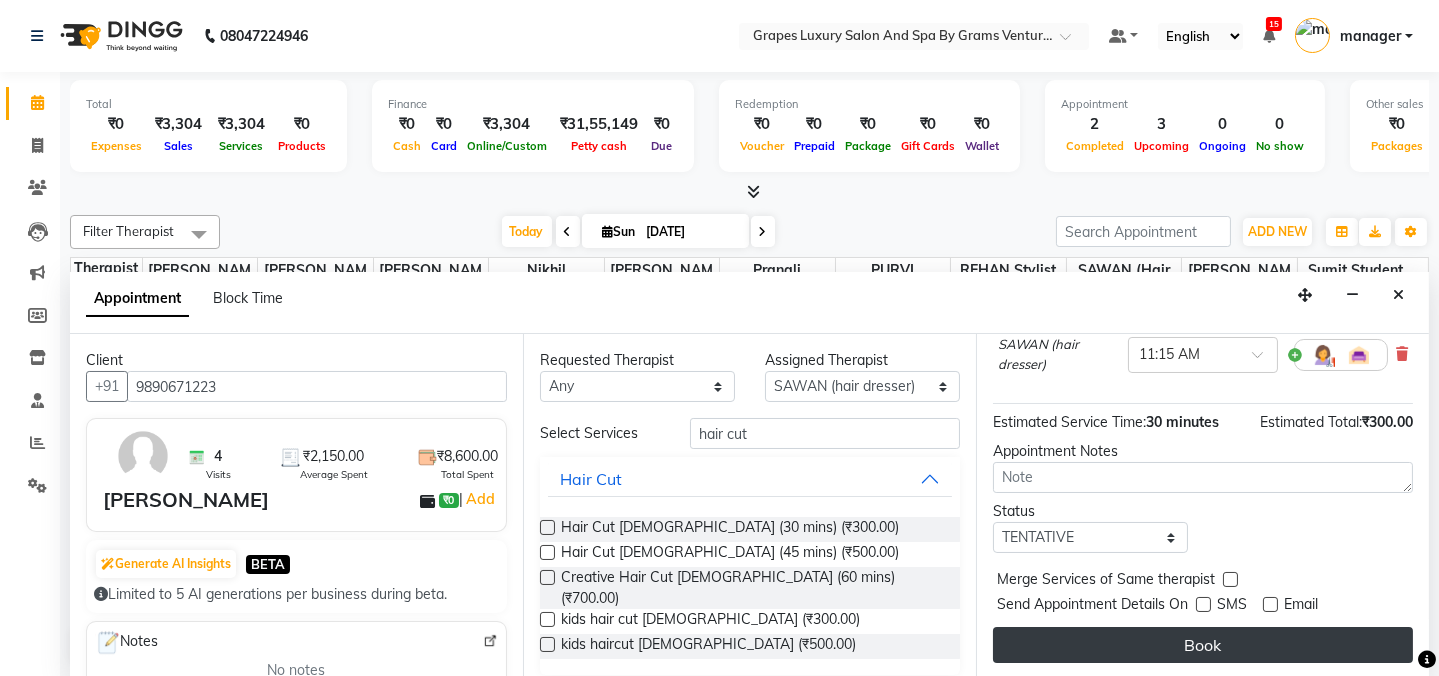 click on "Book" at bounding box center (1203, 645) 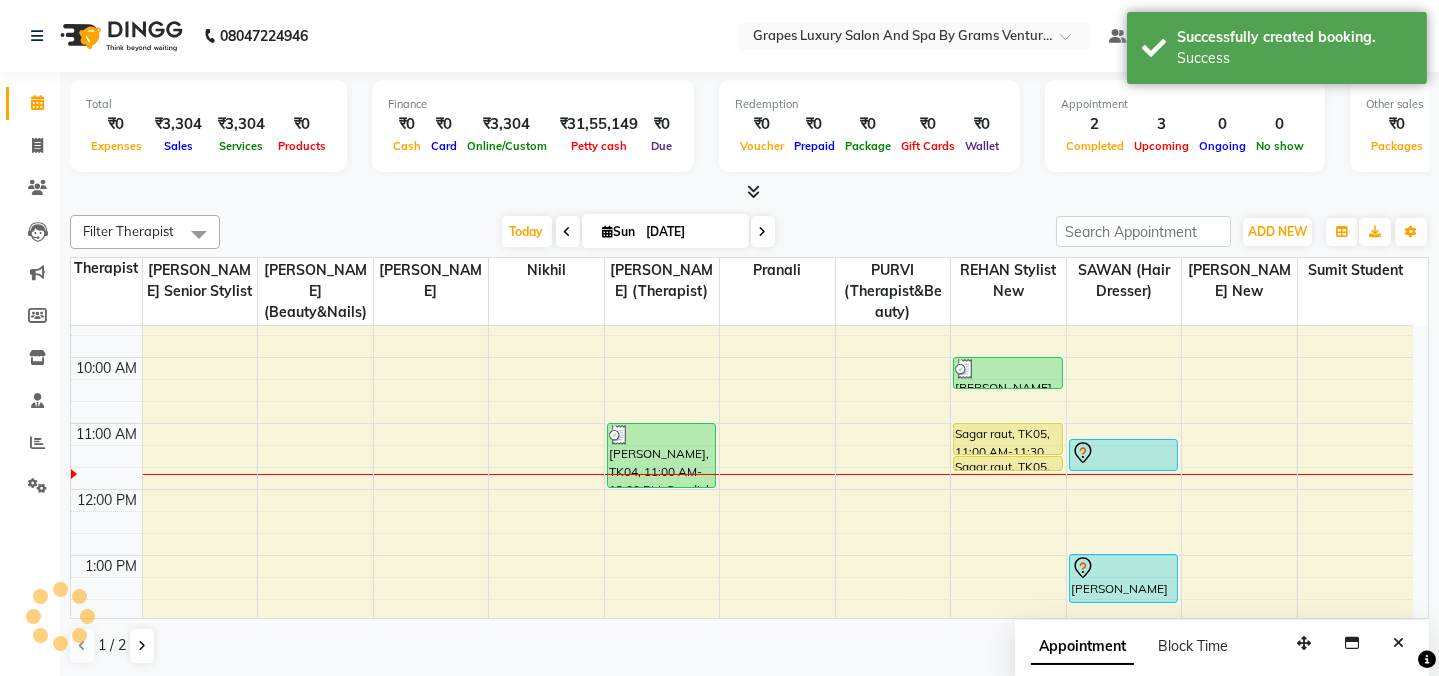 scroll, scrollTop: 0, scrollLeft: 0, axis: both 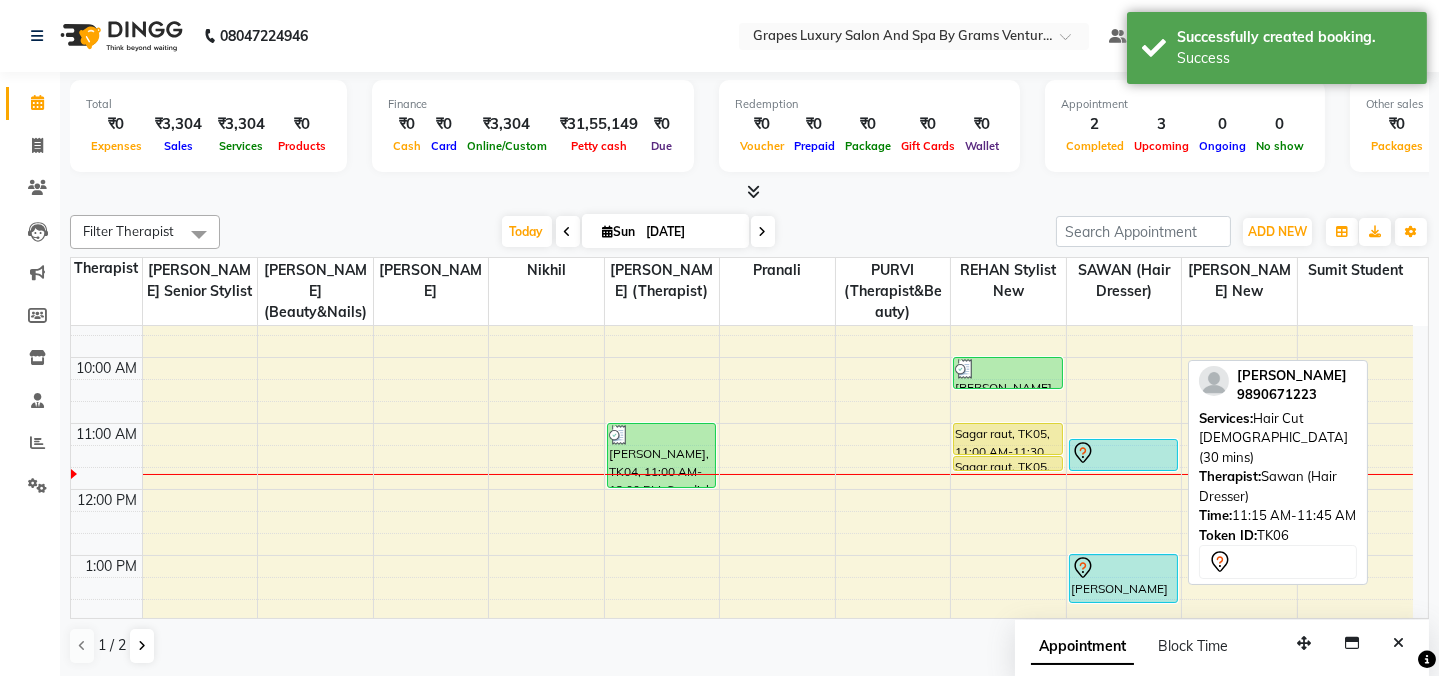 click at bounding box center (1124, 470) 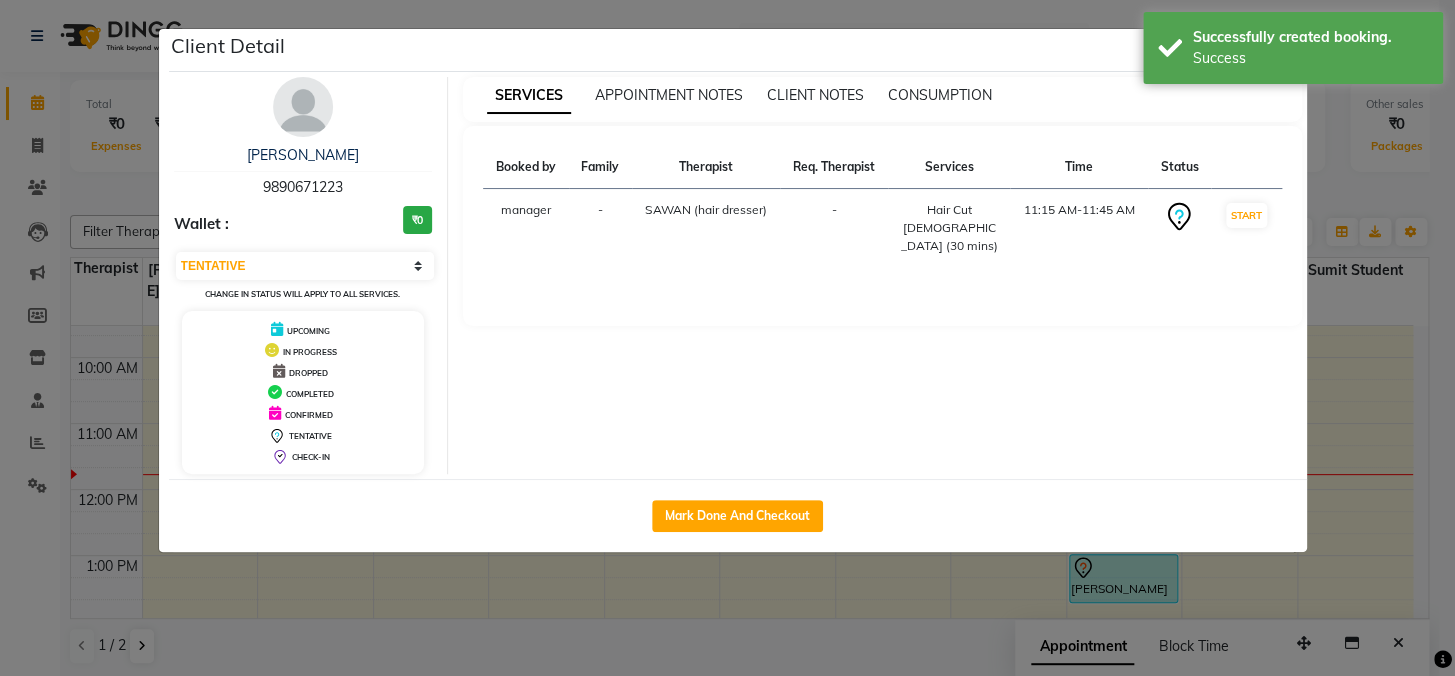 click on "IN PROGRESS" at bounding box center [303, 350] 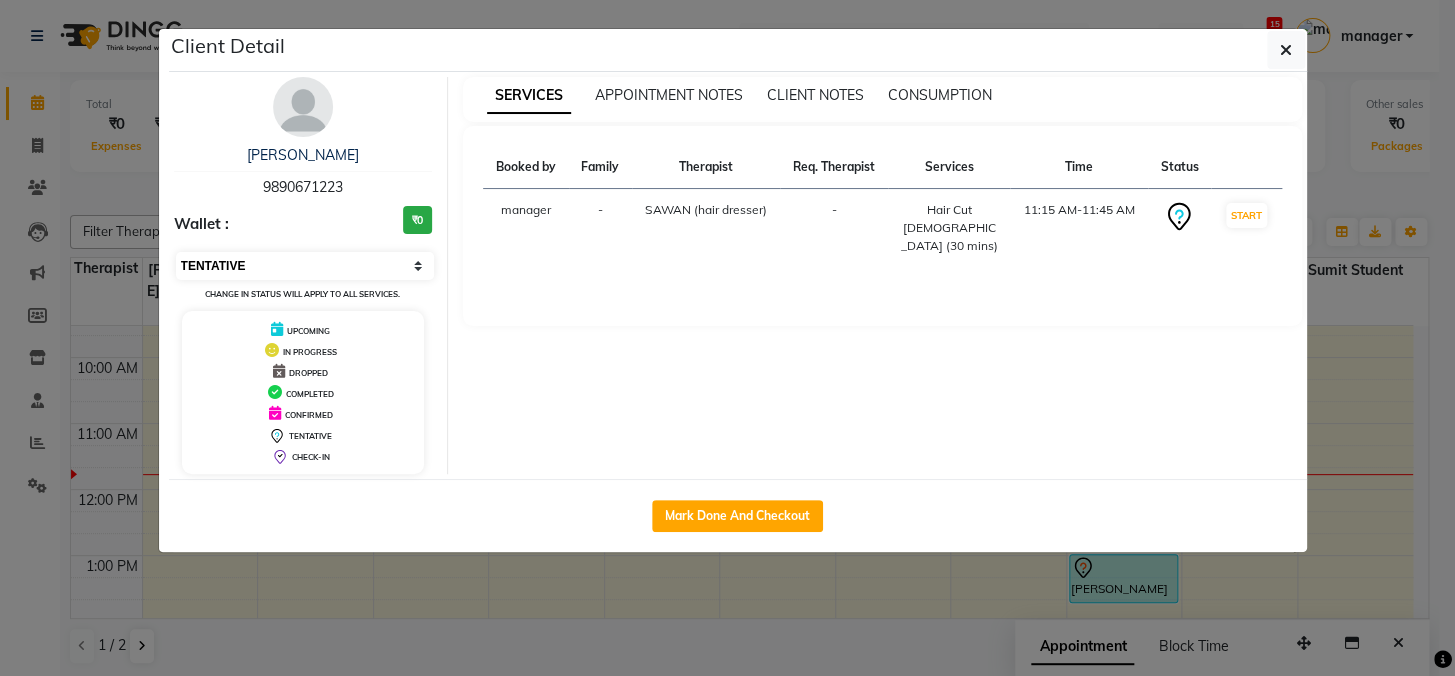 click on "Select IN SERVICE CONFIRMED TENTATIVE CHECK IN MARK DONE DROPPED UPCOMING" at bounding box center [305, 266] 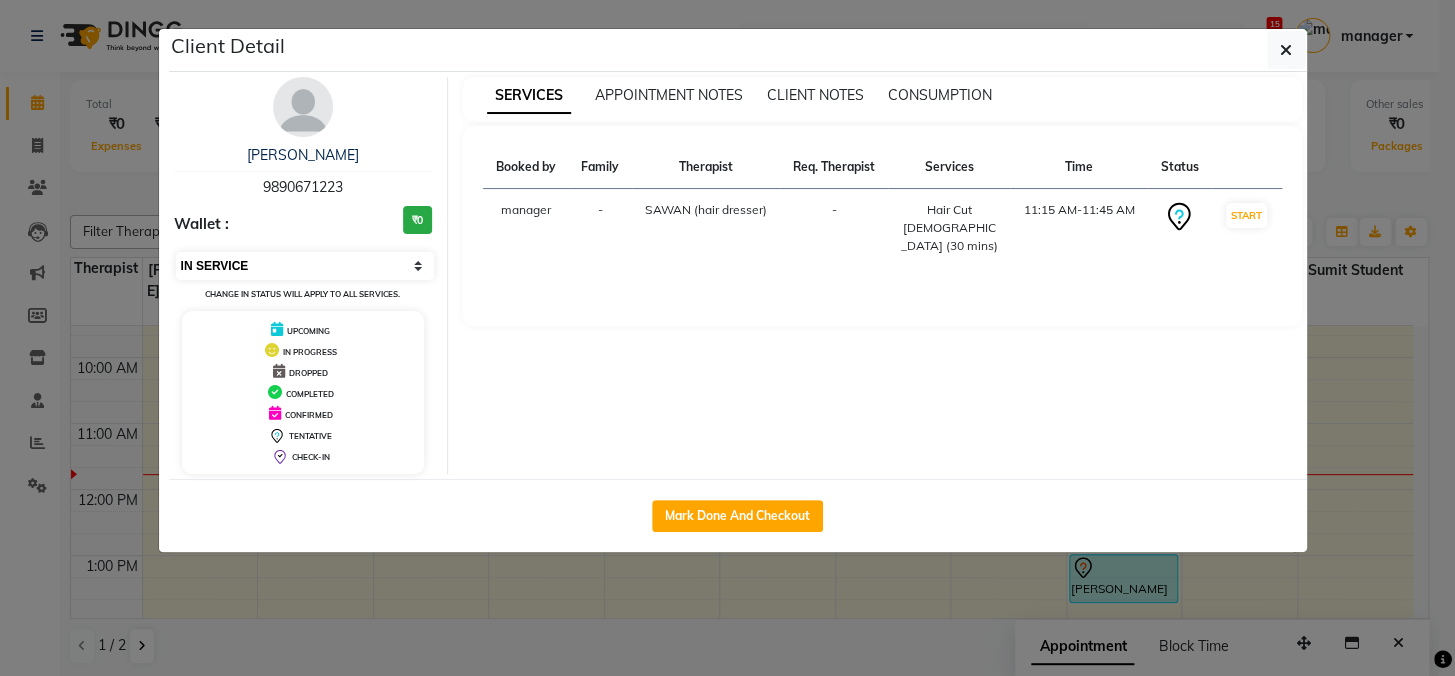 click on "Select IN SERVICE CONFIRMED TENTATIVE CHECK IN MARK DONE DROPPED UPCOMING" at bounding box center (305, 266) 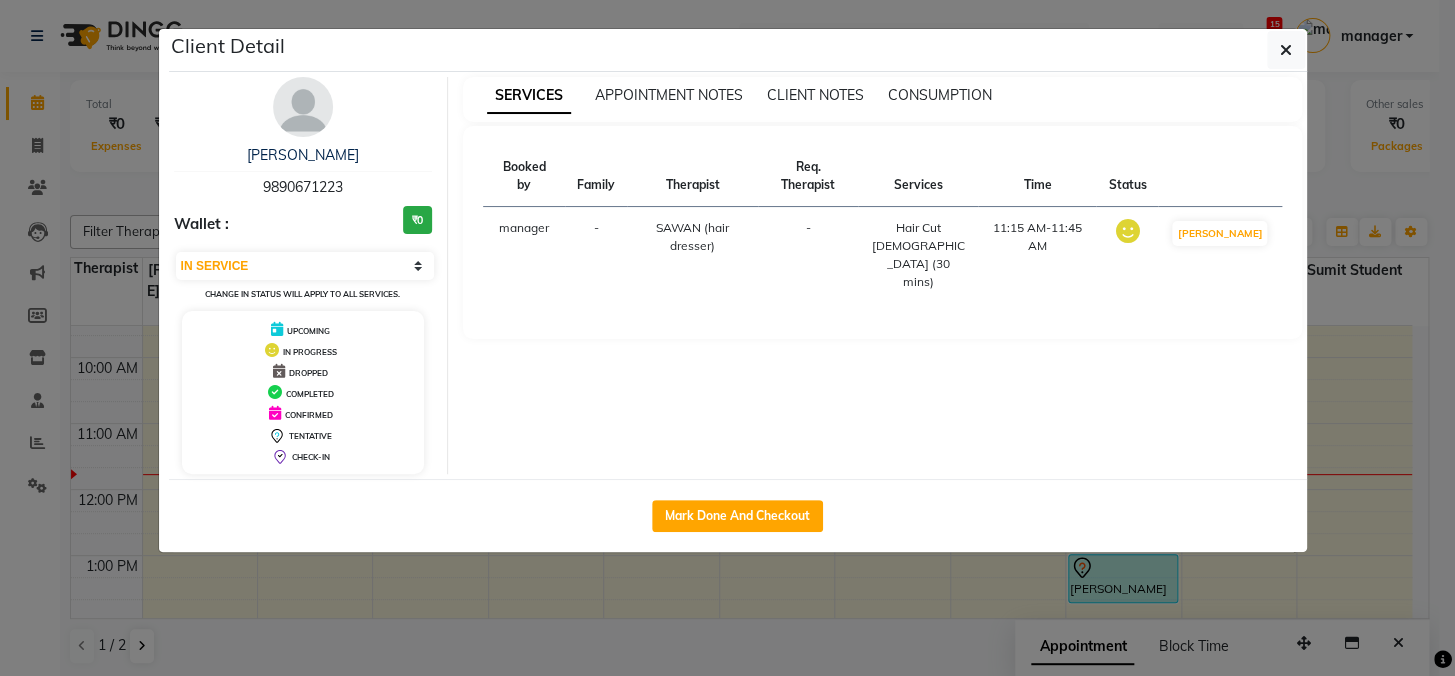 click on "Client Detail  ashish deshkar   9890671223 Wallet : ₹0 Select IN SERVICE CONFIRMED TENTATIVE CHECK IN MARK DONE DROPPED UPCOMING Change in status will apply to all services. UPCOMING IN PROGRESS DROPPED COMPLETED CONFIRMED TENTATIVE CHECK-IN SERVICES APPOINTMENT NOTES CLIENT NOTES CONSUMPTION Booked by Family Therapist Req. Therapist Services Time Status  manager  - SAWAN (hair dresser) -  Hair Cut Male (30 mins)   11:15 AM-11:45 AM   MARK DONE   Mark Done And Checkout" 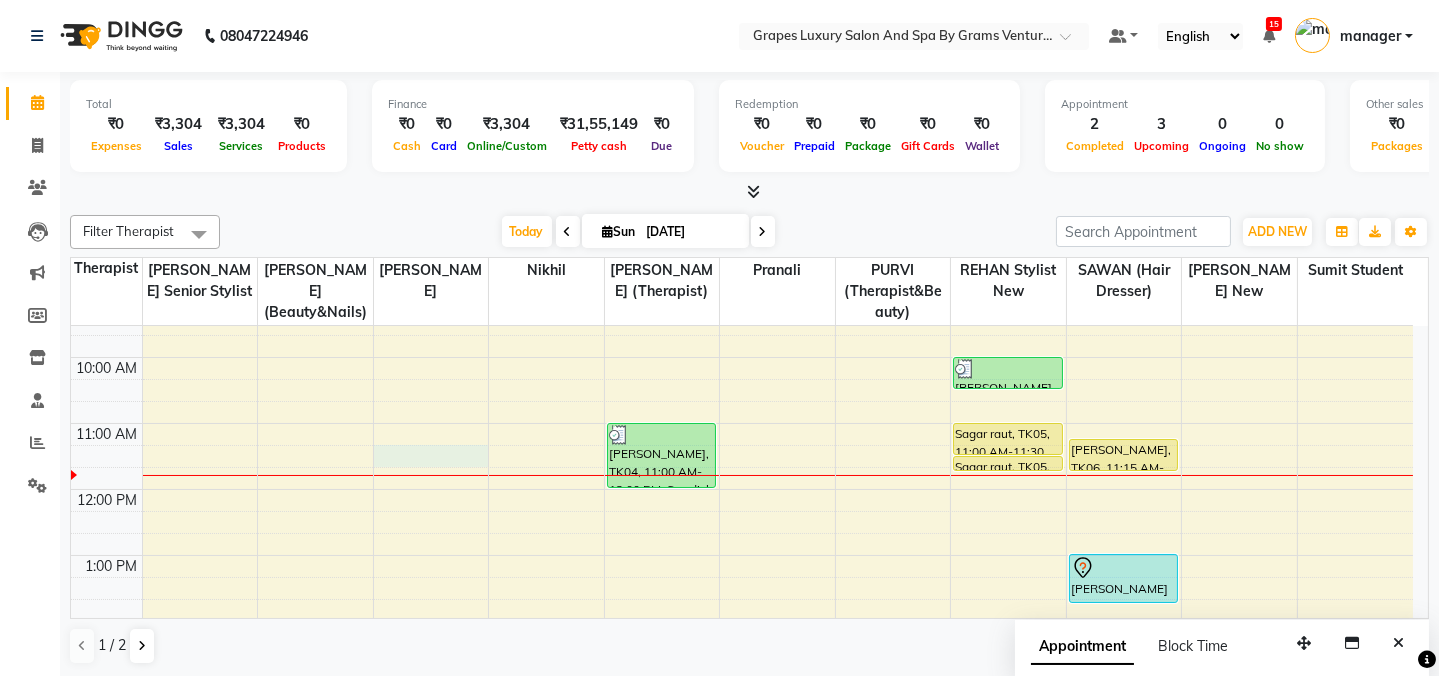 click on "8:00 AM 9:00 AM 10:00 AM 11:00 AM 12:00 PM 1:00 PM 2:00 PM 3:00 PM 4:00 PM 5:00 PM 6:00 PM 7:00 PM 8:00 PM     rajesh sir, TK04, 11:00 AM-12:00 PM, Swedish Body Massage (60 mins)             jatin, TK02, 04:15 PM-05:15 PM, Swedish Body Massage (60 mins)     Aniket sir, TK03, 10:00 AM-10:30 AM, Hair Cut Male (30 mins)    Sagar raut, TK05, 11:00 AM-11:30 AM, Hair Cut Male (30 mins)    Sagar raut, TK05, 11:30 AM-11:45 AM, Shaving (15 mins)    ashish deshkar, TK06, 11:15 AM-11:45 AM, Hair Cut Male (30 mins)             khushabu mam, TK01, 01:00 PM-01:45 PM, Hair Cut Female (45 mins)             jatin, TK02, 04:35 PM-05:35 PM, Swedish Body Massage (60 mins)" at bounding box center (742, 654) 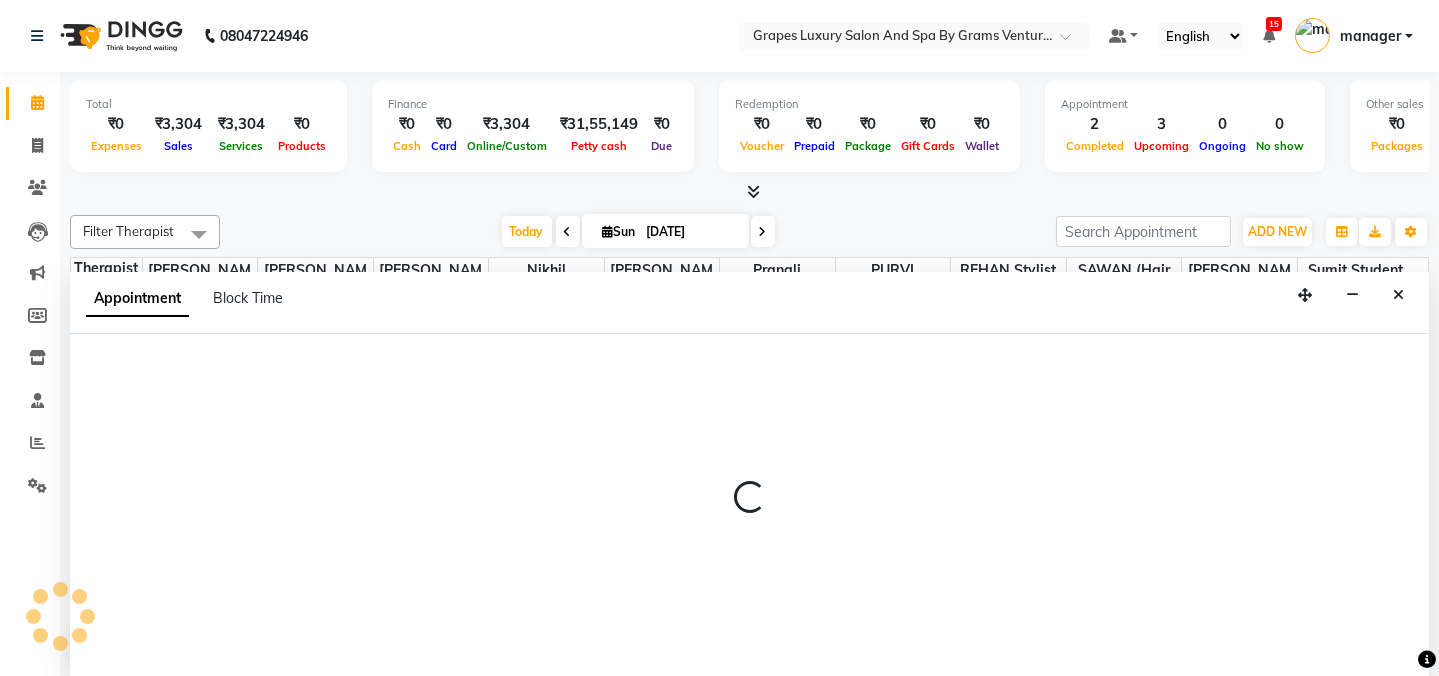 scroll, scrollTop: 0, scrollLeft: 0, axis: both 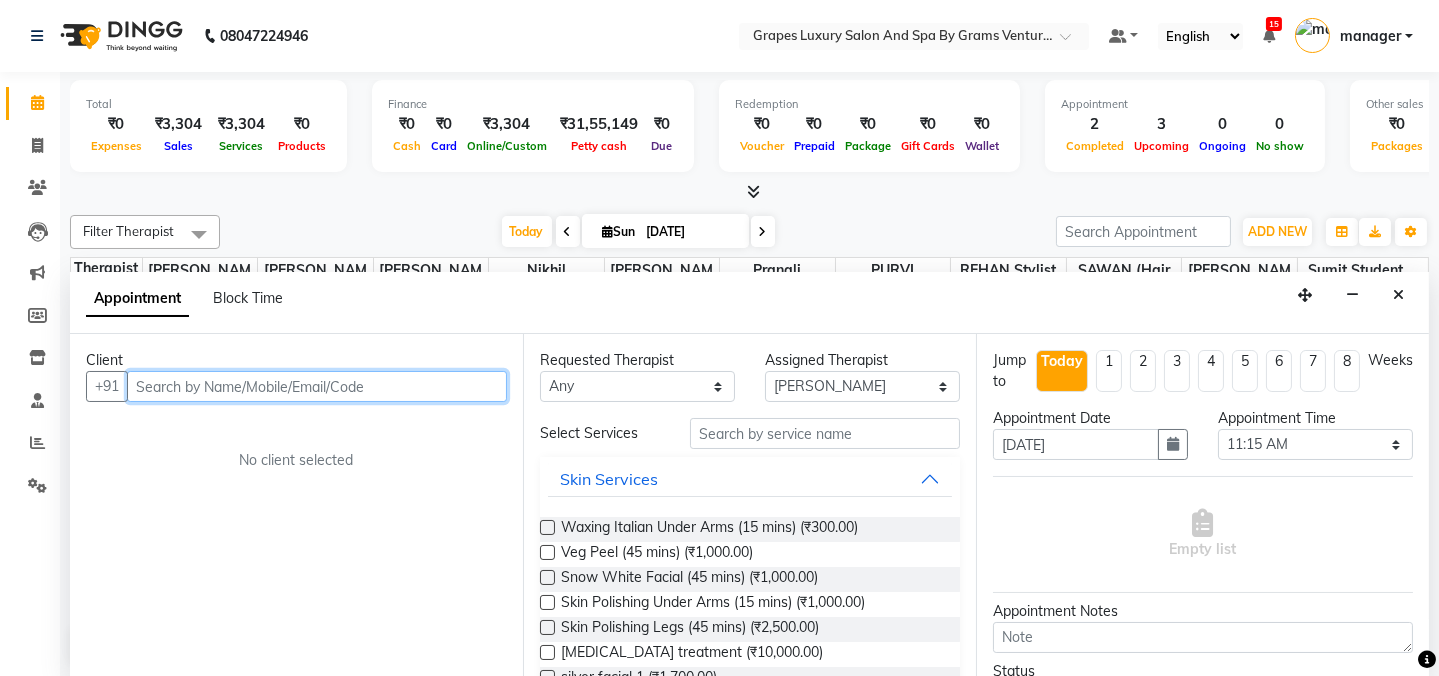 click at bounding box center (317, 386) 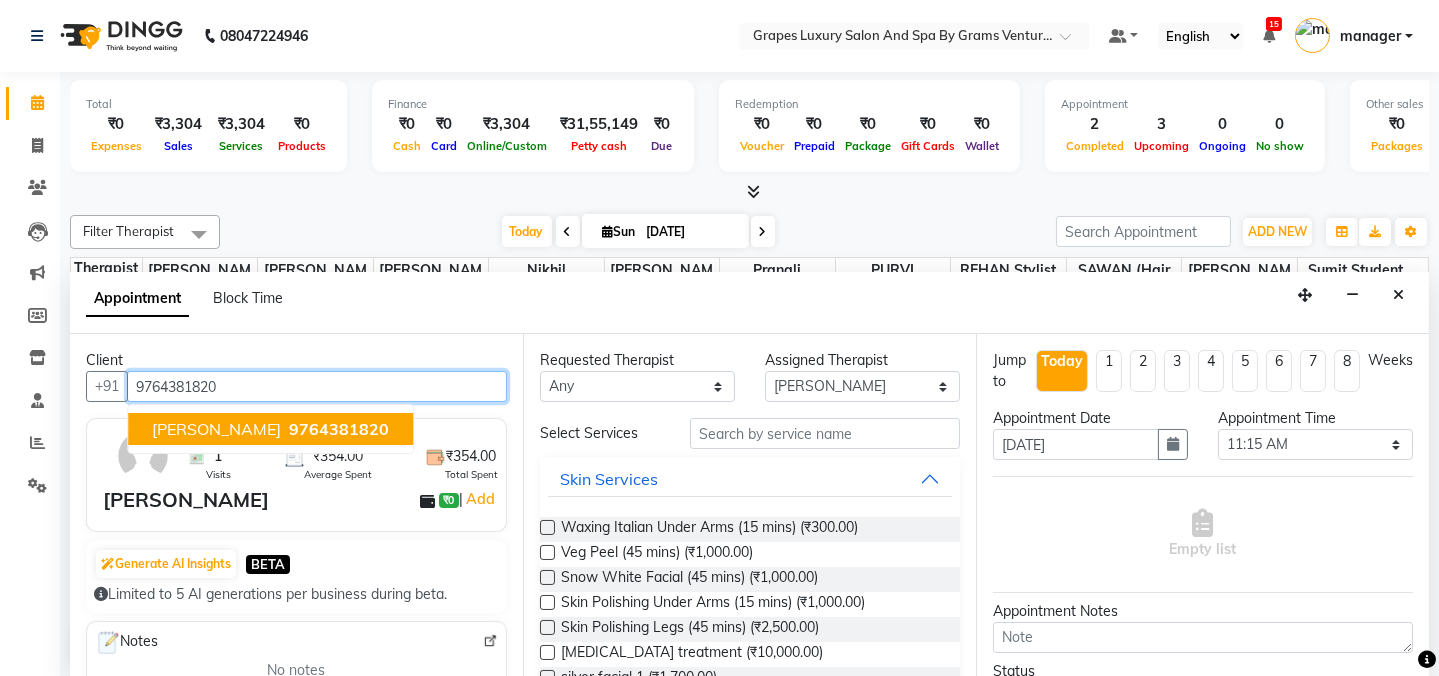drag, startPoint x: 274, startPoint y: 423, endPoint x: 312, endPoint y: 419, distance: 38.209946 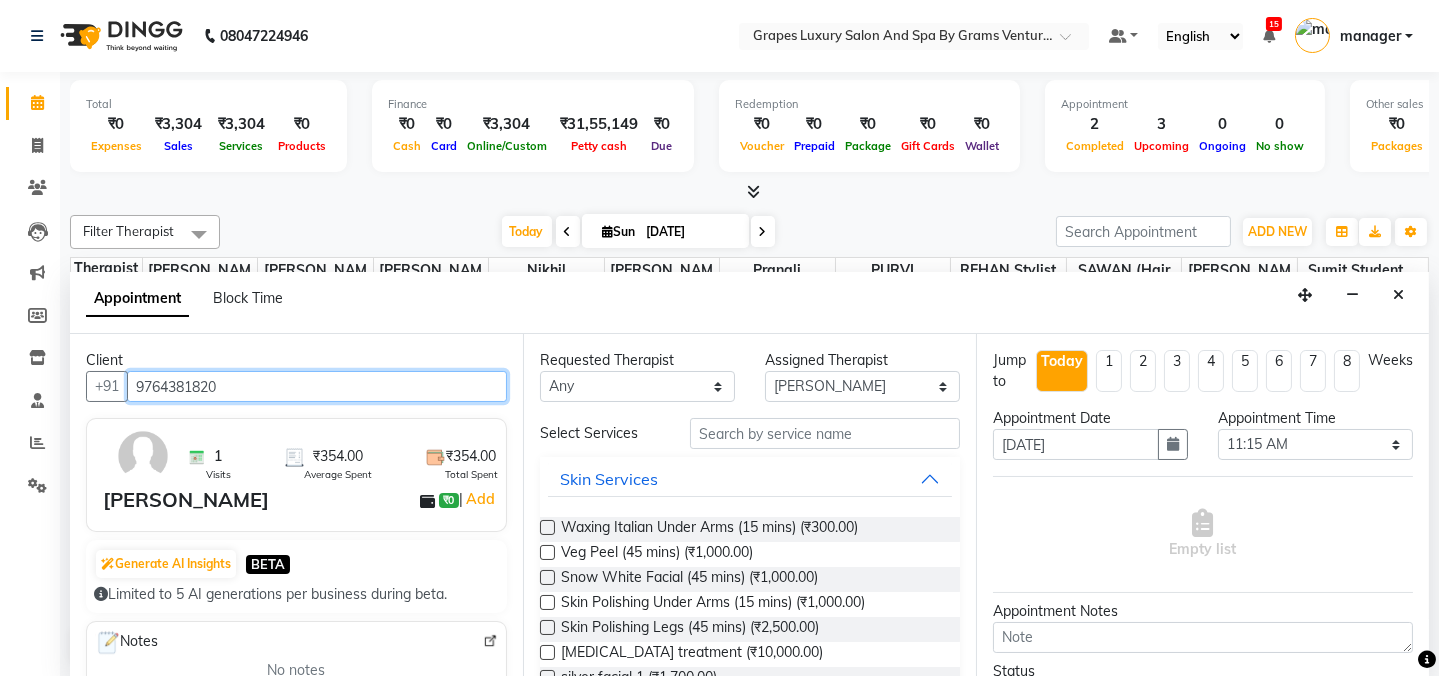 type on "9764381820" 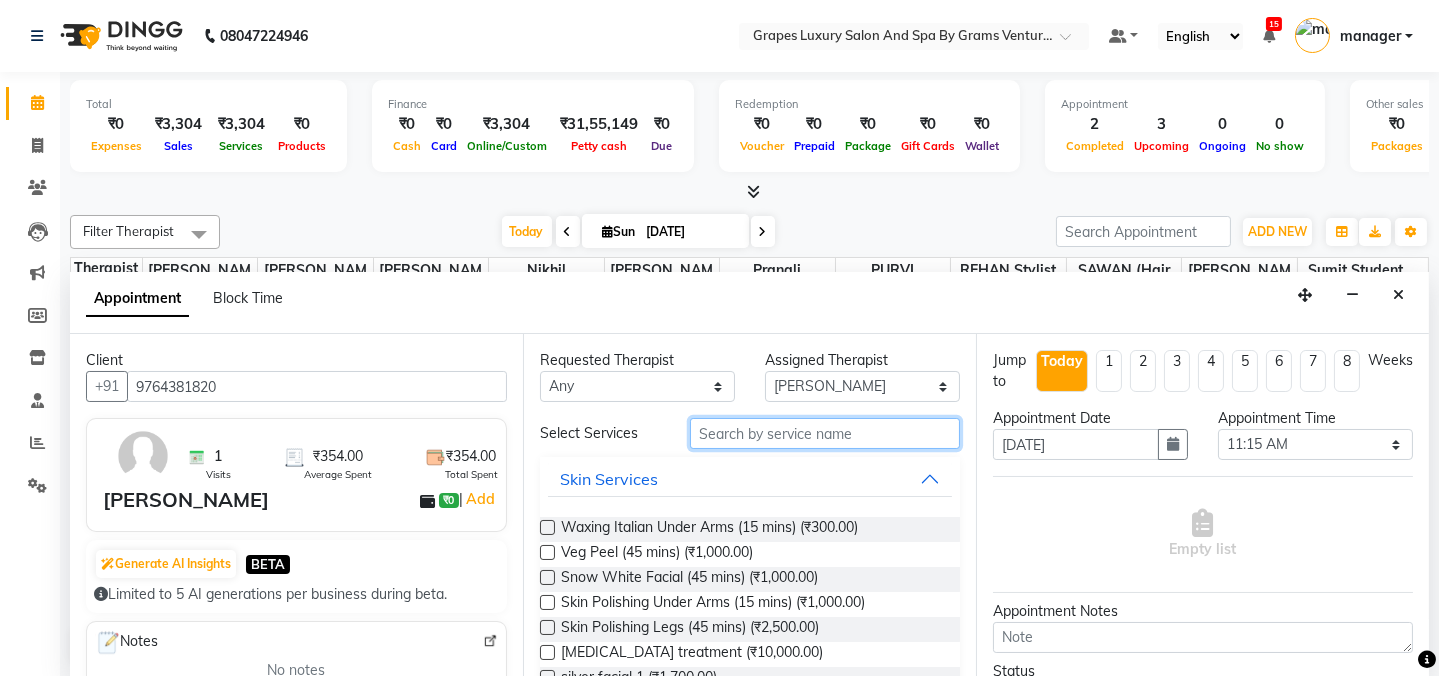 click at bounding box center (825, 433) 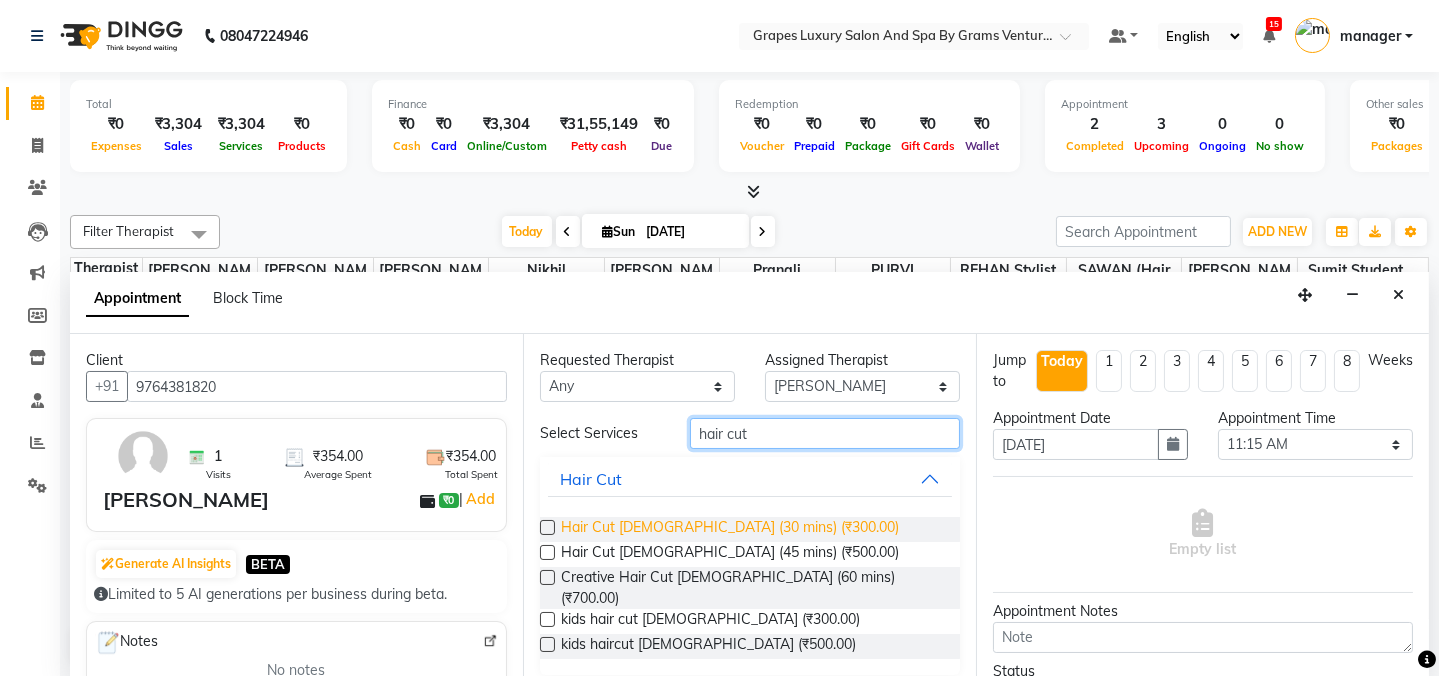 type on "hair cut" 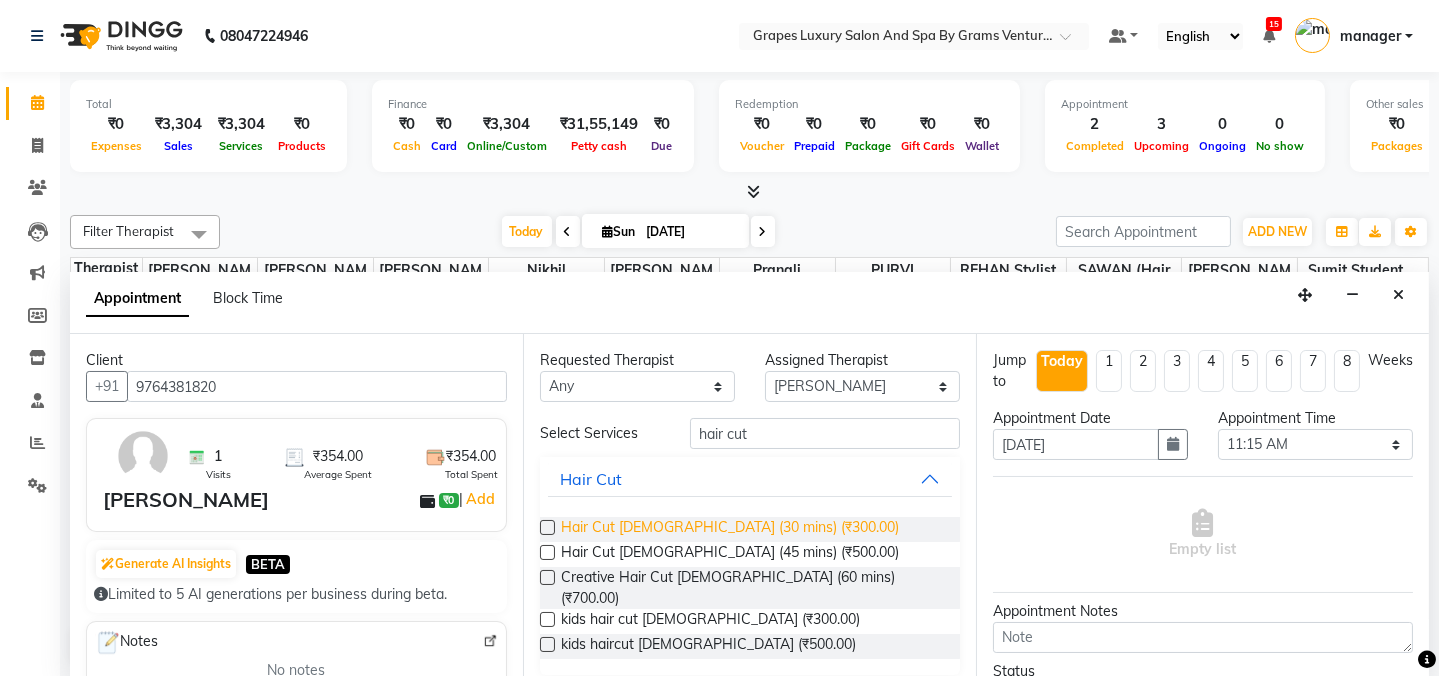 click on "Hair Cut Male (30 mins) (₹300.00)" at bounding box center (730, 529) 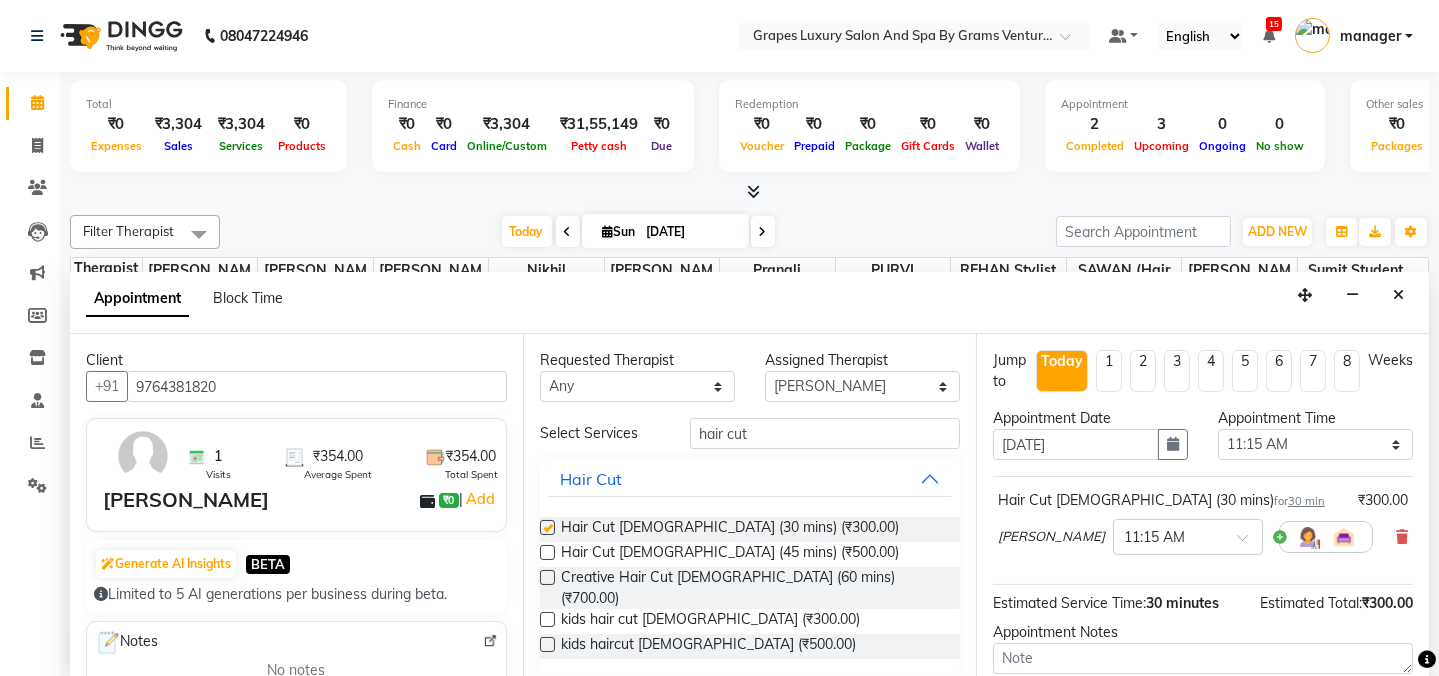 checkbox on "false" 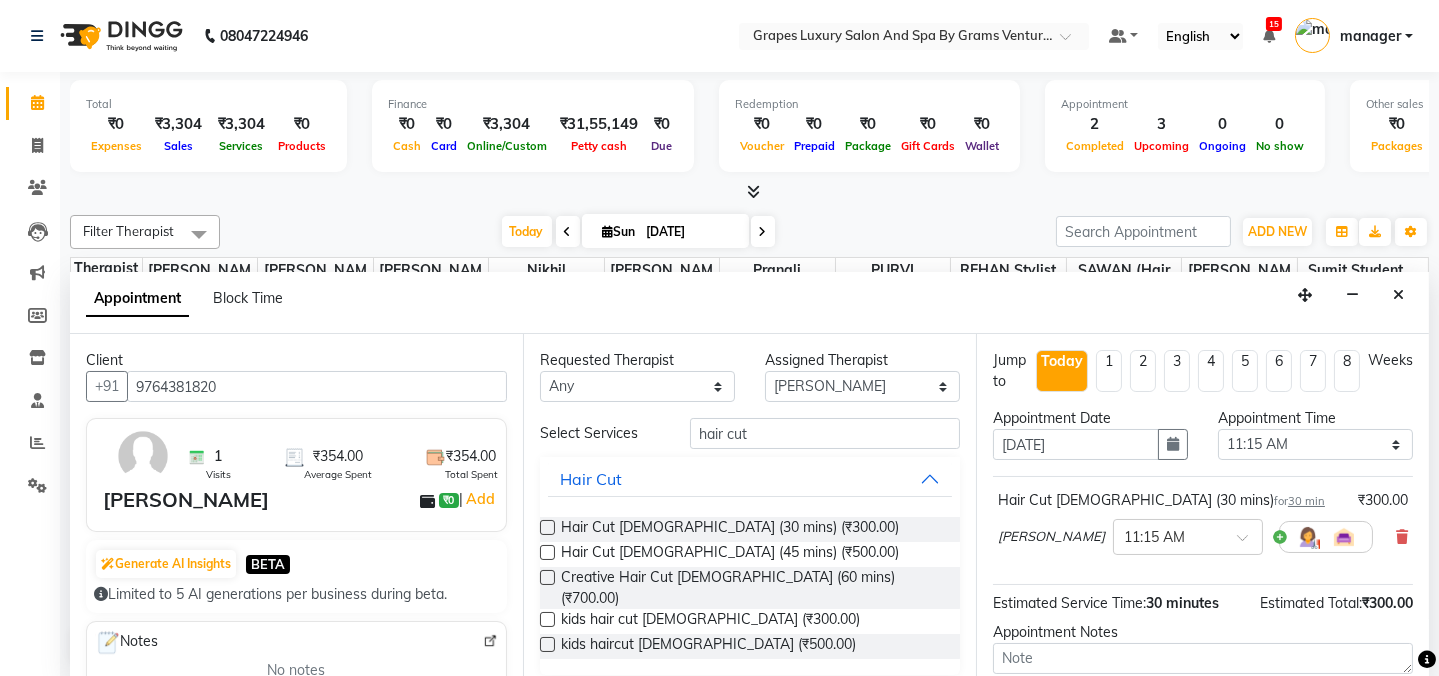 scroll, scrollTop: 181, scrollLeft: 0, axis: vertical 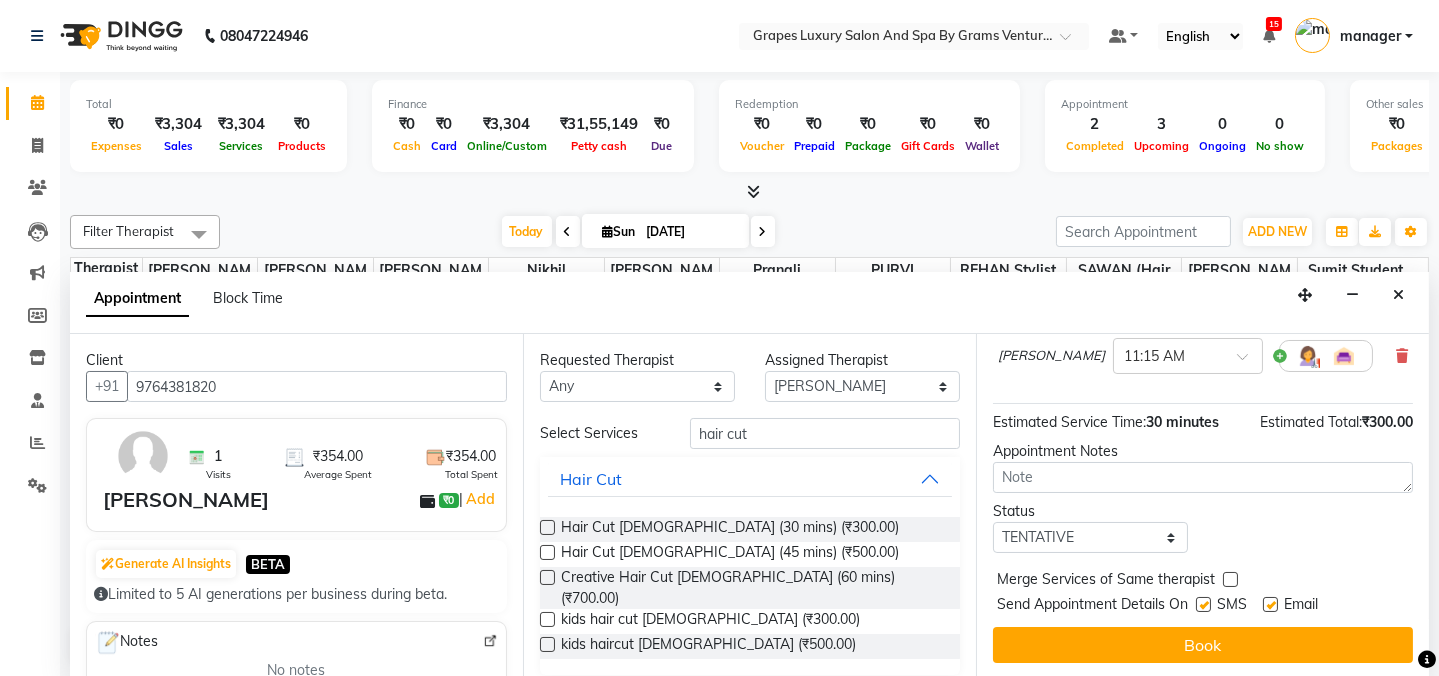 click at bounding box center (1203, 604) 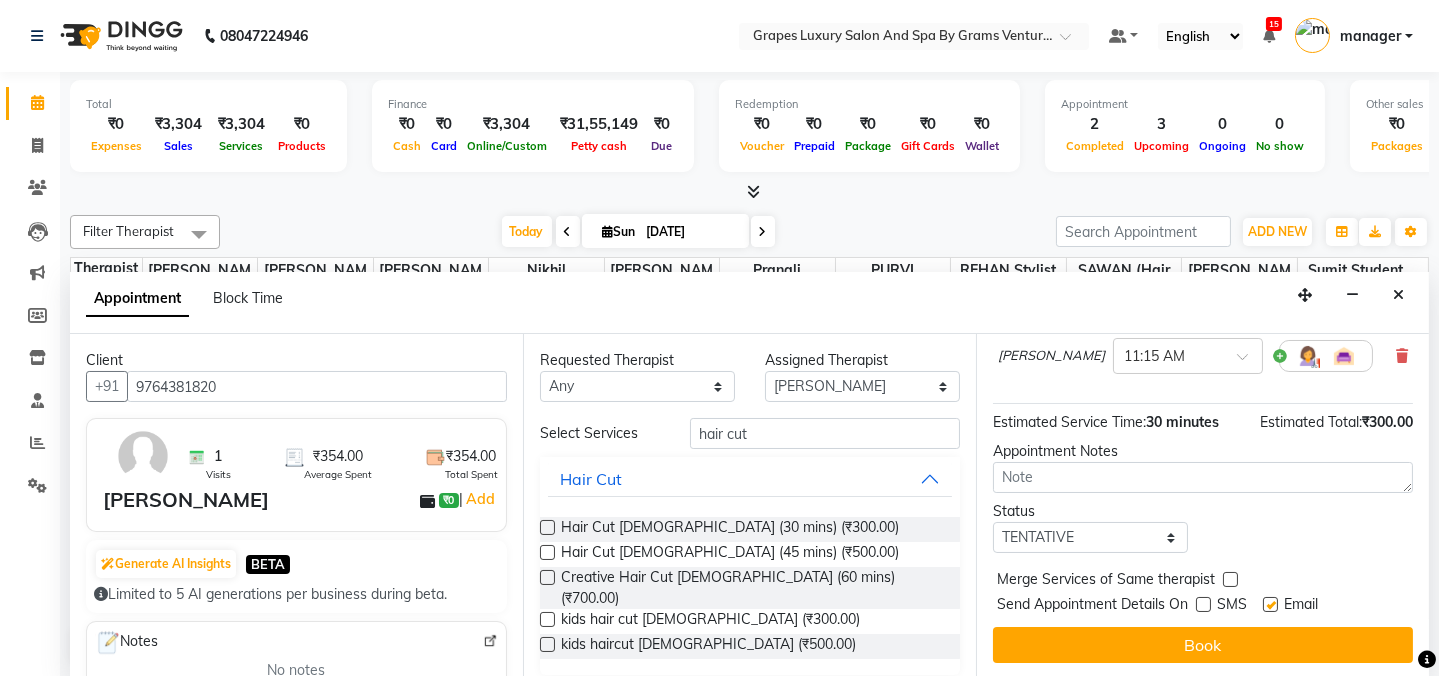 click at bounding box center [1270, 604] 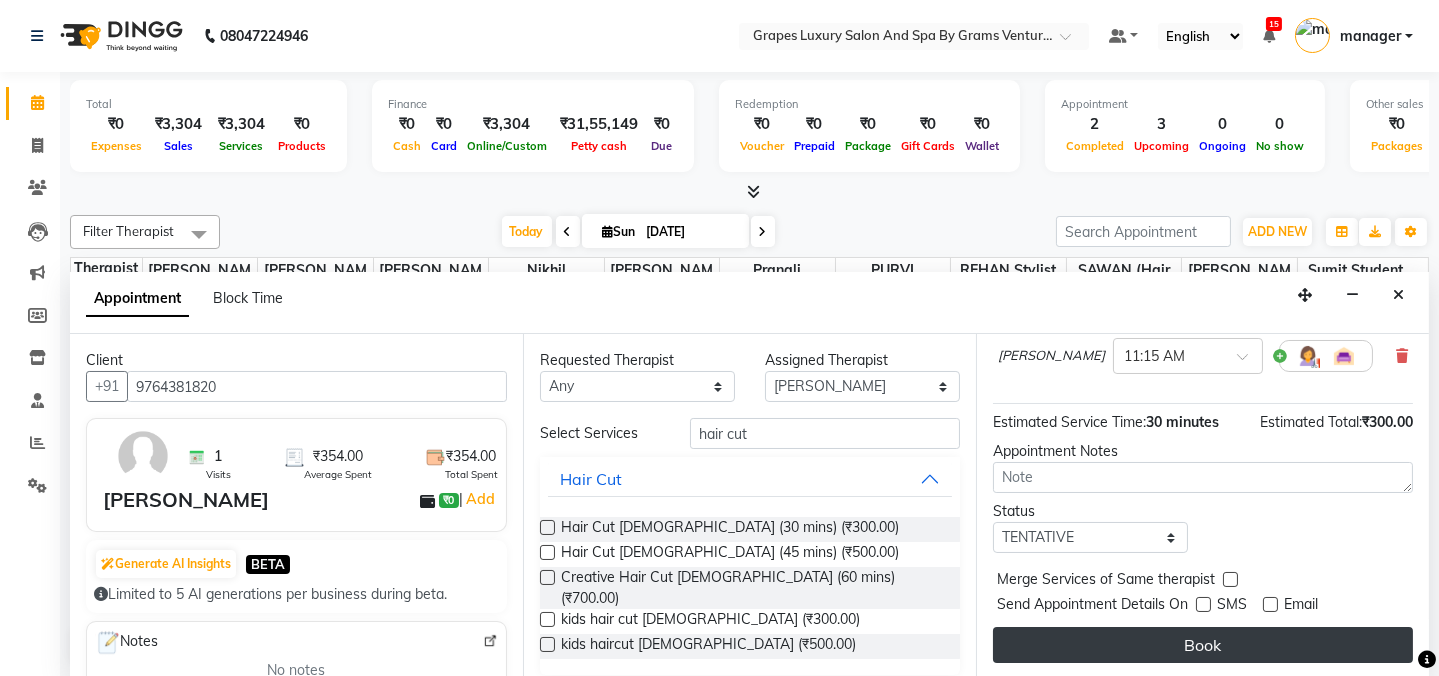 click on "Book" at bounding box center (1203, 645) 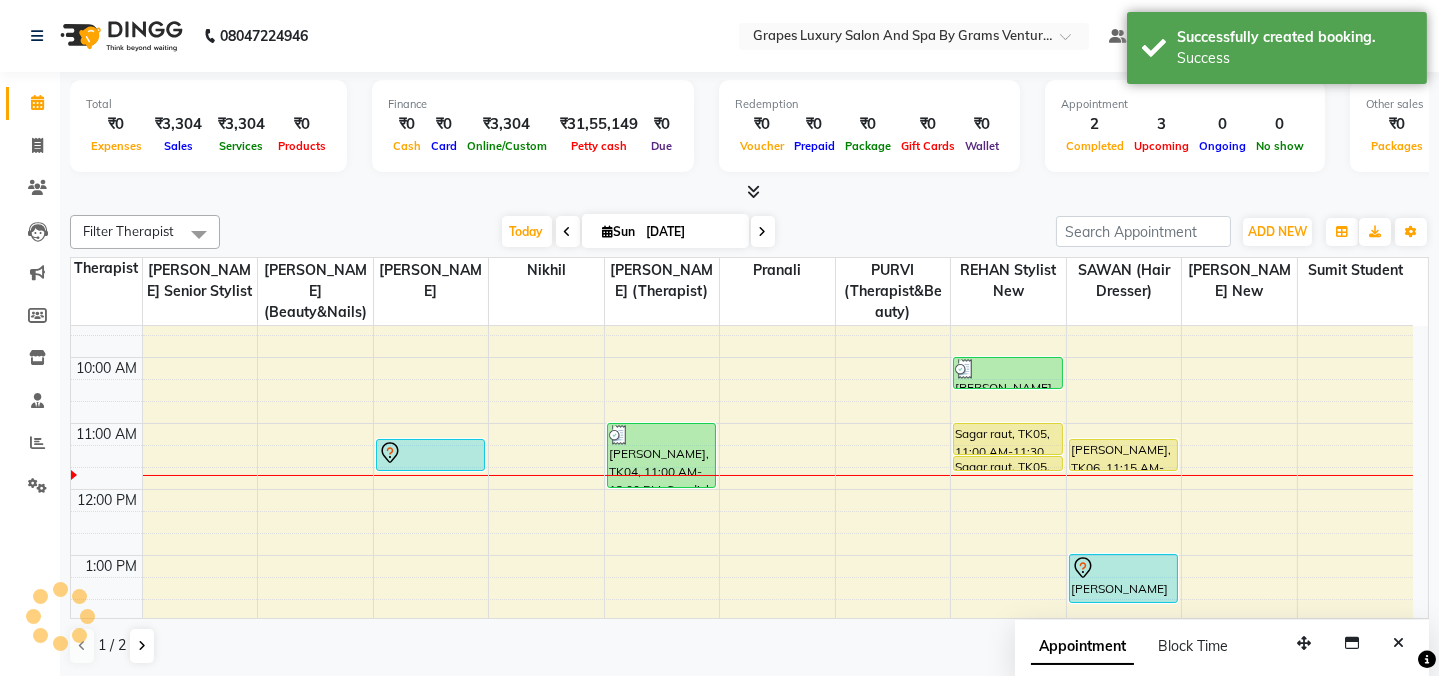 scroll, scrollTop: 0, scrollLeft: 0, axis: both 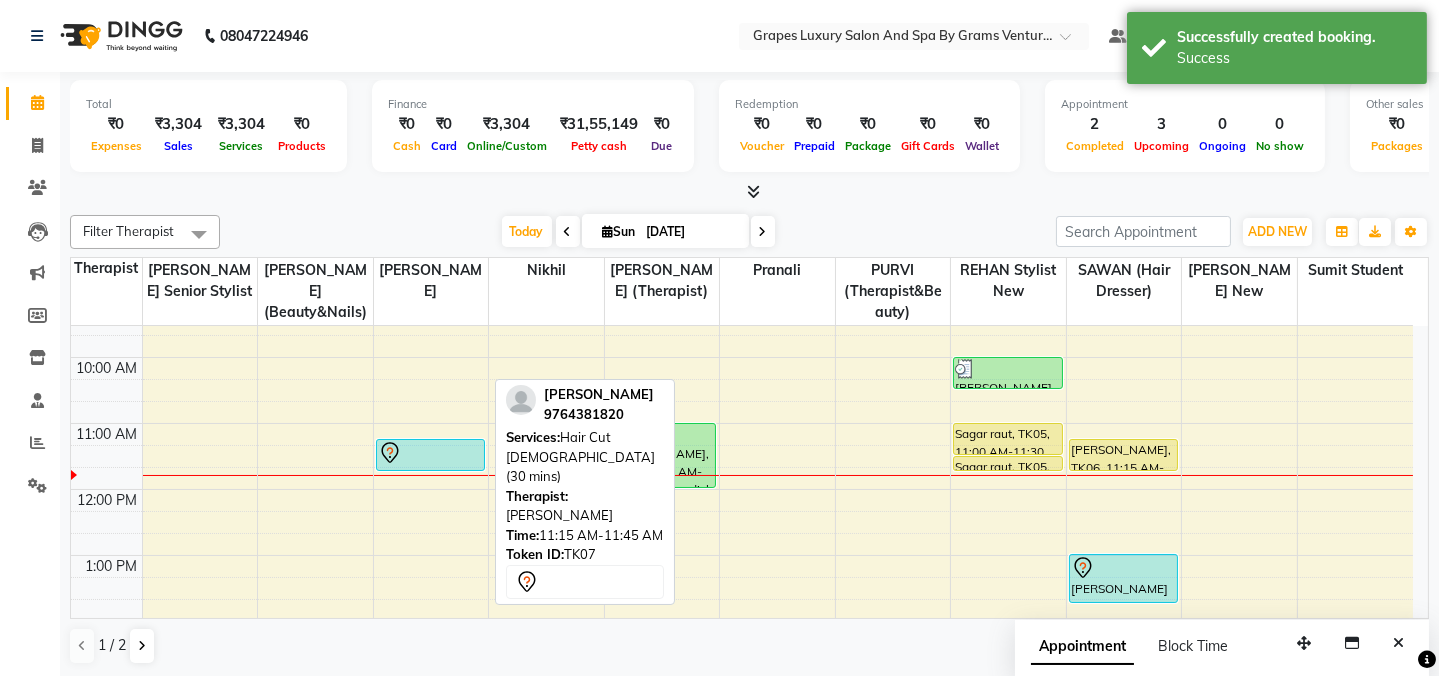 click at bounding box center [431, 453] 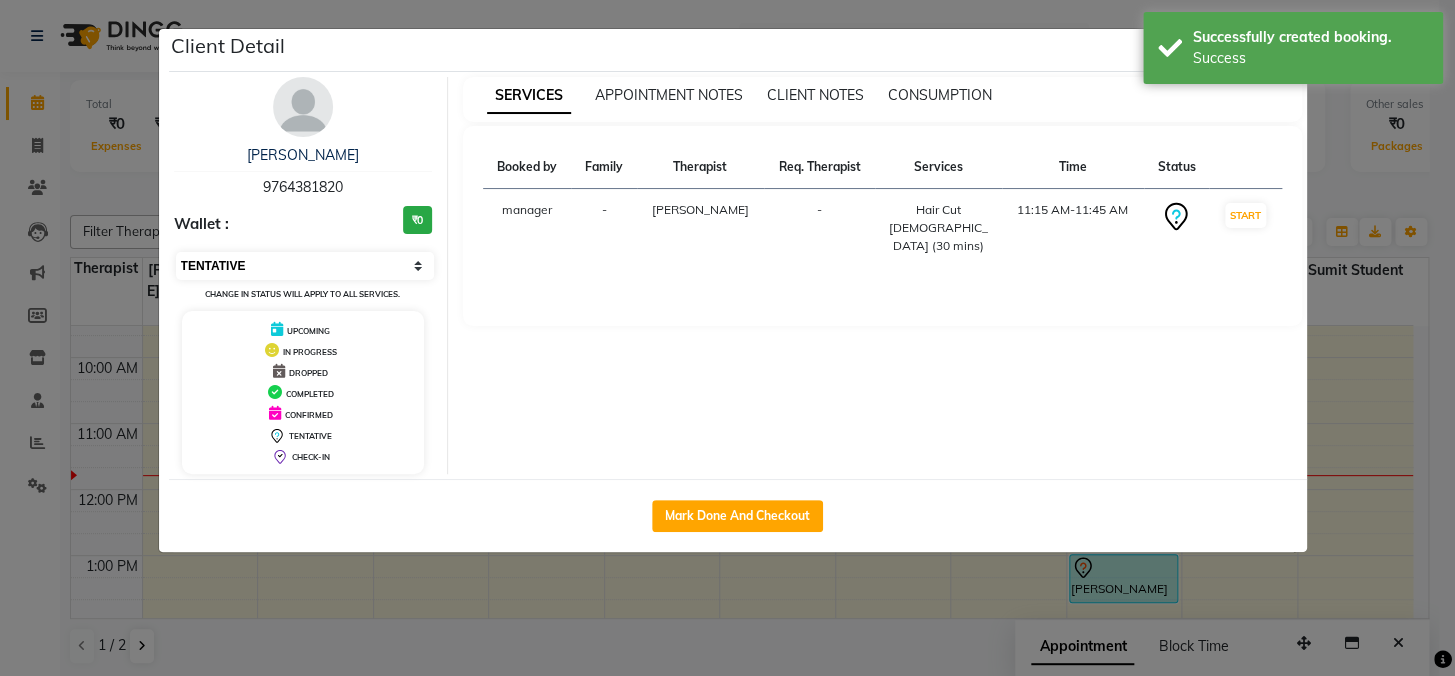 click on "Select IN SERVICE CONFIRMED TENTATIVE CHECK IN MARK DONE DROPPED UPCOMING" at bounding box center (305, 266) 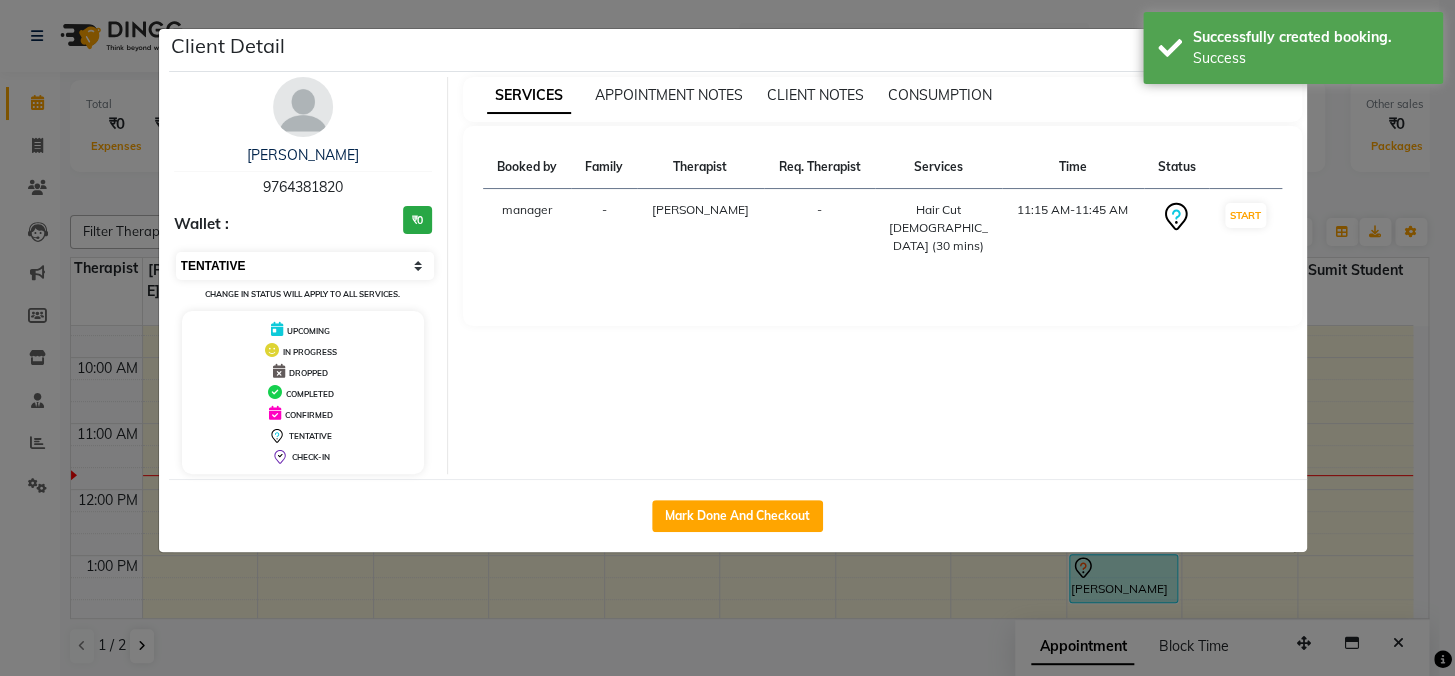 select on "1" 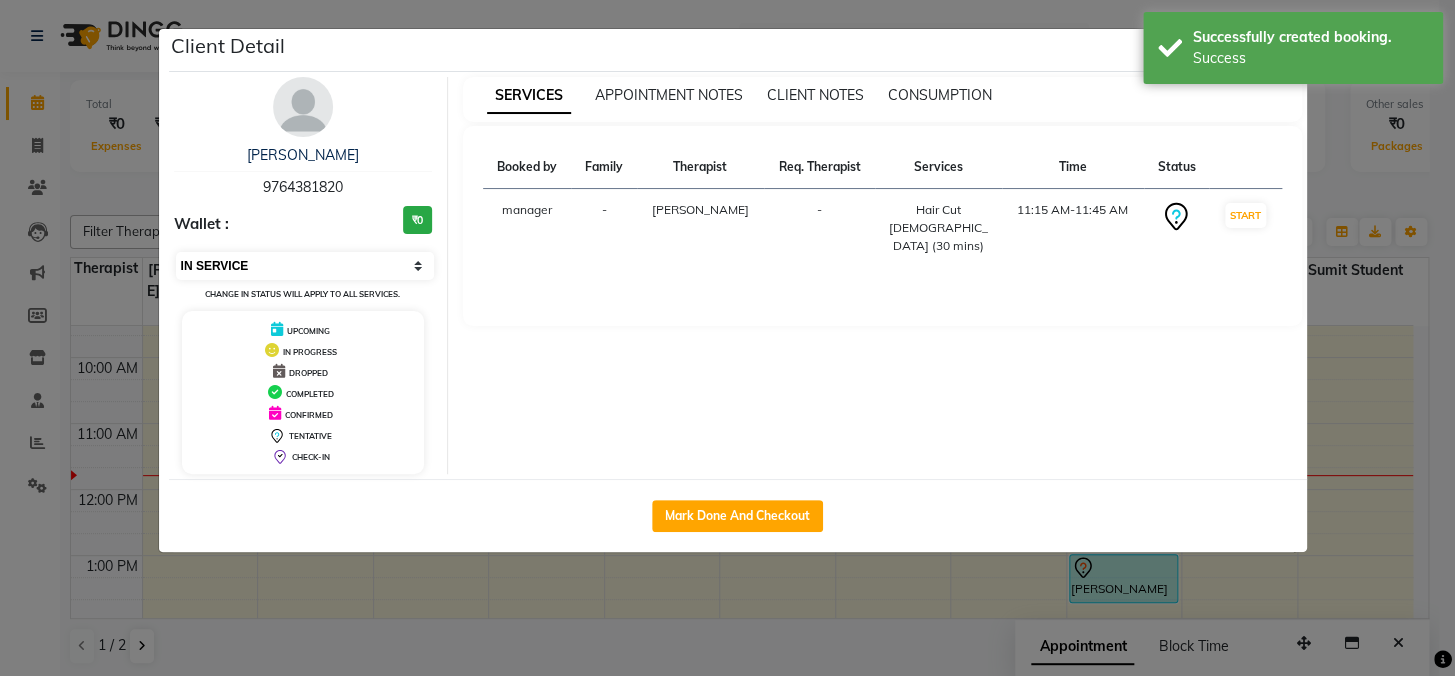 click on "Select IN SERVICE CONFIRMED TENTATIVE CHECK IN MARK DONE DROPPED UPCOMING" at bounding box center (305, 266) 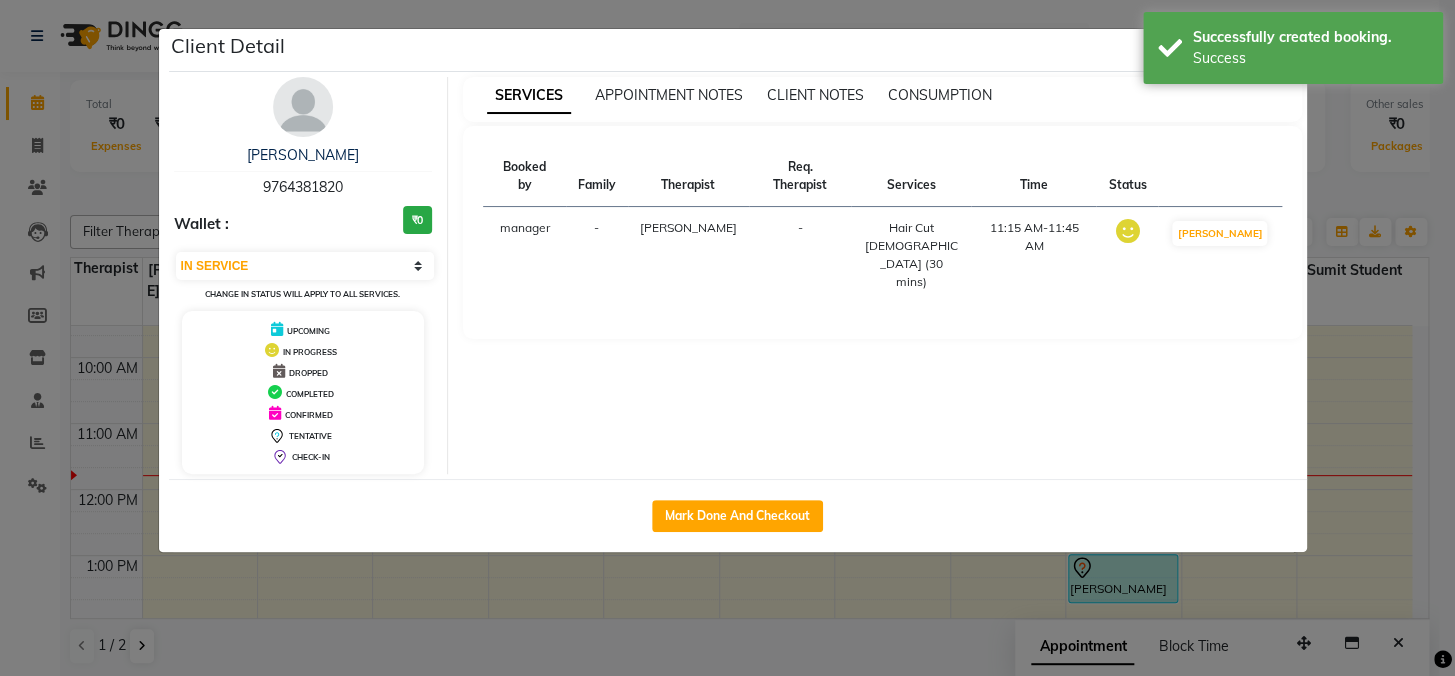 click on "Client Detail  akash bhandar   9764381820 Wallet : ₹0 Select IN SERVICE CONFIRMED TENTATIVE CHECK IN MARK DONE DROPPED UPCOMING Change in status will apply to all services. UPCOMING IN PROGRESS DROPPED COMPLETED CONFIRMED TENTATIVE CHECK-IN SERVICES APPOINTMENT NOTES CLIENT NOTES CONSUMPTION Booked by Family Therapist Req. Therapist Services Time Status  manager  - faizaan -  Hair Cut Male (30 mins)   11:15 AM-11:45 AM   MARK DONE   Mark Done And Checkout" 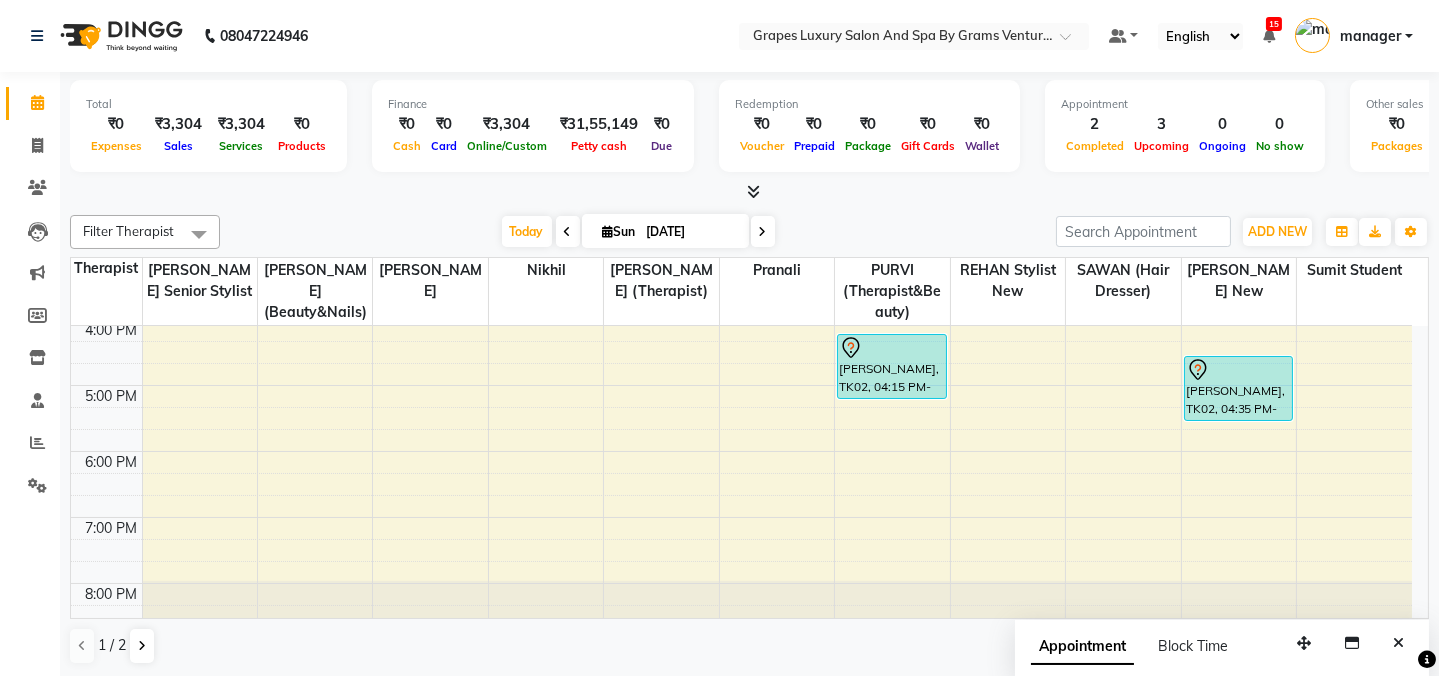 scroll, scrollTop: 561, scrollLeft: 0, axis: vertical 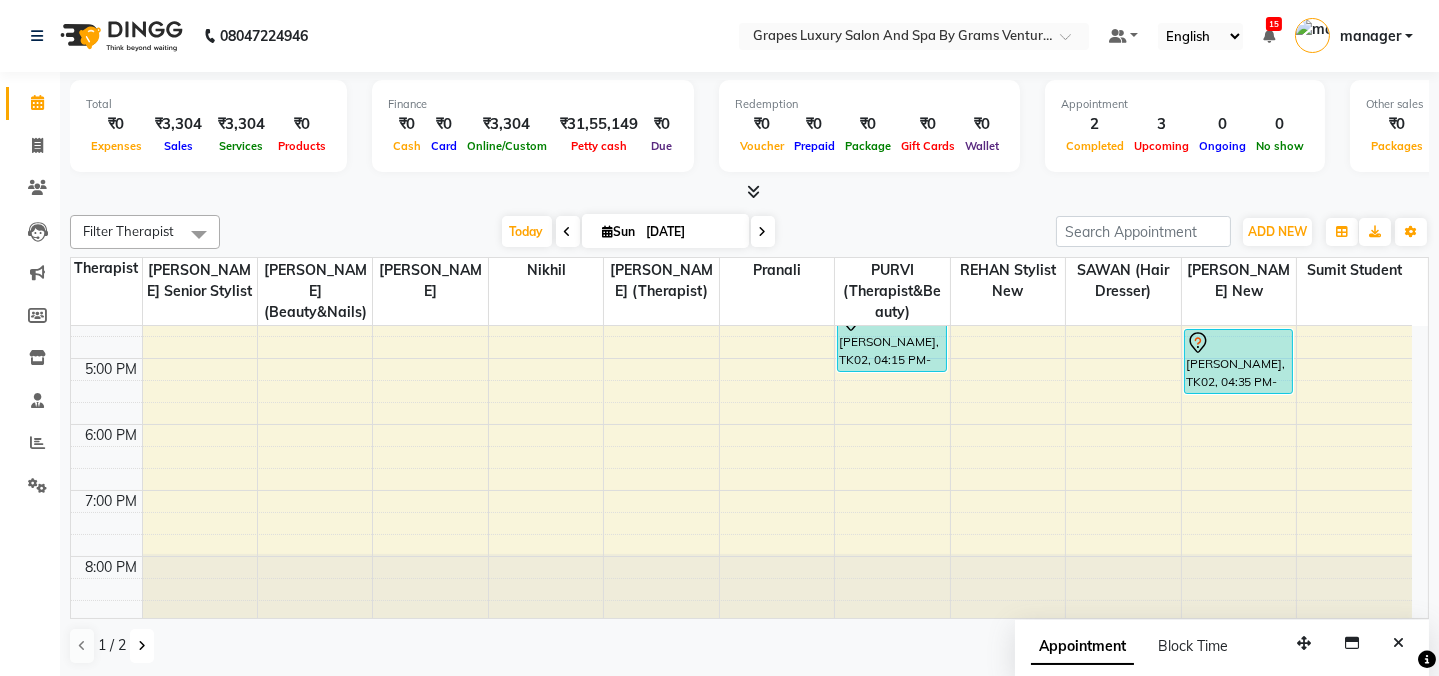 click at bounding box center (142, 646) 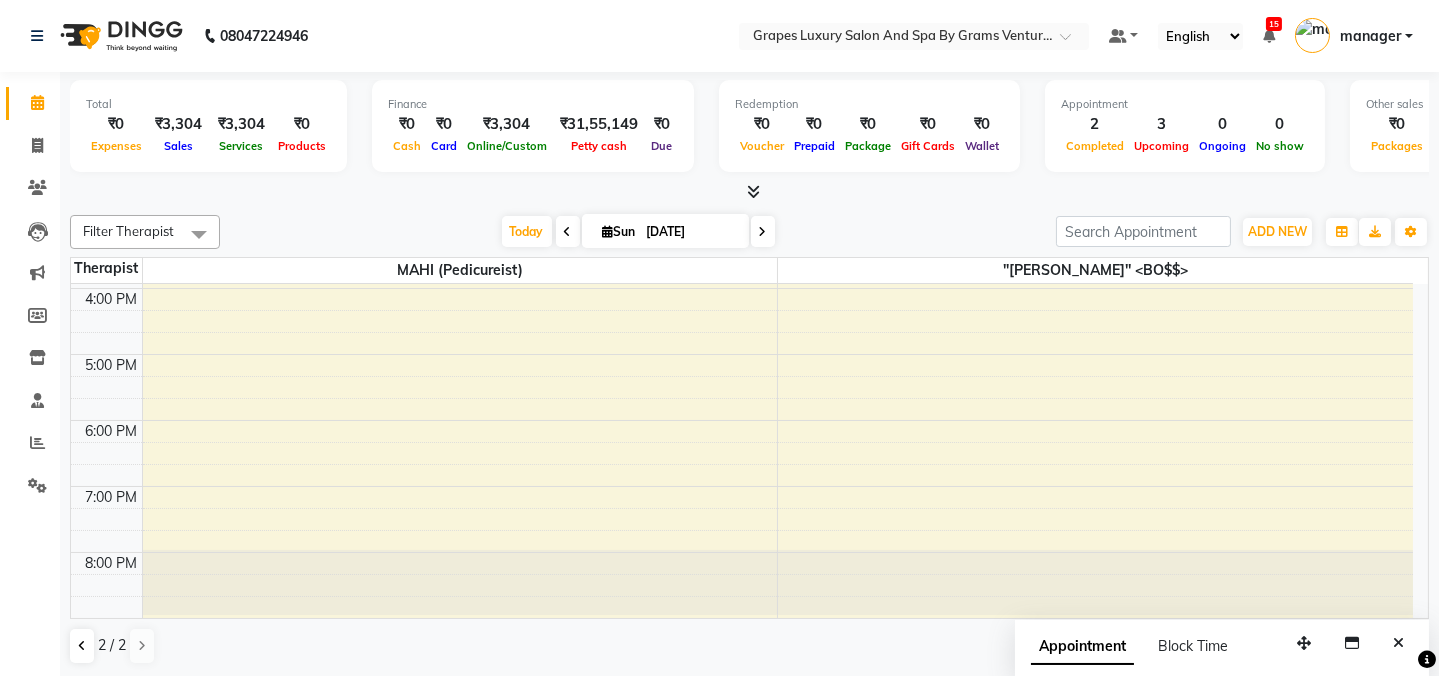scroll, scrollTop: 519, scrollLeft: 0, axis: vertical 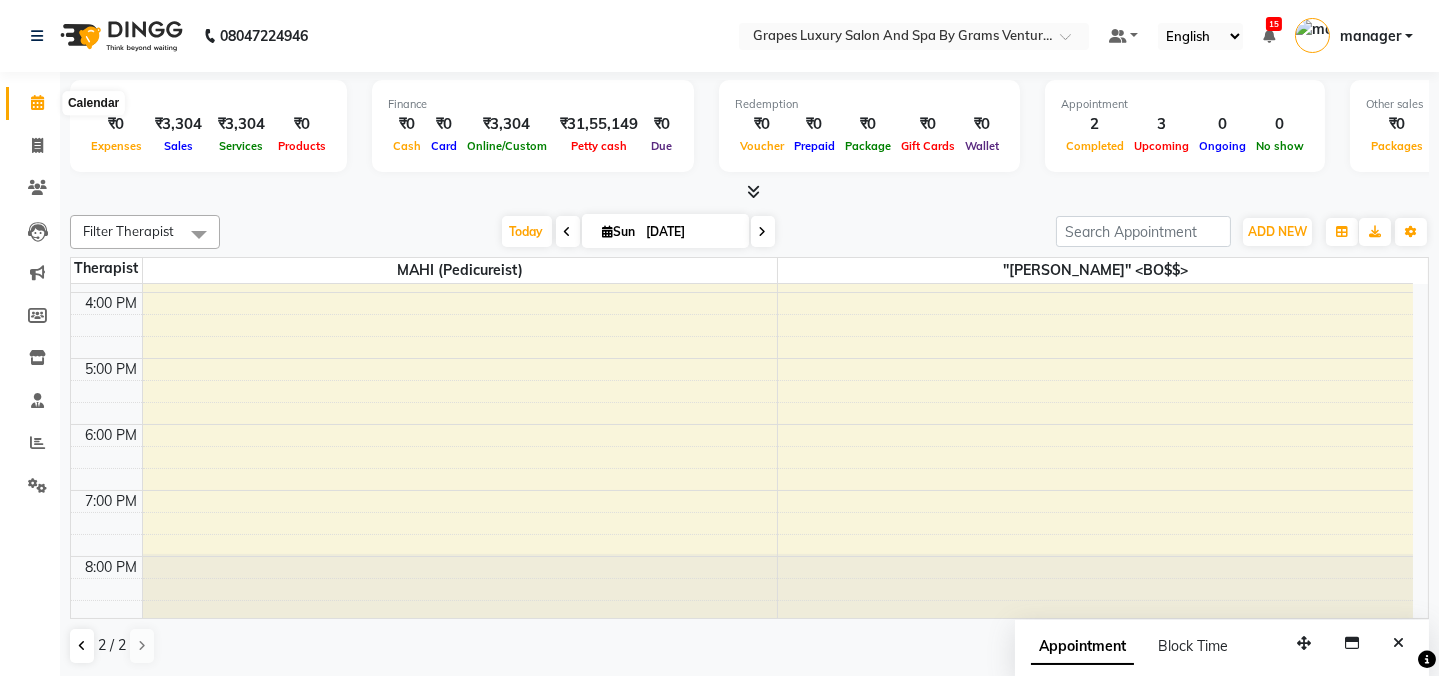 click 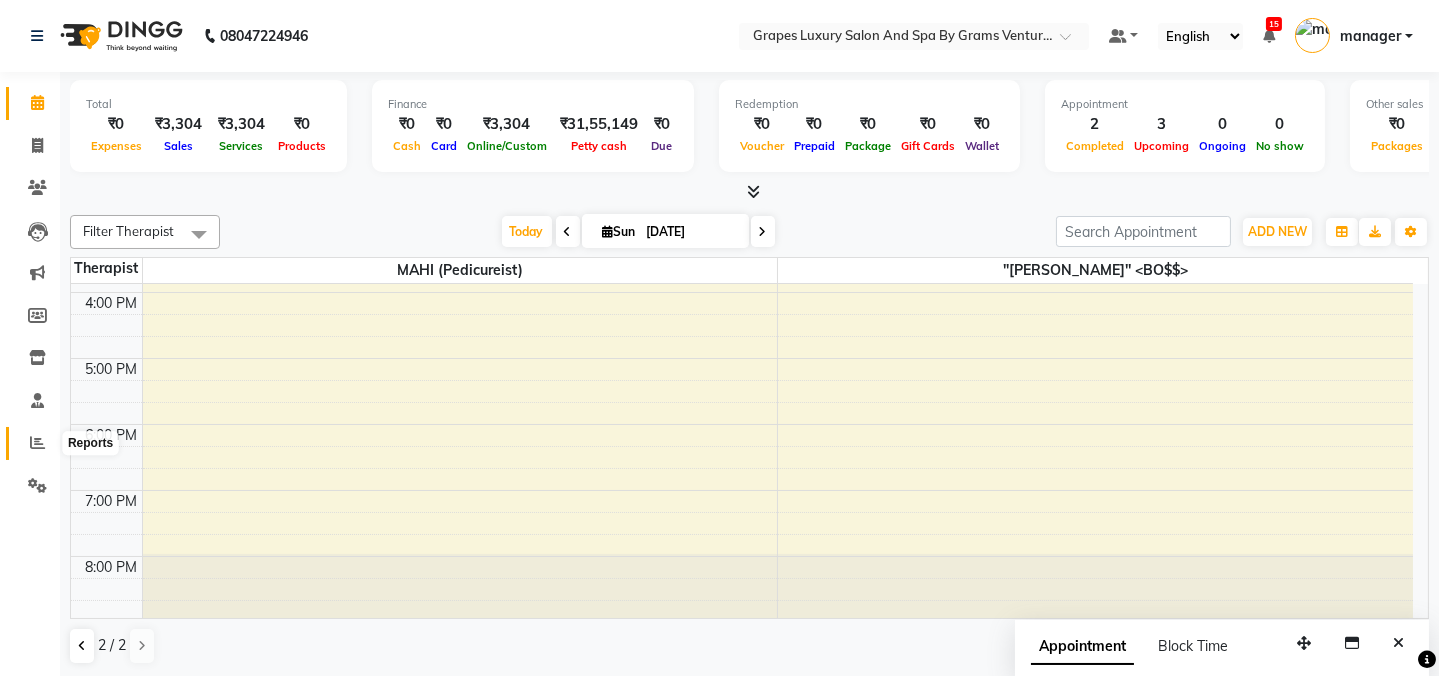 click 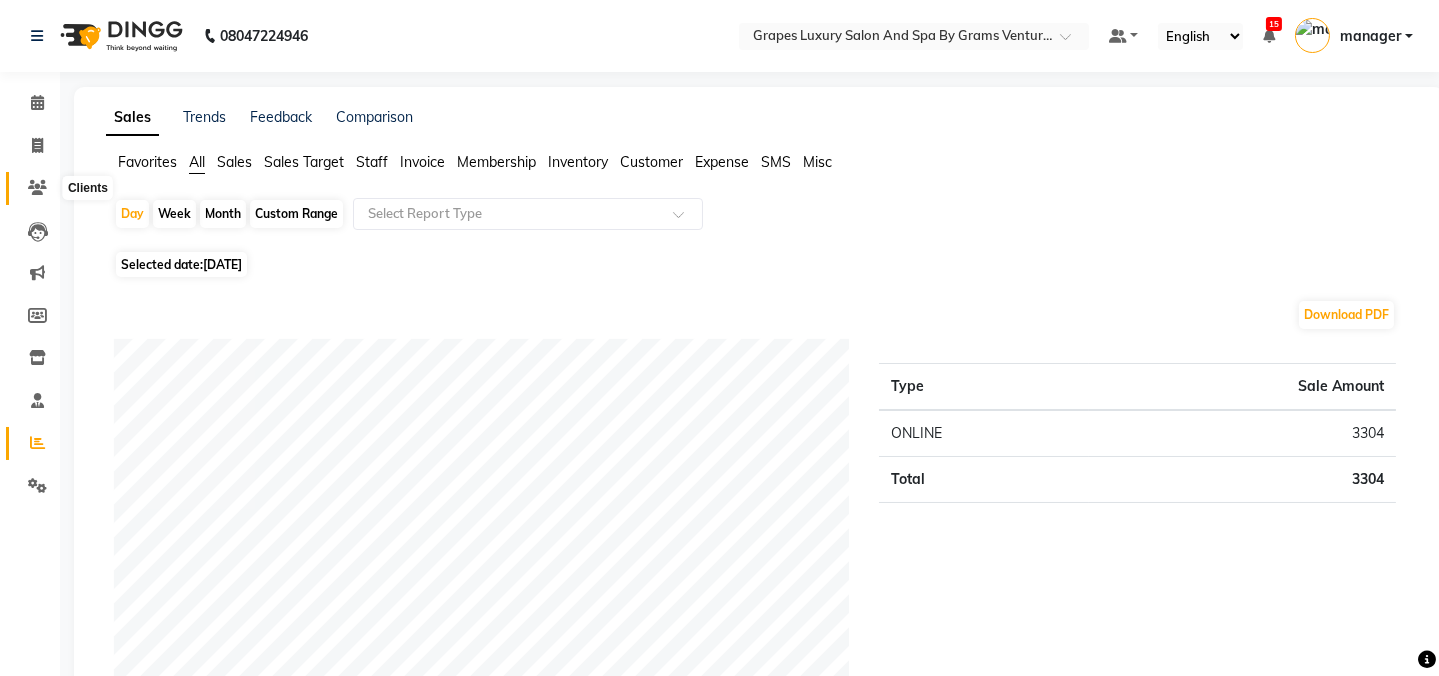 click 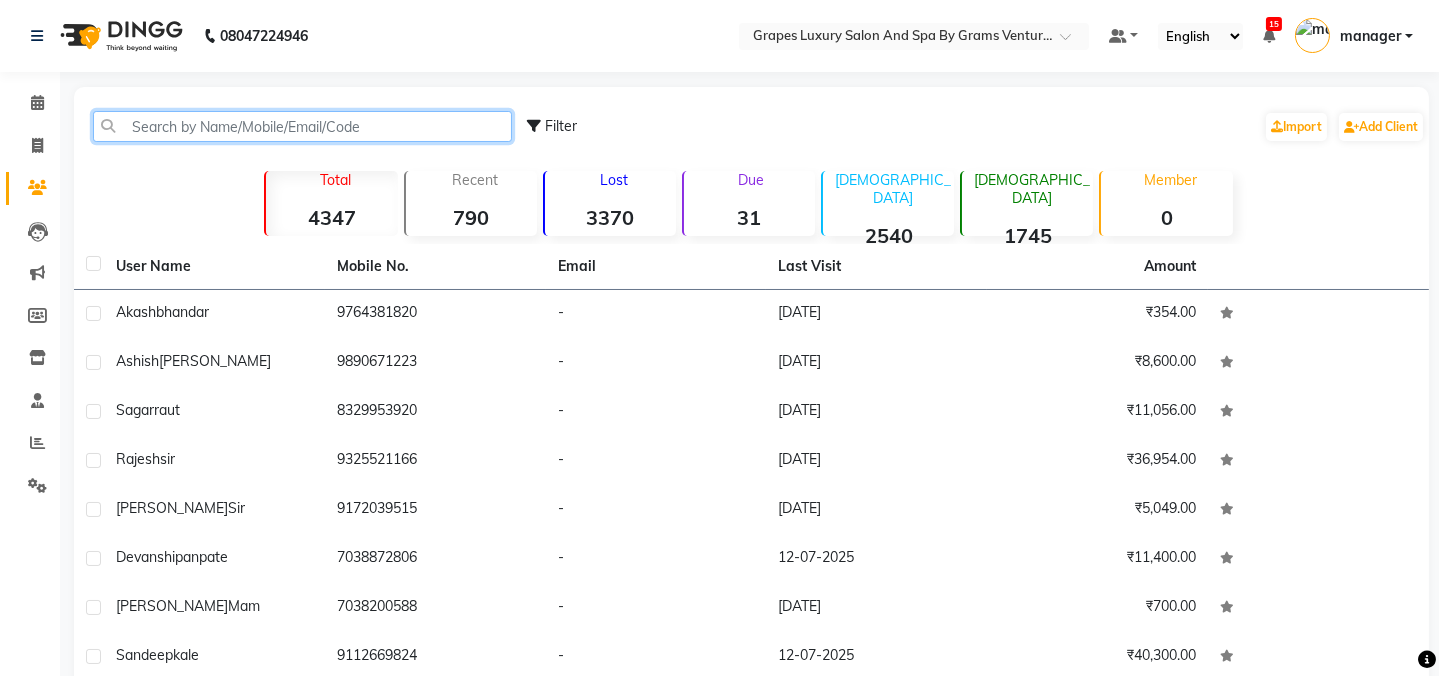 click 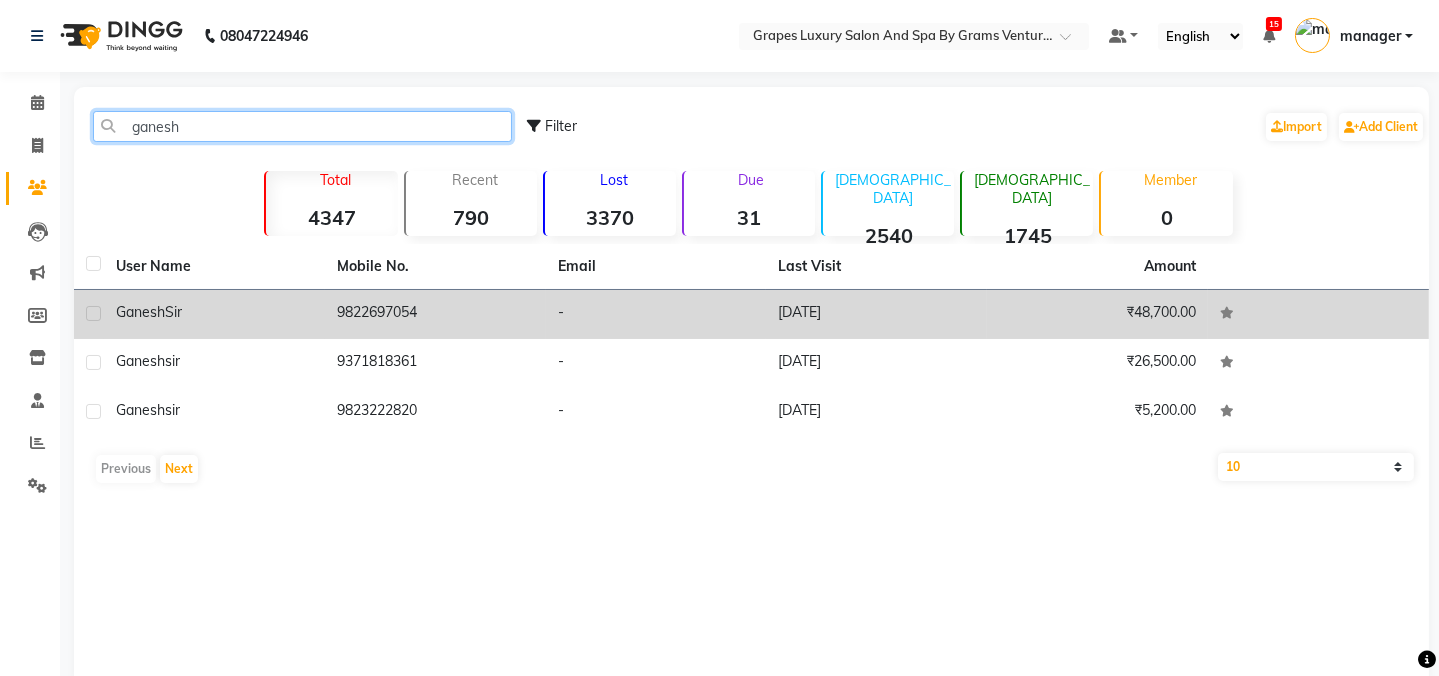 type on "ganesh" 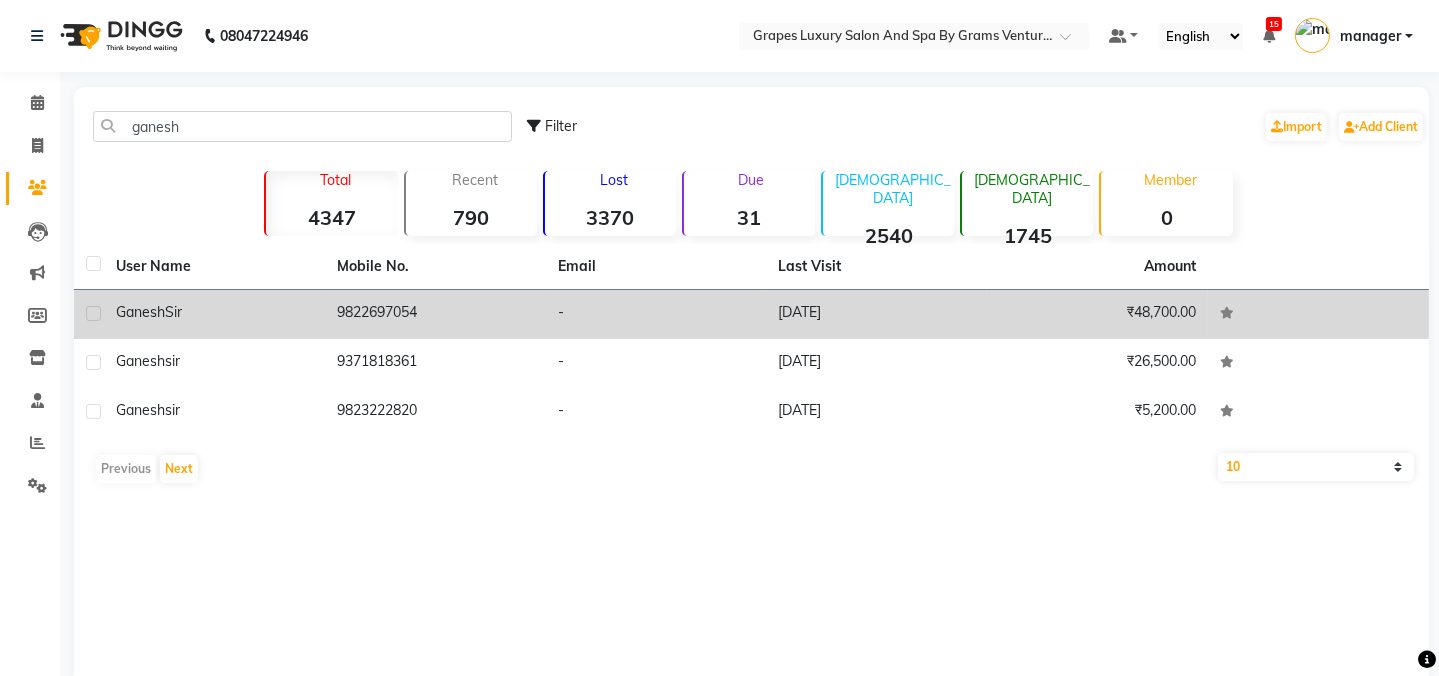 click on "9822697054" 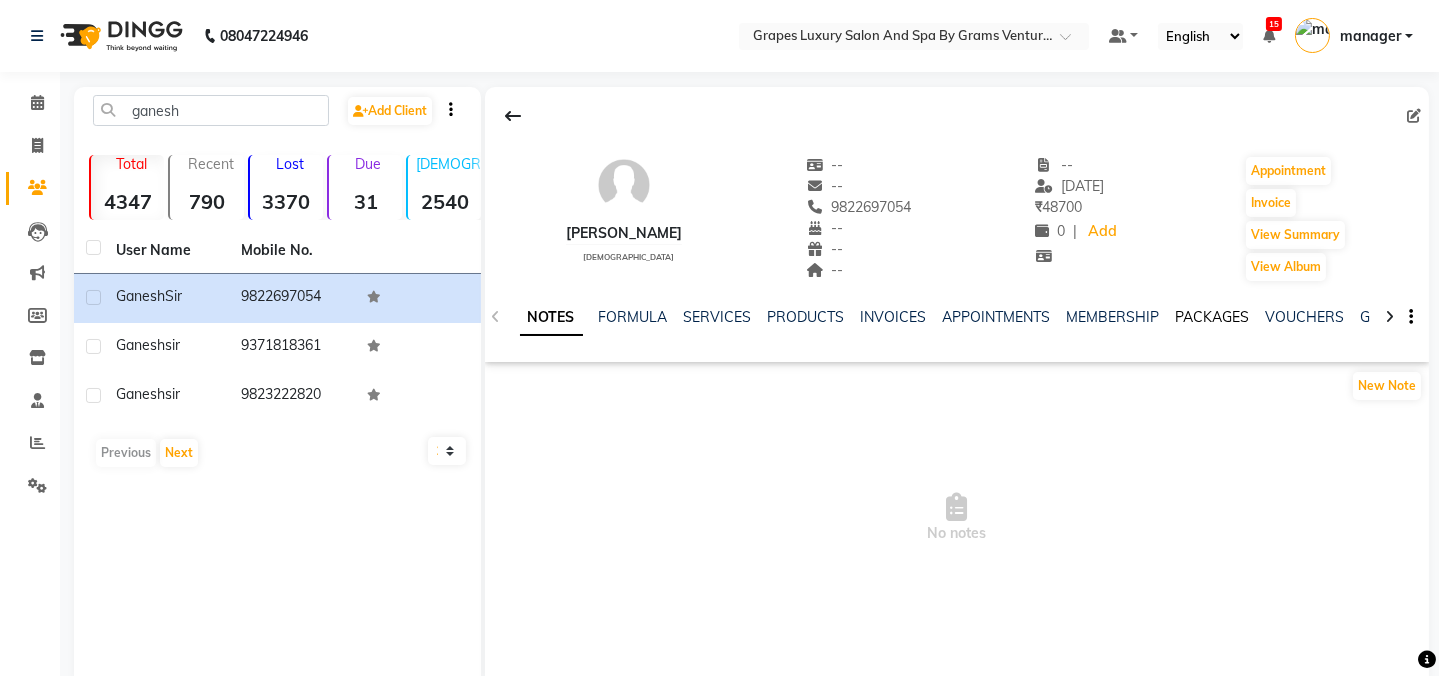 click on "PACKAGES" 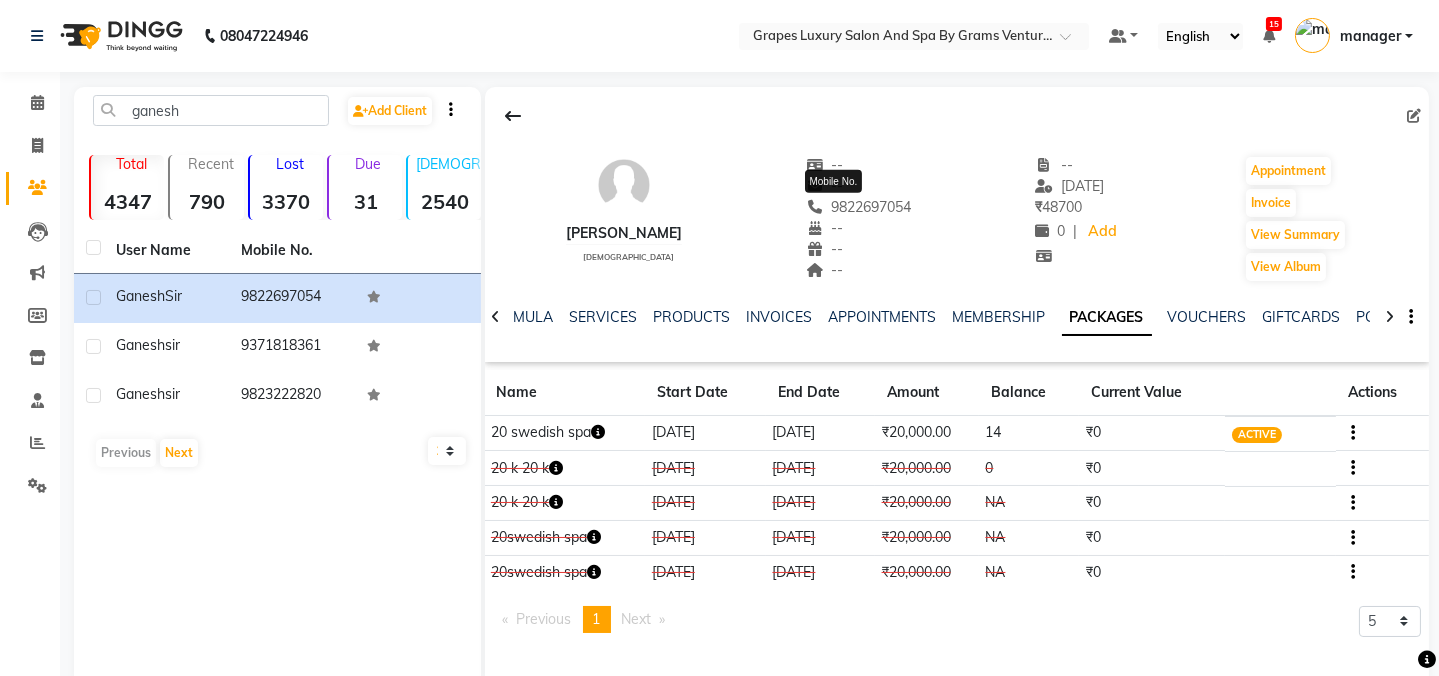 drag, startPoint x: 889, startPoint y: 202, endPoint x: 807, endPoint y: 210, distance: 82.38932 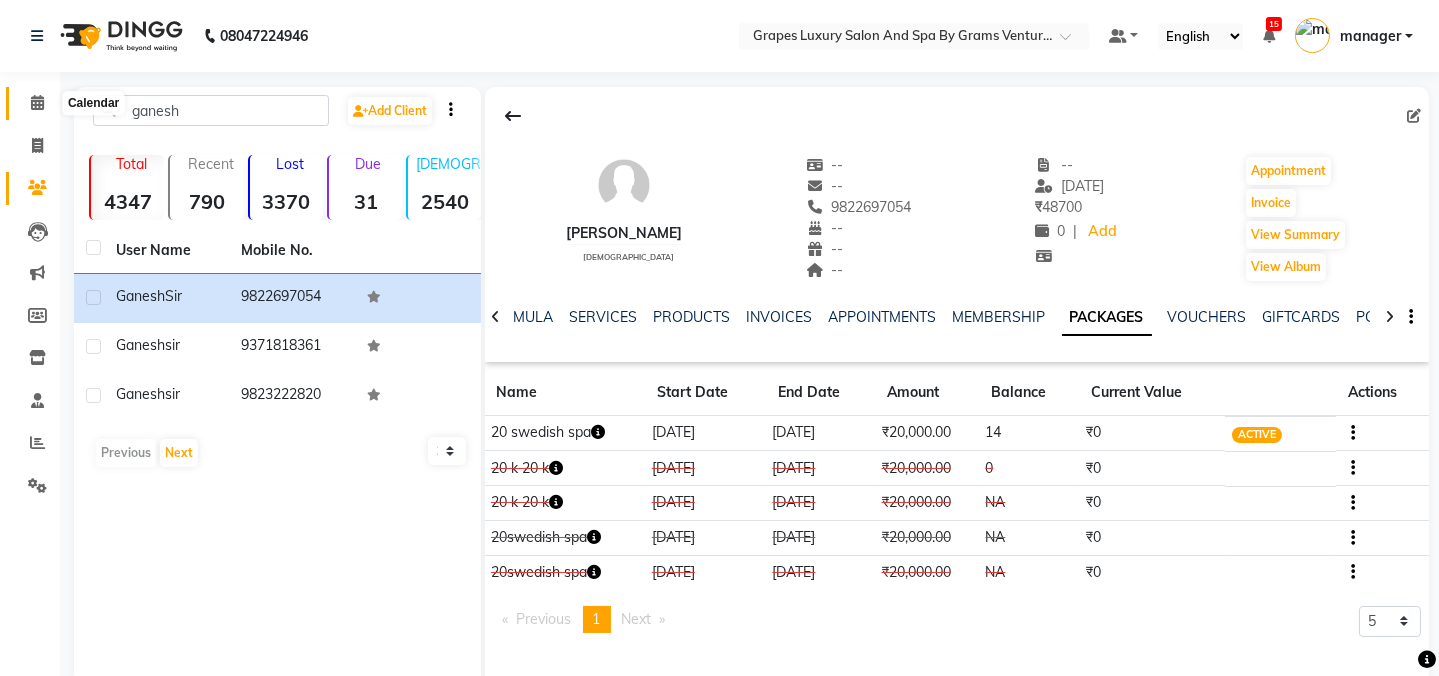 click 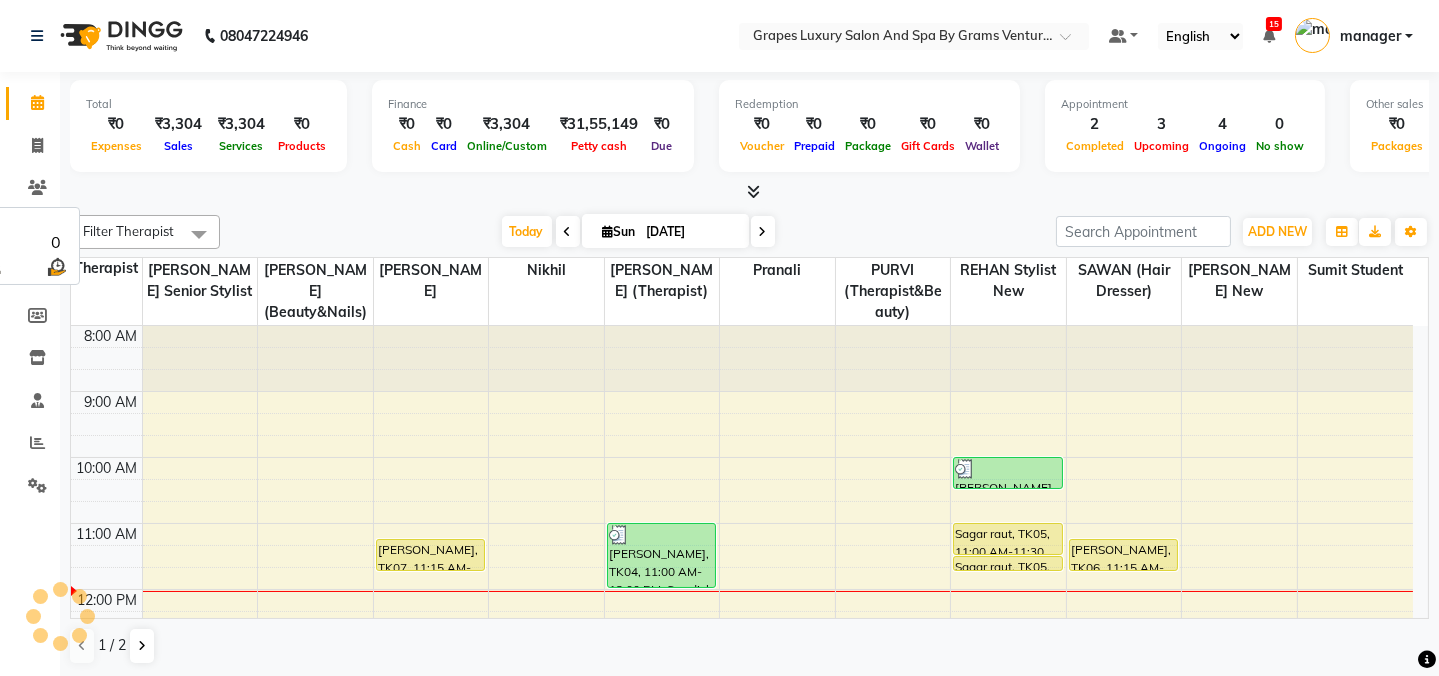 scroll, scrollTop: 0, scrollLeft: 0, axis: both 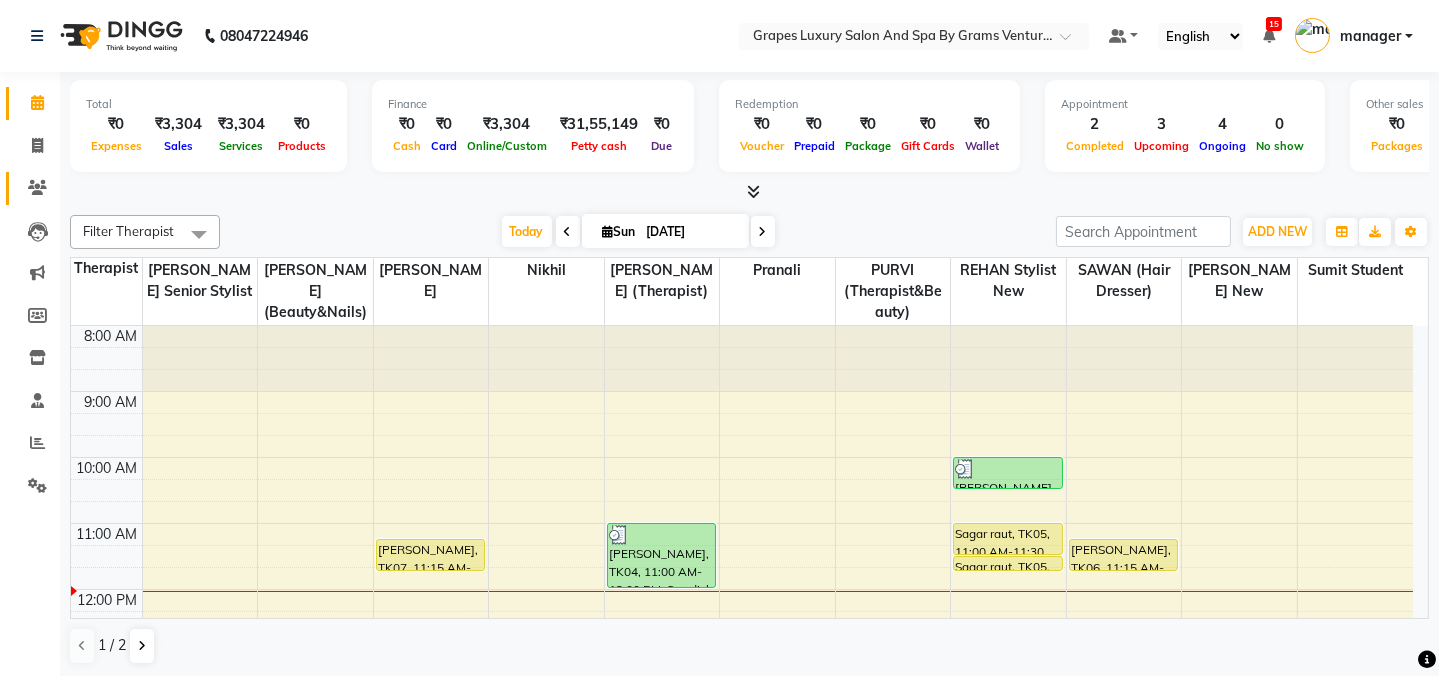 click 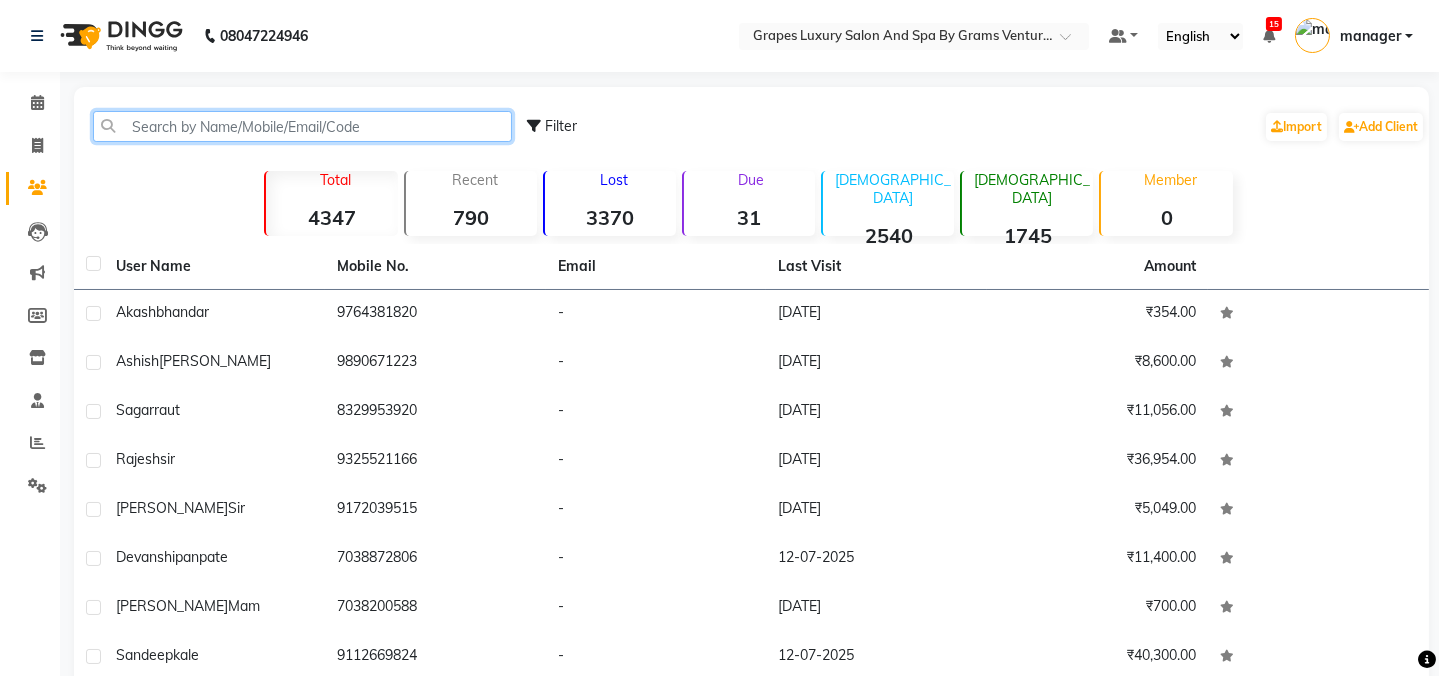 paste on "9822697054" 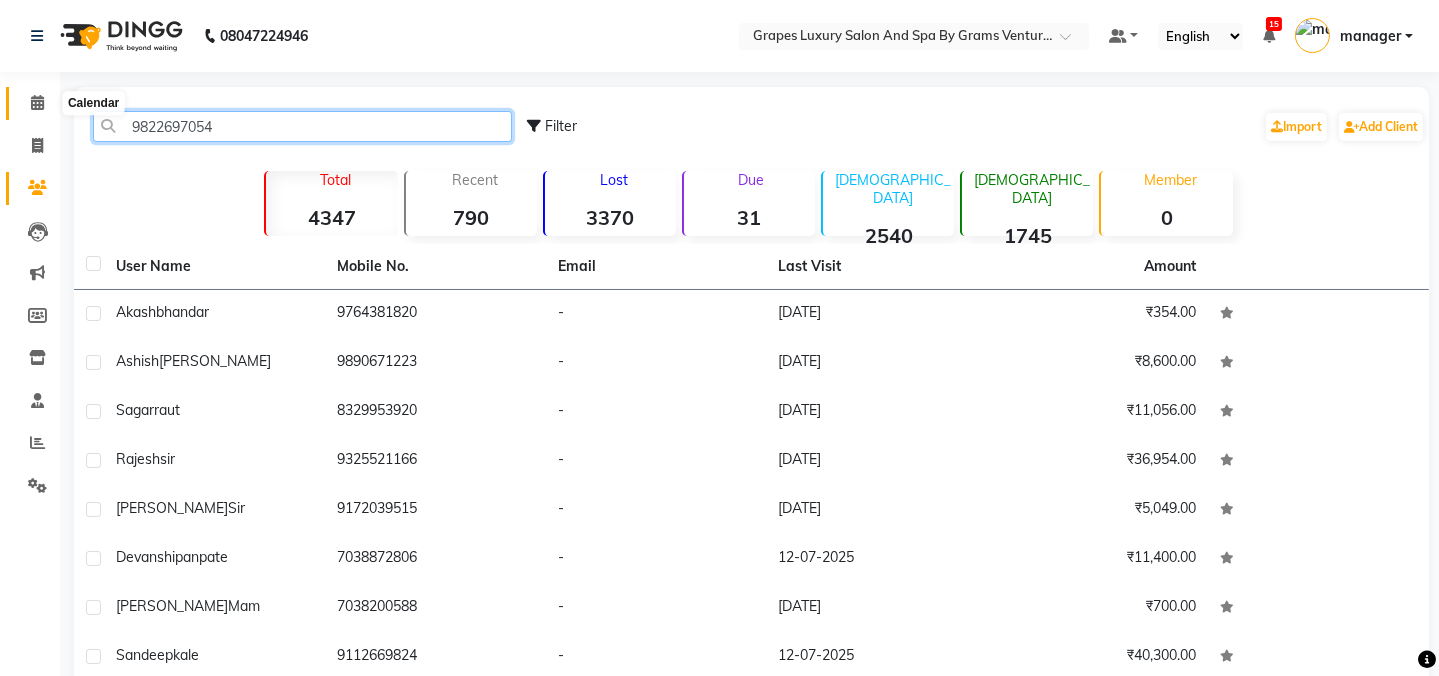 type on "9822697054" 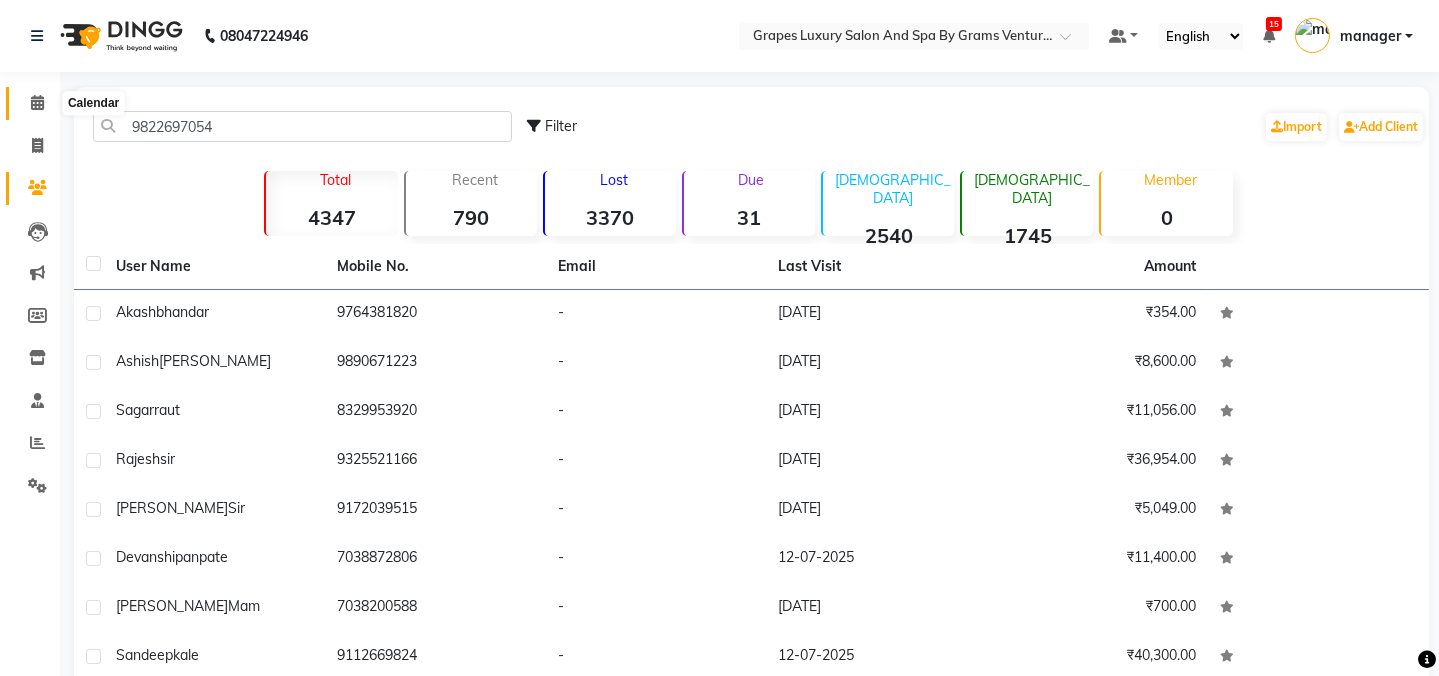 click 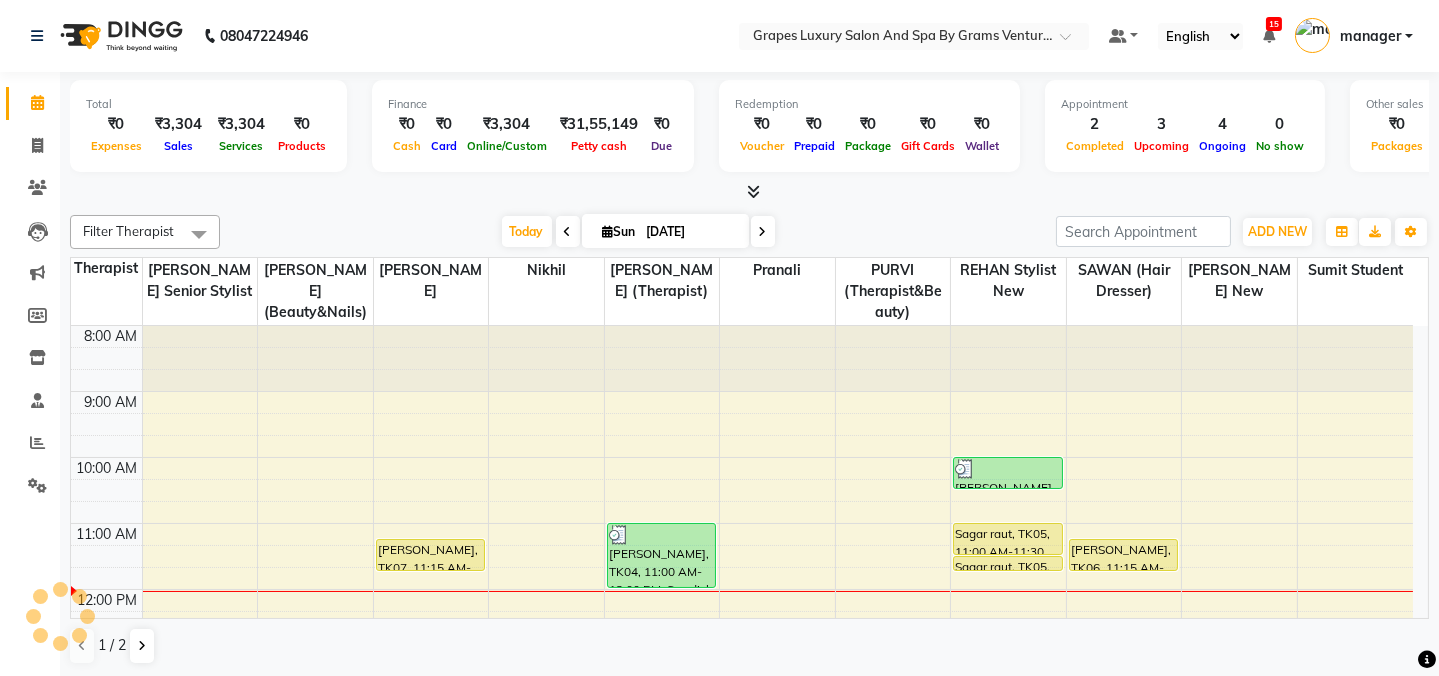 scroll, scrollTop: 0, scrollLeft: 0, axis: both 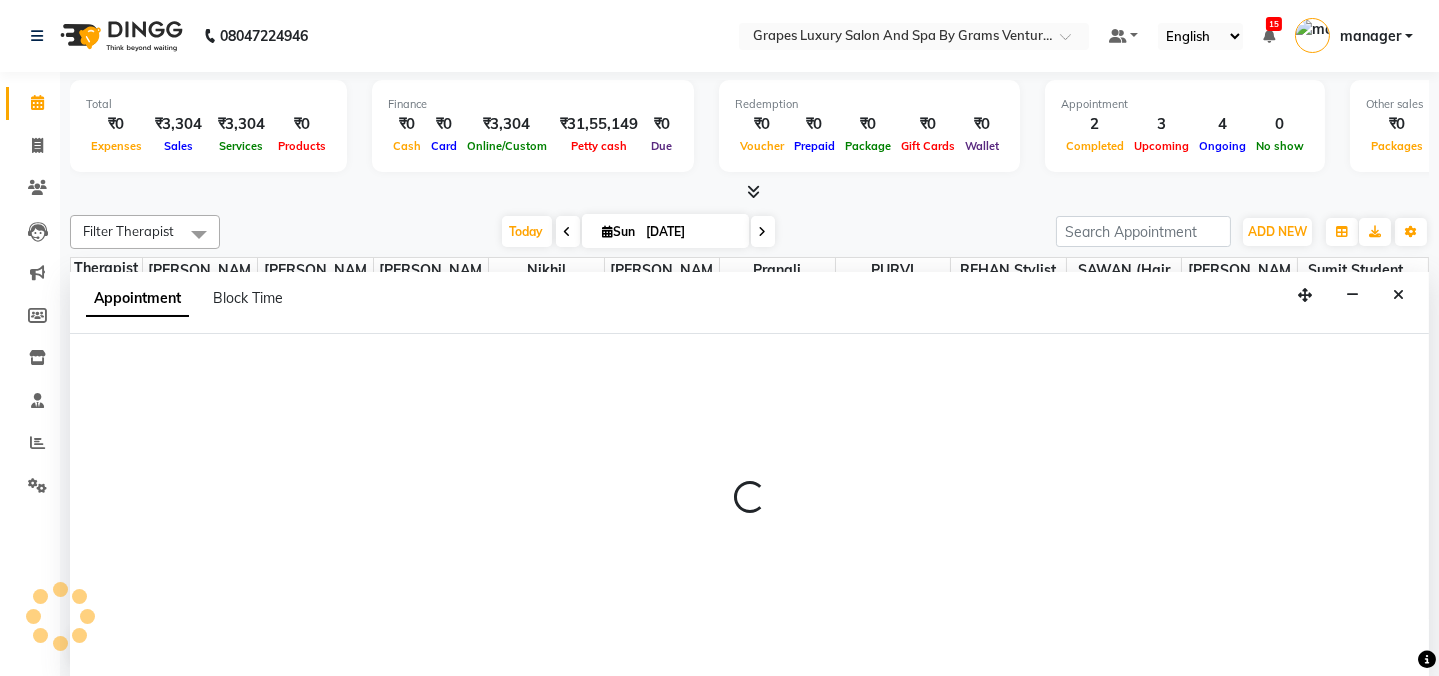 select on "77162" 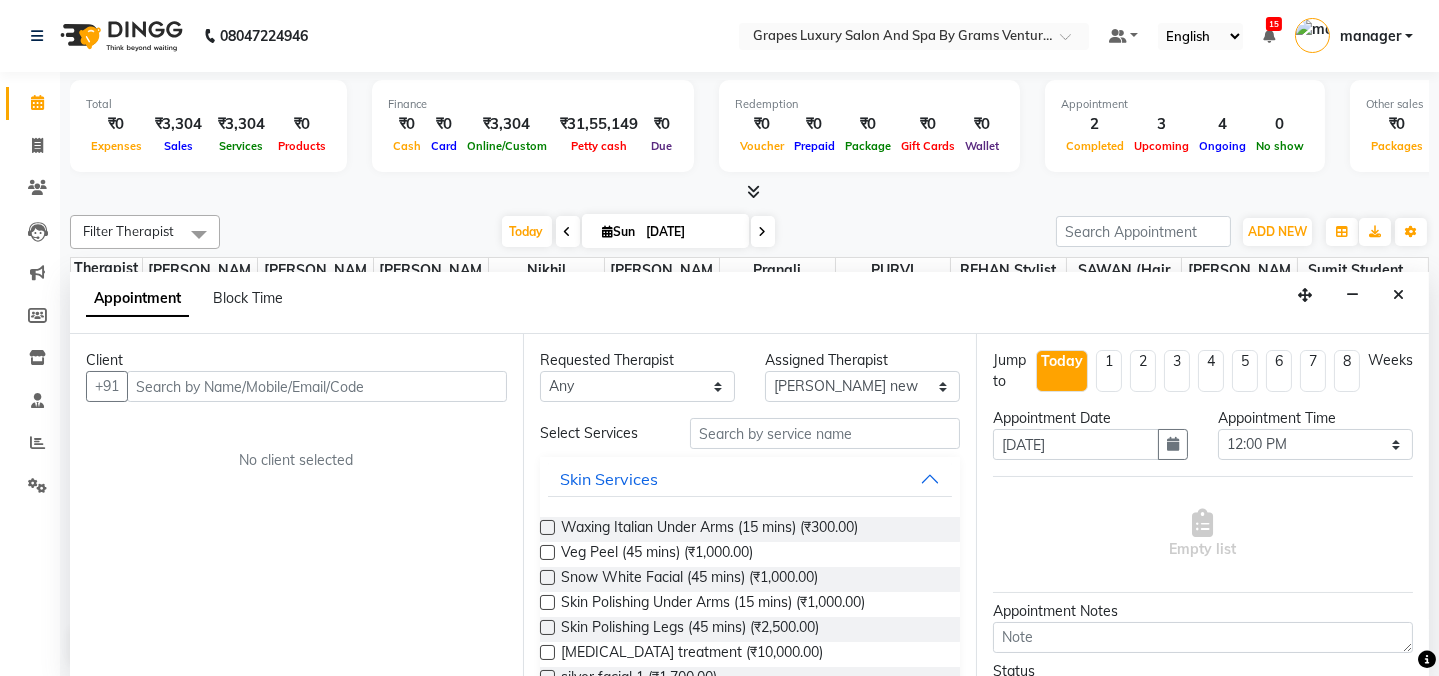 click at bounding box center [317, 386] 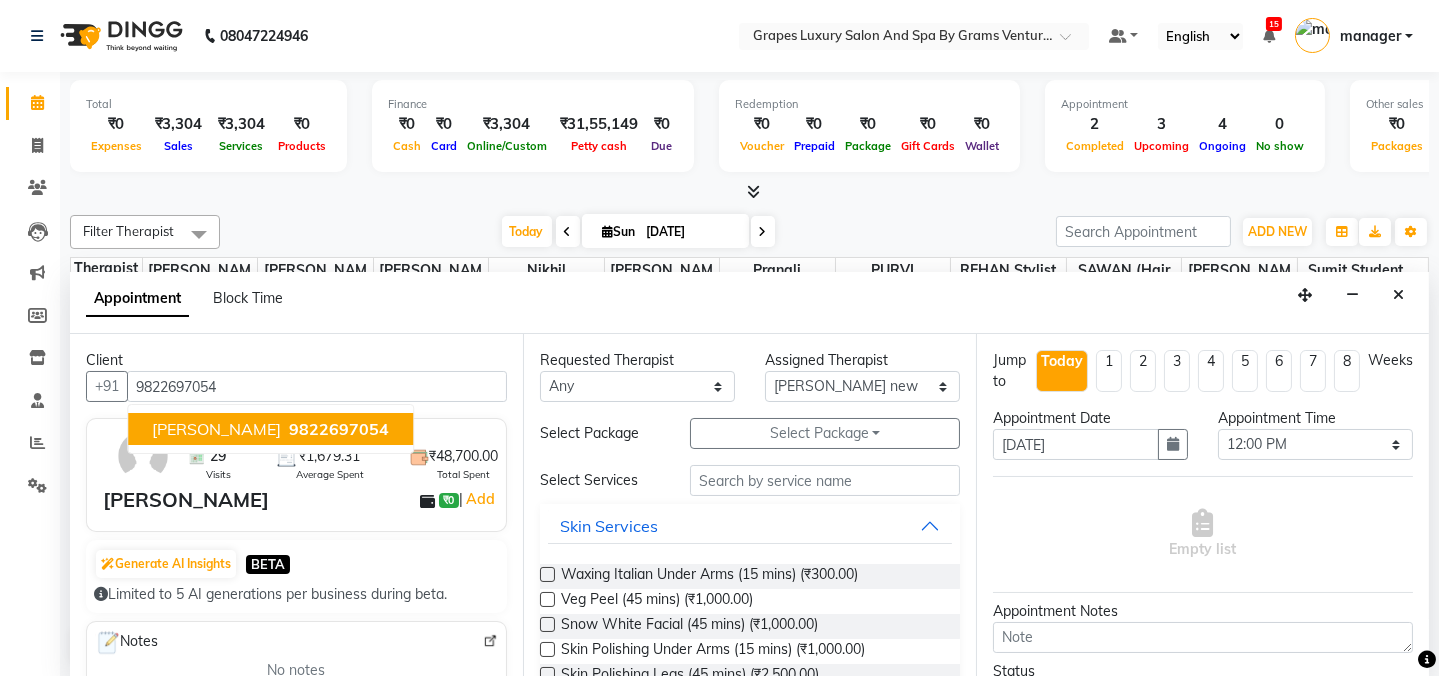 click on "Ganesh Sir" at bounding box center (216, 429) 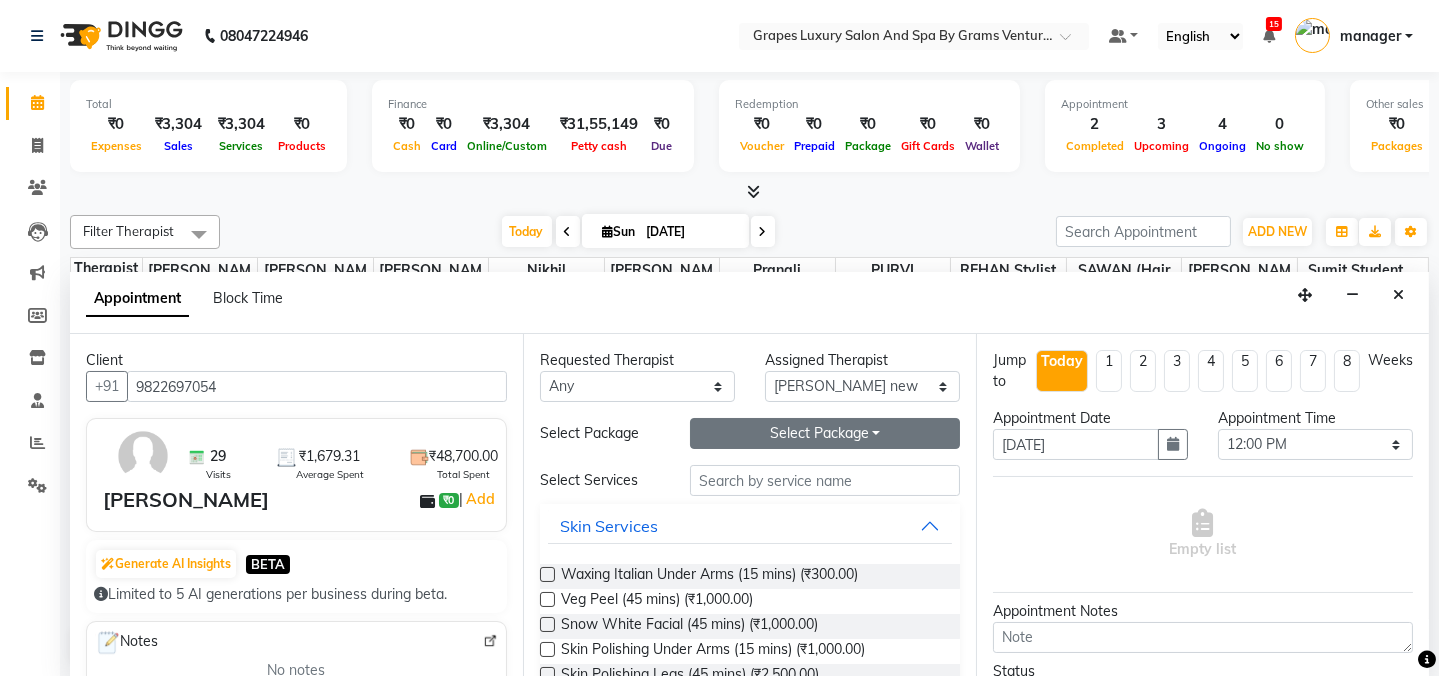 type on "9822697054" 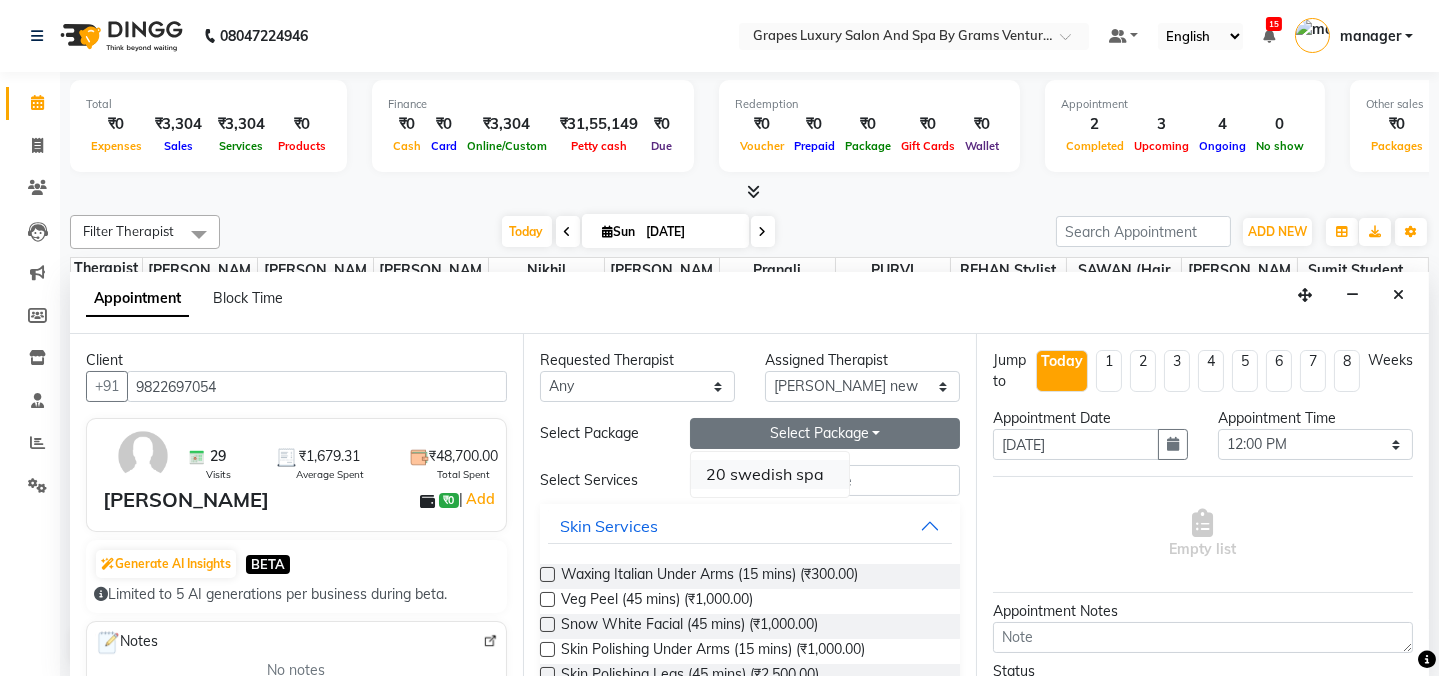 click on "20 swedish spa" at bounding box center (770, 474) 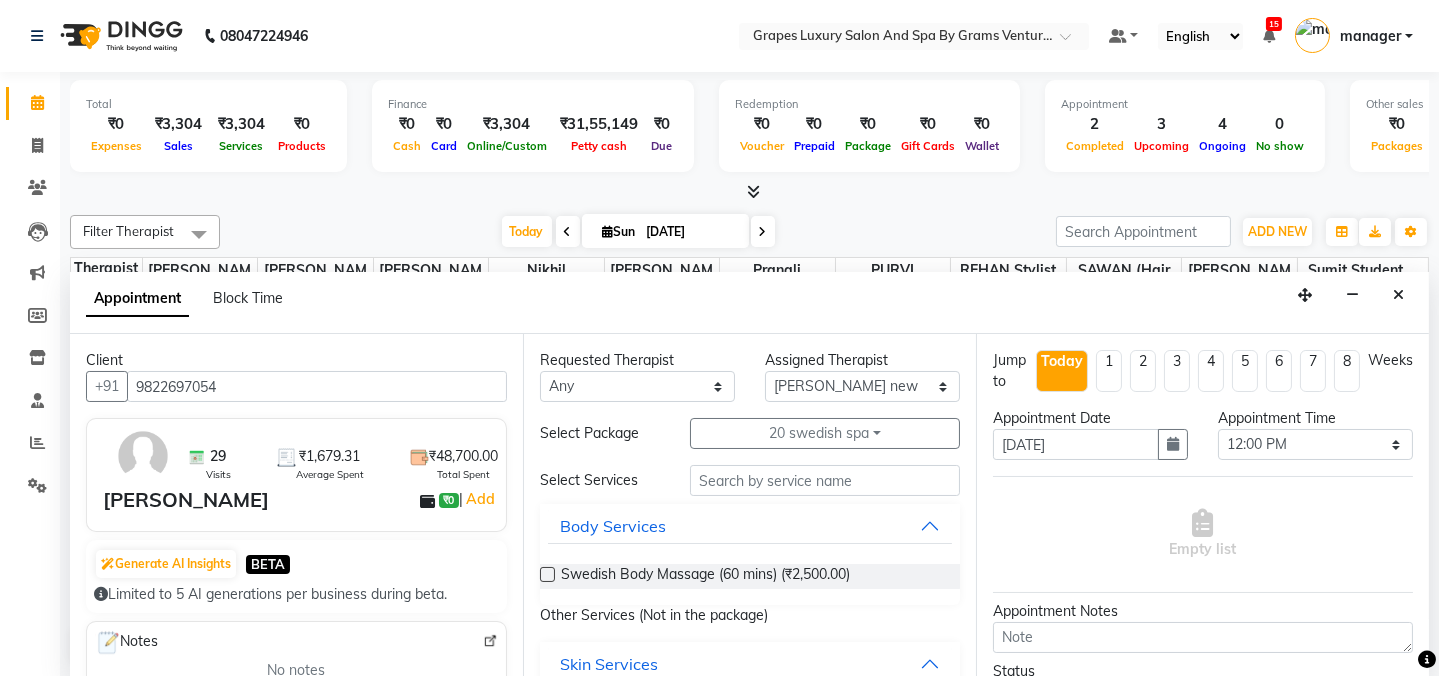 click at bounding box center (547, 574) 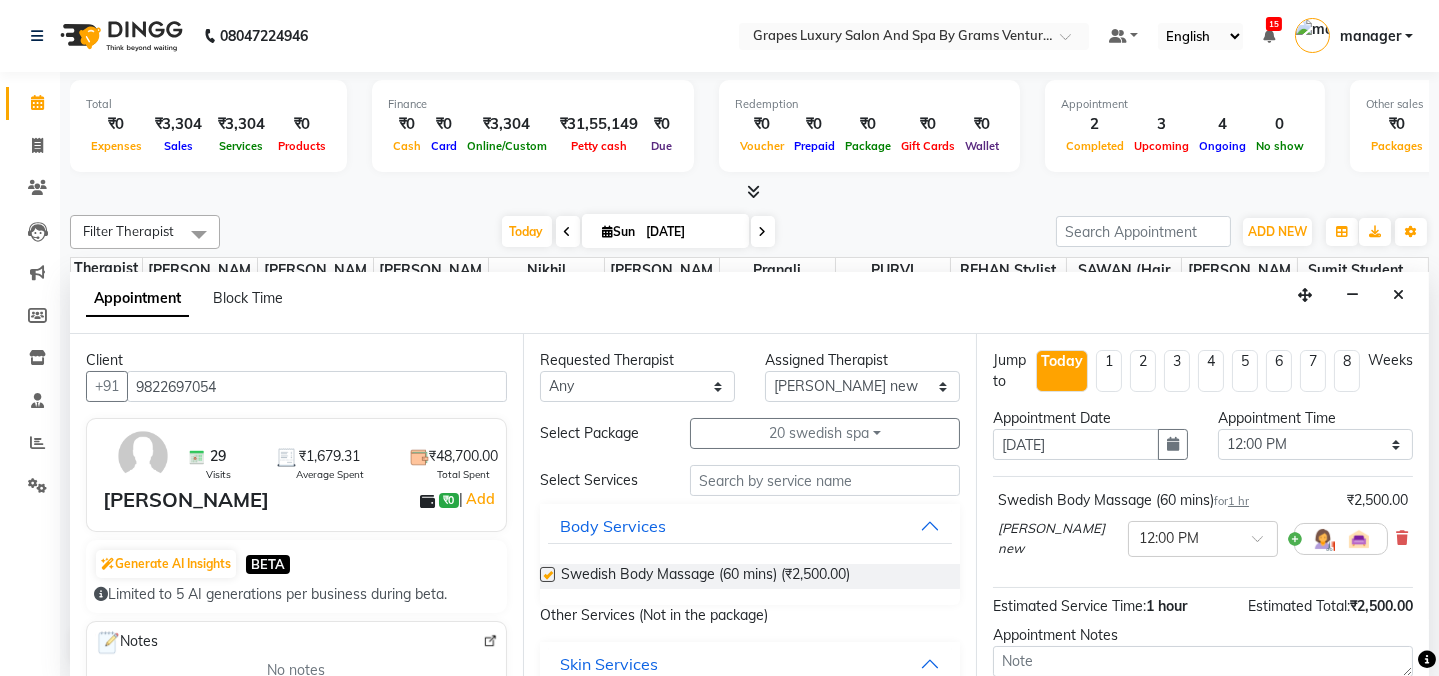 checkbox on "false" 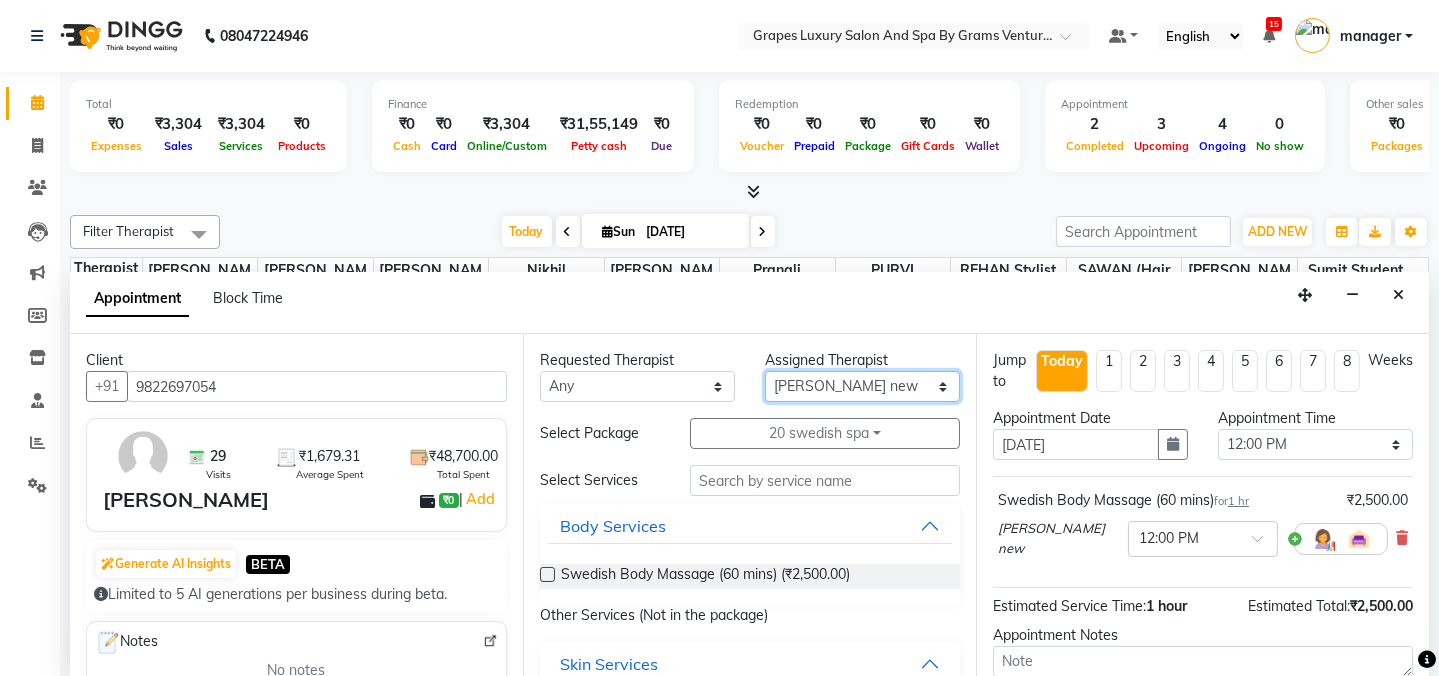 click on "Select ASMITA (beauty&nails) faizaan "GUNJAN''   <BO$$> MAHI (pedicureist) nikhil  Pooja (Therapist) pranali PURVI (therapist&Beauty) ravi REHAN  stylist new SAWAN (hair dresser) sejal new sumit student  viswas senior stylist" at bounding box center [862, 386] 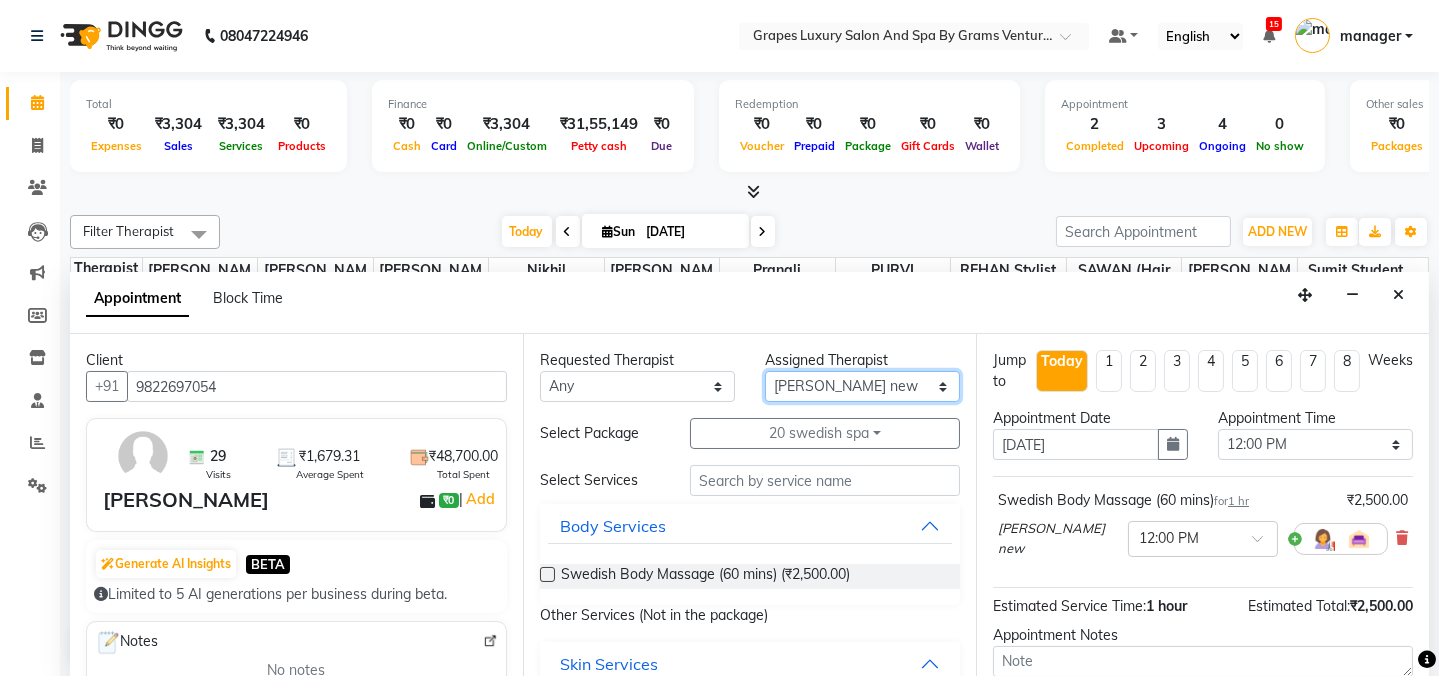 select on "79782" 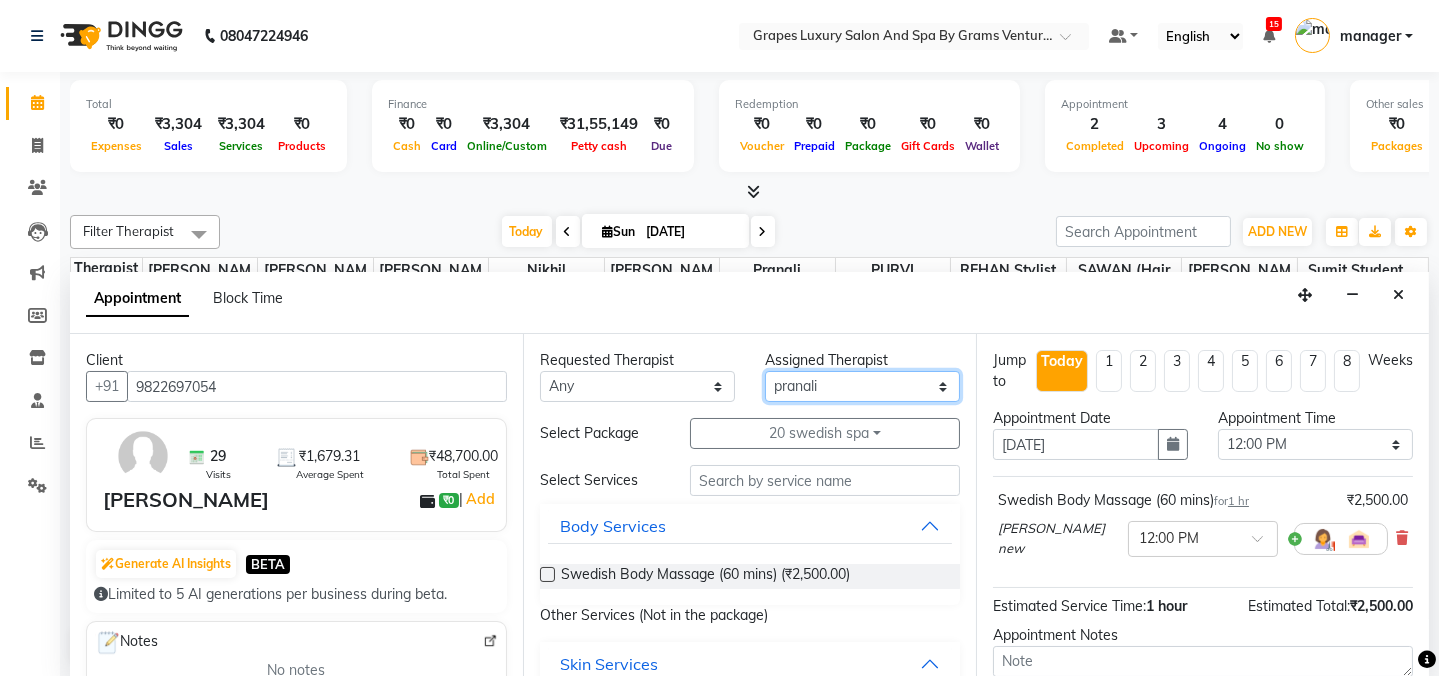click on "Select ASMITA (beauty&nails) faizaan "GUNJAN''   <BO$$> MAHI (pedicureist) nikhil  Pooja (Therapist) pranali PURVI (therapist&Beauty) ravi REHAN  stylist new SAWAN (hair dresser) sejal new sumit student  viswas senior stylist" at bounding box center [862, 386] 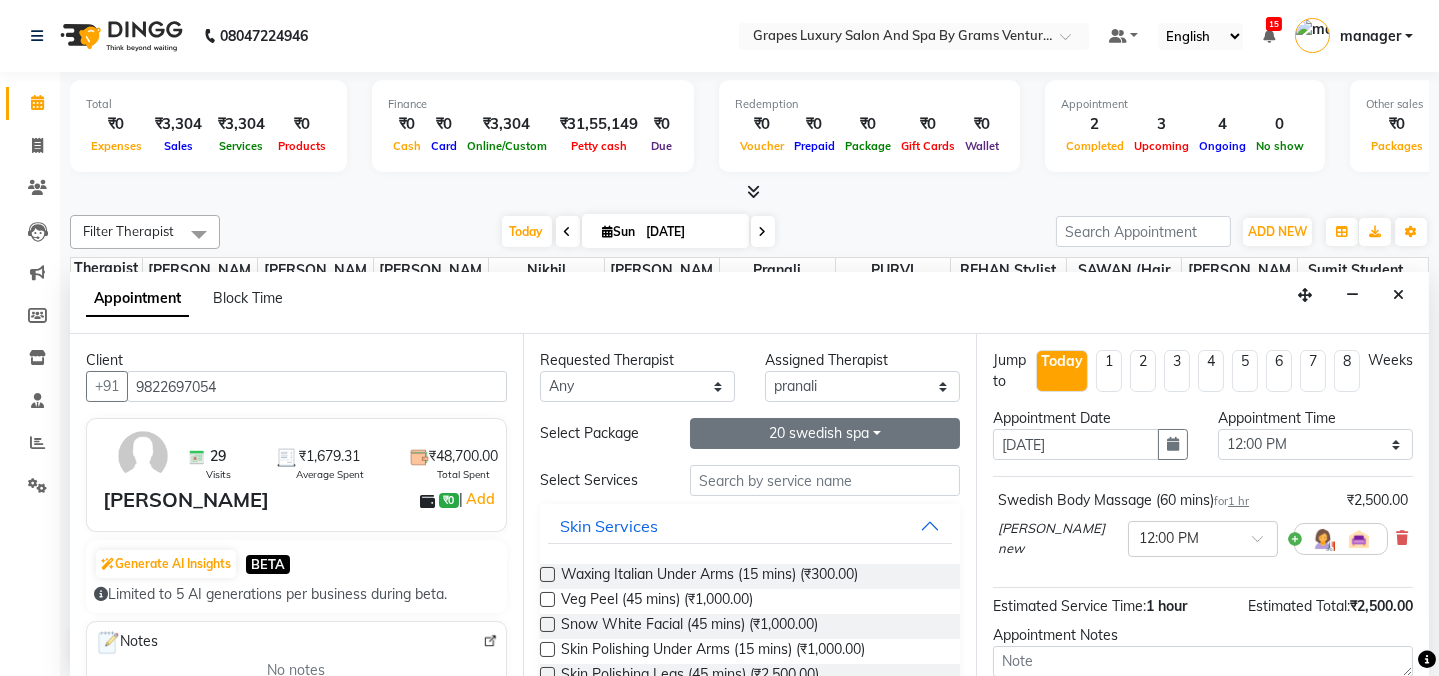 click on "20 swedish spa" at bounding box center [825, 433] 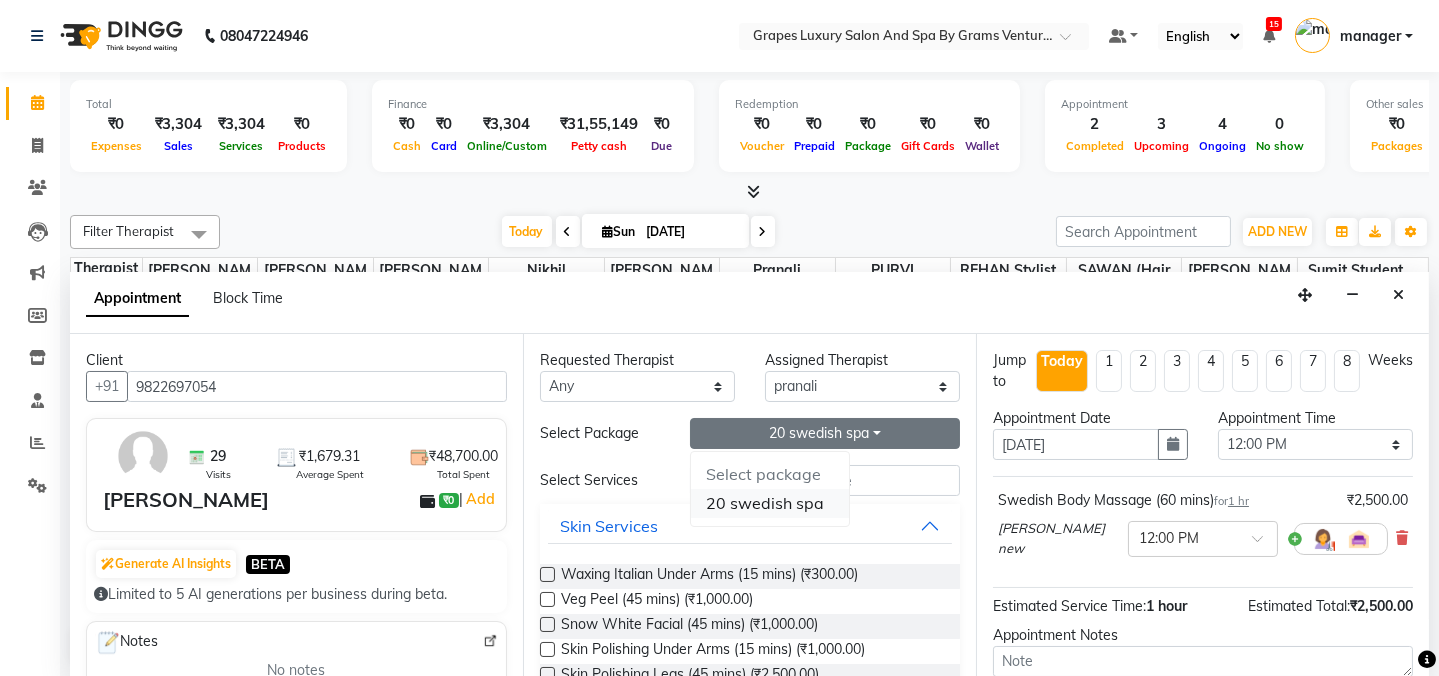 click on "20 swedish spa" at bounding box center [770, 503] 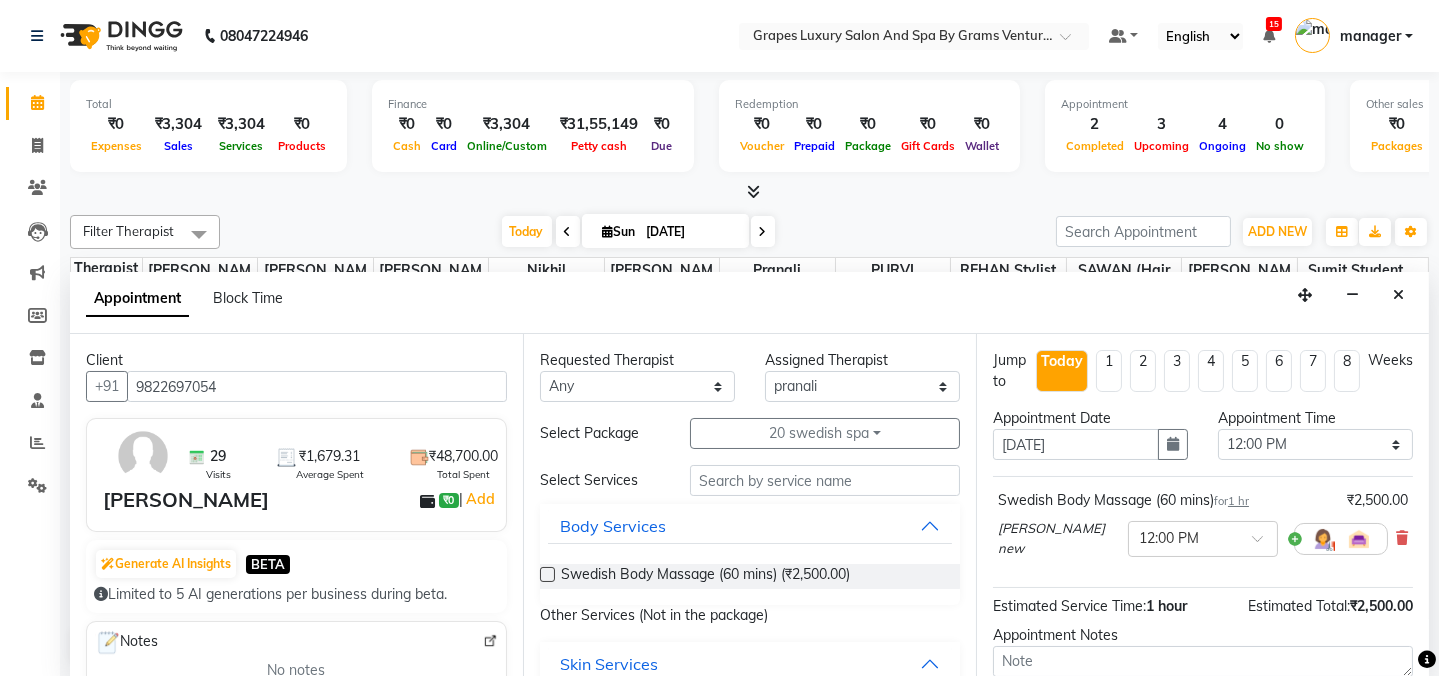 click at bounding box center (547, 574) 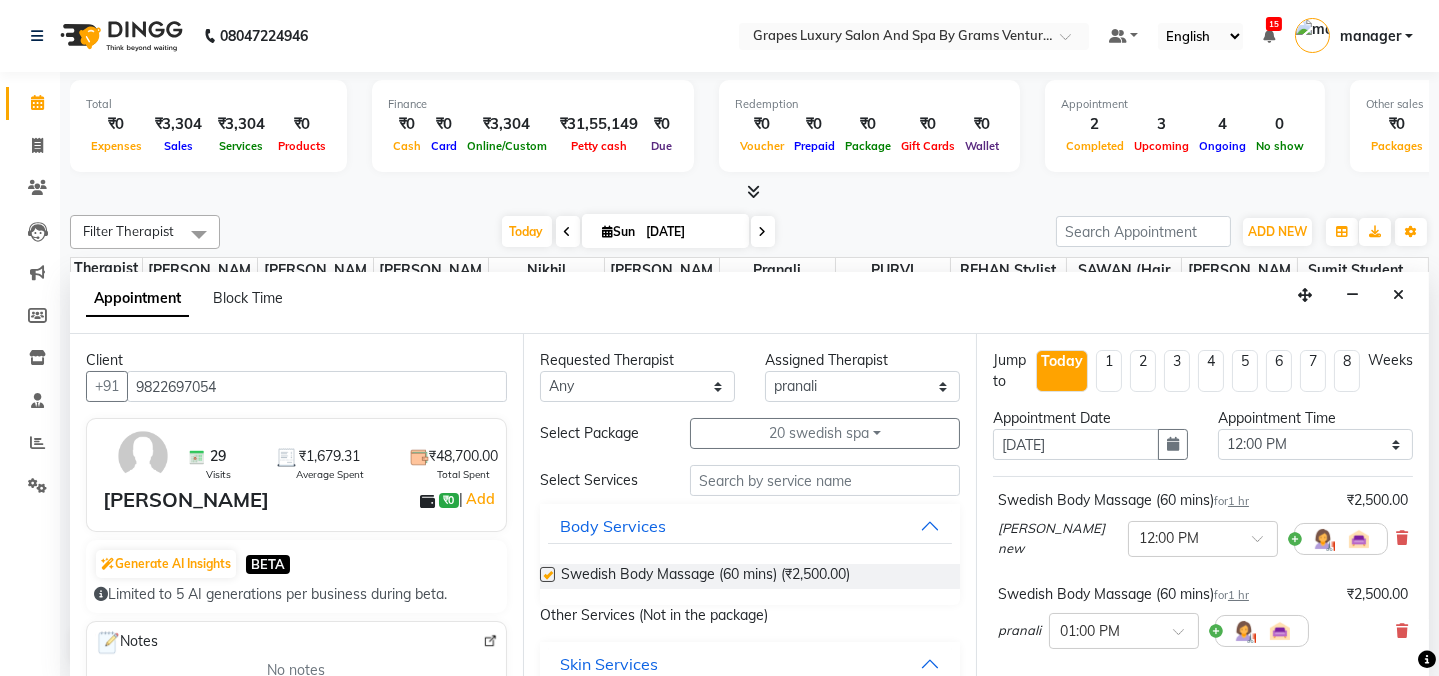 checkbox on "false" 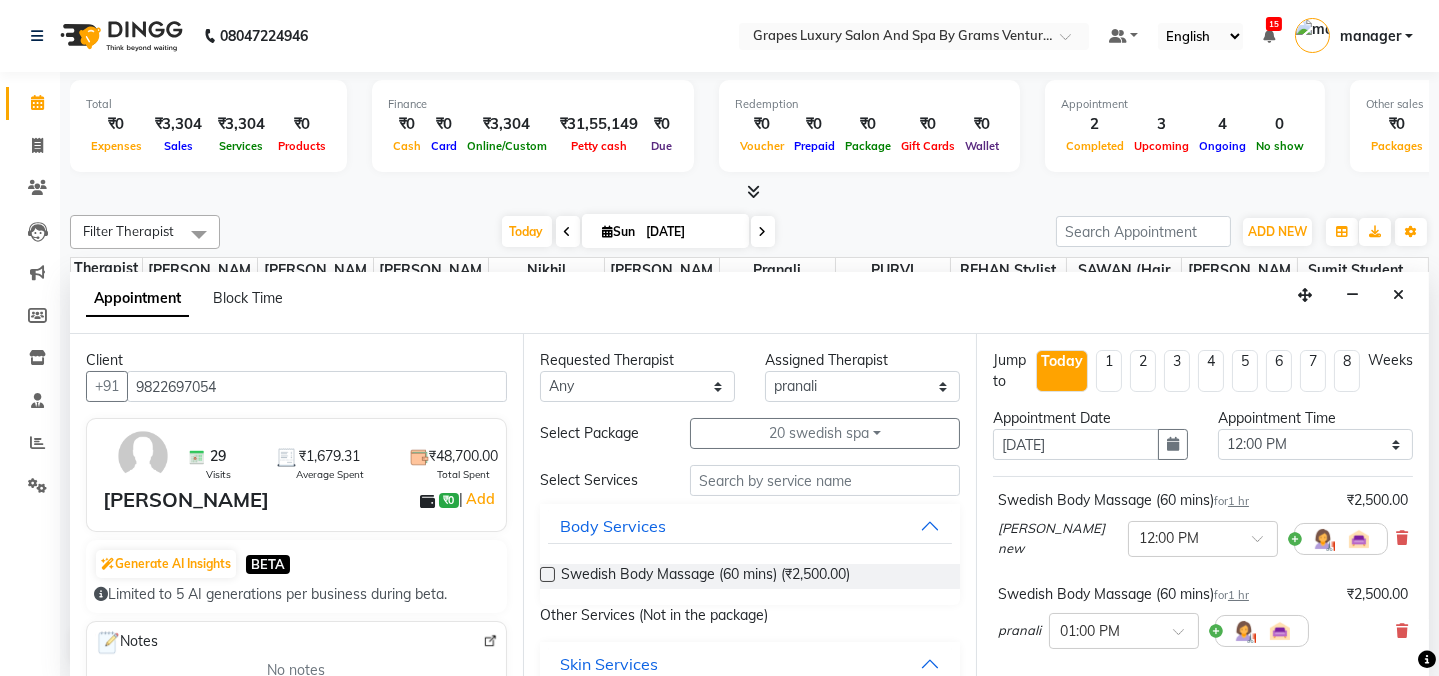 scroll, scrollTop: 272, scrollLeft: 0, axis: vertical 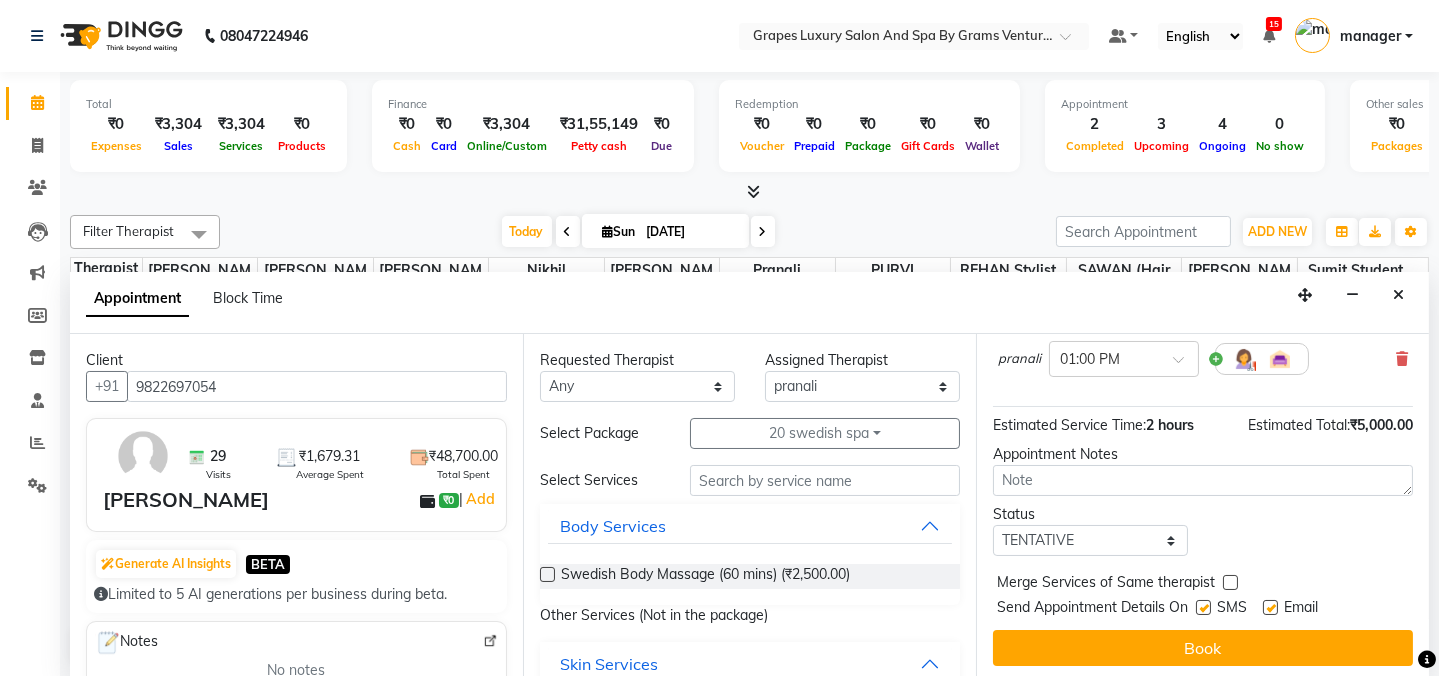 click at bounding box center (1203, 607) 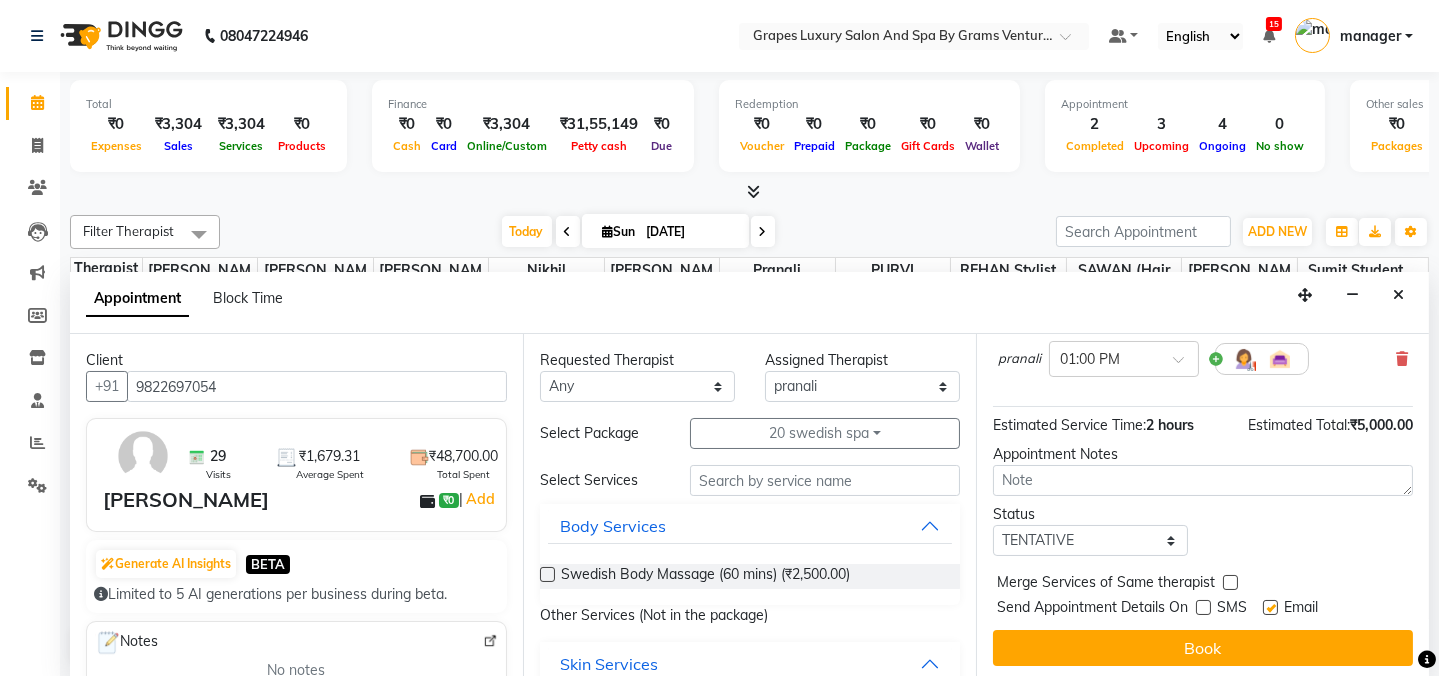 click at bounding box center (1270, 607) 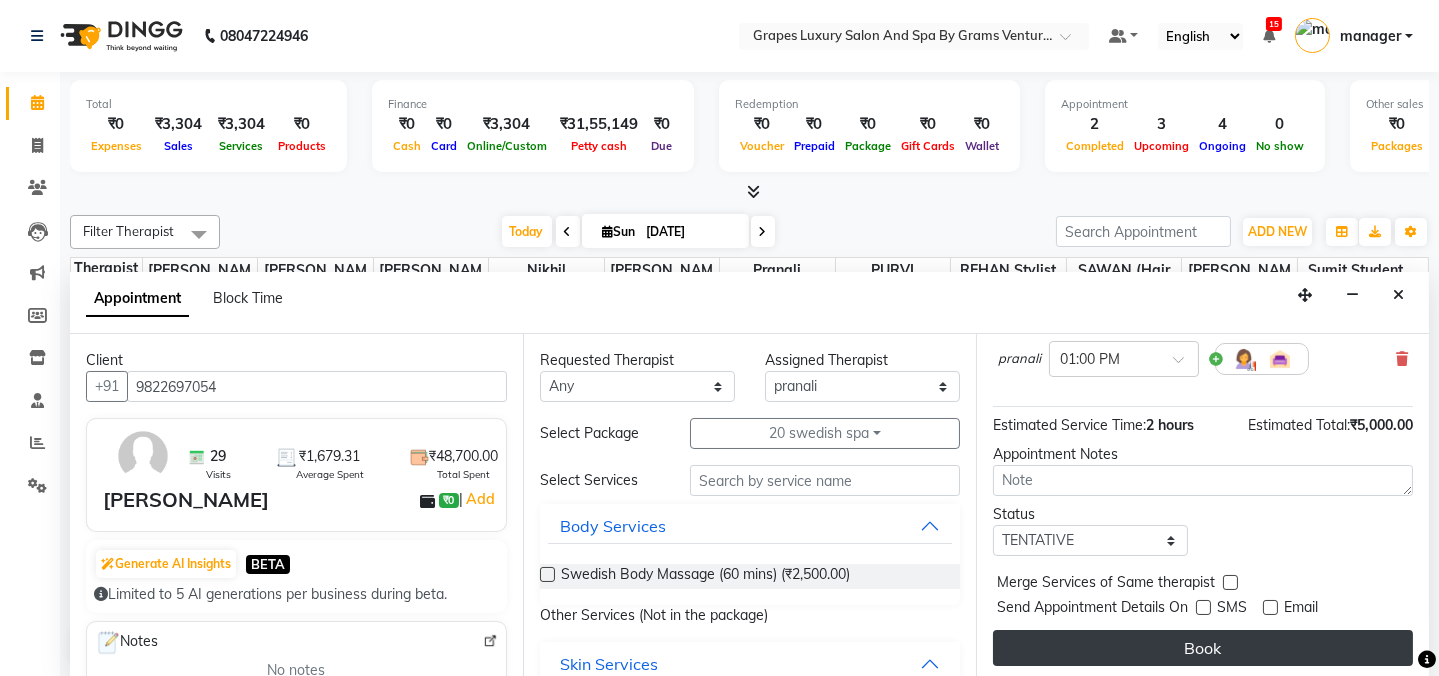 click on "Book" at bounding box center [1203, 648] 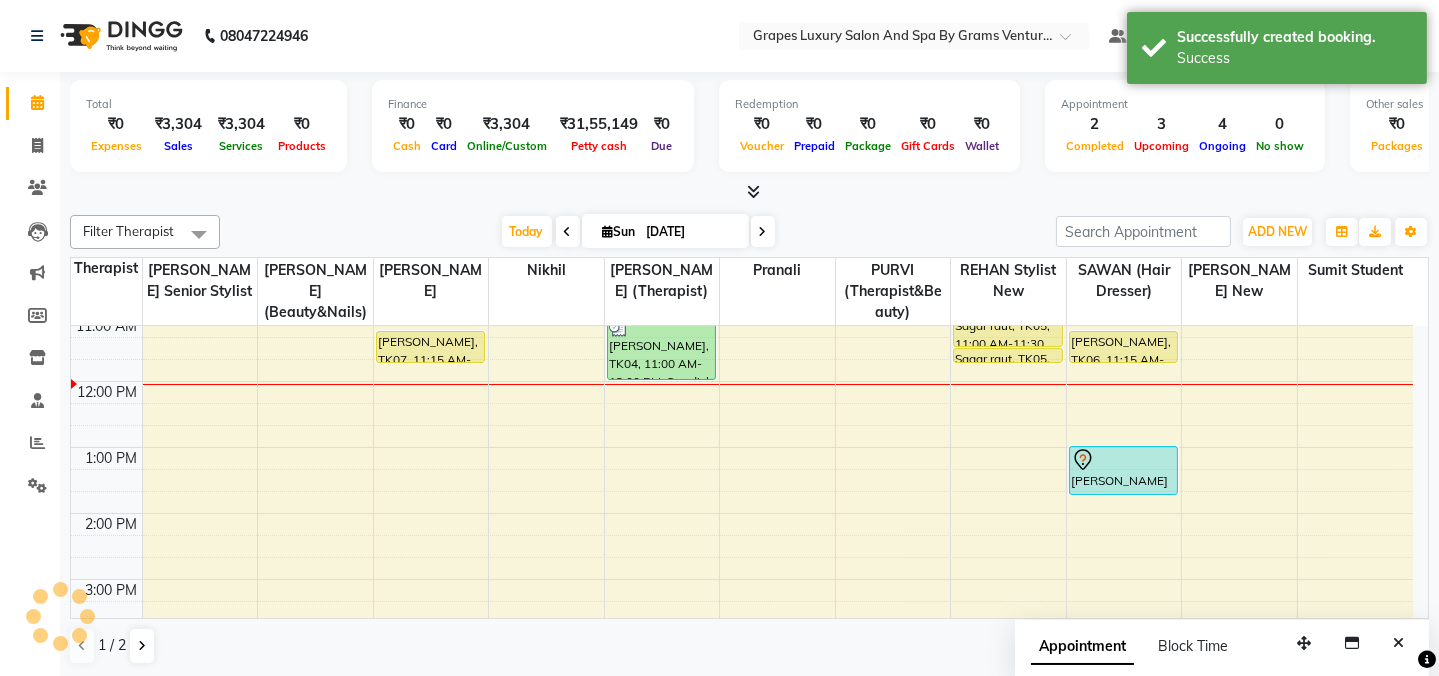 scroll, scrollTop: 0, scrollLeft: 0, axis: both 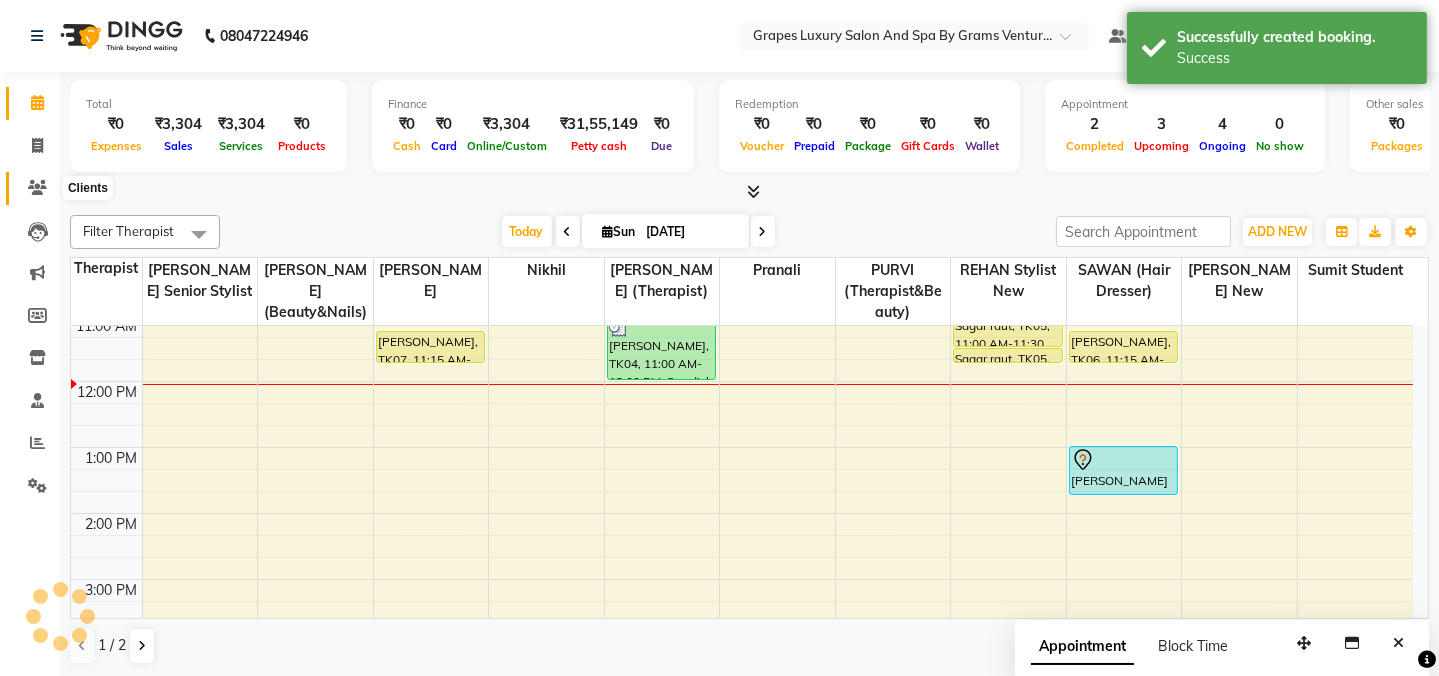 click 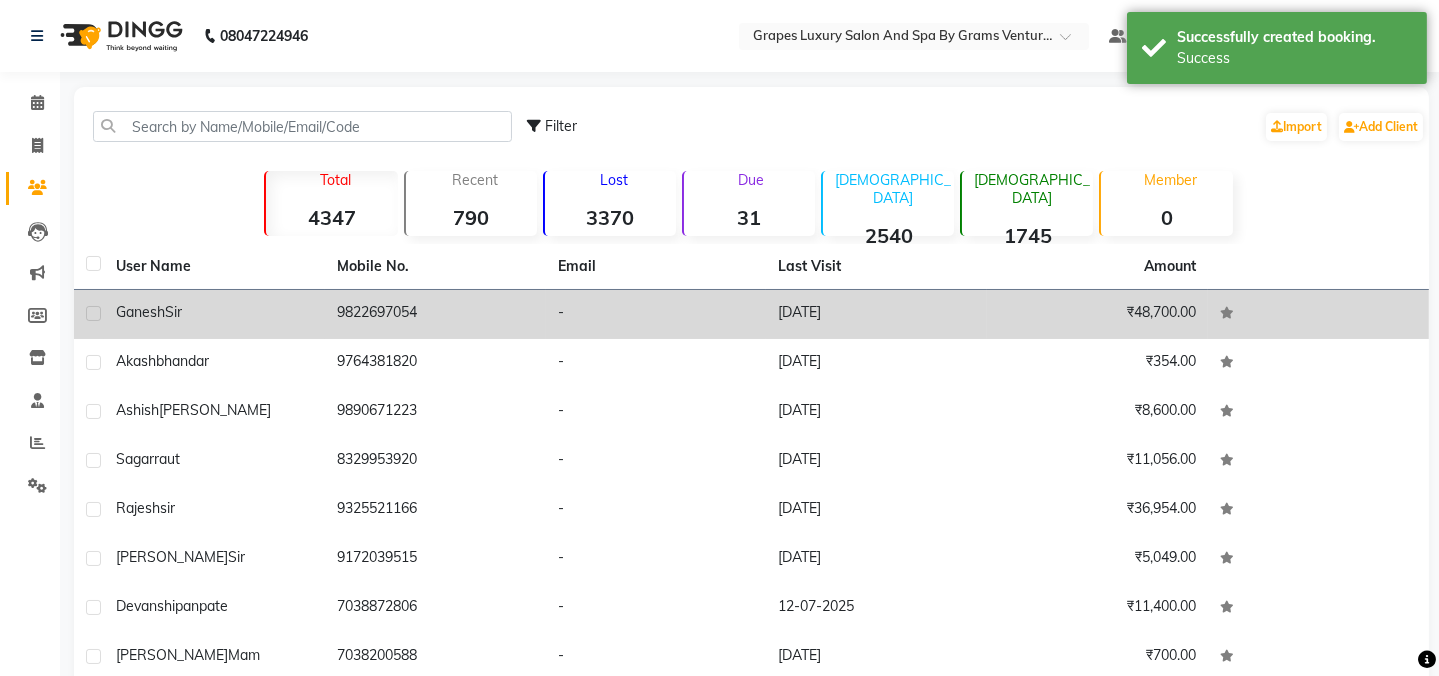 click on "Ganesh" 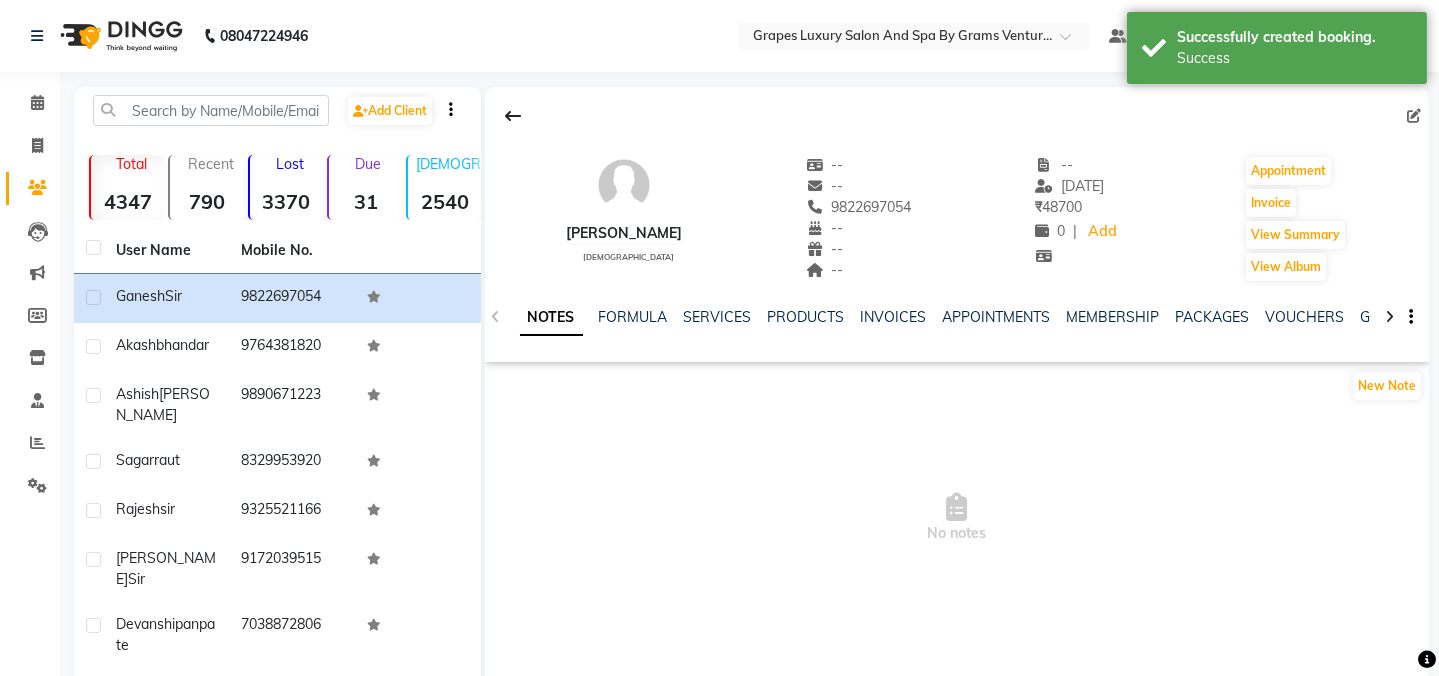 click on "SERVICES" 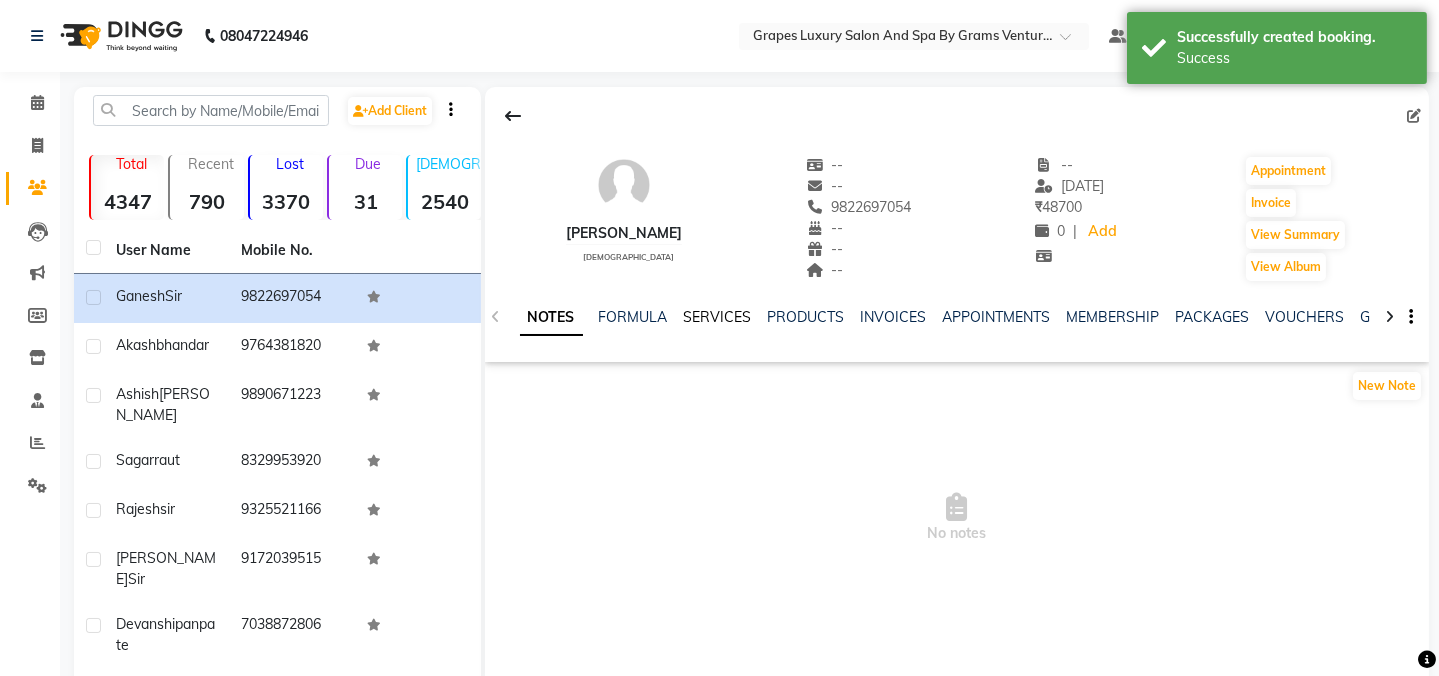 click on "SERVICES" 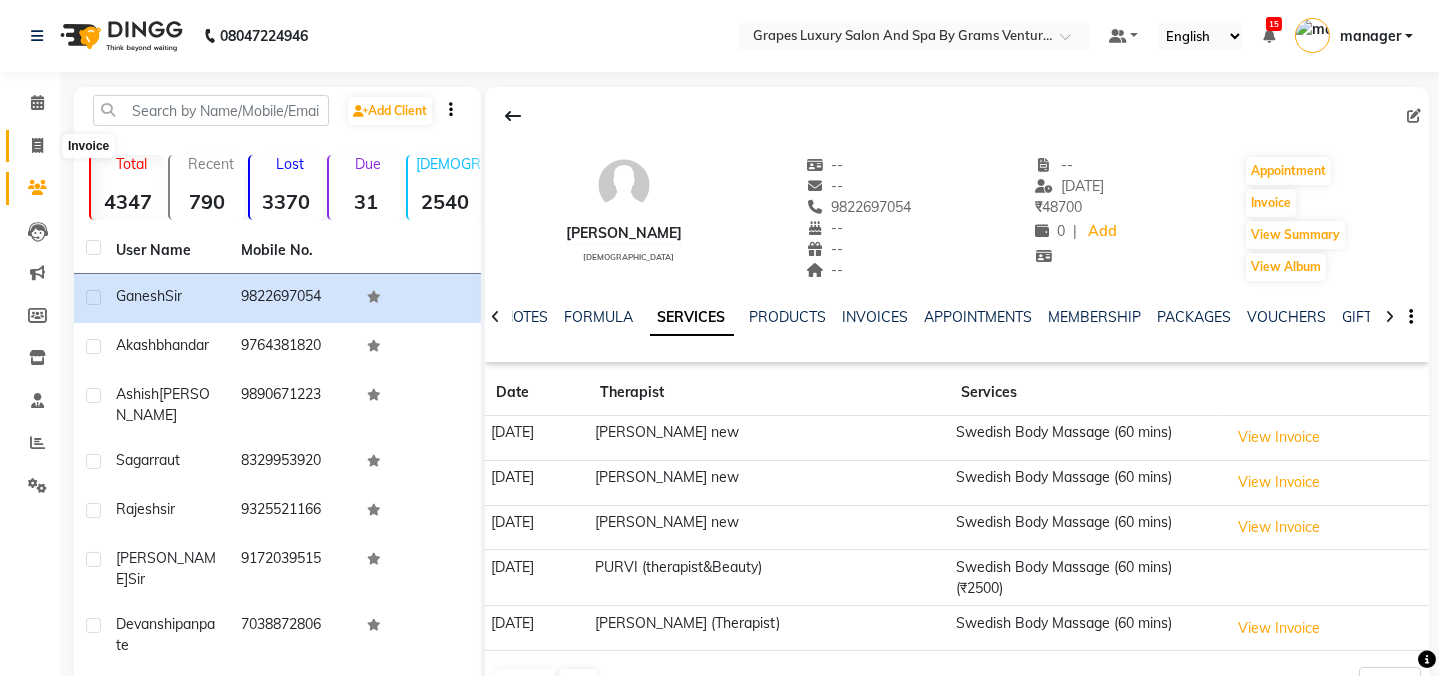 click 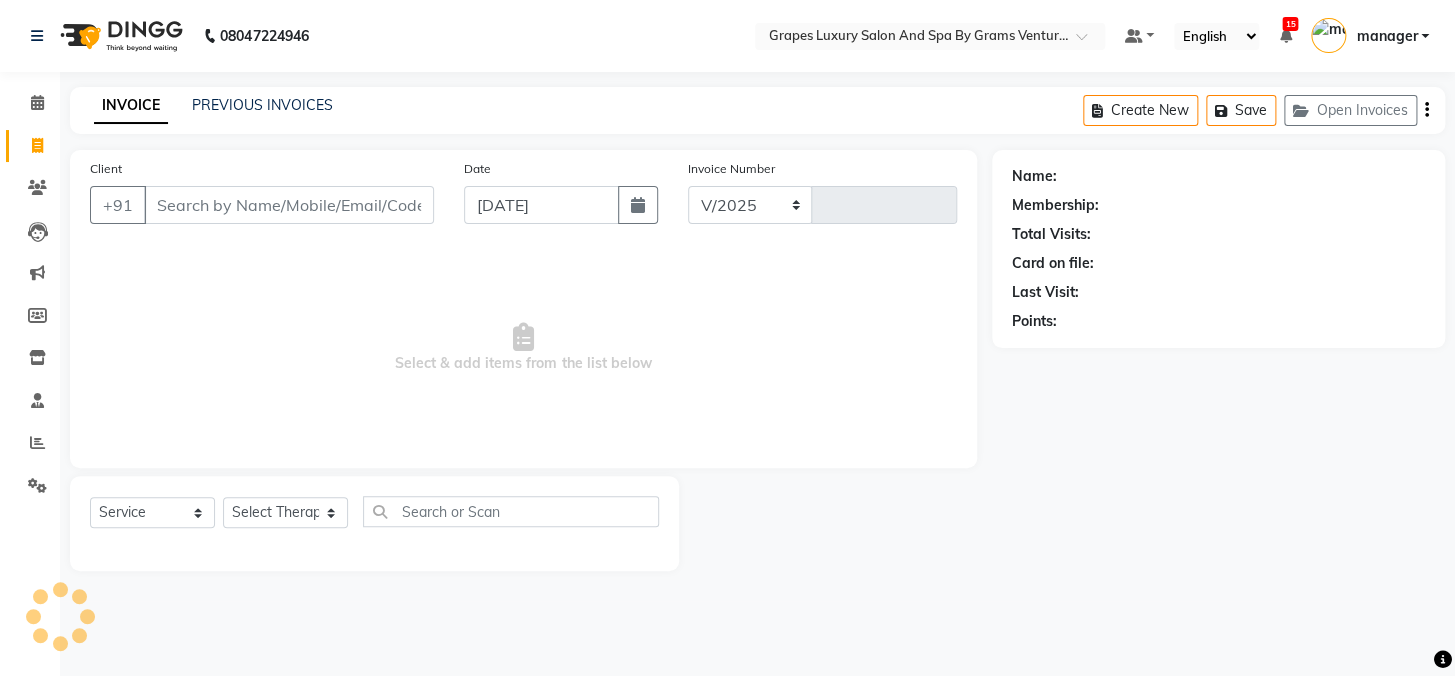 select on "3585" 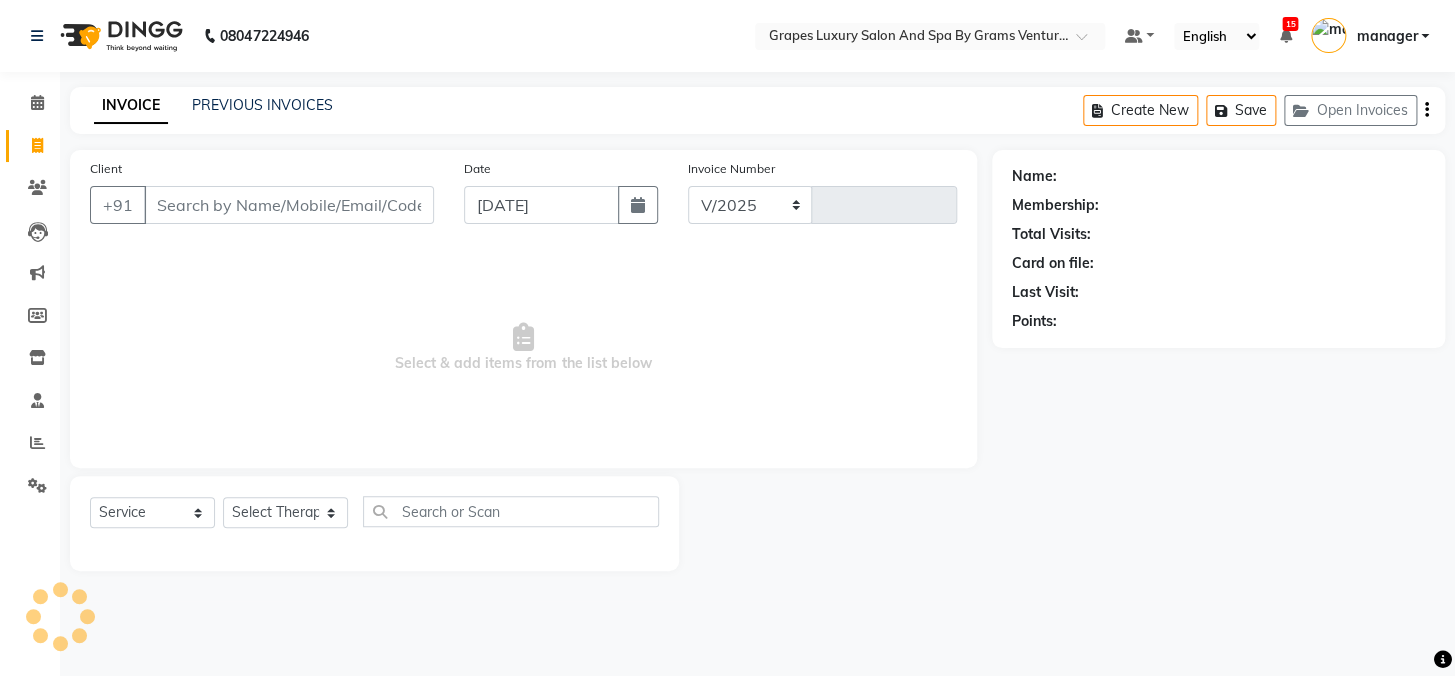 type on "1665" 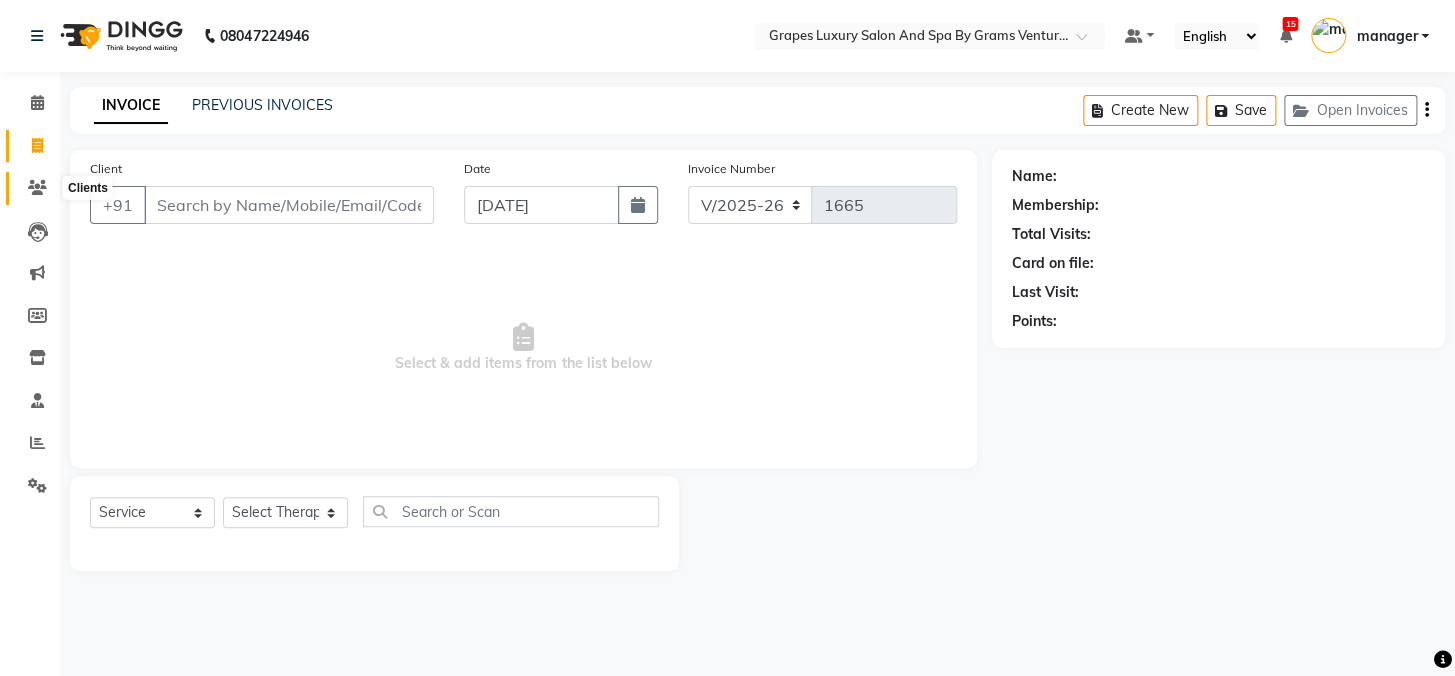 click 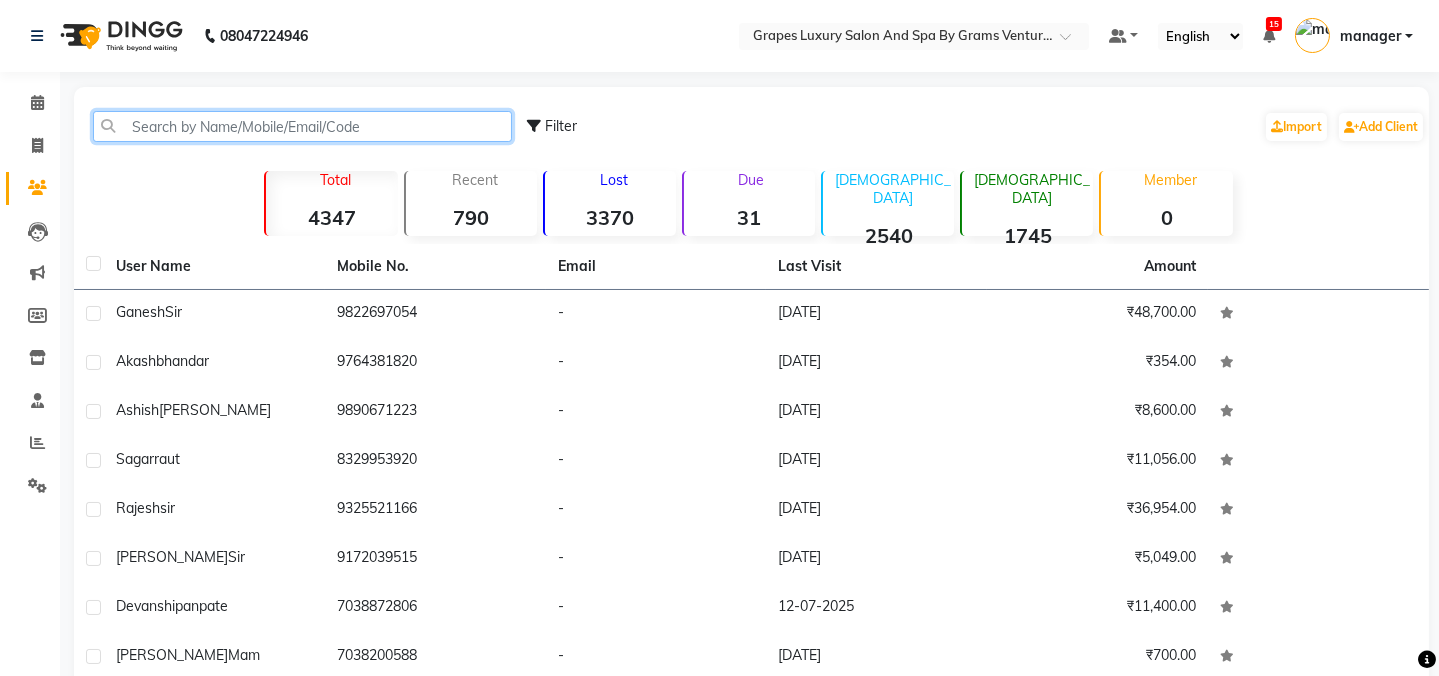 click 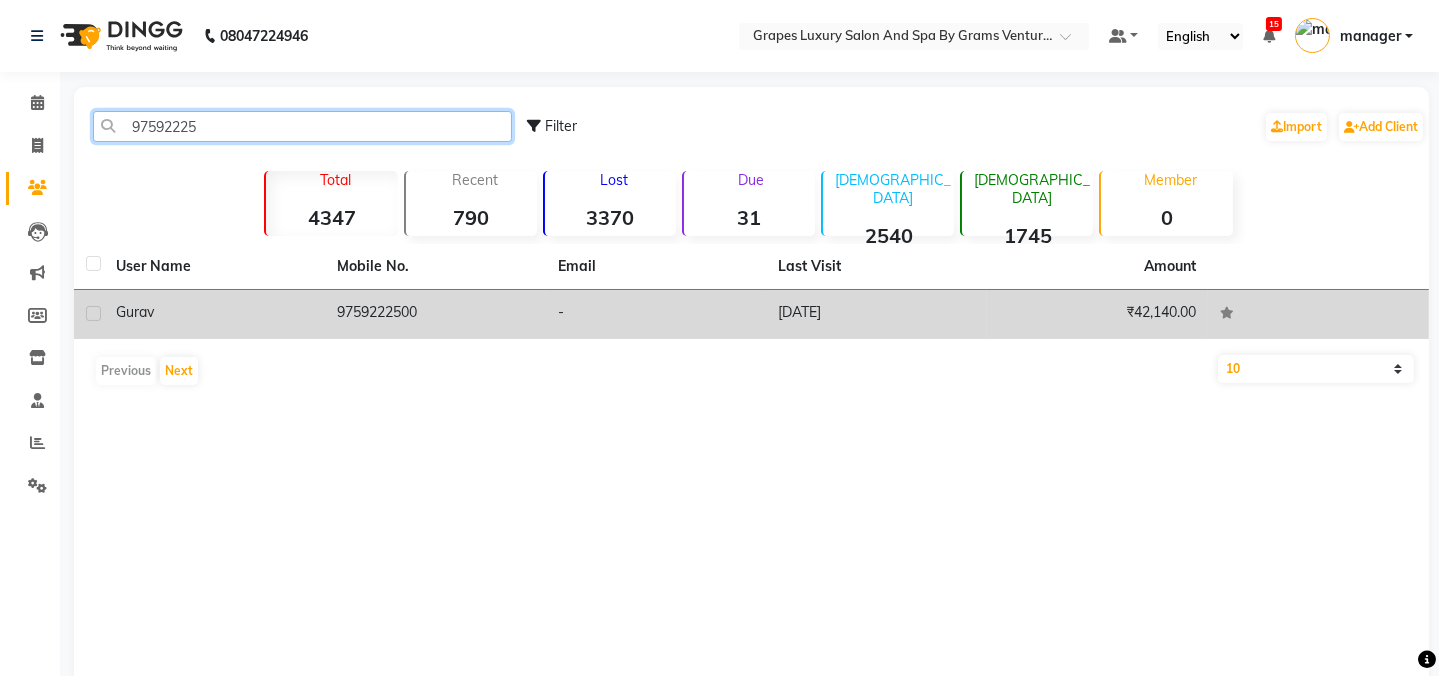 type on "97592225" 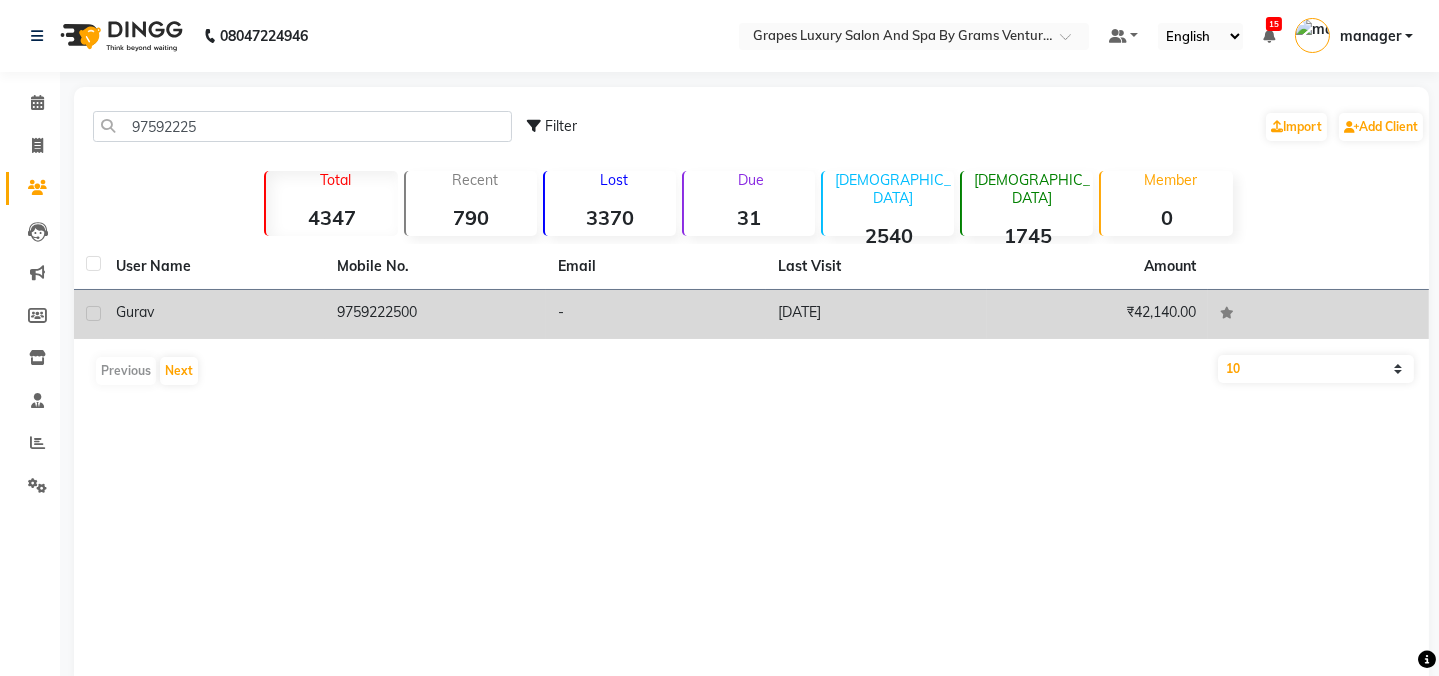 click on "9759222500" 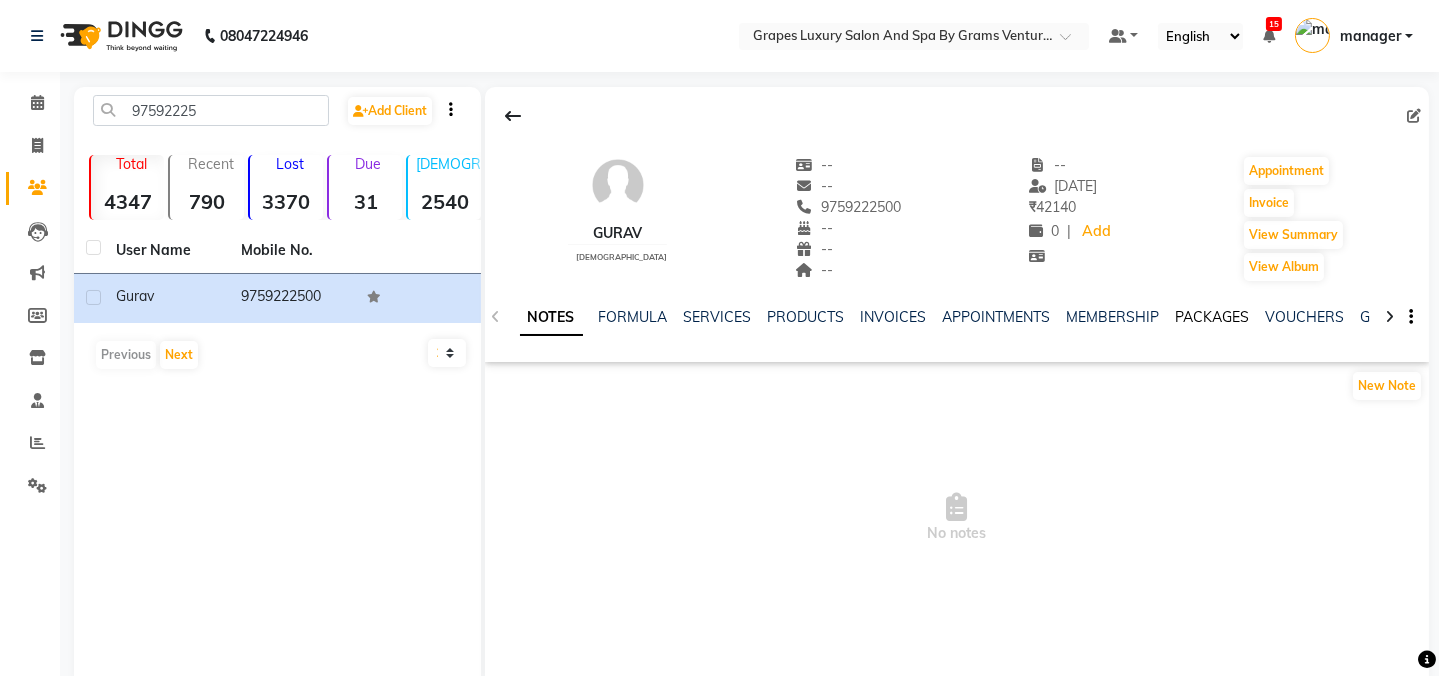 click on "PACKAGES" 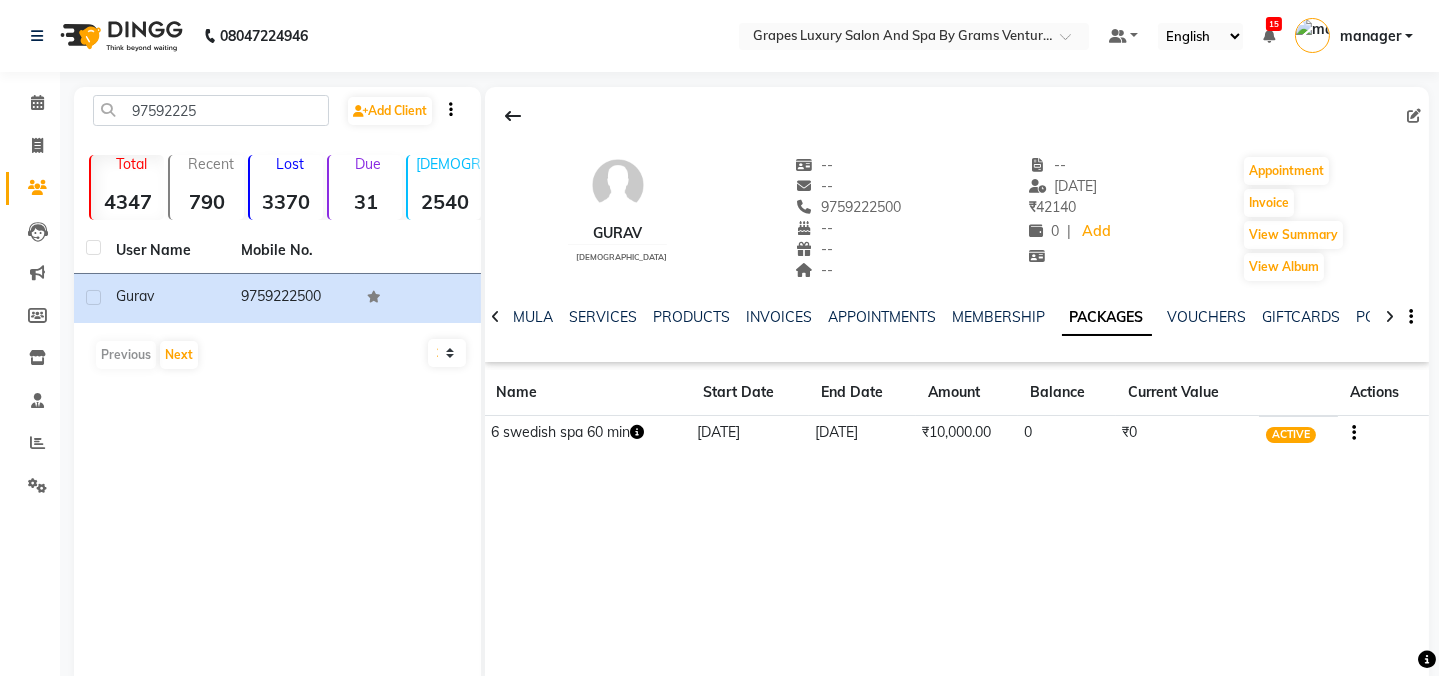 scroll, scrollTop: 40, scrollLeft: 0, axis: vertical 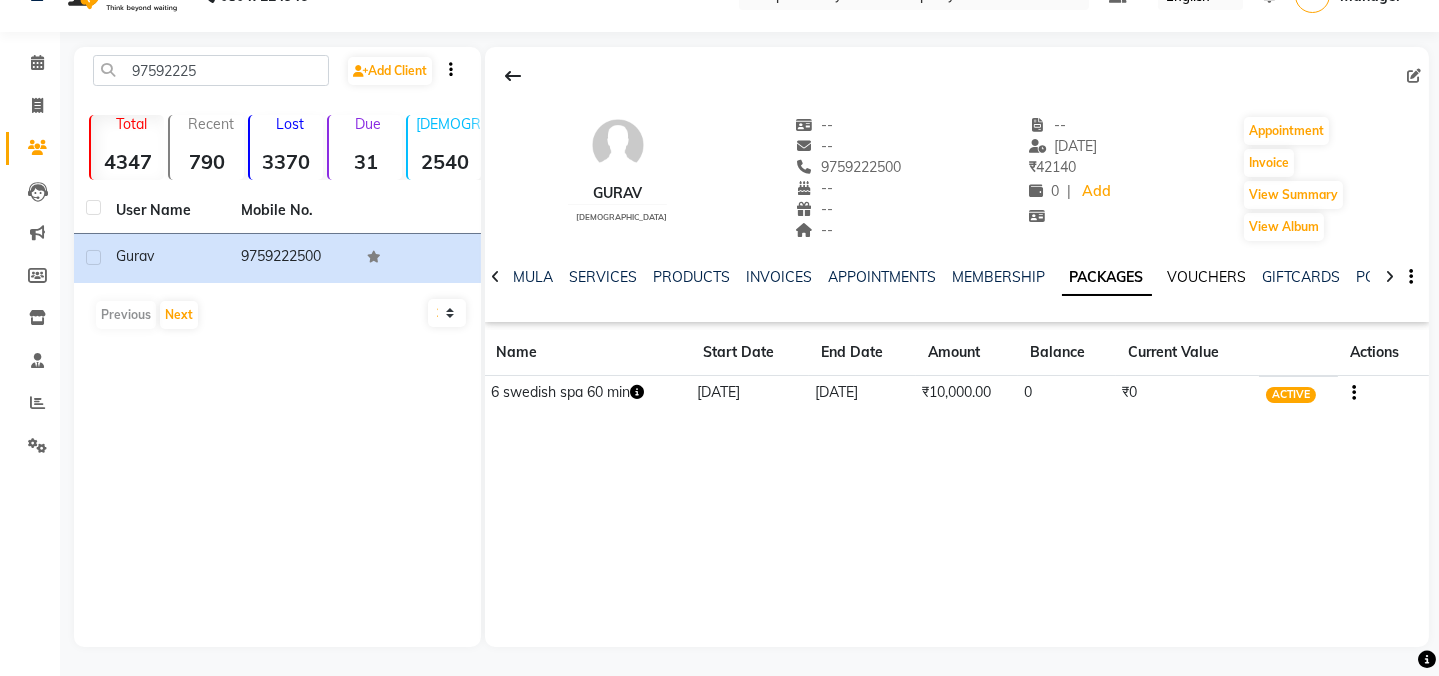 click on "VOUCHERS" 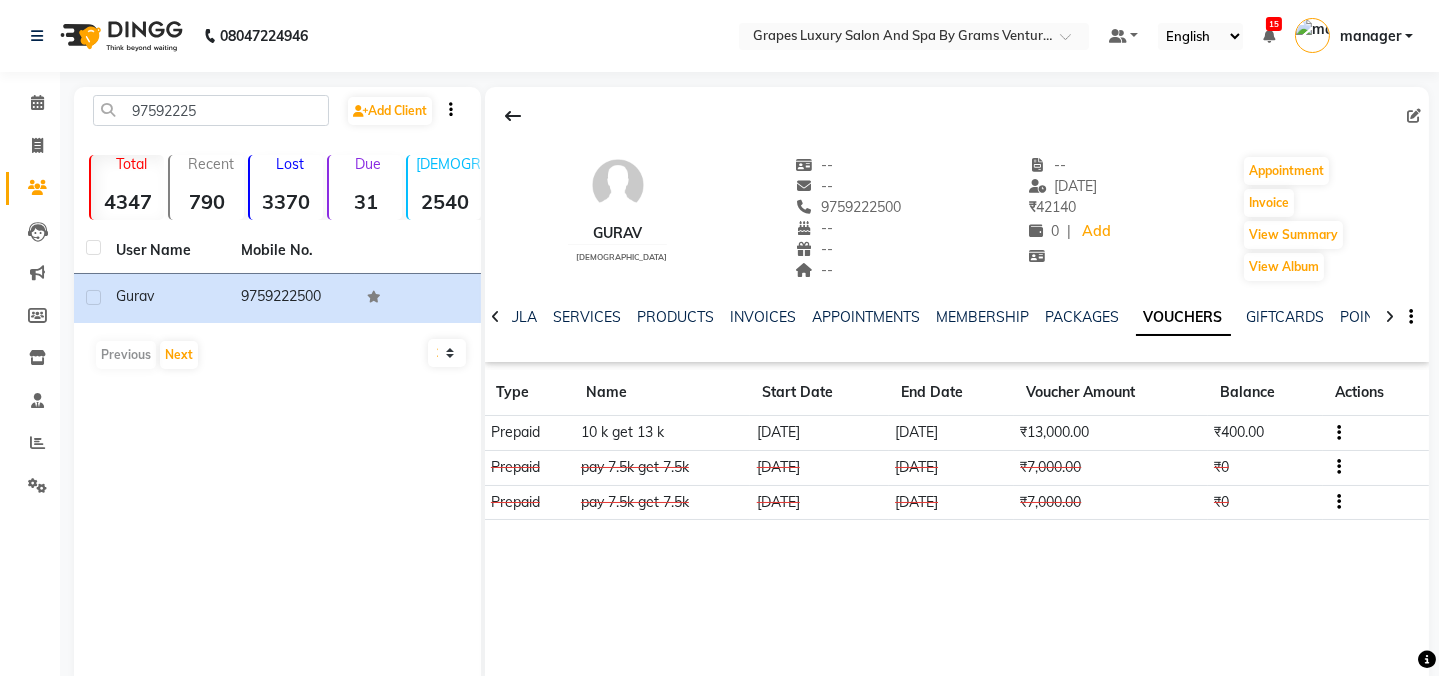 scroll, scrollTop: 40, scrollLeft: 0, axis: vertical 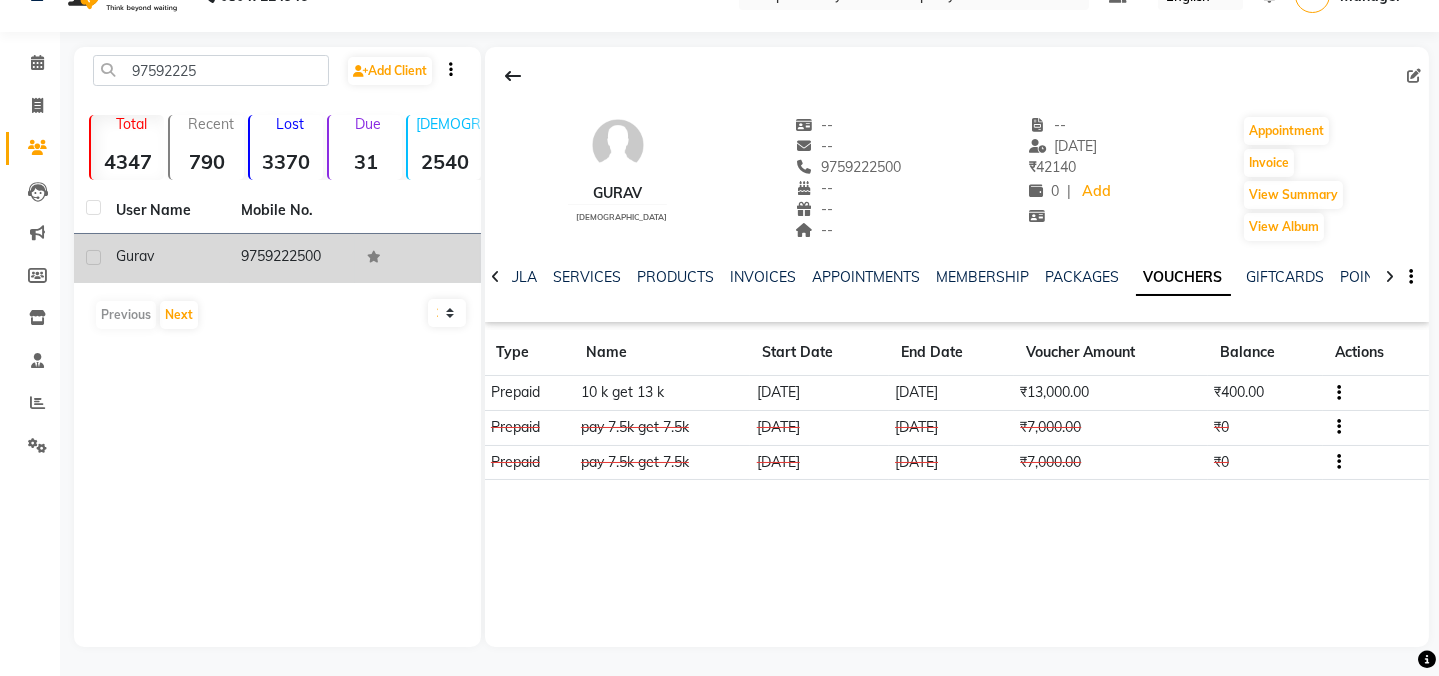click on "gurav" 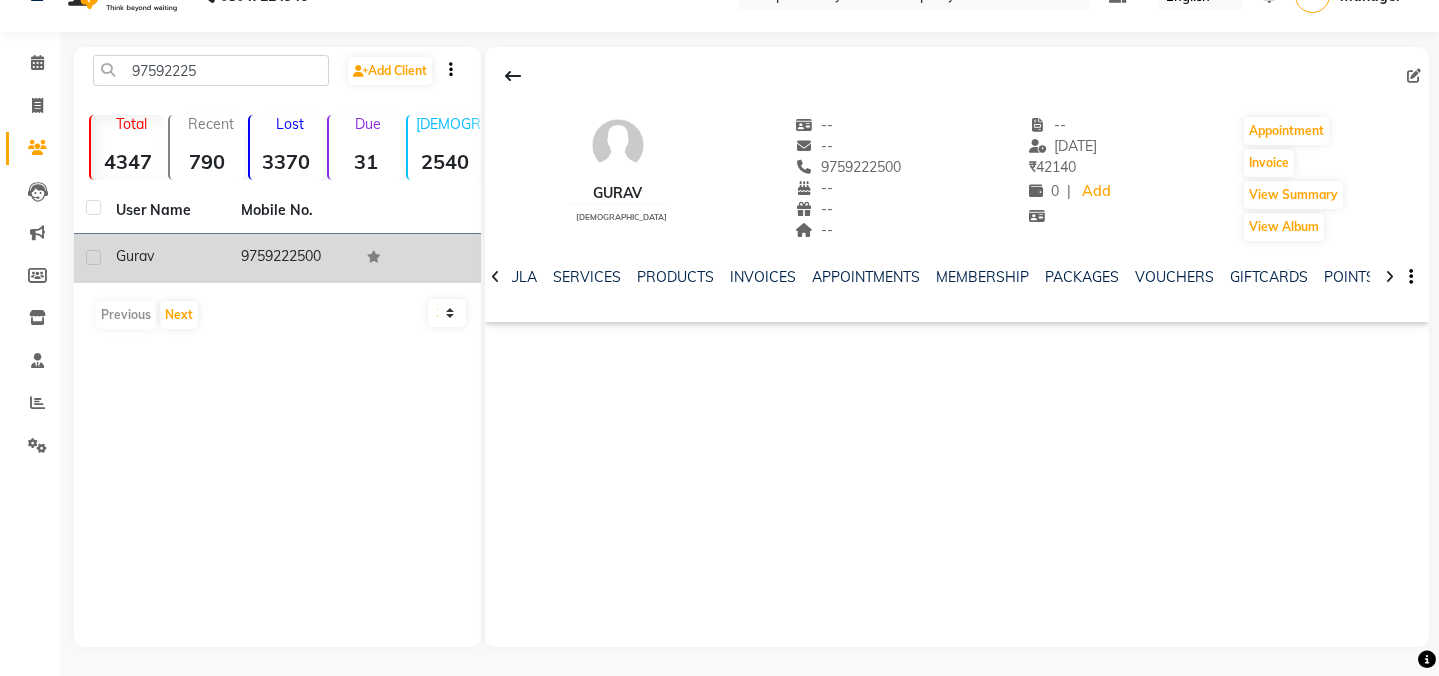 click on "9759222500" 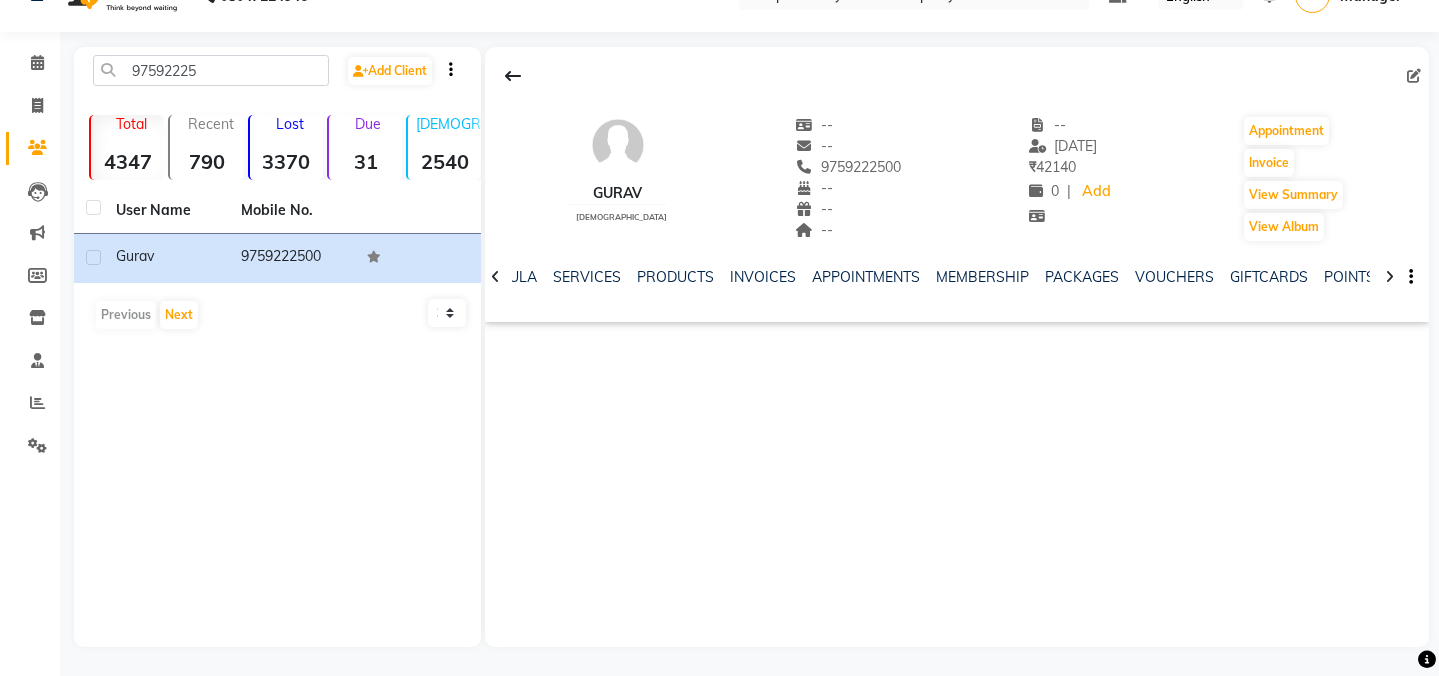 click on "gurav" 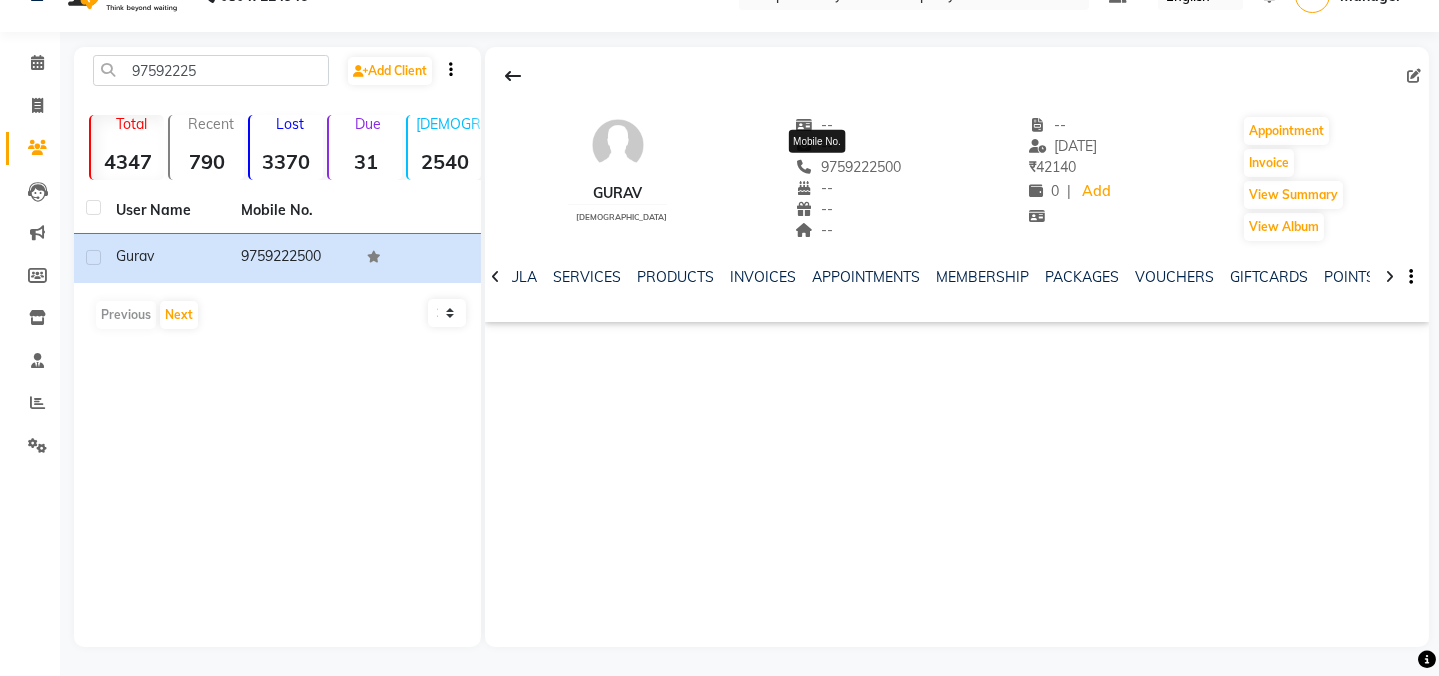 drag, startPoint x: 868, startPoint y: 163, endPoint x: 859, endPoint y: 152, distance: 14.21267 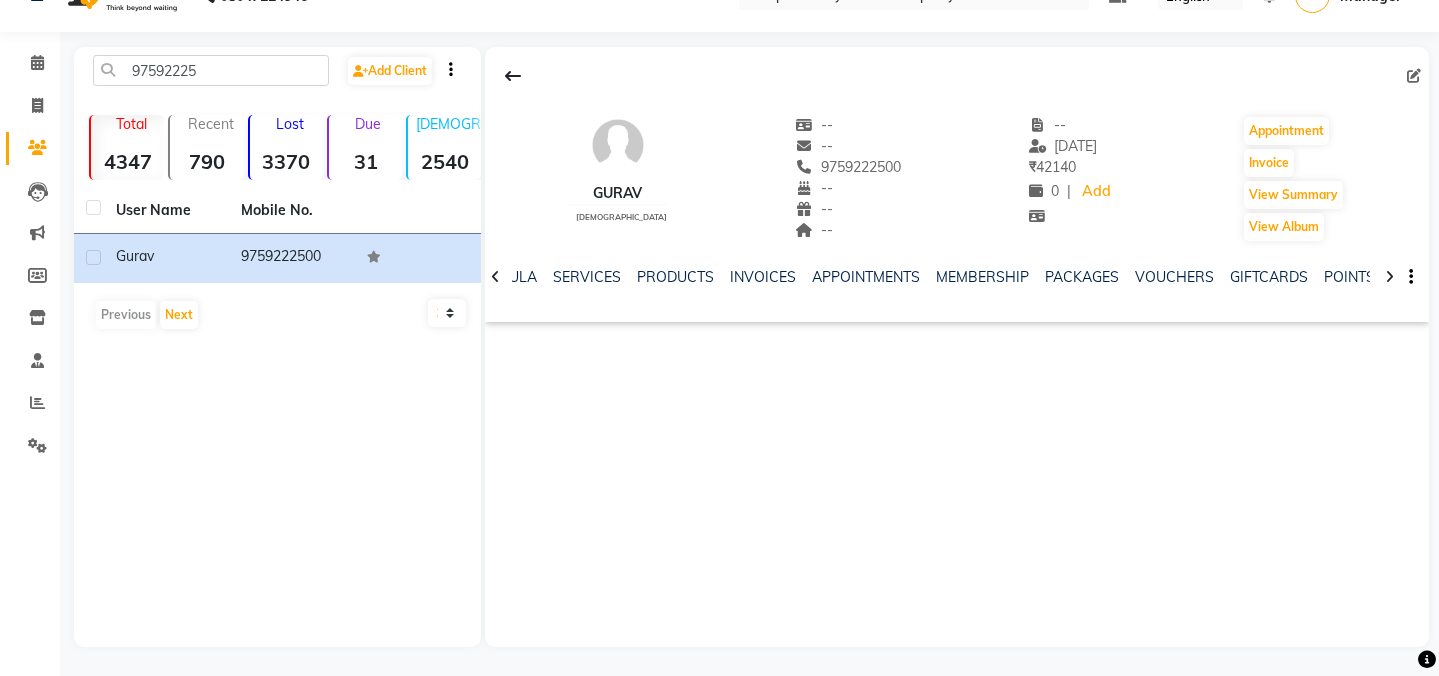 click on "--" 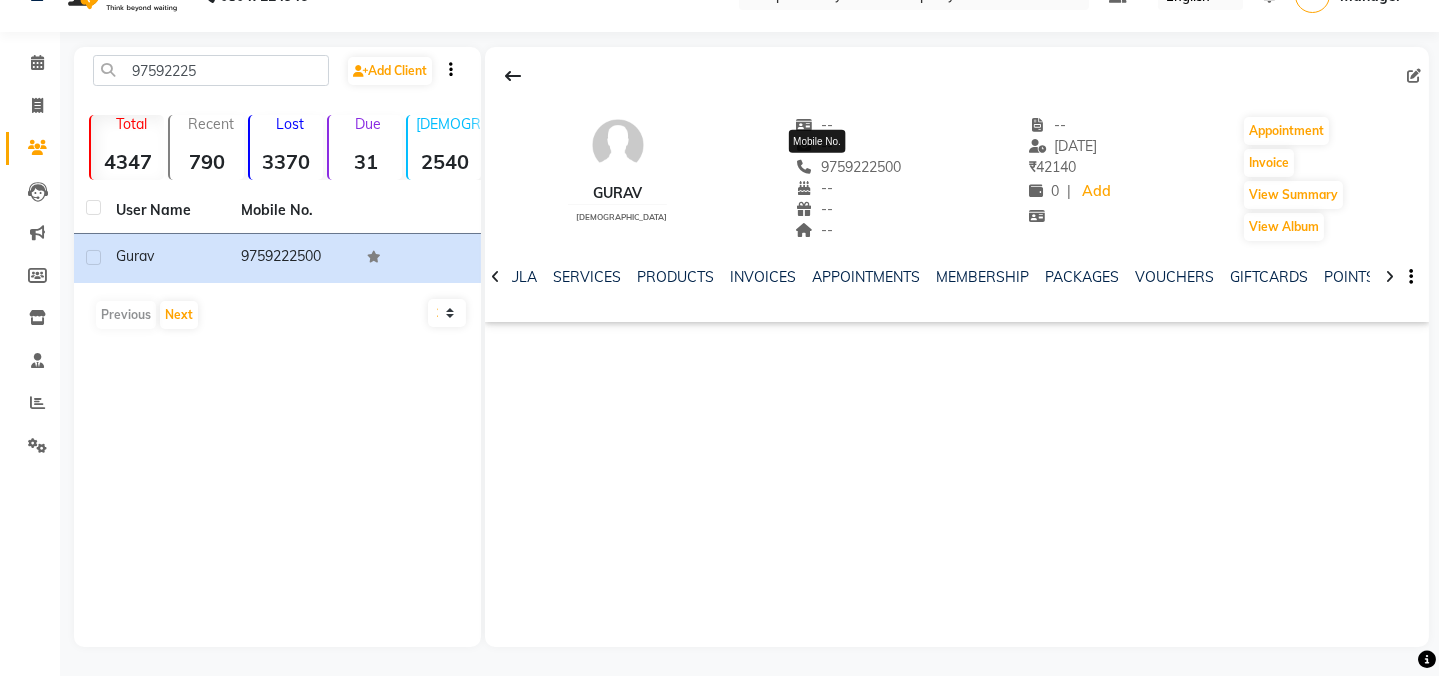 drag, startPoint x: 870, startPoint y: 166, endPoint x: 802, endPoint y: 162, distance: 68.117546 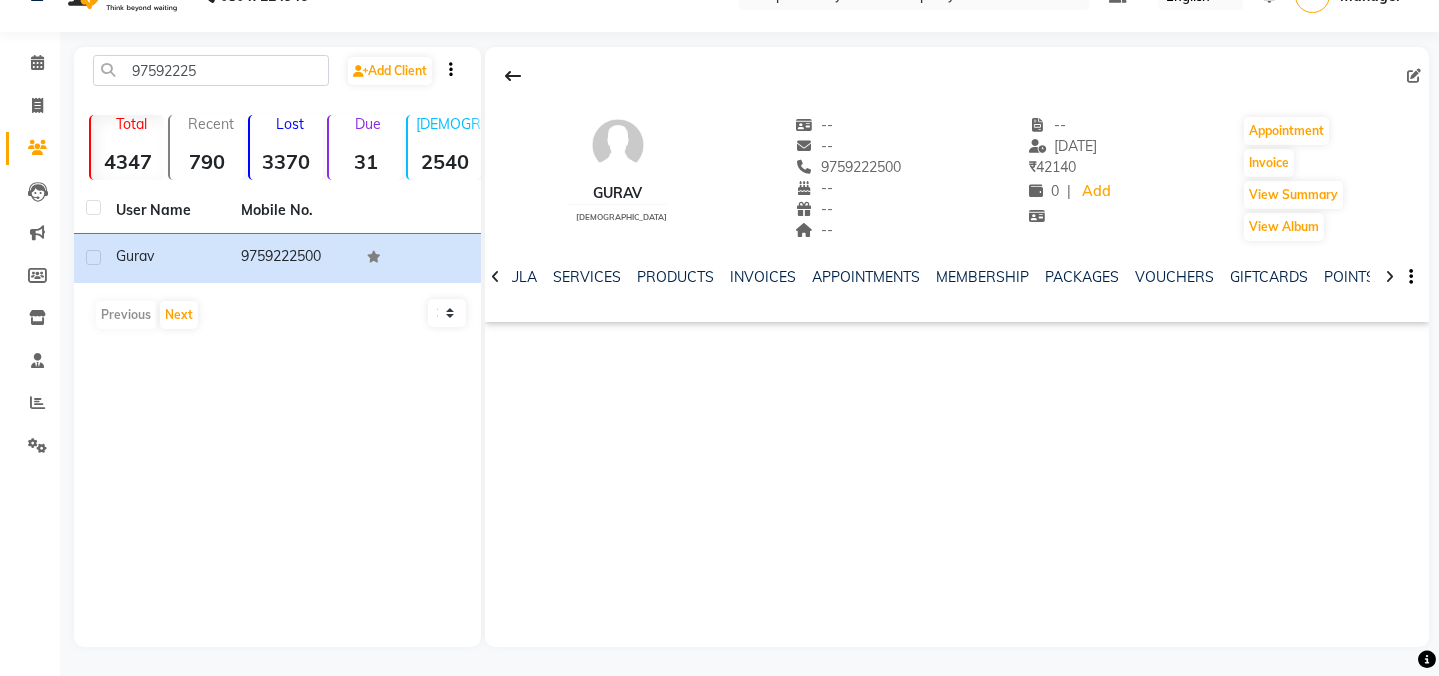 click on "9759222500" 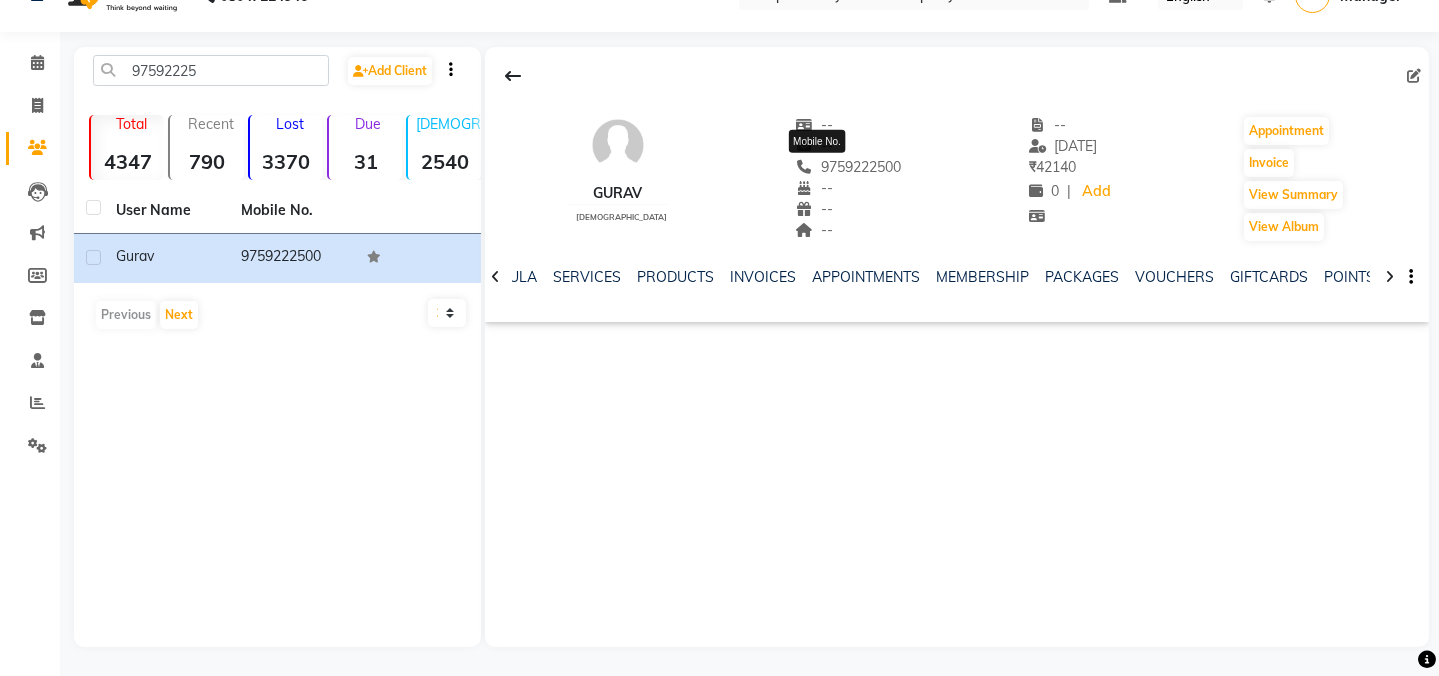 click on "9759222500" 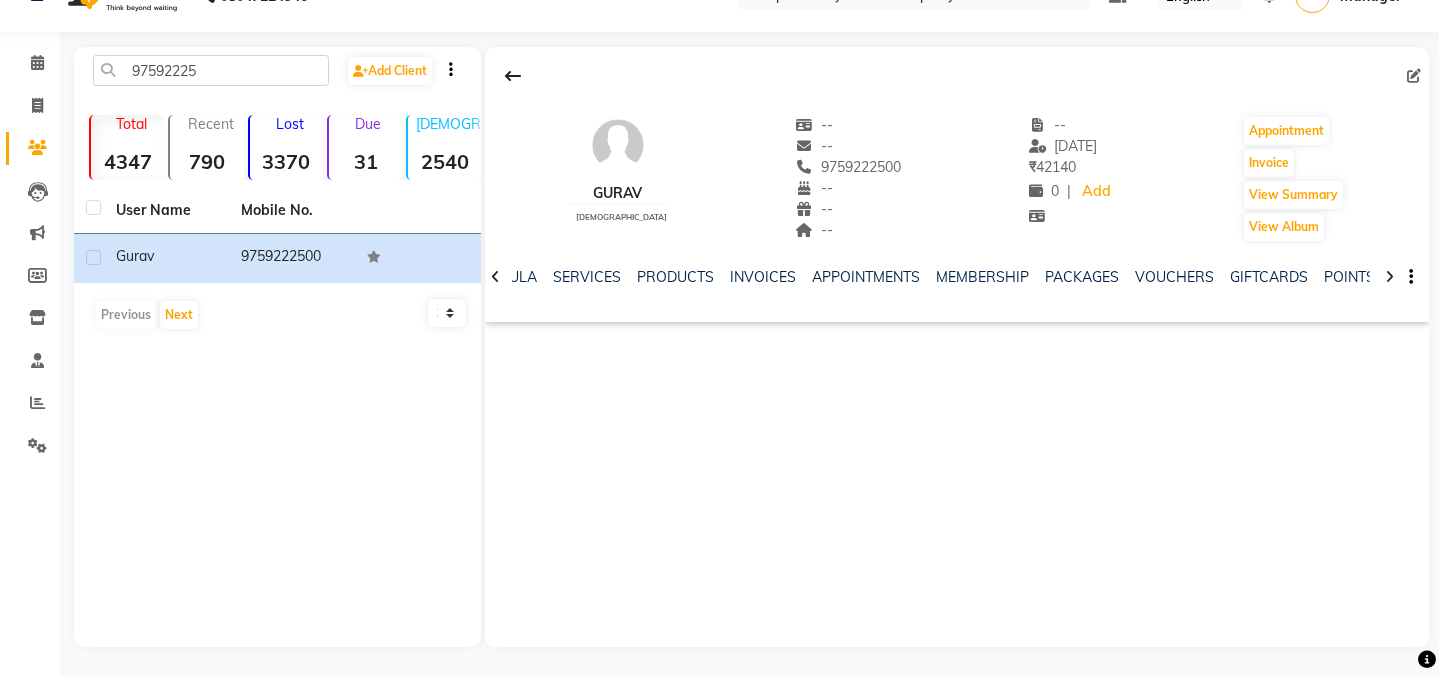 copy on "9759222500" 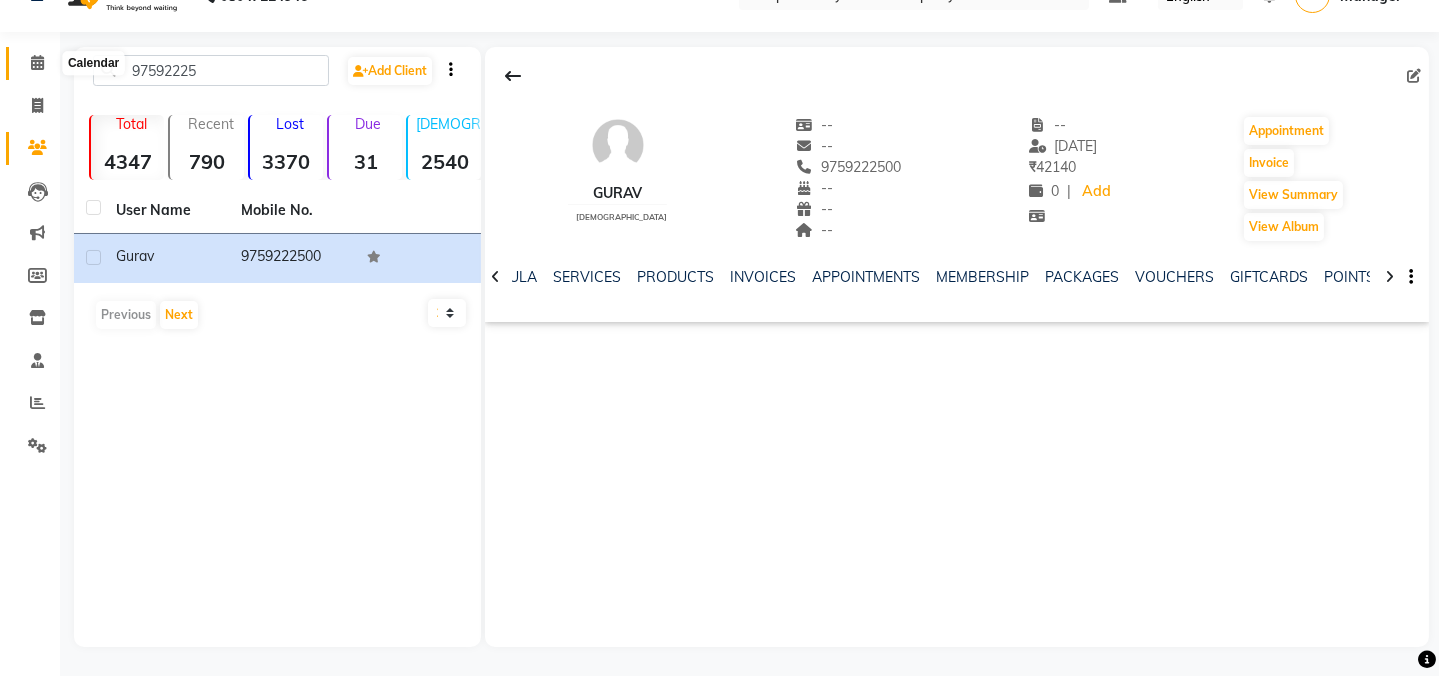 click 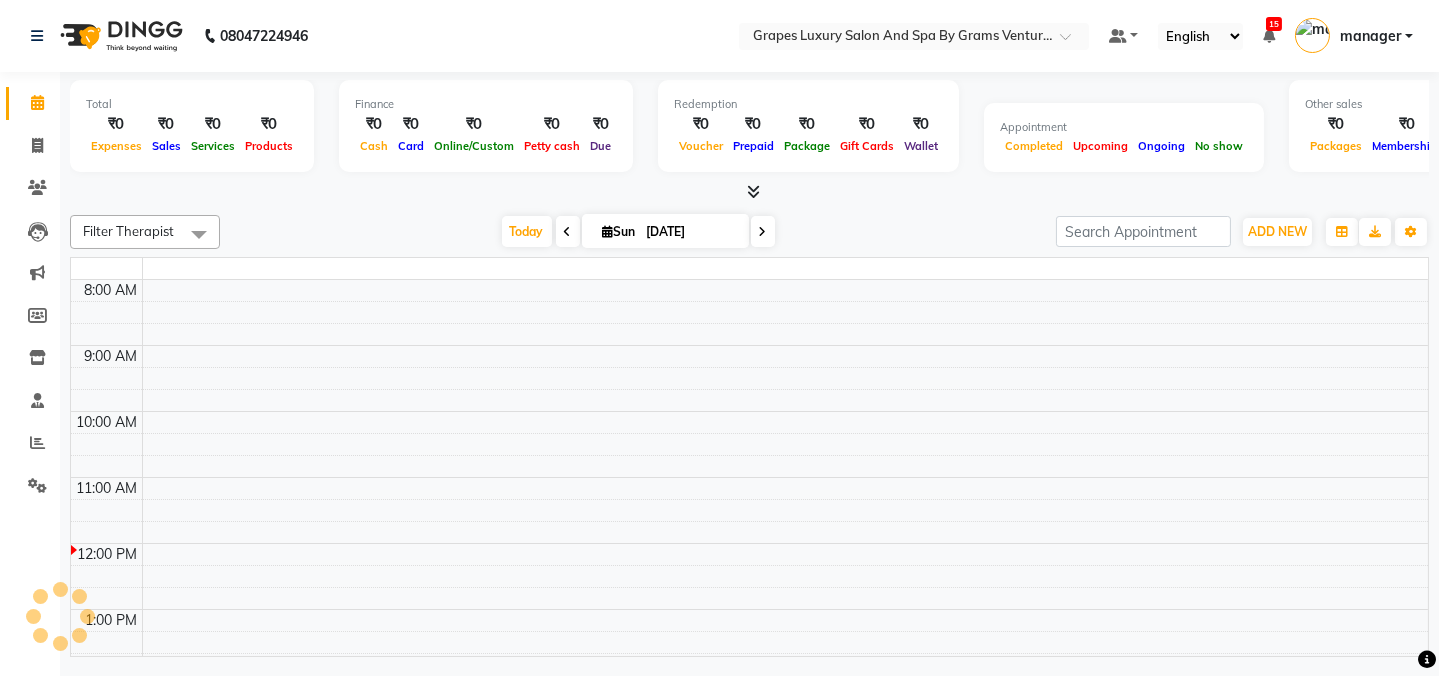 scroll, scrollTop: 0, scrollLeft: 0, axis: both 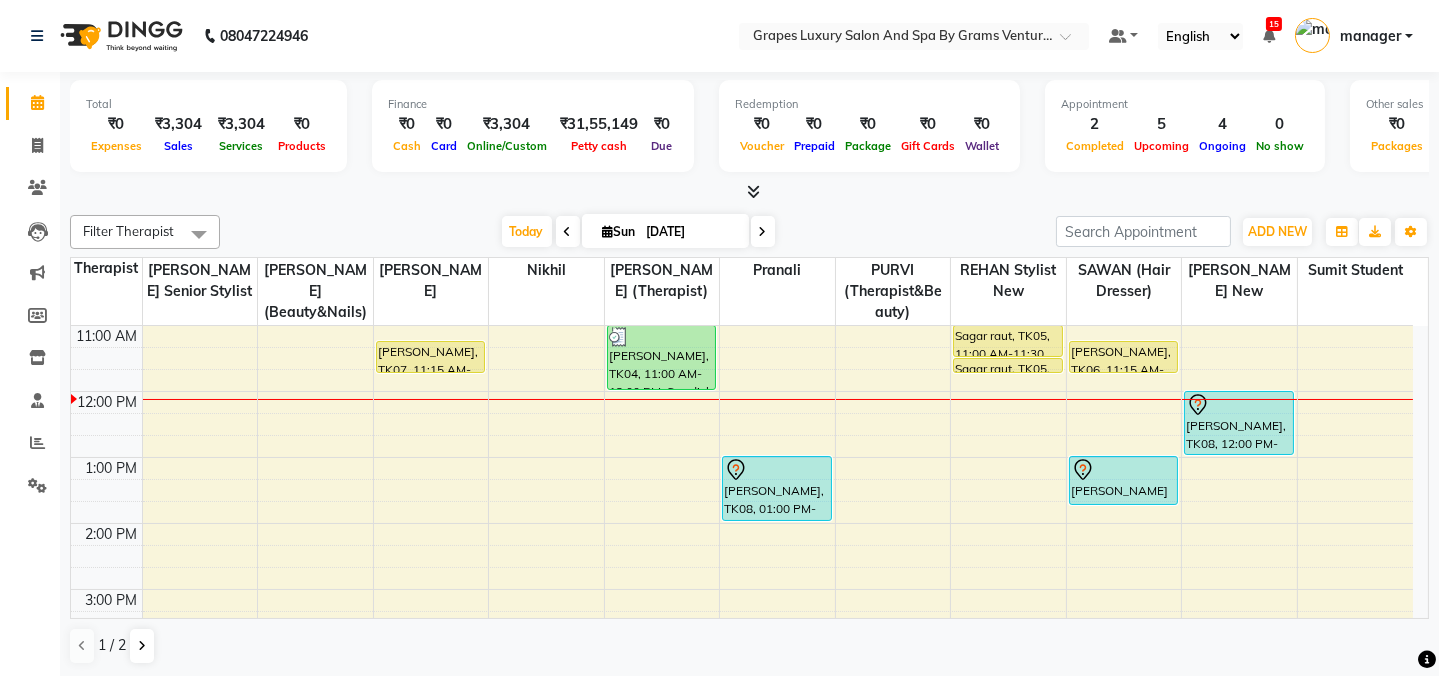 click on "8:00 AM 9:00 AM 10:00 AM 11:00 AM 12:00 PM 1:00 PM 2:00 PM 3:00 PM 4:00 PM 5:00 PM 6:00 PM 7:00 PM 8:00 PM    akash bhandar, TK07, 11:15 AM-11:45 AM, Hair Cut Male (30 mins)     rajesh sir, TK04, 11:00 AM-12:00 PM, Swedish Body Massage (60 mins)             Ganesh Sir, TK08, 01:00 PM-02:00 PM, Swedish Body Massage (60 mins)             jatin, TK02, 04:15 PM-05:15 PM, Swedish Body Massage (60 mins)     Aniket sir, TK03, 10:00 AM-10:30 AM, Hair Cut Male (30 mins)    Sagar raut, TK05, 11:00 AM-11:30 AM, Hair Cut Male (30 mins)    Sagar raut, TK05, 11:30 AM-11:45 AM, Shaving (15 mins)    ashish deshkar, TK06, 11:15 AM-11:45 AM, Hair Cut Male (30 mins)             khushabu mam, TK01, 01:00 PM-01:45 PM, Hair Cut Female (45 mins)             Ganesh Sir, TK08, 12:00 PM-01:00 PM, Swedish Body Massage (60 mins)             jatin, TK02, 04:35 PM-05:35 PM, Swedish Body Massage (60 mins)" at bounding box center (742, 556) 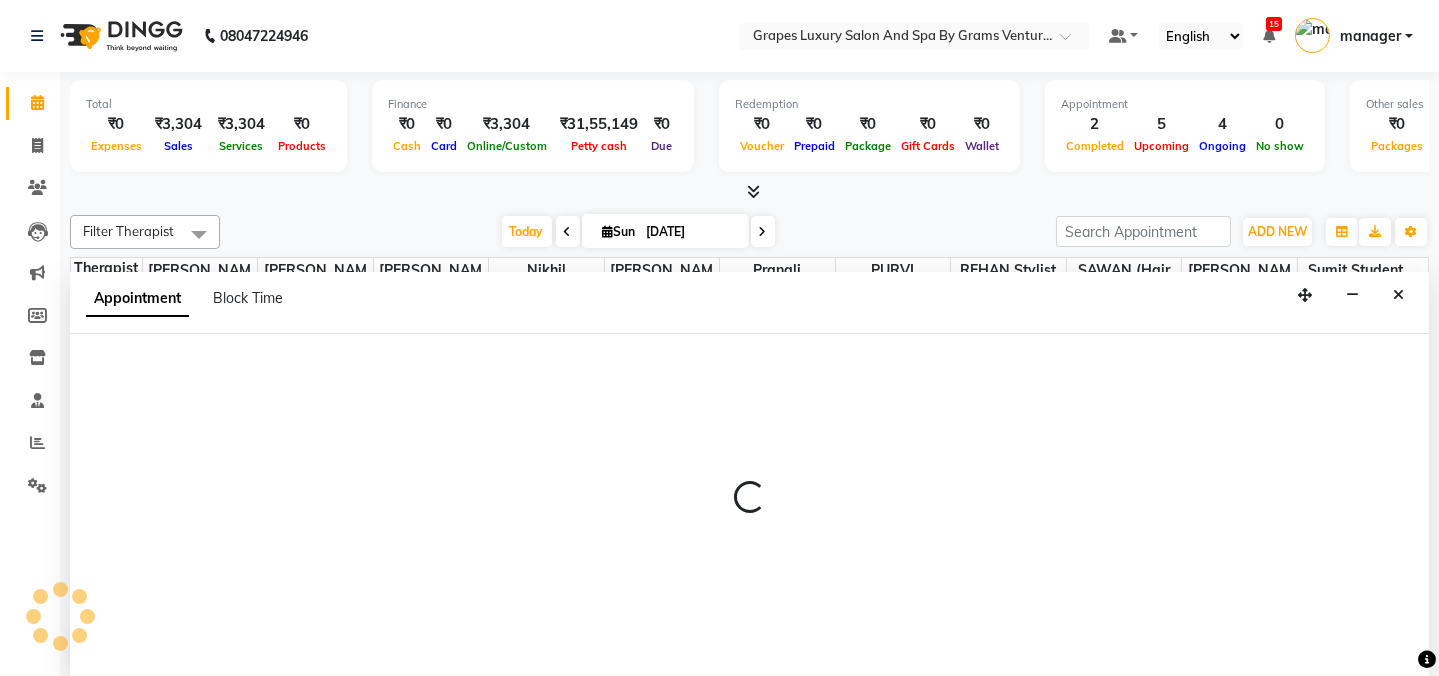 select on "71245" 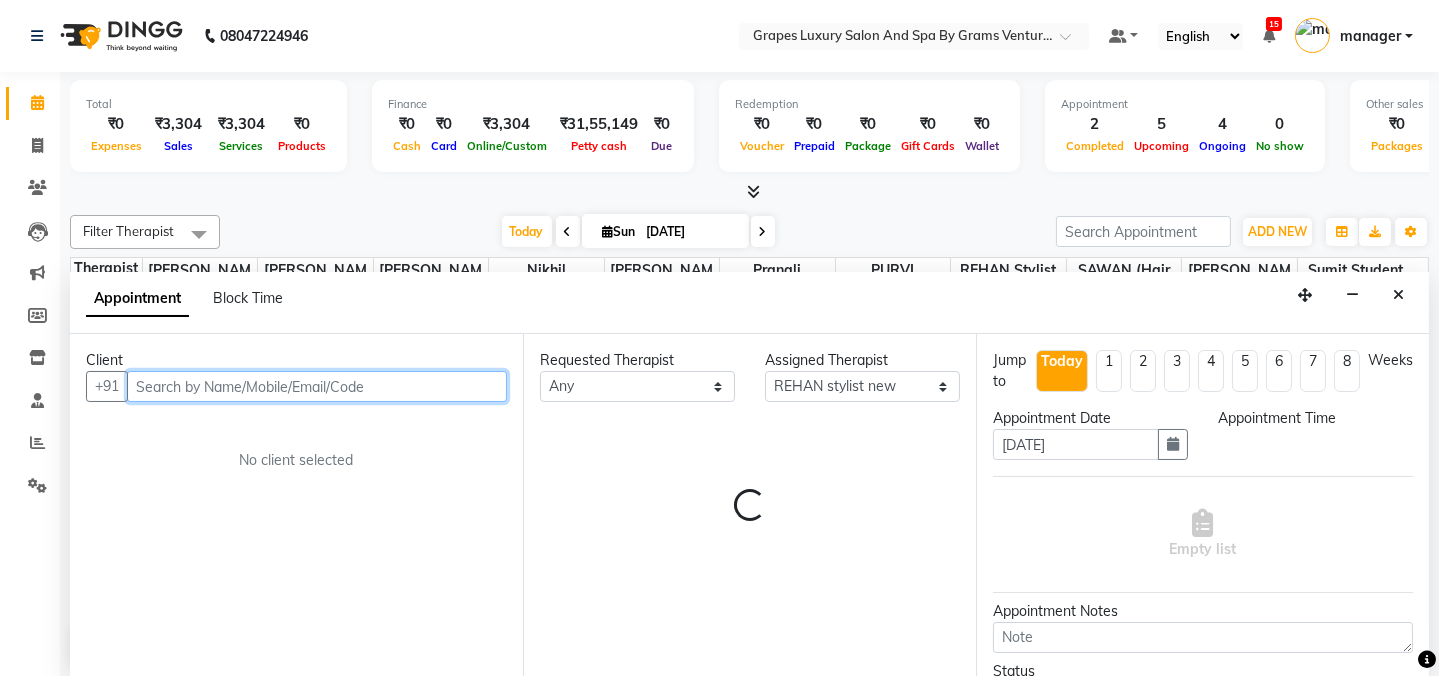 select on "720" 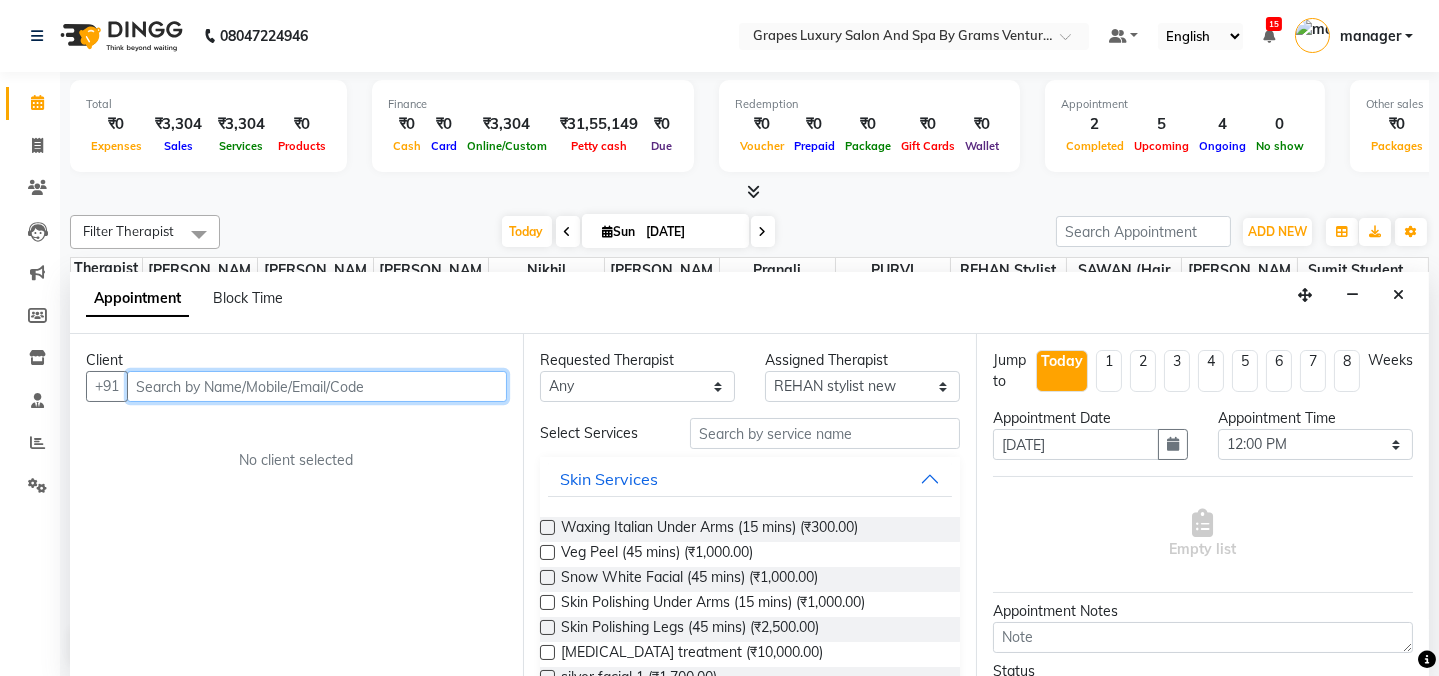 click at bounding box center (317, 386) 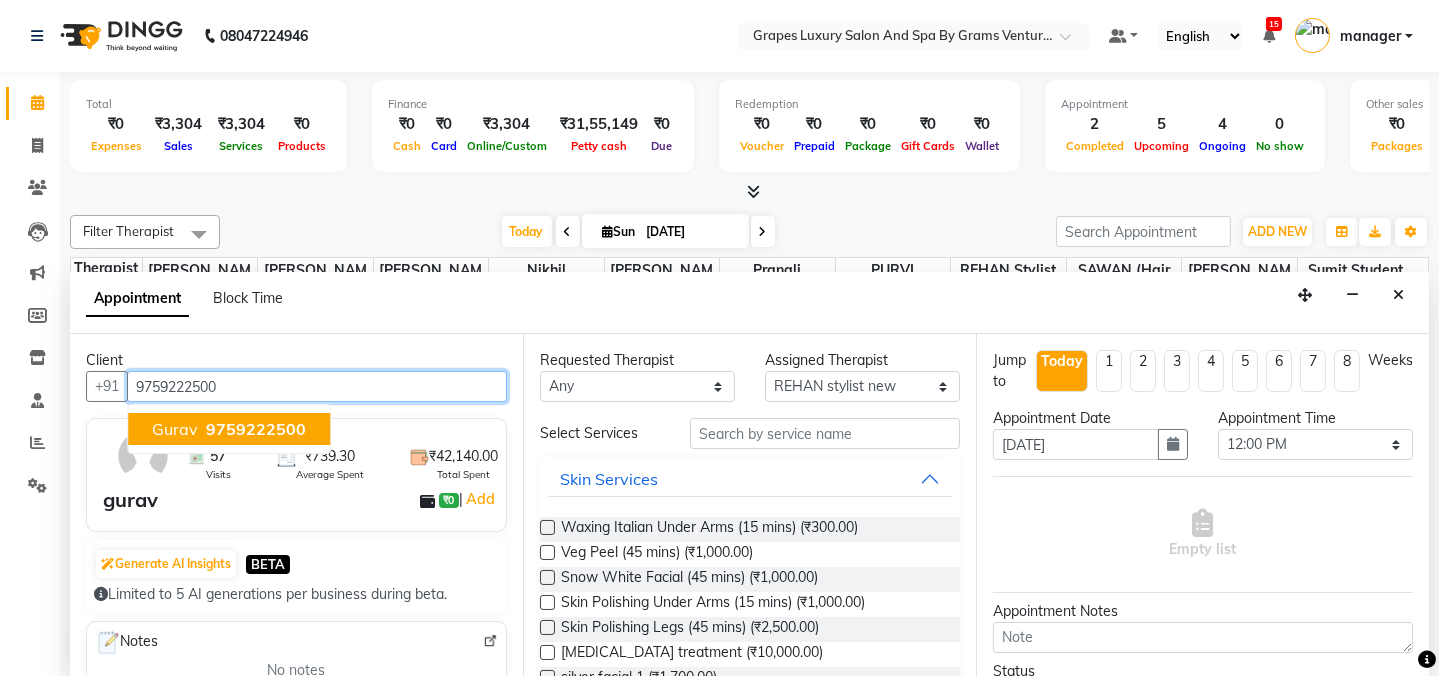 click on "9759222500" at bounding box center [256, 429] 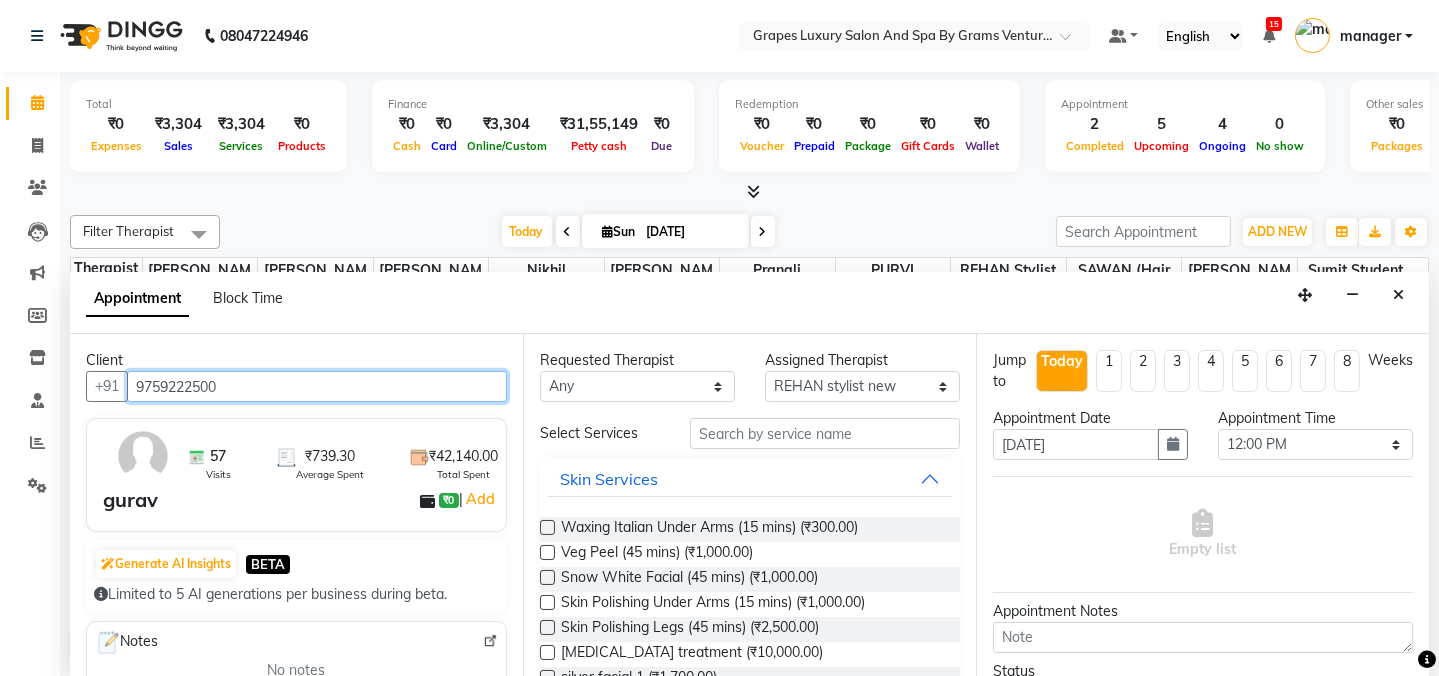 type on "9759222500" 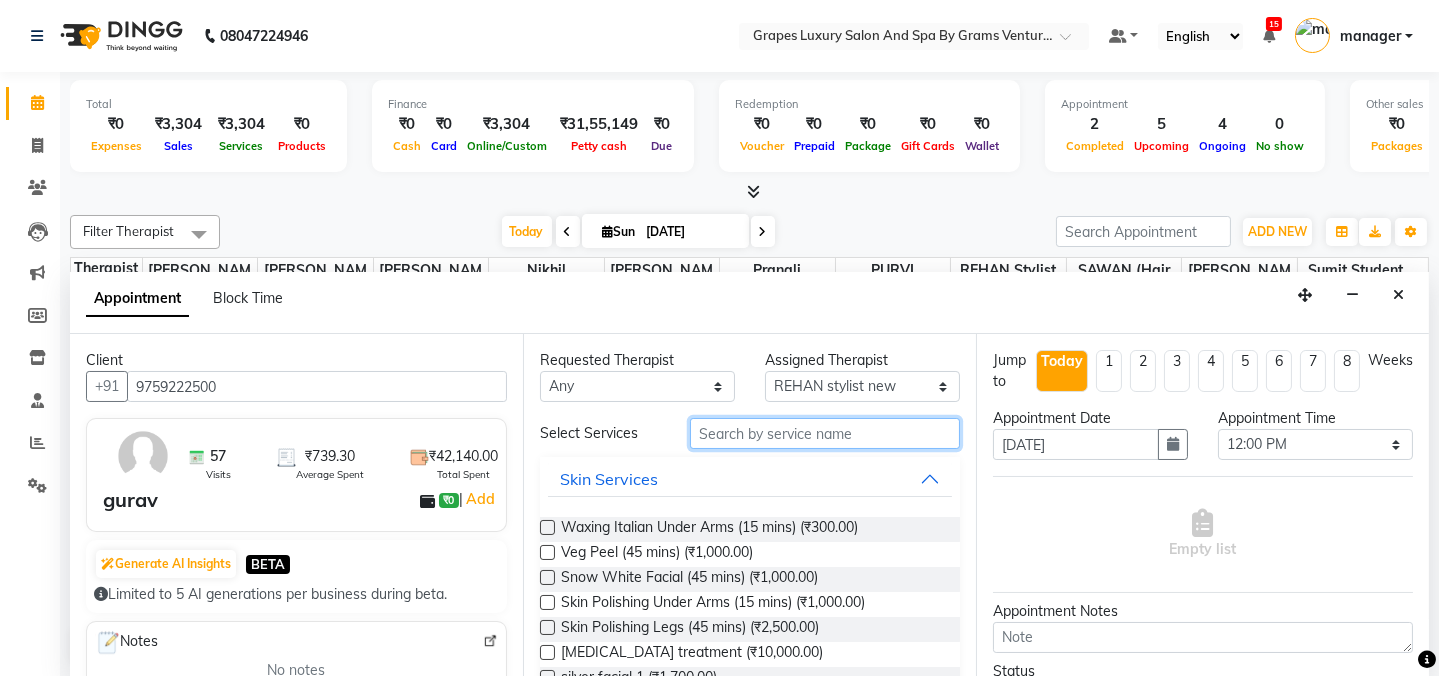 click at bounding box center [825, 433] 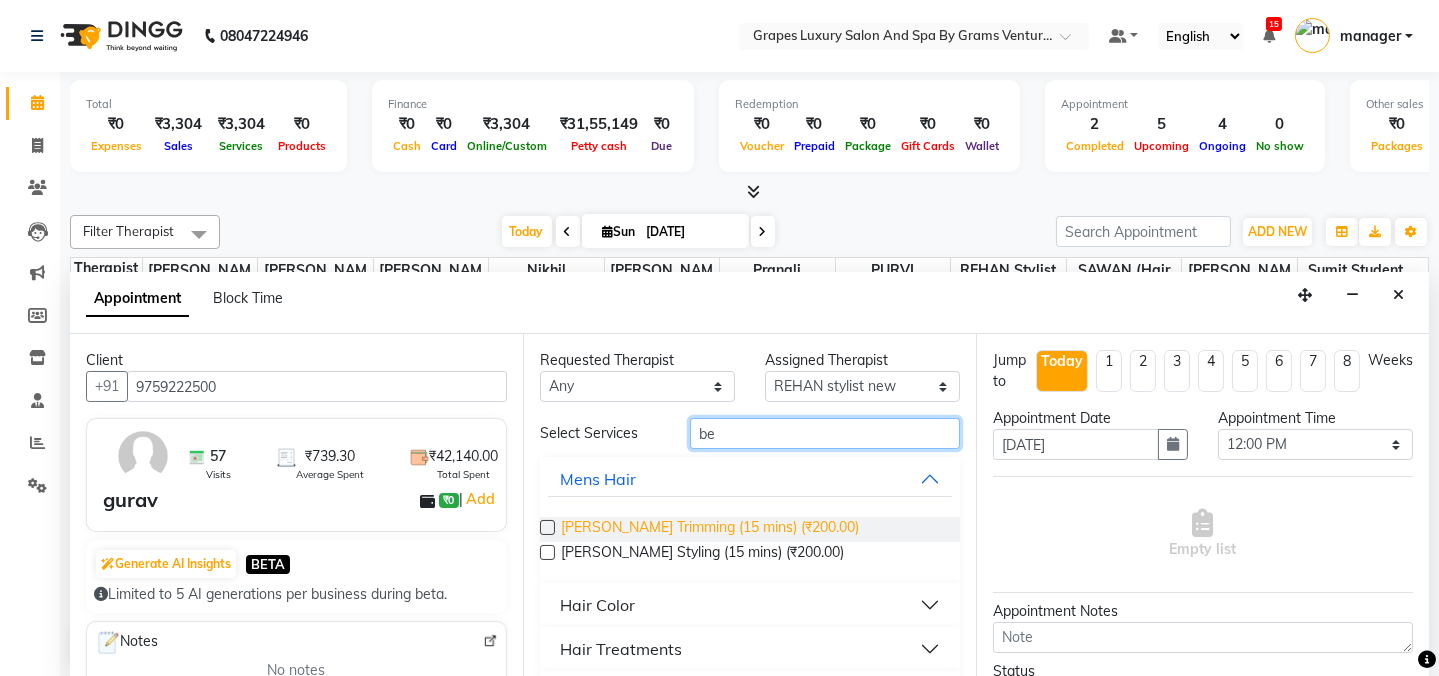 type on "be" 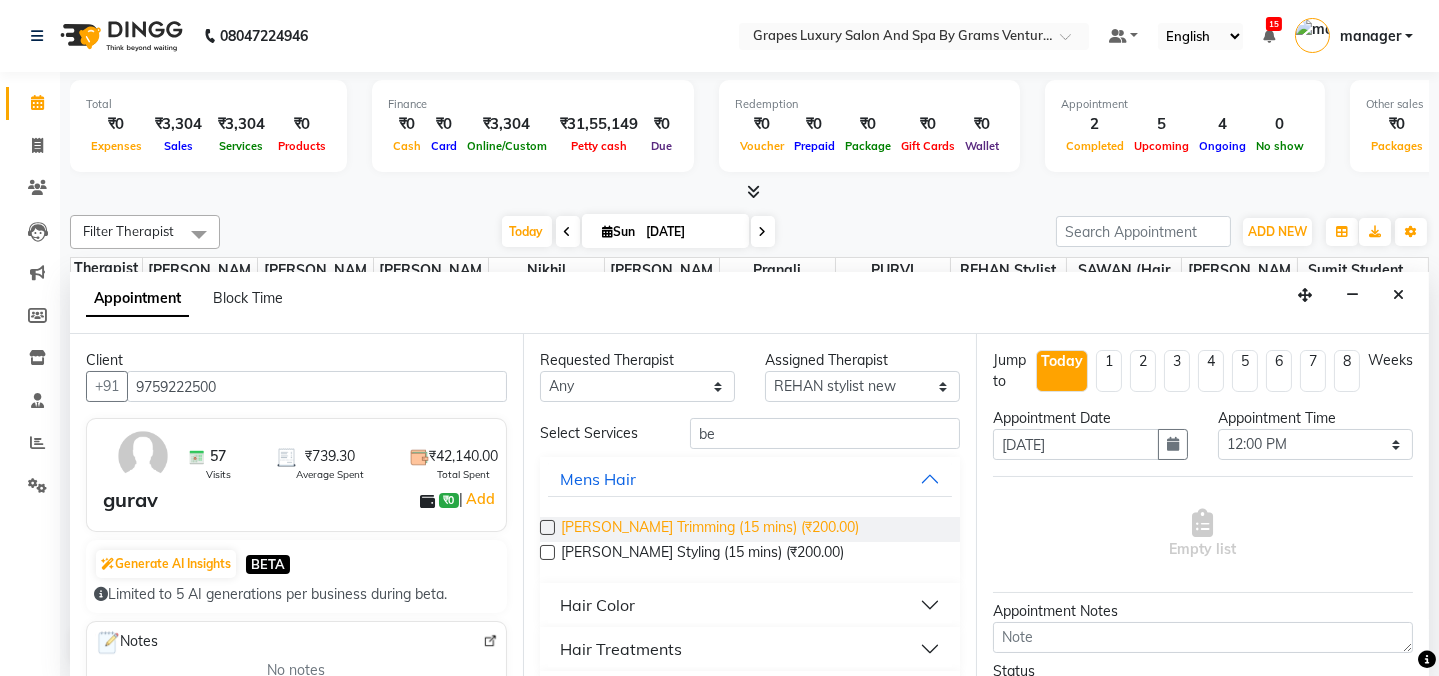 click on "Beard Trimming (15 mins) (₹200.00)" at bounding box center (710, 529) 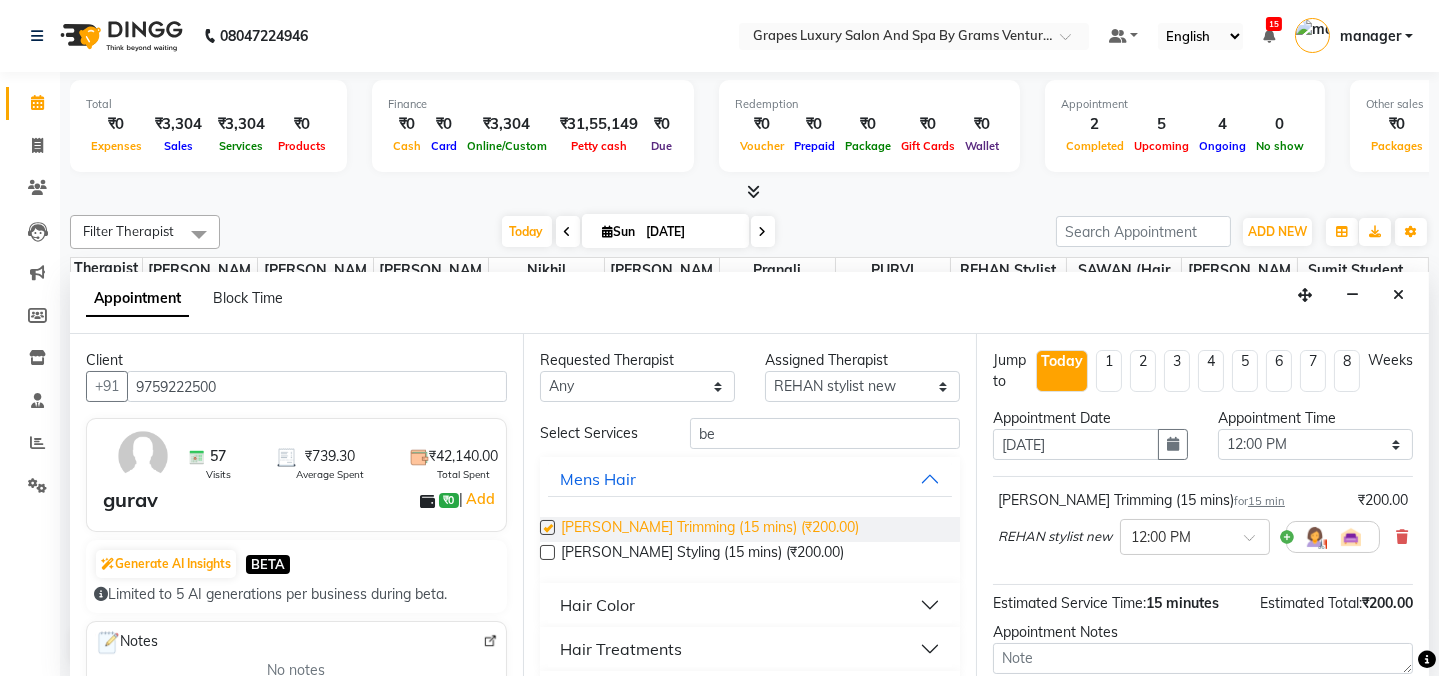 checkbox on "false" 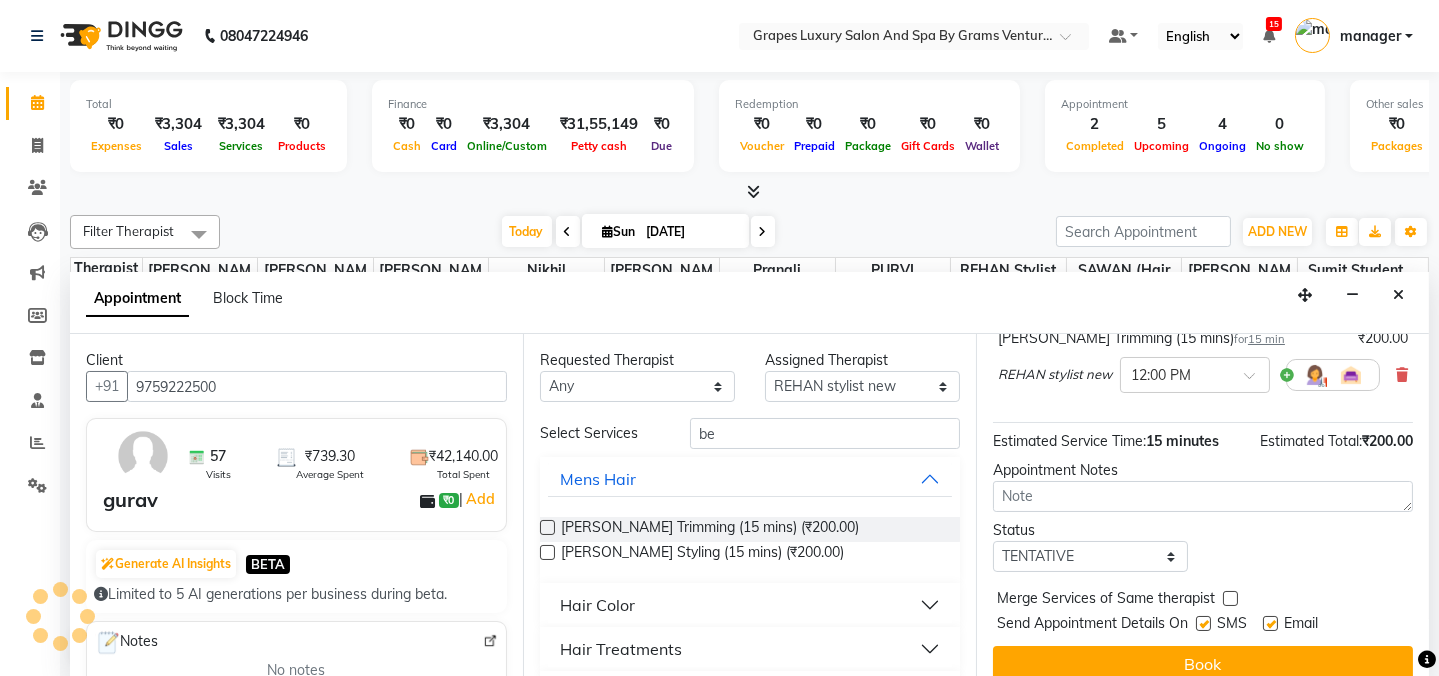 scroll, scrollTop: 184, scrollLeft: 0, axis: vertical 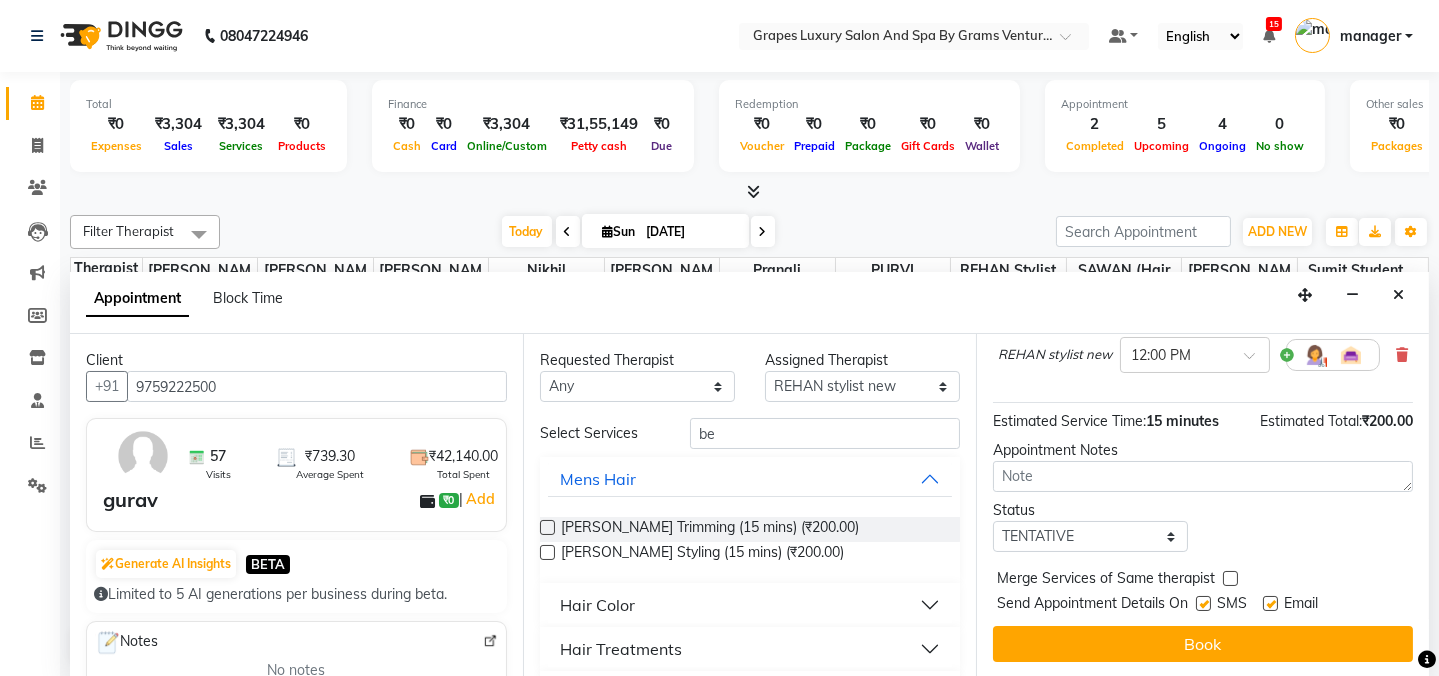 click at bounding box center (1270, 603) 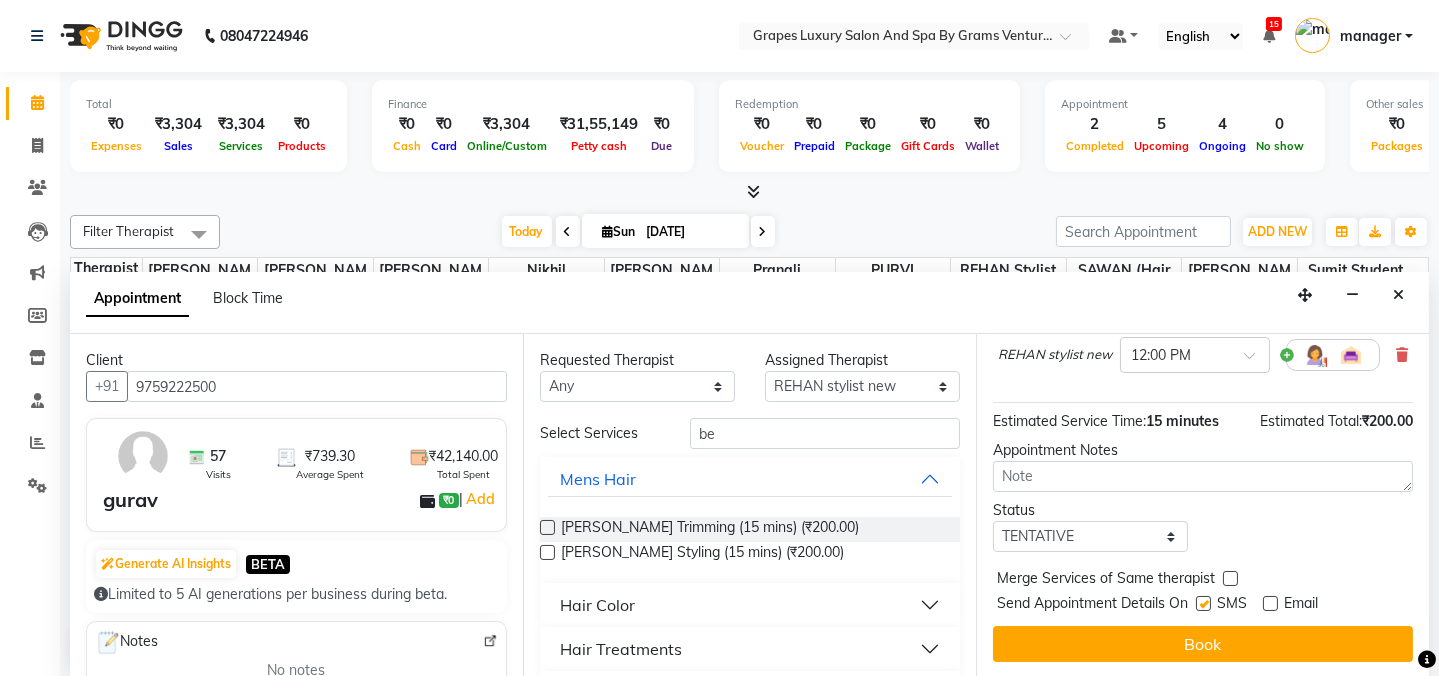 click at bounding box center [1203, 603] 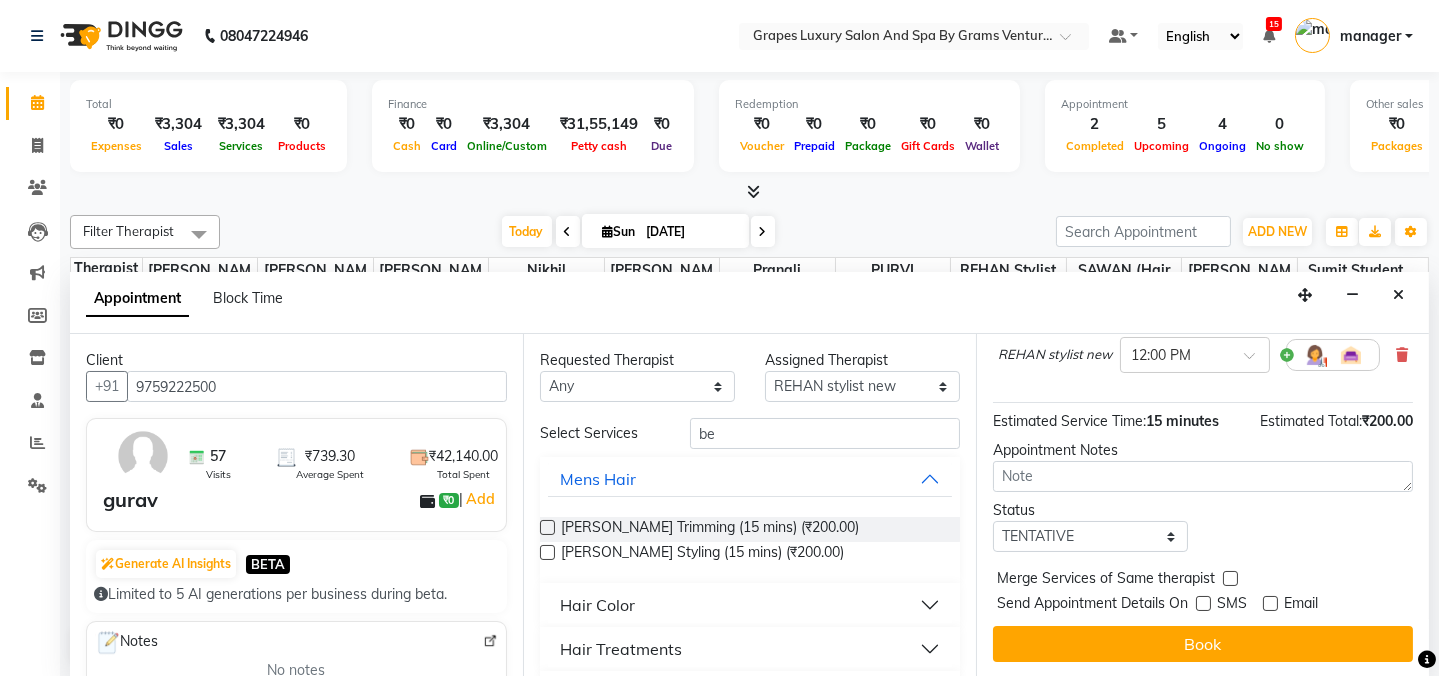 click on "Book" at bounding box center [1203, 644] 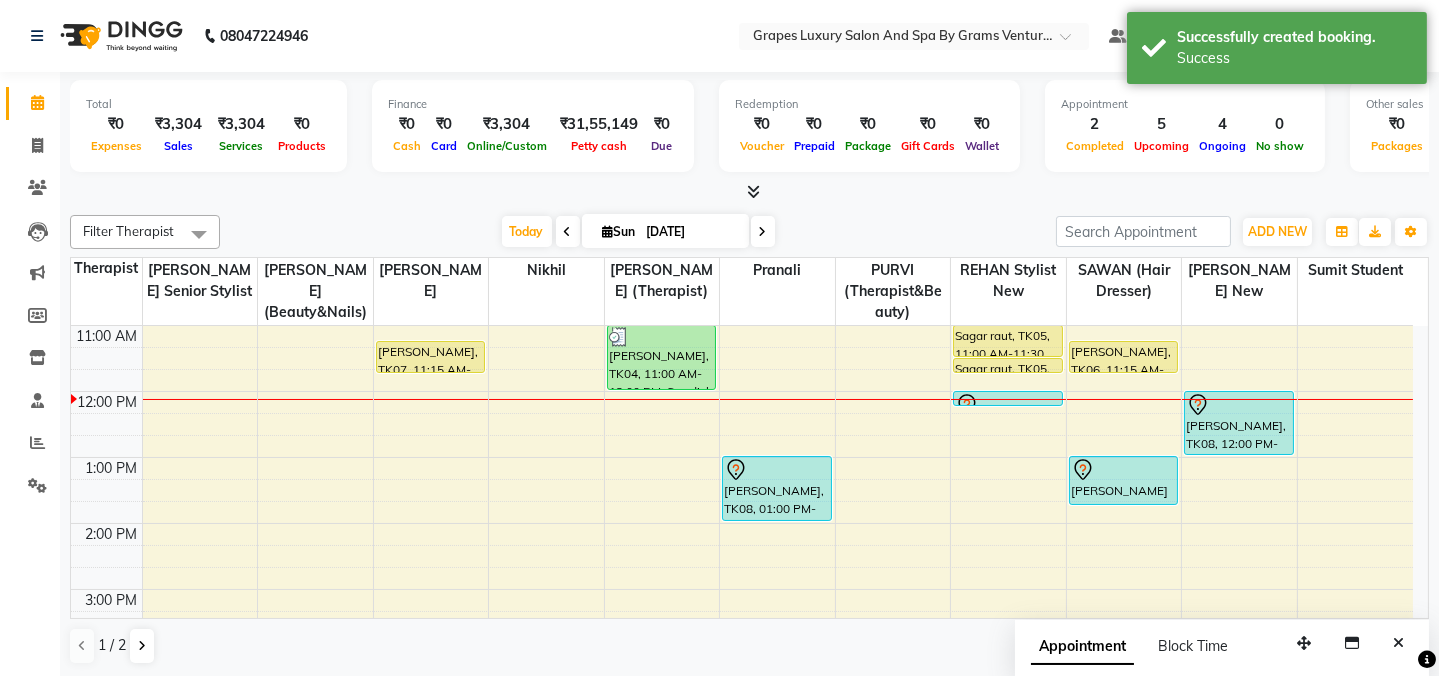 scroll, scrollTop: 0, scrollLeft: 0, axis: both 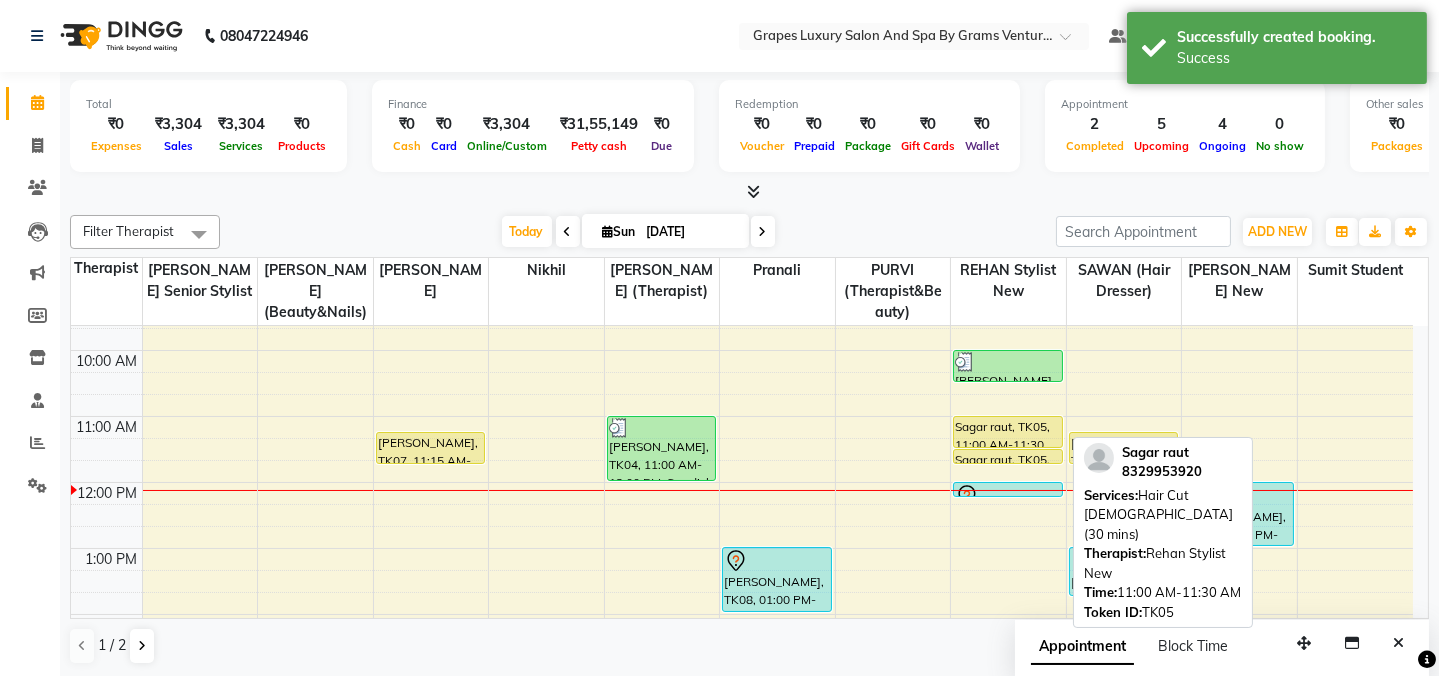 click on "Sagar raut, TK05, 11:00 AM-11:30 AM, Hair Cut [DEMOGRAPHIC_DATA] (30 mins)" at bounding box center (1008, 432) 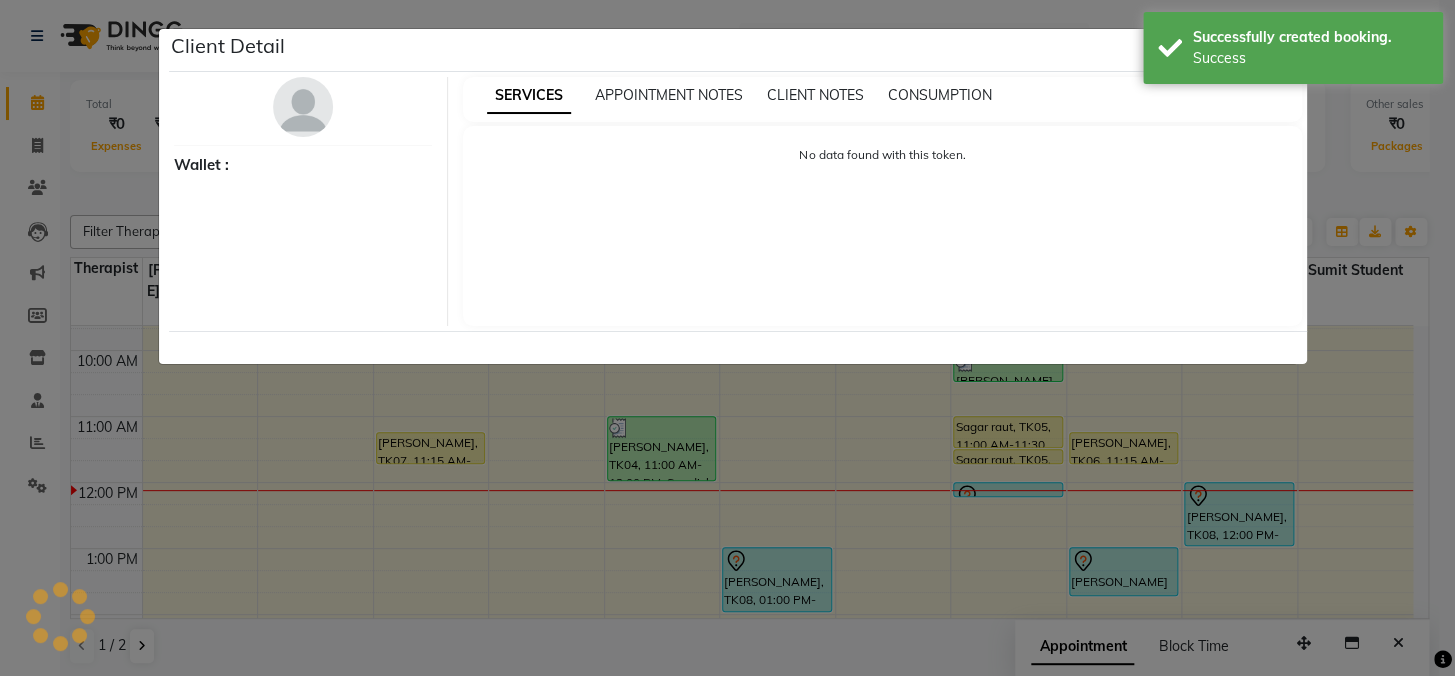 select on "1" 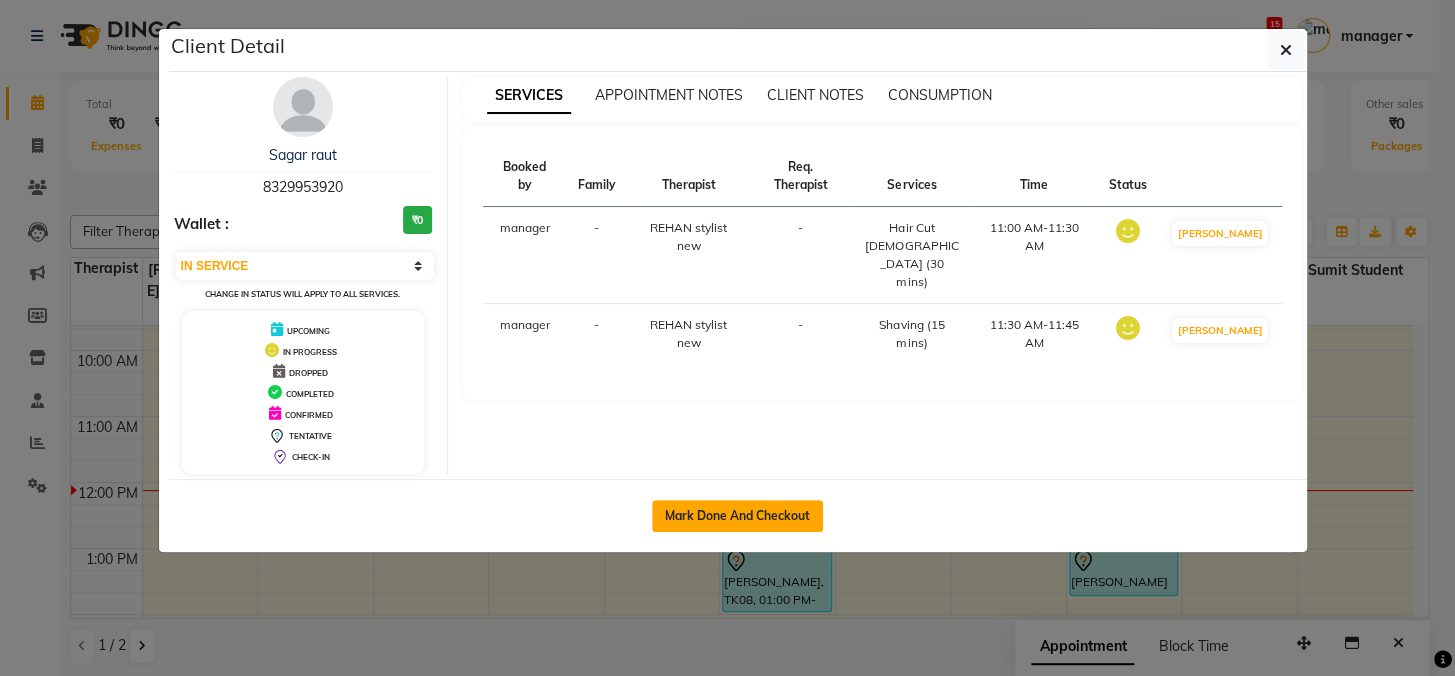 click on "Mark Done And Checkout" 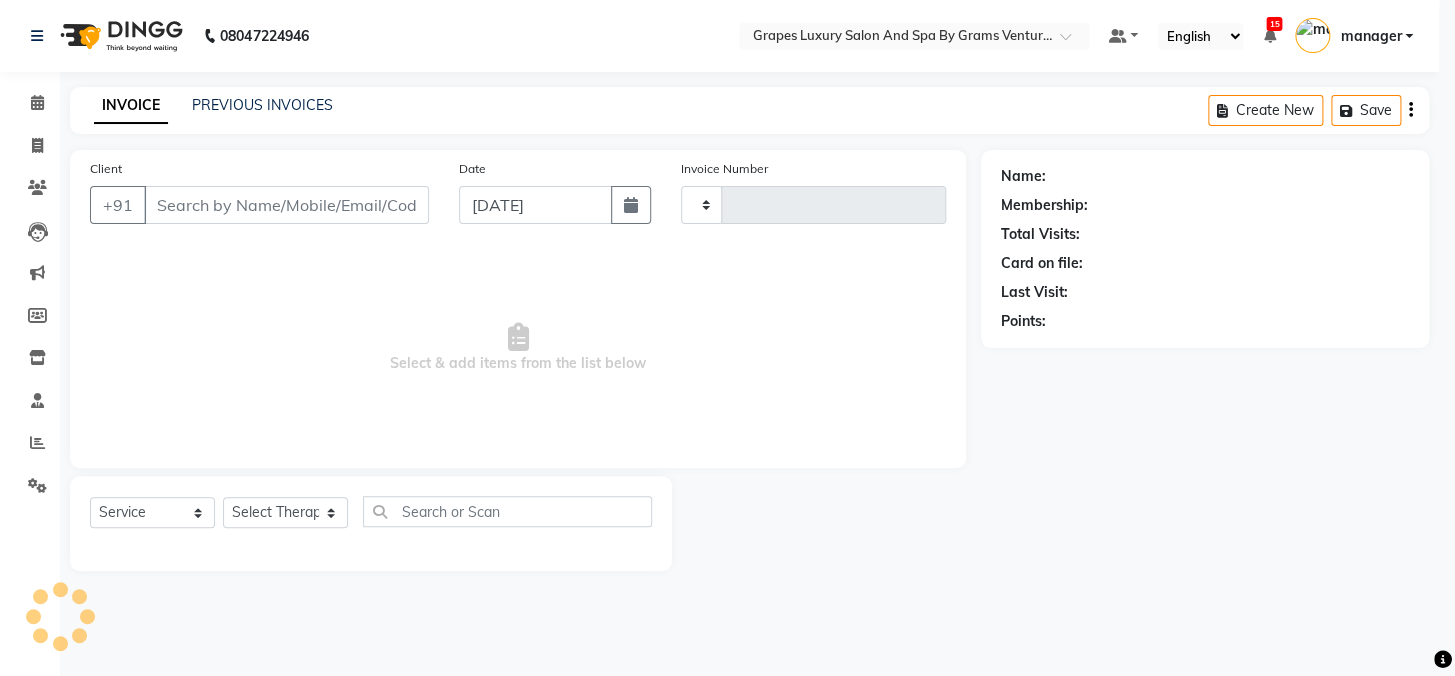 type on "1665" 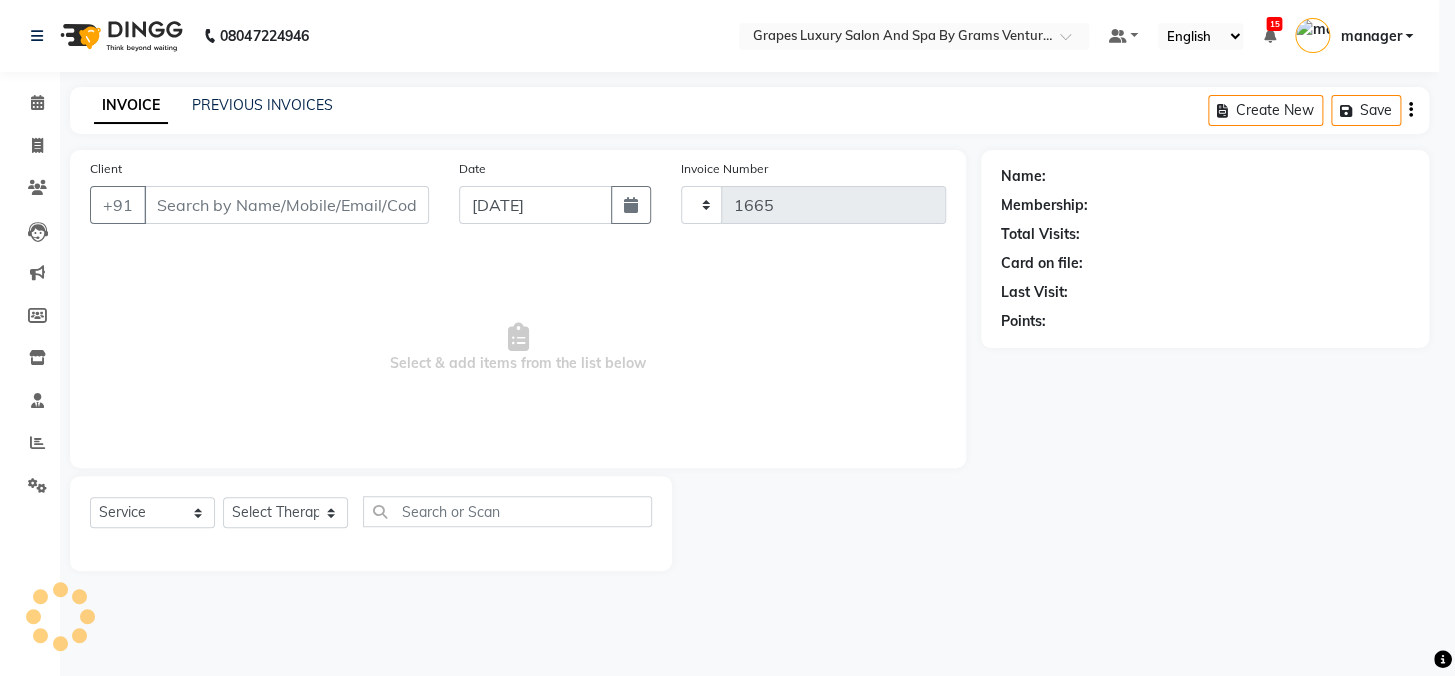 select on "3585" 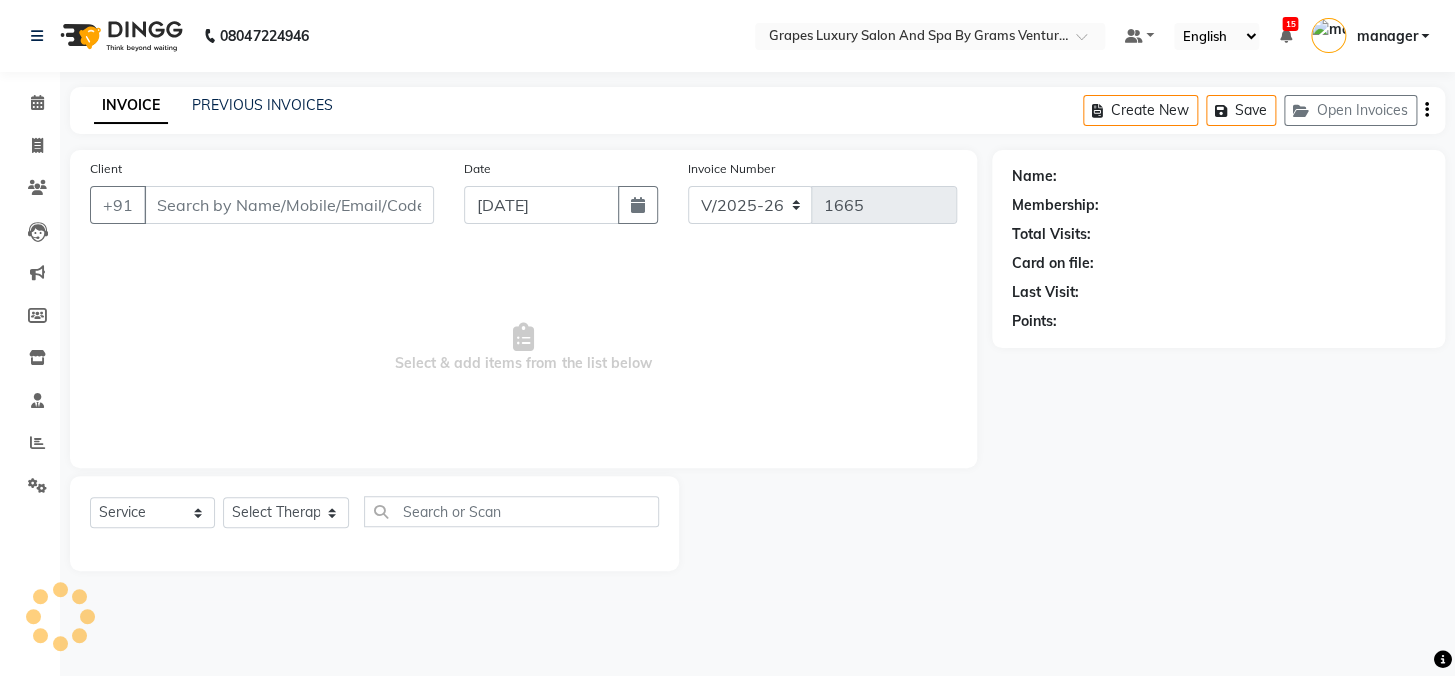 type on "8329953920" 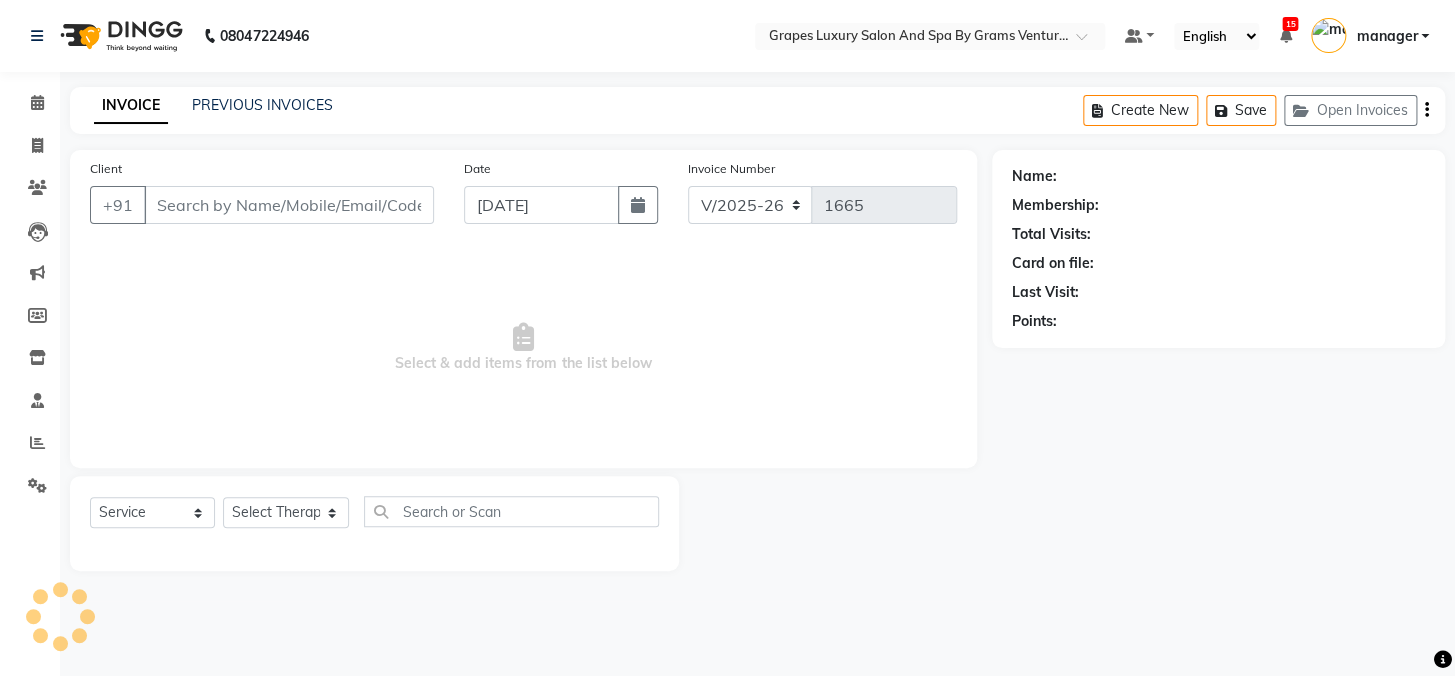 select on "71245" 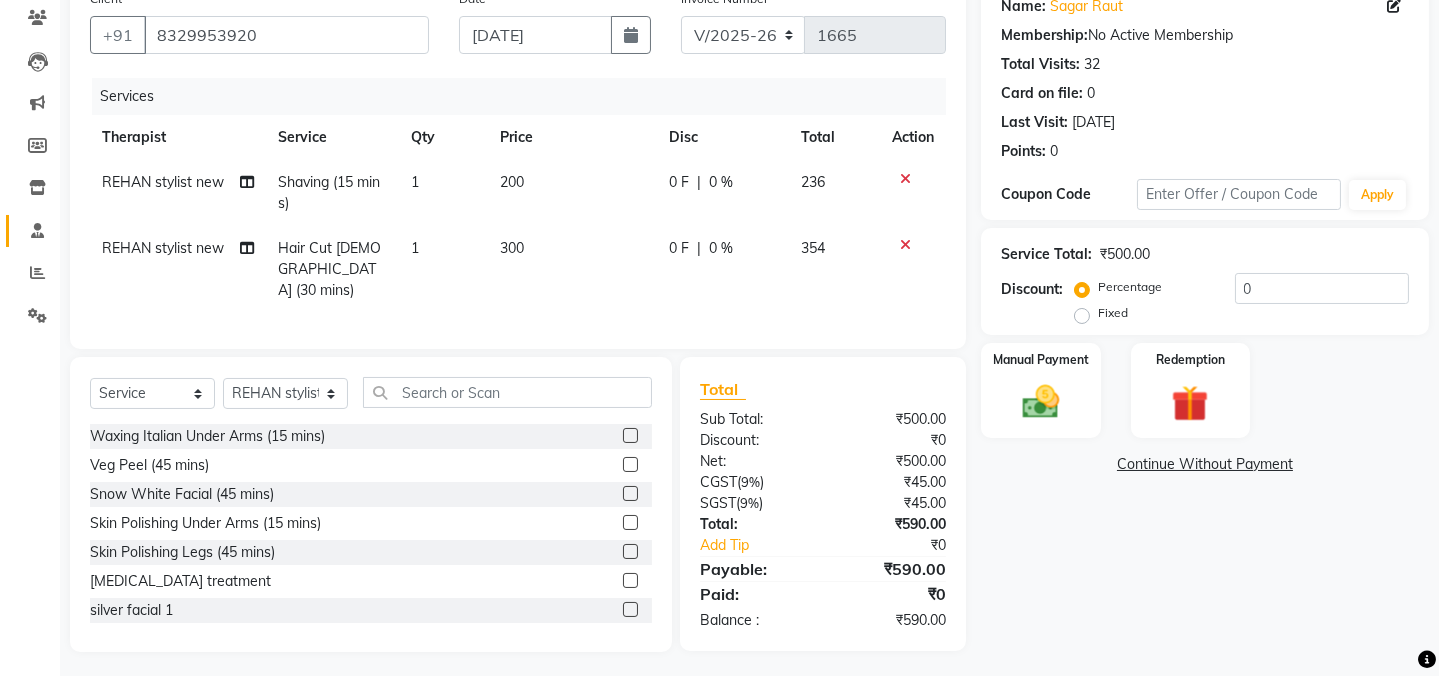 scroll, scrollTop: 0, scrollLeft: 0, axis: both 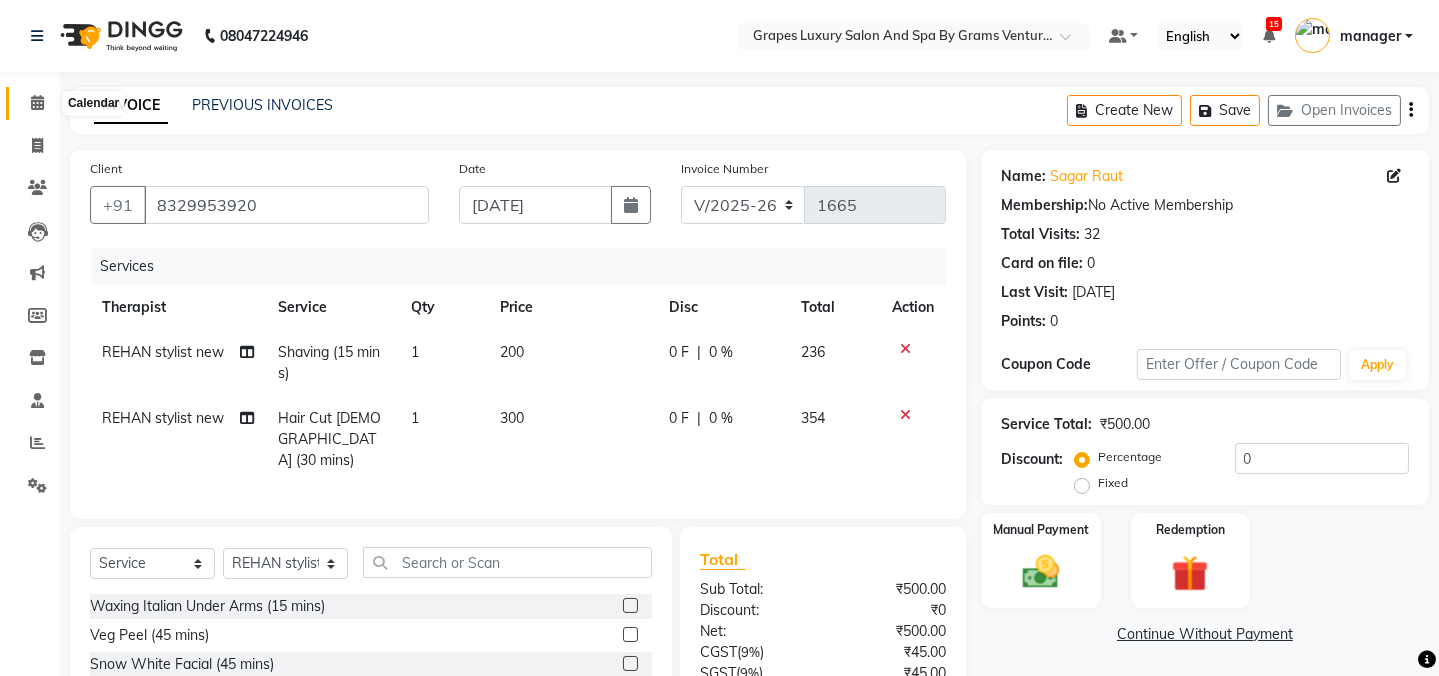 click 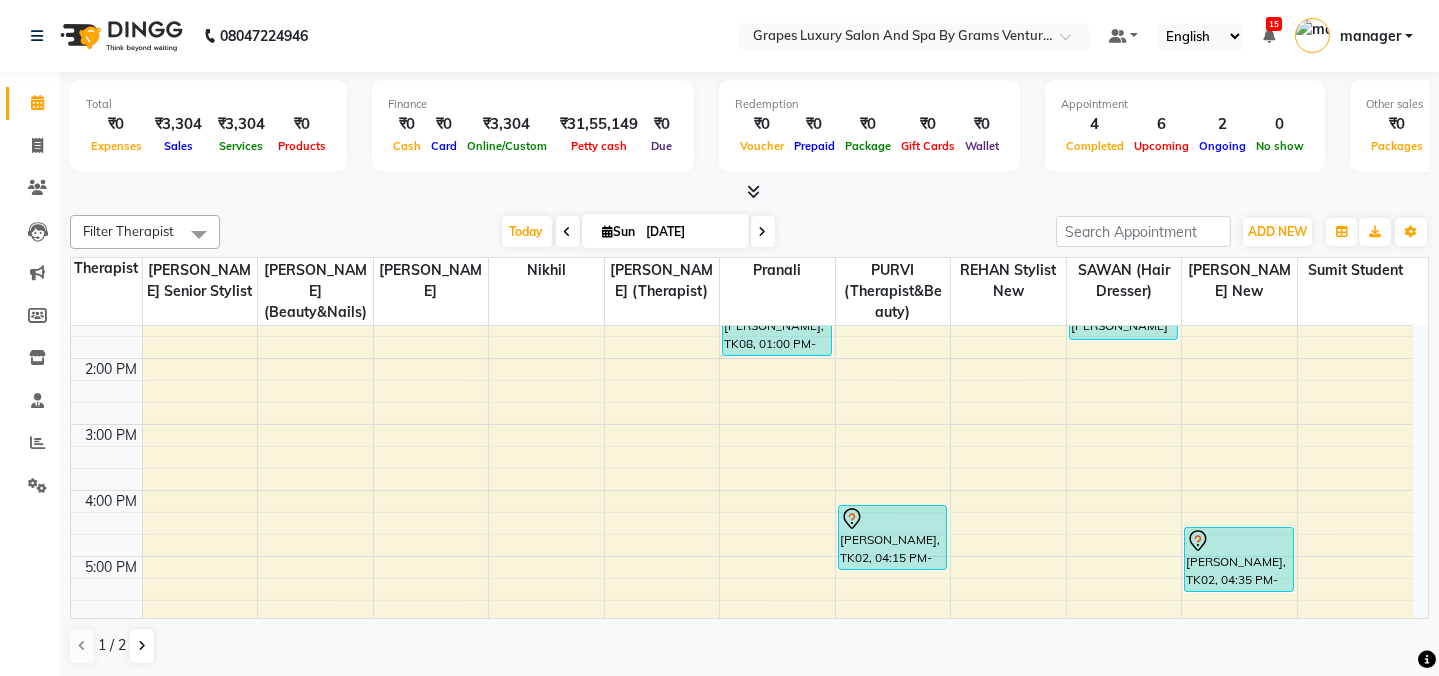 scroll, scrollTop: 181, scrollLeft: 0, axis: vertical 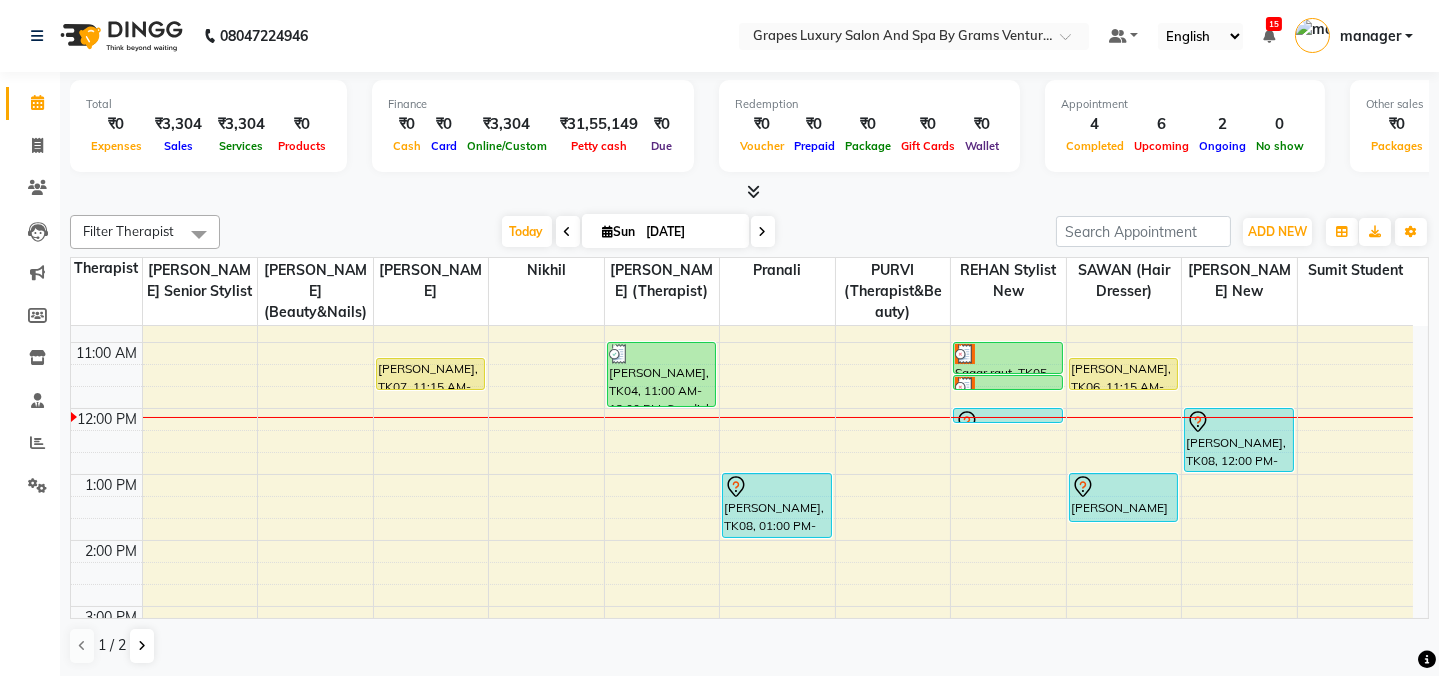click on "8:00 AM 9:00 AM 10:00 AM 11:00 AM 12:00 PM 1:00 PM 2:00 PM 3:00 PM 4:00 PM 5:00 PM 6:00 PM 7:00 PM 8:00 PM    akash bhandar, TK07, 11:15 AM-11:45 AM, Hair Cut Male (30 mins)     rajesh sir, TK04, 11:00 AM-12:00 PM, Swedish Body Massage (60 mins)             Ganesh Sir, TK08, 01:00 PM-02:00 PM, Swedish Body Massage (60 mins)             jatin, TK02, 04:15 PM-05:15 PM, Swedish Body Massage (60 mins)     Aniket sir, TK03, 10:00 AM-10:30 AM, Hair Cut Male (30 mins)     Sagar raut, TK05, 11:00 AM-11:30 AM, Hair Cut Male (30 mins)     Sagar raut, TK05, 11:30 AM-11:45 AM, Shaving (15 mins)             gurav, TK09, 12:00 PM-12:15 PM, Beard Trimming (15 mins)    ashish deshkar, TK06, 11:15 AM-11:45 AM, Hair Cut Male (30 mins)             khushabu mam, TK01, 01:00 PM-01:45 PM, Hair Cut Female (45 mins)             Ganesh Sir, TK08, 12:00 PM-01:00 PM, Swedish Body Massage (60 mins)             jatin, TK02, 04:35 PM-05:35 PM, Swedish Body Massage (60 mins)" at bounding box center [742, 573] 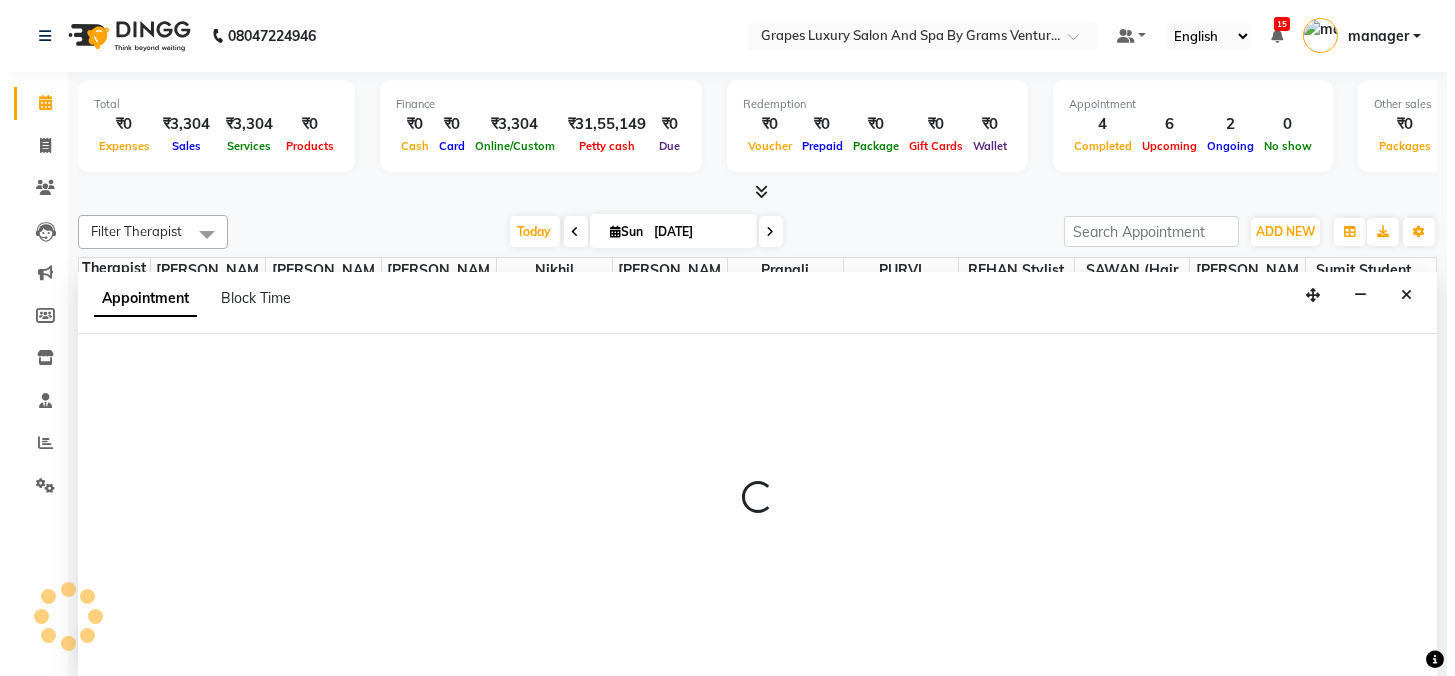 scroll, scrollTop: 0, scrollLeft: 0, axis: both 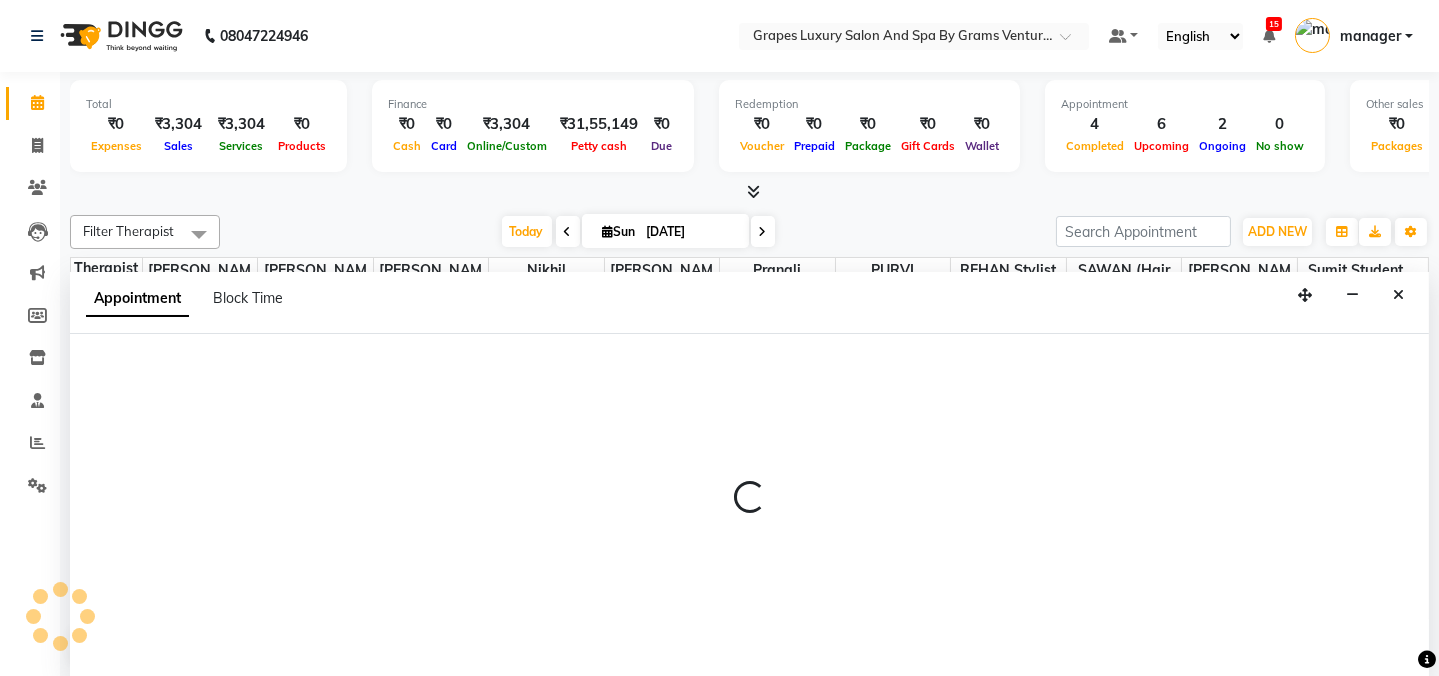 select on "71245" 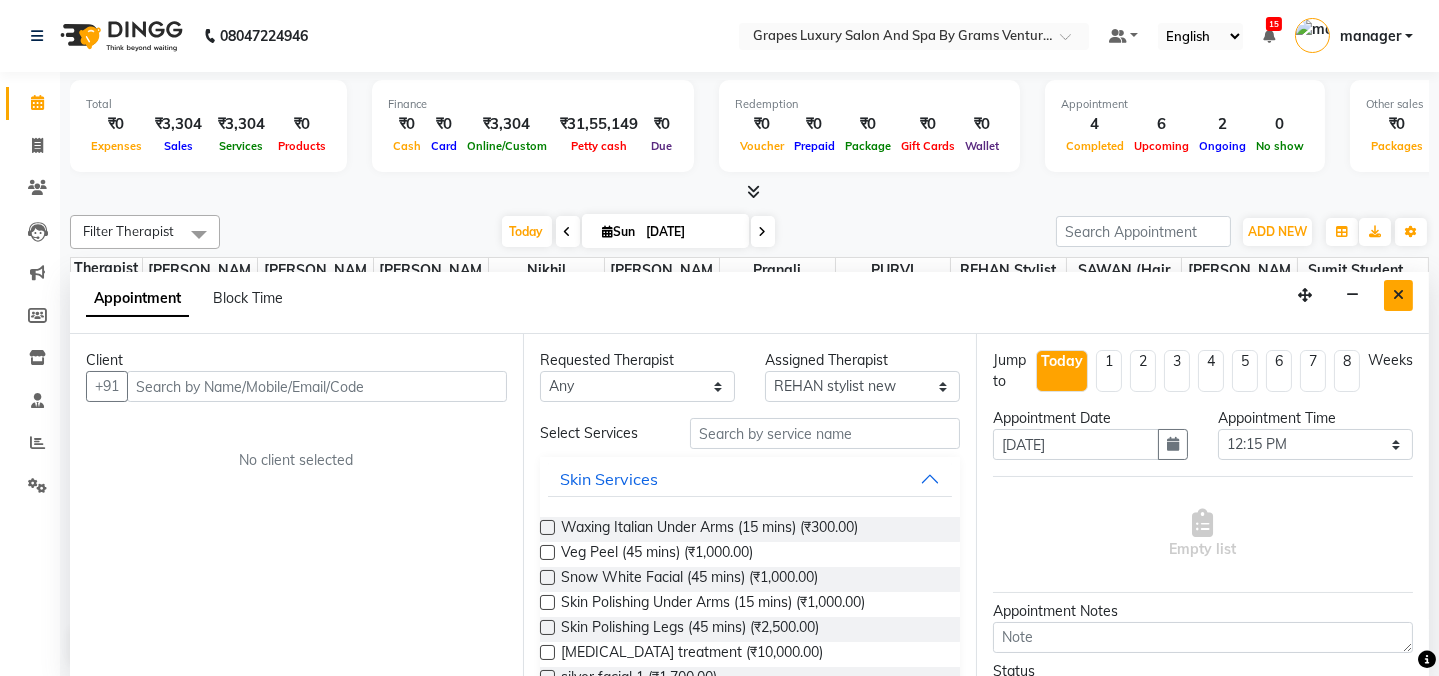 click at bounding box center [1398, 295] 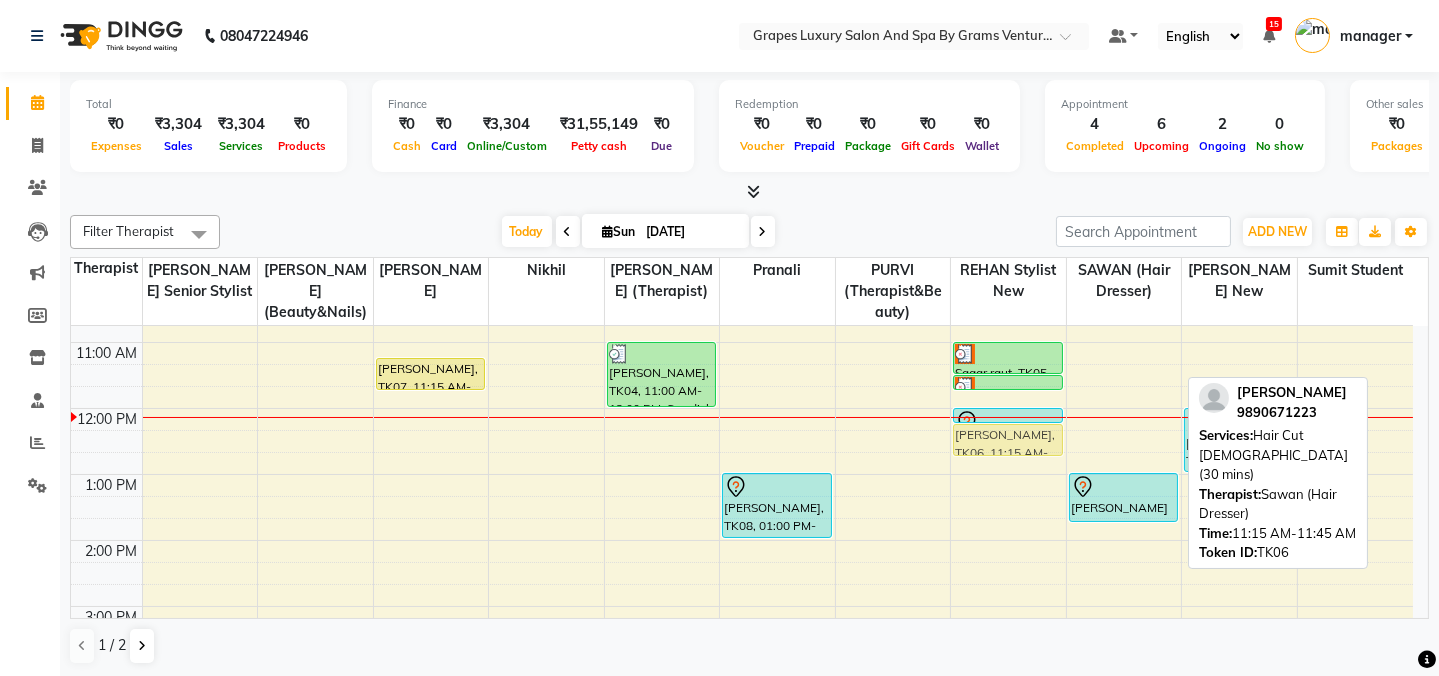 drag, startPoint x: 1105, startPoint y: 371, endPoint x: 1004, endPoint y: 427, distance: 115.48593 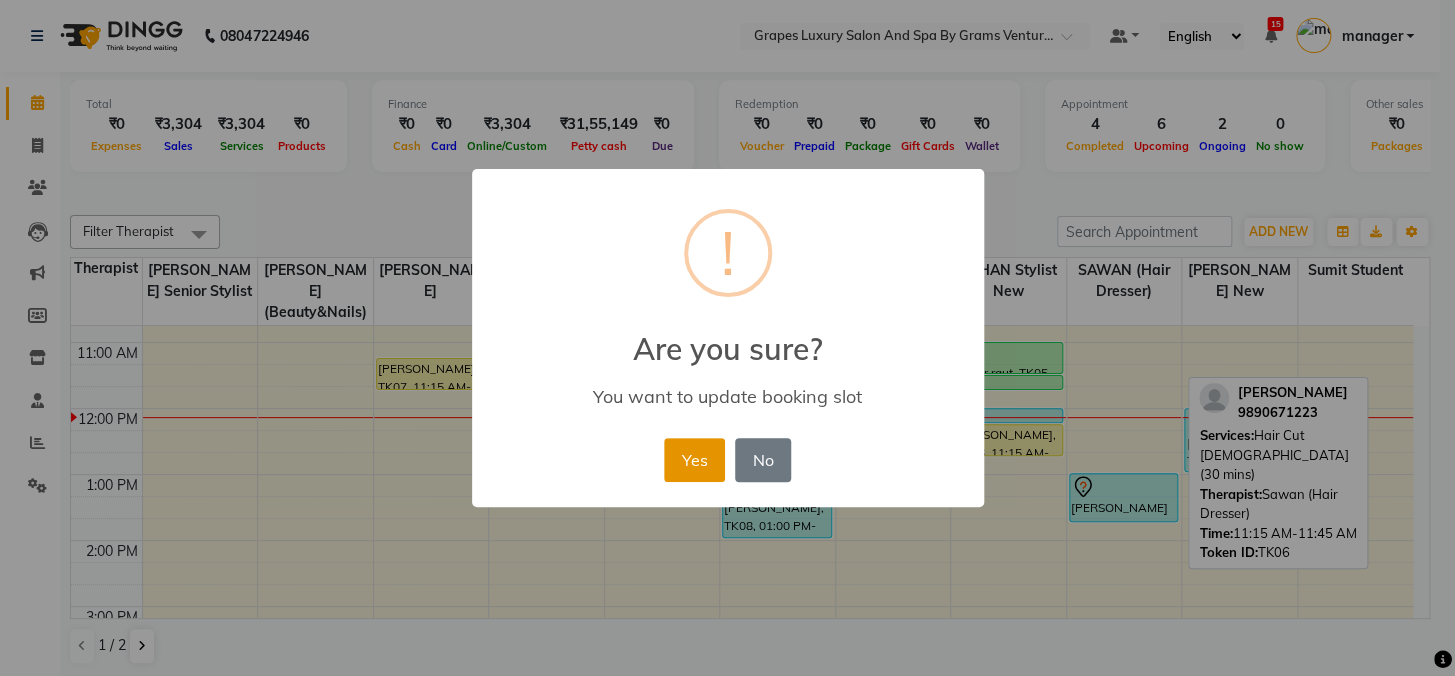 click on "Yes" at bounding box center [694, 460] 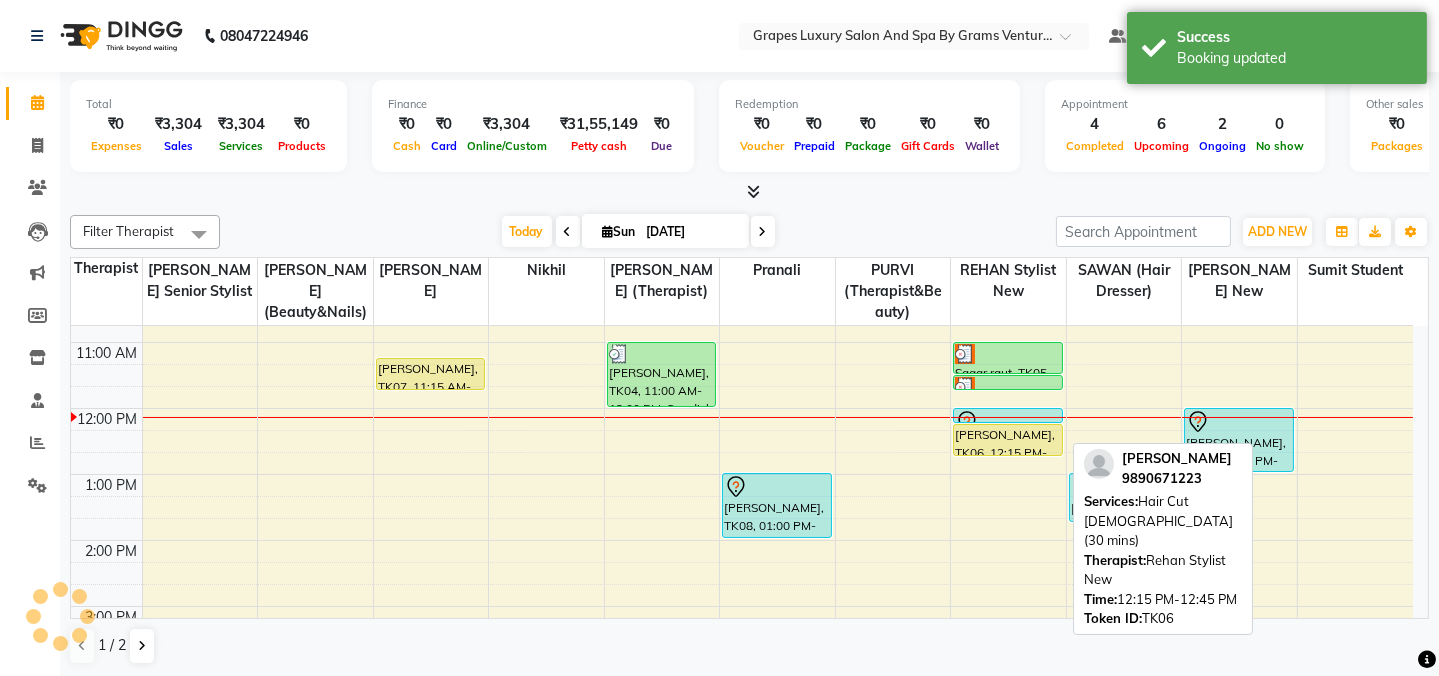 click on "ashish deshkar, TK06, 12:15 PM-12:45 PM, Hair Cut Male (30 mins)" at bounding box center [1008, 440] 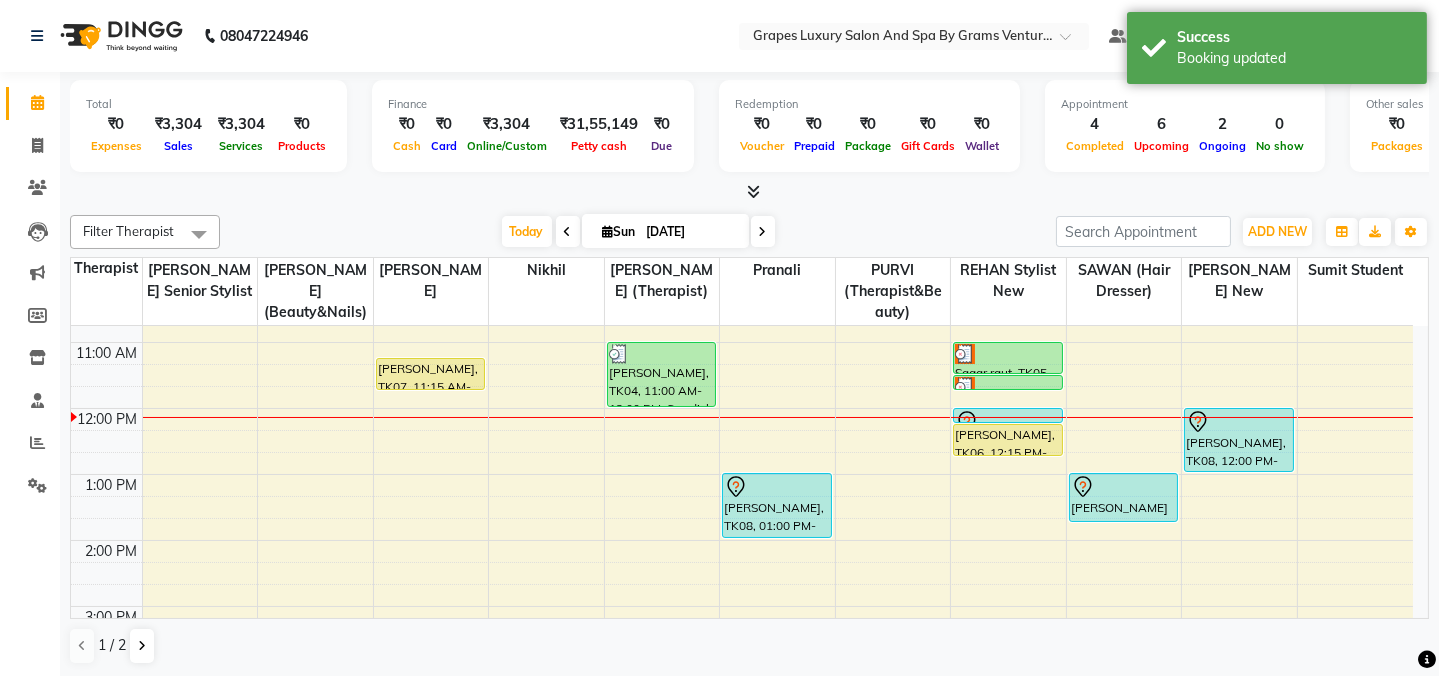 drag, startPoint x: 993, startPoint y: 347, endPoint x: 1153, endPoint y: 337, distance: 160.3122 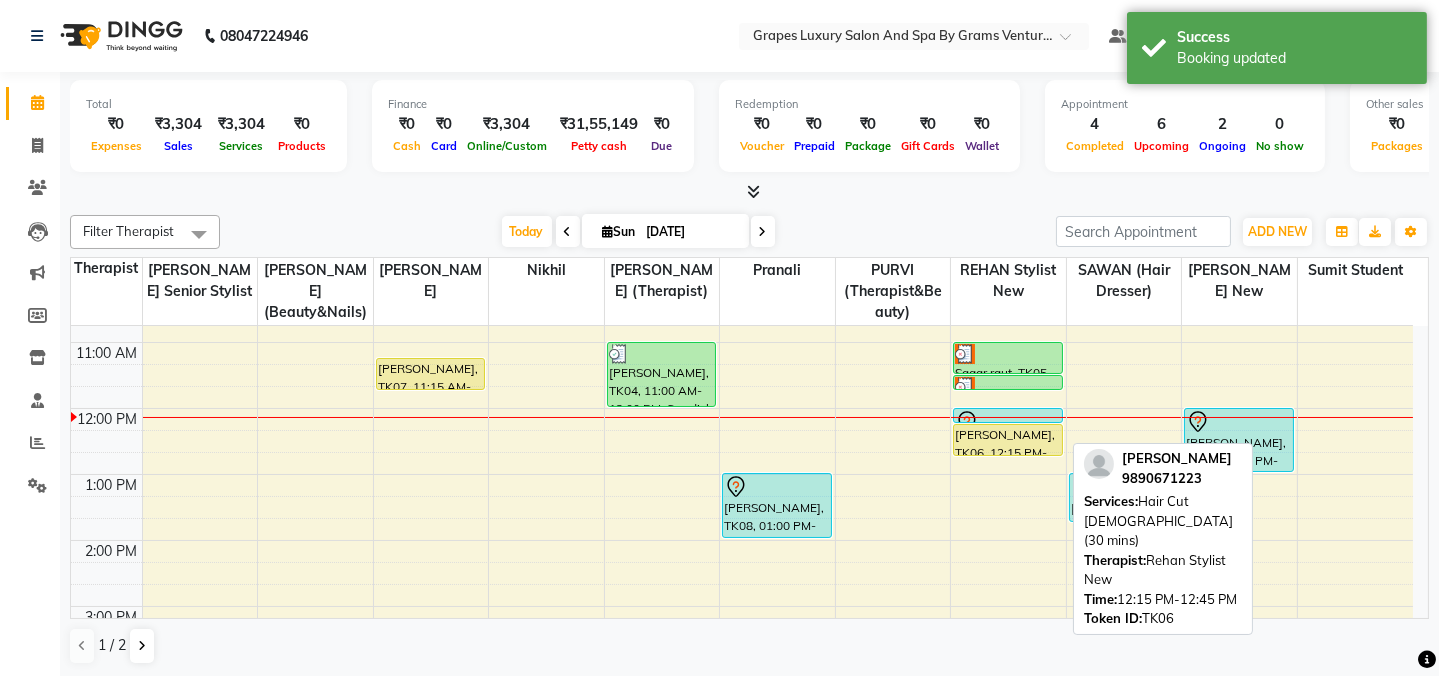 click on "ashish deshkar, TK06, 12:15 PM-12:45 PM, Hair Cut Male (30 mins)" at bounding box center (1008, 440) 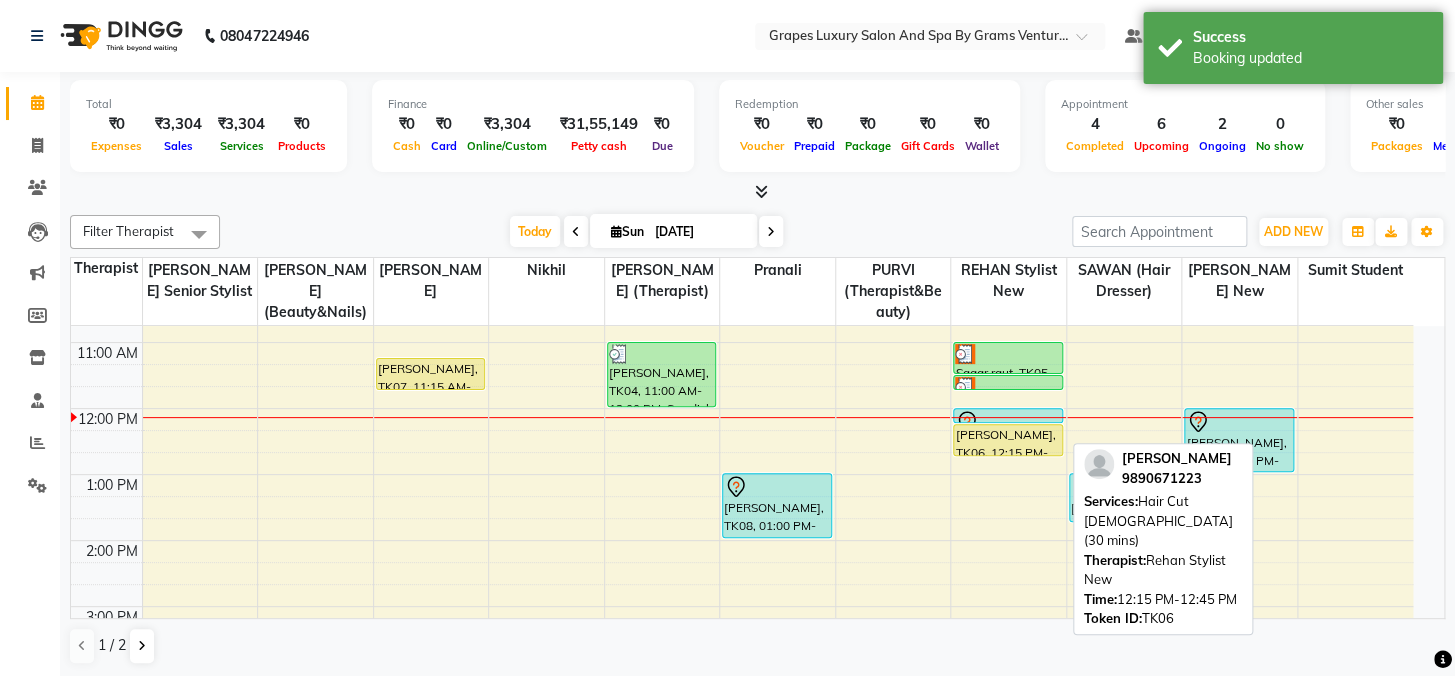 select on "1" 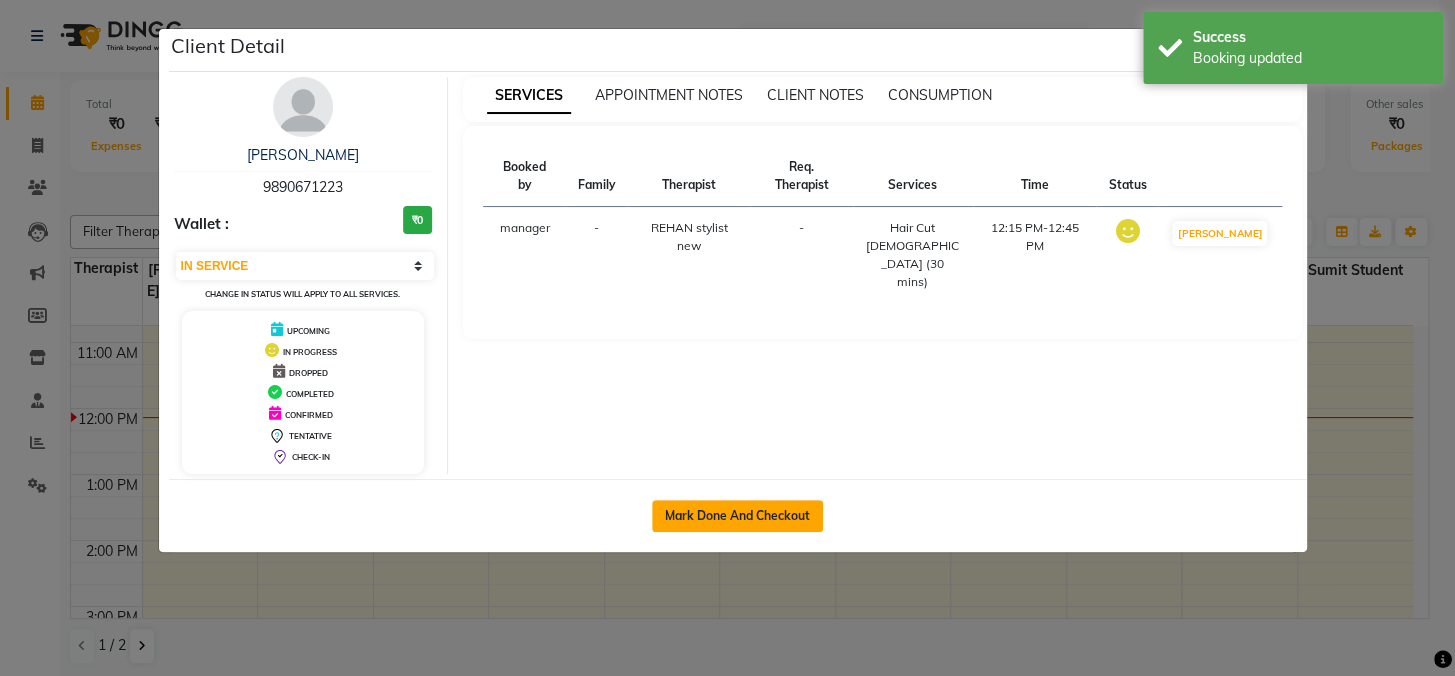 click on "Mark Done And Checkout" 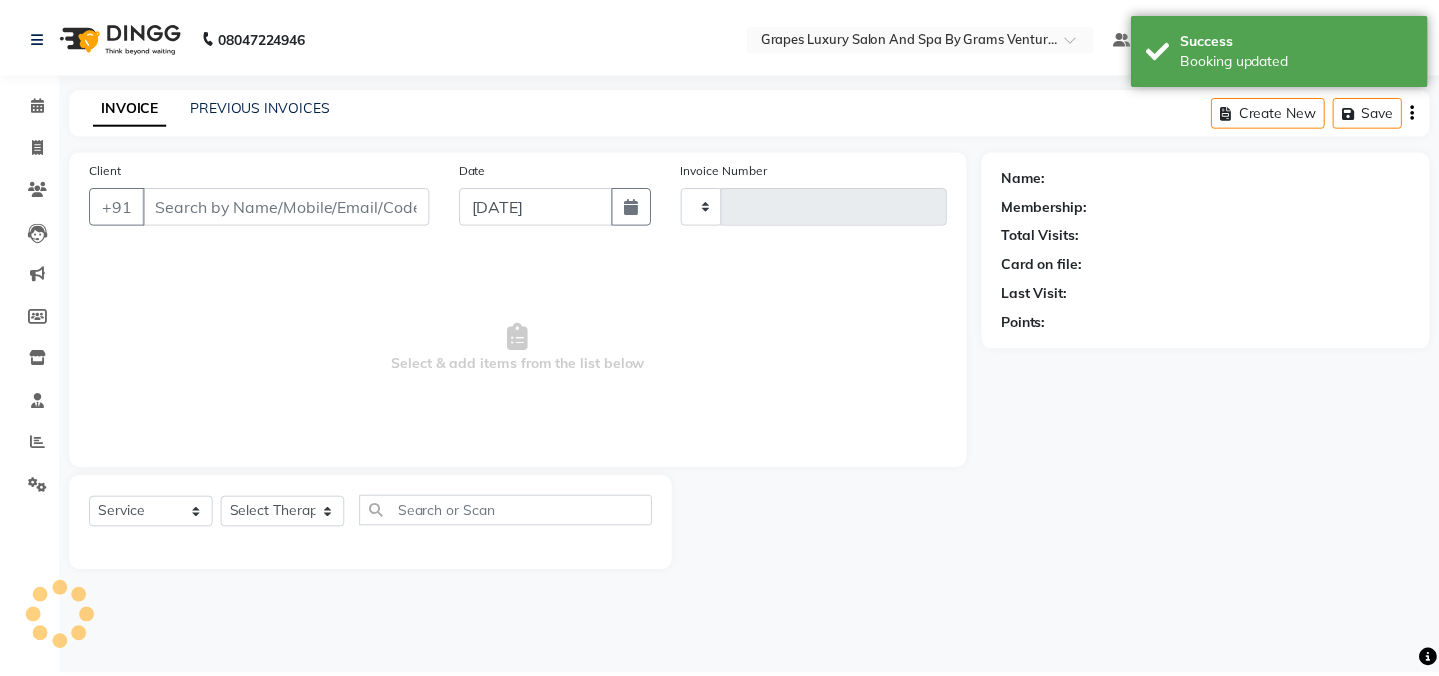 scroll, scrollTop: 0, scrollLeft: 0, axis: both 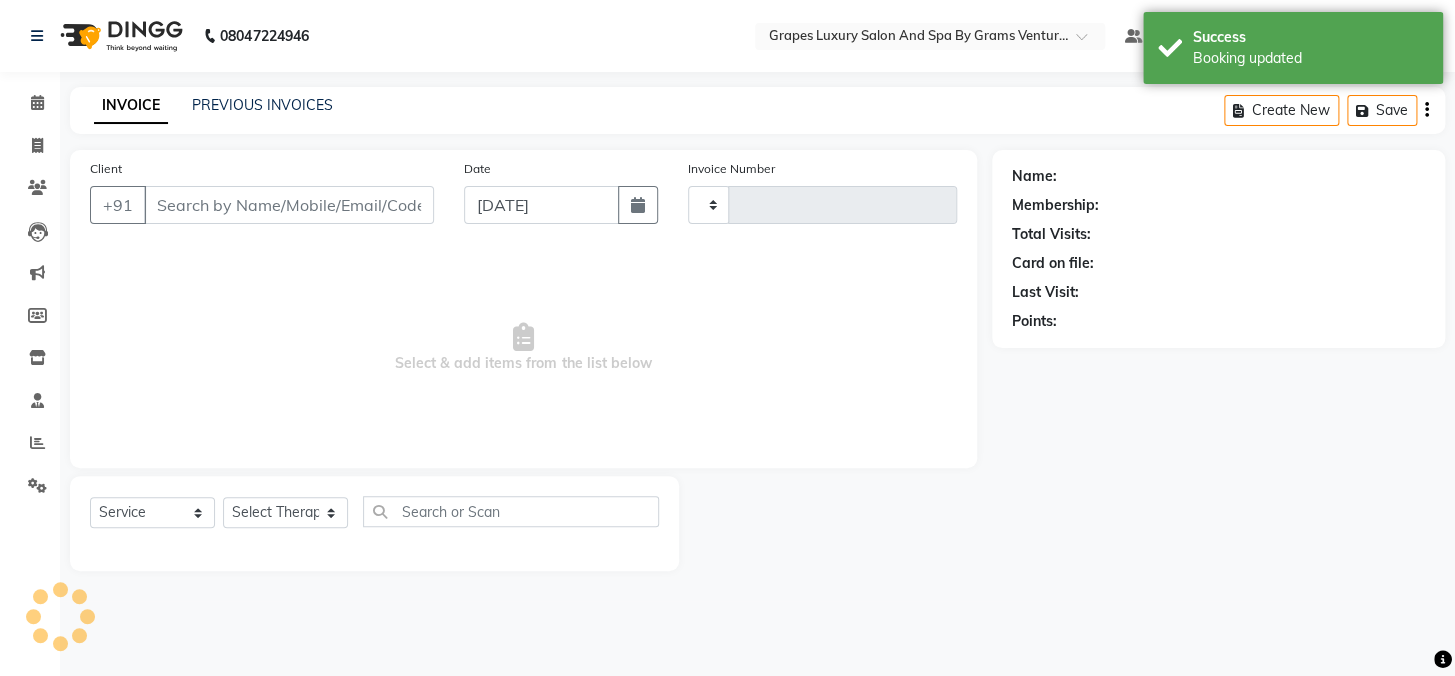 type on "1665" 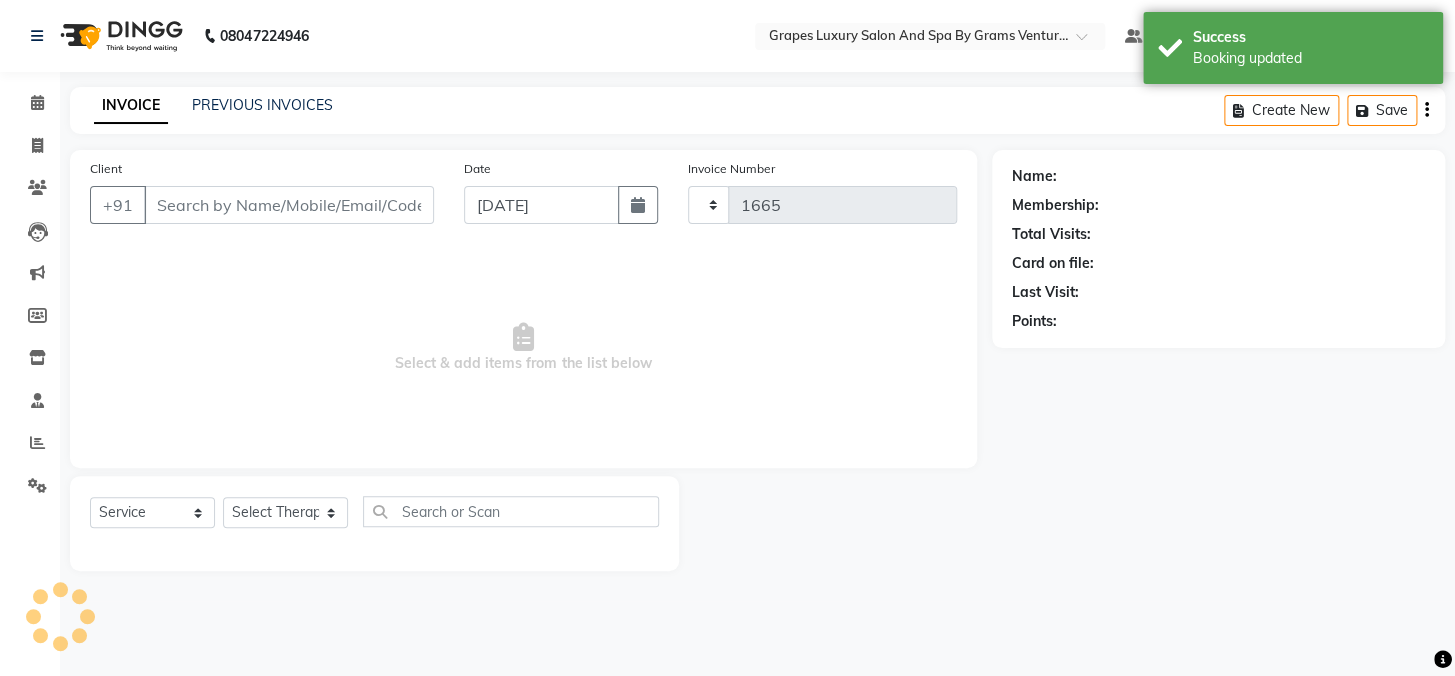 select on "3585" 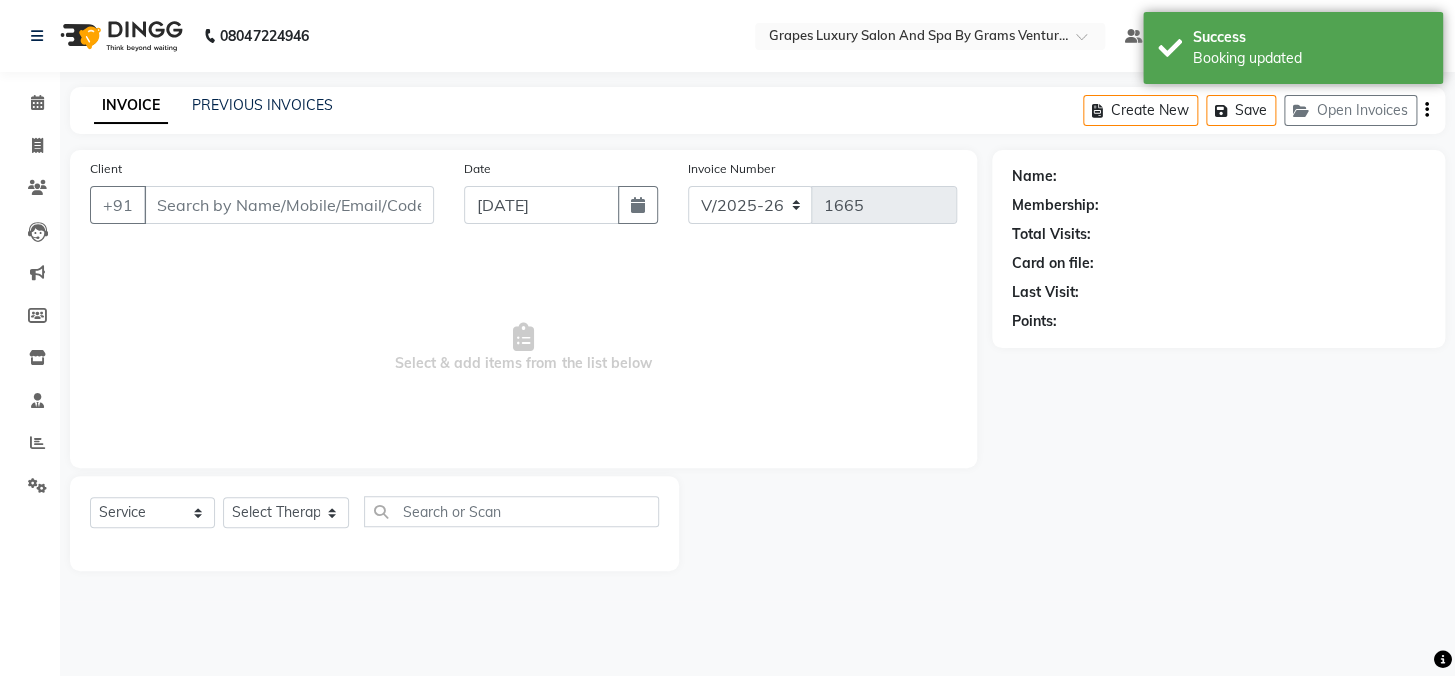 type on "9890671223" 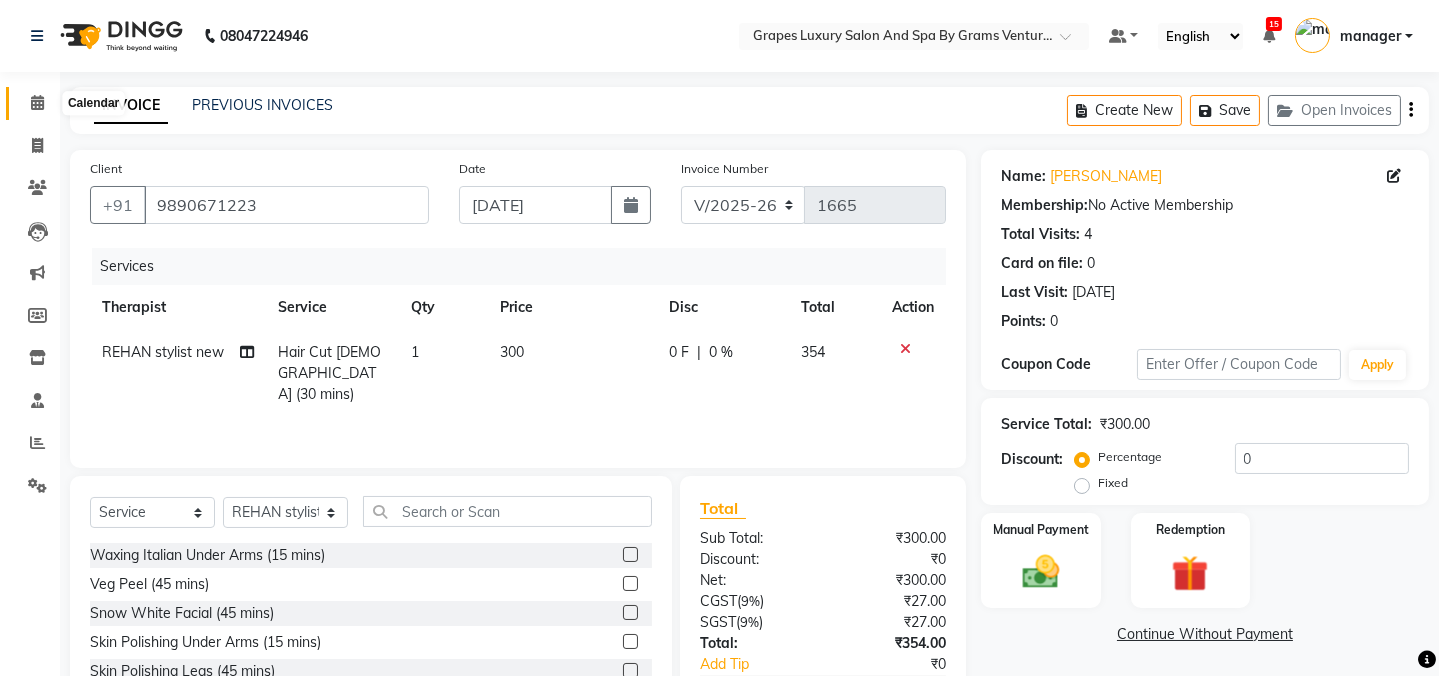 click 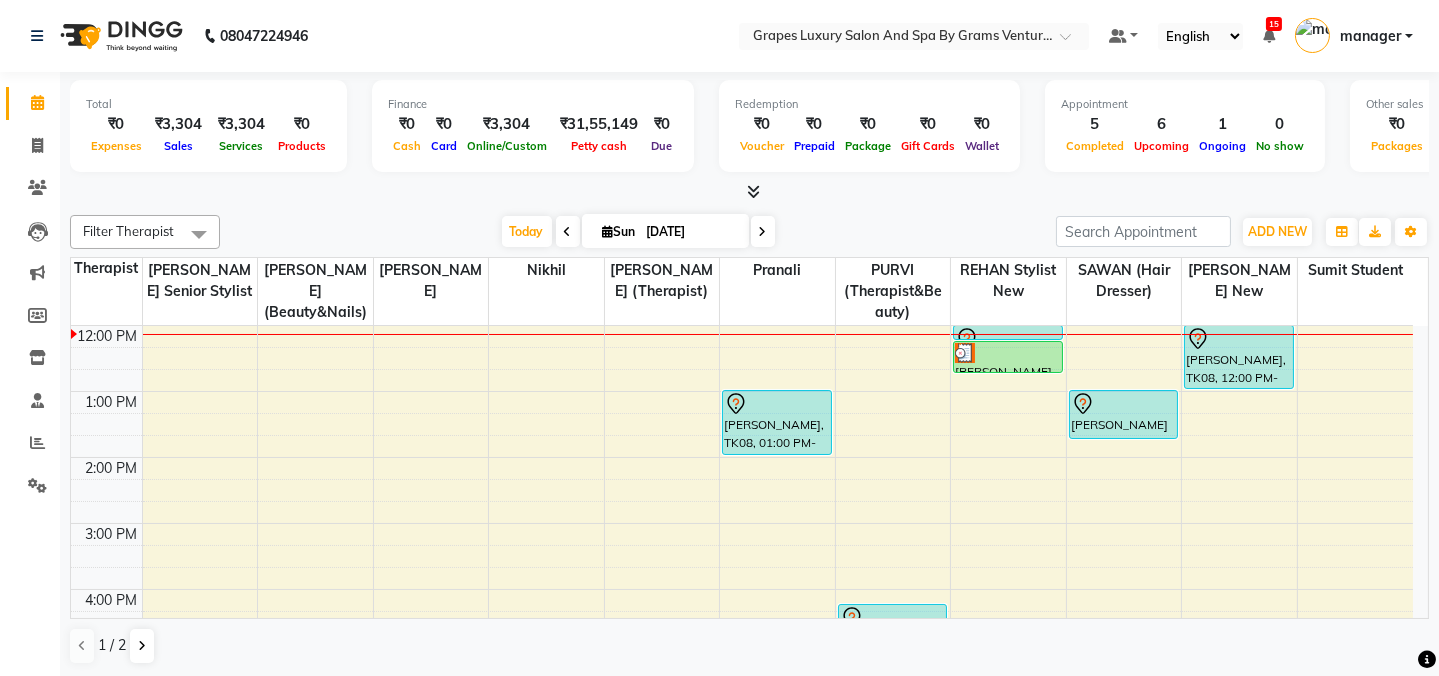 scroll, scrollTop: 263, scrollLeft: 0, axis: vertical 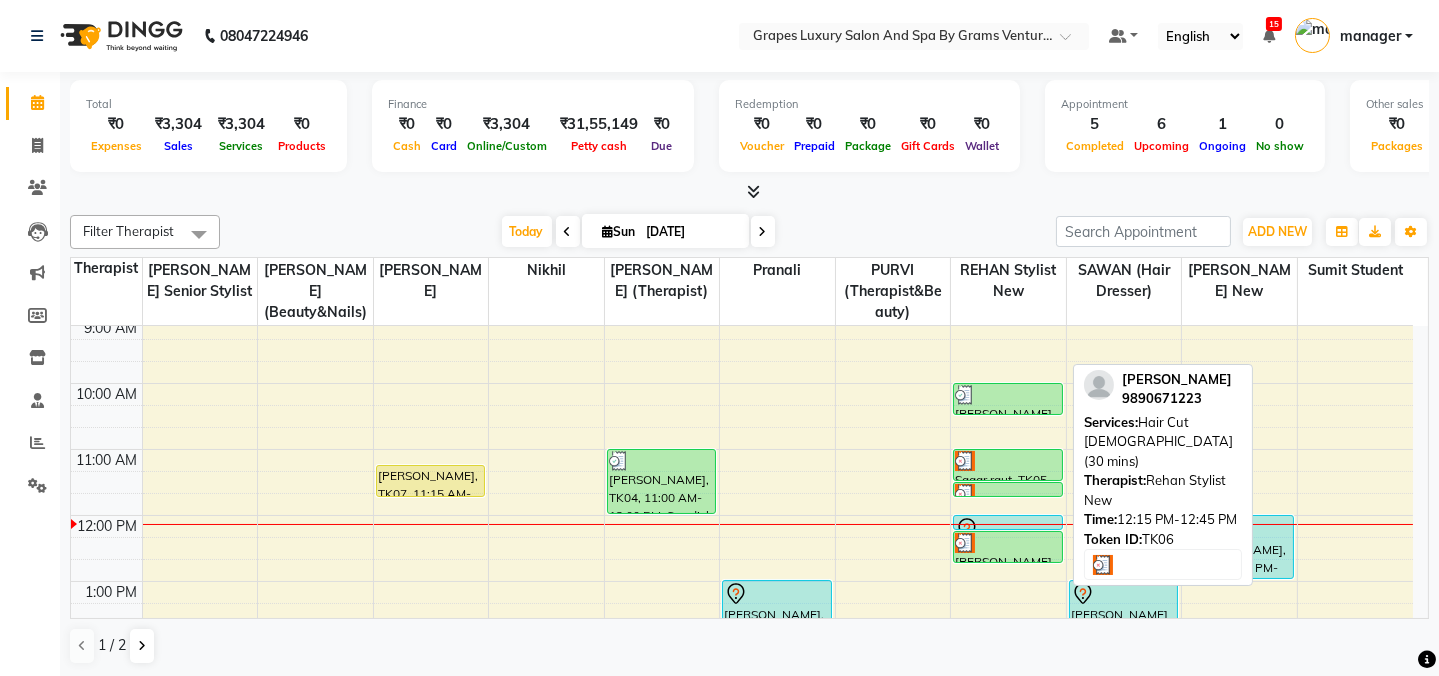 click on "ashish deshkar, TK06, 12:15 PM-12:45 PM, Hair Cut Male (30 mins)" at bounding box center [1008, 547] 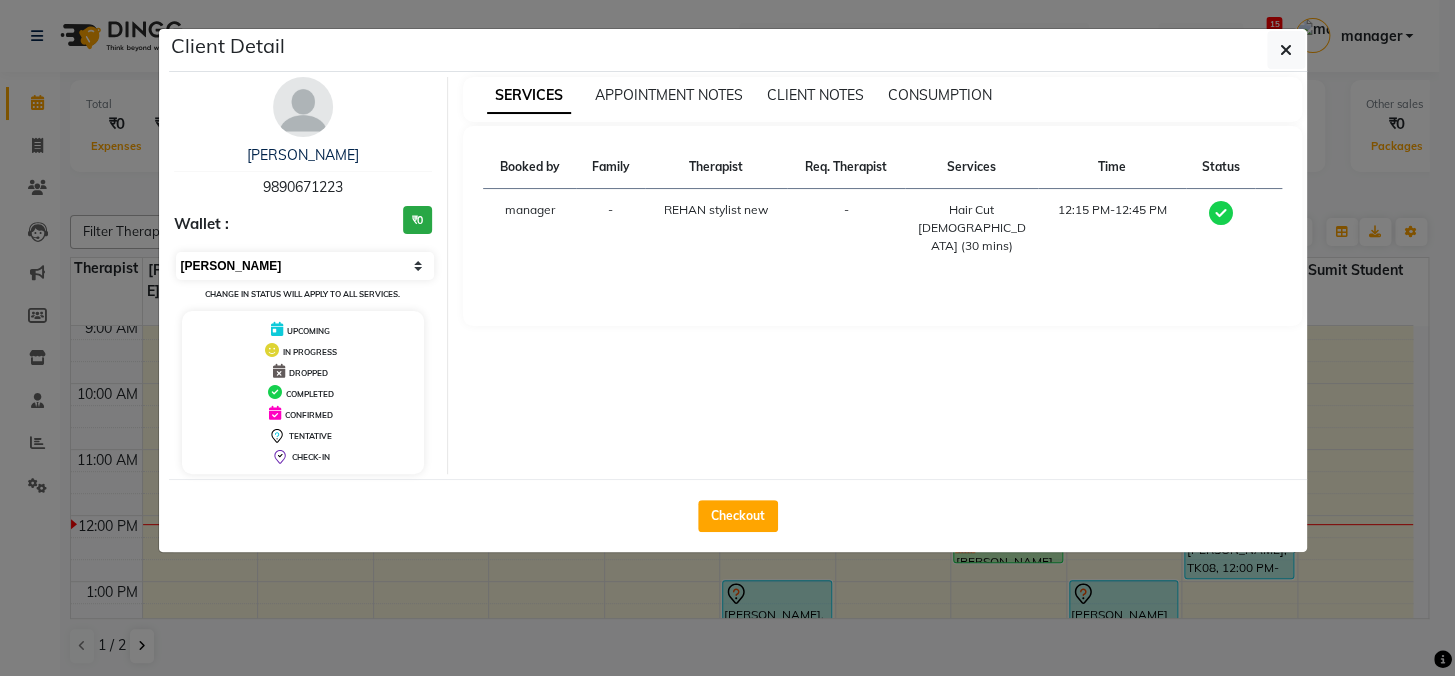 click on "Select MARK DONE UPCOMING" at bounding box center [305, 266] 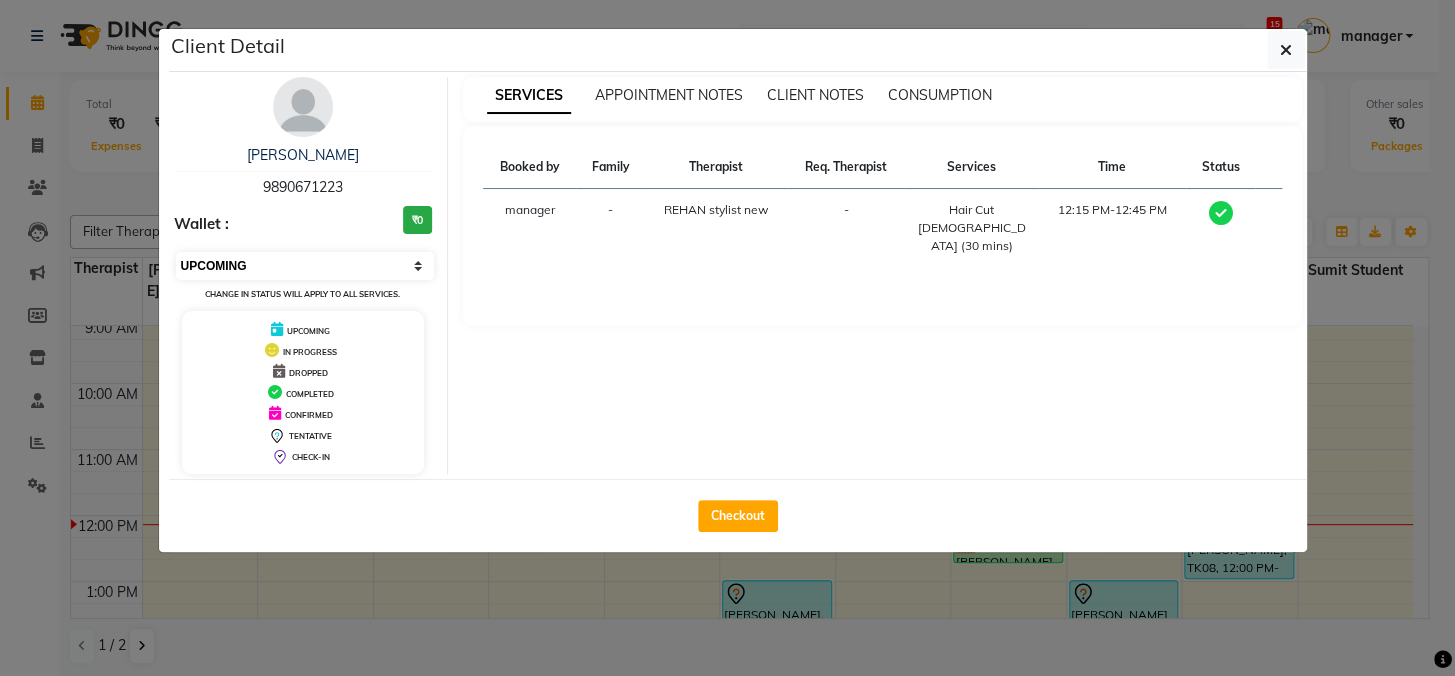 click on "Select MARK DONE UPCOMING" at bounding box center [305, 266] 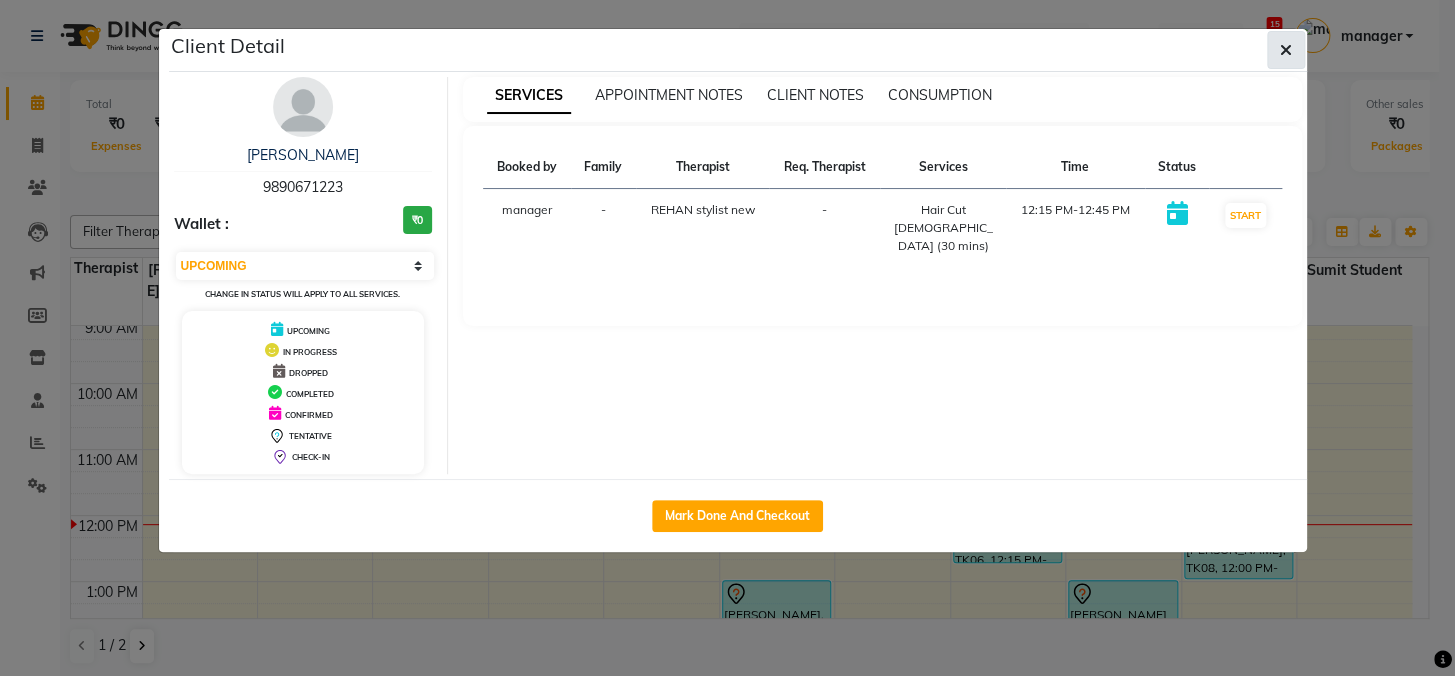 click 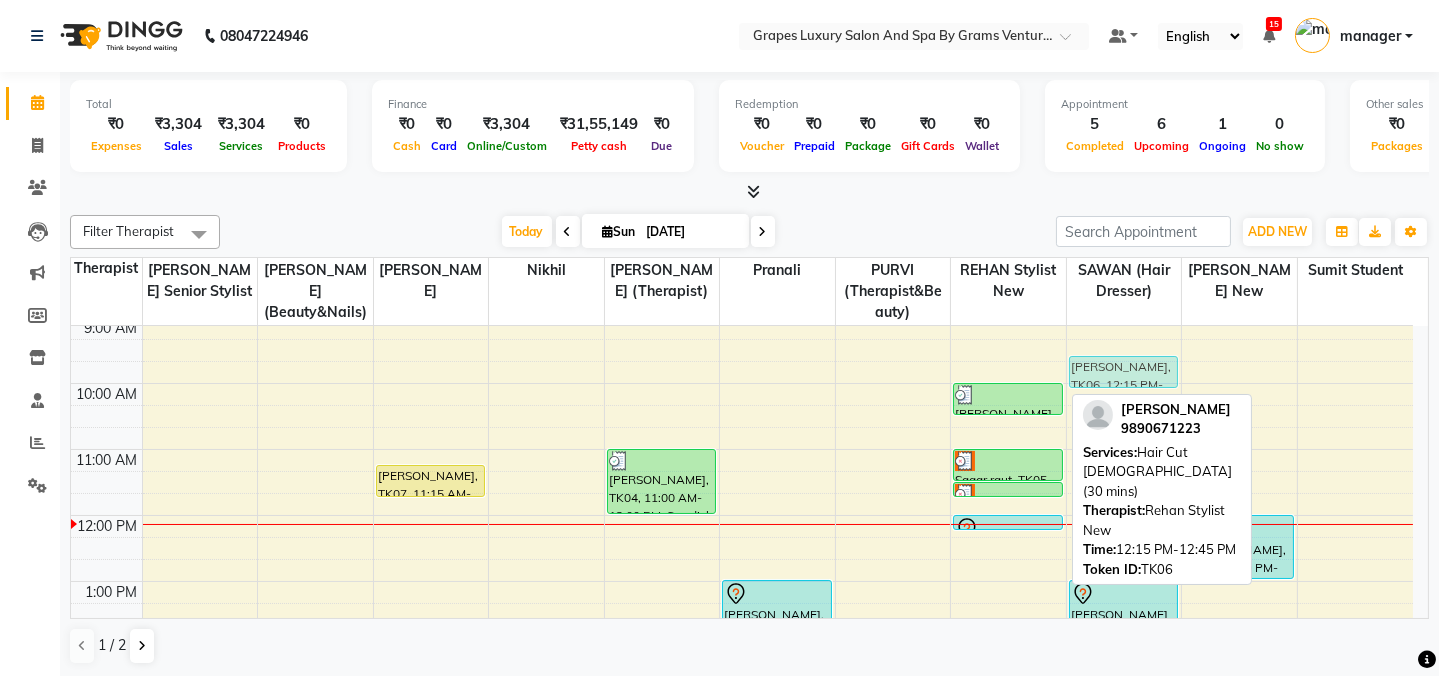 scroll, scrollTop: 73, scrollLeft: 0, axis: vertical 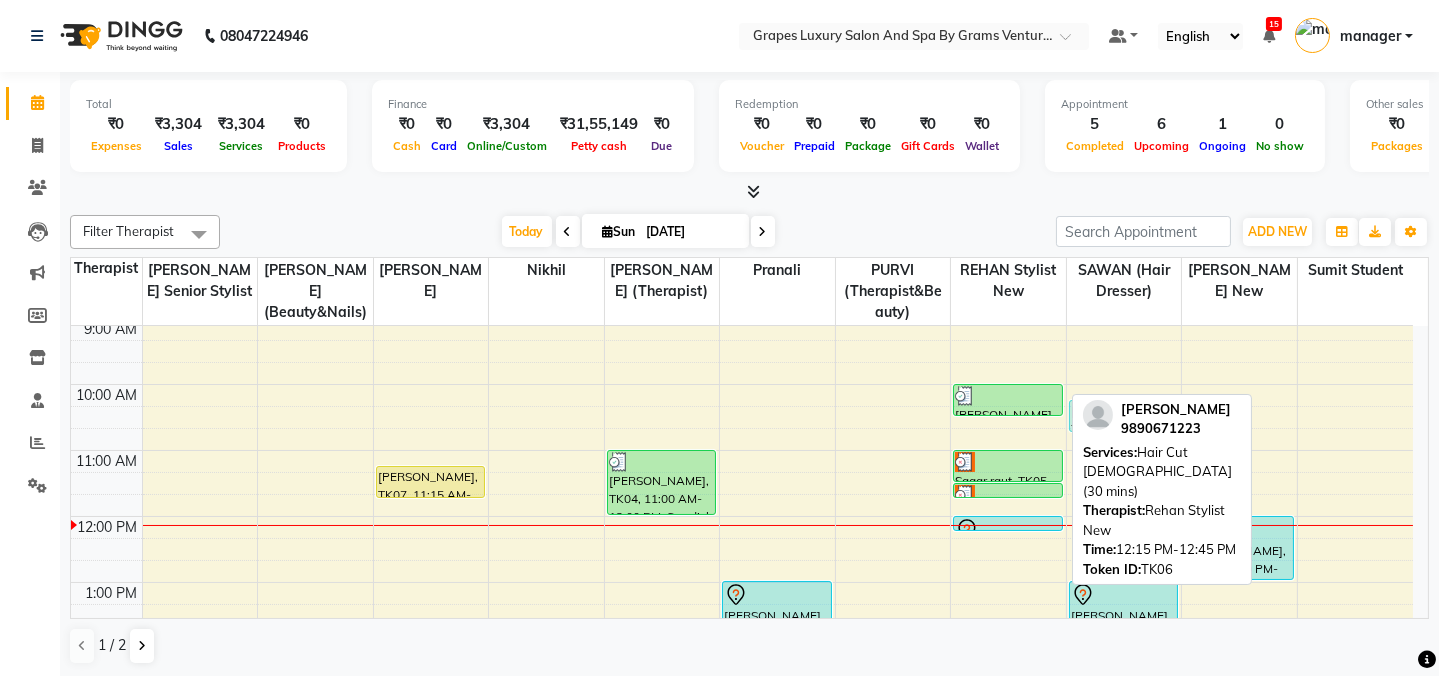 drag, startPoint x: 995, startPoint y: 540, endPoint x: 1133, endPoint y: 419, distance: 183.53474 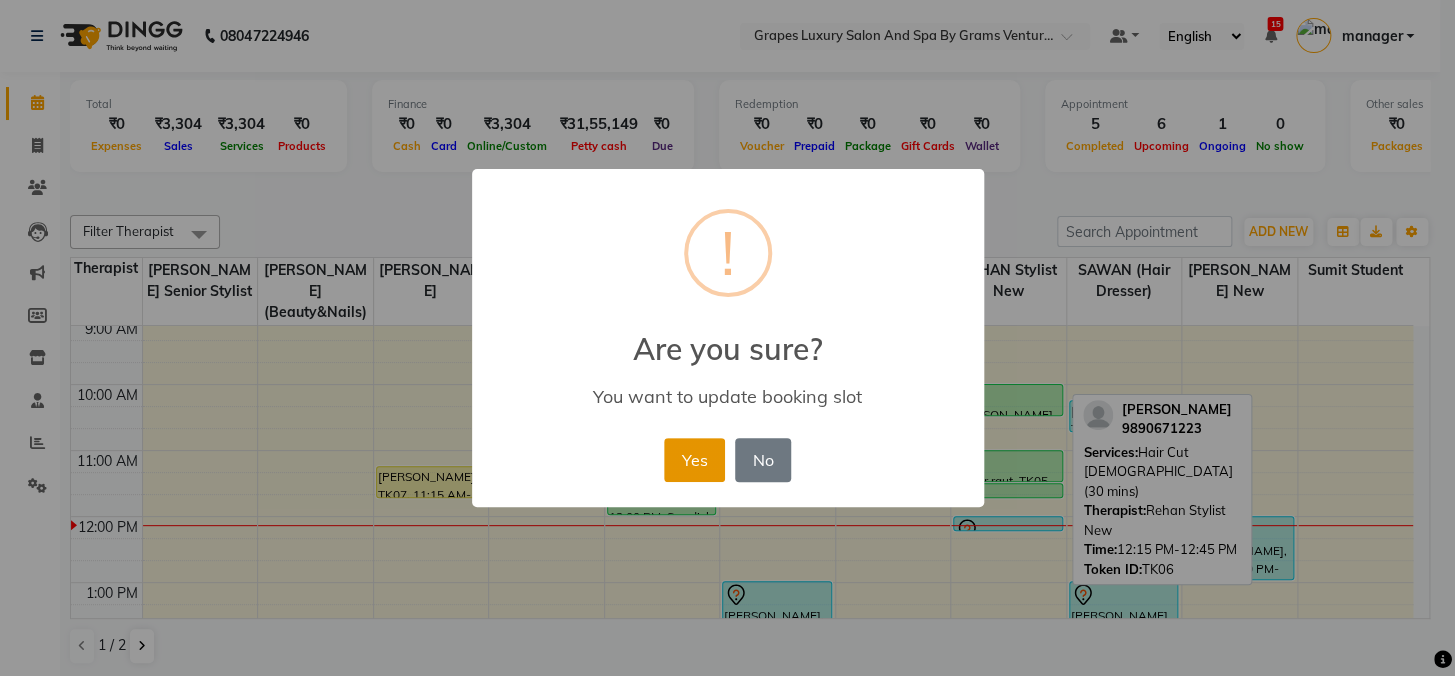 click on "Yes" at bounding box center (694, 460) 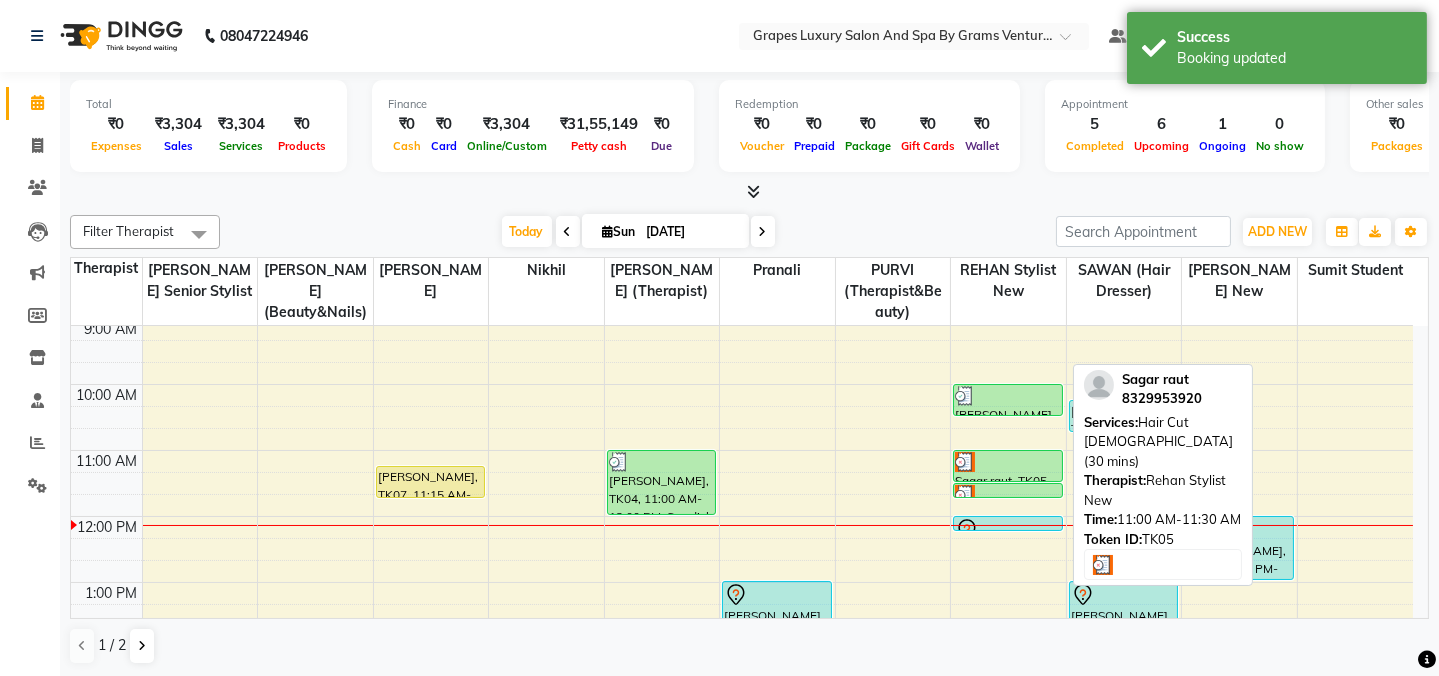 click on "Sagar raut, TK05, 11:00 AM-11:30 AM, Hair Cut [DEMOGRAPHIC_DATA] (30 mins)" at bounding box center [1008, 466] 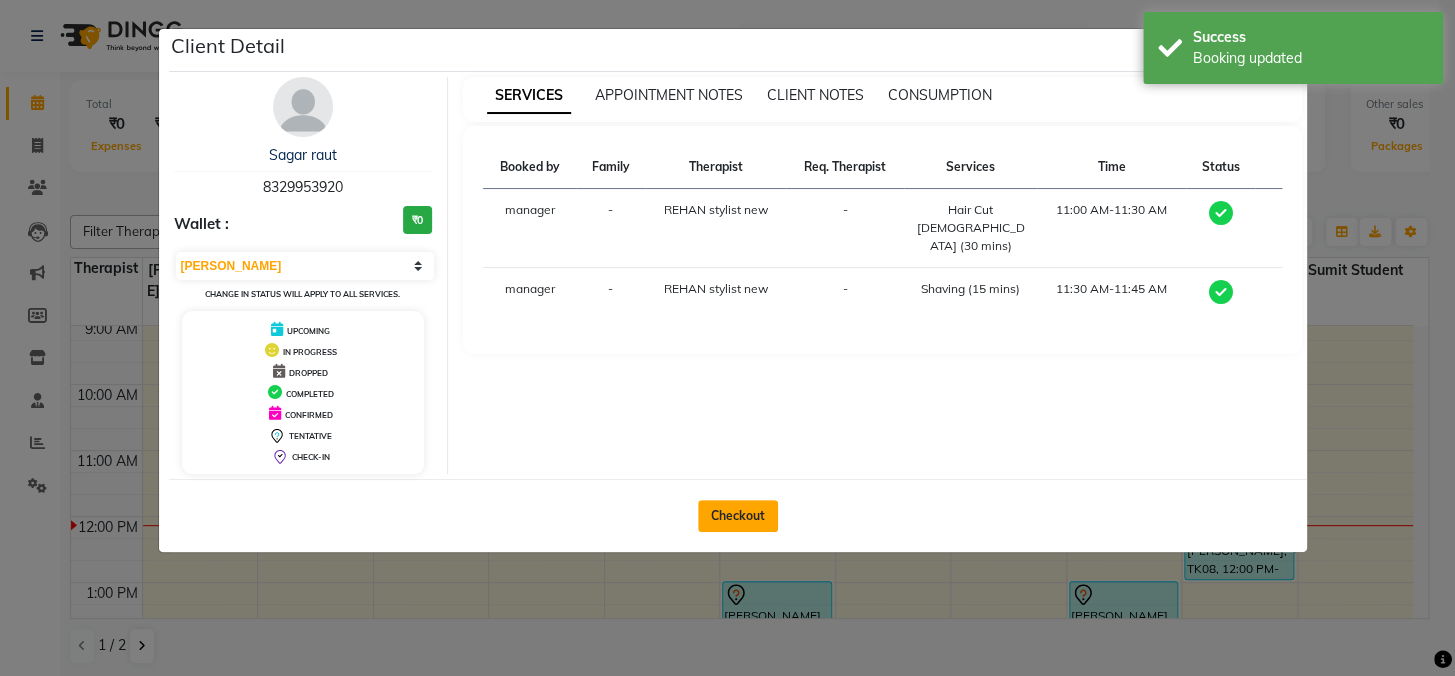 click on "Checkout" 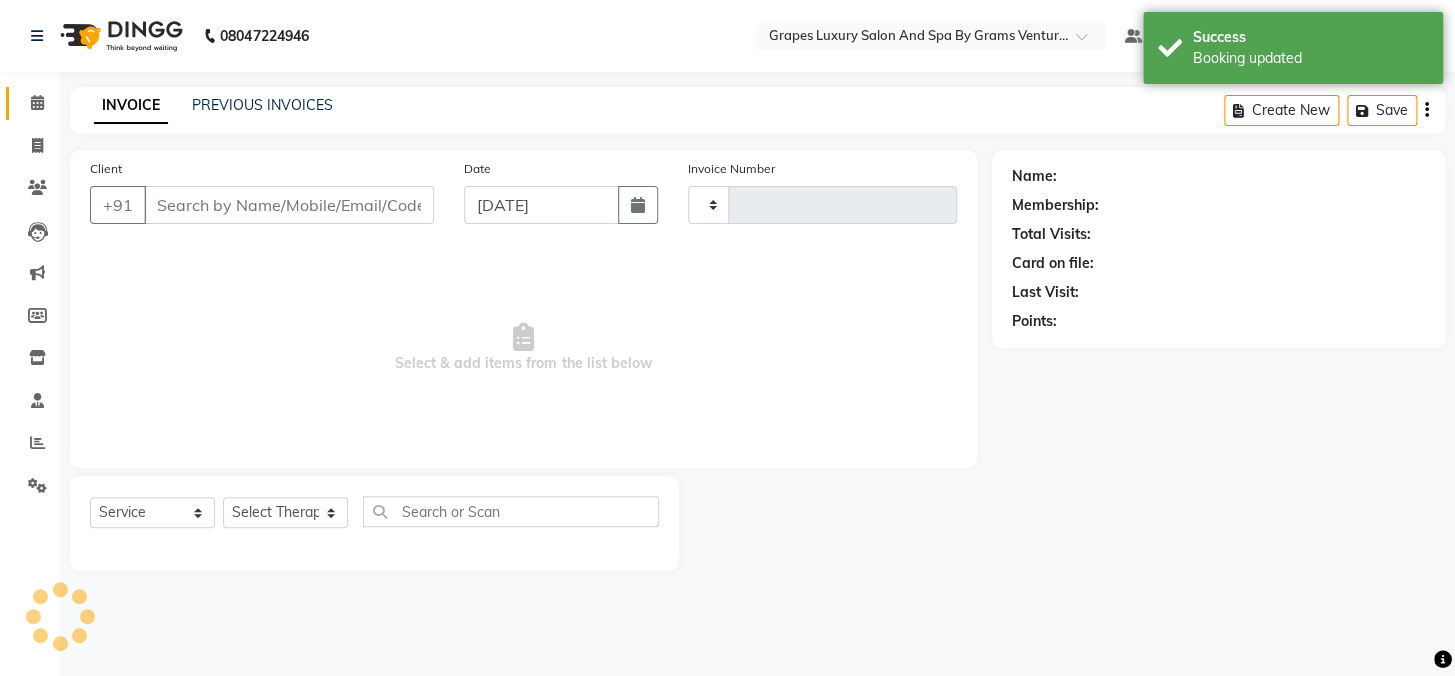 type on "1665" 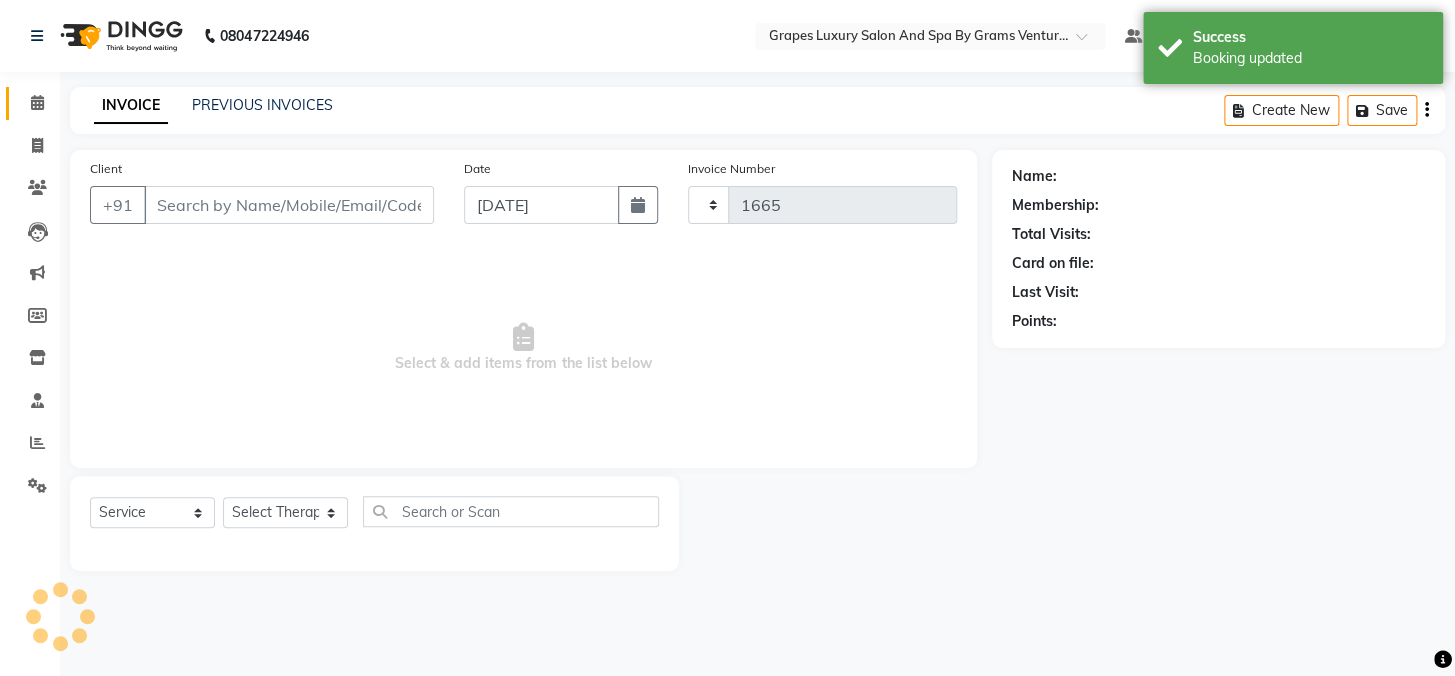 select on "3585" 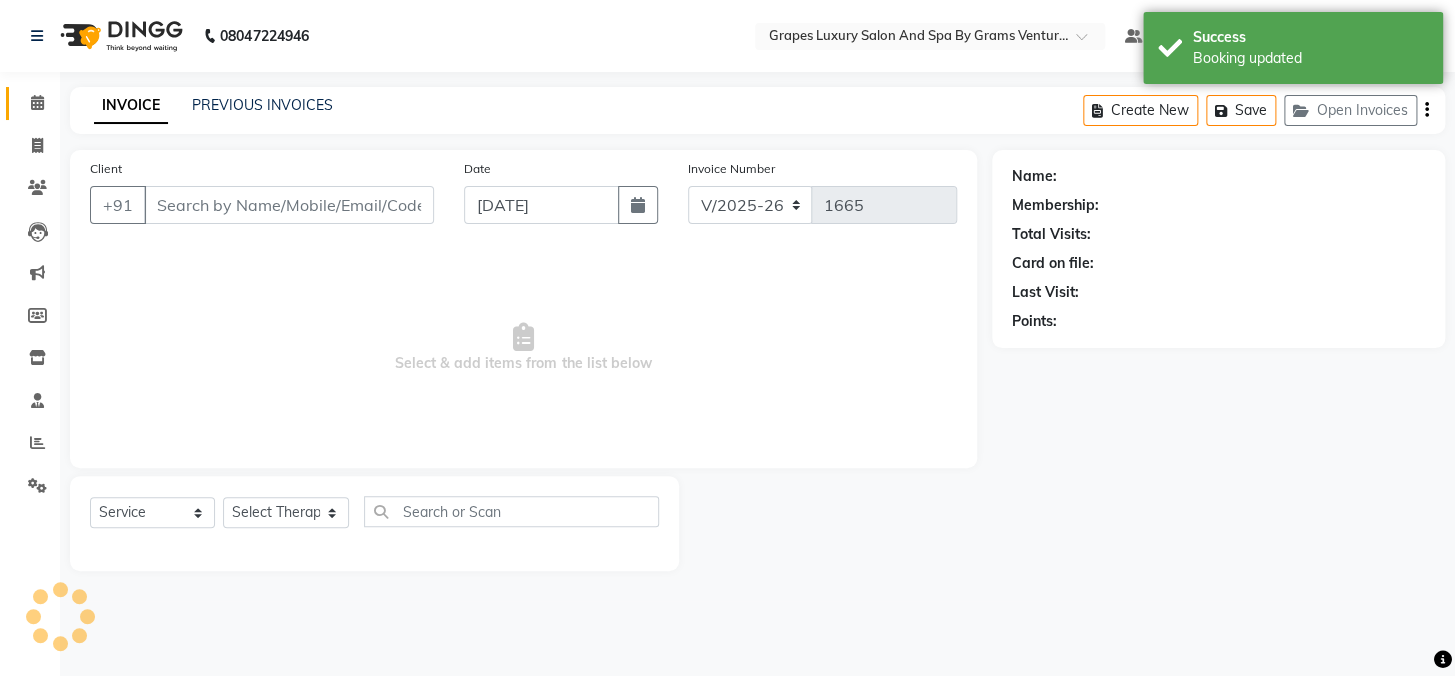 type on "8329953920" 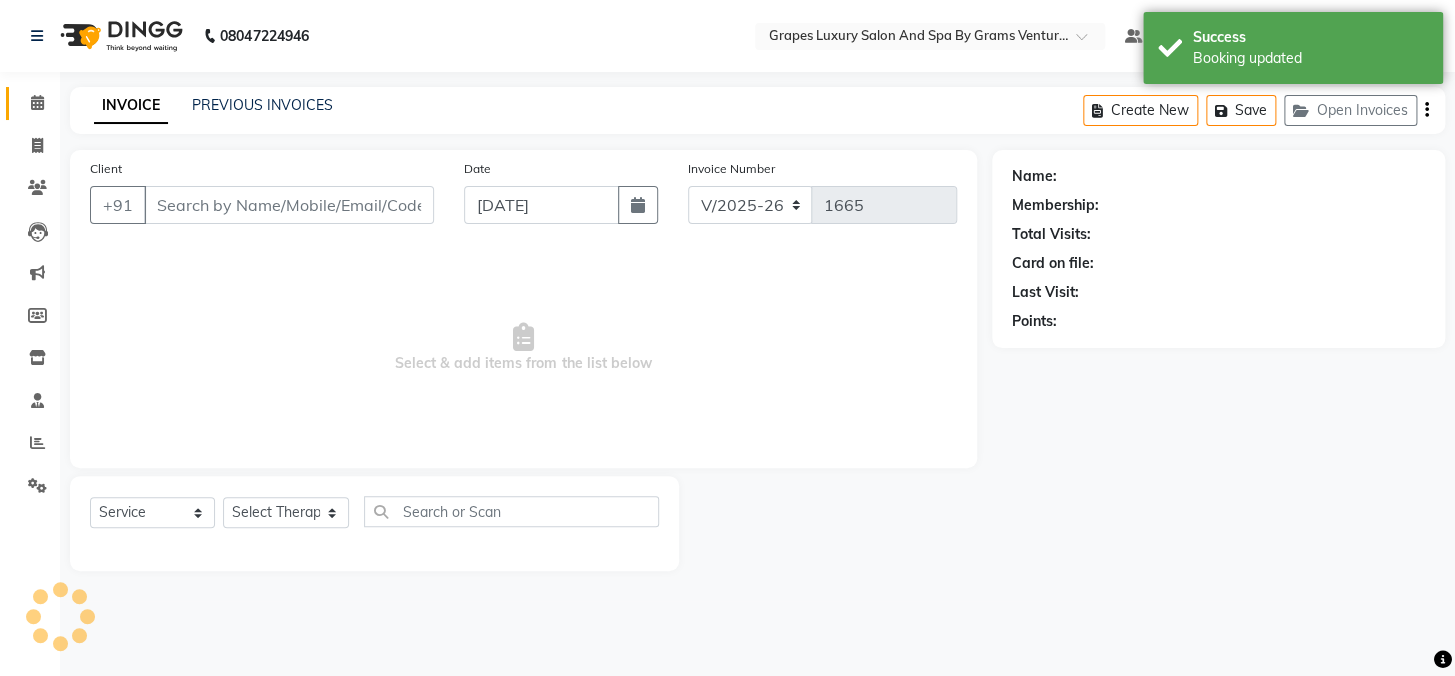 select on "71245" 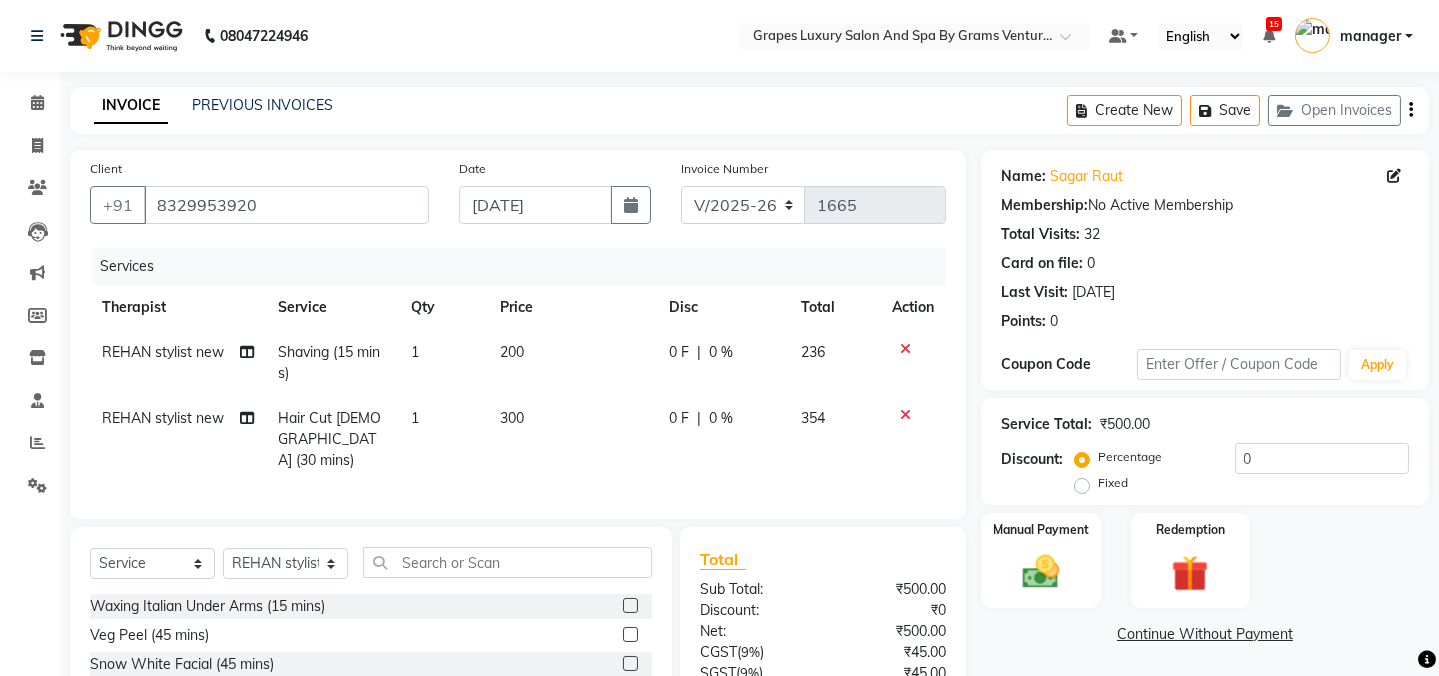 click 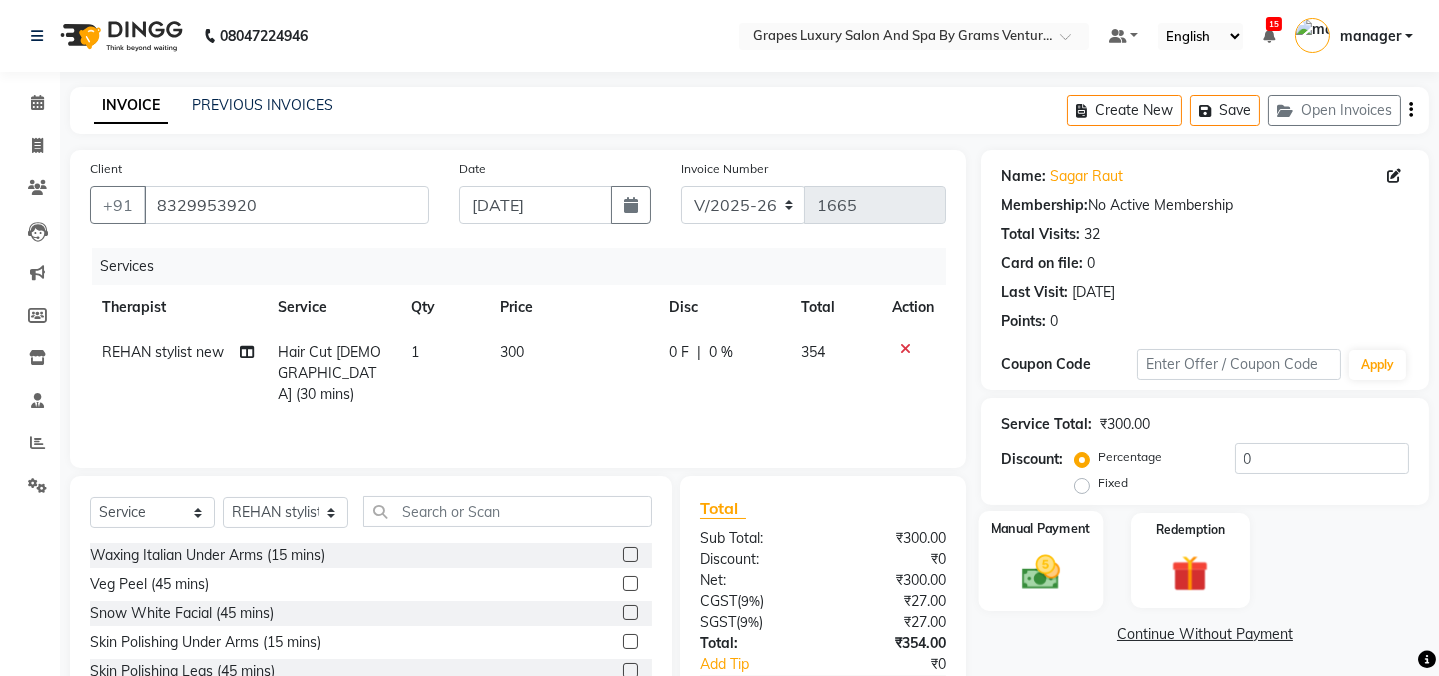click 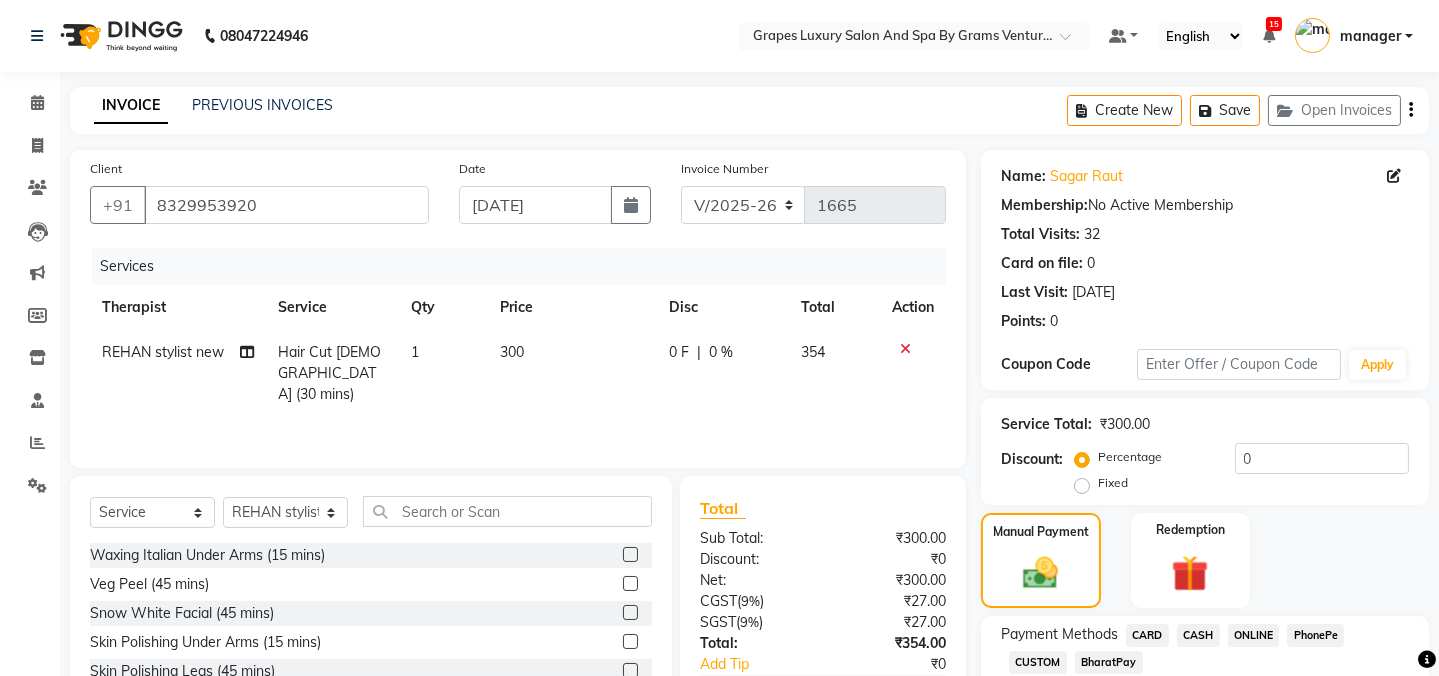 click on "ONLINE" 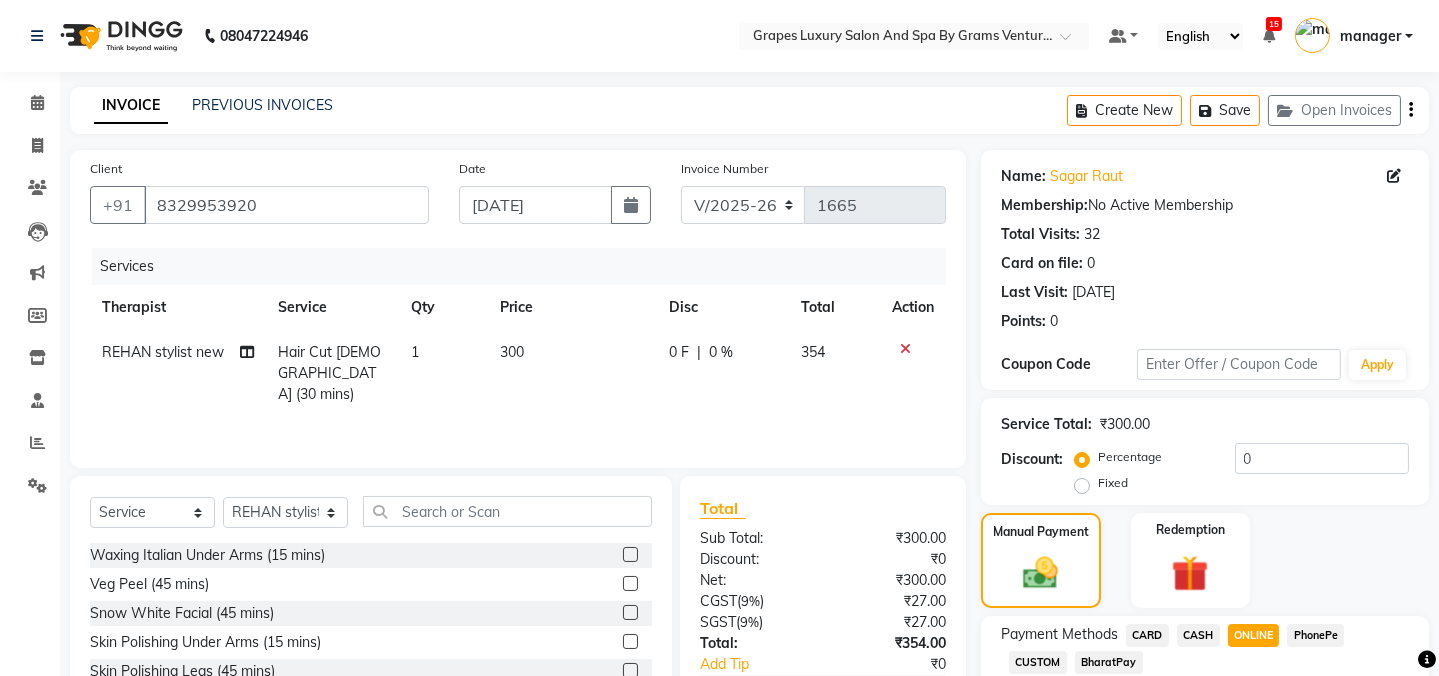 scroll, scrollTop: 130, scrollLeft: 0, axis: vertical 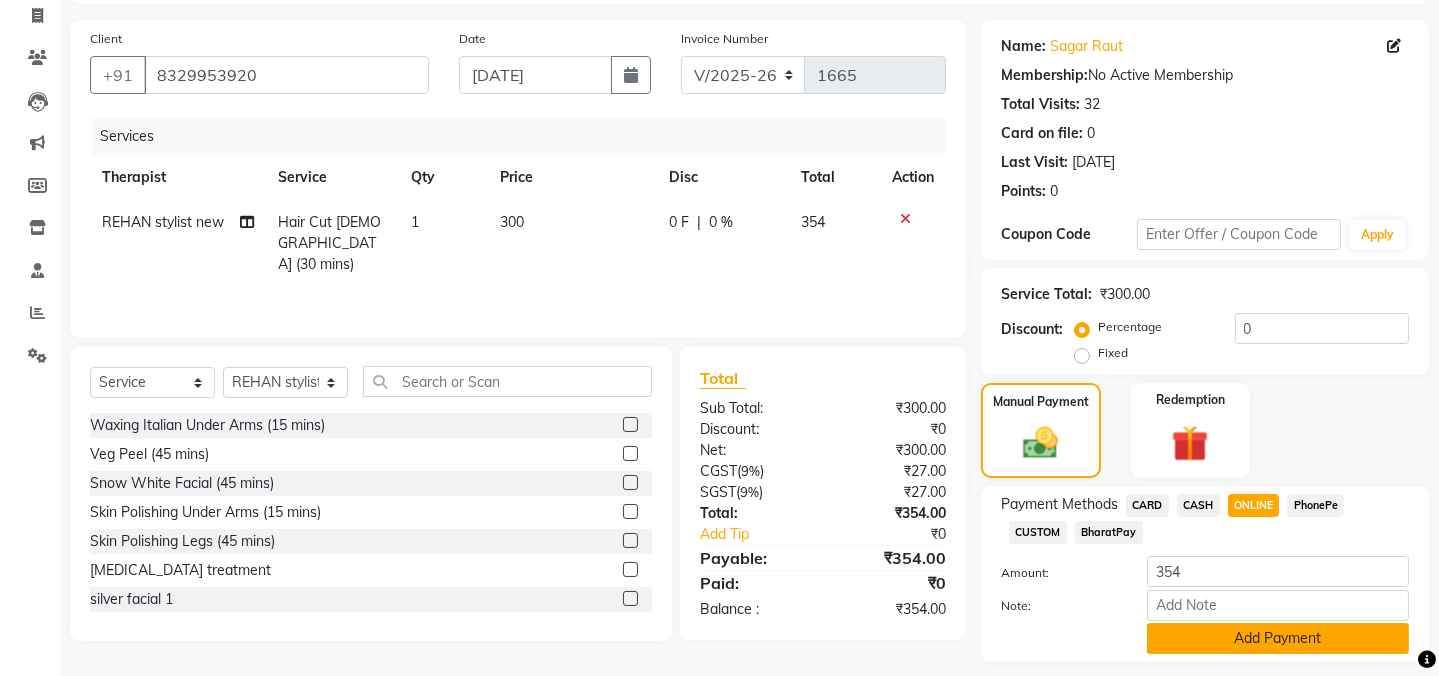 click on "Add Payment" 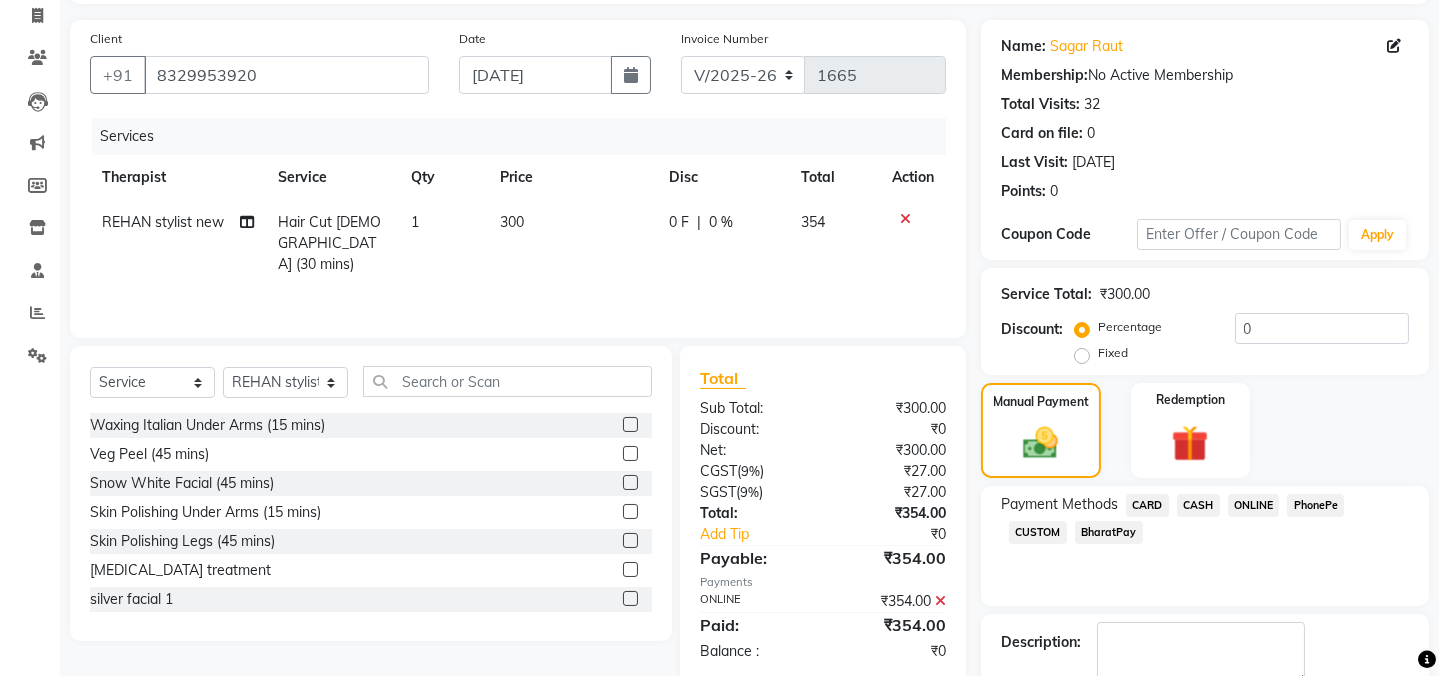 scroll, scrollTop: 242, scrollLeft: 0, axis: vertical 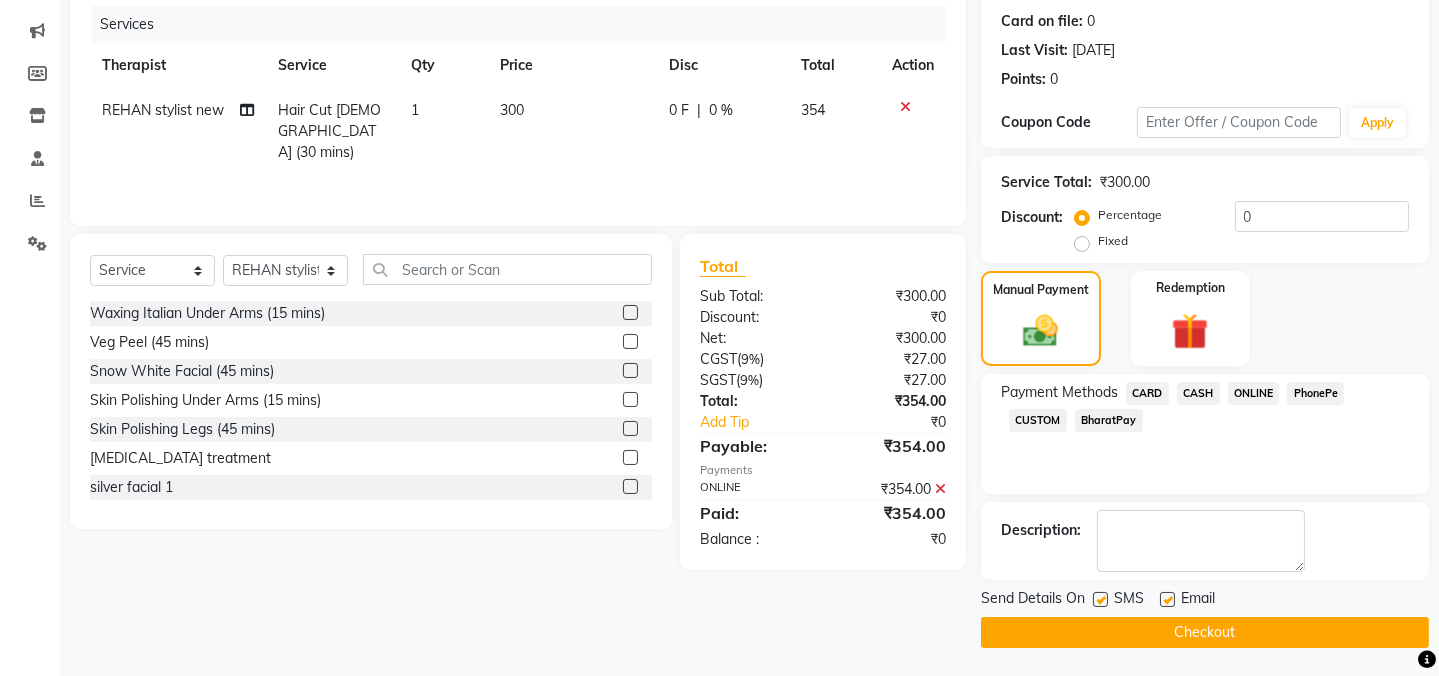 click 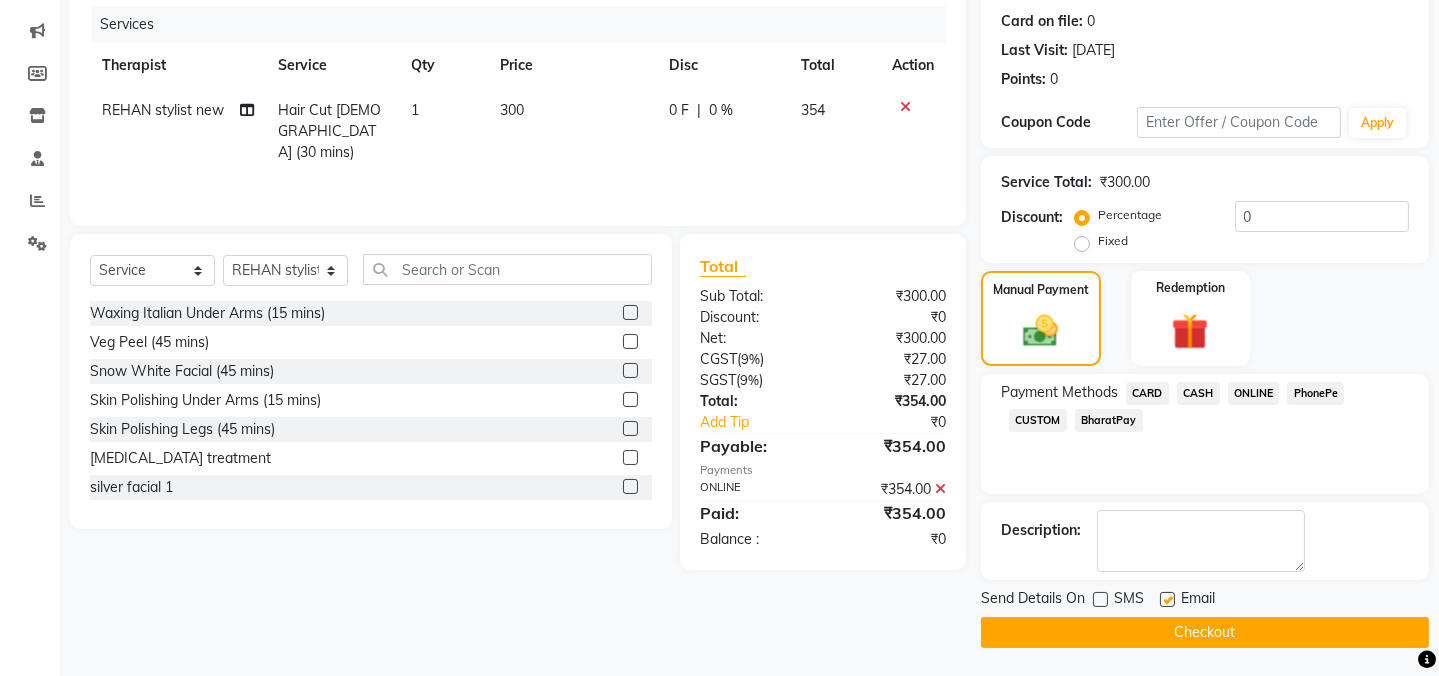 click 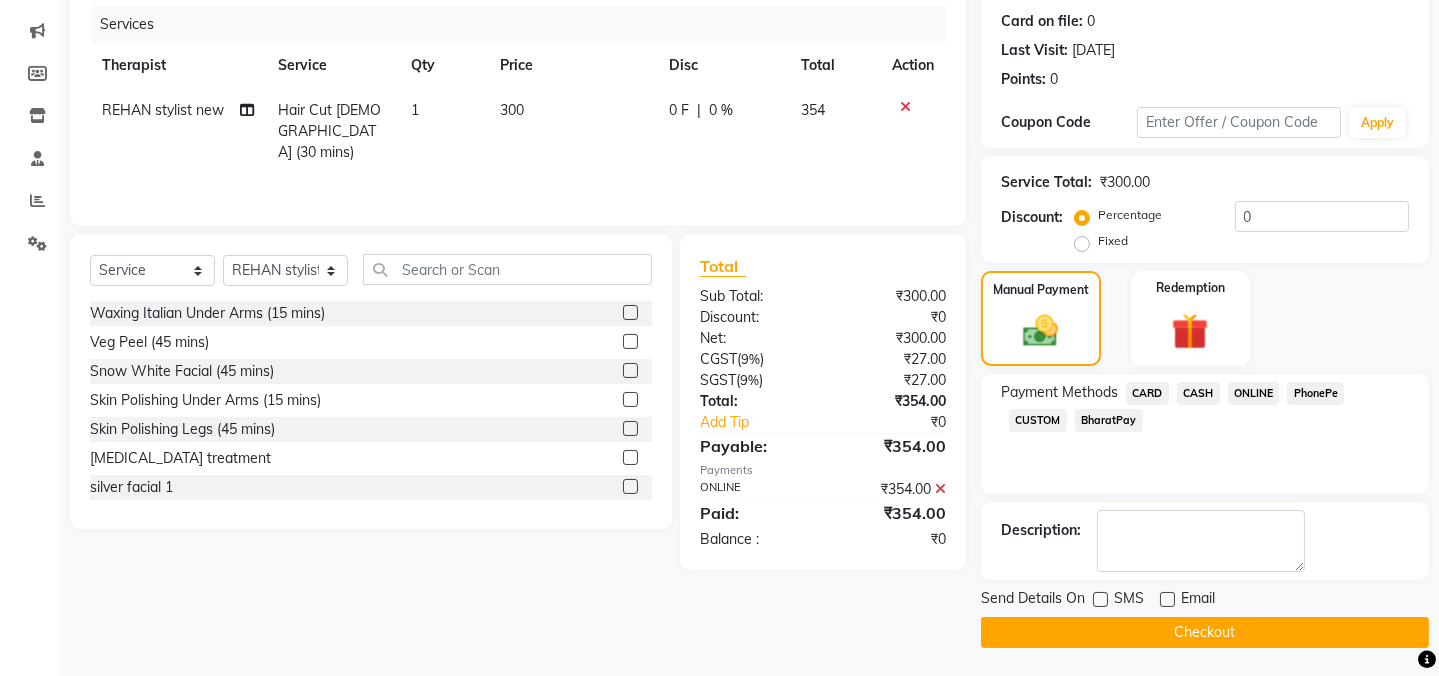 click on "Checkout" 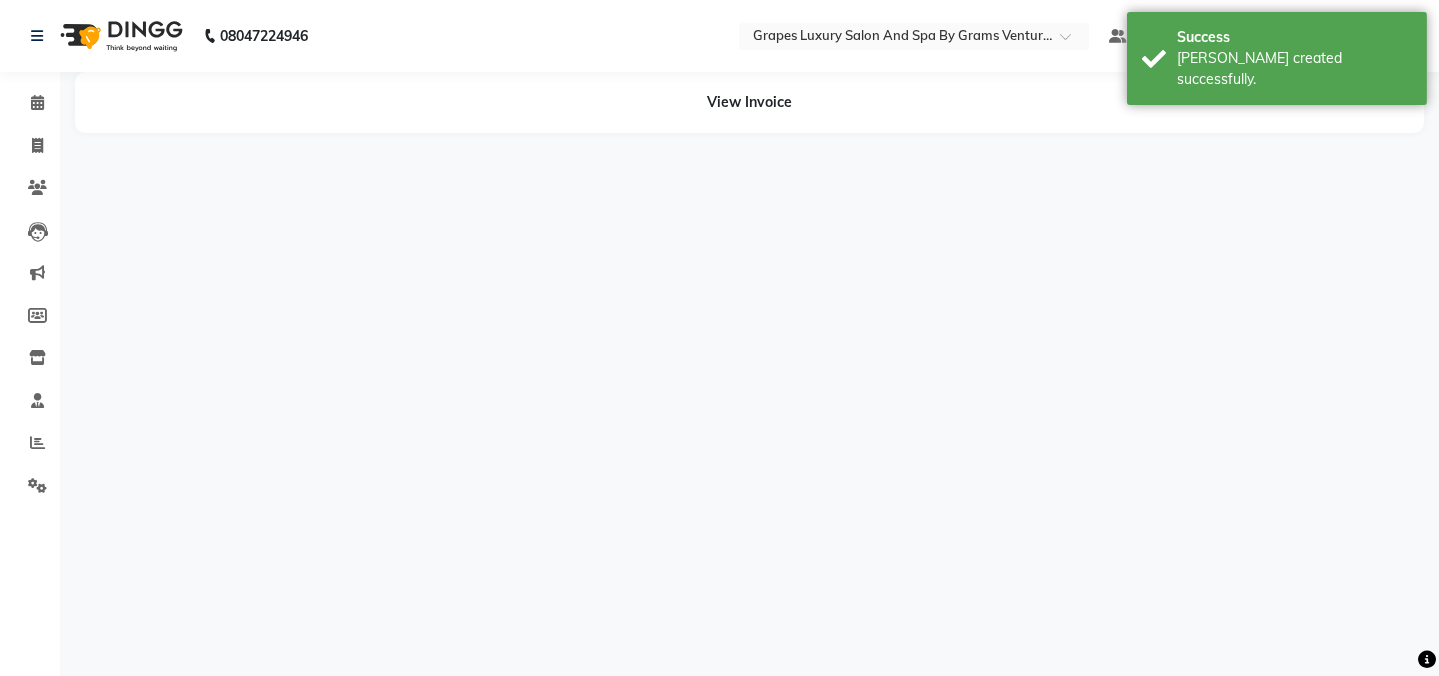 scroll, scrollTop: 0, scrollLeft: 0, axis: both 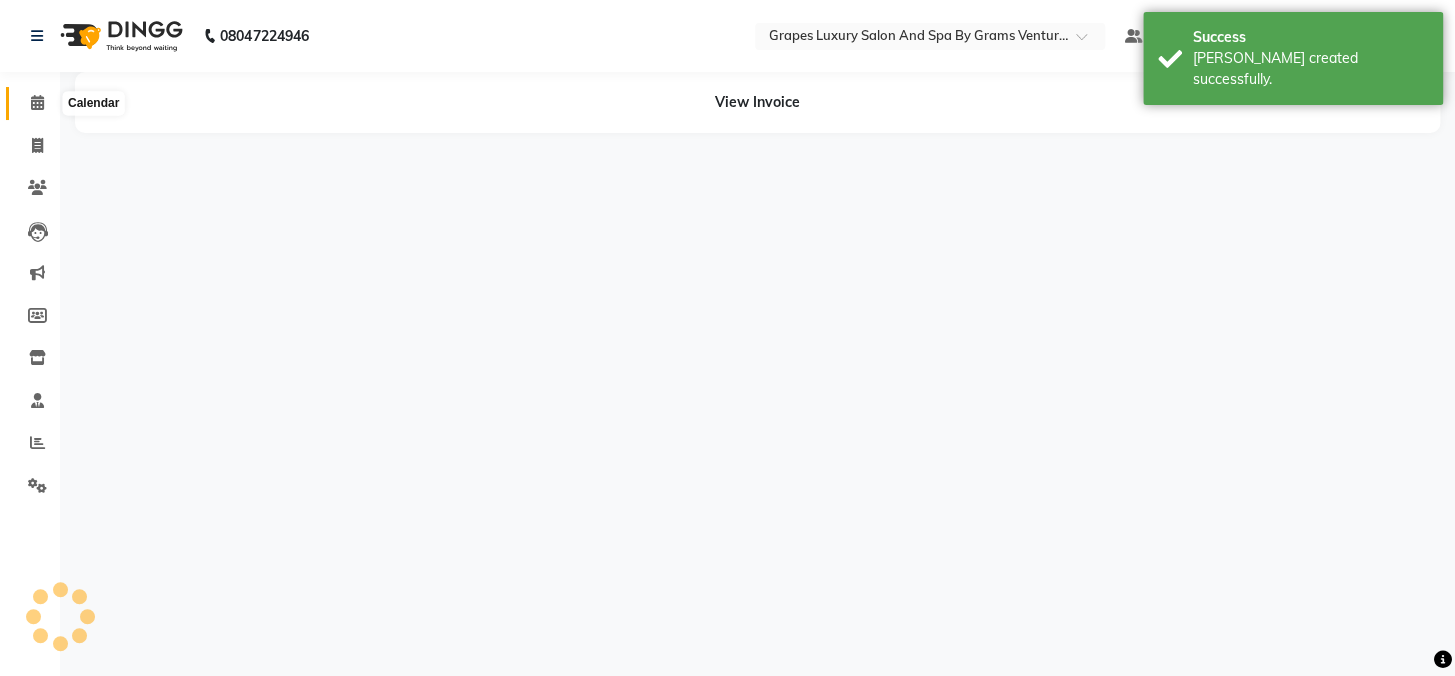 click 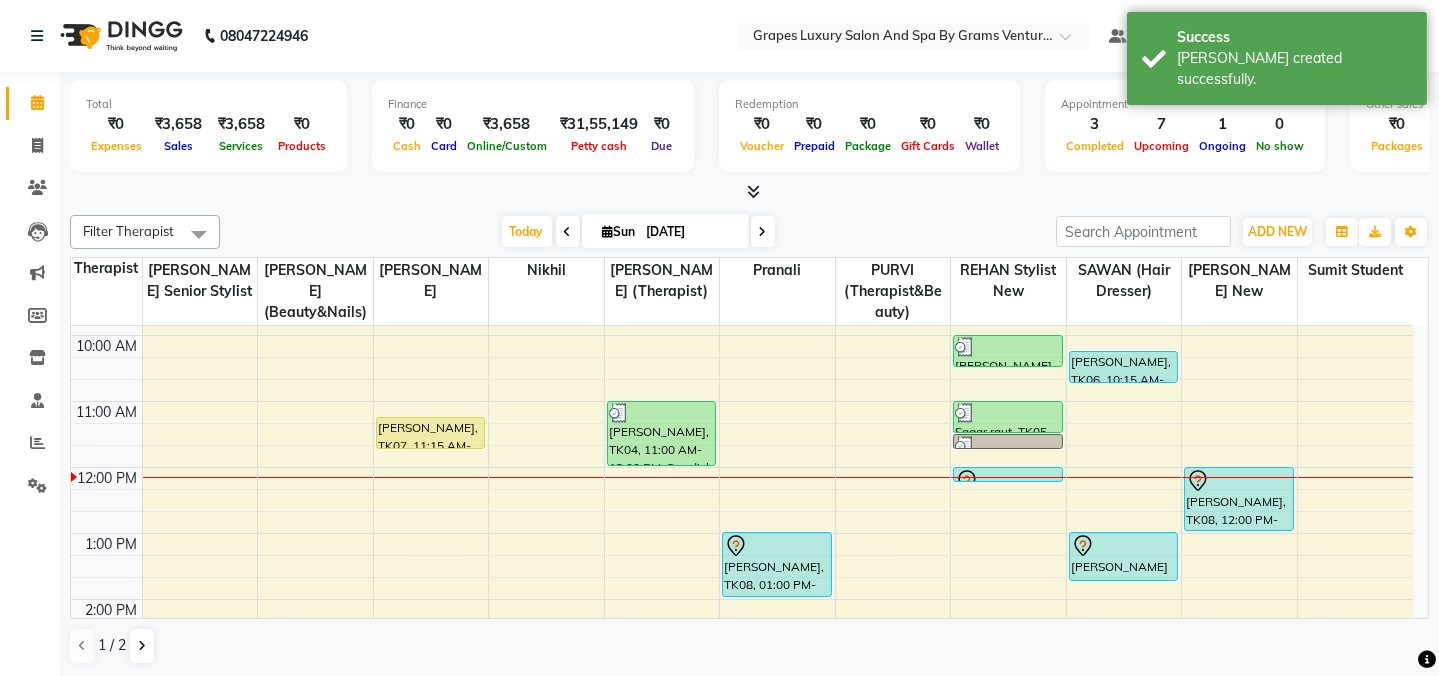 scroll, scrollTop: 118, scrollLeft: 0, axis: vertical 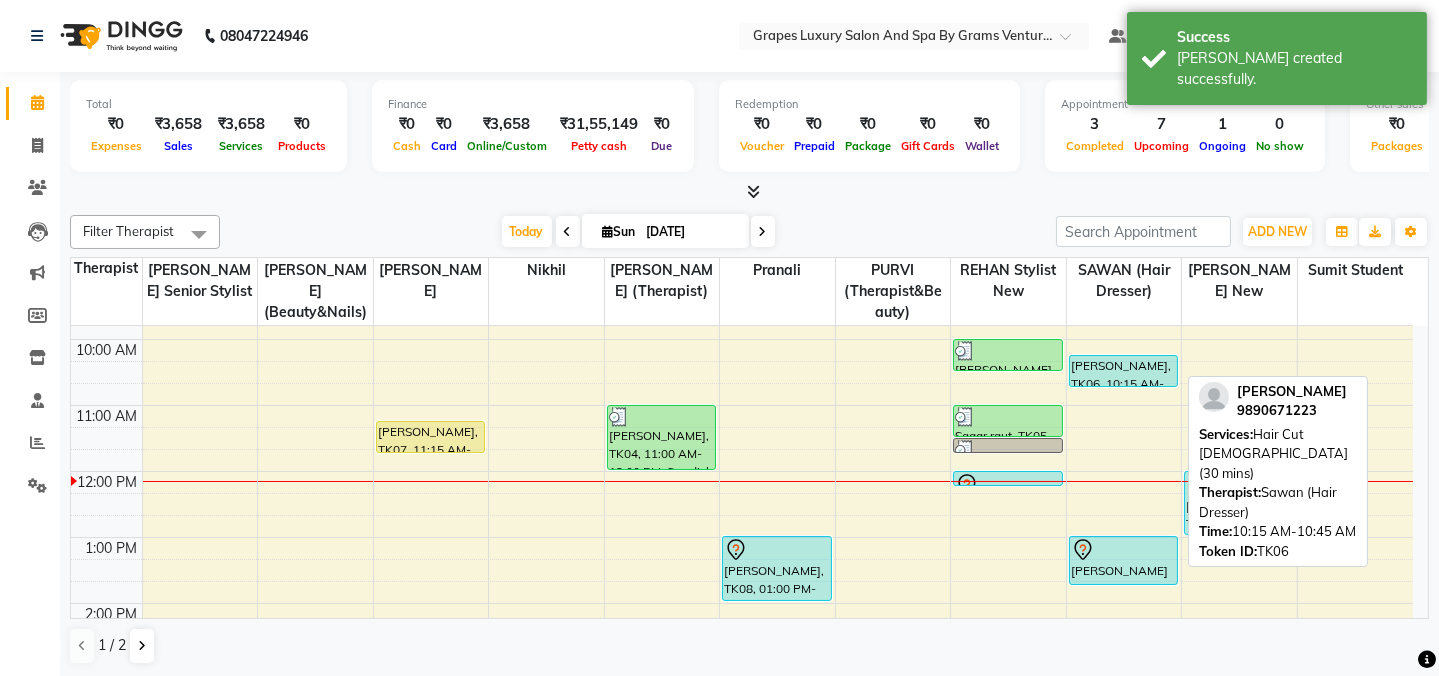 click on "[PERSON_NAME], TK06, 10:15 AM-10:45 AM, Hair Cut [DEMOGRAPHIC_DATA] (30 mins)" at bounding box center [1124, 371] 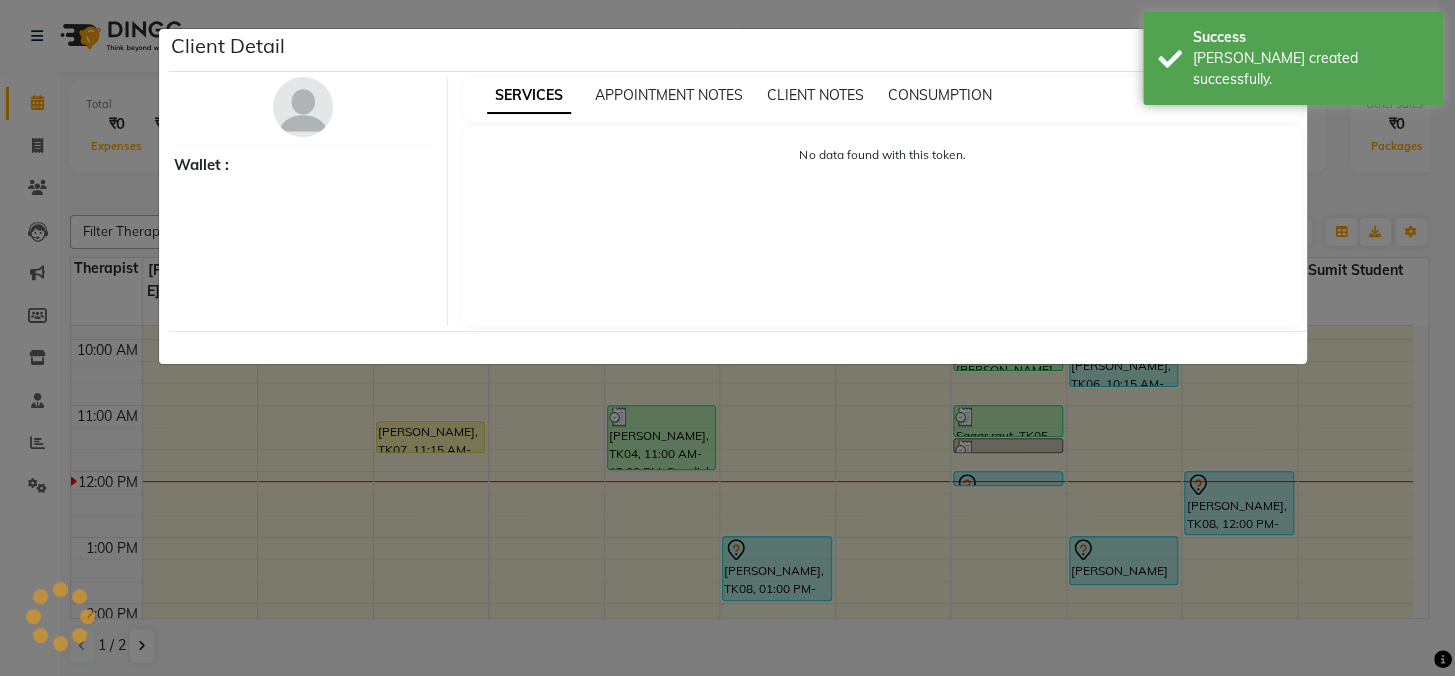 select on "5" 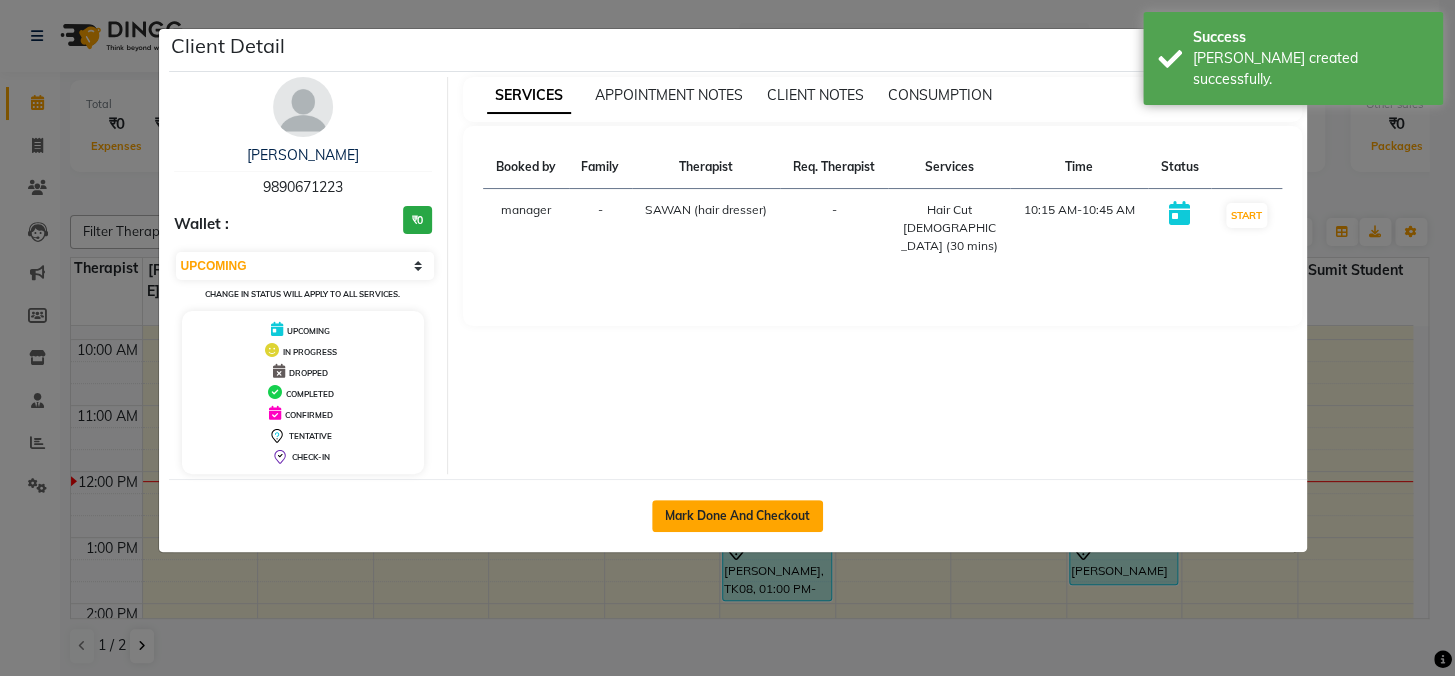 click on "Mark Done And Checkout" 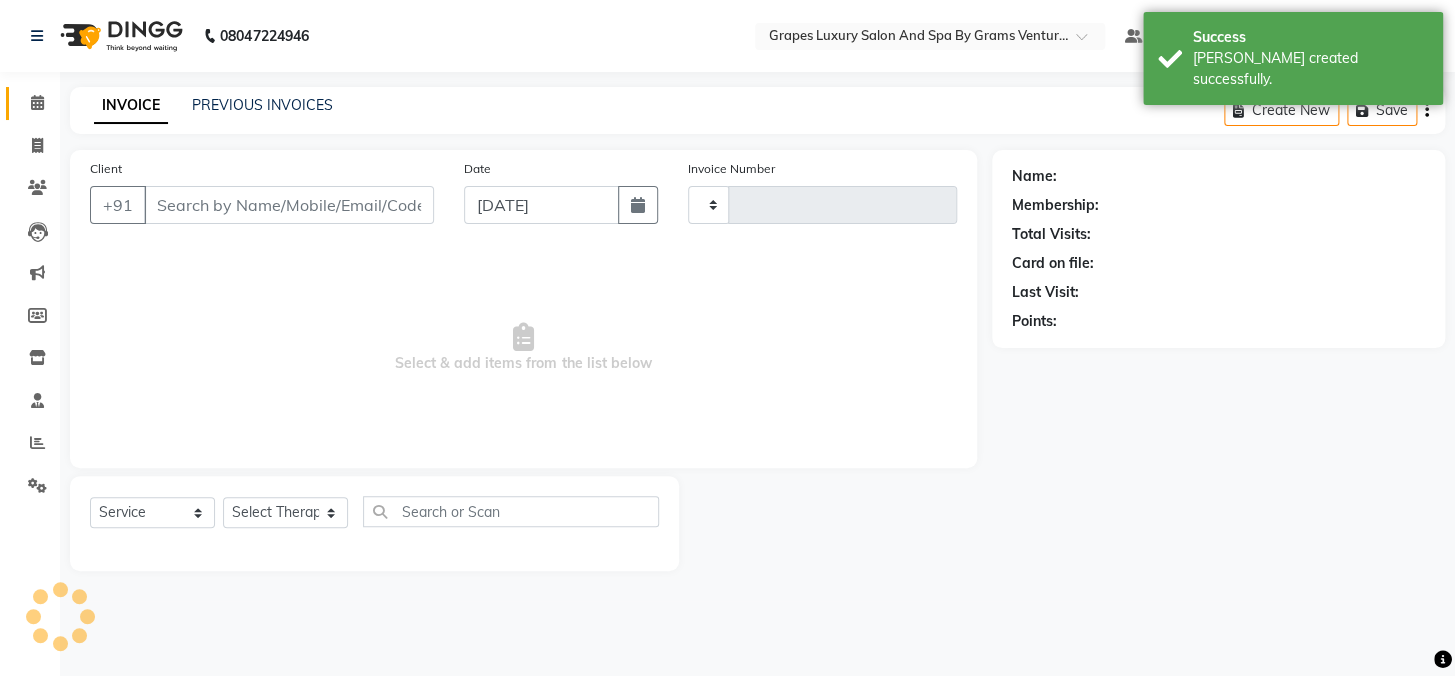 type on "1666" 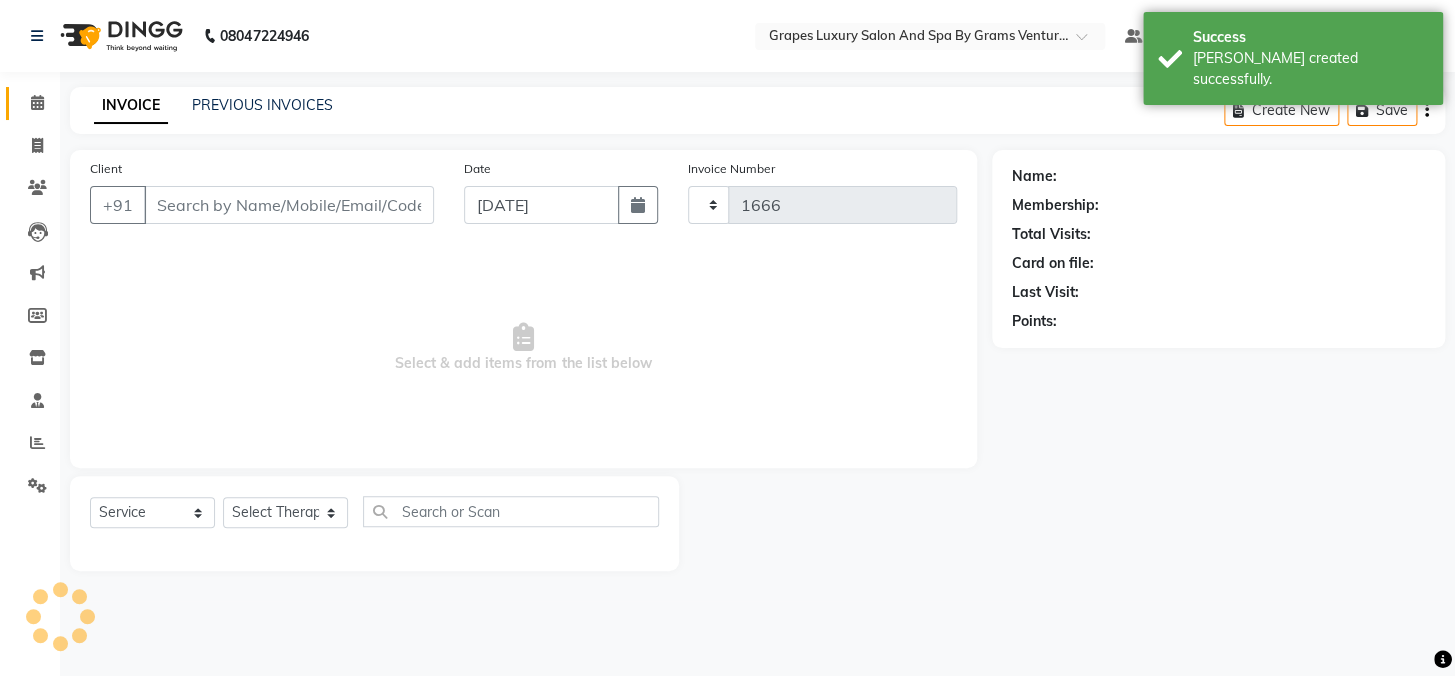select on "3585" 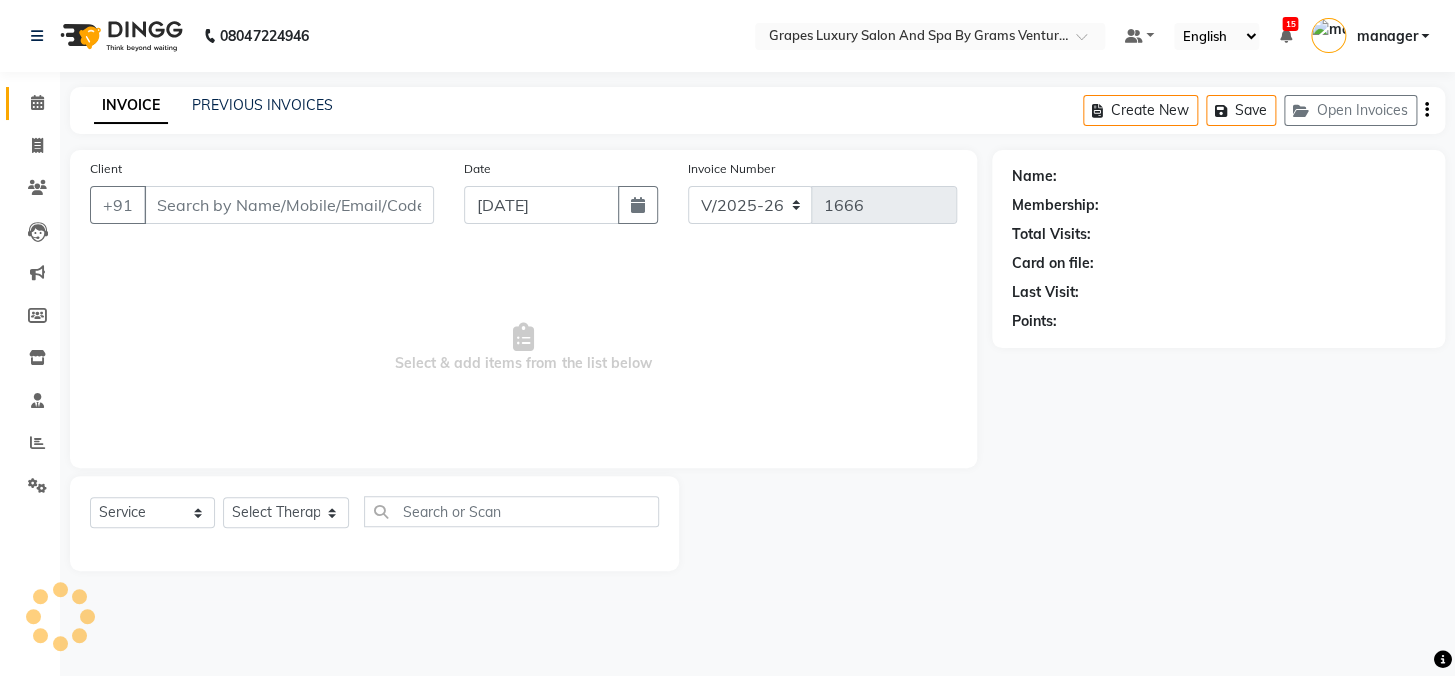 type on "9890671223" 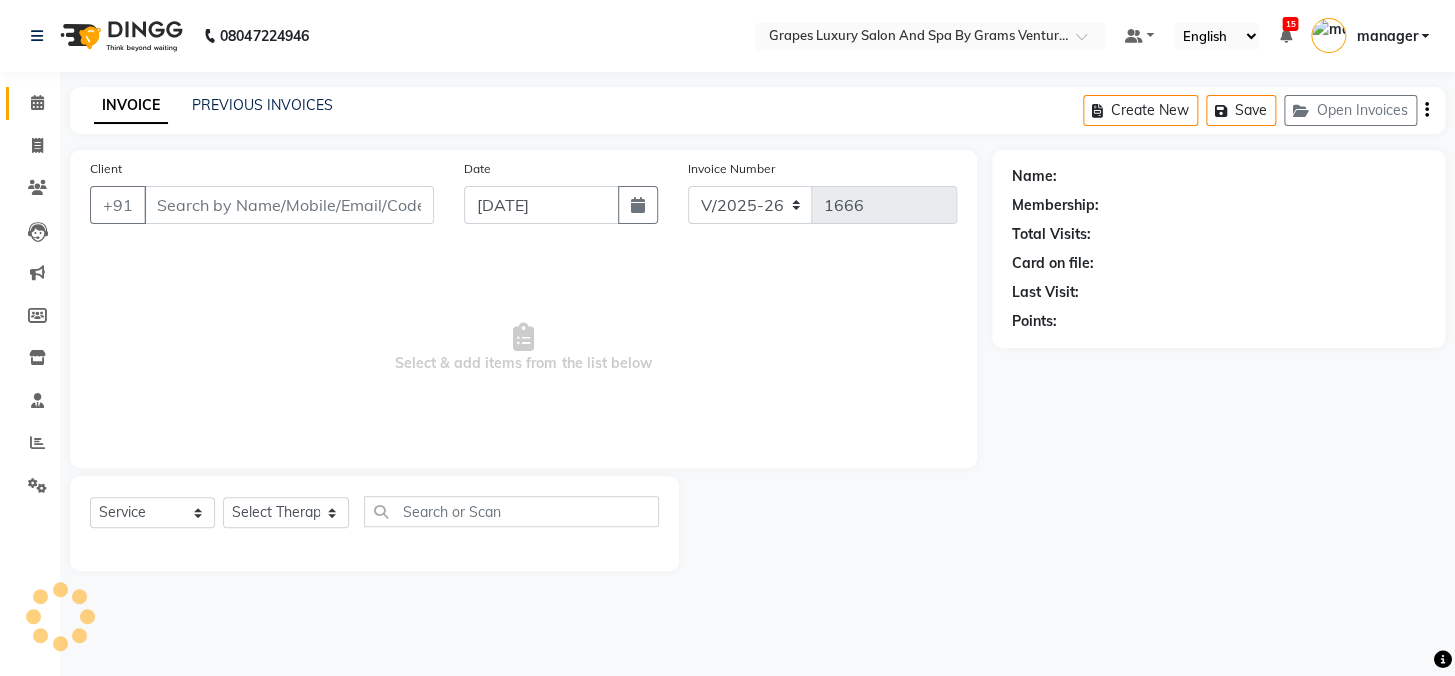 select on "41130" 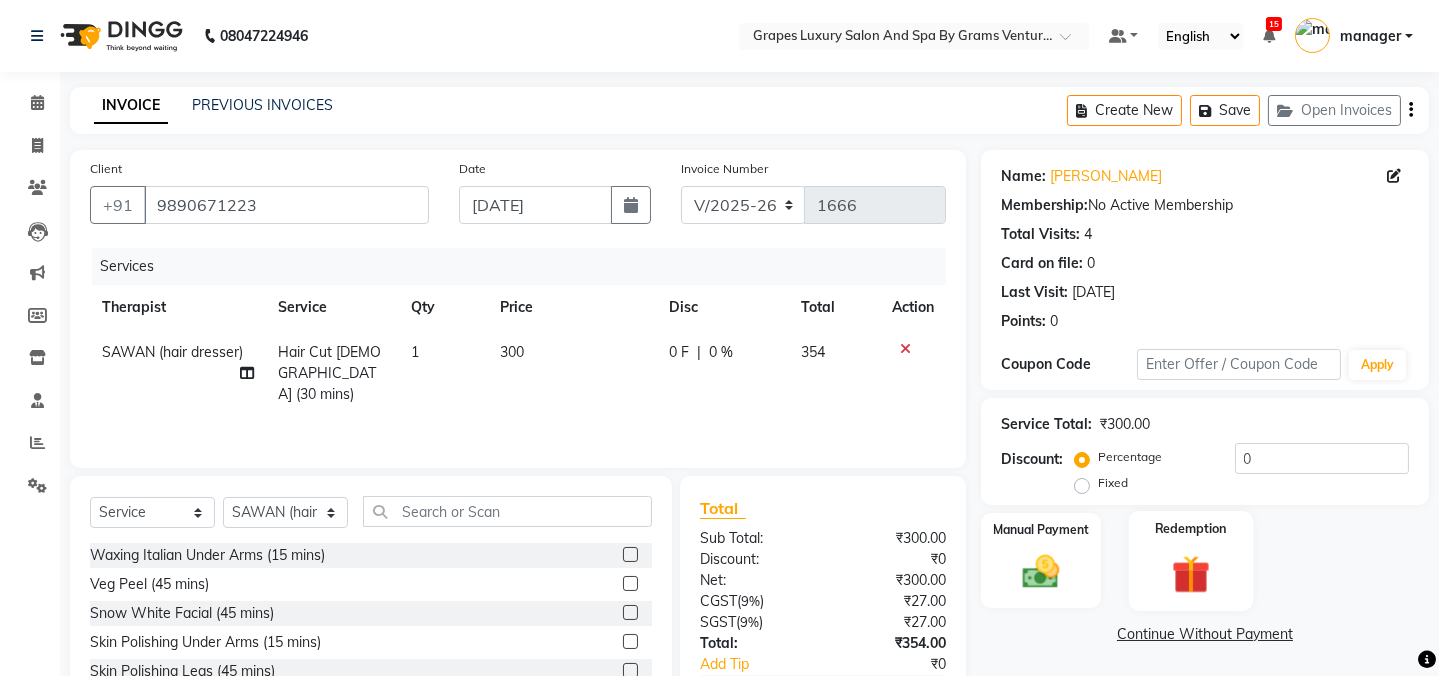 click 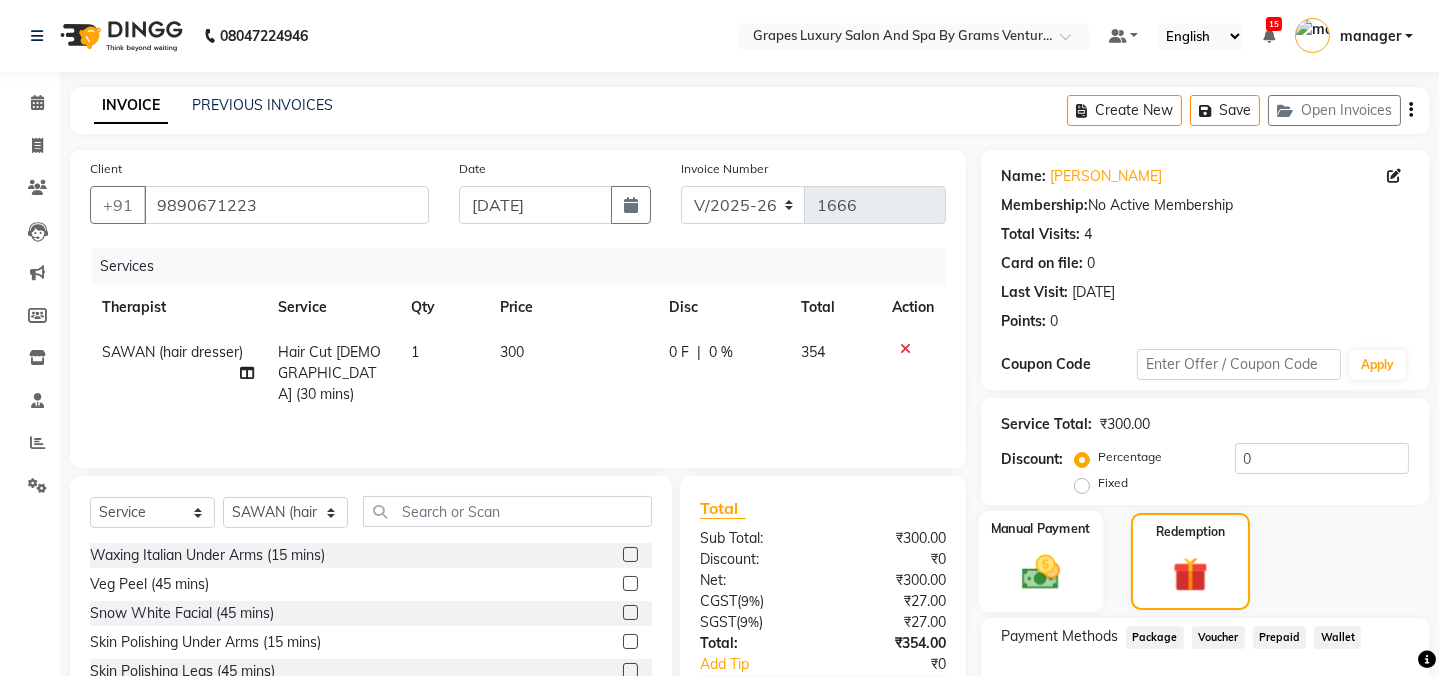 click 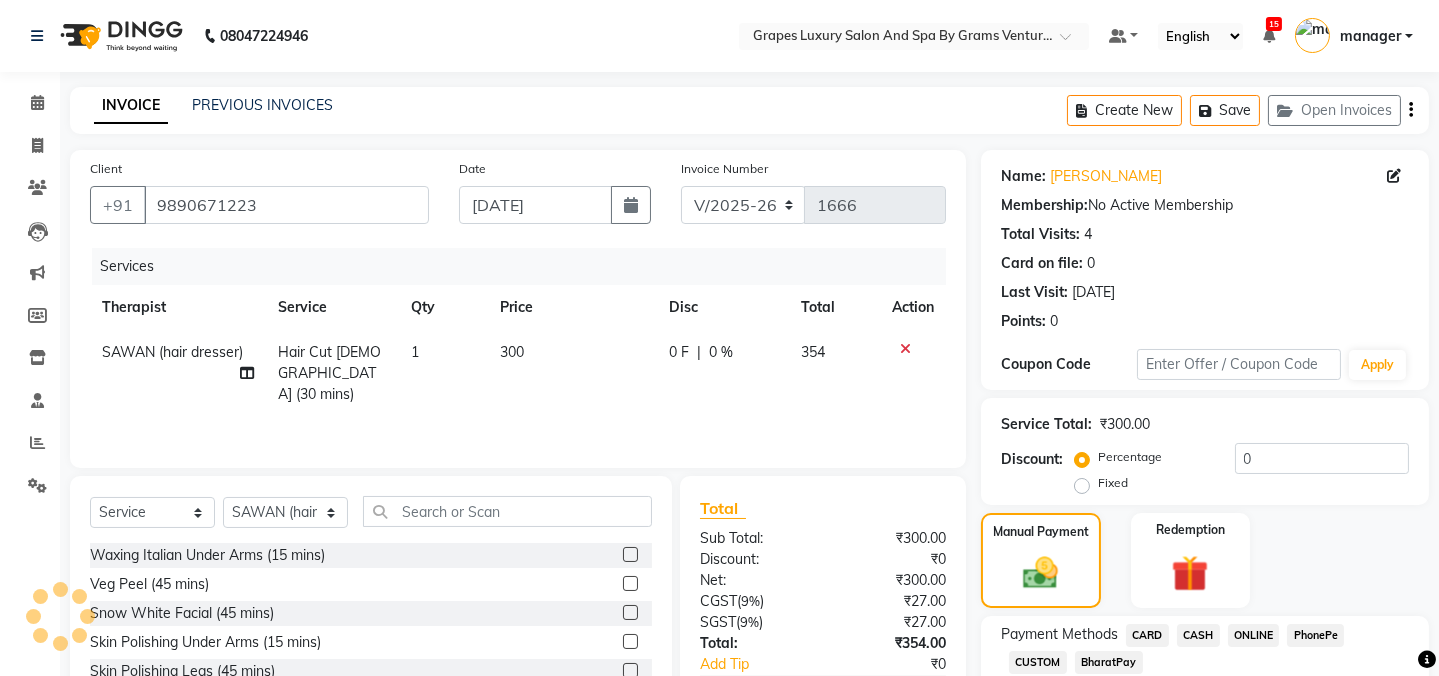 click on "ONLINE" 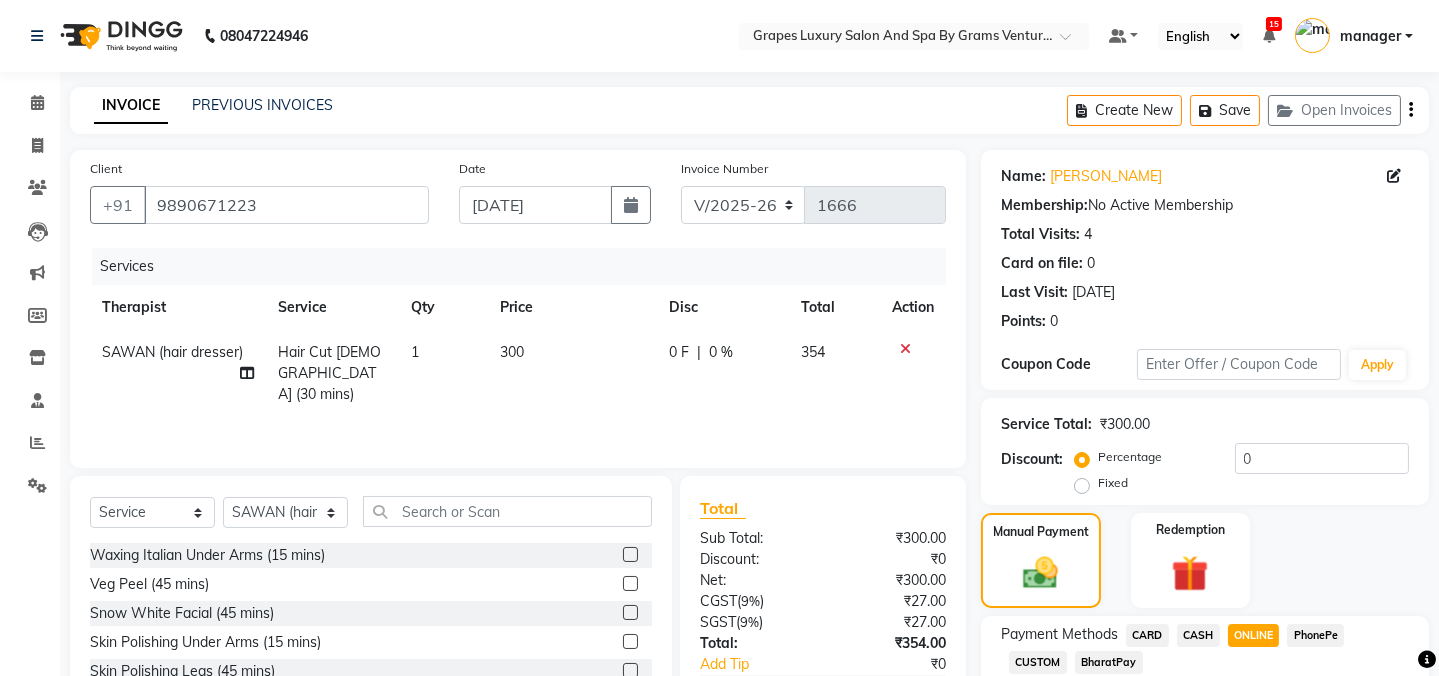 click on "Add Payment" 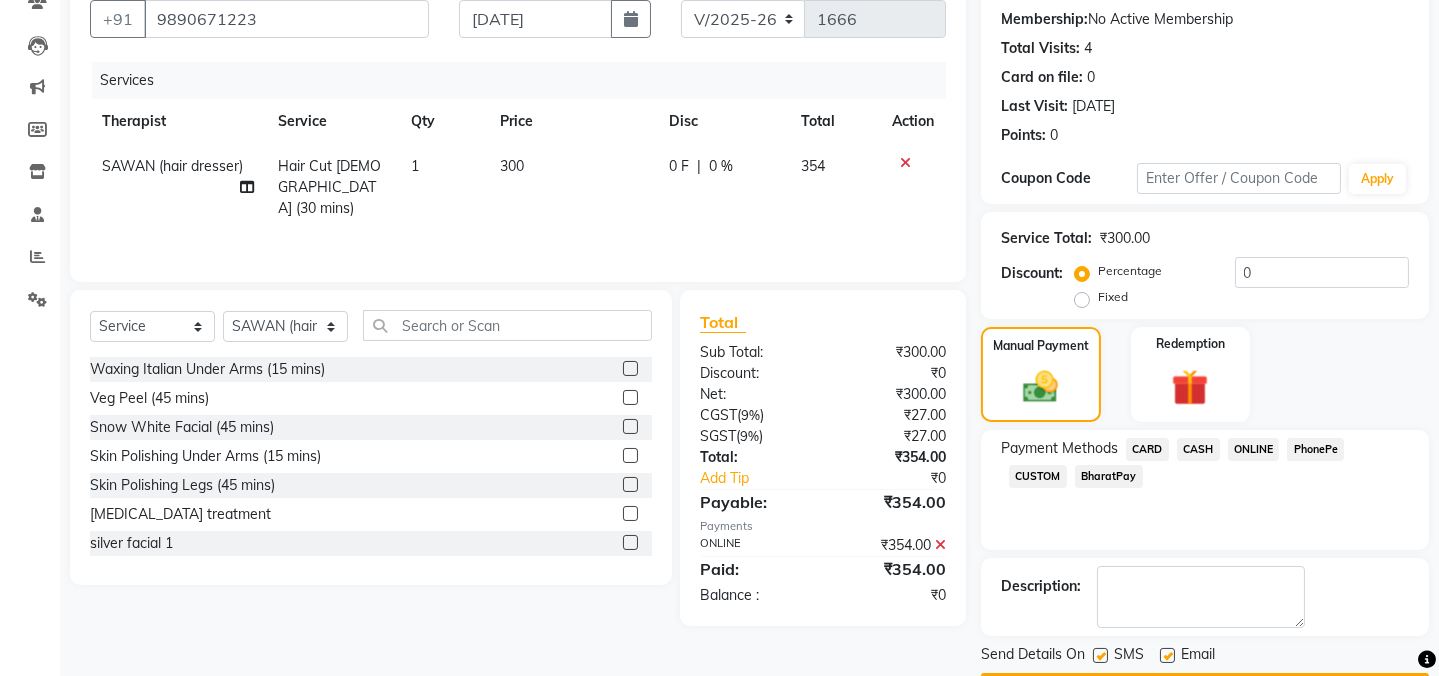 scroll, scrollTop: 242, scrollLeft: 0, axis: vertical 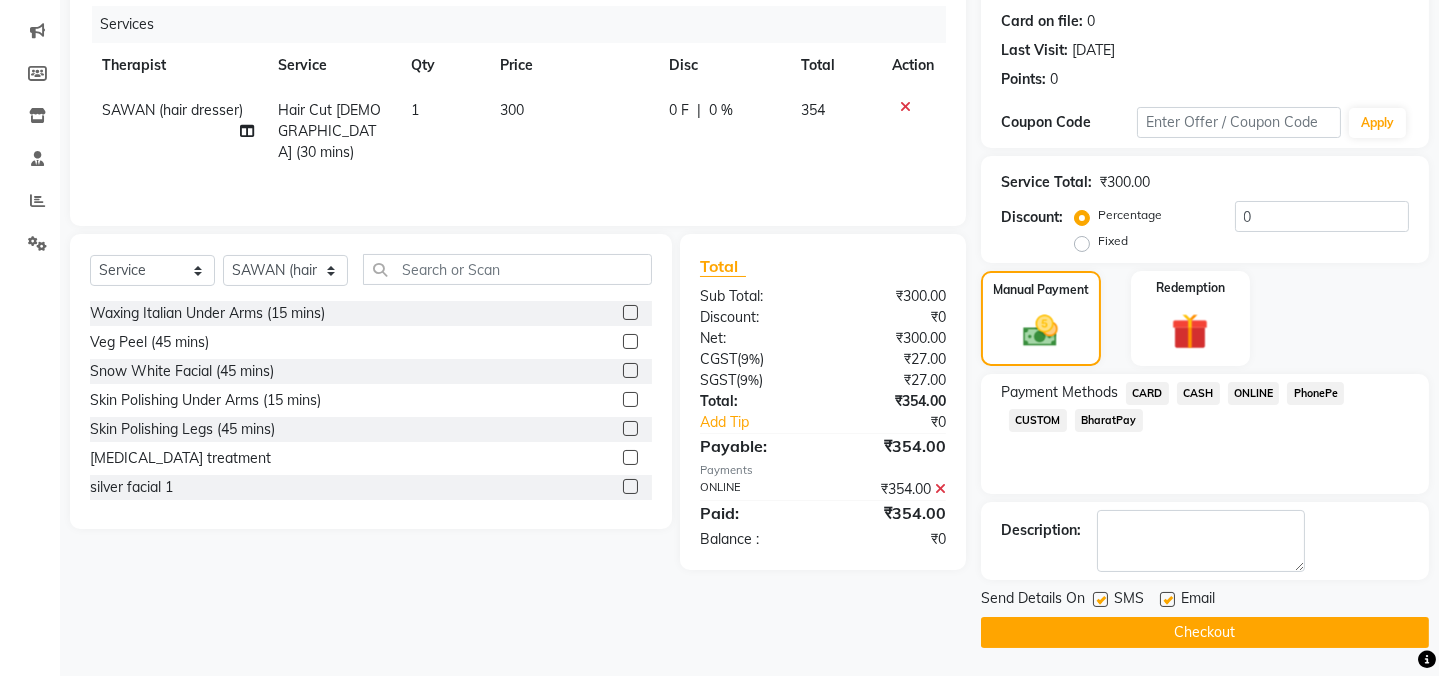 click 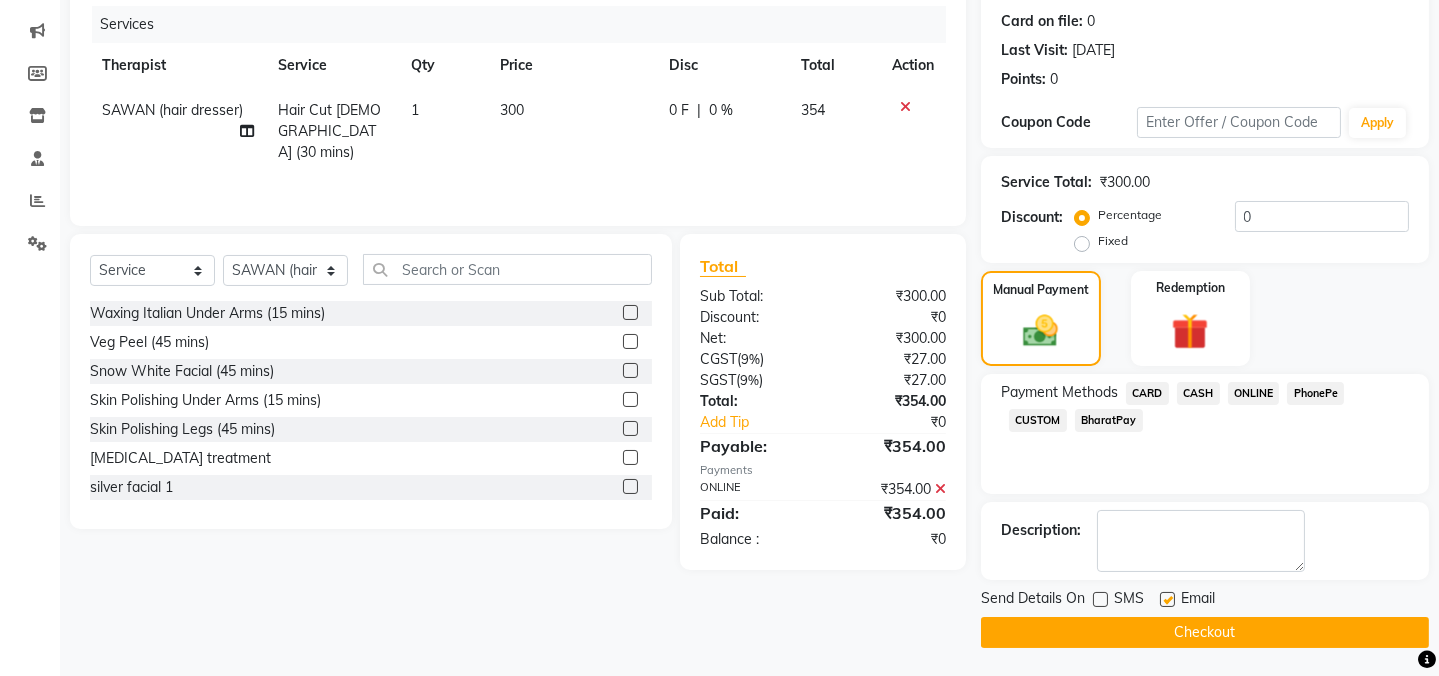 click 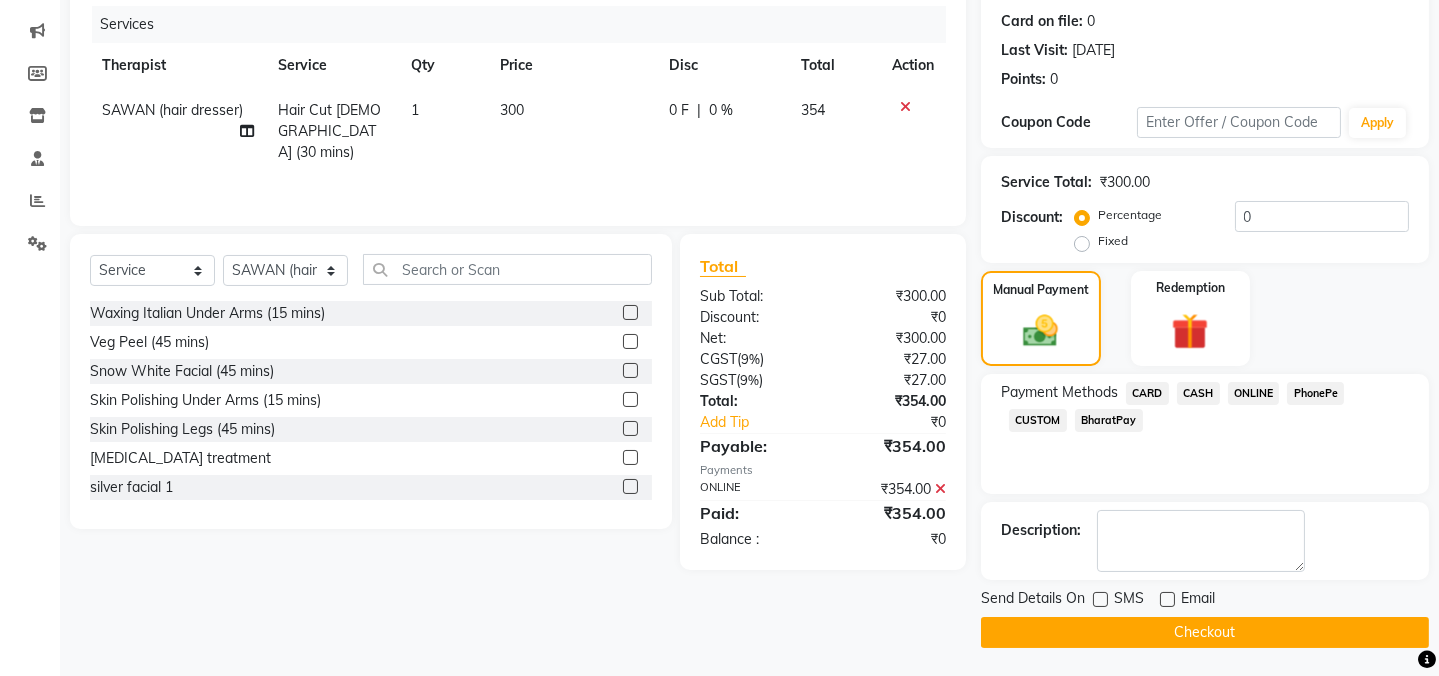 click on "Checkout" 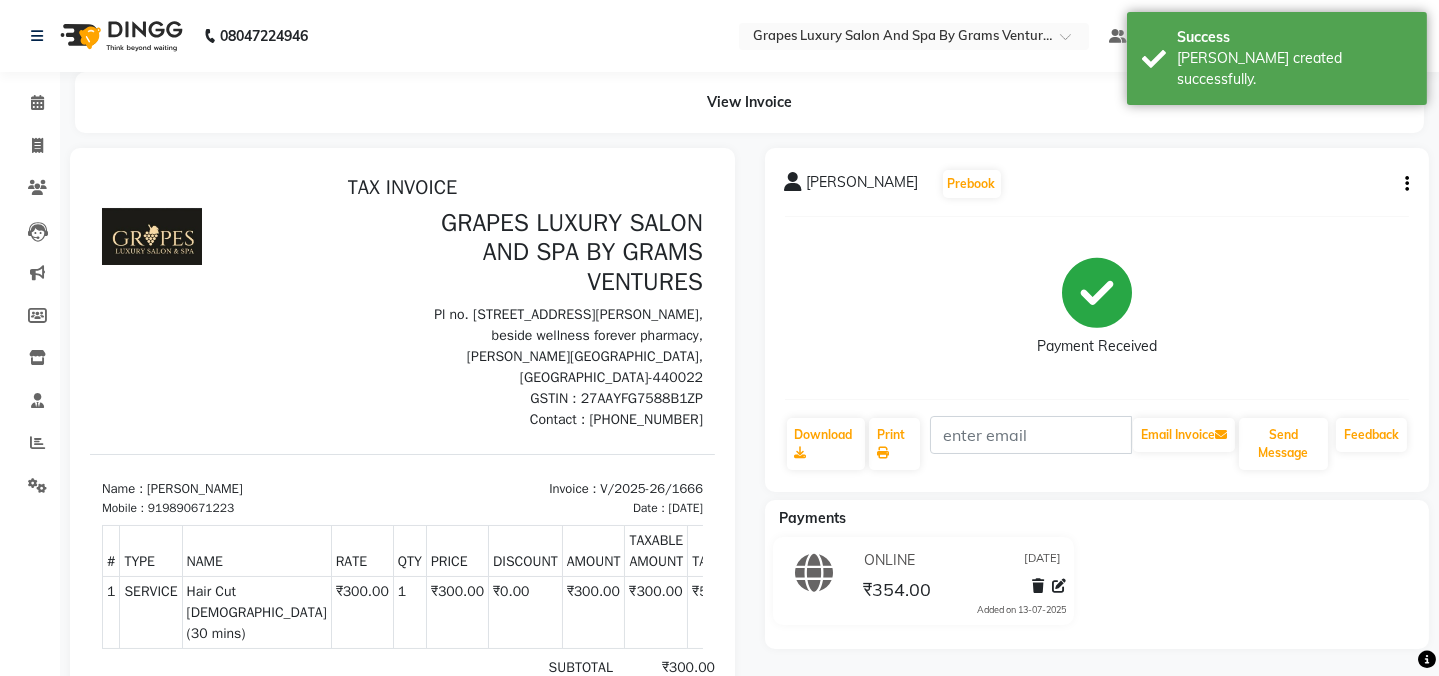 scroll, scrollTop: 0, scrollLeft: 0, axis: both 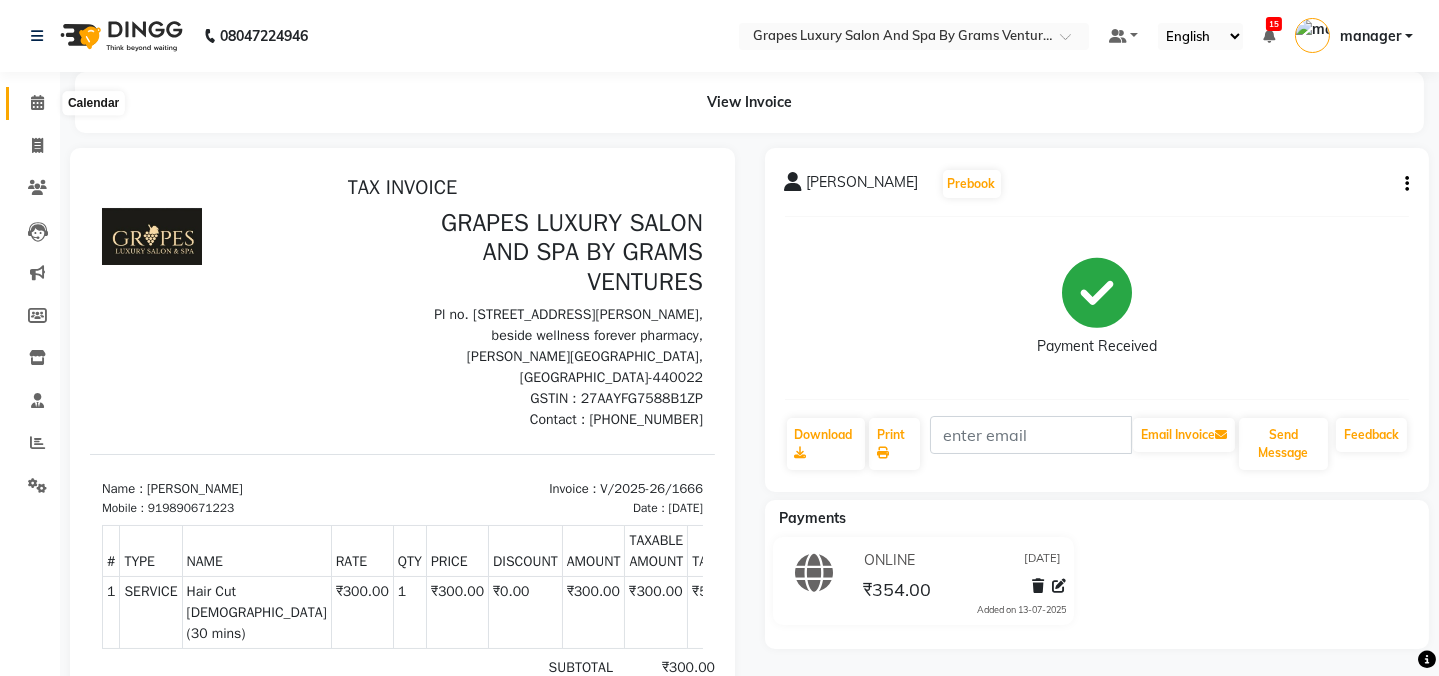 click 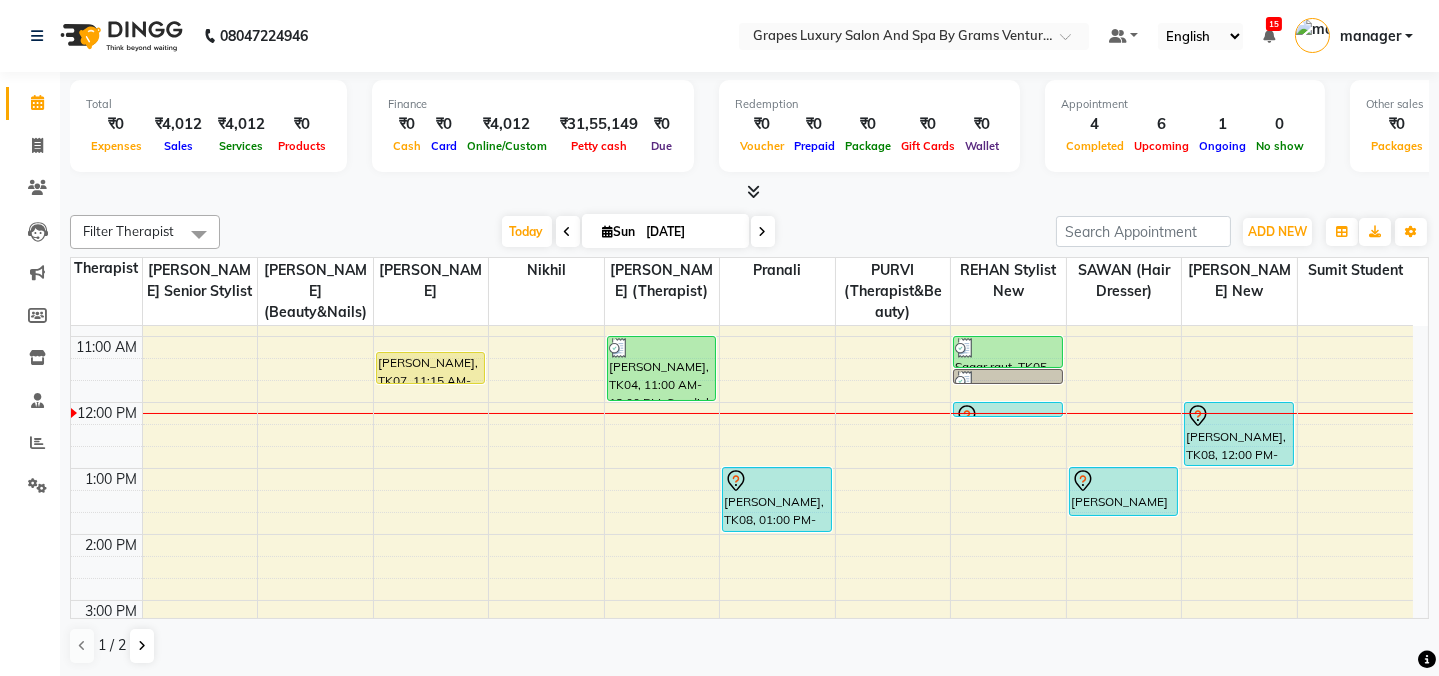 scroll, scrollTop: 166, scrollLeft: 0, axis: vertical 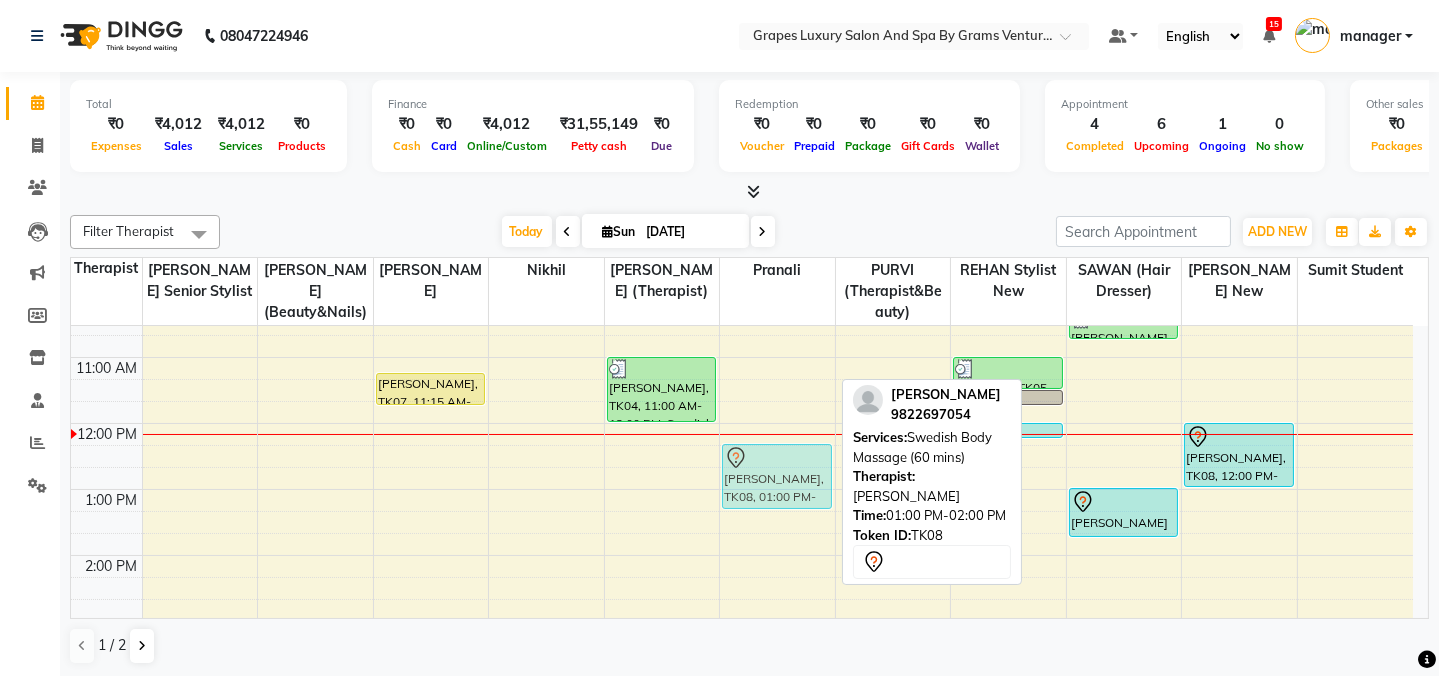 drag, startPoint x: 748, startPoint y: 515, endPoint x: 763, endPoint y: 462, distance: 55.081757 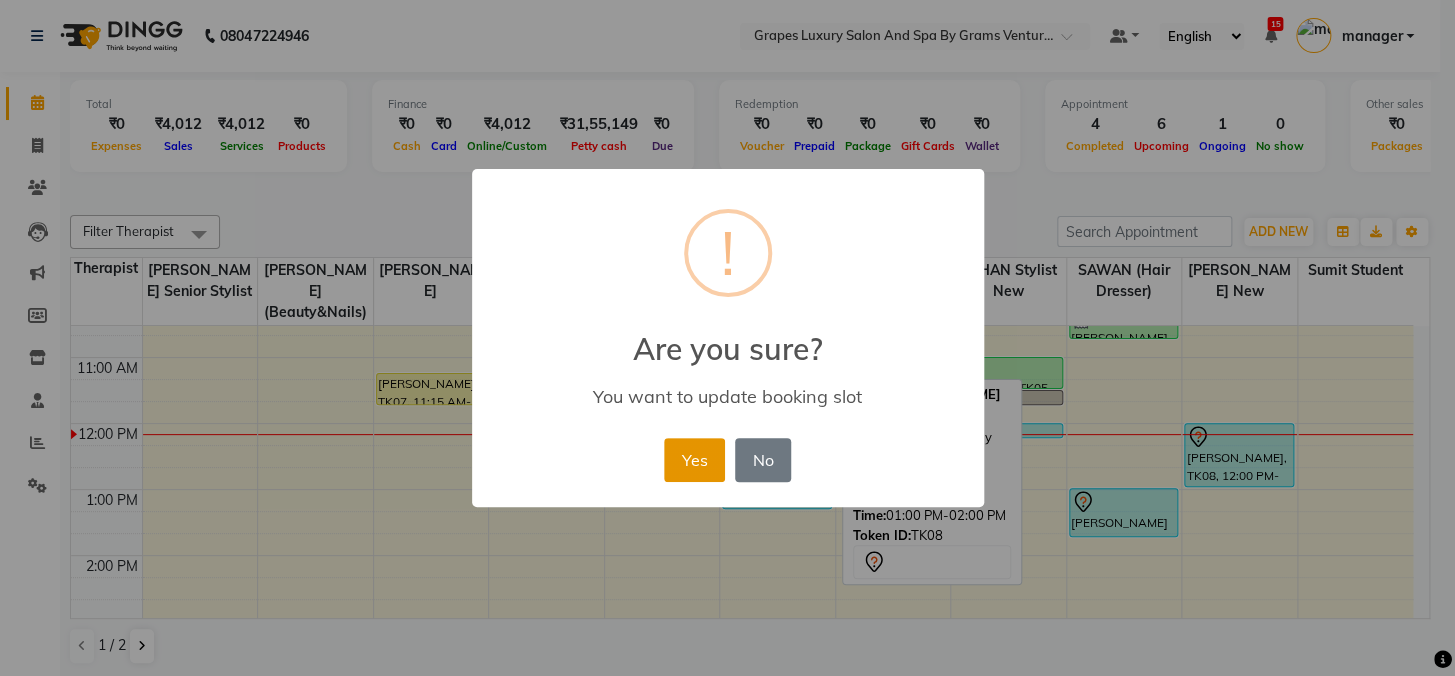click on "Yes" at bounding box center [694, 460] 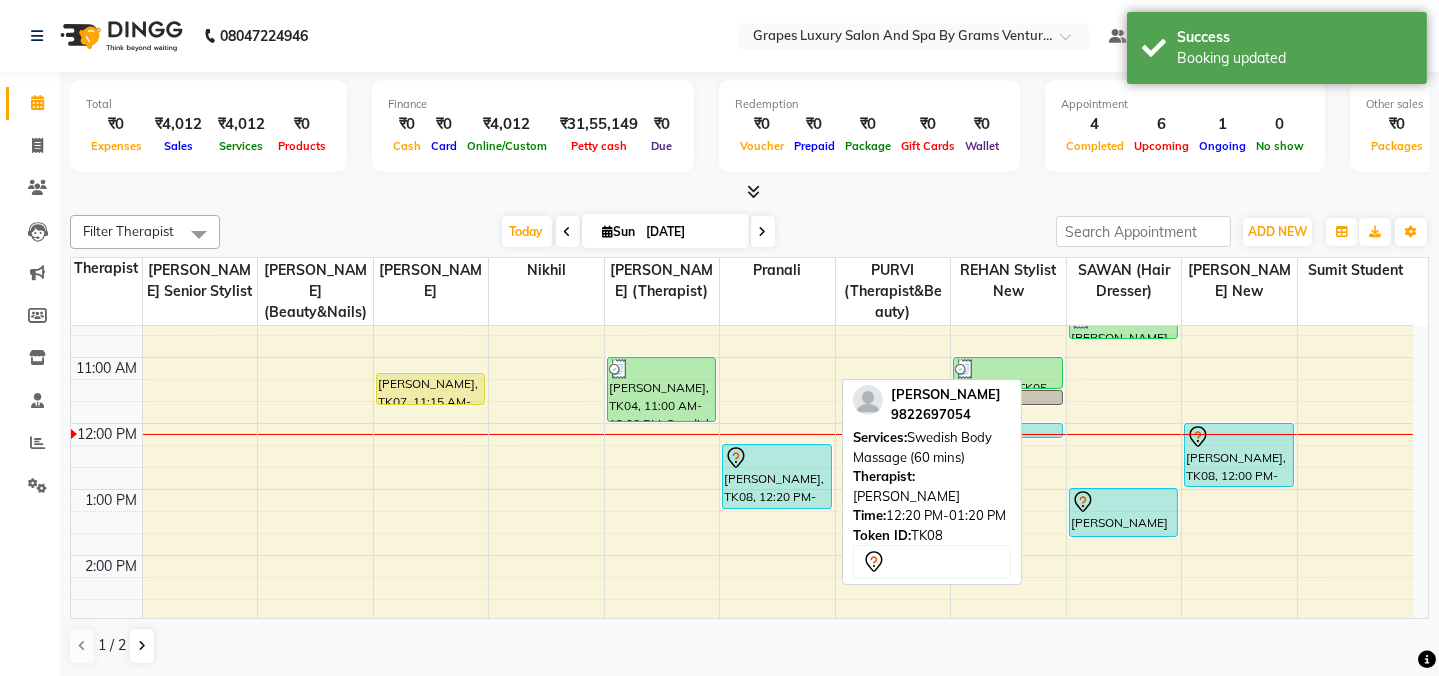 click on "[PERSON_NAME], TK08, 12:20 PM-01:20 PM, Swedish Body Massage (60 mins)" at bounding box center [777, 476] 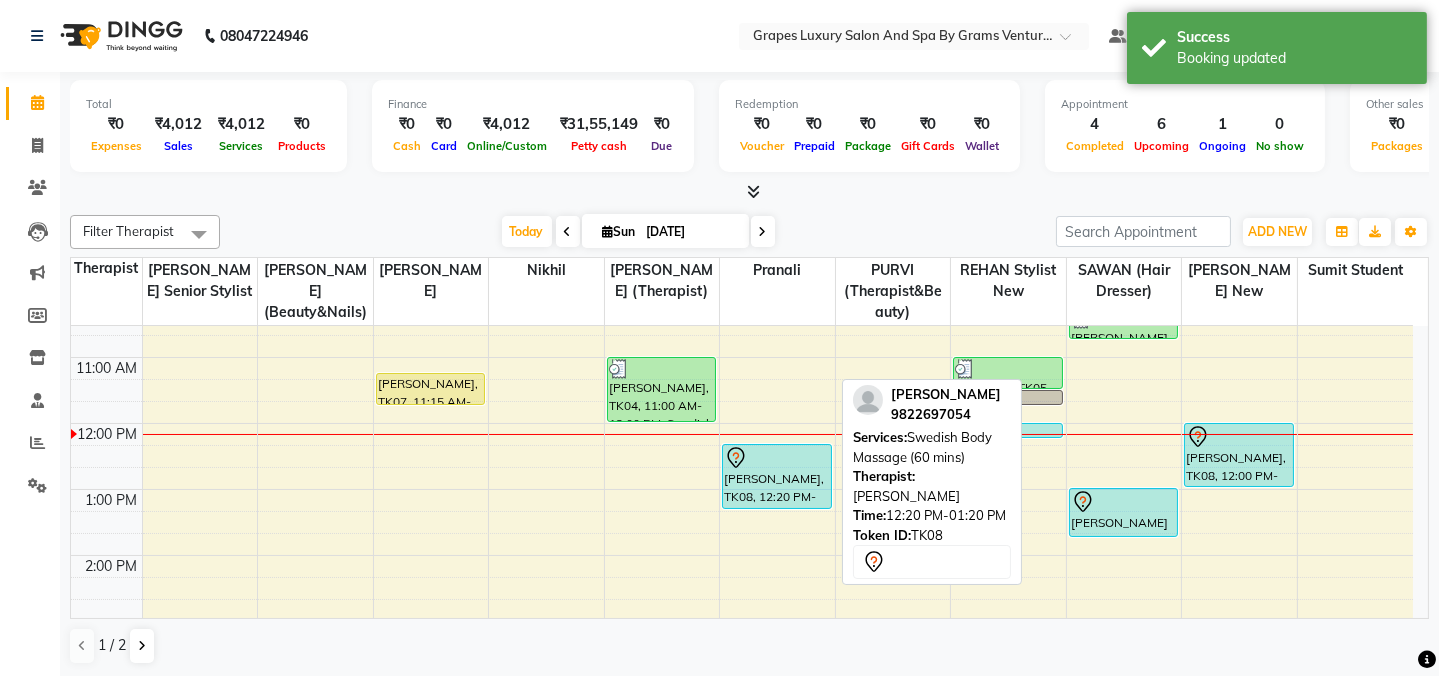 click on "[PERSON_NAME], TK08, 12:20 PM-01:20 PM, Swedish Body Massage (60 mins)" at bounding box center [777, 476] 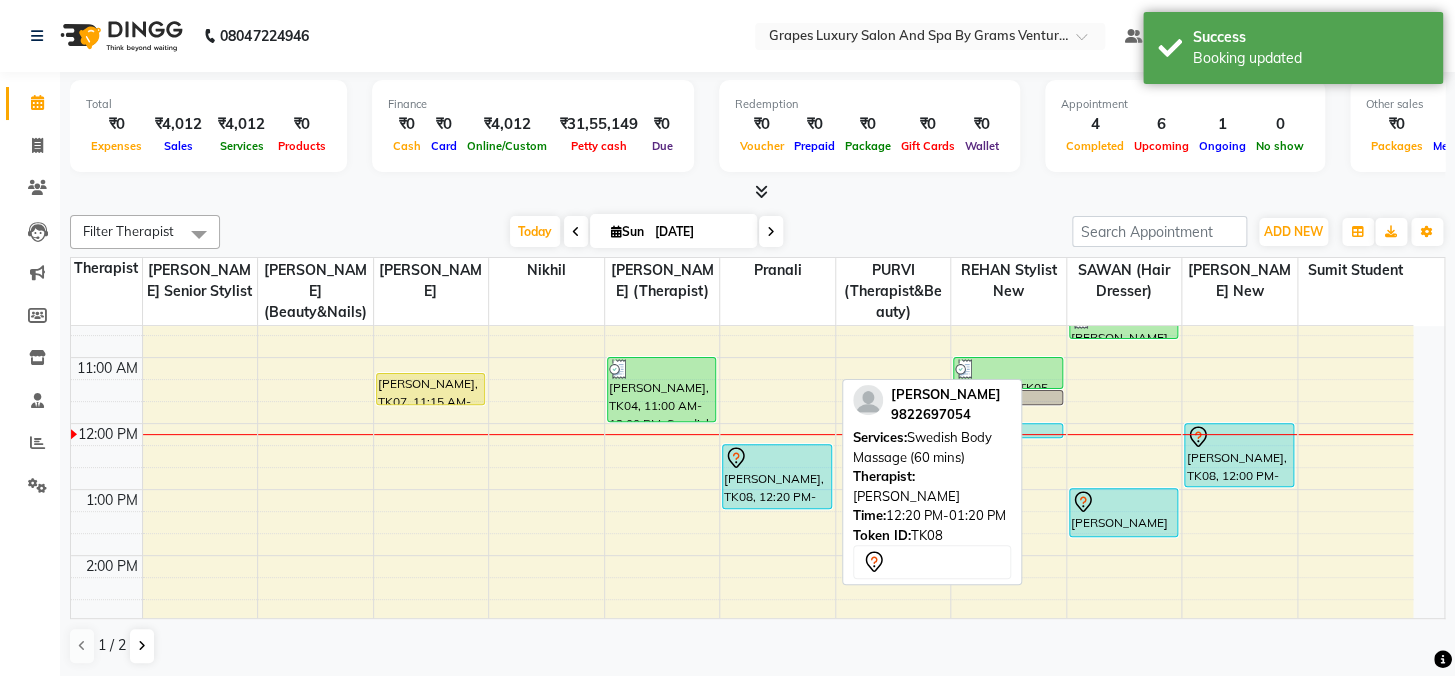 select on "7" 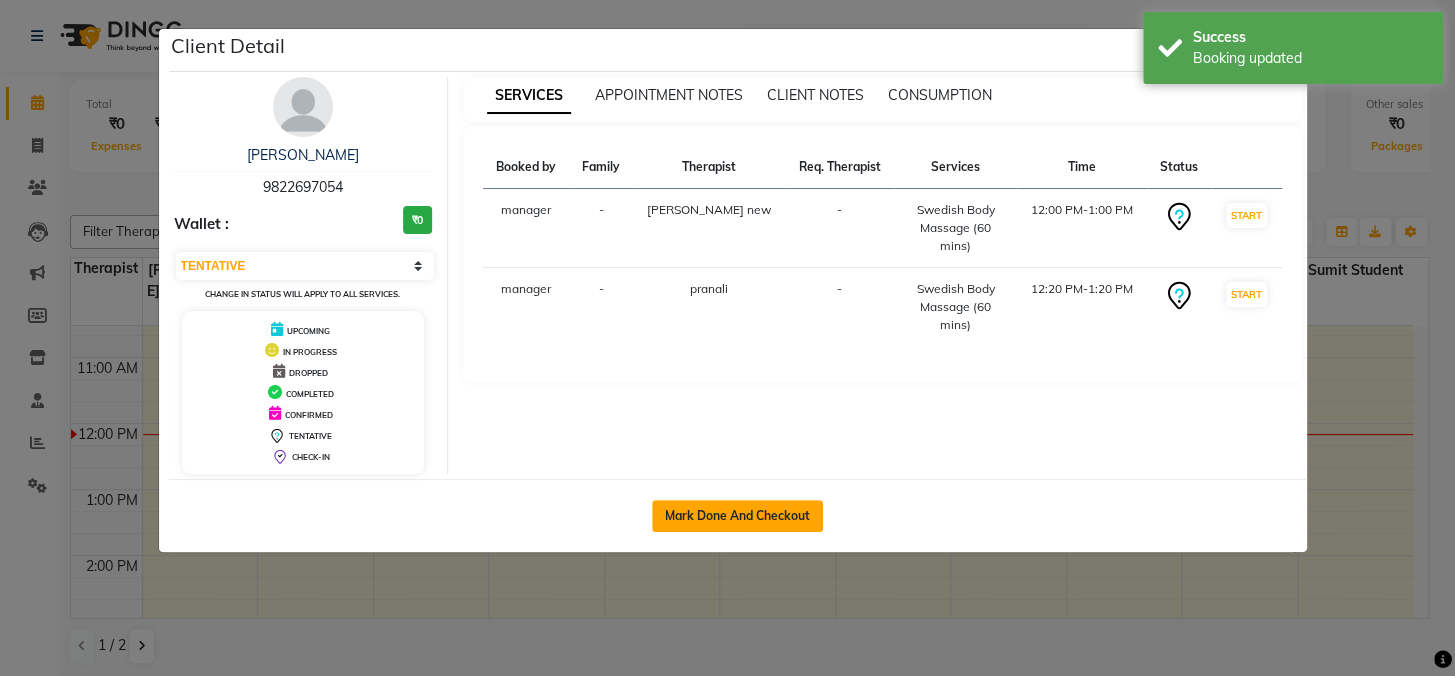 click on "Mark Done And Checkout" 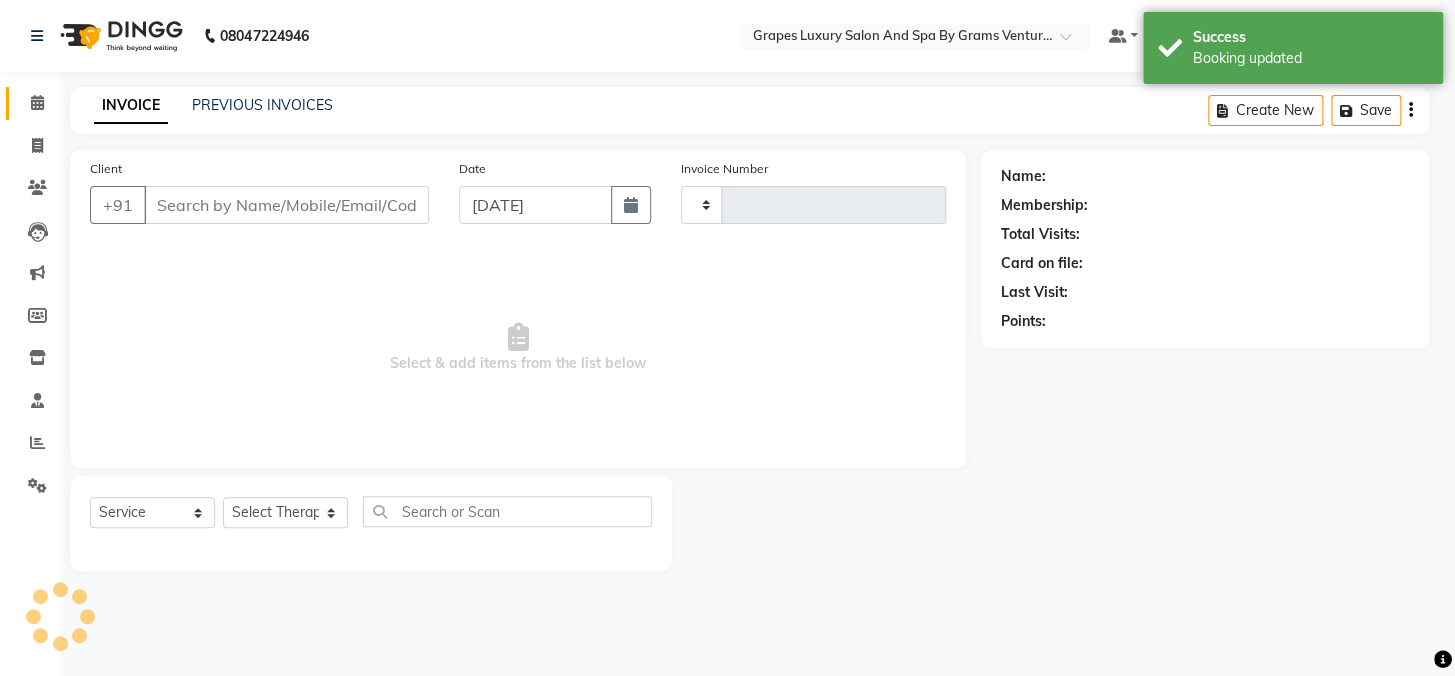 type on "1667" 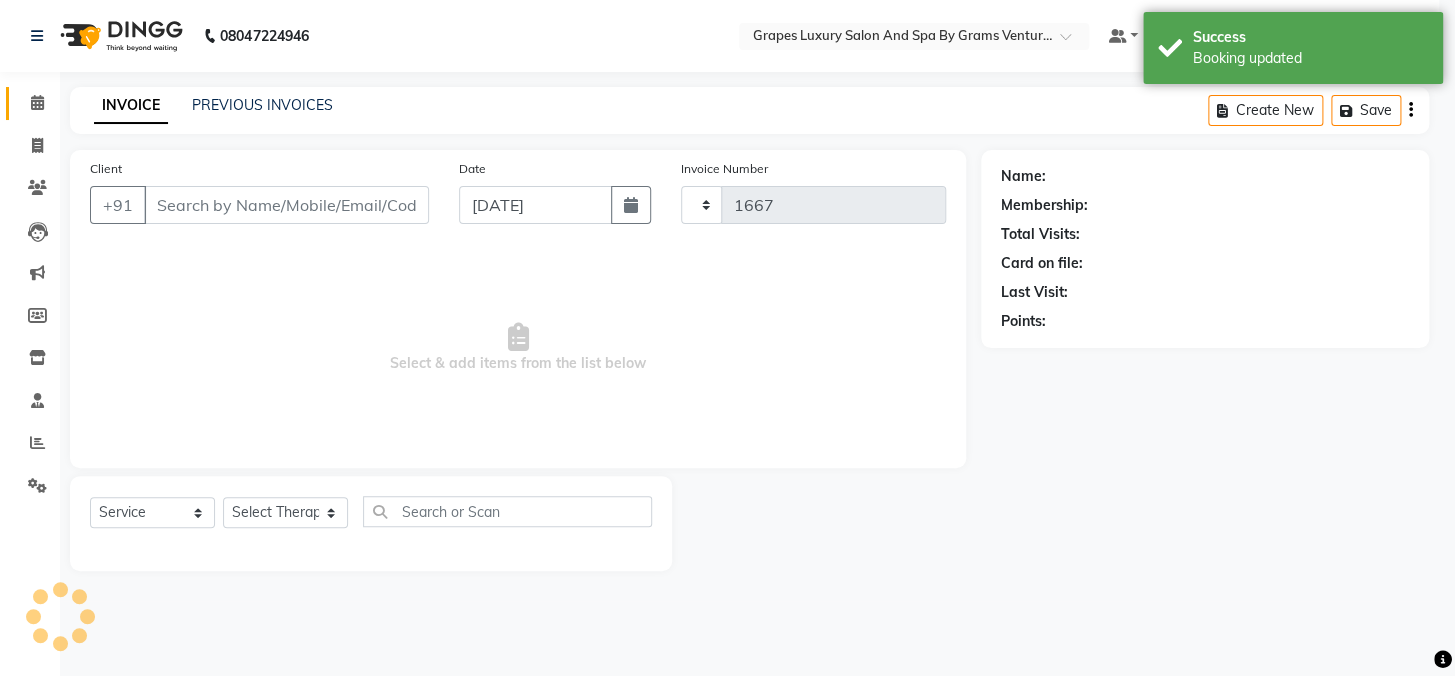 select on "3585" 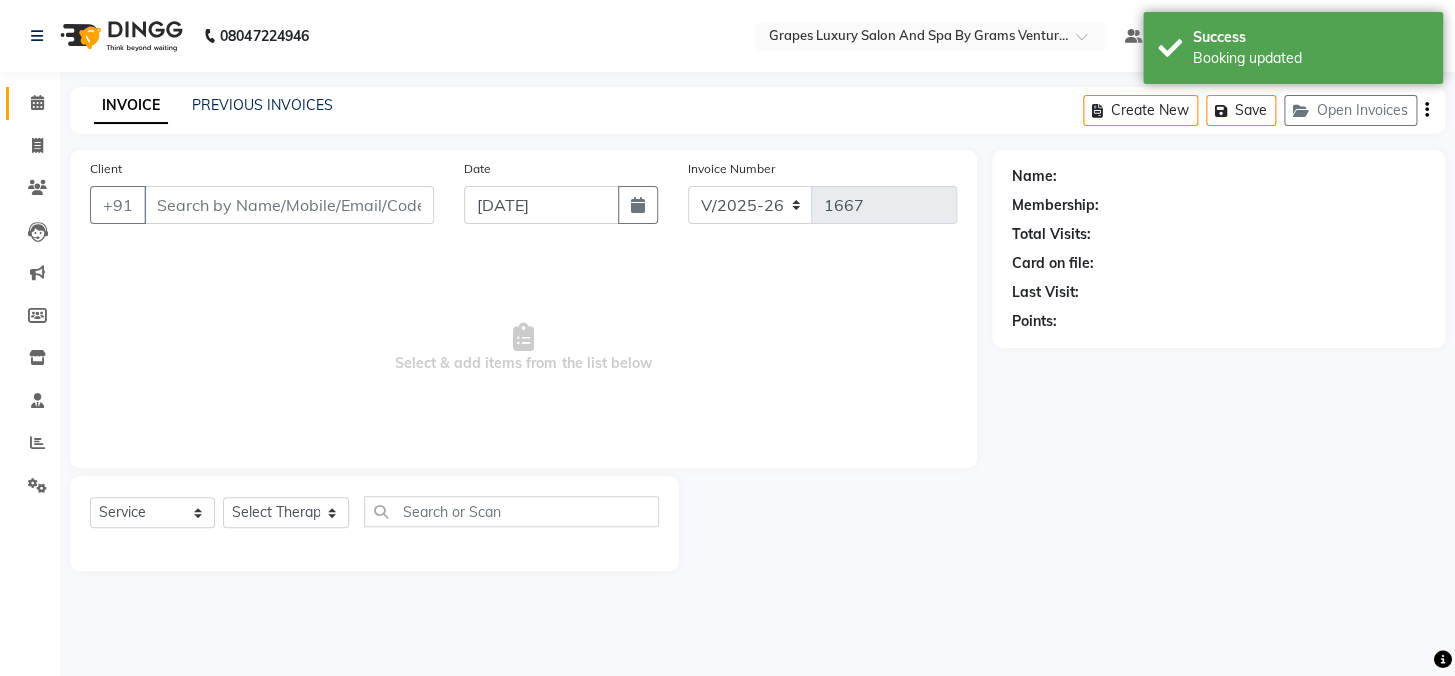 type on "9822697054" 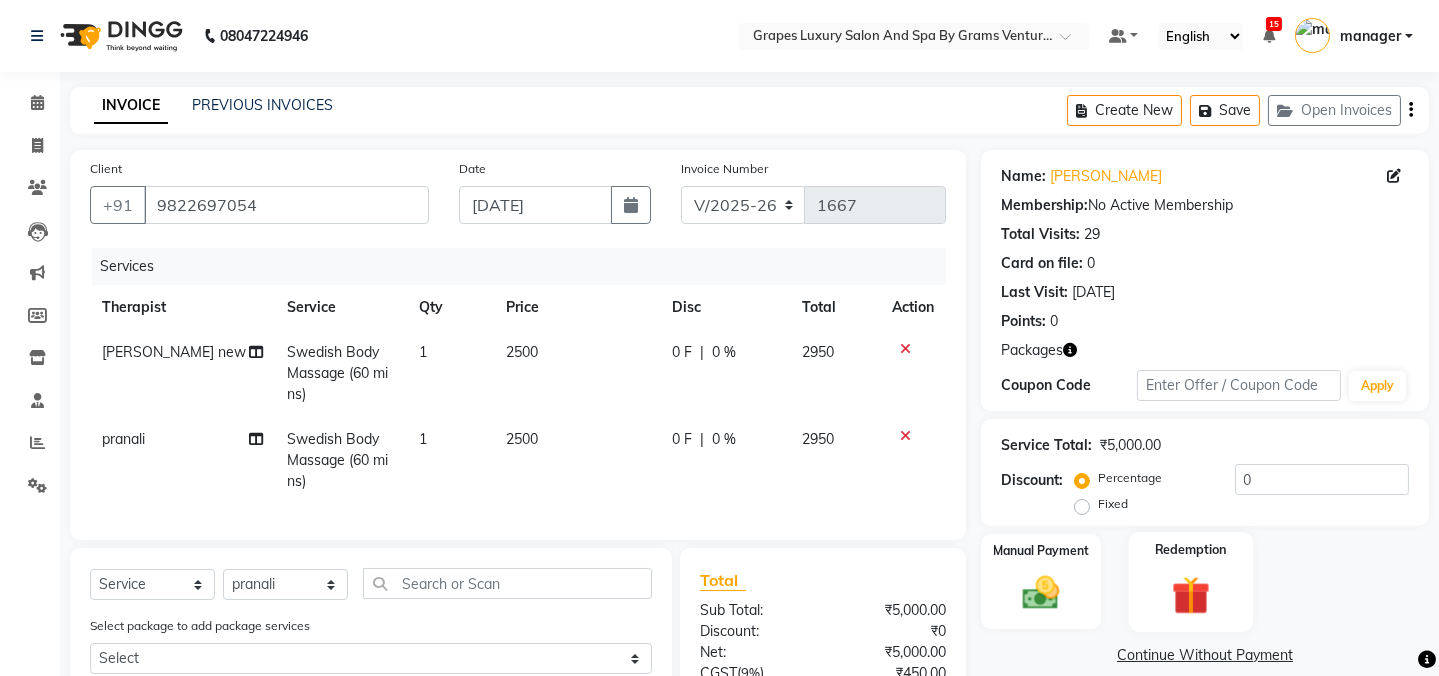 click 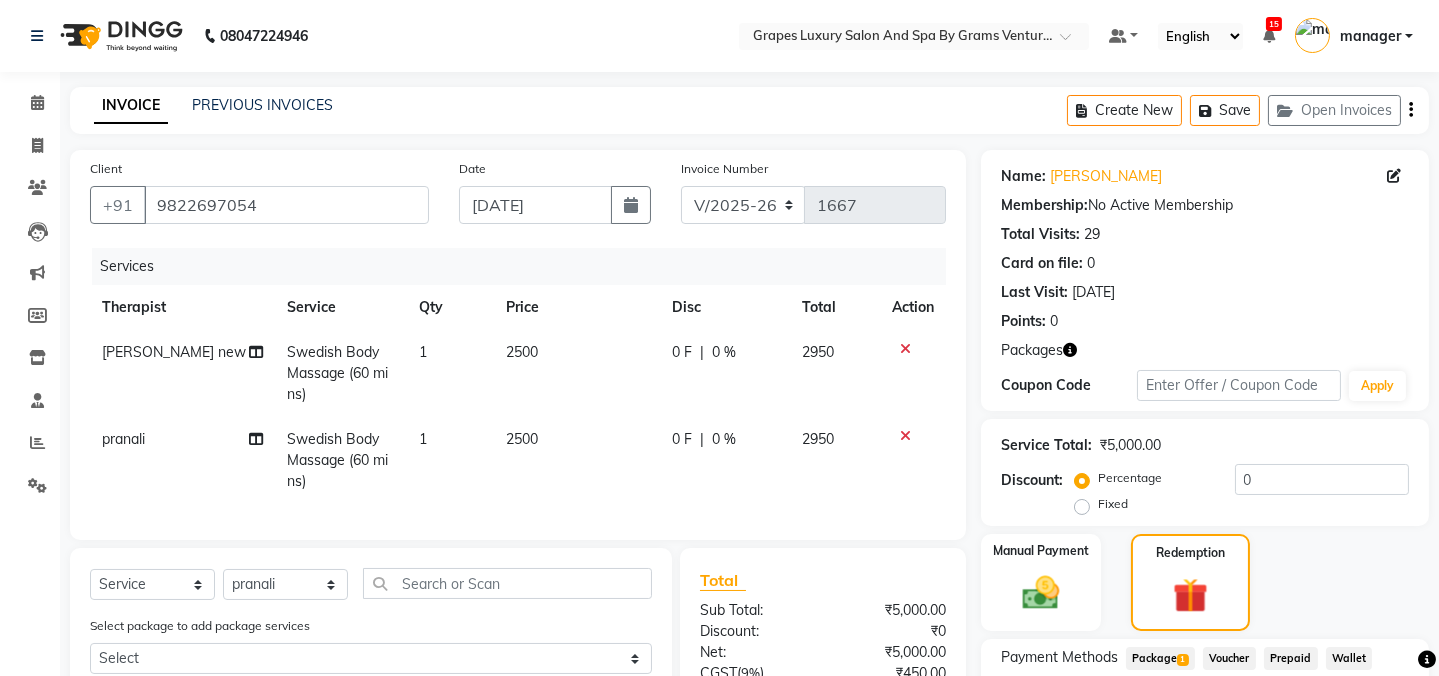 click on "Package  1" 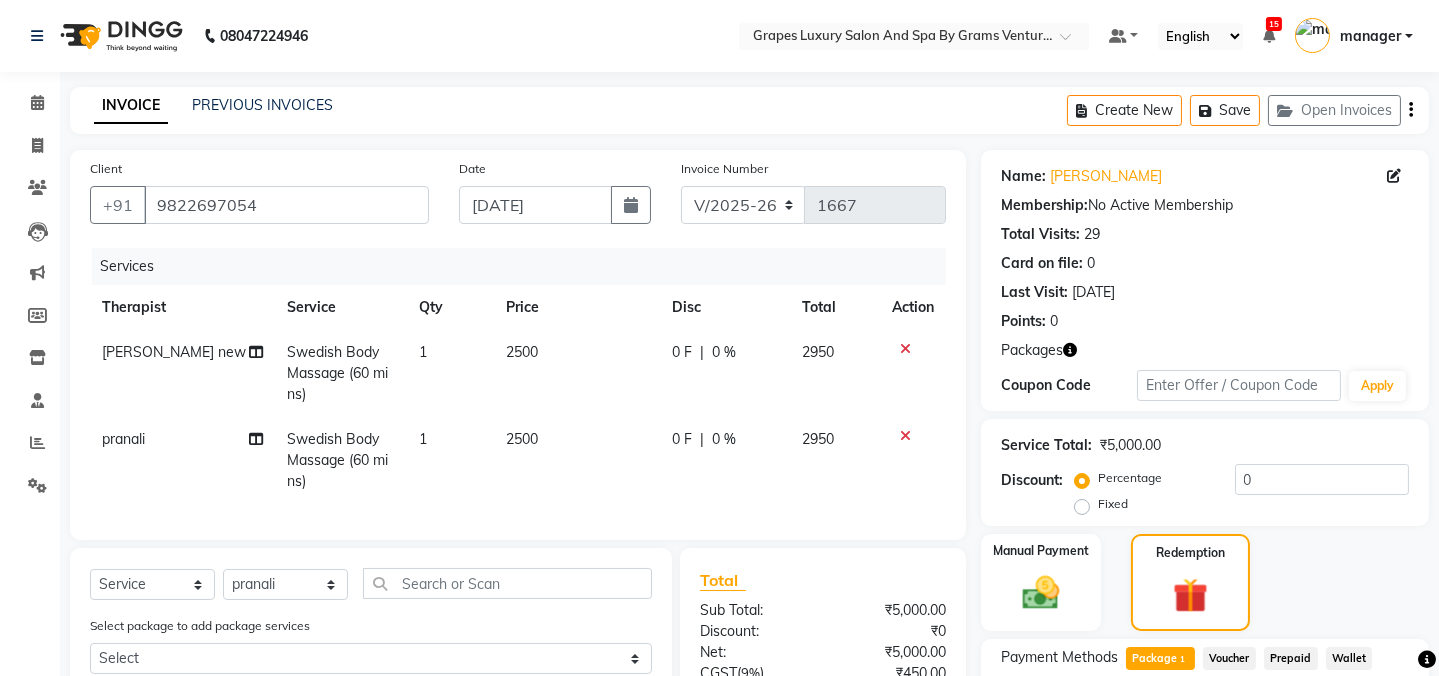 scroll, scrollTop: 280, scrollLeft: 0, axis: vertical 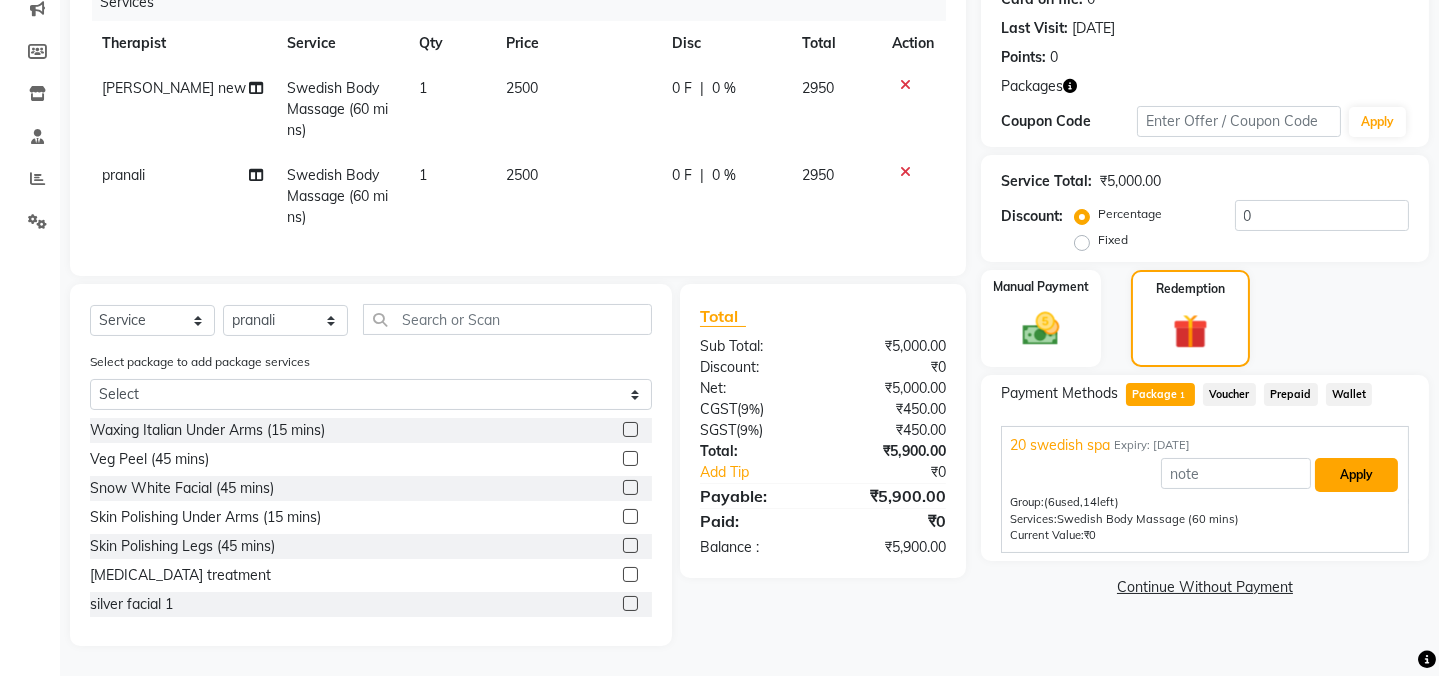 click on "Apply" at bounding box center [1356, 475] 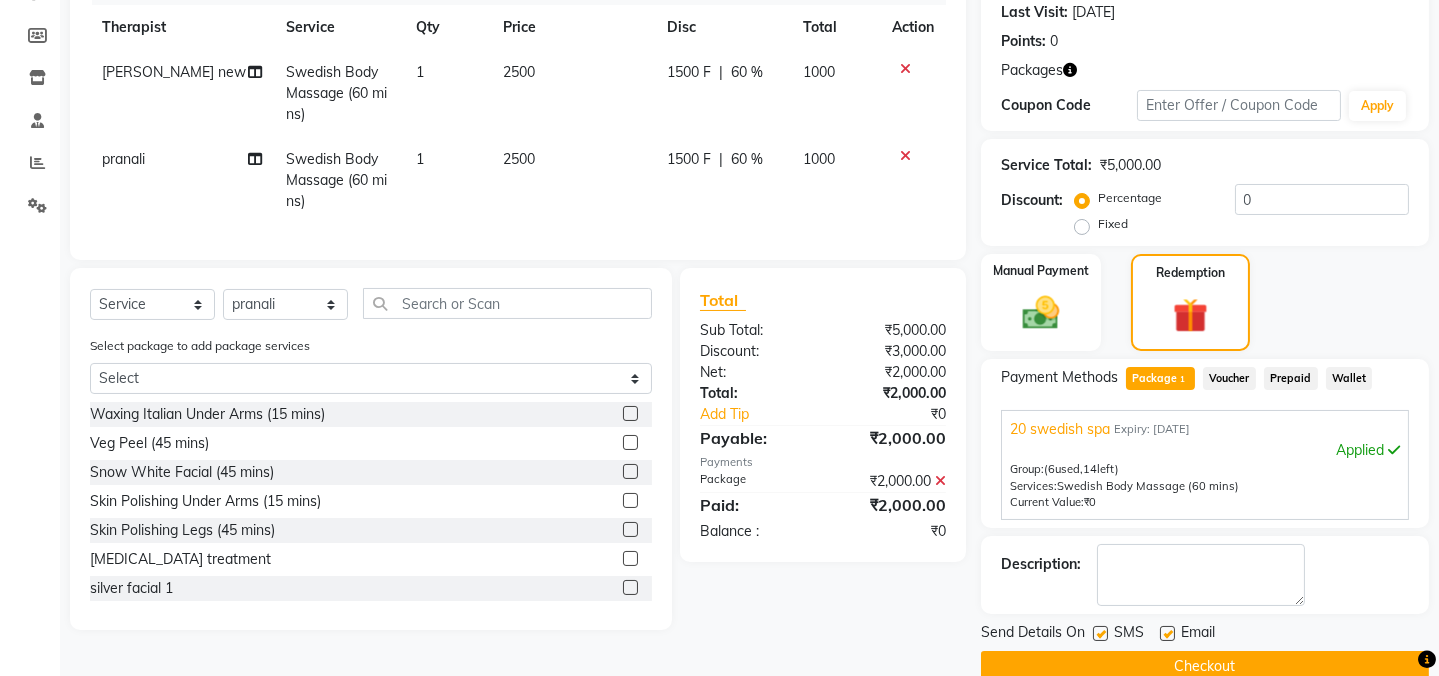 click 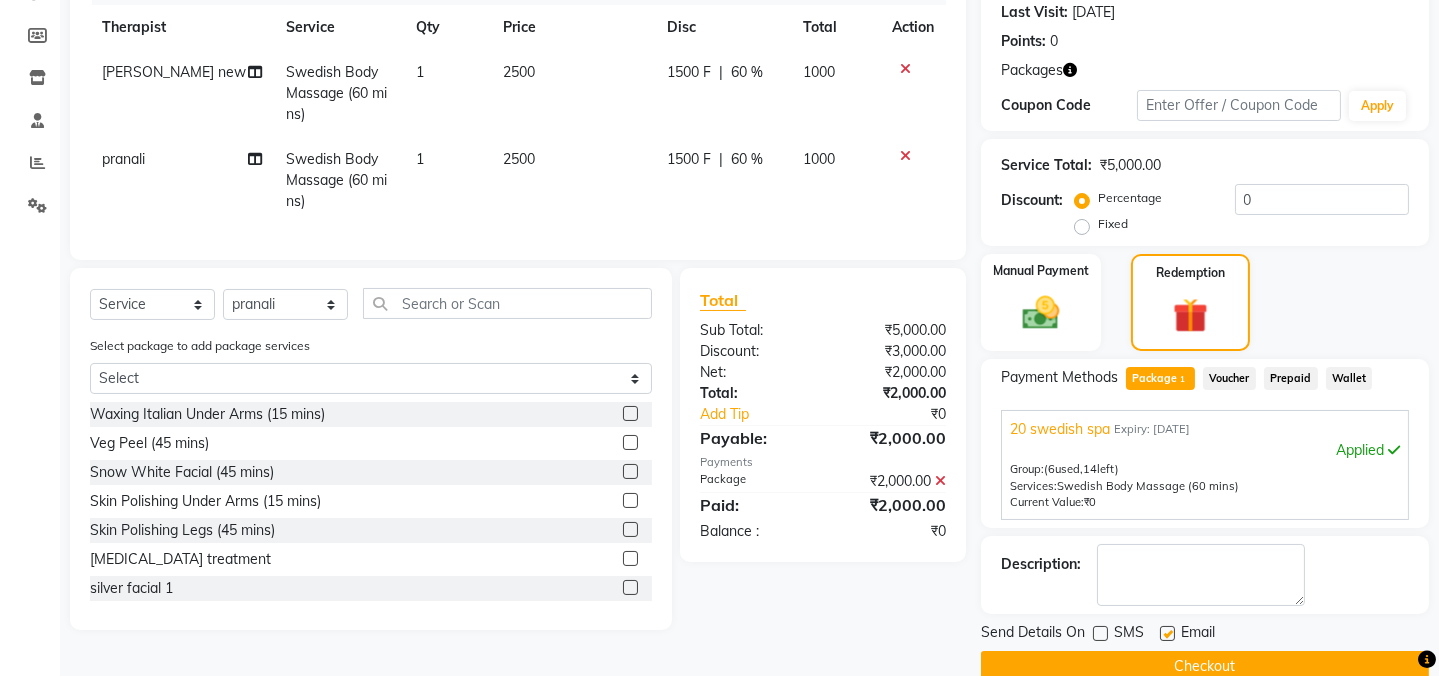 click 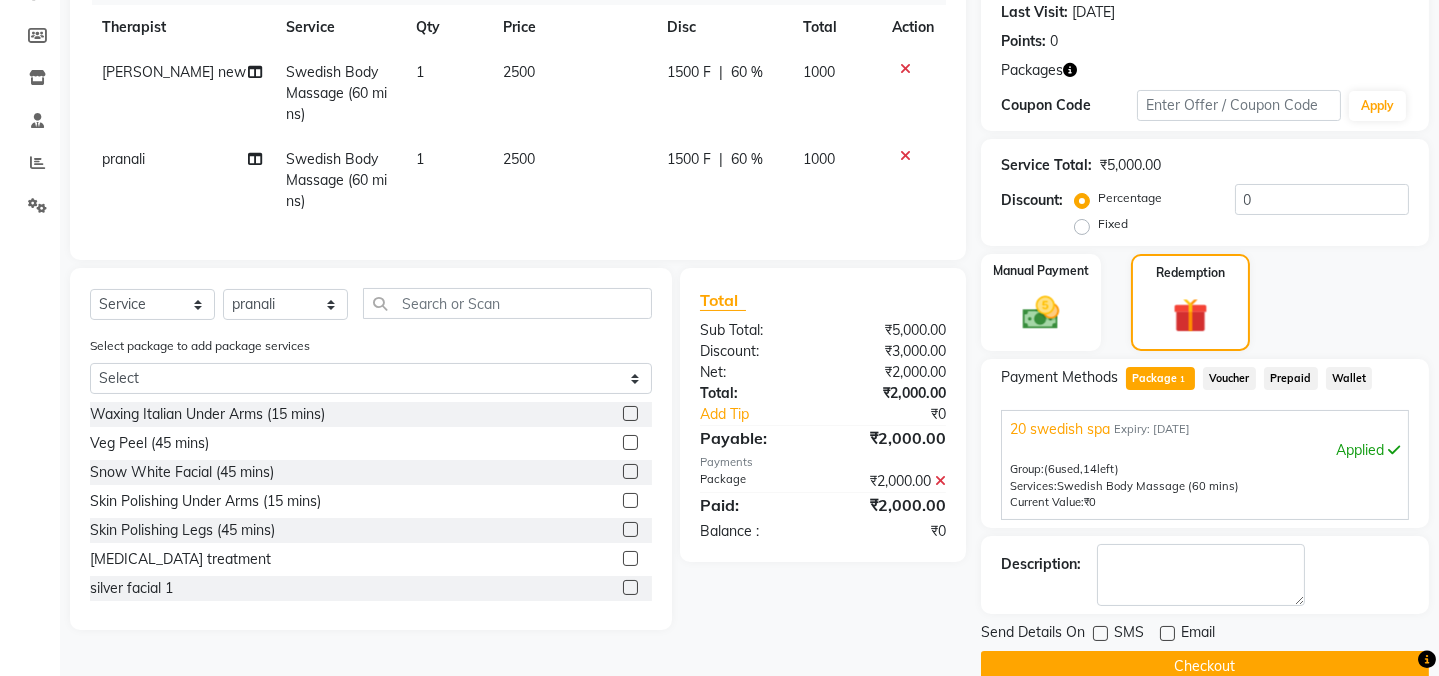 click on "Checkout" 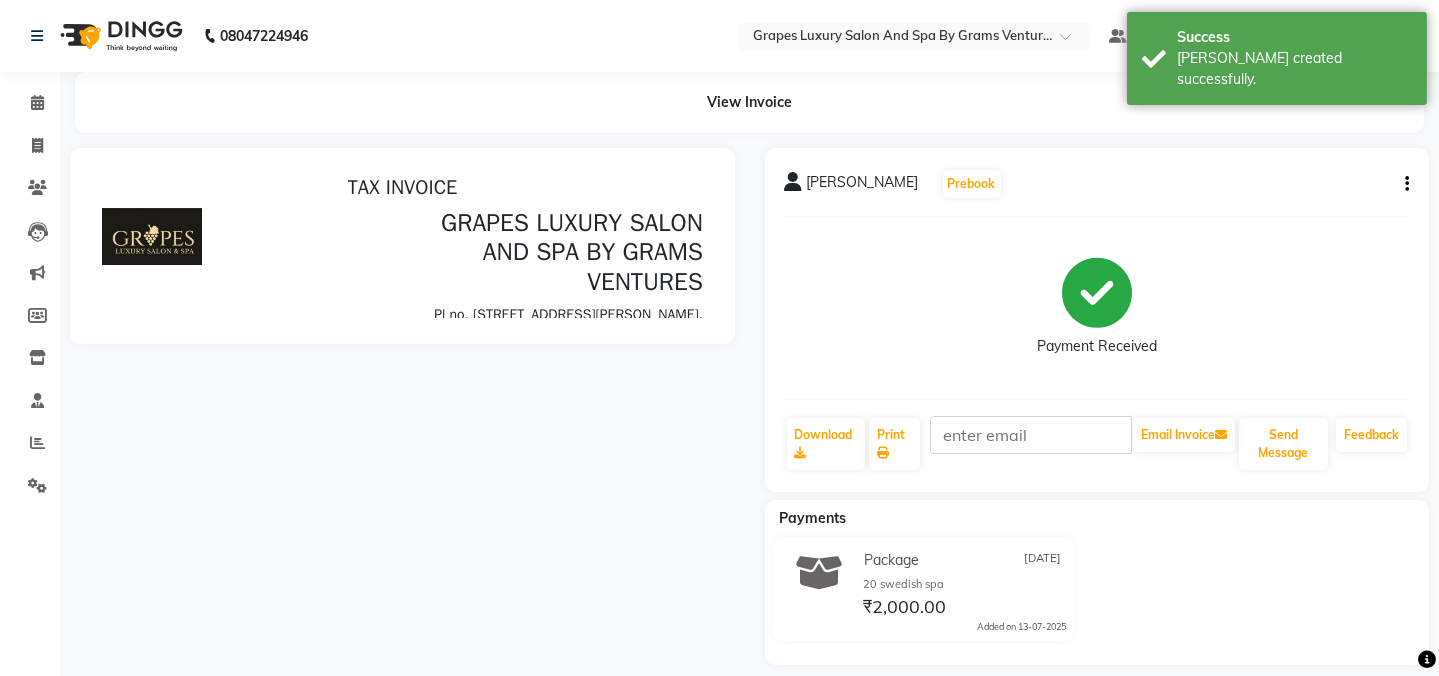 scroll, scrollTop: 0, scrollLeft: 0, axis: both 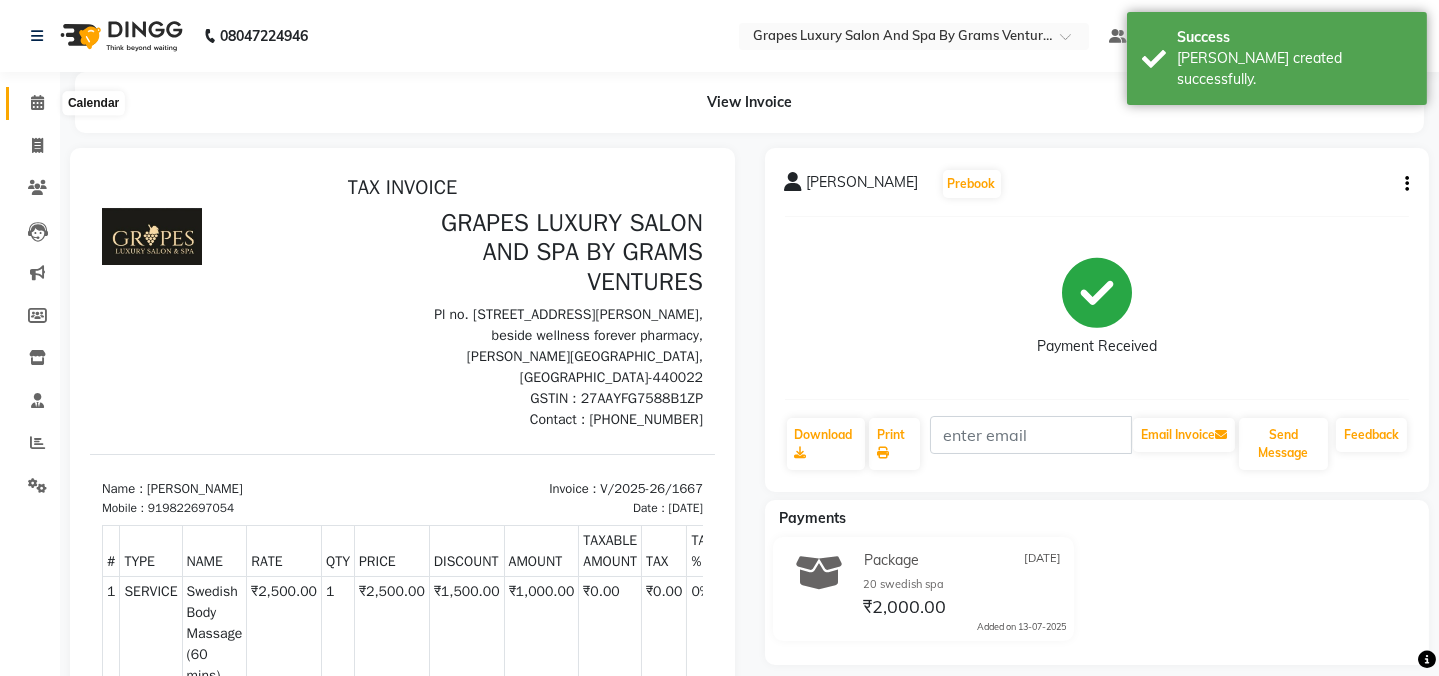 click 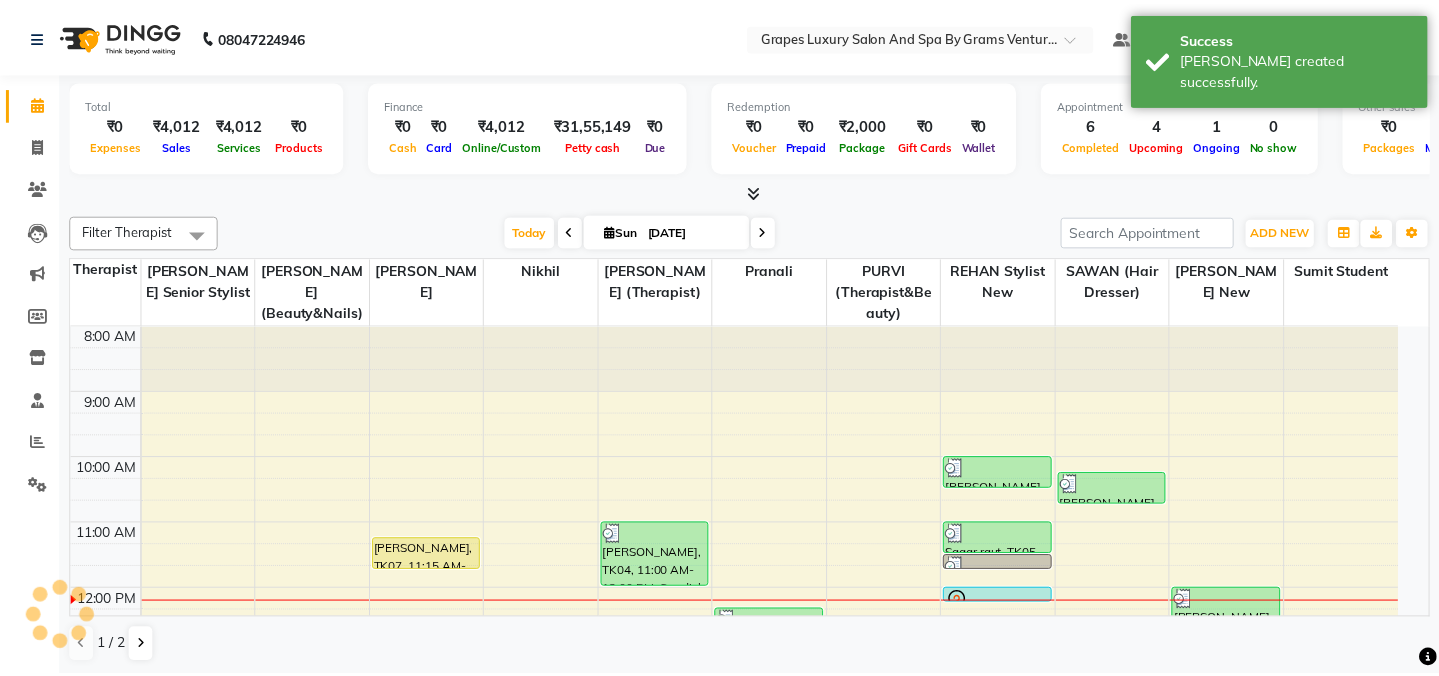 scroll, scrollTop: 0, scrollLeft: 0, axis: both 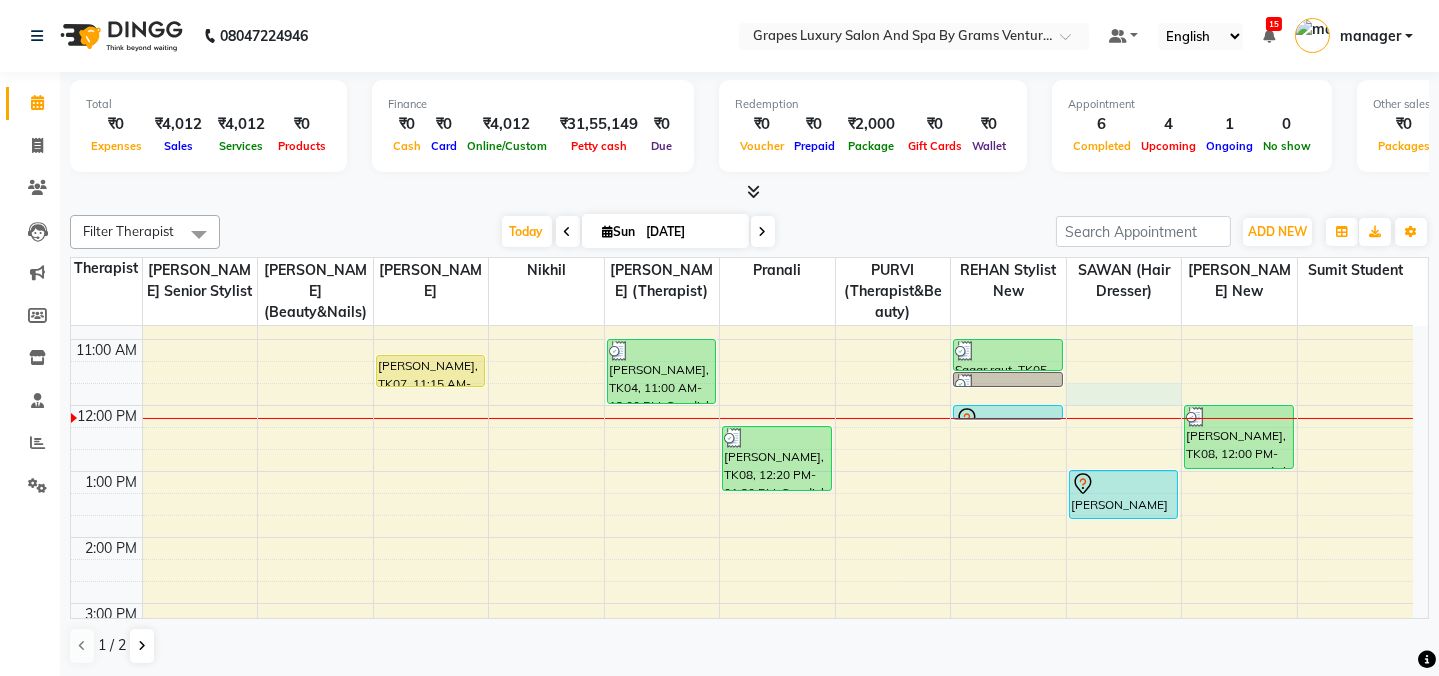 click on "8:00 AM 9:00 AM 10:00 AM 11:00 AM 12:00 PM 1:00 PM 2:00 PM 3:00 PM 4:00 PM 5:00 PM 6:00 PM 7:00 PM 8:00 PM    akash bhandar, TK07, 11:15 AM-11:45 AM, Hair Cut Male (30 mins)     rajesh sir, TK04, 11:00 AM-12:00 PM, Swedish Body Massage (60 mins)     Ganesh Sir, TK08, 12:20 PM-01:20 PM, Swedish Body Massage (60 mins)             jatin, TK02, 04:15 PM-05:15 PM, Swedish Body Massage (60 mins)     Aniket sir, TK03, 10:00 AM-10:30 AM, Hair Cut Male (30 mins)     Sagar raut, TK05, 11:00 AM-11:30 AM, Hair Cut Male (30 mins)     Sagar raut, TK05, 11:30 AM-11:45 AM, Shaving (15 mins)             gurav, TK09, 12:00 PM-12:15 PM, Beard Trimming (15 mins)     ashish deshkar, TK06, 10:15 AM-10:45 AM, Hair Cut Male (30 mins)             khushabu mam, TK01, 01:00 PM-01:45 PM, Hair Cut Female (45 mins)     Ganesh Sir, TK08, 12:00 PM-01:00 PM, Swedish Body Massage (60 mins)             jatin, TK02, 04:35 PM-05:35 PM, Swedish Body Massage (60 mins)" at bounding box center [742, 570] 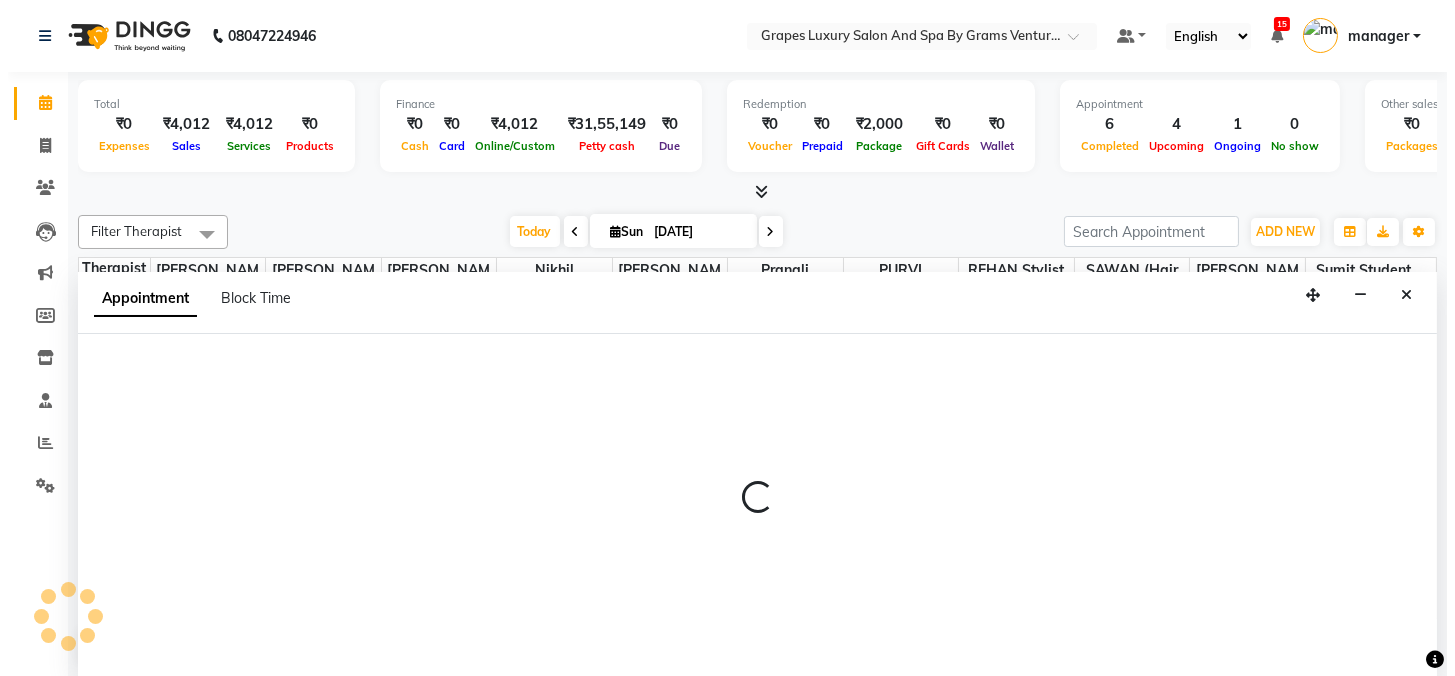 scroll, scrollTop: 0, scrollLeft: 0, axis: both 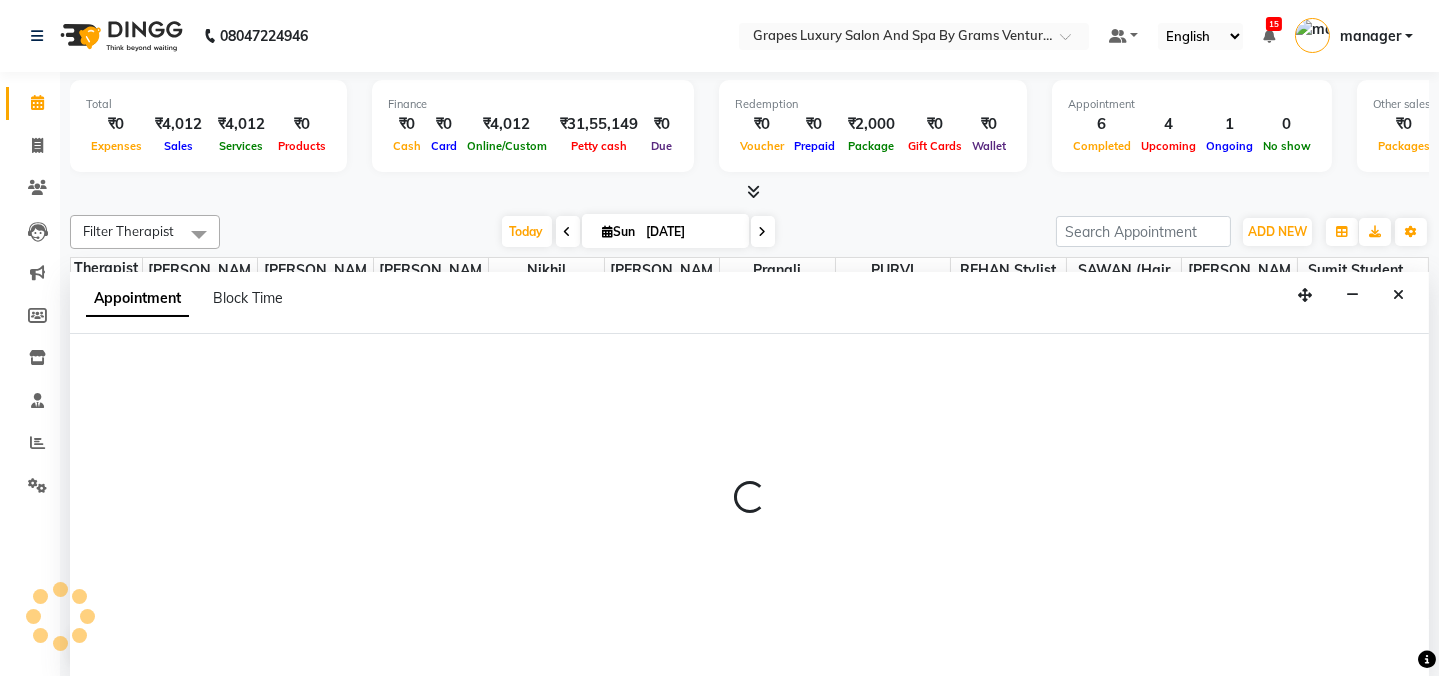 select on "41130" 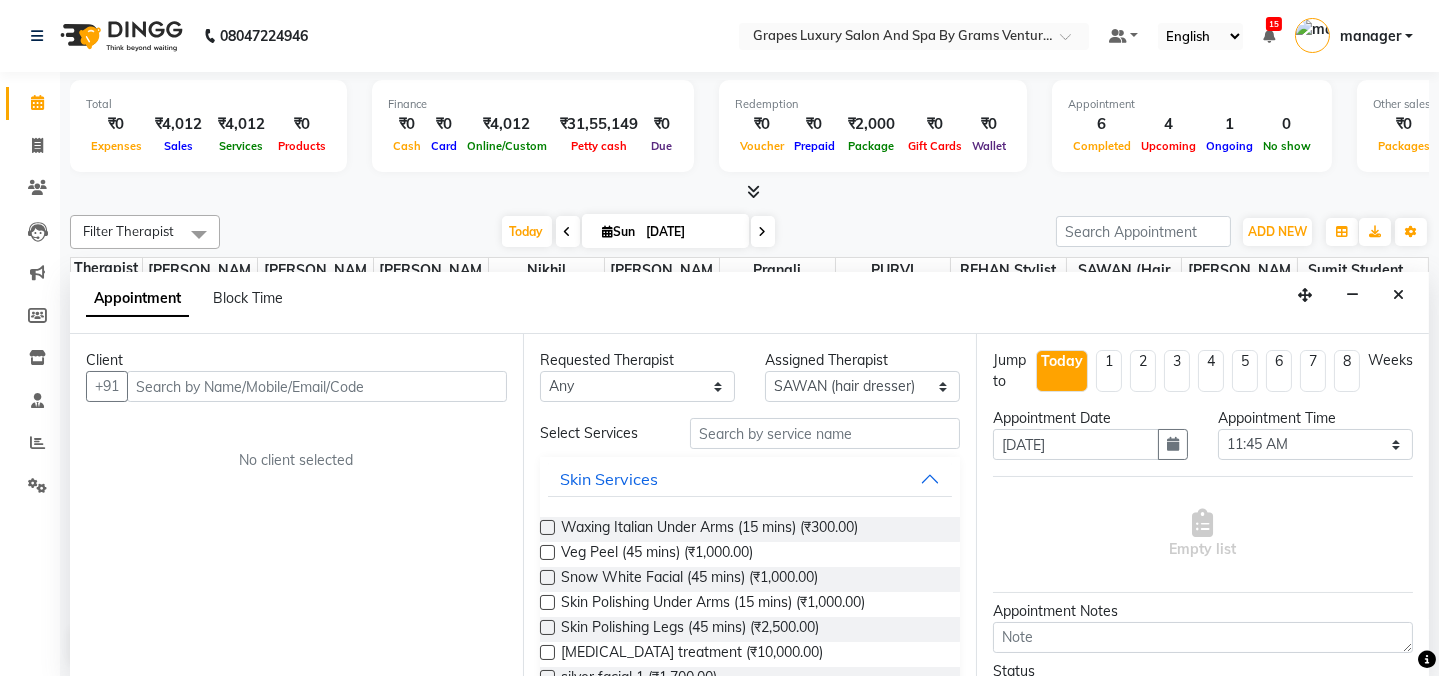click at bounding box center (317, 386) 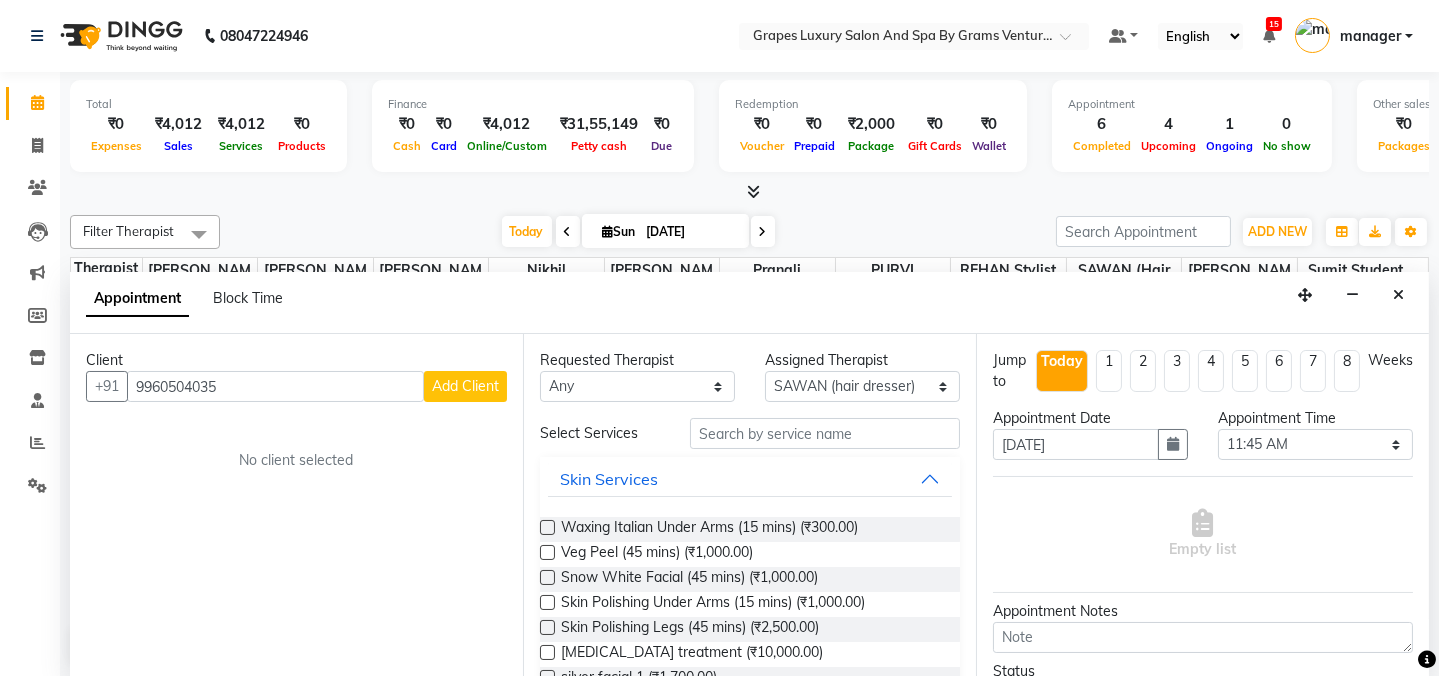 type on "9960504035" 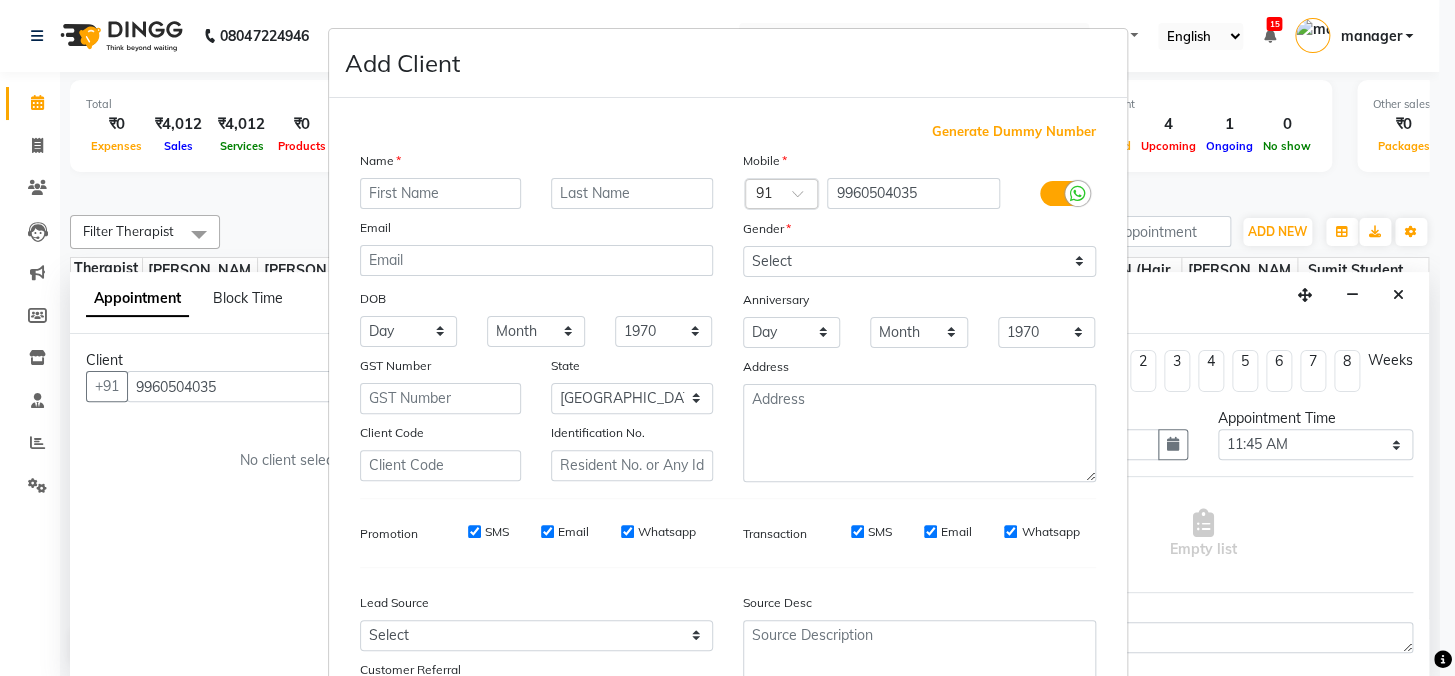 click at bounding box center (441, 193) 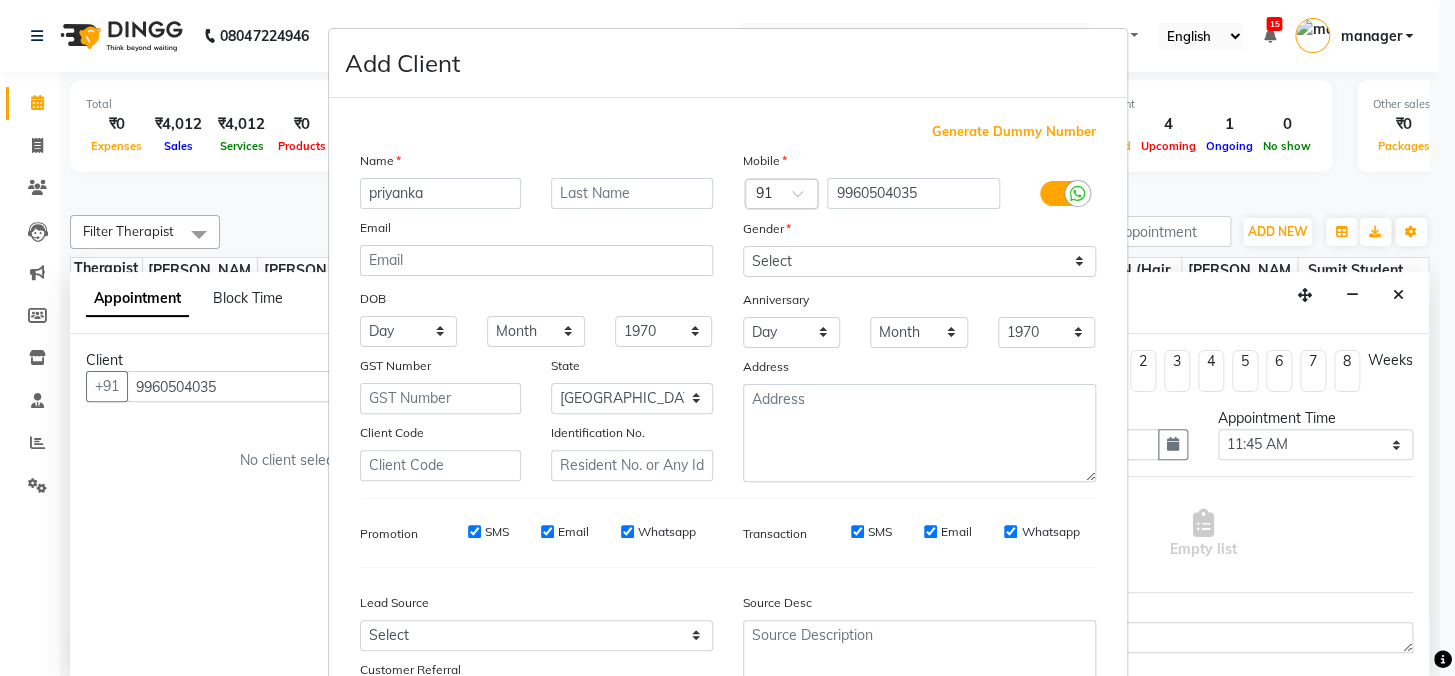 type on "priyanka" 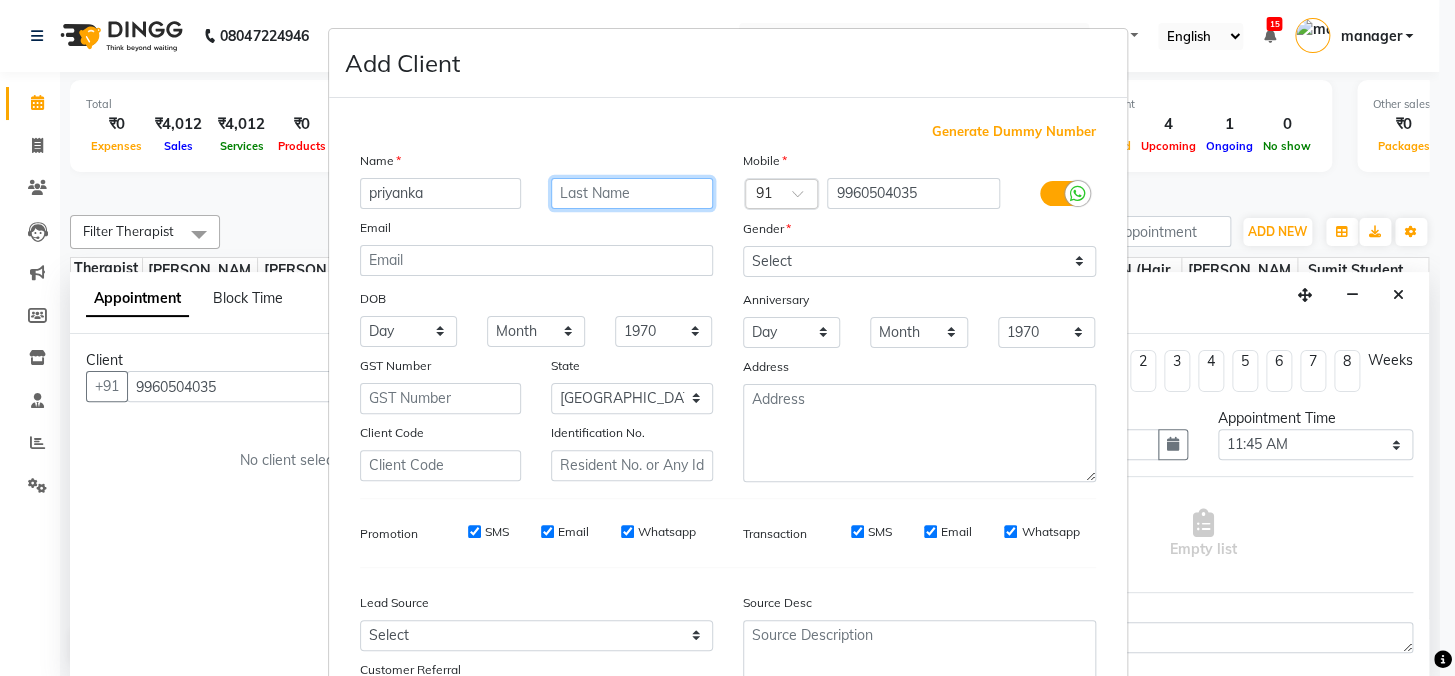 click at bounding box center (632, 193) 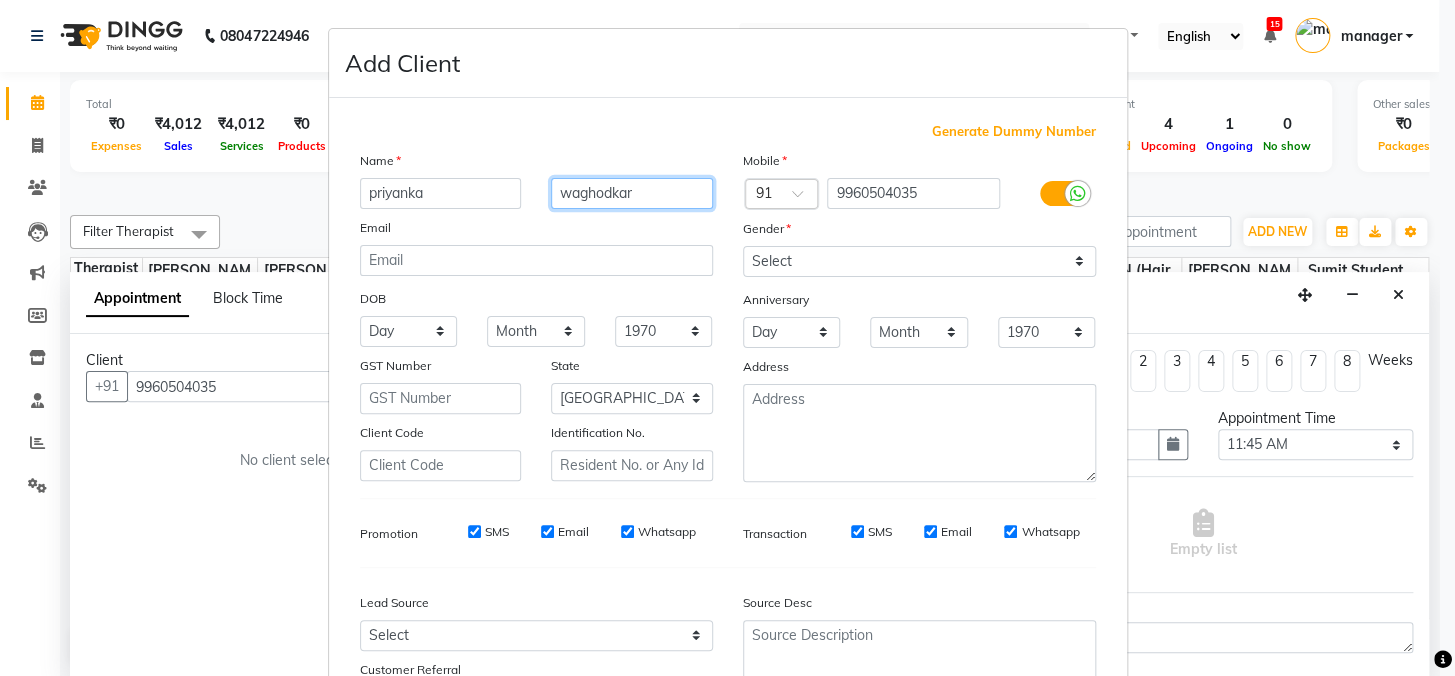 type on "waghodkar" 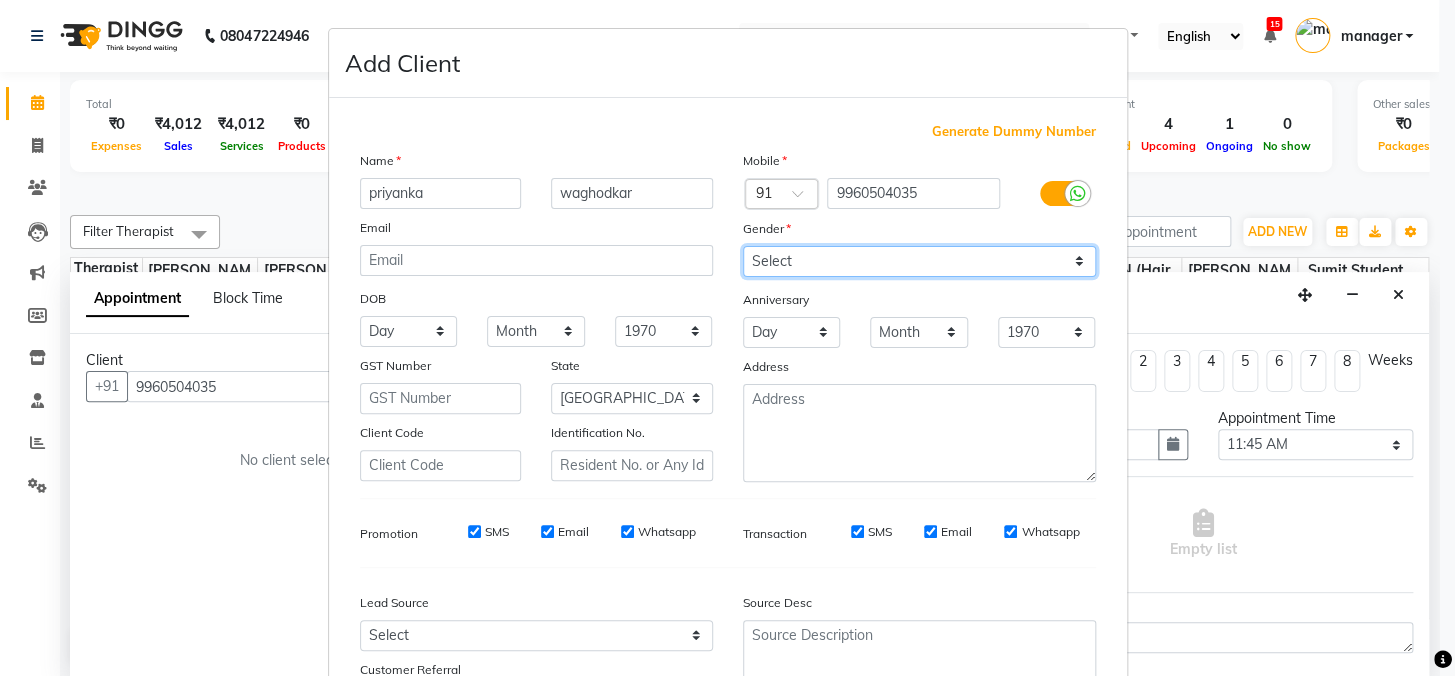 click on "Select Male Female Other Prefer Not To Say" at bounding box center [919, 261] 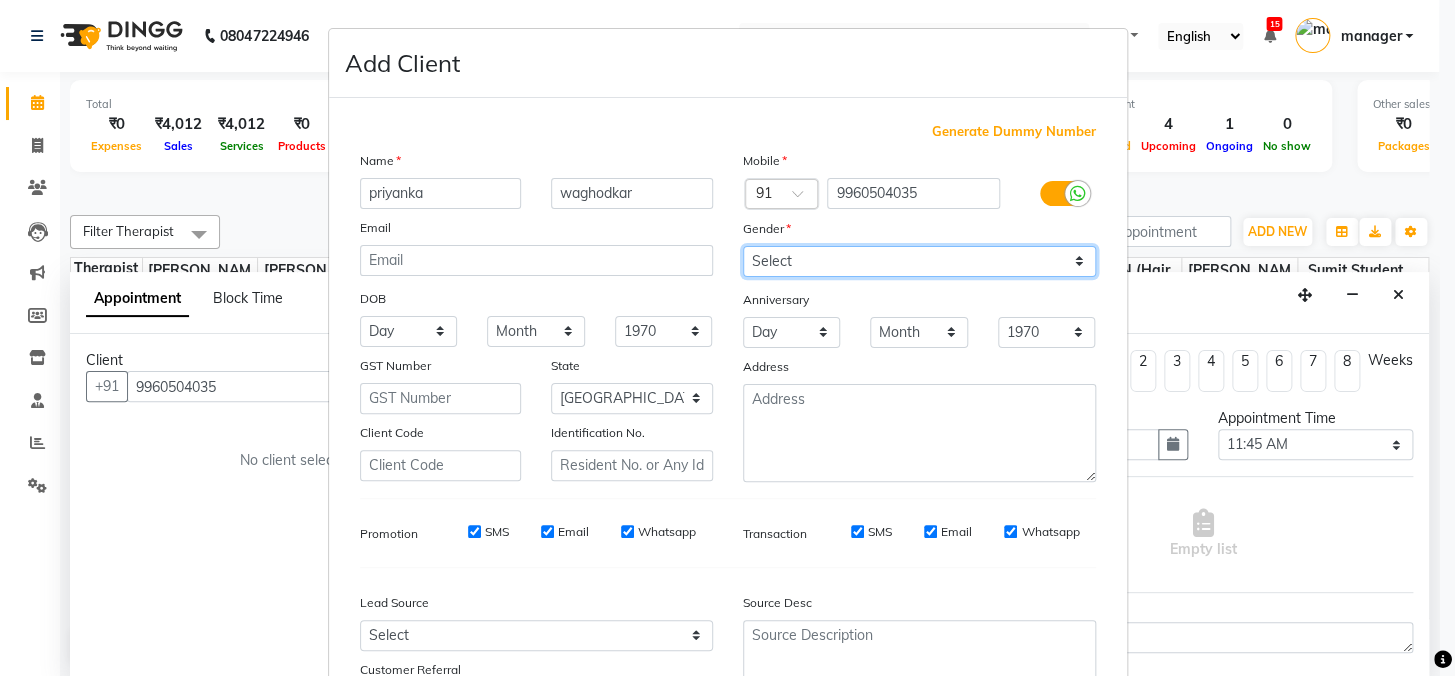 select on "female" 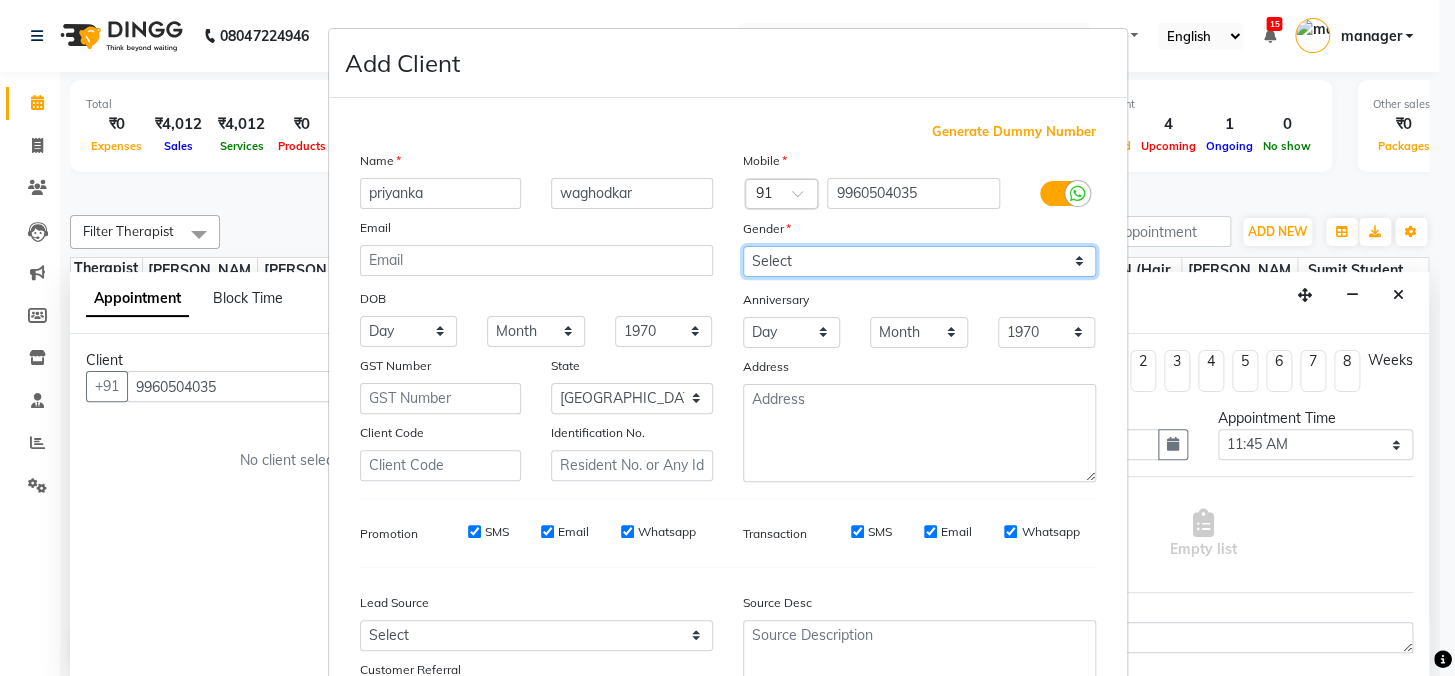 click on "Select Male Female Other Prefer Not To Say" at bounding box center [919, 261] 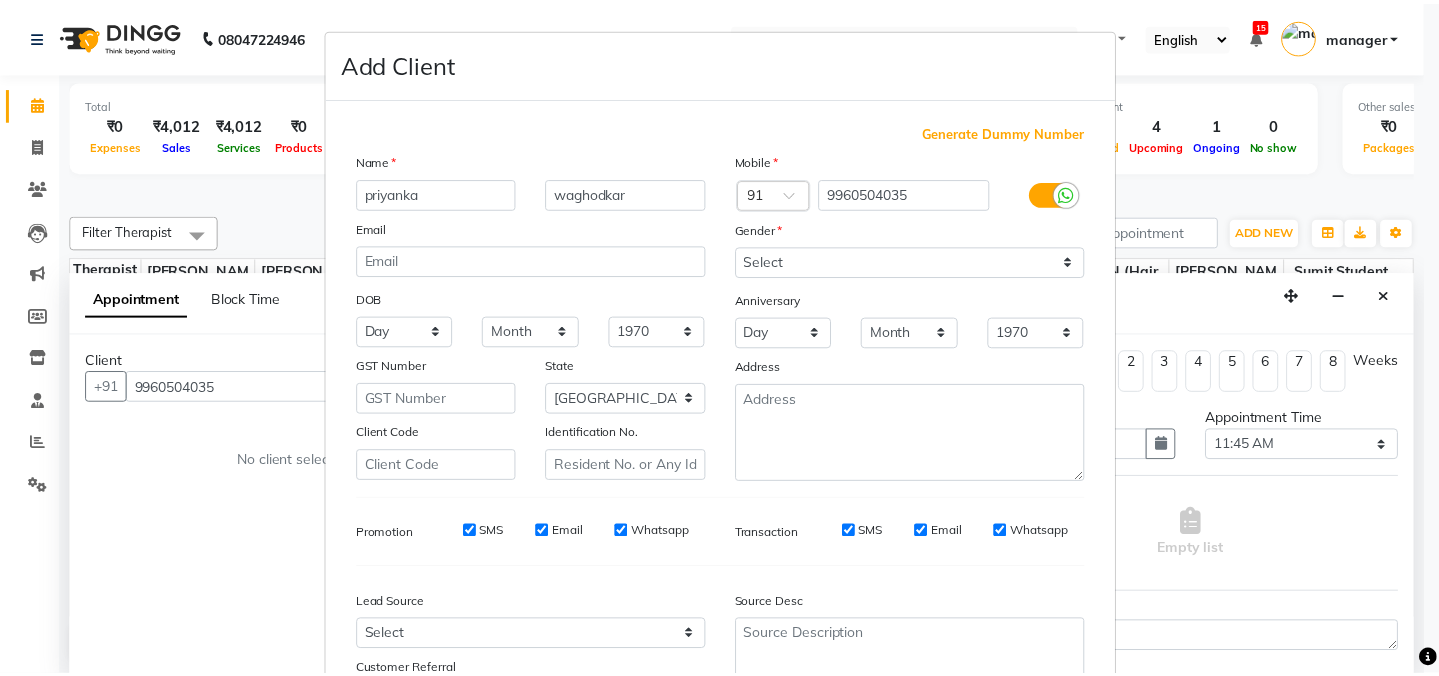 scroll, scrollTop: 177, scrollLeft: 0, axis: vertical 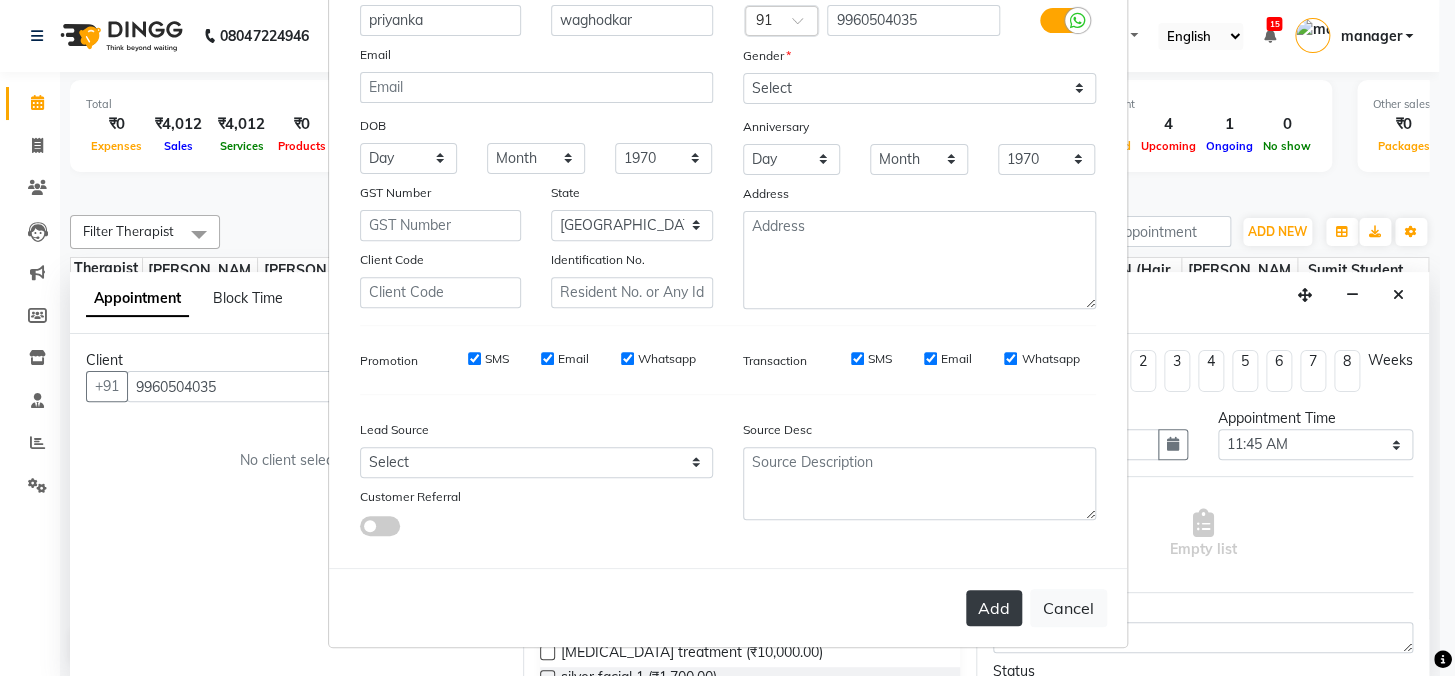 click on "Add" at bounding box center [994, 608] 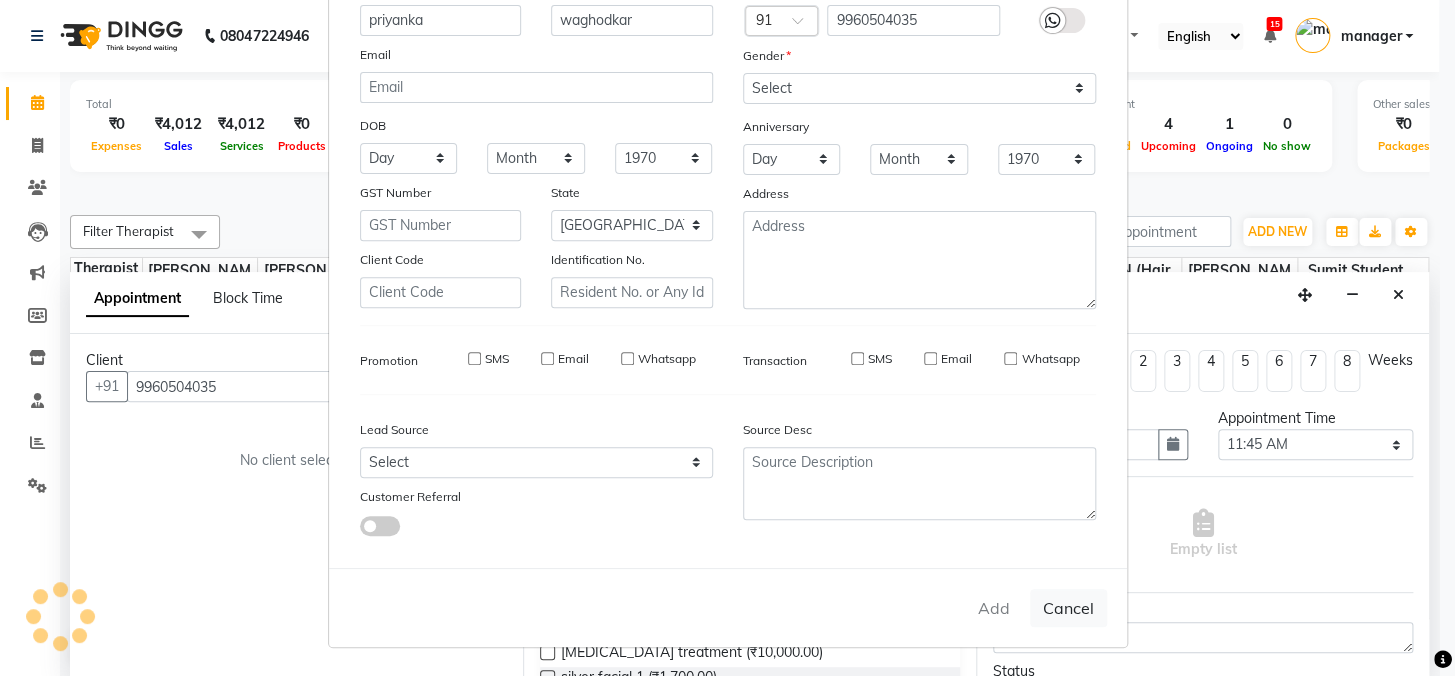 type 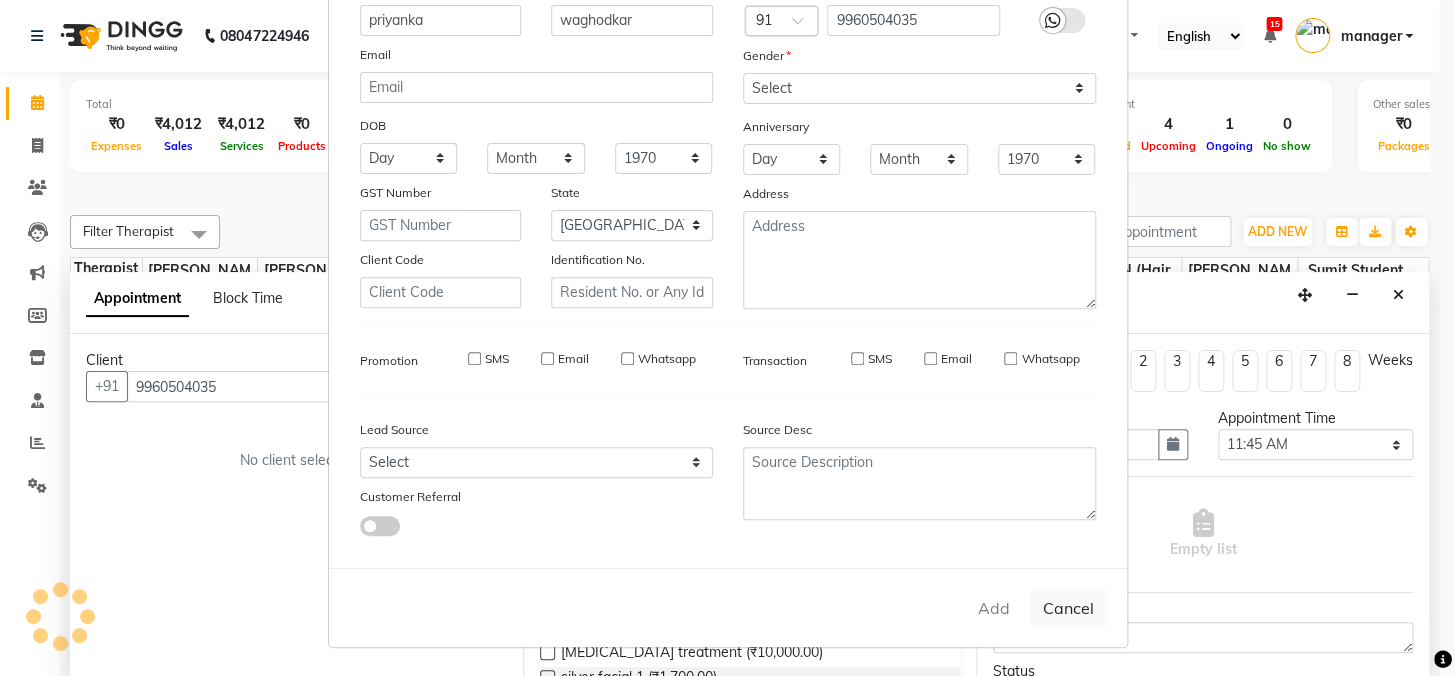 type 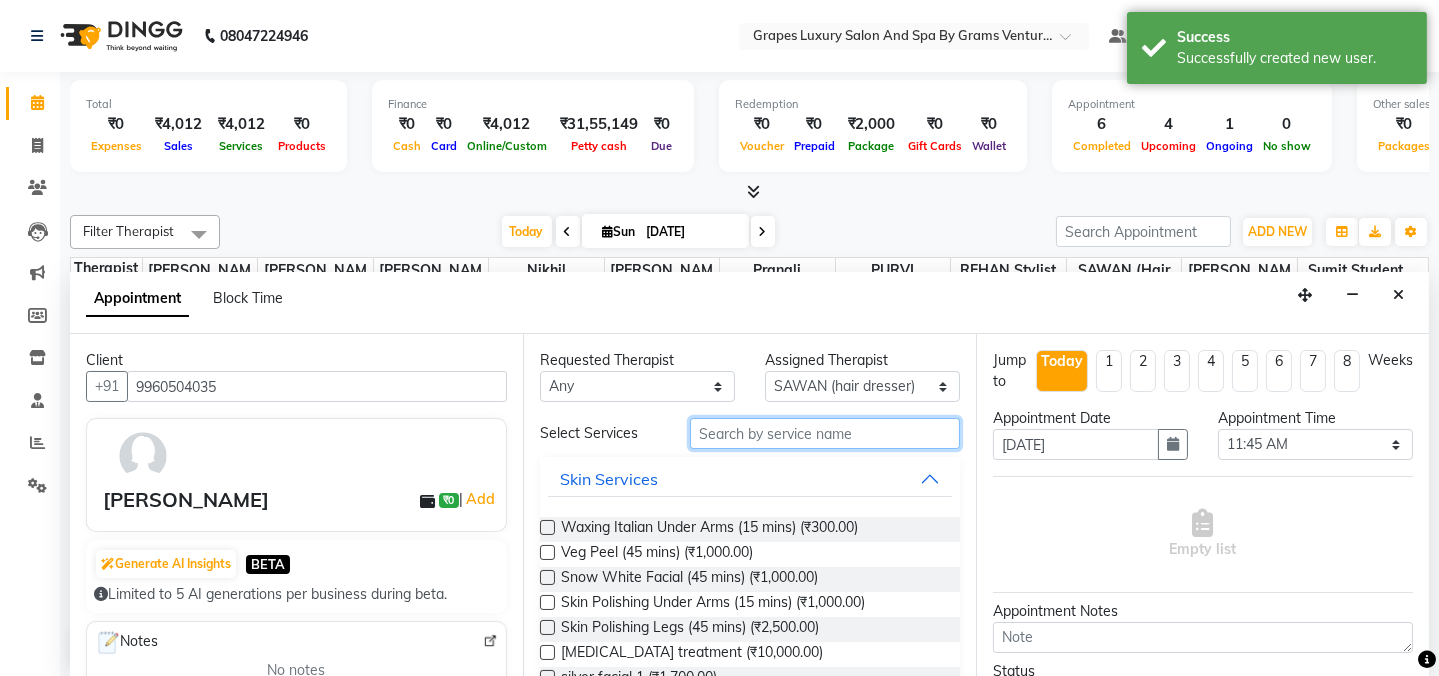 click at bounding box center [825, 433] 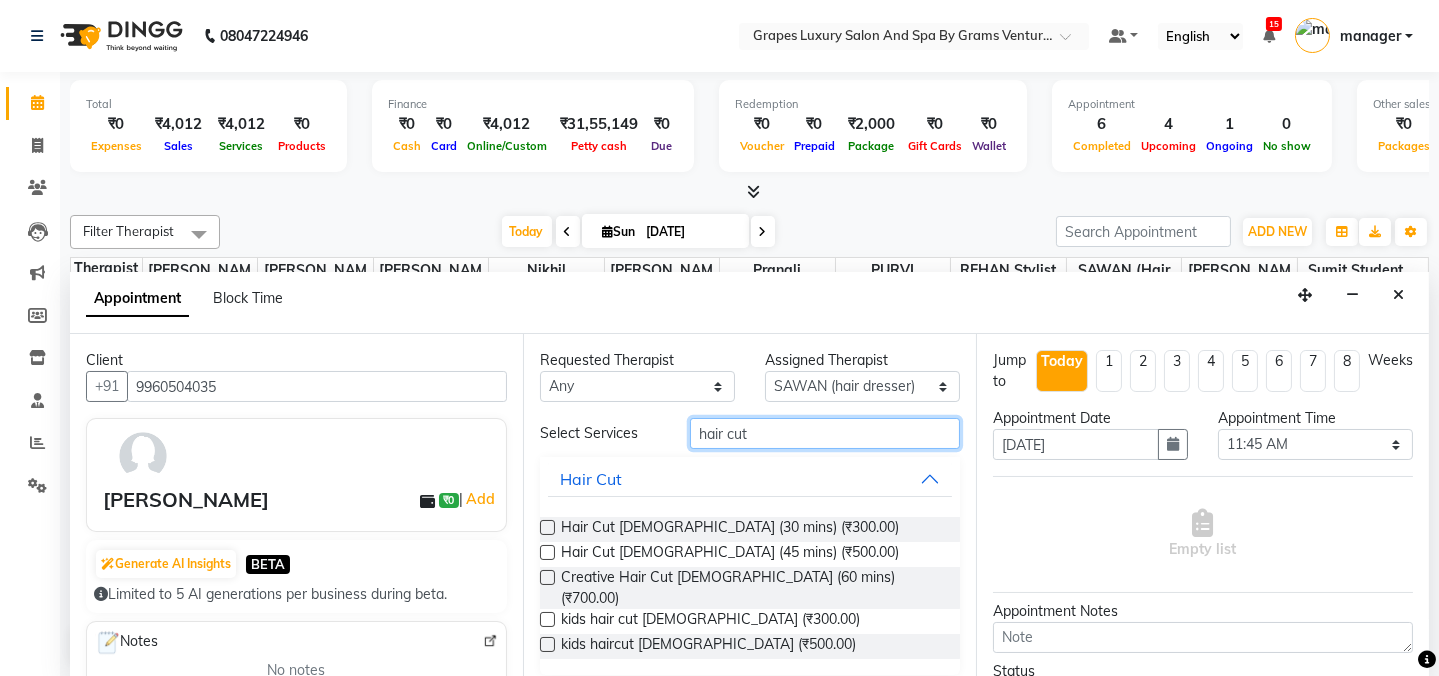 type on "hair cut" 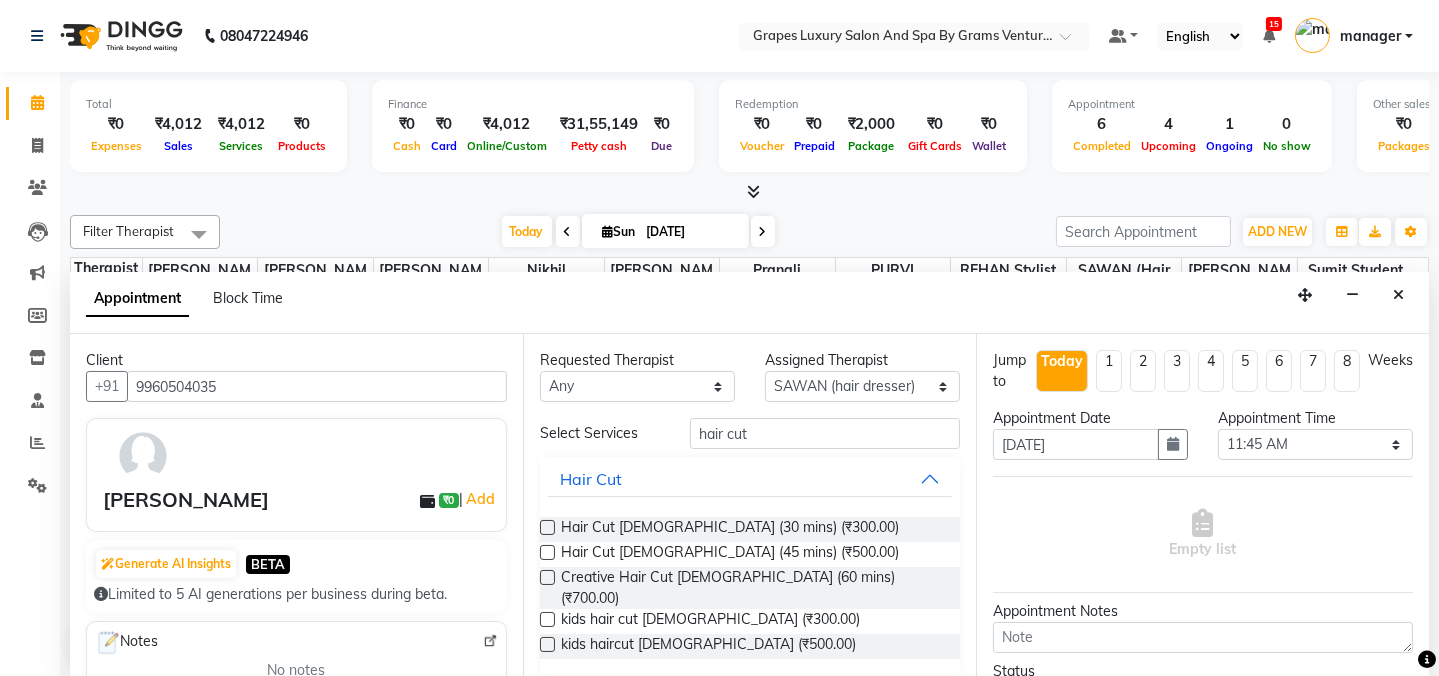 click at bounding box center (547, 527) 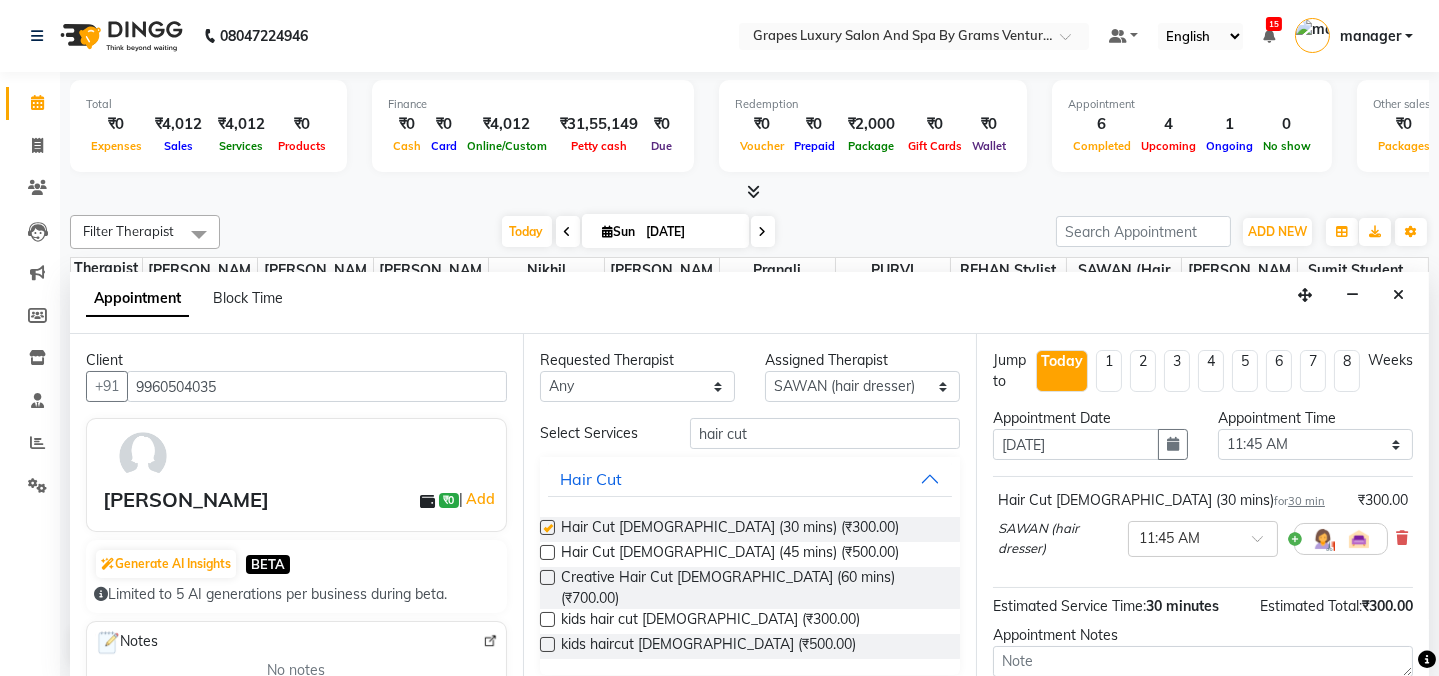 checkbox on "false" 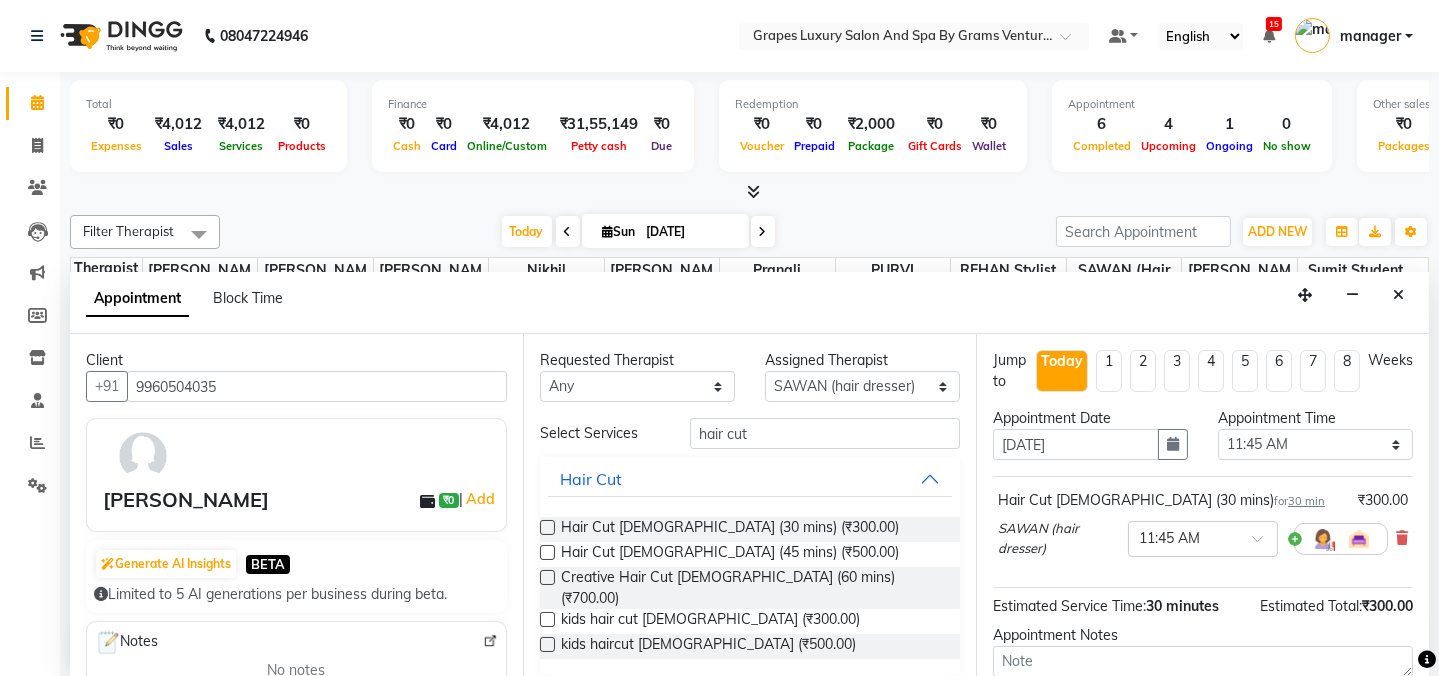 click at bounding box center [547, 552] 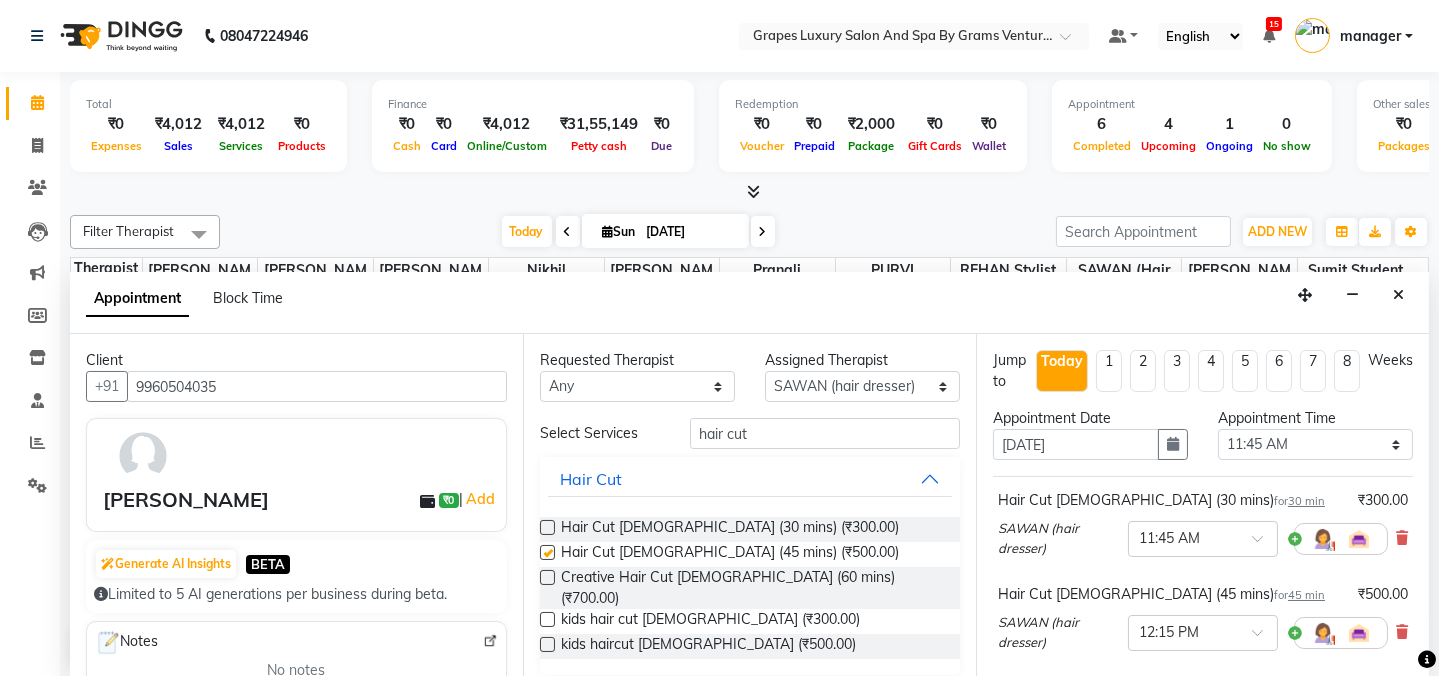 checkbox on "false" 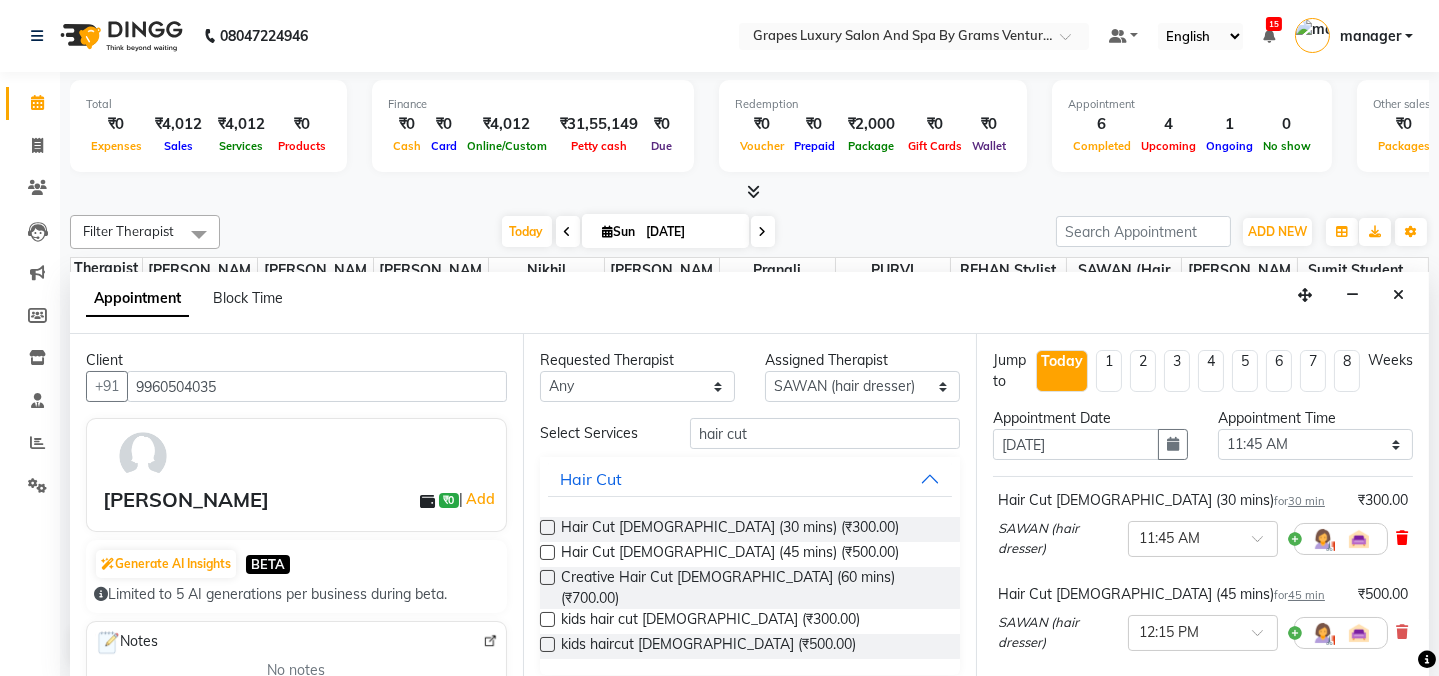 click at bounding box center [1402, 538] 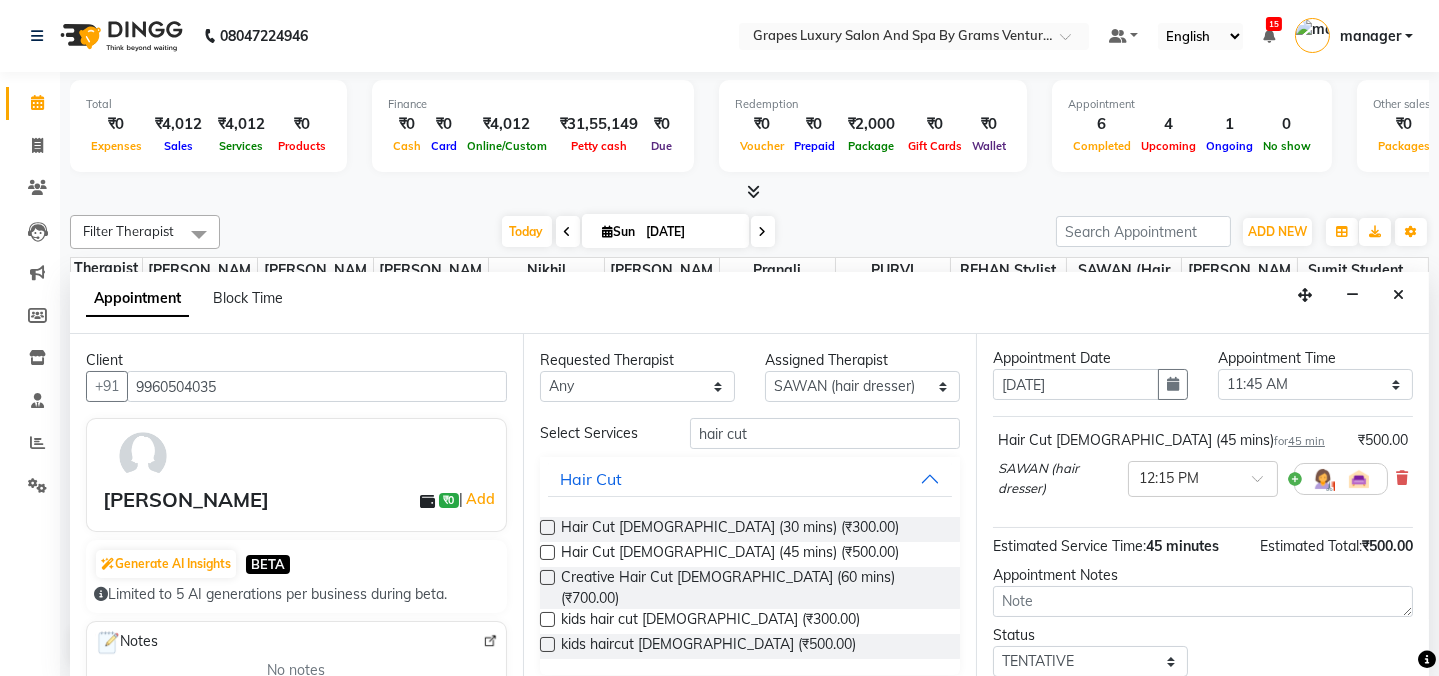 scroll, scrollTop: 184, scrollLeft: 0, axis: vertical 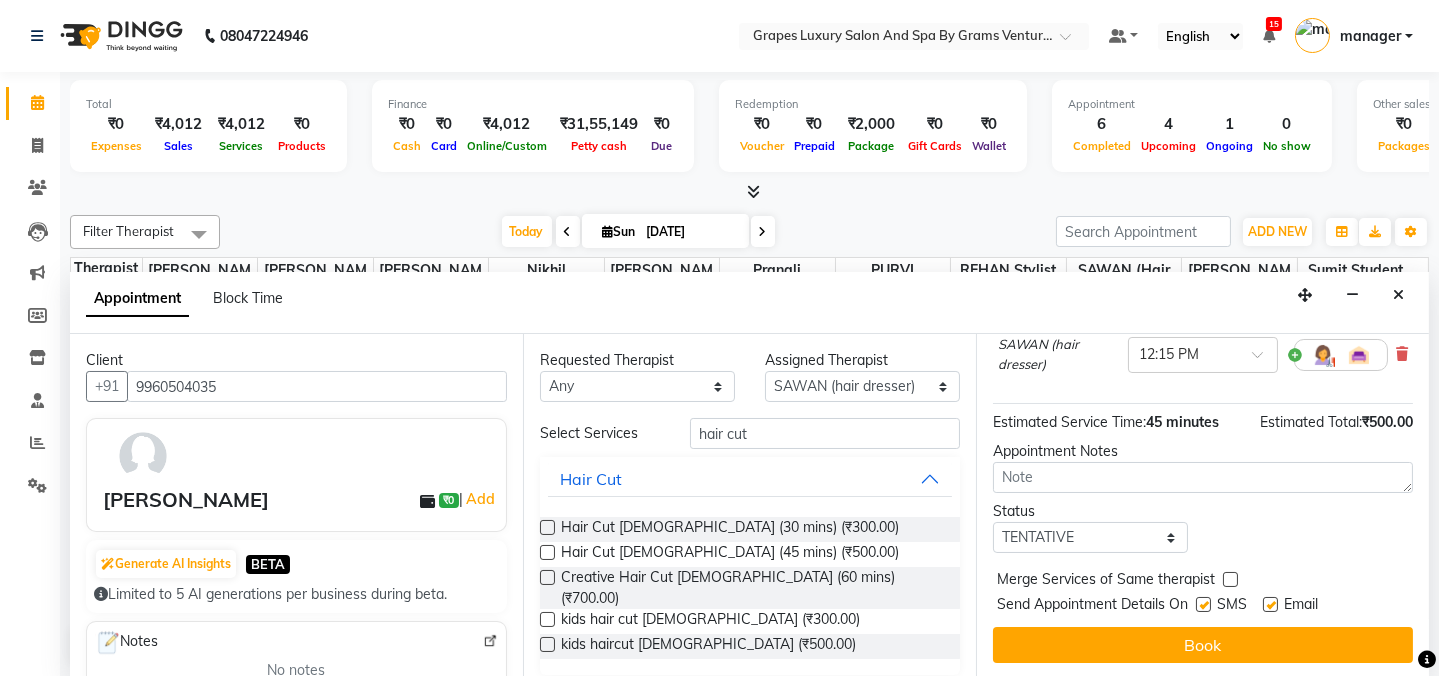 click at bounding box center [1203, 604] 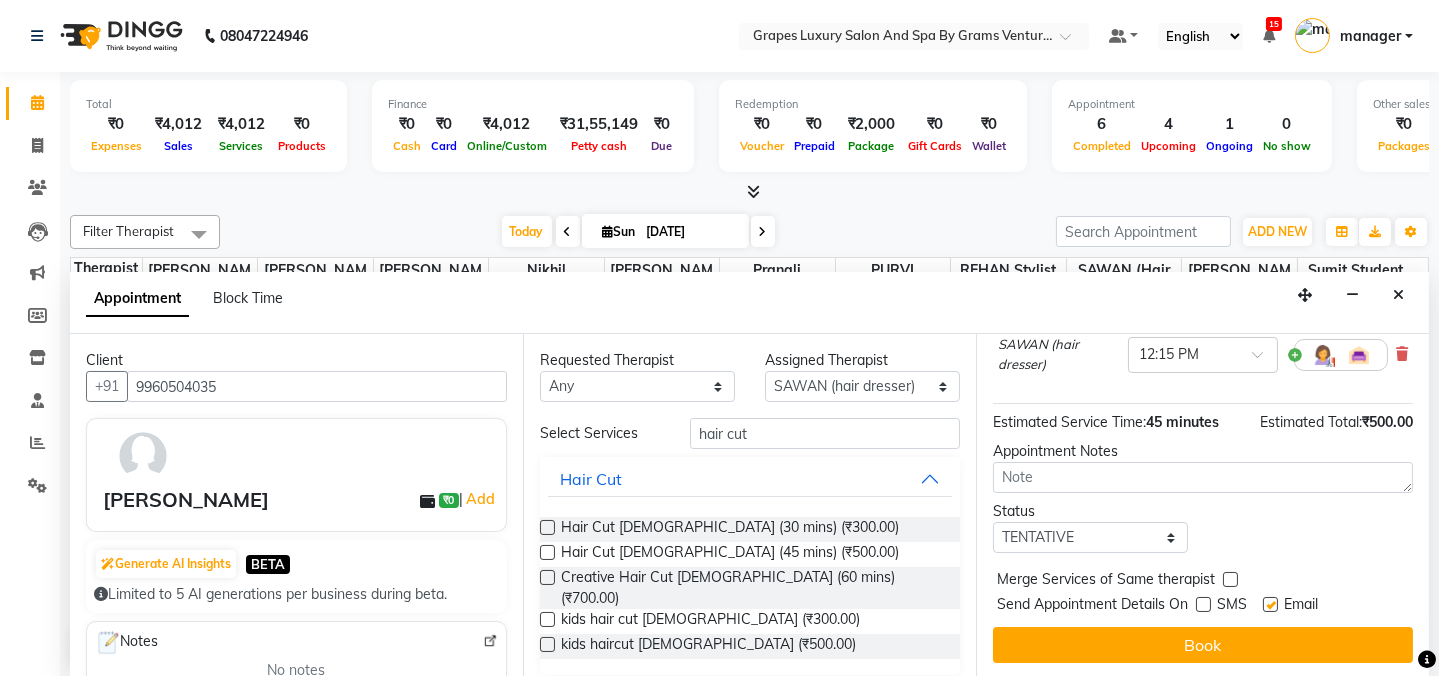 click at bounding box center (1270, 604) 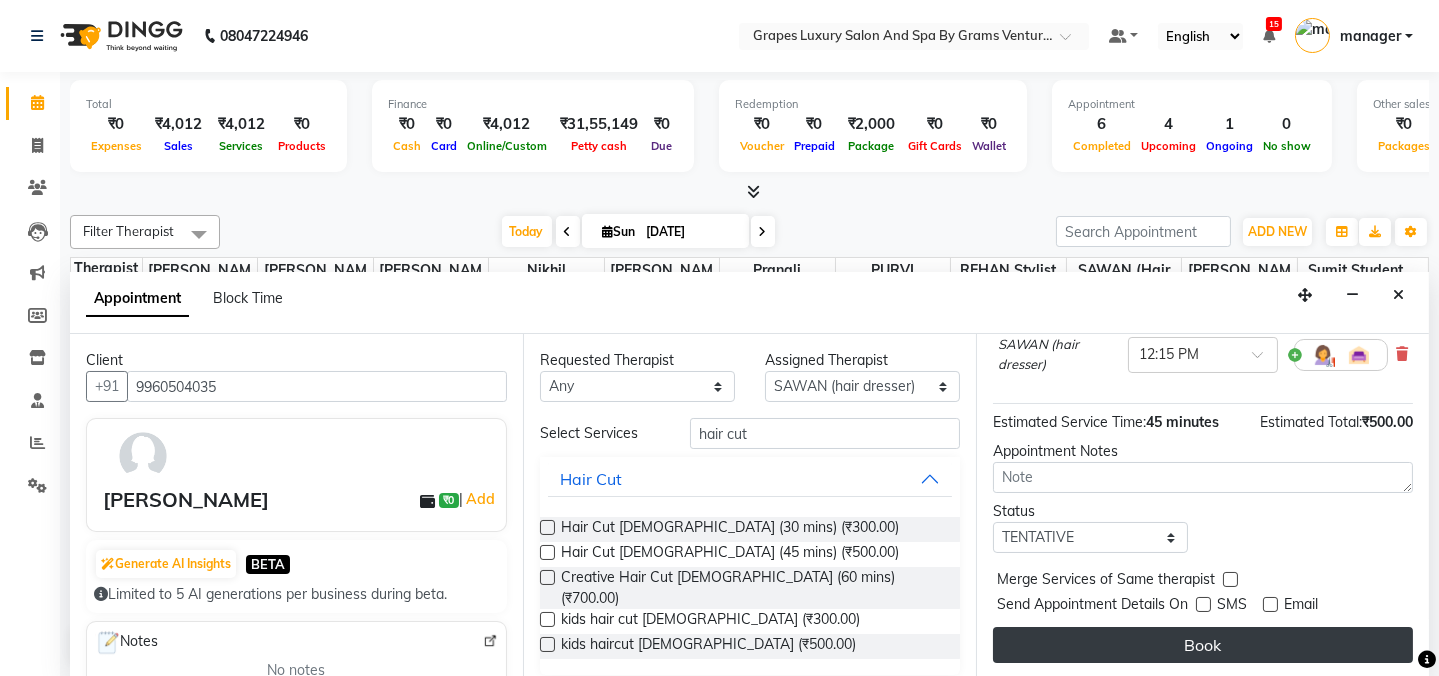 click on "Book" at bounding box center (1203, 645) 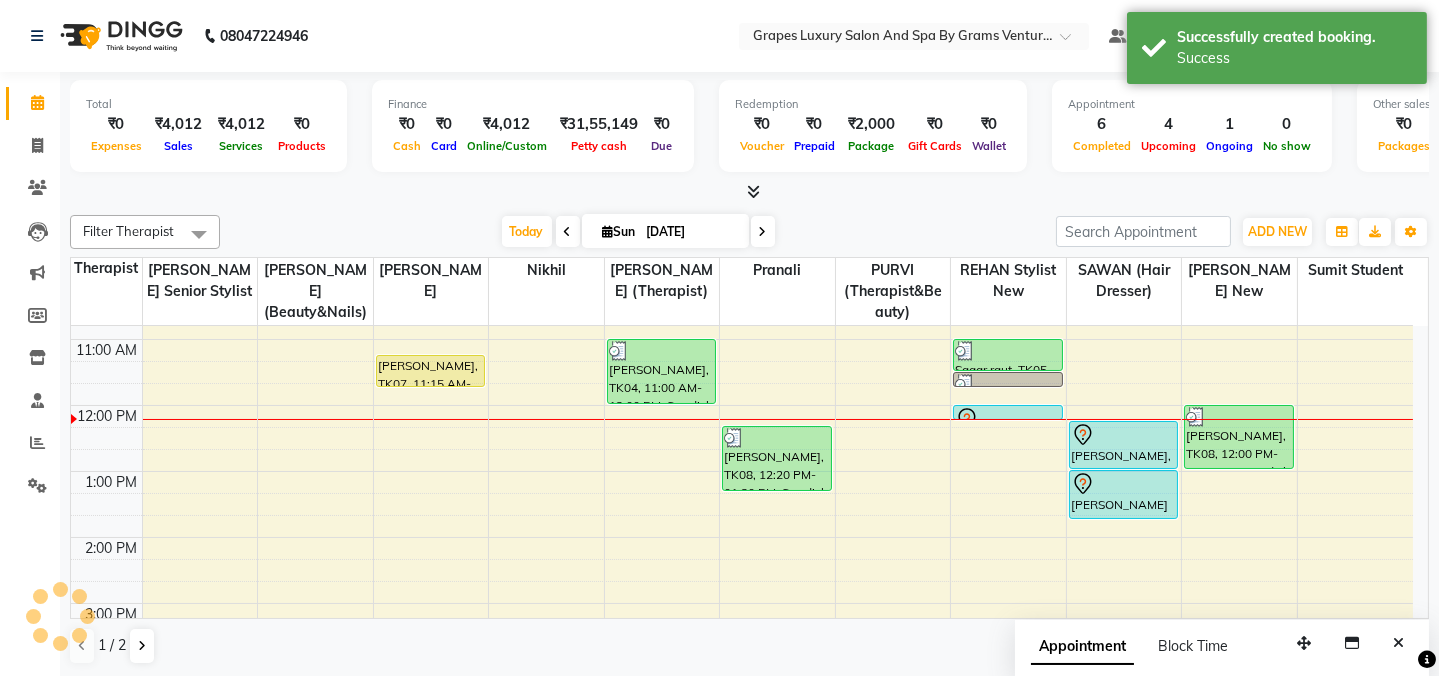 scroll, scrollTop: 0, scrollLeft: 0, axis: both 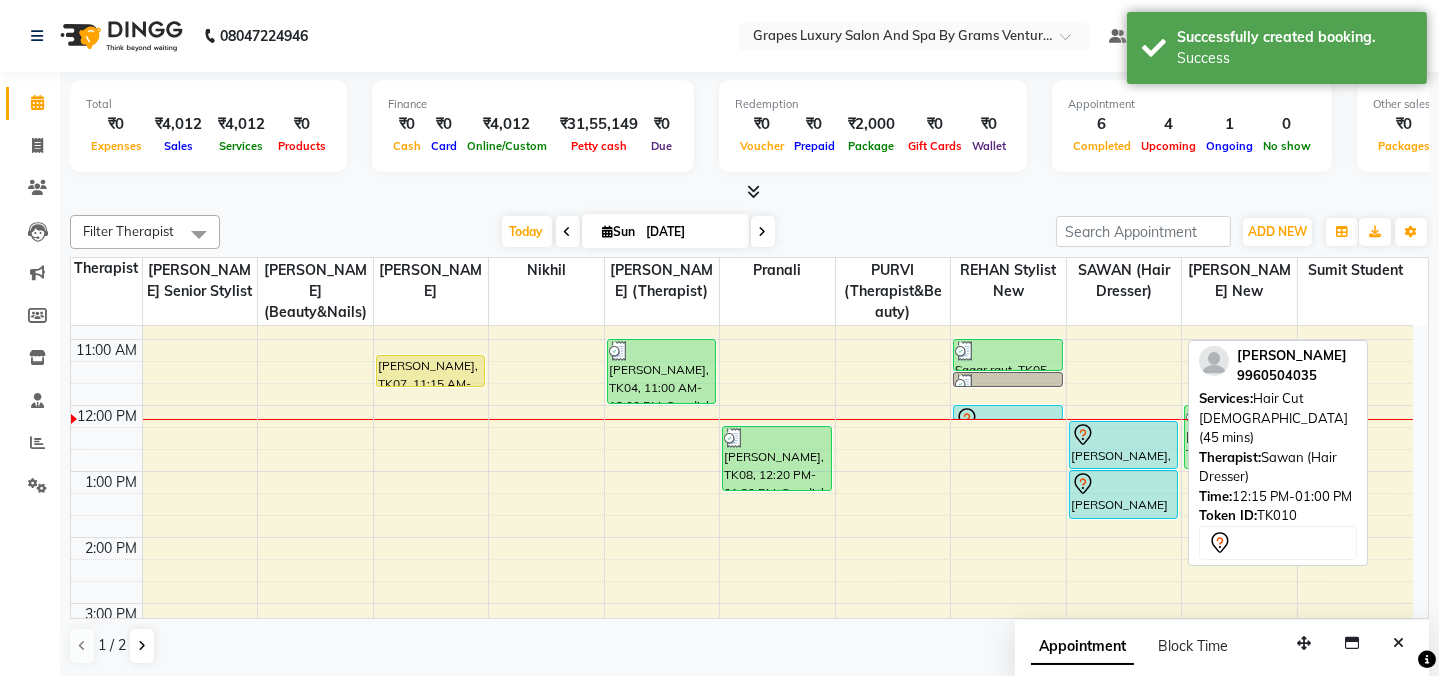 click at bounding box center (1124, 435) 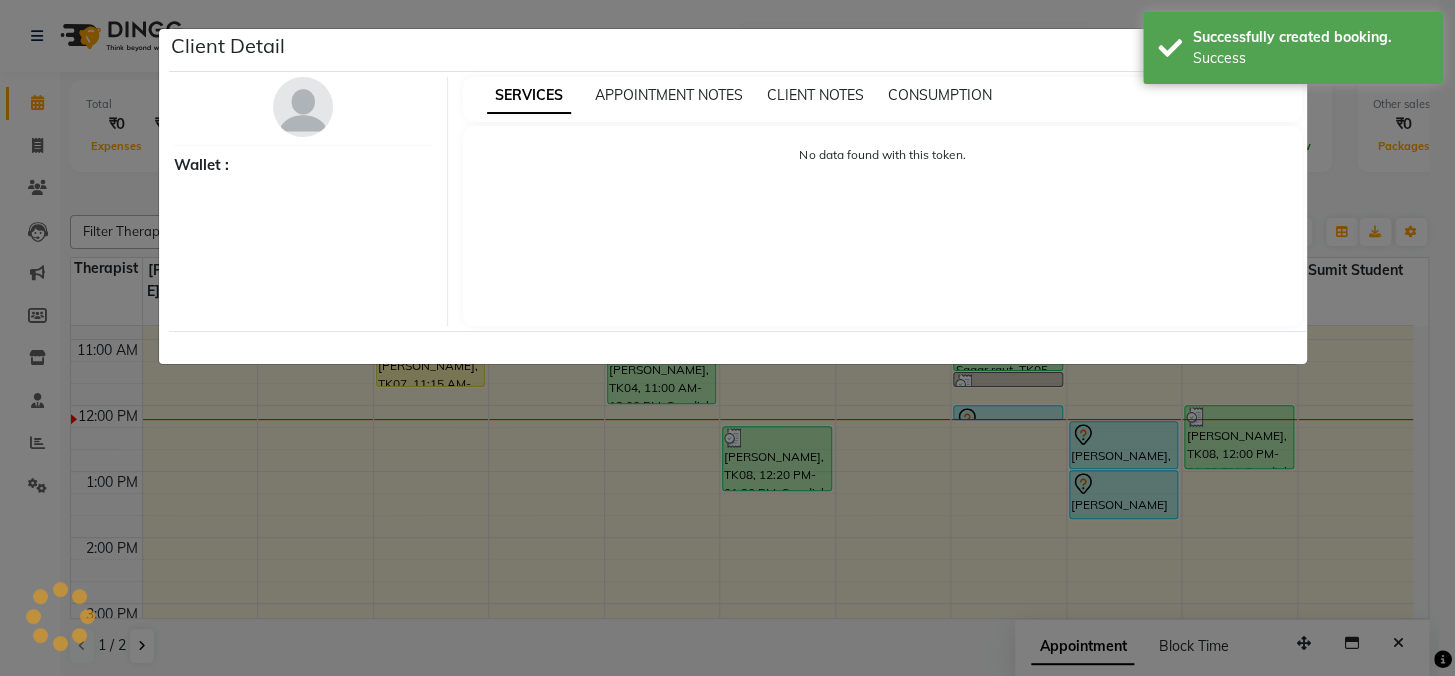 select on "7" 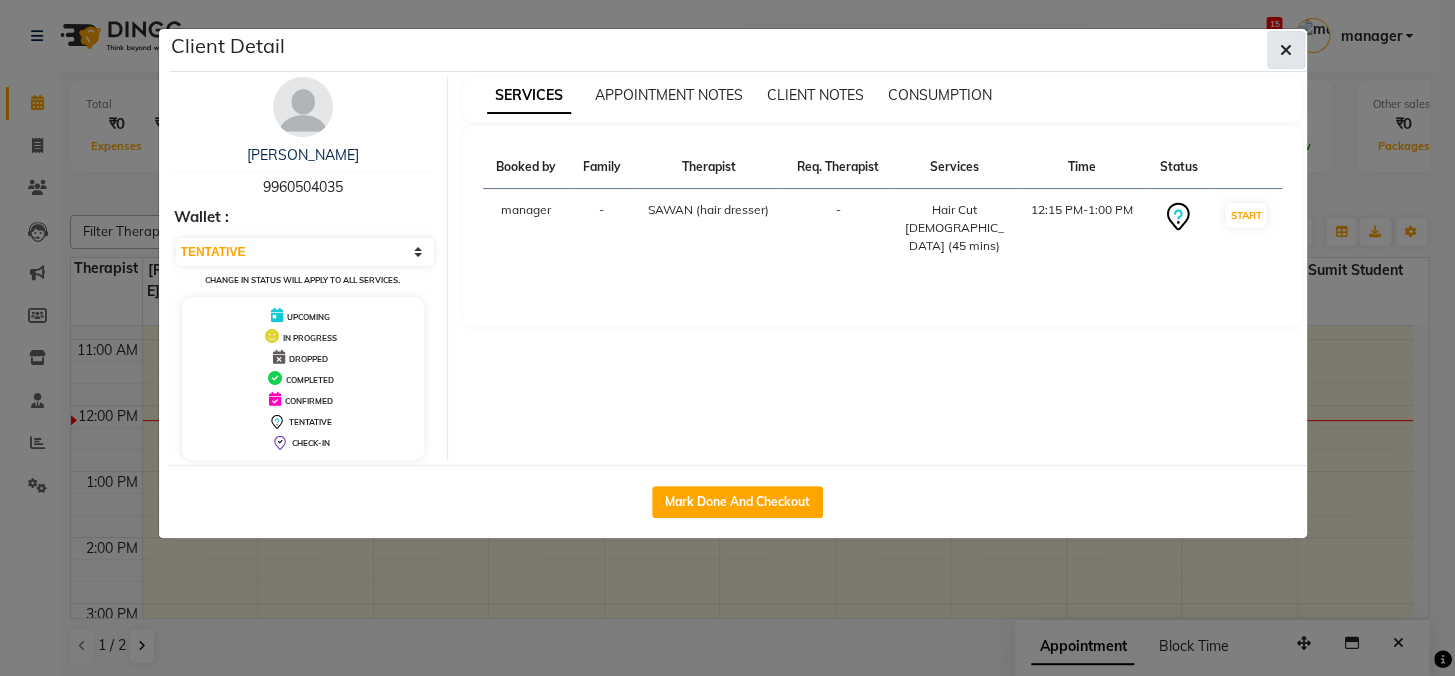 click 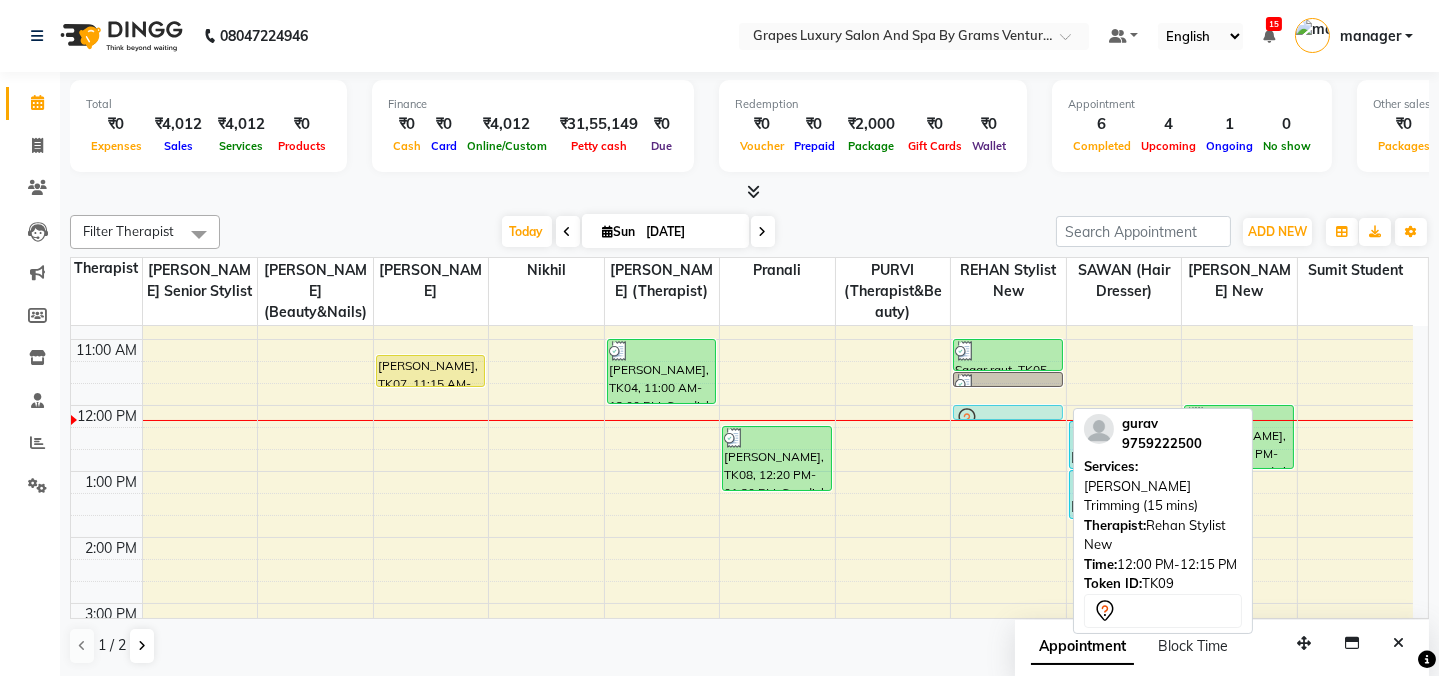 drag, startPoint x: 1013, startPoint y: 411, endPoint x: 1003, endPoint y: 397, distance: 17.20465 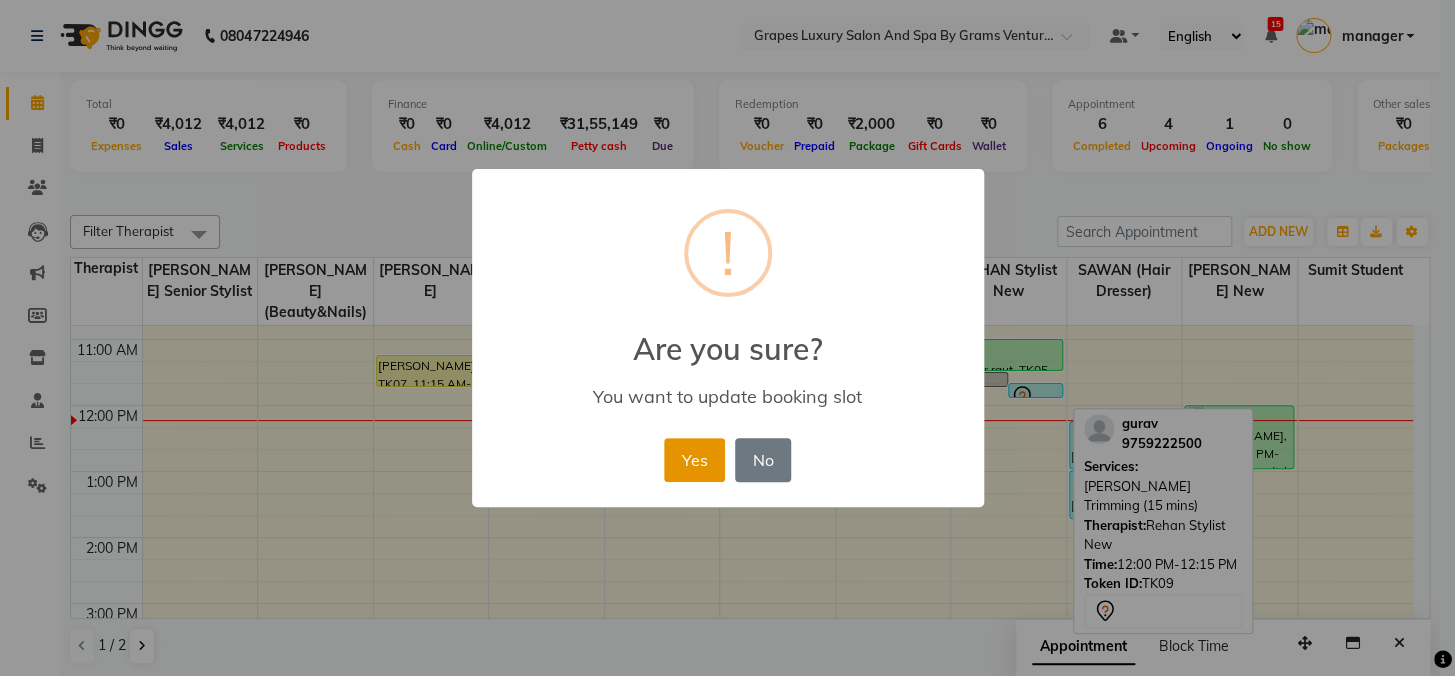 click on "Yes" at bounding box center (694, 460) 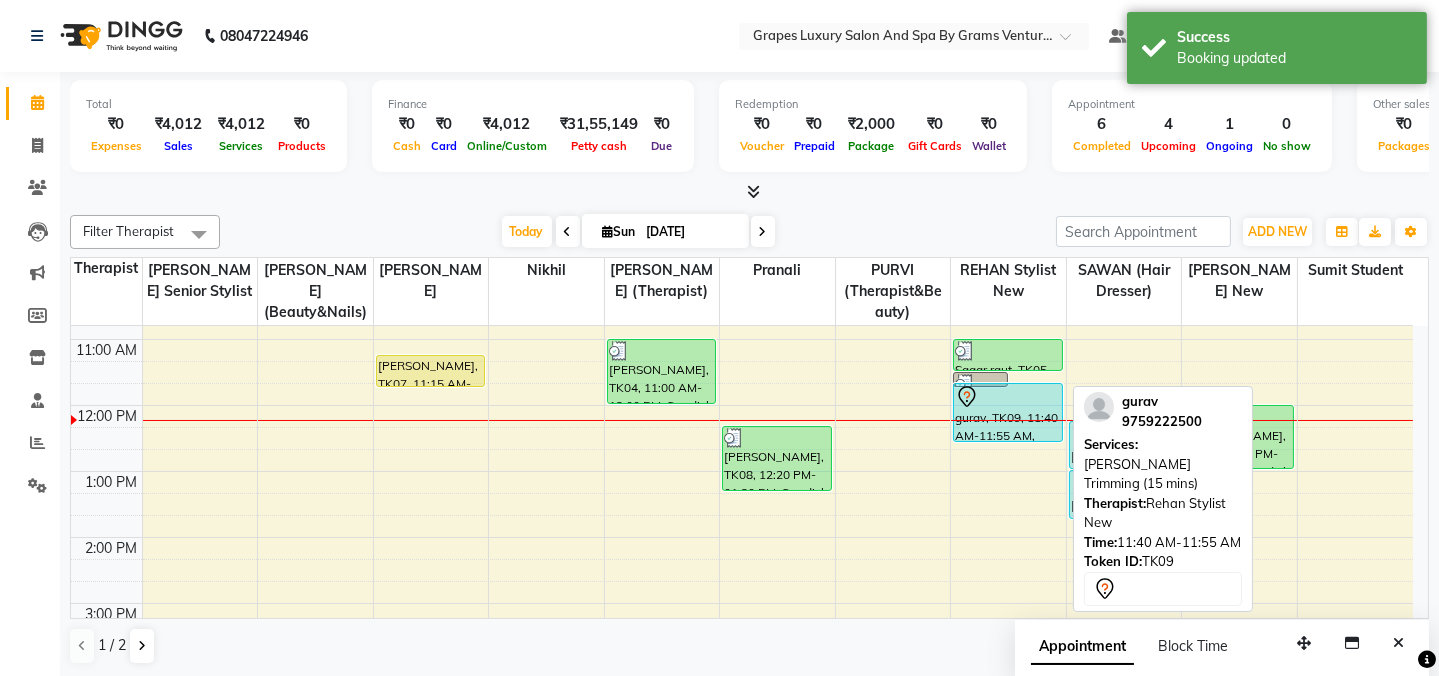 drag, startPoint x: 1039, startPoint y: 391, endPoint x: 1033, endPoint y: 429, distance: 38.470768 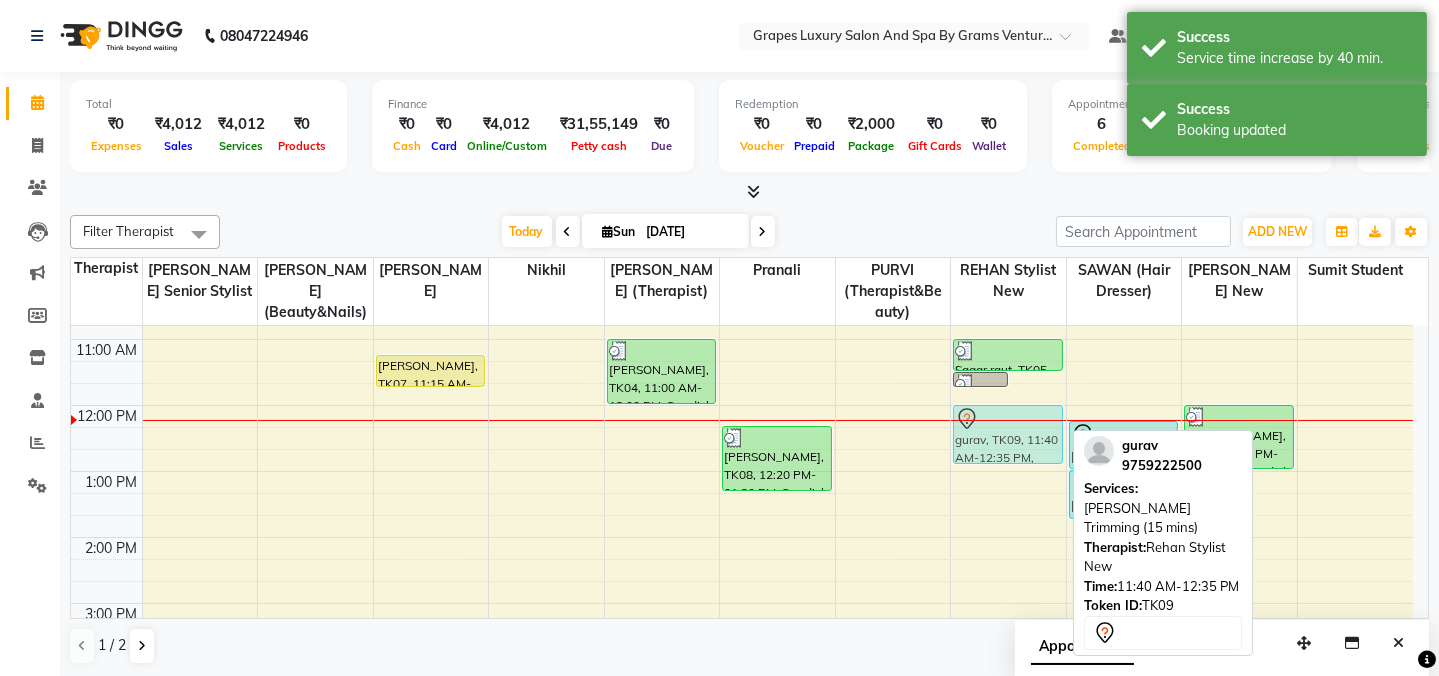 drag, startPoint x: 1035, startPoint y: 406, endPoint x: 1029, endPoint y: 437, distance: 31.575306 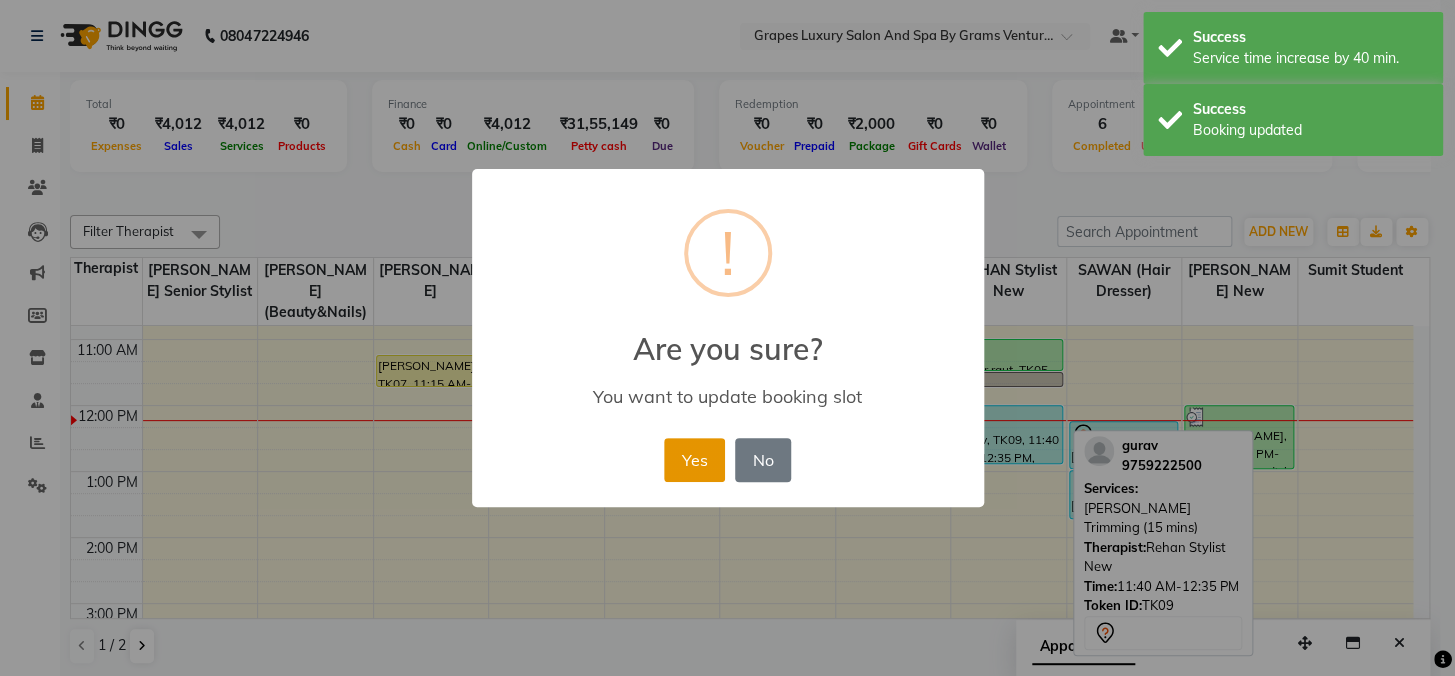 click on "Yes" at bounding box center (694, 460) 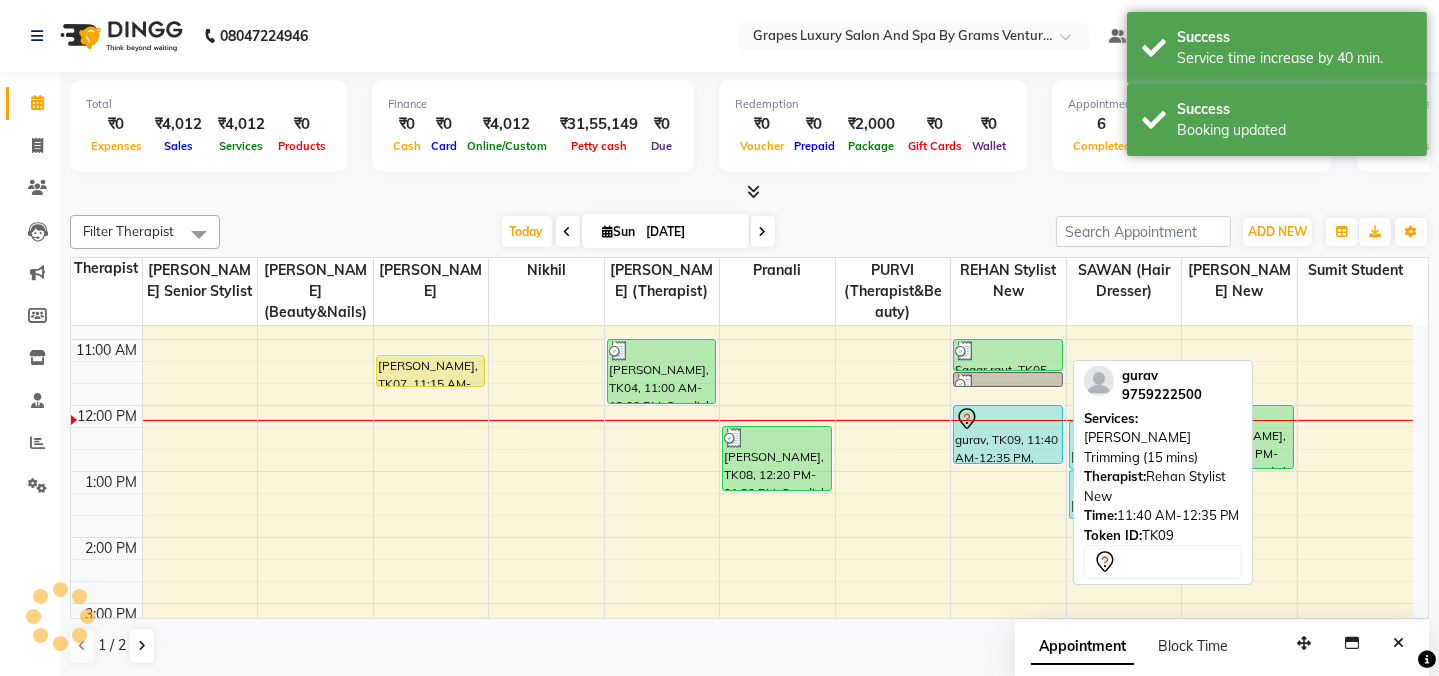 click on "gurav, TK09, 11:40 AM-12:35 PM, Beard Trimming (15 mins)" at bounding box center (1008, 434) 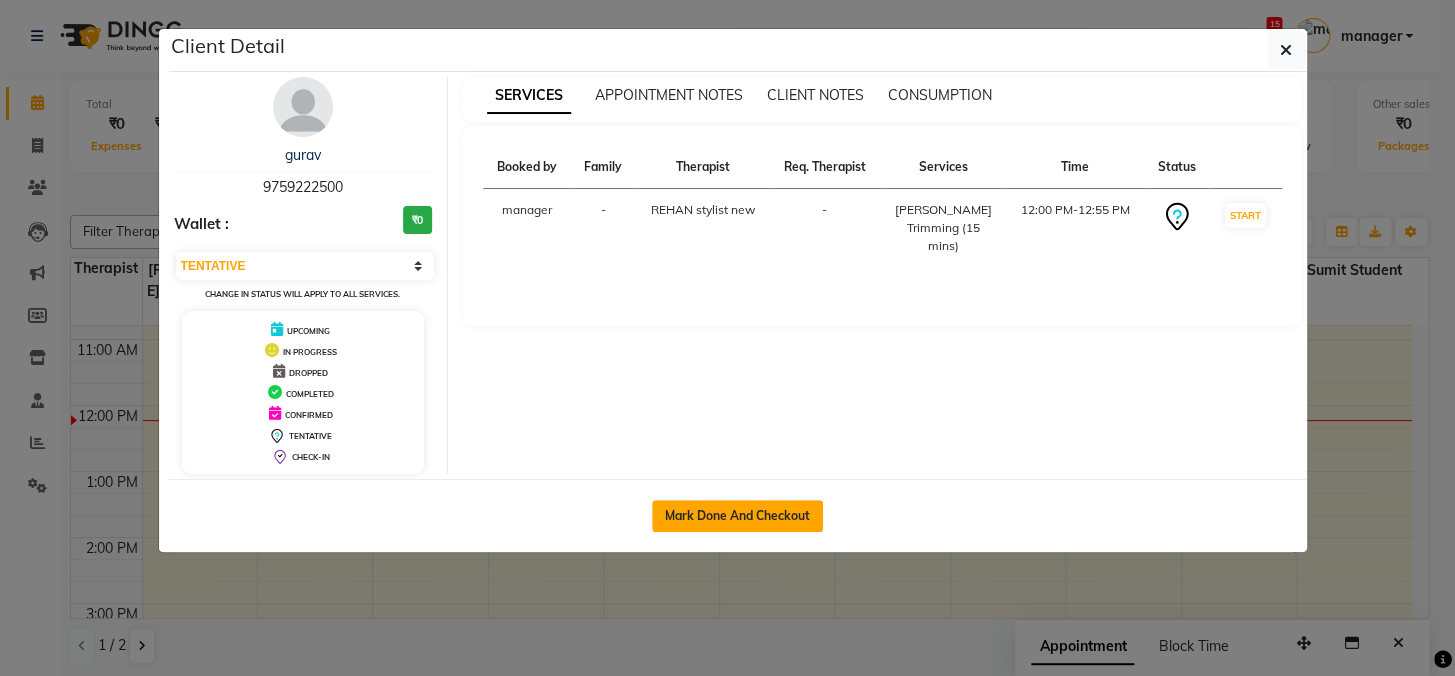 click on "Mark Done And Checkout" 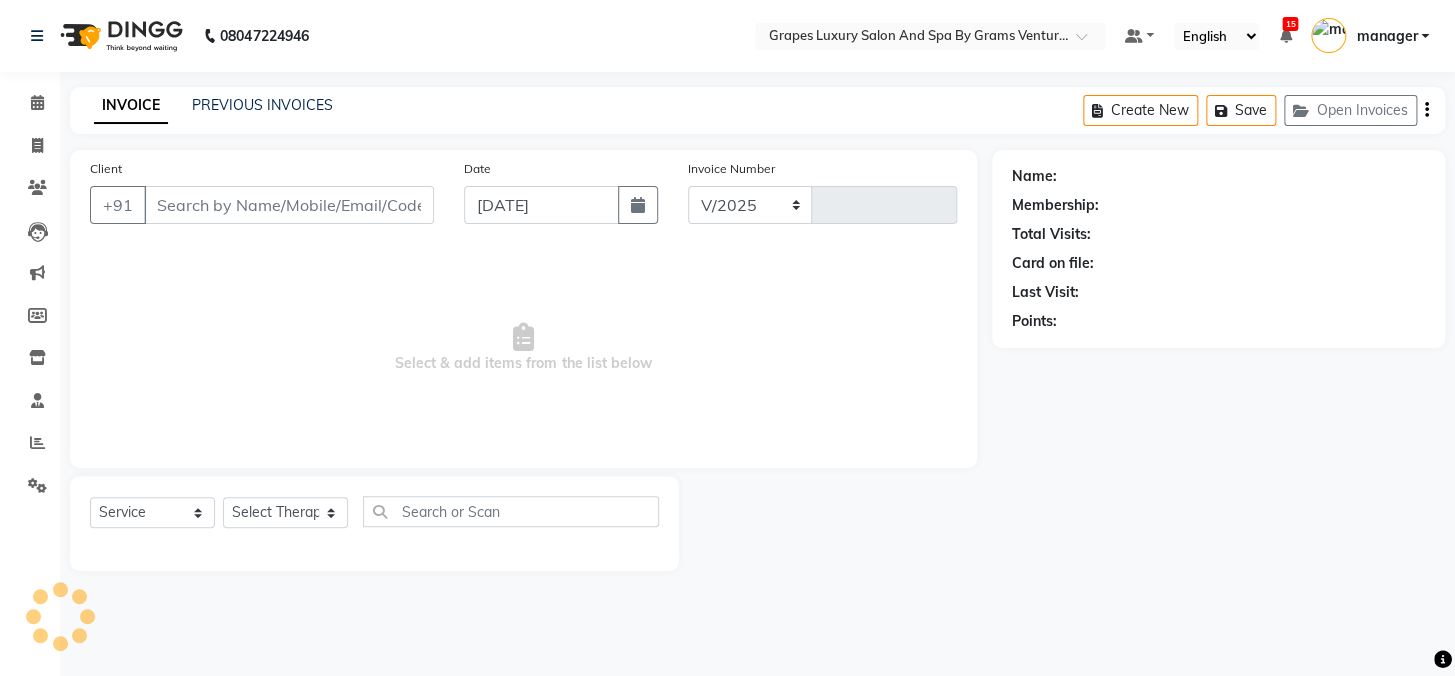 select on "3585" 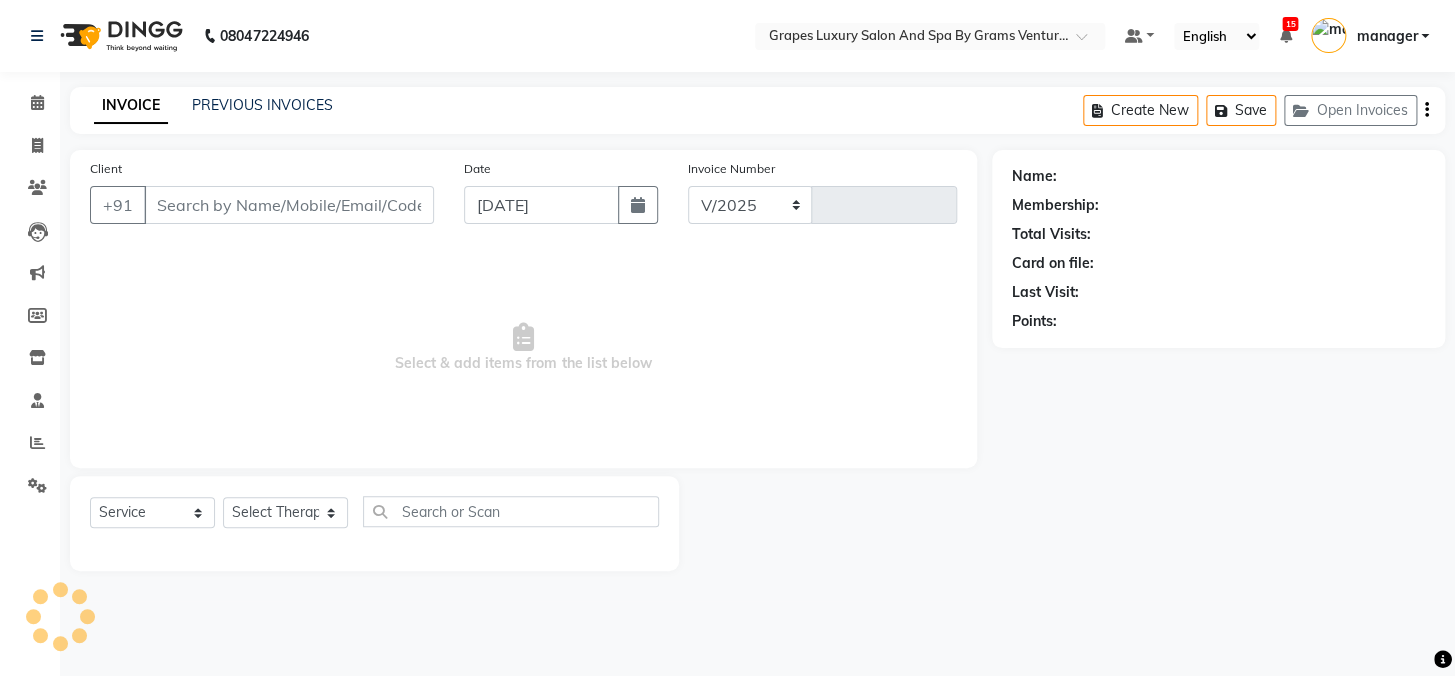 type on "1668" 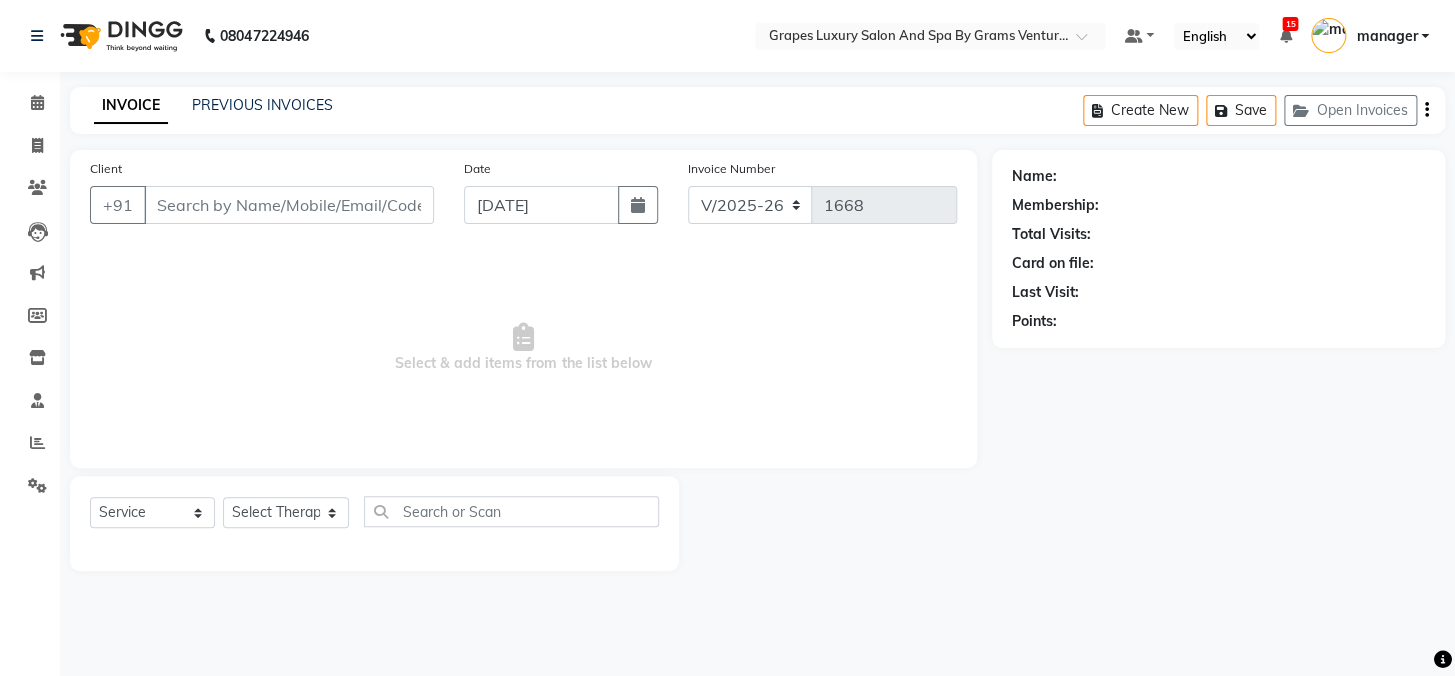 type on "9759222500" 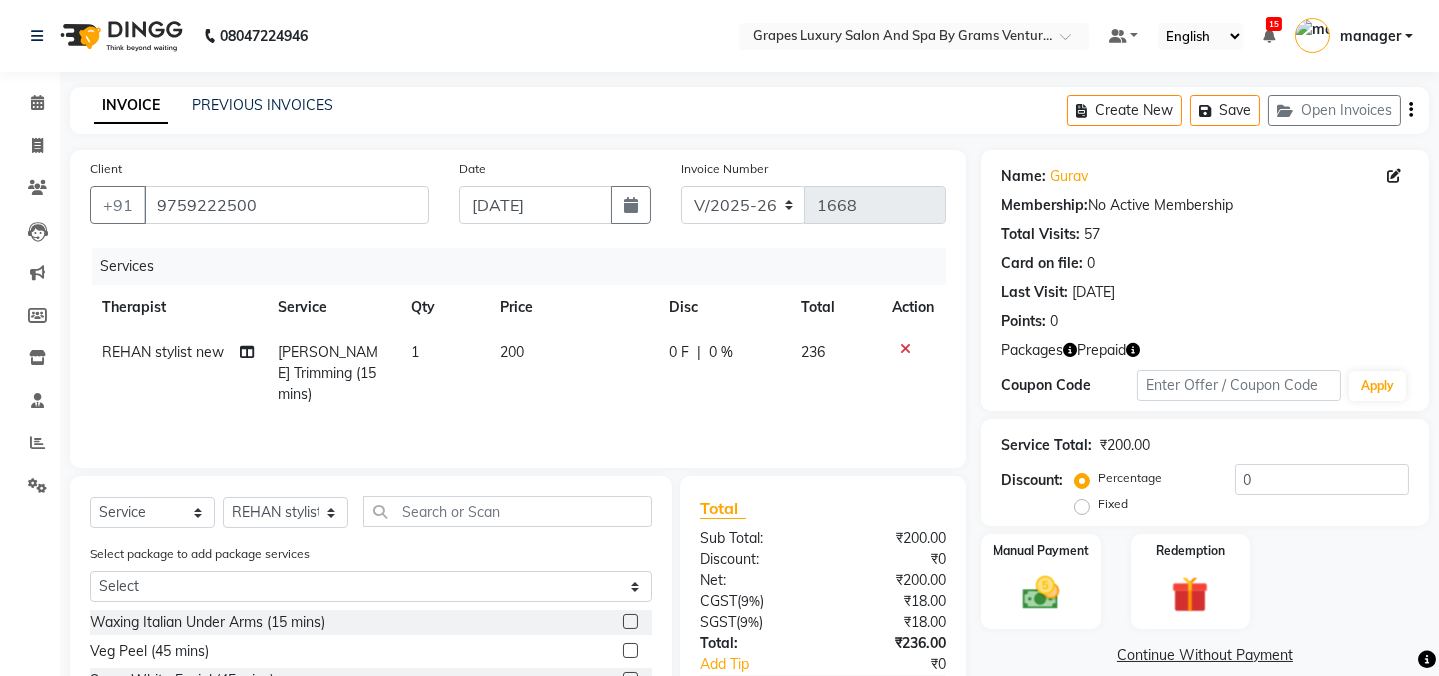 click on "200" 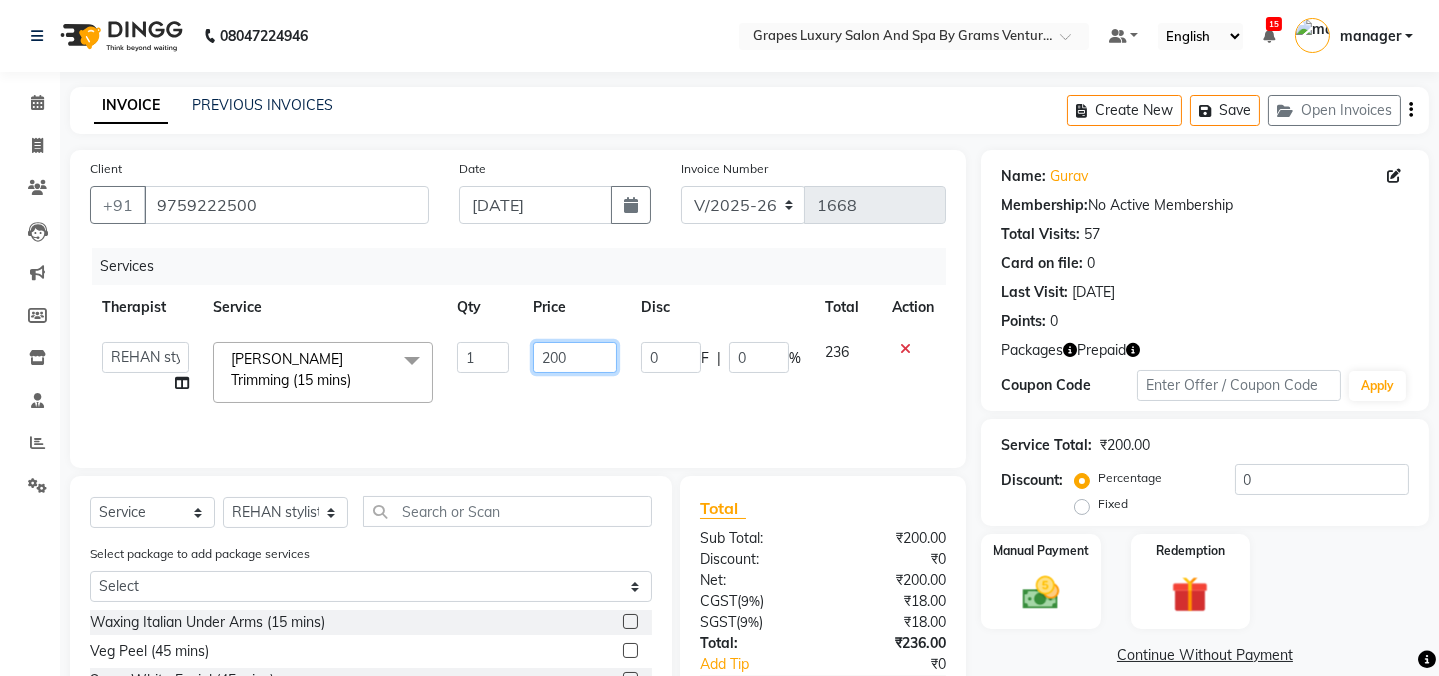 click on "200" 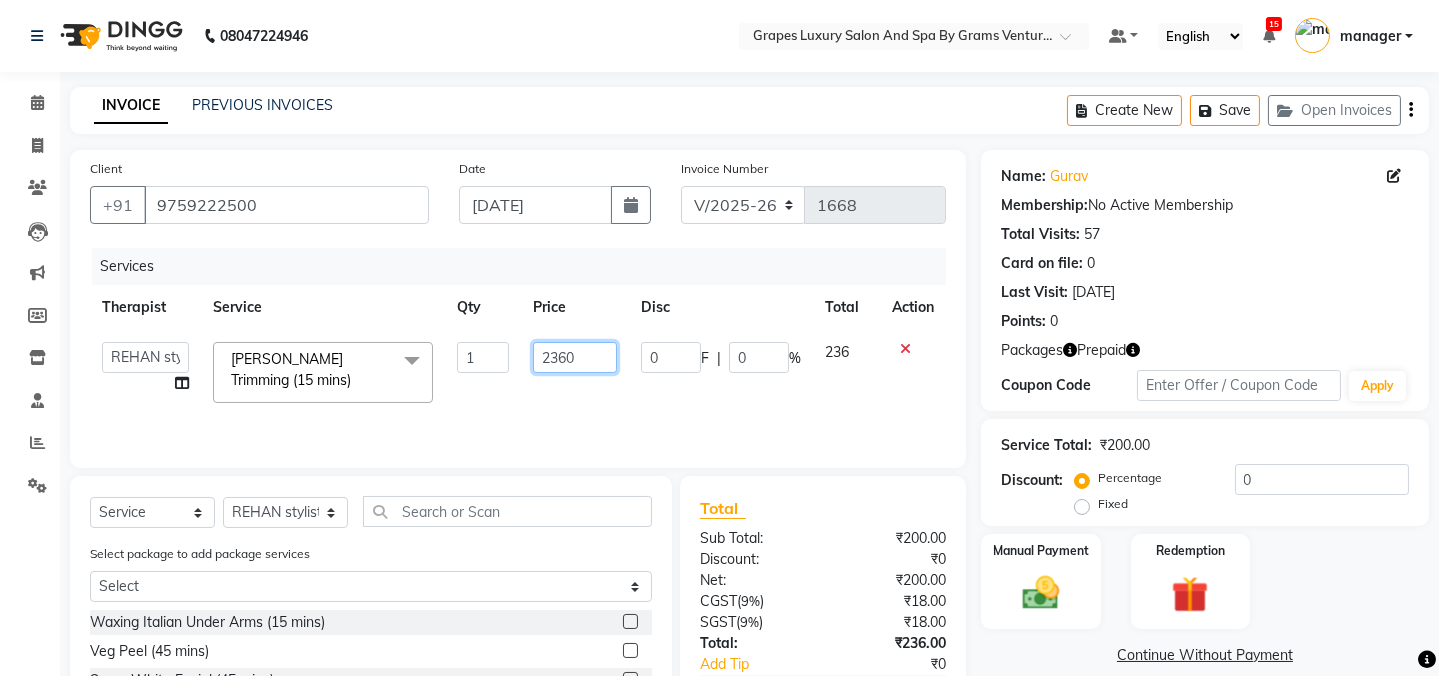 click on "2360" 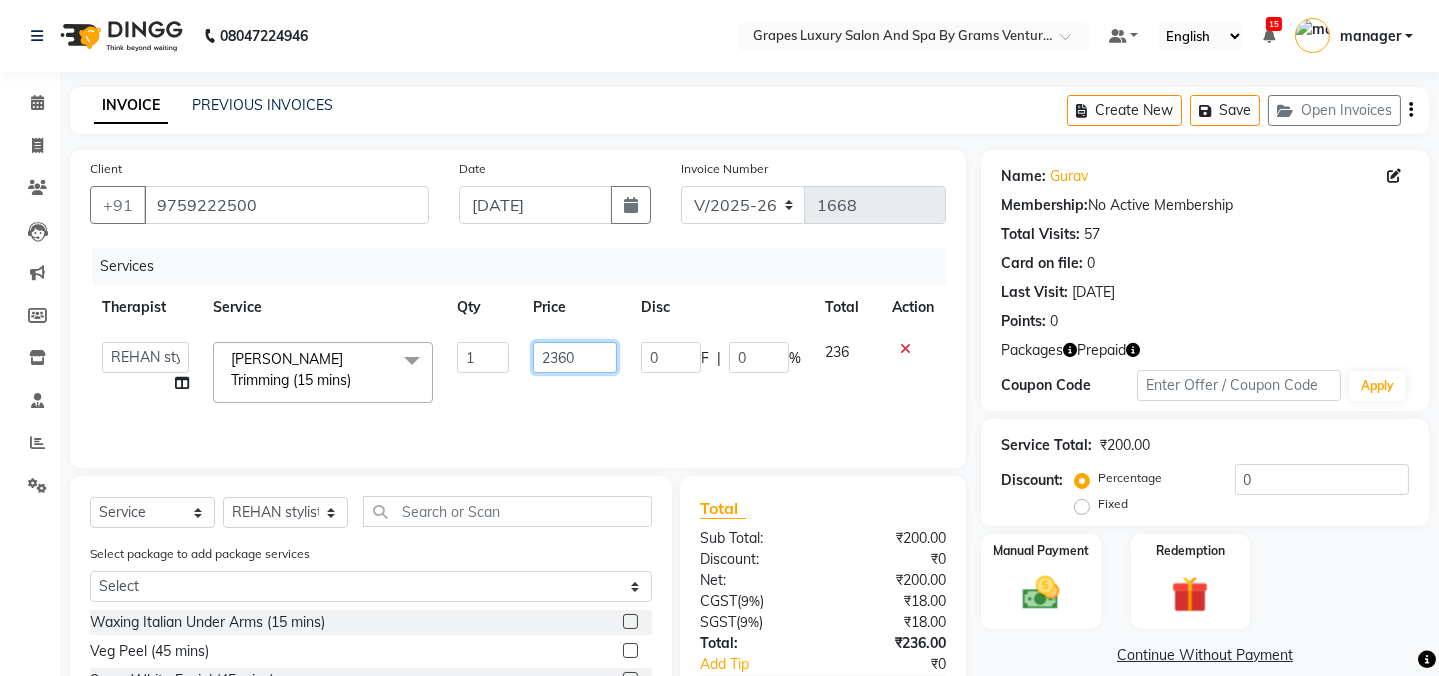 type on "236" 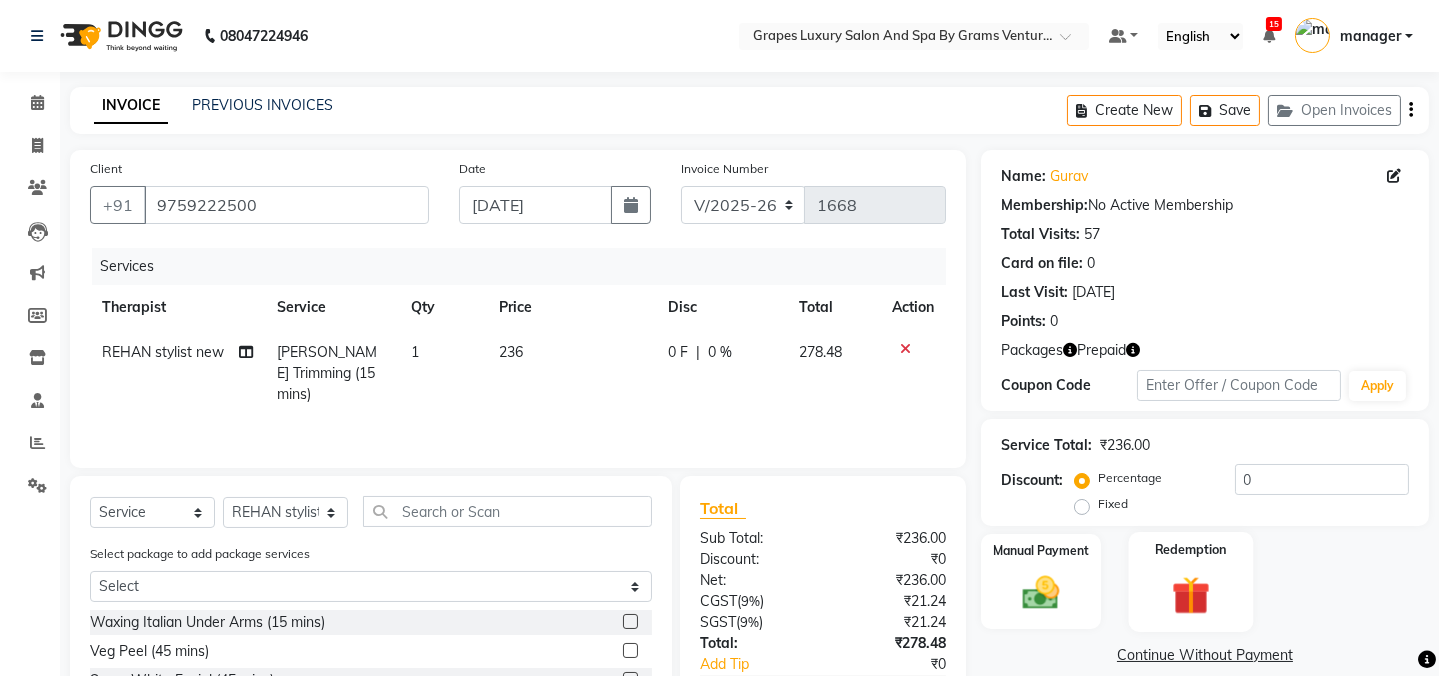 click 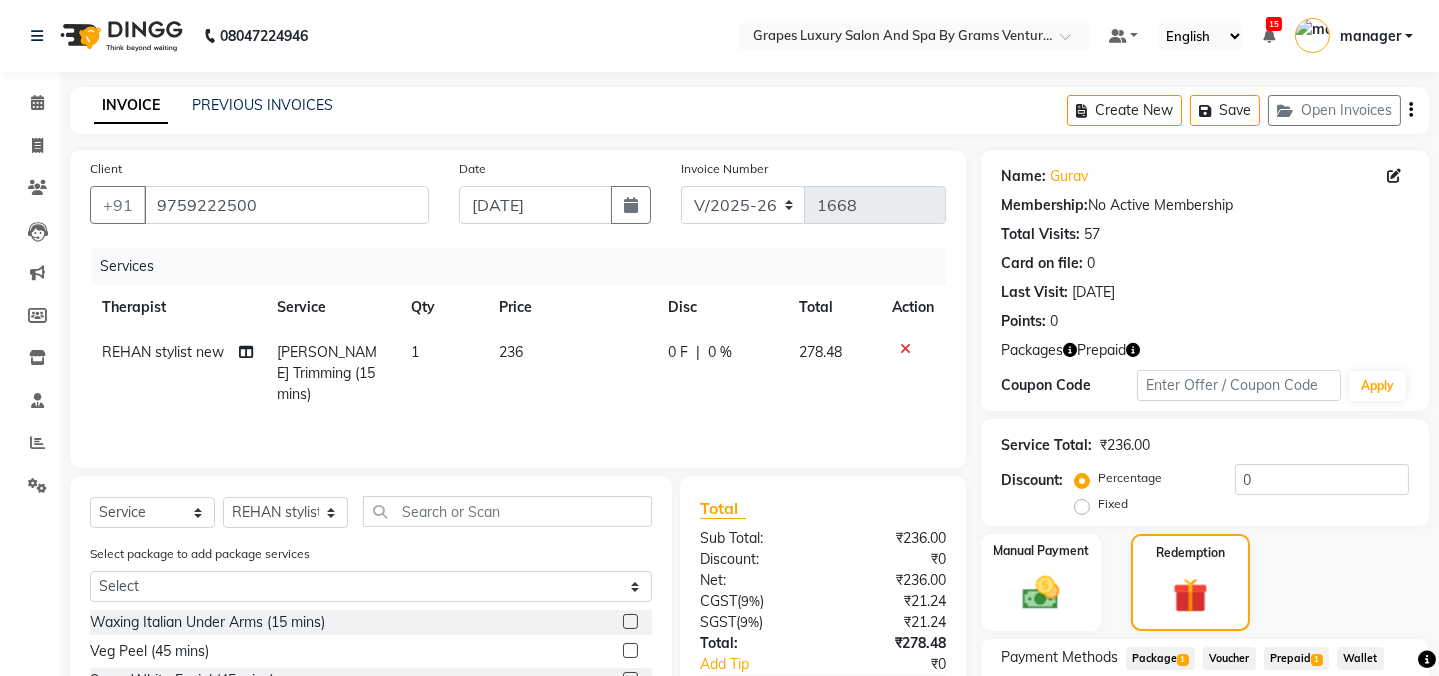 click on "Prepaid  1" 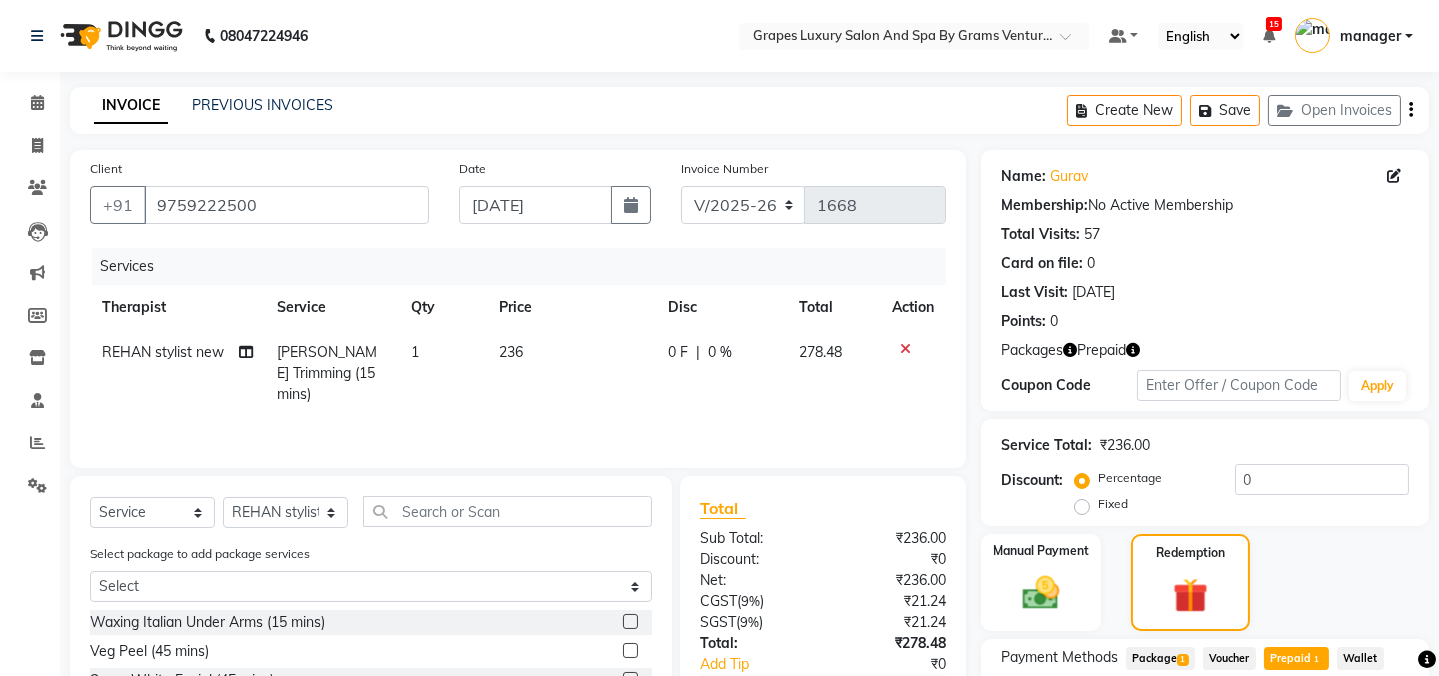 scroll, scrollTop: 157, scrollLeft: 0, axis: vertical 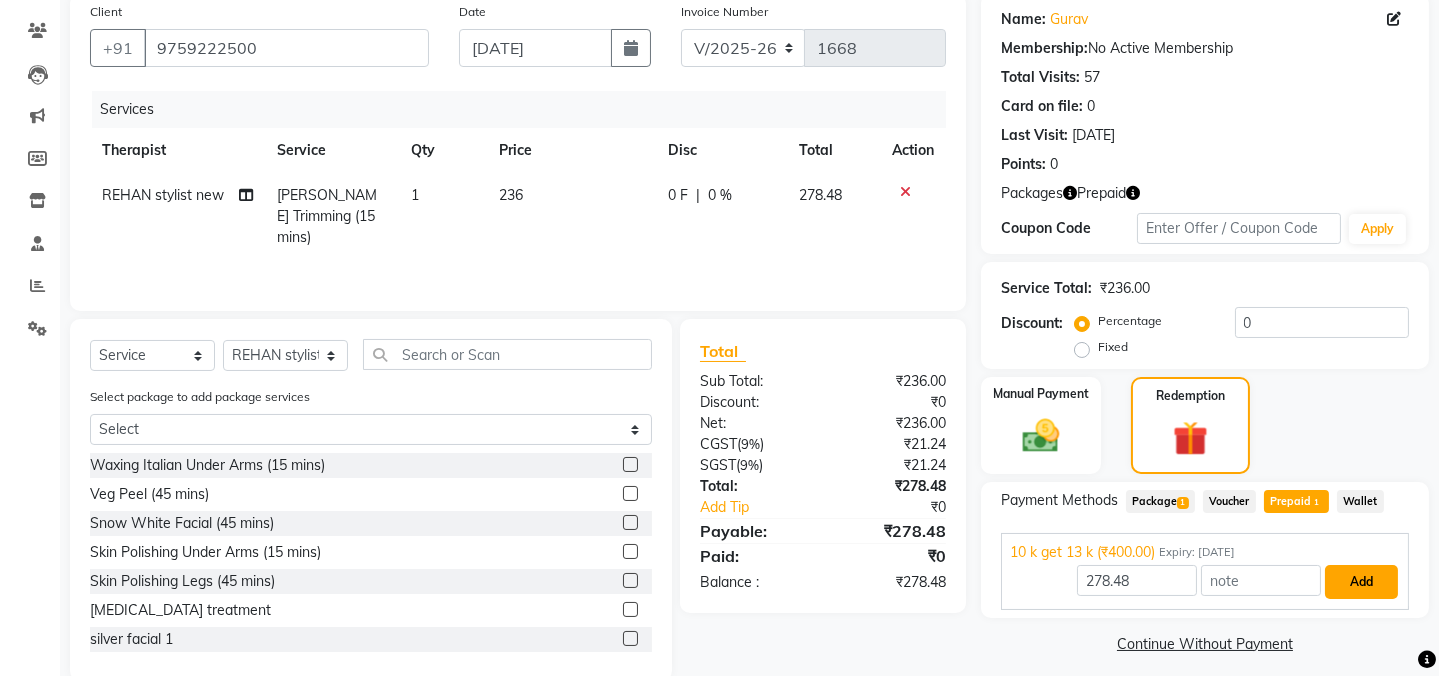 click on "Add" at bounding box center [1361, 582] 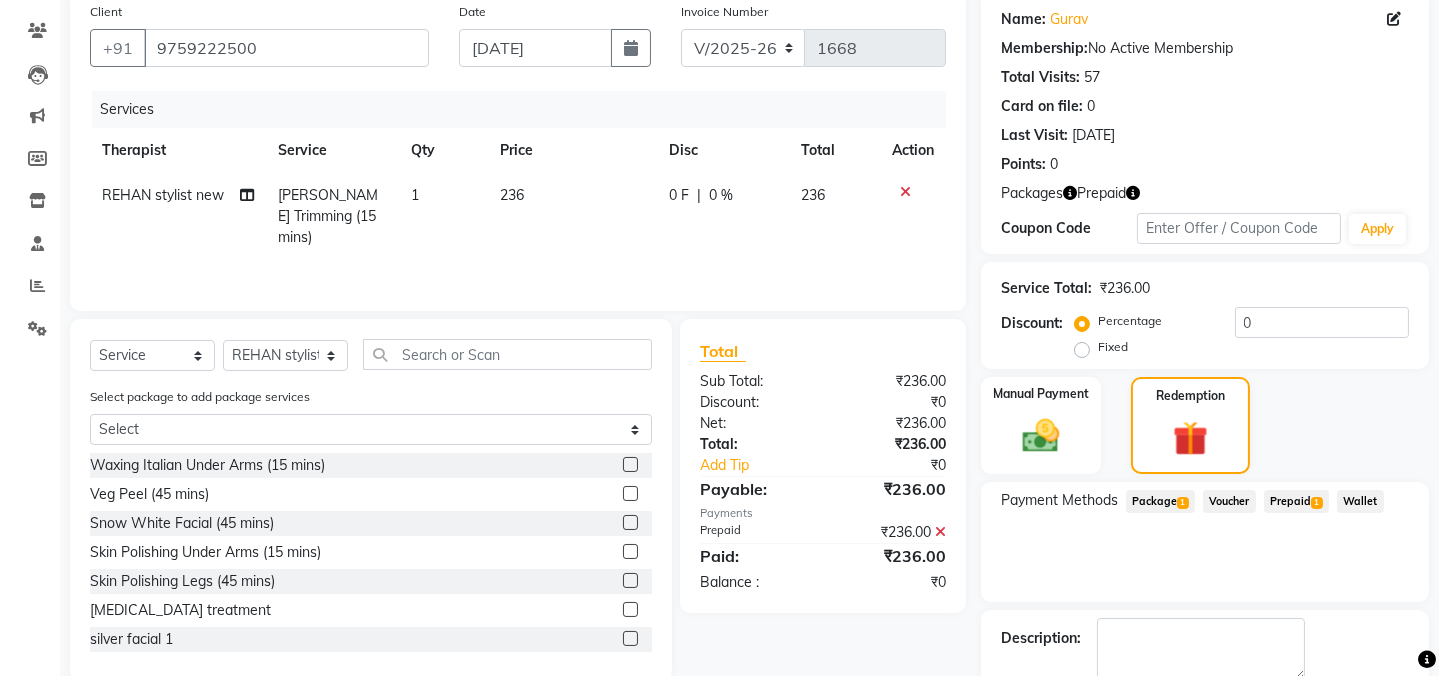 scroll, scrollTop: 265, scrollLeft: 0, axis: vertical 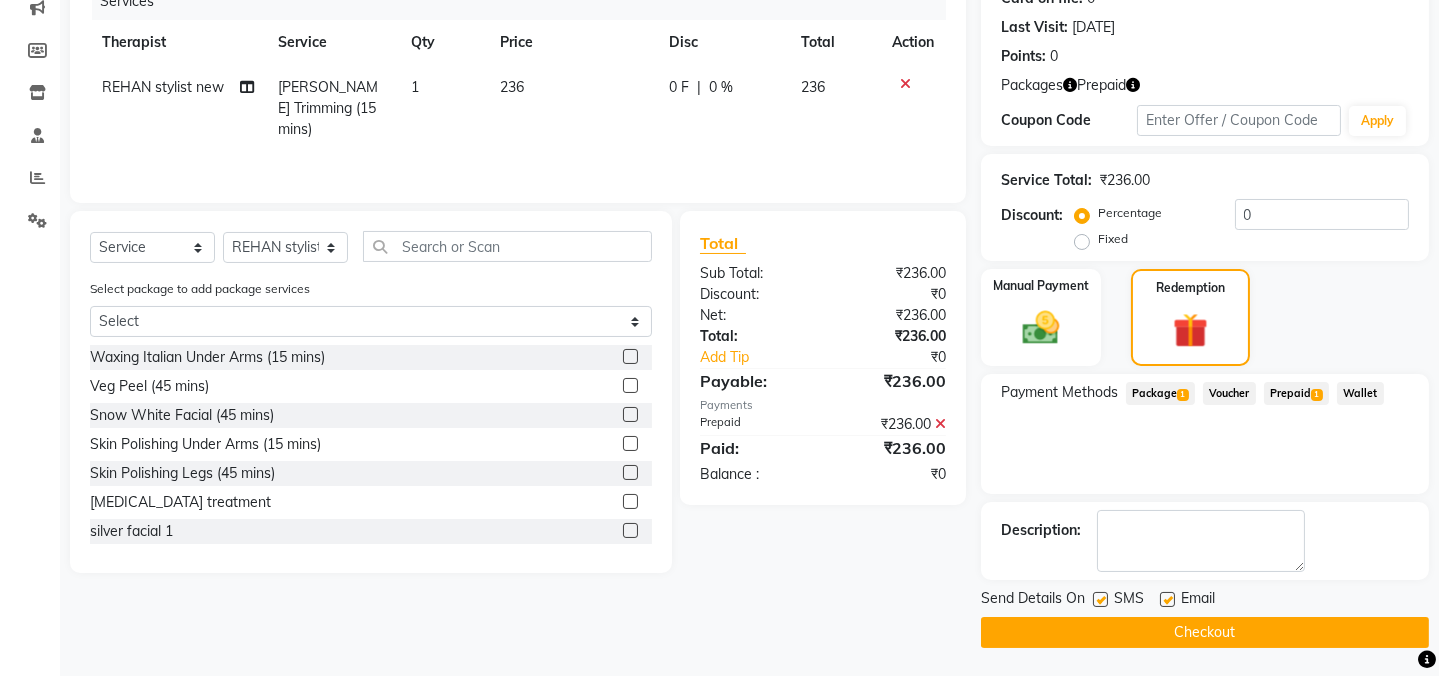 click 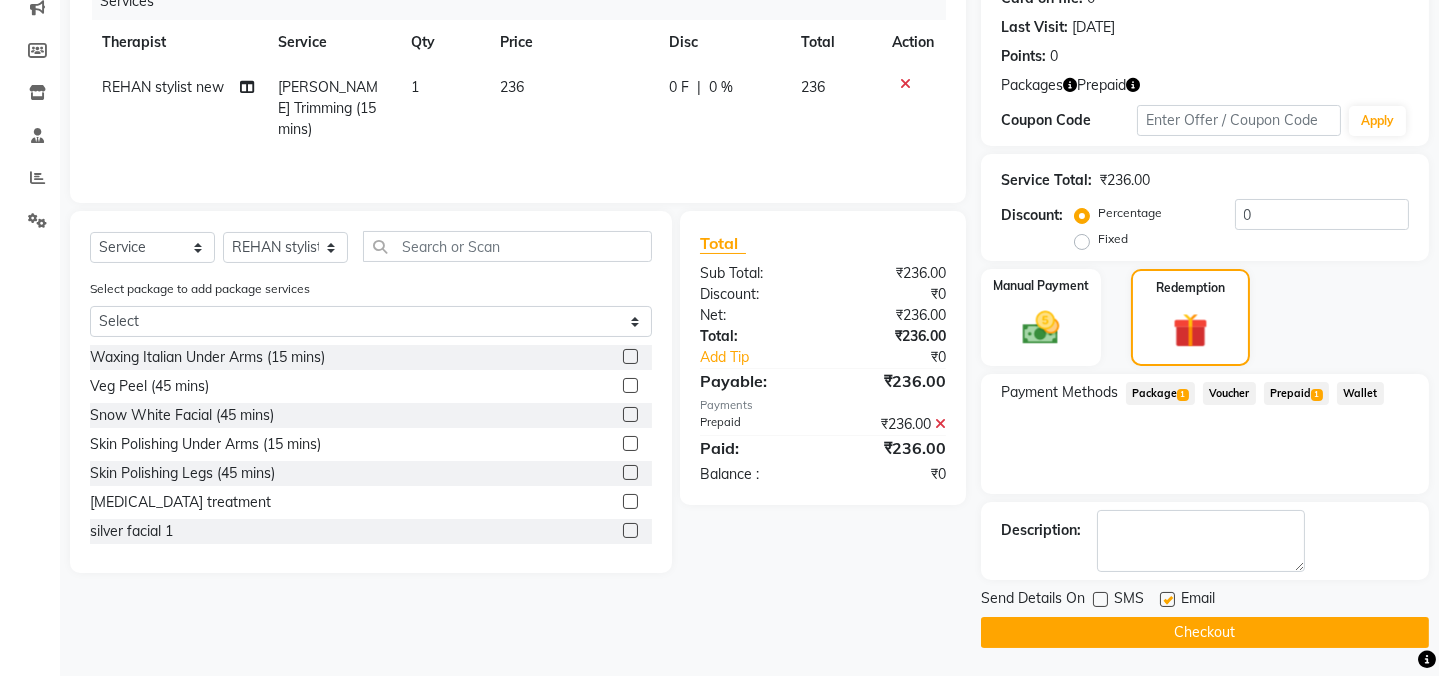 click 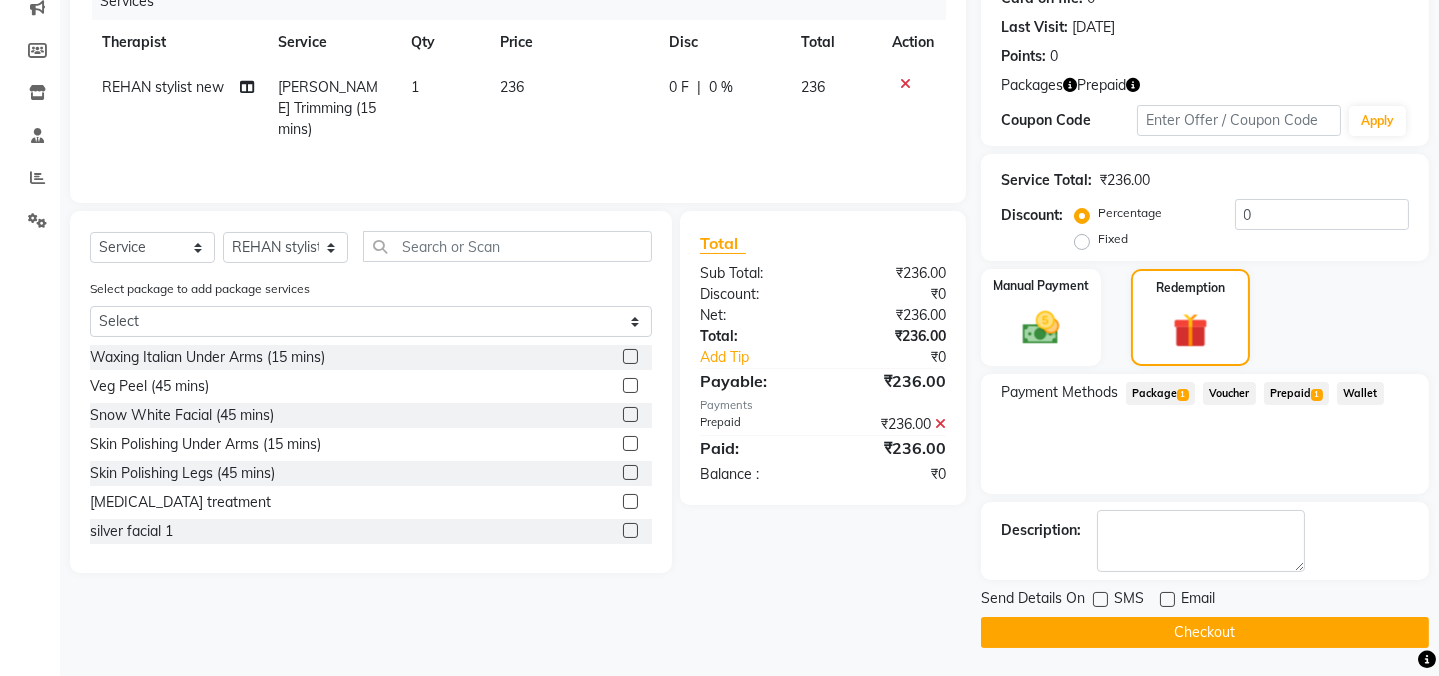 click on "Checkout" 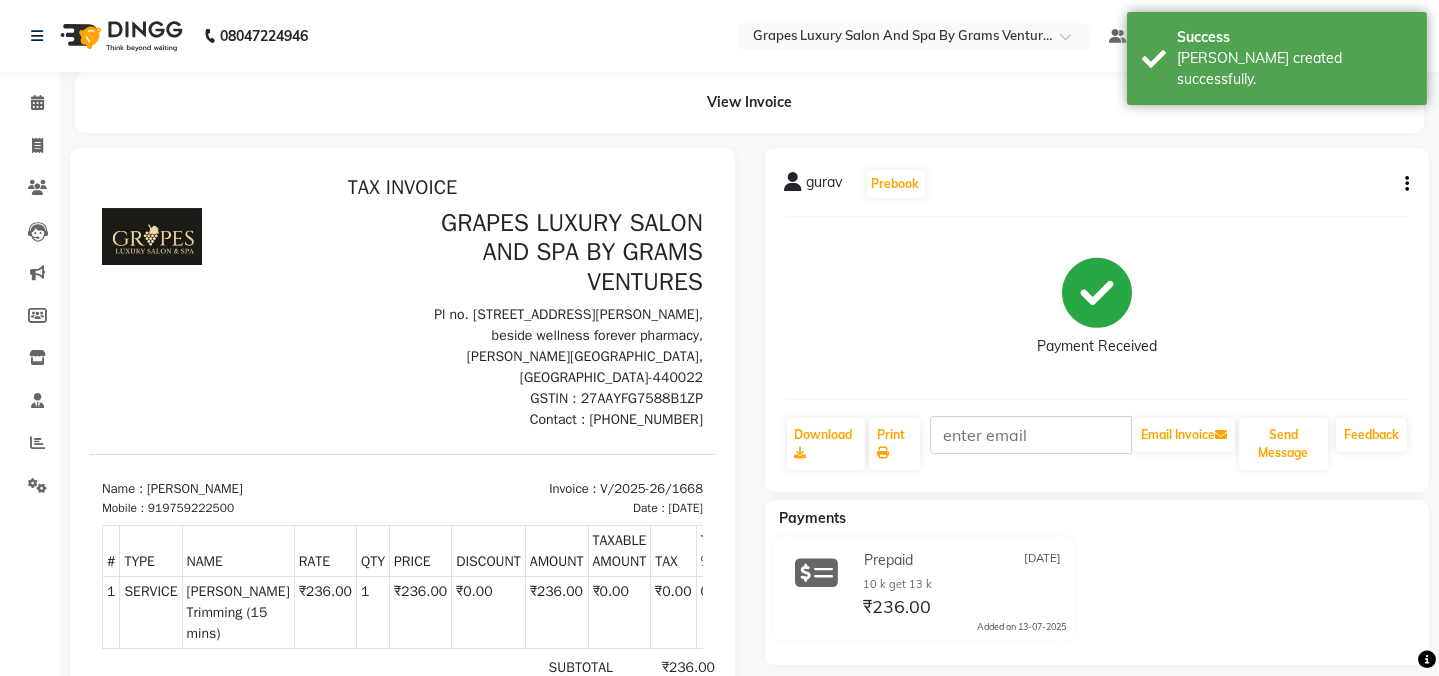 scroll, scrollTop: 0, scrollLeft: 0, axis: both 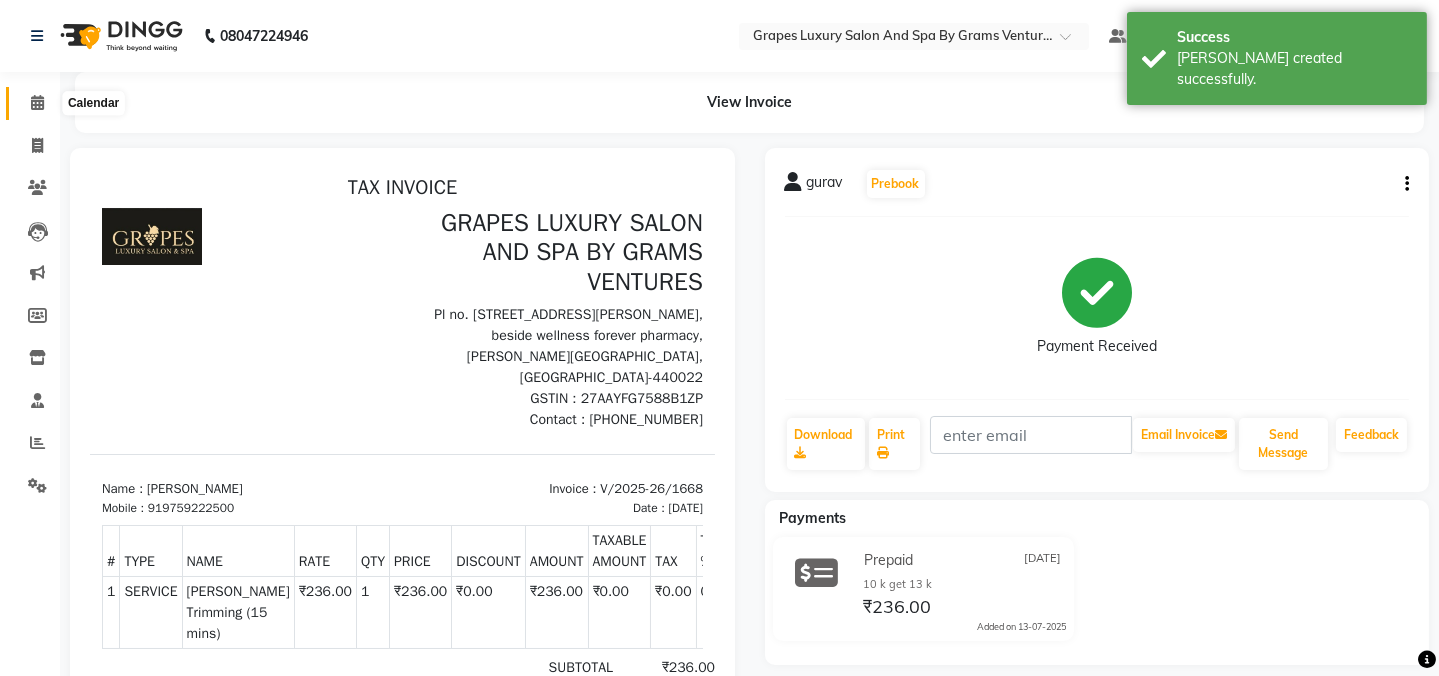 click 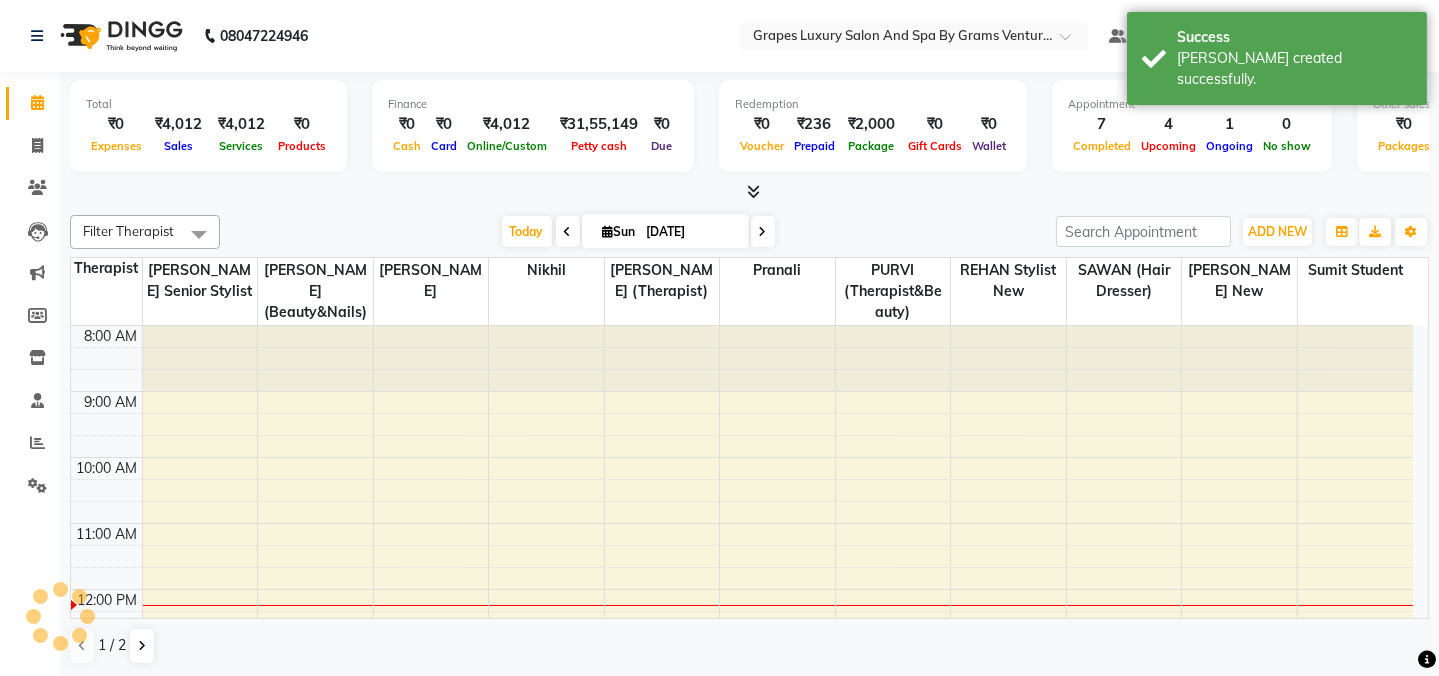scroll, scrollTop: 0, scrollLeft: 0, axis: both 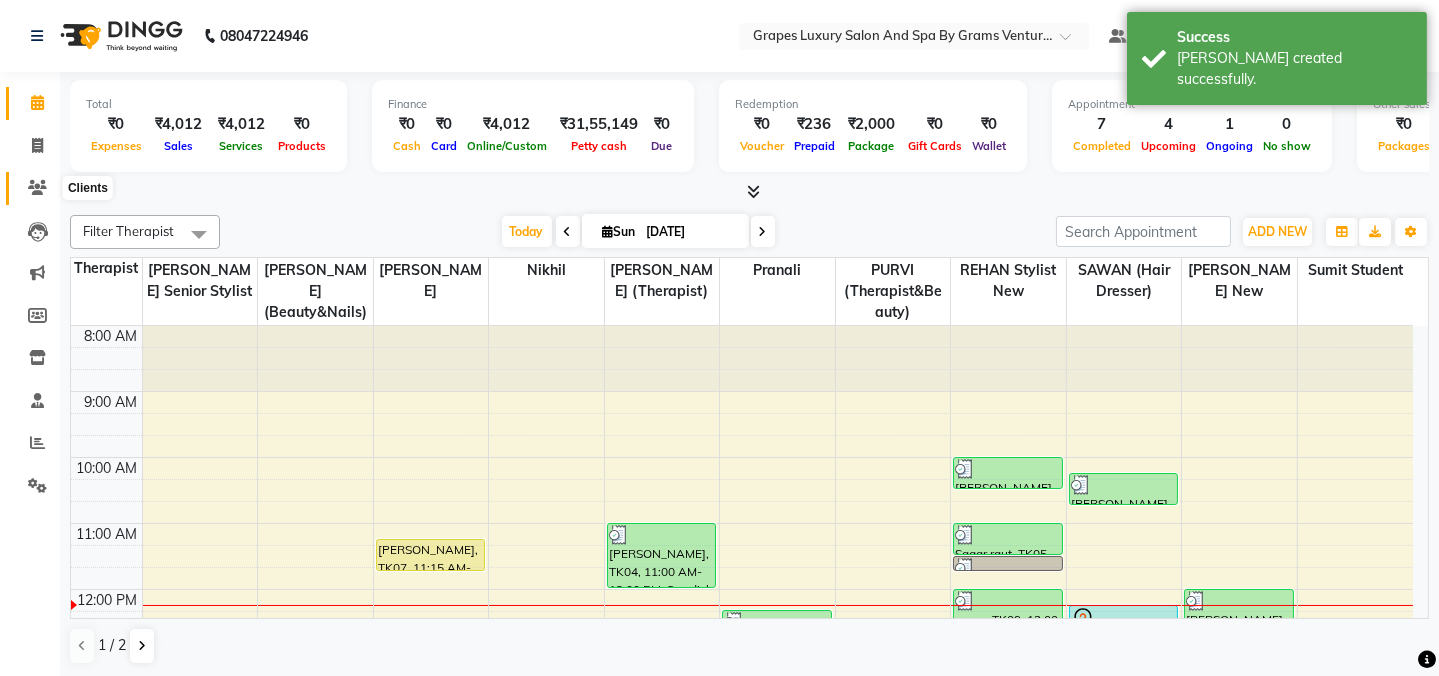 click 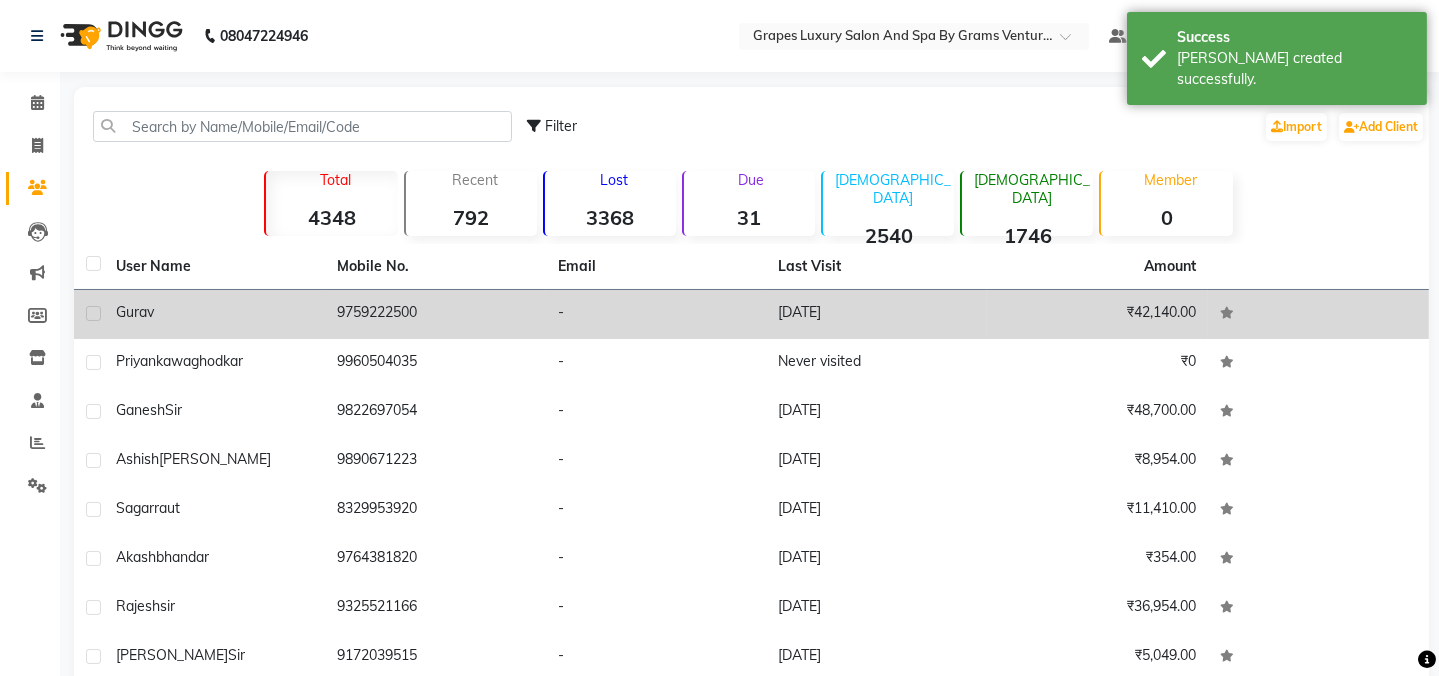click on "gurav" 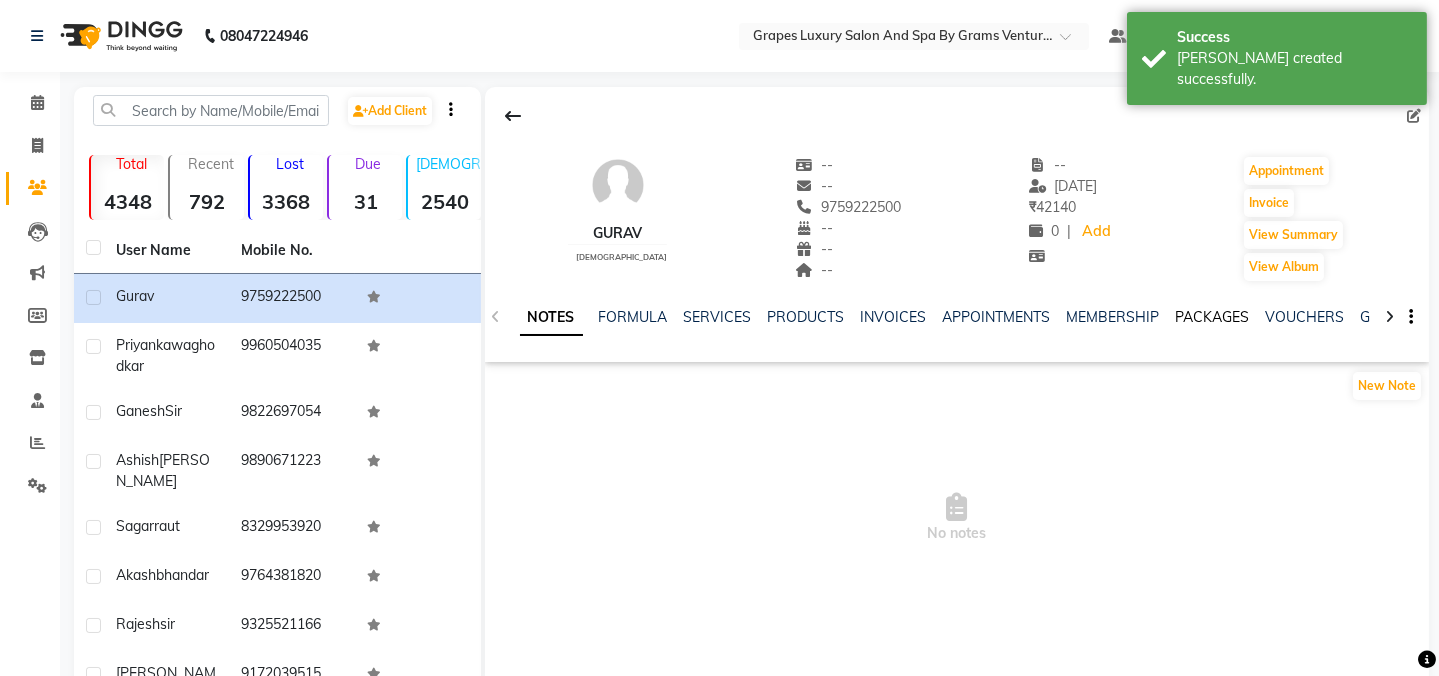 click on "PACKAGES" 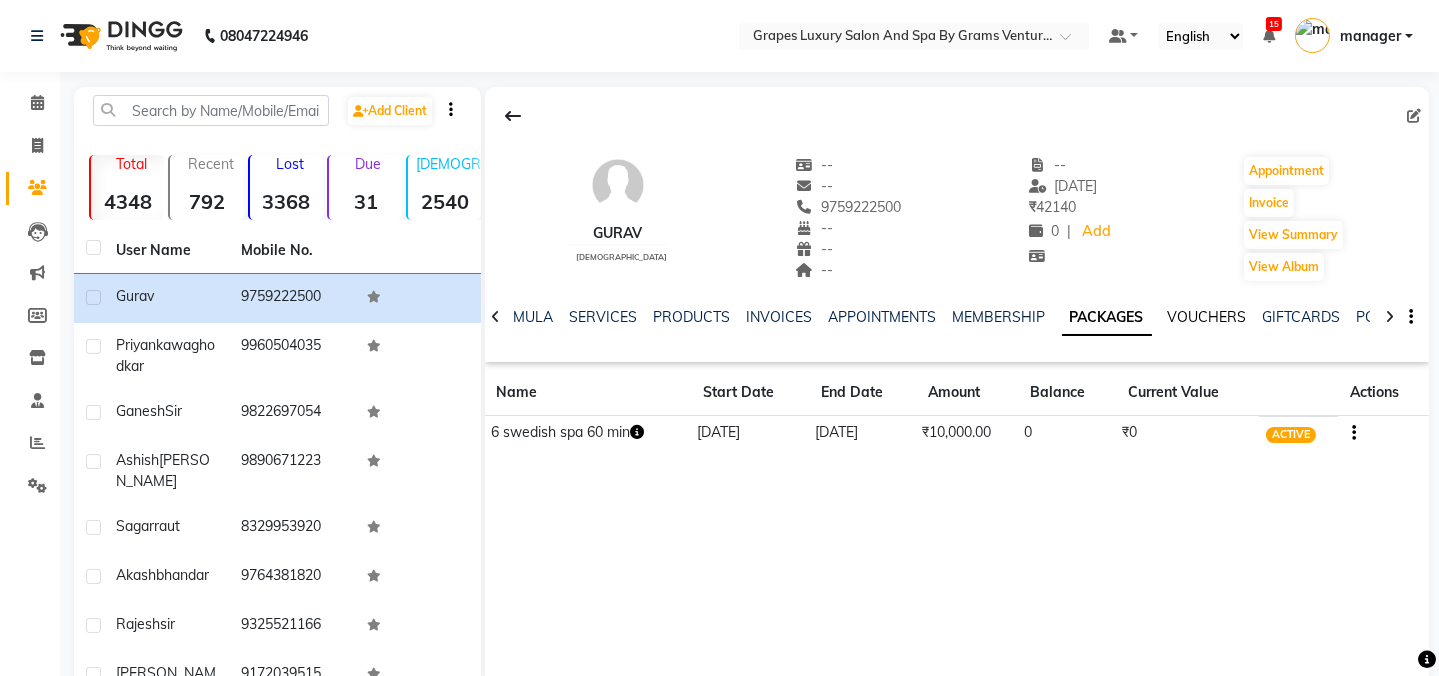 click on "VOUCHERS" 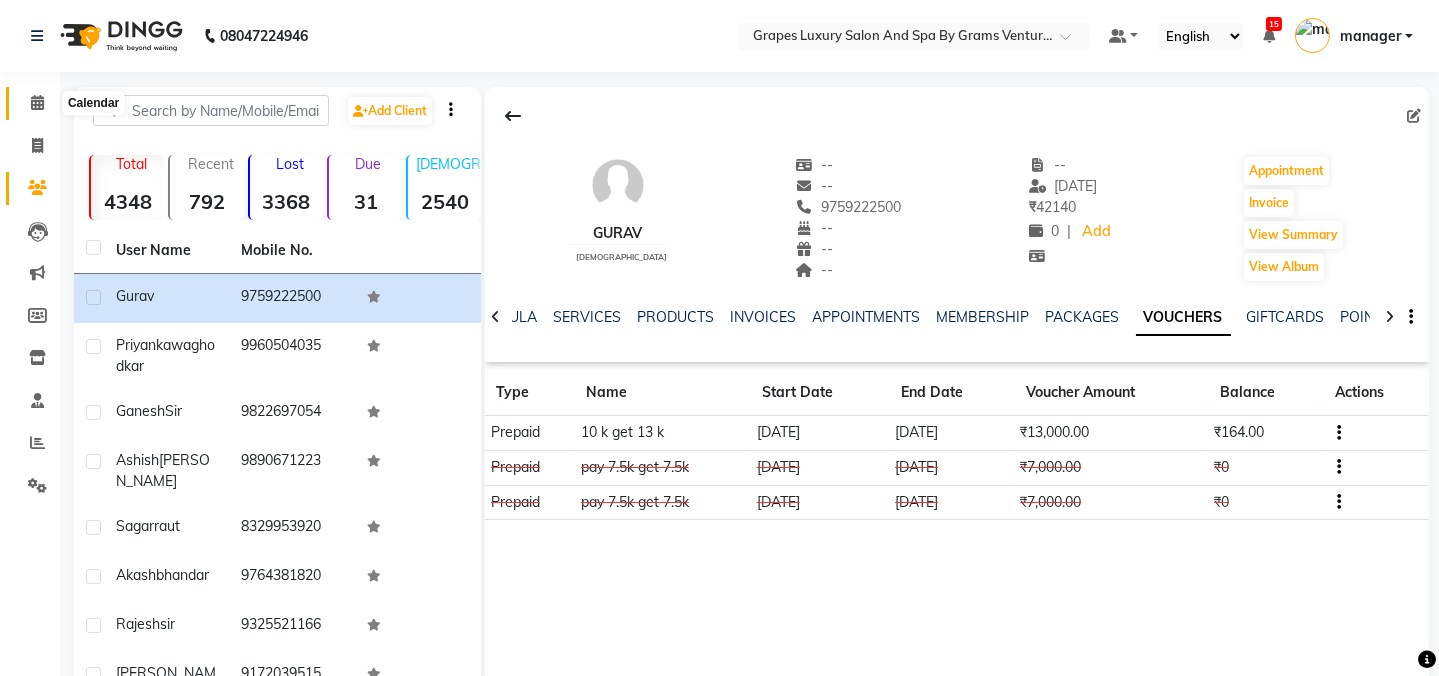 click 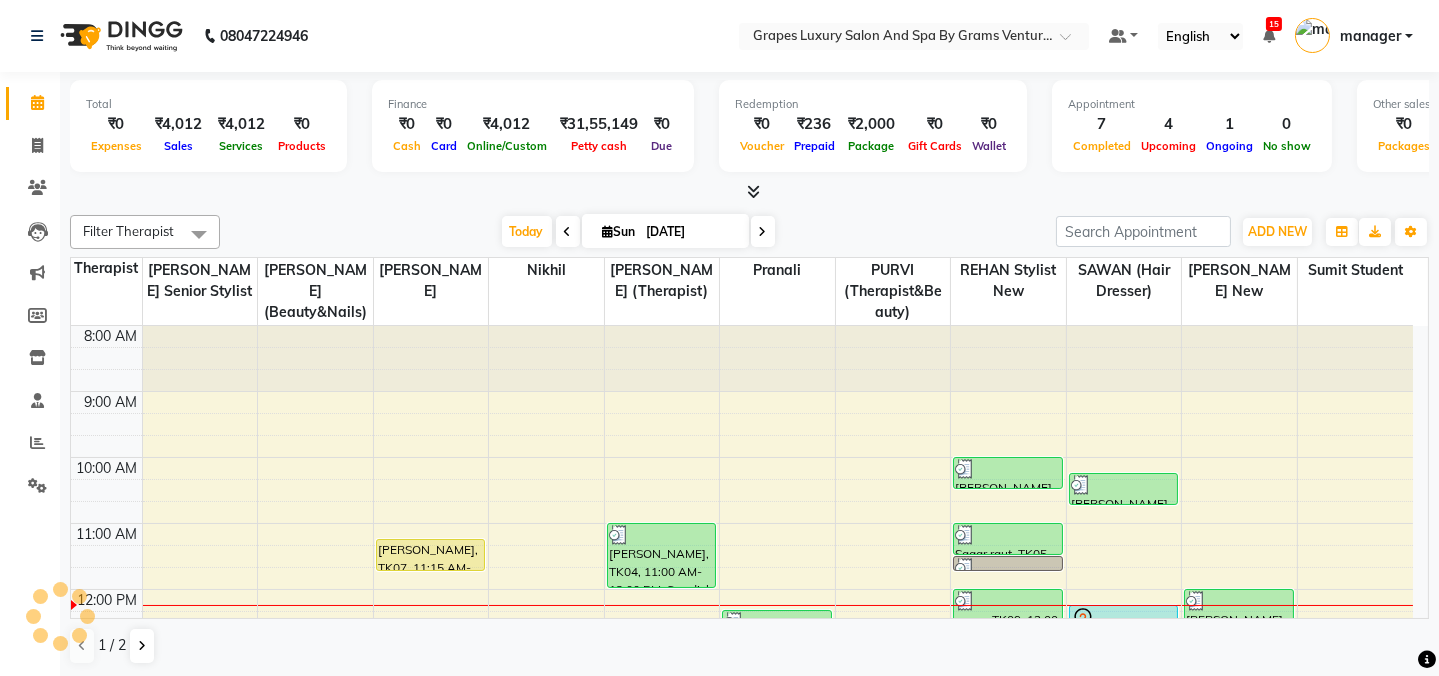 scroll, scrollTop: 263, scrollLeft: 0, axis: vertical 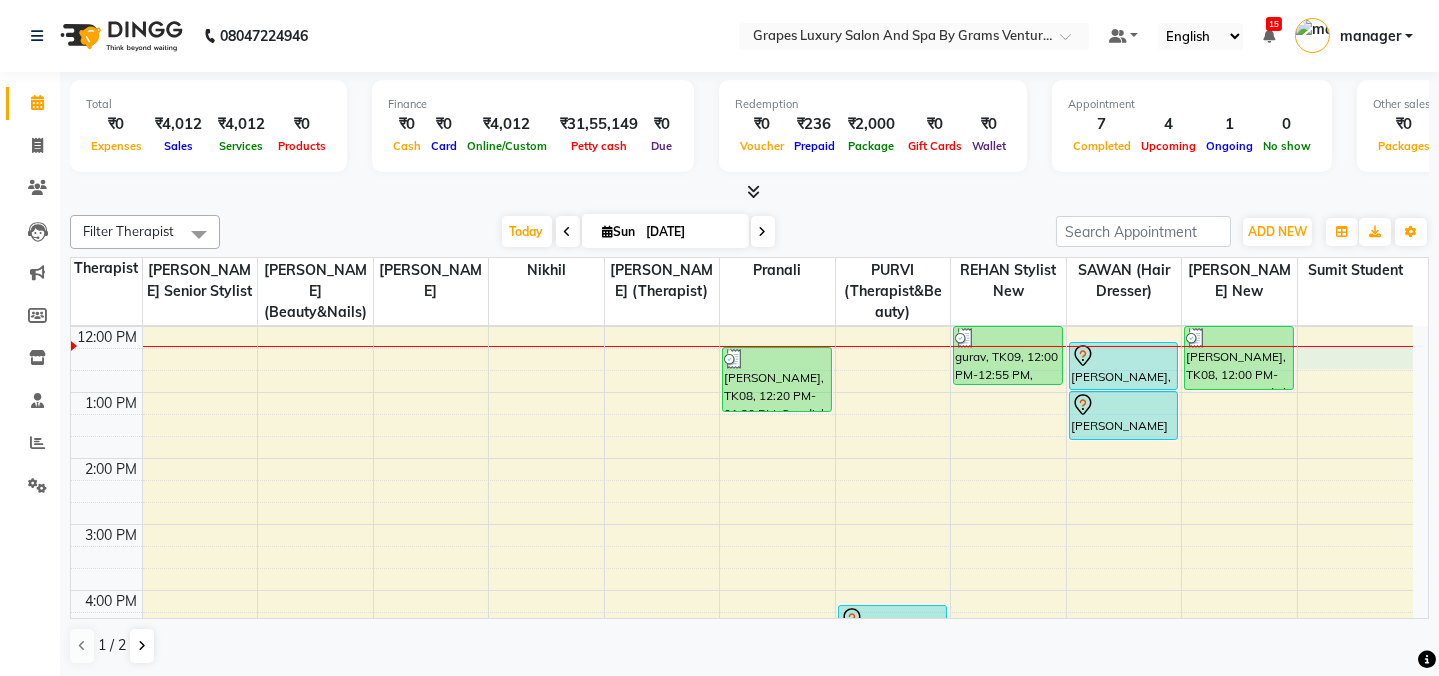 click on "8:00 AM 9:00 AM 10:00 AM 11:00 AM 12:00 PM 1:00 PM 2:00 PM 3:00 PM 4:00 PM 5:00 PM 6:00 PM 7:00 PM 8:00 PM    akash bhandar, TK07, 11:15 AM-11:45 AM, Hair Cut Male (30 mins)     rajesh sir, TK04, 11:00 AM-12:00 PM, Swedish Body Massage (60 mins)     Ganesh Sir, TK08, 12:20 PM-01:20 PM, Swedish Body Massage (60 mins)             jatin, TK02, 04:15 PM-05:15 PM, Swedish Body Massage (60 mins)     Aniket sir, TK03, 10:00 AM-10:30 AM, Hair Cut Male (30 mins)     Sagar raut, TK05, 11:00 AM-11:30 AM, Hair Cut Male (30 mins)     Sagar raut, TK05, 11:30 AM-11:45 AM, Shaving (15 mins)     gurav, TK09, 12:00 PM-12:55 PM, Beard Trimming (15 mins)     ashish deshkar, TK06, 10:15 AM-10:45 AM, Hair Cut Male (30 mins)             priyanka waghodkar, TK10, 12:15 PM-01:00 PM, Hair Cut Female (45 mins)             khushabu mam, TK01, 01:00 PM-01:45 PM, Hair Cut Female (45 mins)     Ganesh Sir, TK08, 12:00 PM-01:00 PM, Swedish Body Massage (60 mins)             jatin, TK02, 04:35 PM-05:35 PM, Swedish Body Massage (60 mins)" at bounding box center [742, 491] 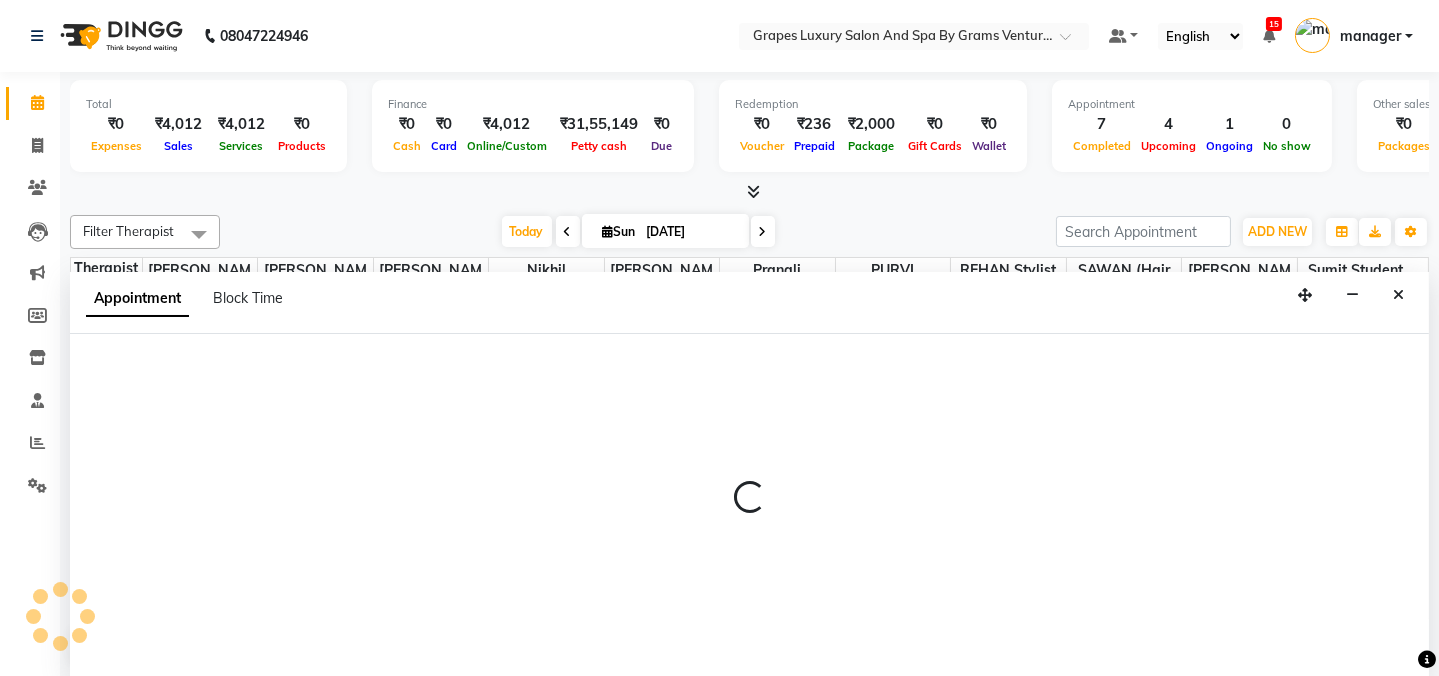 scroll, scrollTop: 0, scrollLeft: 0, axis: both 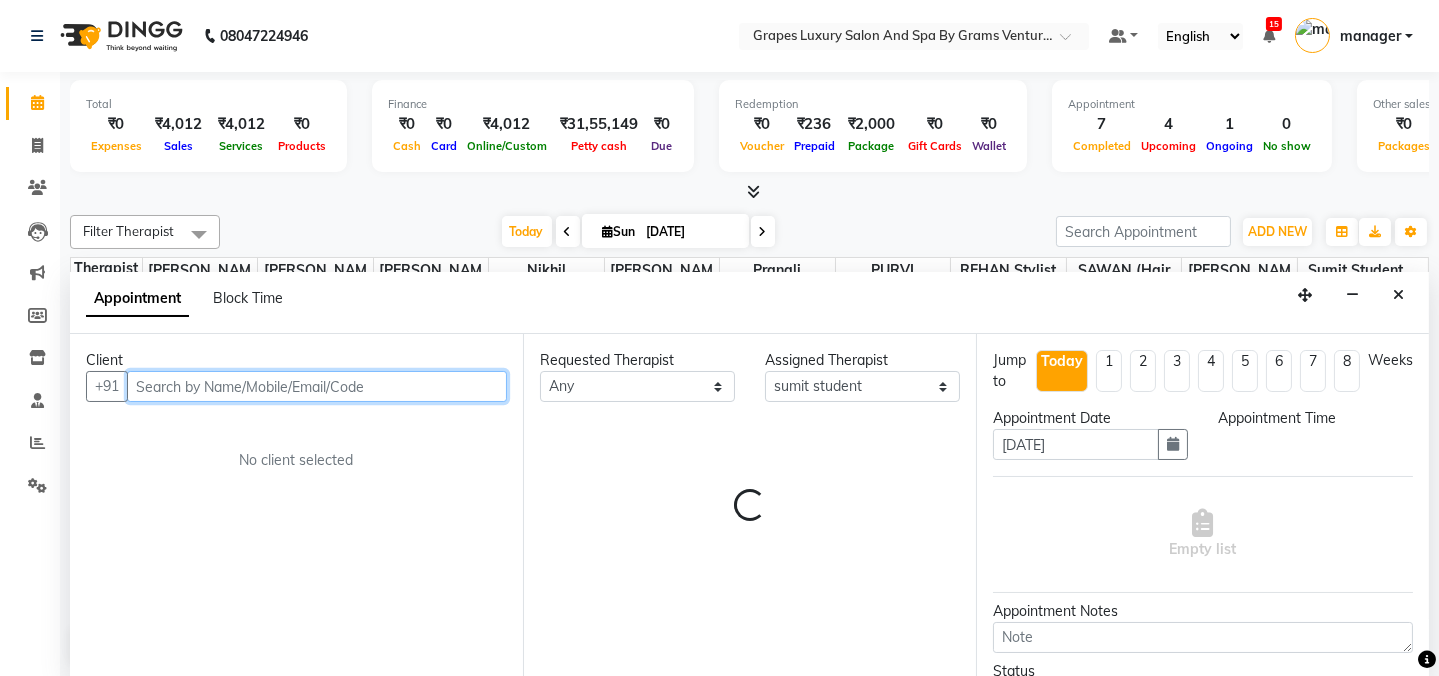 select on "735" 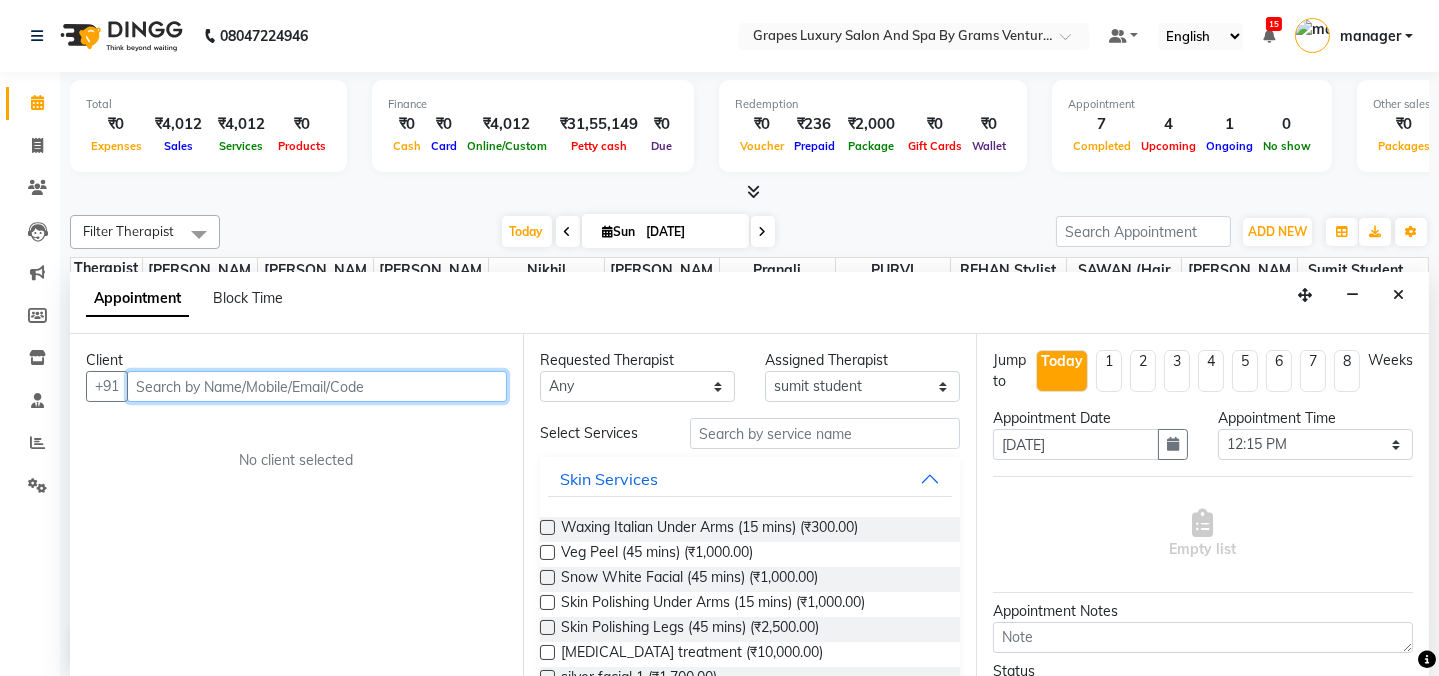 click at bounding box center [317, 386] 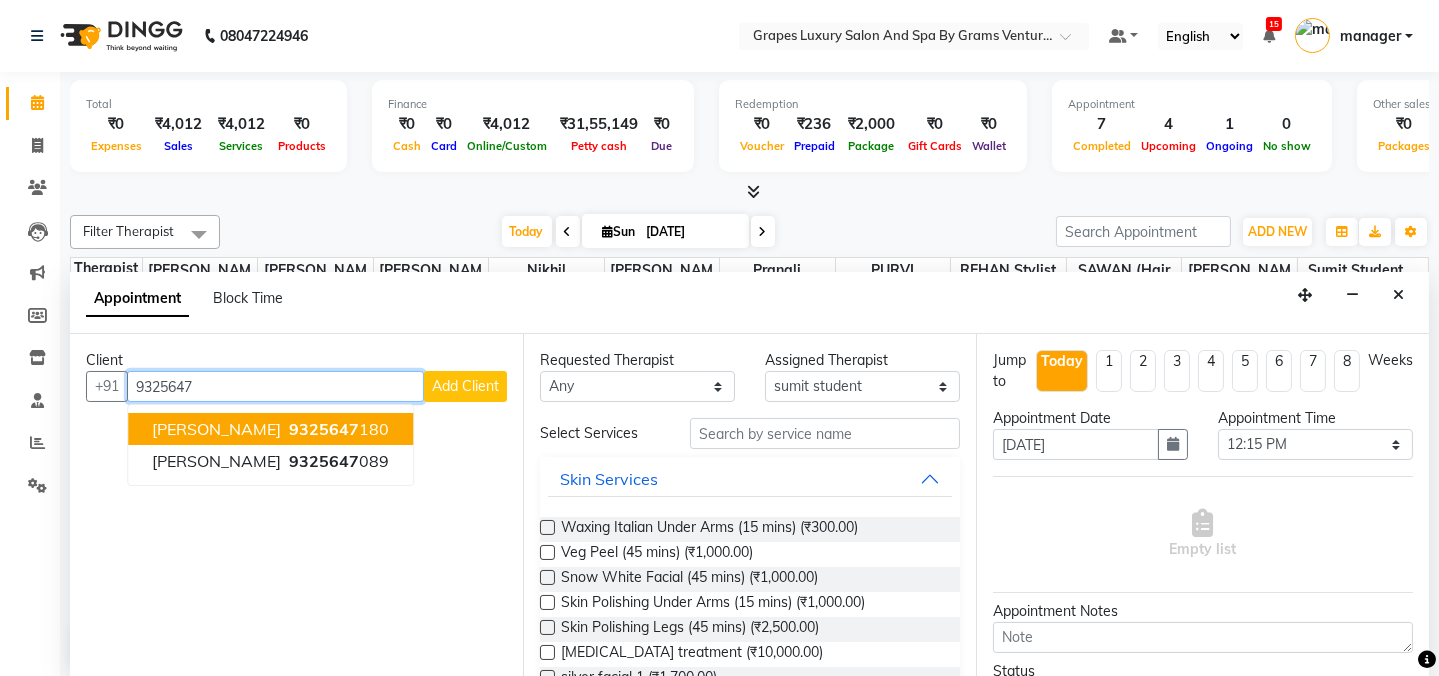 click on "PRANAV chaudhari" at bounding box center [216, 429] 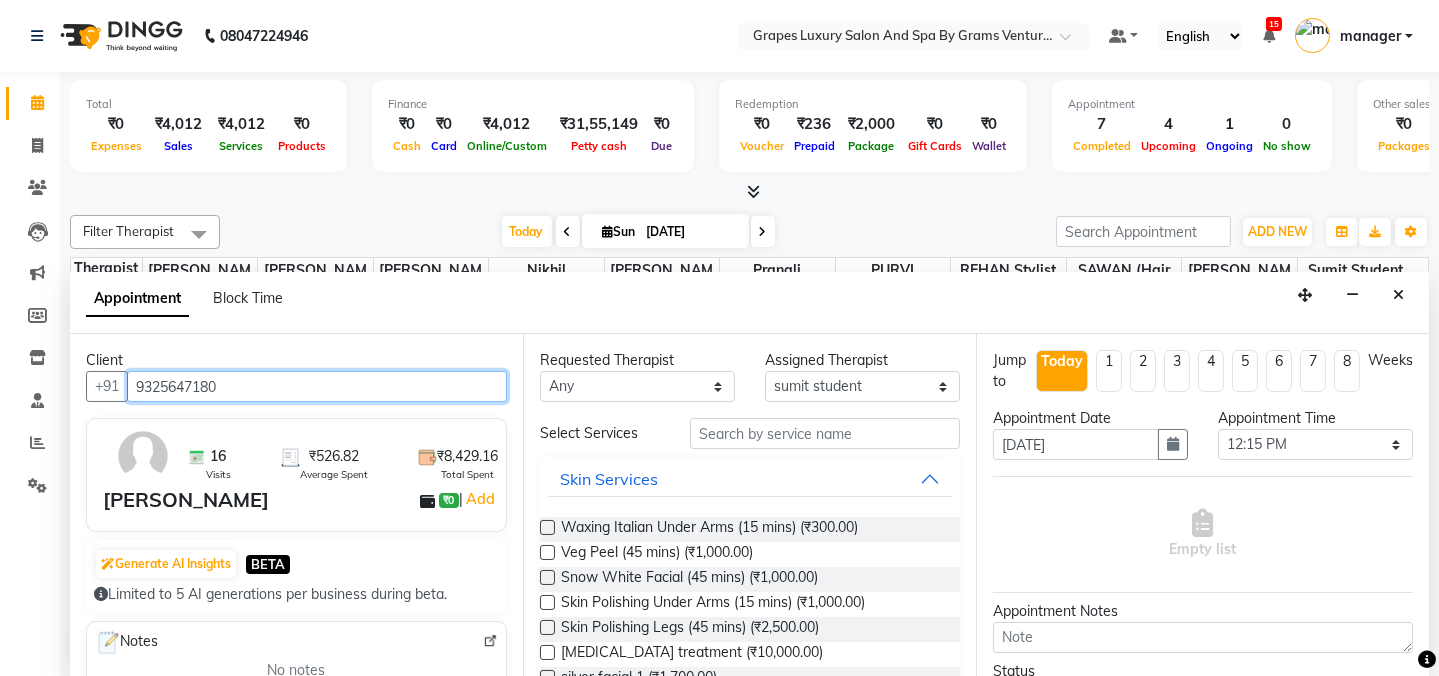 type on "9325647180" 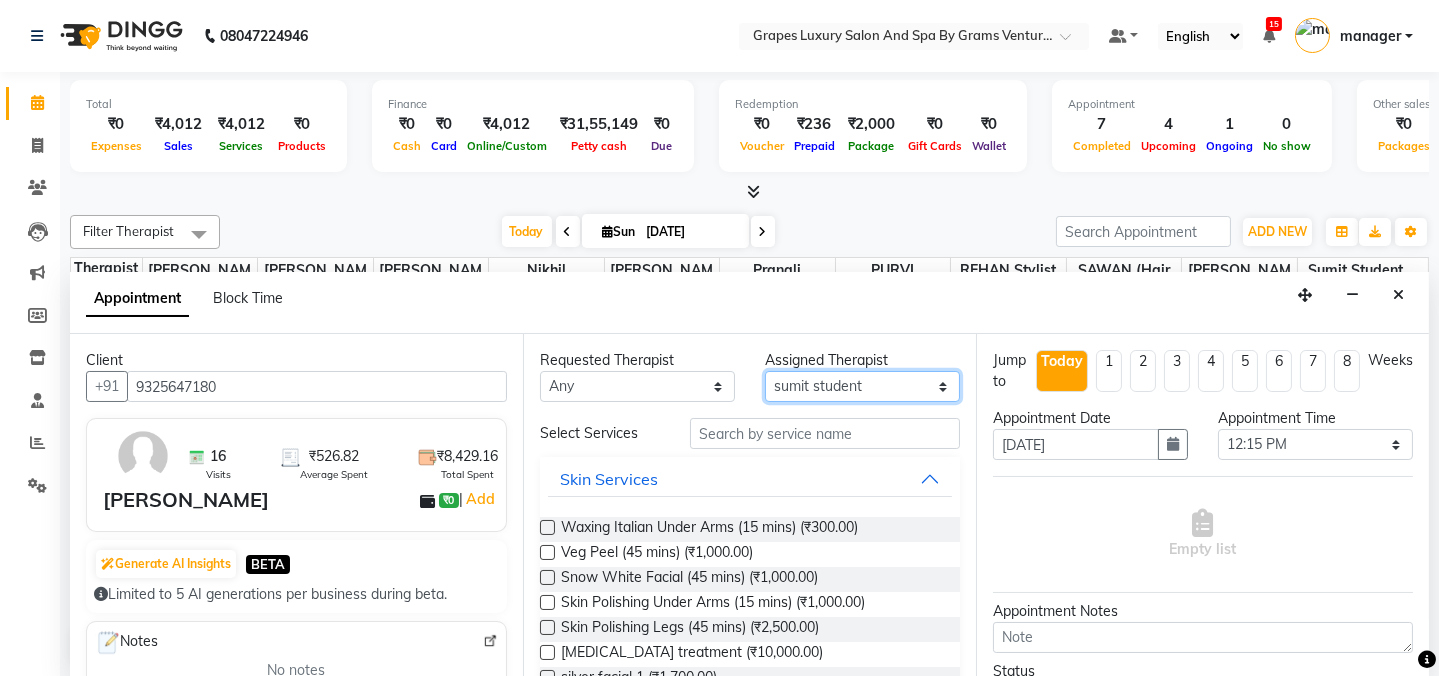 click on "Select ASMITA (beauty&nails) faizaan "GUNJAN''   <BO$$> MAHI (pedicureist) nikhil  Pooja (Therapist) pranali PURVI (therapist&Beauty) ravi REHAN  stylist new SAWAN (hair dresser) sejal new sumit student  viswas senior stylist" at bounding box center (862, 386) 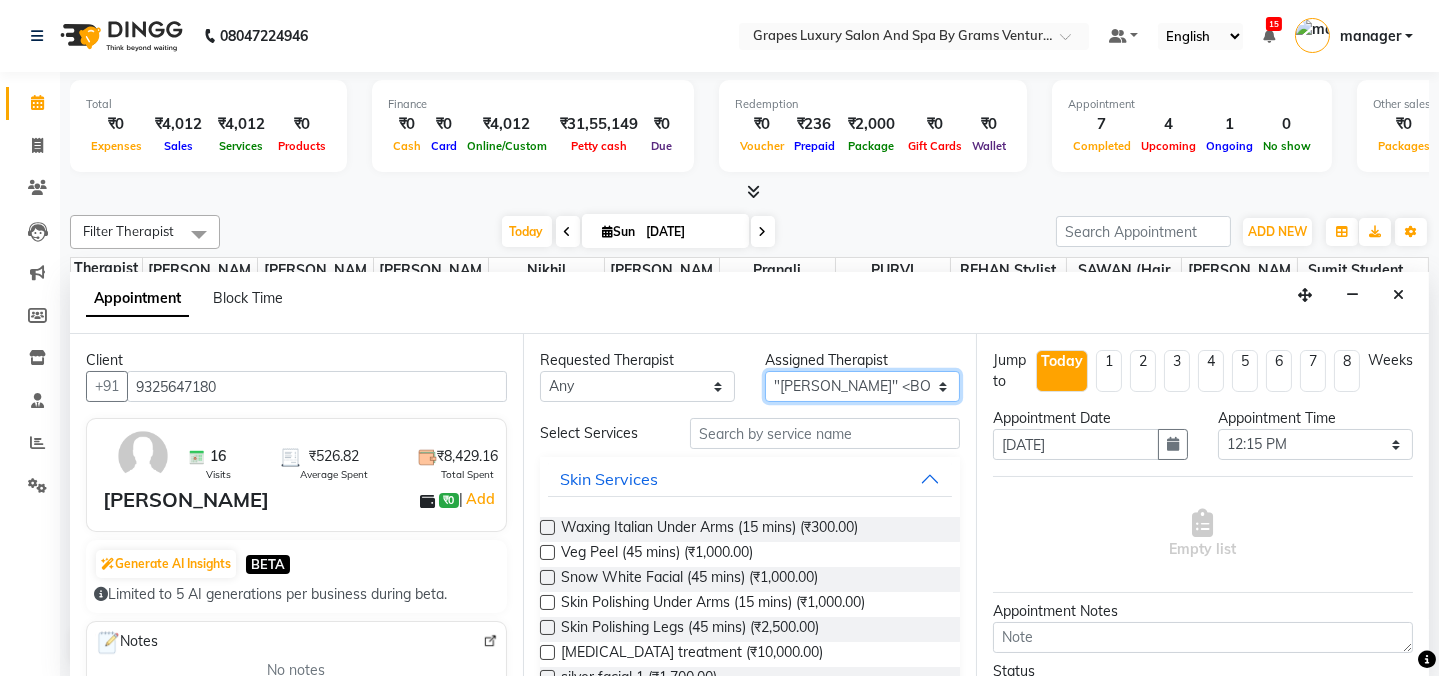 click on "Select ASMITA (beauty&nails) faizaan "GUNJAN''   <BO$$> MAHI (pedicureist) nikhil  Pooja (Therapist) pranali PURVI (therapist&Beauty) ravi REHAN  stylist new SAWAN (hair dresser) sejal new sumit student  viswas senior stylist" at bounding box center [862, 386] 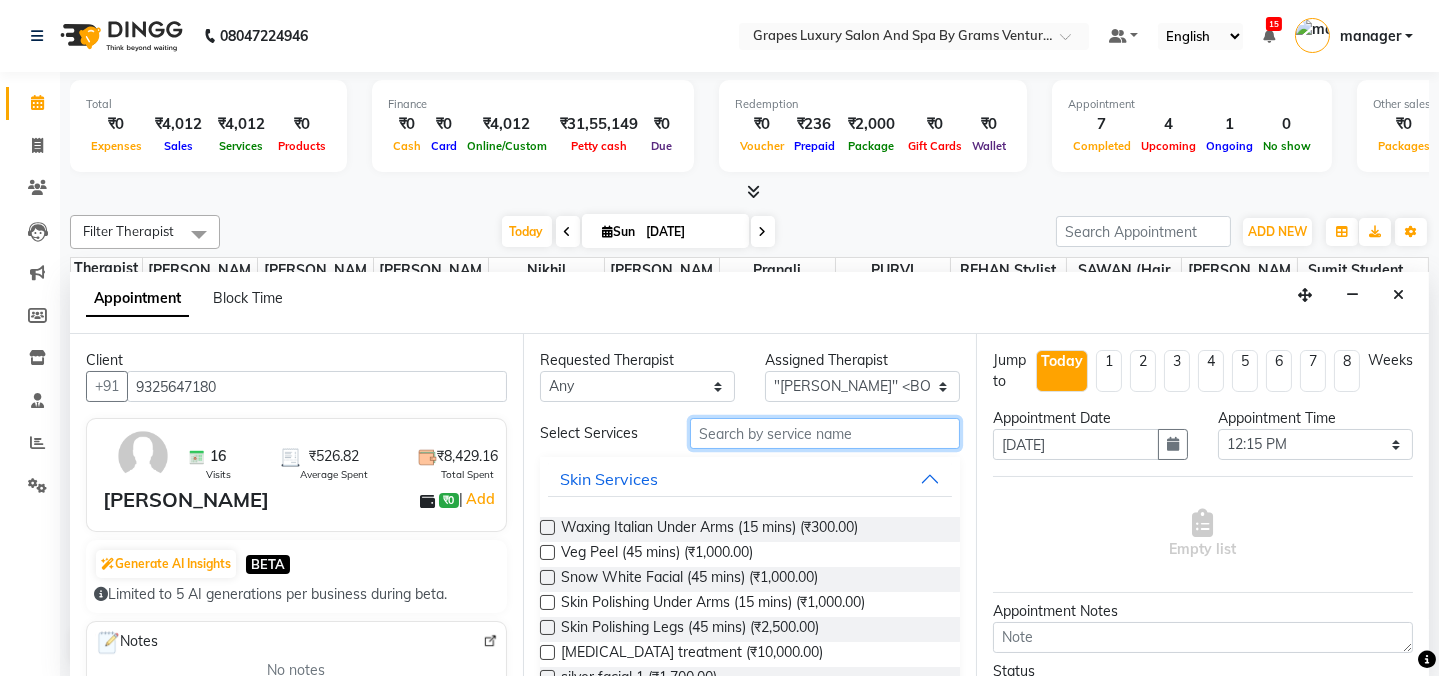 click at bounding box center [825, 433] 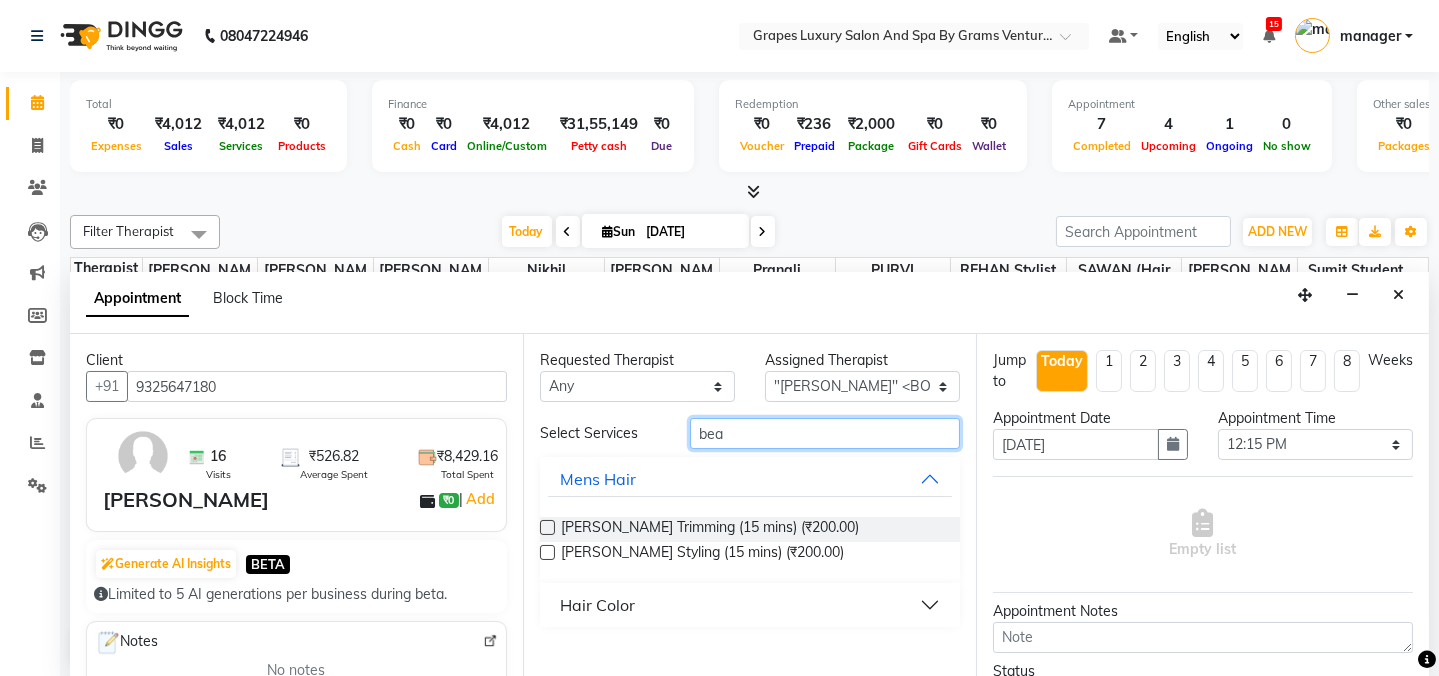 type on "bea" 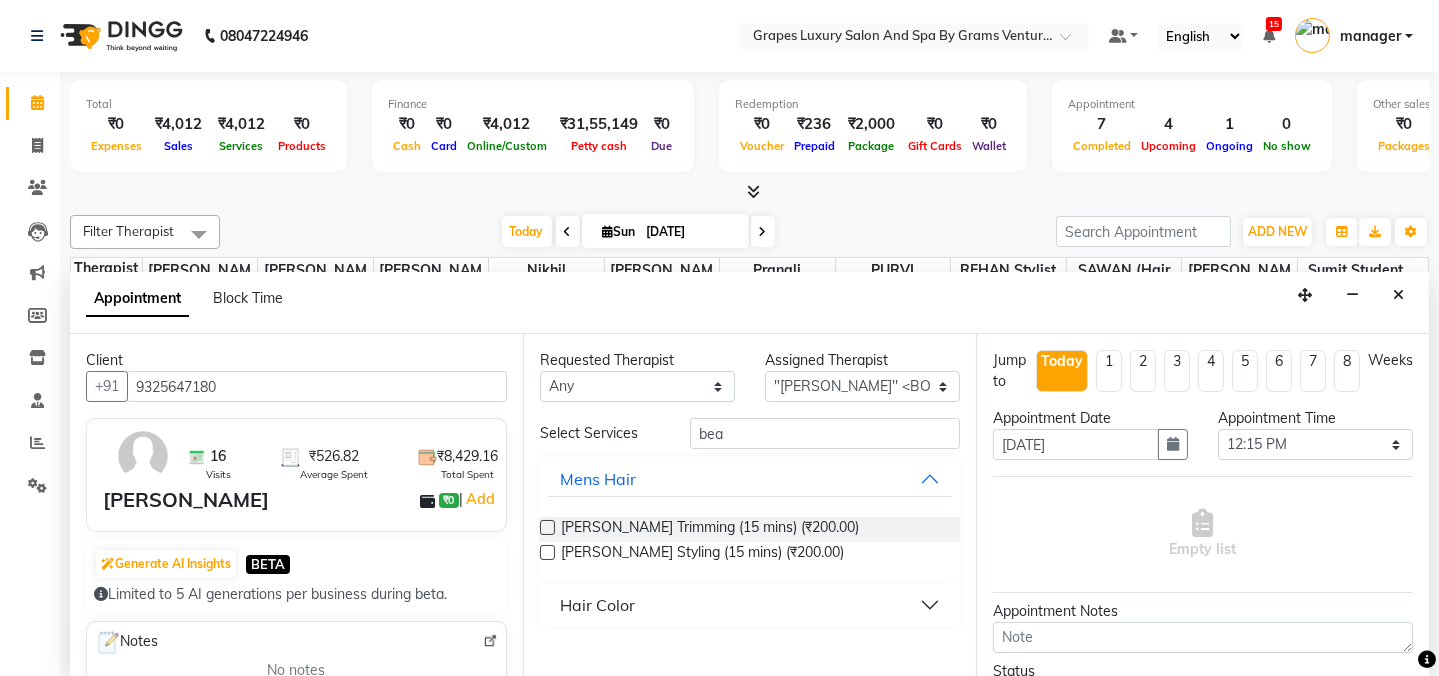 click at bounding box center (547, 527) 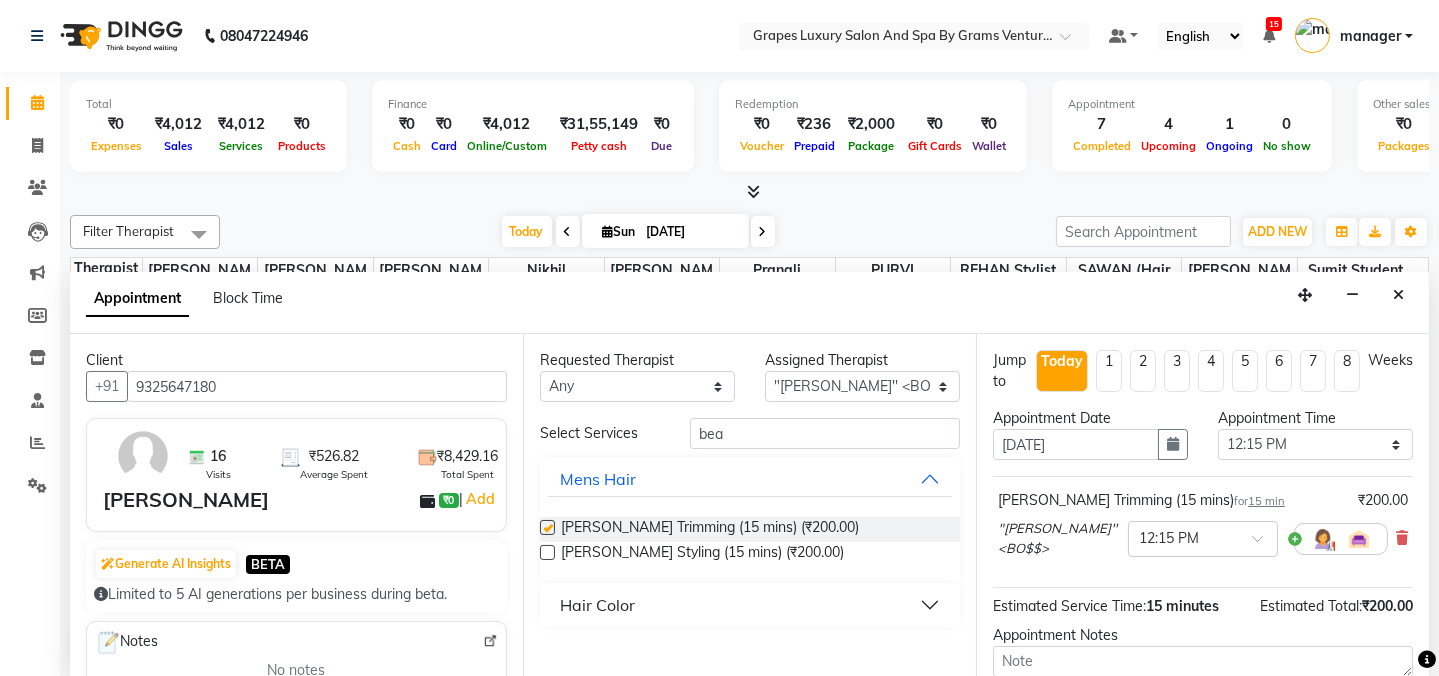checkbox on "false" 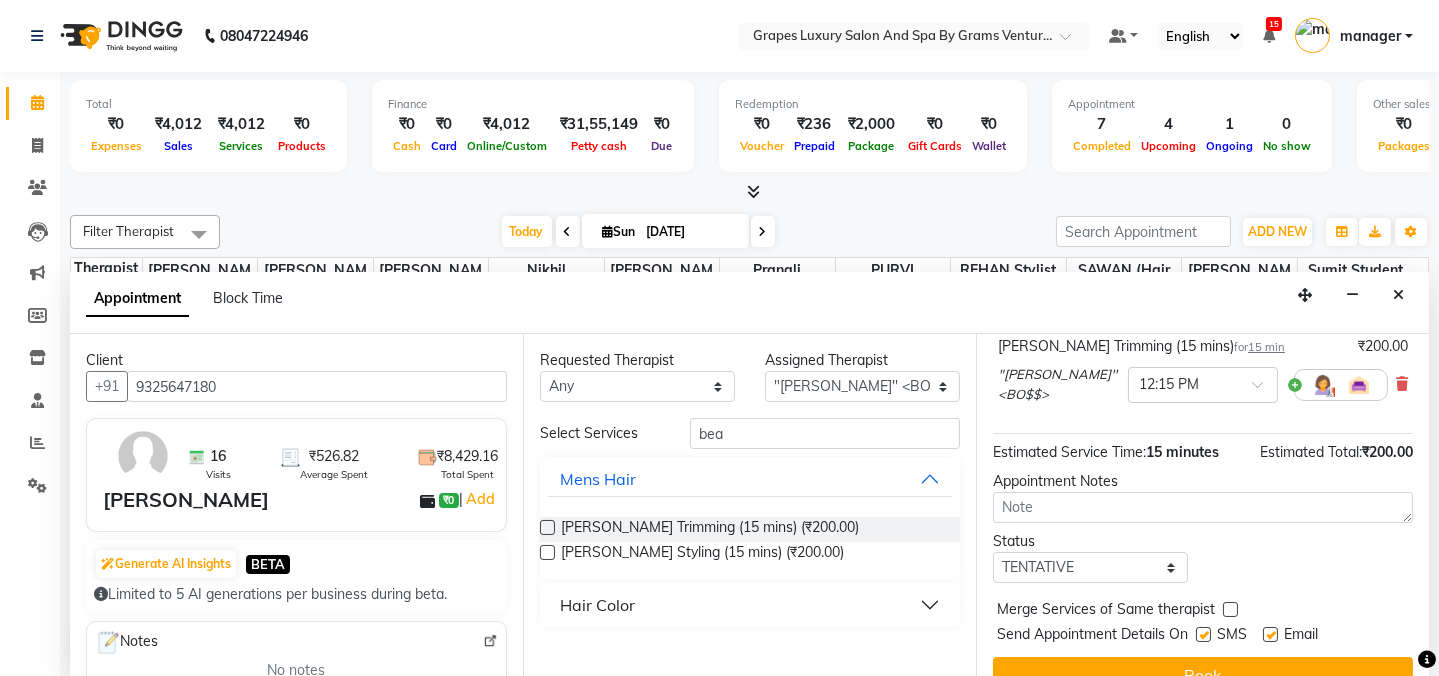 scroll, scrollTop: 184, scrollLeft: 0, axis: vertical 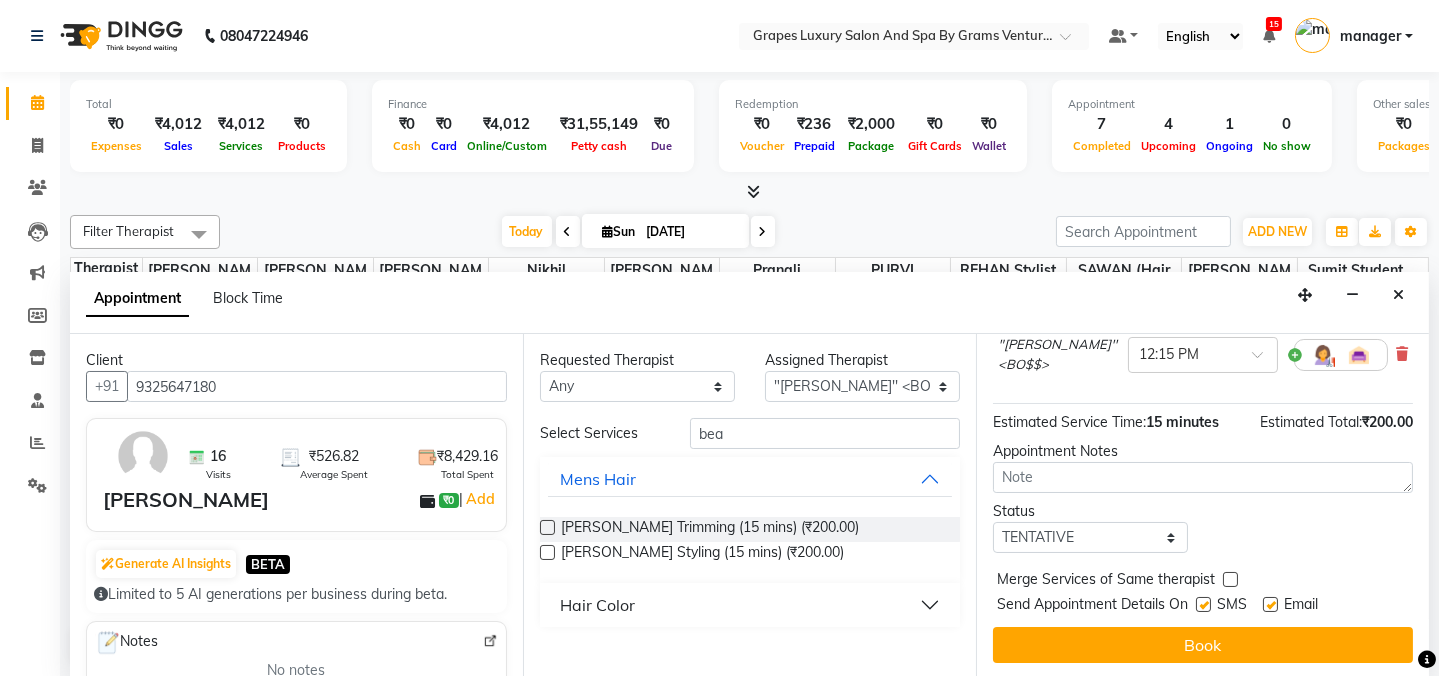 click at bounding box center (1203, 604) 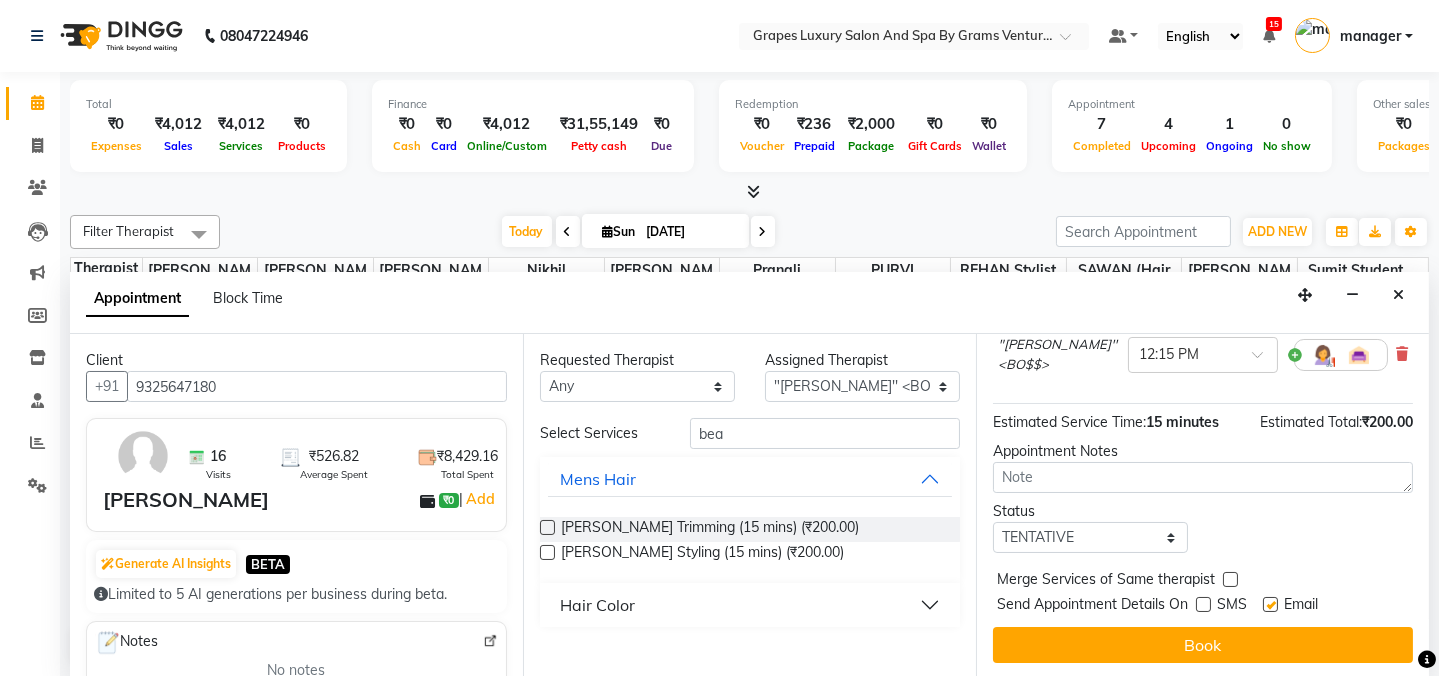 click at bounding box center (1270, 604) 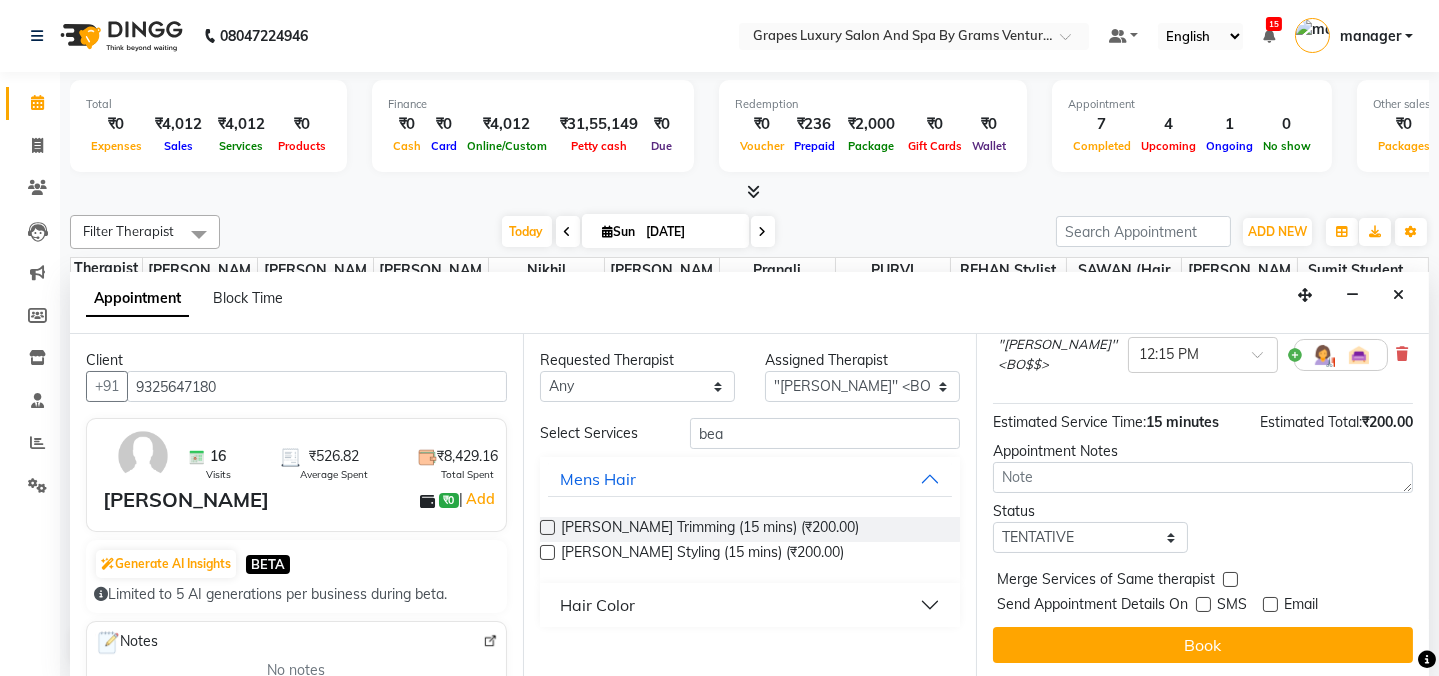 click on "Book" at bounding box center [1203, 645] 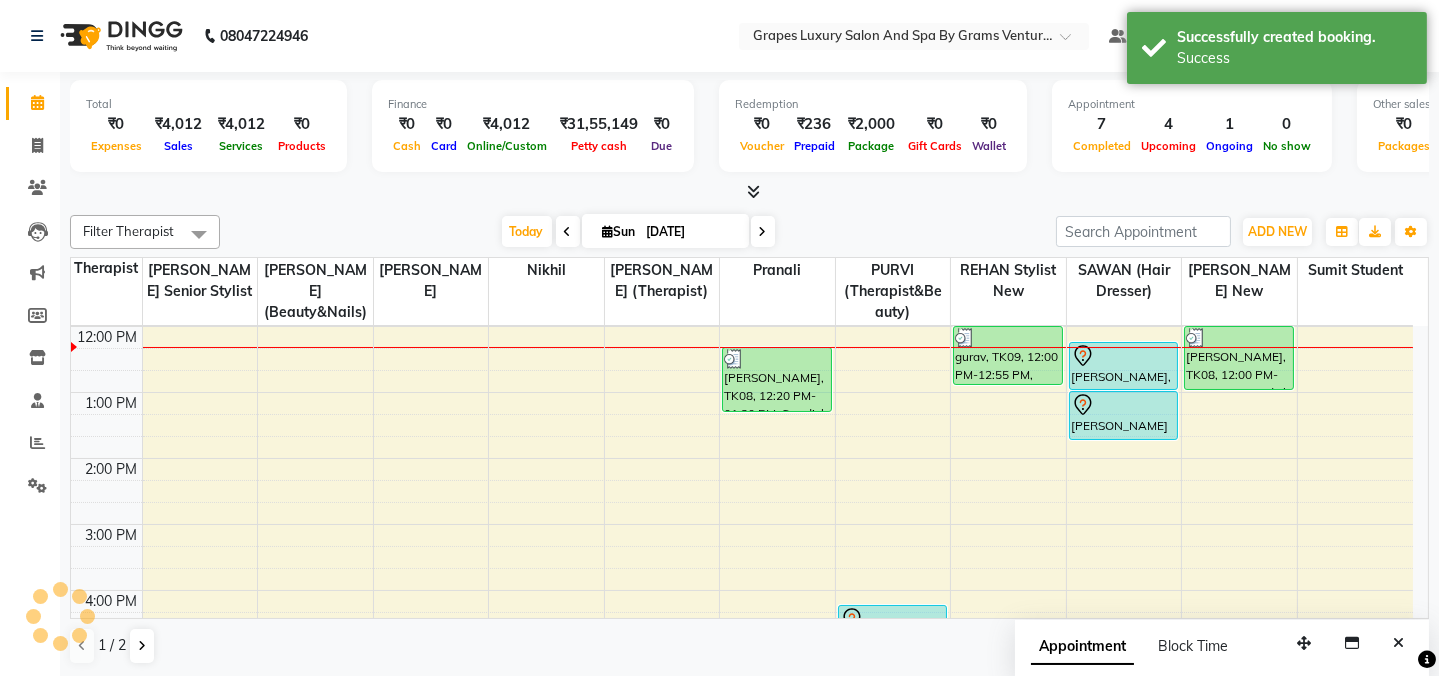 scroll, scrollTop: 0, scrollLeft: 0, axis: both 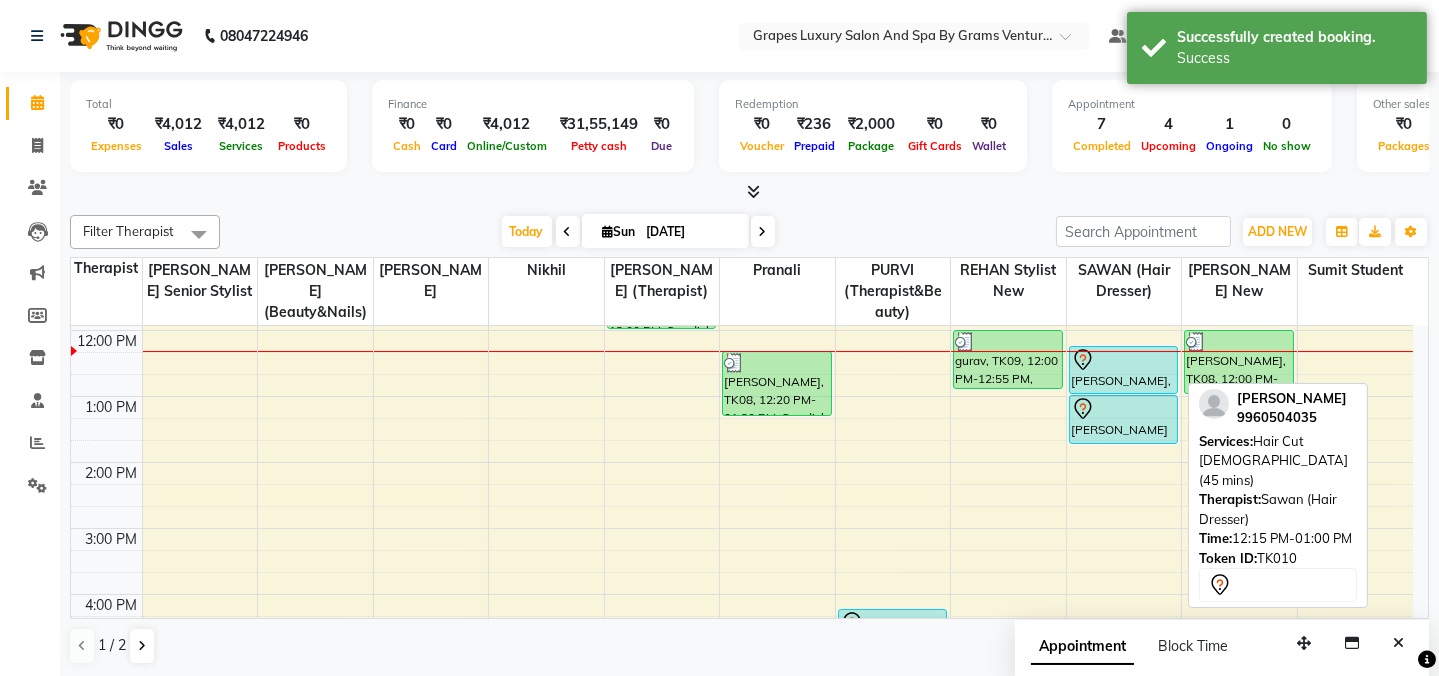 click at bounding box center (1124, 360) 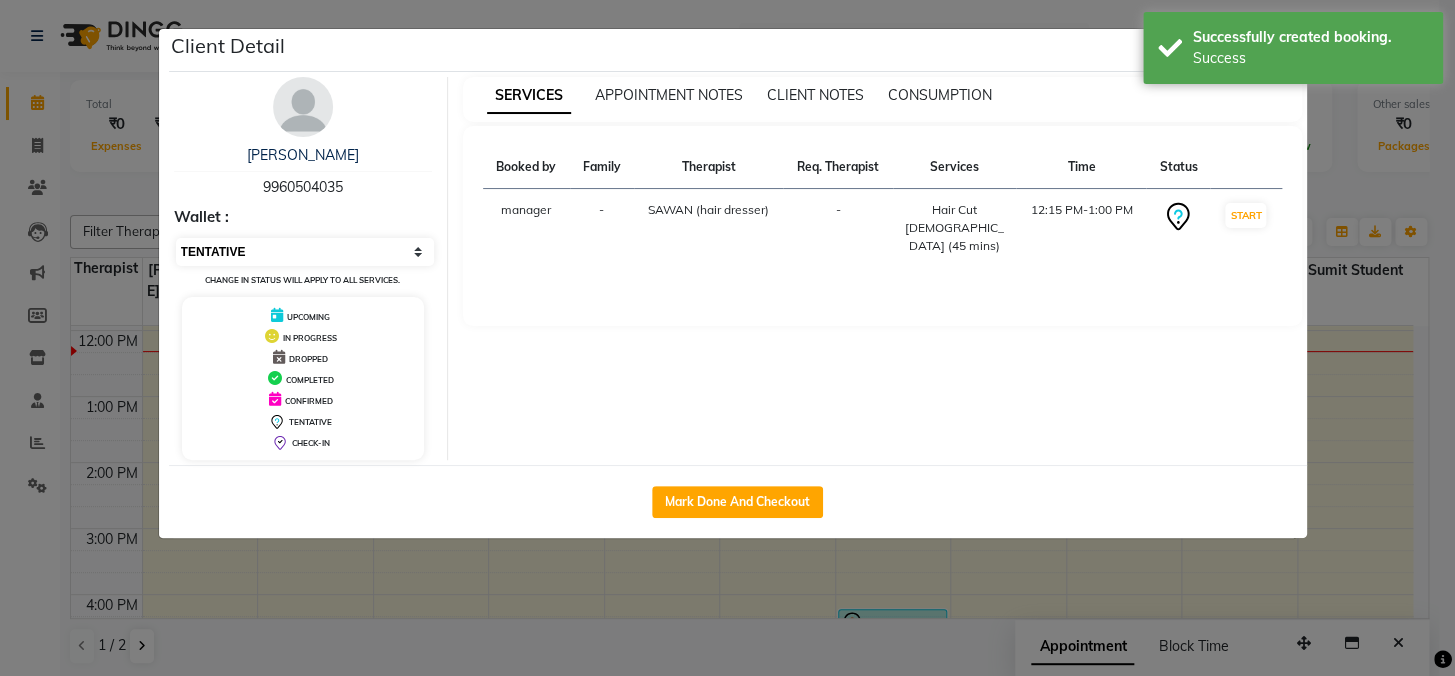 click on "Select IN SERVICE CONFIRMED TENTATIVE CHECK IN MARK DONE DROPPED UPCOMING" at bounding box center [305, 252] 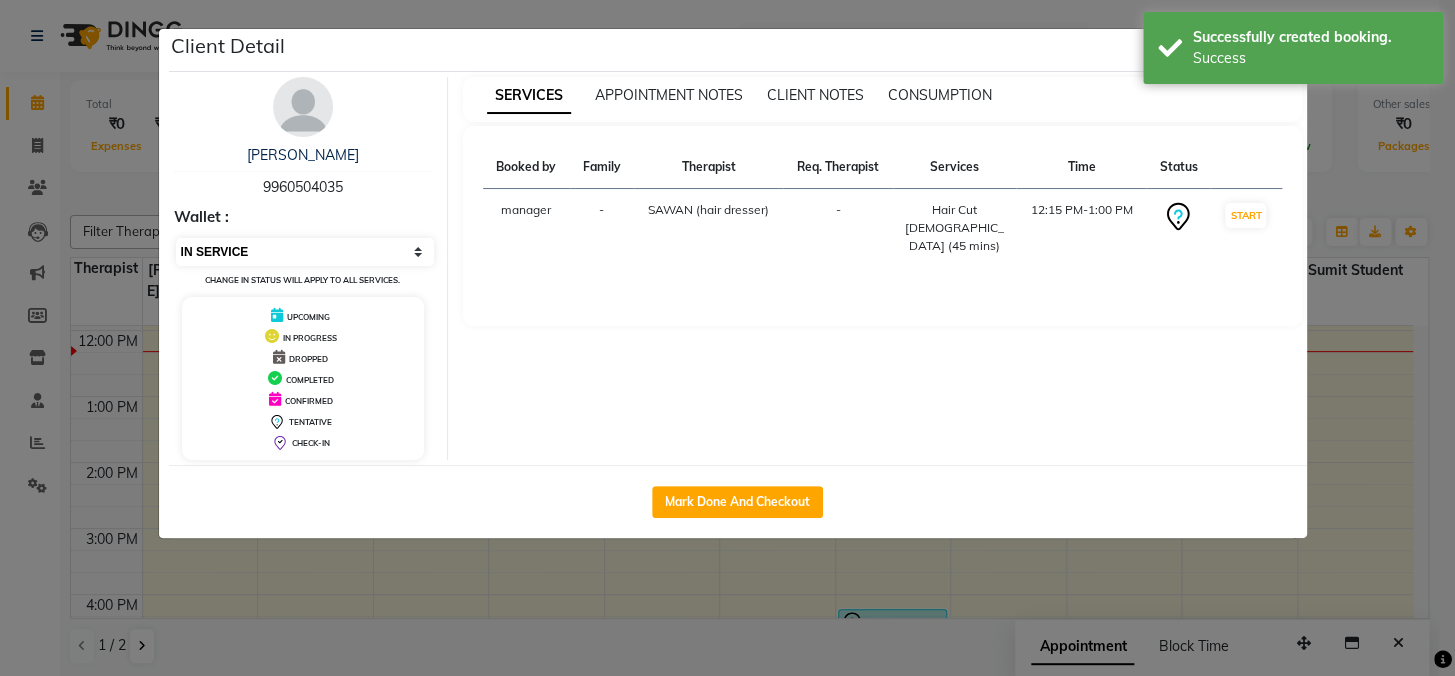 click on "Select IN SERVICE CONFIRMED TENTATIVE CHECK IN MARK DONE DROPPED UPCOMING" at bounding box center (305, 252) 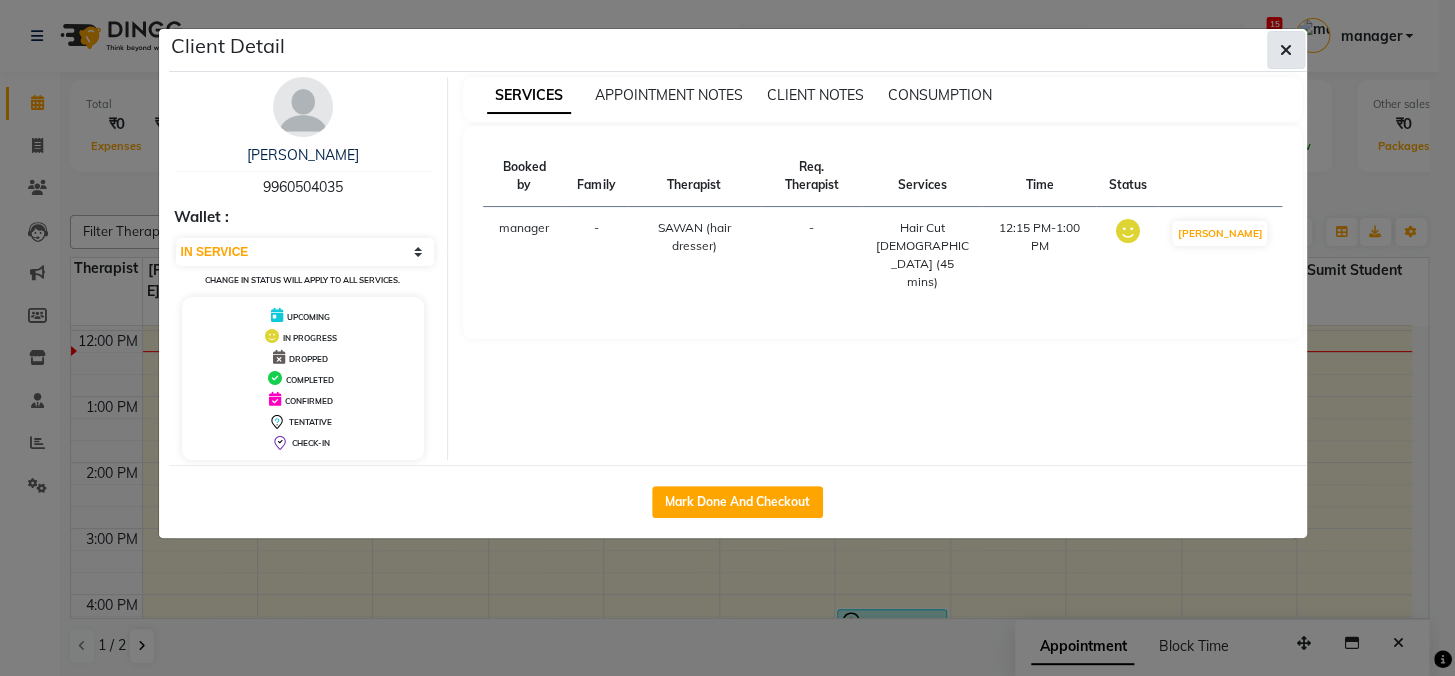 click 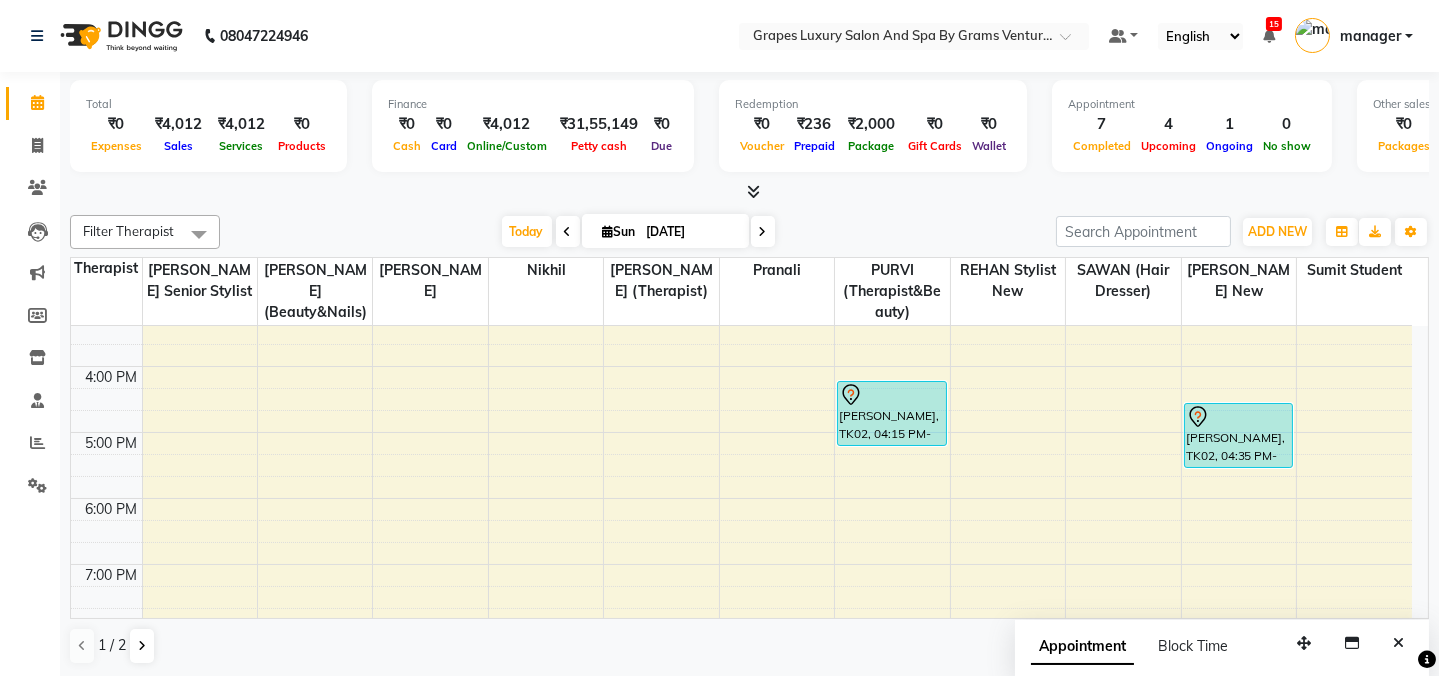 scroll, scrollTop: 496, scrollLeft: 0, axis: vertical 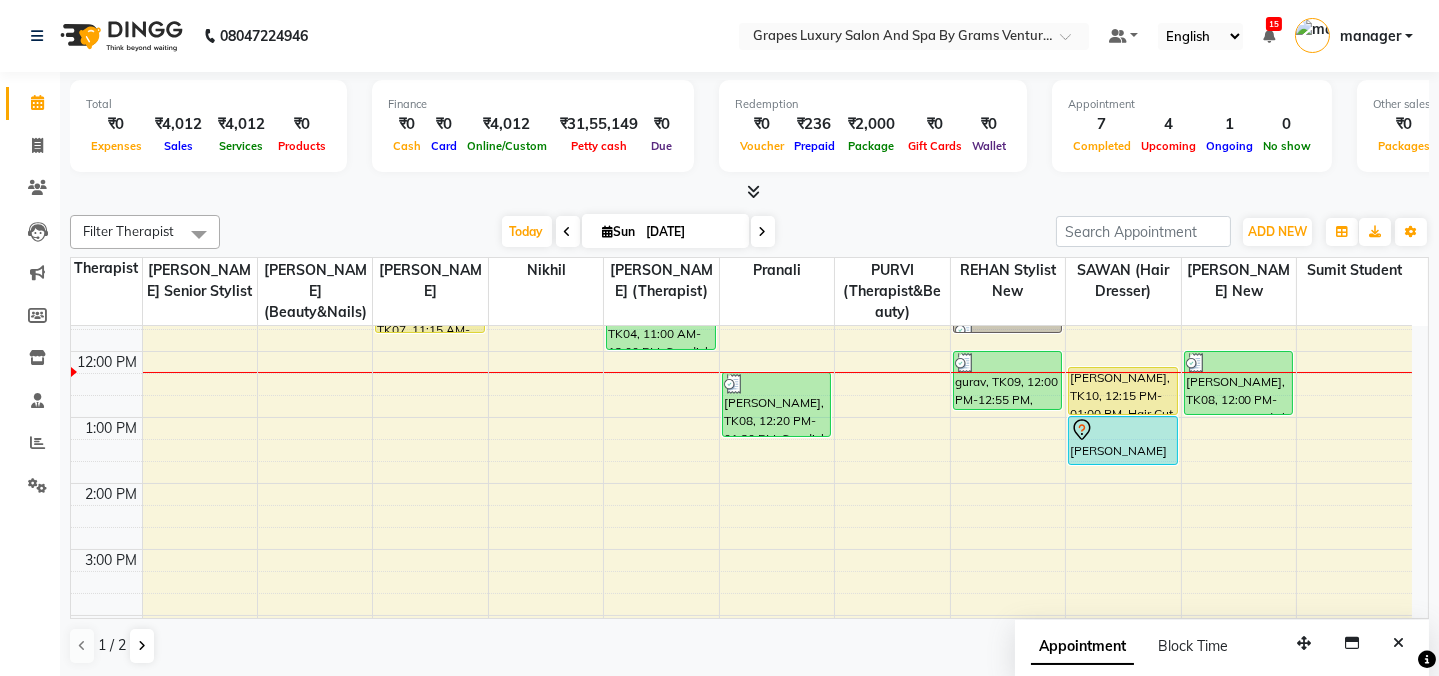 click on "Total  ₹0  Expenses ₹4,012  Sales ₹4,012  Services ₹0  Products Finance  ₹0  Cash ₹0  Card ₹4,012  Online/Custom ₹31,55,149 Petty cash ₹0 Due  Redemption  ₹0 Voucher ₹236 Prepaid ₹2,000 Package ₹0  Gift Cards ₹0  Wallet  Appointment  7 Completed 4 Upcoming 1 Ongoing 0 No show  Other sales  ₹0  Packages ₹0  Memberships ₹0  Vouchers ₹0  Prepaids ₹0  Gift Cards Filter Therapist Select All ASMITA (beauty&nails) faizaan "GUNJAN''   <BO$$> MAHI (pedicureist) nikhil  Pooja (Therapist) pranali PURVI (therapist&Beauty) ravi REHAN  stylist new SAWAN (hair dresser) sejal new sumit student  viswas senior stylist Today  Sun 13-07-2025 Toggle Dropdown Add Appointment Add Invoice Add Attendance Add Client Add Transaction Toggle Dropdown Add Appointment Add Invoice Add Attendance Add Client ADD NEW Toggle Dropdown Add Appointment Add Invoice Add Attendance Add Client Add Transaction Filter Therapist Select All ASMITA (beauty&nails) faizaan "GUNJAN''   <BO$$> MAHI (pedicureist) nikhil  11" 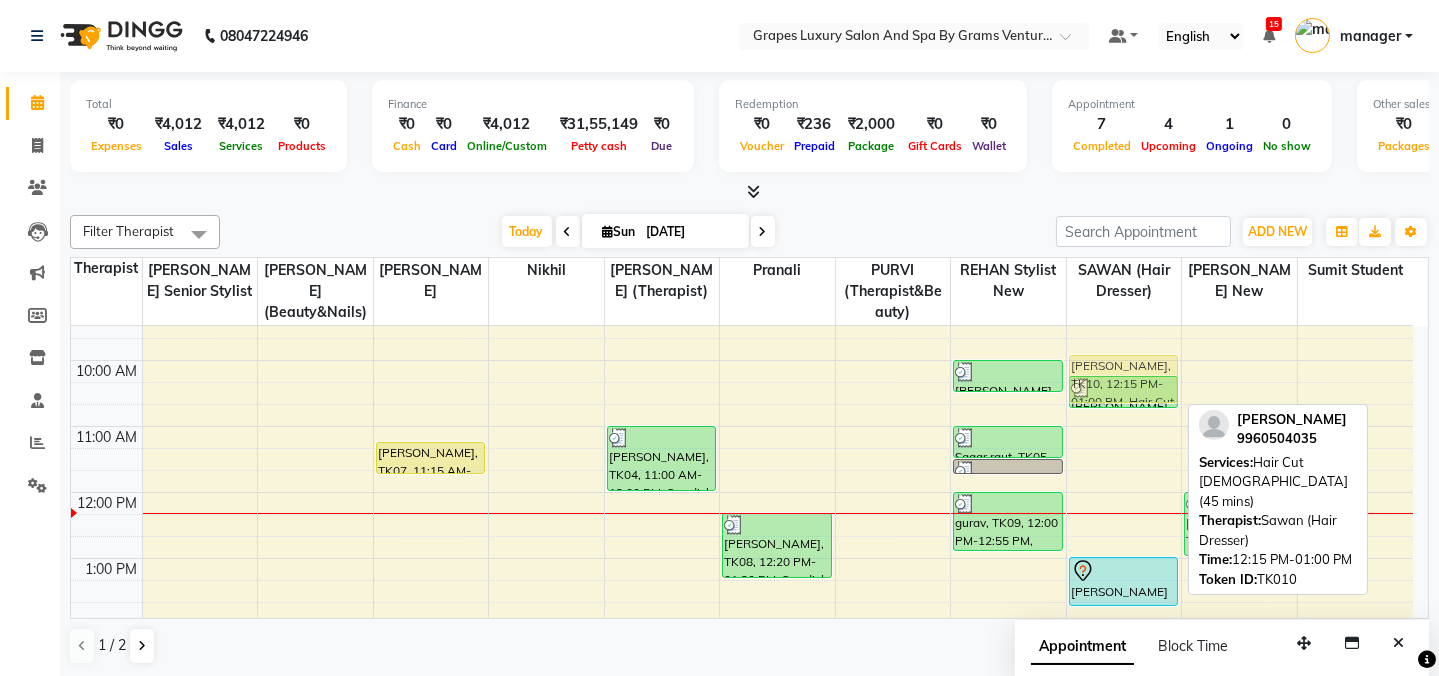 scroll, scrollTop: 97, scrollLeft: 0, axis: vertical 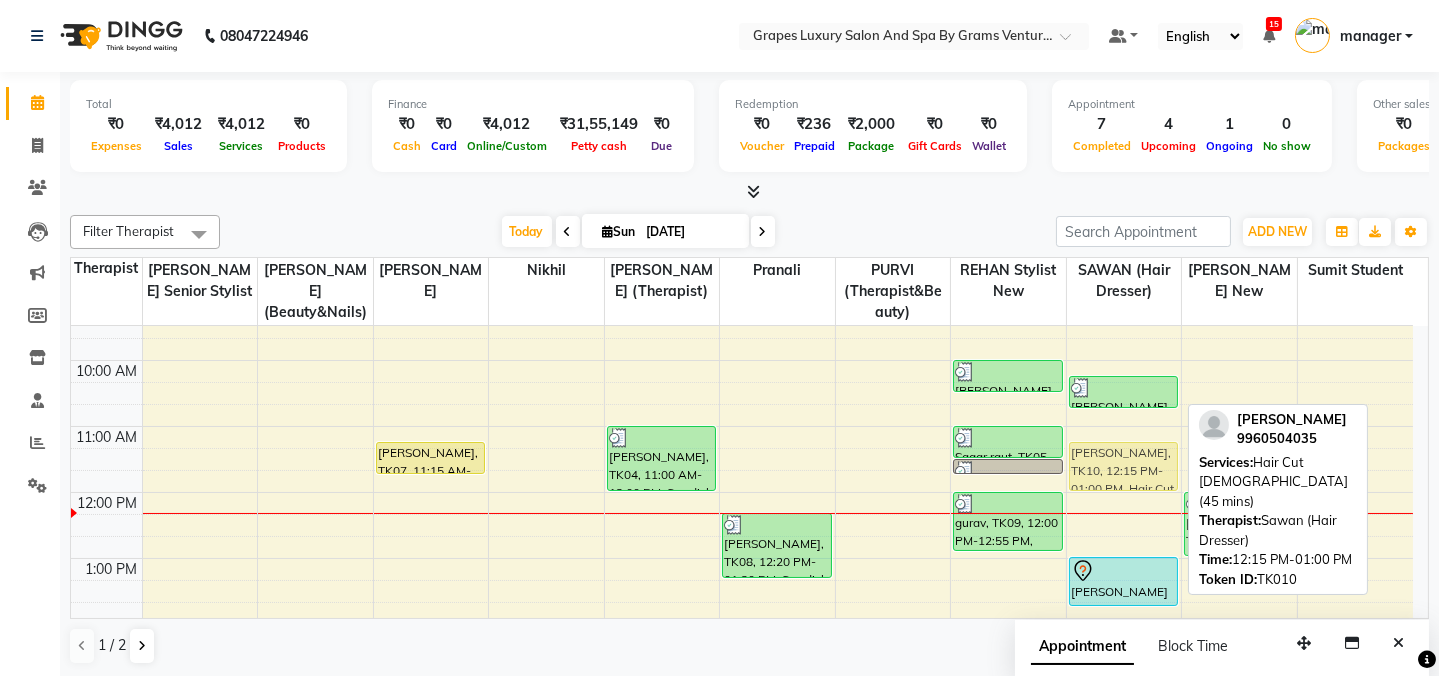 drag, startPoint x: 1123, startPoint y: 376, endPoint x: 1103, endPoint y: 459, distance: 85.37564 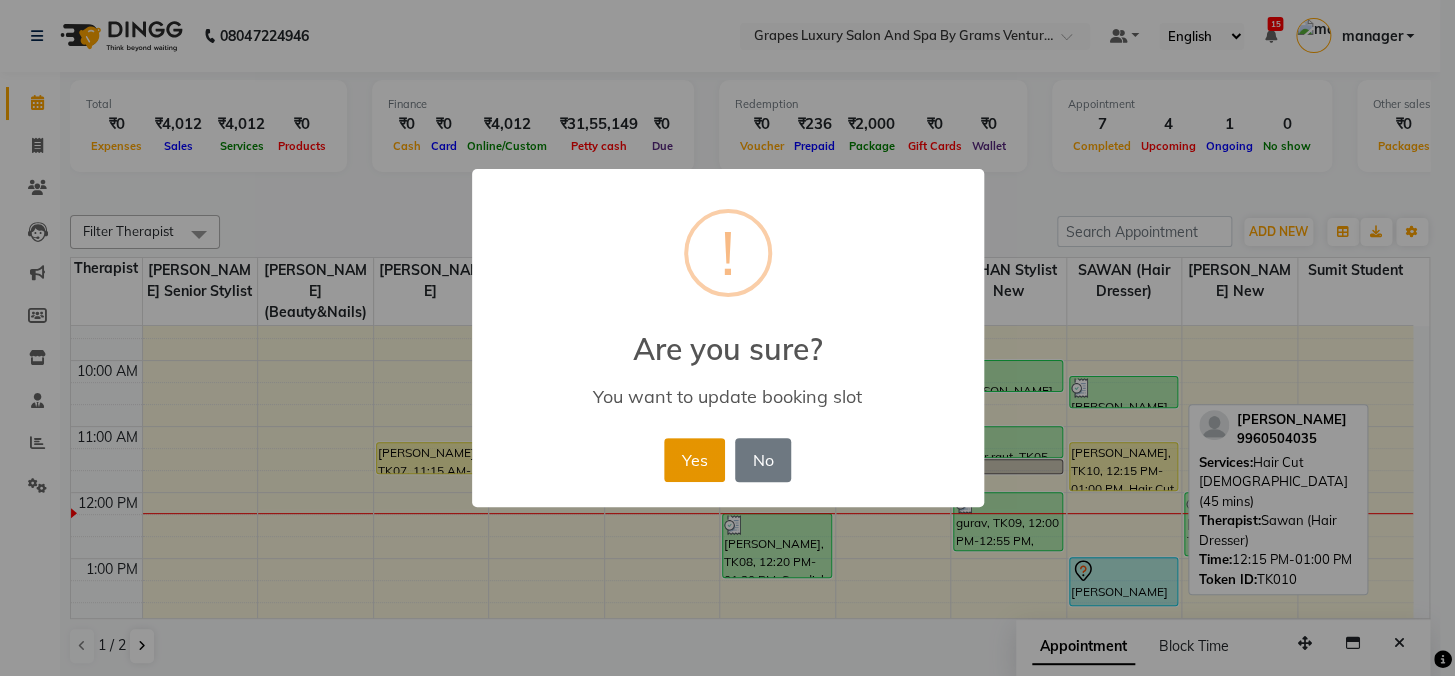 click on "Yes" at bounding box center [694, 460] 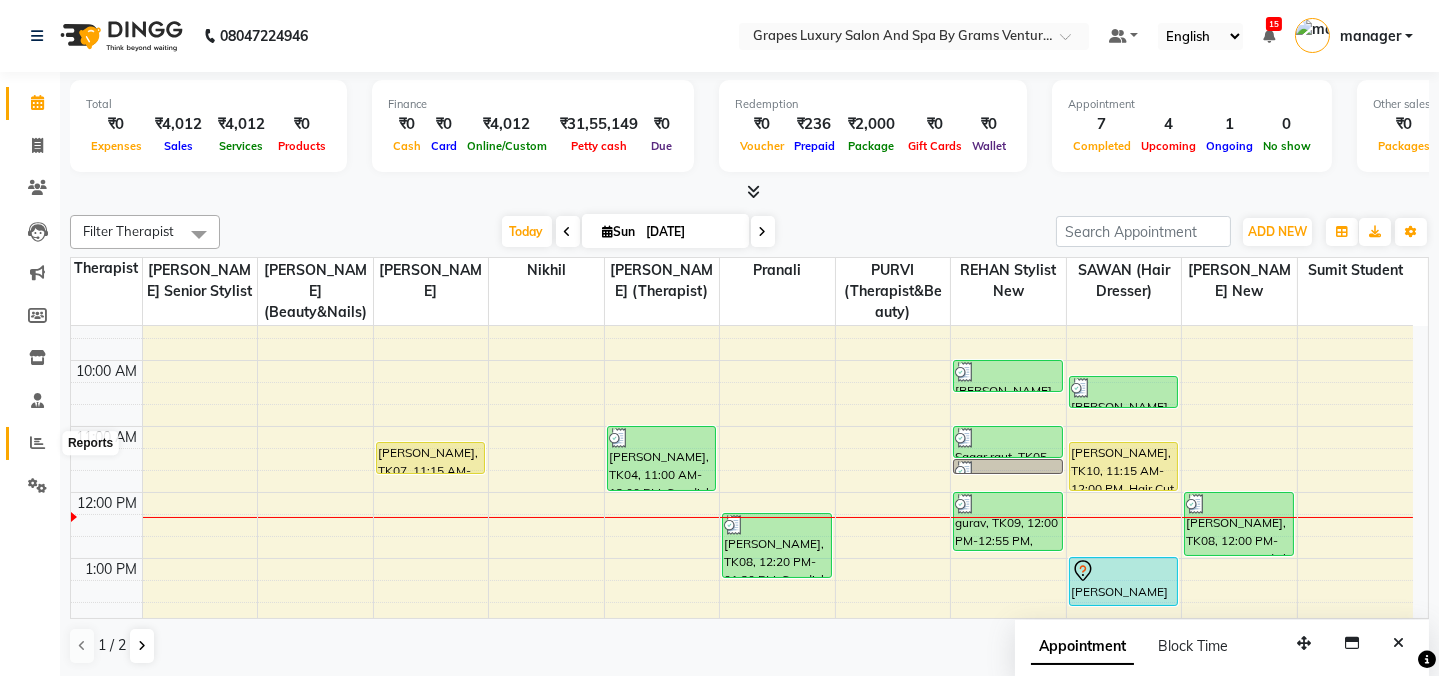 click 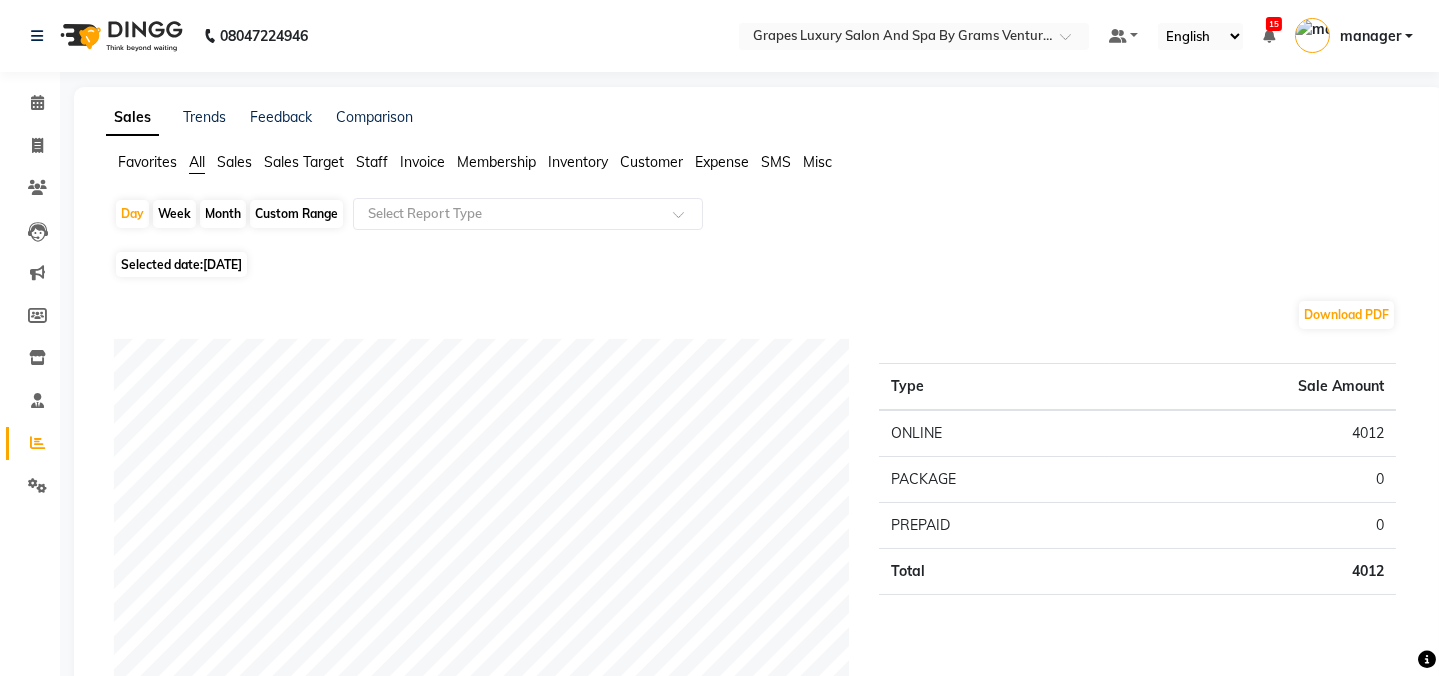 click on "Week" 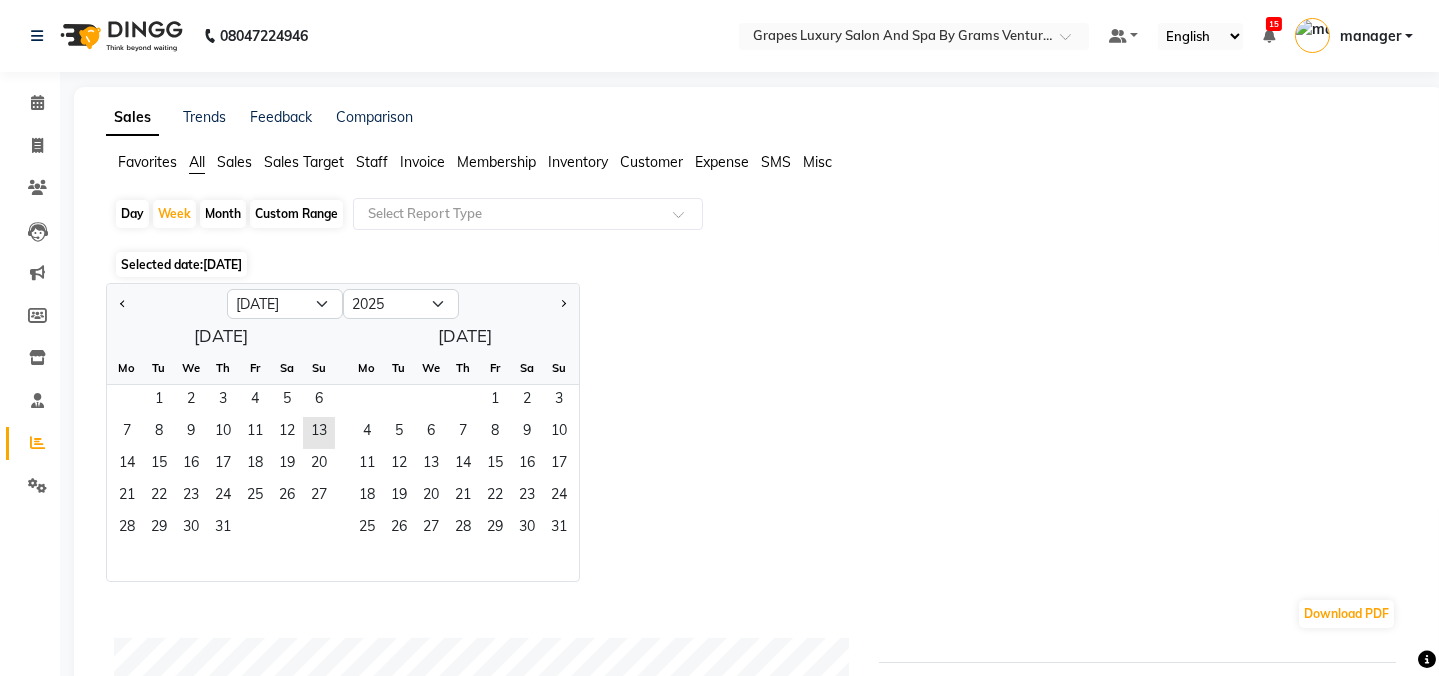 click on "1   2   3   4   5   6" 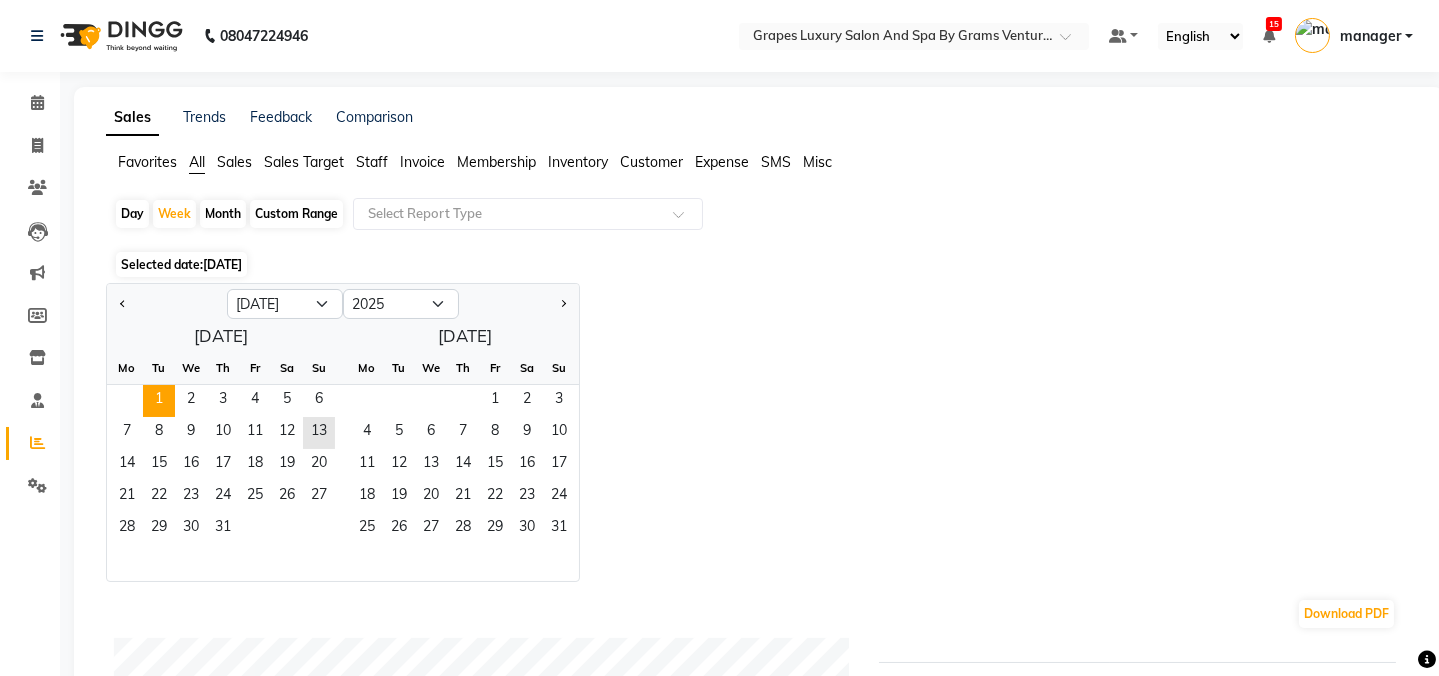 drag, startPoint x: 137, startPoint y: 397, endPoint x: 156, endPoint y: 396, distance: 19.026299 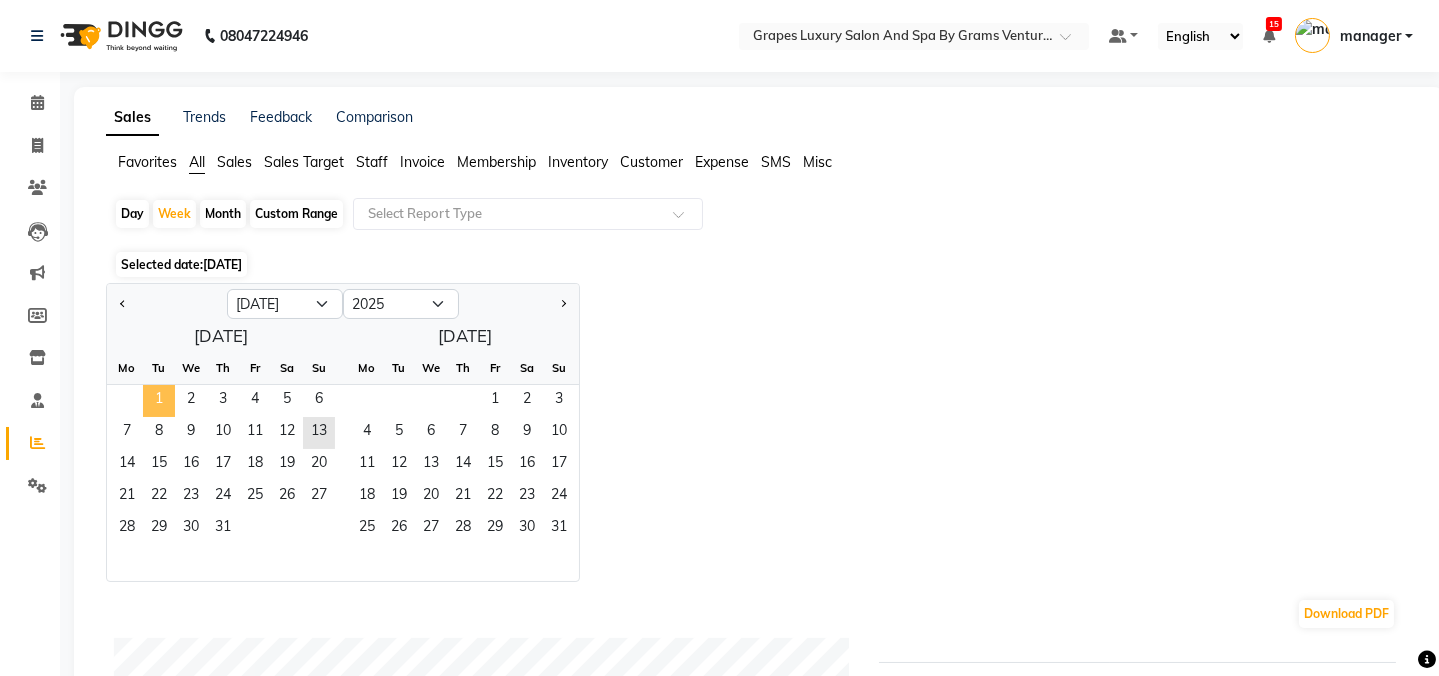 click on "1" 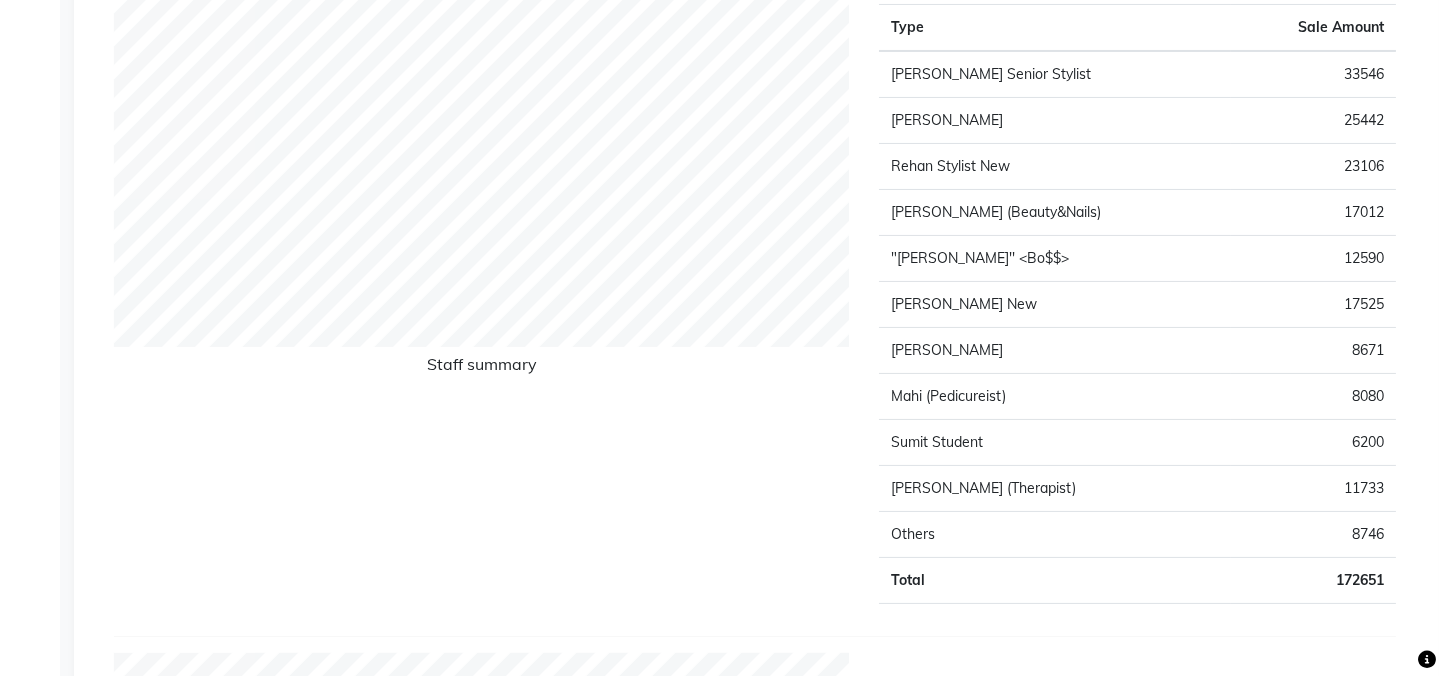 scroll, scrollTop: 181, scrollLeft: 0, axis: vertical 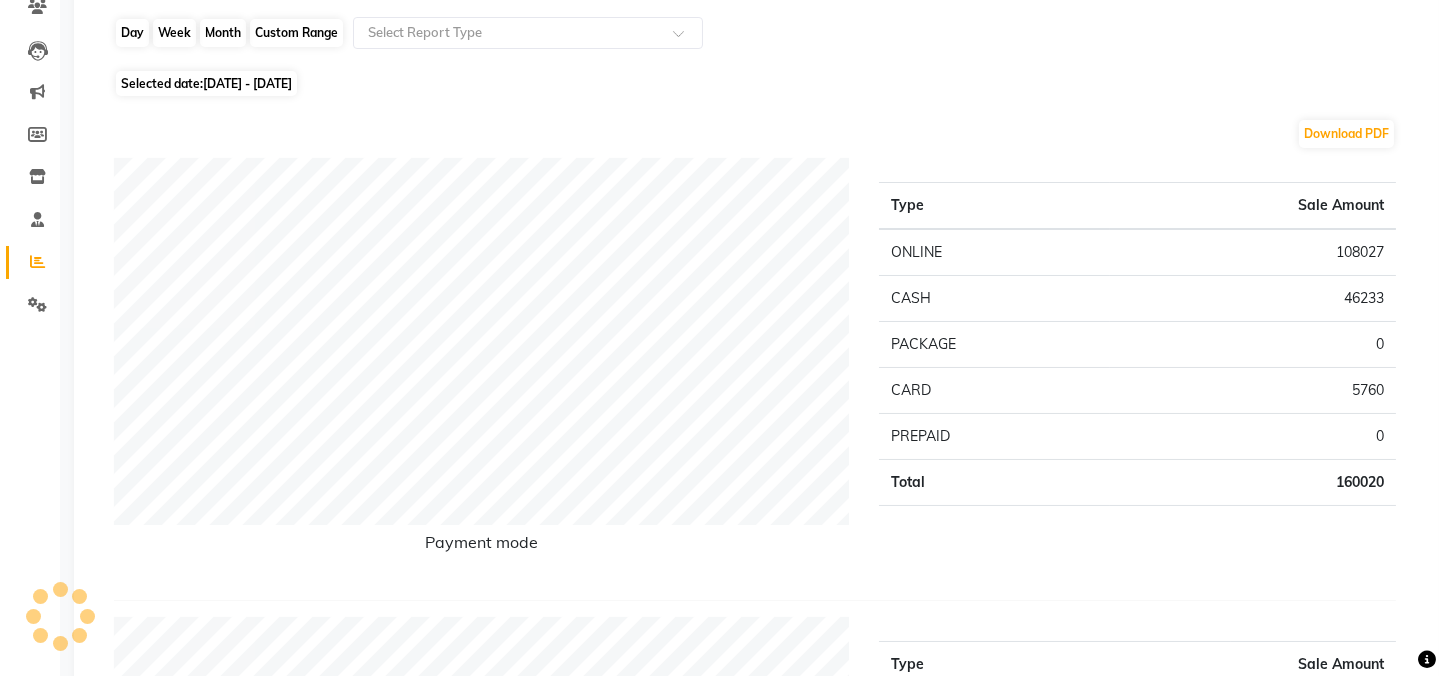 click on "Week" 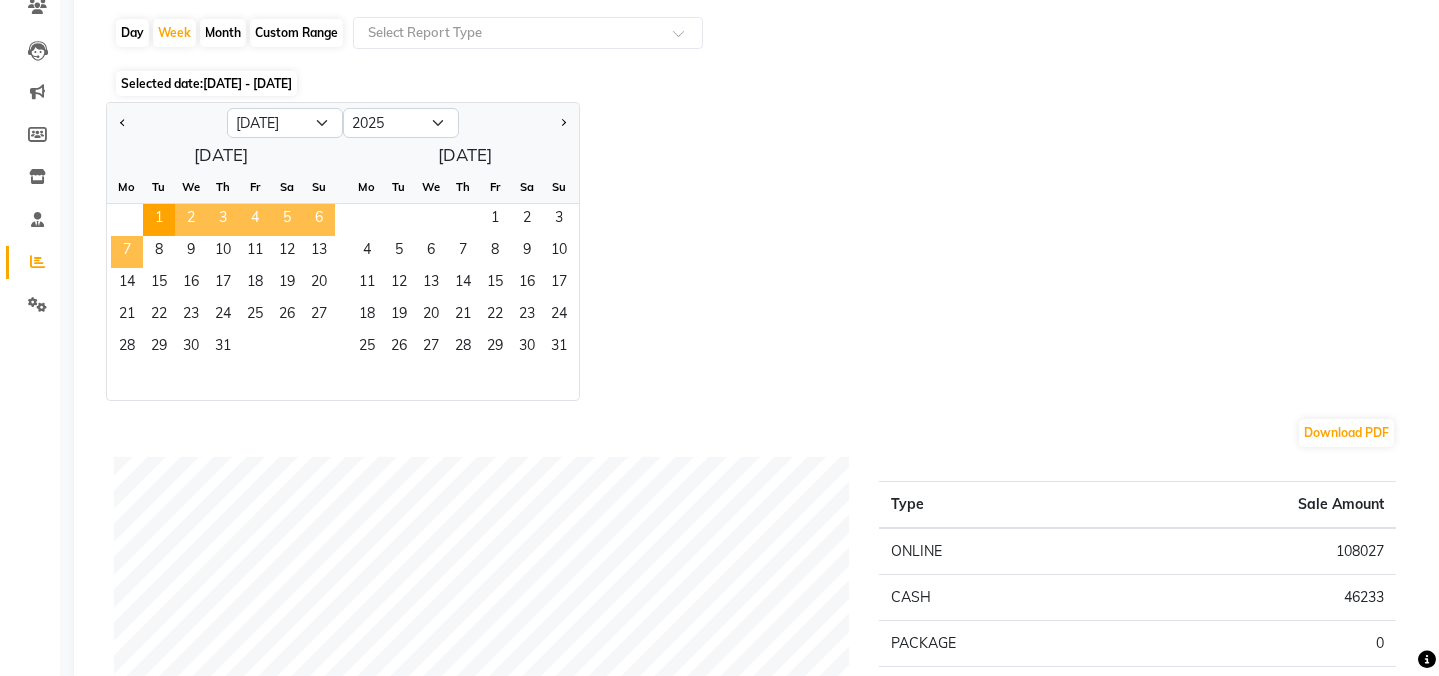 click on "7" 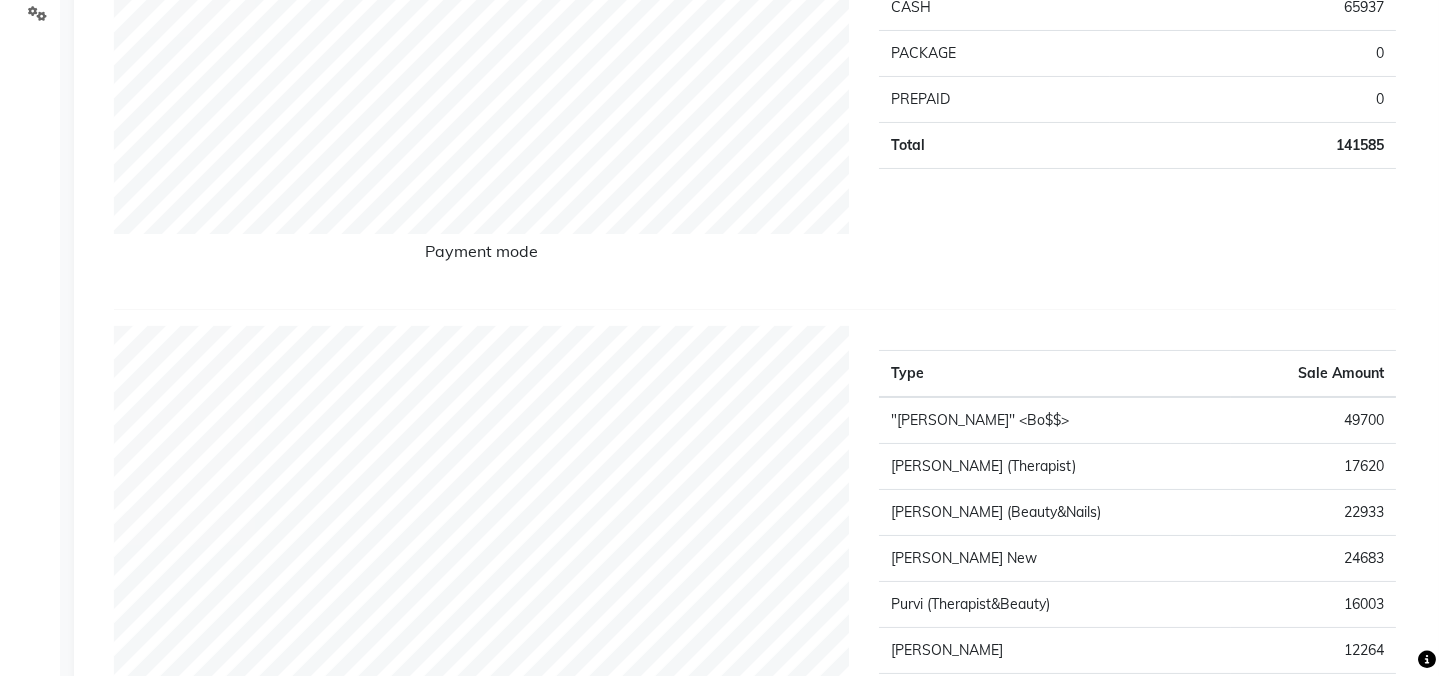 scroll, scrollTop: 90, scrollLeft: 0, axis: vertical 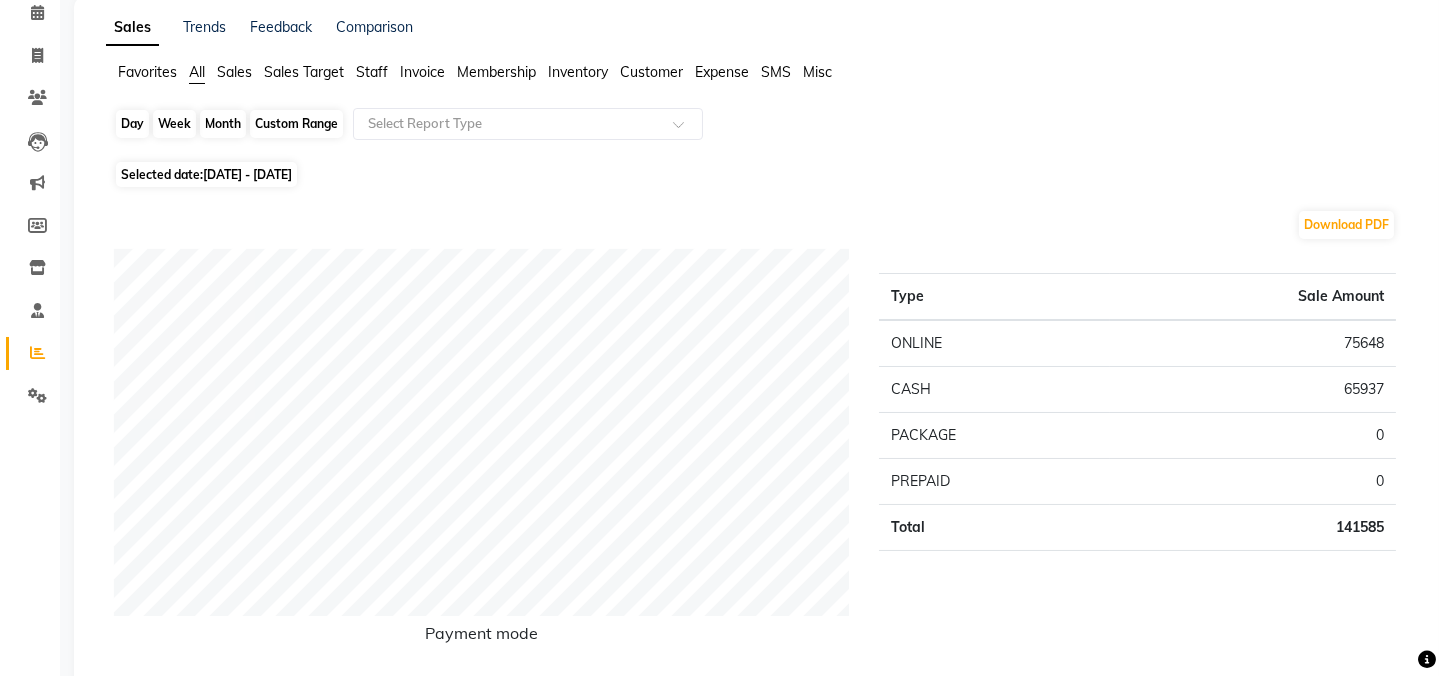 click on "Week" 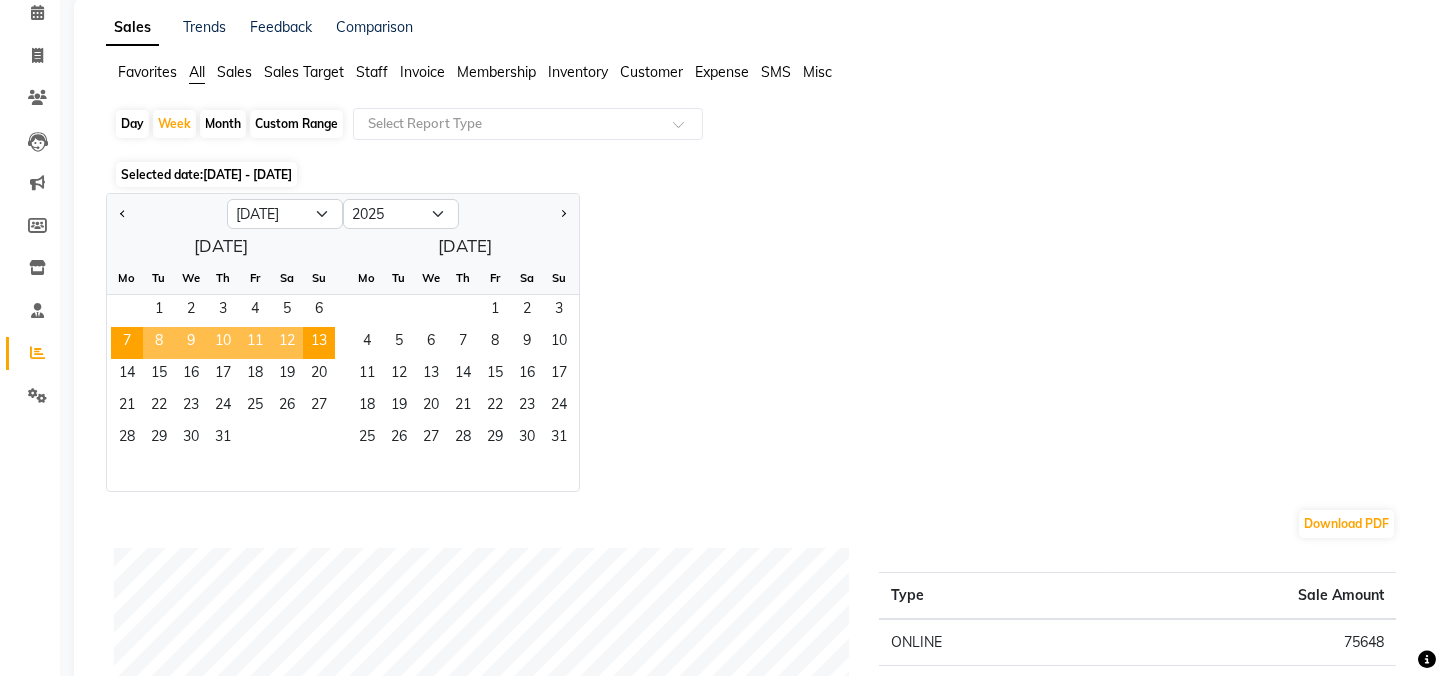 click on "Month" 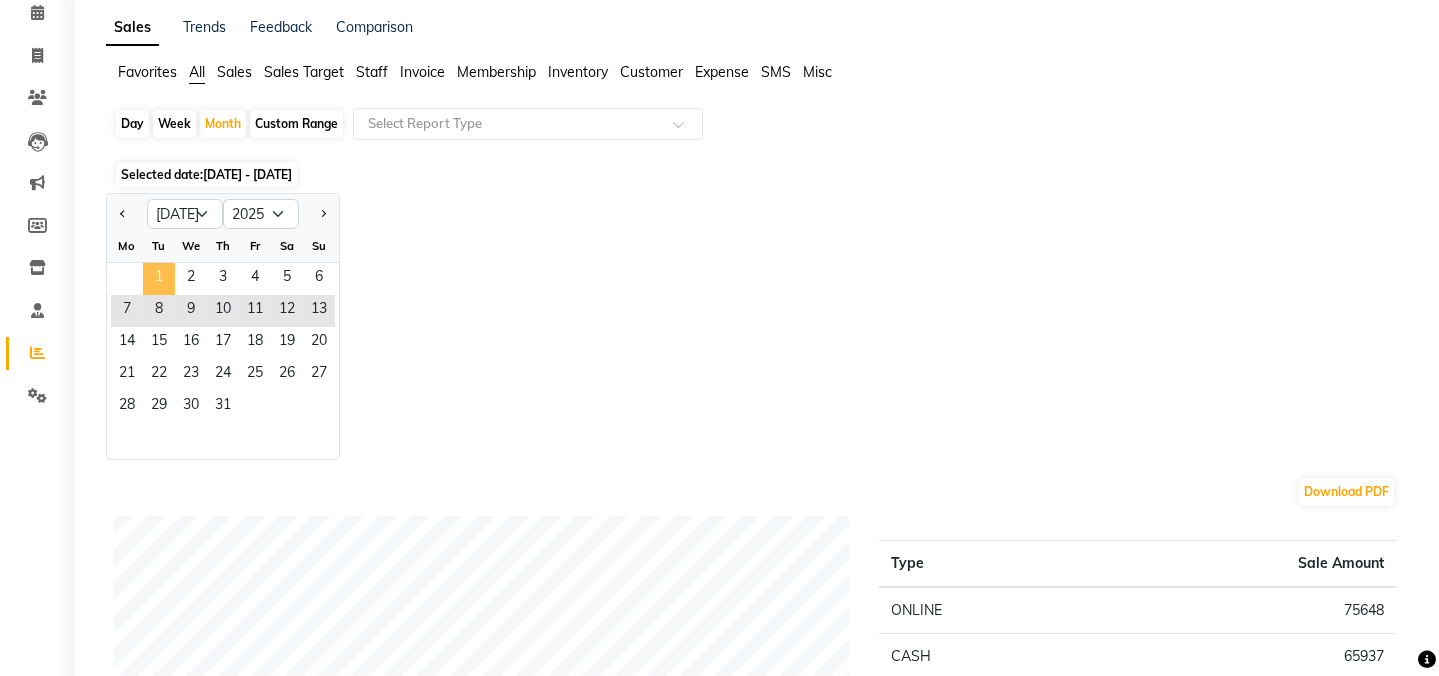 click on "1" 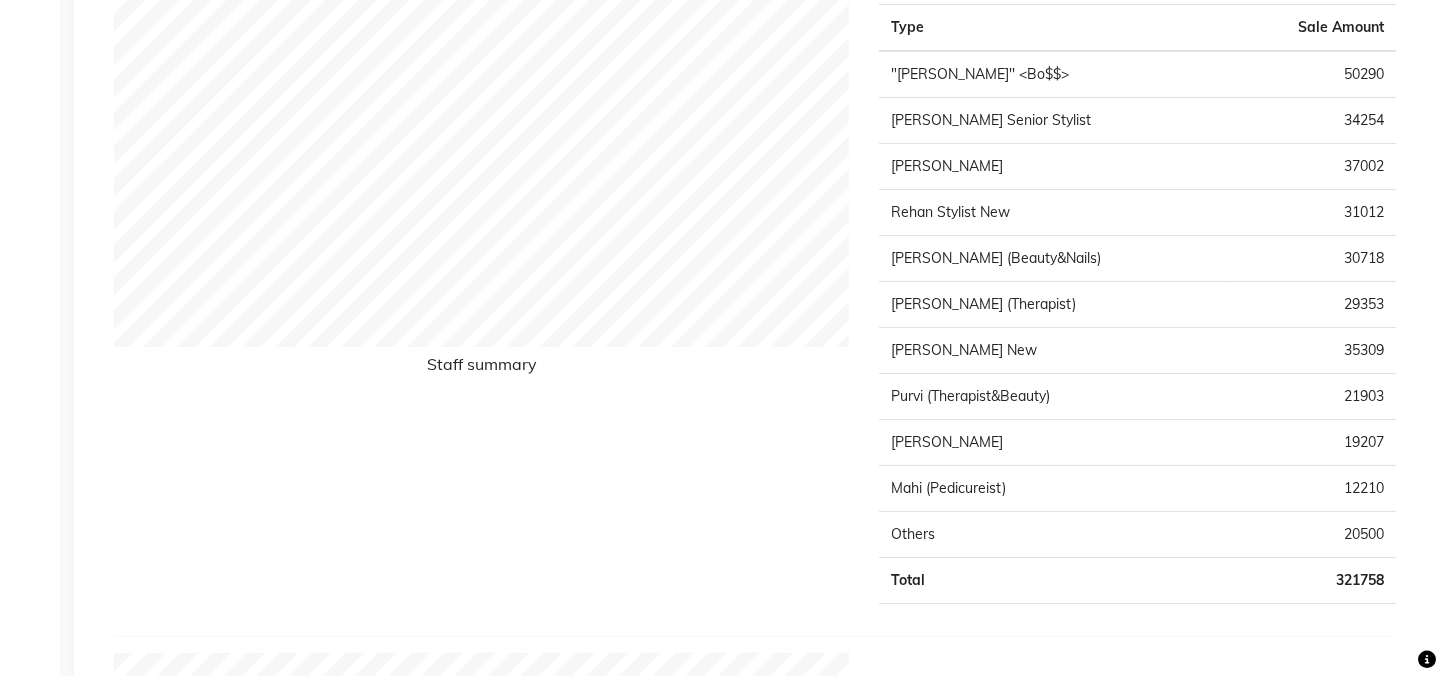 scroll, scrollTop: 0, scrollLeft: 0, axis: both 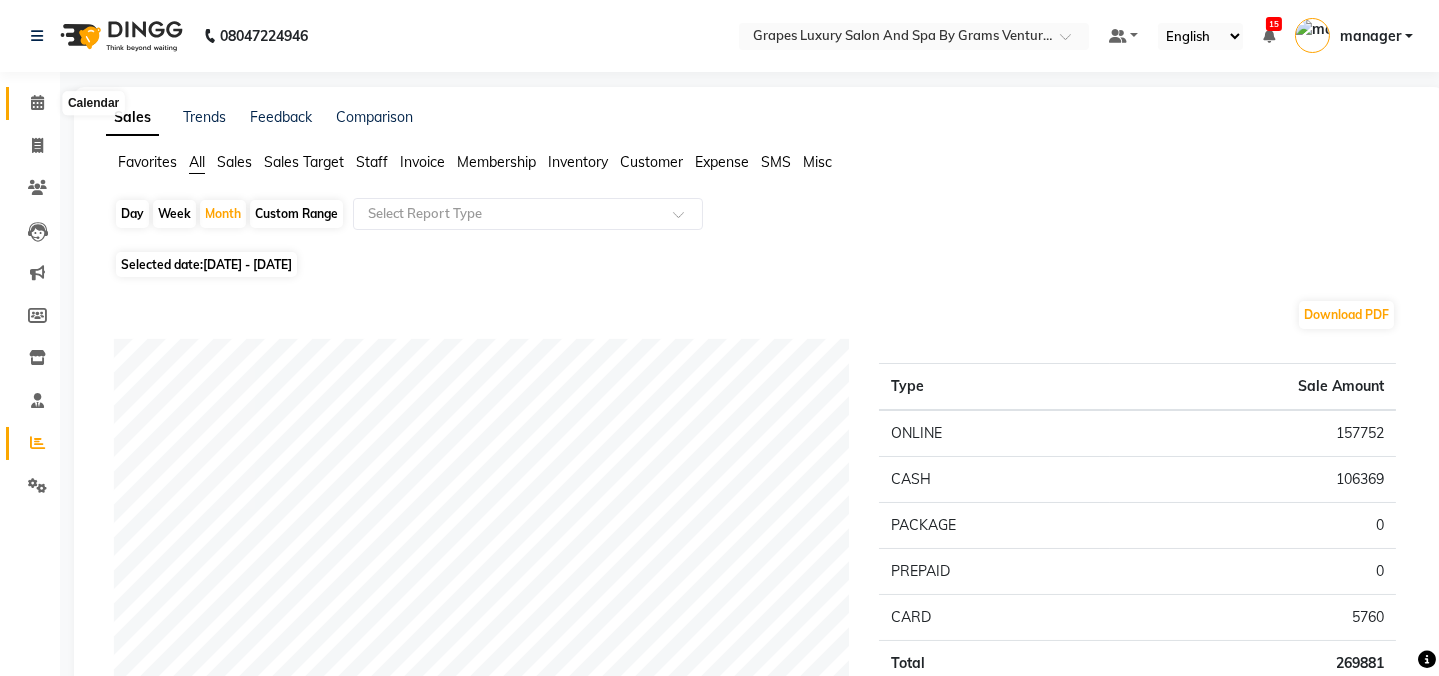 click 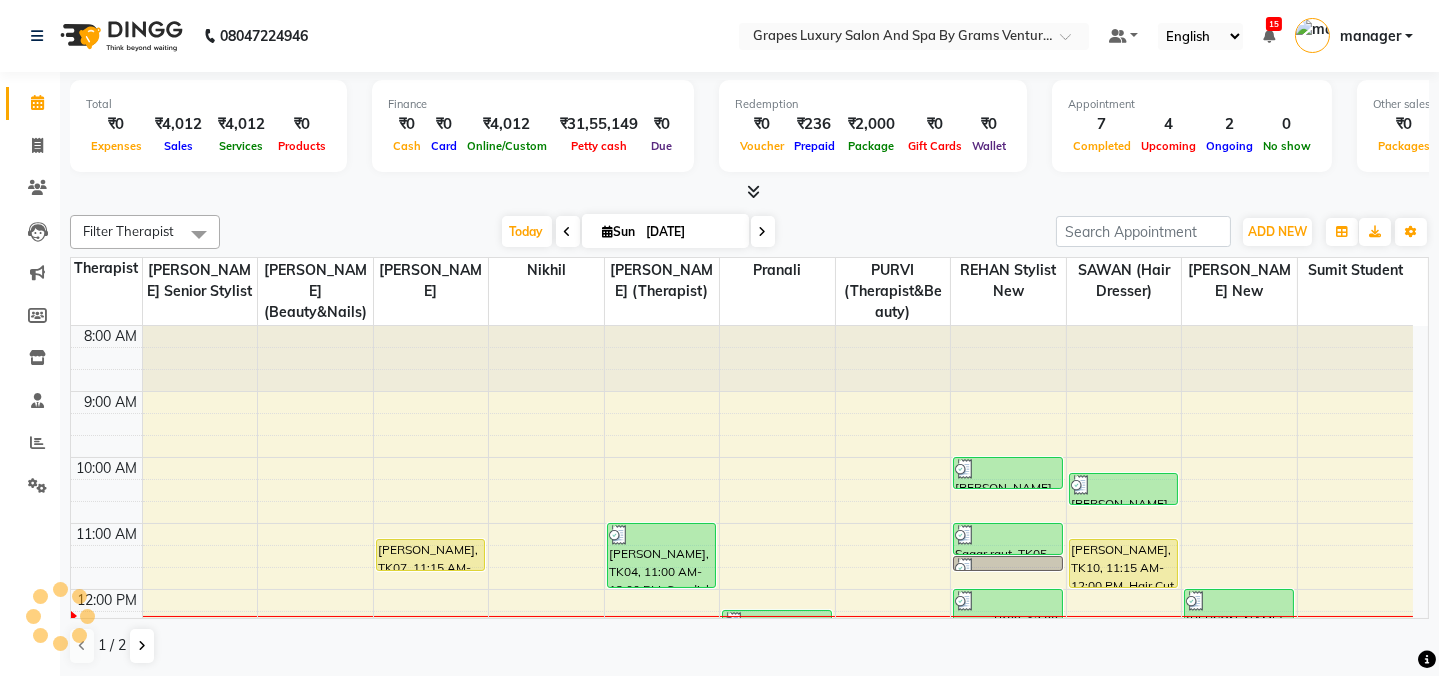 scroll, scrollTop: 0, scrollLeft: 0, axis: both 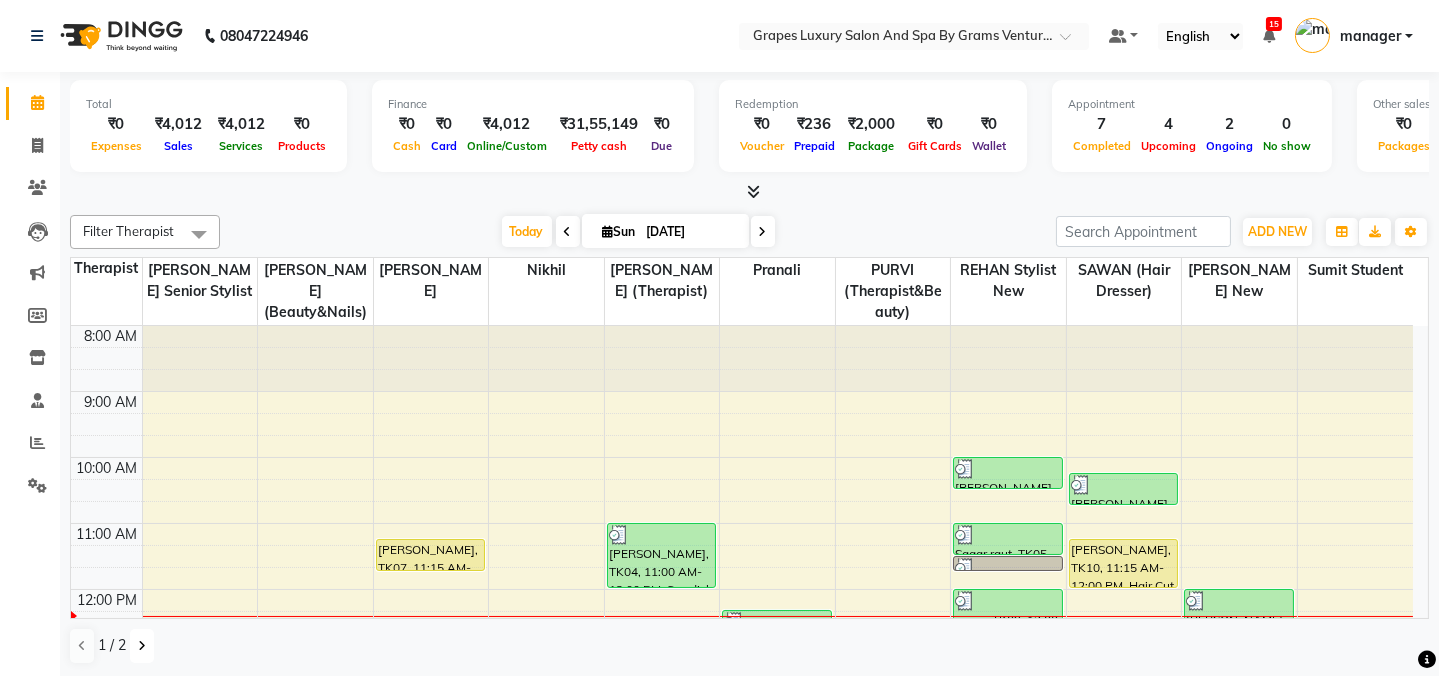 click at bounding box center [142, 646] 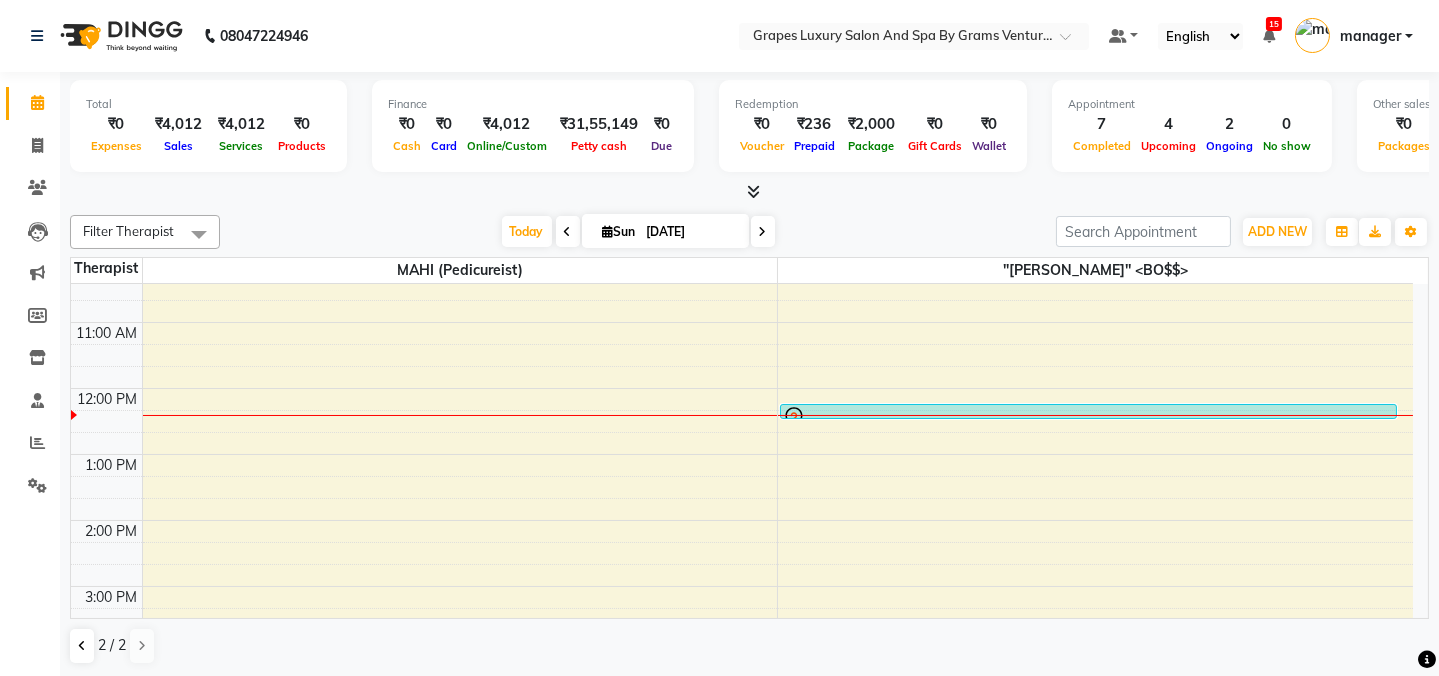 scroll, scrollTop: 181, scrollLeft: 0, axis: vertical 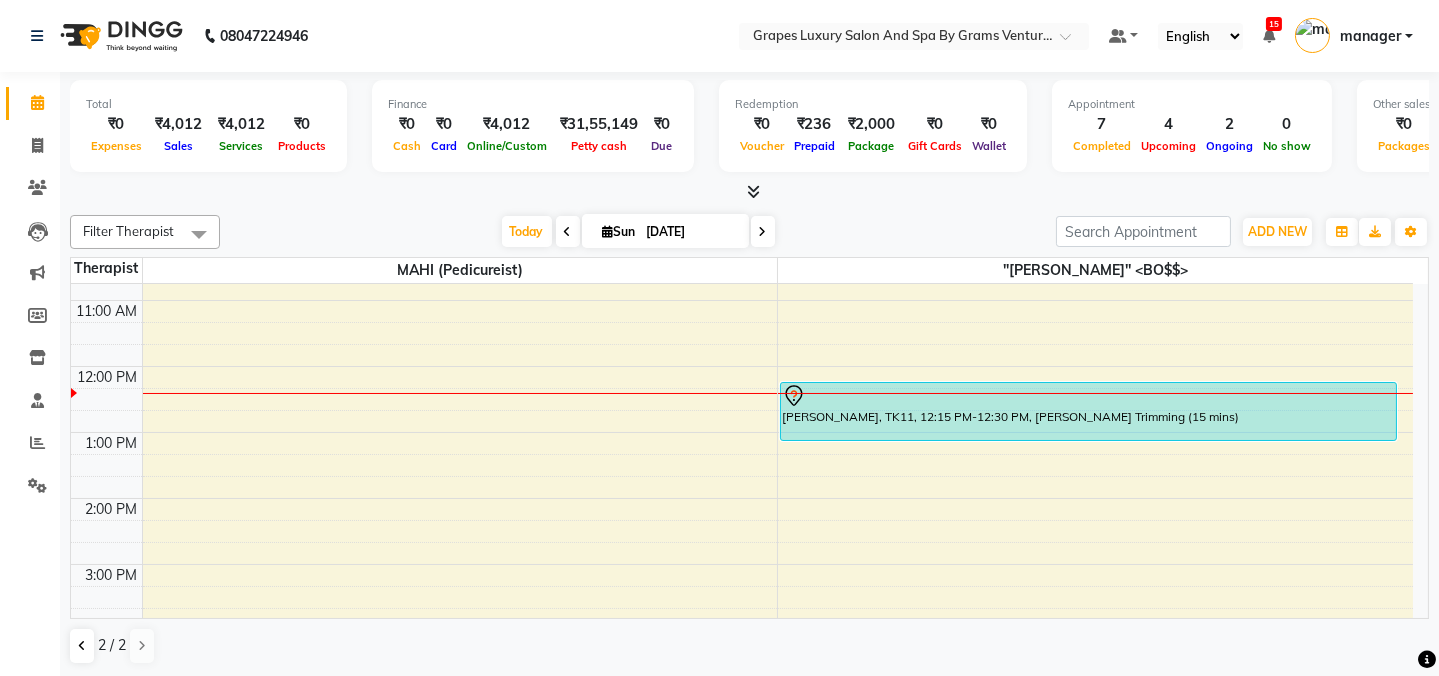 drag, startPoint x: 823, startPoint y: 395, endPoint x: 823, endPoint y: 431, distance: 36 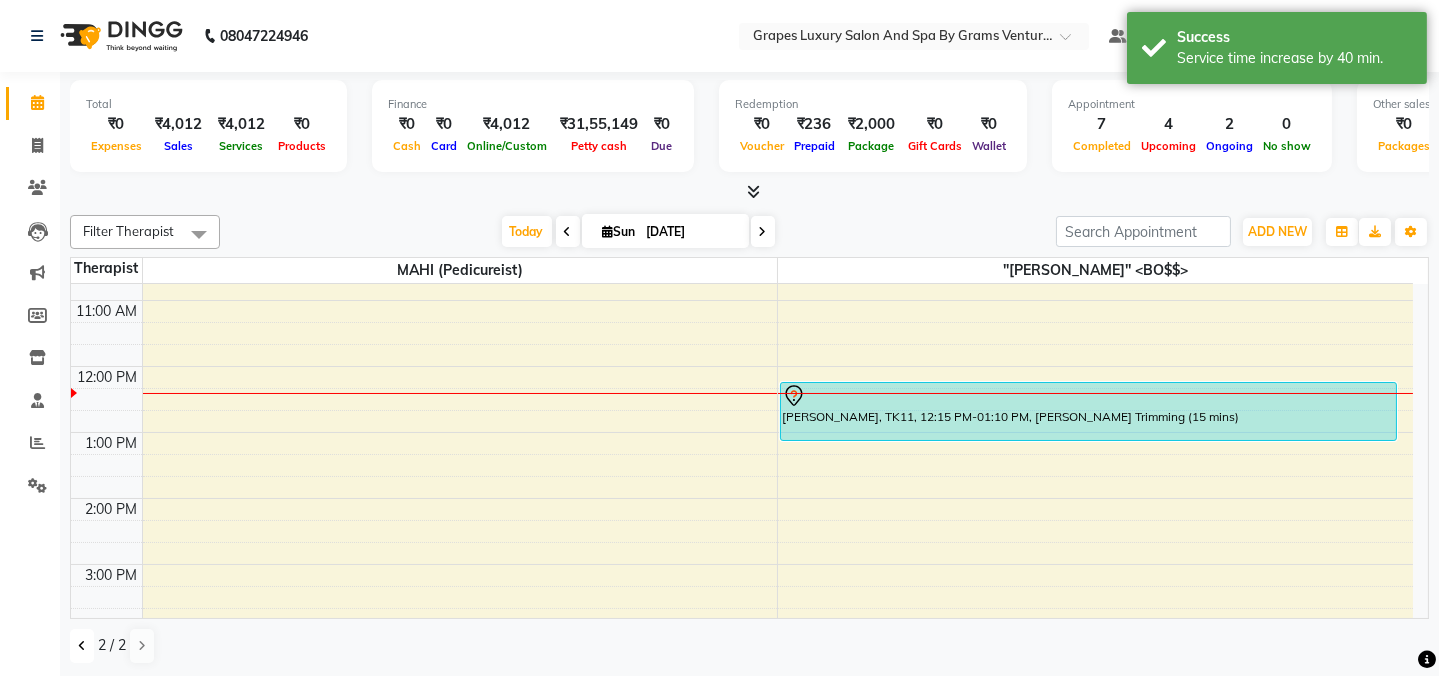 drag, startPoint x: 84, startPoint y: 643, endPoint x: 94, endPoint y: 635, distance: 12.806249 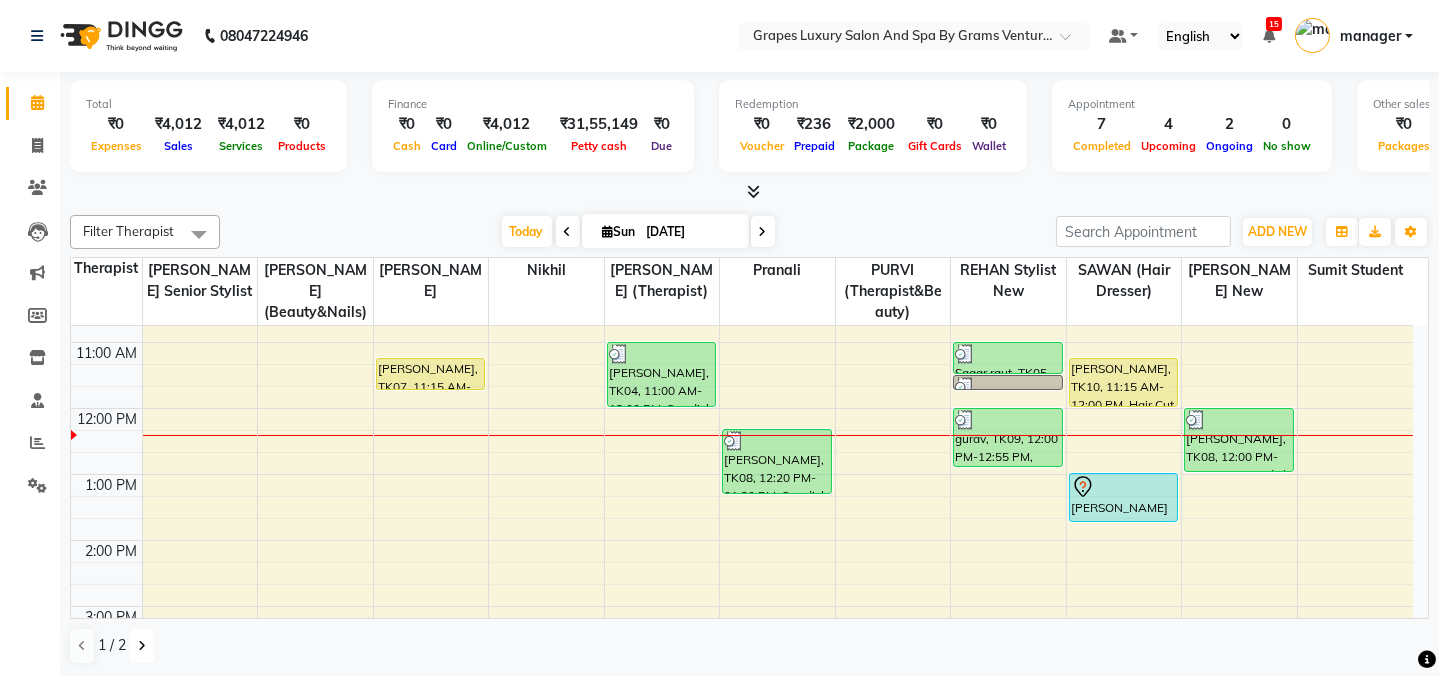 click at bounding box center [142, 646] 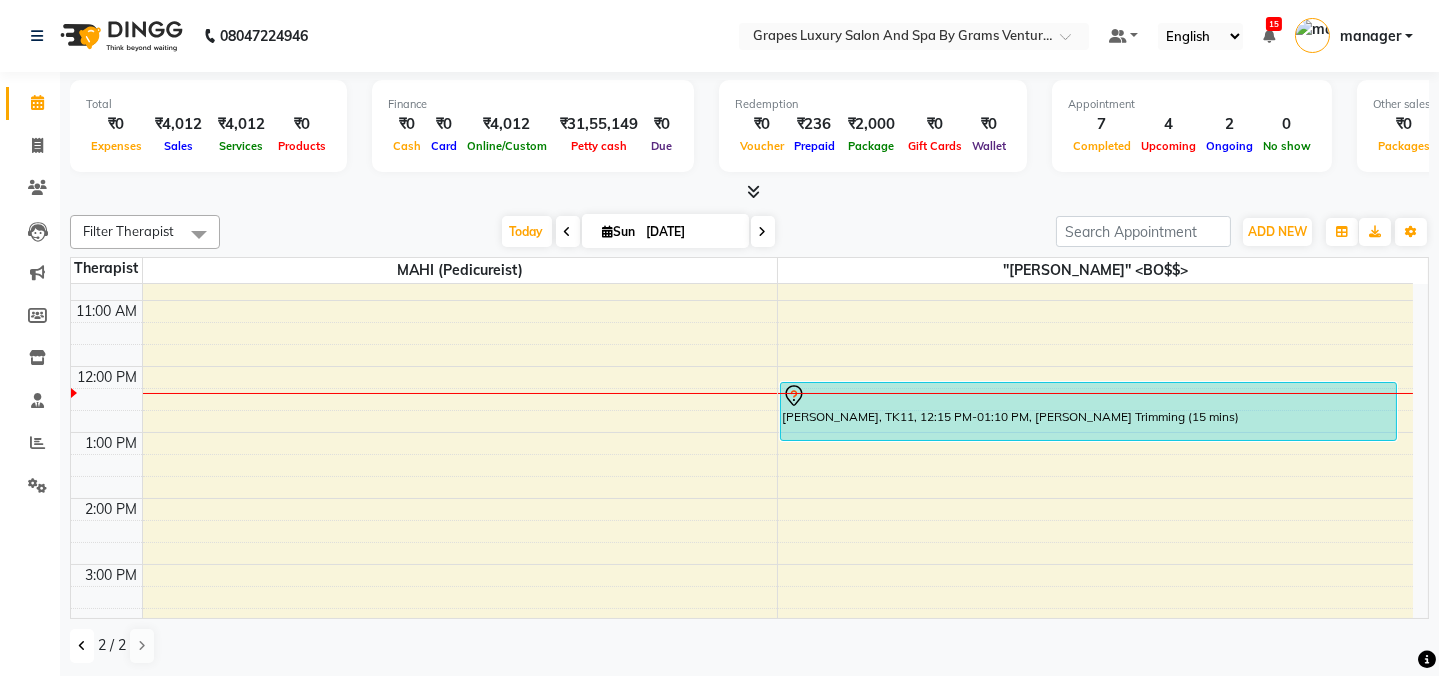 click at bounding box center [82, 646] 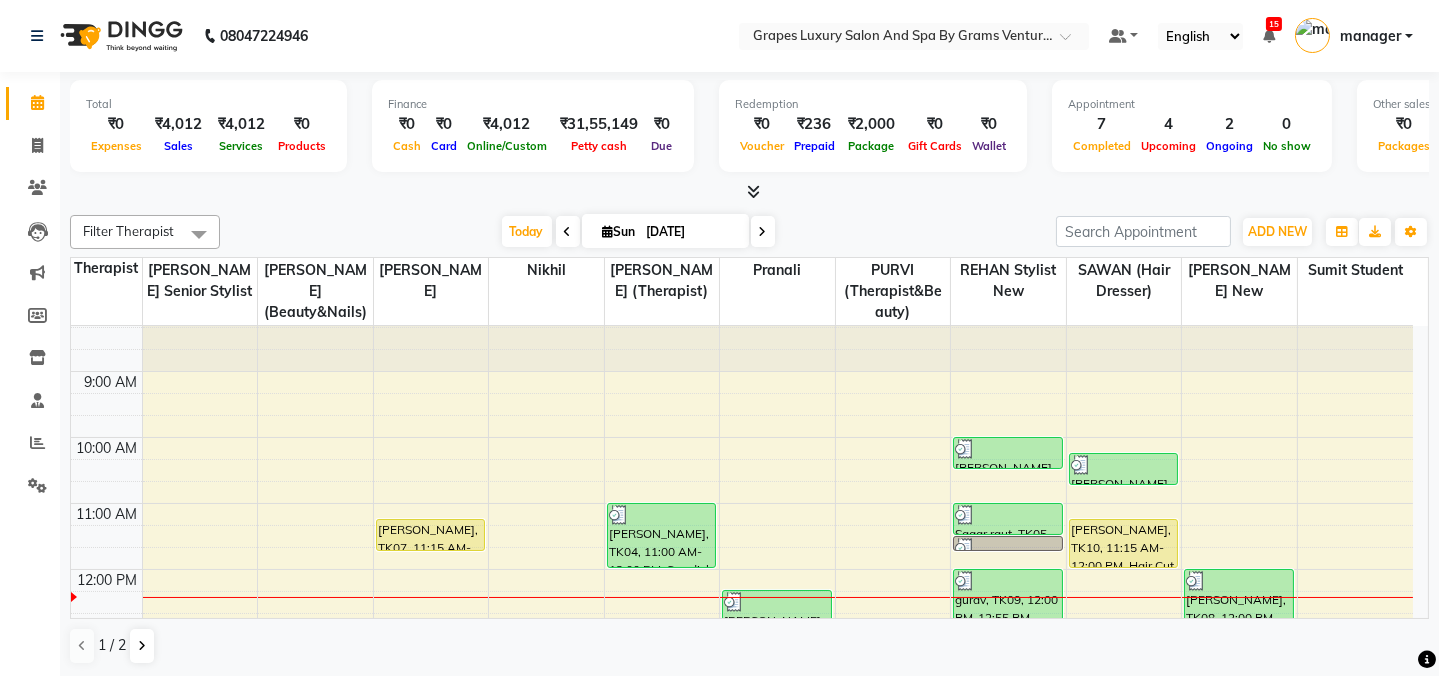 scroll, scrollTop: 0, scrollLeft: 0, axis: both 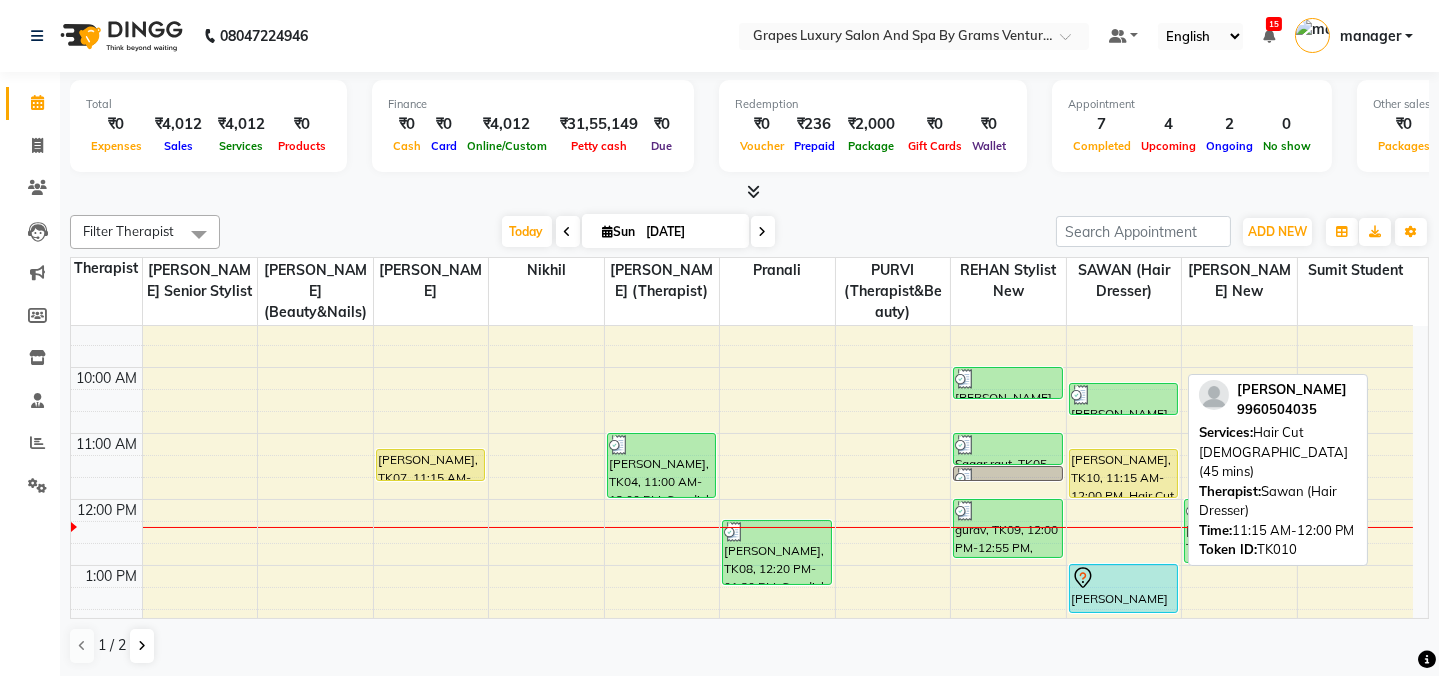 click on "[PERSON_NAME], TK10, 11:15 AM-12:00 PM, Hair Cut [DEMOGRAPHIC_DATA] (45 mins)" at bounding box center (1124, 473) 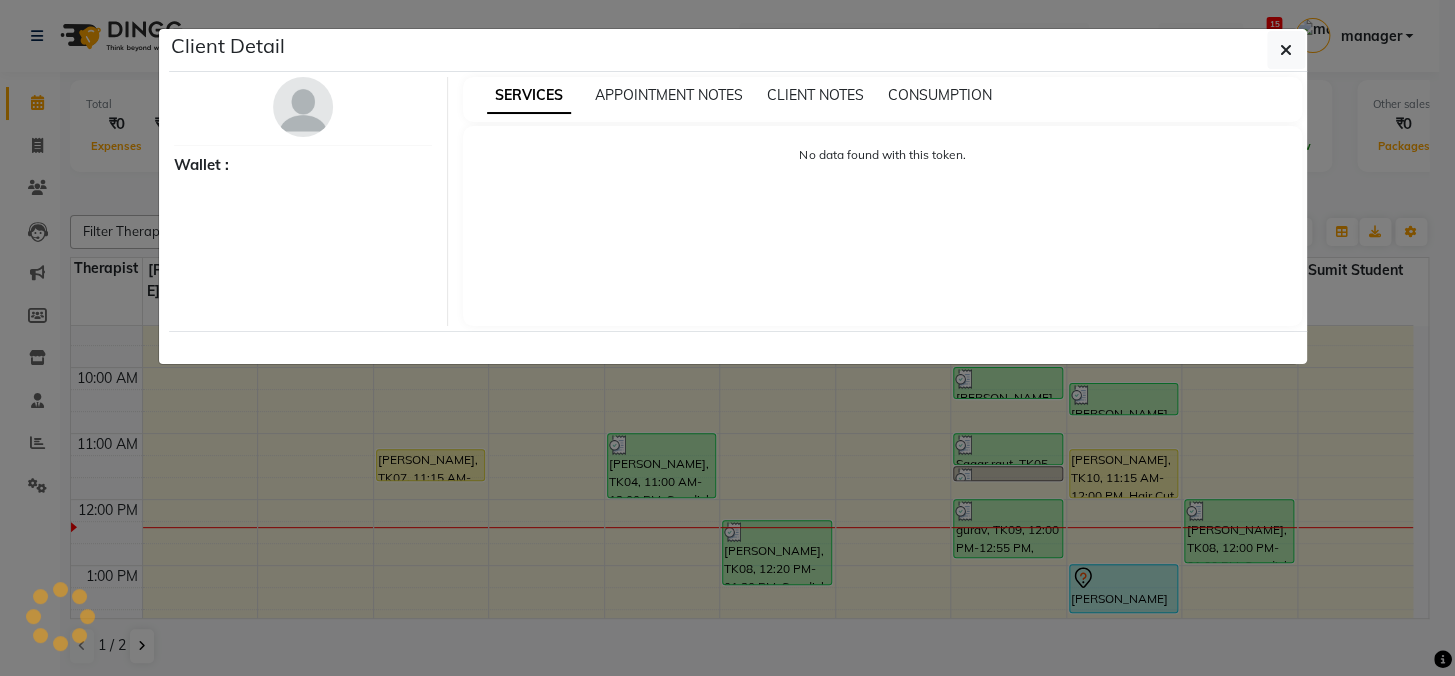select on "1" 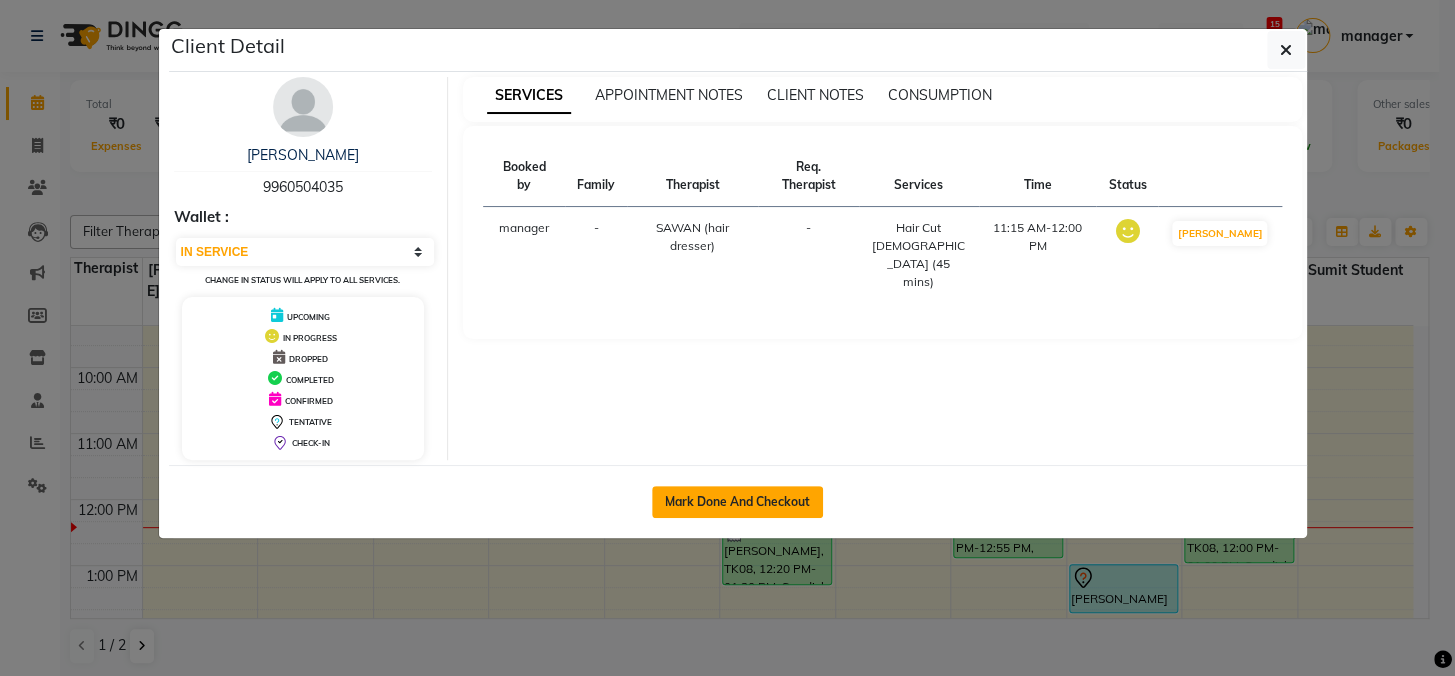 click on "Mark Done And Checkout" 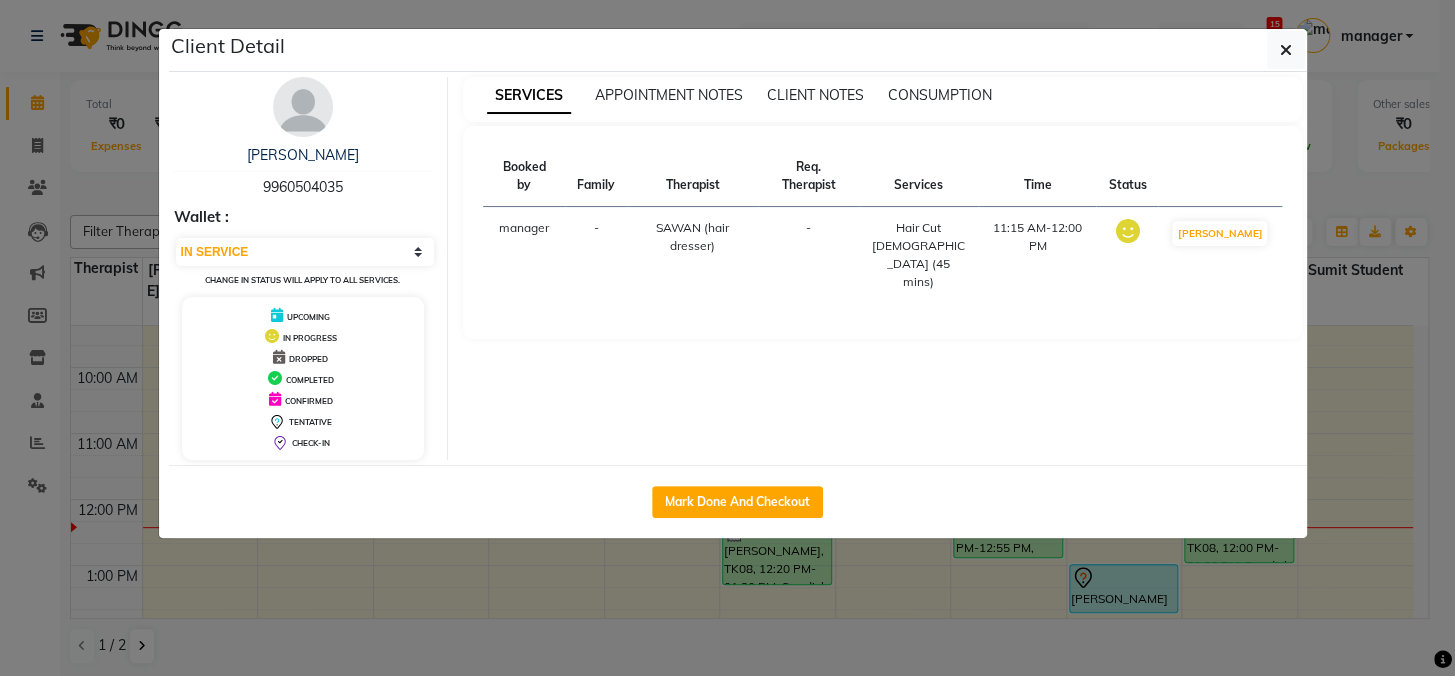 select on "service" 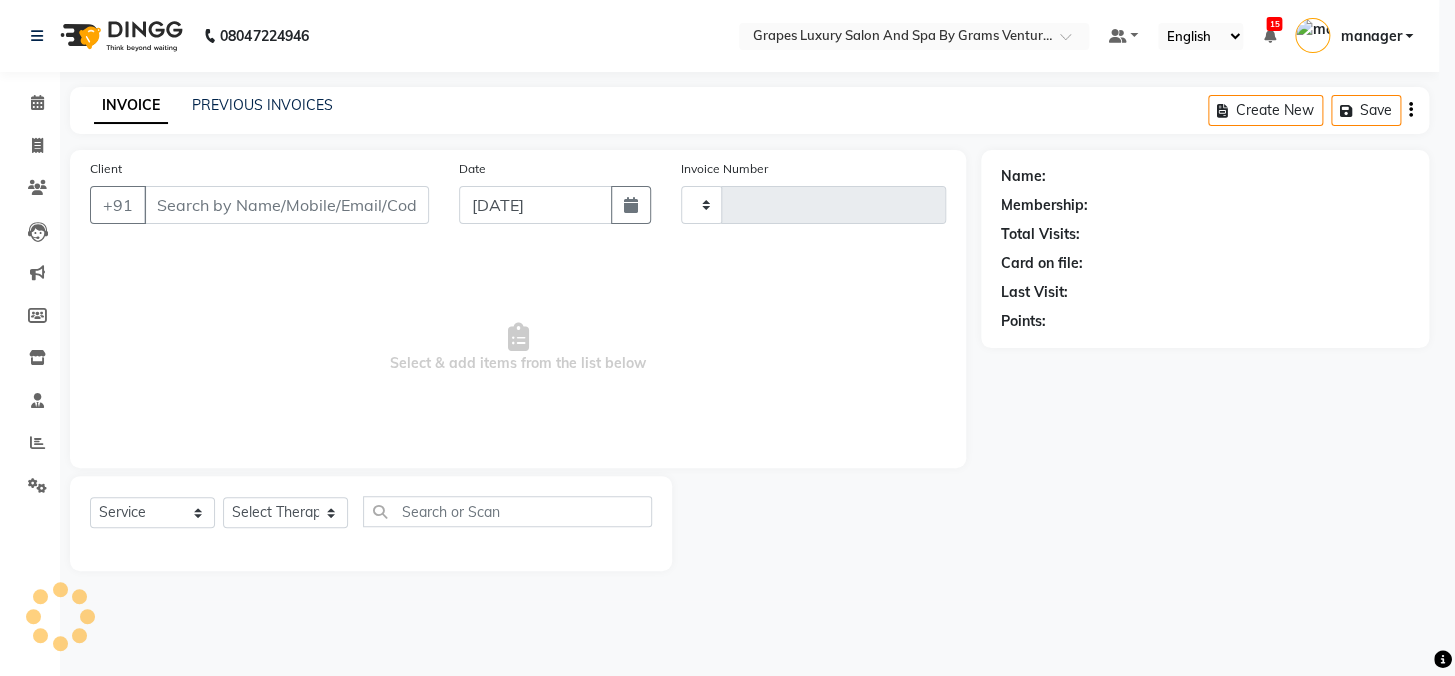 type on "1669" 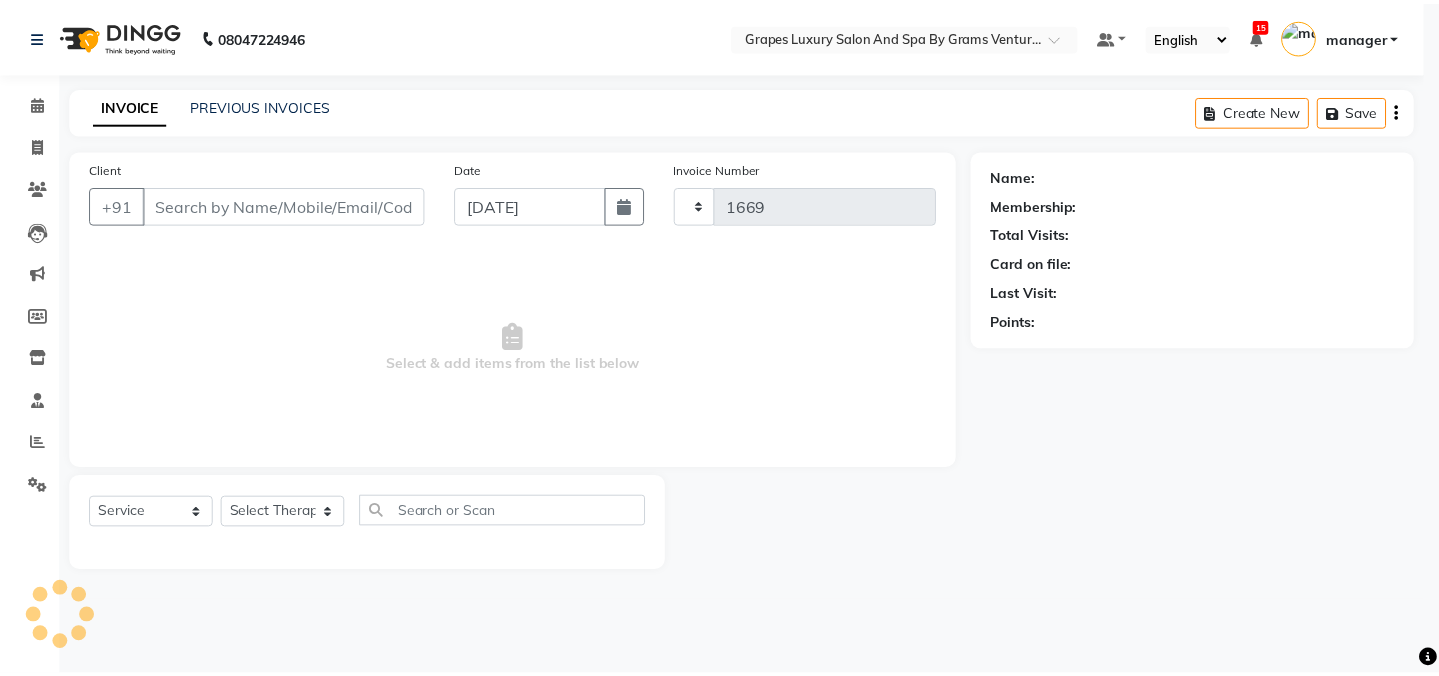 scroll, scrollTop: 0, scrollLeft: 0, axis: both 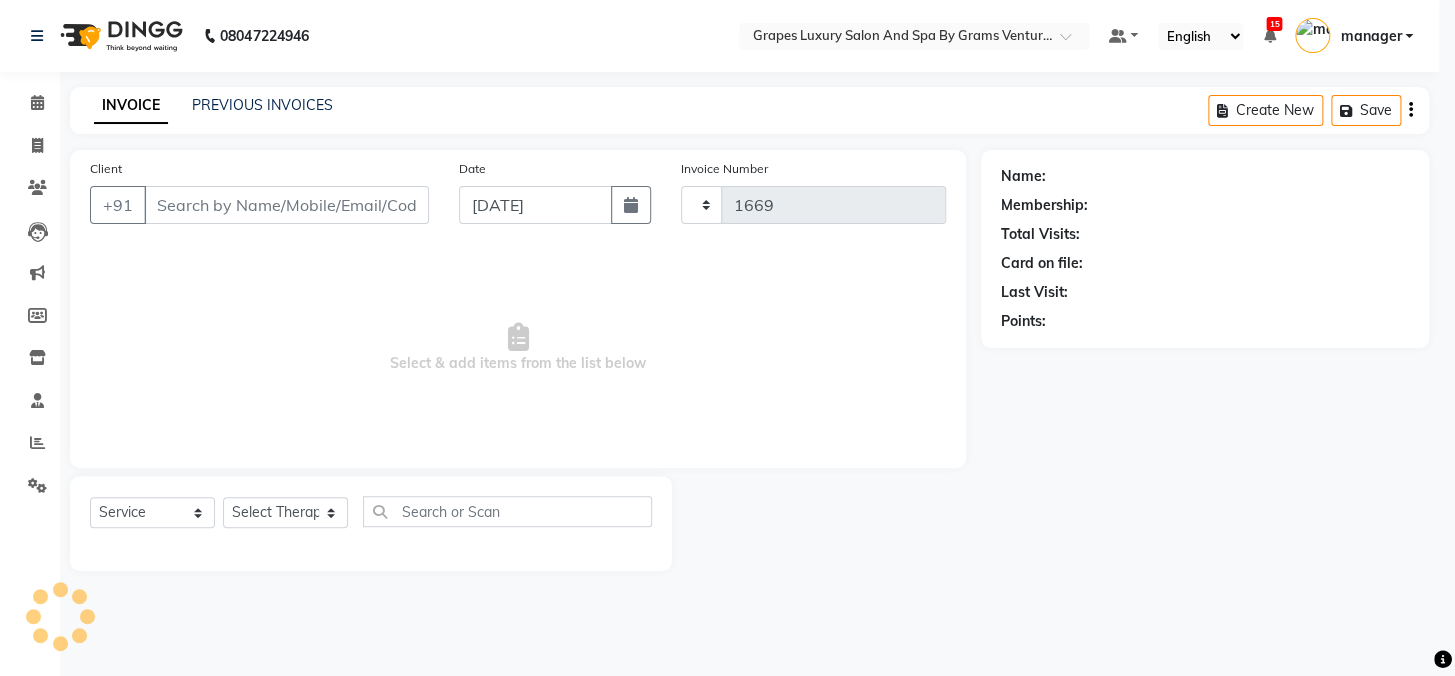 select on "3585" 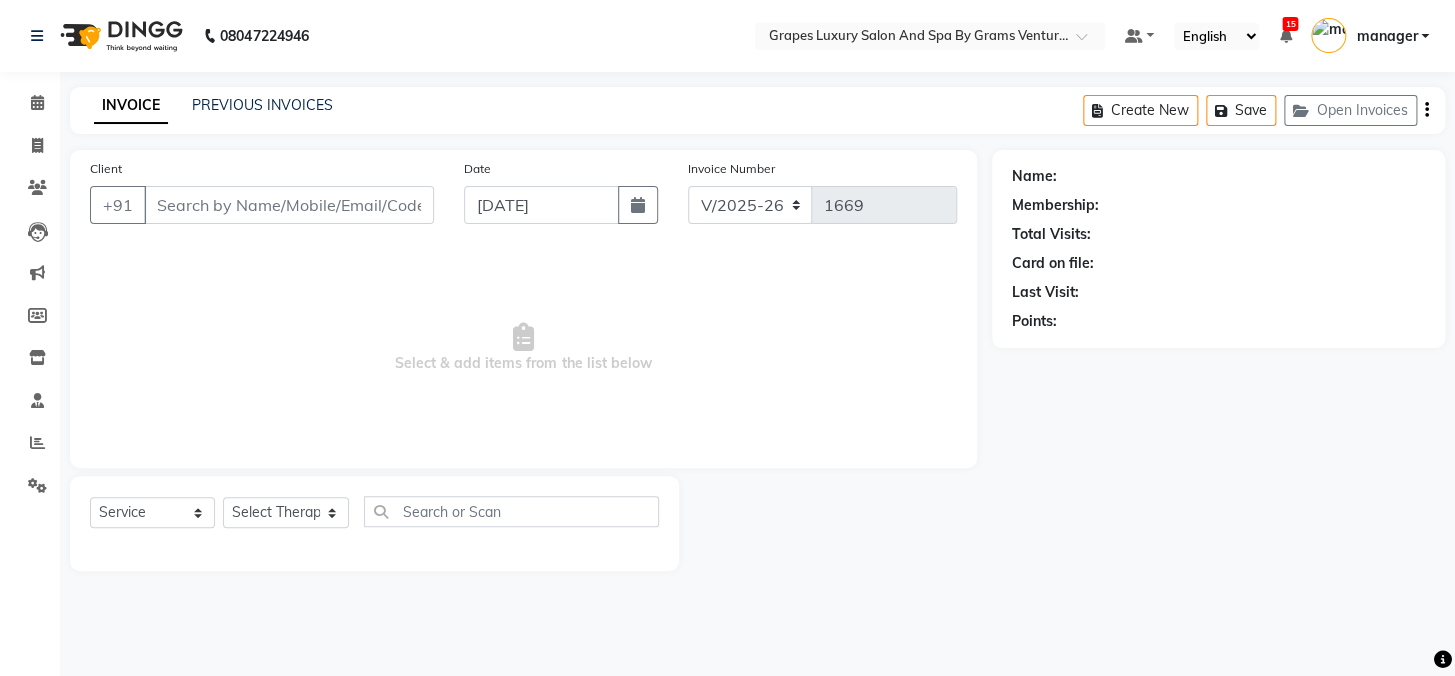type on "9960504035" 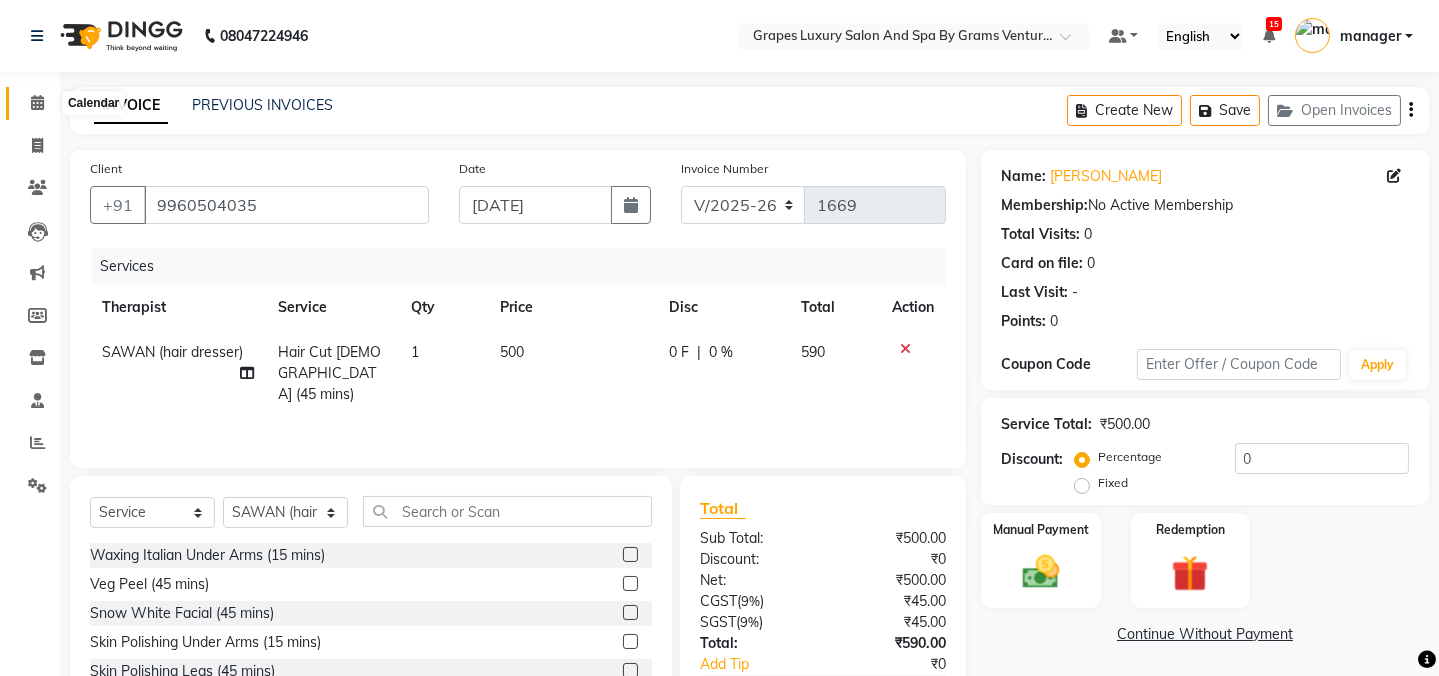 click 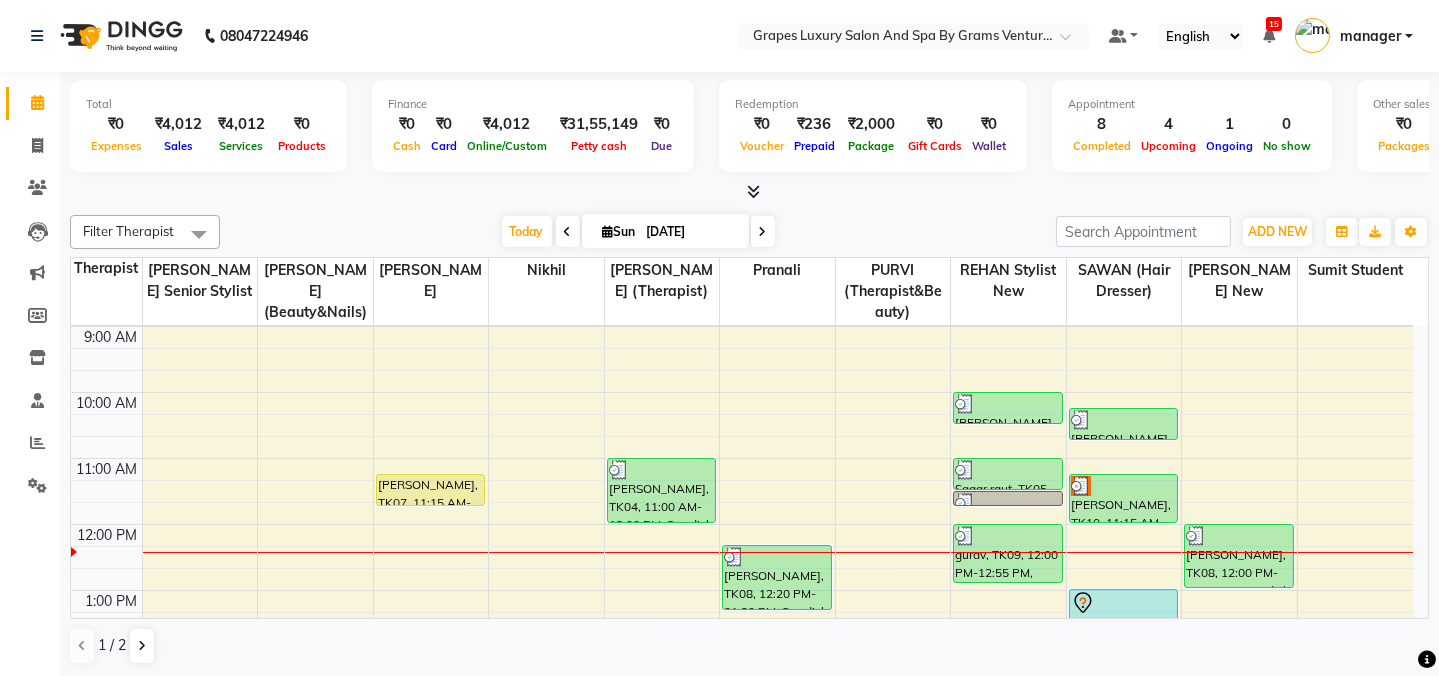scroll, scrollTop: 90, scrollLeft: 0, axis: vertical 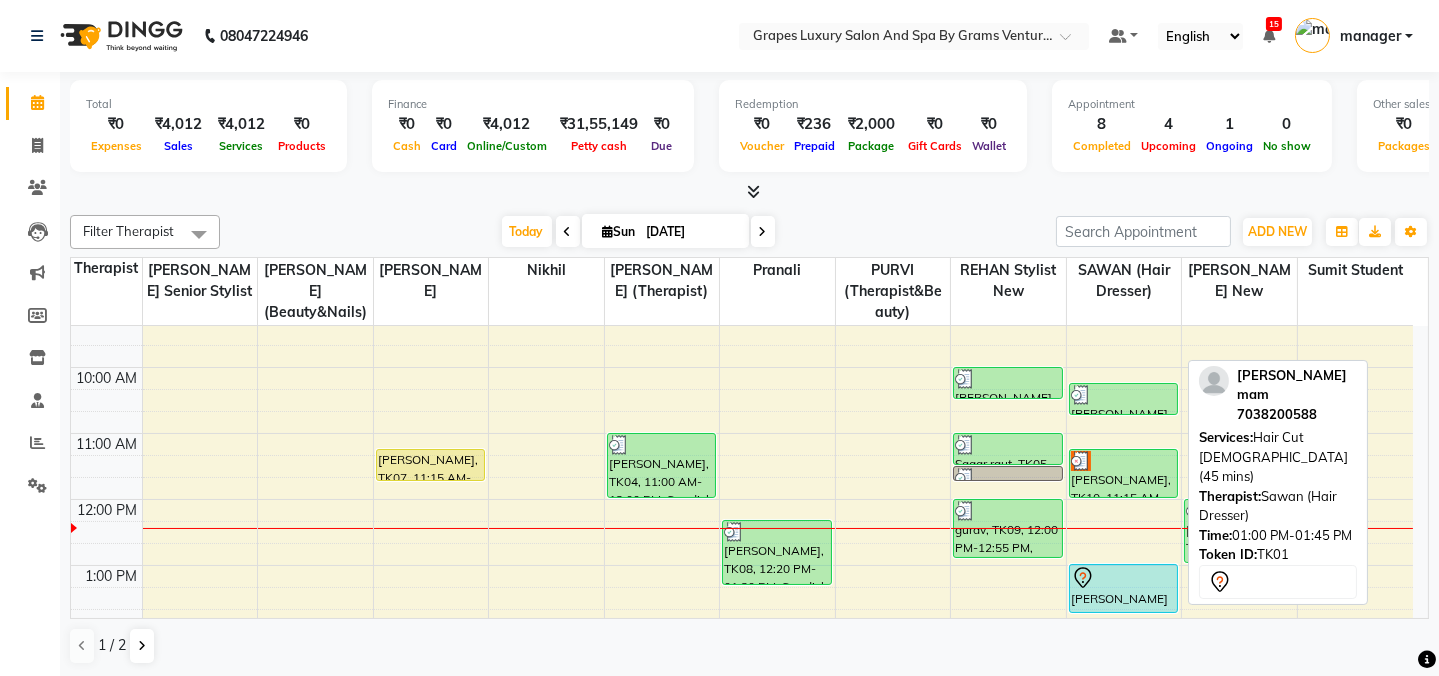 click at bounding box center (1124, 578) 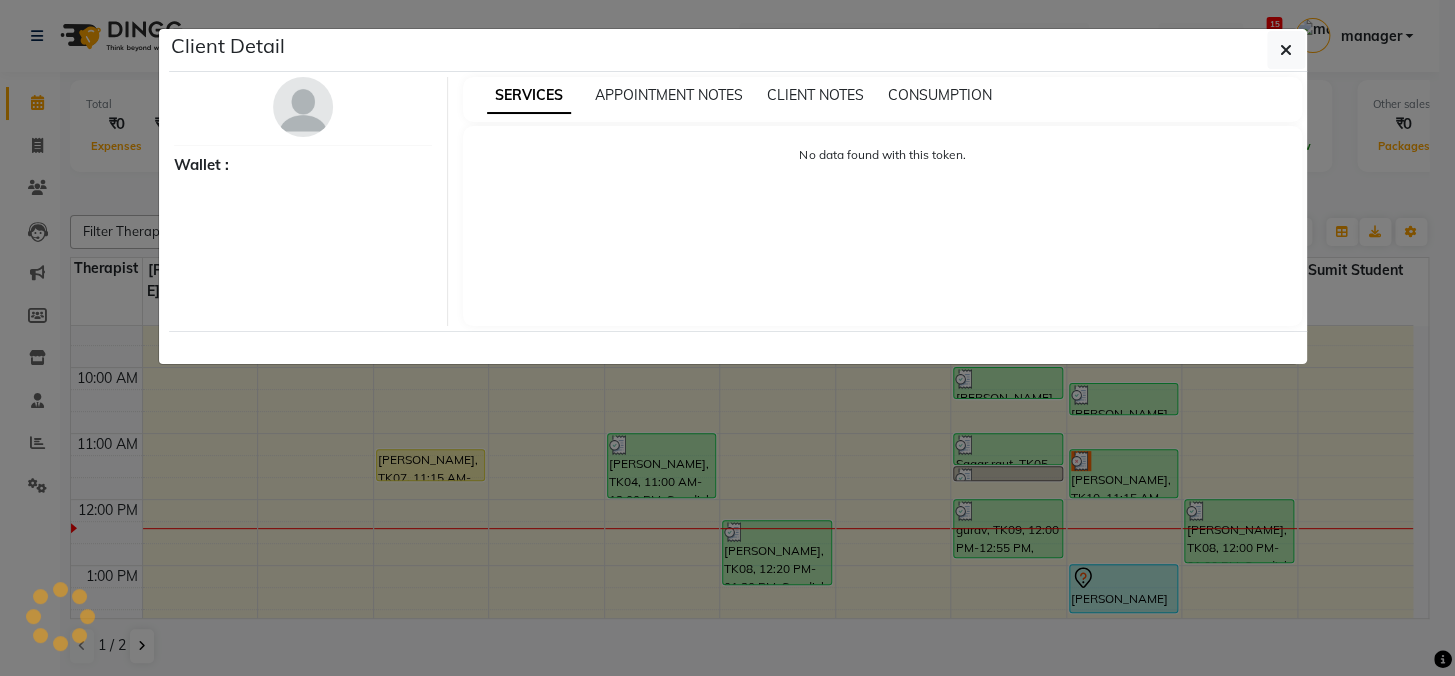 select on "7" 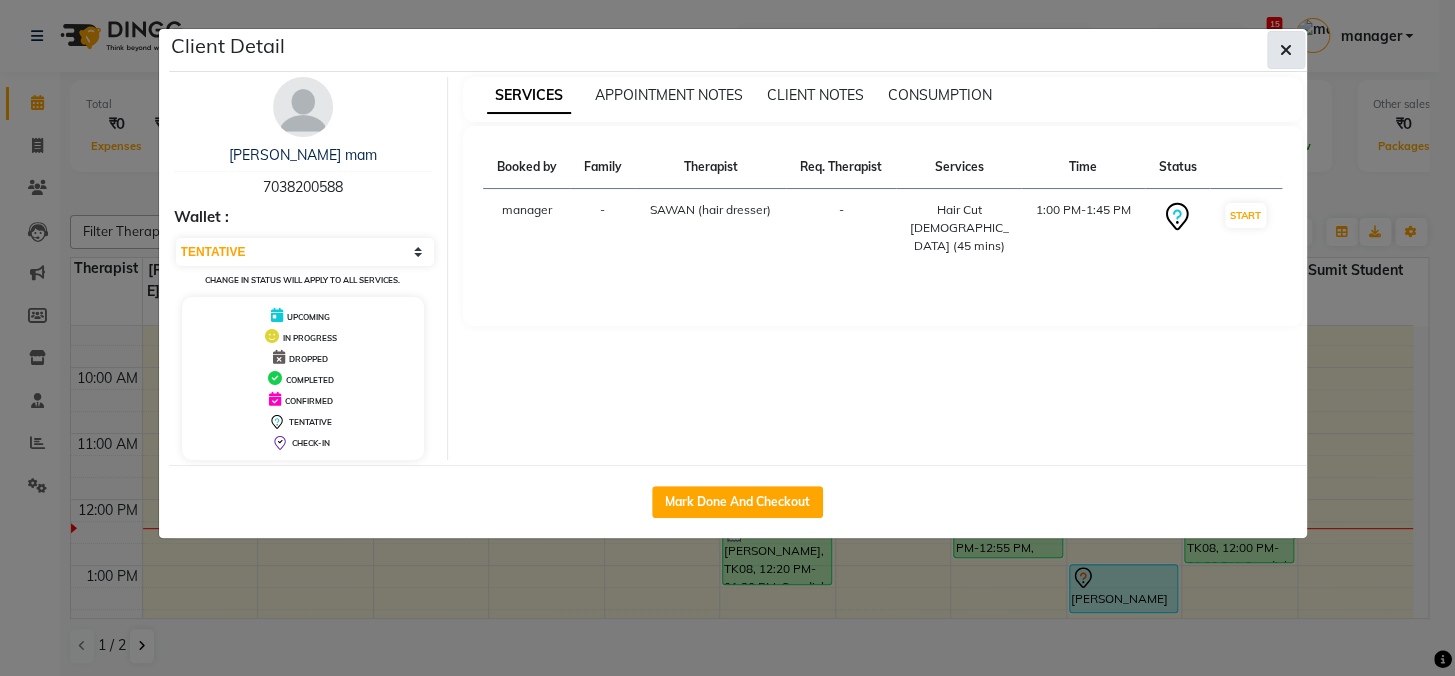 click 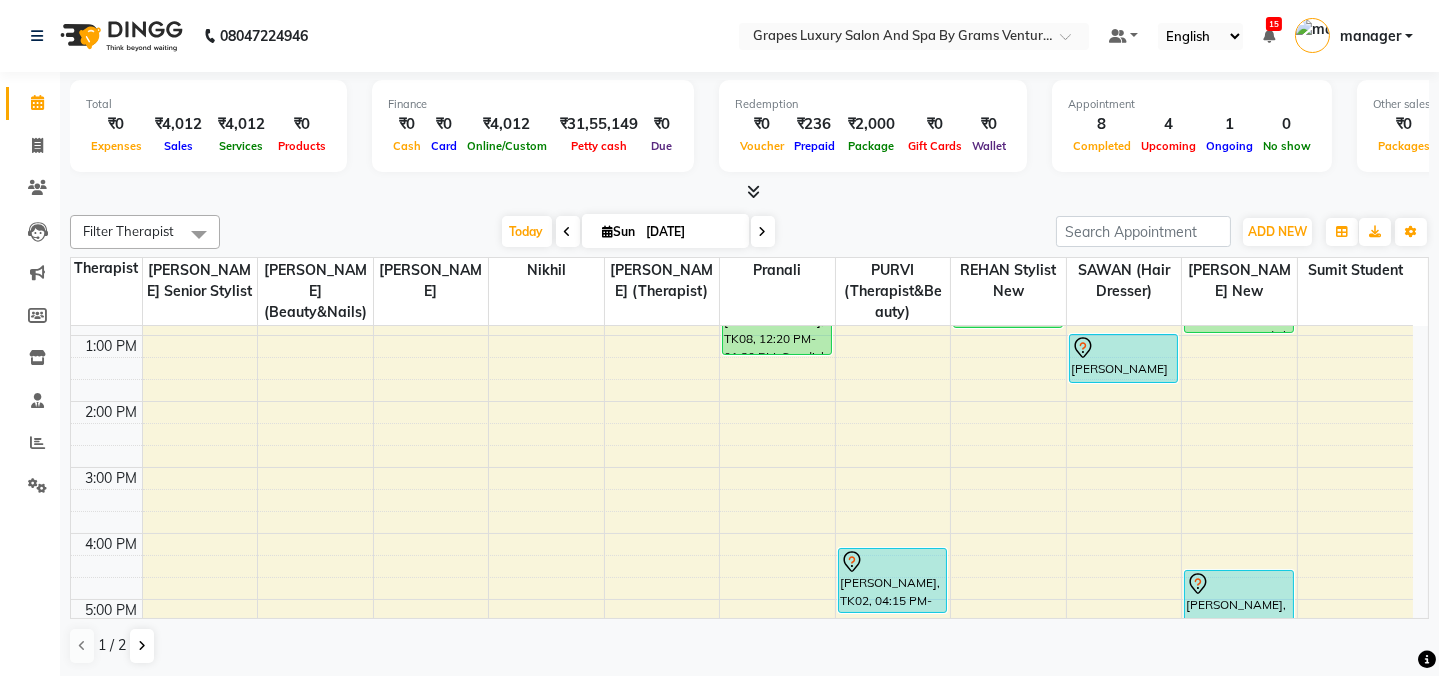 scroll, scrollTop: 363, scrollLeft: 0, axis: vertical 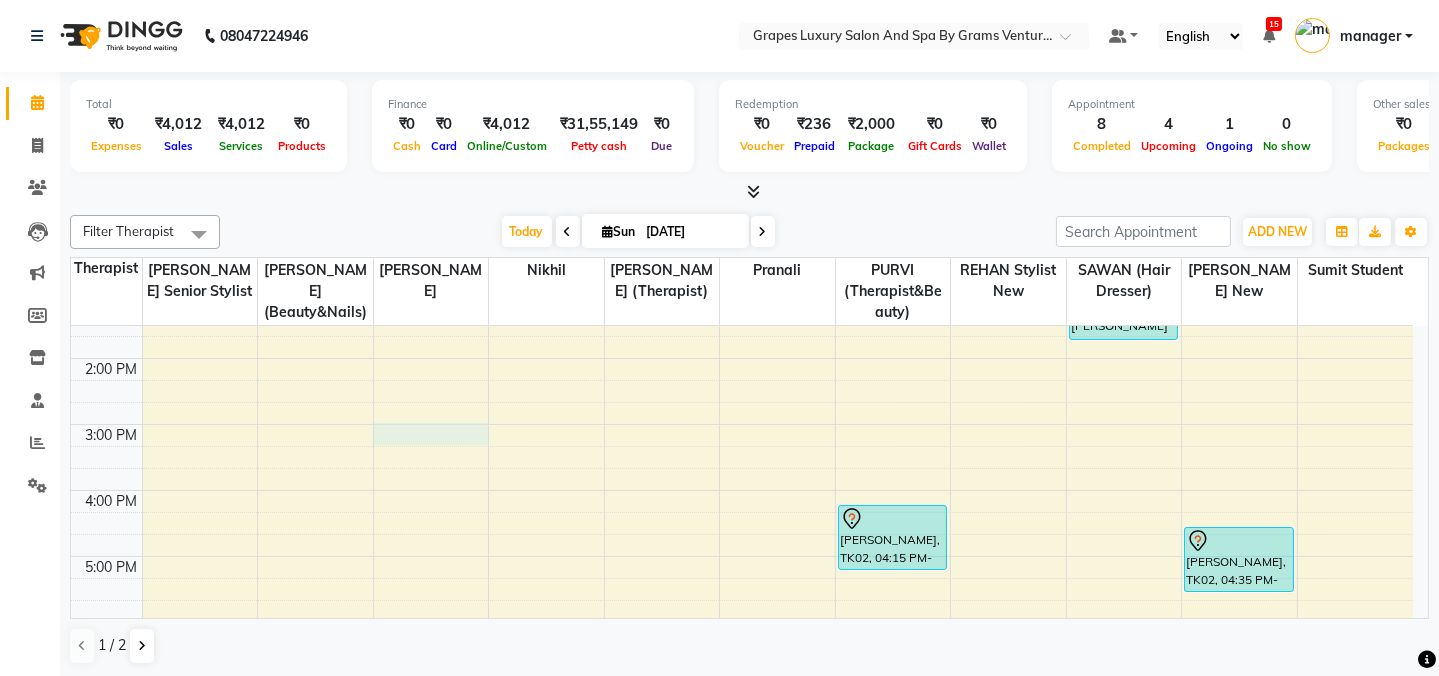 click on "8:00 AM 9:00 AM 10:00 AM 11:00 AM 12:00 PM 1:00 PM 2:00 PM 3:00 PM 4:00 PM 5:00 PM 6:00 PM 7:00 PM 8:00 PM    akash bhandar, TK07, 11:15 AM-11:45 AM, Hair Cut Male (30 mins)     rajesh sir, TK04, 11:00 AM-12:00 PM, Swedish Body Massage (60 mins)     Ganesh Sir, TK08, 12:20 PM-01:20 PM, Swedish Body Massage (60 mins)             jatin, TK02, 04:15 PM-05:15 PM, Swedish Body Massage (60 mins)     Aniket sir, TK03, 10:00 AM-10:30 AM, Hair Cut Male (30 mins)     Sagar raut, TK05, 11:00 AM-11:30 AM, Hair Cut Male (30 mins)     Sagar raut, TK05, 11:30 AM-11:45 AM, Shaving (15 mins)     gurav, TK09, 12:00 PM-12:55 PM, Beard Trimming (15 mins)     ashish deshkar, TK06, 10:15 AM-10:45 AM, Hair Cut Male (30 mins)     priyanka waghodkar, TK10, 11:15 AM-12:00 PM, Hair Cut Female (45 mins)             khushabu mam, TK01, 01:00 PM-01:45 PM, Hair Cut Female (45 mins)     Ganesh Sir, TK08, 12:00 PM-01:00 PM, Swedish Body Massage (60 mins)             jatin, TK02, 04:35 PM-05:35 PM, Swedish Body Massage (60 mins)" at bounding box center (742, 391) 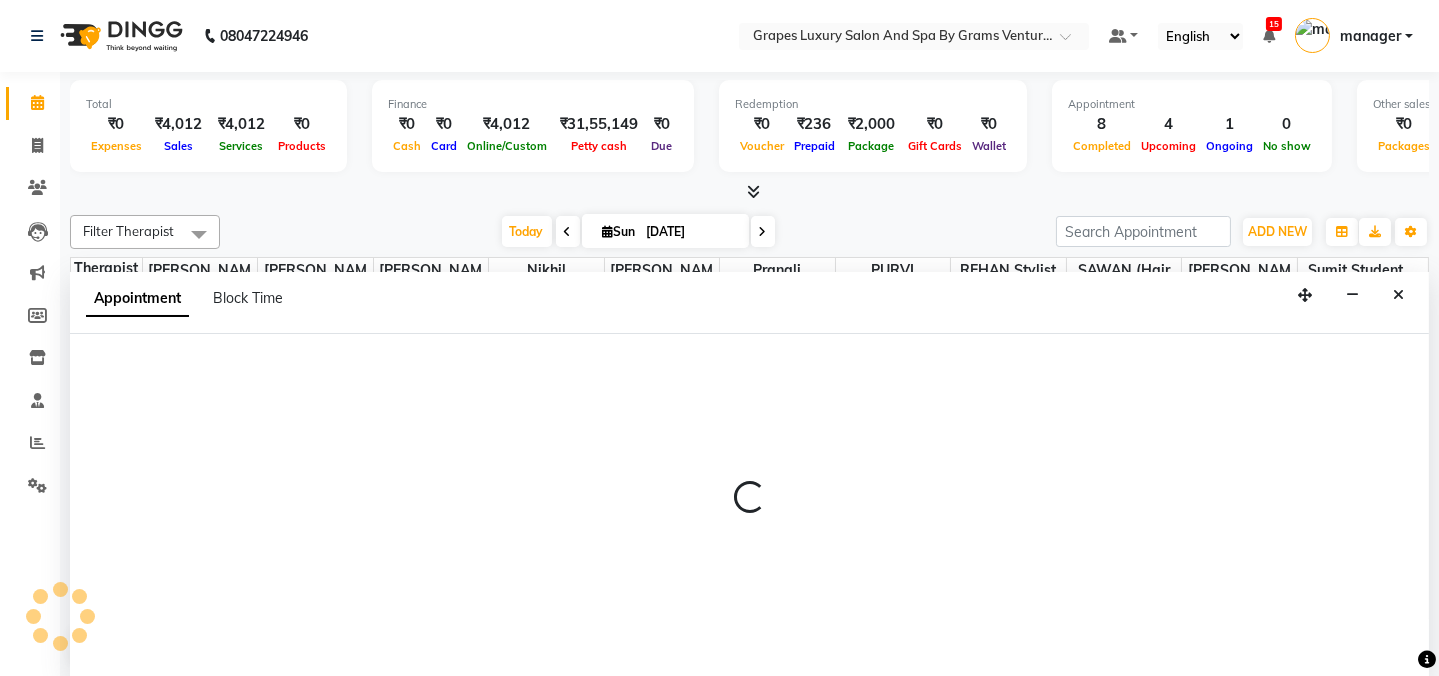scroll, scrollTop: 0, scrollLeft: 0, axis: both 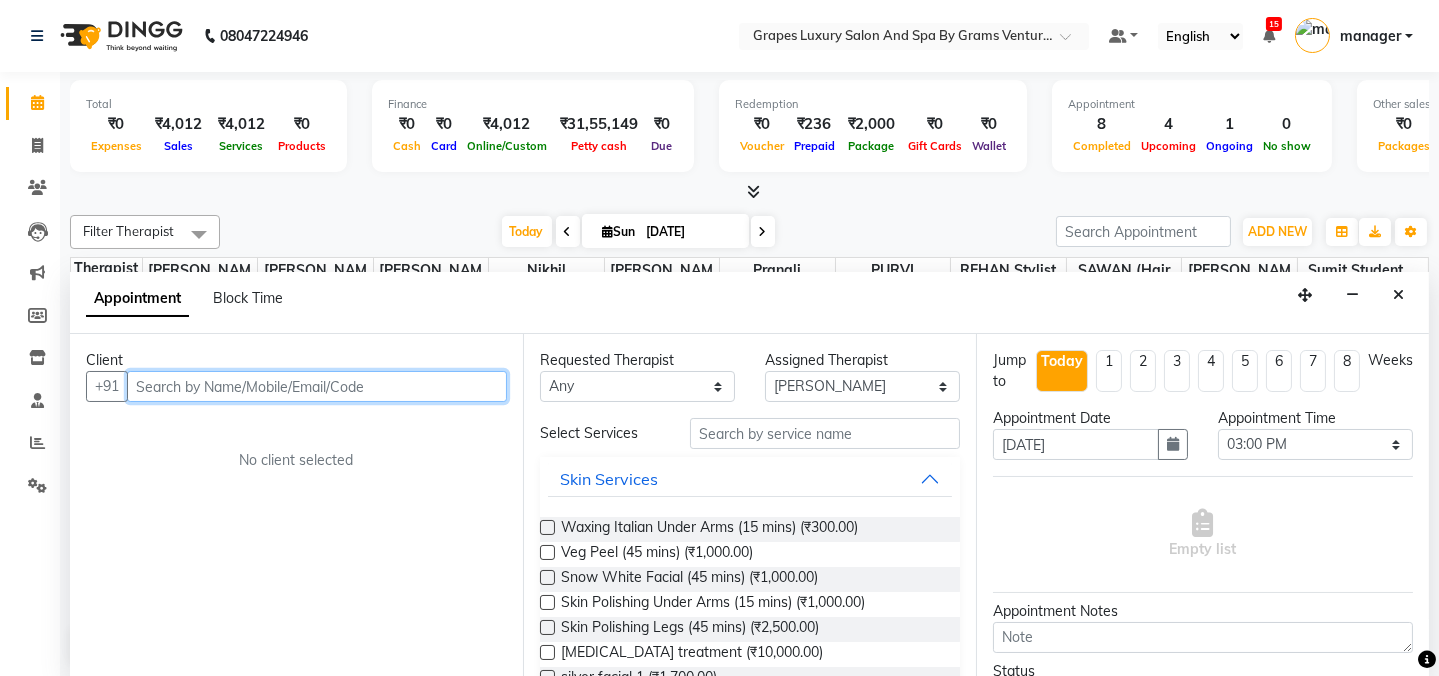 click at bounding box center (317, 386) 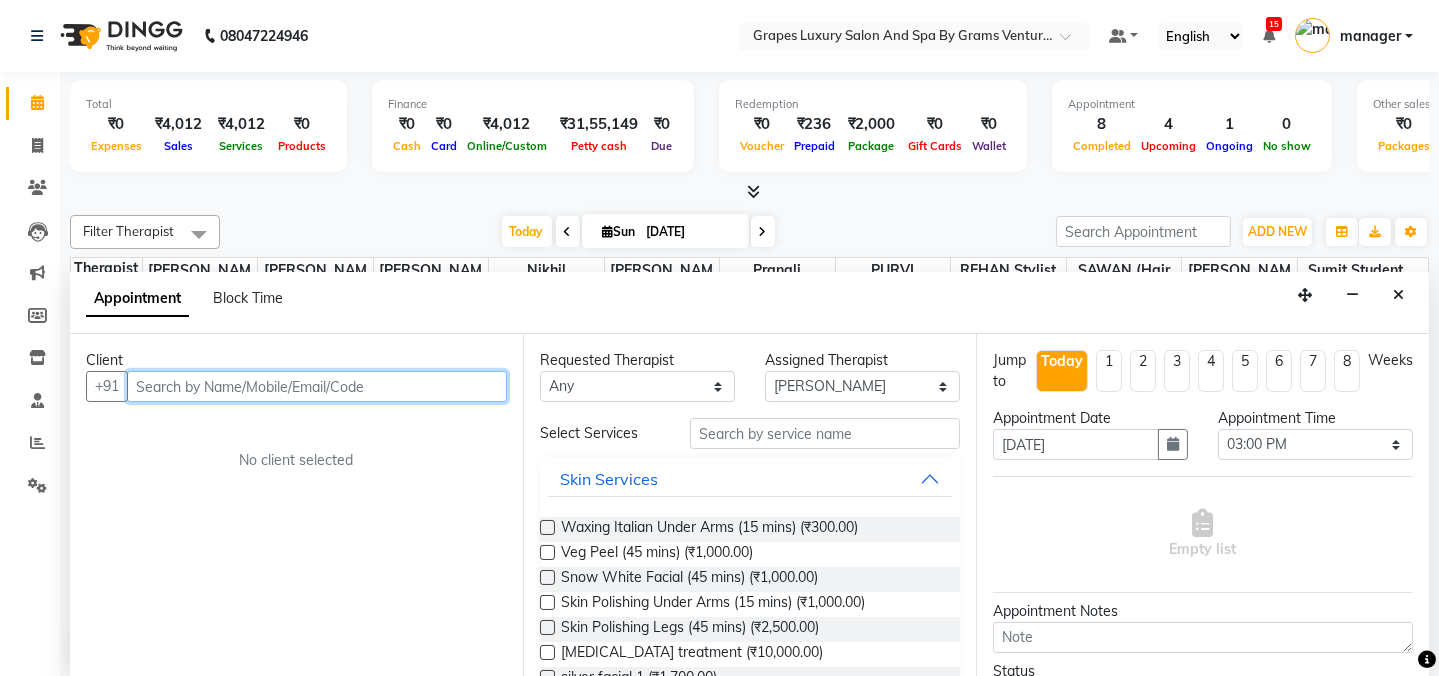 type on "7" 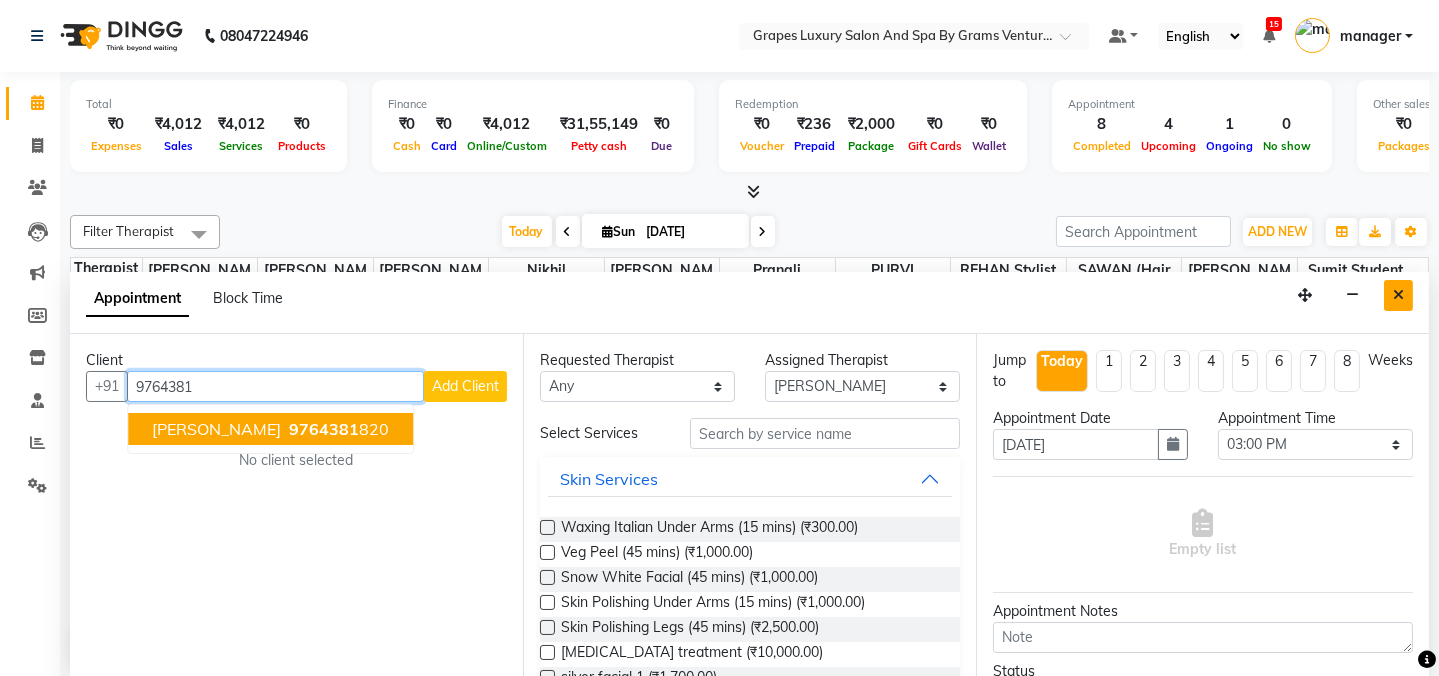 type on "9764381" 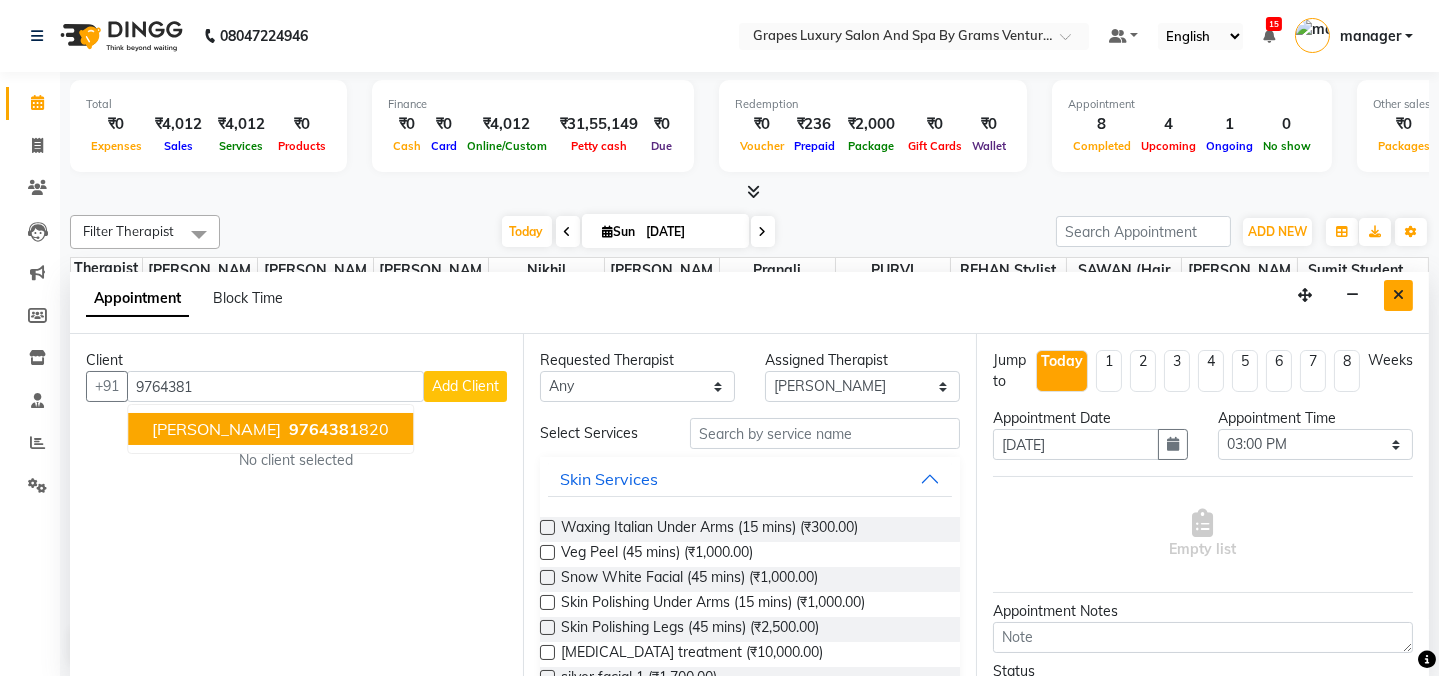 click at bounding box center (1398, 295) 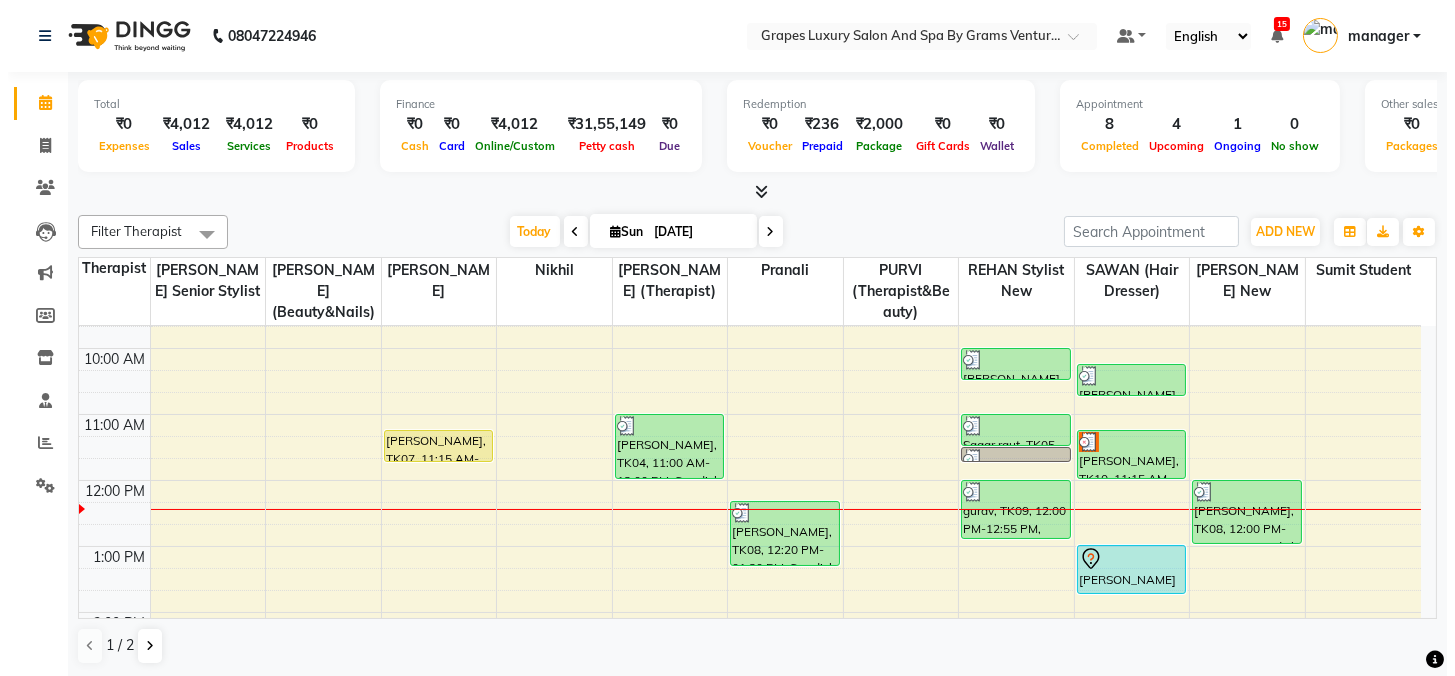 scroll, scrollTop: 107, scrollLeft: 0, axis: vertical 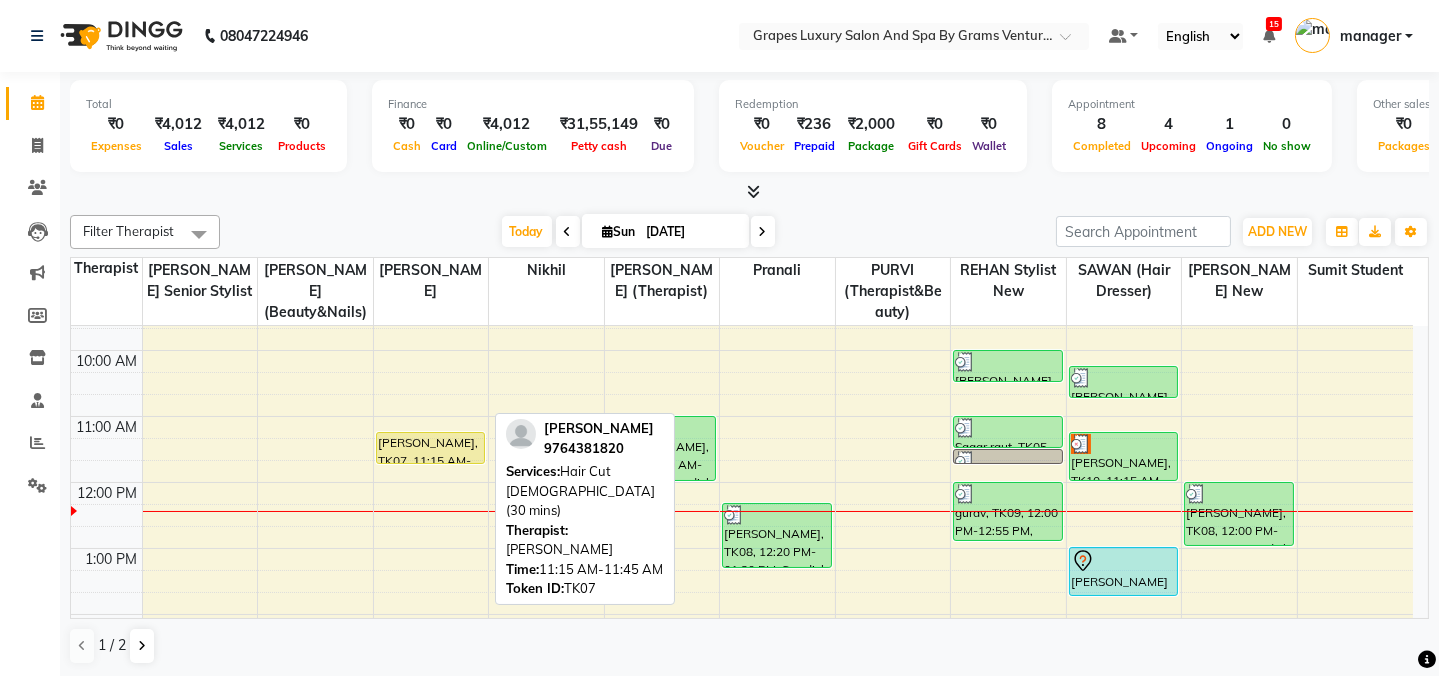 click on "[PERSON_NAME], TK07, 11:15 AM-11:45 AM, Hair Cut [DEMOGRAPHIC_DATA] (30 mins)" at bounding box center [431, 448] 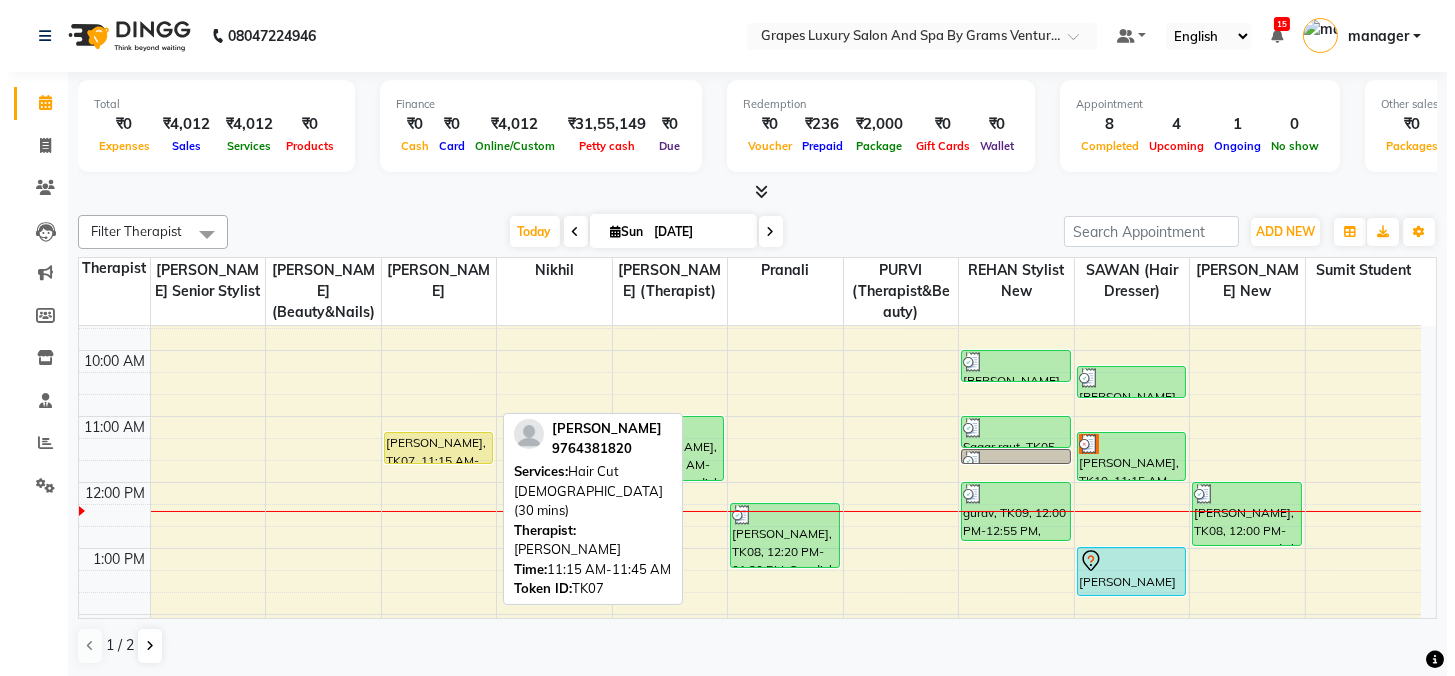 select on "1" 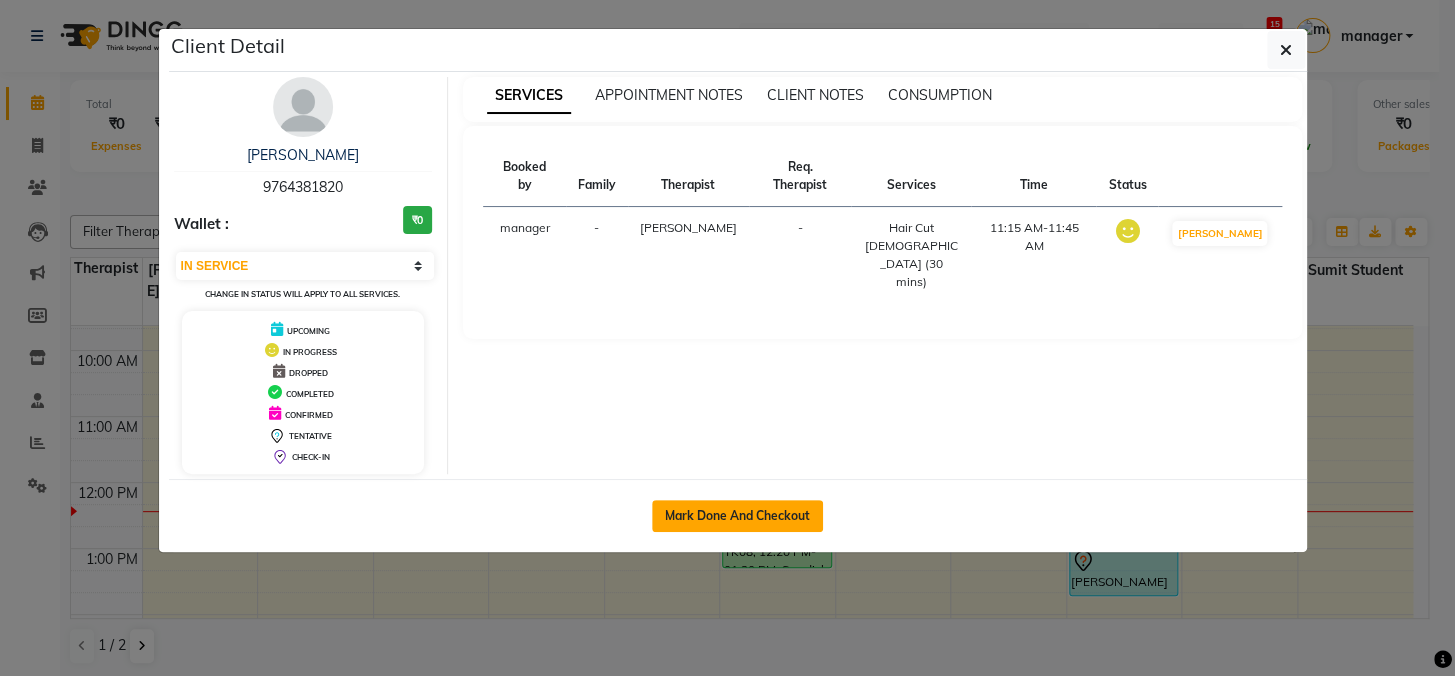 click on "Mark Done And Checkout" 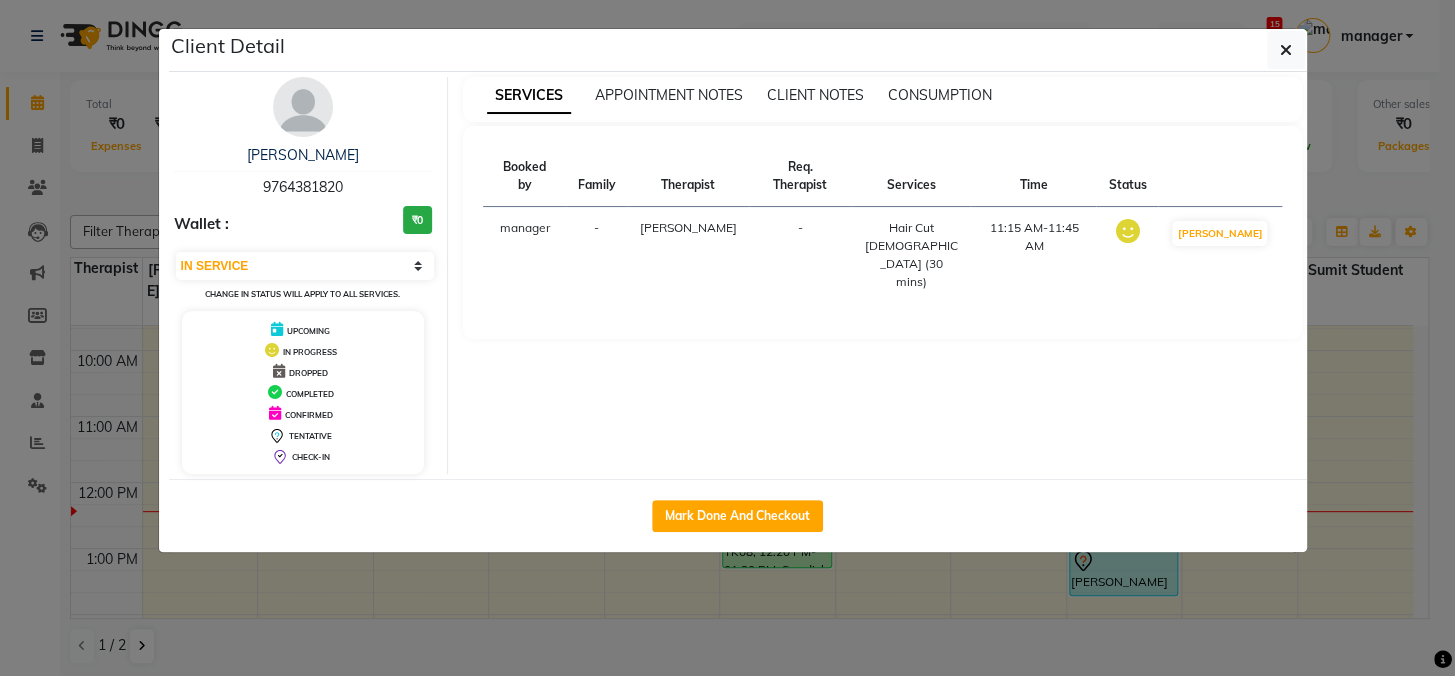 select on "service" 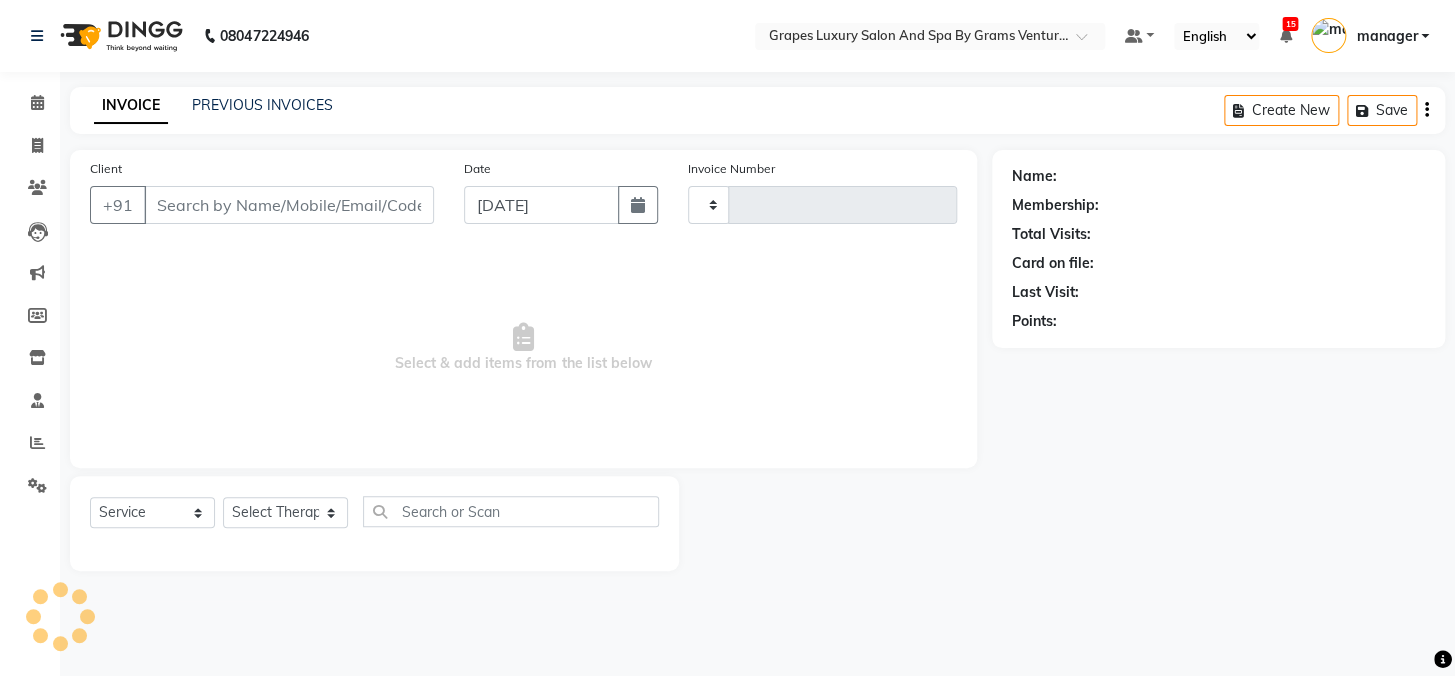 type on "1669" 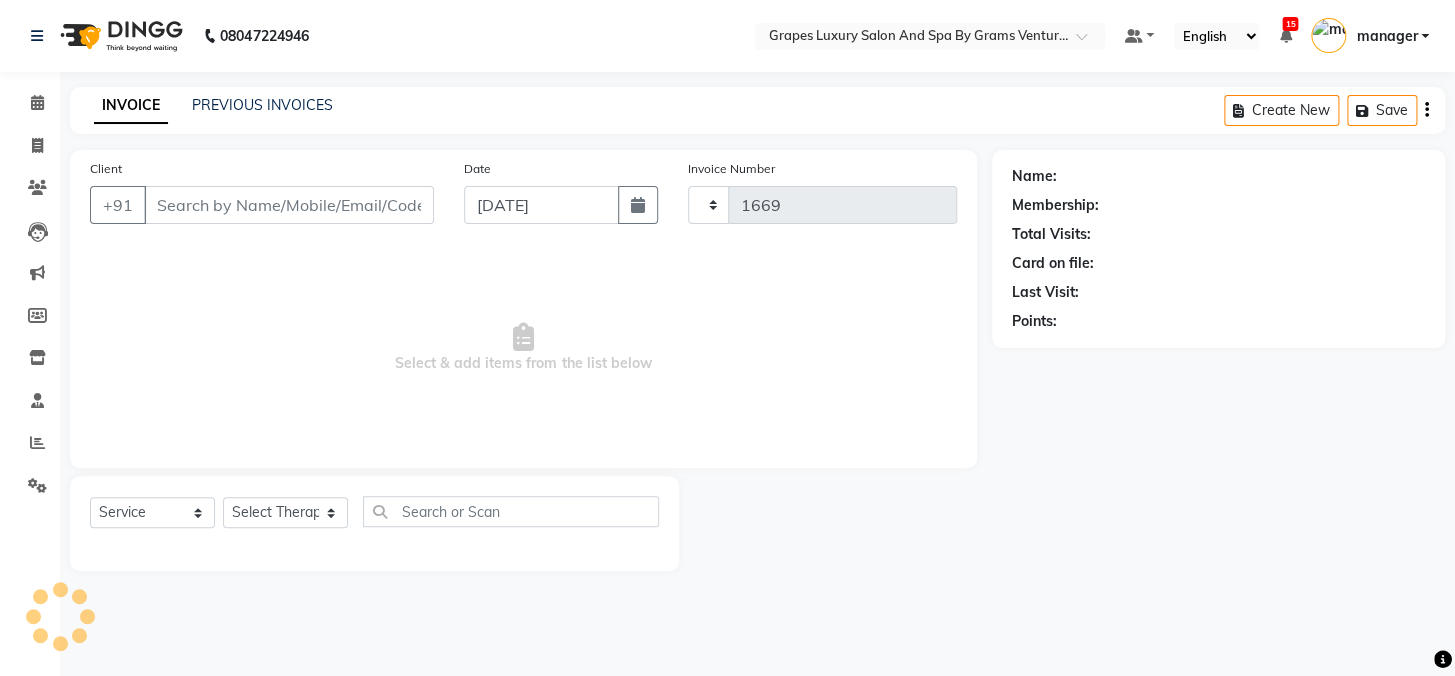 select on "3585" 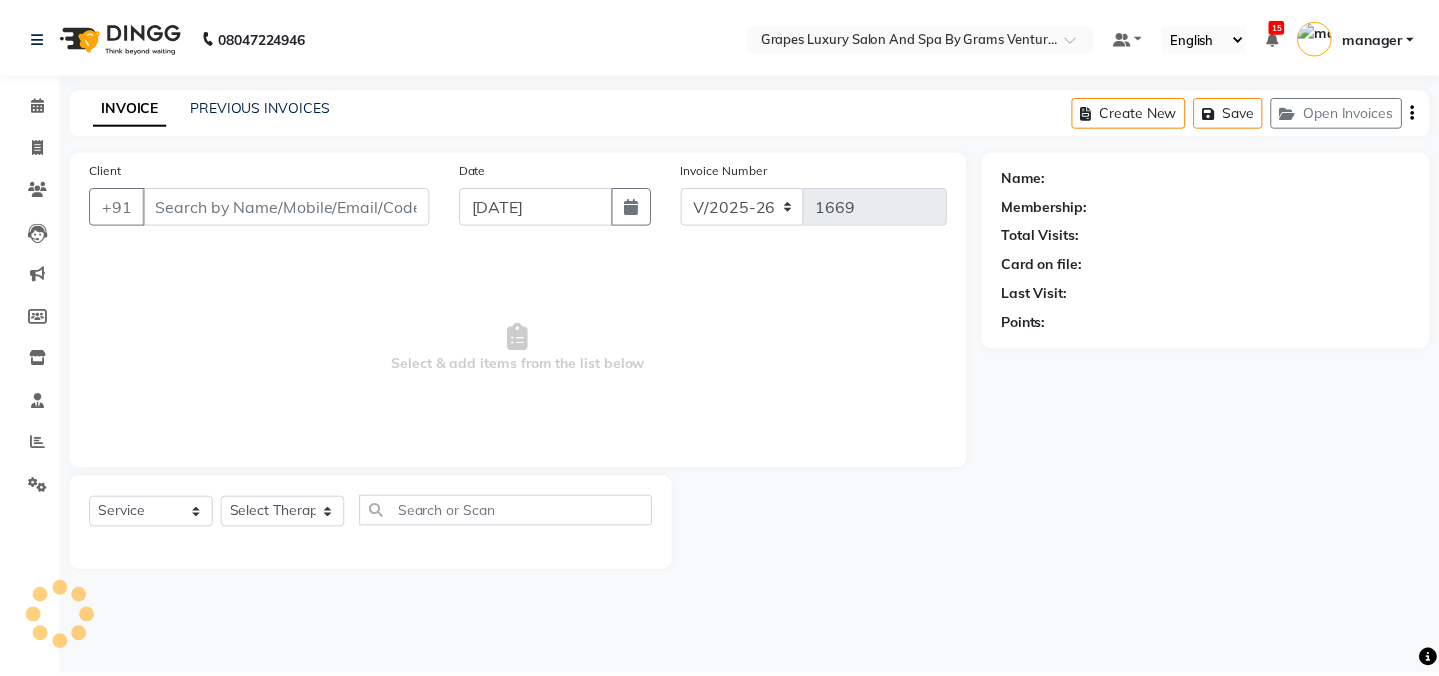 scroll, scrollTop: 0, scrollLeft: 0, axis: both 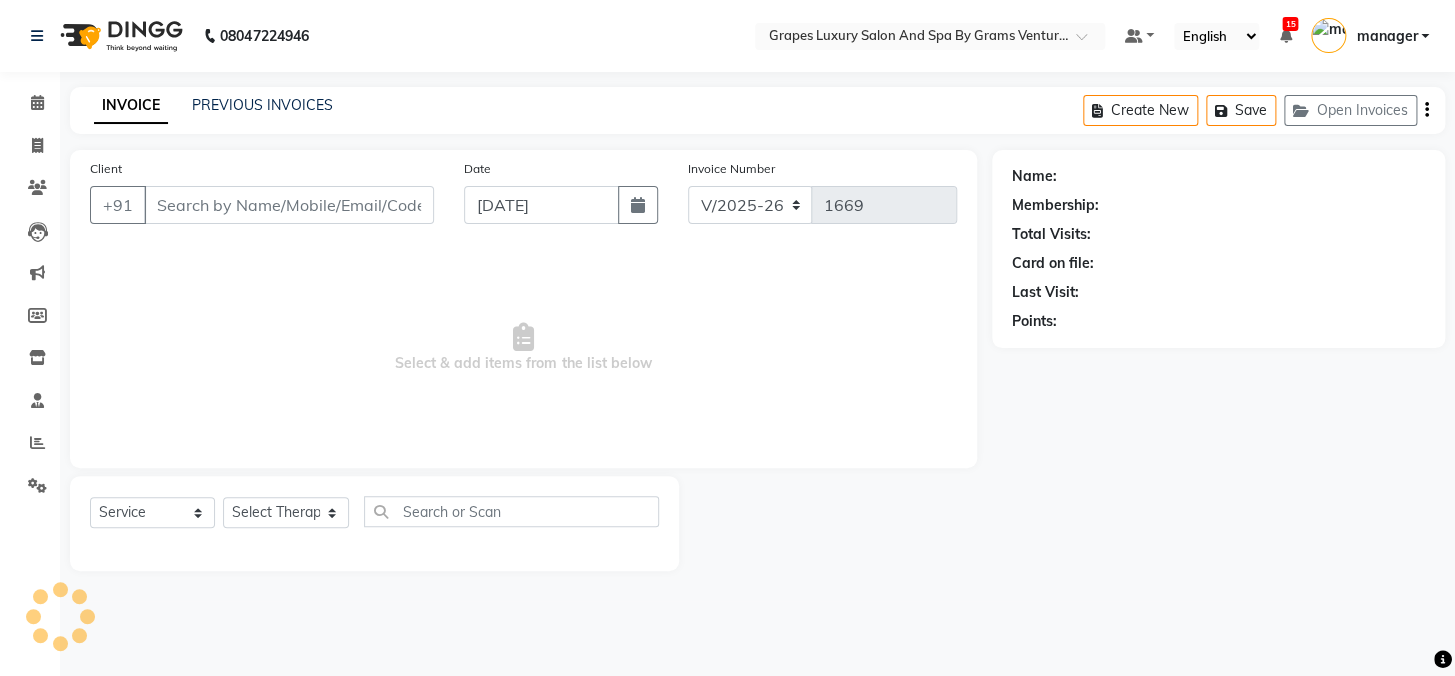 type on "9764381820" 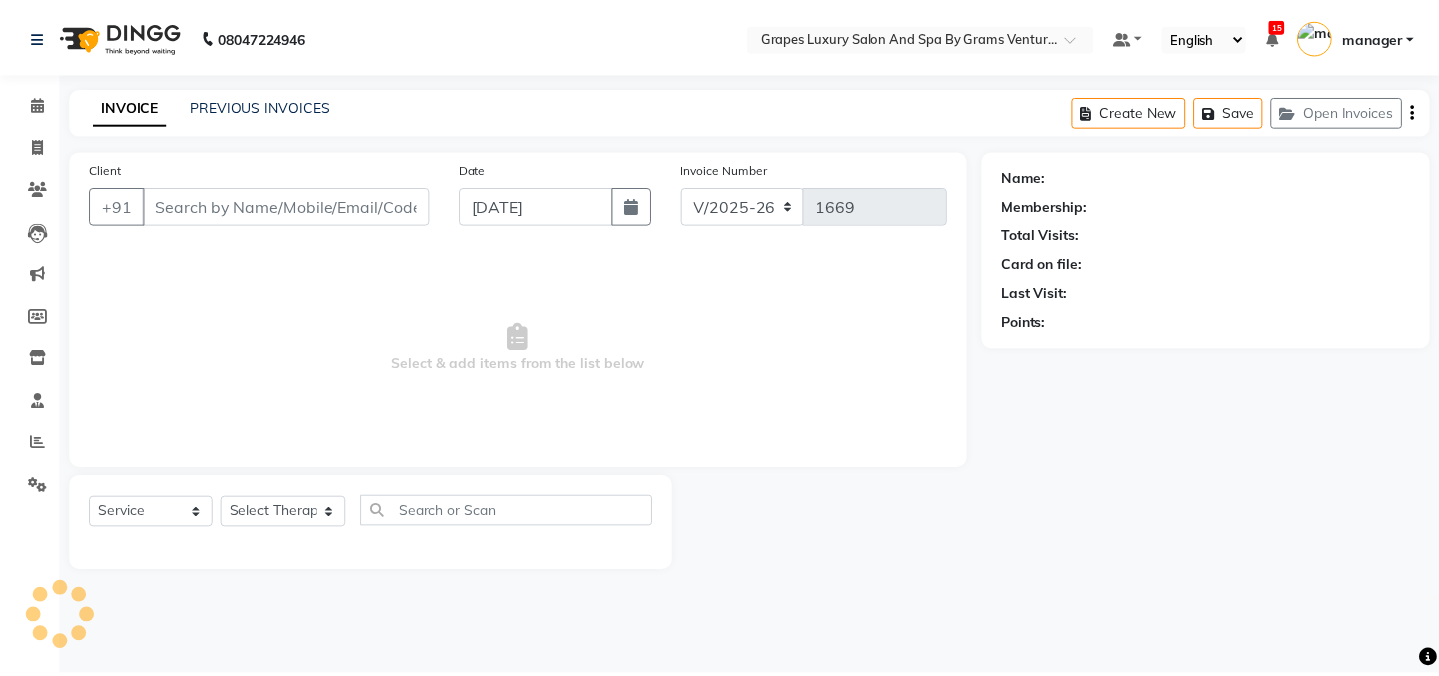 type 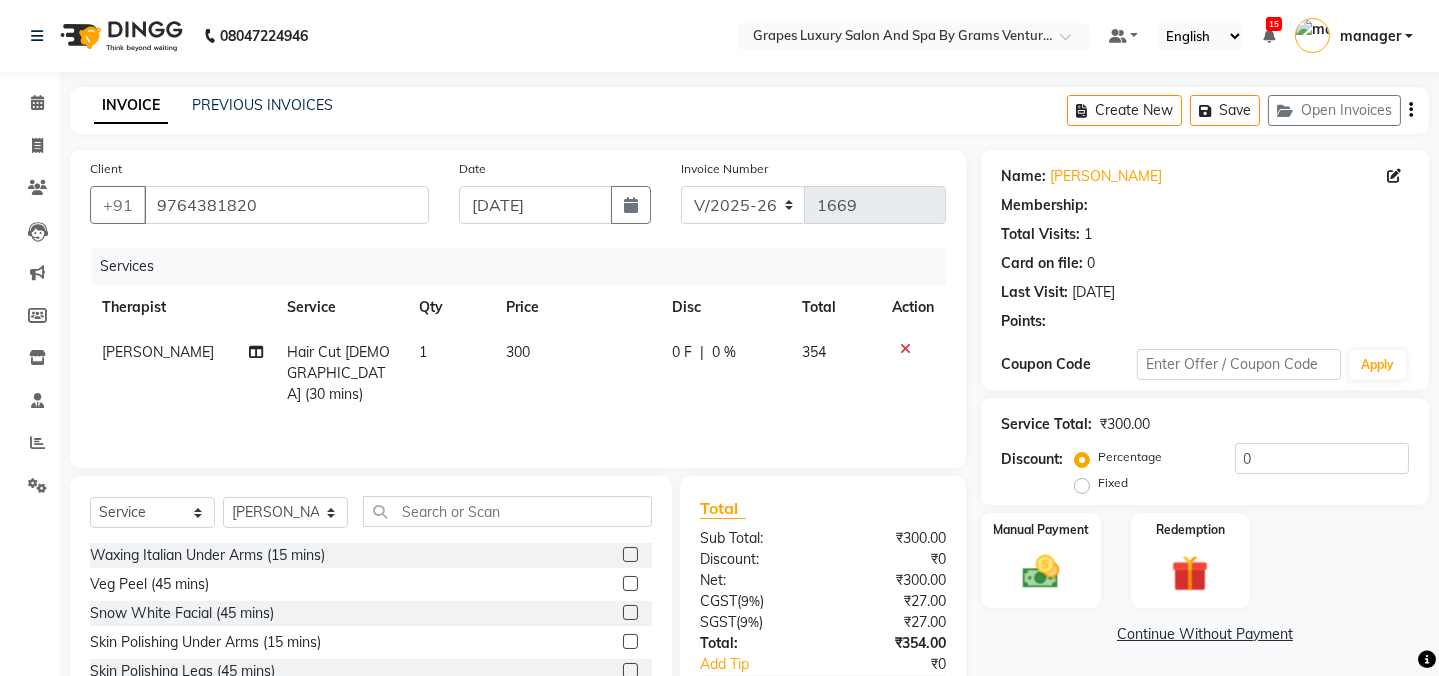 scroll, scrollTop: 125, scrollLeft: 0, axis: vertical 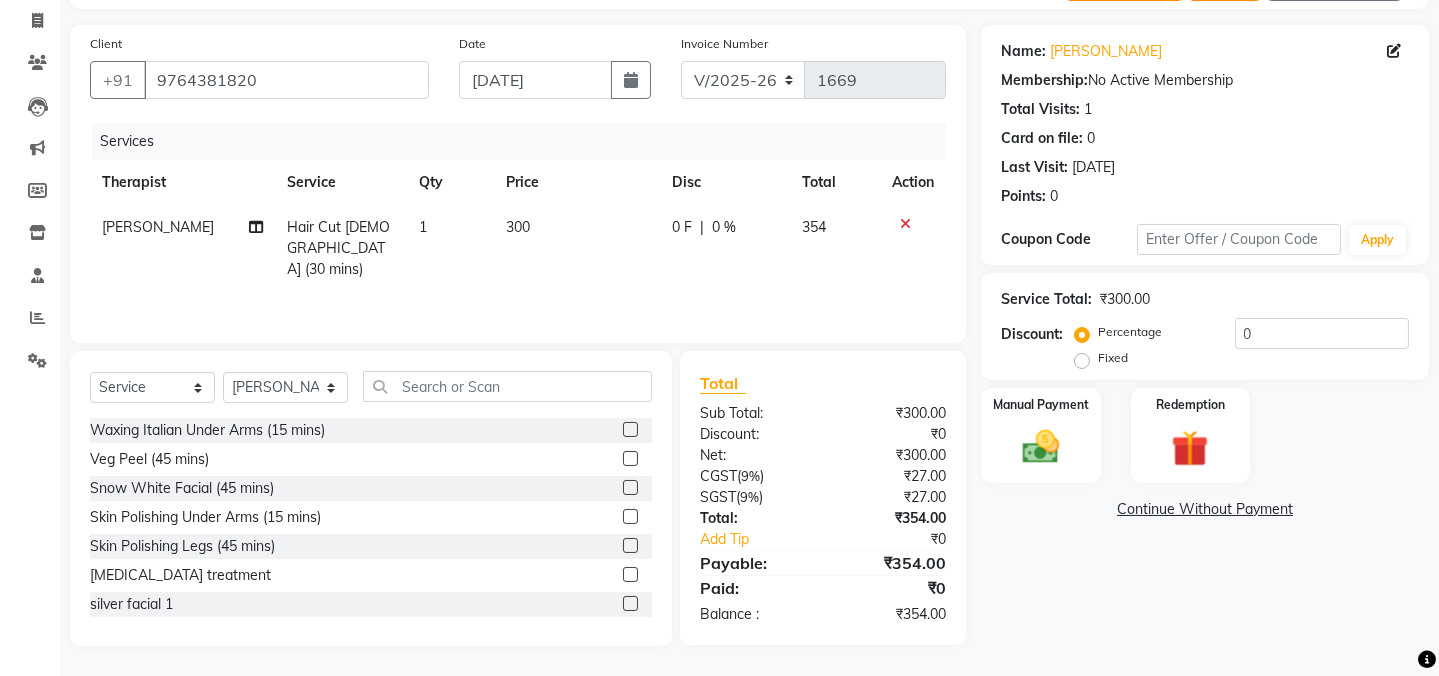 click on "Fixed" 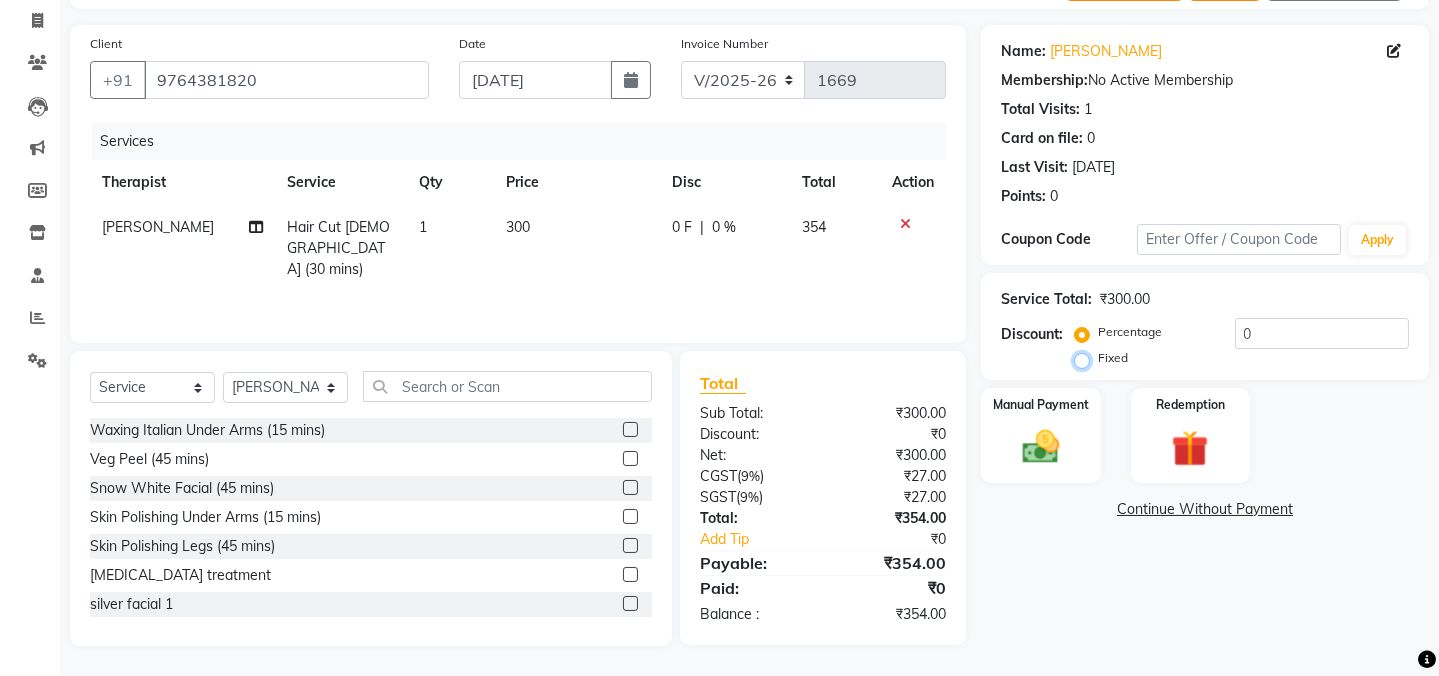 click on "Fixed" at bounding box center [1086, 358] 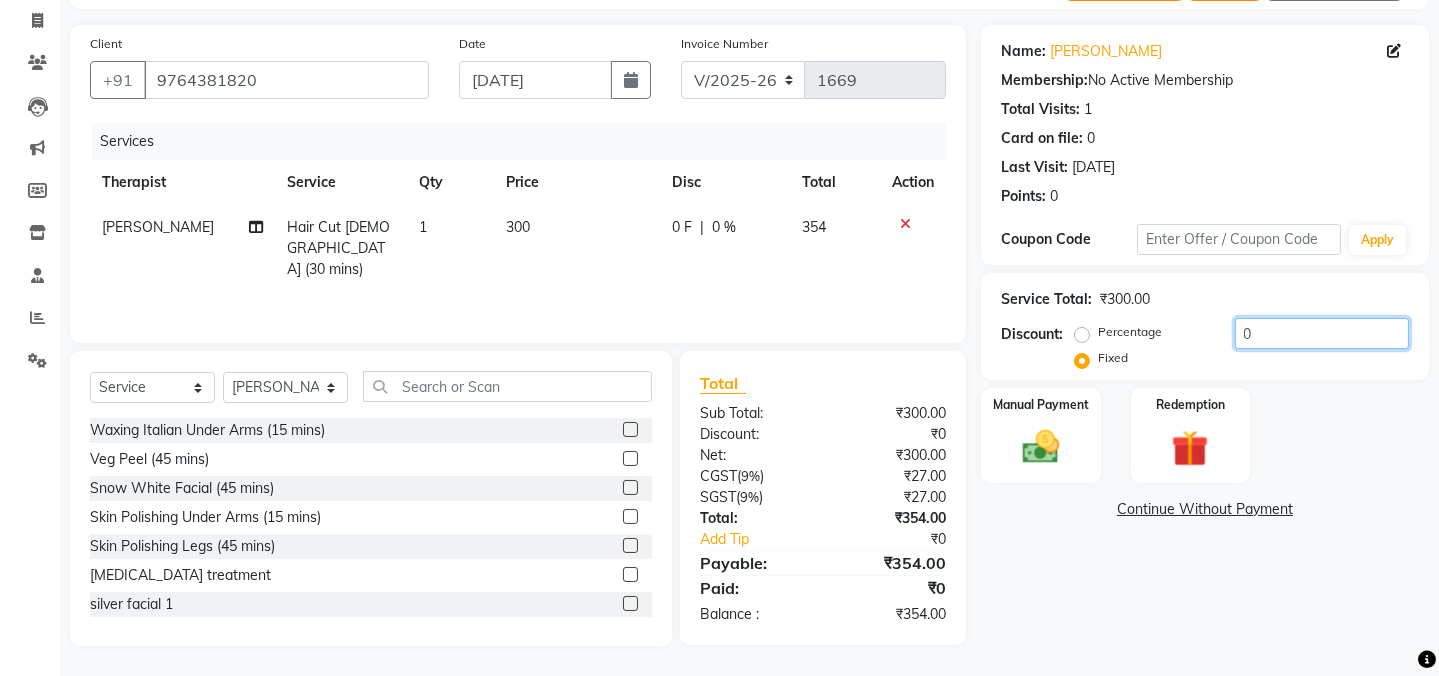 drag, startPoint x: 1293, startPoint y: 339, endPoint x: 1303, endPoint y: 334, distance: 11.18034 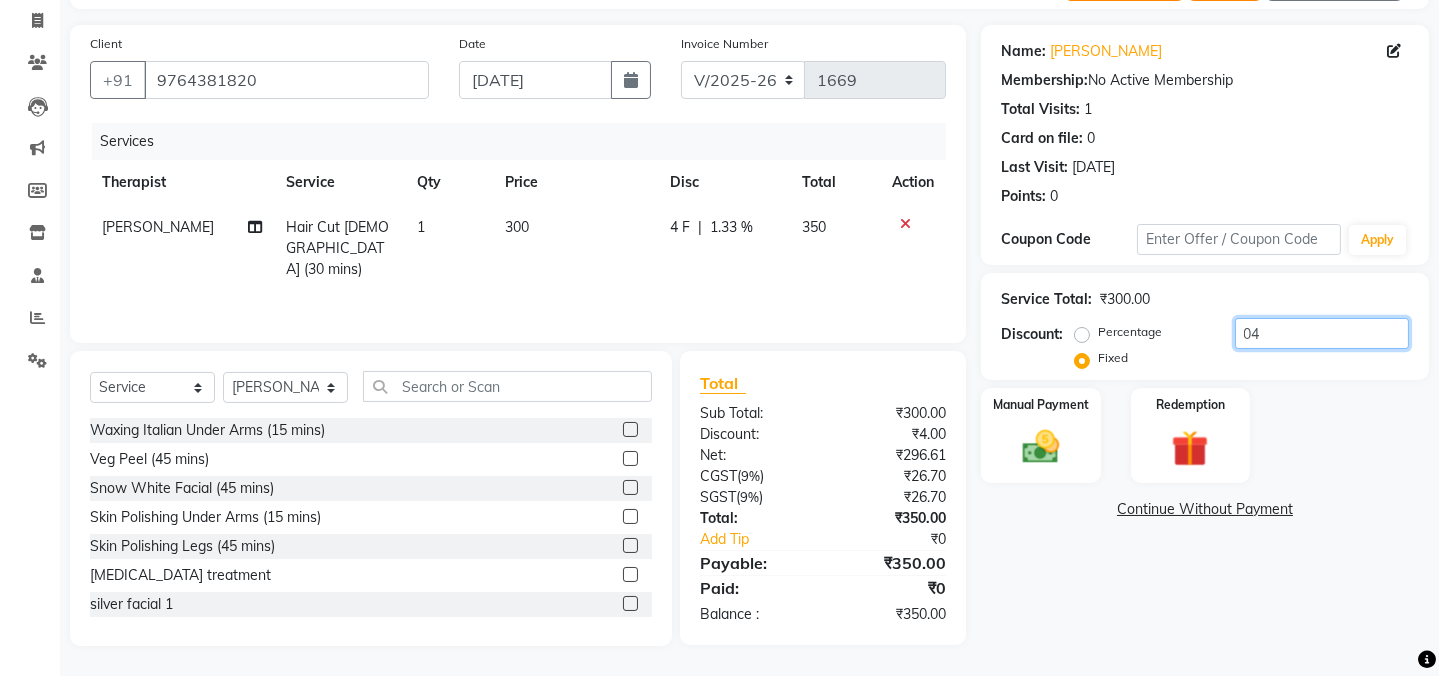 click on "04" 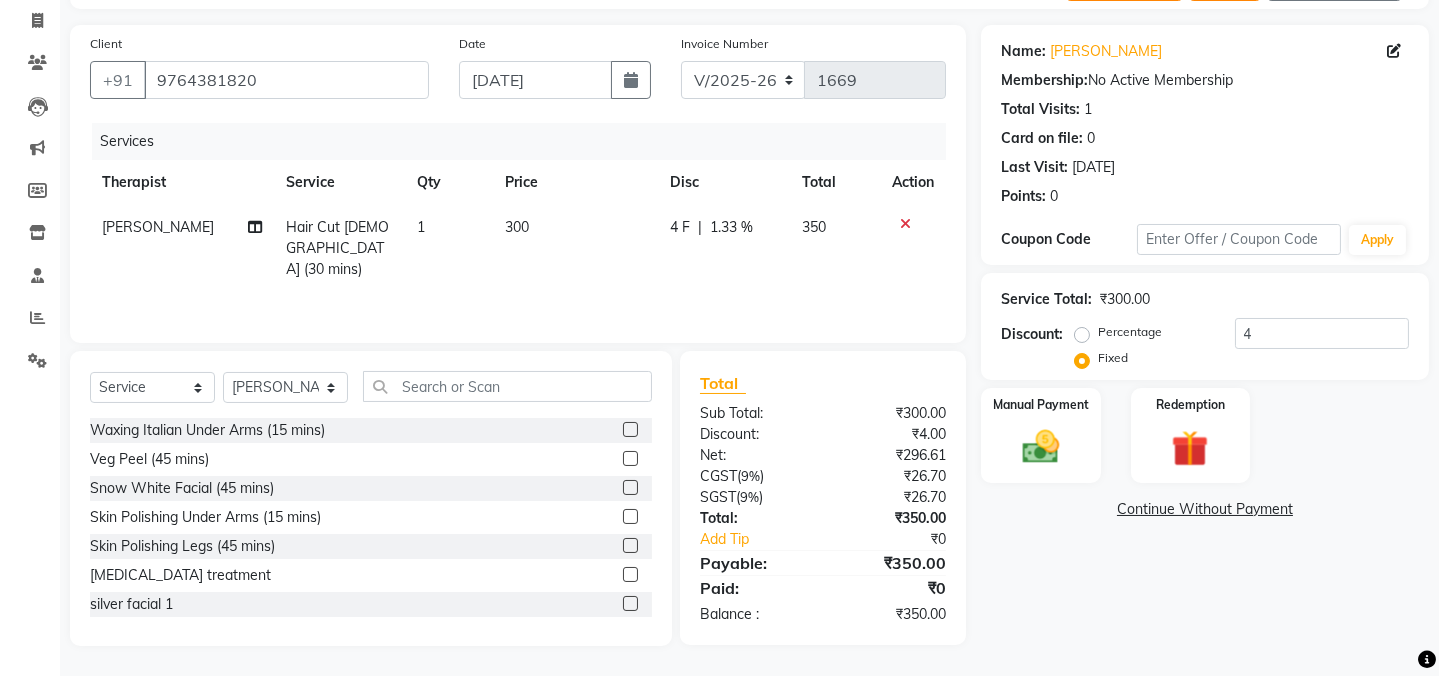 drag, startPoint x: 988, startPoint y: 562, endPoint x: 1034, endPoint y: 574, distance: 47.539455 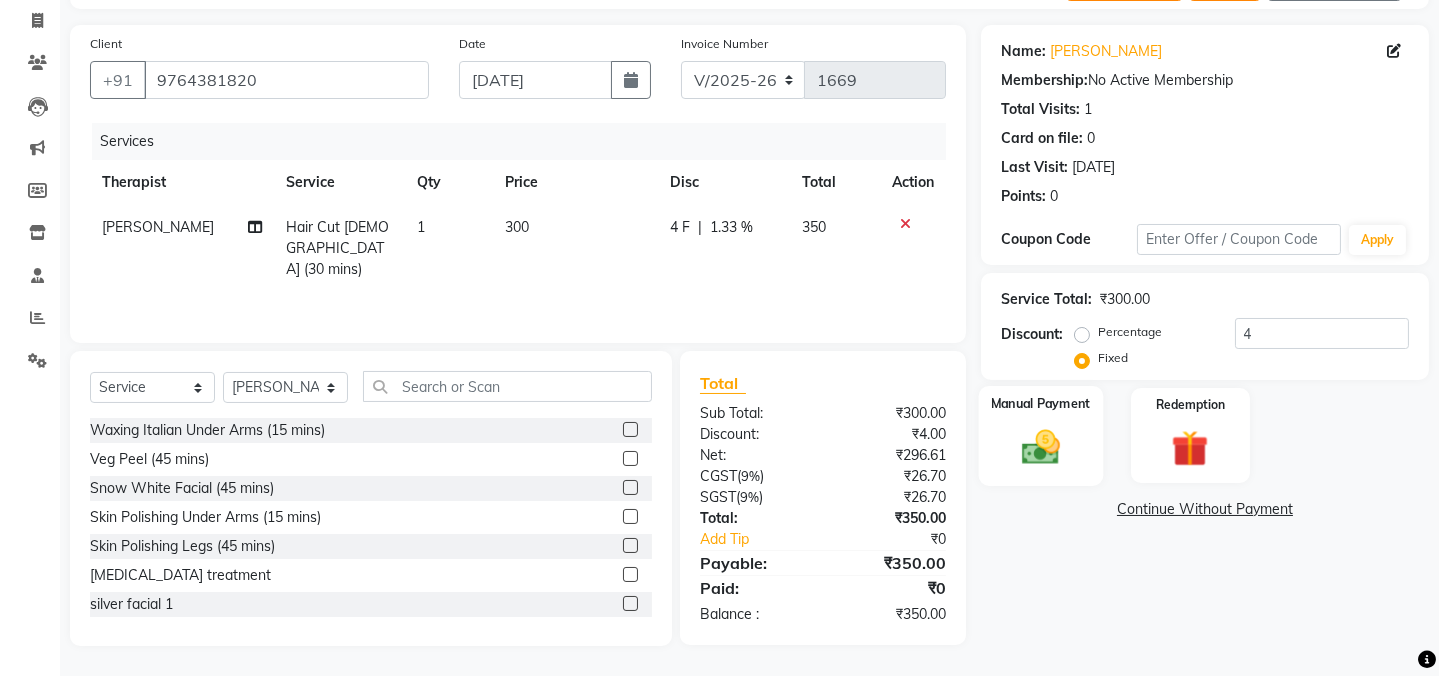 click on "Manual Payment" 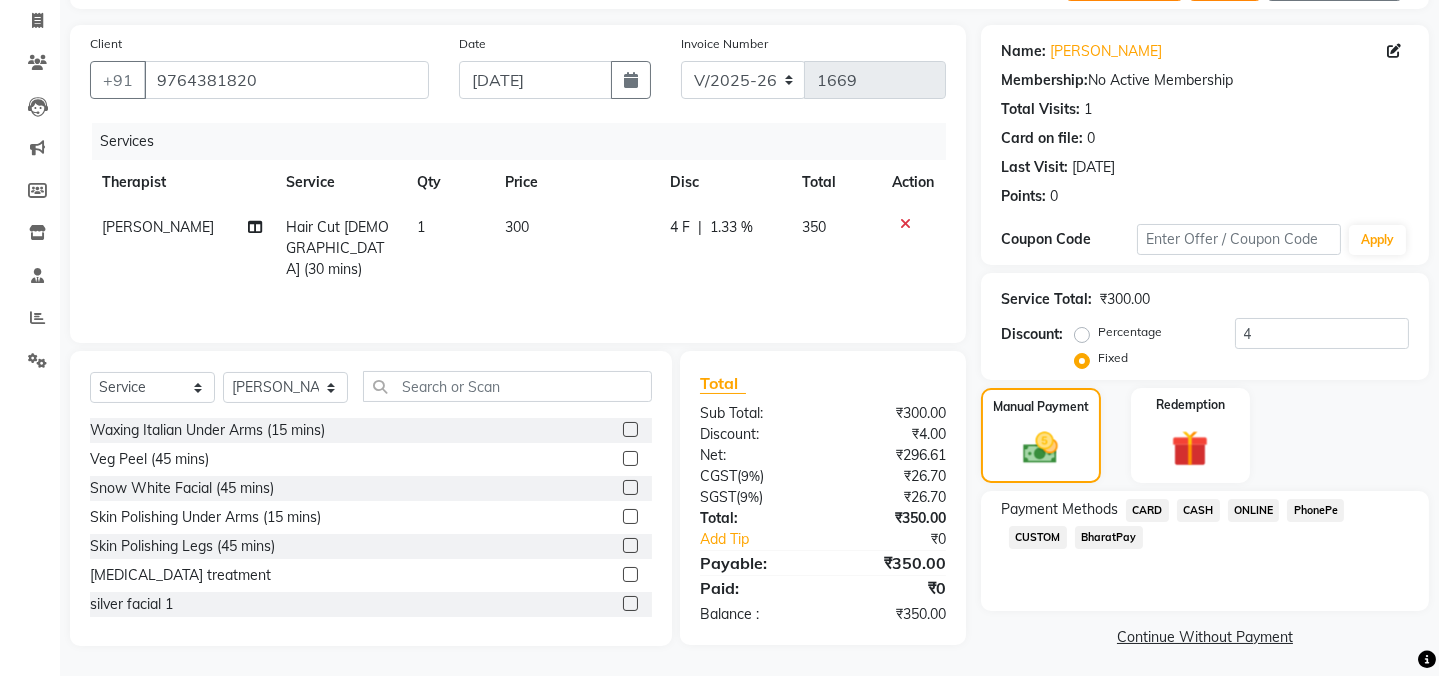click on "CASH" 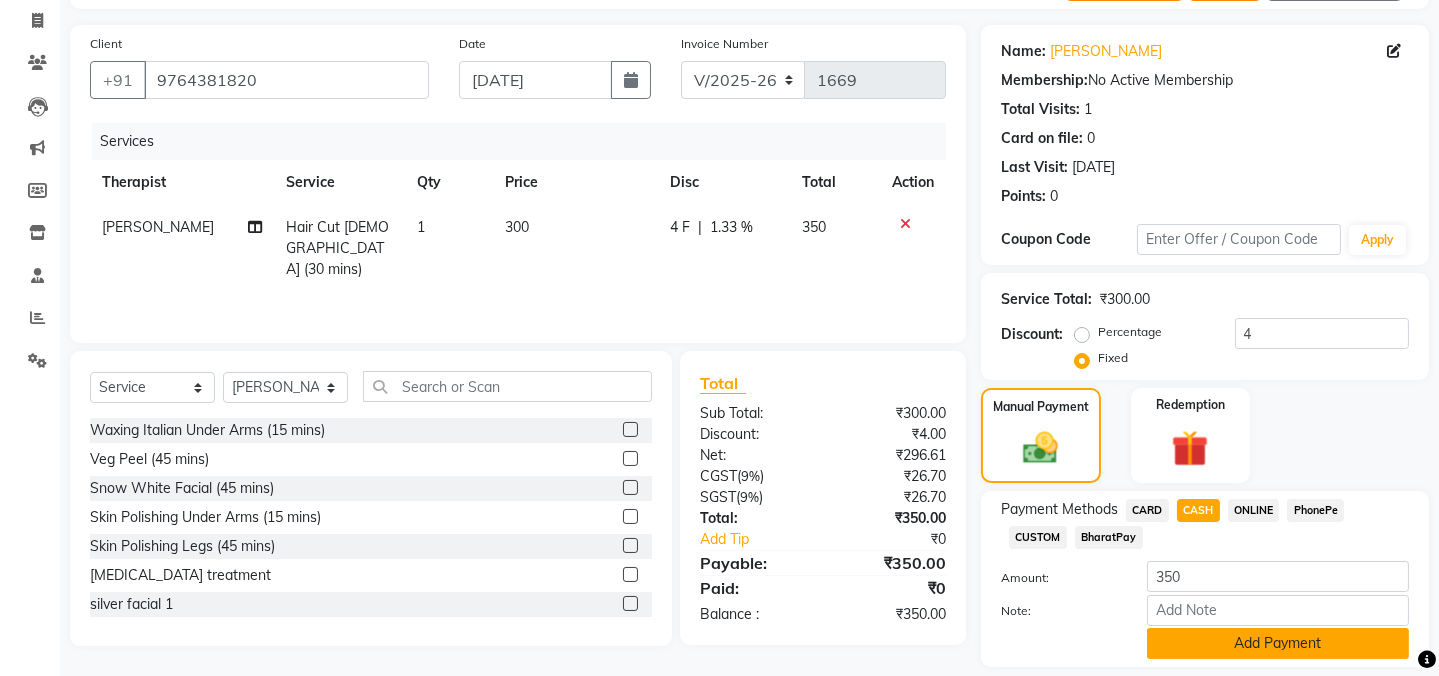 click on "Add Payment" 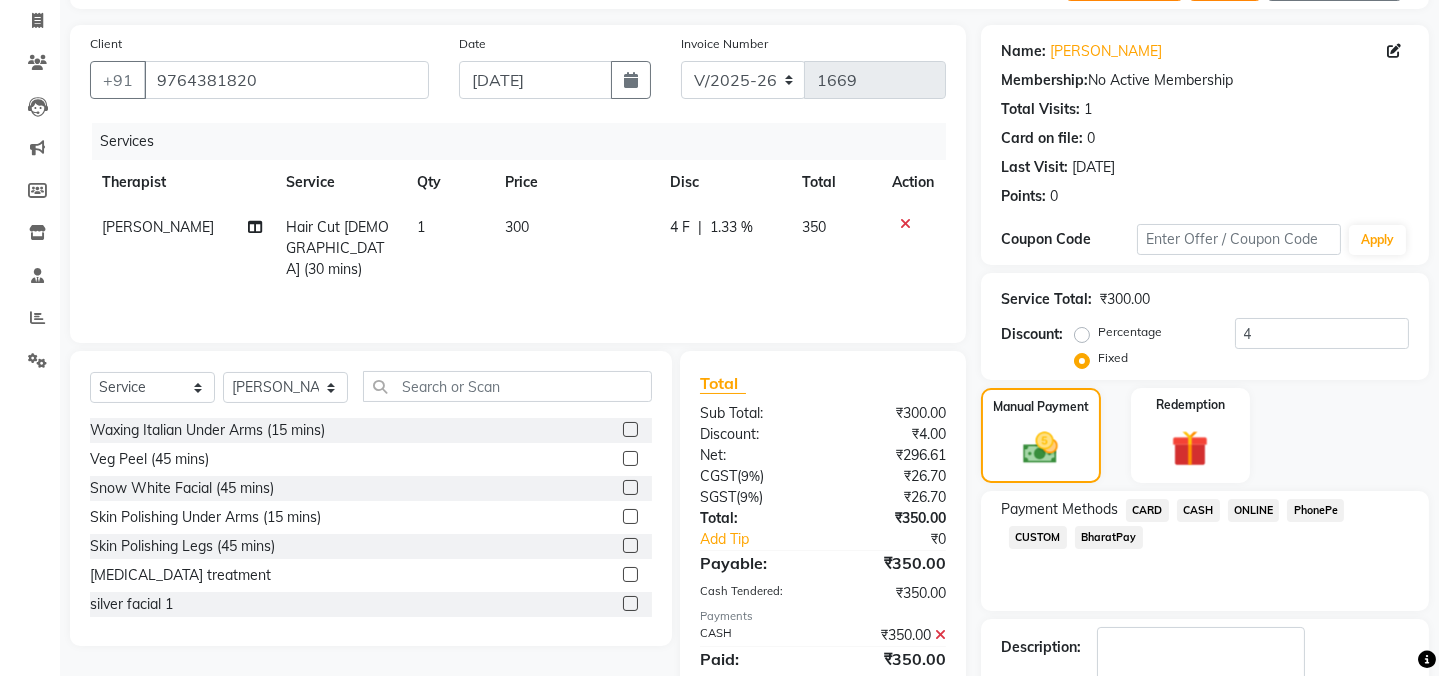 click 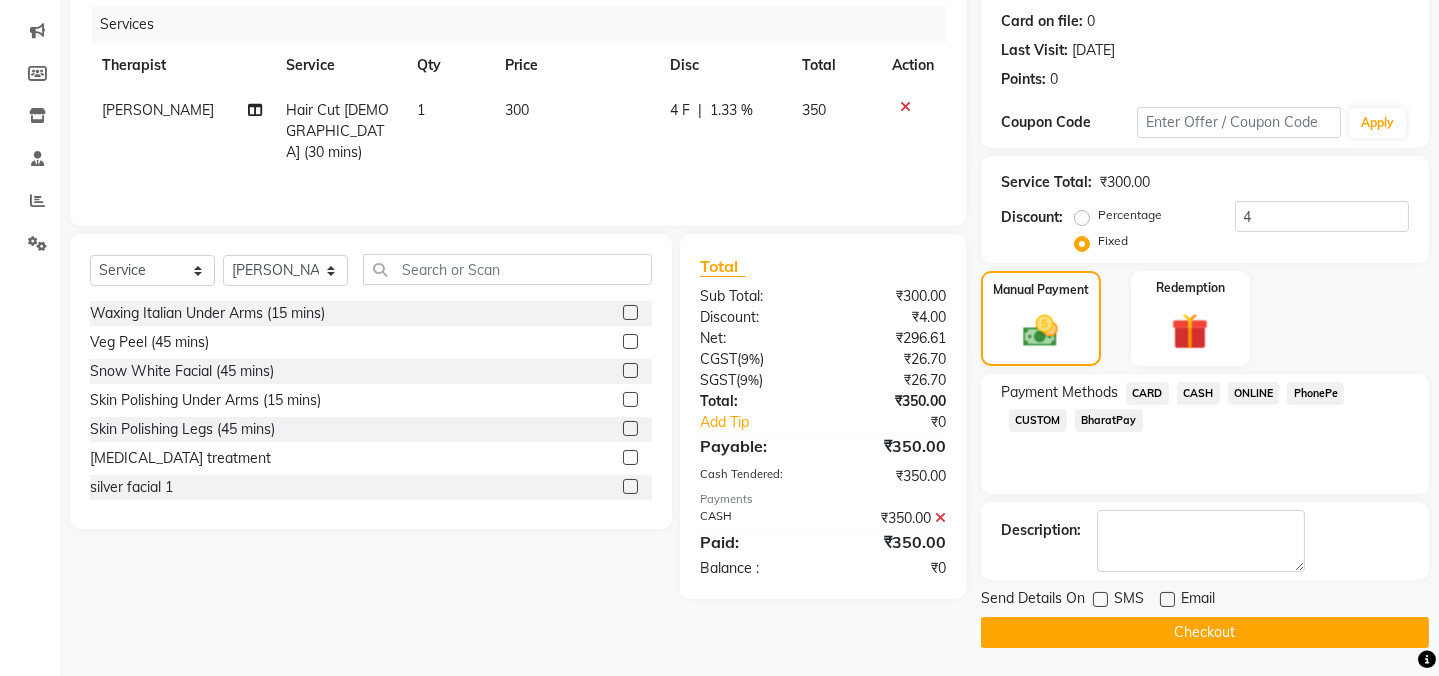 click on "Checkout" 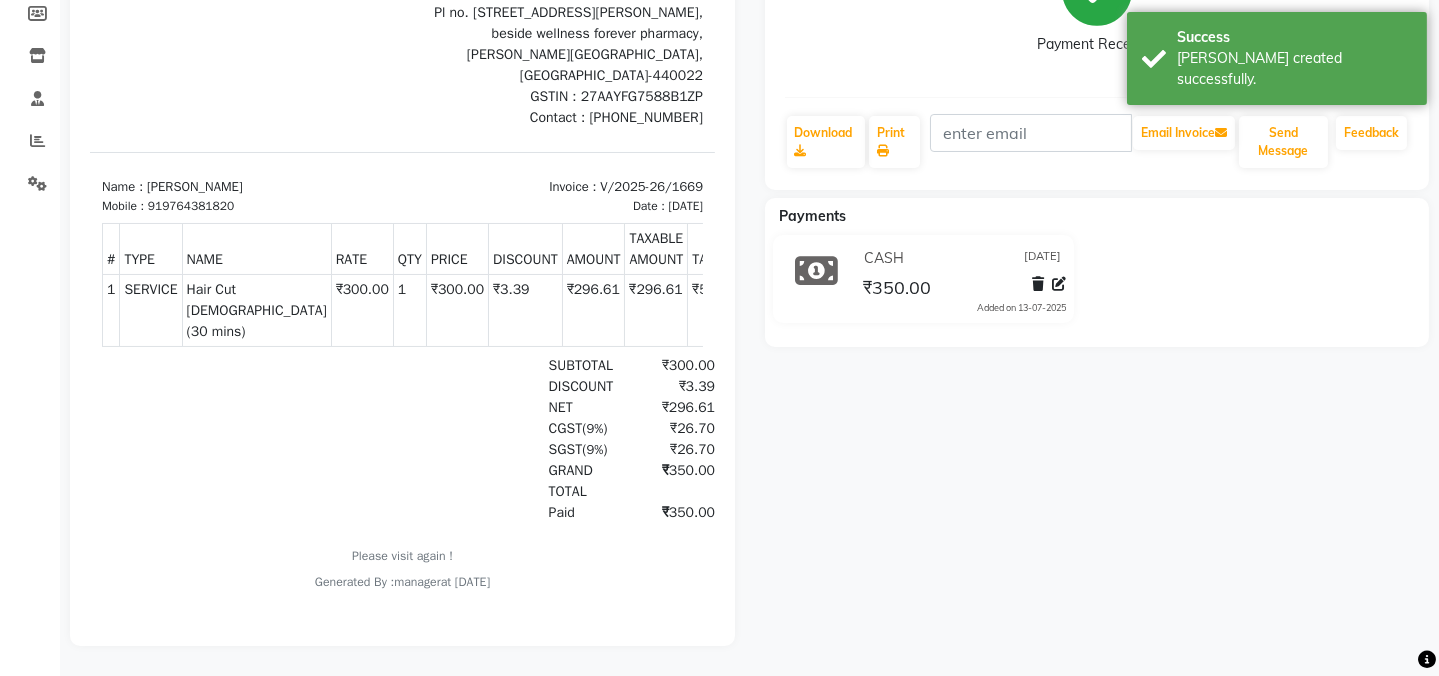 scroll, scrollTop: 0, scrollLeft: 0, axis: both 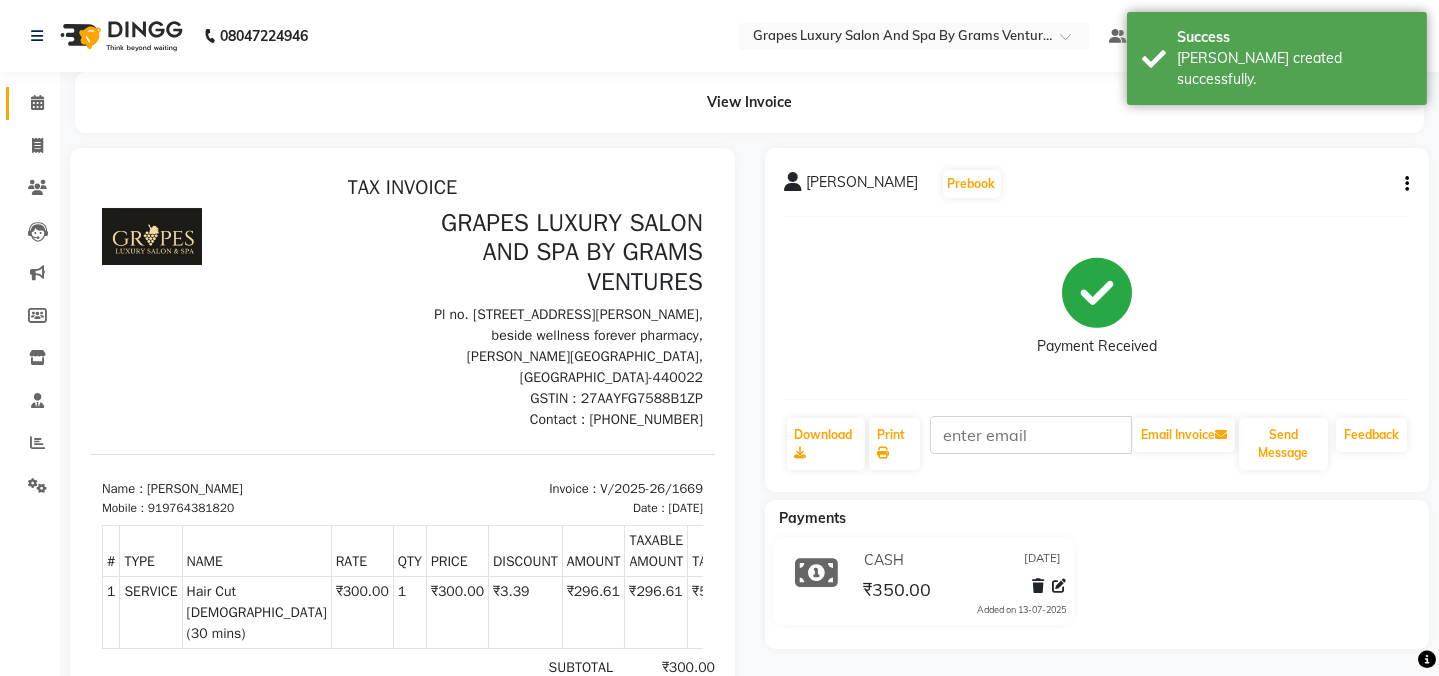 click 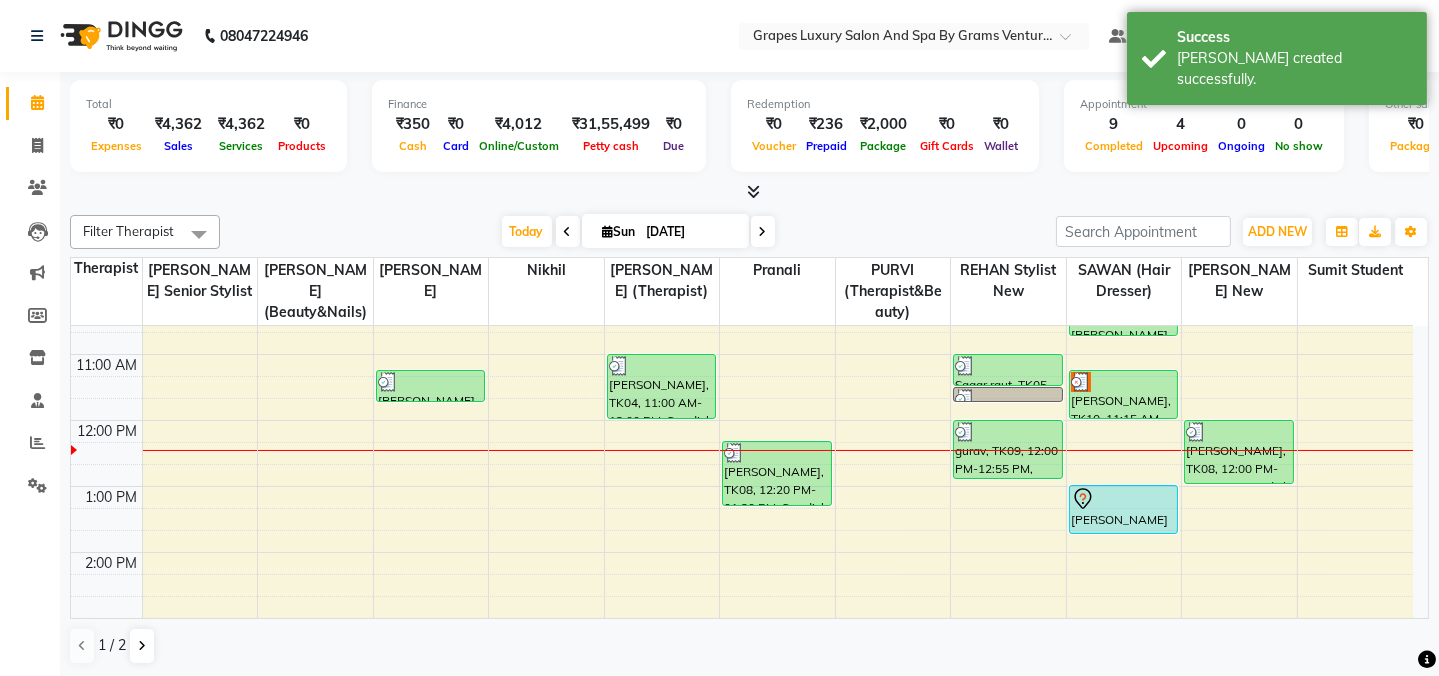 scroll, scrollTop: 272, scrollLeft: 0, axis: vertical 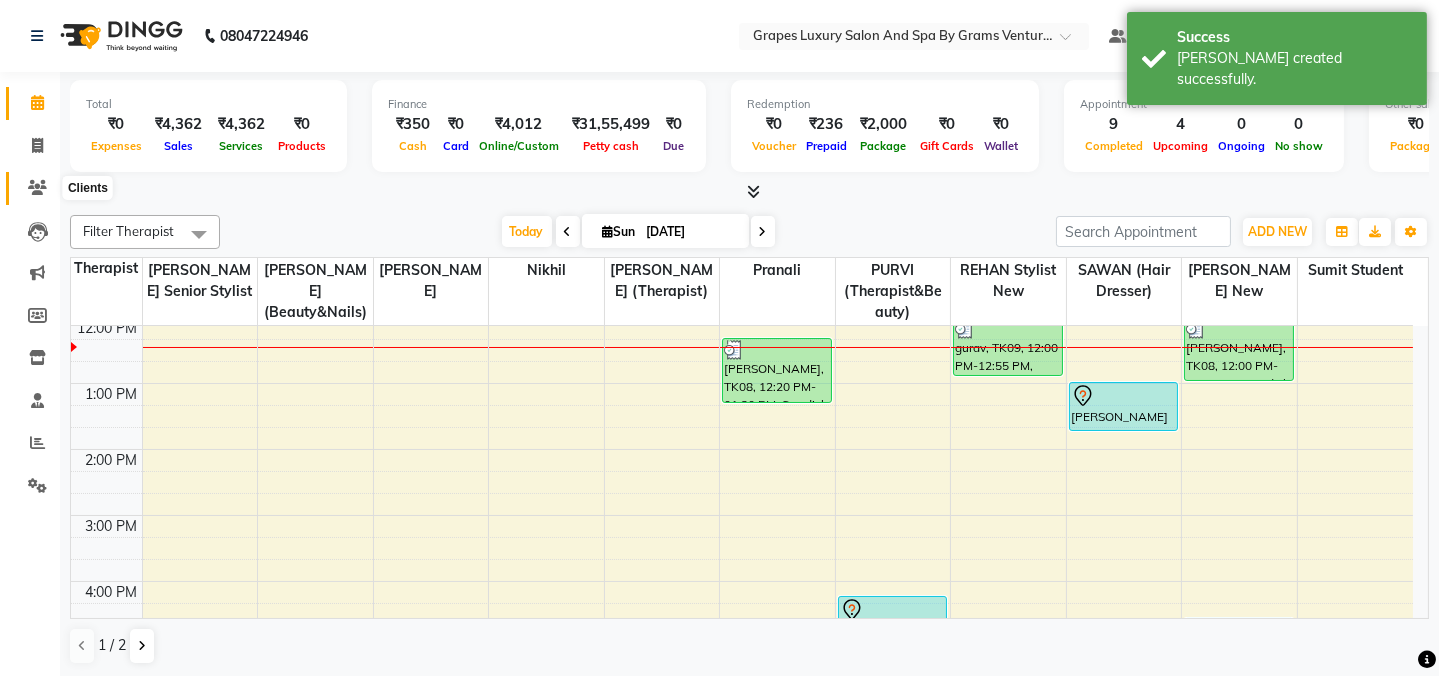 click 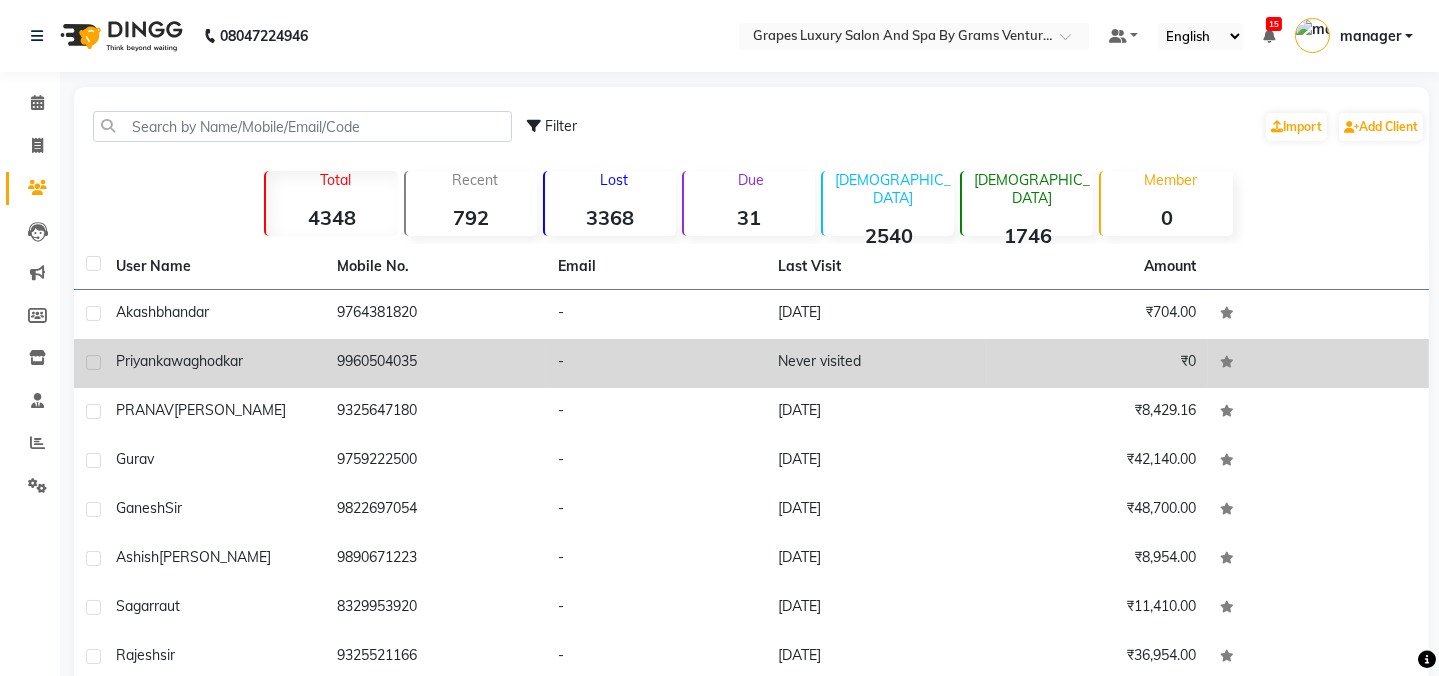 drag, startPoint x: 156, startPoint y: 313, endPoint x: 157, endPoint y: 334, distance: 21.023796 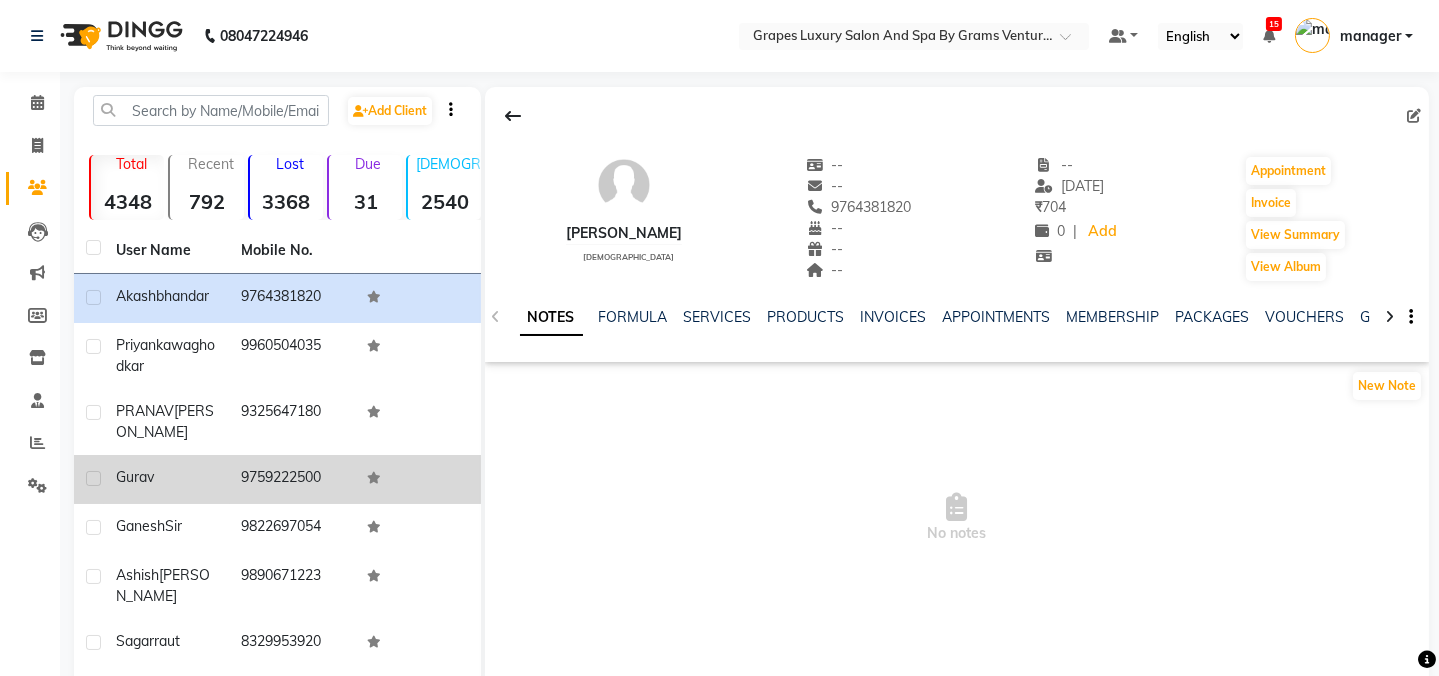 click on "gurav" 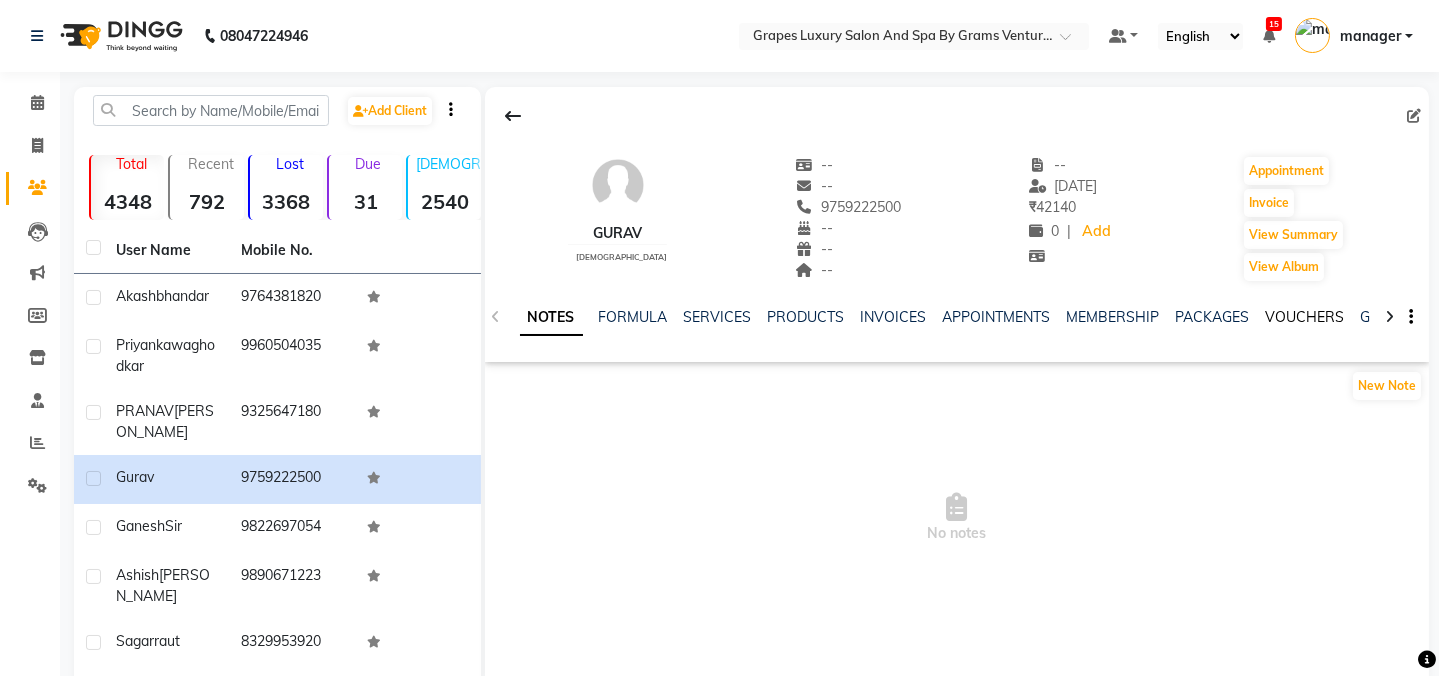 click on "VOUCHERS" 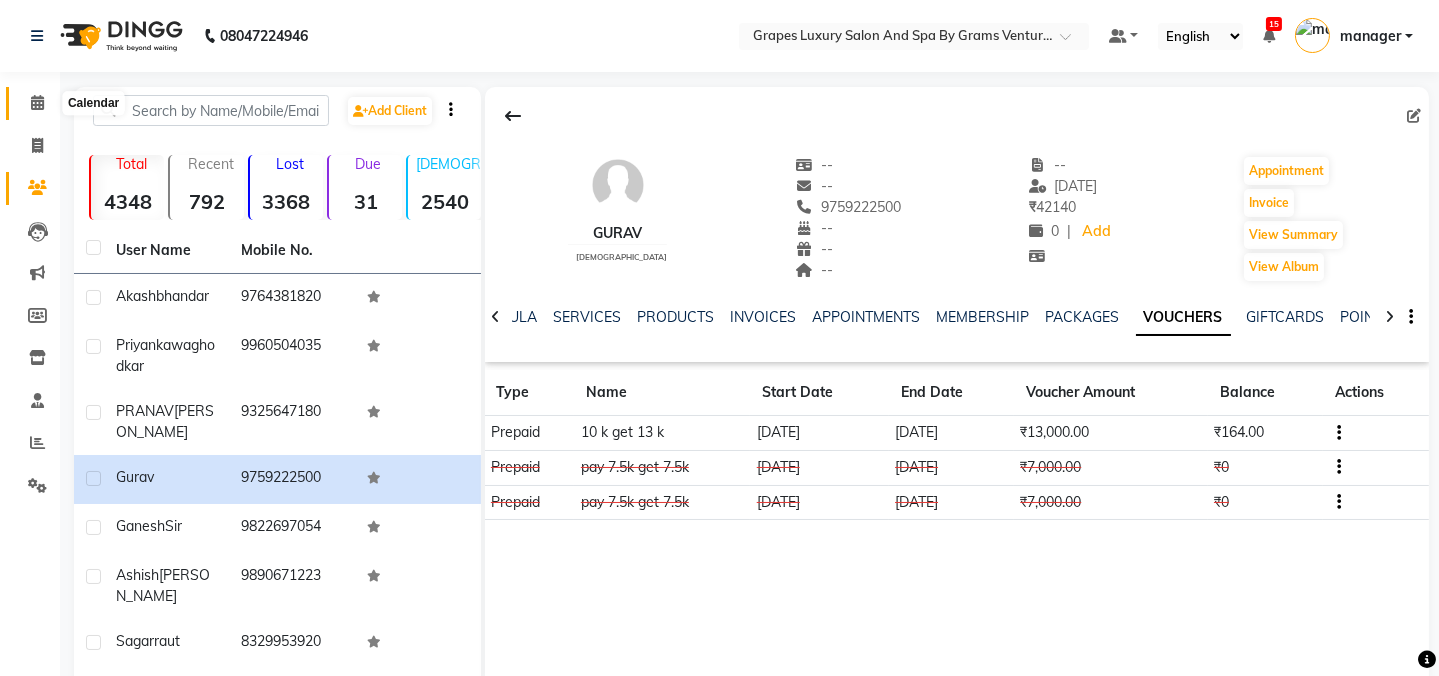 click 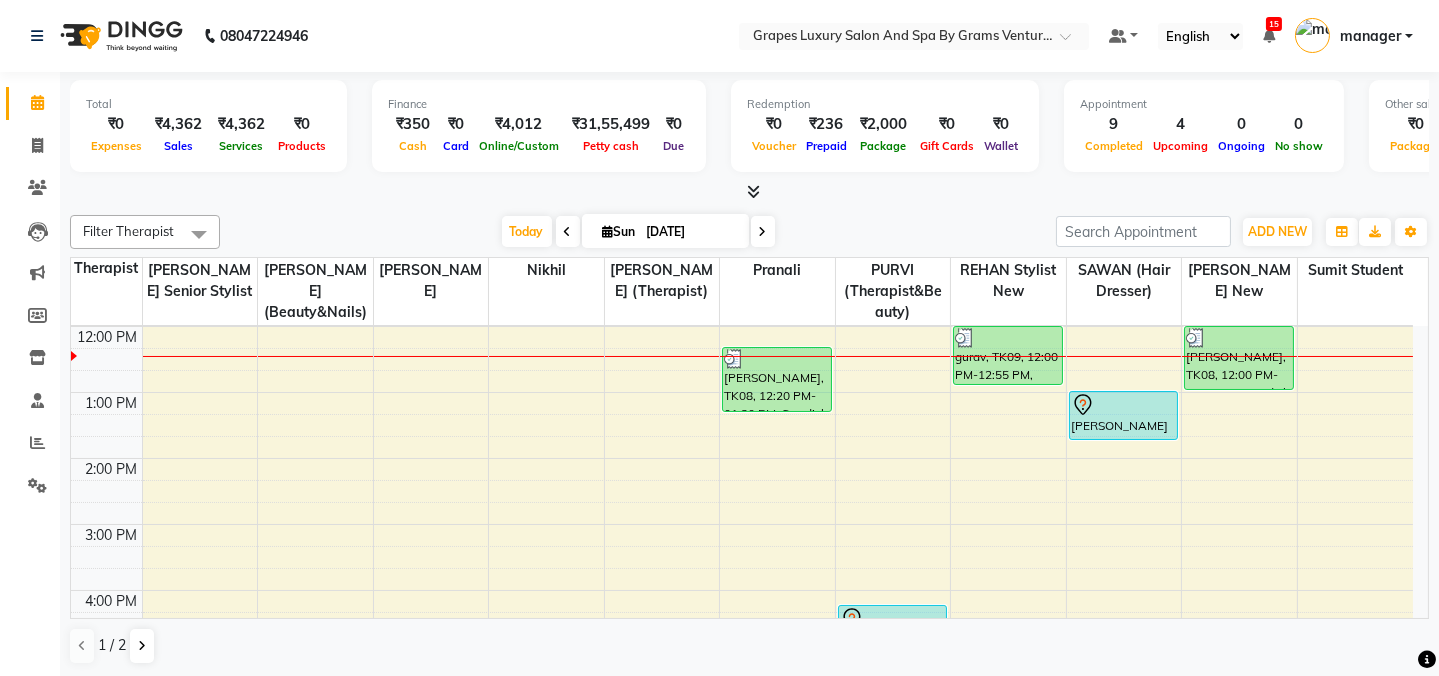 scroll, scrollTop: 35, scrollLeft: 0, axis: vertical 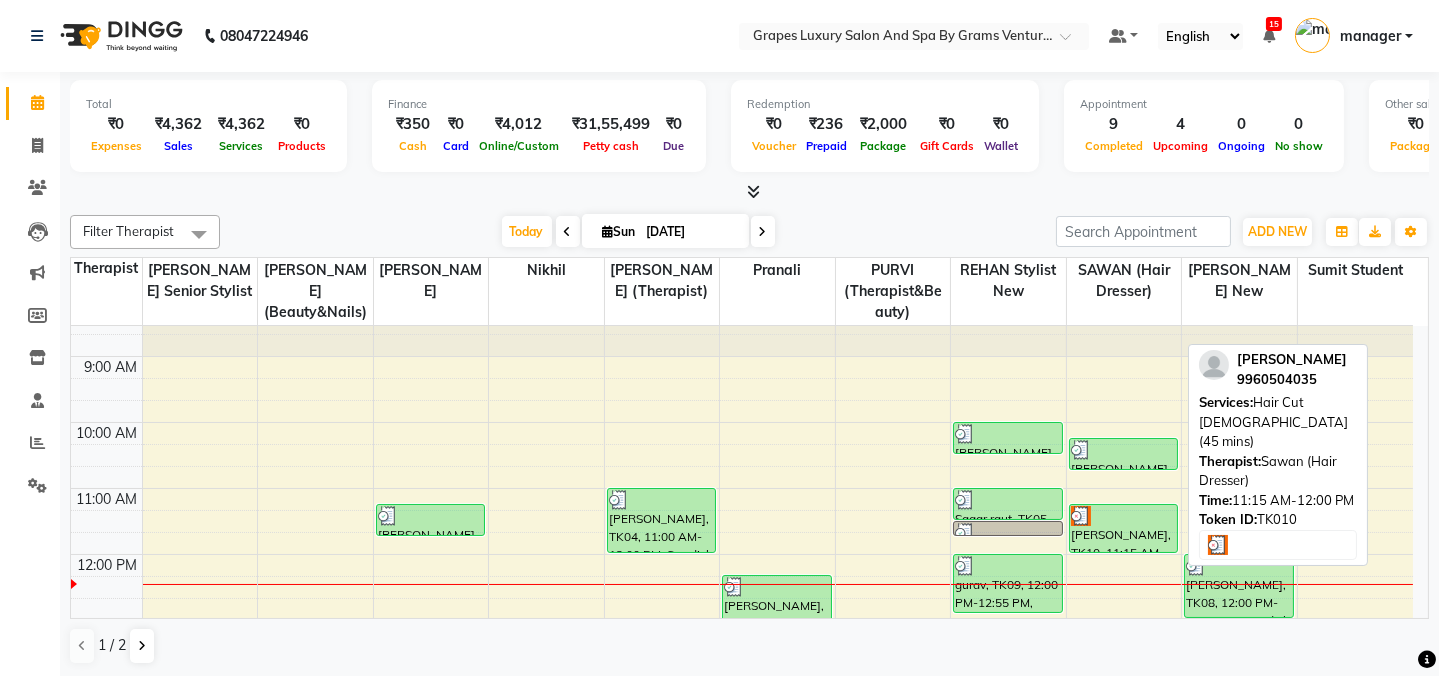 click on "[PERSON_NAME], TK10, 11:15 AM-12:00 PM, Hair Cut [DEMOGRAPHIC_DATA] (45 mins)" at bounding box center (1124, 528) 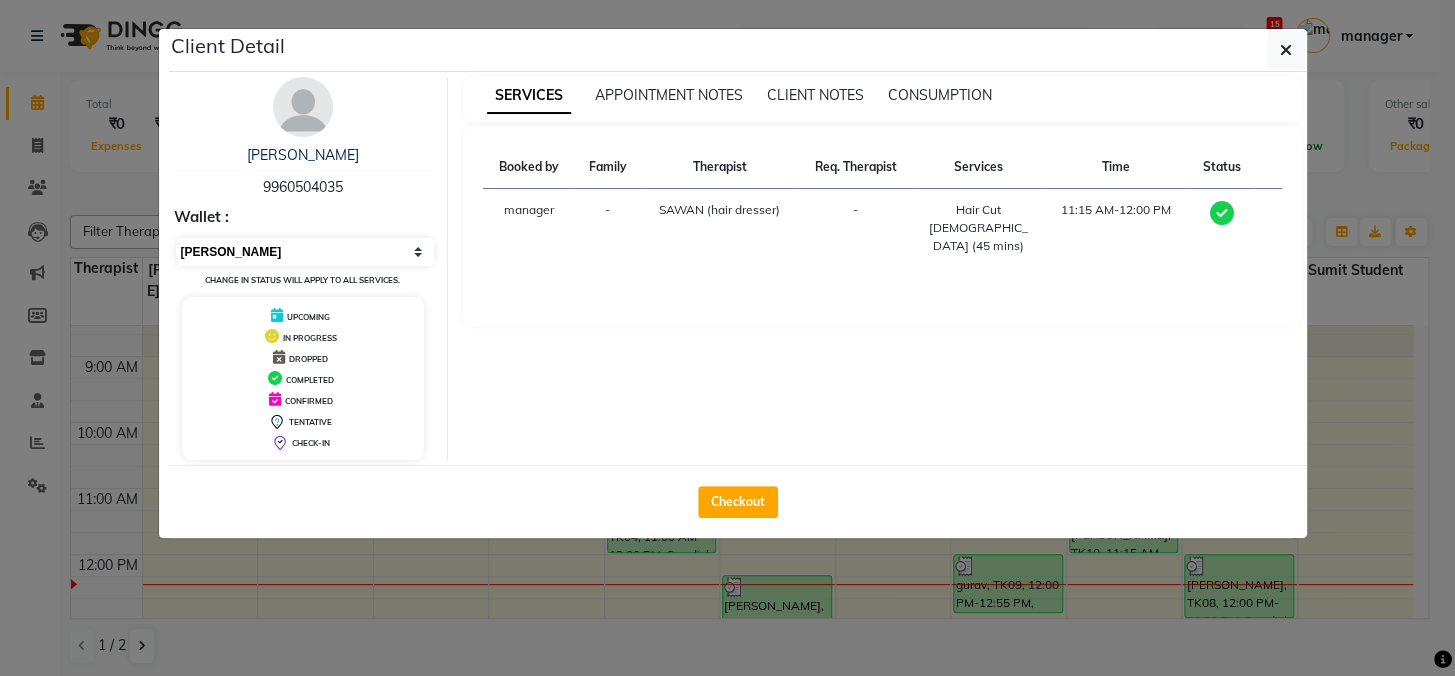 click on "Select MARK DONE UPCOMING" at bounding box center (305, 252) 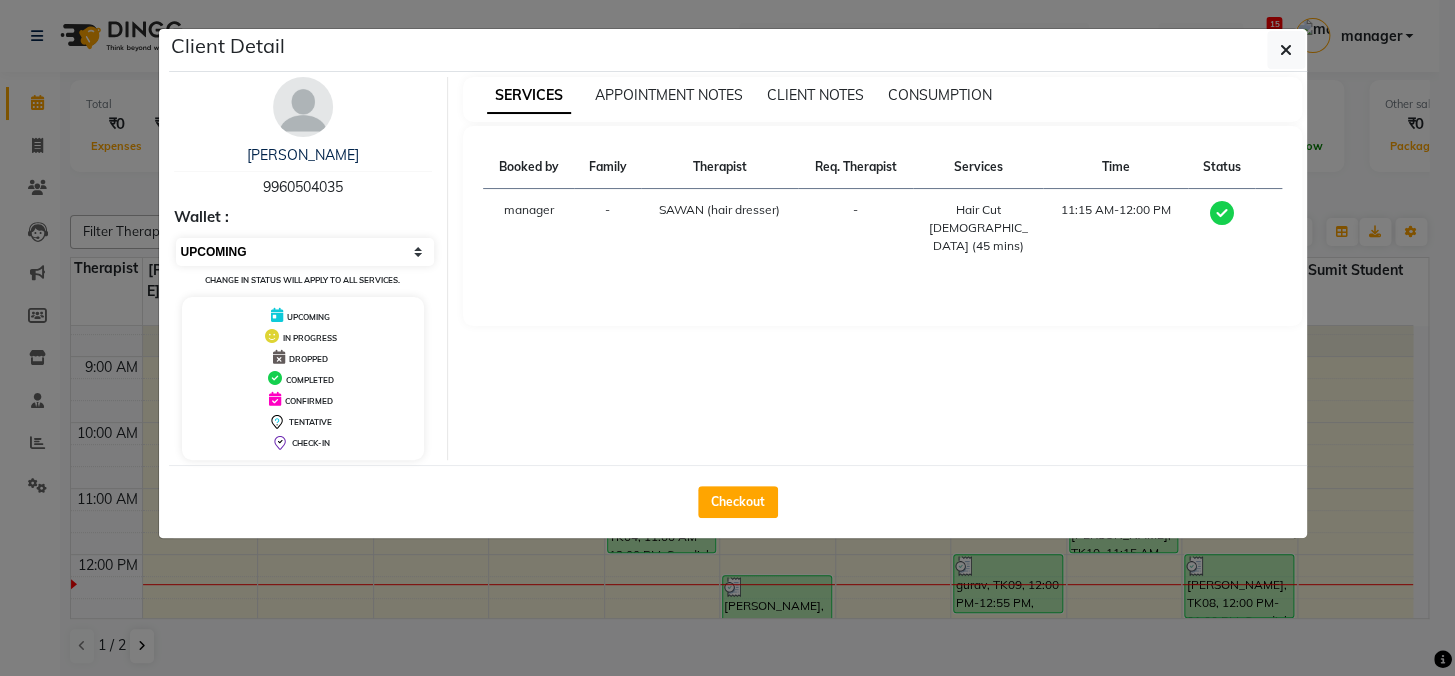 click on "Select MARK DONE UPCOMING" at bounding box center [305, 252] 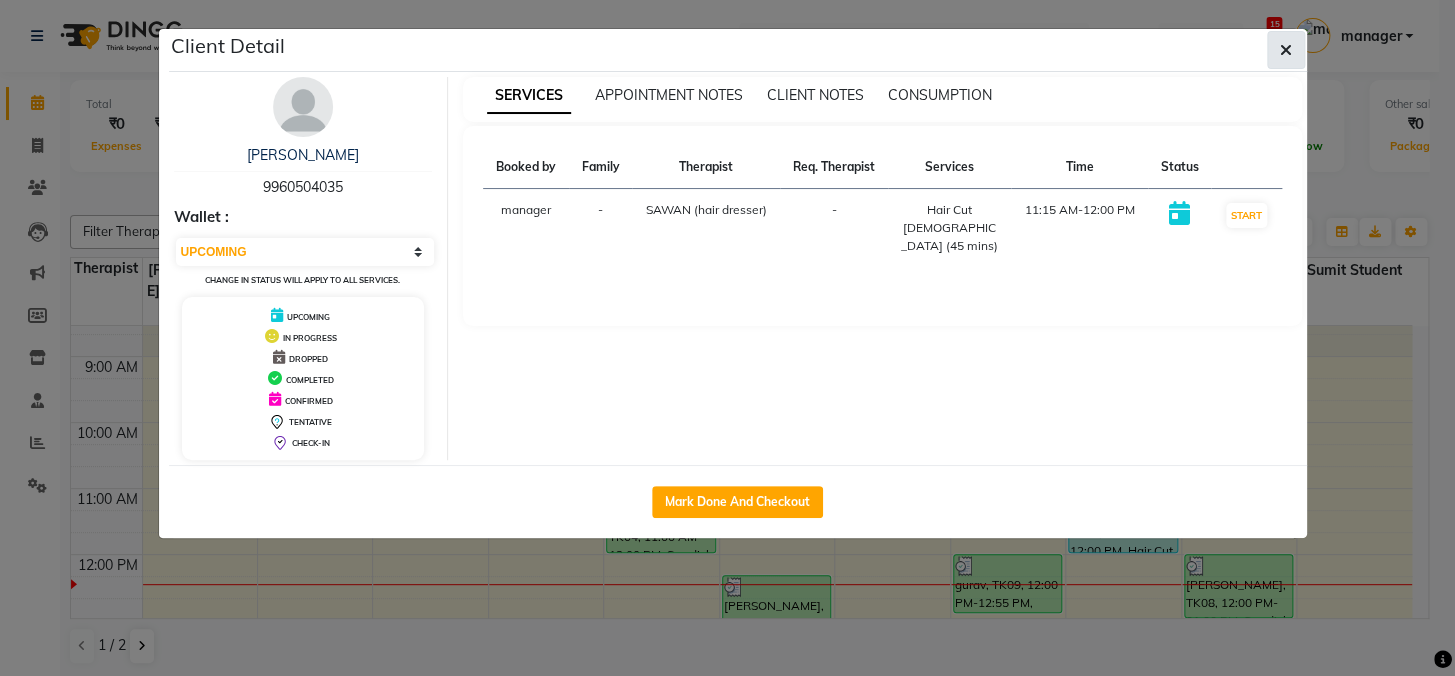 click 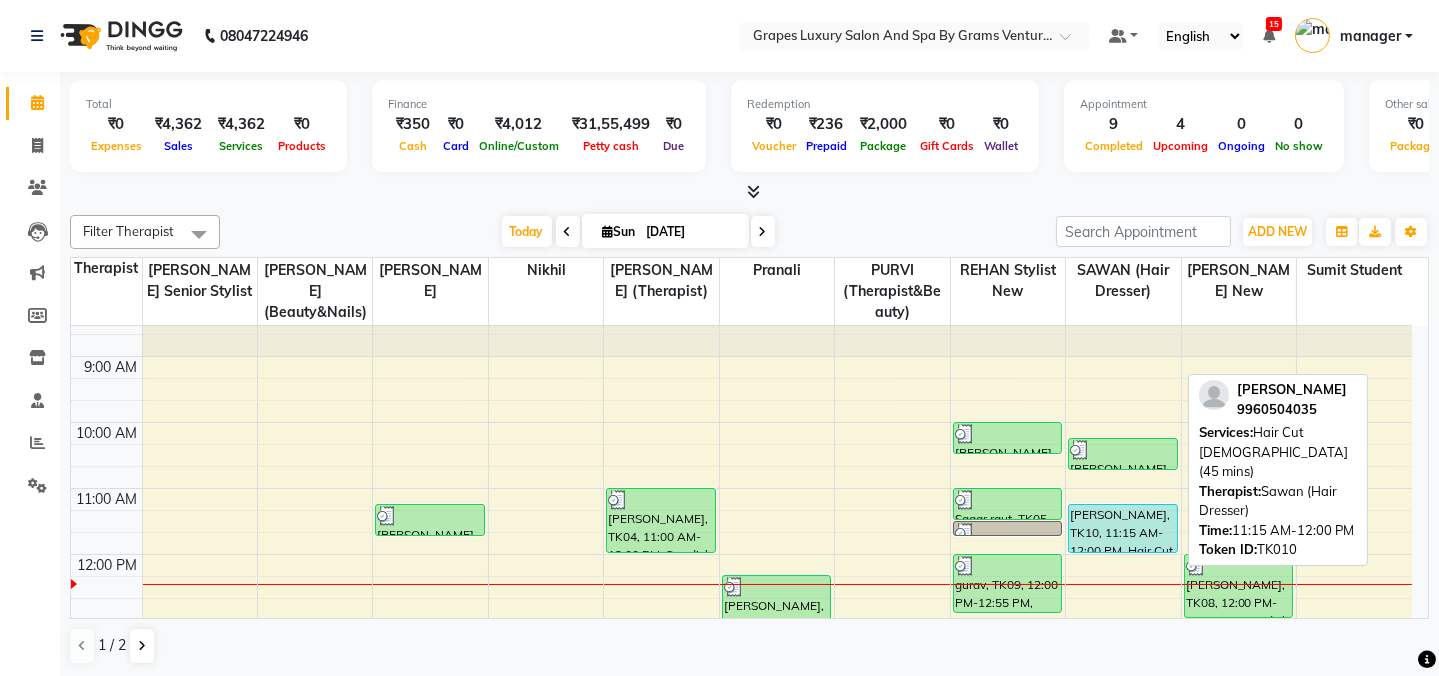 click on "[PERSON_NAME], TK10, 11:15 AM-12:00 PM, Hair Cut [DEMOGRAPHIC_DATA] (45 mins)" at bounding box center [1123, 528] 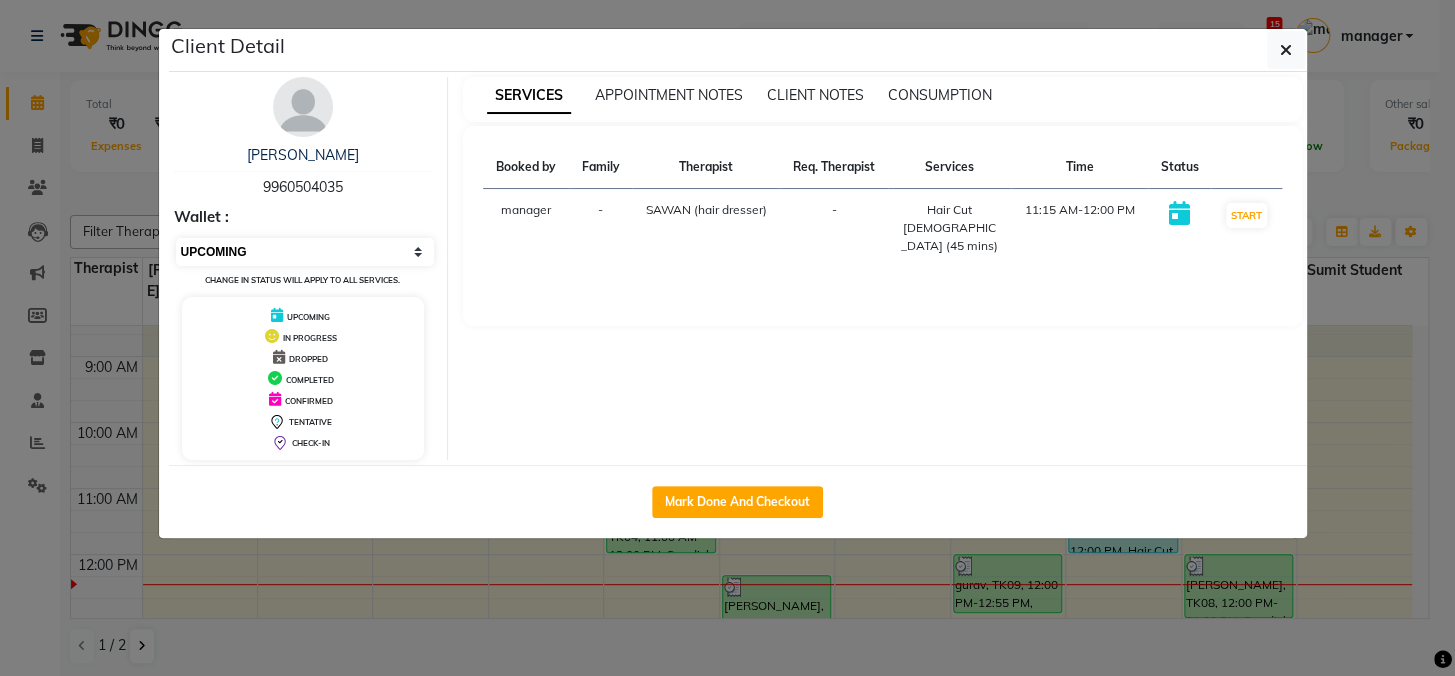 click on "Select IN SERVICE CONFIRMED TENTATIVE CHECK IN MARK DONE DROPPED UPCOMING" at bounding box center (305, 252) 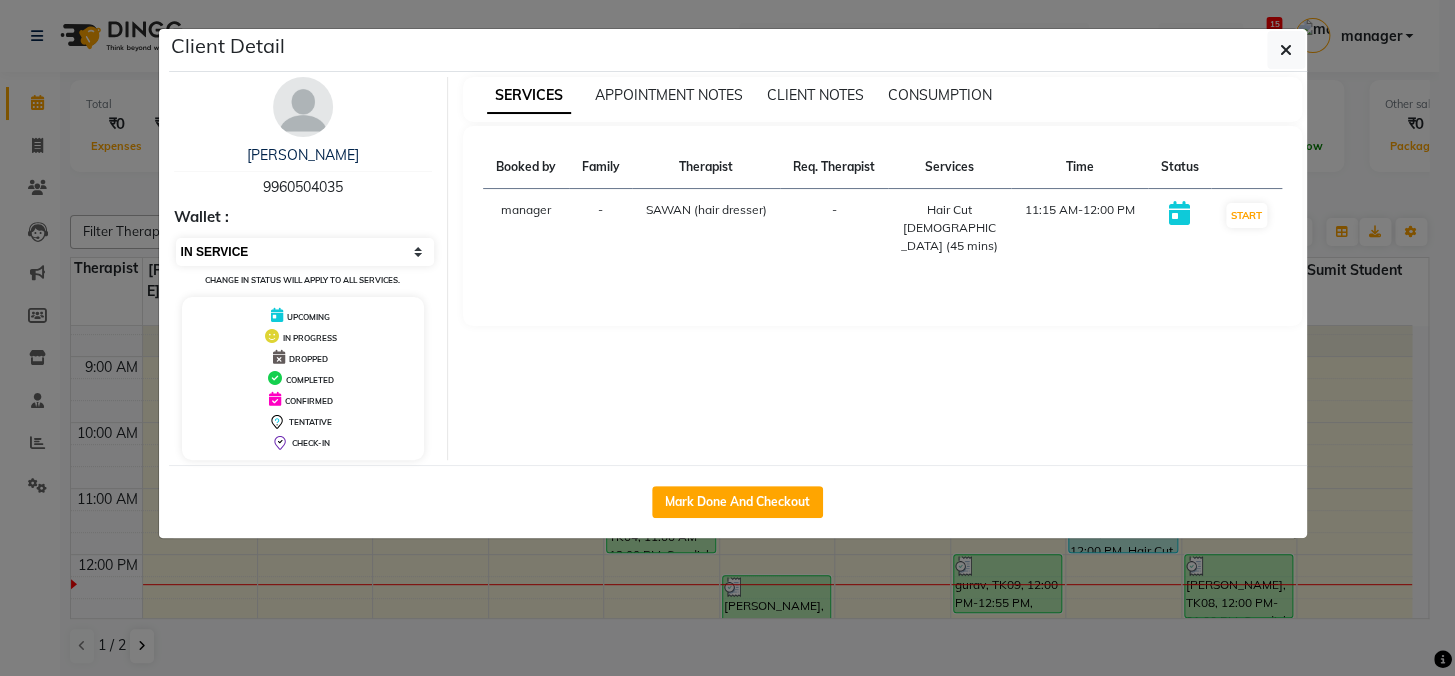 click on "Select IN SERVICE CONFIRMED TENTATIVE CHECK IN MARK DONE DROPPED UPCOMING" at bounding box center [305, 252] 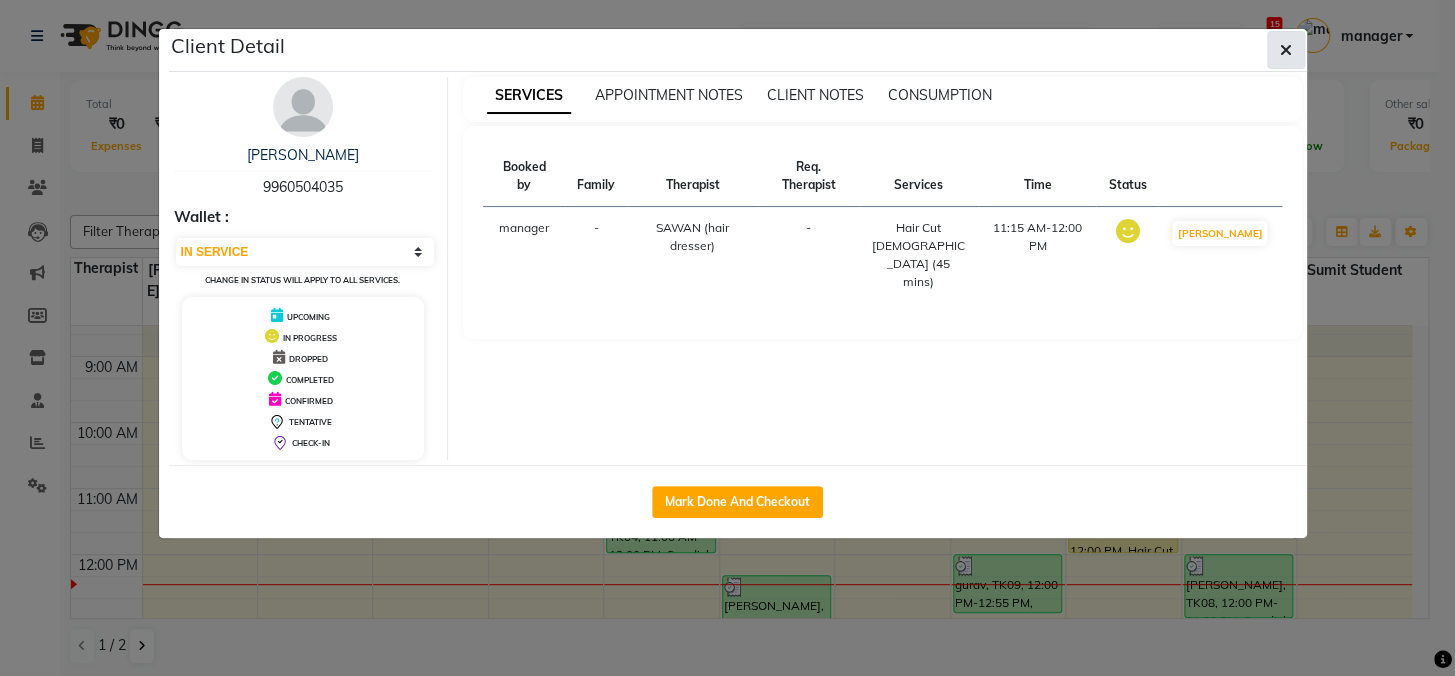 click 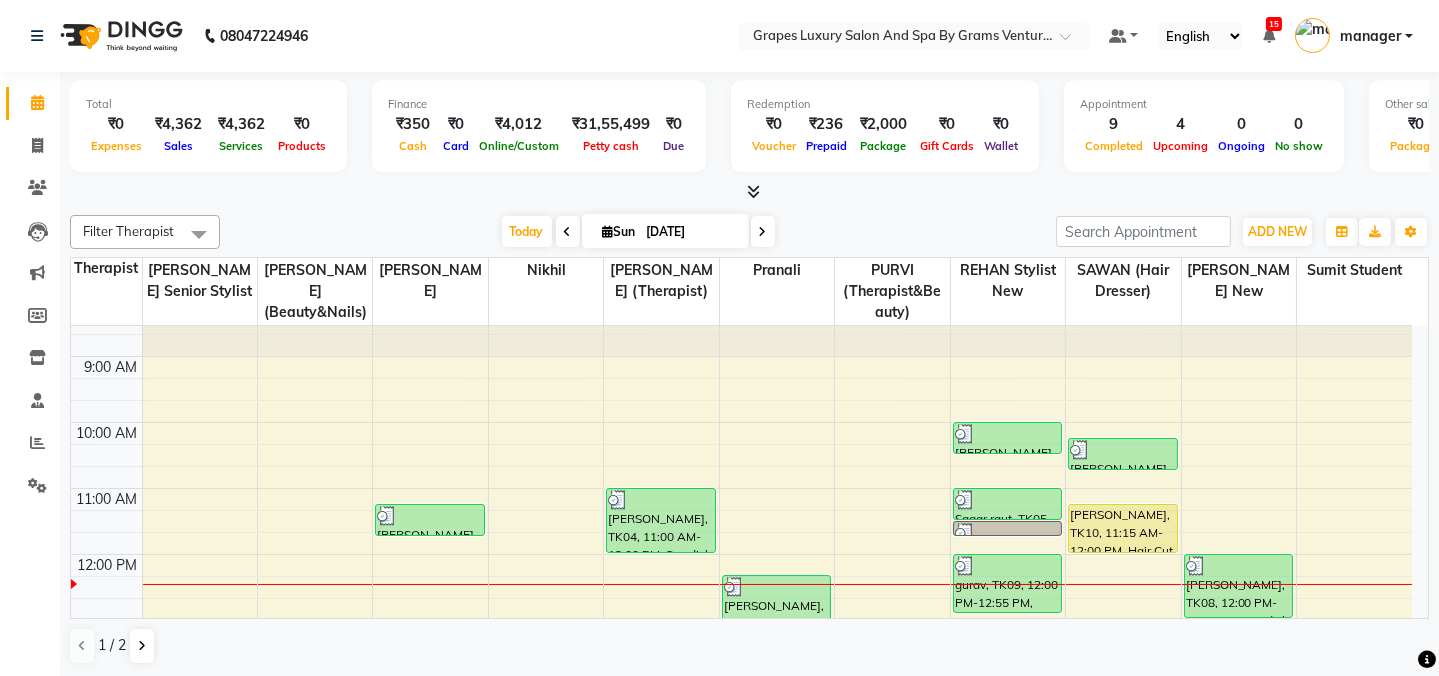 click on "8:00 AM 9:00 AM 10:00 AM 11:00 AM 12:00 PM 1:00 PM 2:00 PM 3:00 PM 4:00 PM 5:00 PM 6:00 PM 7:00 PM 8:00 PM     akash bhandar, TK07, 11:15 AM-11:45 AM, Hair Cut Male (30 mins)     rajesh sir, TK04, 11:00 AM-12:00 PM, Swedish Body Massage (60 mins)     Ganesh Sir, TK08, 12:20 PM-01:20 PM, Swedish Body Massage (60 mins)             jatin, TK02, 04:15 PM-05:15 PM, Swedish Body Massage (60 mins)     Aniket sir, TK03, 10:00 AM-10:30 AM, Hair Cut Male (30 mins)     Sagar raut, TK05, 11:00 AM-11:30 AM, Hair Cut Male (30 mins)     Sagar raut, TK05, 11:30 AM-11:45 AM, Shaving (15 mins)     gurav, TK09, 12:00 PM-12:55 PM, Beard Trimming (15 mins)     ashish deshkar, TK06, 10:15 AM-10:45 AM, Hair Cut Male (30 mins)    priyanka waghodkar, TK10, 11:15 AM-12:00 PM, Hair Cut Female (45 mins)             khushabu mam, TK01, 01:00 PM-01:45 PM, Hair Cut Female (45 mins)     Ganesh Sir, TK08, 12:00 PM-01:00 PM, Swedish Body Massage (60 mins)             jatin, TK02, 04:35 PM-05:35 PM, Swedish Body Massage (60 mins)" at bounding box center (741, 719) 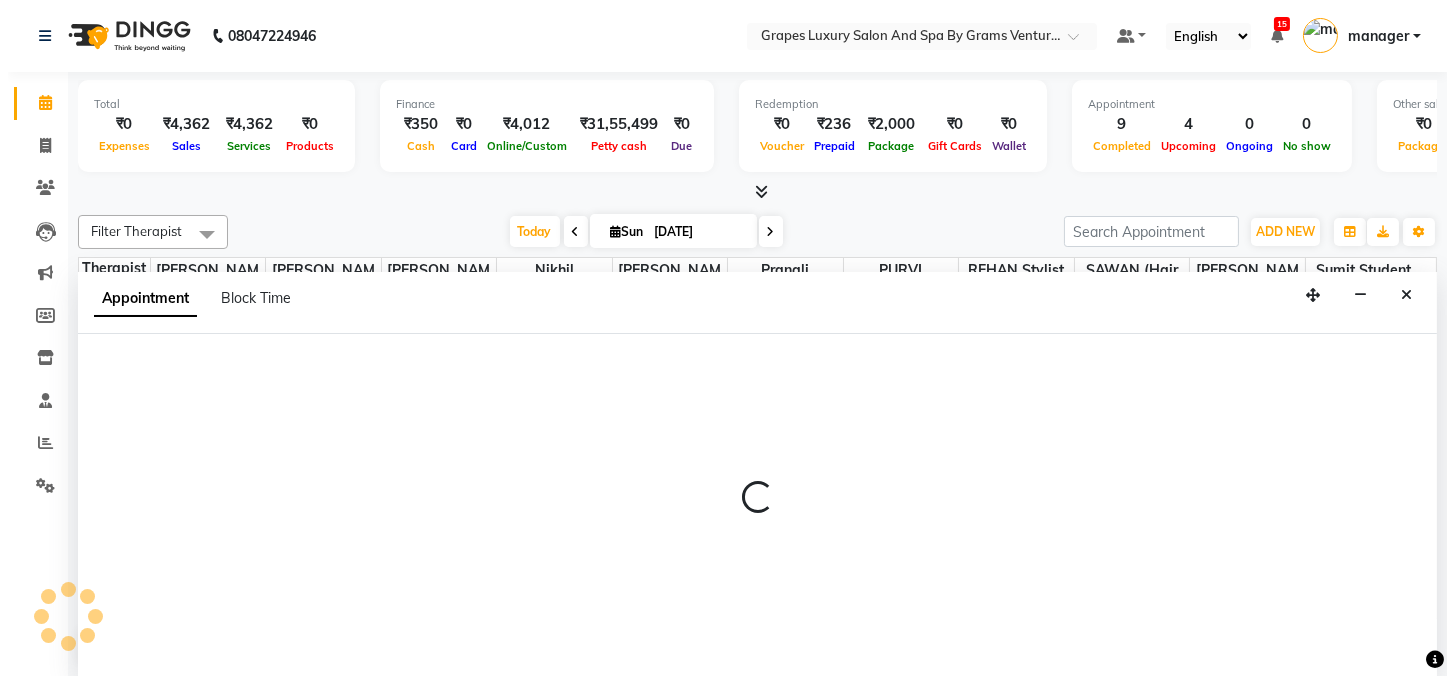scroll, scrollTop: 0, scrollLeft: 0, axis: both 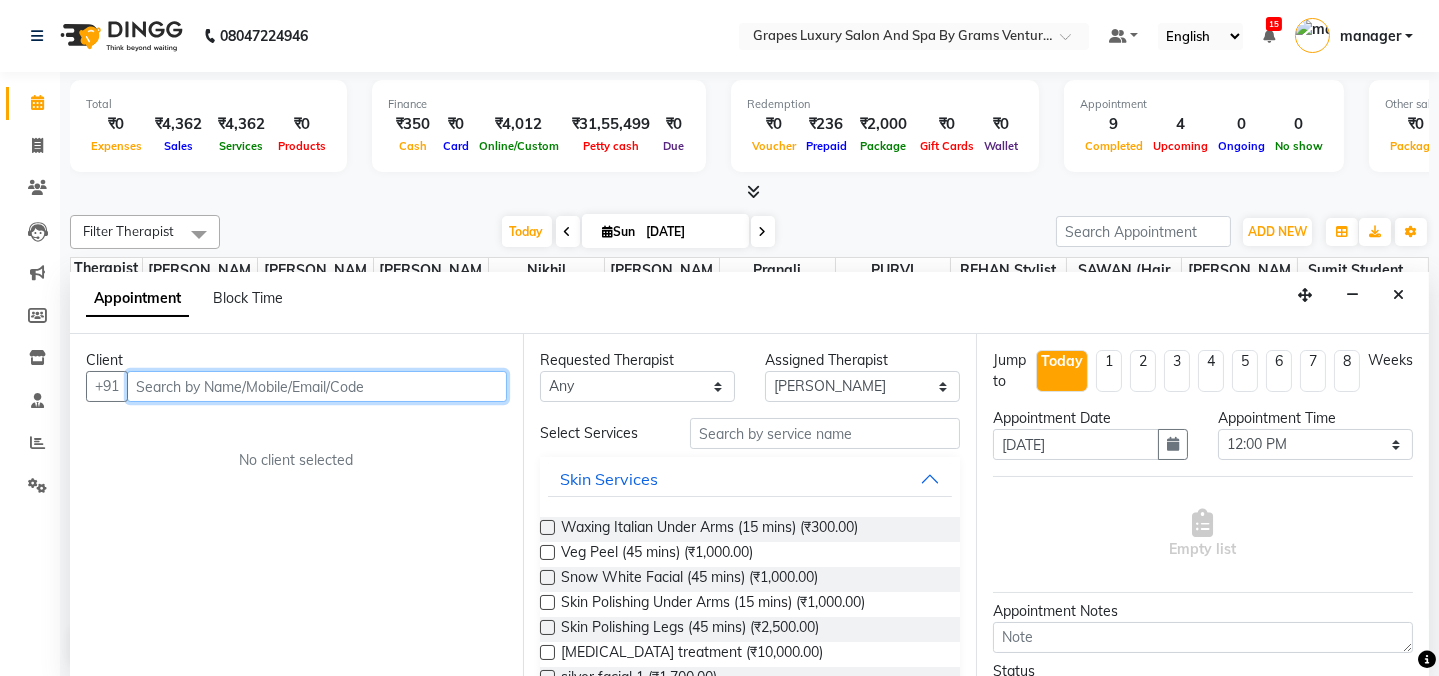 click at bounding box center (317, 386) 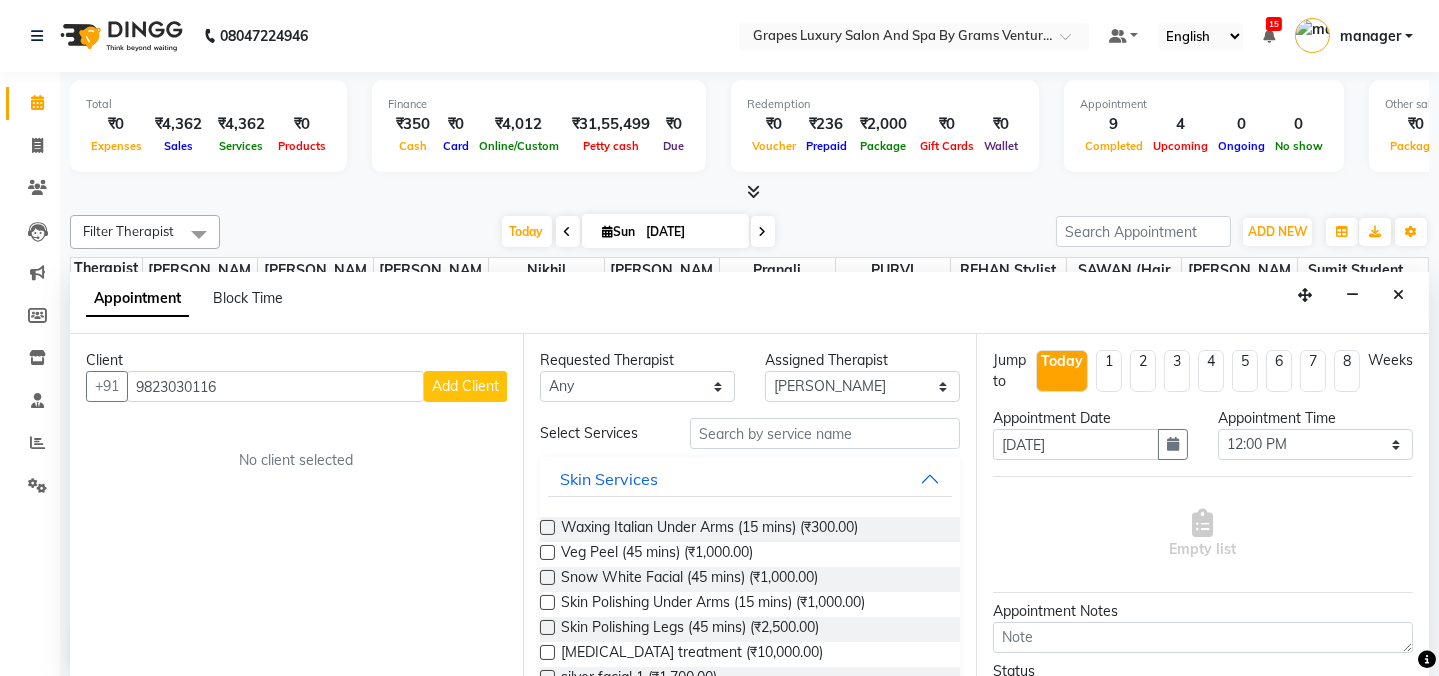 click on "Add Client" at bounding box center [465, 386] 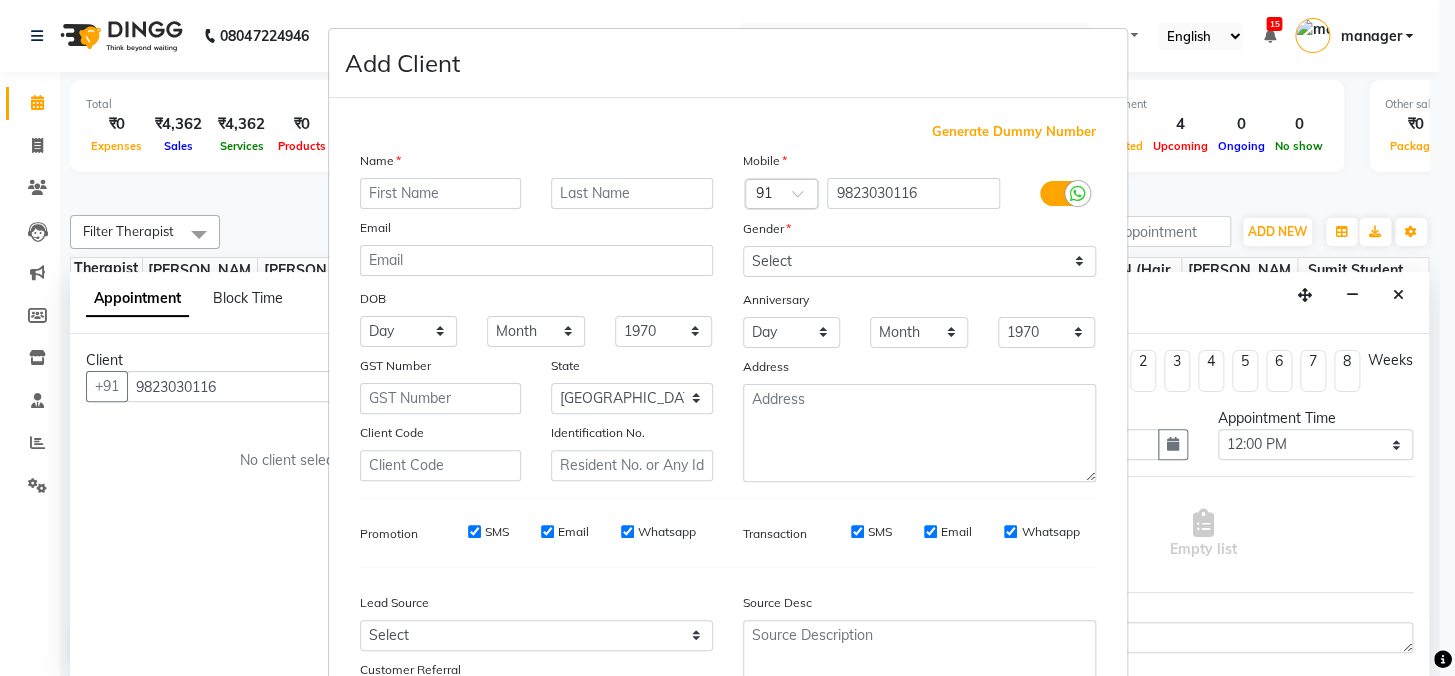 click at bounding box center [441, 193] 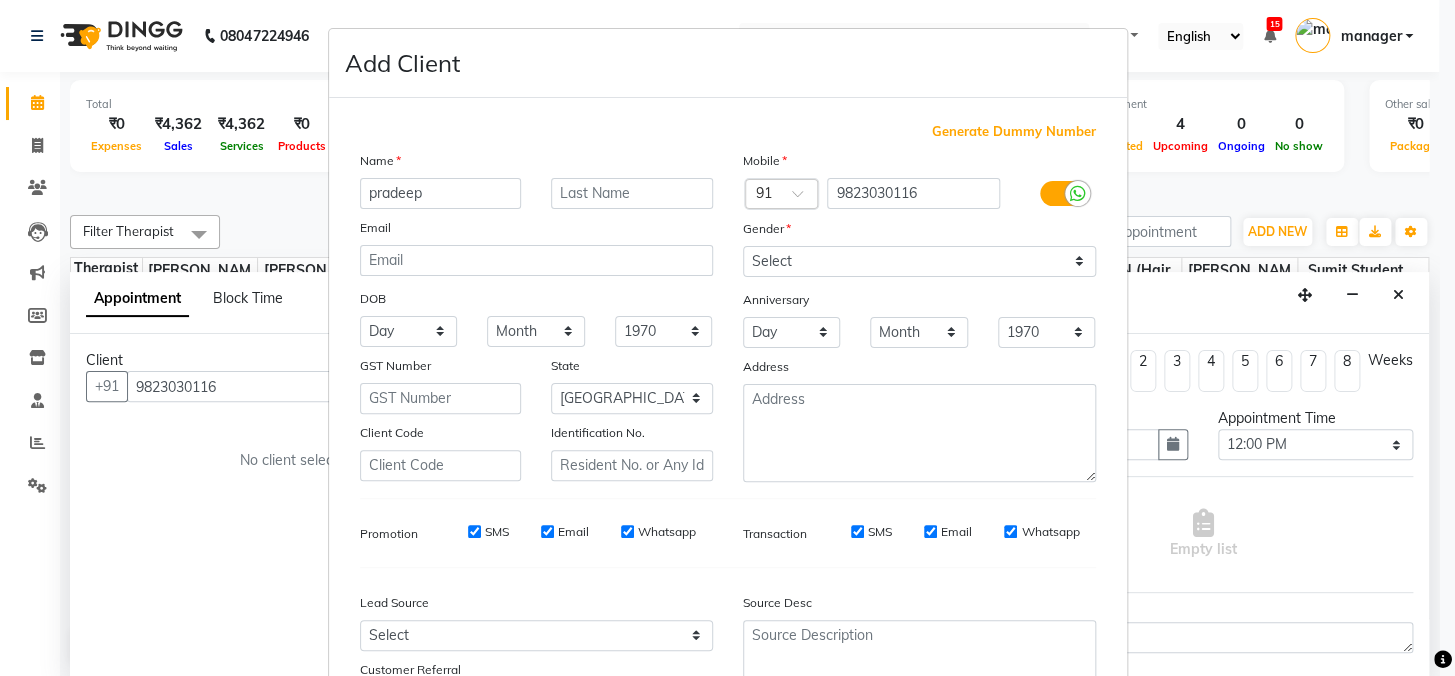 click on "pradeep" at bounding box center [441, 193] 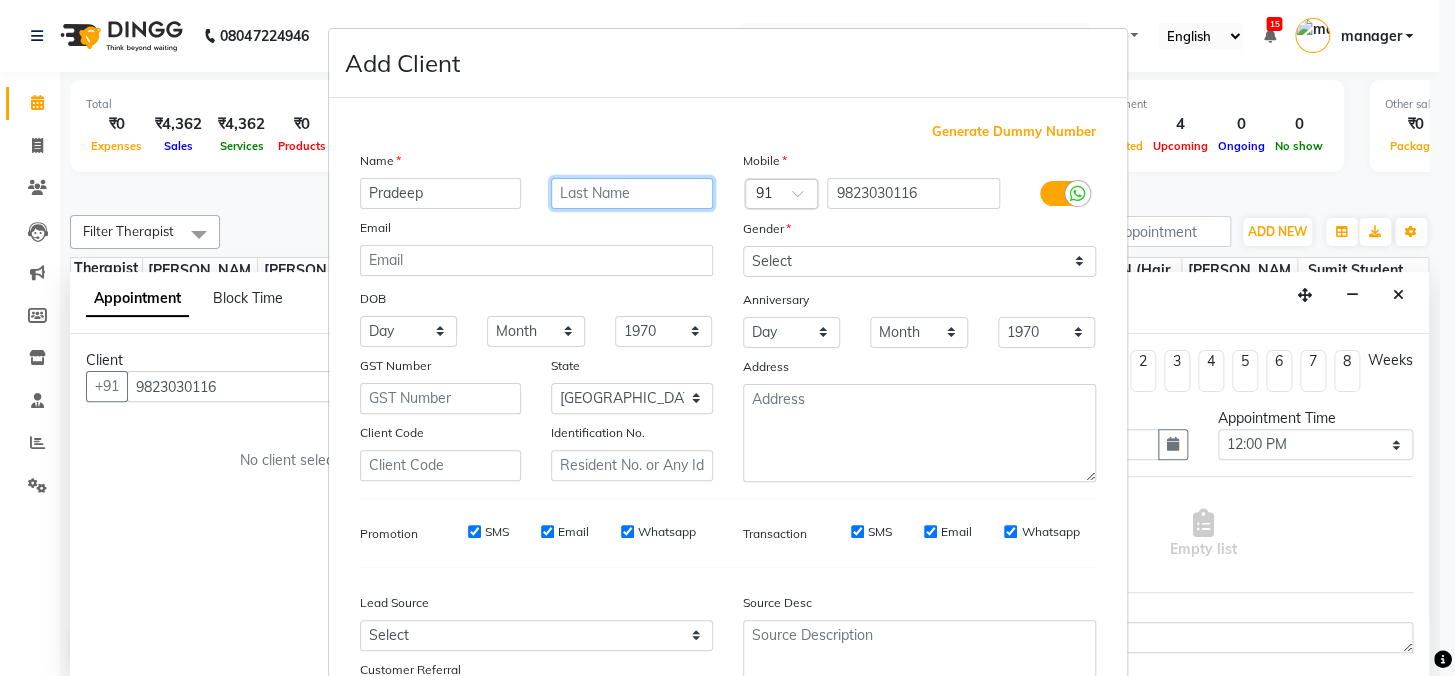 click at bounding box center (632, 193) 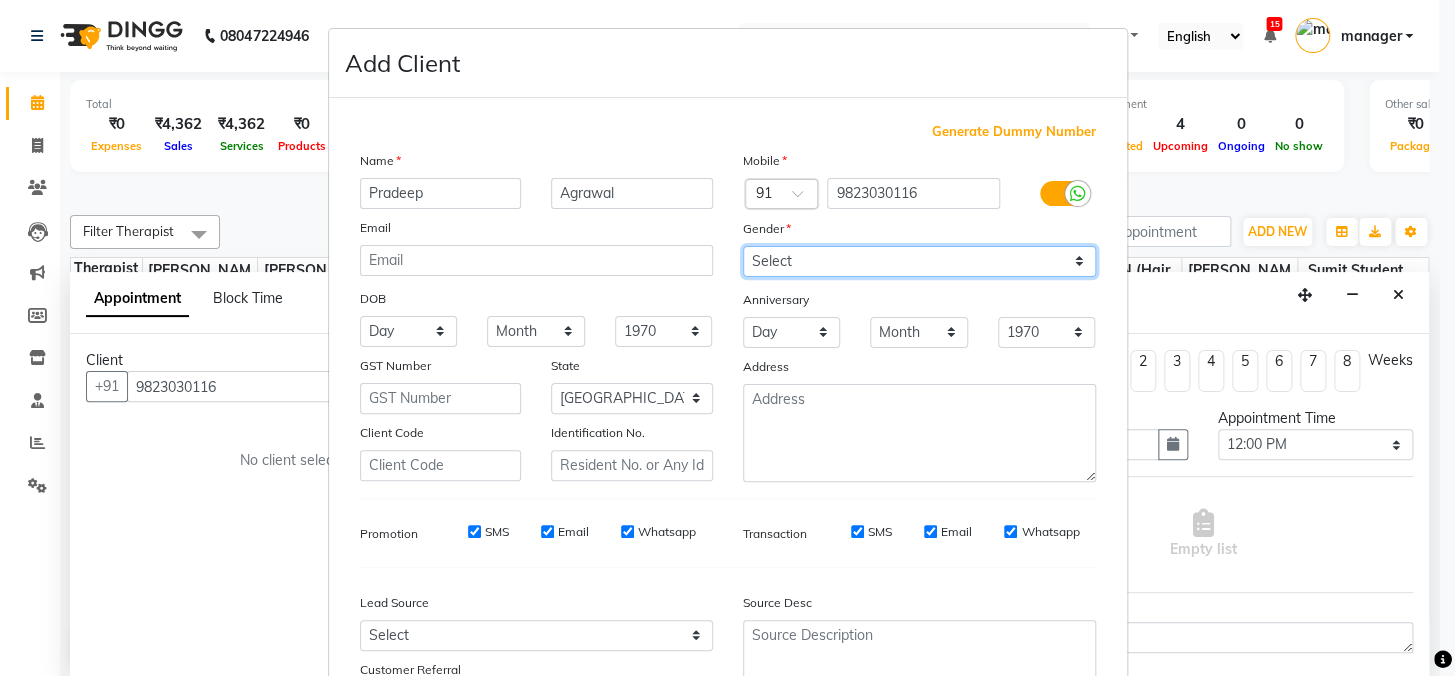 click on "Select Male Female Other Prefer Not To Say" at bounding box center [919, 261] 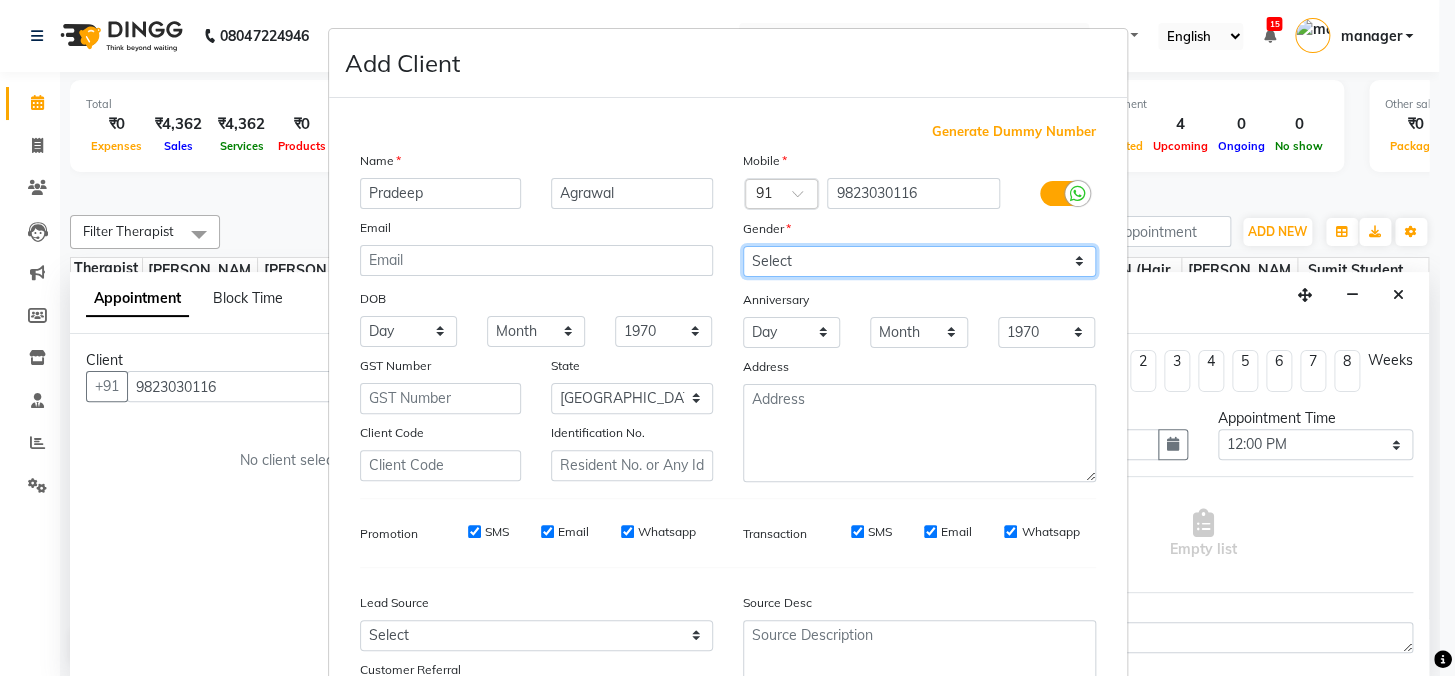 click on "Select Male Female Other Prefer Not To Say" at bounding box center (919, 261) 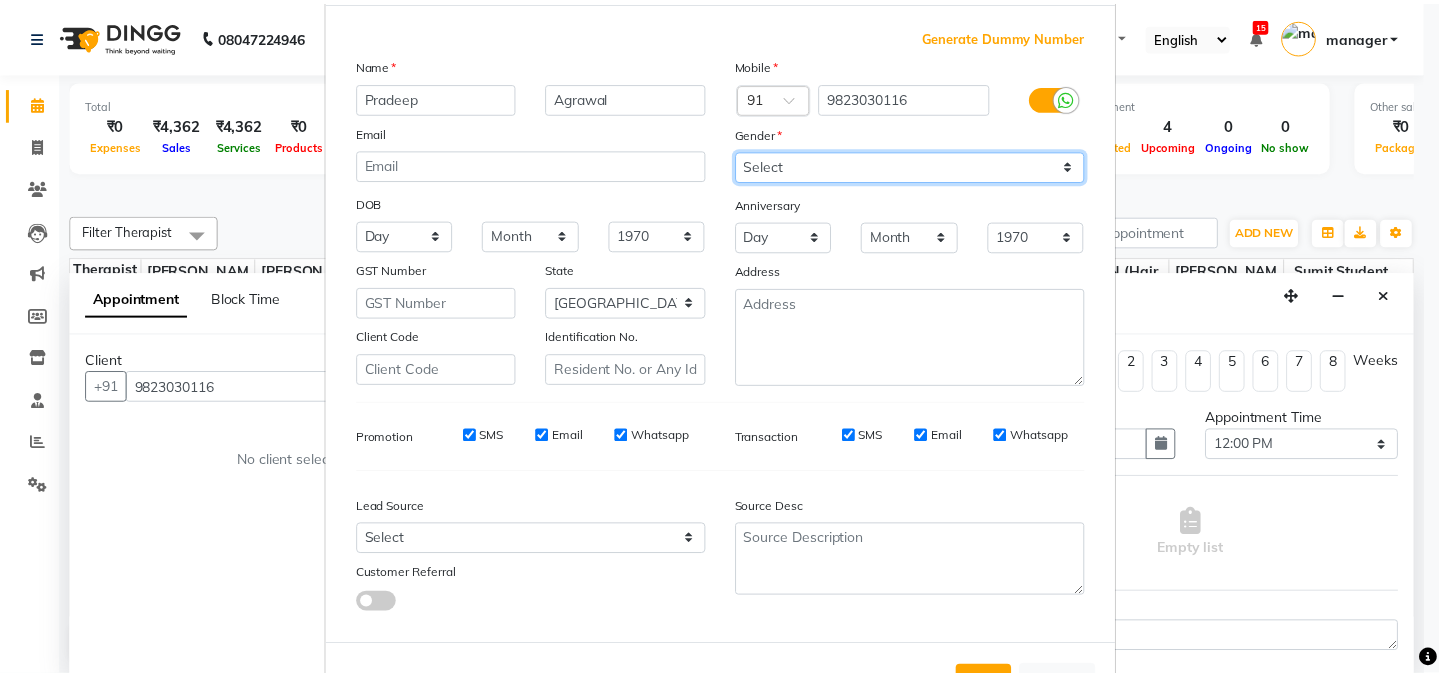 scroll, scrollTop: 177, scrollLeft: 0, axis: vertical 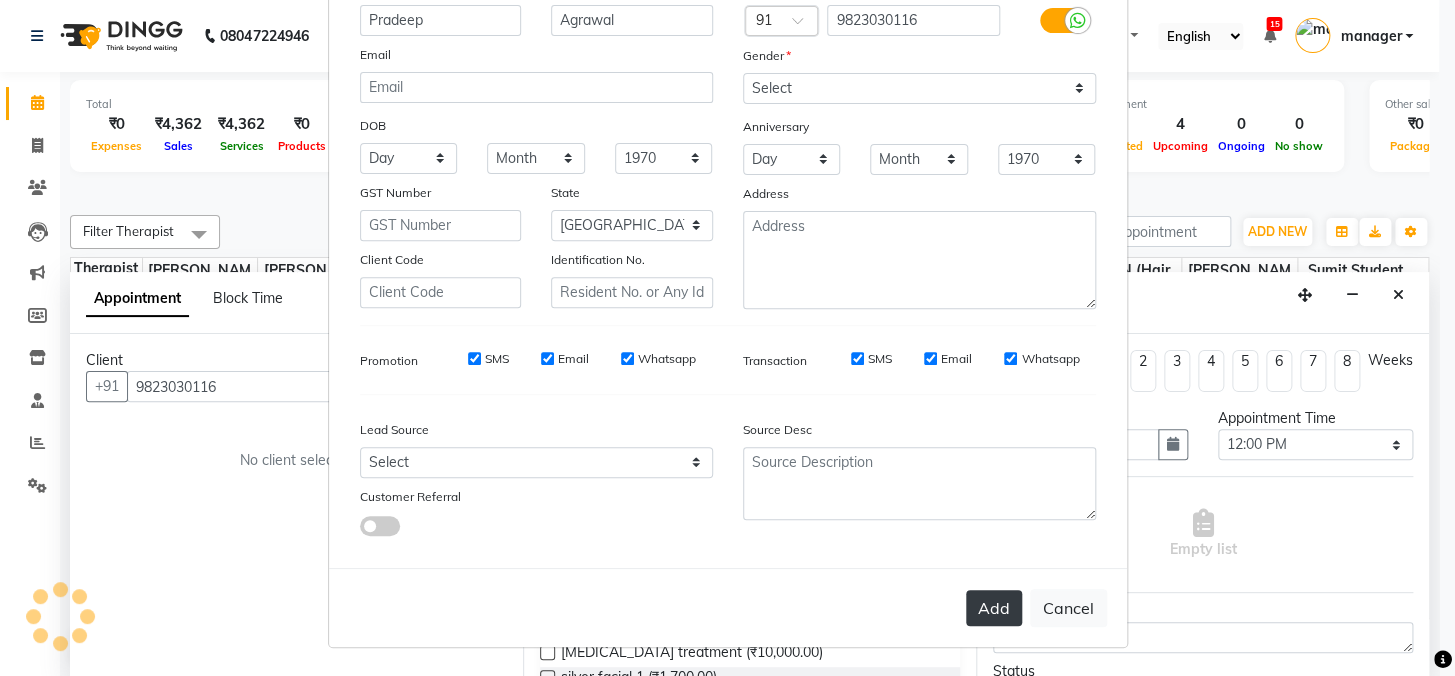click on "Add" at bounding box center [994, 608] 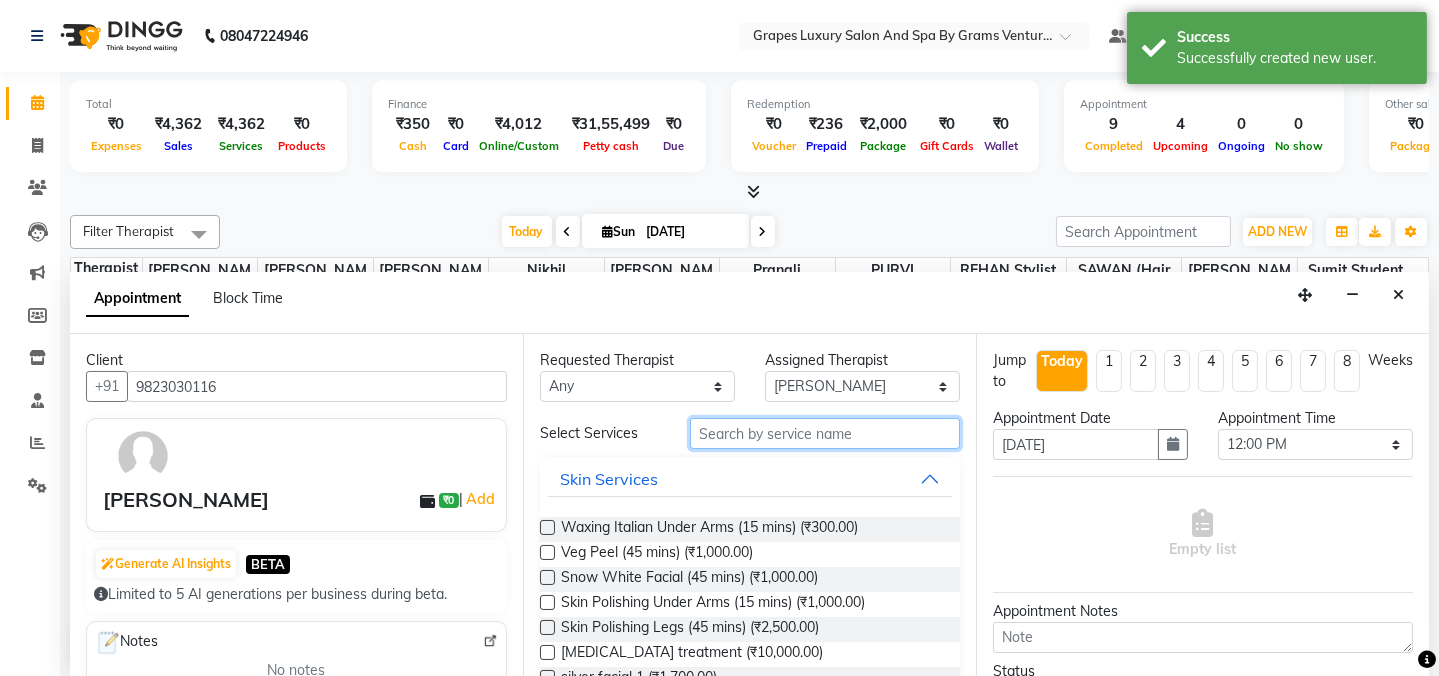 click at bounding box center (825, 433) 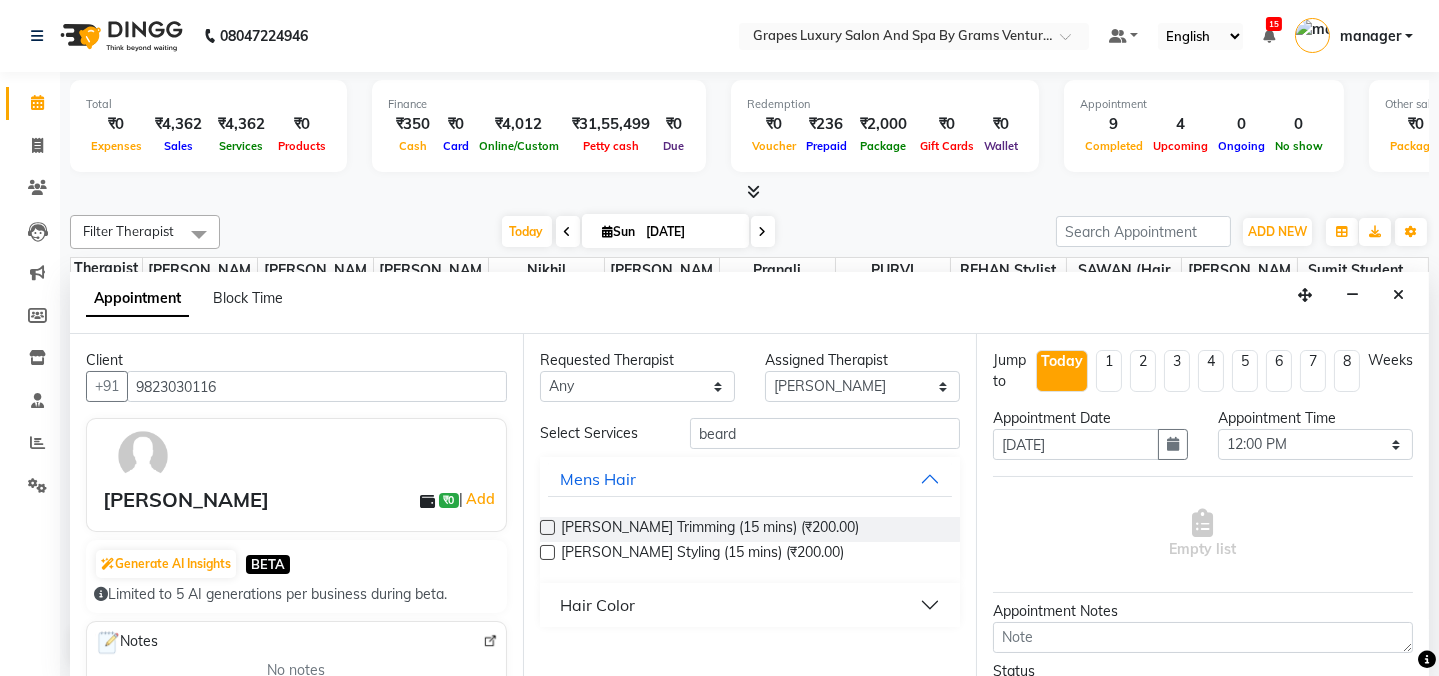 click at bounding box center (547, 527) 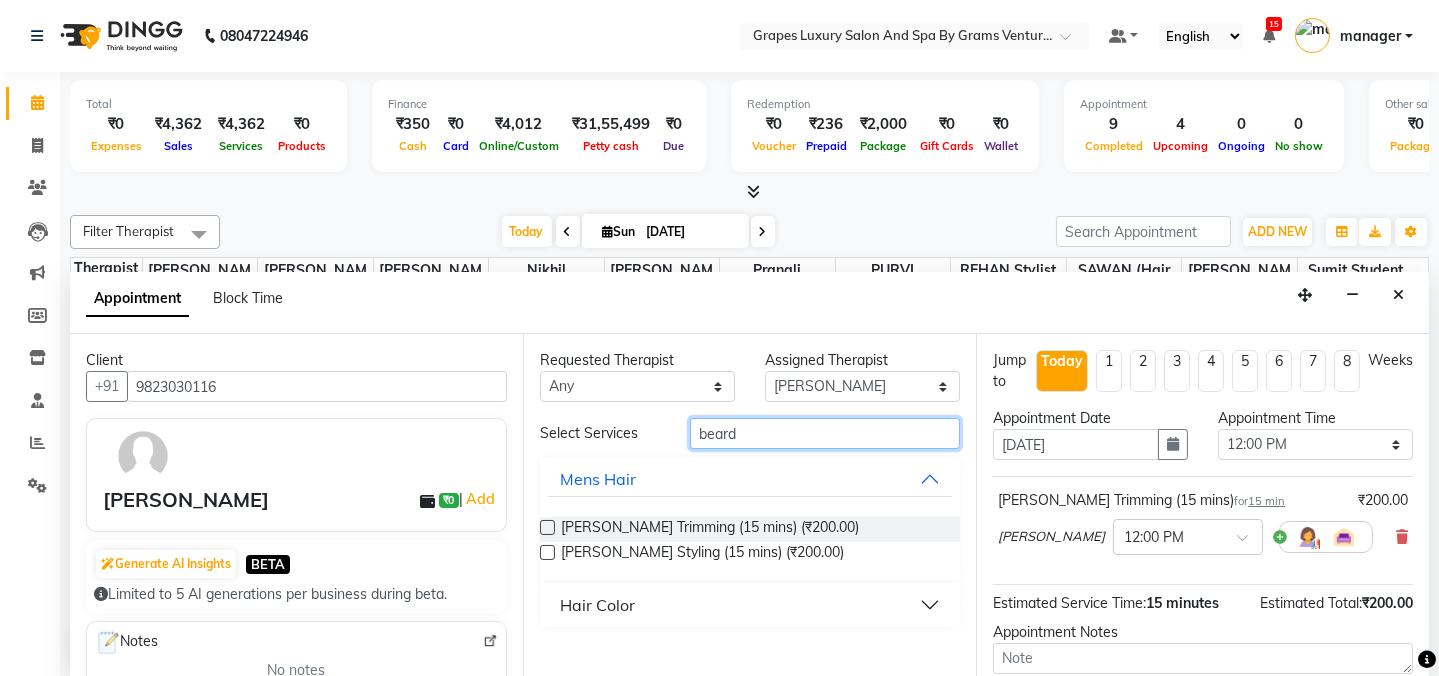 click on "beard" at bounding box center (825, 433) 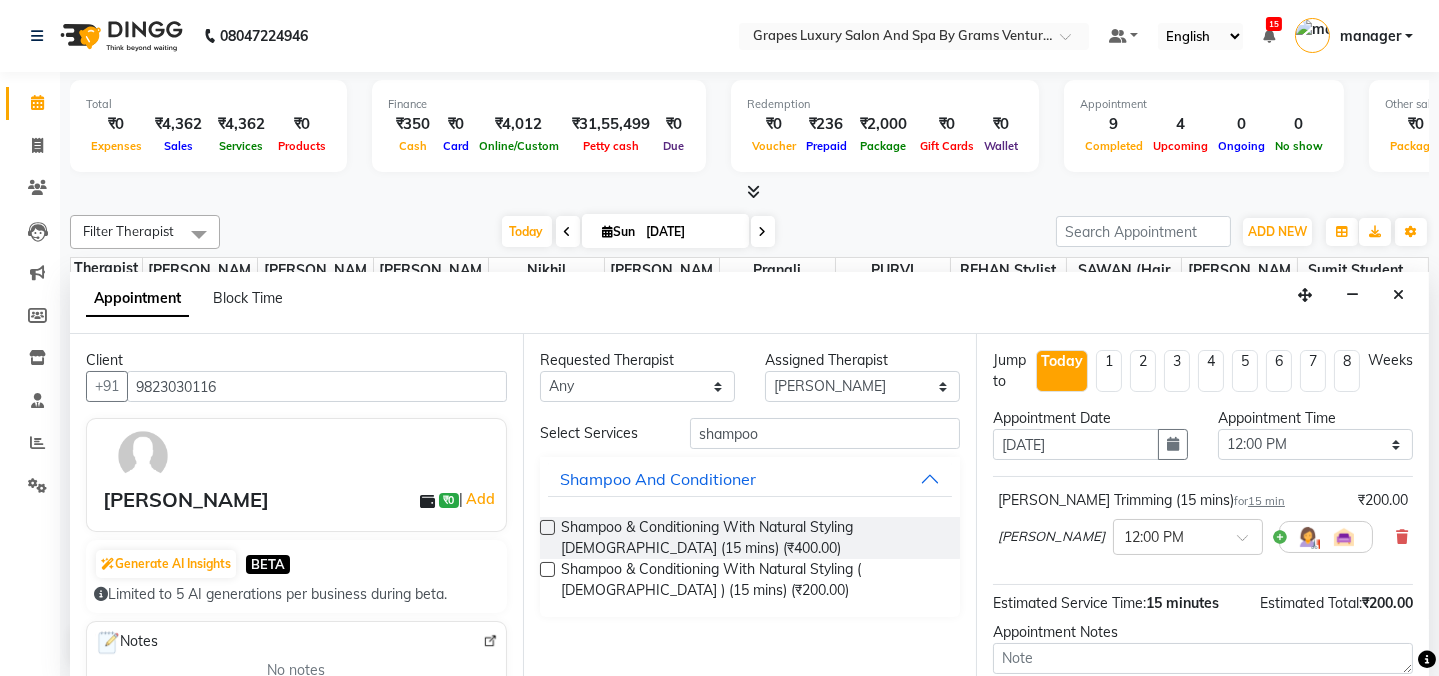 click at bounding box center [547, 569] 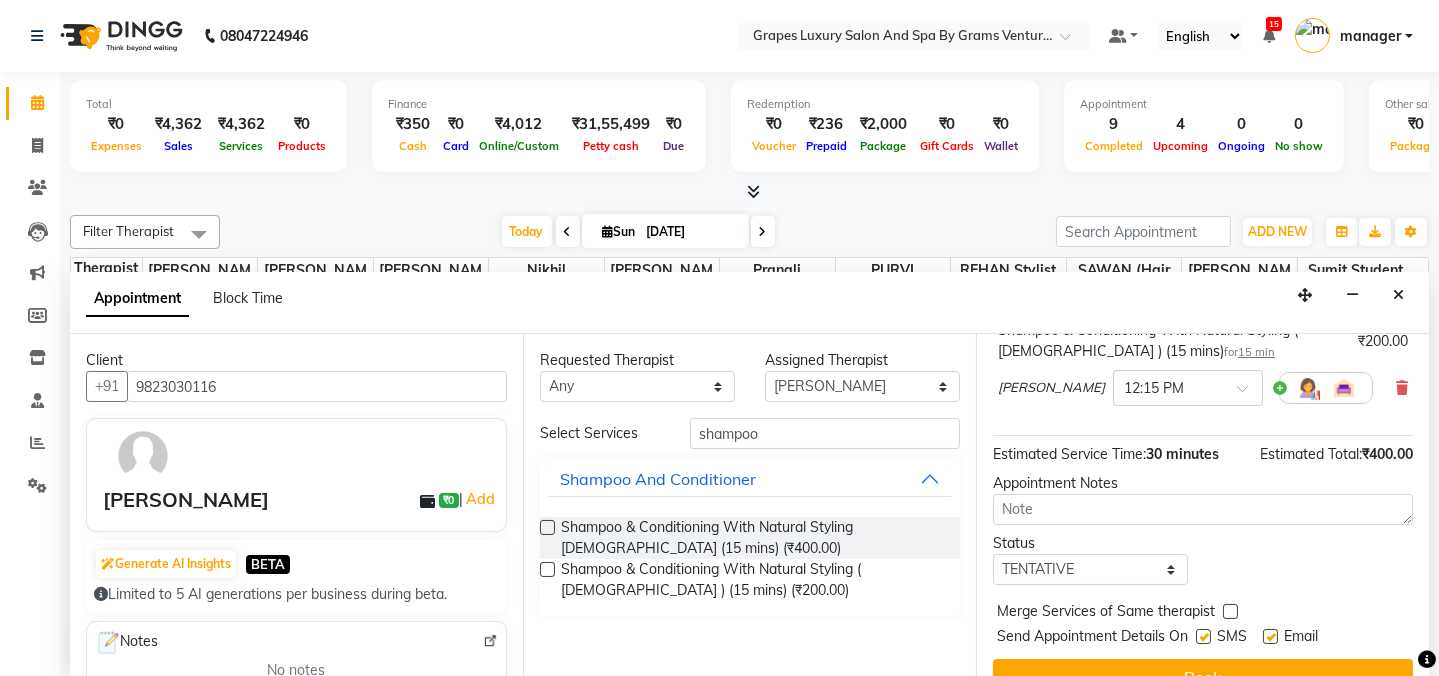 scroll, scrollTop: 272, scrollLeft: 0, axis: vertical 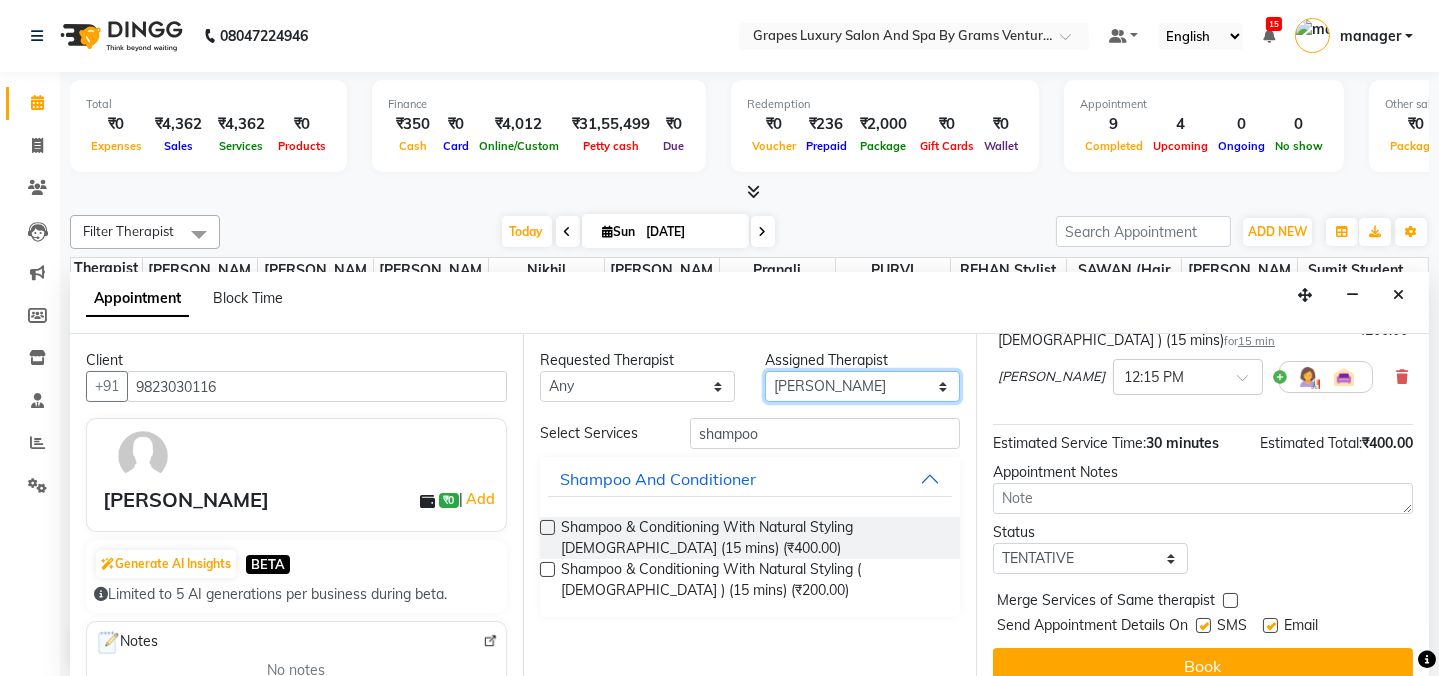 click on "Select ASMITA (beauty&nails) faizaan "GUNJAN''   <BO$$> MAHI (pedicureist) nikhil  Pooja (Therapist) pranali PURVI (therapist&Beauty) ravi REHAN  stylist new SAWAN (hair dresser) sejal new sumit student  viswas senior stylist" at bounding box center [862, 386] 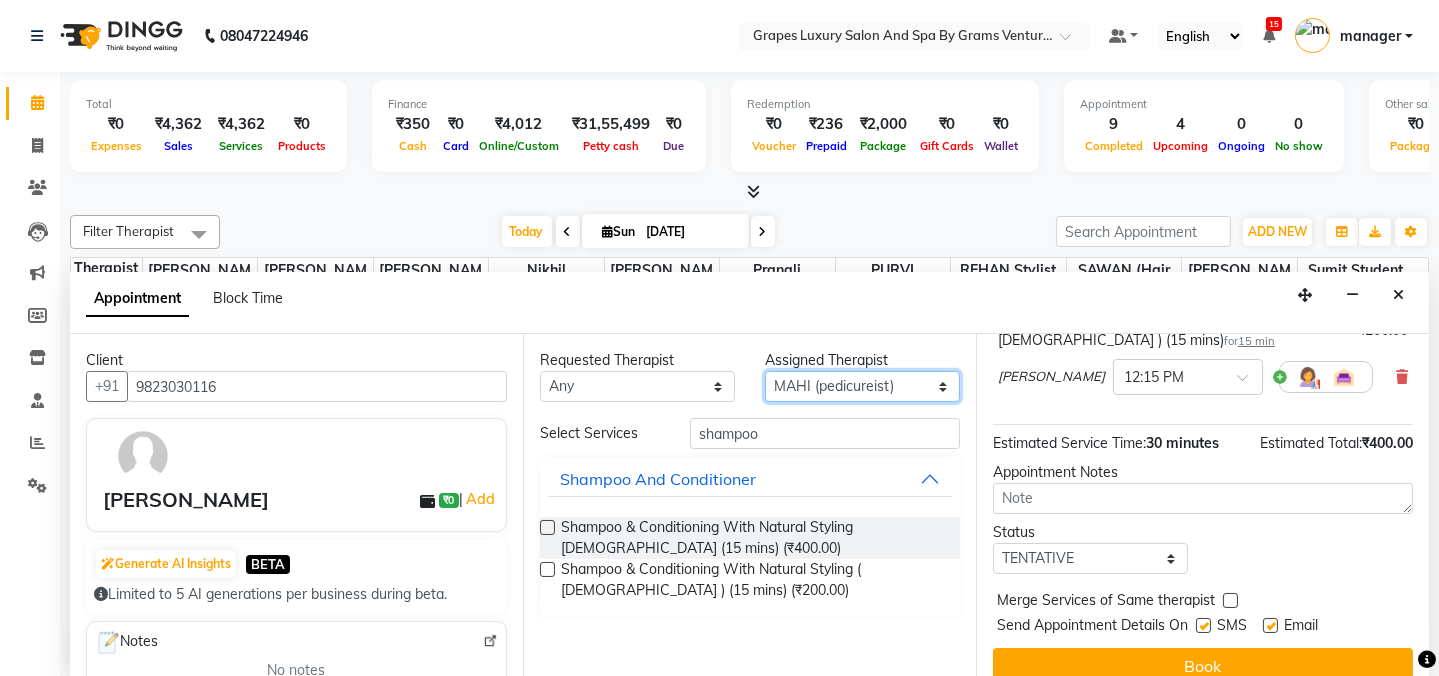 click on "Select ASMITA (beauty&nails) faizaan "GUNJAN''   <BO$$> MAHI (pedicureist) nikhil  Pooja (Therapist) pranali PURVI (therapist&Beauty) ravi REHAN  stylist new SAWAN (hair dresser) sejal new sumit student  viswas senior stylist" at bounding box center (862, 386) 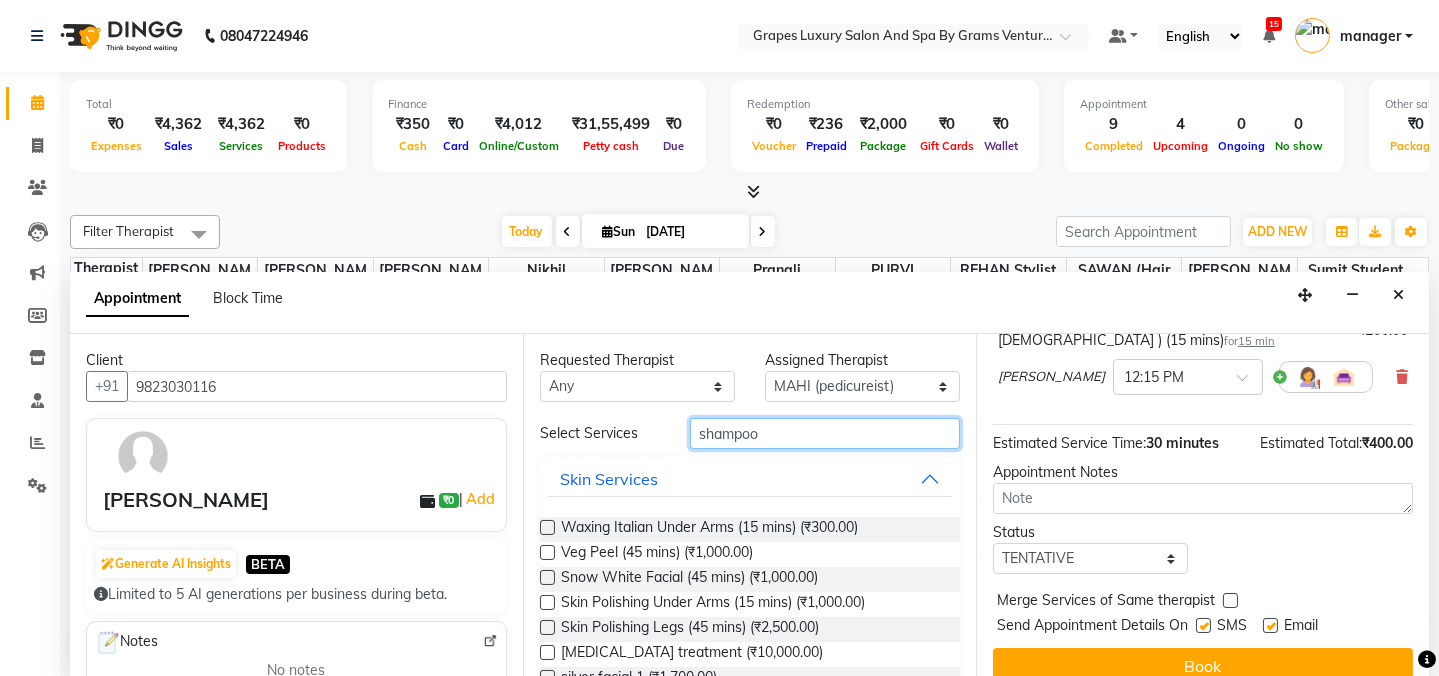 click on "shampoo" at bounding box center (825, 433) 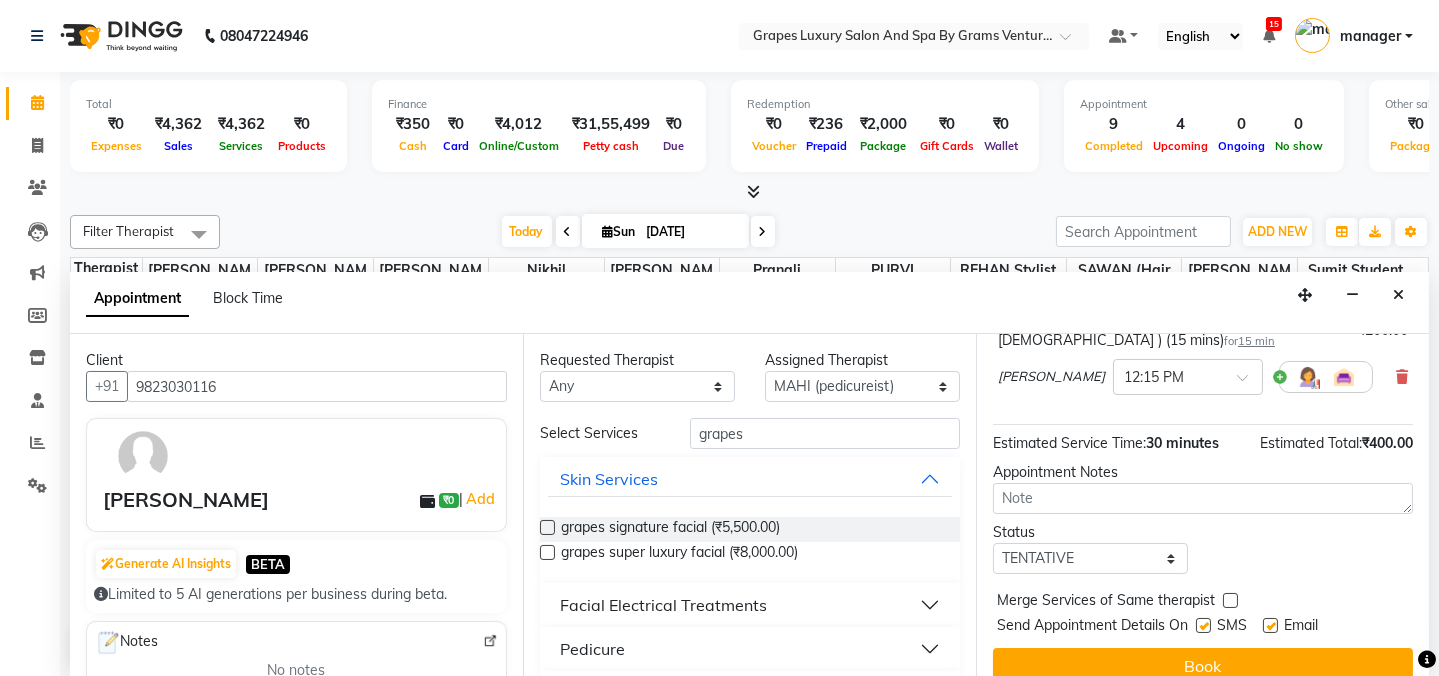 click on "Pedicure" at bounding box center (750, 649) 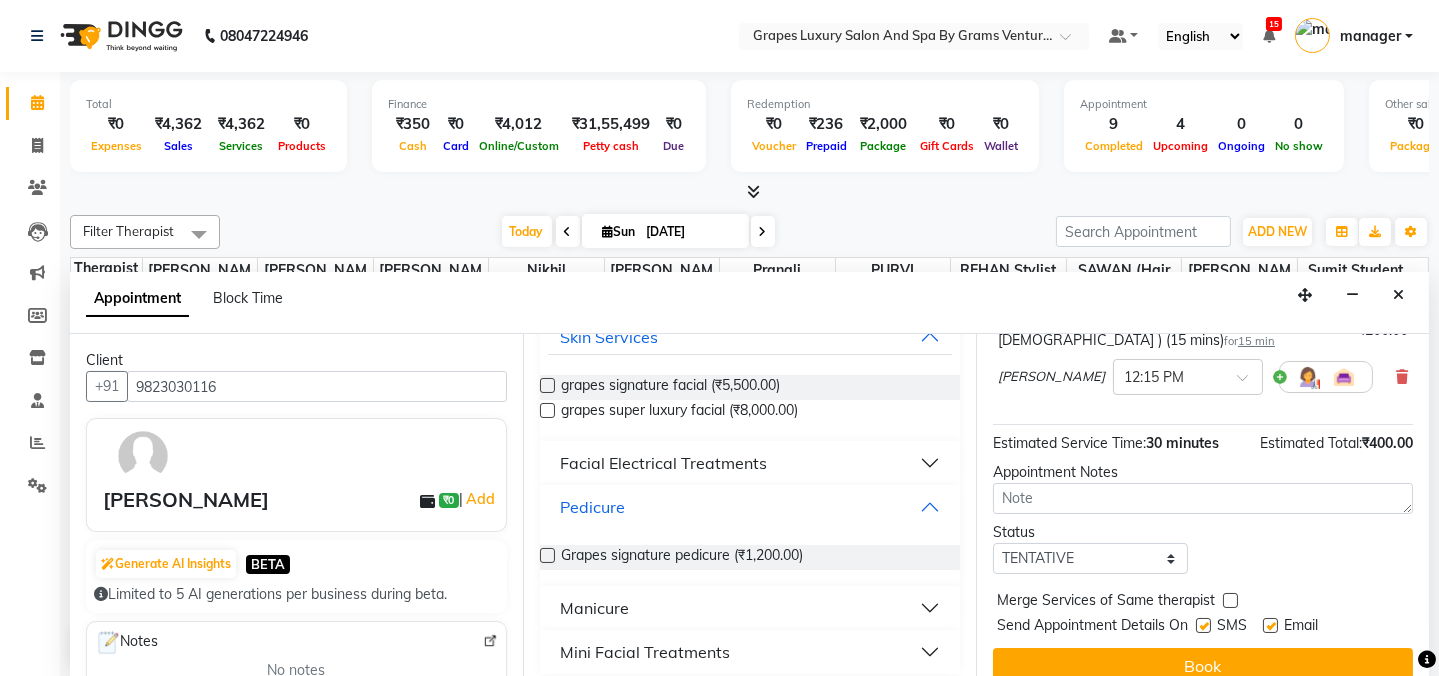 scroll, scrollTop: 153, scrollLeft: 0, axis: vertical 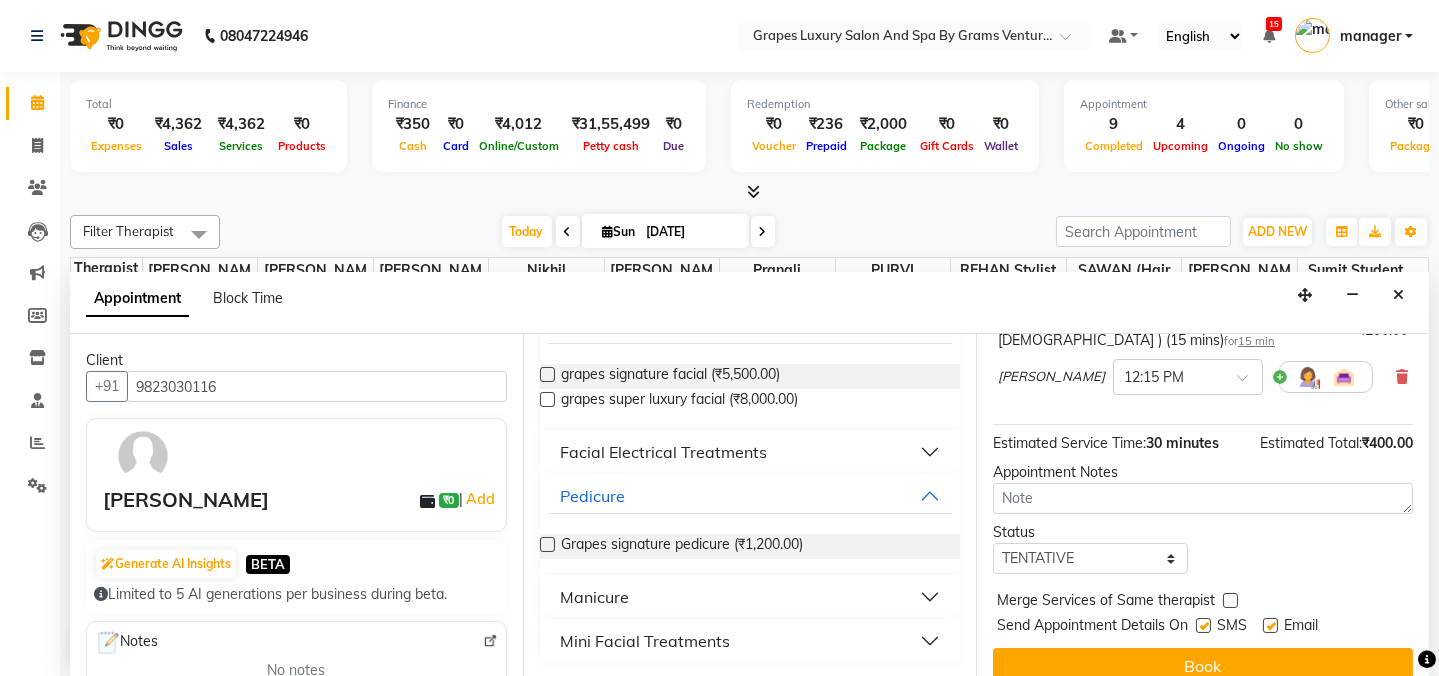 click at bounding box center [547, 544] 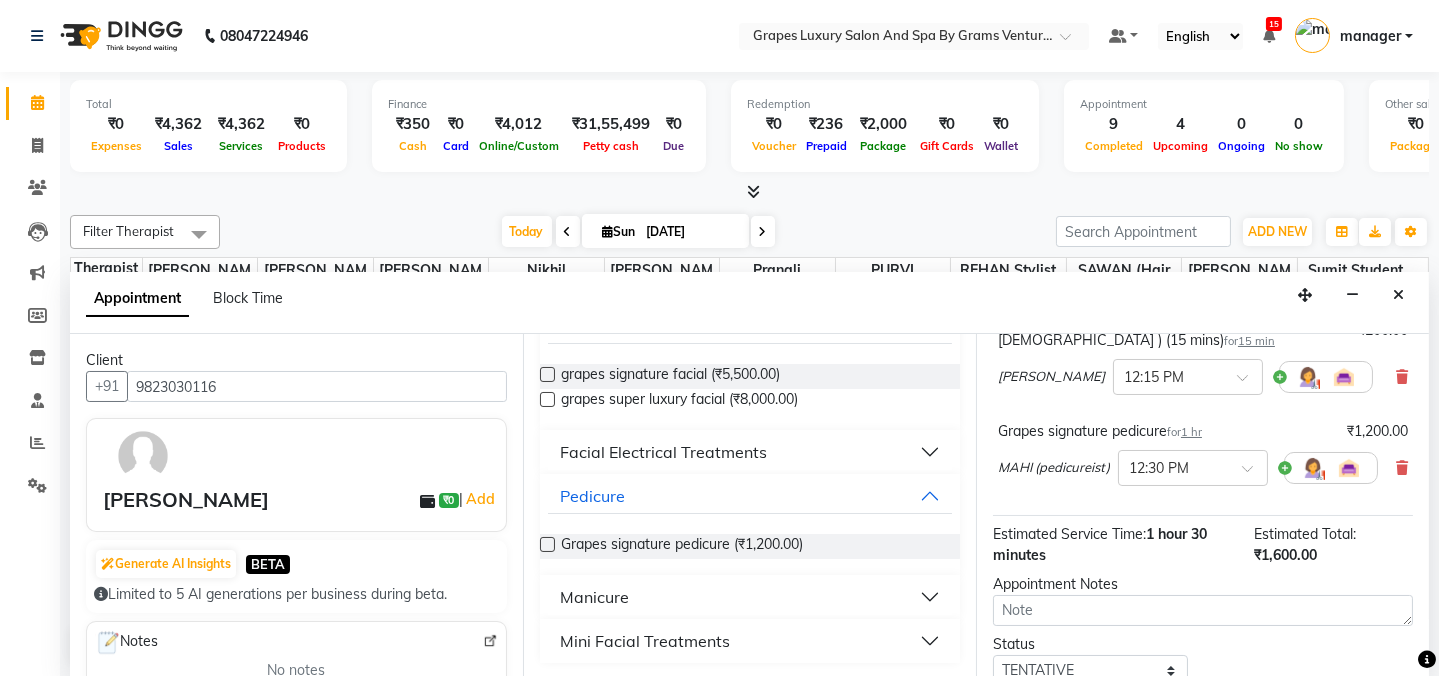 scroll, scrollTop: 408, scrollLeft: 0, axis: vertical 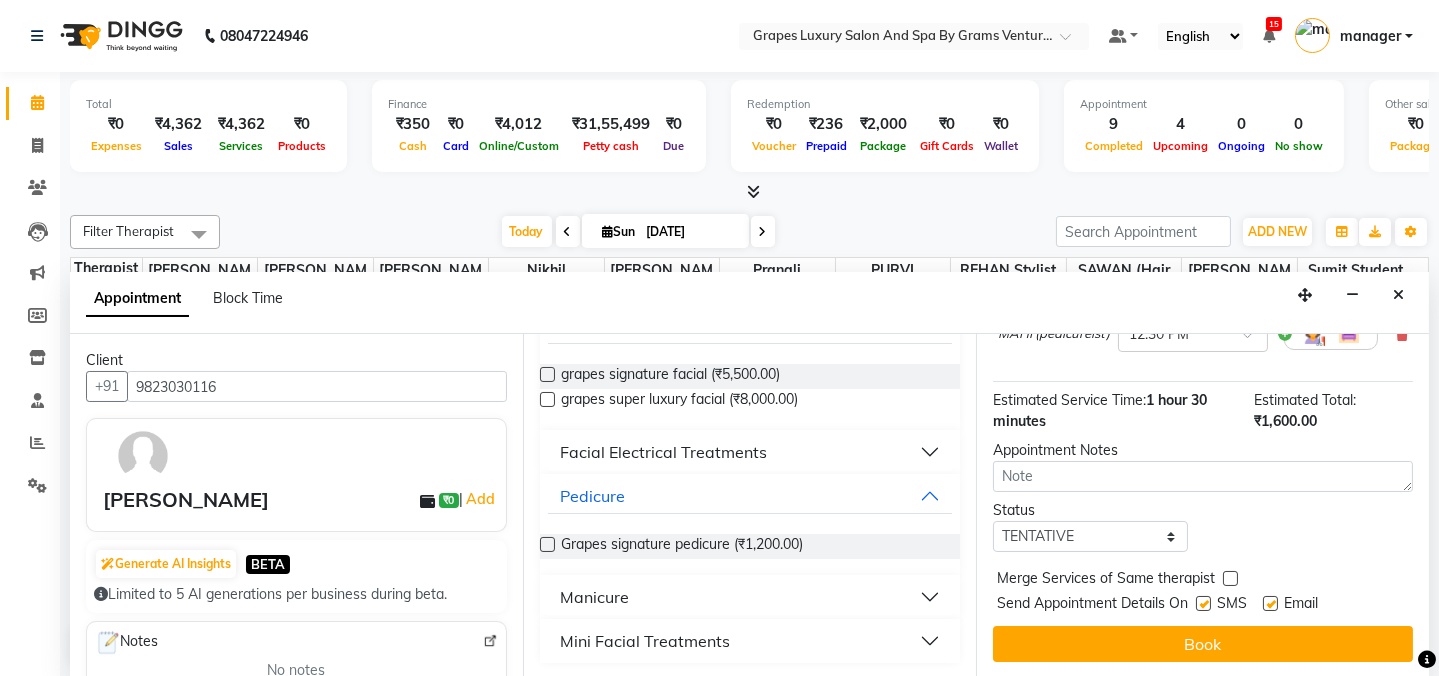 click at bounding box center (1270, 603) 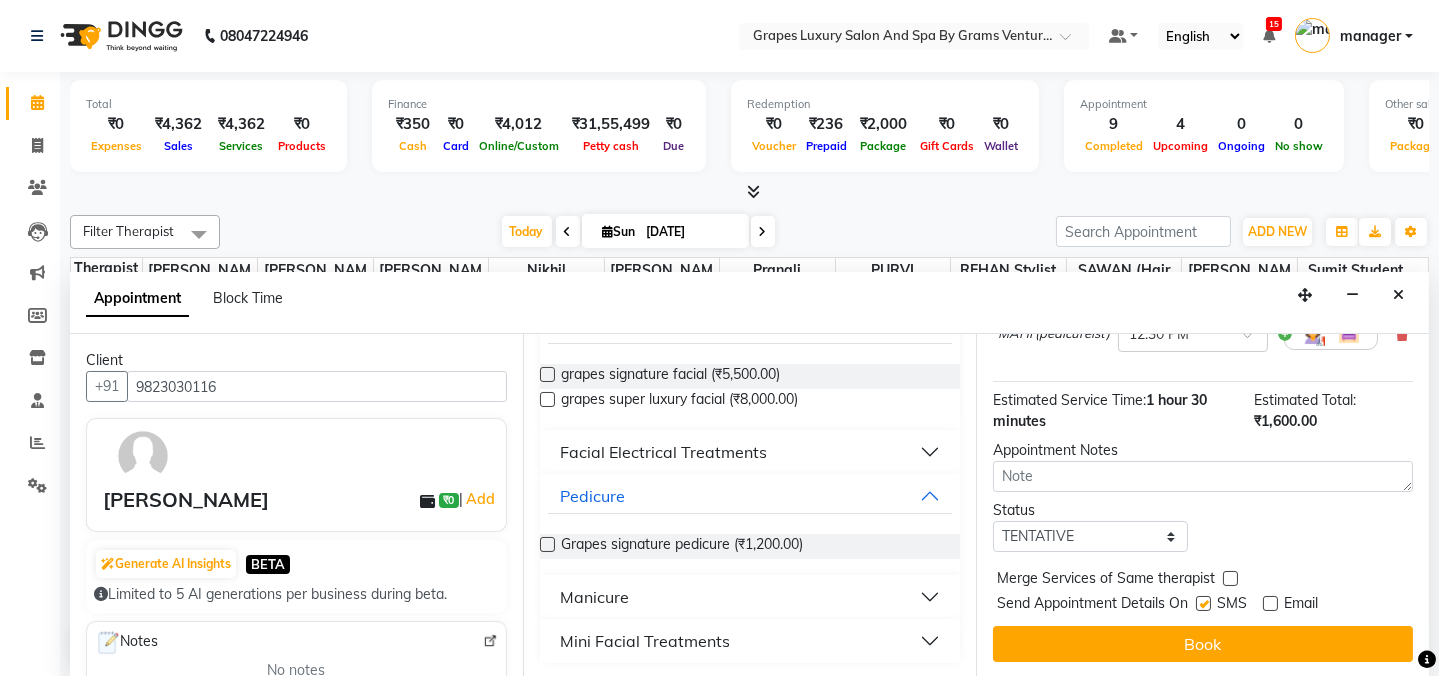 click at bounding box center (1203, 603) 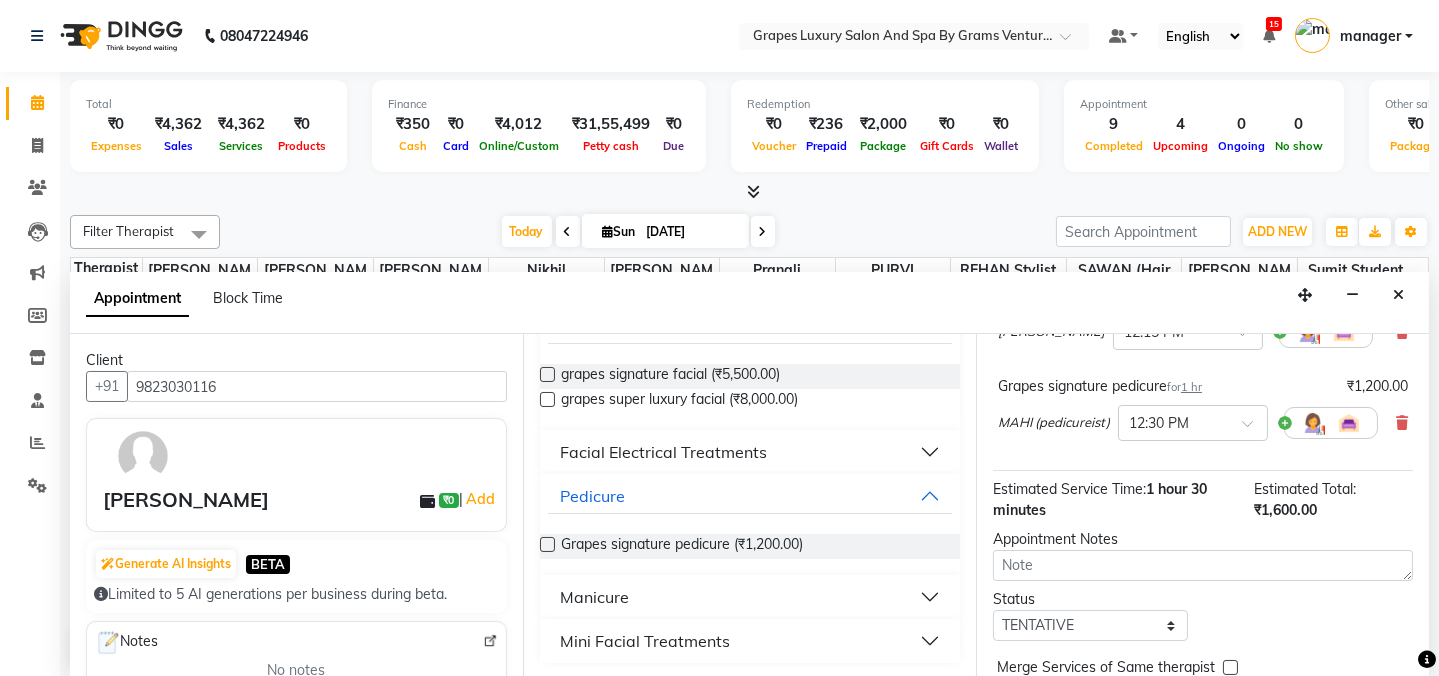 scroll, scrollTop: 408, scrollLeft: 0, axis: vertical 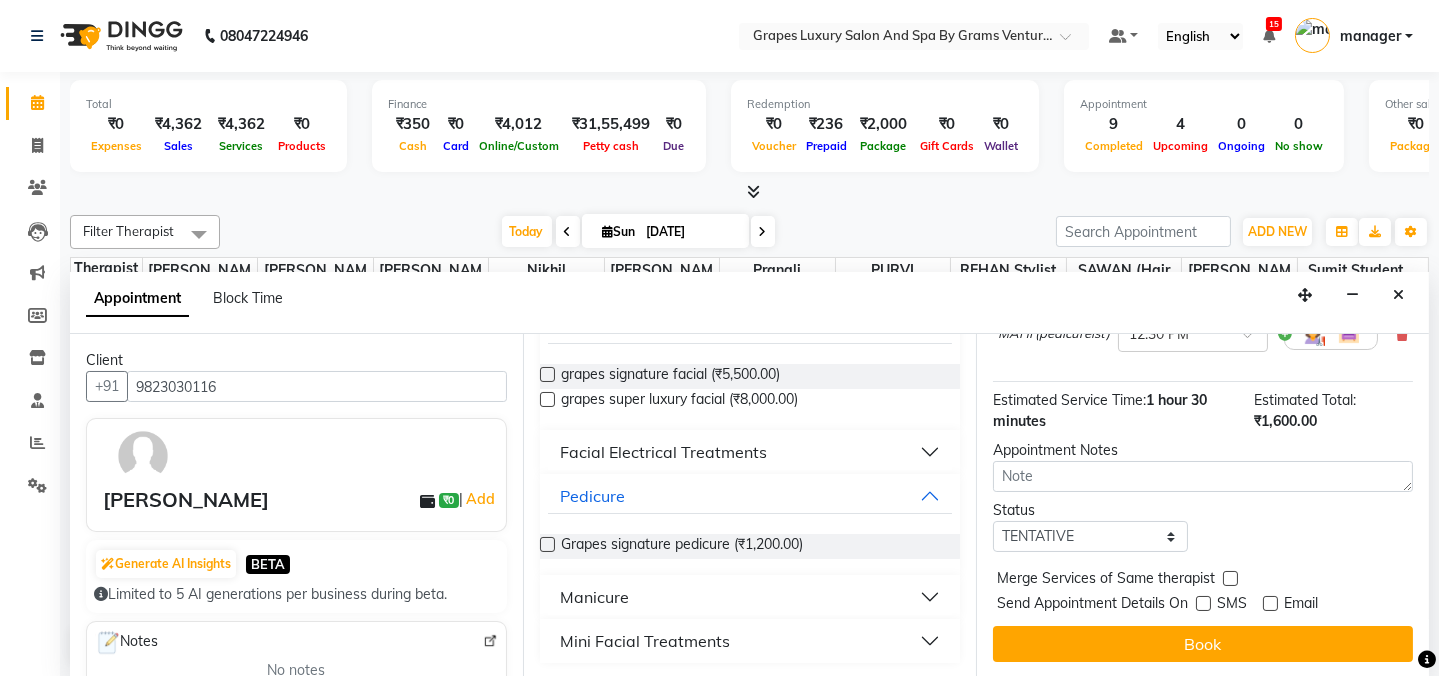 click on "Book" at bounding box center (1203, 644) 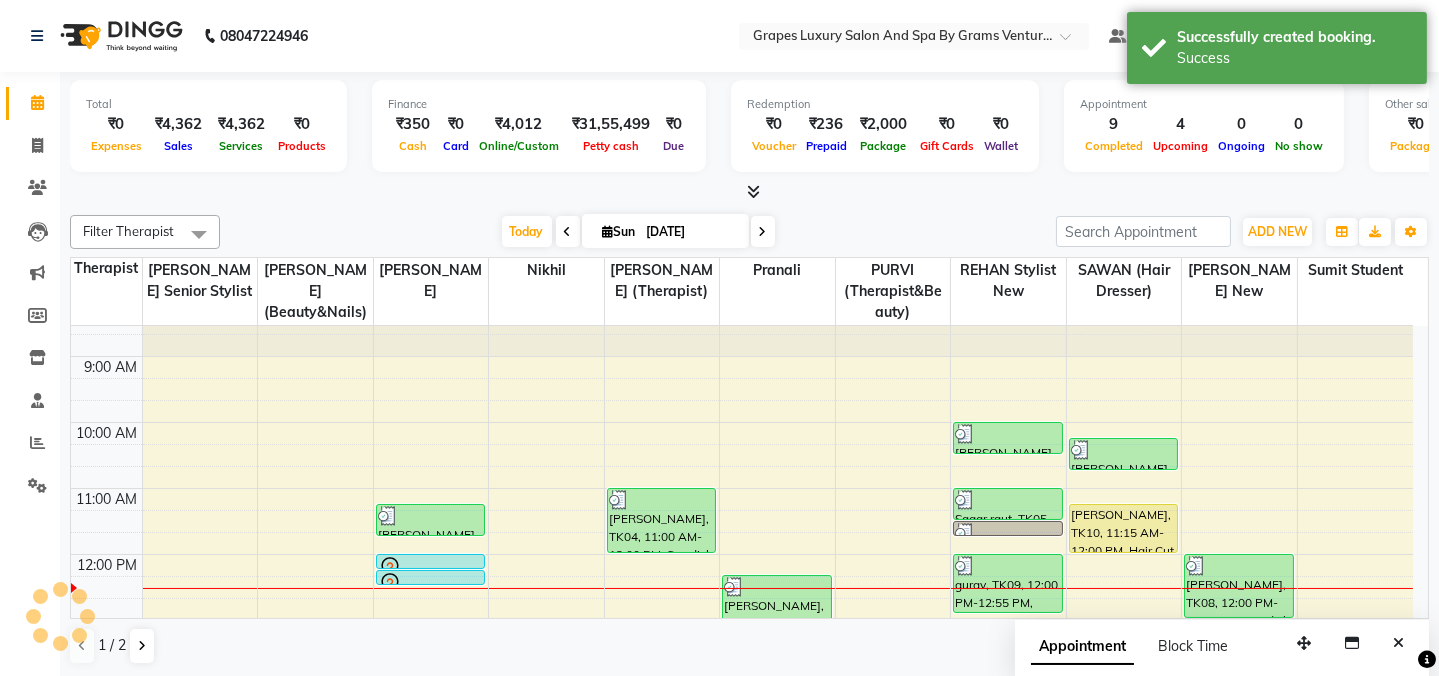 scroll, scrollTop: 0, scrollLeft: 0, axis: both 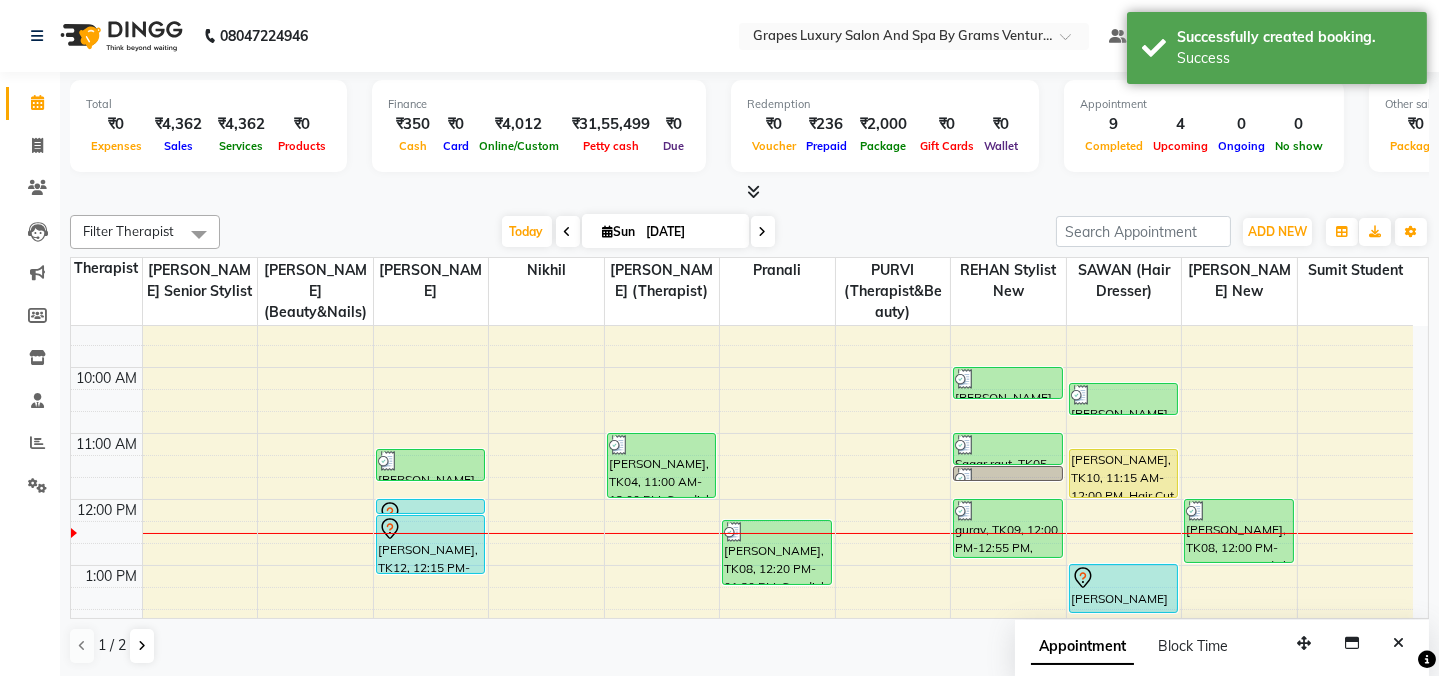 drag, startPoint x: 410, startPoint y: 528, endPoint x: 410, endPoint y: 568, distance: 40 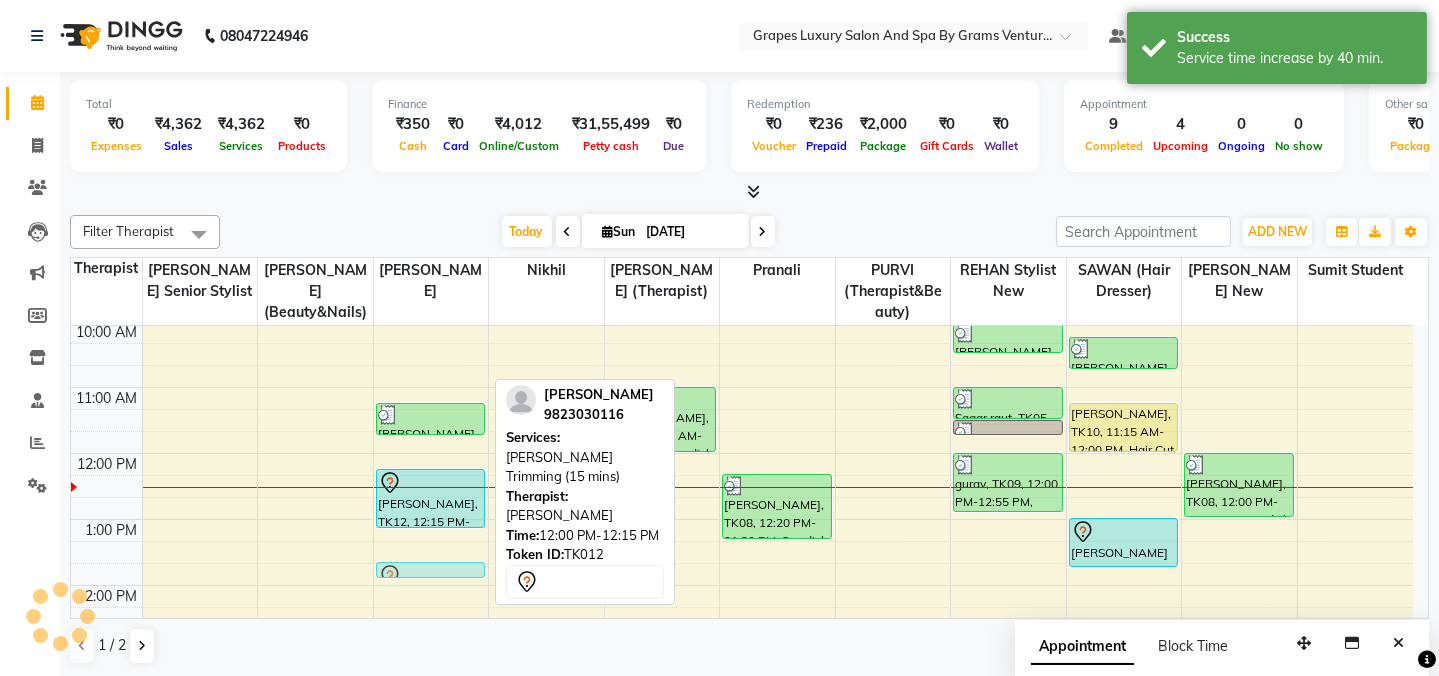 scroll, scrollTop: 136, scrollLeft: 0, axis: vertical 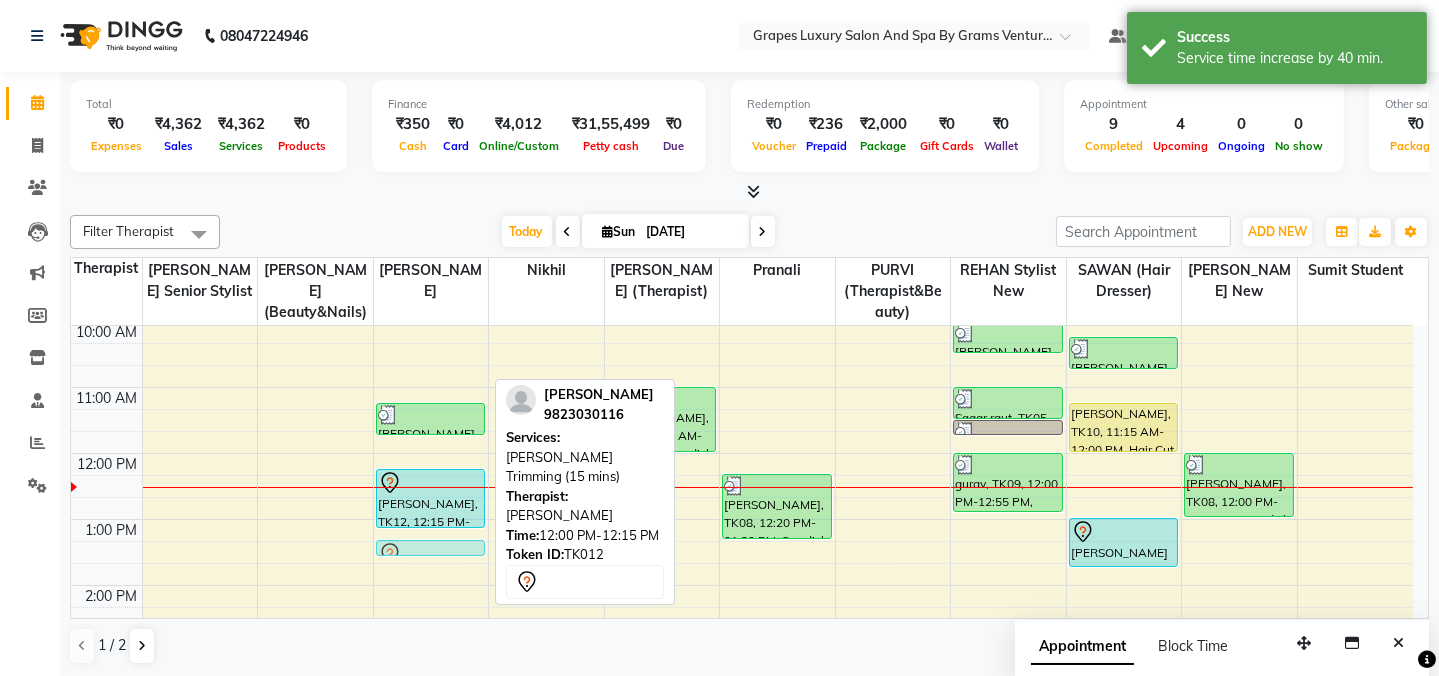 drag, startPoint x: 438, startPoint y: 505, endPoint x: 461, endPoint y: 541, distance: 42.72002 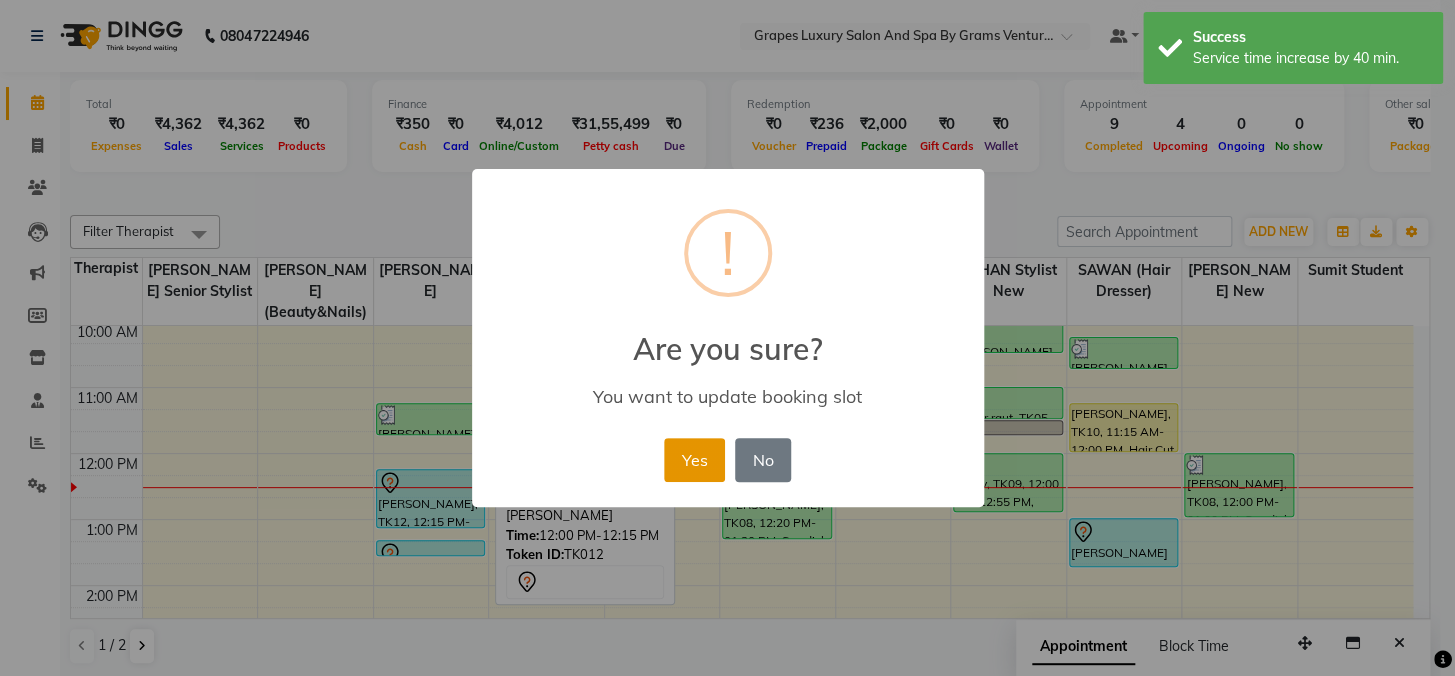 click on "Yes" at bounding box center [694, 460] 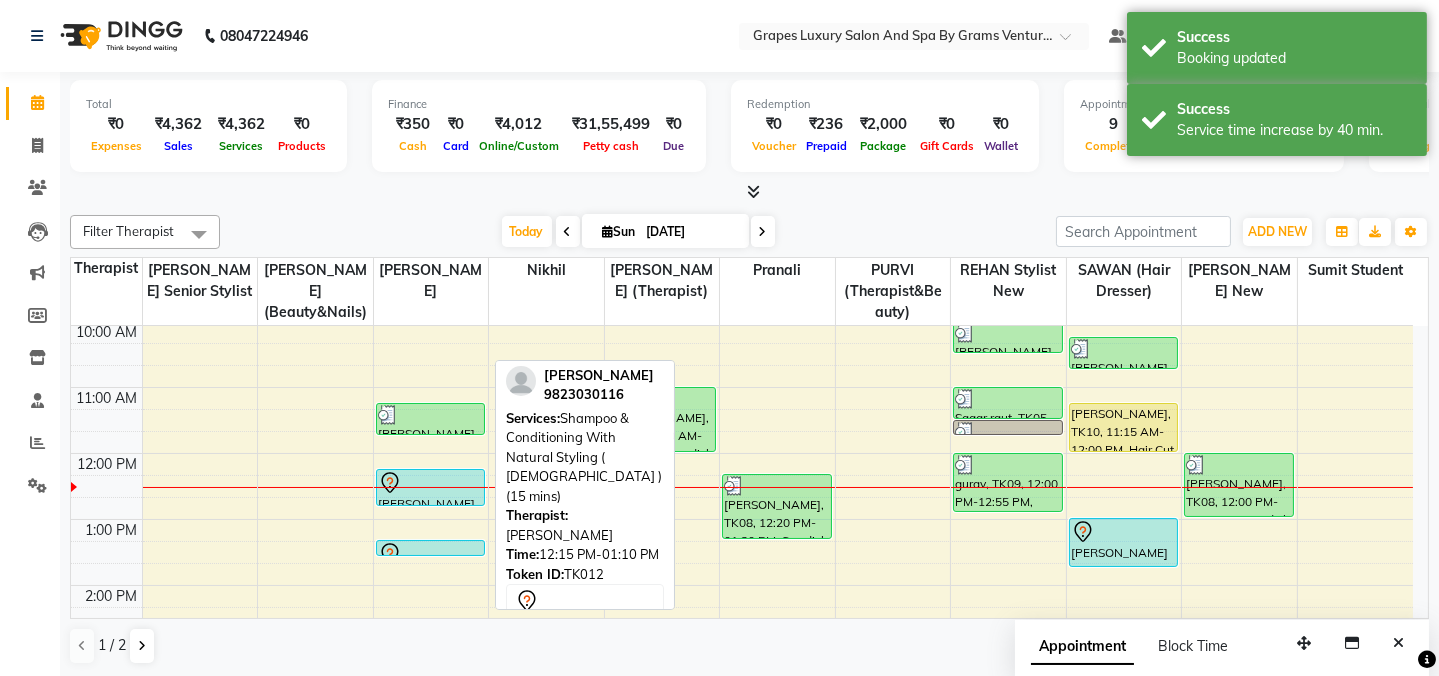 drag, startPoint x: 475, startPoint y: 525, endPoint x: 481, endPoint y: 510, distance: 16.155495 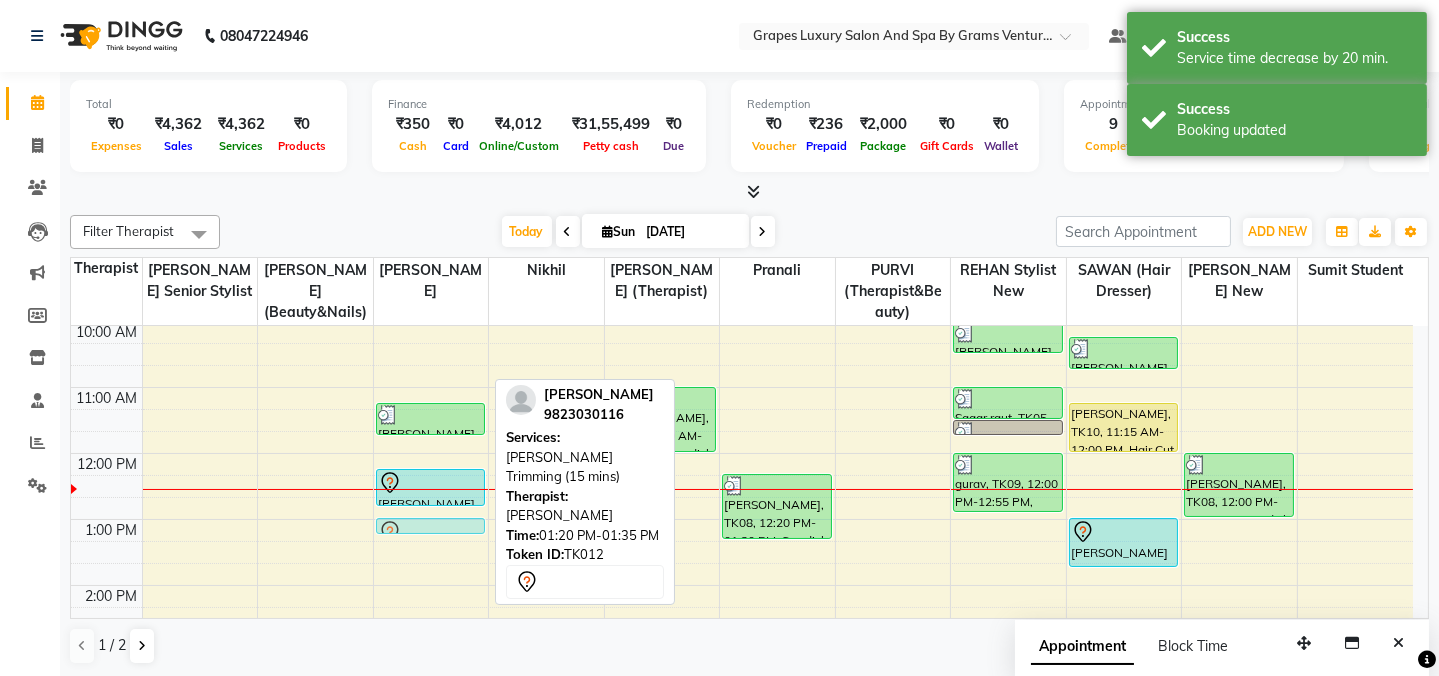drag, startPoint x: 455, startPoint y: 545, endPoint x: 466, endPoint y: 522, distance: 25.495098 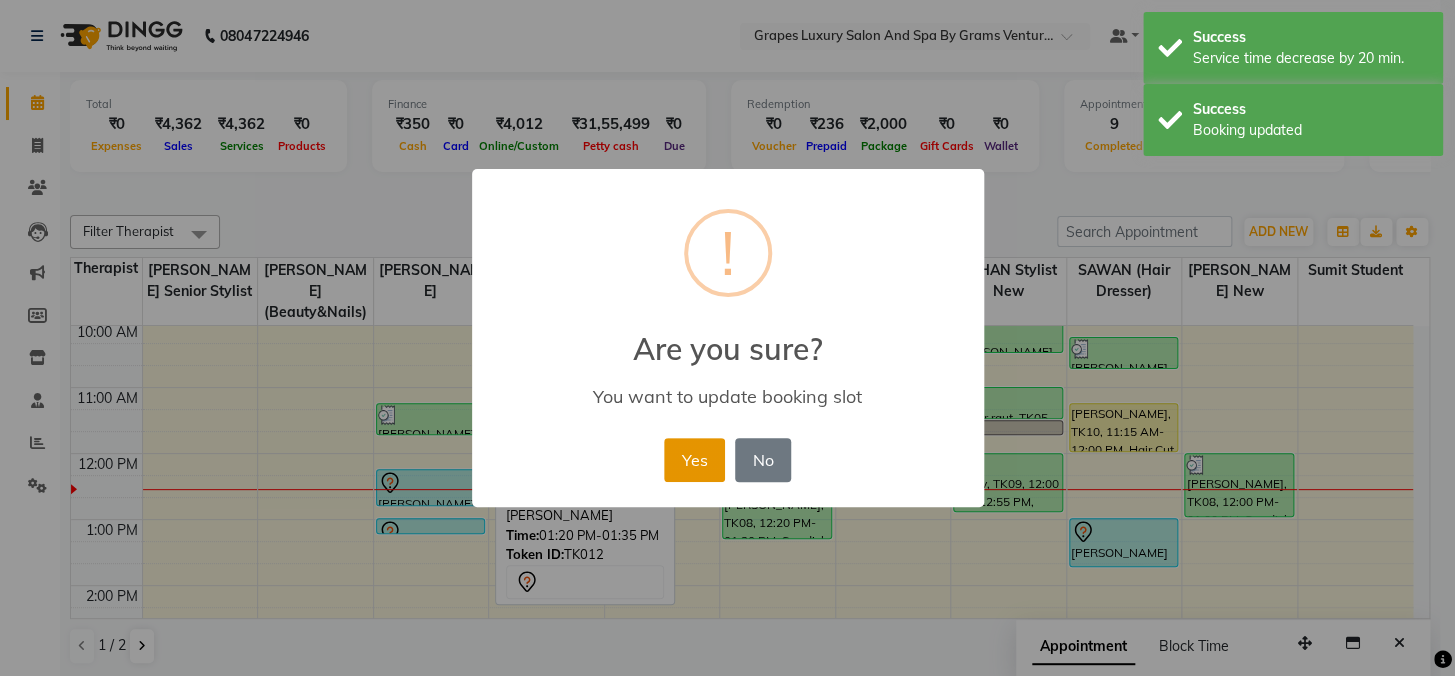 click on "Yes" at bounding box center [694, 460] 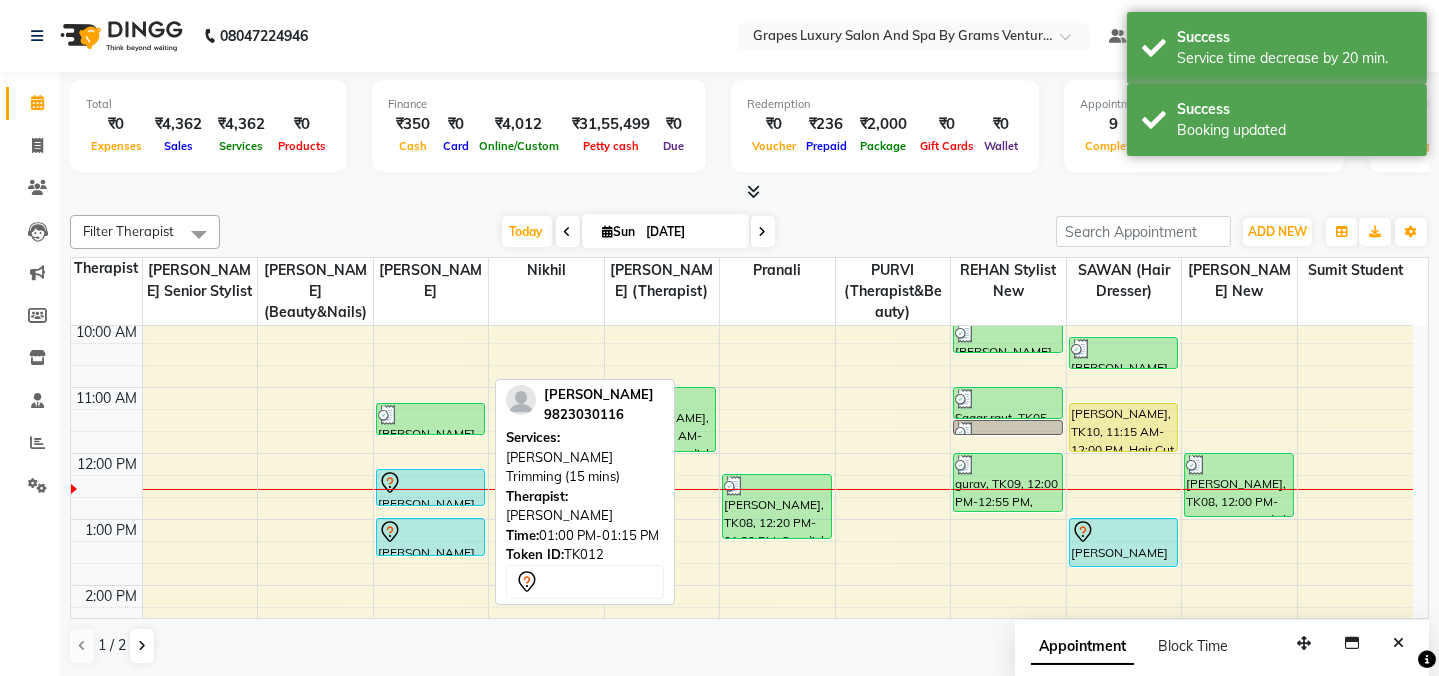 click on "akash bhandar, TK07, 11:15 AM-11:45 AM, Hair Cut Male (30 mins)             Pradeep Agrawal, TK12, 12:15 PM-12:50 PM, Shampoo & Conditioning With Natural Styling ( Male ) (15 mins)             Pradeep Agrawal, TK12, 01:00 PM-01:15 PM, Beard Trimming (15 mins)             Pradeep Agrawal, TK12, 01:00 PM-01:15 PM, Beard Trimming (15 mins)" at bounding box center (431, 618) 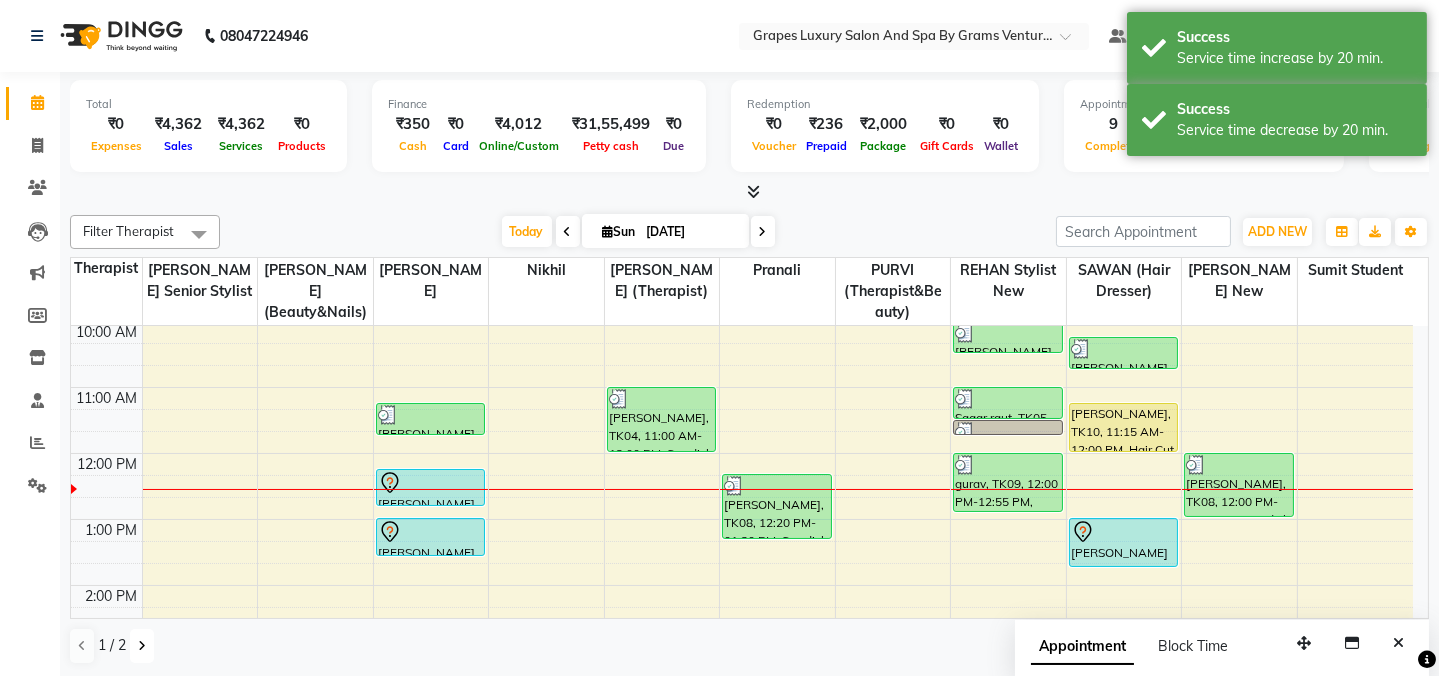 click at bounding box center (142, 646) 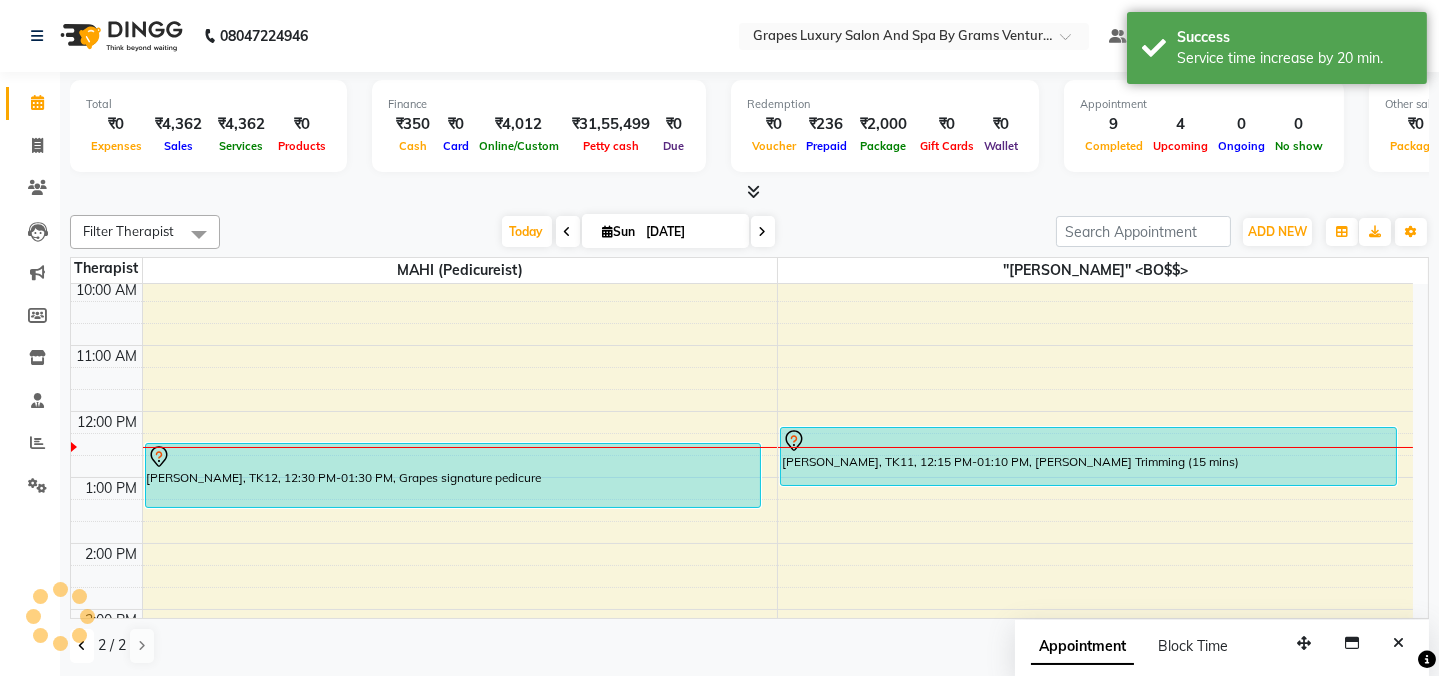 click at bounding box center (82, 646) 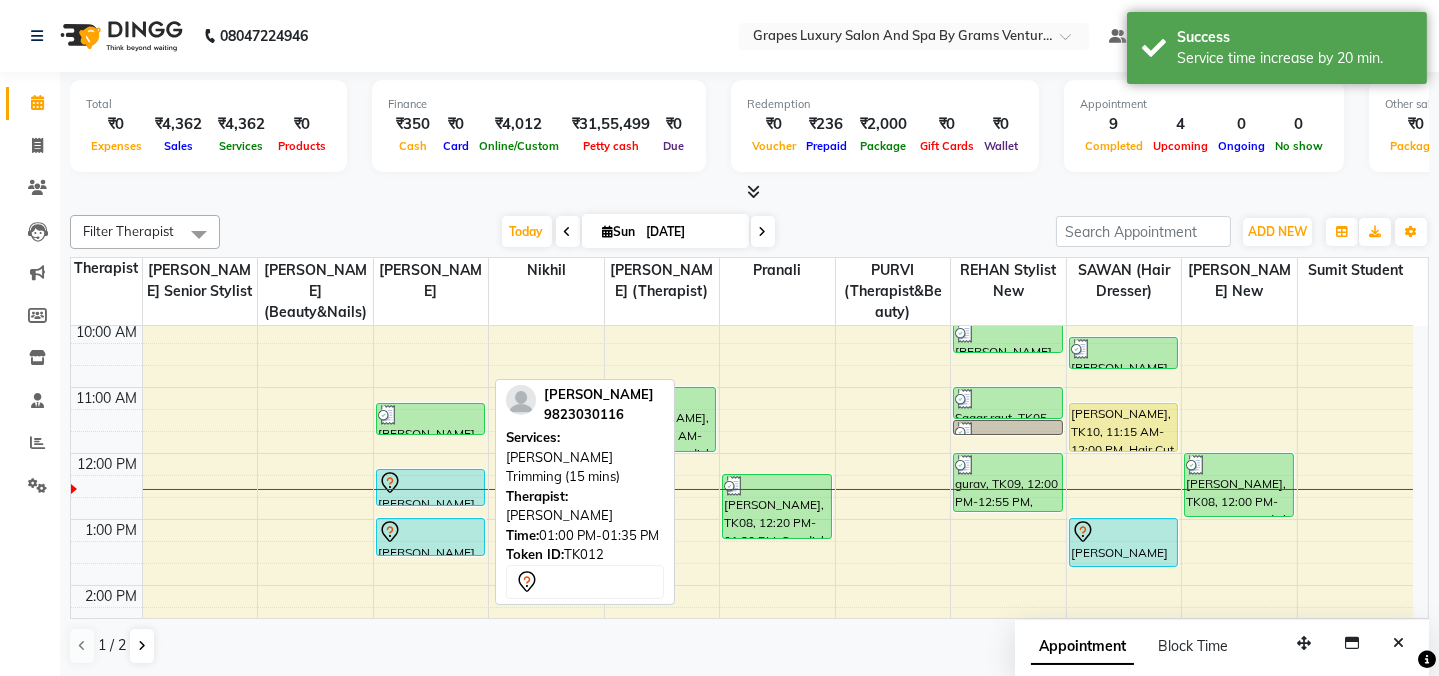 click on "[PERSON_NAME], TK12, 01:00 PM-01:35 PM, [PERSON_NAME] Trimming (15 mins)" at bounding box center [431, 537] 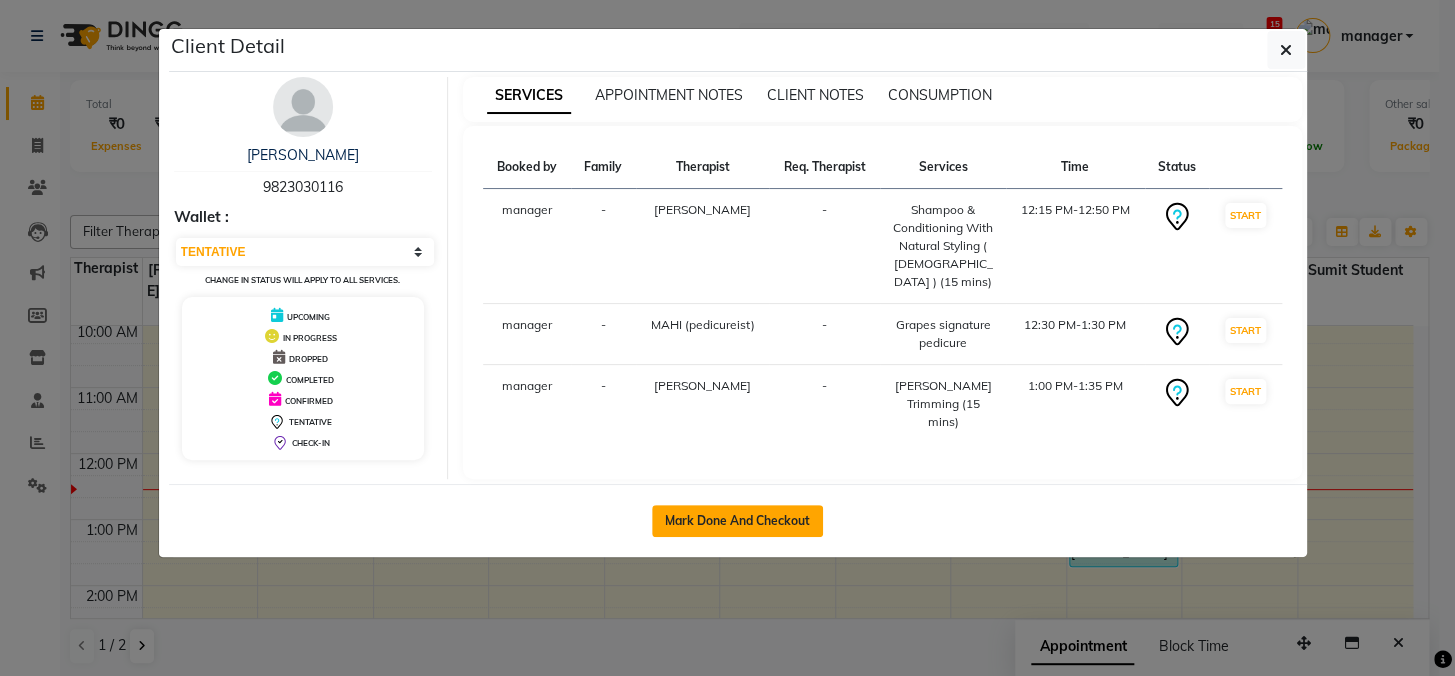 click on "Mark Done And Checkout" 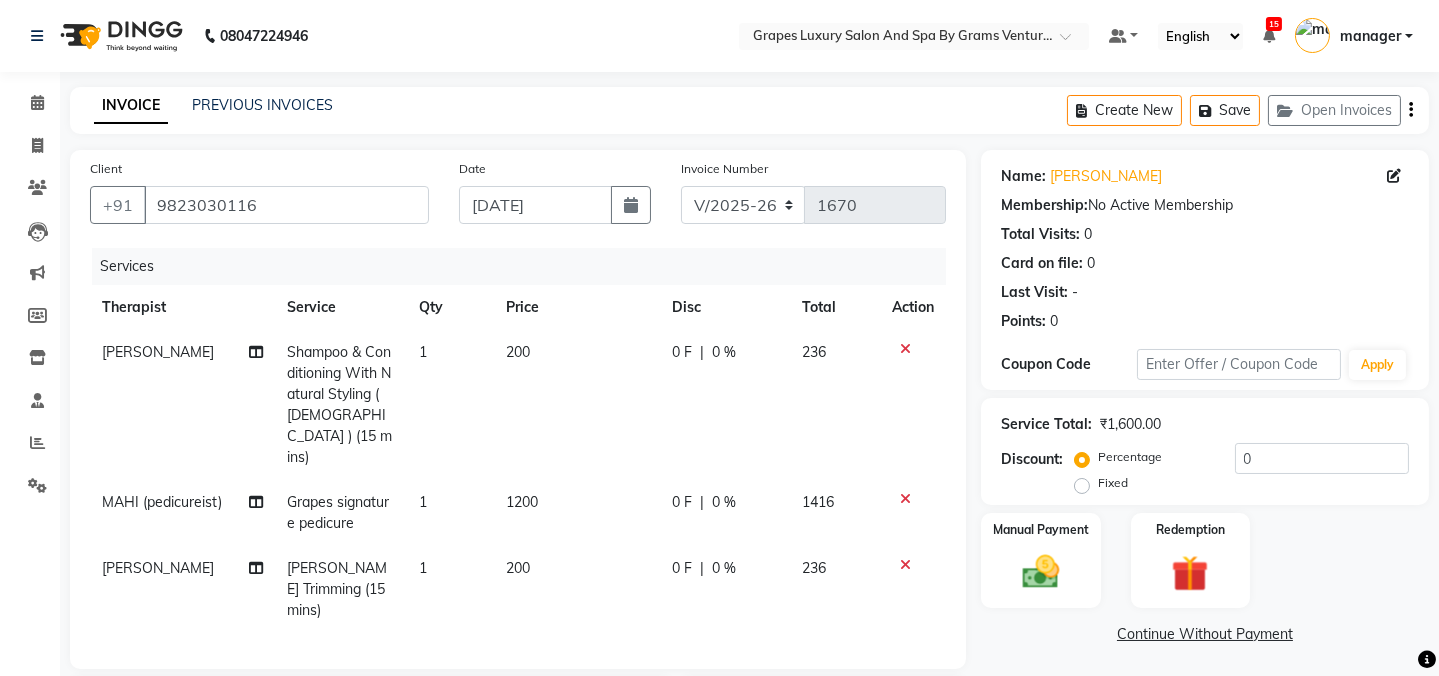 scroll, scrollTop: 278, scrollLeft: 0, axis: vertical 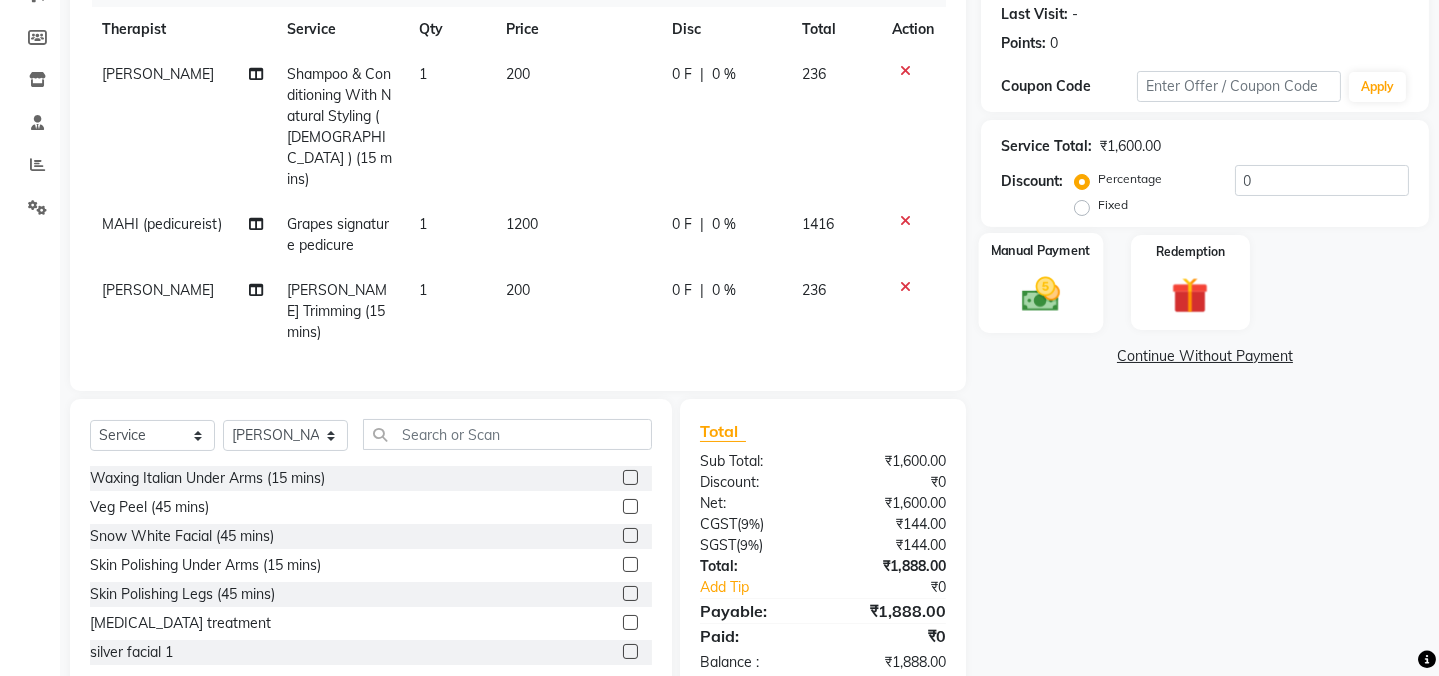 click on "Manual Payment" 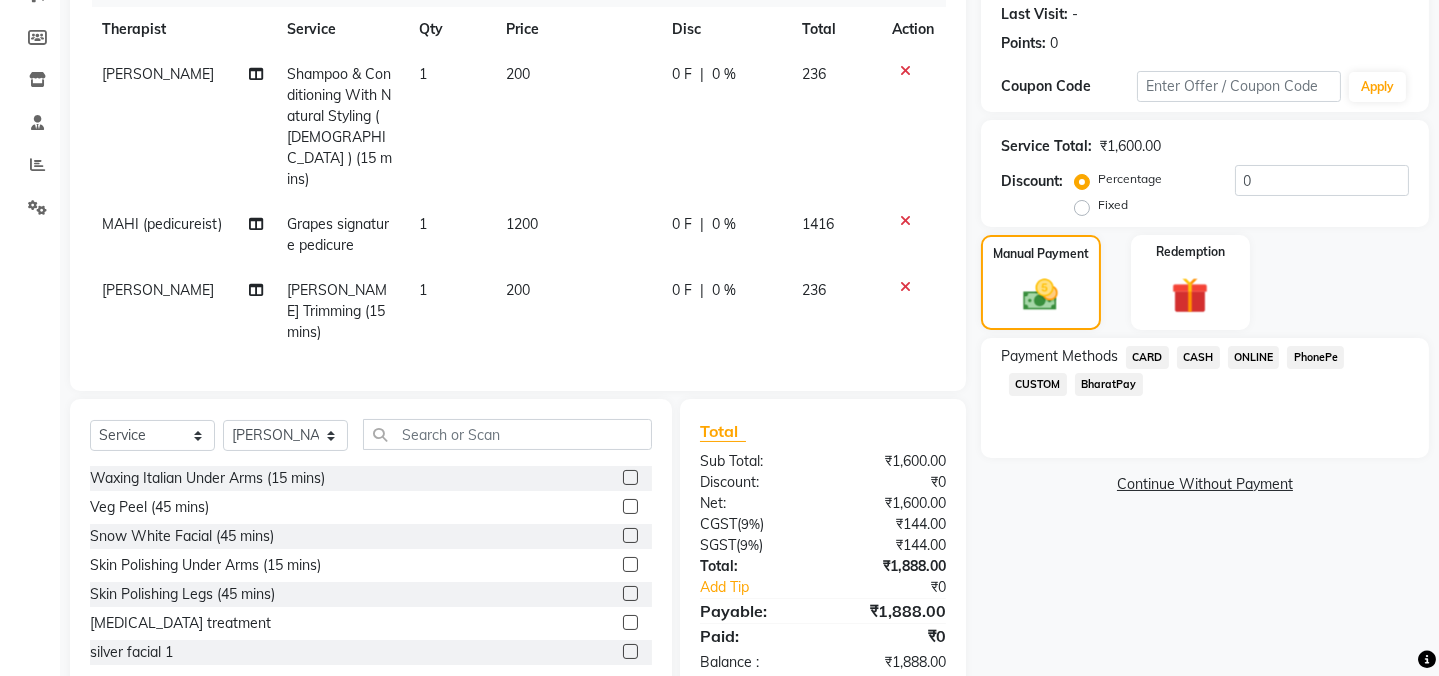 click on "CASH" 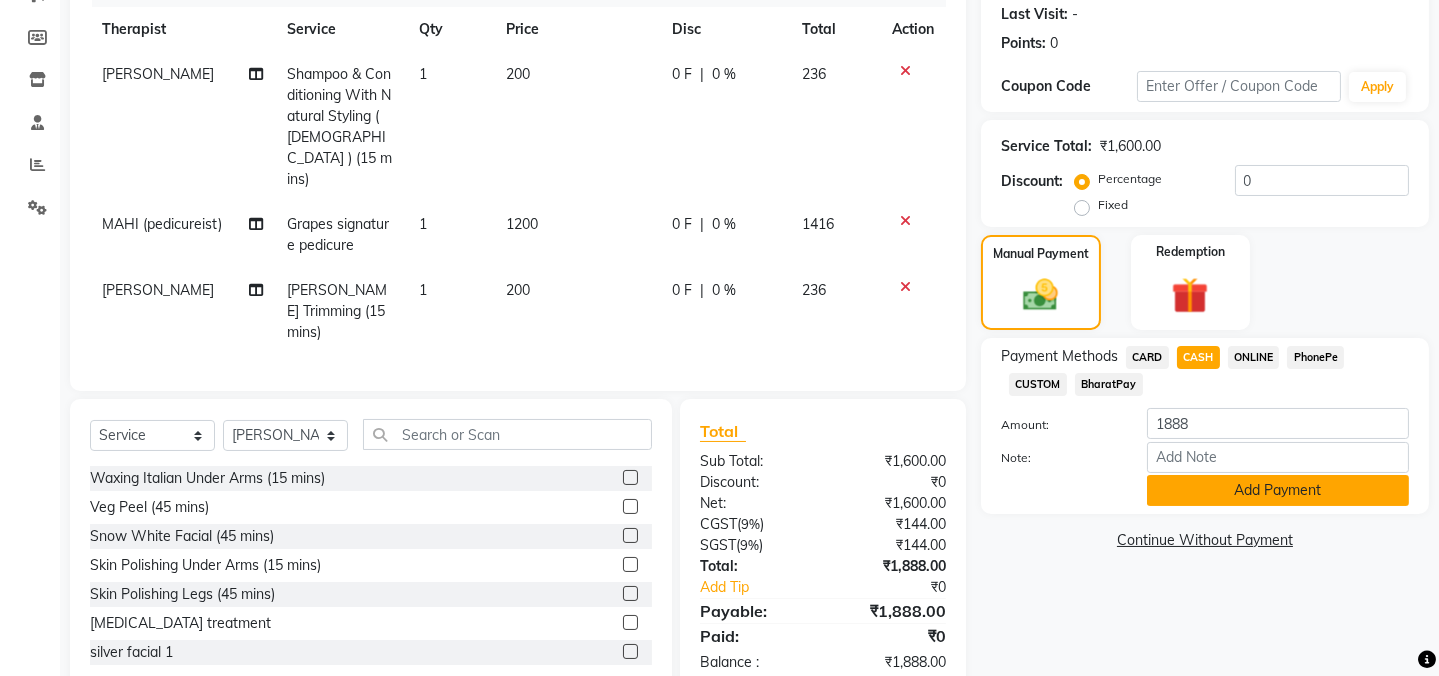 click on "Add Payment" 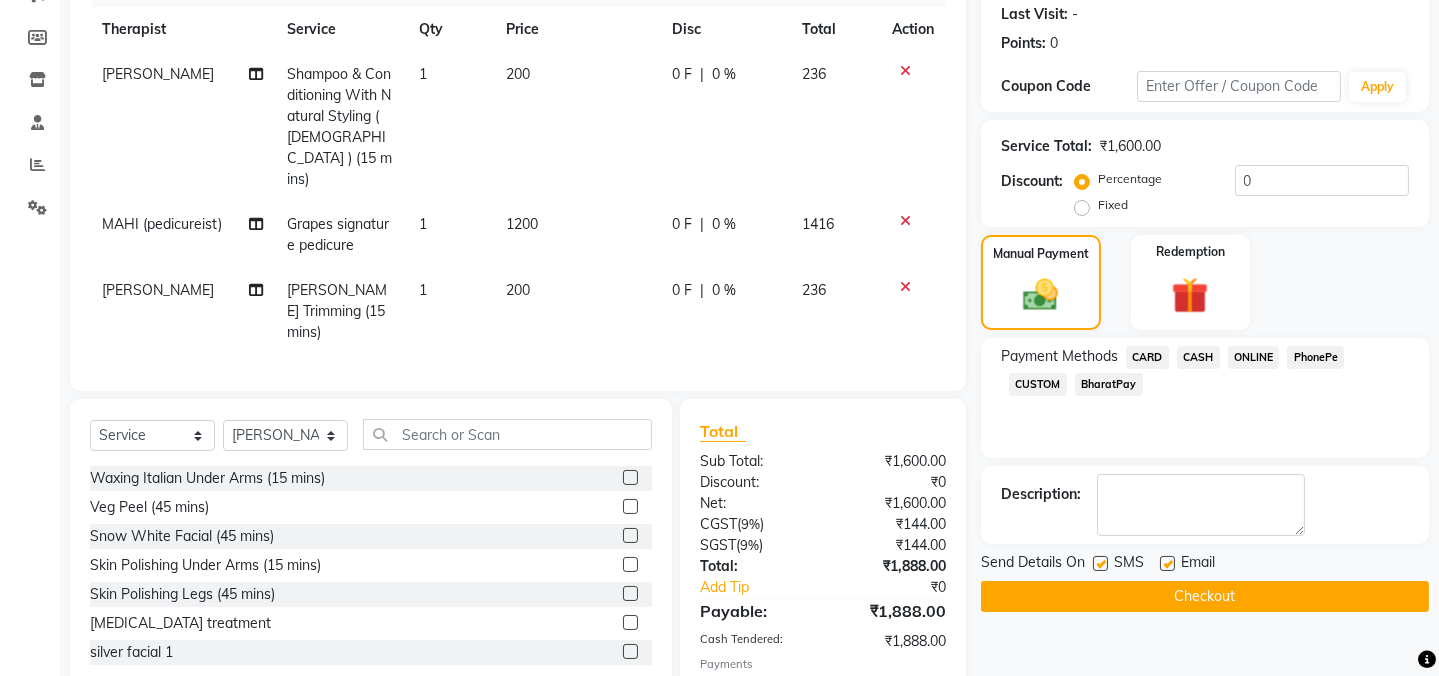 click 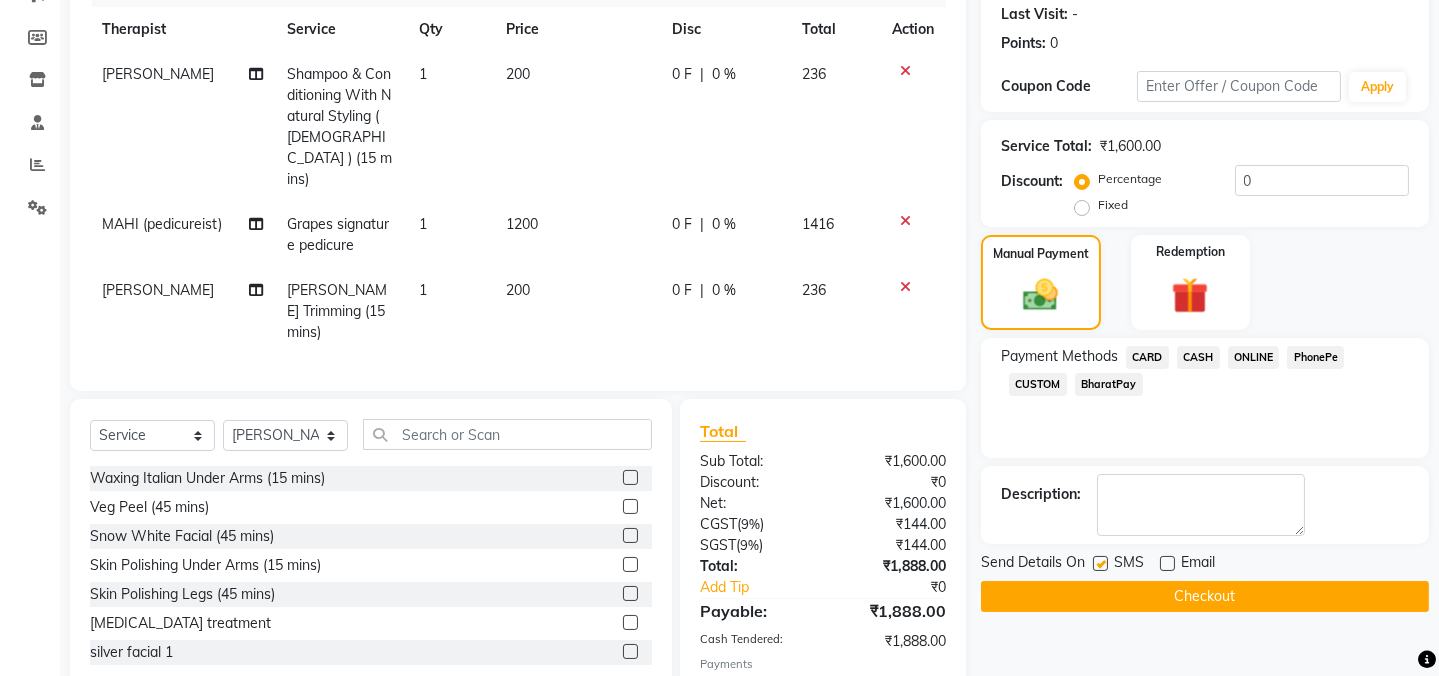 scroll, scrollTop: 349, scrollLeft: 0, axis: vertical 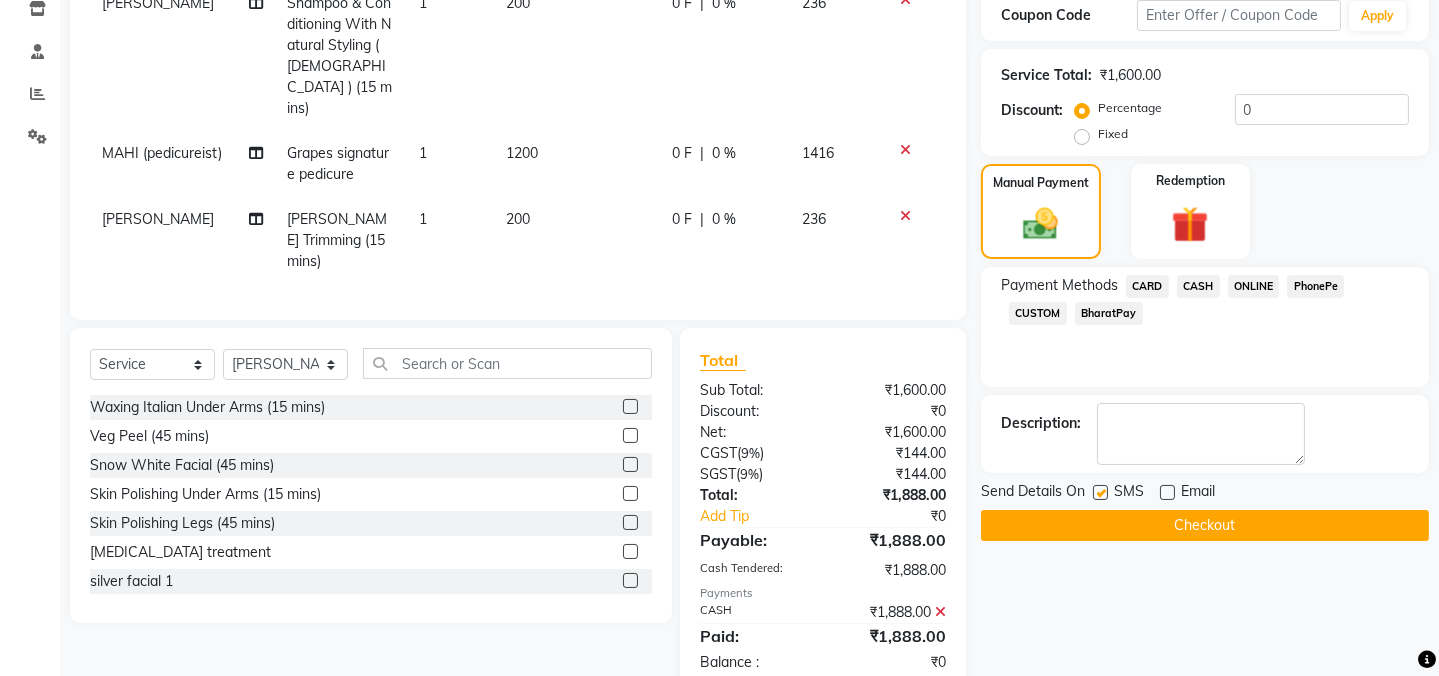 click 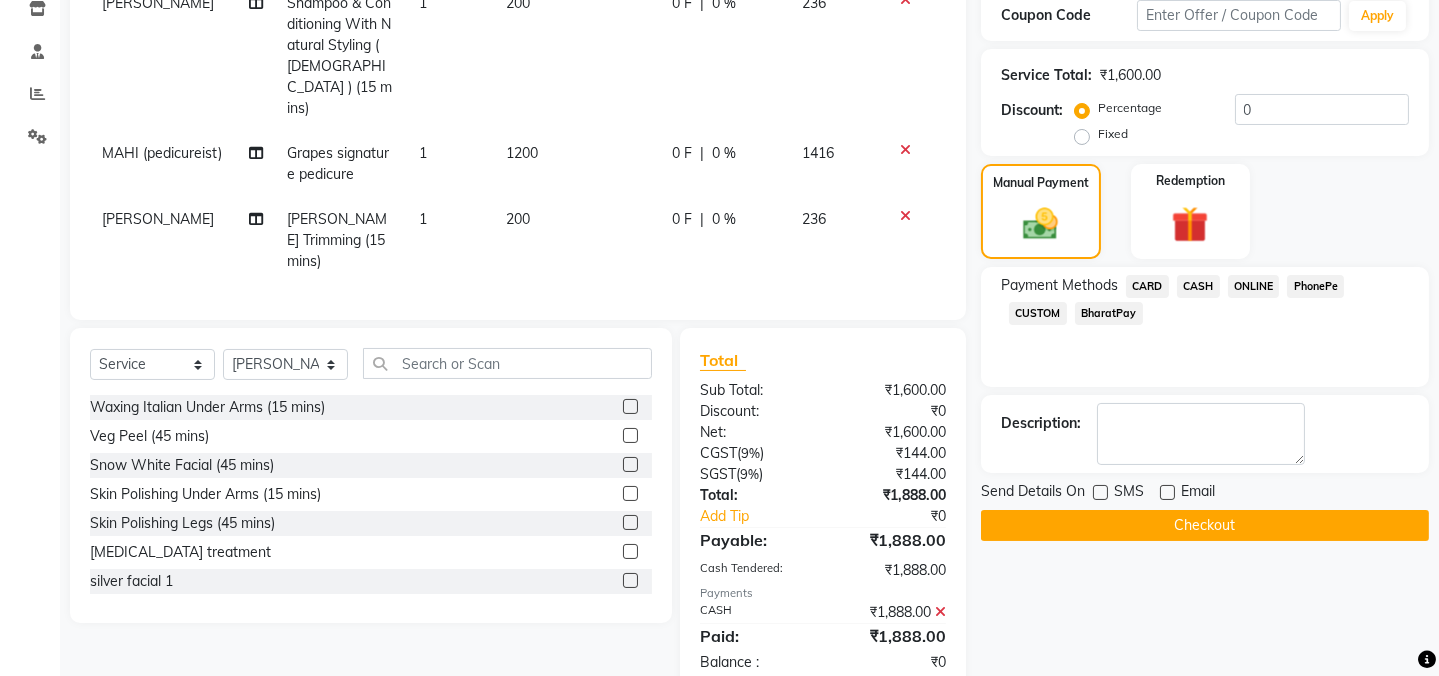 click on "Checkout" 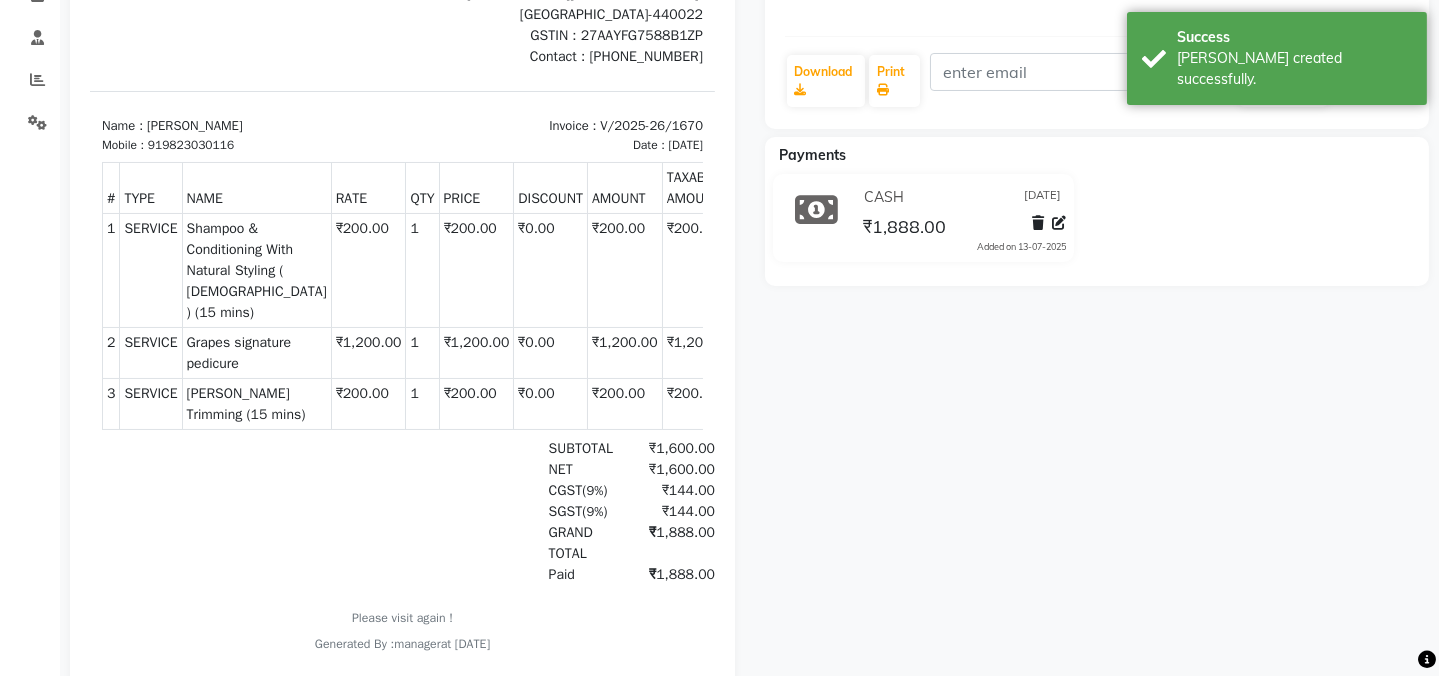 scroll, scrollTop: 0, scrollLeft: 0, axis: both 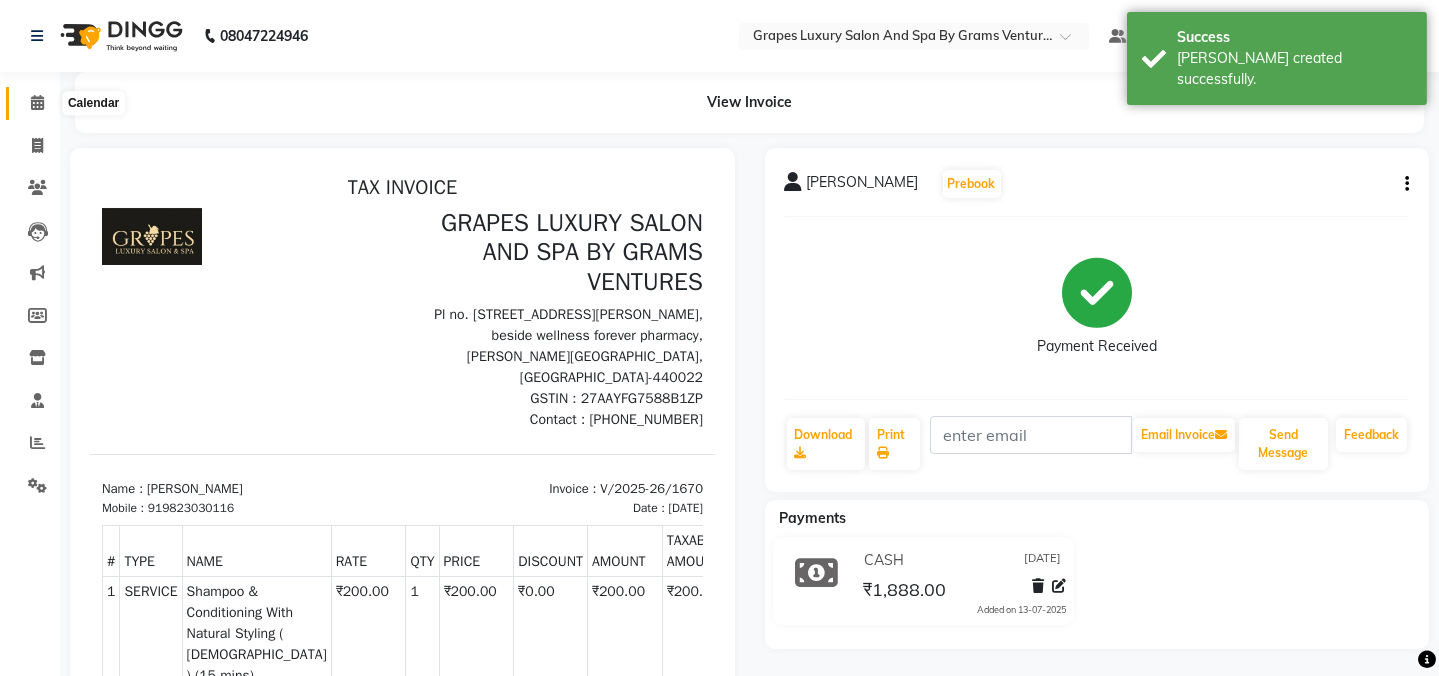 click 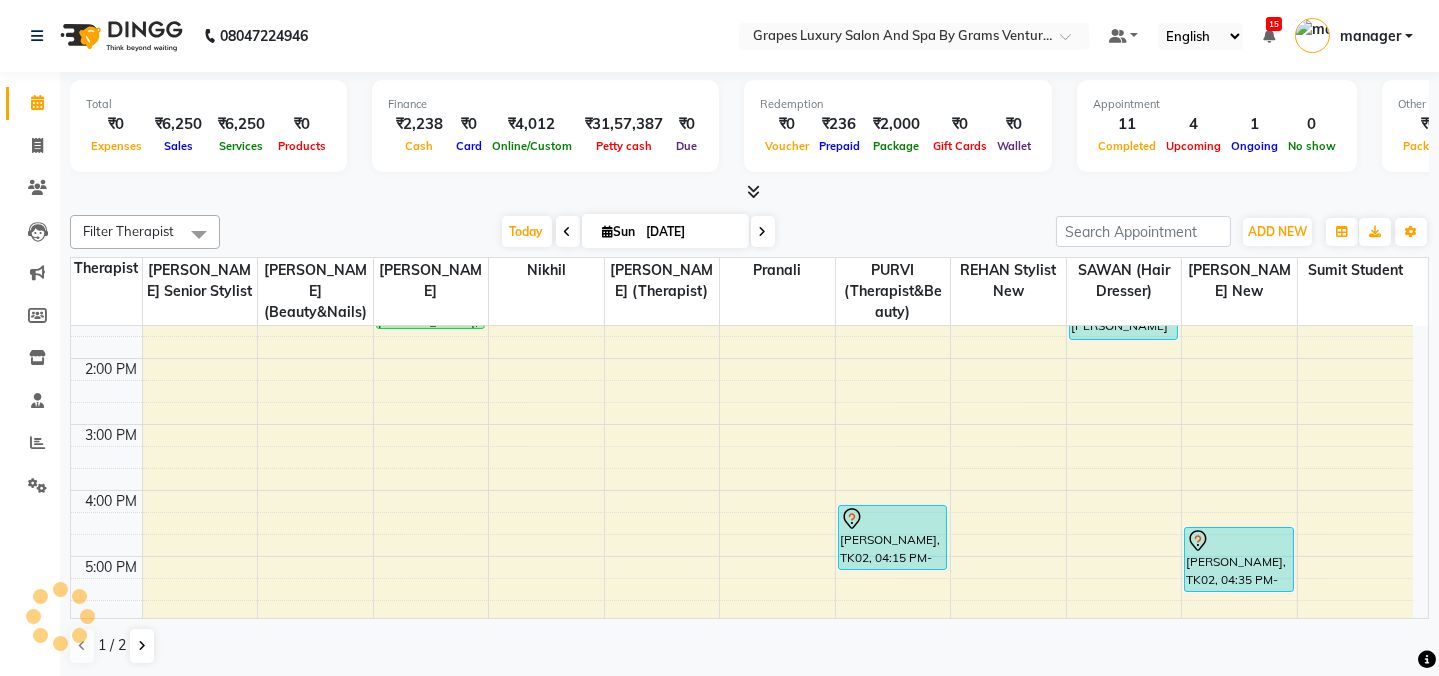 scroll, scrollTop: 181, scrollLeft: 0, axis: vertical 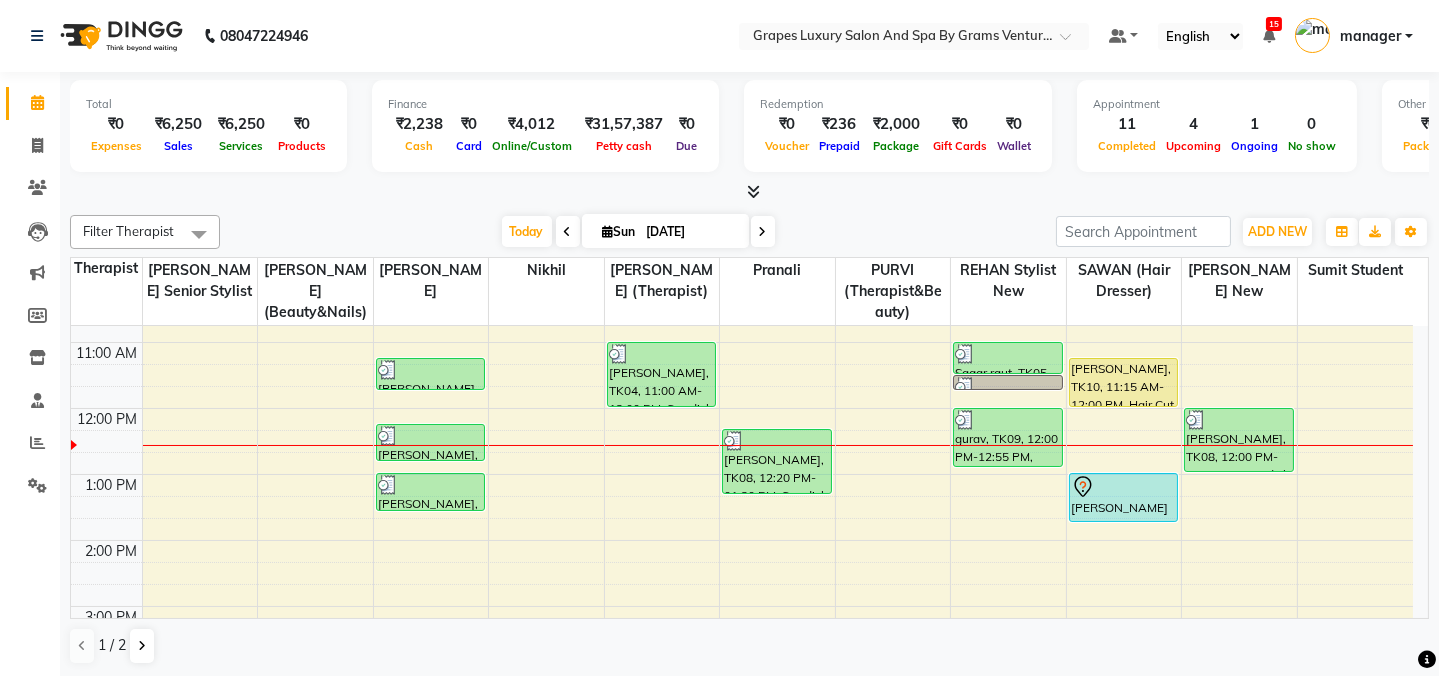 click on "8:00 AM 9:00 AM 10:00 AM 11:00 AM 12:00 PM 1:00 PM 2:00 PM 3:00 PM 4:00 PM 5:00 PM 6:00 PM 7:00 PM 8:00 PM     akash bhandar, TK07, 11:15 AM-11:45 AM, Hair Cut Male (30 mins)     Pradeep Agrawal, TK12, 12:15 PM-12:50 PM, Shampoo & Conditioning With Natural Styling ( Male ) (15 mins)     Pradeep Agrawal, TK12, 01:00 PM-01:35 PM, Beard Trimming (15 mins)     rajesh sir, TK04, 11:00 AM-12:00 PM, Swedish Body Massage (60 mins)     Ganesh Sir, TK08, 12:20 PM-01:20 PM, Swedish Body Massage (60 mins)             jatin, TK02, 04:15 PM-05:15 PM, Swedish Body Massage (60 mins)     Aniket sir, TK03, 10:00 AM-10:30 AM, Hair Cut Male (30 mins)     Sagar raut, TK05, 11:00 AM-11:30 AM, Hair Cut Male (30 mins)     Sagar raut, TK05, 11:30 AM-11:45 AM, Shaving (15 mins)     gurav, TK09, 12:00 PM-12:55 PM, Beard Trimming (15 mins)     ashish deshkar, TK06, 10:15 AM-10:45 AM, Hair Cut Male (30 mins)    priyanka waghodkar, TK10, 11:15 AM-12:00 PM, Hair Cut Female (45 mins)" at bounding box center (742, 573) 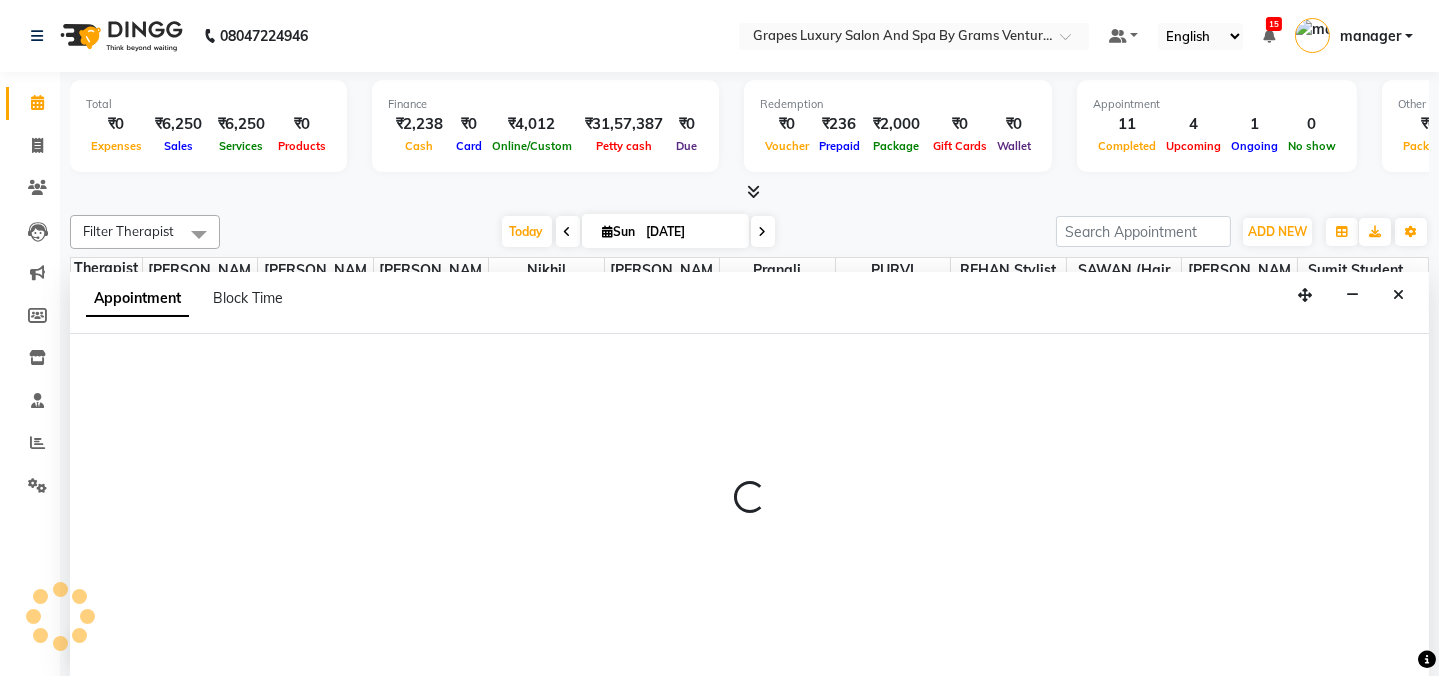 scroll, scrollTop: 0, scrollLeft: 0, axis: both 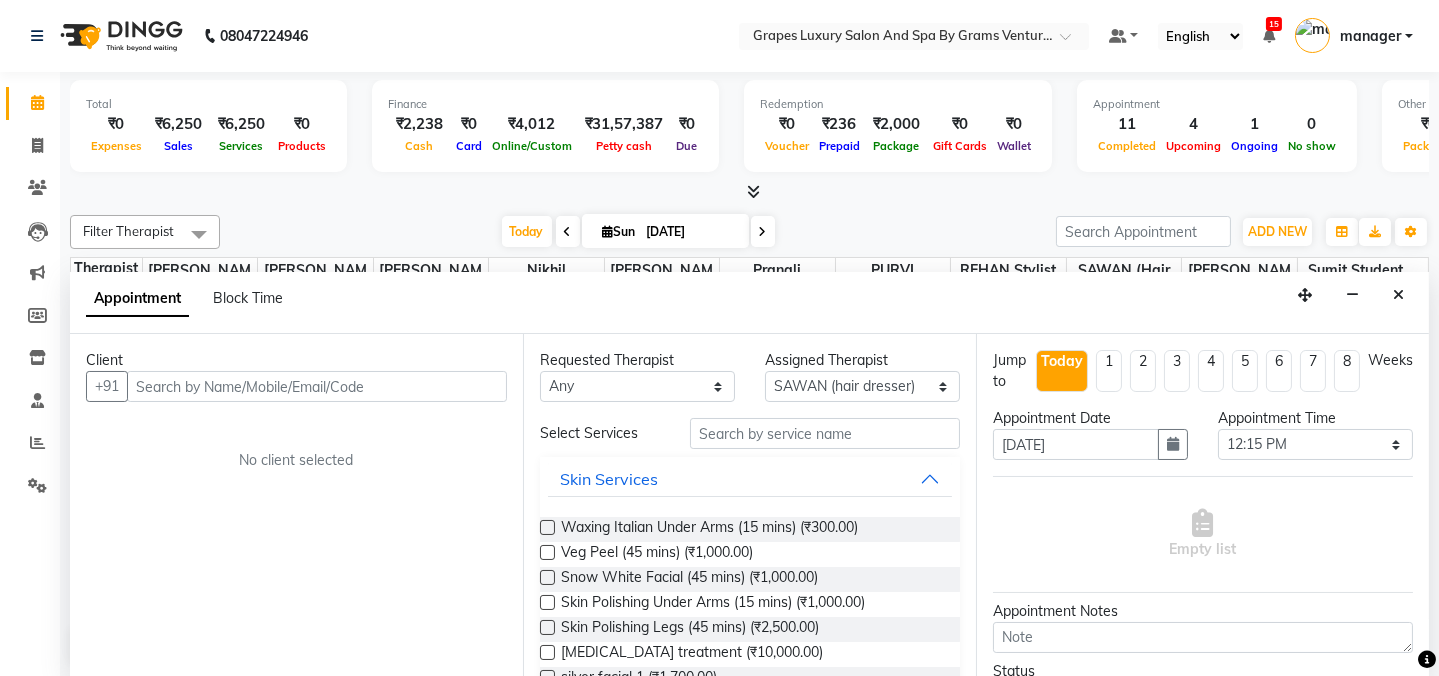click at bounding box center (317, 386) 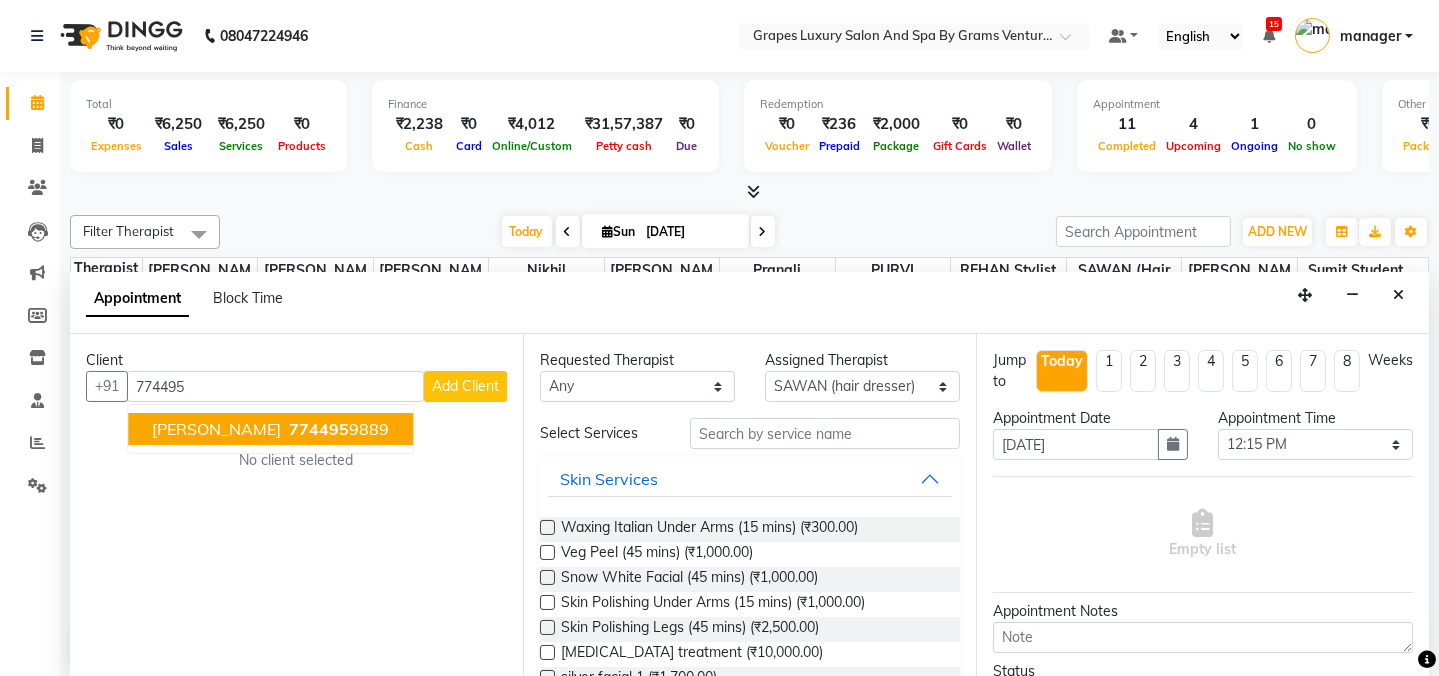 click on "palash kurade" at bounding box center [216, 429] 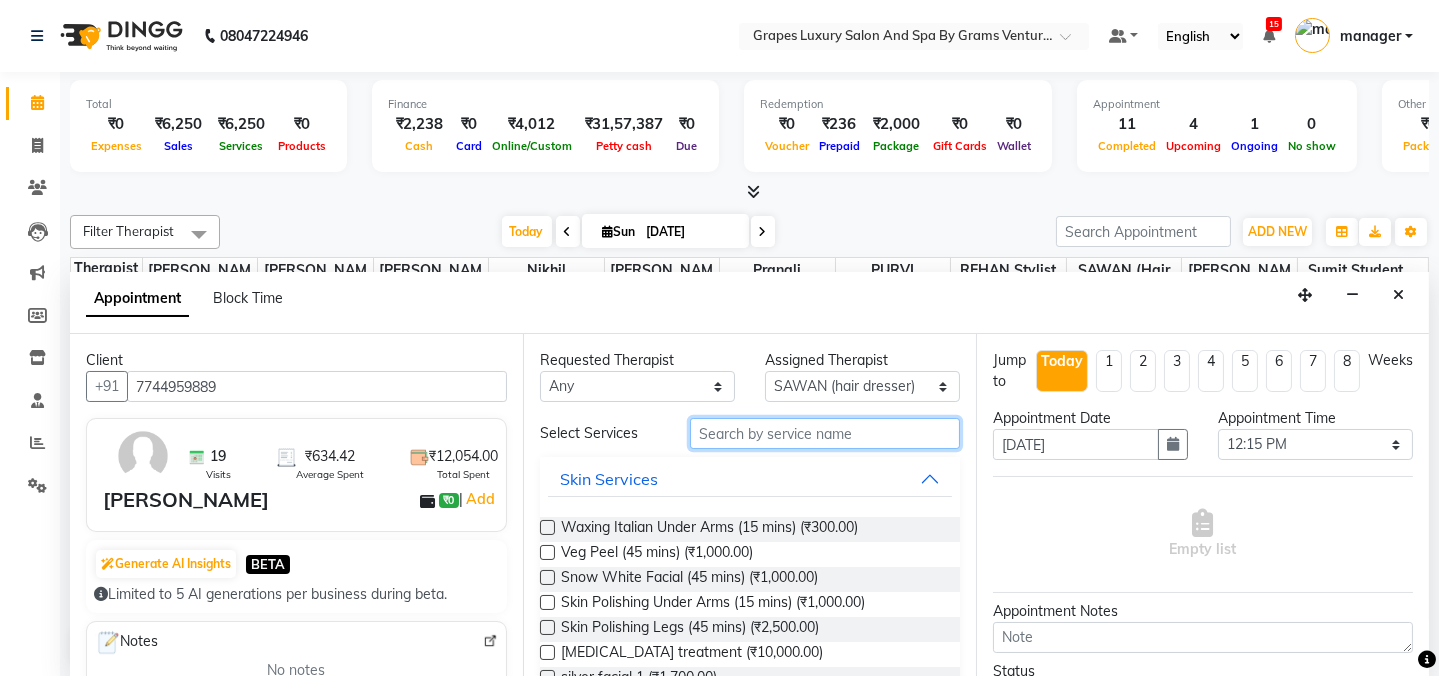 click at bounding box center [825, 433] 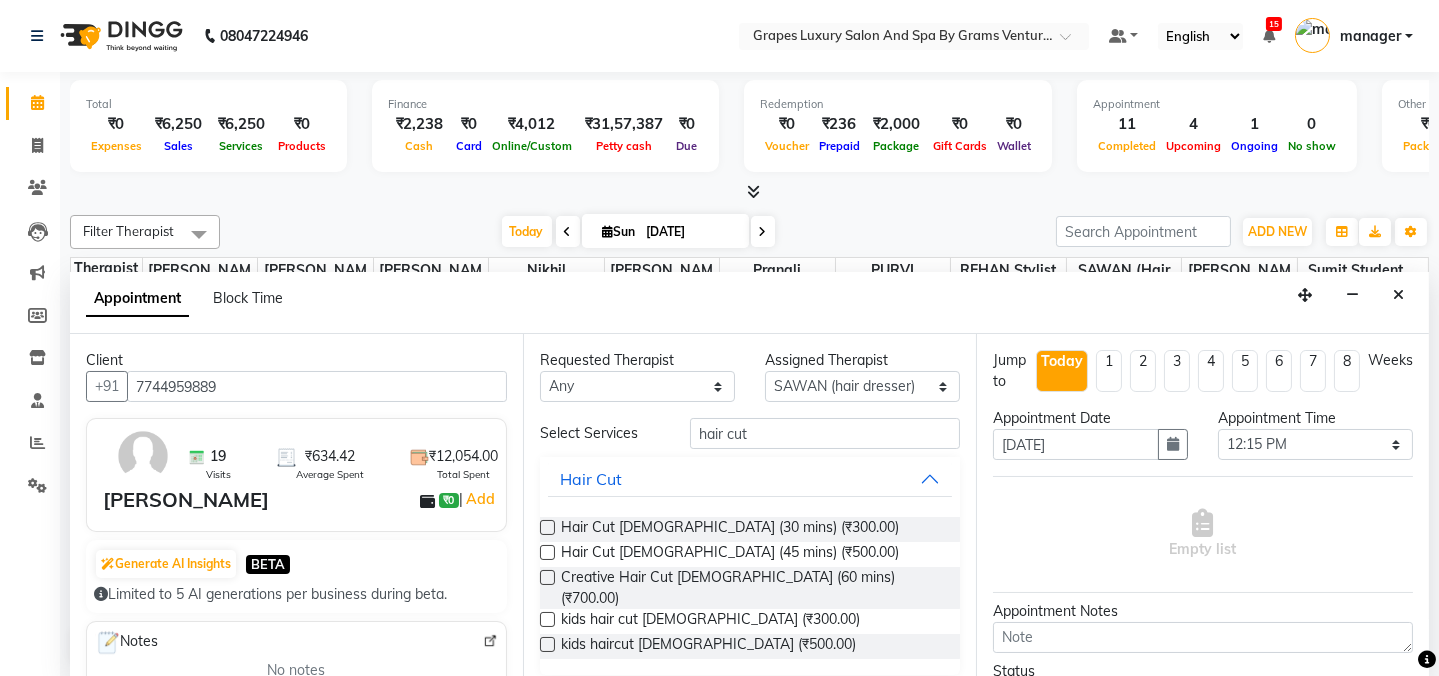 click at bounding box center [547, 527] 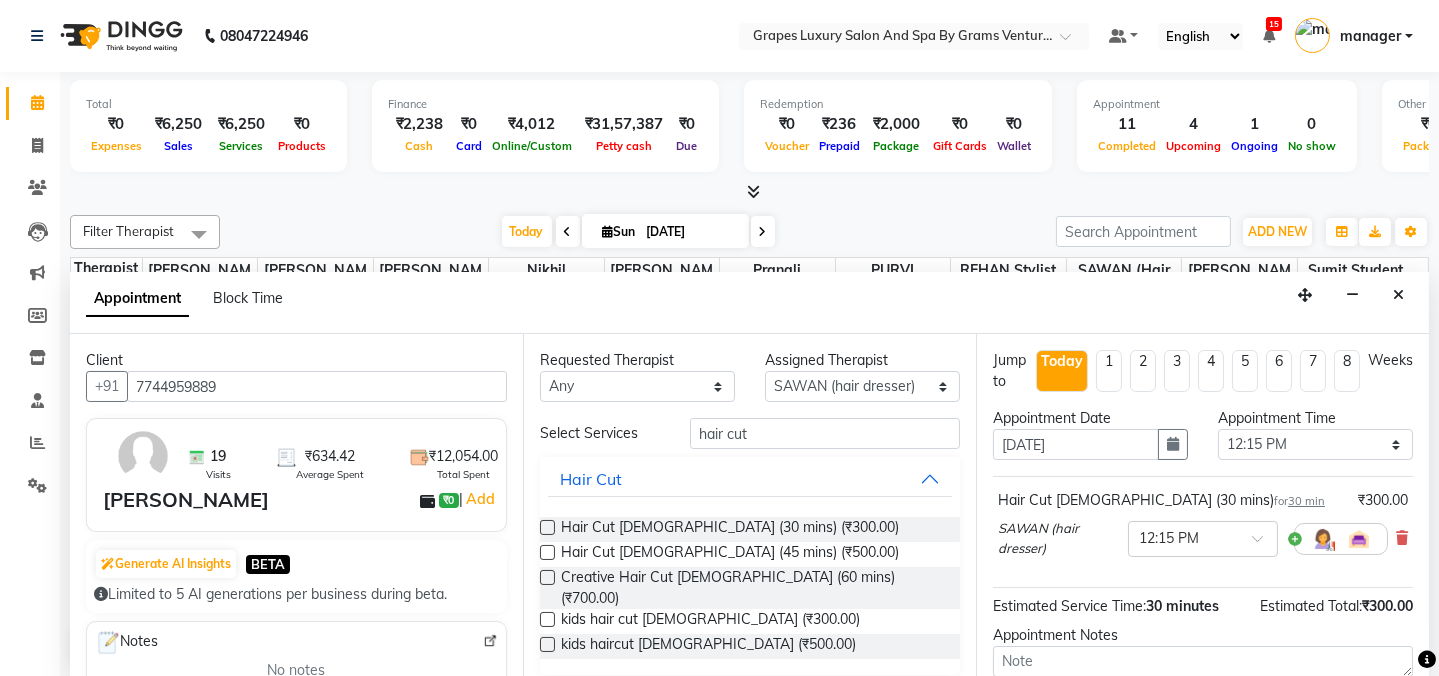scroll, scrollTop: 184, scrollLeft: 0, axis: vertical 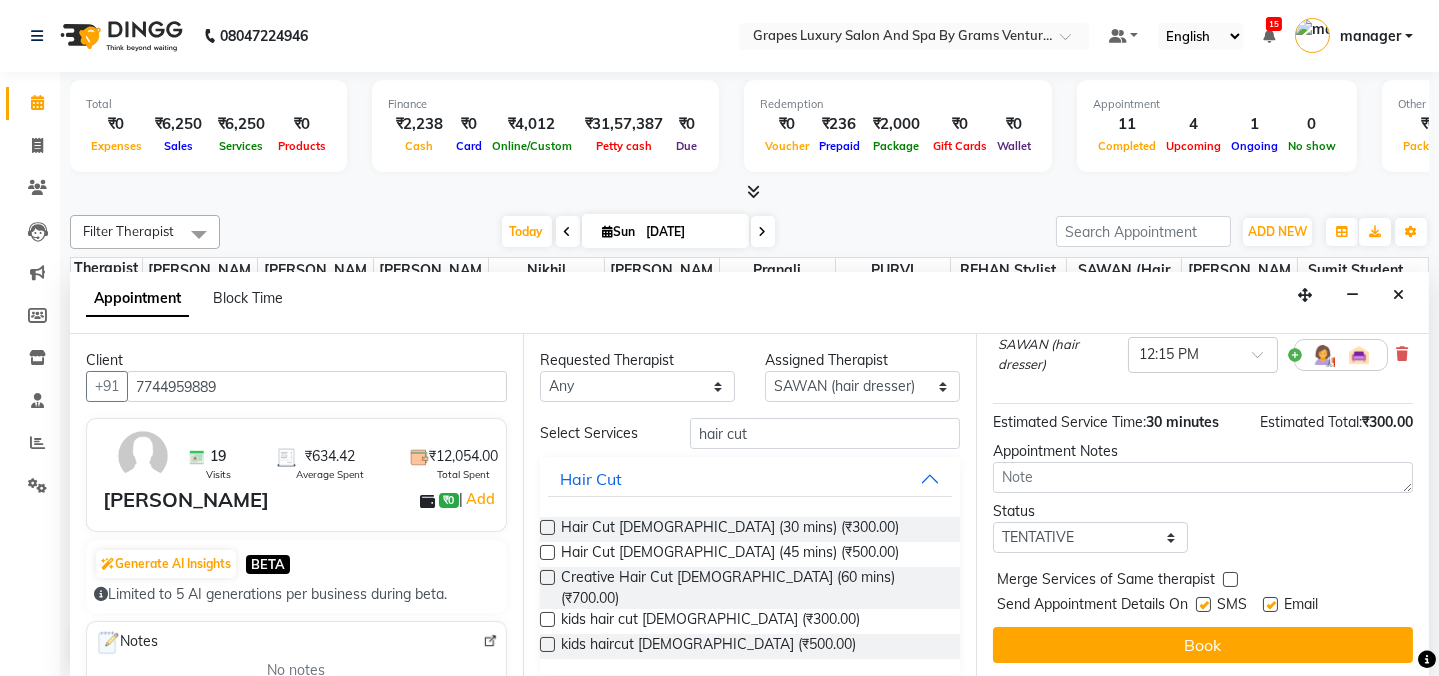 click at bounding box center (1203, 604) 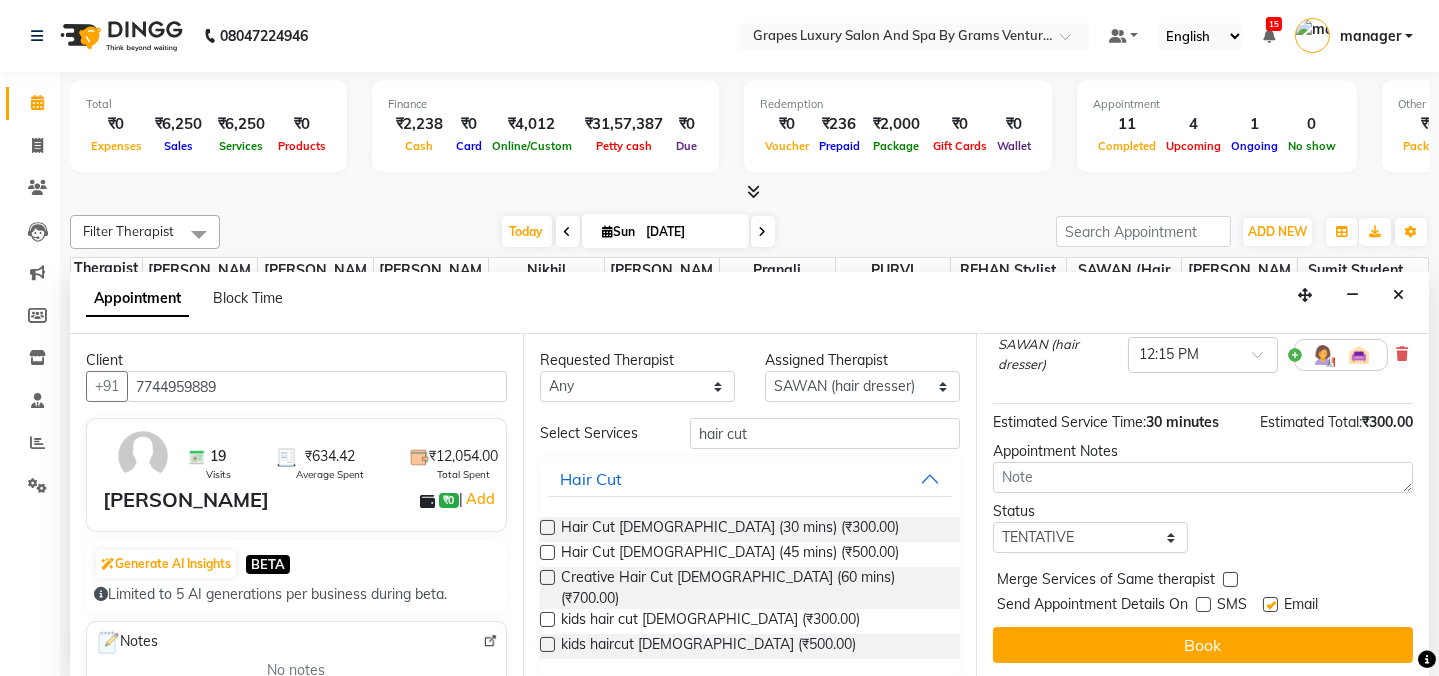 click at bounding box center (1270, 604) 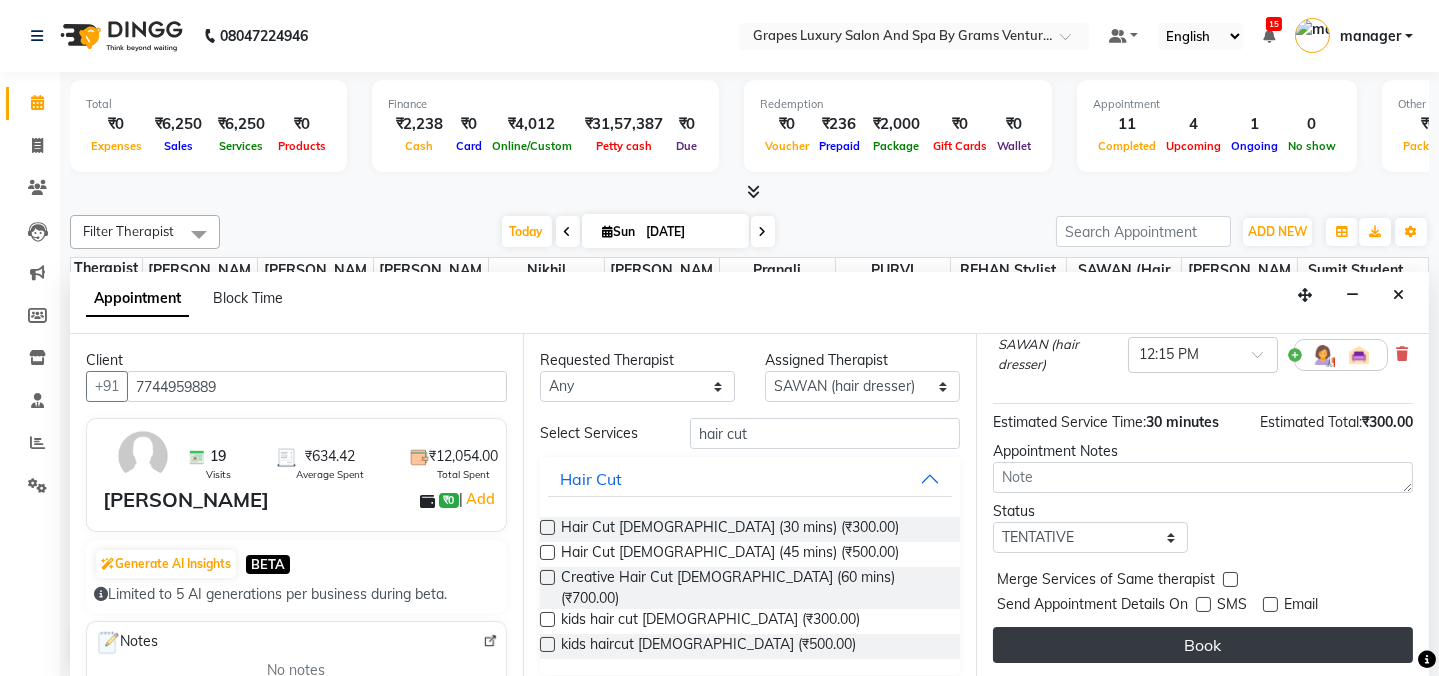 click on "Book" at bounding box center (1203, 645) 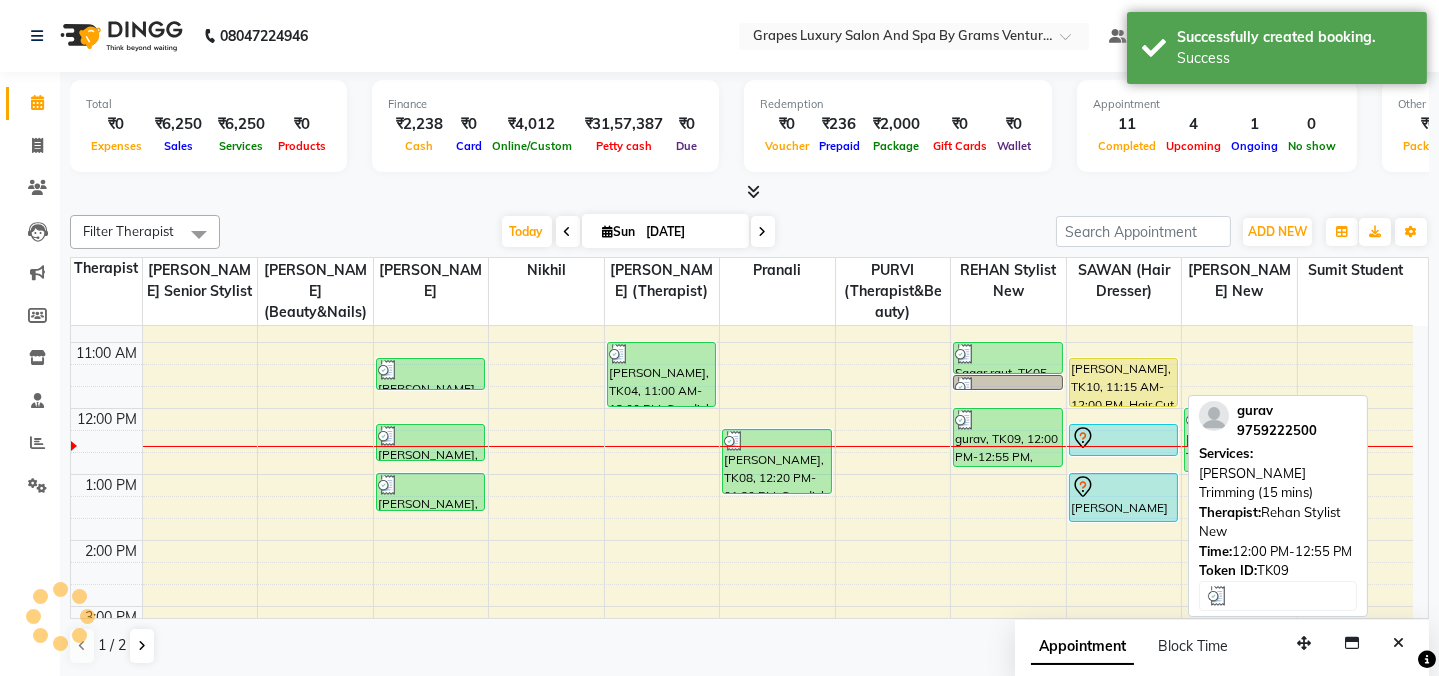 scroll, scrollTop: 0, scrollLeft: 0, axis: both 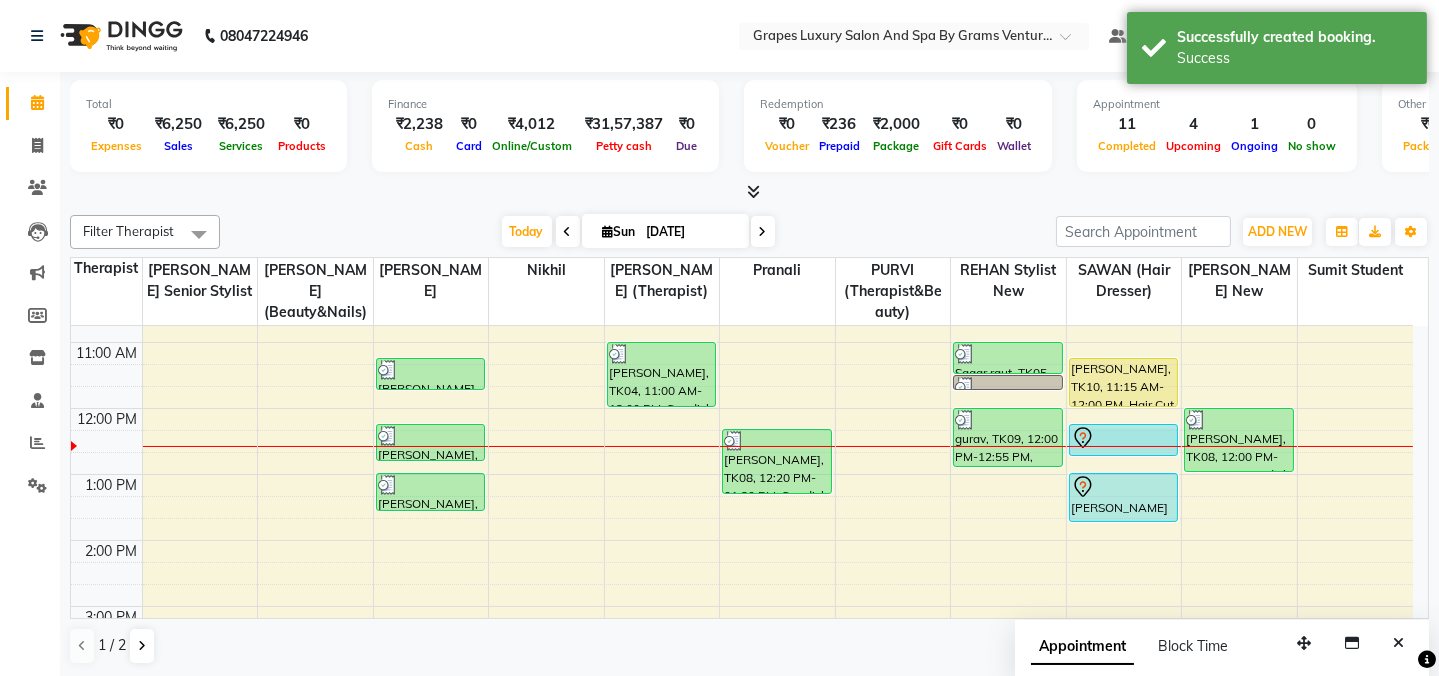 click at bounding box center (1124, 446) 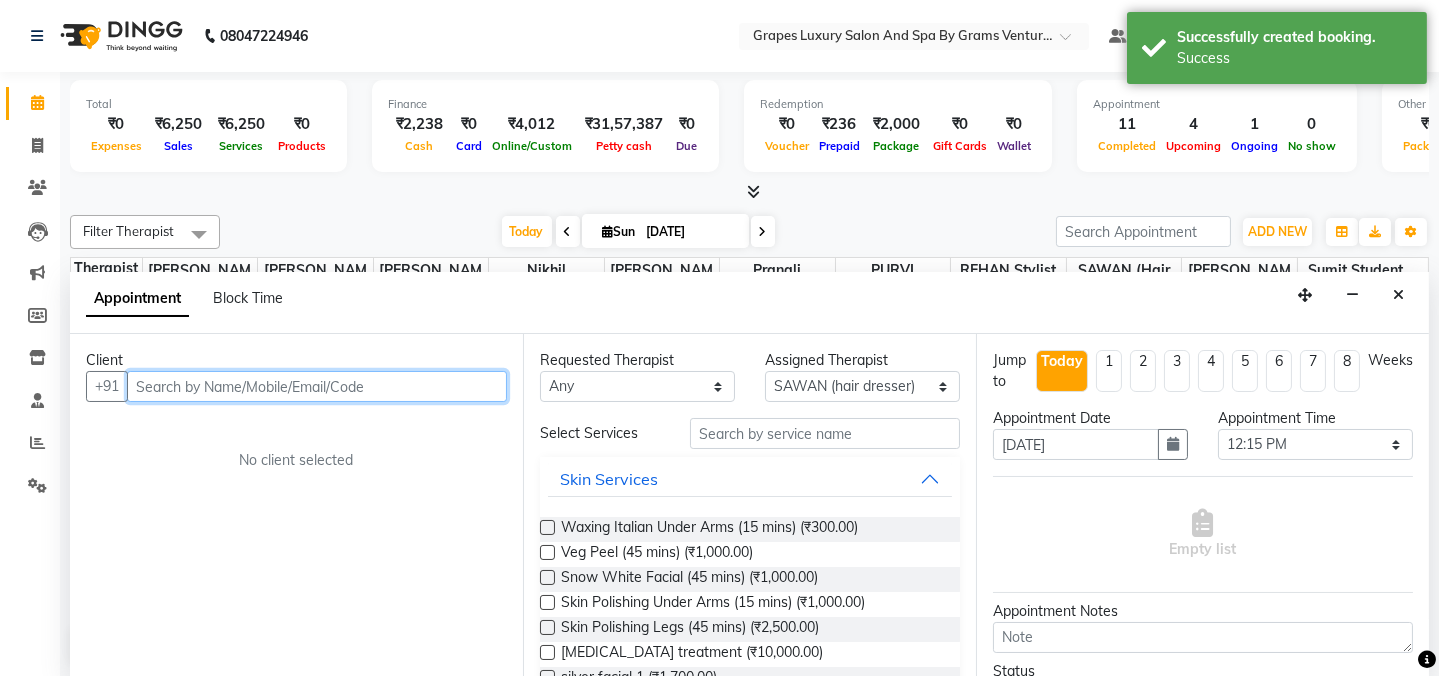 scroll, scrollTop: 0, scrollLeft: 0, axis: both 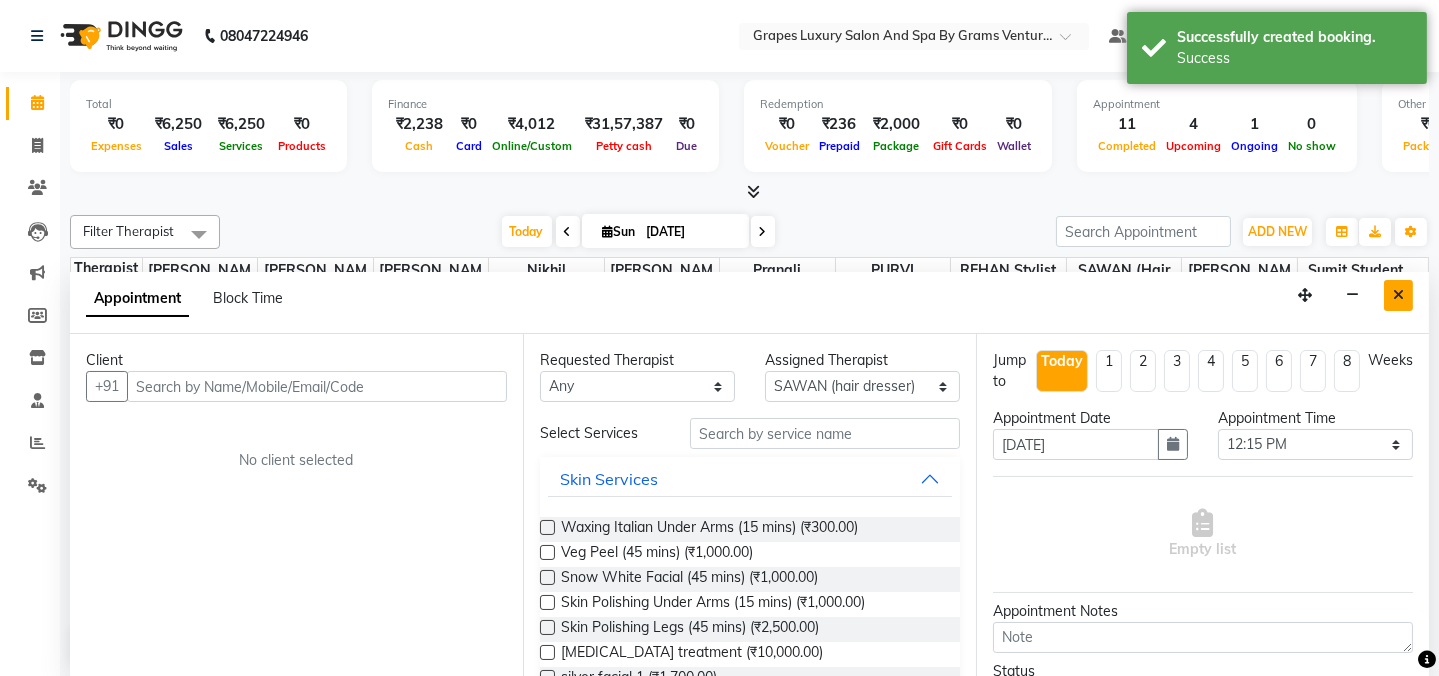 click at bounding box center [1398, 295] 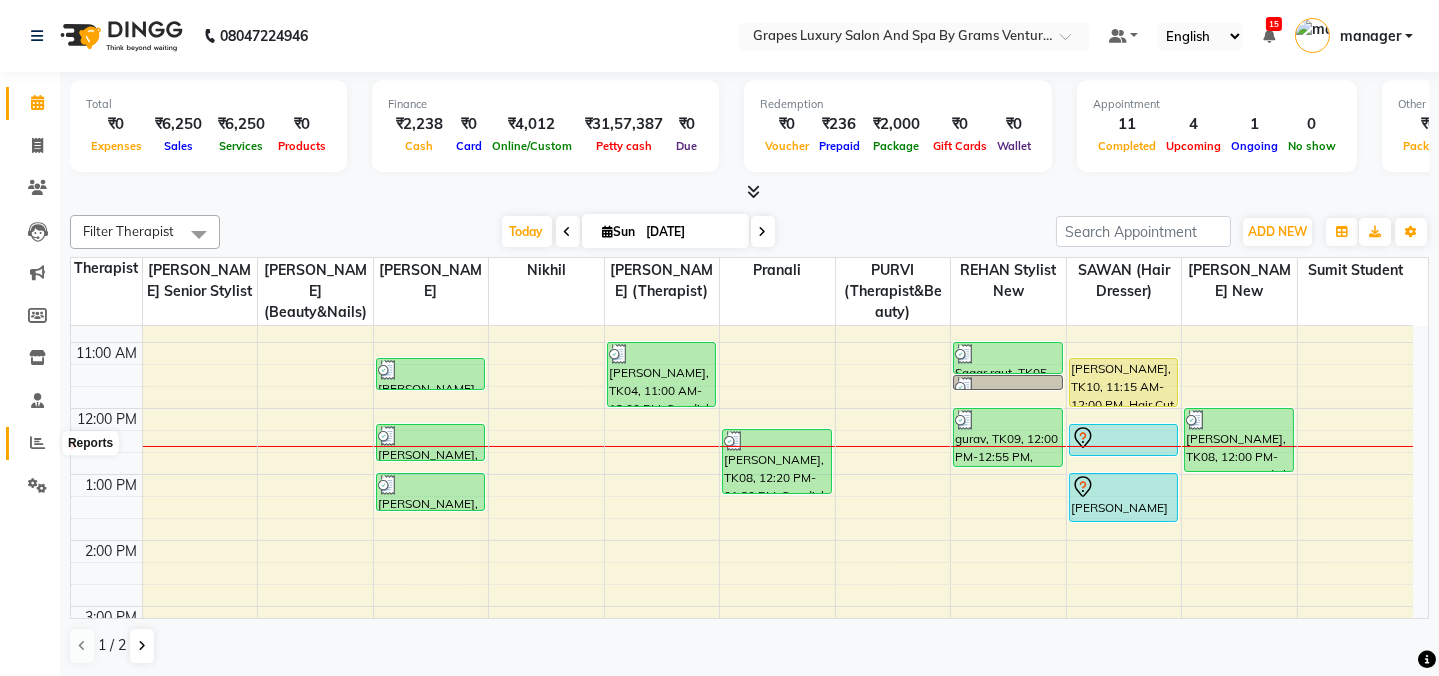 click 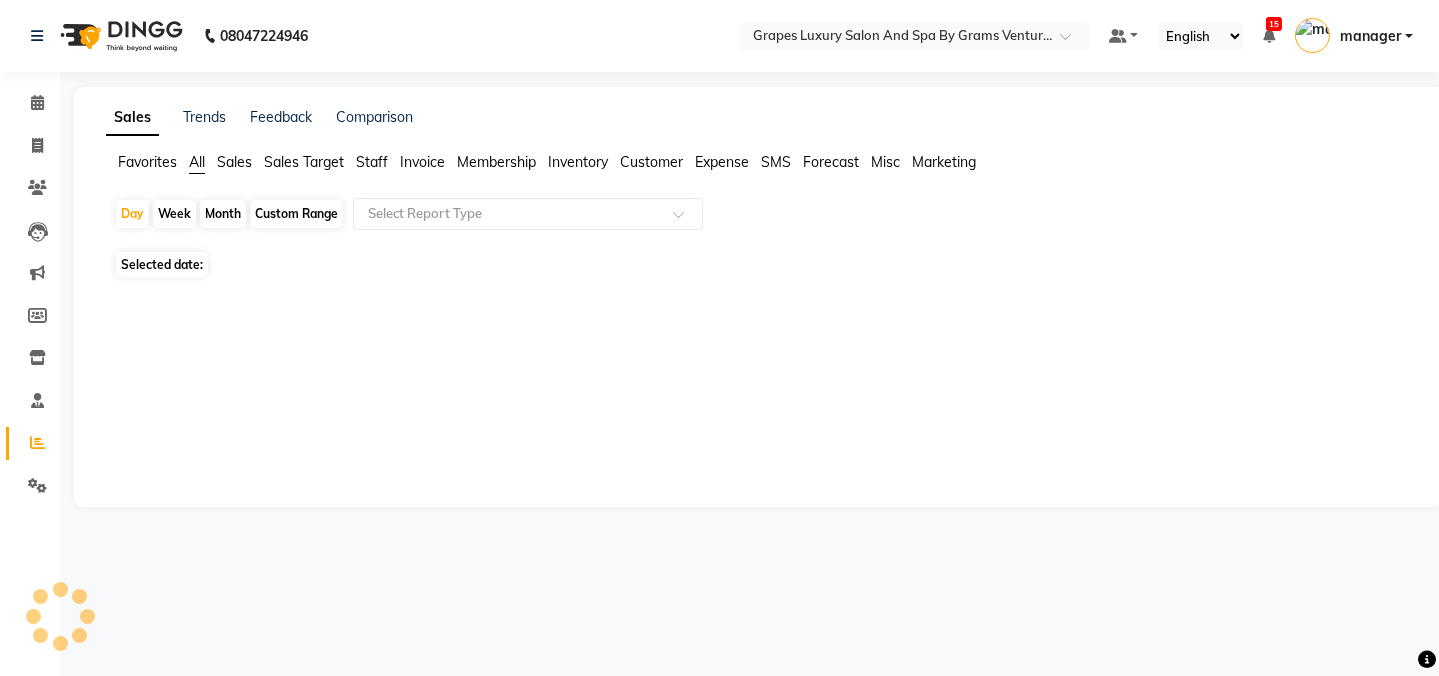 scroll, scrollTop: 0, scrollLeft: 0, axis: both 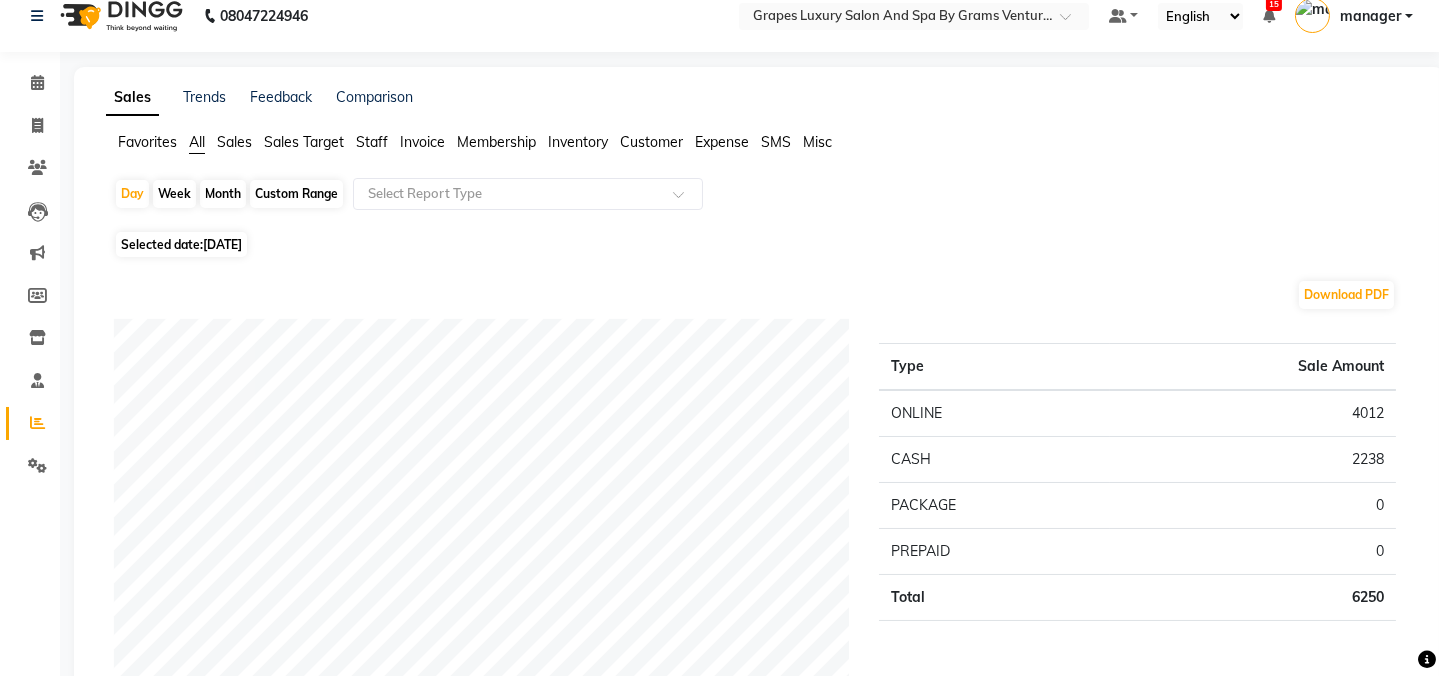 click on "Month" 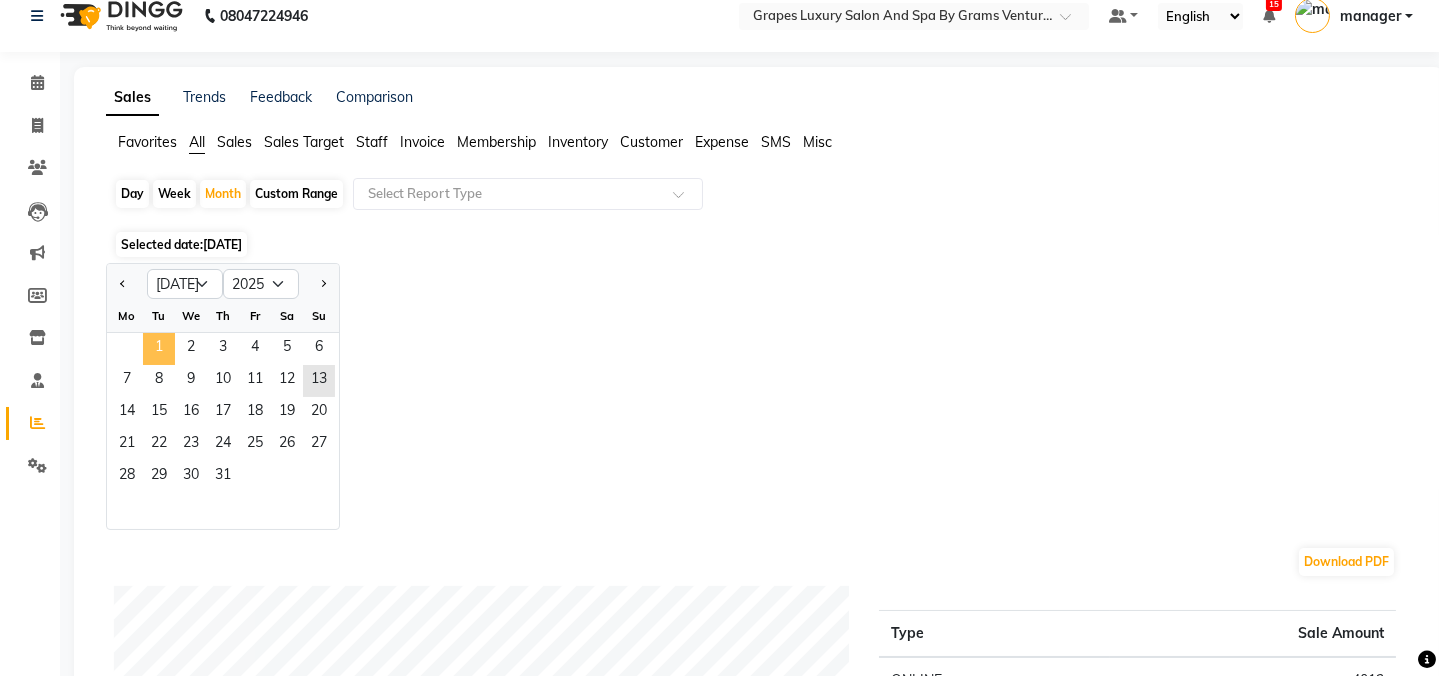 click on "1" 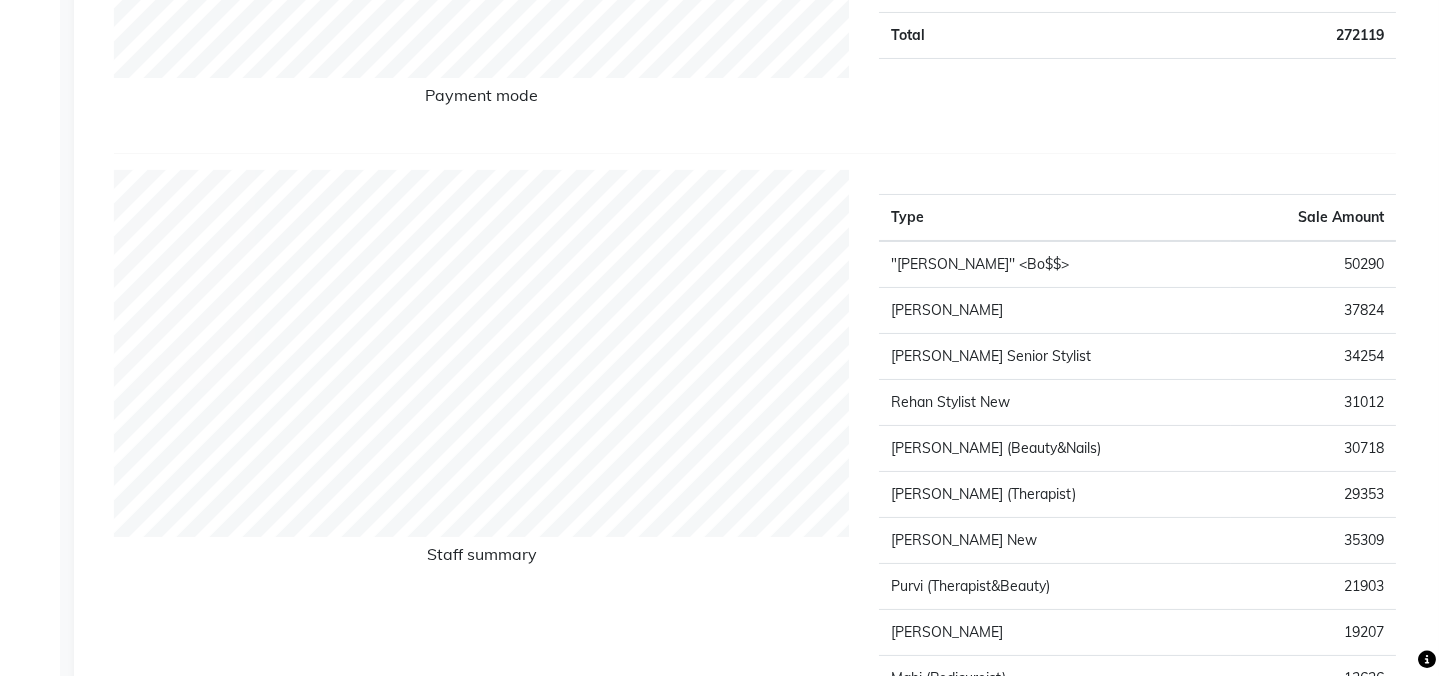 scroll, scrollTop: 702, scrollLeft: 0, axis: vertical 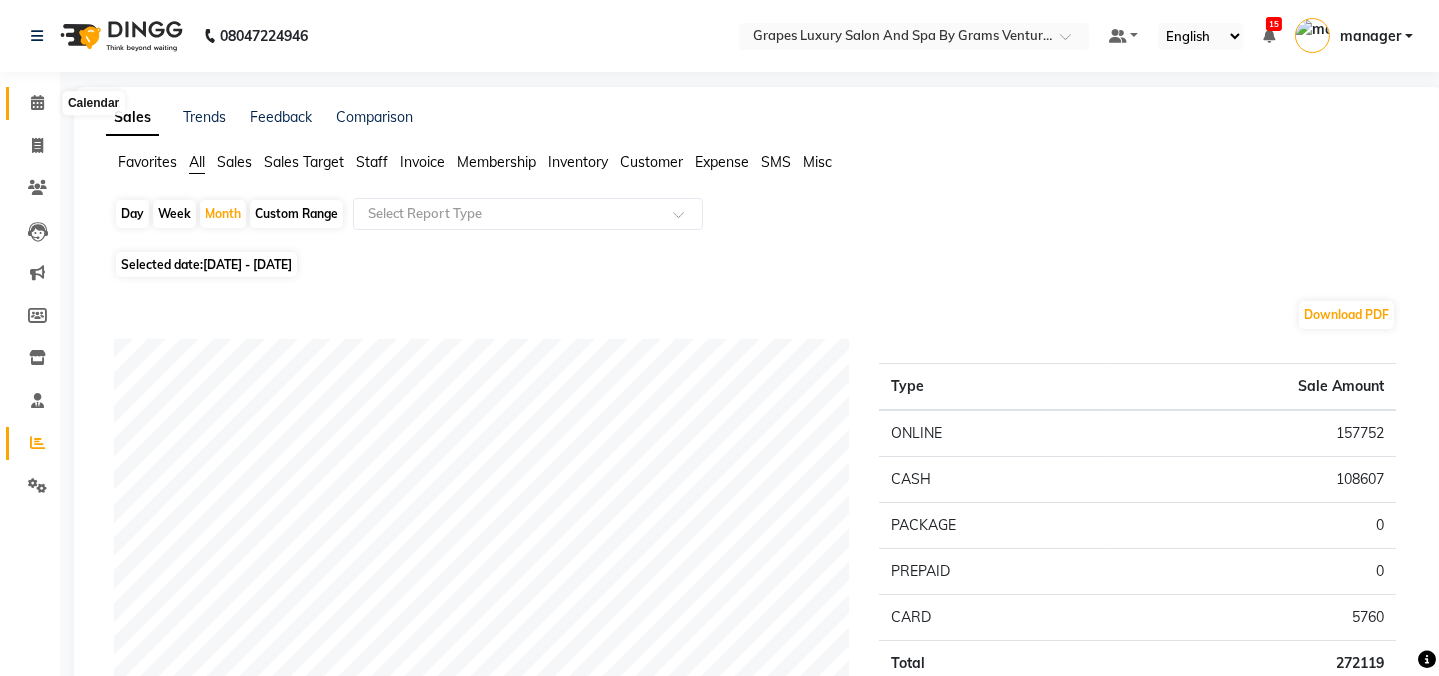 click 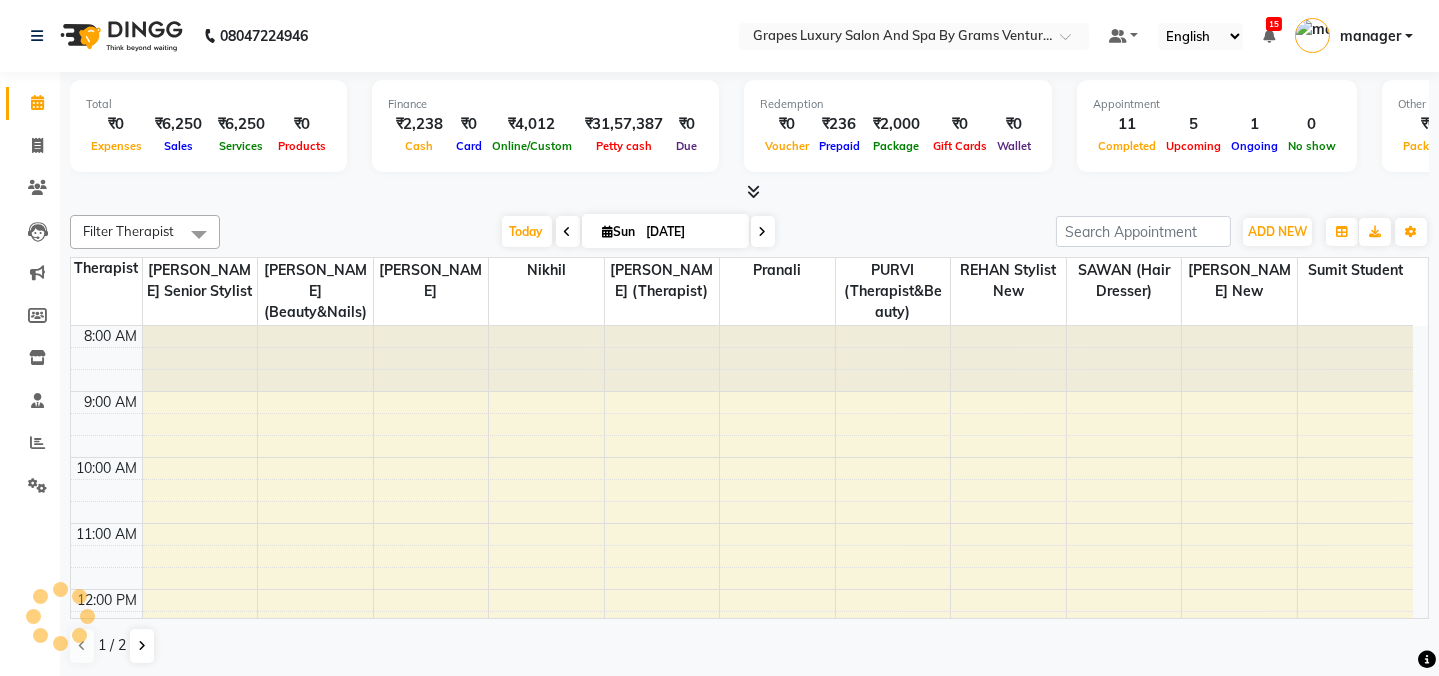 scroll, scrollTop: 0, scrollLeft: 0, axis: both 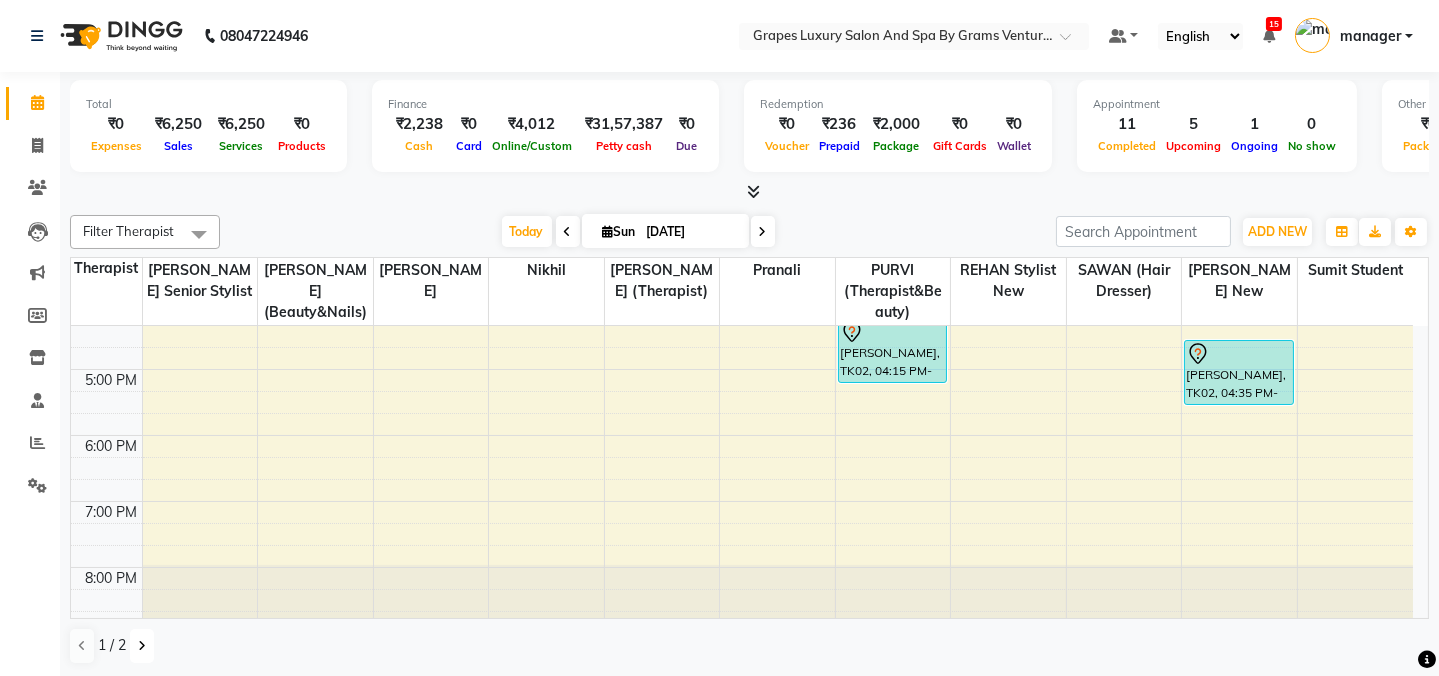 click at bounding box center (142, 646) 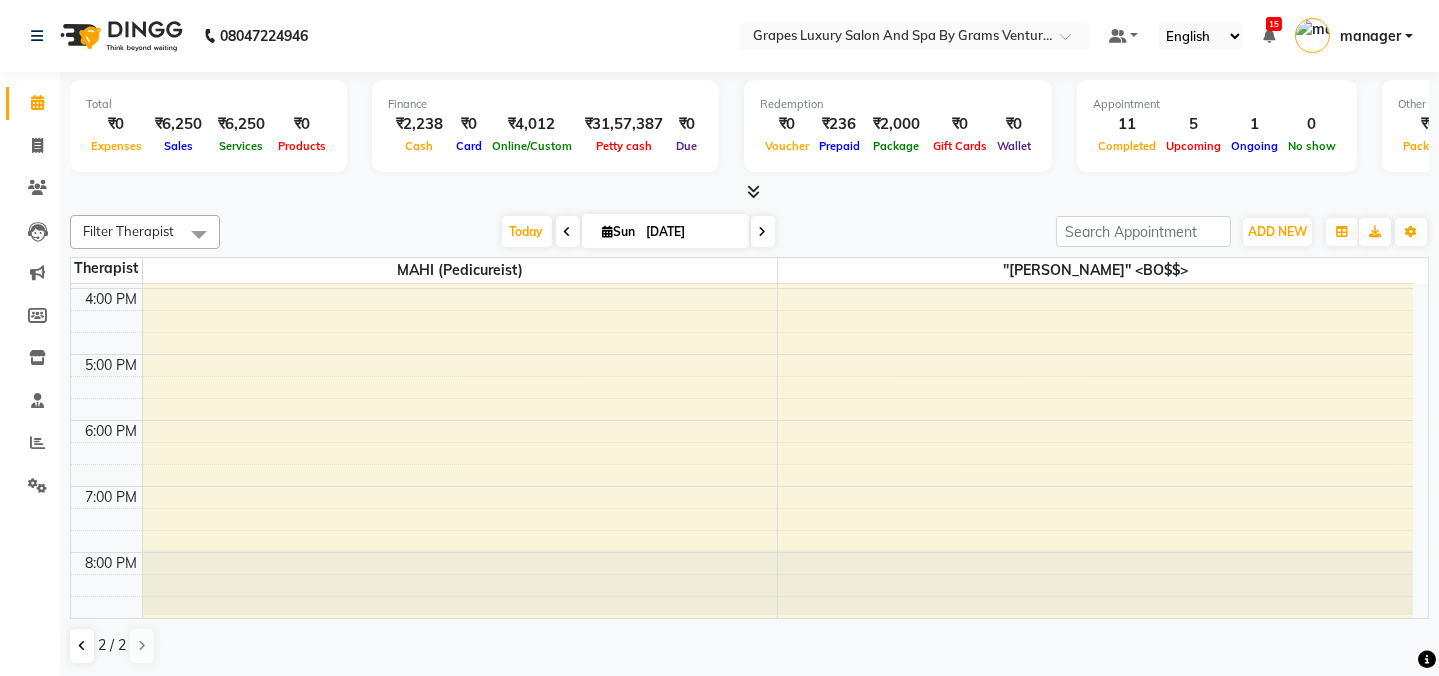 scroll, scrollTop: 519, scrollLeft: 0, axis: vertical 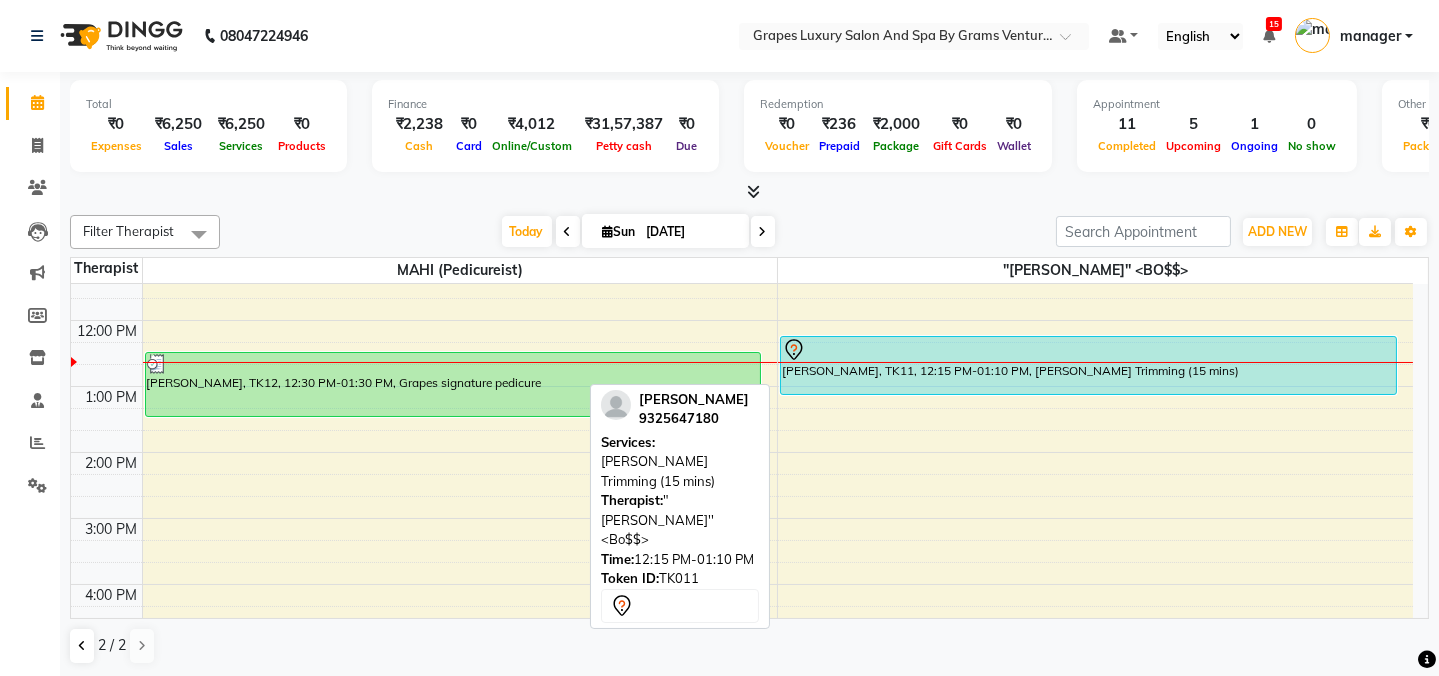 click on "PRANAV chaudhari, TK11, 12:15 PM-01:10 PM, Beard Trimming (15 mins)" at bounding box center [1088, 365] 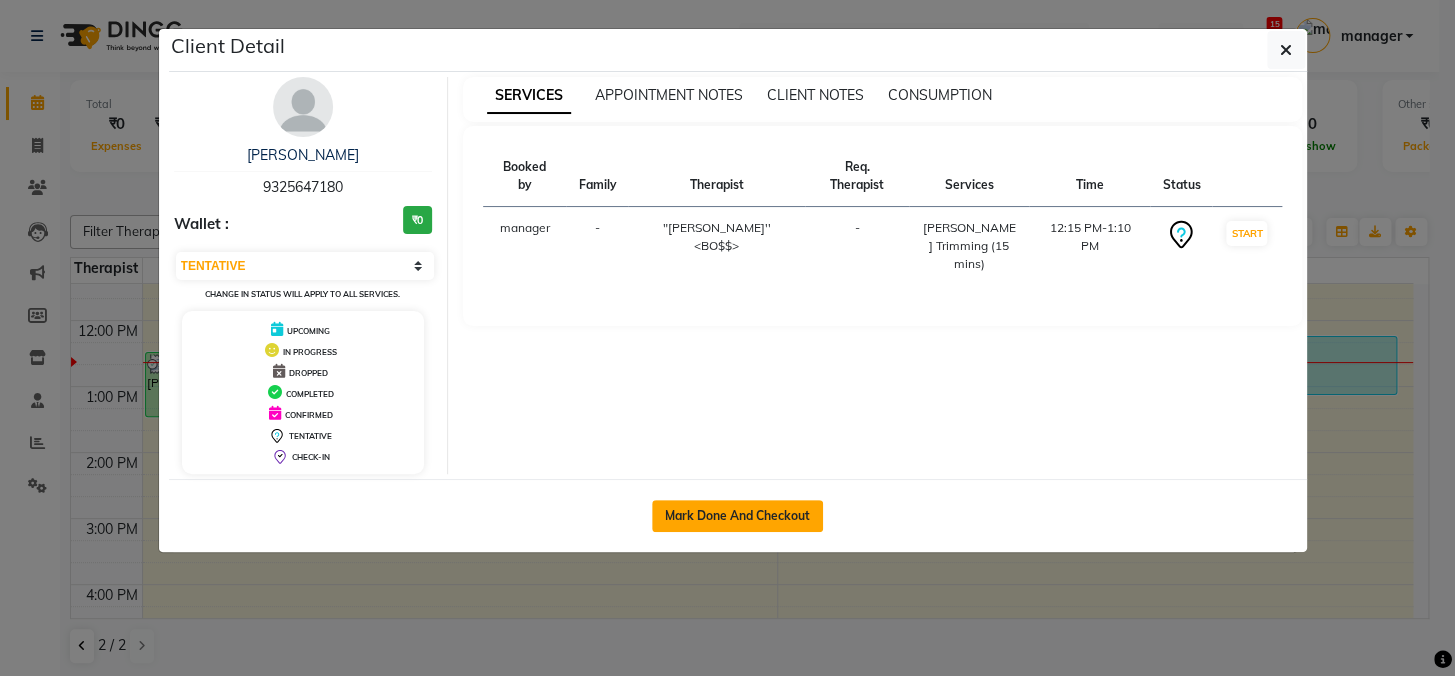 click on "Mark Done And Checkout" 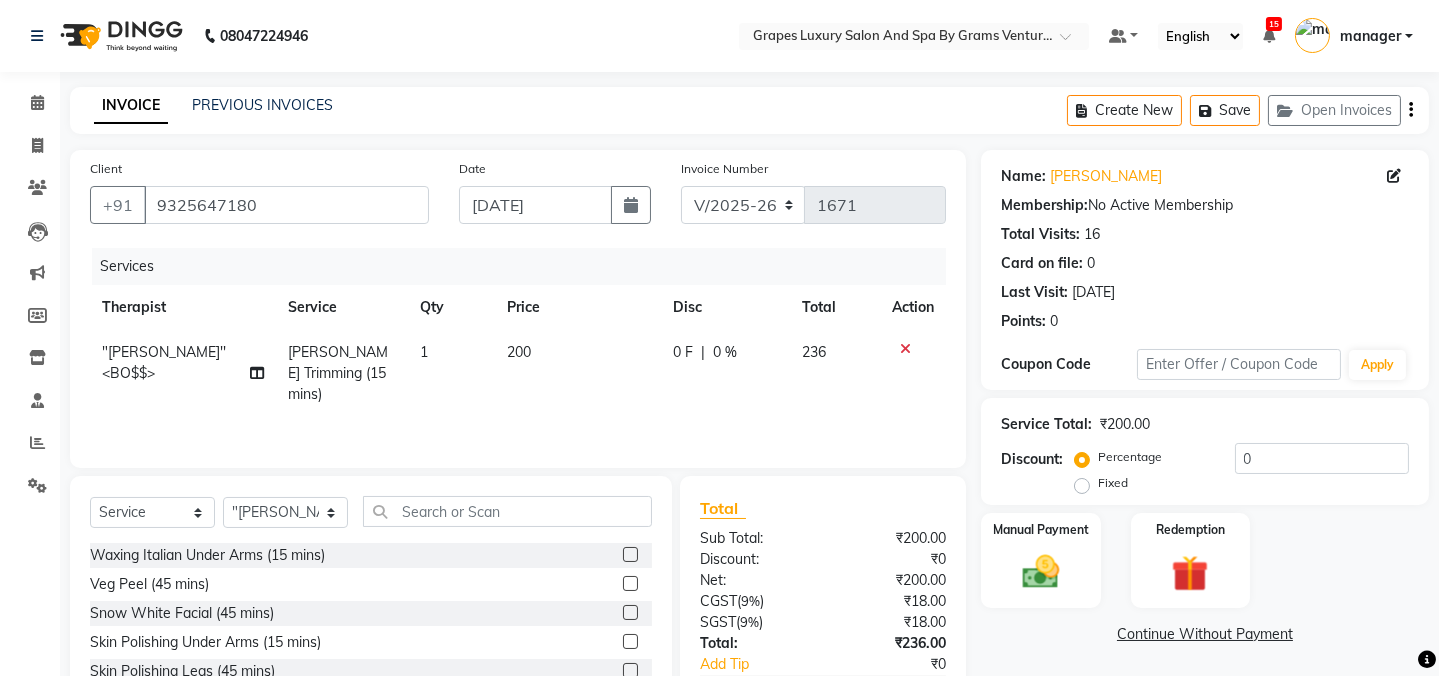 scroll, scrollTop: 125, scrollLeft: 0, axis: vertical 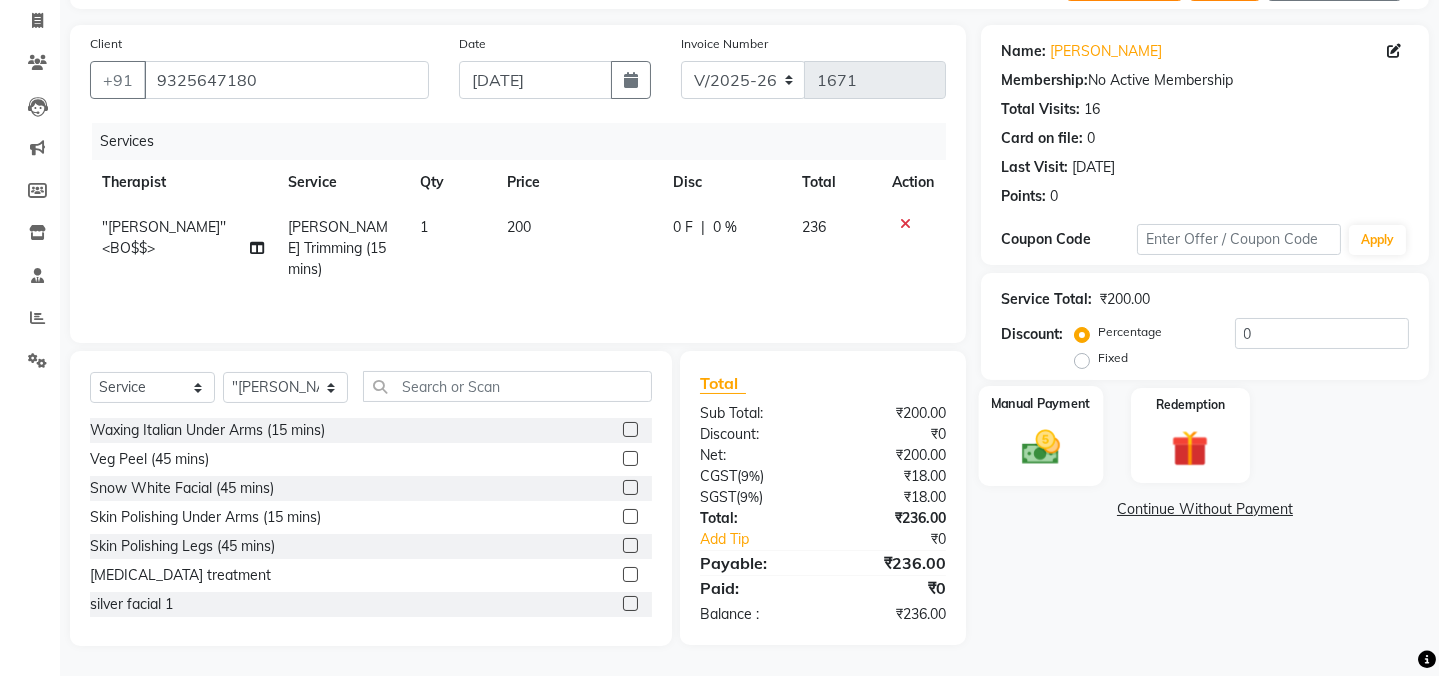 click on "Manual Payment" 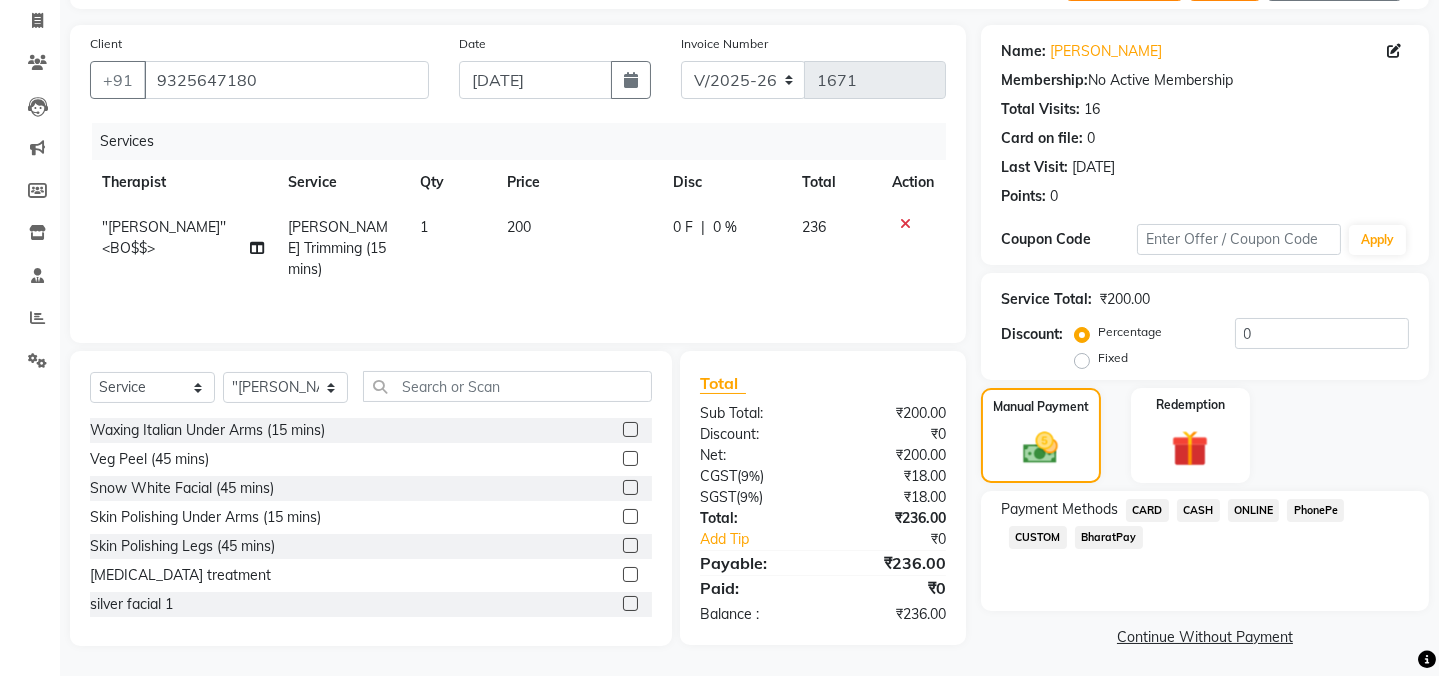 click on "ONLINE" 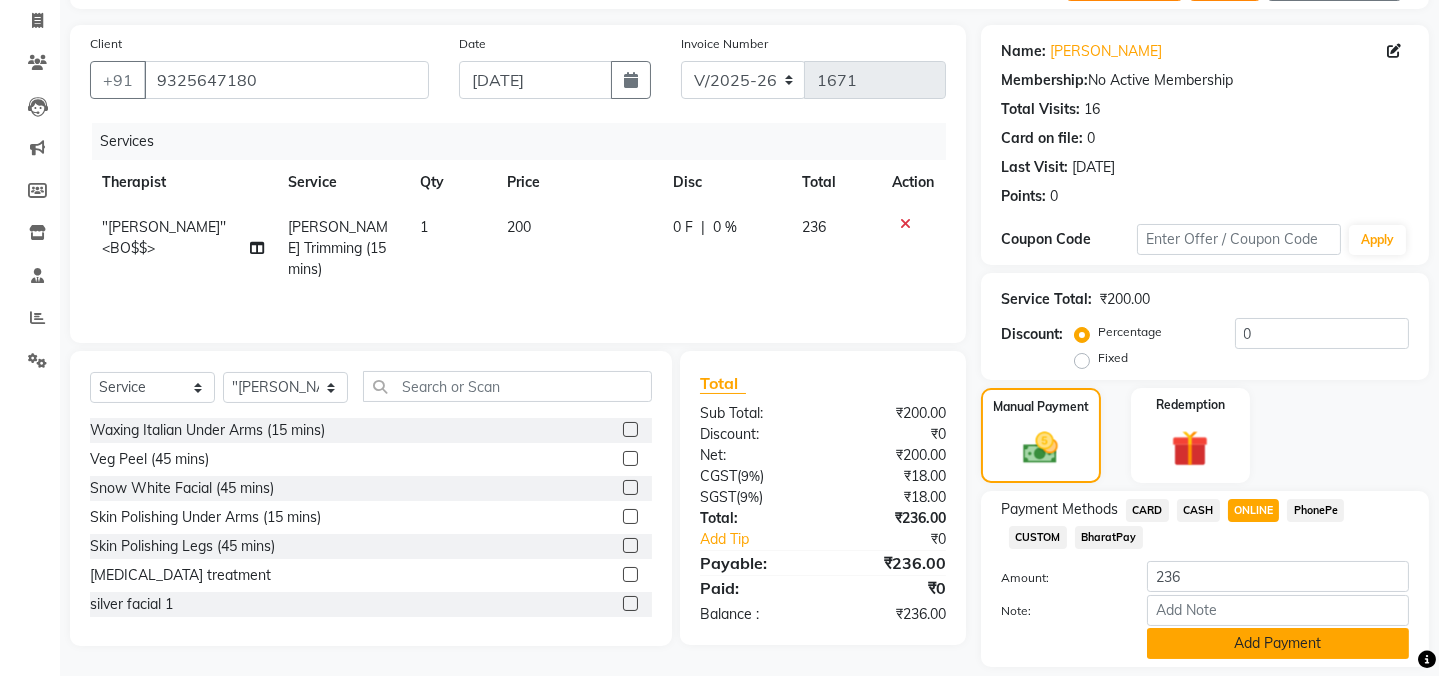 click on "Add Payment" 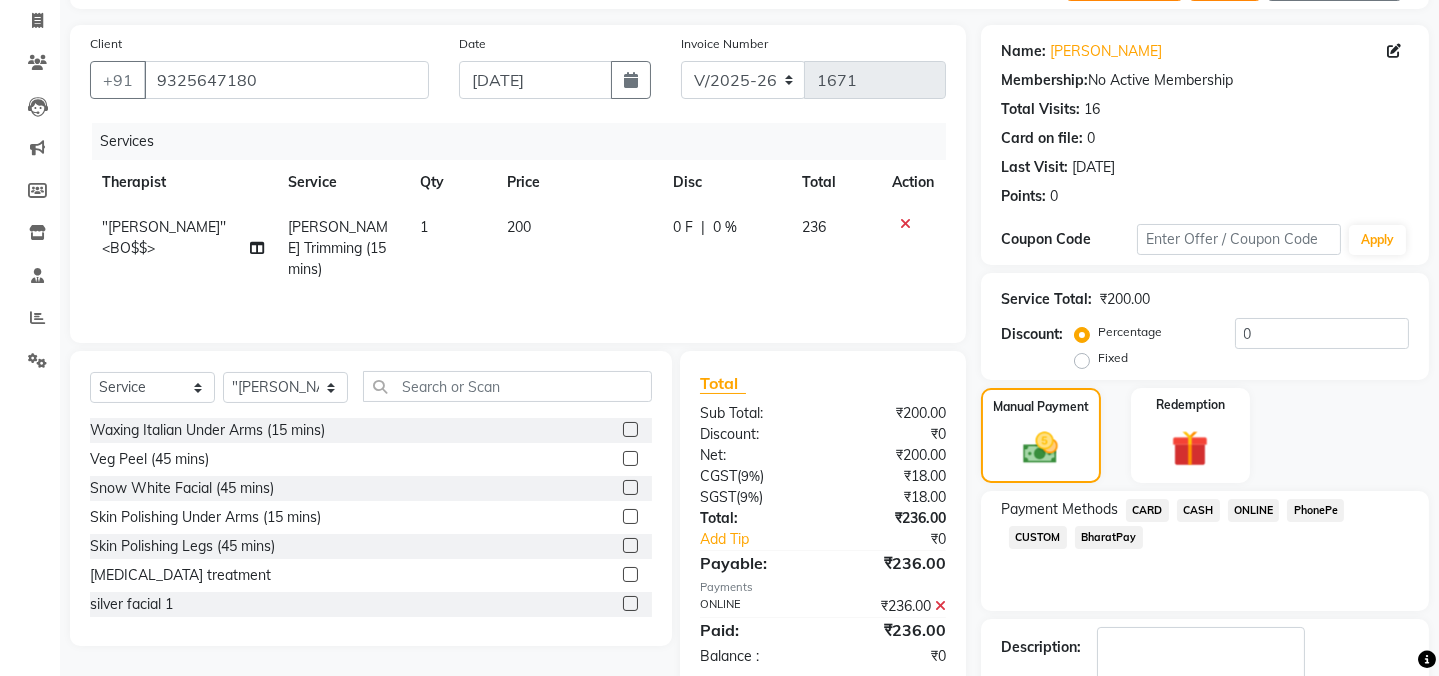 click 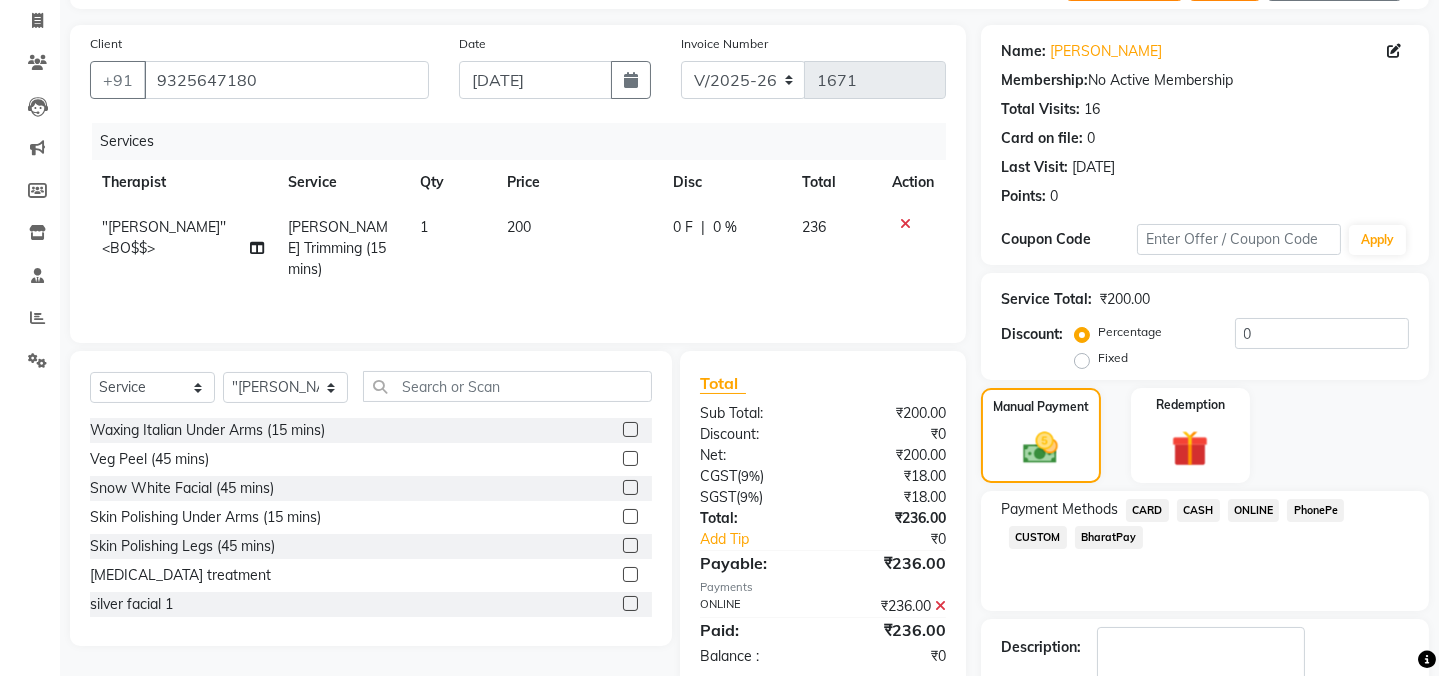 click on "INVOICE PREVIOUS INVOICES Create New   Save   Open Invoices  Client +91 9325647180 Date 13-07-2025 Invoice Number V/2025 V/2025-26 1671 Services Therapist Service Qty Price Disc Total Action "GUNJAN''   <BO$$> Beard Trimming (15 mins) 1 200 0 F | 0 % 236 Select  Service  Product  Membership  Package Voucher Prepaid Gift Card  Select Therapist Admin ANIL (stylish) ASHISH Choudhary hair dresser ASMITA (beauty&nails) avni new faizaan gokul "GUNJAN''   <BO$$> khushi MAHI (pedicureist) manager MANJU (hair specialist) megha new nikhil  nisha  Pooja (Therapist) pranali PURVI (therapist&Beauty) Rani New THERAPIST ravi REHAN  stylist new ritik riya RUSHALI (hair&skin) SAWAN (hair dresser) sejal new shilpa sourabh sumit student  sunita sunita  viswas senior stylist Waxing Italian Under Arms (15 mins)  Veg Peel (45 mins)  Snow White Facial (45 mins)  Skin Polishing Under Arms (15 mins)  Skin Polishing Legs (45 mins)  botox treatment  silver facial 1  pearl facial  platinium facial  skin brightening facial  kera shine  )" 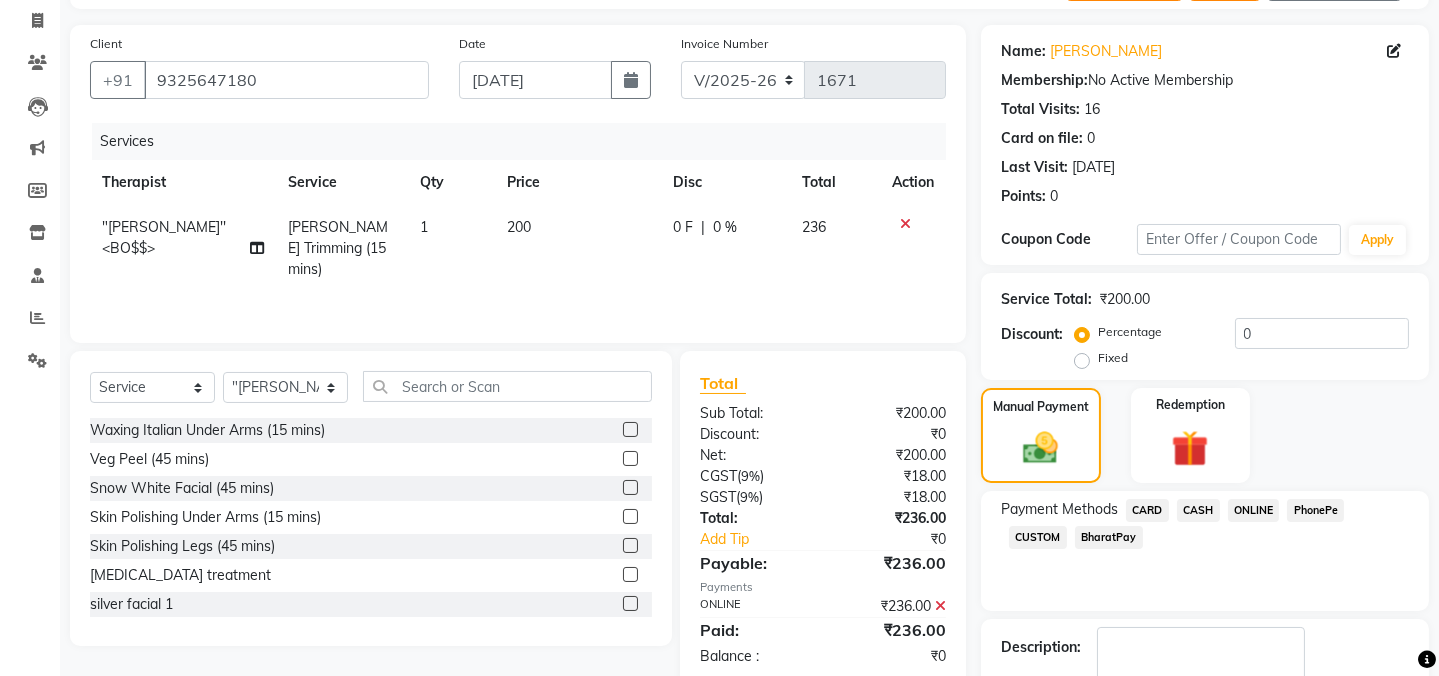 click on "Checkout" 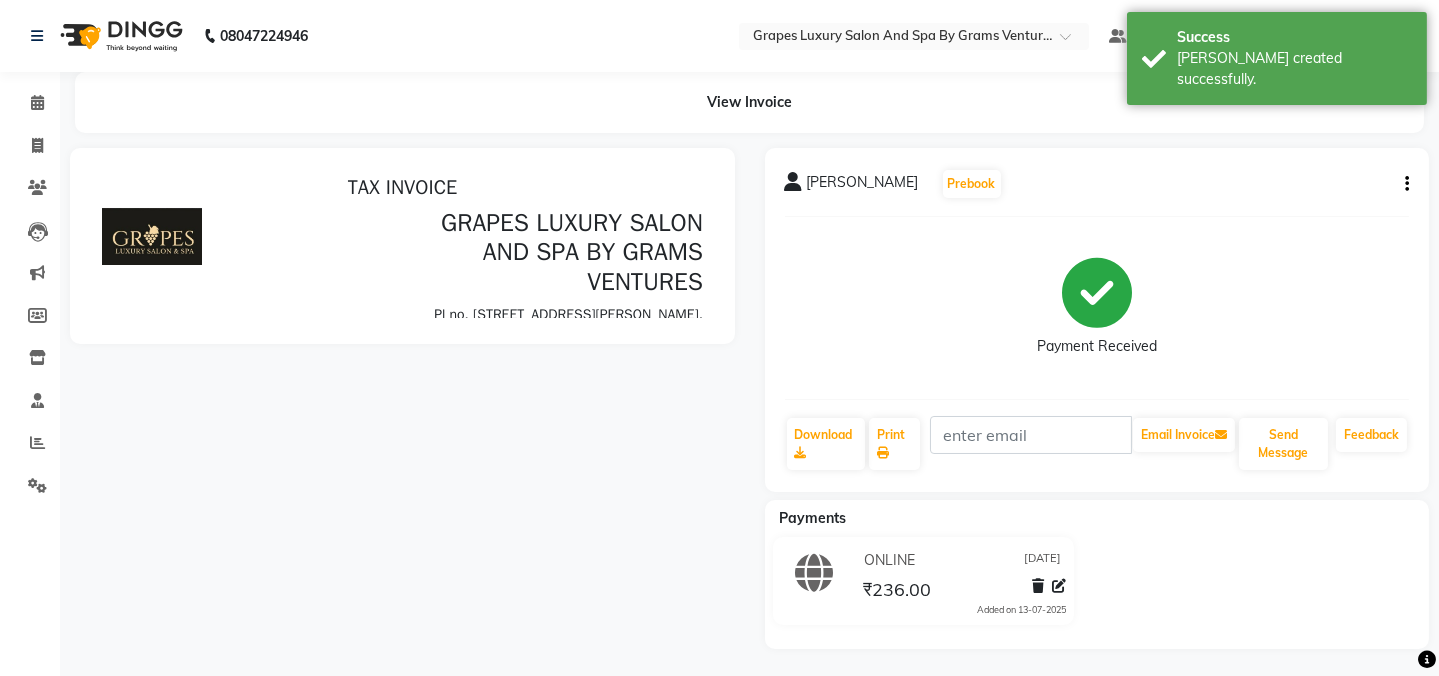 scroll, scrollTop: 0, scrollLeft: 0, axis: both 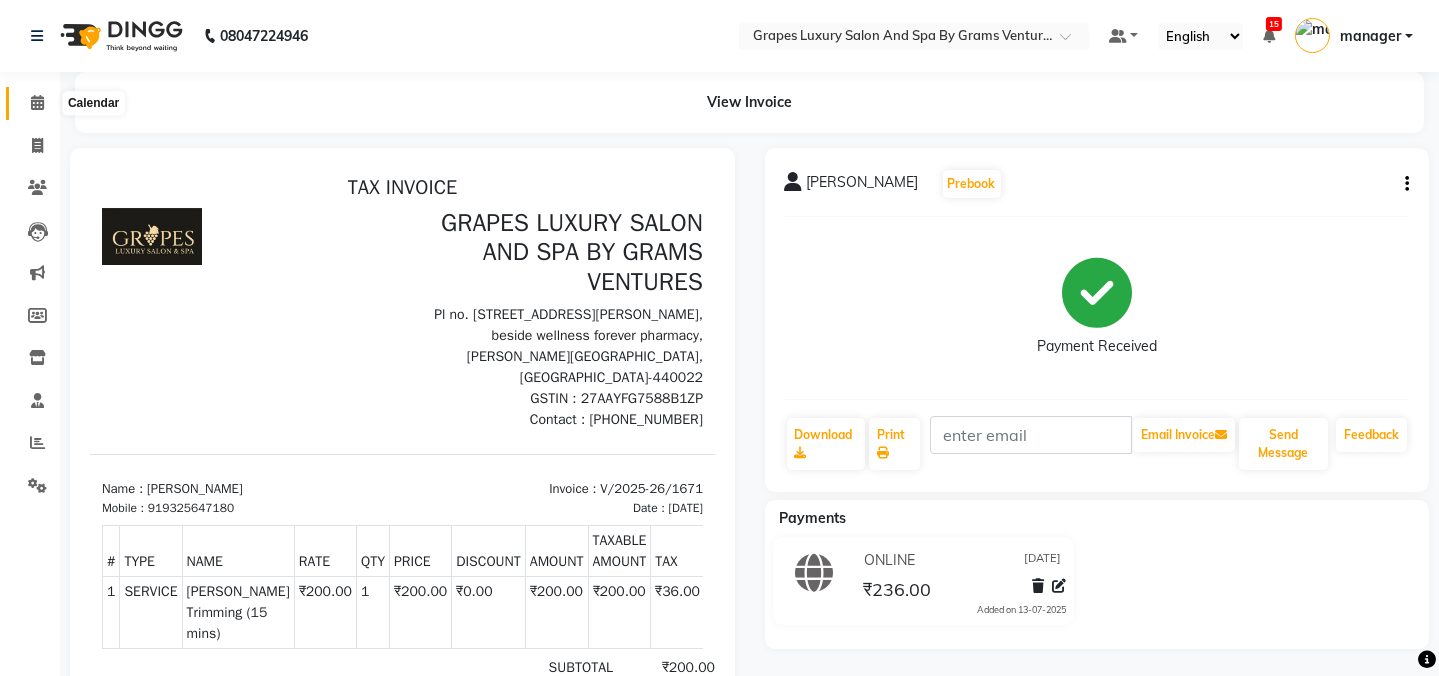 click 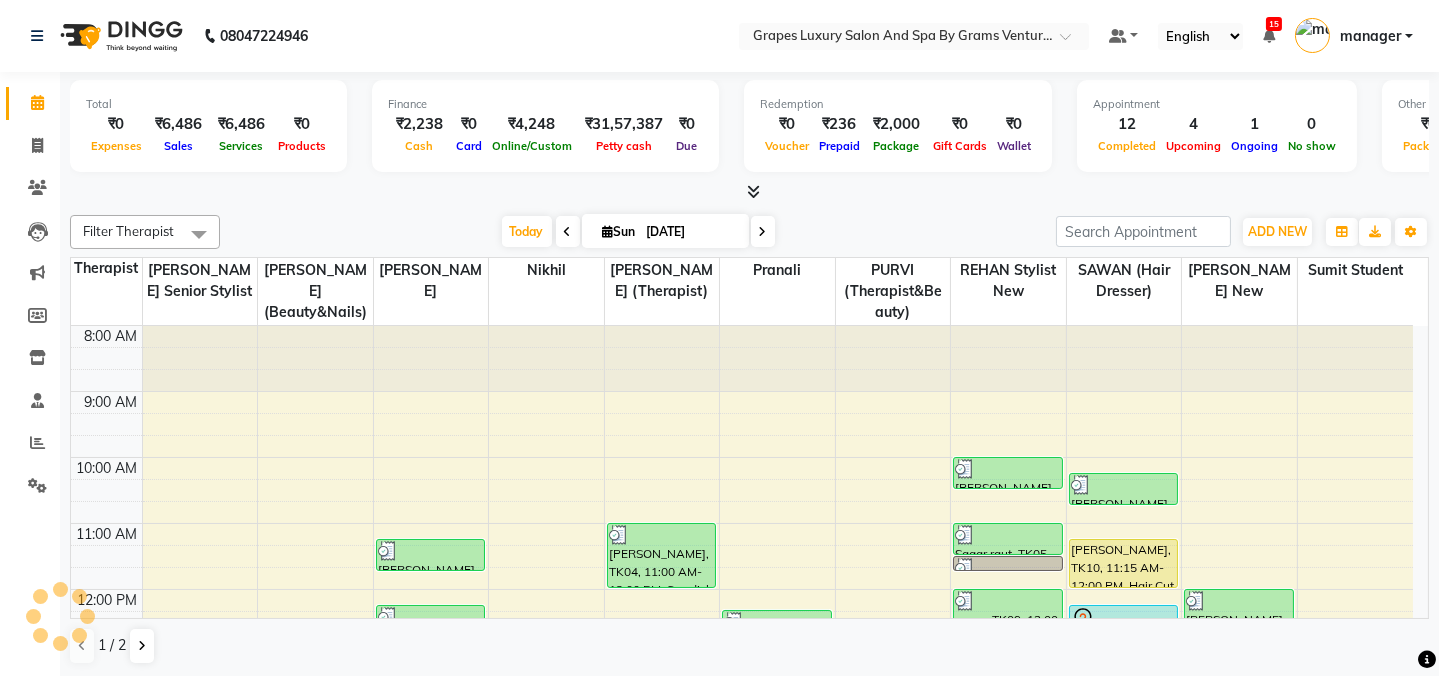 scroll, scrollTop: 0, scrollLeft: 0, axis: both 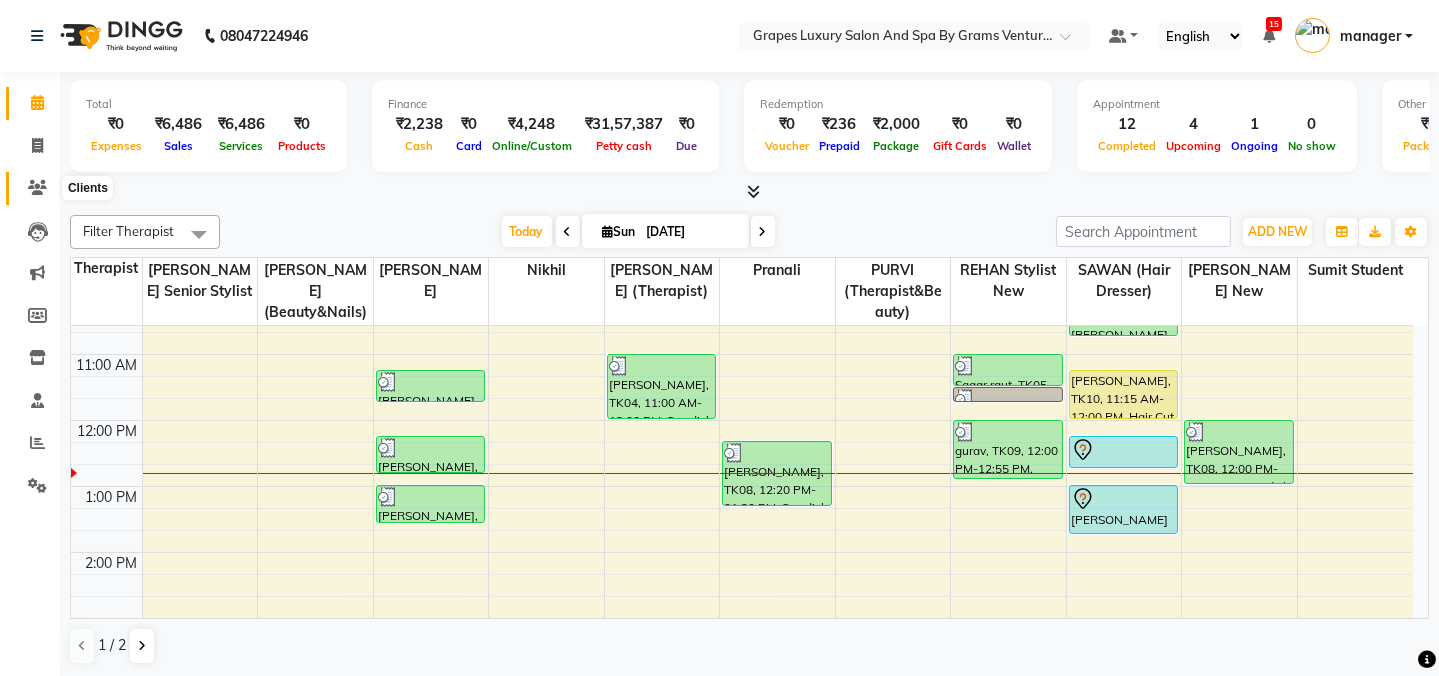 click 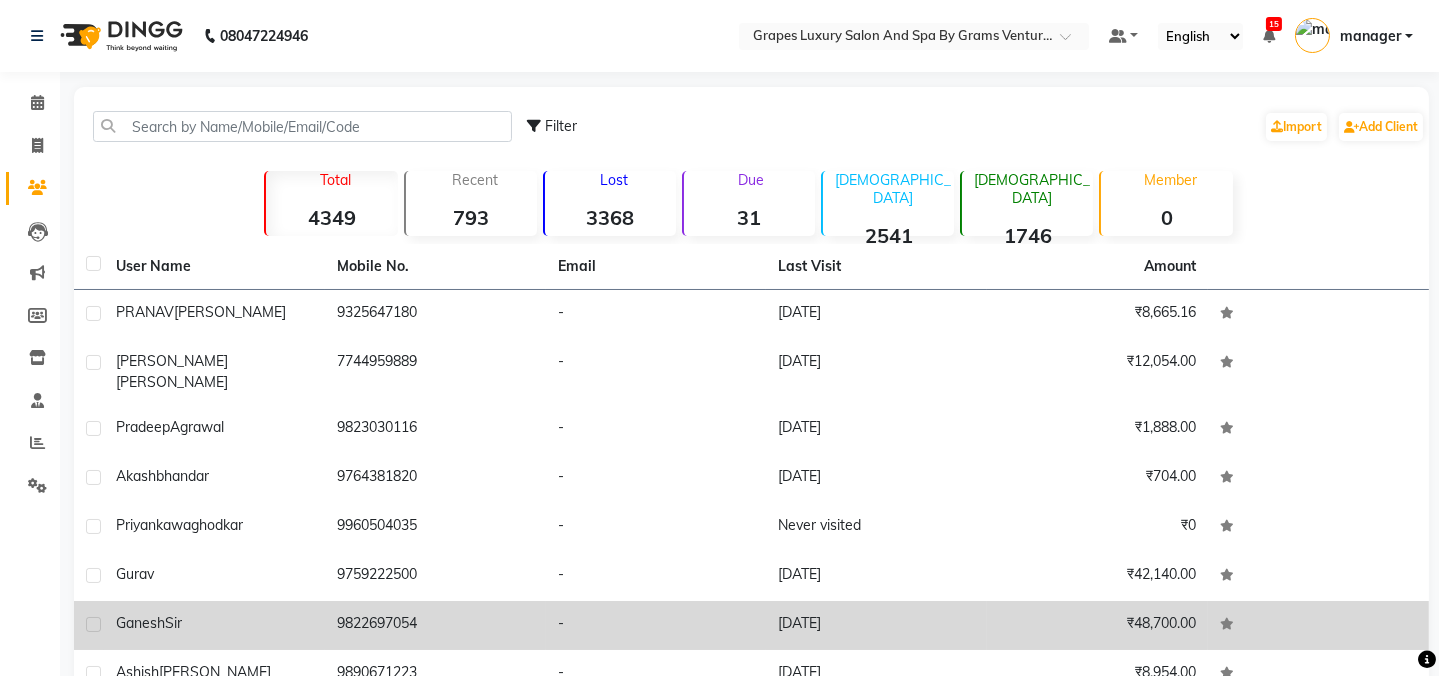 click on "Sir" 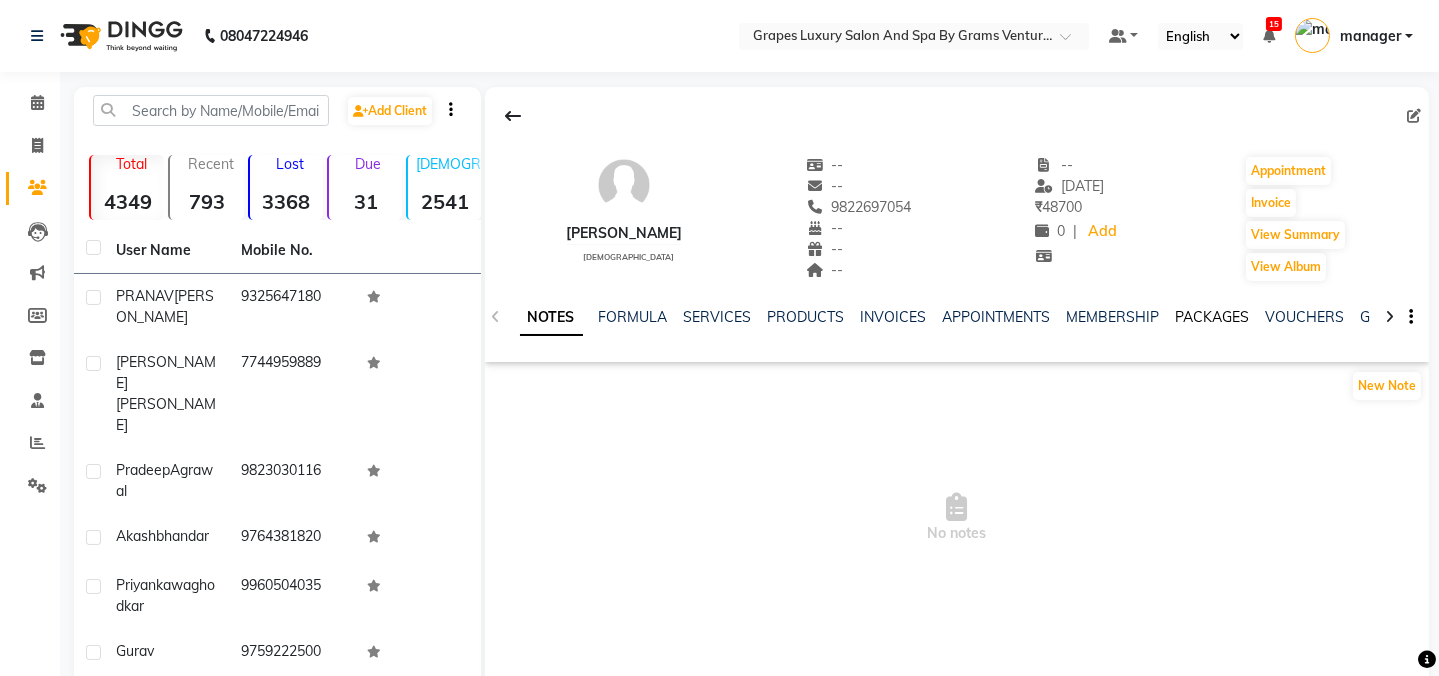 click on "PACKAGES" 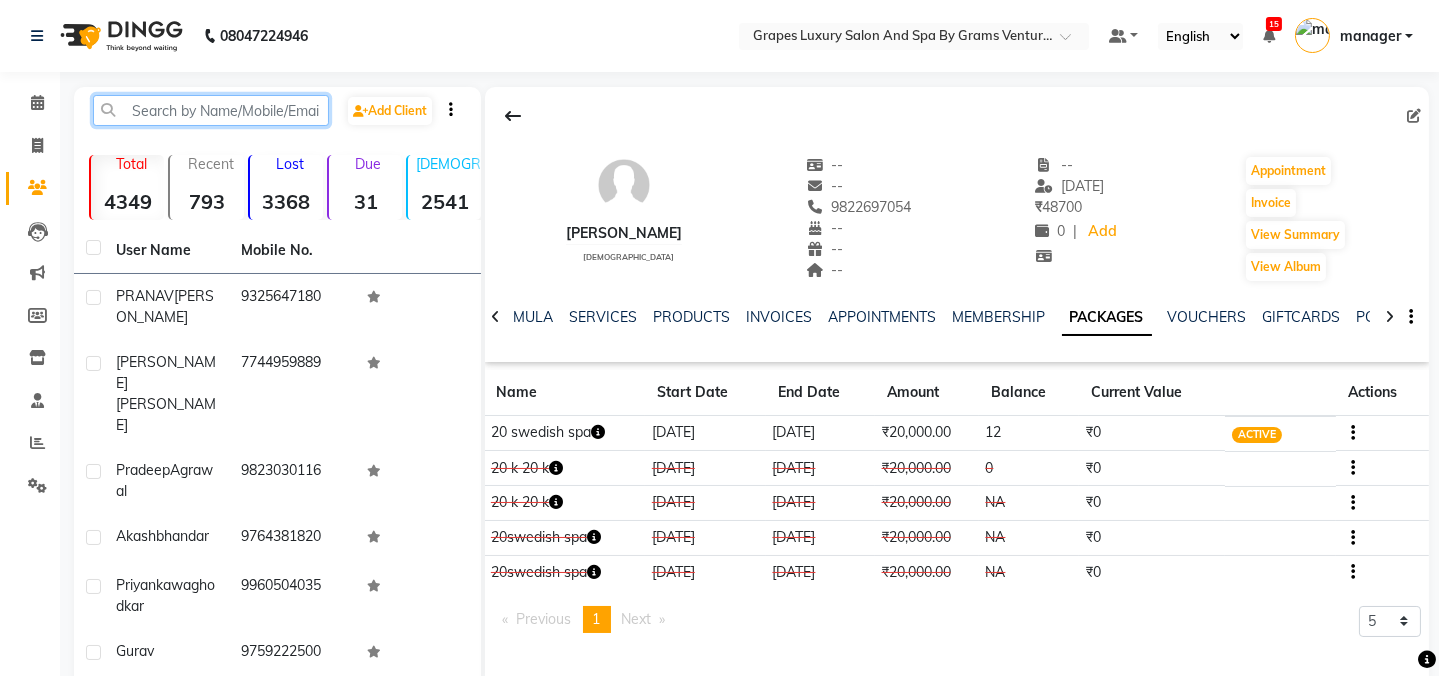 click 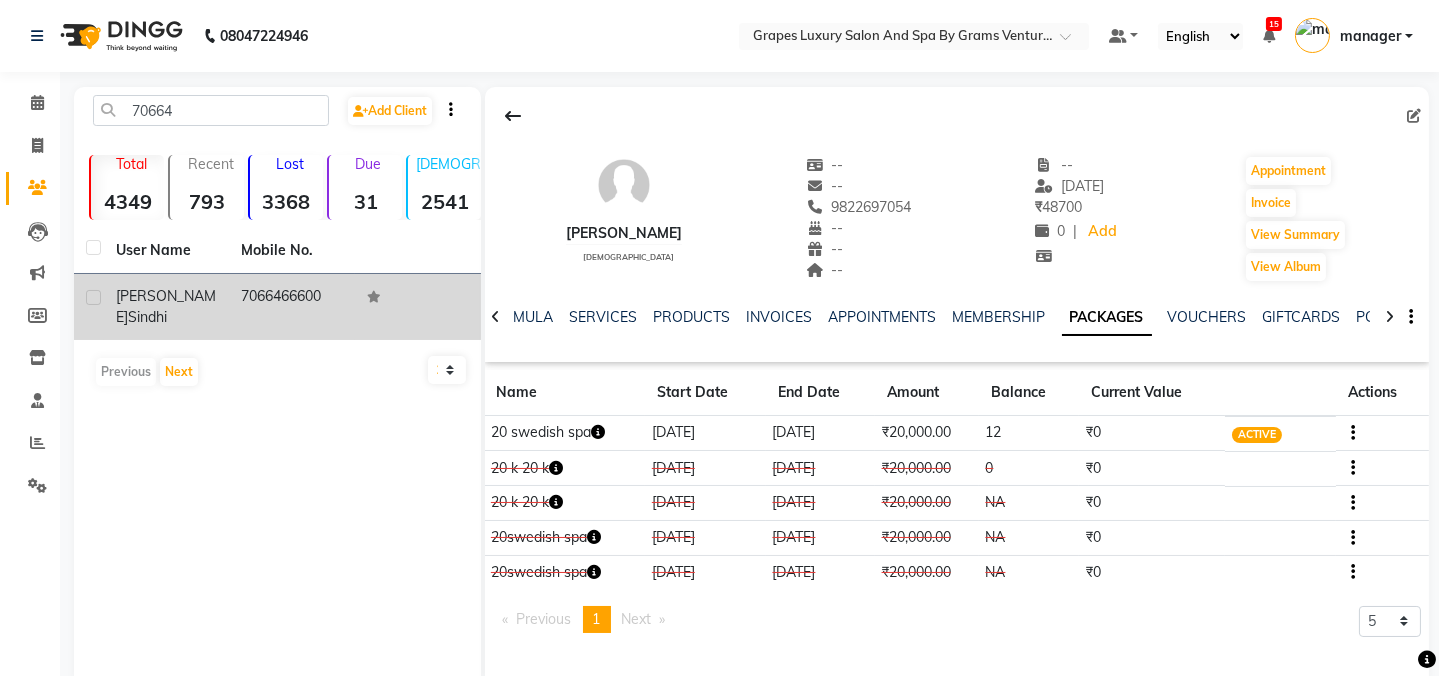 click on "7066466600" 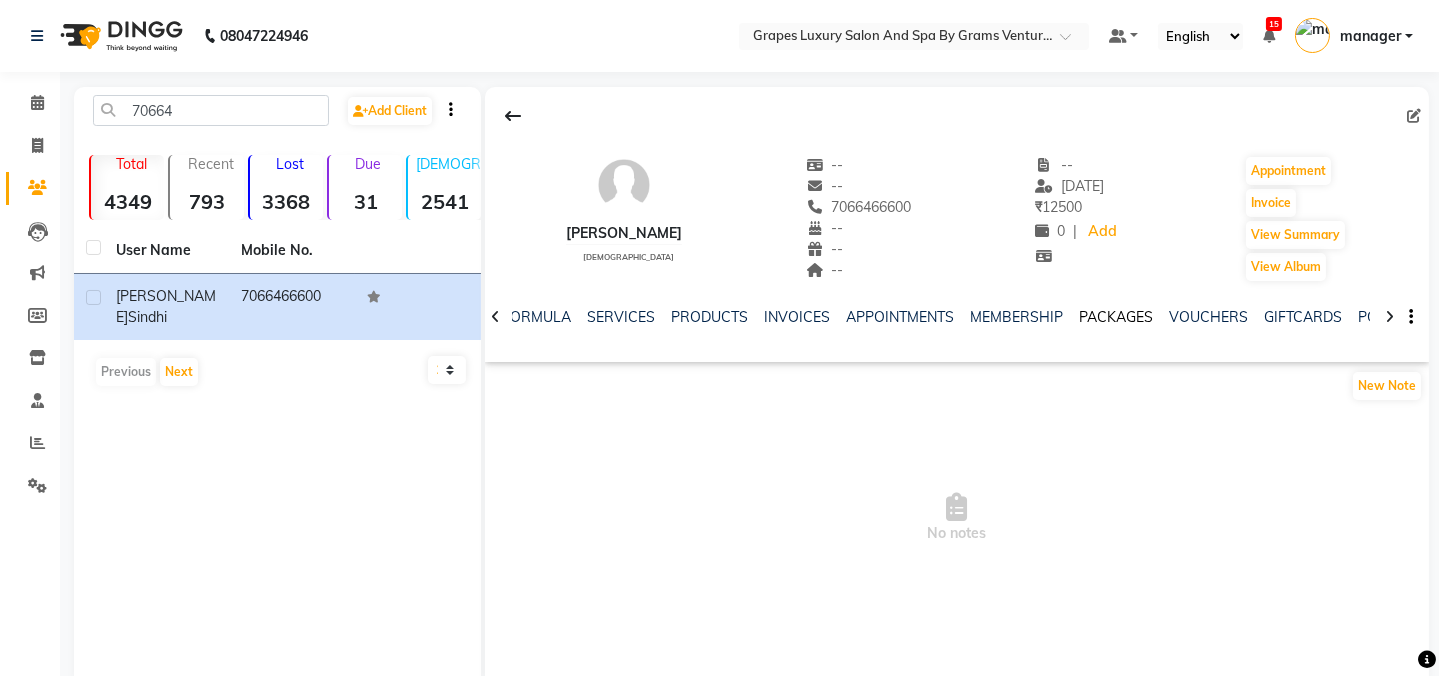 click on "PACKAGES" 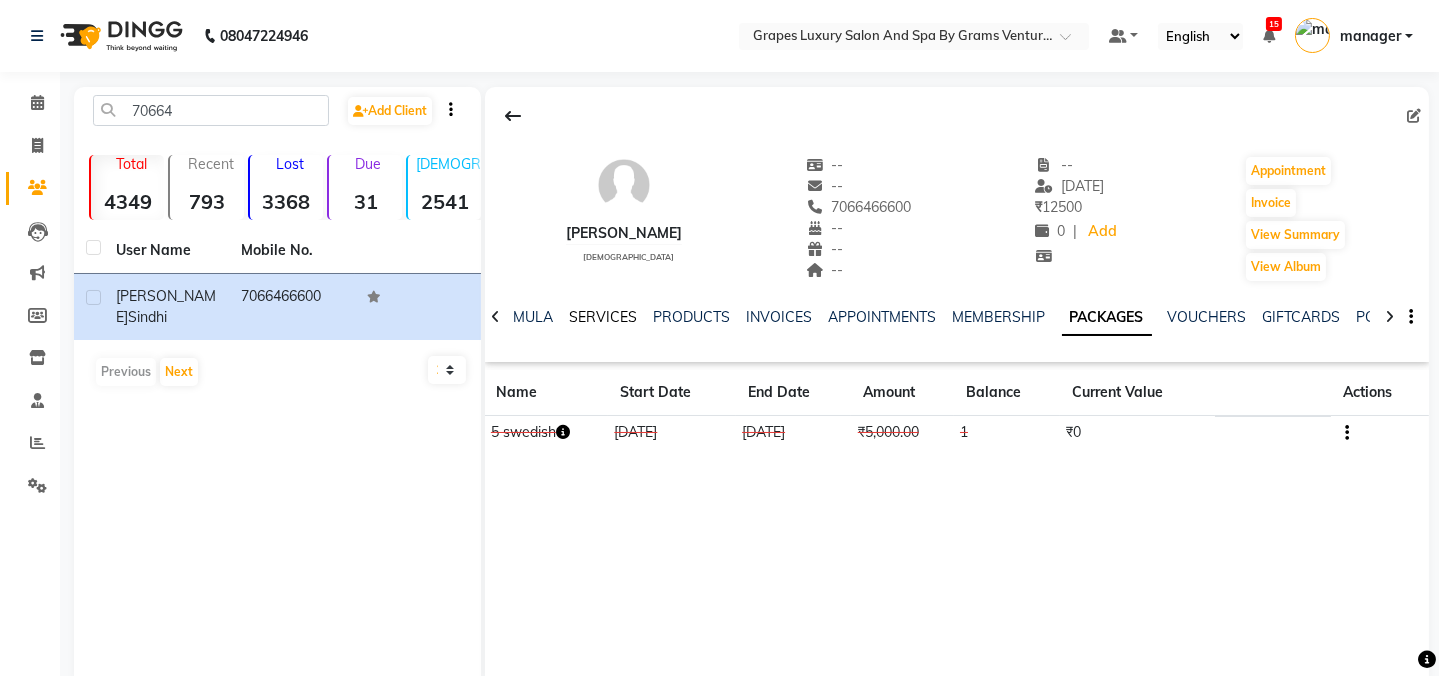 click on "SERVICES" 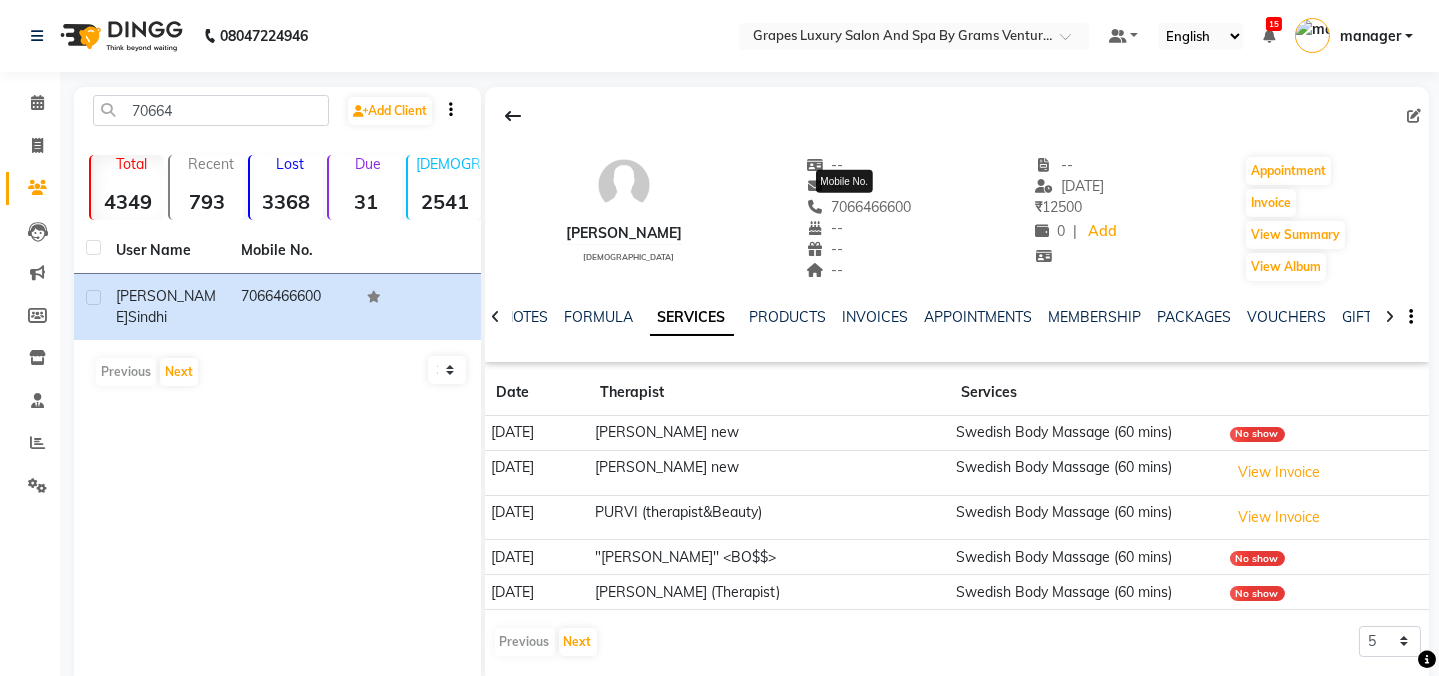 drag, startPoint x: 914, startPoint y: 204, endPoint x: 815, endPoint y: 208, distance: 99.08077 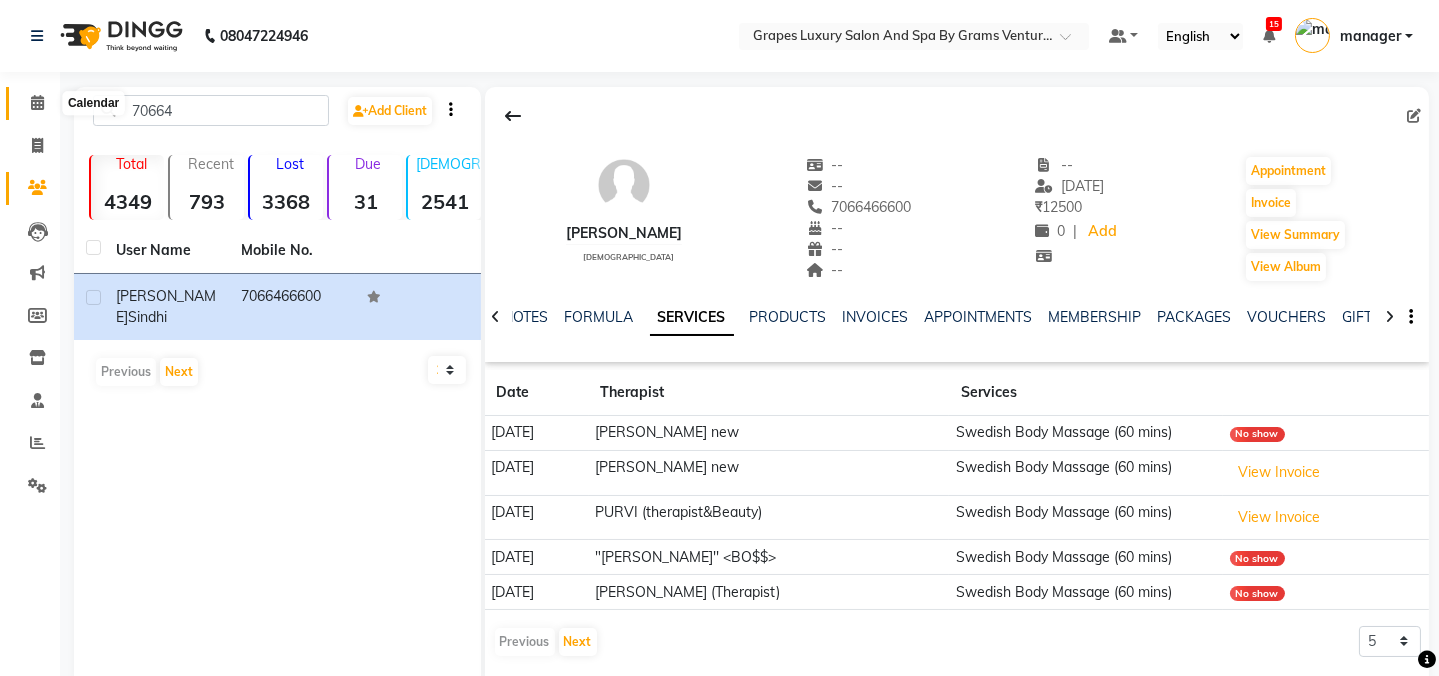 click 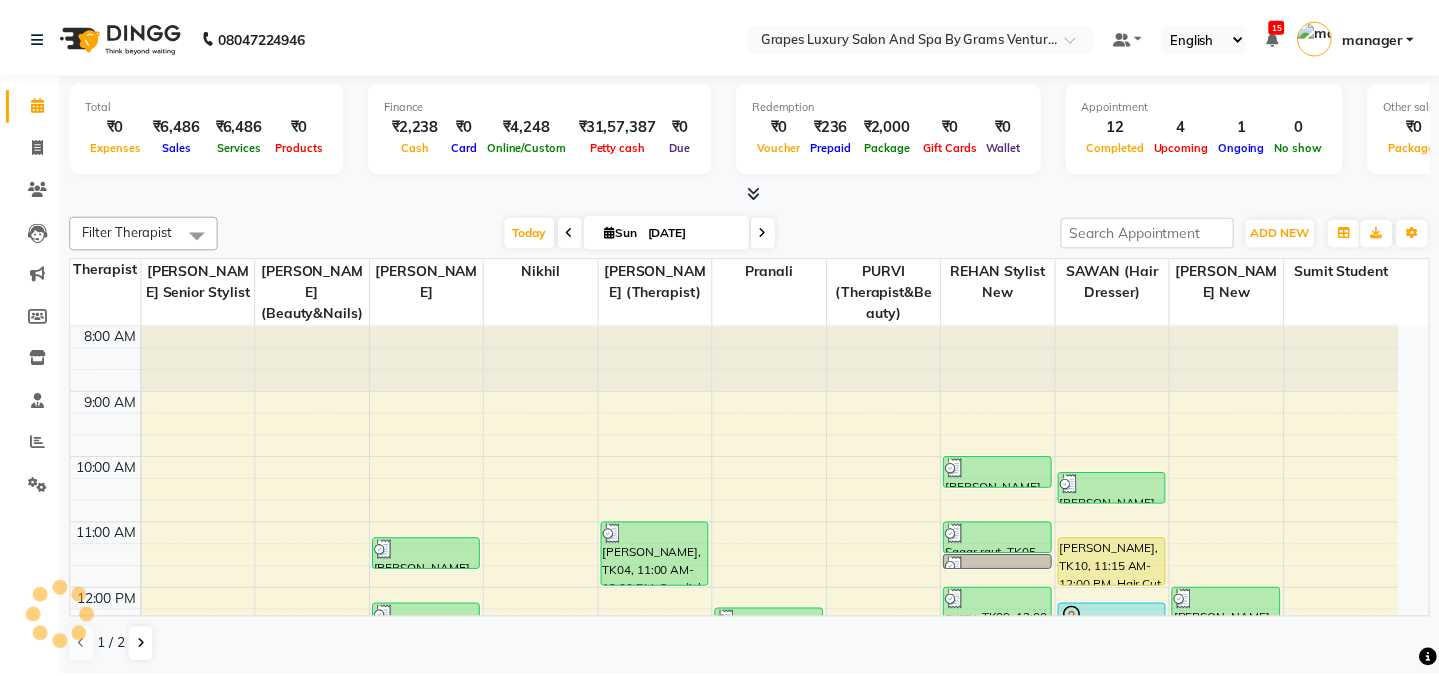 scroll, scrollTop: 0, scrollLeft: 0, axis: both 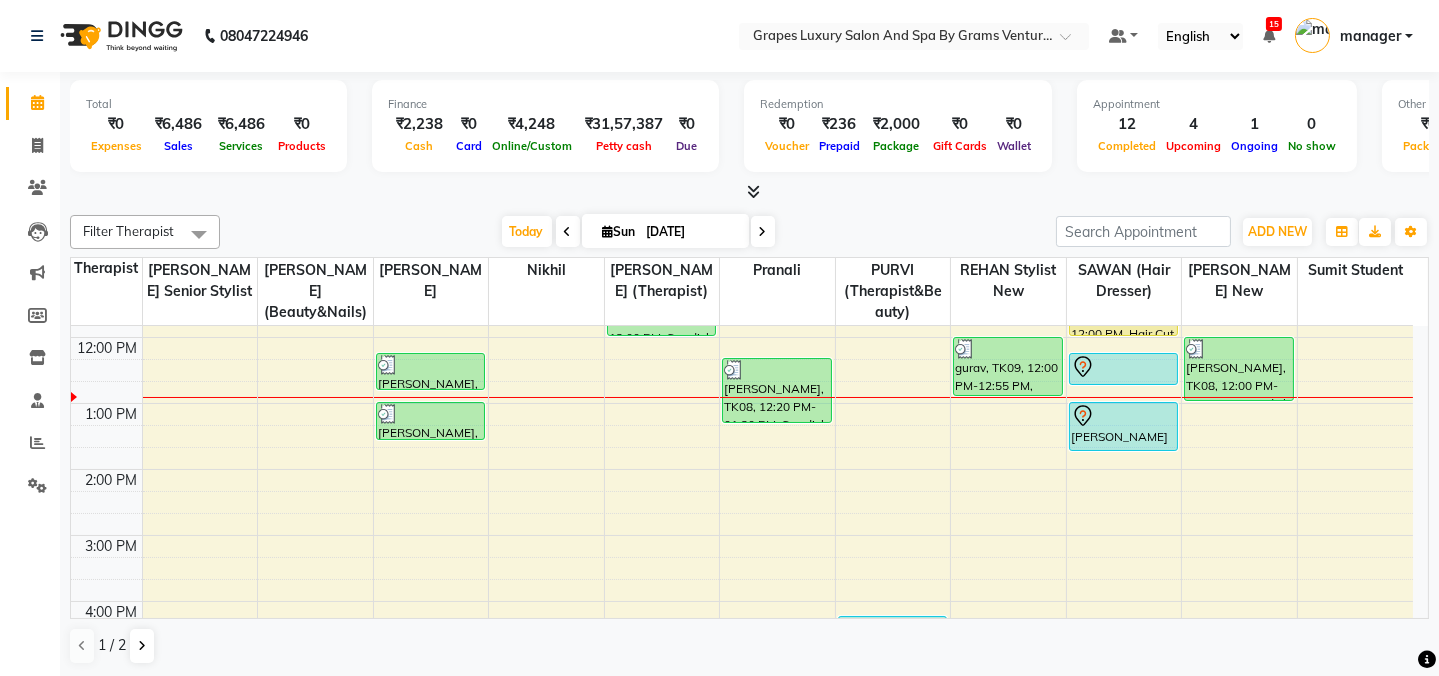 click on "8:00 AM 9:00 AM 10:00 AM 11:00 AM 12:00 PM 1:00 PM 2:00 PM 3:00 PM 4:00 PM 5:00 PM 6:00 PM 7:00 PM 8:00 PM     akash bhandar, TK07, 11:15 AM-11:45 AM, Hair Cut Male (30 mins)     Pradeep Agrawal, TK12, 12:15 PM-12:50 PM, Shampoo & Conditioning With Natural Styling ( Male ) (15 mins)     Pradeep Agrawal, TK12, 01:00 PM-01:35 PM, Beard Trimming (15 mins)     rajesh sir, TK04, 11:00 AM-12:00 PM, Swedish Body Massage (60 mins)     Ganesh Sir, TK08, 12:20 PM-01:20 PM, Swedish Body Massage (60 mins)             jatin, TK02, 04:15 PM-05:15 PM, Swedish Body Massage (60 mins)     Aniket sir, TK03, 10:00 AM-10:30 AM, Hair Cut Male (30 mins)     Sagar raut, TK05, 11:00 AM-11:30 AM, Hair Cut Male (30 mins)     Sagar raut, TK05, 11:30 AM-11:45 AM, Shaving (15 mins)     gurav, TK09, 12:00 PM-12:55 PM, Beard Trimming (15 mins)     ashish deshkar, TK06, 10:15 AM-10:45 AM, Hair Cut Male (30 mins)    priyanka waghodkar, TK10, 11:15 AM-12:00 PM, Hair Cut Female (45 mins)" at bounding box center [742, 502] 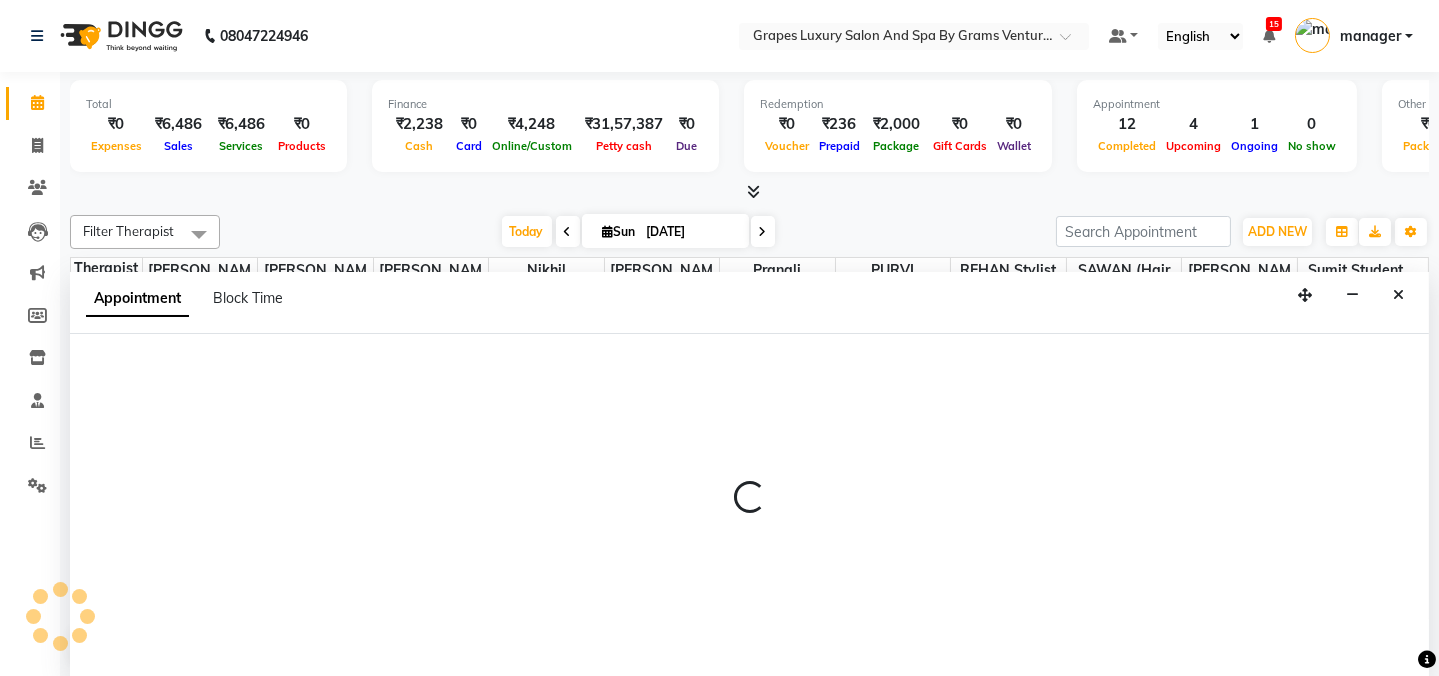 scroll, scrollTop: 0, scrollLeft: 0, axis: both 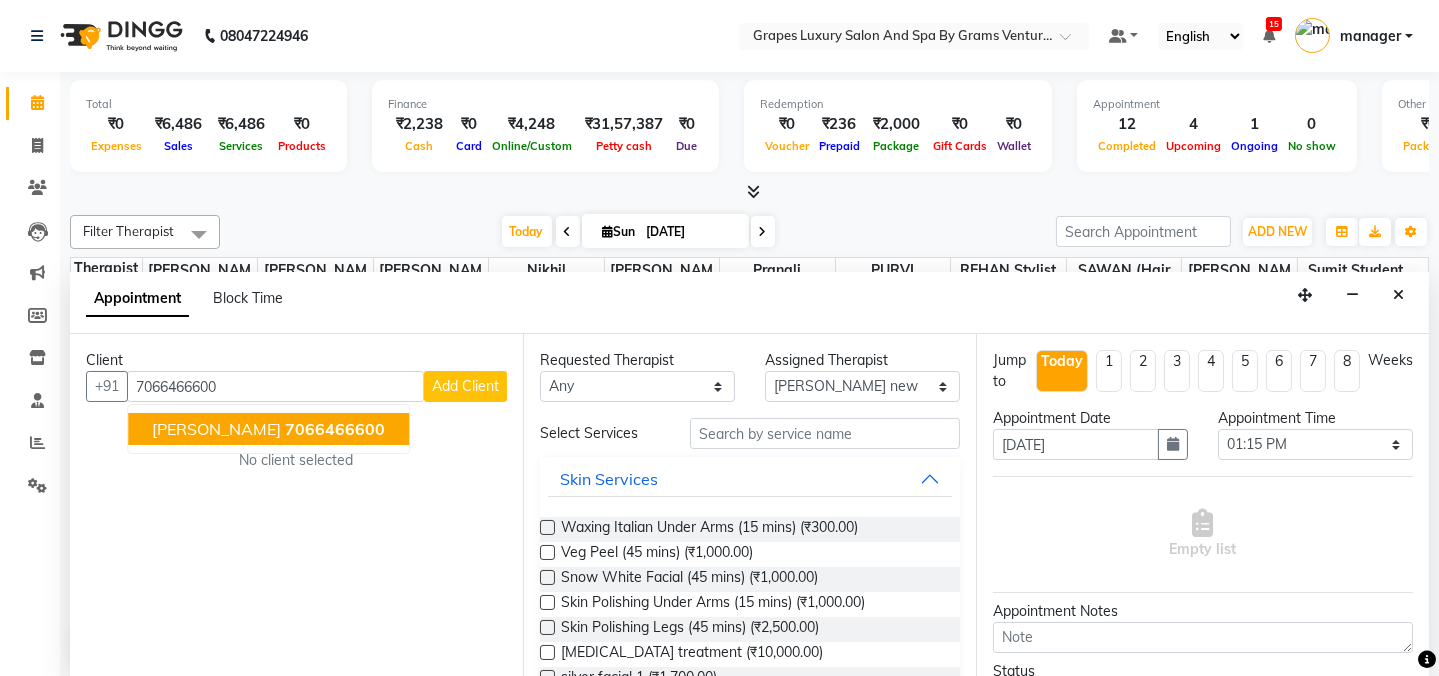 click on "ritesh sindhi" at bounding box center (216, 429) 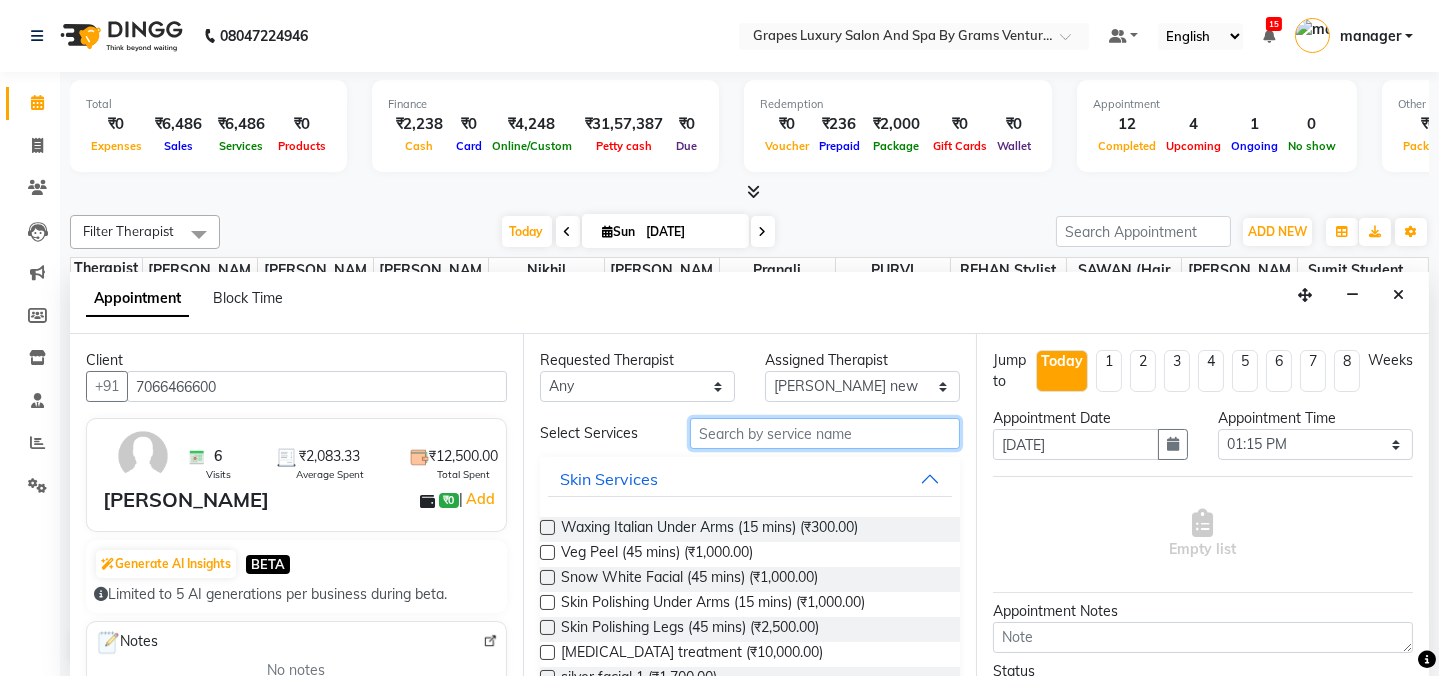 click at bounding box center [825, 433] 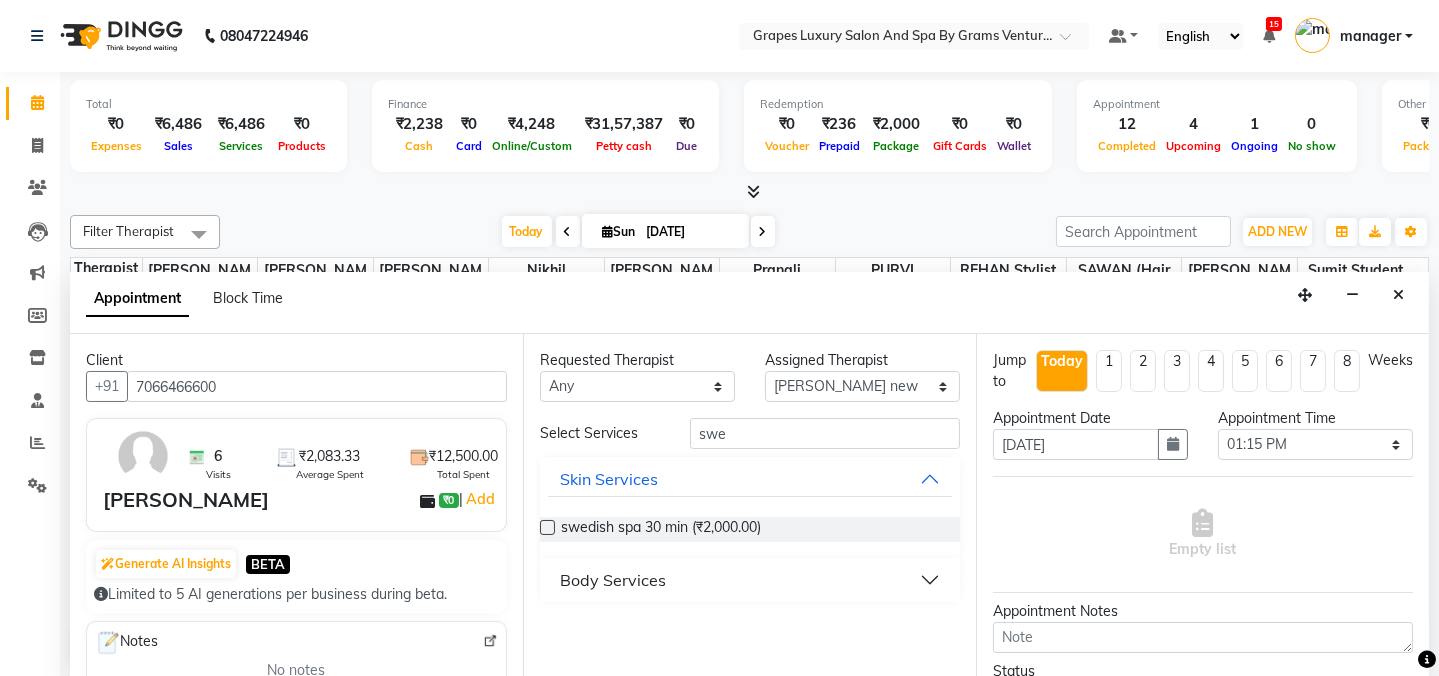click on "Body Services" at bounding box center (613, 580) 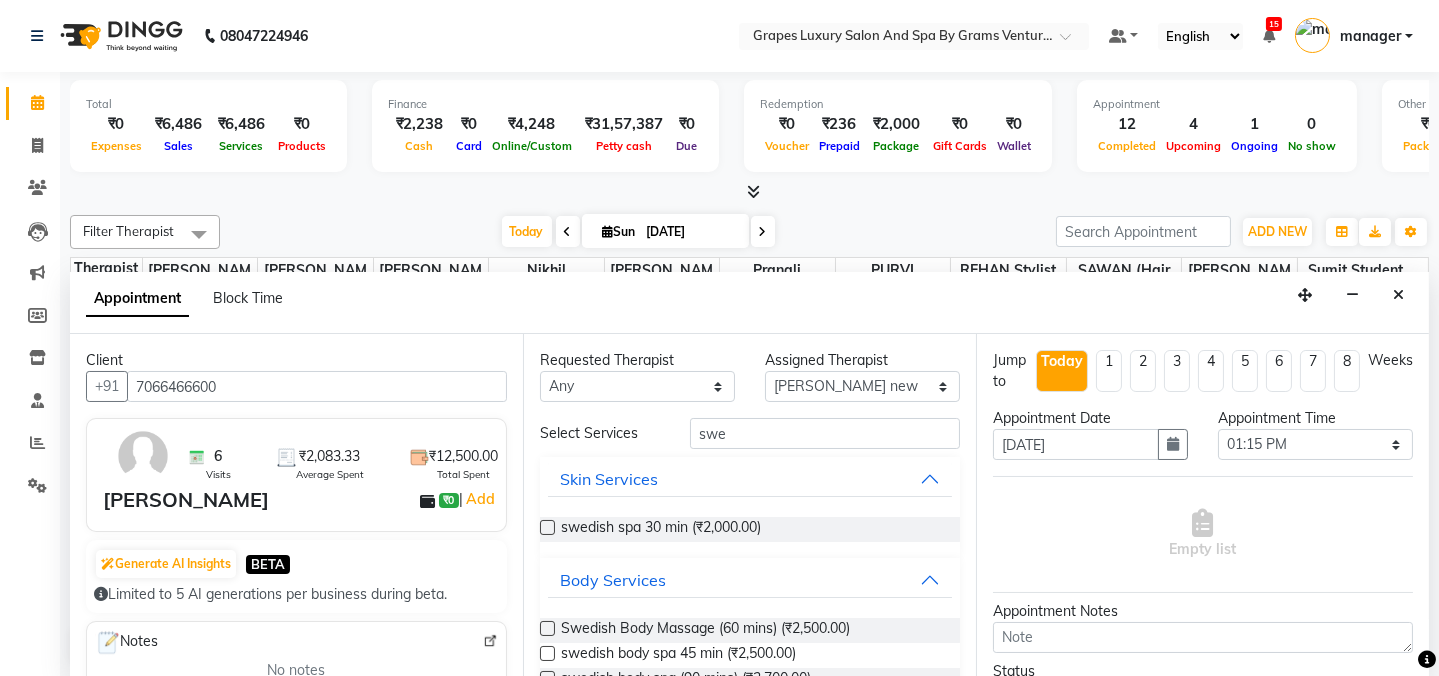 click at bounding box center (547, 628) 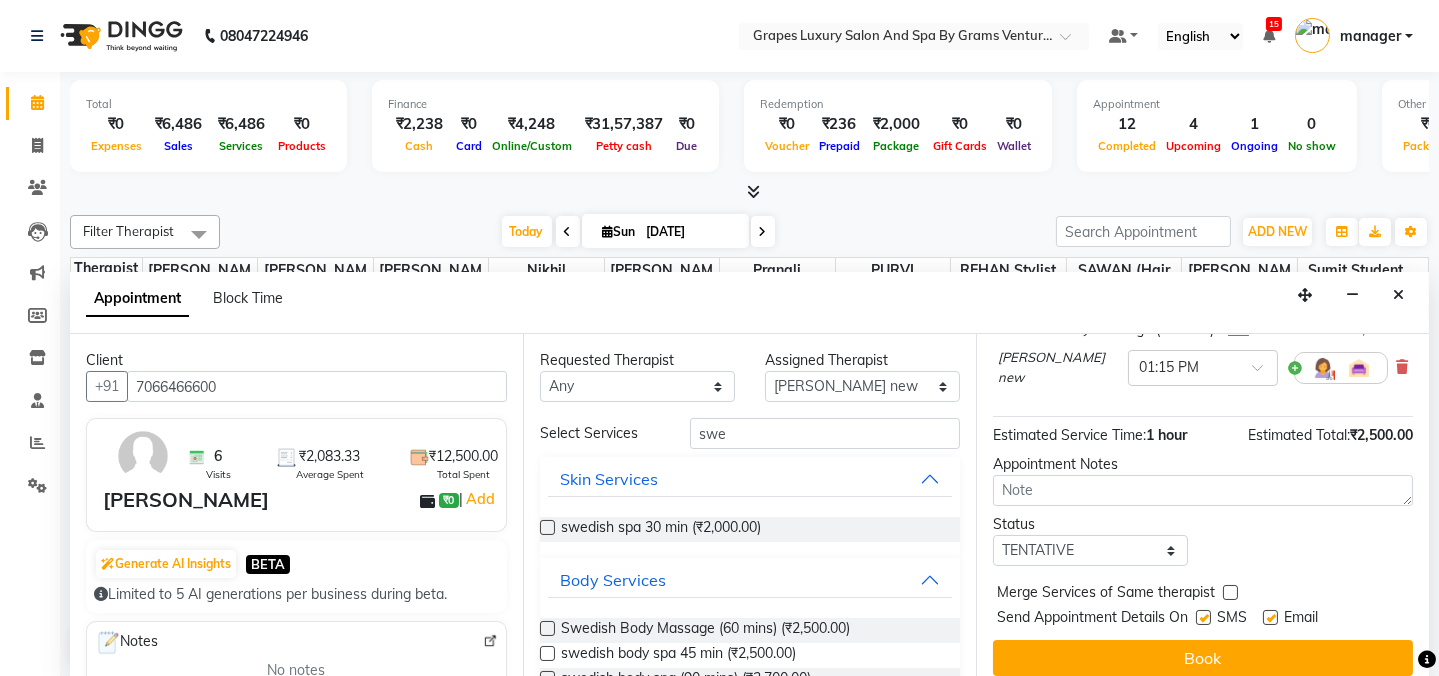 scroll, scrollTop: 181, scrollLeft: 0, axis: vertical 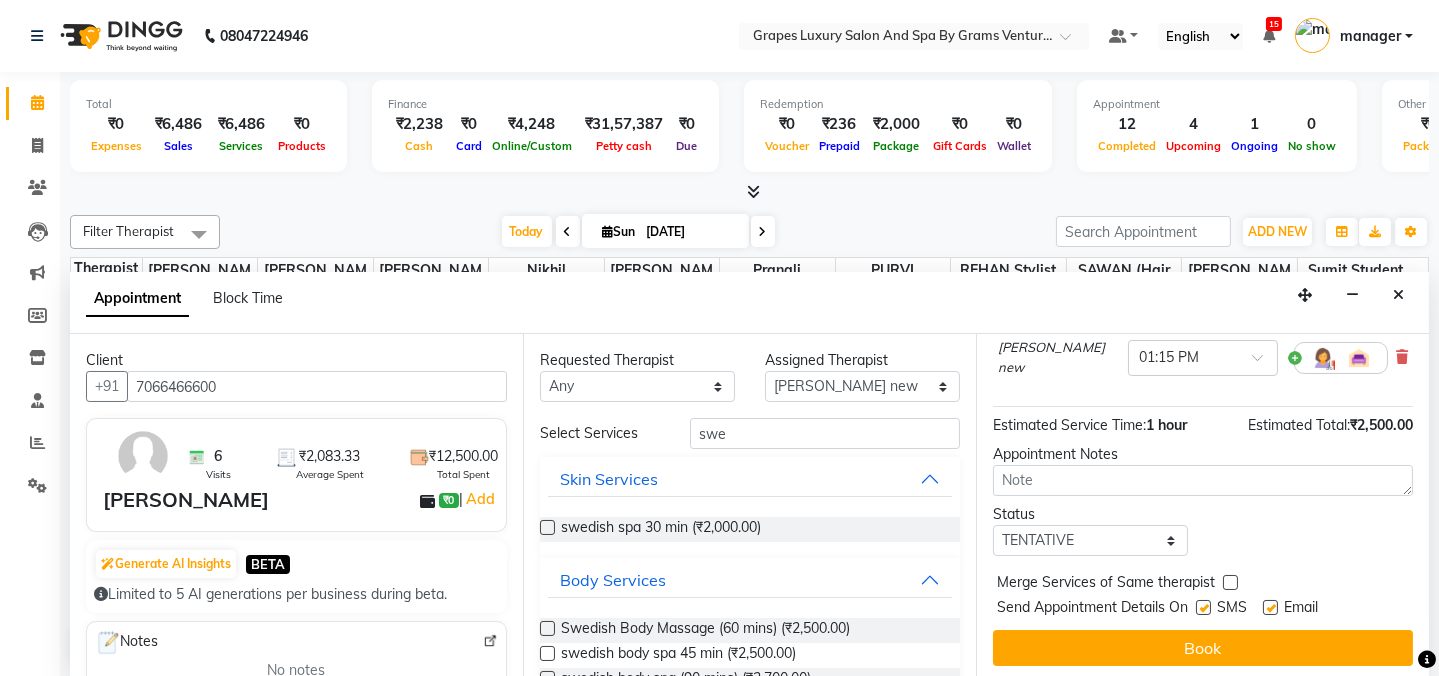 click at bounding box center [1203, 607] 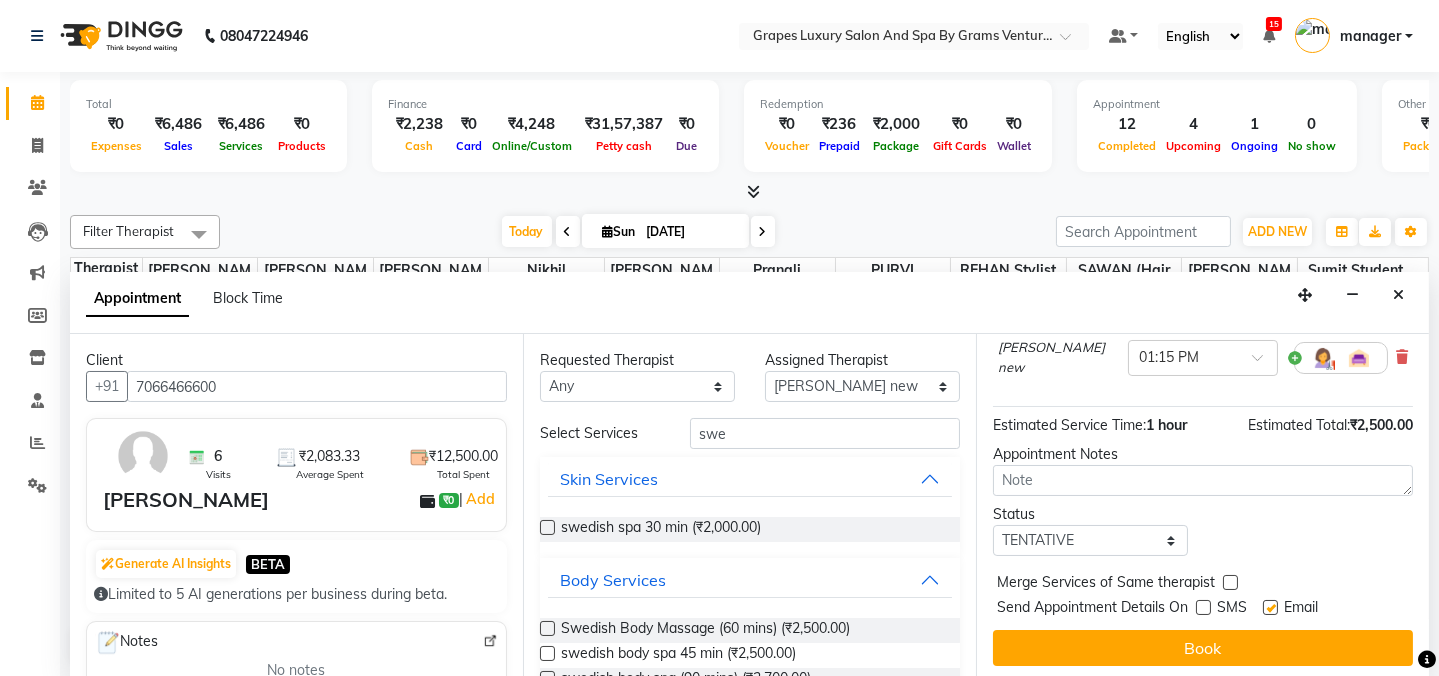click at bounding box center (1270, 607) 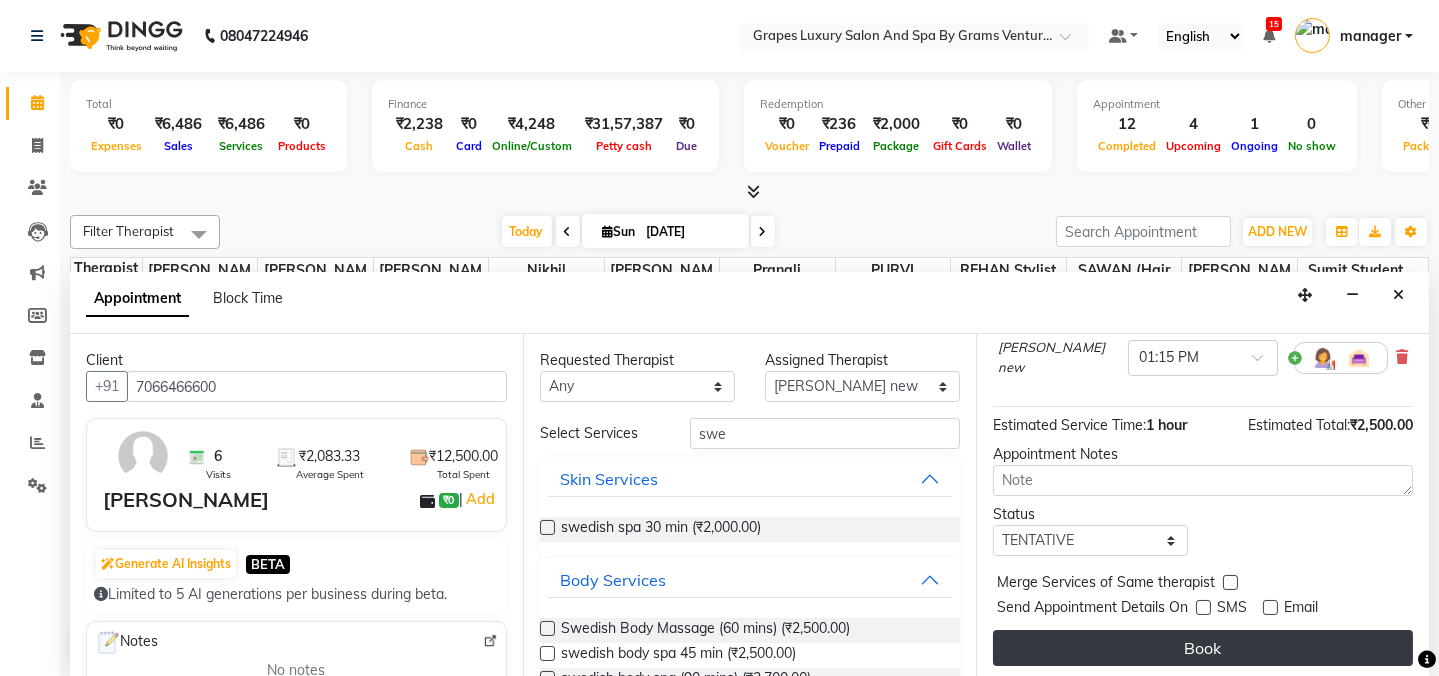 click on "Book" at bounding box center [1203, 648] 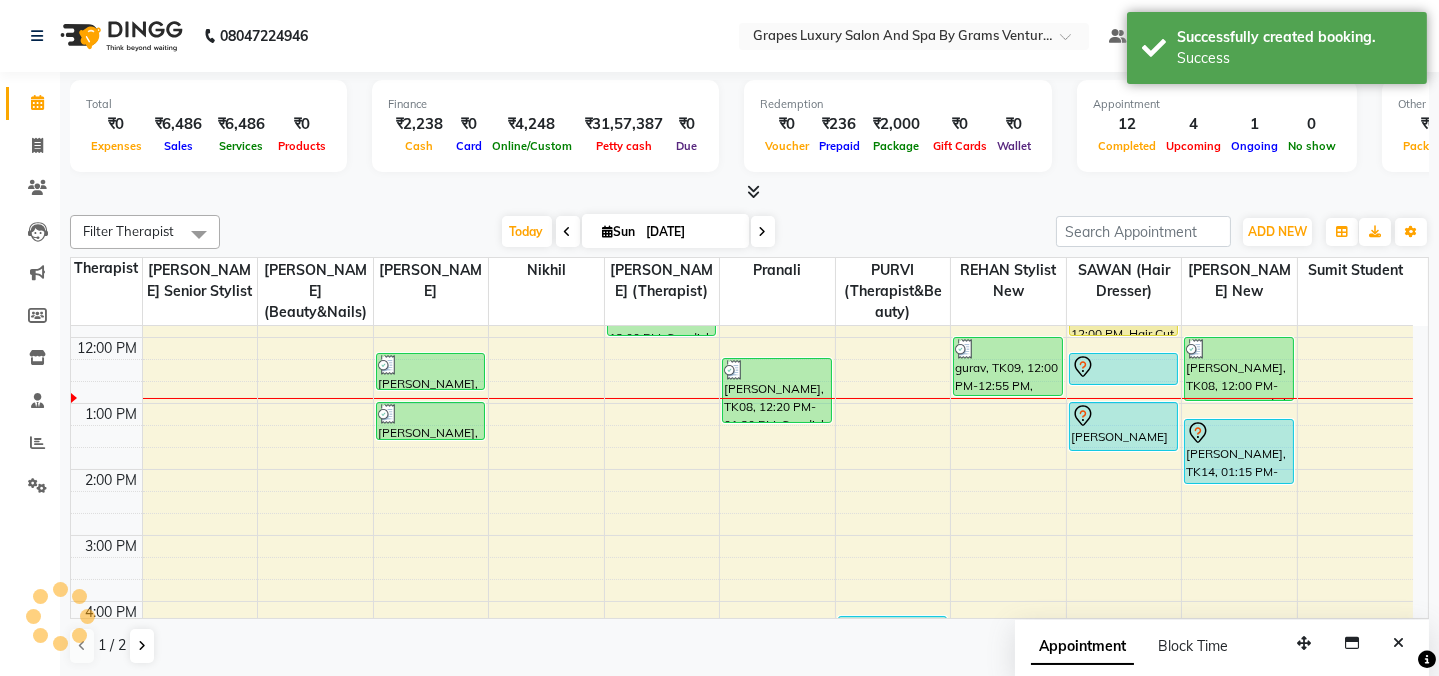 scroll, scrollTop: 0, scrollLeft: 0, axis: both 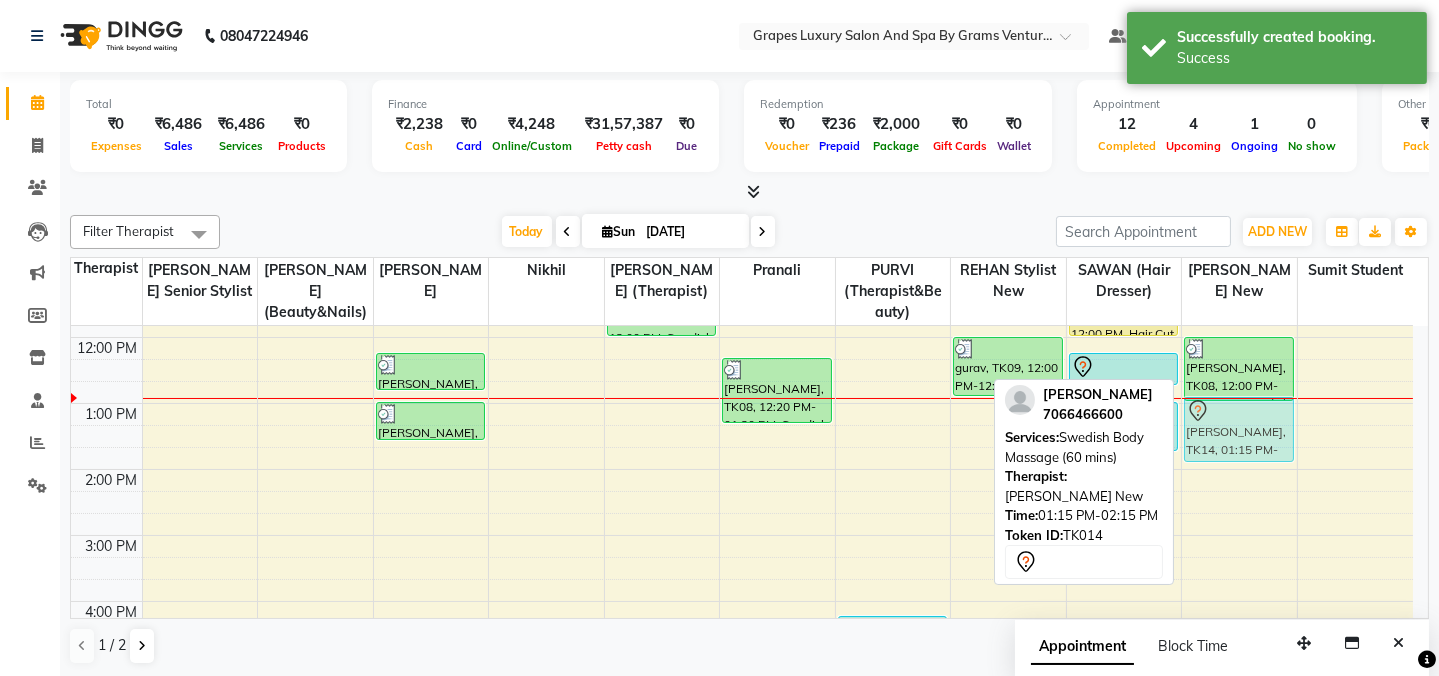 click on "Ganesh Sir, TK08, 12:00 PM-01:00 PM, Swedish Body Massage (60 mins)             ritesh sindhi, TK14, 01:15 PM-02:15 PM, Swedish Body Massage (60 mins)             jatin, TK02, 04:35 PM-05:35 PM, Swedish Body Massage (60 mins)             ritesh sindhi, TK14, 01:15 PM-02:15 PM, Swedish Body Massage (60 mins)" at bounding box center [1239, 502] 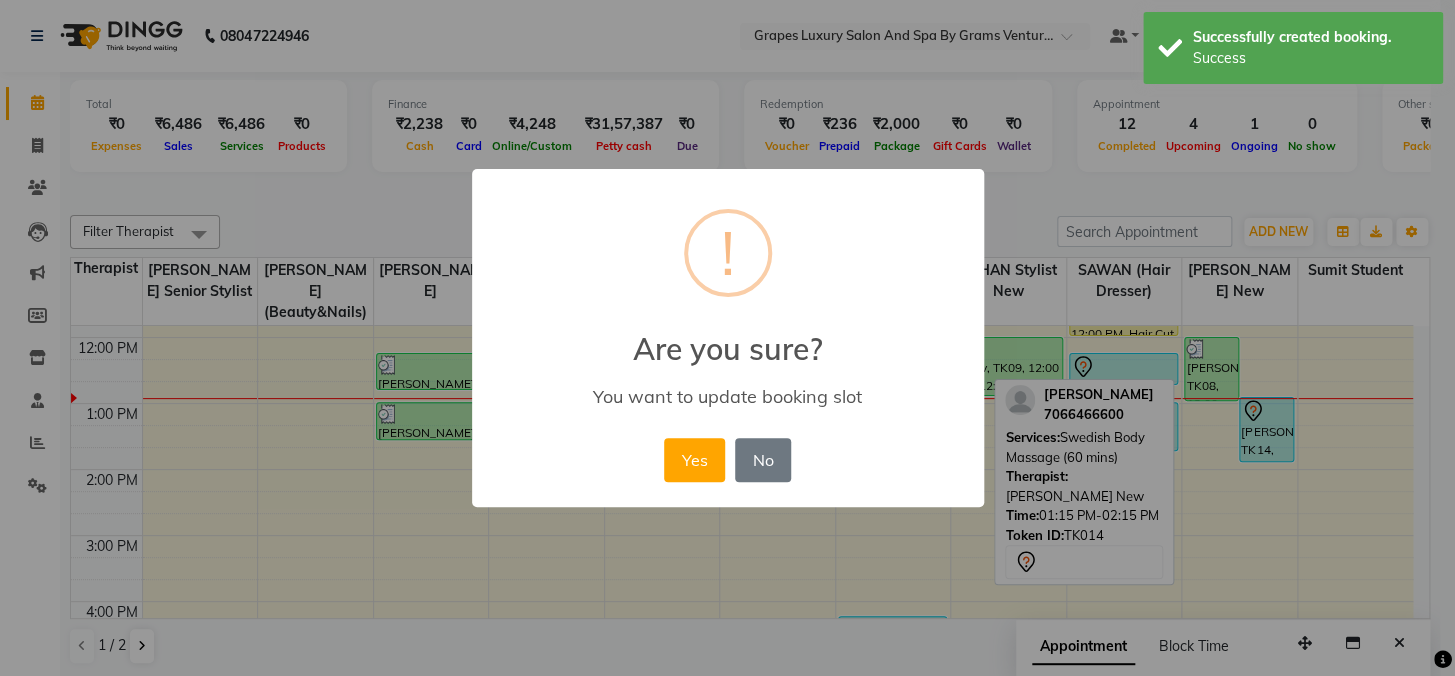 drag, startPoint x: 1277, startPoint y: 423, endPoint x: 1262, endPoint y: 450, distance: 30.88689 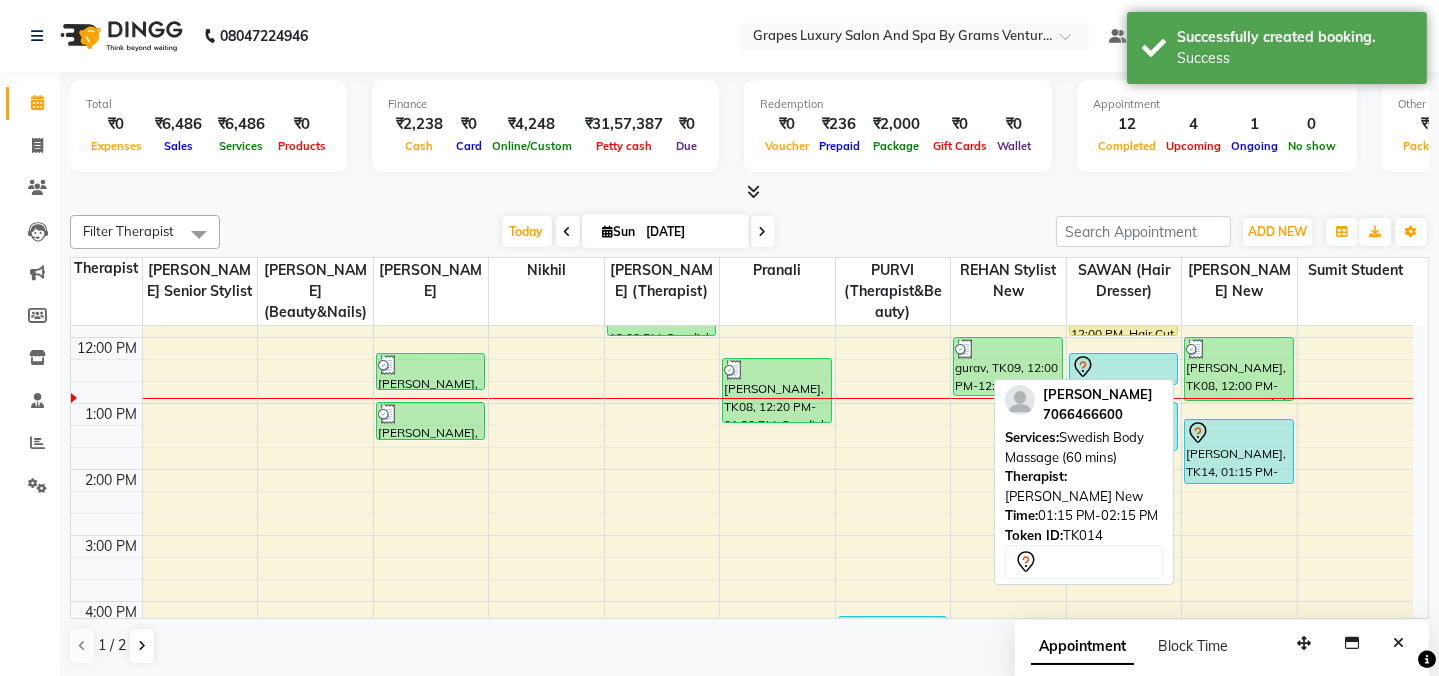 click on "[PERSON_NAME], TK14, 01:15 PM-02:15 PM, Swedish Body Massage (60 mins)" at bounding box center [1239, 451] 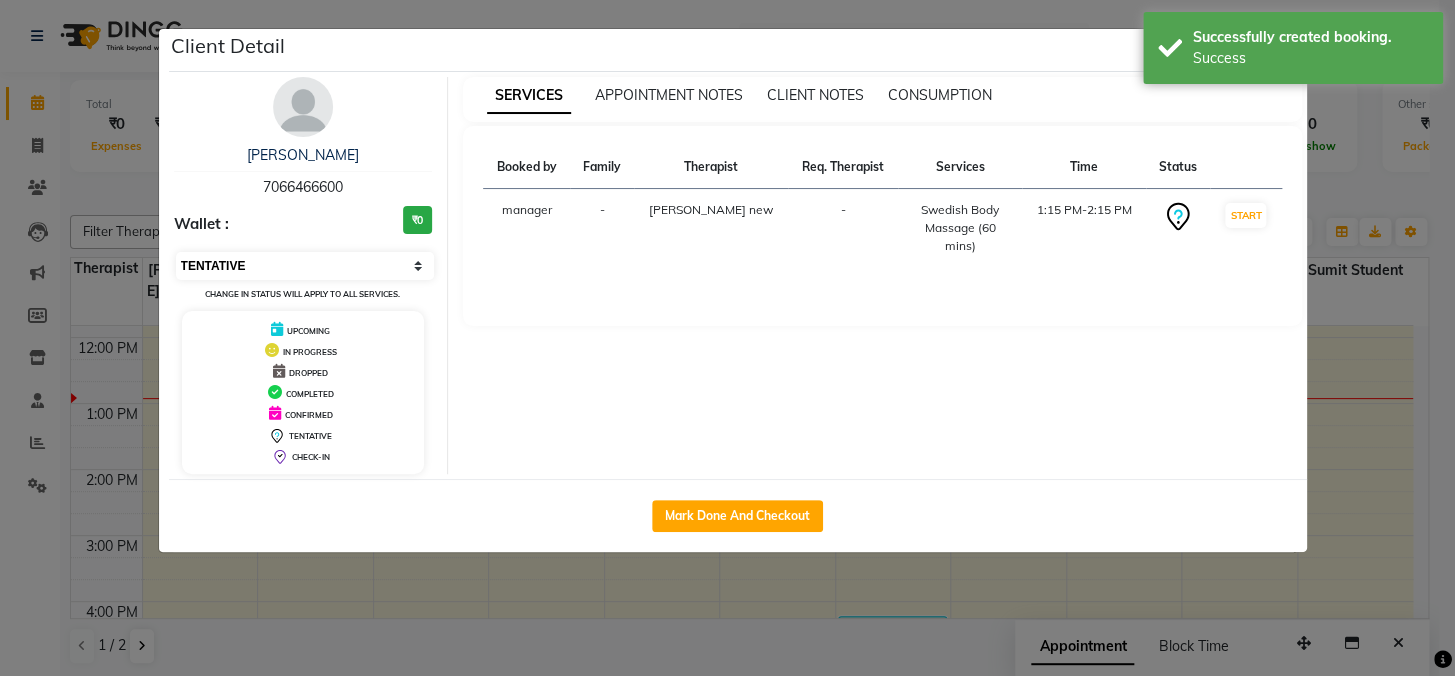 click on "Select IN SERVICE CONFIRMED TENTATIVE CHECK IN MARK DONE DROPPED UPCOMING" at bounding box center (305, 266) 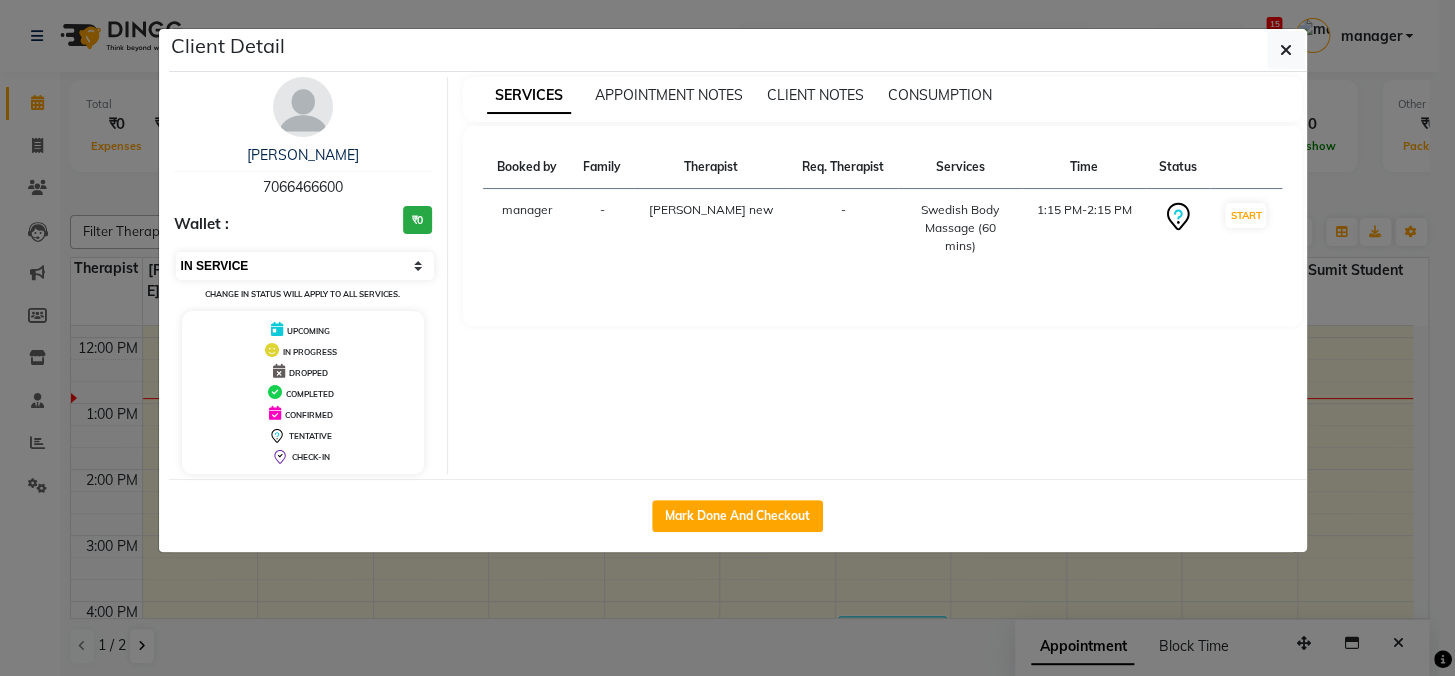 click on "Select IN SERVICE CONFIRMED TENTATIVE CHECK IN MARK DONE DROPPED UPCOMING" at bounding box center [305, 266] 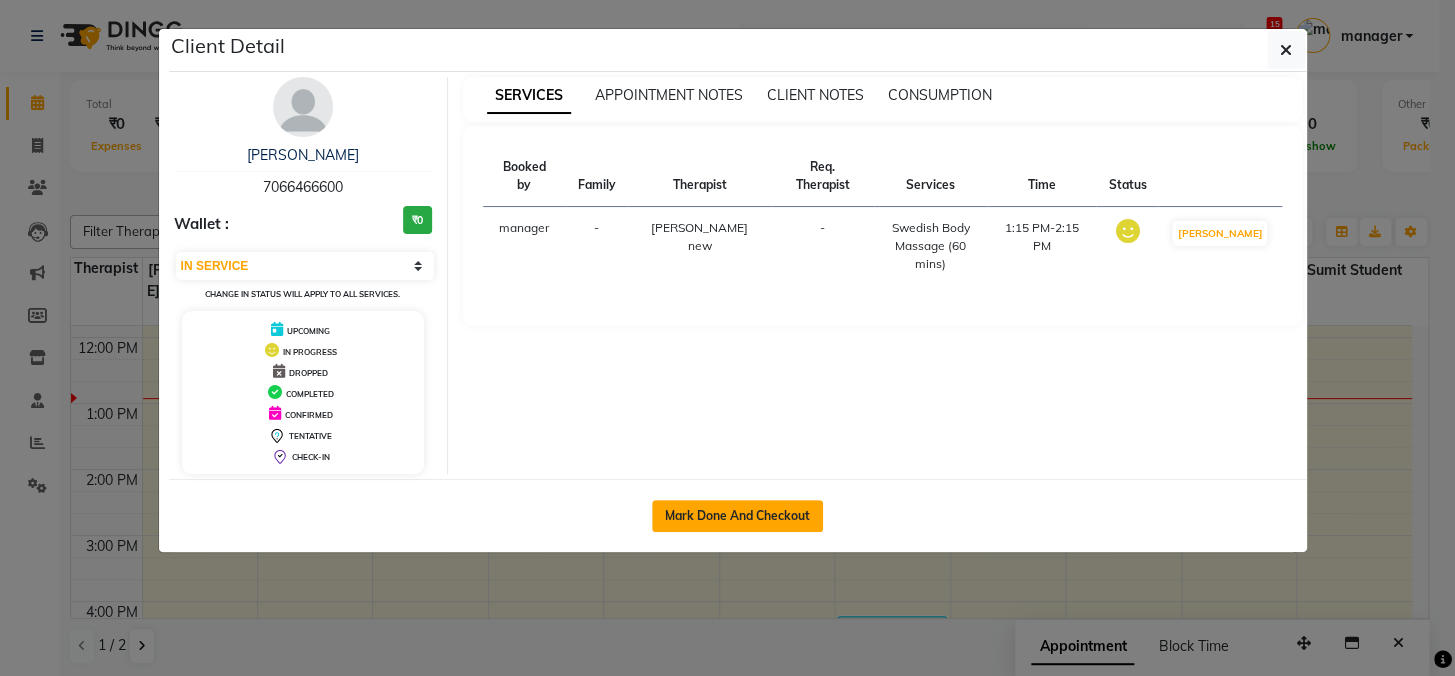 click on "Mark Done And Checkout" 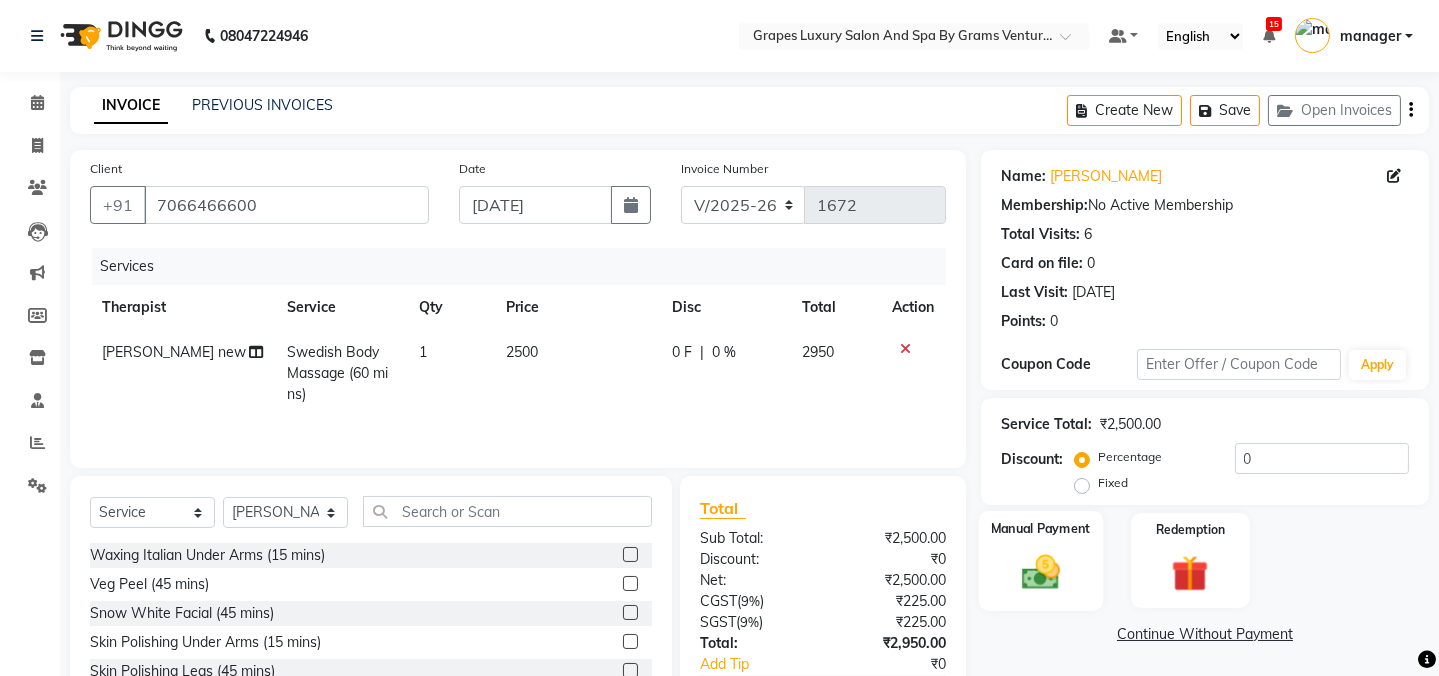 click 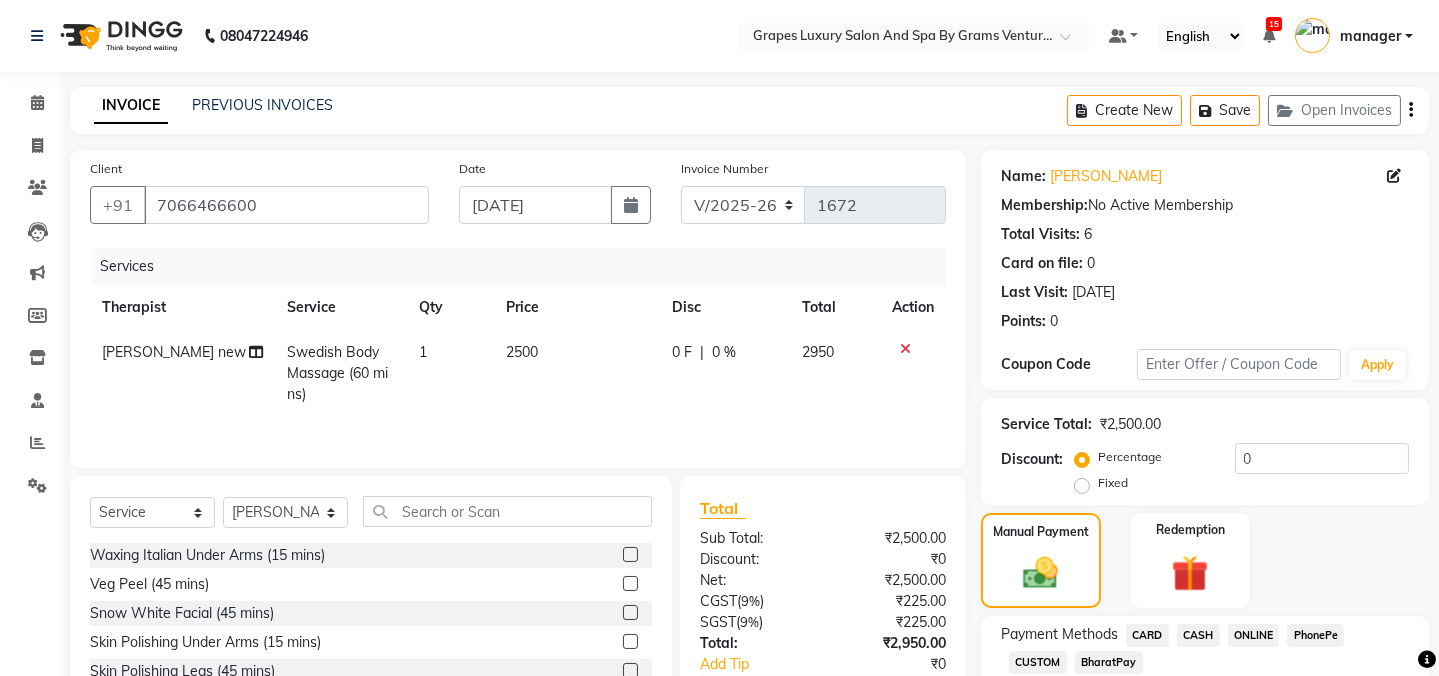 scroll, scrollTop: 125, scrollLeft: 0, axis: vertical 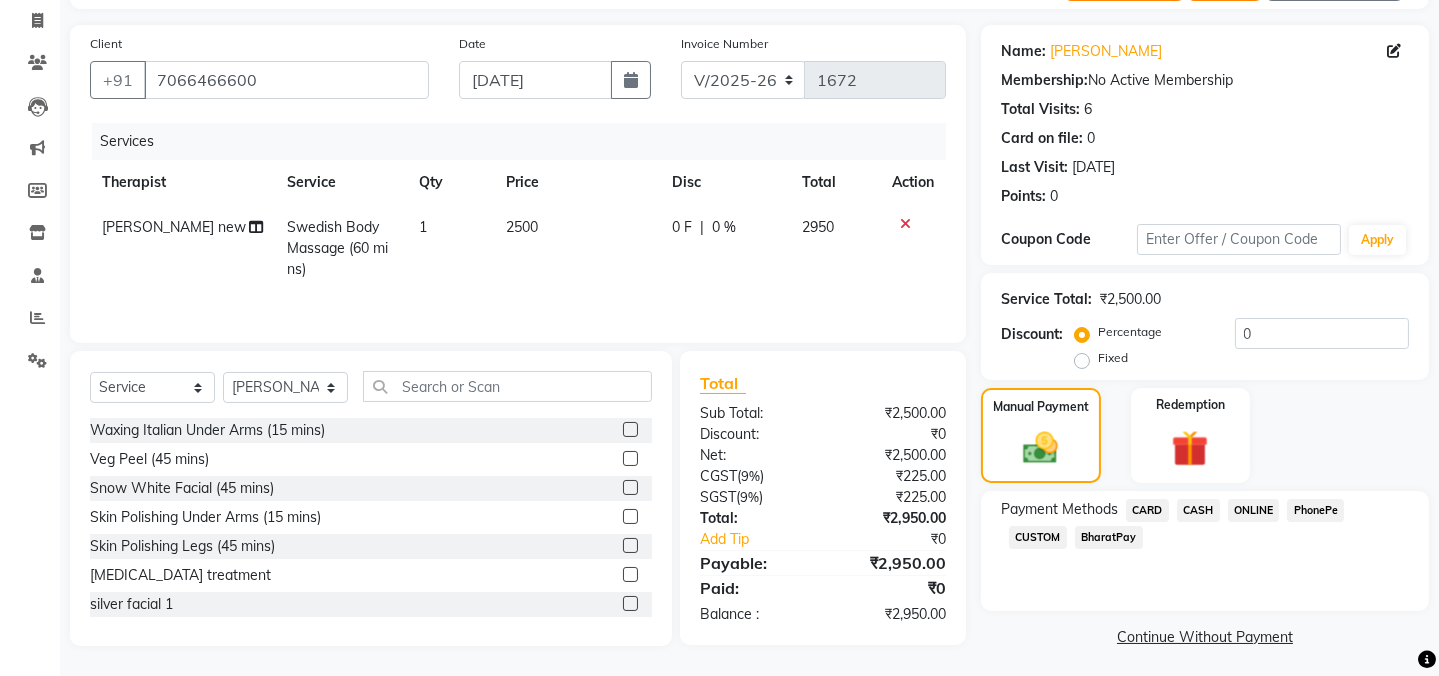click on "CASH" 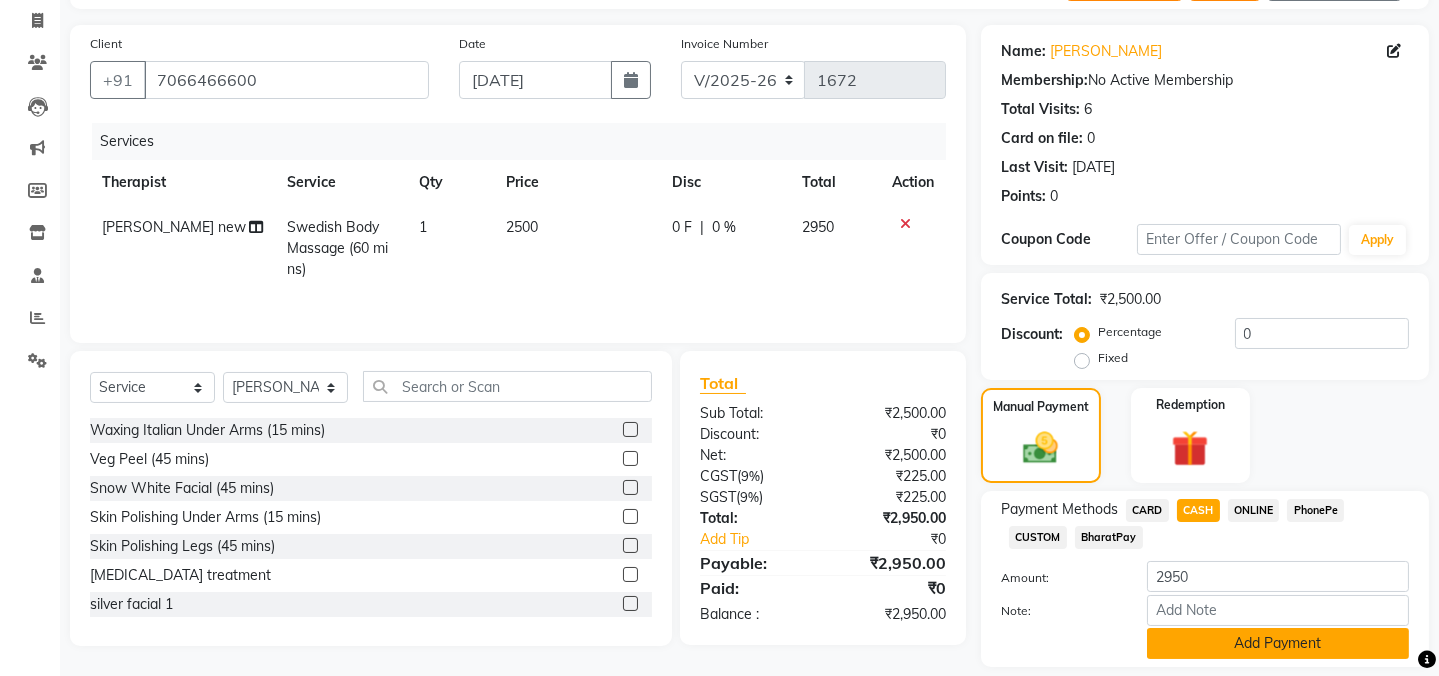 click on "Add Payment" 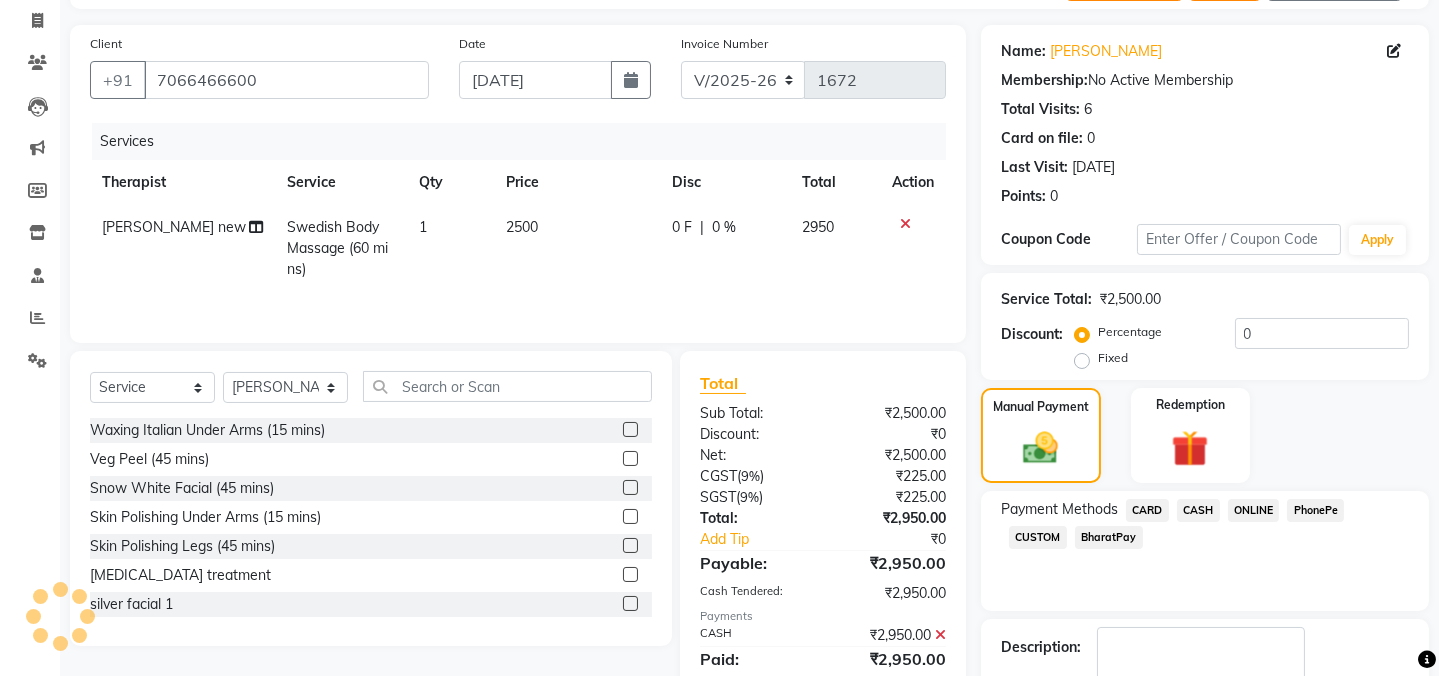 click 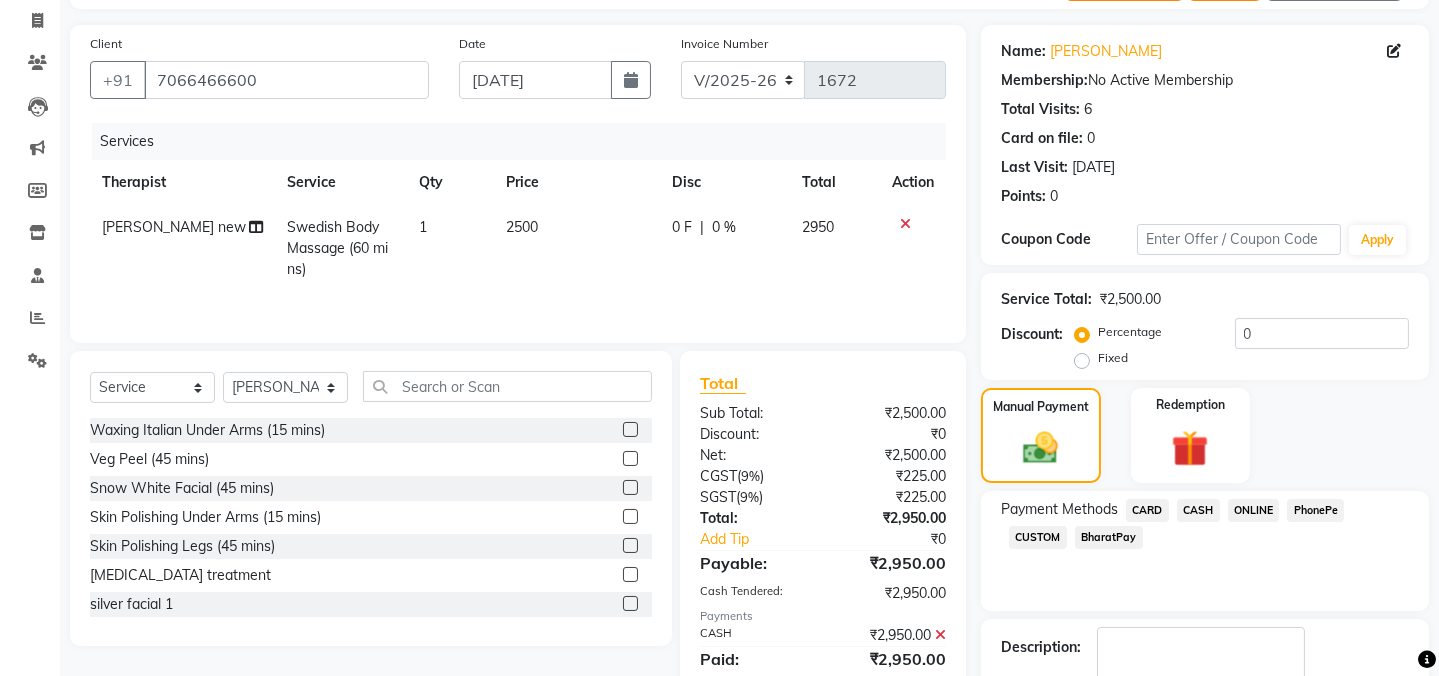 scroll, scrollTop: 242, scrollLeft: 0, axis: vertical 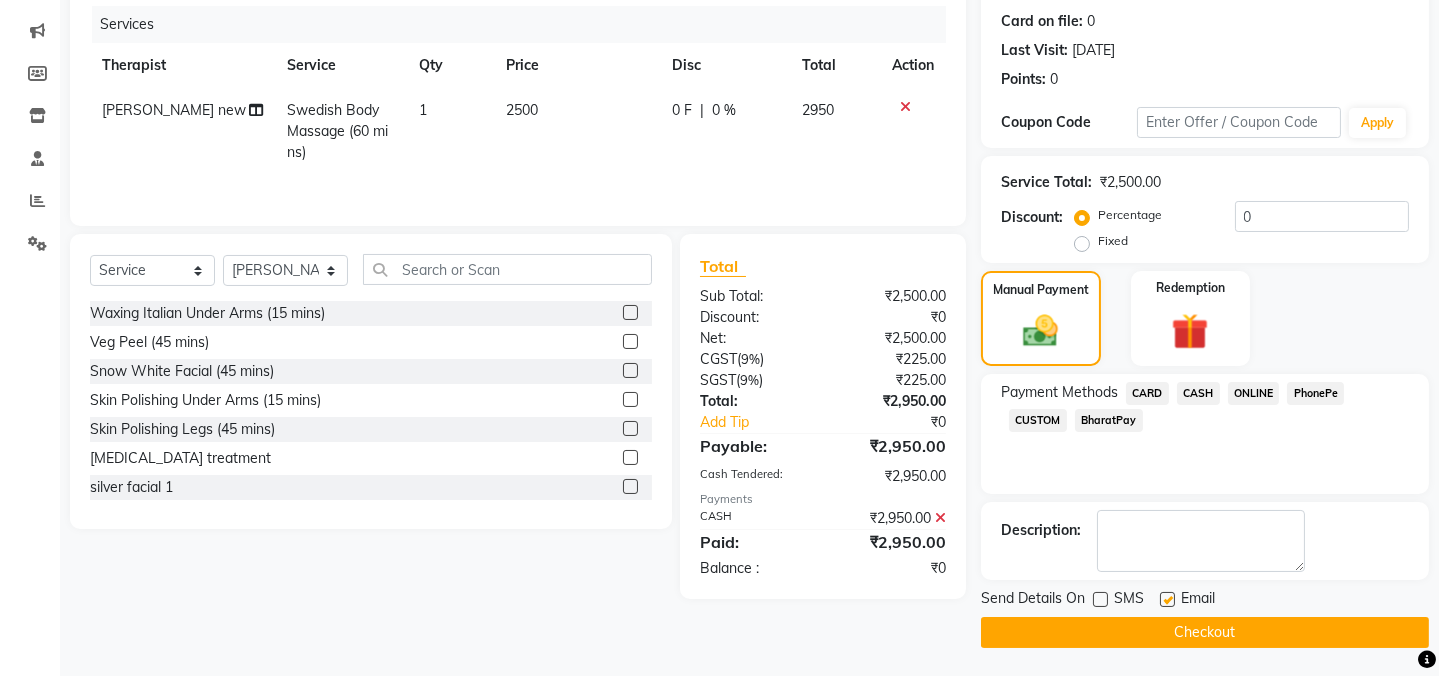 drag, startPoint x: 1169, startPoint y: 601, endPoint x: 1169, endPoint y: 624, distance: 23 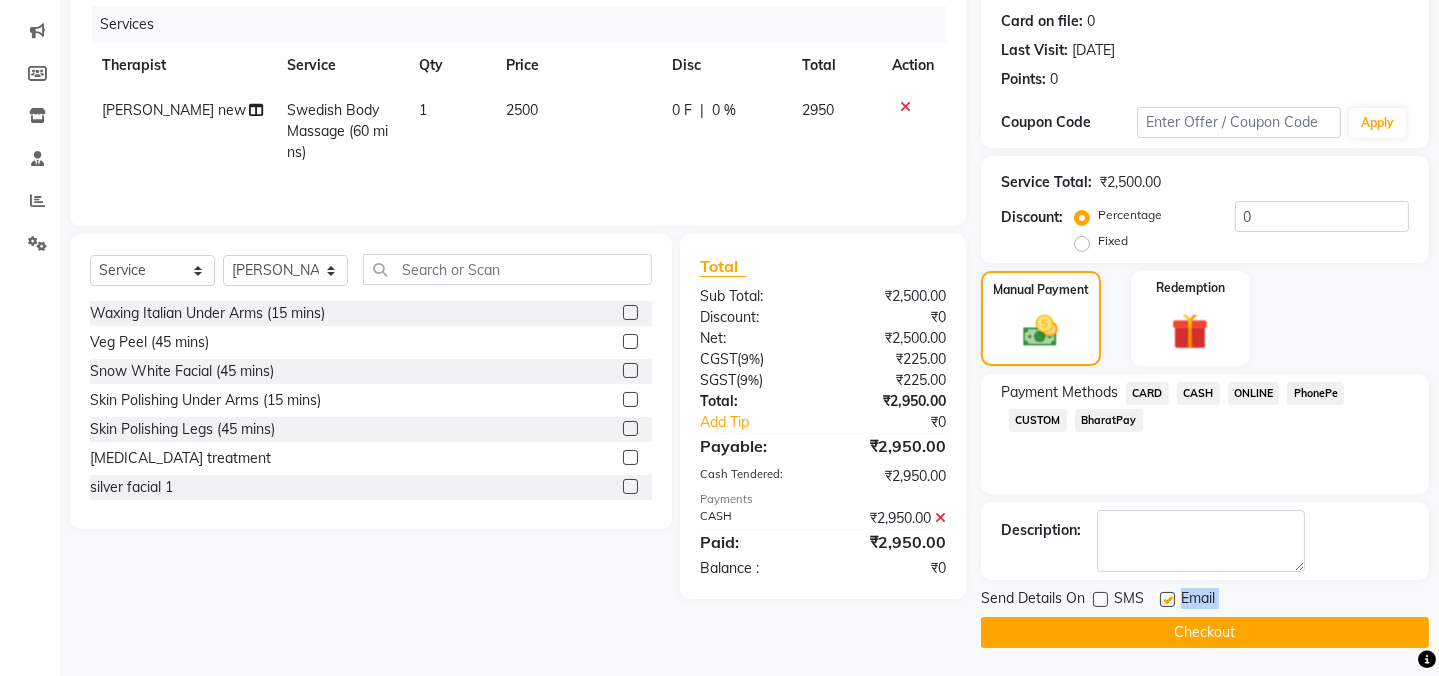 click on "Checkout" 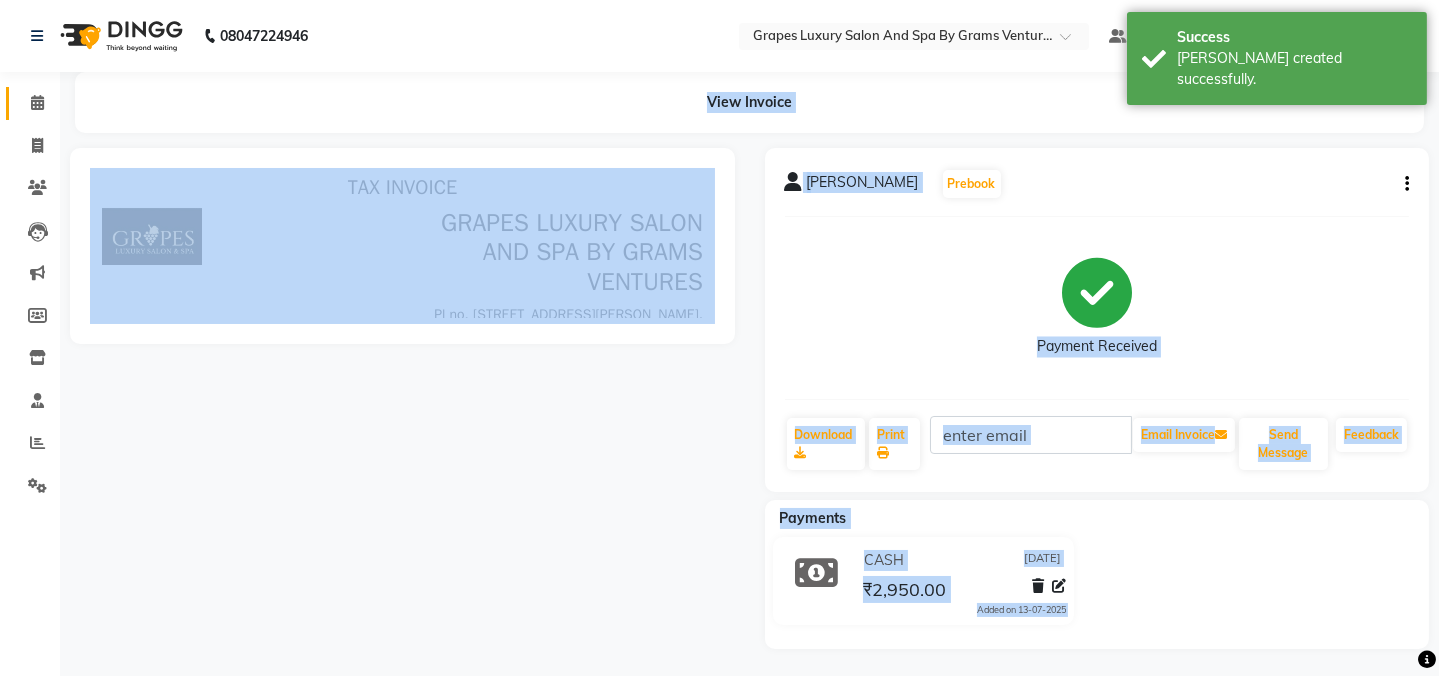 scroll, scrollTop: 0, scrollLeft: 0, axis: both 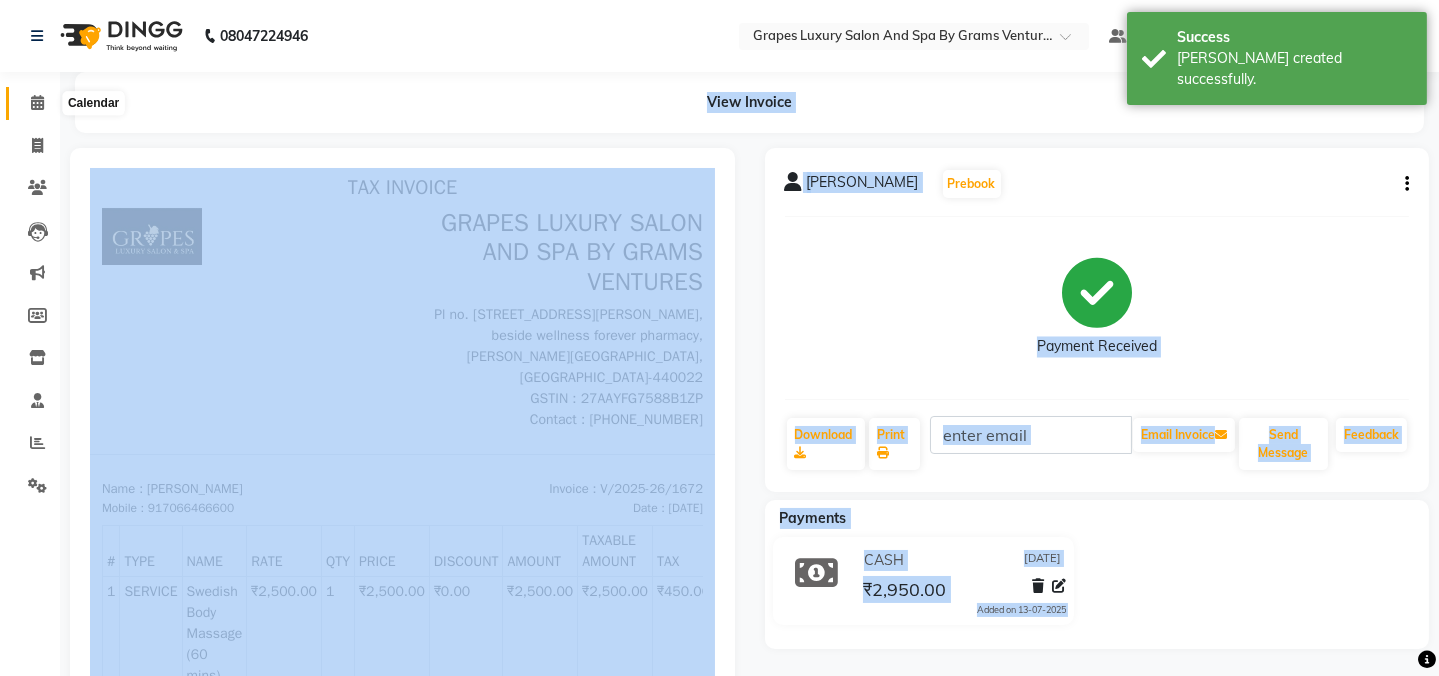 click 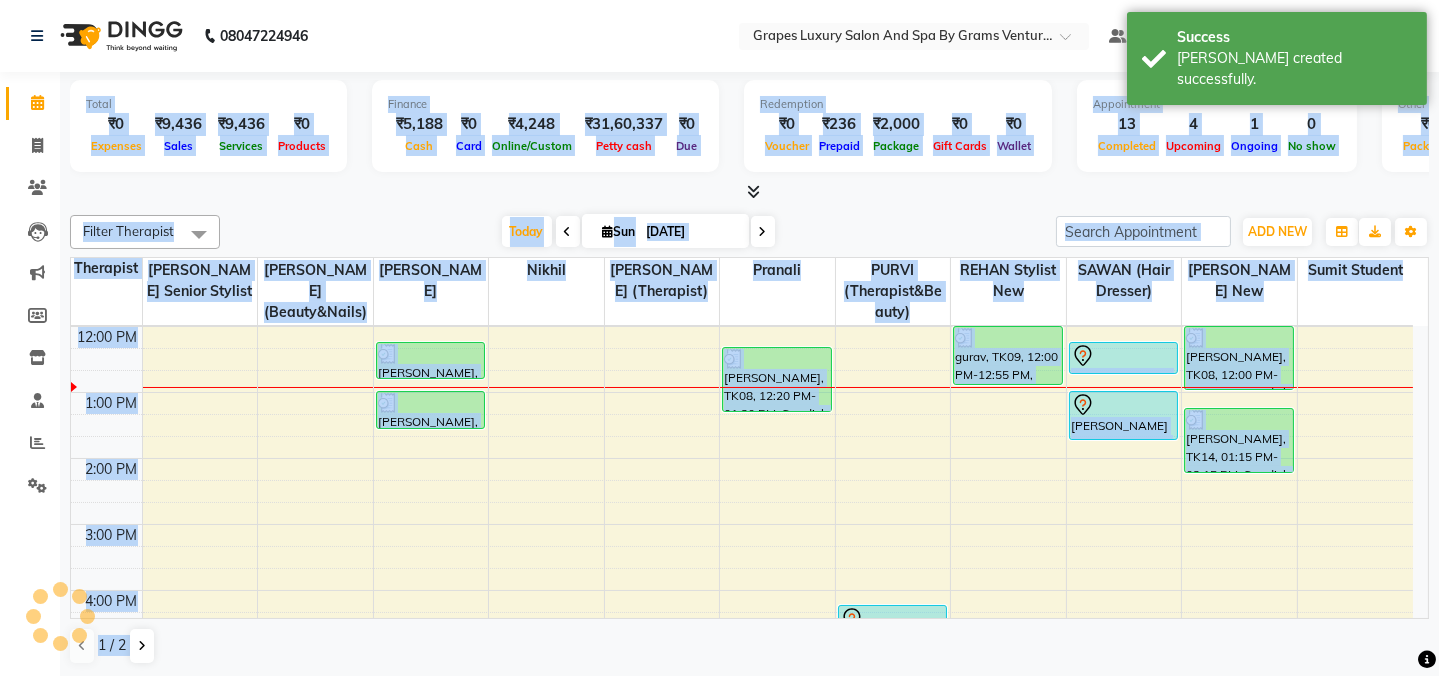 scroll, scrollTop: 0, scrollLeft: 0, axis: both 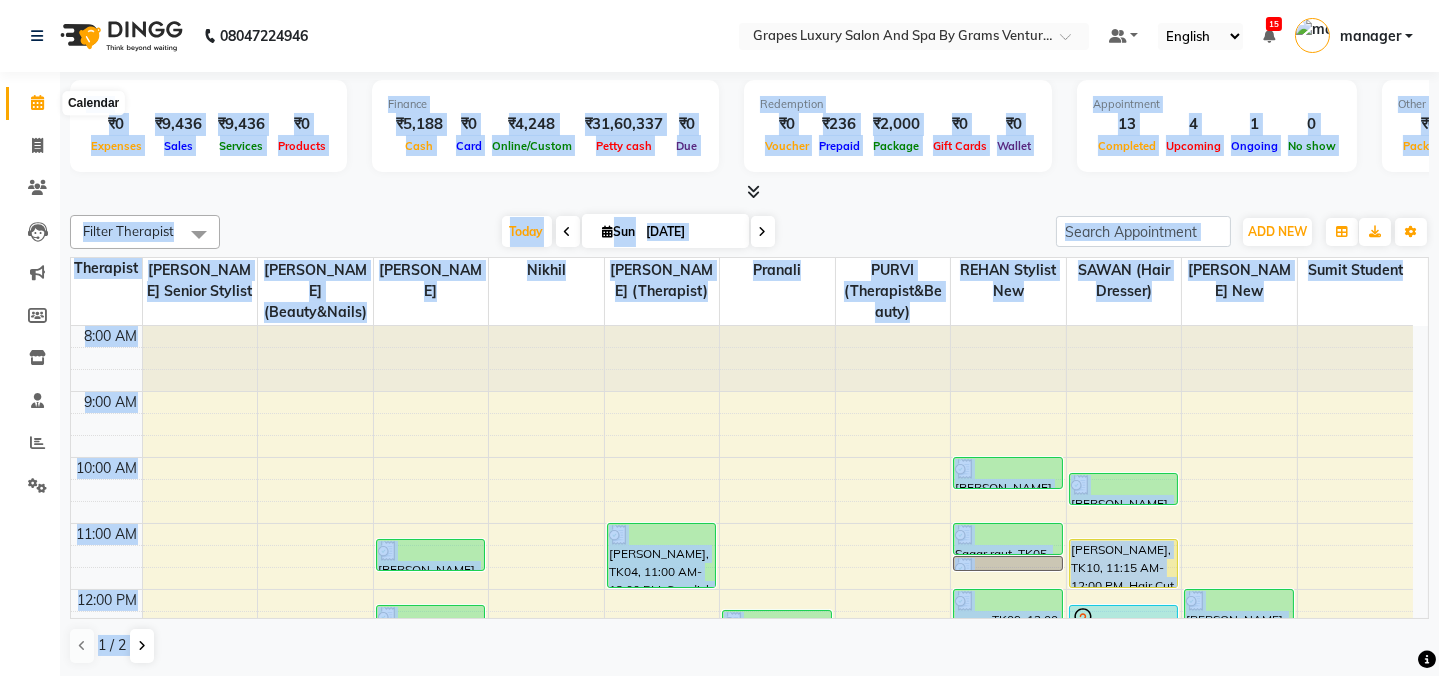 click 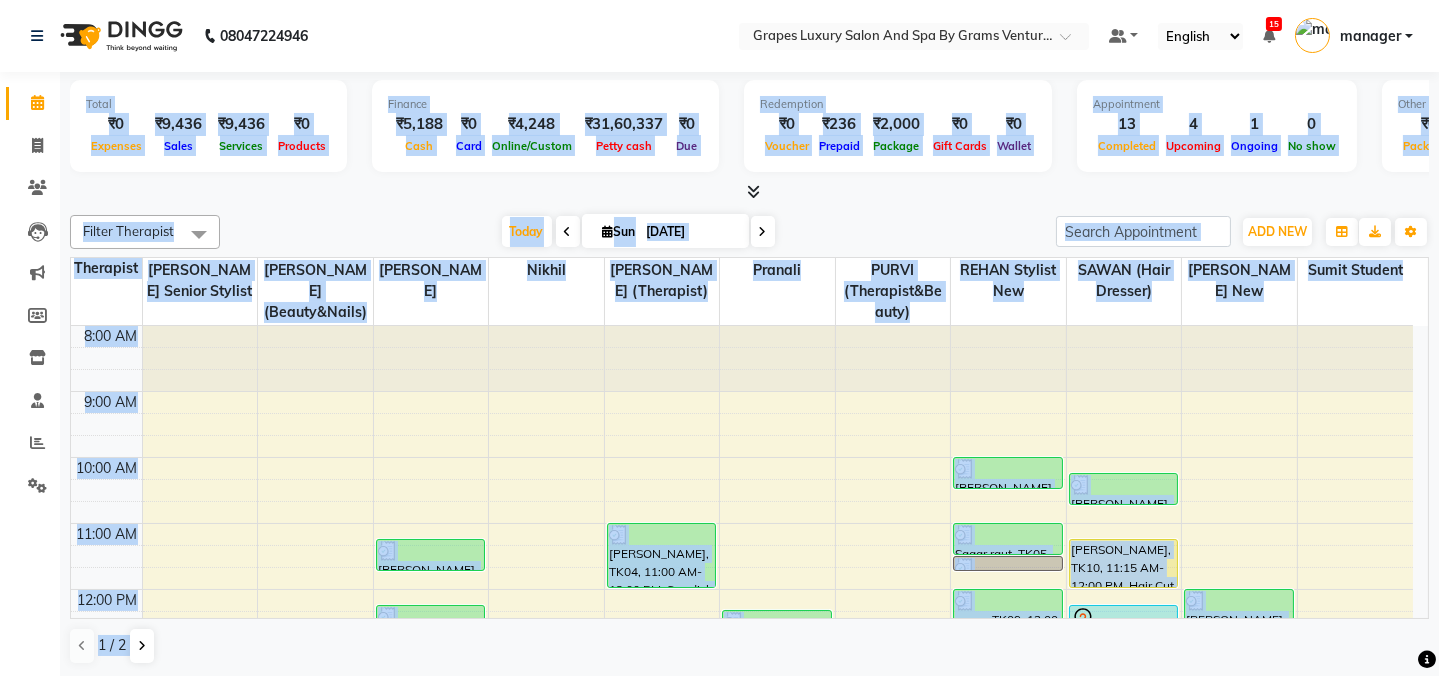 click on "8:00 AM 9:00 AM 10:00 AM 11:00 AM 12:00 PM 1:00 PM 2:00 PM 3:00 PM 4:00 PM 5:00 PM 6:00 PM 7:00 PM 8:00 PM     akash bhandar, TK07, 11:15 AM-11:45 AM, Hair Cut Male (30 mins)     Pradeep Agrawal, TK12, 12:15 PM-12:50 PM, Shampoo & Conditioning With Natural Styling ( Male ) (15 mins)     Pradeep Agrawal, TK12, 01:00 PM-01:35 PM, Beard Trimming (15 mins)     rajesh sir, TK04, 11:00 AM-12:00 PM, Swedish Body Massage (60 mins)     Ganesh Sir, TK08, 12:20 PM-01:20 PM, Swedish Body Massage (60 mins)             jatin, TK02, 04:15 PM-05:15 PM, Swedish Body Massage (60 mins)     Aniket sir, TK03, 10:00 AM-10:30 AM, Hair Cut Male (30 mins)     Sagar raut, TK05, 11:00 AM-11:30 AM, Hair Cut Male (30 mins)     Sagar raut, TK05, 11:30 AM-11:45 AM, Shaving (15 mins)     gurav, TK09, 12:00 PM-12:55 PM, Beard Trimming (15 mins)     ashish deshkar, TK06, 10:15 AM-10:45 AM, Hair Cut Male (30 mins)    priyanka waghodkar, TK10, 11:15 AM-12:00 PM, Hair Cut Female (45 mins)" at bounding box center (742, 754) 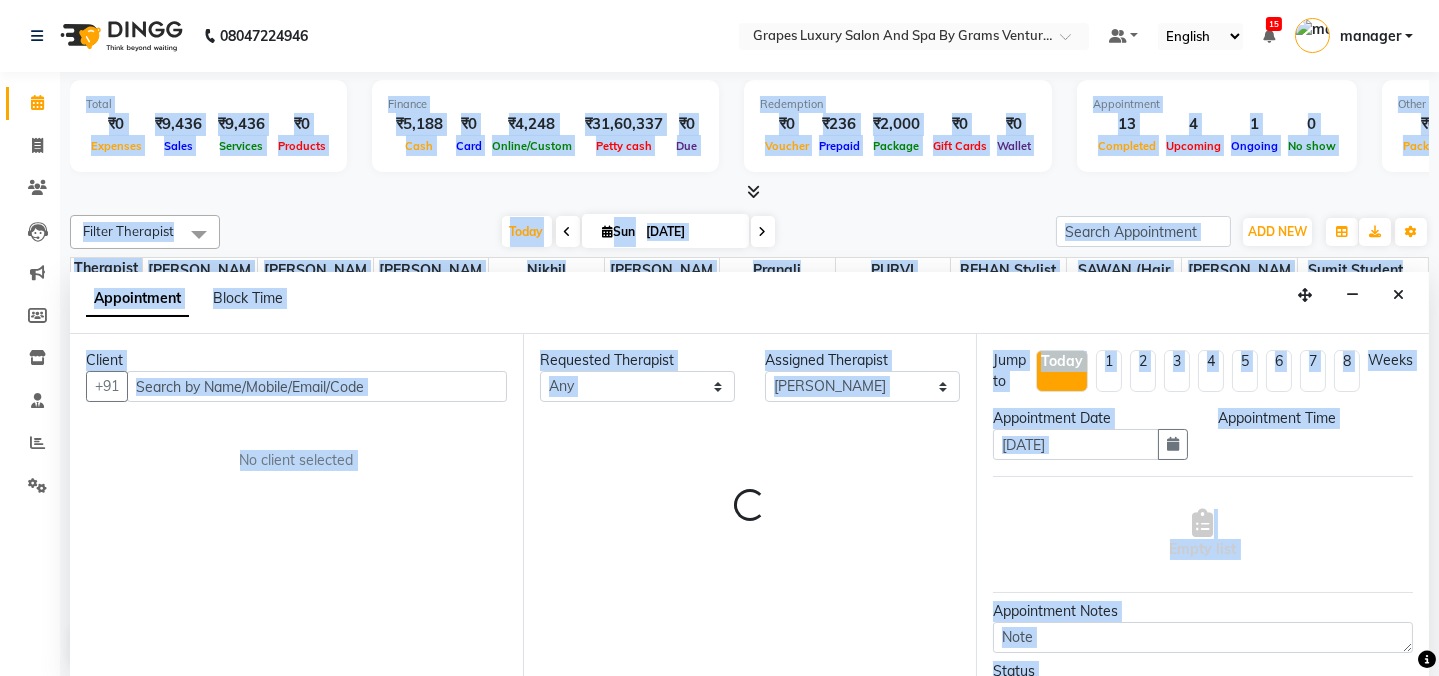 scroll, scrollTop: 0, scrollLeft: 0, axis: both 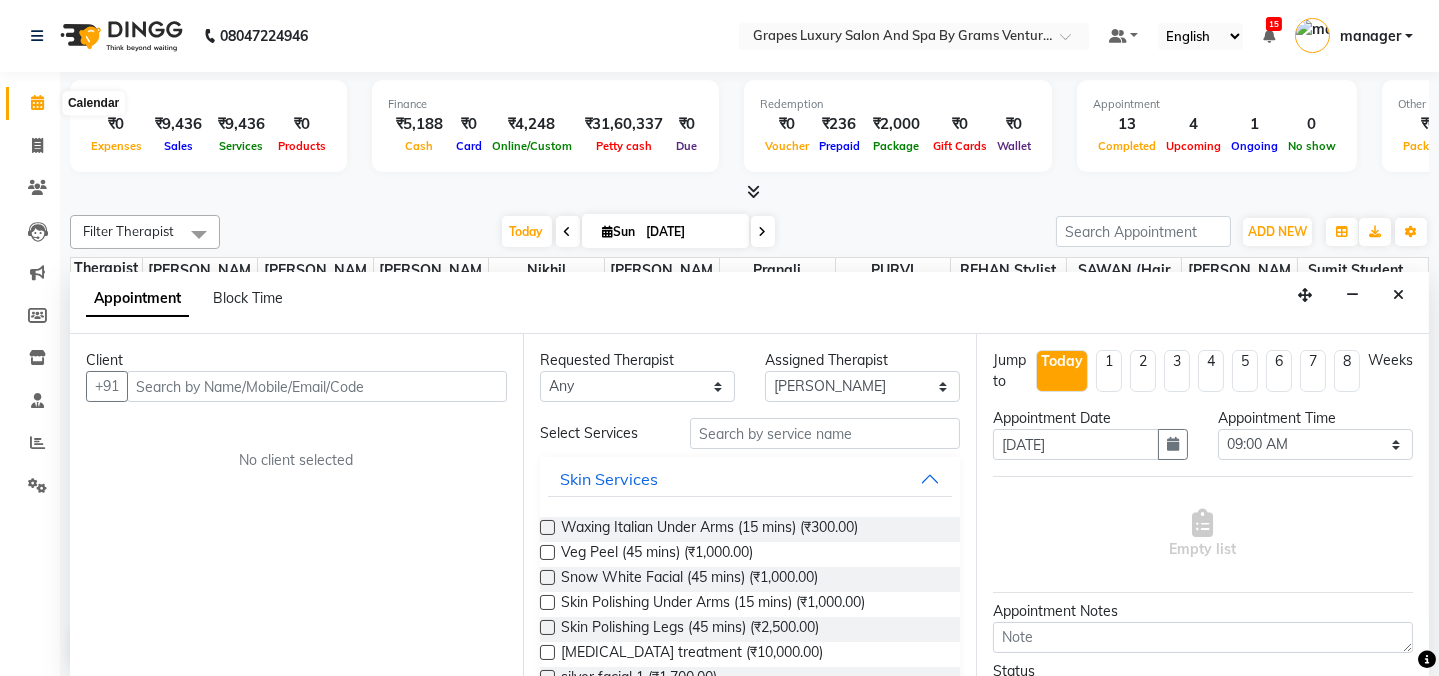 click 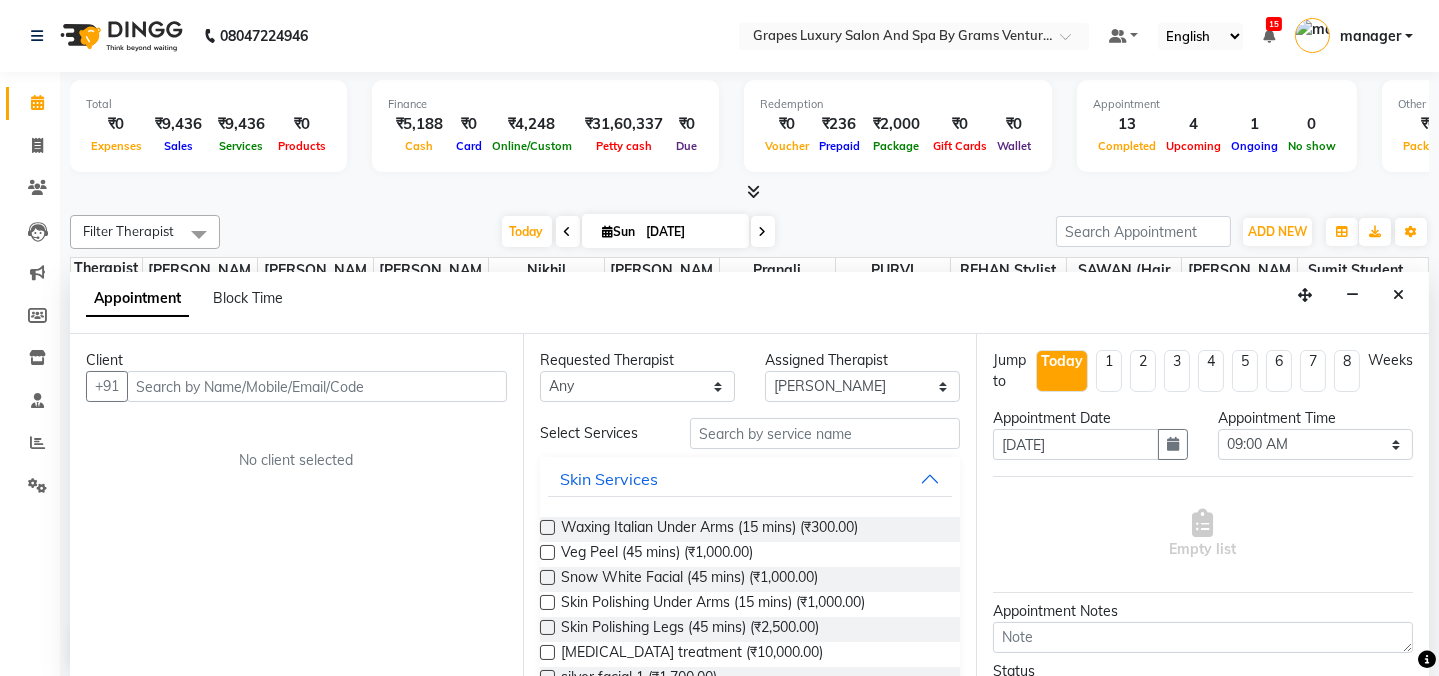 click 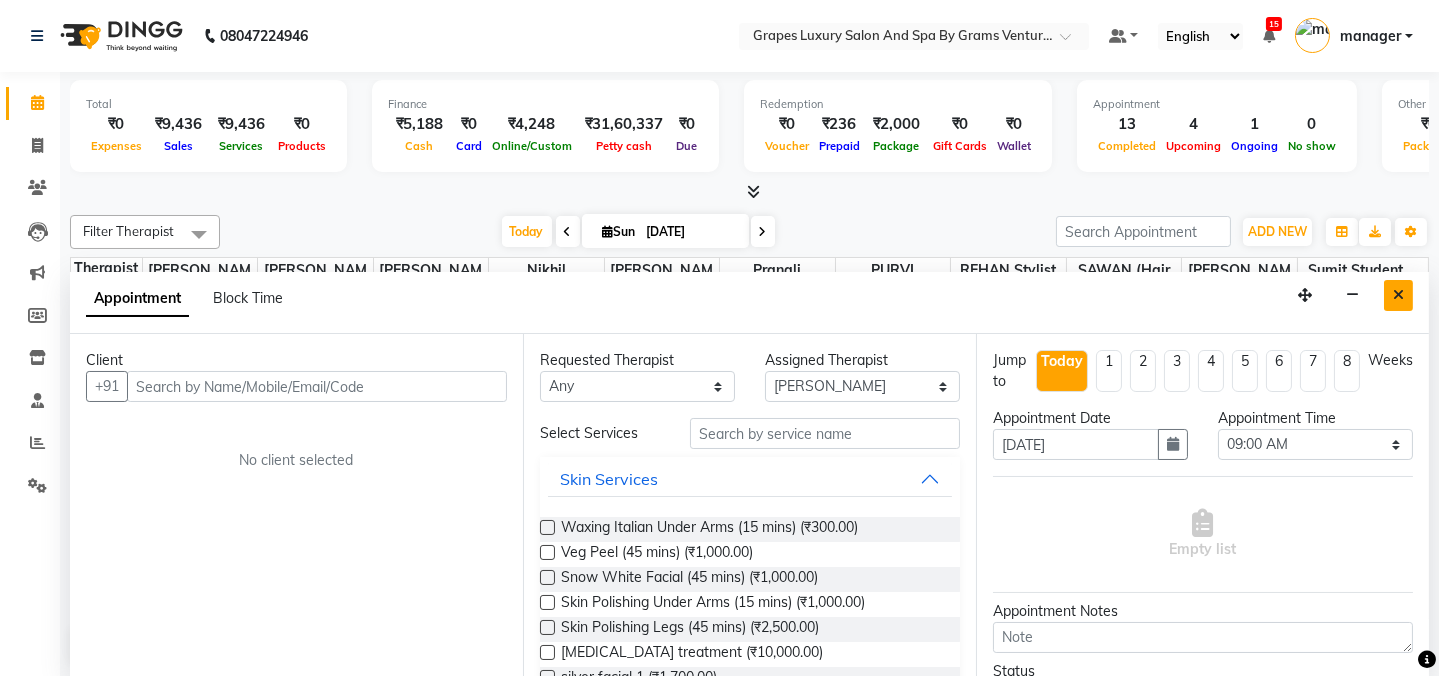 click at bounding box center [1398, 295] 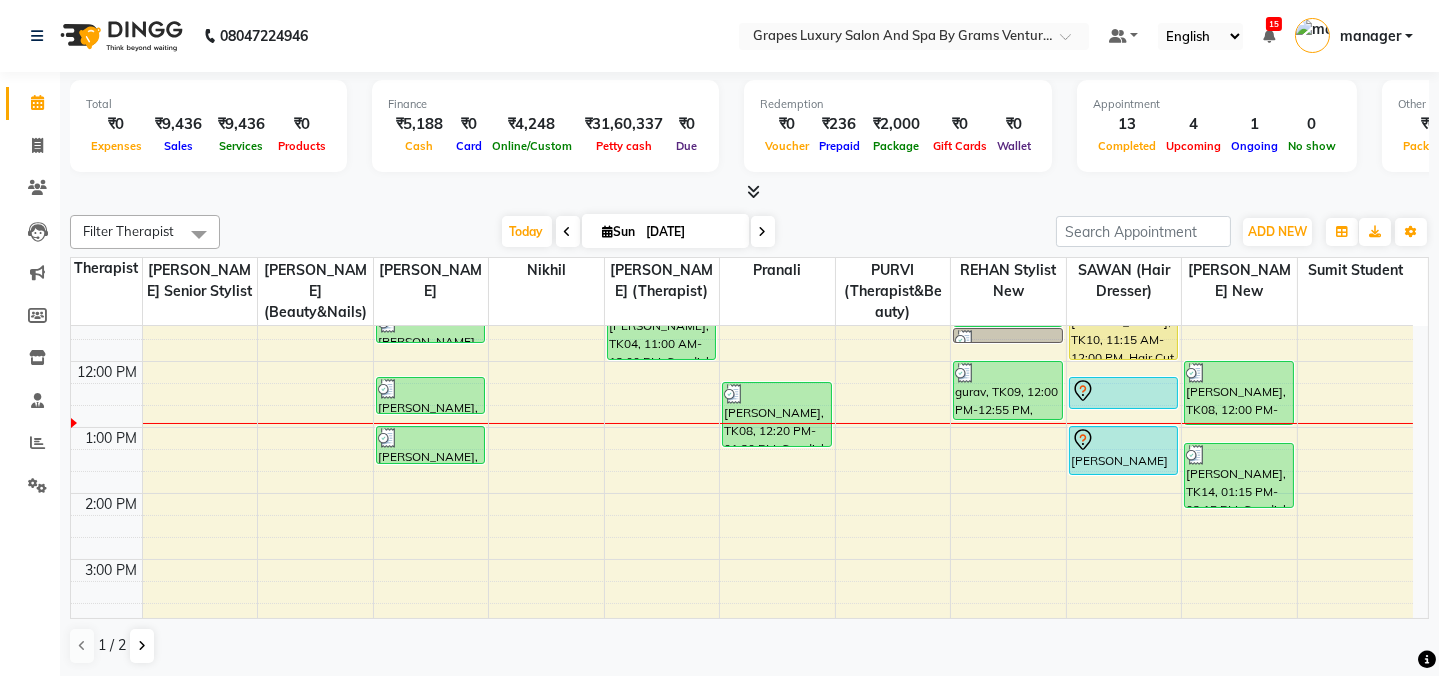 scroll, scrollTop: 235, scrollLeft: 0, axis: vertical 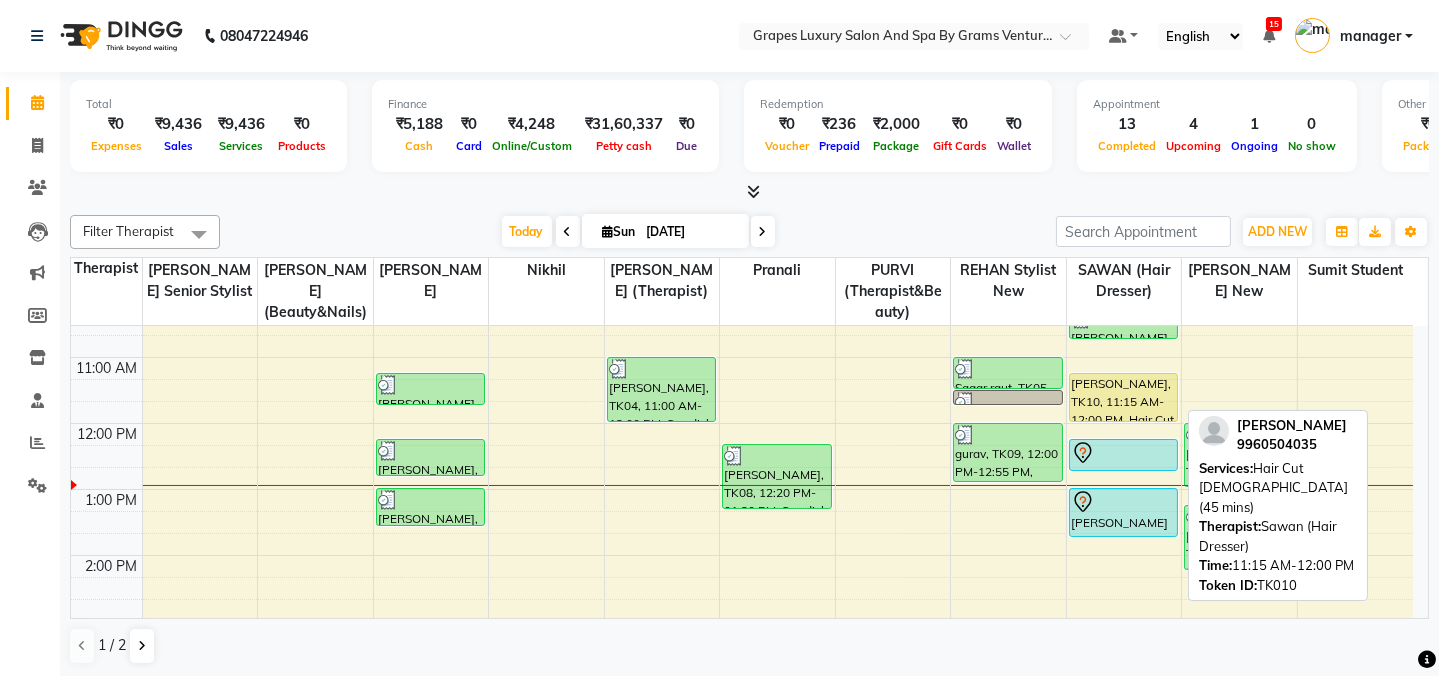 click on "[PERSON_NAME], TK10, 11:15 AM-12:00 PM, Hair Cut [DEMOGRAPHIC_DATA] (45 mins)" at bounding box center [1124, 397] 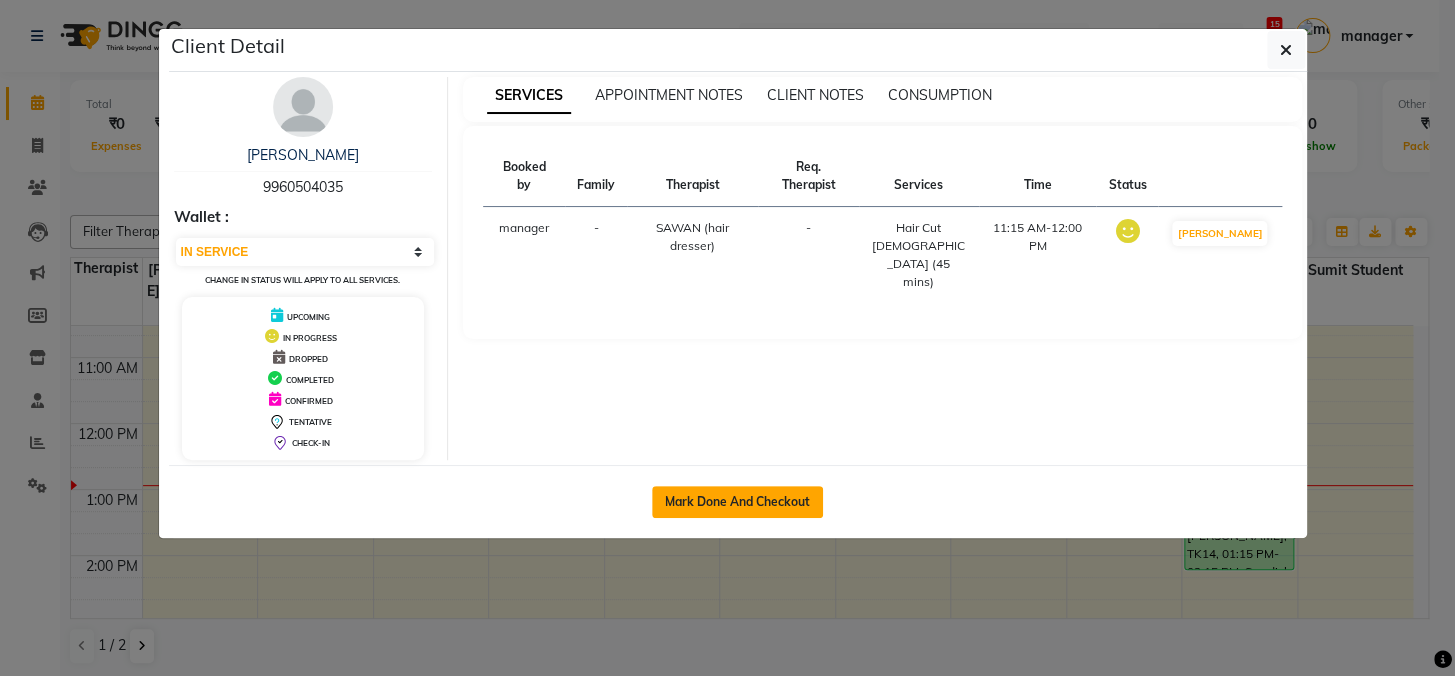 click on "Mark Done And Checkout" 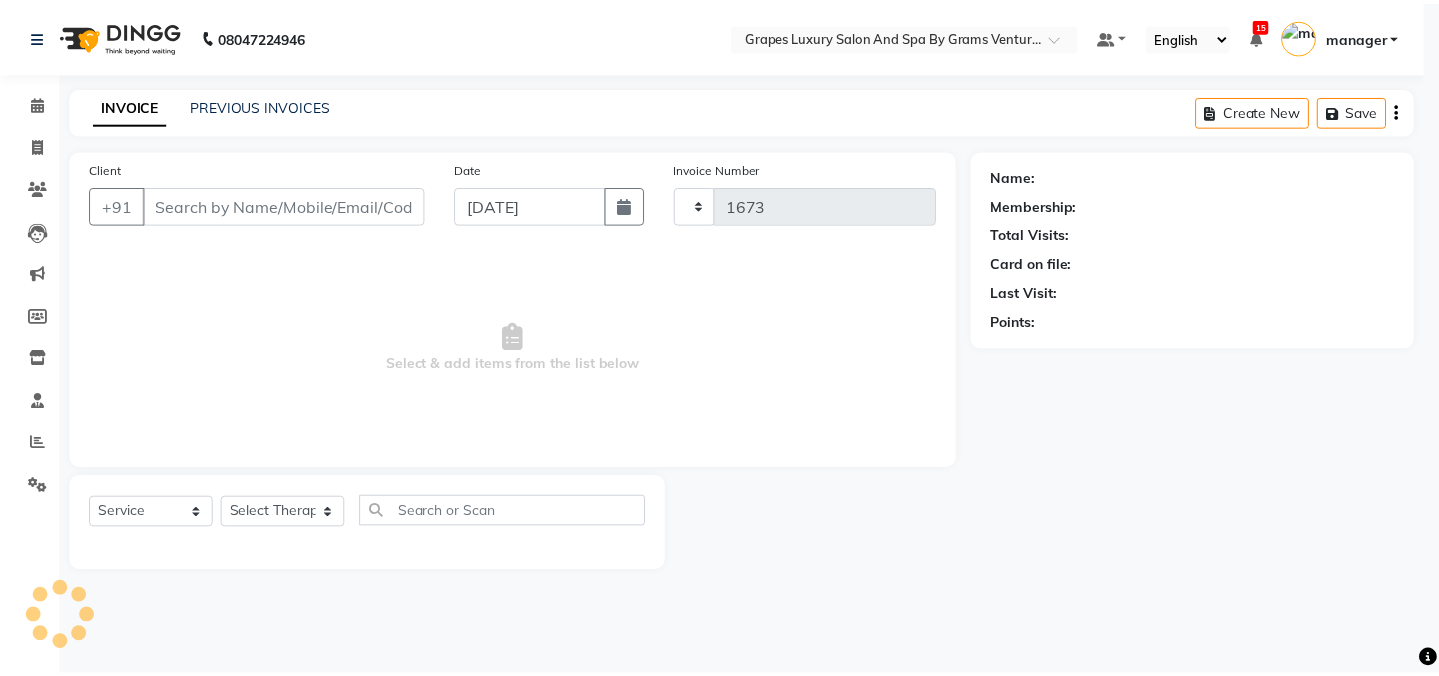 scroll, scrollTop: 0, scrollLeft: 0, axis: both 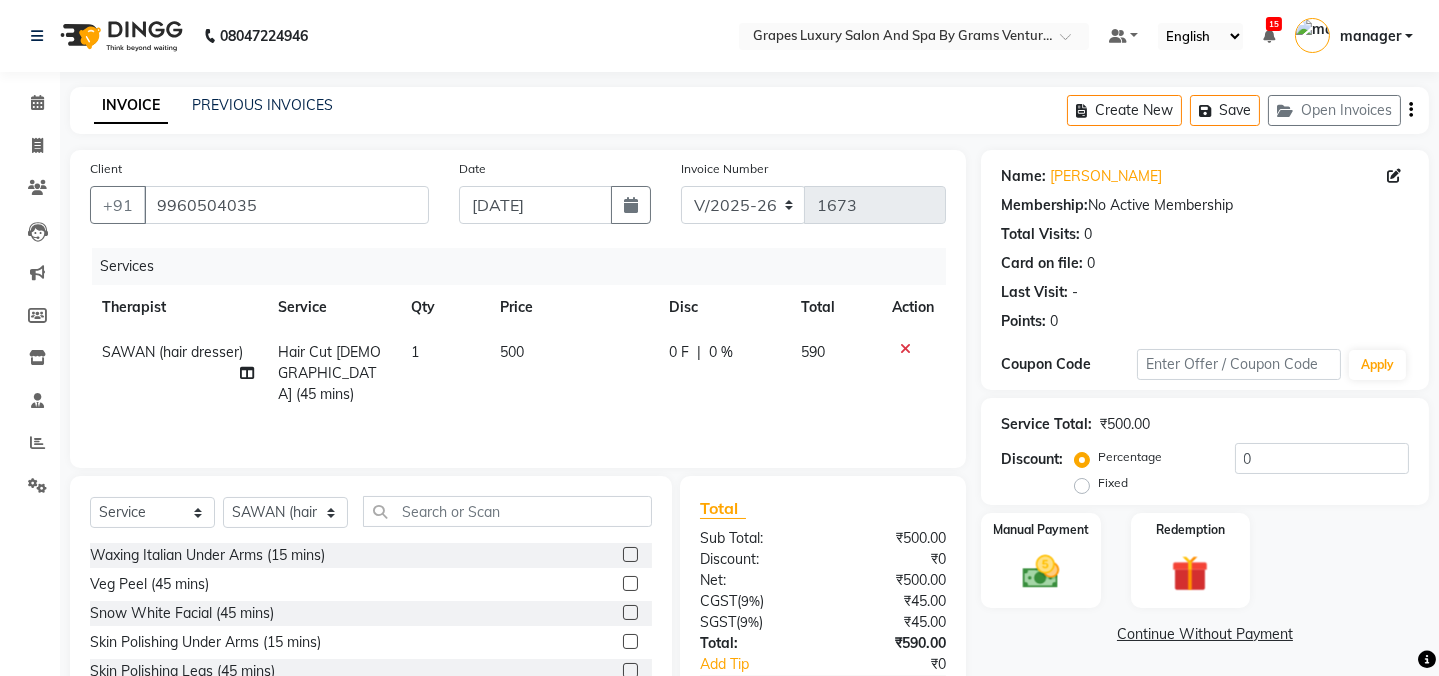 click on "500" 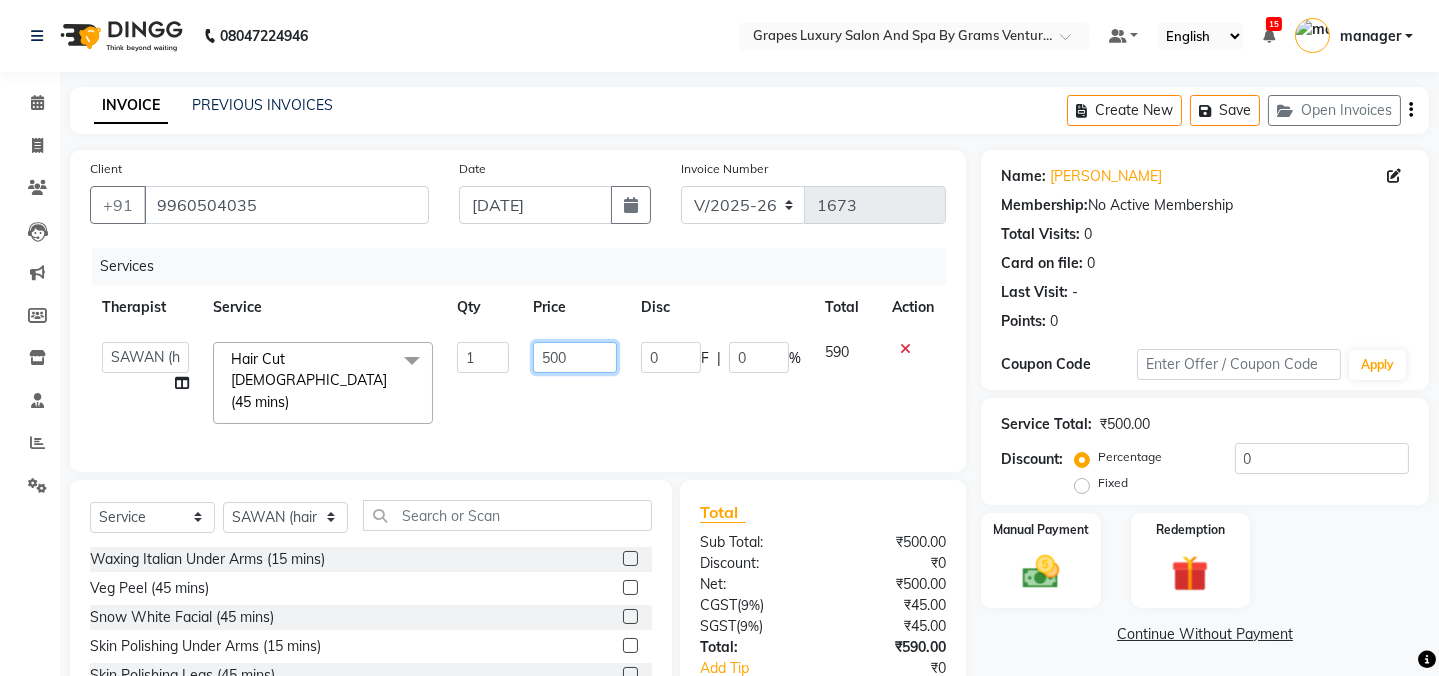 click on "500" 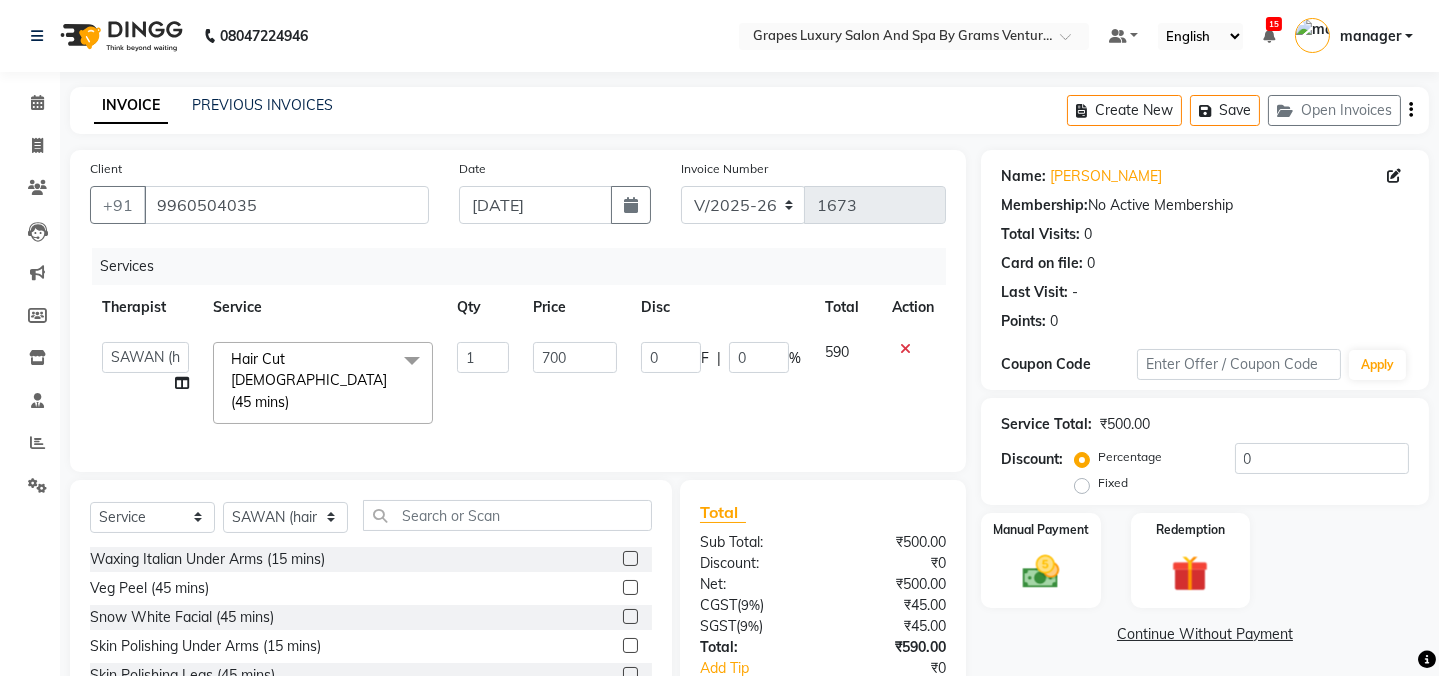 click on "Services Therapist Service Qty Price Disc Total Action  Admin   ANIL (stylish)   ASHISH Choudhary hair dresser   ASMITA (beauty&nails)   avni new   faizaan   gokul   "GUNJAN''   <BO$$>   khushi   MAHI (pedicureist)   manager   MANJU (hair specialist)   megha new   nikhil    nisha    Pooja (Therapist)   pranali   PURVI (therapist&Beauty)   Rani New THERAPIST   ravi   REHAN  stylist new   ritik   riya   RUSHALI (hair&skin)   SAWAN (hair dresser)   sejal new   shilpa   sourabh   sumit student    sunita   sunita    viswas senior stylist  Hair Cut Female (45 mins)  x Waxing Italian Under Arms (15 mins) Veg Peel (45 mins) Snow White Facial (45 mins) Skin Polishing Under Arms (15 mins) Skin Polishing Legs (45 mins) botox treatment silver facial 1 pearl facial platinium facial skin brightening facial grapes signature facial grapes super luxury facial regular body massage kera shine smooth protein foot reflexology face scrubbing hydra facial Metal Dx Treatment hydra cleanup hydra high pigmentation swedish spa 30 min" 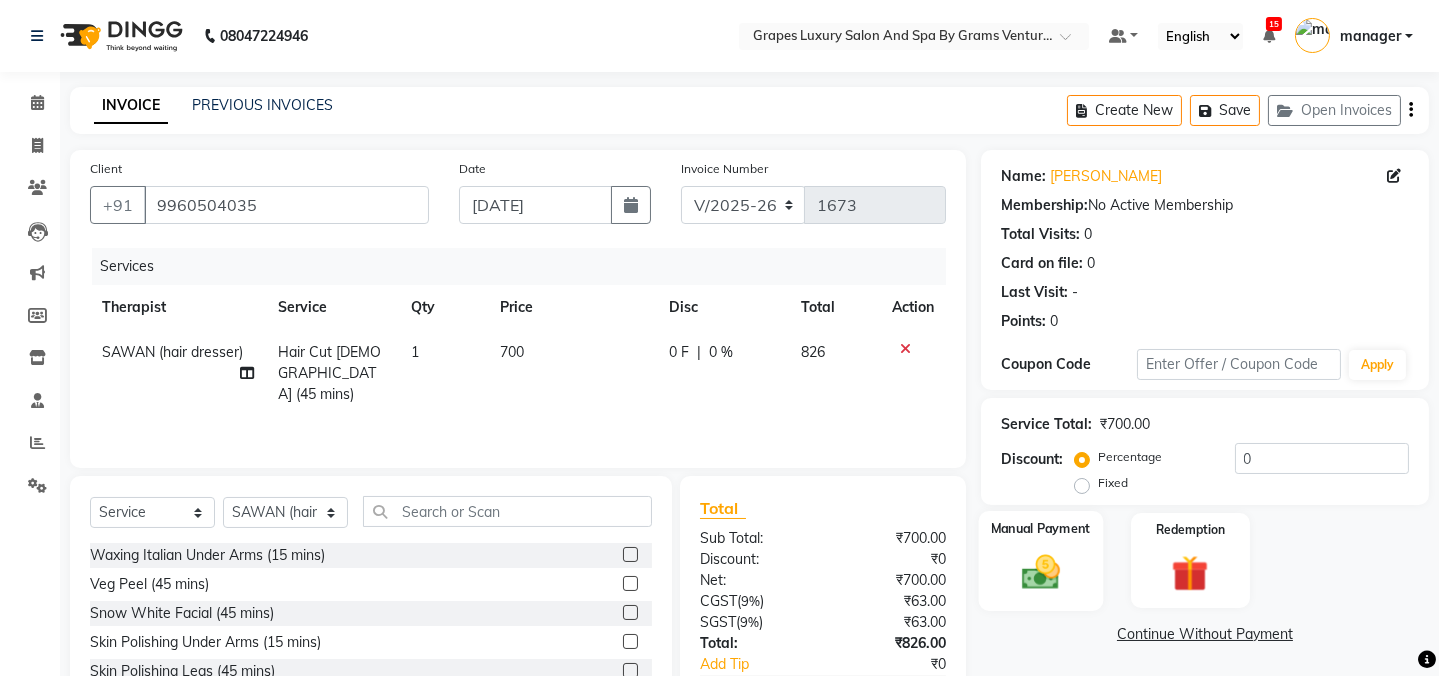 click 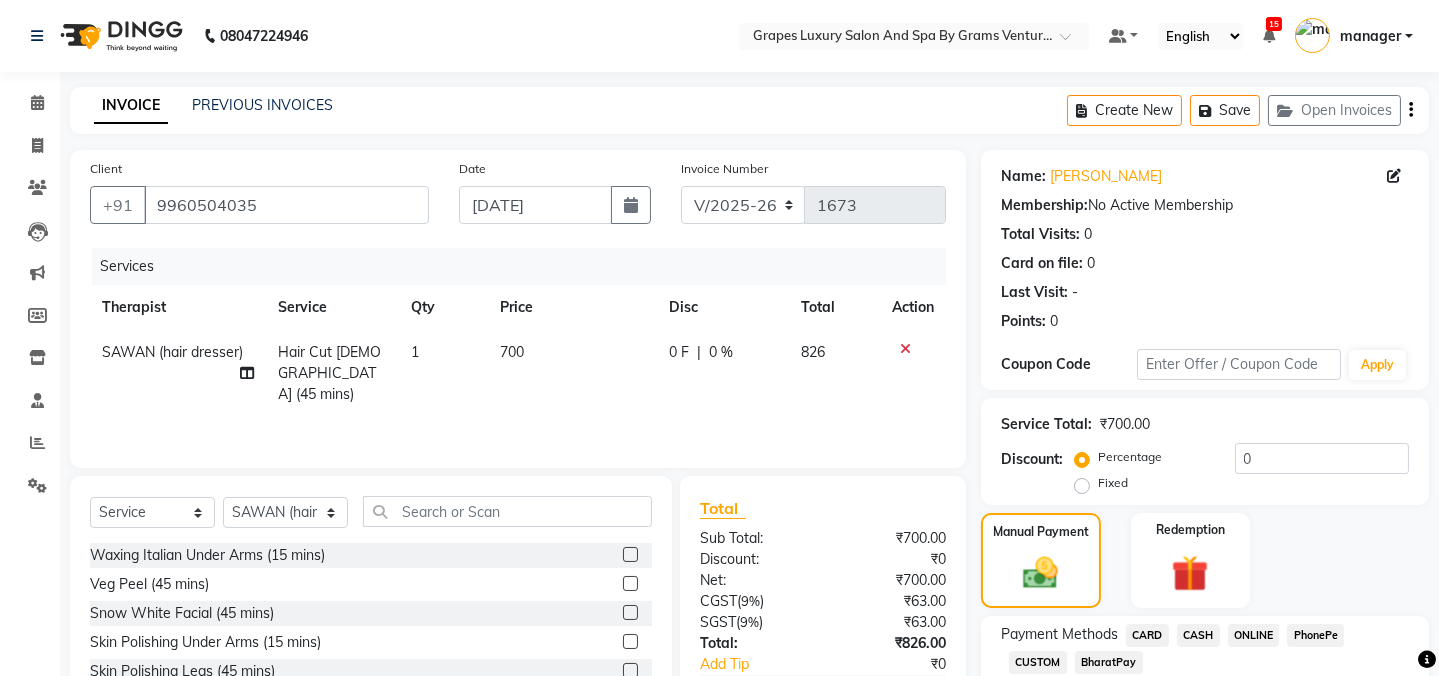 click on "ONLINE" 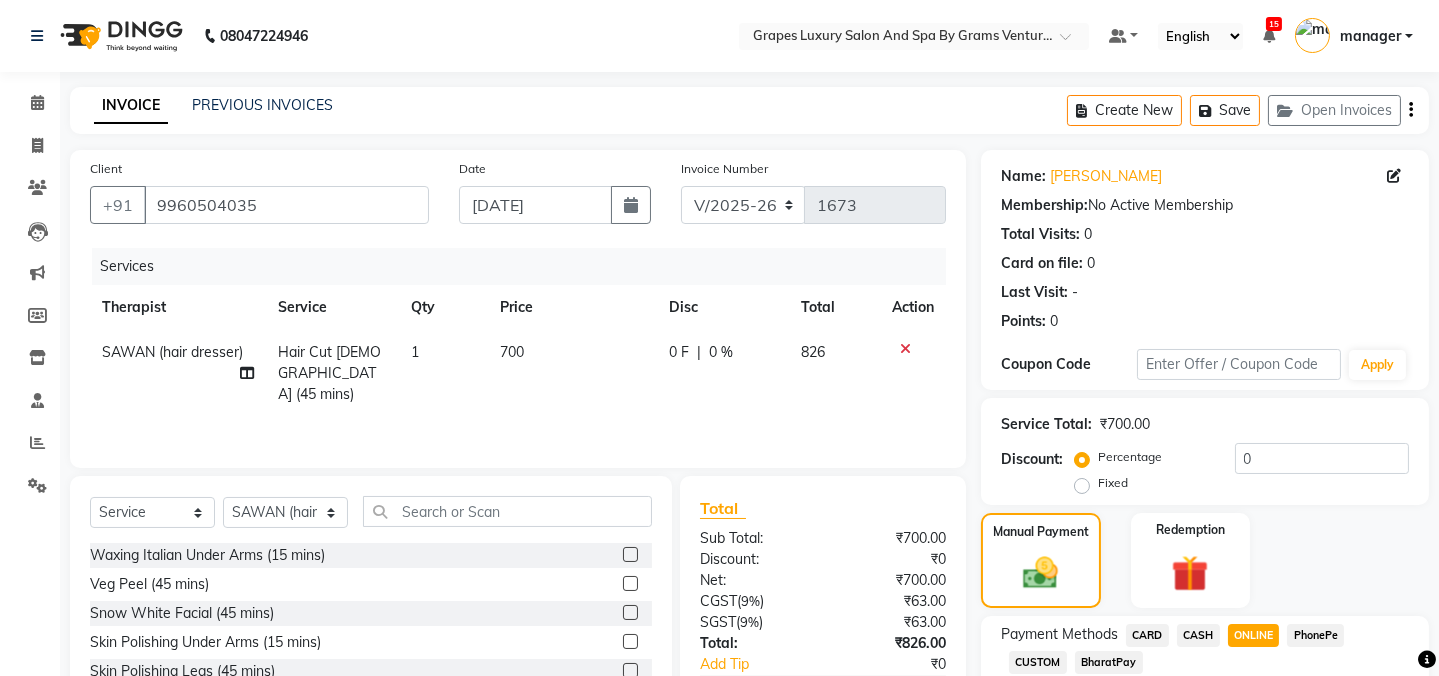 click on "Add Payment" 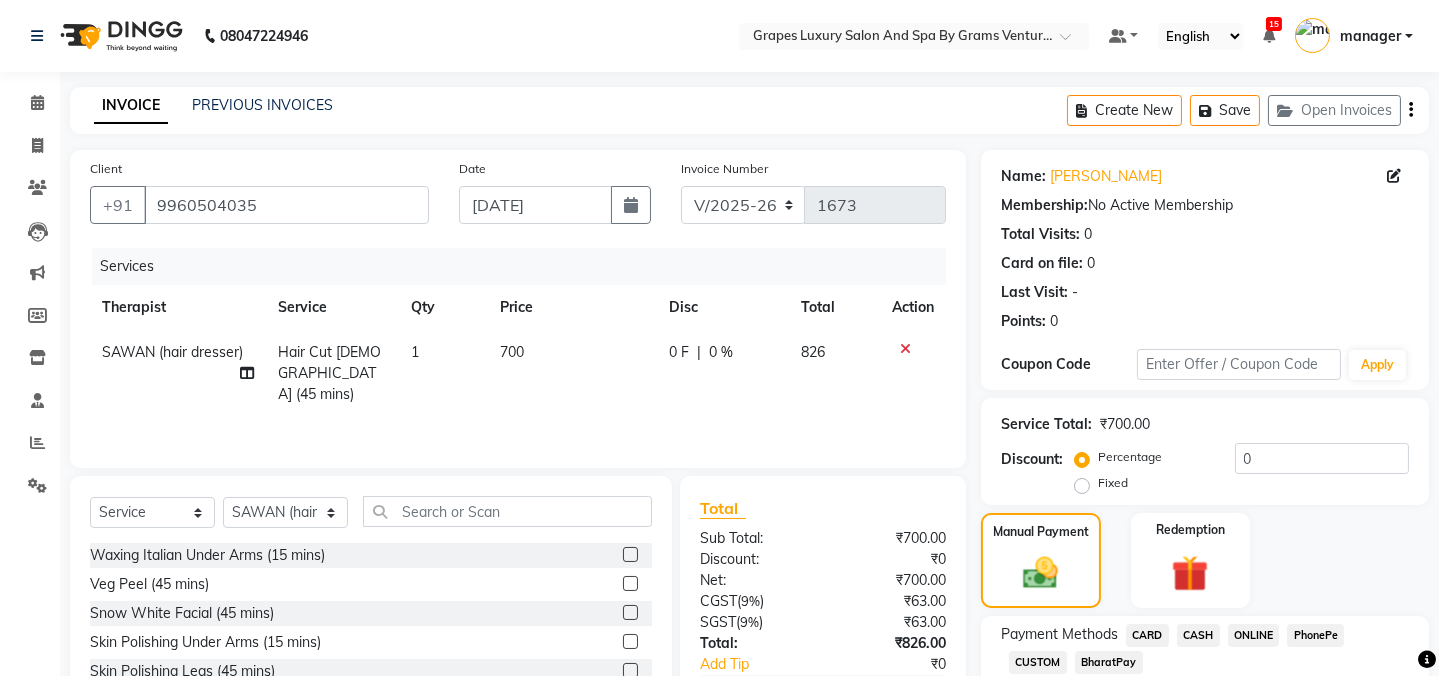 scroll, scrollTop: 186, scrollLeft: 0, axis: vertical 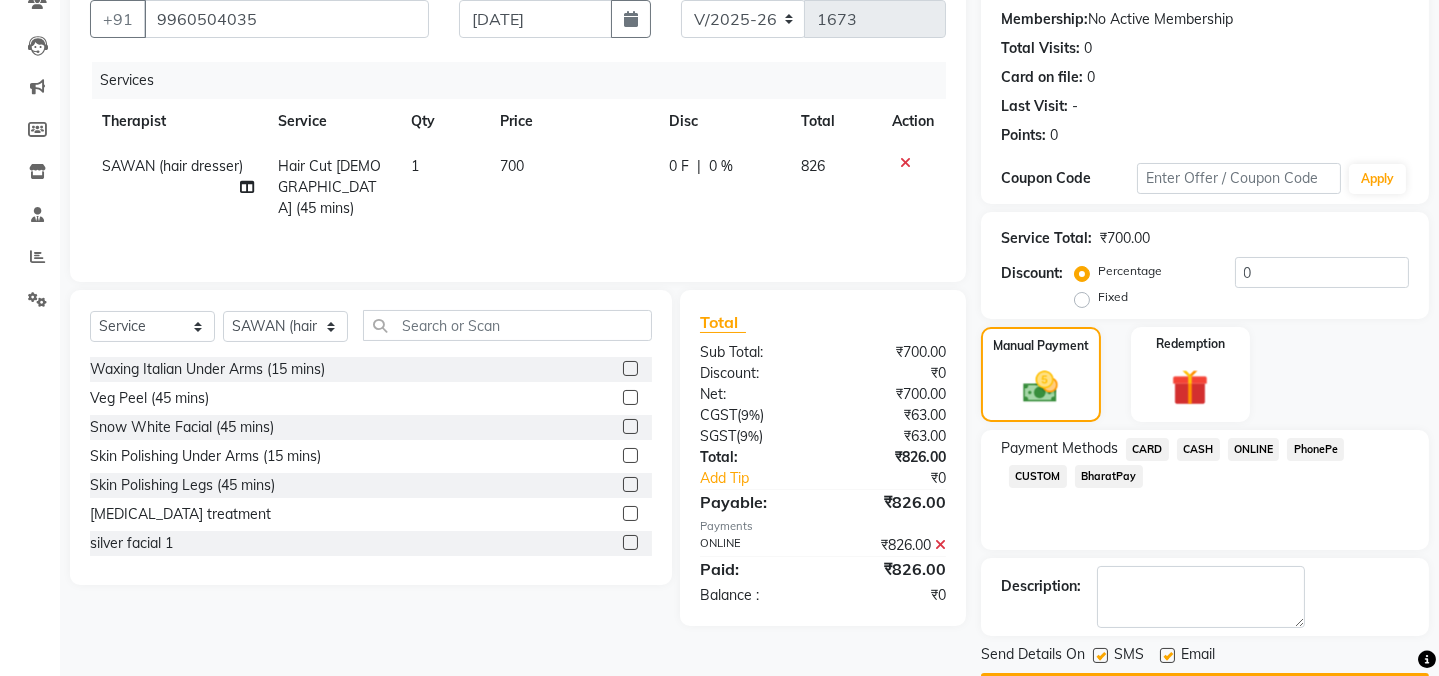 click 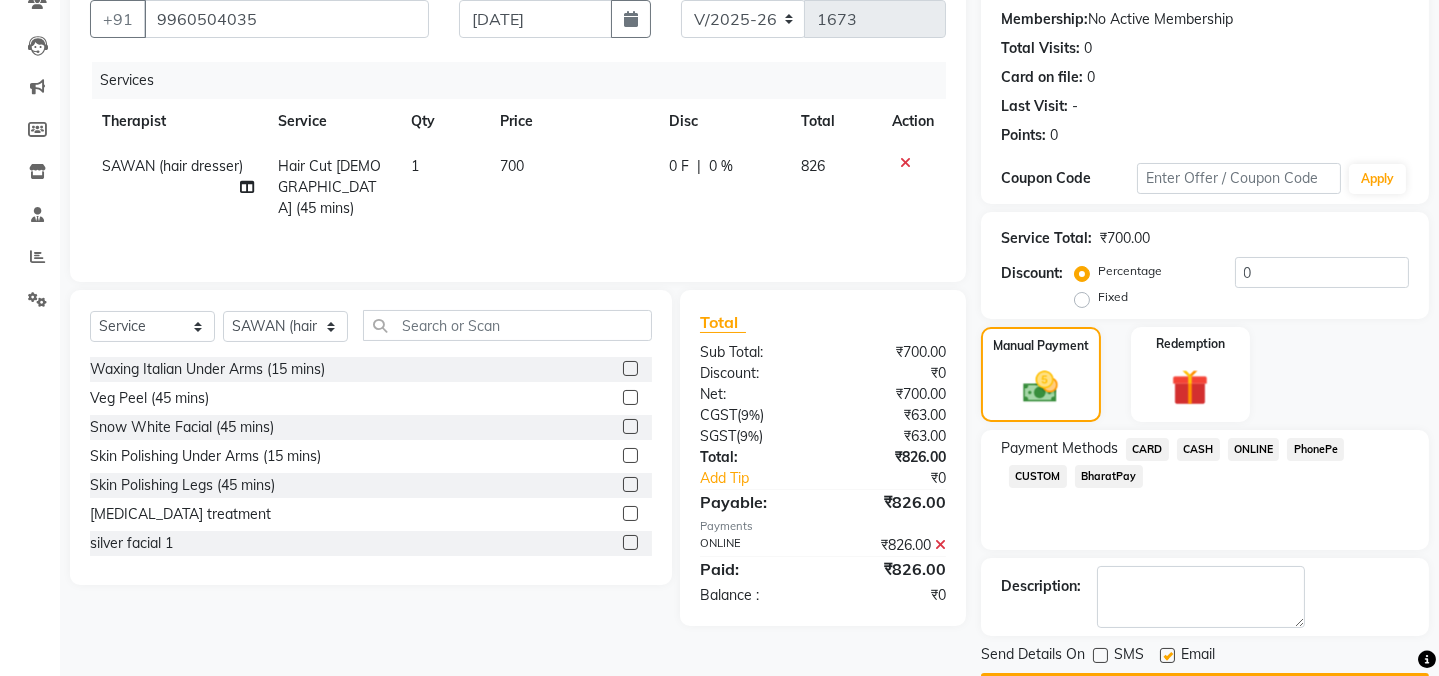 scroll, scrollTop: 242, scrollLeft: 0, axis: vertical 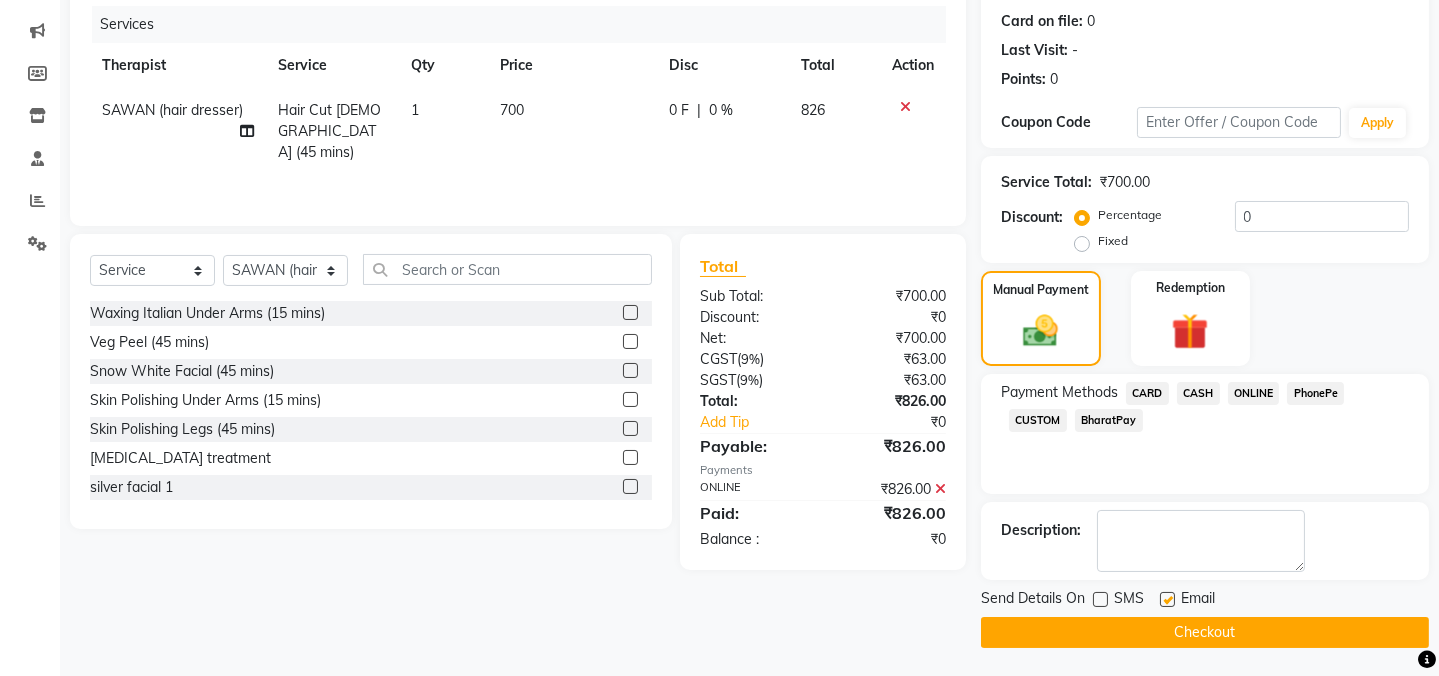 click 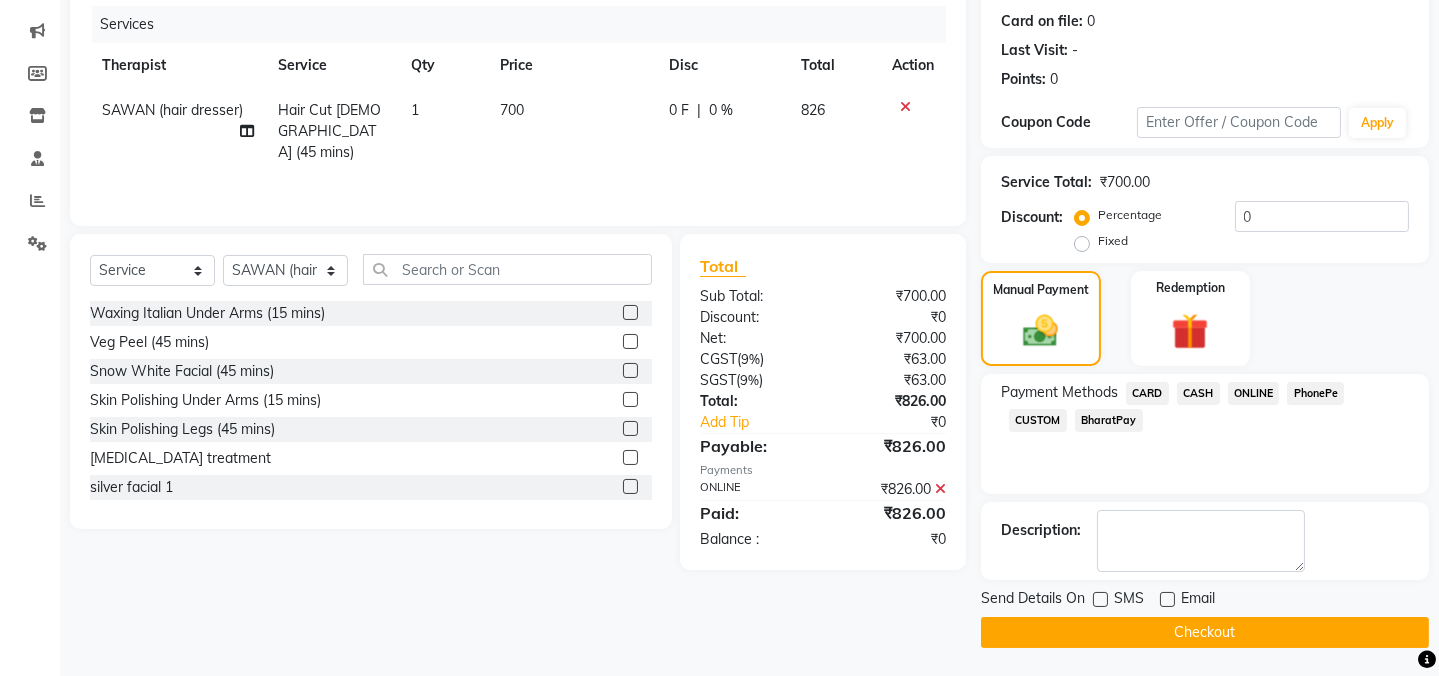 click on "Checkout" 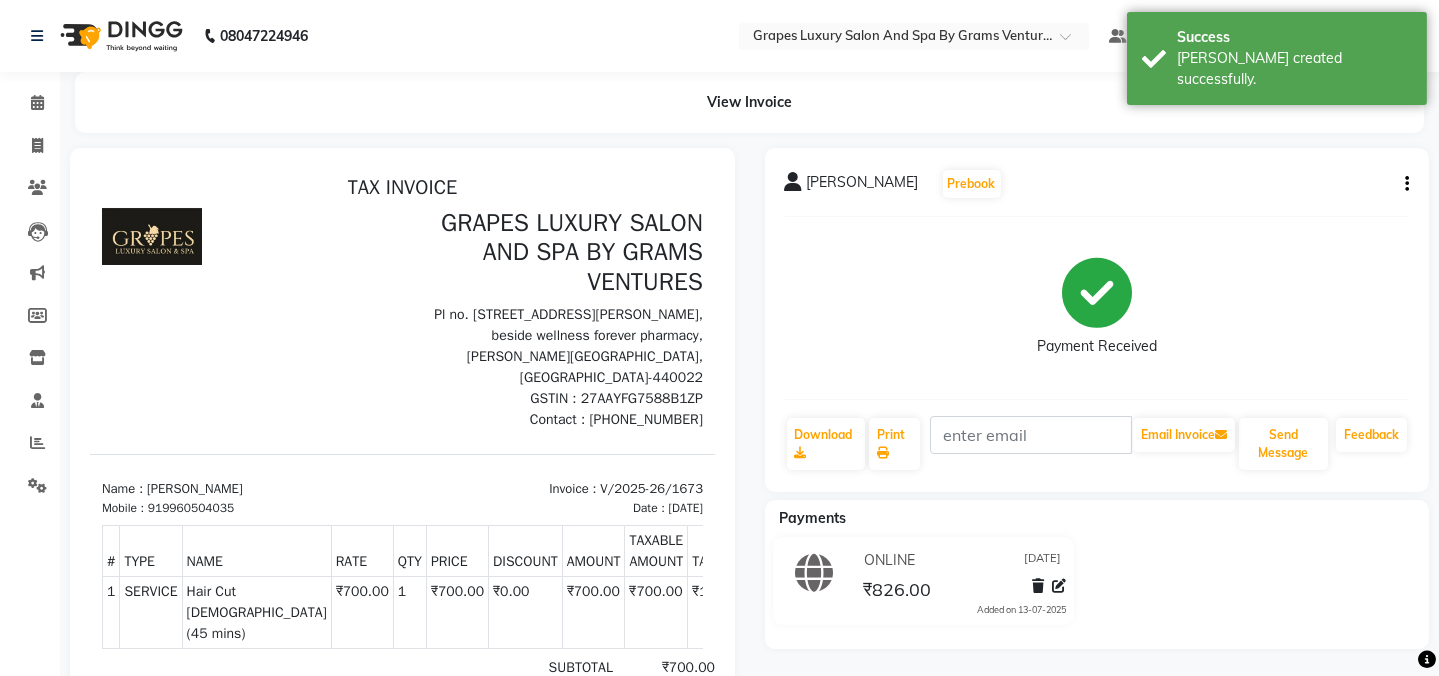 scroll, scrollTop: 0, scrollLeft: 0, axis: both 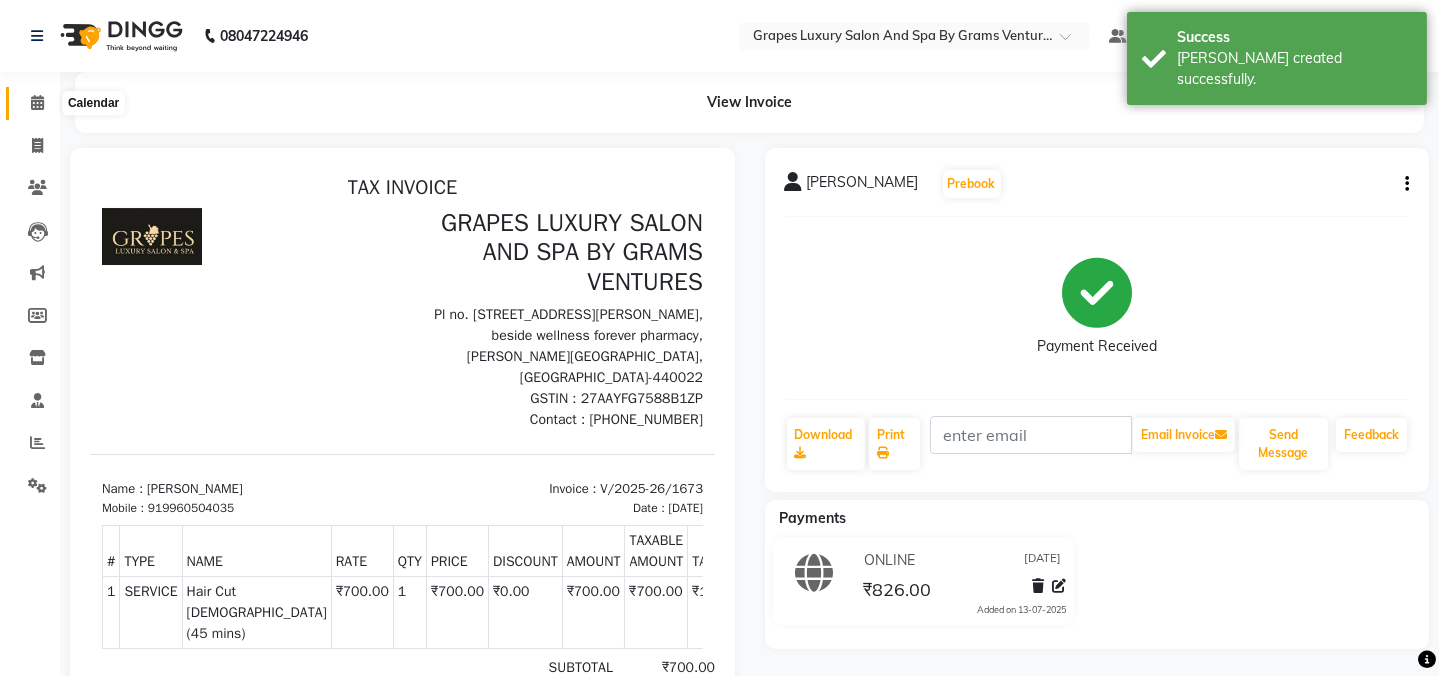 click 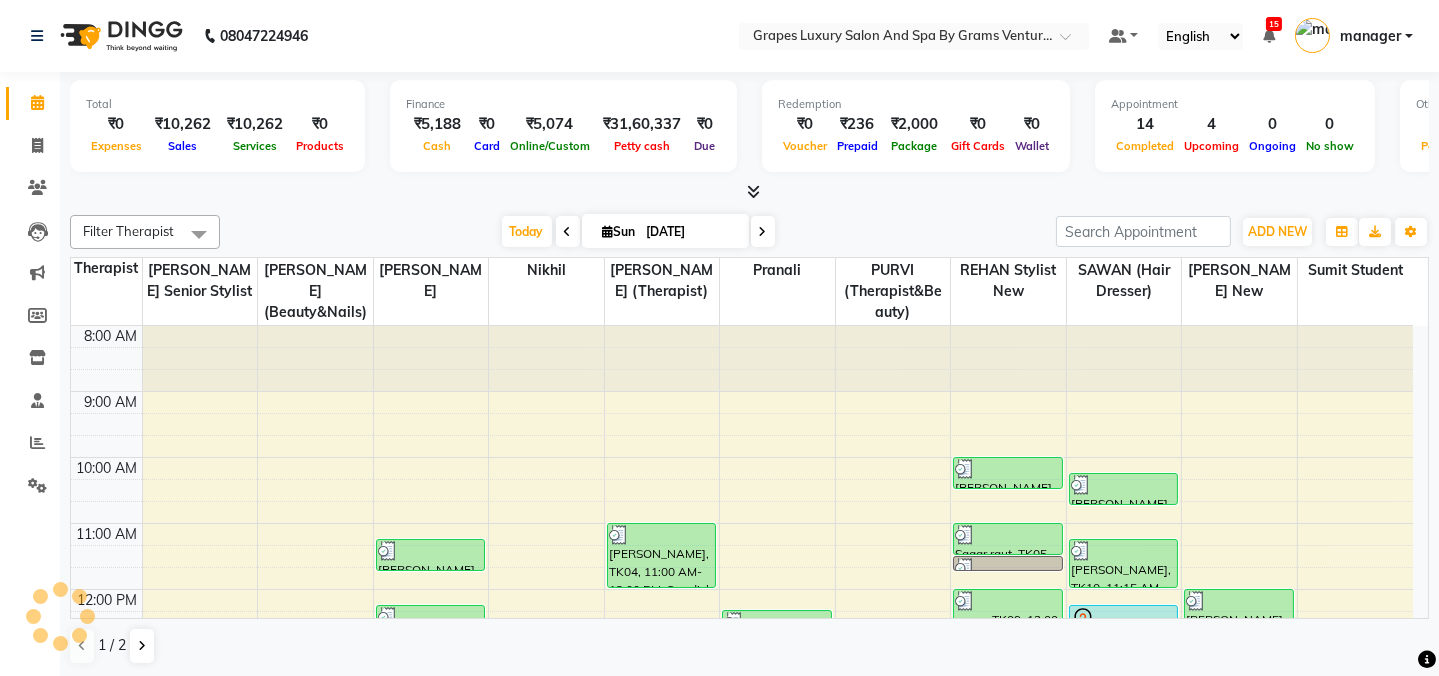 scroll, scrollTop: 0, scrollLeft: 0, axis: both 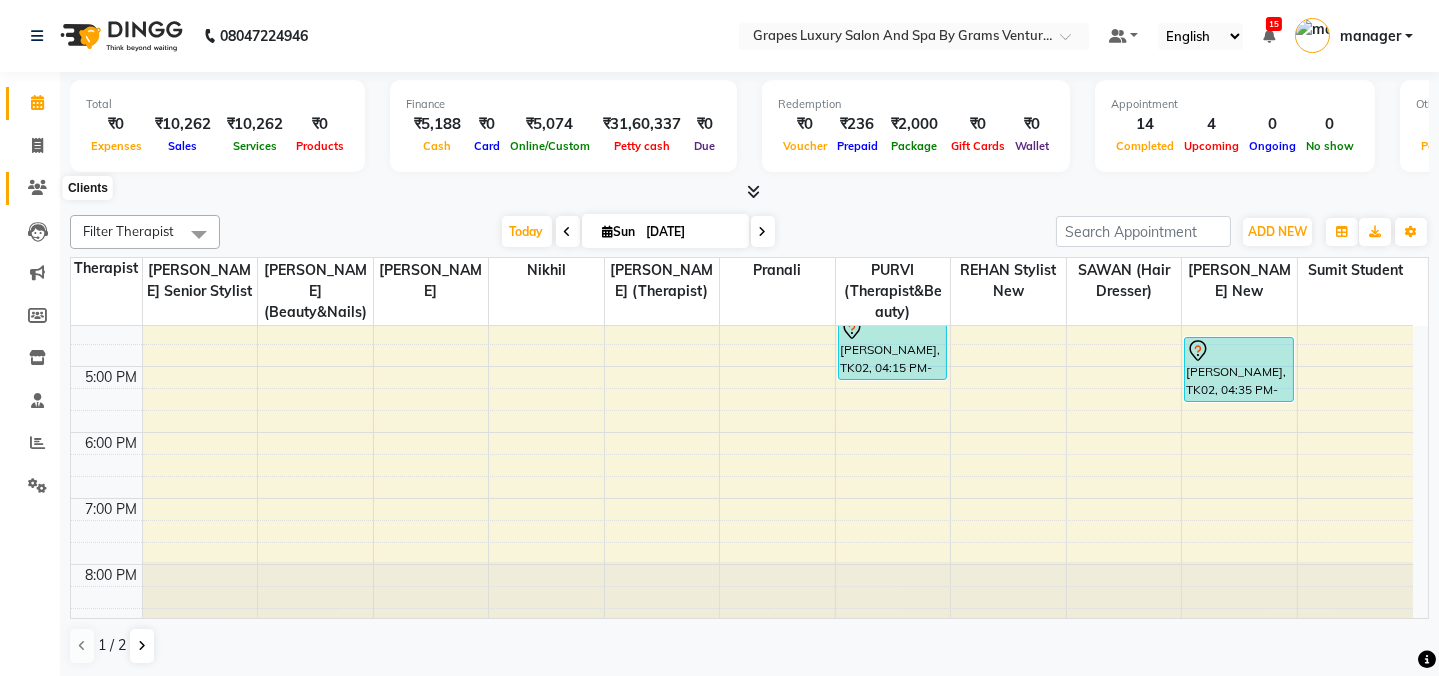 click 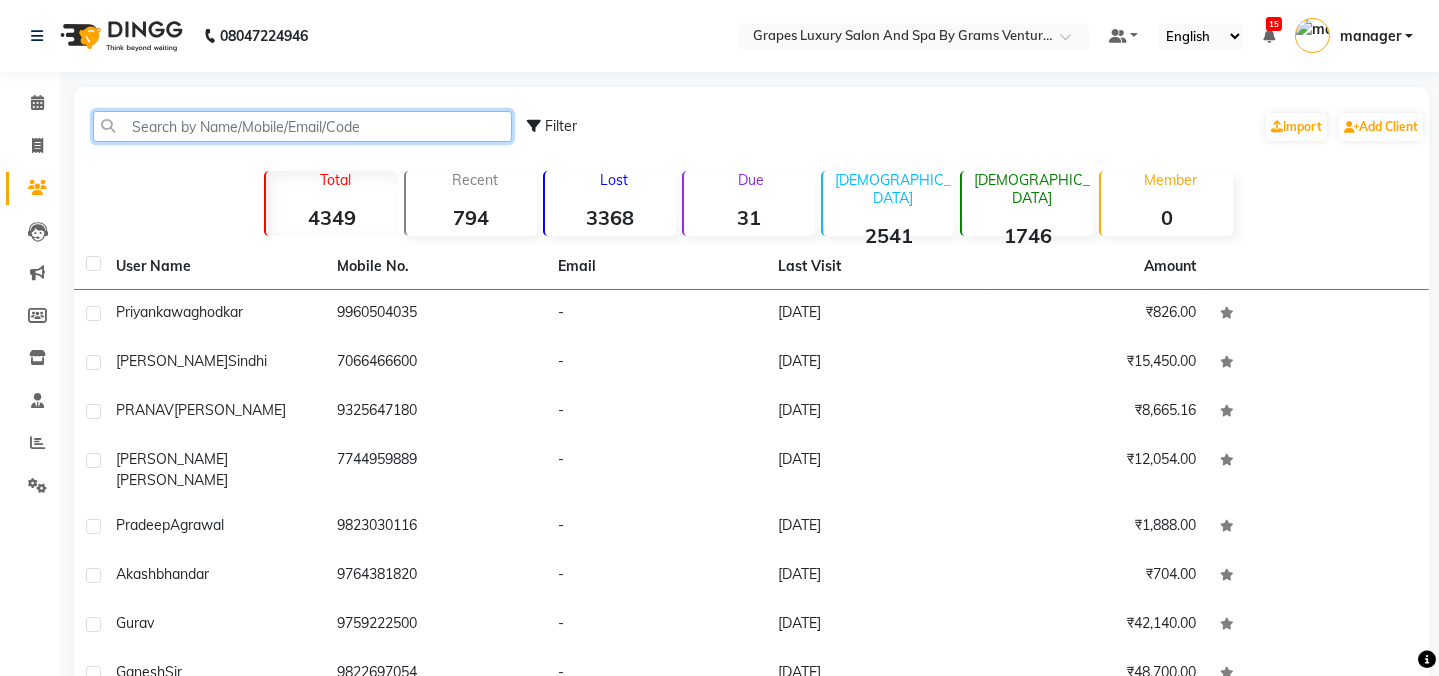 click 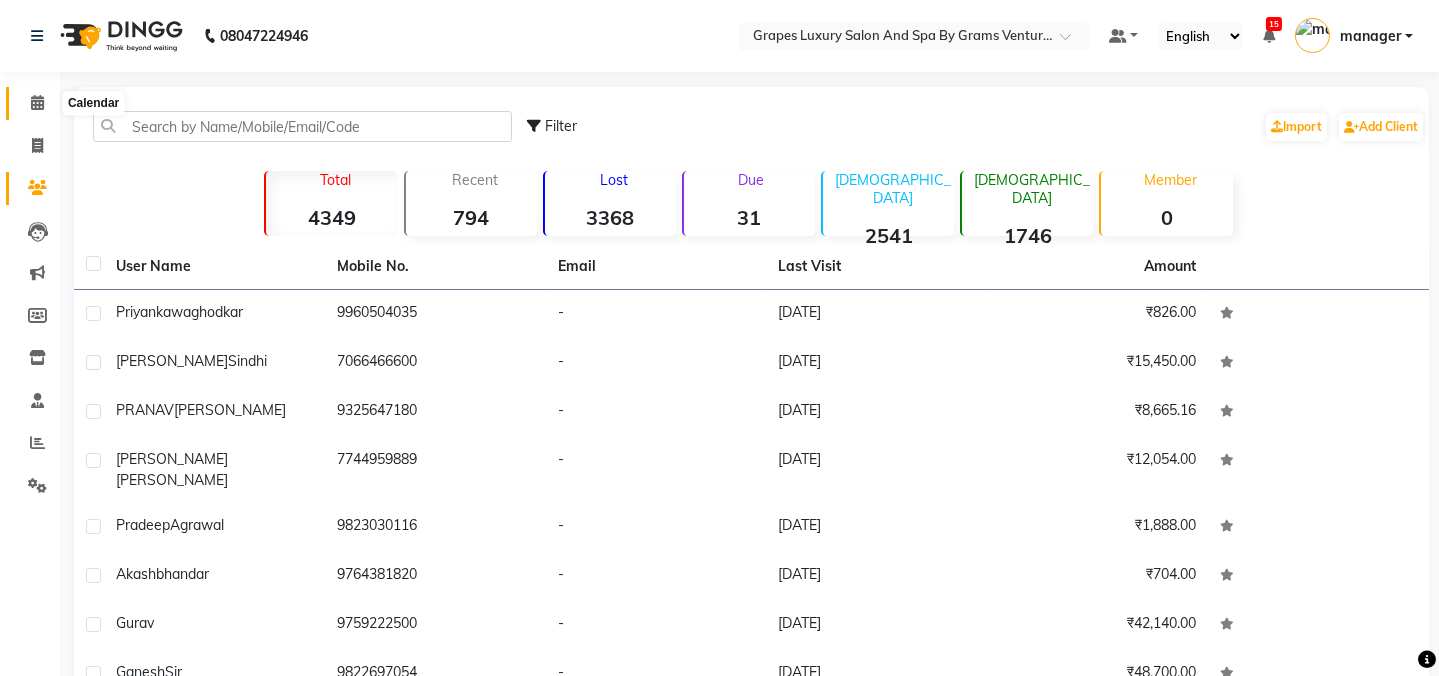 click 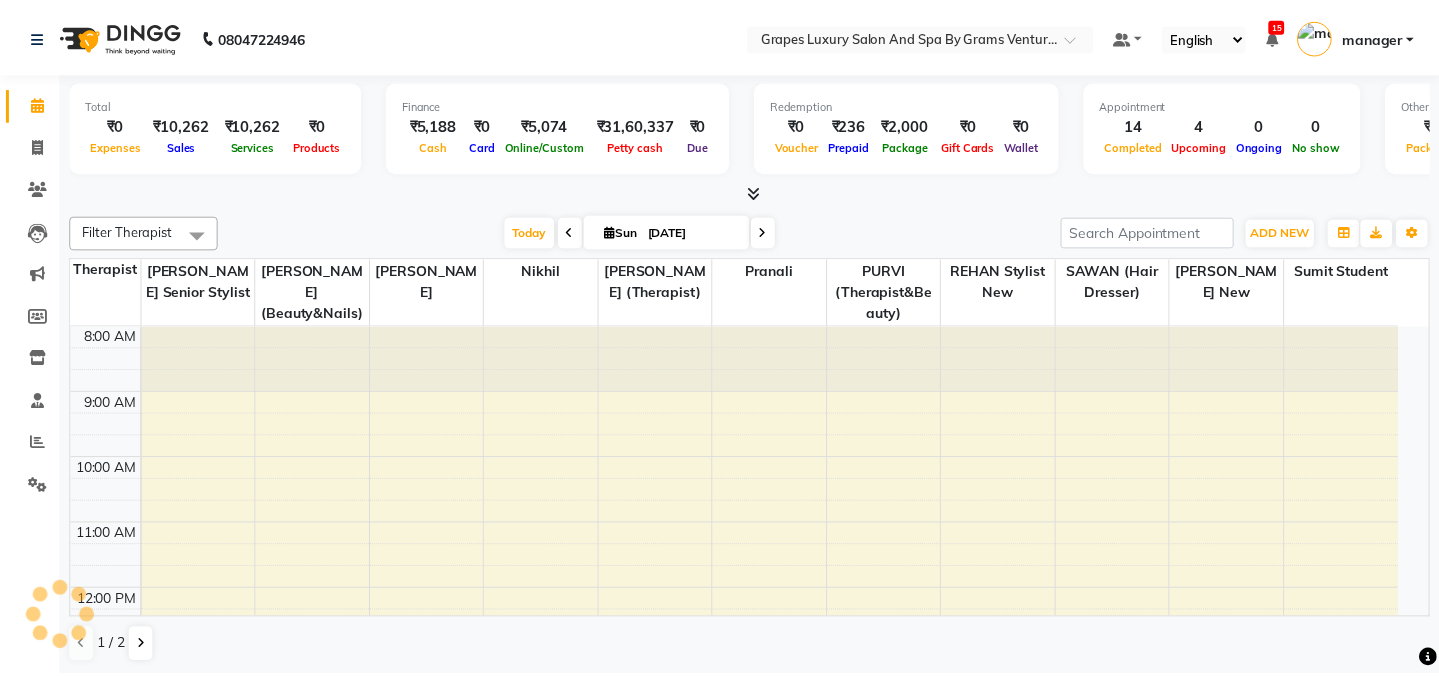 scroll, scrollTop: 0, scrollLeft: 0, axis: both 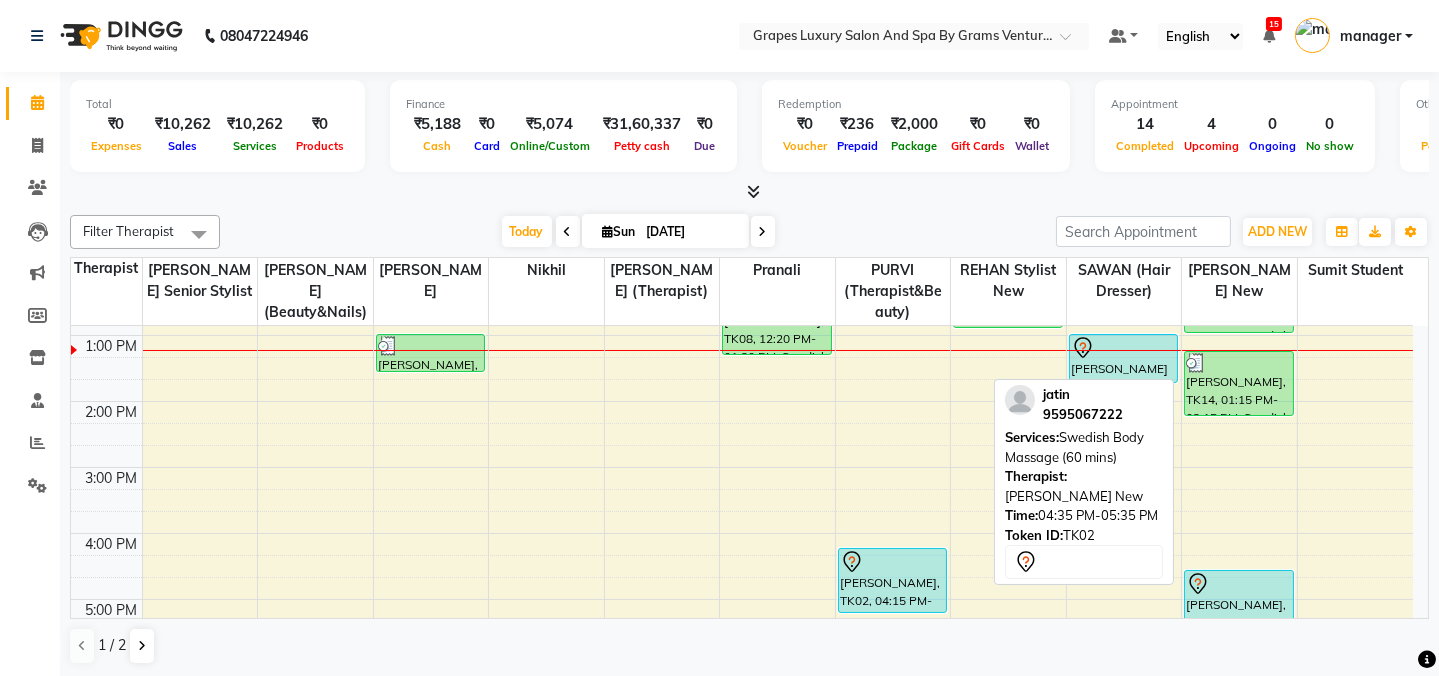 click on "[PERSON_NAME], TK02, 04:35 PM-05:35 PM, Swedish Body Massage (60 mins)" at bounding box center [1239, 602] 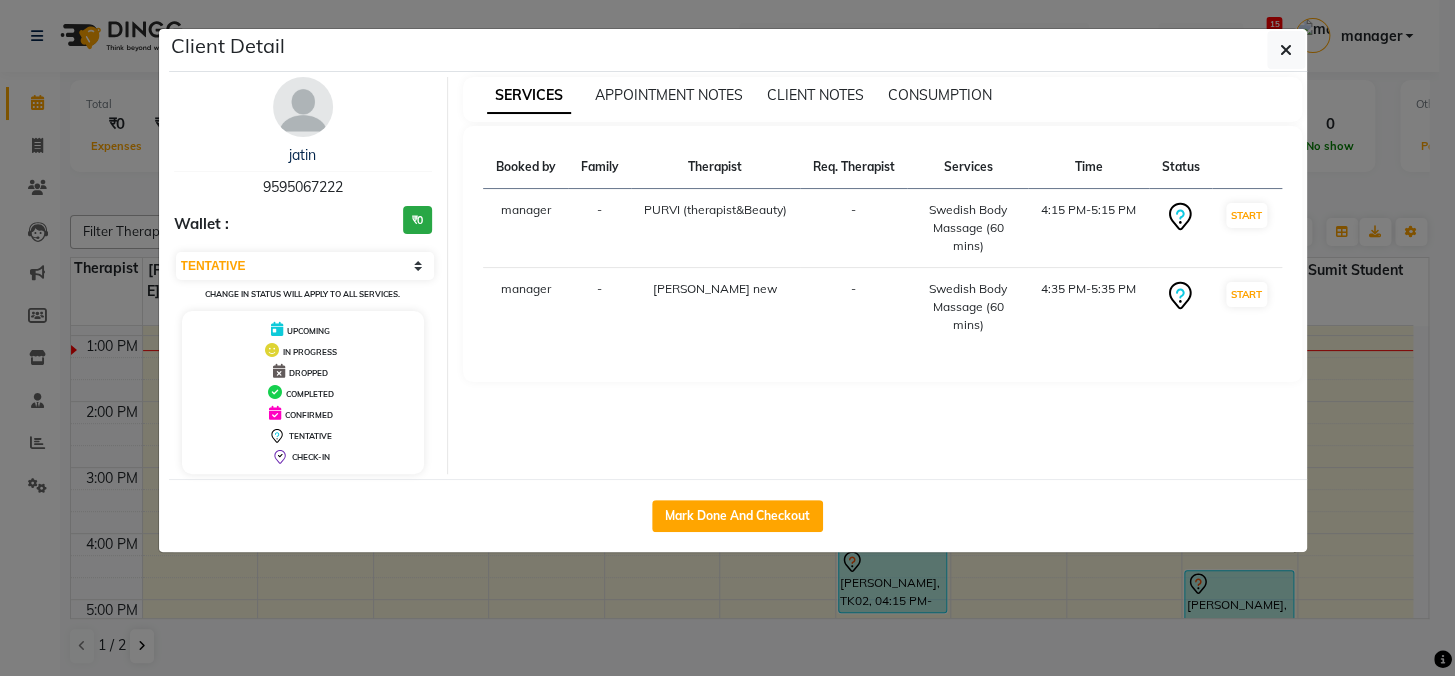 drag, startPoint x: 255, startPoint y: 174, endPoint x: 390, endPoint y: 180, distance: 135.13327 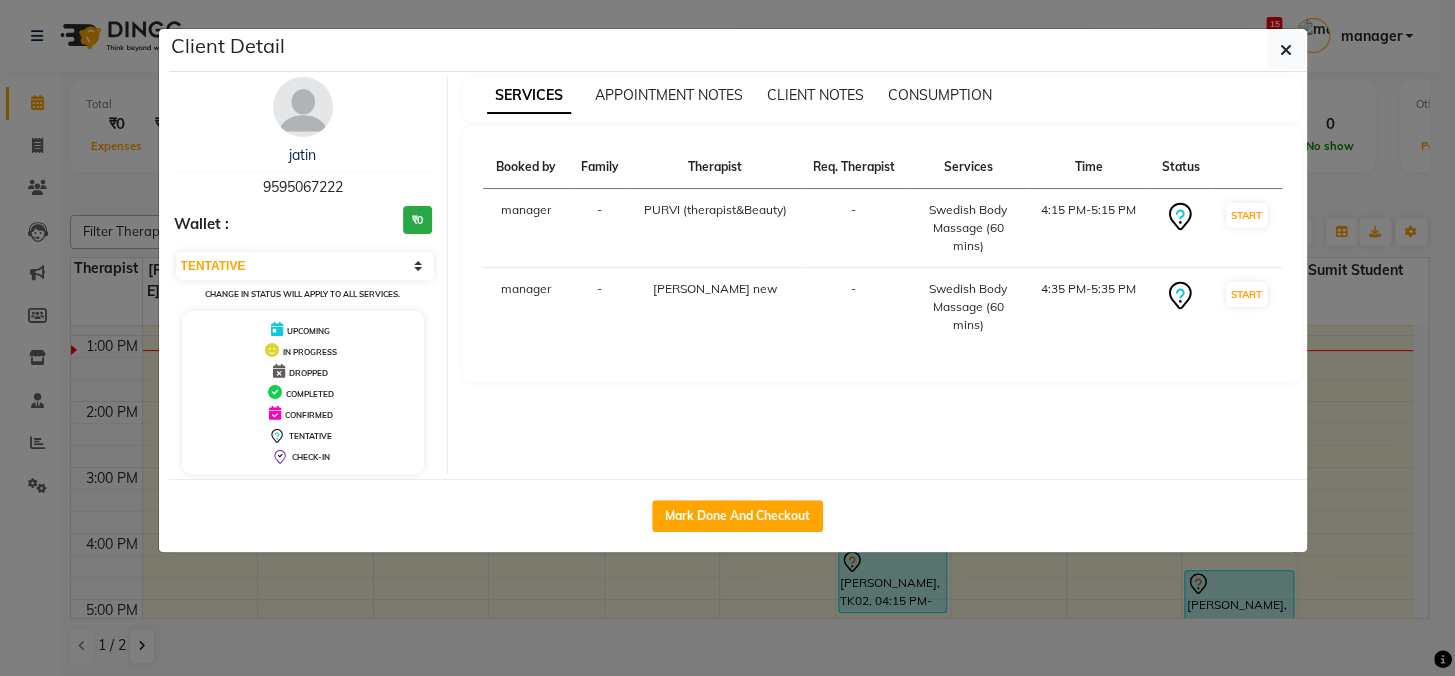 copy on "9595067222" 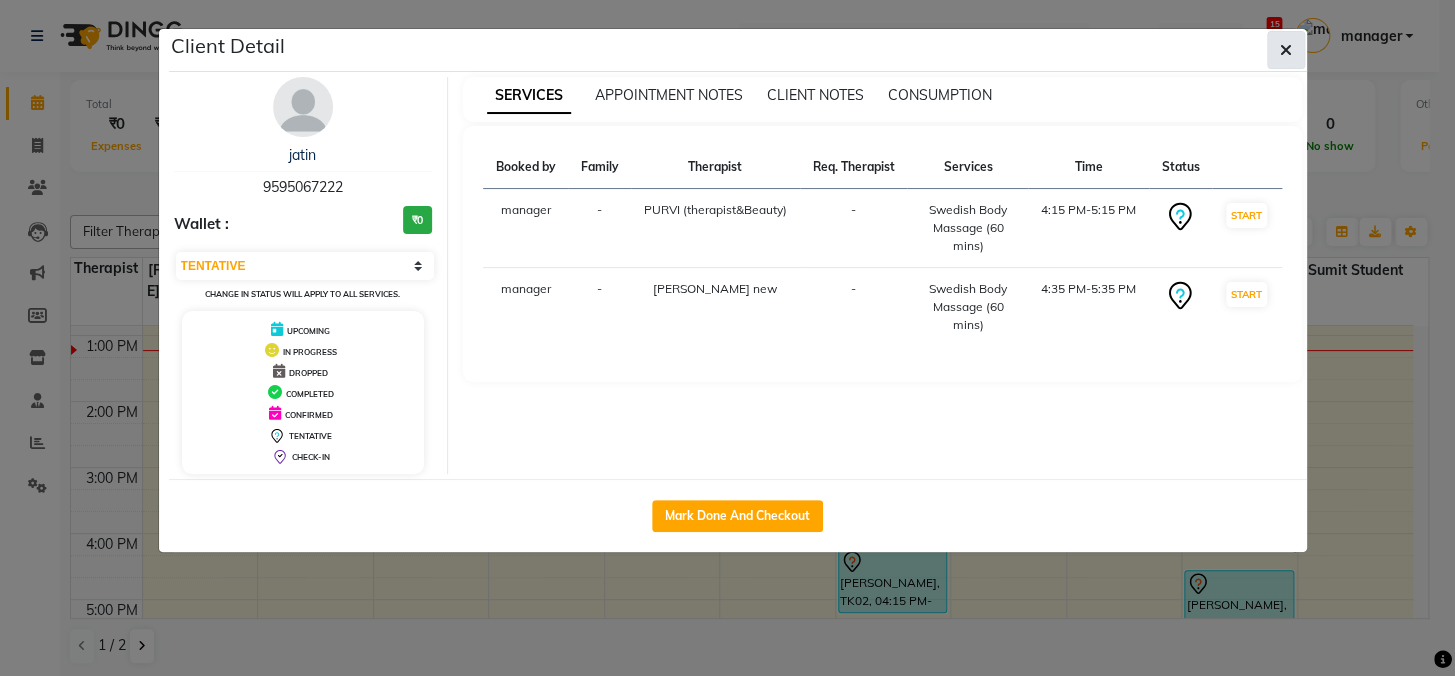 click 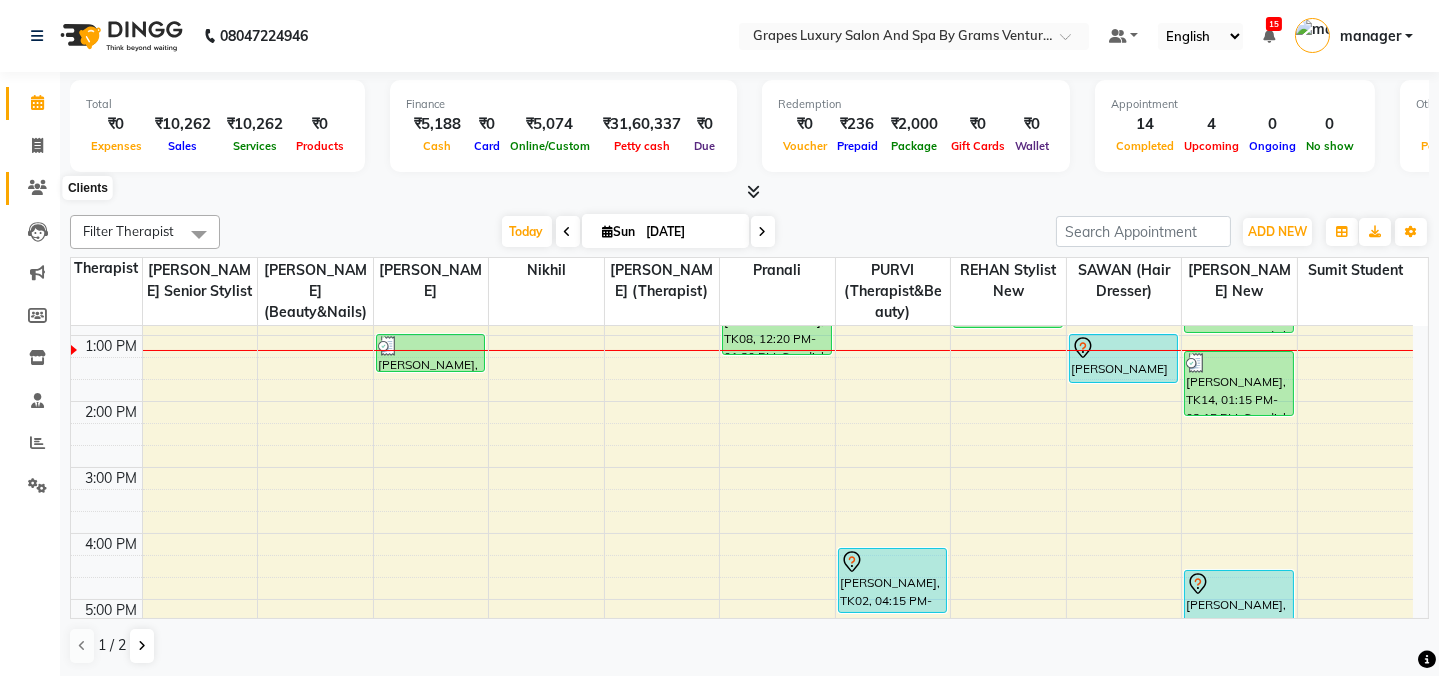 click 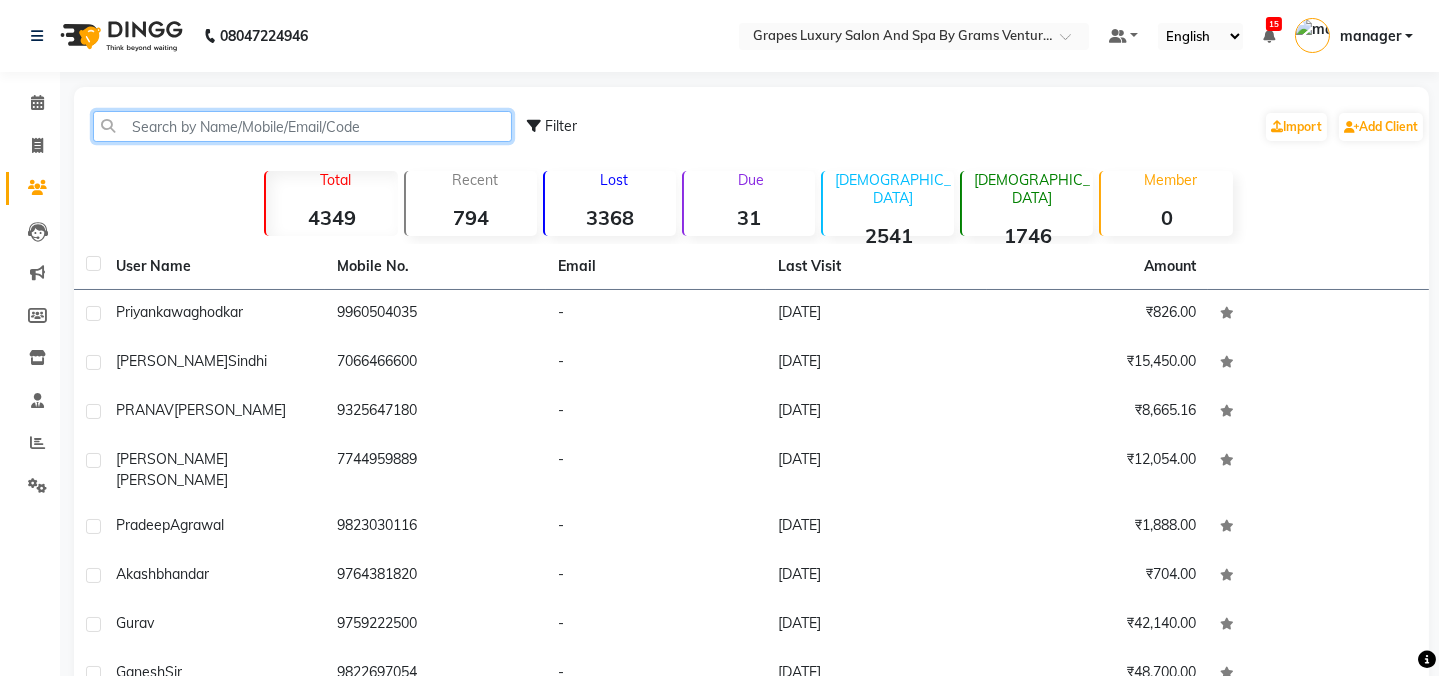 paste on "9595067222" 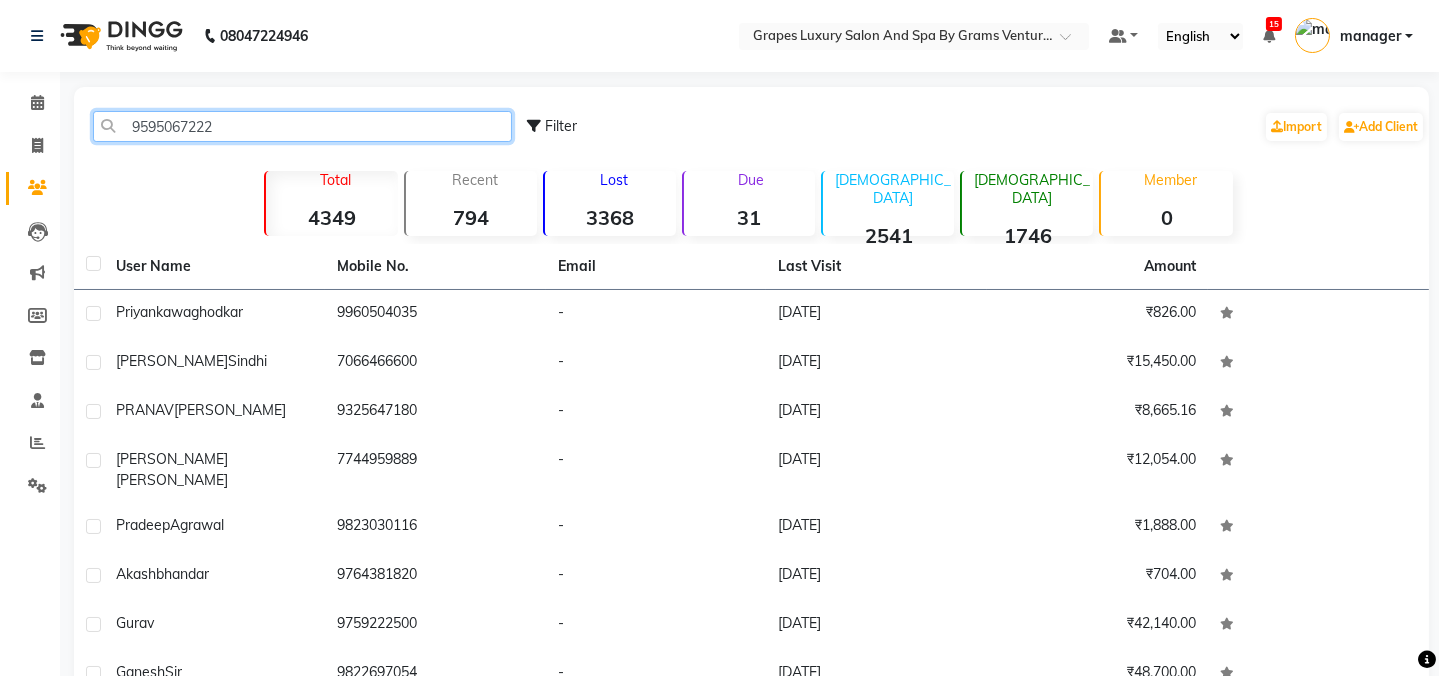 click on "9595067222" 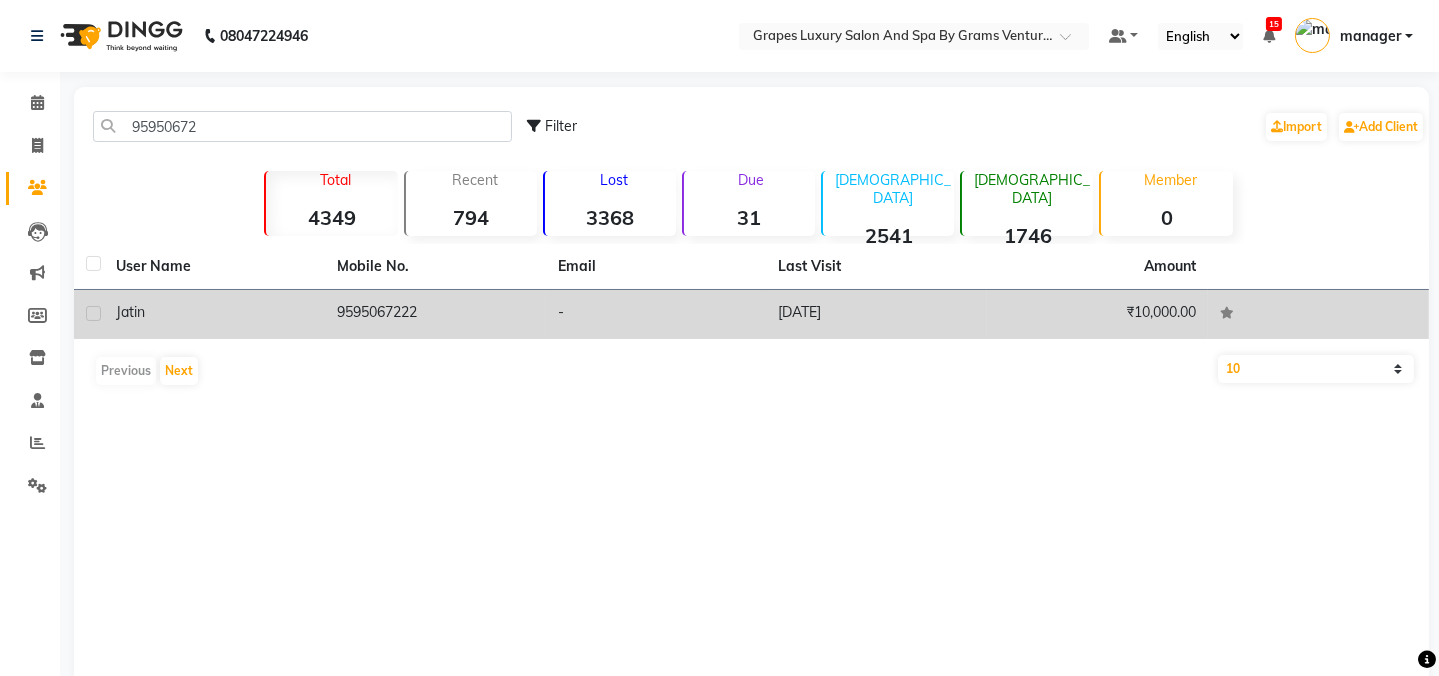 click on "jatin" 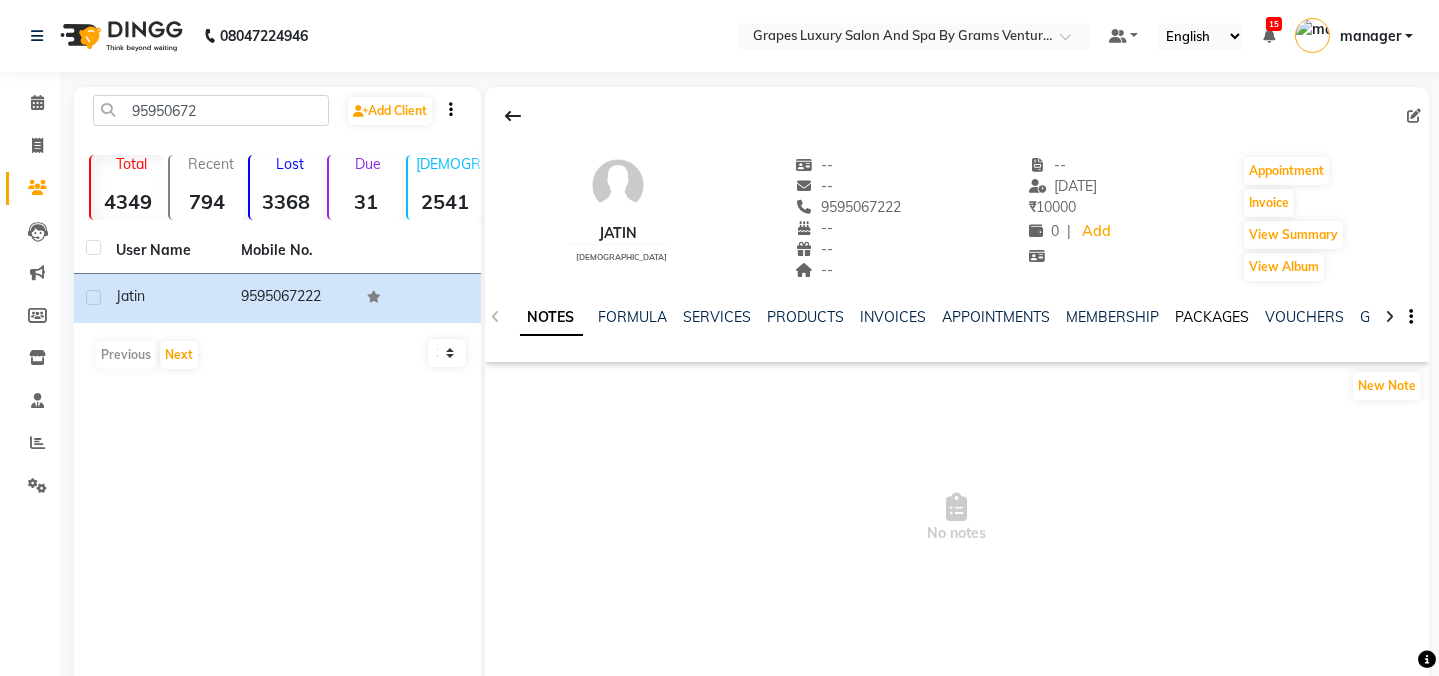 click on "PACKAGES" 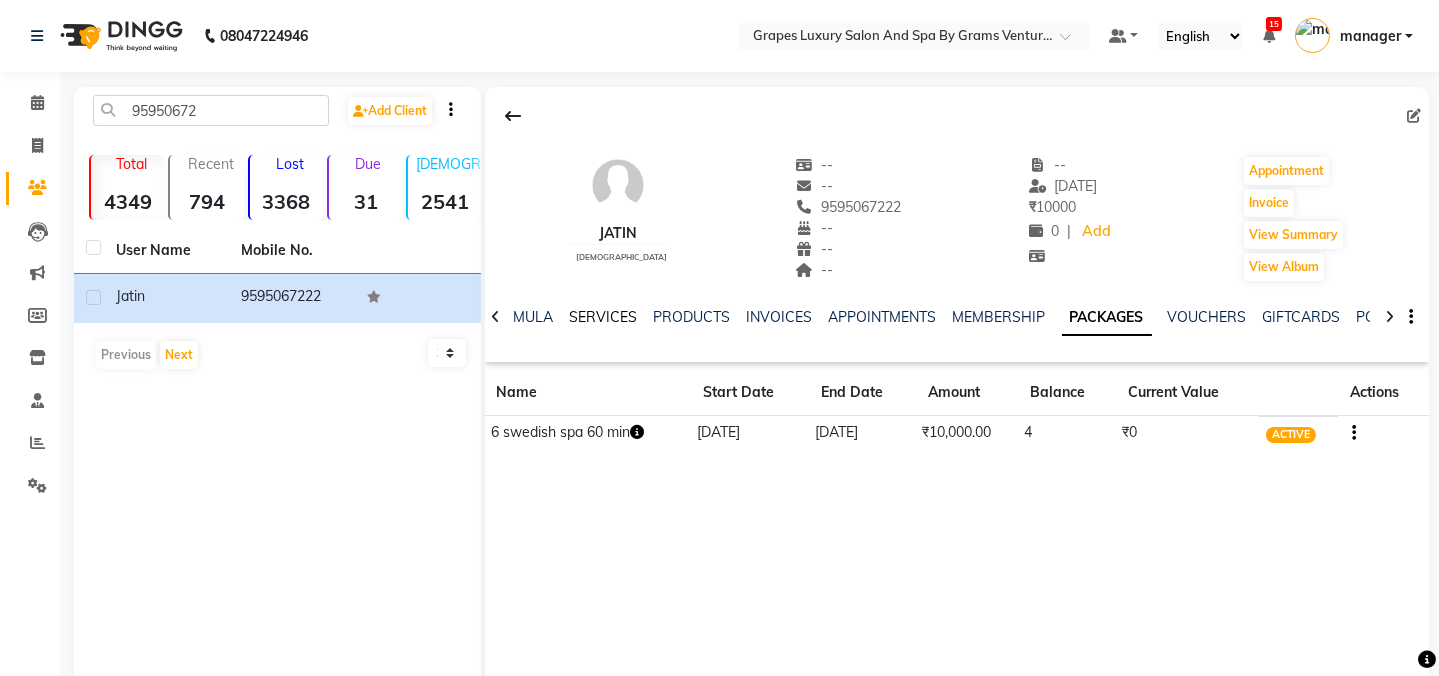 click on "SERVICES" 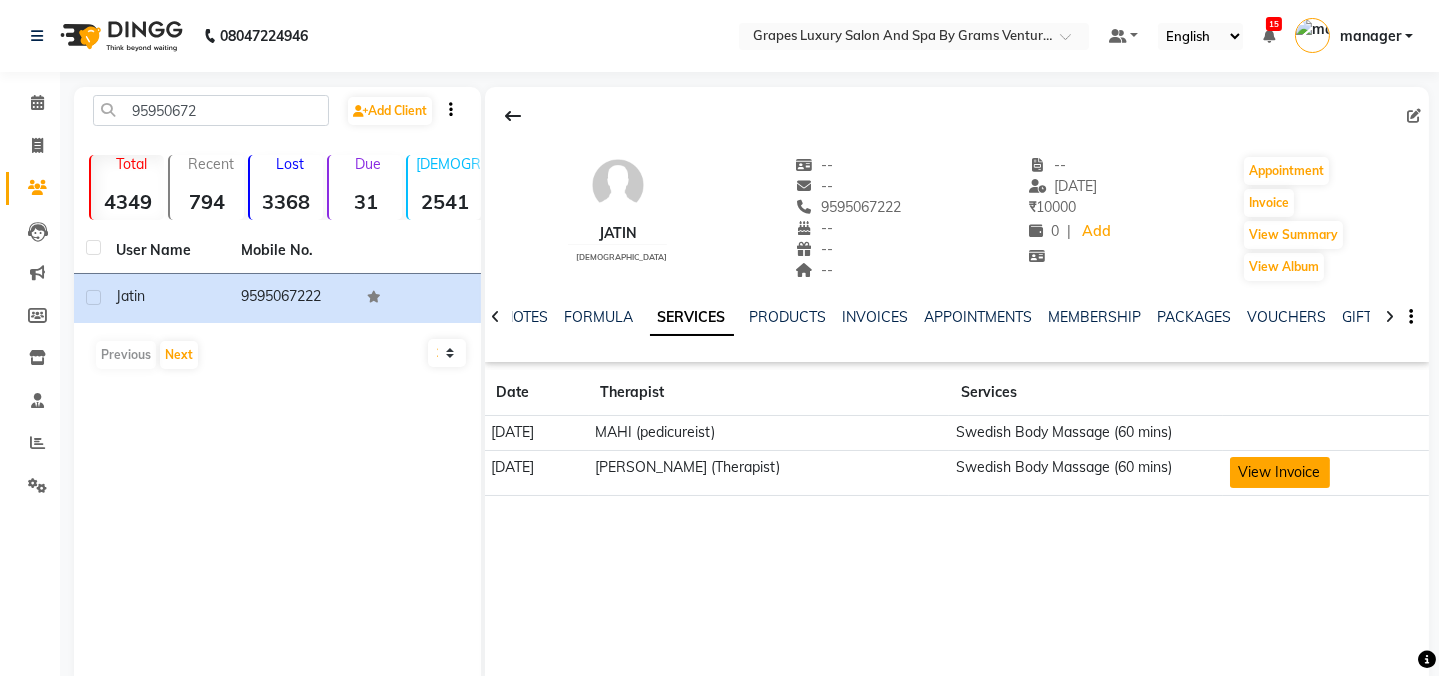 click on "View Invoice" 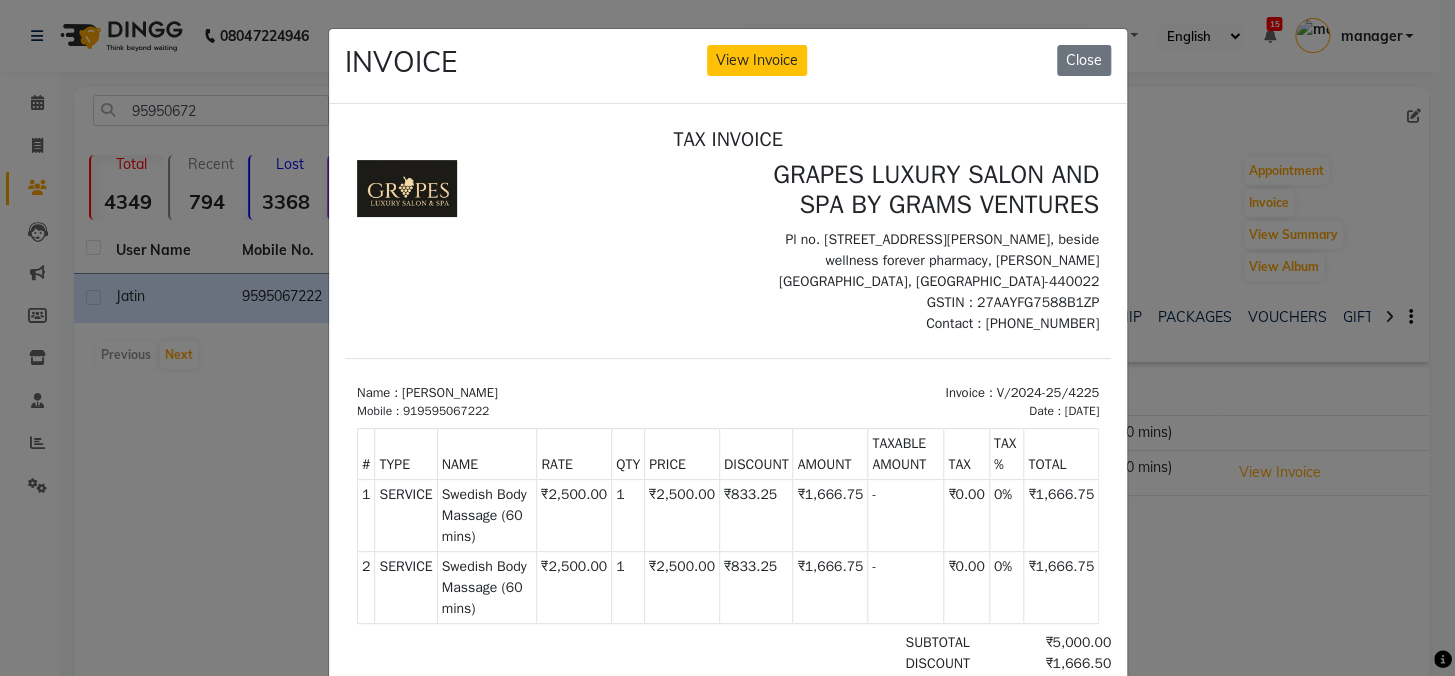 scroll, scrollTop: 15, scrollLeft: 0, axis: vertical 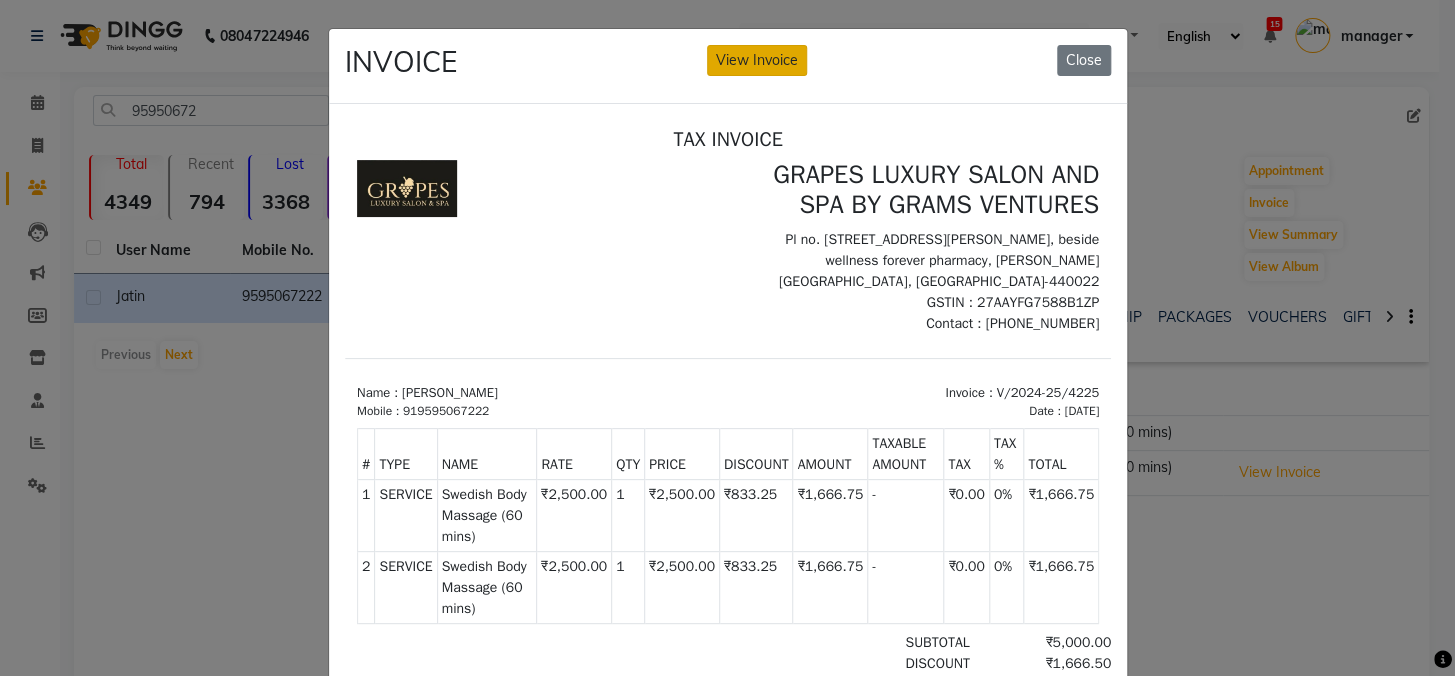 click on "View Invoice" 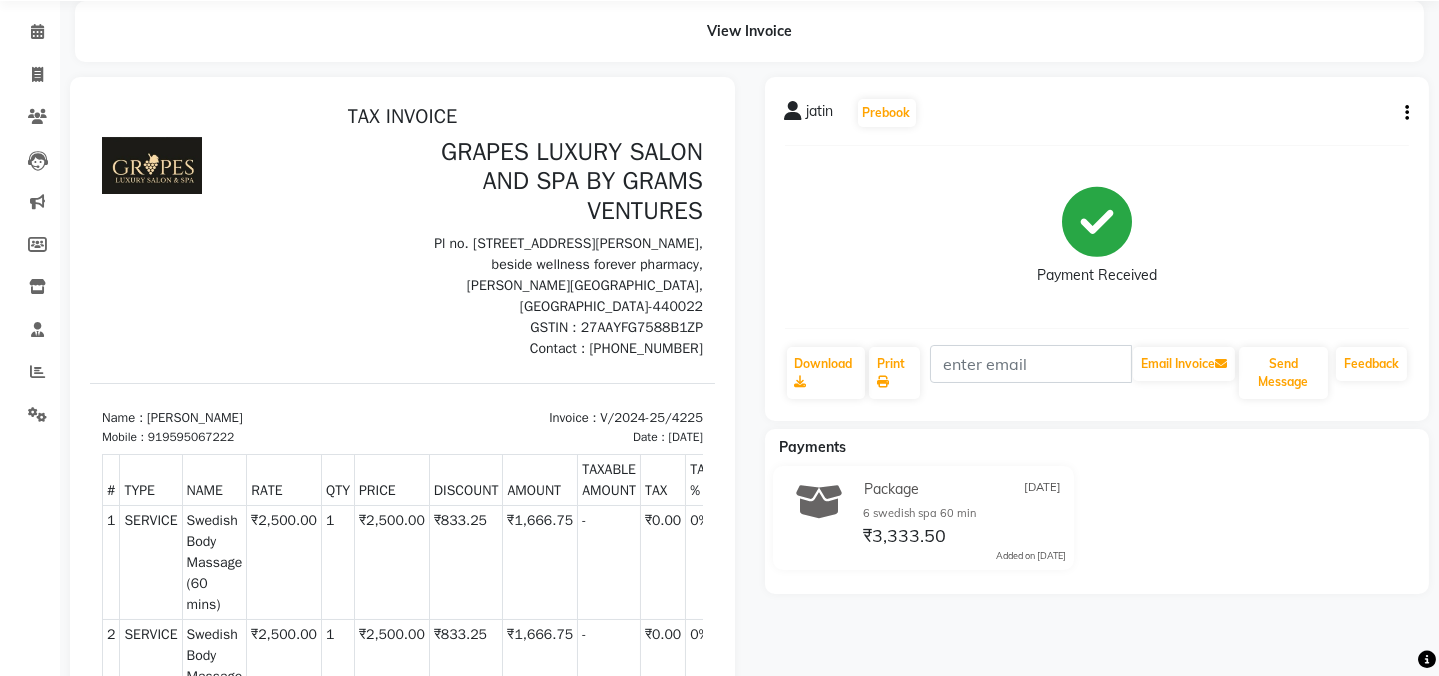 scroll, scrollTop: 0, scrollLeft: 0, axis: both 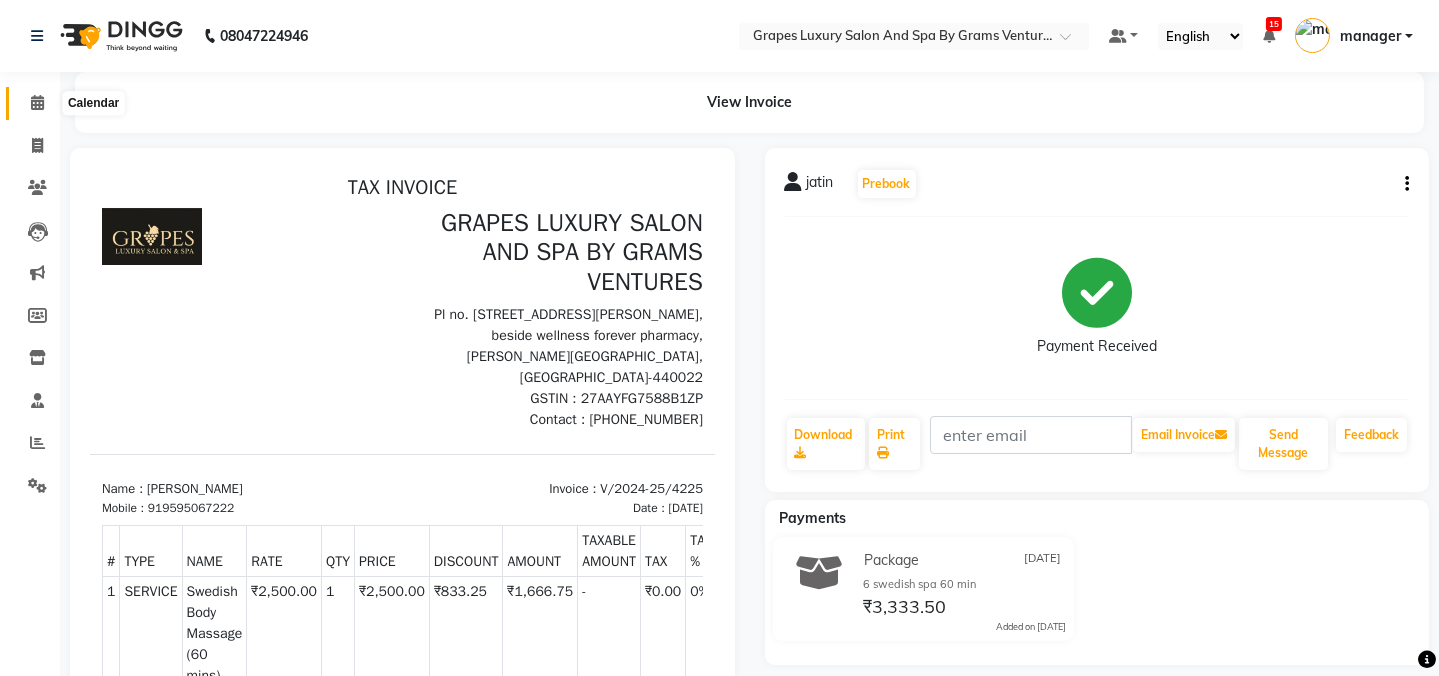 click 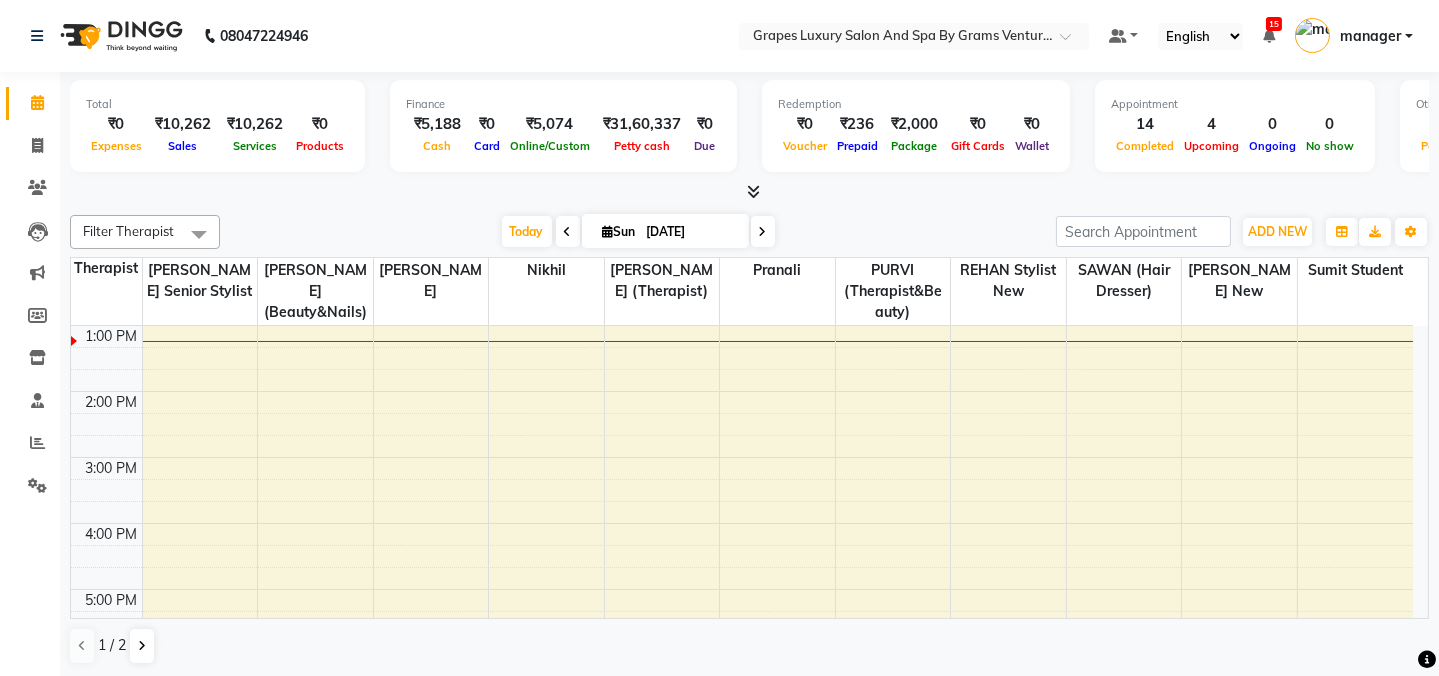 scroll, scrollTop: 0, scrollLeft: 0, axis: both 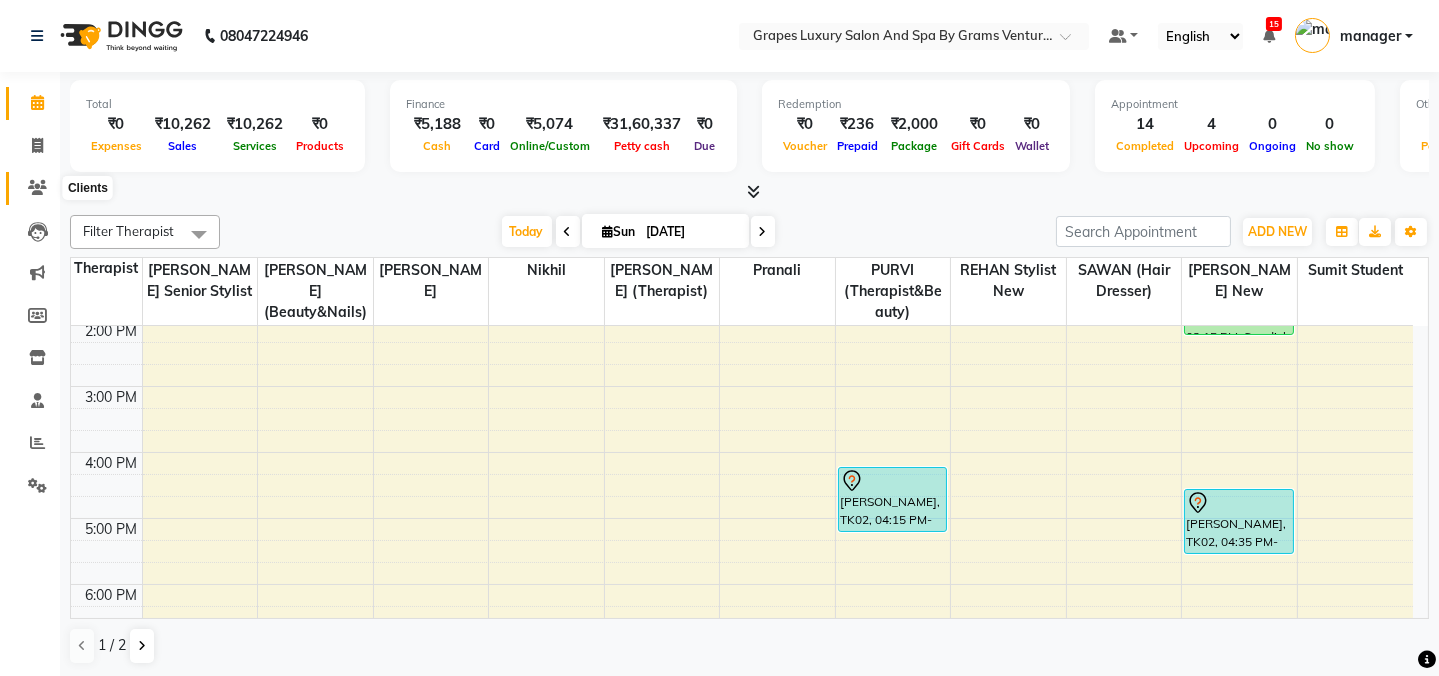 click 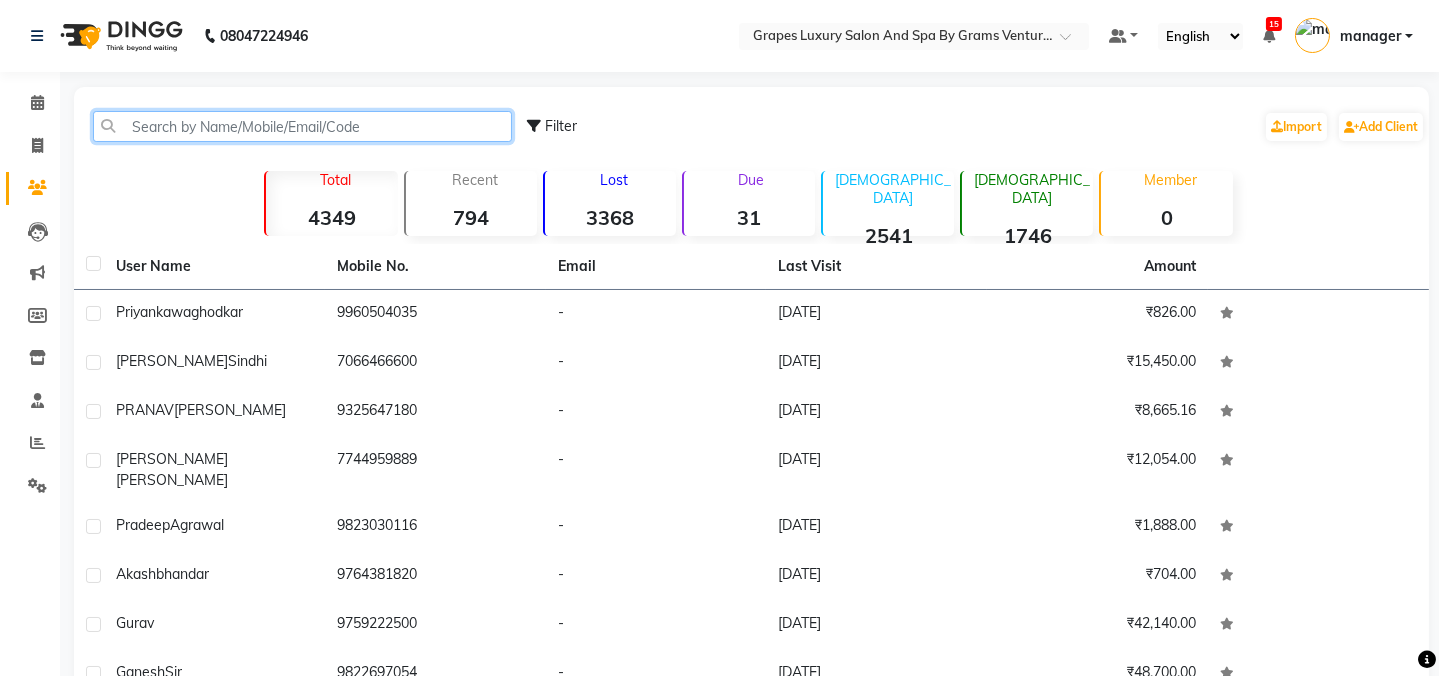 click 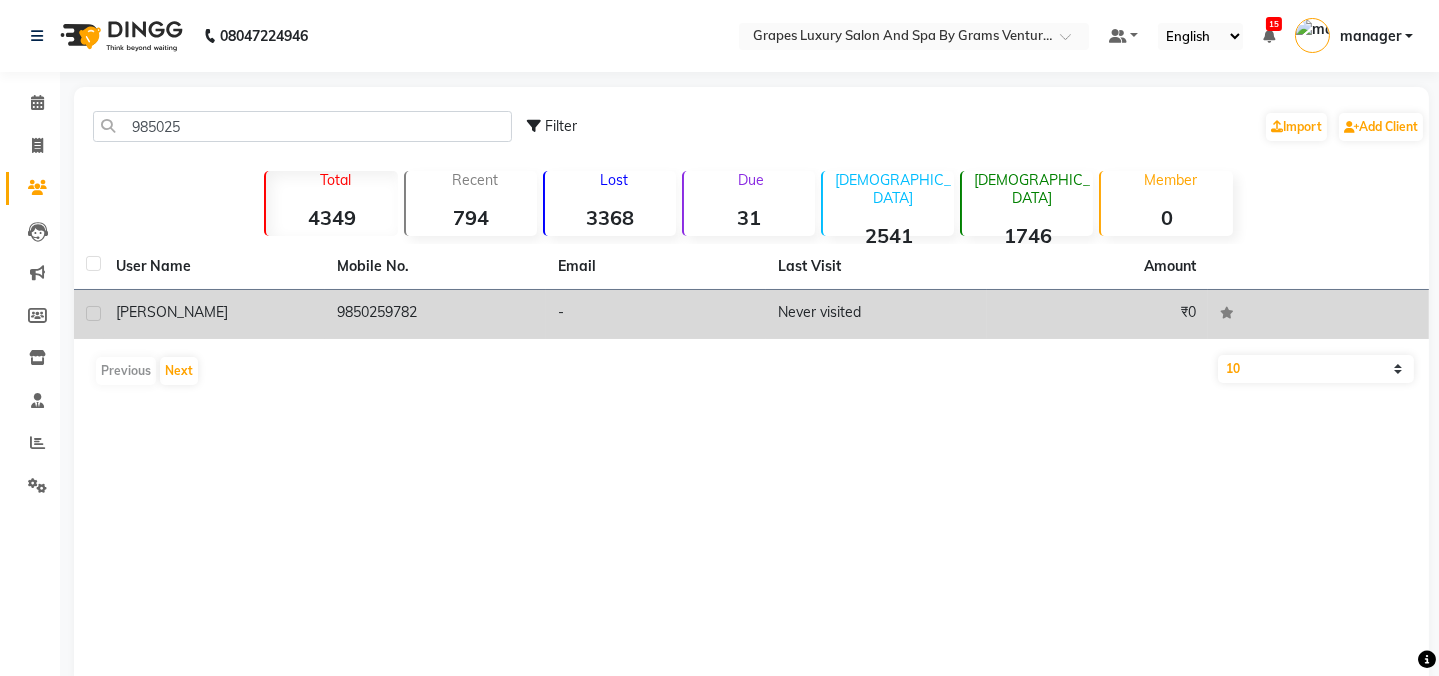 click on "9850259782" 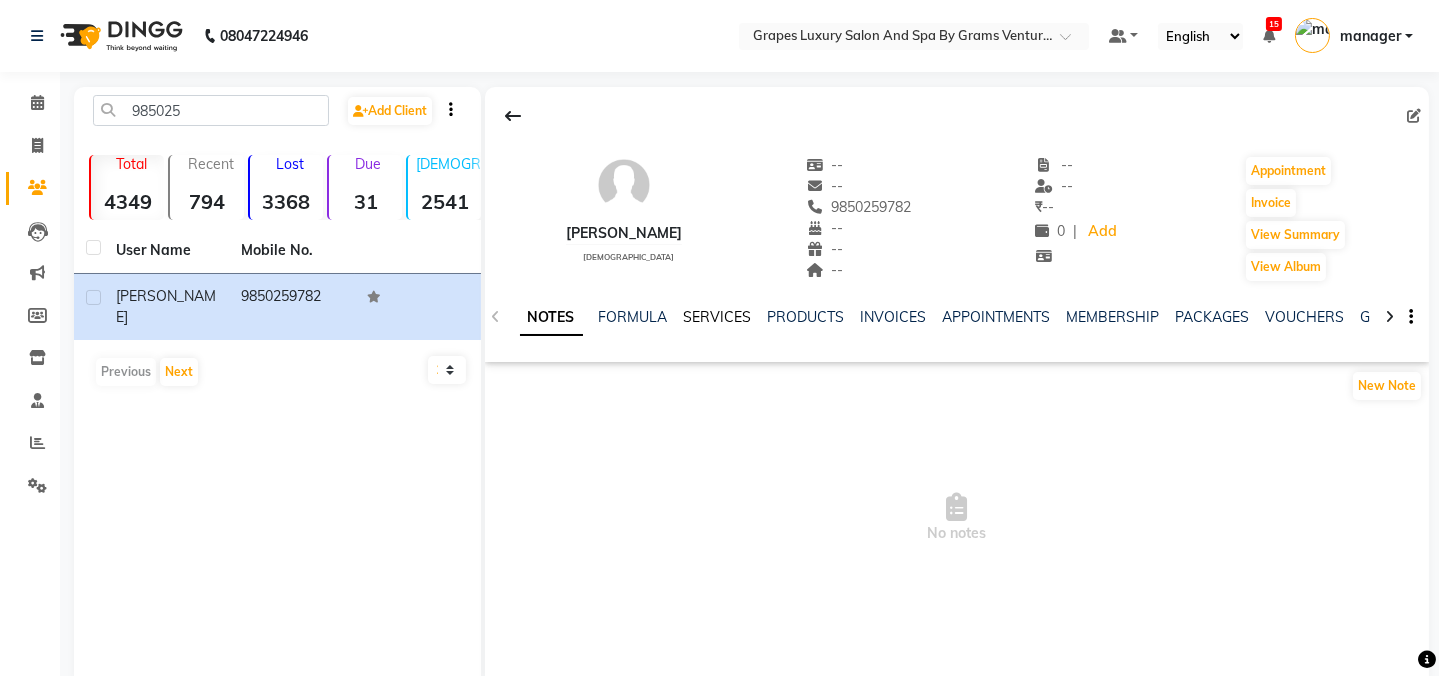 click on "SERVICES" 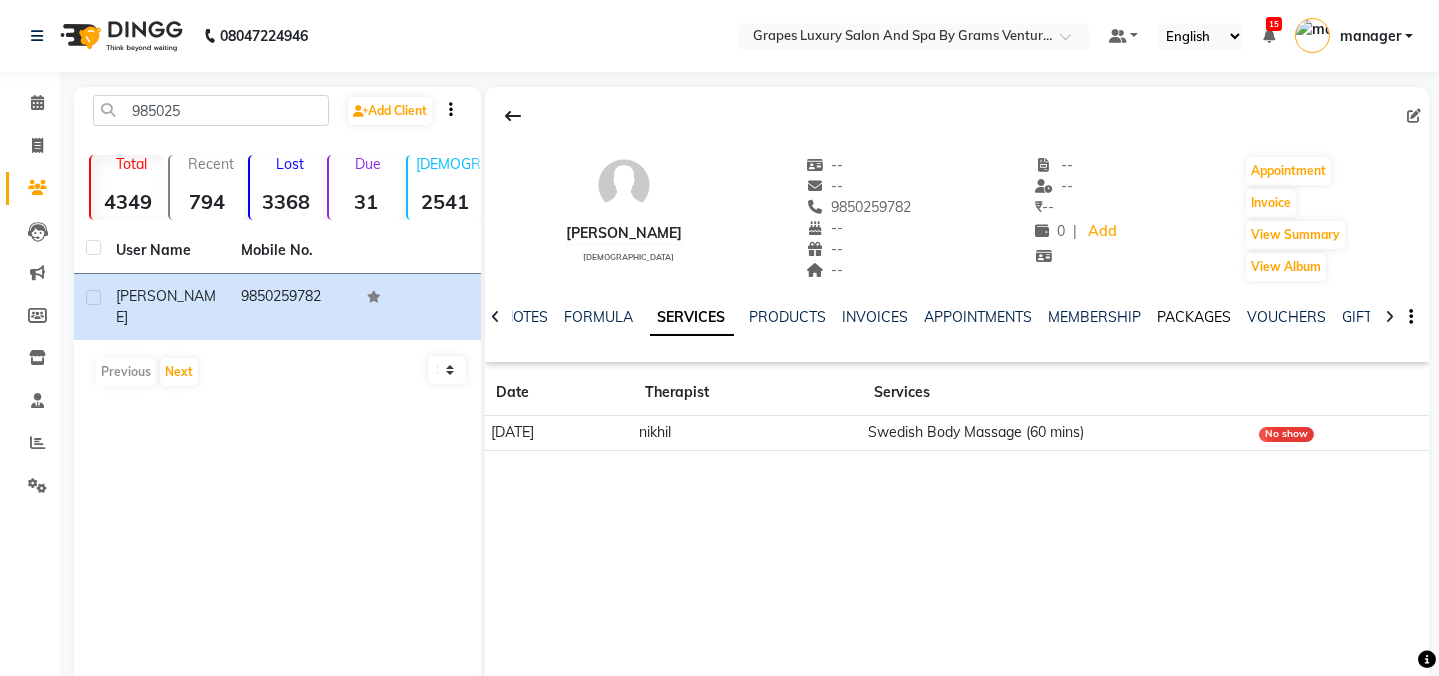 click on "PACKAGES" 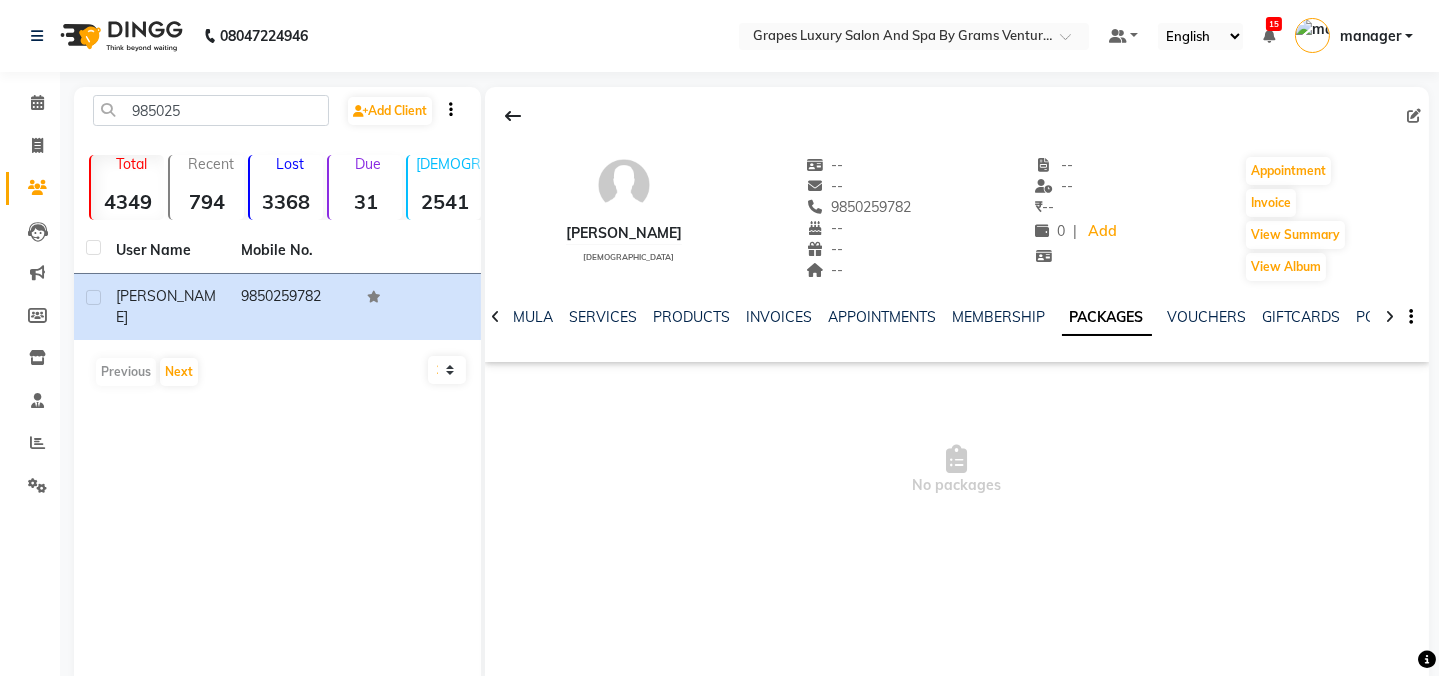 drag, startPoint x: 798, startPoint y: 210, endPoint x: 884, endPoint y: 210, distance: 86 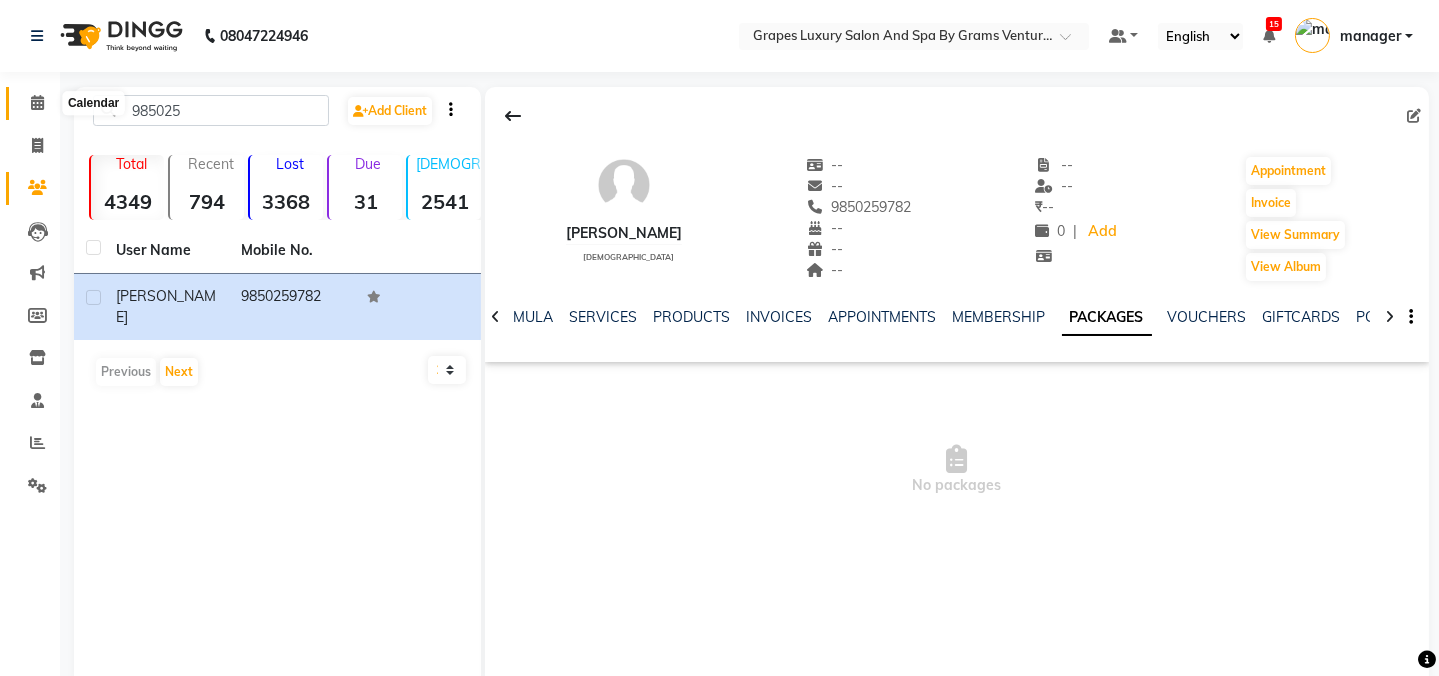 click 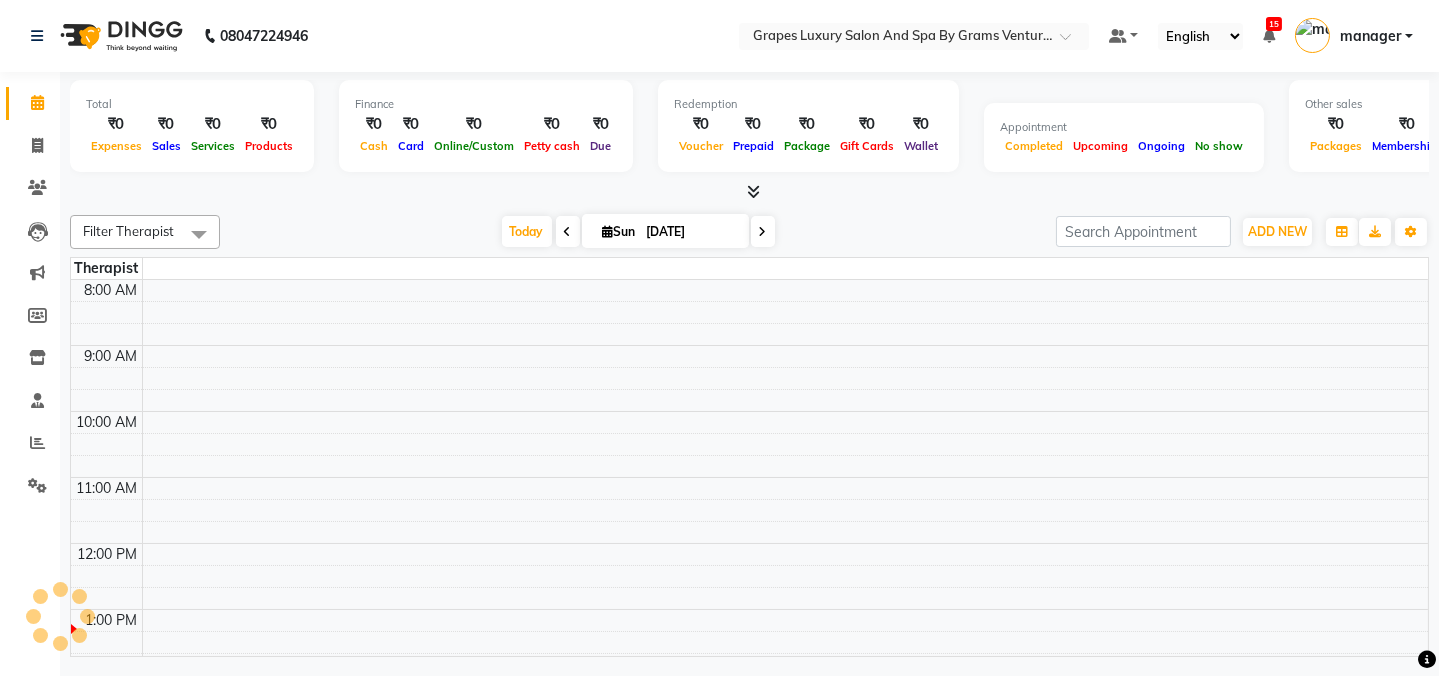 scroll, scrollTop: 0, scrollLeft: 0, axis: both 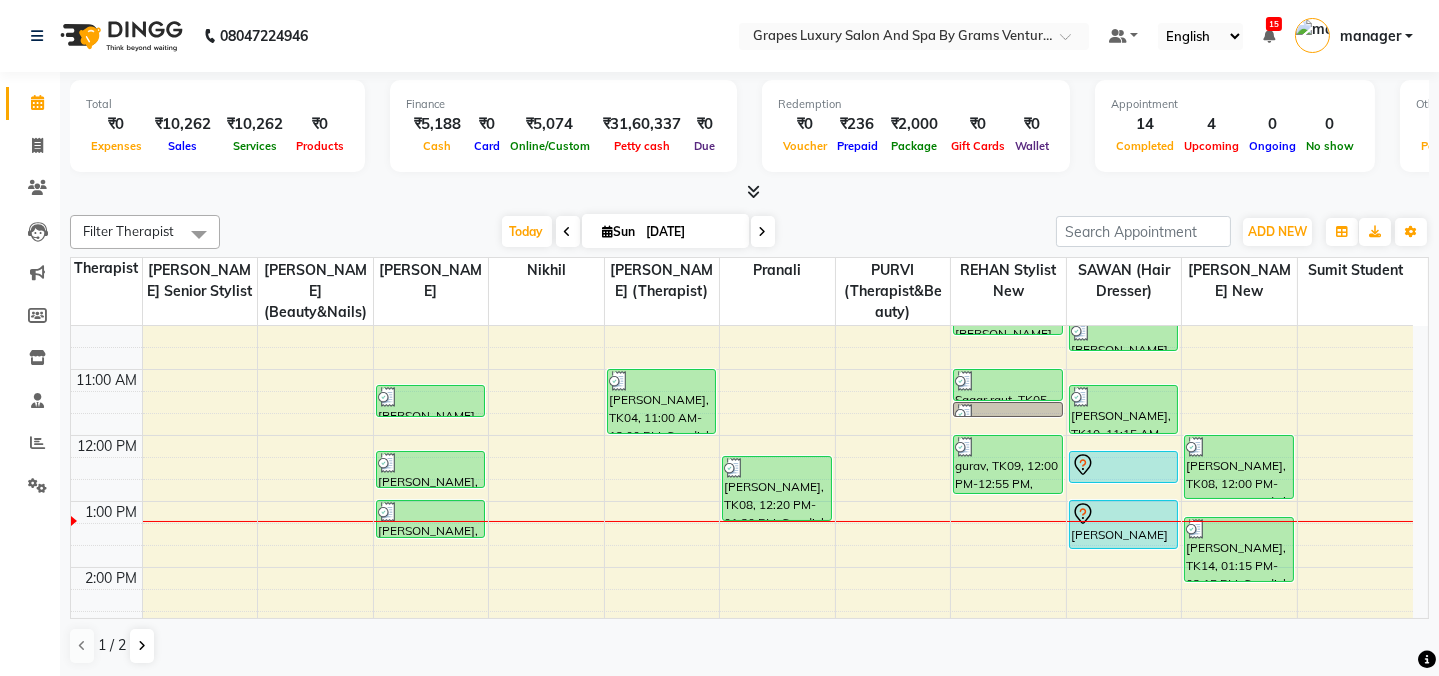 click on "8:00 AM 9:00 AM 10:00 AM 11:00 AM 12:00 PM 1:00 PM 2:00 PM 3:00 PM 4:00 PM 5:00 PM 6:00 PM 7:00 PM 8:00 PM     akash bhandar, TK07, 11:15 AM-11:45 AM, Hair Cut Male (30 mins)     Pradeep Agrawal, TK12, 12:15 PM-12:50 PM, Shampoo & Conditioning With Natural Styling ( Male ) (15 mins)     Pradeep Agrawal, TK12, 01:00 PM-01:35 PM, Beard Trimming (15 mins)     rajesh sir, TK04, 11:00 AM-12:00 PM, Swedish Body Massage (60 mins)     Ganesh Sir, TK08, 12:20 PM-01:20 PM, Swedish Body Massage (60 mins)             jatin, TK02, 04:15 PM-05:15 PM, Swedish Body Massage (60 mins)     Aniket sir, TK03, 10:00 AM-10:30 AM, Hair Cut Male (30 mins)     Sagar raut, TK05, 11:00 AM-11:30 AM, Hair Cut Male (30 mins)     Sagar raut, TK05, 11:30 AM-11:45 AM, Shaving (15 mins)     gurav, TK09, 12:00 PM-12:55 PM, Beard Trimming (15 mins)     ashish deshkar, TK06, 10:15 AM-10:45 AM, Hair Cut Male (30 mins)     priyanka waghodkar, TK10, 11:15 AM-12:00 PM, Hair Cut Female (45 mins)" at bounding box center (742, 600) 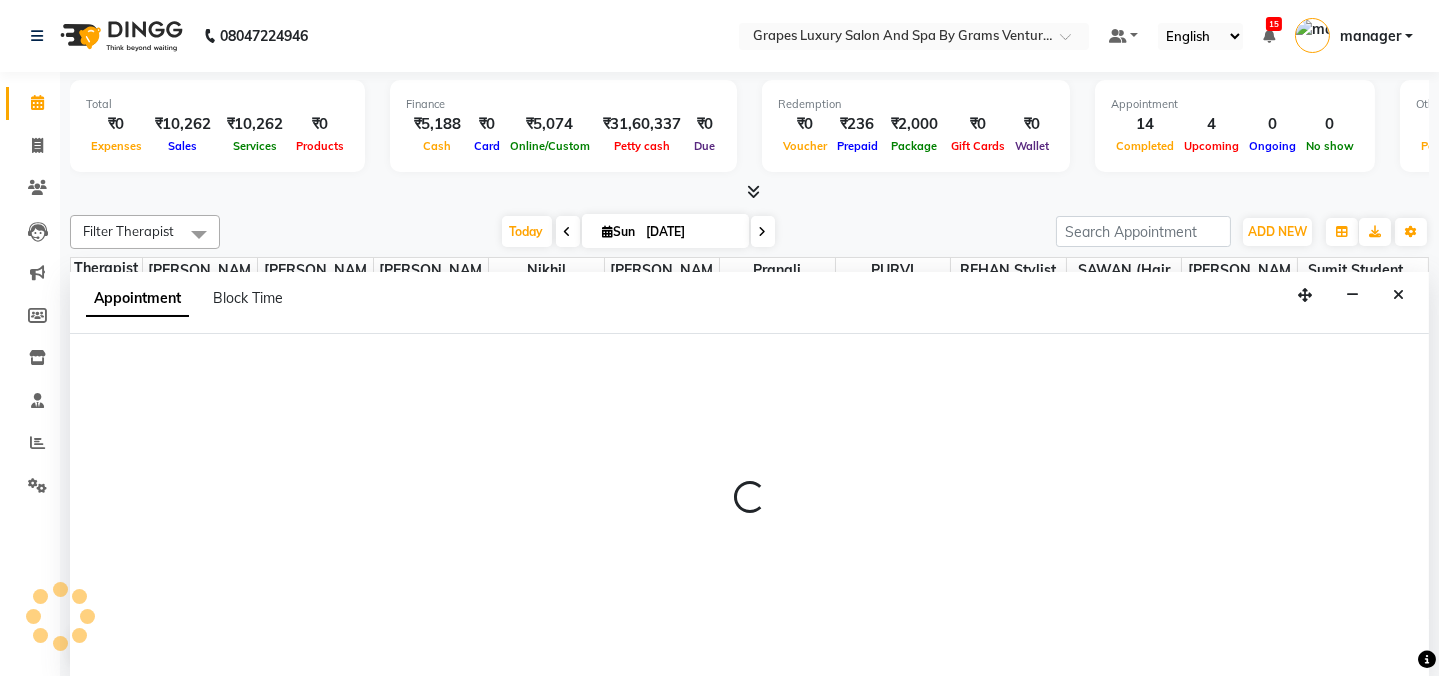 scroll, scrollTop: 0, scrollLeft: 0, axis: both 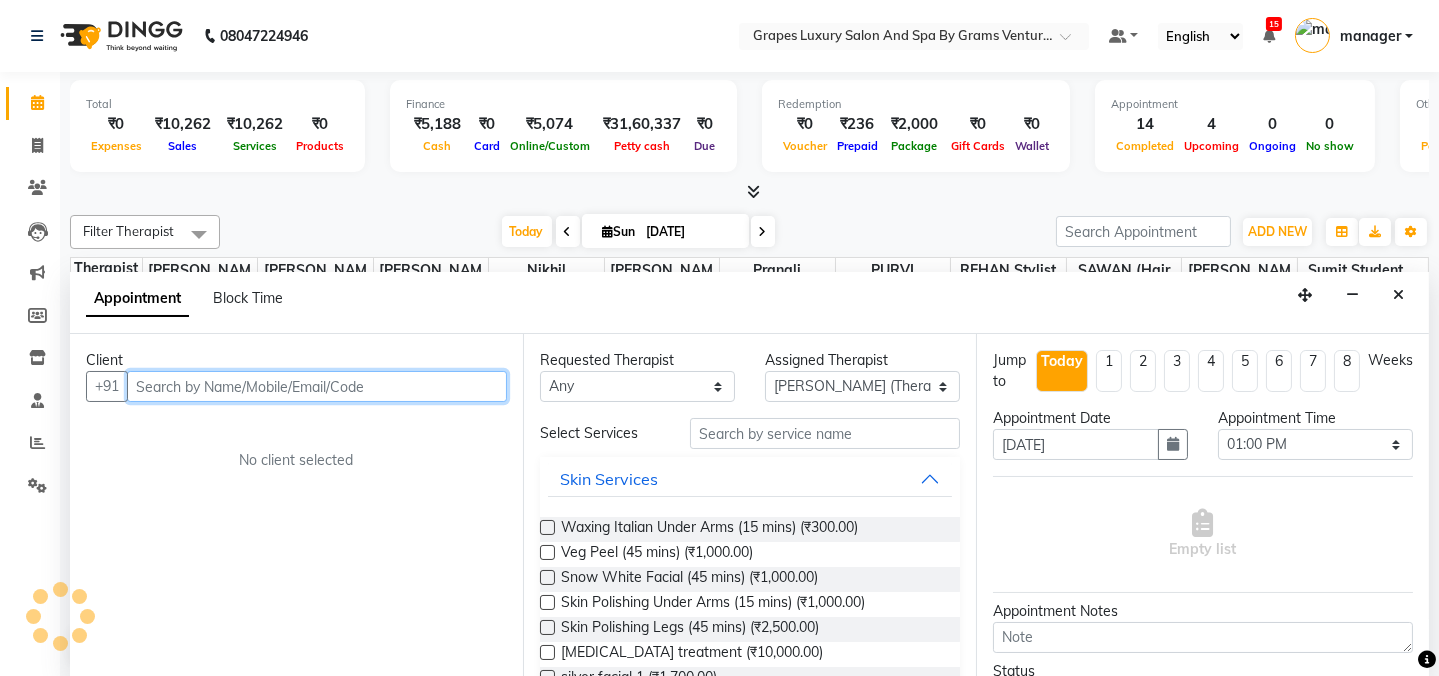 paste on "9850259782" 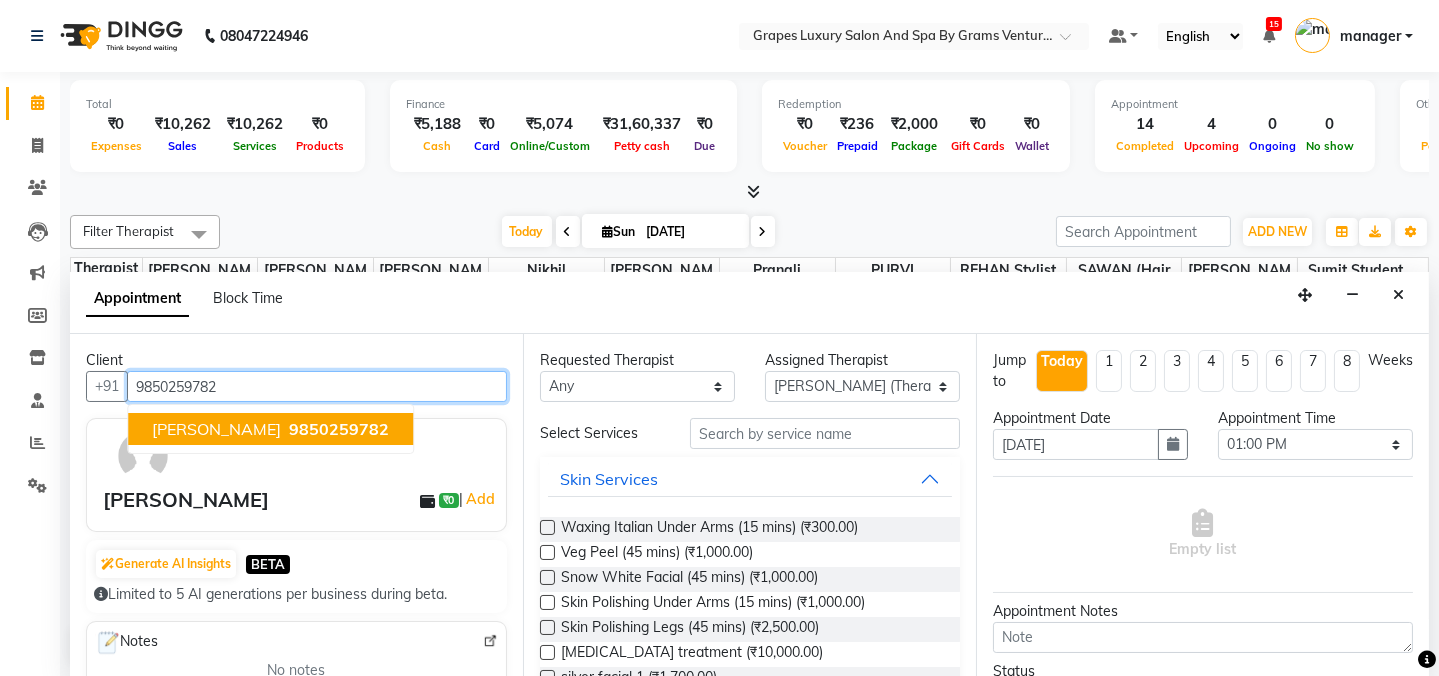 click on "9850259782" at bounding box center [339, 429] 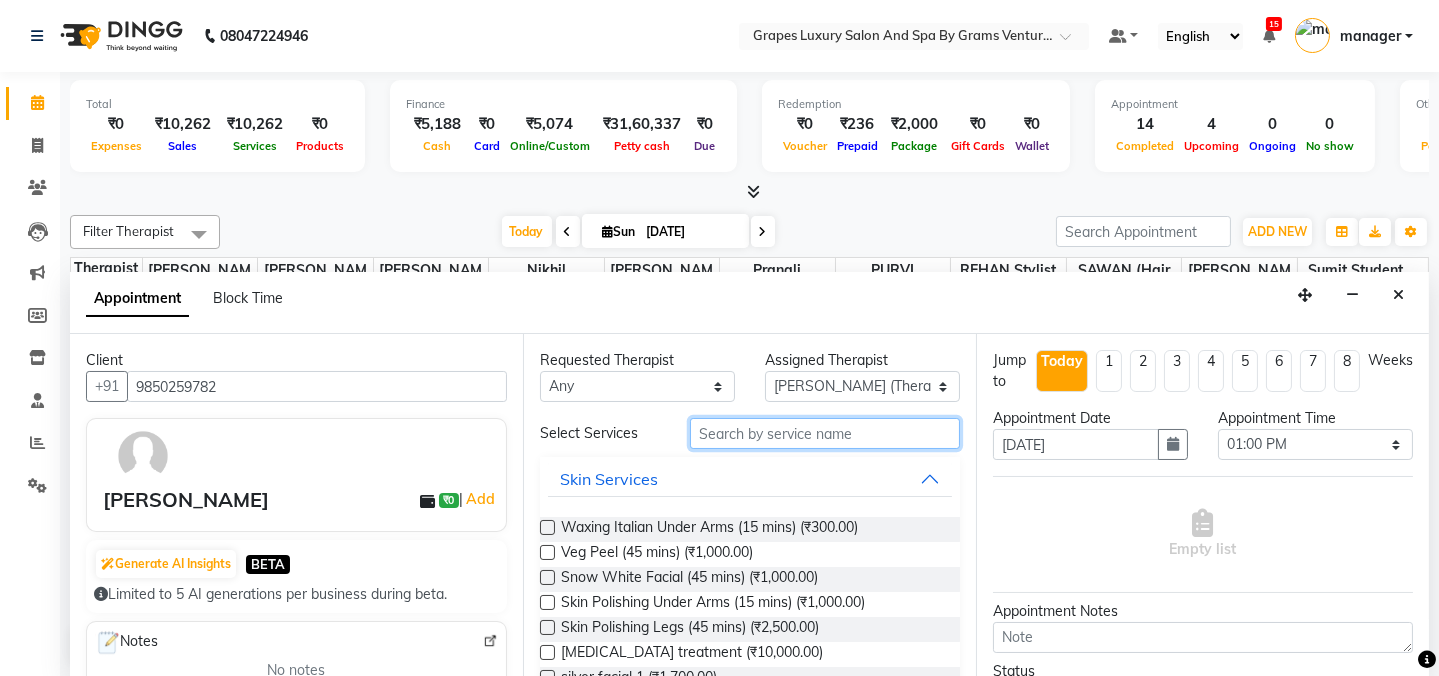 click at bounding box center (825, 433) 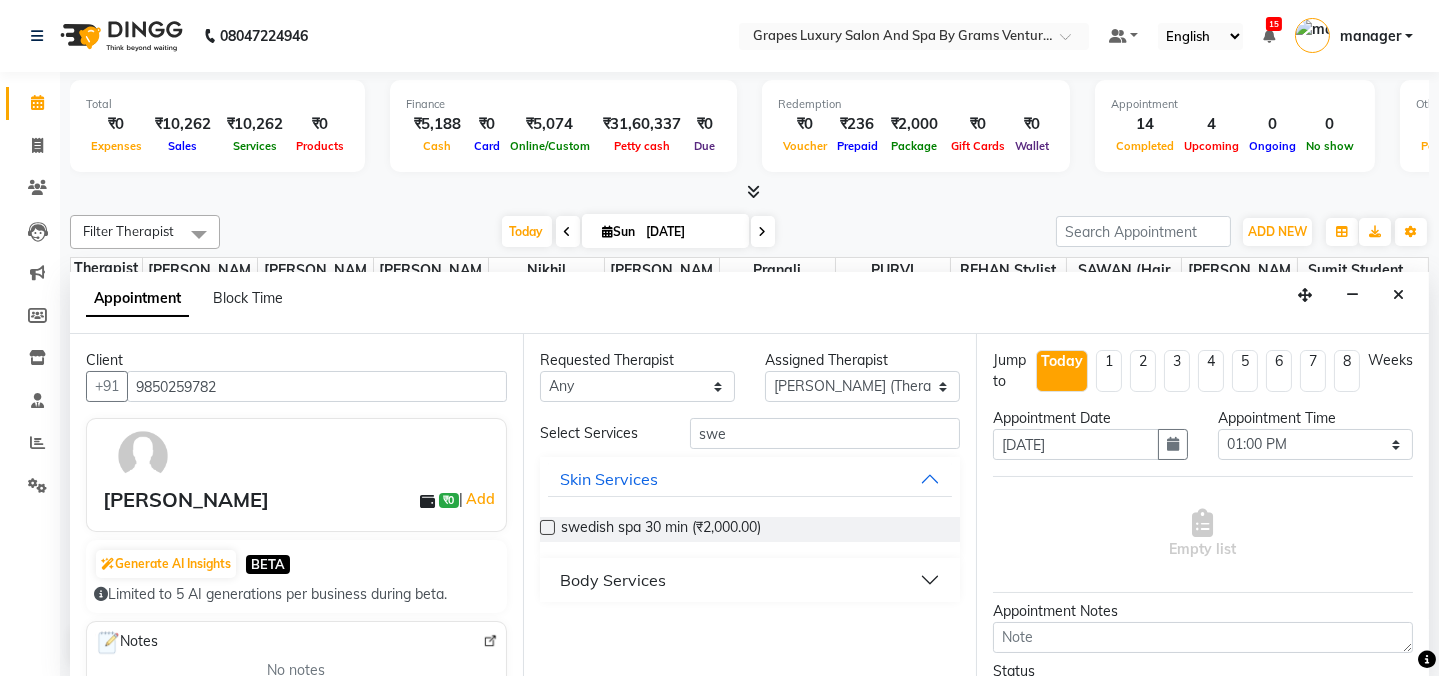 click on "Body Services" at bounding box center [613, 580] 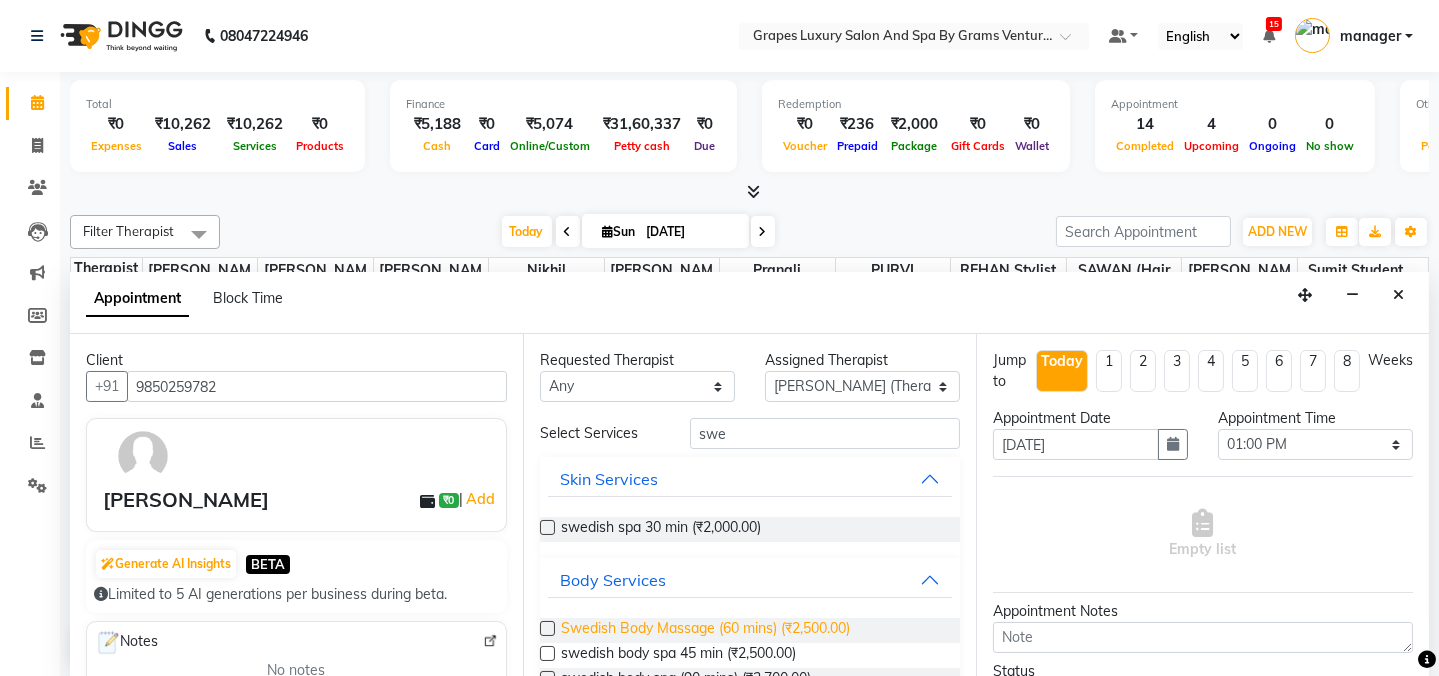 click on "Swedish Body Massage (60 mins) (₹2,500.00)" at bounding box center (705, 630) 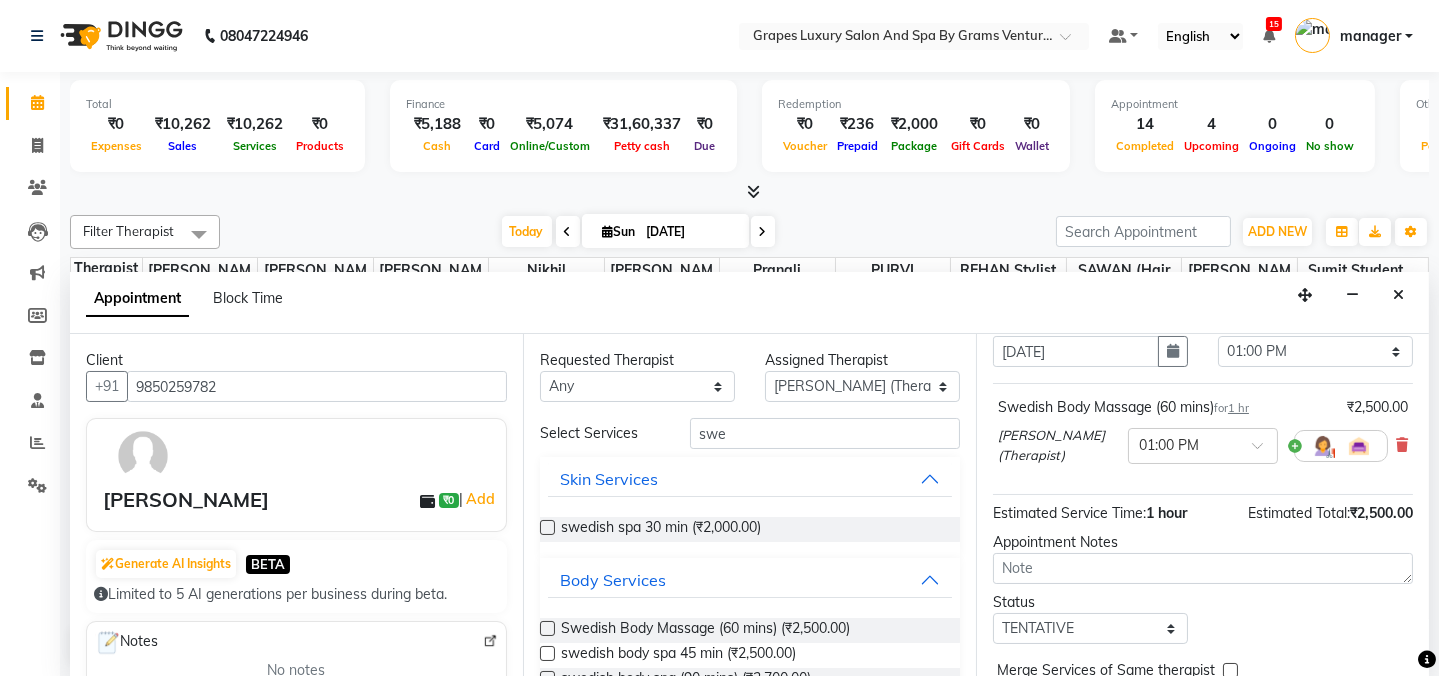 scroll, scrollTop: 181, scrollLeft: 0, axis: vertical 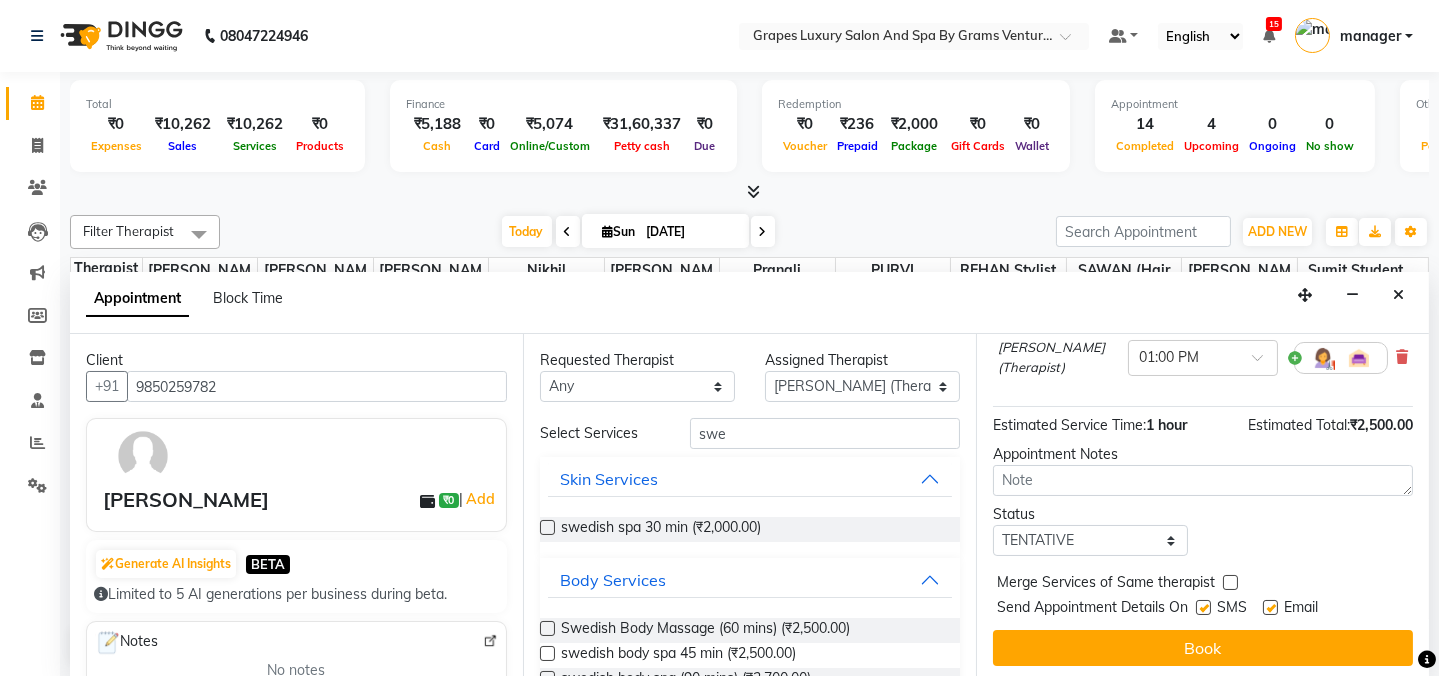 click at bounding box center (1203, 607) 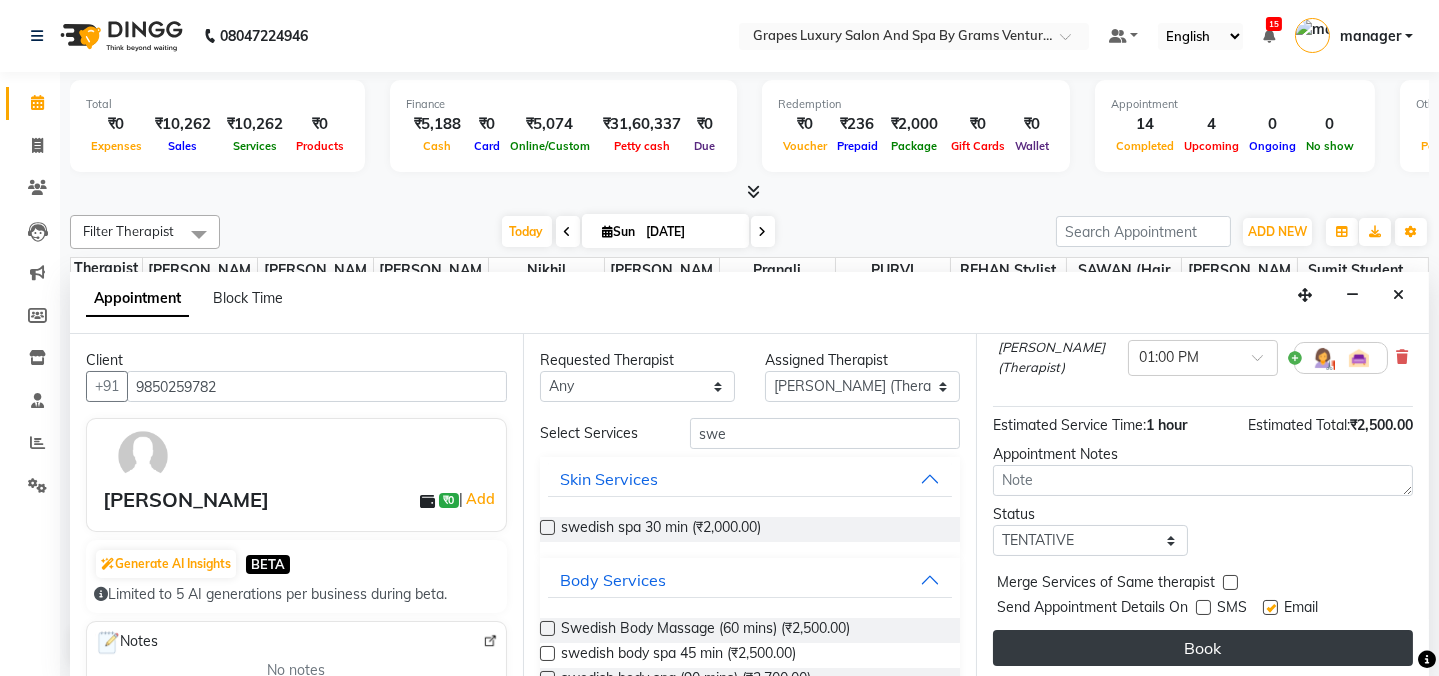 click on "Book" at bounding box center (1203, 648) 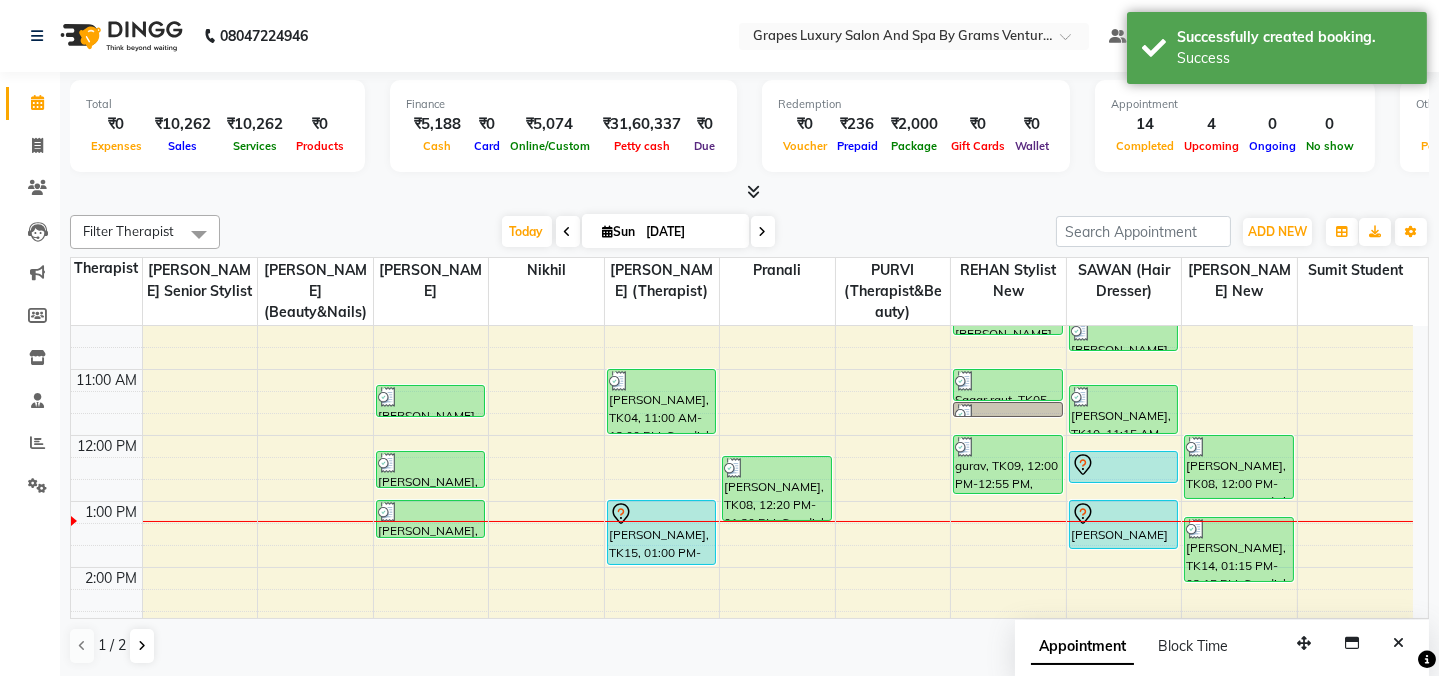 scroll, scrollTop: 0, scrollLeft: 0, axis: both 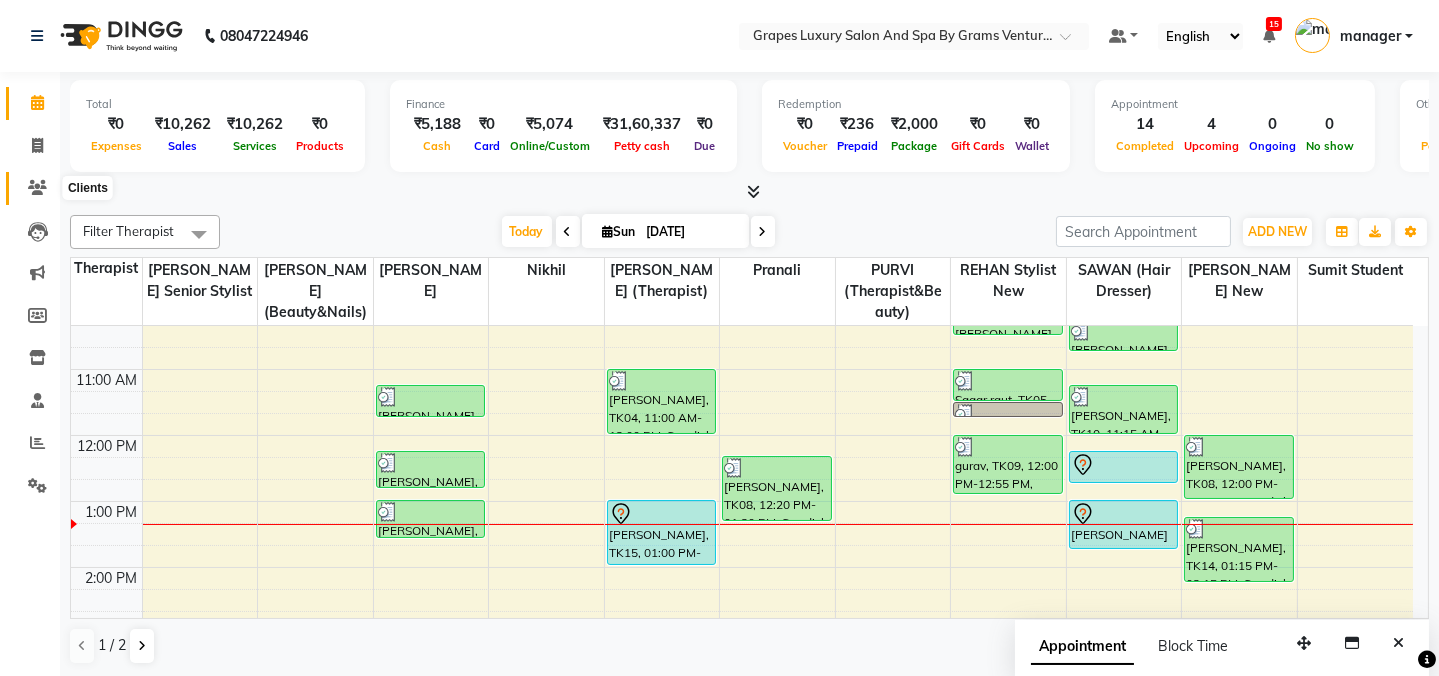 click 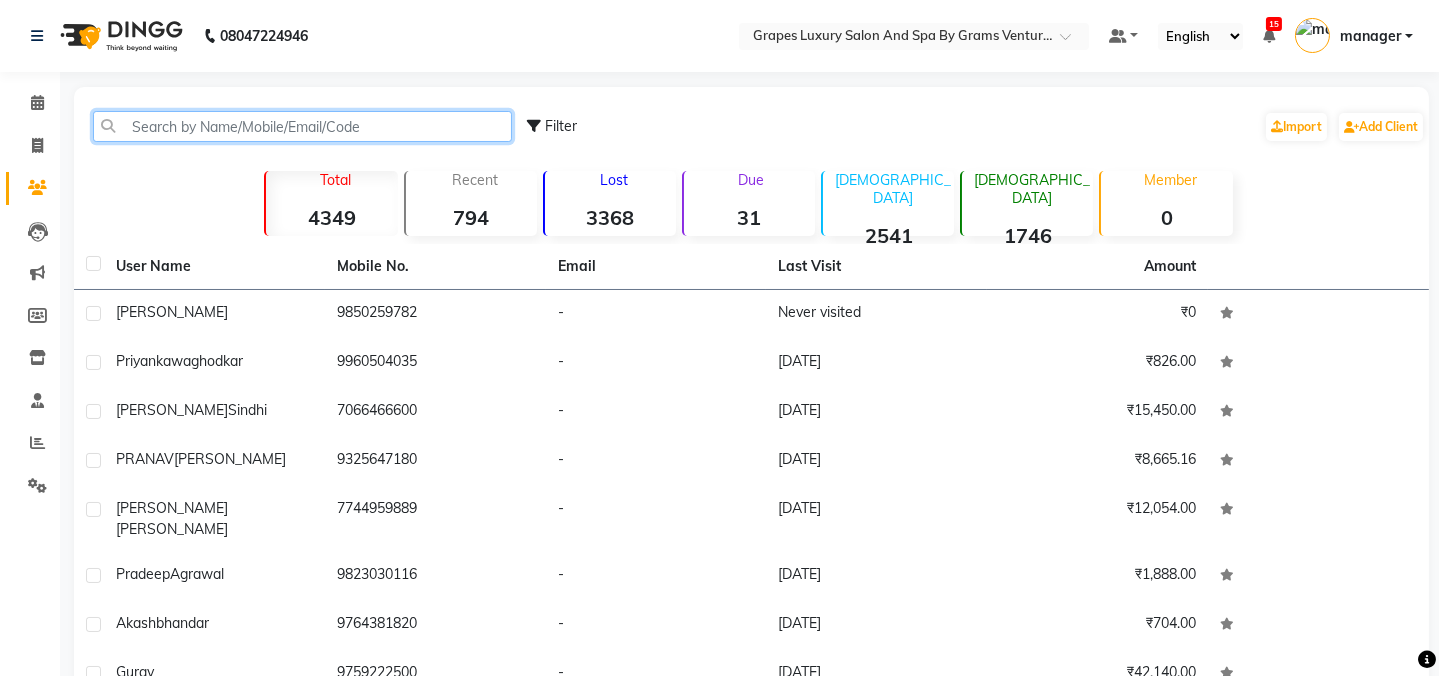 click 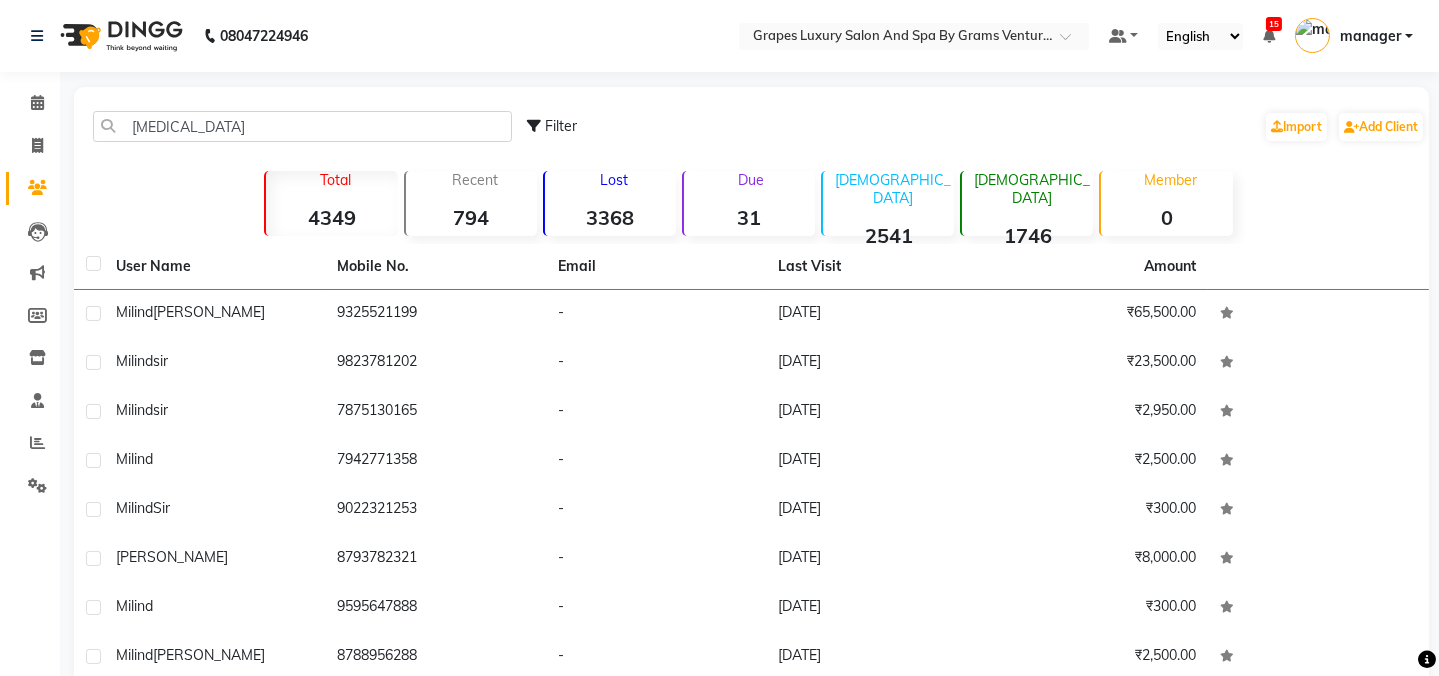 click on "Milind  sir" 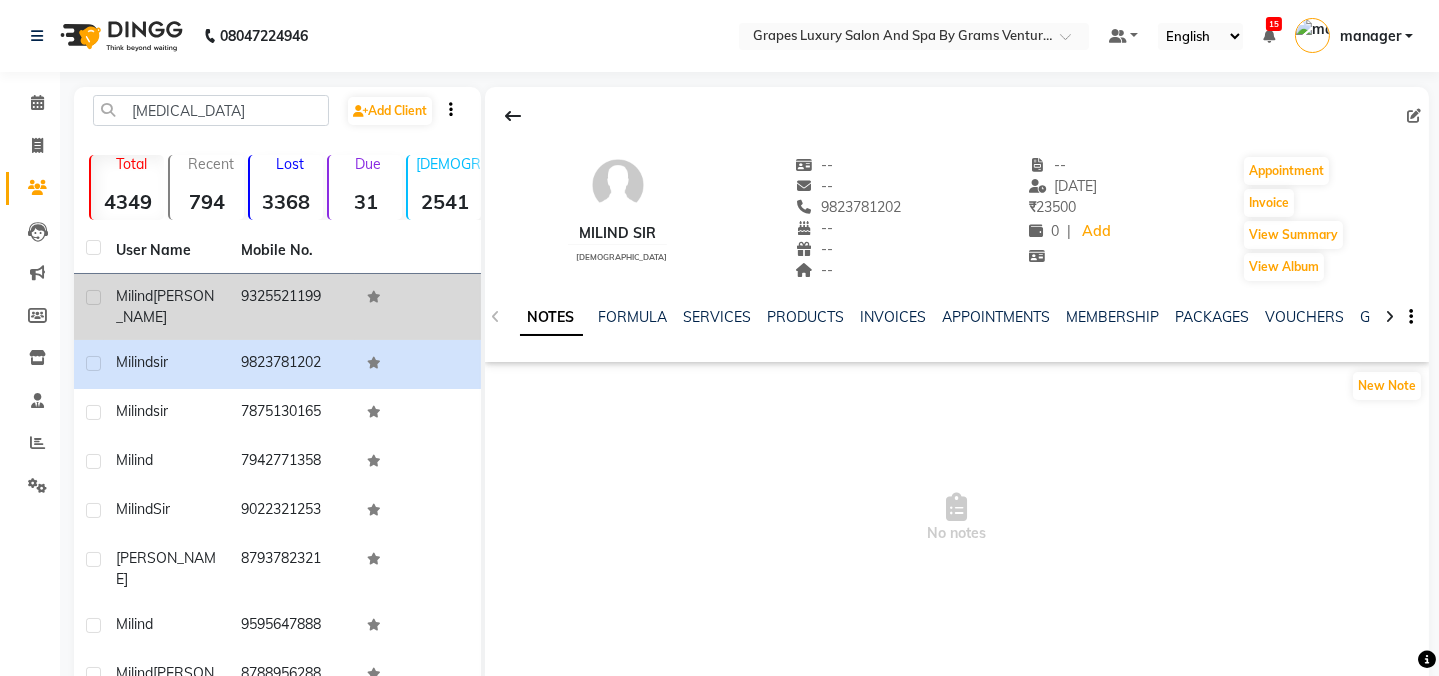 click on "milind  somani" 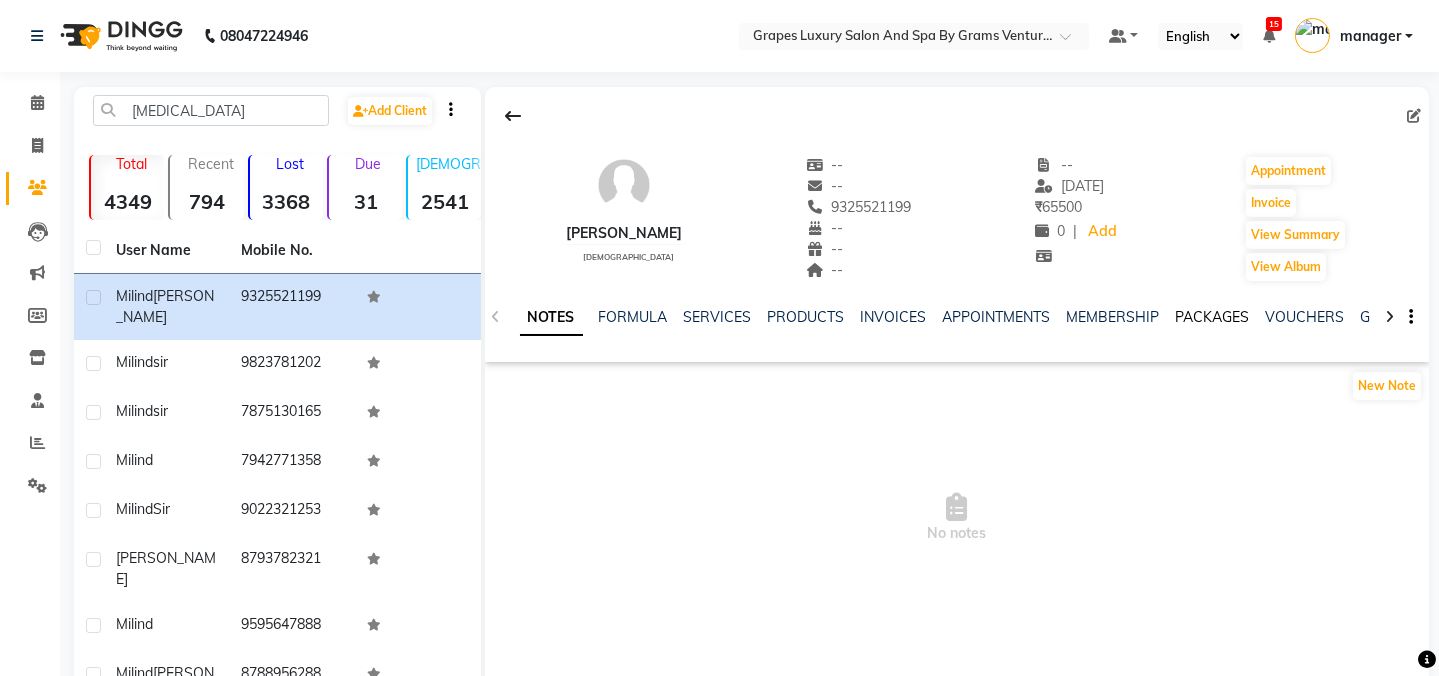 click on "PACKAGES" 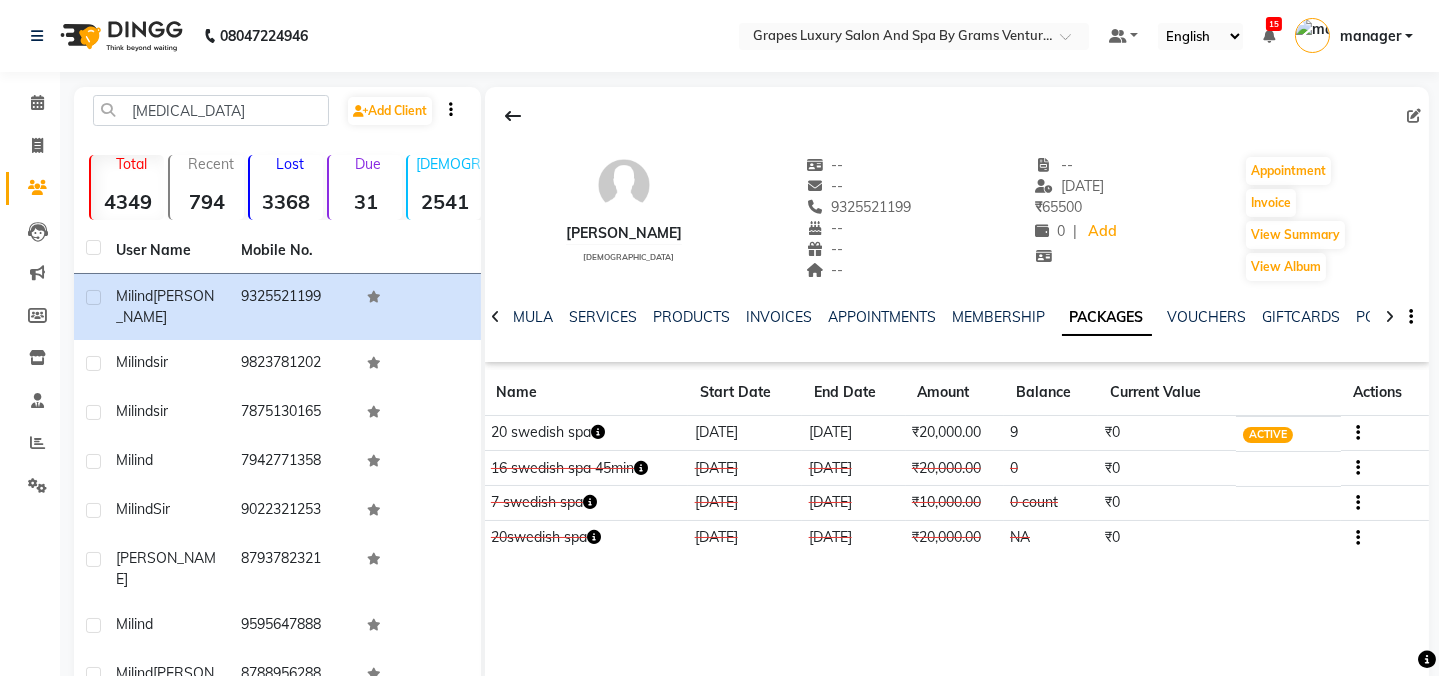drag, startPoint x: 815, startPoint y: 205, endPoint x: 909, endPoint y: 207, distance: 94.02127 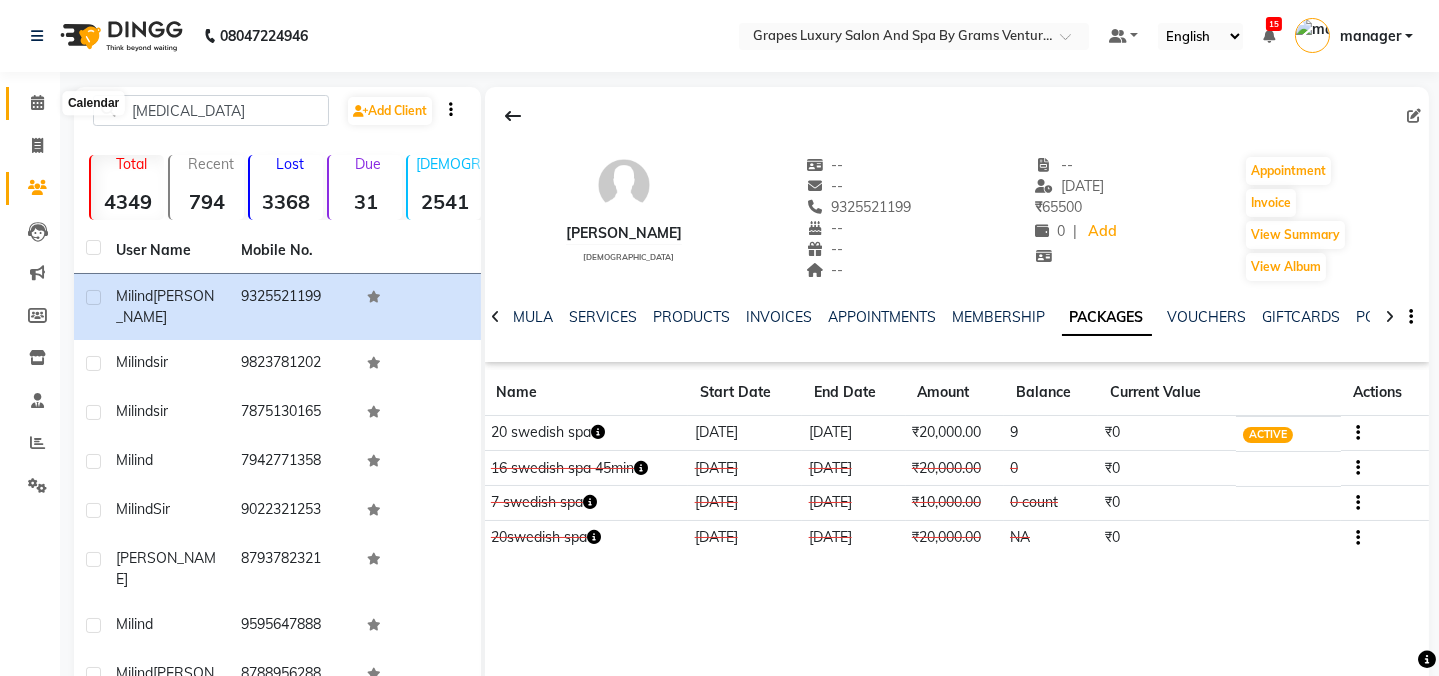 click 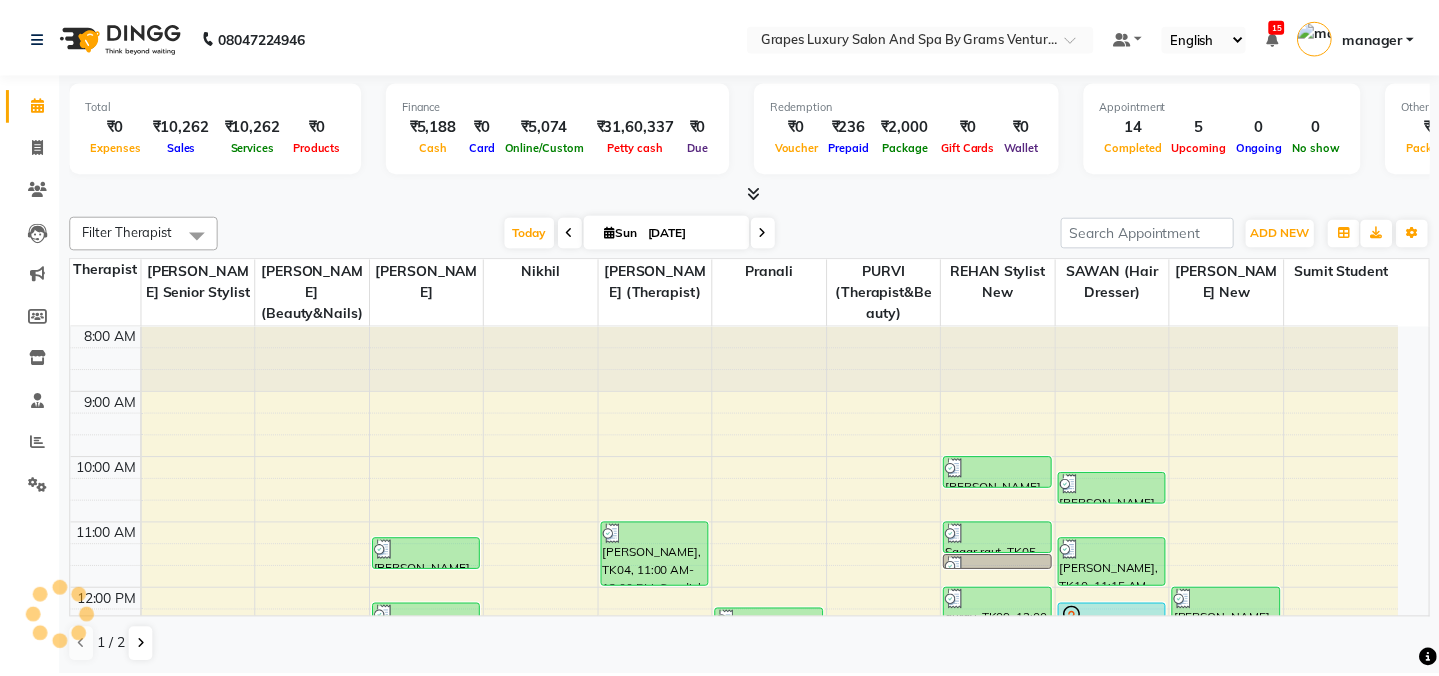 scroll, scrollTop: 330, scrollLeft: 0, axis: vertical 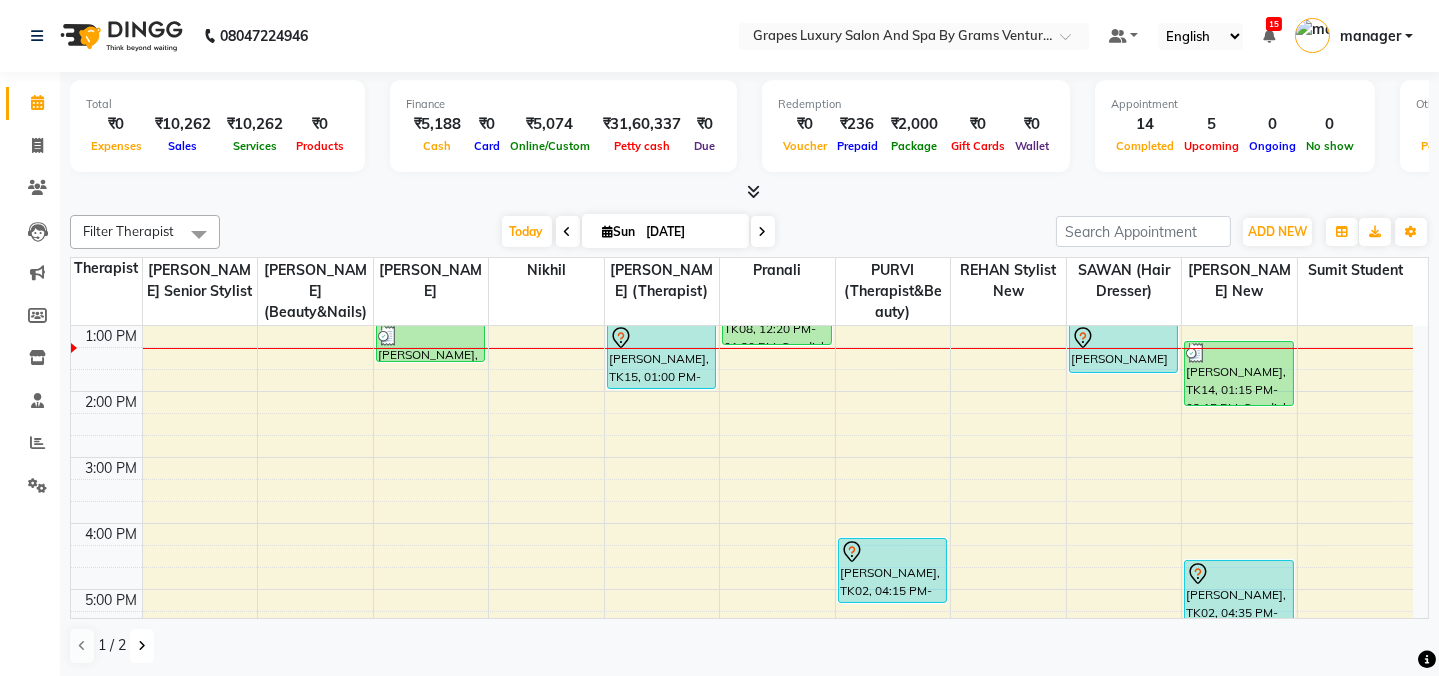 click at bounding box center (142, 646) 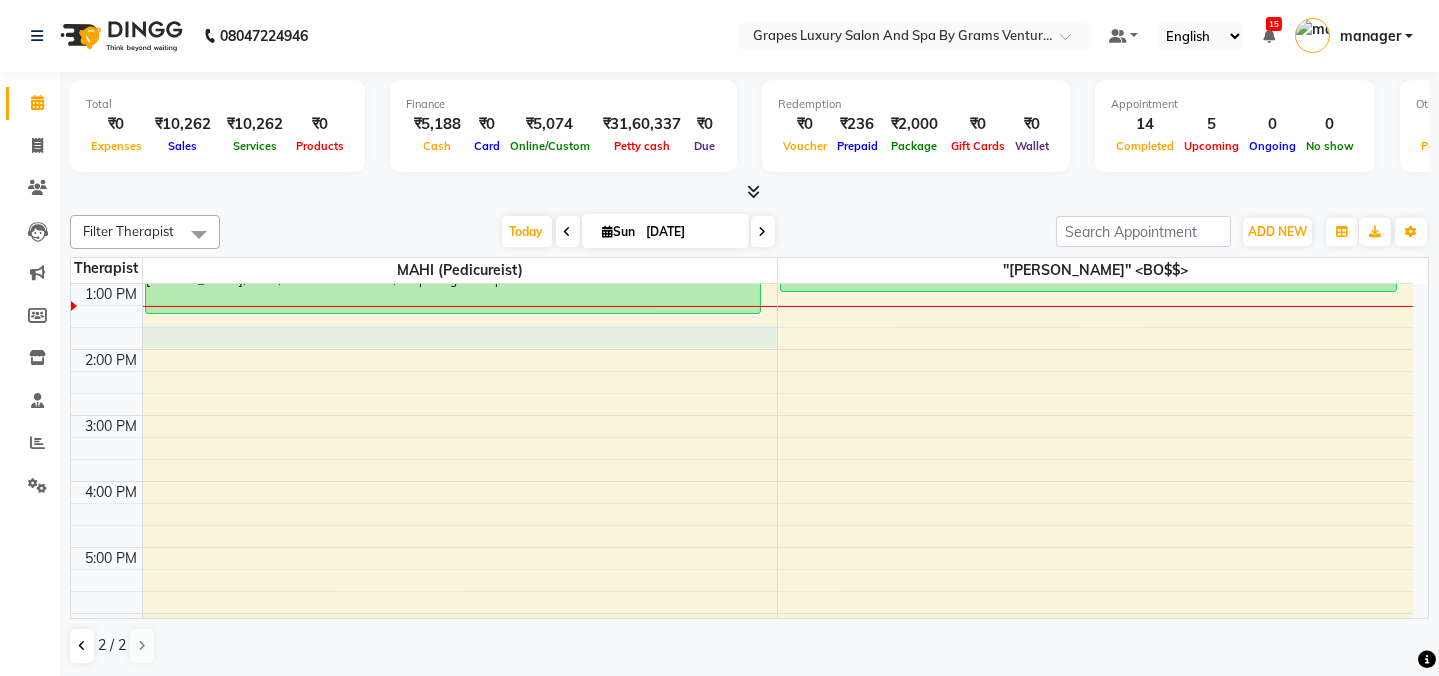 click on "8:00 AM 9:00 AM 10:00 AM 11:00 AM 12:00 PM 1:00 PM 2:00 PM 3:00 PM 4:00 PM 5:00 PM 6:00 PM 7:00 PM 8:00 PM     Pradeep Agrawal, TK12, 12:30 PM-01:30 PM, Grapes signature pedicure     PRANAV chaudhari, TK11, 12:15 PM-01:10 PM, Beard Trimming (15 mins)" at bounding box center [742, 382] 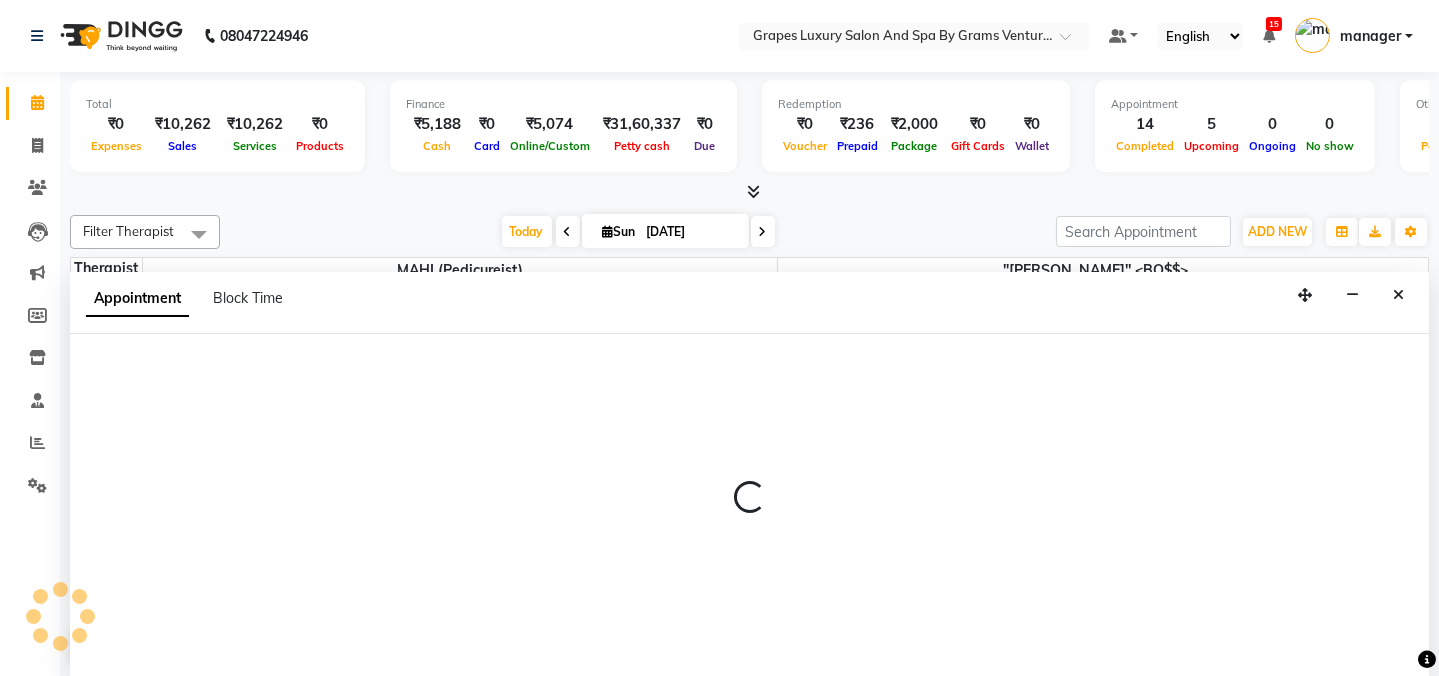 scroll, scrollTop: 0, scrollLeft: 0, axis: both 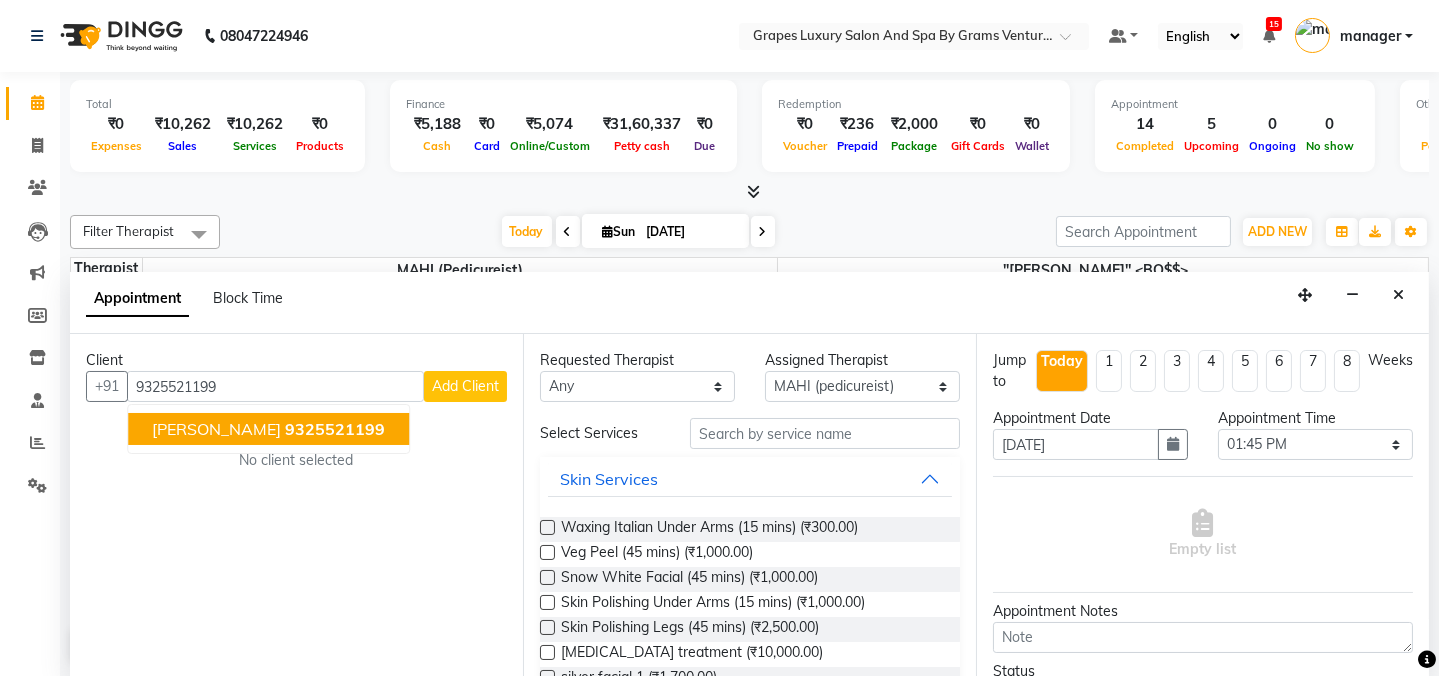 click on "milind somani" at bounding box center [216, 429] 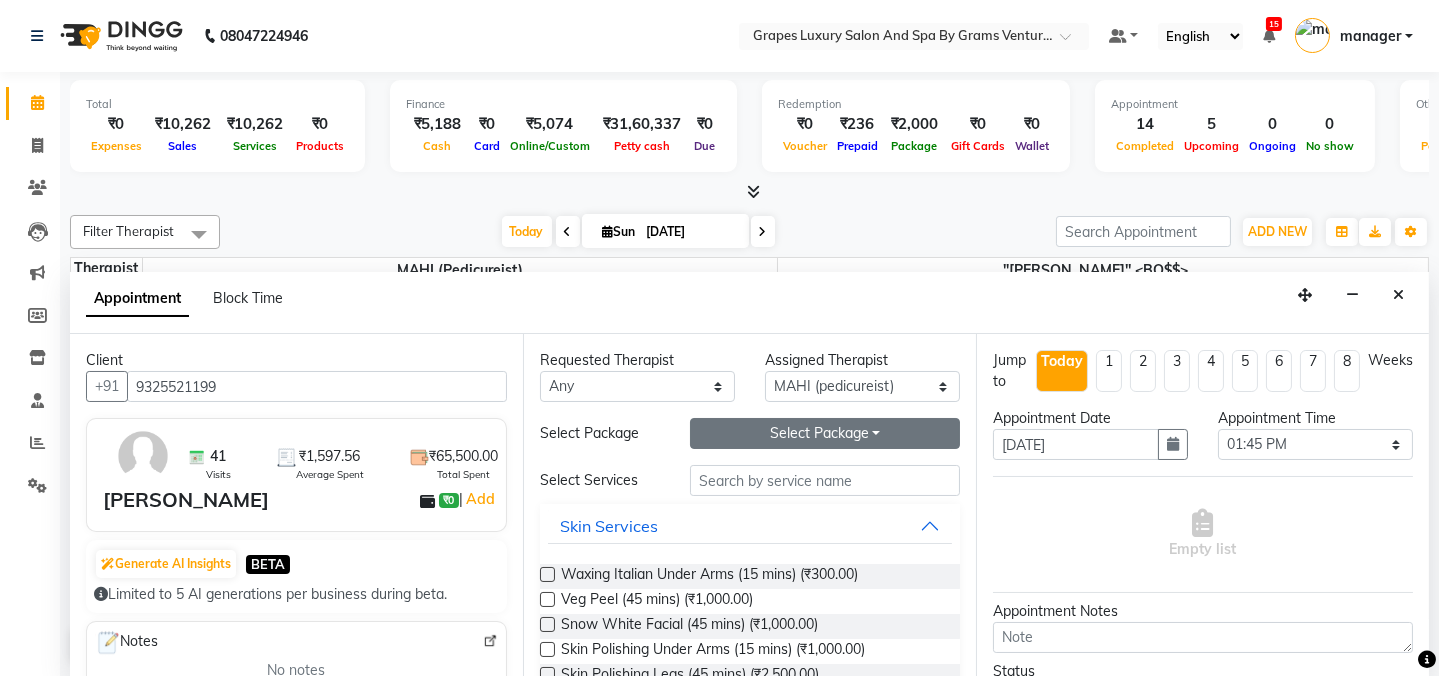 click on "Select Package  Toggle Dropdown" at bounding box center [825, 433] 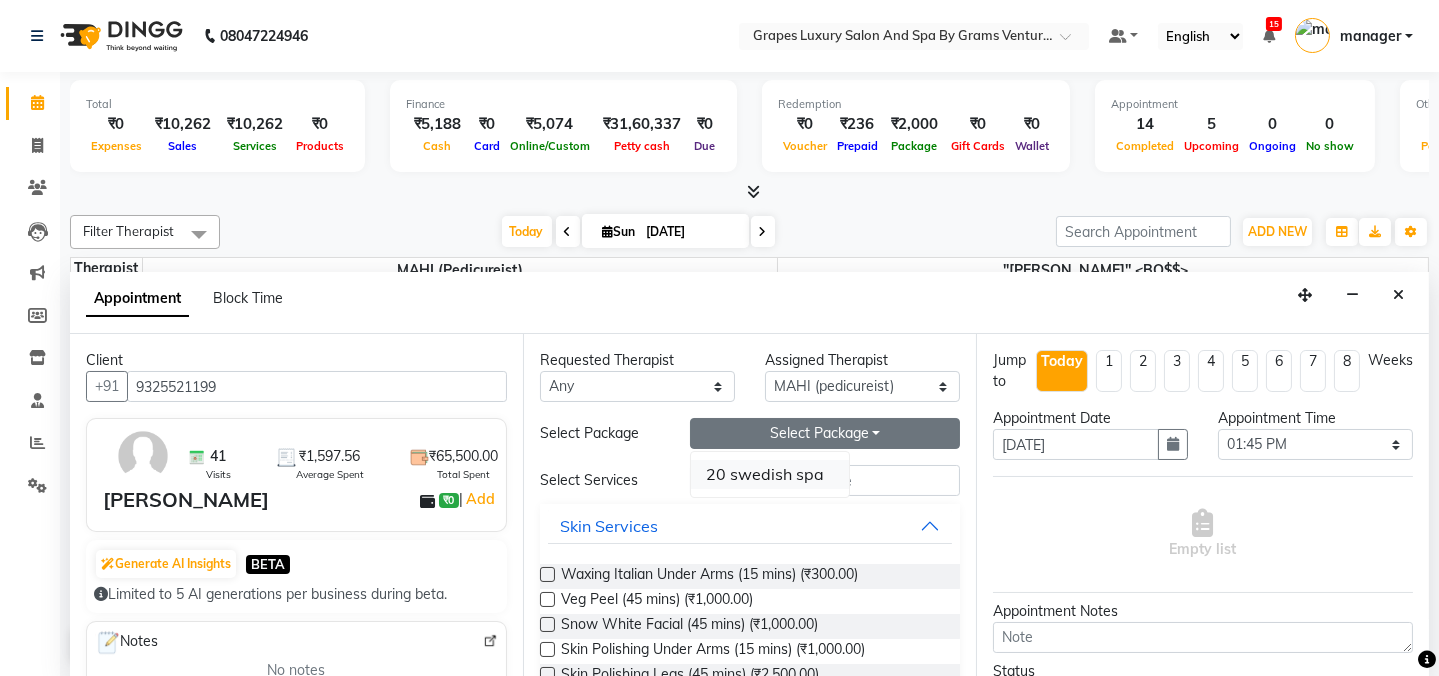 click on "20 swedish spa" at bounding box center (770, 474) 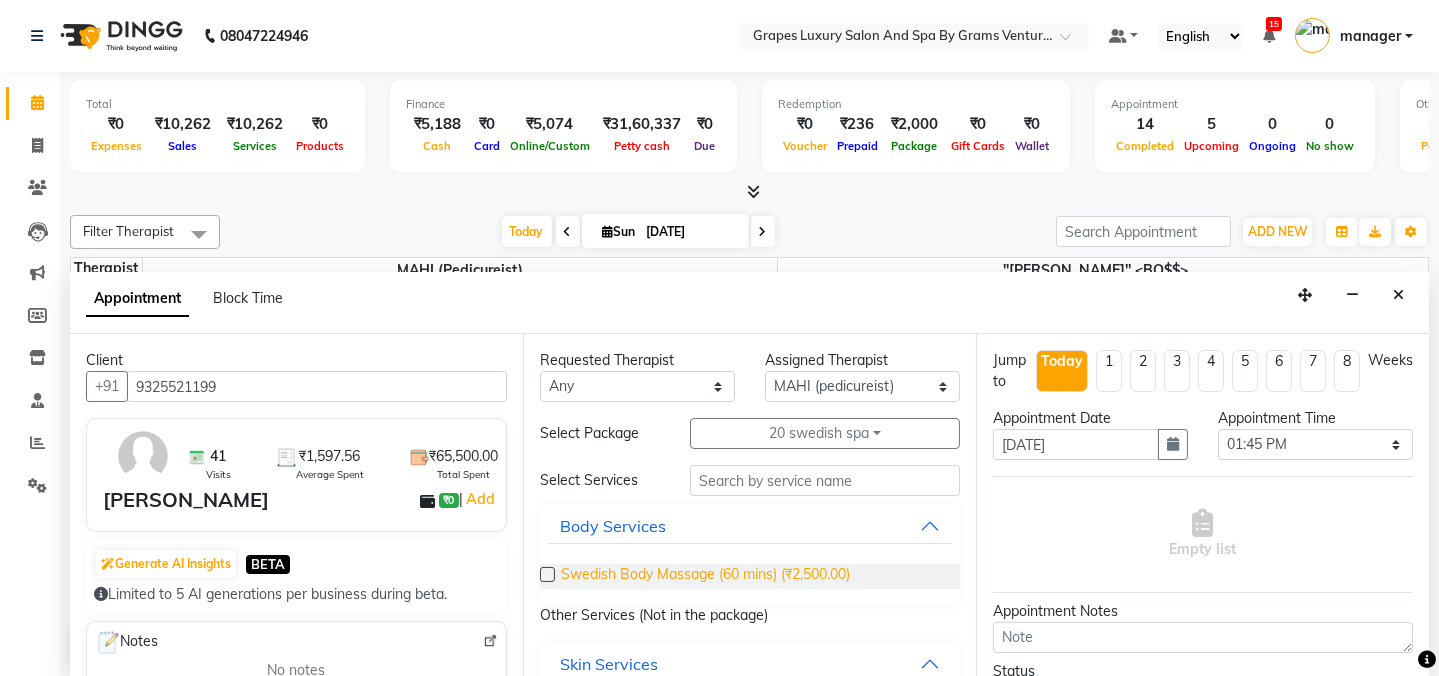 click on "Swedish Body Massage (60 mins) (₹2,500.00)" at bounding box center [705, 576] 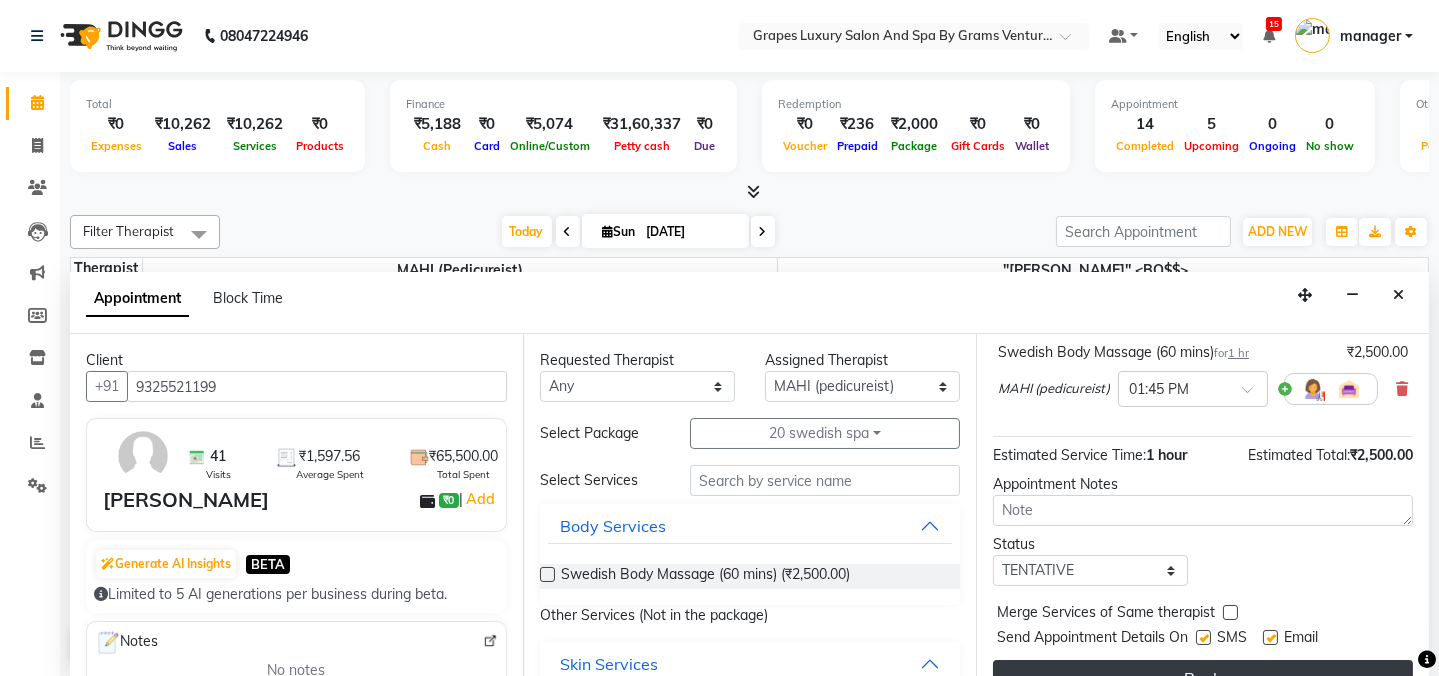 scroll, scrollTop: 184, scrollLeft: 0, axis: vertical 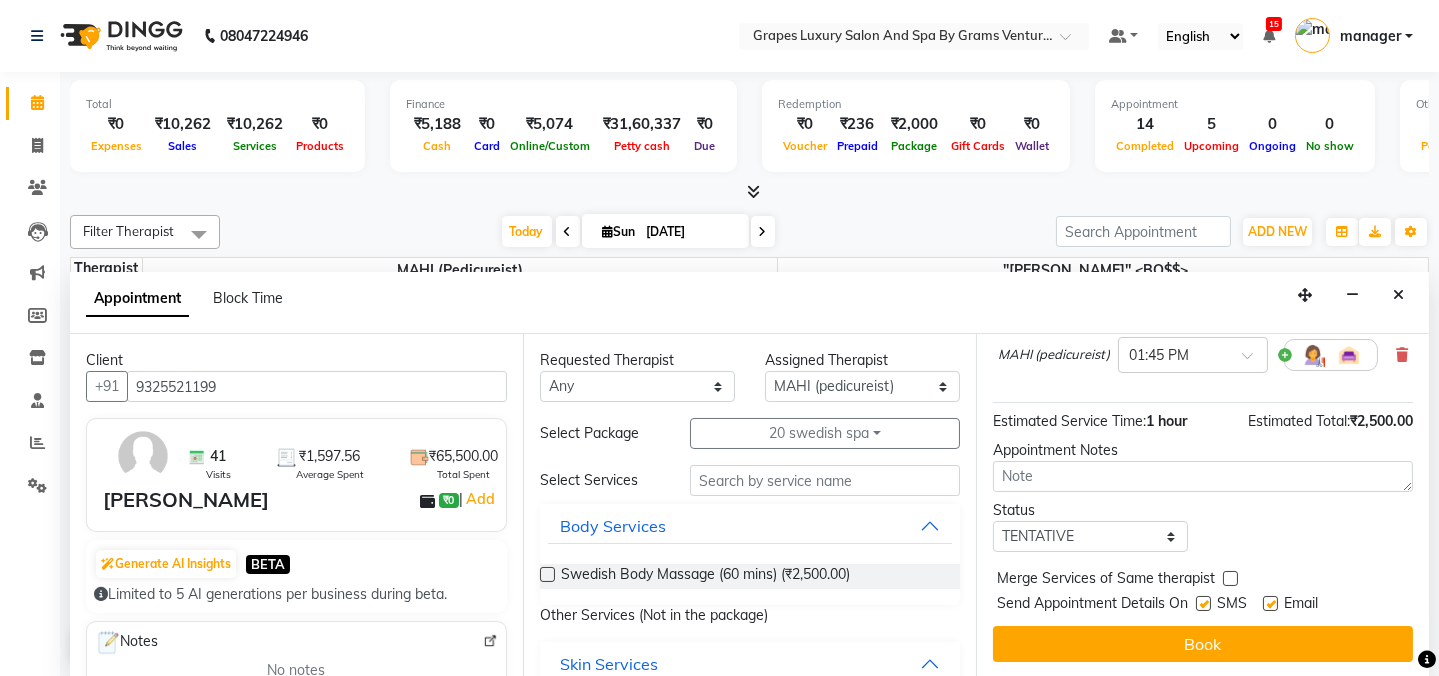 click at bounding box center [1203, 603] 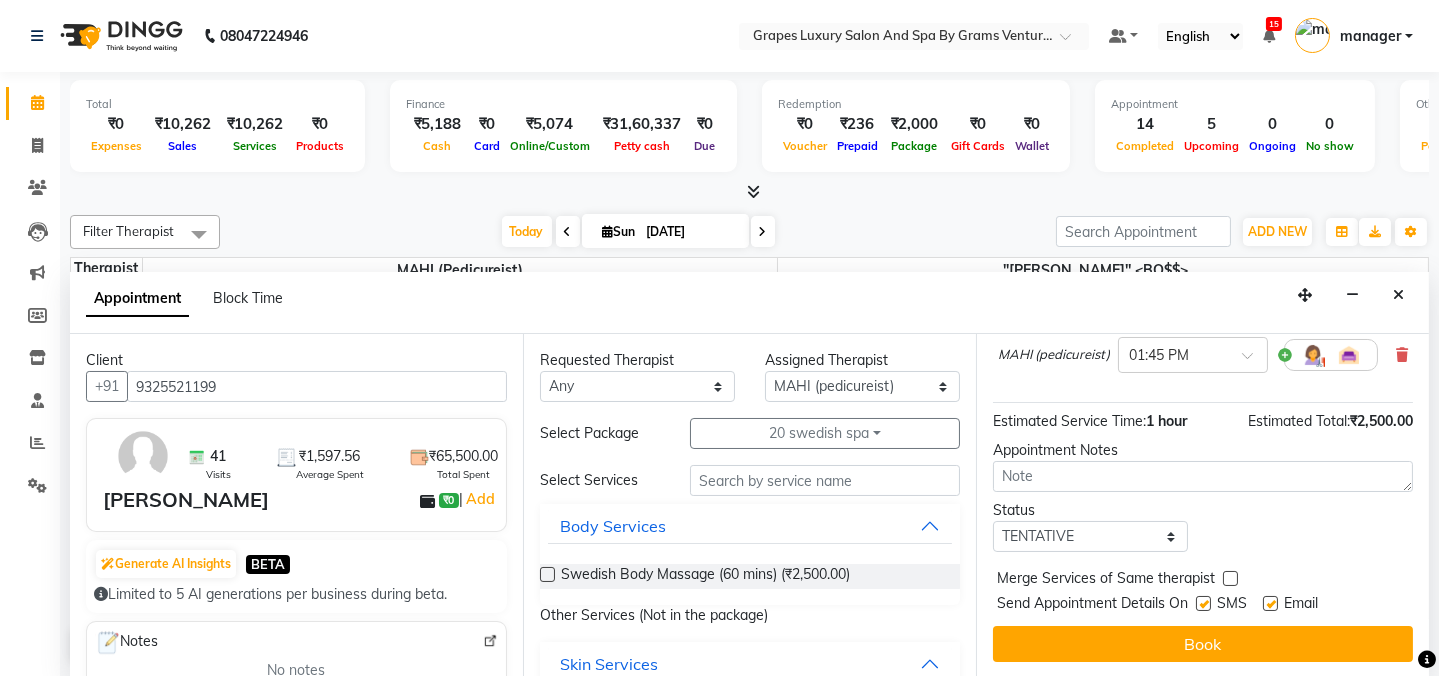 click at bounding box center (1202, 605) 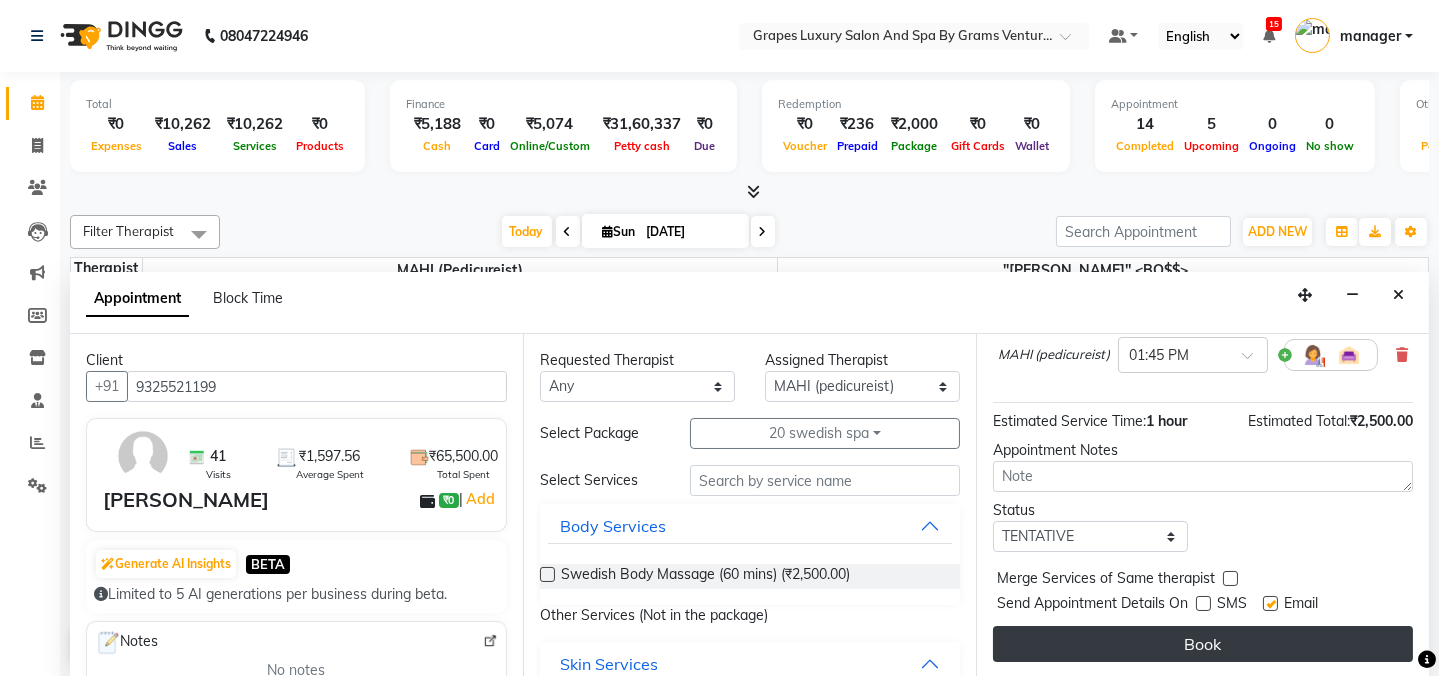click on "Book" at bounding box center (1203, 644) 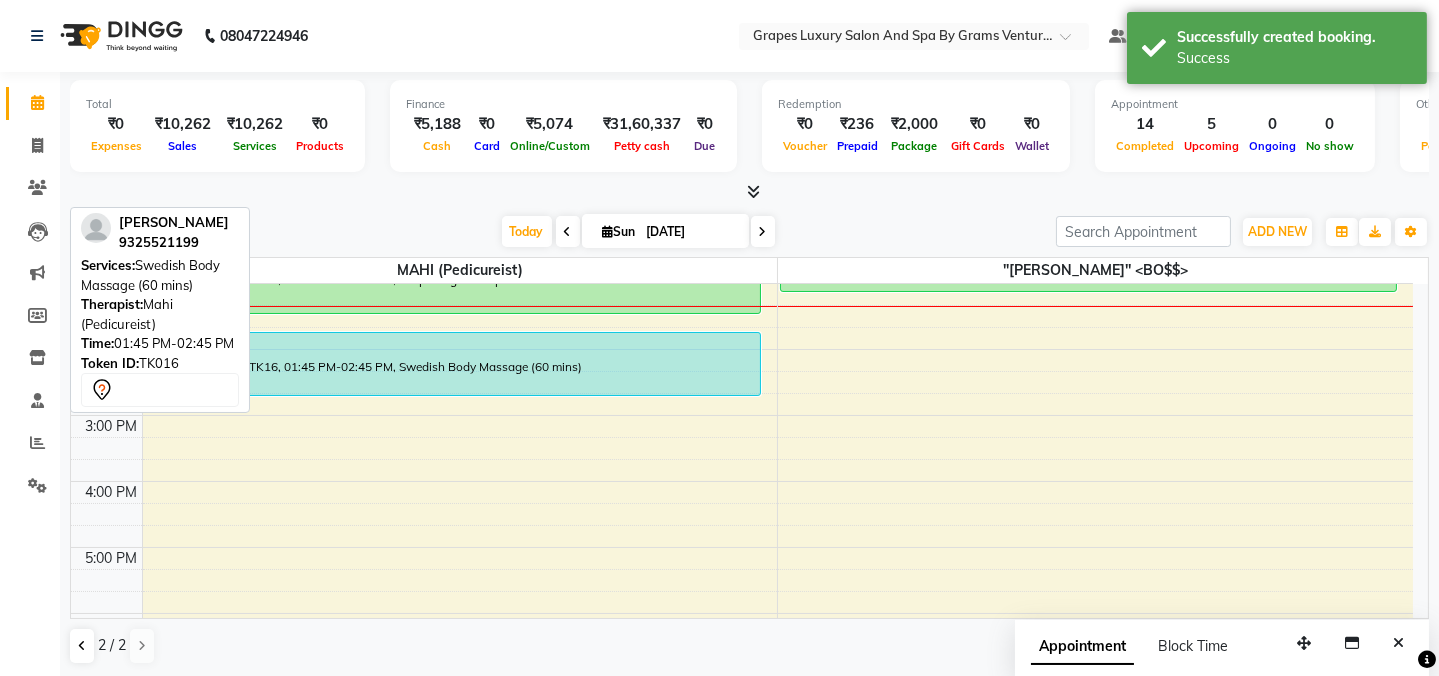 click at bounding box center [453, 346] 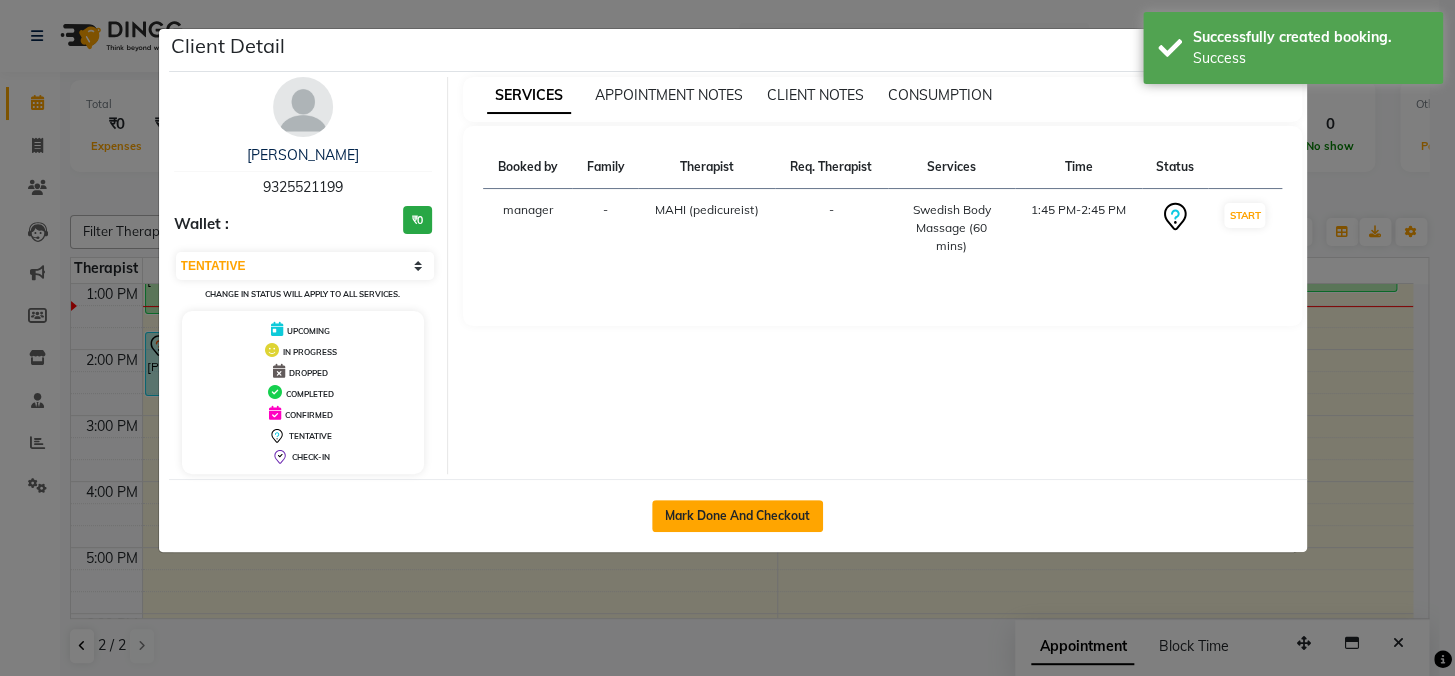 drag, startPoint x: 708, startPoint y: 509, endPoint x: 727, endPoint y: 515, distance: 19.924858 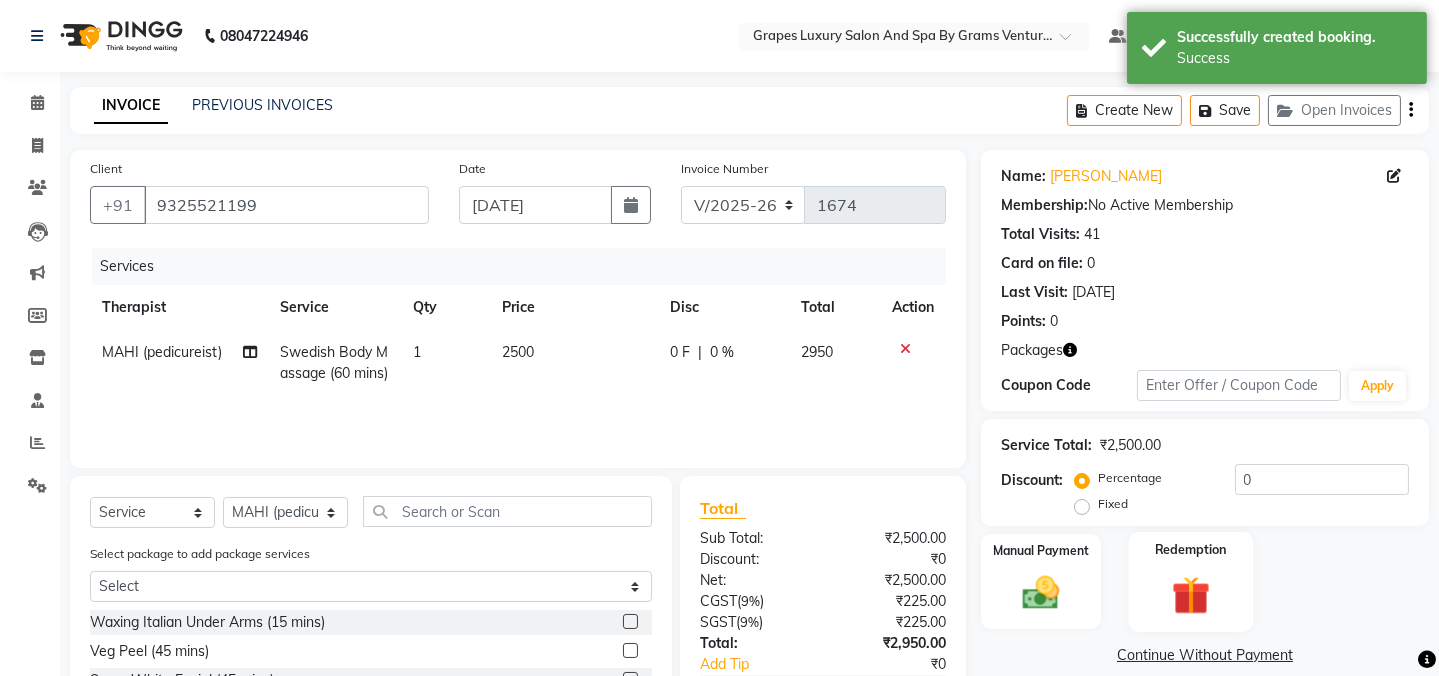 click 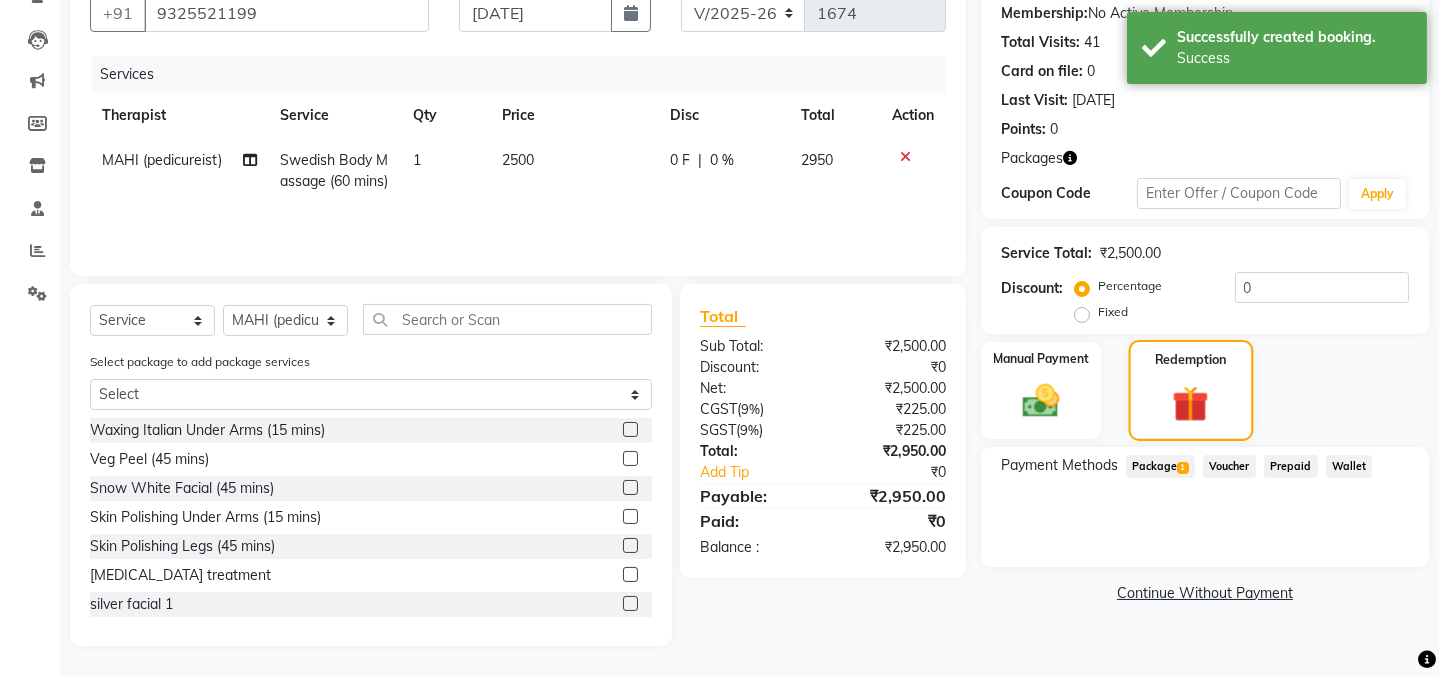 click on "1" 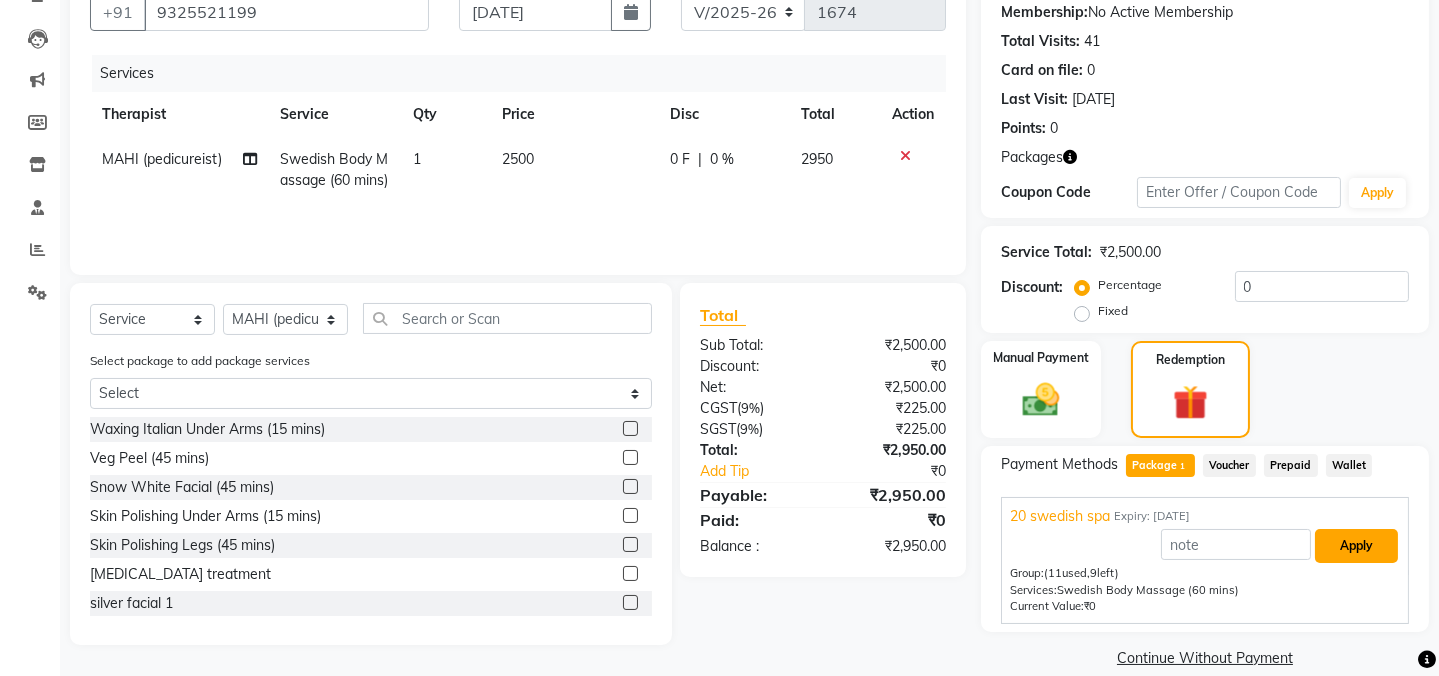 click on "Apply" at bounding box center (1356, 546) 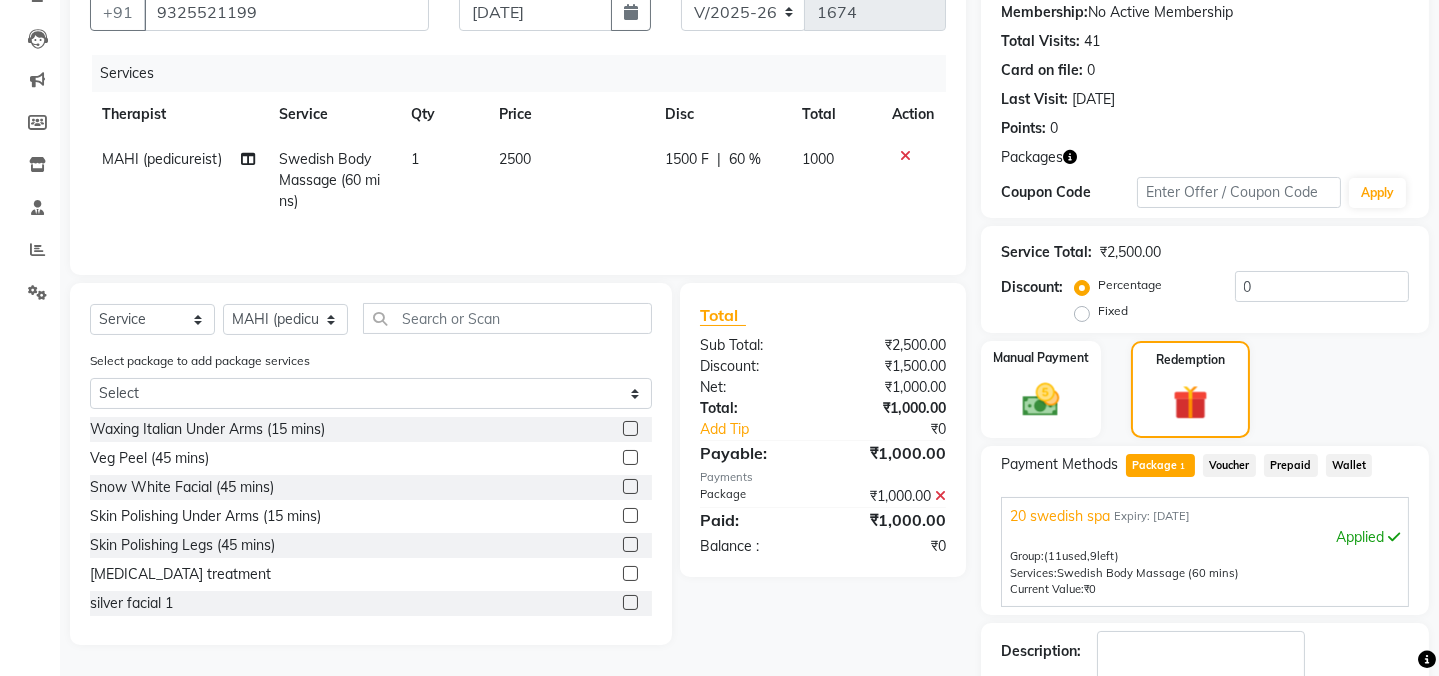 scroll, scrollTop: 314, scrollLeft: 0, axis: vertical 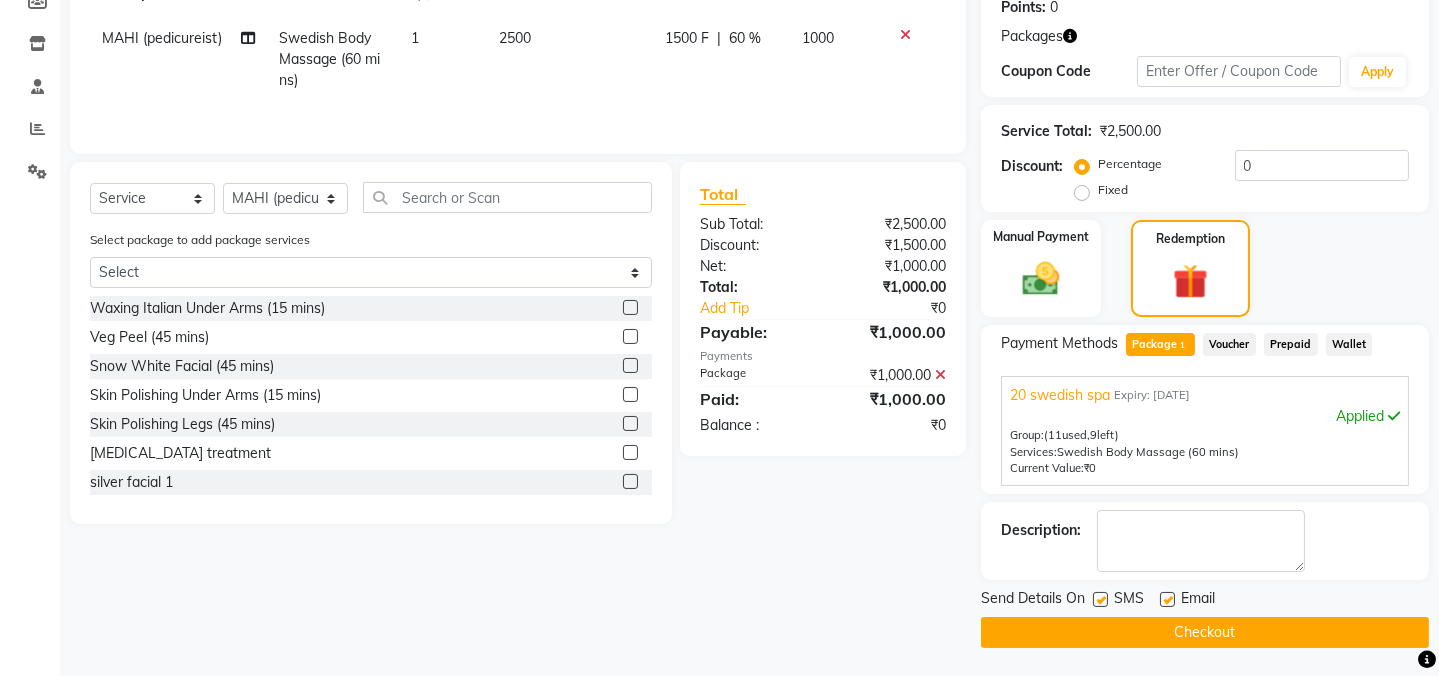 click 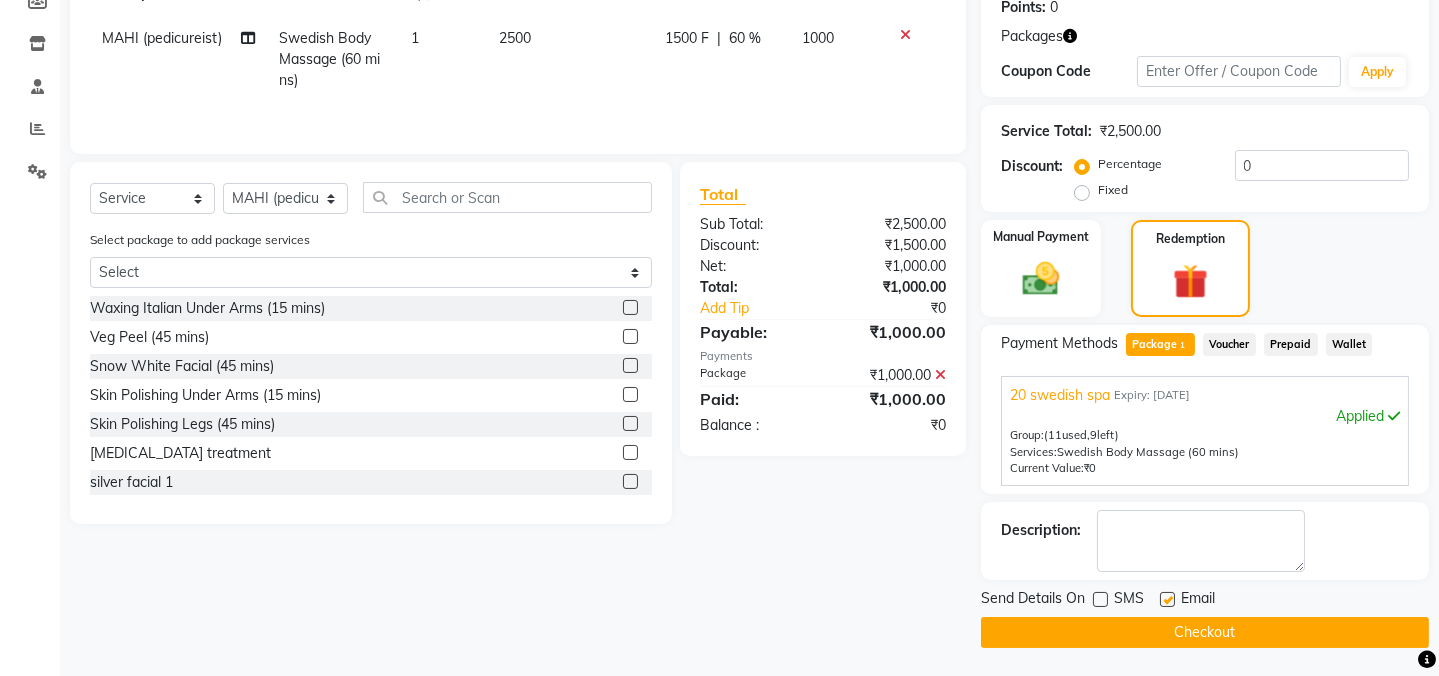 click 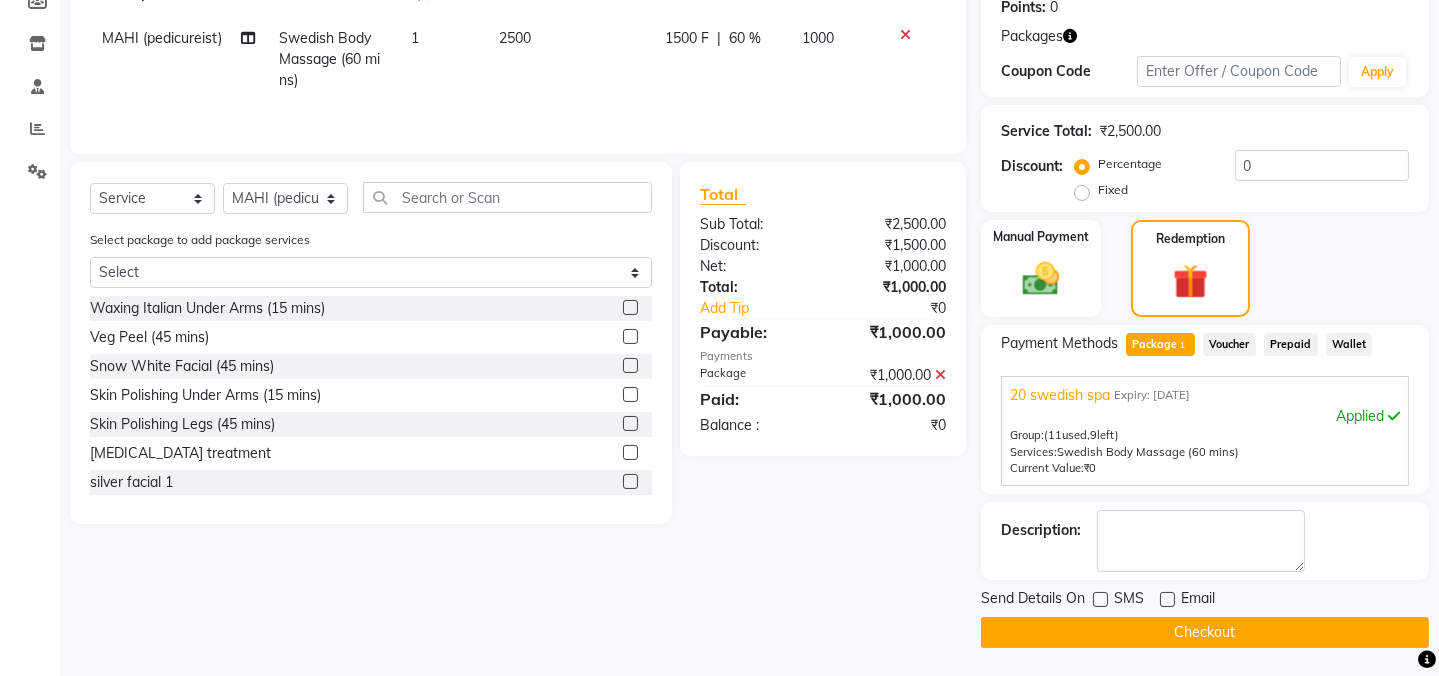 click on "Checkout" 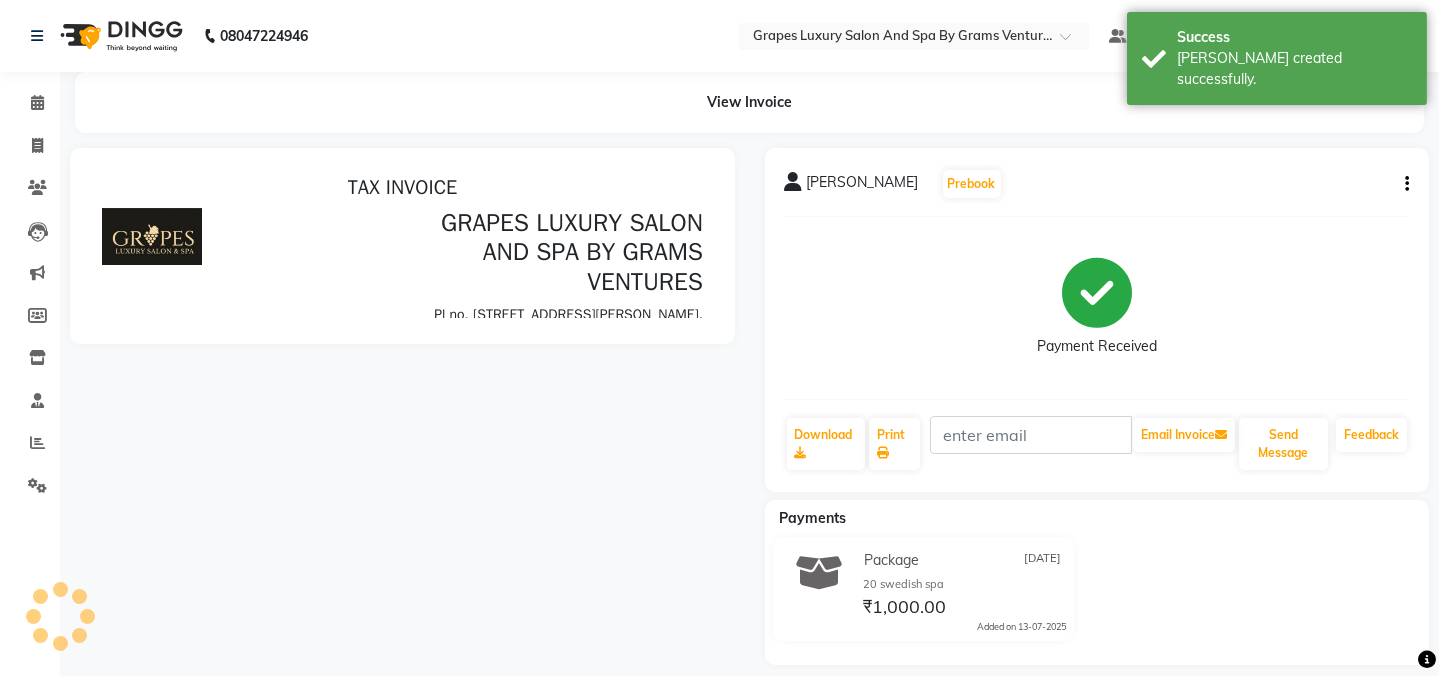 scroll, scrollTop: 0, scrollLeft: 0, axis: both 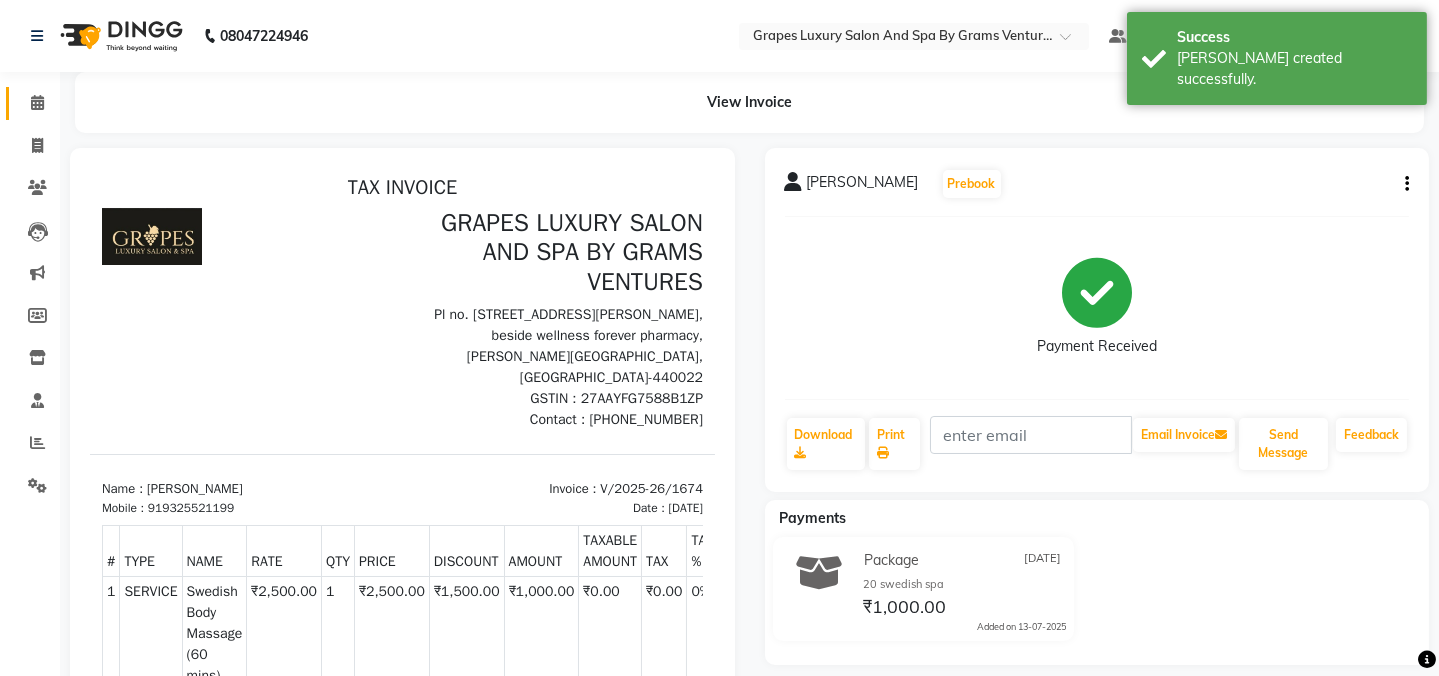 click on "Calendar" 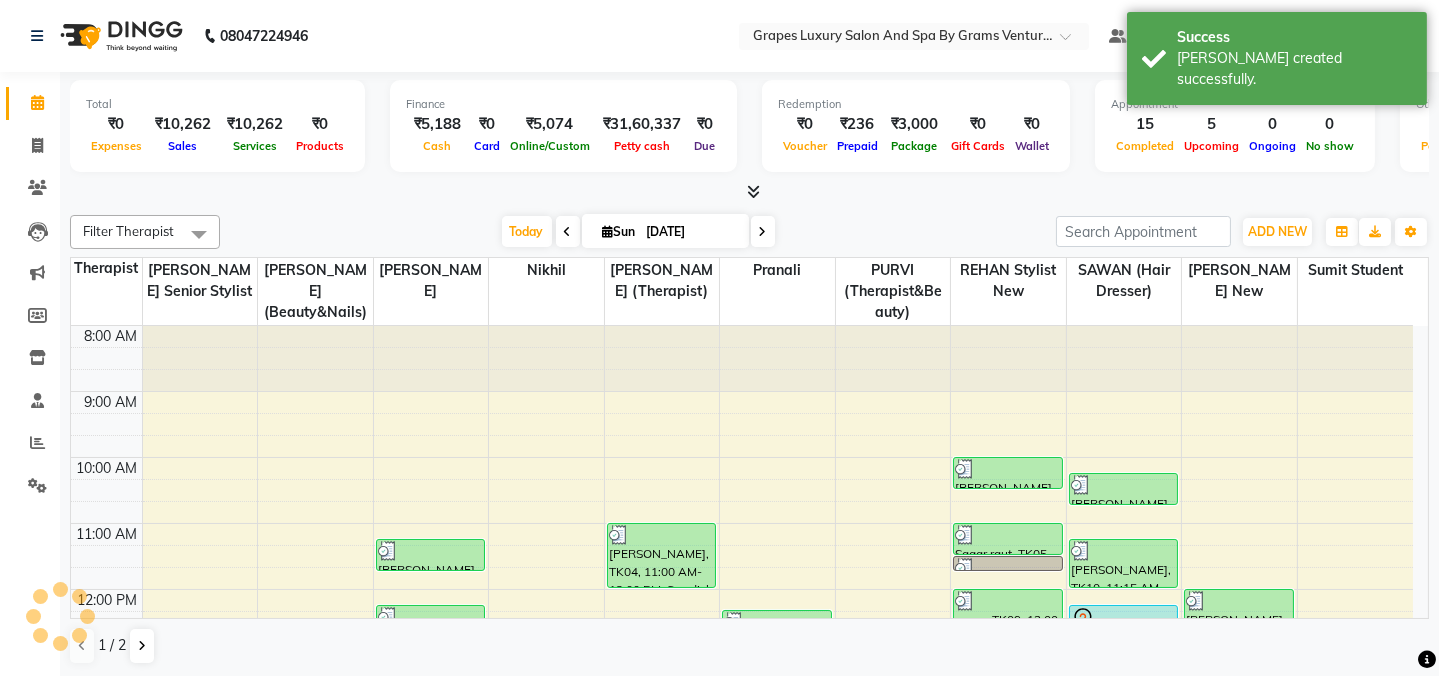 scroll, scrollTop: 0, scrollLeft: 0, axis: both 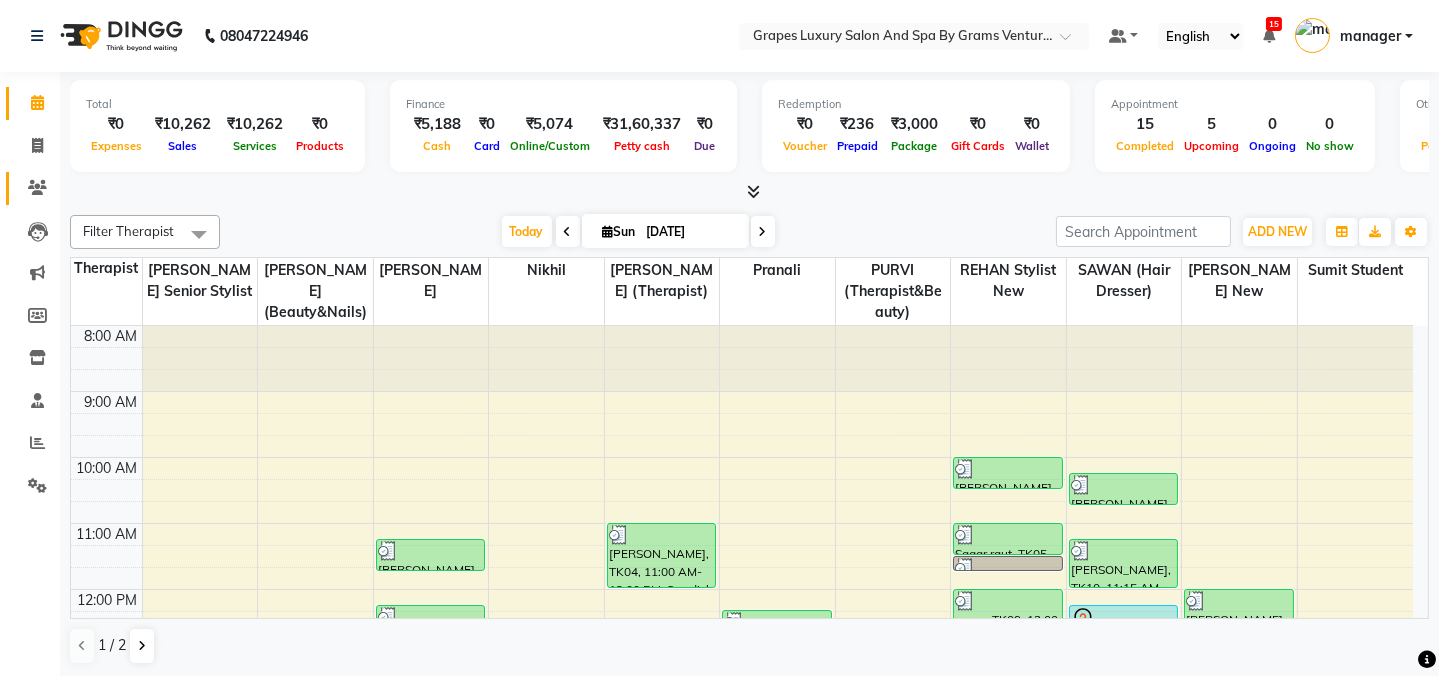 click on "Clients" 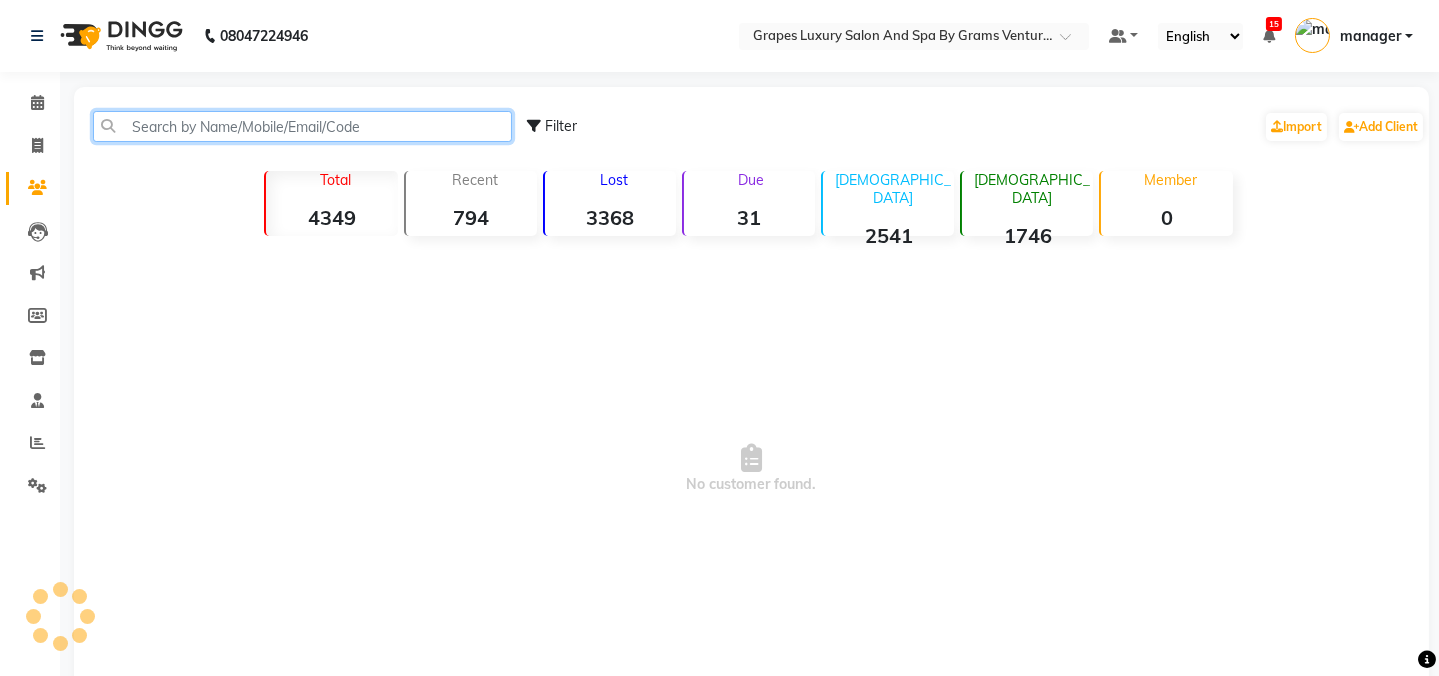 click 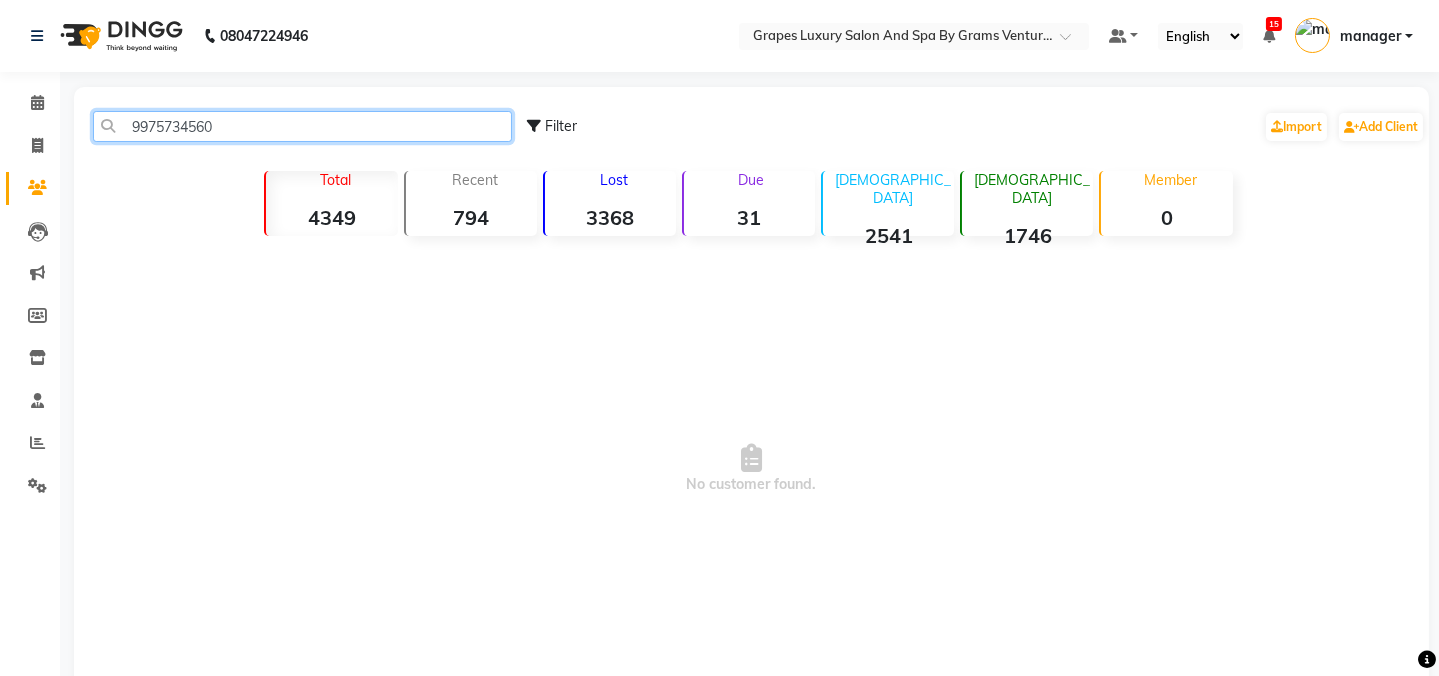 drag, startPoint x: 123, startPoint y: 127, endPoint x: 228, endPoint y: 140, distance: 105.801704 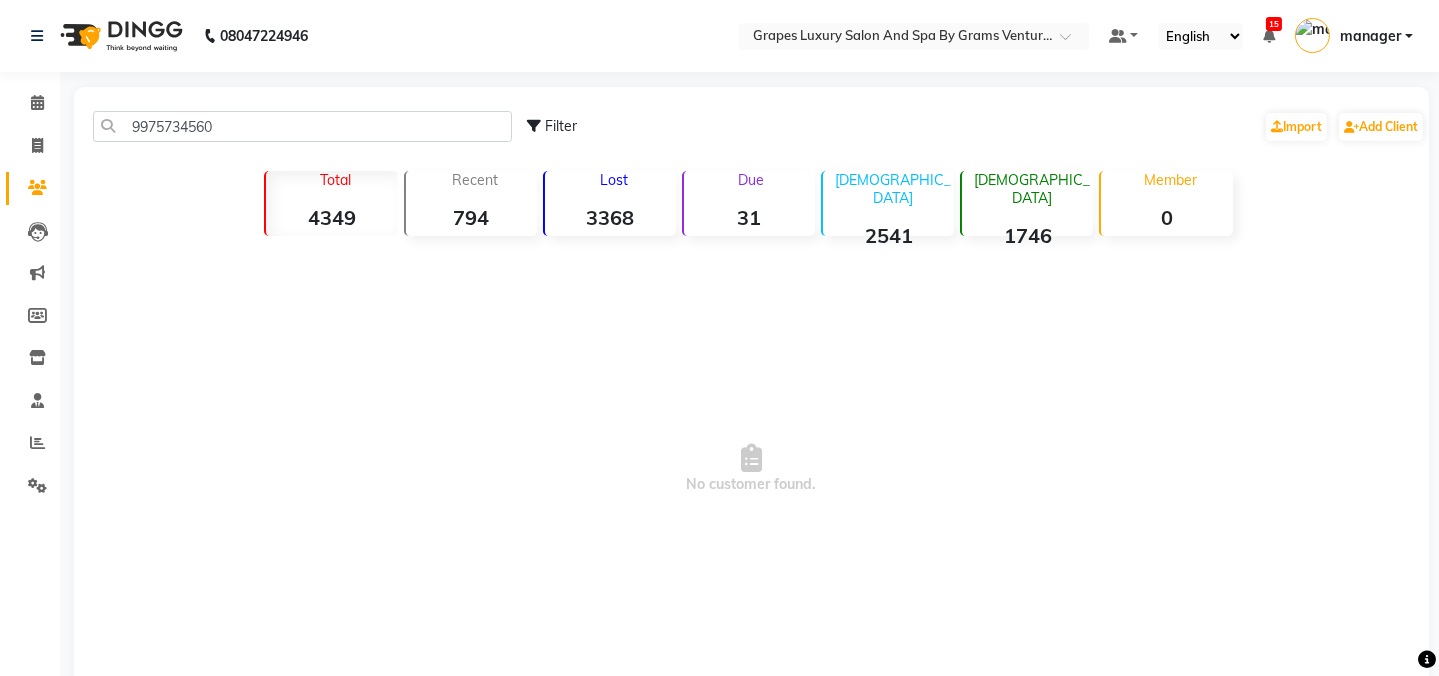 drag, startPoint x: 228, startPoint y: 142, endPoint x: 287, endPoint y: 109, distance: 67.601776 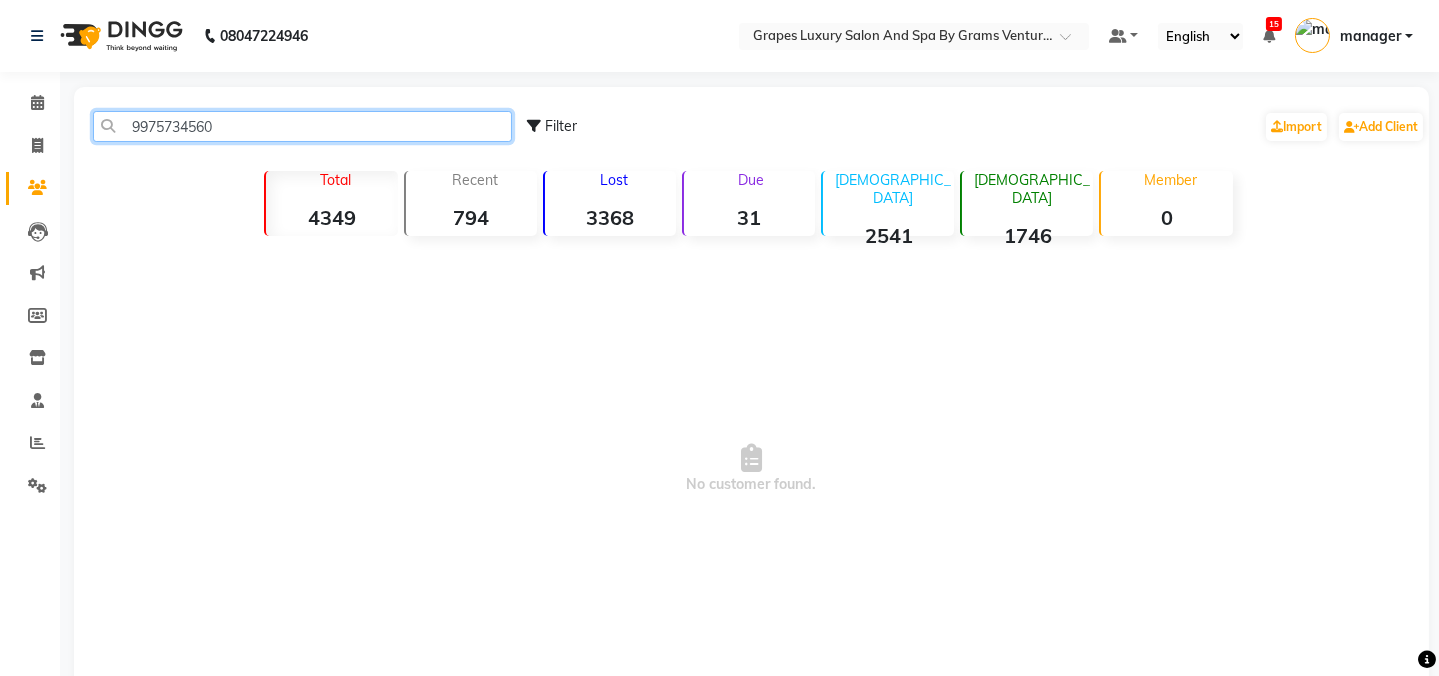 drag, startPoint x: 121, startPoint y: 122, endPoint x: 213, endPoint y: 131, distance: 92.43917 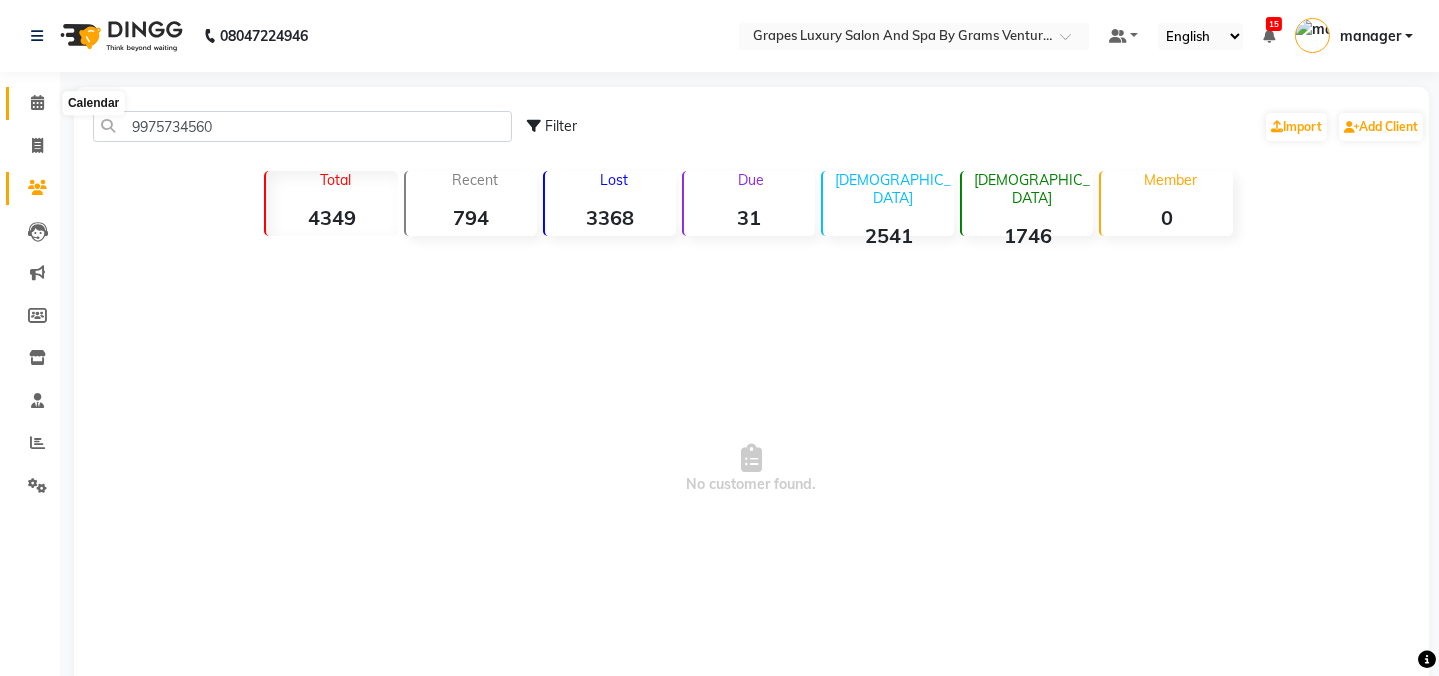 click 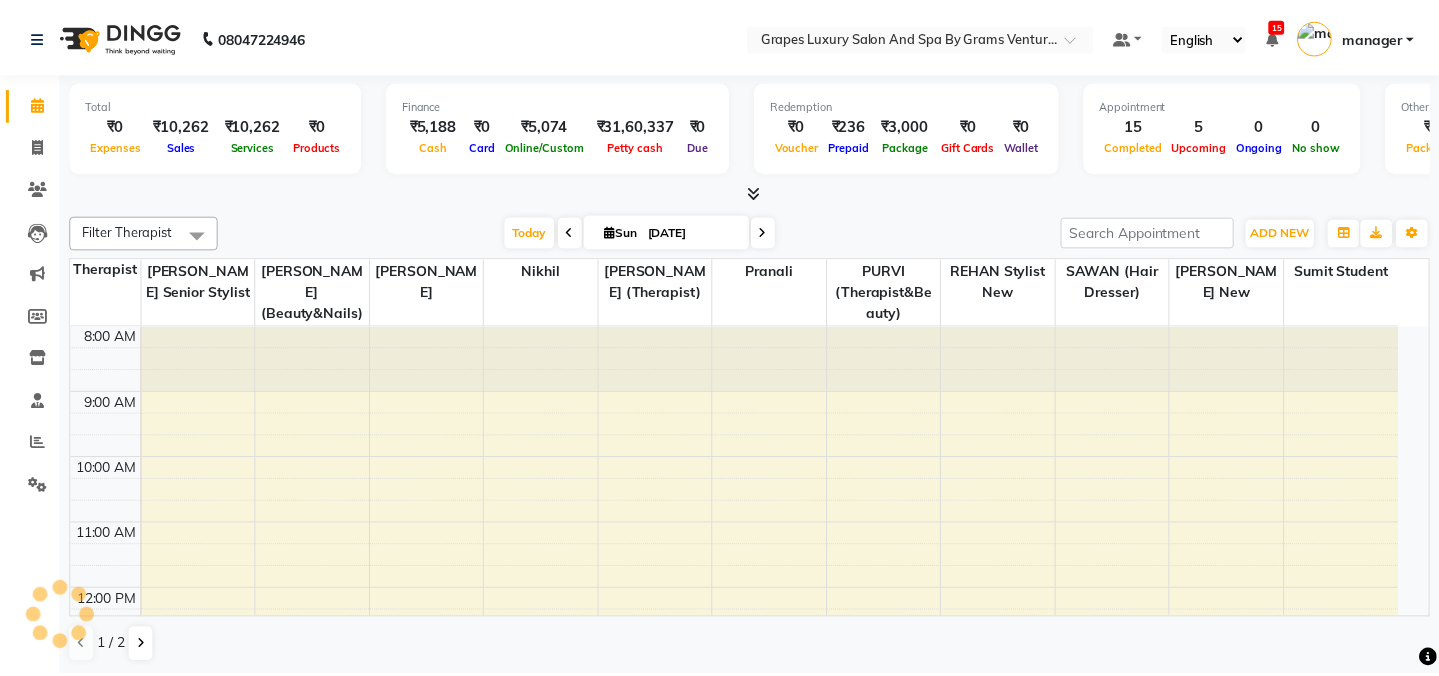 scroll, scrollTop: 0, scrollLeft: 0, axis: both 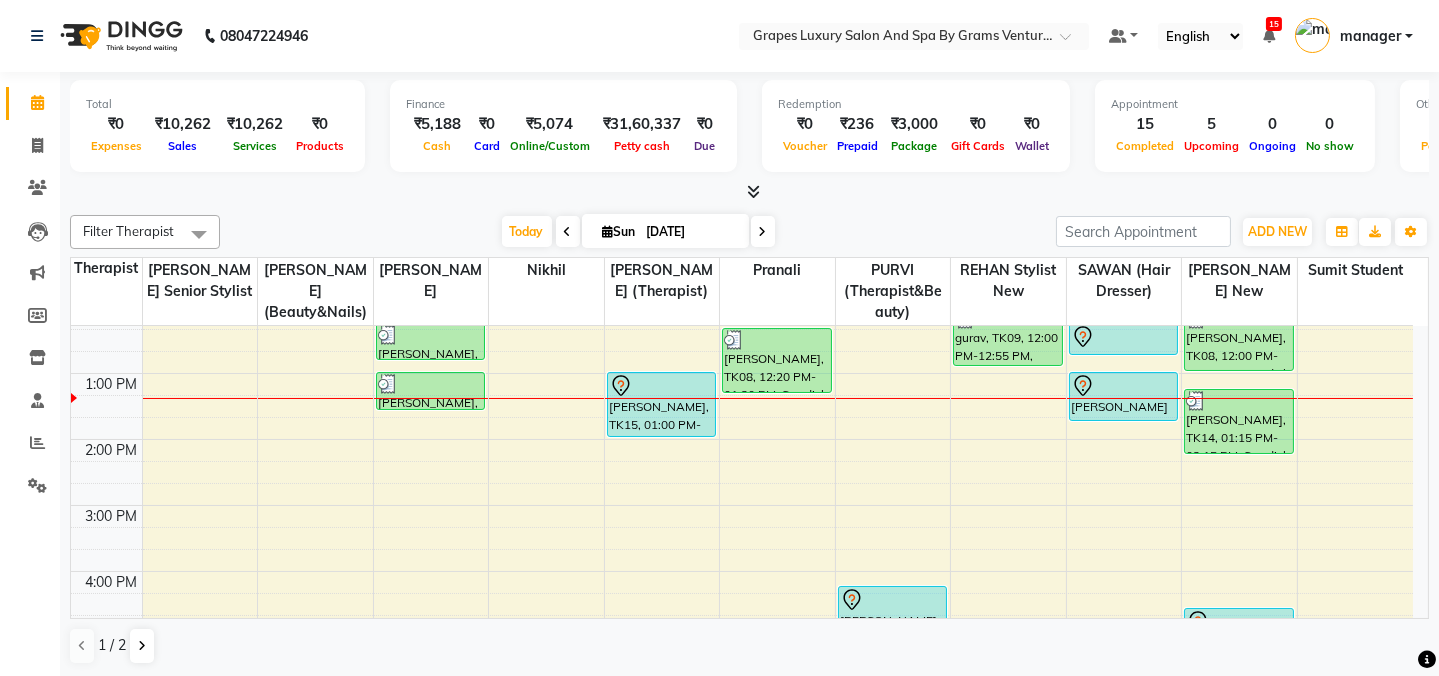 click on "8:00 AM 9:00 AM 10:00 AM 11:00 AM 12:00 PM 1:00 PM 2:00 PM 3:00 PM 4:00 PM 5:00 PM 6:00 PM 7:00 PM 8:00 PM     akash bhandar, TK07, 11:15 AM-11:45 AM, Hair Cut Male (30 mins)     Pradeep Agrawal, TK12, 12:15 PM-12:50 PM, Shampoo & Conditioning With Natural Styling ( Male ) (15 mins)     Pradeep Agrawal, TK12, 01:00 PM-01:35 PM, Beard Trimming (15 mins)     rajesh sir, TK04, 11:00 AM-12:00 PM, Swedish Body Massage (60 mins)             jay, TK15, 01:00 PM-02:00 PM, Swedish Body Massage (60 mins)     Ganesh Sir, TK08, 12:20 PM-01:20 PM, Swedish Body Massage (60 mins)             jatin, TK02, 04:15 PM-05:15 PM, Swedish Body Massage (60 mins)     Aniket sir, TK03, 10:00 AM-10:30 AM, Hair Cut Male (30 mins)     Sagar raut, TK05, 11:00 AM-11:30 AM, Hair Cut Male (30 mins)     Sagar raut, TK05, 11:30 AM-11:45 AM, Shaving (15 mins)     gurav, TK09, 12:00 PM-12:55 PM, Beard Trimming (15 mins)     ashish deshkar, TK06, 10:15 AM-10:45 AM, Hair Cut Male (30 mins)" at bounding box center [742, 472] 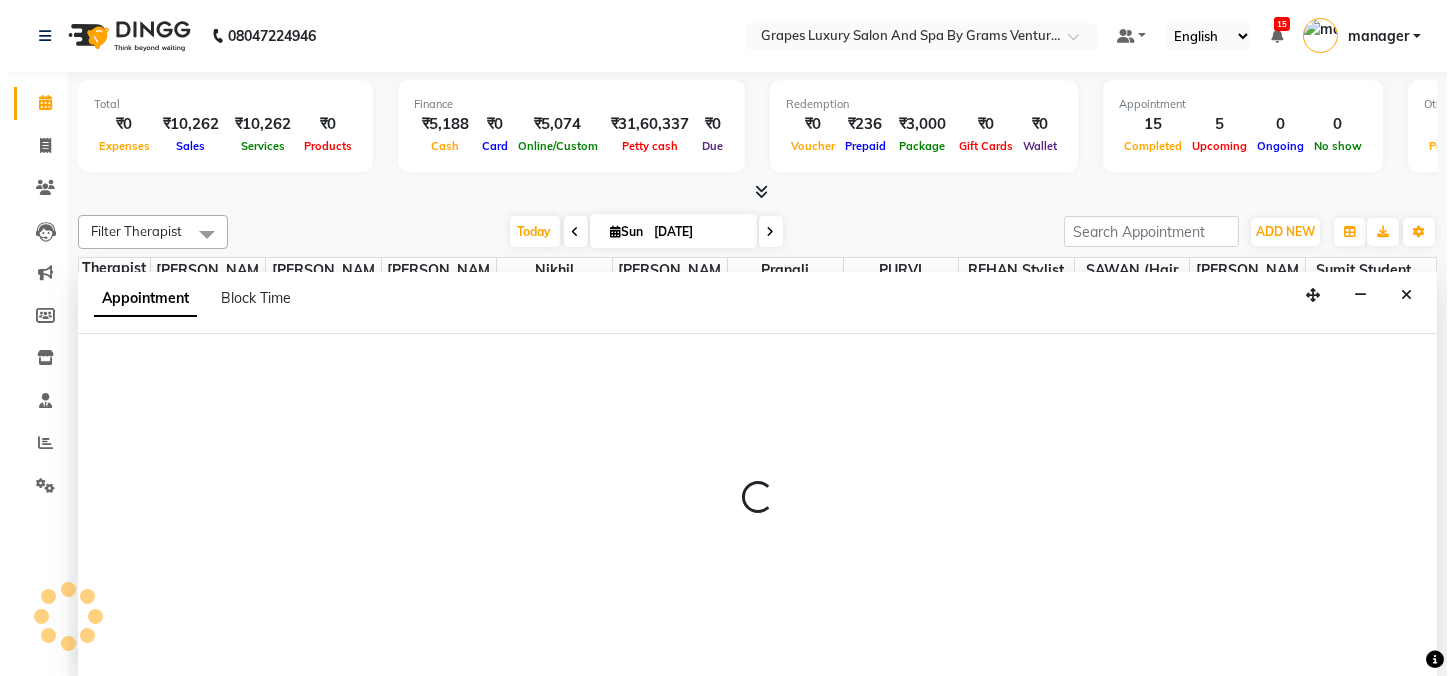 scroll, scrollTop: 0, scrollLeft: 0, axis: both 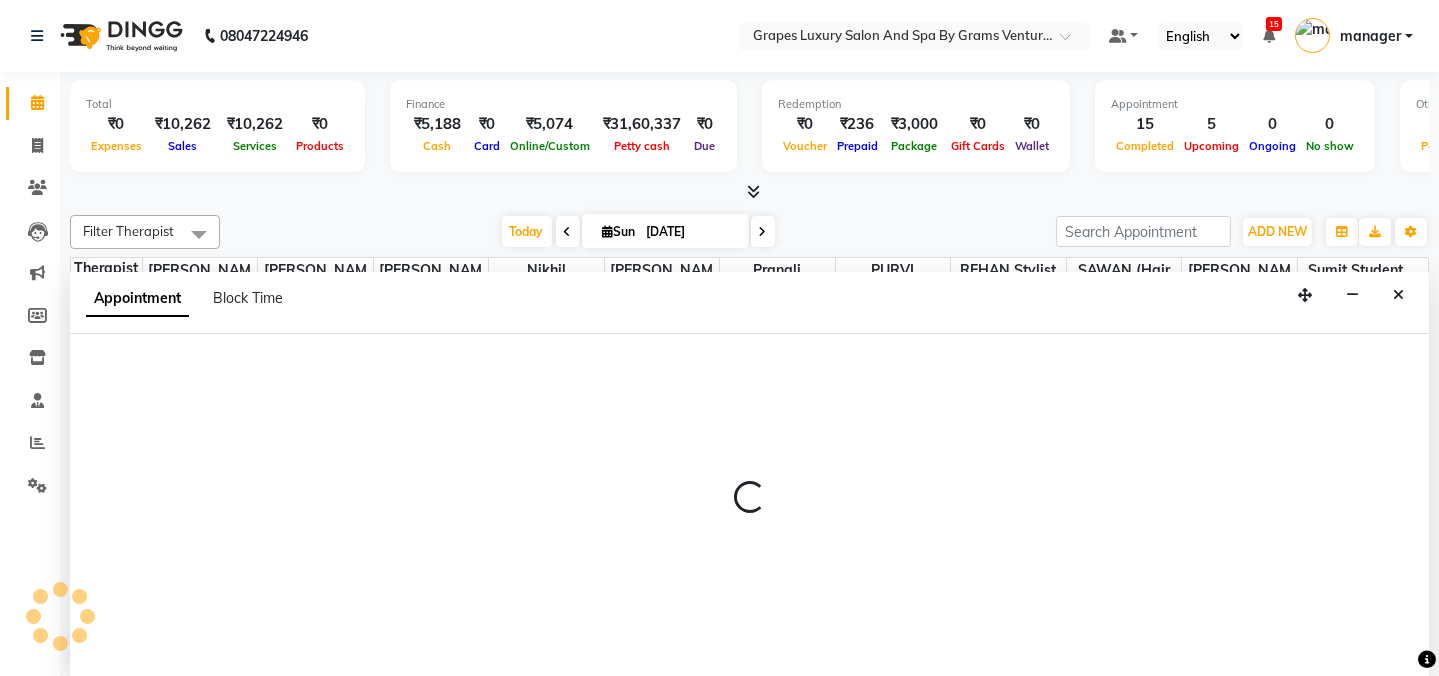 select on "77162" 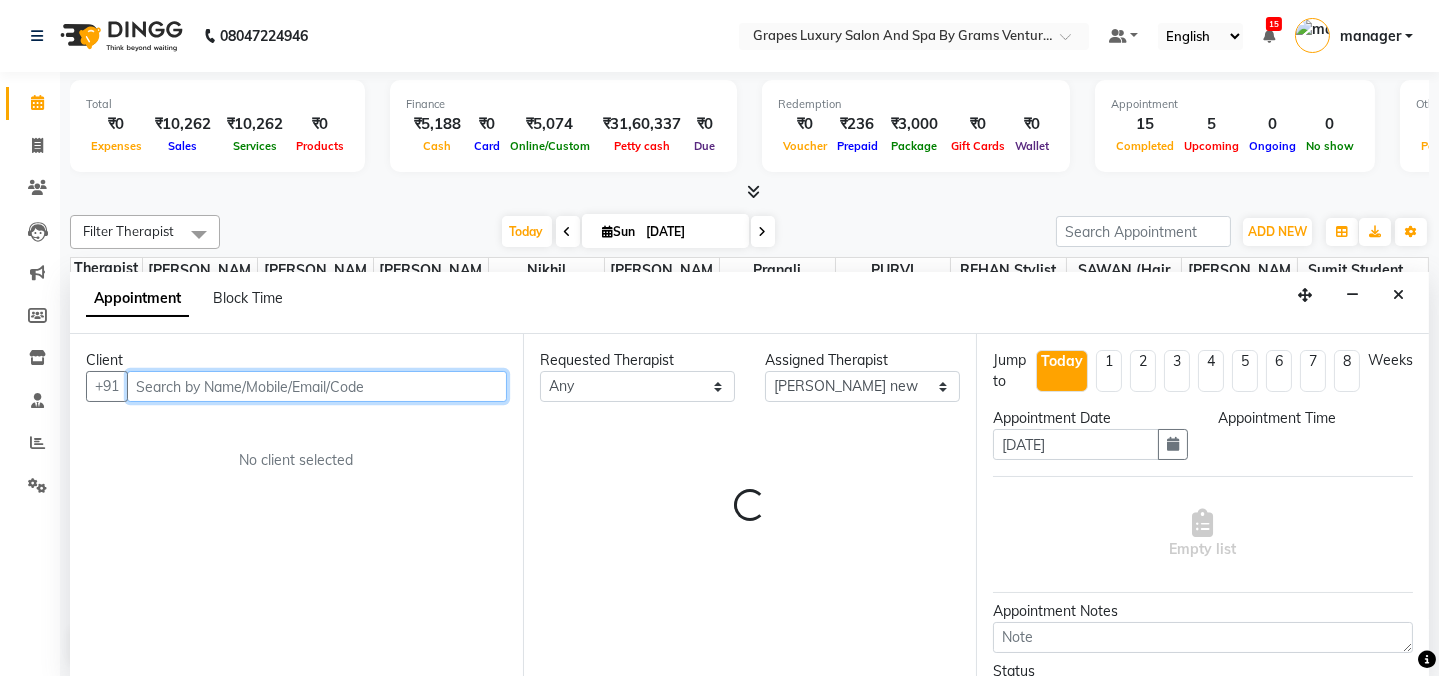 select on "900" 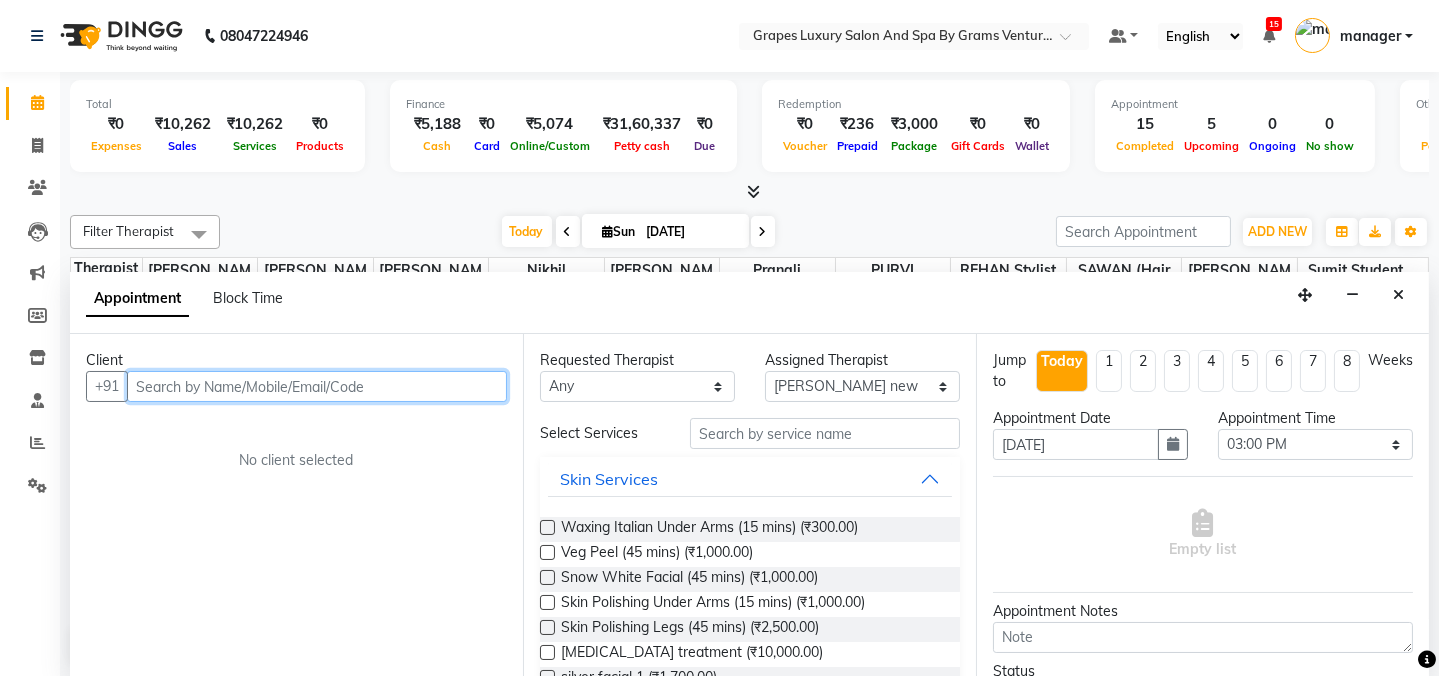 paste on "9975734560" 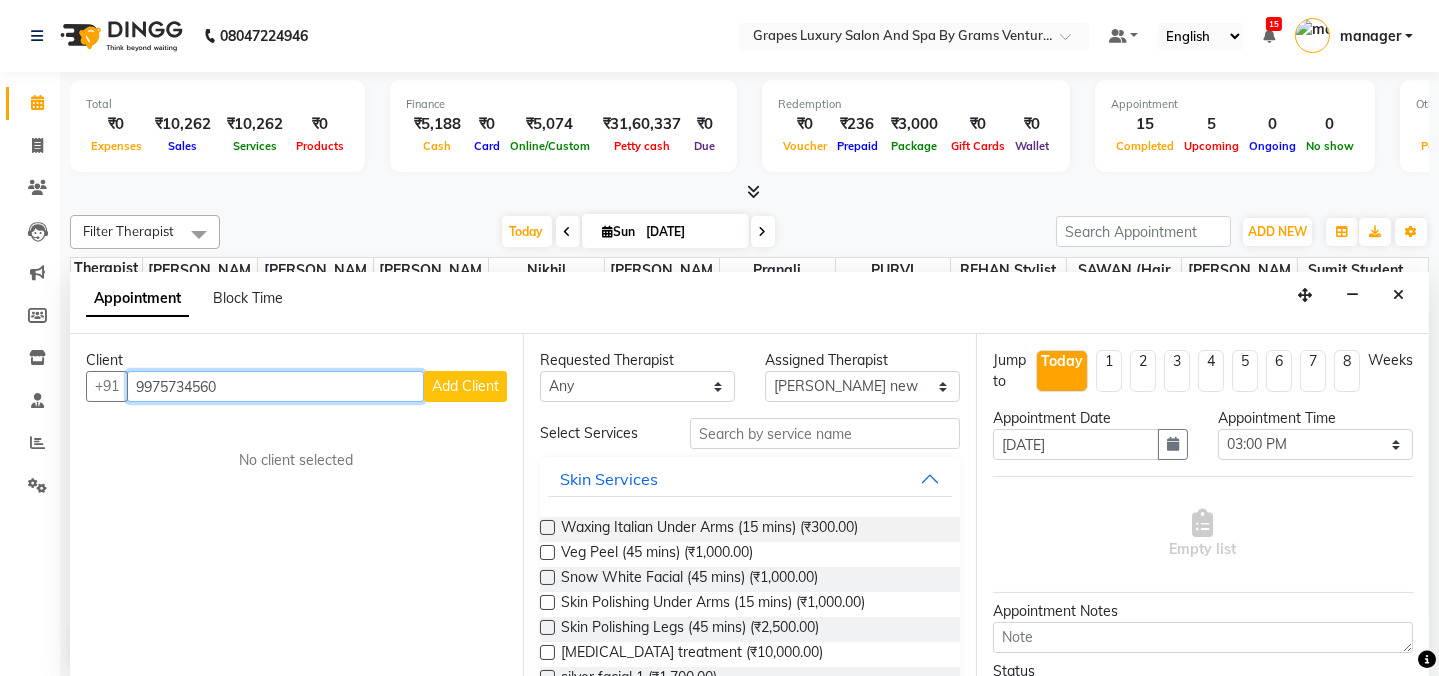 type on "9975734560" 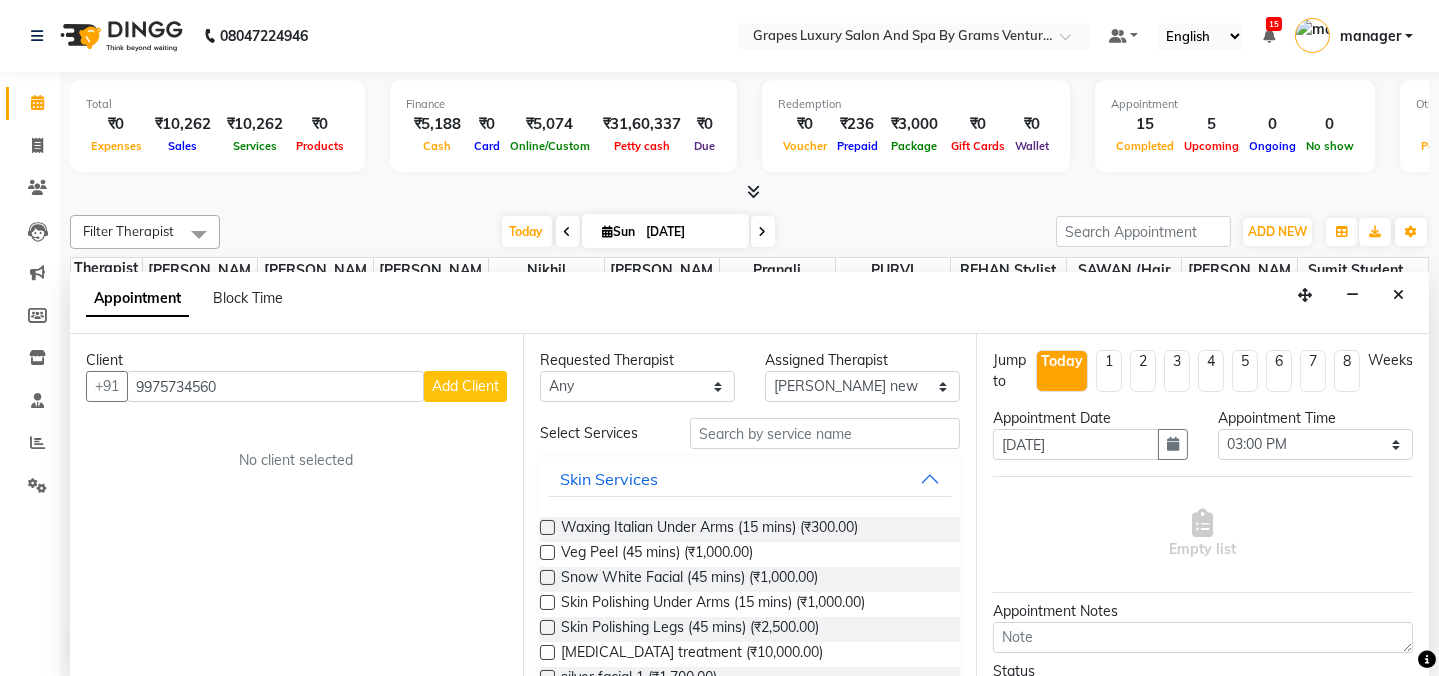 click on "Add Client" at bounding box center [465, 386] 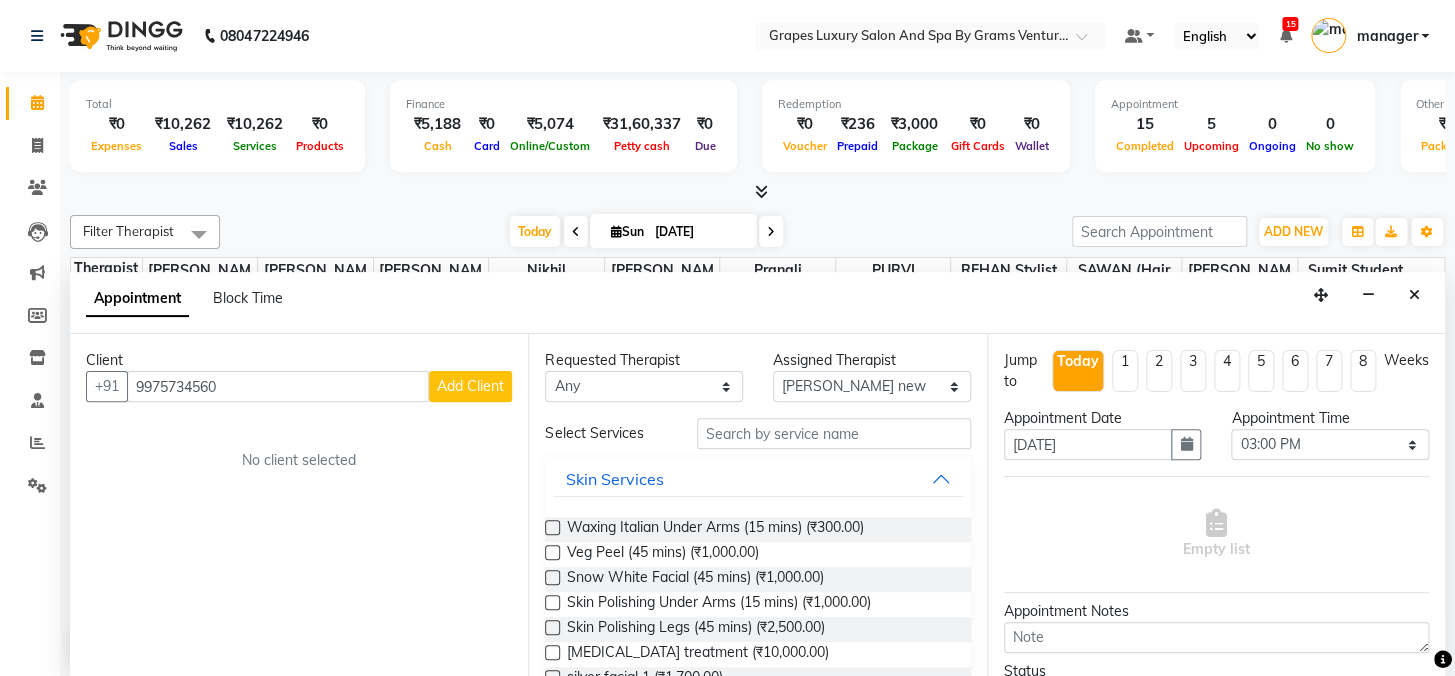 select on "22" 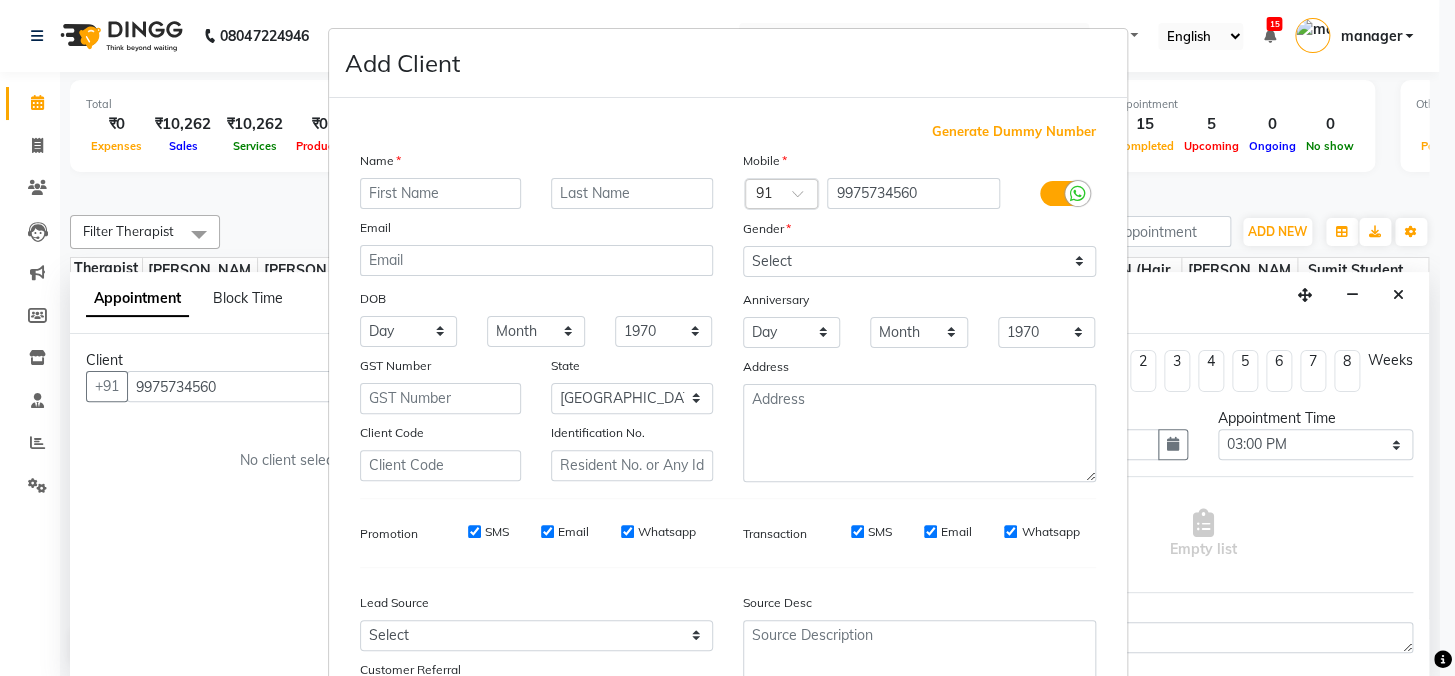 click at bounding box center [441, 193] 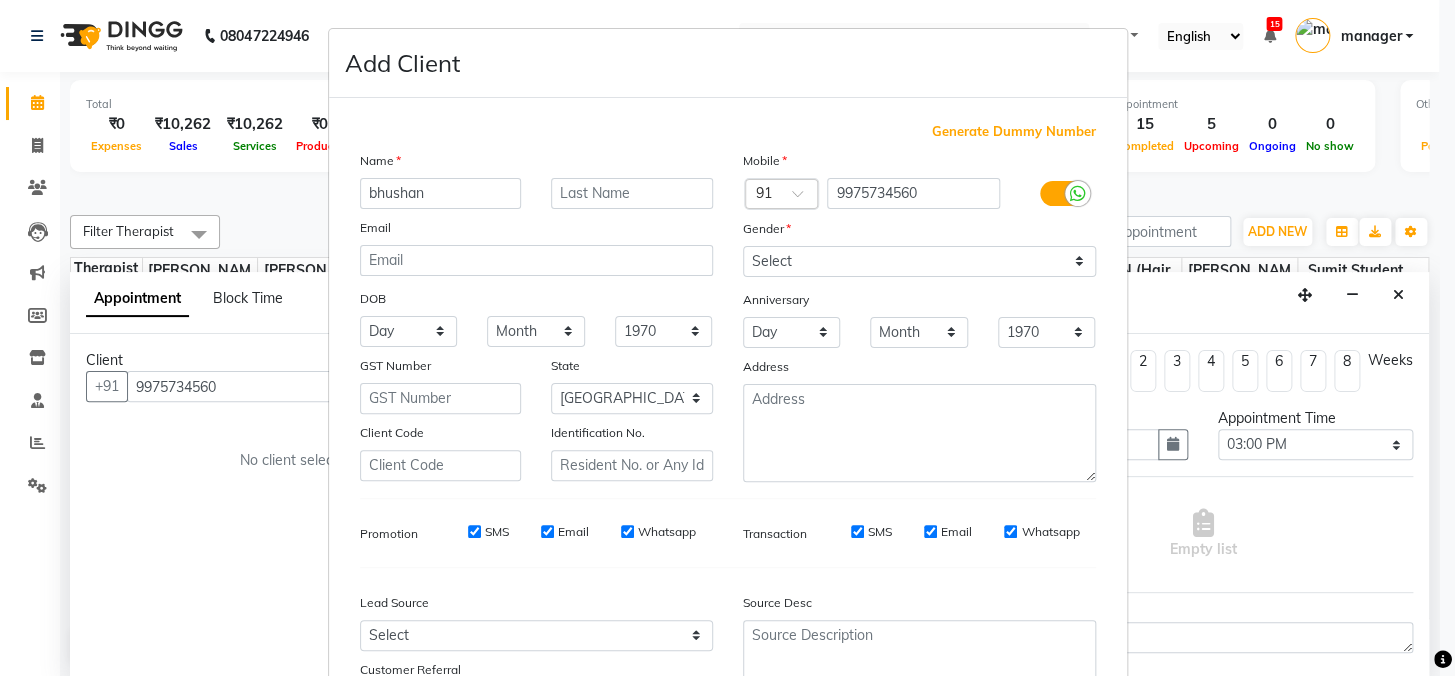 type on "bhushan" 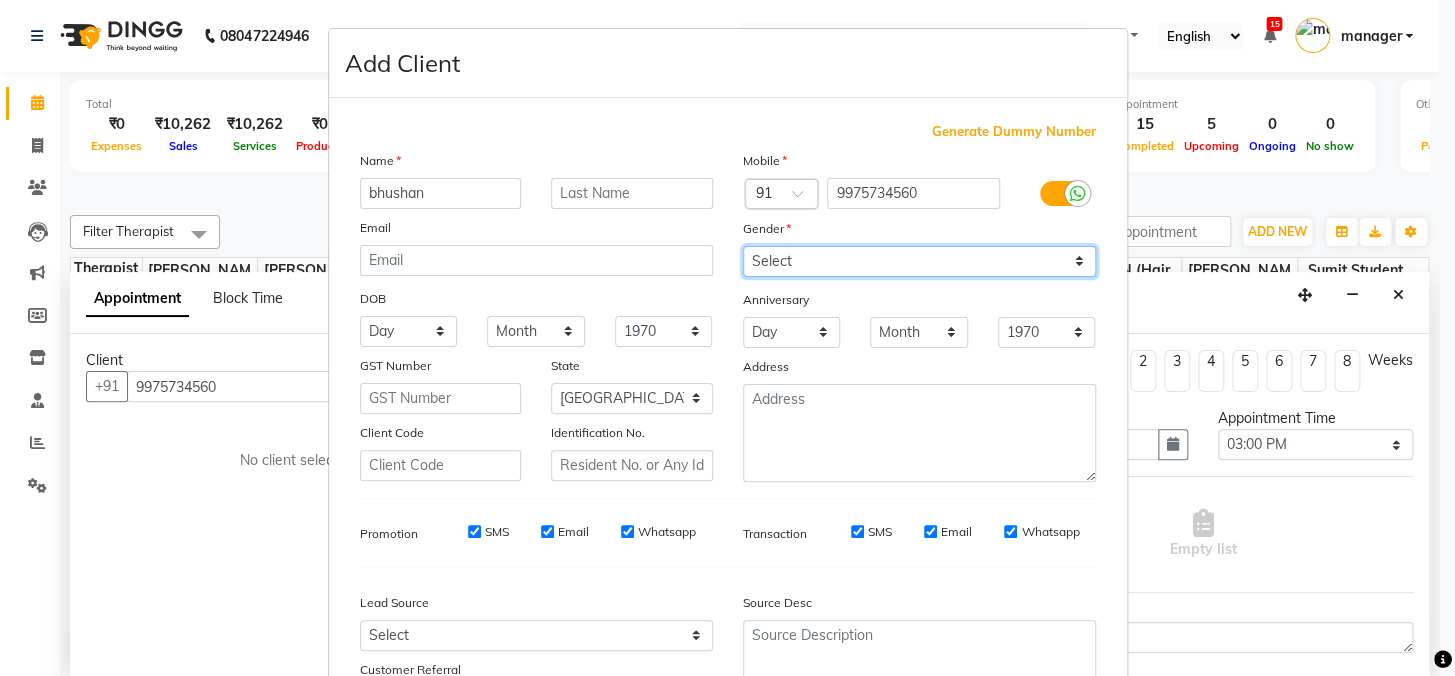 click on "Select [DEMOGRAPHIC_DATA] [DEMOGRAPHIC_DATA] Other Prefer Not To Say" at bounding box center (919, 261) 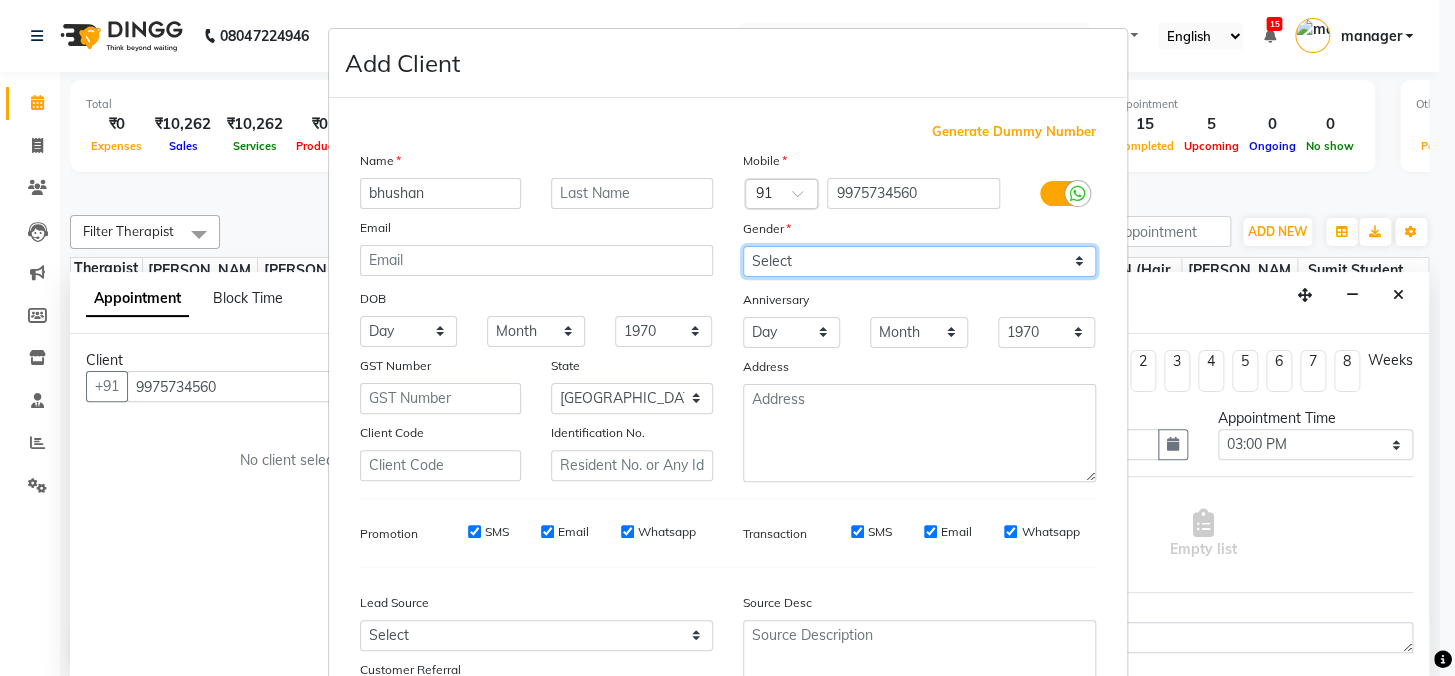 click on "Select [DEMOGRAPHIC_DATA] [DEMOGRAPHIC_DATA] Other Prefer Not To Say" at bounding box center [919, 261] 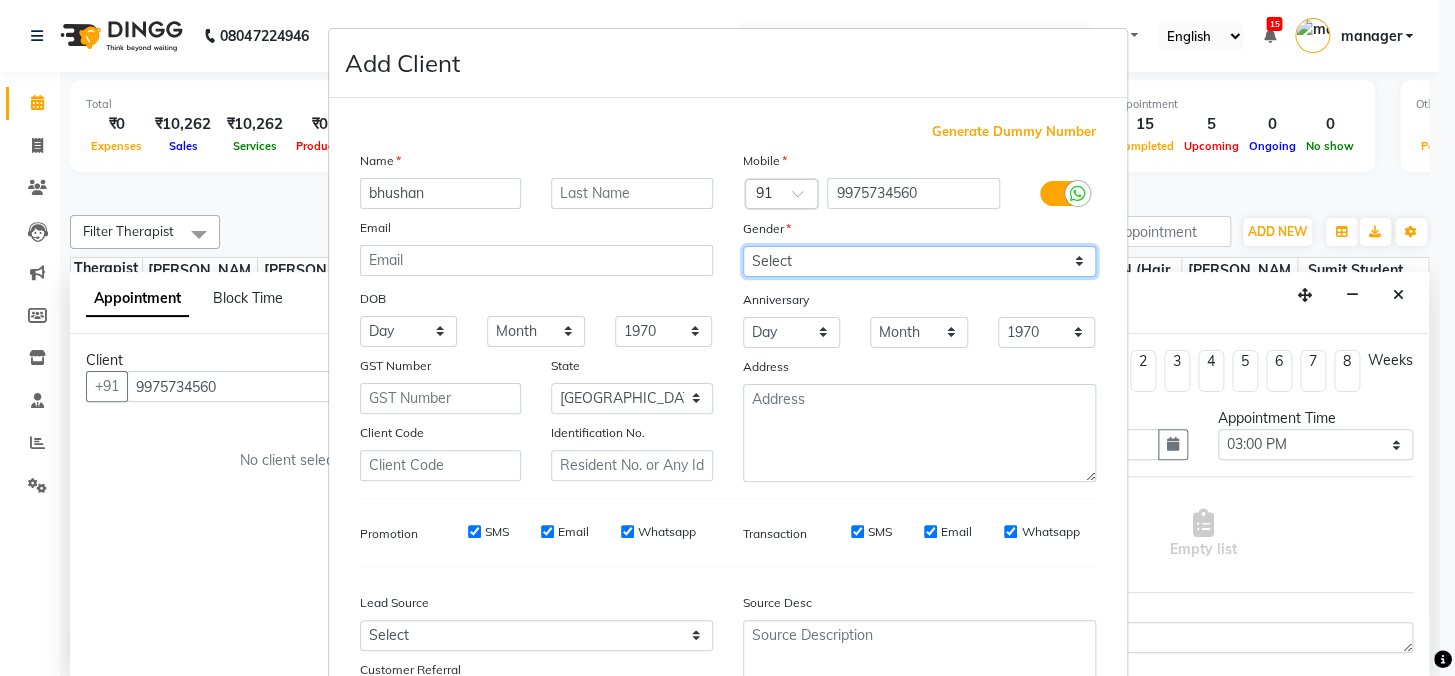 click on "Select [DEMOGRAPHIC_DATA] [DEMOGRAPHIC_DATA] Other Prefer Not To Say" at bounding box center [919, 261] 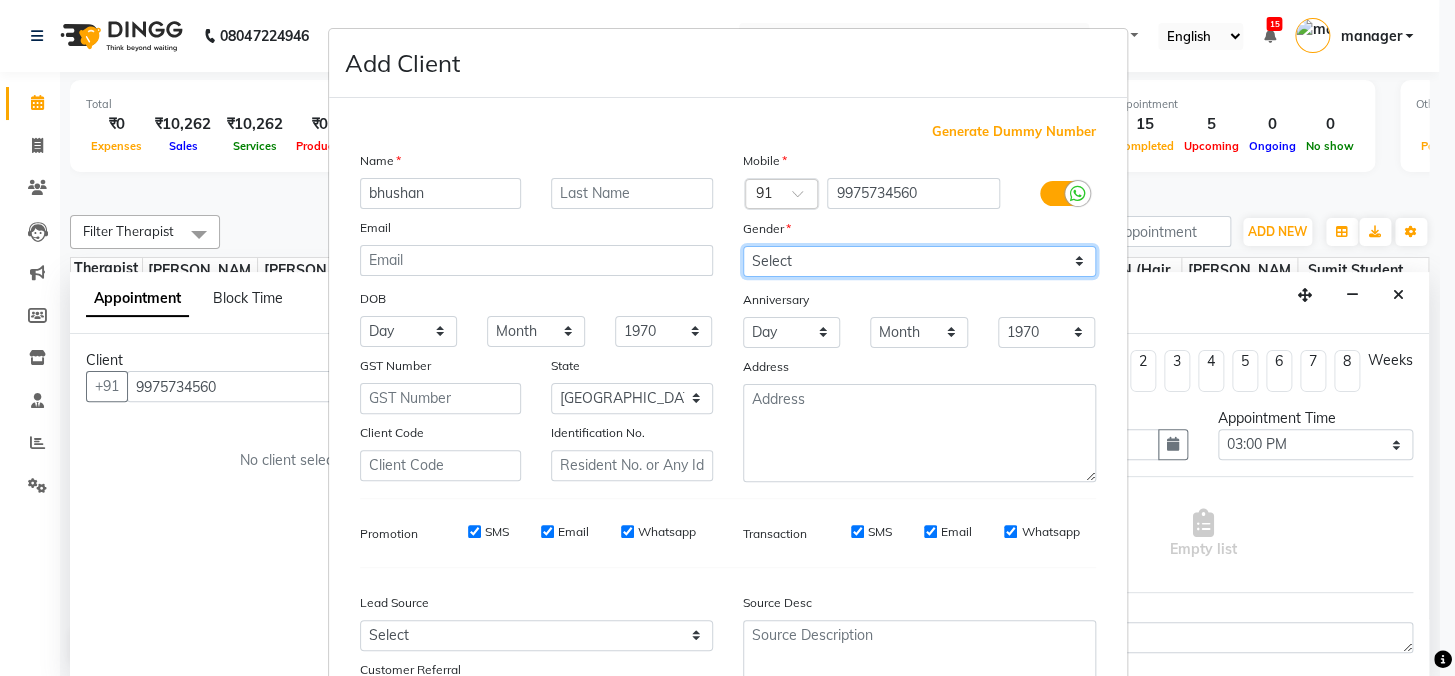 select on "[DEMOGRAPHIC_DATA]" 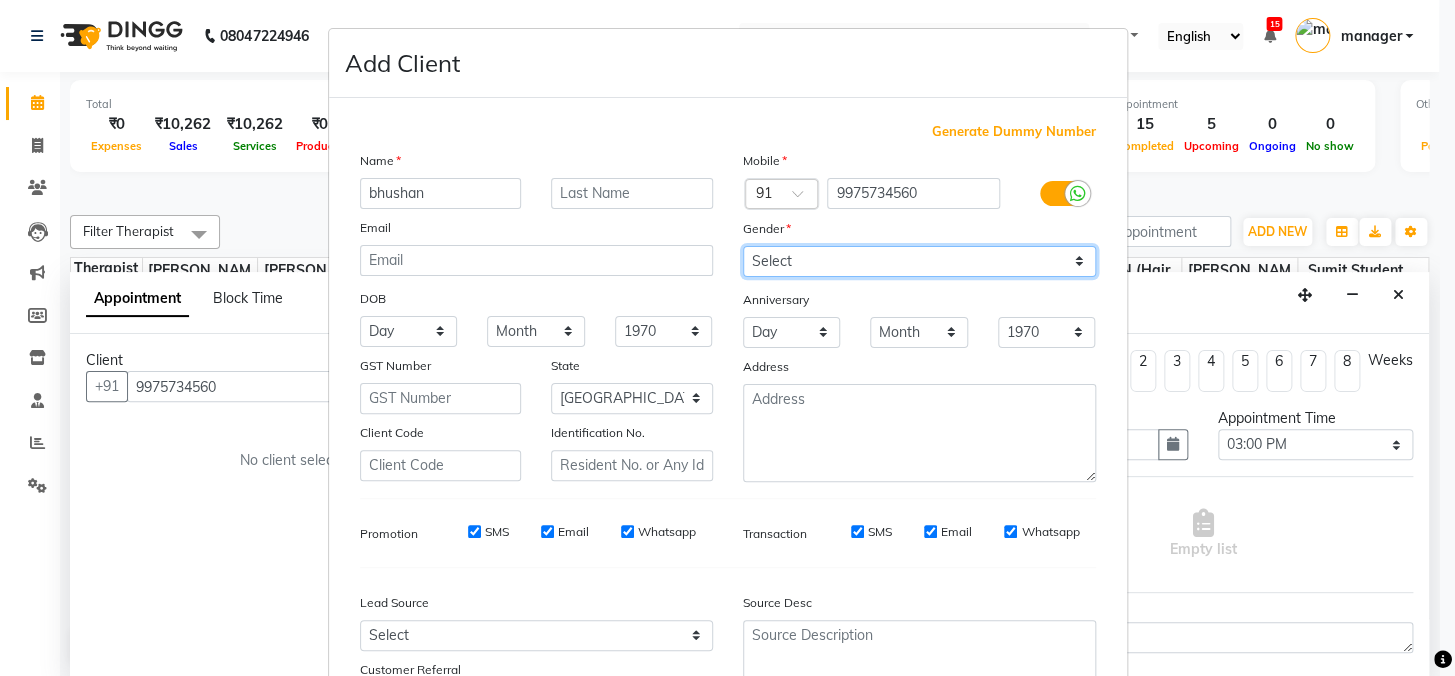 click on "Select [DEMOGRAPHIC_DATA] [DEMOGRAPHIC_DATA] Other Prefer Not To Say" at bounding box center (919, 261) 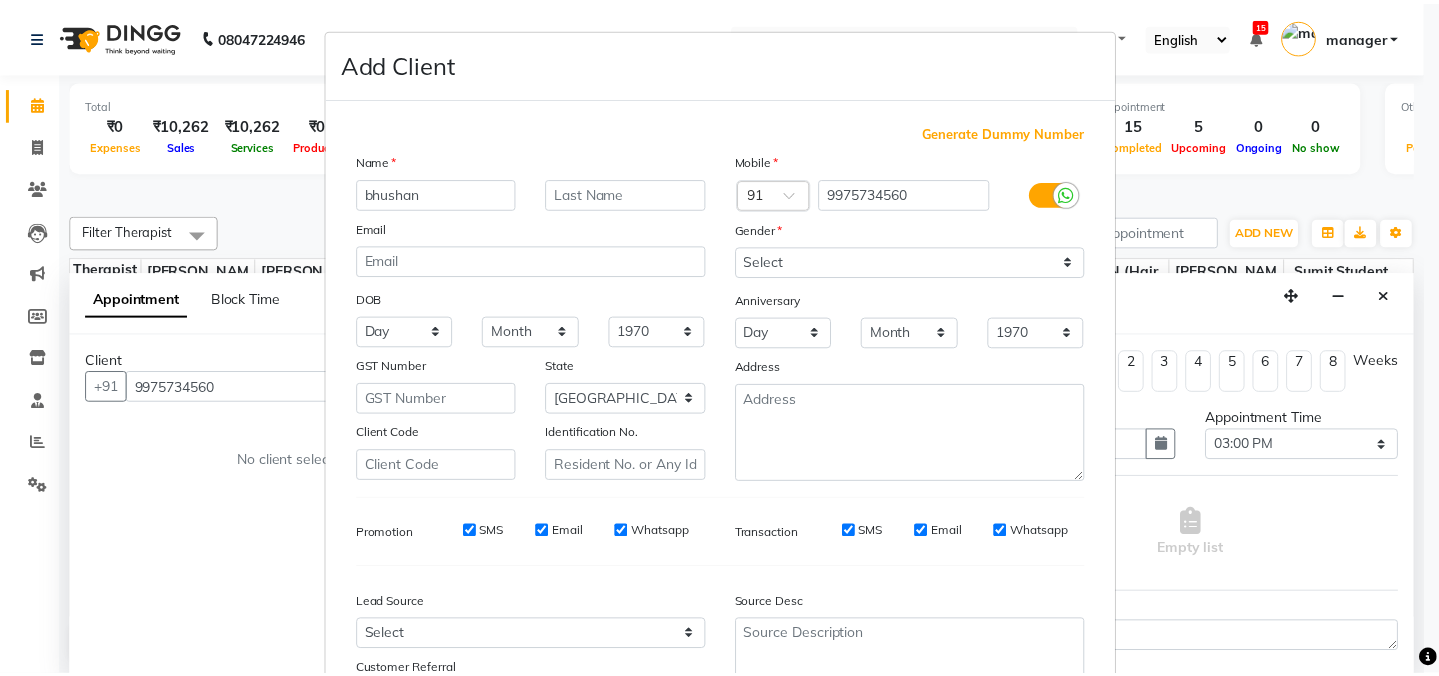 scroll, scrollTop: 177, scrollLeft: 0, axis: vertical 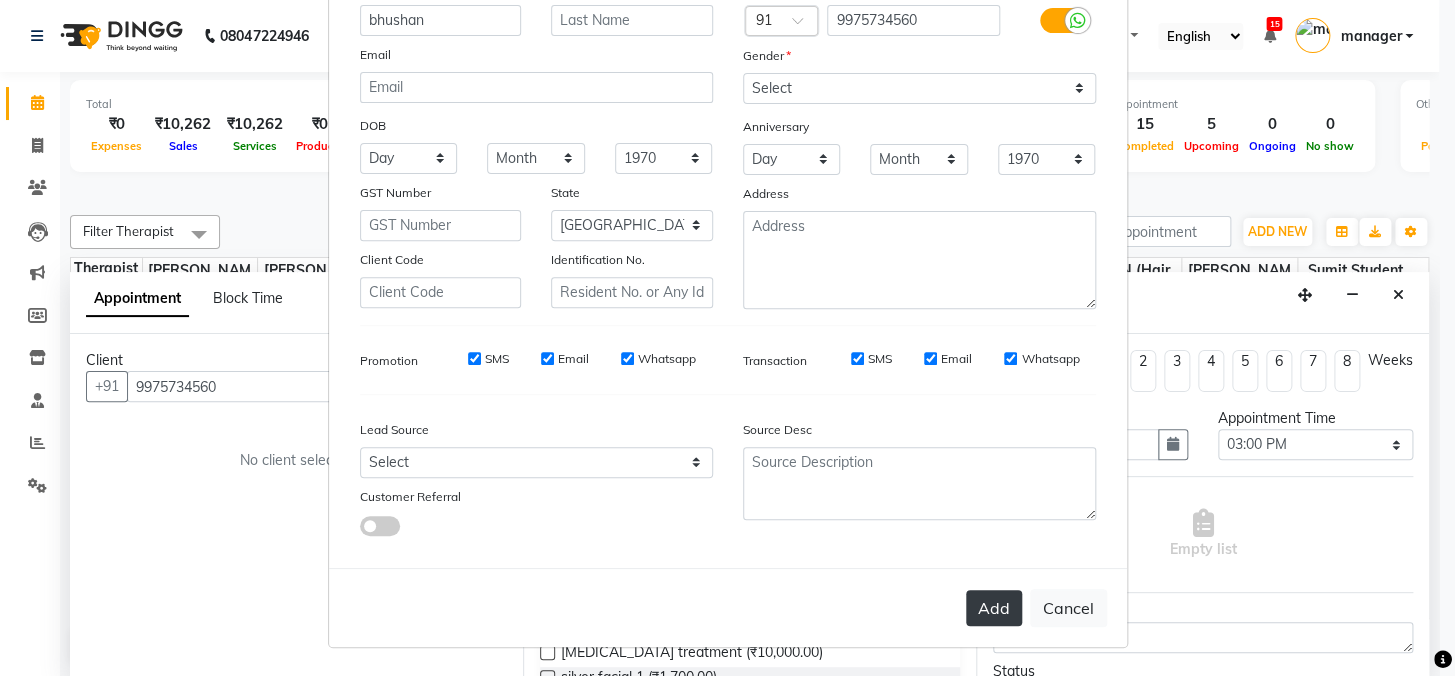 click on "Add" at bounding box center (994, 608) 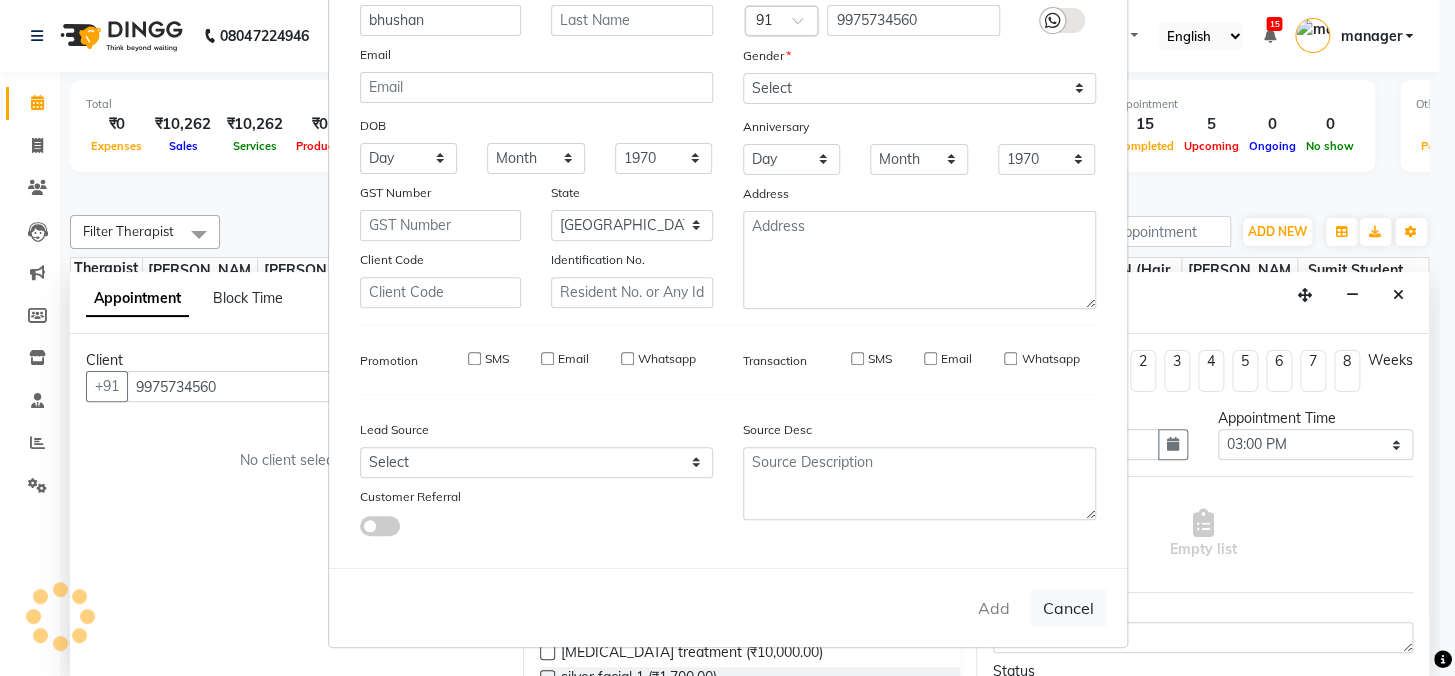 type 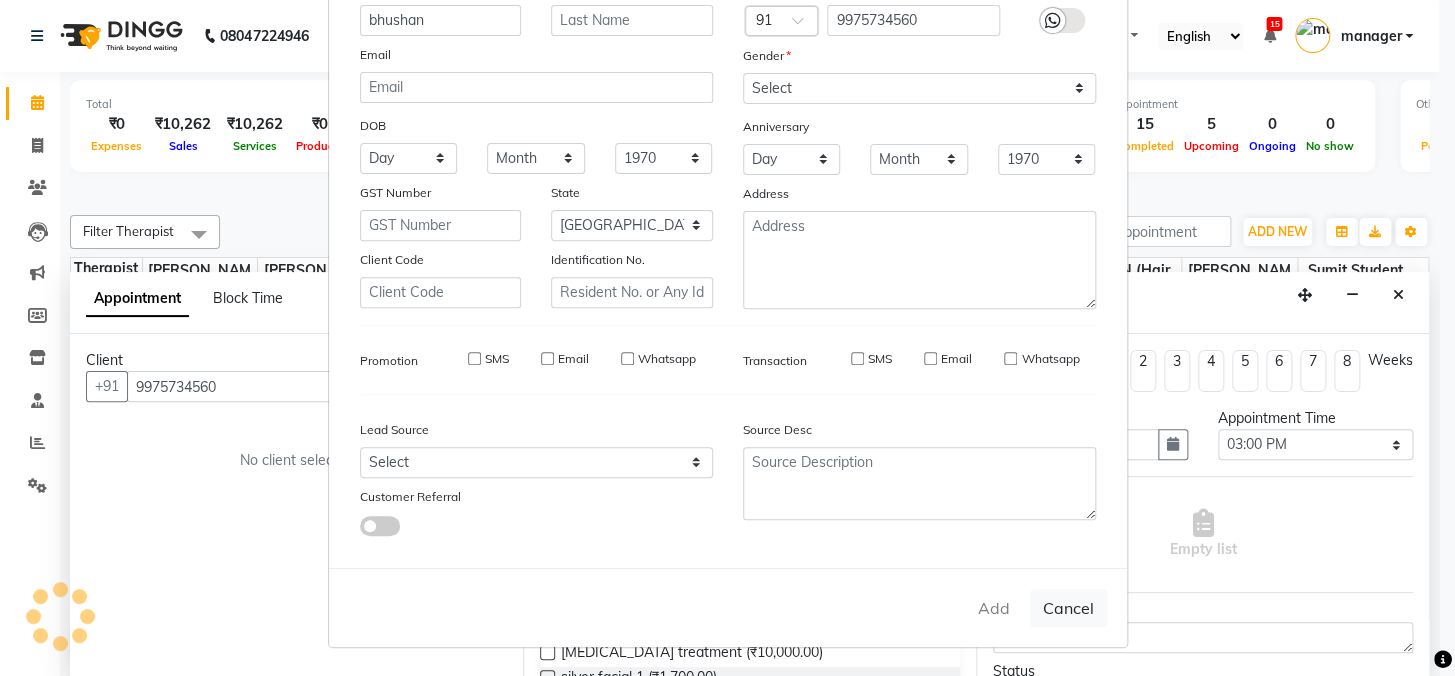 select 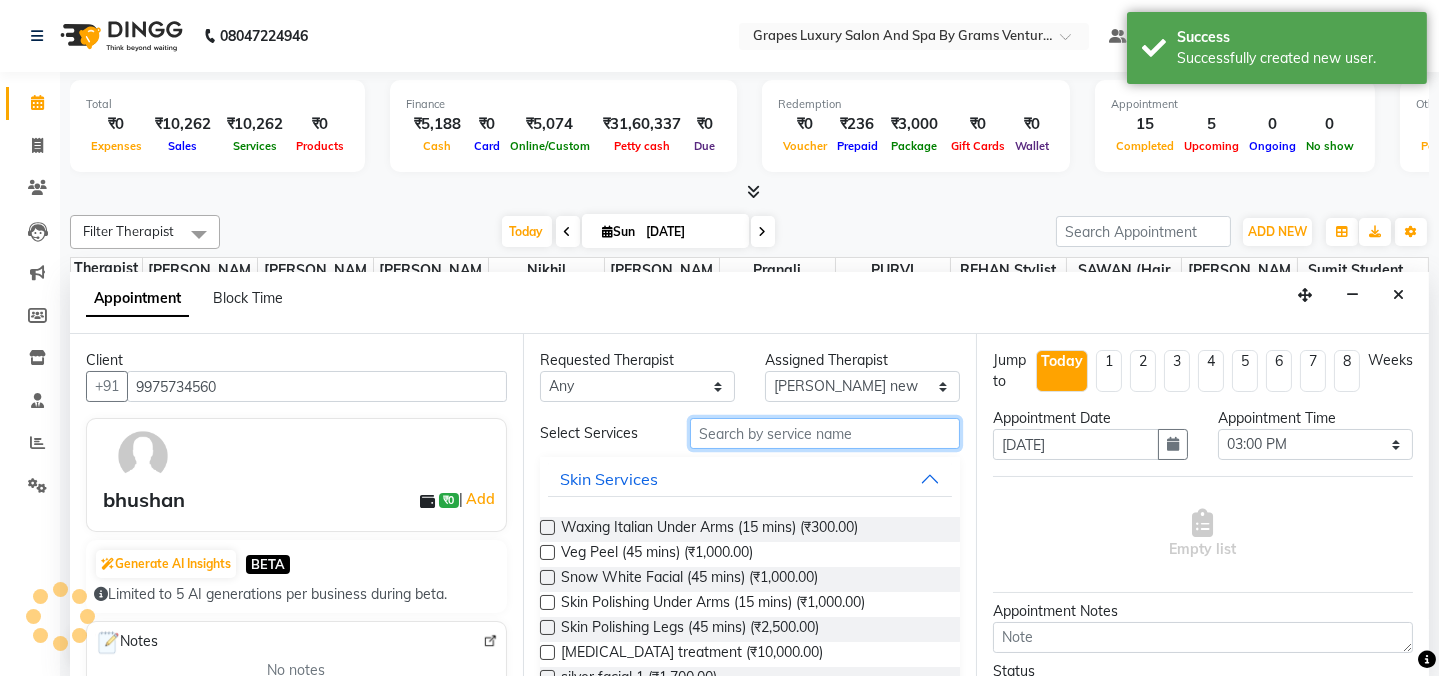 click at bounding box center [825, 433] 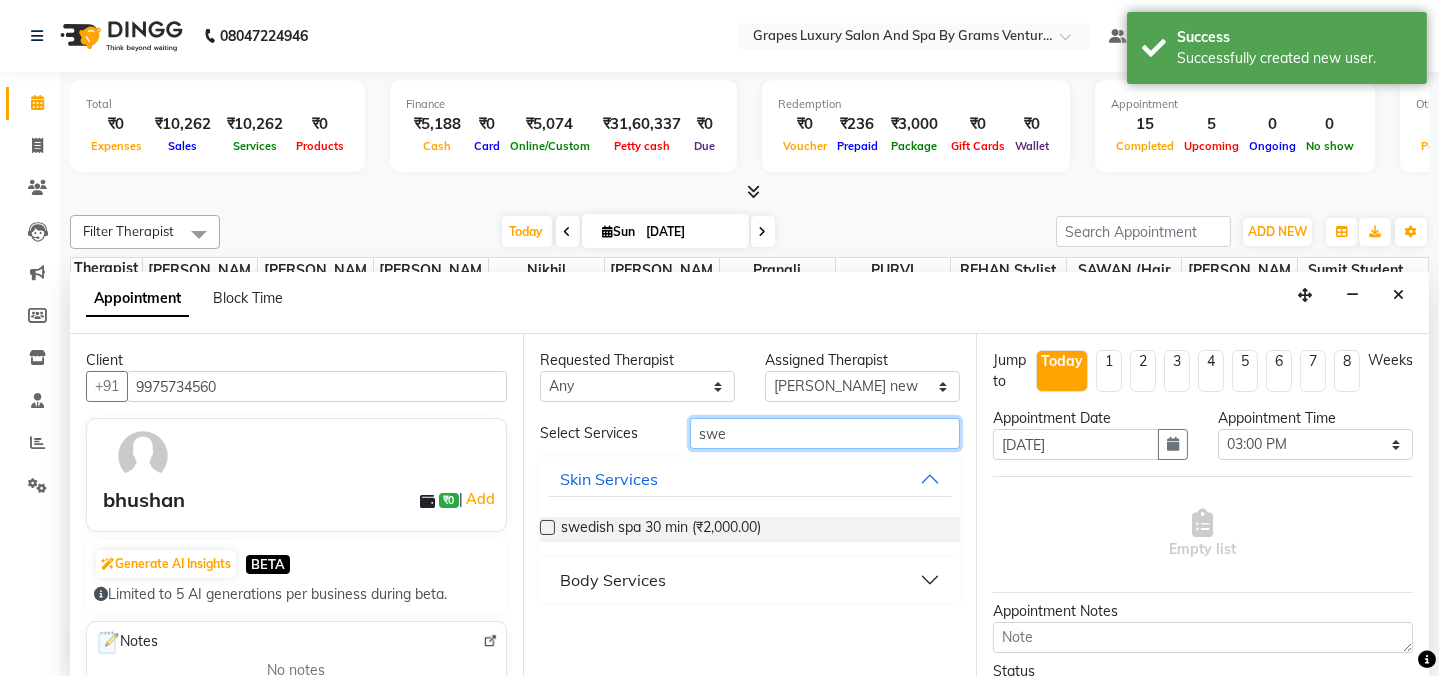 type on "swe" 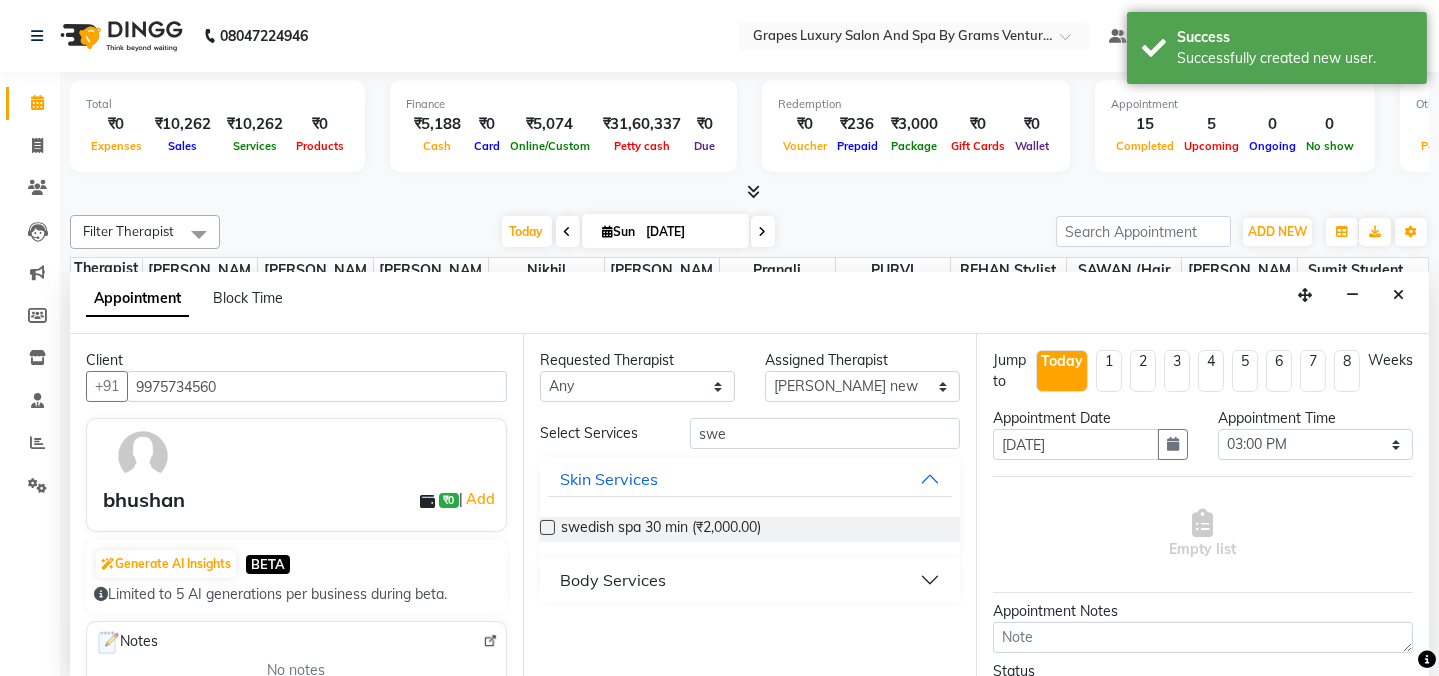 click on "Body Services" at bounding box center (613, 580) 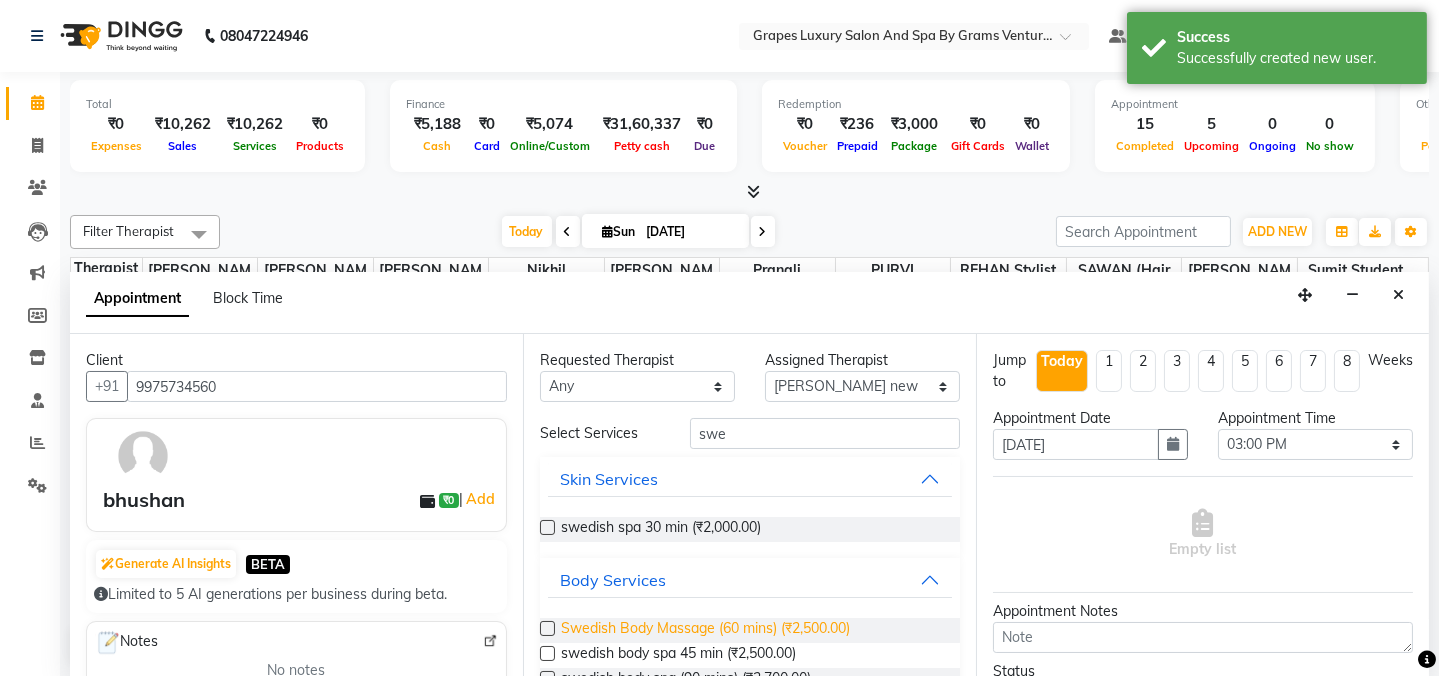 click on "Swedish Body Massage (60 mins) (₹2,500.00)" at bounding box center [705, 630] 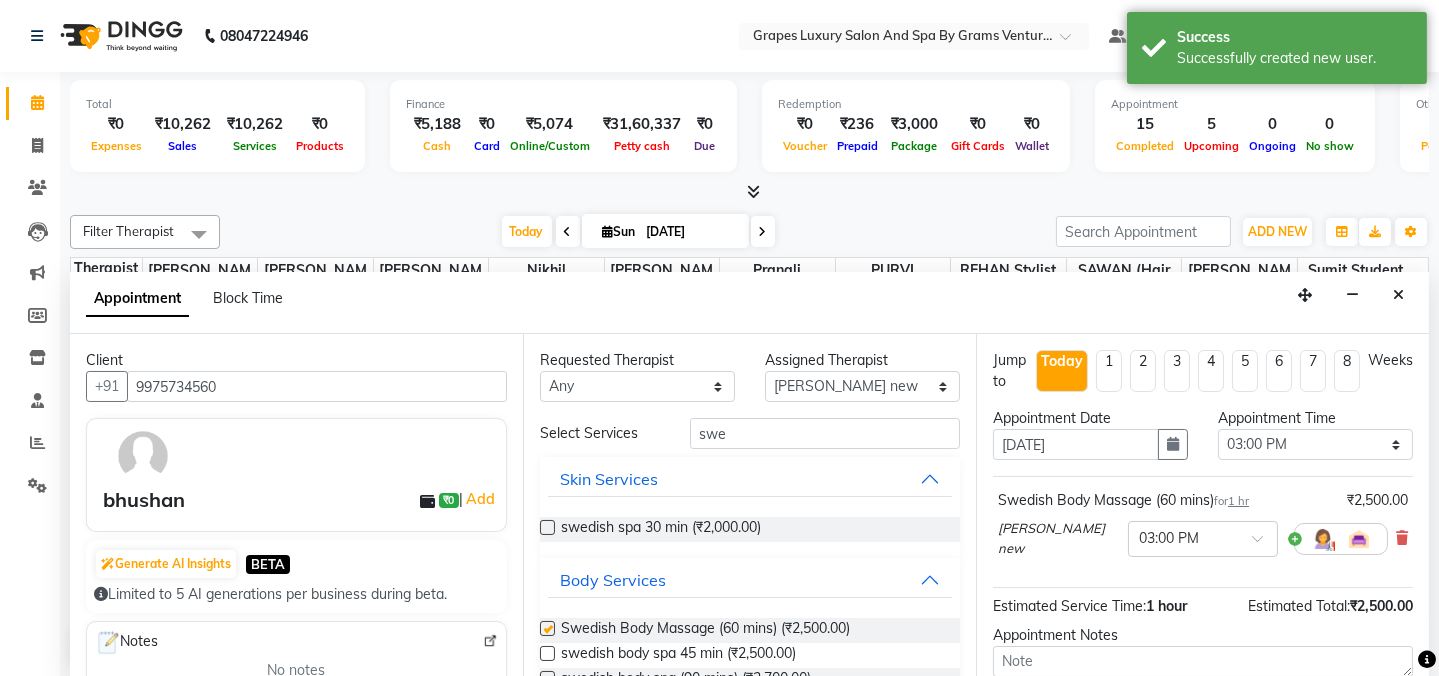 checkbox on "false" 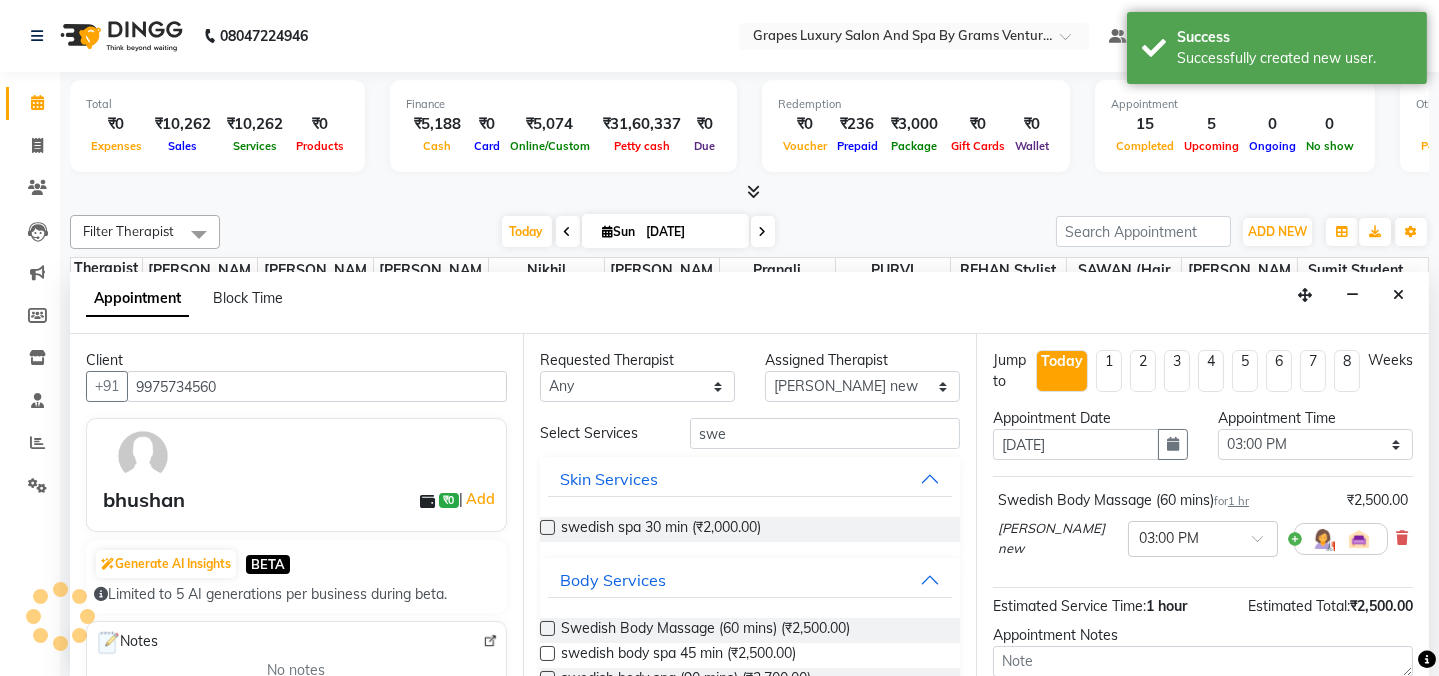 click on "Total  ₹0  Expenses ₹10,262  Sales ₹10,262  Services ₹0  Products Finance  ₹5,188  Cash ₹0  Card ₹5,074  Online/Custom ₹31,60,337 Petty cash ₹0 Due  Redemption  ₹0 Voucher ₹236 Prepaid ₹3,000 Package ₹0  Gift Cards ₹0  Wallet  Appointment  15 Completed 5 Upcoming 0 Ongoing 0 No show  Other sales  ₹0  Packages ₹0  Memberships ₹0  Vouchers ₹0  Prepaids ₹0  Gift Cards Filter Therapist Select All ASMITA (beauty&nails) faizaan "GUNJAN''   <BO$$> MAHI (pedicureist) nikhil  Pooja (Therapist) pranali PURVI (therapist&Beauty) ravi REHAN  stylist new SAWAN (hair dresser) sejal new sumit student  viswas senior stylist Today  Sun 13-07-2025 Toggle Dropdown Add Appointment Add Invoice Add Attendance Add Client Add Transaction Toggle Dropdown Add Appointment Add Invoice Add Attendance Add Client ADD NEW Toggle Dropdown Add Appointment Add Invoice Add Attendance Add Client Add Transaction Filter Therapist Select All ASMITA (beauty&nails) faizaan "GUNJAN''   <BO$$> MAHI (pedicureist) 75%" 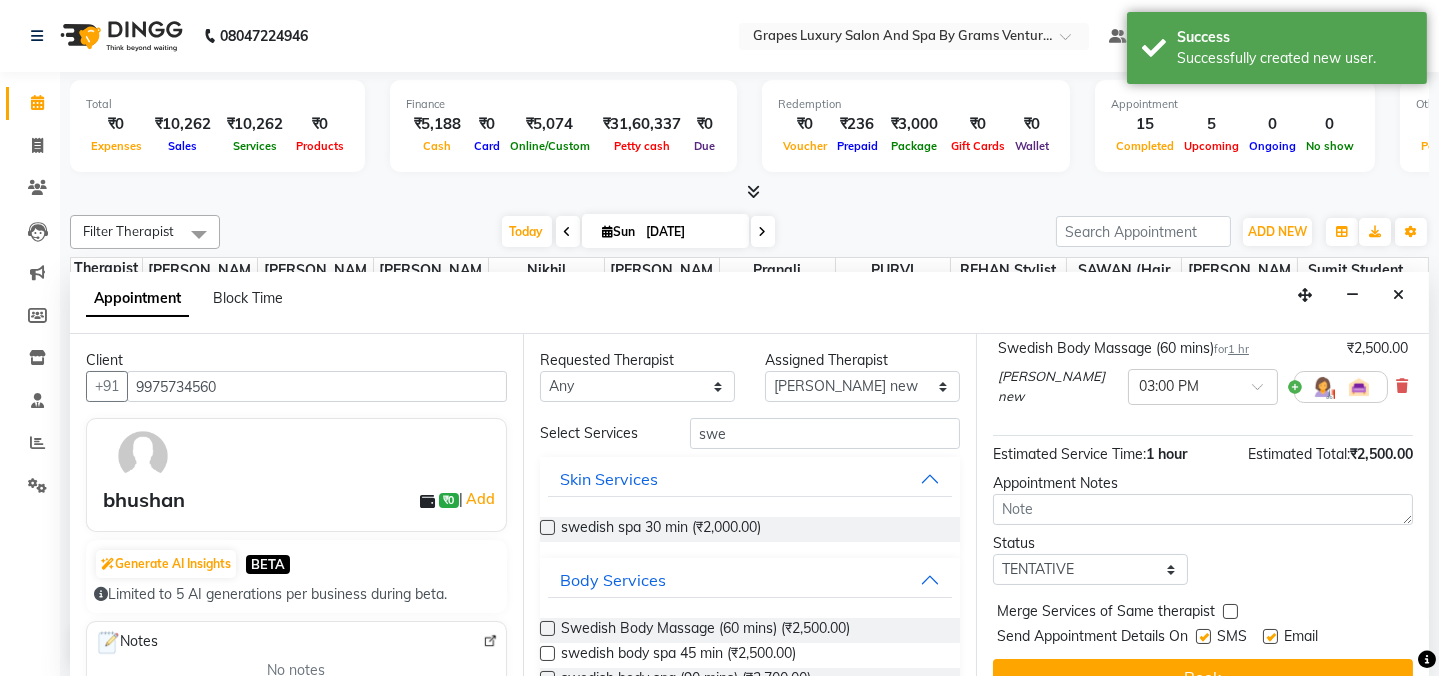 scroll, scrollTop: 181, scrollLeft: 0, axis: vertical 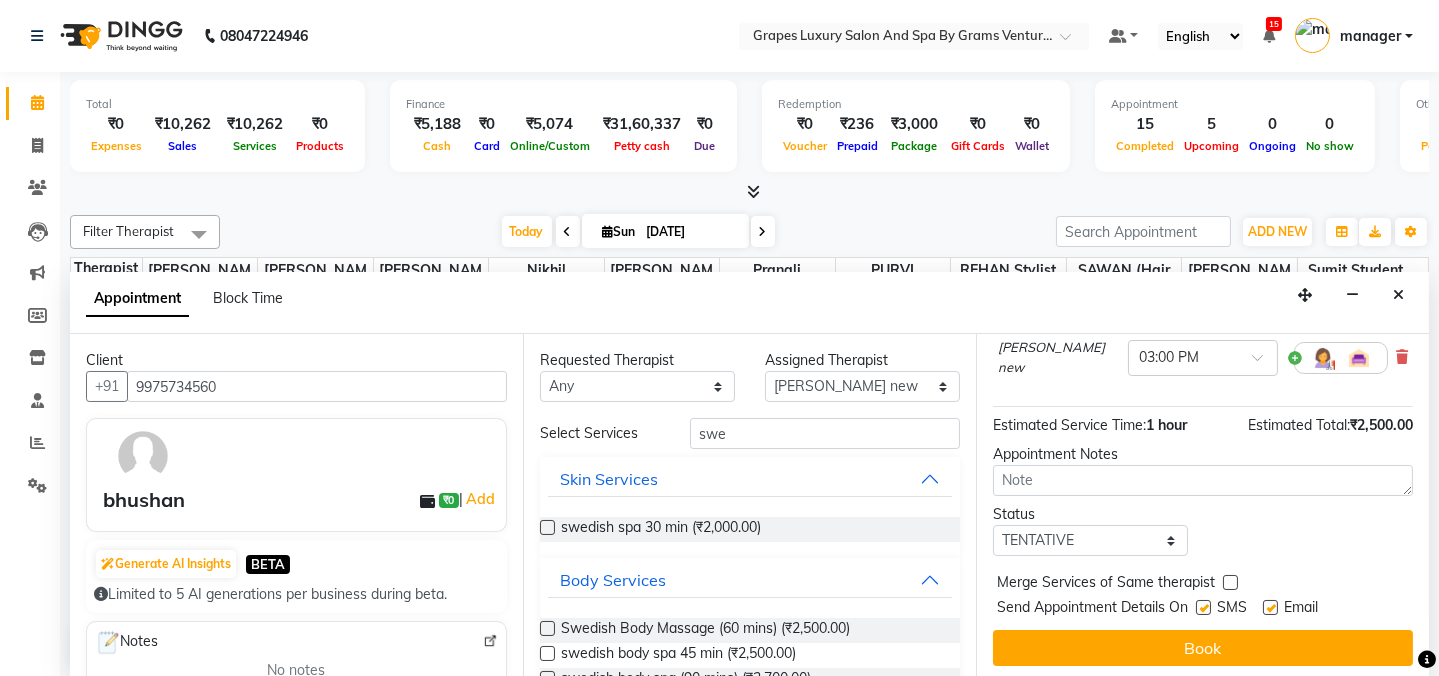click at bounding box center (1203, 607) 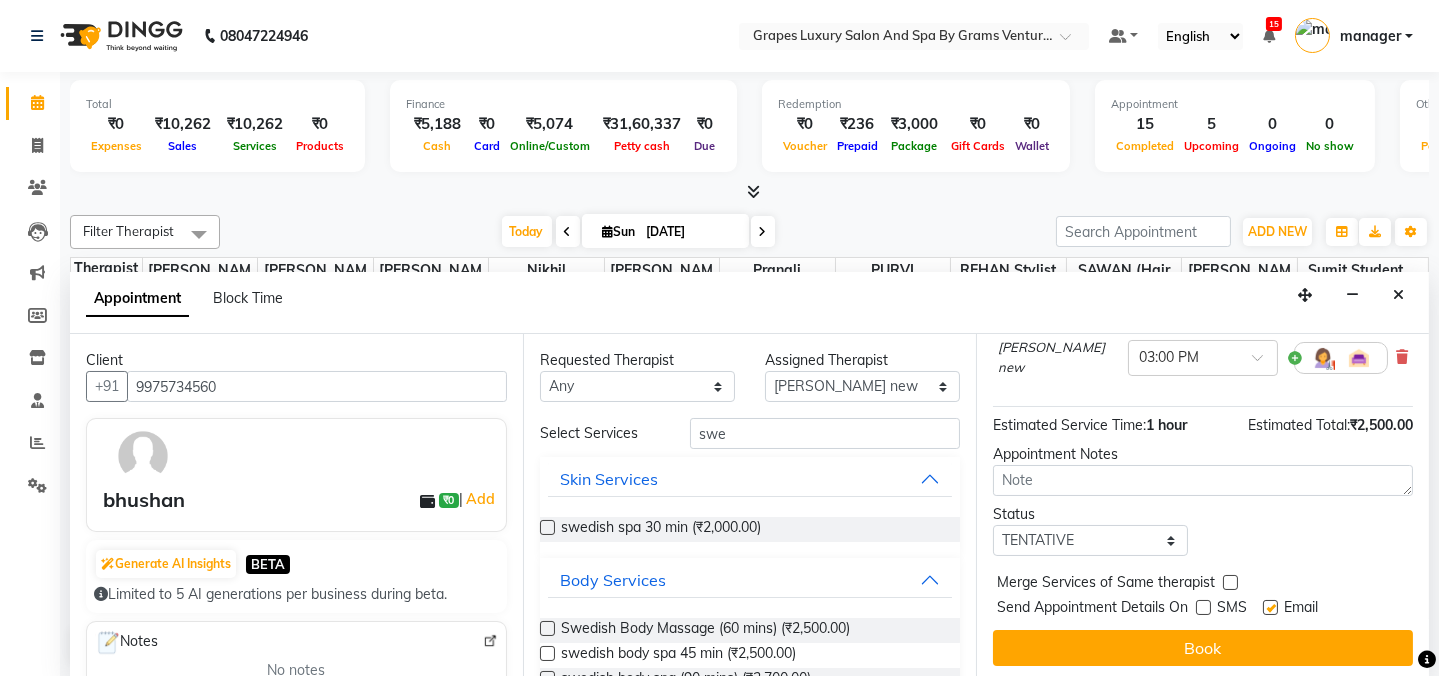click at bounding box center (1270, 607) 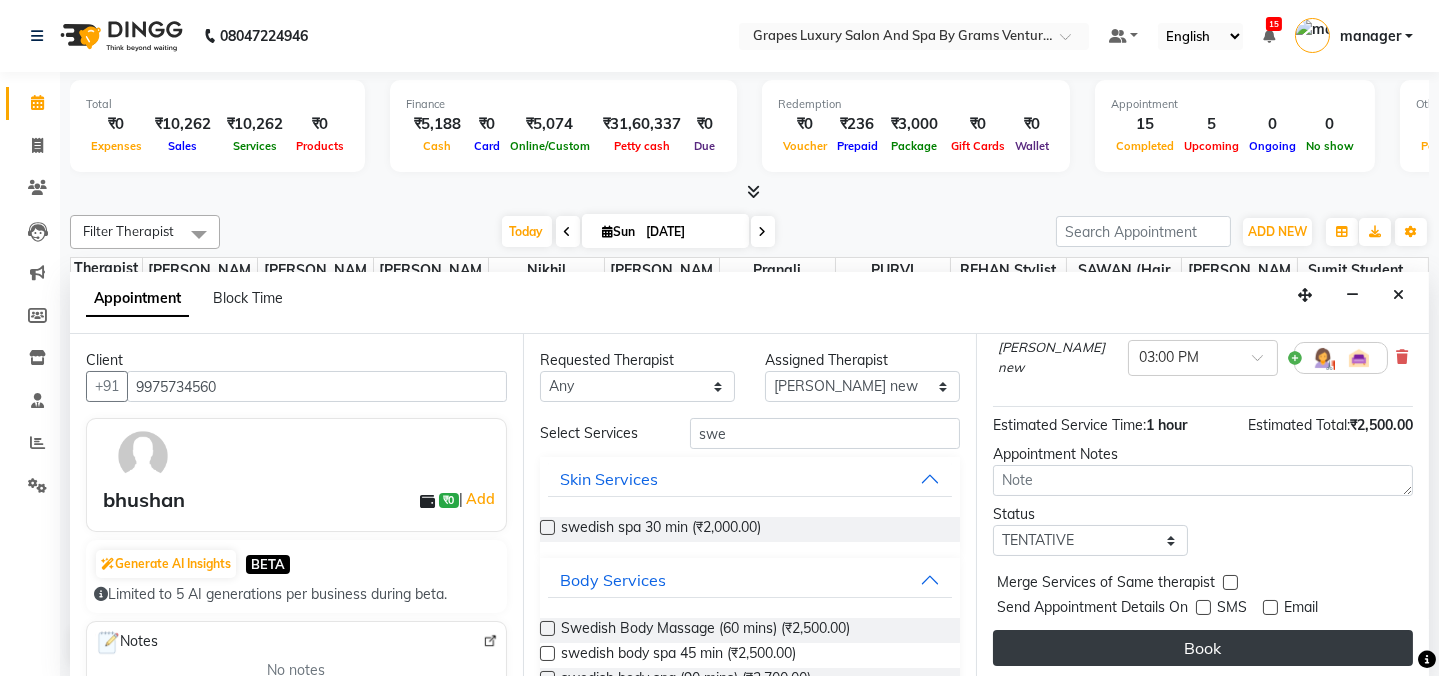 click on "Book" at bounding box center (1203, 648) 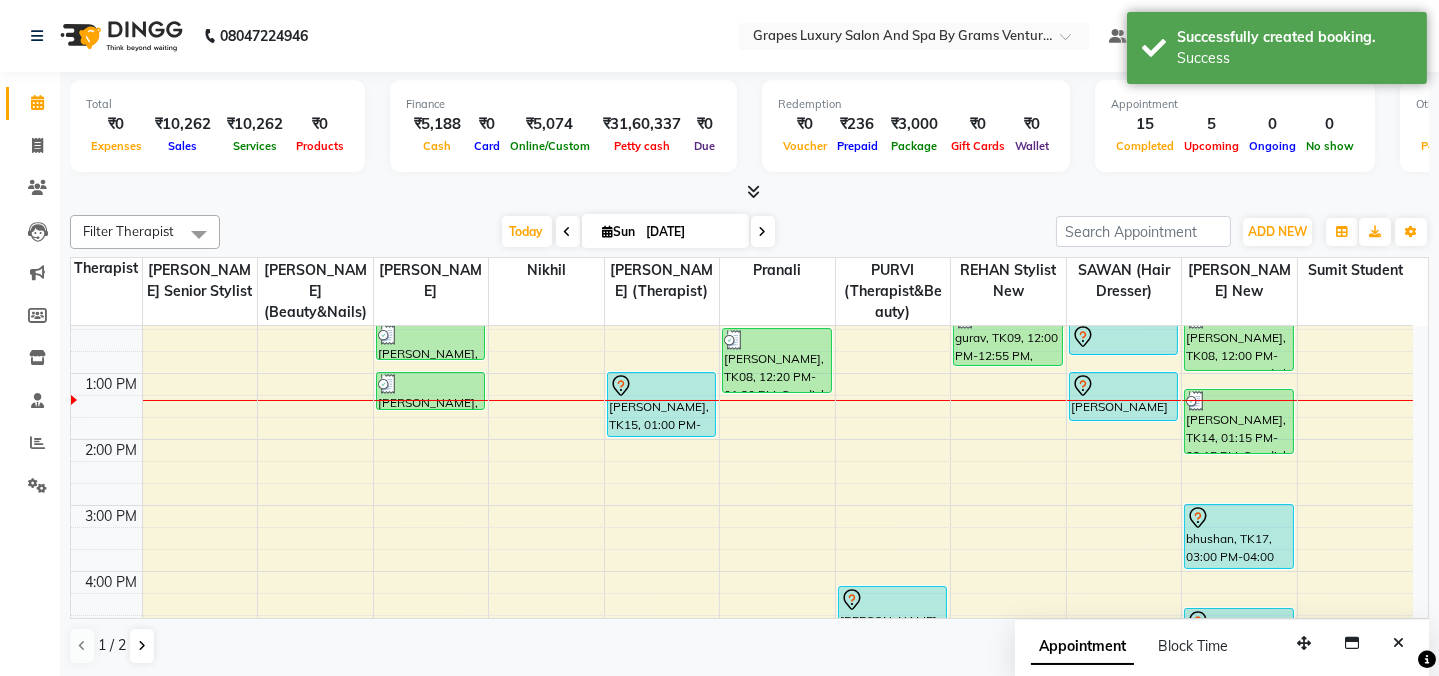 scroll, scrollTop: 0, scrollLeft: 0, axis: both 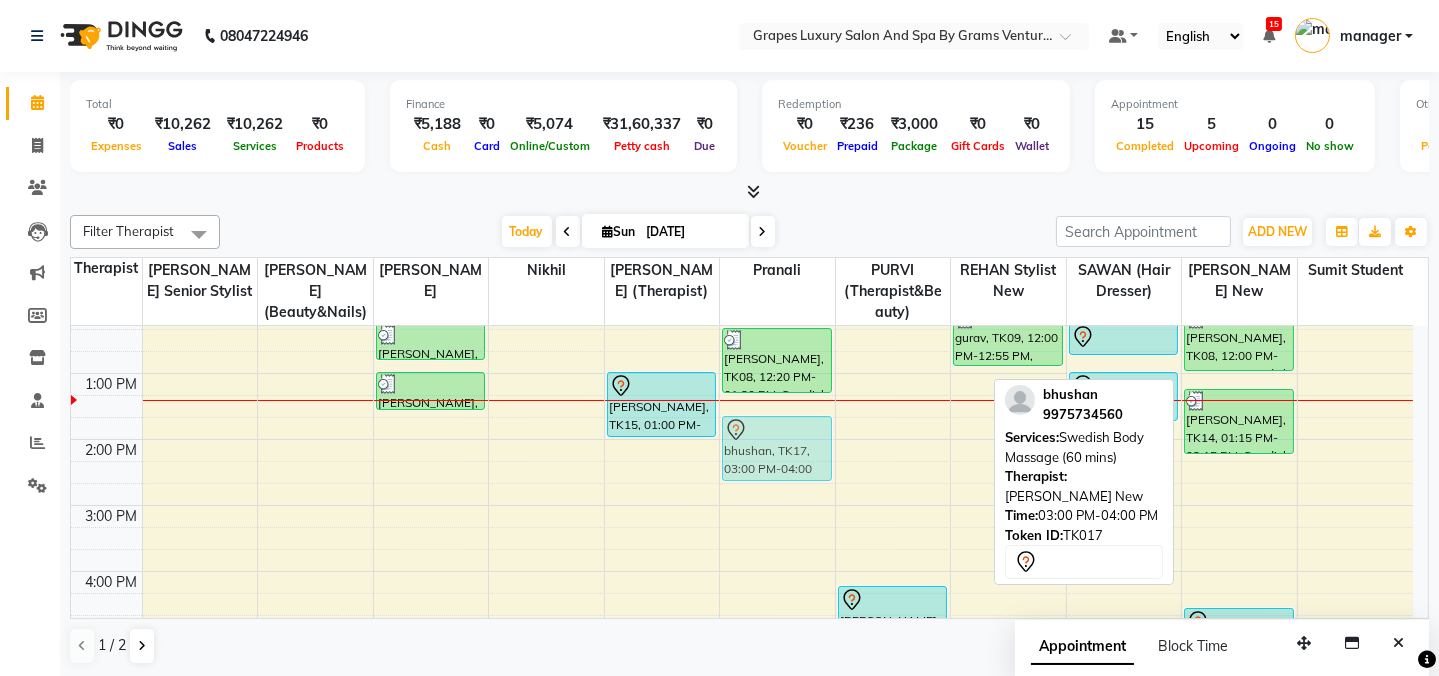 drag, startPoint x: 1223, startPoint y: 536, endPoint x: 769, endPoint y: 459, distance: 460.48343 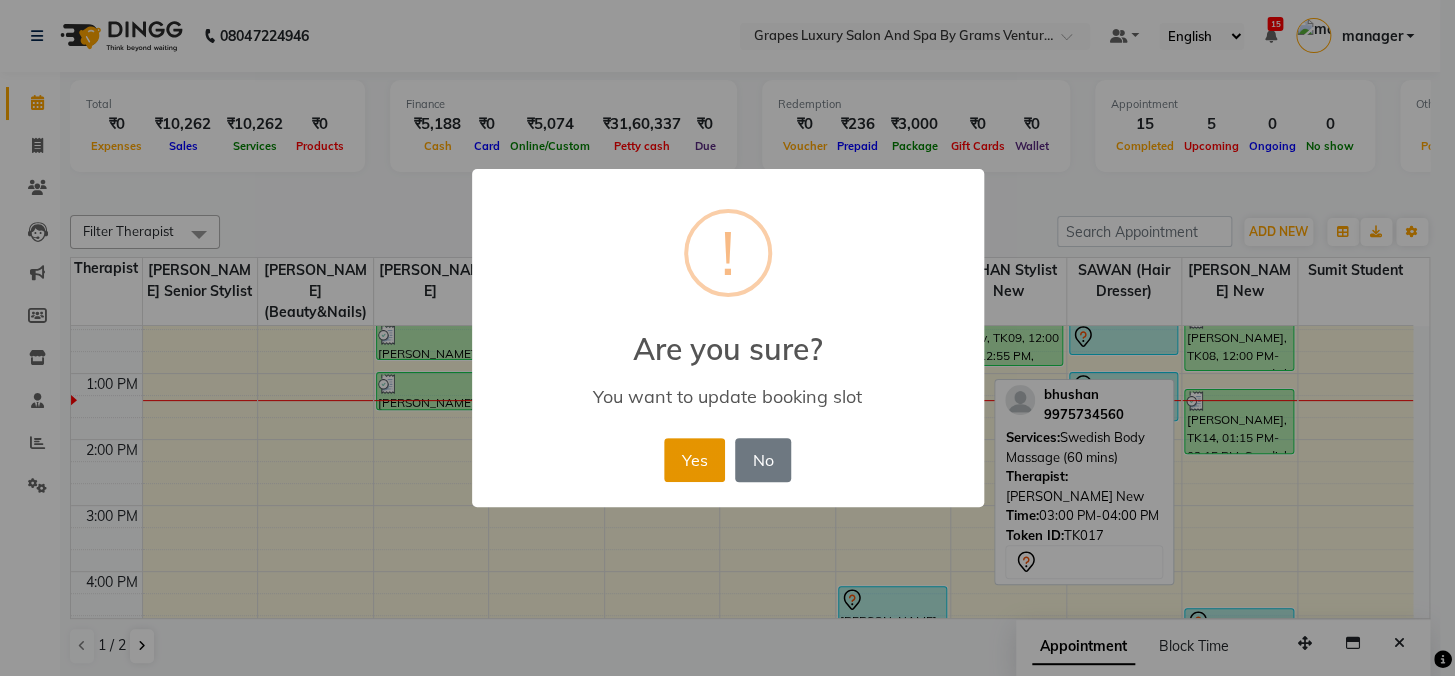 click on "Yes" at bounding box center (694, 460) 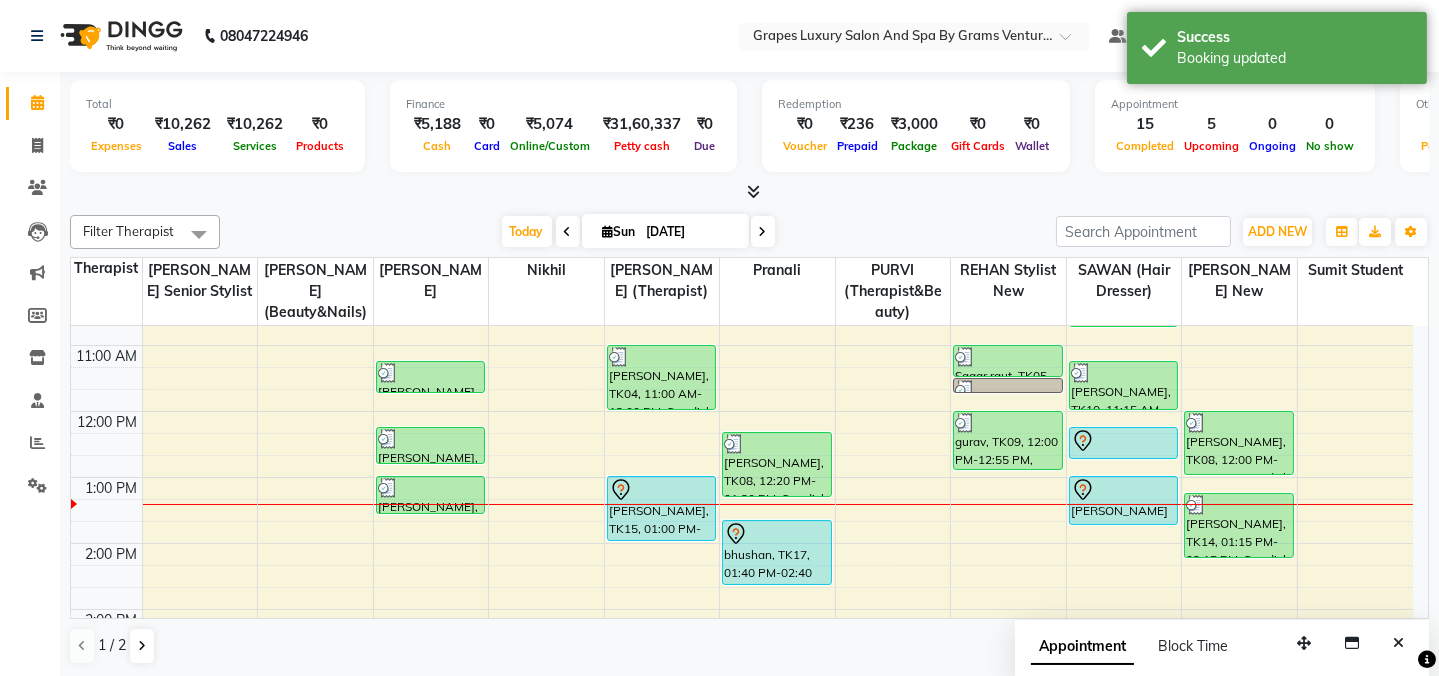 scroll, scrollTop: 234, scrollLeft: 0, axis: vertical 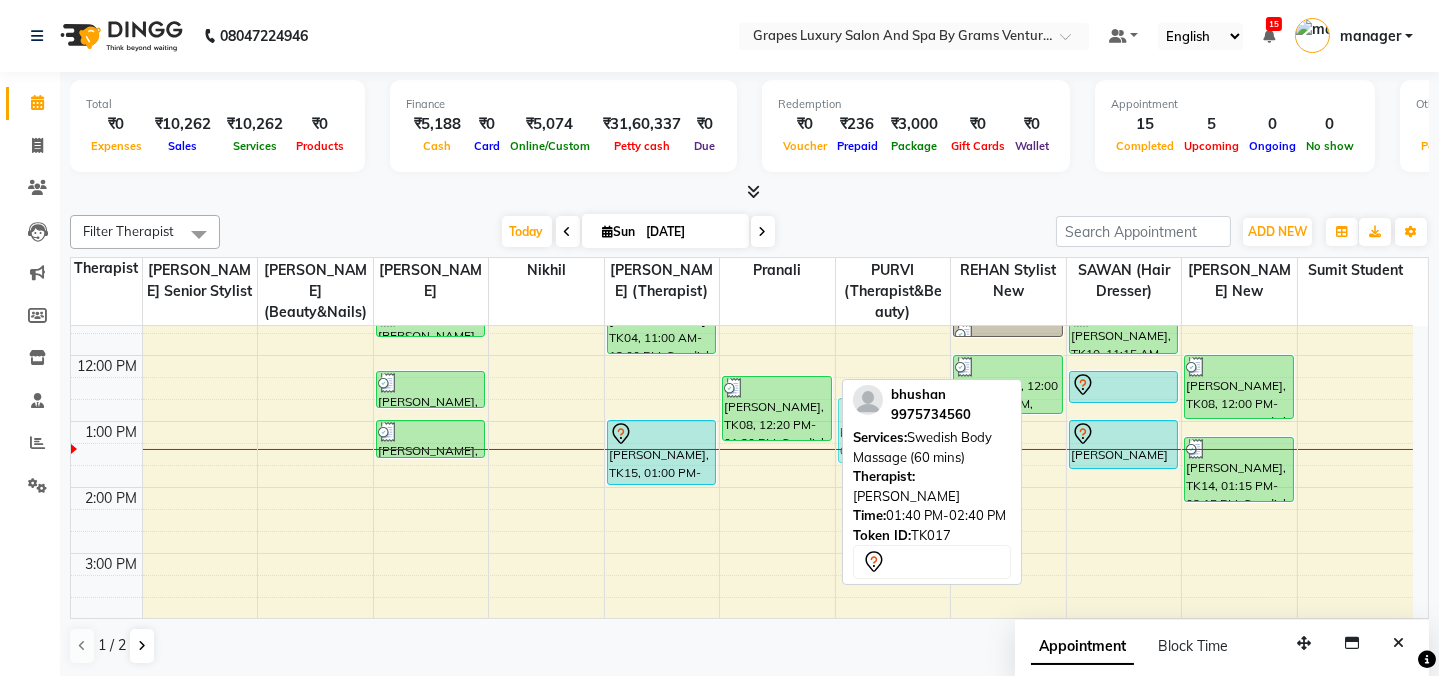 drag, startPoint x: 763, startPoint y: 488, endPoint x: 899, endPoint y: 416, distance: 153.88307 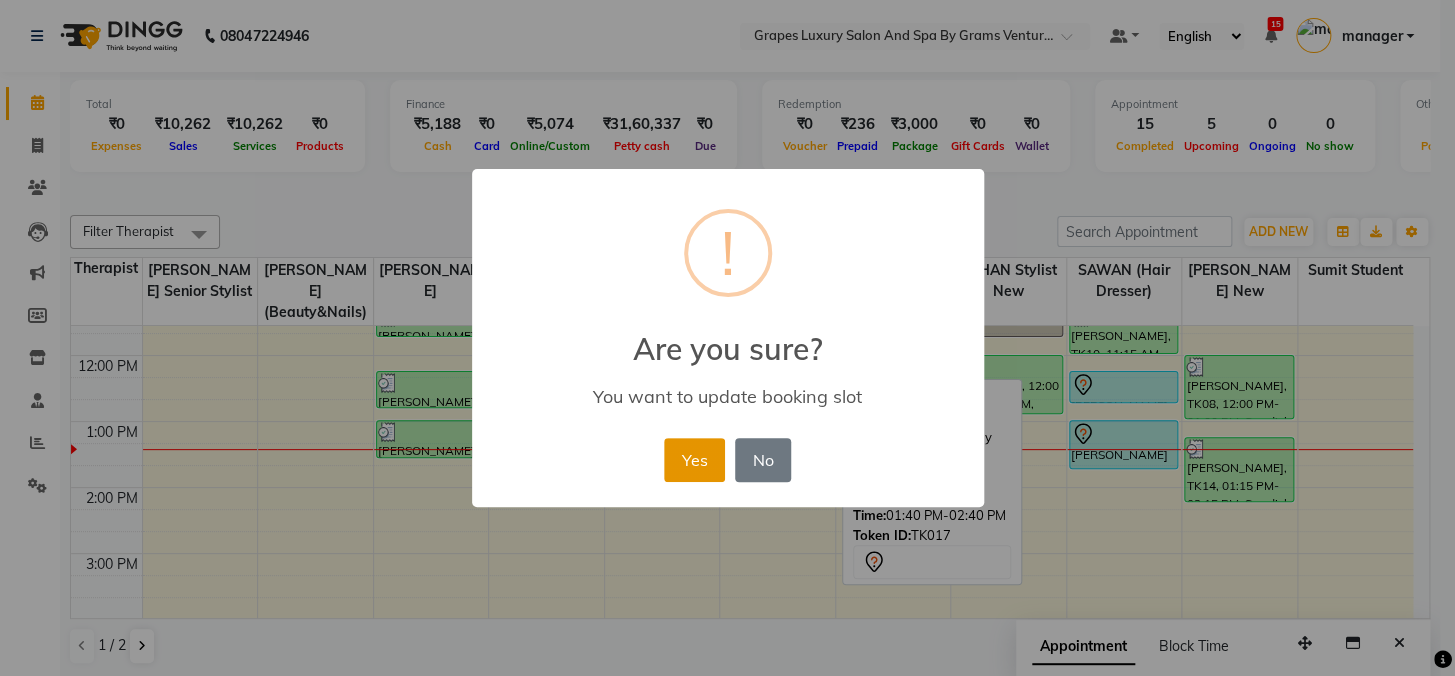 click on "Yes" at bounding box center [694, 460] 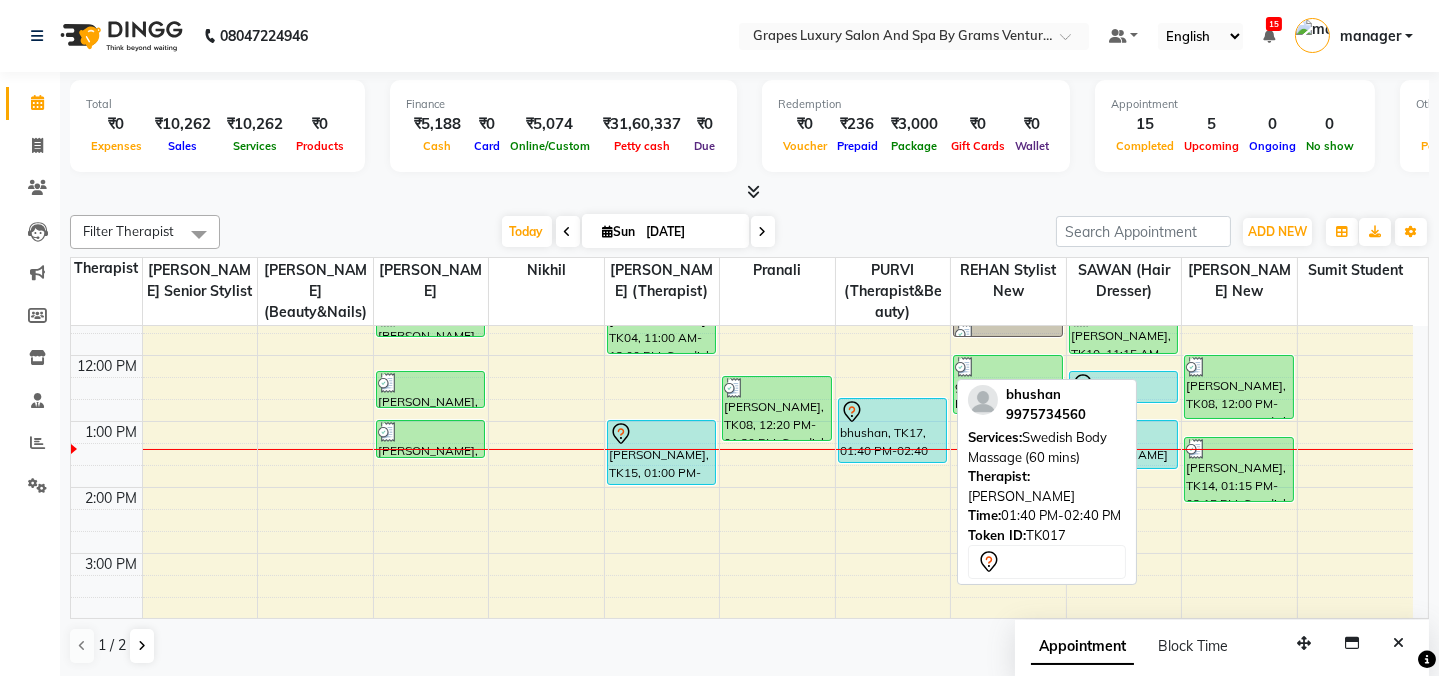 click at bounding box center [893, 412] 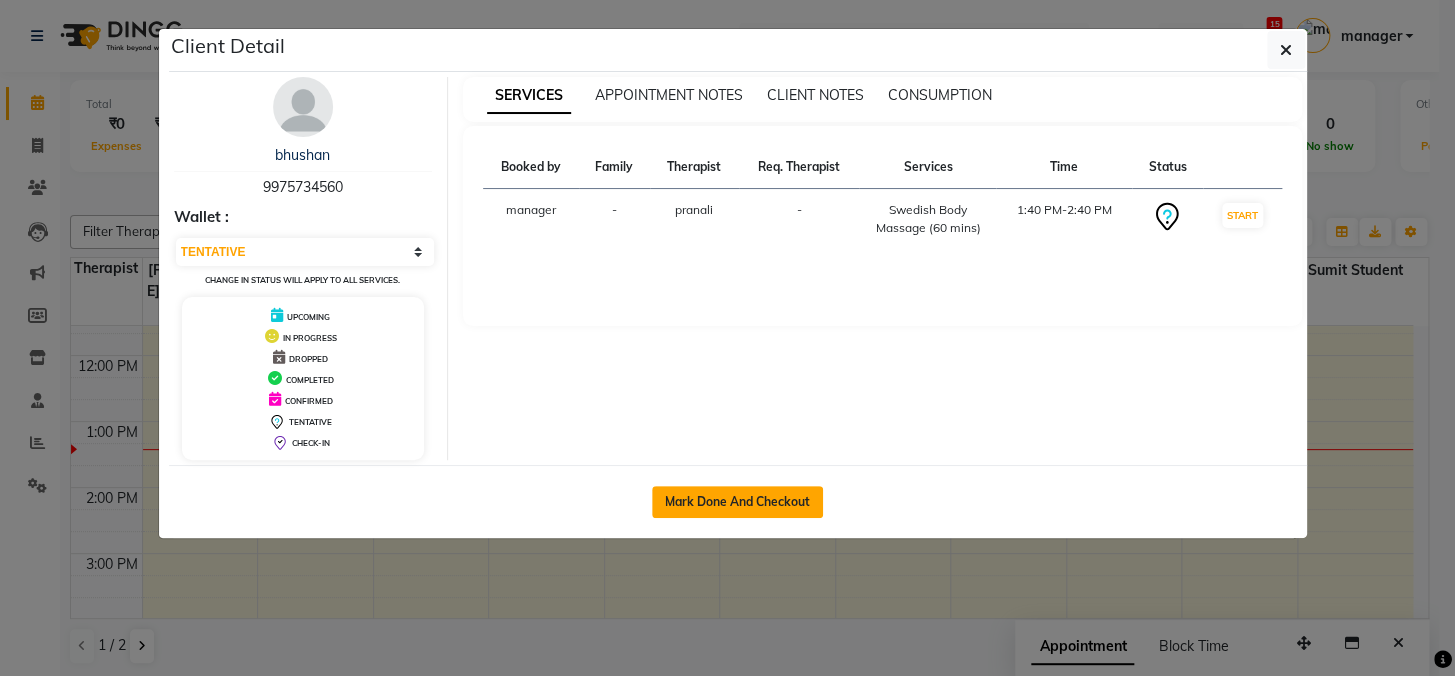 click on "Mark Done And Checkout" 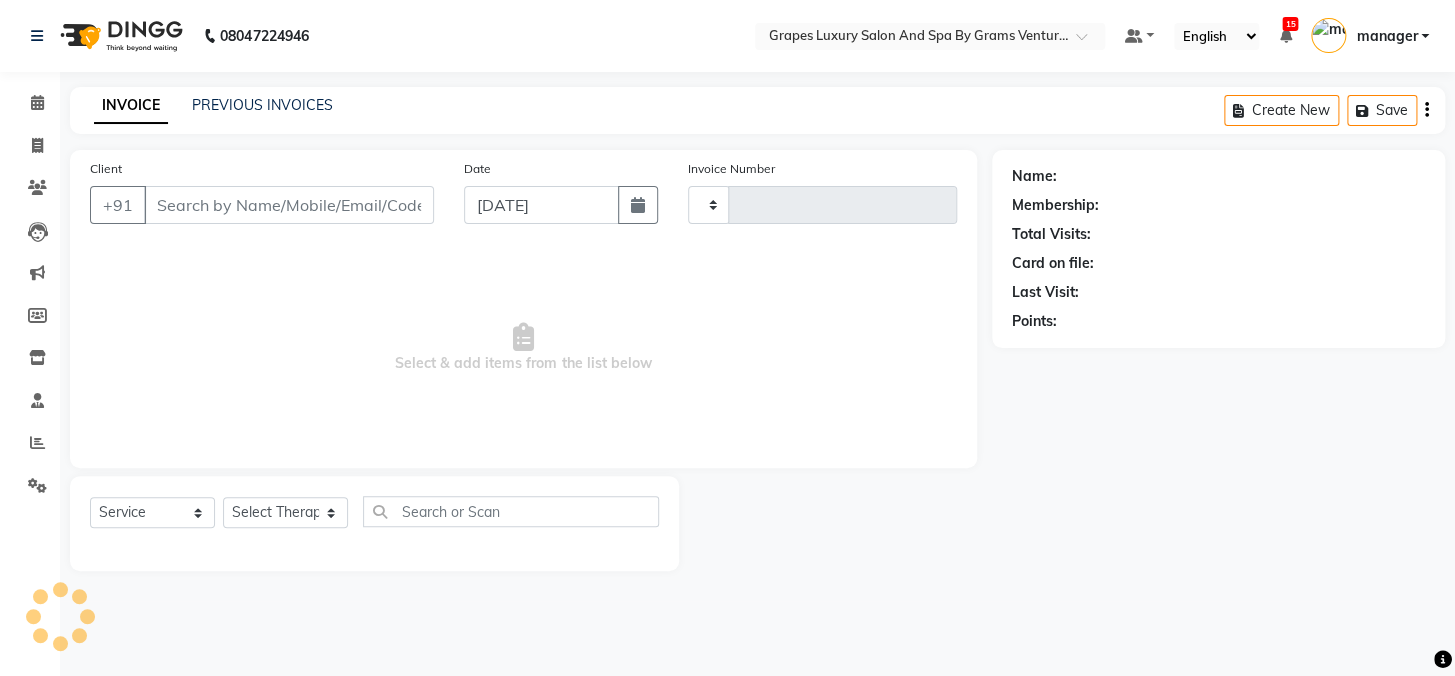 type on "1675" 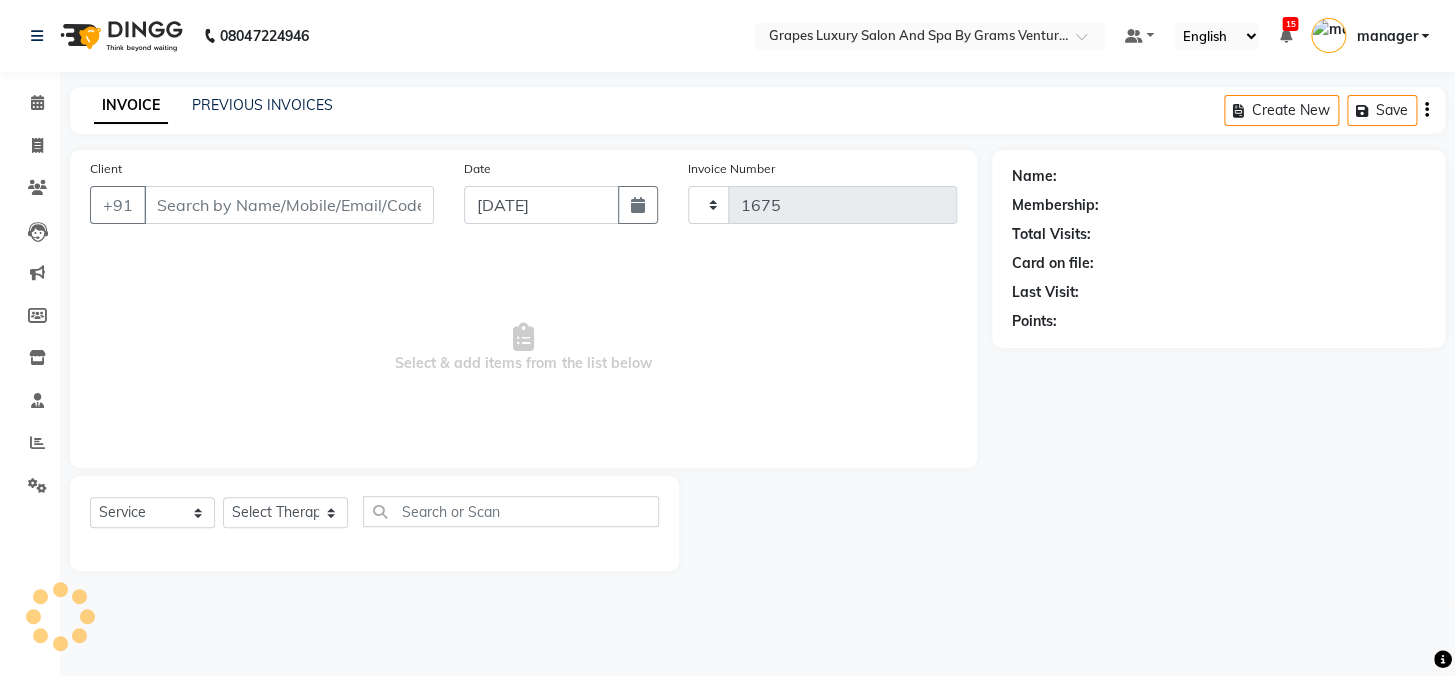 select on "3585" 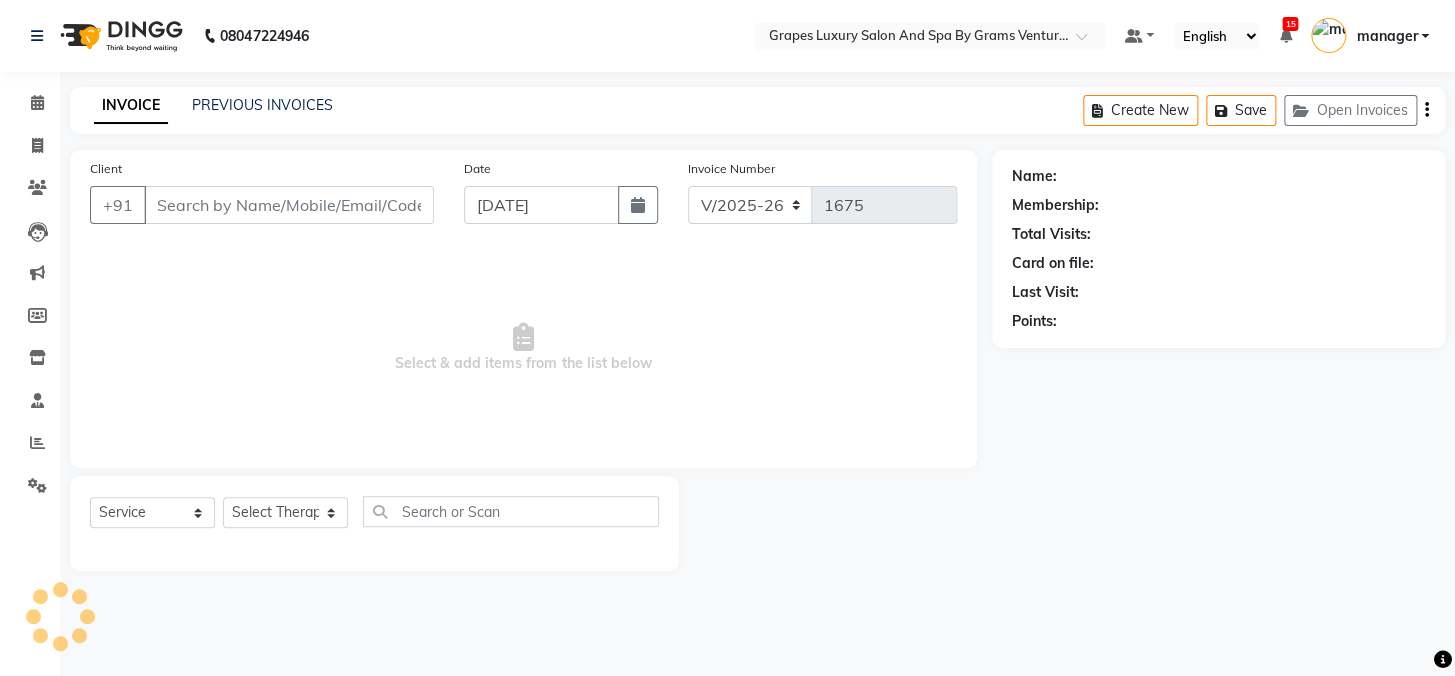 type on "9975734560" 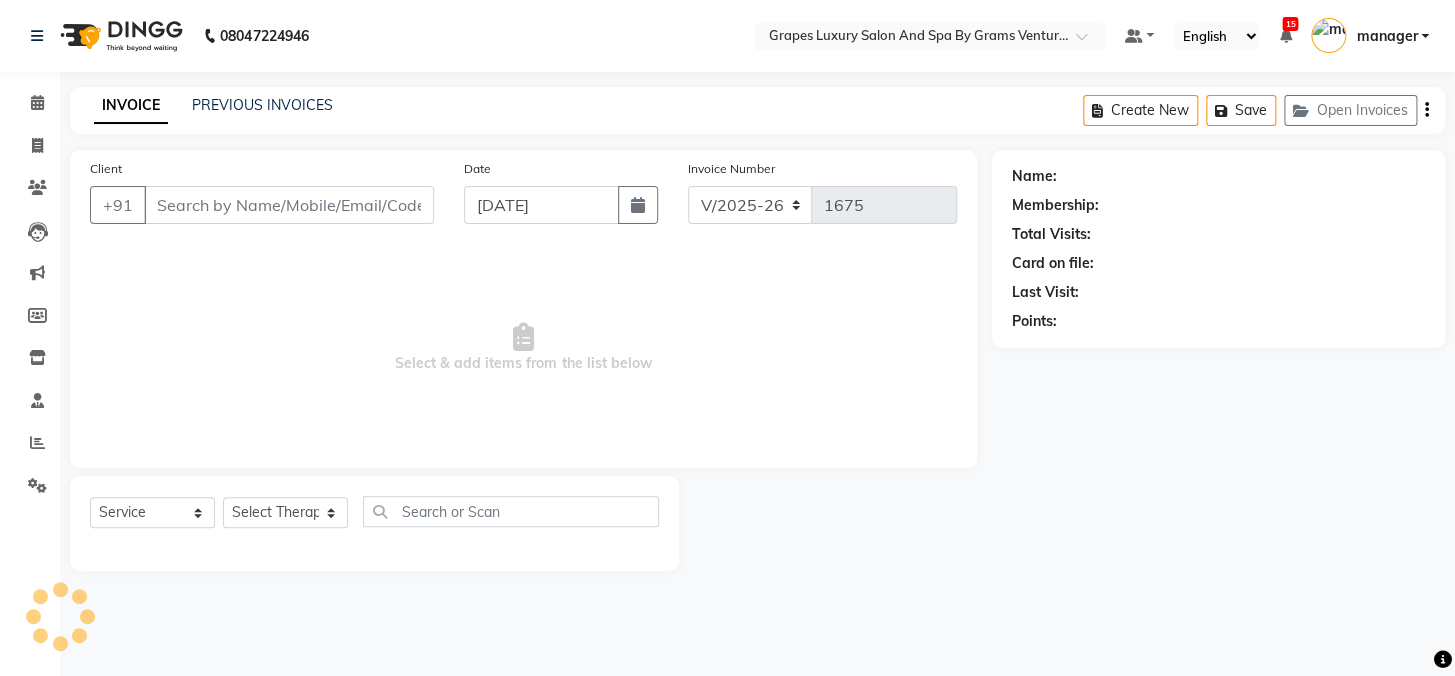 select on "79782" 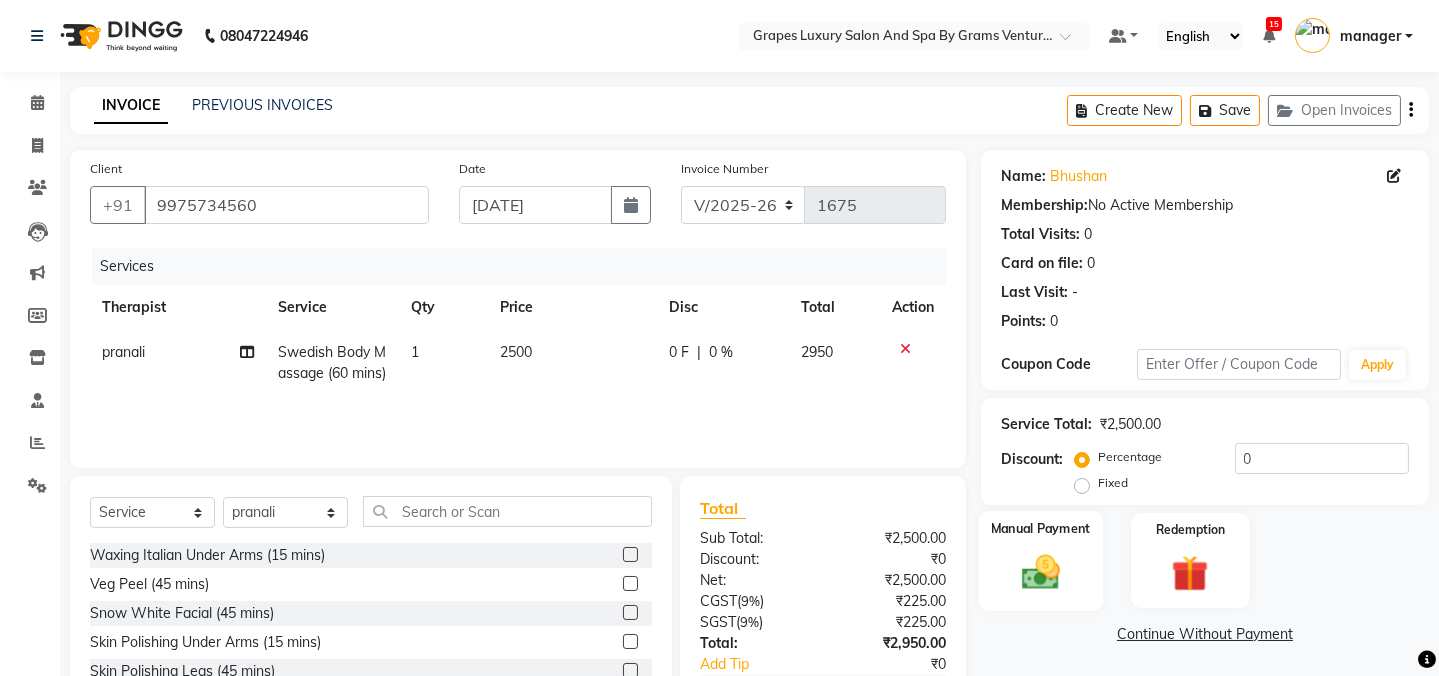 click on "Manual Payment" 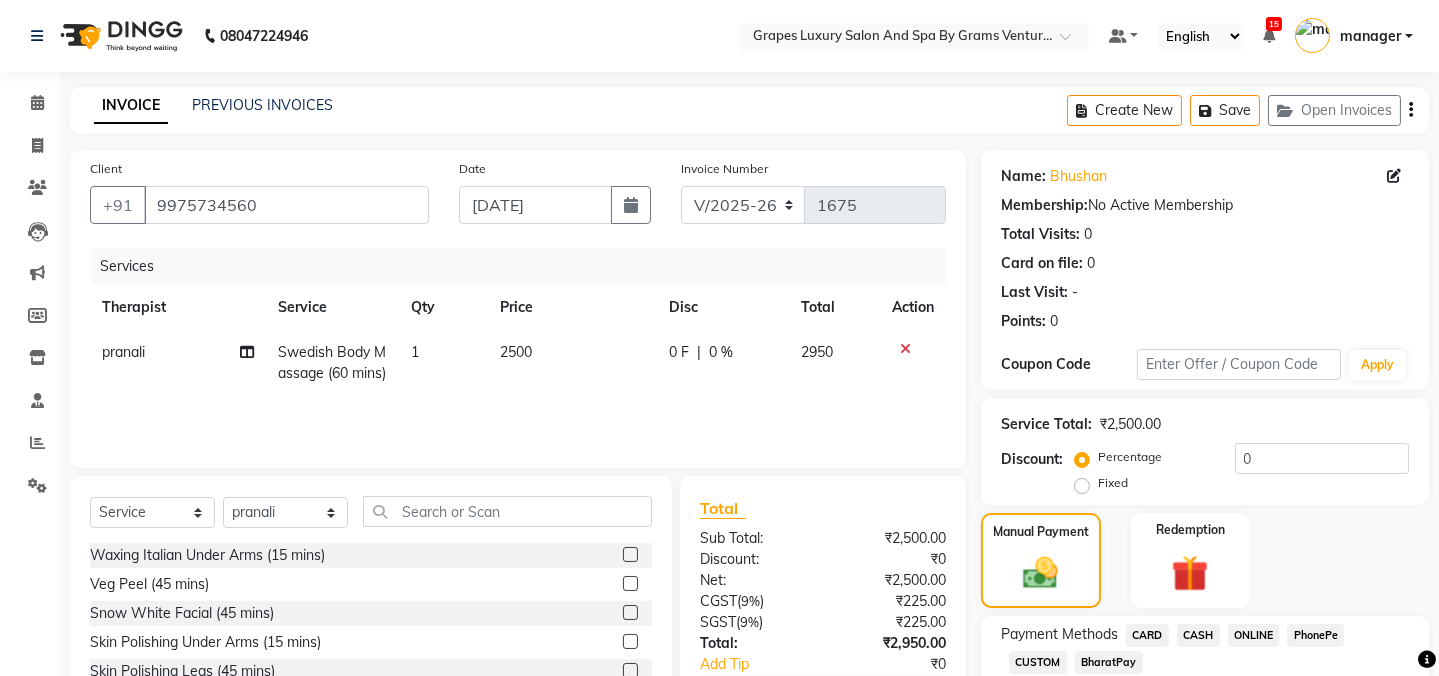 click on "CASH" 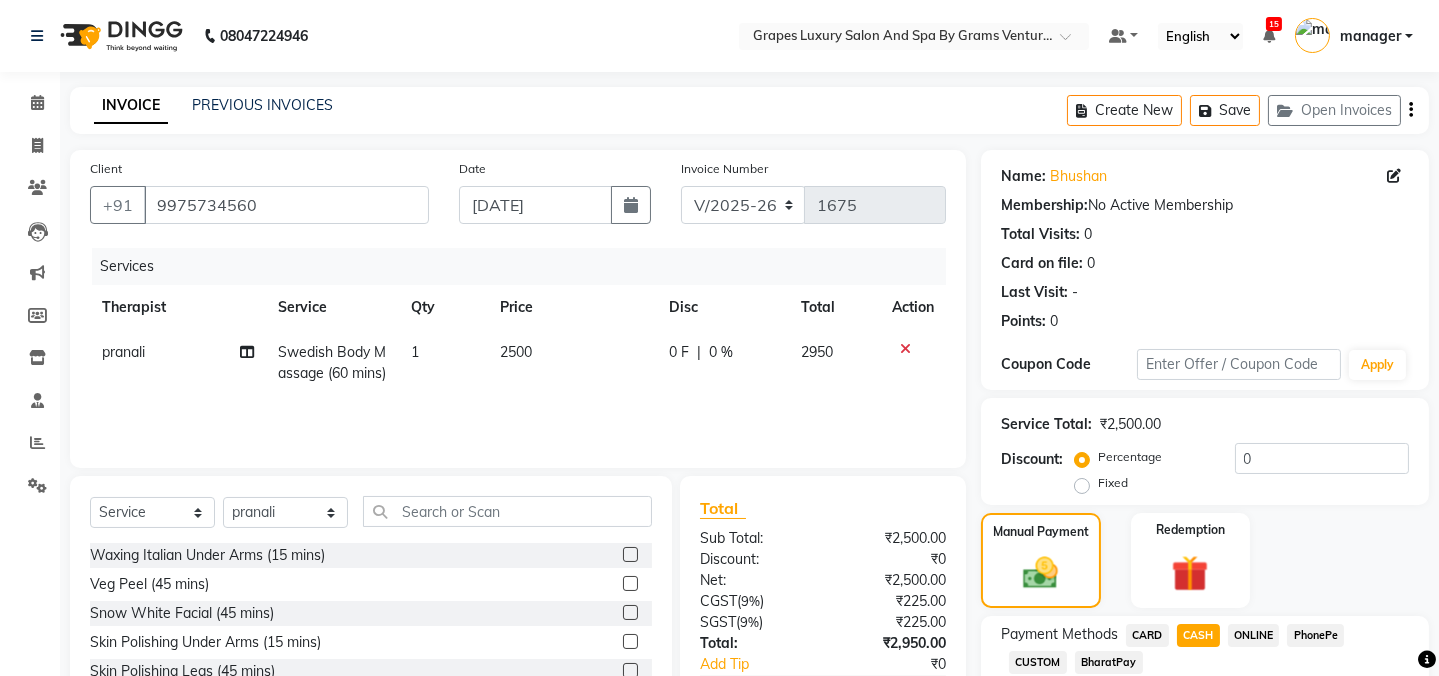 click on "Add Payment" 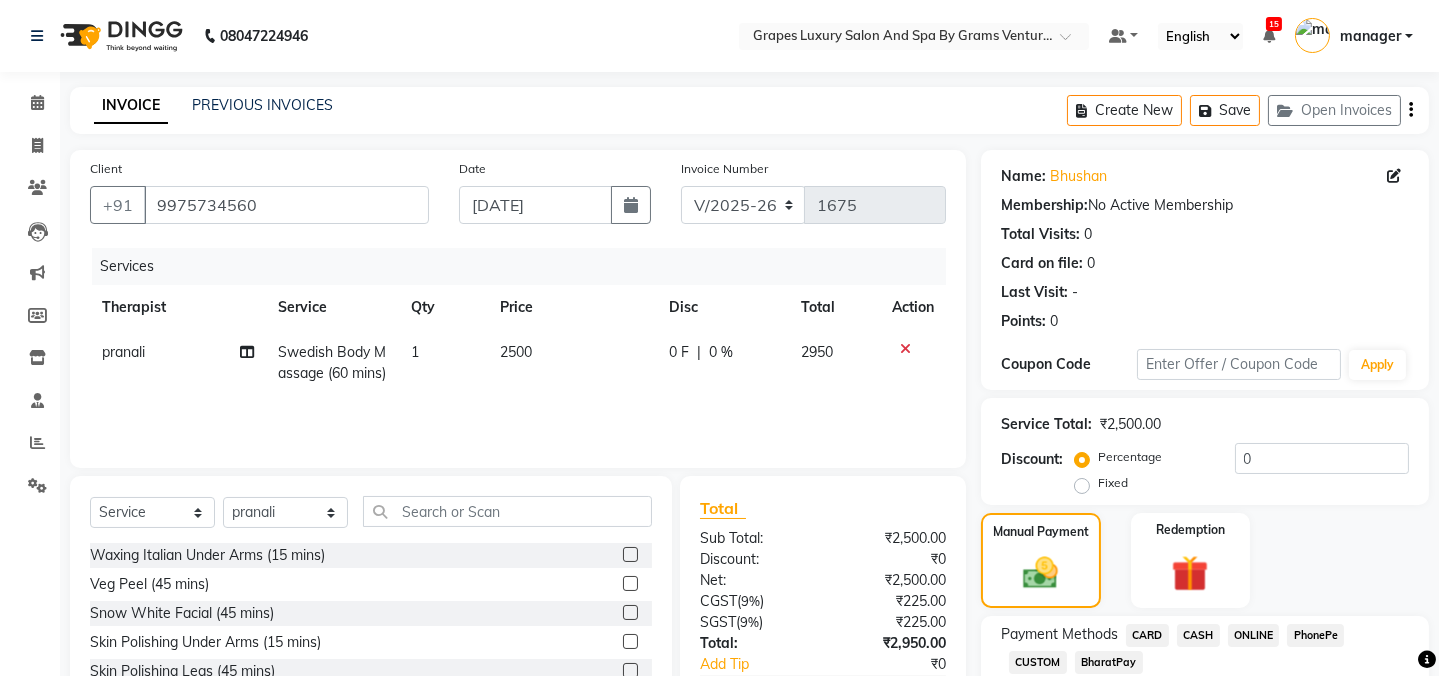 click 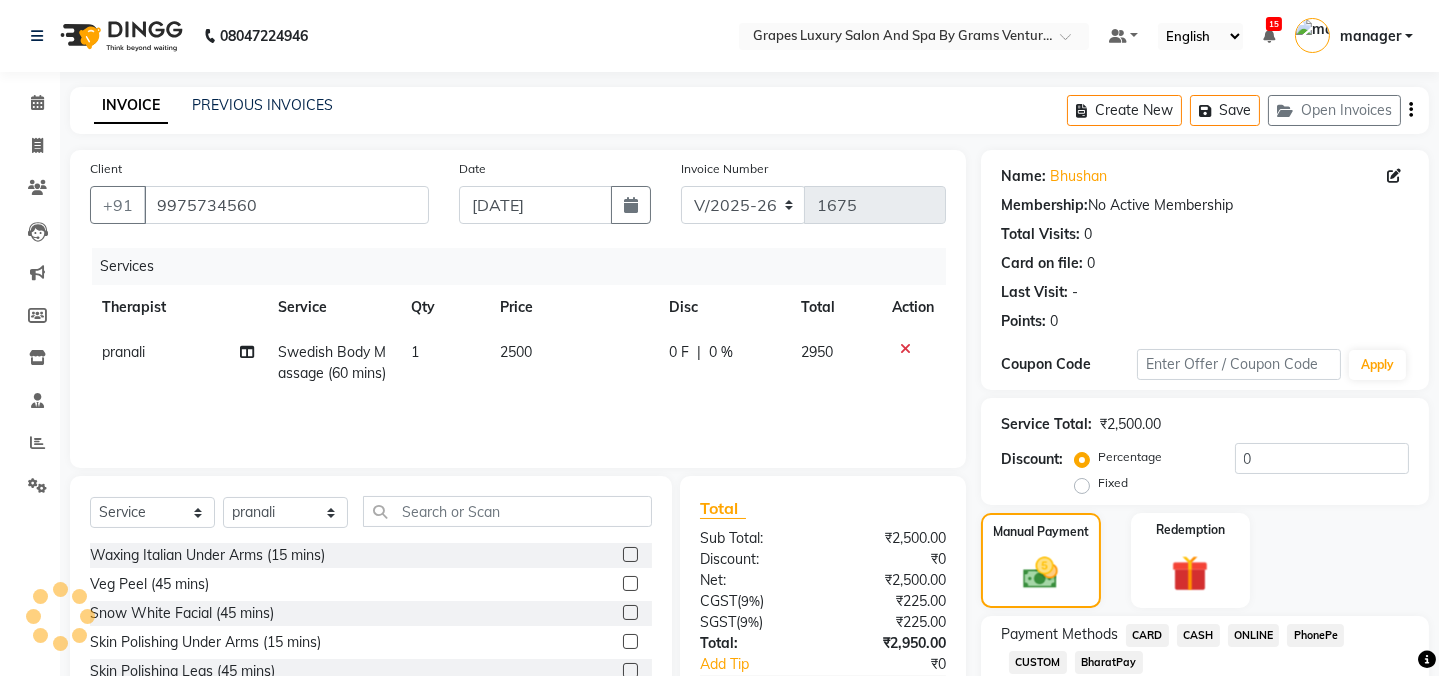 click 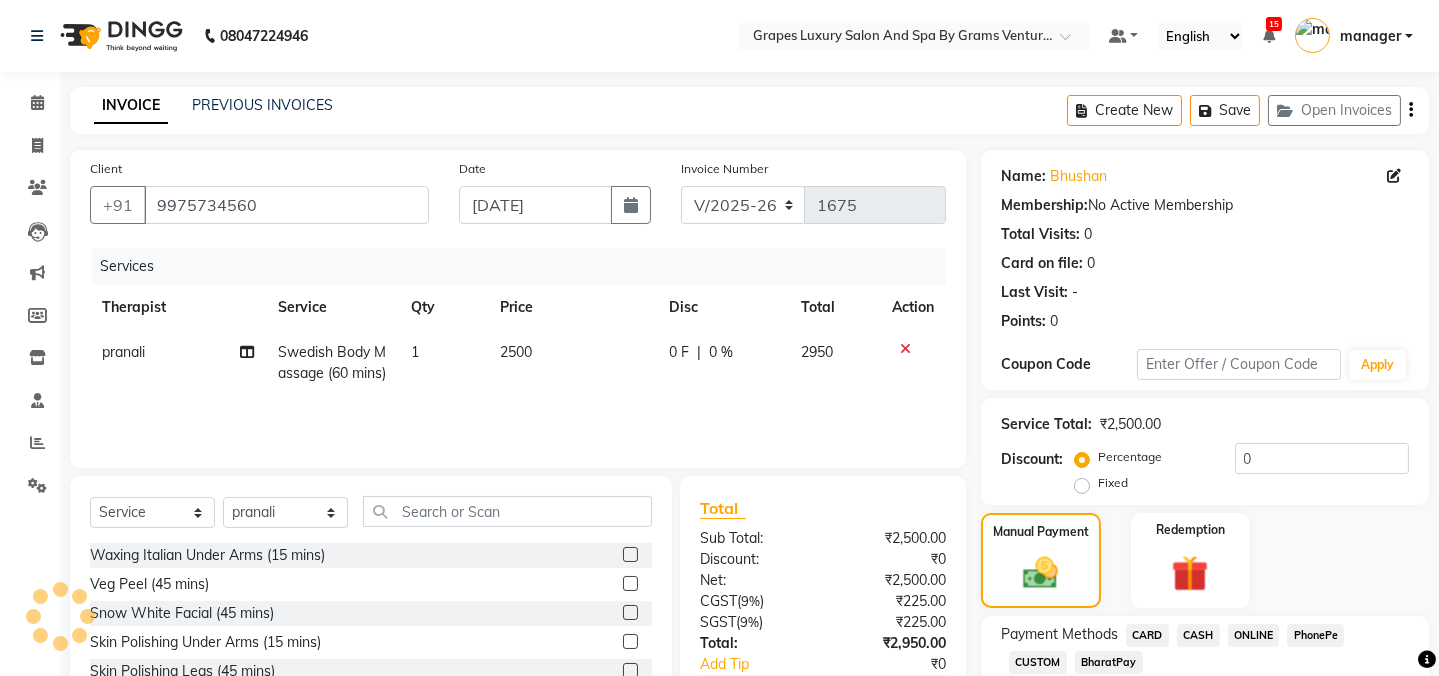 scroll, scrollTop: 242, scrollLeft: 0, axis: vertical 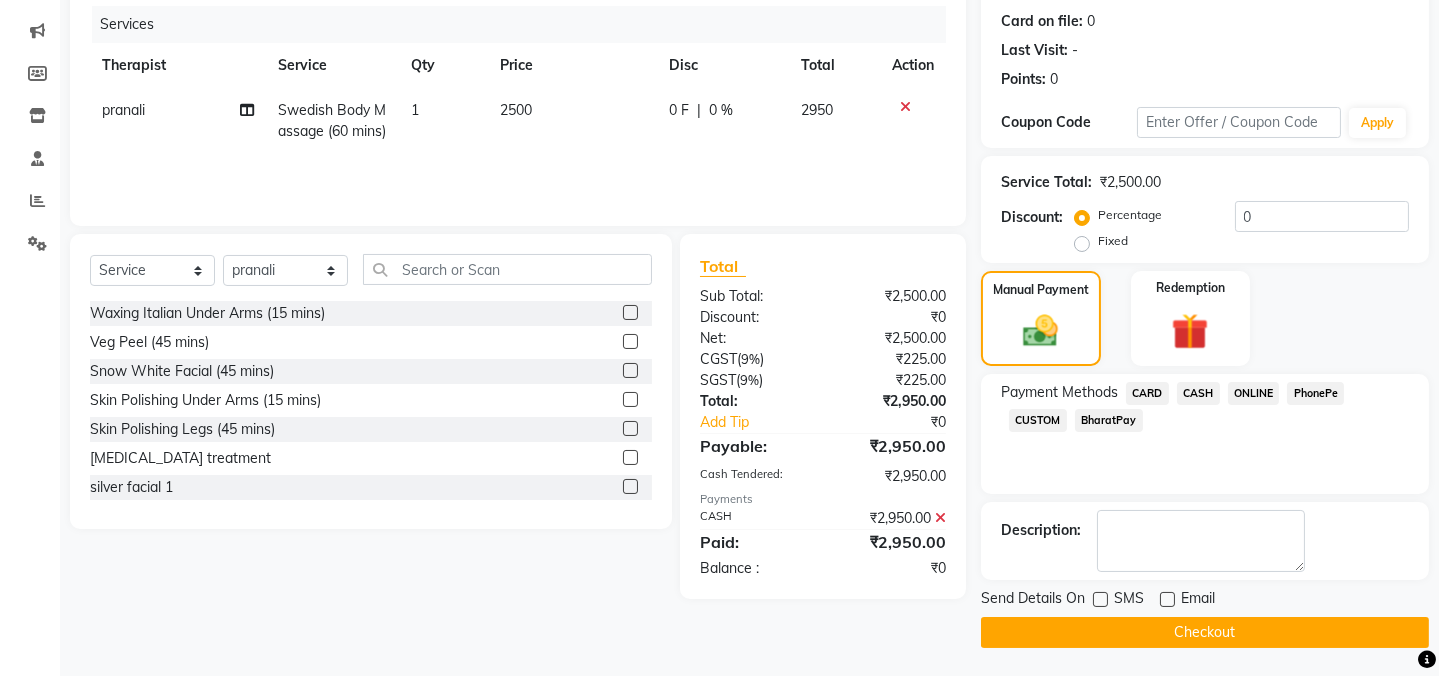 click on "Checkout" 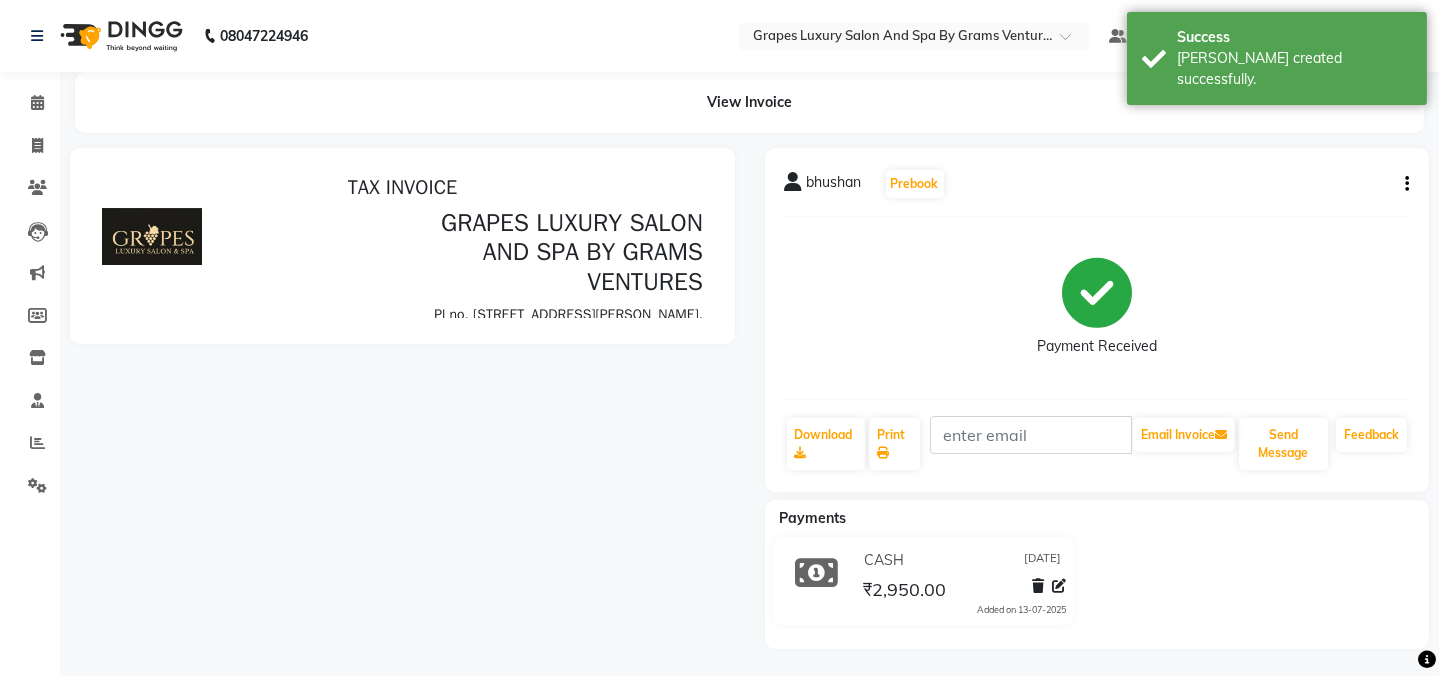 scroll, scrollTop: 0, scrollLeft: 0, axis: both 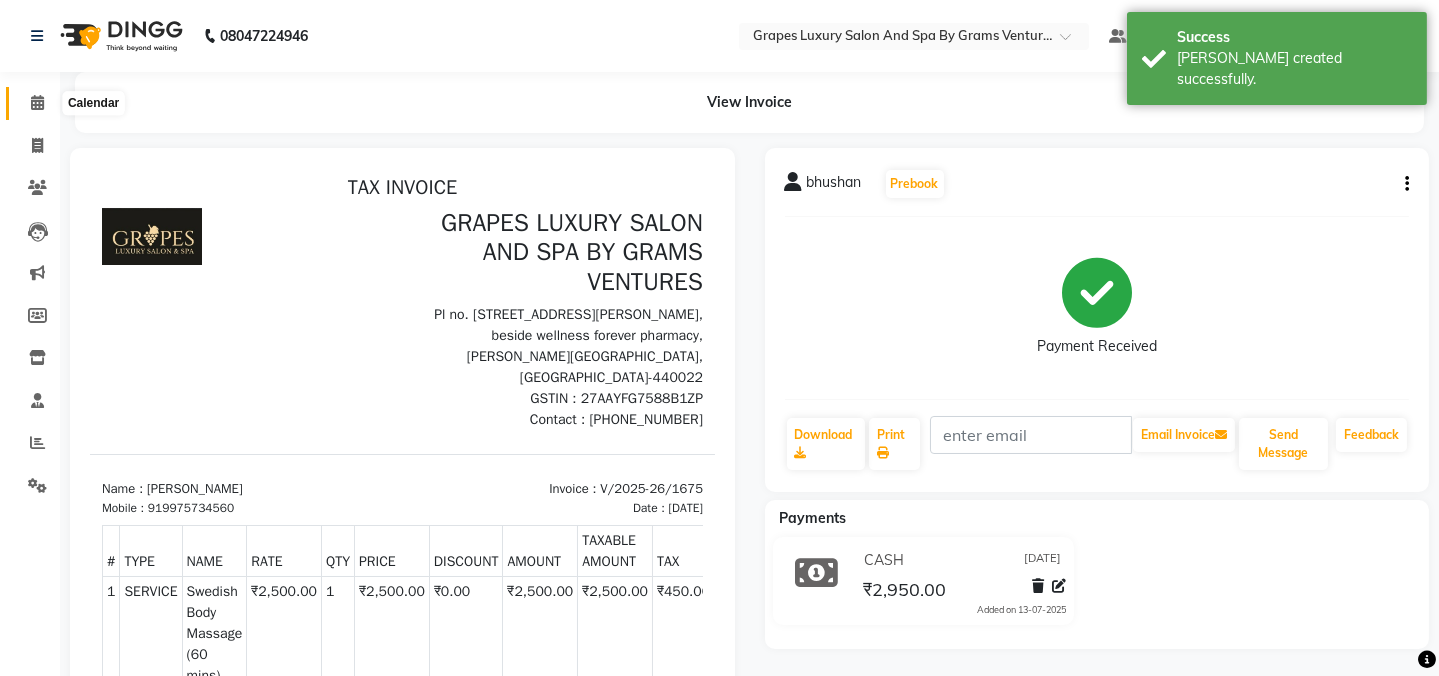 click 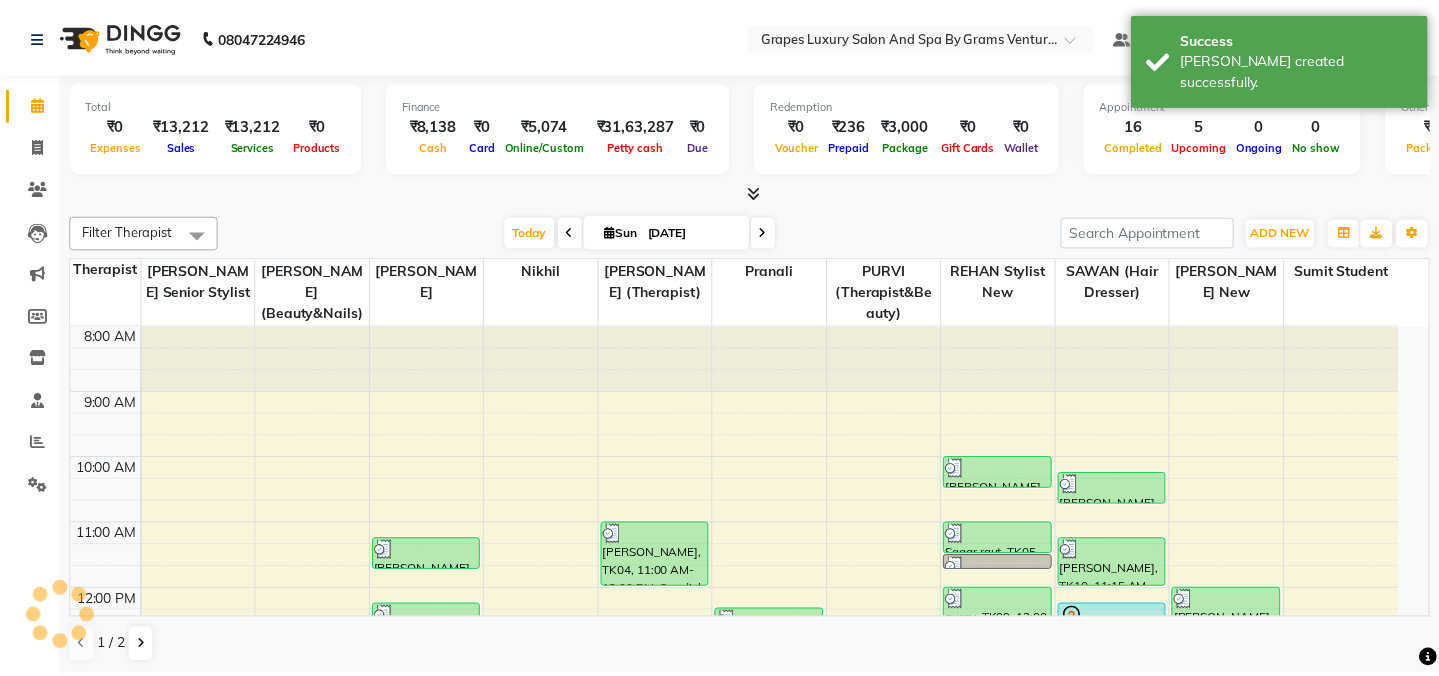 scroll, scrollTop: 0, scrollLeft: 0, axis: both 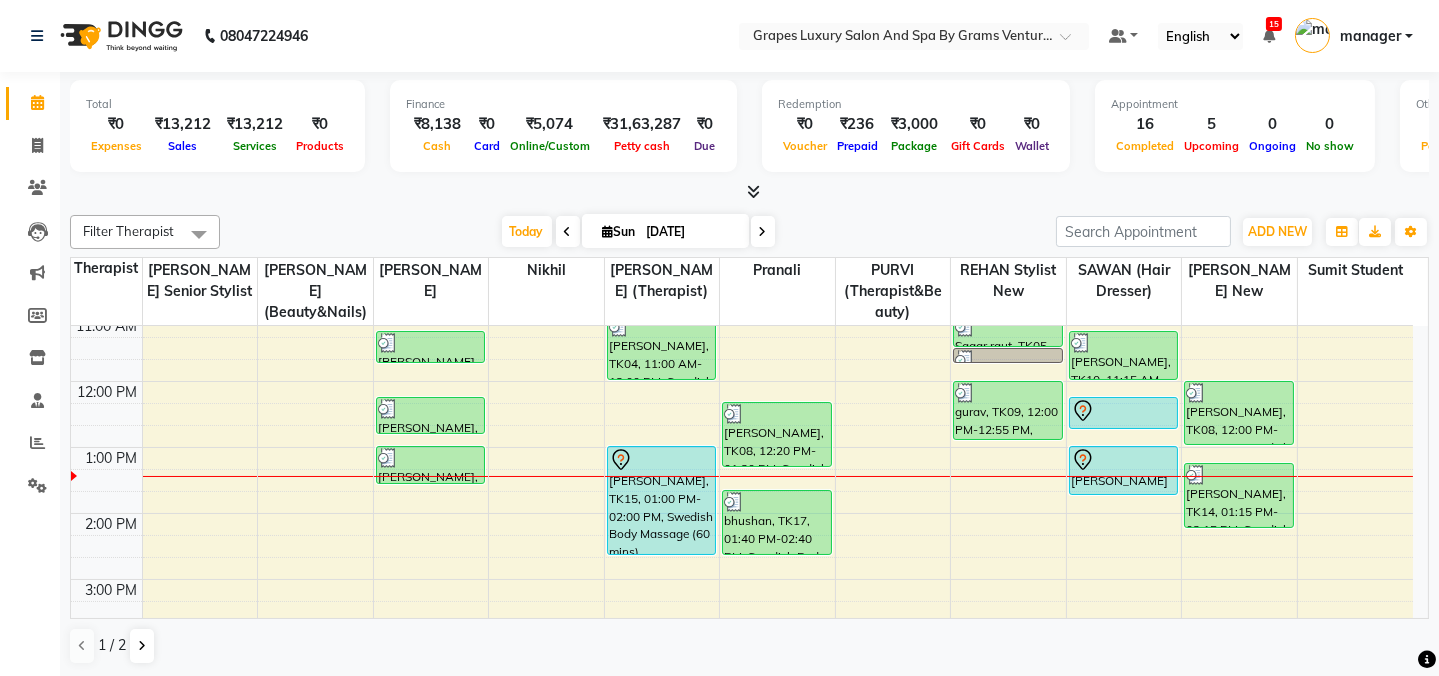 drag, startPoint x: 666, startPoint y: 507, endPoint x: 671, endPoint y: 536, distance: 29.427877 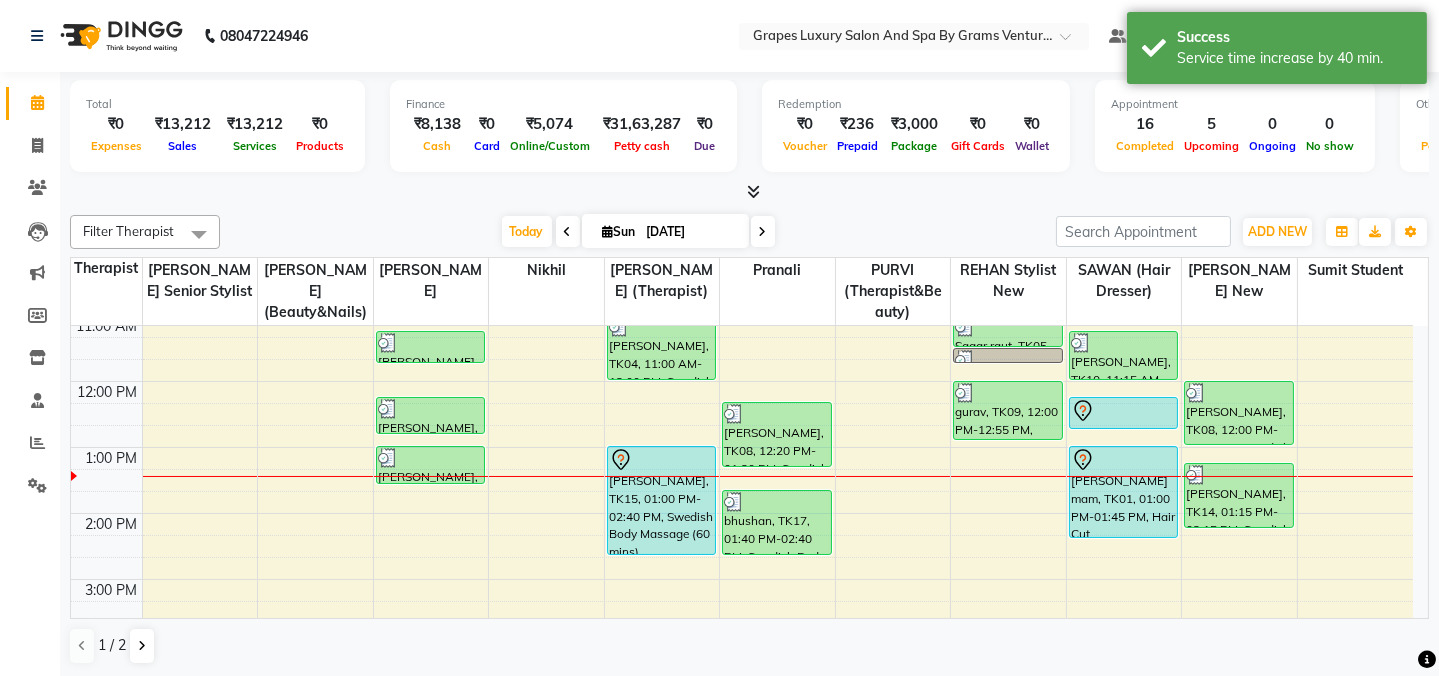 drag, startPoint x: 1114, startPoint y: 490, endPoint x: 1111, endPoint y: 549, distance: 59.07622 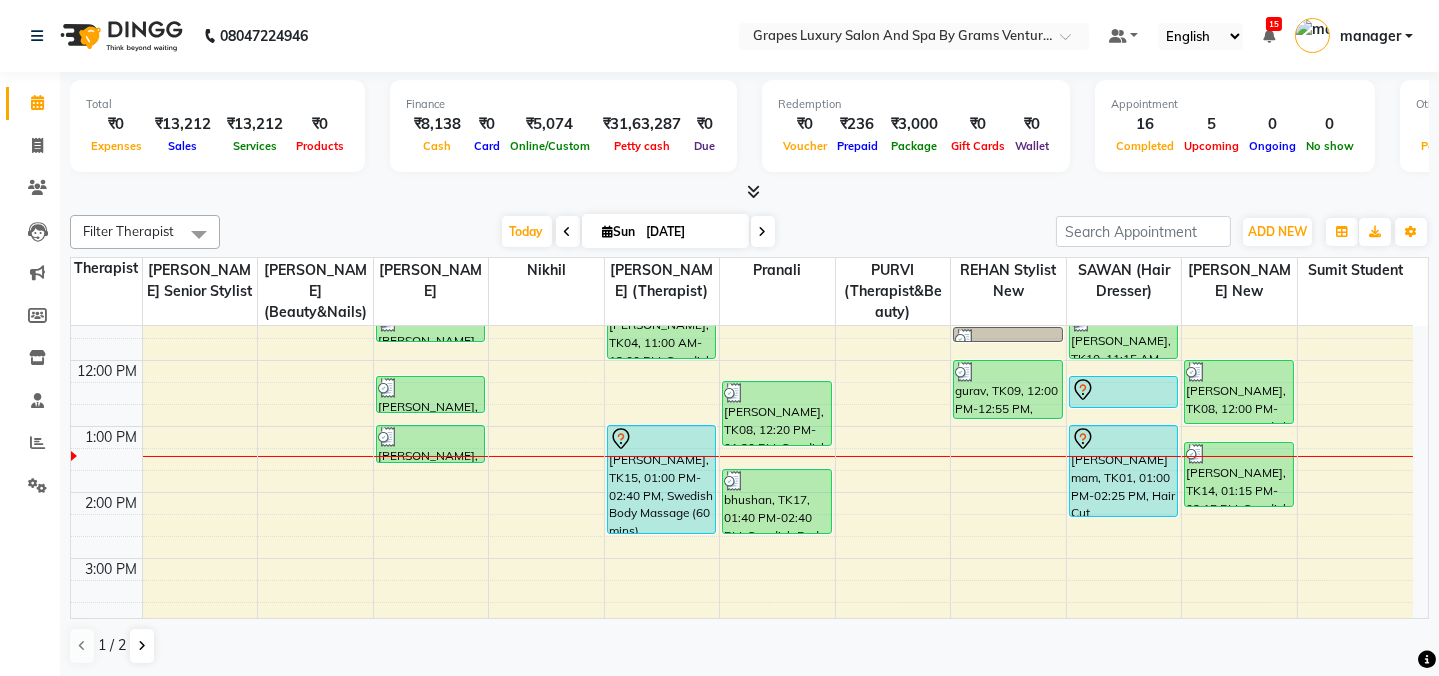 scroll, scrollTop: 237, scrollLeft: 0, axis: vertical 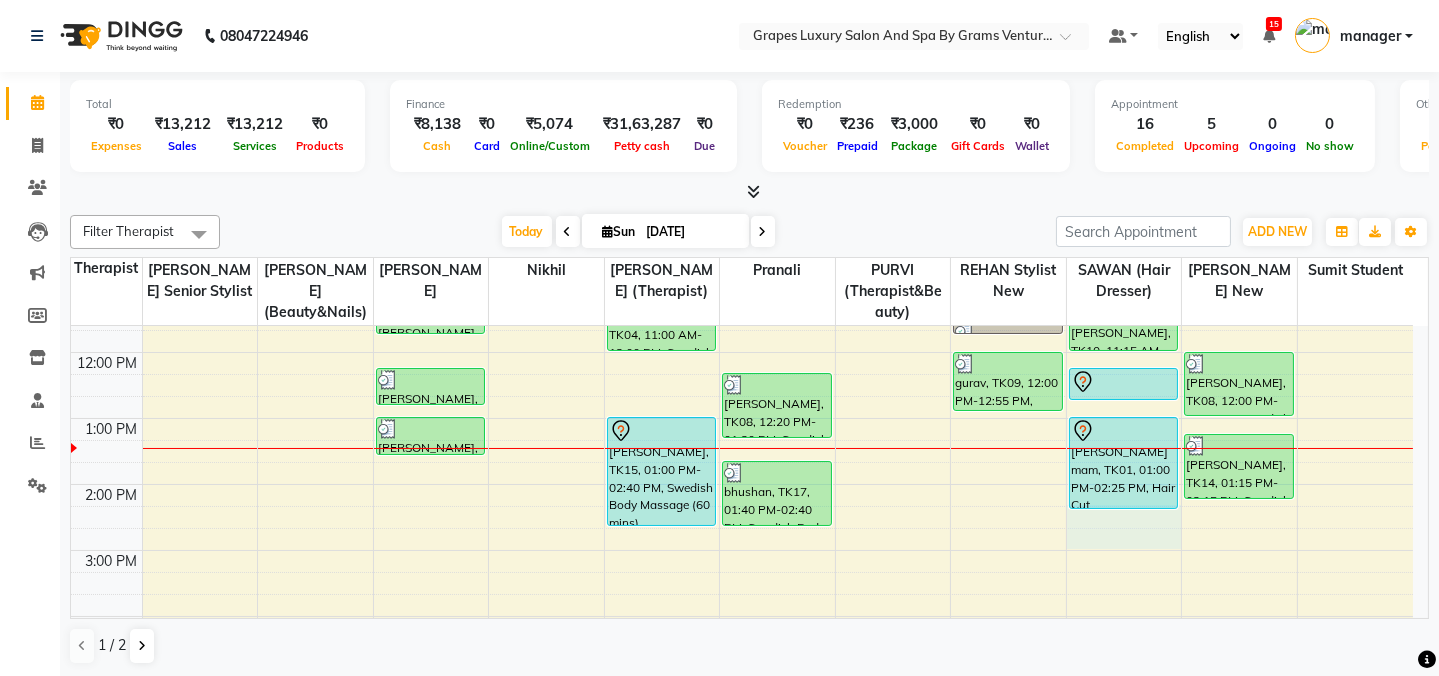 click on "8:00 AM 9:00 AM 10:00 AM 11:00 AM 12:00 PM 1:00 PM 2:00 PM 3:00 PM 4:00 PM 5:00 PM 6:00 PM 7:00 PM 8:00 PM     akash bhandar, TK07, 11:15 AM-11:45 AM, Hair Cut Male (30 mins)     Pradeep Agrawal, TK12, 12:15 PM-12:50 PM, Shampoo & Conditioning With Natural Styling ( Male ) (15 mins)     Pradeep Agrawal, TK12, 01:00 PM-01:35 PM, Beard Trimming (15 mins)     rajesh sir, TK04, 11:00 AM-12:00 PM, Swedish Body Massage (60 mins)             jay, TK15, 01:00 PM-02:40 PM, Swedish Body Massage (60 mins)     Ganesh Sir, TK08, 12:20 PM-01:20 PM, Swedish Body Massage (60 mins)     bhushan, TK17, 01:40 PM-02:40 PM, Swedish Body Massage (60 mins)             jatin, TK02, 04:15 PM-05:15 PM, Swedish Body Massage (60 mins)     Aniket sir, TK03, 10:00 AM-10:30 AM, Hair Cut Male (30 mins)     Sagar raut, TK05, 11:00 AM-11:30 AM, Hair Cut Male (30 mins)     Sagar raut, TK05, 11:30 AM-11:45 AM, Shaving (15 mins)     gurav, TK09, 12:00 PM-12:55 PM, Beard Trimming (15 mins)" at bounding box center [742, 517] 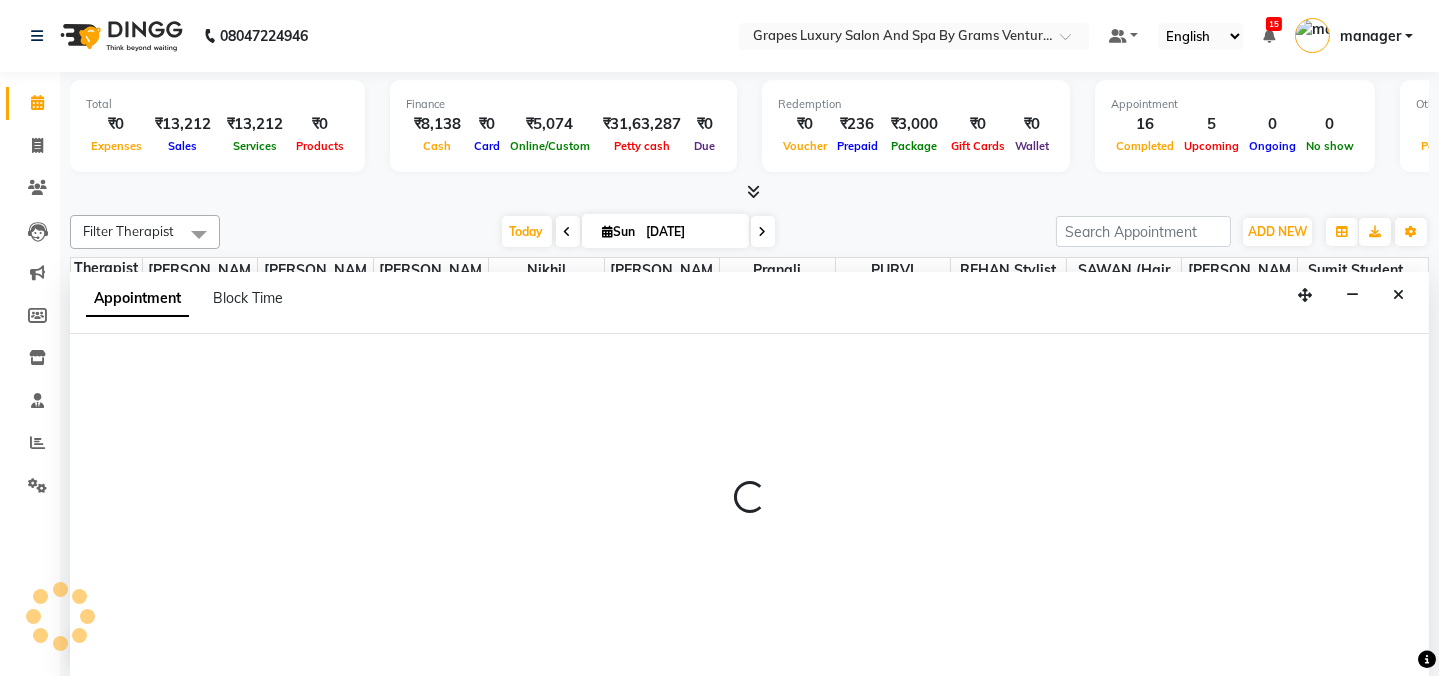 select on "41130" 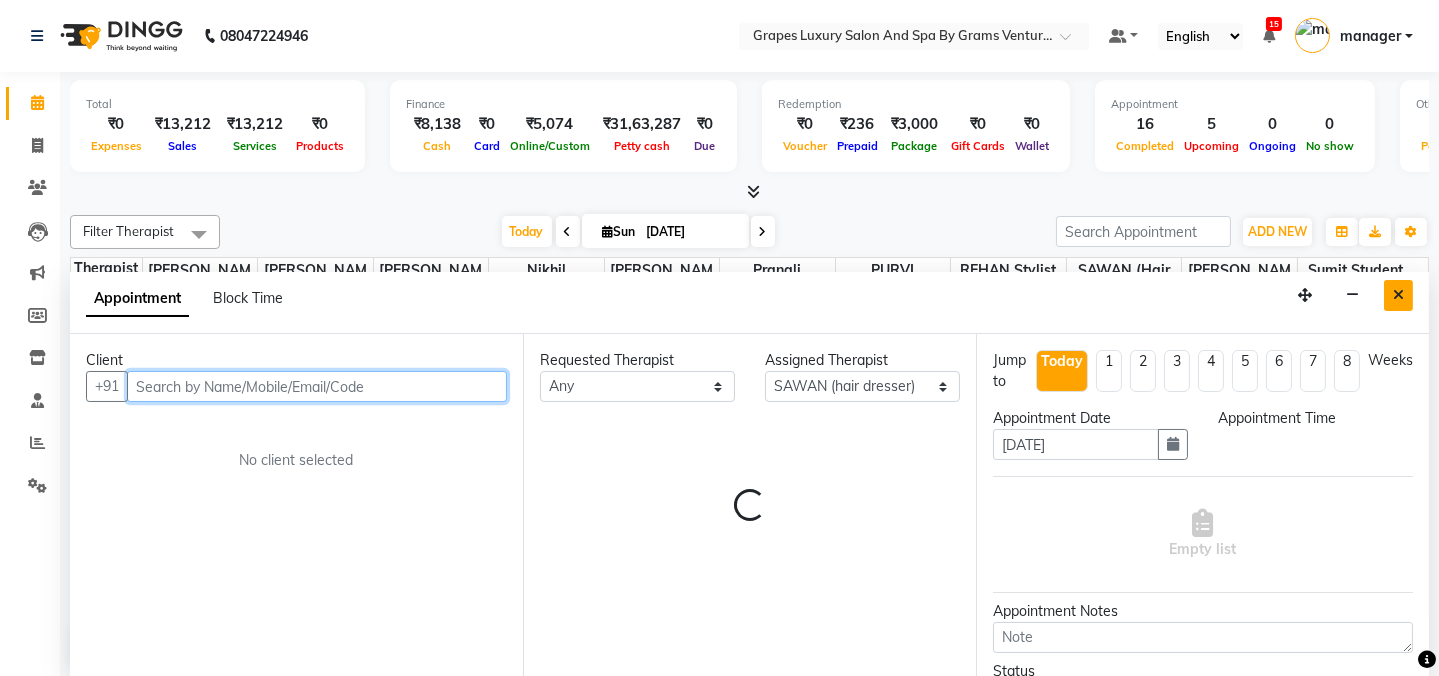 scroll, scrollTop: 0, scrollLeft: 0, axis: both 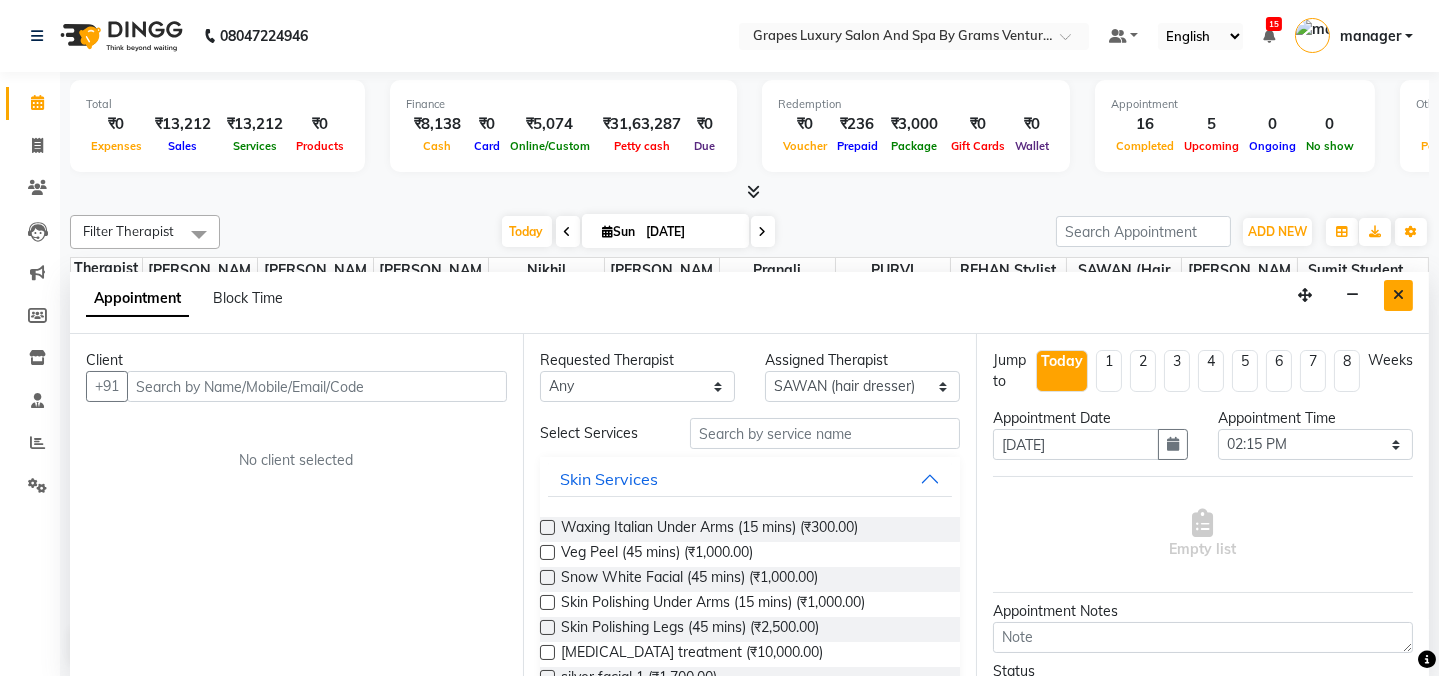 click at bounding box center (1398, 295) 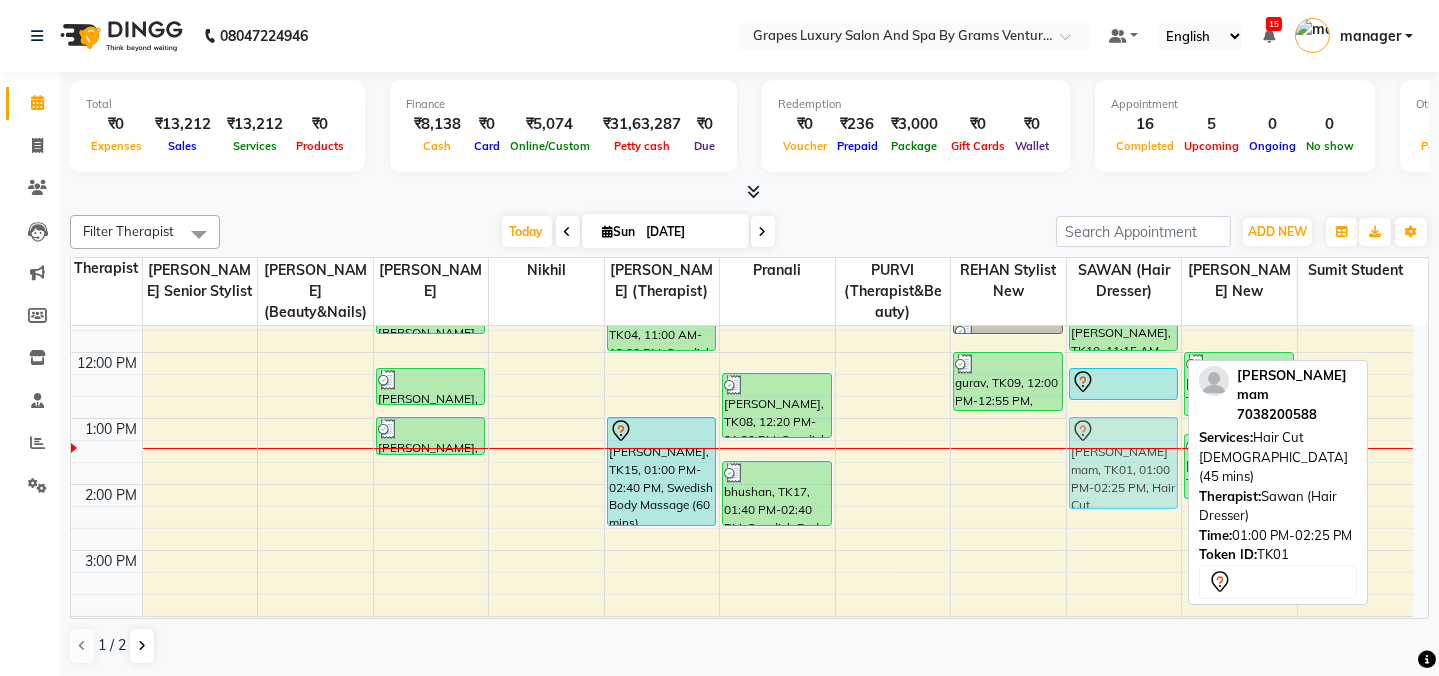 click on "ashish deshkar, TK06, 10:15 AM-10:45 AM, Hair Cut Male (30 mins)     priyanka waghodkar, TK10, 11:15 AM-12:00 PM, Hair Cut Female (45 mins)             palash kurade, TK13, 12:15 PM-12:45 PM, Hair Cut Male (30 mins)             khushabu mam, TK01, 01:00 PM-02:25 PM, Hair Cut Female (45 mins)             khushabu mam, TK01, 01:00 PM-02:25 PM, Hair Cut Female (45 mins)" at bounding box center [1124, 517] 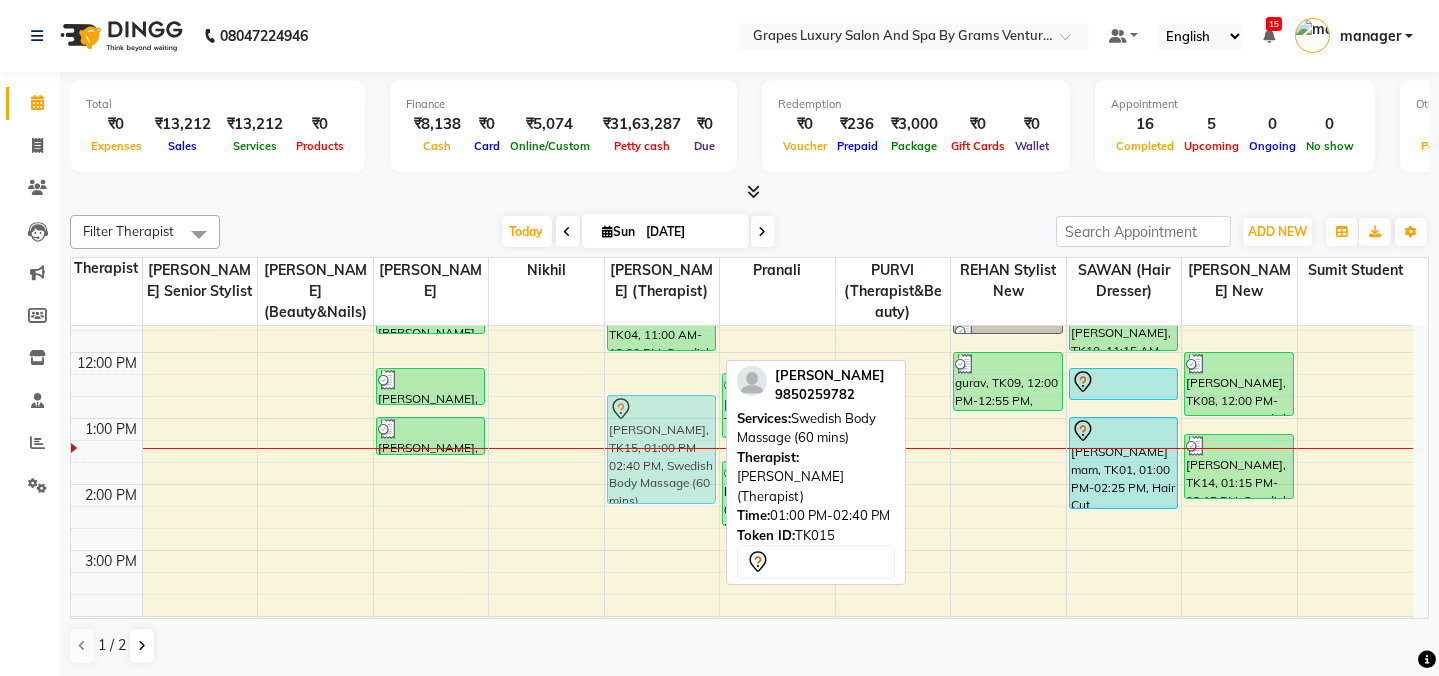 drag, startPoint x: 666, startPoint y: 459, endPoint x: 670, endPoint y: 434, distance: 25.317978 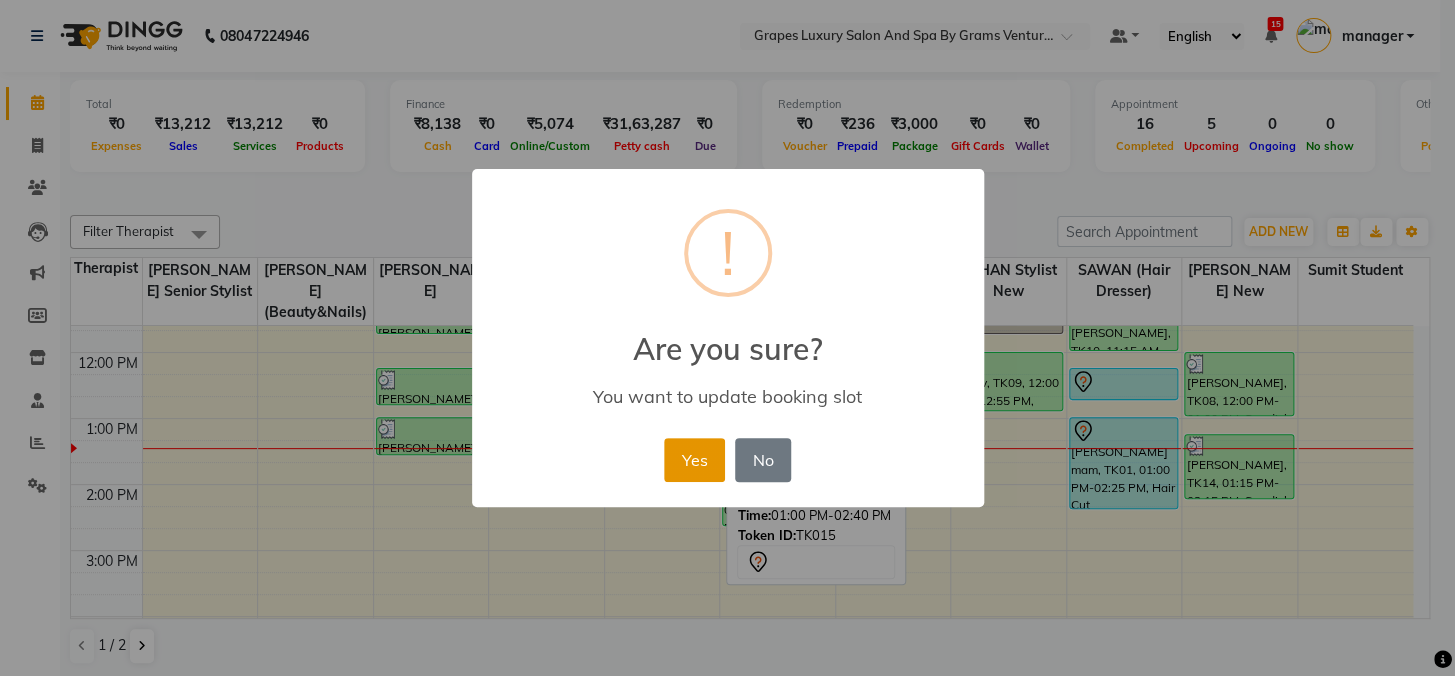 click on "Yes" at bounding box center (694, 460) 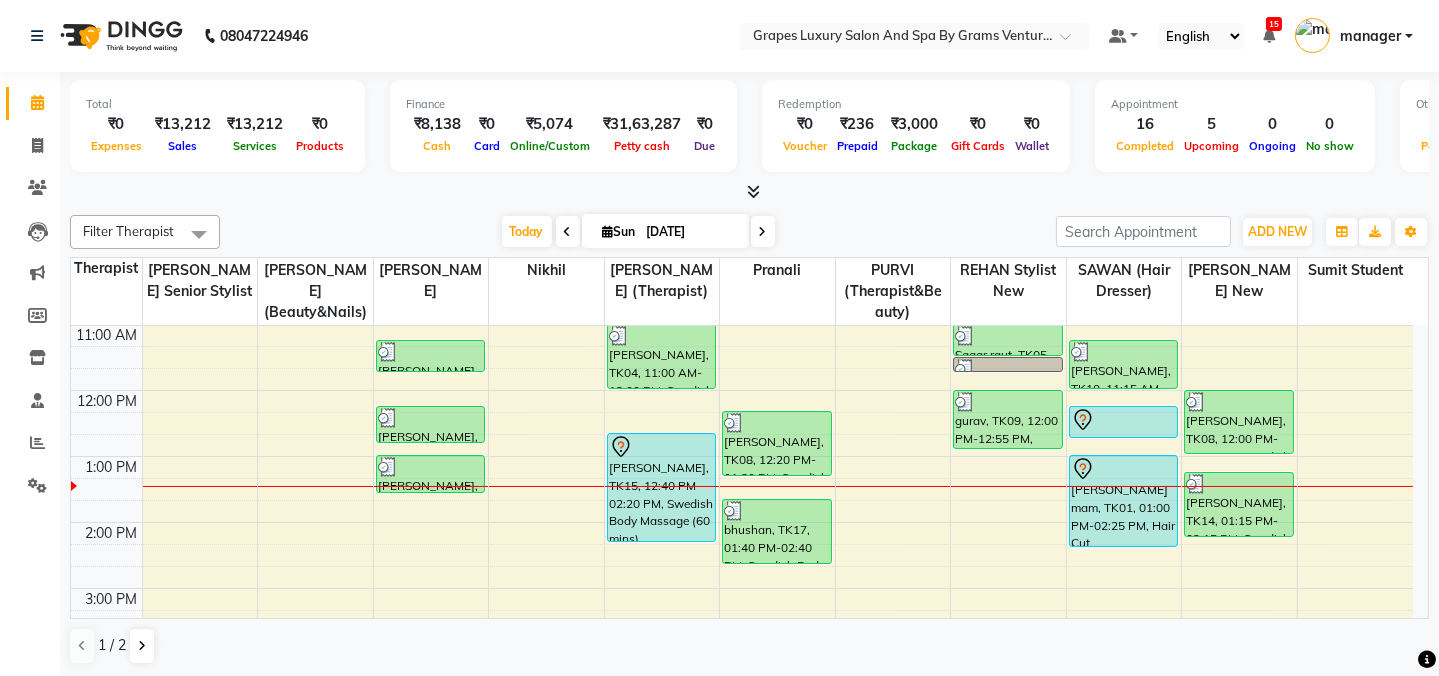 scroll, scrollTop: 246, scrollLeft: 0, axis: vertical 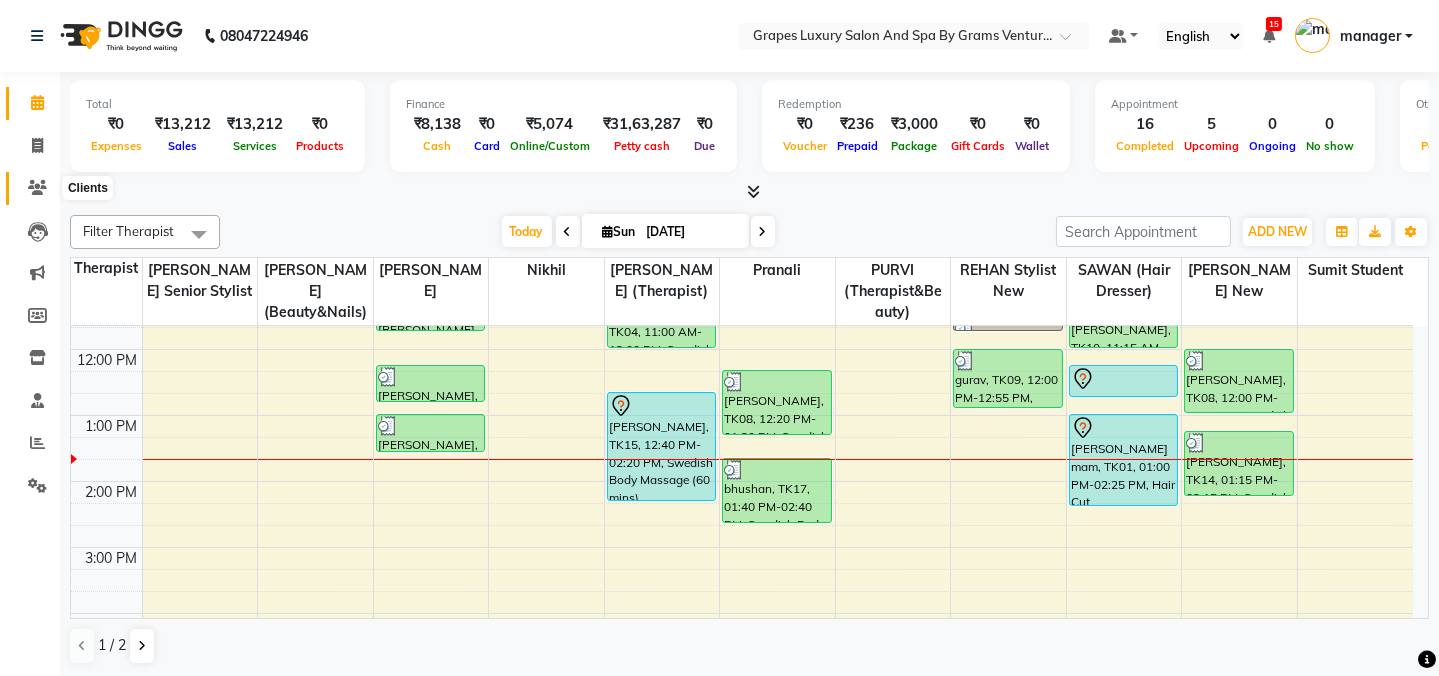 click 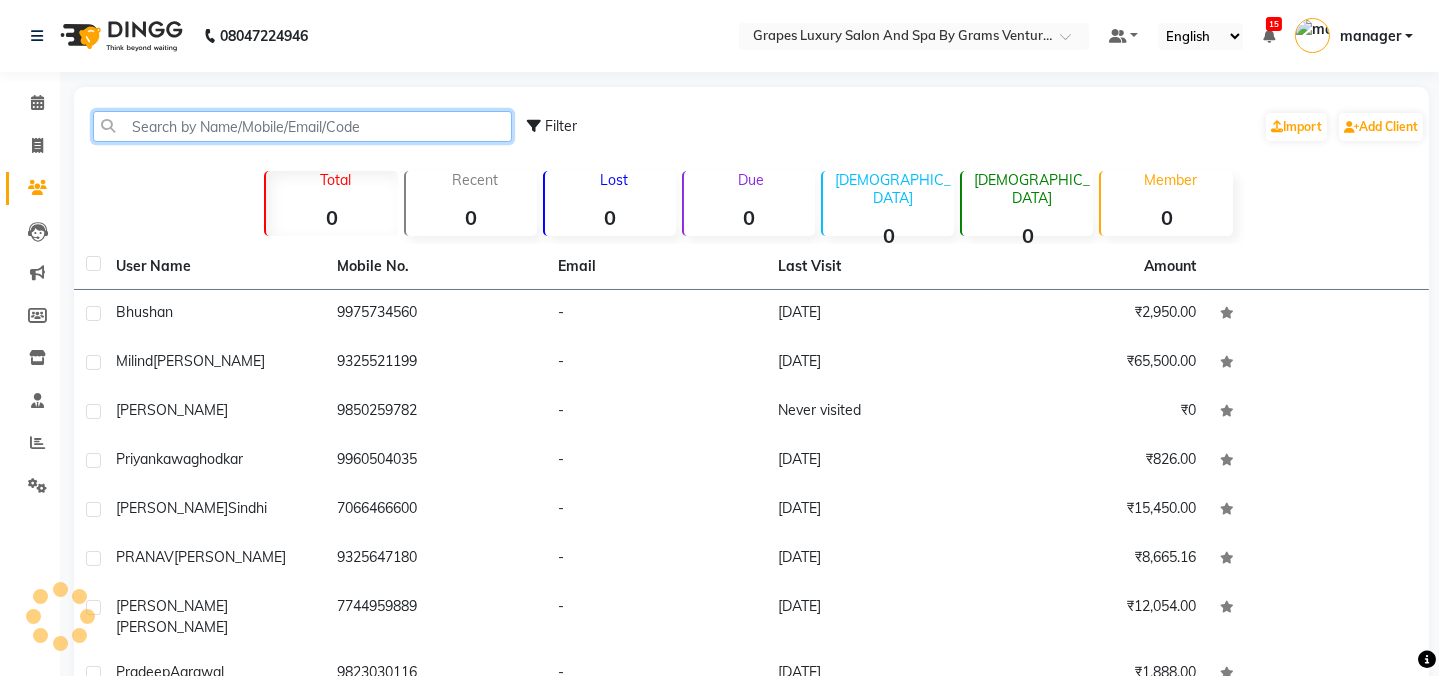 click 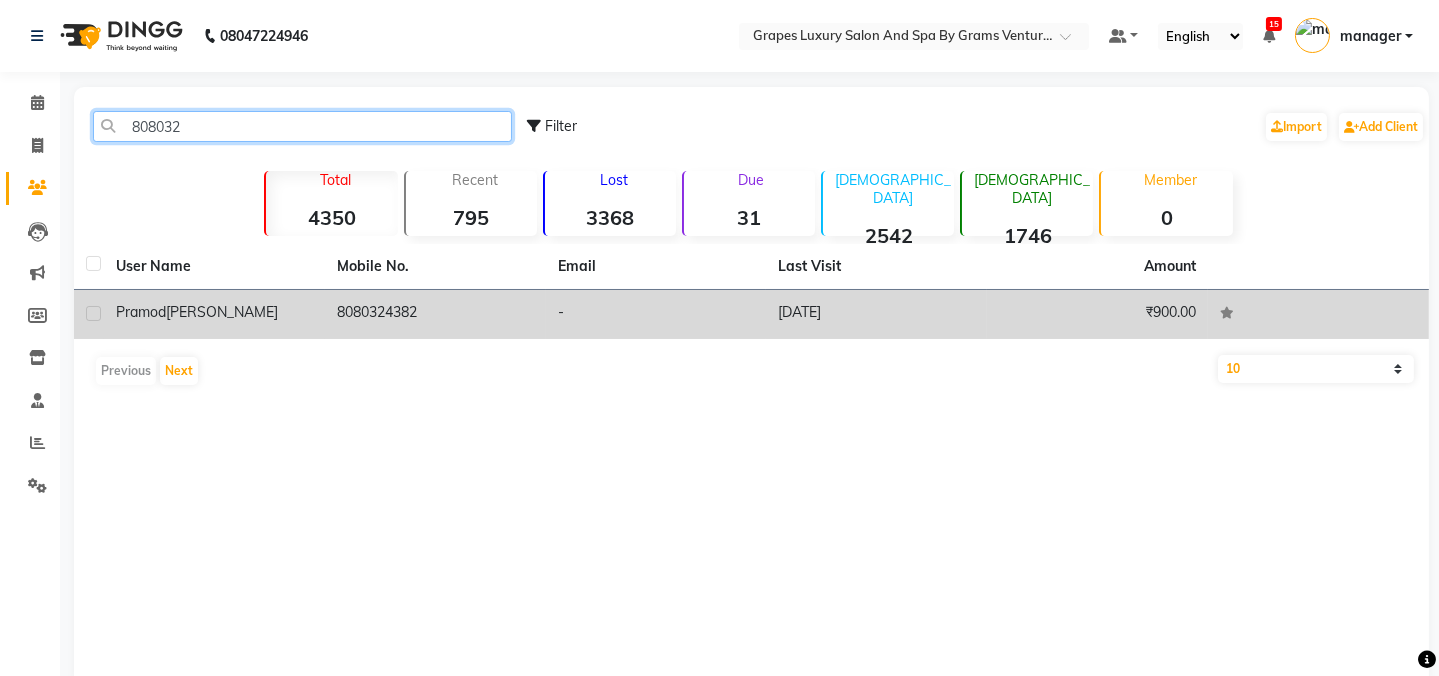 type on "808032" 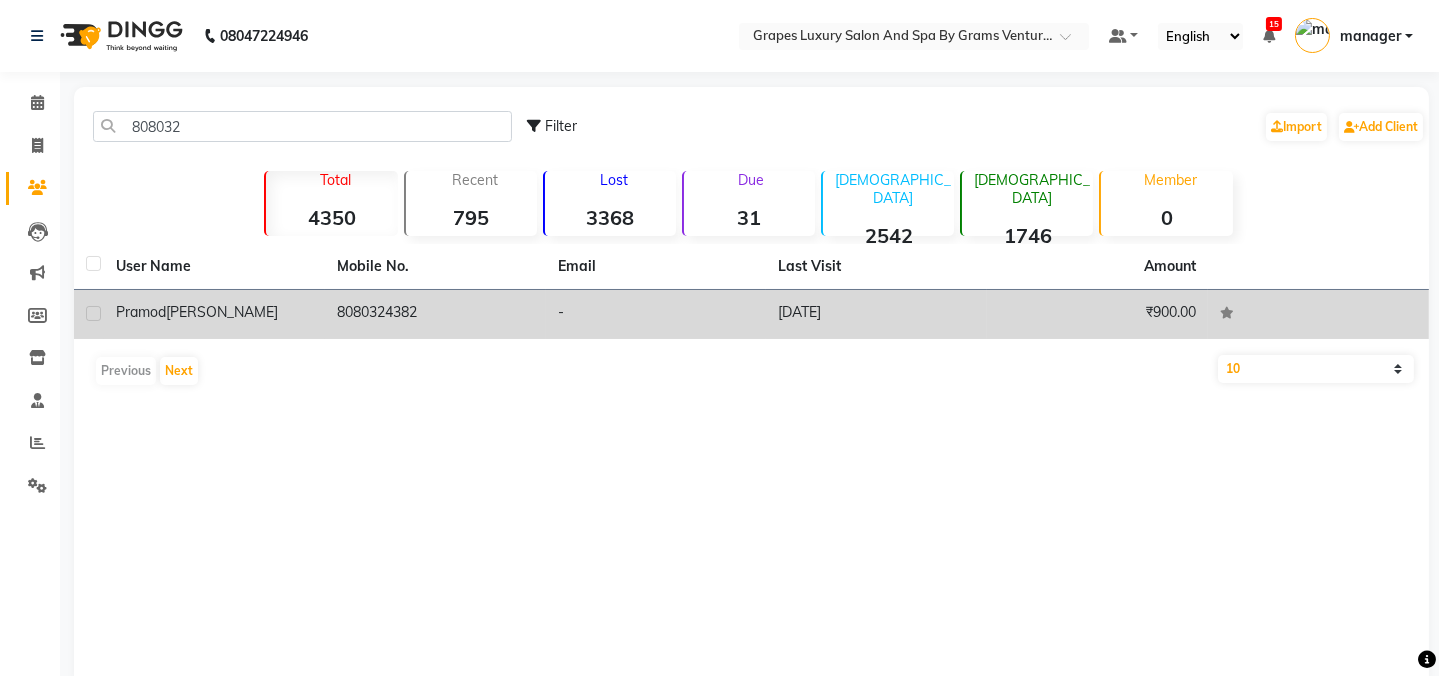 drag, startPoint x: 230, startPoint y: 302, endPoint x: 223, endPoint y: 276, distance: 26.925823 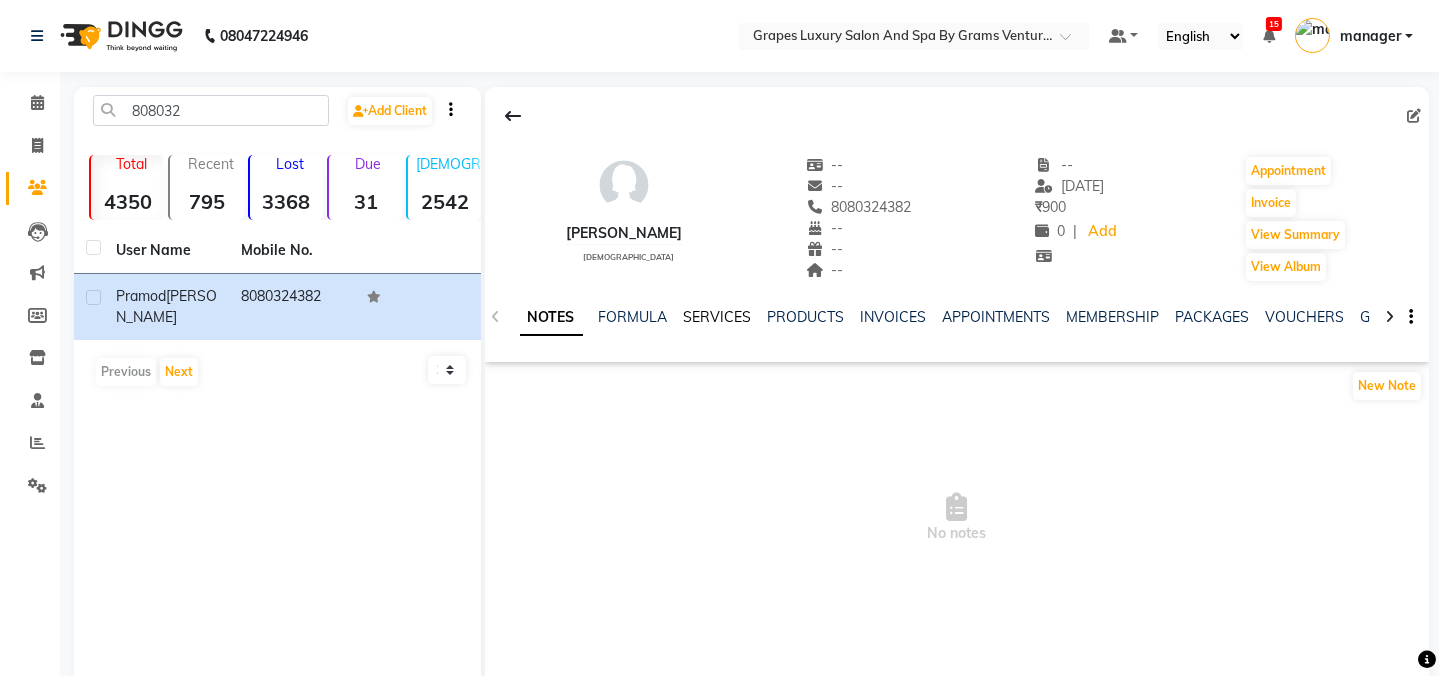 click on "SERVICES" 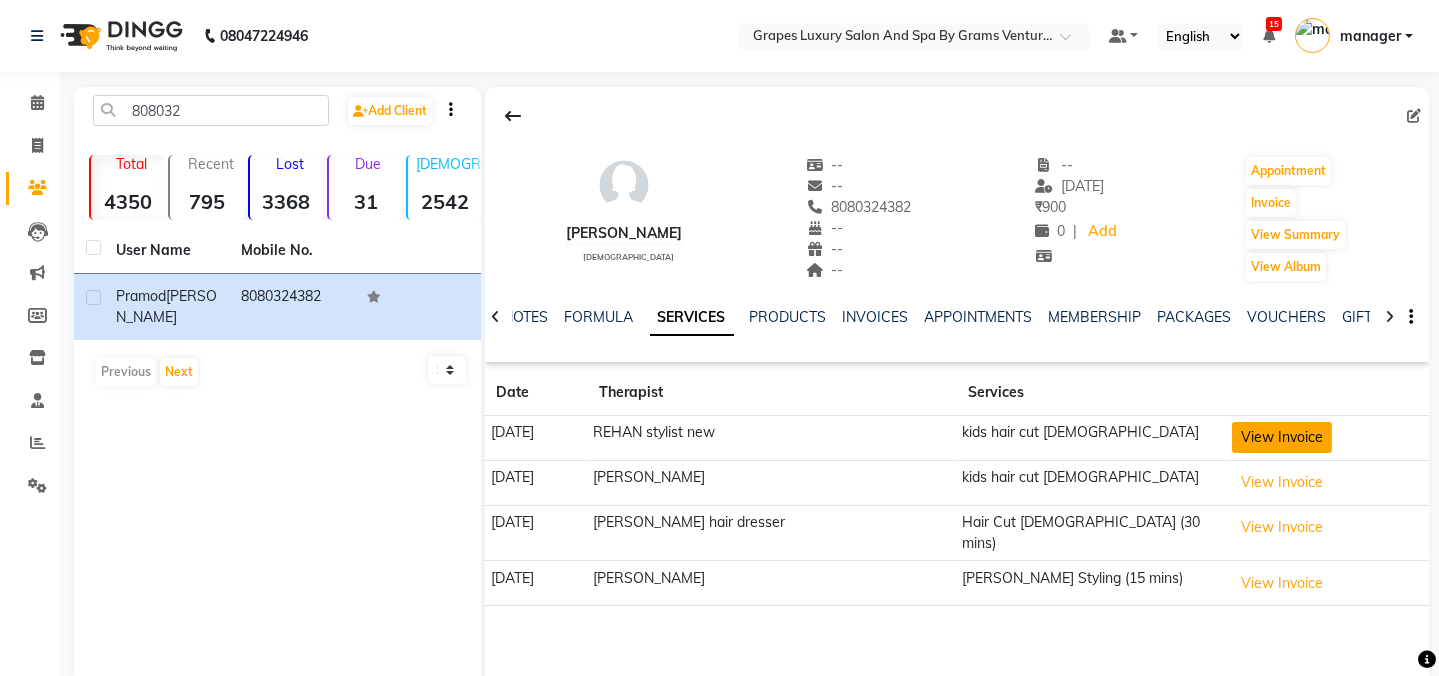 click on "View Invoice" 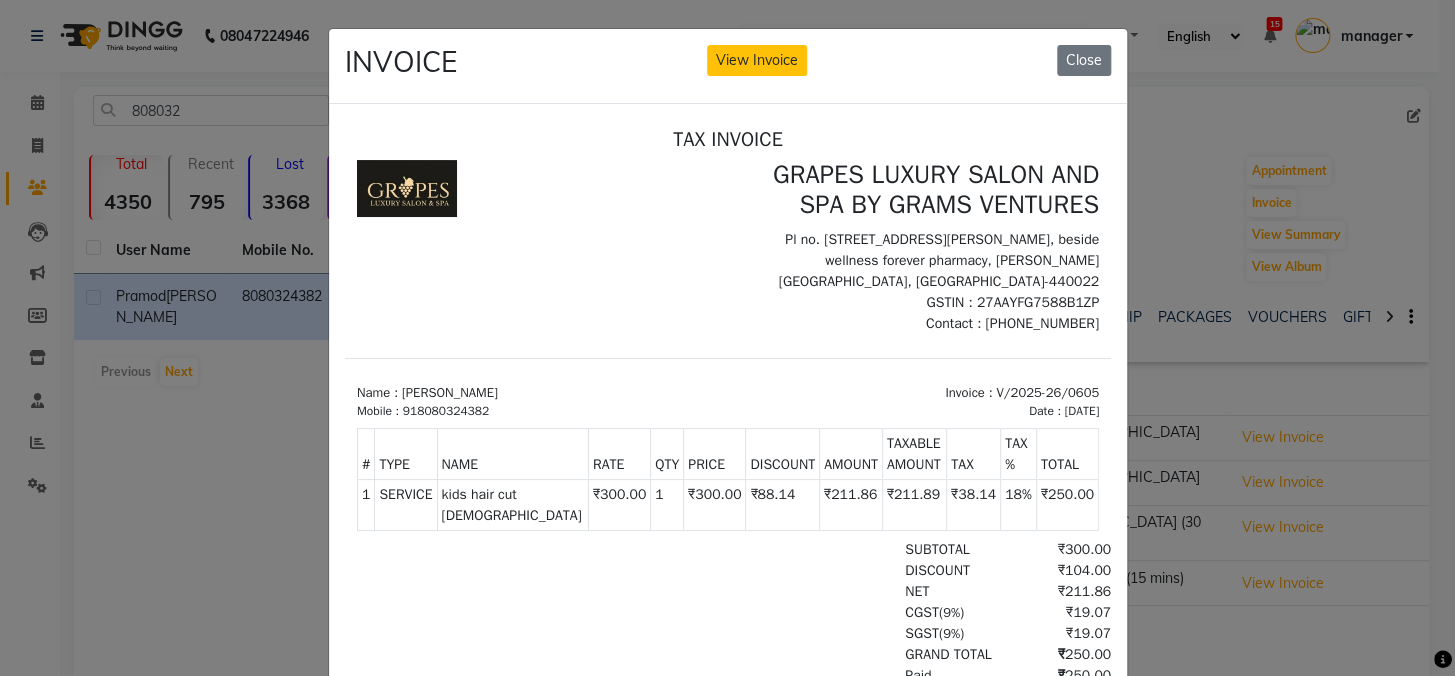 scroll, scrollTop: 0, scrollLeft: 0, axis: both 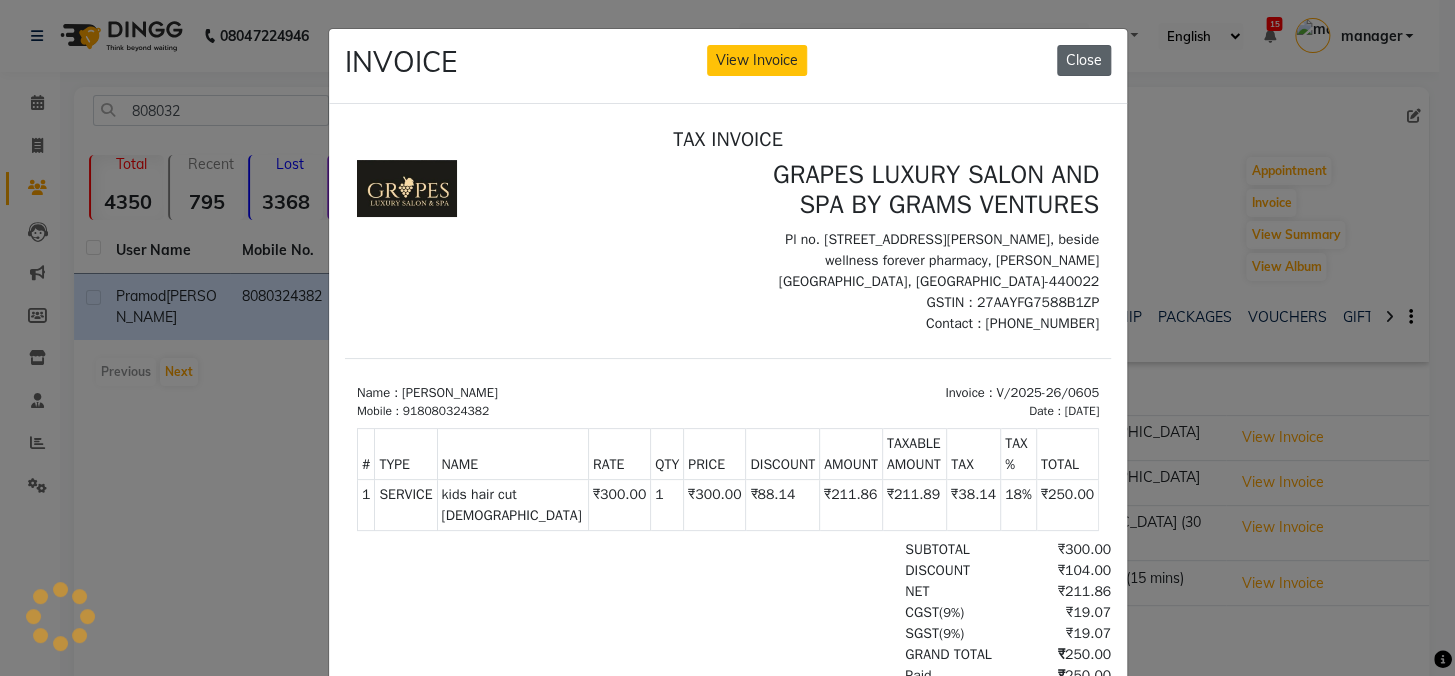 click on "Close" 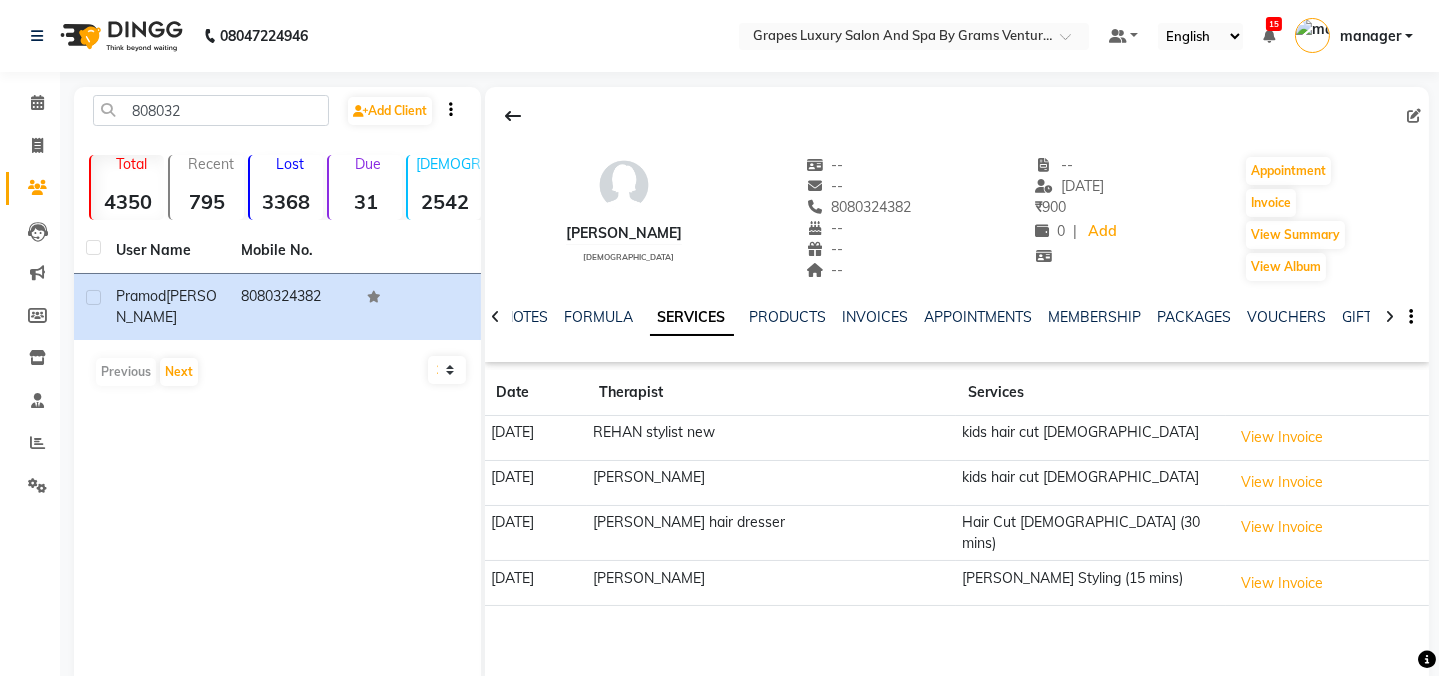 drag, startPoint x: 835, startPoint y: 203, endPoint x: 929, endPoint y: 204, distance: 94.00532 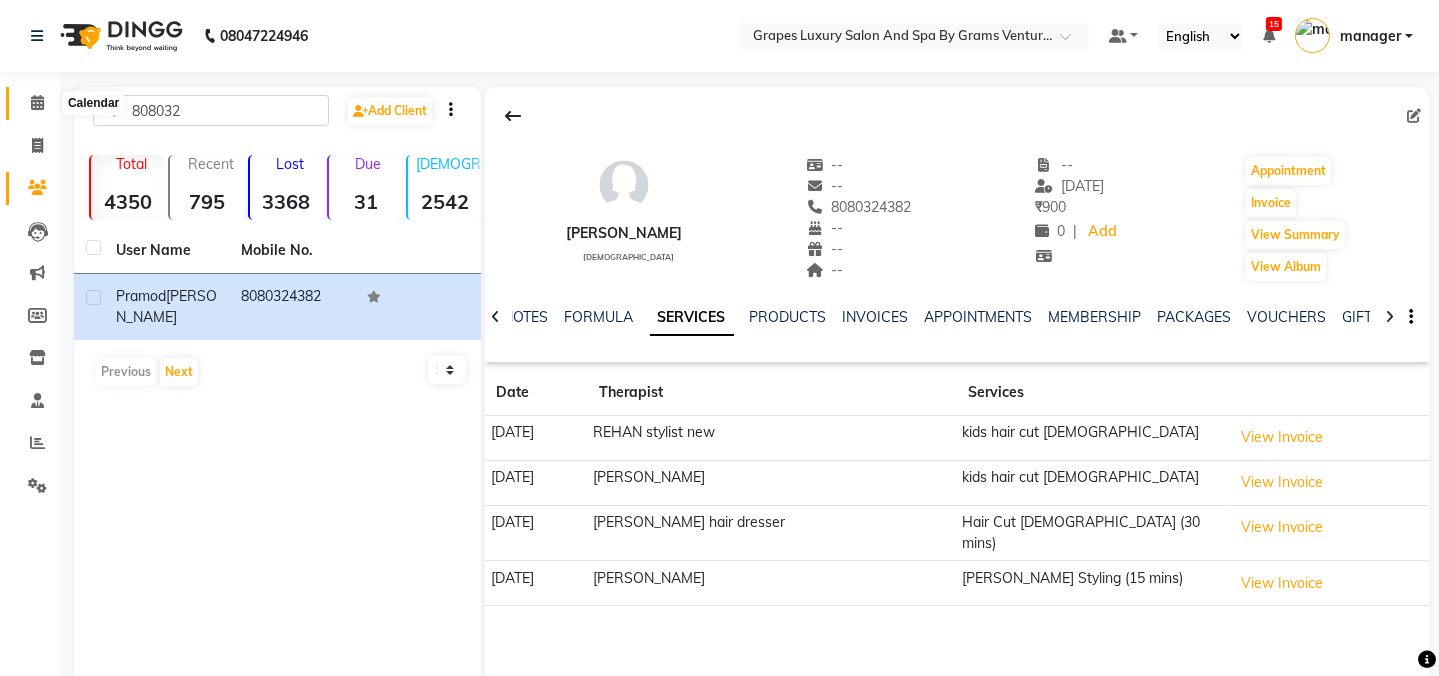 click 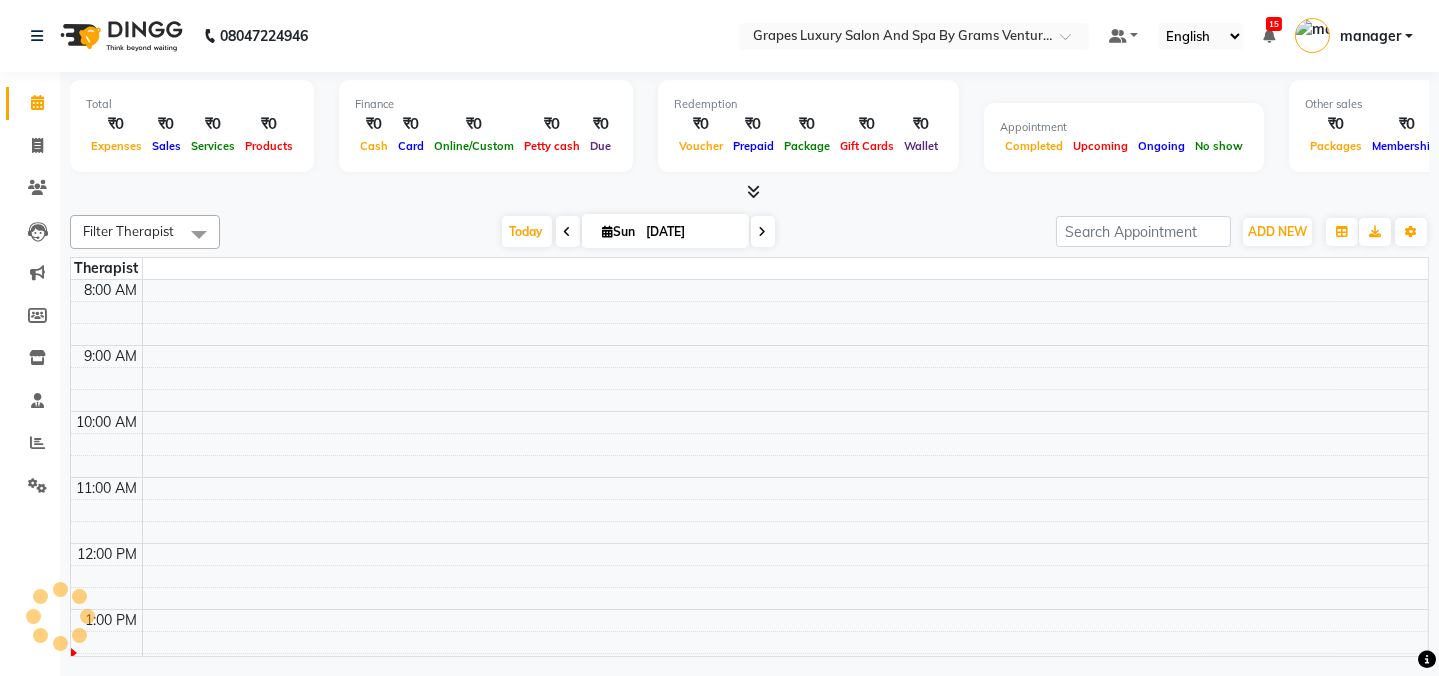 scroll, scrollTop: 0, scrollLeft: 0, axis: both 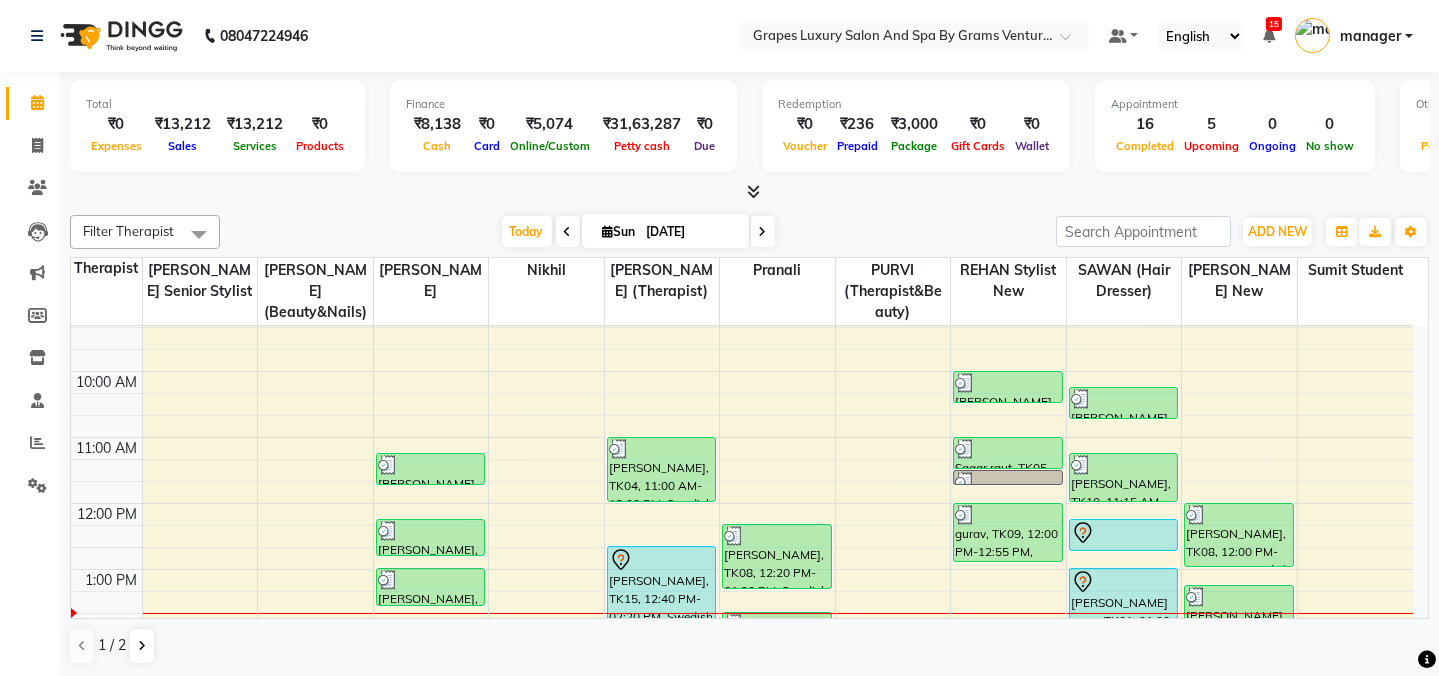 click on "8:00 AM 9:00 AM 10:00 AM 11:00 AM 12:00 PM 1:00 PM 2:00 PM 3:00 PM 4:00 PM 5:00 PM 6:00 PM 7:00 PM 8:00 PM     akash bhandar, TK07, 11:15 AM-11:45 AM, Hair Cut Male (30 mins)     Pradeep Agrawal, TK12, 12:15 PM-12:50 PM, Shampoo & Conditioning With Natural Styling ( Male ) (15 mins)     Pradeep Agrawal, TK12, 01:00 PM-01:35 PM, Beard Trimming (15 mins)     rajesh sir, TK04, 11:00 AM-12:00 PM, Swedish Body Massage (60 mins)             jay, TK15, 12:40 PM-02:20 PM, Swedish Body Massage (60 mins)     Ganesh Sir, TK08, 12:20 PM-01:20 PM, Swedish Body Massage (60 mins)     bhushan, TK17, 01:40 PM-02:40 PM, Swedish Body Massage (60 mins)             jatin, TK02, 04:15 PM-05:15 PM, Swedish Body Massage (60 mins)     Aniket sir, TK03, 10:00 AM-10:30 AM, Hair Cut Male (30 mins)     Sagar raut, TK05, 11:00 AM-11:30 AM, Hair Cut Male (30 mins)     Sagar raut, TK05, 11:30 AM-11:45 AM, Shaving (15 mins)     gurav, TK09, 12:00 PM-12:55 PM, Beard Trimming (15 mins)" at bounding box center [742, 668] 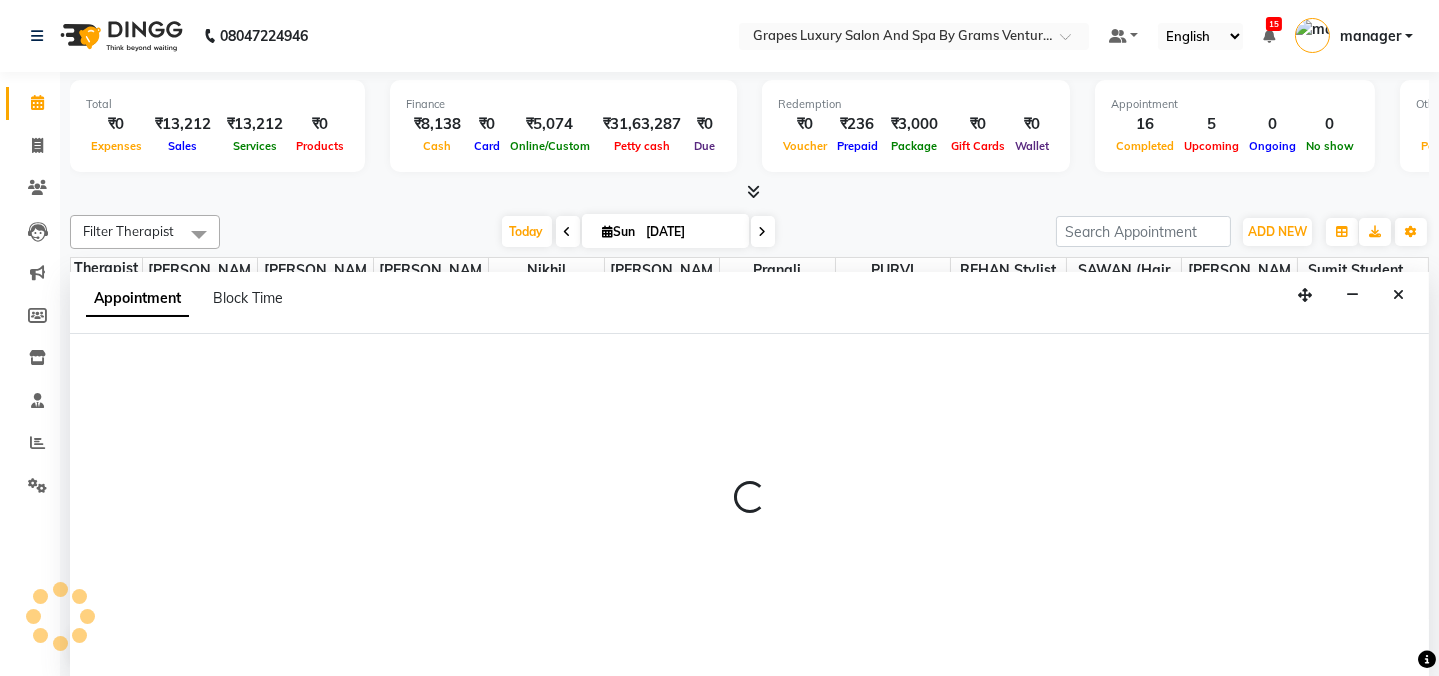 scroll, scrollTop: 0, scrollLeft: 0, axis: both 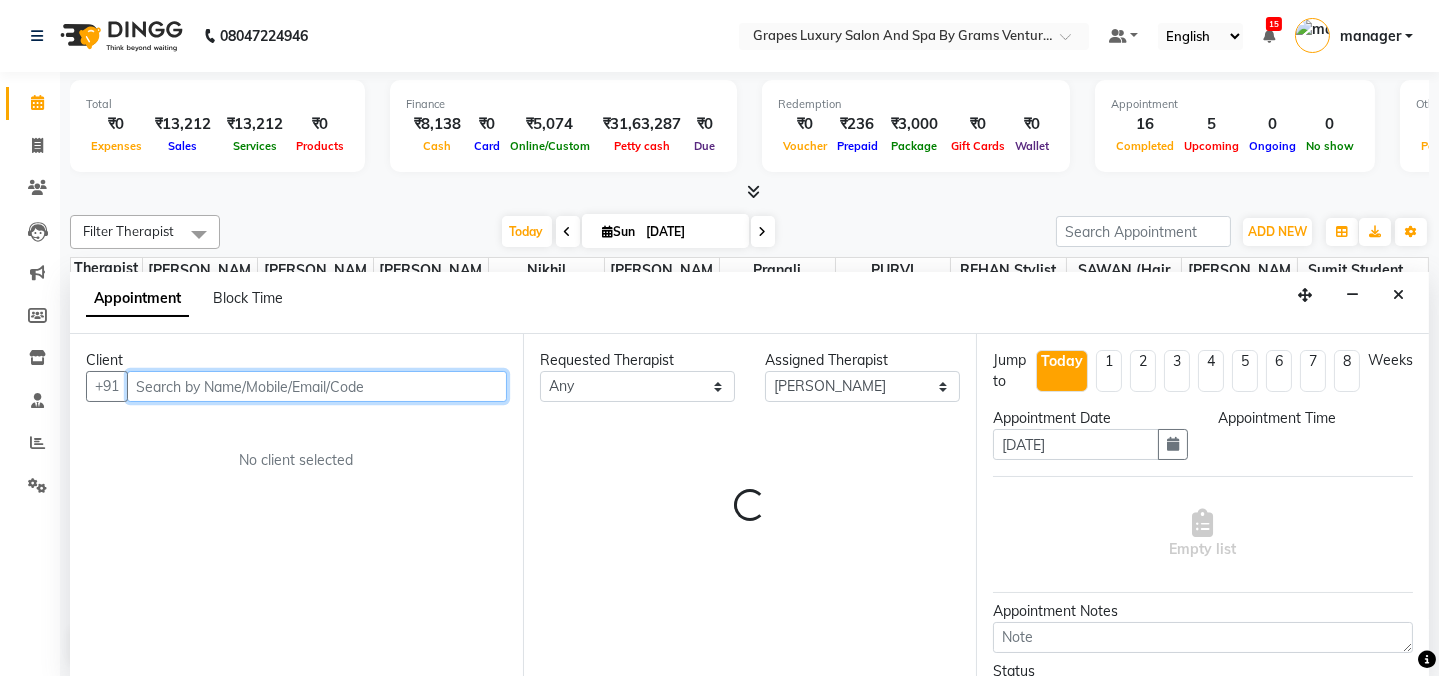 select on "600" 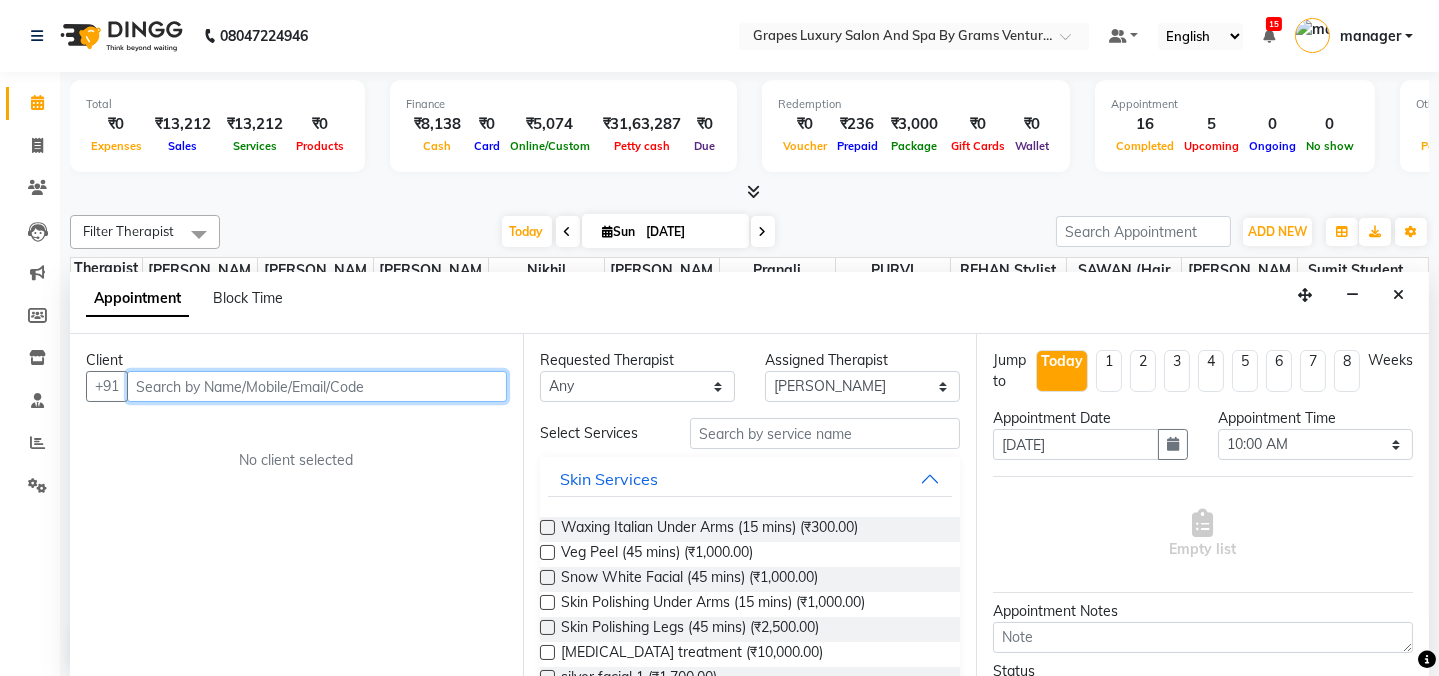 paste on "8080324382" 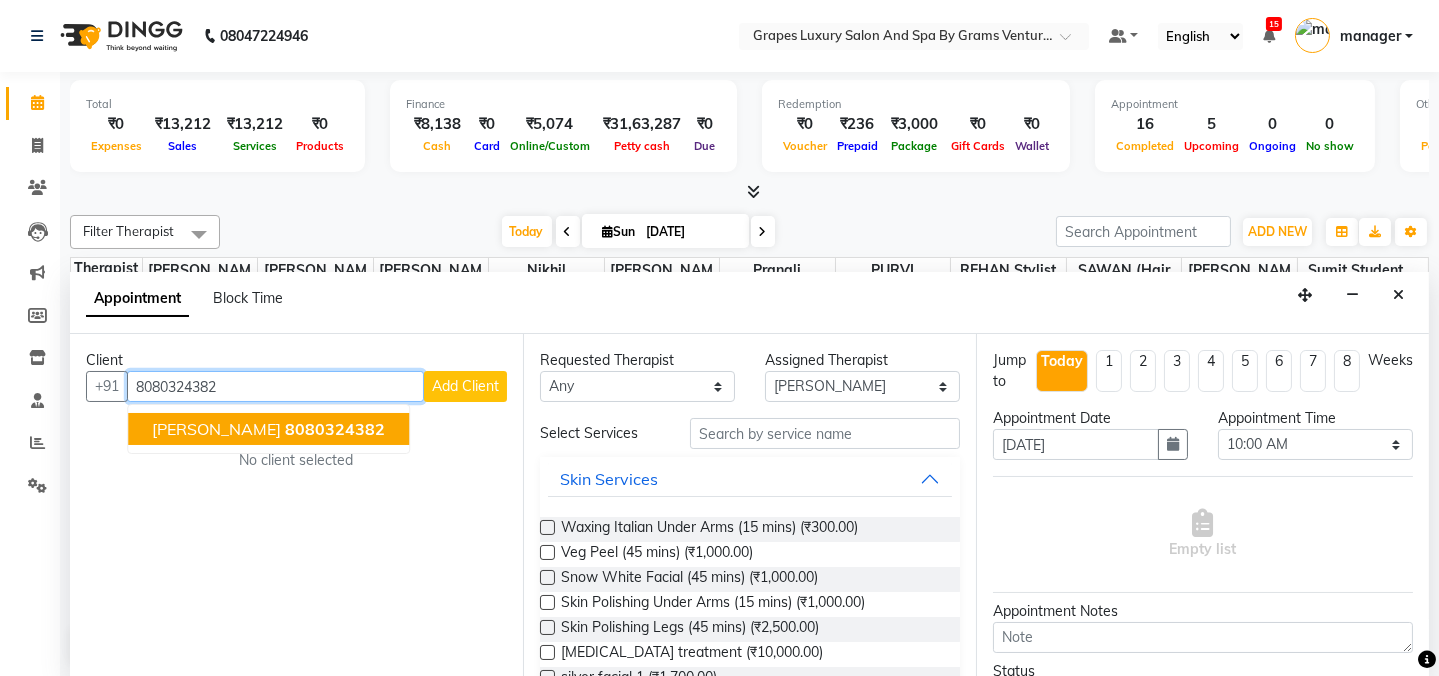 click on "pramod meshram" at bounding box center (216, 429) 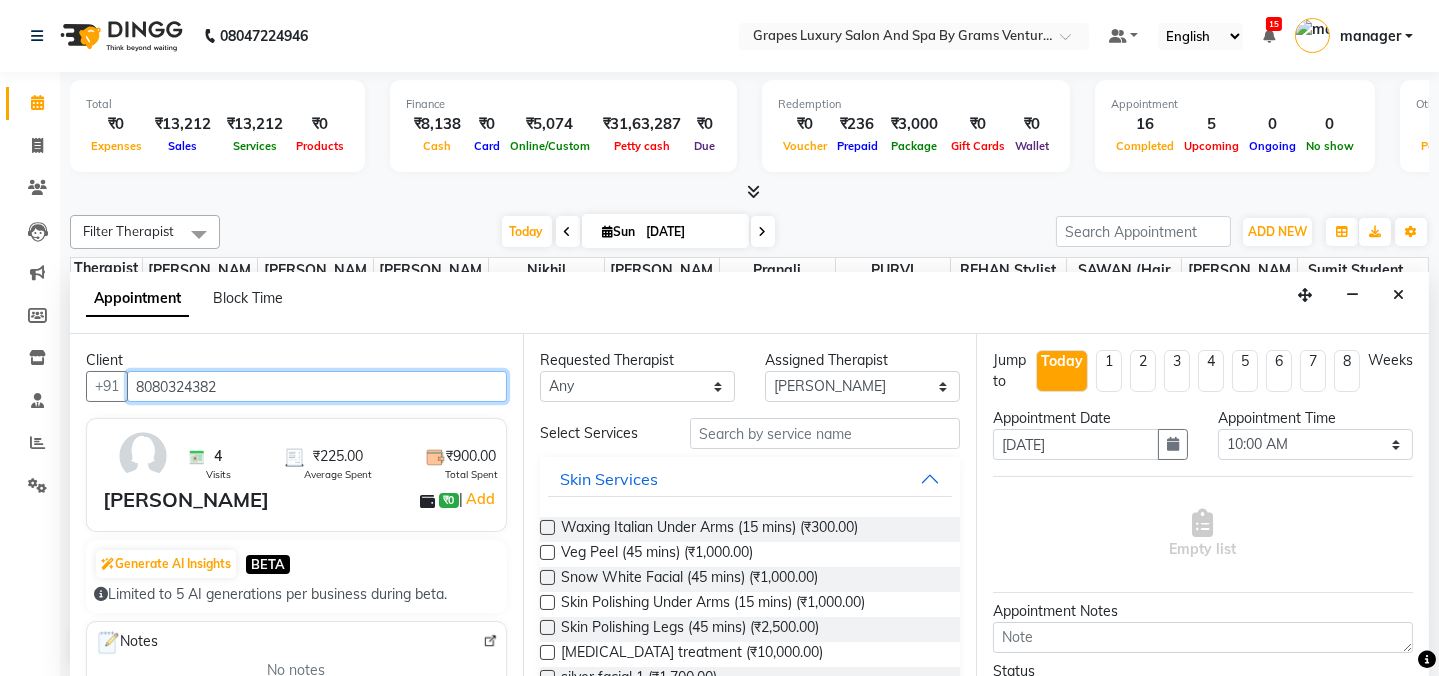type on "8080324382" 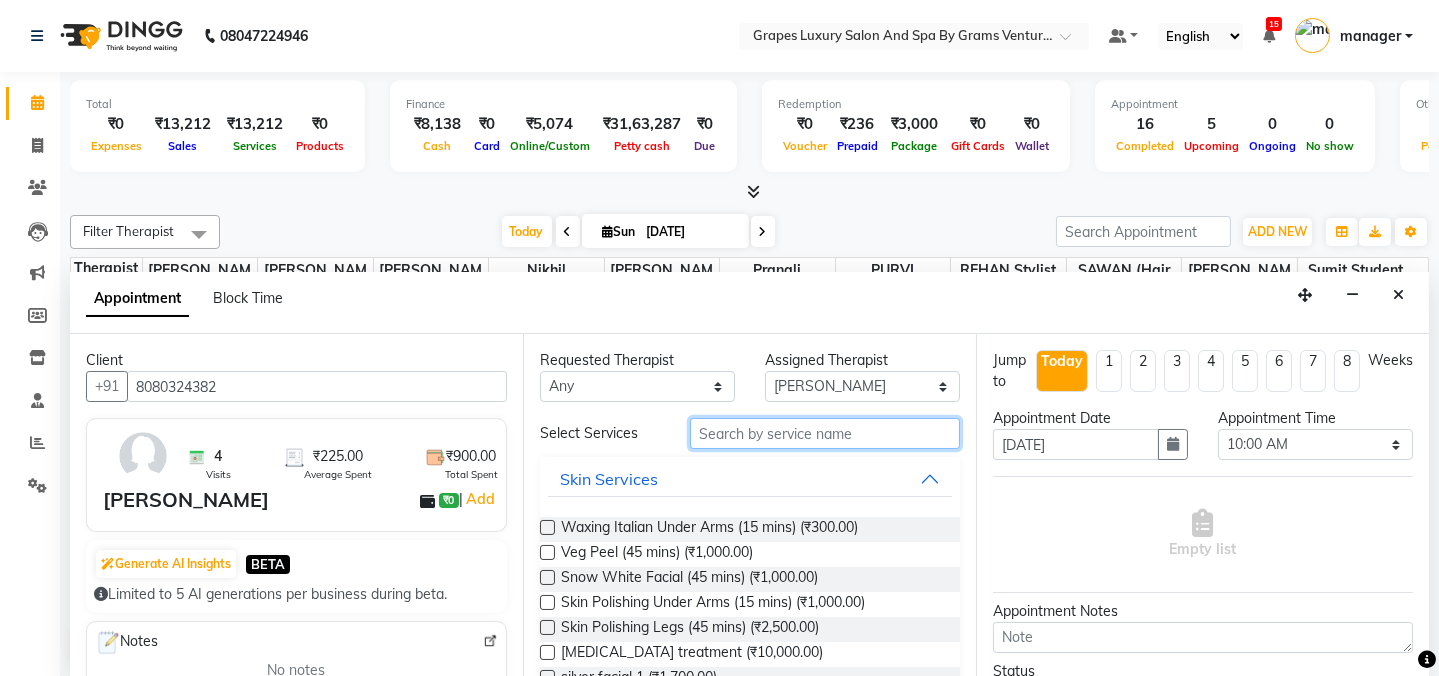 click at bounding box center (825, 433) 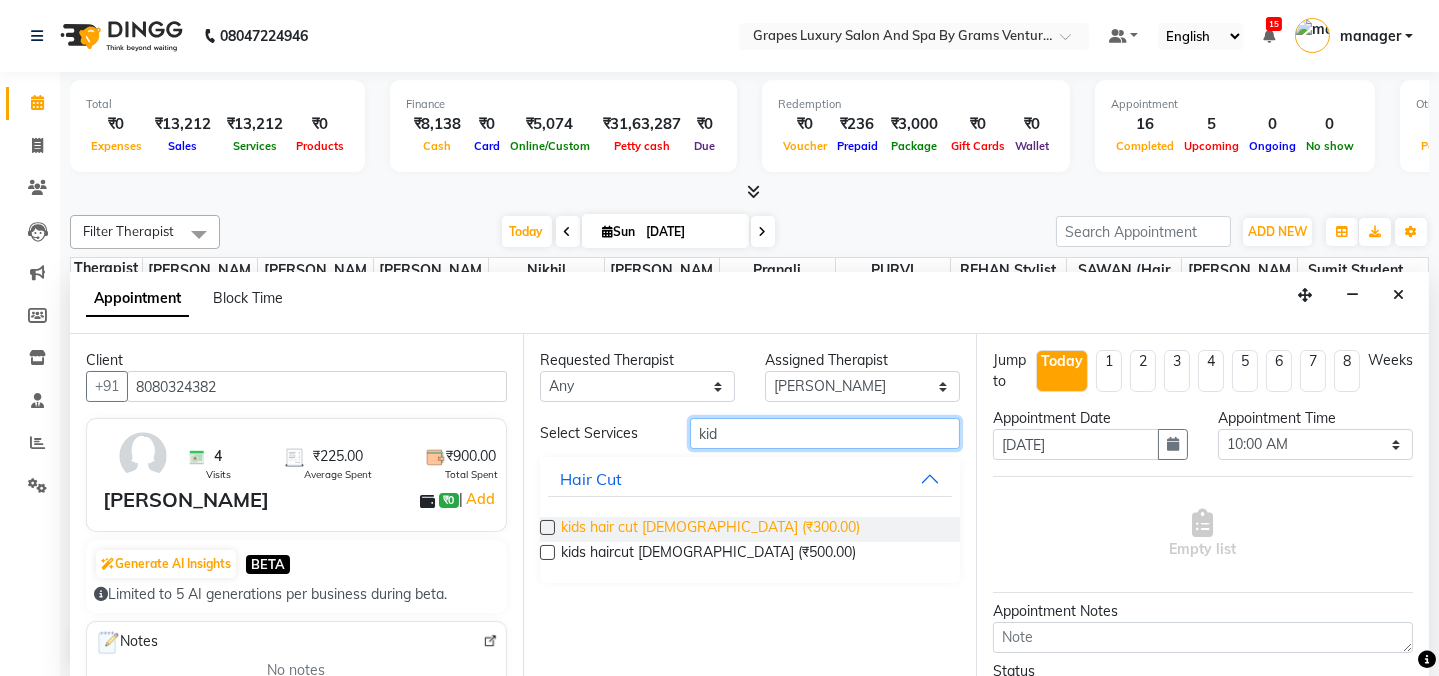 type on "kid" 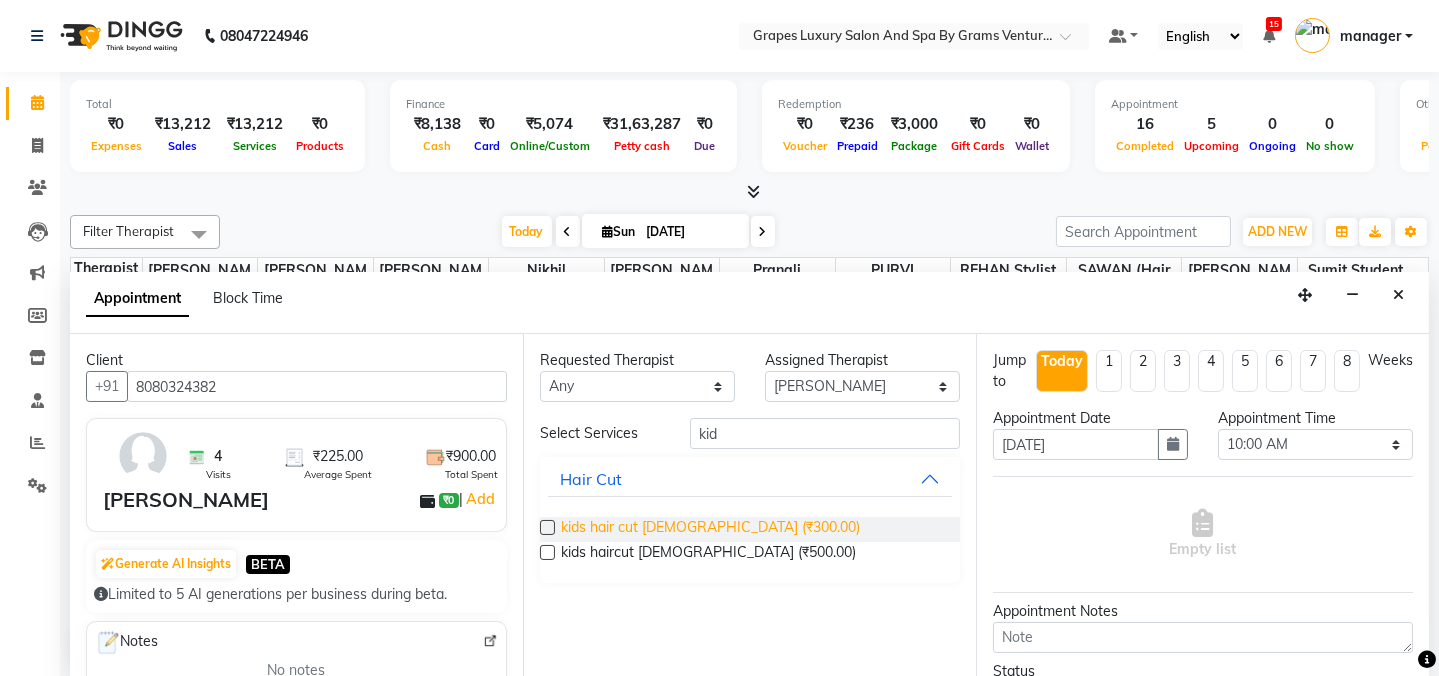 click on "kids hair cut male (₹300.00)" at bounding box center (710, 529) 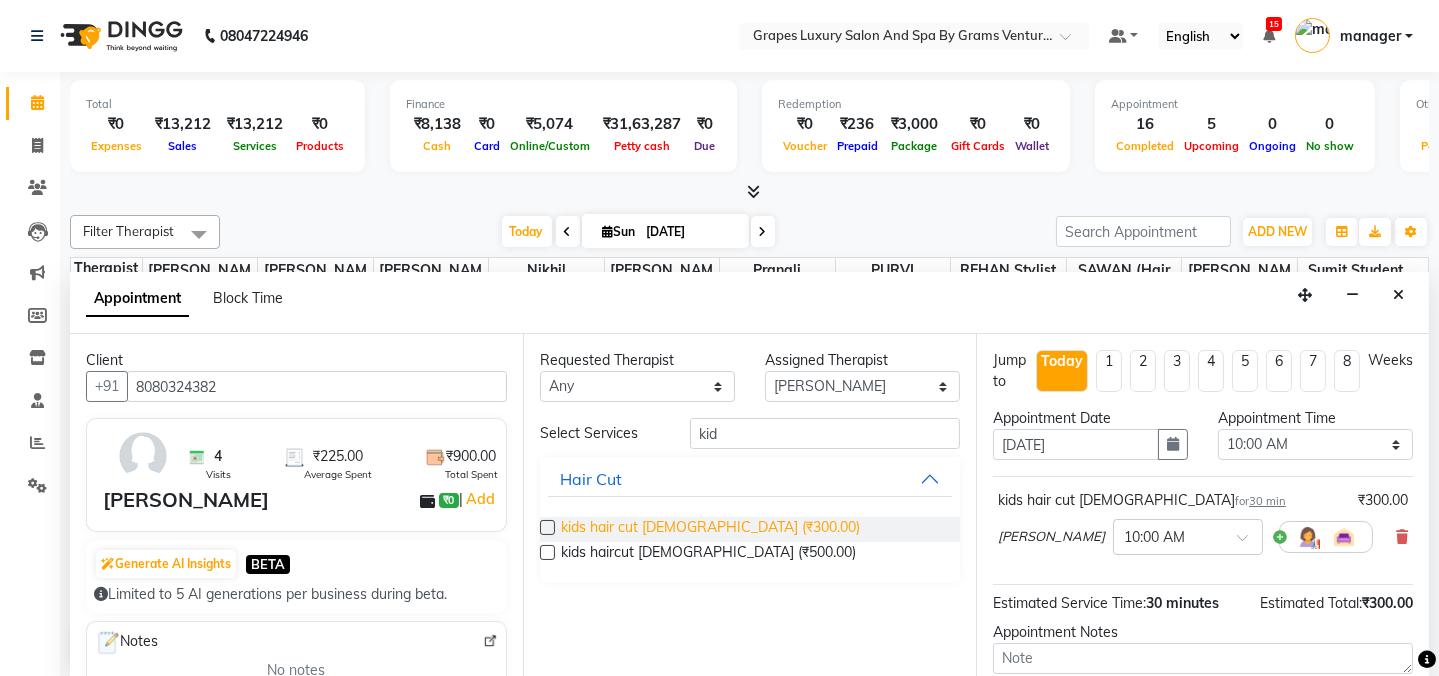 click on "kids hair cut male (₹300.00)" at bounding box center [710, 529] 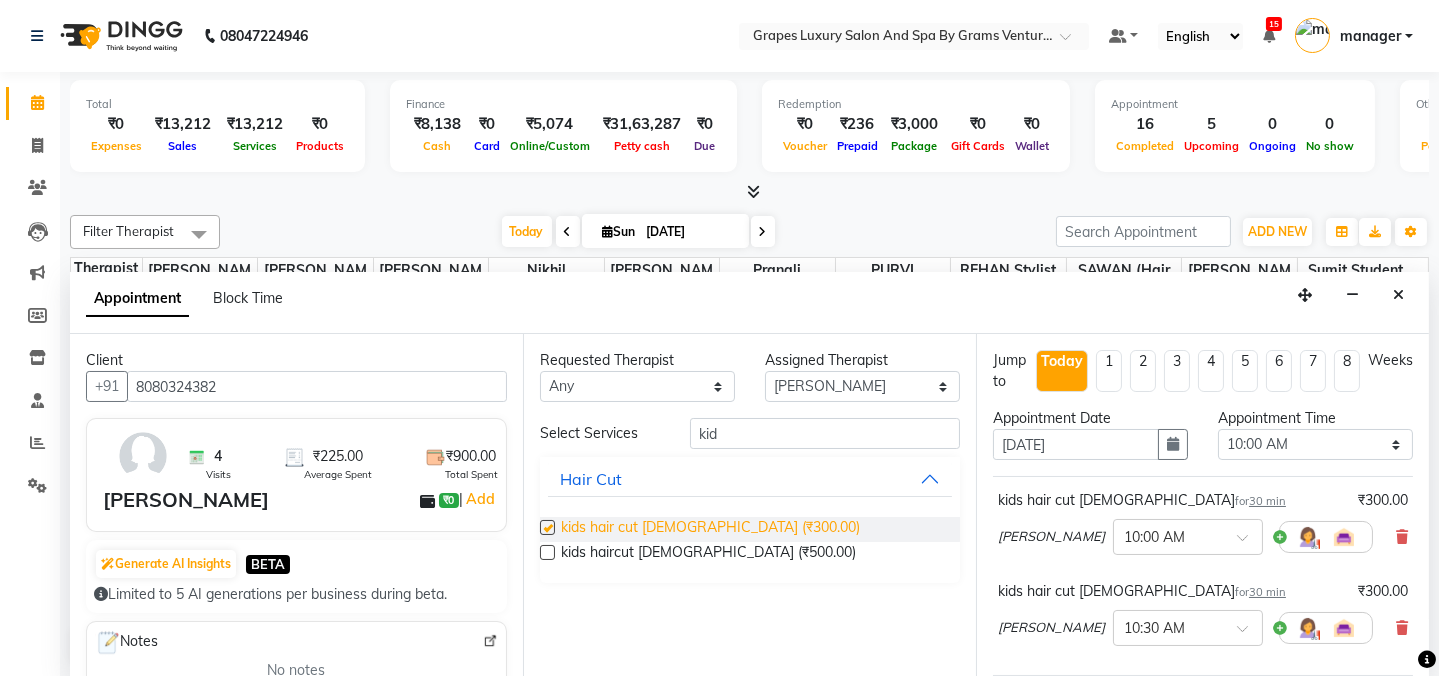 checkbox on "false" 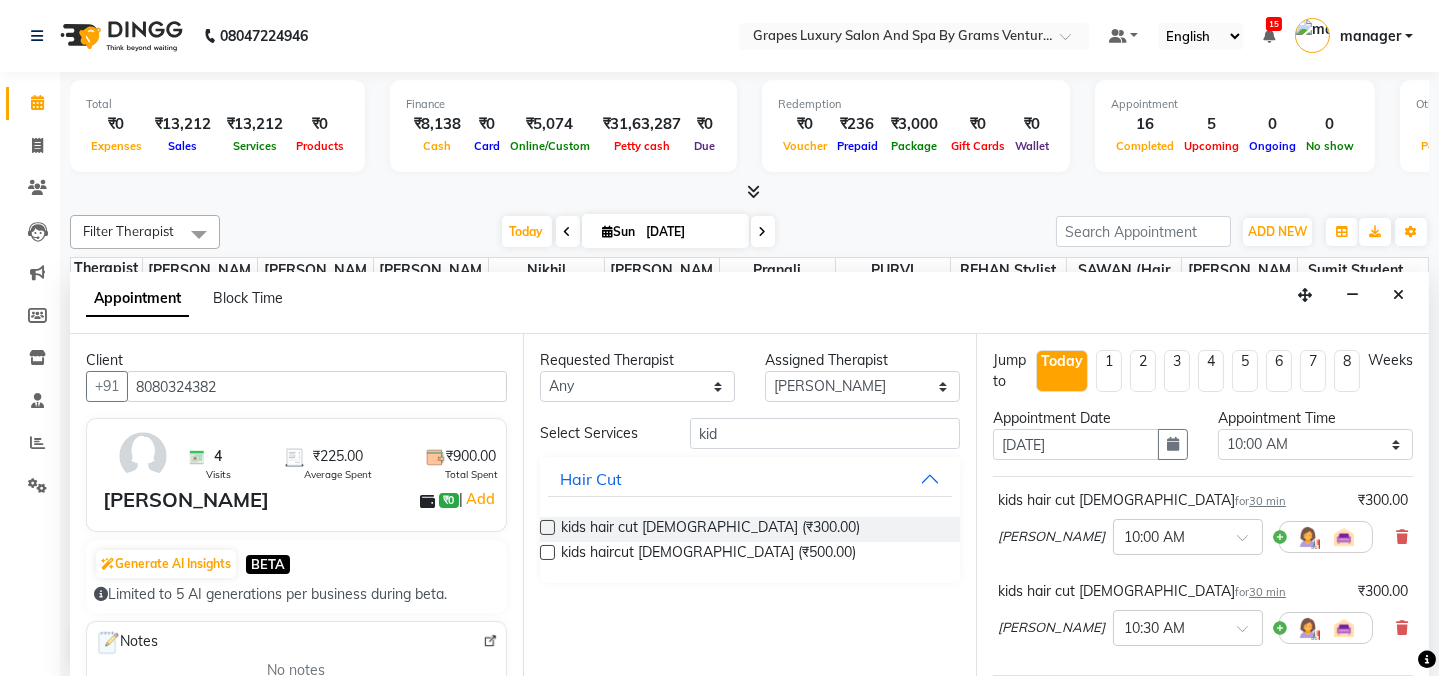 scroll, scrollTop: 272, scrollLeft: 0, axis: vertical 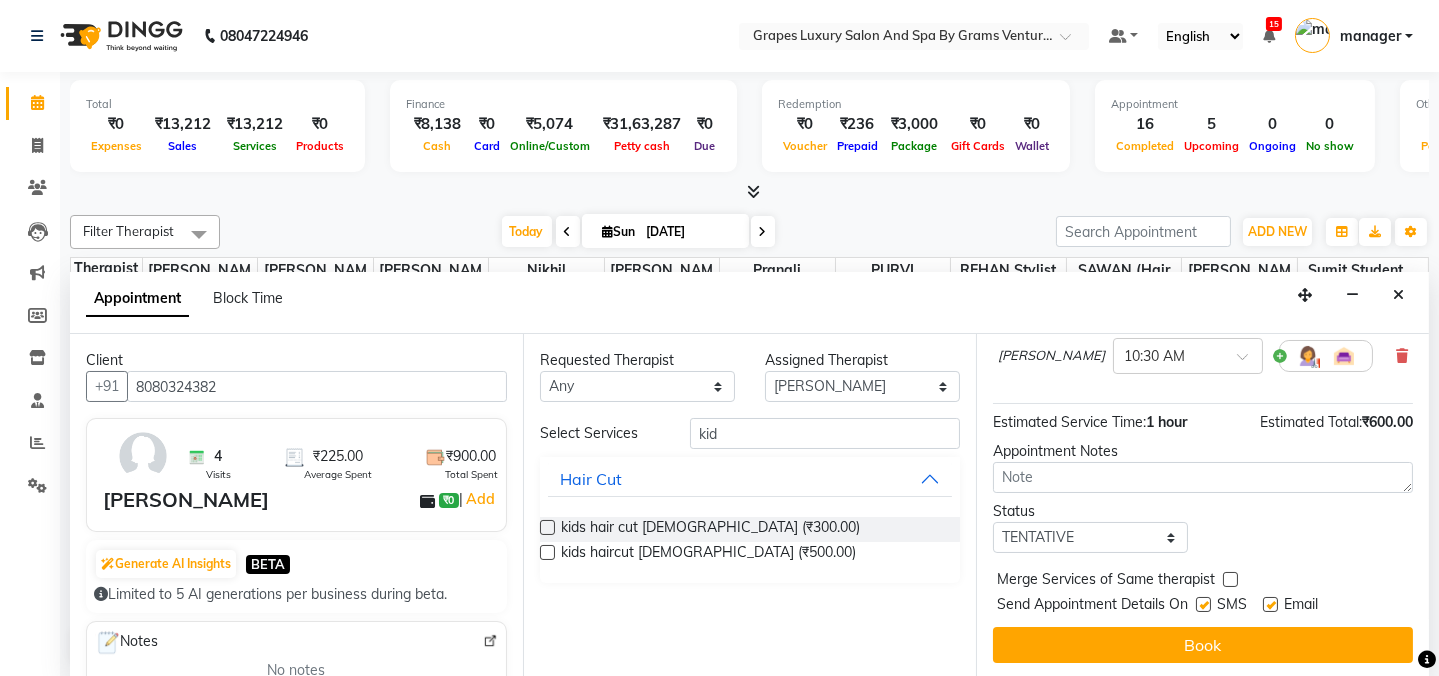click at bounding box center [1203, 604] 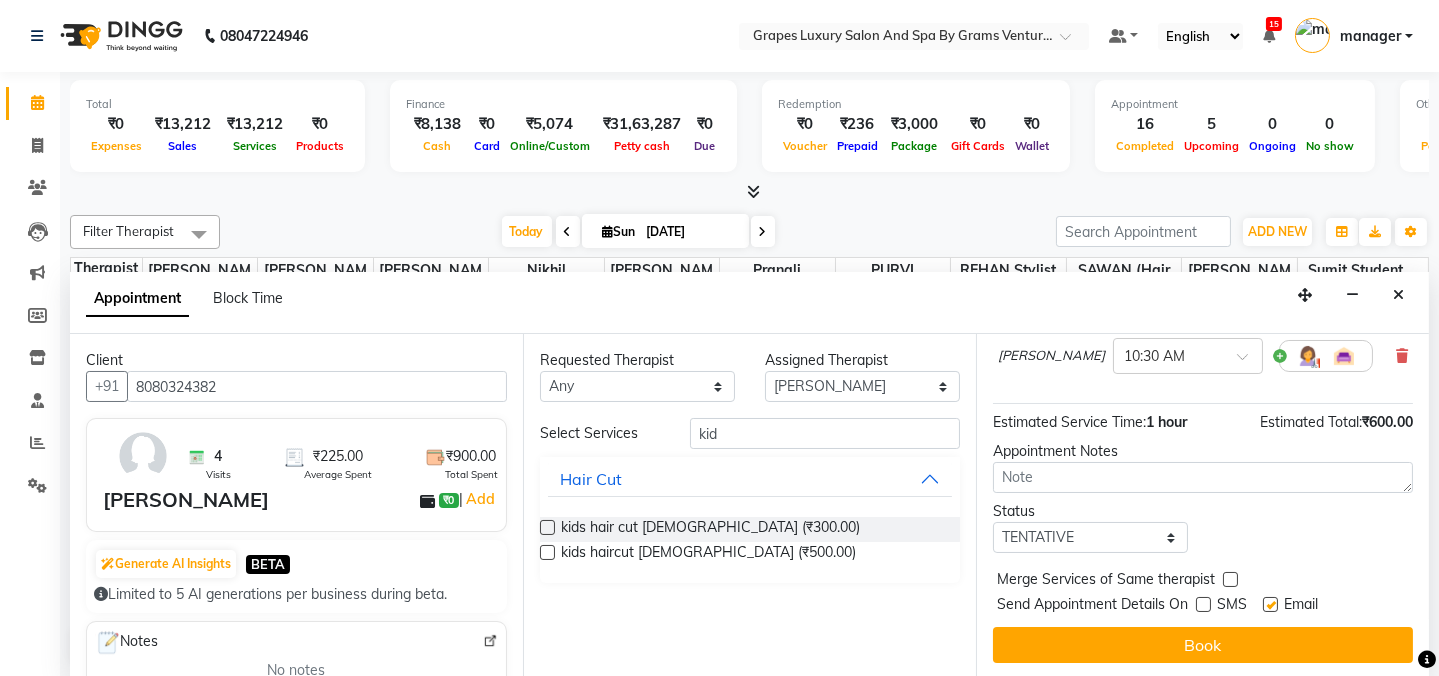 click at bounding box center (1270, 604) 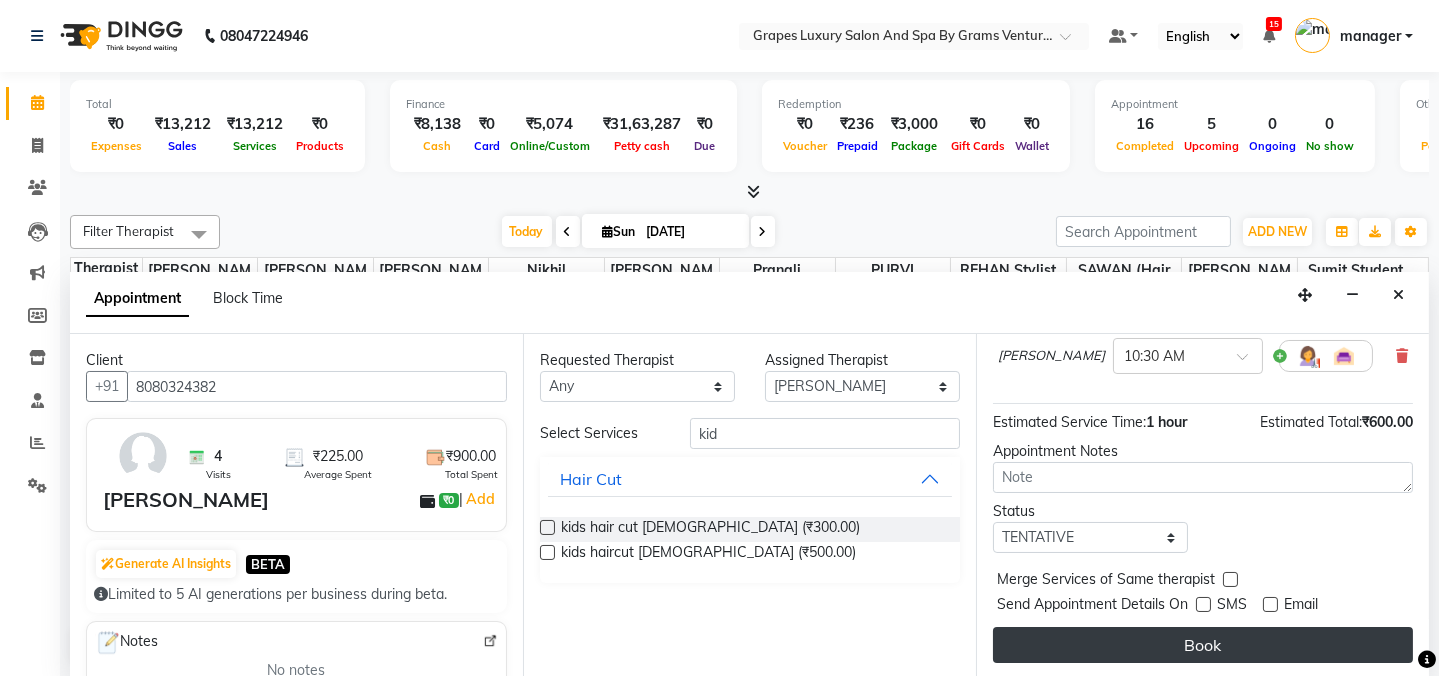 click on "Book" at bounding box center [1203, 645] 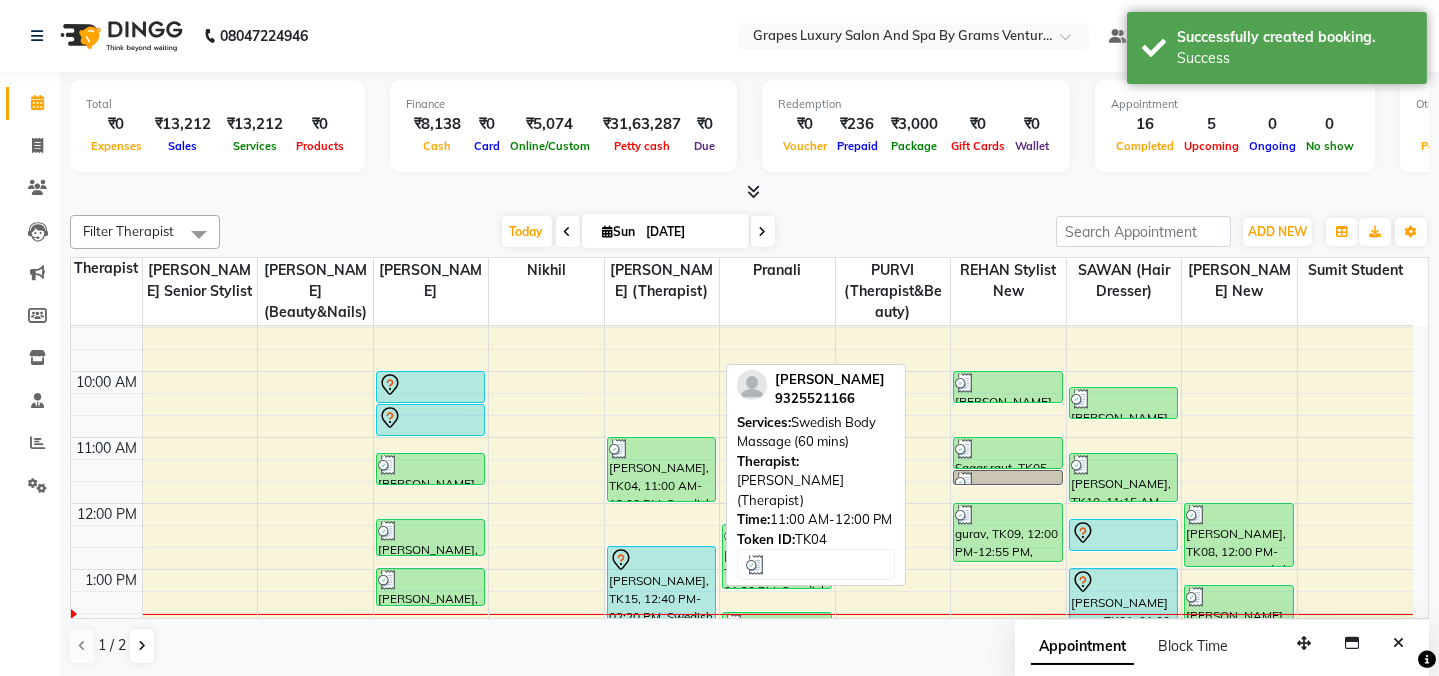 scroll, scrollTop: 0, scrollLeft: 0, axis: both 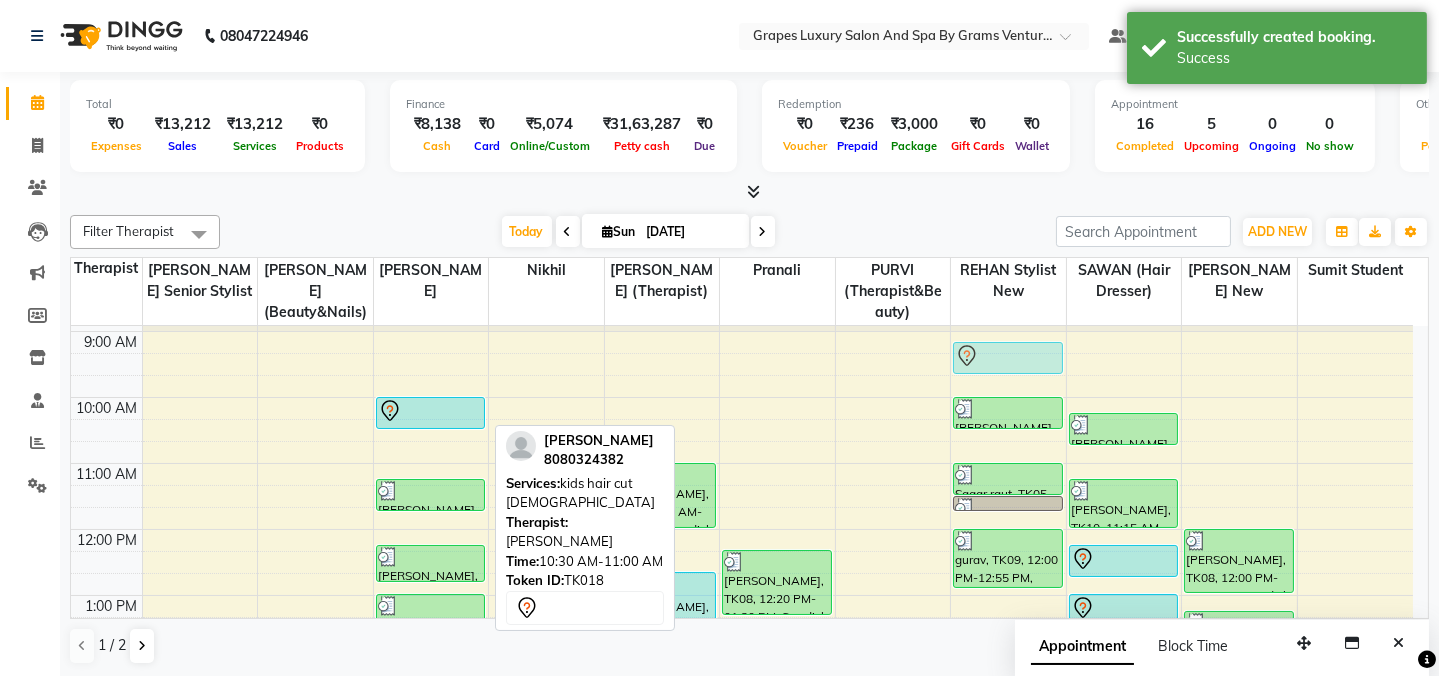 drag, startPoint x: 411, startPoint y: 409, endPoint x: 1018, endPoint y: 346, distance: 610.2606 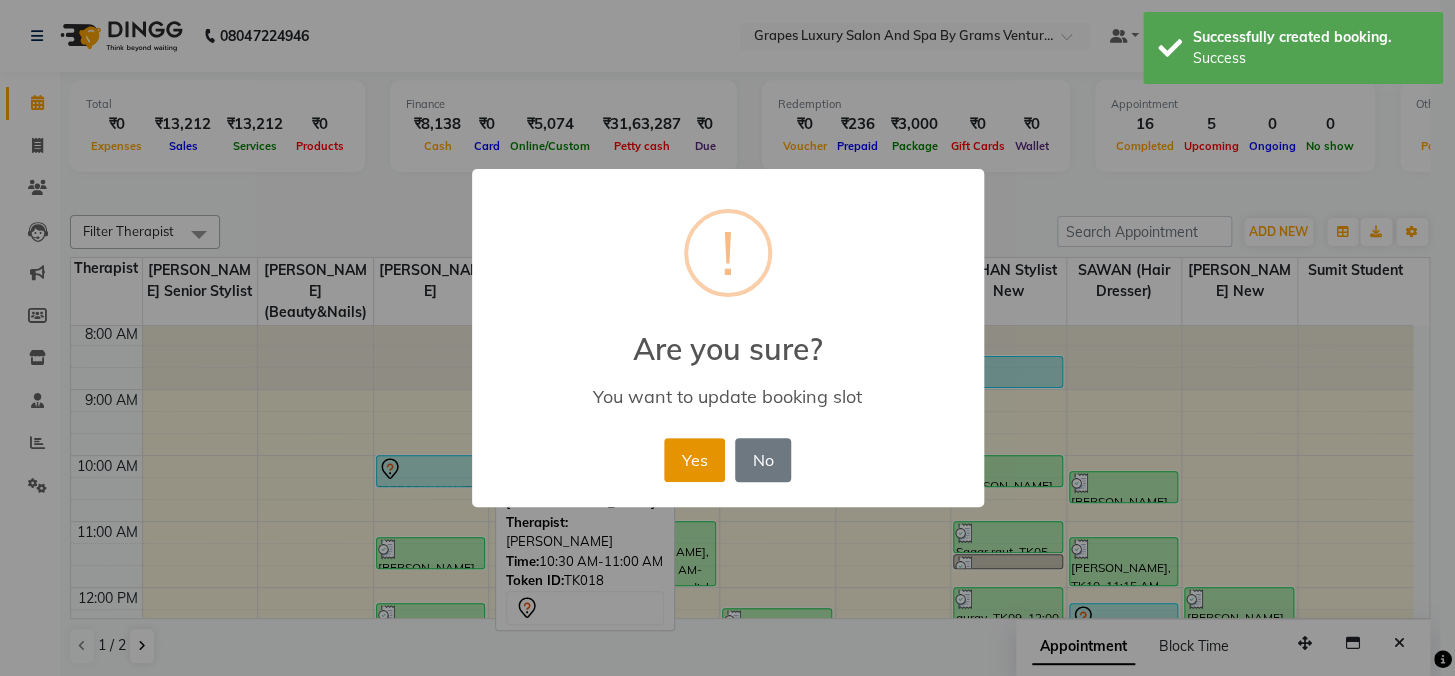 click on "Yes" at bounding box center (694, 460) 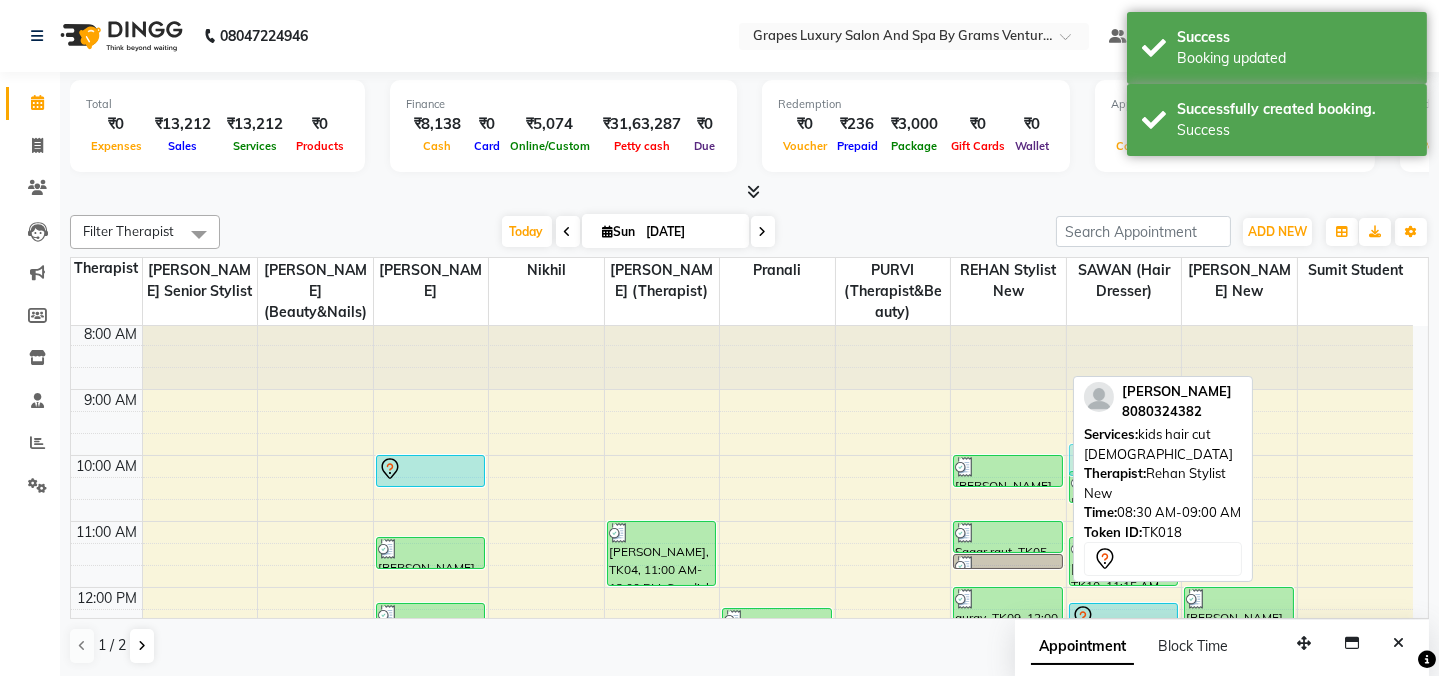 drag, startPoint x: 905, startPoint y: 400, endPoint x: 1140, endPoint y: 438, distance: 238.05252 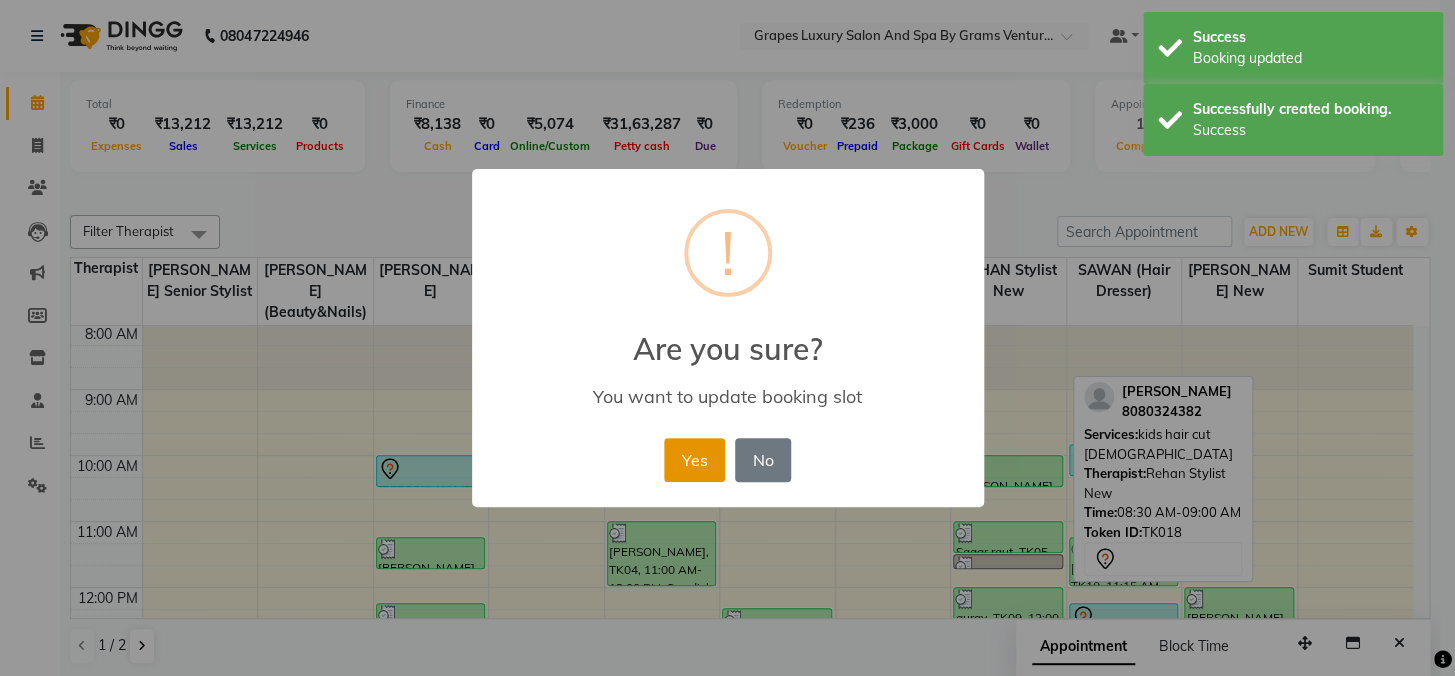 click on "Yes" at bounding box center (694, 460) 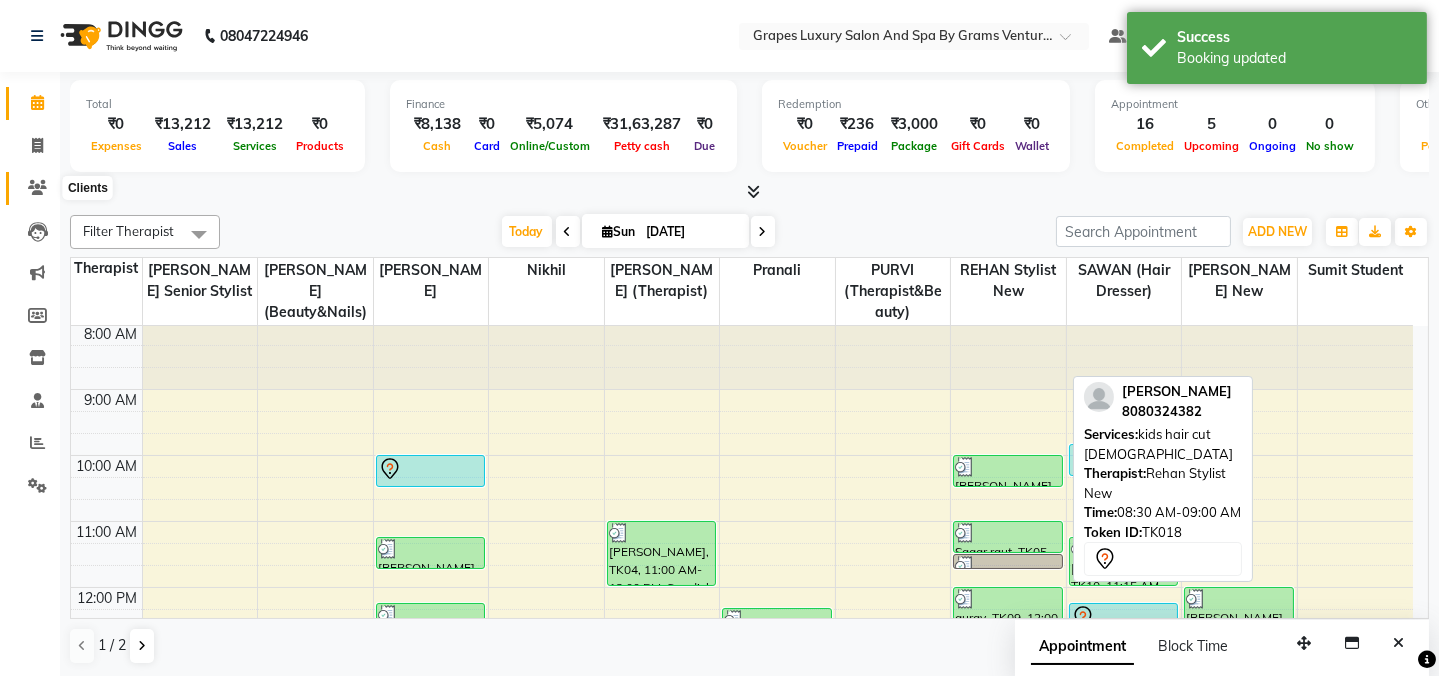 click 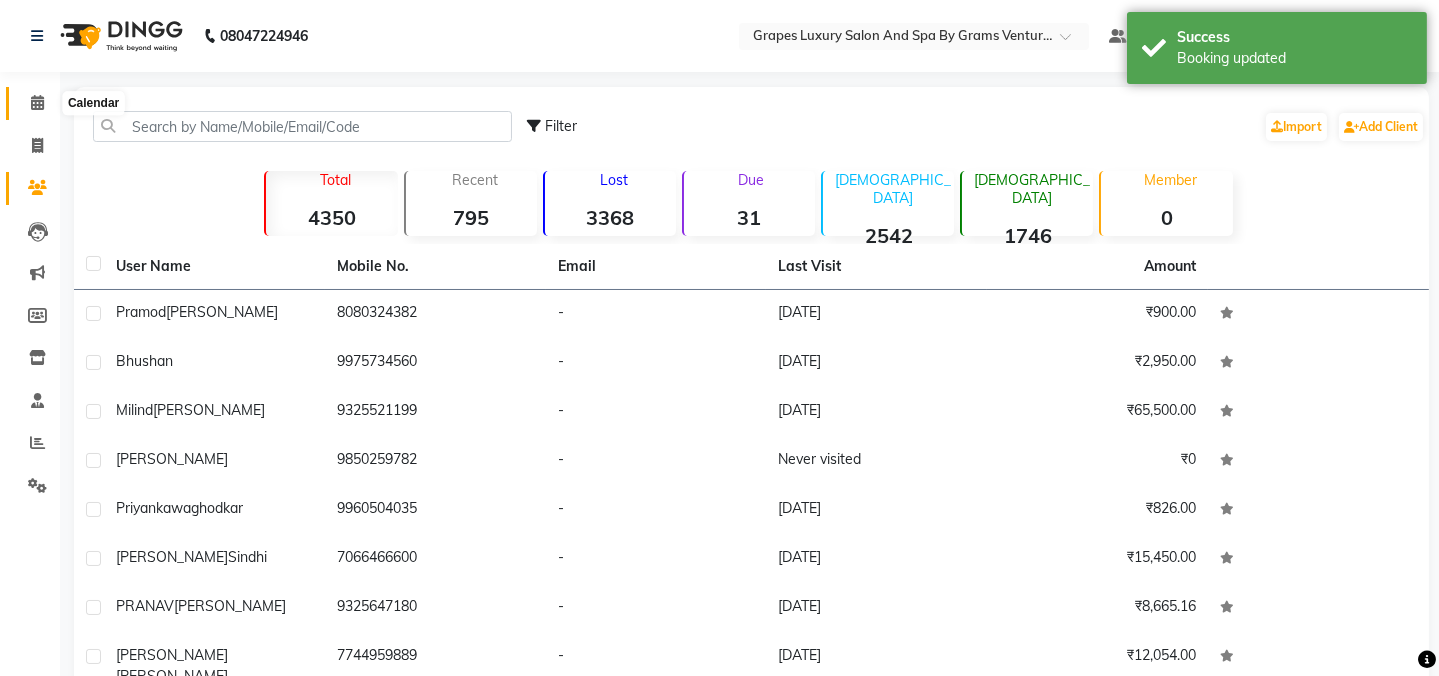 click 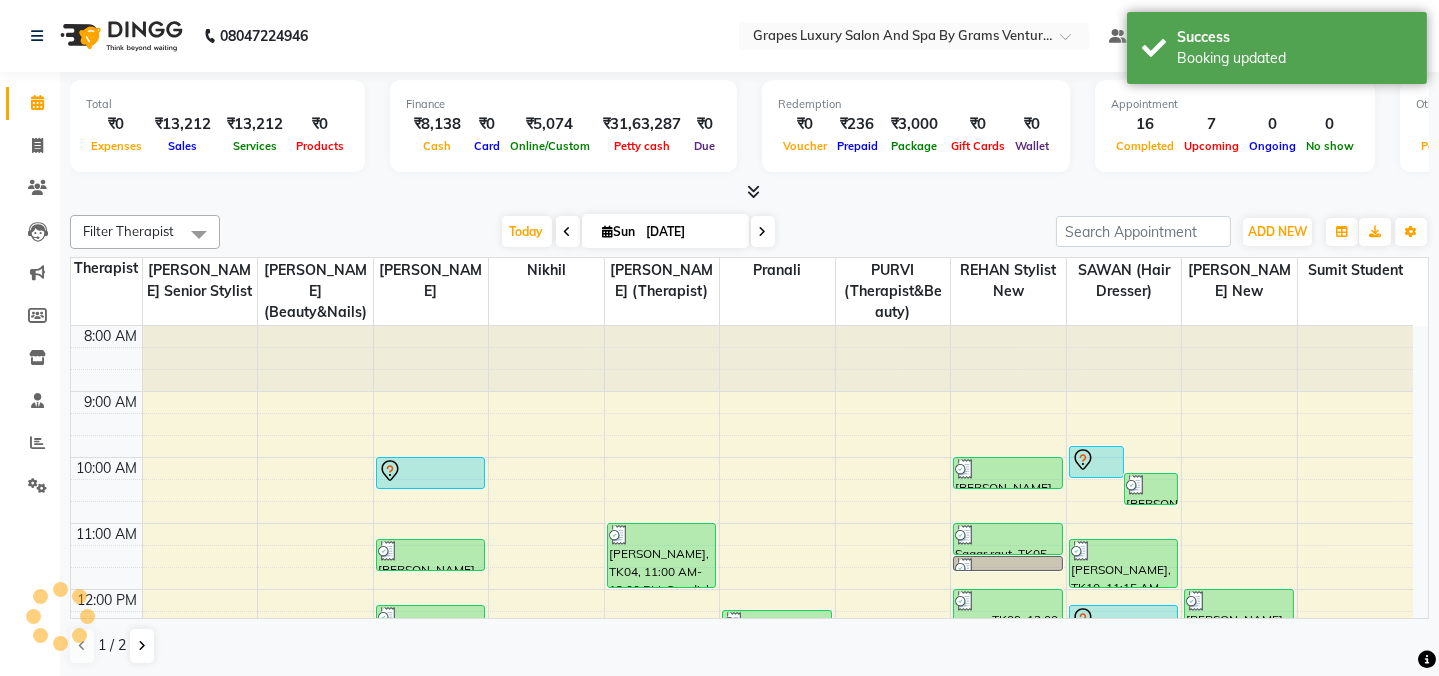 scroll, scrollTop: 0, scrollLeft: 0, axis: both 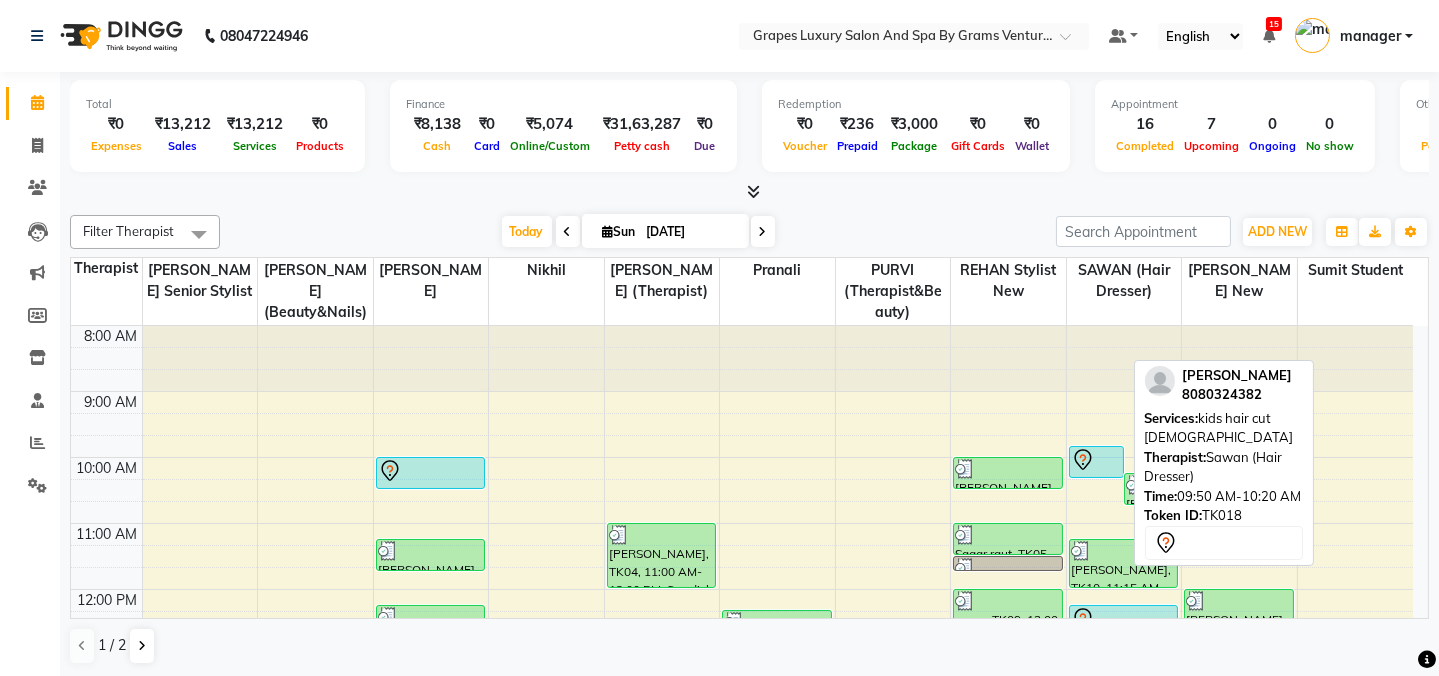 click at bounding box center (1096, 460) 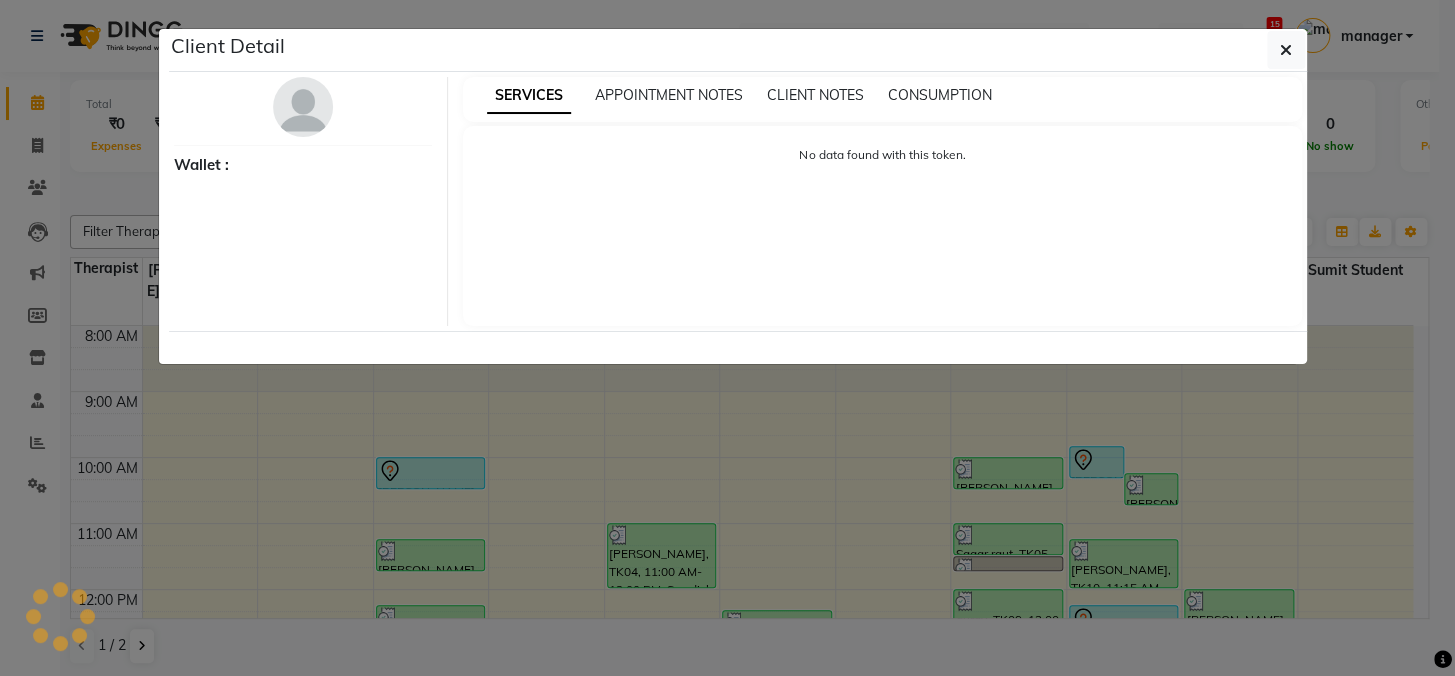 select on "7" 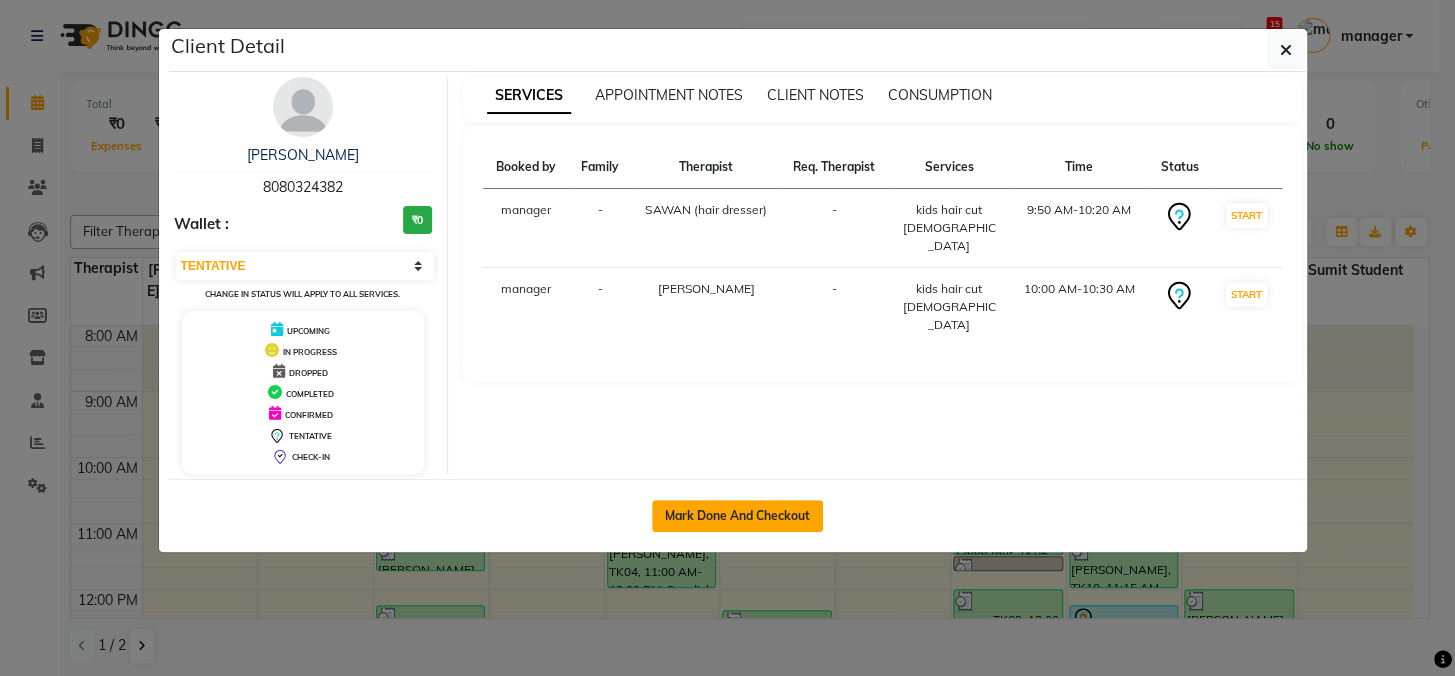 click on "Mark Done And Checkout" 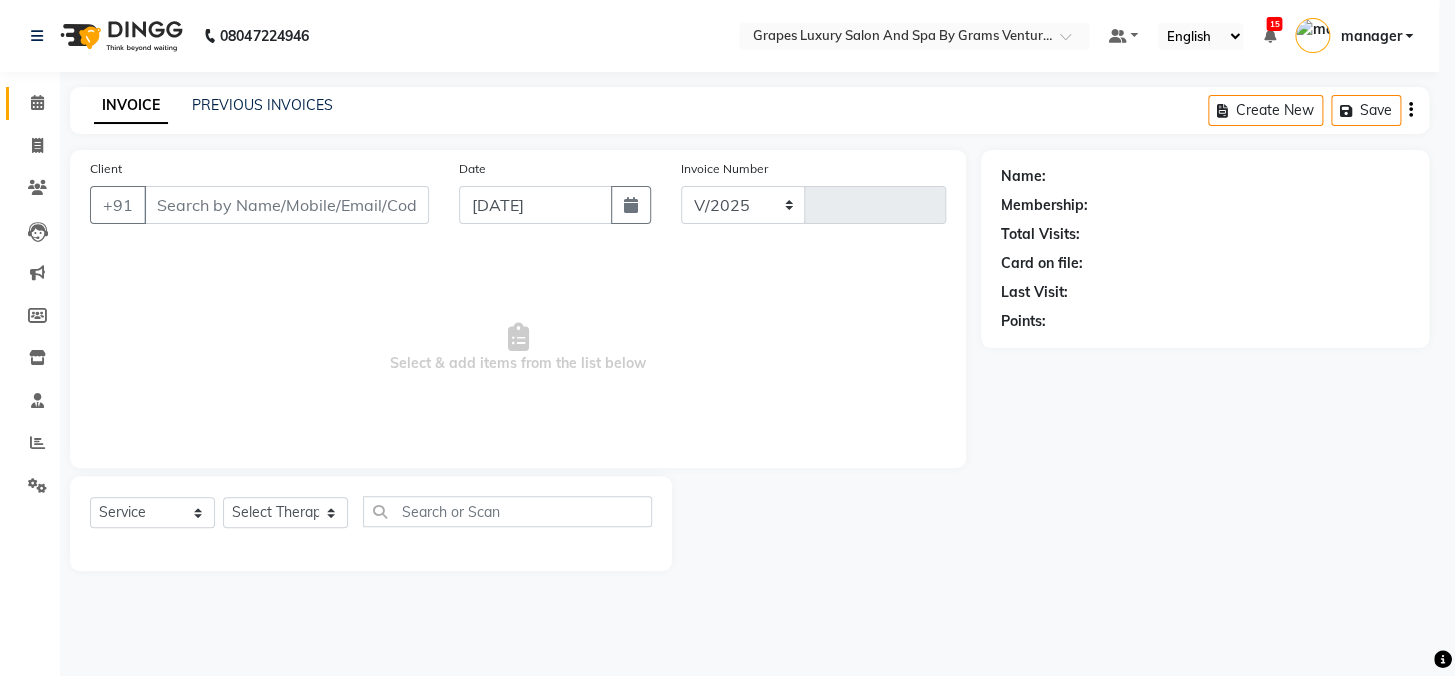 select on "3585" 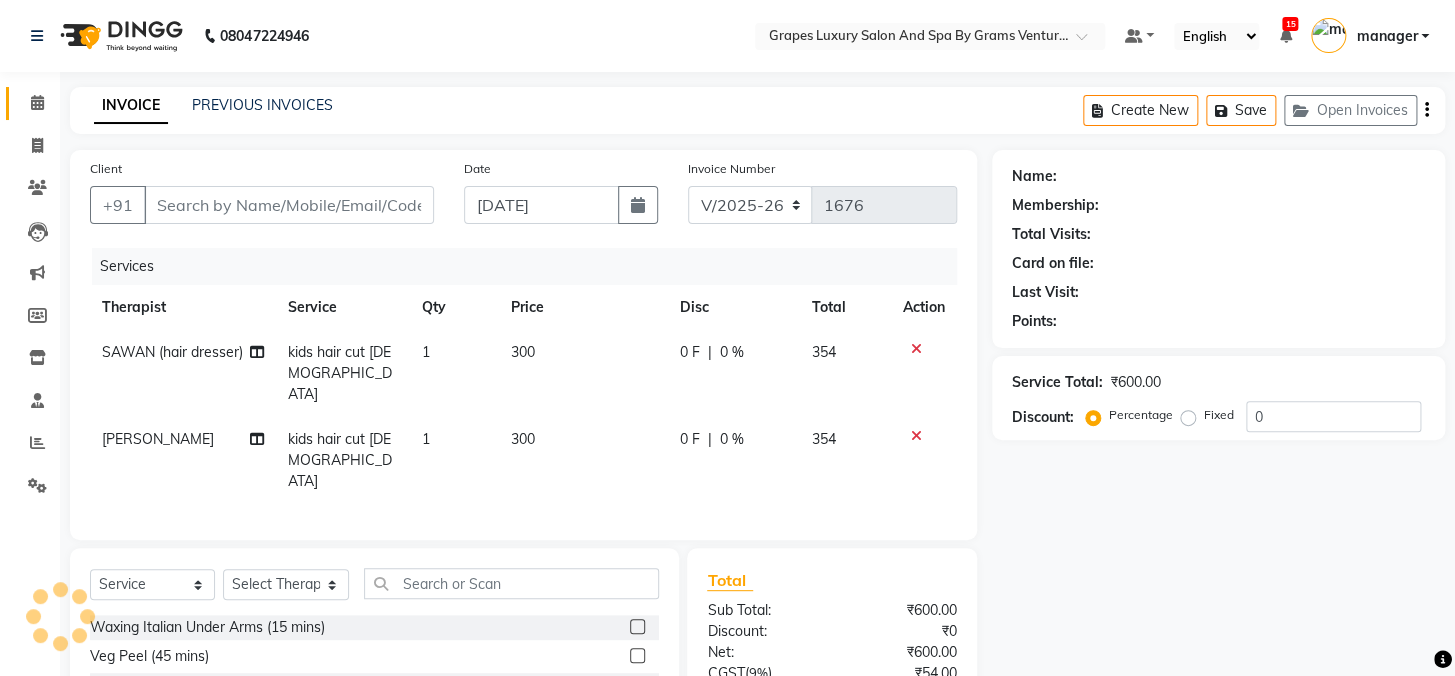 type on "8080324382" 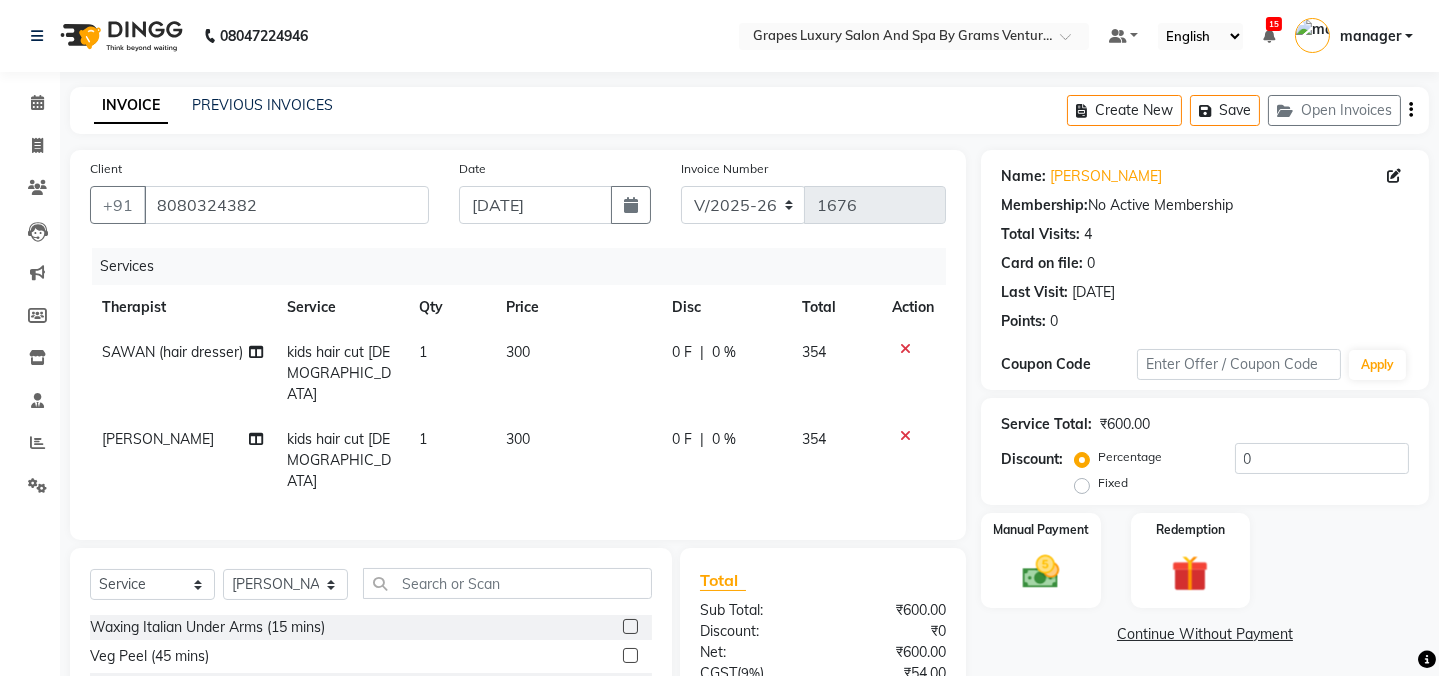 click on "300" 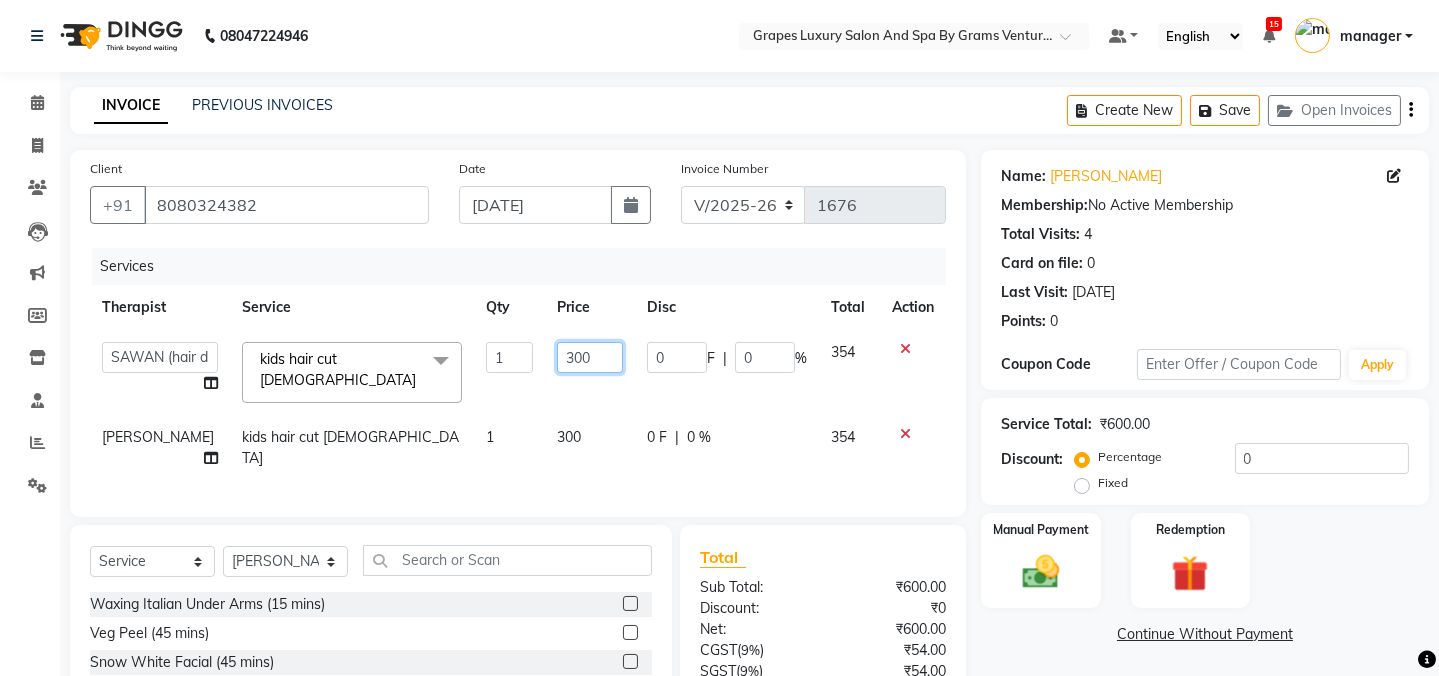 click on "300" 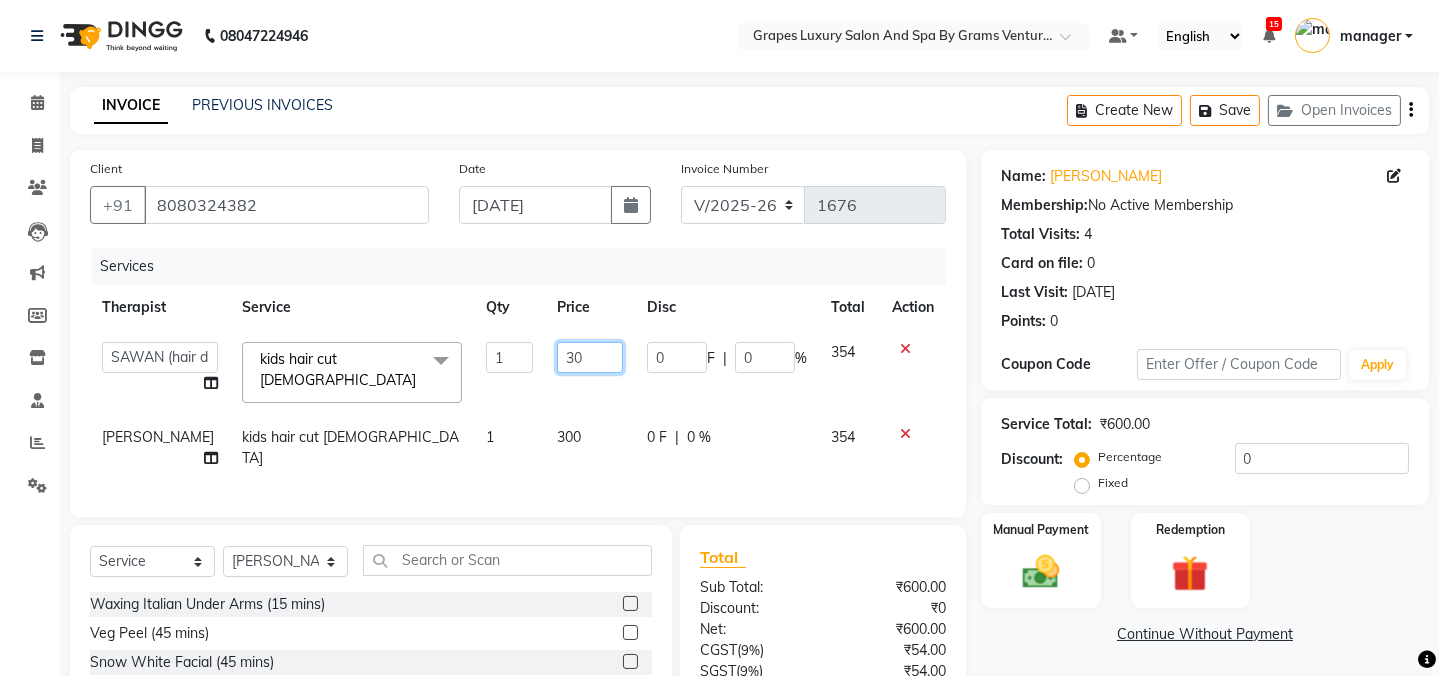 type on "3" 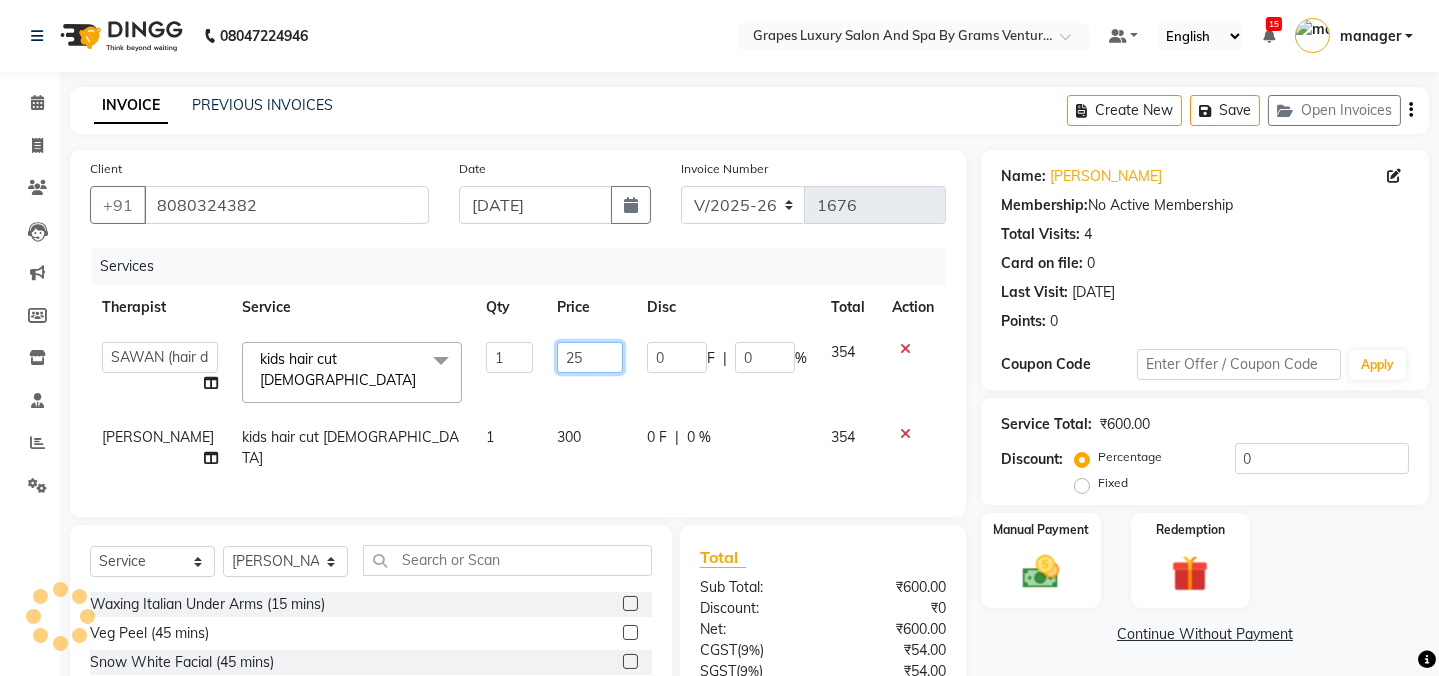 type on "250" 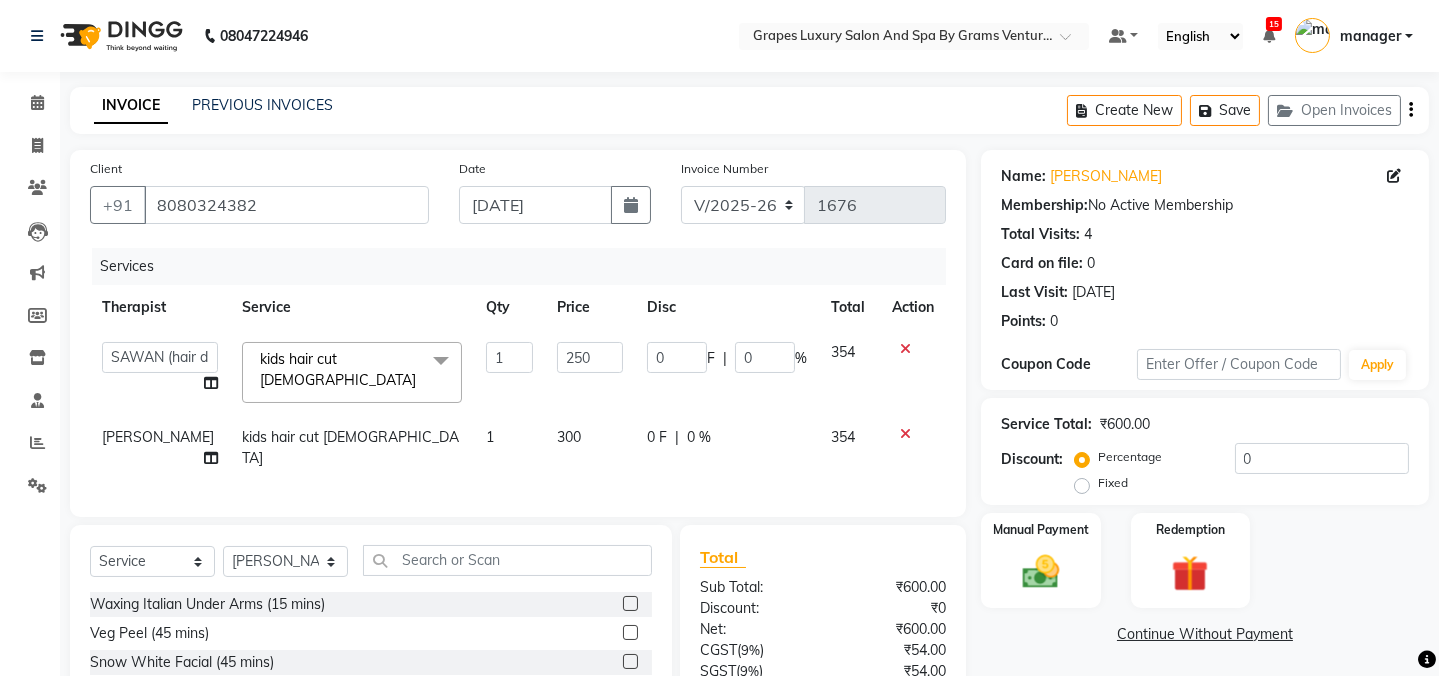 click on "300" 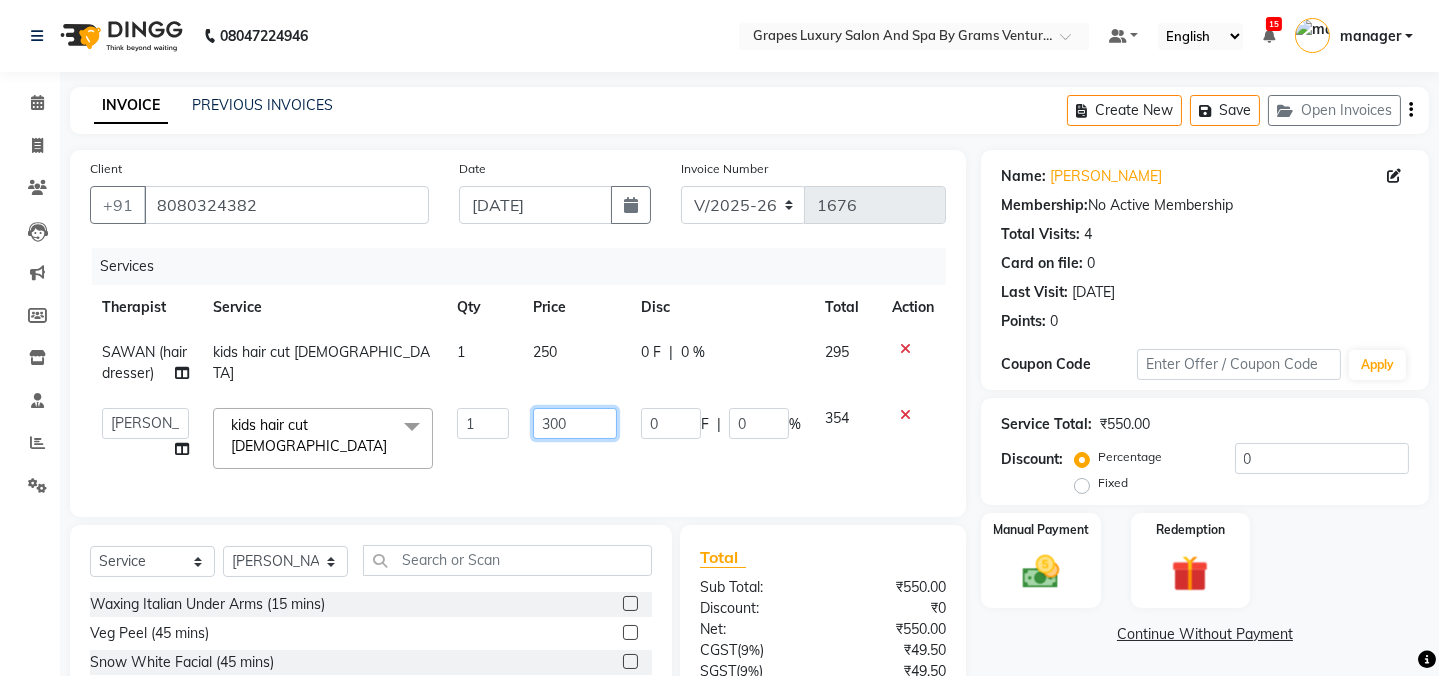 click on "300" 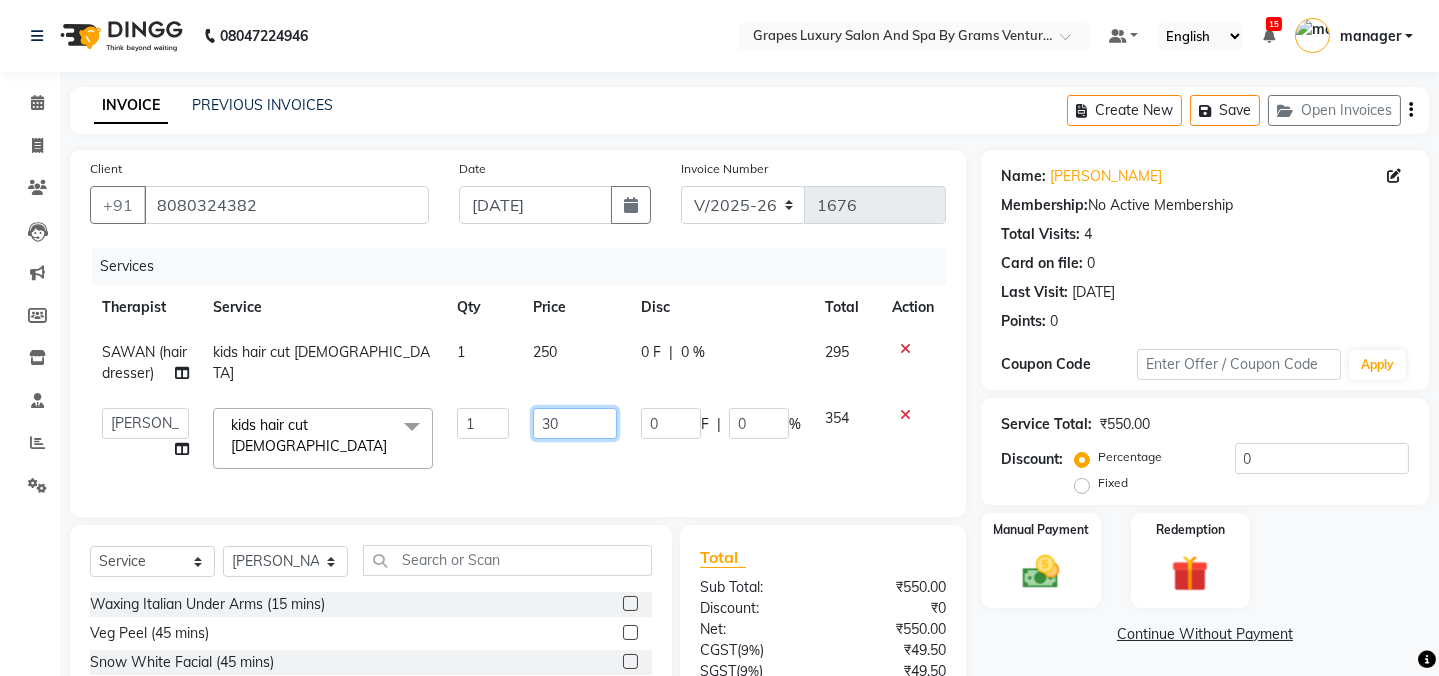 type on "3" 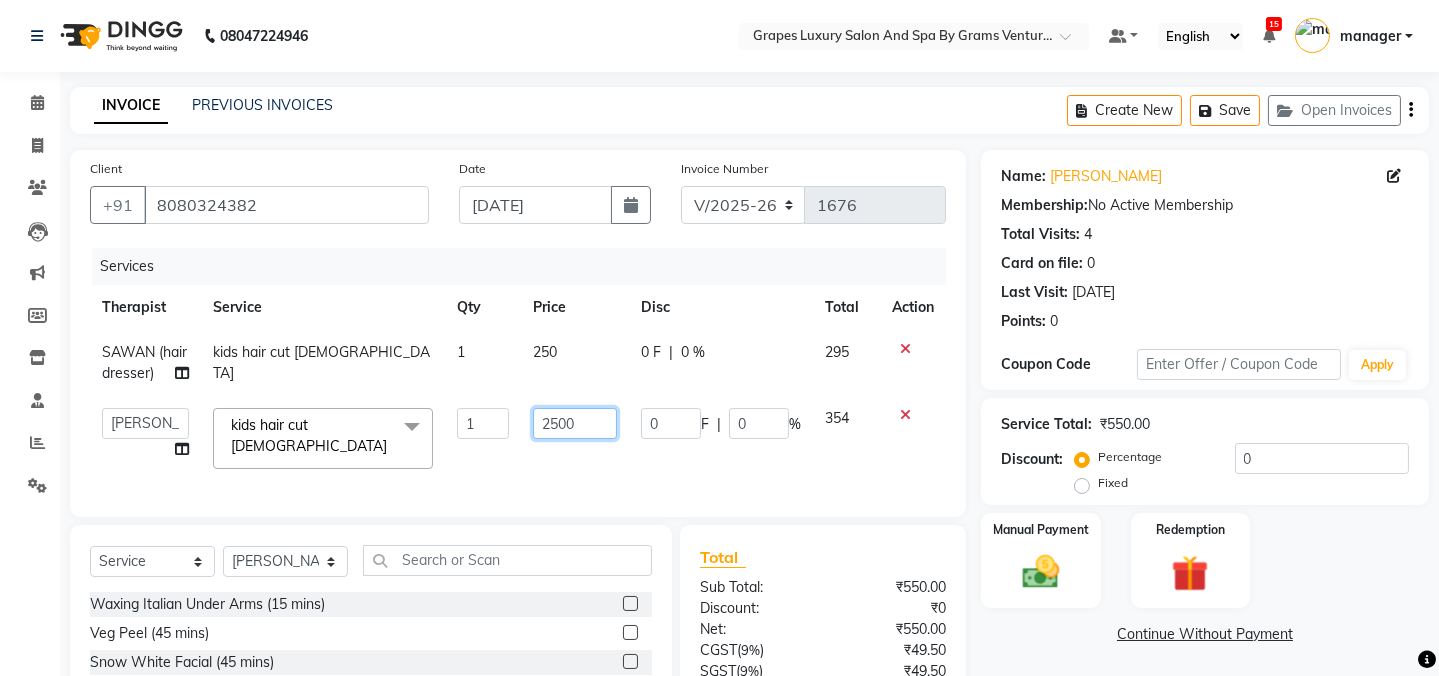 type on "250" 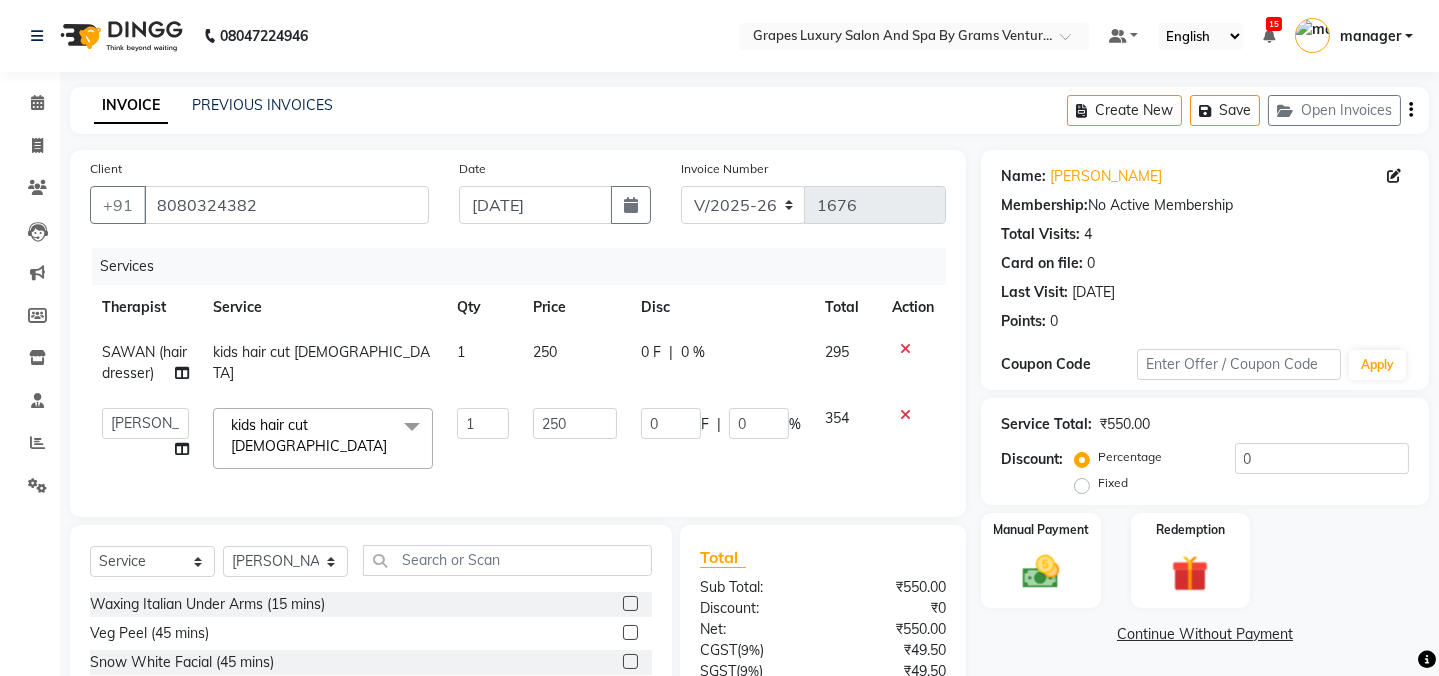 click on "Manual Payment Redemption" 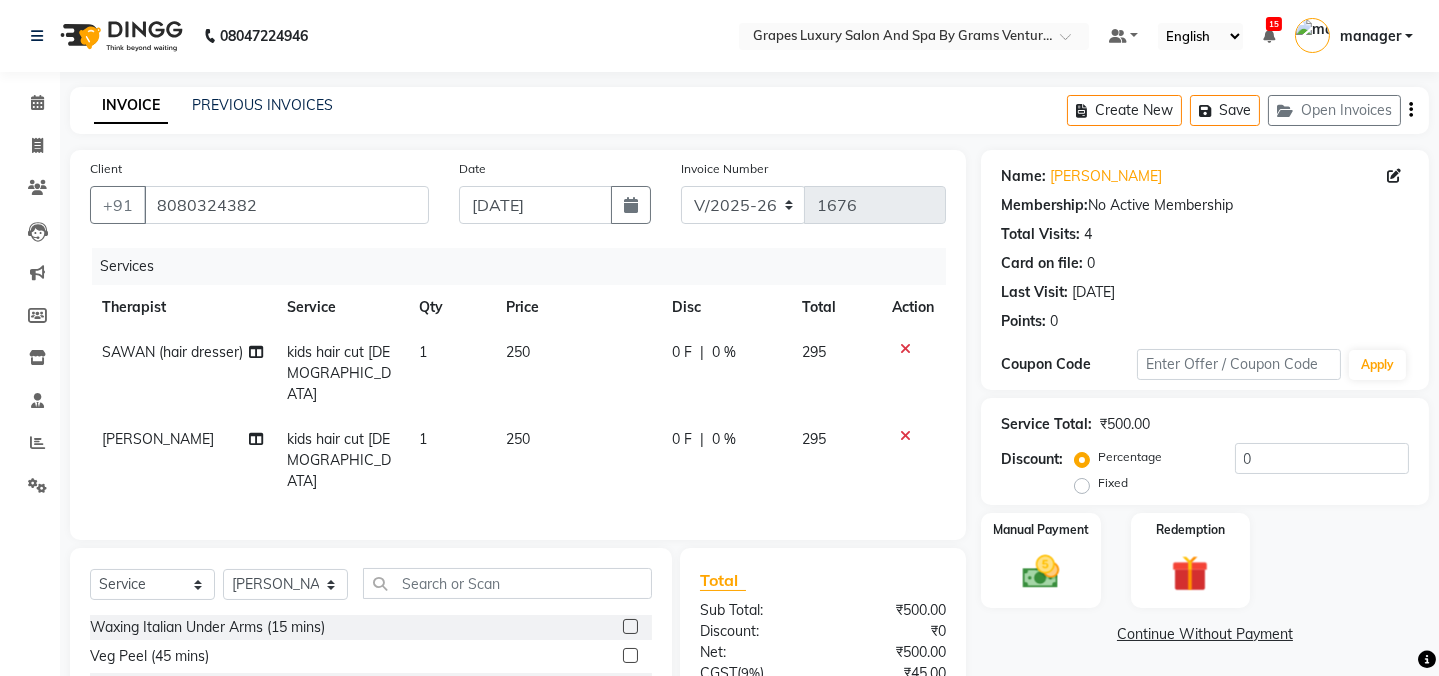 click on "Discount:  Percentage   Fixed  0" 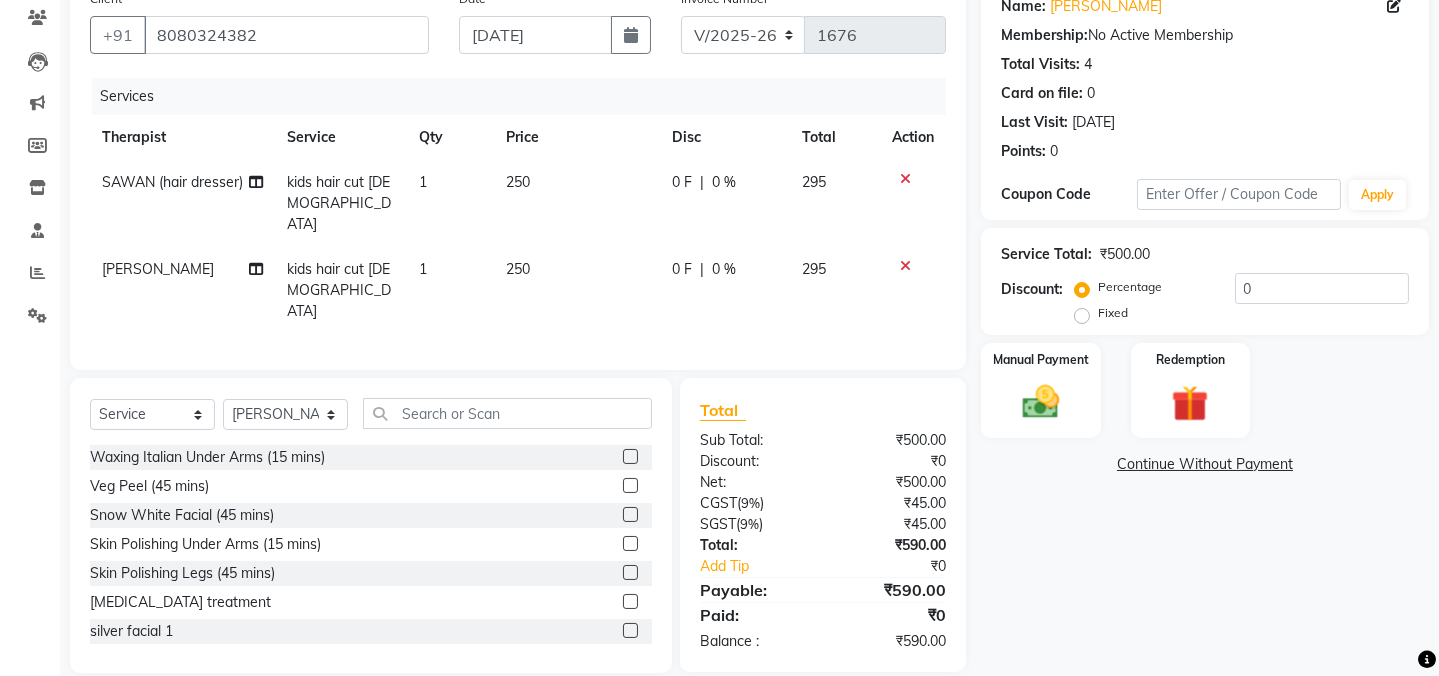click on "Fixed" 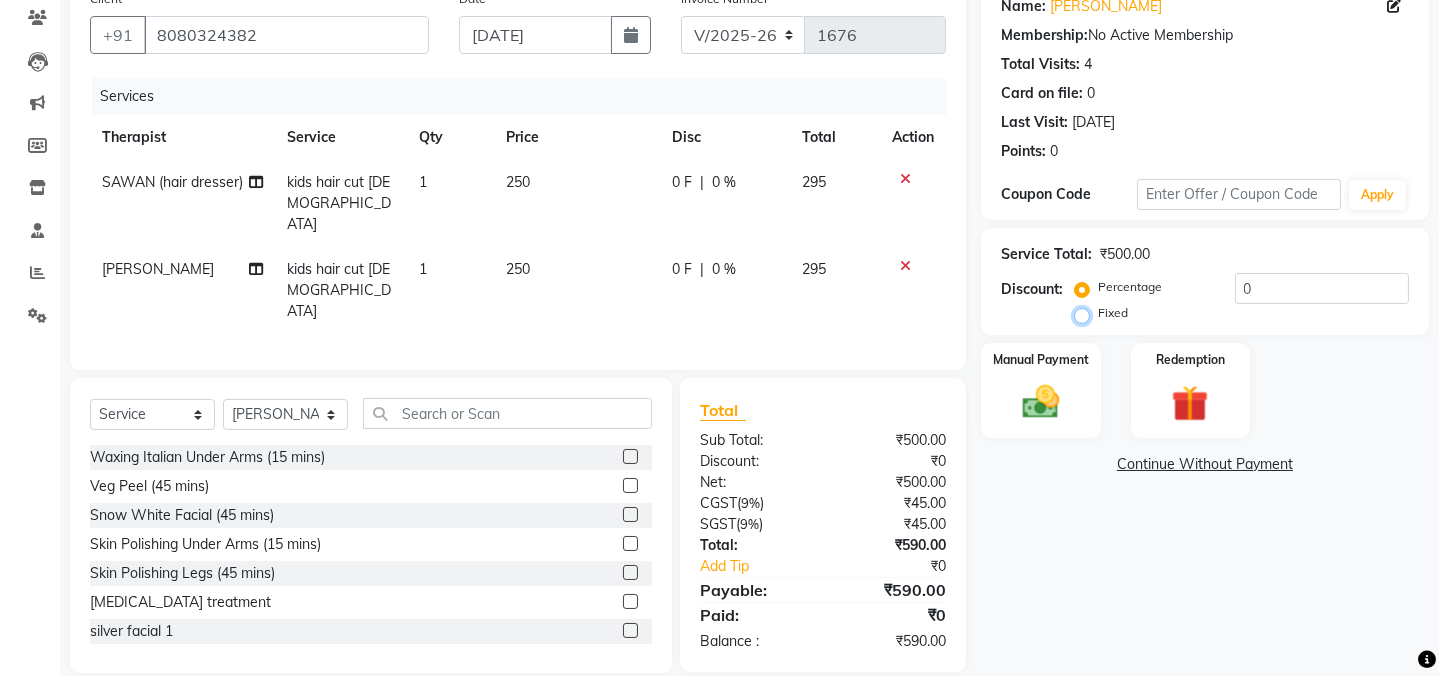 click on "Fixed" at bounding box center (1086, 313) 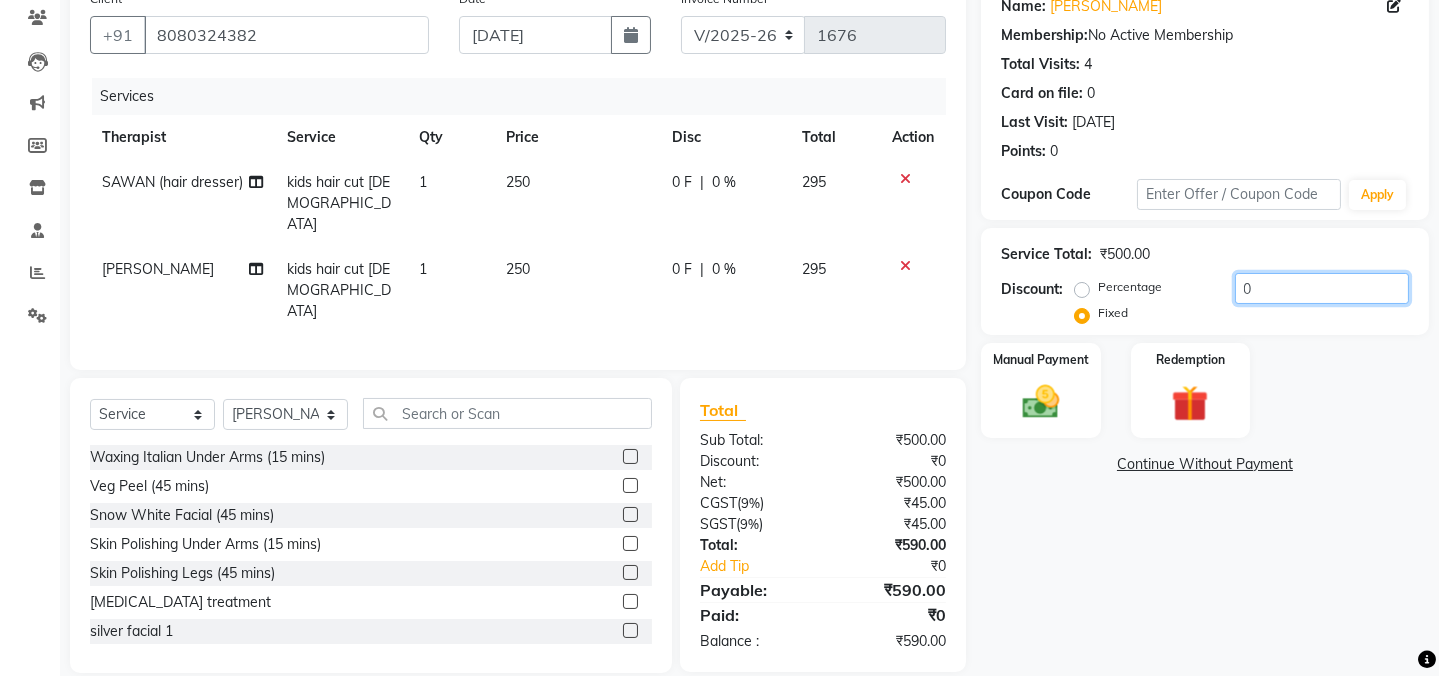 click on "0" 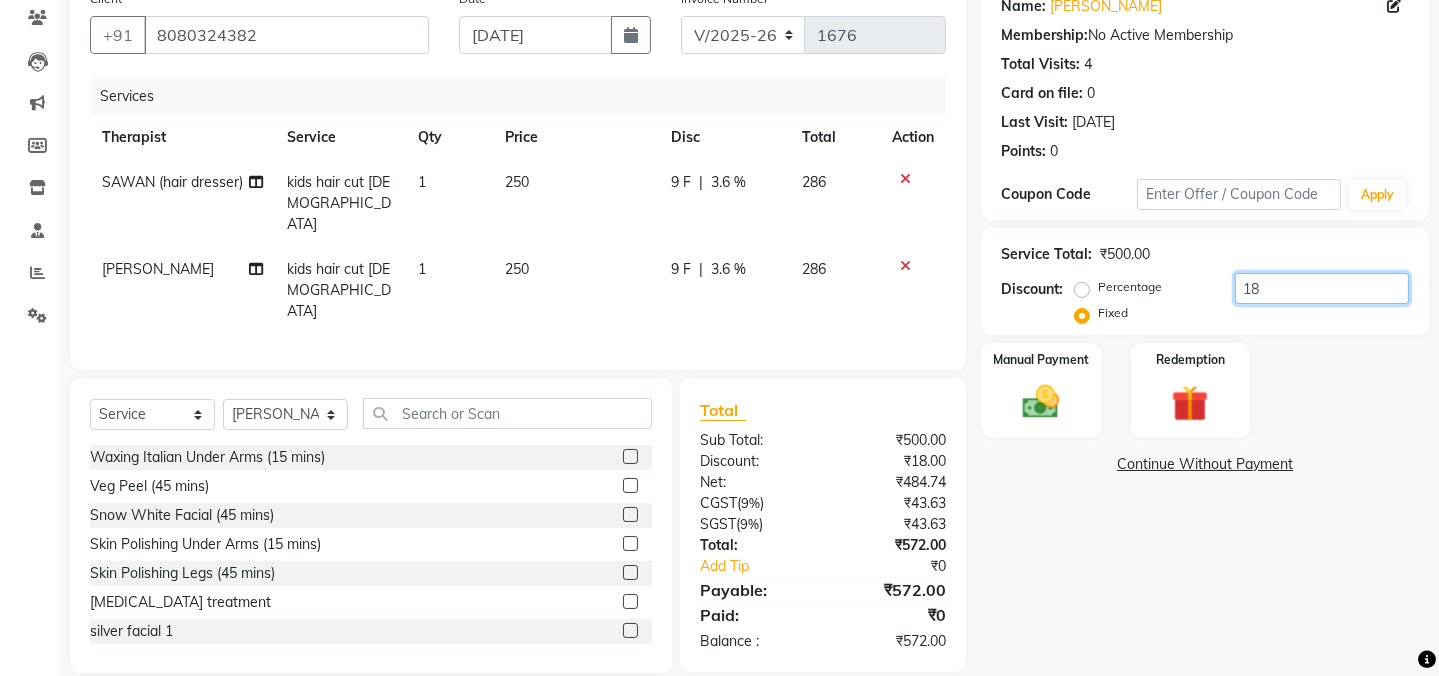 type on "18" 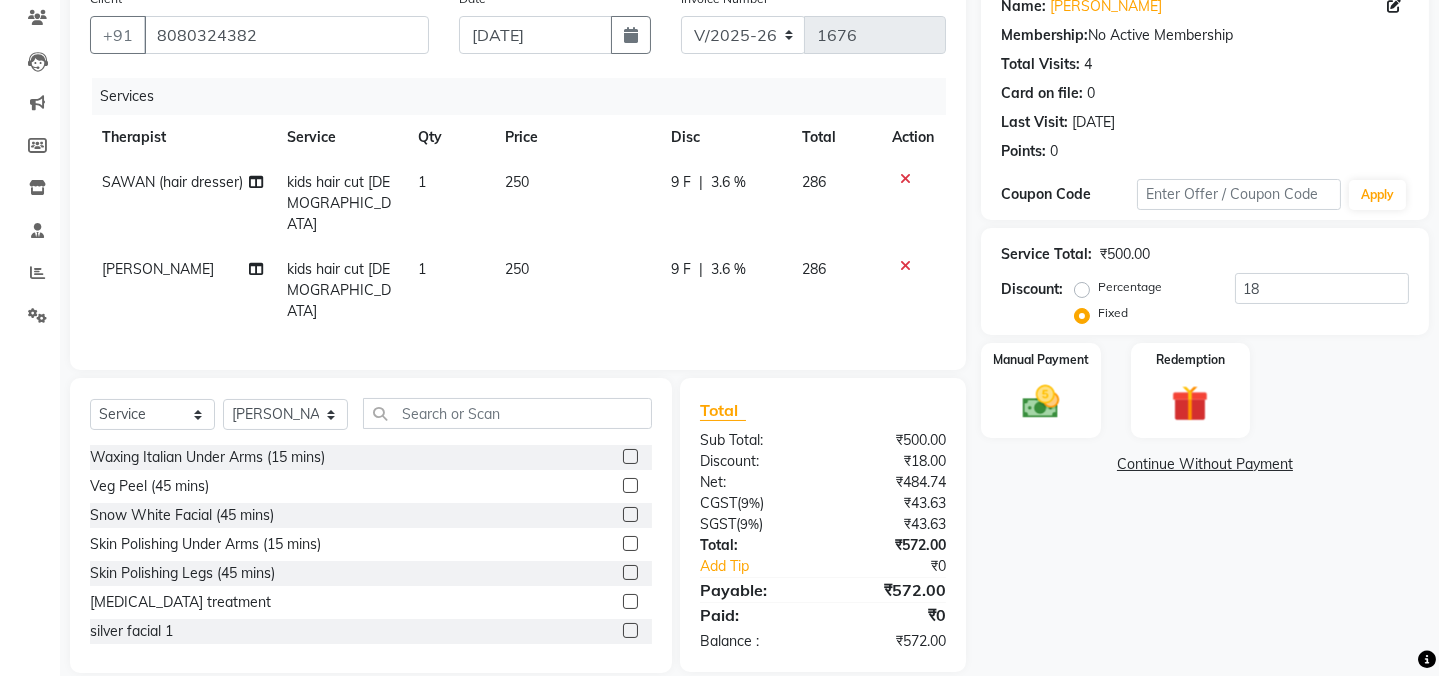 click on "9 F | 3.6 %" 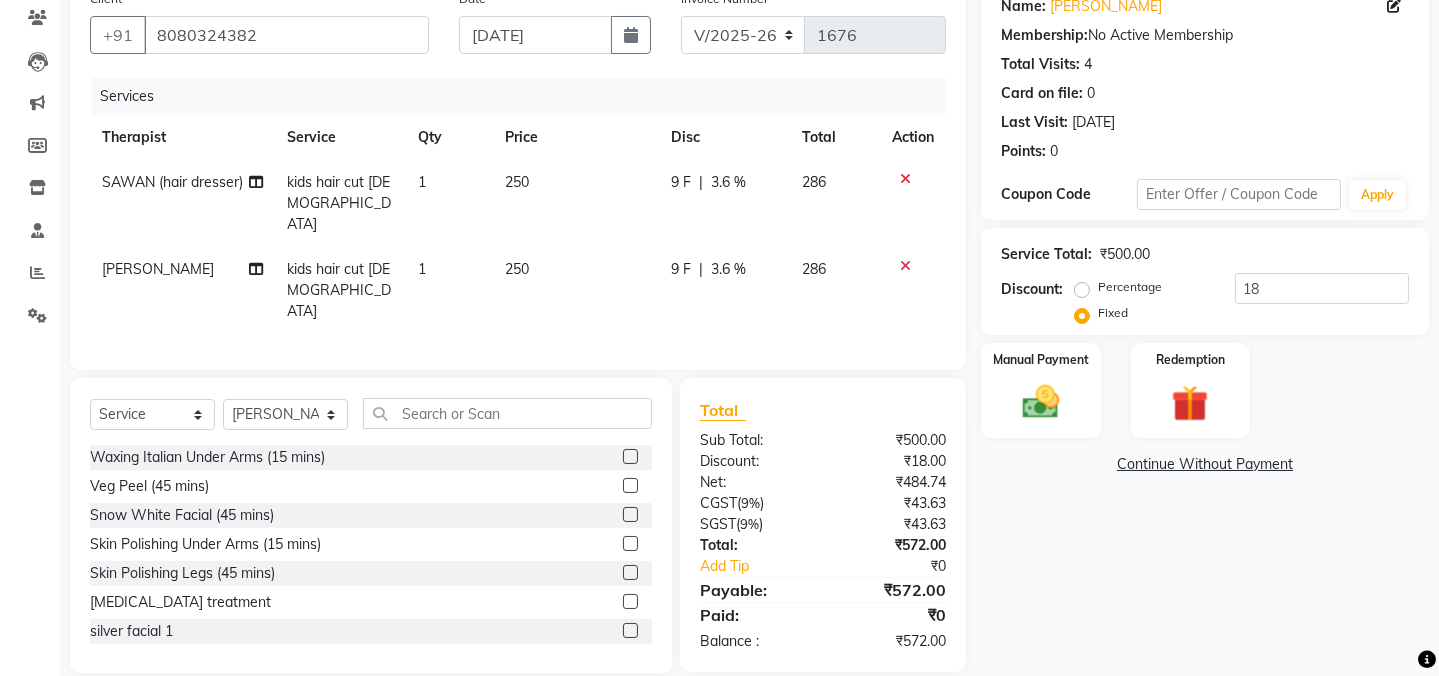 click on "9 F | 3.6 %" 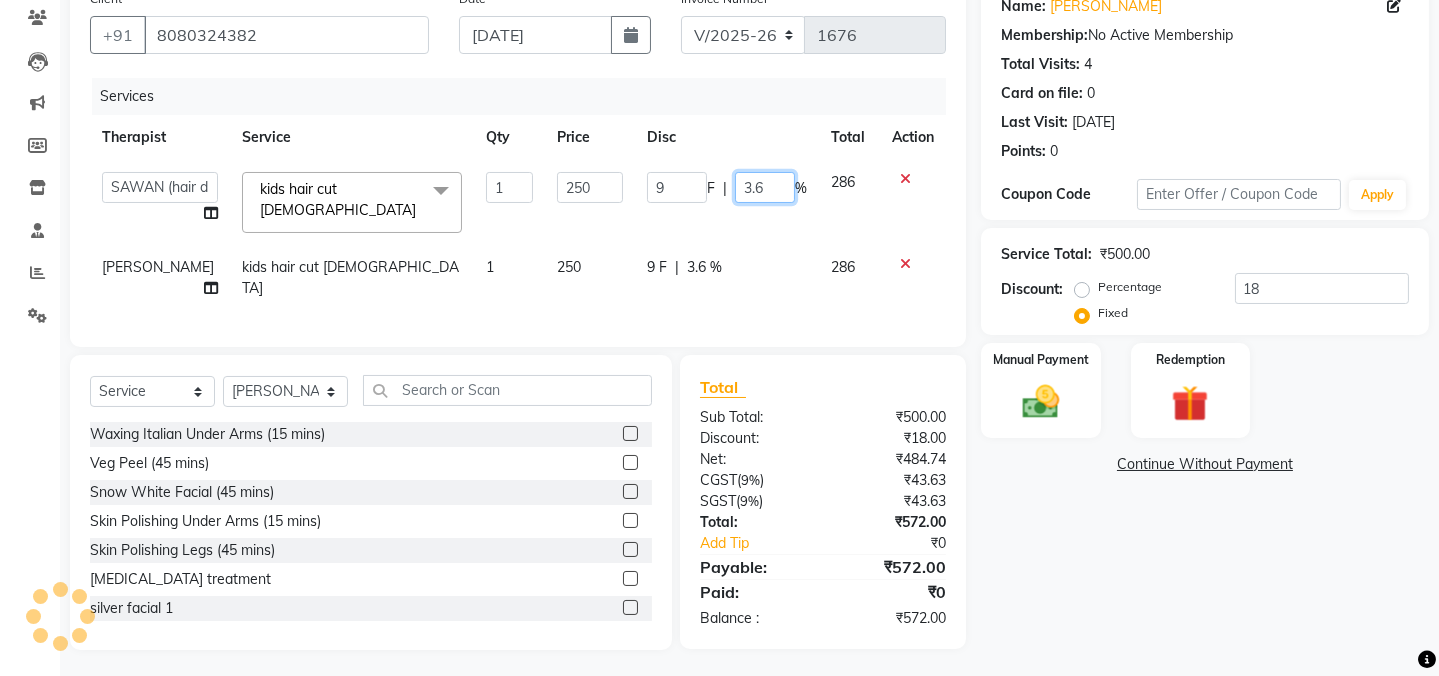 click on "3.6" 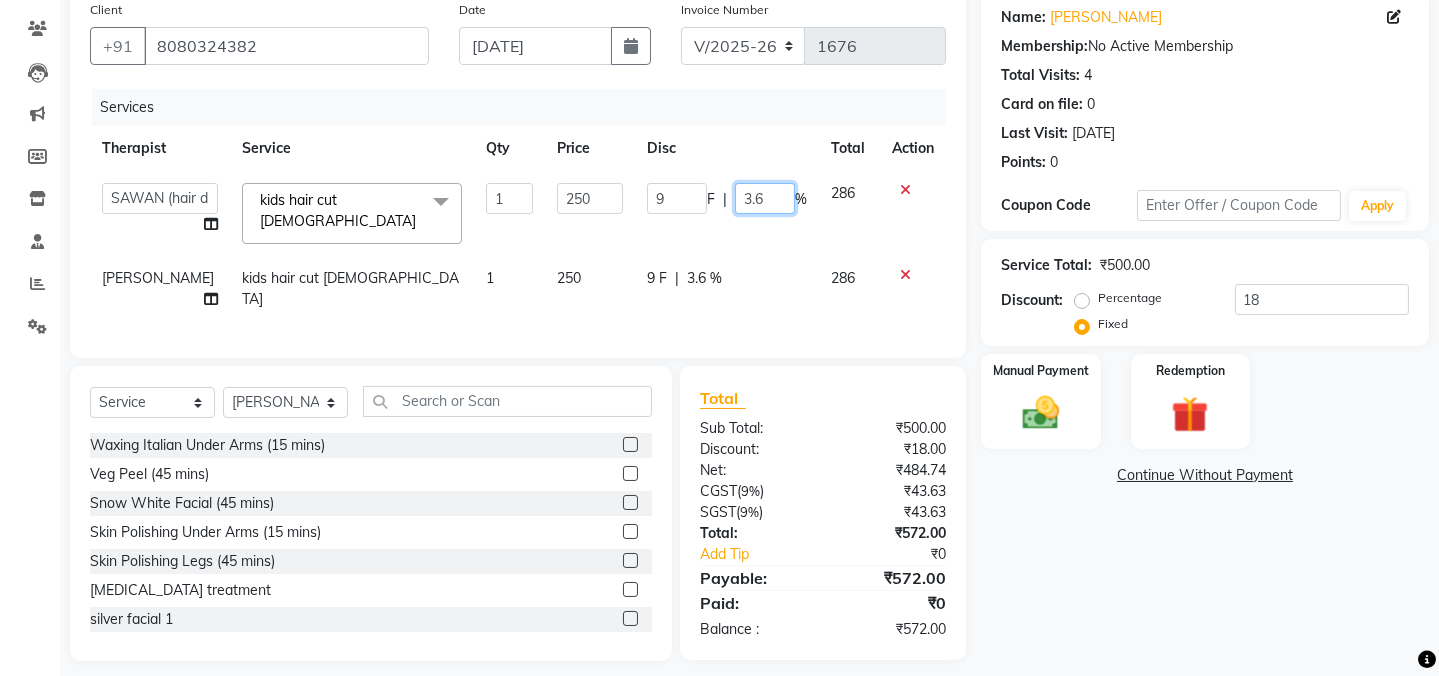 type on "3" 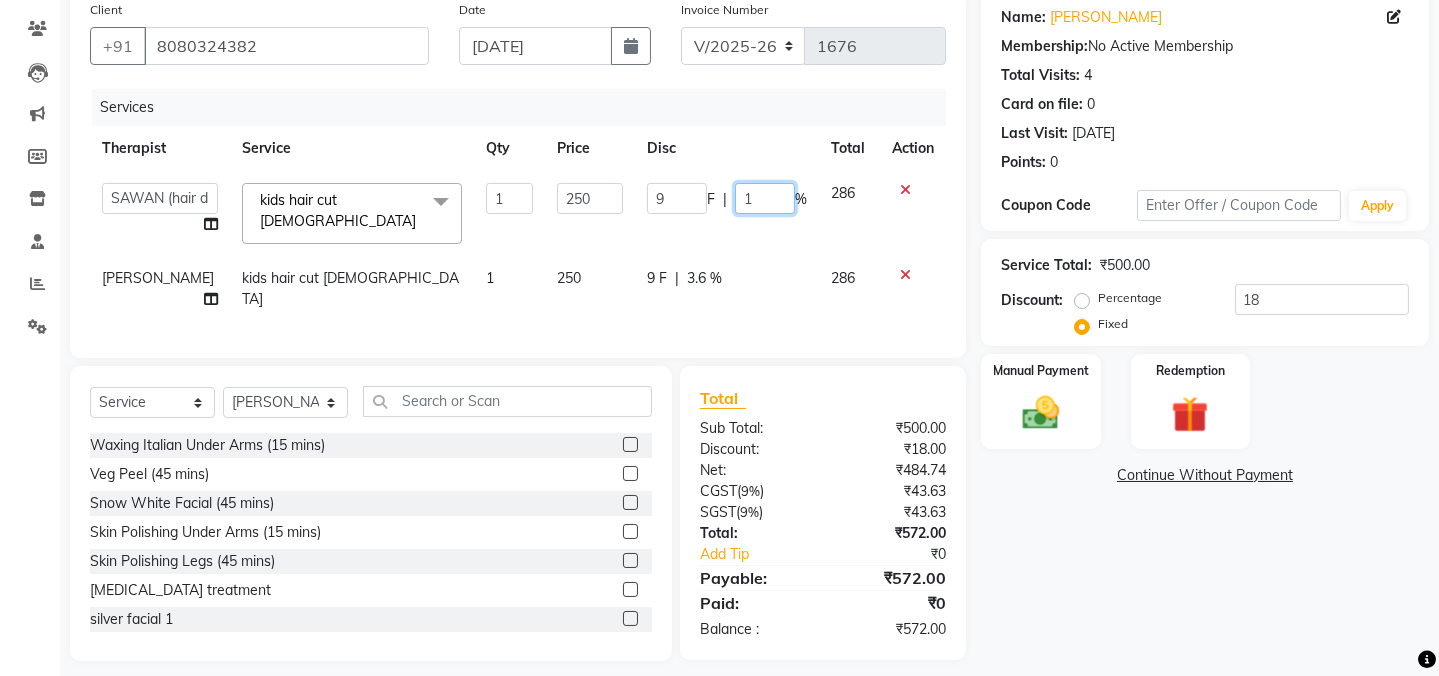 type on "18" 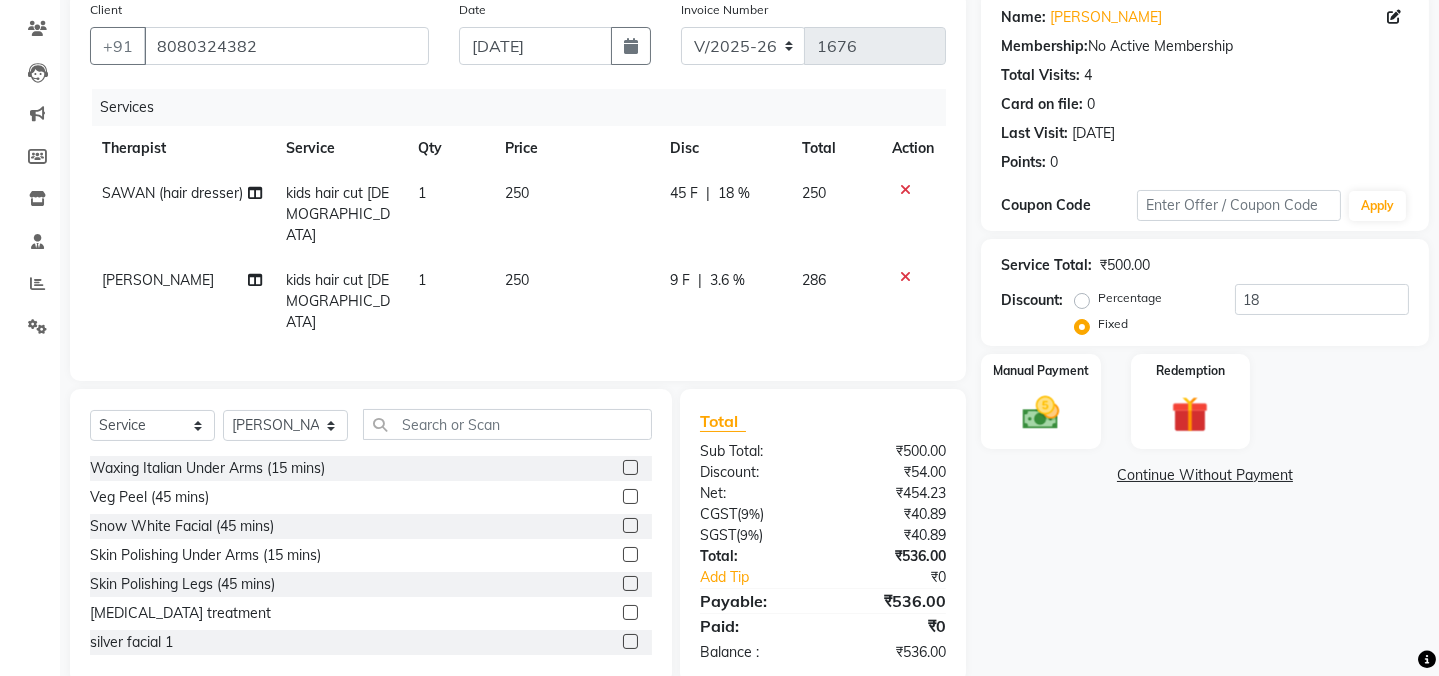 click on "9 F | 3.6 %" 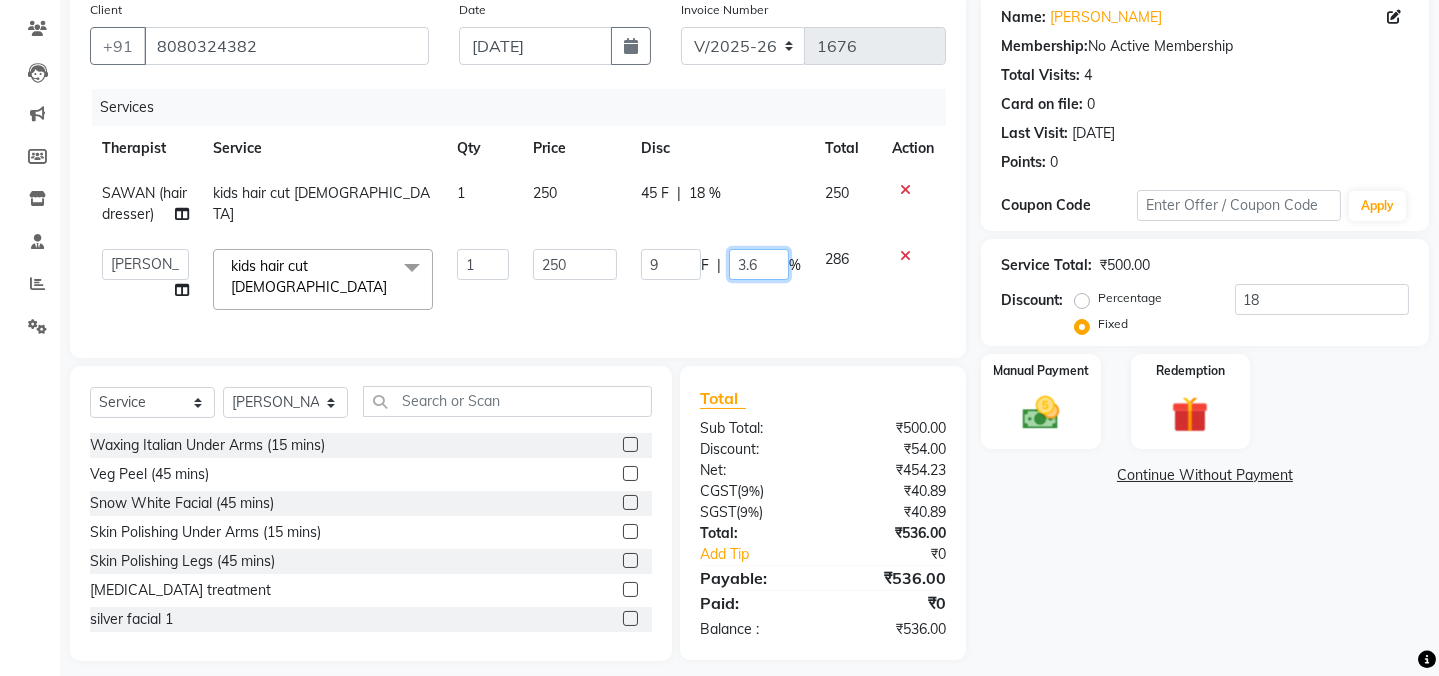 click on "3.6" 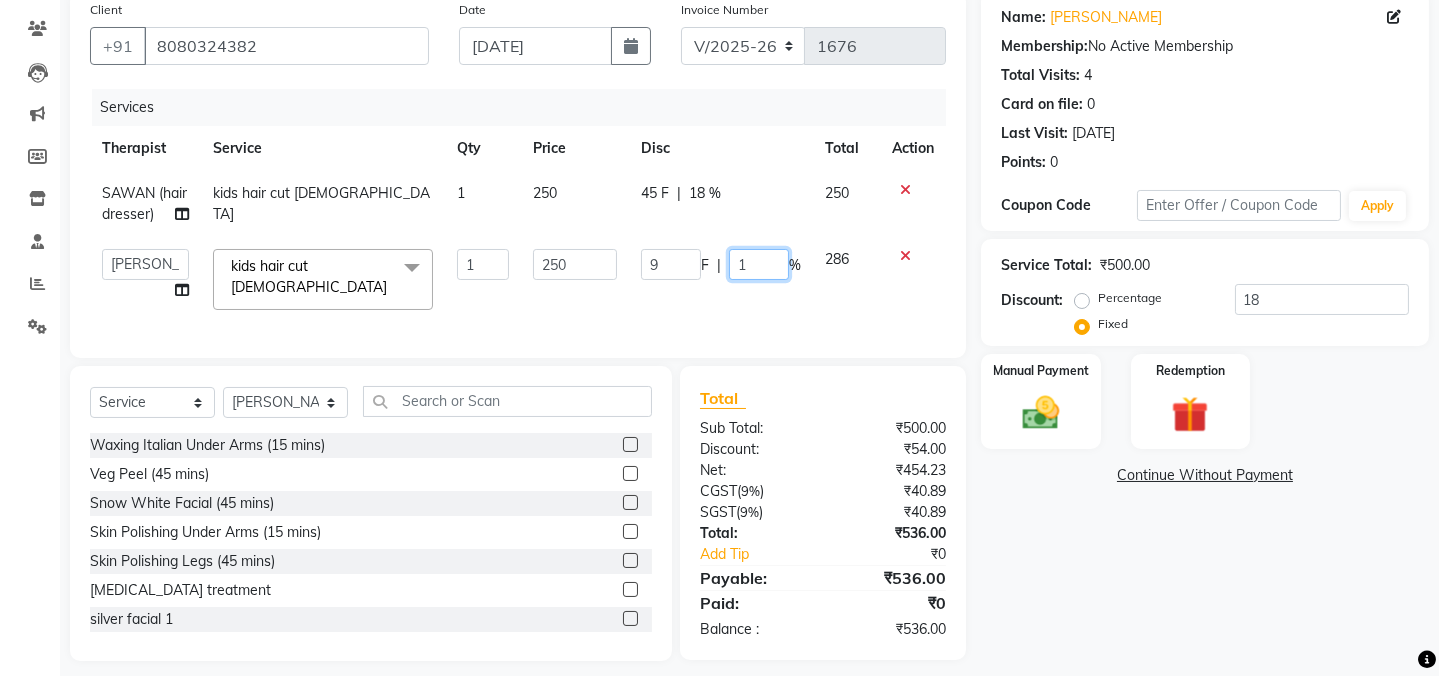 type on "18" 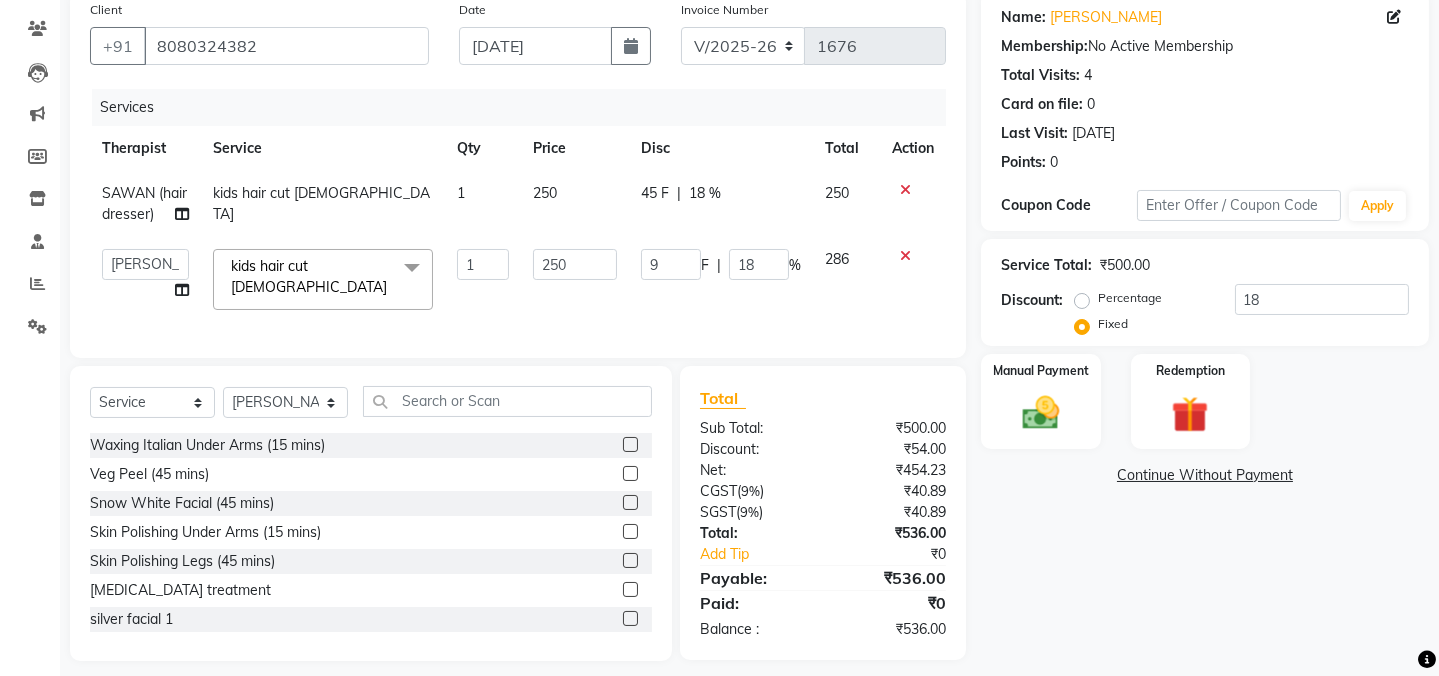 click on "Name: Pramod Meshram Membership:  No Active Membership  Total Visits:  4 Card on file:  0 Last Visit:   05-05-2025 Points:   0  Coupon Code Apply Service Total:  ₹500.00  Discount:  Percentage   Fixed  18 Manual Payment Redemption  Continue Without Payment" 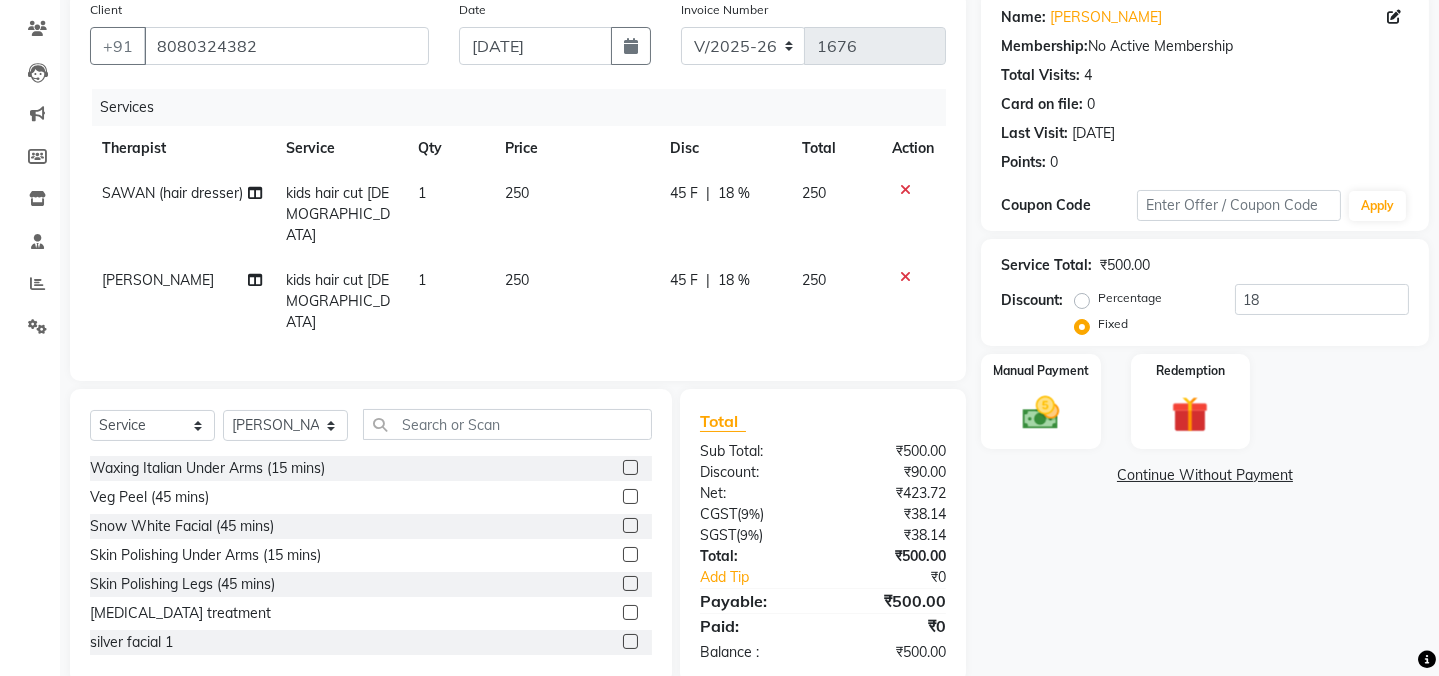 scroll, scrollTop: 68, scrollLeft: 0, axis: vertical 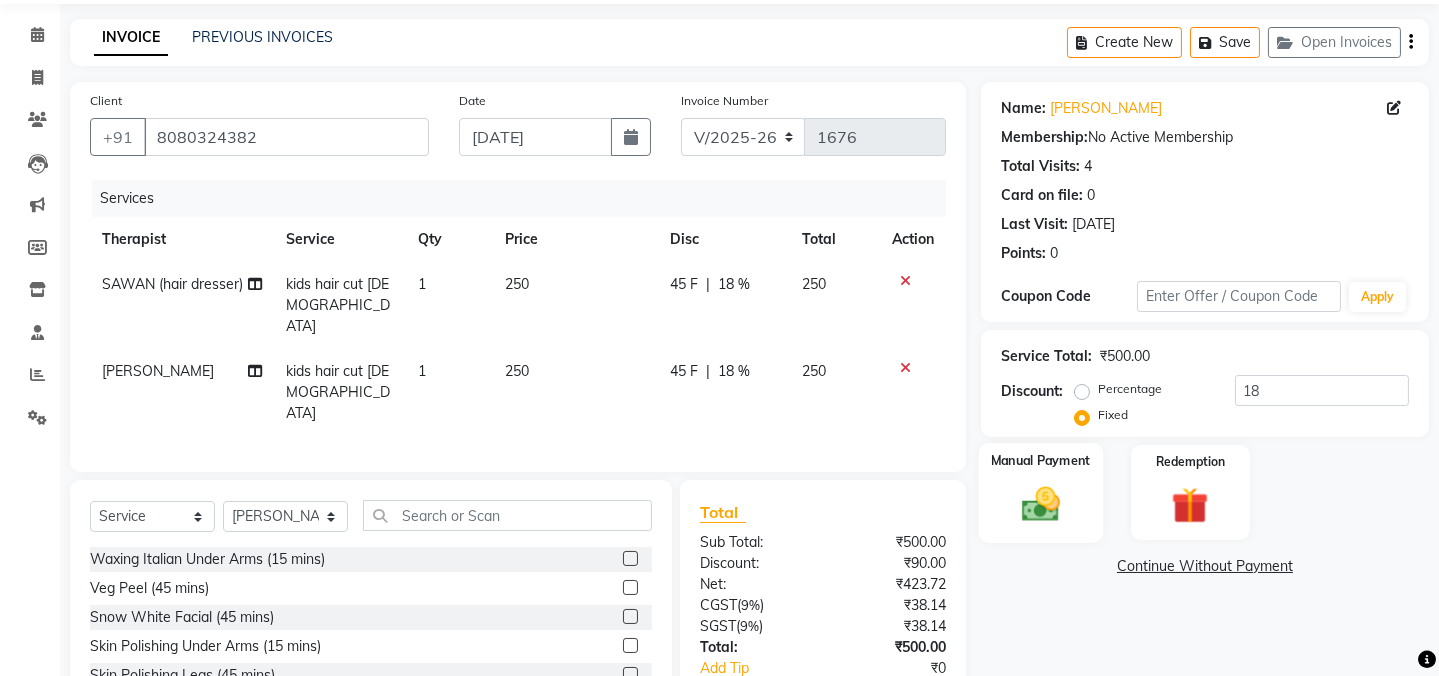 click 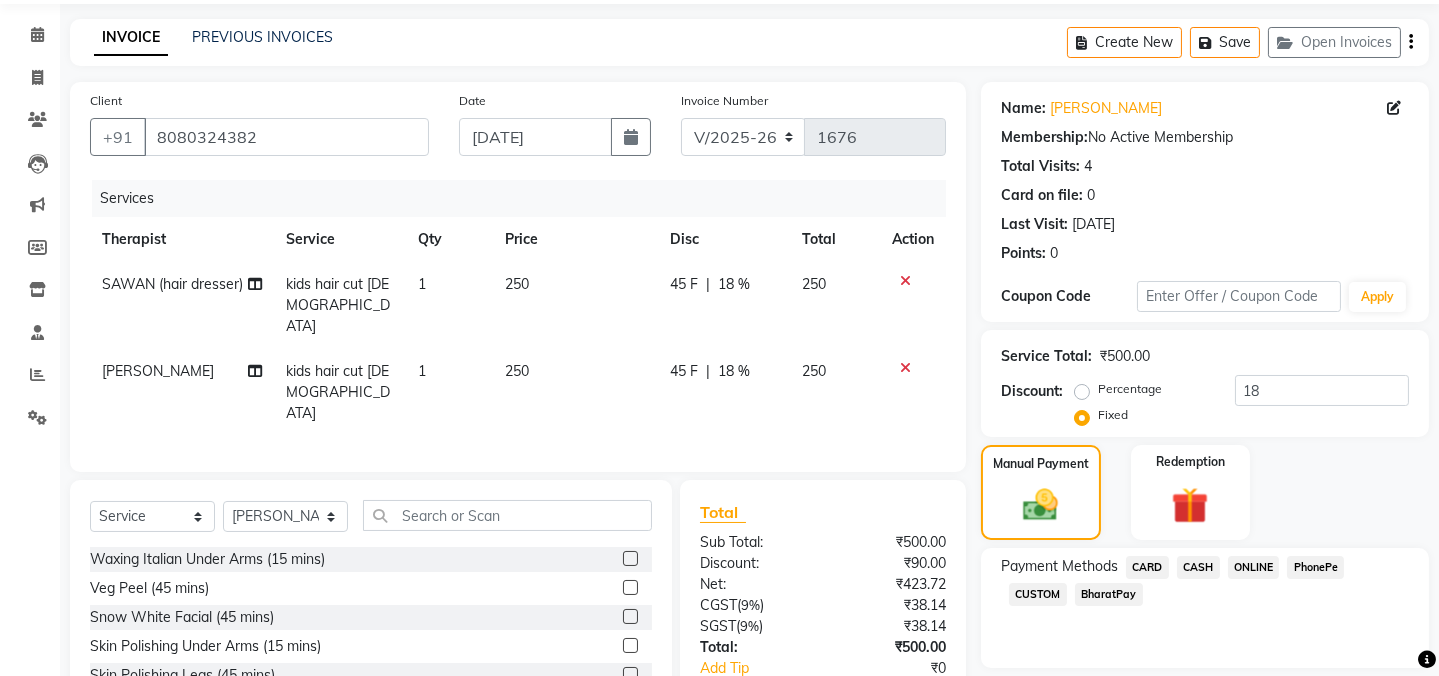 click on "CASH" 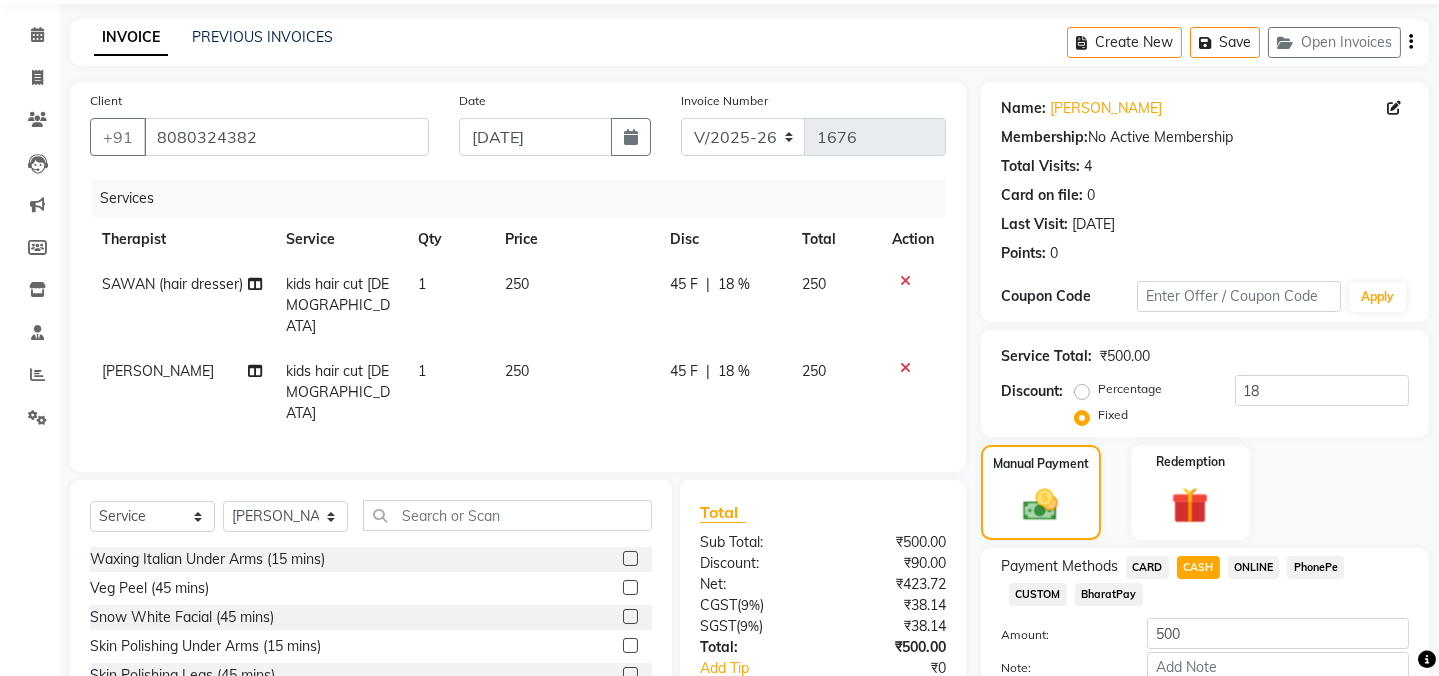 scroll, scrollTop: 170, scrollLeft: 0, axis: vertical 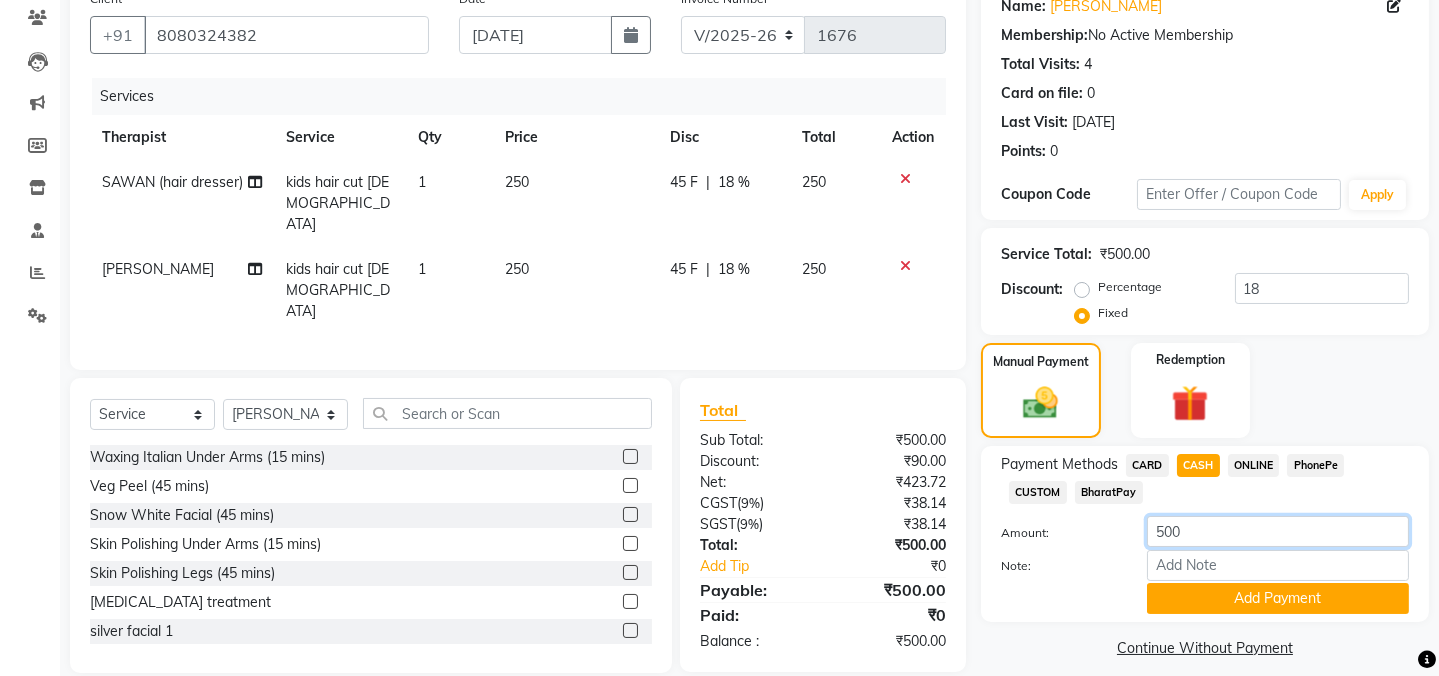 click on "500" 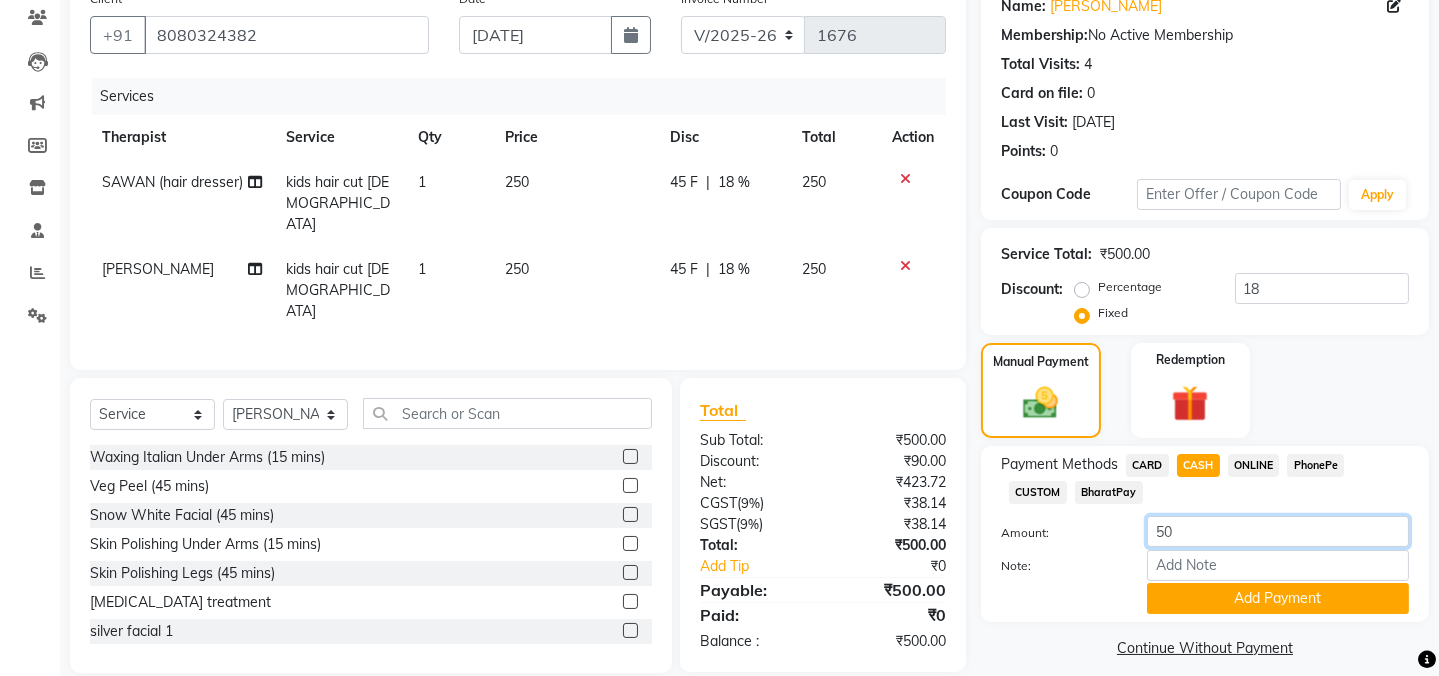 type on "5" 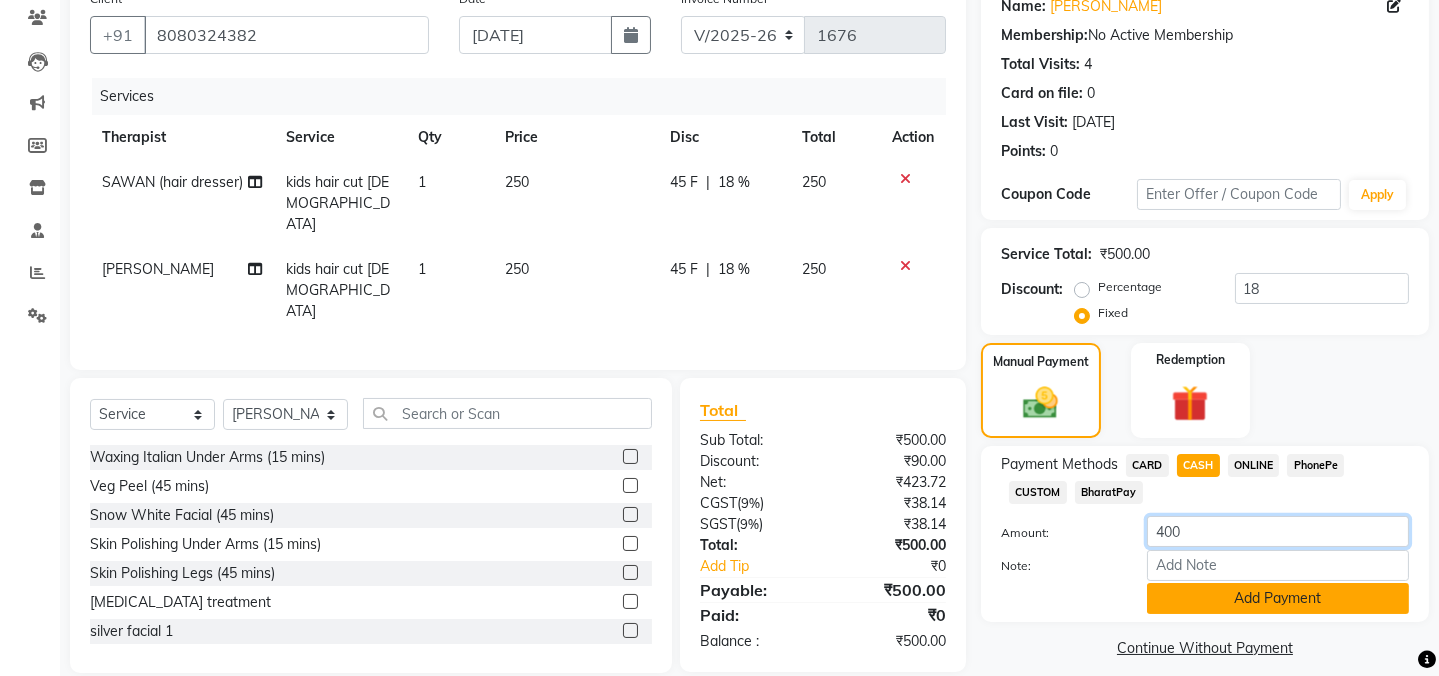 type on "400" 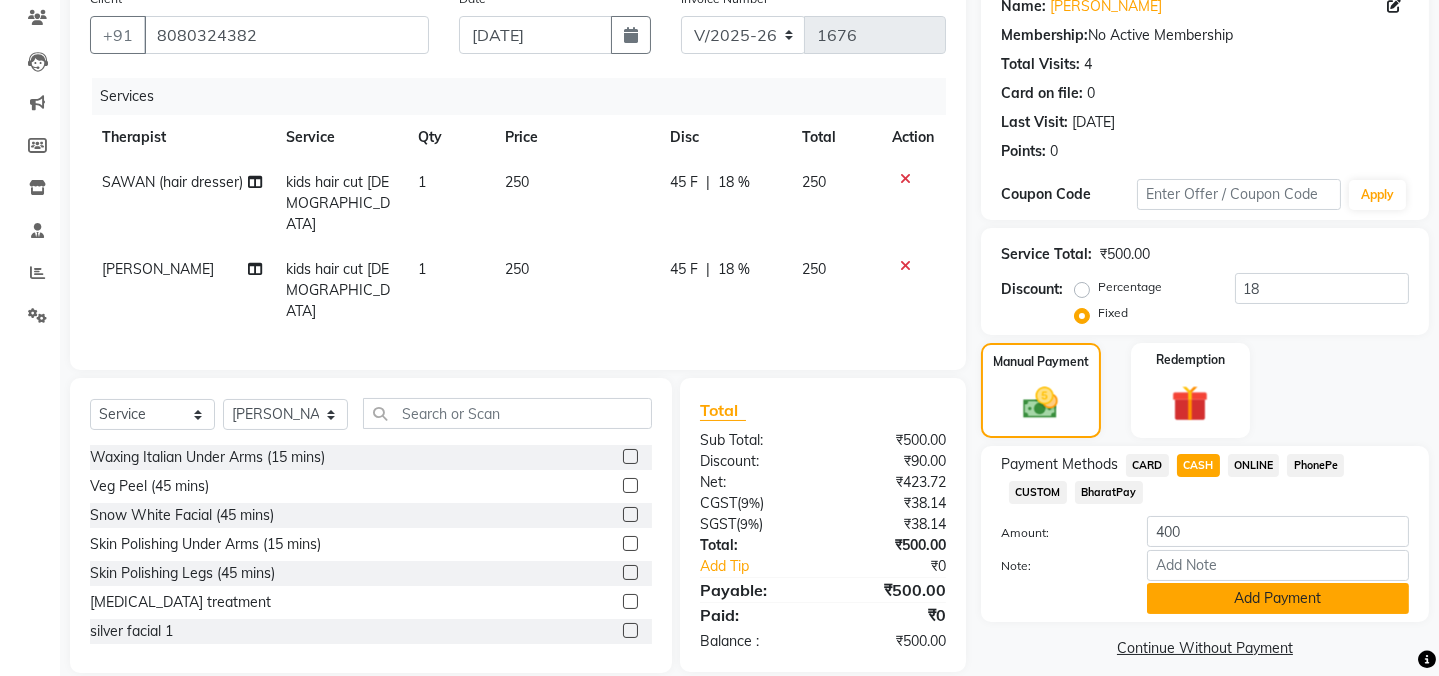 click on "Add Payment" 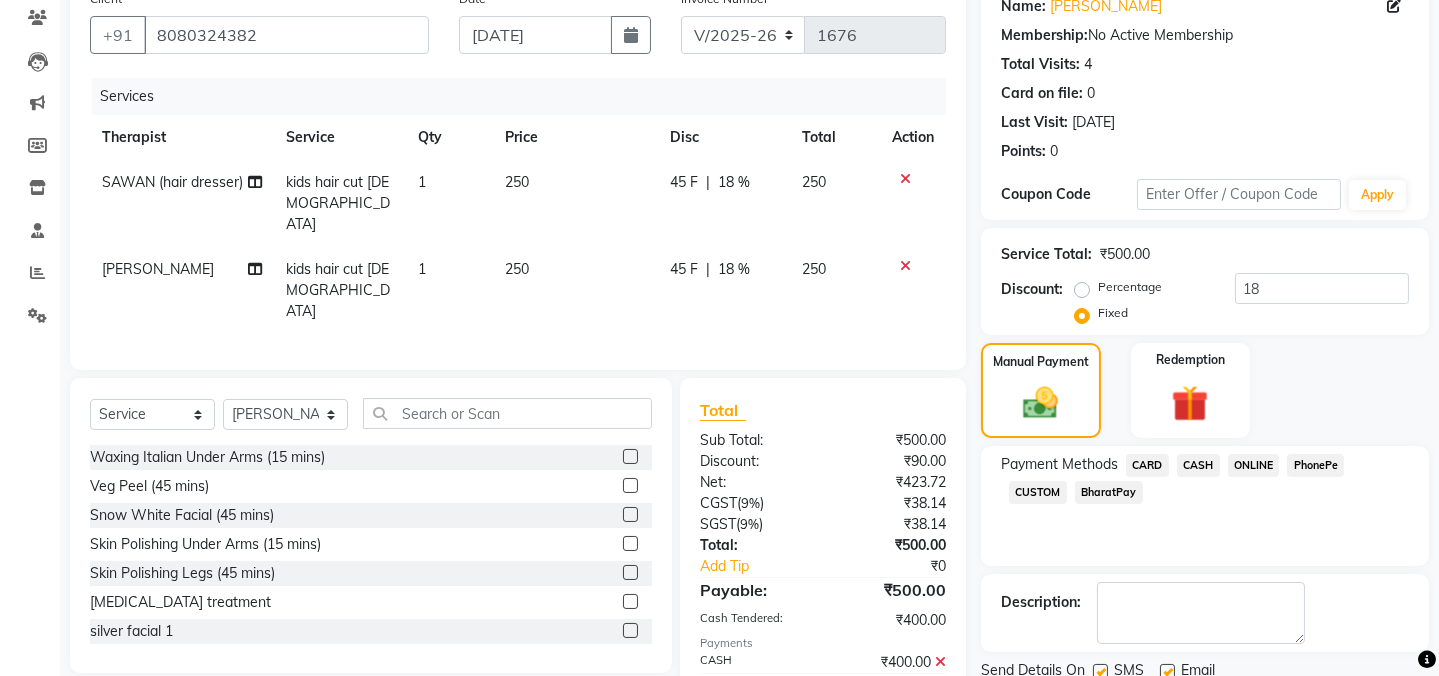 click on "ONLINE" 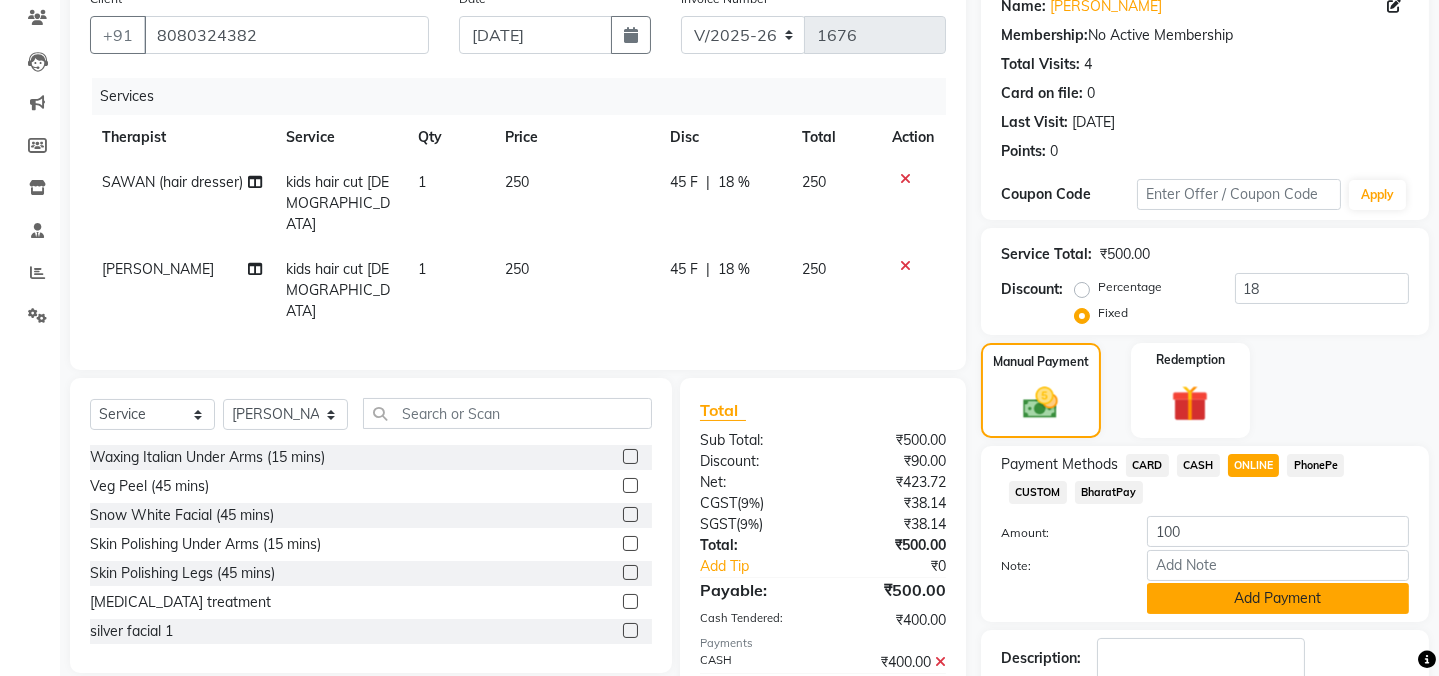 click on "Add Payment" 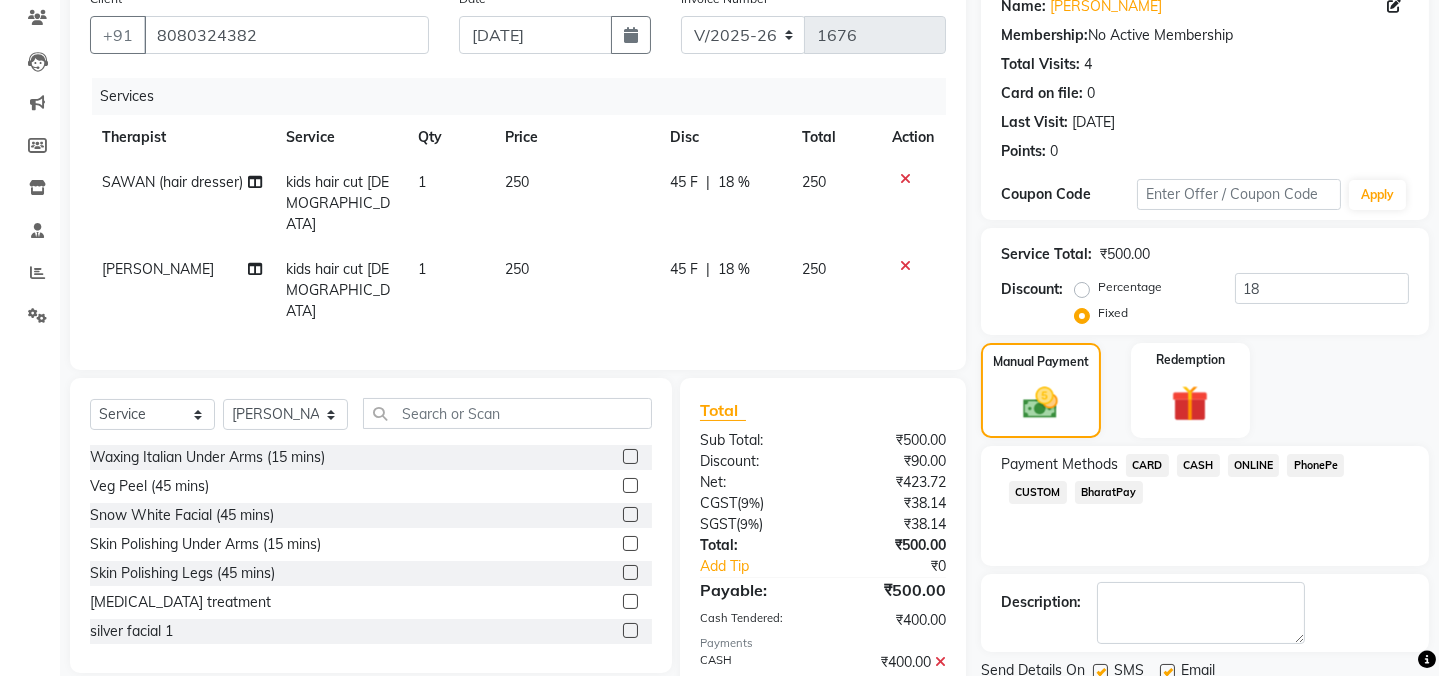 click 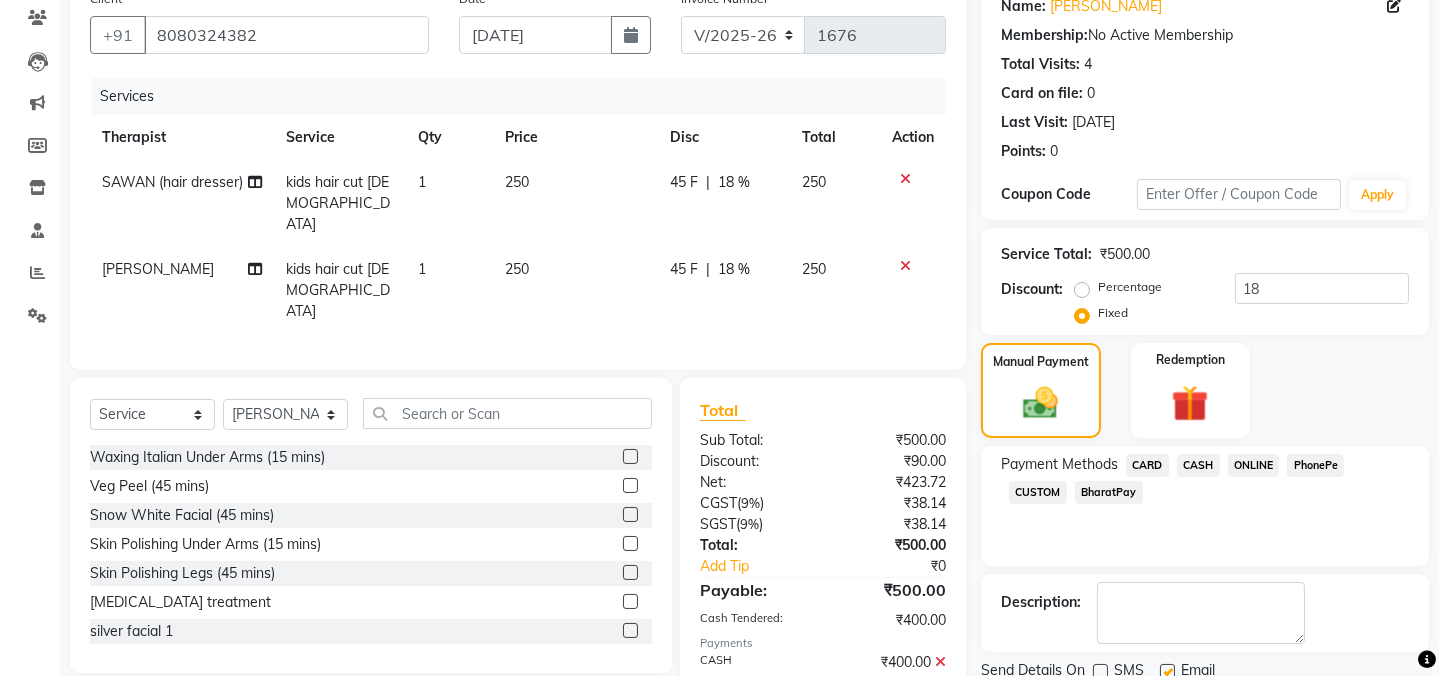 click on "Checkout" 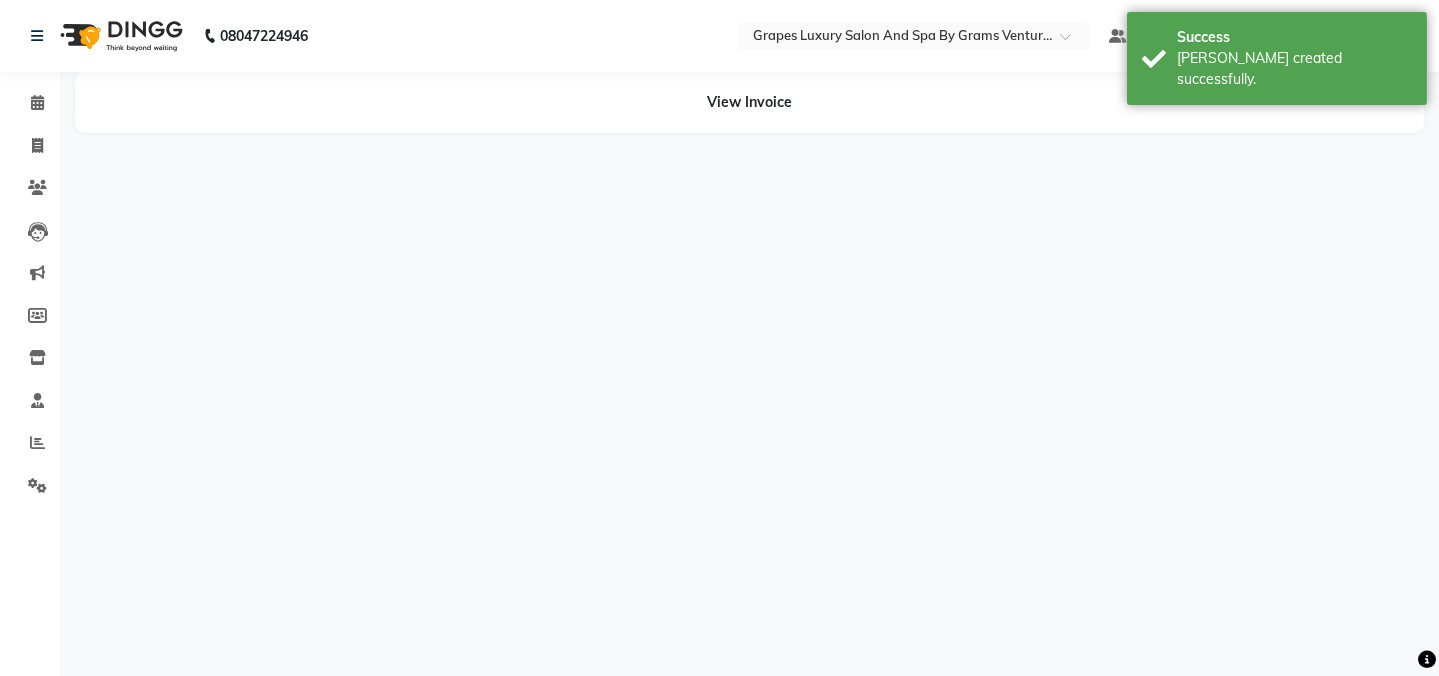 scroll, scrollTop: 0, scrollLeft: 0, axis: both 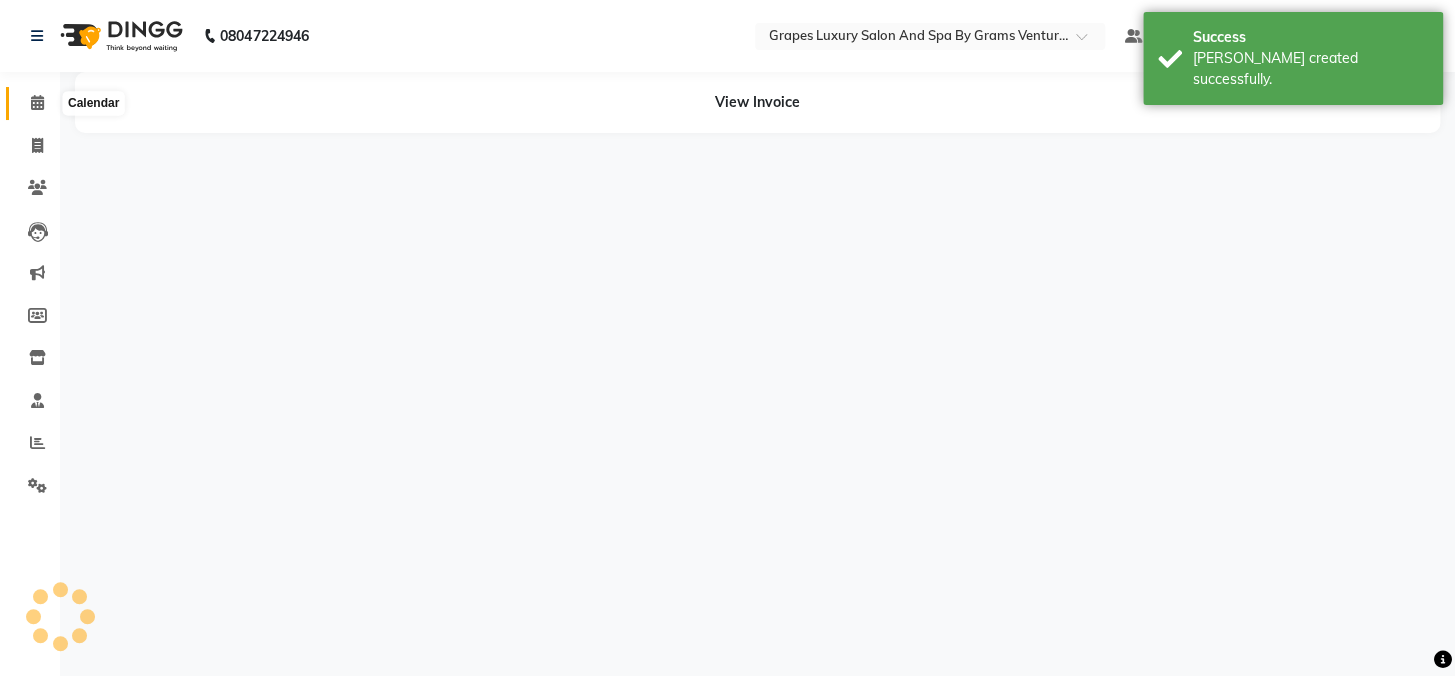 click 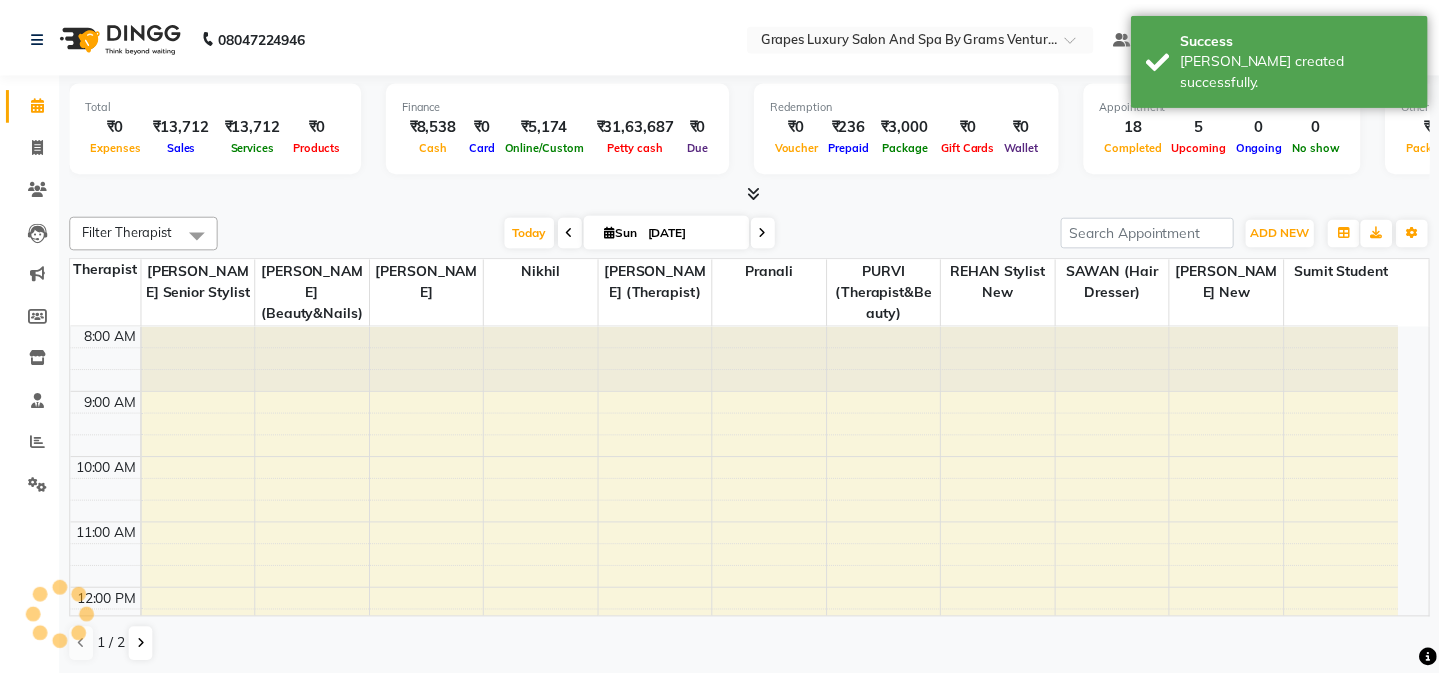 scroll, scrollTop: 0, scrollLeft: 0, axis: both 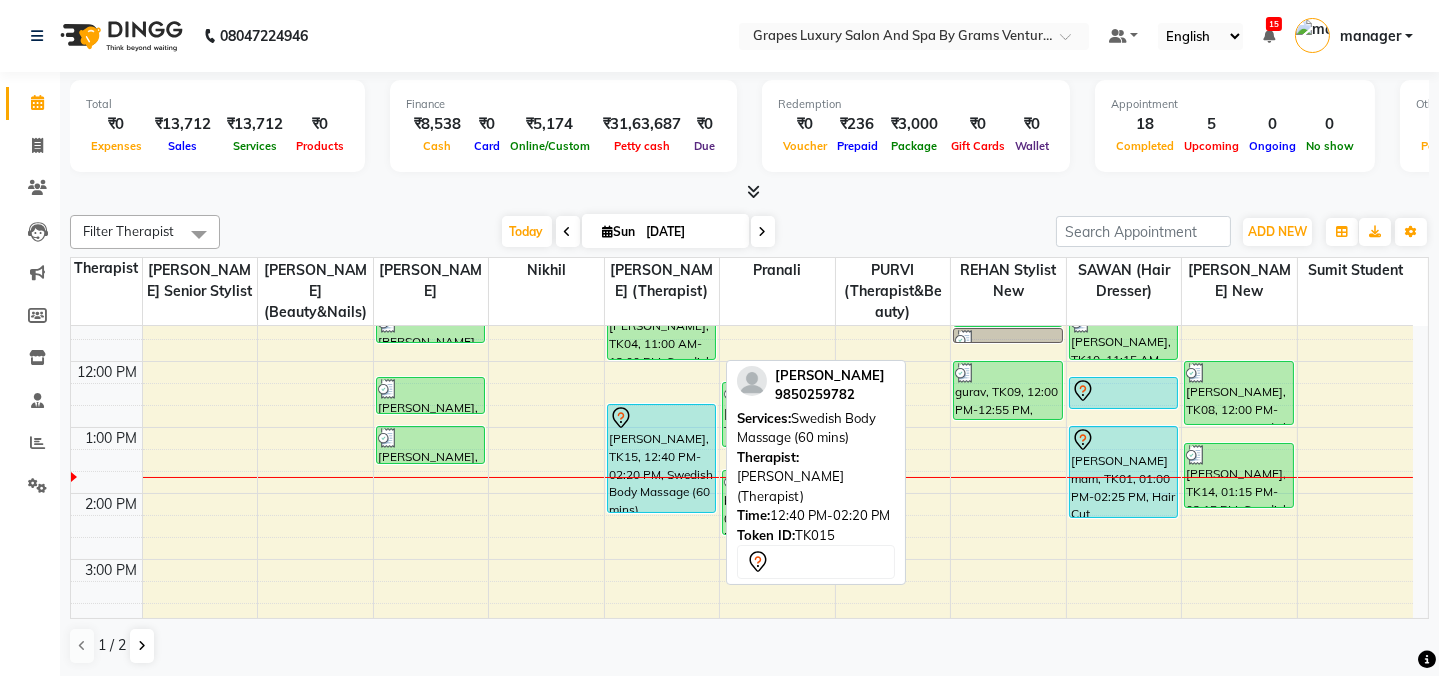 click on "[PERSON_NAME], TK15, 12:40 PM-02:20 PM, Swedish Body Massage (60 mins)" at bounding box center [662, 458] 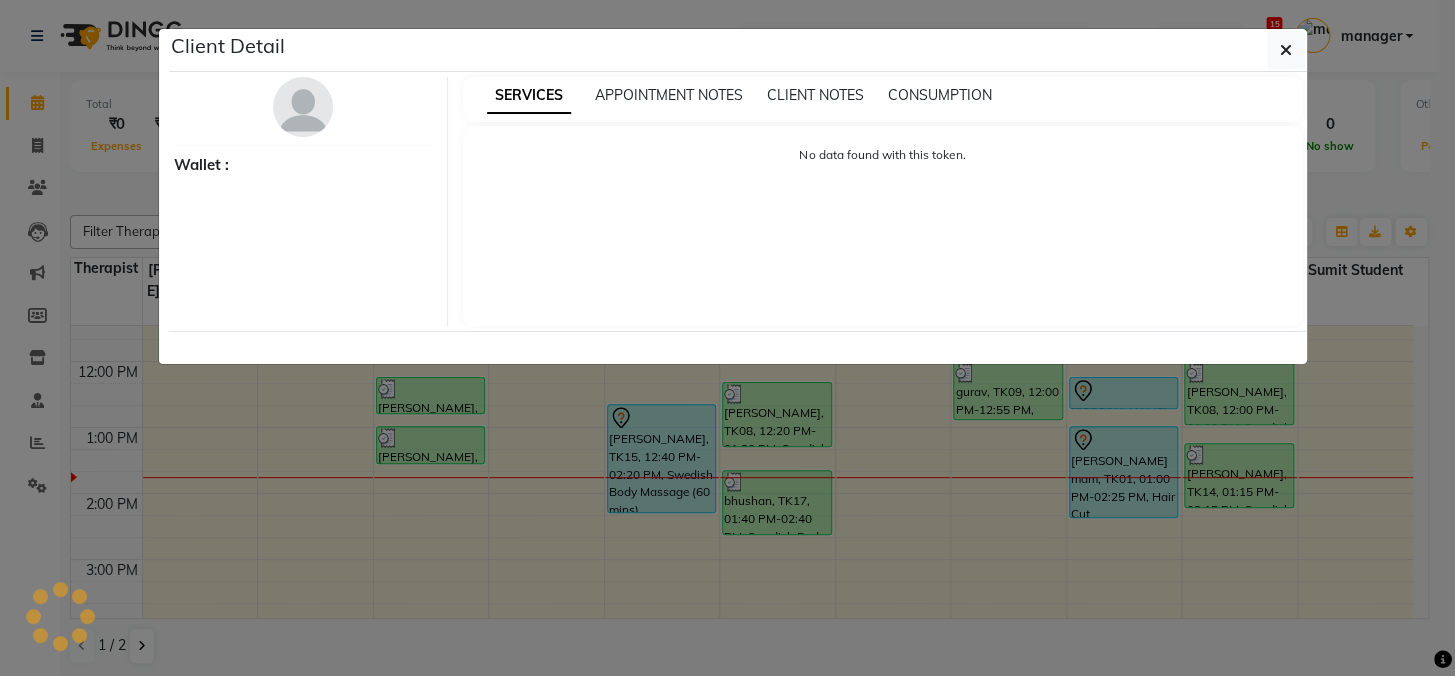 select on "7" 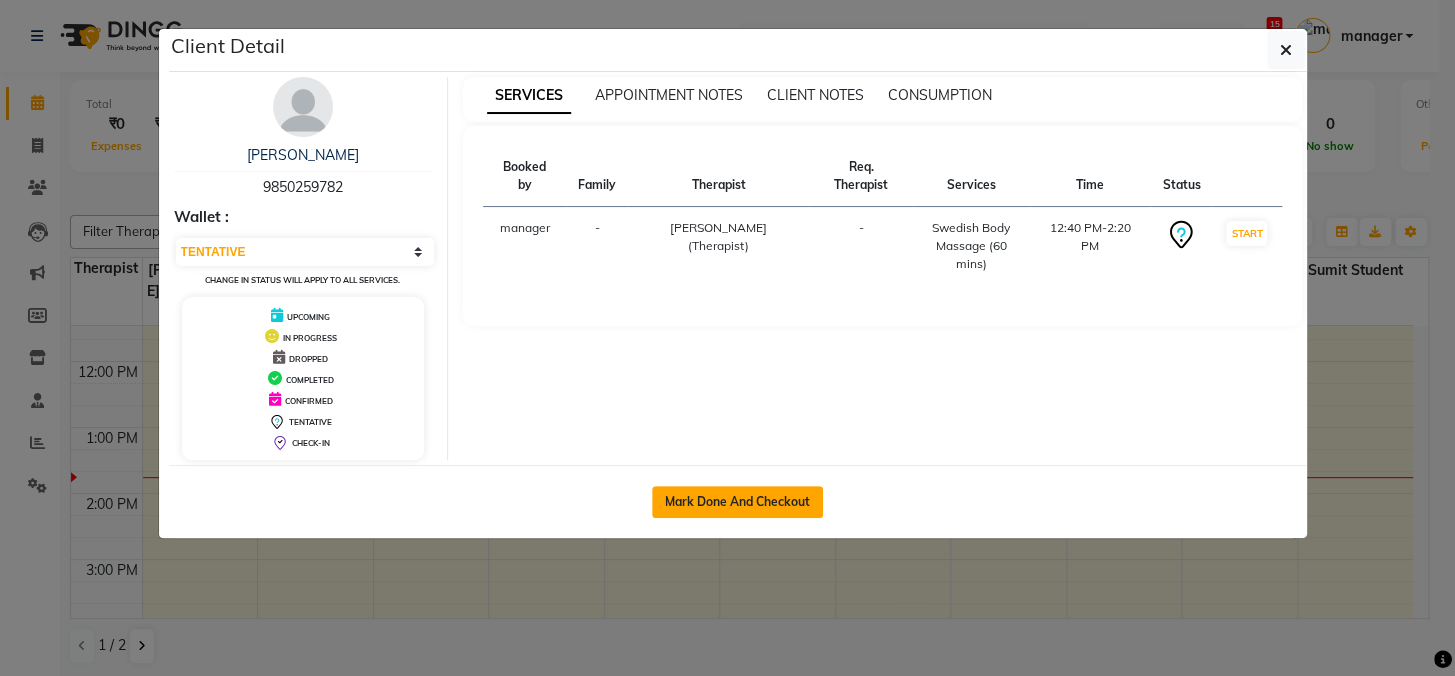 click on "Mark Done And Checkout" 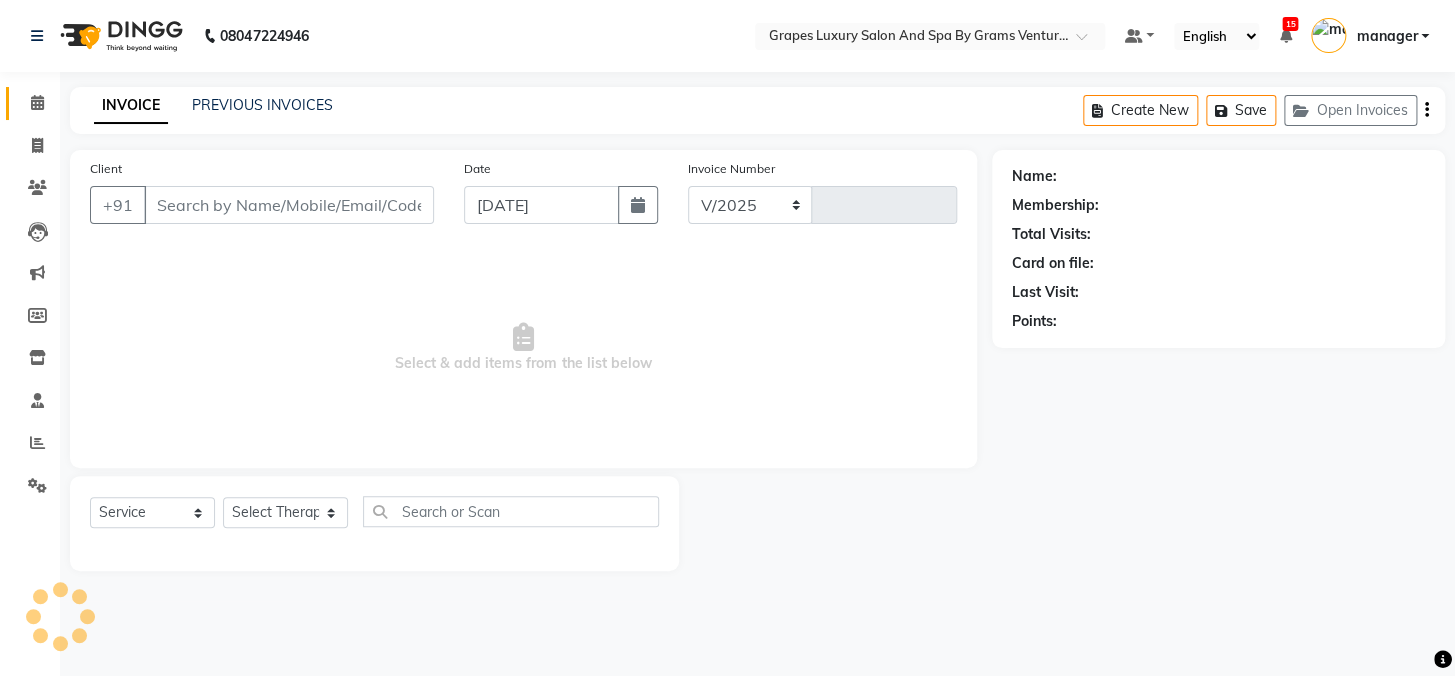 select on "3585" 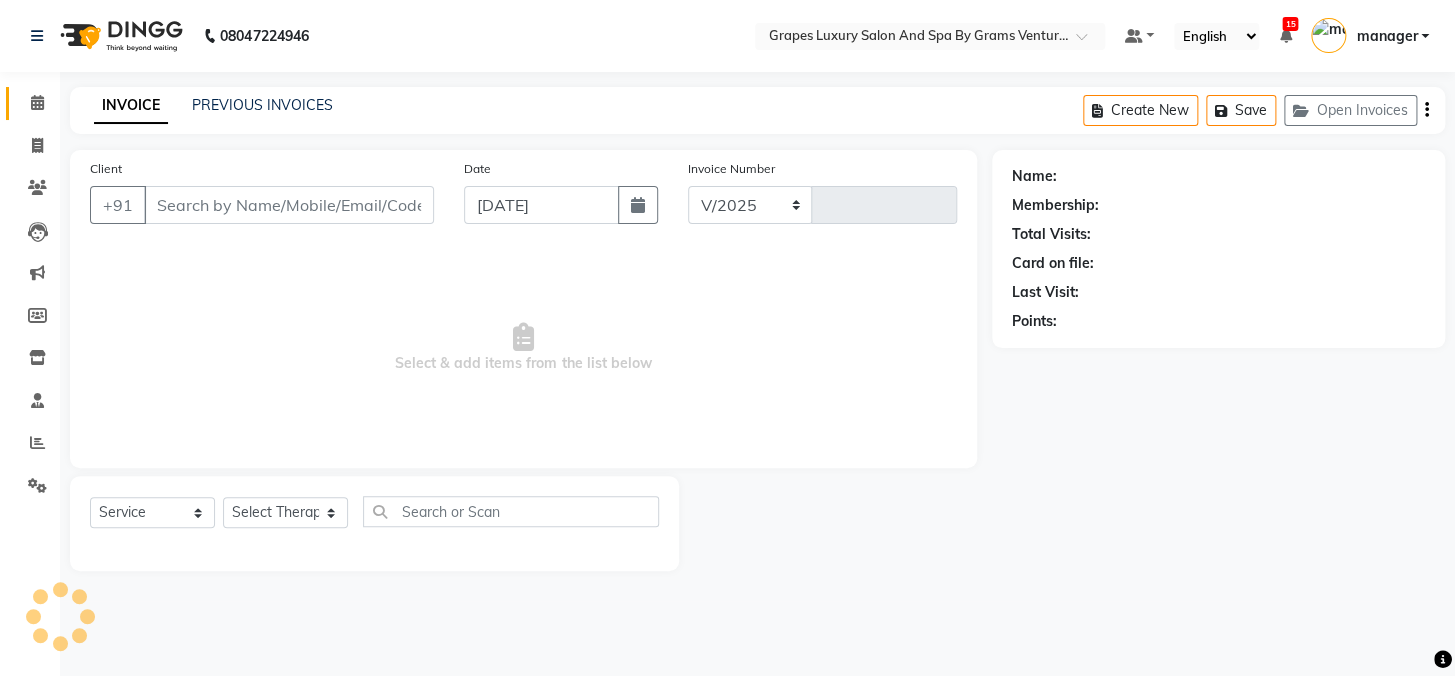 type on "1677" 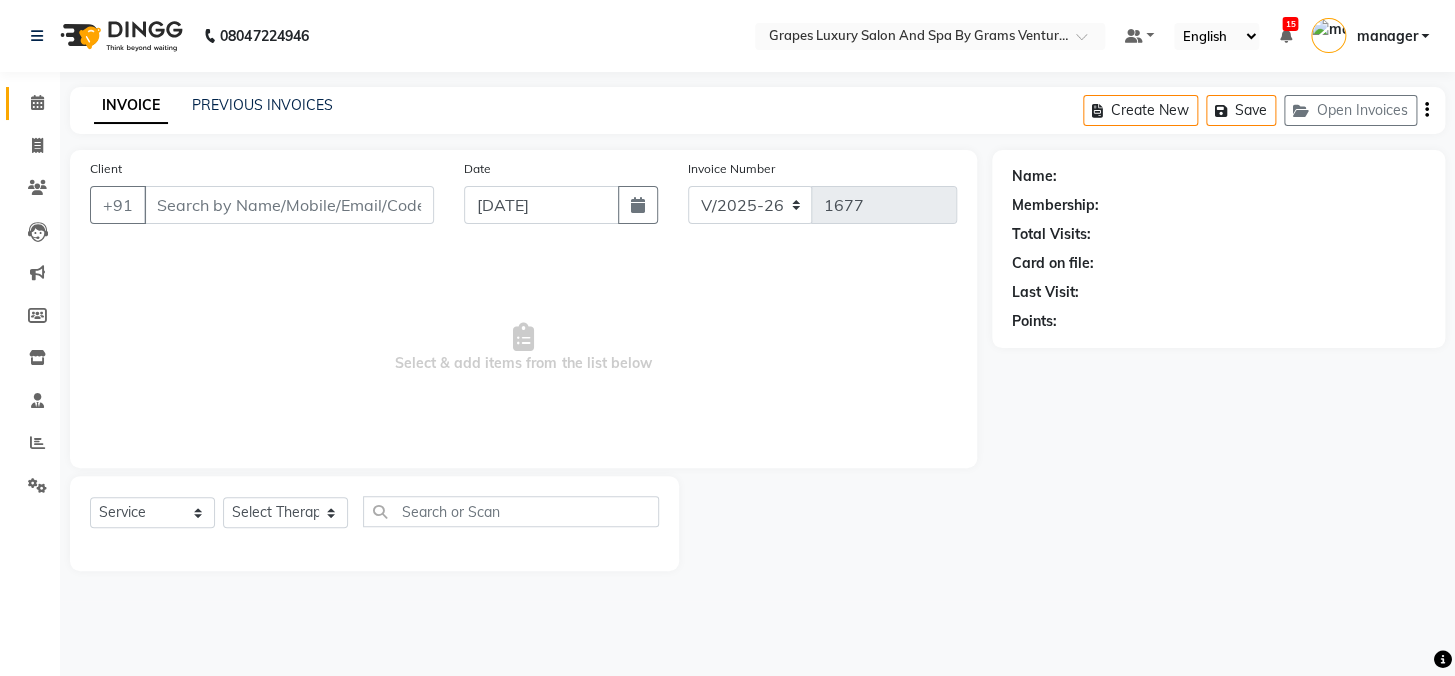 type on "9850259782" 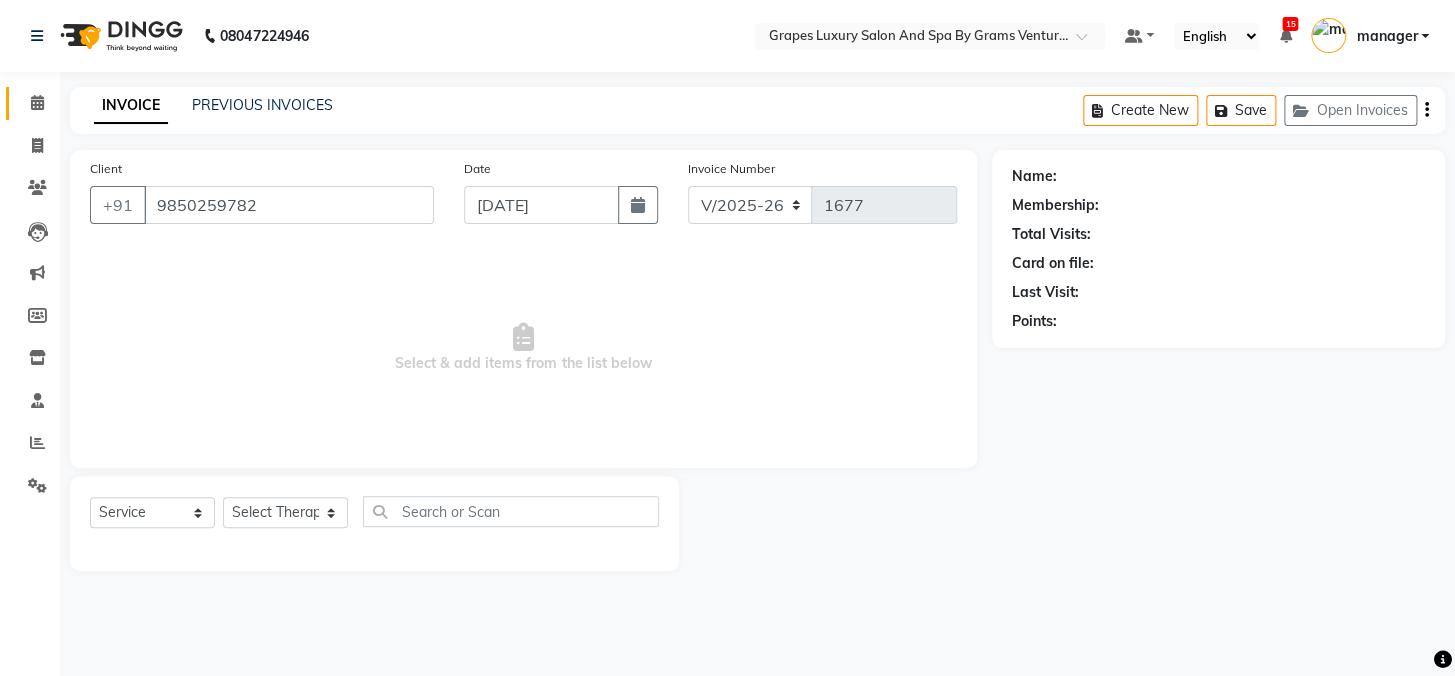 select on "52047" 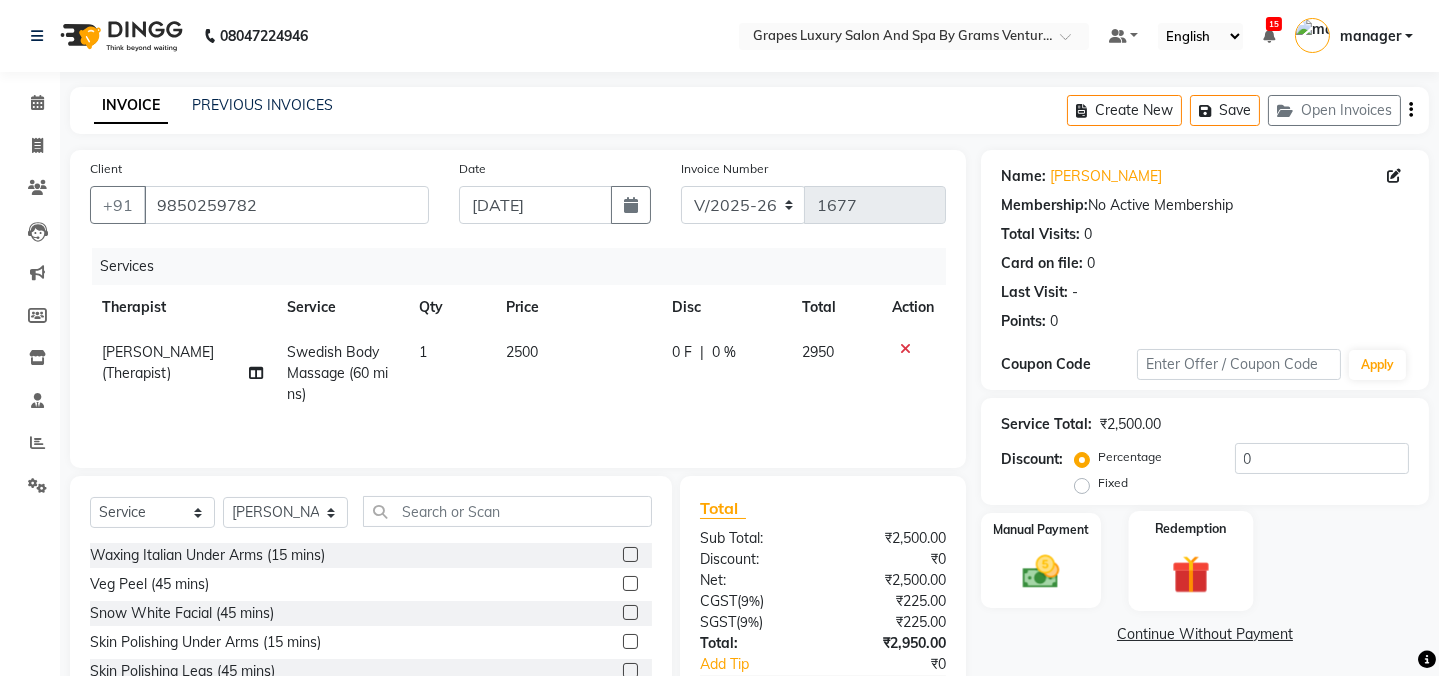 click 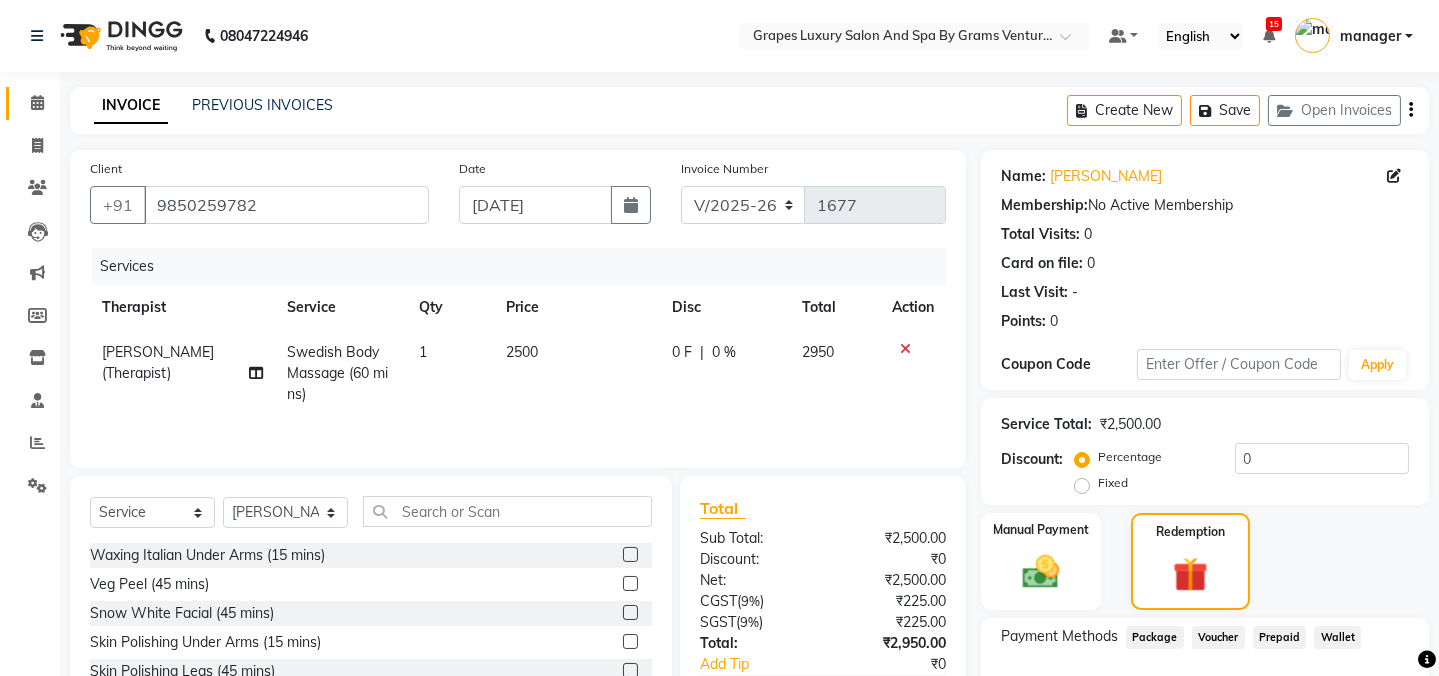 click 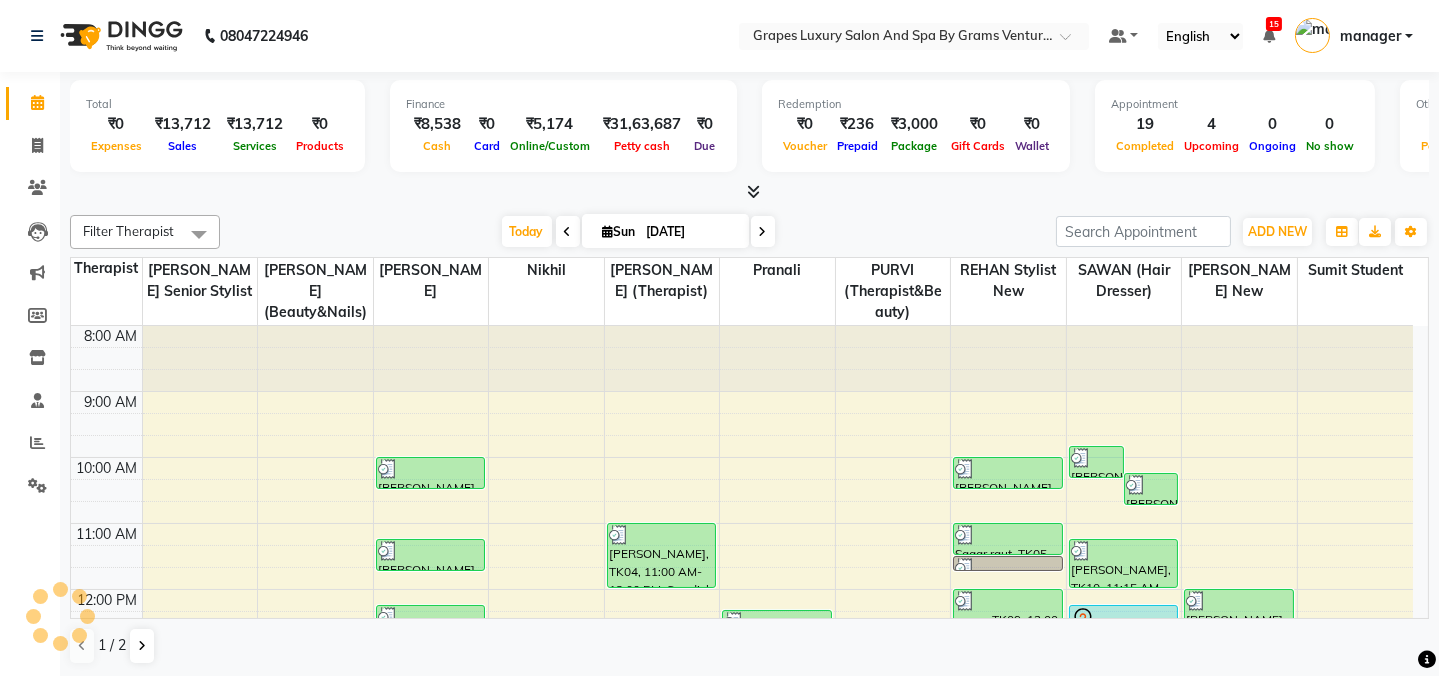 scroll, scrollTop: 0, scrollLeft: 0, axis: both 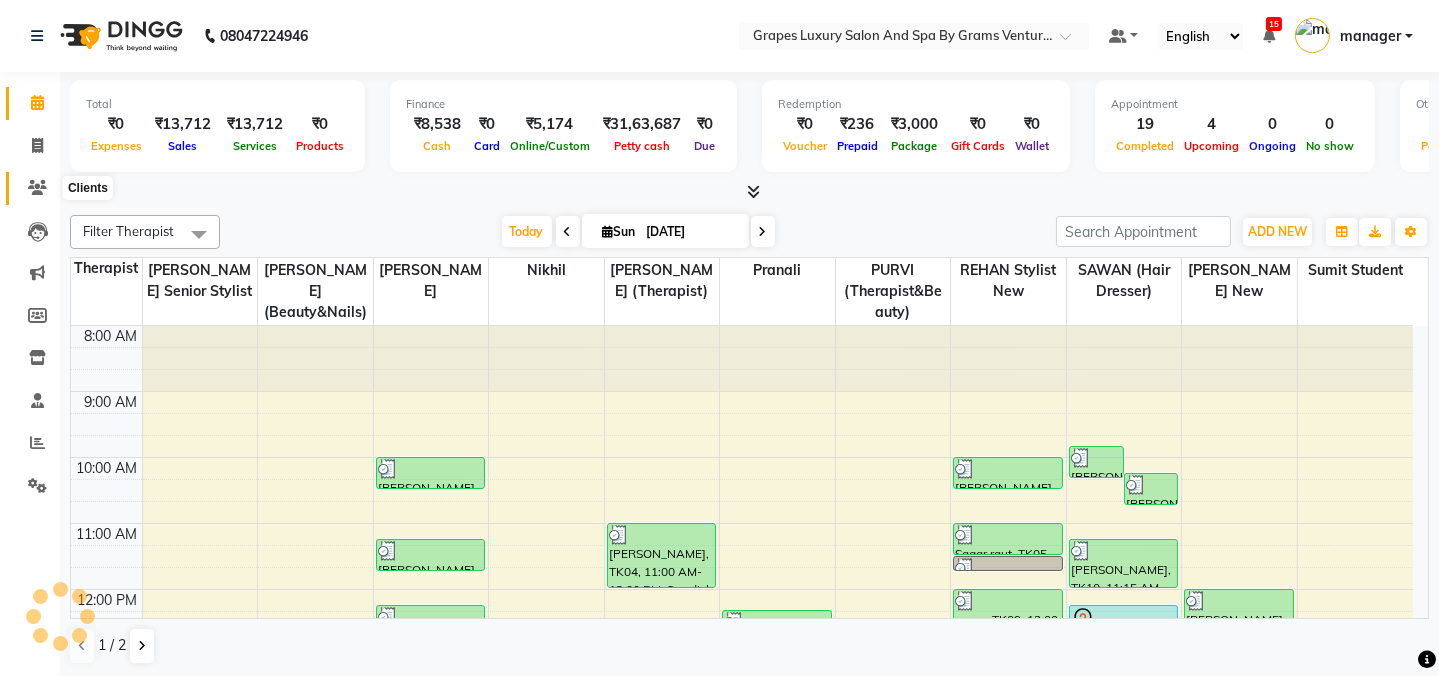 click 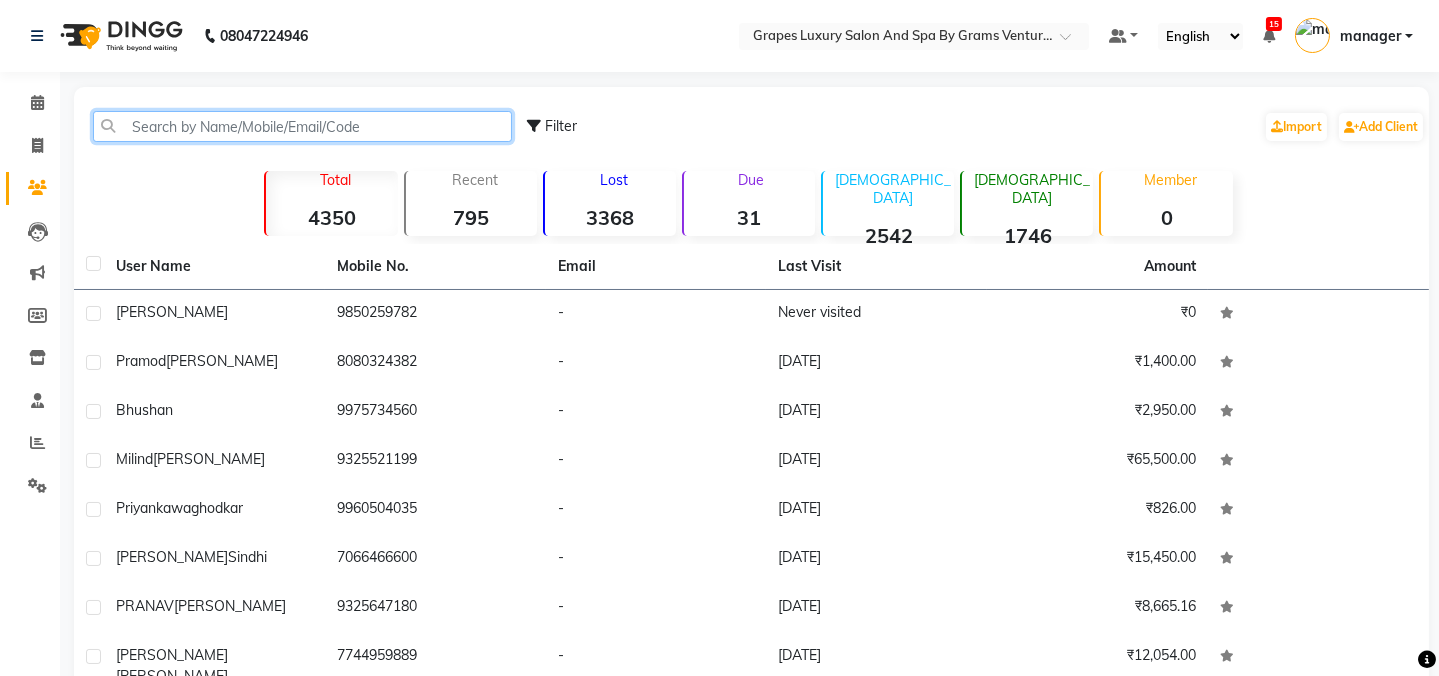 click 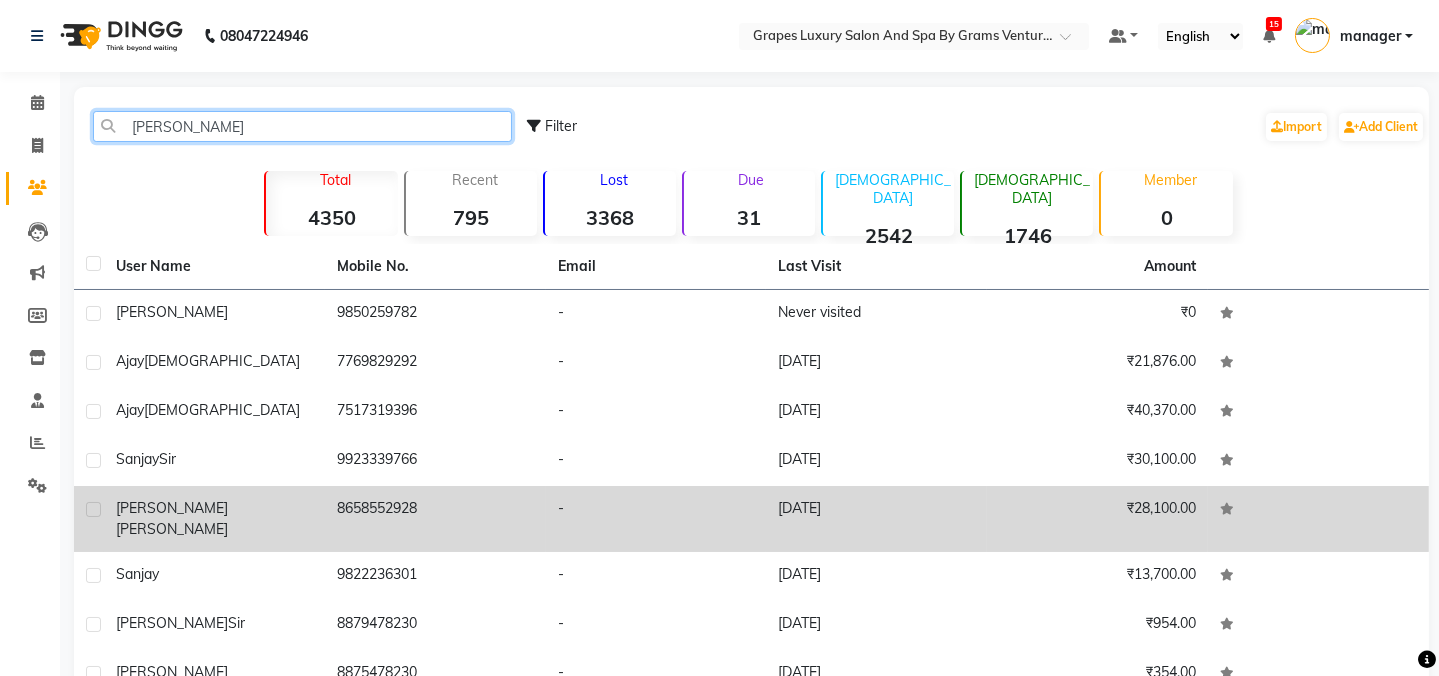 type on "jay" 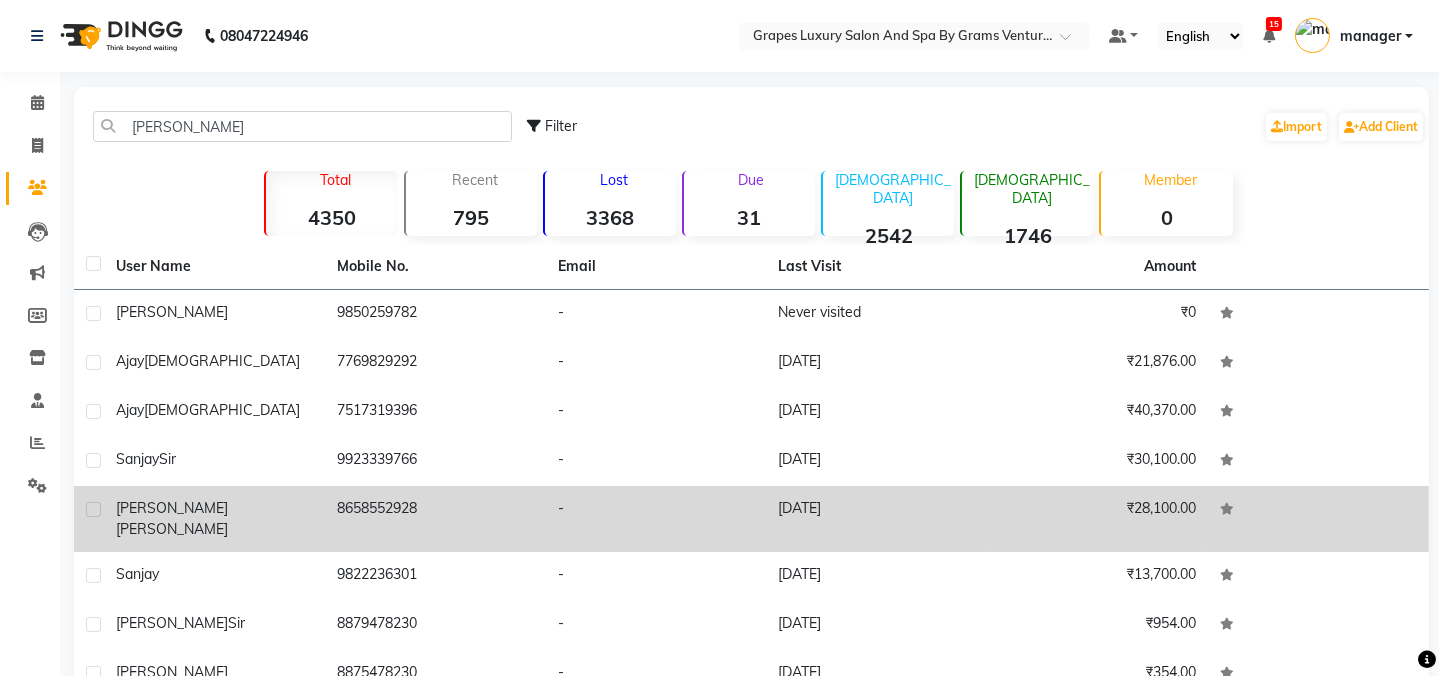 click on "jay  ramteke" 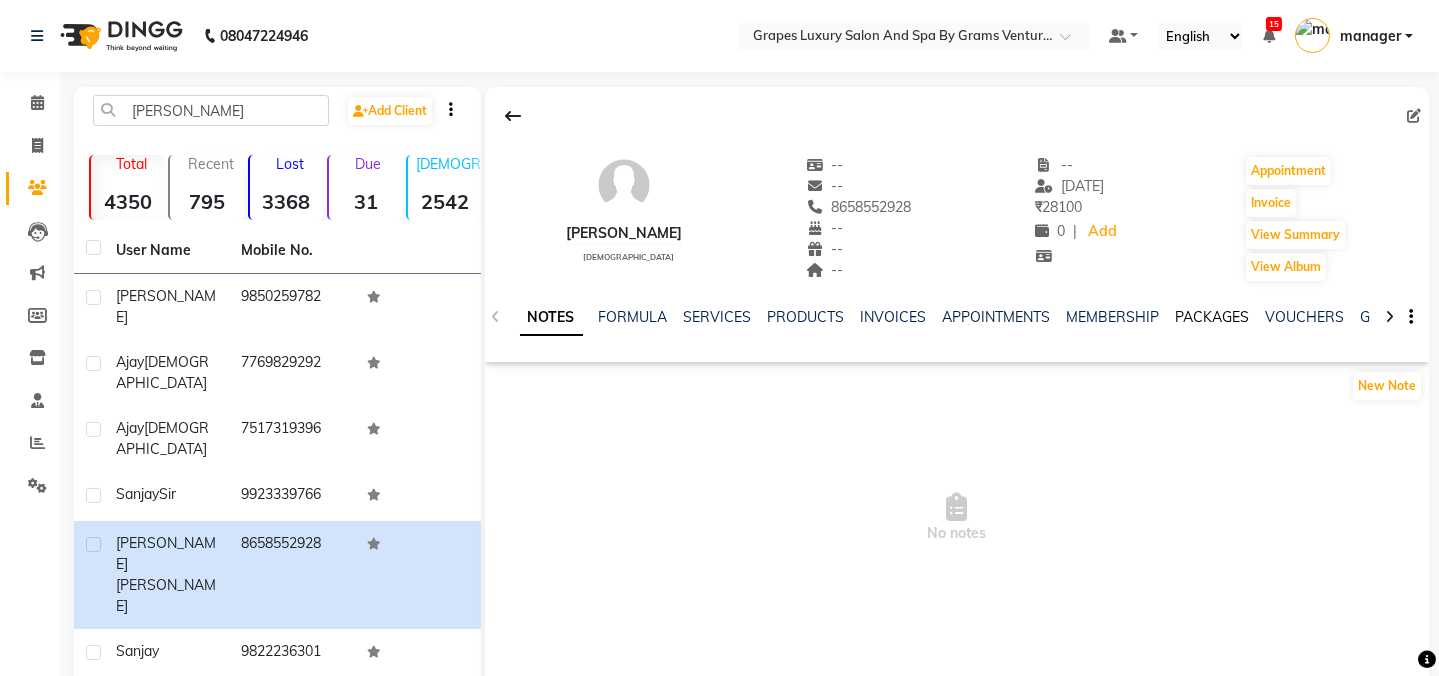 click on "PACKAGES" 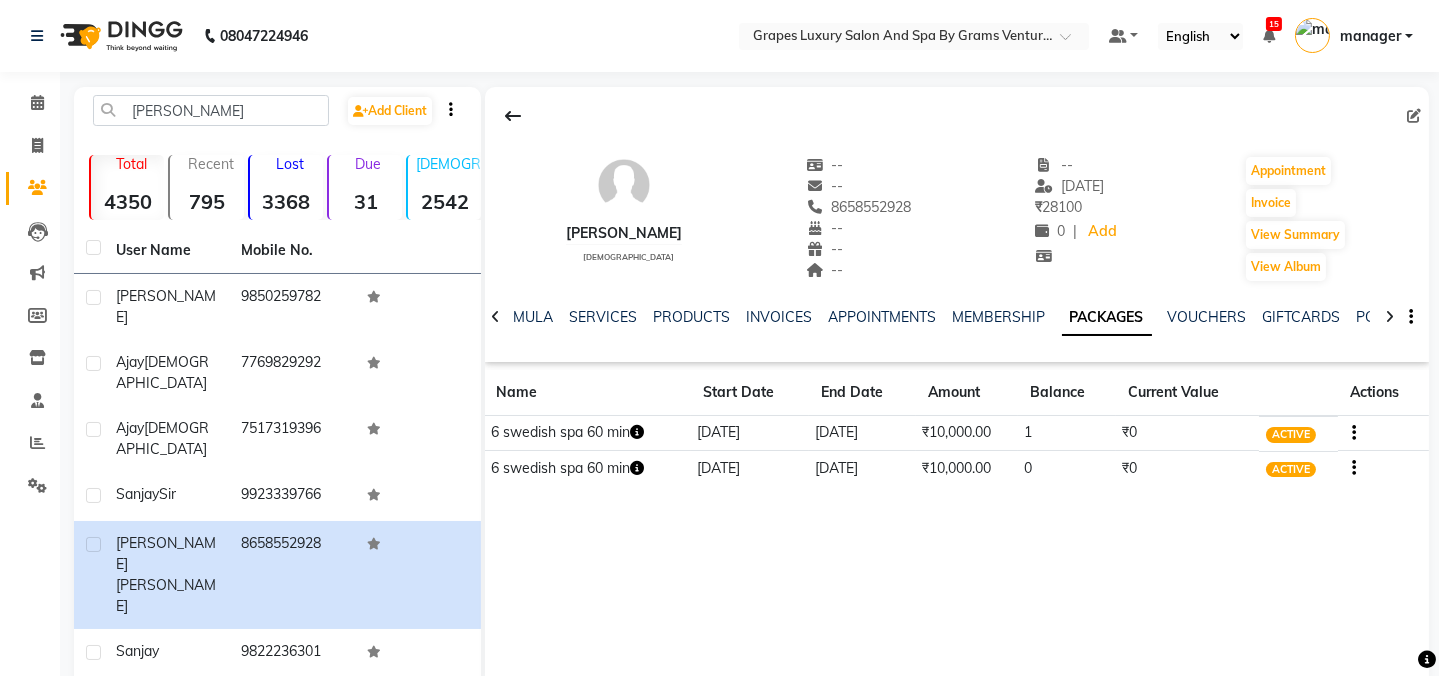 drag, startPoint x: 809, startPoint y: 199, endPoint x: 914, endPoint y: 210, distance: 105.574615 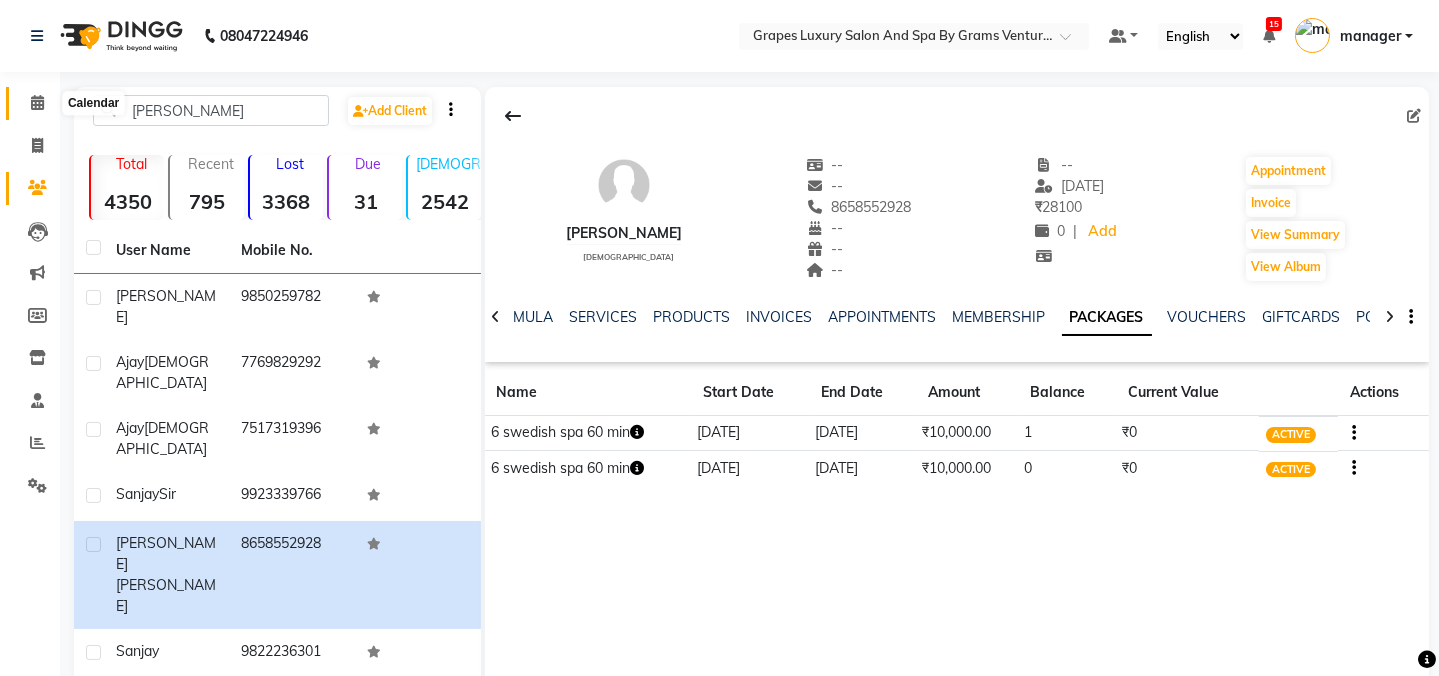 click 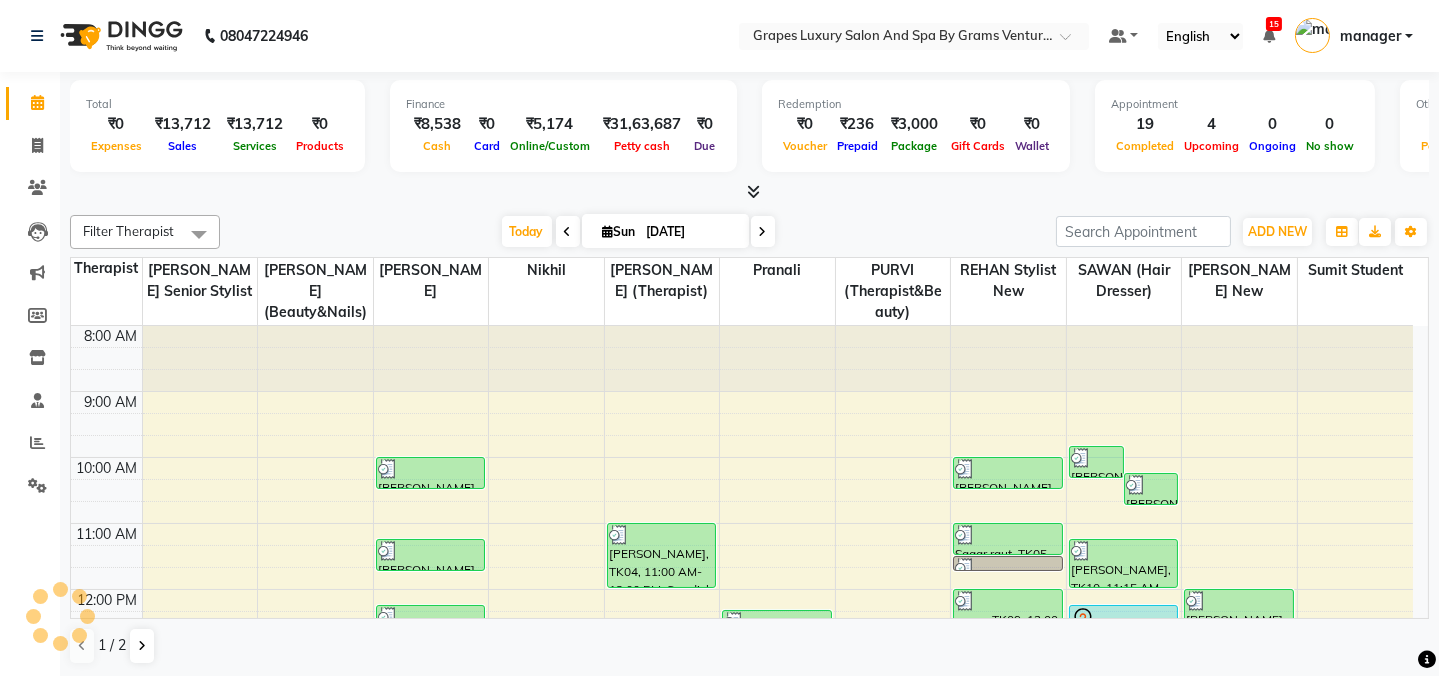 scroll, scrollTop: 0, scrollLeft: 0, axis: both 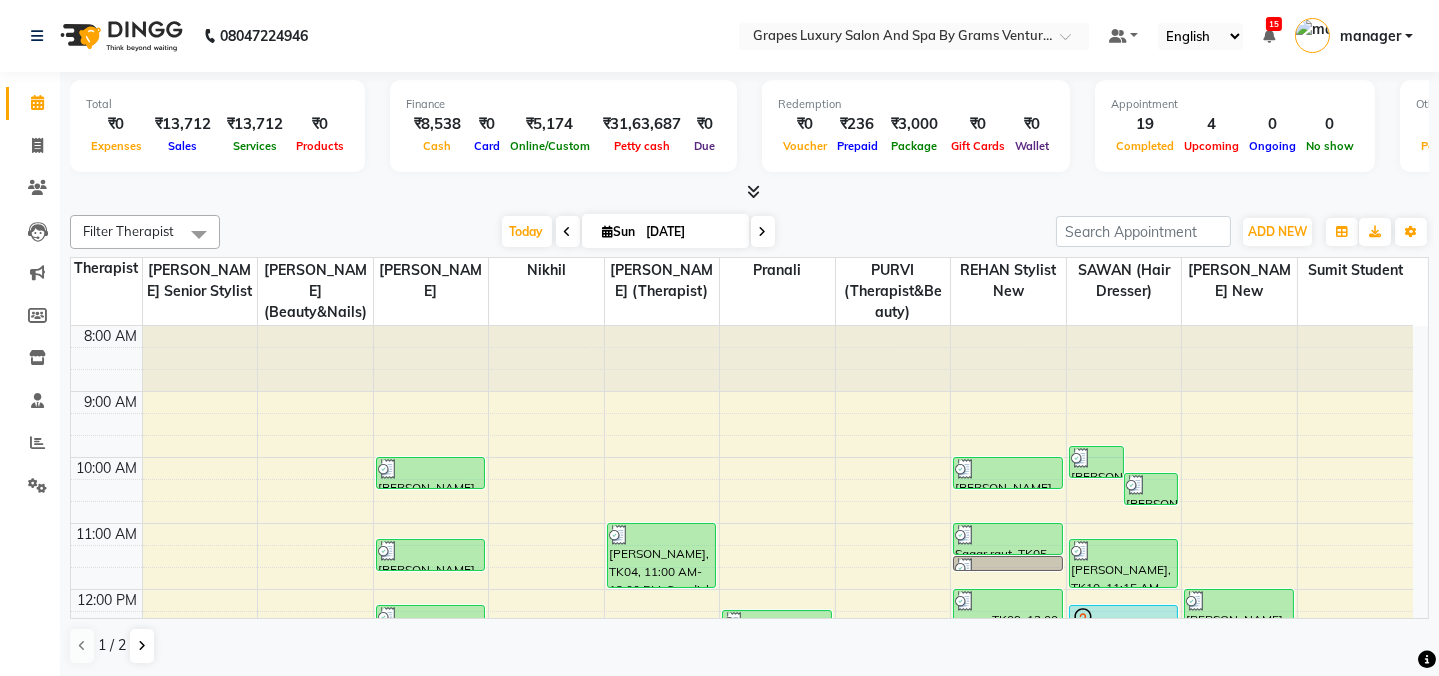 click on "8:00 AM 9:00 AM 10:00 AM 11:00 AM 12:00 PM 1:00 PM 2:00 PM 3:00 PM 4:00 PM 5:00 PM 6:00 PM 7:00 PM 8:00 PM     pramod meshram, TK18, 10:00 AM-10:30 AM, kids hair cut male     akash bhandar, TK07, 11:15 AM-11:45 AM, Hair Cut Male (30 mins)     Pradeep Agrawal, TK12, 12:15 PM-12:50 PM, Shampoo & Conditioning With Natural Styling ( Male ) (15 mins)     Pradeep Agrawal, TK12, 01:00 PM-01:35 PM, Beard Trimming (15 mins)     rajesh sir, TK04, 11:00 AM-12:00 PM, Swedish Body Massage (60 mins)     jay, TK15, 12:40 PM-02:20 PM, Swedish Body Massage (60 mins)     Ganesh Sir, TK08, 12:20 PM-01:20 PM, Swedish Body Massage (60 mins)     bhushan, TK17, 01:40 PM-02:40 PM, Swedish Body Massage (60 mins)             jatin, TK02, 04:15 PM-05:15 PM, Swedish Body Massage (60 mins)     Aniket sir, TK03, 10:00 AM-10:30 AM, Hair Cut Male (30 mins)     Sagar raut, TK05, 11:00 AM-11:30 AM, Hair Cut Male (30 mins)     Sagar raut, TK05, 11:30 AM-11:45 AM, Shaving (15 mins)     gurav, TK09, 12:00 PM-12:55 PM, Beard Trimming (15 mins)" at bounding box center (742, 754) 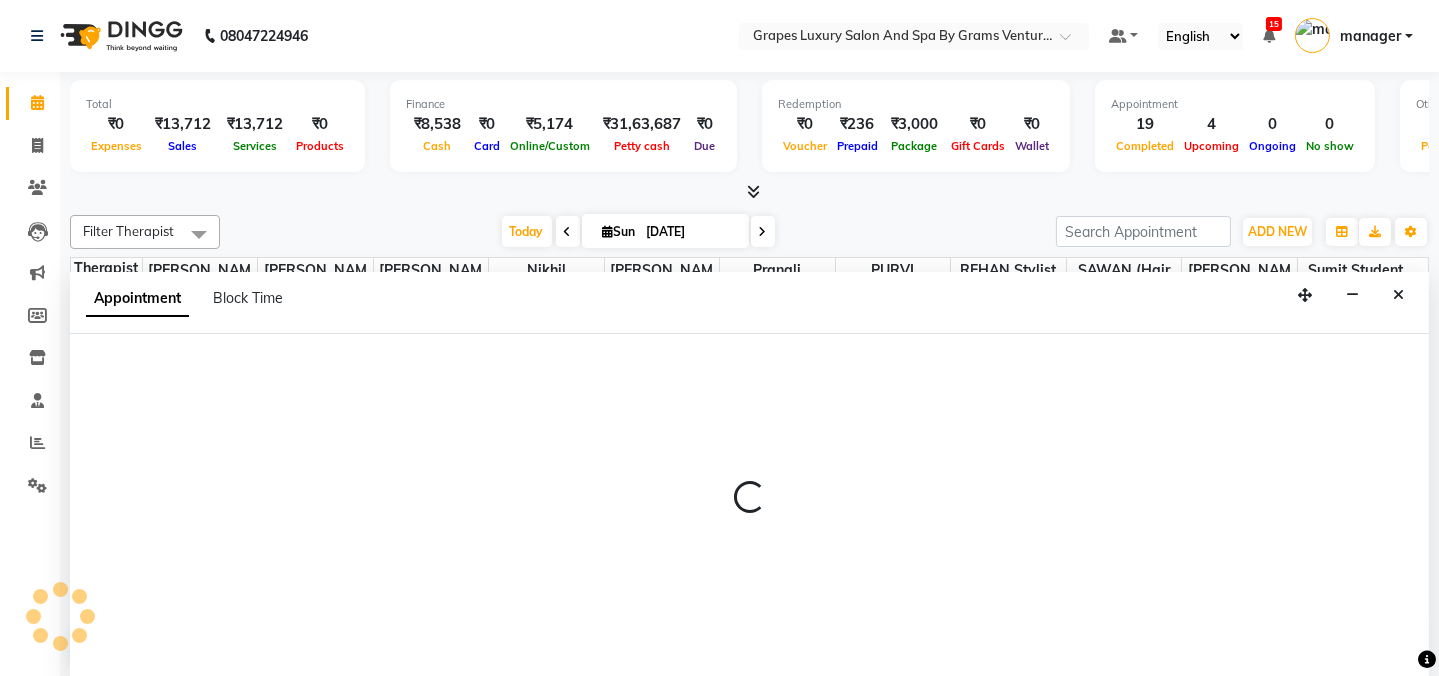 scroll, scrollTop: 0, scrollLeft: 0, axis: both 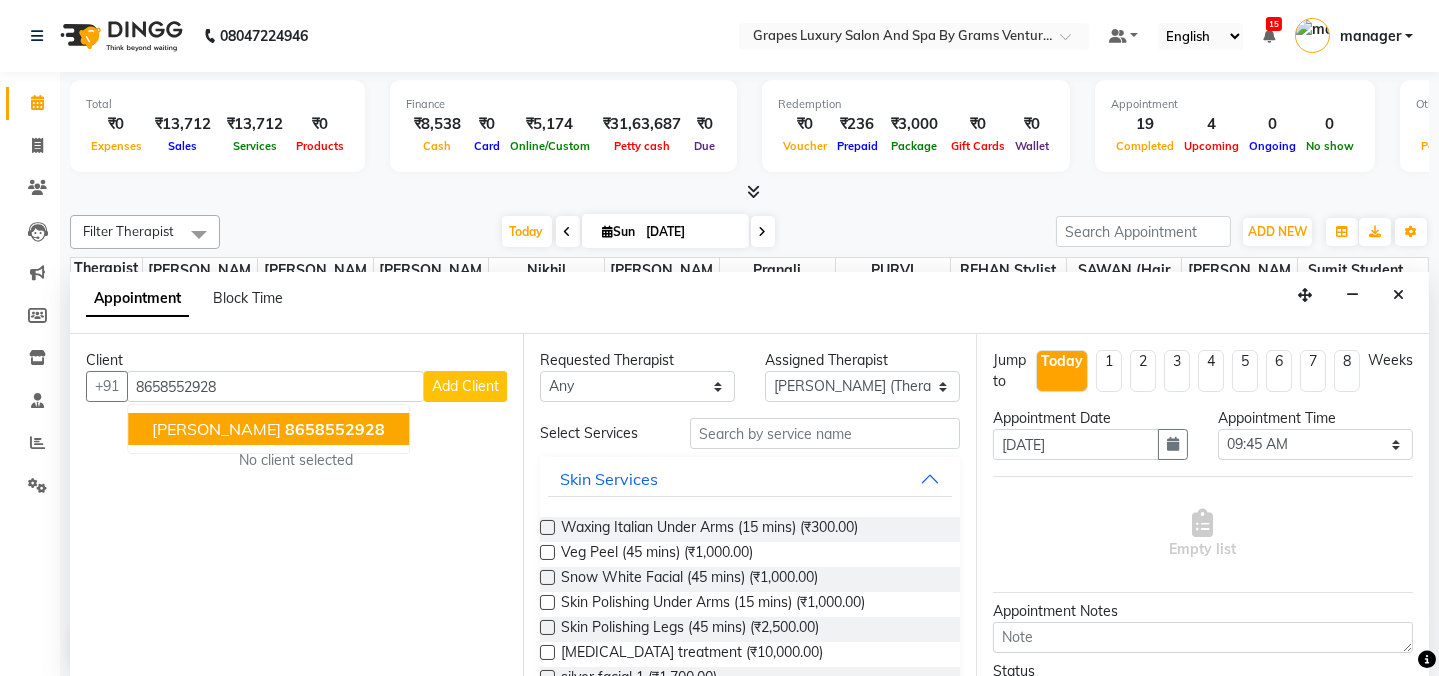 click on "jay ramteke" at bounding box center [216, 429] 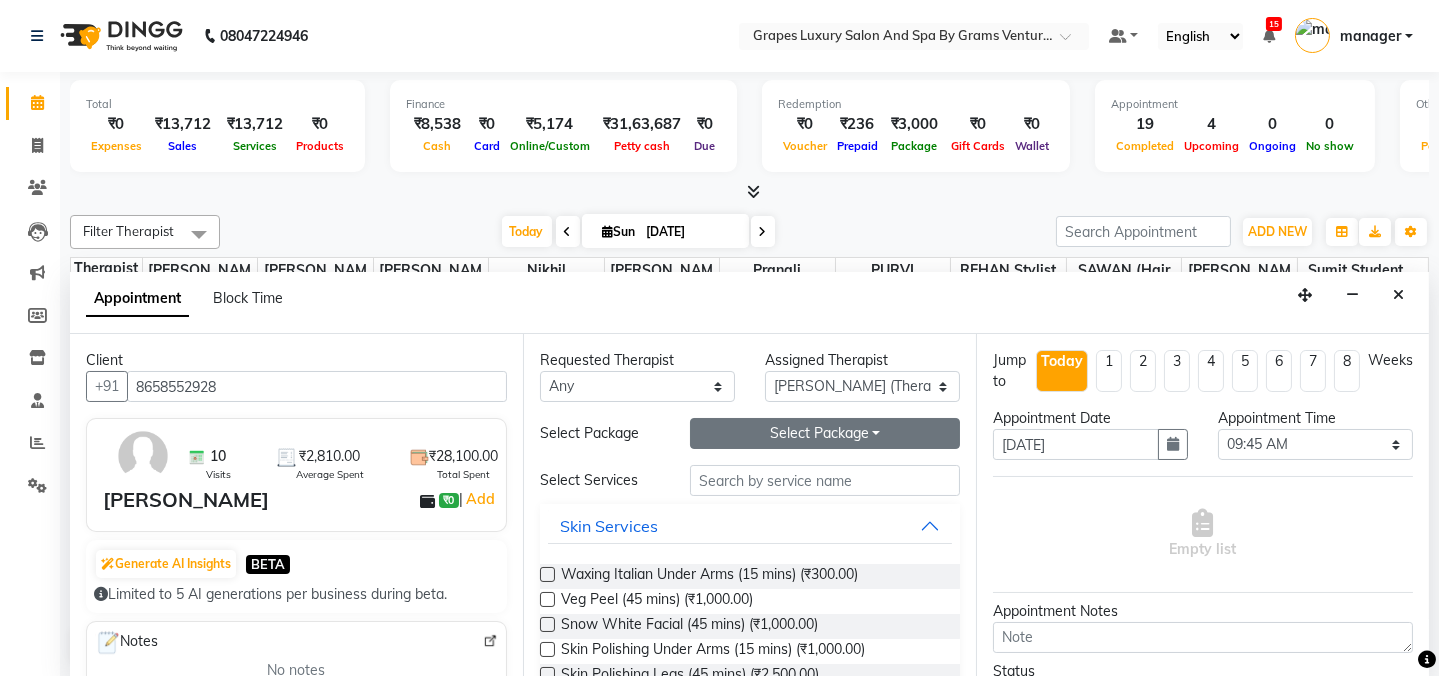 type on "8658552928" 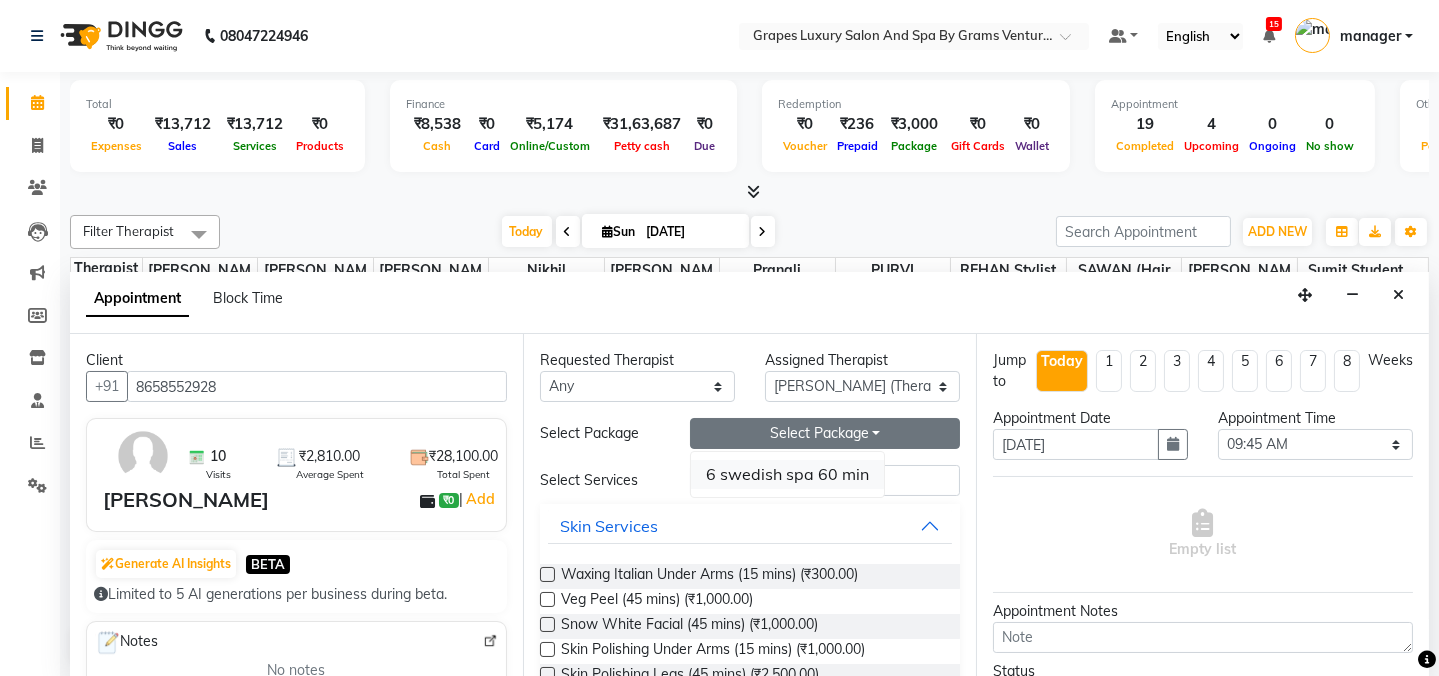click on "6 swedish spa 60 min" at bounding box center [787, 474] 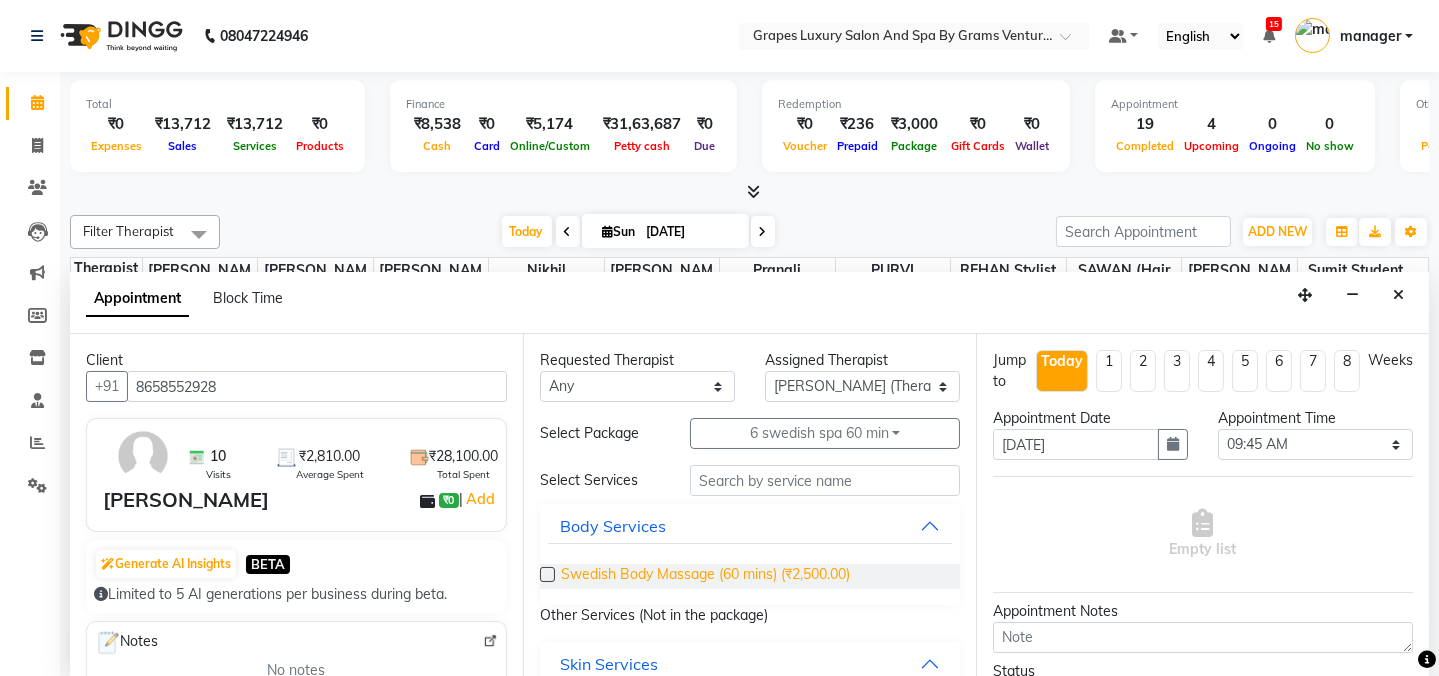 click on "Swedish Body Massage (60 mins) (₹2,500.00)" at bounding box center (705, 576) 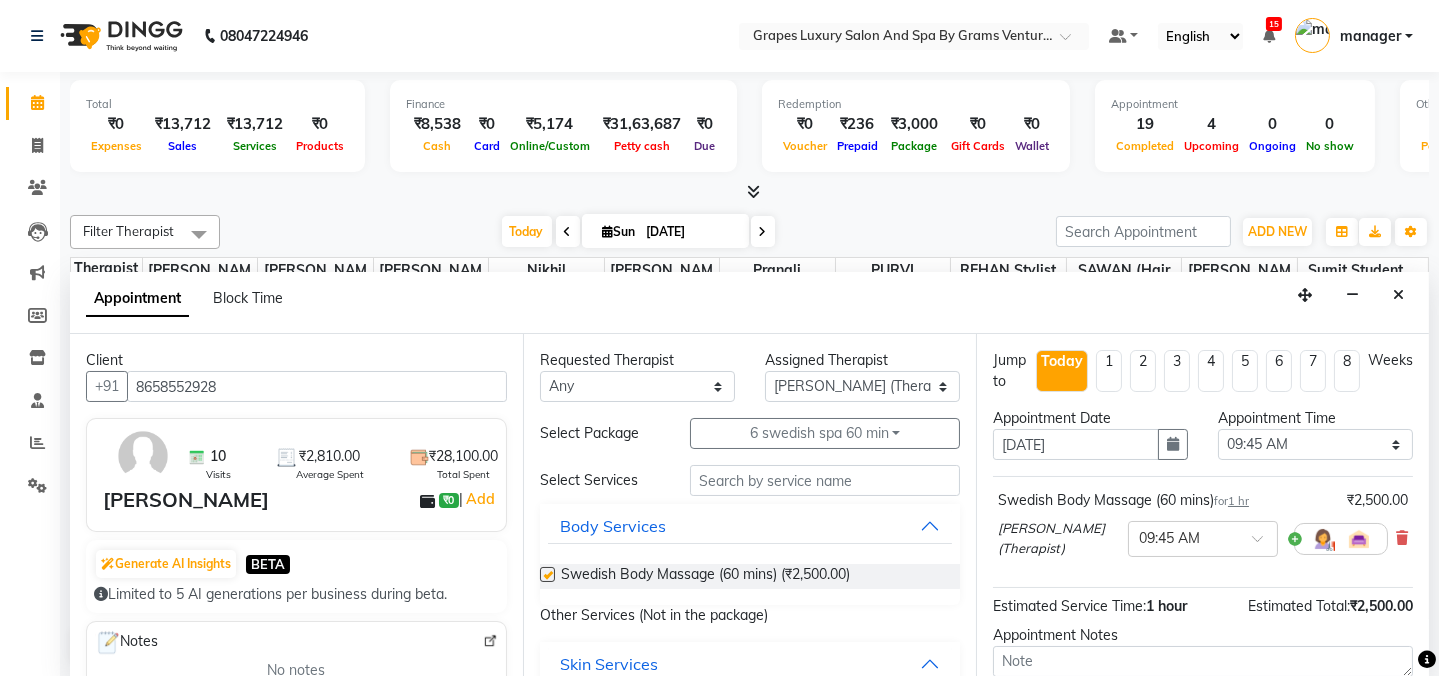 checkbox on "false" 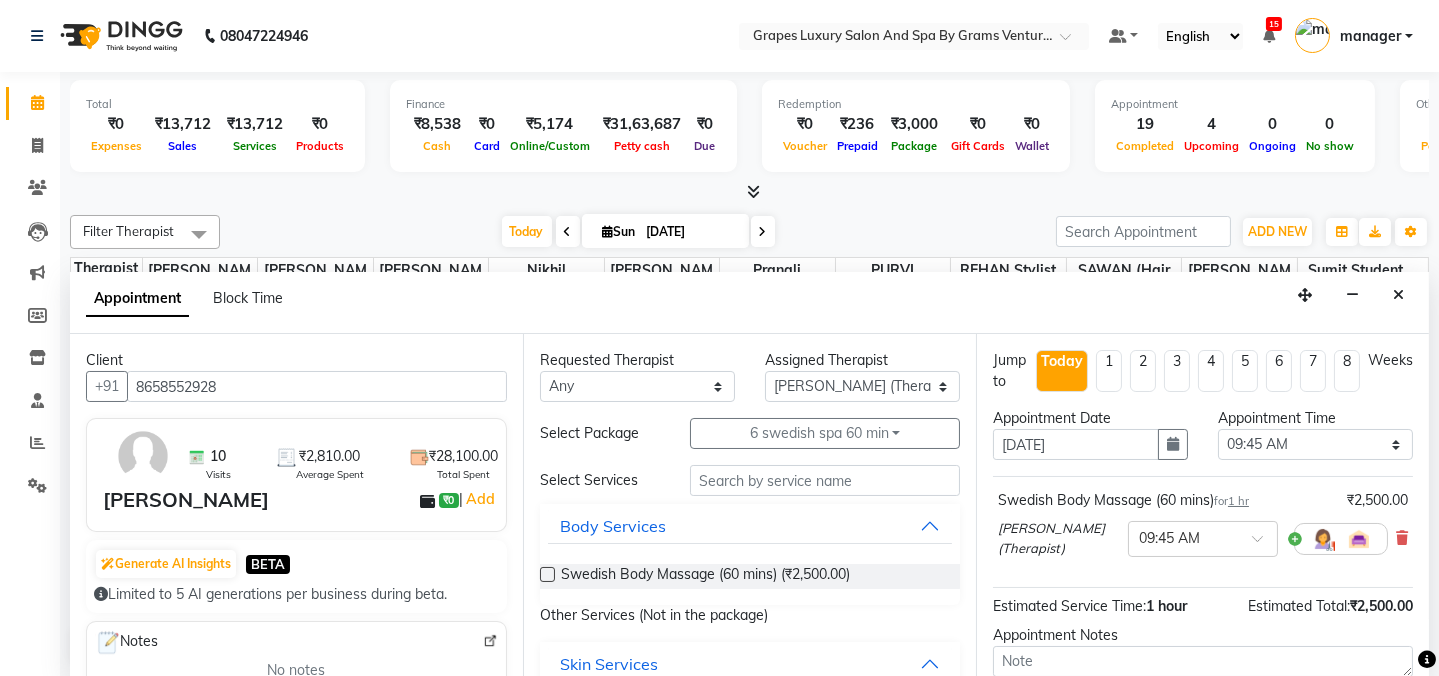 scroll, scrollTop: 181, scrollLeft: 0, axis: vertical 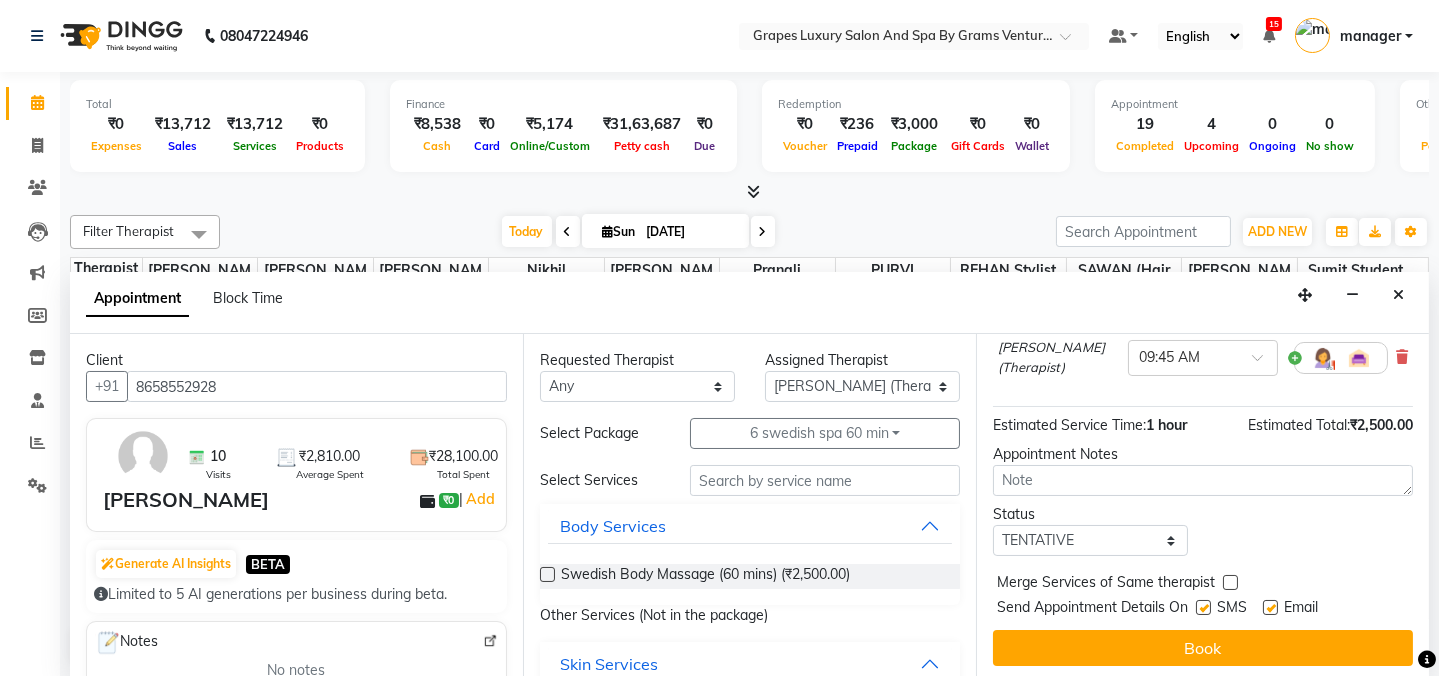 click at bounding box center (1203, 607) 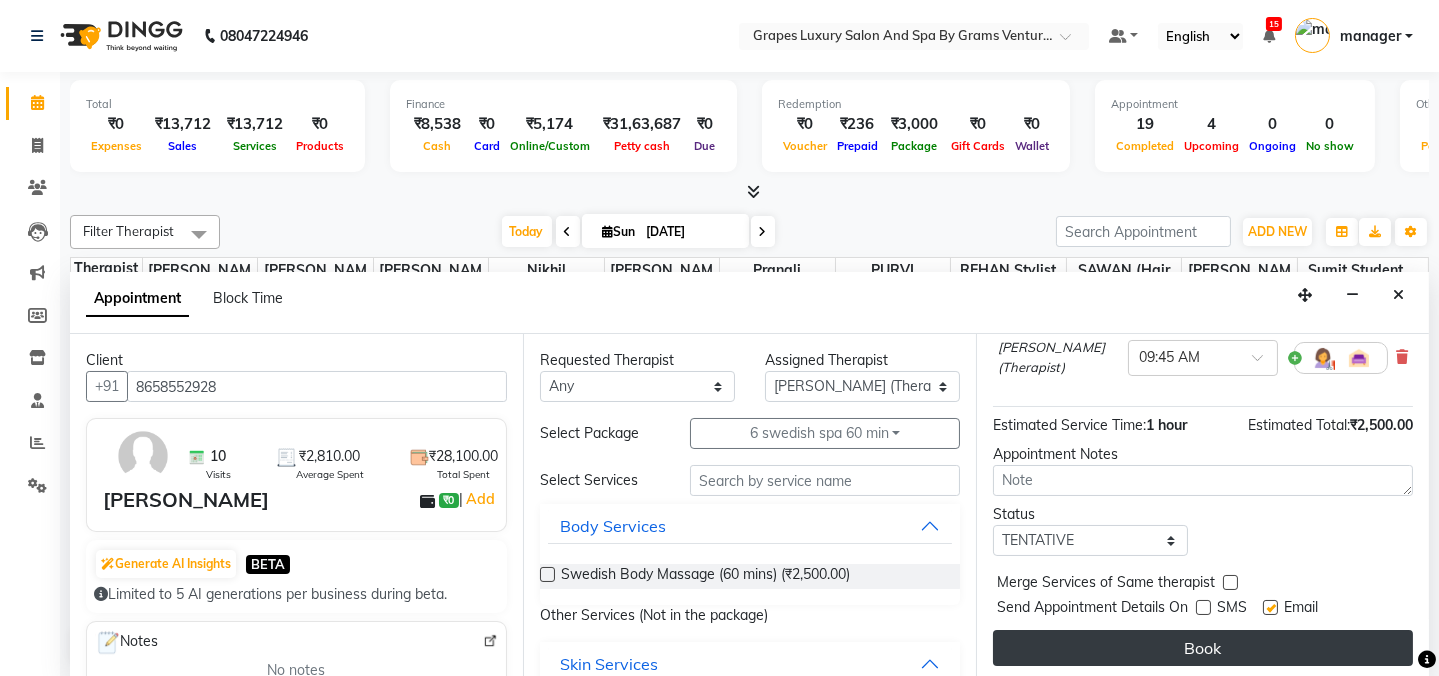 click on "Book" at bounding box center (1203, 648) 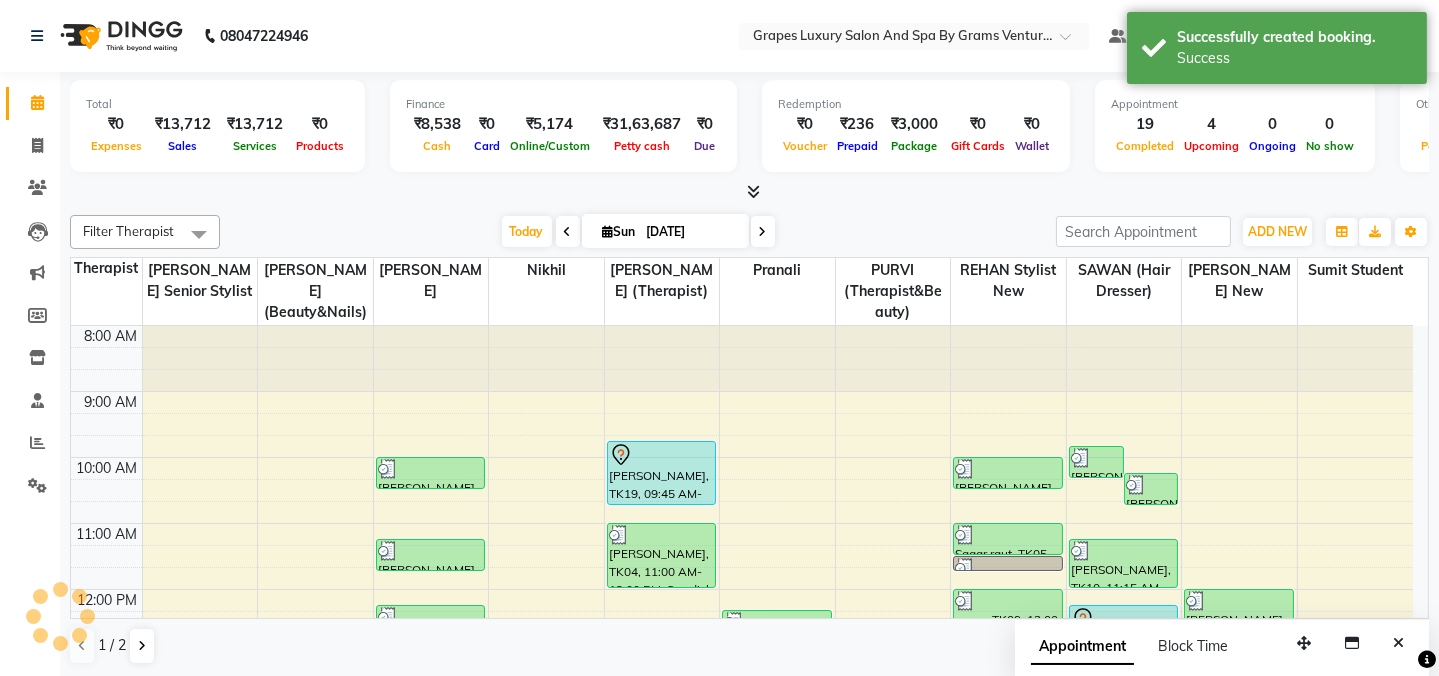 scroll, scrollTop: 0, scrollLeft: 0, axis: both 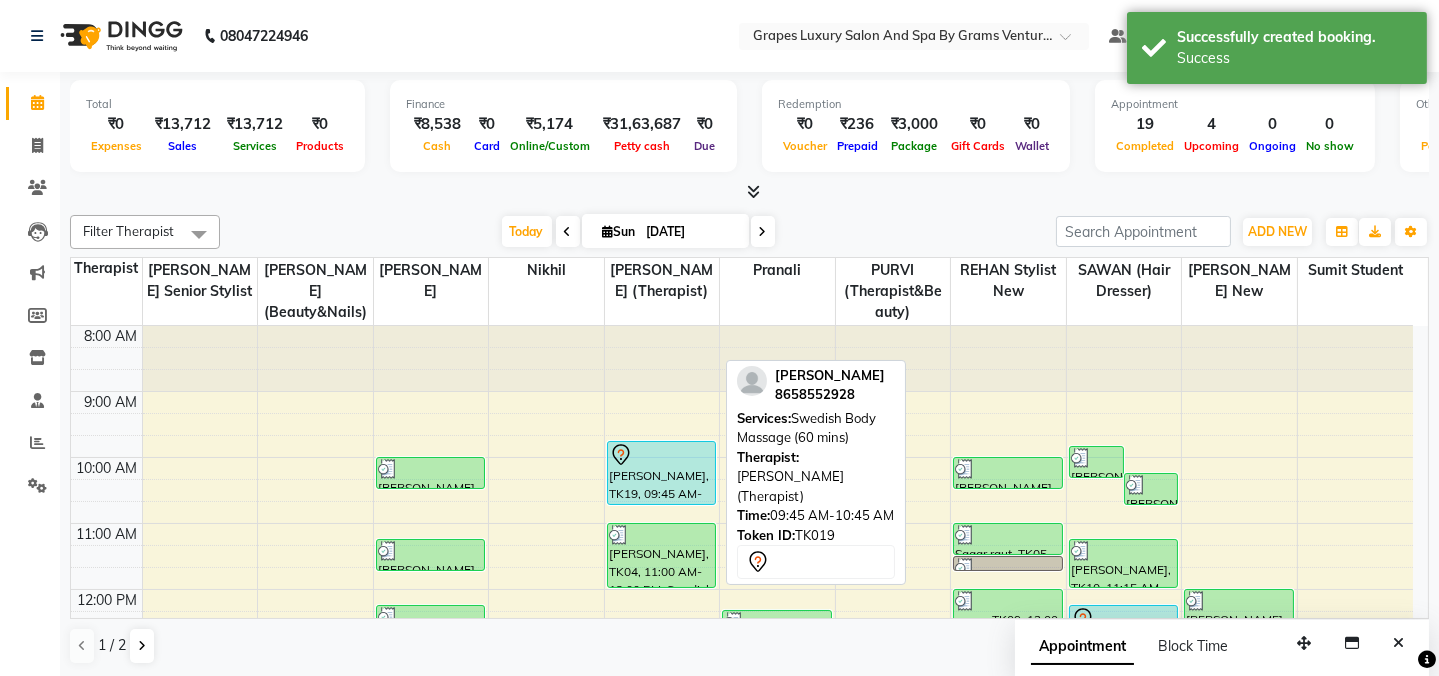 click on "[PERSON_NAME], TK19, 09:45 AM-10:45 AM, Swedish Body Massage (60 mins)" at bounding box center [662, 473] 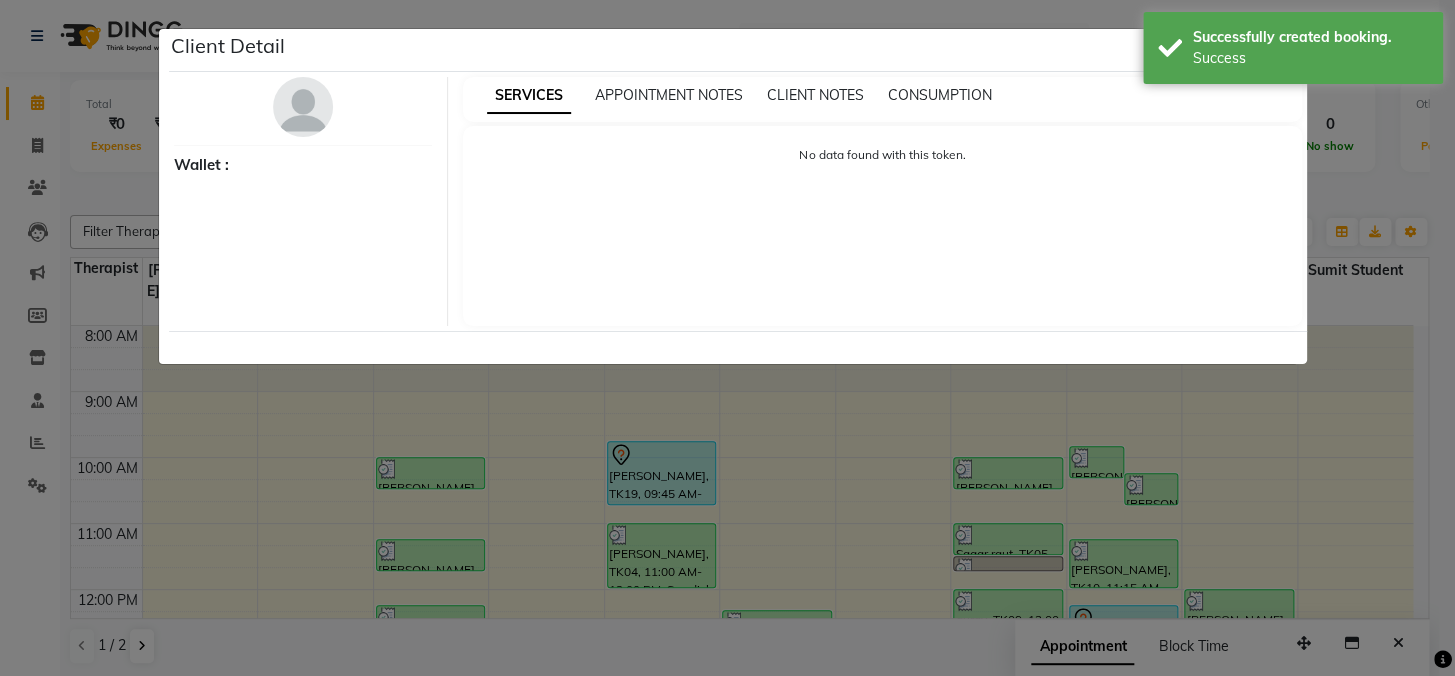 select on "7" 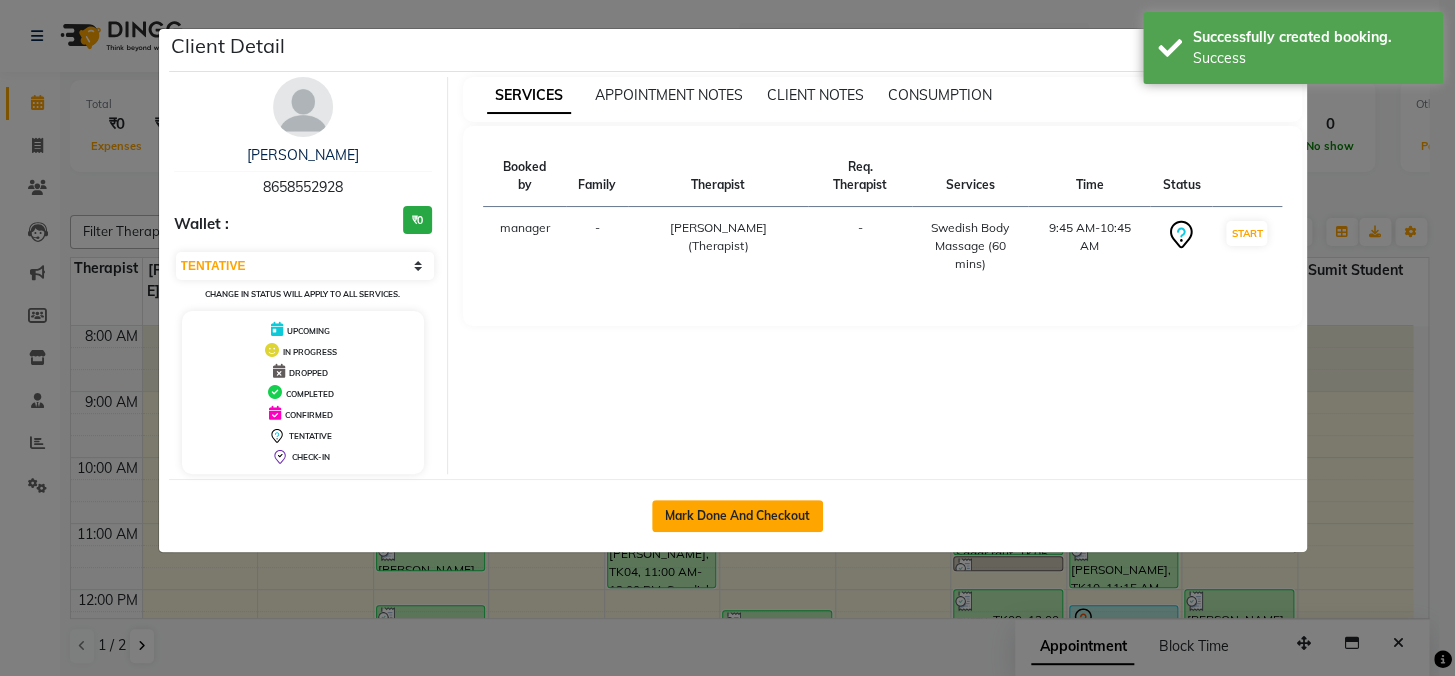 click on "Mark Done And Checkout" 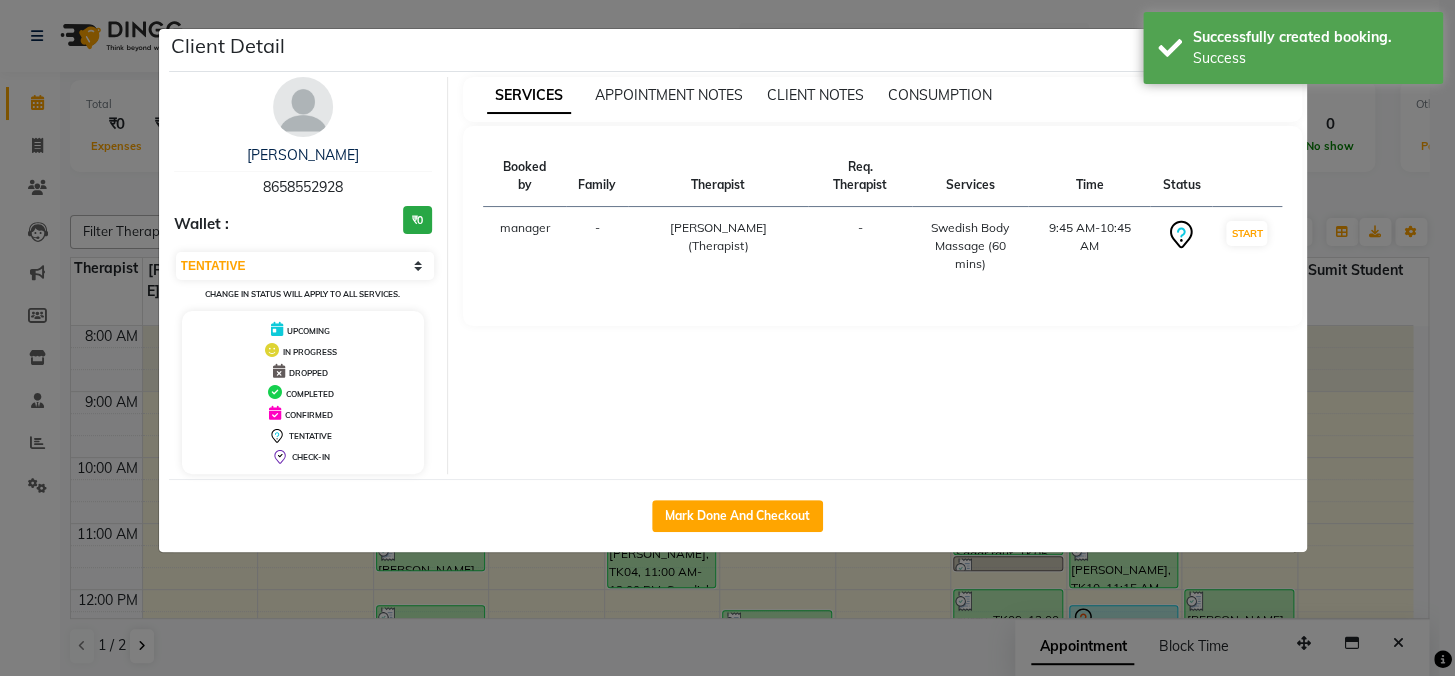 select on "service" 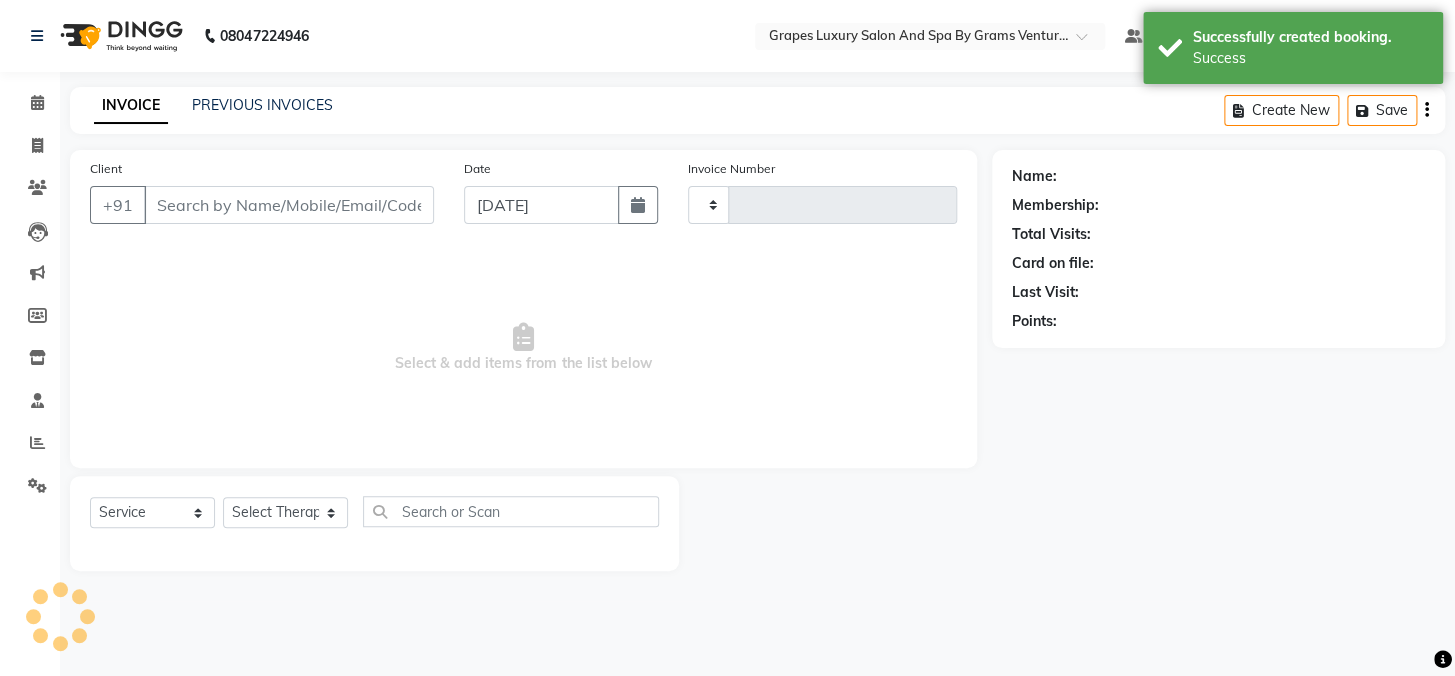 type on "1677" 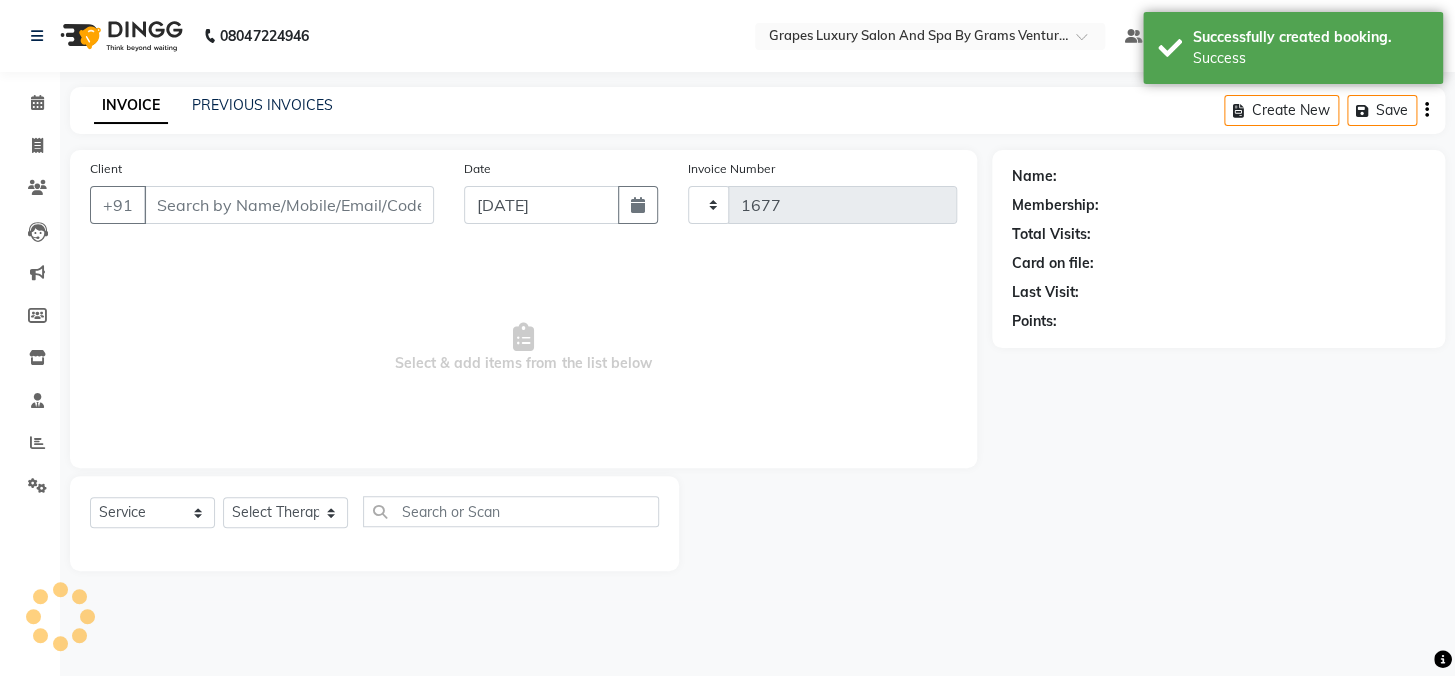 select on "3585" 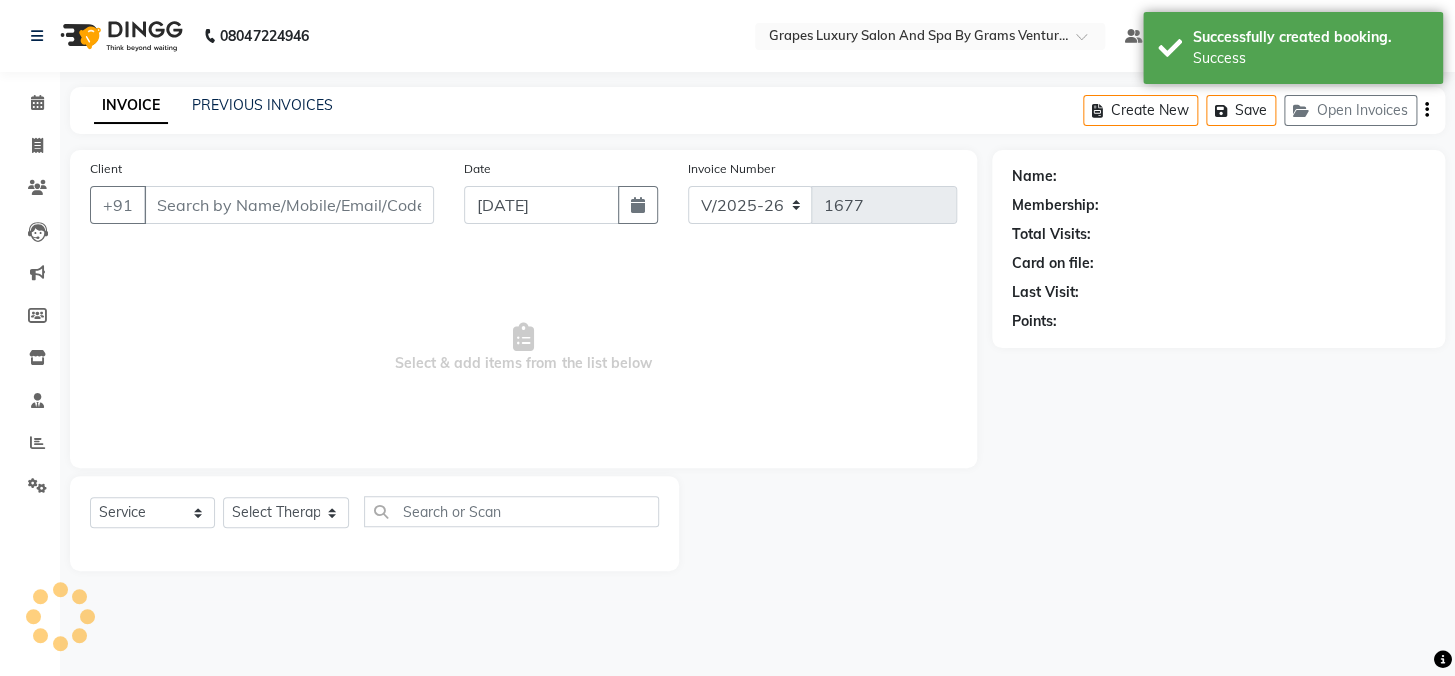 type on "8658552928" 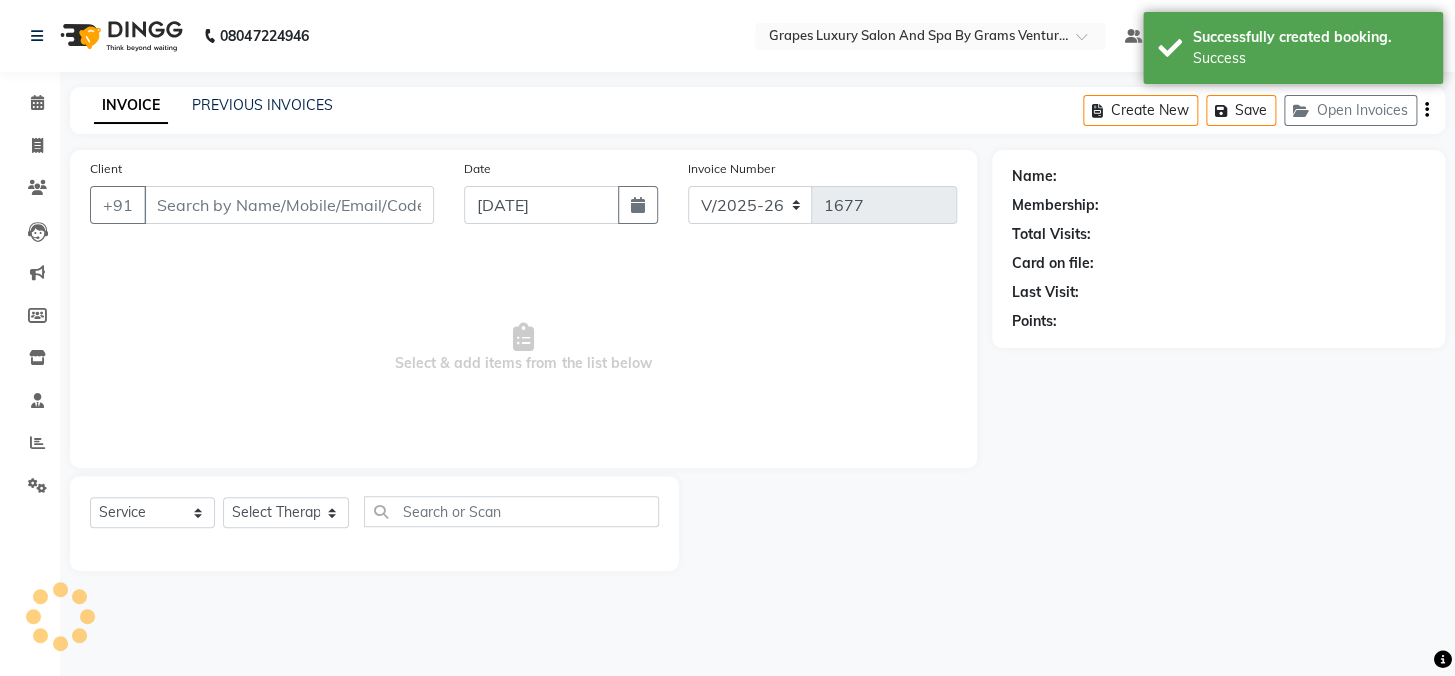 select on "52047" 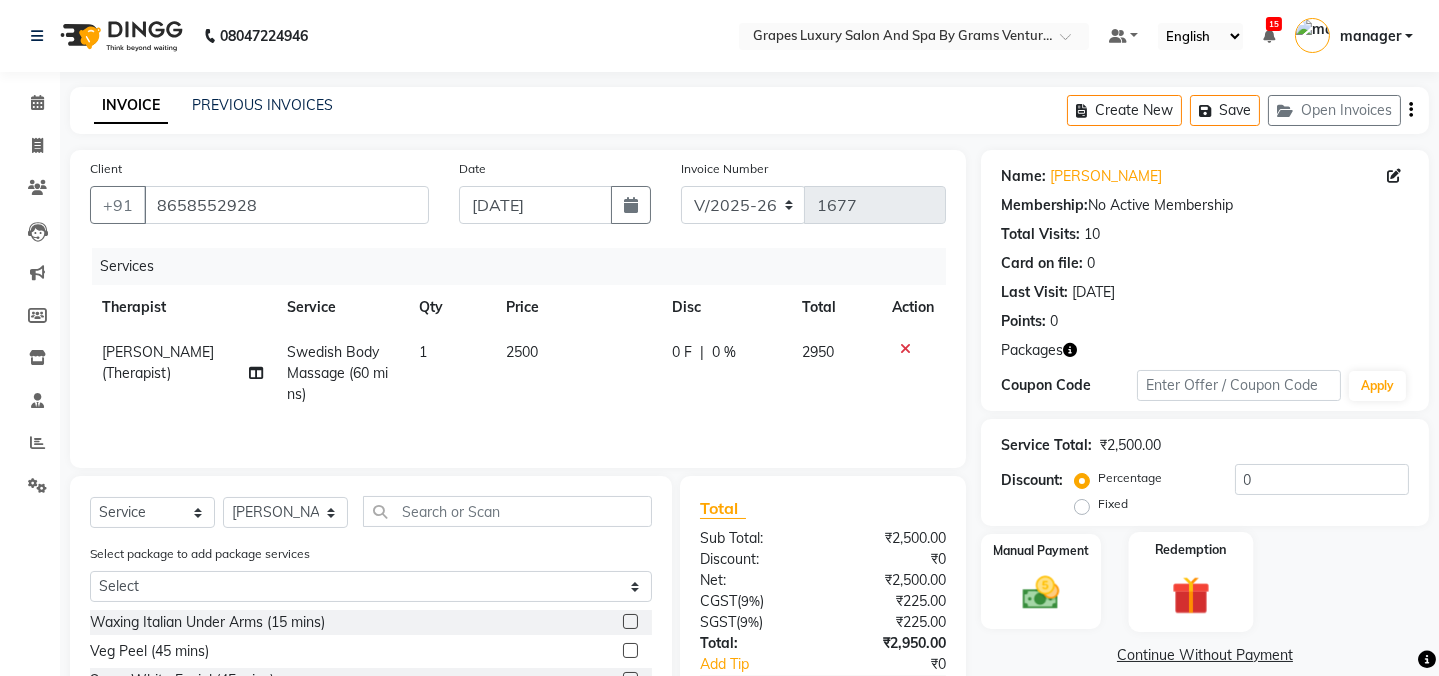 click 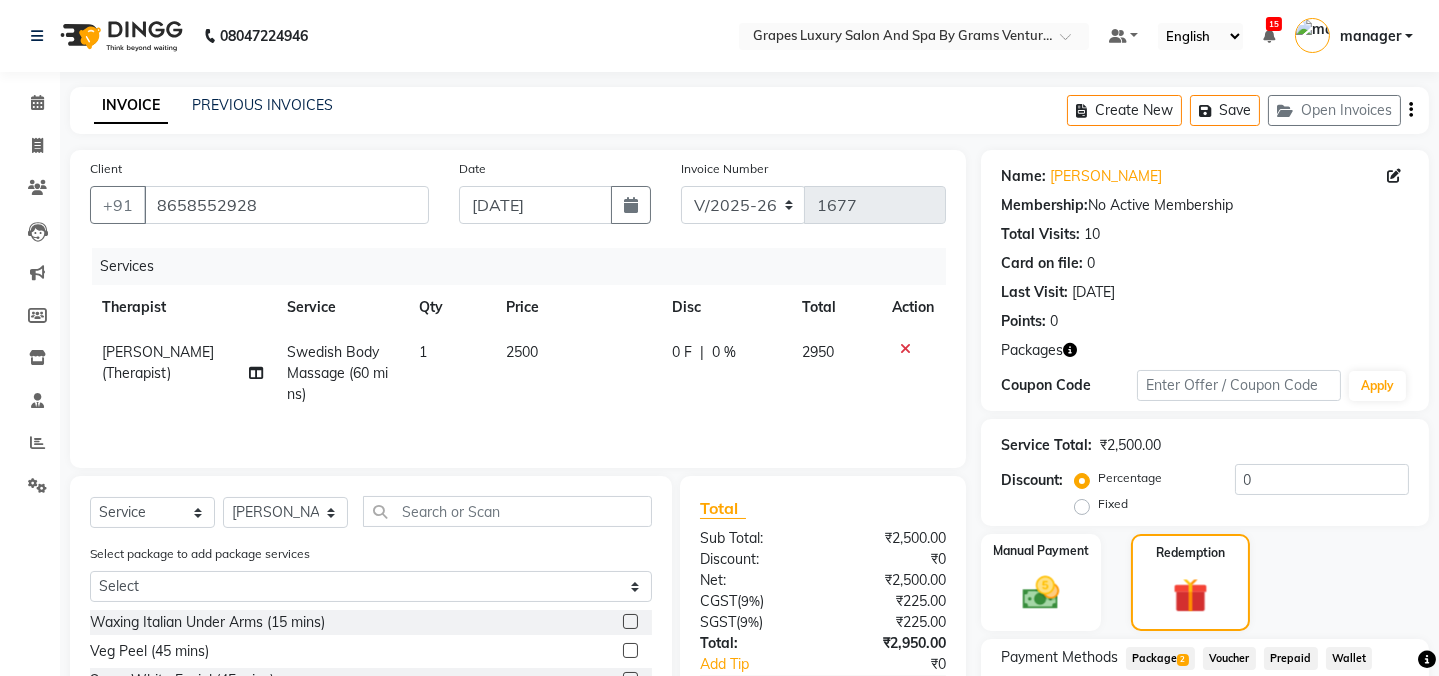 click on "Package  2" 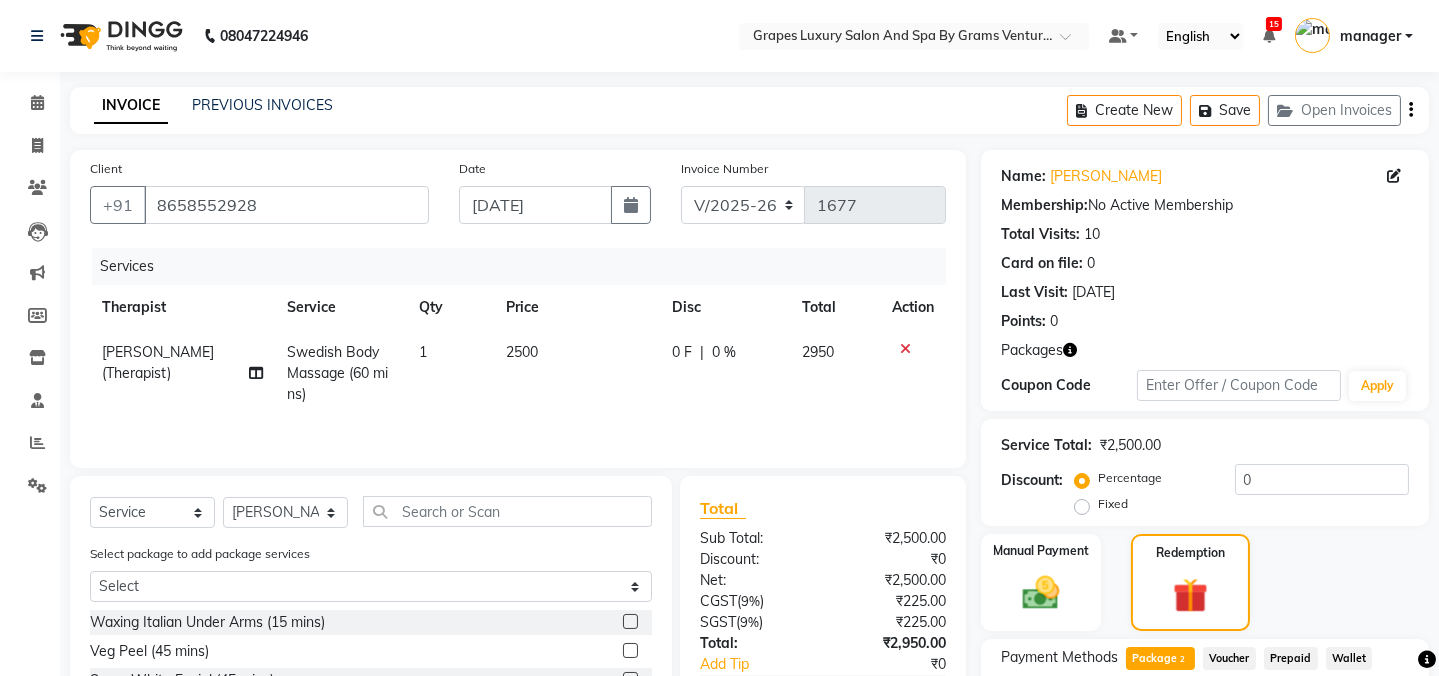 click on "Apply" at bounding box center (1356, 739) 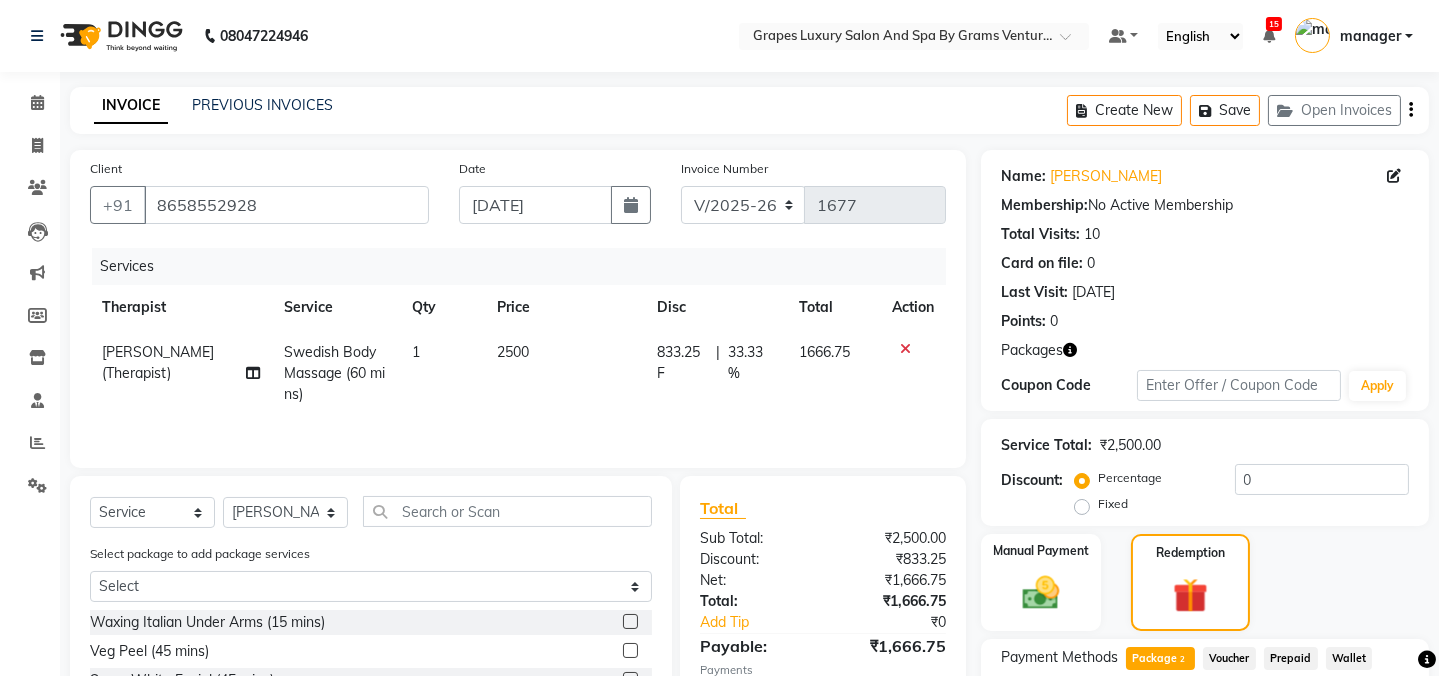 click on "Applied" at bounding box center [1205, 730] 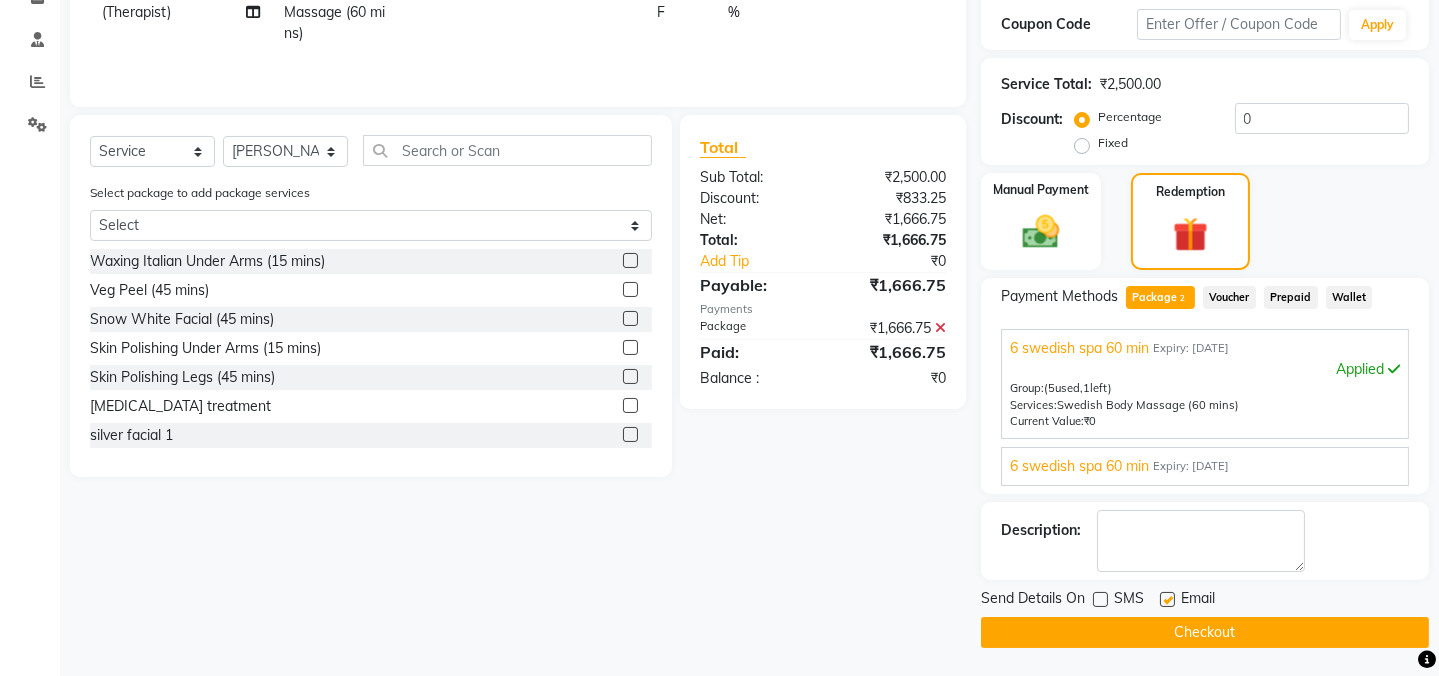 click on "Checkout" 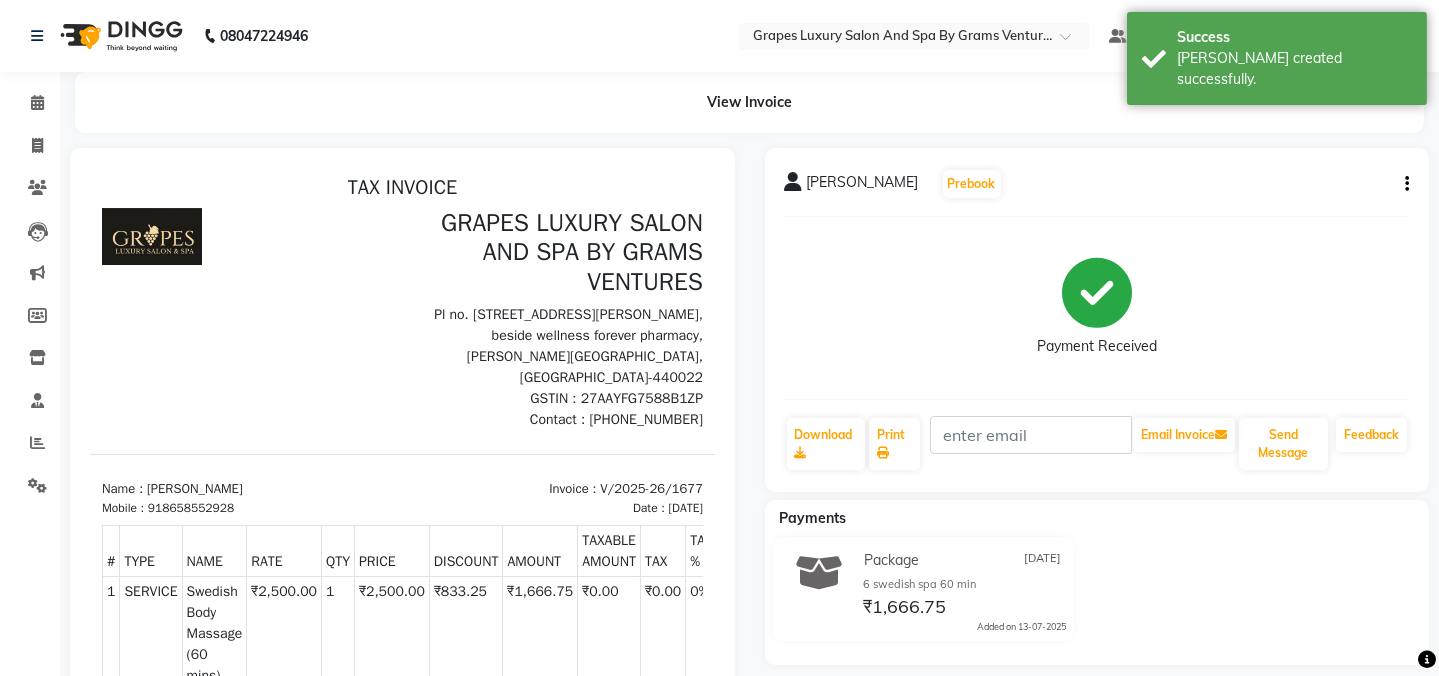scroll, scrollTop: 0, scrollLeft: 0, axis: both 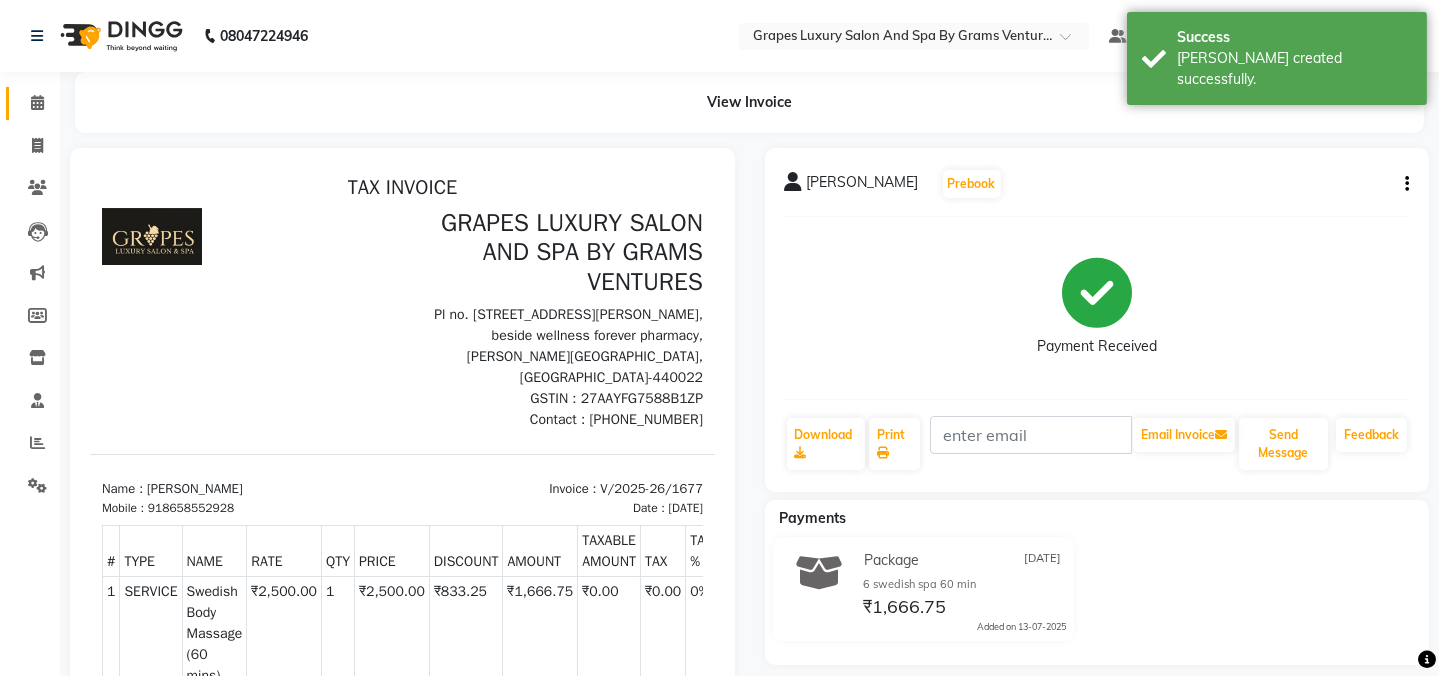 click 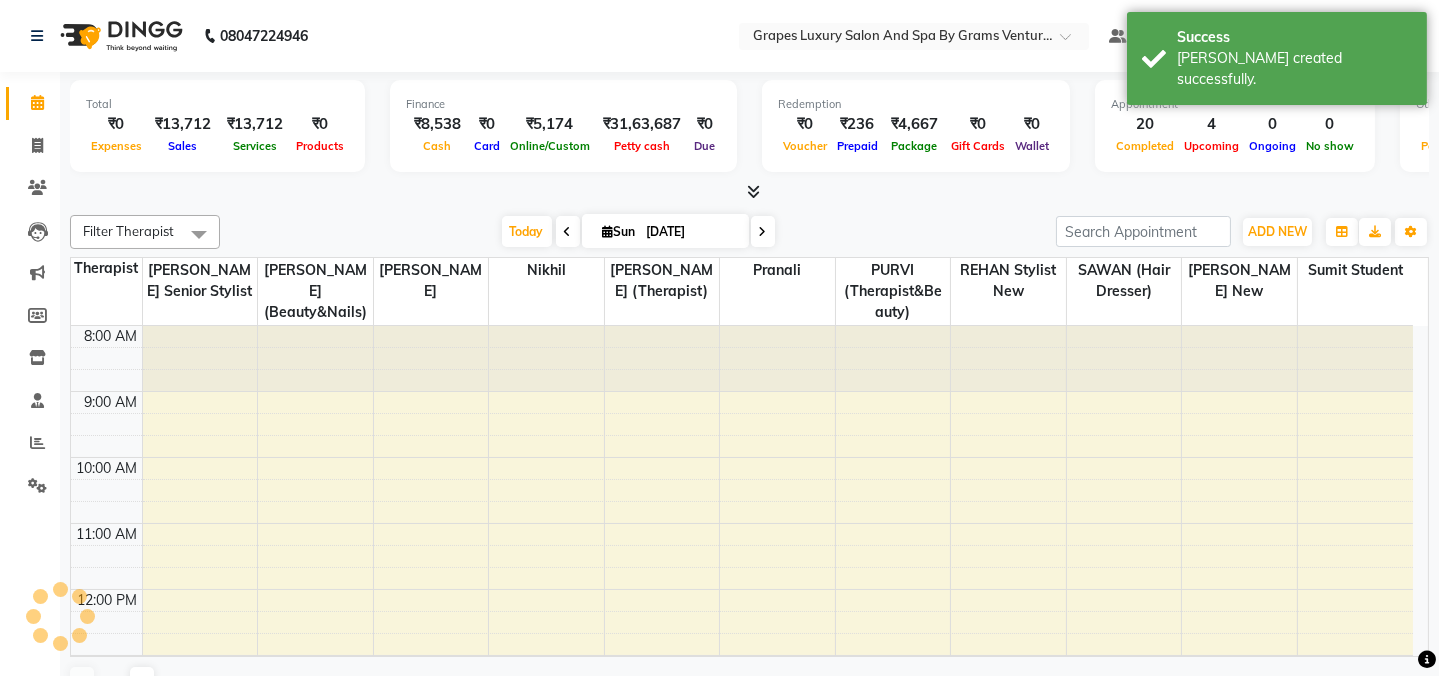scroll, scrollTop: 330, scrollLeft: 0, axis: vertical 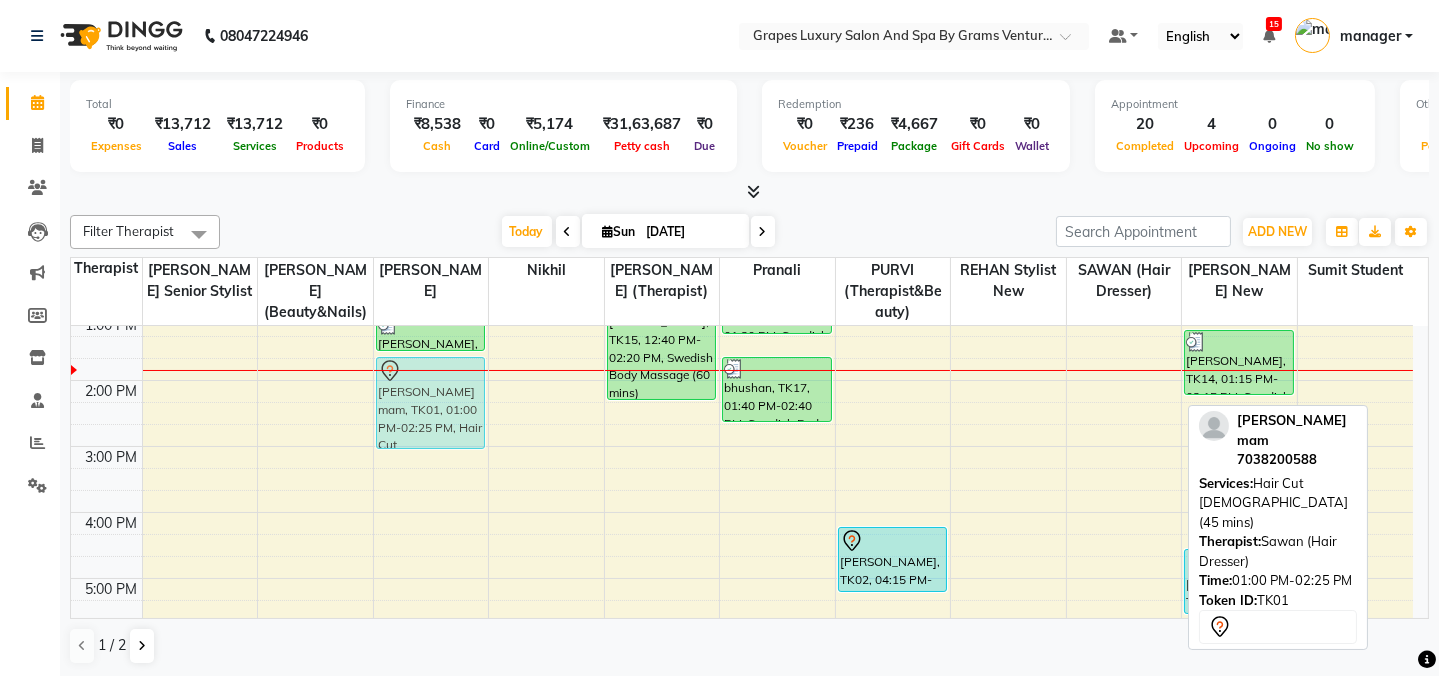 drag, startPoint x: 1143, startPoint y: 369, endPoint x: 441, endPoint y: 410, distance: 703.1963 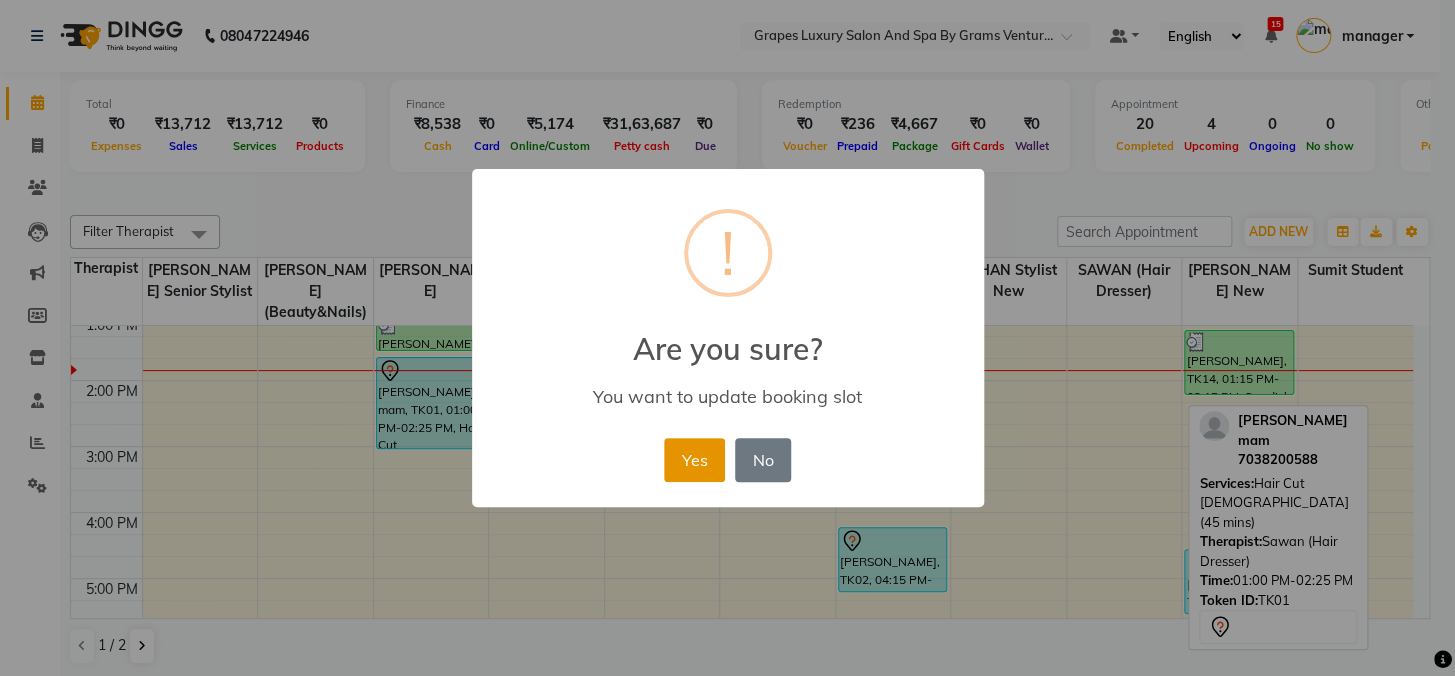 click on "Yes" at bounding box center (694, 460) 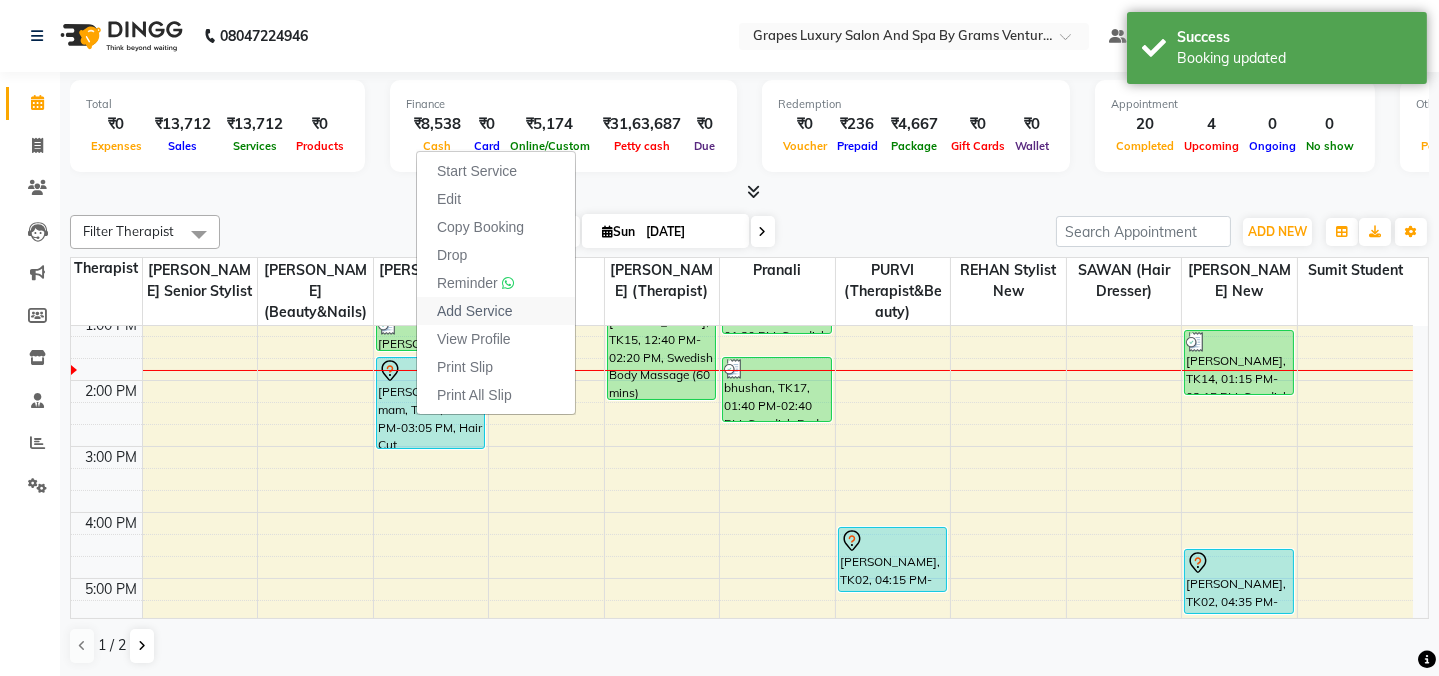 click on "Add Service" at bounding box center (474, 311) 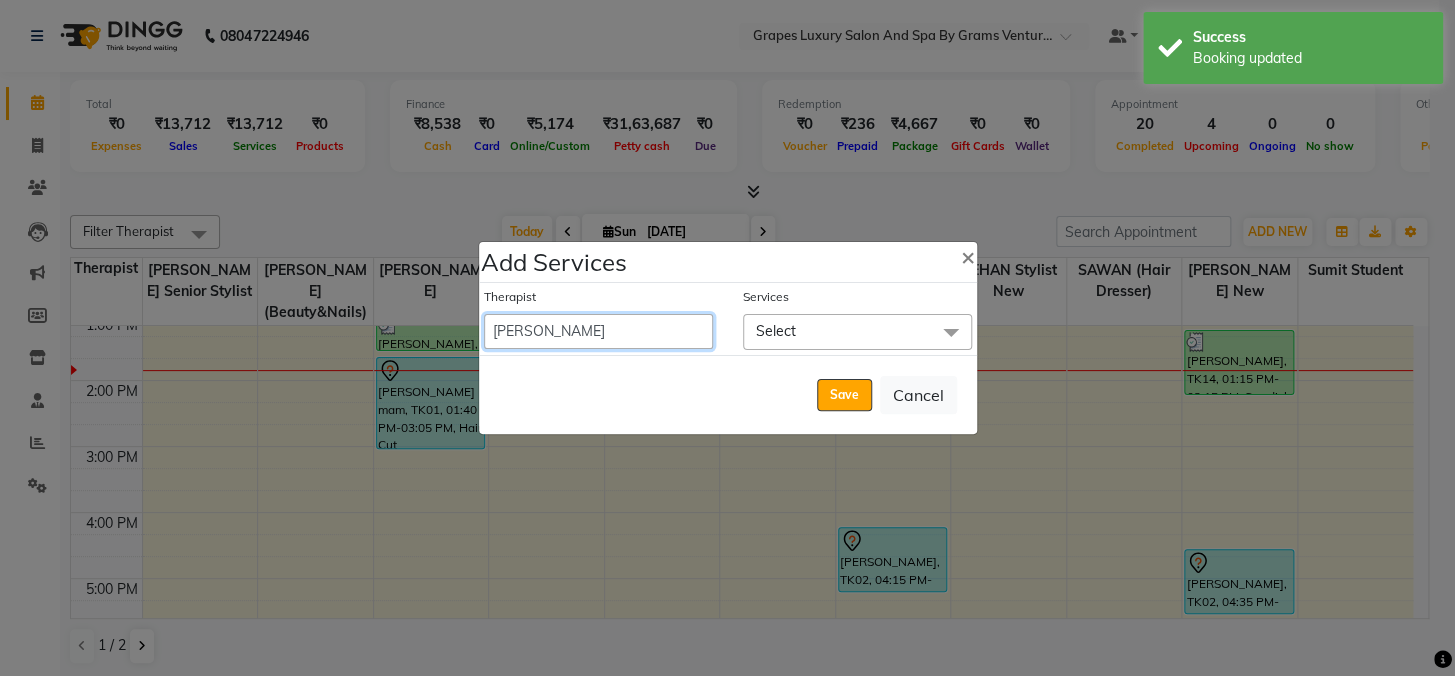 click on "Admin   ANIL (stylish)   ASHISH Choudhary hair dresser   ASMITA (beauty&nails)   avni new   faizaan   gokul   "GUNJAN''   <BO$$>   khushi   MAHI (pedicureist)   manager   MANJU (hair specialist)   megha new   nikhil    nisha    Pooja (Therapist)   pranali   PURVI (therapist&Beauty)   Rani New THERAPIST   ravi   REHAN  stylist new   ritik   riya   RUSHALI (hair&skin)   SAWAN (hair dresser)   sejal new   shilpa   sourabh   sumit student    sunita   sunita    viswas senior stylist" at bounding box center (598, 331) 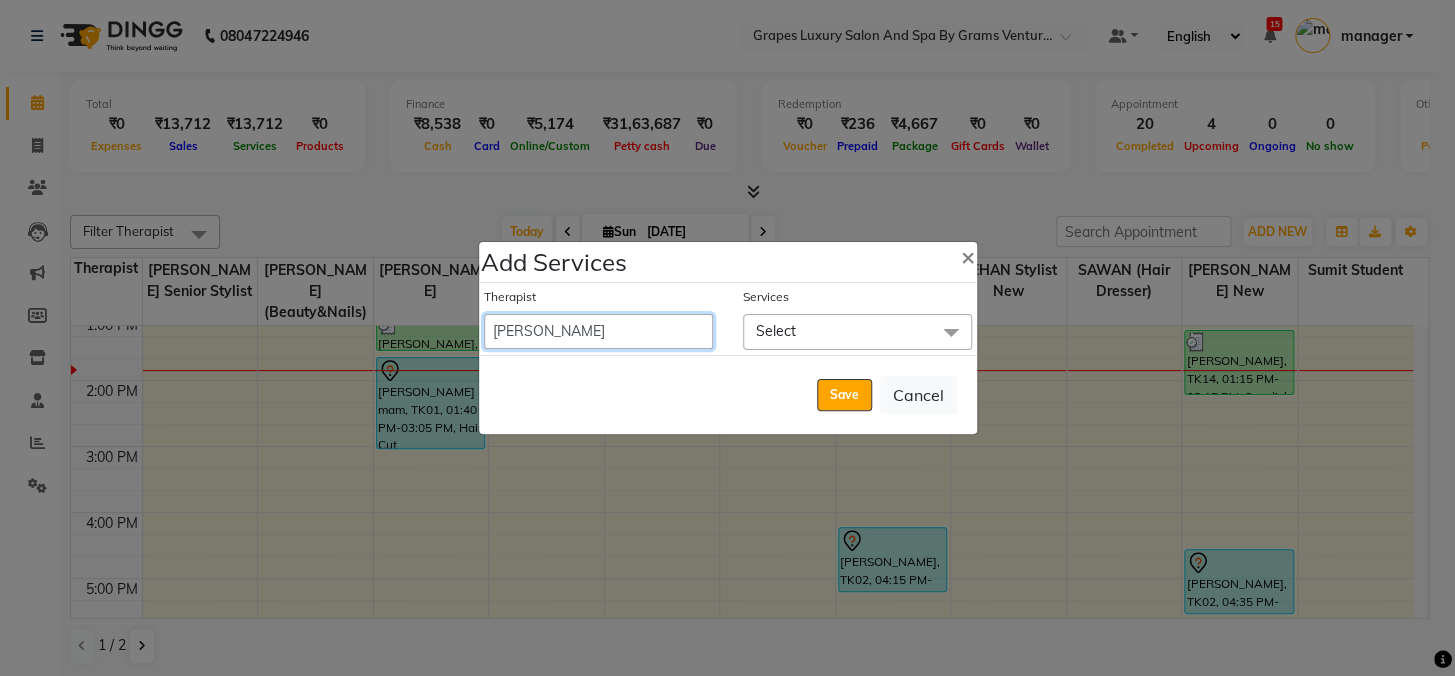 select on "79261" 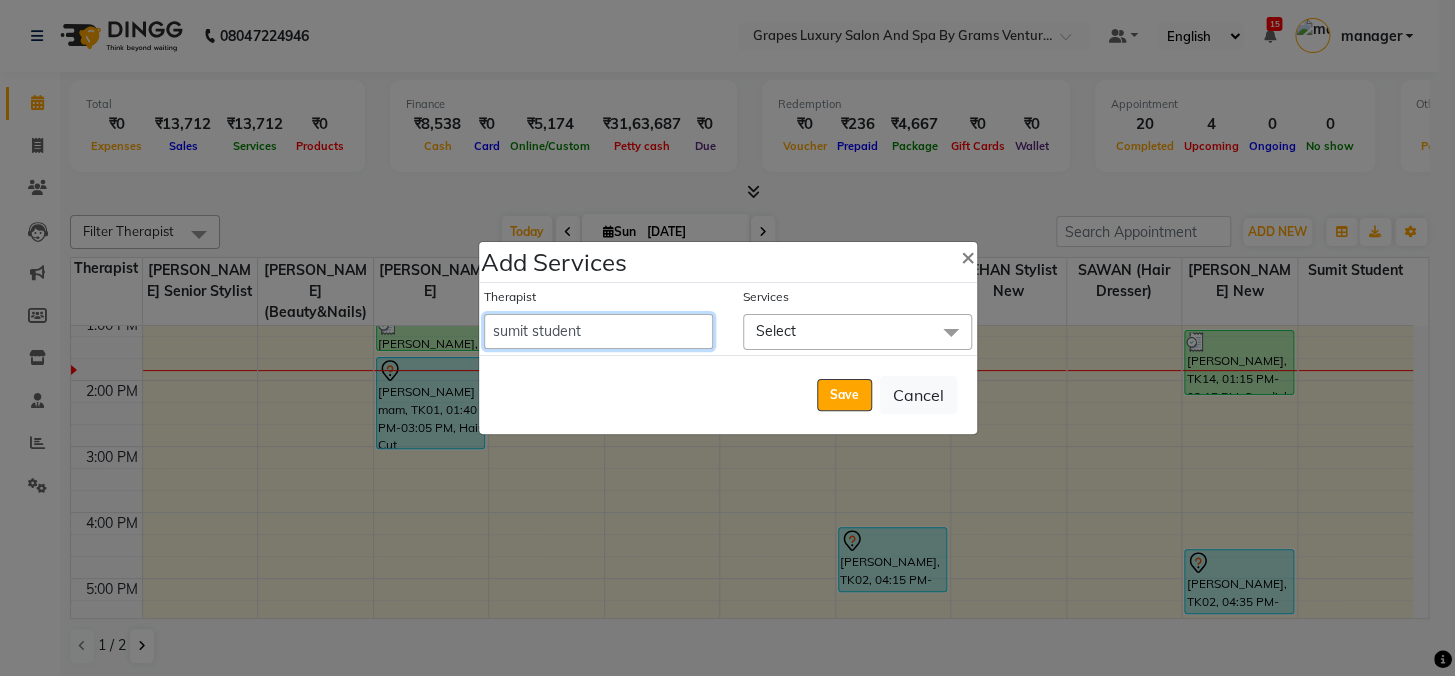 click on "Admin   ANIL (stylish)   ASHISH Choudhary hair dresser   ASMITA (beauty&nails)   avni new   faizaan   gokul   "GUNJAN''   <BO$$>   khushi   MAHI (pedicureist)   manager   MANJU (hair specialist)   megha new   nikhil    nisha    Pooja (Therapist)   pranali   PURVI (therapist&Beauty)   Rani New THERAPIST   ravi   REHAN  stylist new   ritik   riya   RUSHALI (hair&skin)   SAWAN (hair dresser)   sejal new   shilpa   sourabh   sumit student    sunita   sunita    viswas senior stylist" at bounding box center (598, 331) 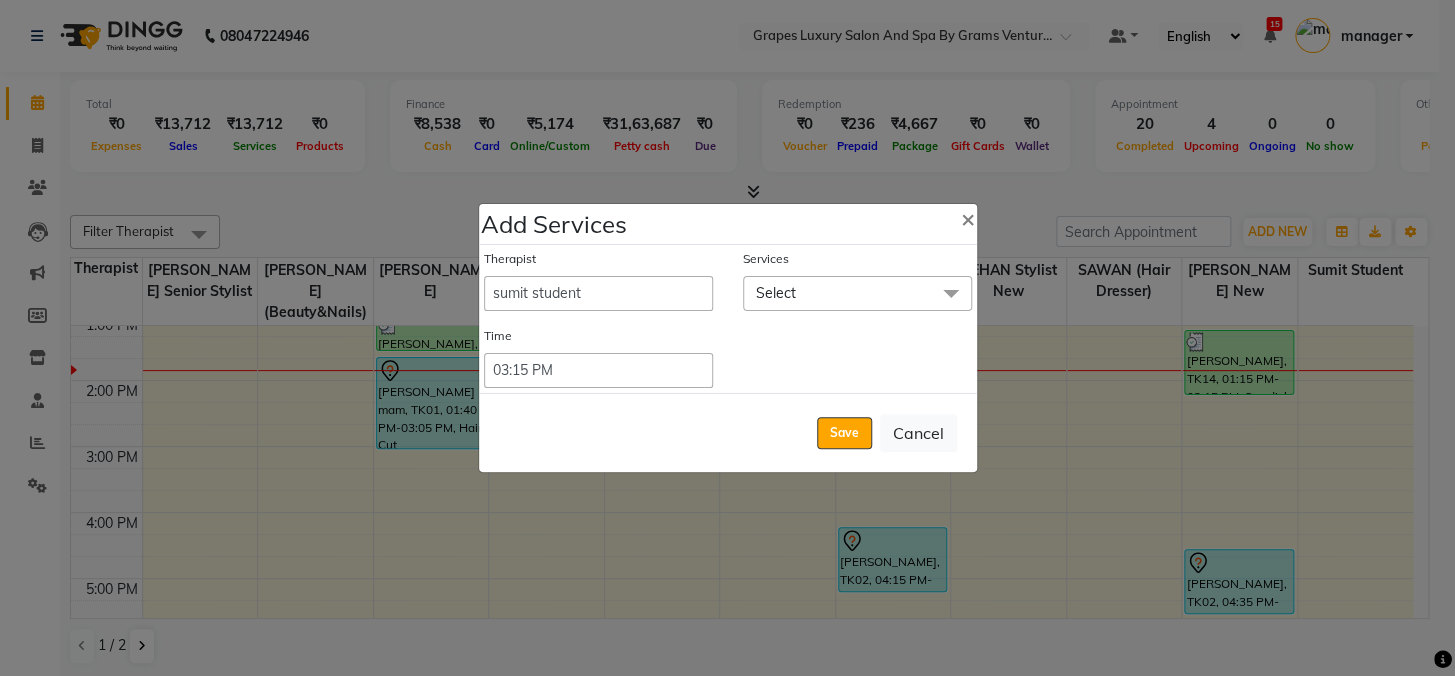 click on "Select" 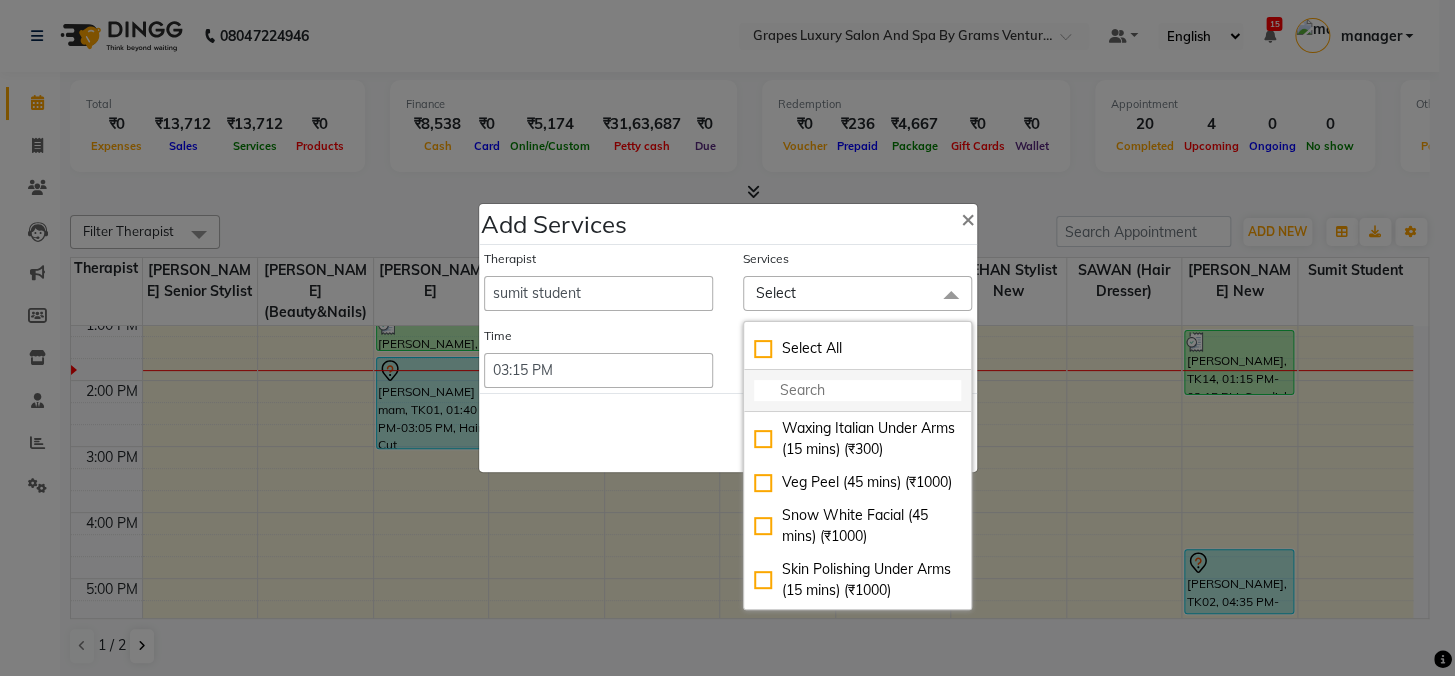 click 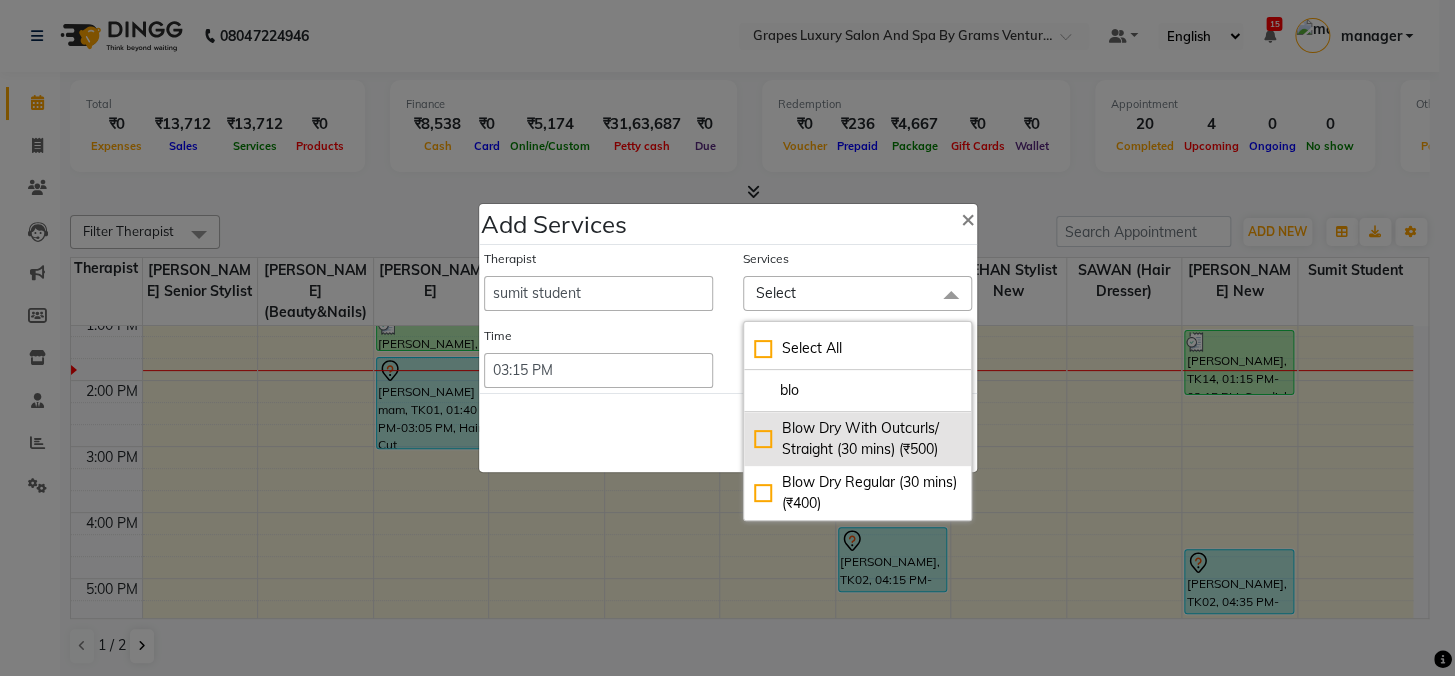 type on "blo" 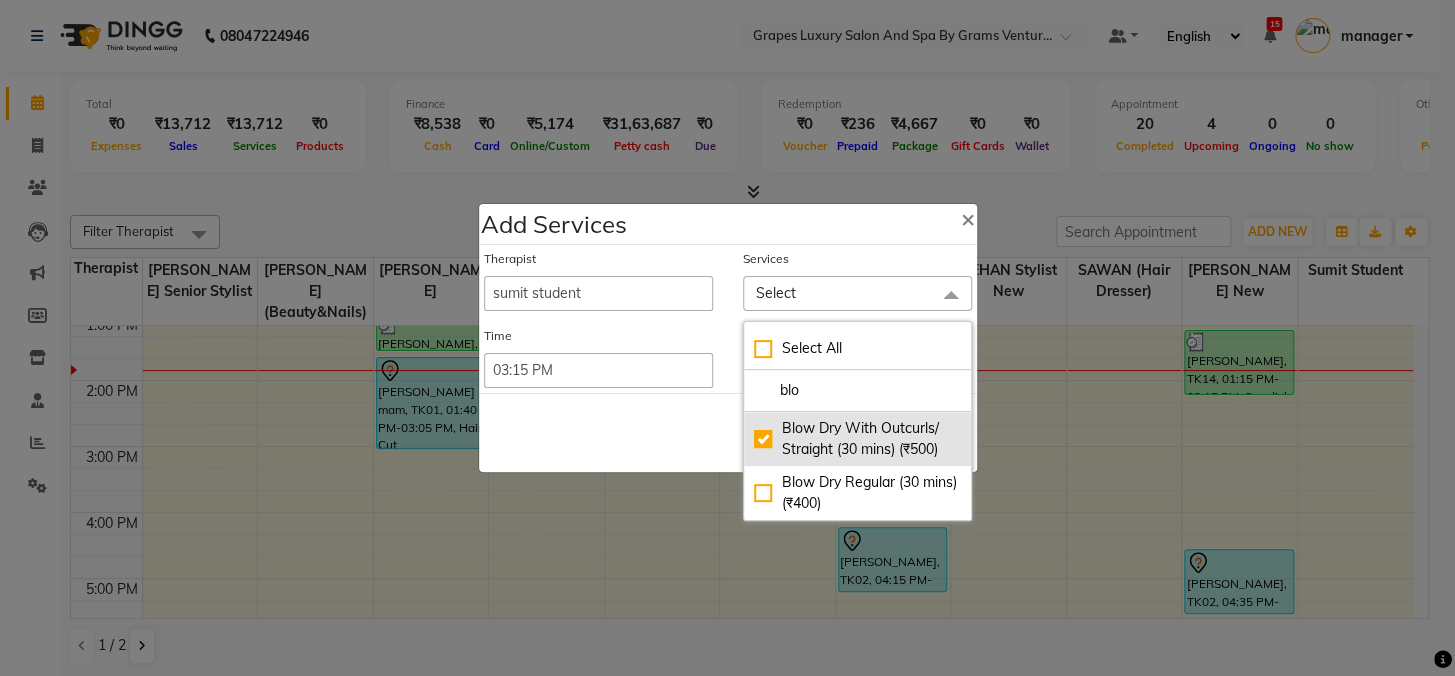 checkbox on "true" 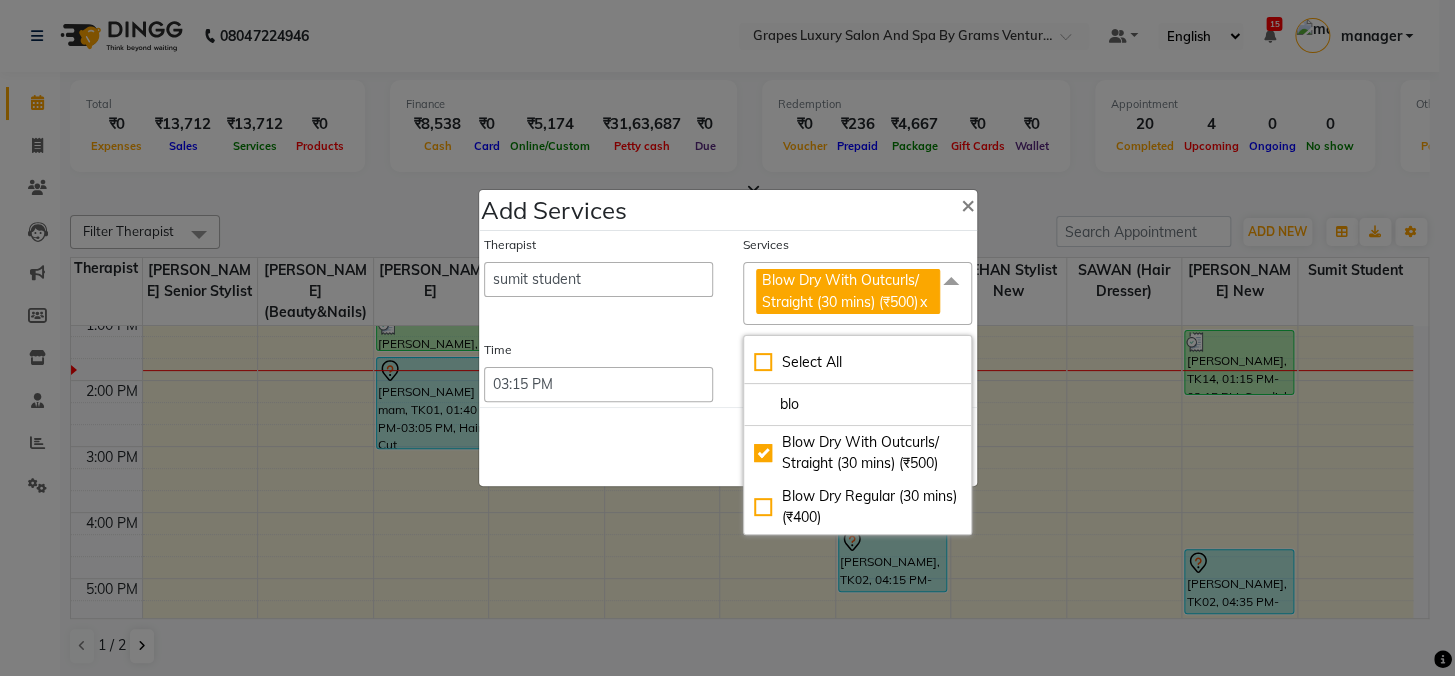 click on "Therapist  Admin   ANIL (stylish)   ASHISH Choudhary hair dresser   ASMITA (beauty&nails)   avni new   faizaan   gokul   "GUNJAN''   <BO$$>   khushi   MAHI (pedicureist)   manager   MANJU (hair specialist)   megha new   nikhil    nisha    Pooja (Therapist)   pranali   PURVI (therapist&Beauty)   Rani New THERAPIST   ravi   REHAN  stylist new   ritik   riya   RUSHALI (hair&skin)   SAWAN (hair dresser)   sejal new   shilpa   sourabh   sumit student    sunita   sunita    viswas senior stylist" 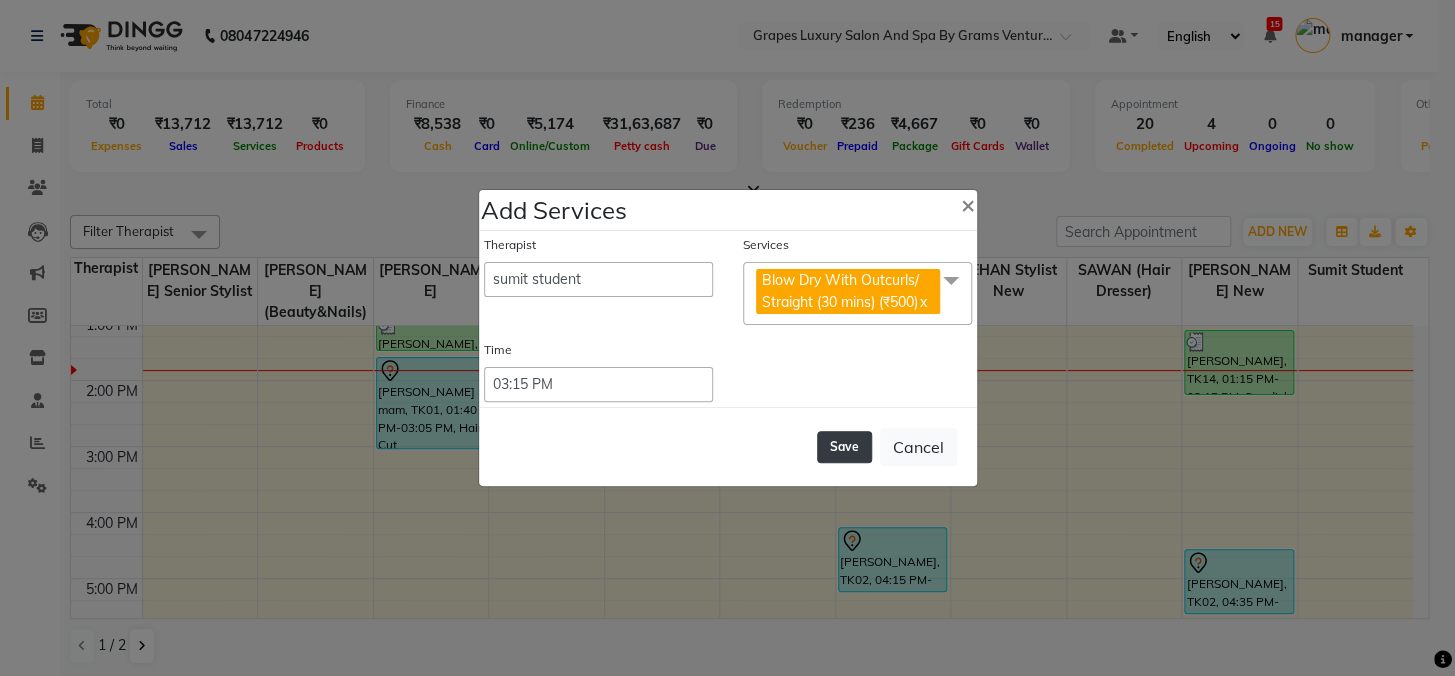 click on "Save" 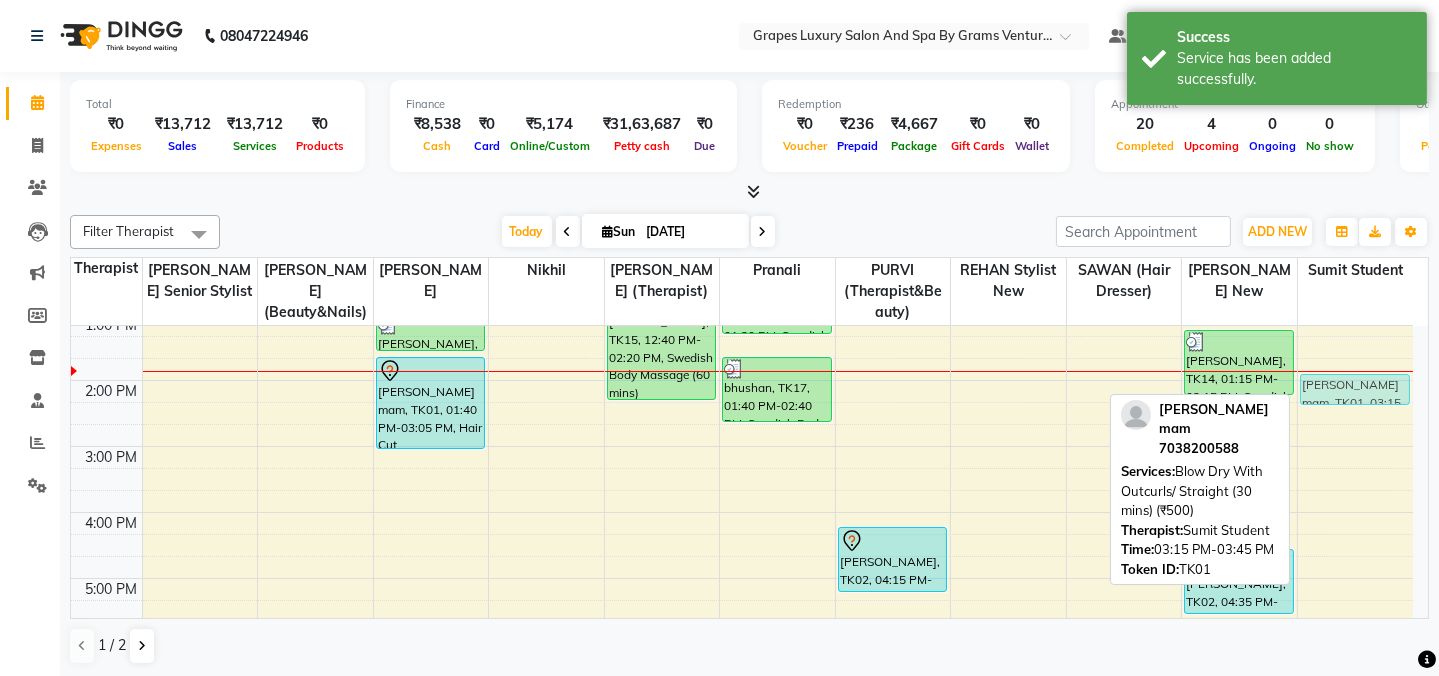 drag, startPoint x: 1348, startPoint y: 472, endPoint x: 1358, endPoint y: 381, distance: 91.5478 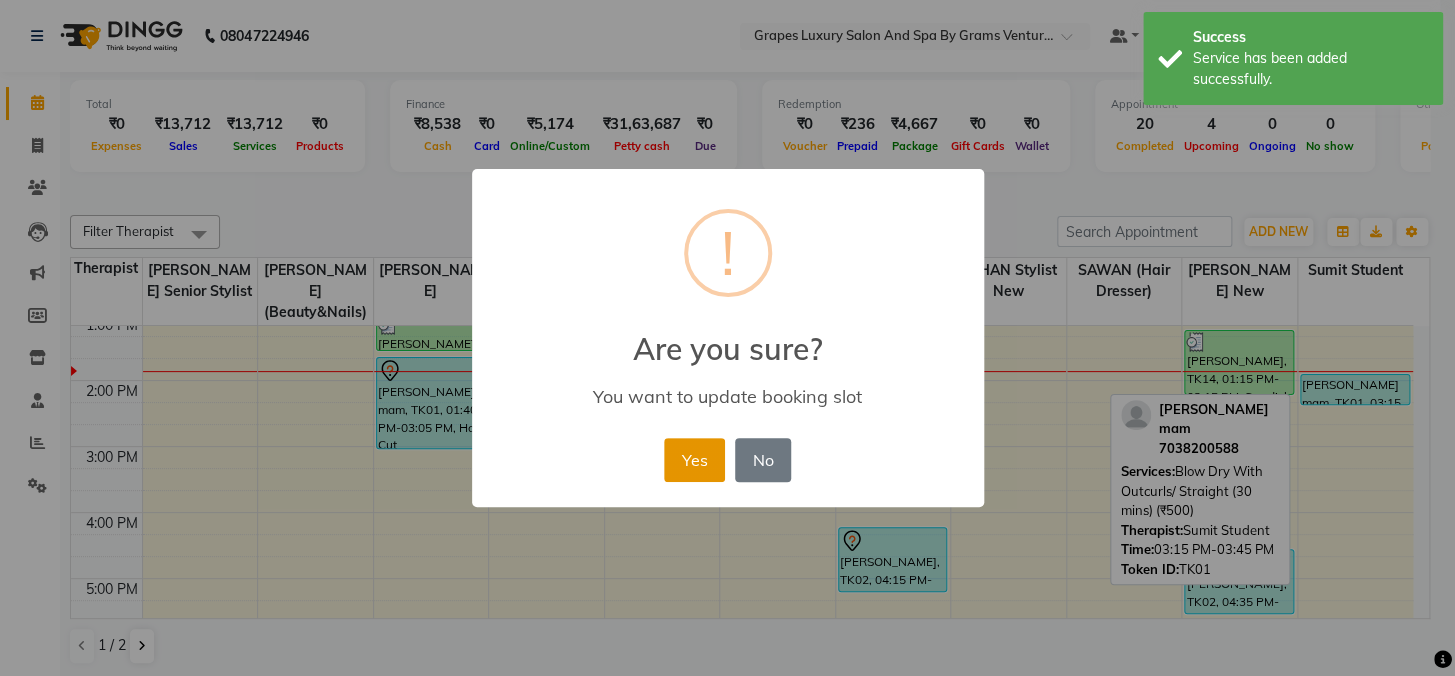 click on "Yes" at bounding box center (694, 460) 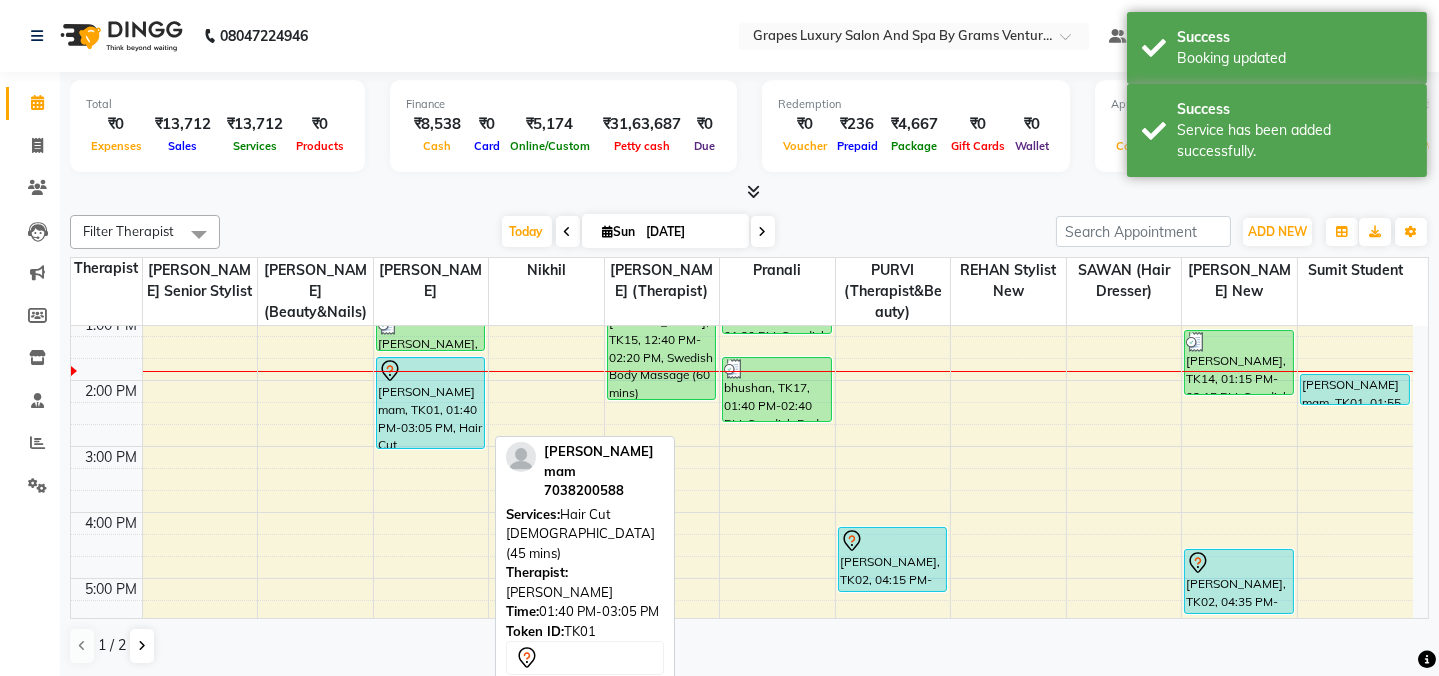 click on "[PERSON_NAME] mam, TK01, 01:40 PM-03:05 PM, Hair Cut [DEMOGRAPHIC_DATA] (45 mins)" at bounding box center (431, 403) 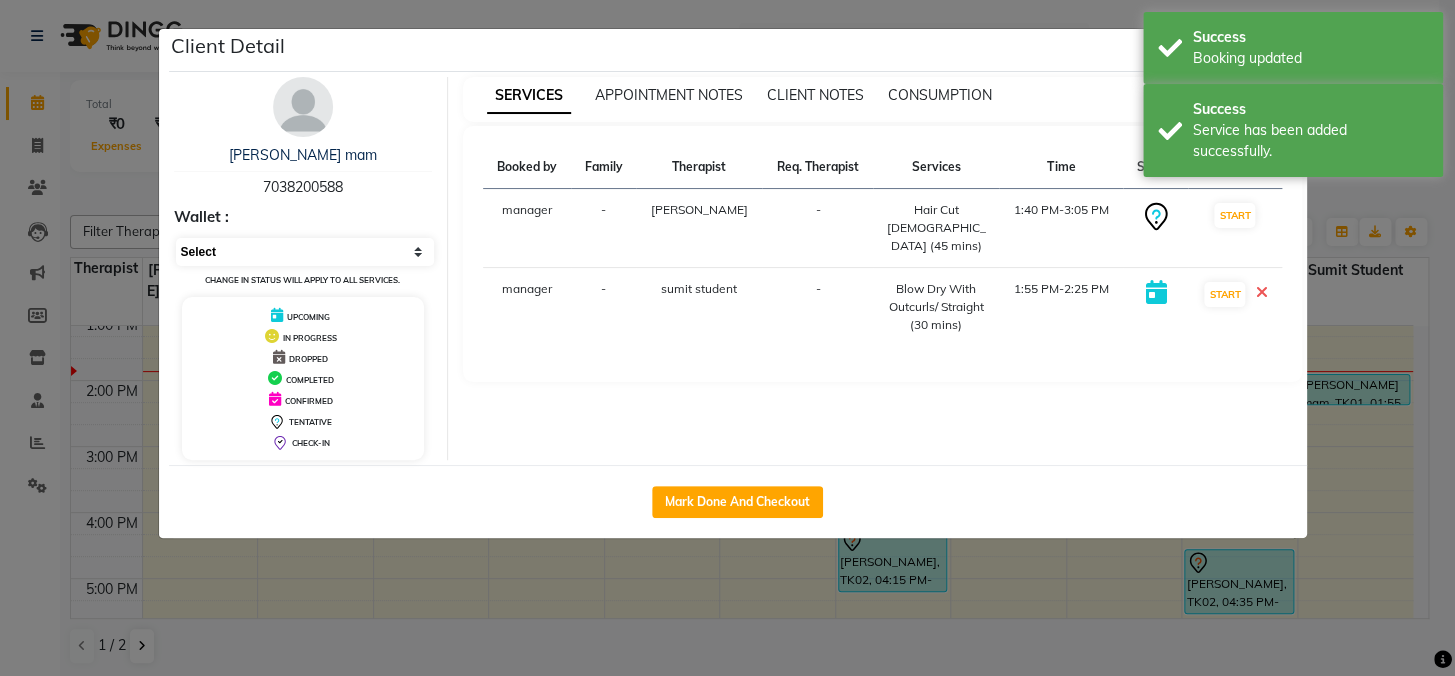 click on "Select IN SERVICE CONFIRMED TENTATIVE CHECK IN MARK DONE DROPPED UPCOMING" at bounding box center [305, 252] 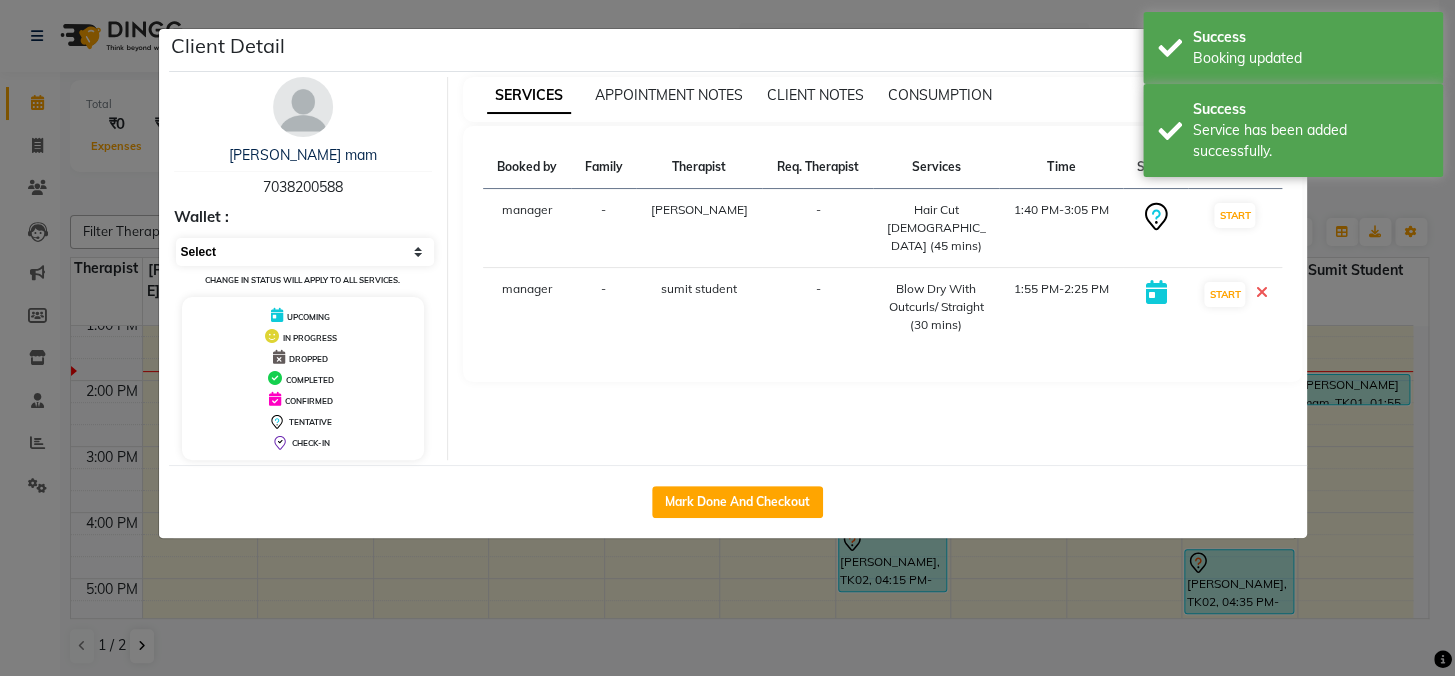select on "1" 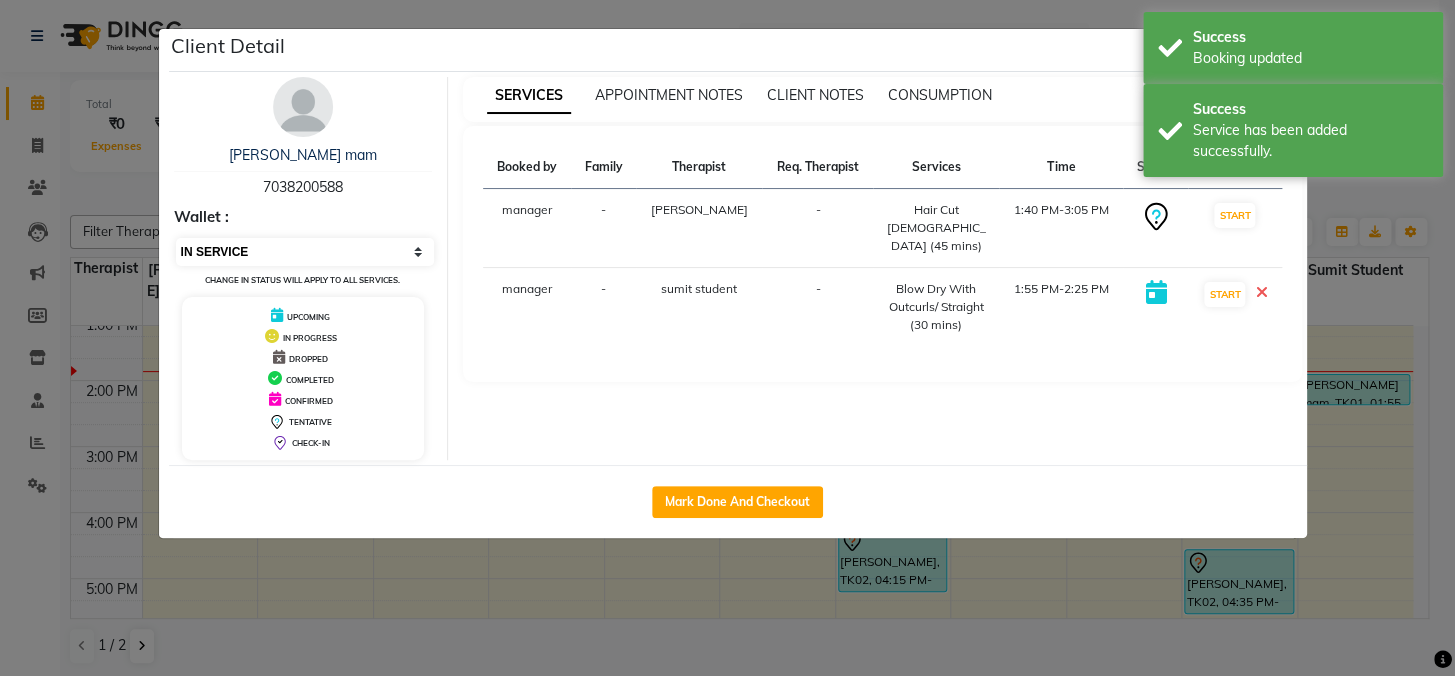 click on "Select IN SERVICE CONFIRMED TENTATIVE CHECK IN MARK DONE DROPPED UPCOMING" at bounding box center (305, 252) 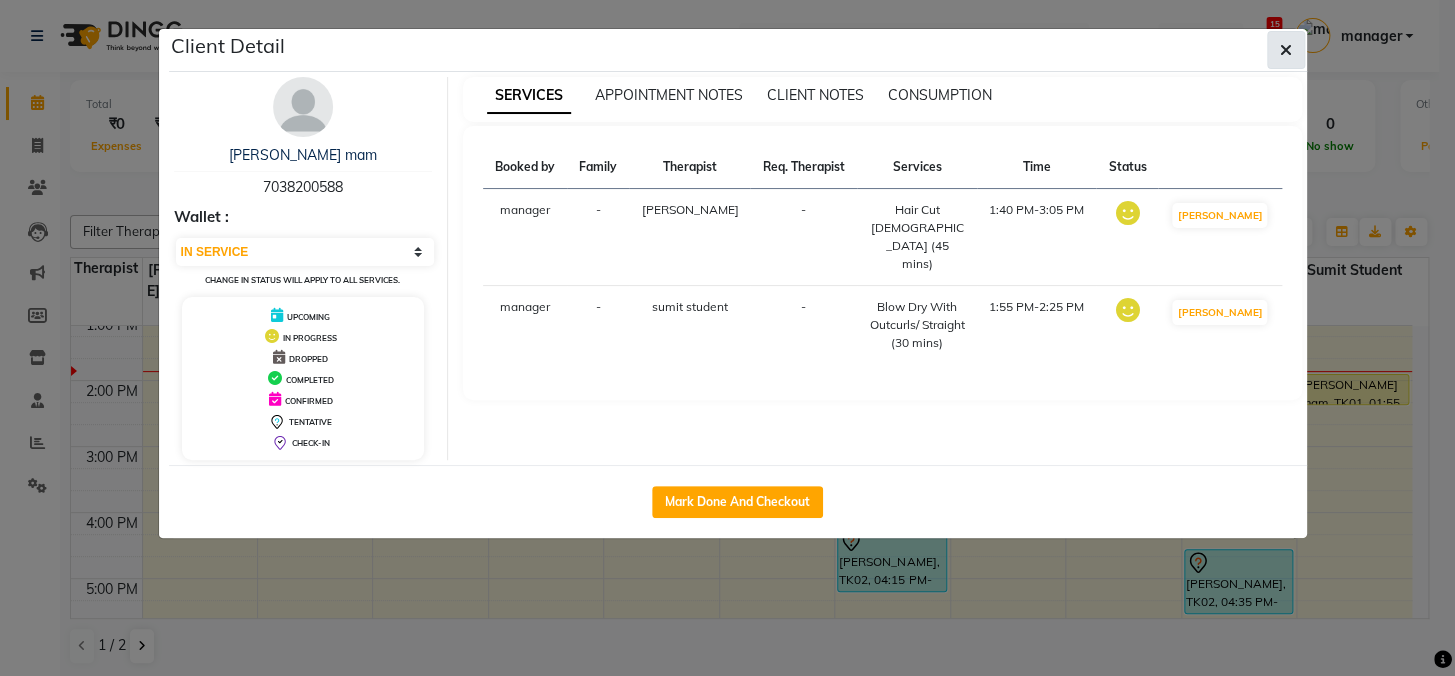 click 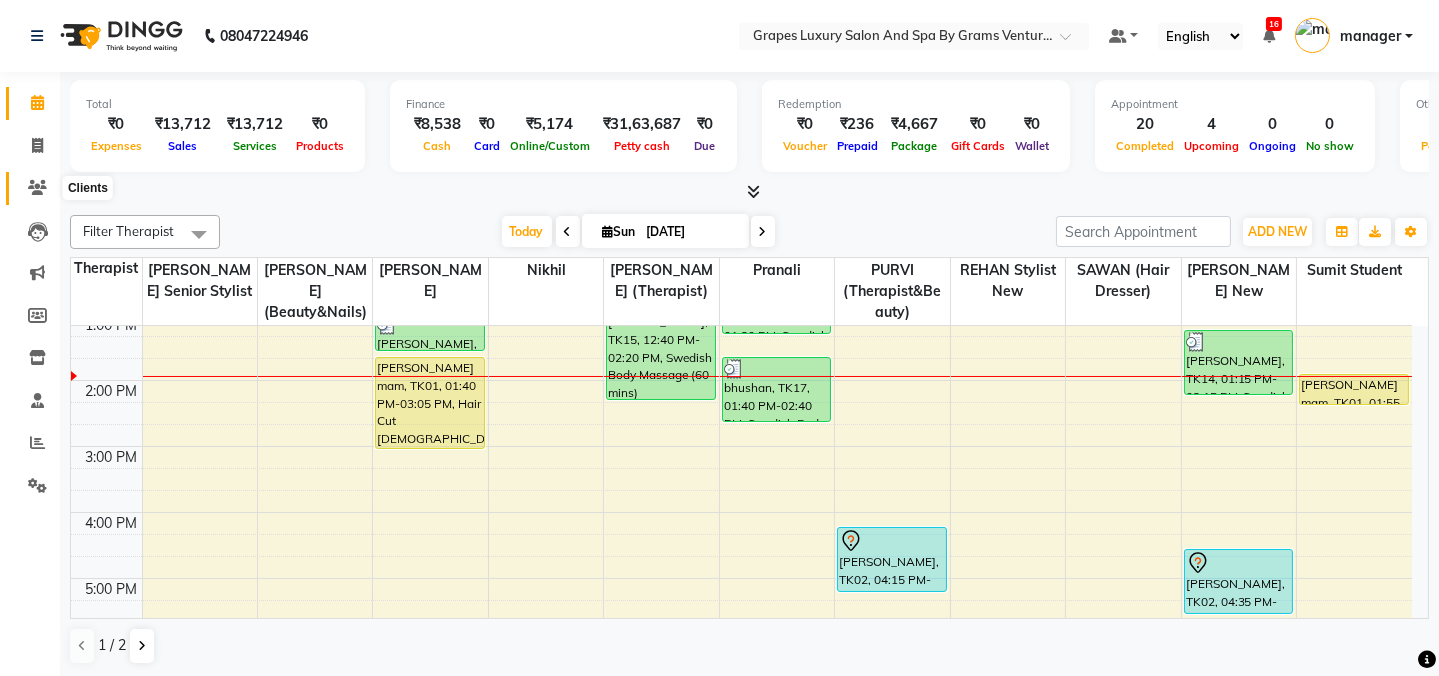 click 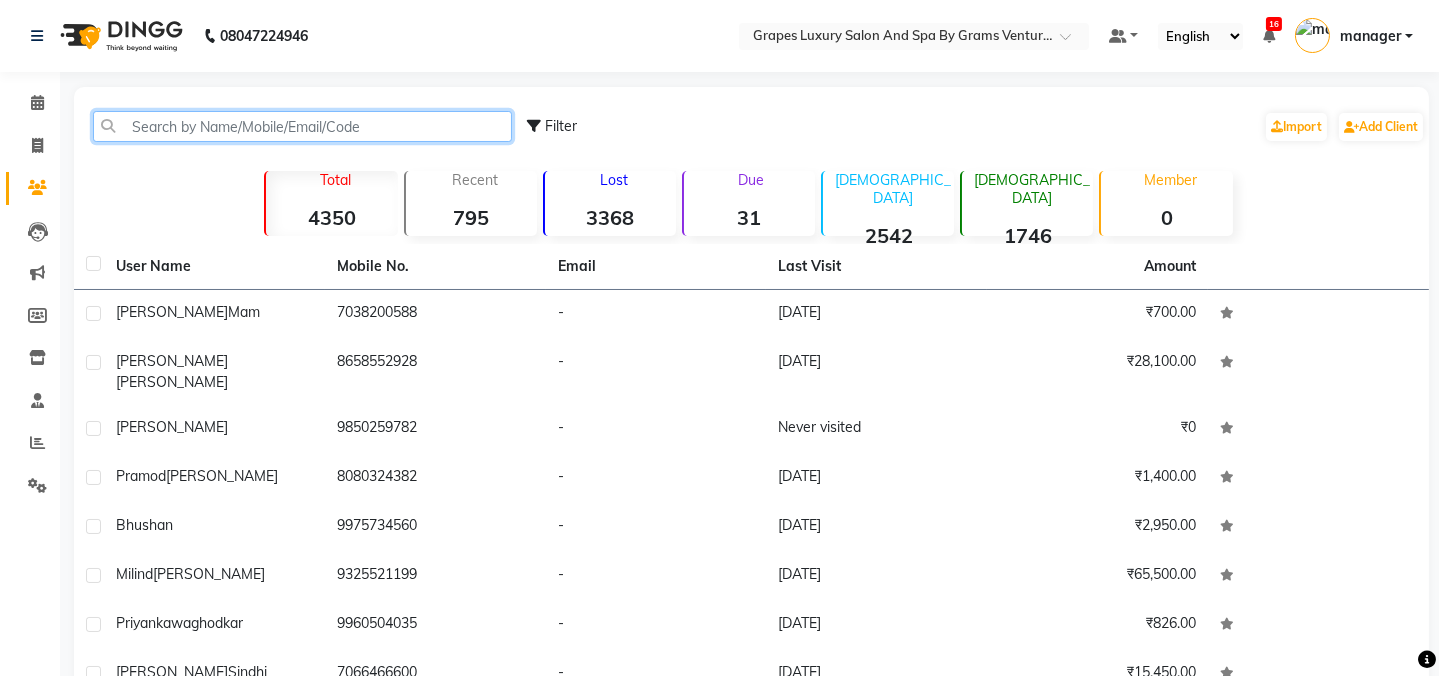 click 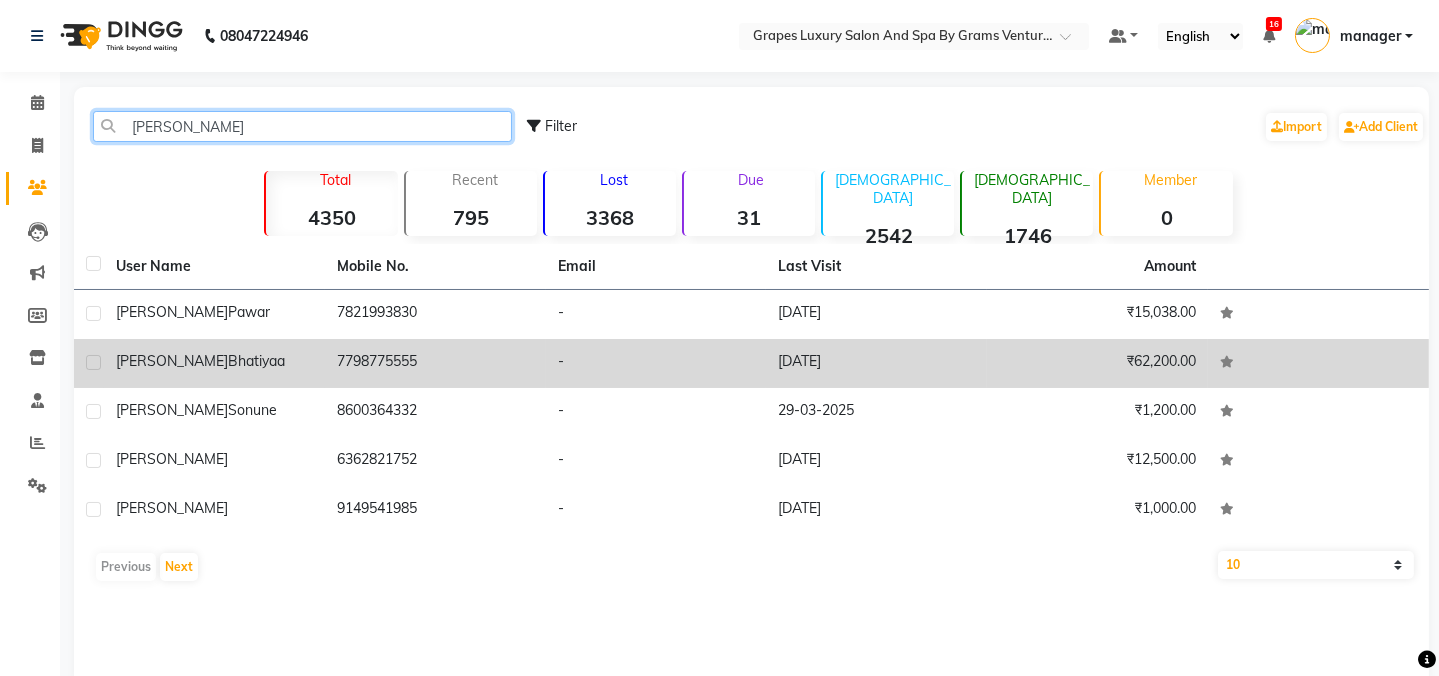 type on "sonu" 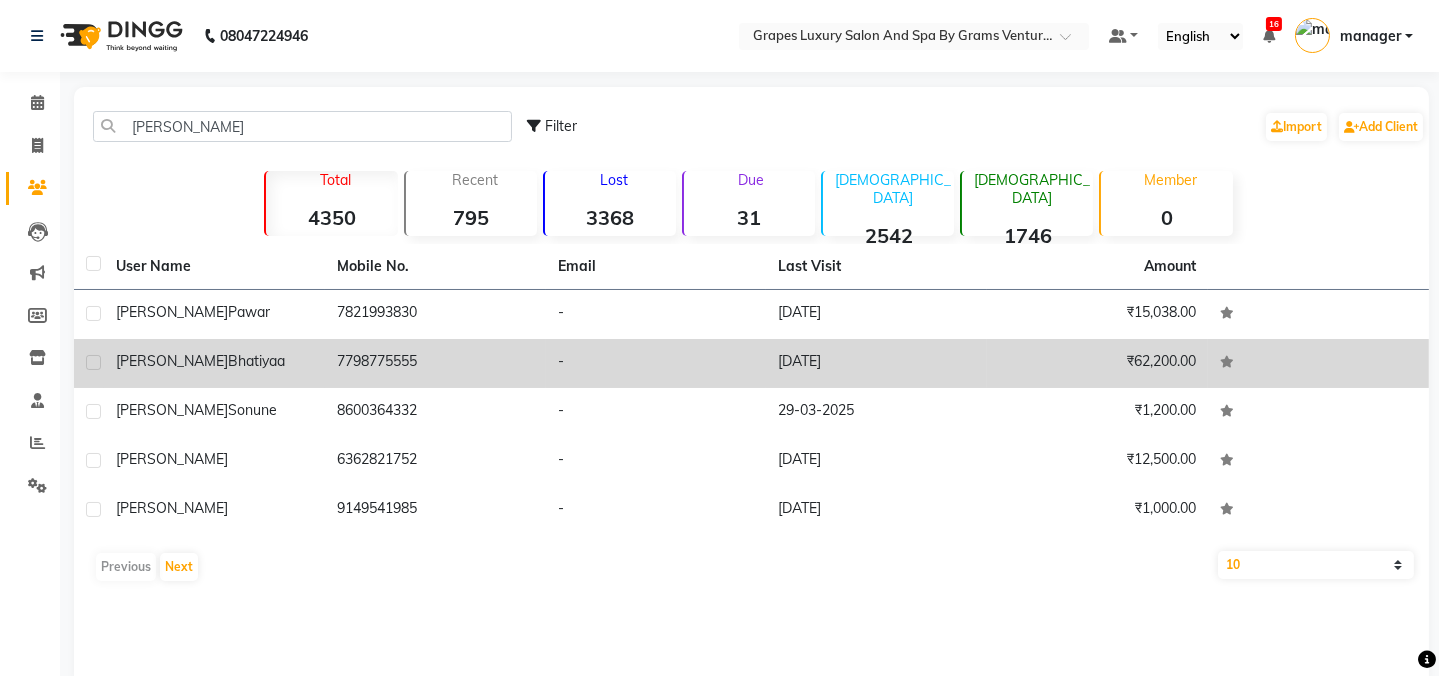 click on "bhatiyaa" 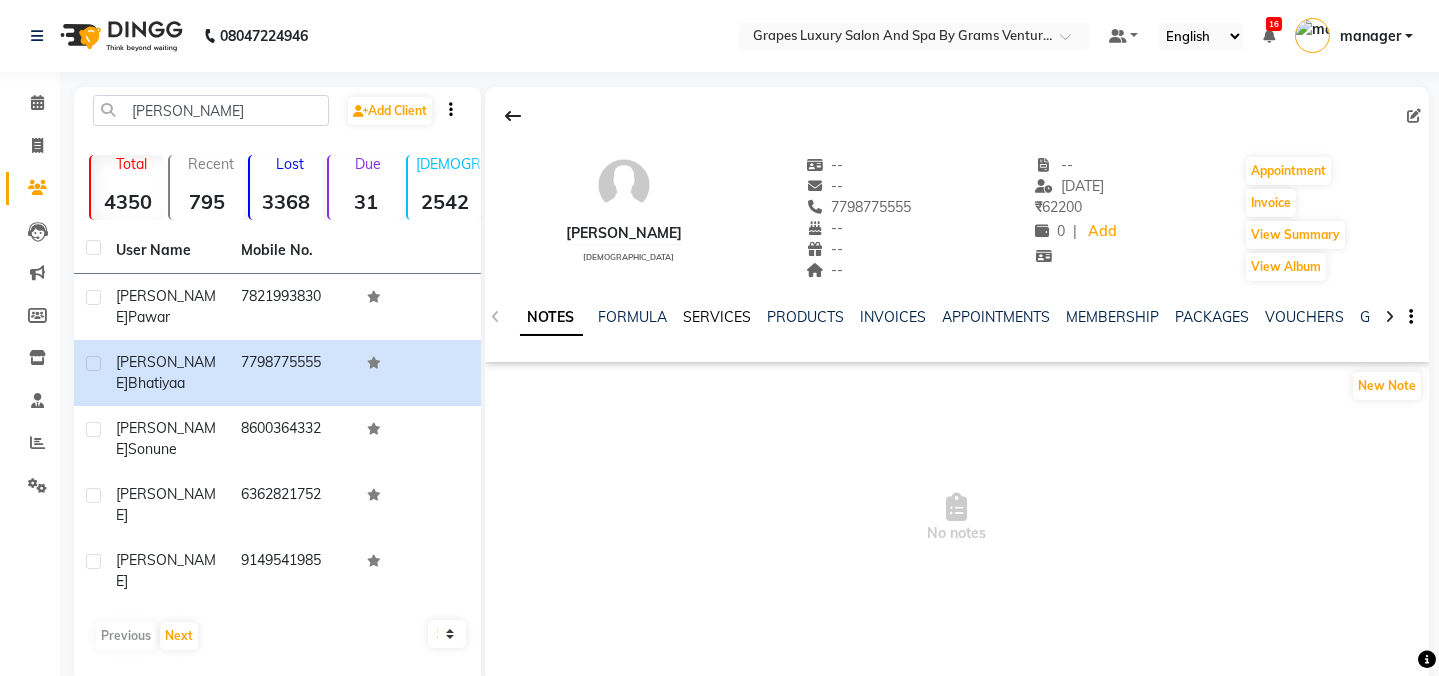 click on "SERVICES" 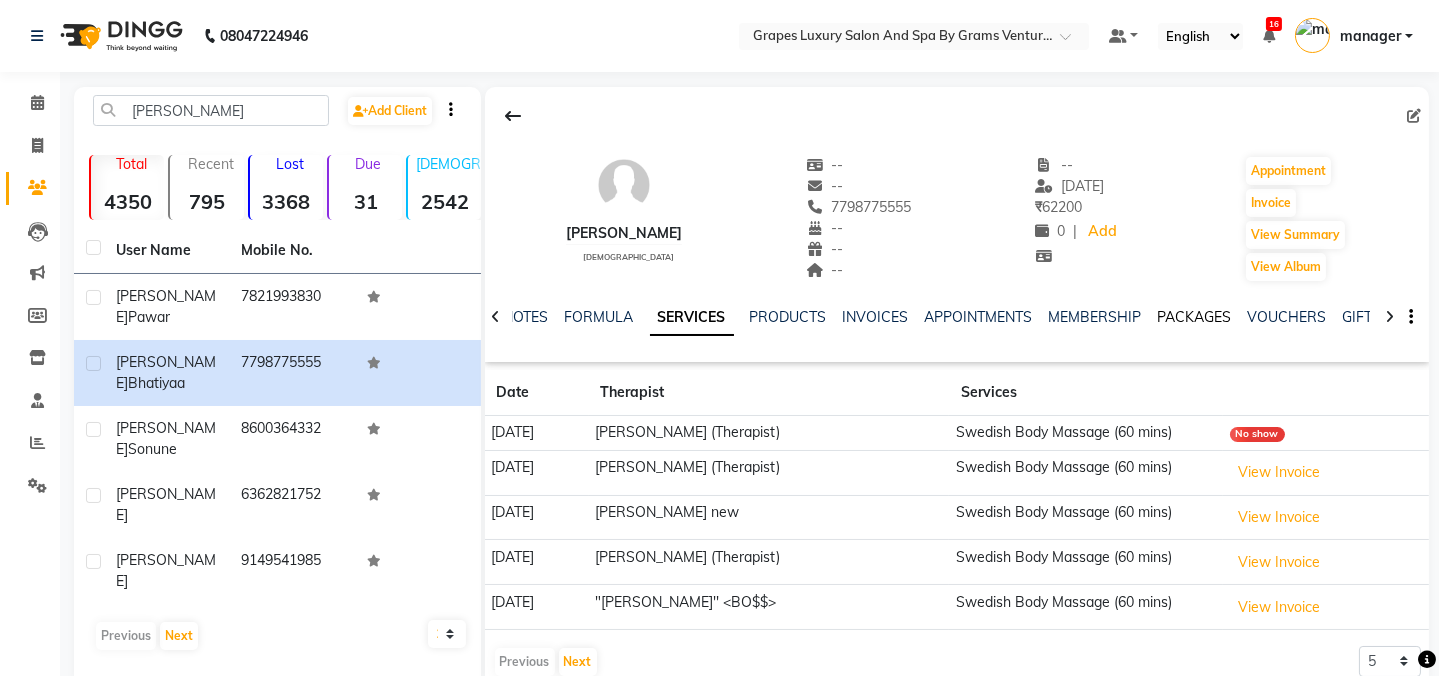 click on "PACKAGES" 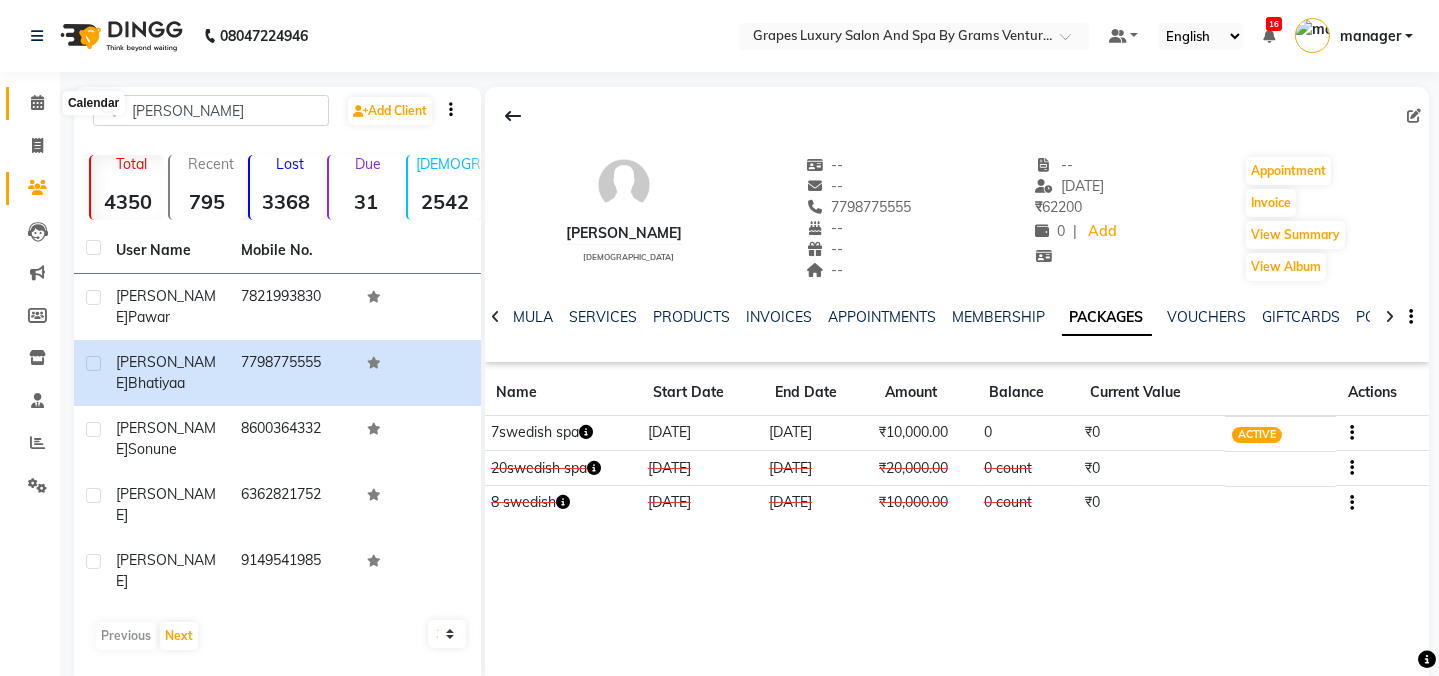click 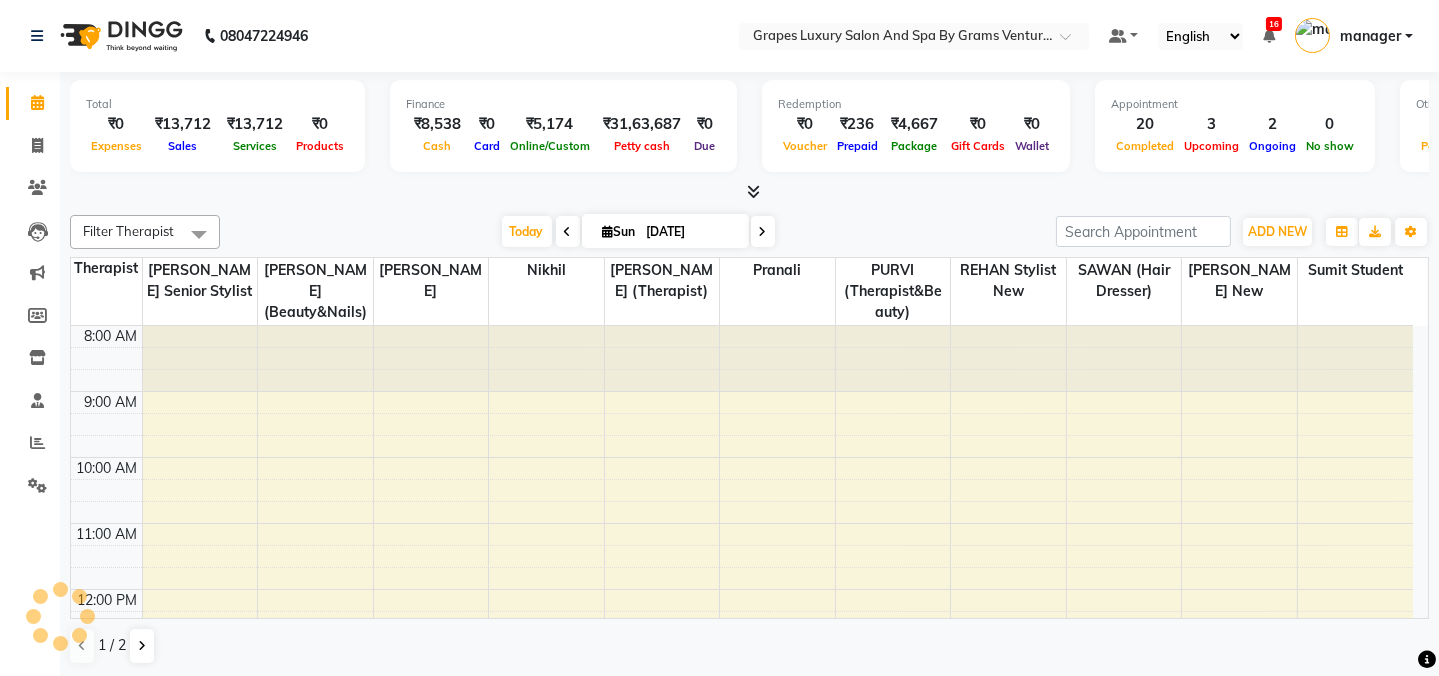 scroll, scrollTop: 0, scrollLeft: 0, axis: both 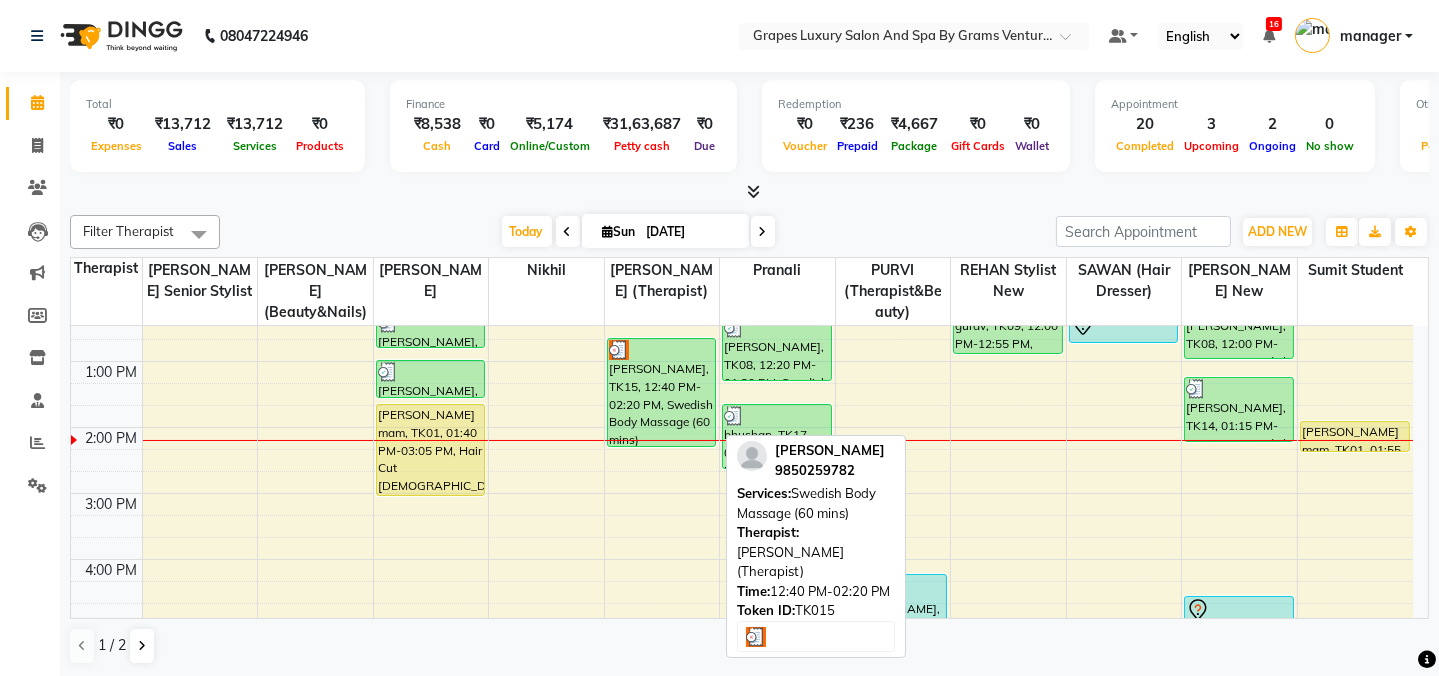 click on "[PERSON_NAME], TK15, 12:40 PM-02:20 PM, Swedish Body Massage (60 mins)" at bounding box center [662, 392] 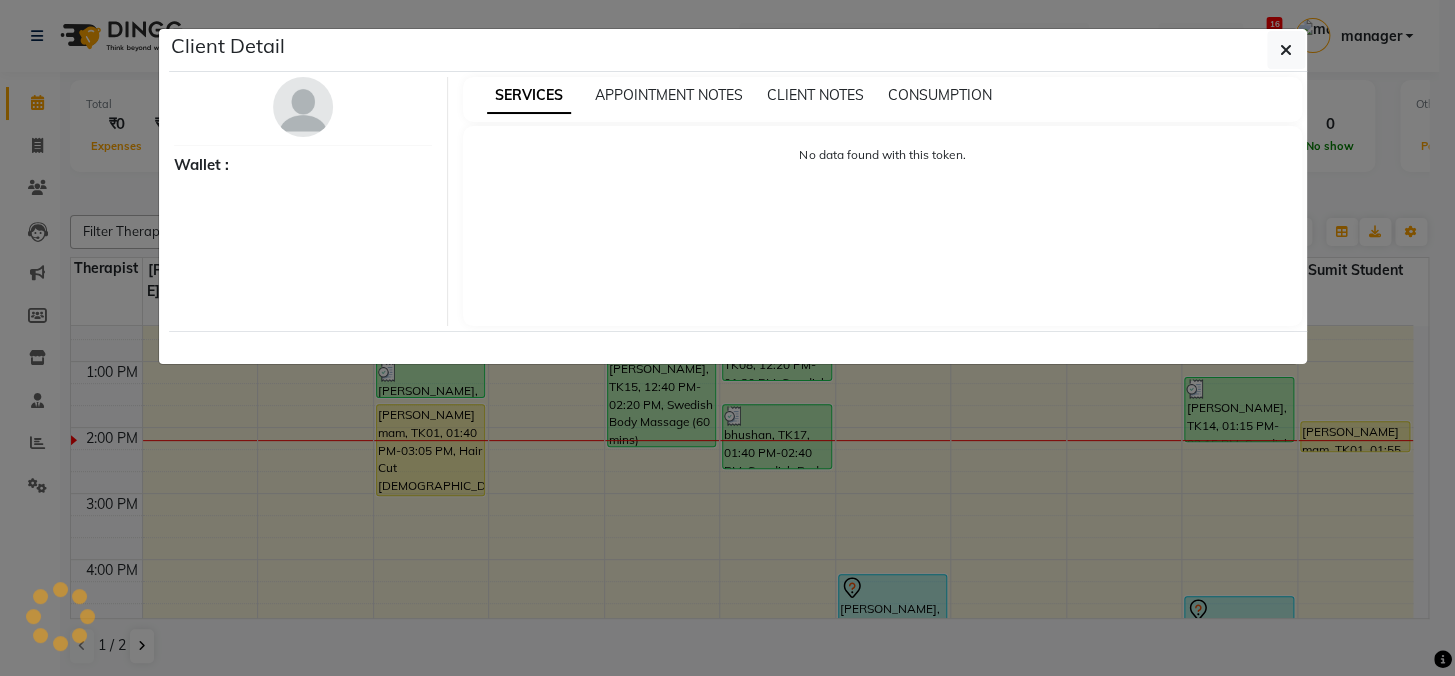 select on "3" 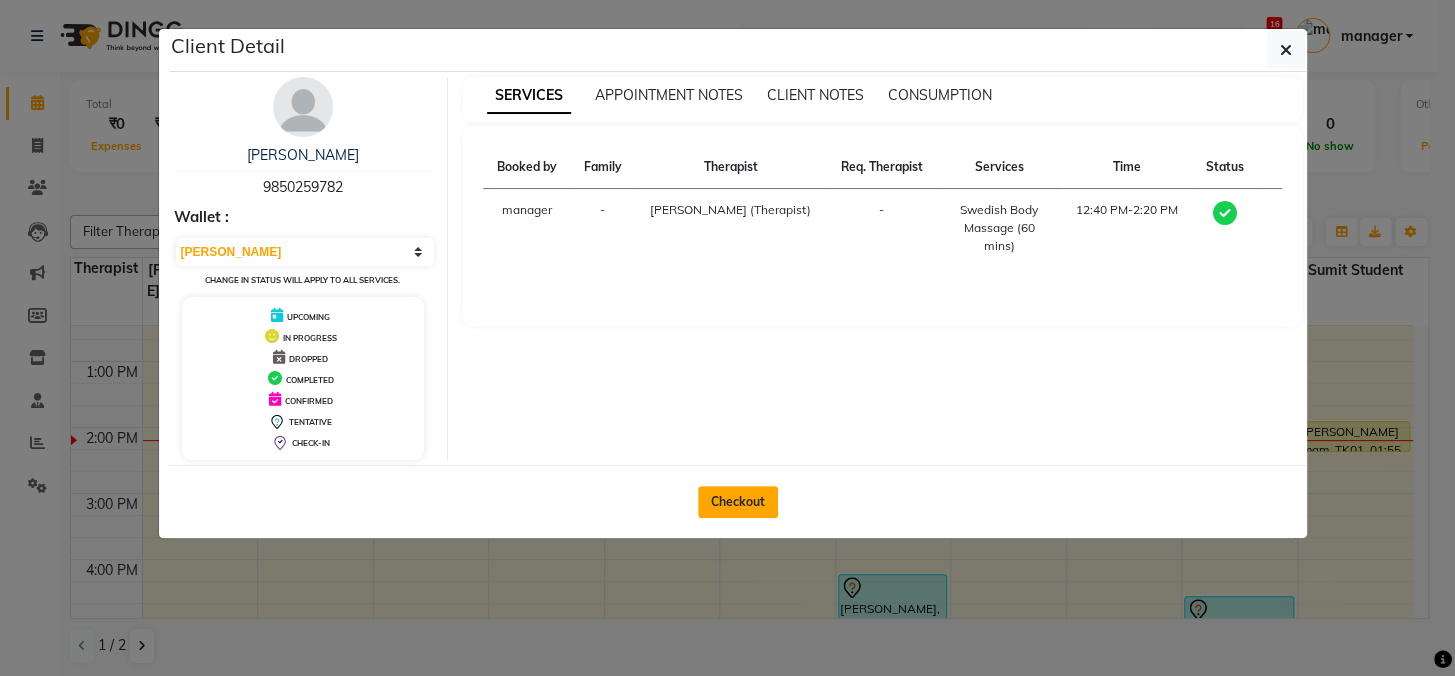 click on "Checkout" 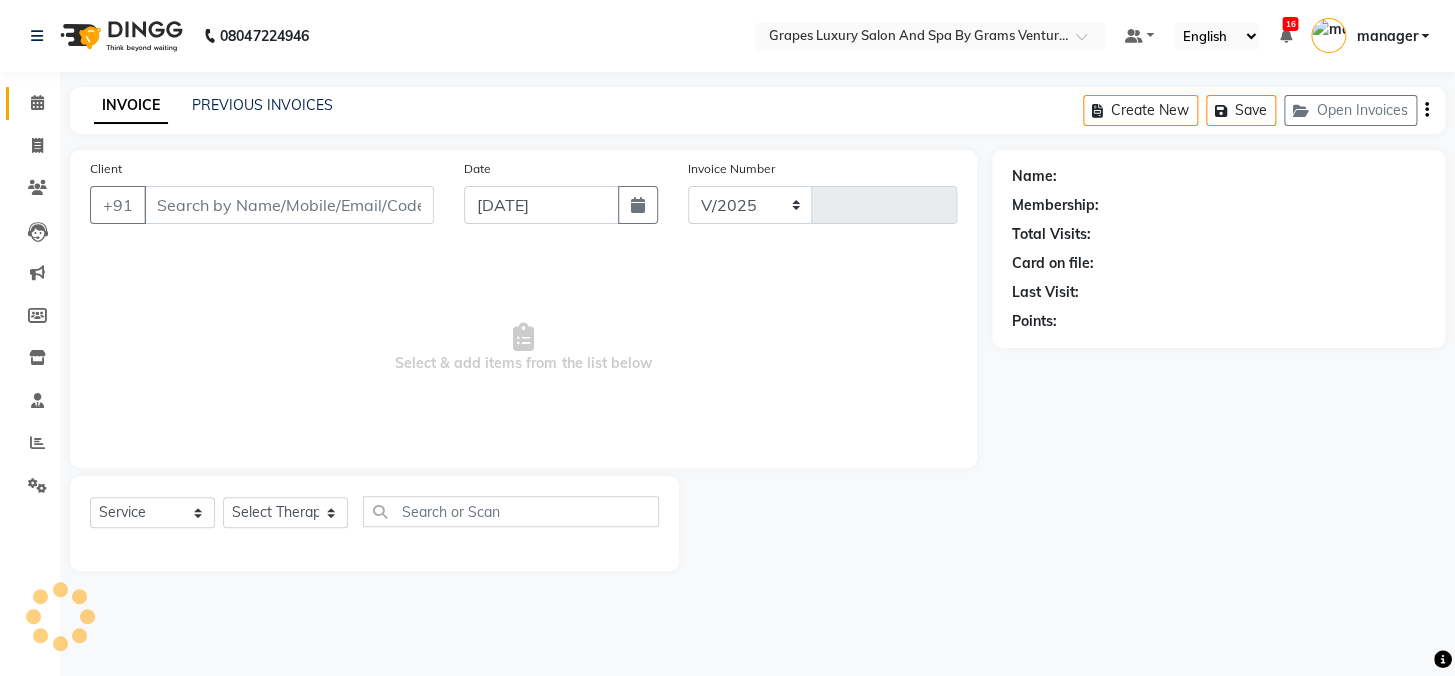 select on "3585" 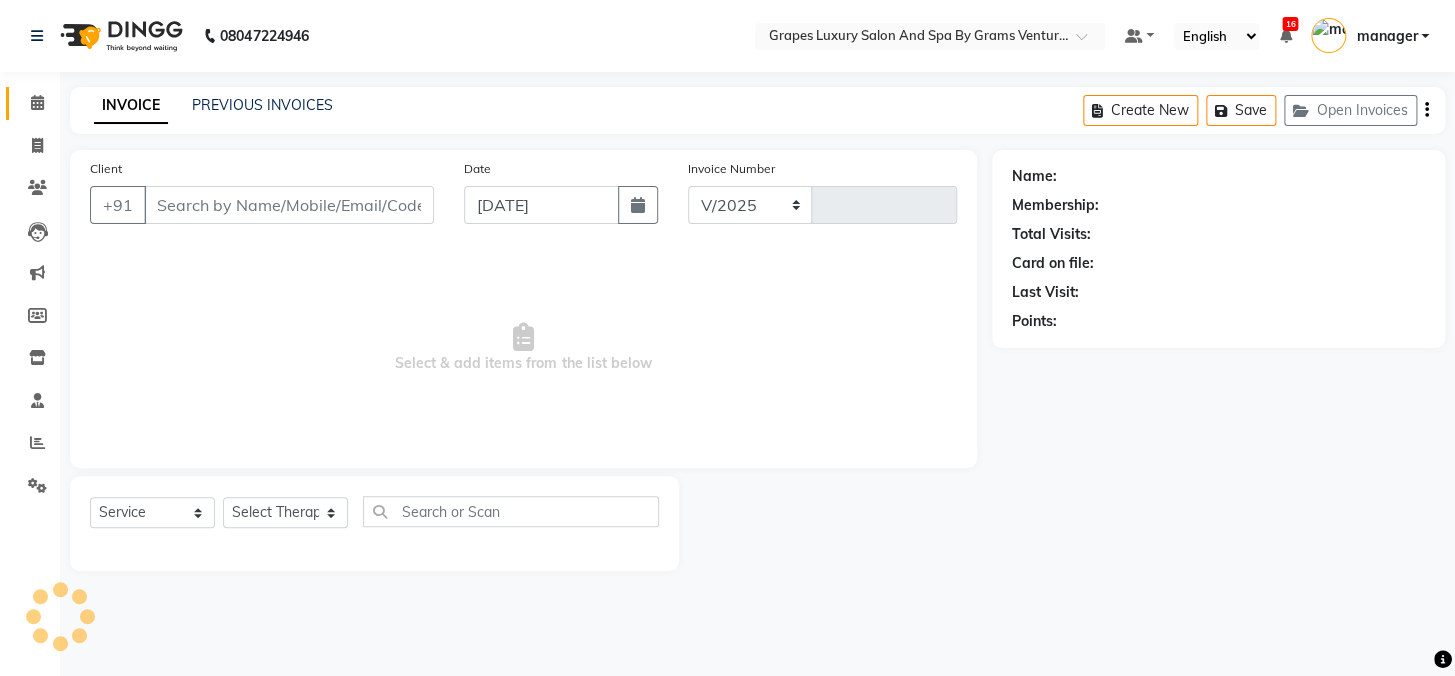 type on "1678" 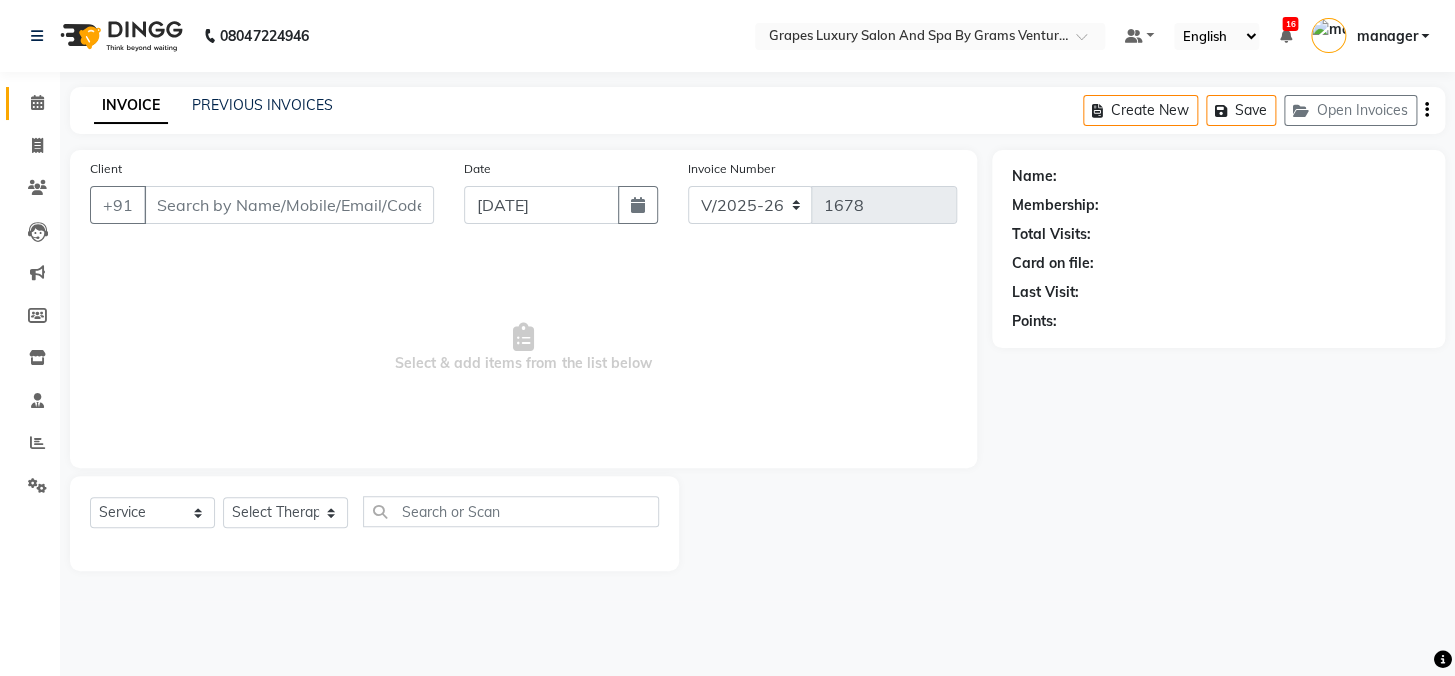 type on "9850259782" 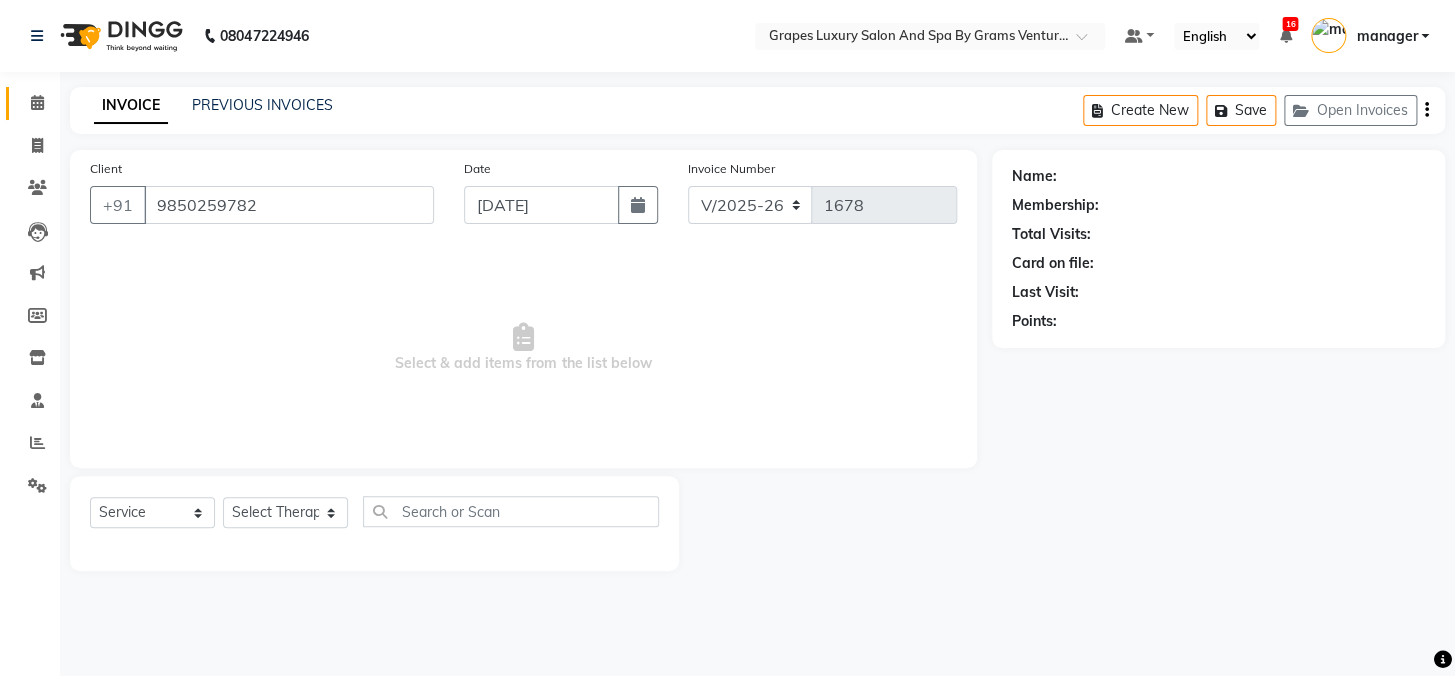 select on "52047" 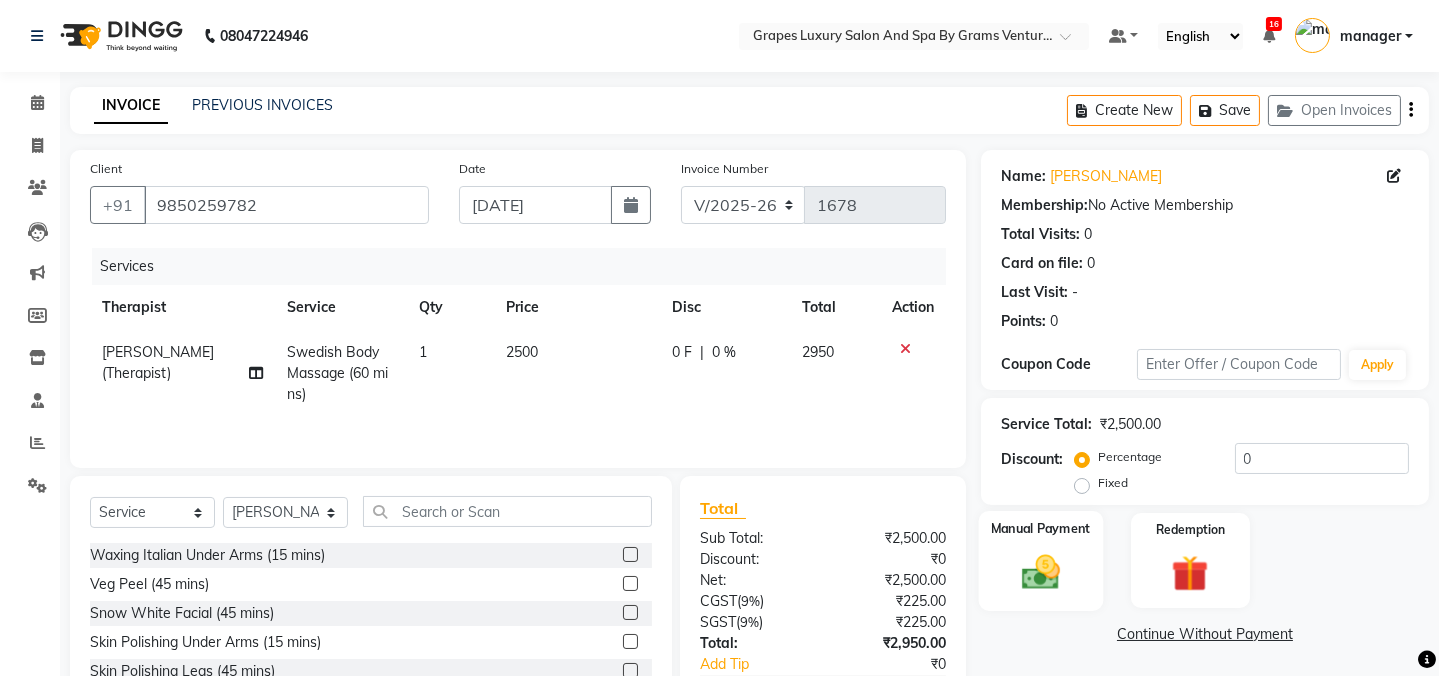 click 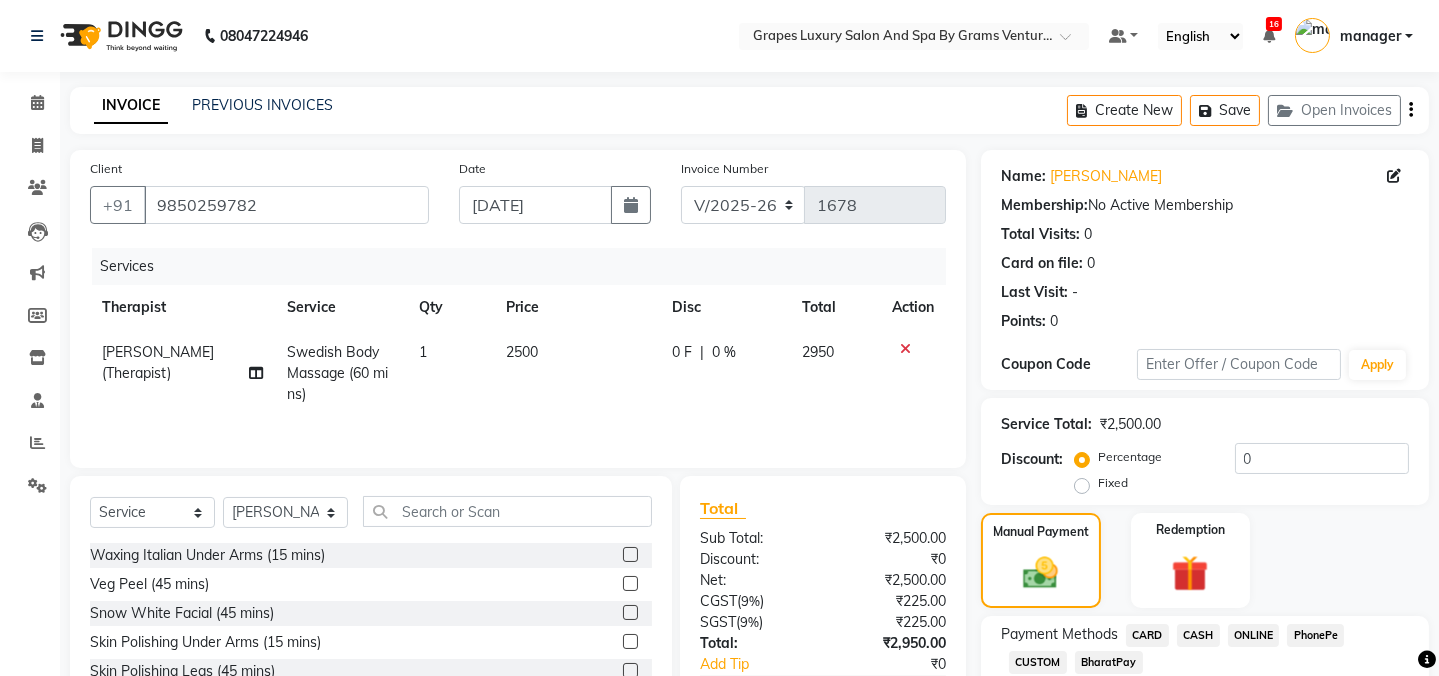 click on "ONLINE" 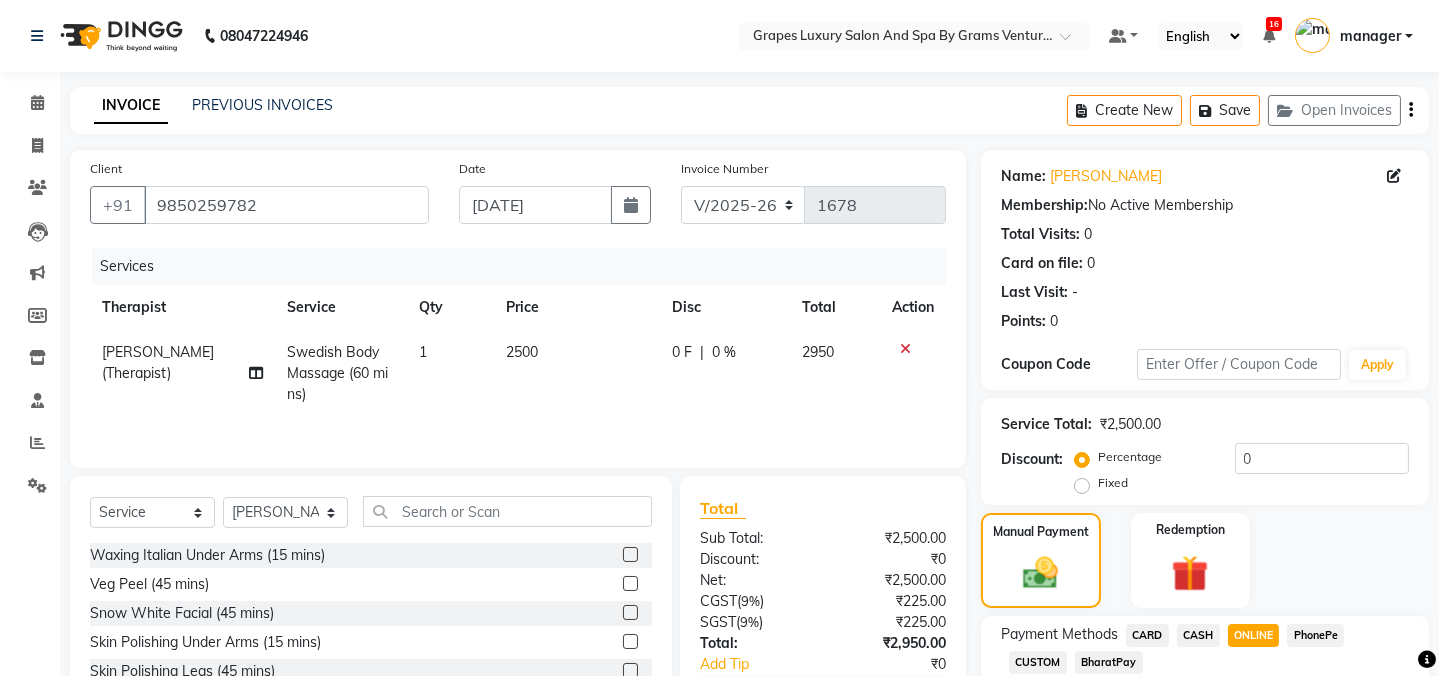 click on "Name: Jay  Membership:  No Active Membership  Total Visits:  0 Card on file:  0 Last Visit:   - Points:   0  Coupon Code Apply Service Total:  ₹2,500.00  Discount:  Percentage   Fixed  0 Manual Payment Redemption Payment Methods  CARD   CASH   ONLINE   PhonePe   CUSTOM   BharatPay  Amount: 2950 Note: Add Payment  Continue Without Payment" 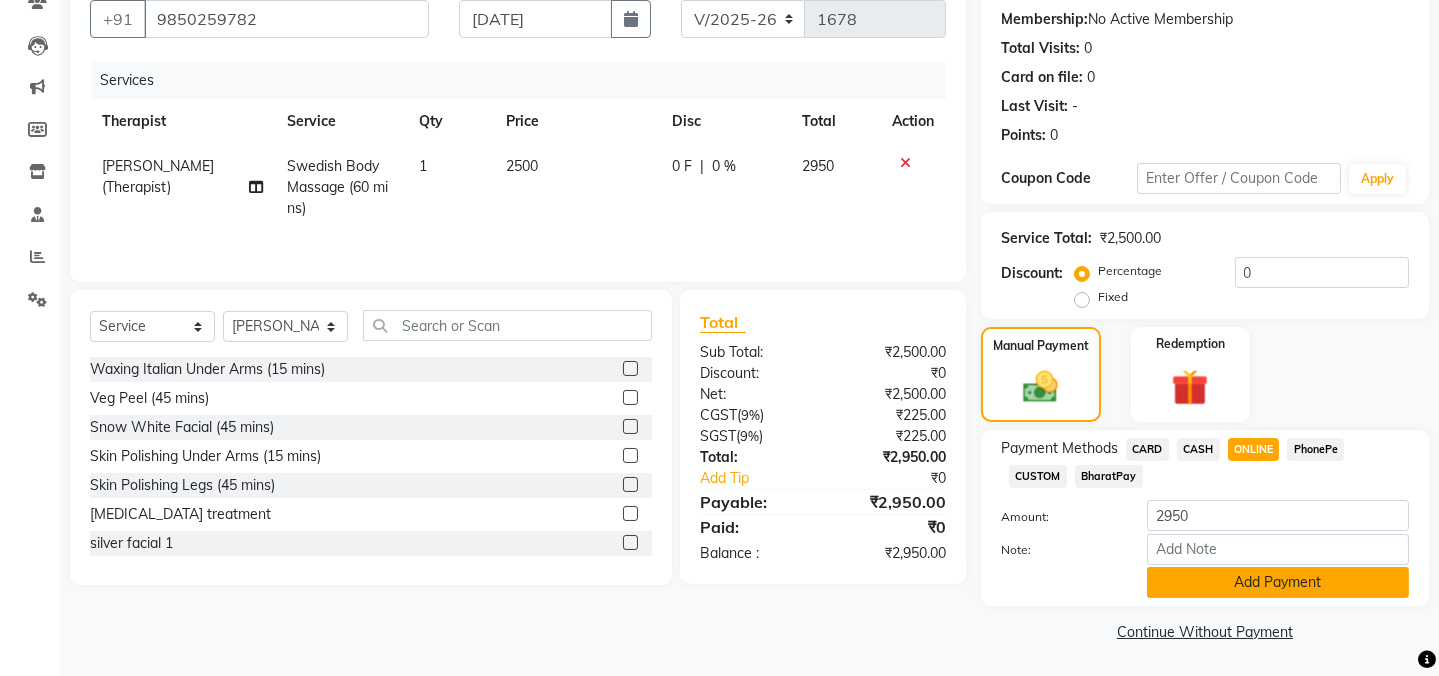 click on "Add Payment" 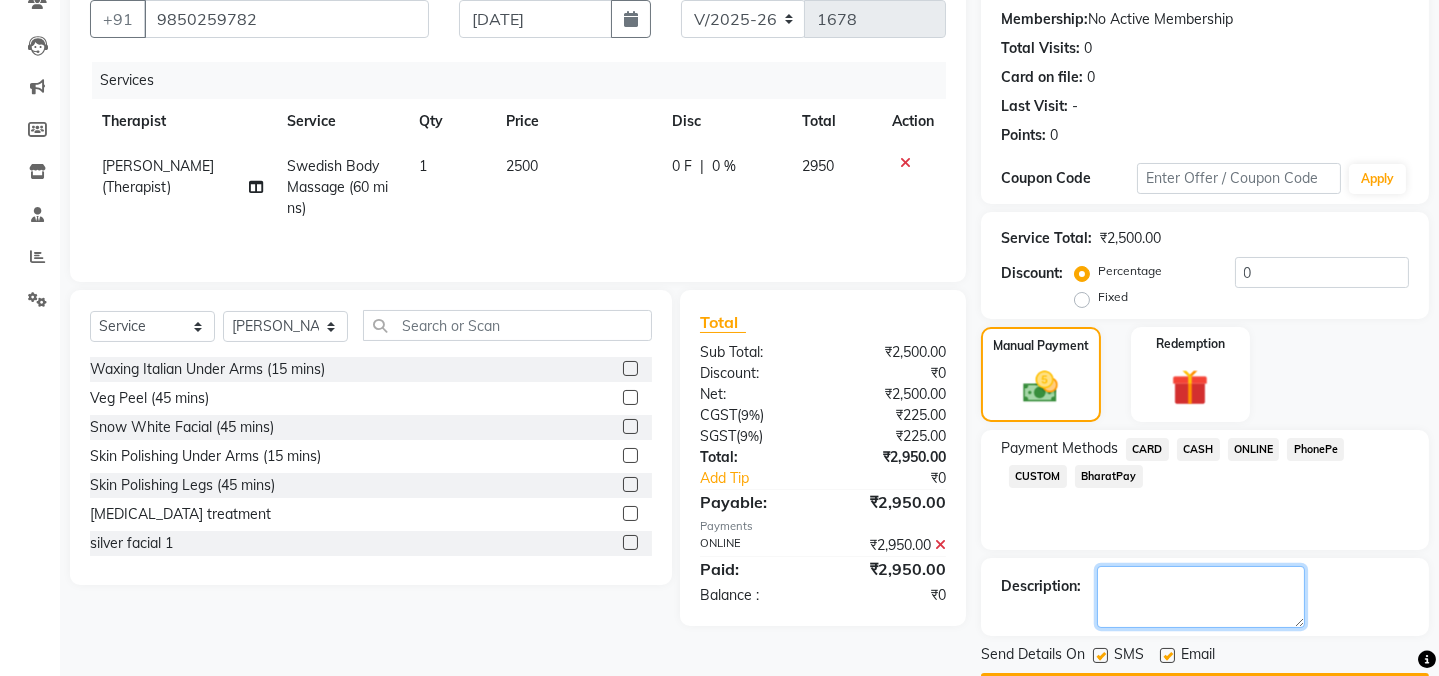 click 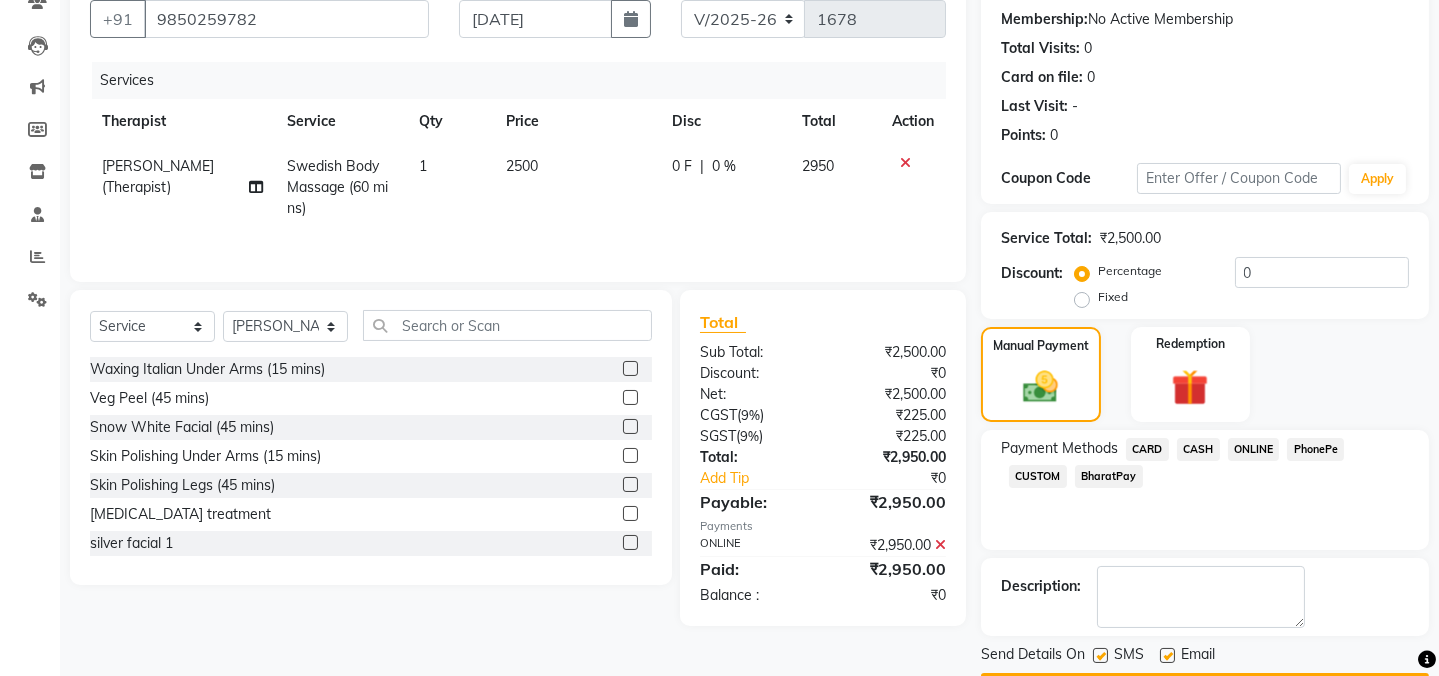 click 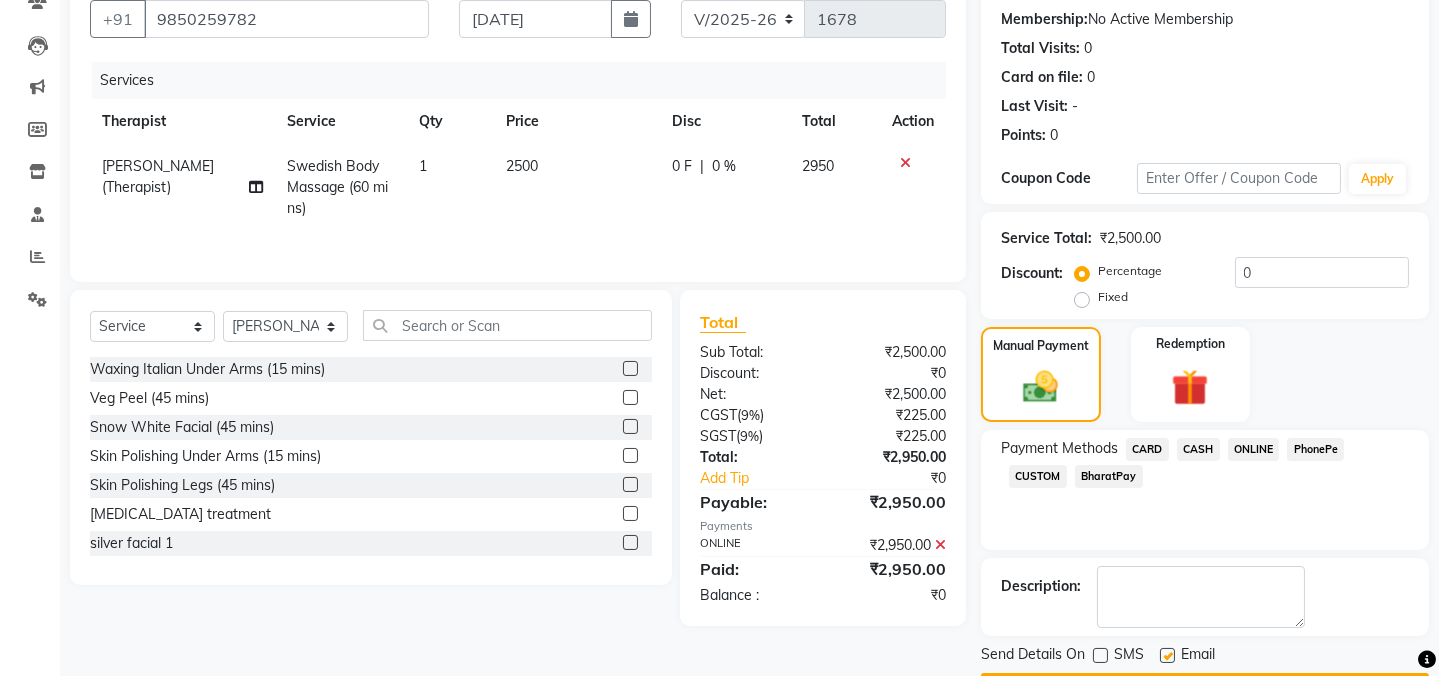 scroll, scrollTop: 242, scrollLeft: 0, axis: vertical 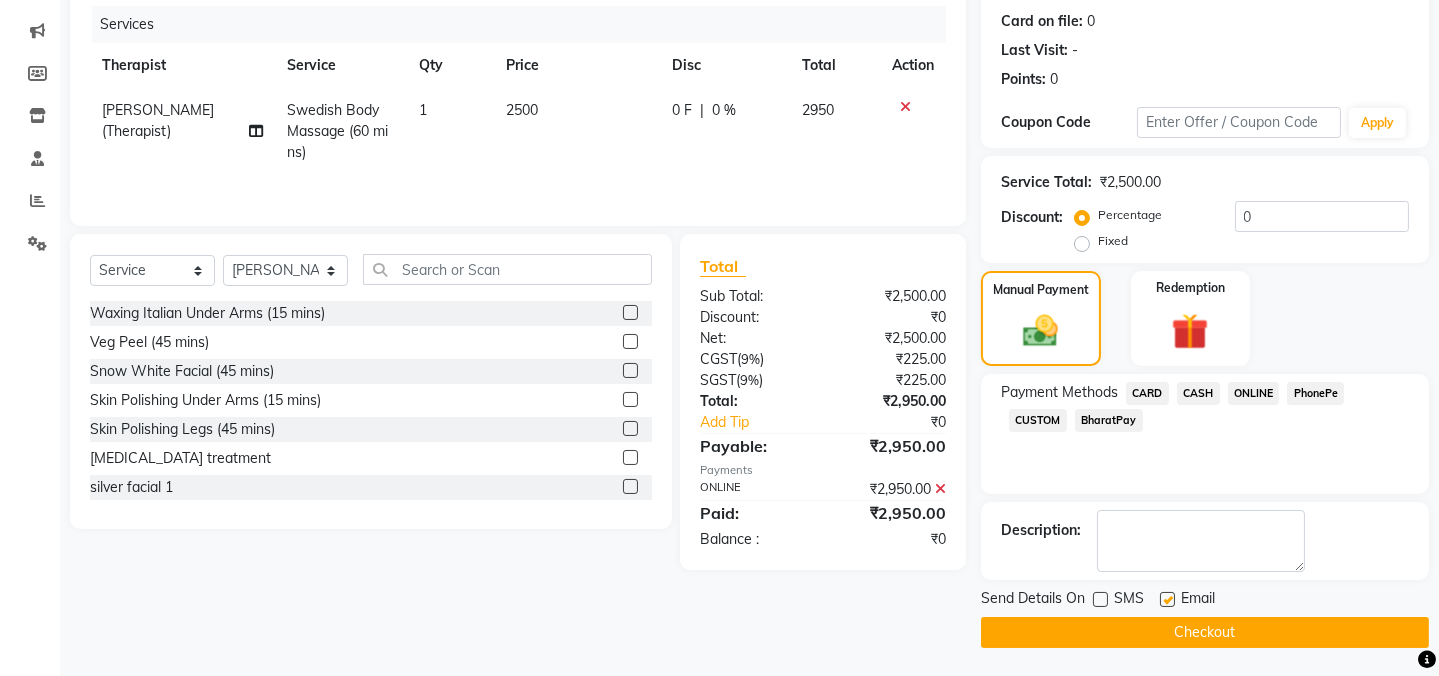 click 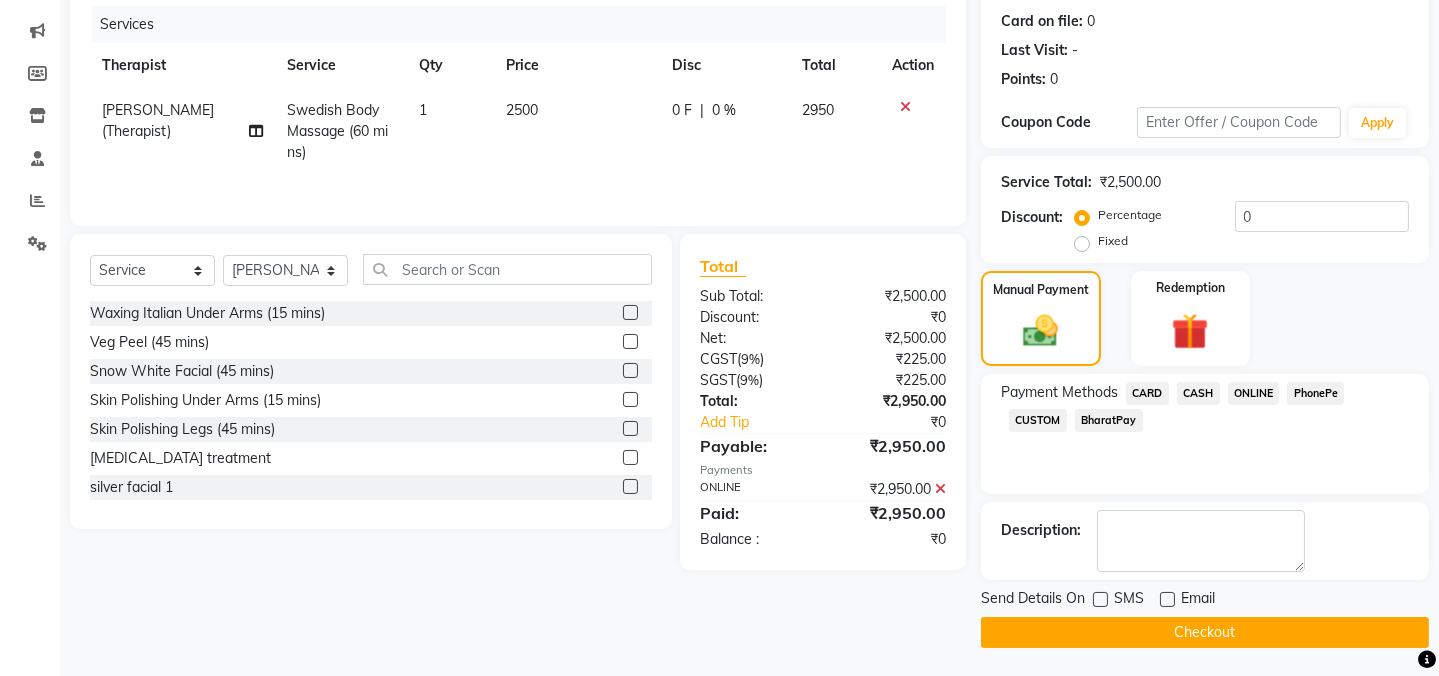 click on "Checkout" 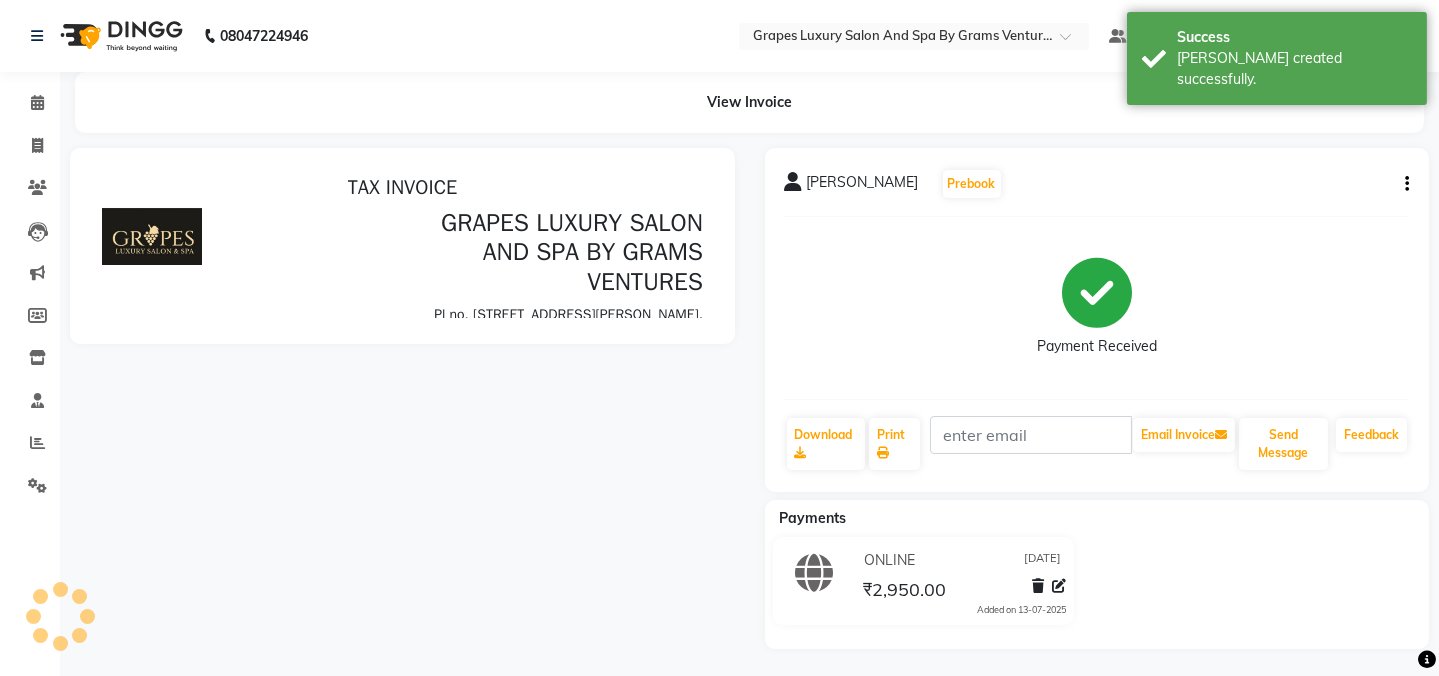 scroll, scrollTop: 0, scrollLeft: 0, axis: both 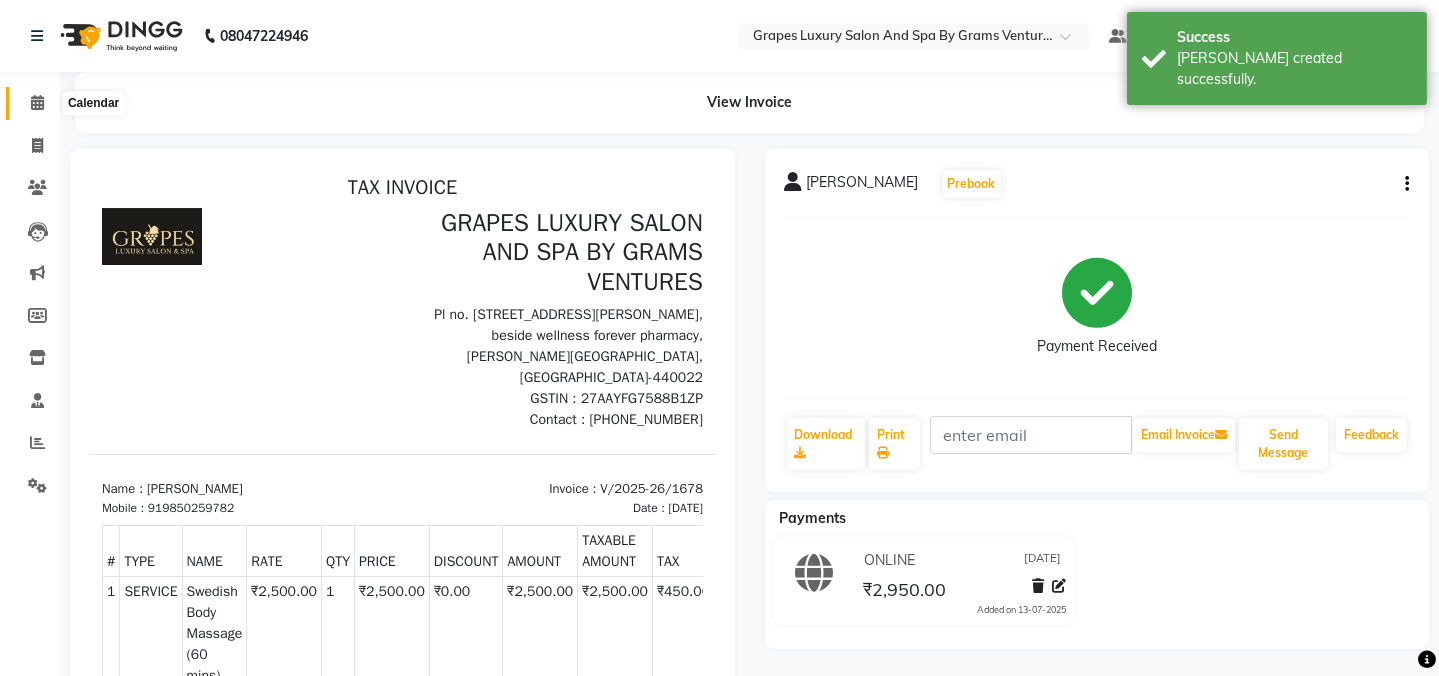 click 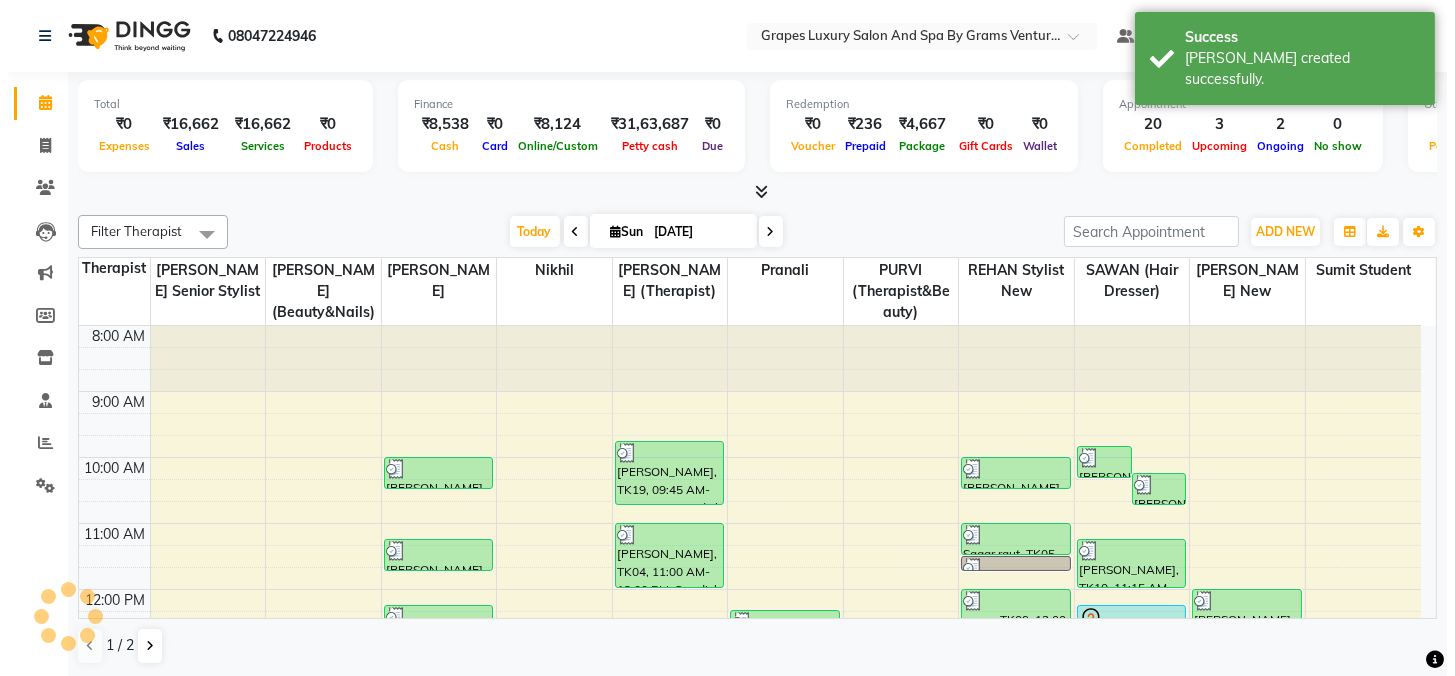 scroll, scrollTop: 0, scrollLeft: 0, axis: both 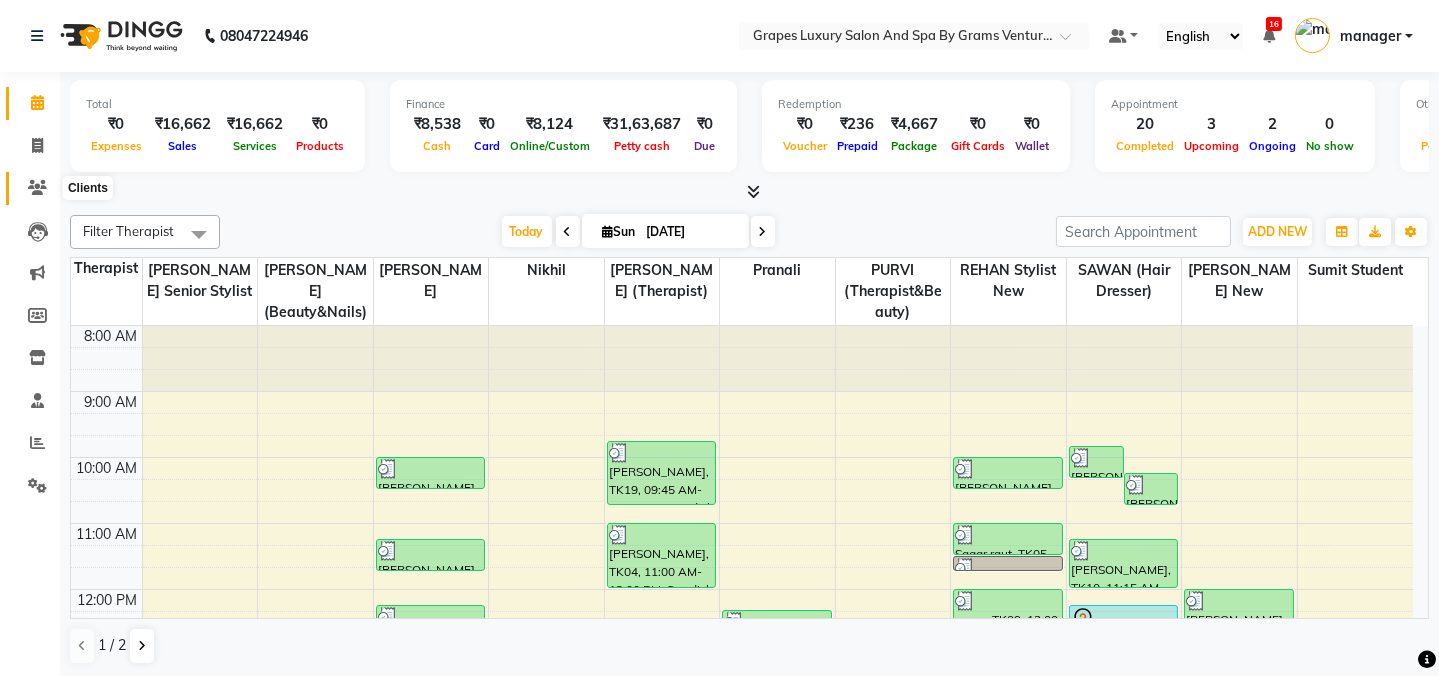 click 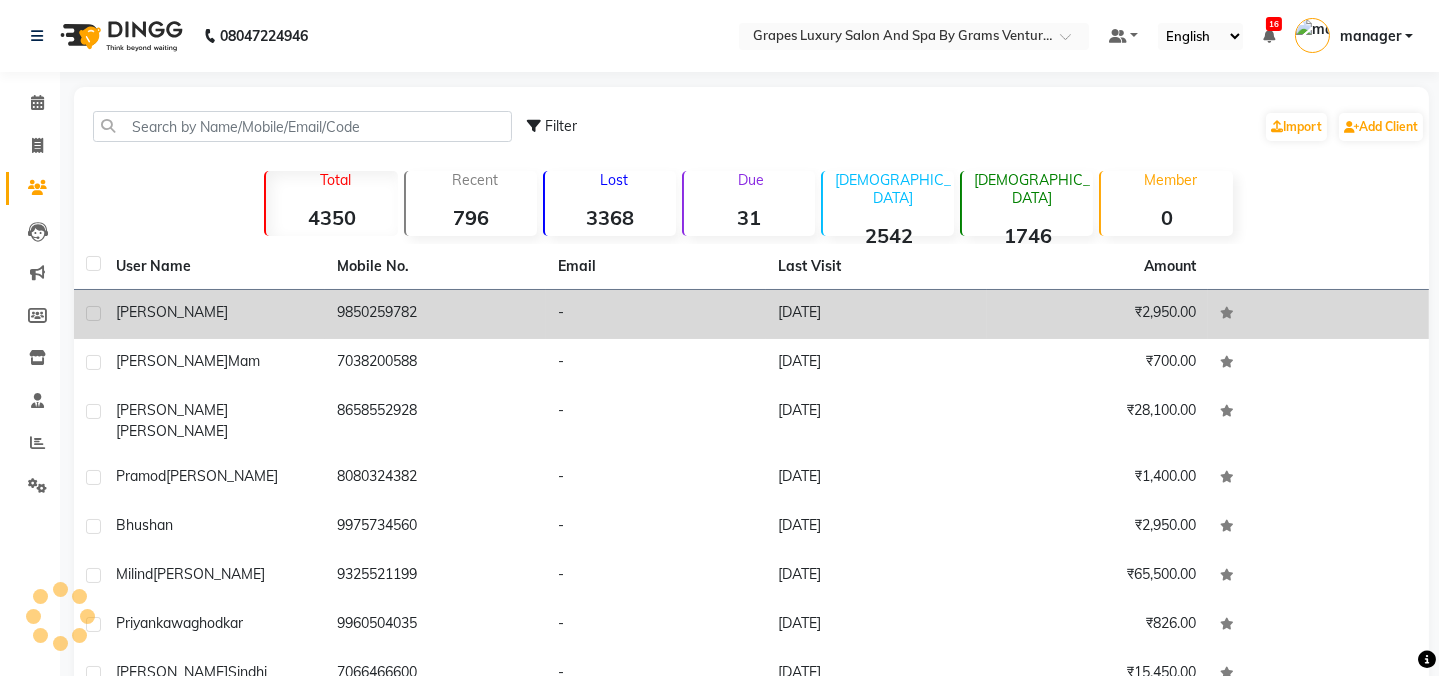 click on "jay" 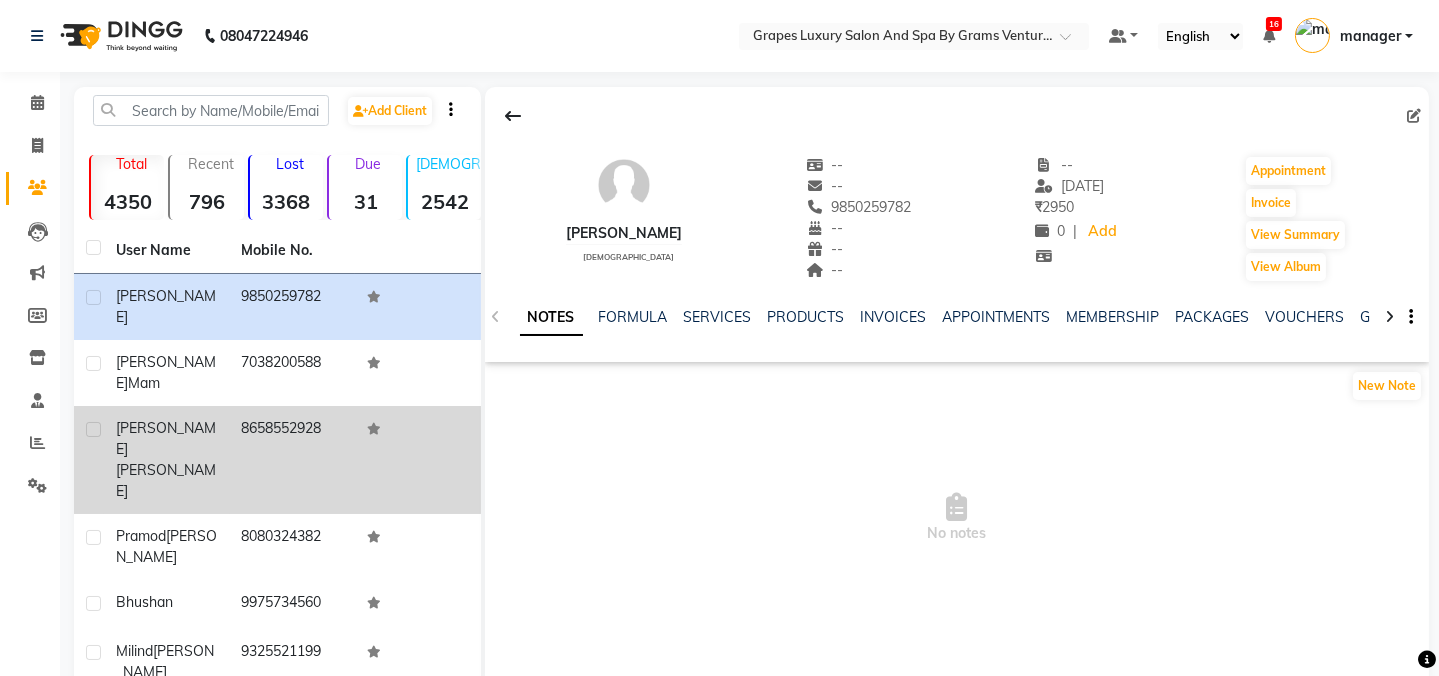 click on "jay  ramteke" 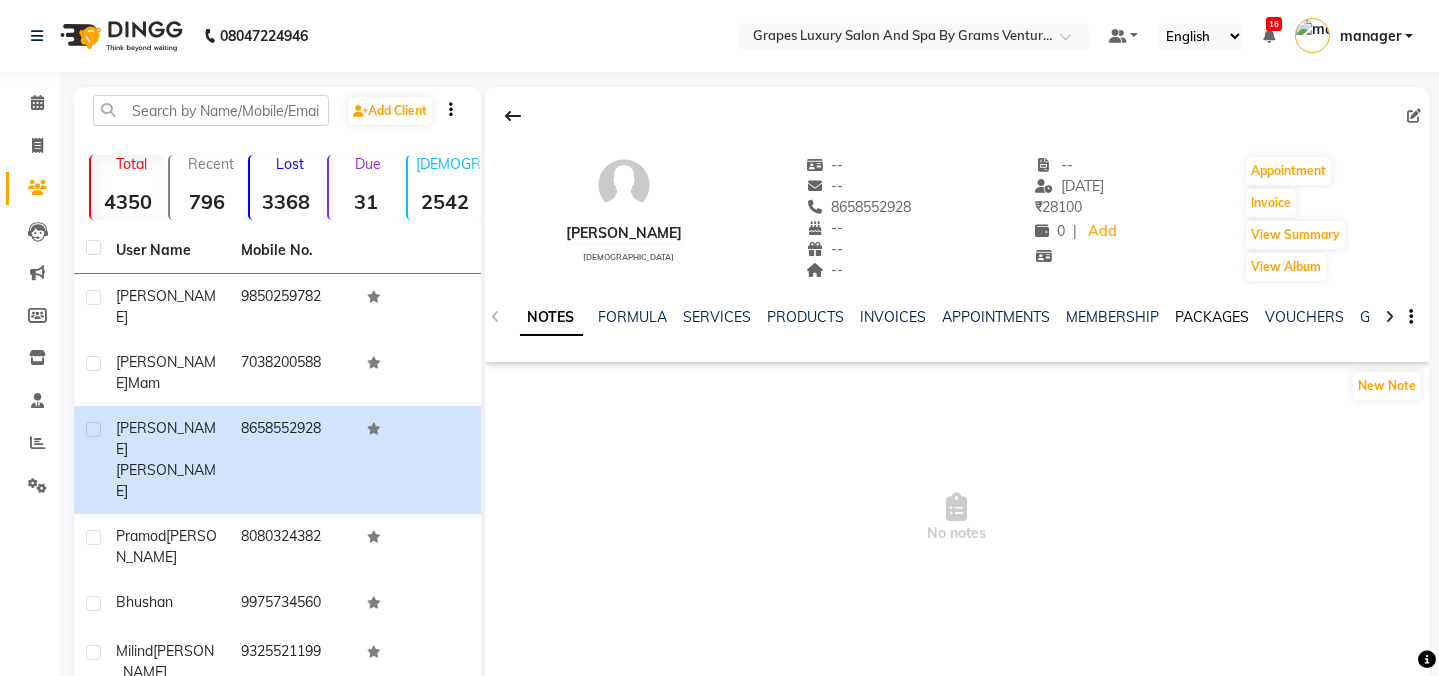 click on "PACKAGES" 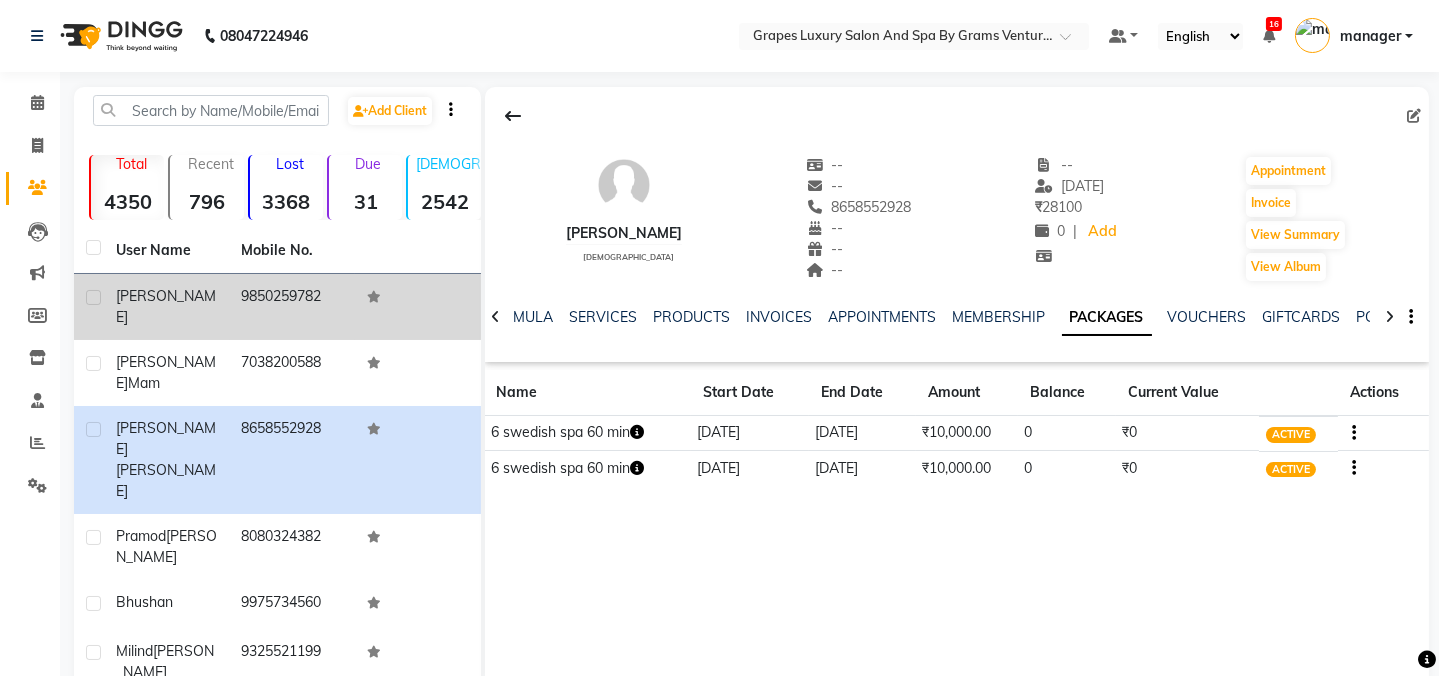 click on "jay" 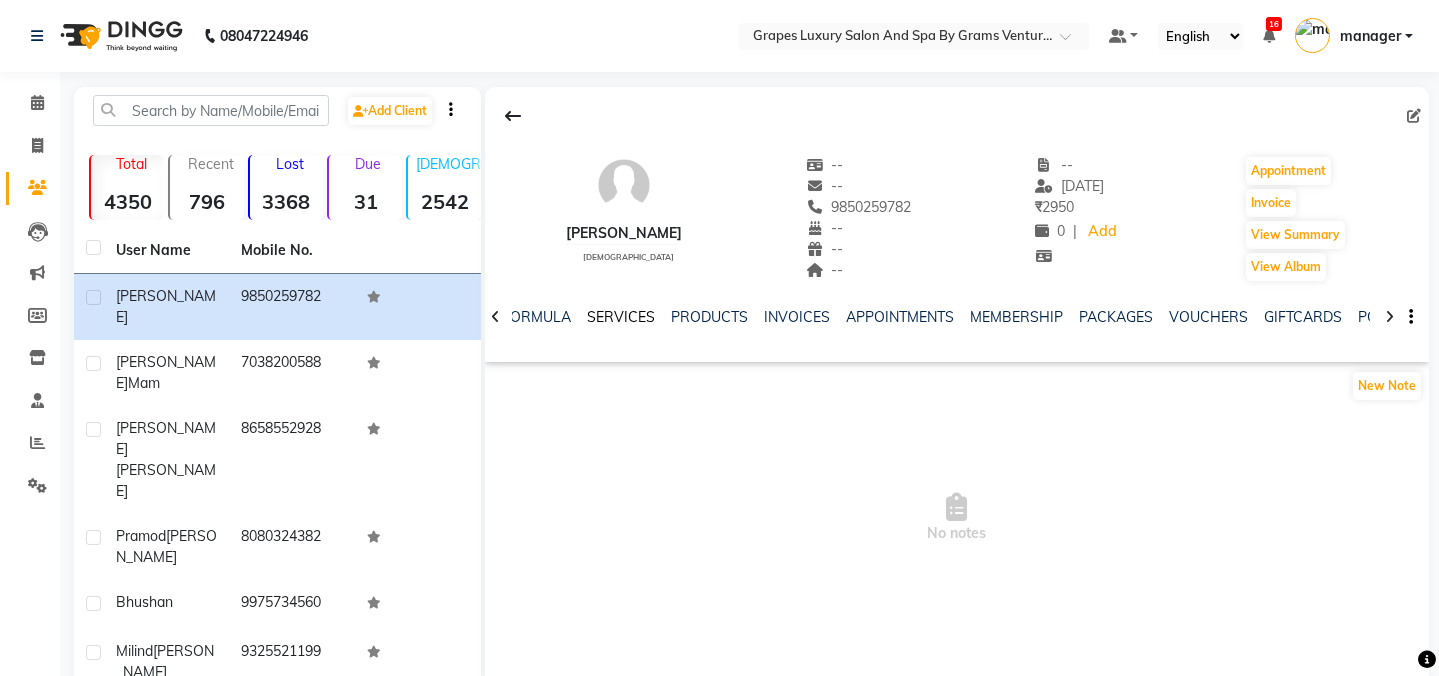 click on "SERVICES" 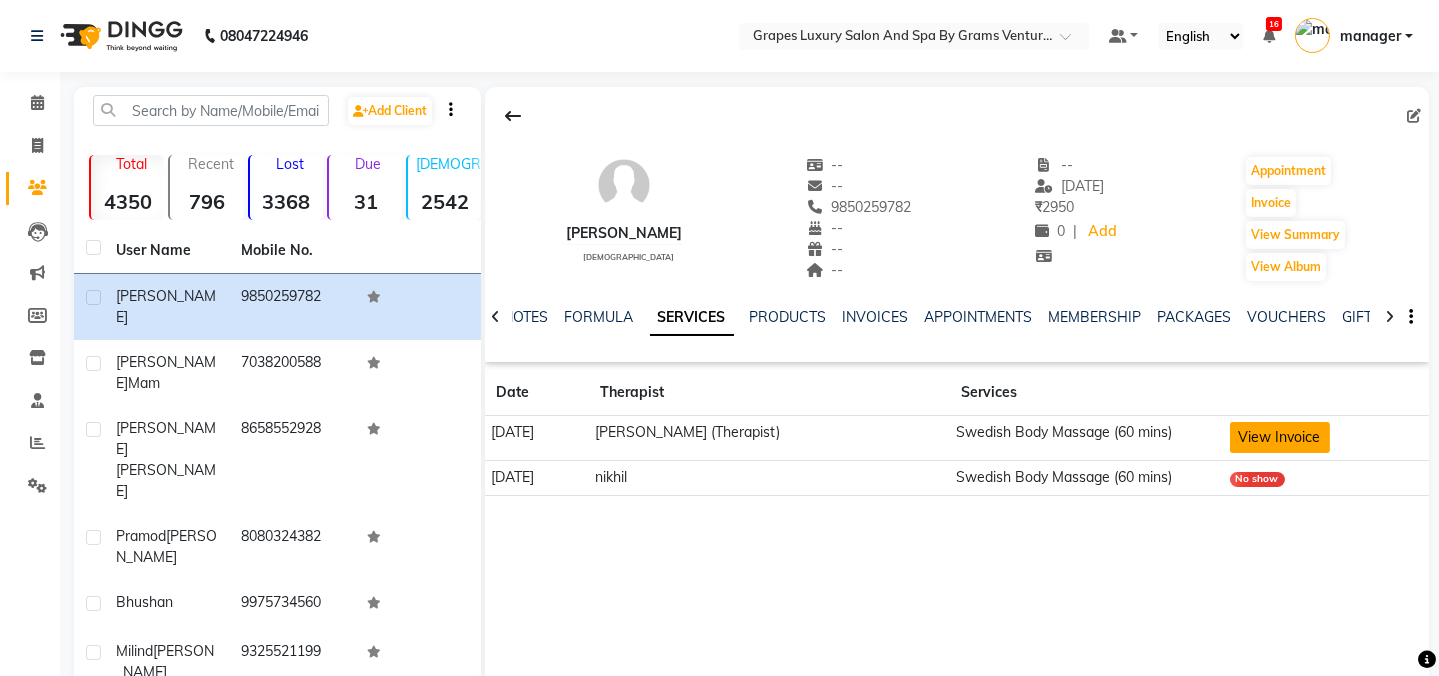 click on "View Invoice" 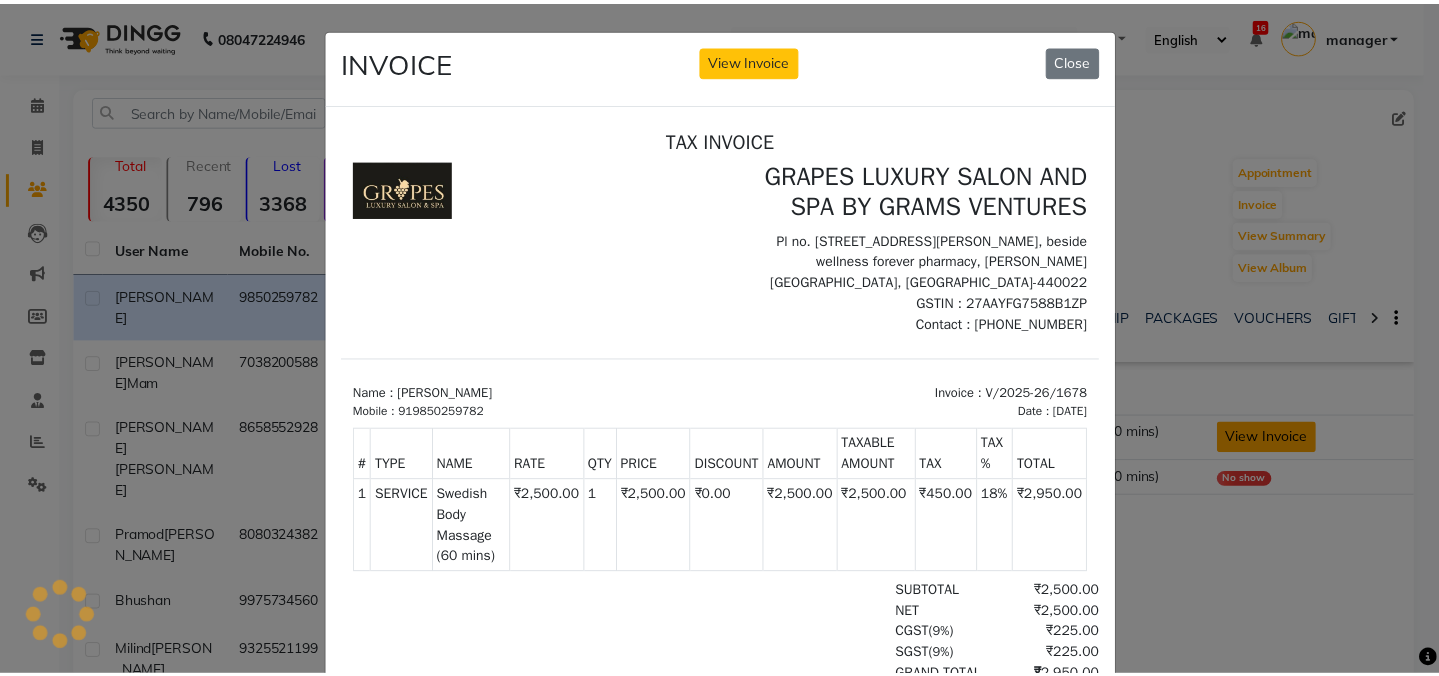 scroll, scrollTop: 0, scrollLeft: 0, axis: both 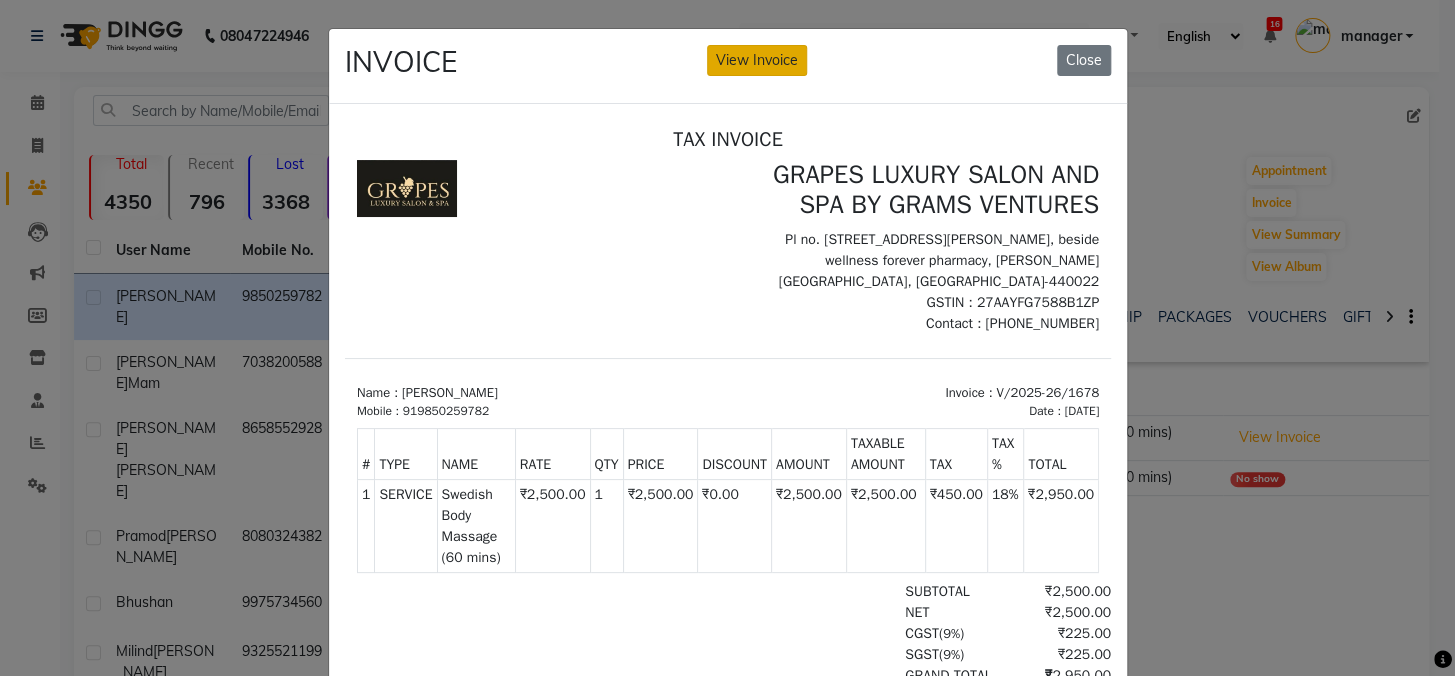 click on "View Invoice" 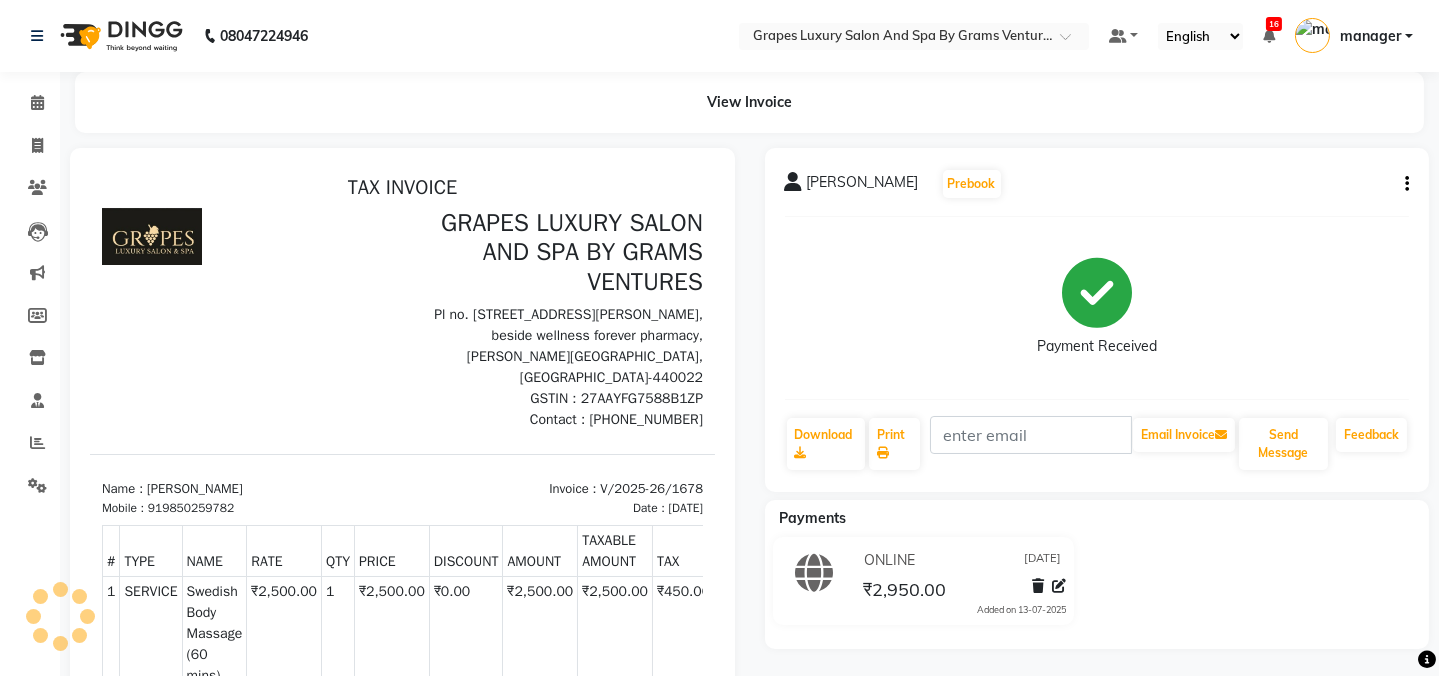 scroll, scrollTop: 0, scrollLeft: 0, axis: both 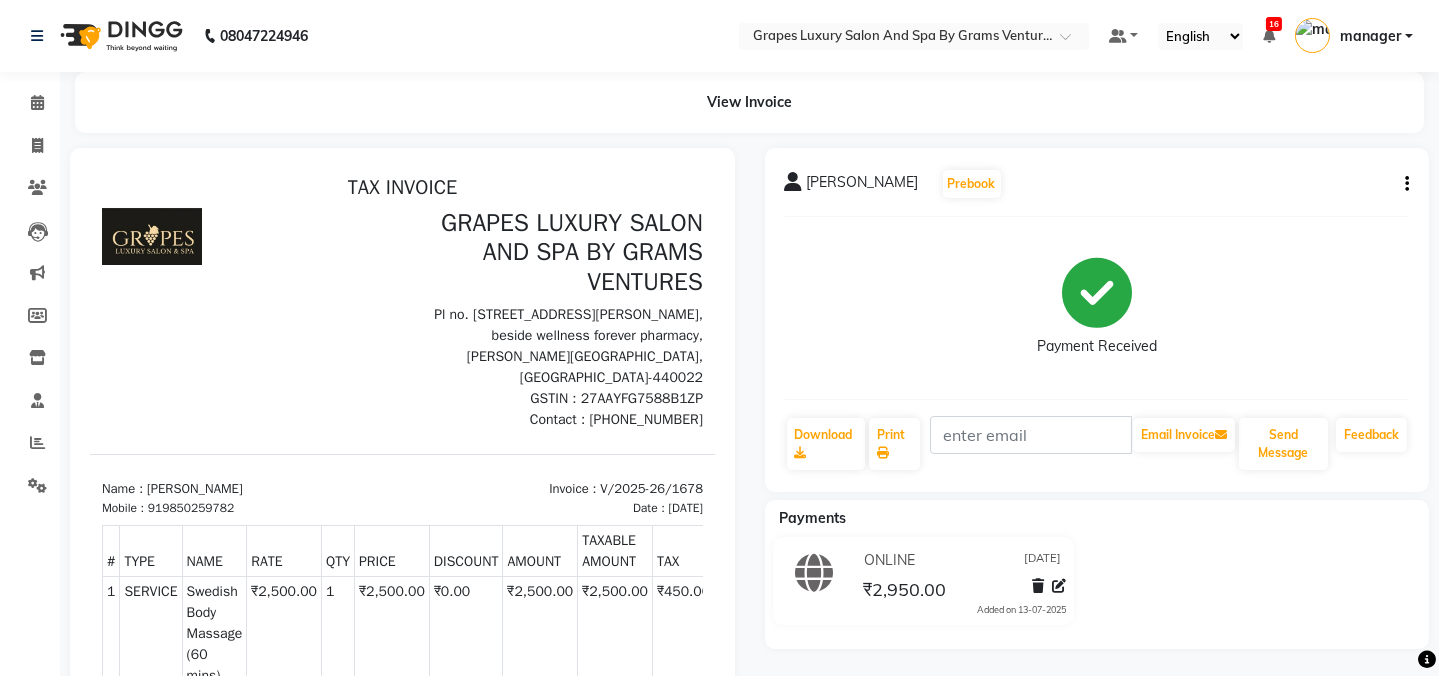 click 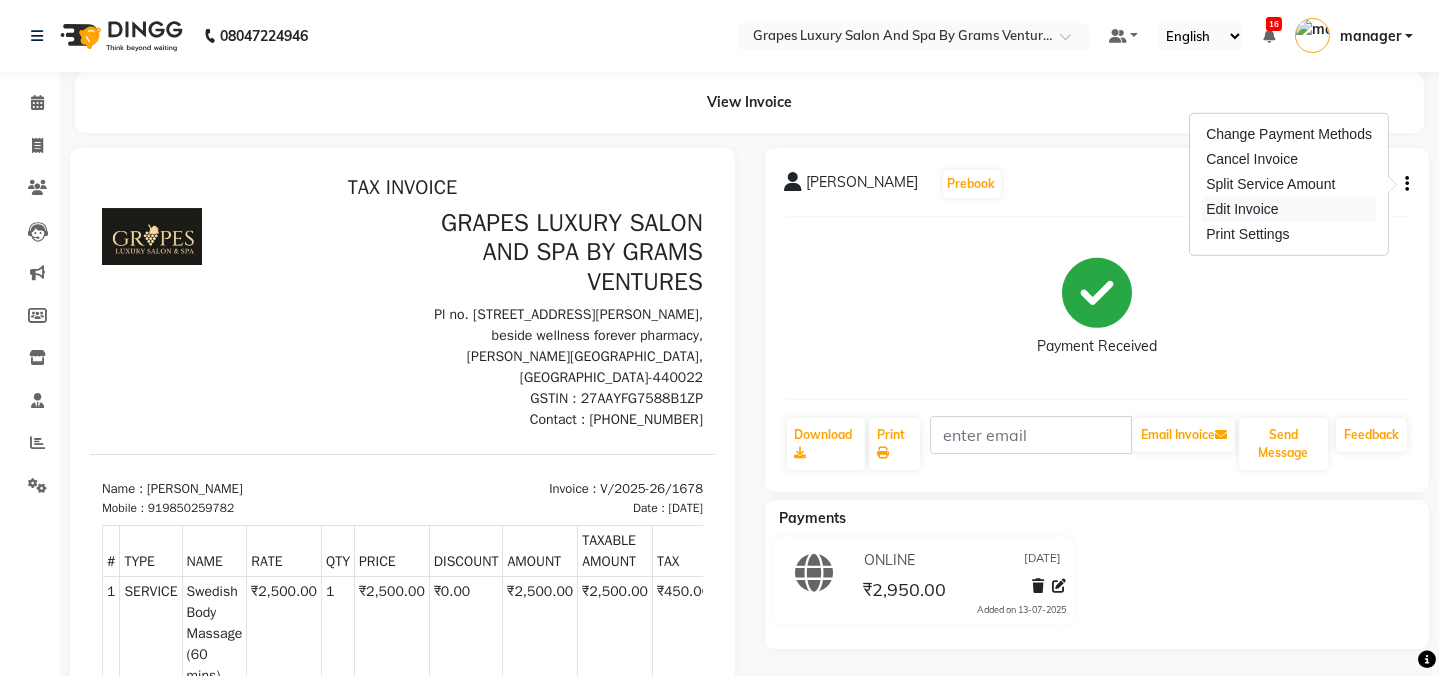 click on "Edit Invoice" at bounding box center (1289, 209) 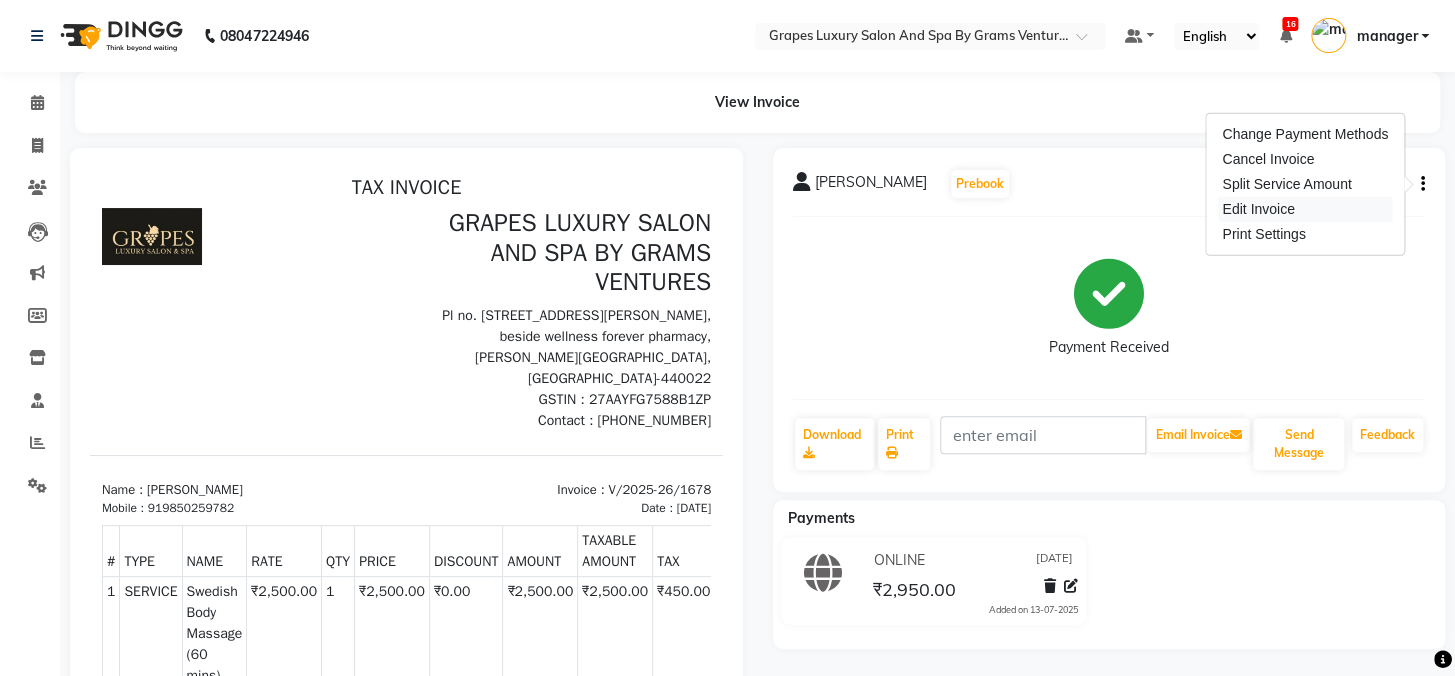 select on "service" 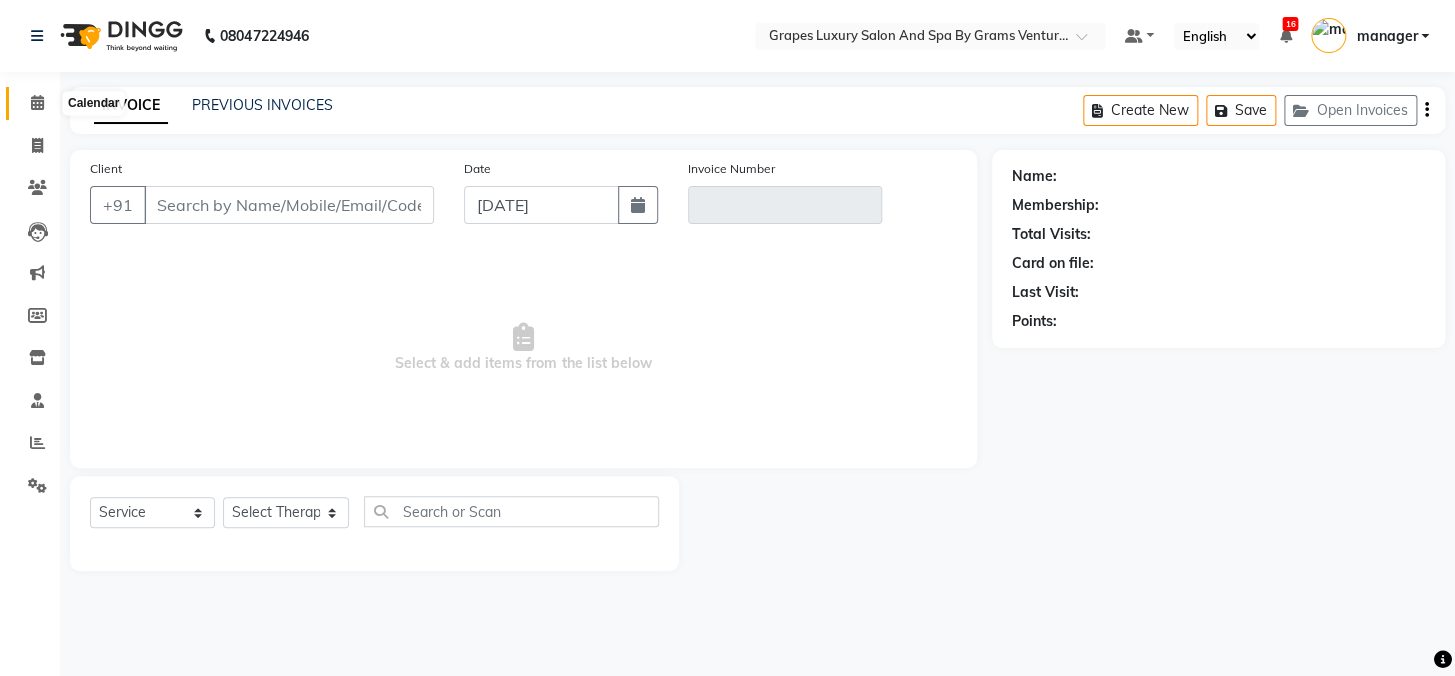 type on "9850259782" 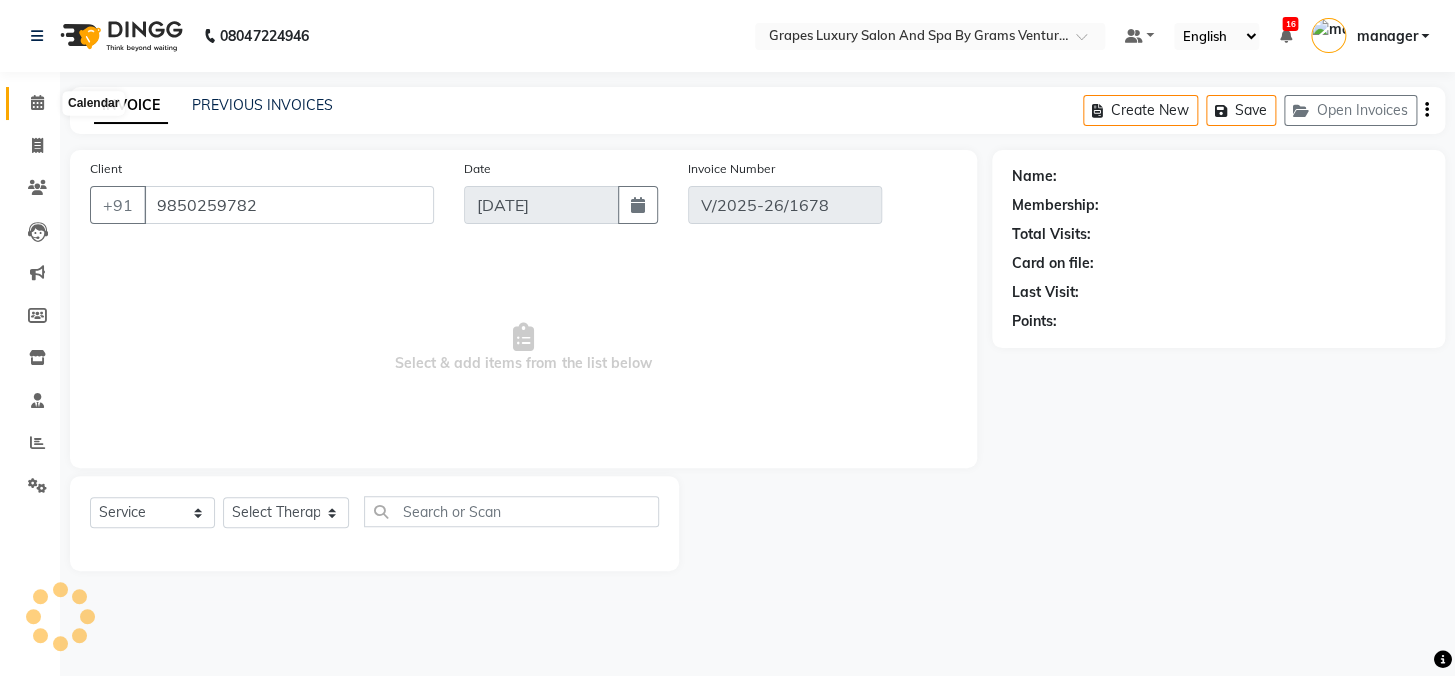 click 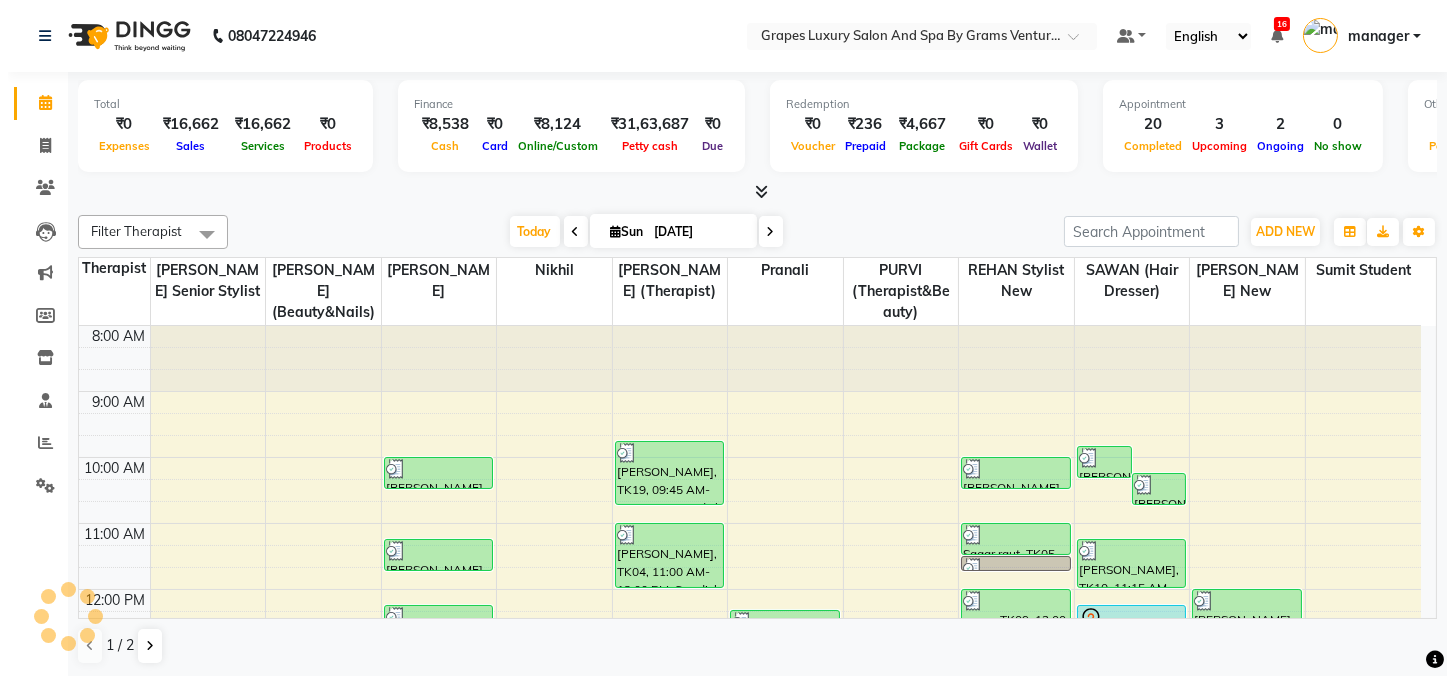 scroll, scrollTop: 0, scrollLeft: 0, axis: both 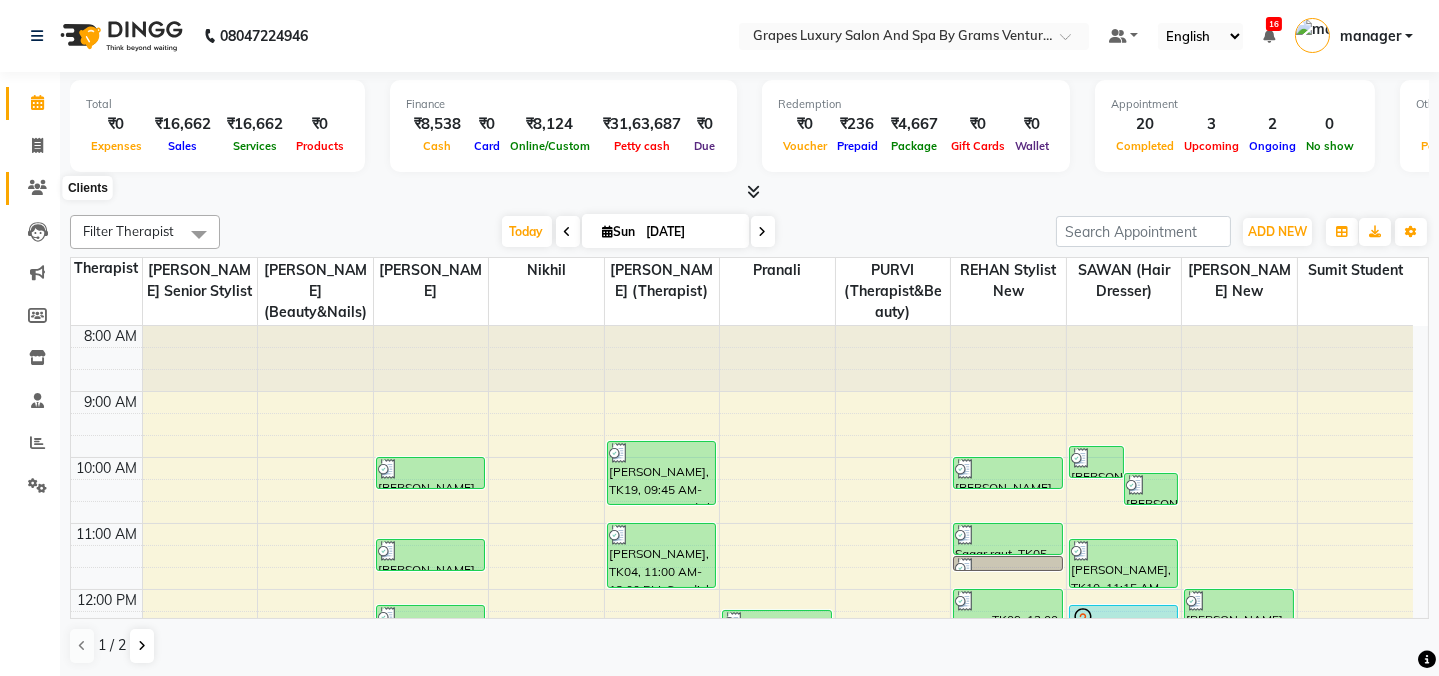 click 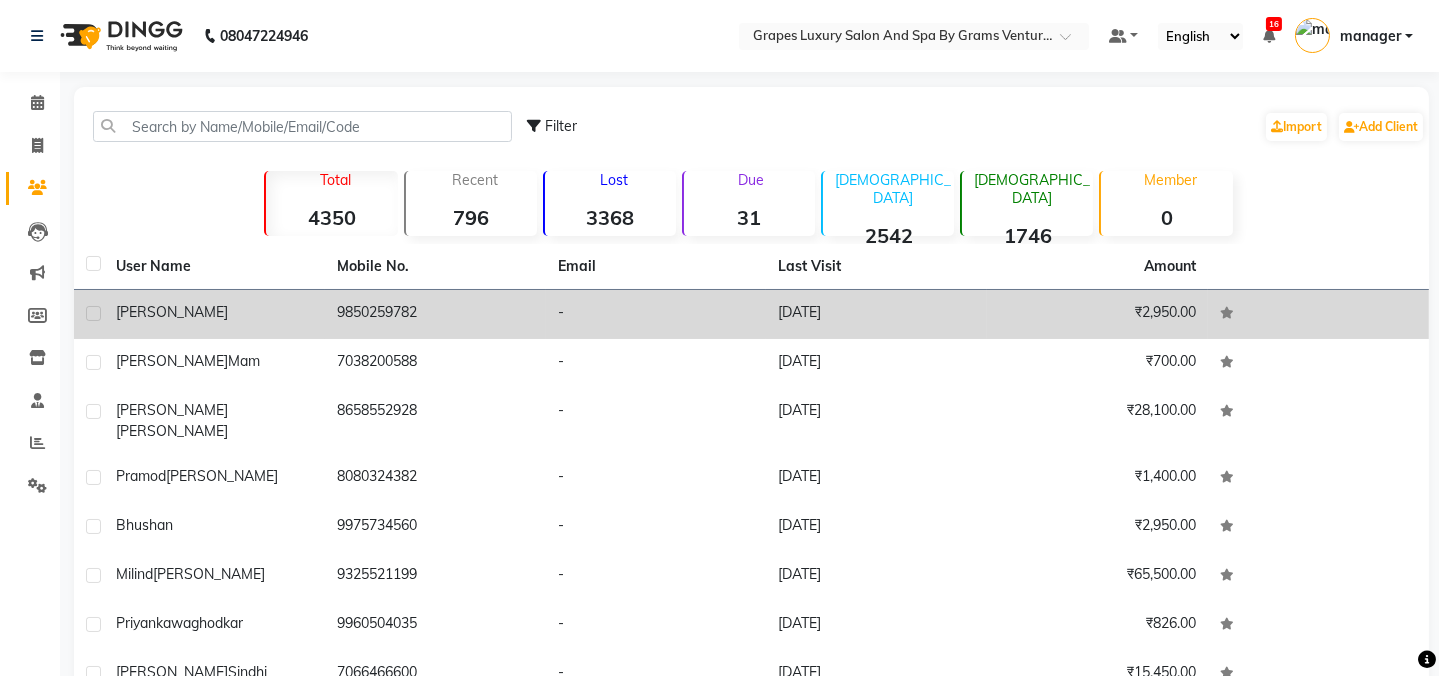 click on "jay" 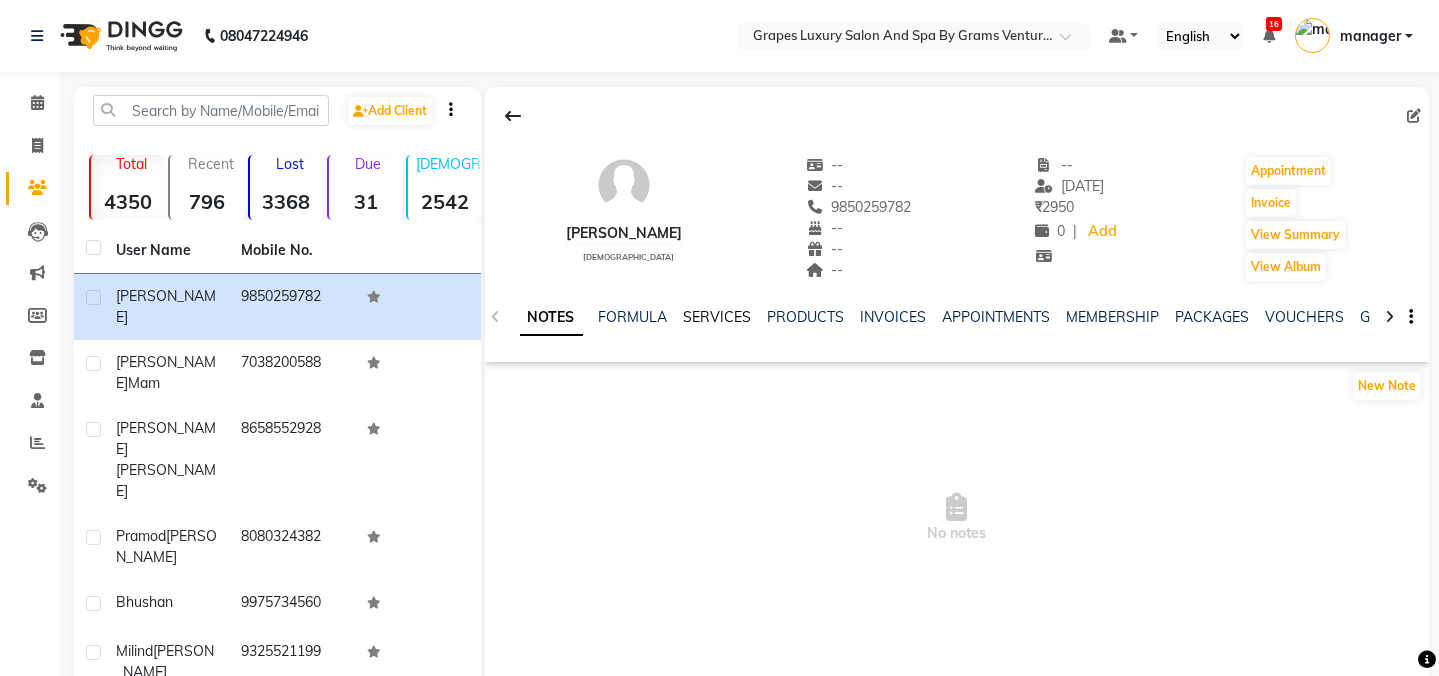 click on "SERVICES" 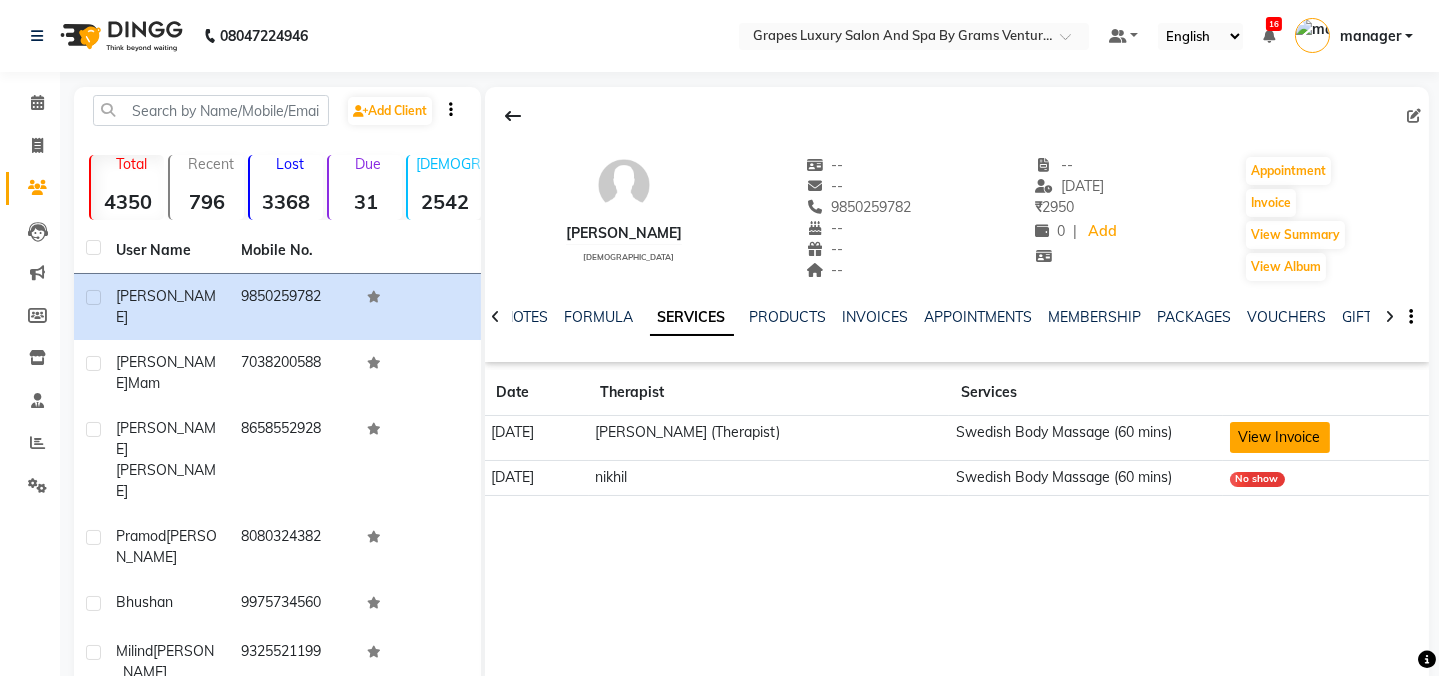 click on "View Invoice" 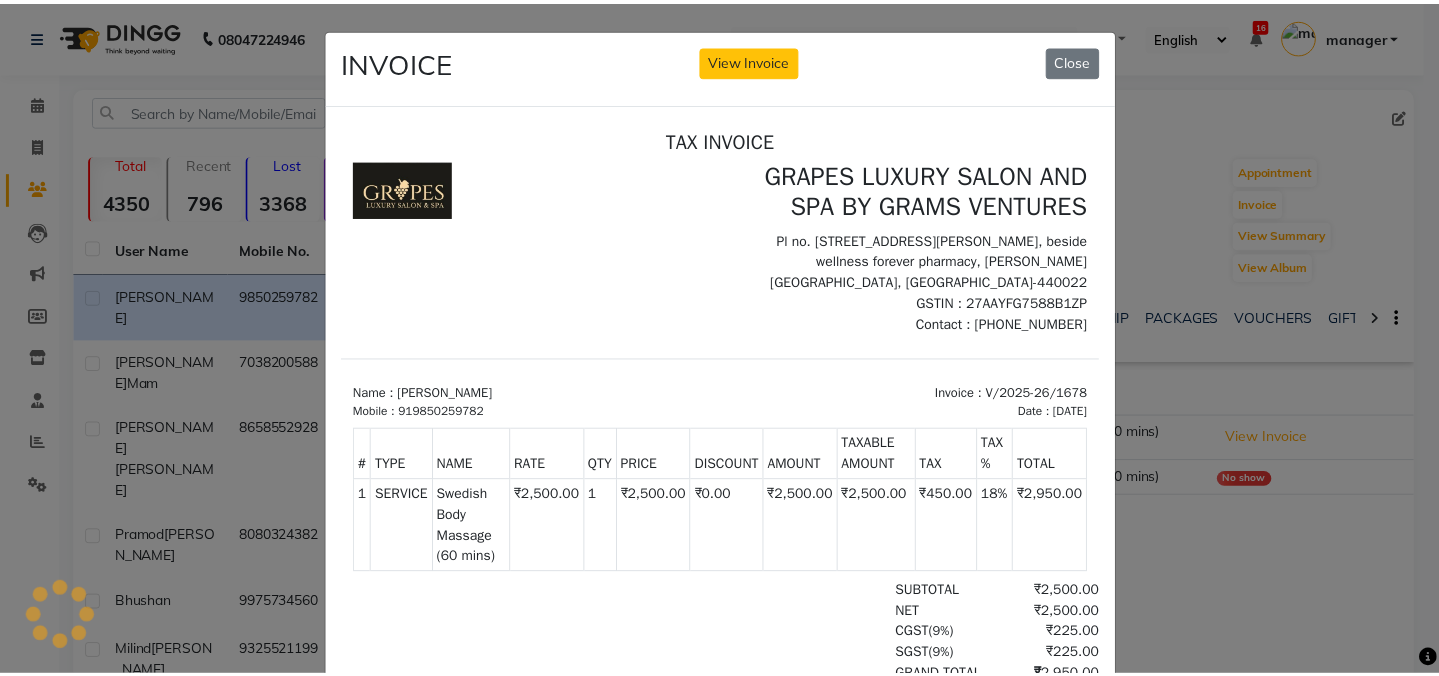 scroll, scrollTop: 0, scrollLeft: 0, axis: both 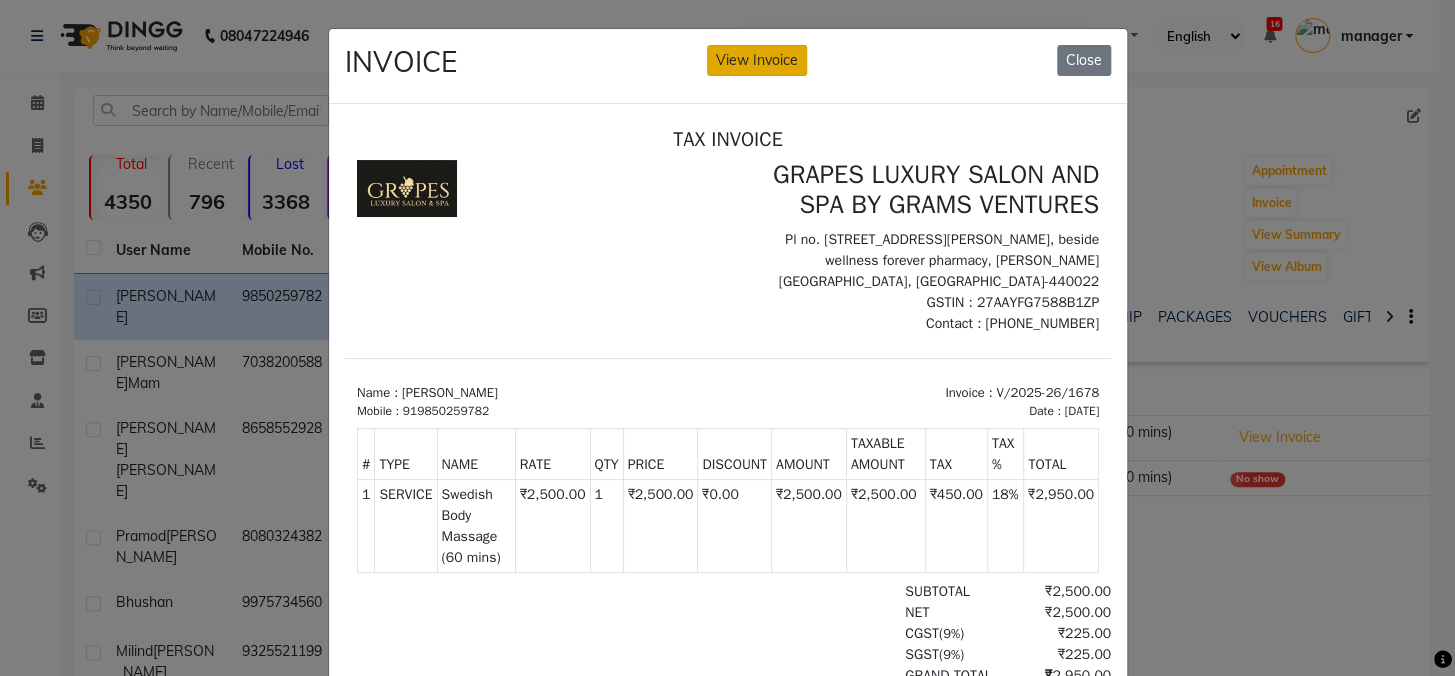 click on "View Invoice" 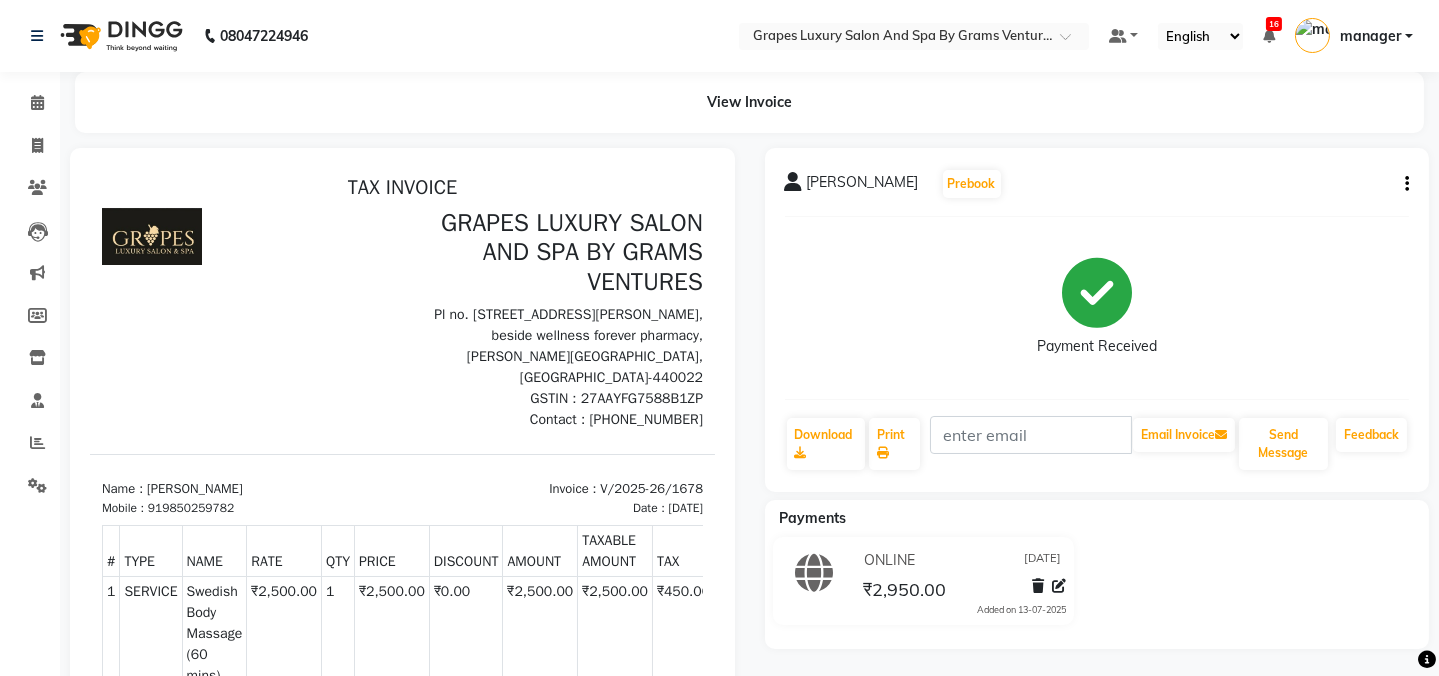 scroll, scrollTop: 0, scrollLeft: 0, axis: both 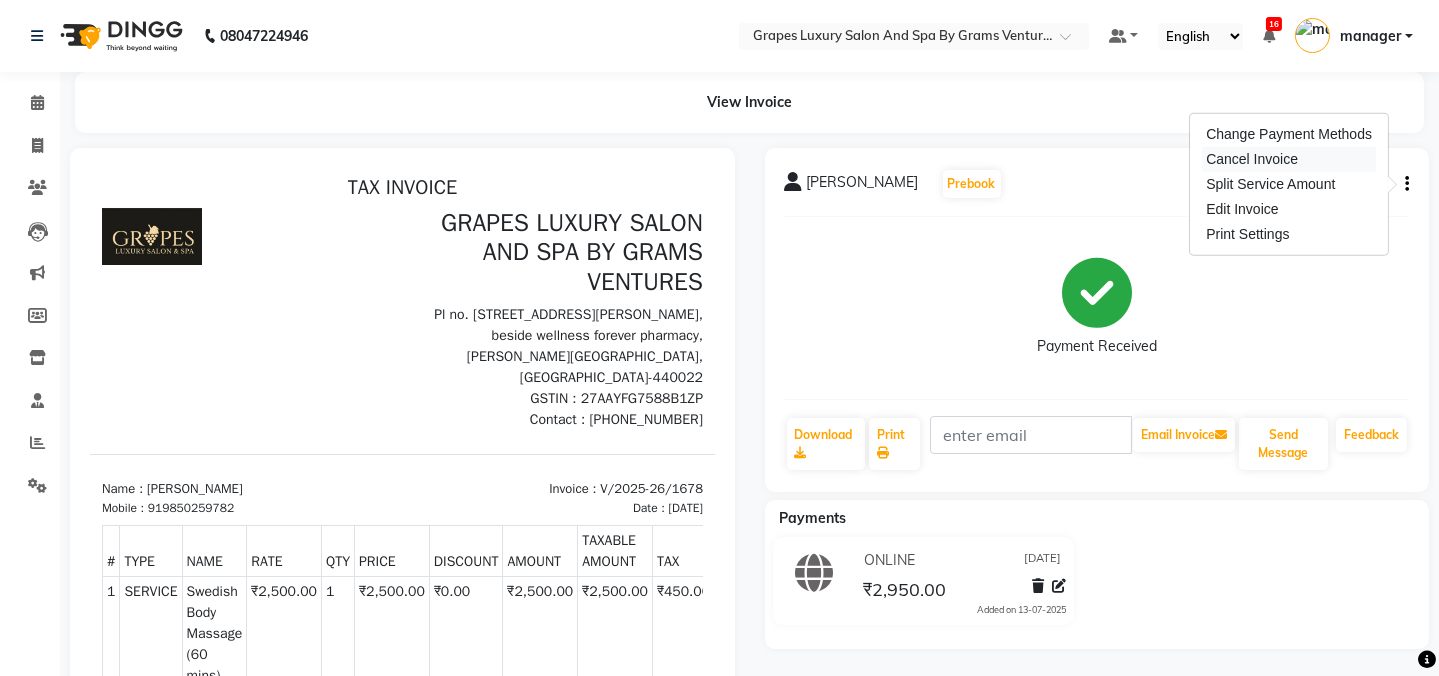 click on "Cancel Invoice" at bounding box center [1289, 159] 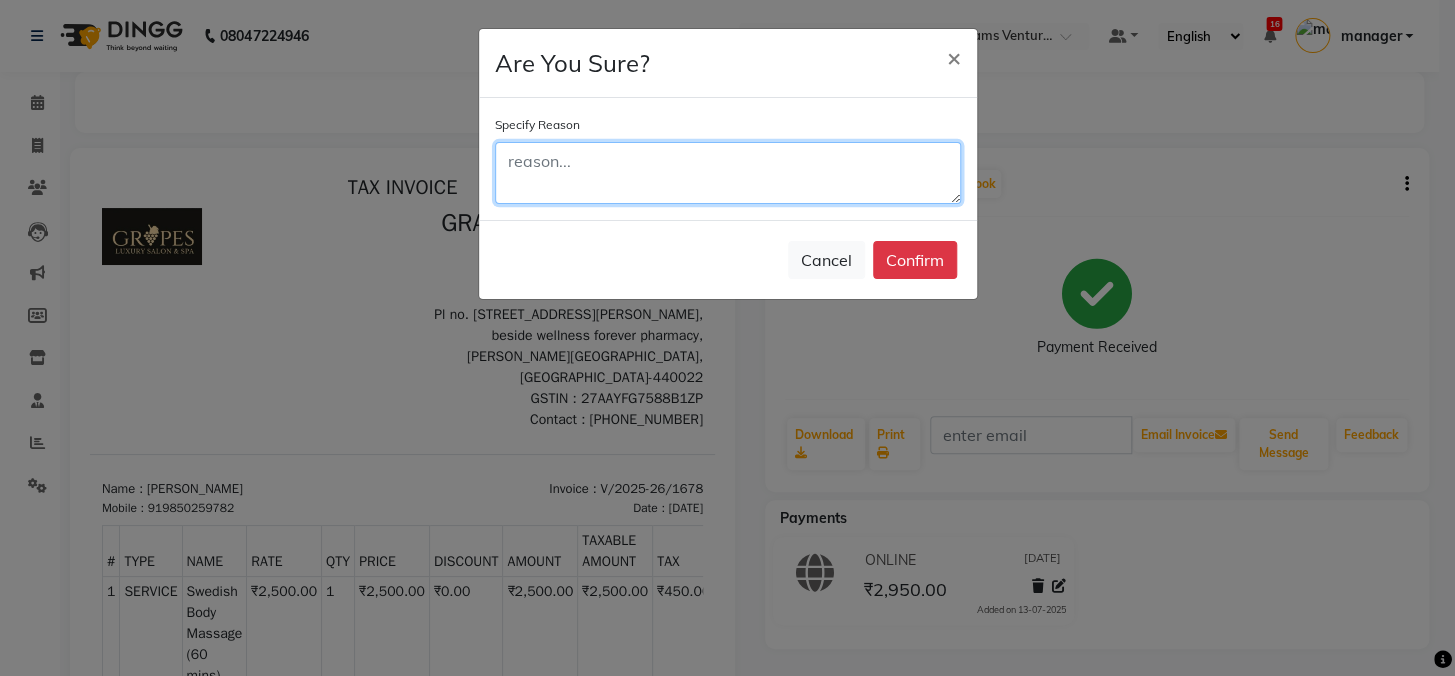 click 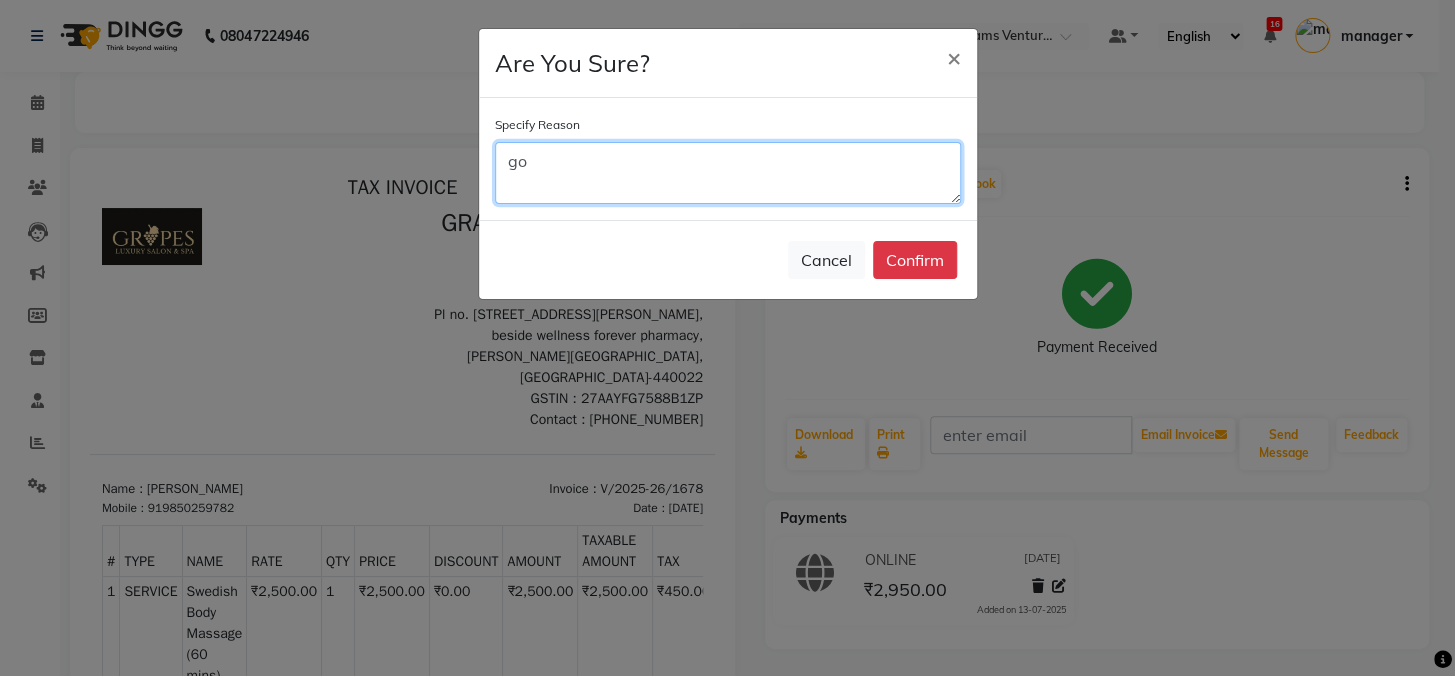 type on "g" 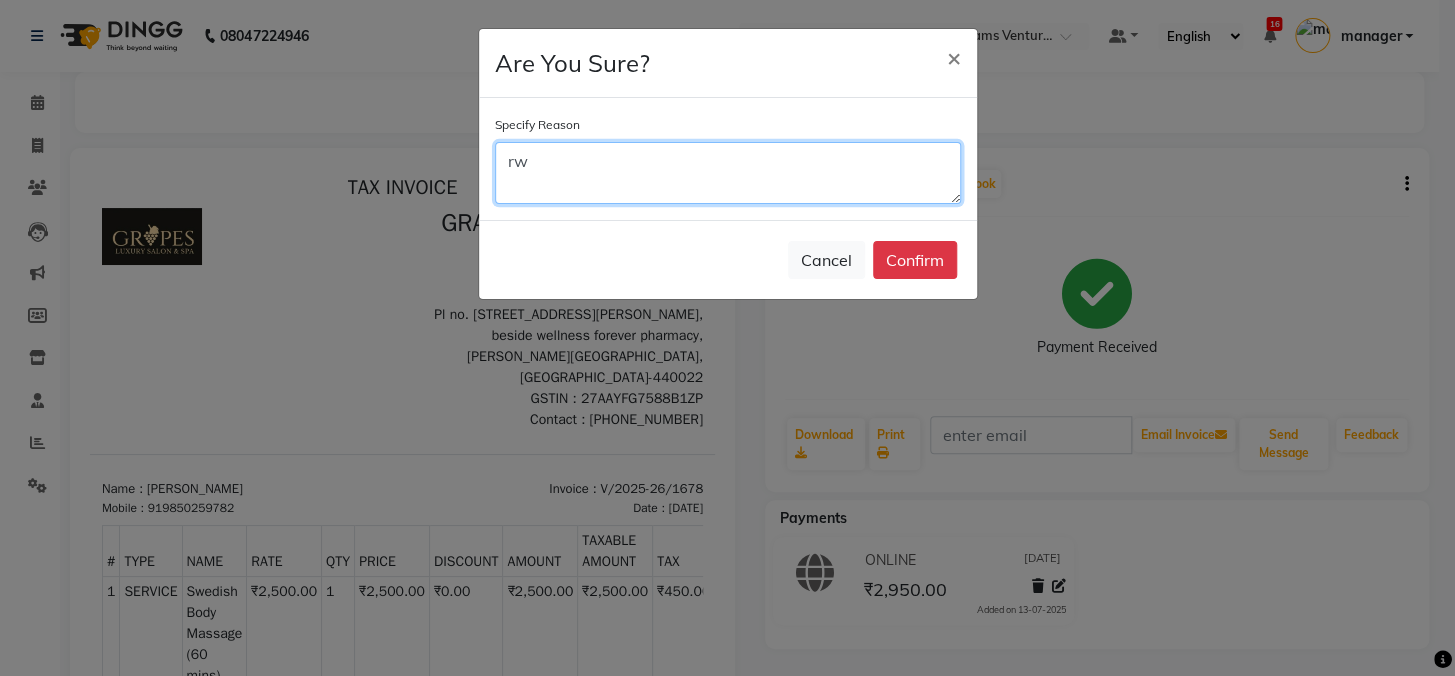 type on "r" 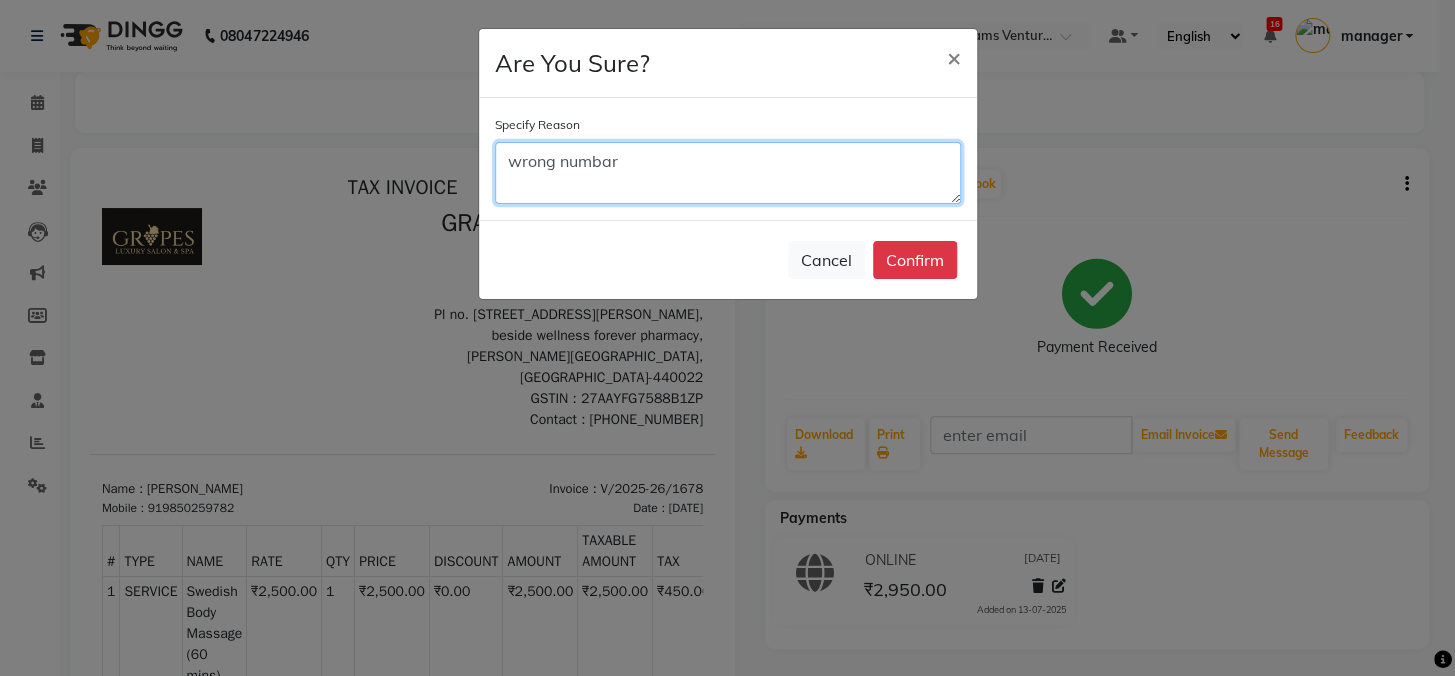 click on "wrong numbar" 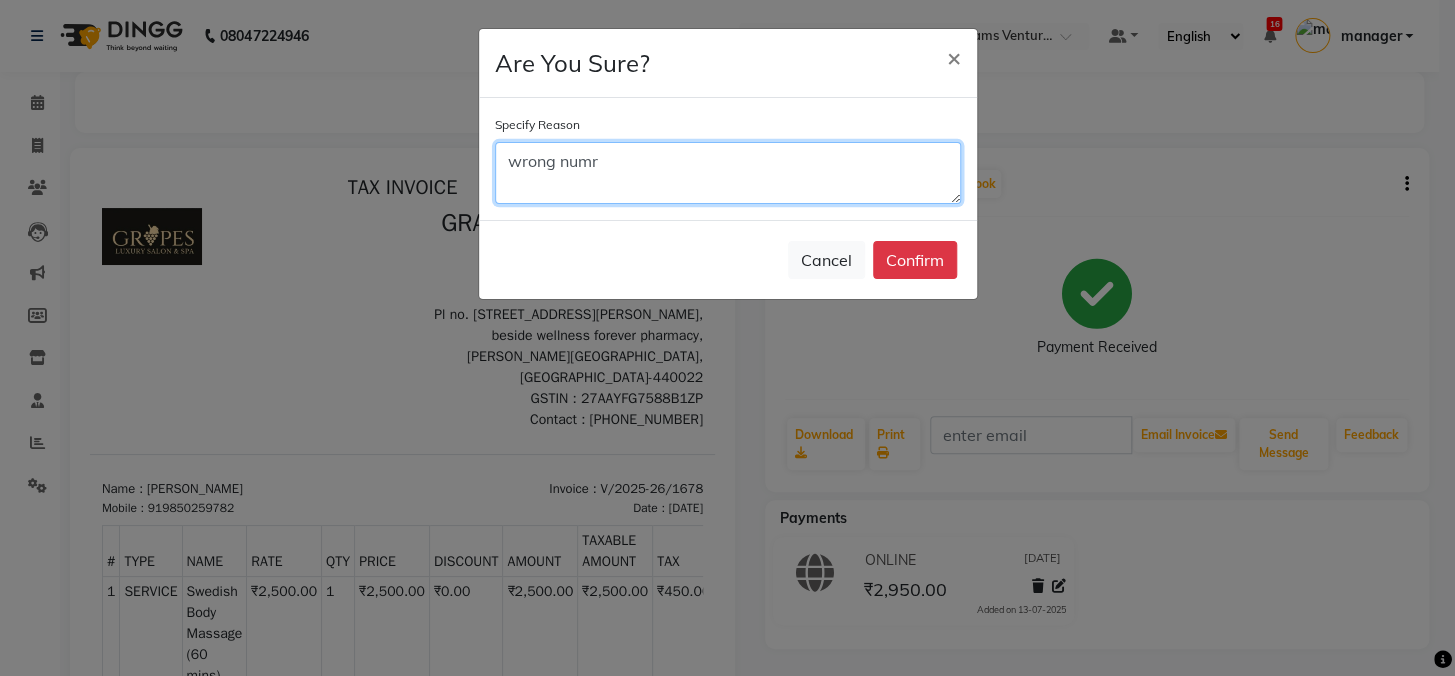click on "wrong numr" 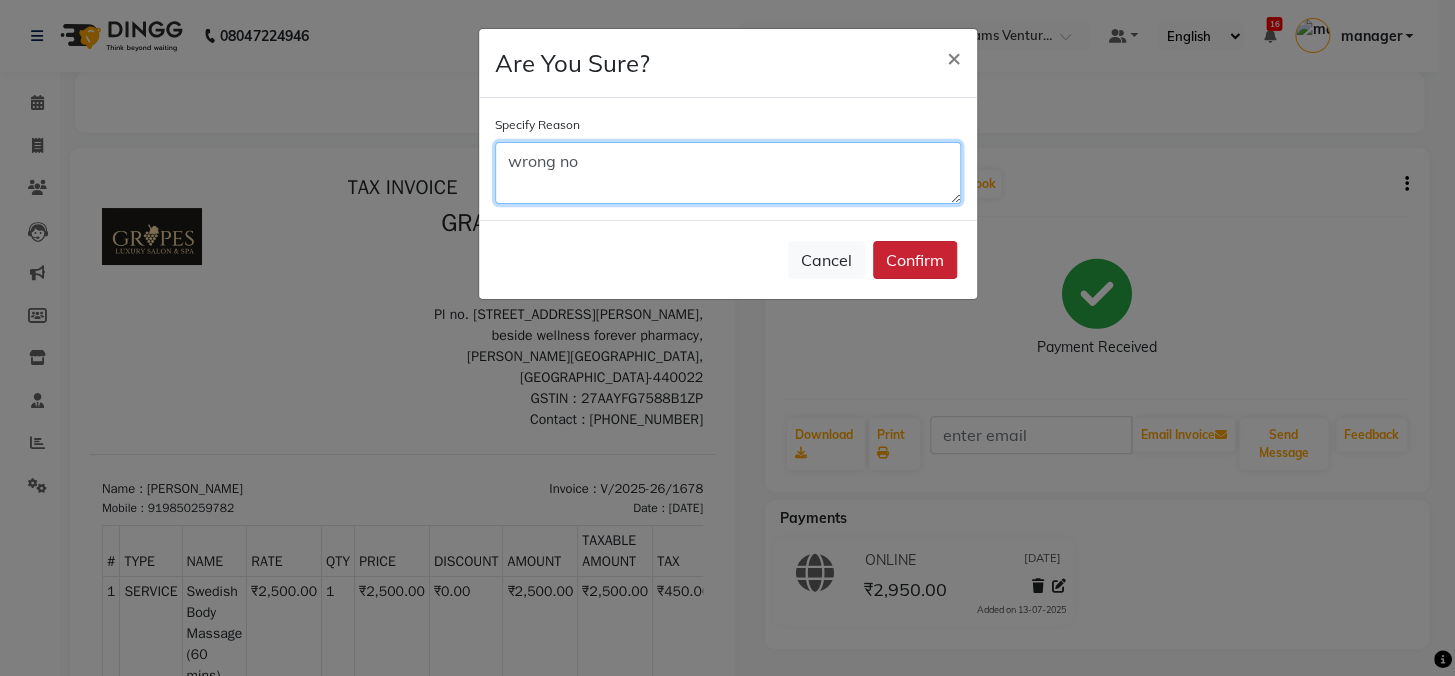 type on "wrong no" 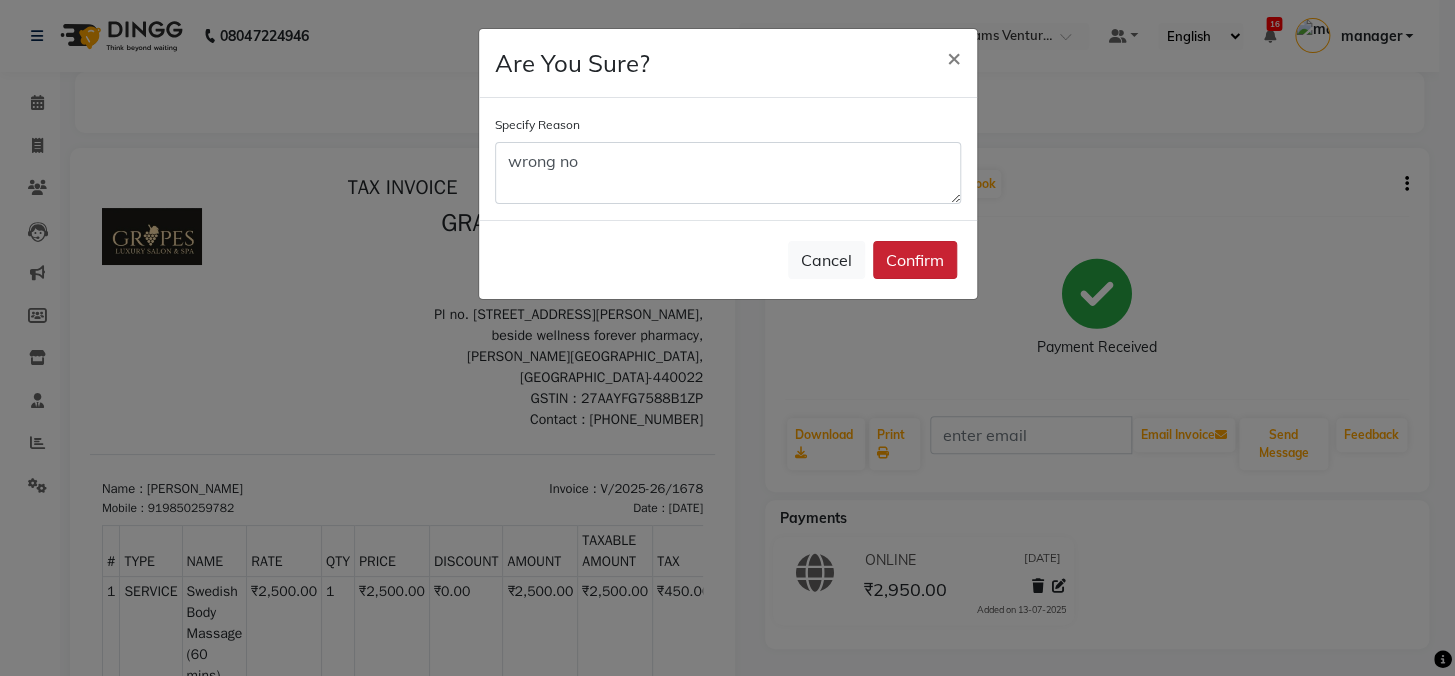 click on "Confirm" 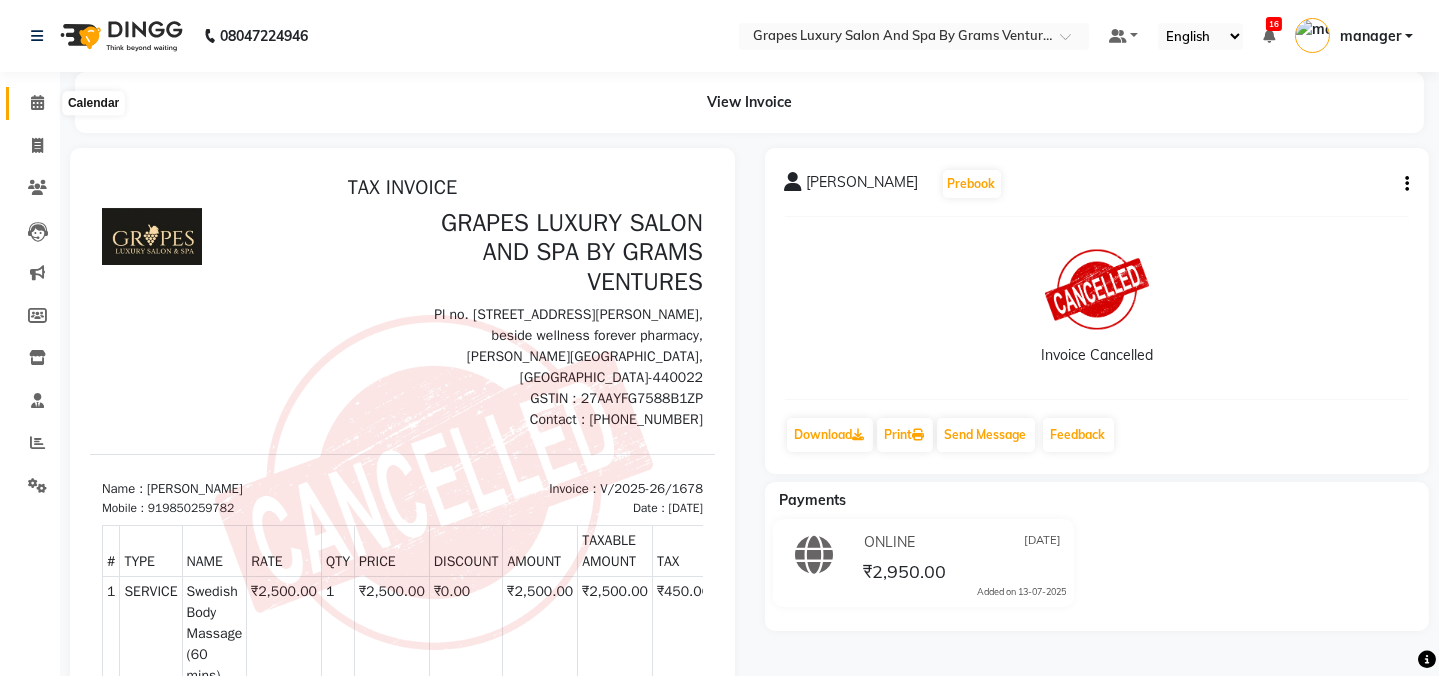 click 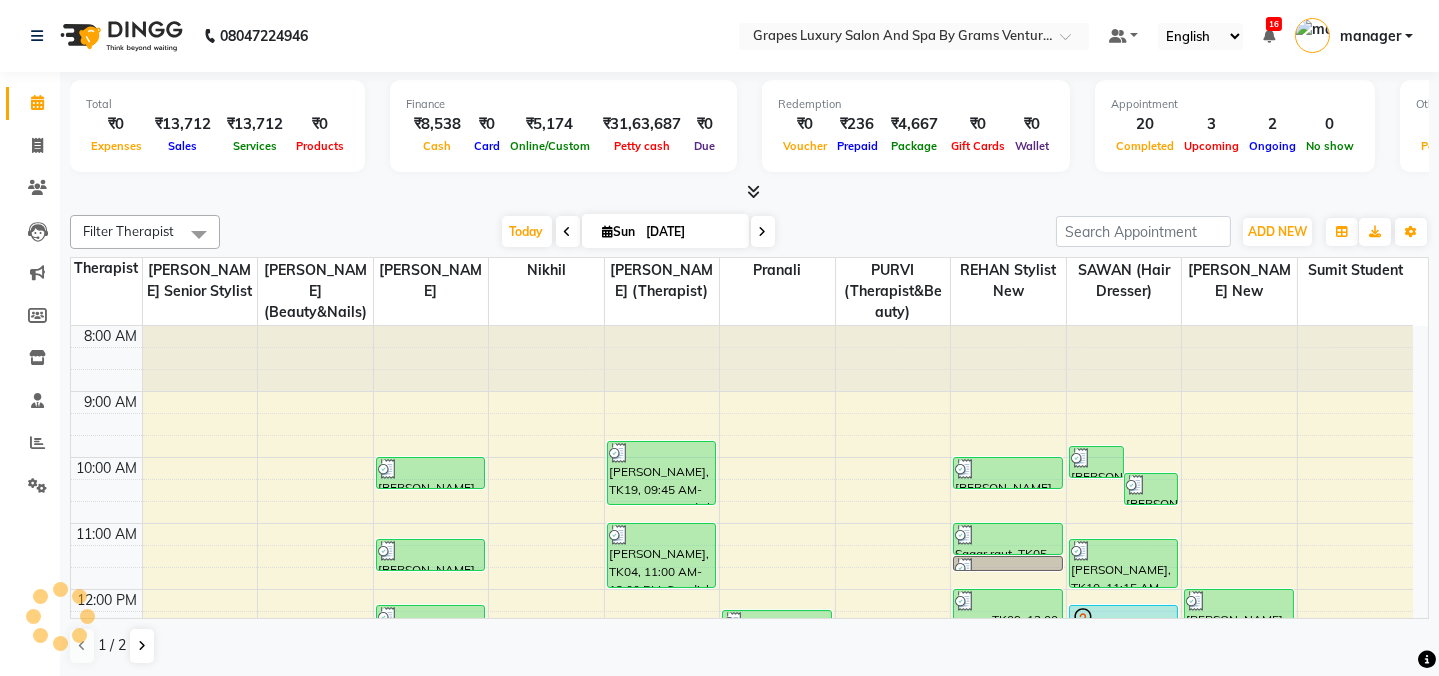 scroll, scrollTop: 0, scrollLeft: 0, axis: both 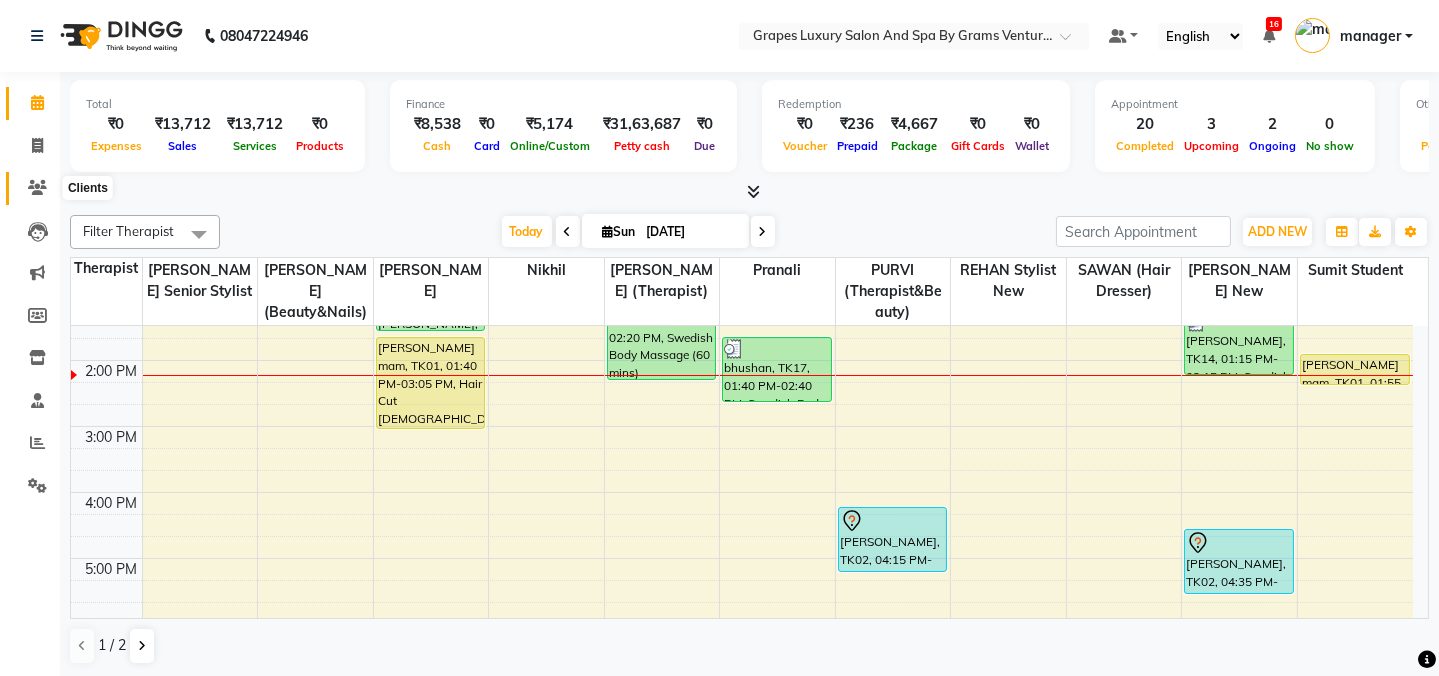 click 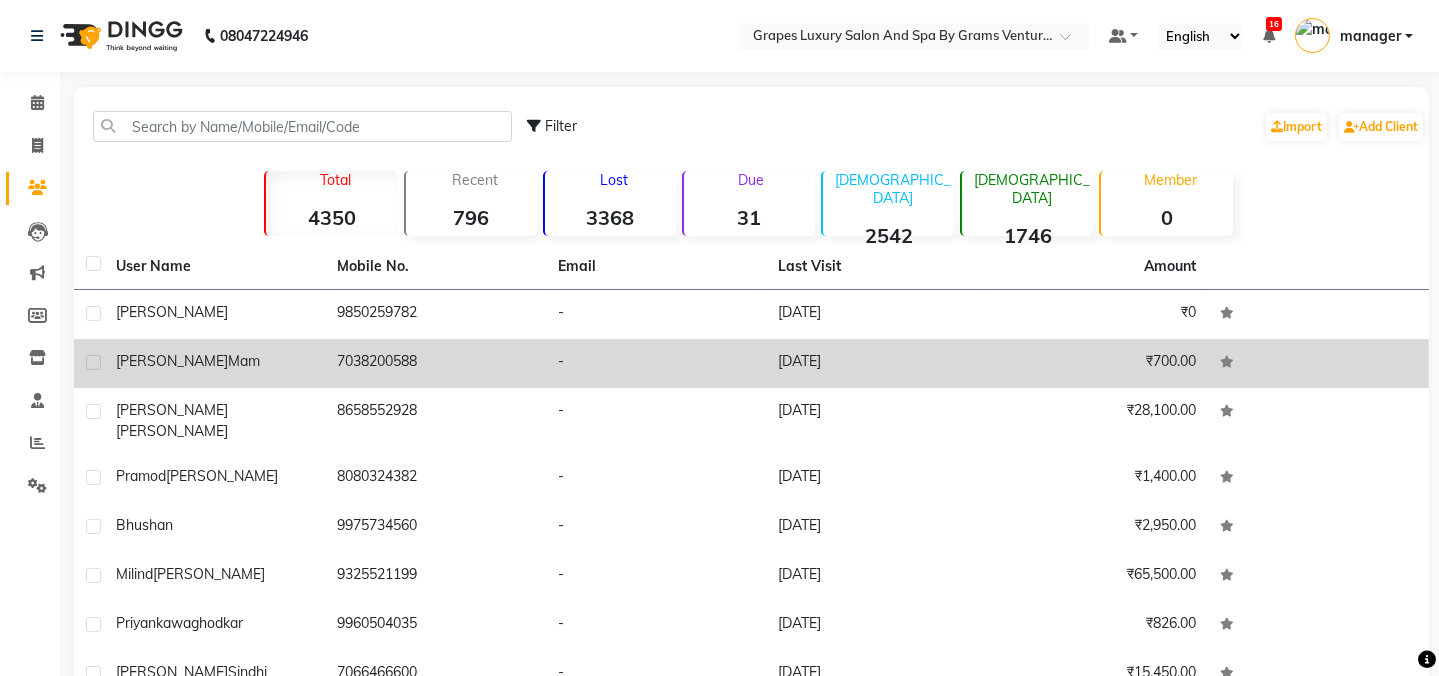 click on "jay" 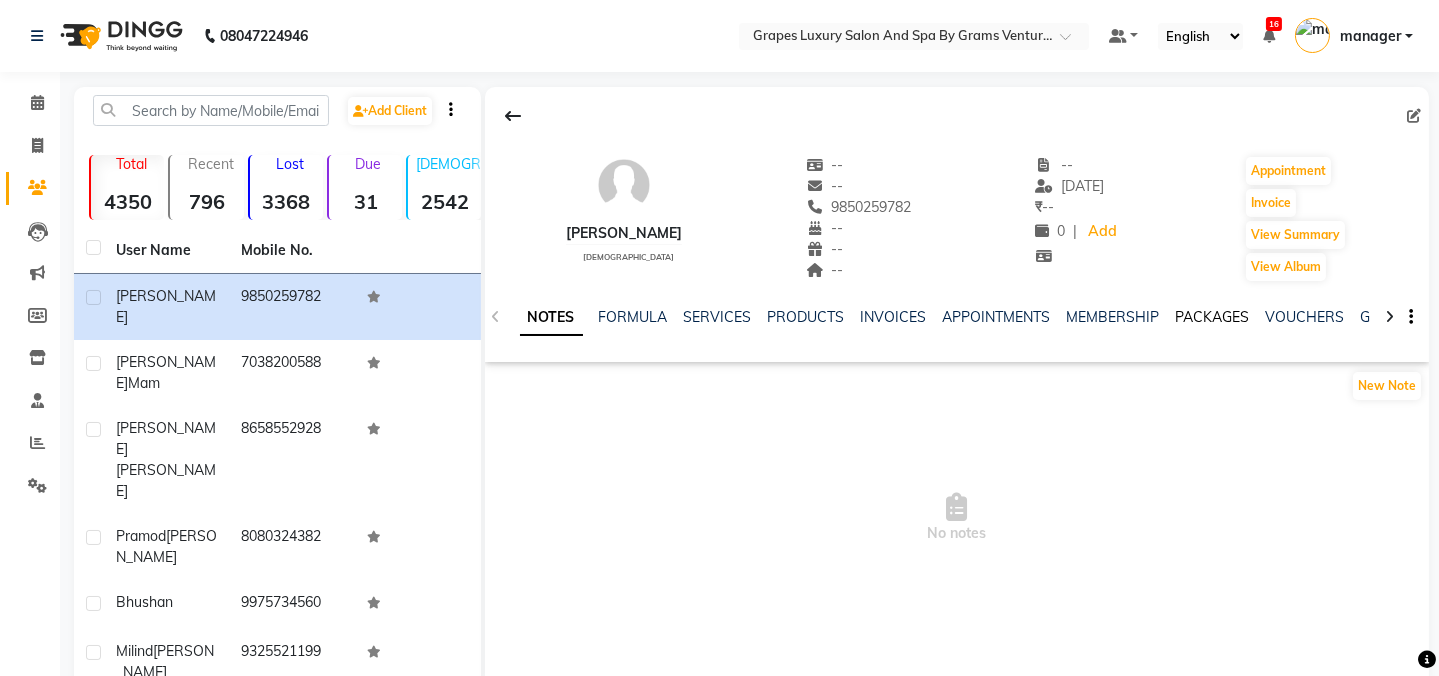 click on "PACKAGES" 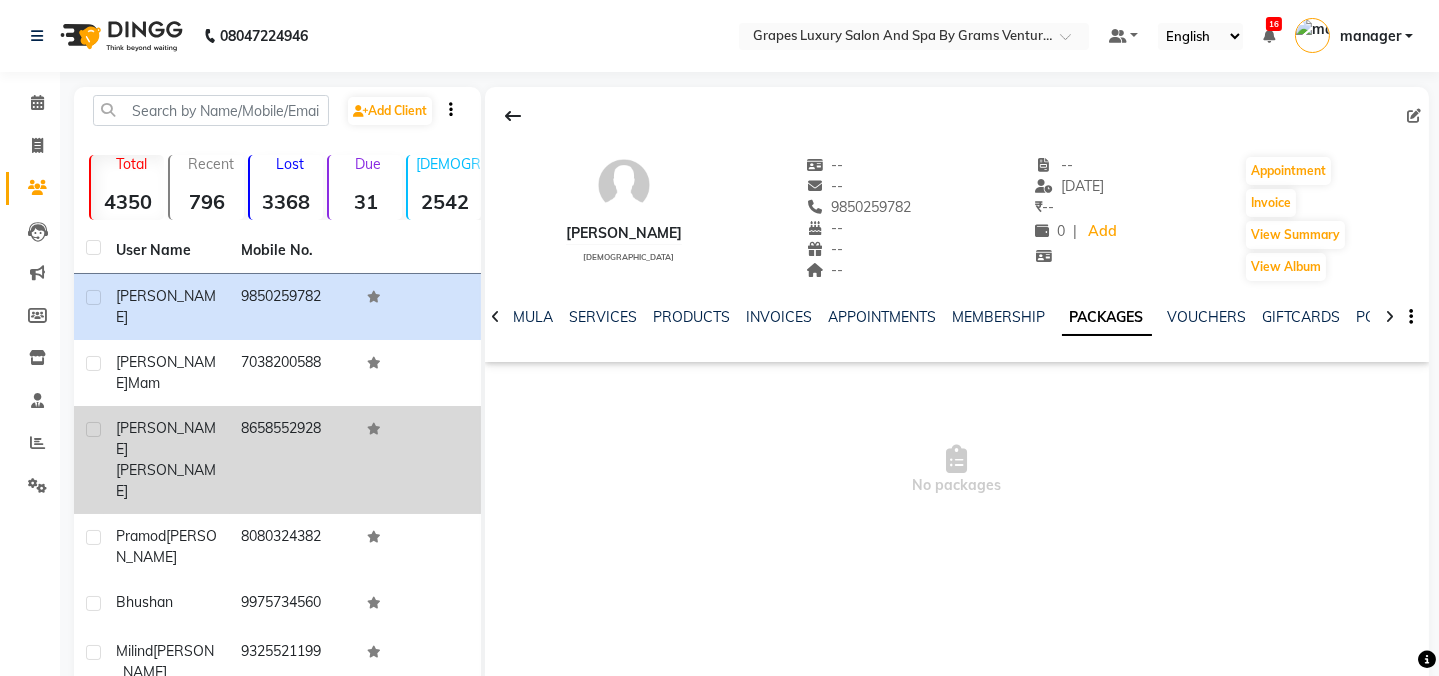 click on "jay  ramteke" 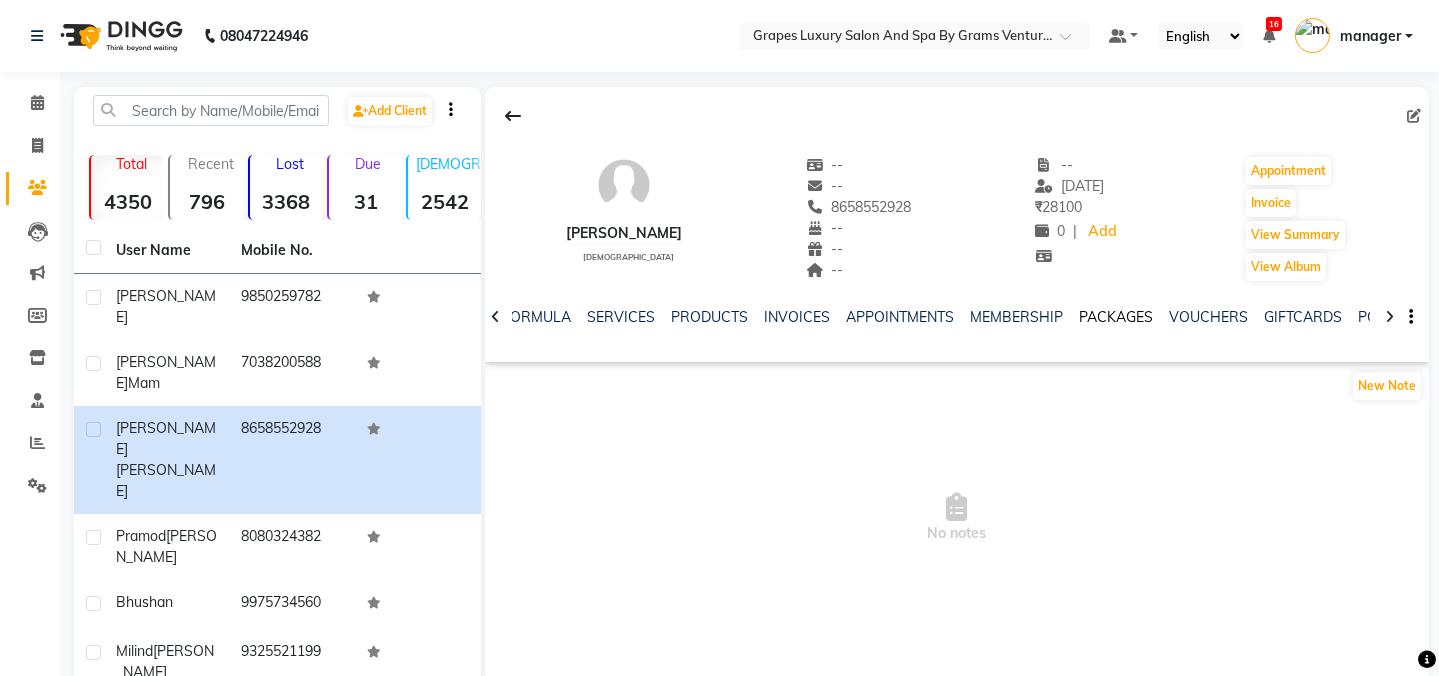 click on "PACKAGES" 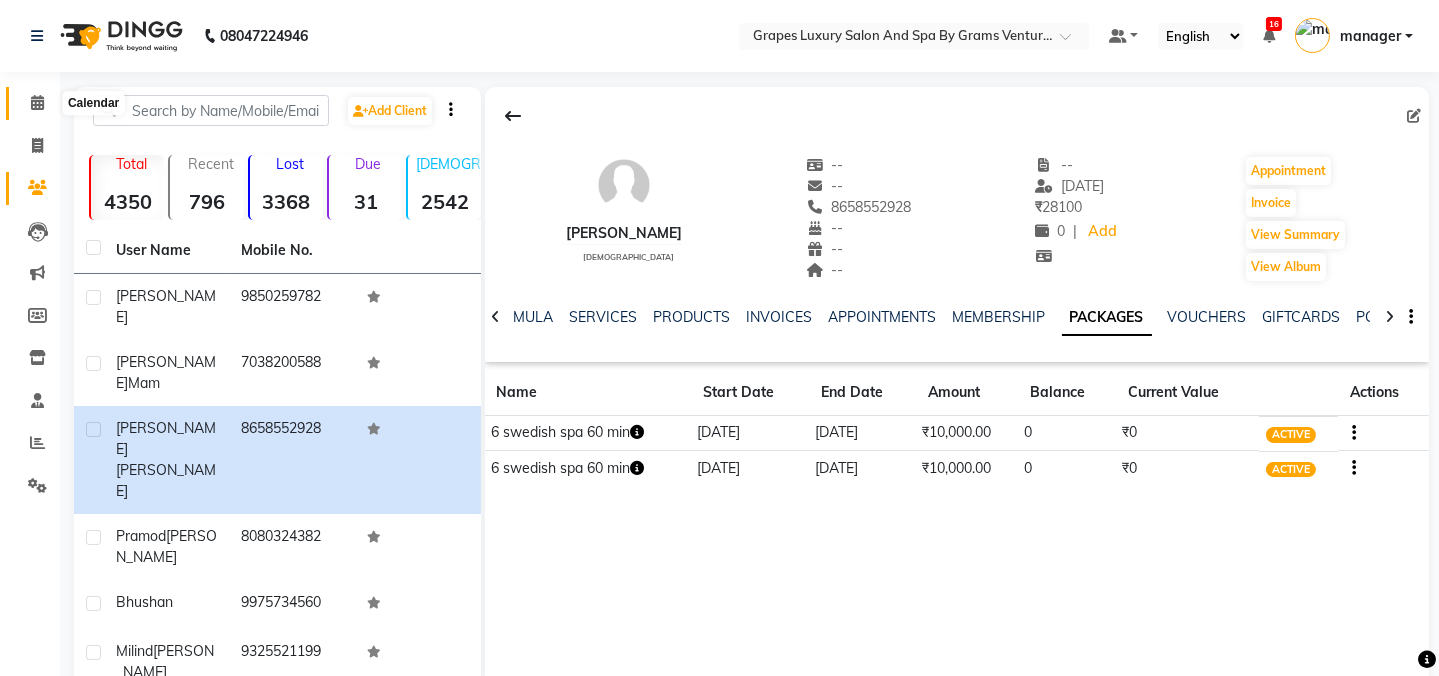 click 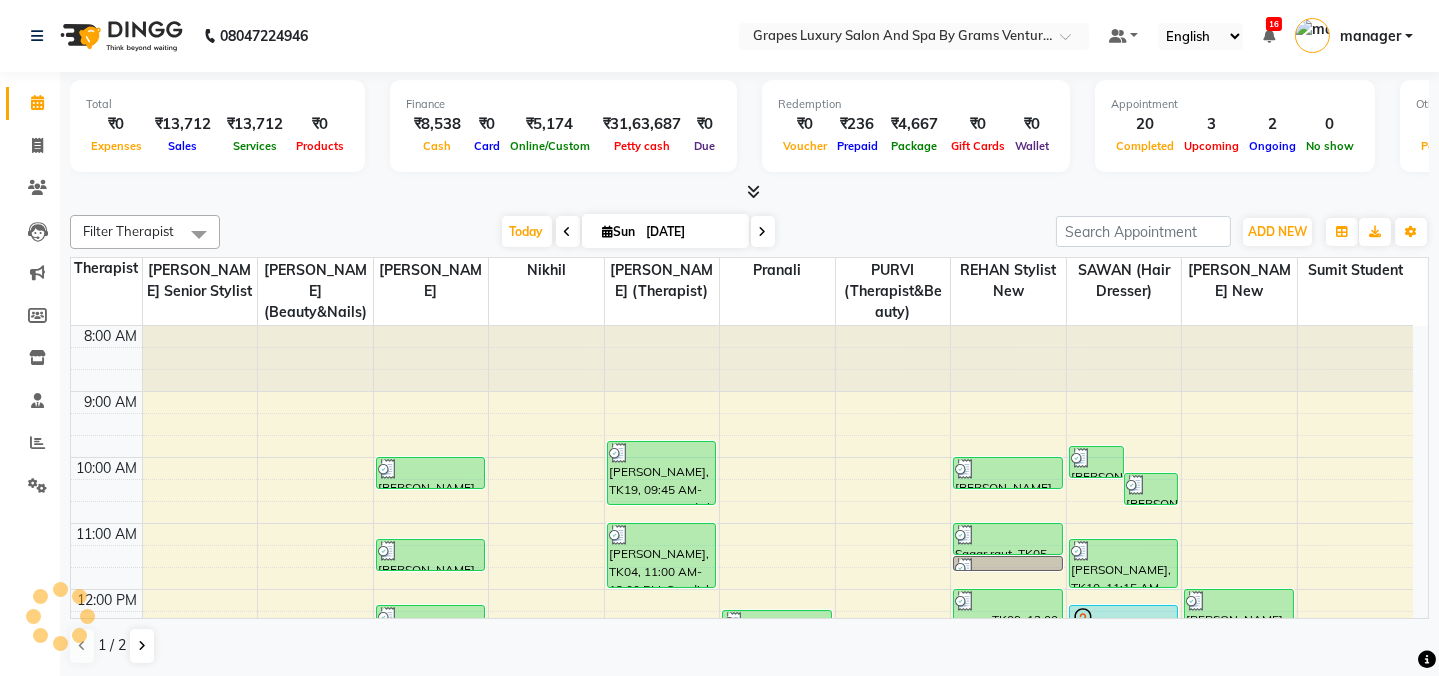 scroll, scrollTop: 0, scrollLeft: 0, axis: both 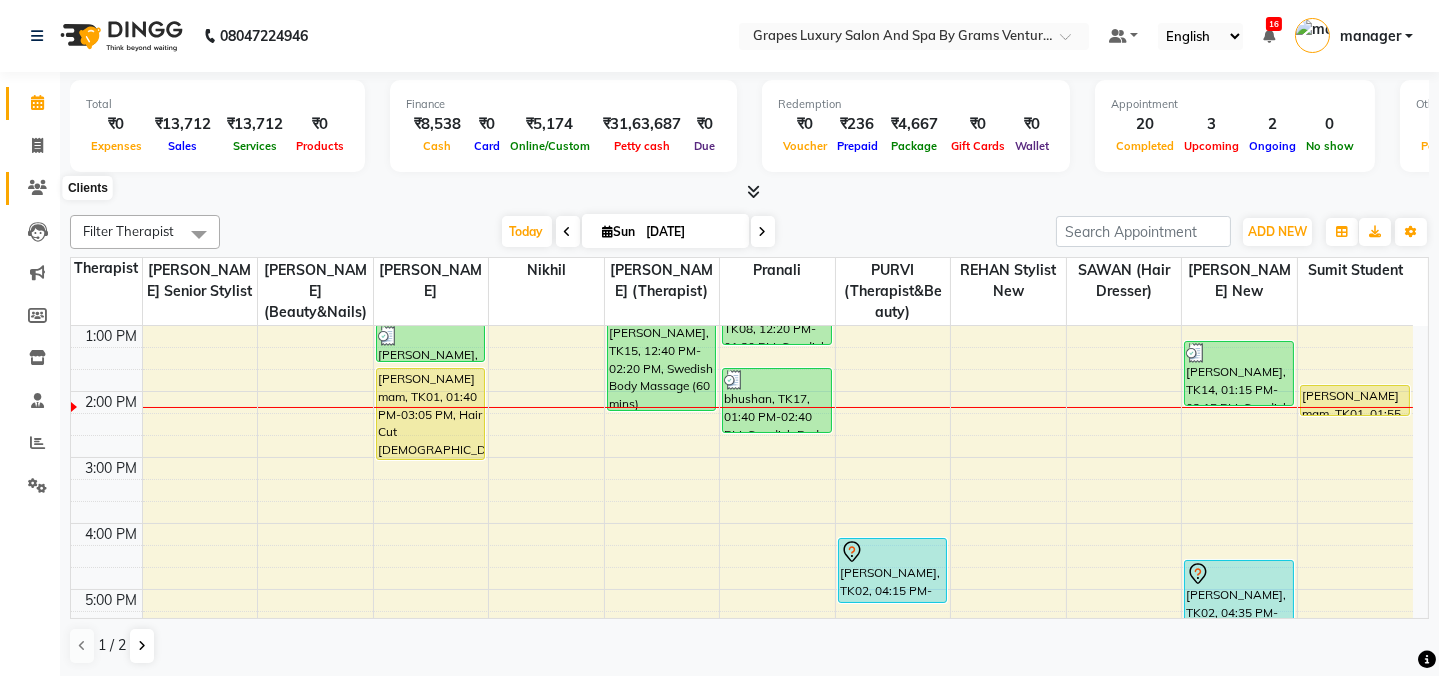click 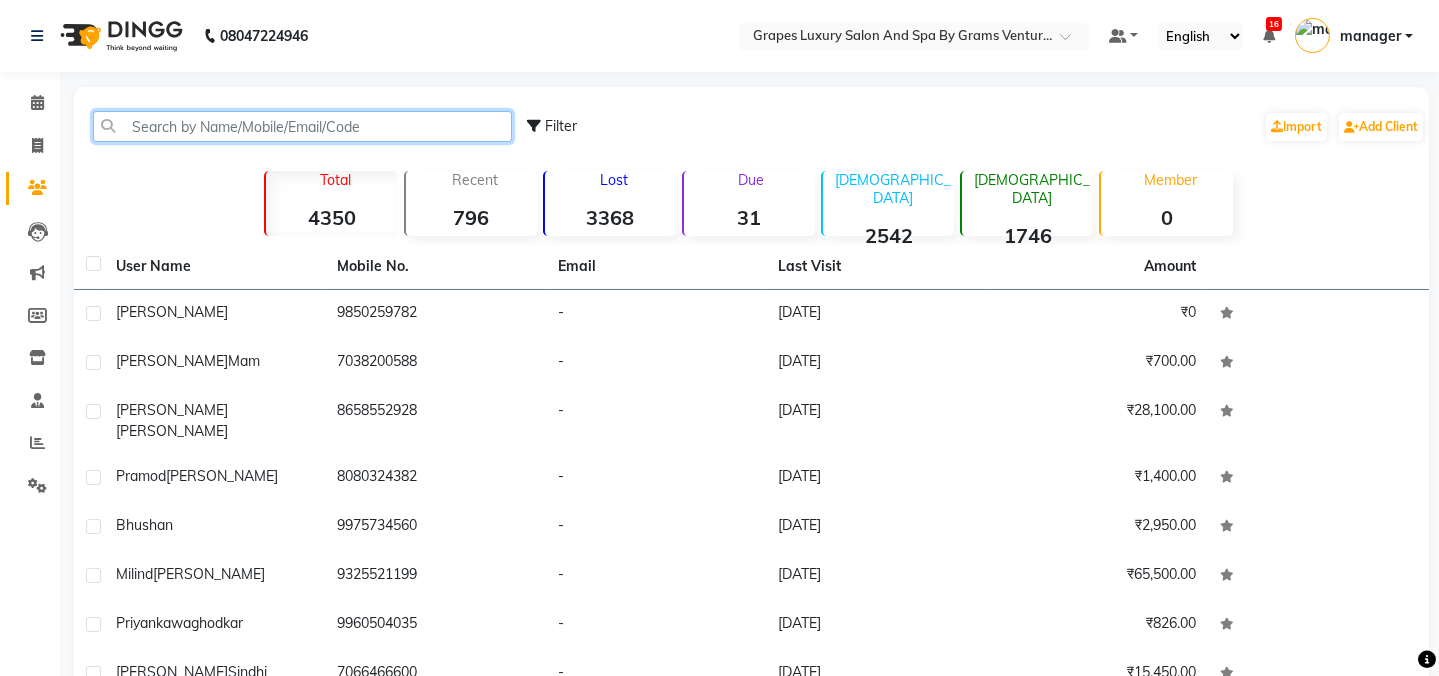 click 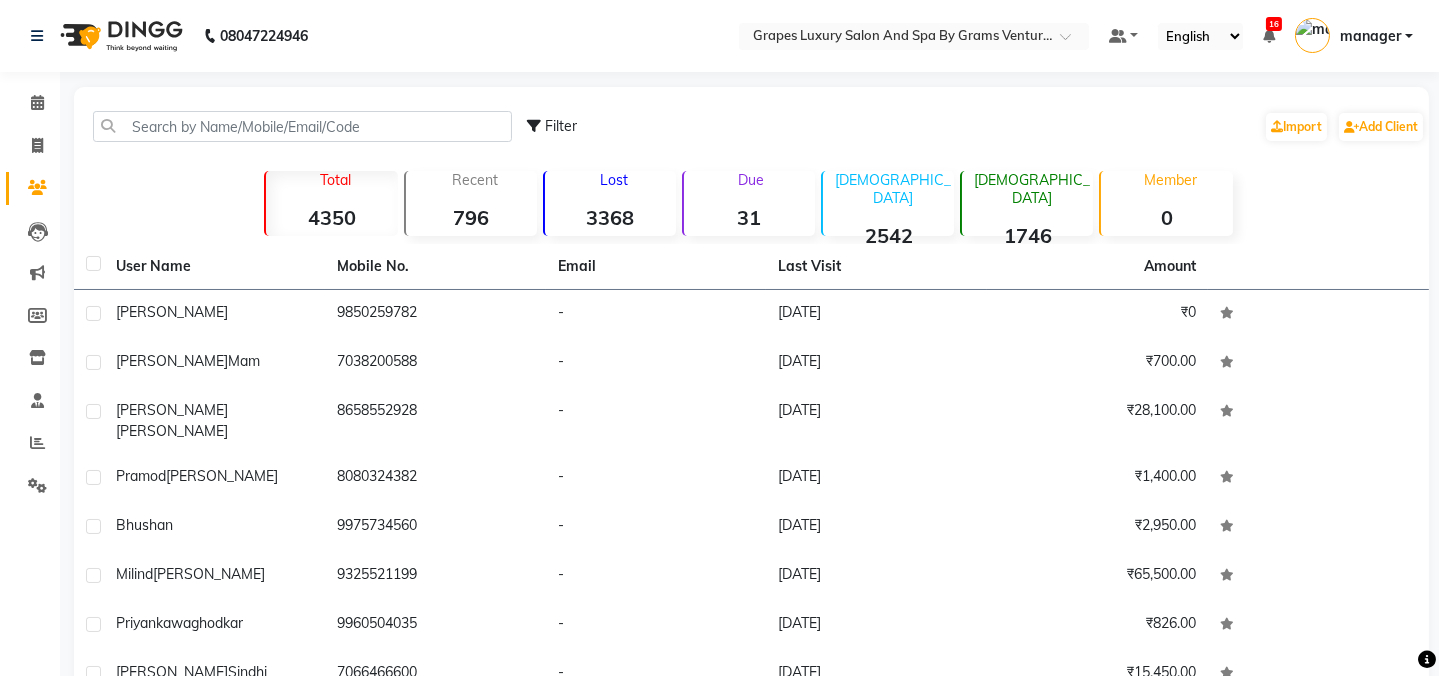 click on "31" 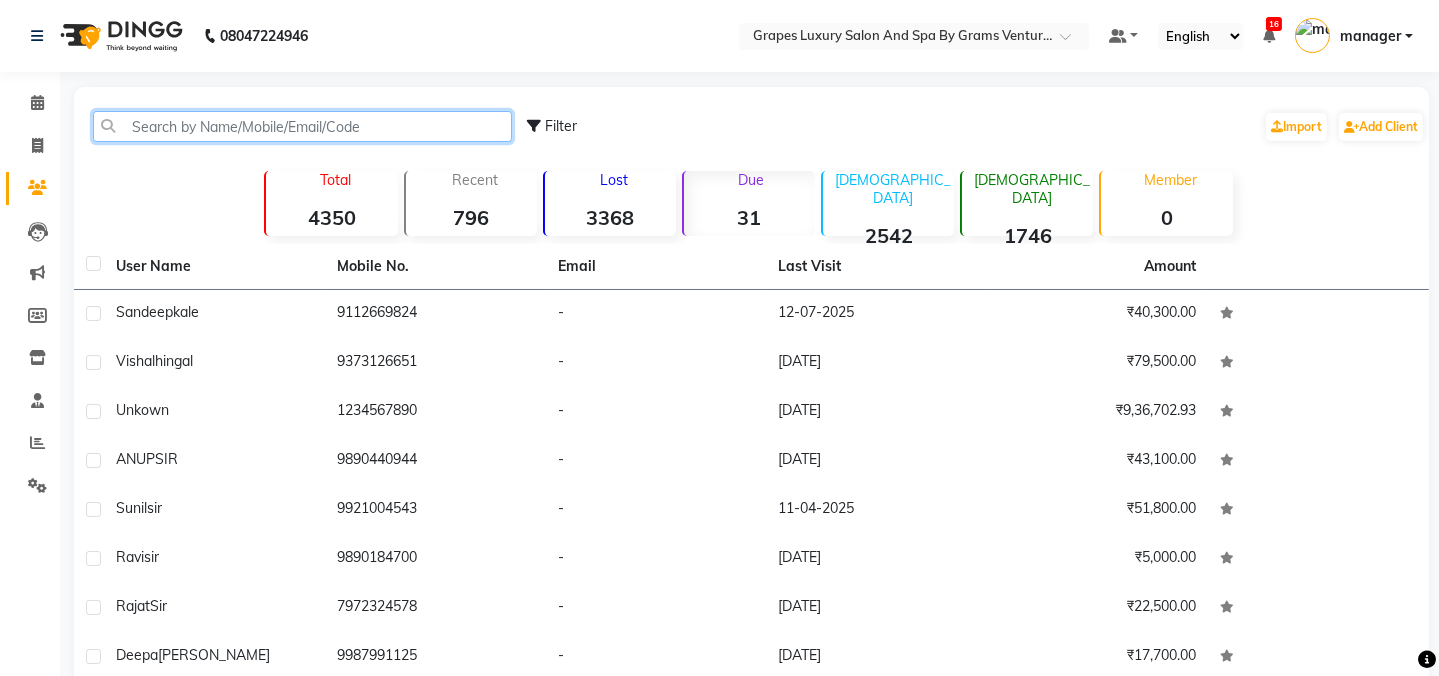 click 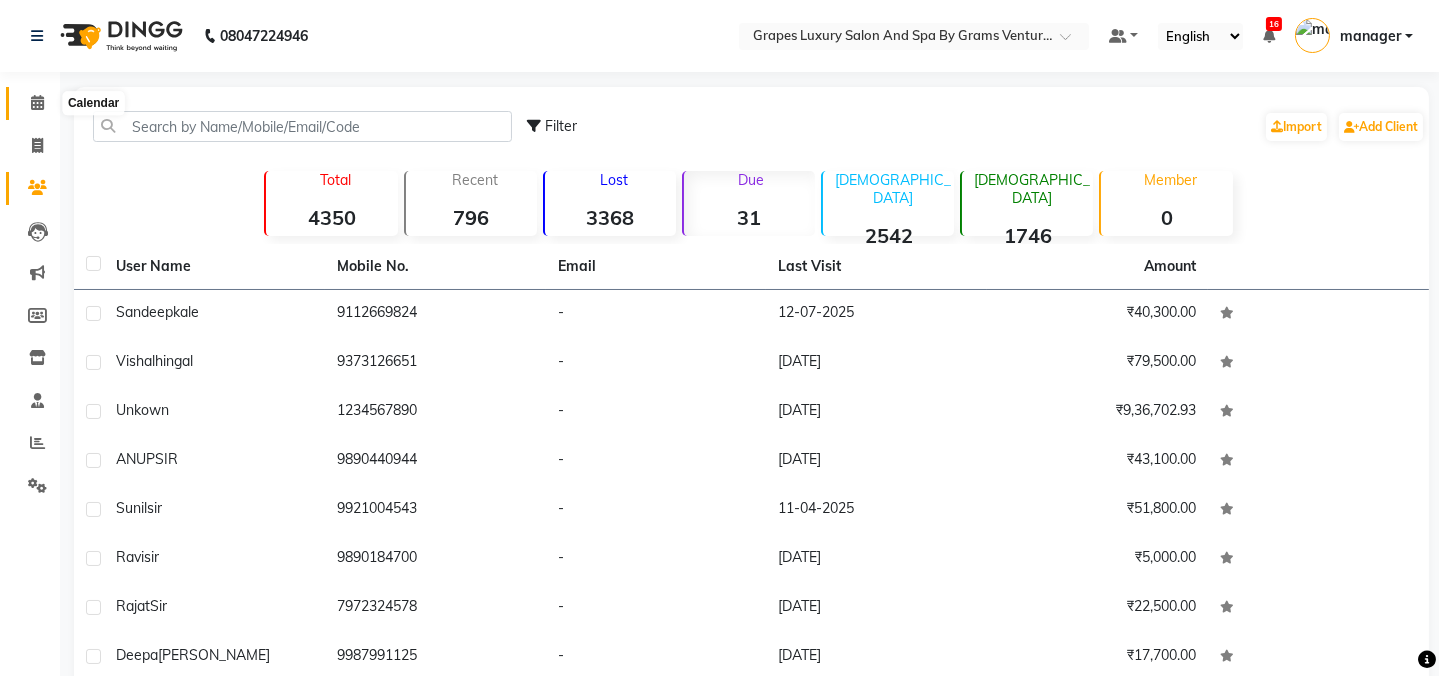click 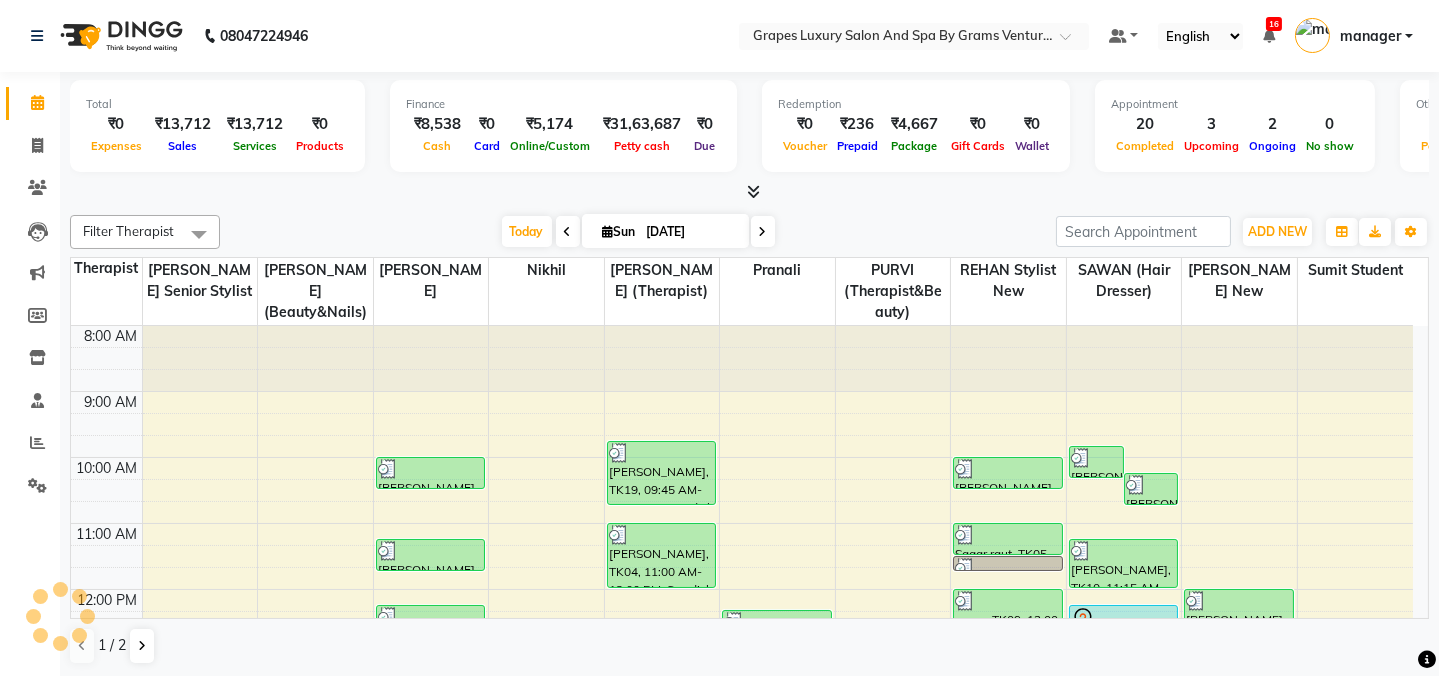 scroll, scrollTop: 0, scrollLeft: 0, axis: both 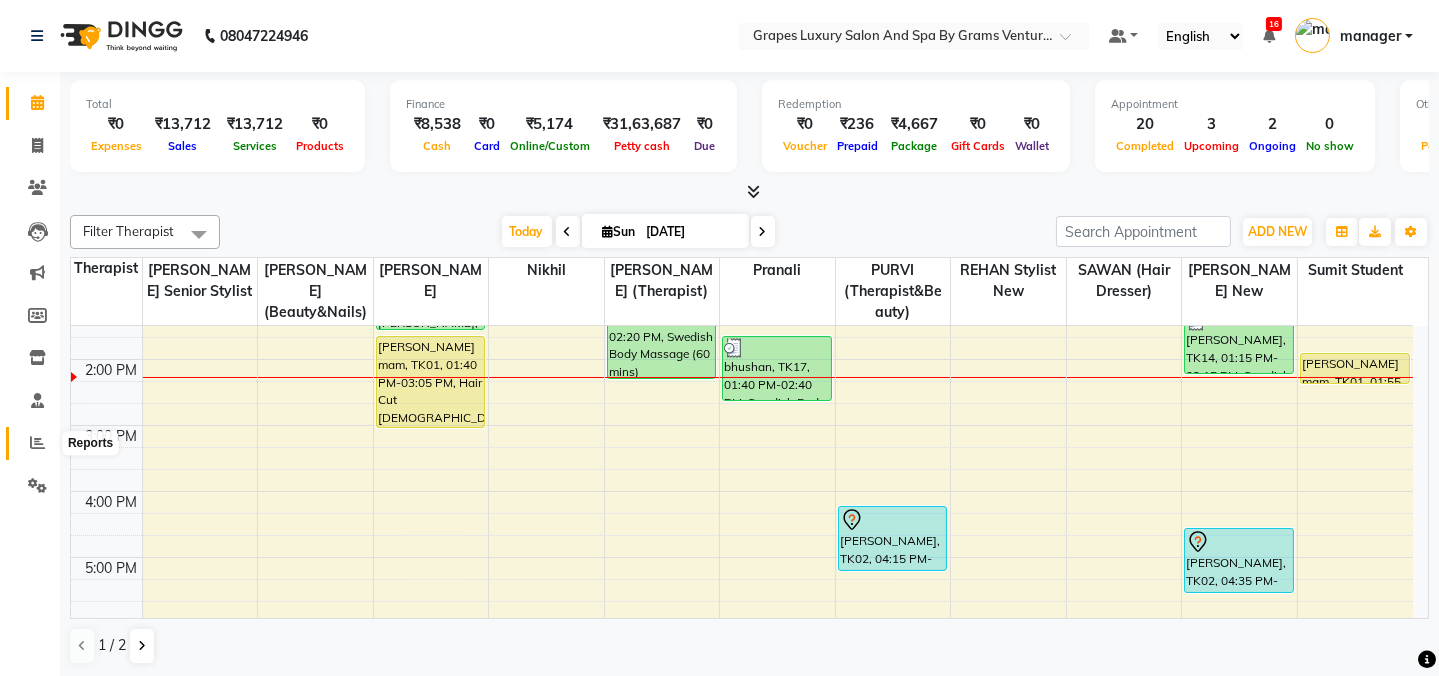 click 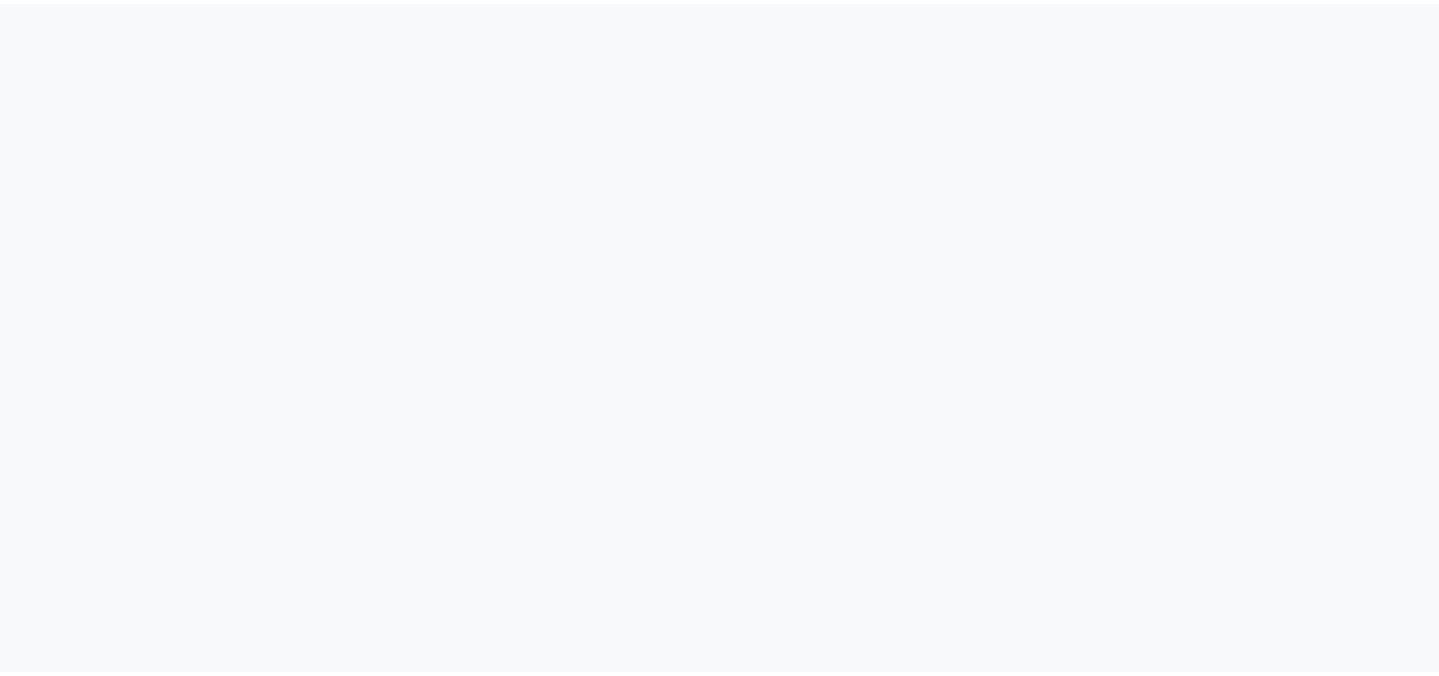scroll, scrollTop: 0, scrollLeft: 0, axis: both 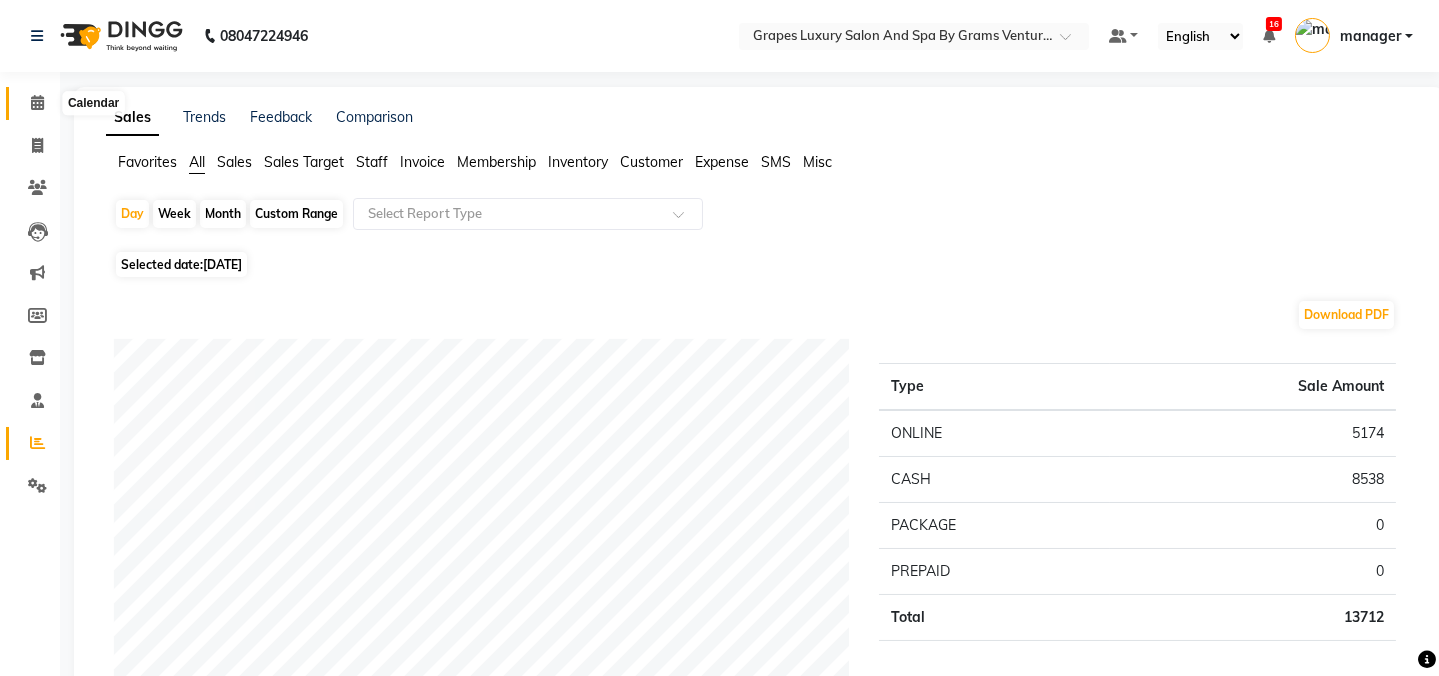 click 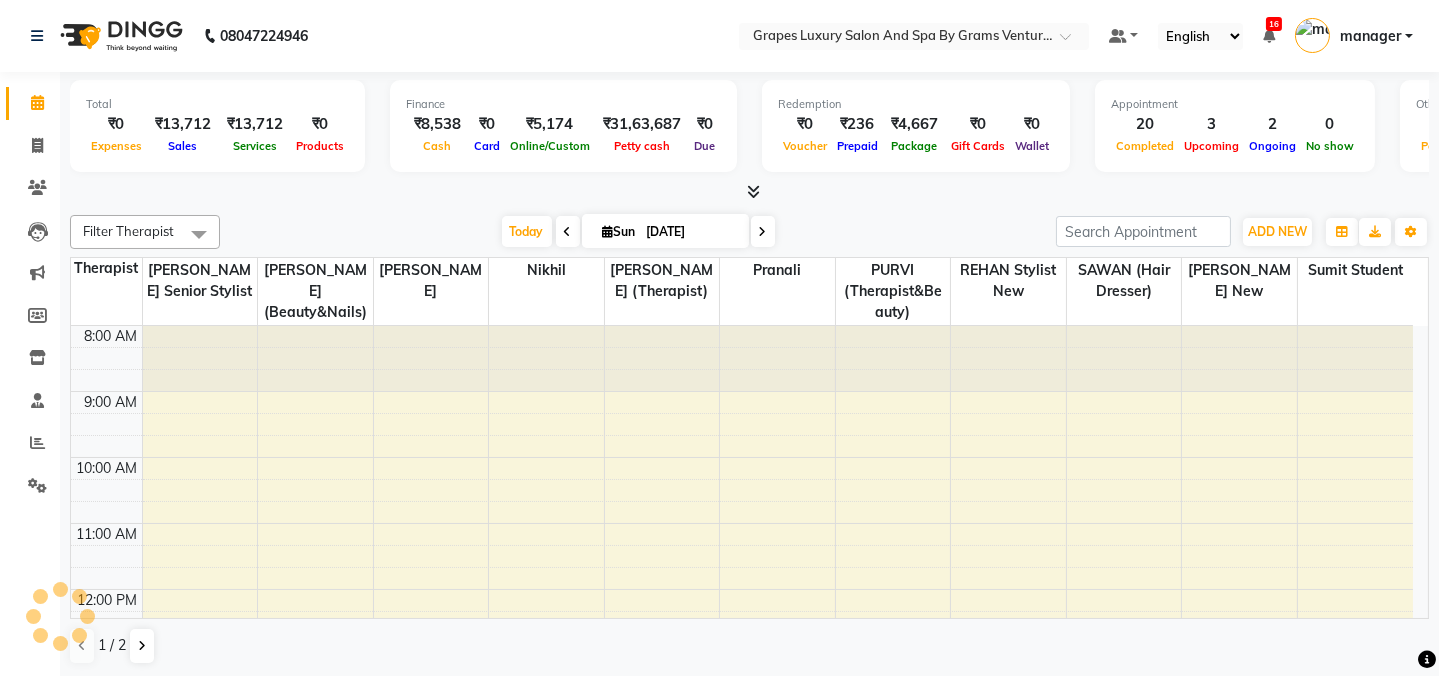 scroll, scrollTop: 0, scrollLeft: 0, axis: both 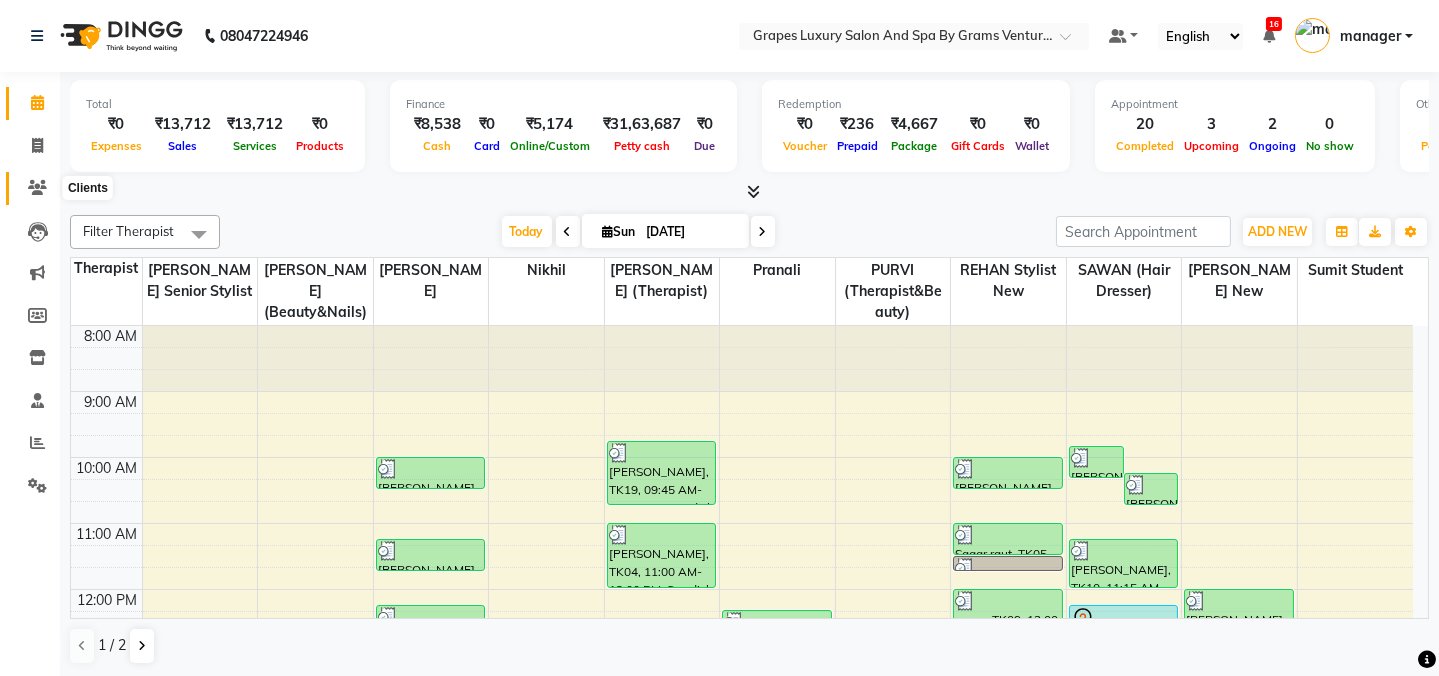 click 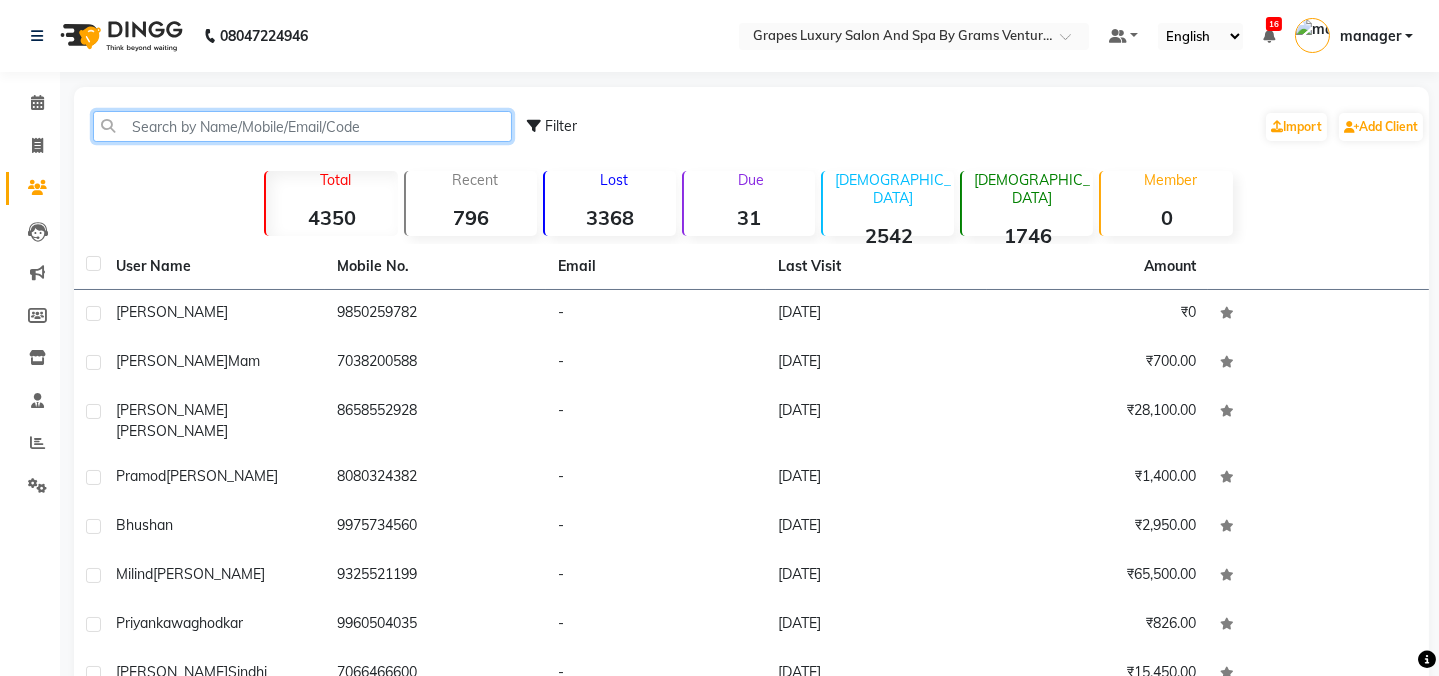 click 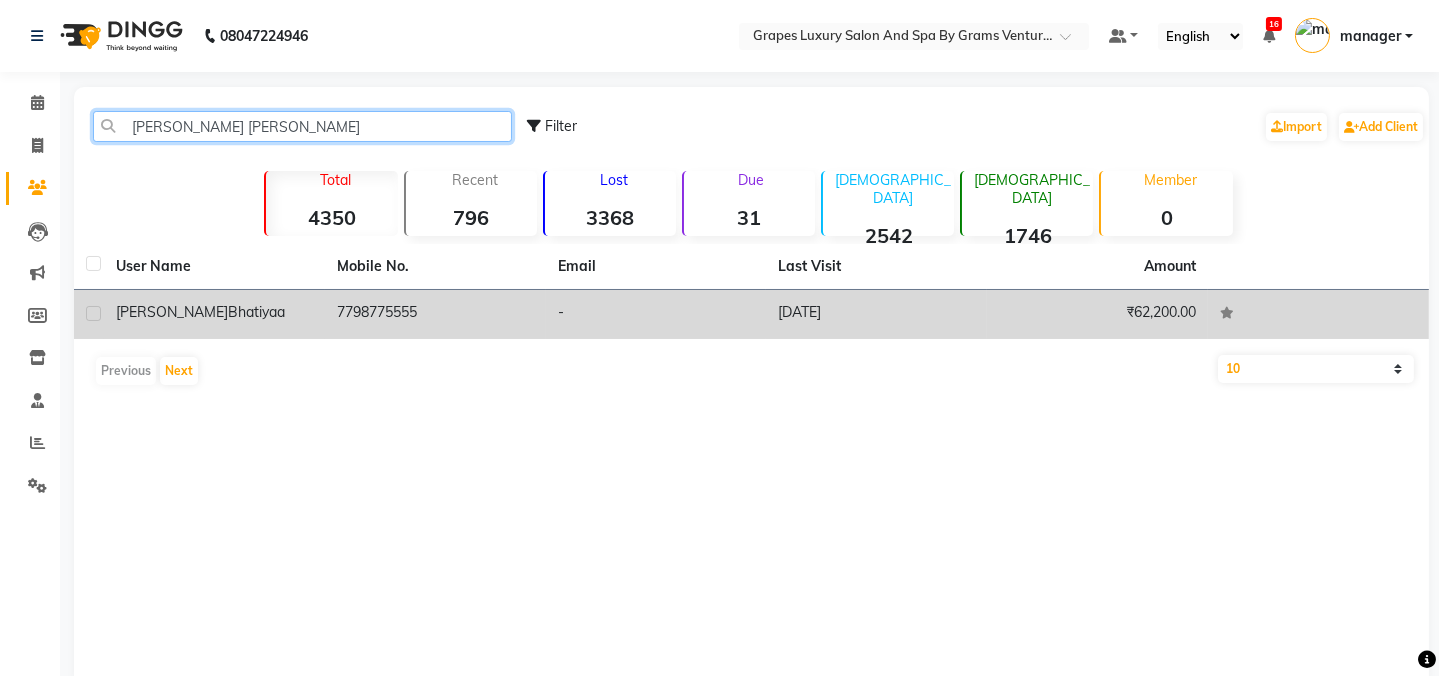 type on "sonu bh" 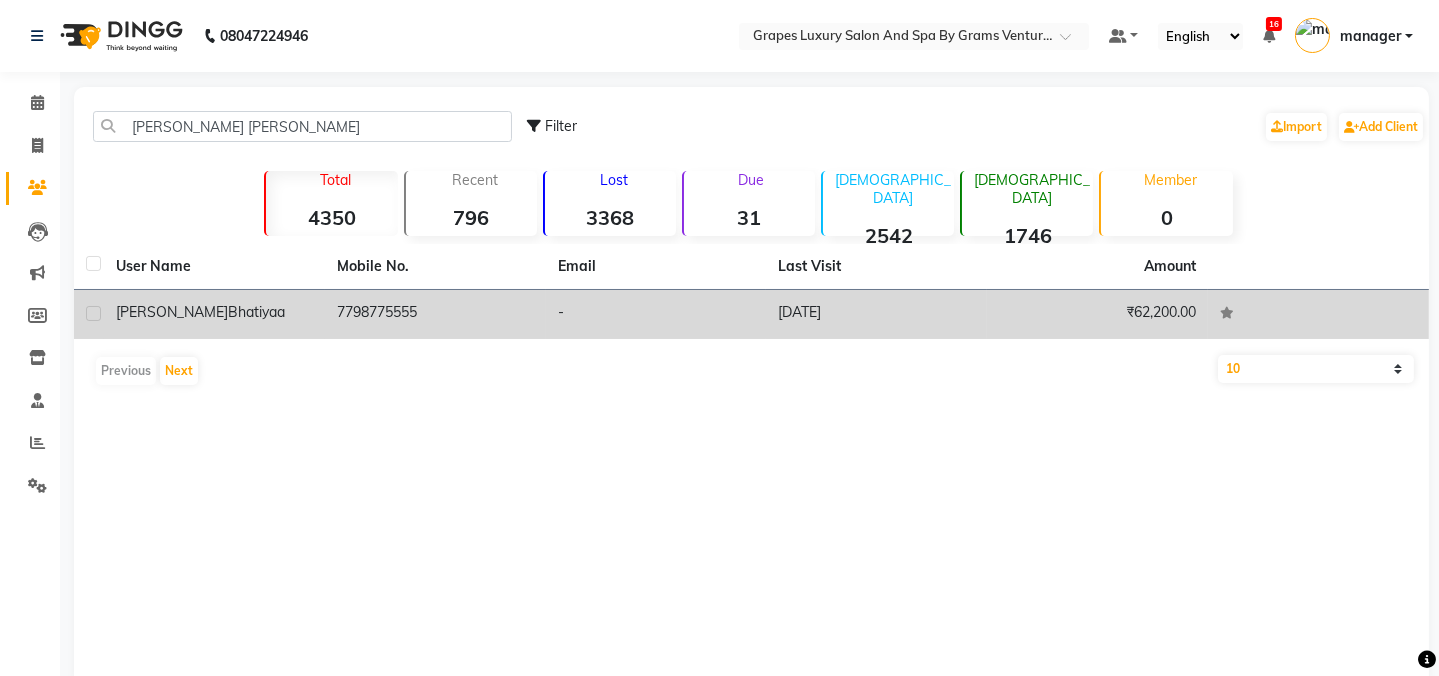 click on "bhatiyaa" 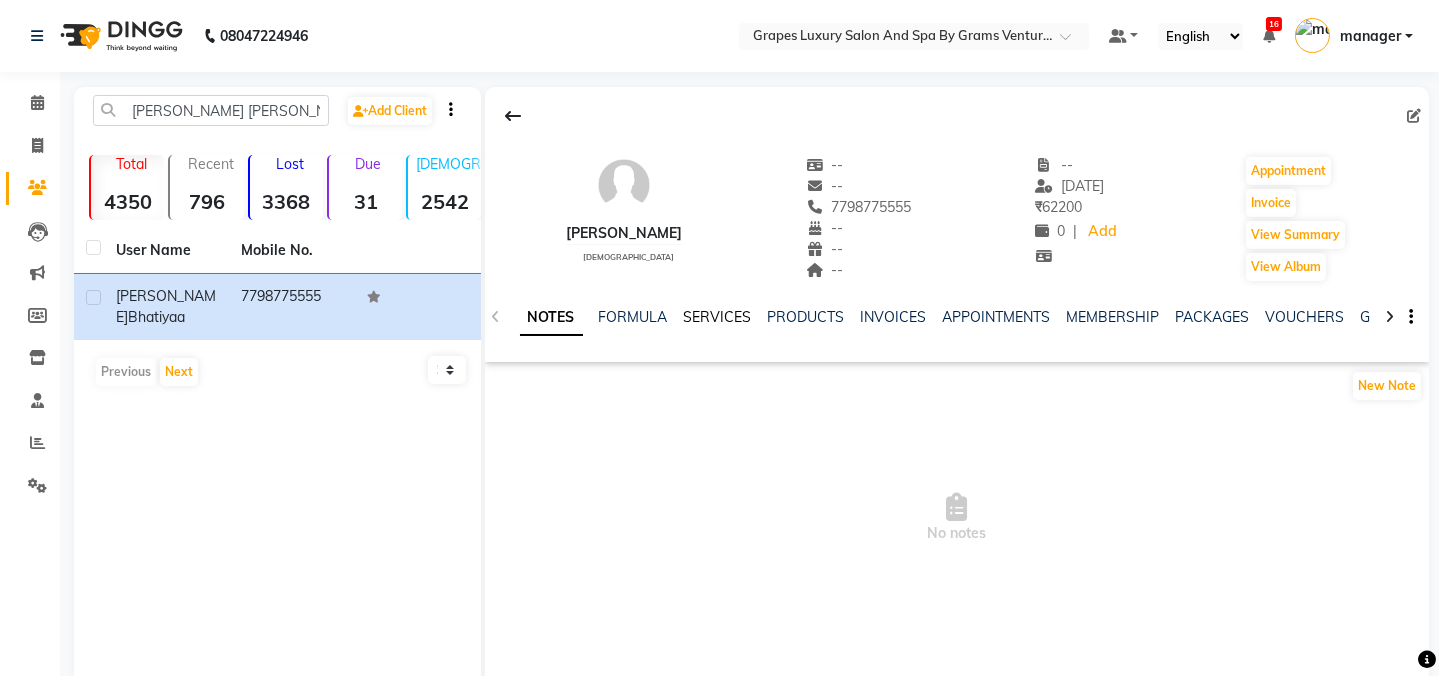 click on "SERVICES" 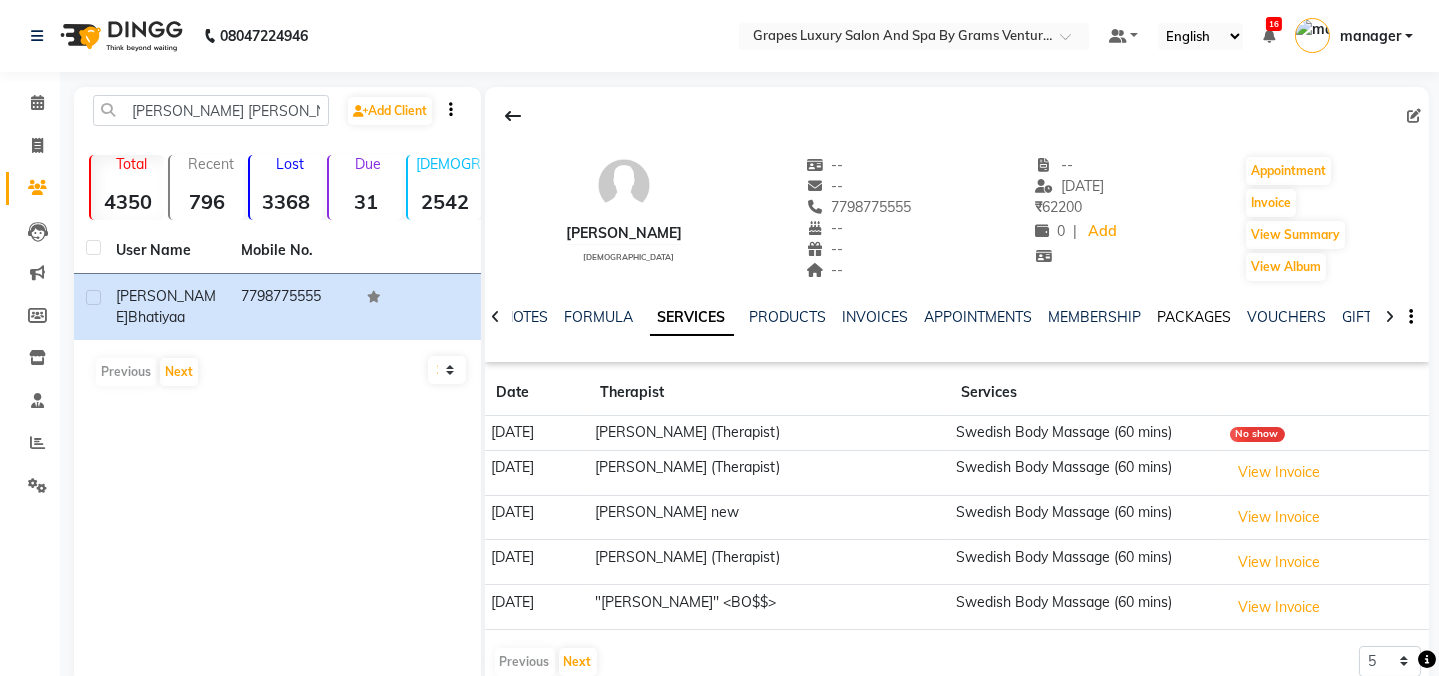 click on "PACKAGES" 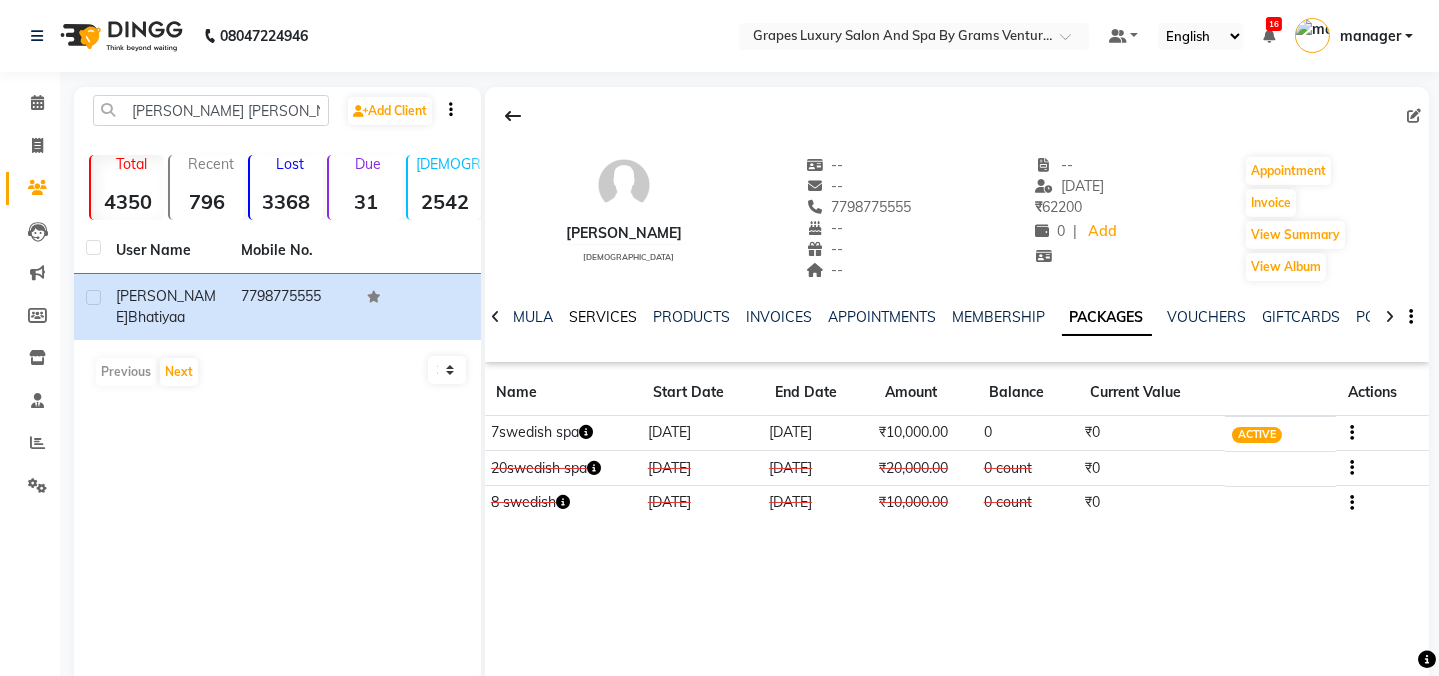 click on "SERVICES" 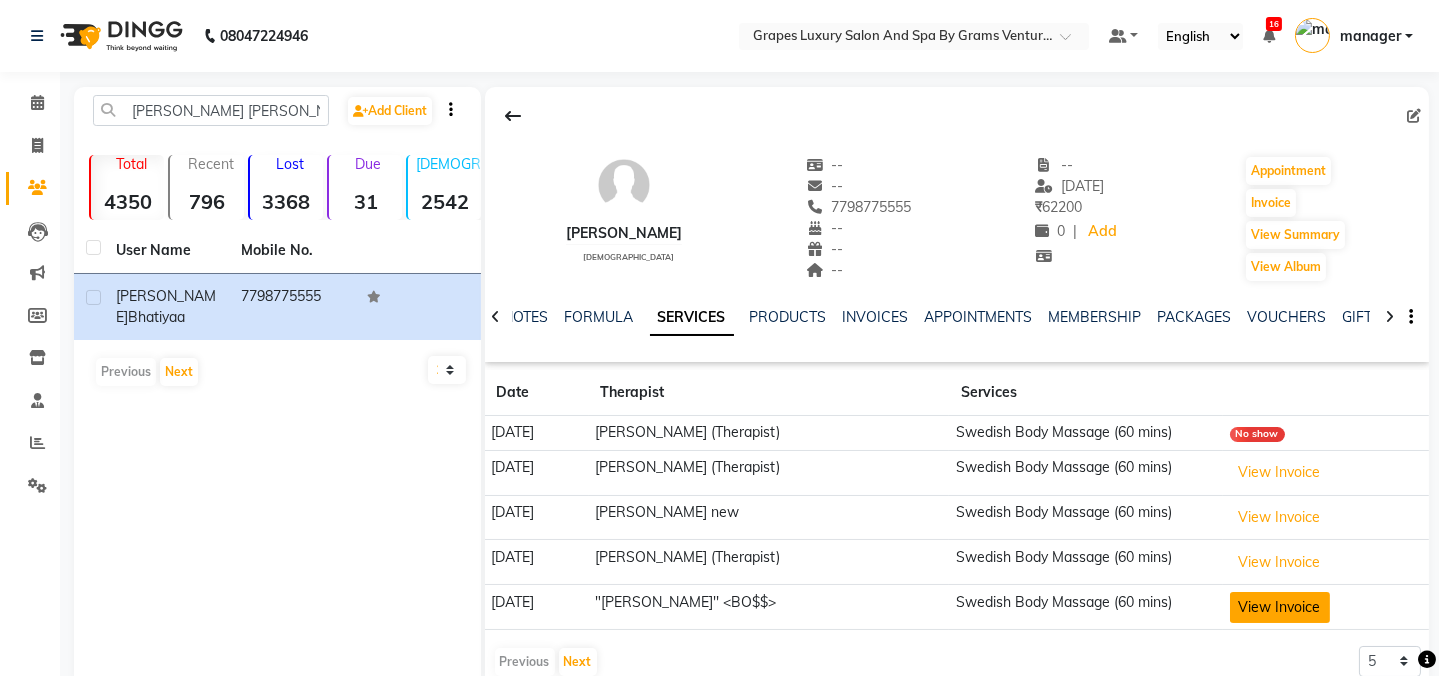 click on "View Invoice" 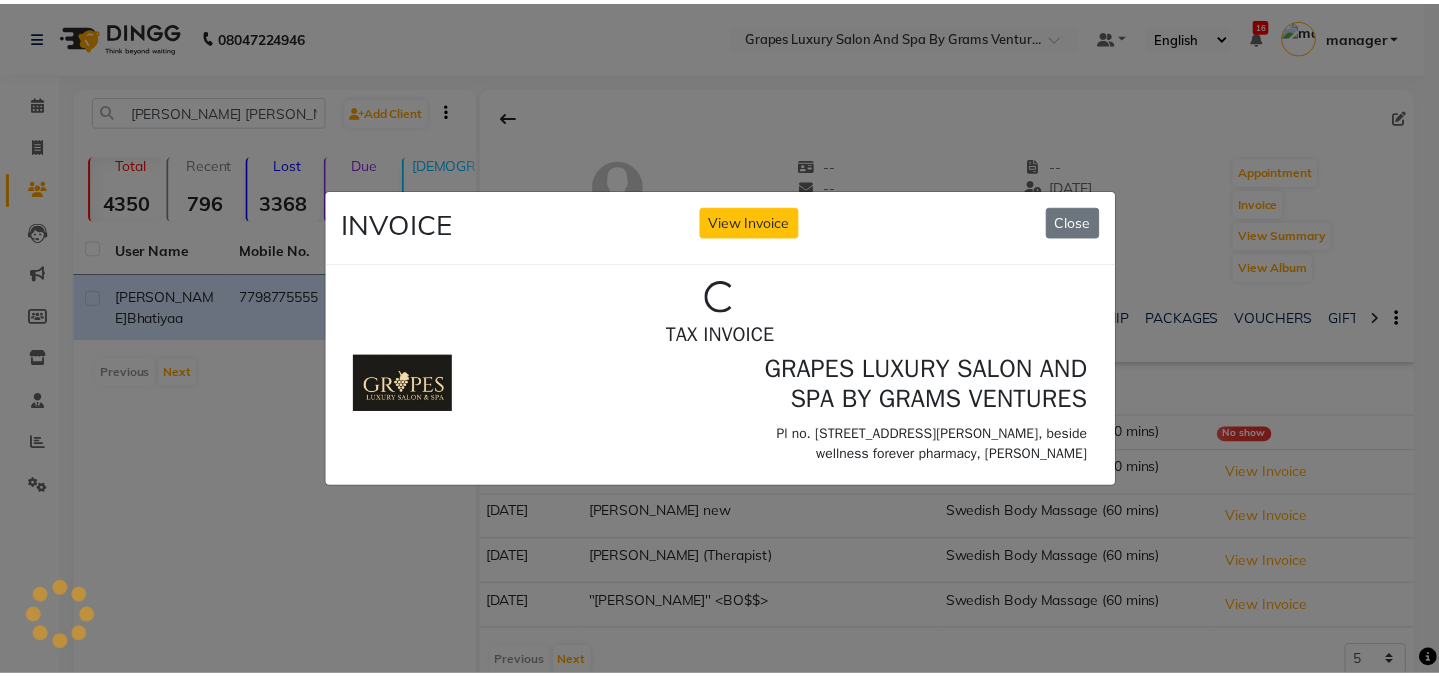 scroll, scrollTop: 0, scrollLeft: 0, axis: both 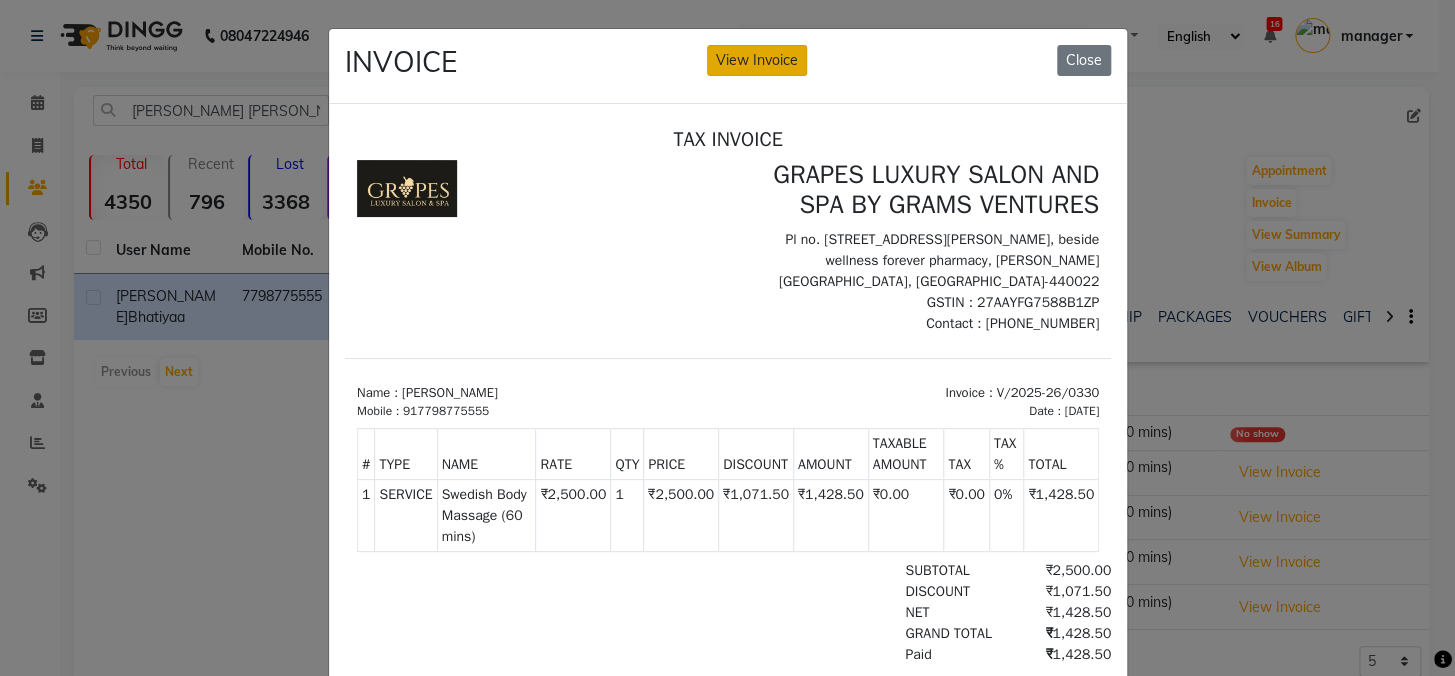 click on "View Invoice" 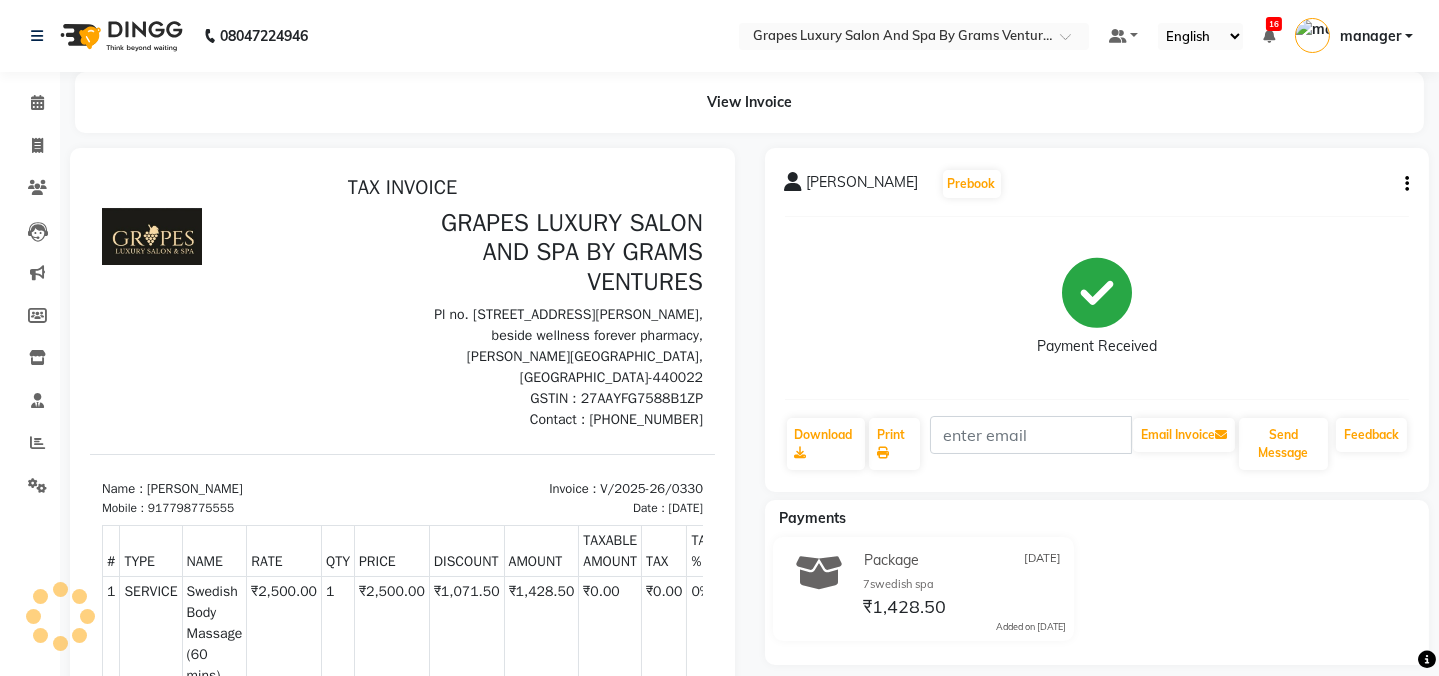 scroll, scrollTop: 0, scrollLeft: 0, axis: both 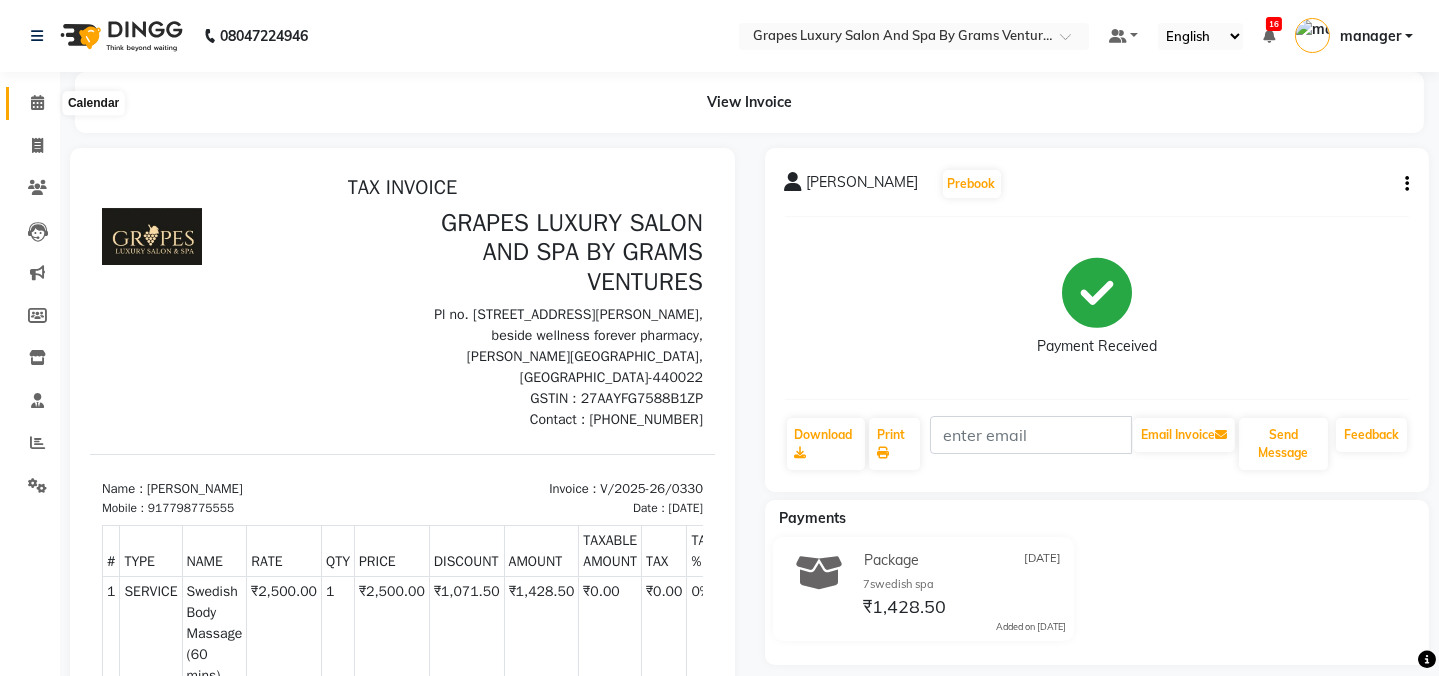 click 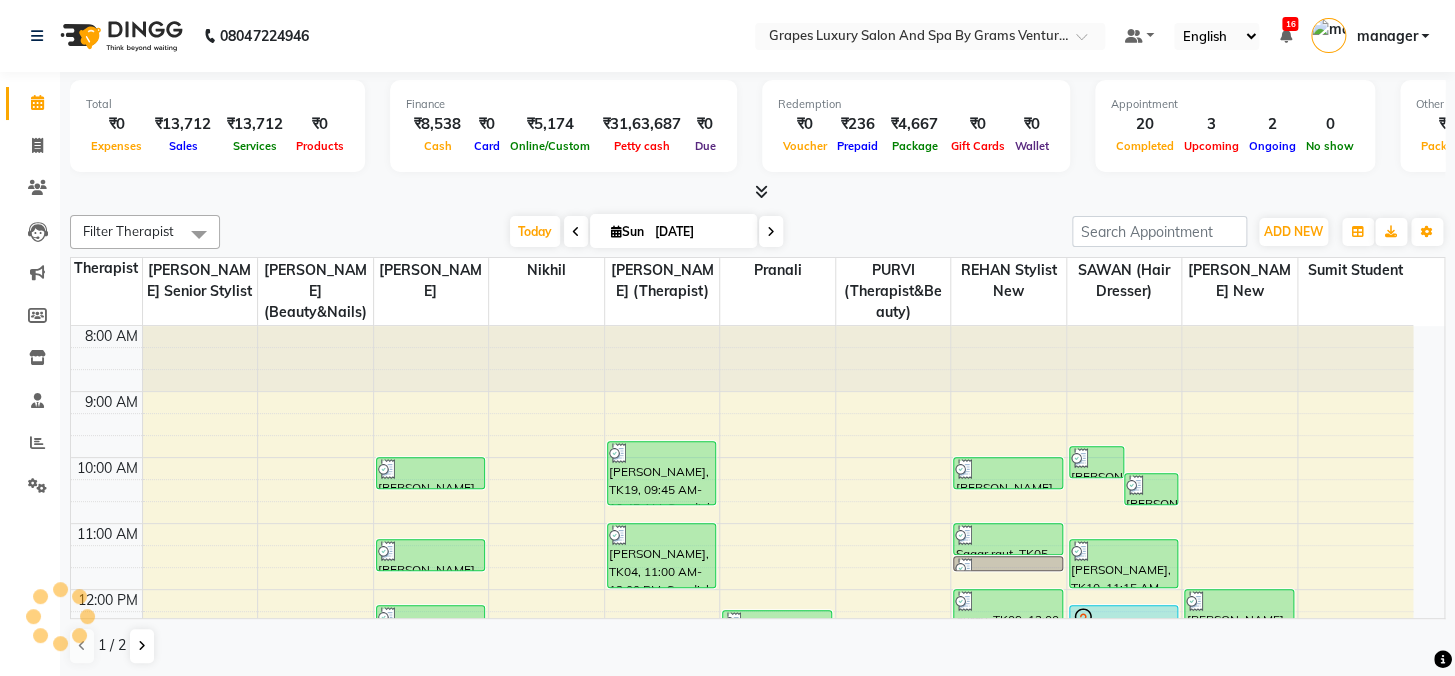 scroll, scrollTop: 0, scrollLeft: 0, axis: both 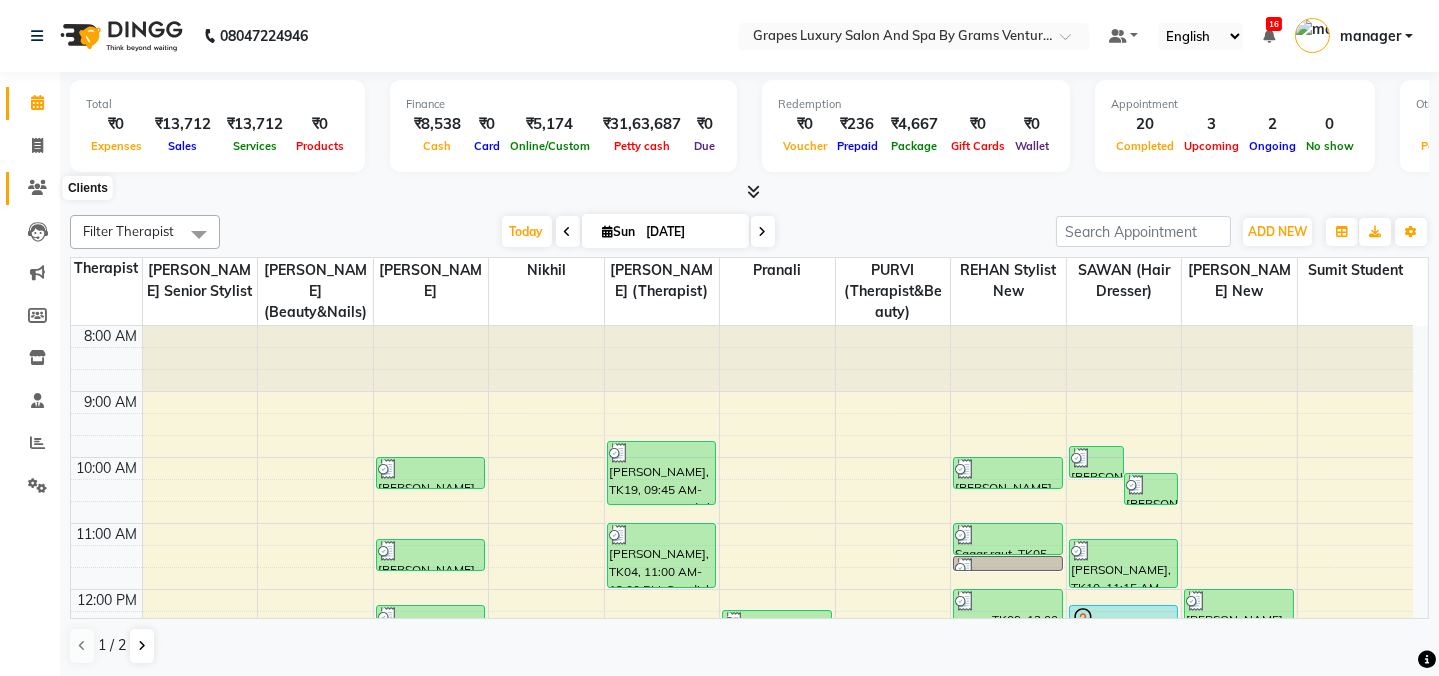 click 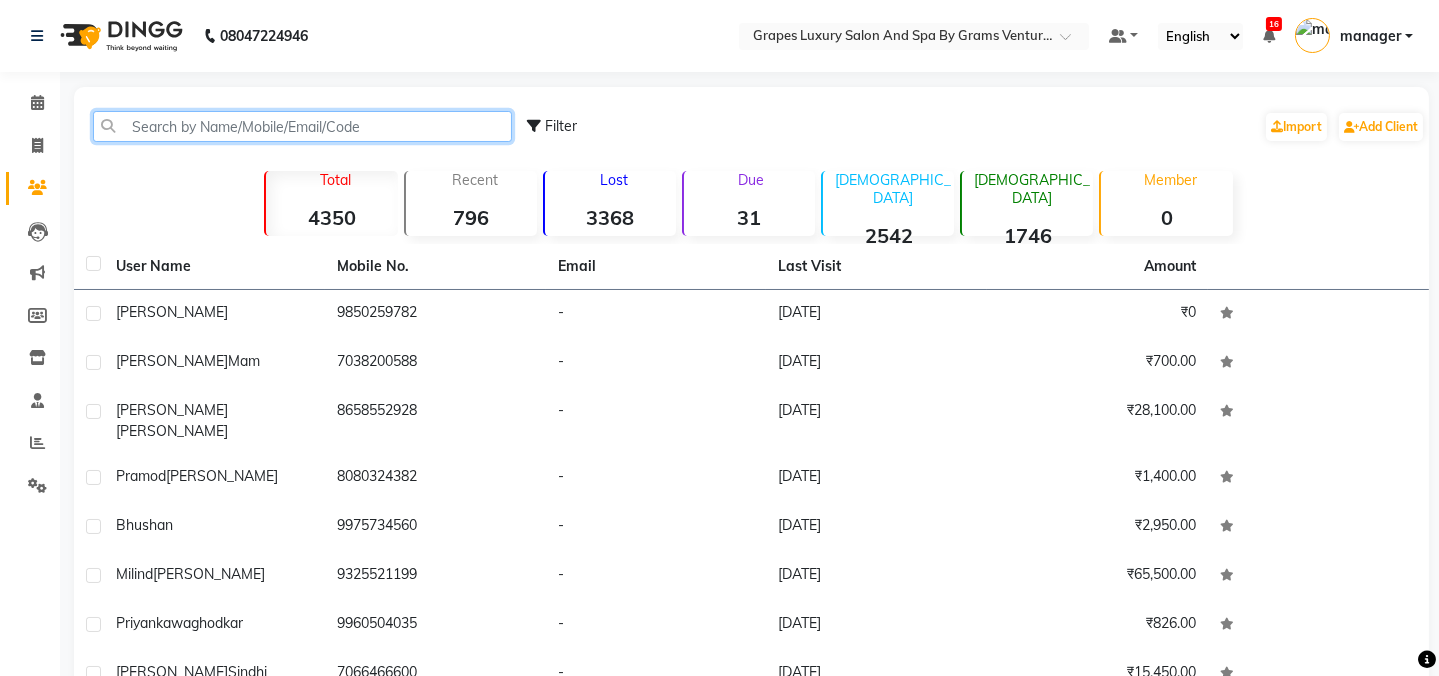 click 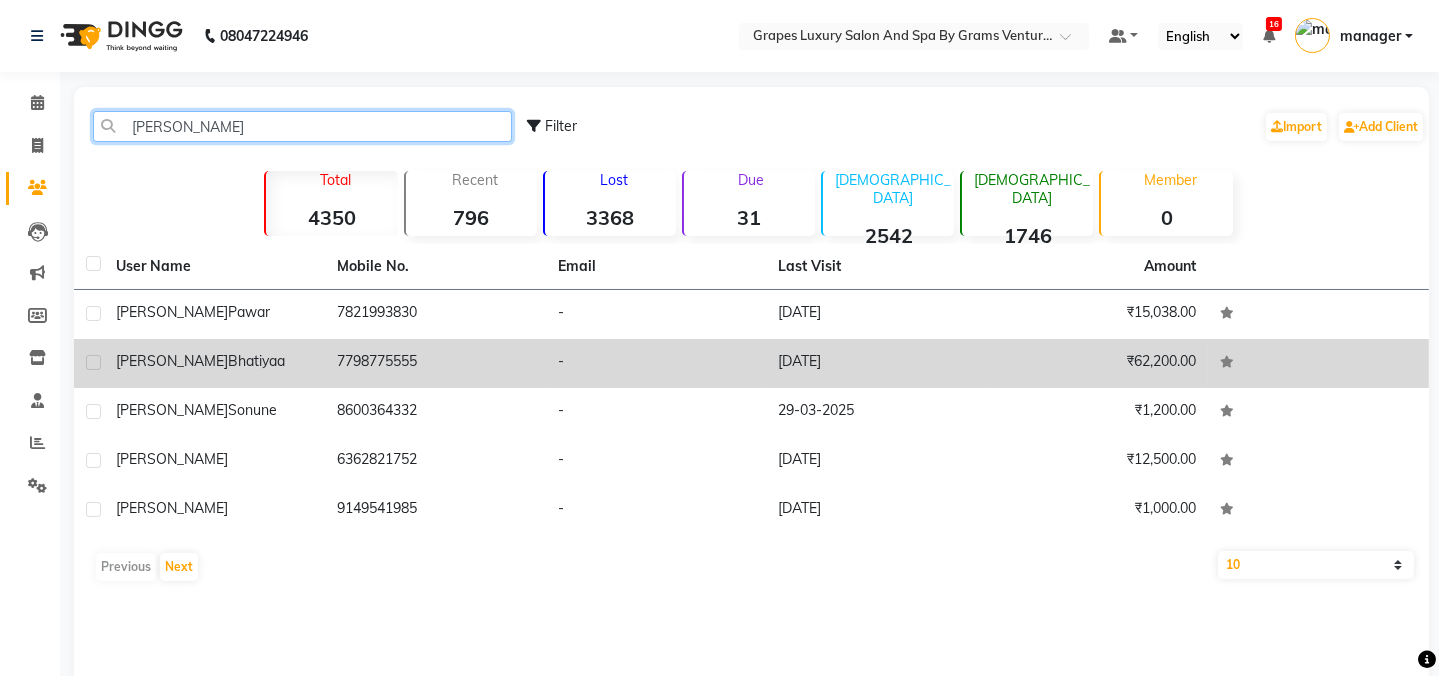 type on "[PERSON_NAME]" 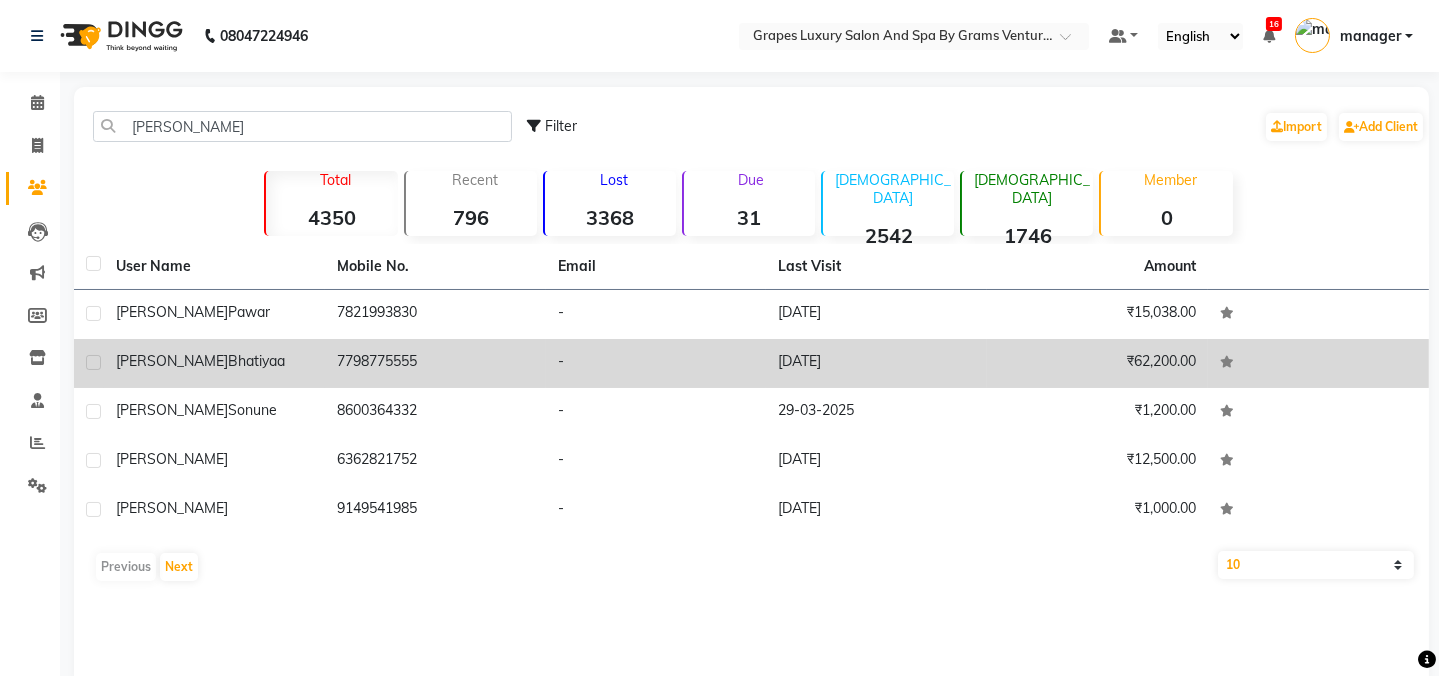 click on "bhatiyaa" 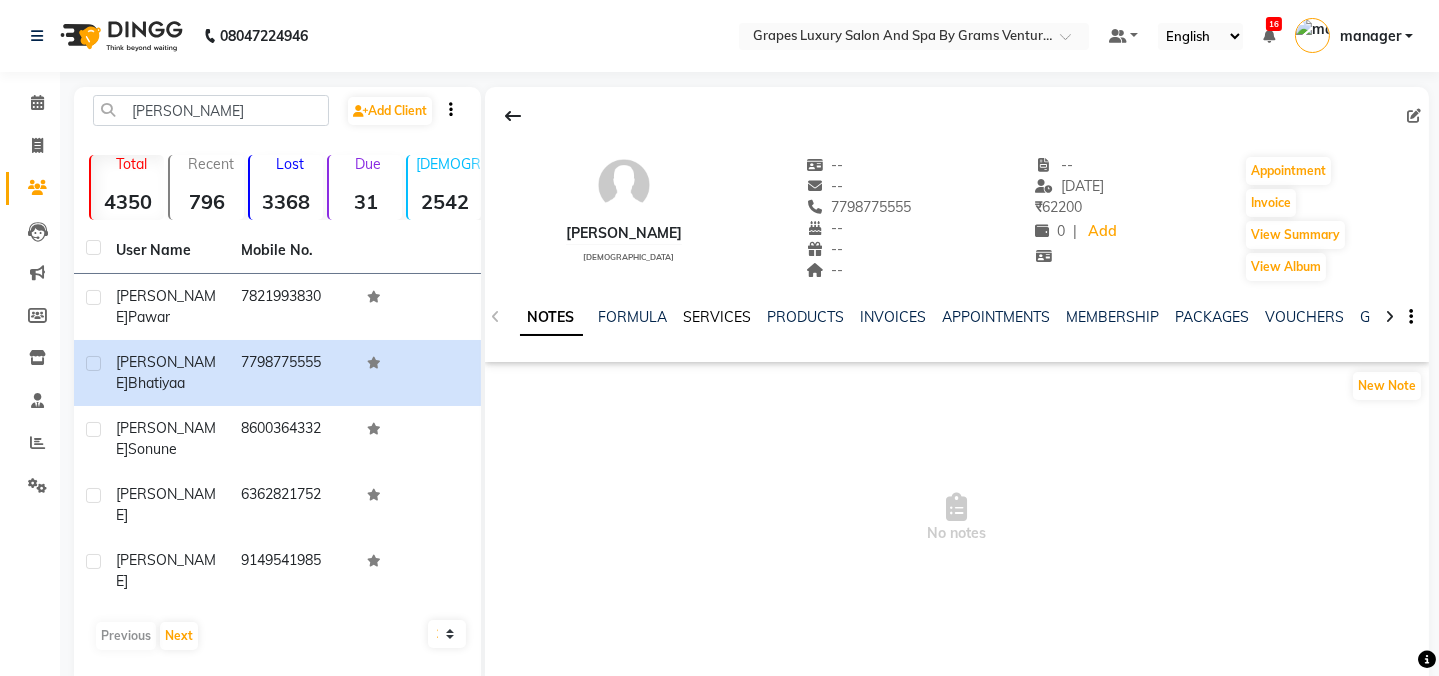 click on "SERVICES" 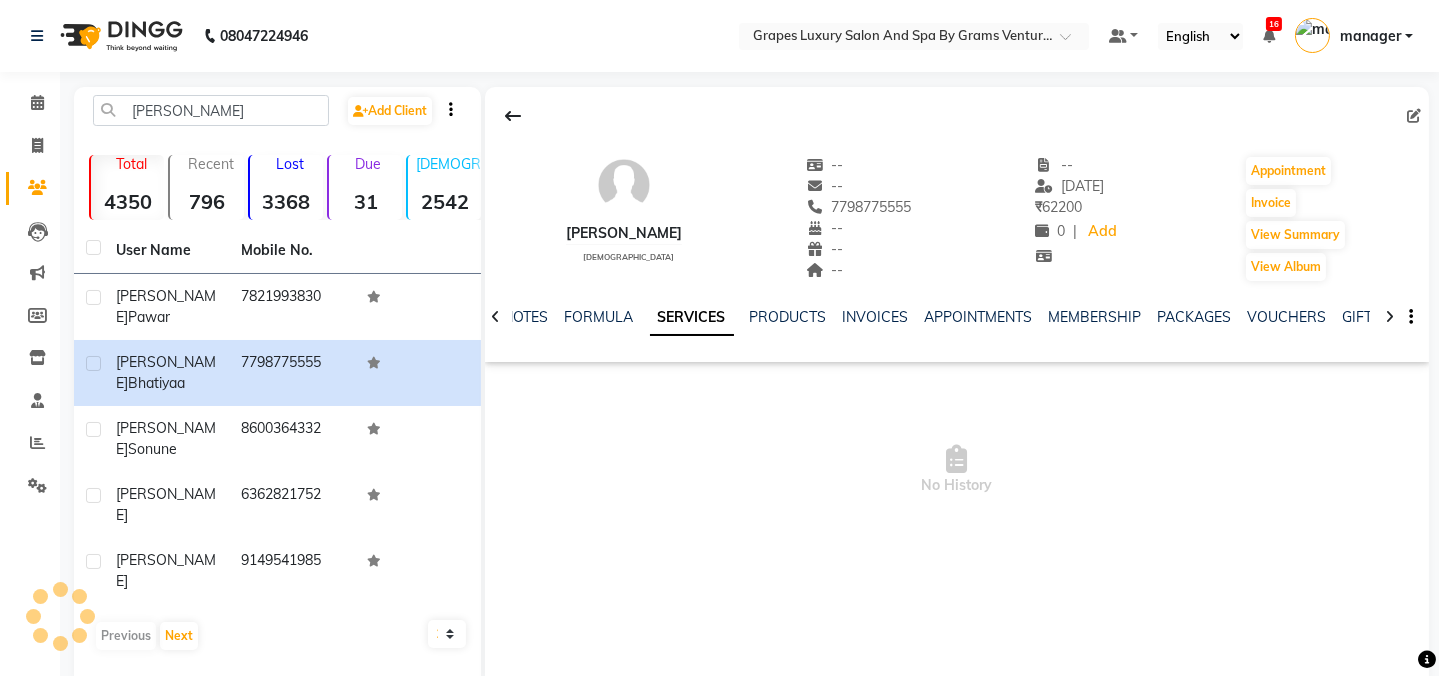 click on "SERVICES" 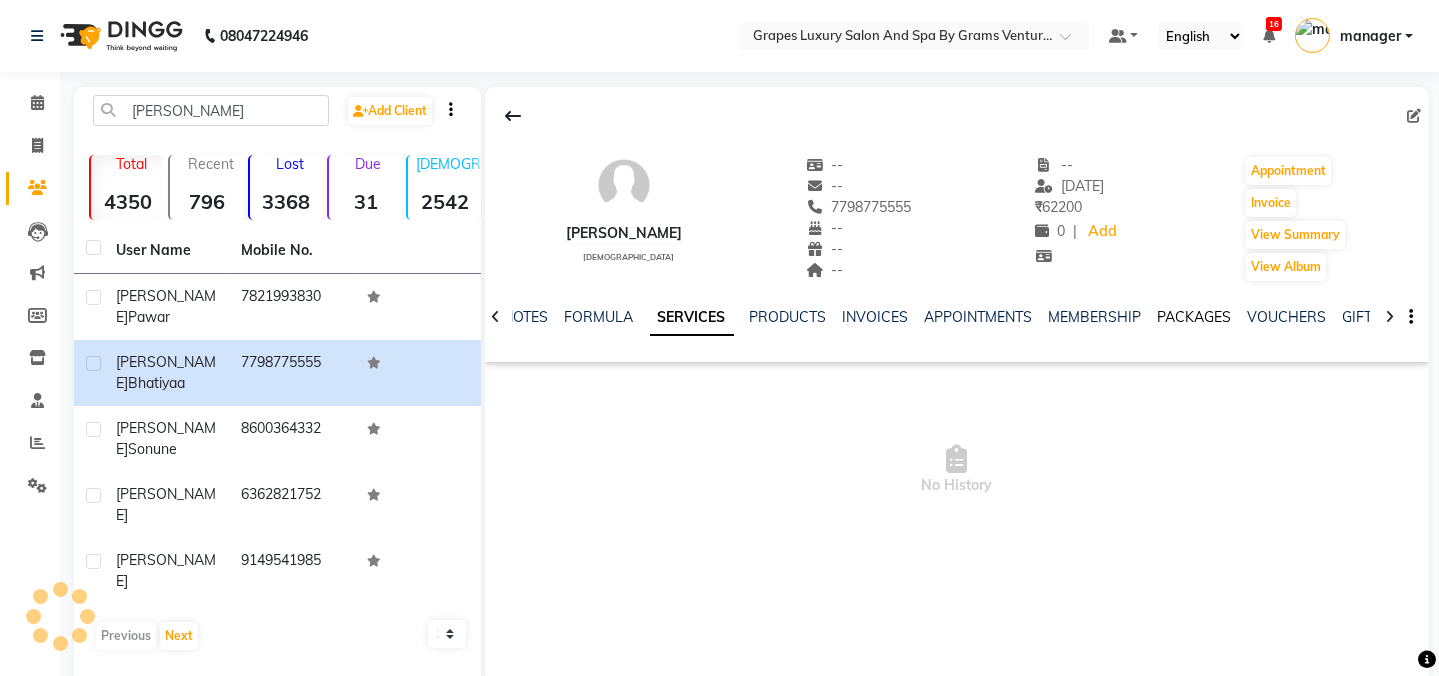 click on "PACKAGES" 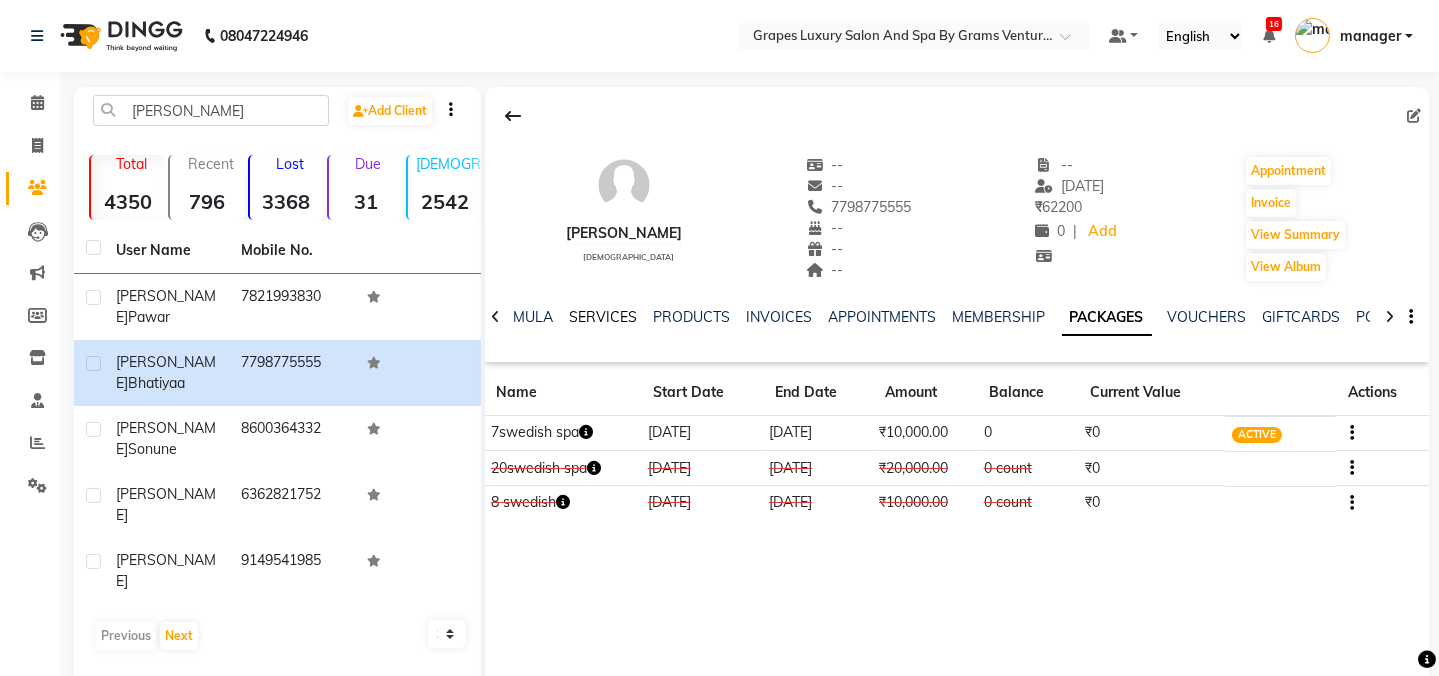 click on "SERVICES" 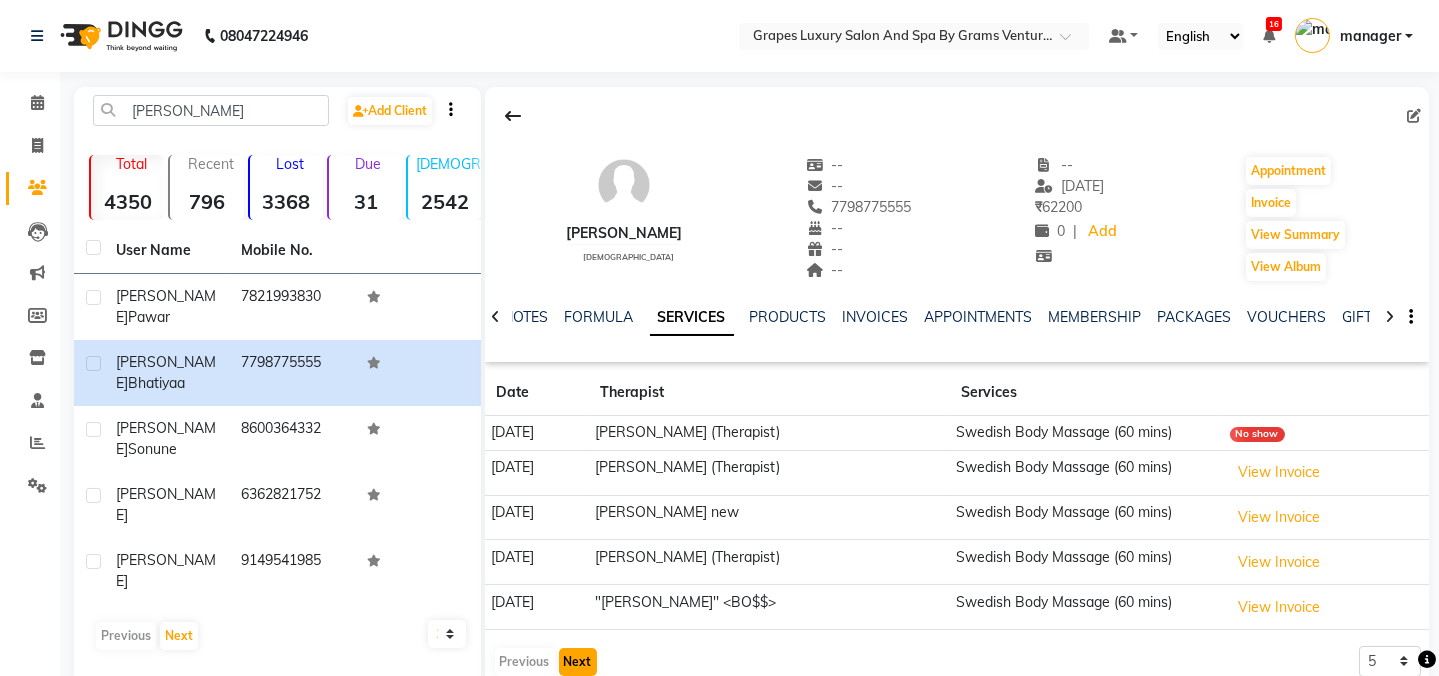 click on "Next" 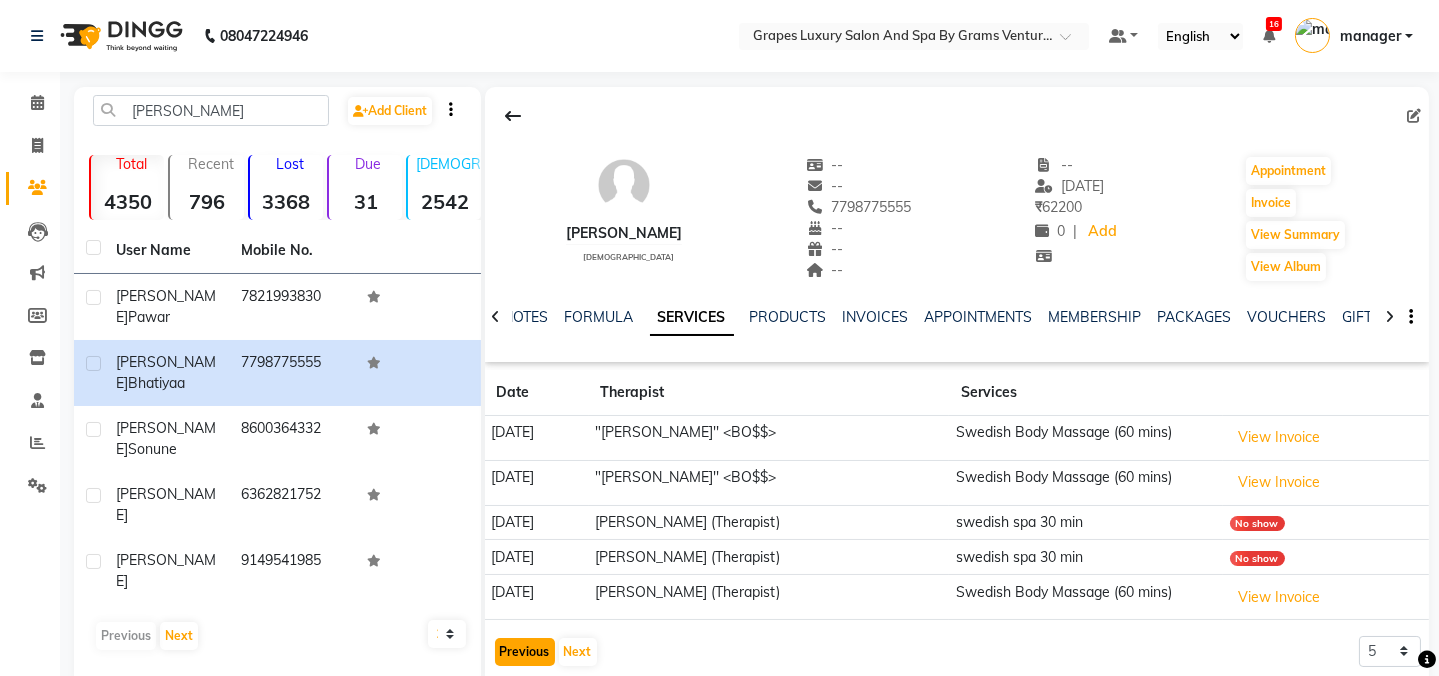 click on "Previous" 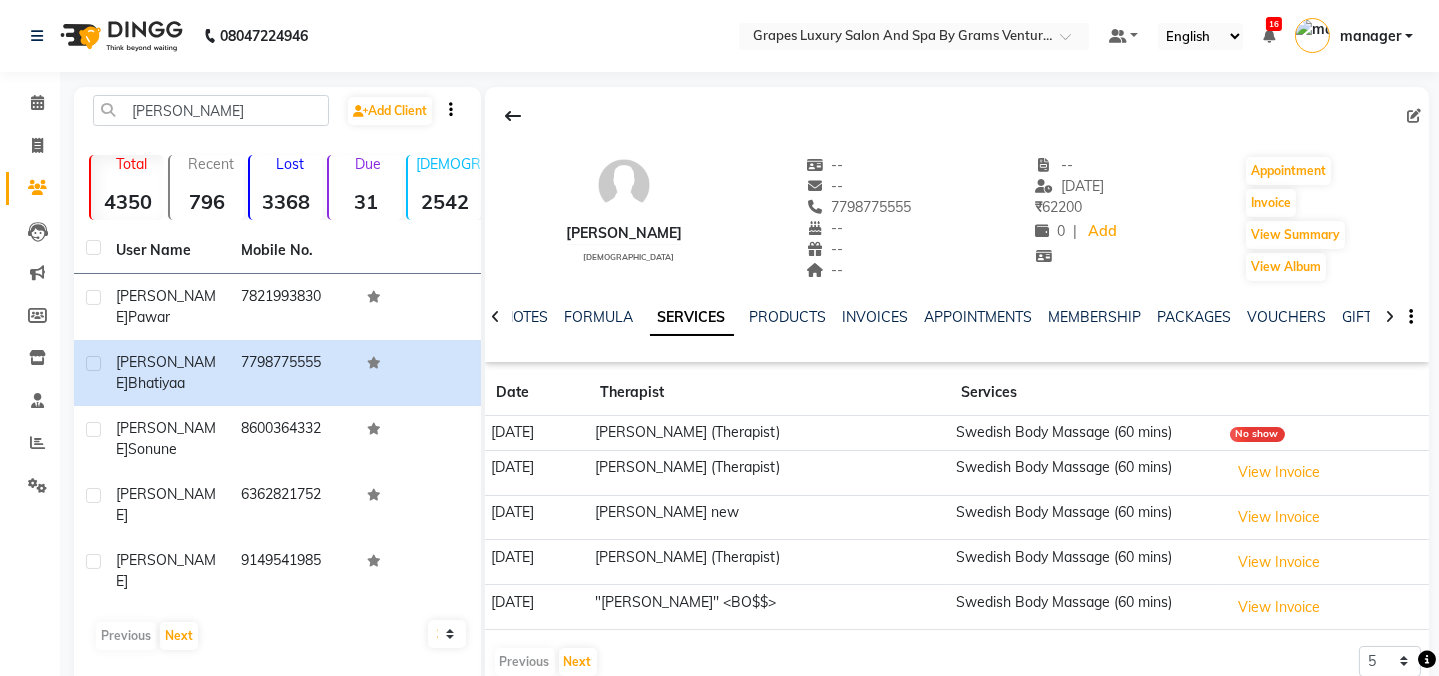 click on "Previous   Next" 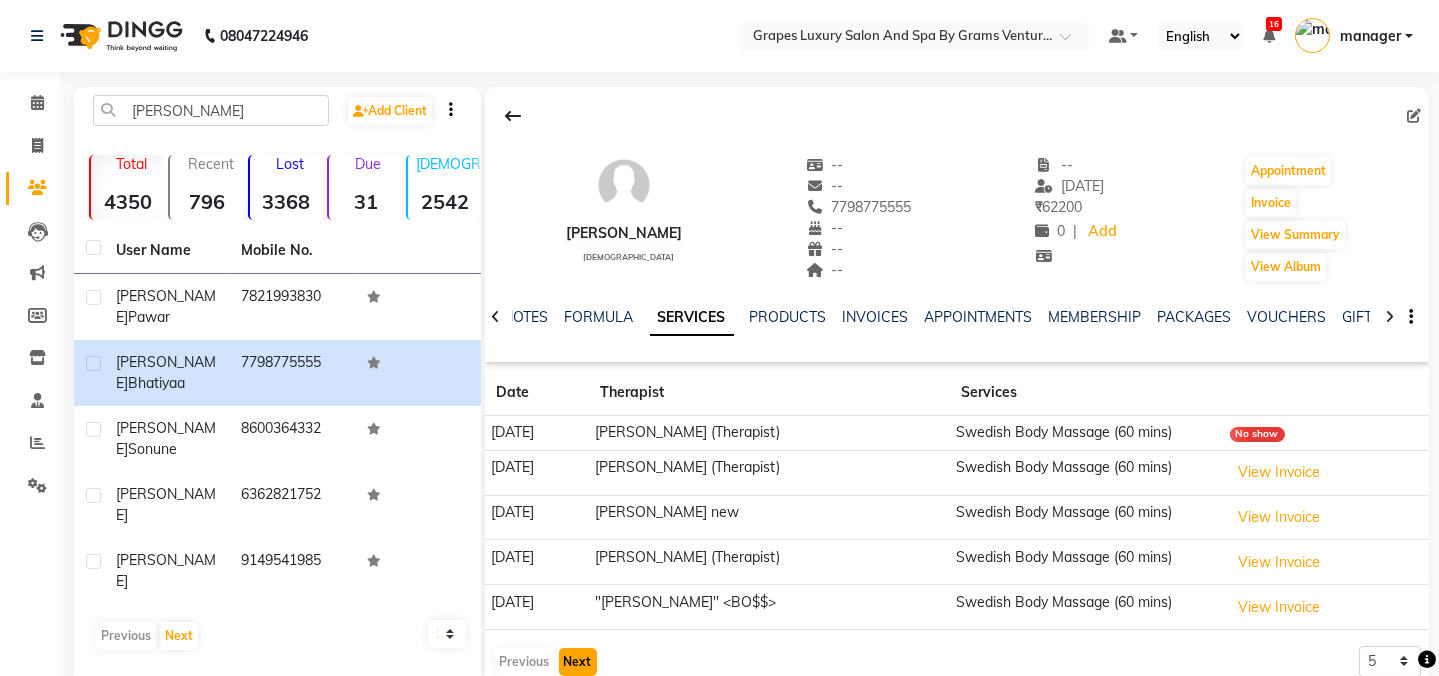 click on "Next" 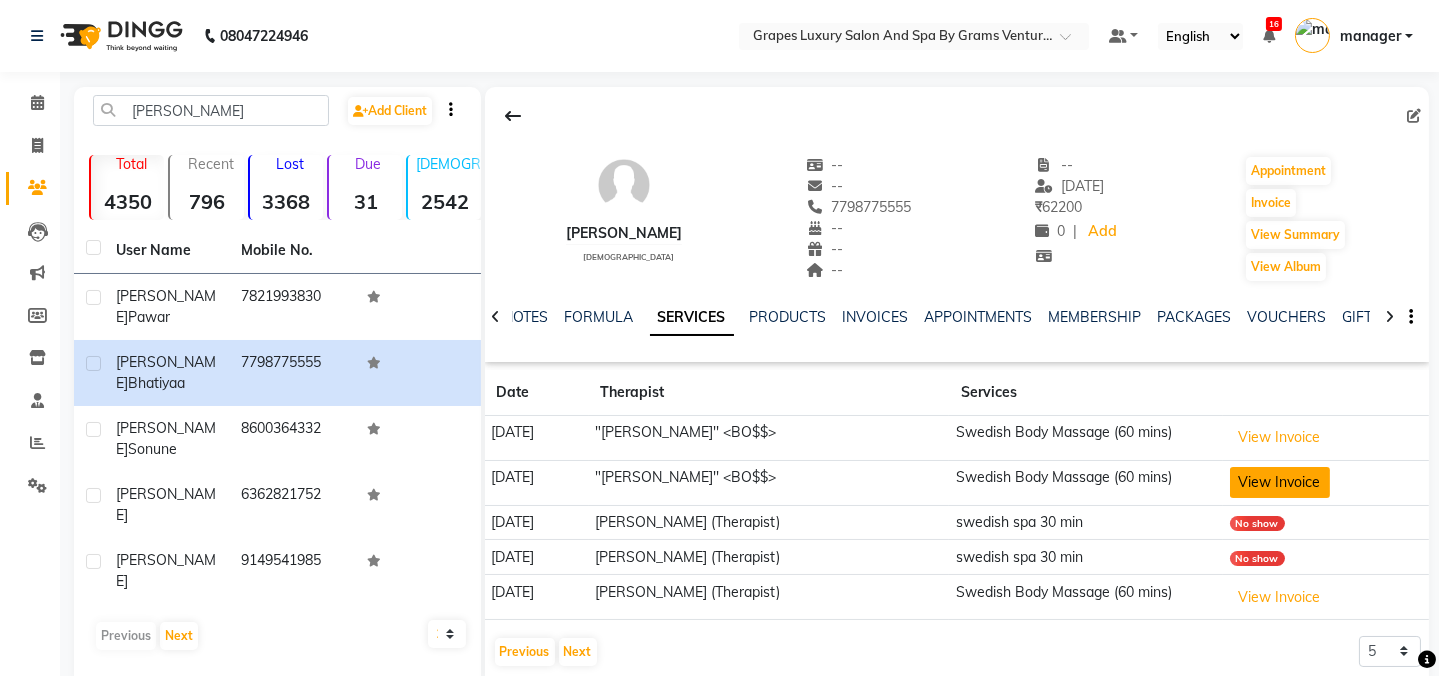 click on "View Invoice" 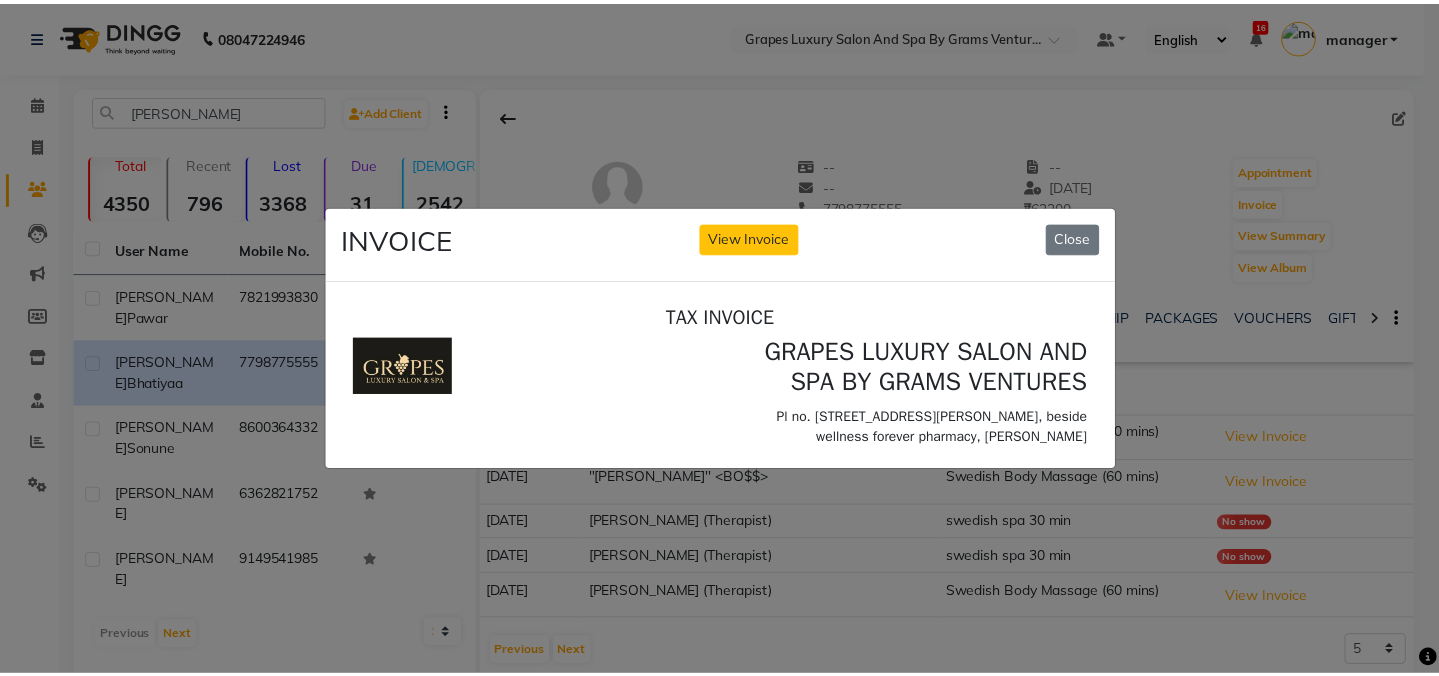 scroll, scrollTop: 0, scrollLeft: 0, axis: both 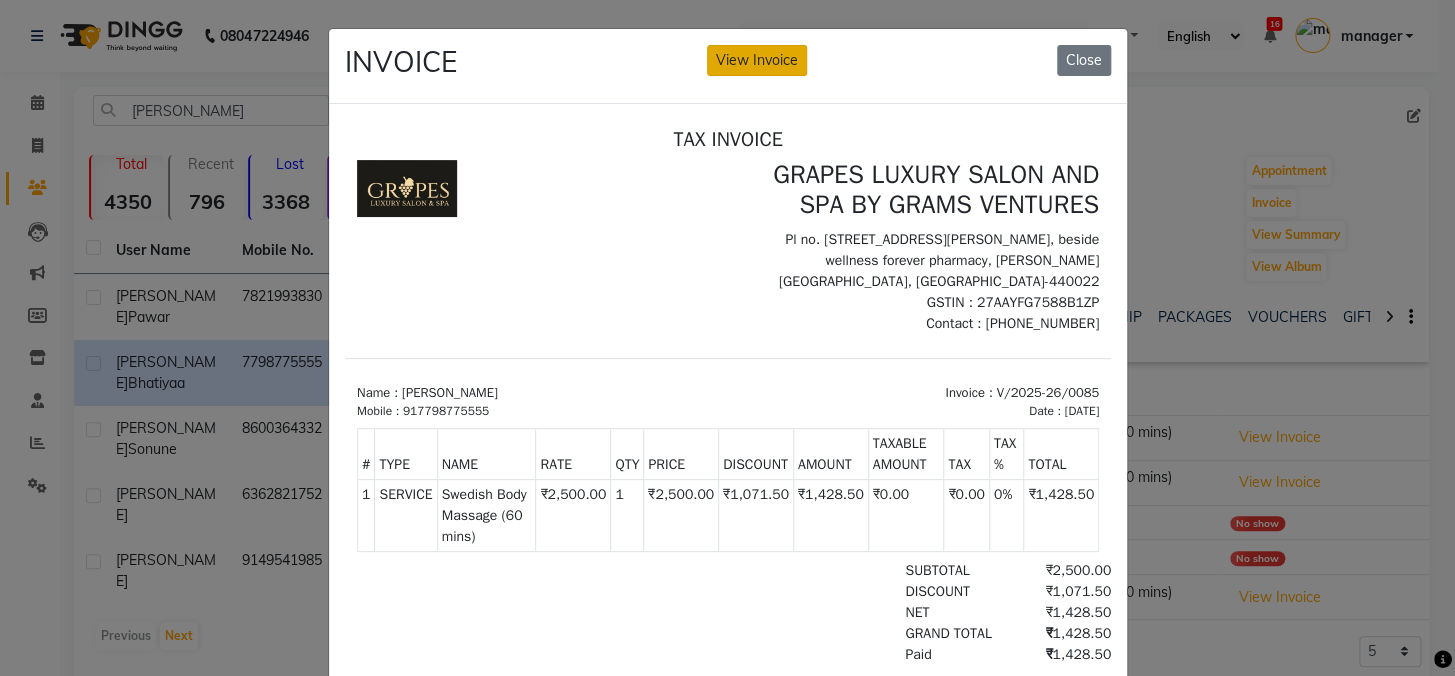 click on "View Invoice" 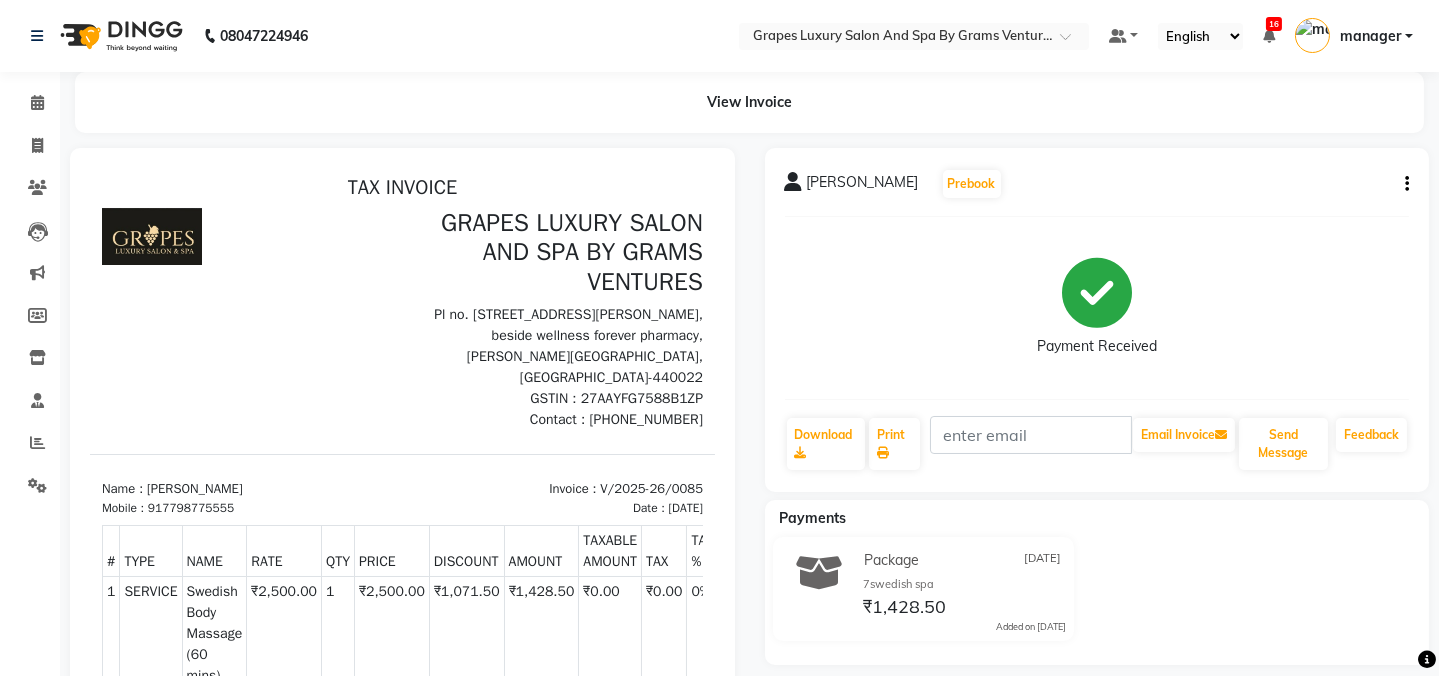 scroll, scrollTop: 0, scrollLeft: 0, axis: both 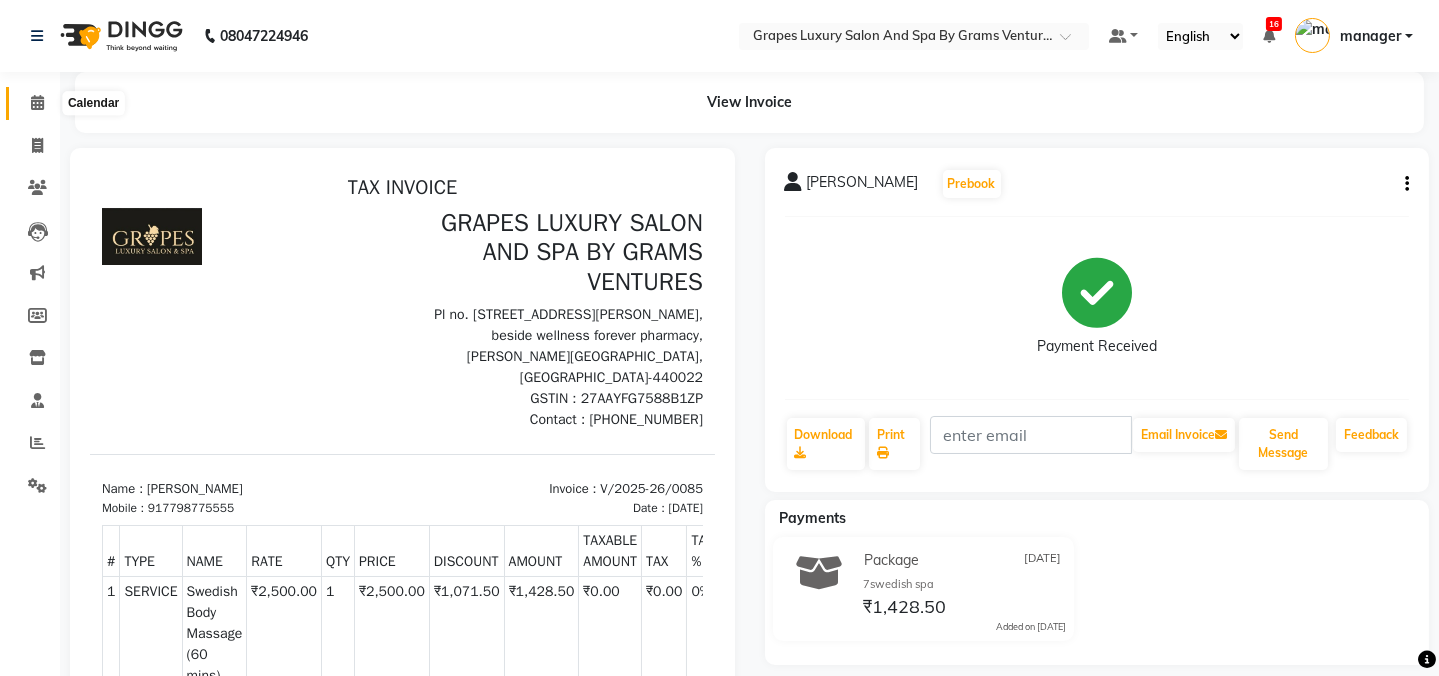 click 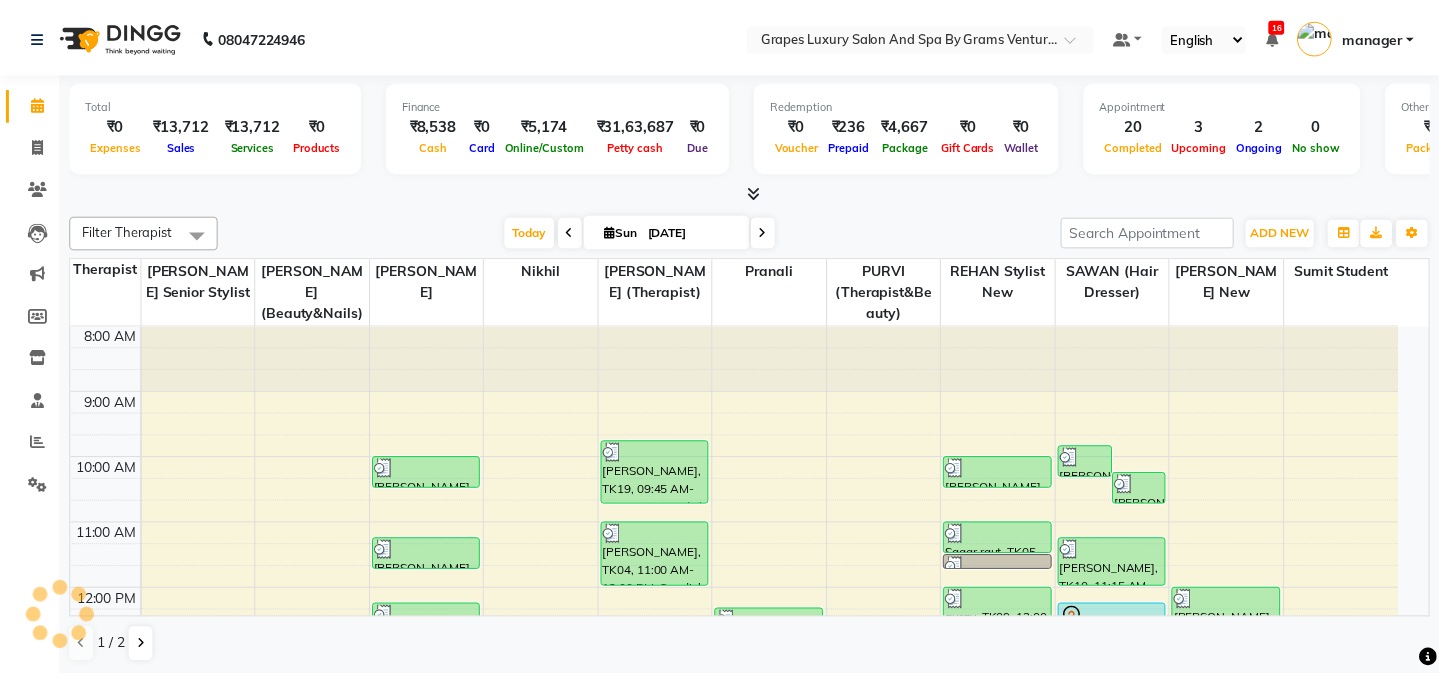 scroll, scrollTop: 0, scrollLeft: 0, axis: both 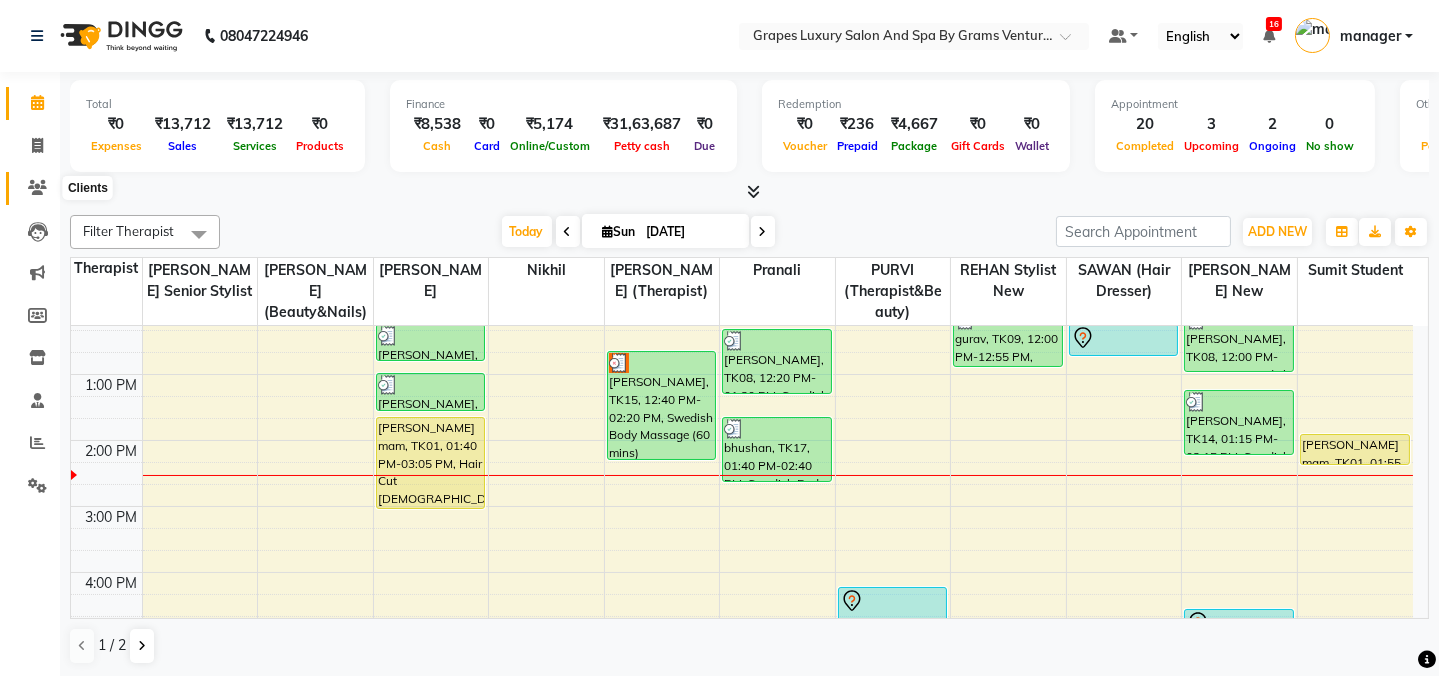 click 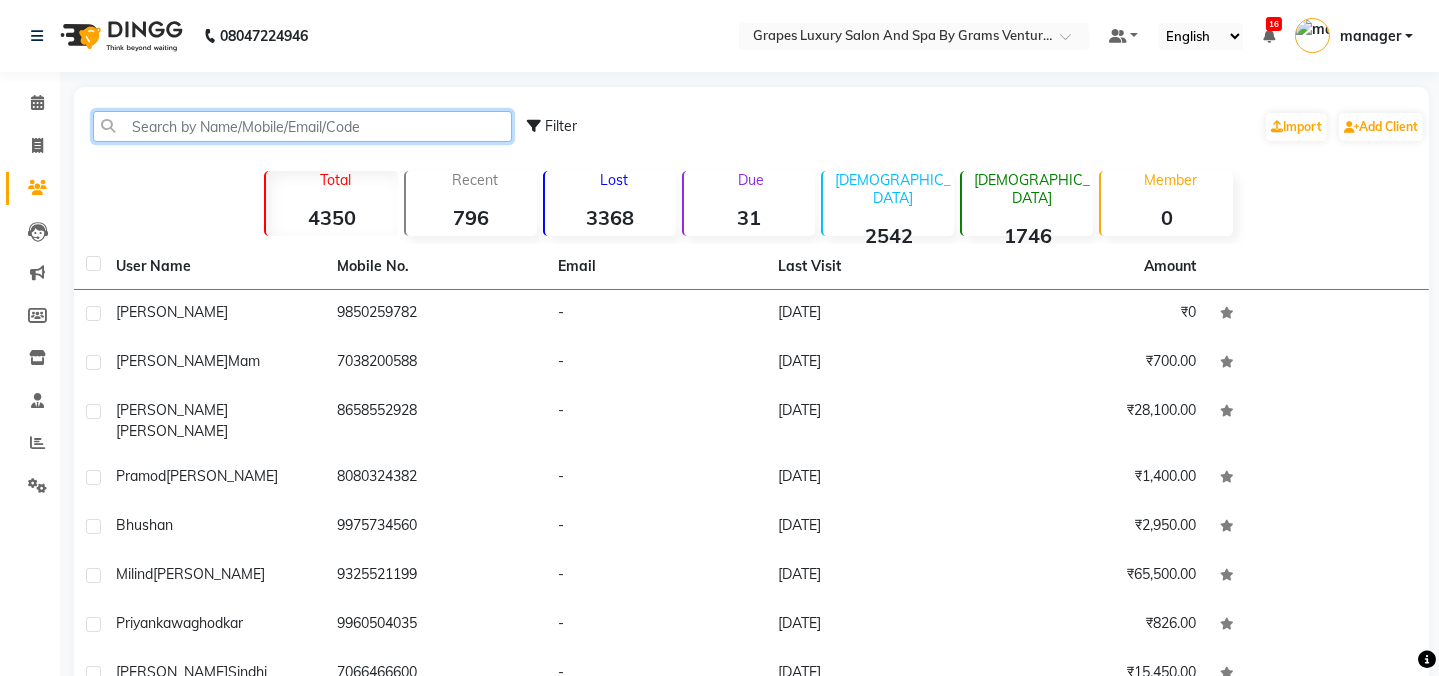 click 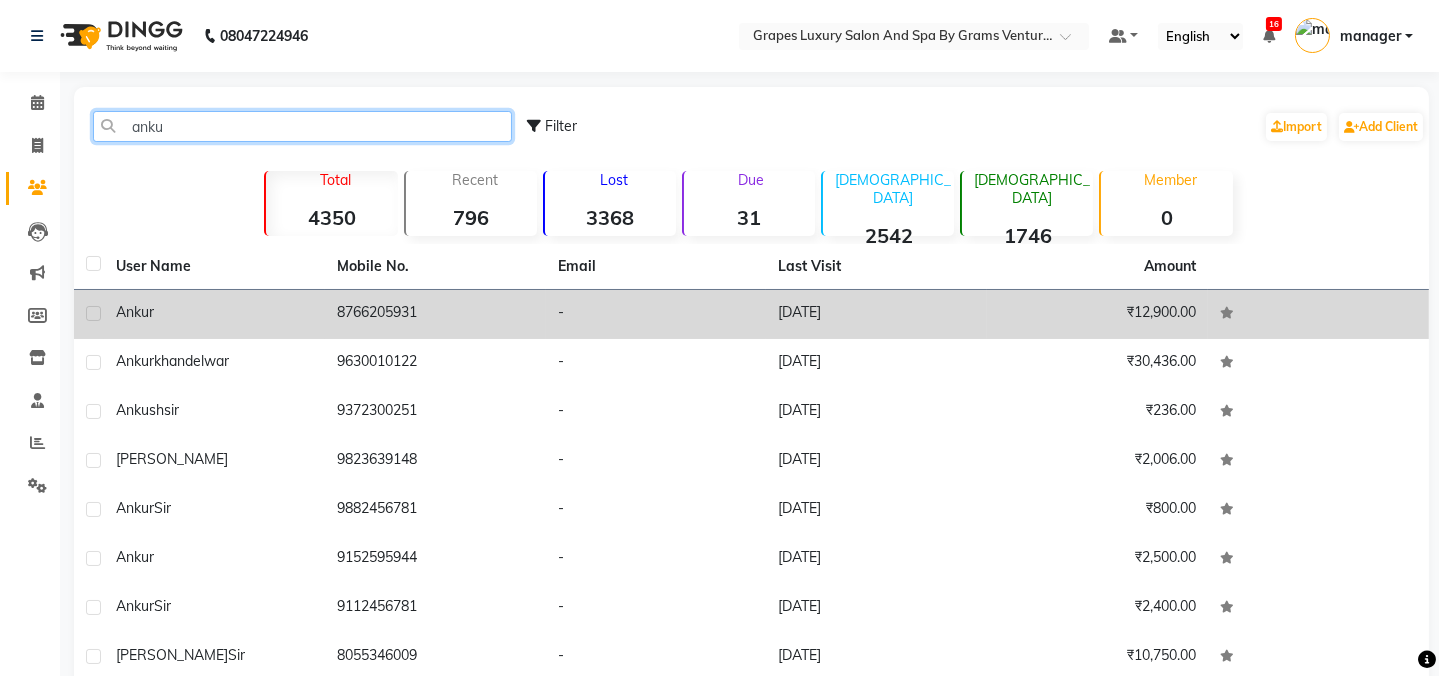type on "anku" 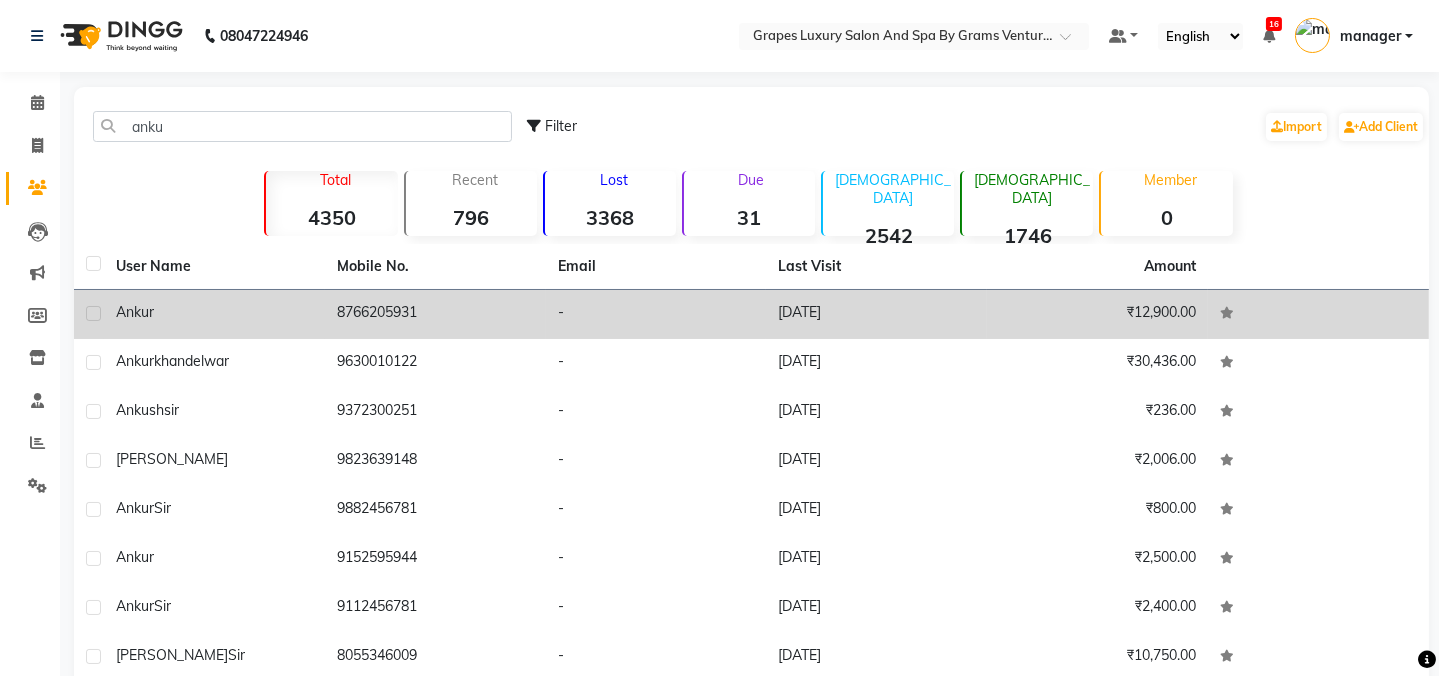 click on "8766205931" 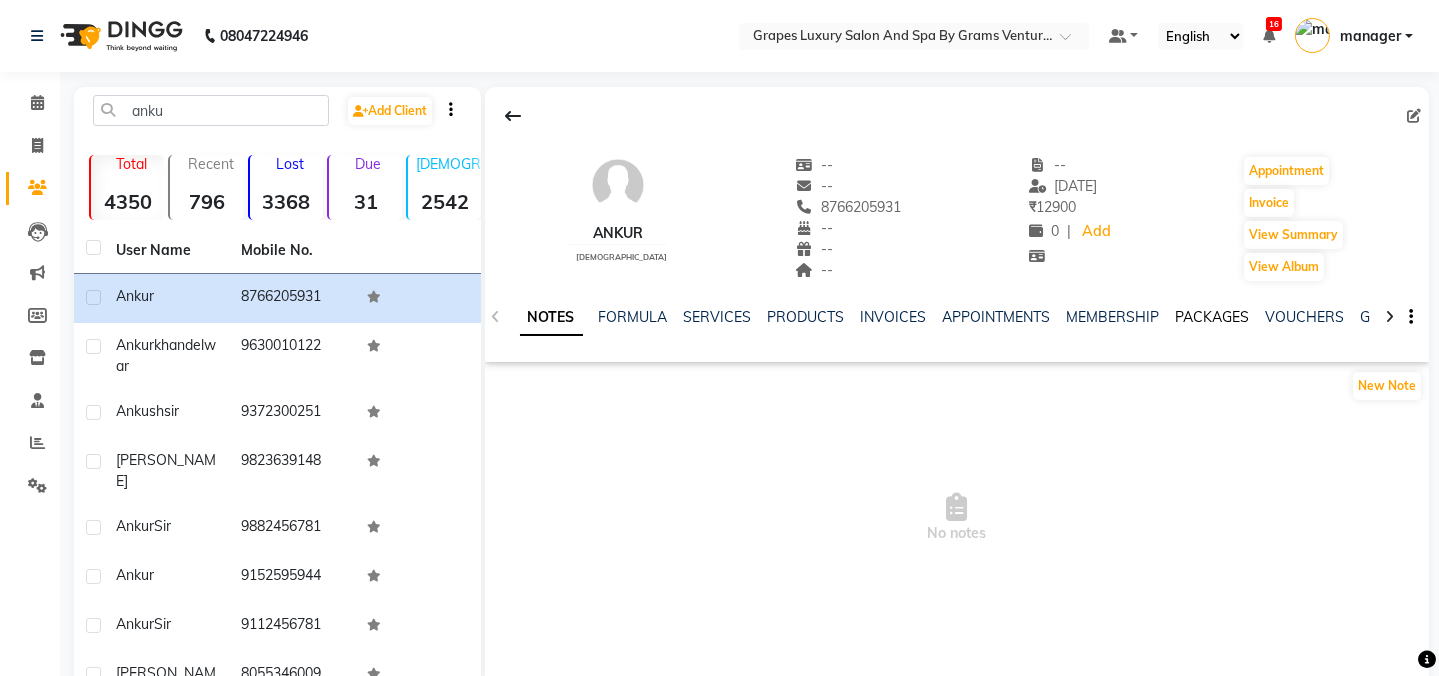 click on "PACKAGES" 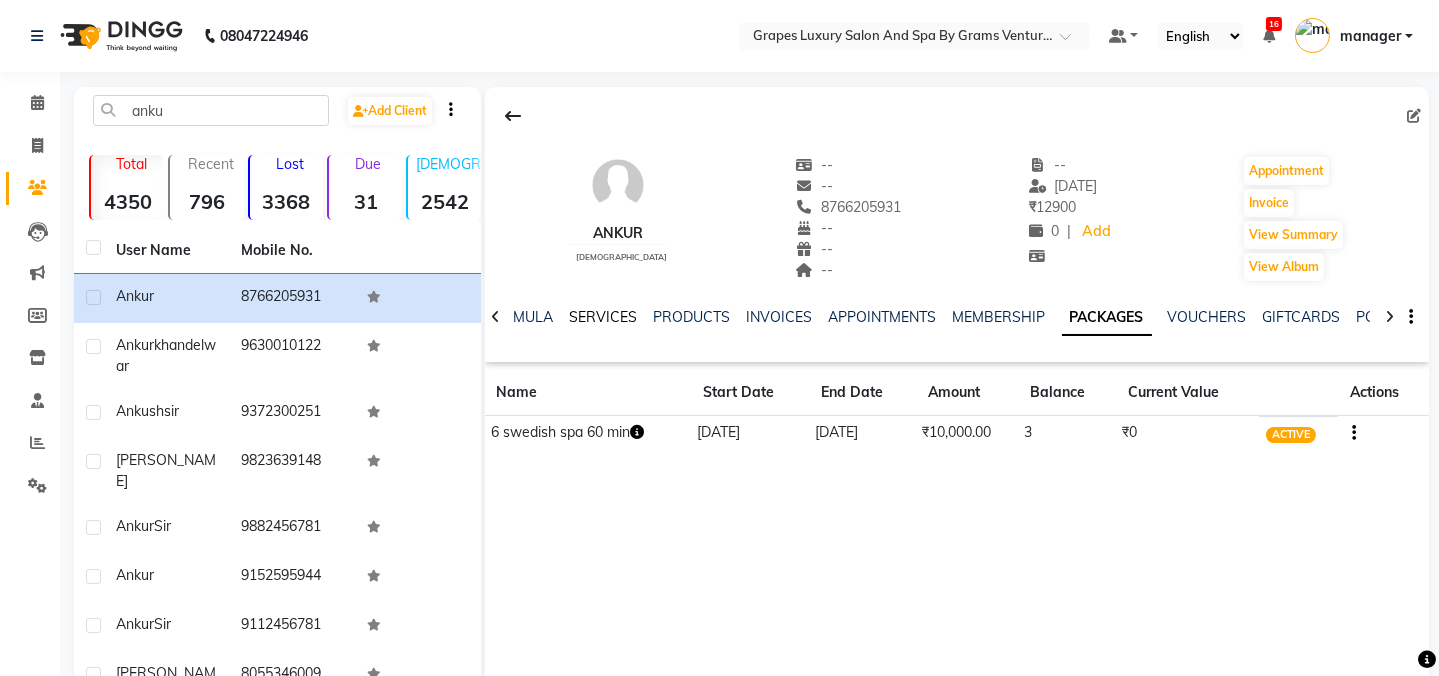 click on "SERVICES" 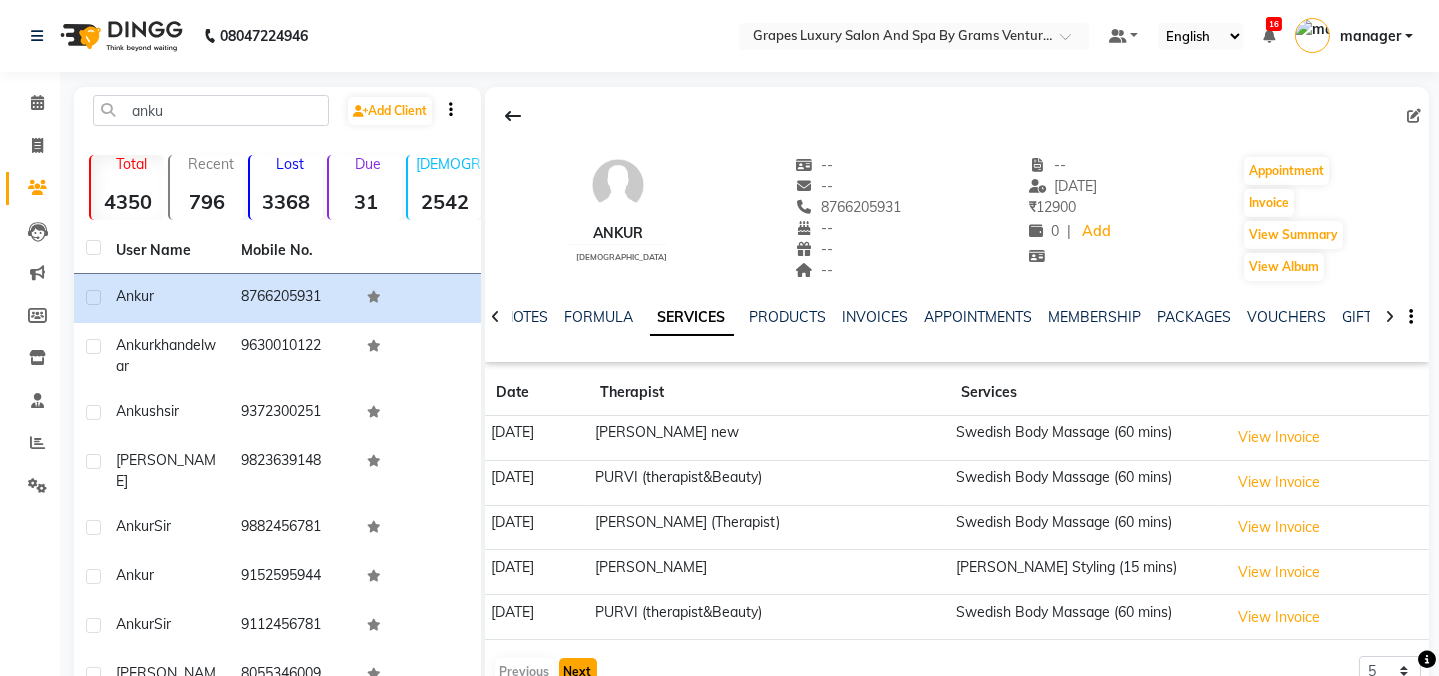 click on "Next" 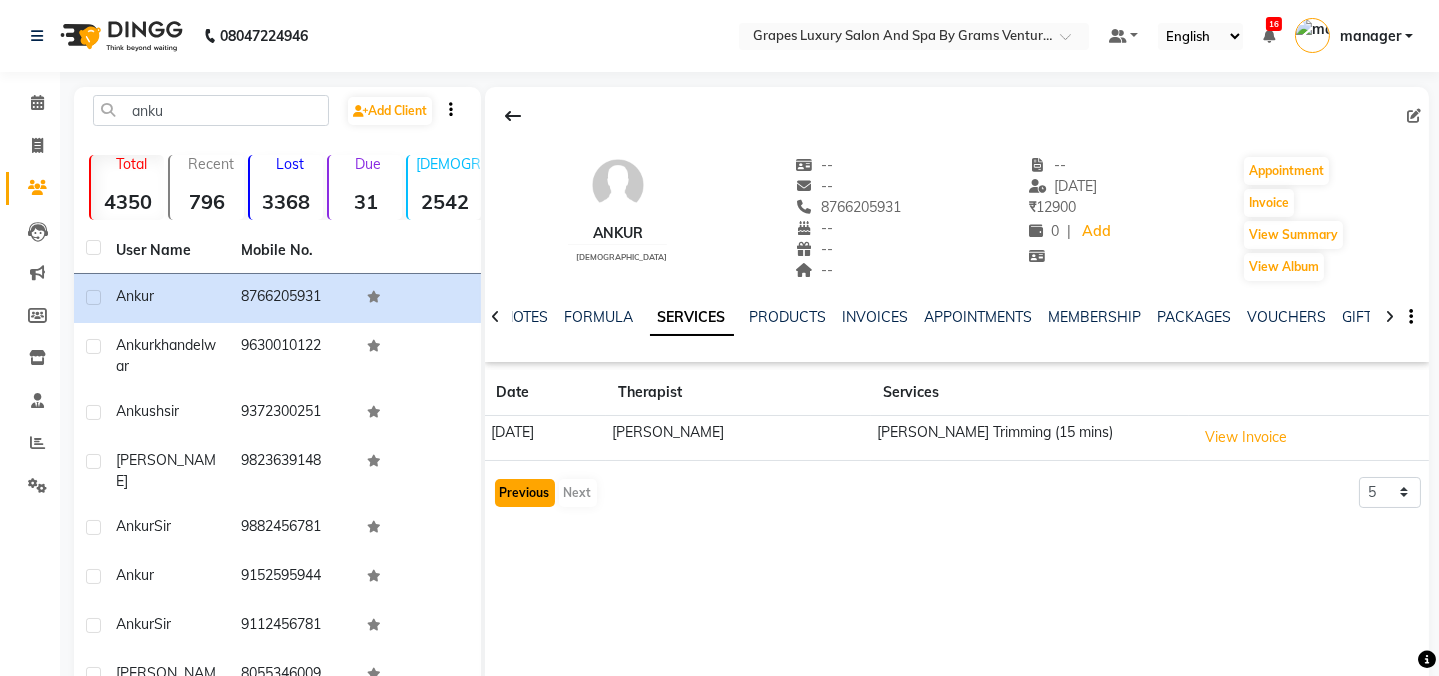 click on "Previous" 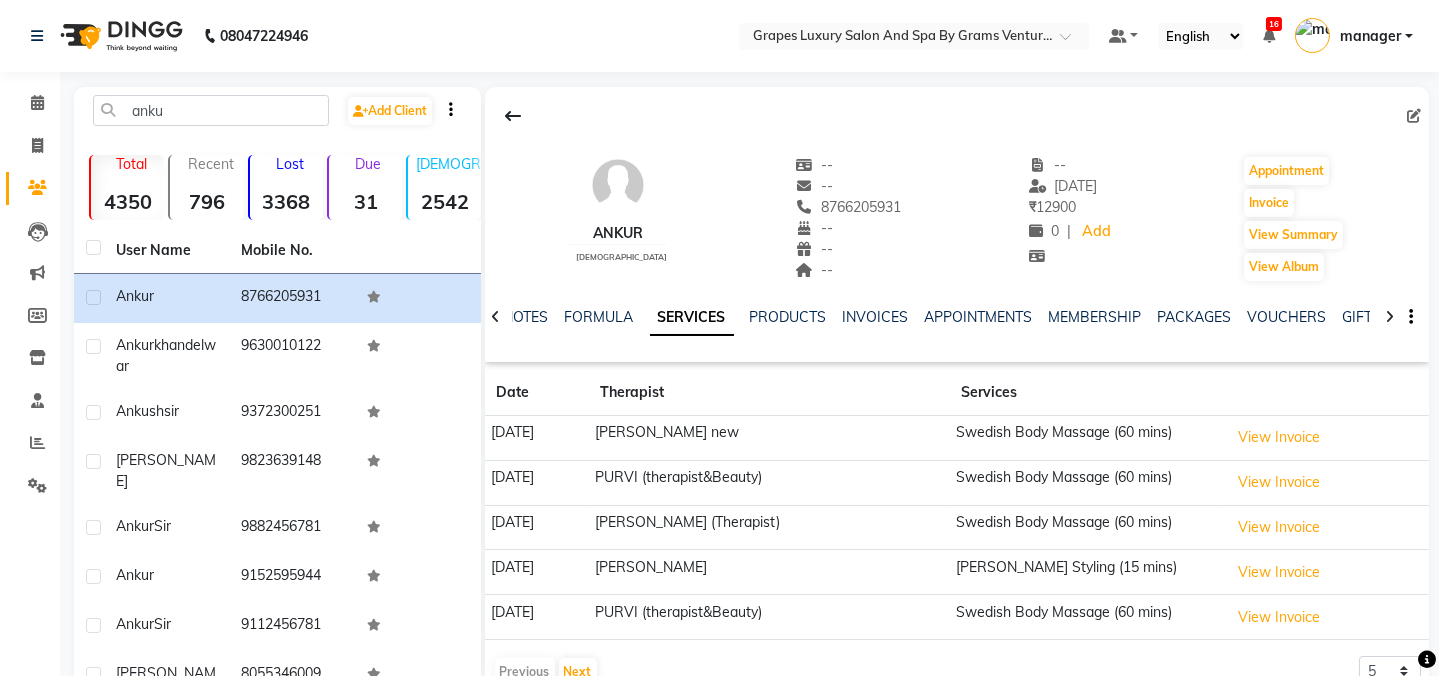 drag, startPoint x: 786, startPoint y: 208, endPoint x: 898, endPoint y: 209, distance: 112.00446 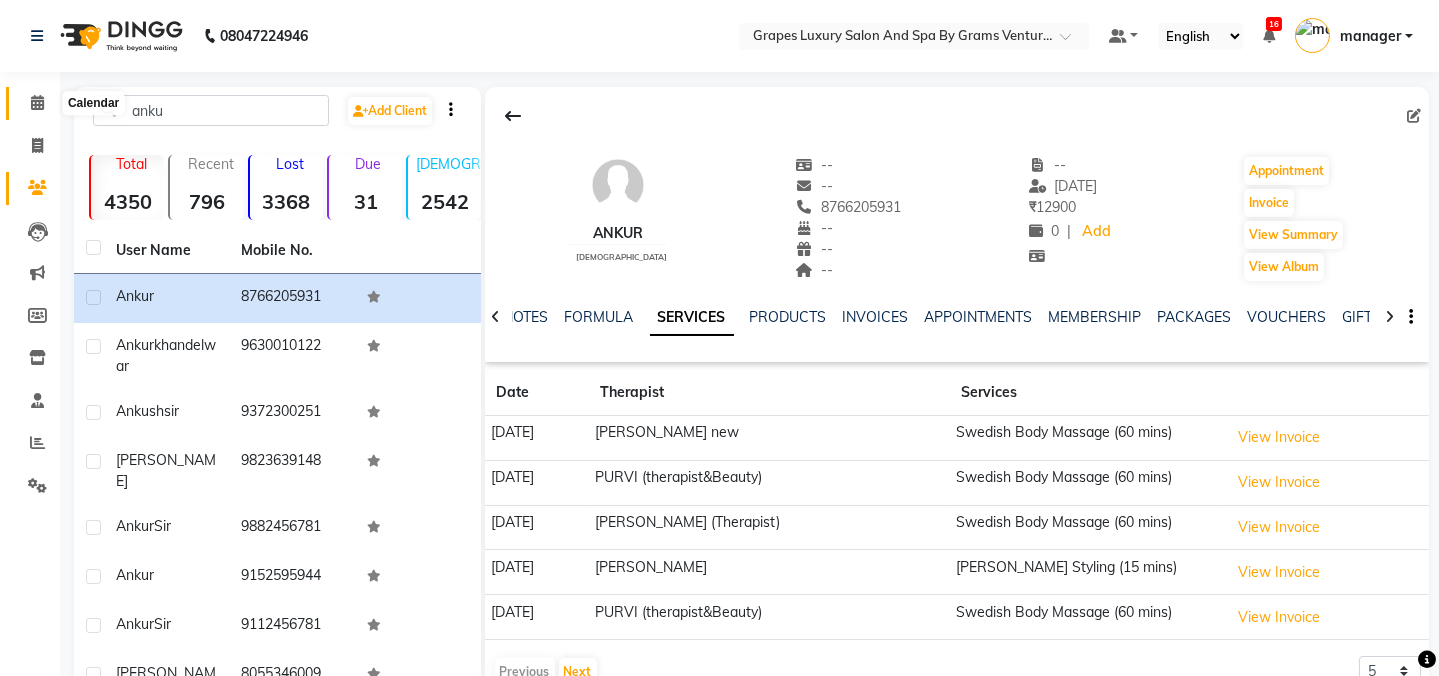 click 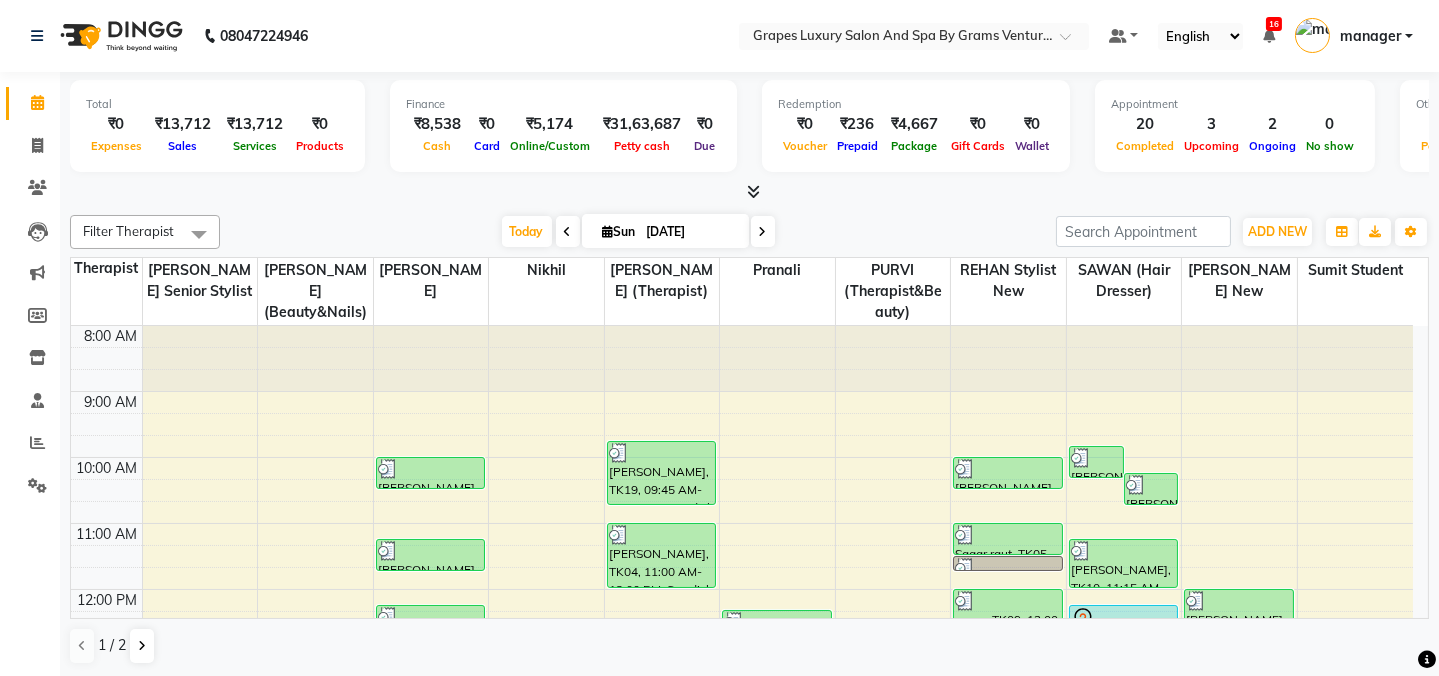 scroll, scrollTop: 0, scrollLeft: 0, axis: both 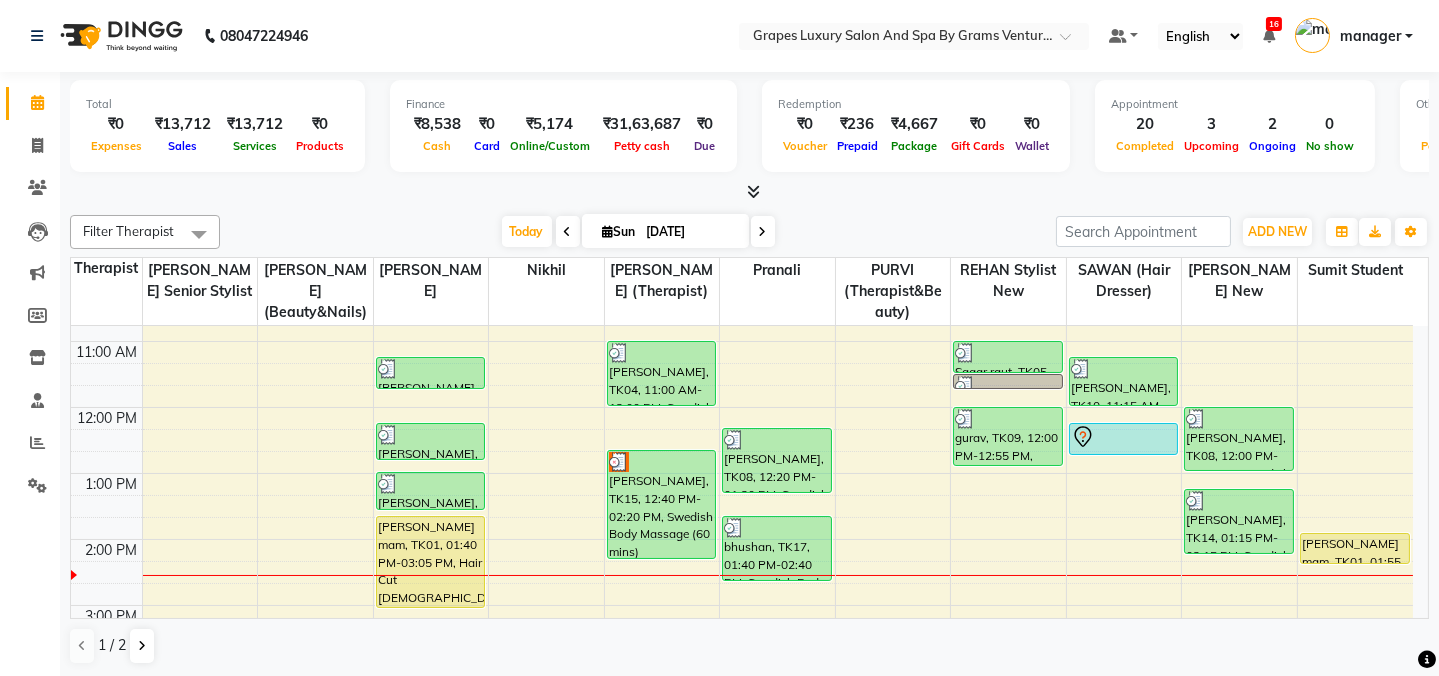 click on "Total  ₹0  Expenses ₹13,712  Sales ₹13,712  Services ₹0  Products Finance  ₹8,538  Cash ₹0  Card ₹5,174  Online/Custom ₹31,63,687 Petty cash ₹0 Due  Redemption  ₹0 Voucher ₹236 Prepaid ₹4,667 Package ₹0  Gift Cards ₹0  Wallet  Appointment  20 Completed 3 Upcoming 2 Ongoing 0 No show  Other sales  ₹0  Packages ₹0  Memberships ₹0  Vouchers ₹0  Prepaids ₹0  Gift Cards Filter Therapist Select All ASMITA (beauty&nails) faizaan "GUNJAN''   <BO$$> MAHI (pedicureist) nikhil  Pooja (Therapist) pranali PURVI (therapist&Beauty) ravi REHAN  stylist new SAWAN (hair dresser) sejal new sumit student  viswas senior stylist Today  Sun 13-07-2025 Toggle Dropdown Add Appointment Add Invoice Add Attendance Add Client Add Transaction Toggle Dropdown Add Appointment Add Invoice Add Attendance Add Client ADD NEW Toggle Dropdown Add Appointment Add Invoice Add Attendance Add Client Add Transaction Filter Therapist Select All ASMITA (beauty&nails) faizaan "GUNJAN''   <BO$$> MAHI (pedicureist) 75%" 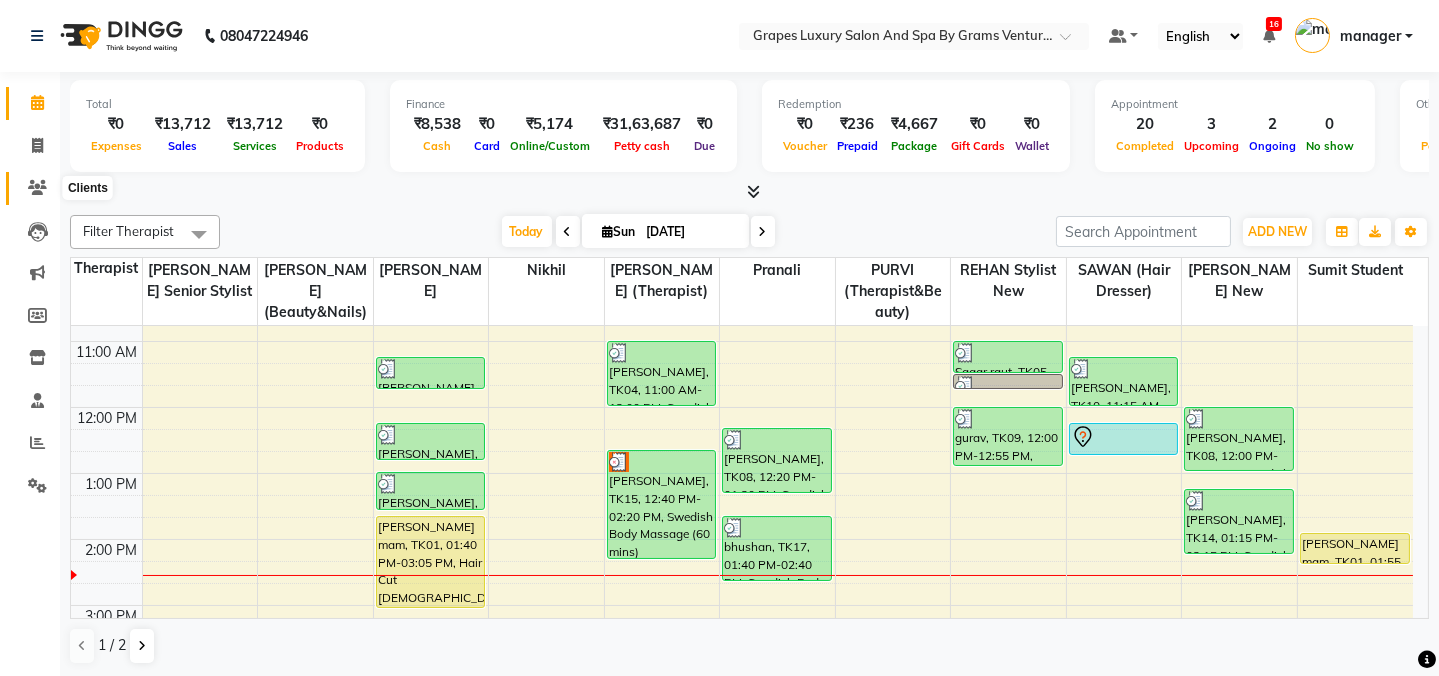 click 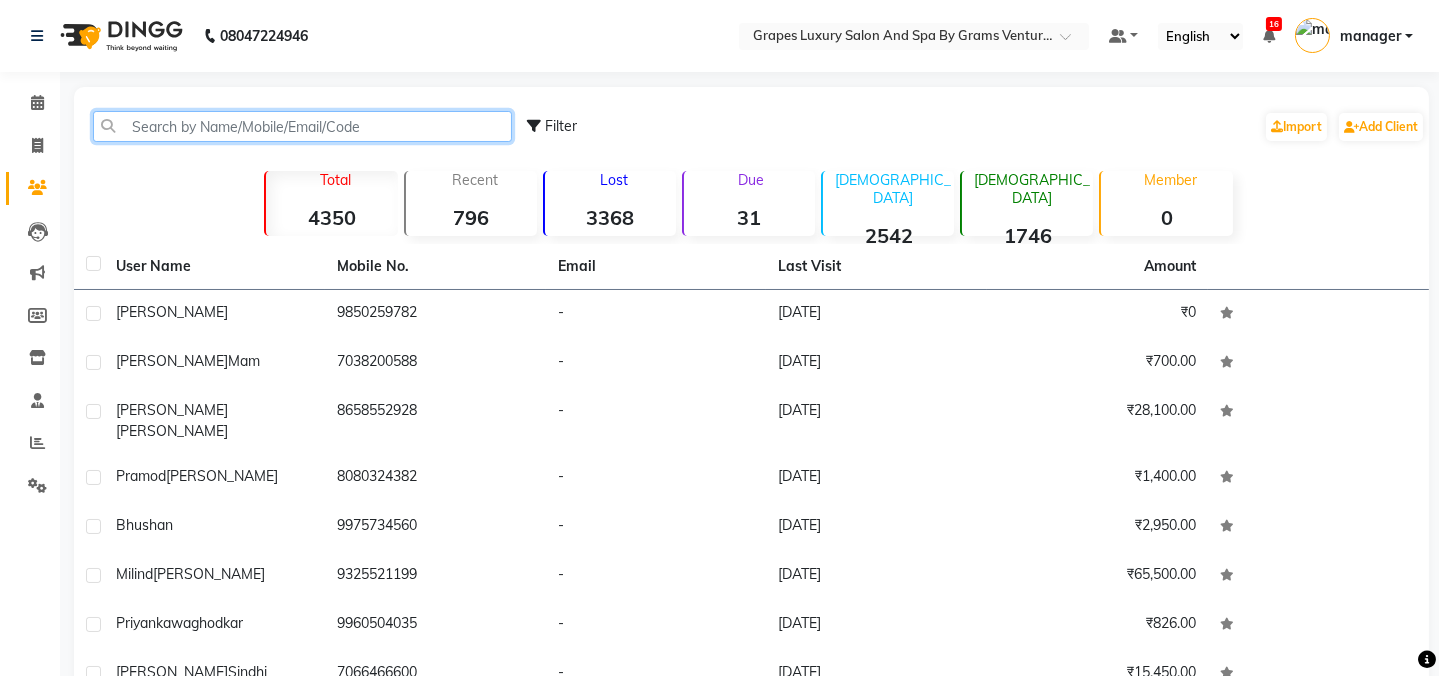 click 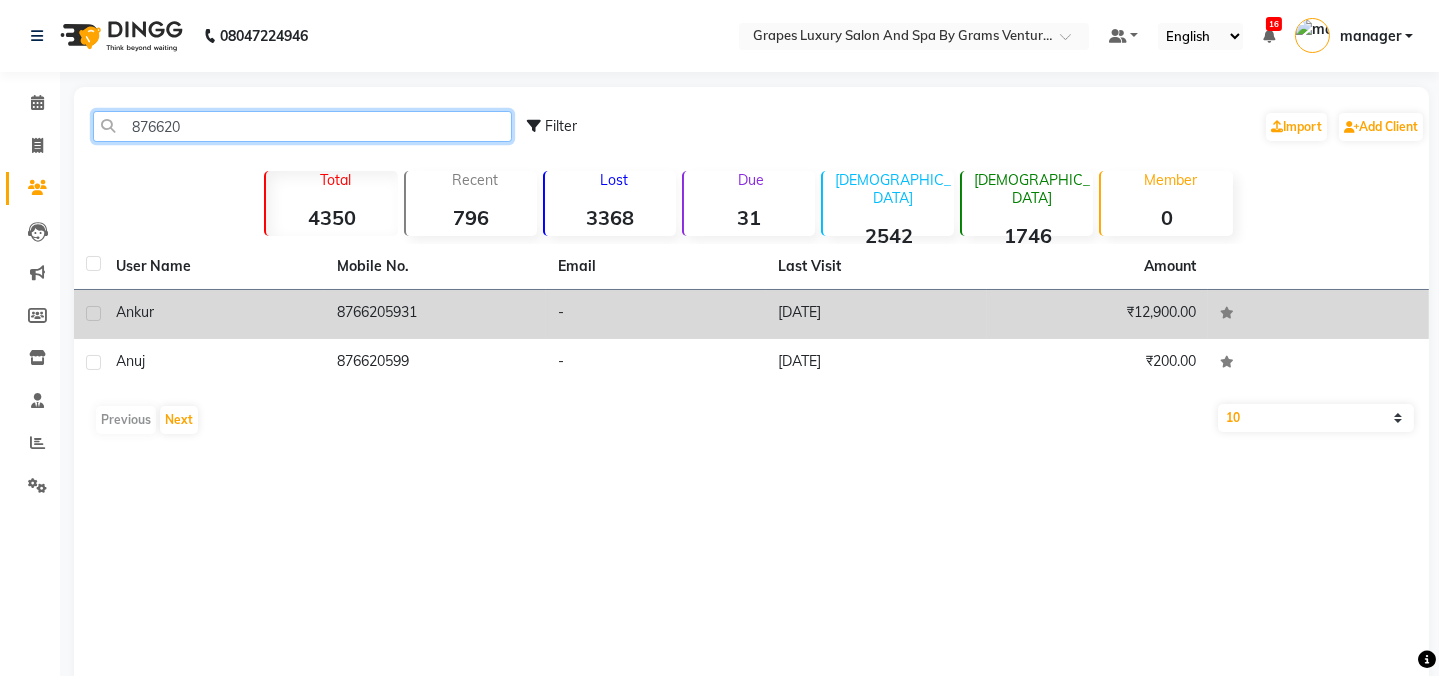 type on "876620" 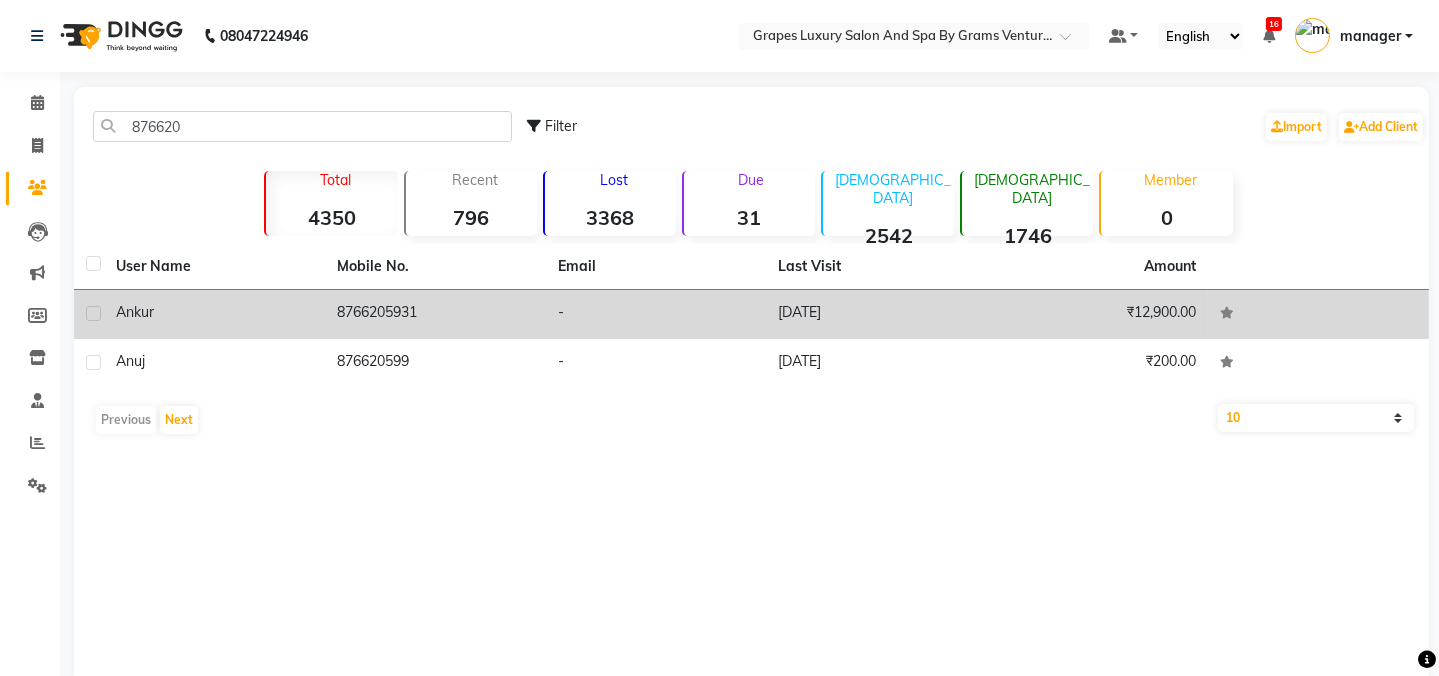 click on "8766205931" 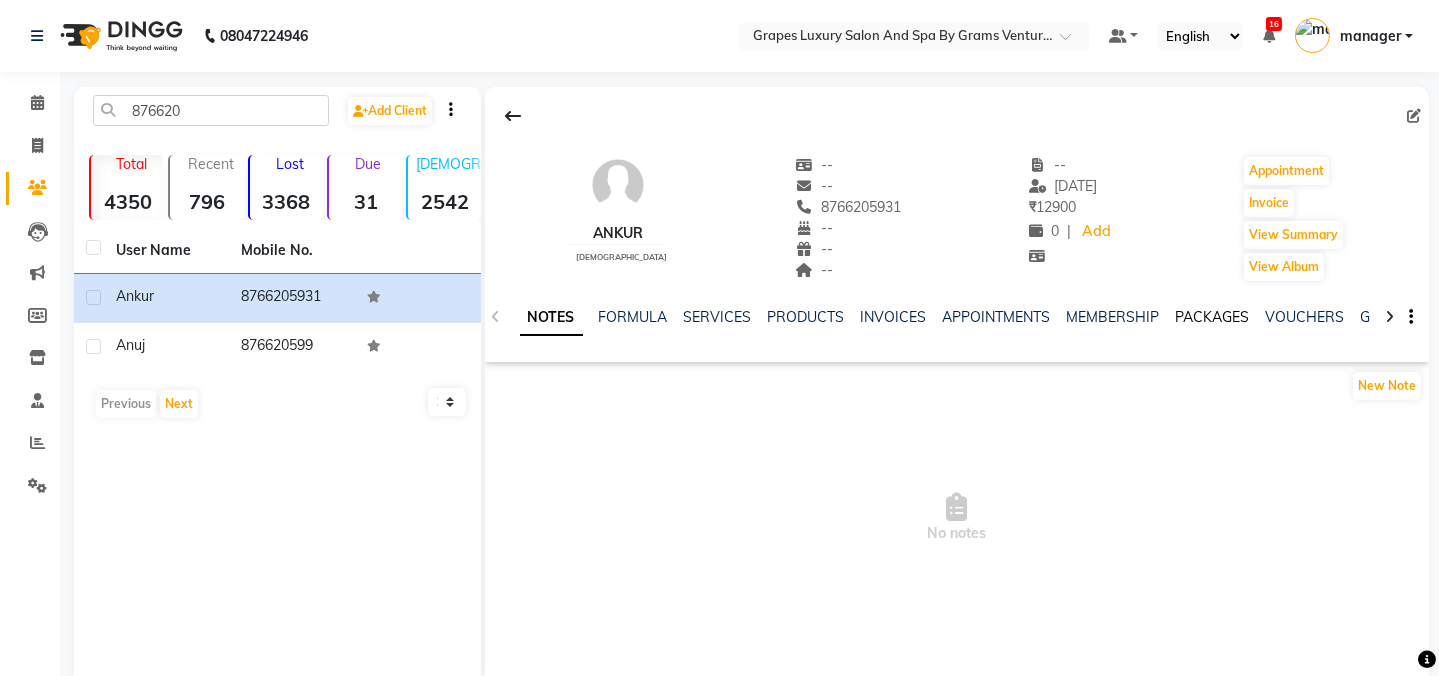 click on "PACKAGES" 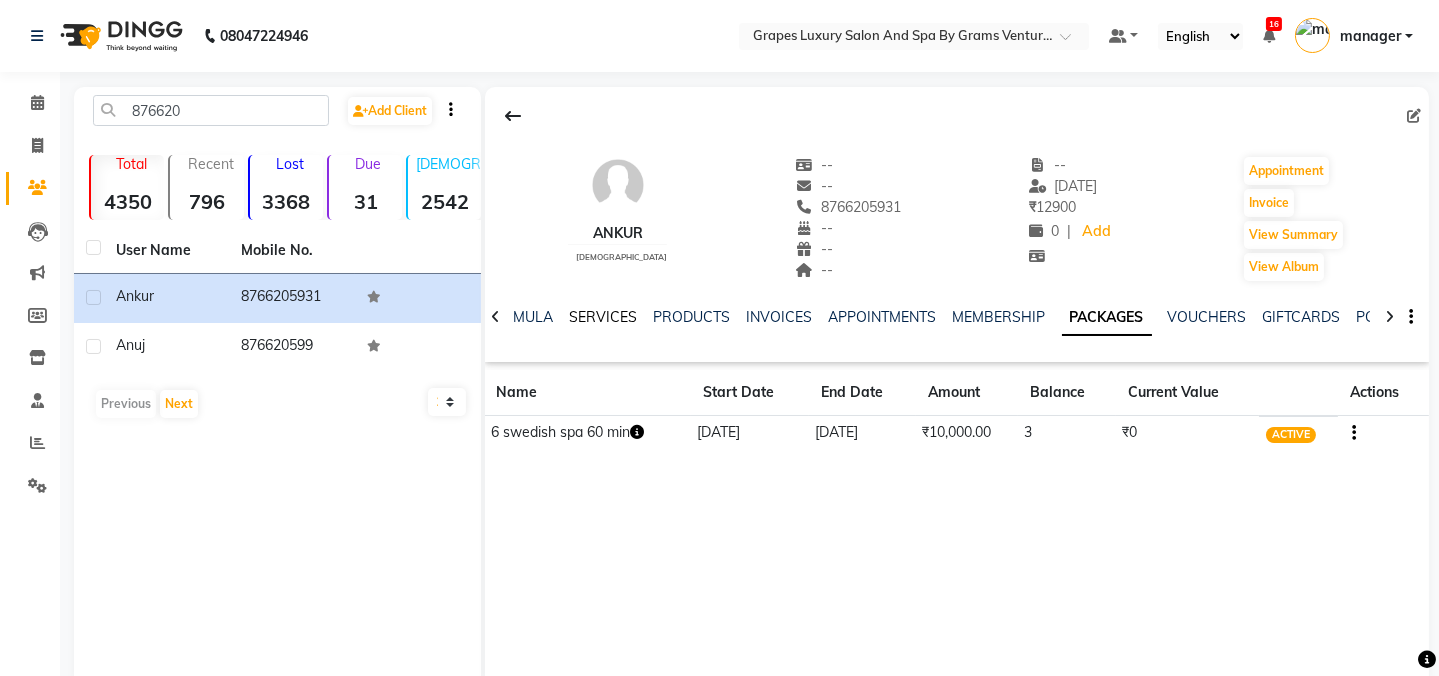 click on "SERVICES" 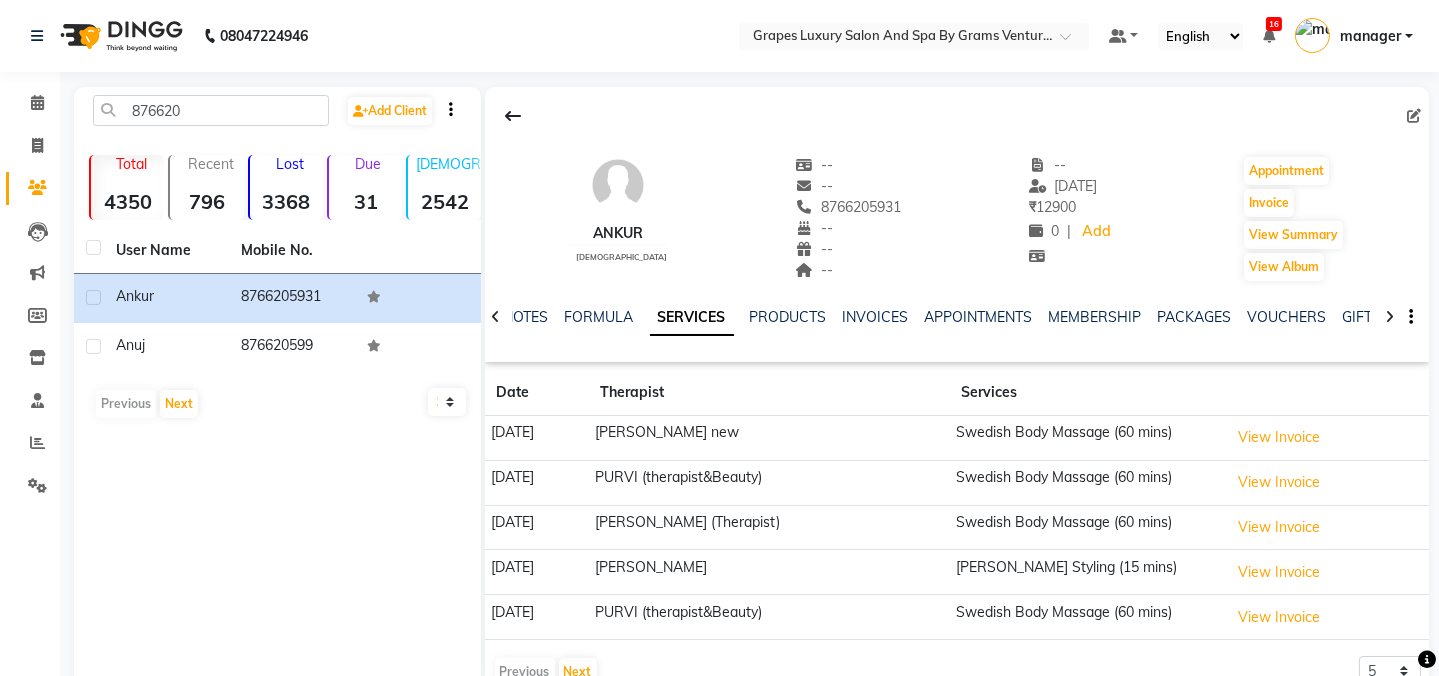 scroll, scrollTop: 47, scrollLeft: 0, axis: vertical 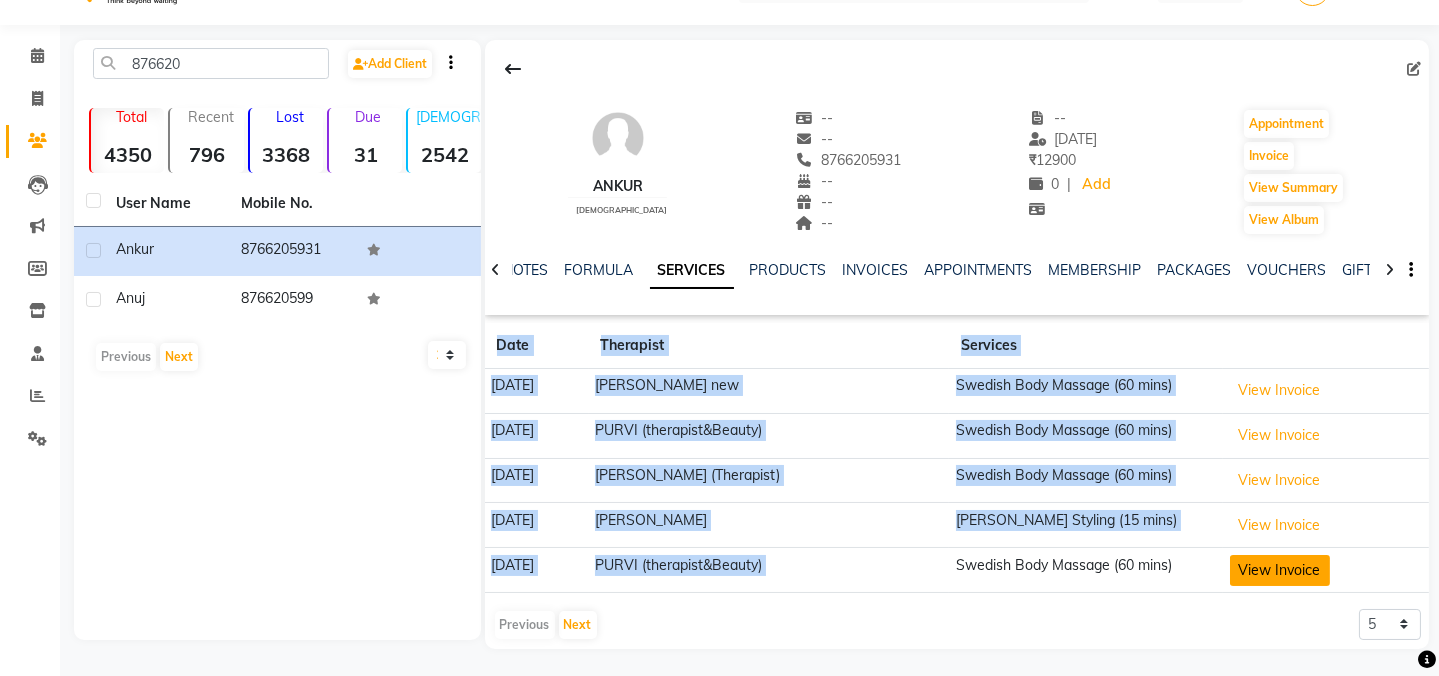 click on "16-03-2025 PURVI (therapist&Beauty) Swedish Body Massage (60 mins)  View Invoice" 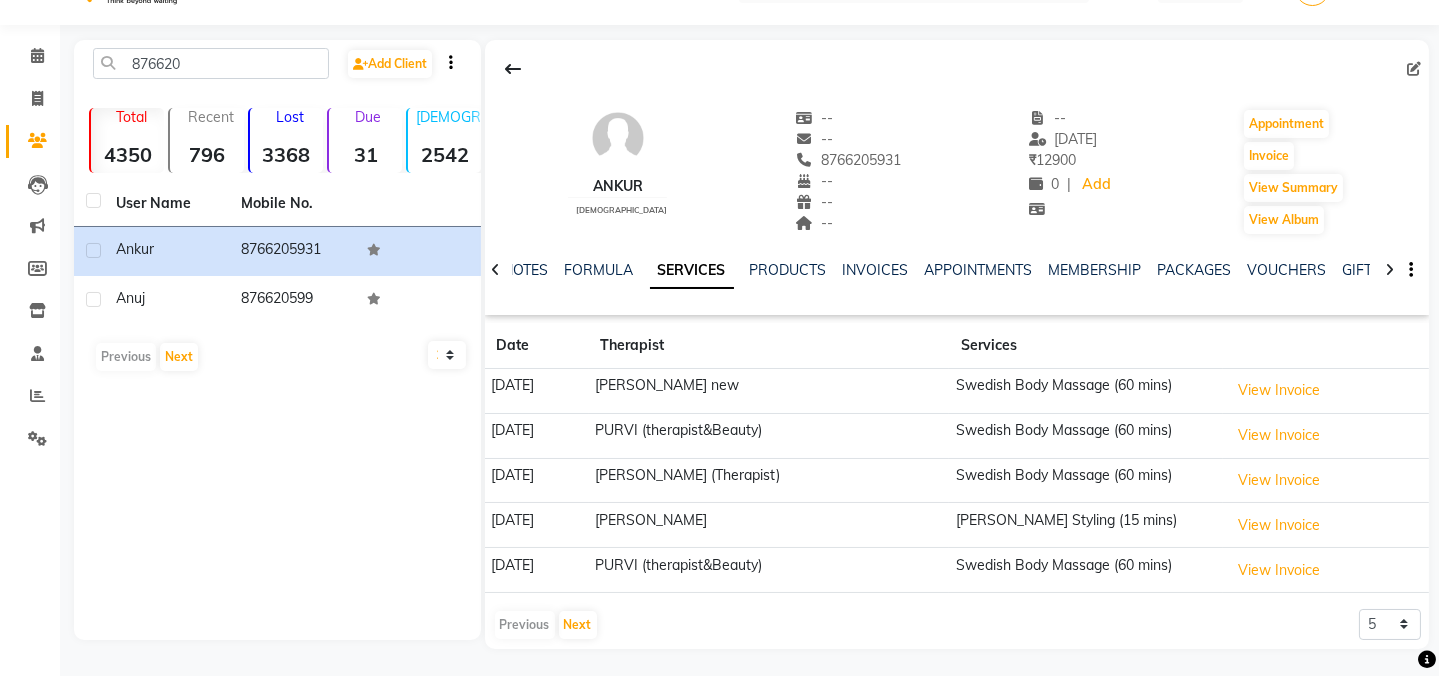 click on "[PERSON_NAME]" 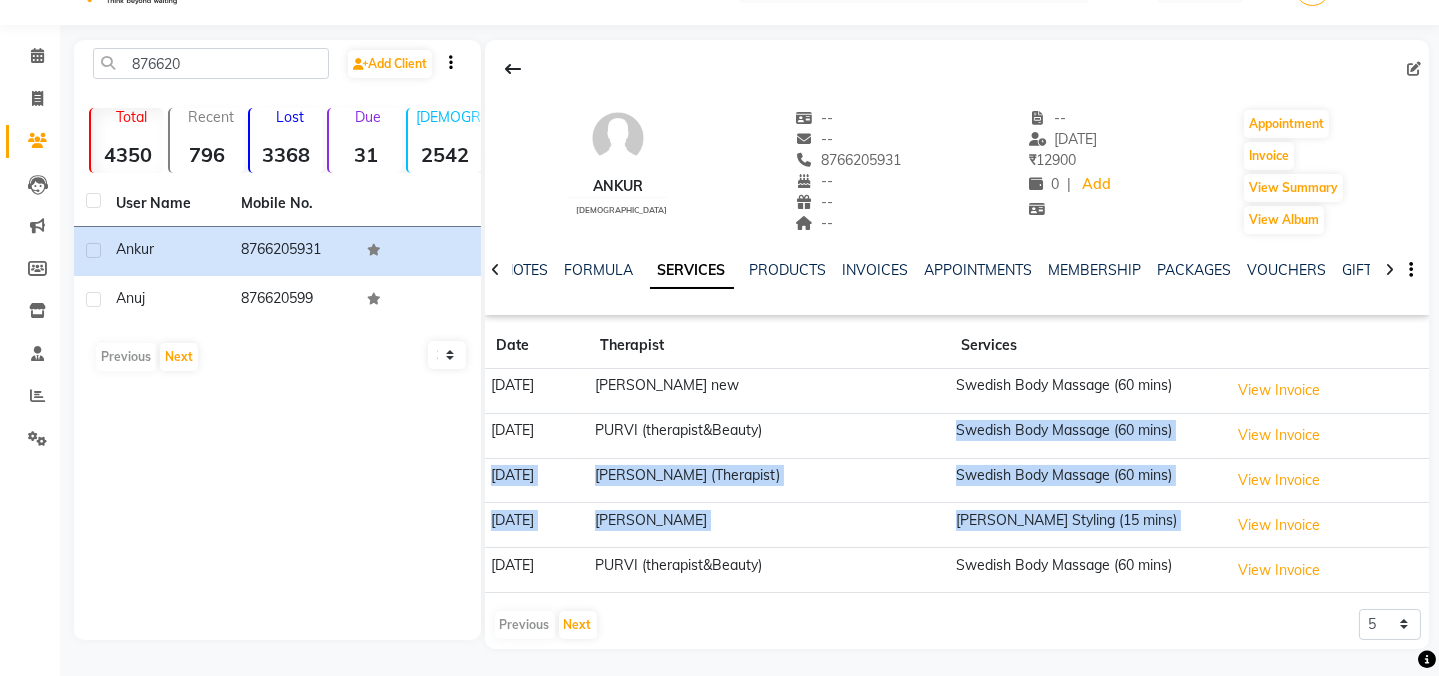 drag, startPoint x: 838, startPoint y: 446, endPoint x: 1275, endPoint y: 501, distance: 440.4475 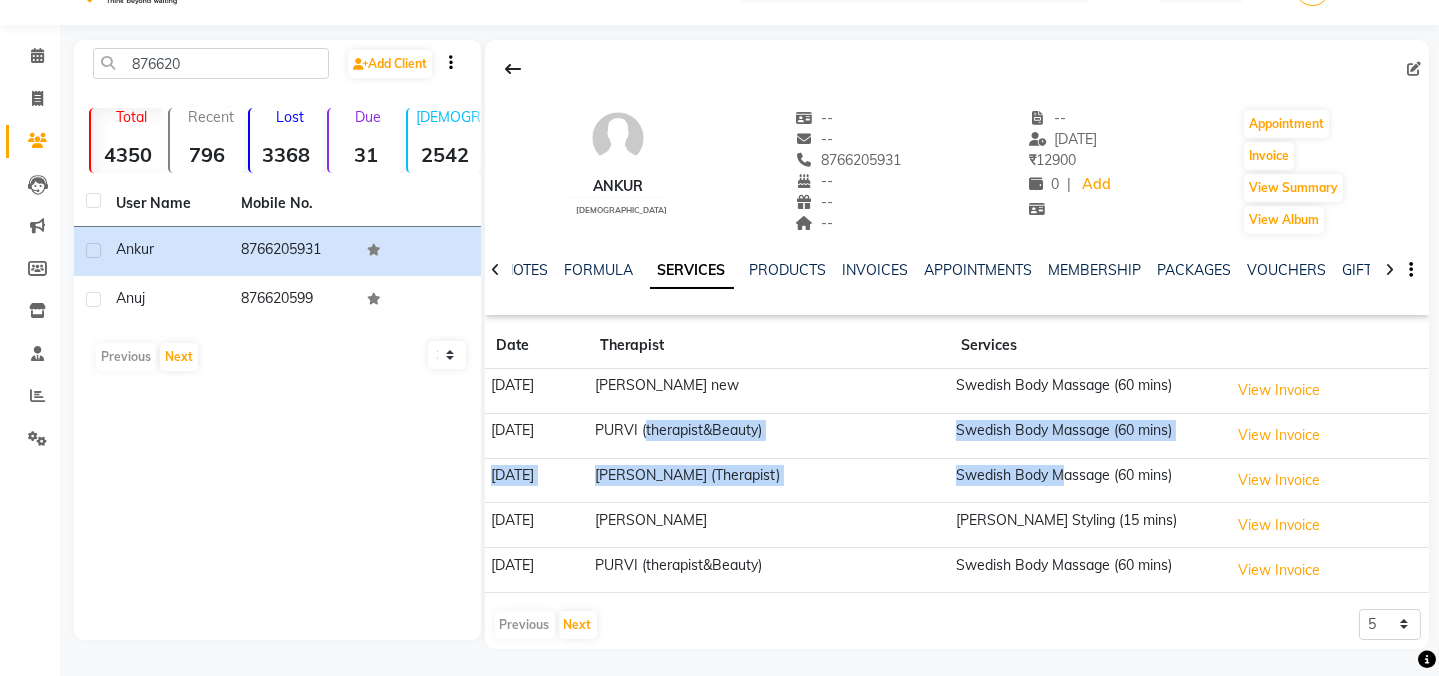 drag, startPoint x: 704, startPoint y: 427, endPoint x: 1080, endPoint y: 477, distance: 379.3099 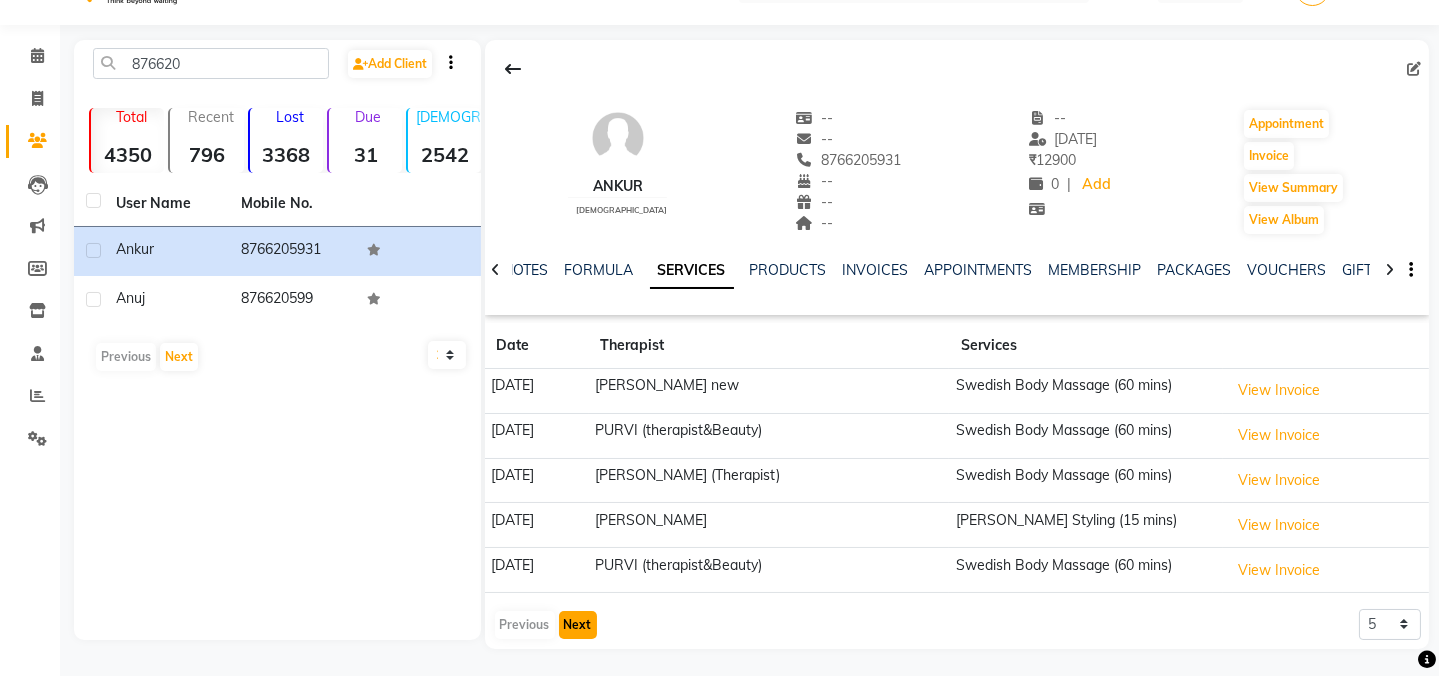 click on "Next" 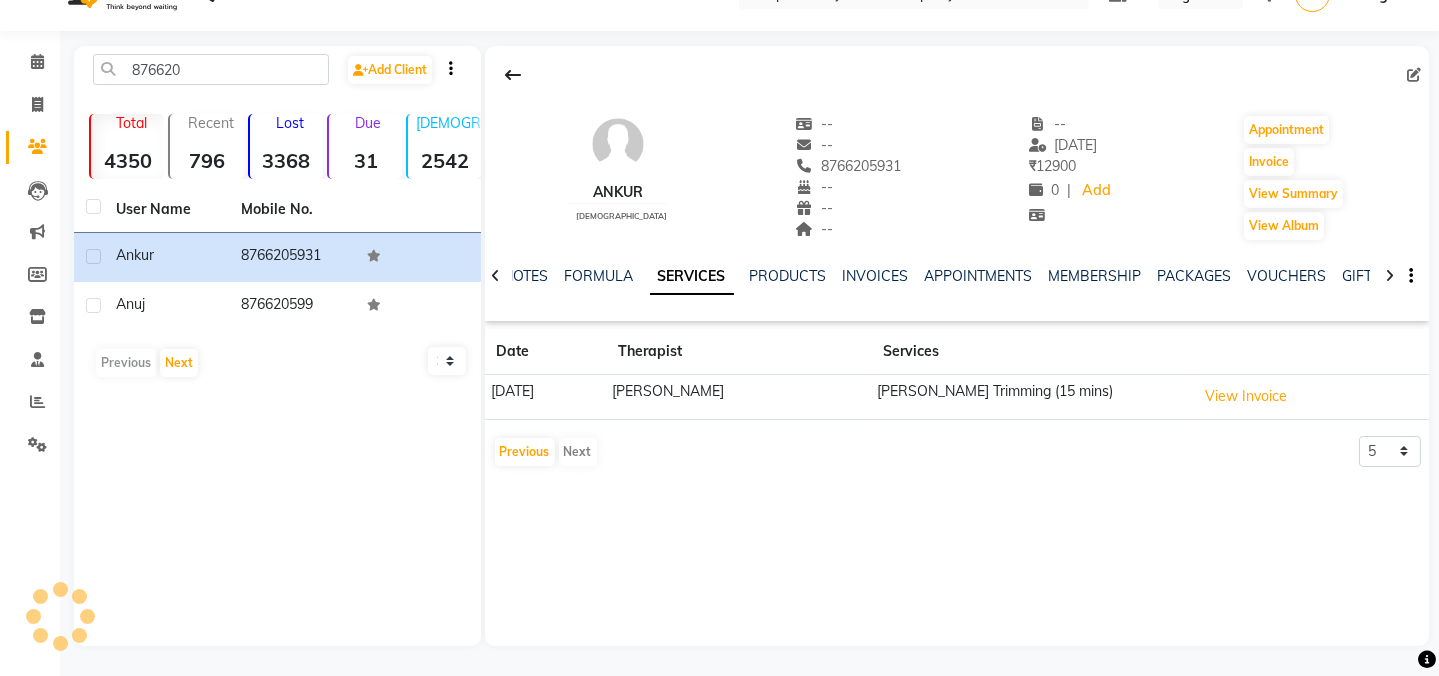 scroll, scrollTop: 40, scrollLeft: 0, axis: vertical 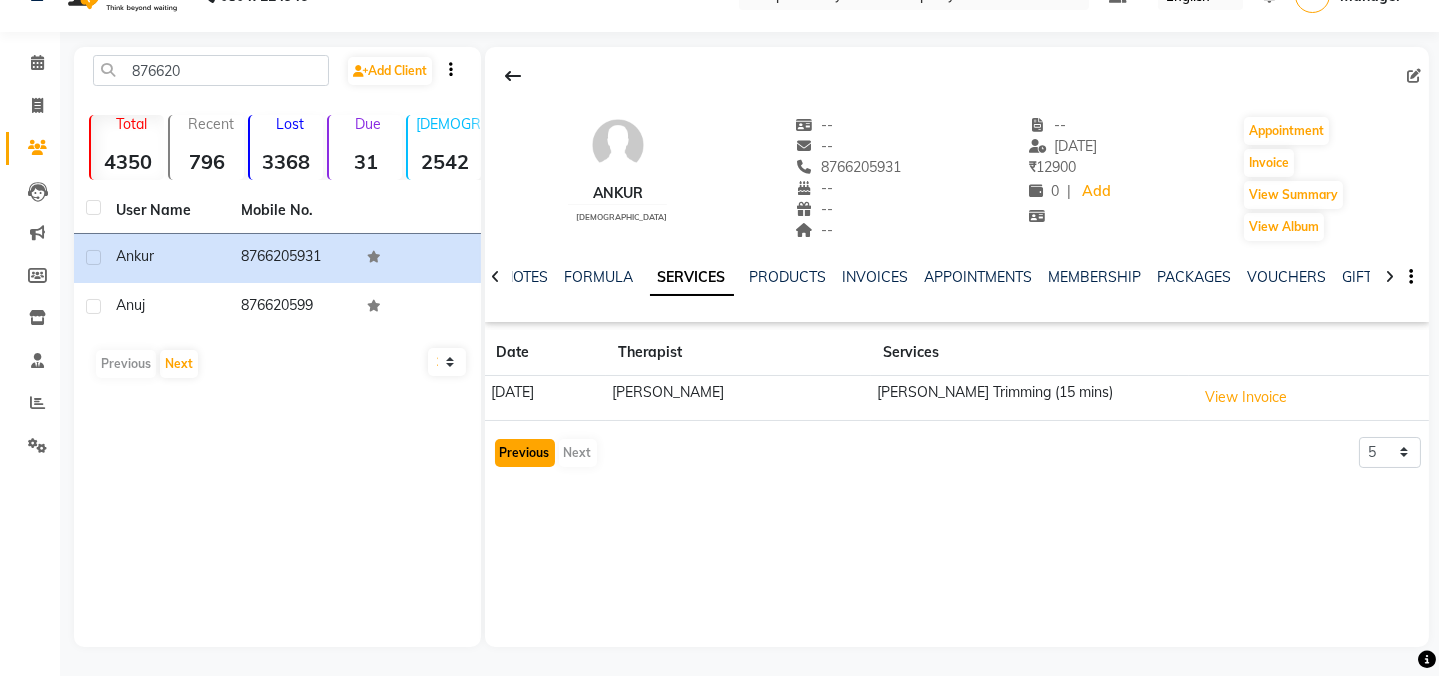 click on "Previous" 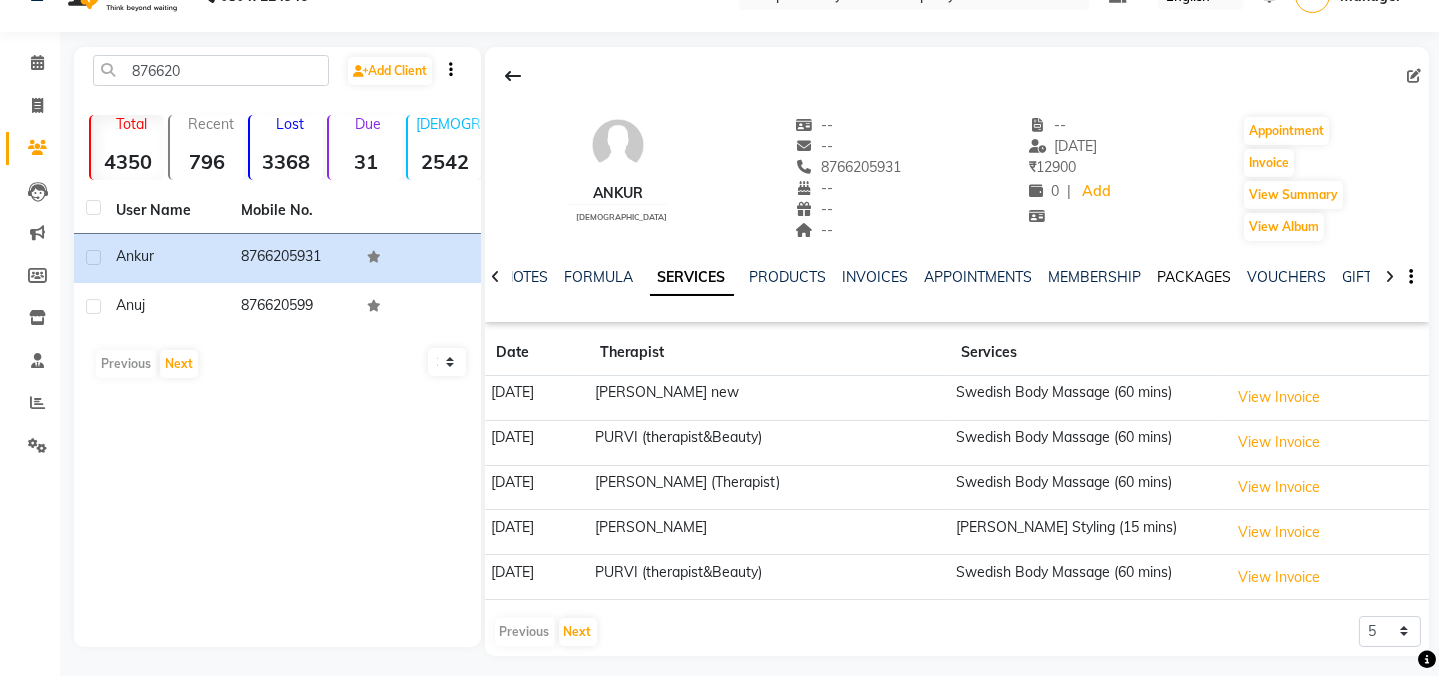 click on "PACKAGES" 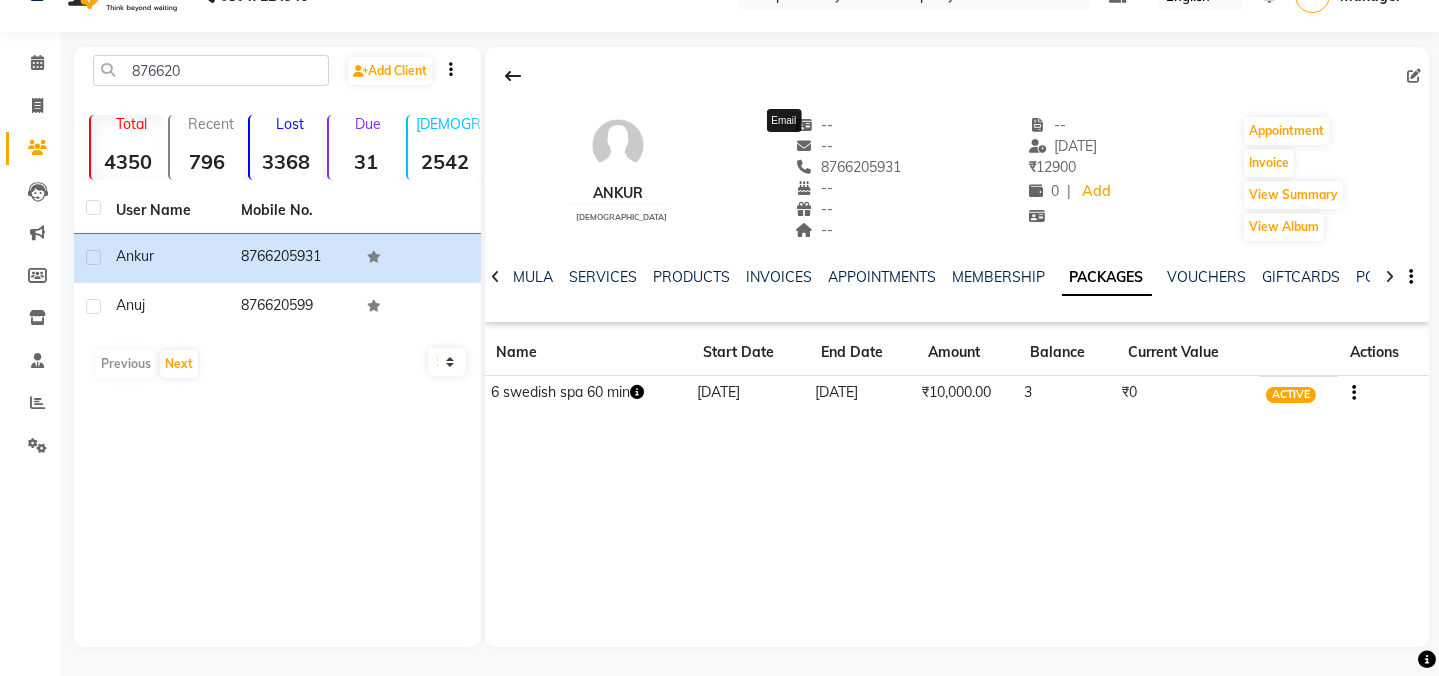 drag, startPoint x: 889, startPoint y: 161, endPoint x: 797, endPoint y: 149, distance: 92.779305 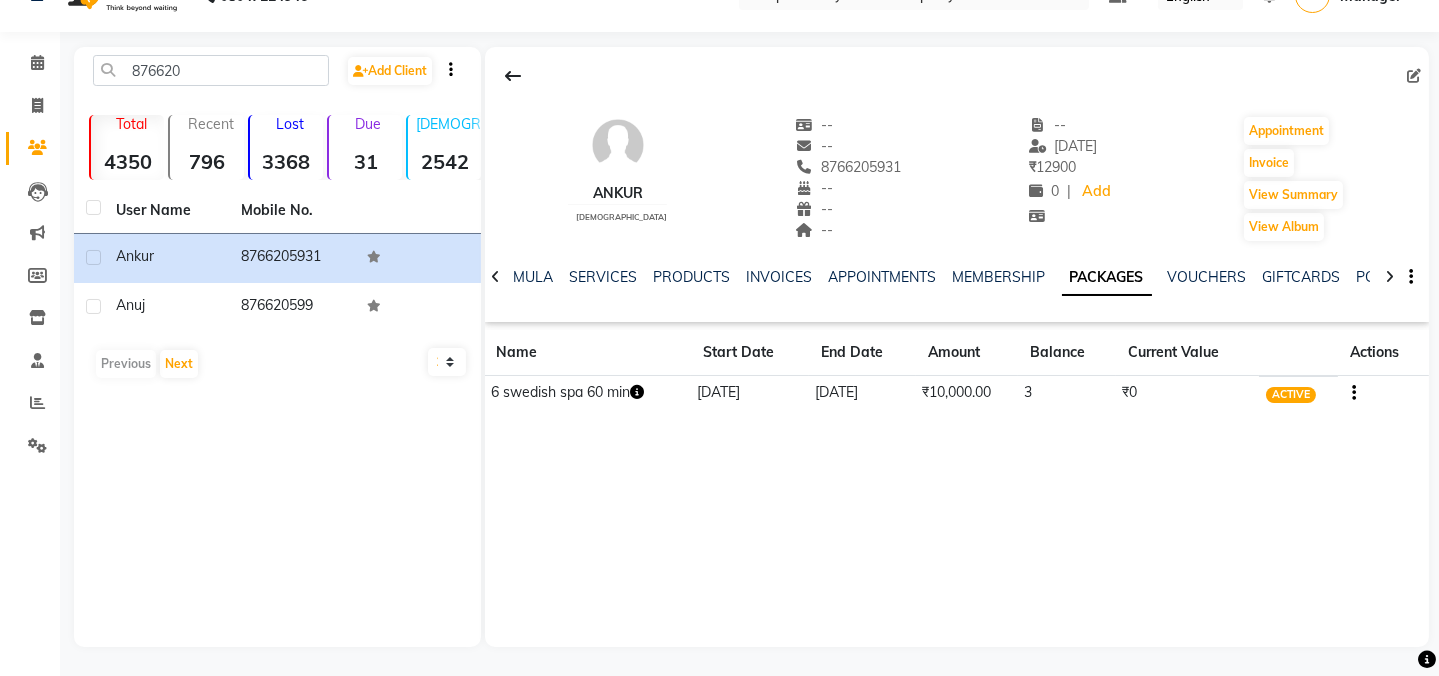 click on "ankur    male  --   --   8766205931  --  --  --  -- 22-06-2025 ₹    12900 0 |  Add   Appointment   Invoice  View Summary  View Album" 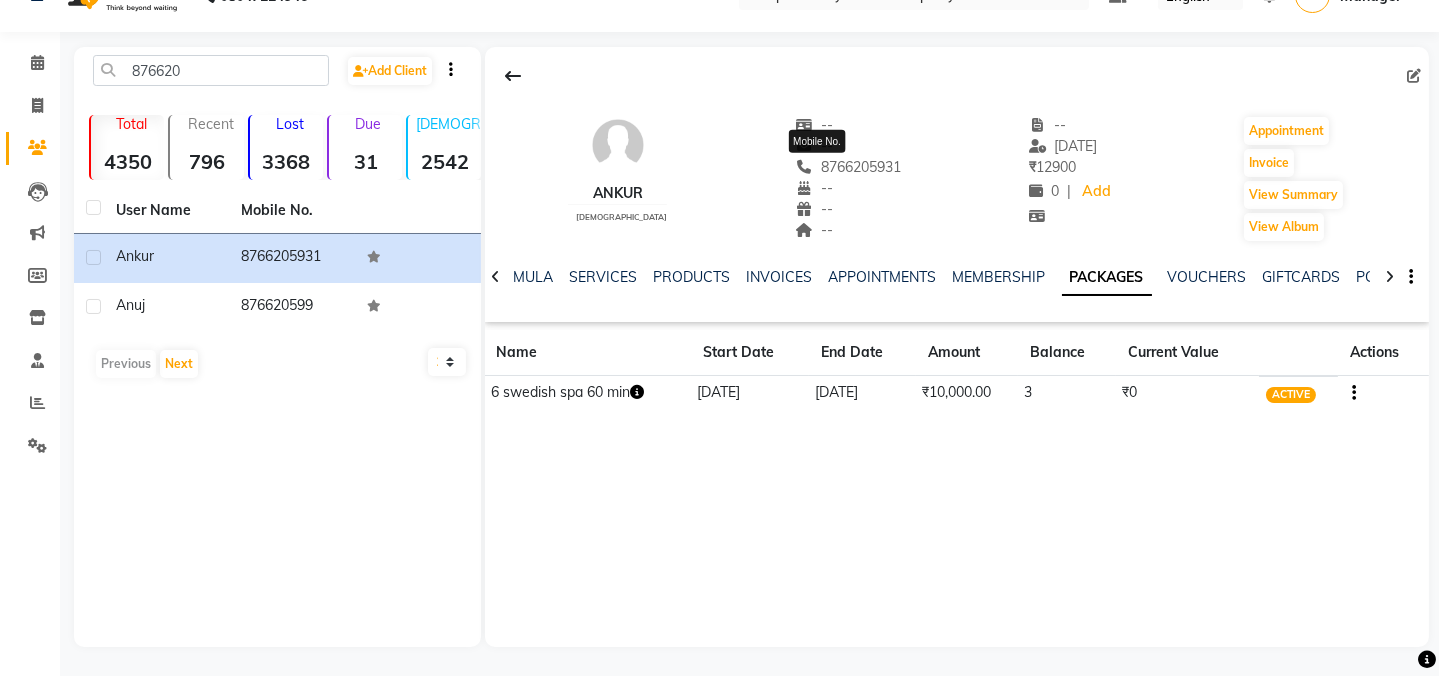 drag, startPoint x: 867, startPoint y: 166, endPoint x: 790, endPoint y: 164, distance: 77.02597 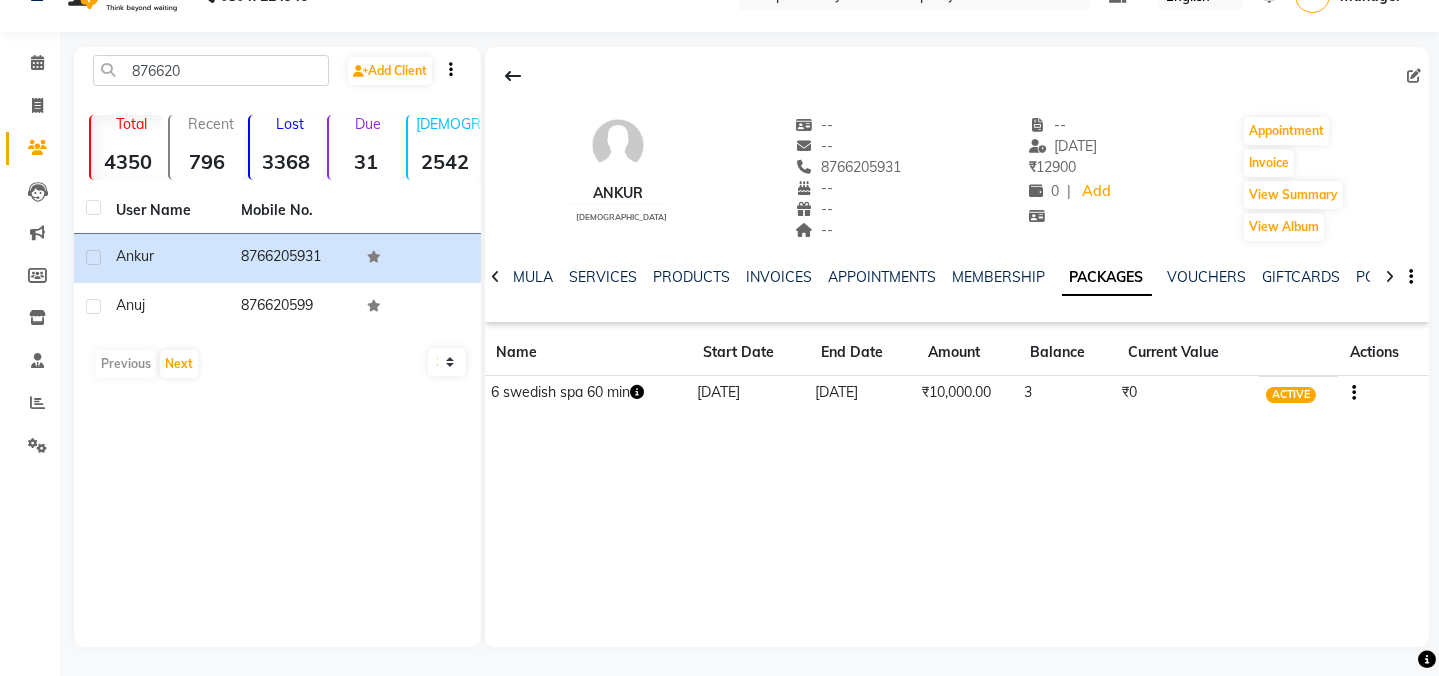 click on "ankur    male  --   --   8766205931  --  --  --  -- 22-06-2025 ₹    12900 0 |  Add   Appointment   Invoice  View Summary  View Album" 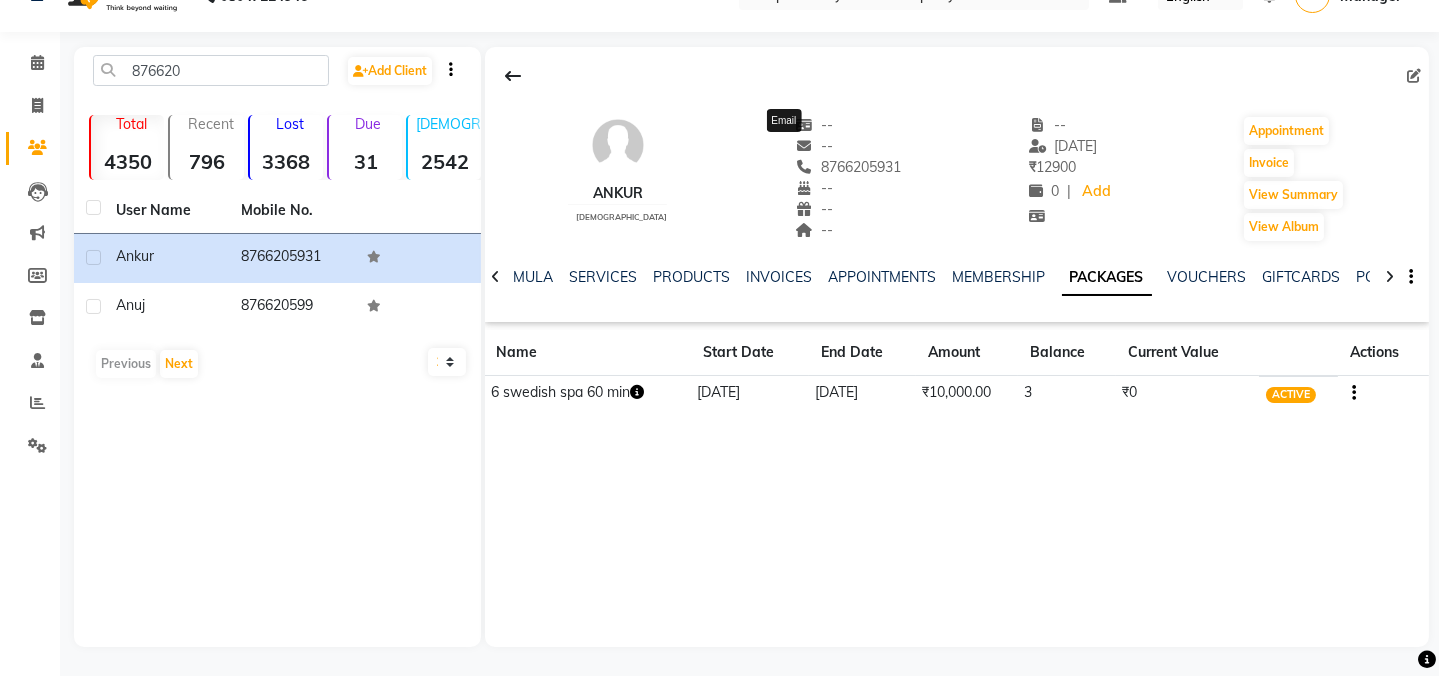 drag, startPoint x: 871, startPoint y: 161, endPoint x: 800, endPoint y: 147, distance: 72.36712 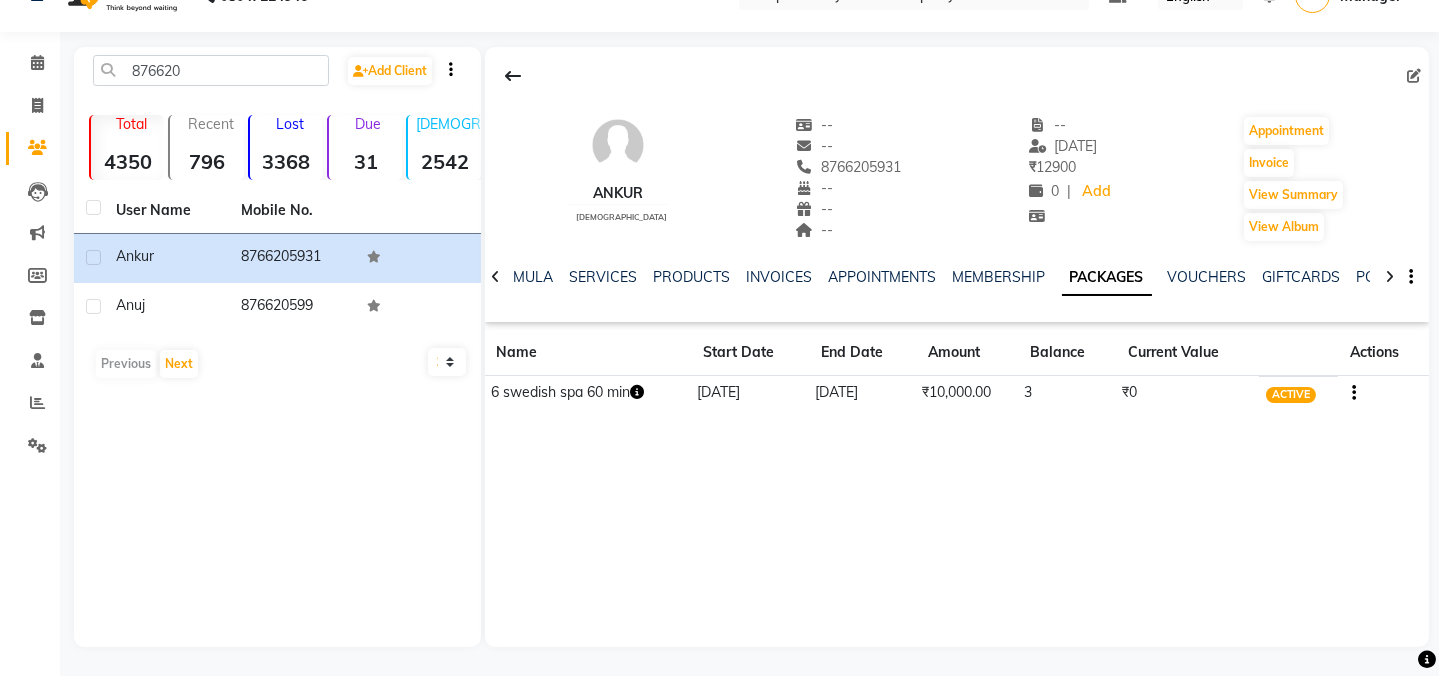 click on "ankur    male  --   -- Email   8766205931  --  --  --  -- 22-06-2025 ₹    12900 0 |  Add   Appointment   Invoice  View Summary  View Album" 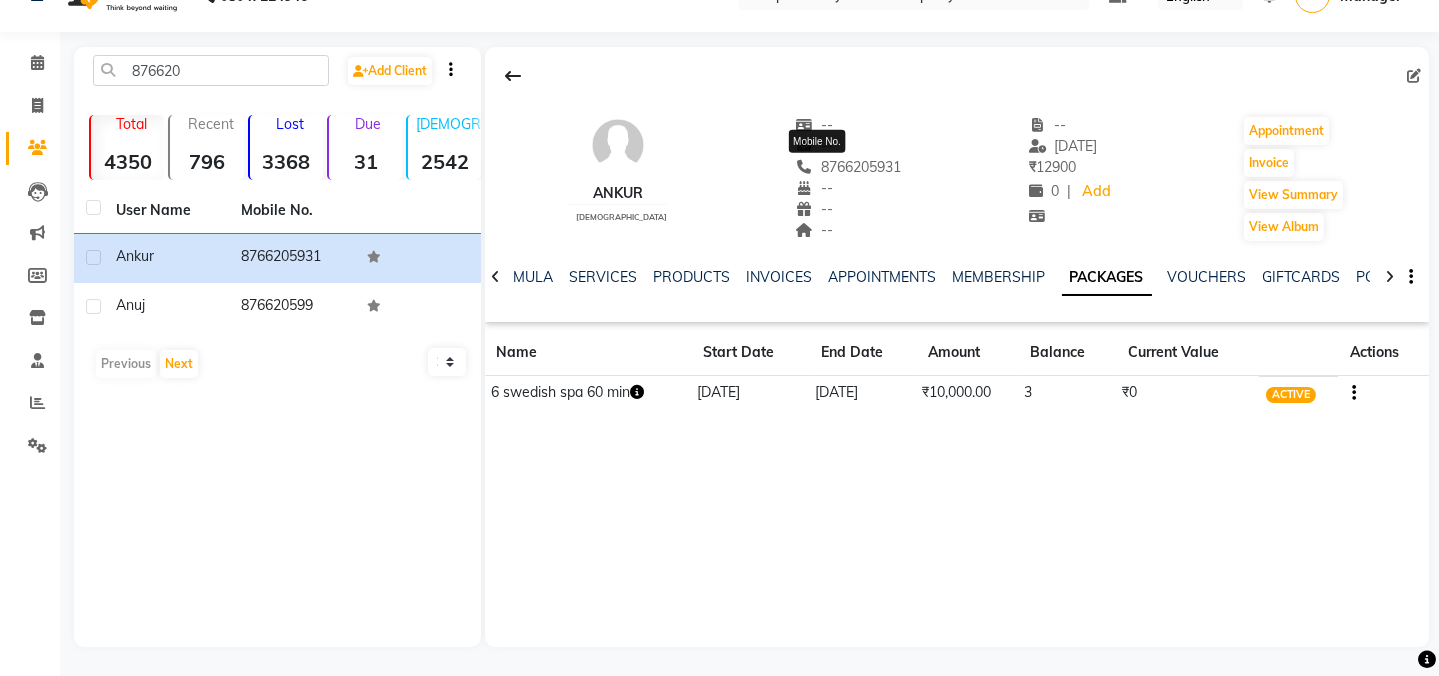 drag, startPoint x: 891, startPoint y: 160, endPoint x: 863, endPoint y: 152, distance: 29.12044 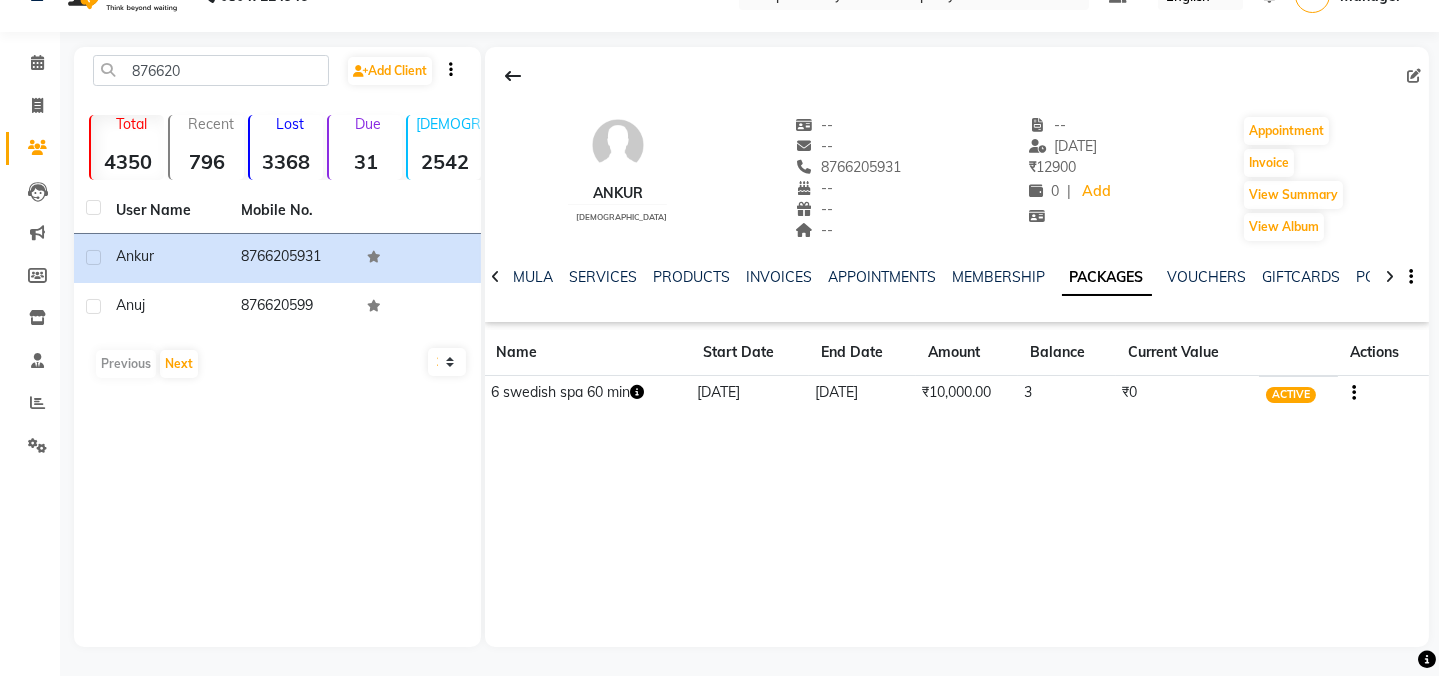 copy on "8766205931" 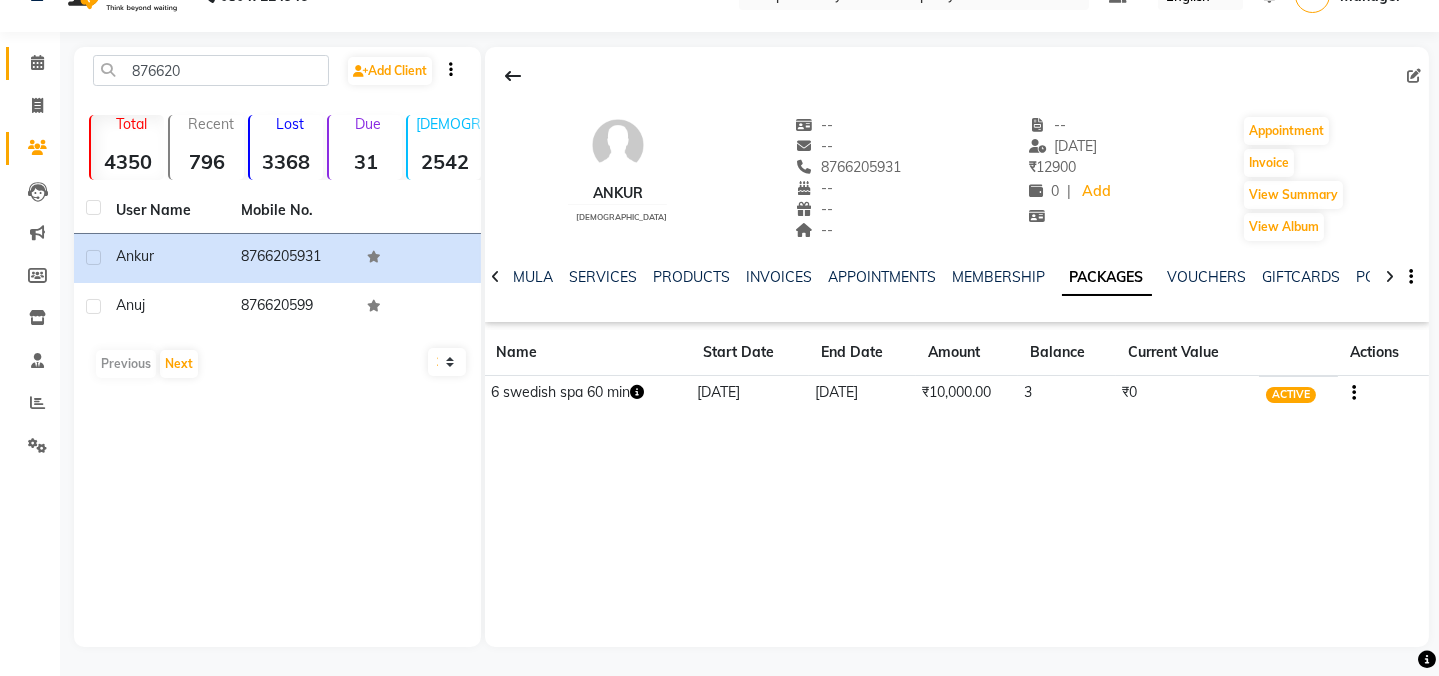 click 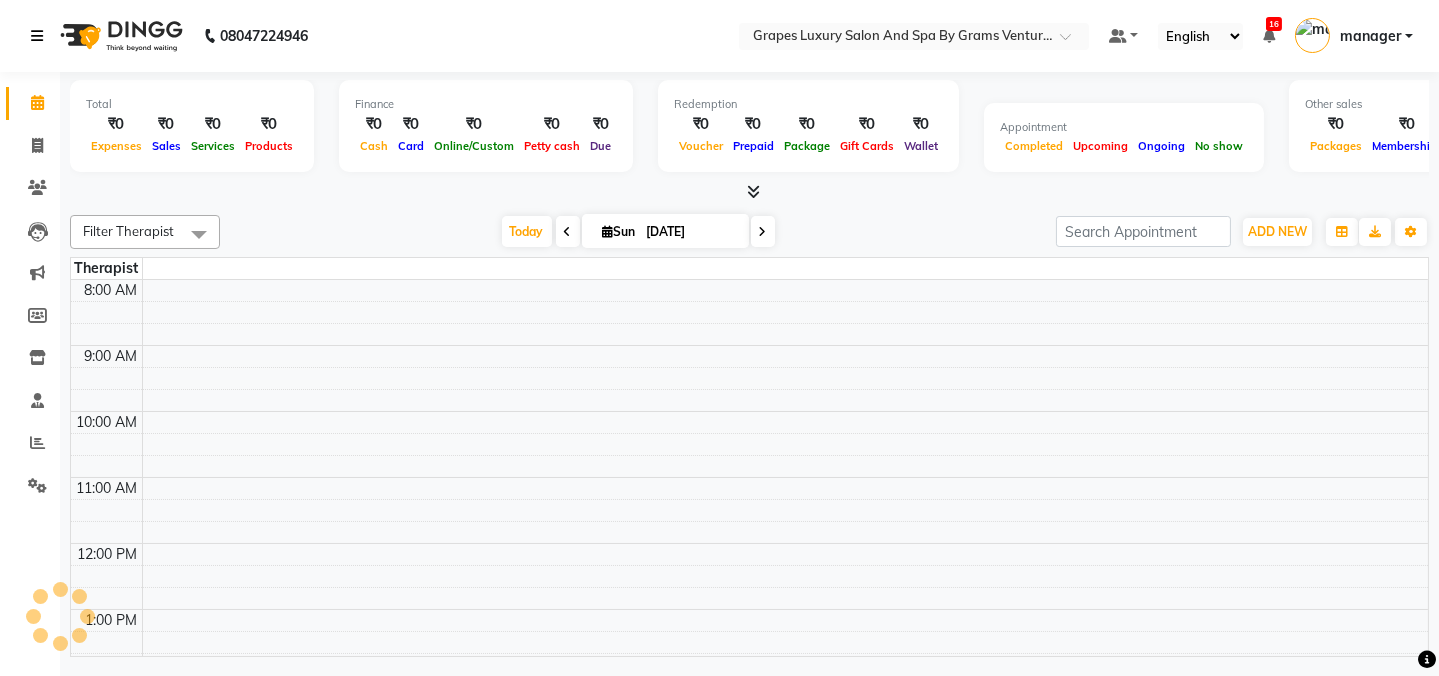 scroll, scrollTop: 0, scrollLeft: 0, axis: both 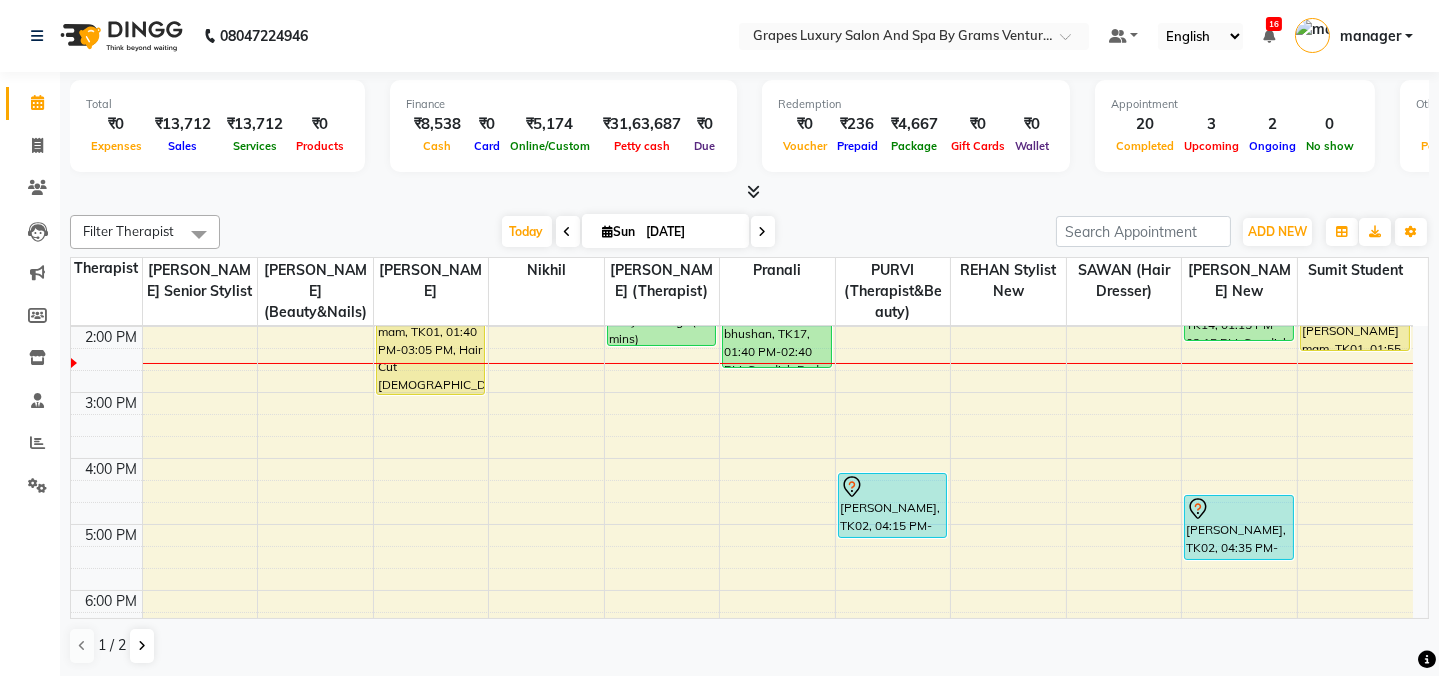 drag, startPoint x: 1409, startPoint y: 478, endPoint x: 1453, endPoint y: 397, distance: 92.17918 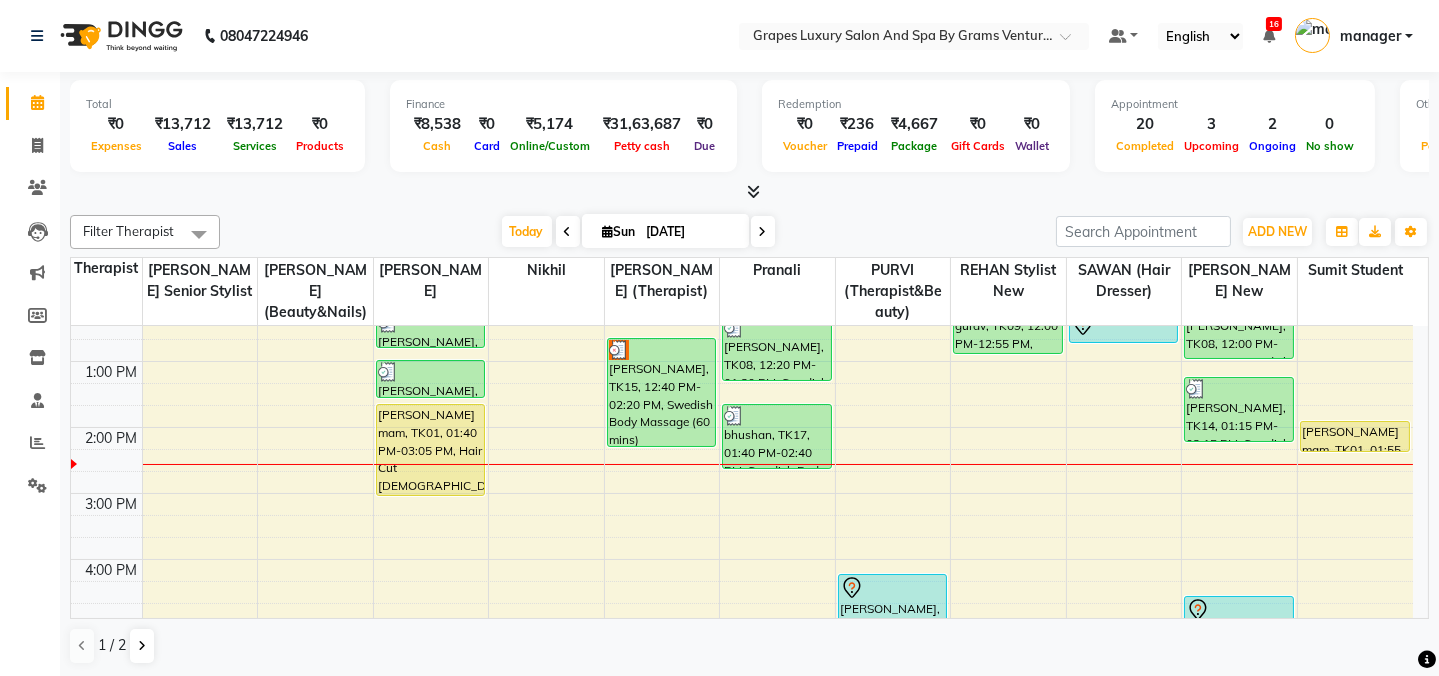 scroll, scrollTop: 229, scrollLeft: 0, axis: vertical 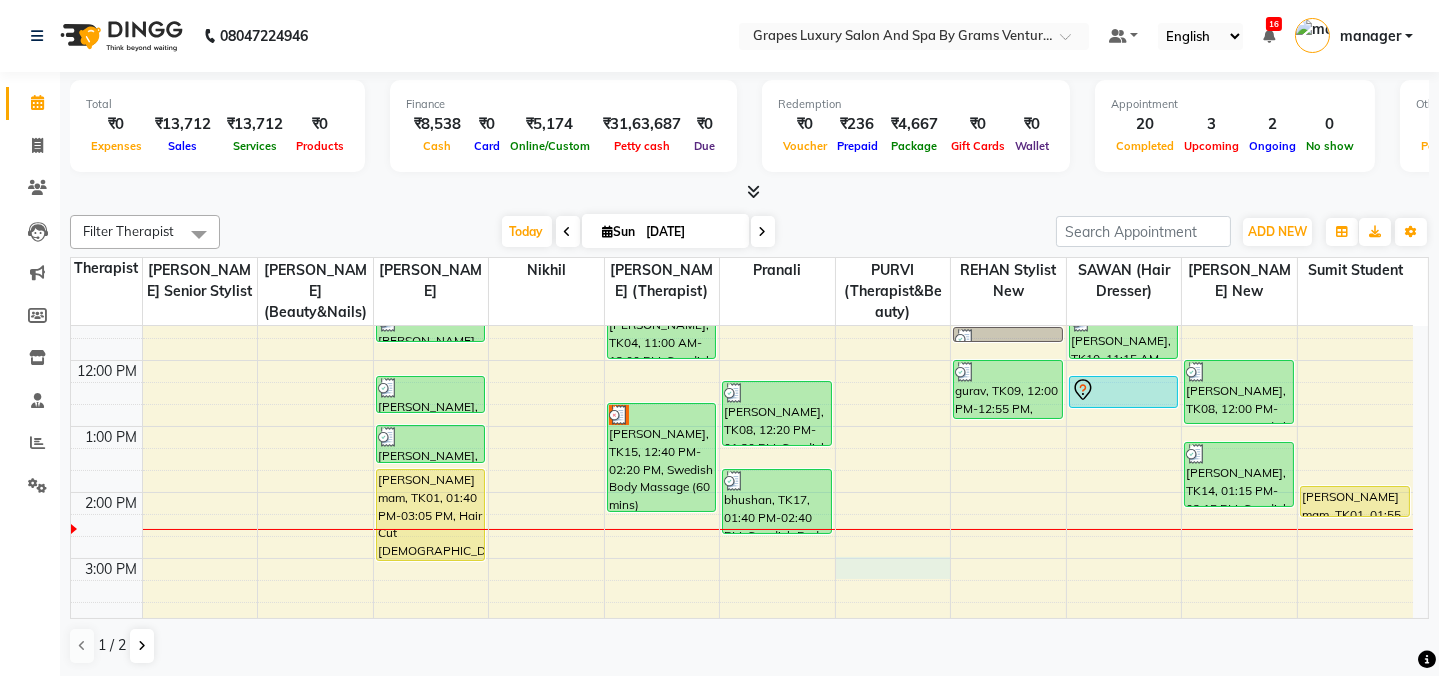 click on "8:00 AM 9:00 AM 10:00 AM 11:00 AM 12:00 PM 1:00 PM 2:00 PM 3:00 PM 4:00 PM 5:00 PM 6:00 PM 7:00 PM 8:00 PM     pramod meshram, TK18, 10:00 AM-10:30 AM, kids hair cut male     akash bhandar, TK07, 11:15 AM-11:45 AM, Hair Cut Male (30 mins)     Pradeep Agrawal, TK12, 12:15 PM-12:50 PM, Shampoo & Conditioning With Natural Styling ( Male ) (15 mins)     Pradeep Agrawal, TK12, 01:00 PM-01:35 PM, Beard Trimming (15 mins)    khushabu mam, TK01, 01:40 PM-03:05 PM, Hair Cut Female (45 mins)     jay ramteke, TK19, 09:45 AM-10:45 AM, Swedish Body Massage (60 mins)     rajesh sir, TK04, 11:00 AM-12:00 PM, Swedish Body Massage (60 mins)     jay, TK15, 12:40 PM-02:20 PM, Swedish Body Massage (60 mins)     Ganesh Sir, TK08, 12:20 PM-01:20 PM, Swedish Body Massage (60 mins)     bhushan, TK17, 01:40 PM-02:40 PM, Swedish Body Massage (60 mins)             jatin, TK02, 04:15 PM-05:15 PM, Swedish Body Massage (60 mins)     Aniket sir, TK03, 10:00 AM-10:30 AM, Hair Cut Male (30 mins)" at bounding box center (742, 525) 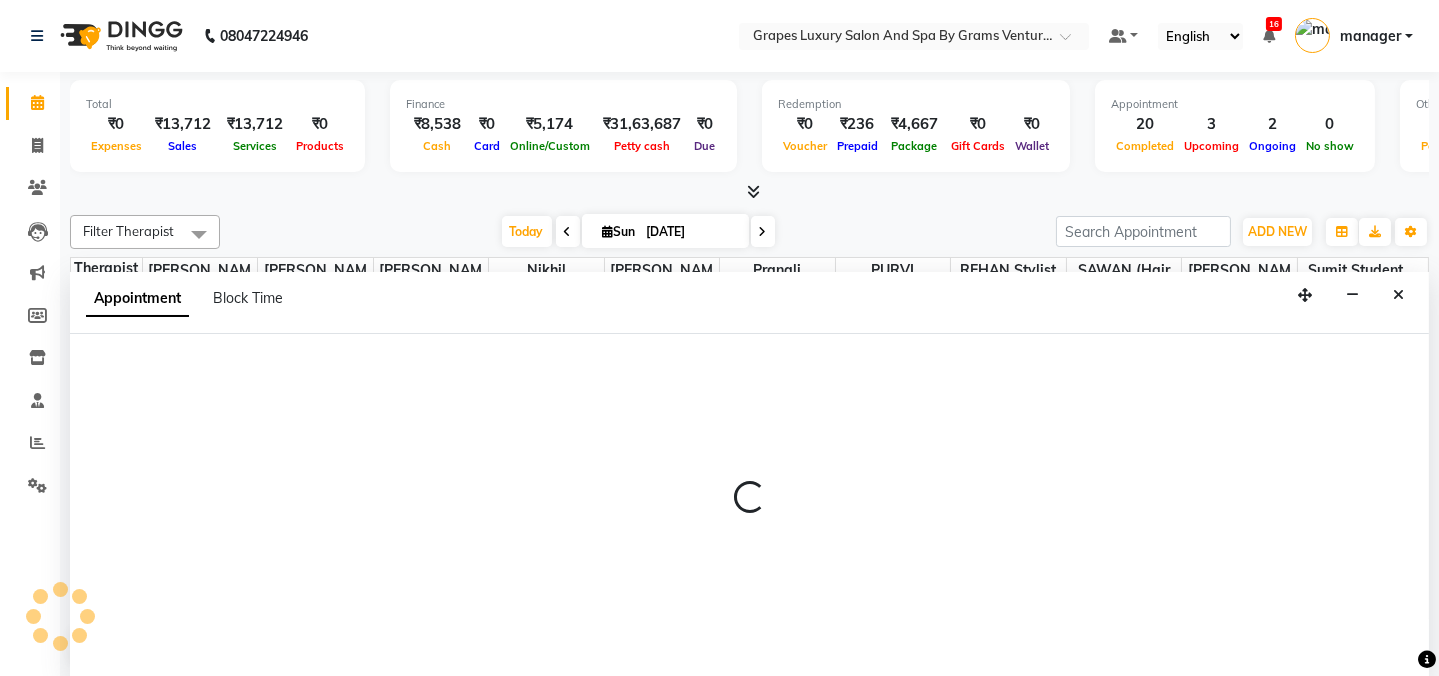 scroll, scrollTop: 0, scrollLeft: 0, axis: both 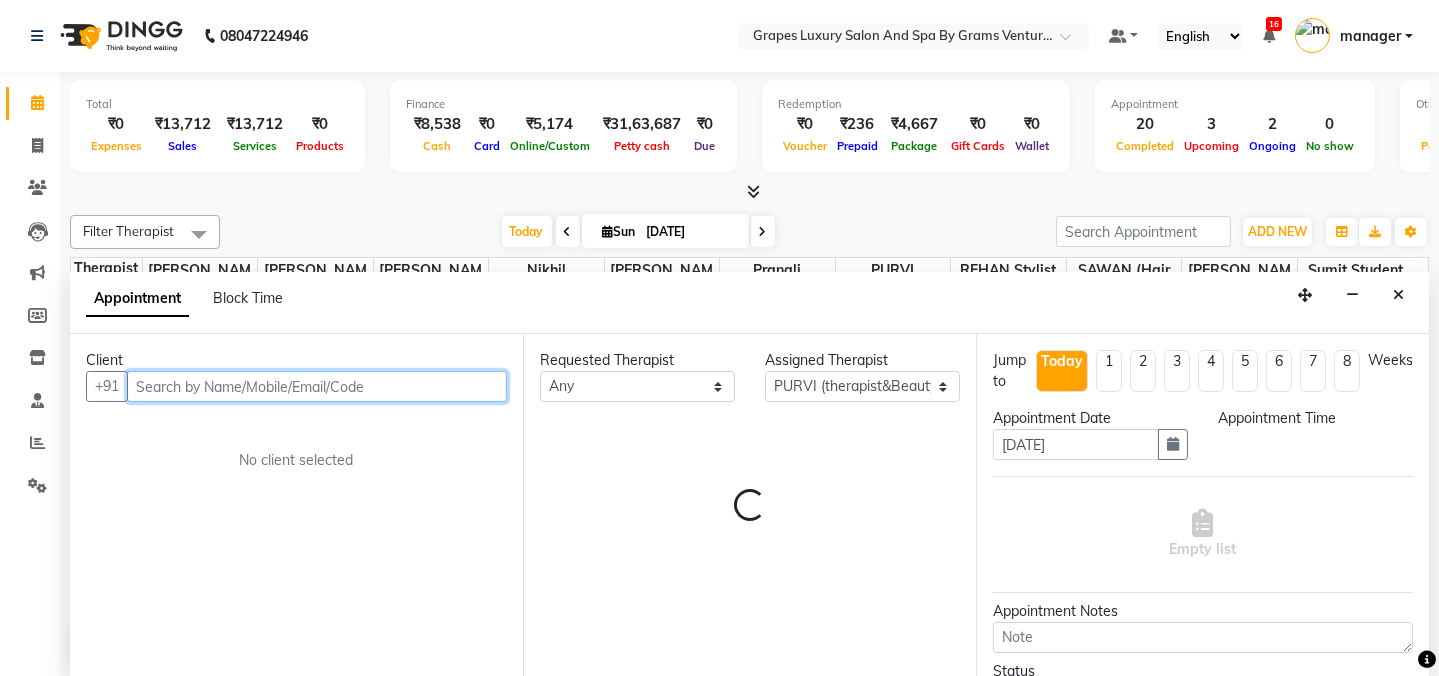 select on "900" 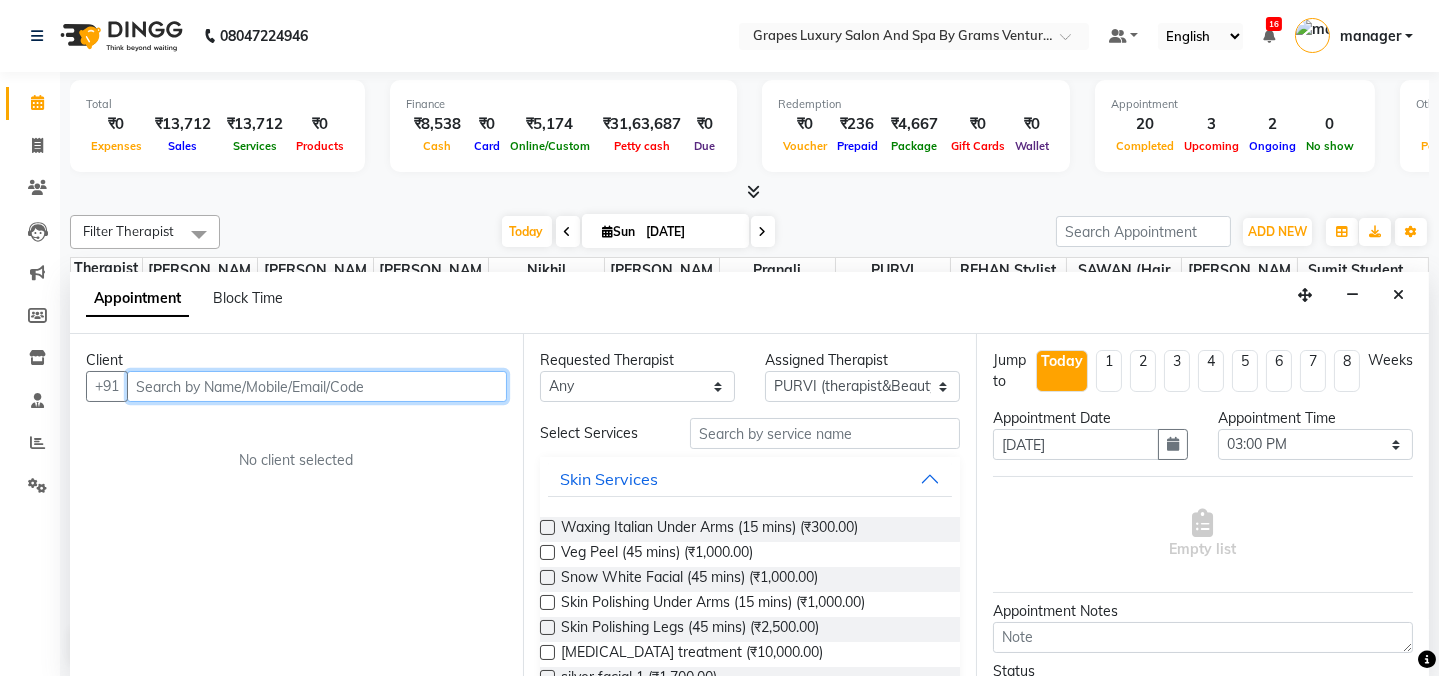 paste on "8766205931" 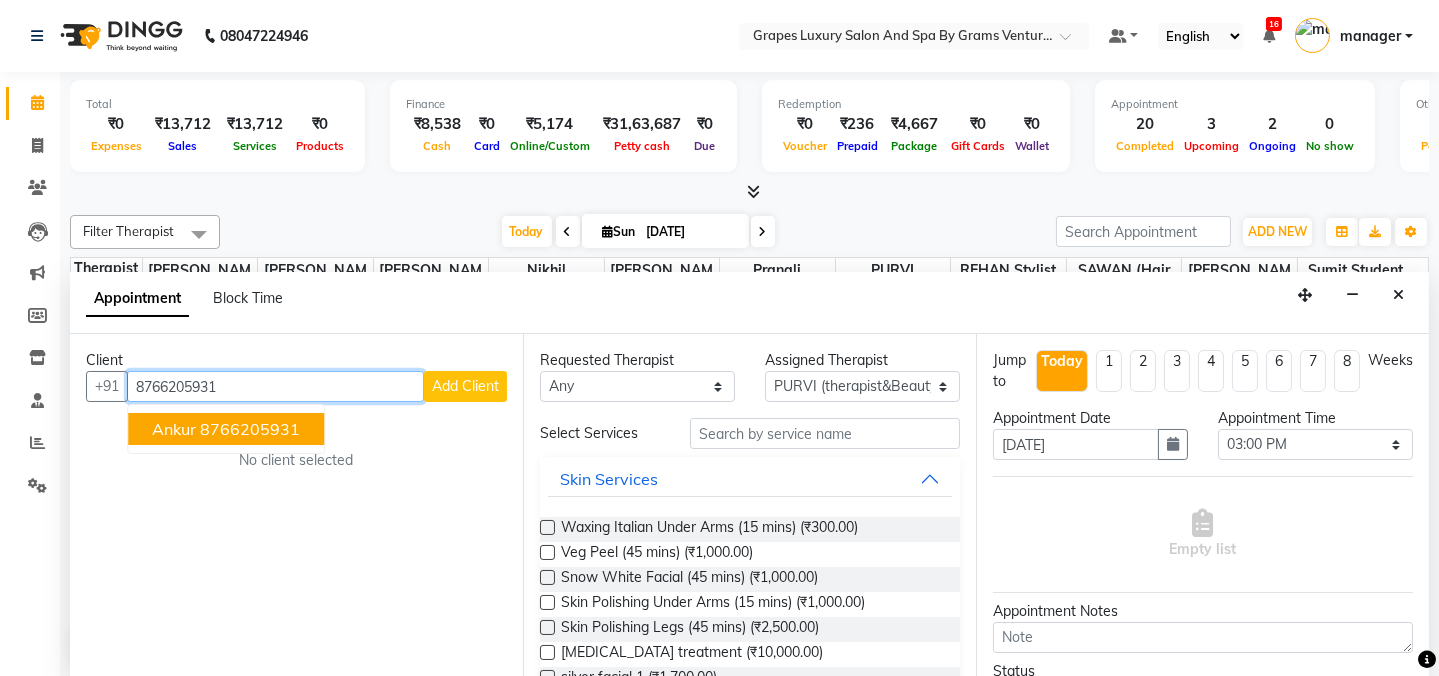 click on "8766205931" at bounding box center [250, 429] 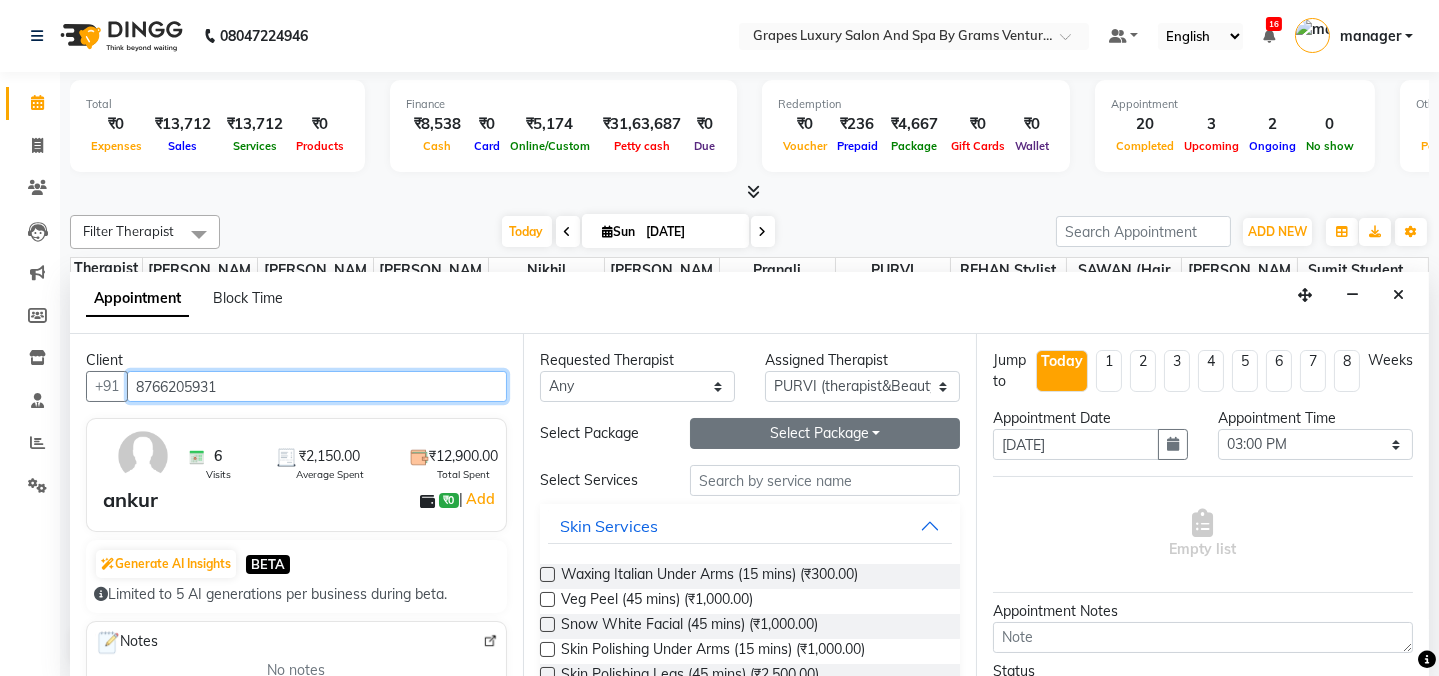 type on "8766205931" 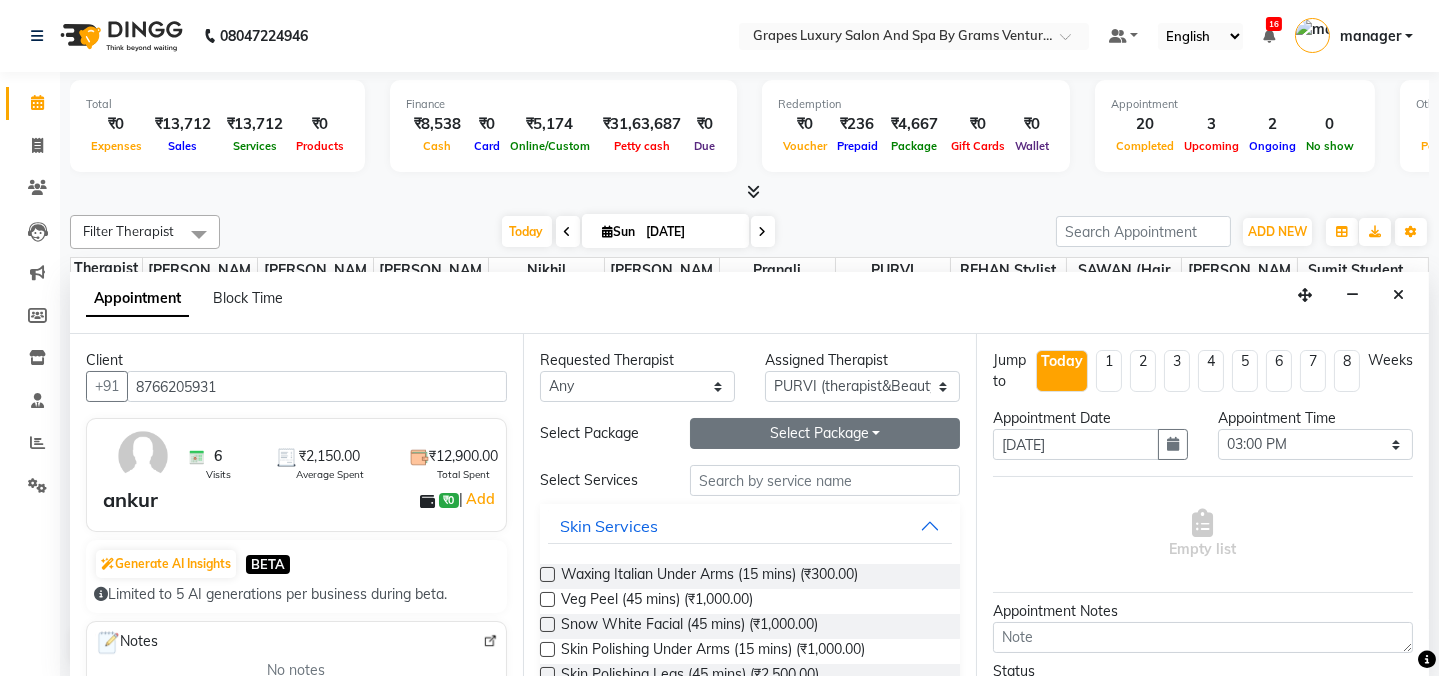 click on "Select Package  Toggle Dropdown" at bounding box center (825, 433) 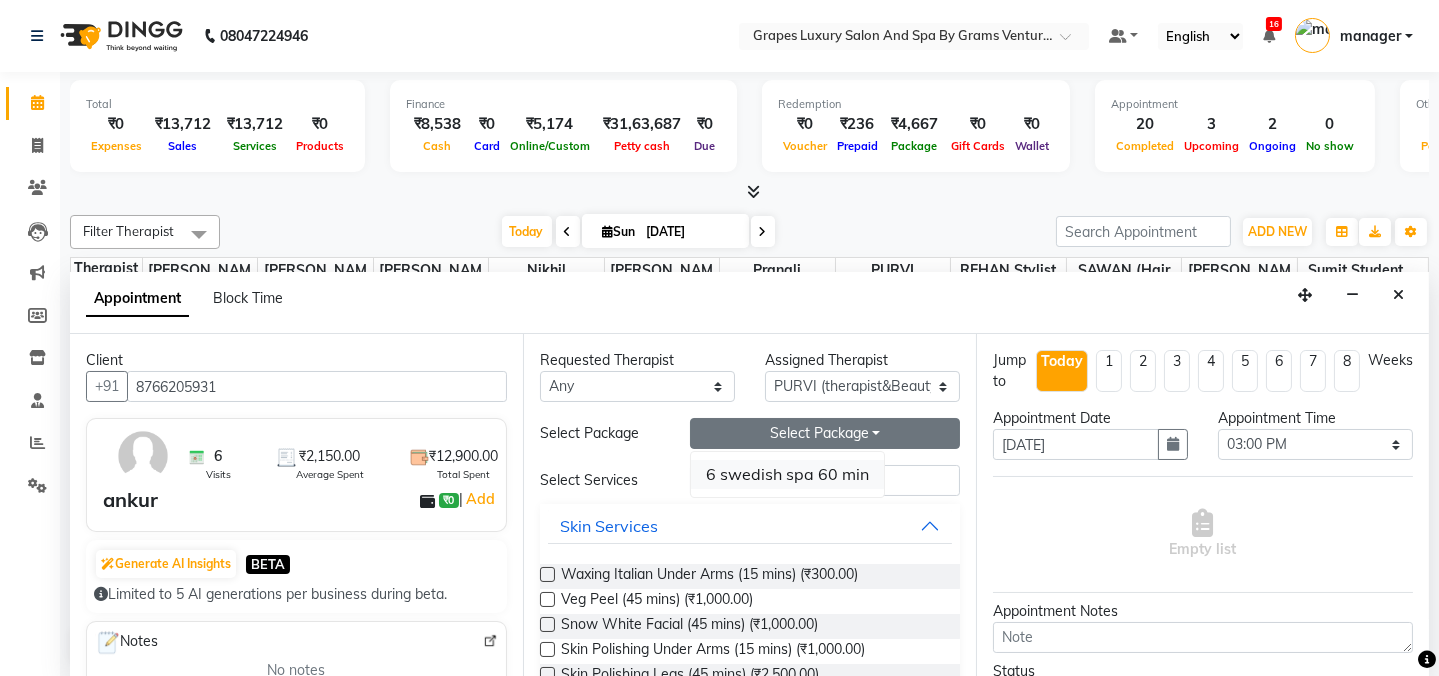 click on "6 swedish spa 60 min" at bounding box center [787, 474] 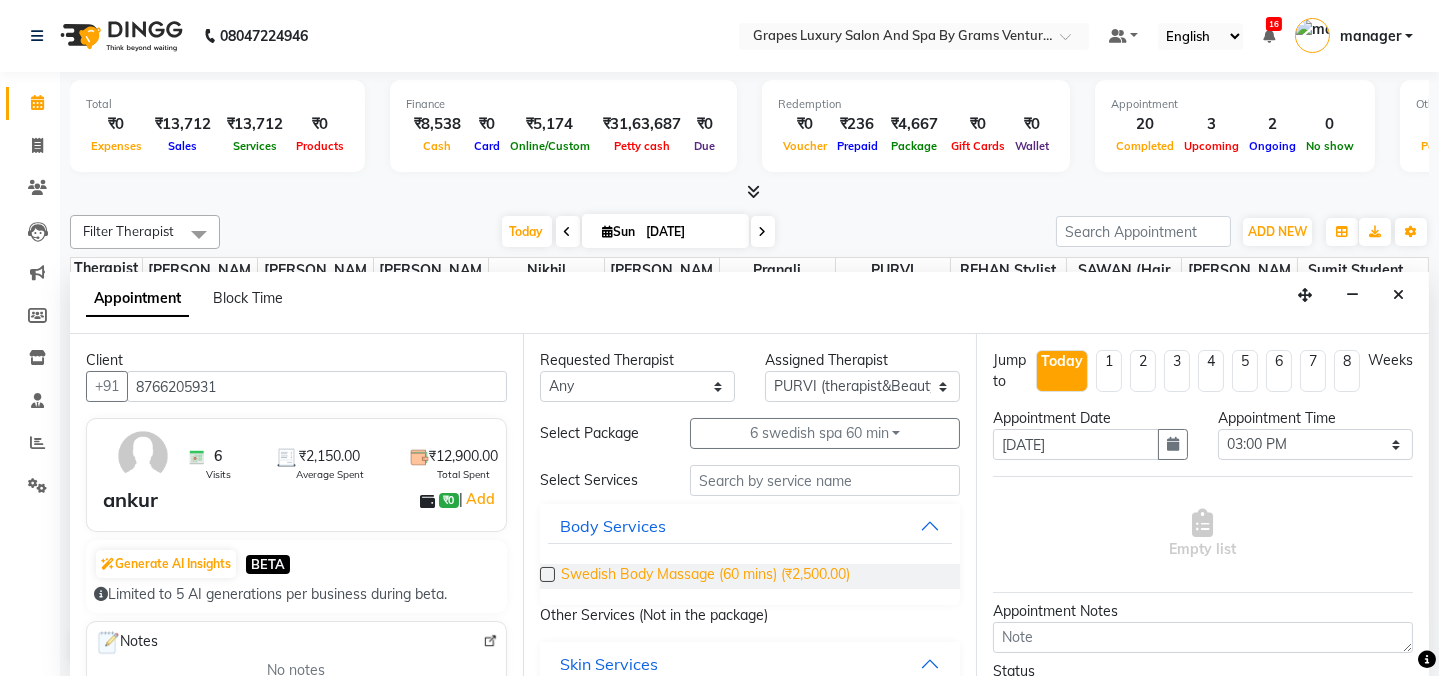 click on "Swedish Body Massage (60 mins) (₹2,500.00)" at bounding box center [705, 576] 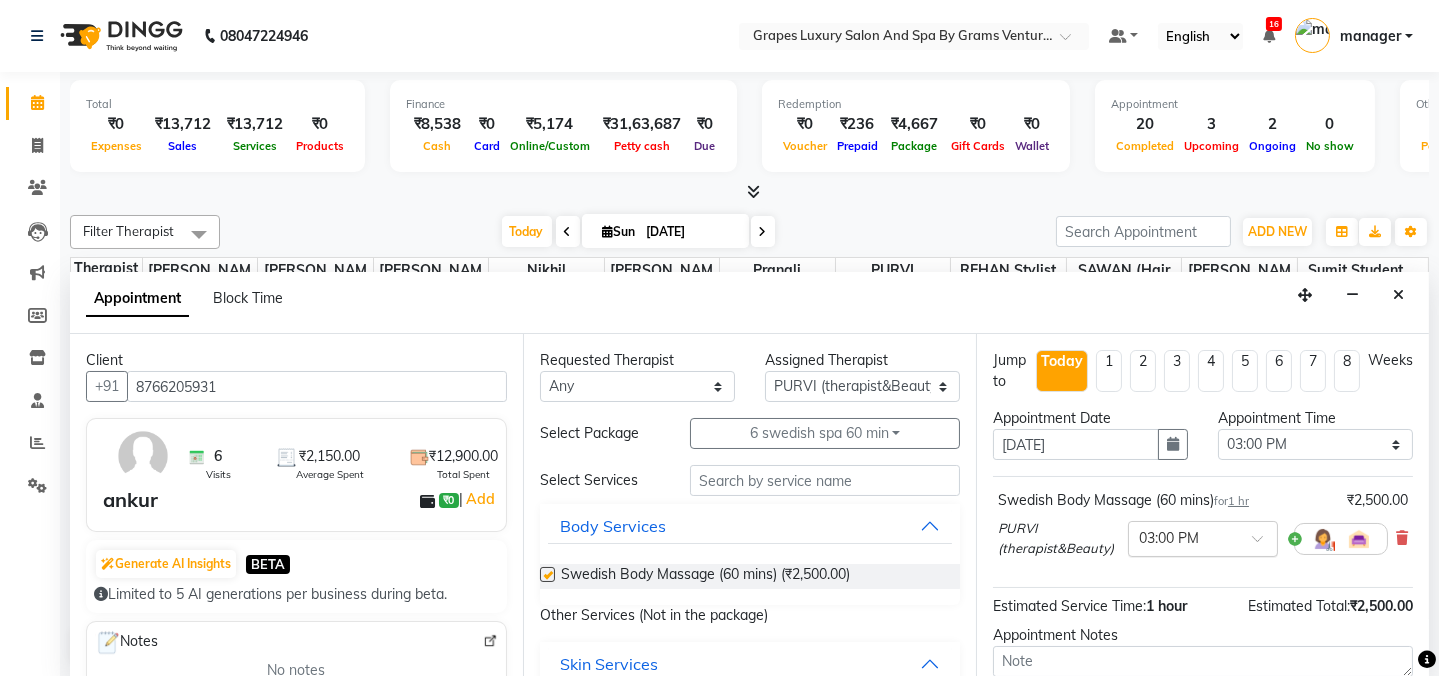 checkbox on "false" 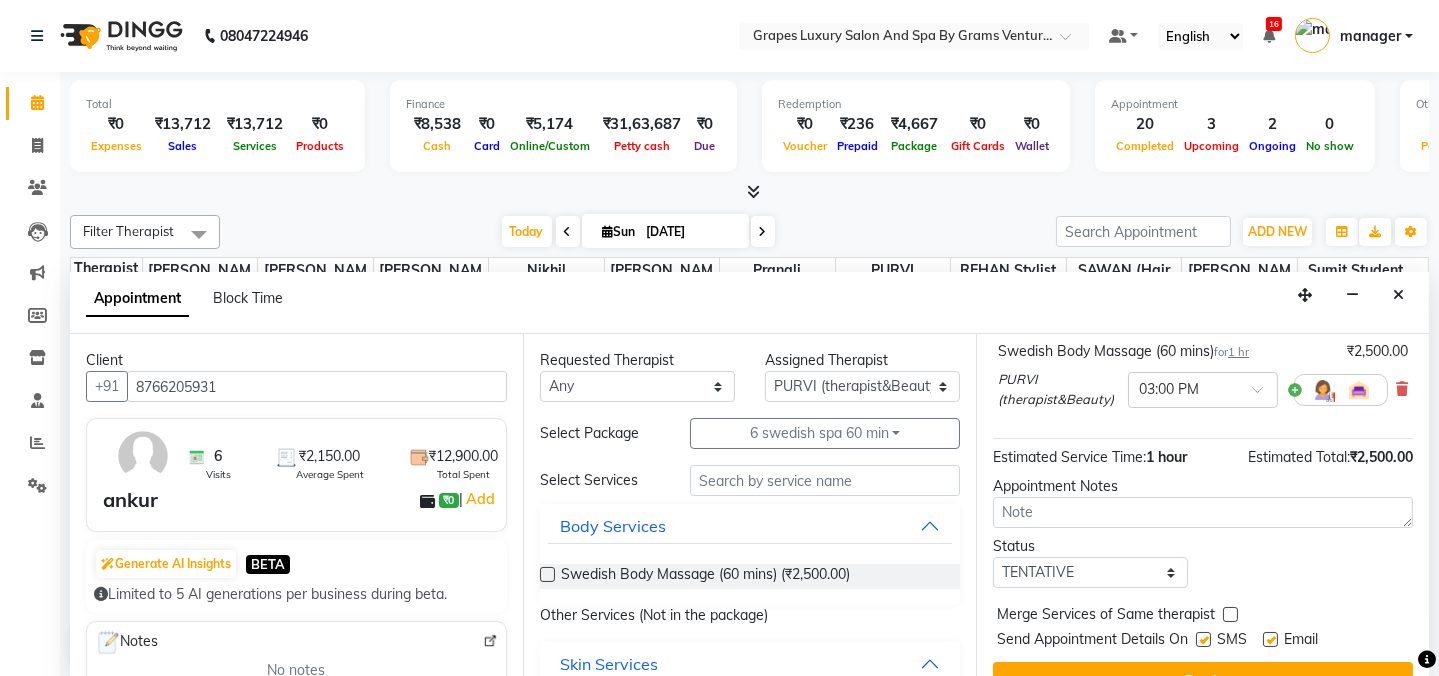 scroll, scrollTop: 184, scrollLeft: 0, axis: vertical 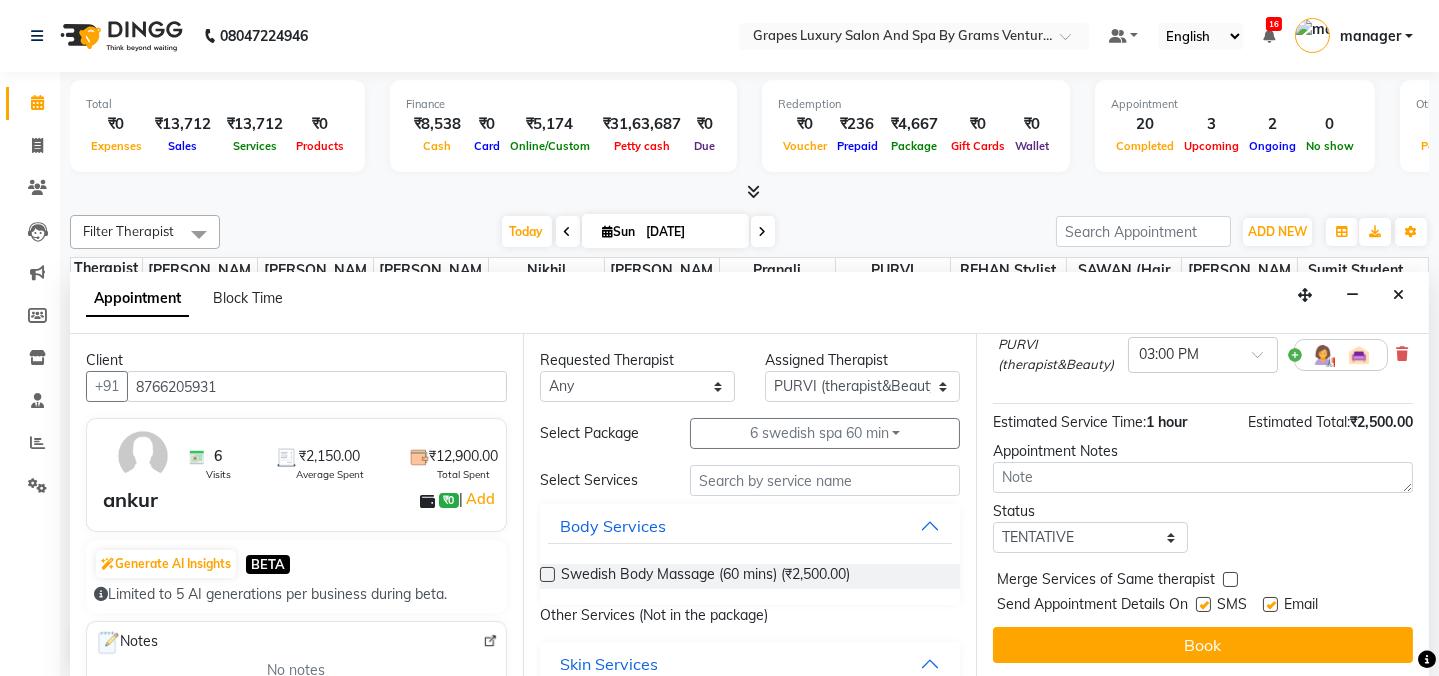 click at bounding box center [1203, 604] 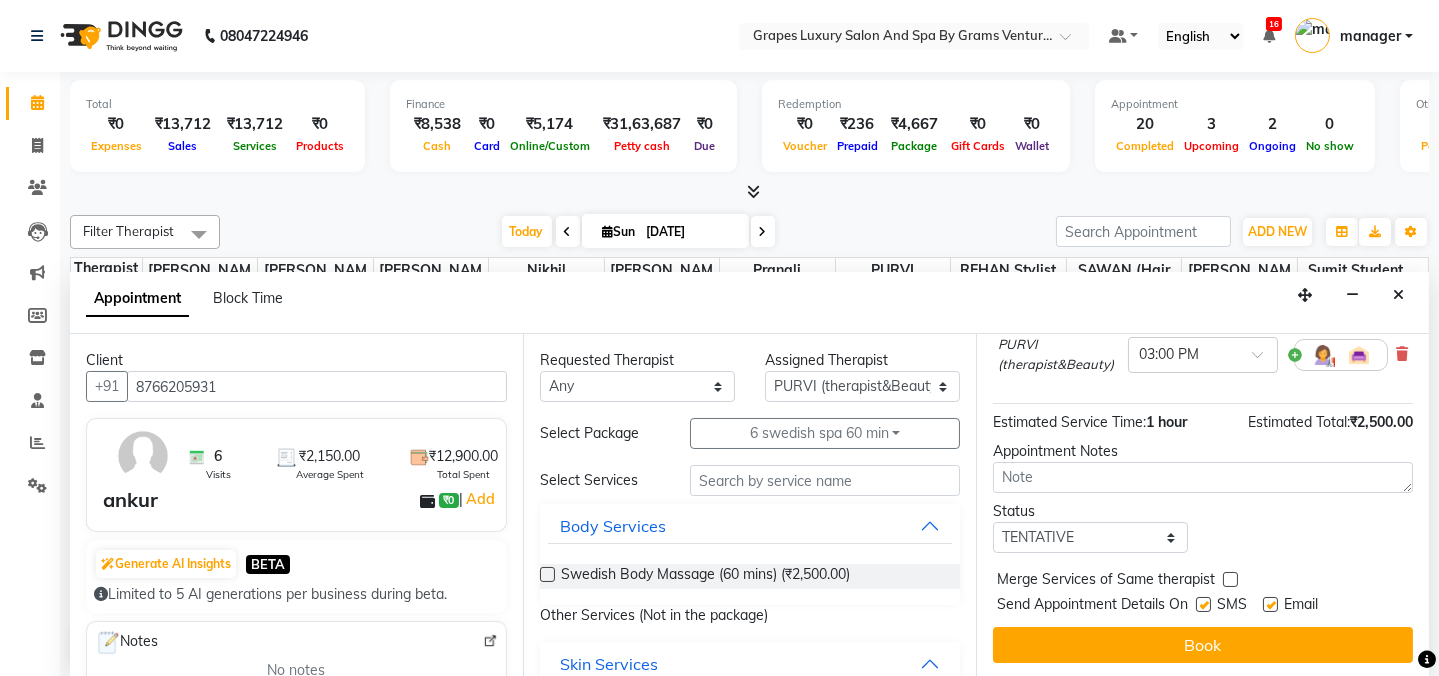 click at bounding box center [1202, 606] 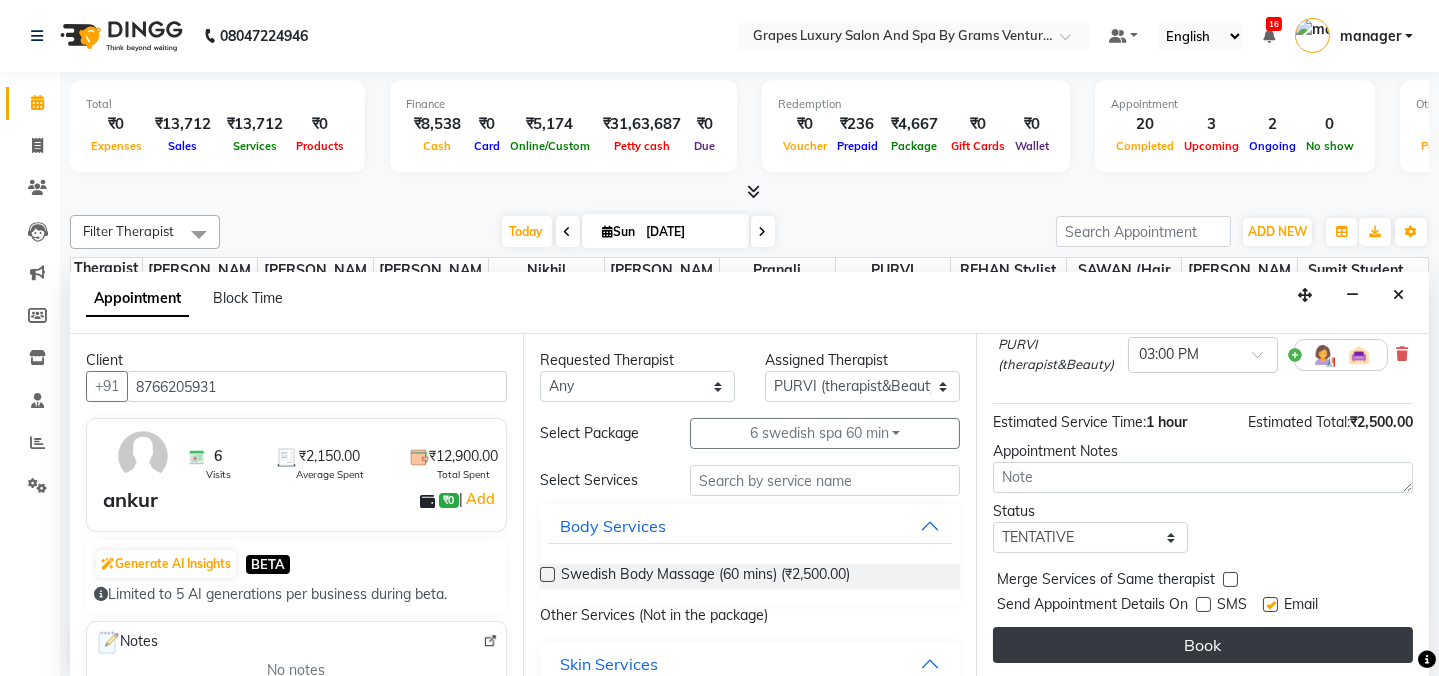click on "Book" at bounding box center [1203, 645] 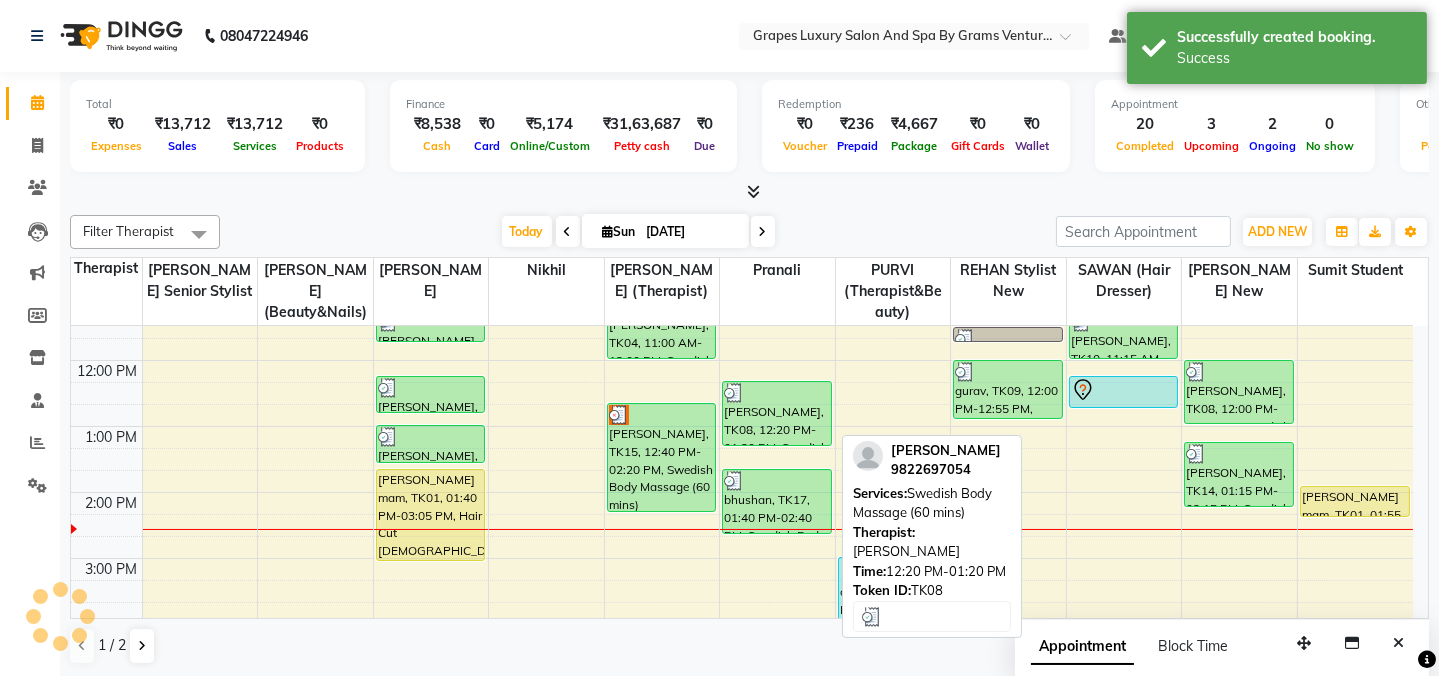 scroll, scrollTop: 0, scrollLeft: 0, axis: both 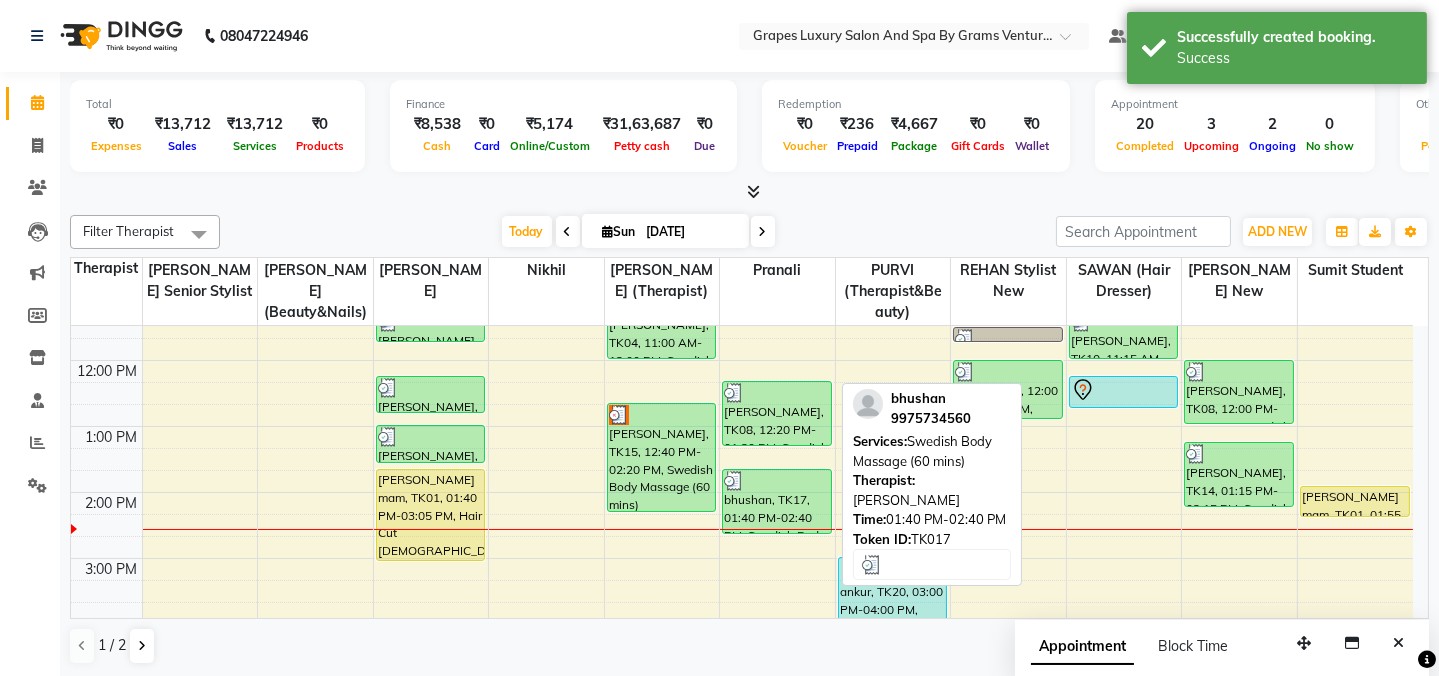click on "bhushan, TK17, 01:40 PM-02:40 PM, Swedish Body Massage (60 mins)" at bounding box center (777, 501) 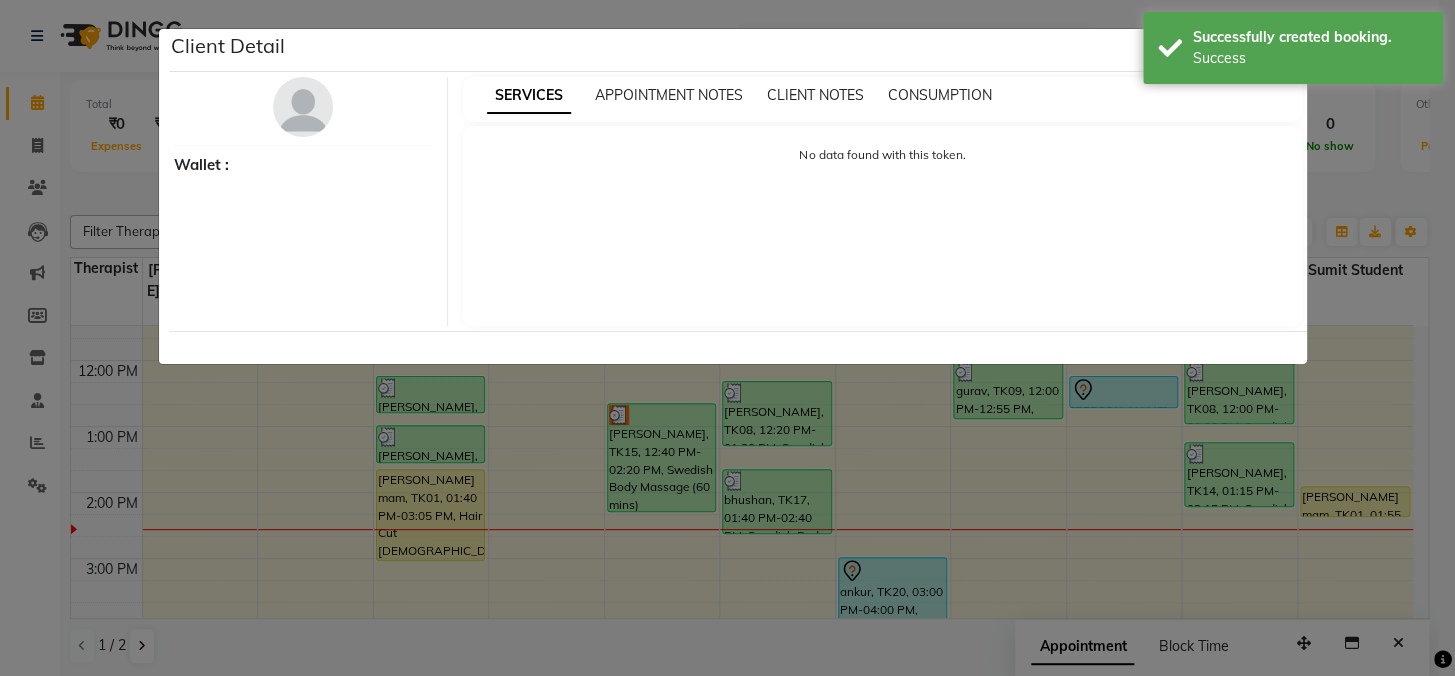 select on "3" 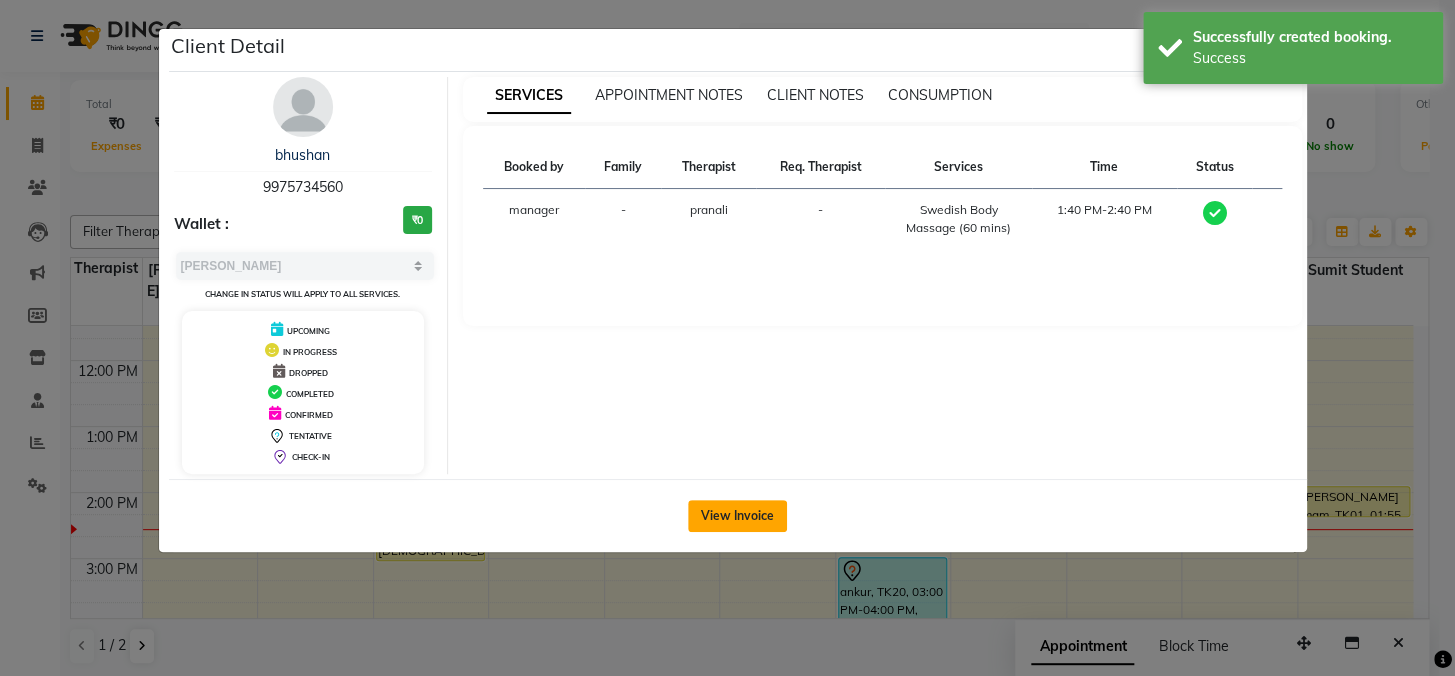 click on "View Invoice" 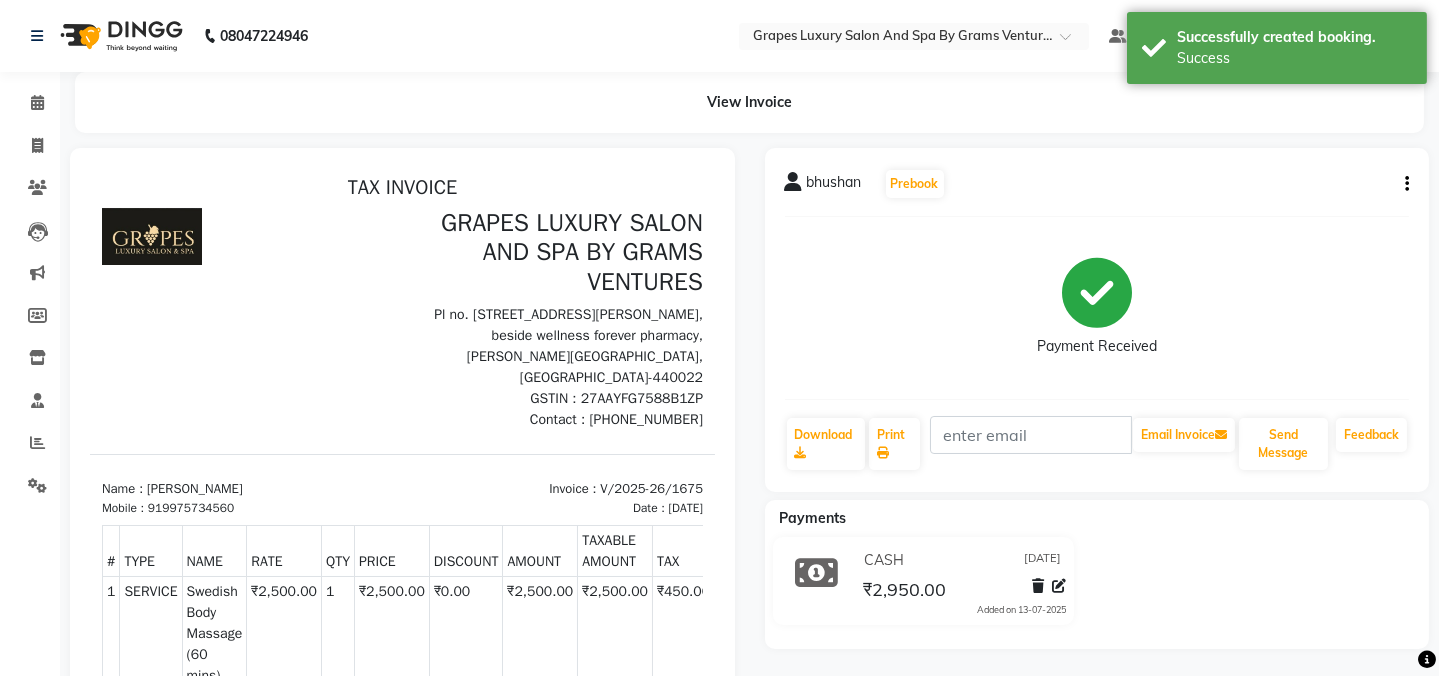 scroll, scrollTop: 0, scrollLeft: 0, axis: both 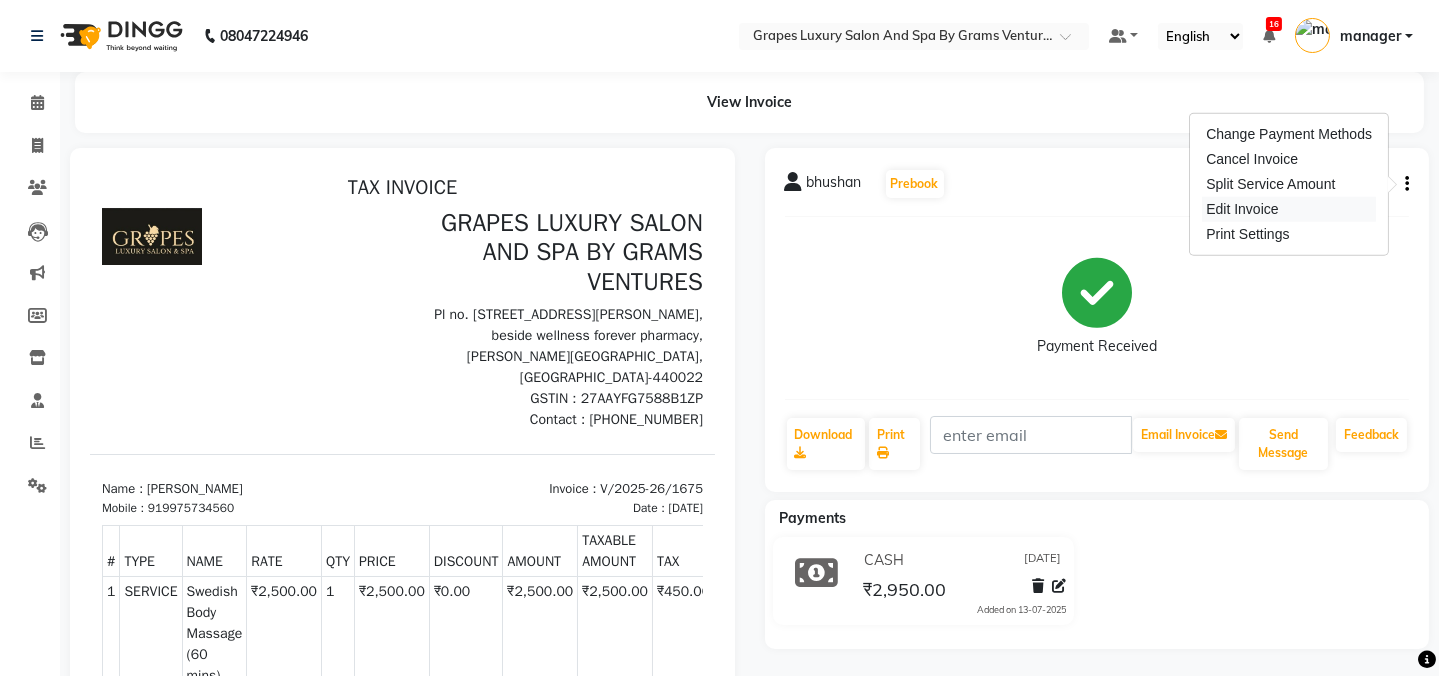 click on "Edit Invoice" at bounding box center (1289, 209) 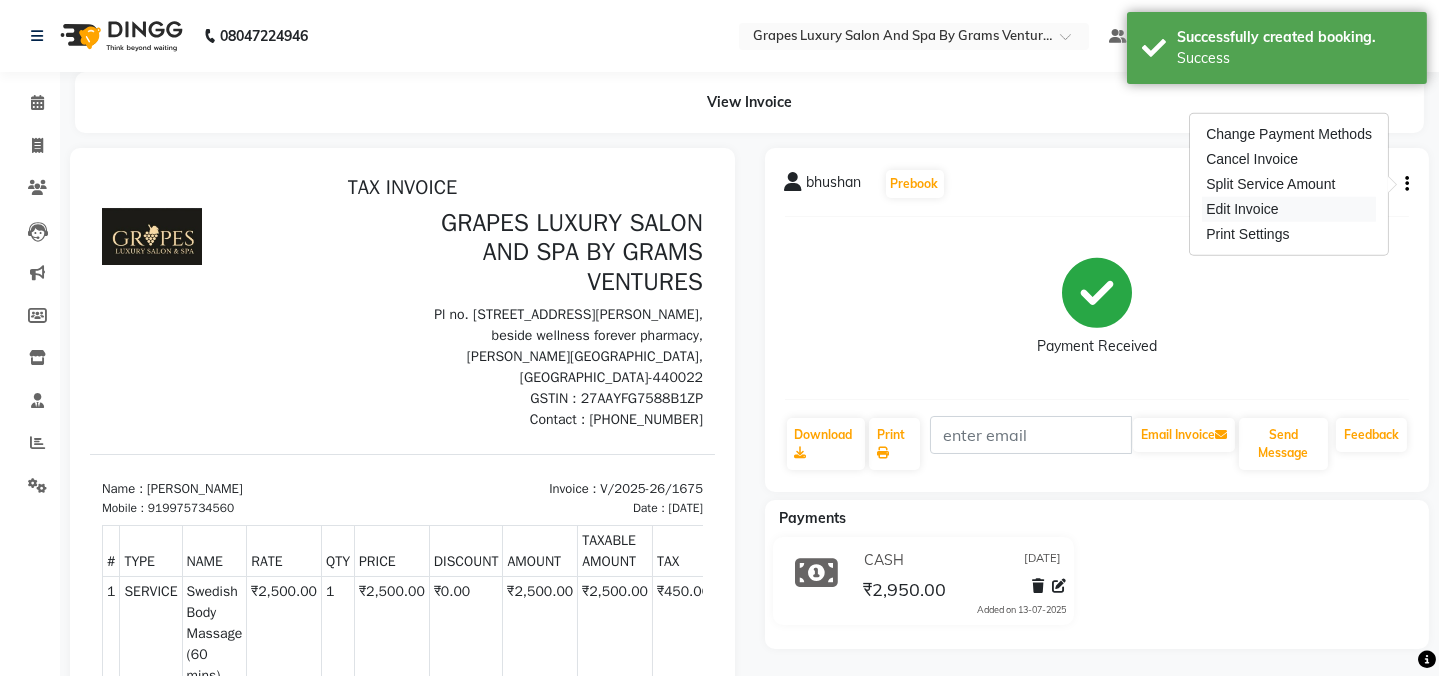 select on "service" 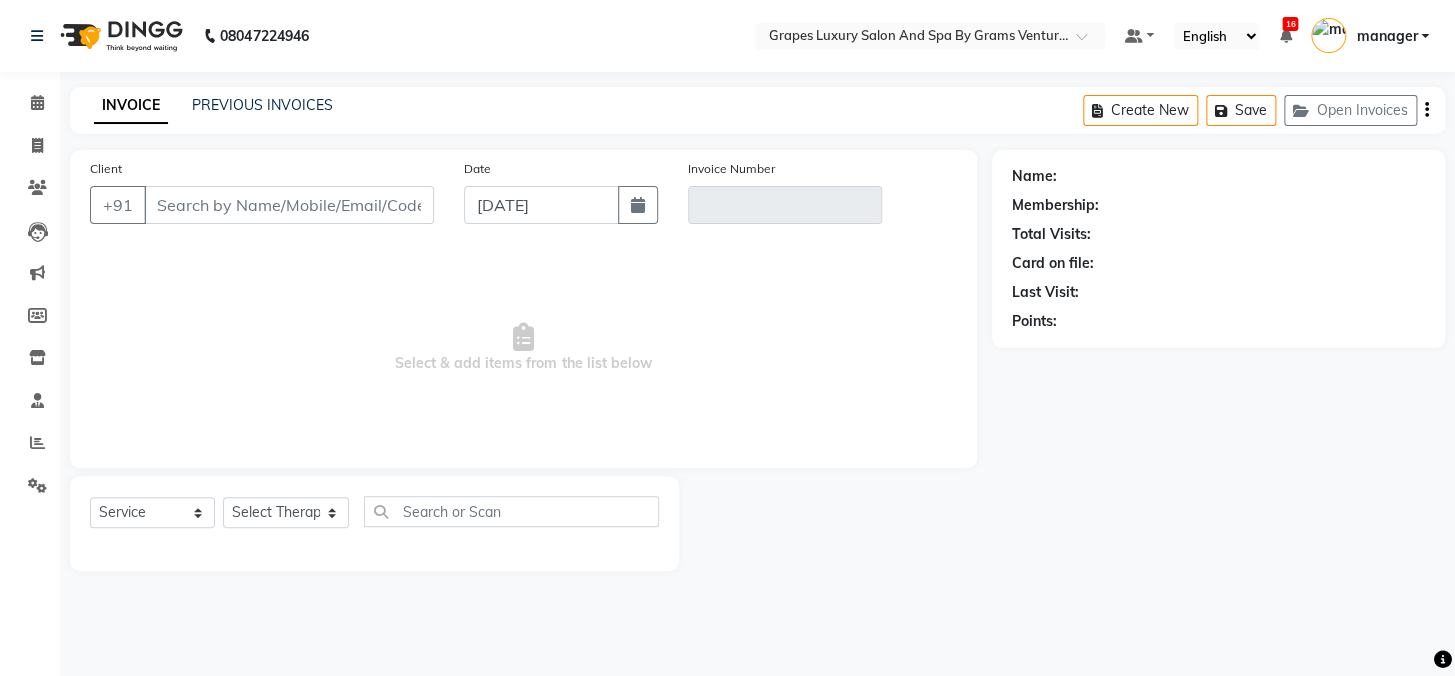 type on "9975734560" 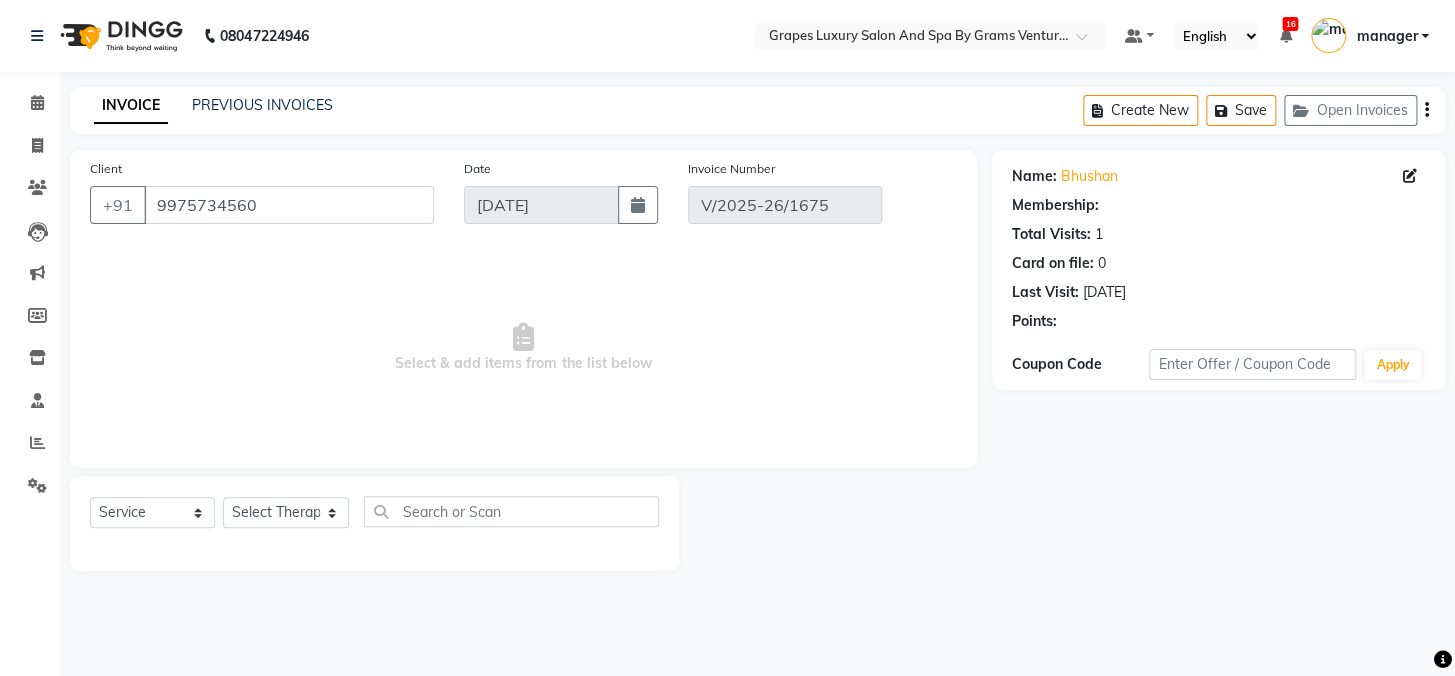 select on "select" 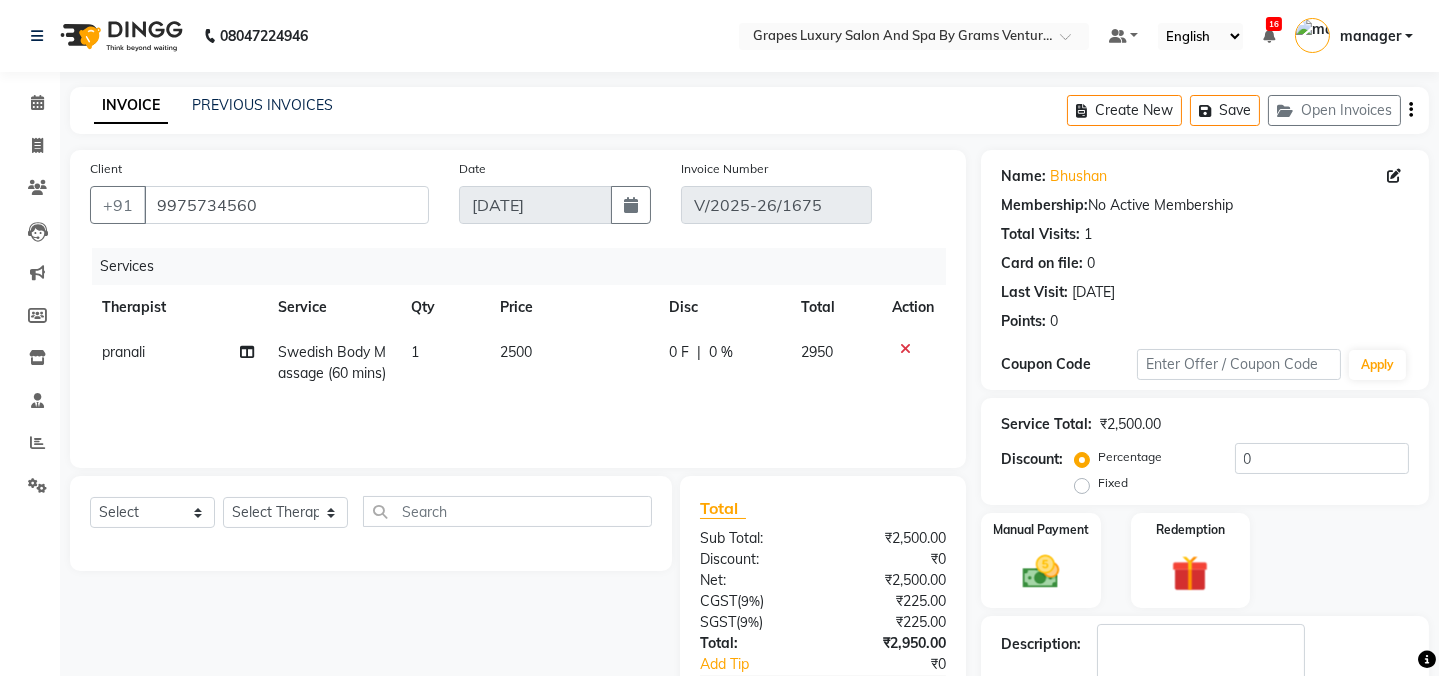 click on "pranali" 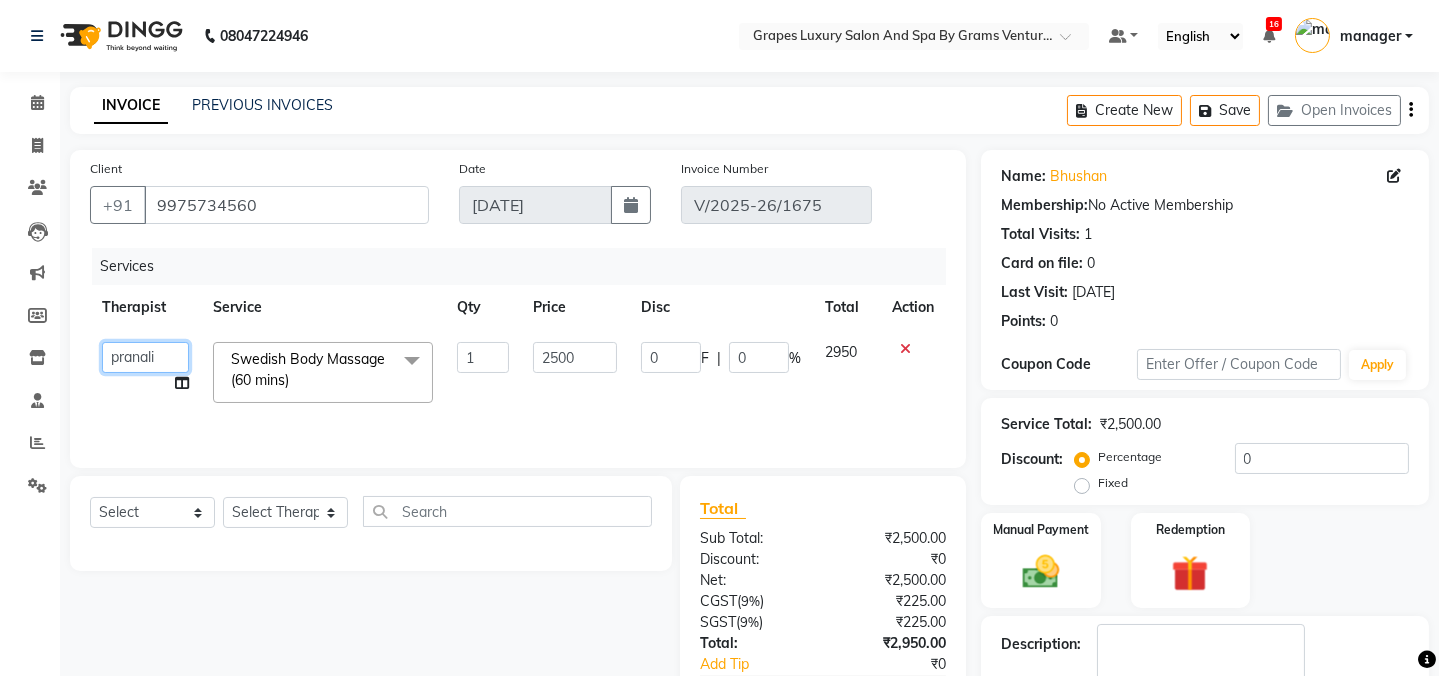 click on "Admin   ANIL (stylish)   ASHISH Choudhary hair dresser   ASMITA (beauty&nails)   avni new   faizaan   gokul   "GUNJAN''   <BO$$>   khushi   MAHI (pedicureist)   manager   MANJU (hair specialist)   megha new   nikhil    nisha    Pooja (Therapist)   pranali   PURVI (therapist&Beauty)   Rani New THERAPIST   ravi   REHAN  stylist new   ritik   riya   RUSHALI (hair&skin)   SAWAN (hair dresser)   sejal new   shilpa   sourabh   sumit student    sunita   sunita    viswas senior stylist" 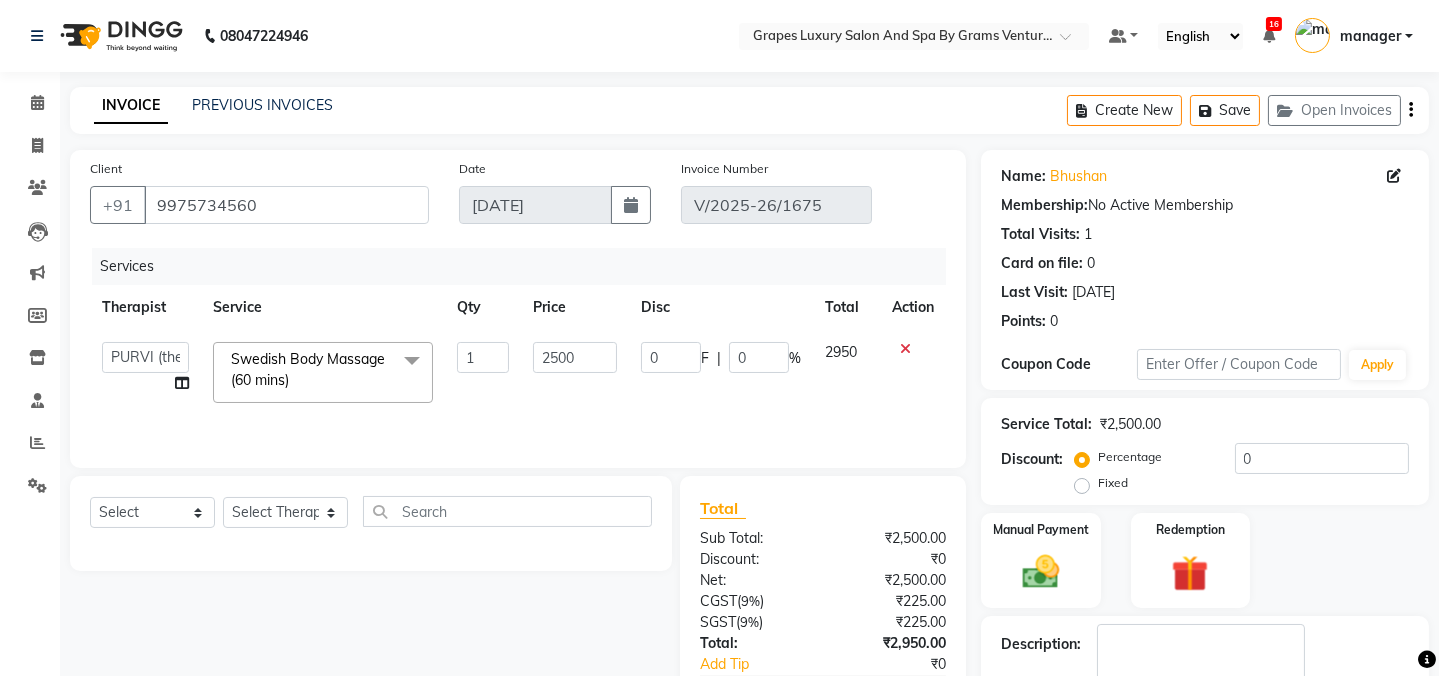 select on "47786" 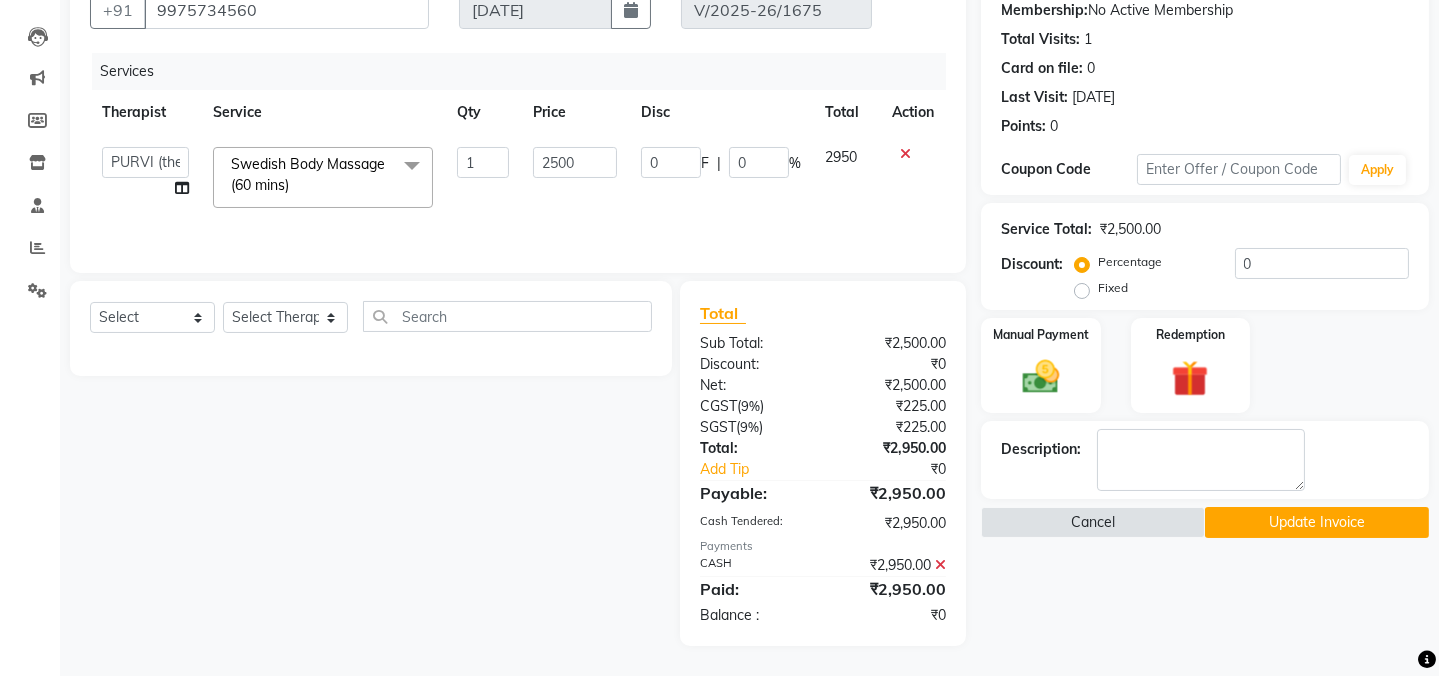 click on "Update Invoice" 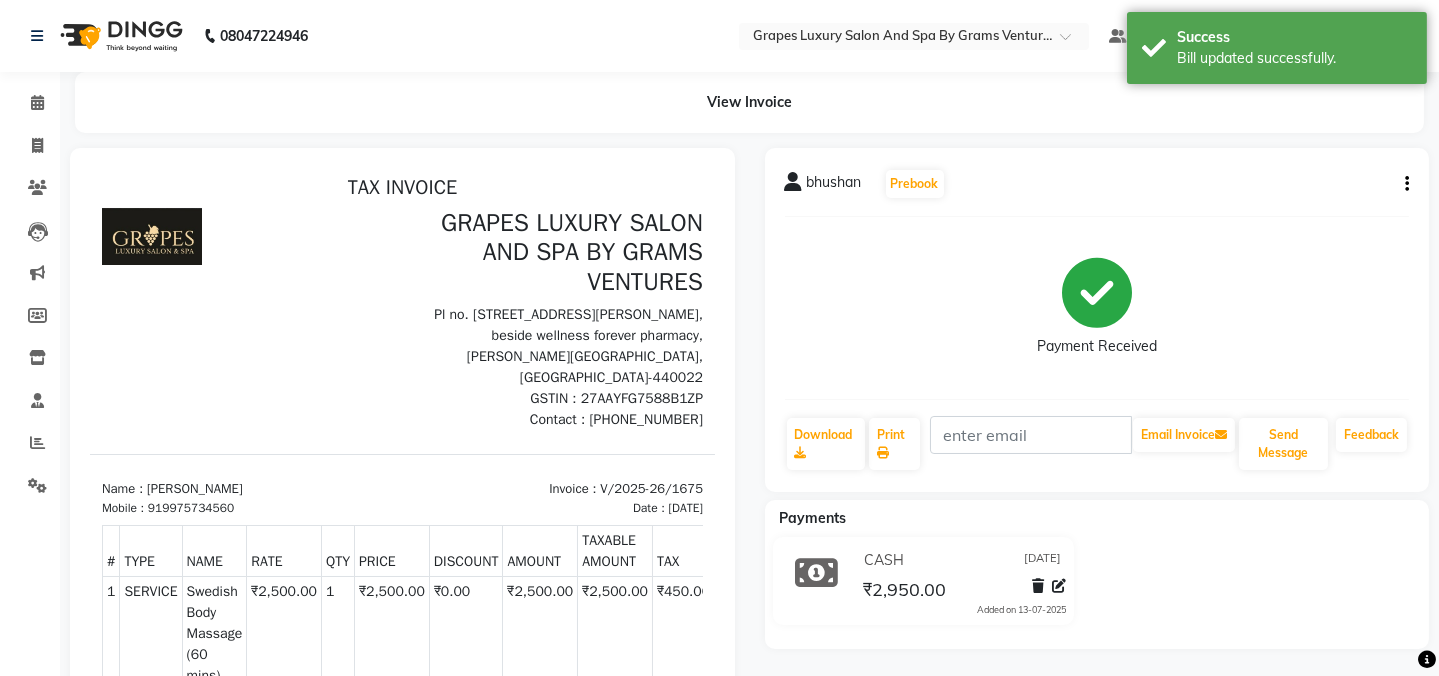 scroll, scrollTop: 0, scrollLeft: 0, axis: both 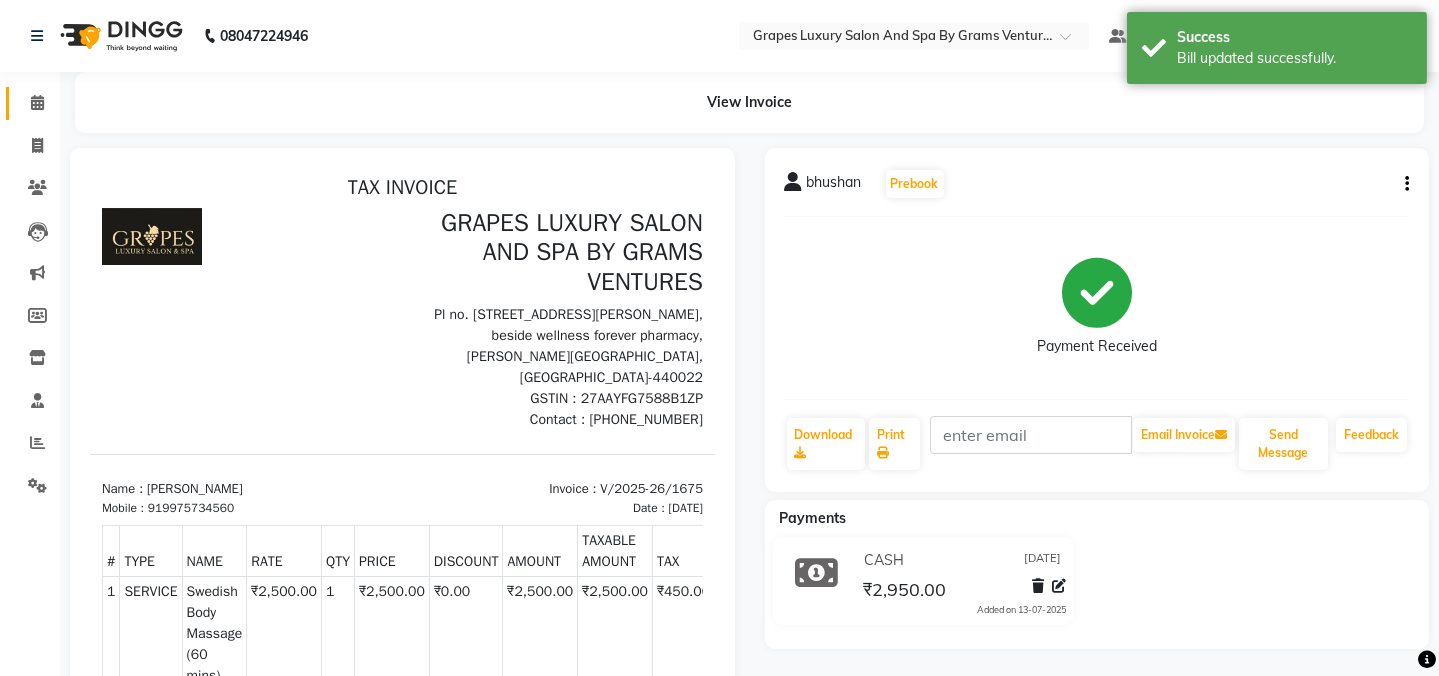 click on "Calendar" 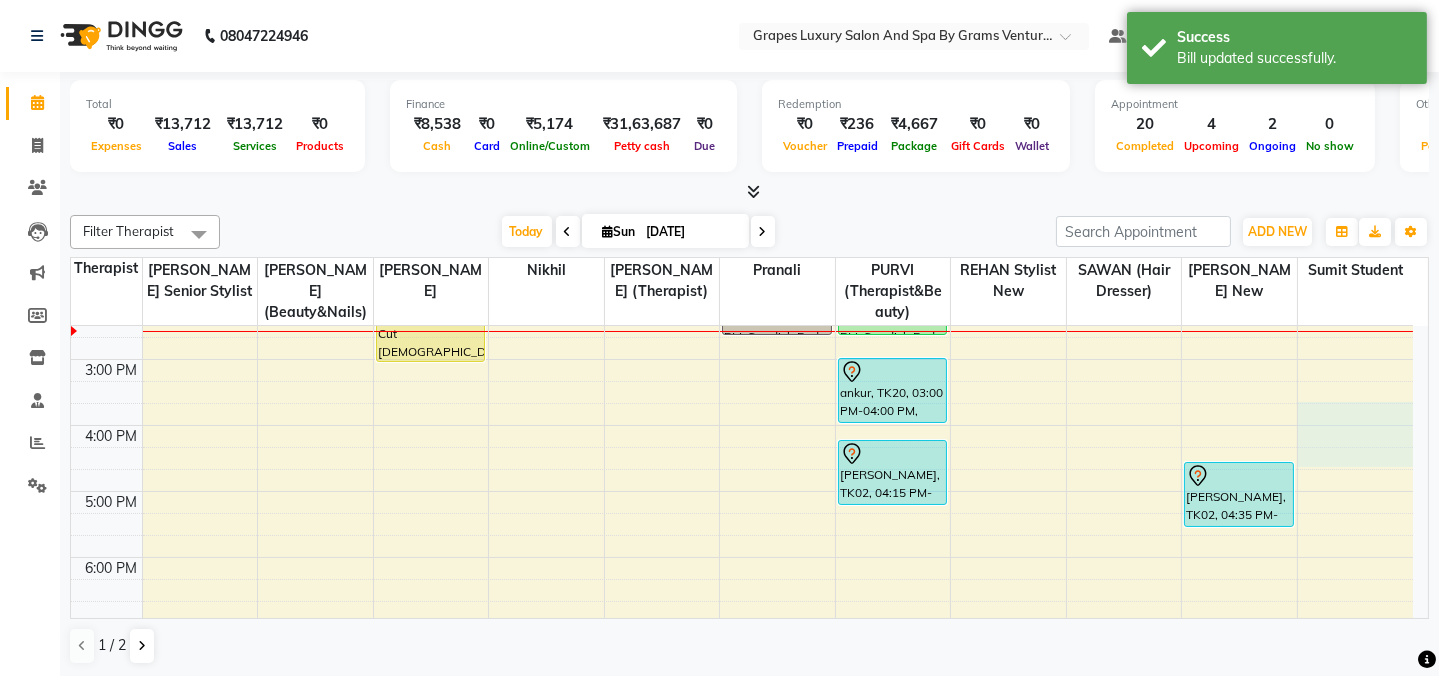 scroll, scrollTop: 400, scrollLeft: 0, axis: vertical 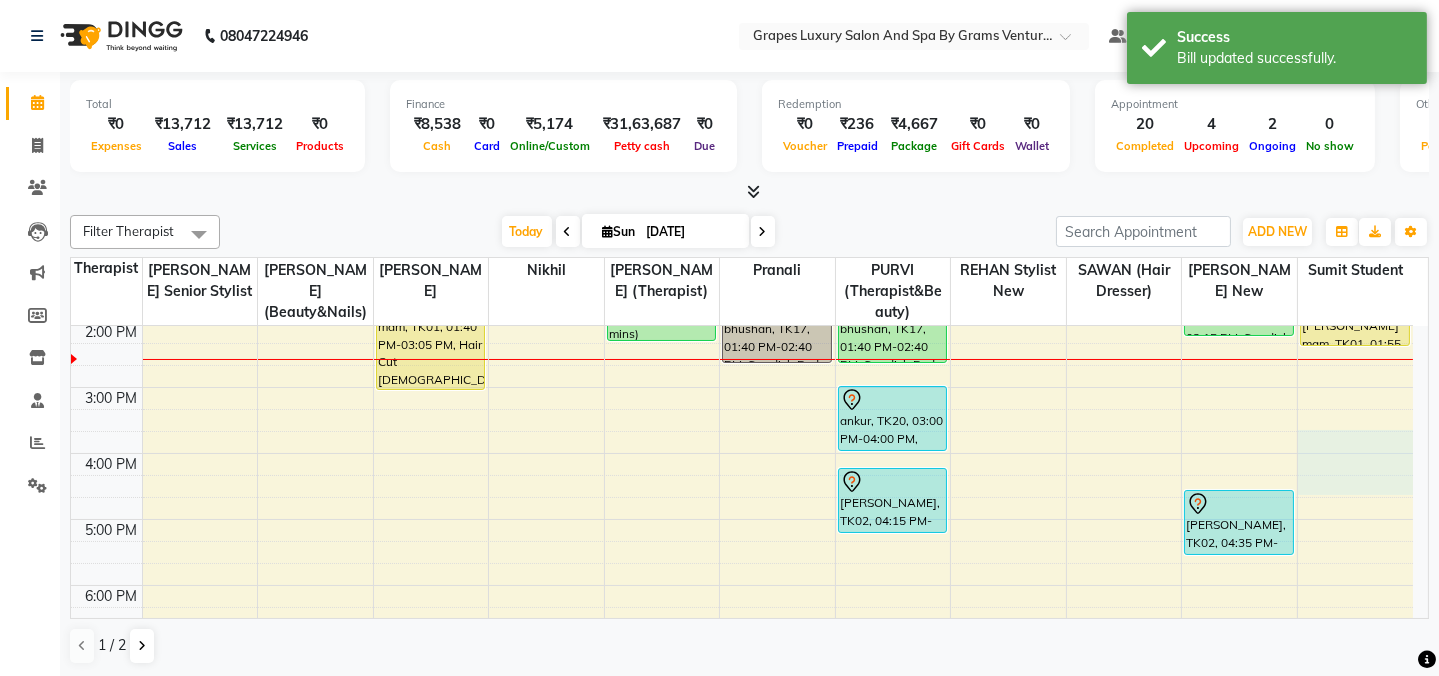 drag, startPoint x: 1409, startPoint y: 440, endPoint x: 1416, endPoint y: 410, distance: 30.805843 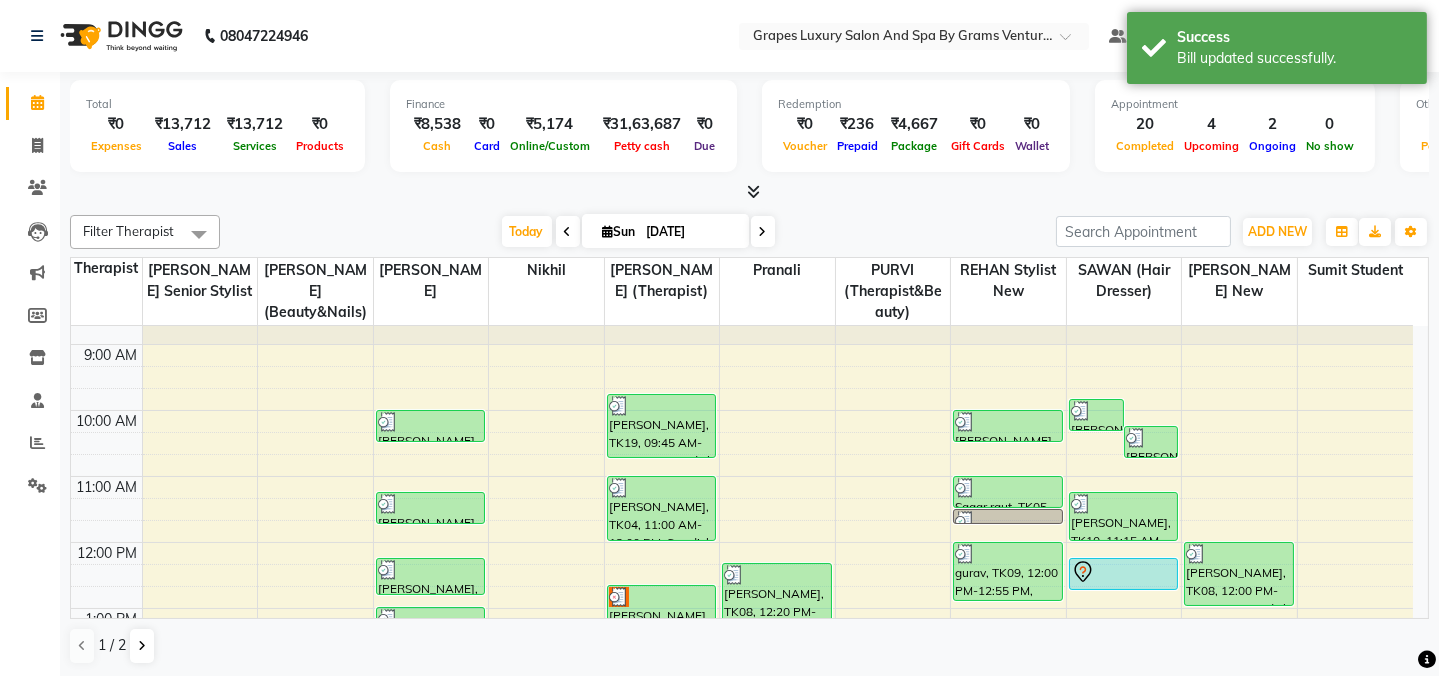 scroll, scrollTop: 250, scrollLeft: 0, axis: vertical 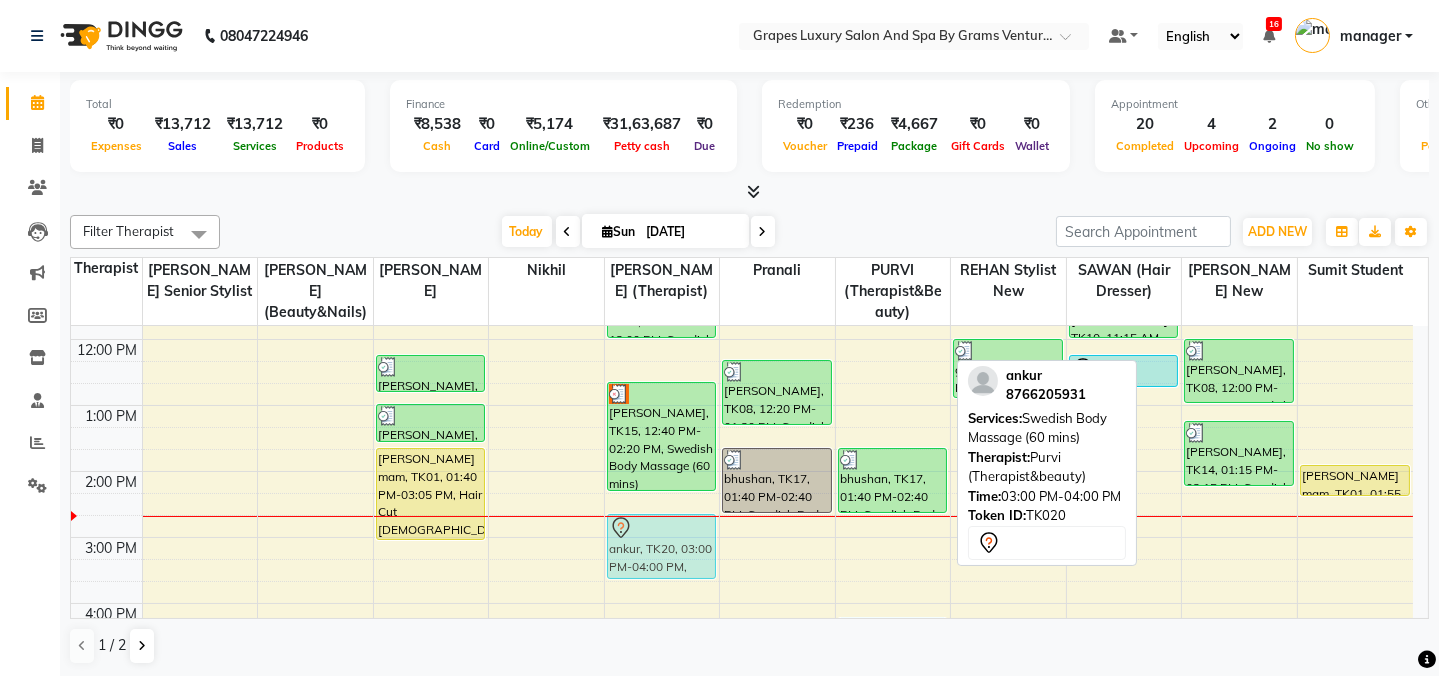 drag, startPoint x: 887, startPoint y: 580, endPoint x: 667, endPoint y: 556, distance: 221.30522 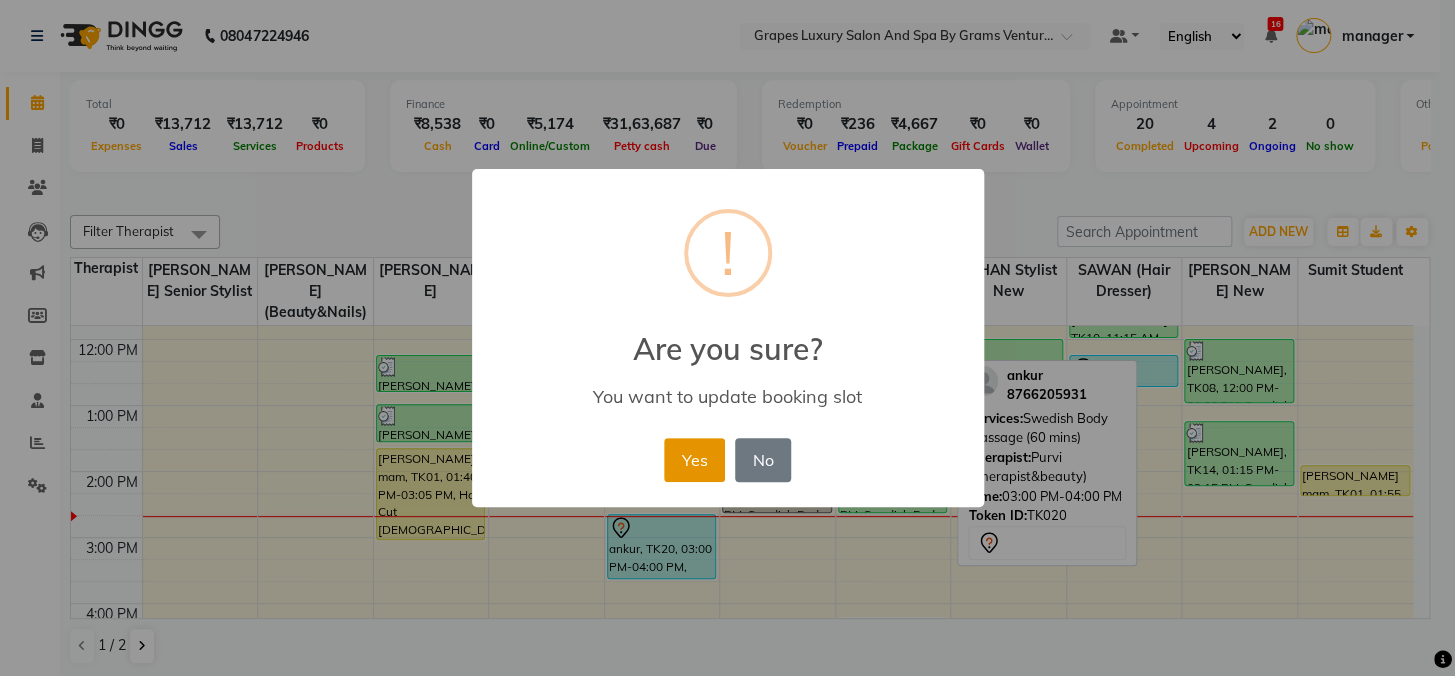 click on "Yes" at bounding box center [694, 460] 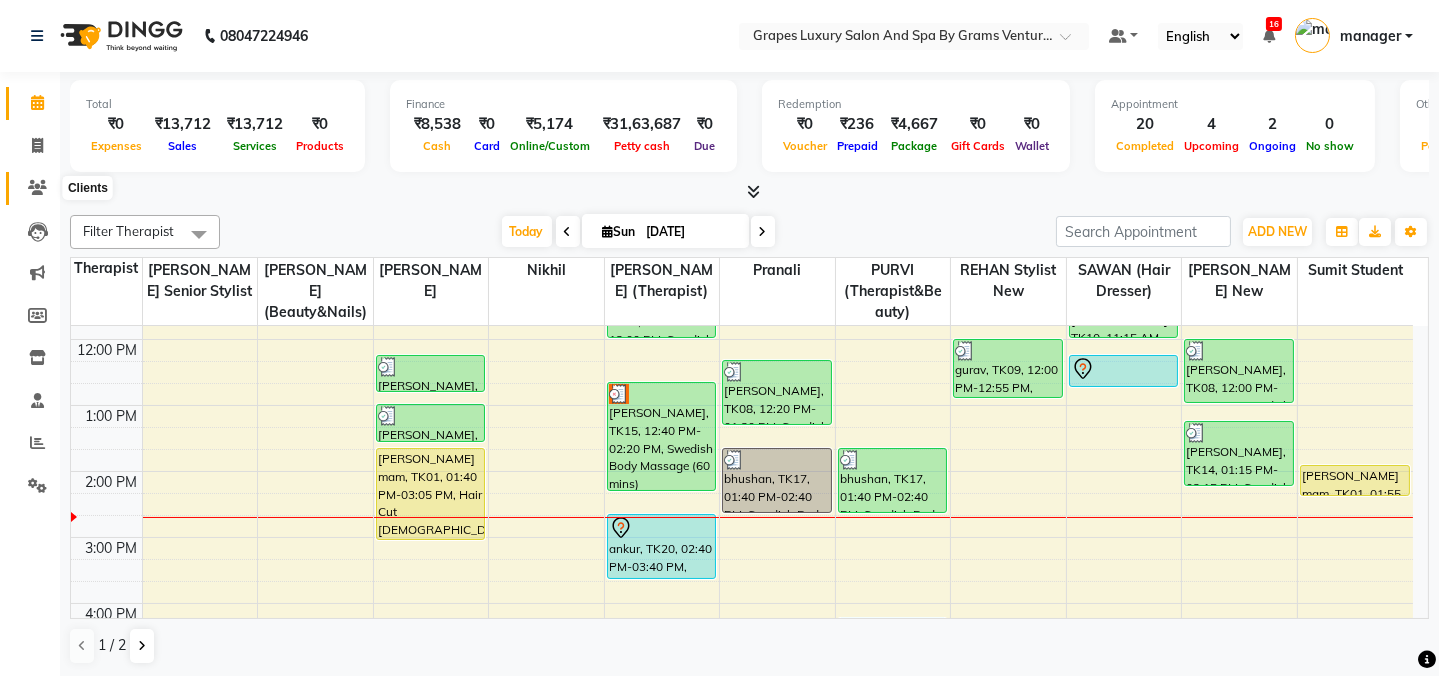 click 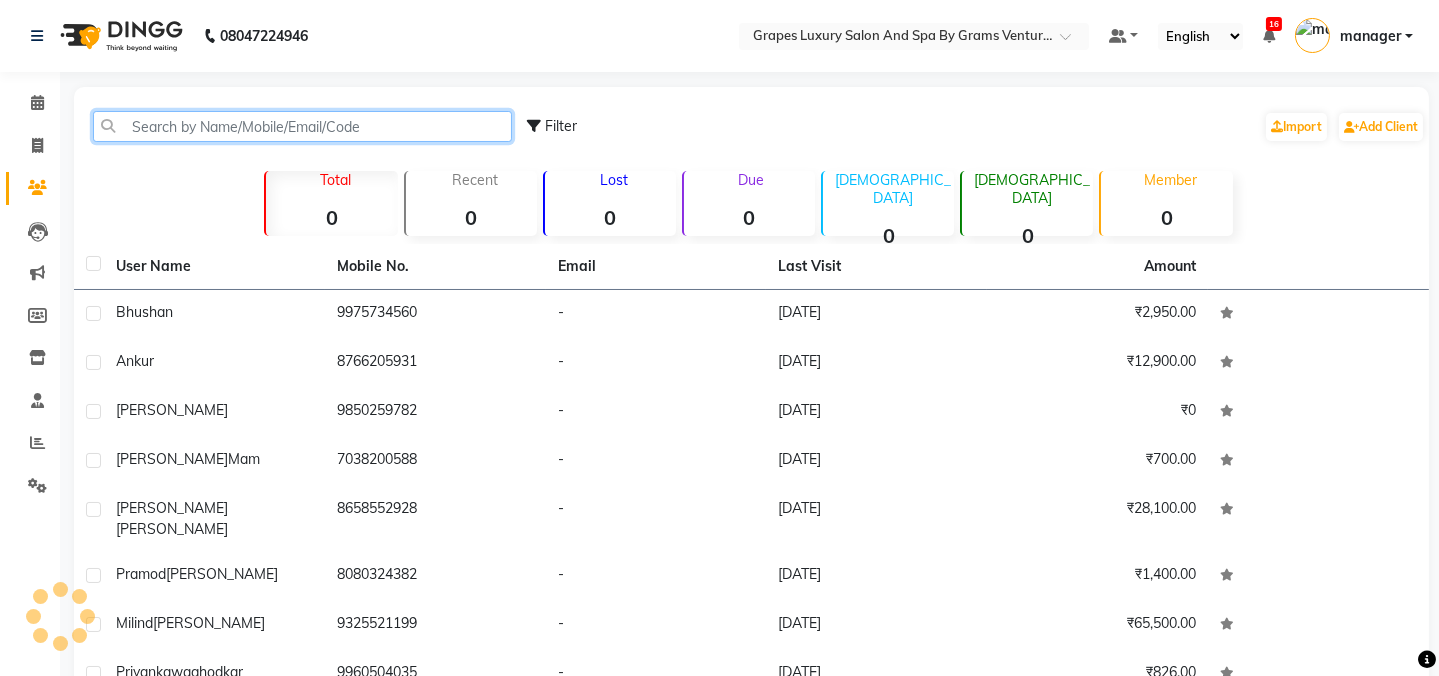 drag, startPoint x: 166, startPoint y: 116, endPoint x: 166, endPoint y: 104, distance: 12 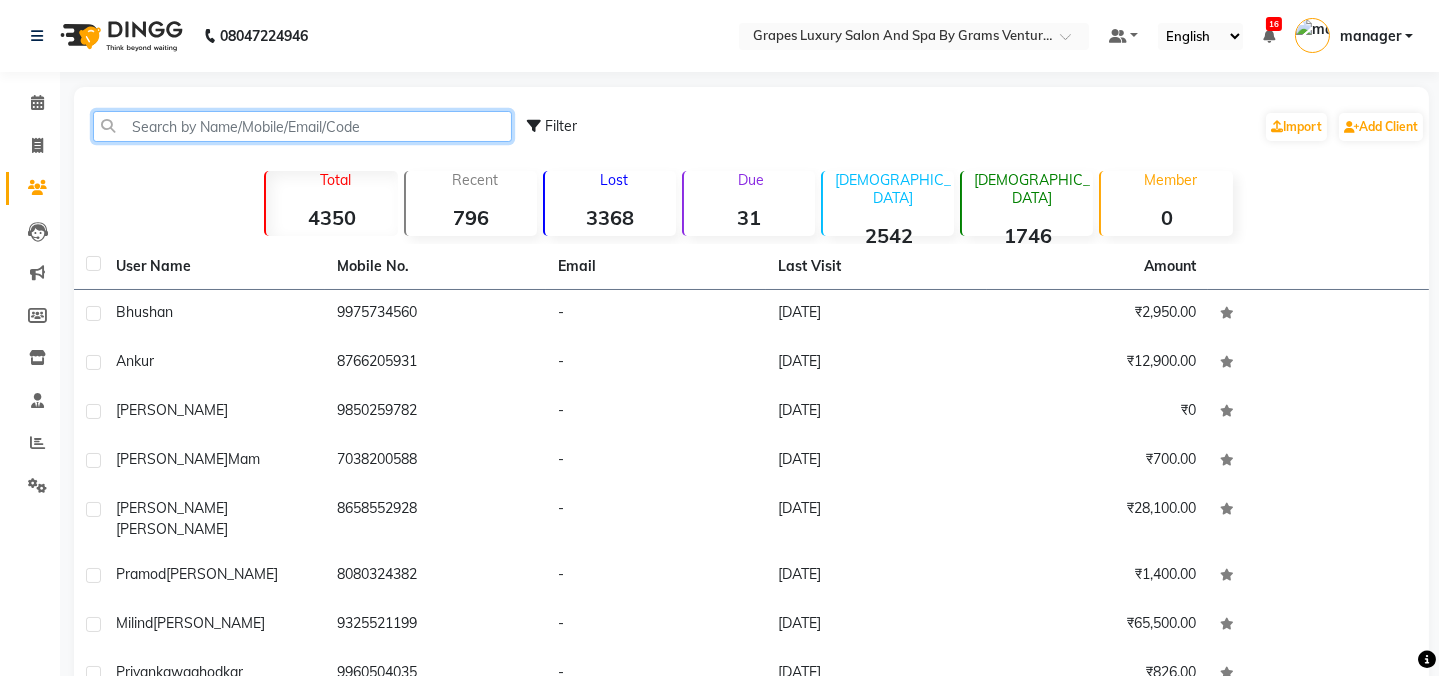 click 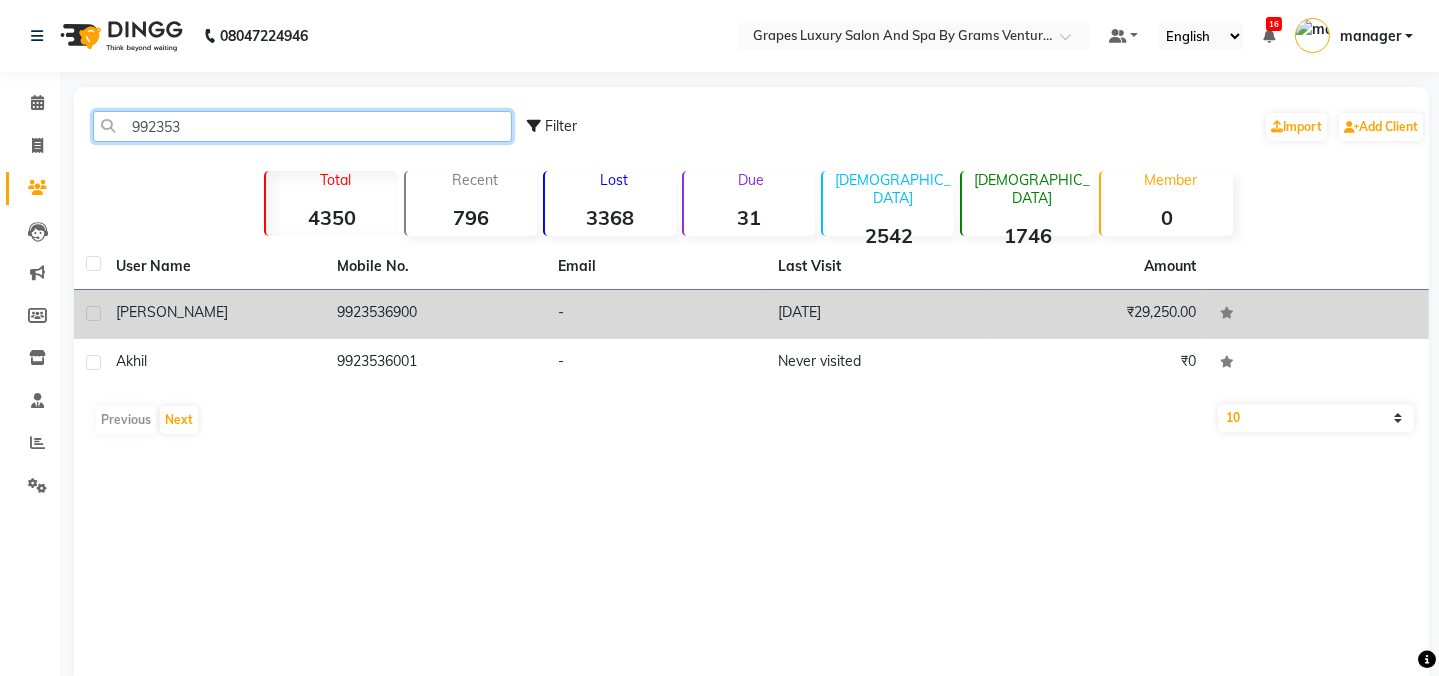 type on "992353" 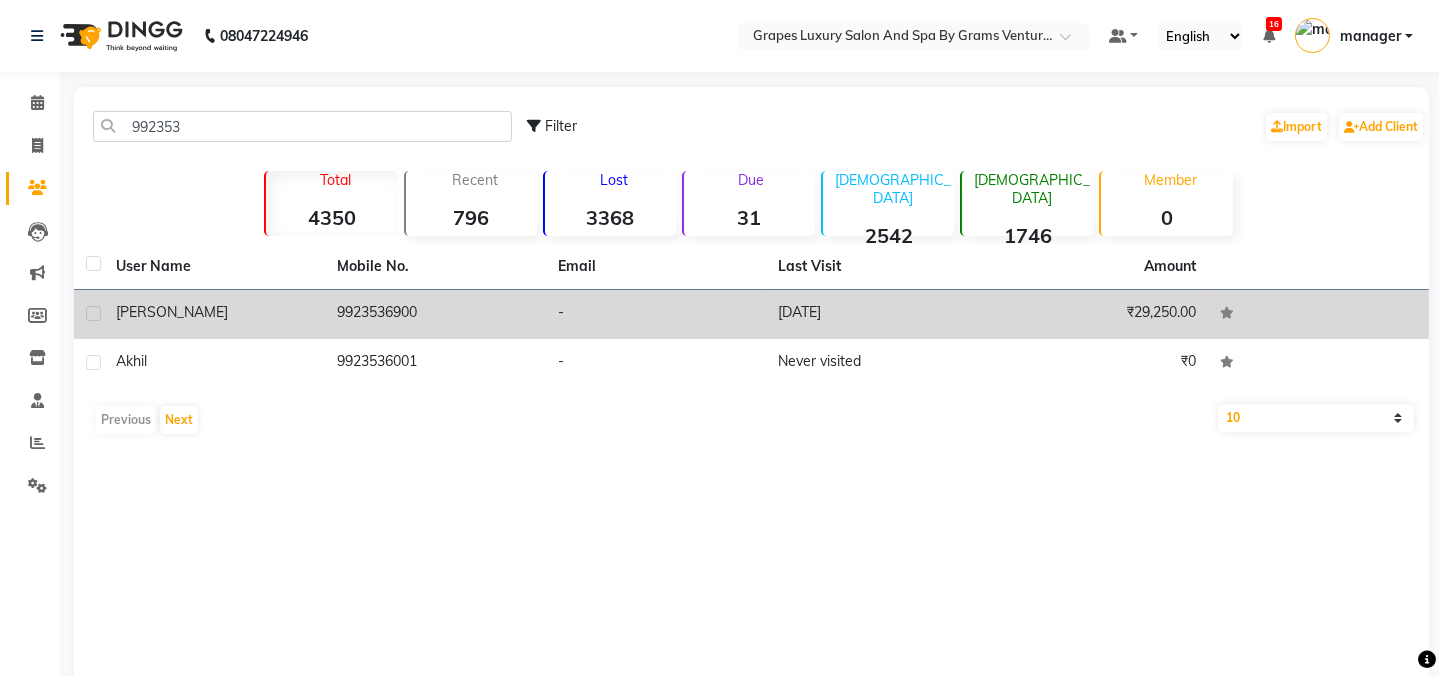 drag, startPoint x: 459, startPoint y: 310, endPoint x: 447, endPoint y: 310, distance: 12 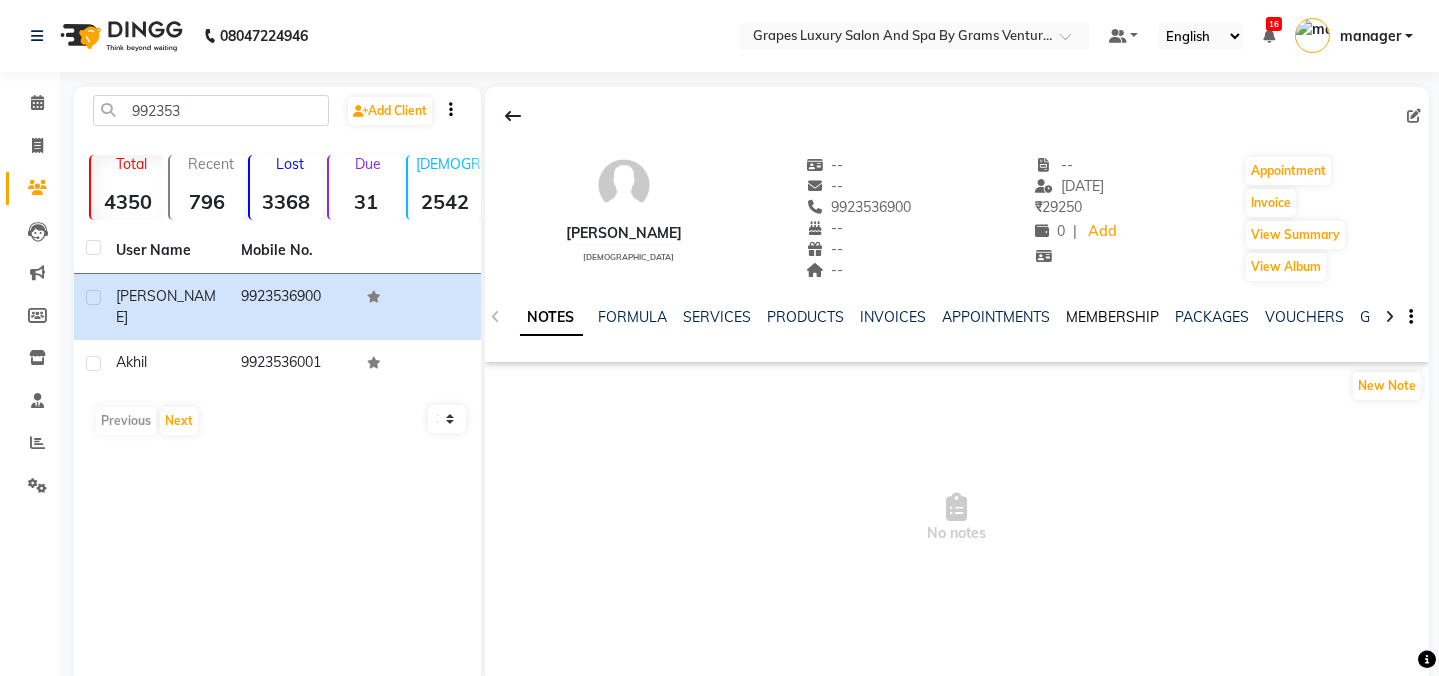 click on "MEMBERSHIP" 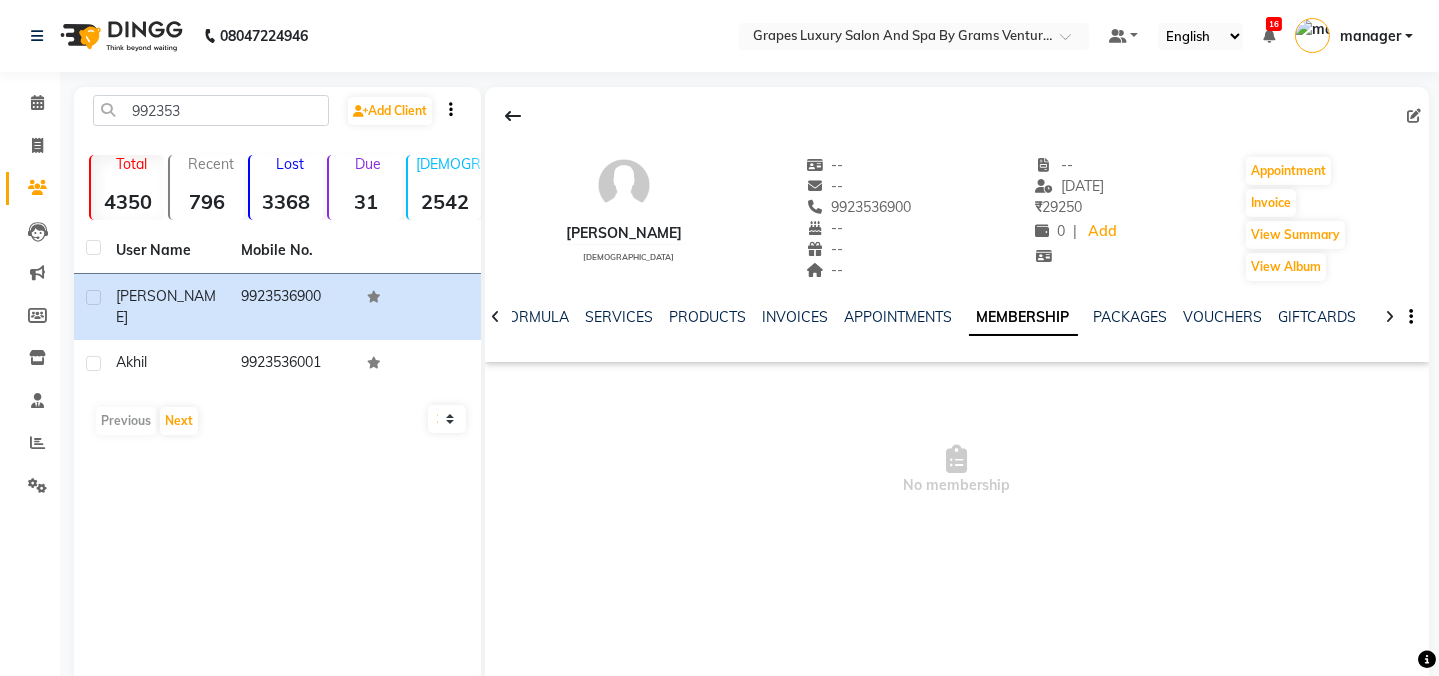 click on "NOTES FORMULA SERVICES PRODUCTS INVOICES APPOINTMENTS MEMBERSHIP PACKAGES VOUCHERS GIFTCARDS POINTS FORMS FAMILY CARDS WALLET" 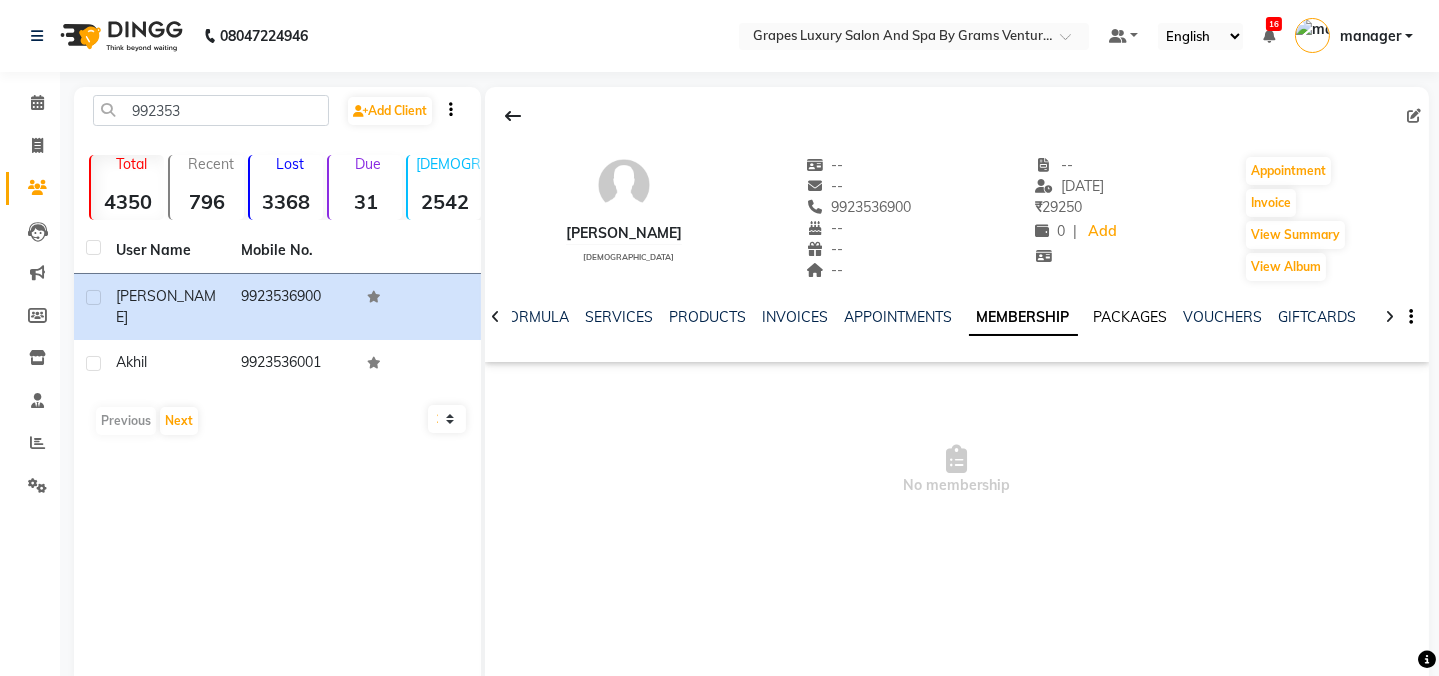 click on "PACKAGES" 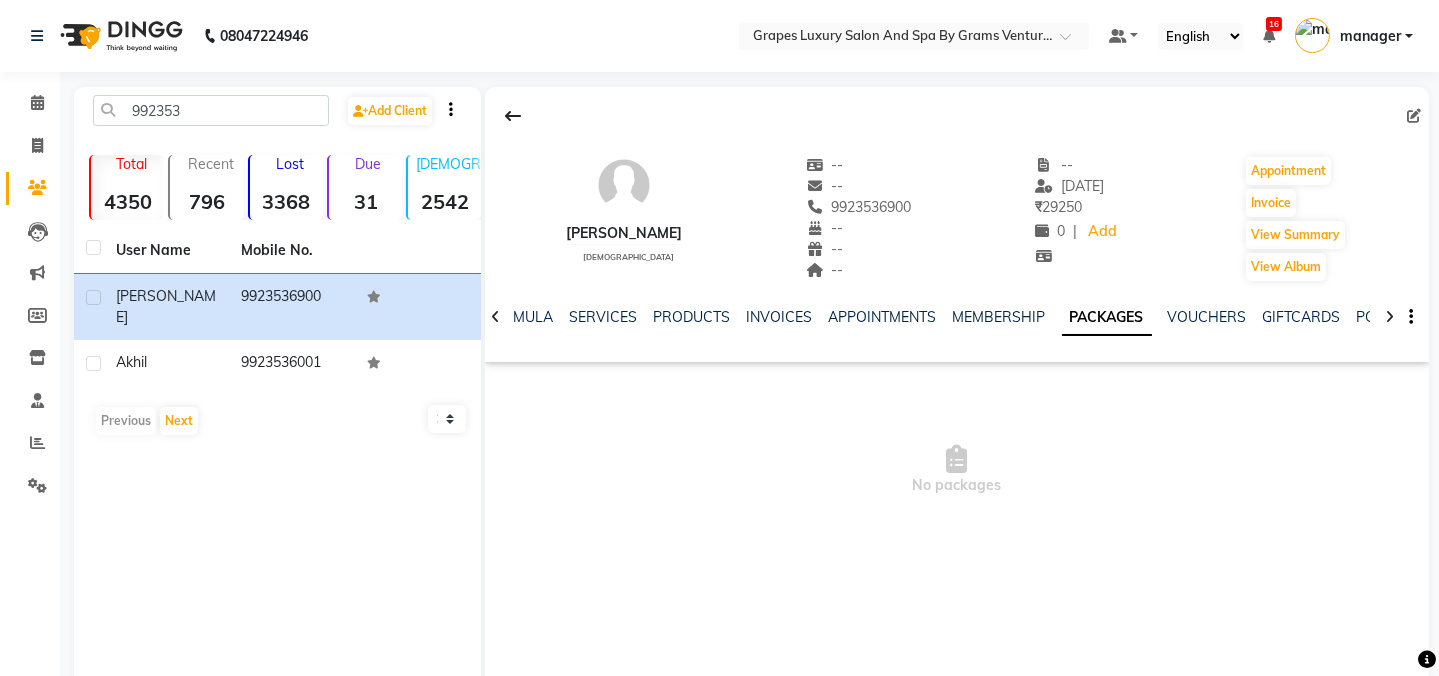 click on "NOTES FORMULA SERVICES PRODUCTS INVOICES APPOINTMENTS MEMBERSHIP PACKAGES VOUCHERS GIFTCARDS POINTS FORMS FAMILY CARDS WALLET" 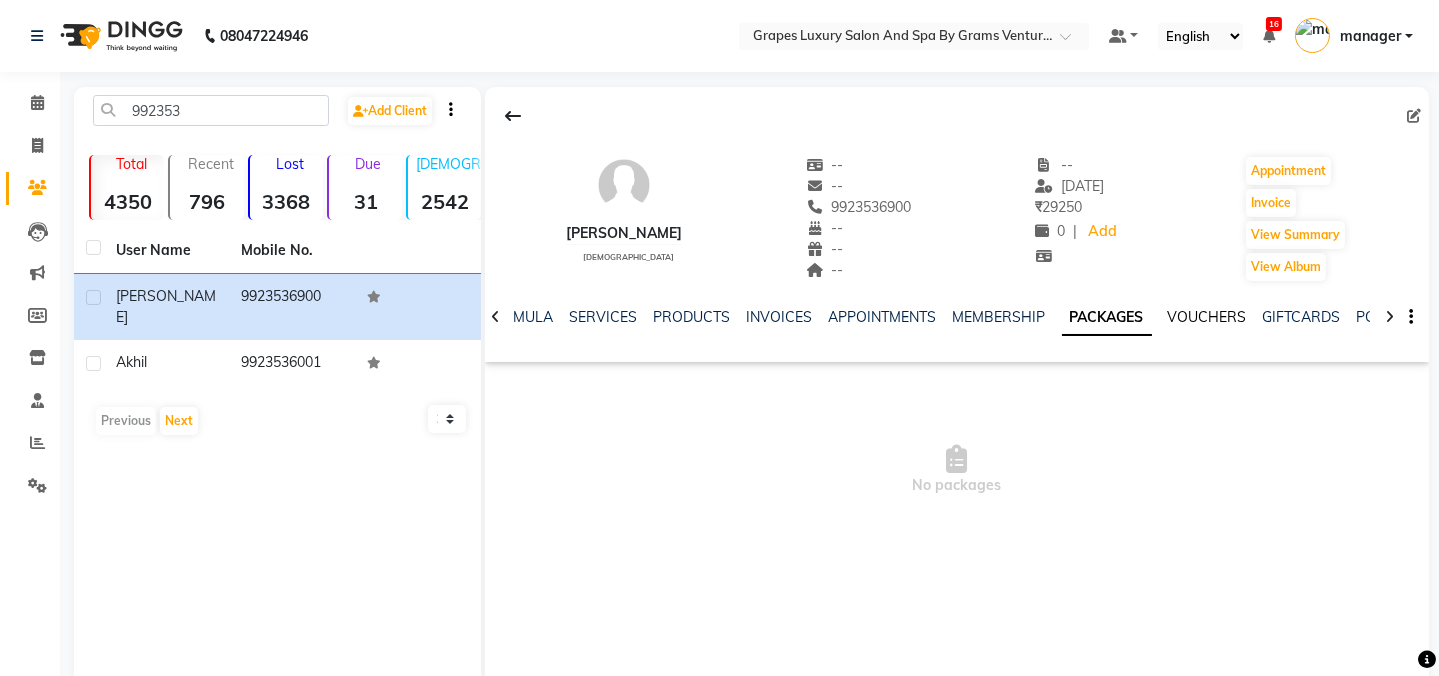 click on "VOUCHERS" 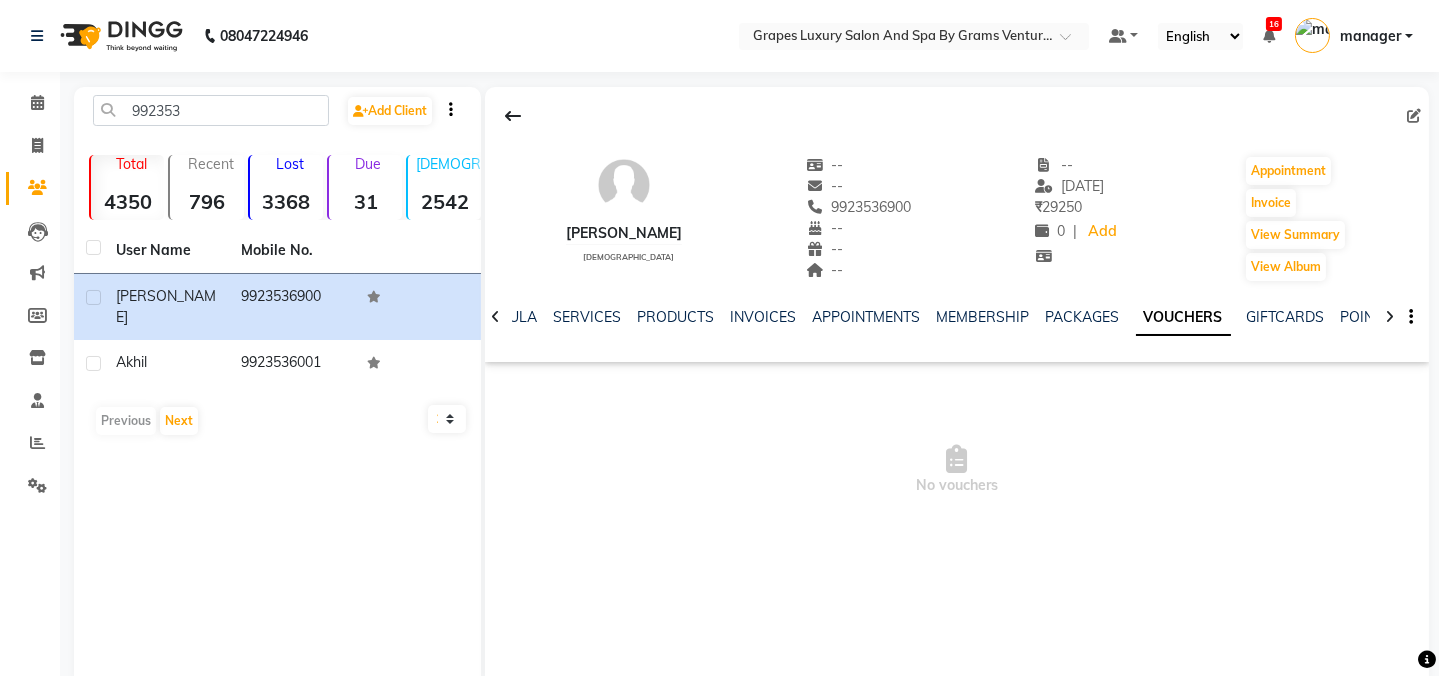 drag, startPoint x: 1077, startPoint y: 304, endPoint x: 1062, endPoint y: 303, distance: 15.033297 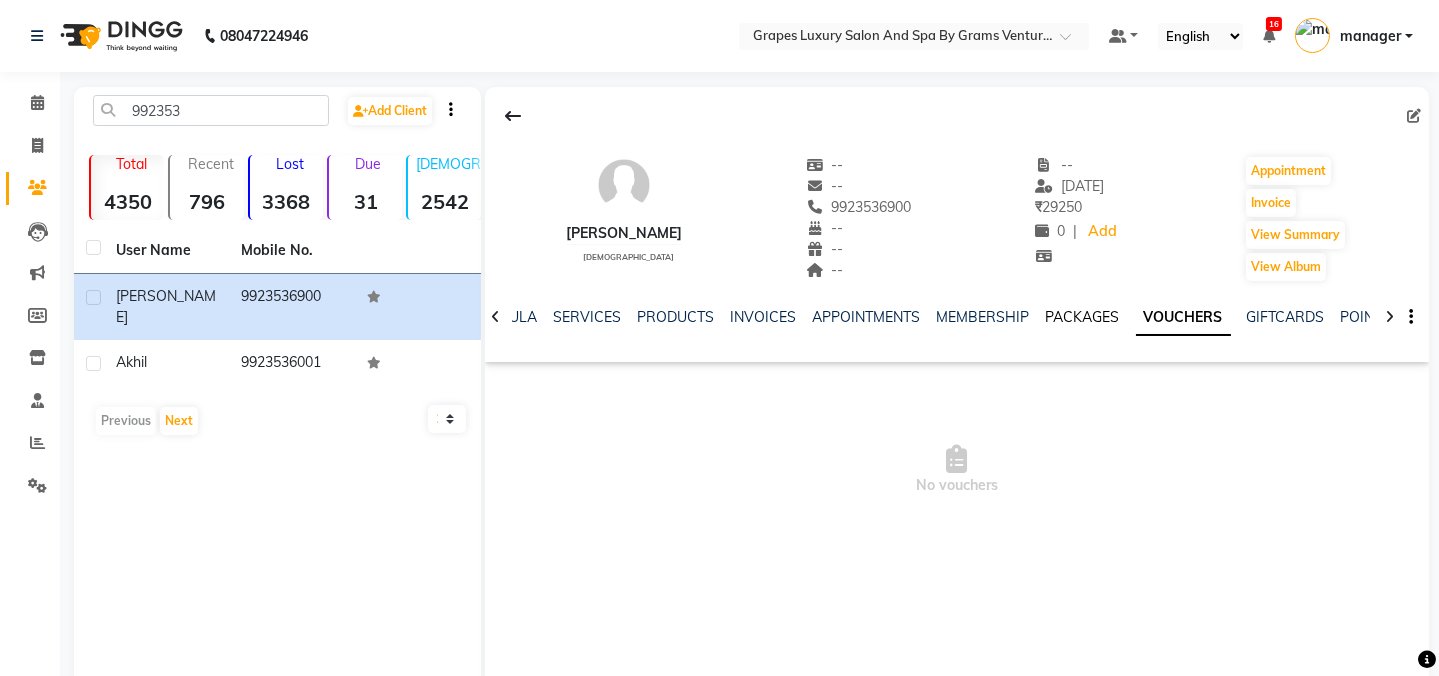 click on "PACKAGES" 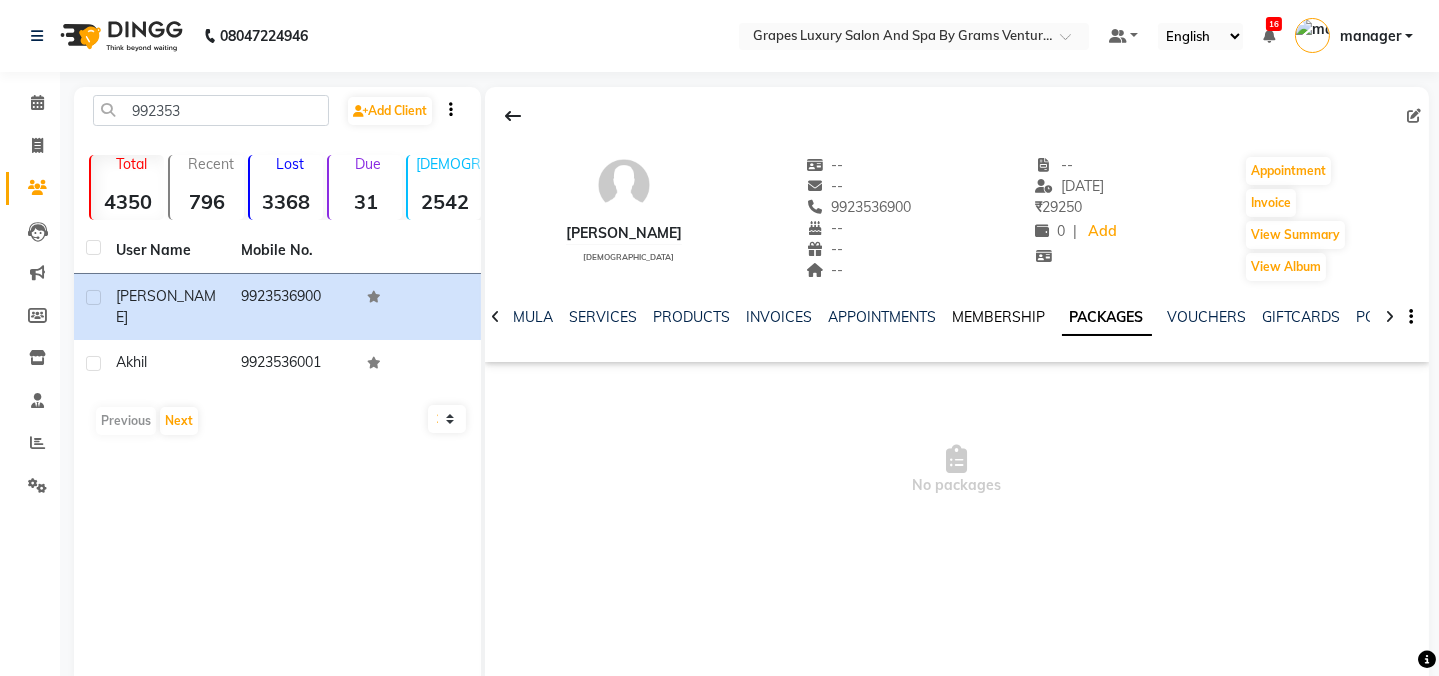 click on "MEMBERSHIP" 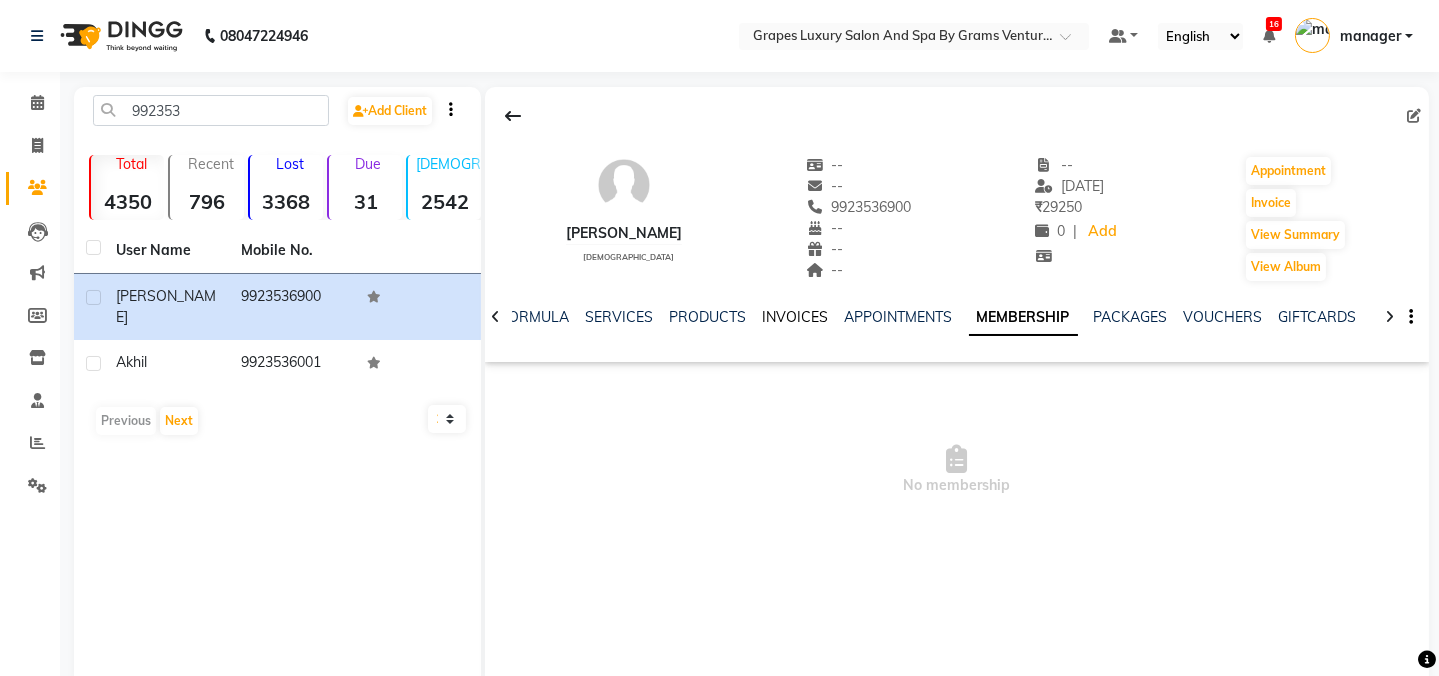 click on "INVOICES" 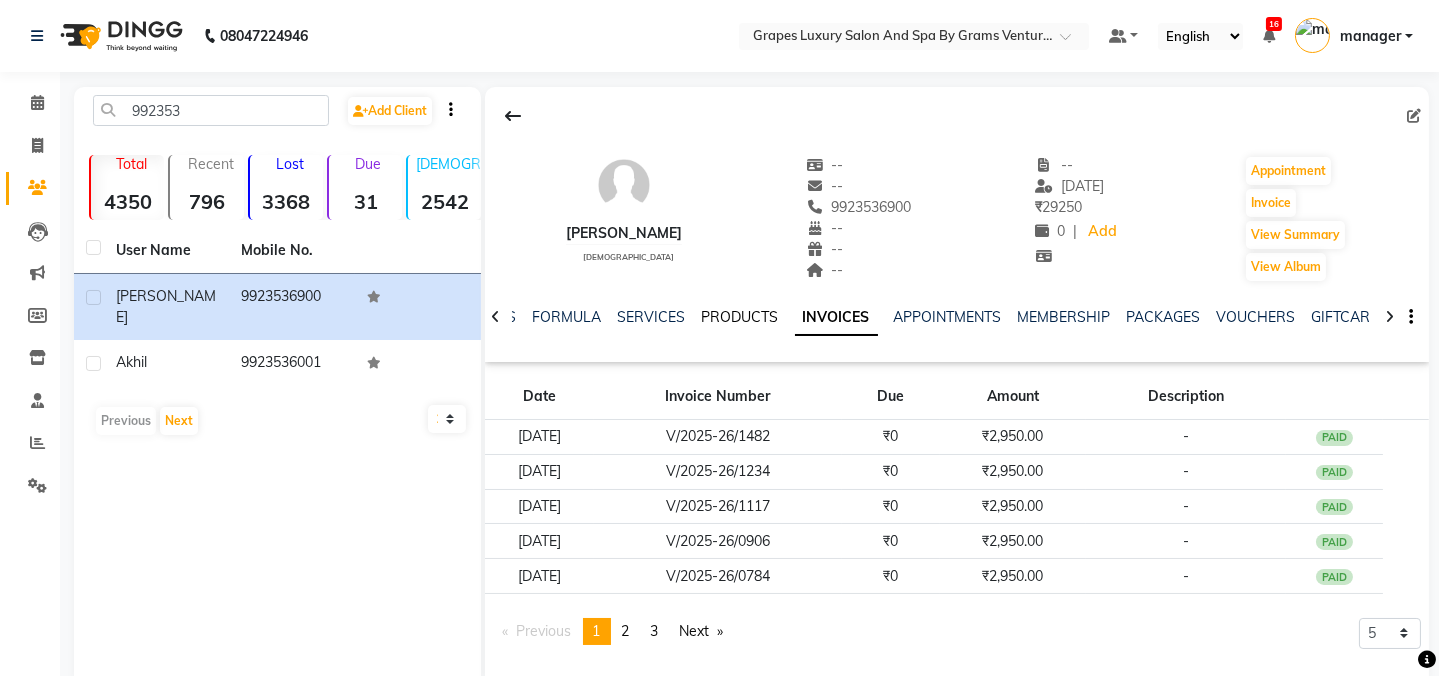 click on "PRODUCTS" 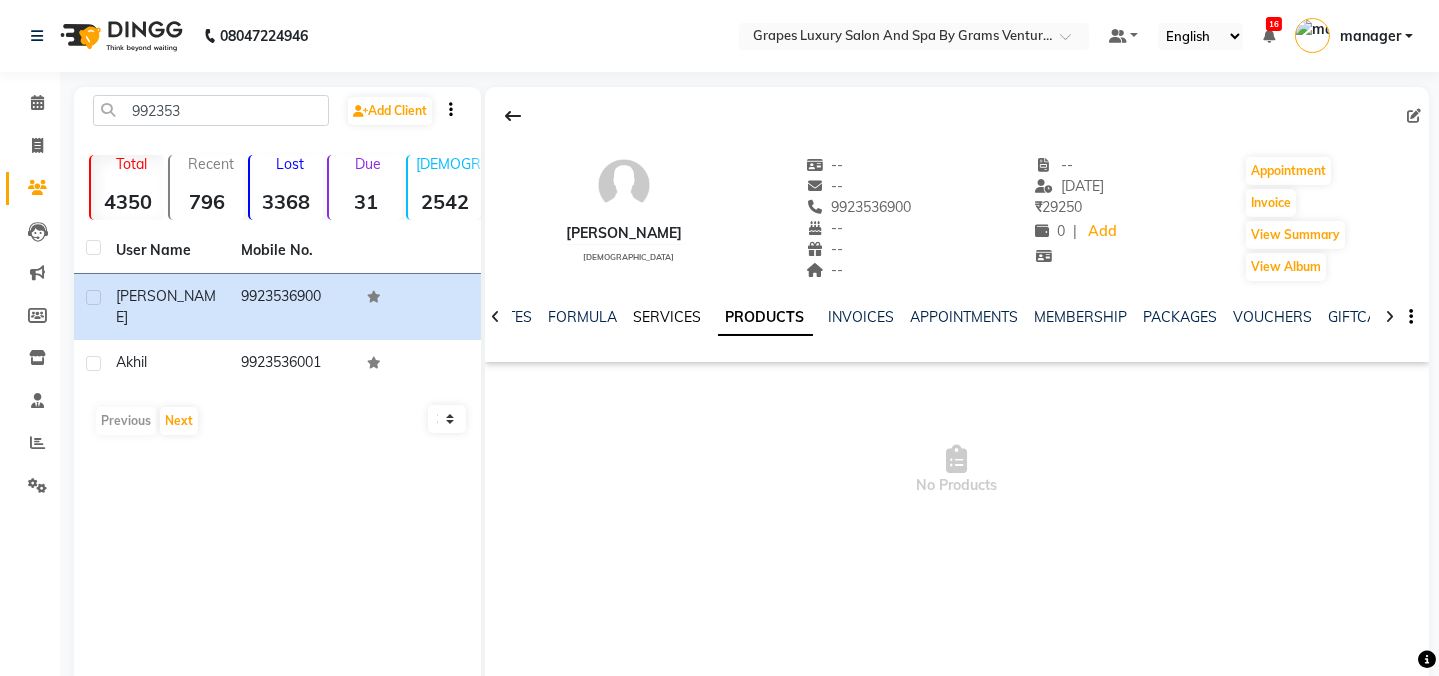 click on "SERVICES" 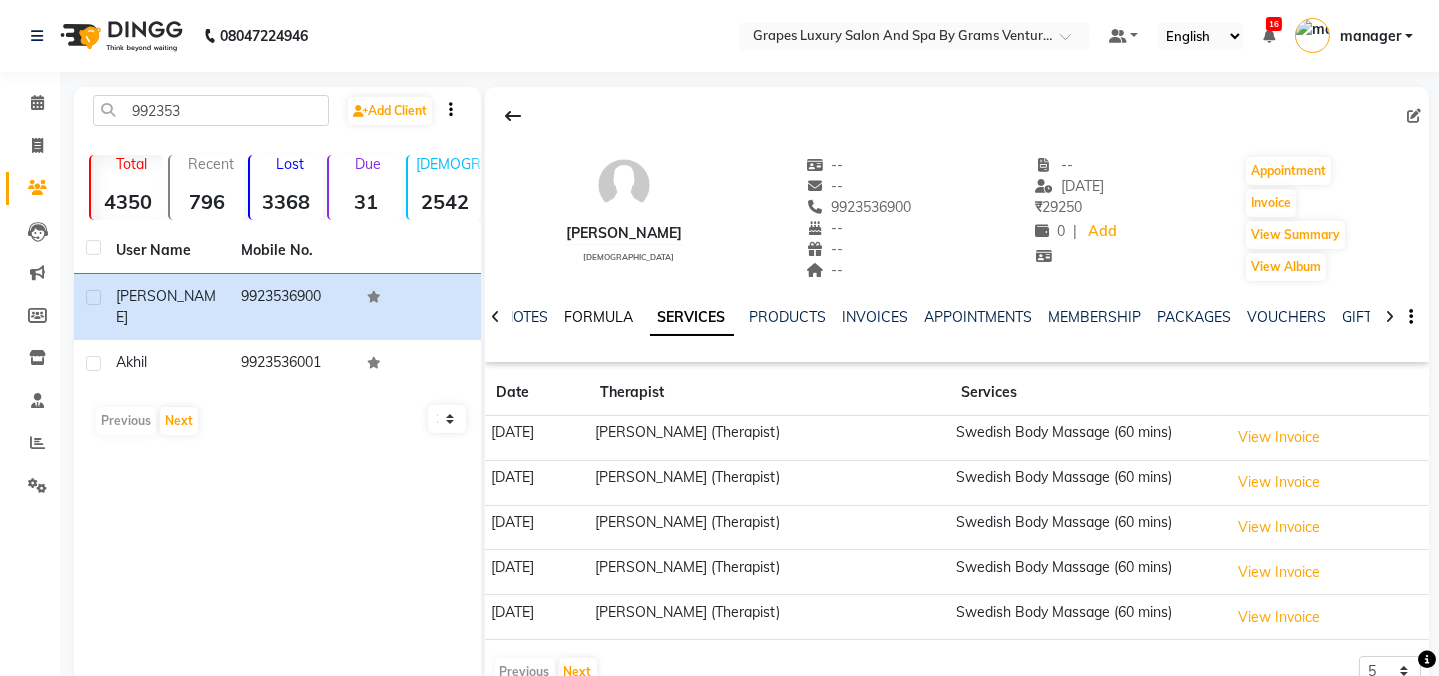click on "FORMULA" 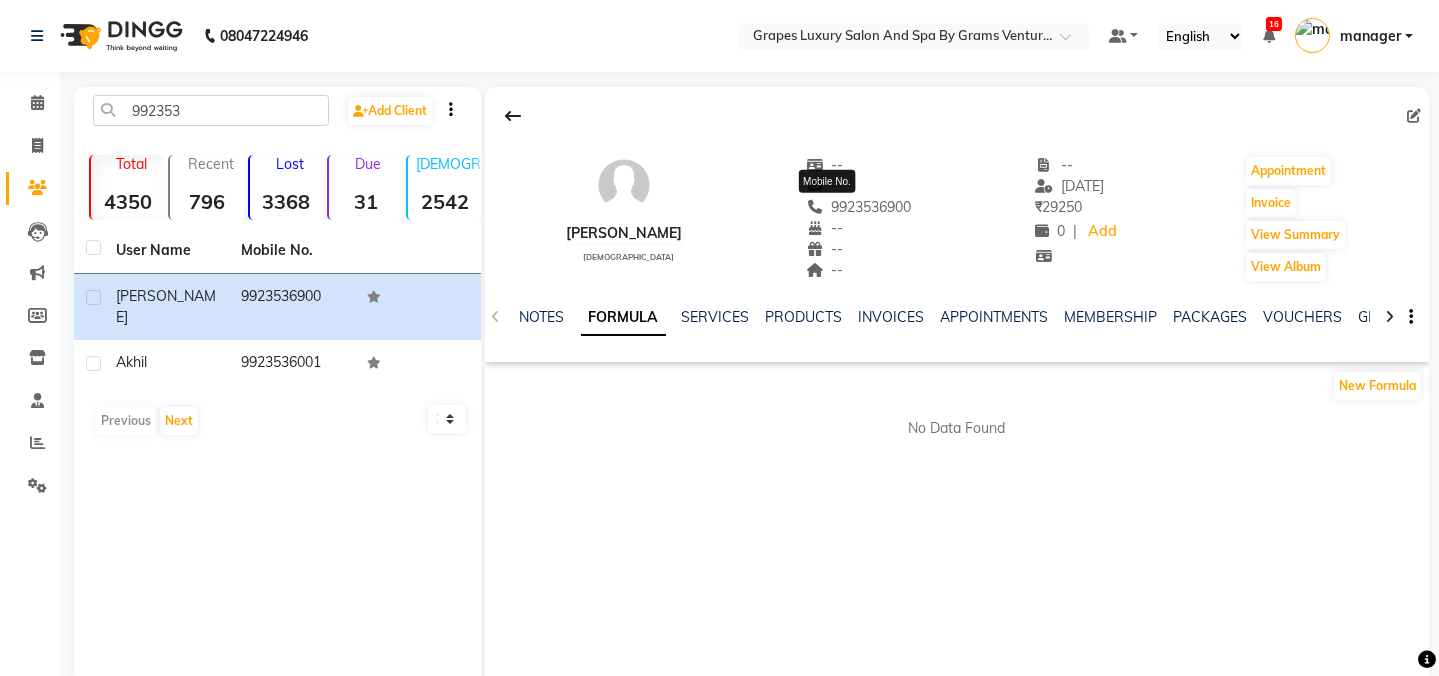 drag, startPoint x: 799, startPoint y: 205, endPoint x: 879, endPoint y: 210, distance: 80.1561 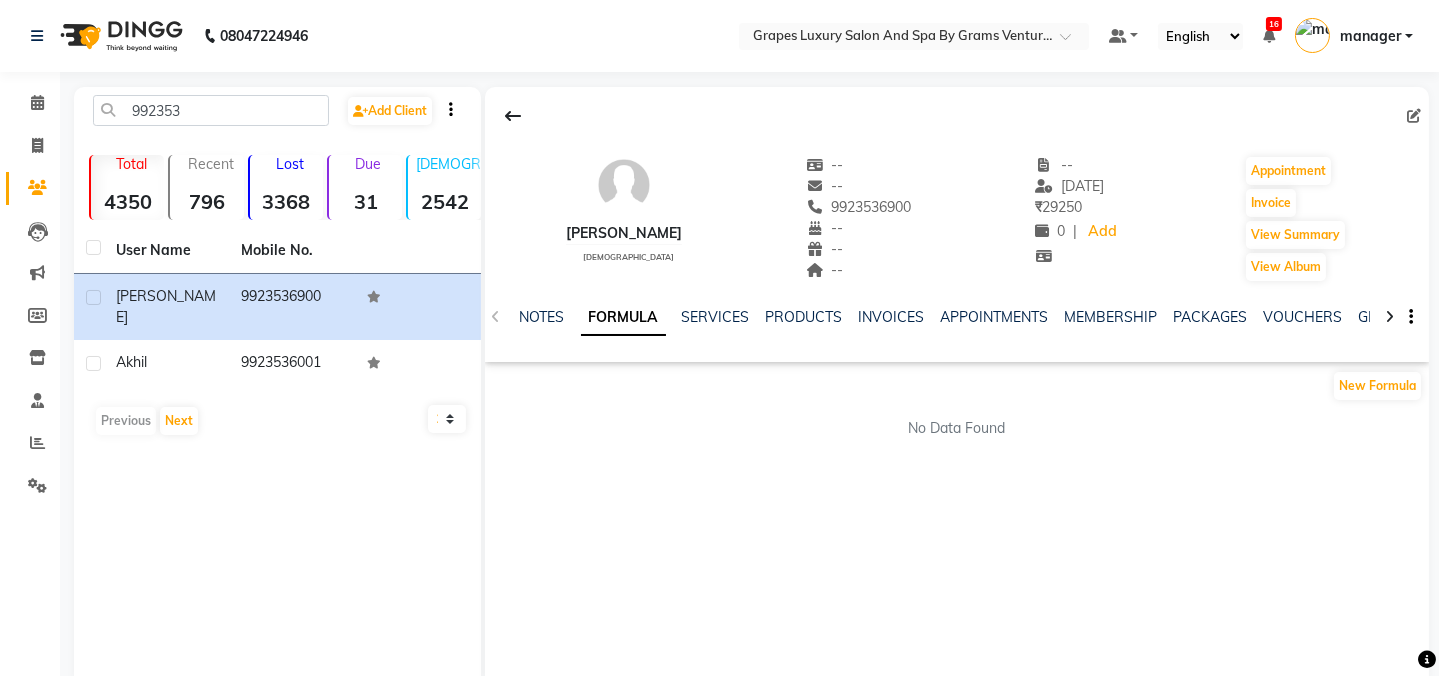 copy on "9923536900" 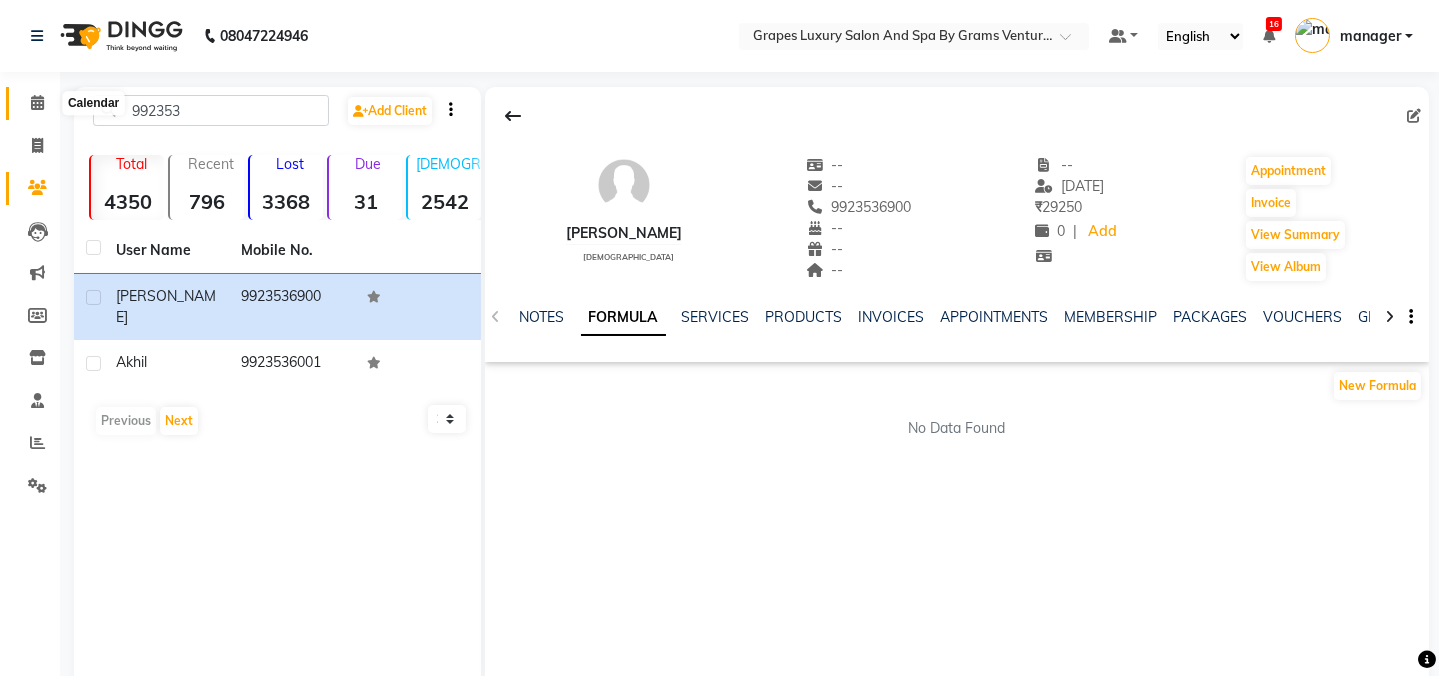 click 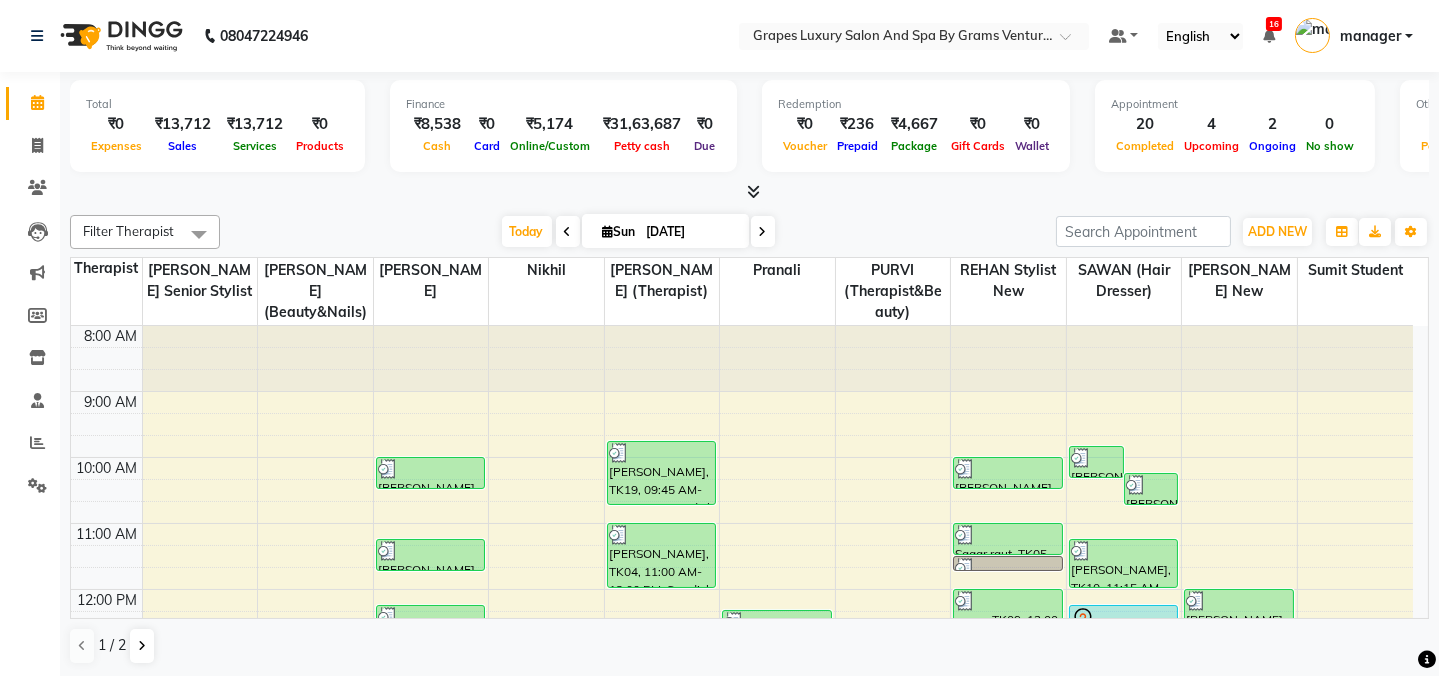 scroll, scrollTop: 0, scrollLeft: 0, axis: both 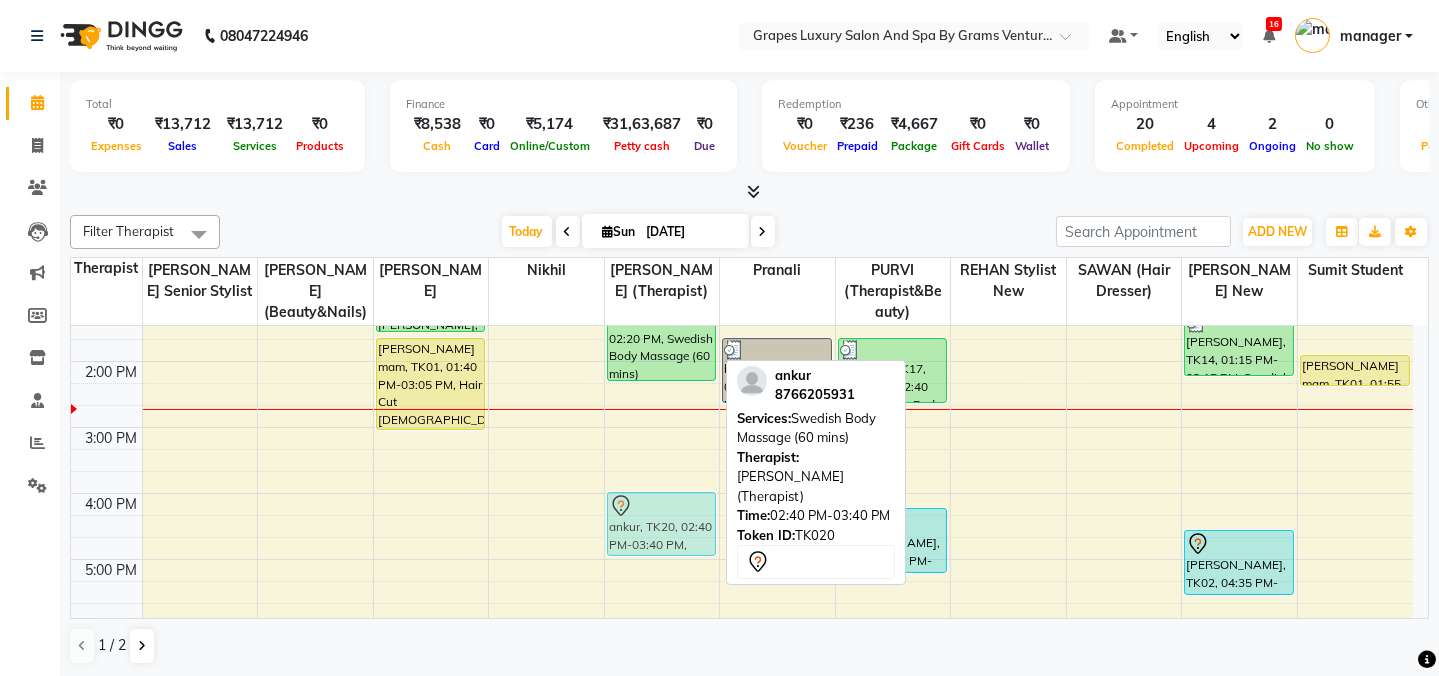 drag, startPoint x: 671, startPoint y: 437, endPoint x: 669, endPoint y: 521, distance: 84.0238 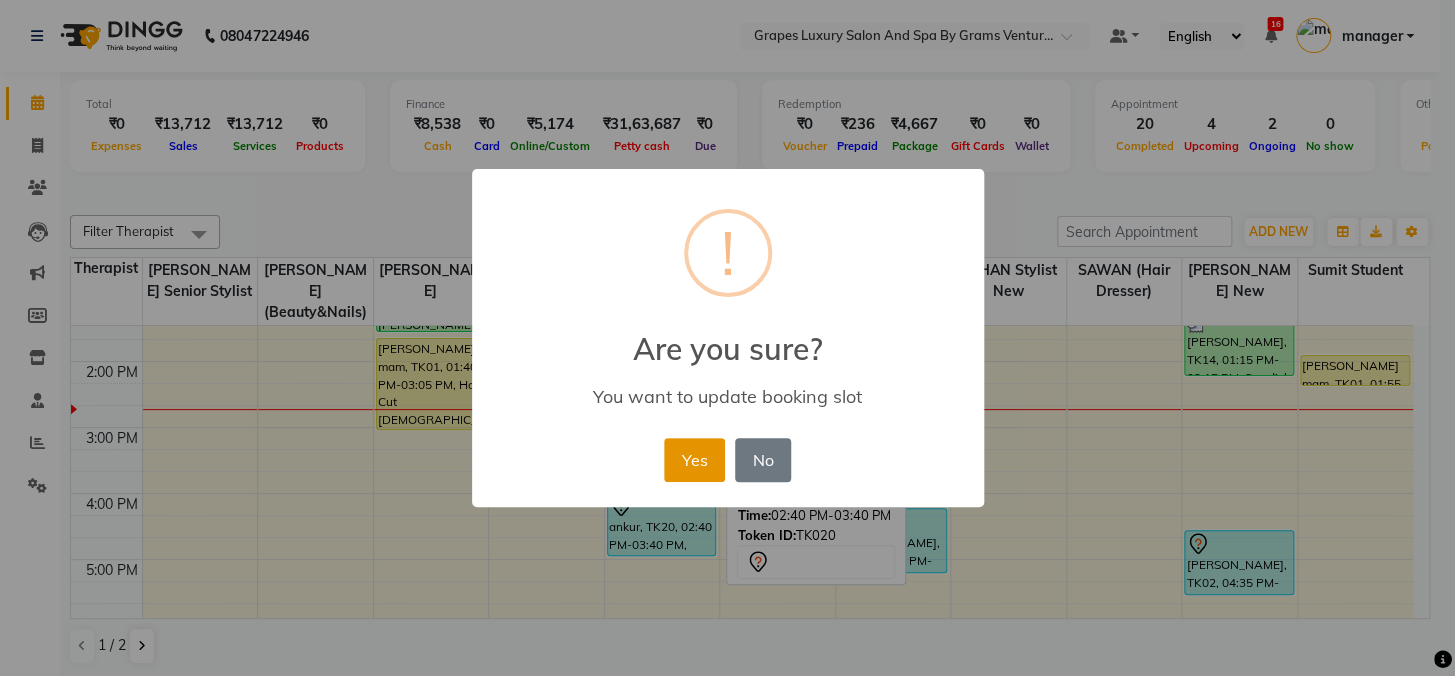 click on "Yes" at bounding box center (694, 460) 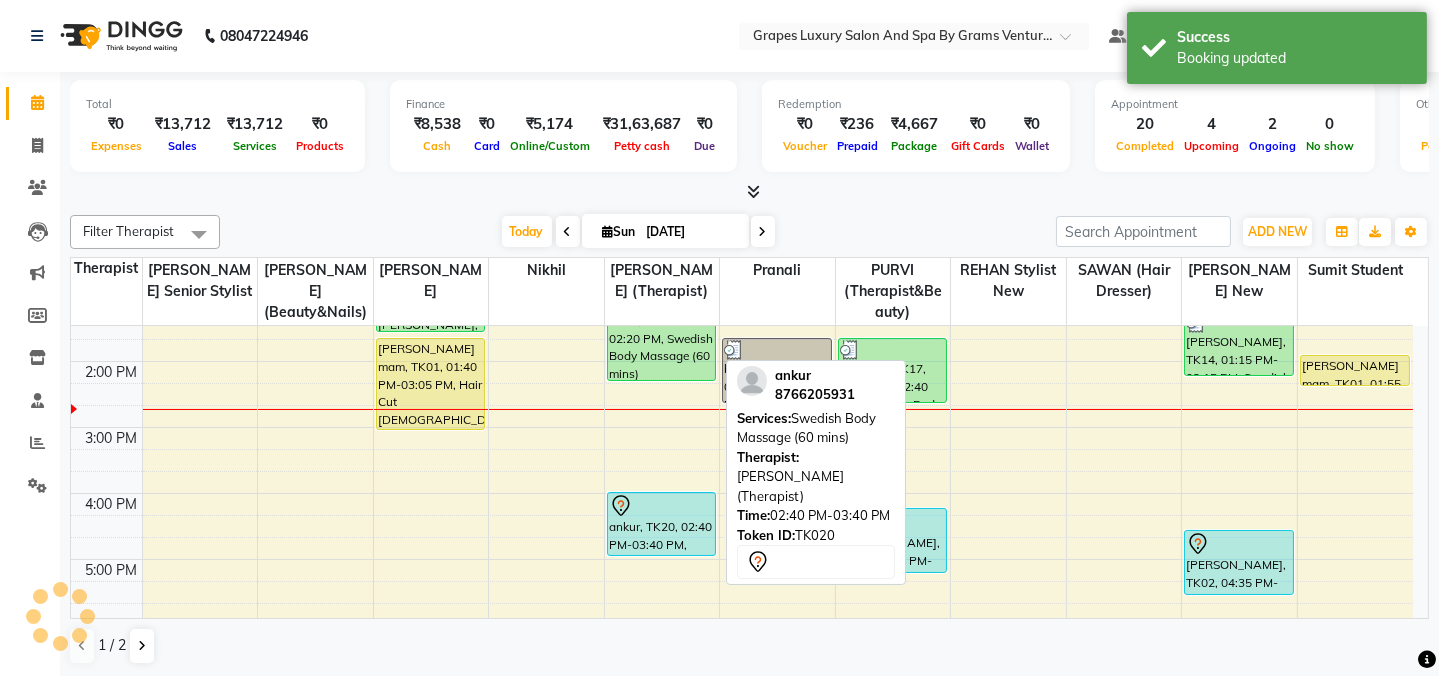 click on "8:00 AM 9:00 AM 10:00 AM 11:00 AM 12:00 PM 1:00 PM 2:00 PM 3:00 PM 4:00 PM 5:00 PM 6:00 PM 7:00 PM 8:00 PM     pramod meshram, TK18, 10:00 AM-10:30 AM, kids hair cut male     akash bhandar, TK07, 11:15 AM-11:45 AM, Hair Cut Male (30 mins)     Pradeep Agrawal, TK12, 12:15 PM-12:50 PM, Shampoo & Conditioning With Natural Styling ( Male ) (15 mins)     Pradeep Agrawal, TK12, 01:00 PM-01:35 PM, Beard Trimming (15 mins)    khushabu mam, TK01, 01:40 PM-03:05 PM, Hair Cut Female (45 mins)     jay ramteke, TK19, 09:45 AM-10:45 AM, Swedish Body Massage (60 mins)     rajesh sir, TK04, 11:00 AM-12:00 PM, Swedish Body Massage (60 mins)     jay, TK15, 12:40 PM-02:20 PM, Swedish Body Massage (60 mins)             ankur, TK20, 02:40 PM-03:40 PM, Swedish Body Massage (60 mins)     Ganesh Sir, TK08, 12:20 PM-01:20 PM, Swedish Body Massage (60 mins)     bhushan, TK17, 01:40 PM-02:40 PM, Swedish Body Massage (60 mins)     bhushan, TK17, 01:40 PM-02:40 PM, Swedish Body Massage (60 mins)" at bounding box center [742, 394] 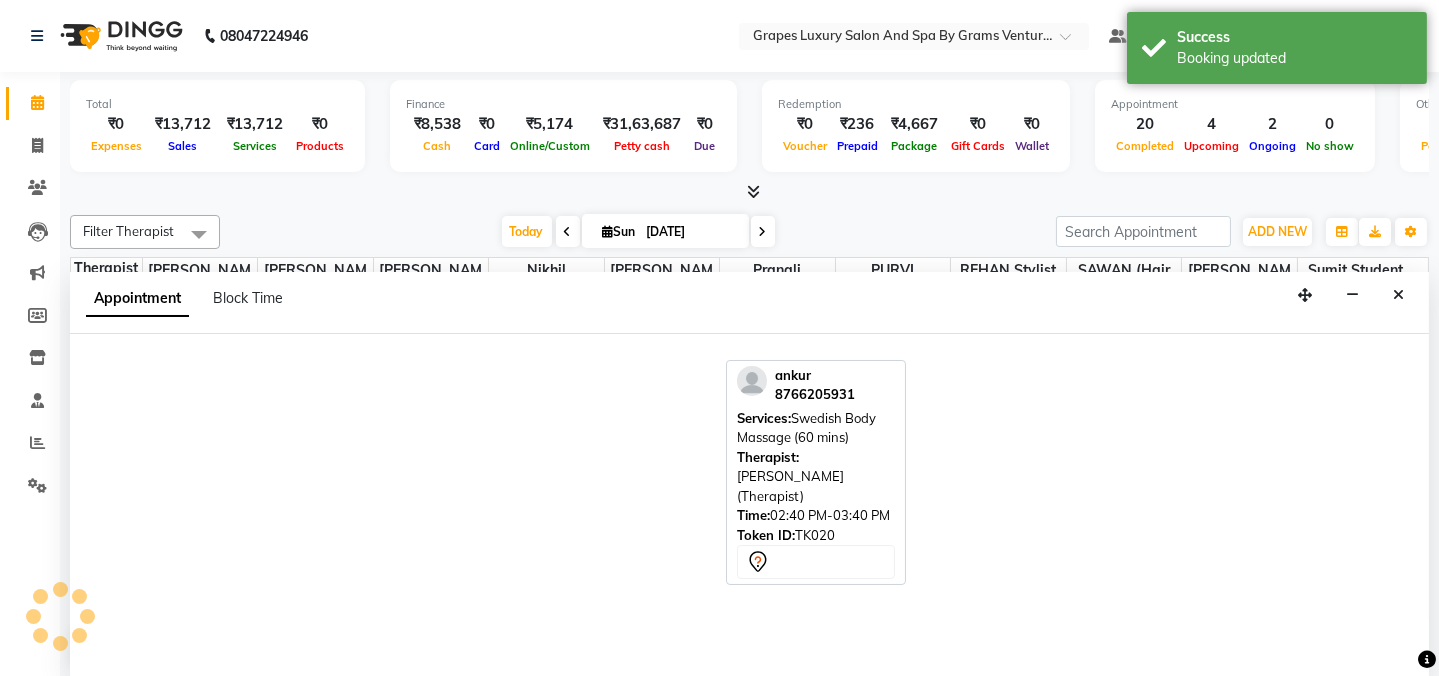 scroll, scrollTop: 0, scrollLeft: 0, axis: both 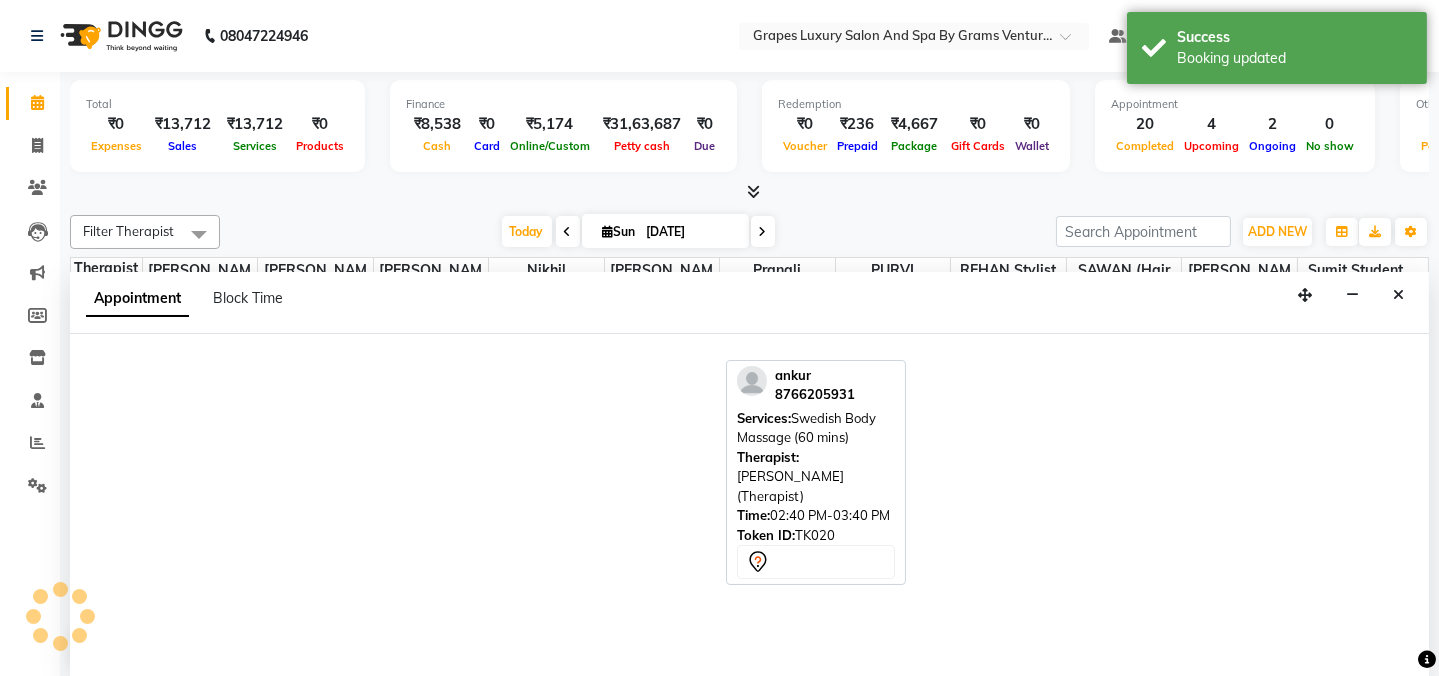 select on "52047" 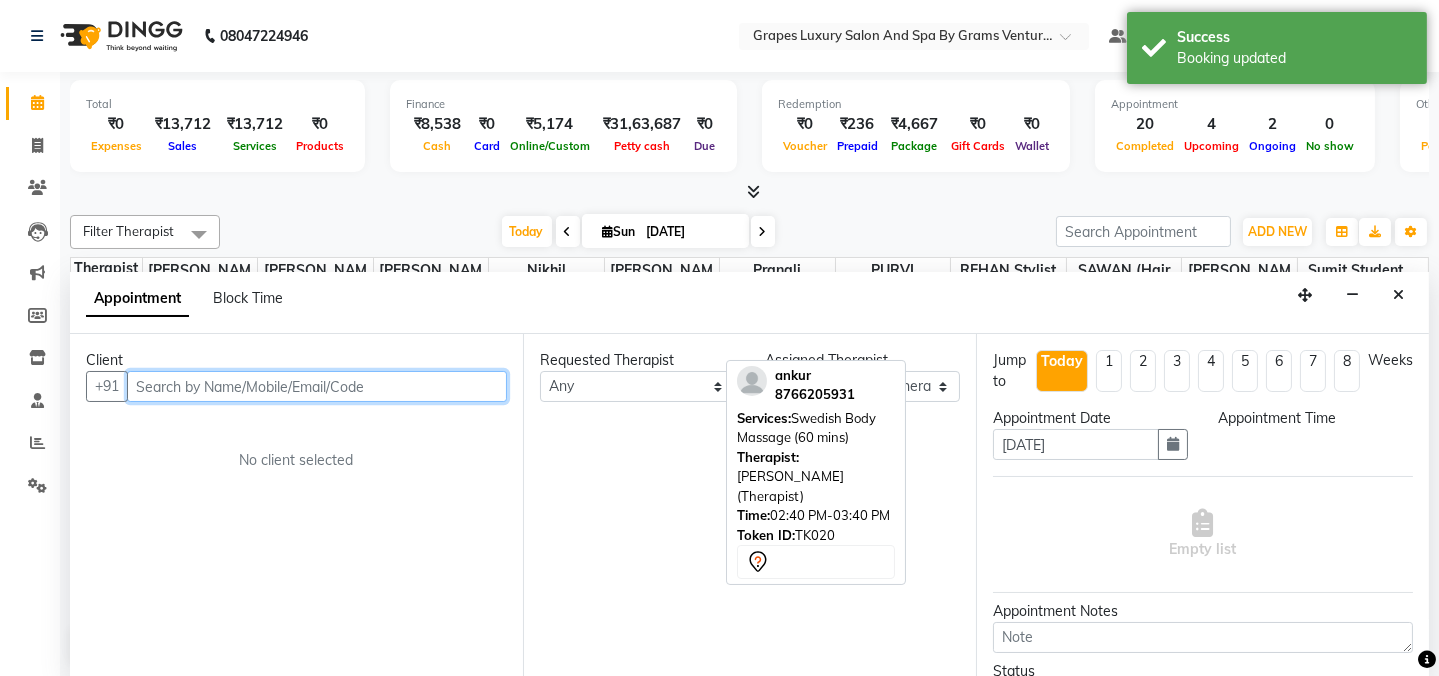 select on "900" 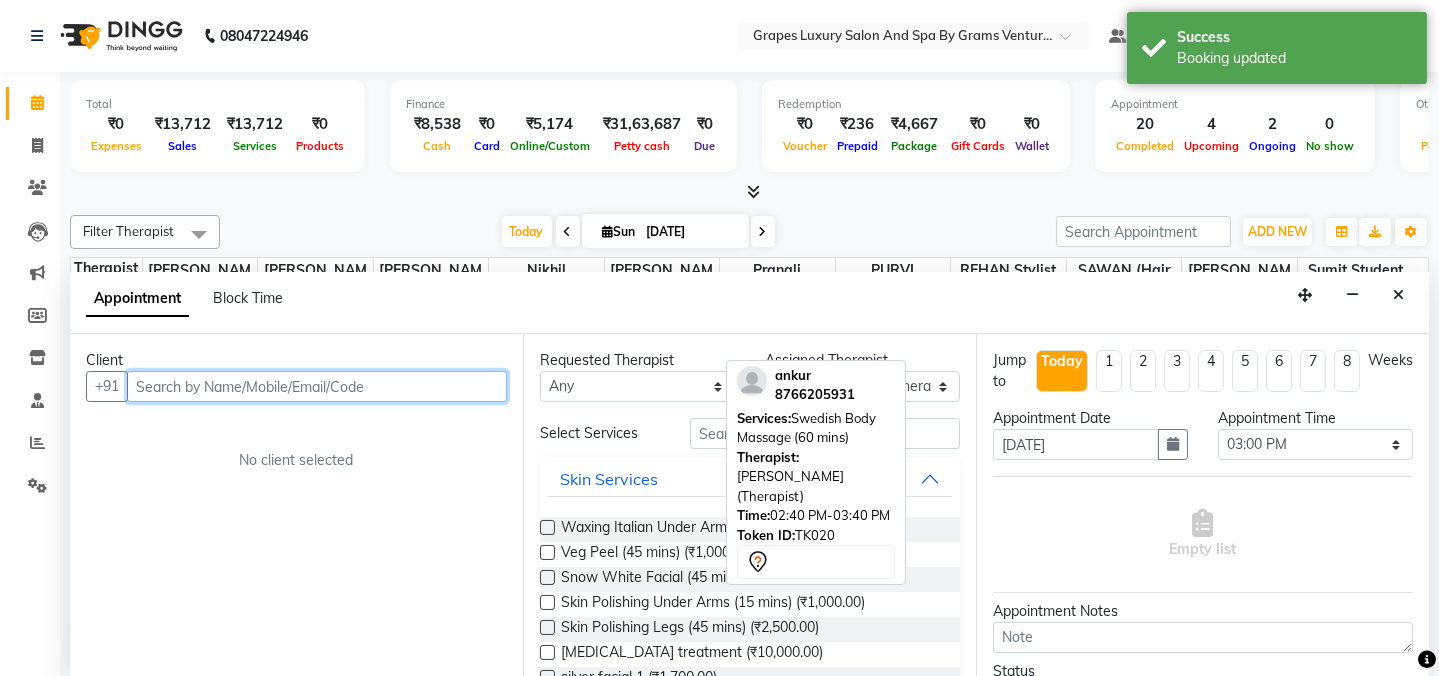 paste on "9923536900" 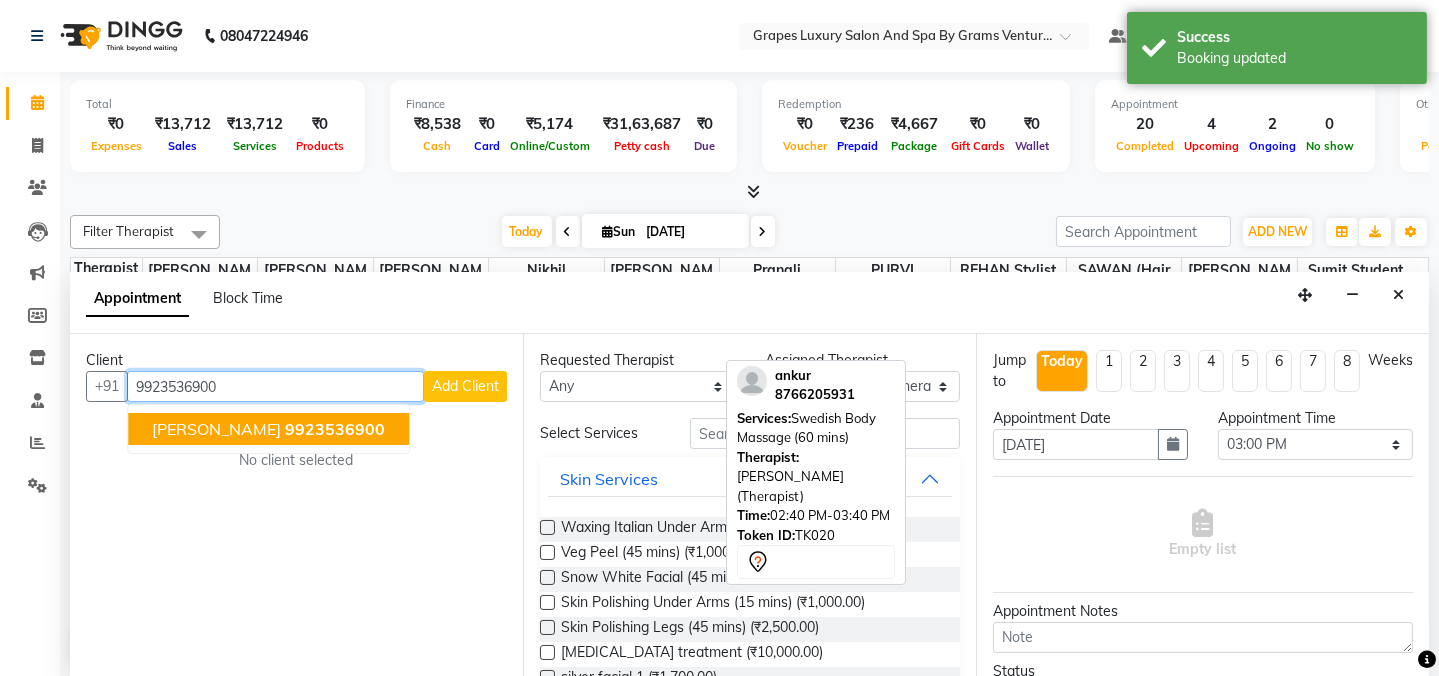 click on "abhishak" at bounding box center (216, 429) 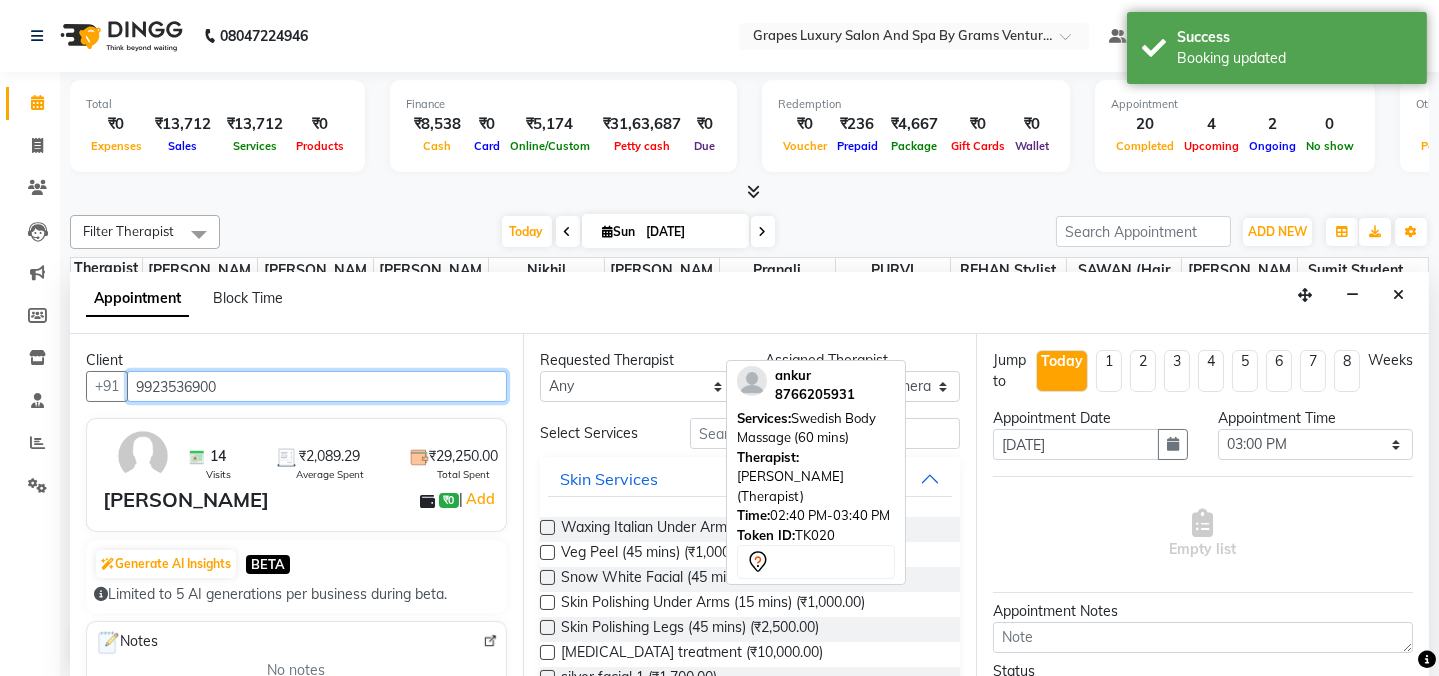 type on "9923536900" 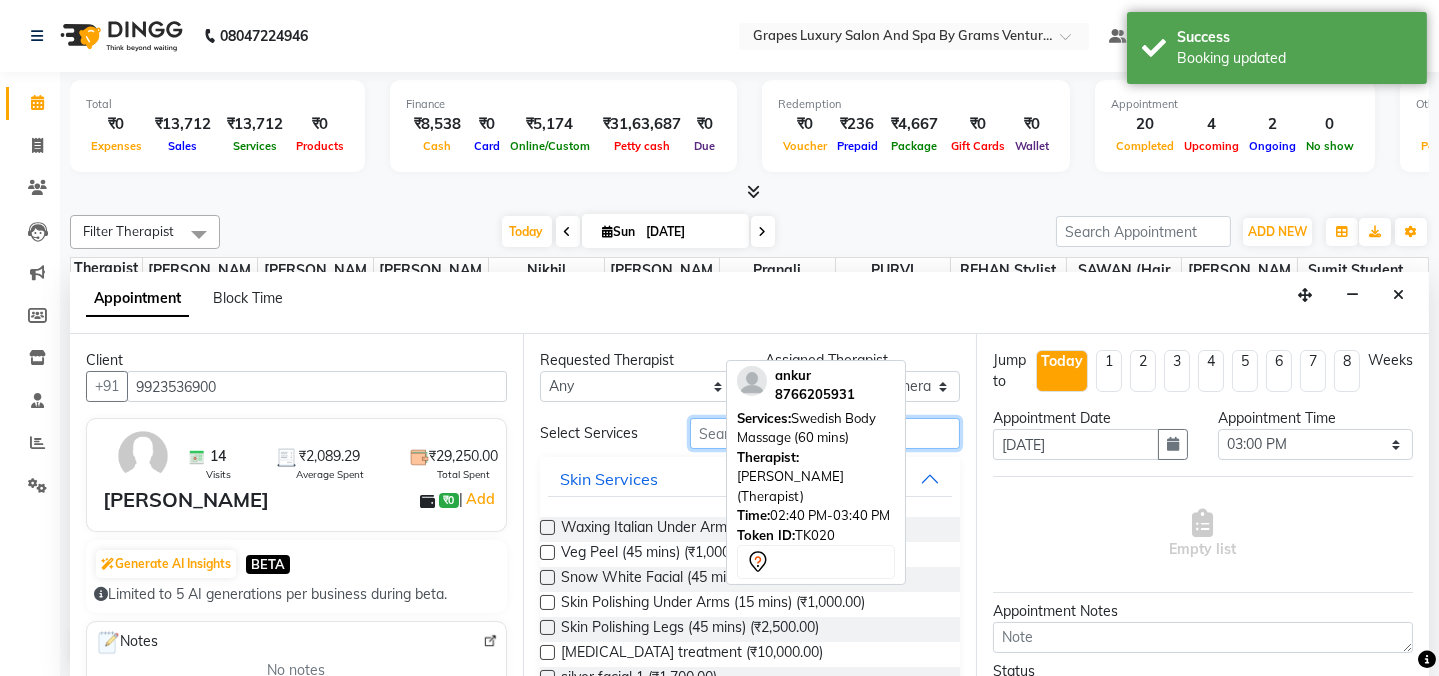 click at bounding box center (825, 433) 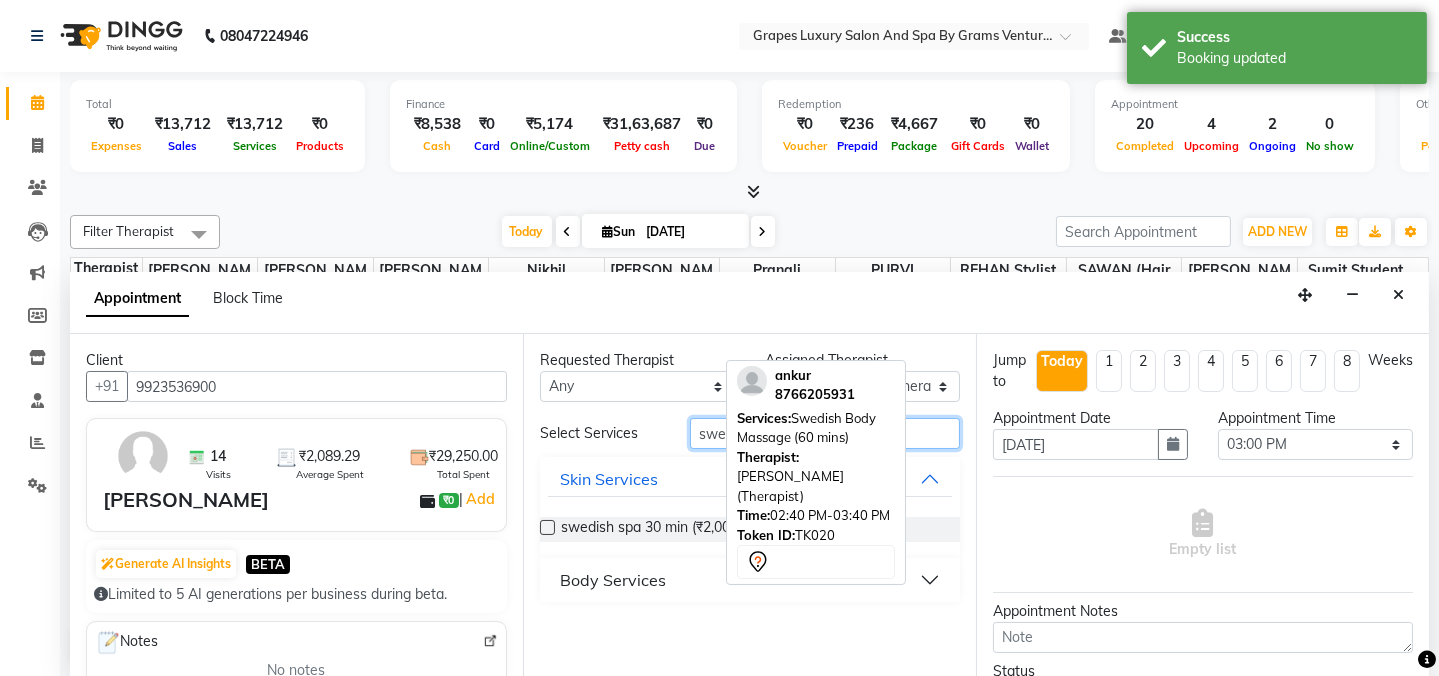 type on "swe" 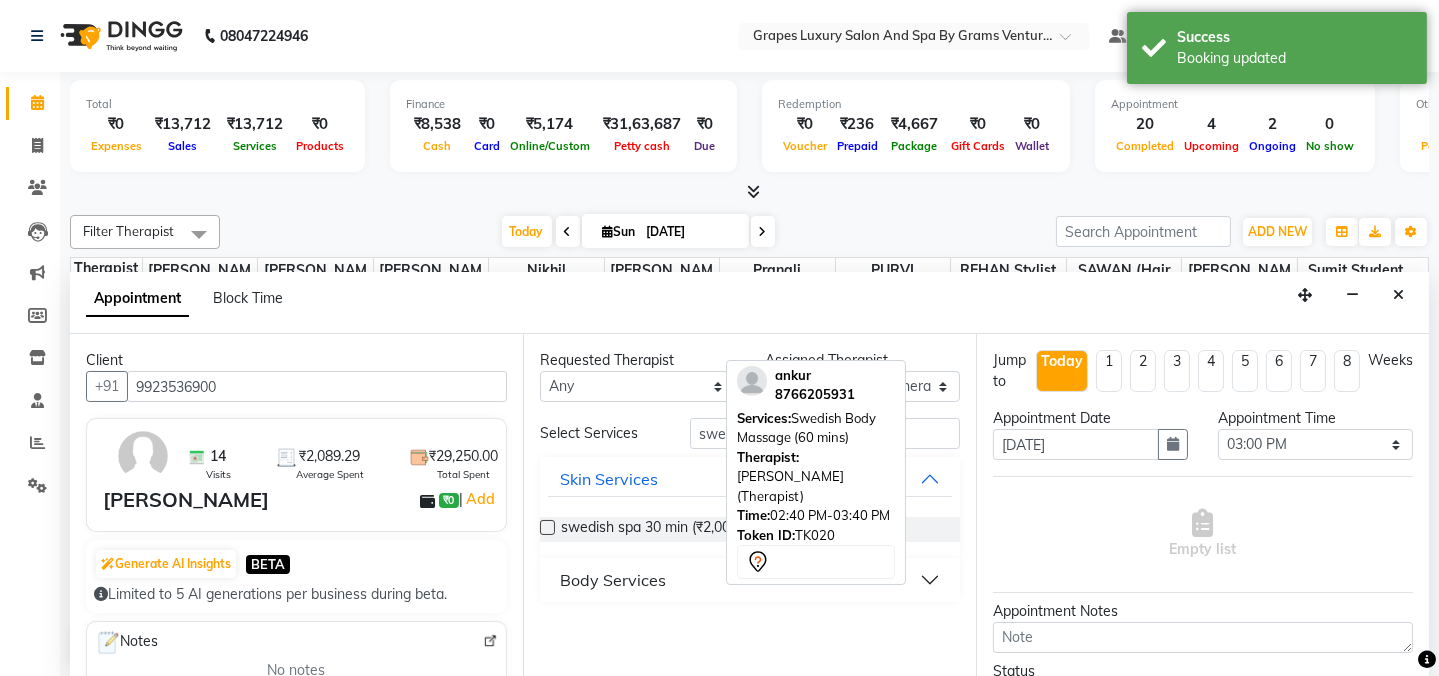 click on "Body Services" at bounding box center [613, 580] 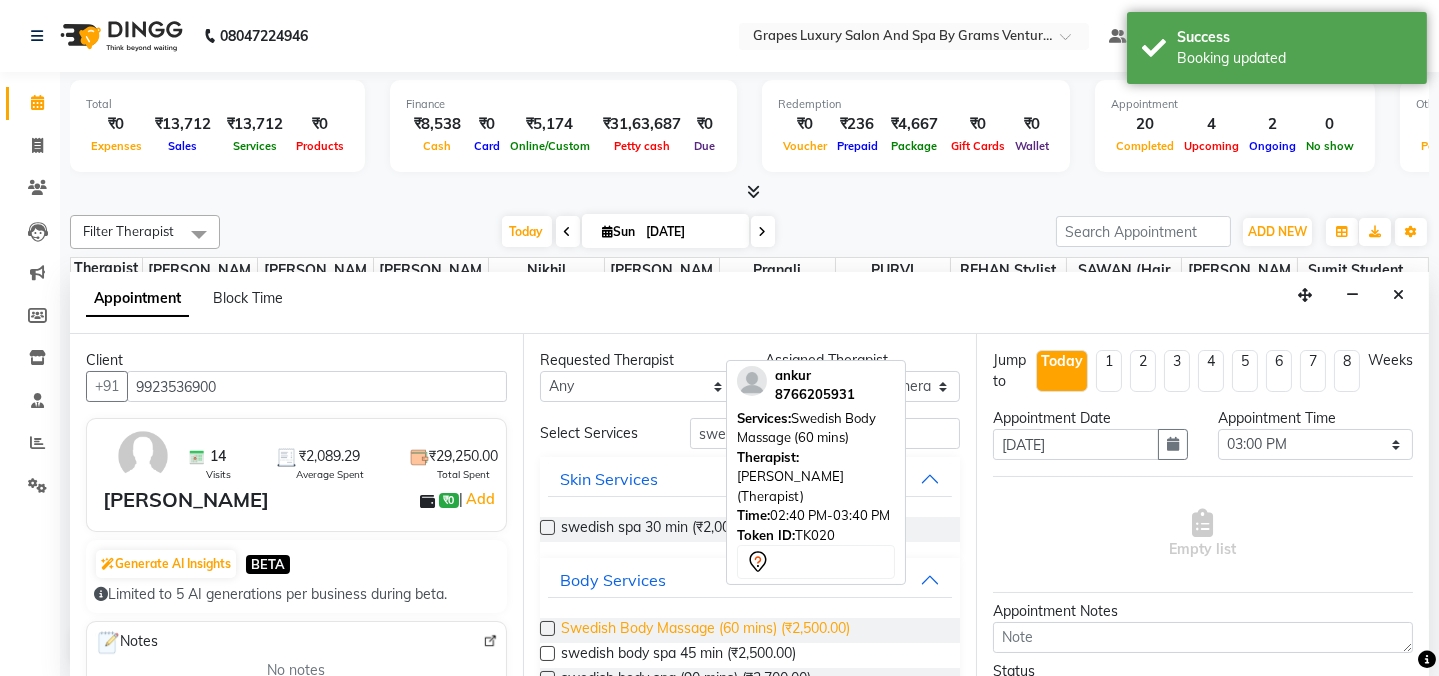 click on "Swedish Body Massage (60 mins) (₹2,500.00)" at bounding box center [705, 630] 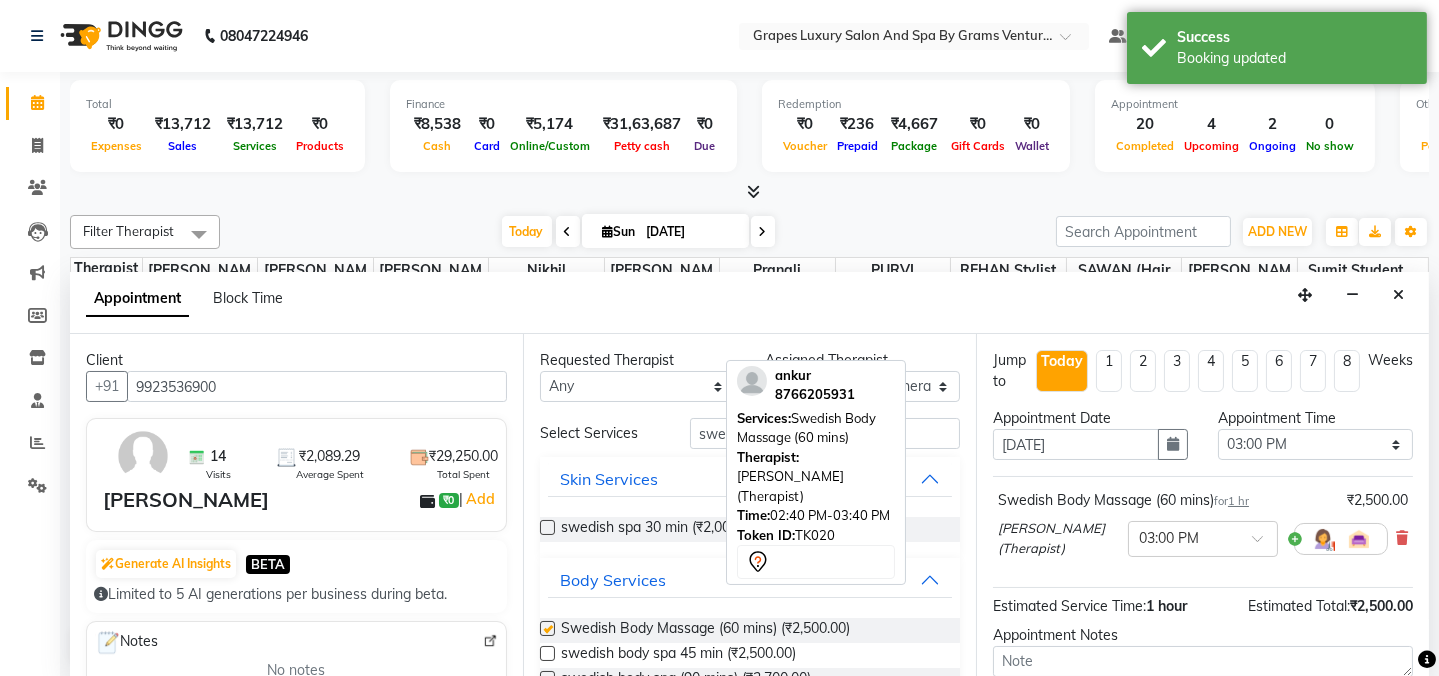 checkbox on "false" 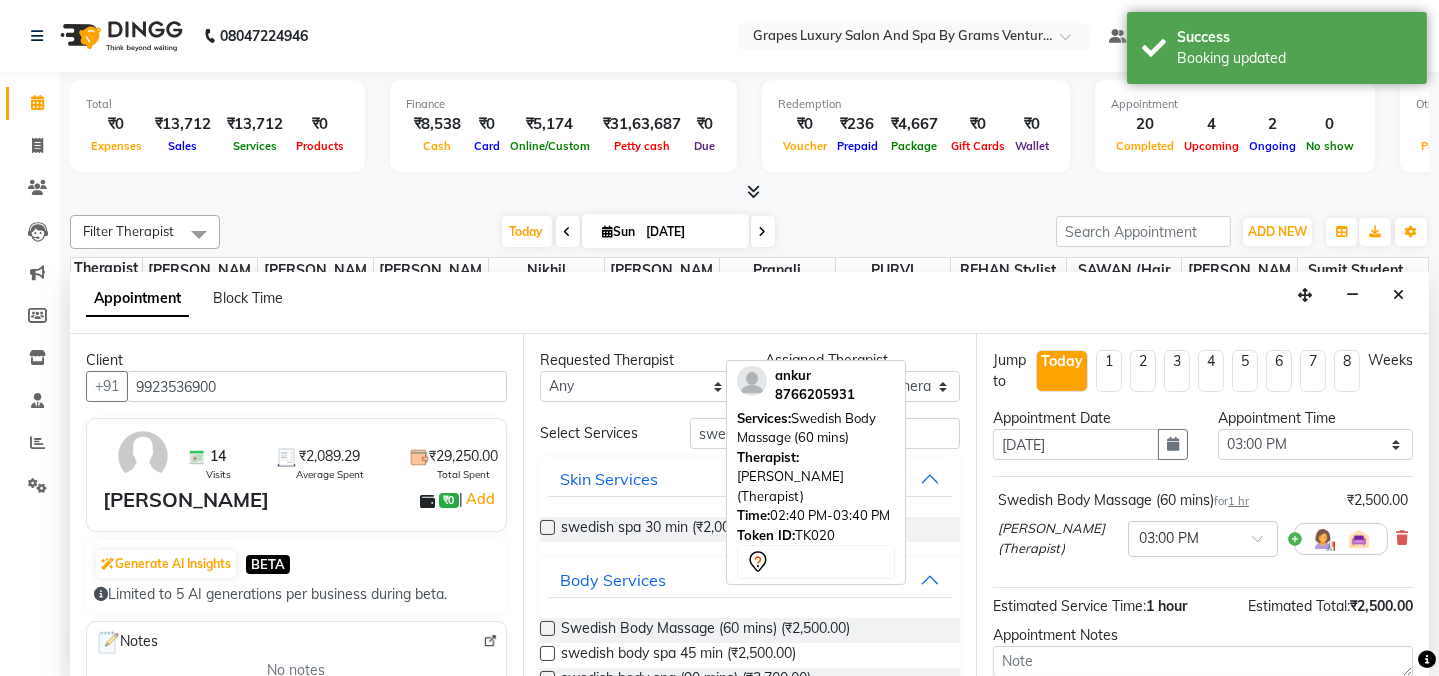 scroll, scrollTop: 181, scrollLeft: 0, axis: vertical 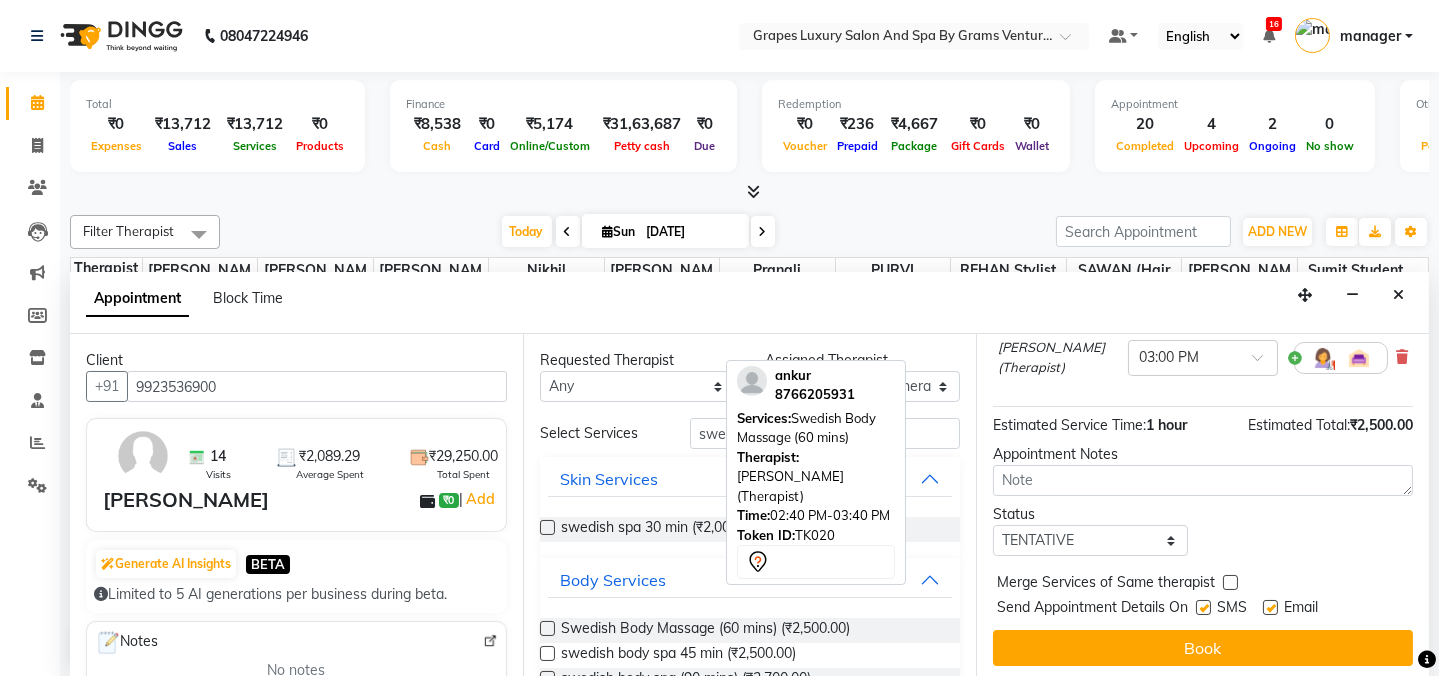 click at bounding box center (1203, 607) 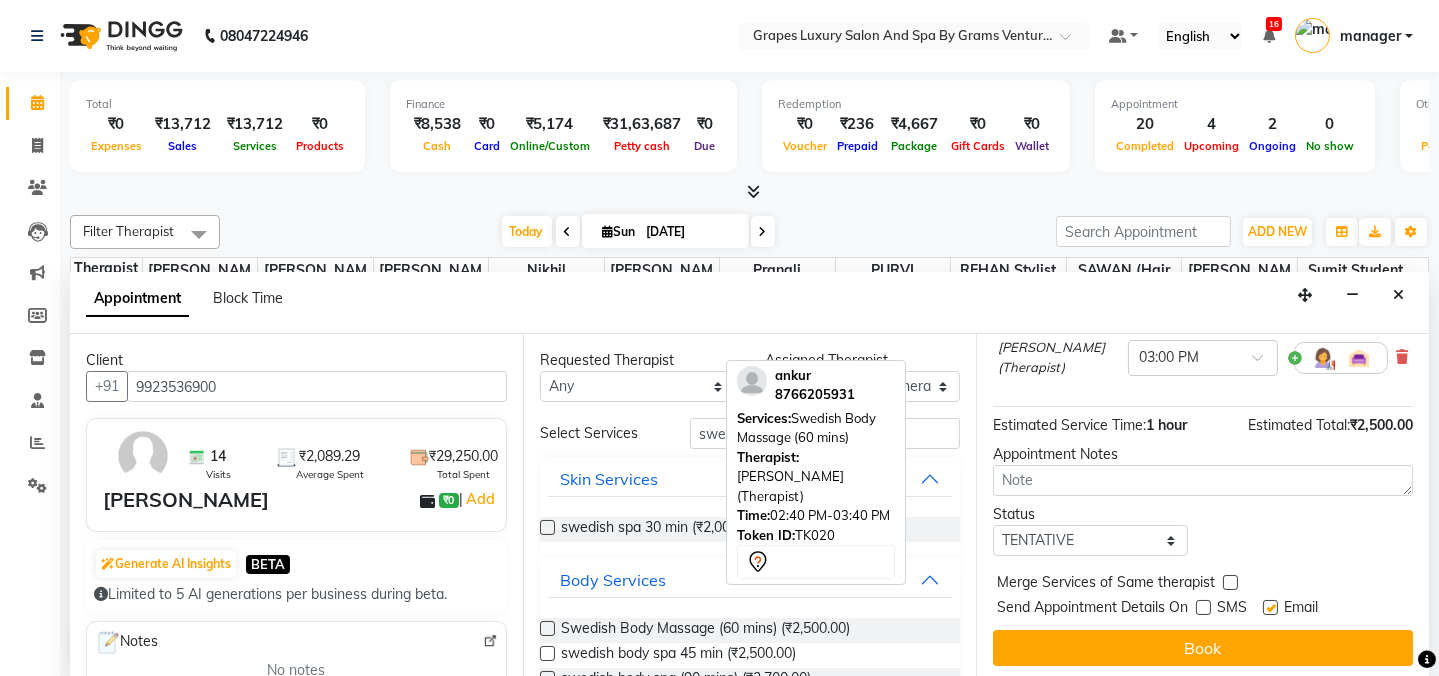click at bounding box center [1270, 607] 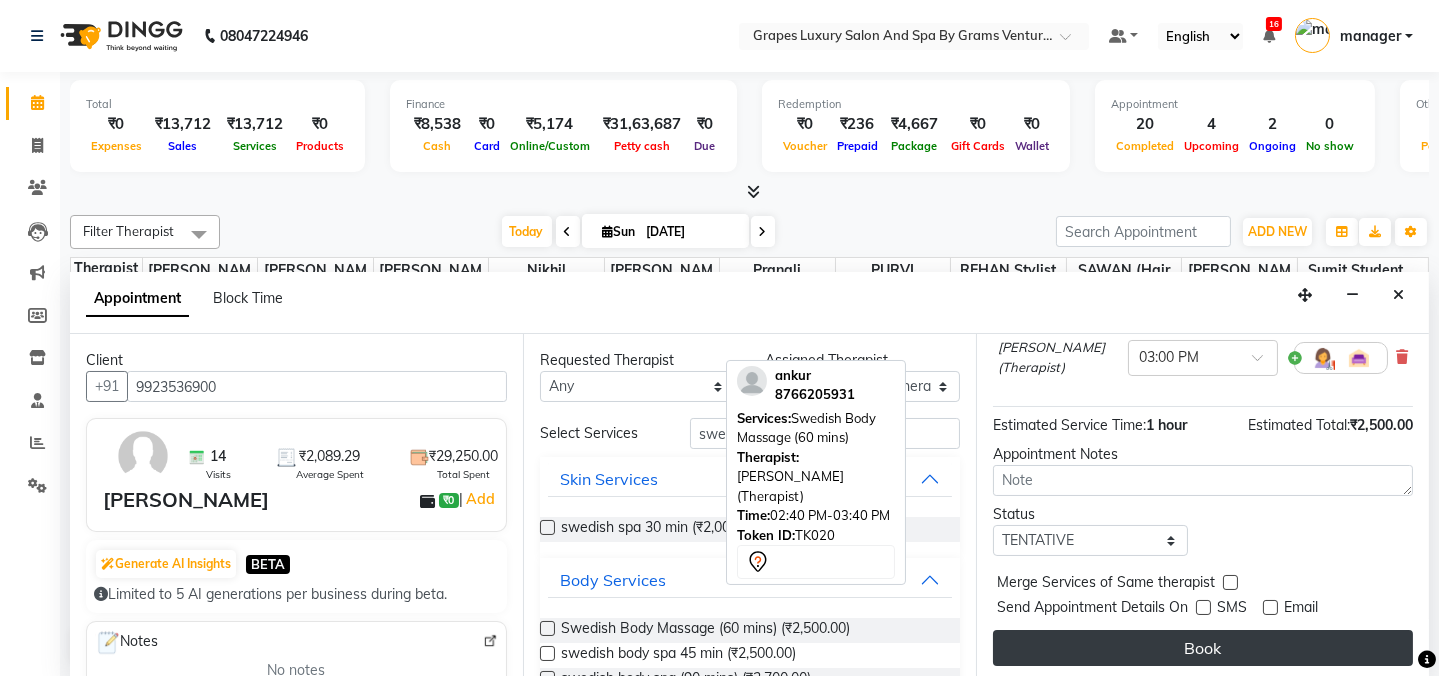 click on "Book" at bounding box center [1203, 648] 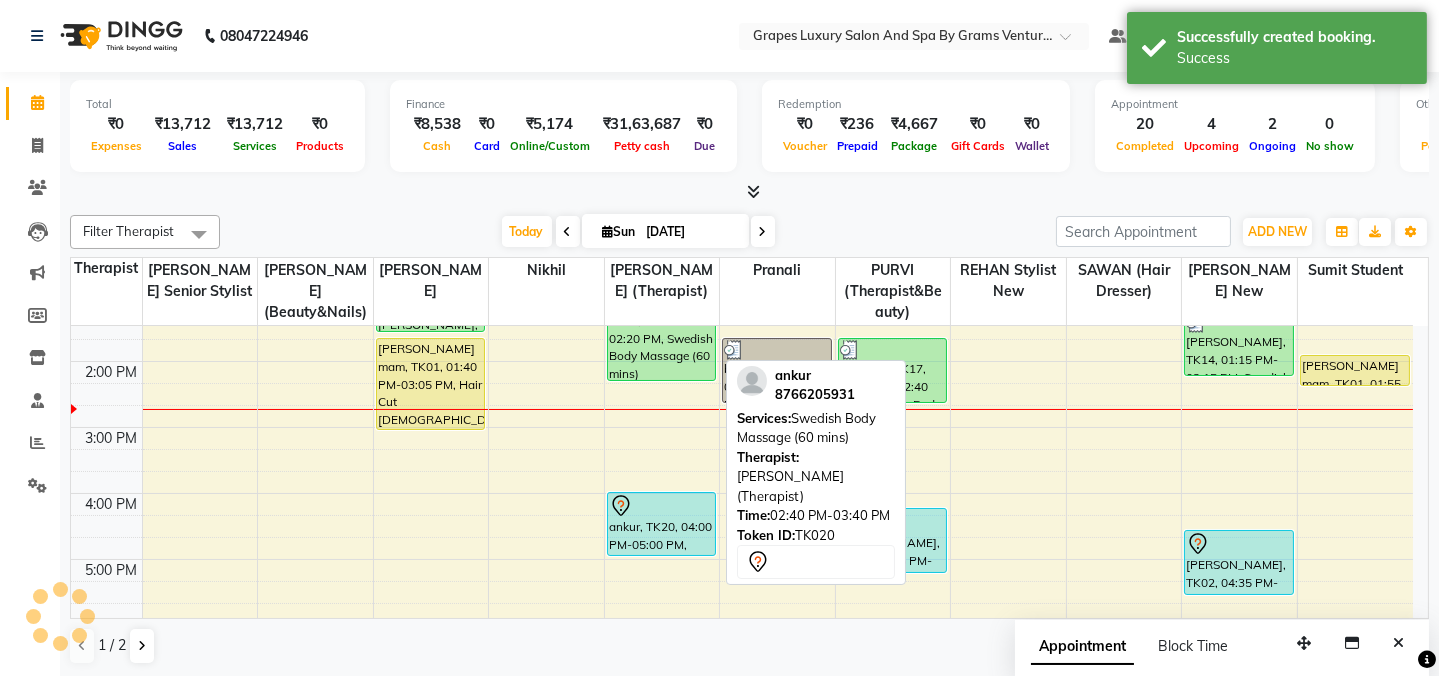 scroll, scrollTop: 0, scrollLeft: 0, axis: both 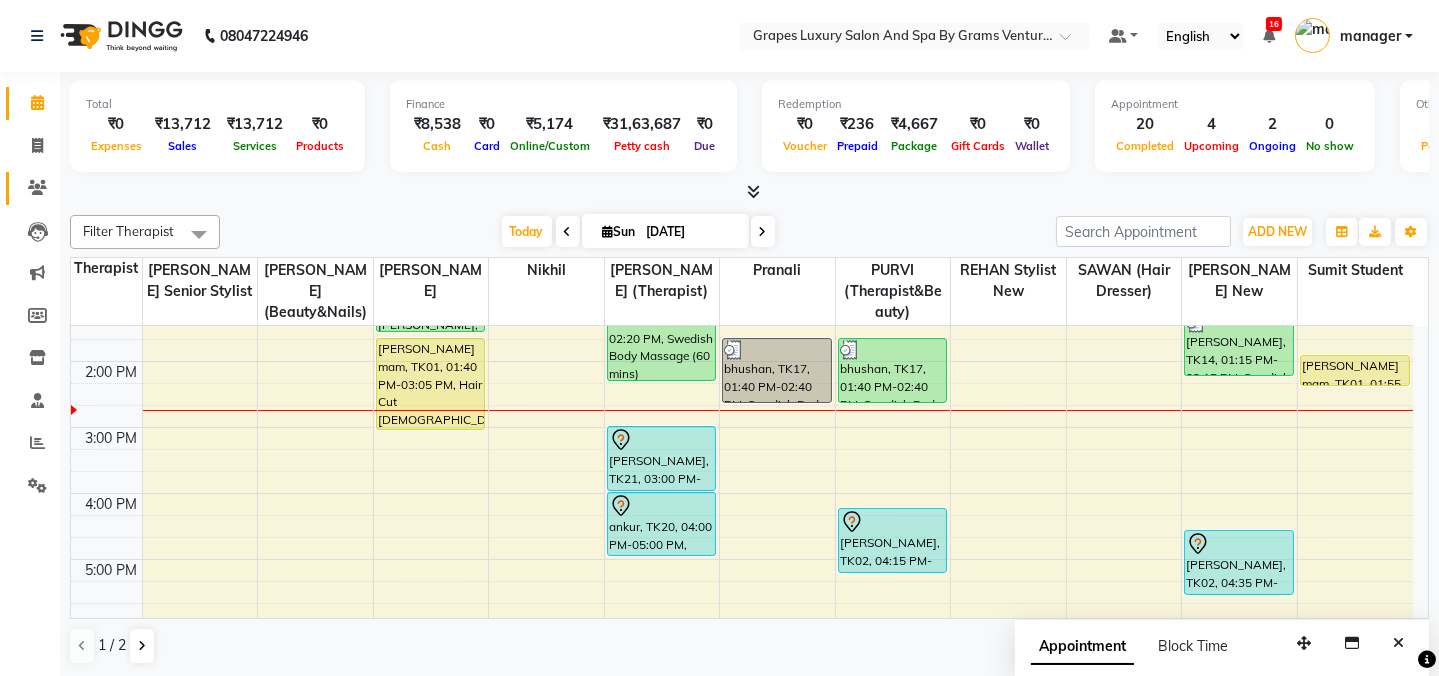click 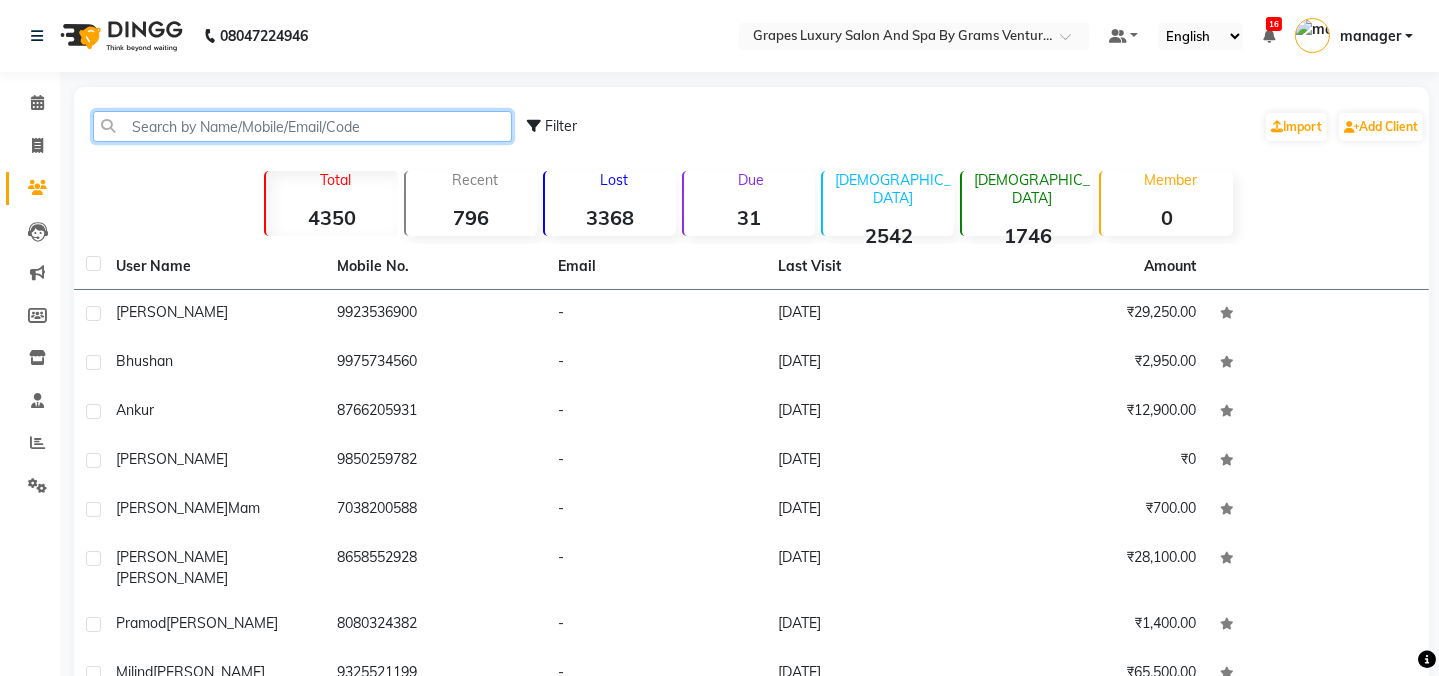 click 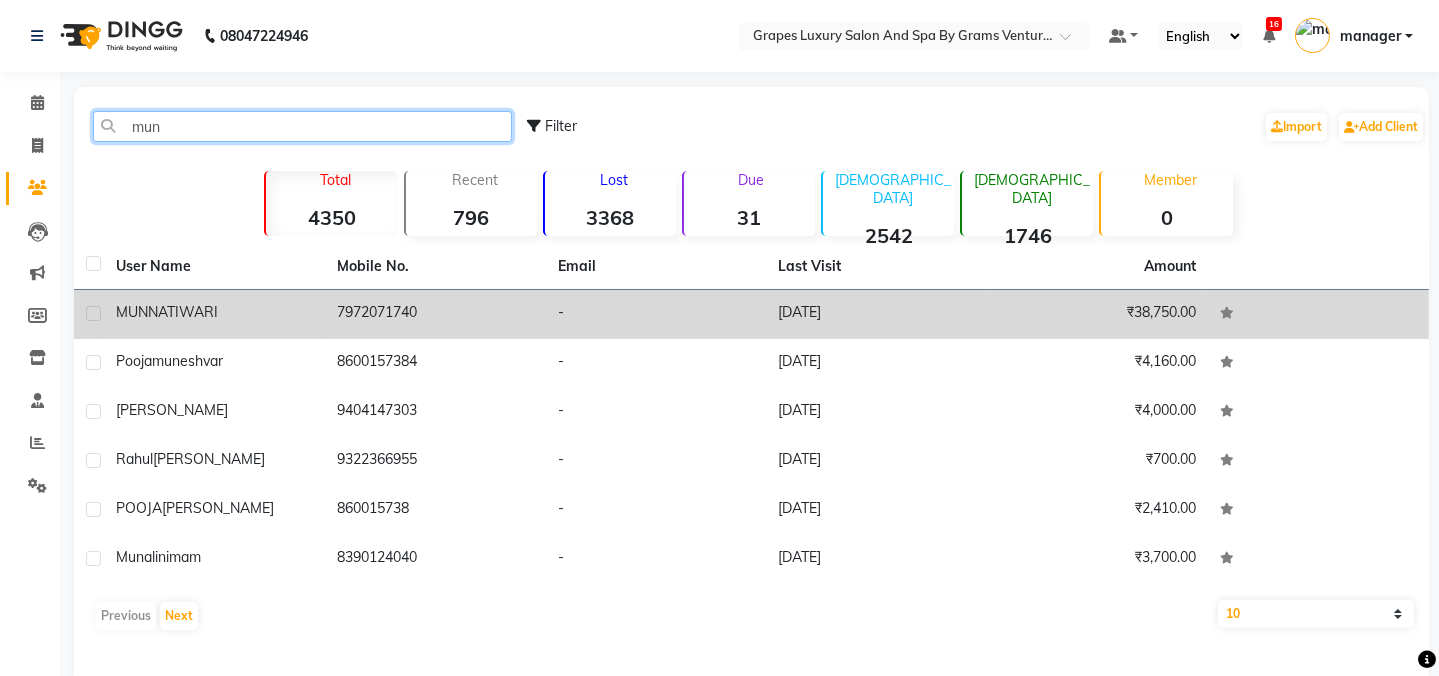 type on "mun" 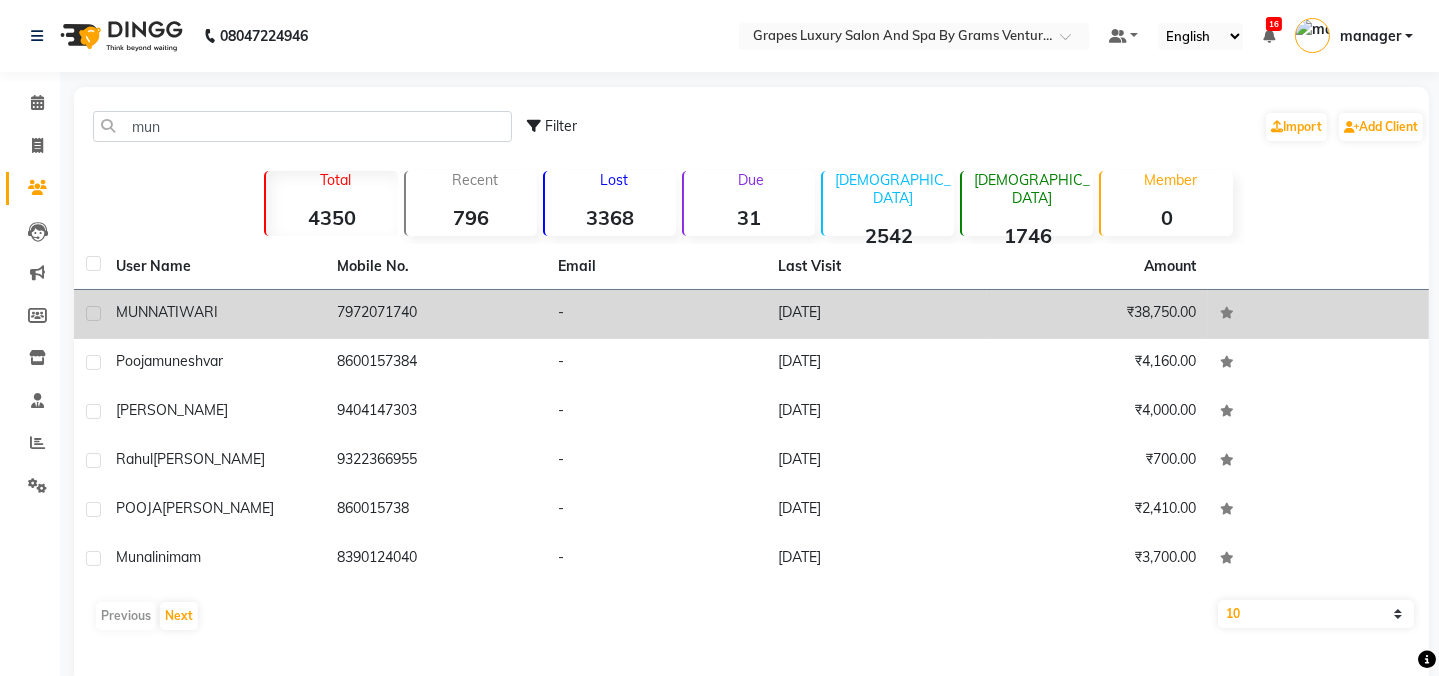 click on "7972071740" 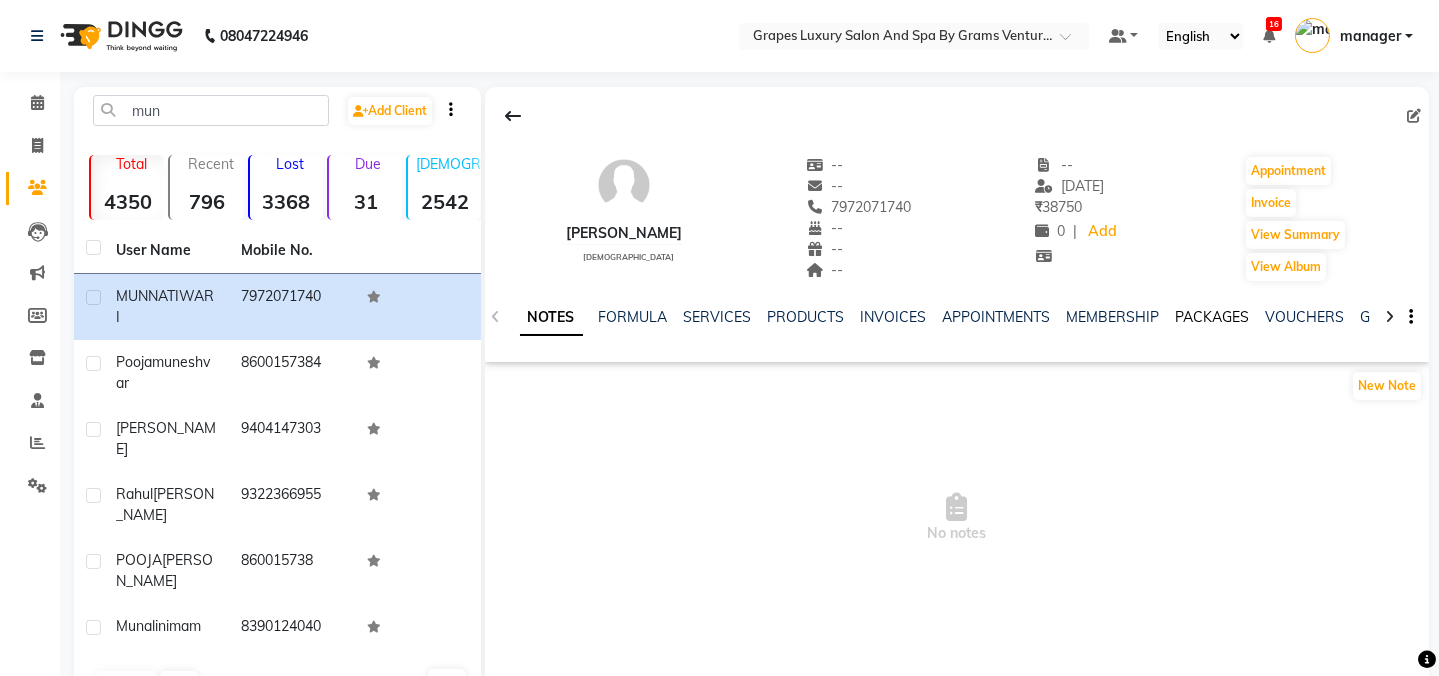 click on "PACKAGES" 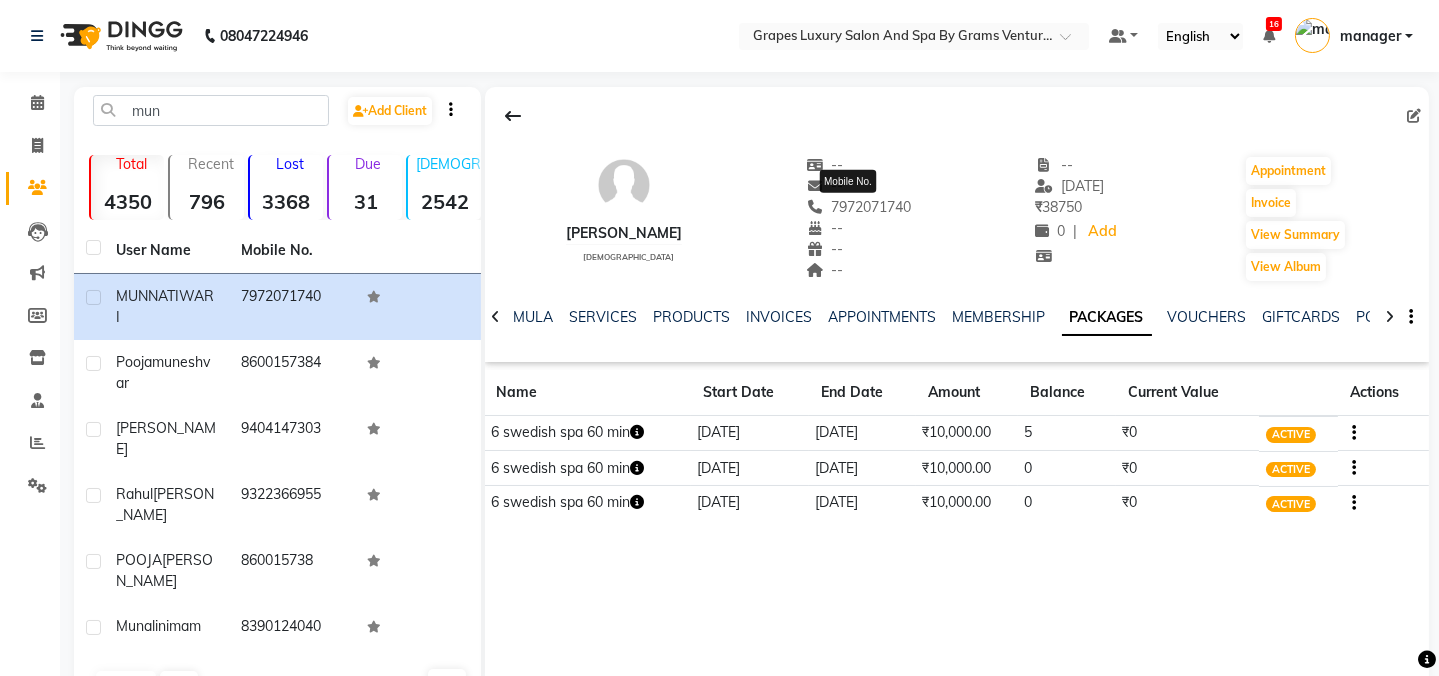 click on "7972071740" 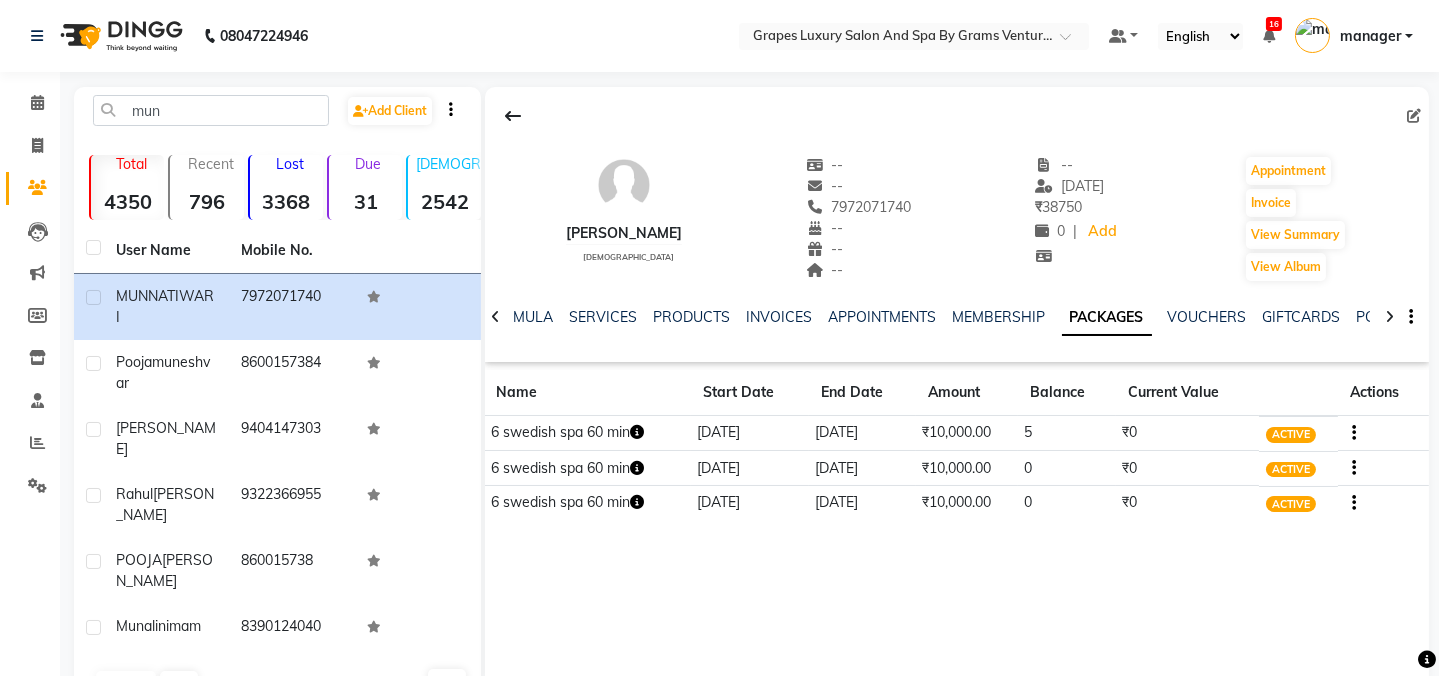 drag, startPoint x: 967, startPoint y: 275, endPoint x: 959, endPoint y: 228, distance: 47.67599 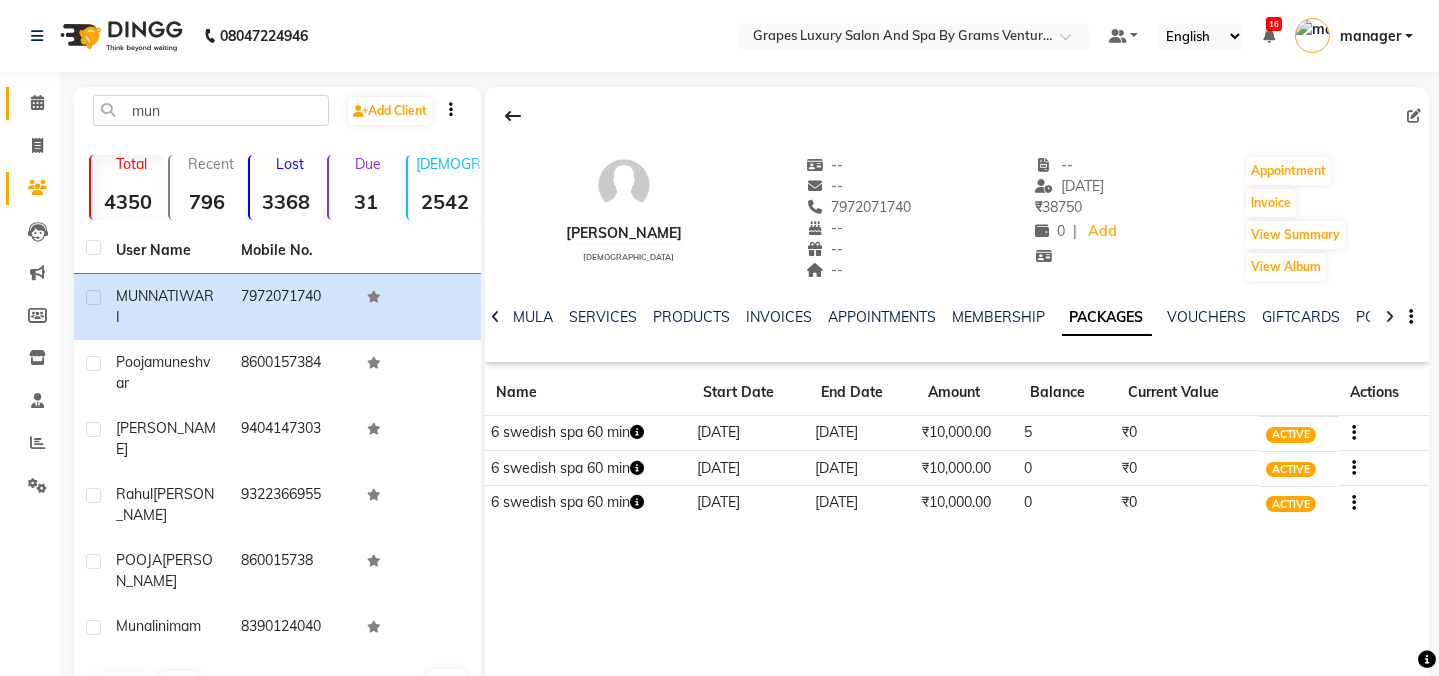 click 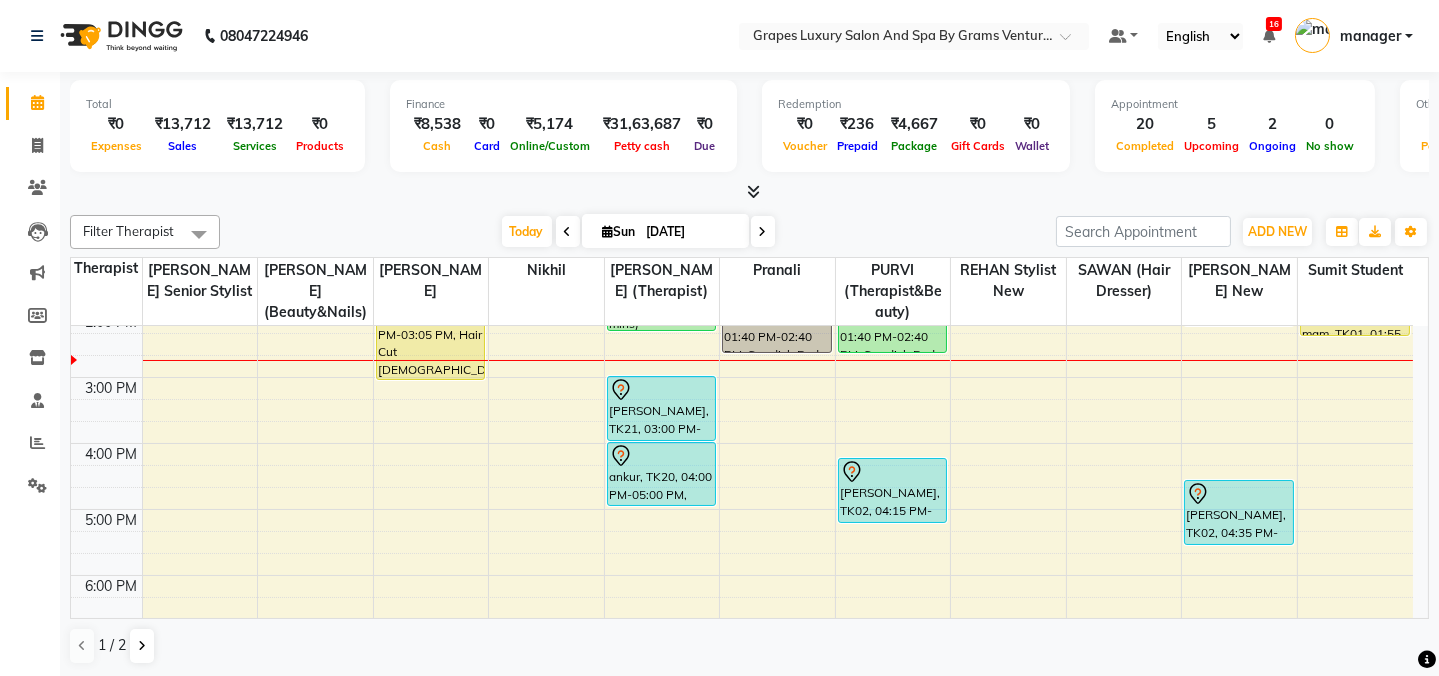 scroll, scrollTop: 460, scrollLeft: 0, axis: vertical 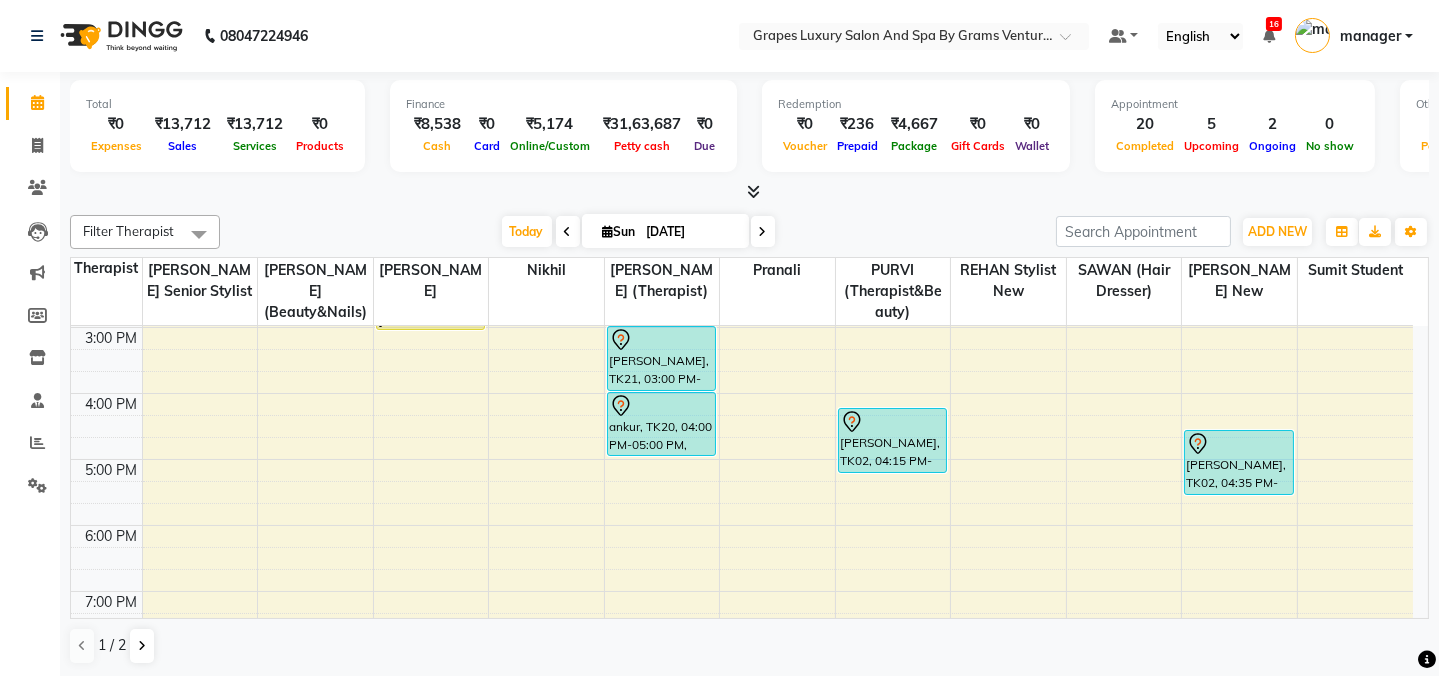 click on "8:00 AM 9:00 AM 10:00 AM 11:00 AM 12:00 PM 1:00 PM 2:00 PM 3:00 PM 4:00 PM 5:00 PM 6:00 PM 7:00 PM 8:00 PM     pramod meshram, TK18, 10:00 AM-10:30 AM, kids hair cut male     akash bhandar, TK07, 11:15 AM-11:45 AM, Hair Cut Male (30 mins)     Pradeep Agrawal, TK12, 12:15 PM-12:50 PM, Shampoo & Conditioning With Natural Styling ( Male ) (15 mins)     Pradeep Agrawal, TK12, 01:00 PM-01:35 PM, Beard Trimming (15 mins)    khushabu mam, TK01, 01:40 PM-03:05 PM, Hair Cut Female (45 mins)     jay ramteke, TK19, 09:45 AM-10:45 AM, Swedish Body Massage (60 mins)     rajesh sir, TK04, 11:00 AM-12:00 PM, Swedish Body Massage (60 mins)     jay, TK15, 12:40 PM-02:20 PM, Swedish Body Massage (60 mins)             abhishak, TK21, 03:00 PM-04:00 PM, Swedish Body Massage (60 mins)             ankur, TK20, 04:00 PM-05:00 PM, Swedish Body Massage (60 mins)     Ganesh Sir, TK08, 12:20 PM-01:20 PM, Swedish Body Massage (60 mins)     bhushan, TK17, 01:40 PM-02:40 PM, Swedish Body Massage (60 mins)" at bounding box center (742, 294) 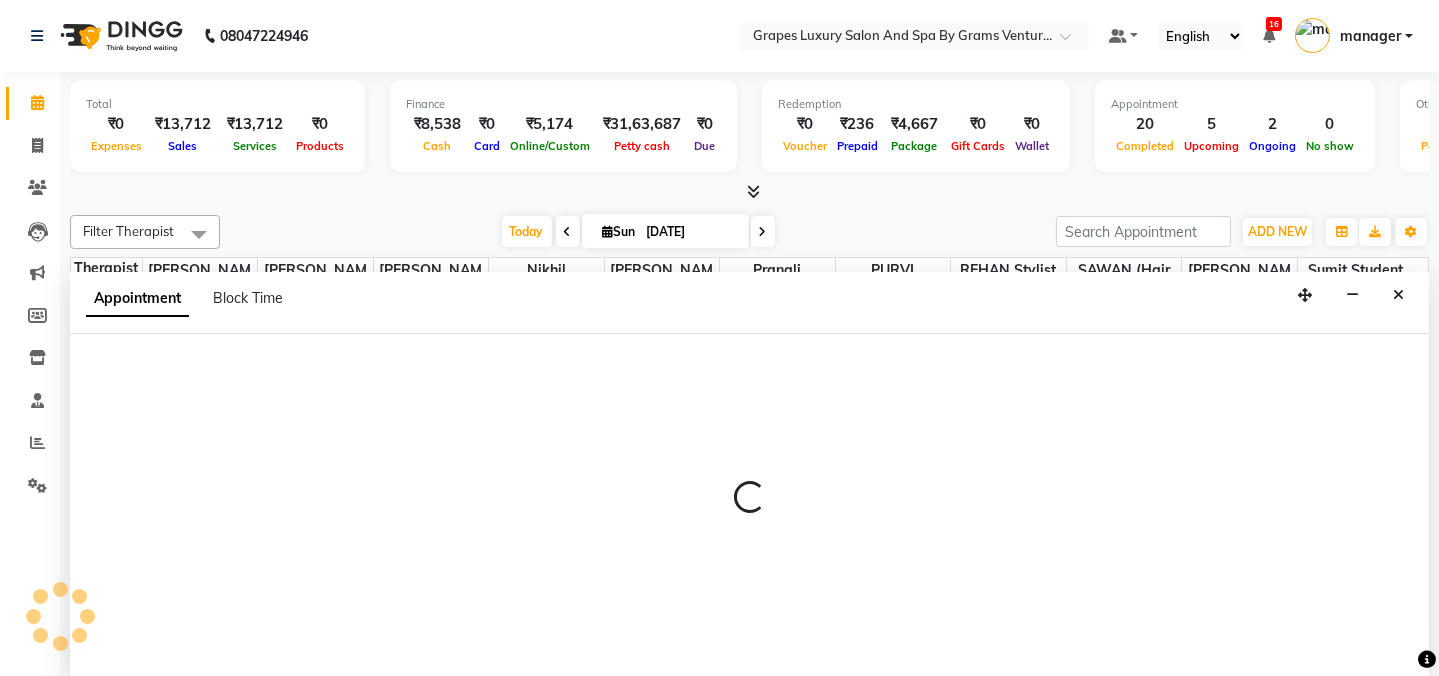 scroll, scrollTop: 0, scrollLeft: 0, axis: both 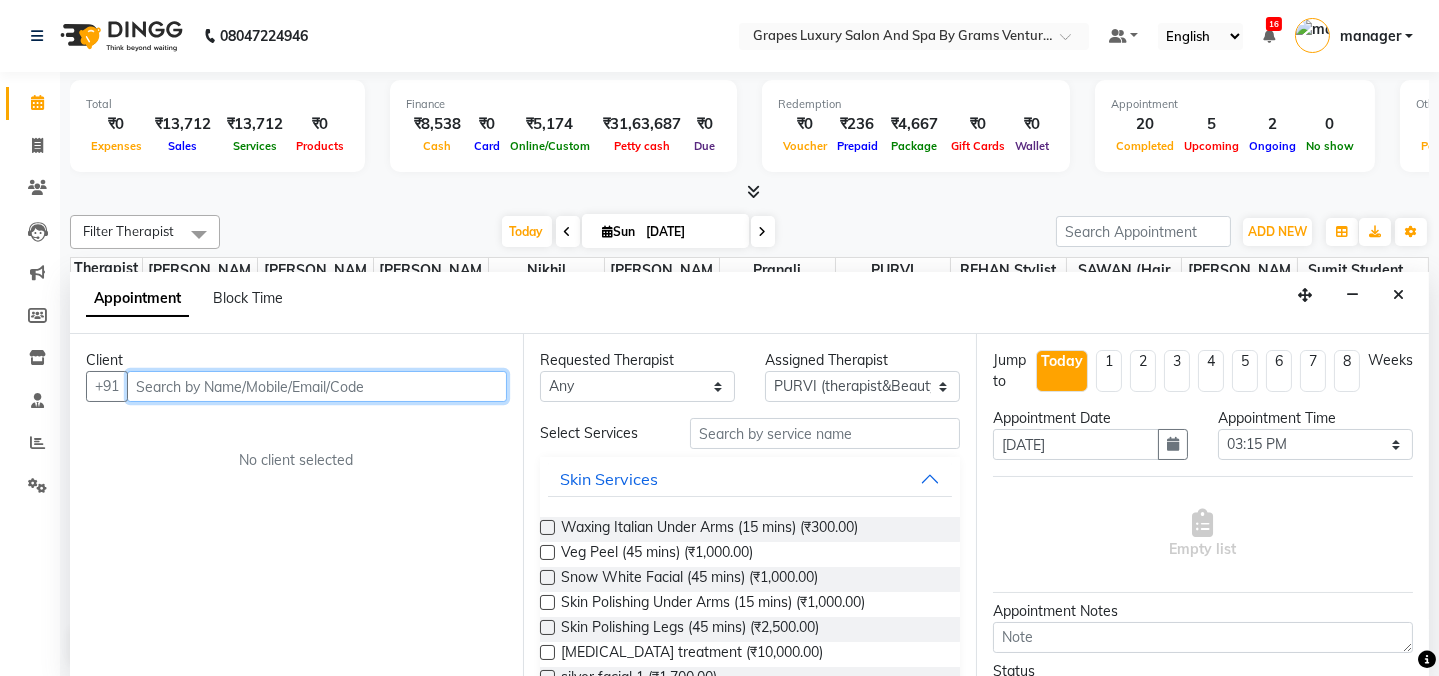 paste on "7972071740" 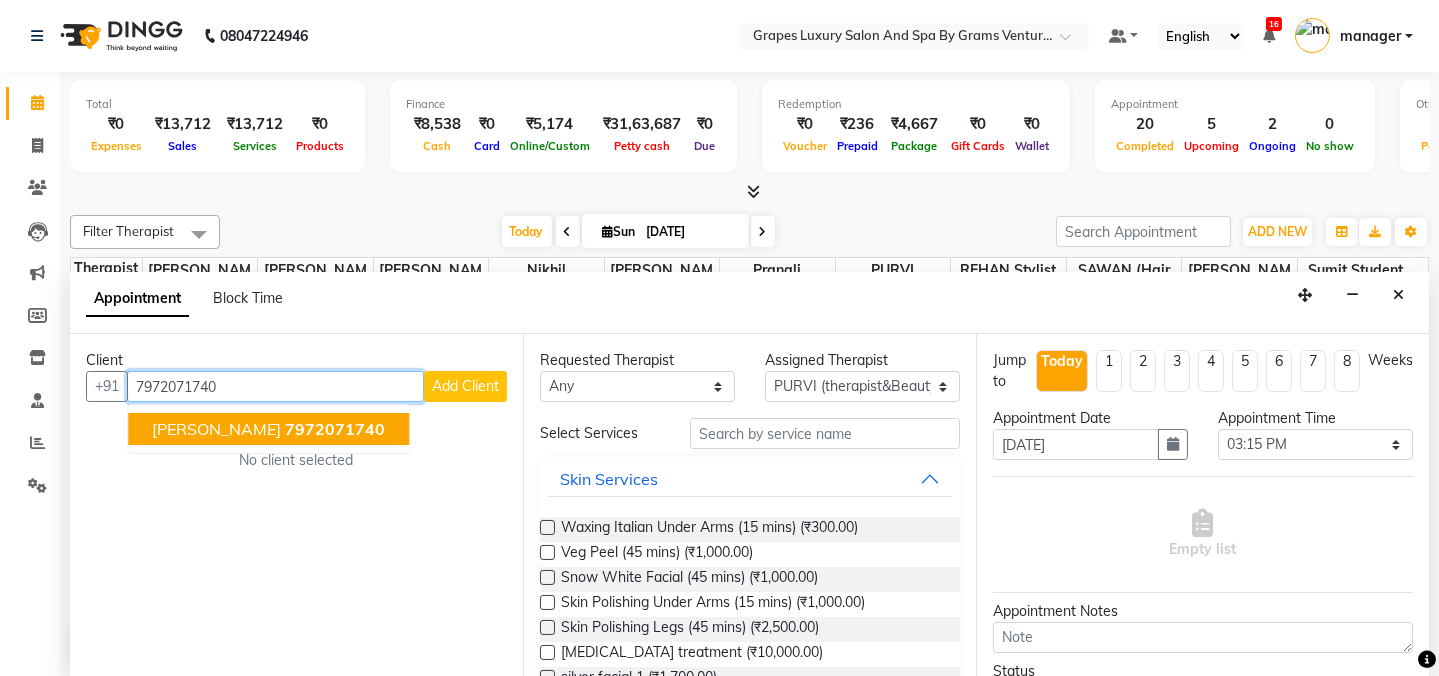 click on "MUNNA TIWARI" at bounding box center [216, 429] 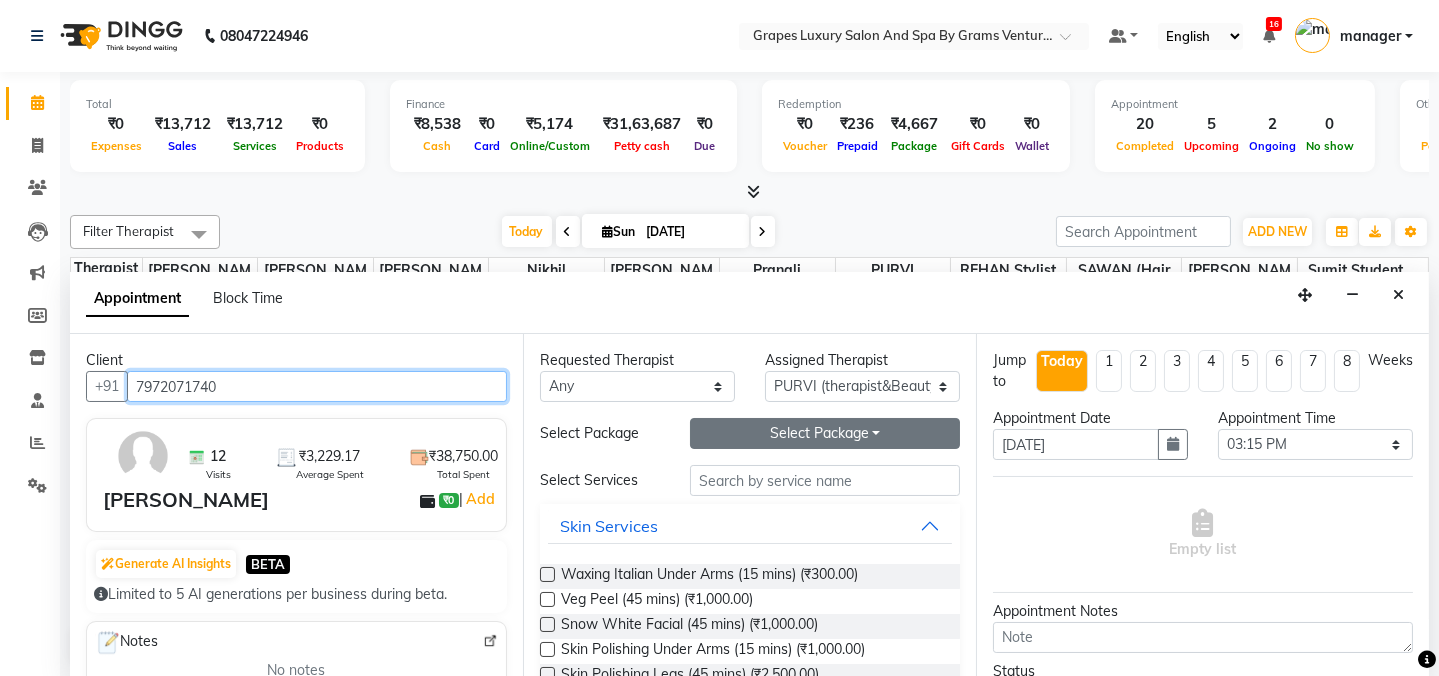 type on "7972071740" 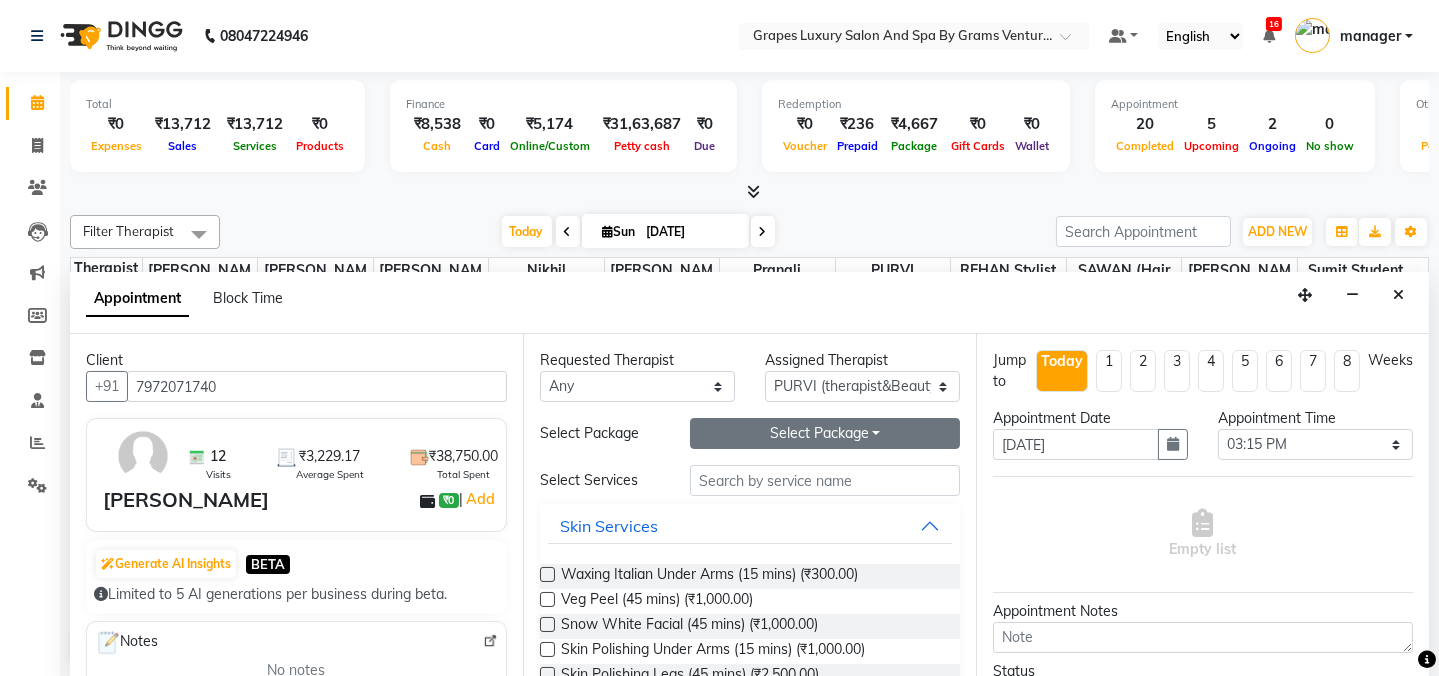 click on "Select Package  Toggle Dropdown" at bounding box center [825, 433] 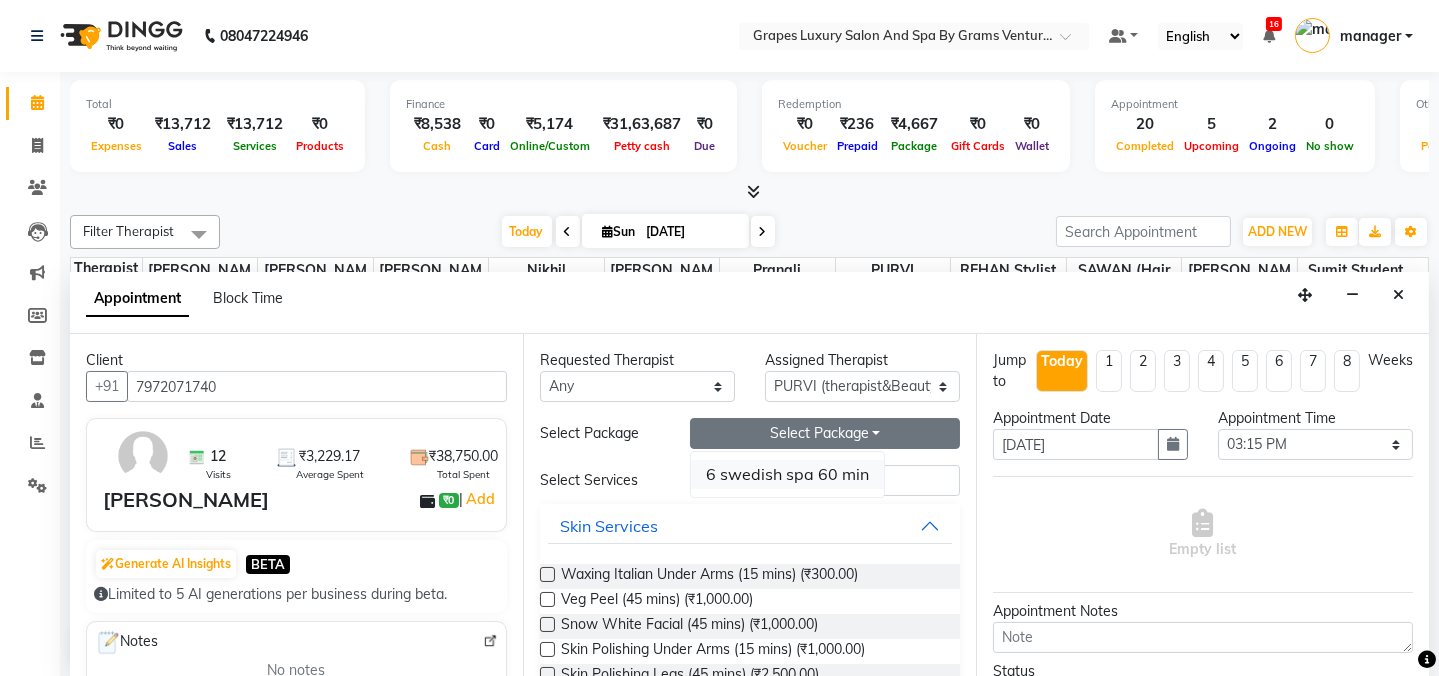 click on "6 swedish spa 60 min" at bounding box center [787, 474] 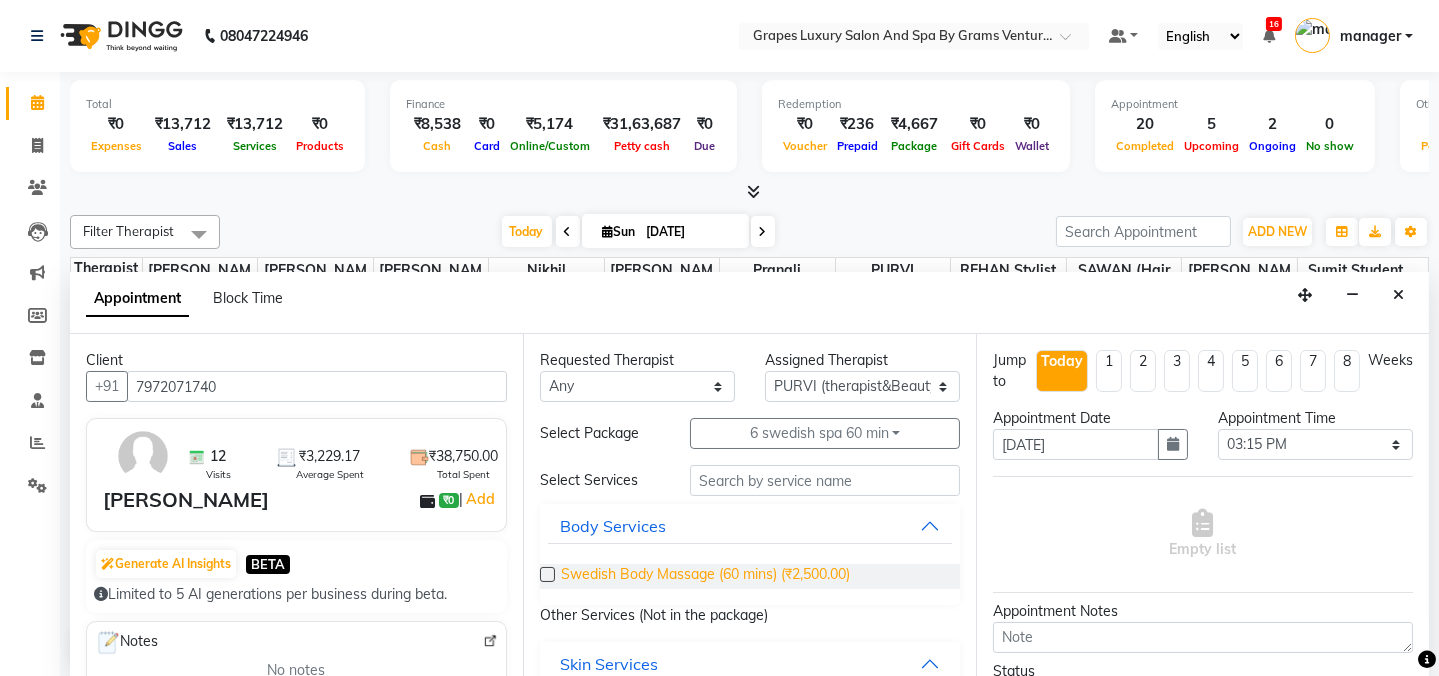 click on "Swedish Body Massage (60 mins) (₹2,500.00)" at bounding box center (705, 576) 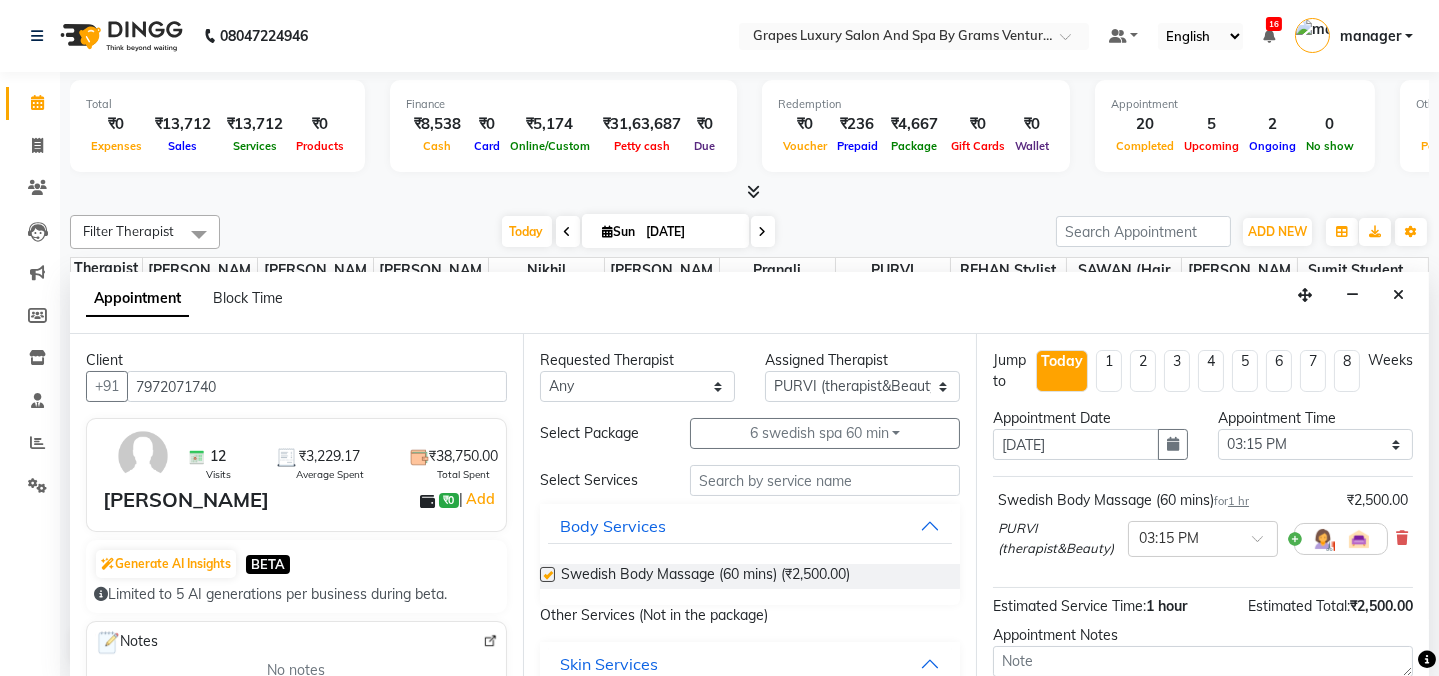 checkbox on "false" 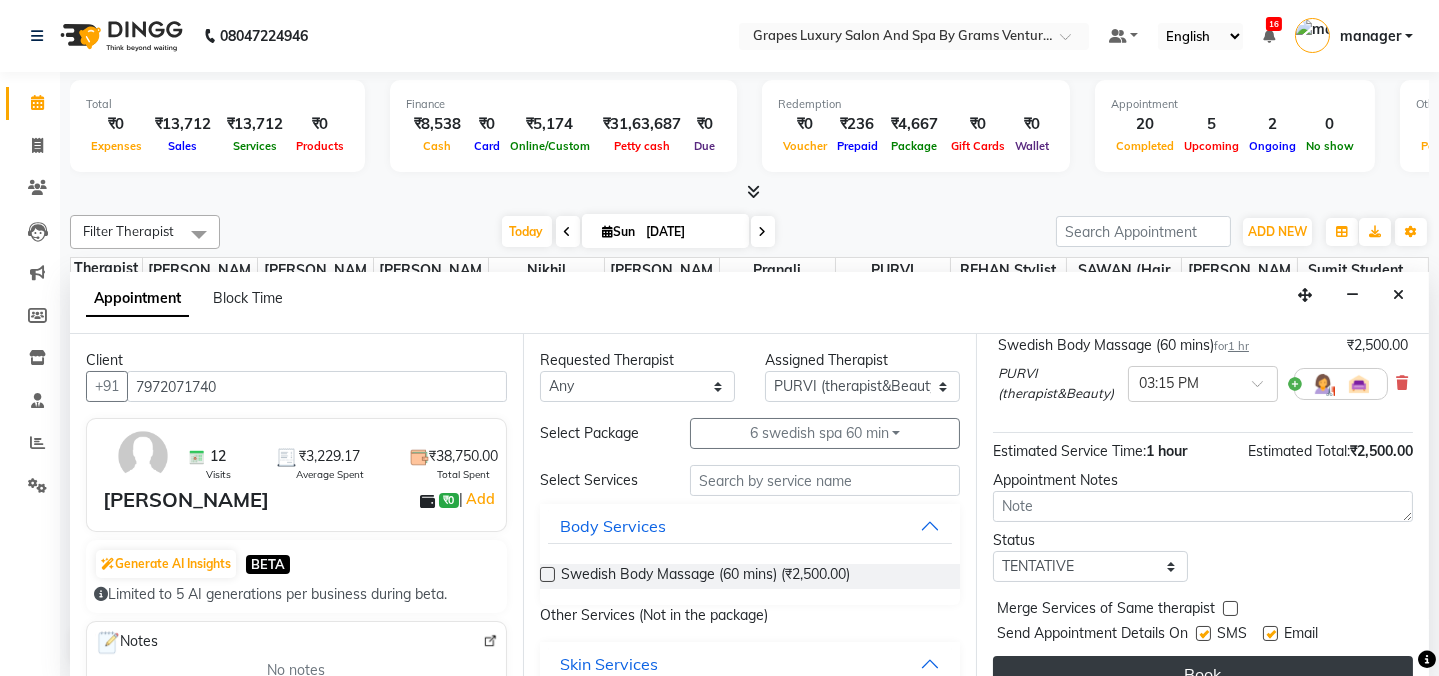 scroll, scrollTop: 184, scrollLeft: 0, axis: vertical 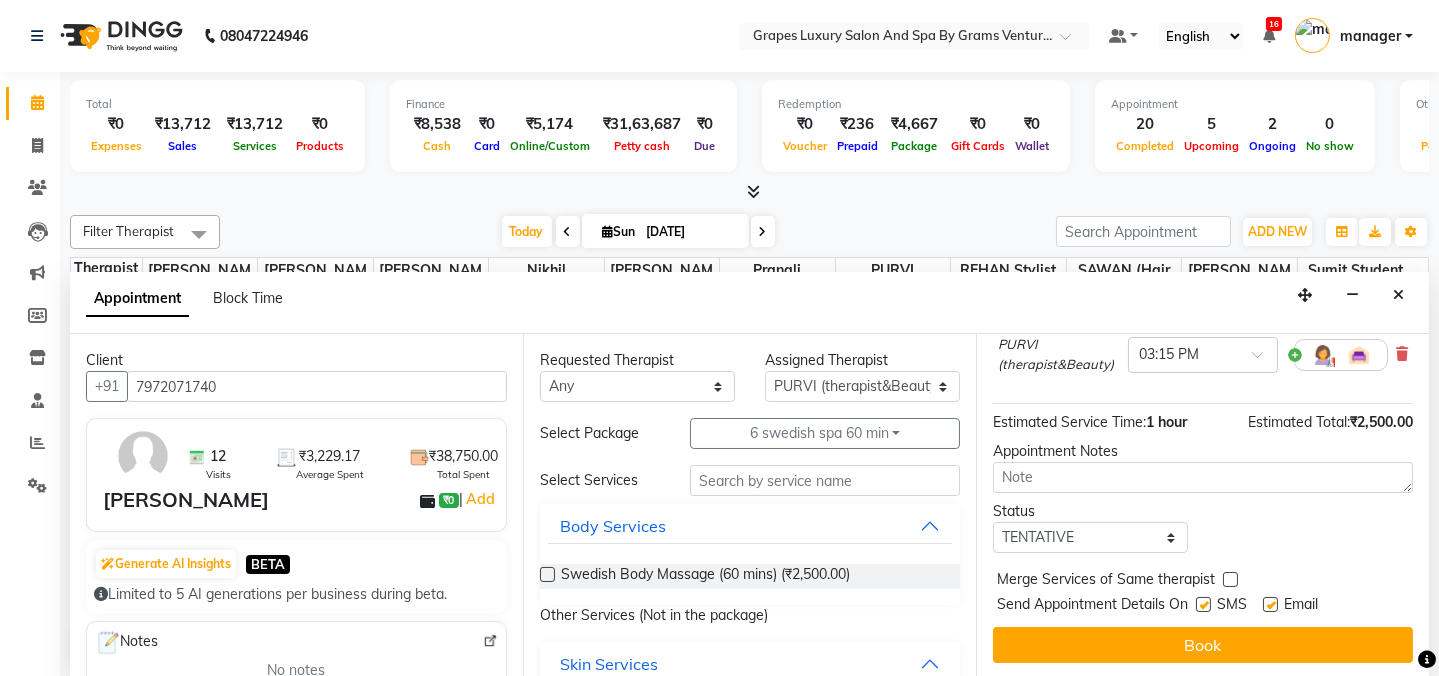 click at bounding box center (1203, 604) 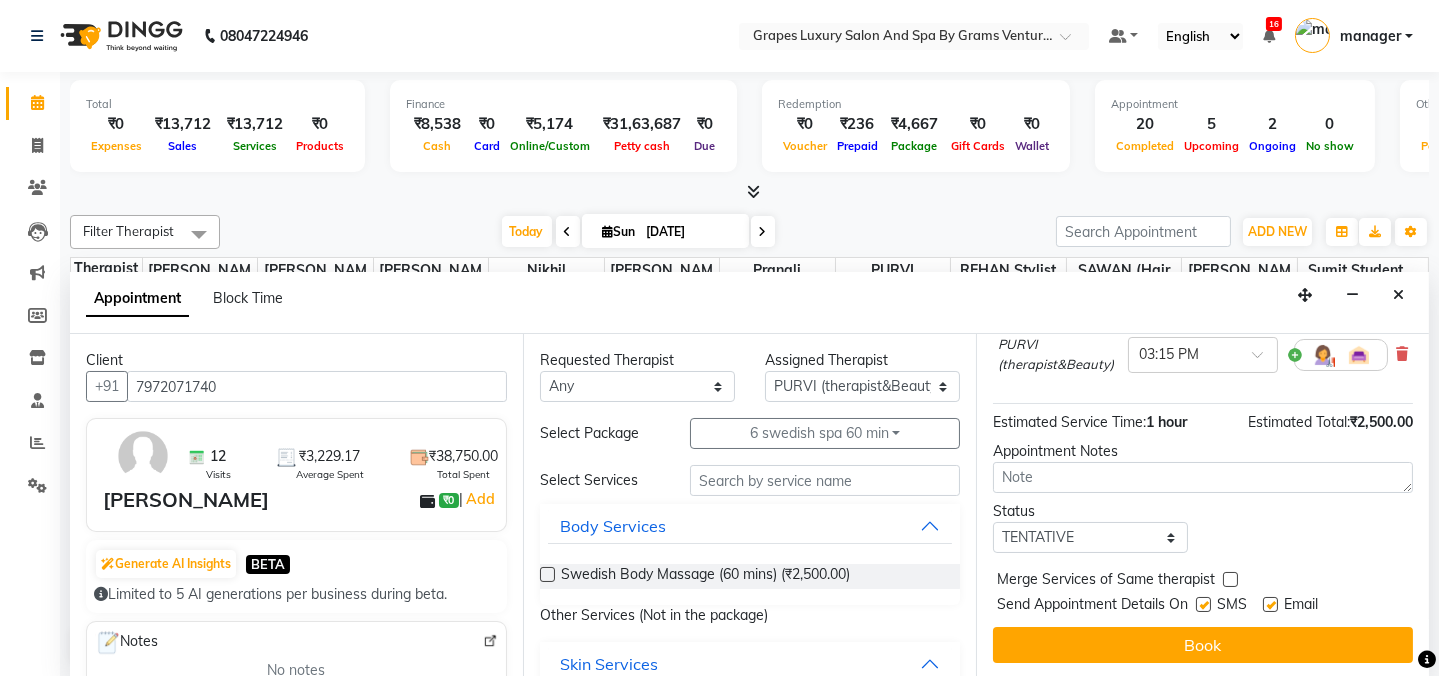 click at bounding box center [1202, 606] 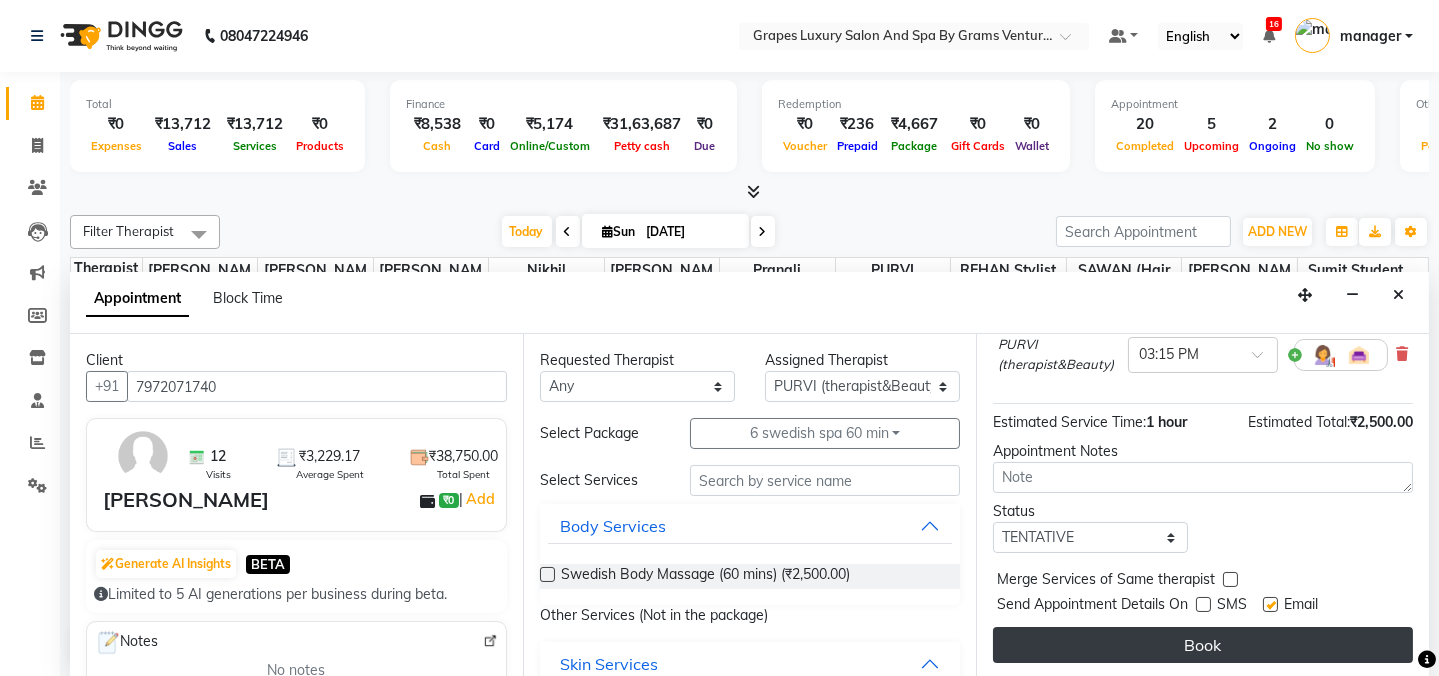 click on "Book" at bounding box center [1203, 645] 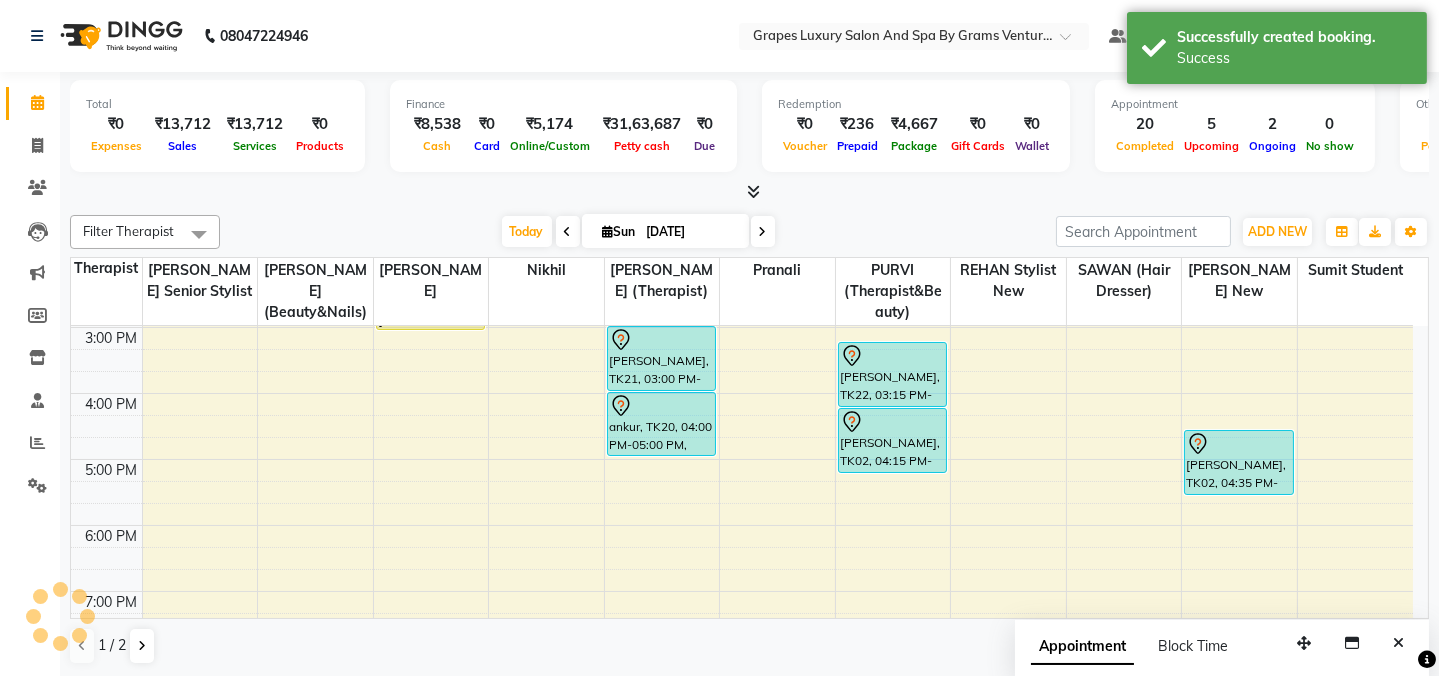 scroll, scrollTop: 0, scrollLeft: 0, axis: both 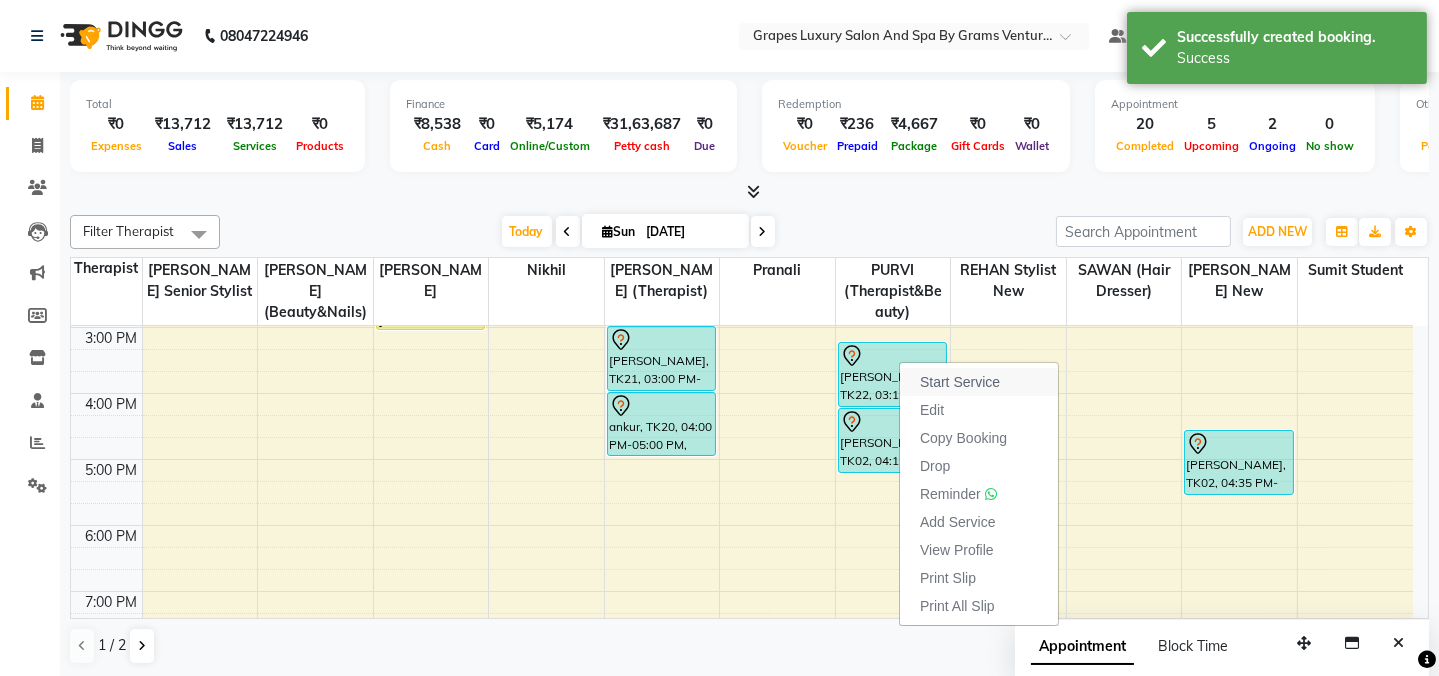 click on "Start Service" at bounding box center (960, 382) 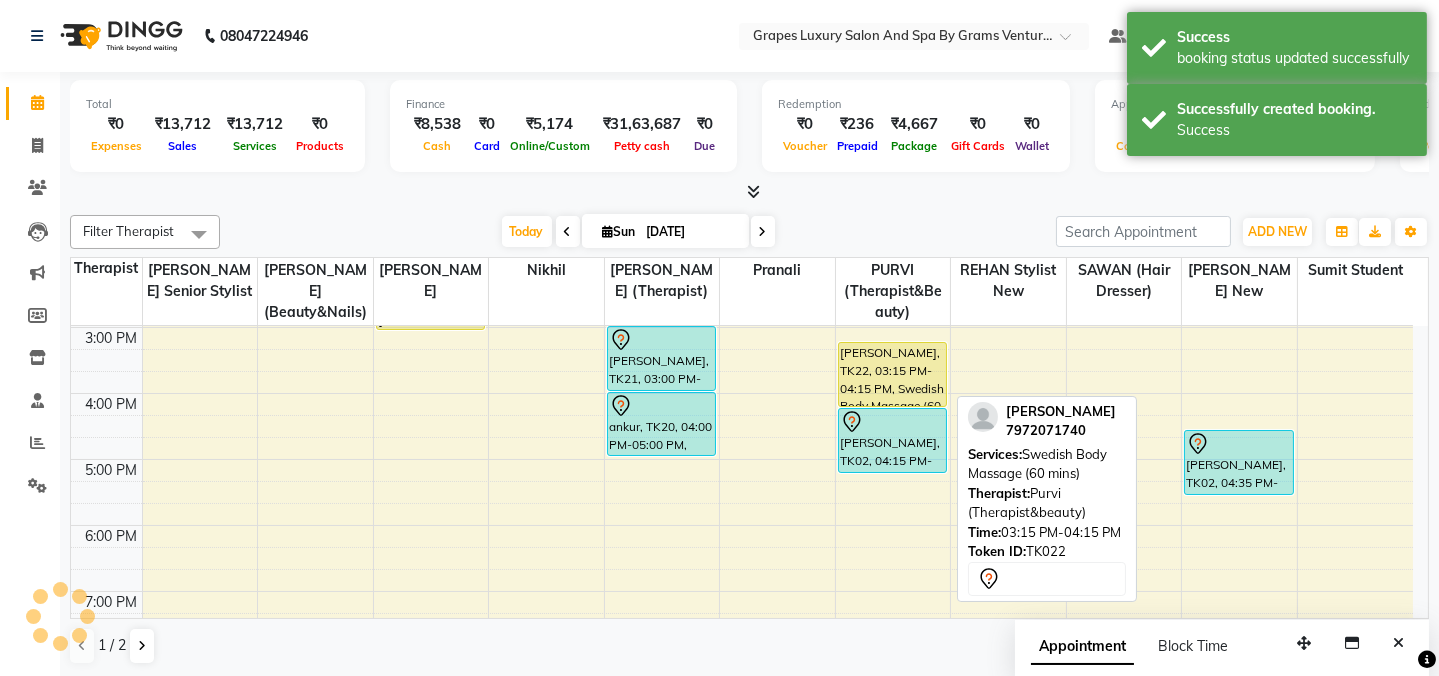 click on "[PERSON_NAME], TK22, 03:15 PM-04:15 PM, Swedish Body Massage (60 mins)" at bounding box center [893, 374] 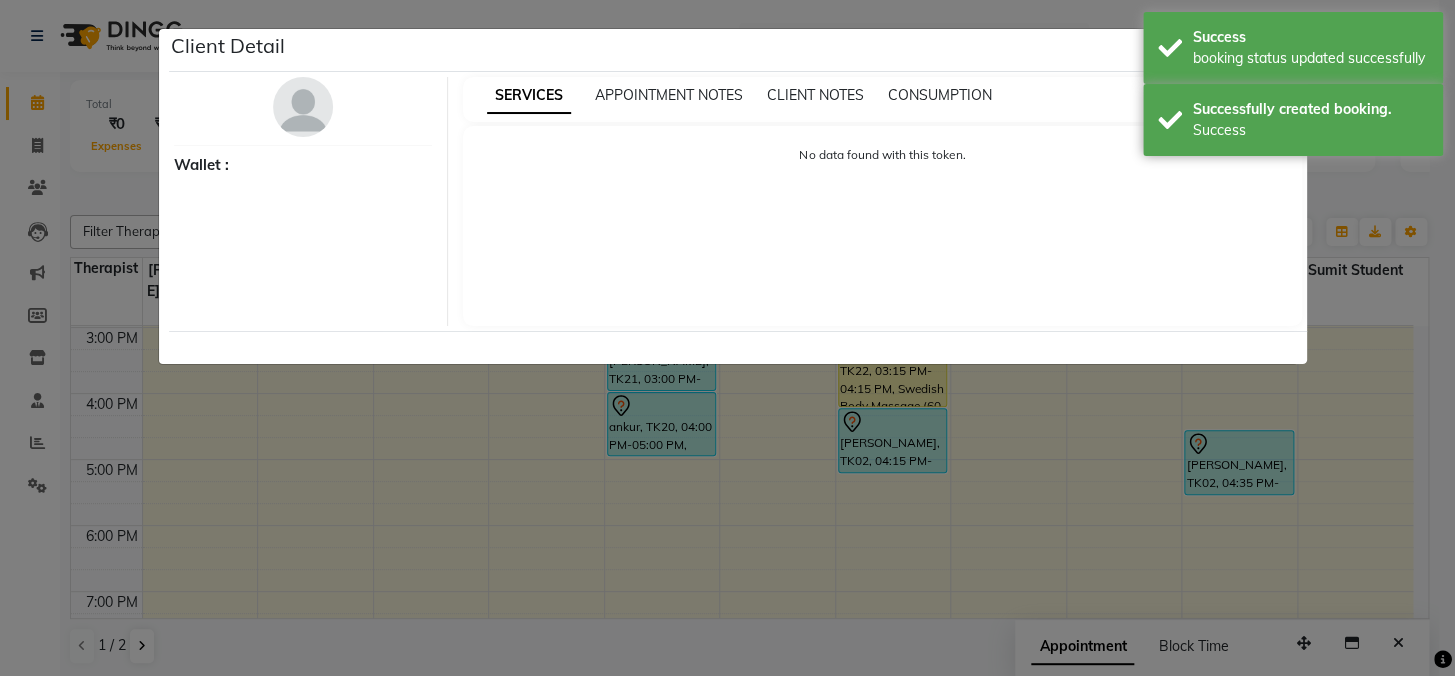 select on "1" 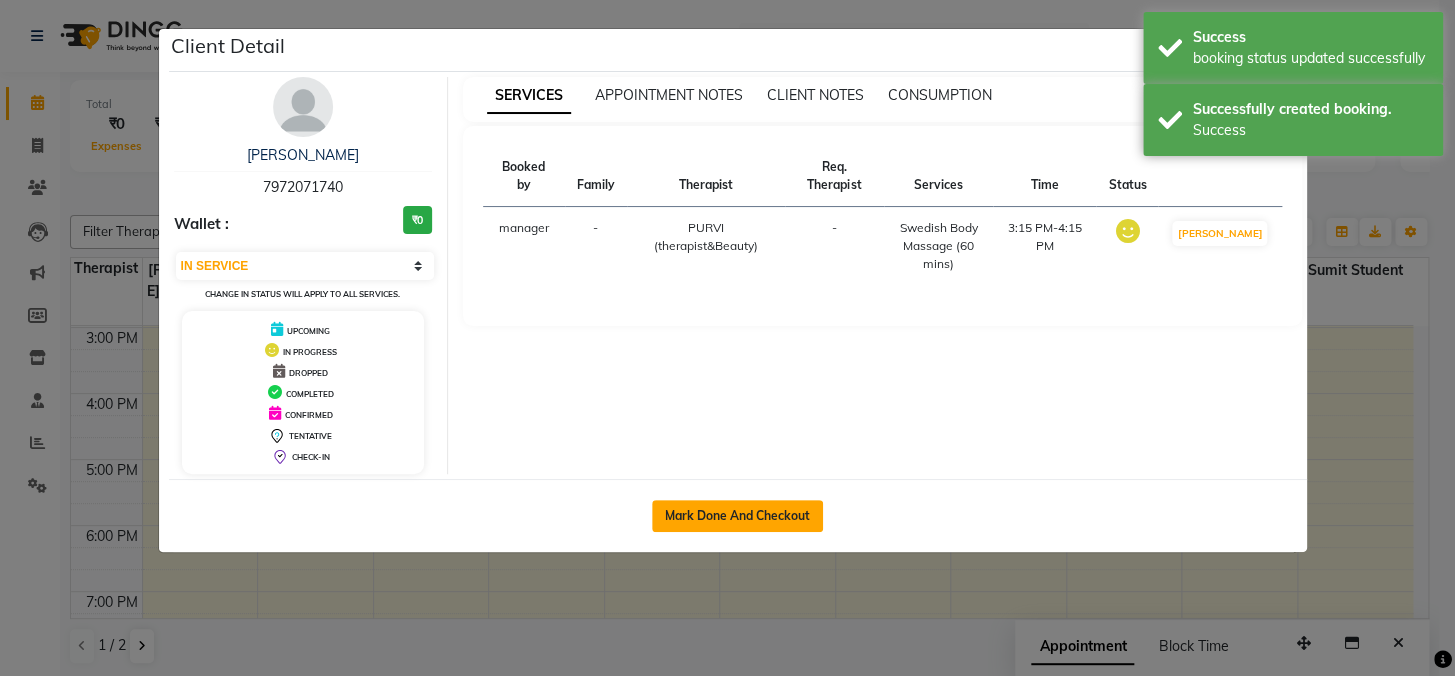 click on "Mark Done And Checkout" 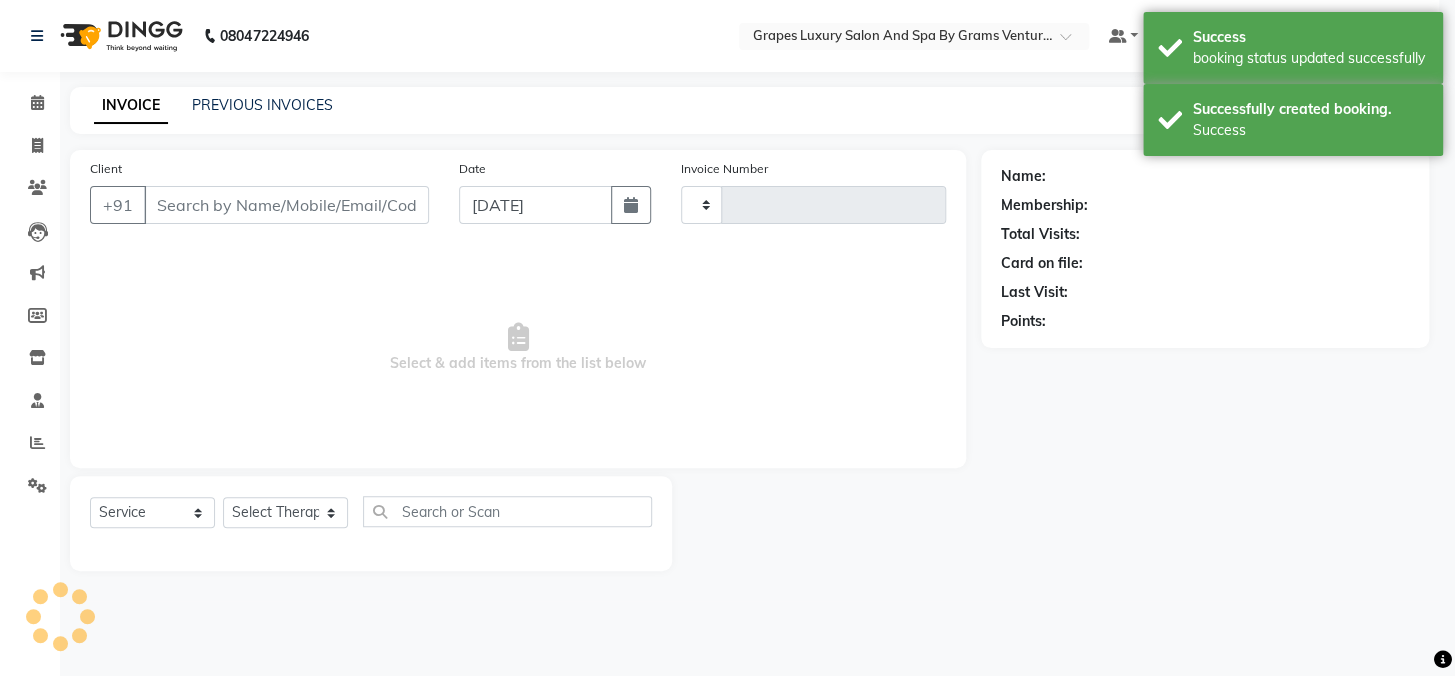 type on "1679" 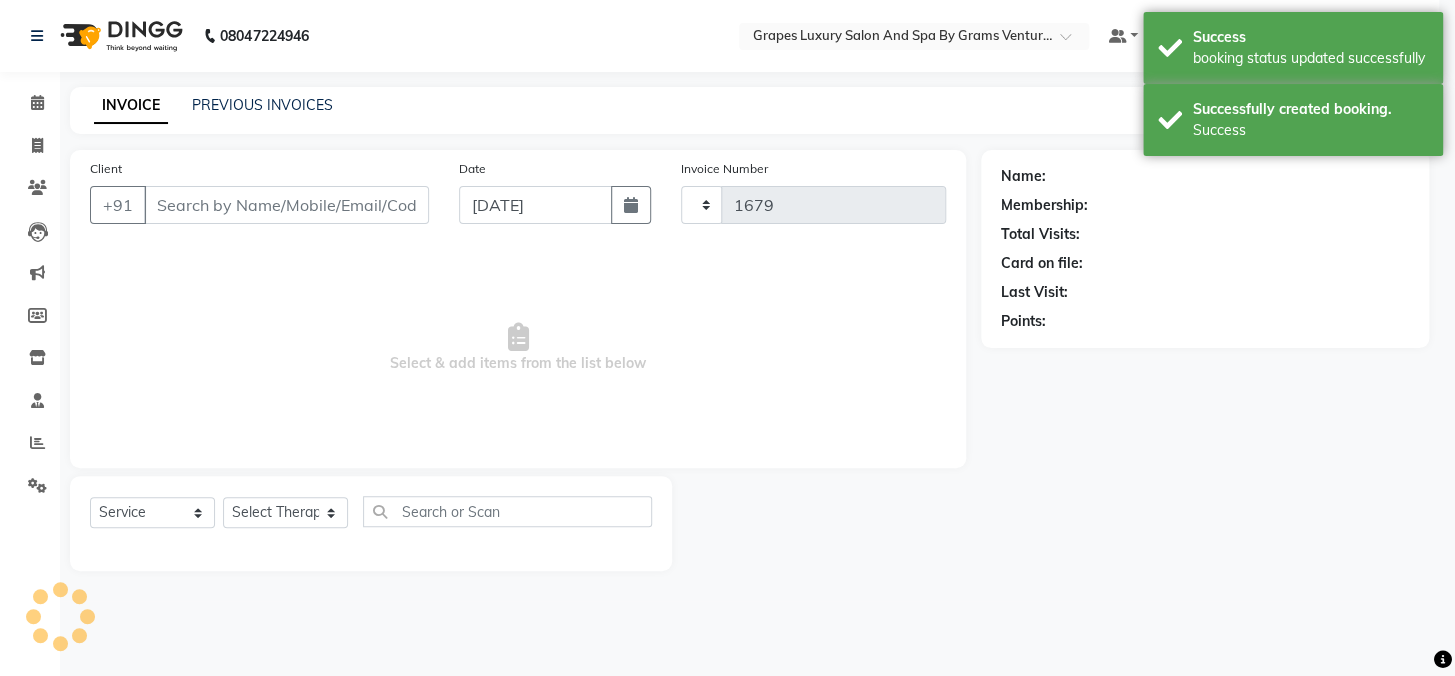 select on "3585" 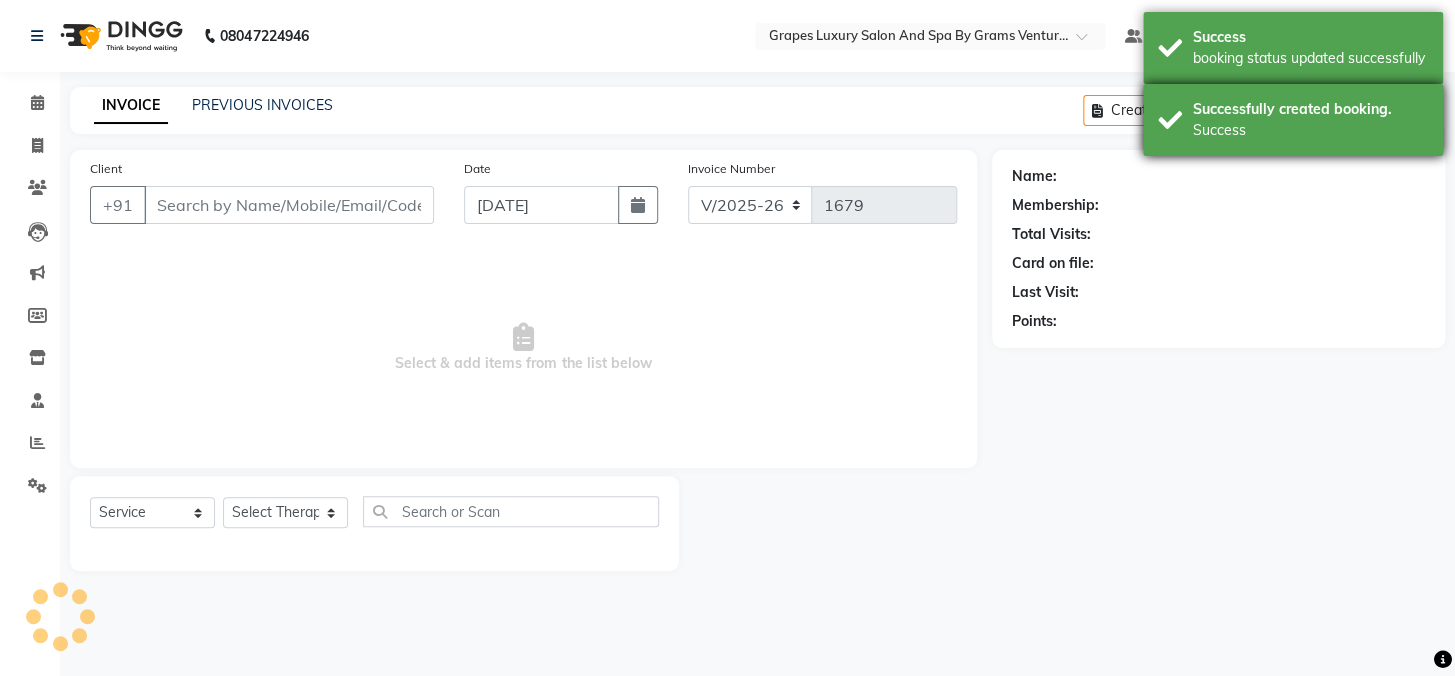 click on "Successfully created booking." at bounding box center (1310, 109) 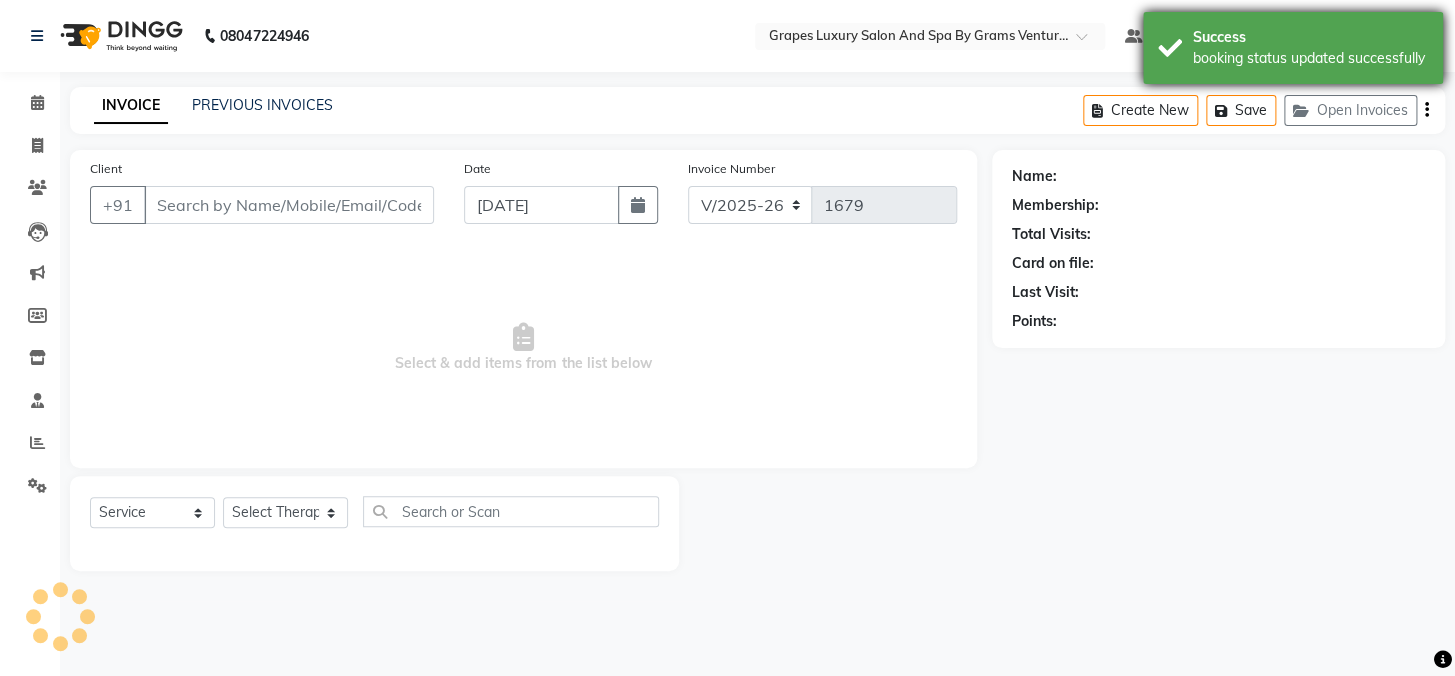 click on "Success" at bounding box center [1310, 37] 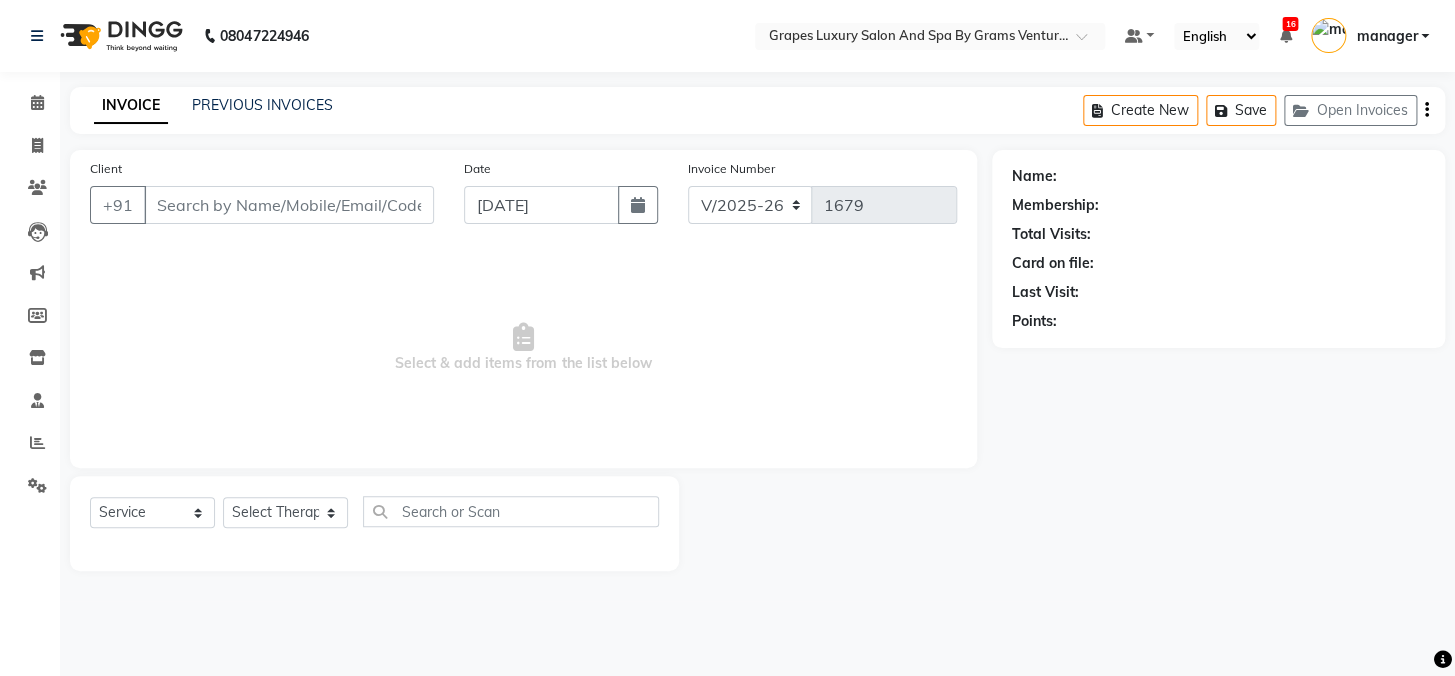 type on "7972071740" 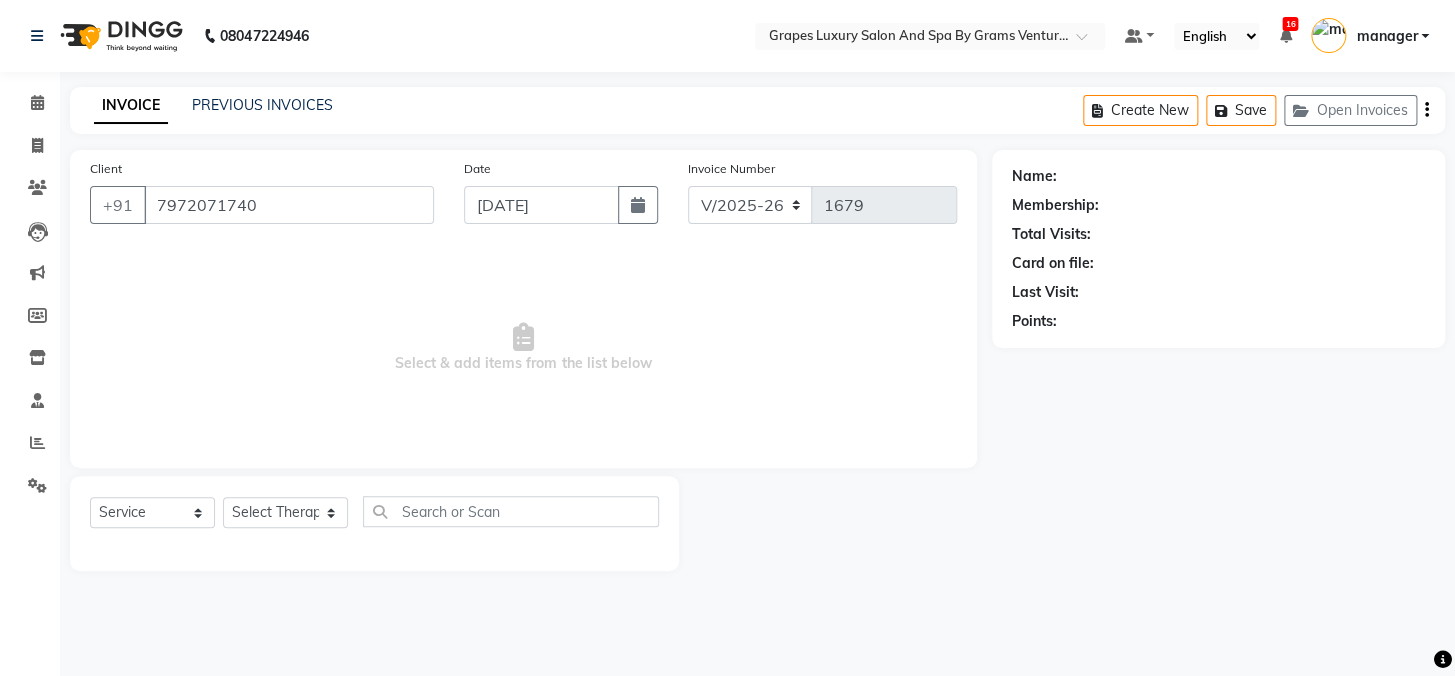 select on "47786" 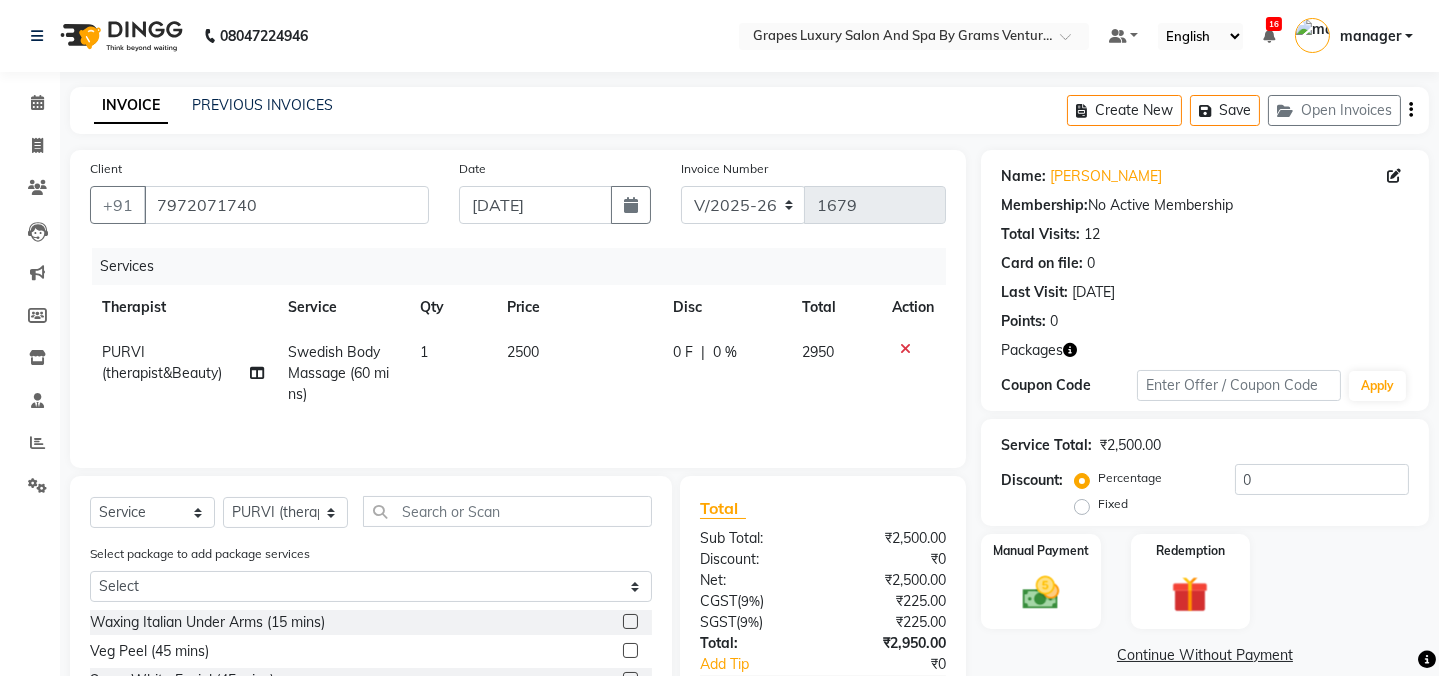 drag, startPoint x: 1435, startPoint y: 265, endPoint x: 1453, endPoint y: 436, distance: 171.94476 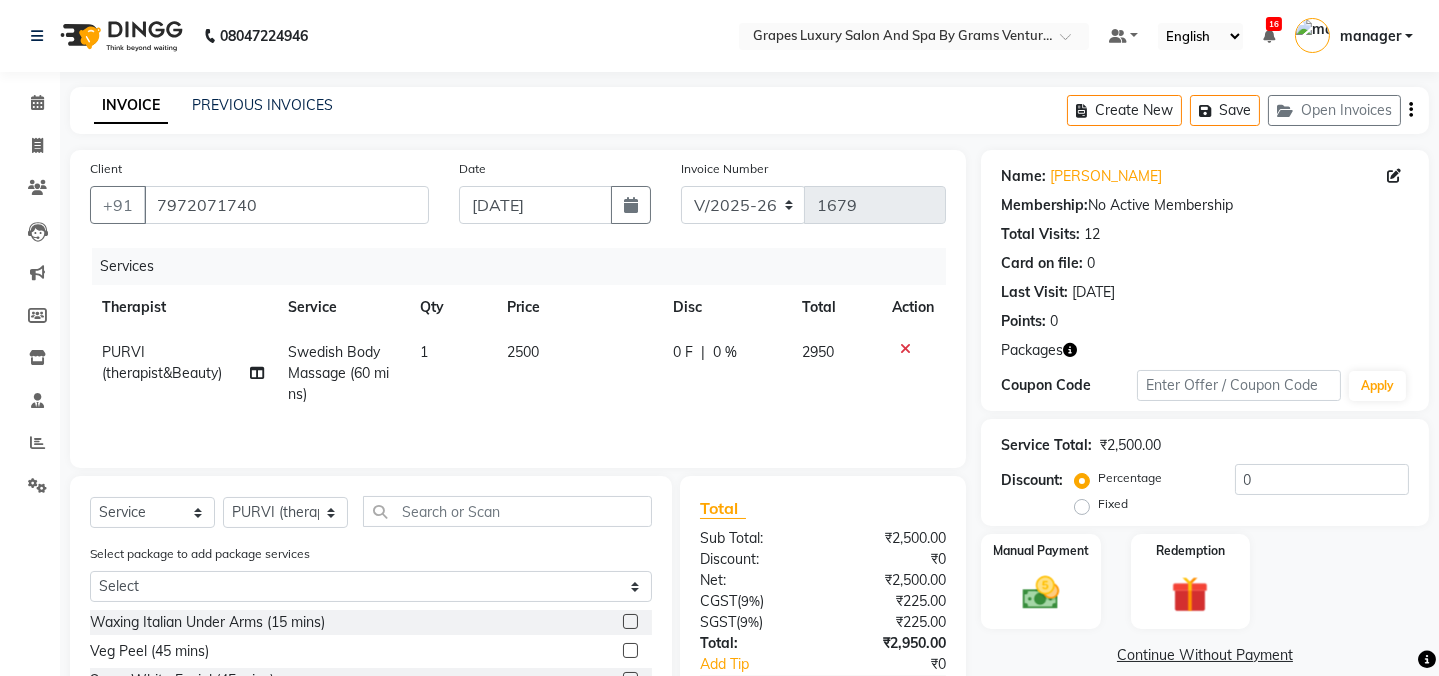 click on "Name: Munna Tiwari Membership:  No Active Membership  Total Visits:  12 Card on file:  0 Last Visit:   07-07-2025 Points:   0" 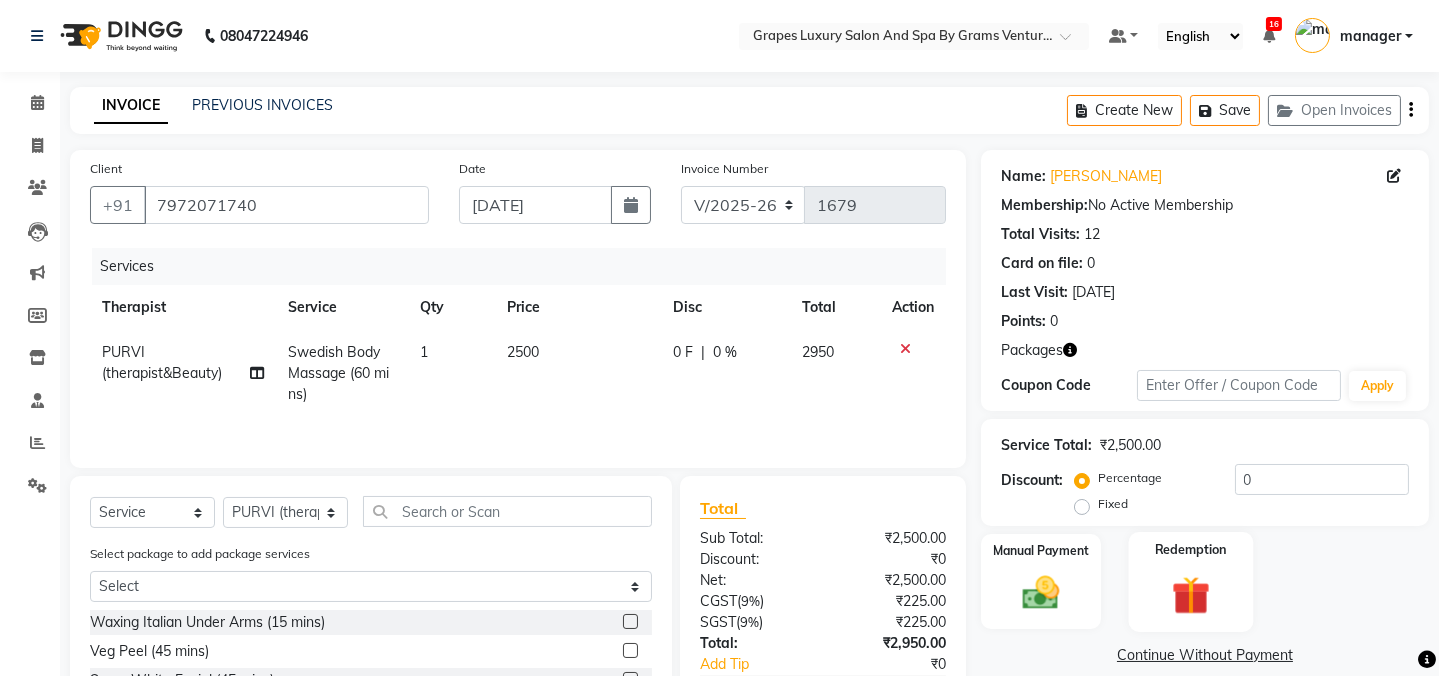 scroll, scrollTop: 193, scrollLeft: 0, axis: vertical 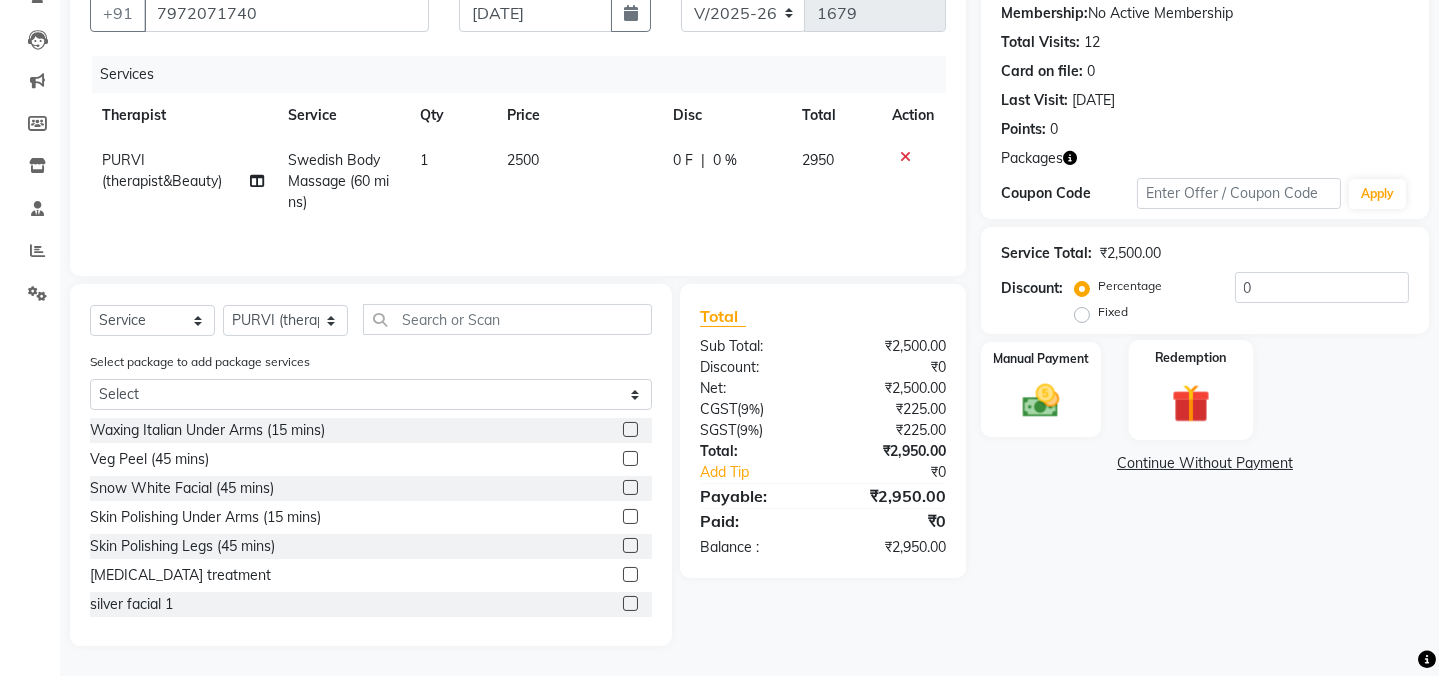 click 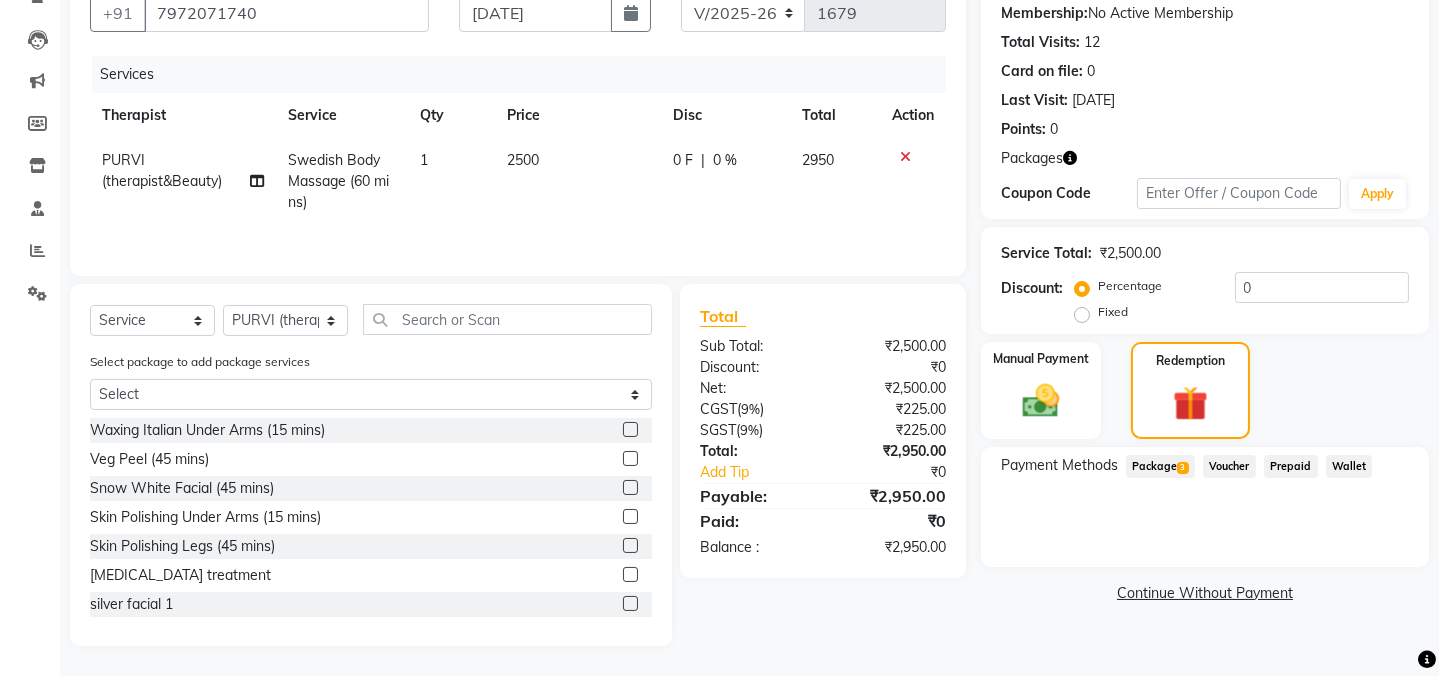 click on "Package  3" 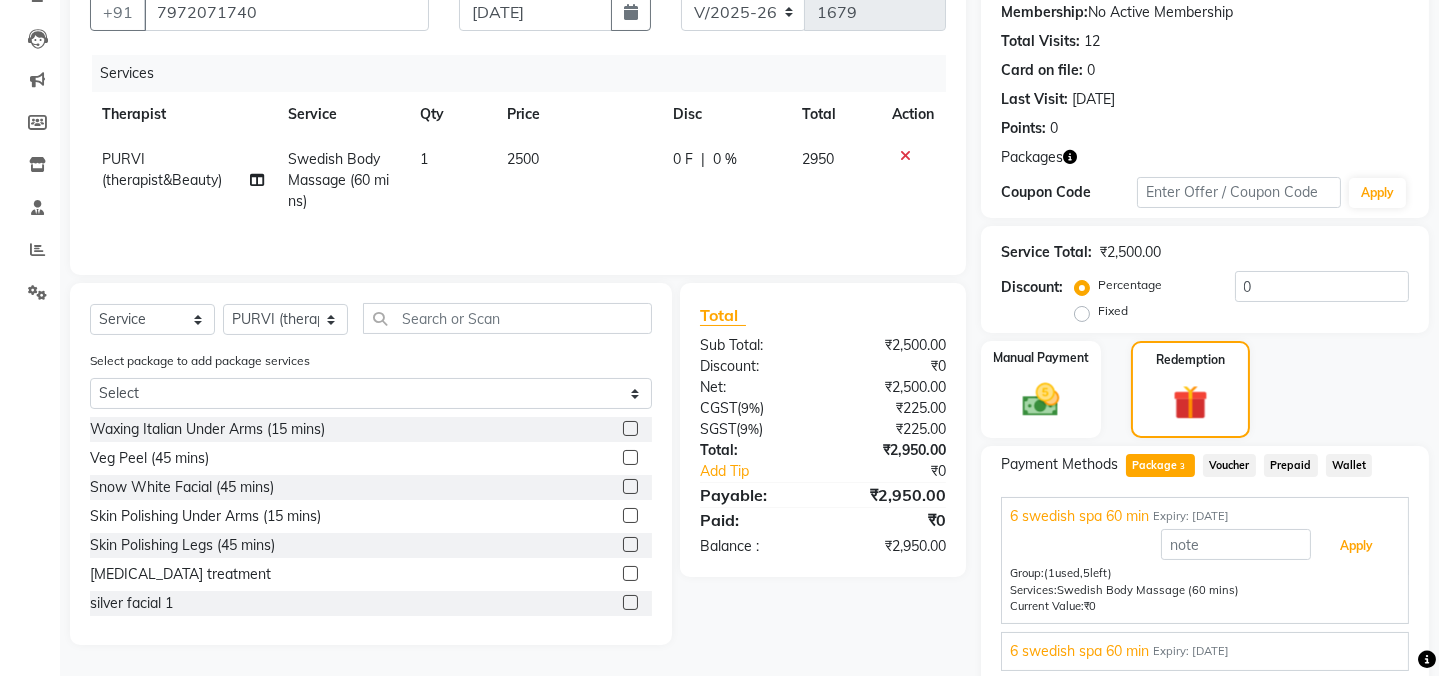 drag, startPoint x: 1347, startPoint y: 542, endPoint x: 1409, endPoint y: 558, distance: 64.03124 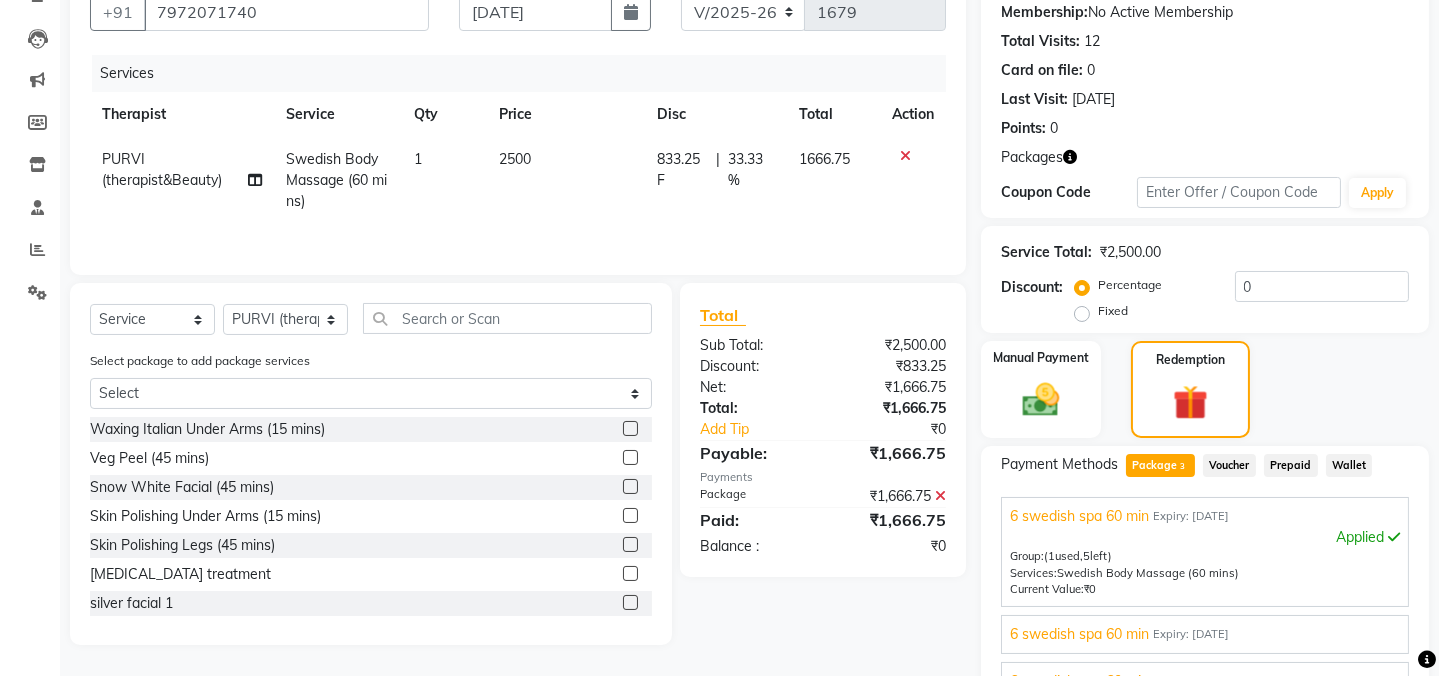 scroll, scrollTop: 408, scrollLeft: 0, axis: vertical 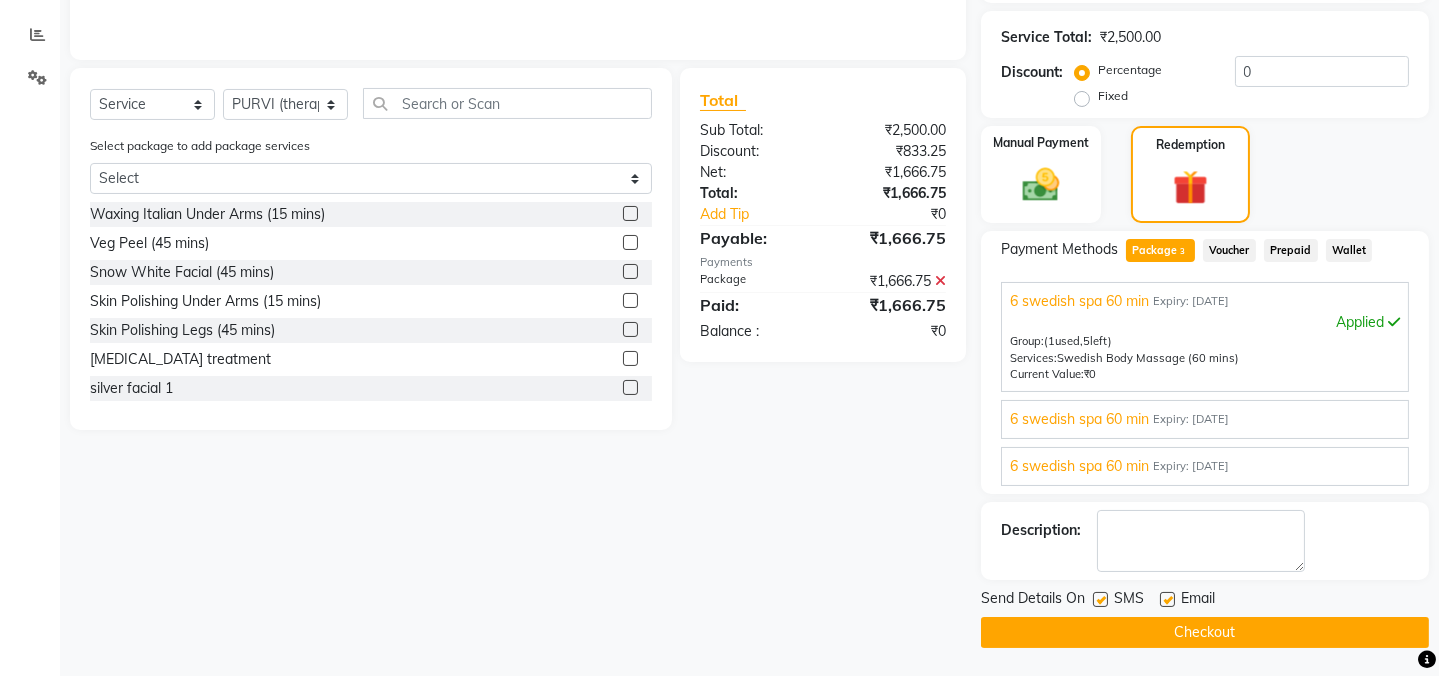 click 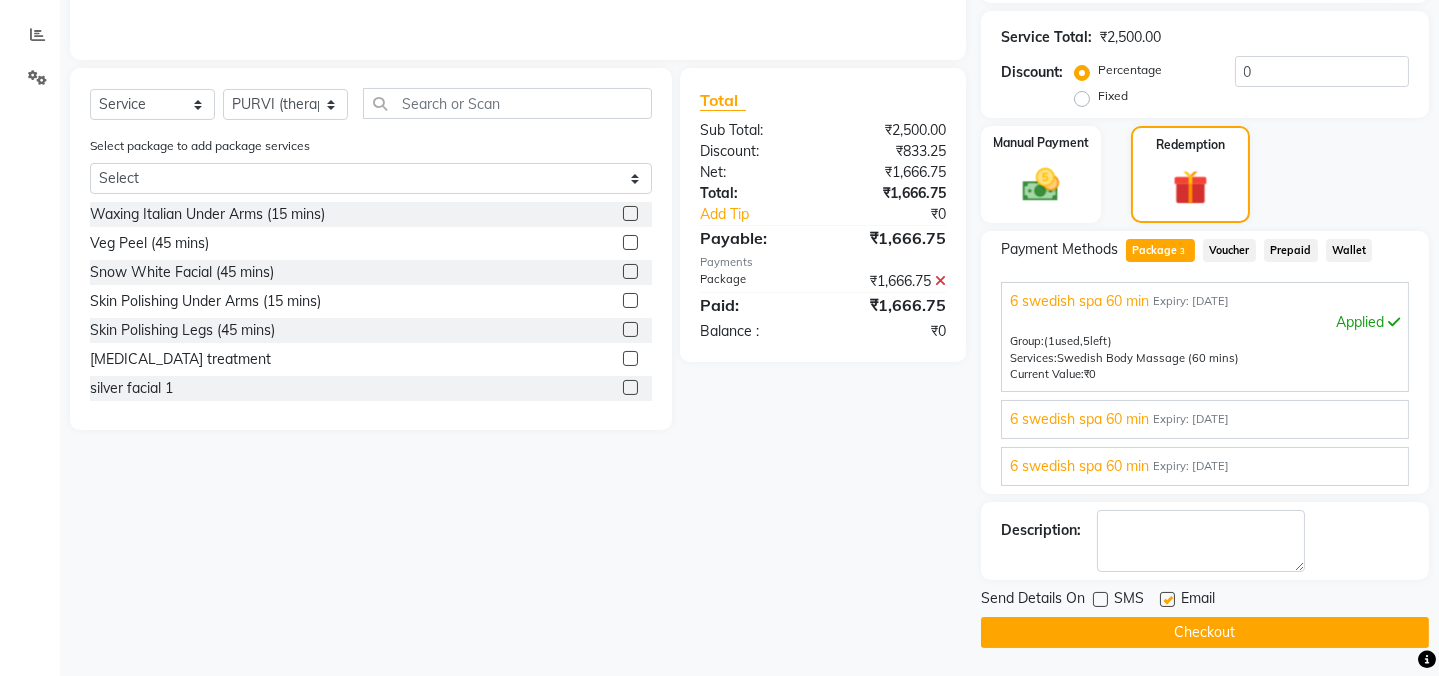 click on "Send Details On SMS Email  Checkout" 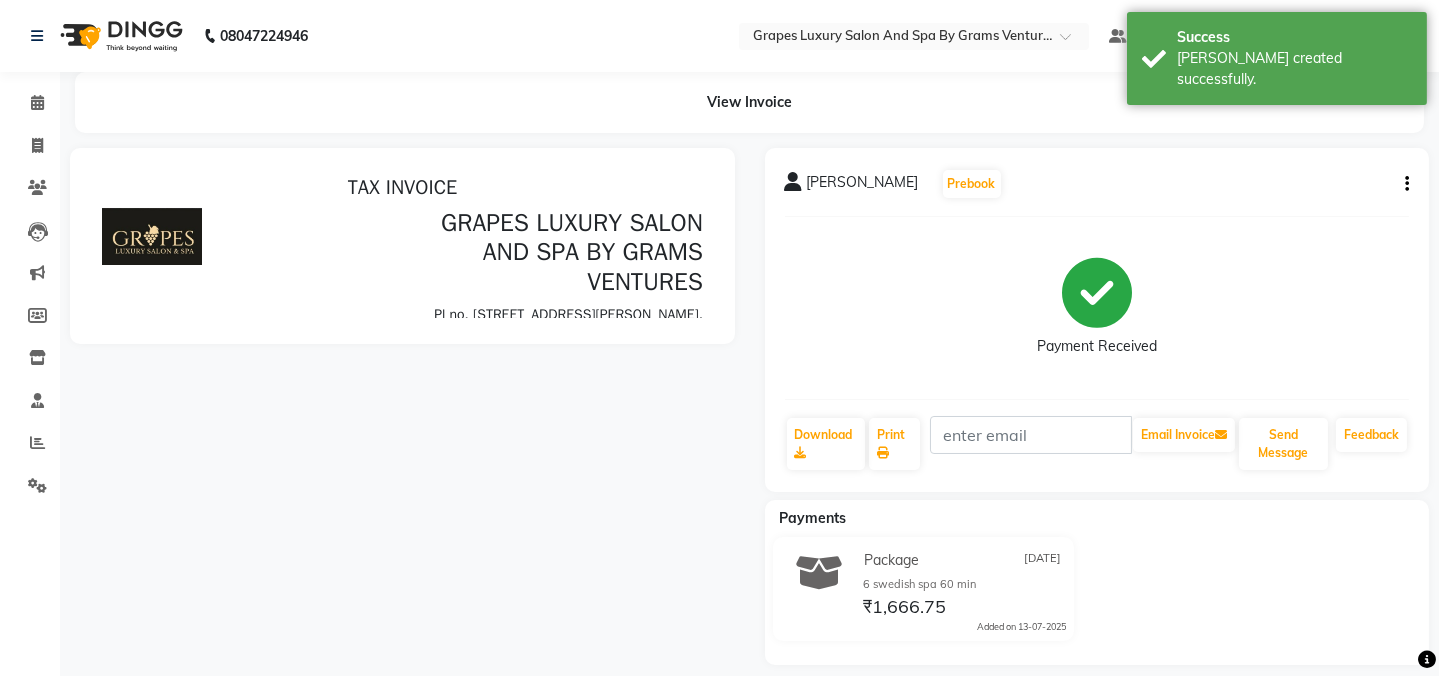 scroll, scrollTop: 0, scrollLeft: 0, axis: both 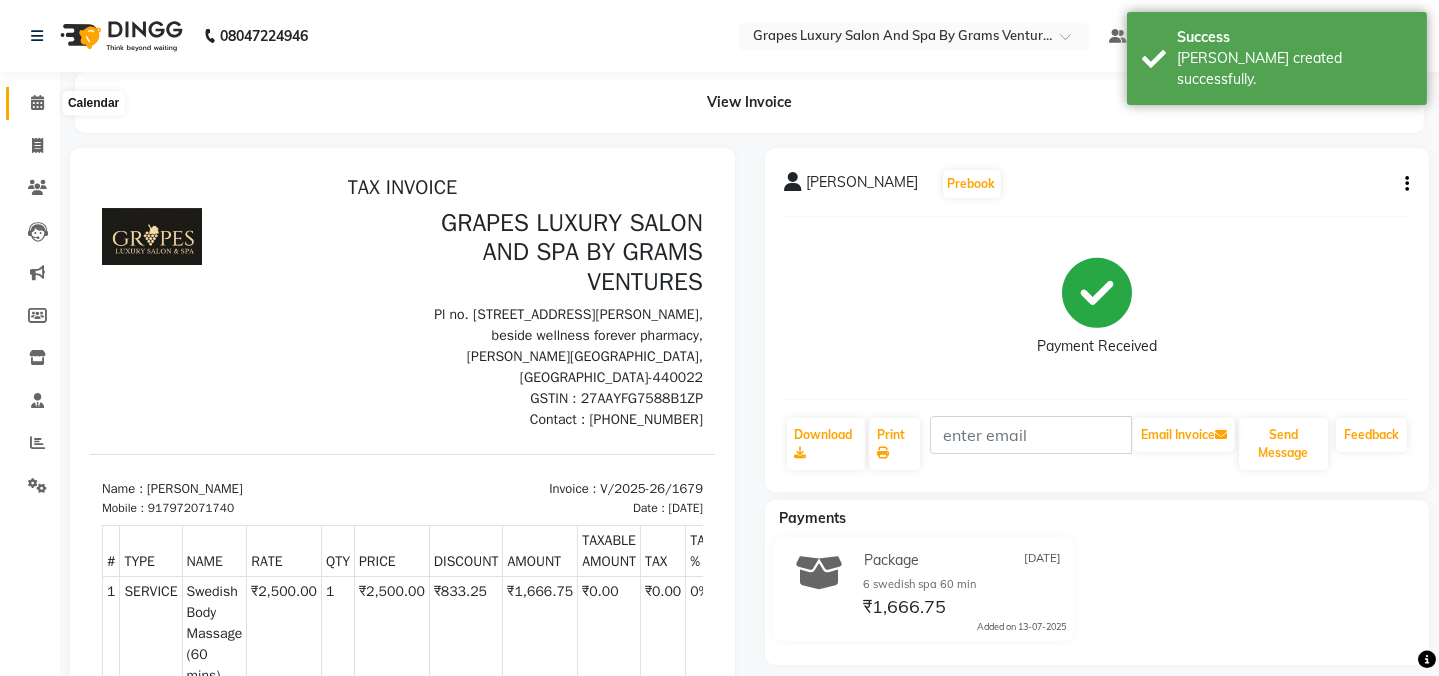 click 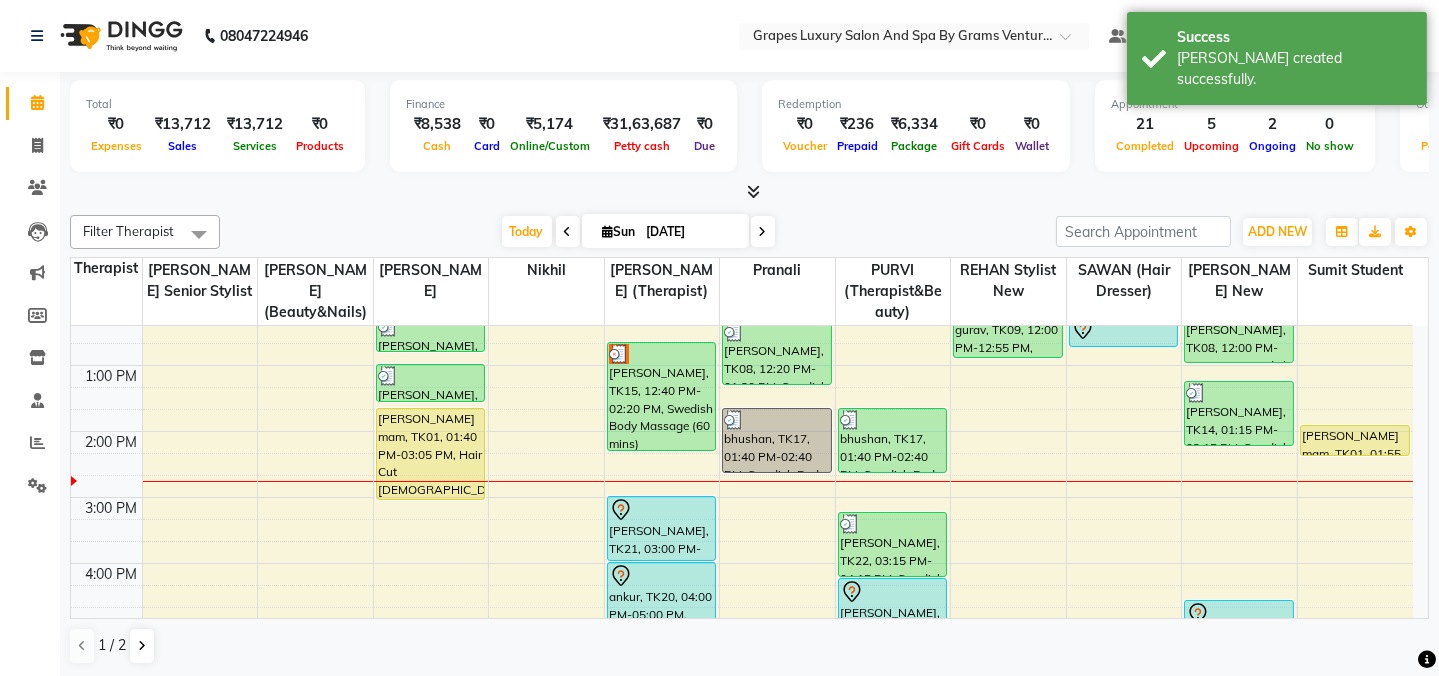 scroll, scrollTop: 314, scrollLeft: 0, axis: vertical 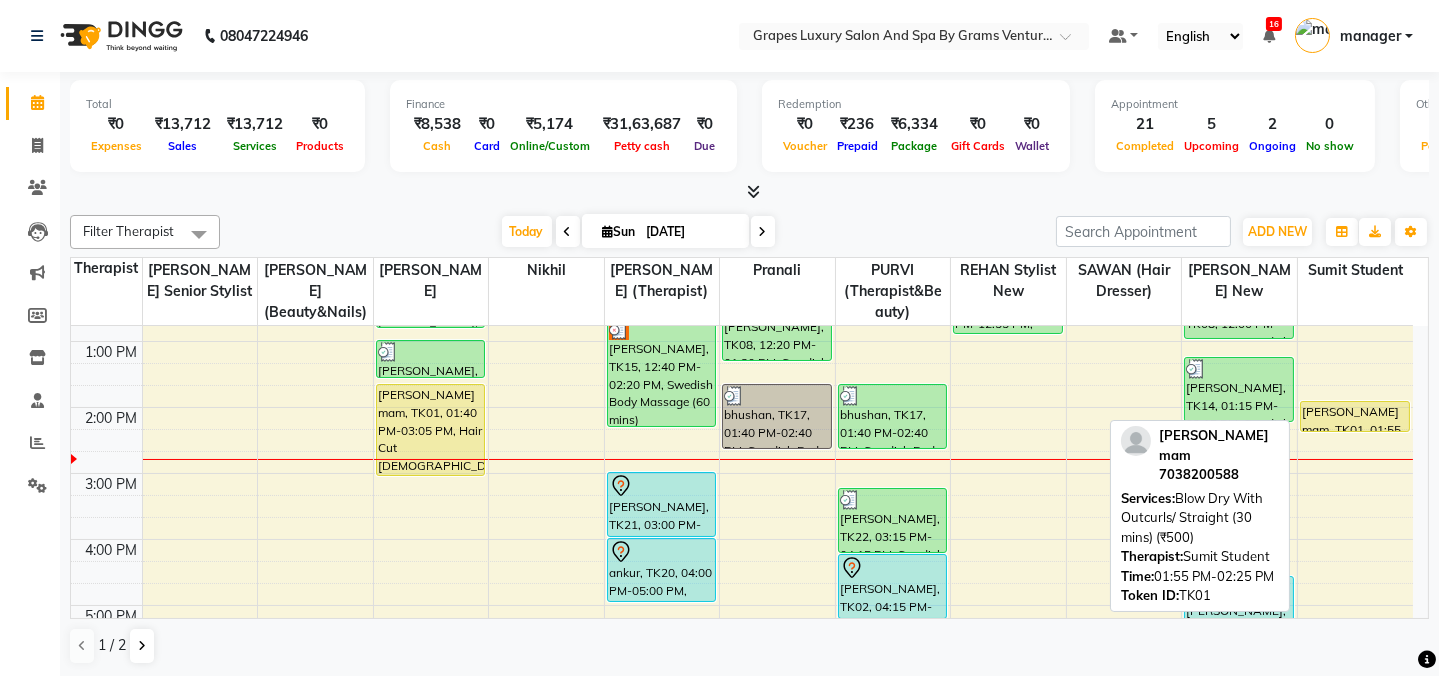 click on "[PERSON_NAME] mam, TK01, 01:55 PM-02:25 PM, Blow Dry With Outcurls/ Straight (30 mins) (₹500)" at bounding box center [1355, 416] 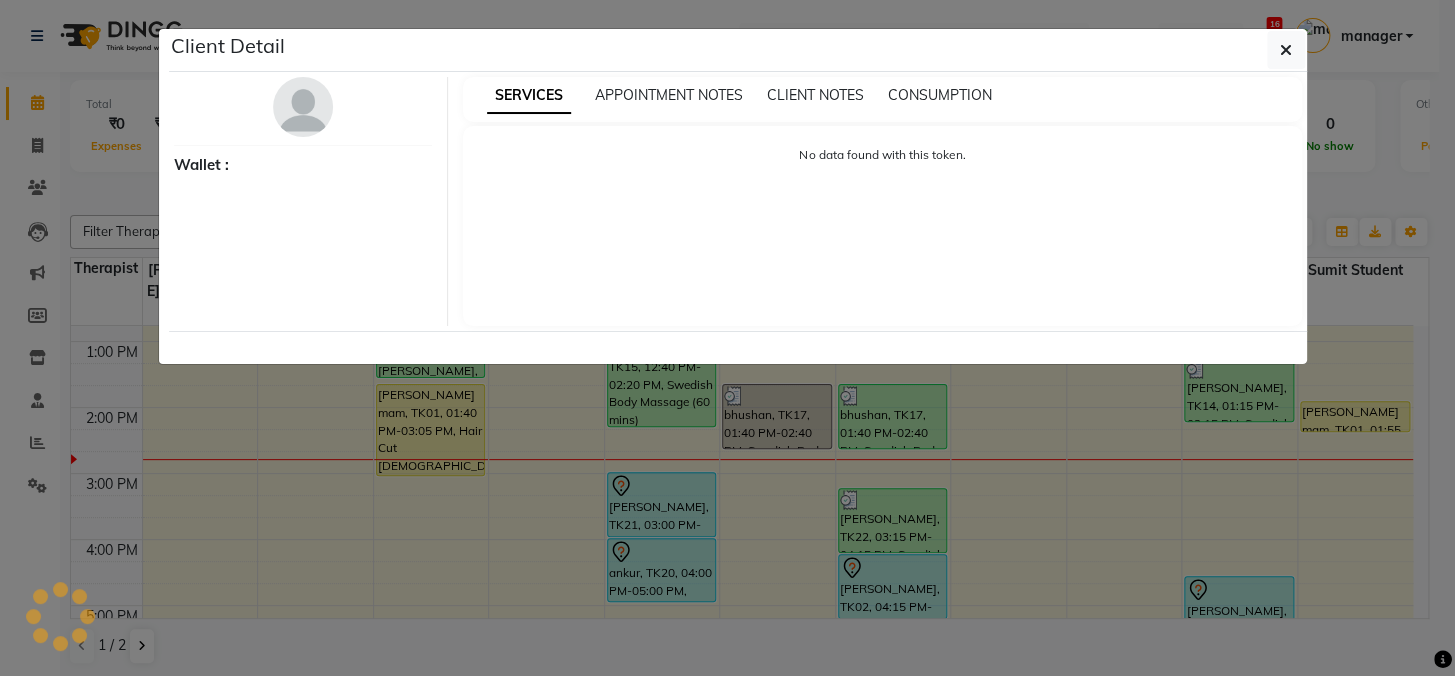 select on "1" 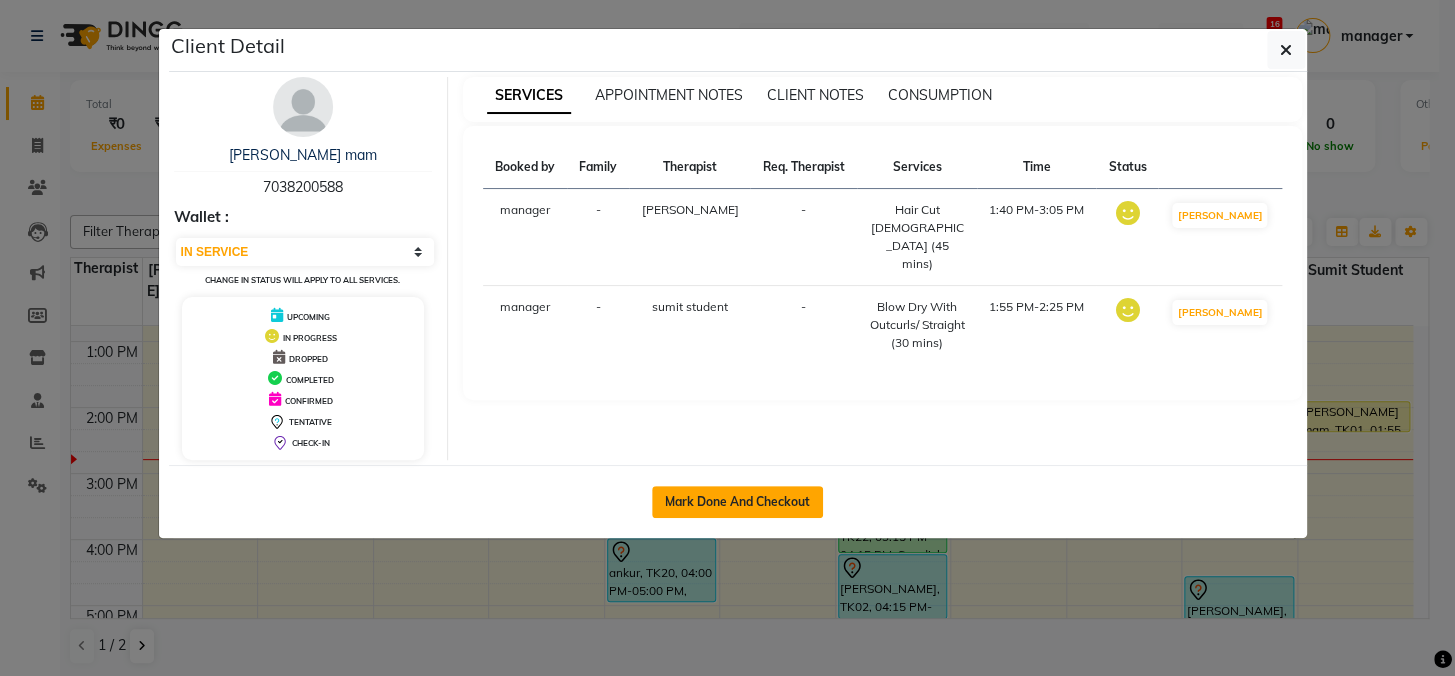 click on "Mark Done And Checkout" 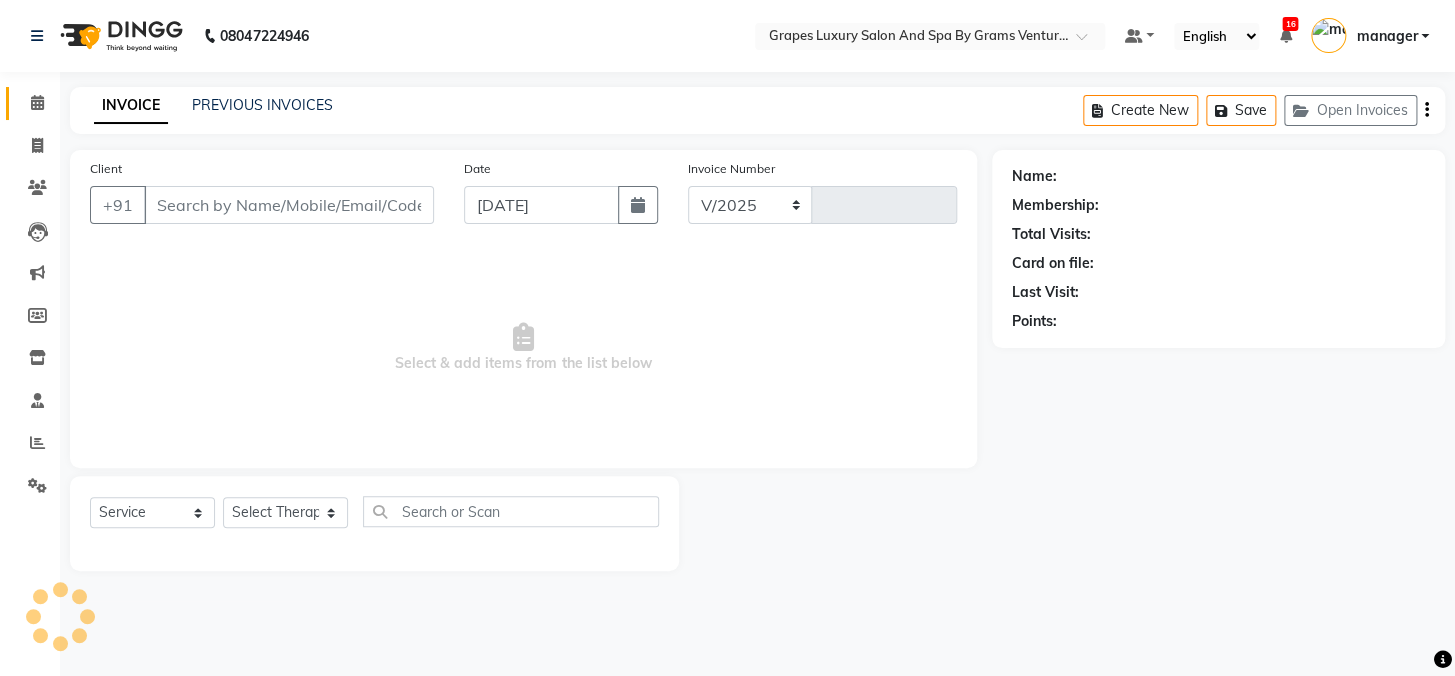 select on "3585" 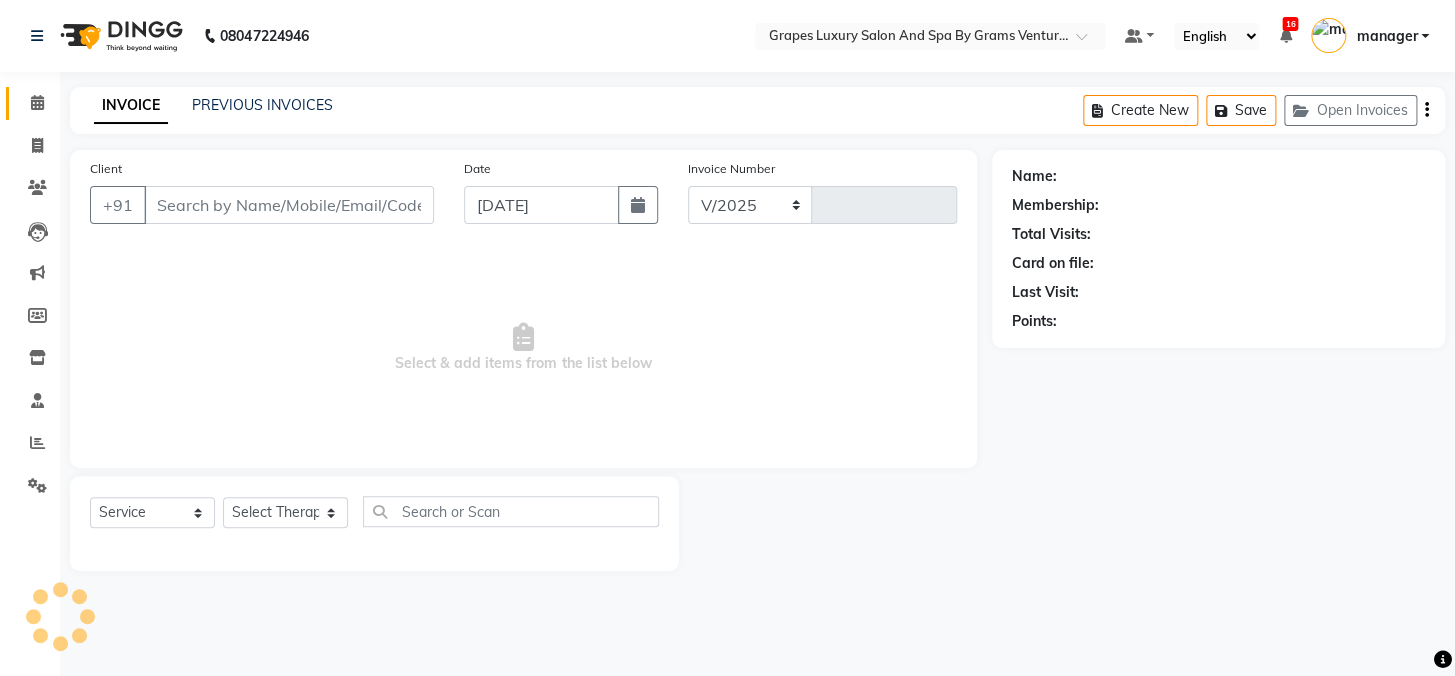 type on "1680" 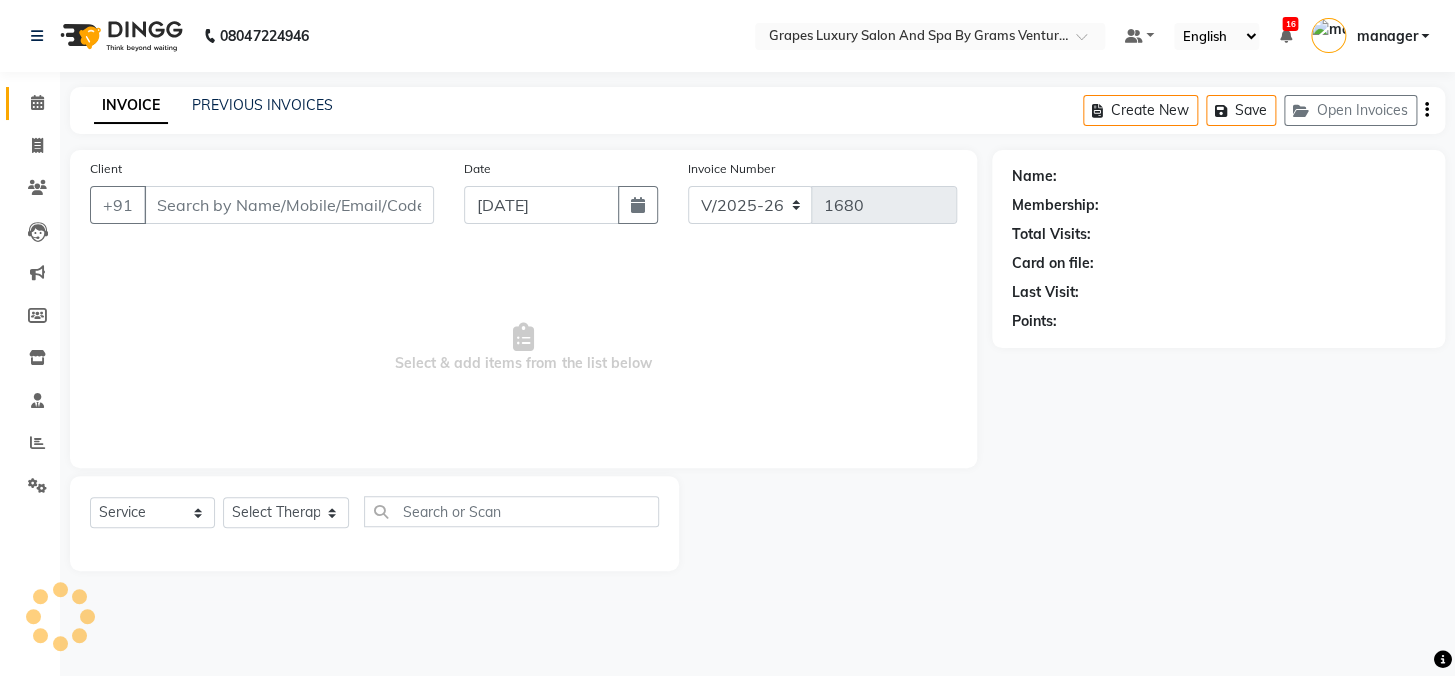 type on "7038200588" 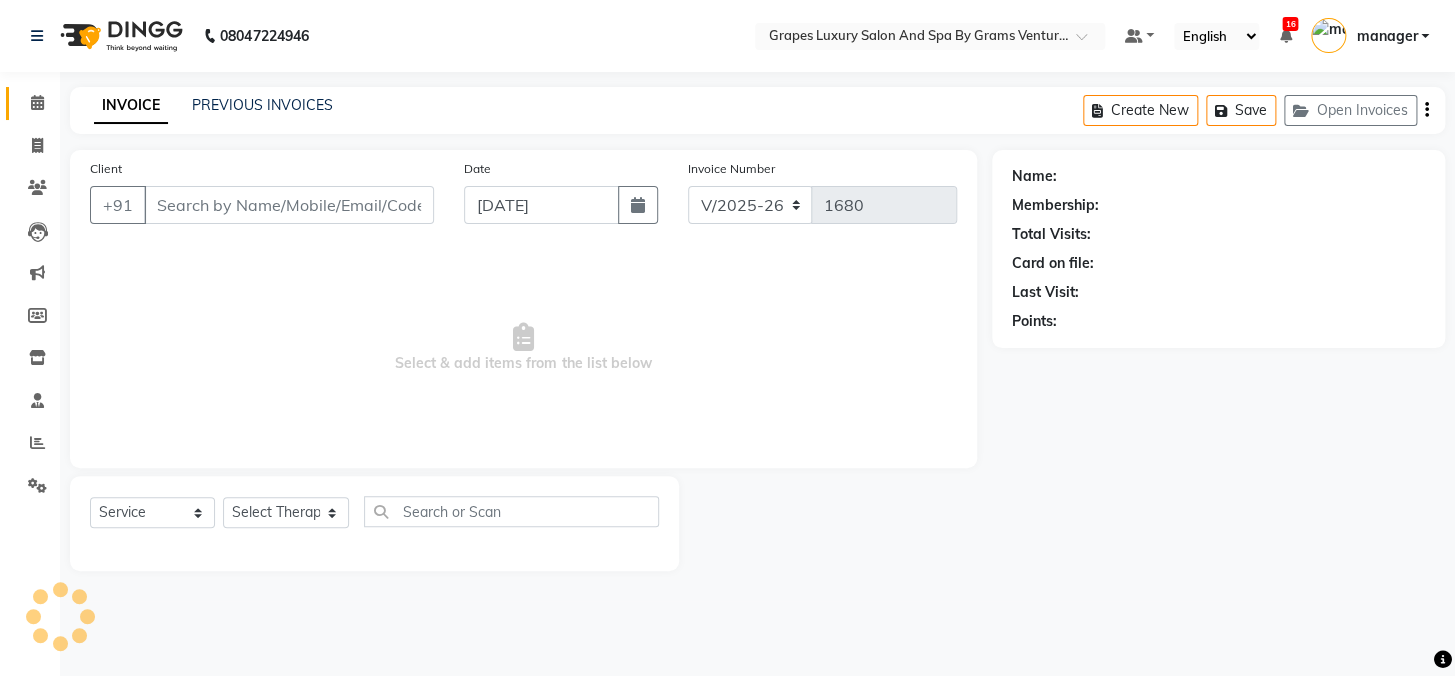 select on "79261" 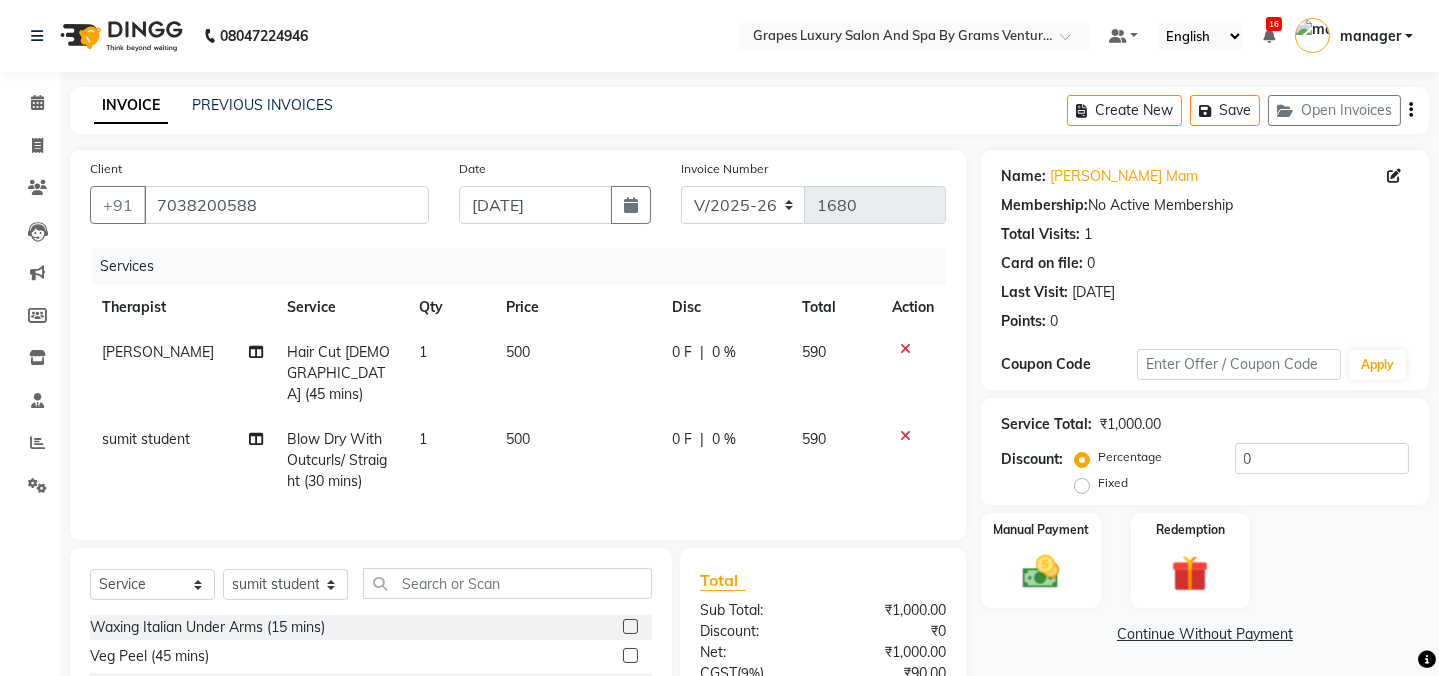 click on "500" 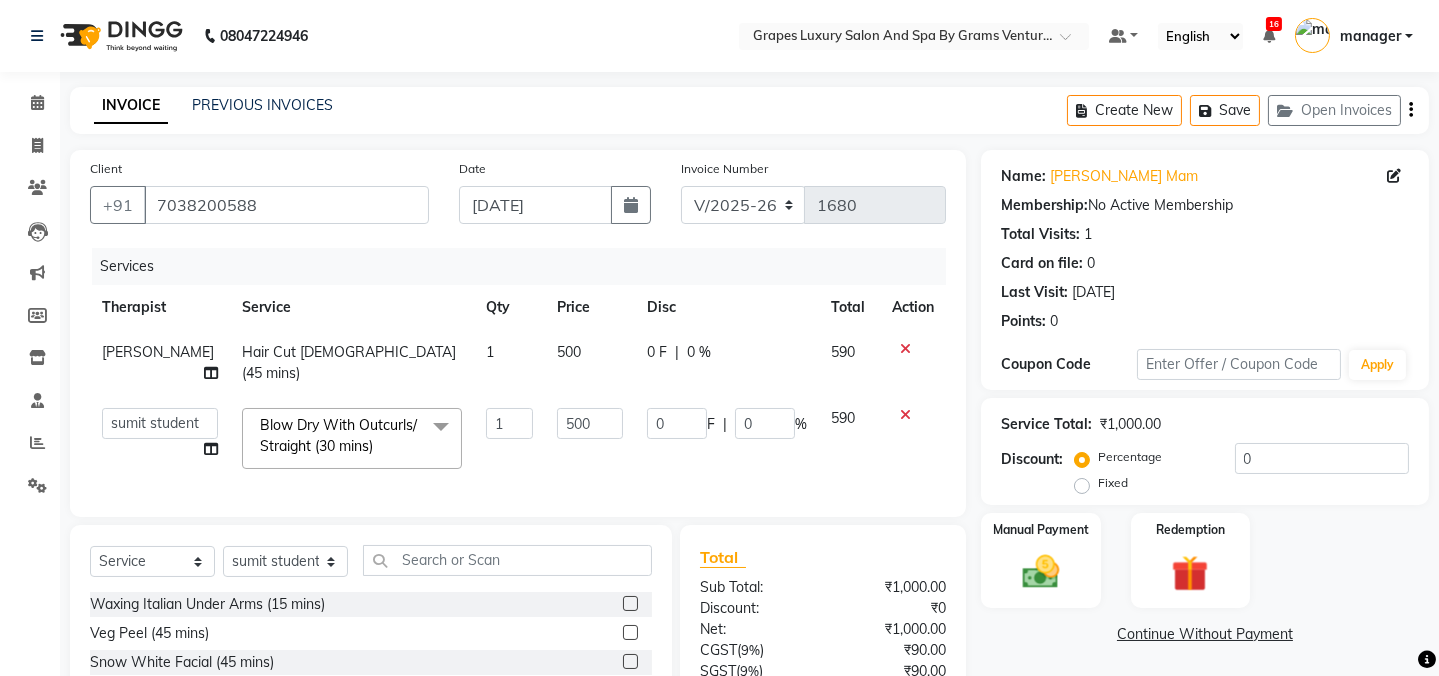 scroll, scrollTop: 168, scrollLeft: 0, axis: vertical 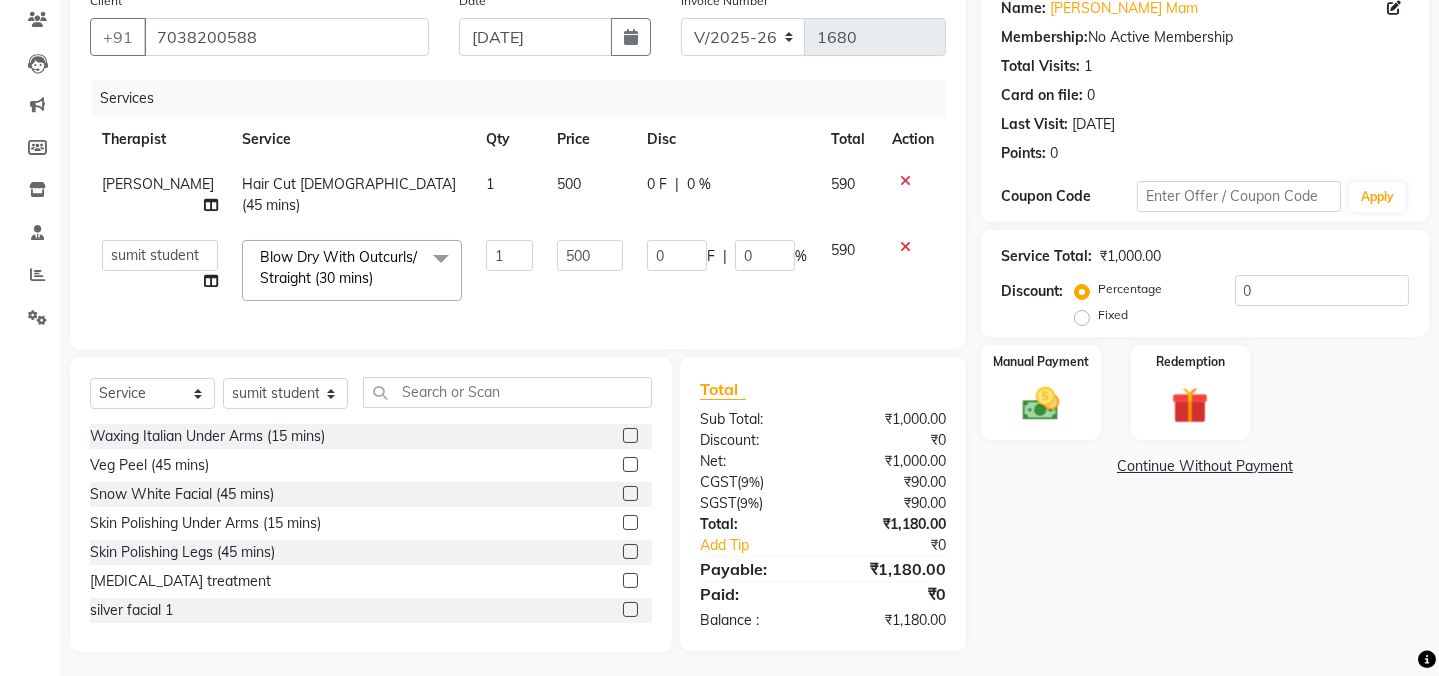 click on "500" 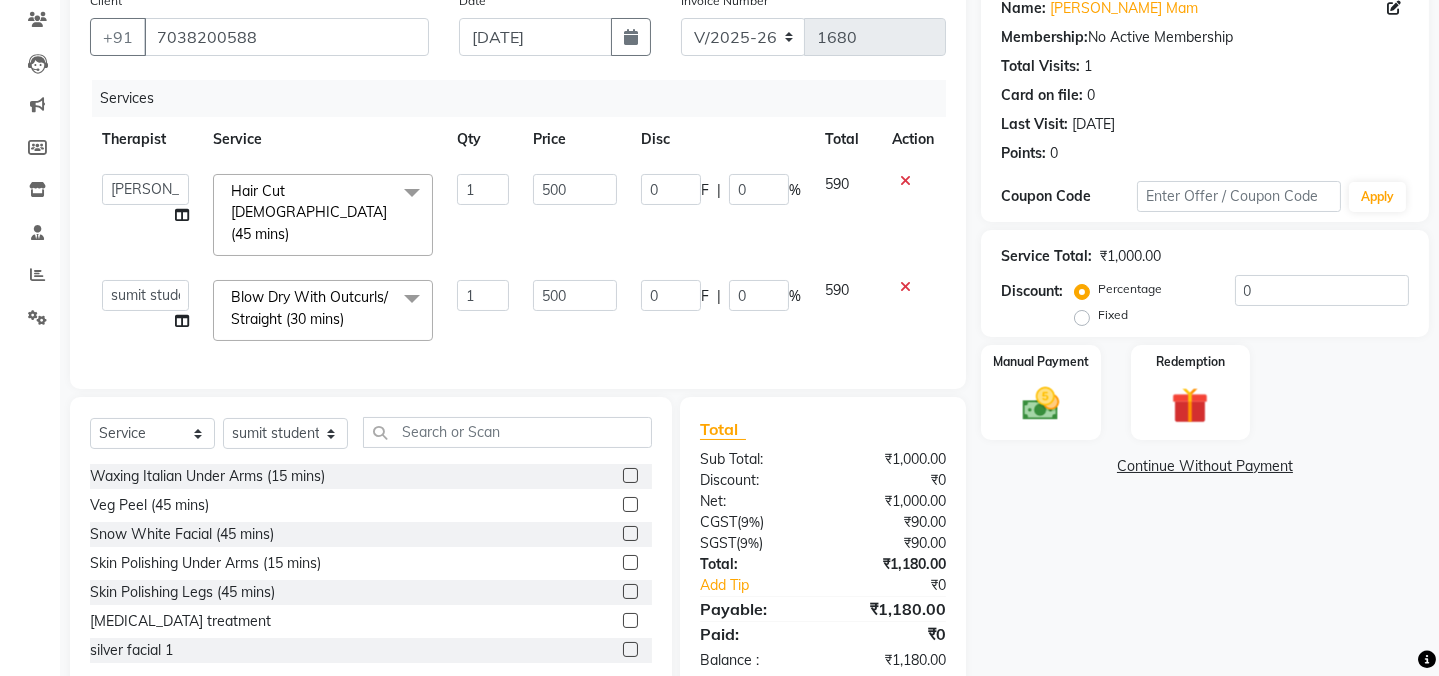 scroll, scrollTop: 208, scrollLeft: 0, axis: vertical 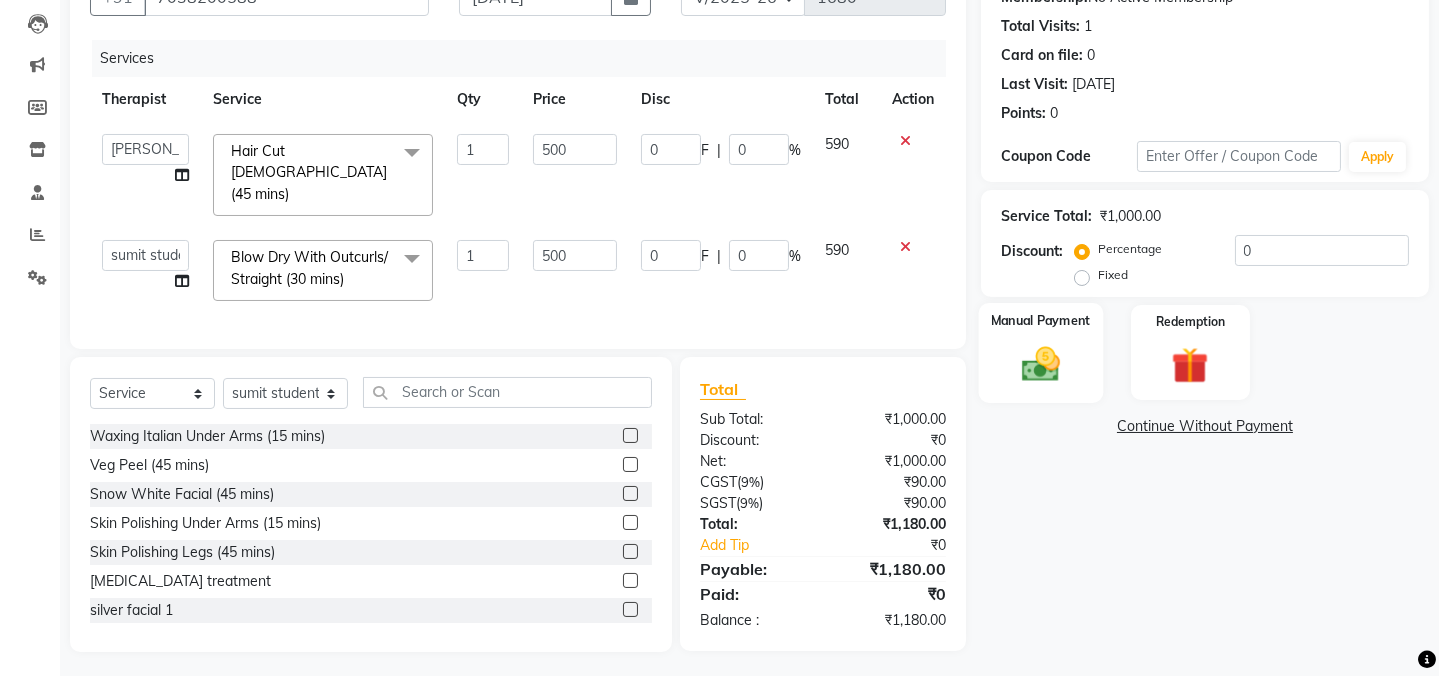 click 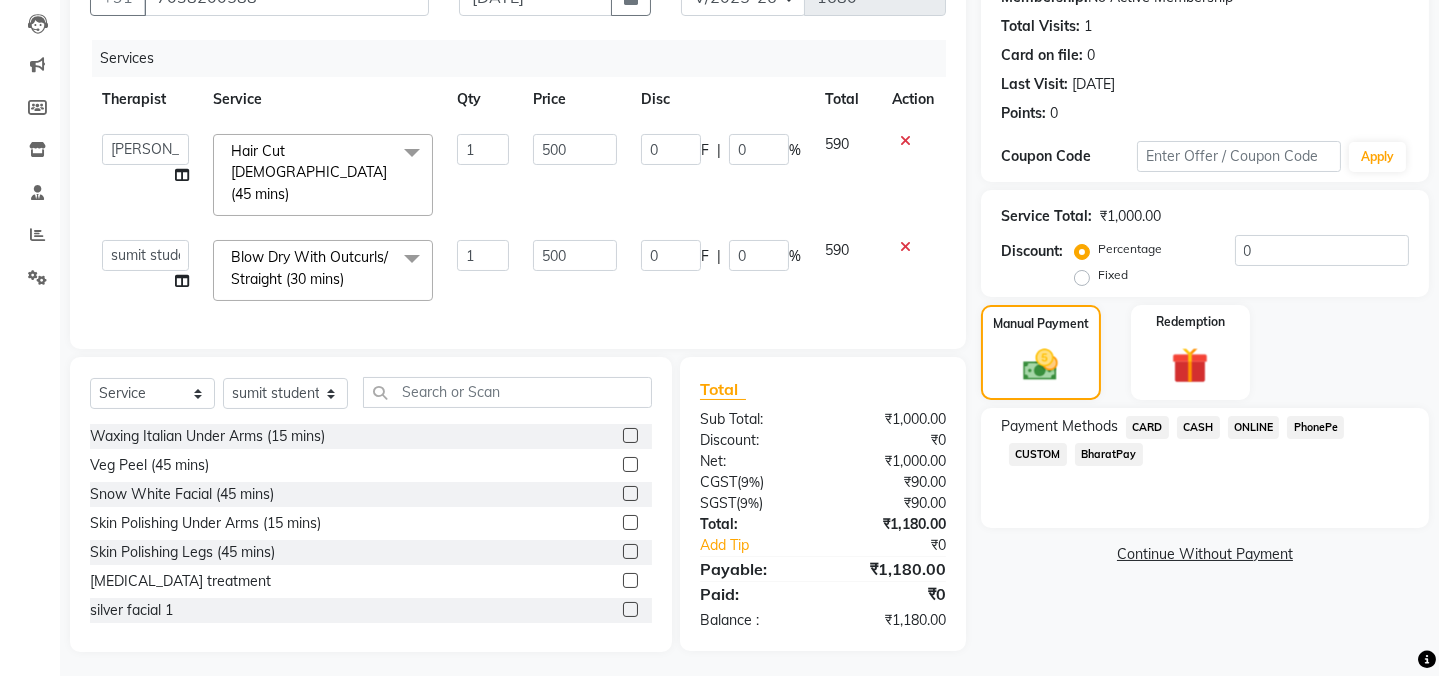 click on "ONLINE" 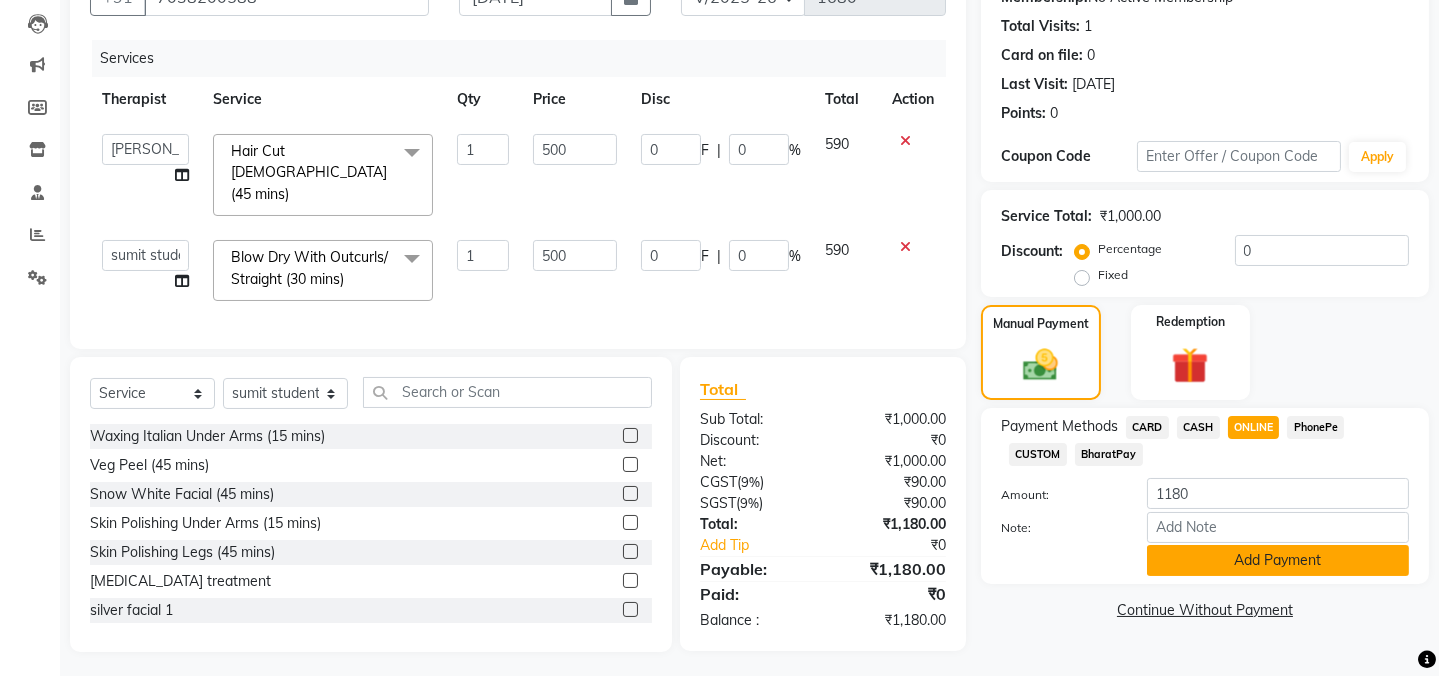 click on "Add Payment" 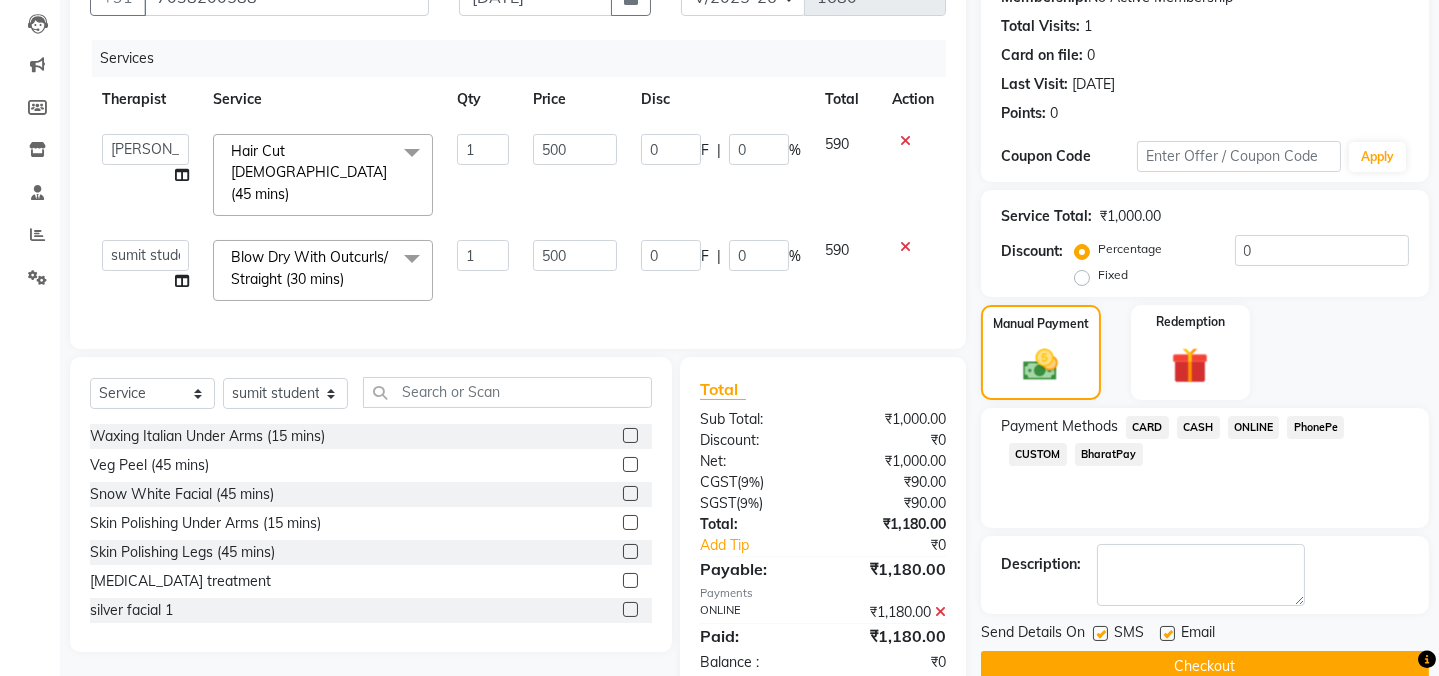 scroll, scrollTop: 249, scrollLeft: 0, axis: vertical 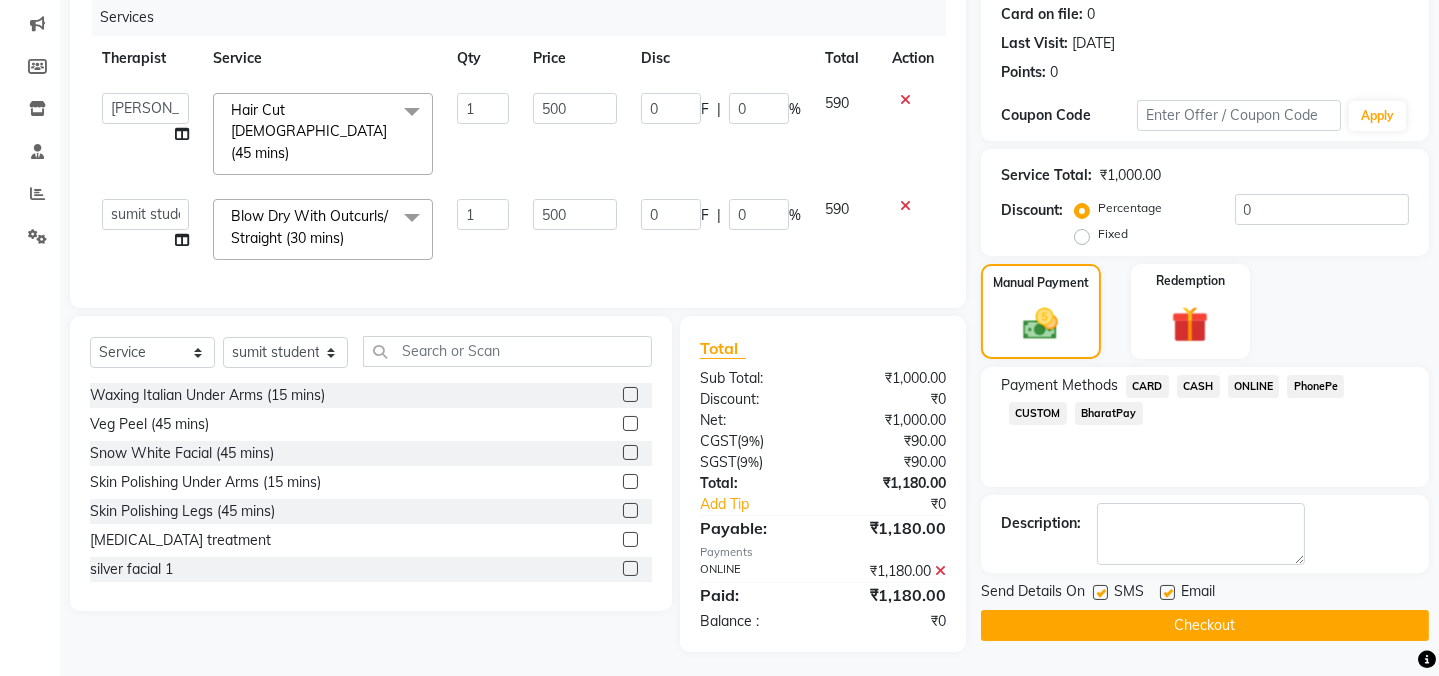 drag, startPoint x: 1103, startPoint y: 592, endPoint x: 1128, endPoint y: 590, distance: 25.079872 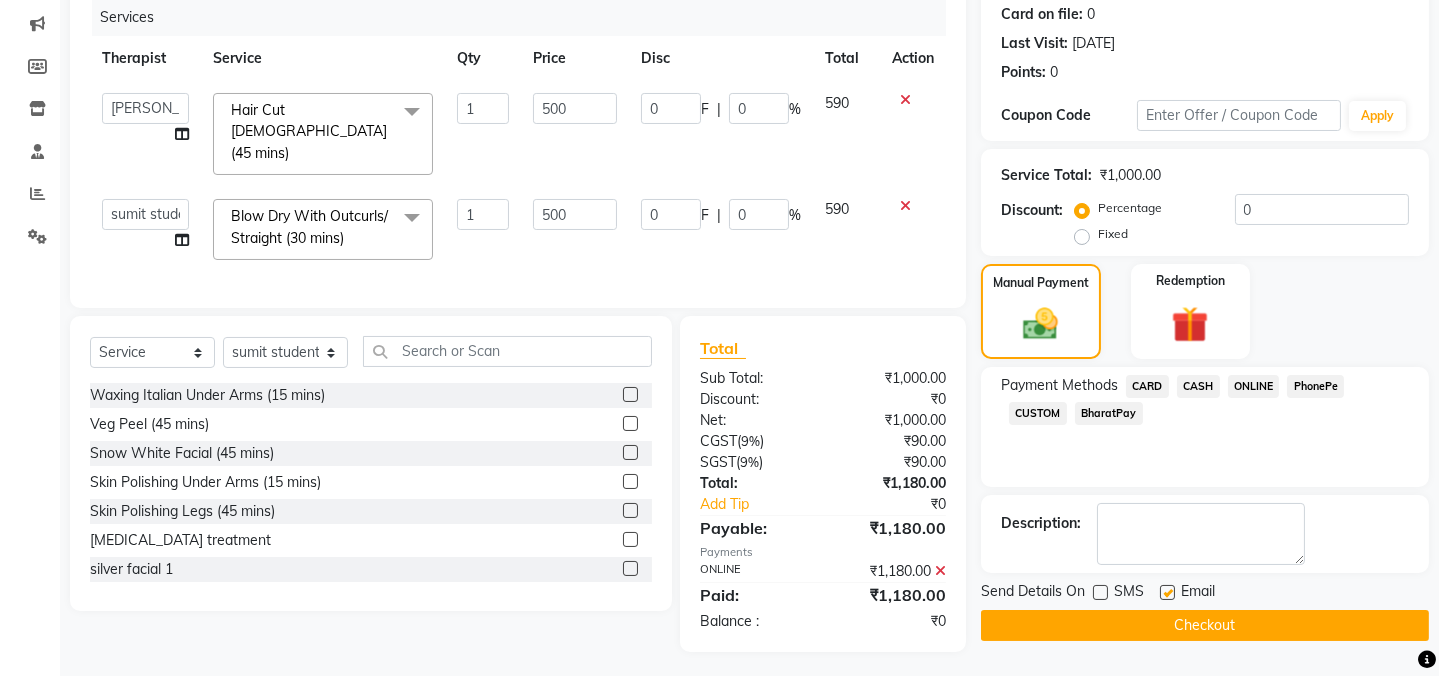 click 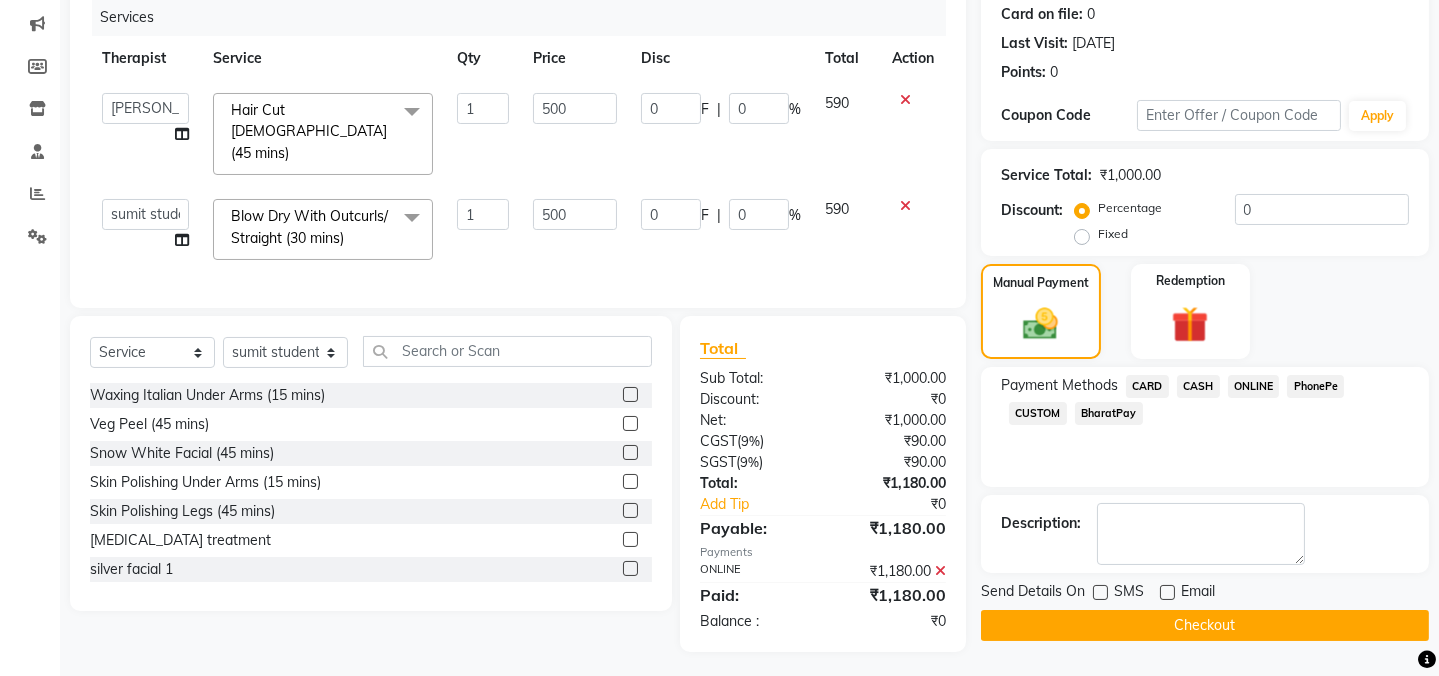 click on "Checkout" 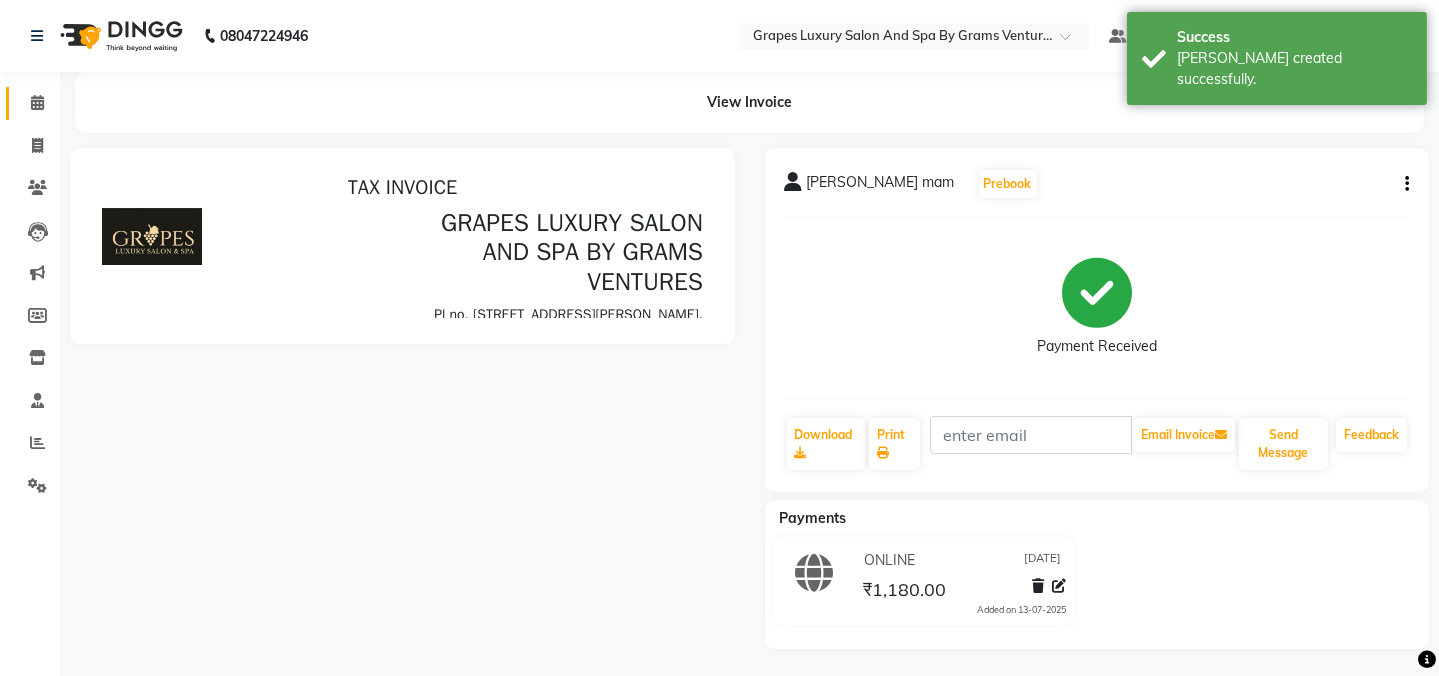 scroll, scrollTop: 0, scrollLeft: 0, axis: both 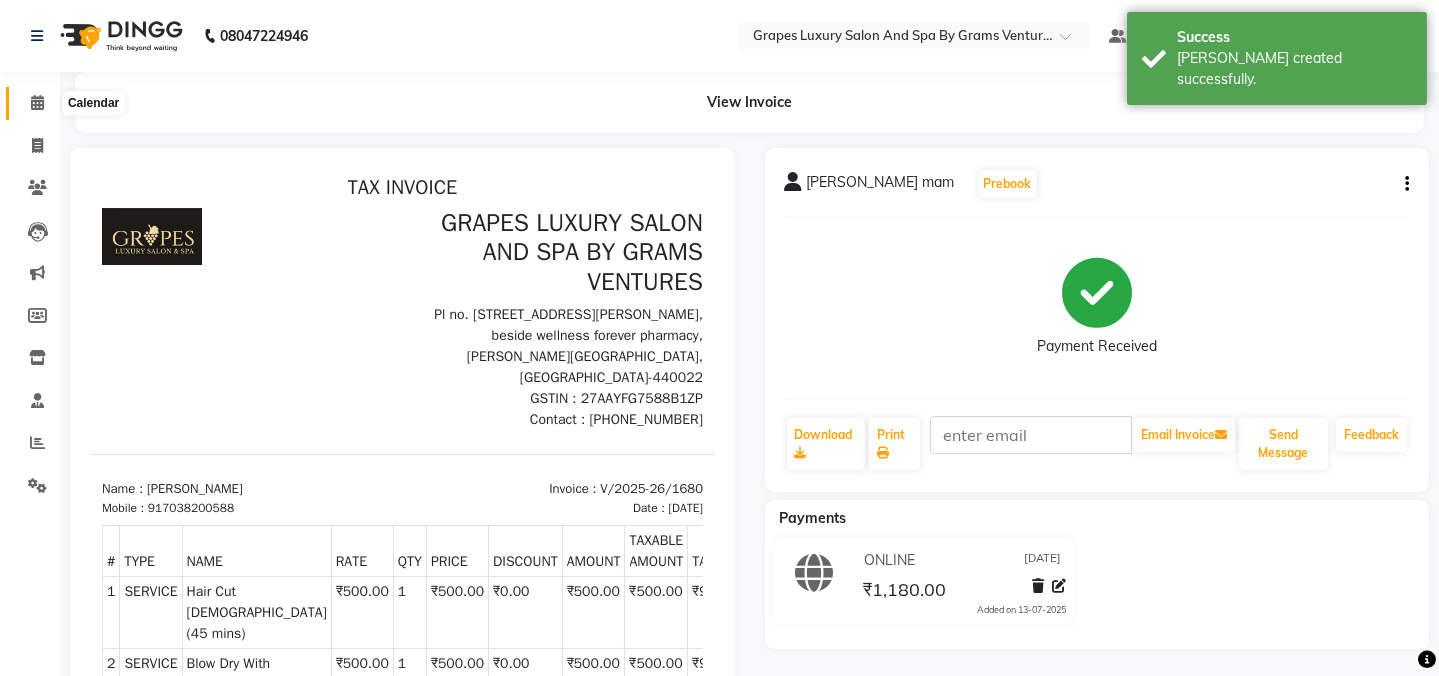 click 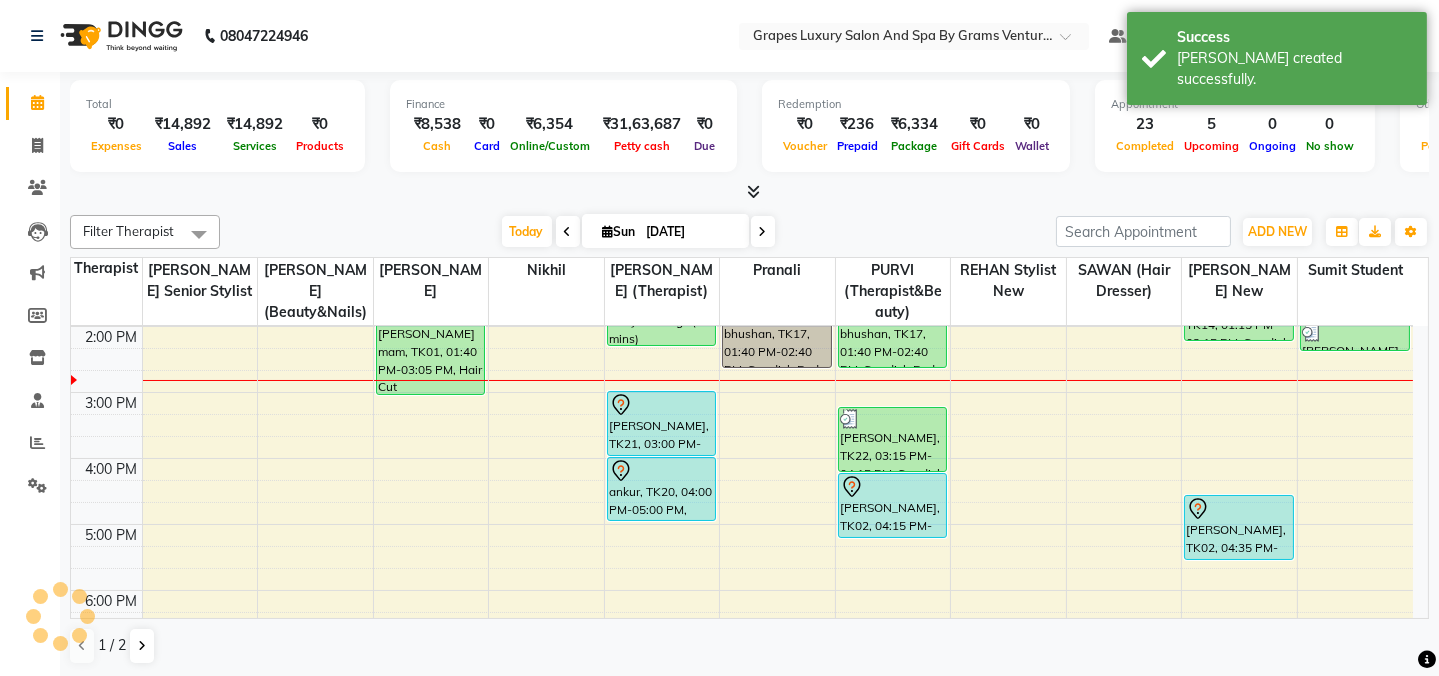 scroll, scrollTop: 0, scrollLeft: 0, axis: both 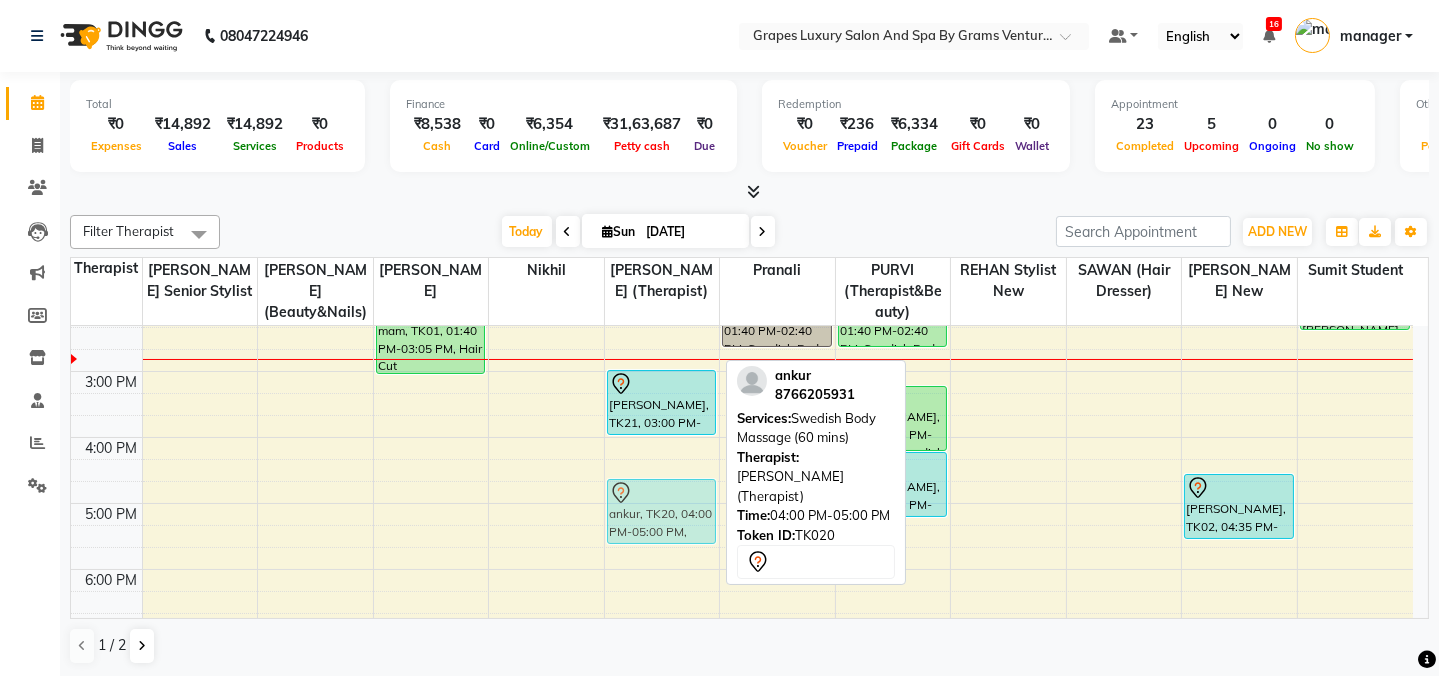 drag, startPoint x: 674, startPoint y: 447, endPoint x: 678, endPoint y: 483, distance: 36.221542 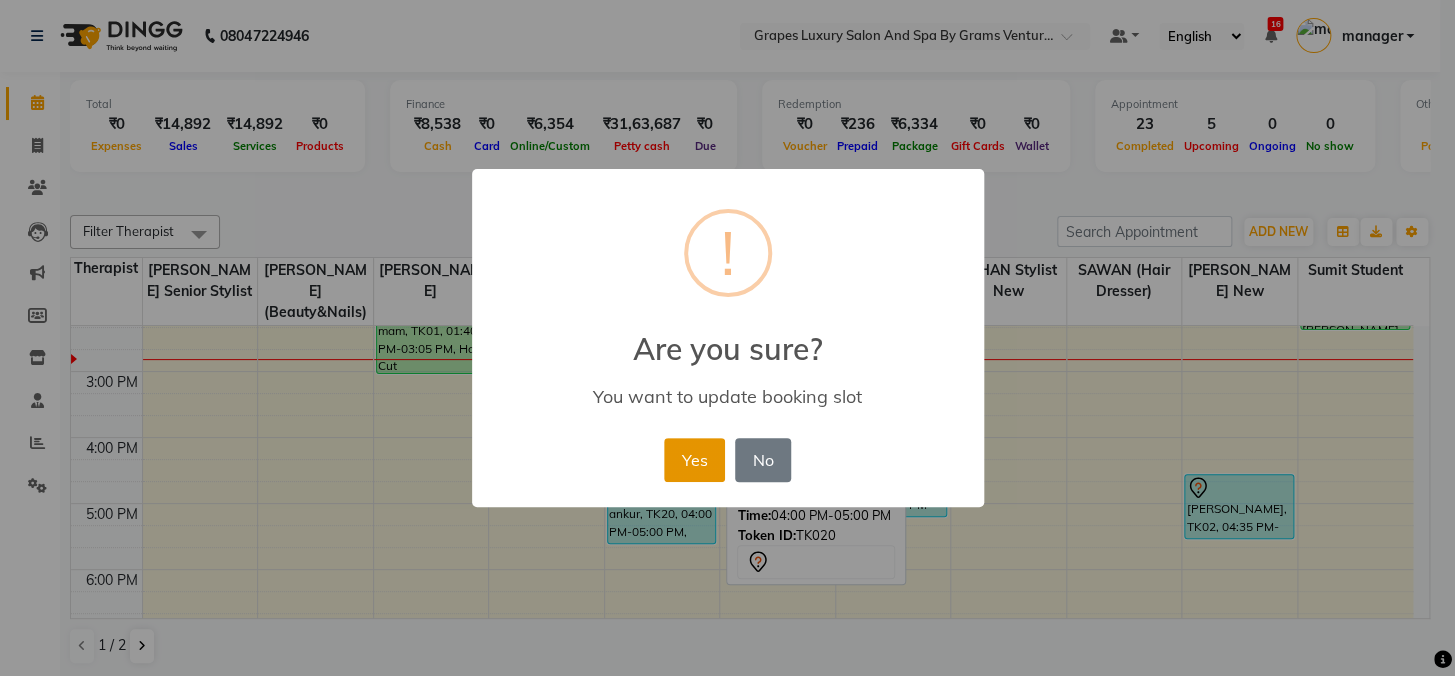 click on "Yes" at bounding box center (694, 460) 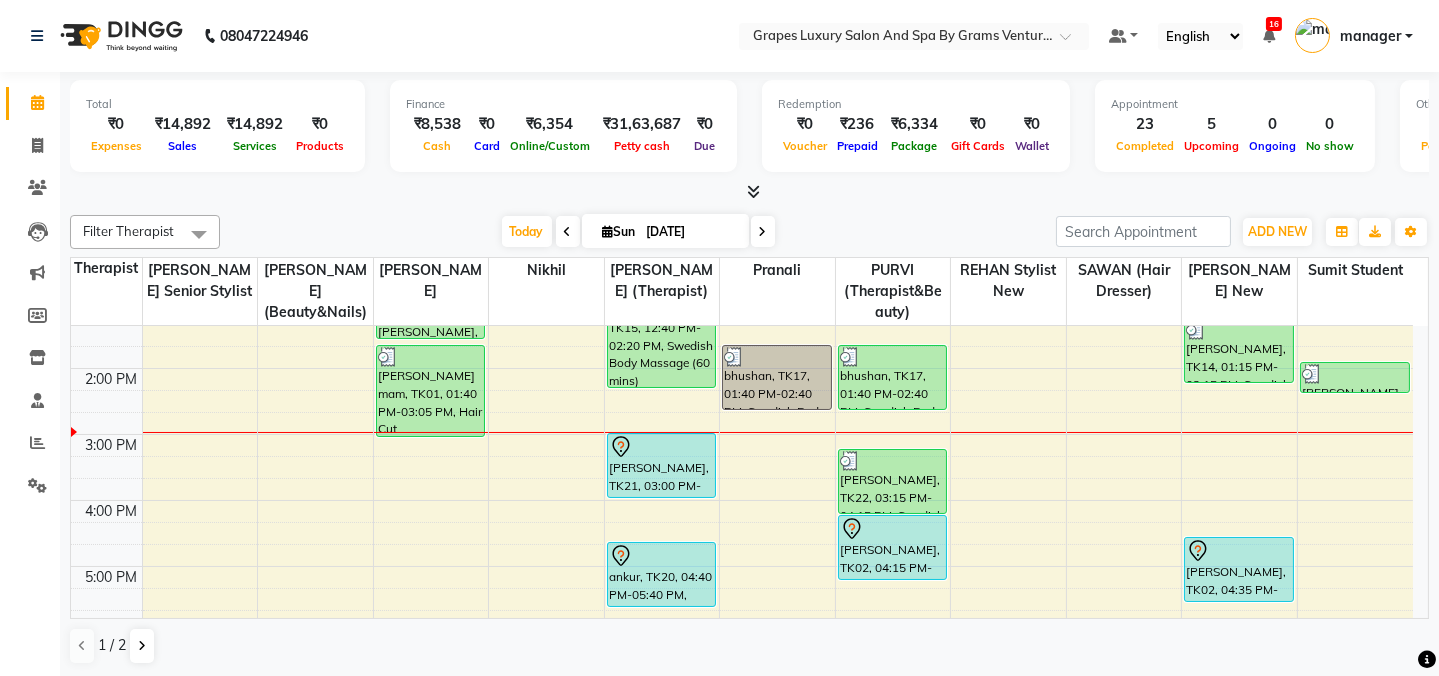 scroll, scrollTop: 354, scrollLeft: 0, axis: vertical 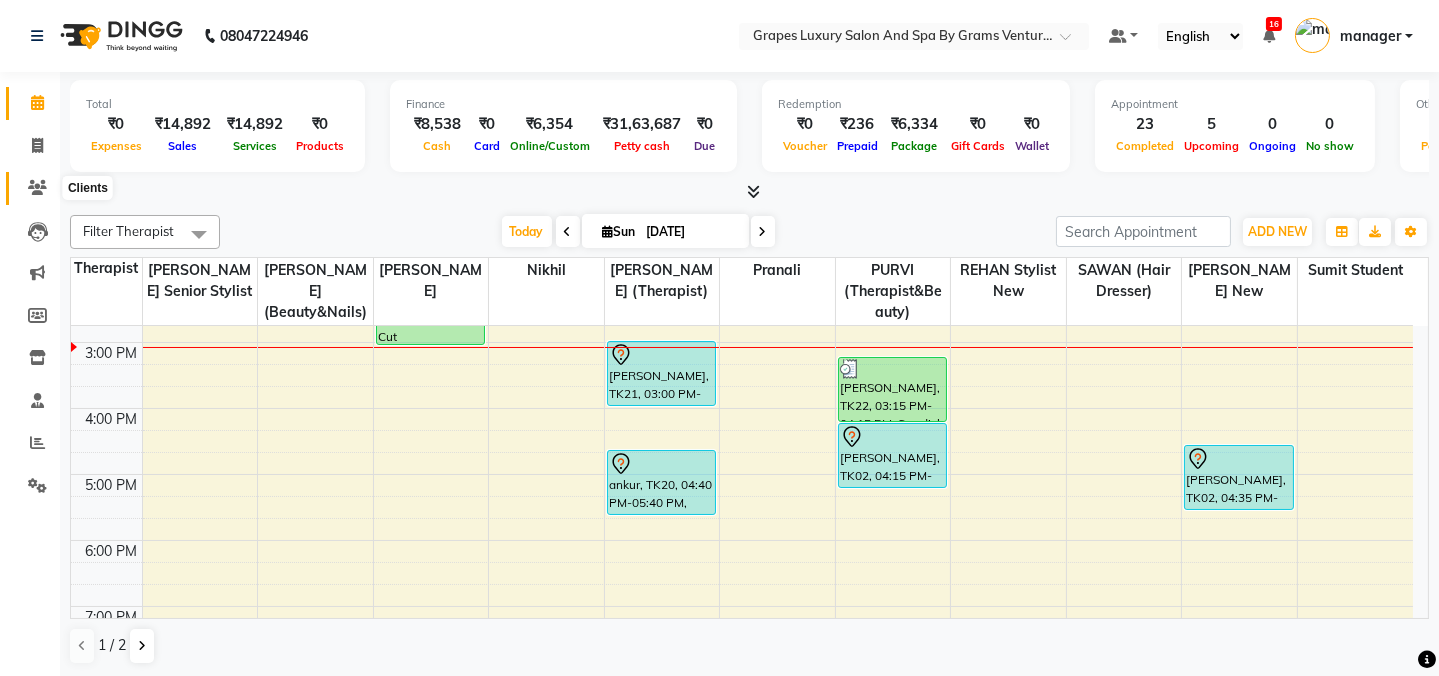 click 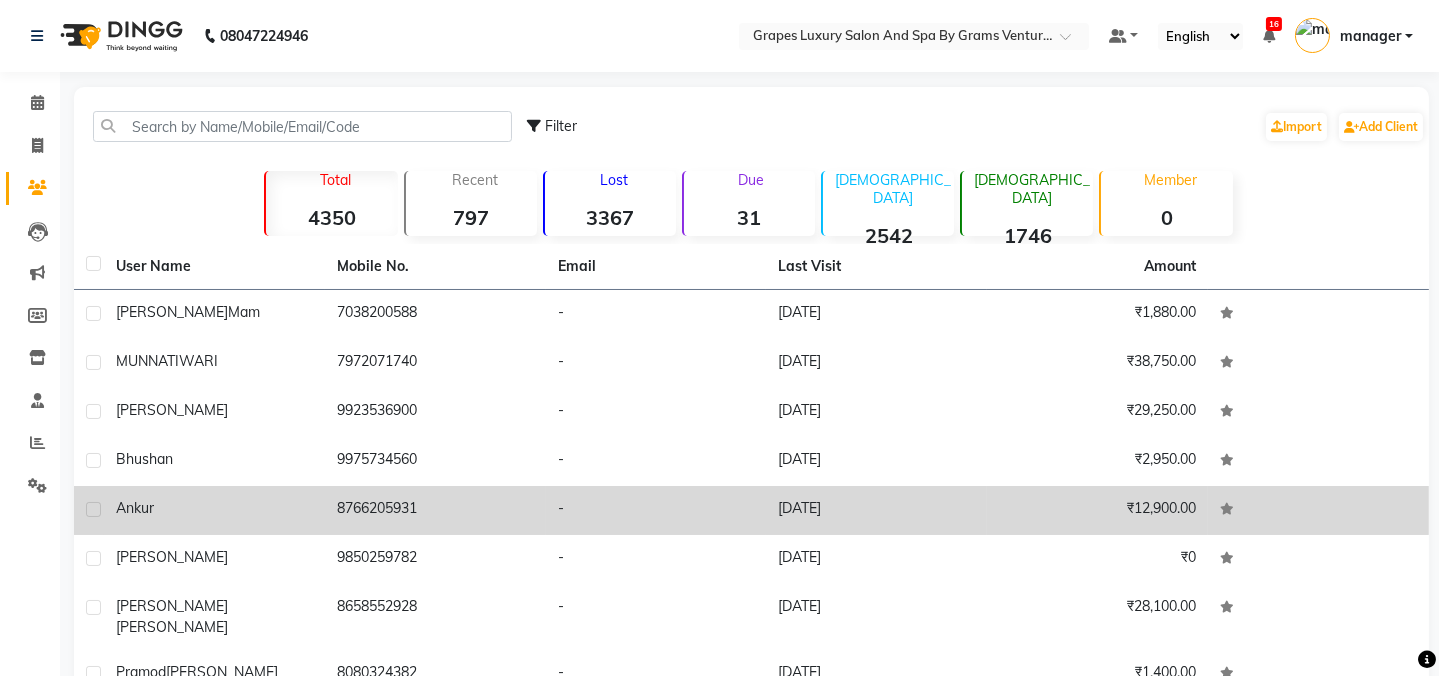 click on "ankur" 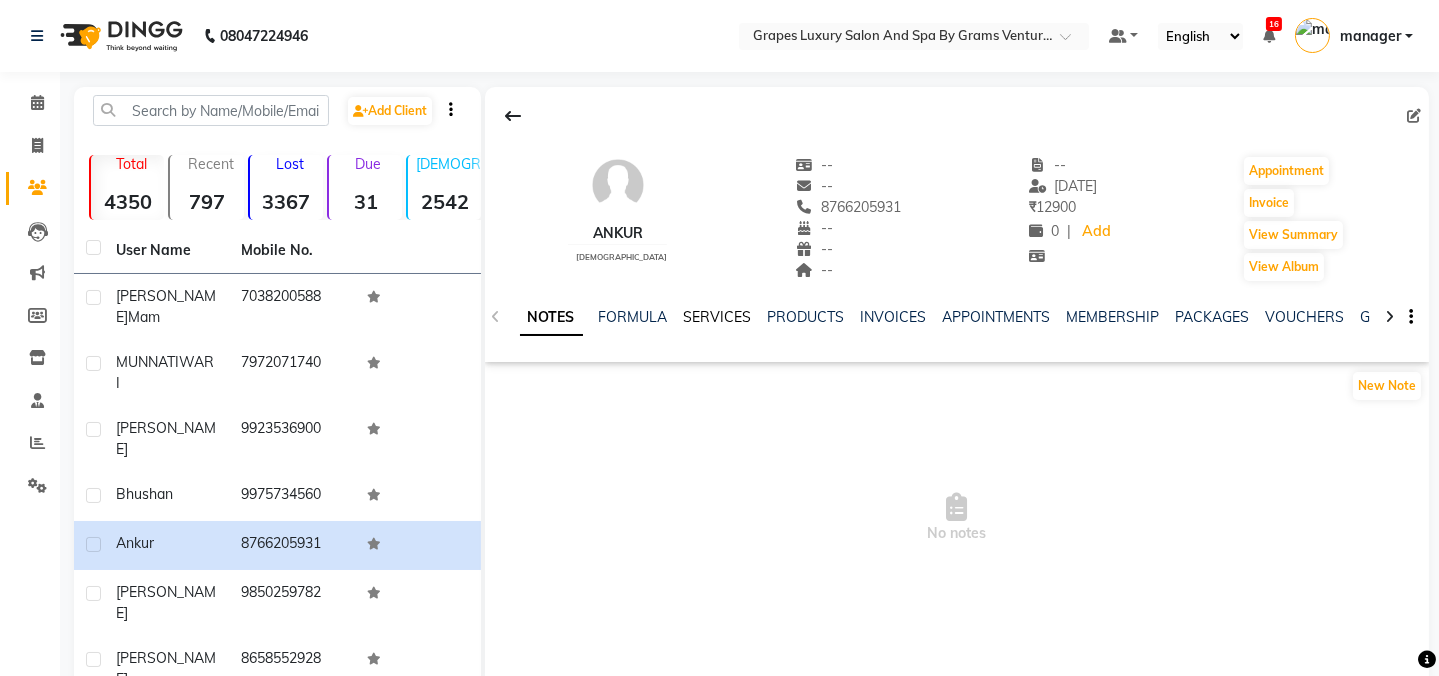 click on "SERVICES" 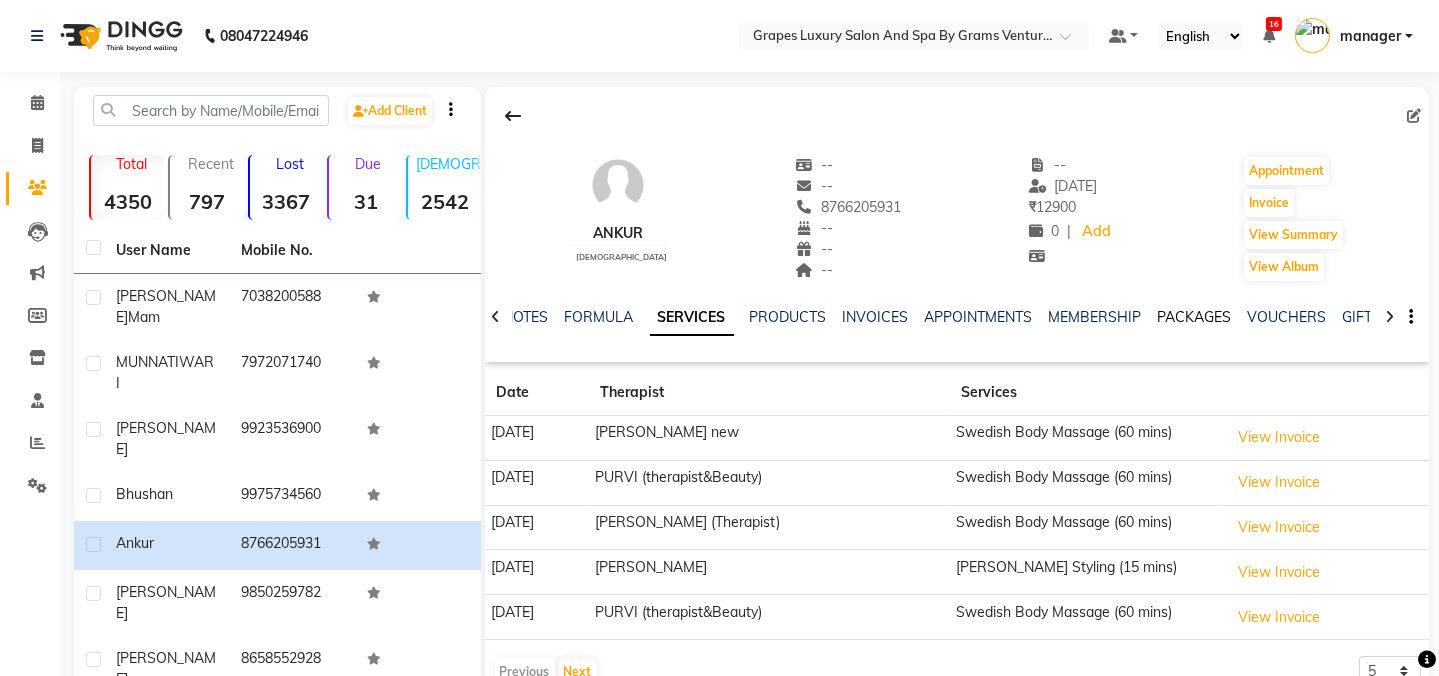 click on "PACKAGES" 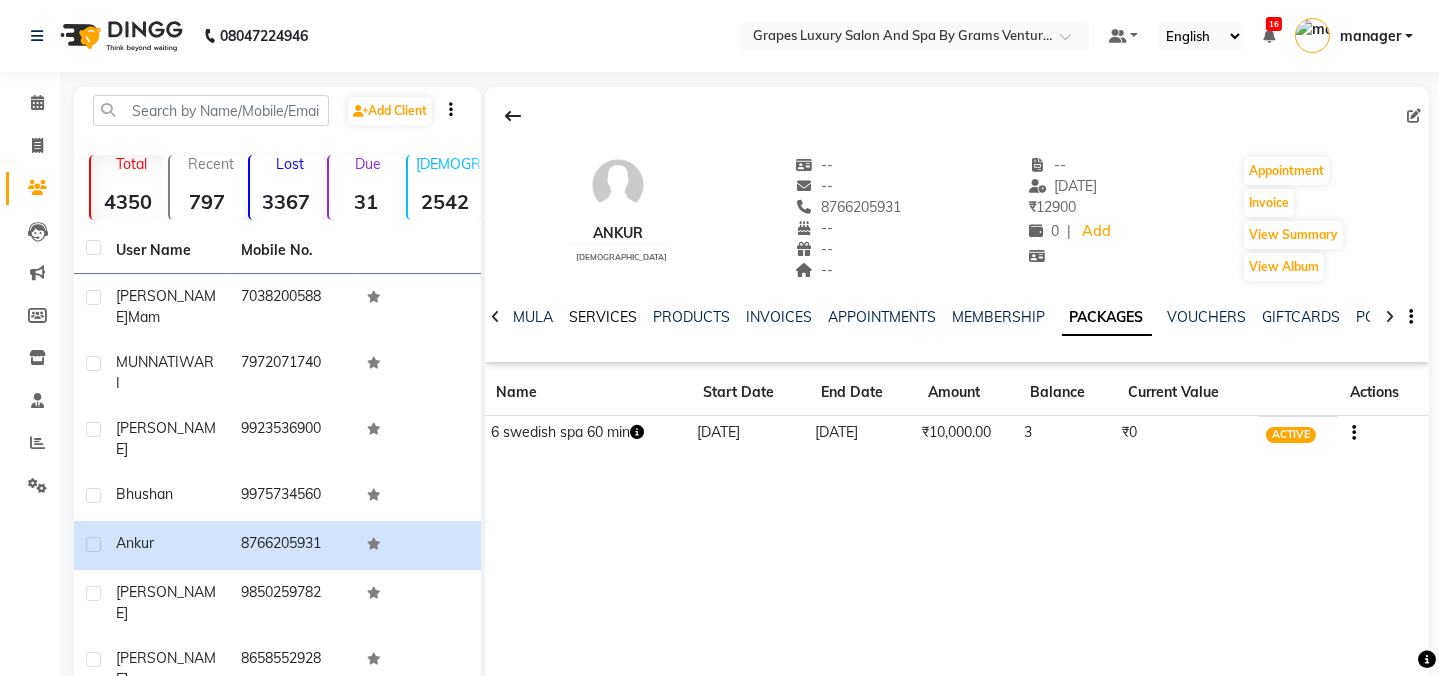 click on "SERVICES" 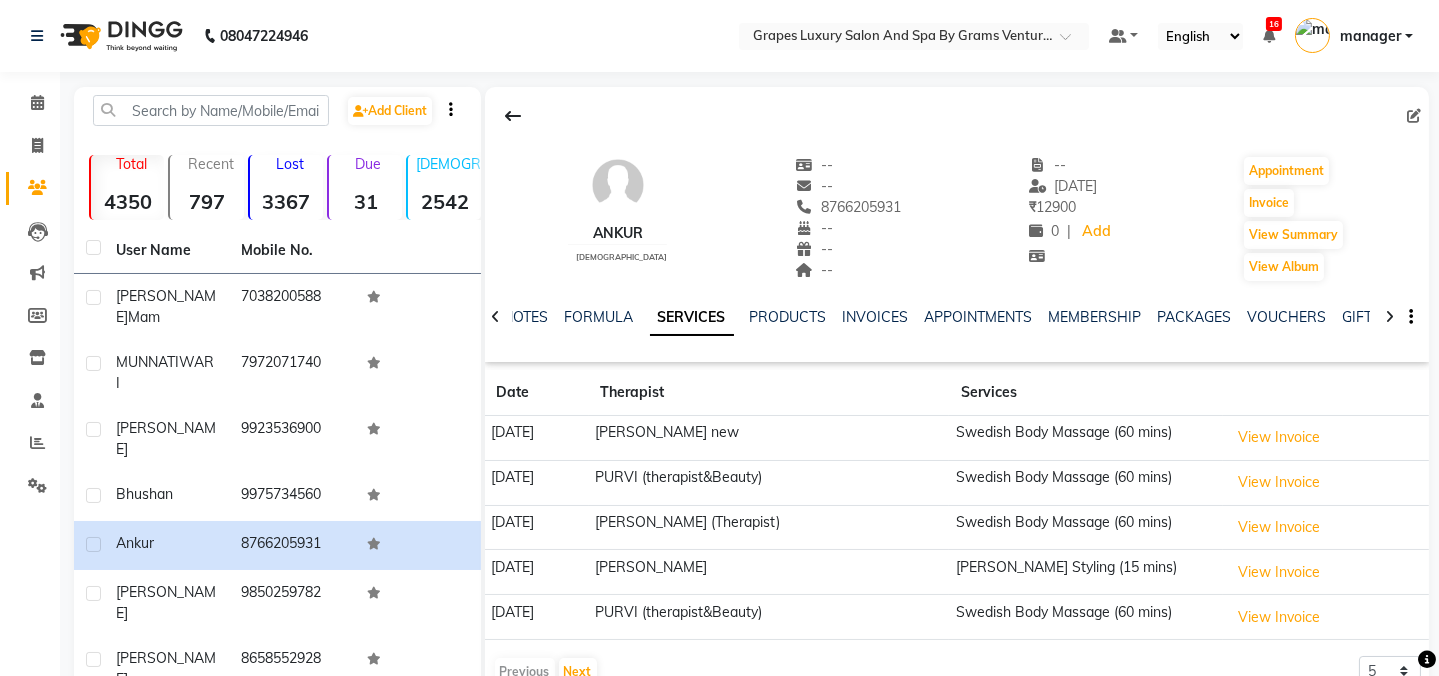 click 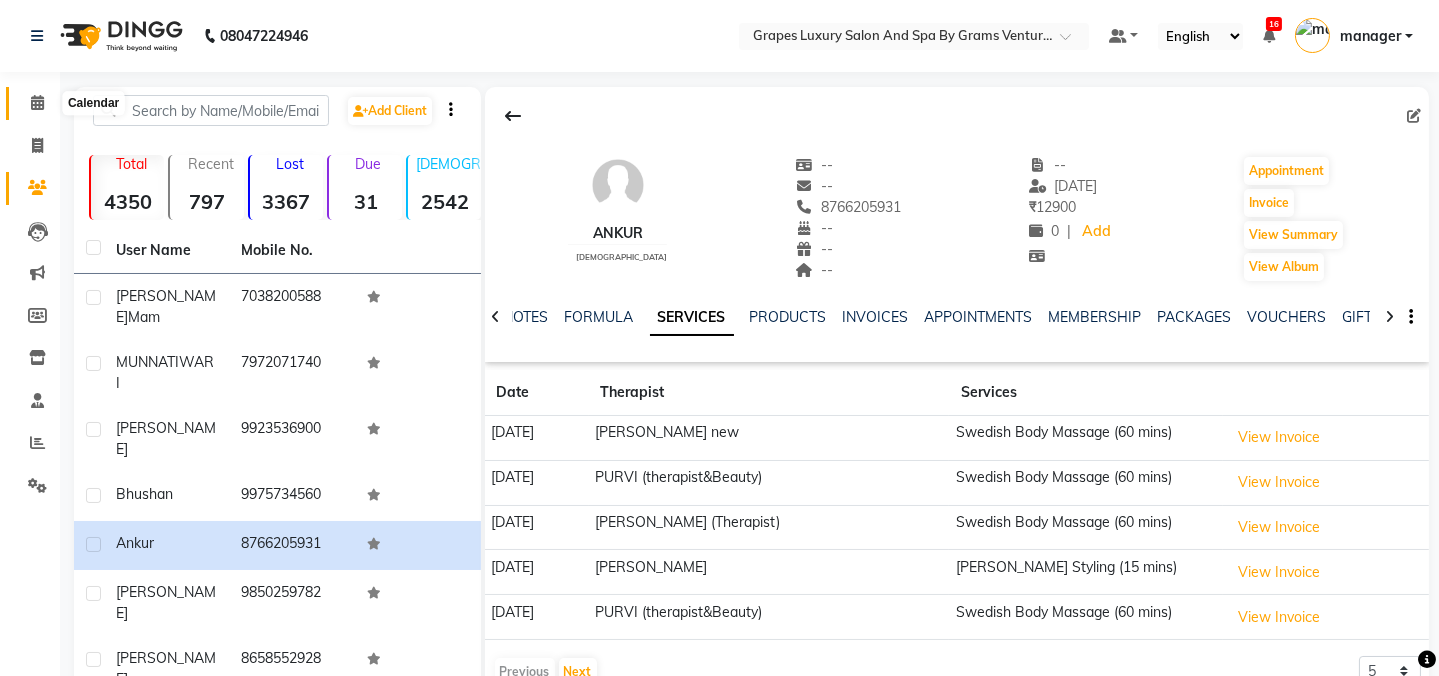 click 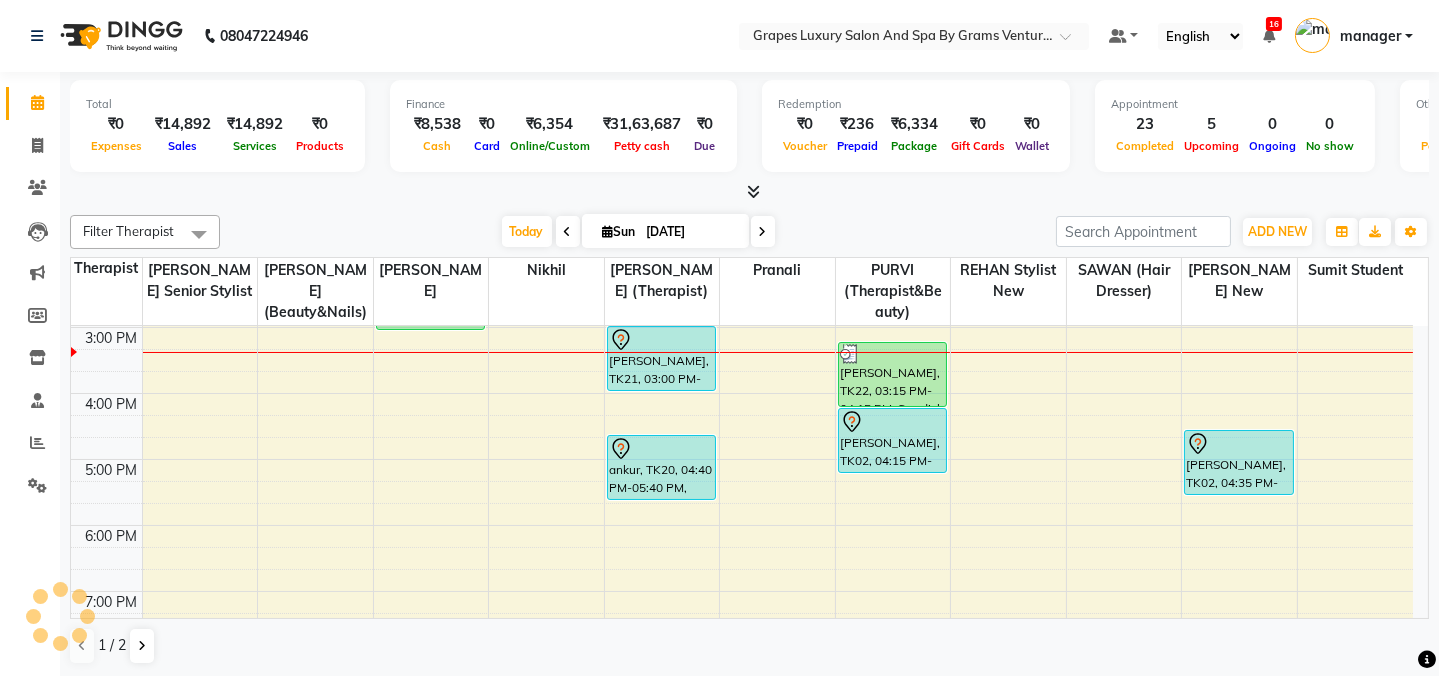 scroll, scrollTop: 0, scrollLeft: 0, axis: both 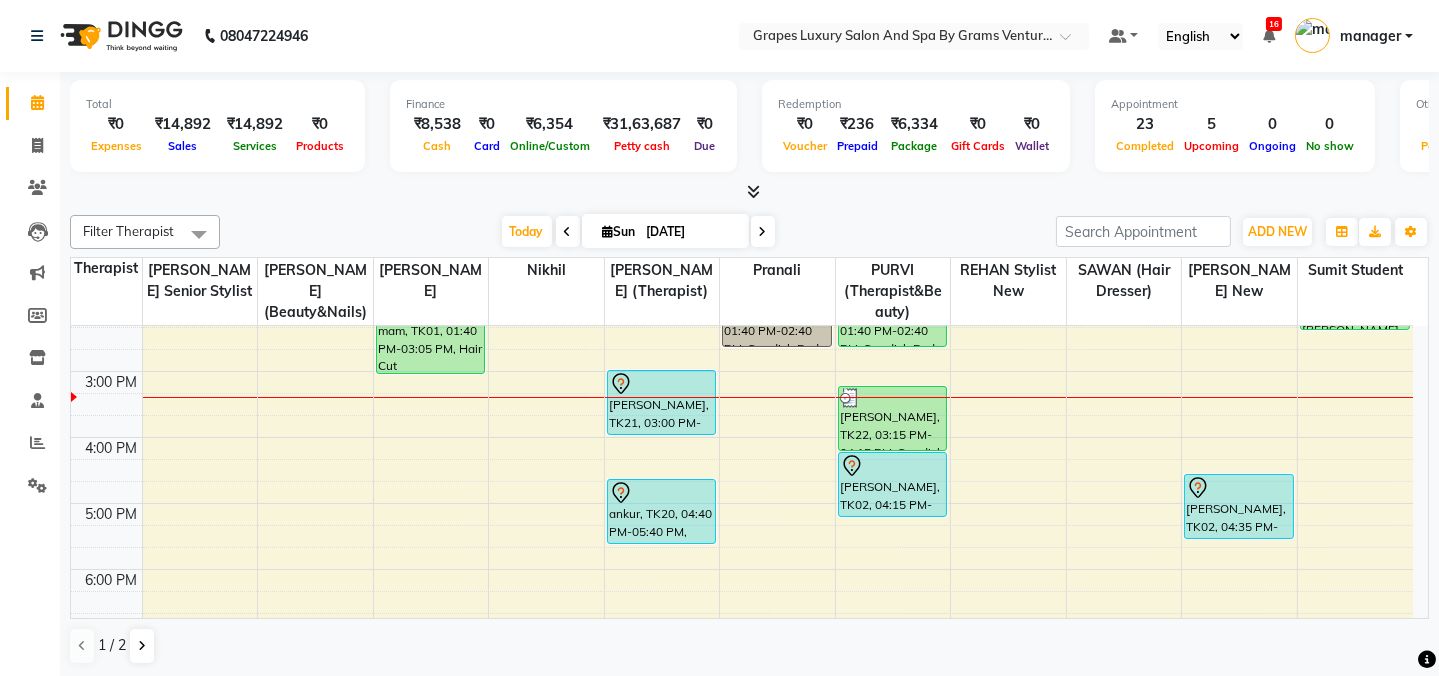 click at bounding box center [749, 192] 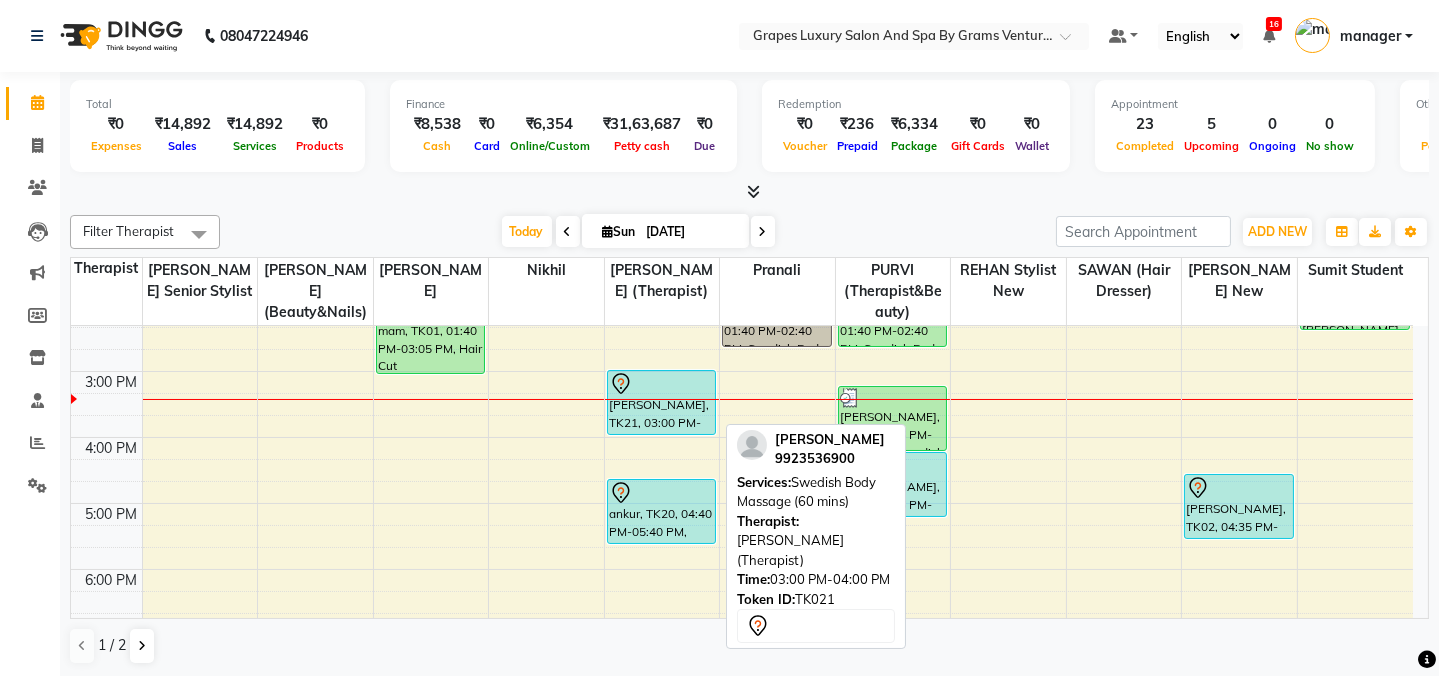 click at bounding box center (662, 384) 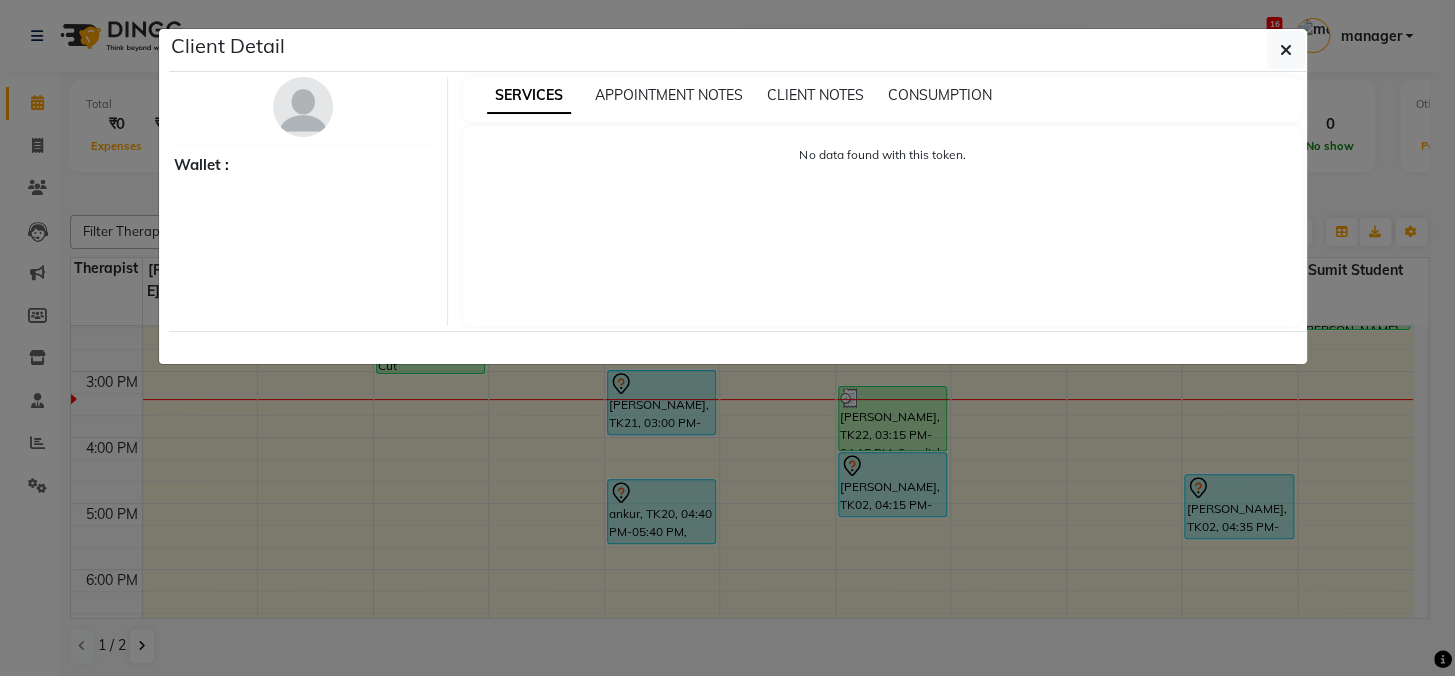 select on "7" 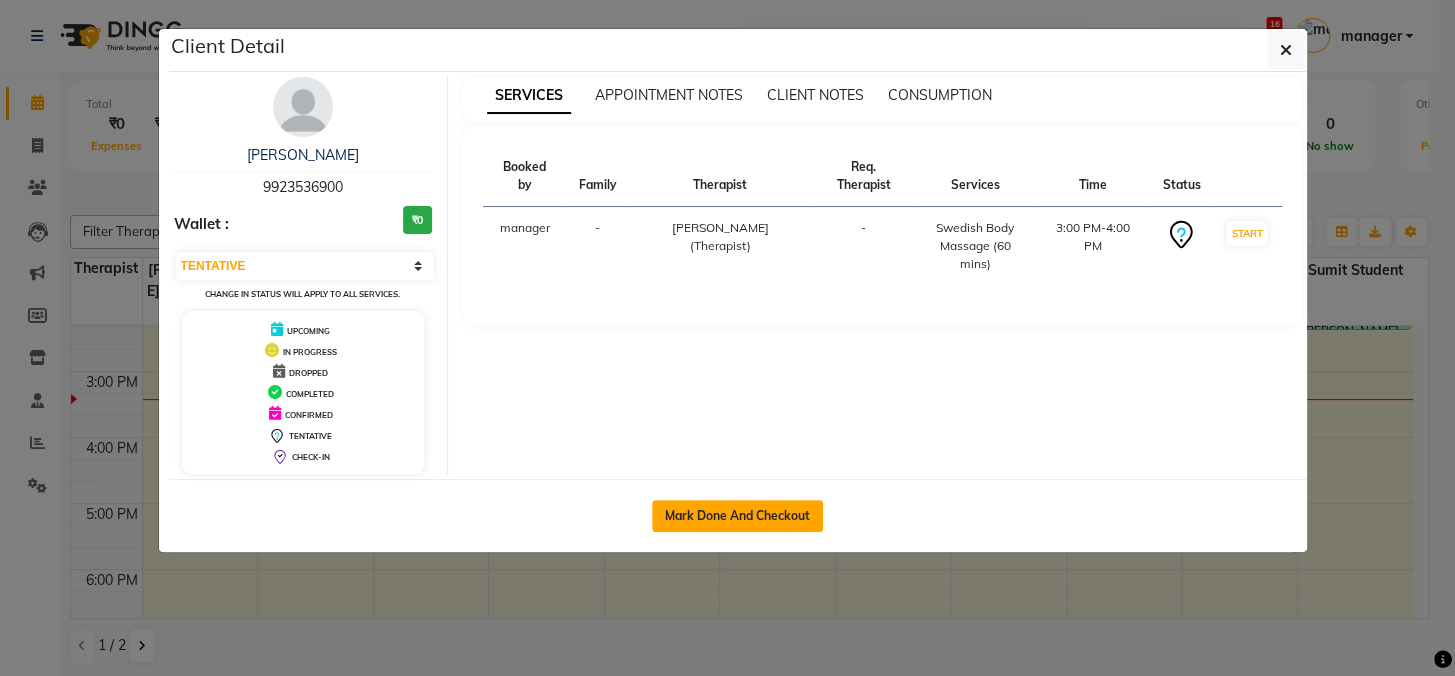 click on "Mark Done And Checkout" 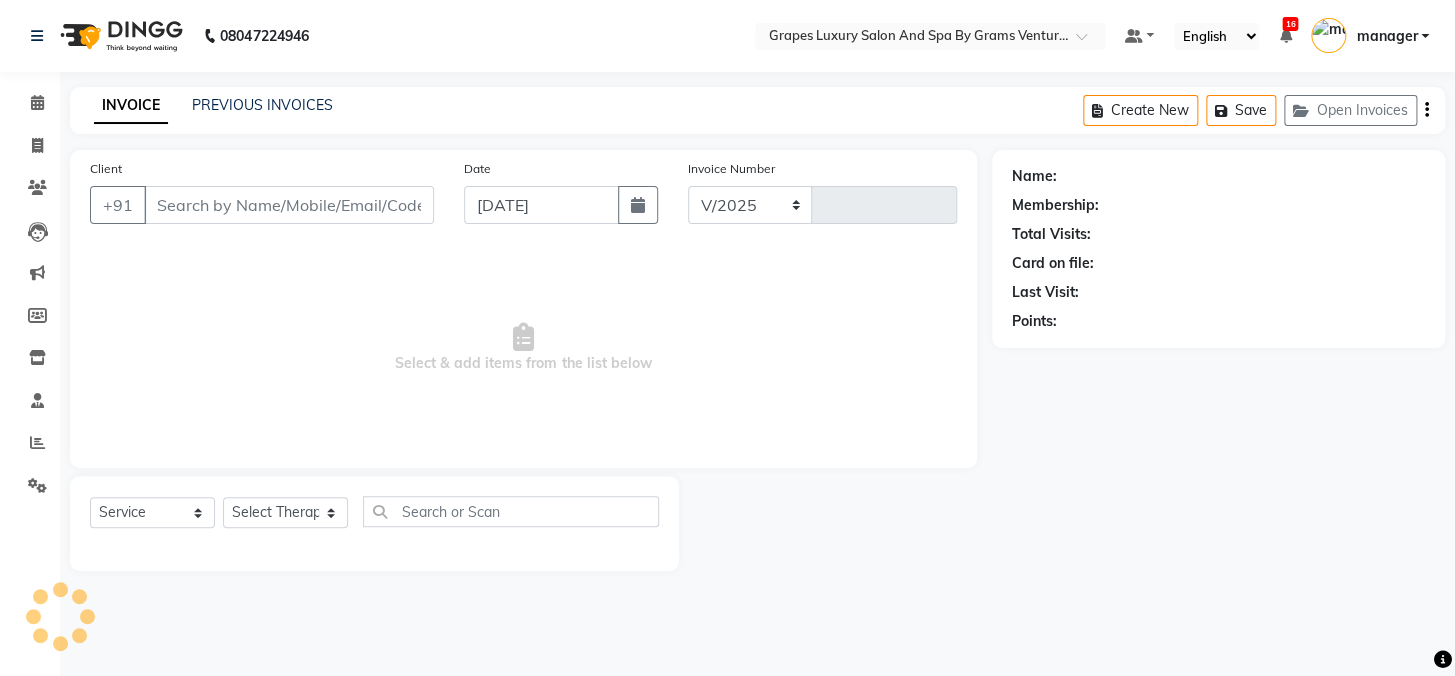 select on "3585" 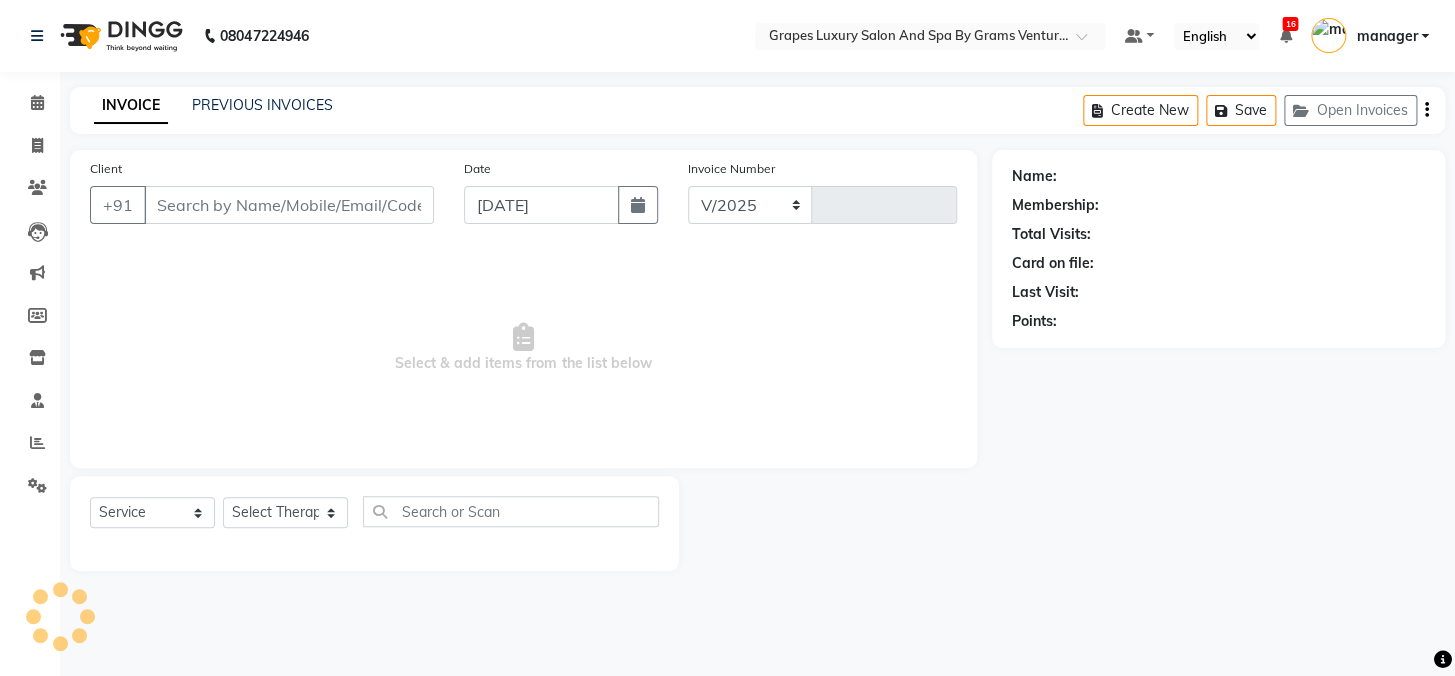 type on "1681" 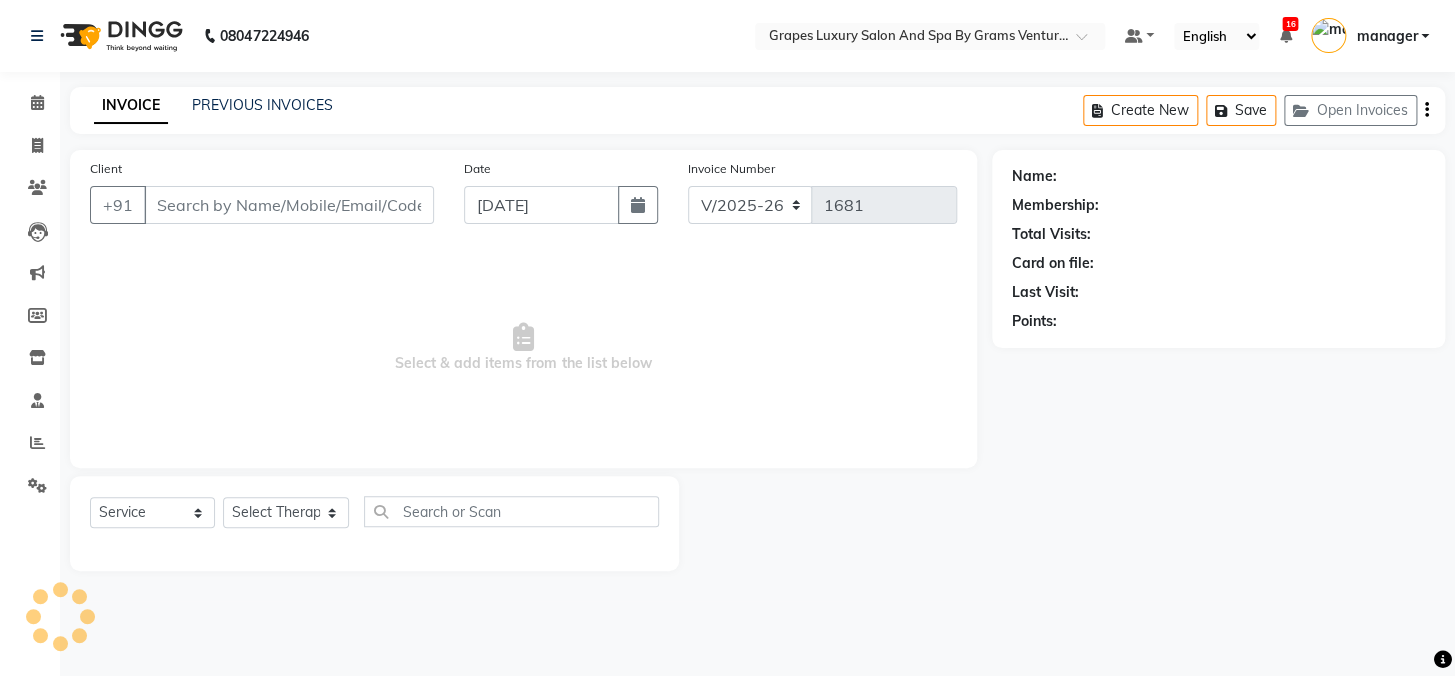 type on "9923536900" 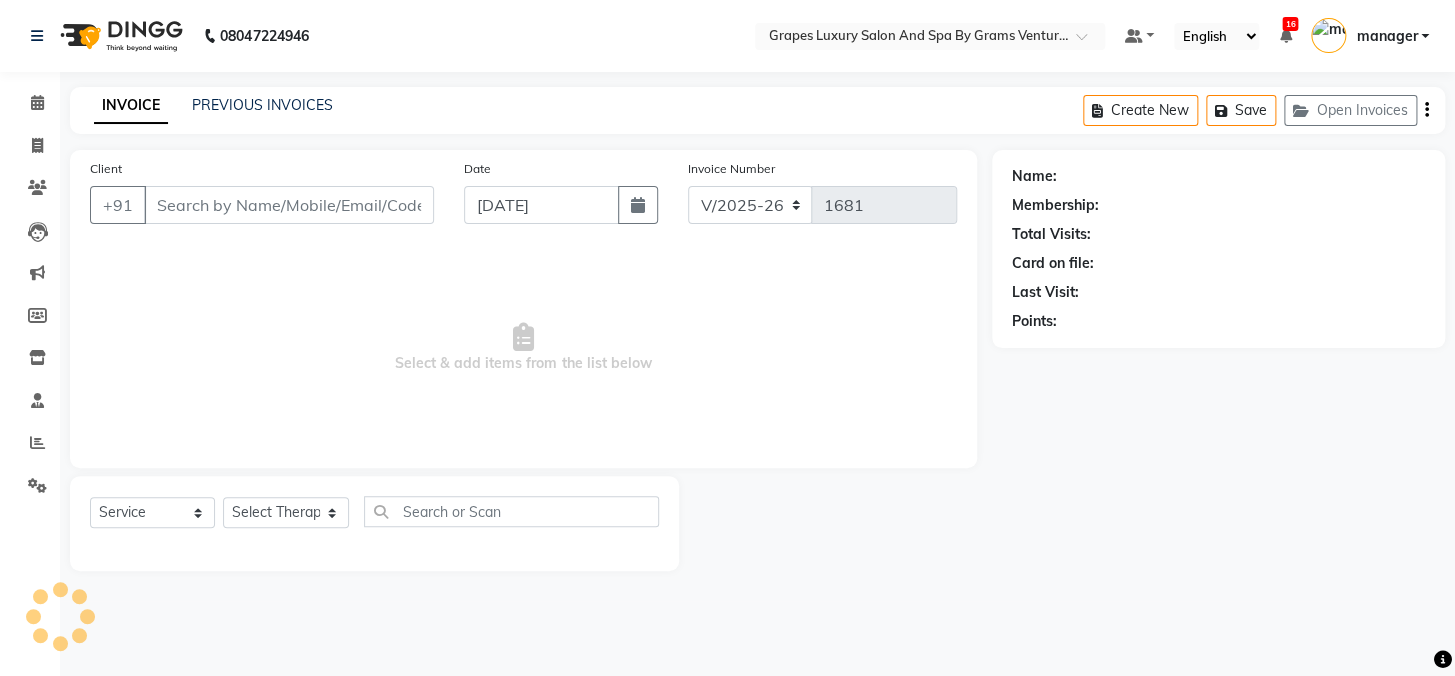 select on "52047" 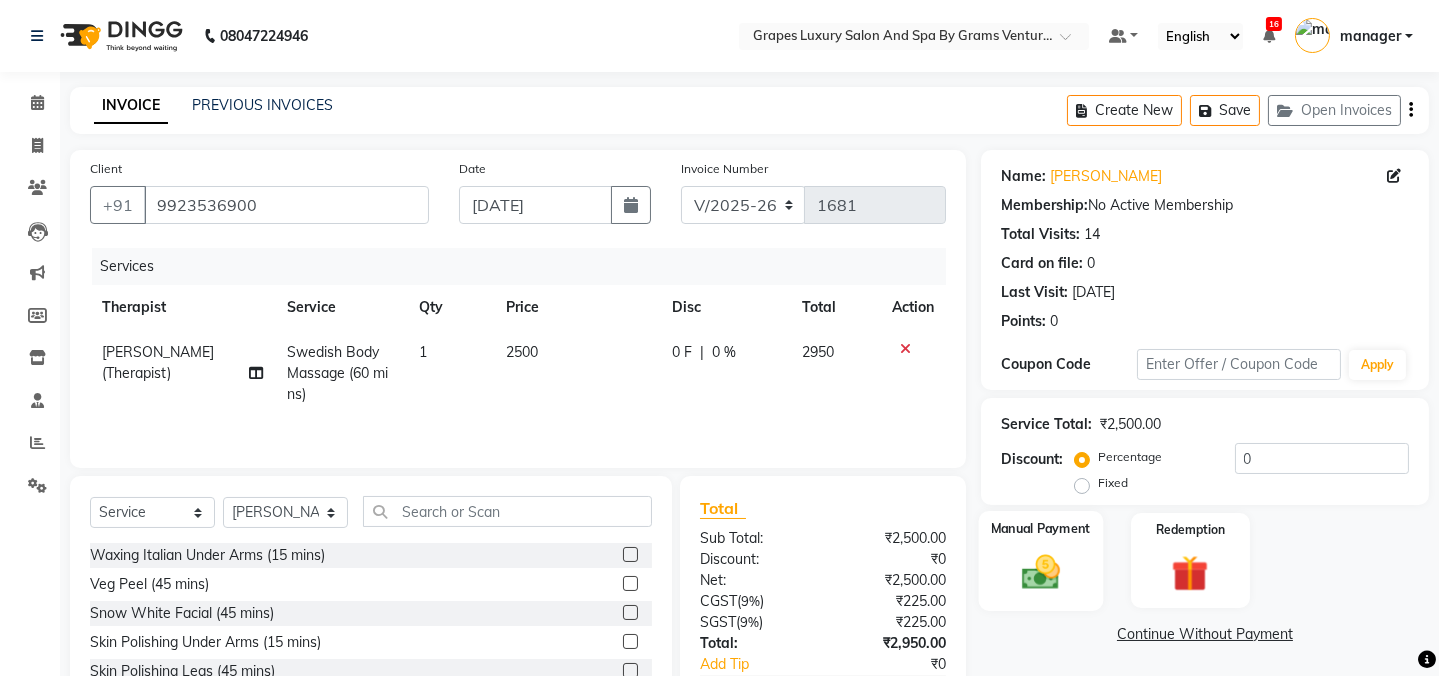 click 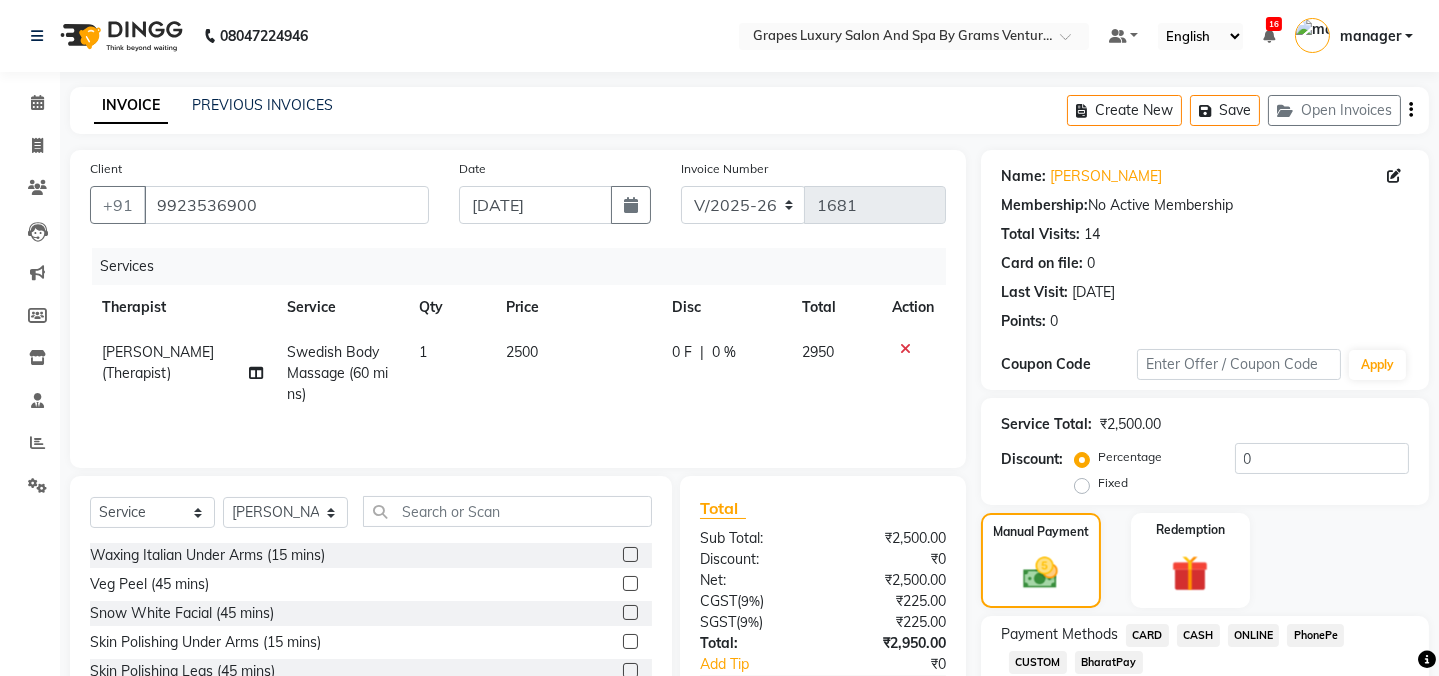 click on "CASH" 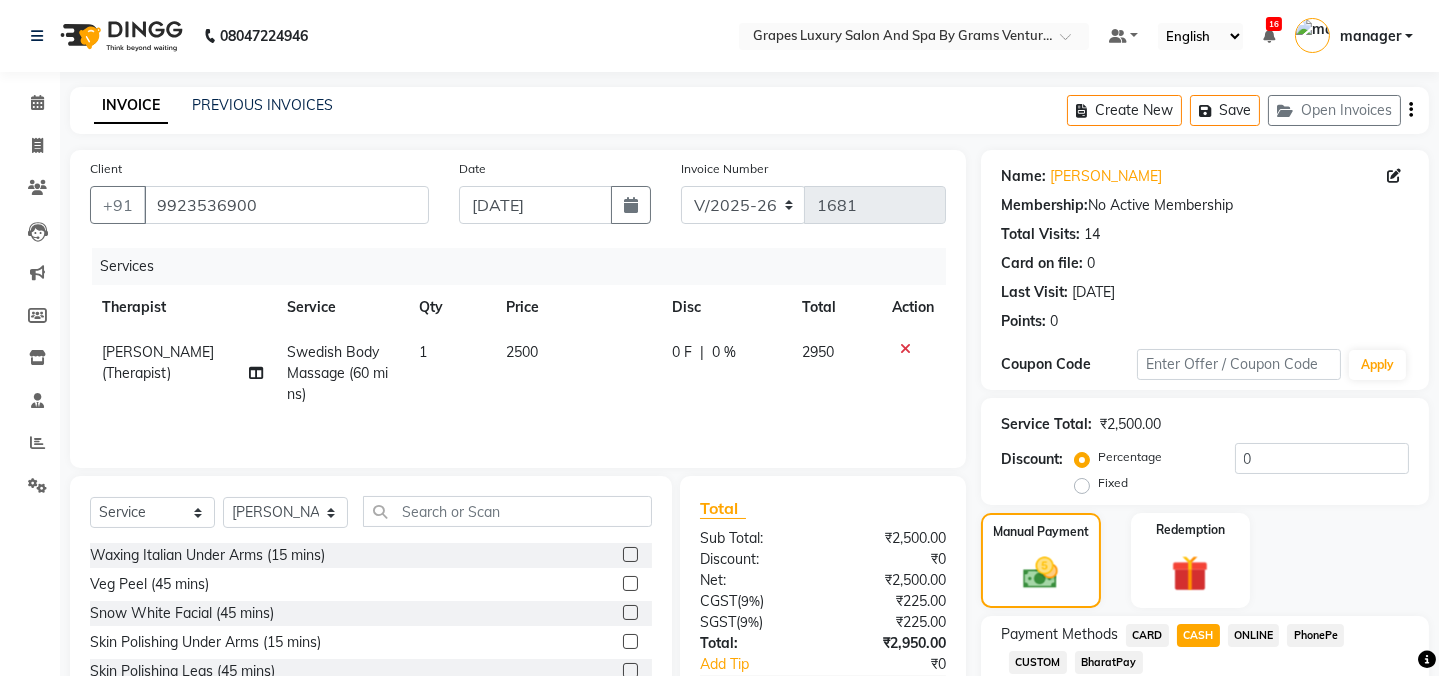 scroll, scrollTop: 186, scrollLeft: 0, axis: vertical 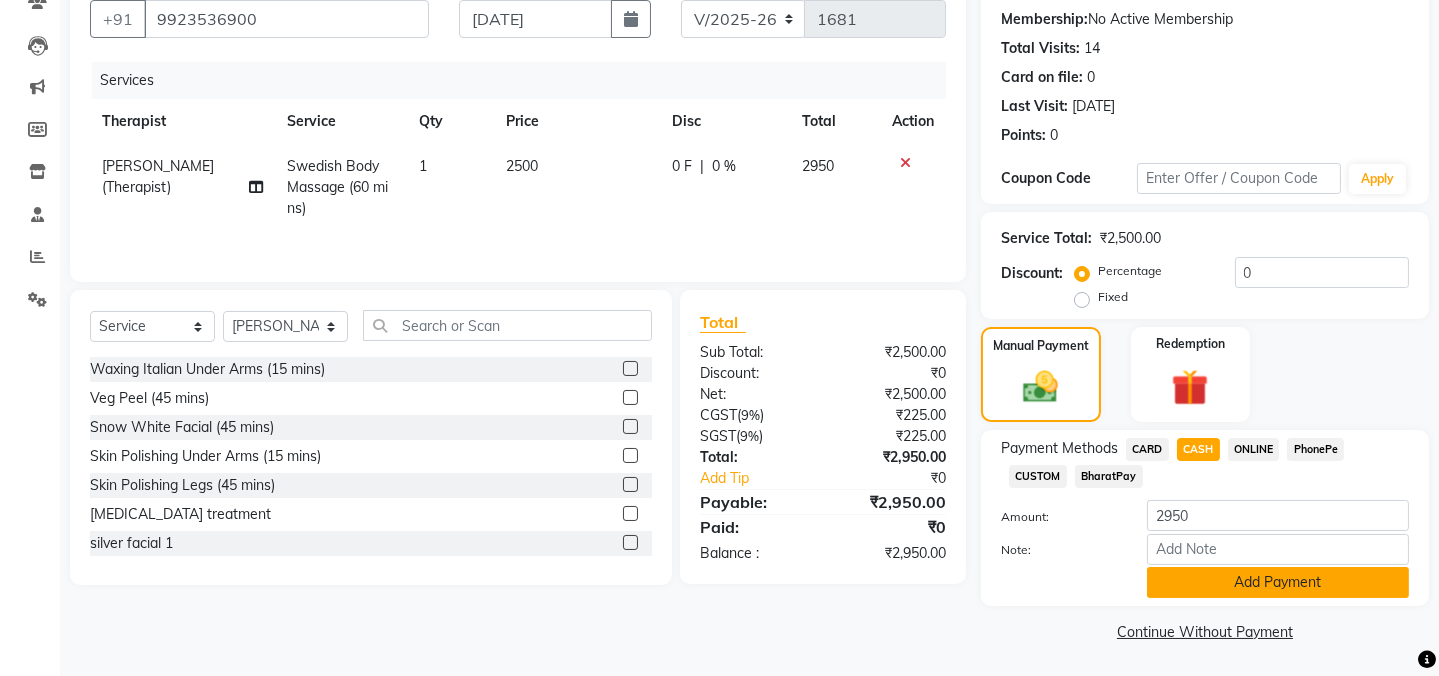 click on "Add Payment" 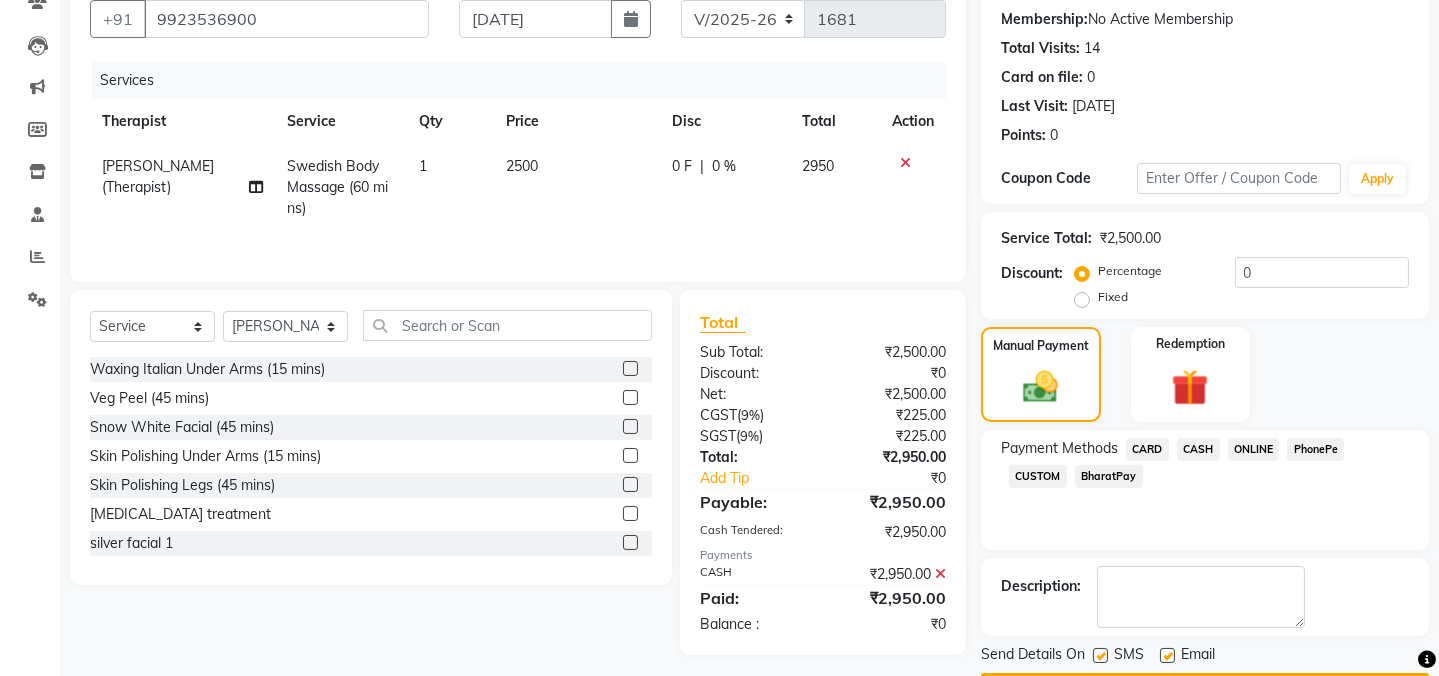 scroll, scrollTop: 242, scrollLeft: 0, axis: vertical 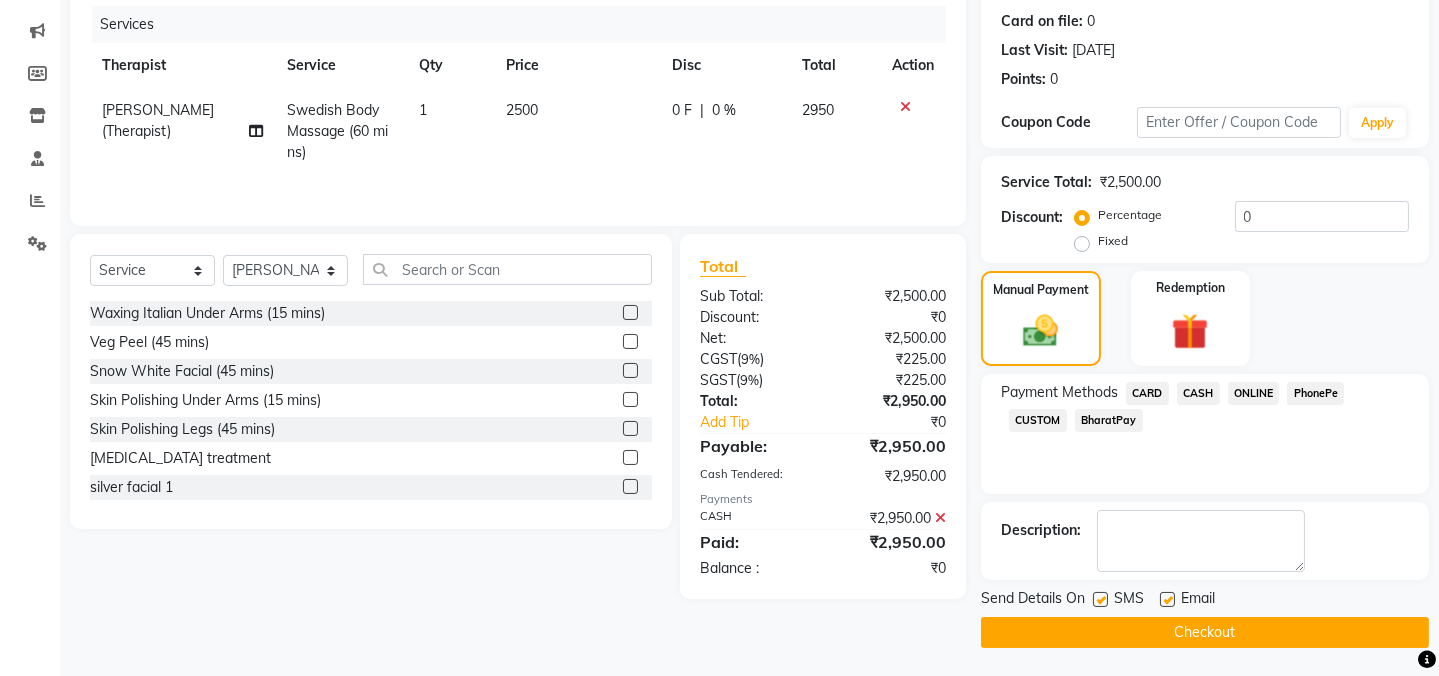 click 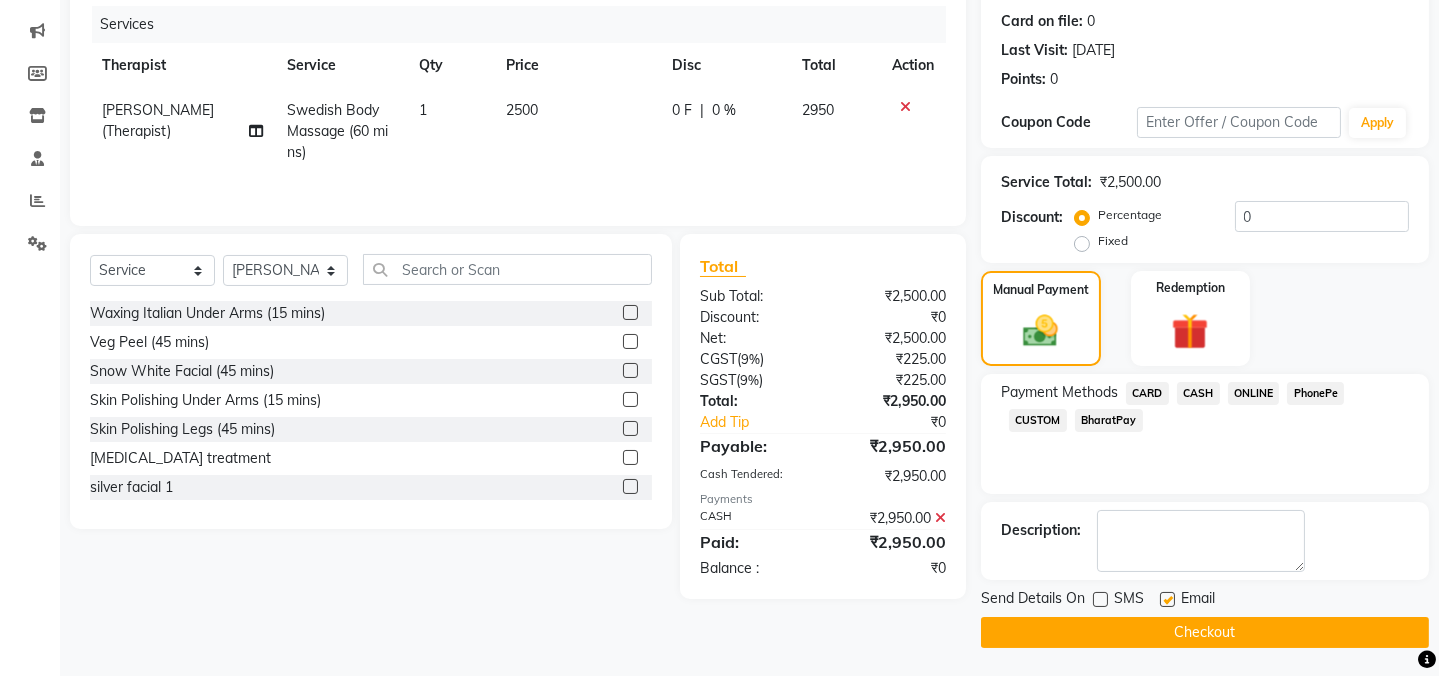 click 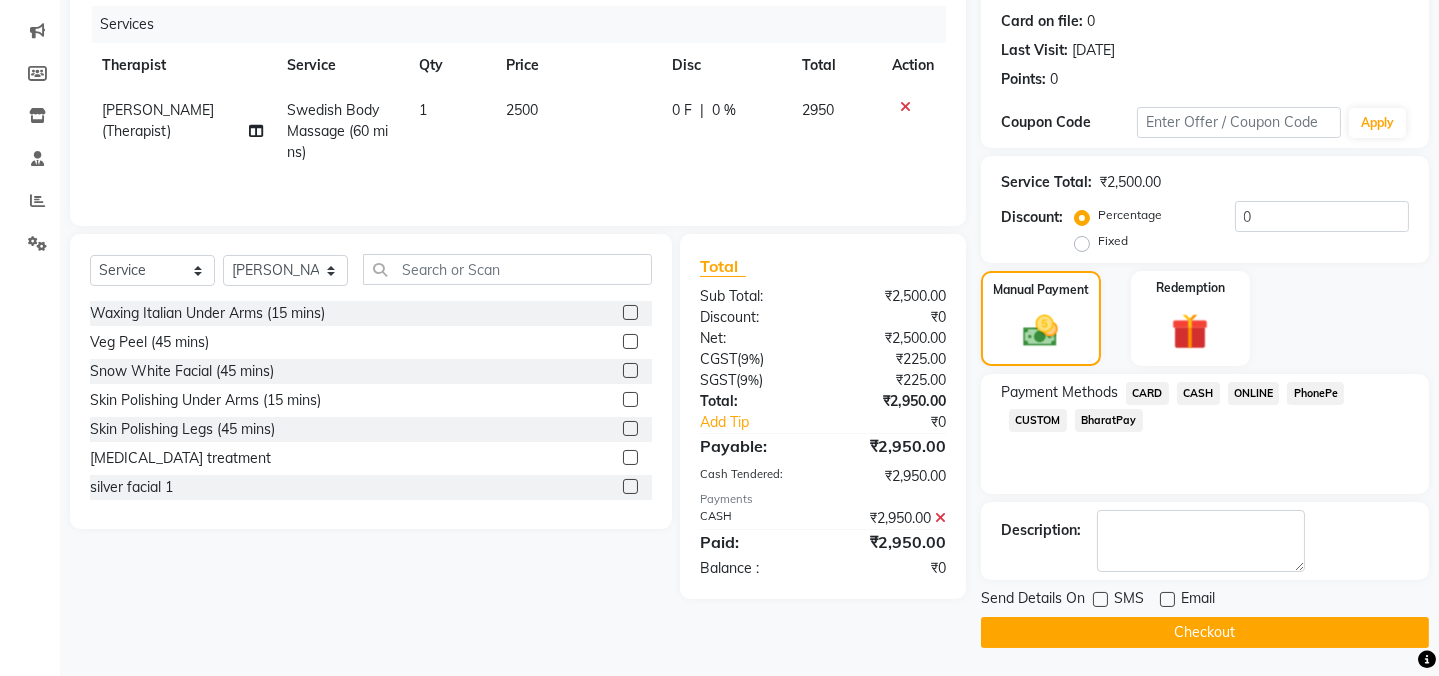 click on "Checkout" 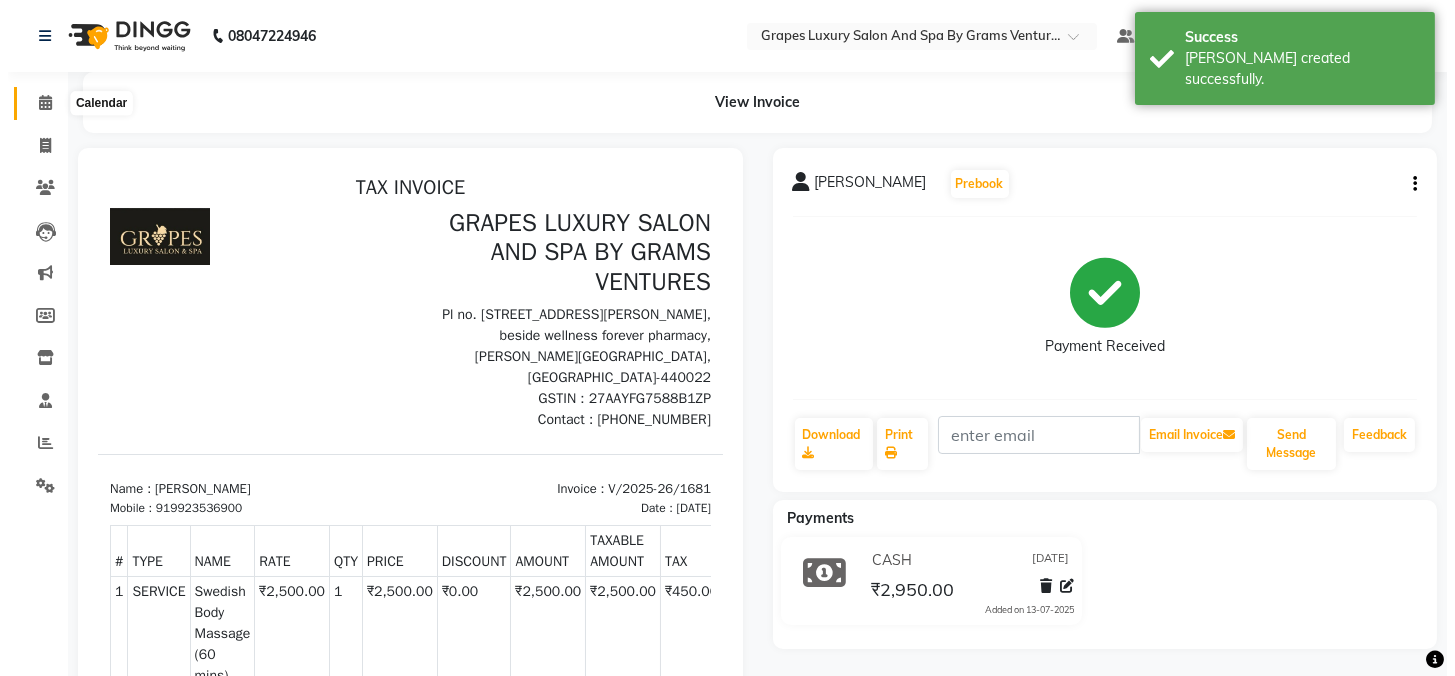 scroll, scrollTop: 0, scrollLeft: 0, axis: both 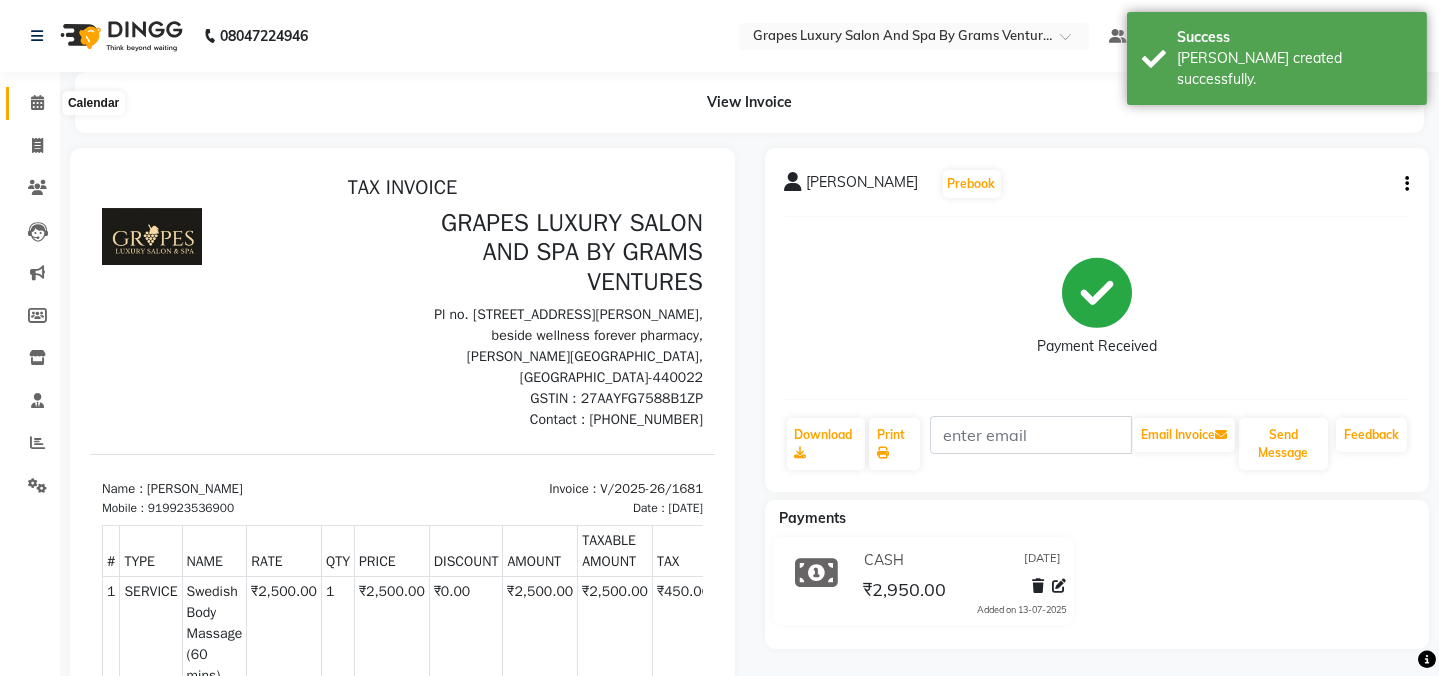 click 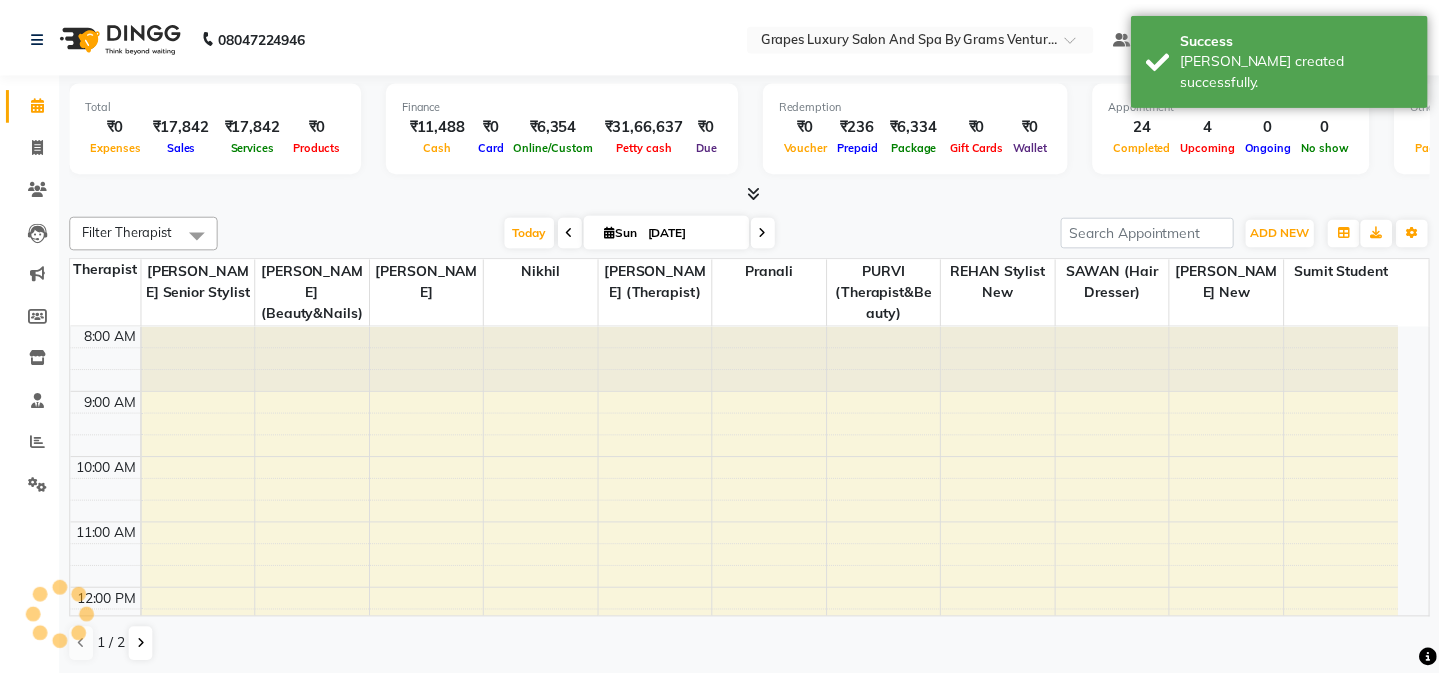 scroll, scrollTop: 0, scrollLeft: 0, axis: both 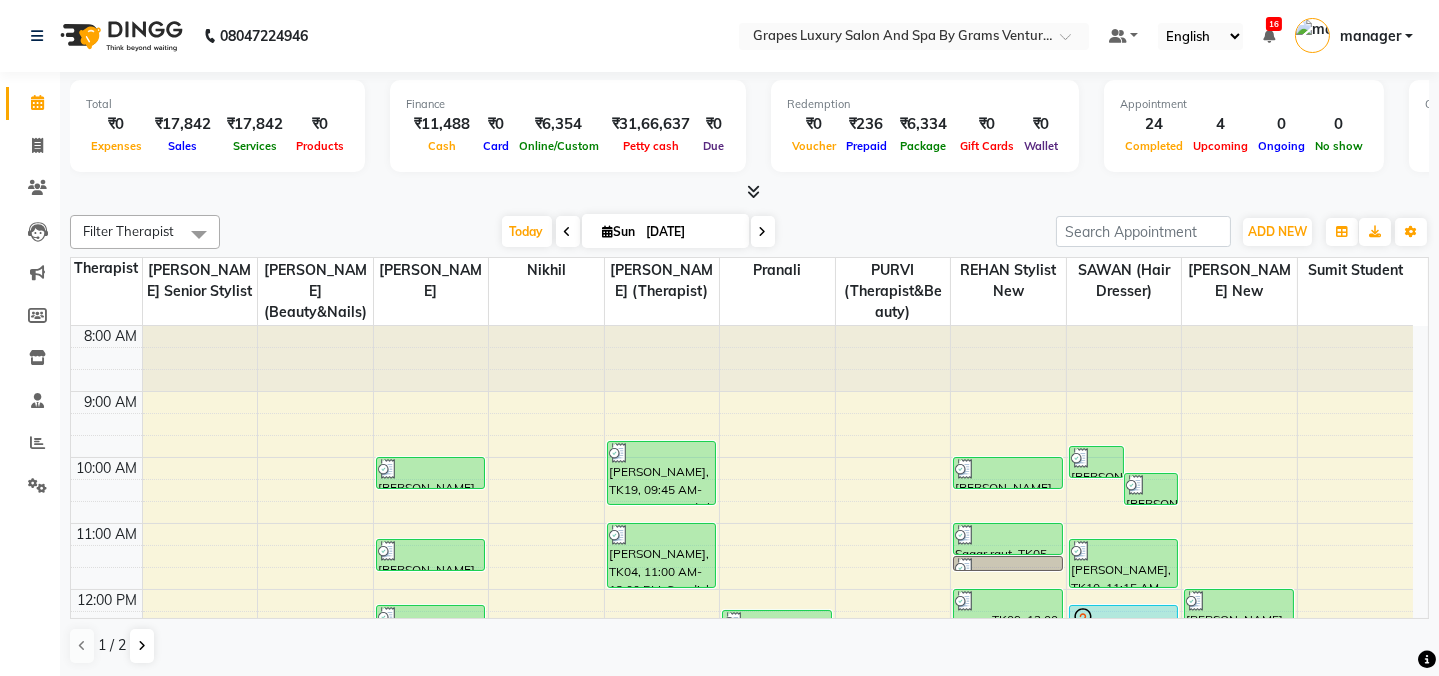 click on "Finance  ₹11,488  Cash ₹0  Card ₹6,354  Online/Custom ₹31,66,637 Petty cash ₹0 Due" at bounding box center (568, 126) 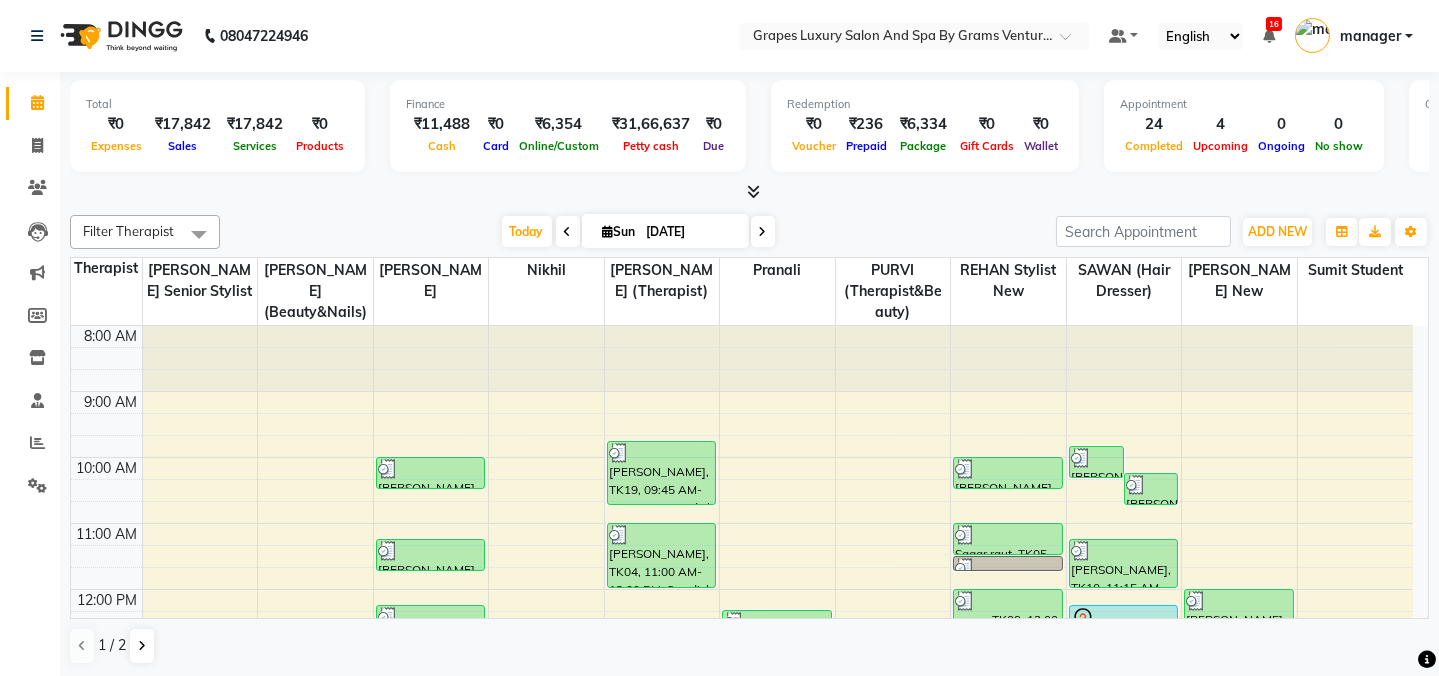 scroll, scrollTop: 0, scrollLeft: 0, axis: both 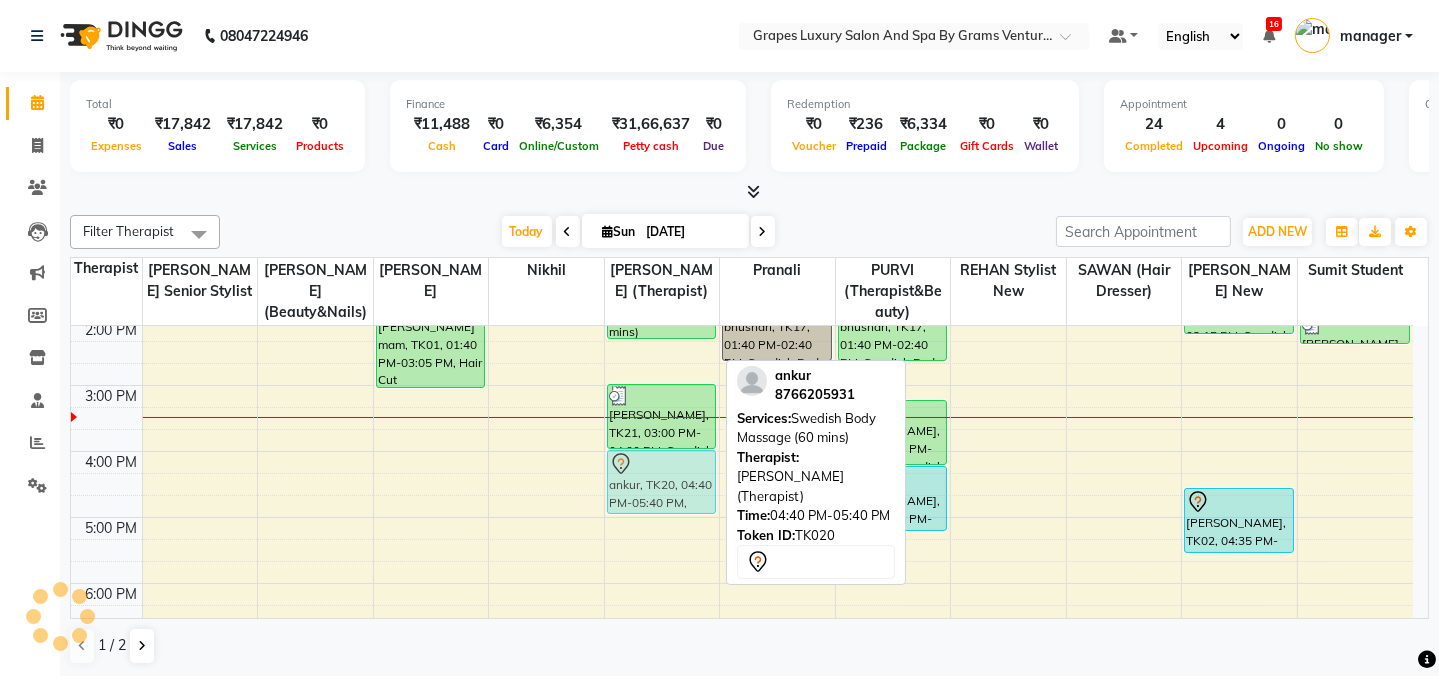 drag, startPoint x: 660, startPoint y: 529, endPoint x: 641, endPoint y: 487, distance: 46.09772 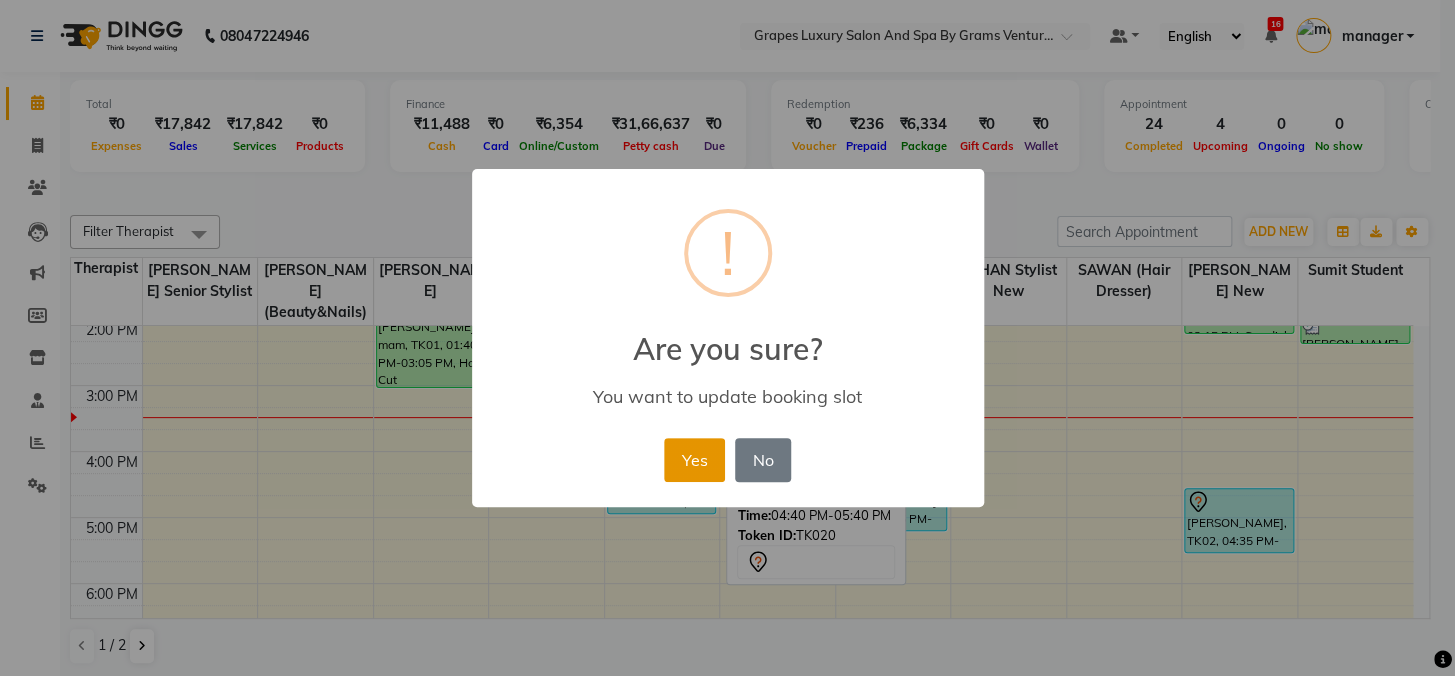 click on "Yes" at bounding box center (694, 460) 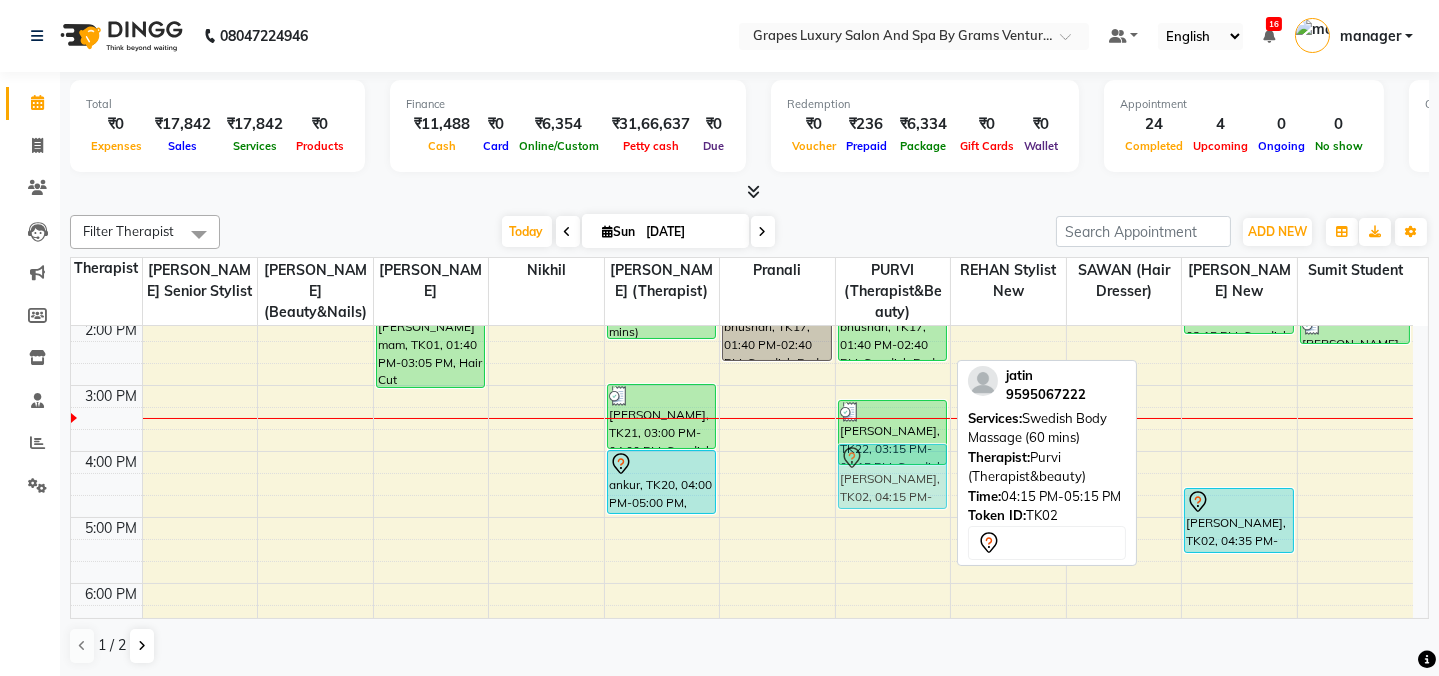scroll, scrollTop: 403, scrollLeft: 0, axis: vertical 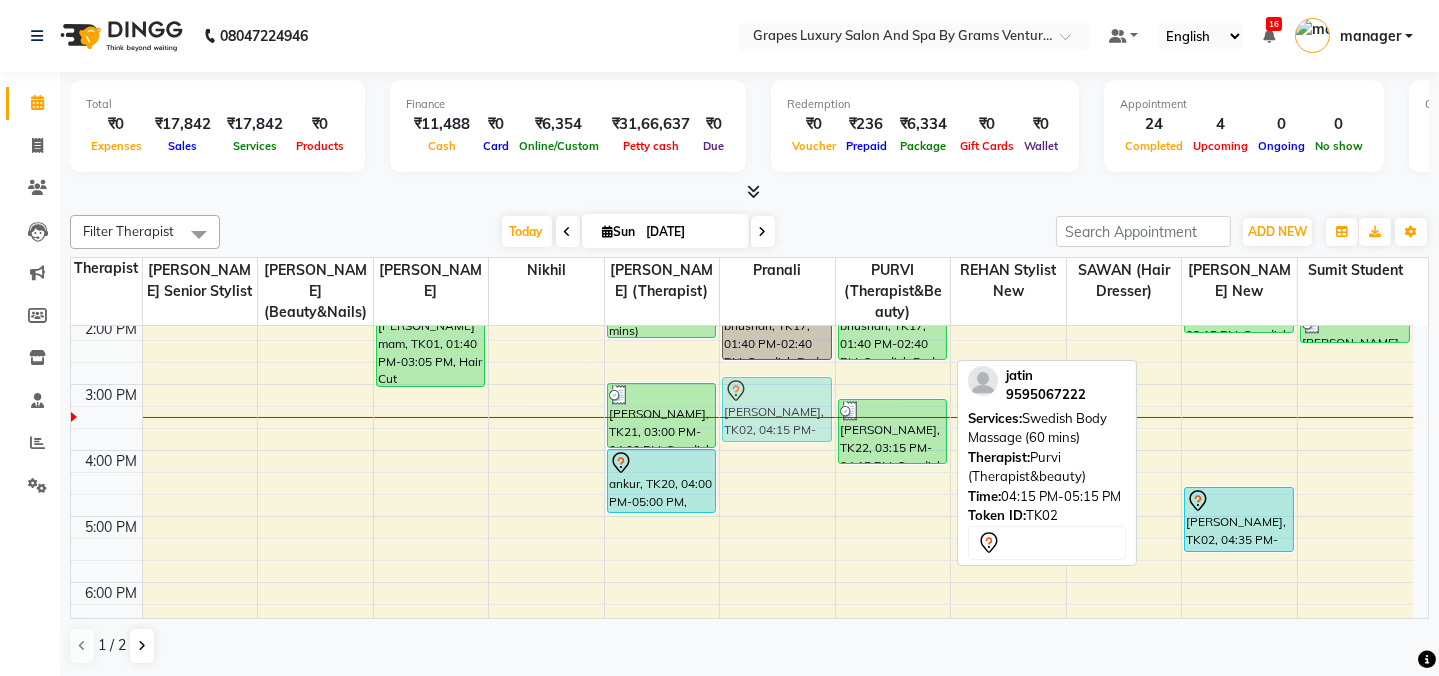 drag, startPoint x: 870, startPoint y: 487, endPoint x: 784, endPoint y: 407, distance: 117.456375 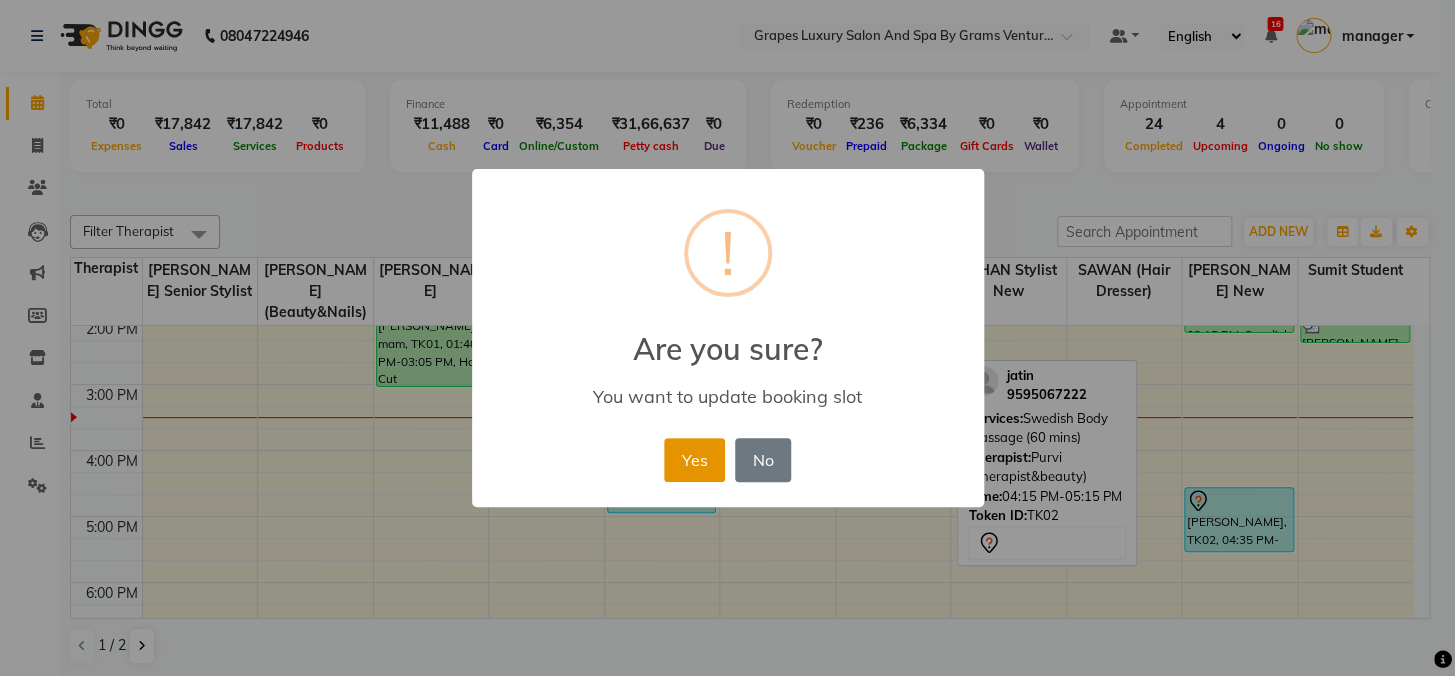 click on "Yes" at bounding box center (694, 460) 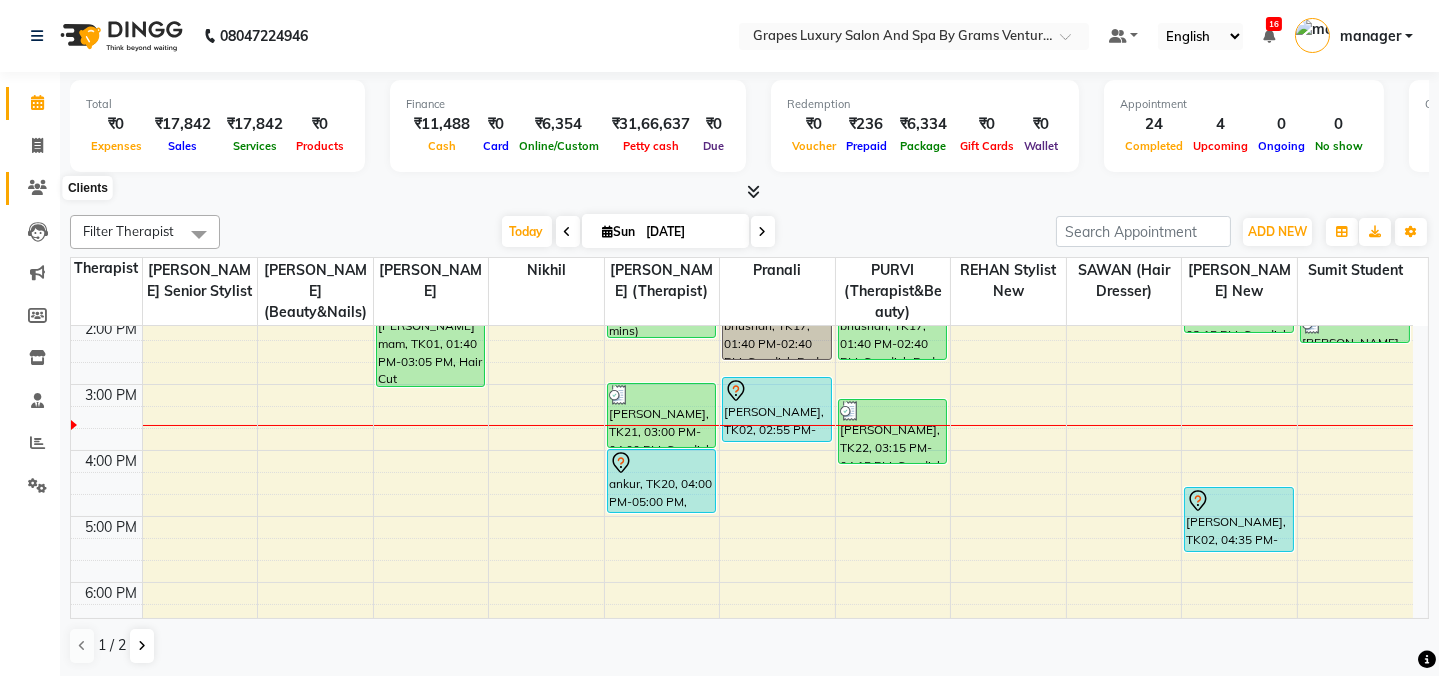 click 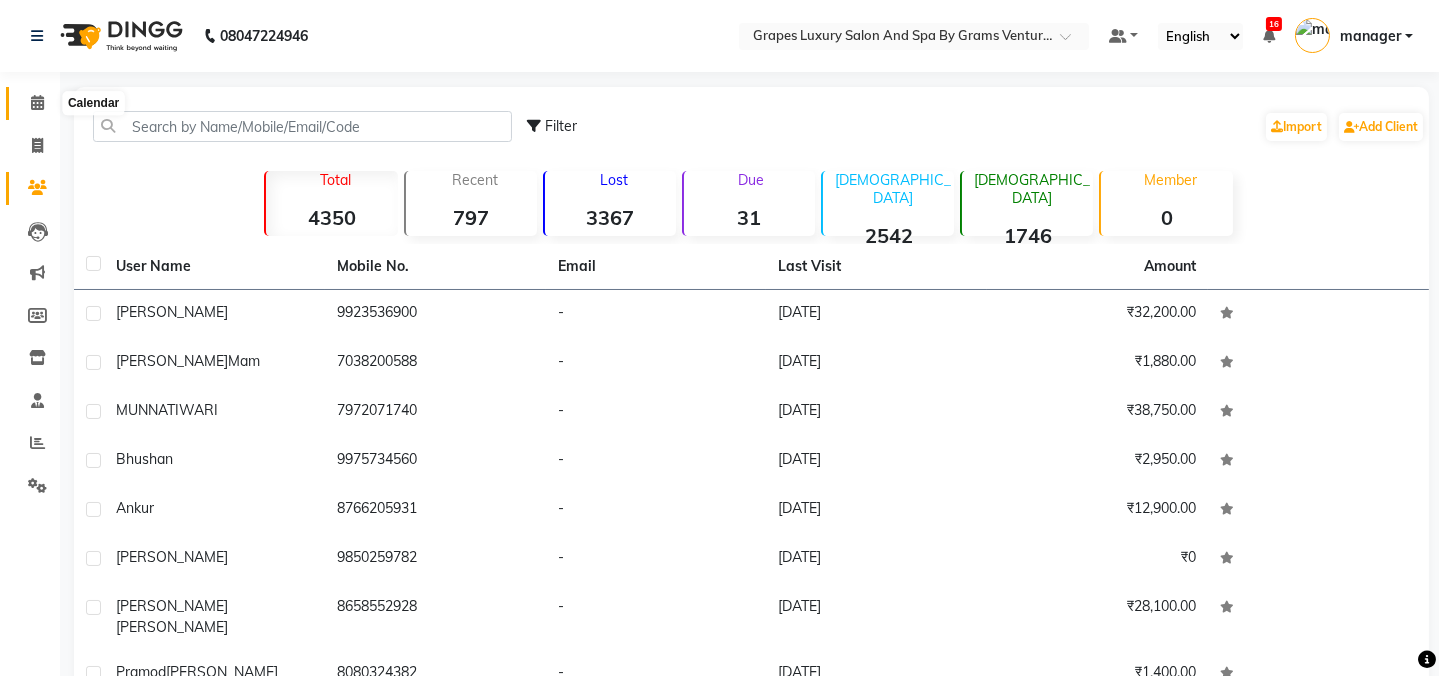 click 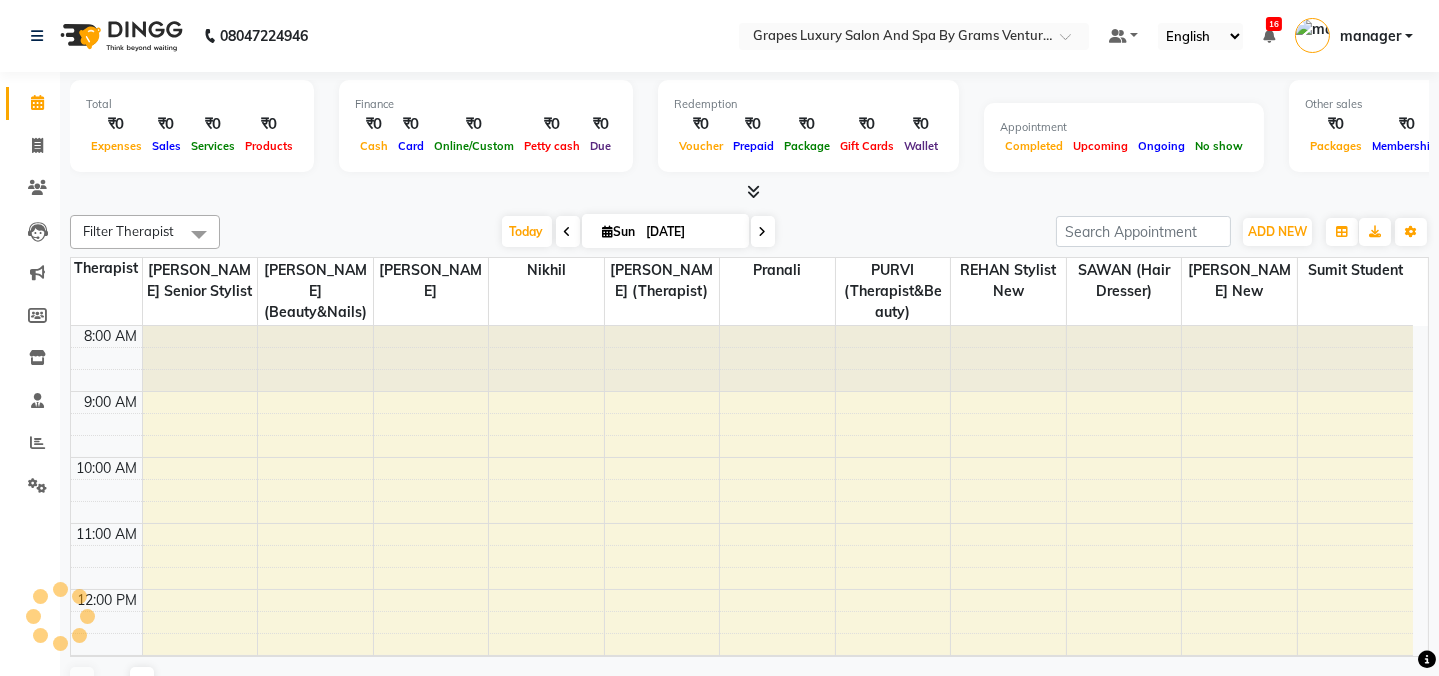 scroll, scrollTop: 0, scrollLeft: 0, axis: both 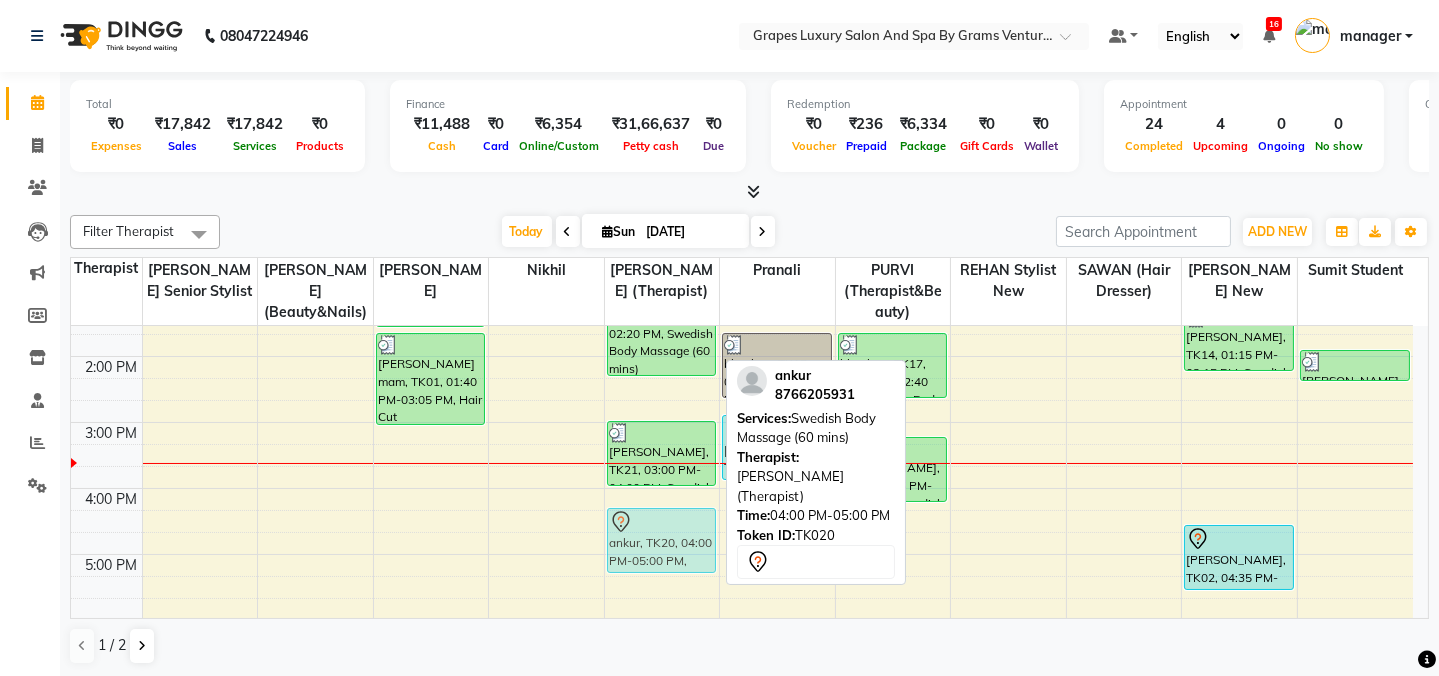 drag, startPoint x: 635, startPoint y: 514, endPoint x: 660, endPoint y: 527, distance: 28.178005 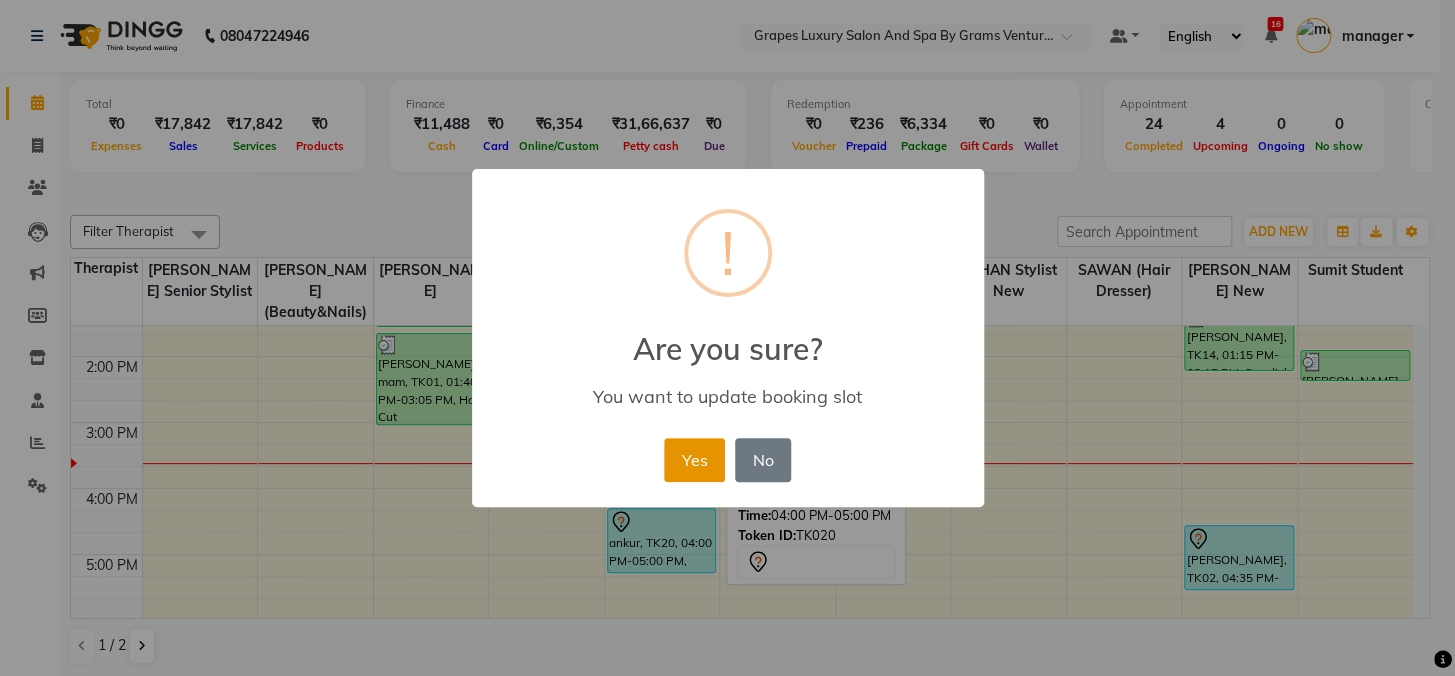 click on "Yes" at bounding box center (694, 460) 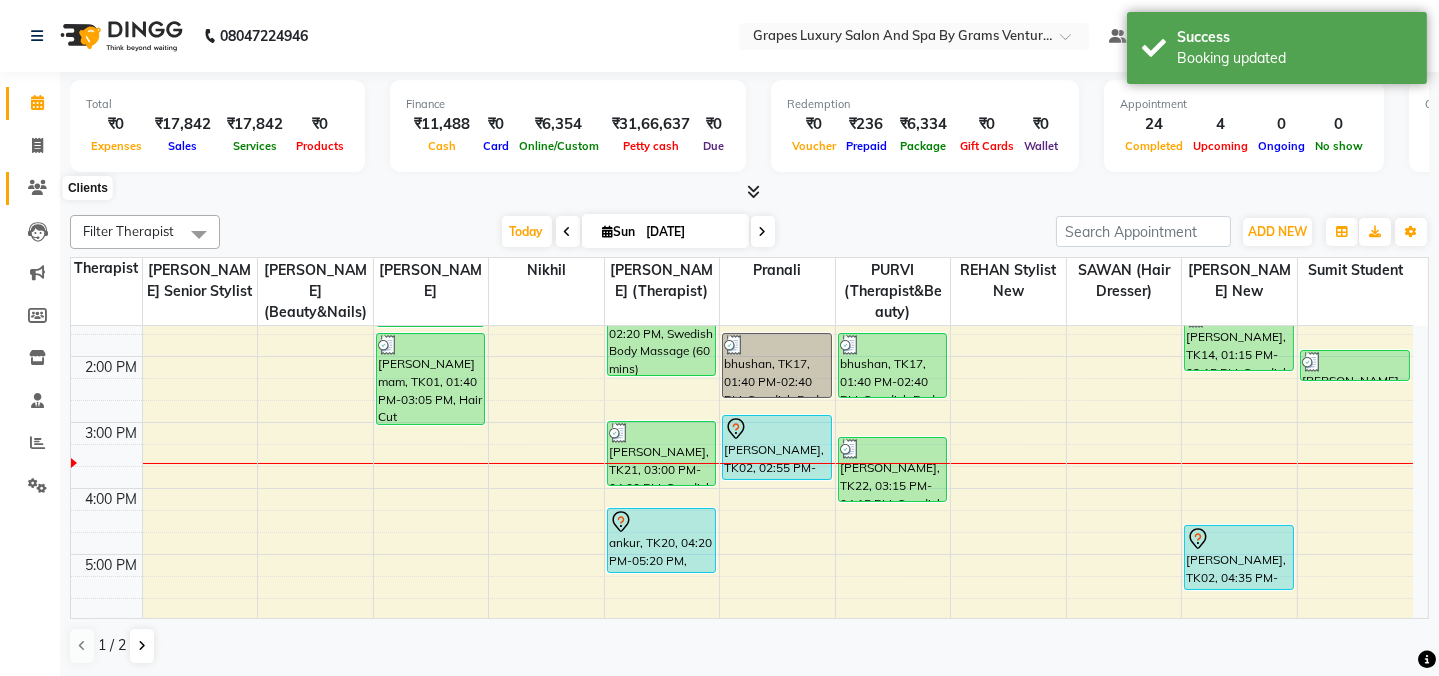 click 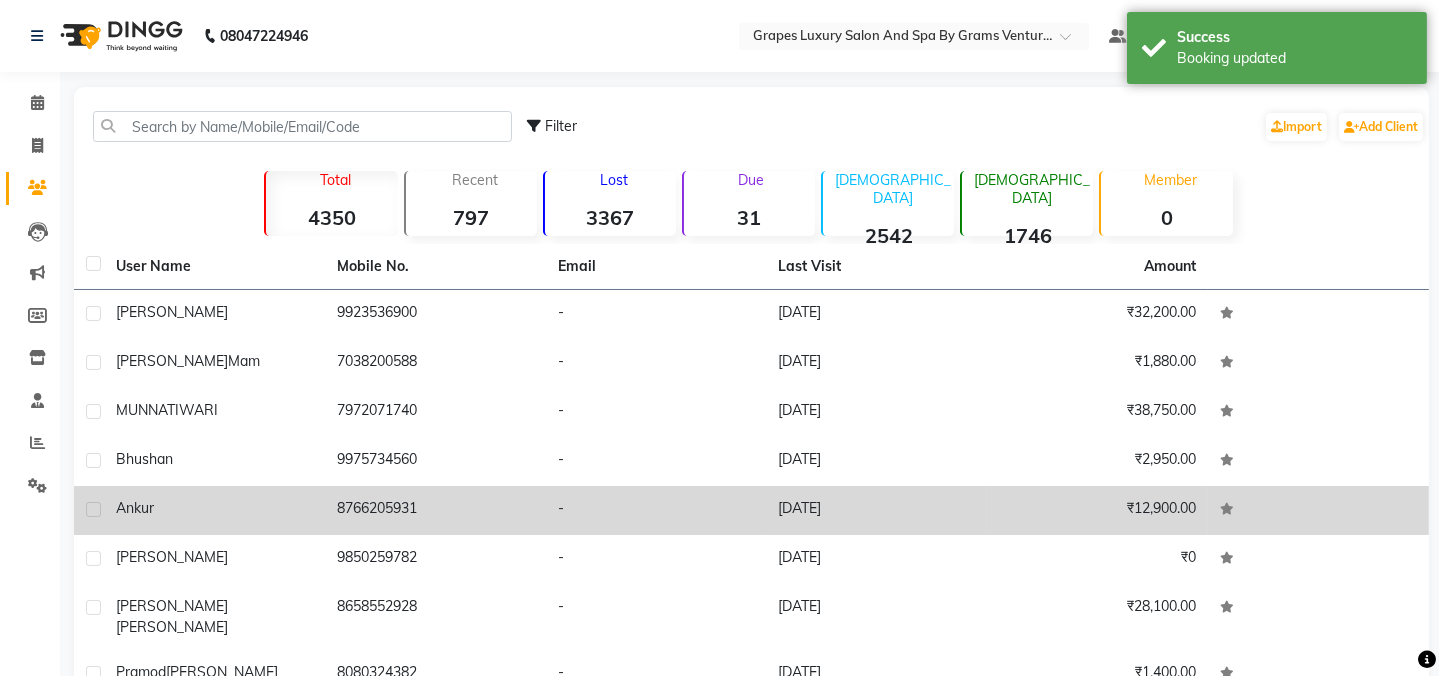 click on "ankur" 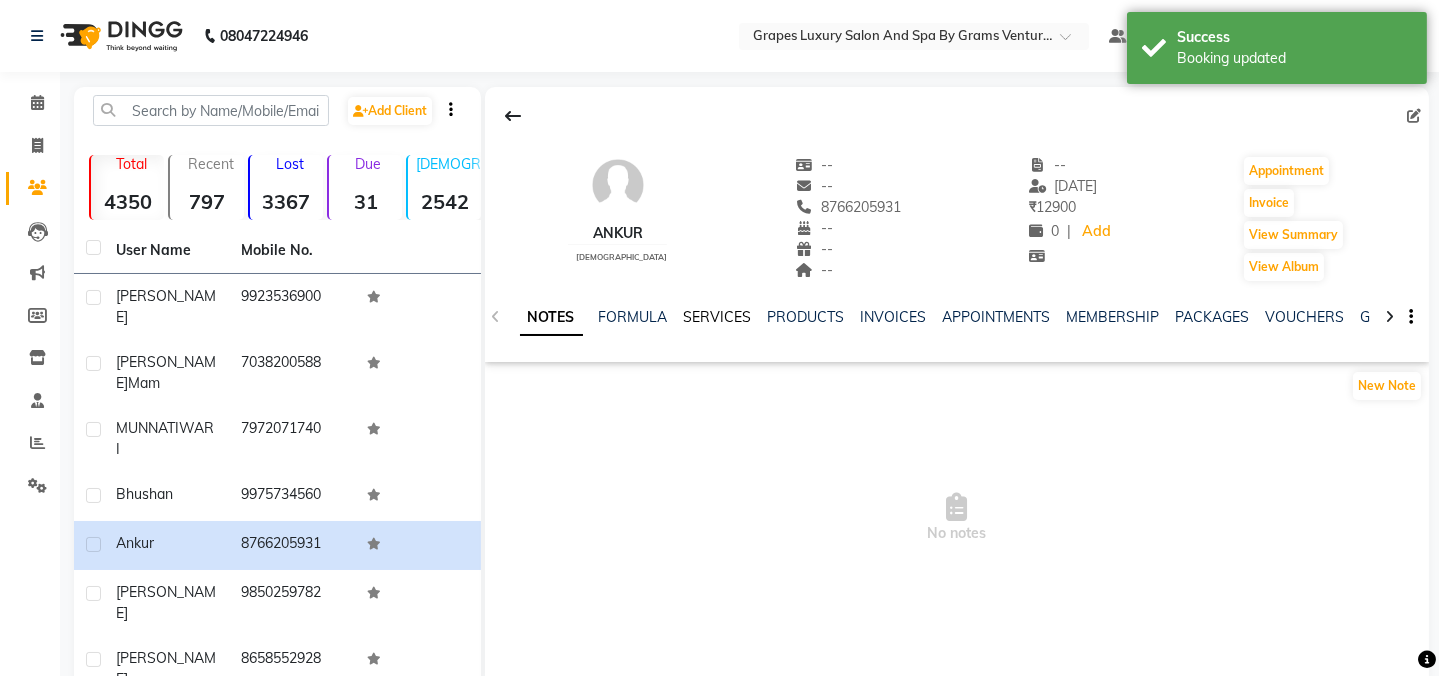 click on "SERVICES" 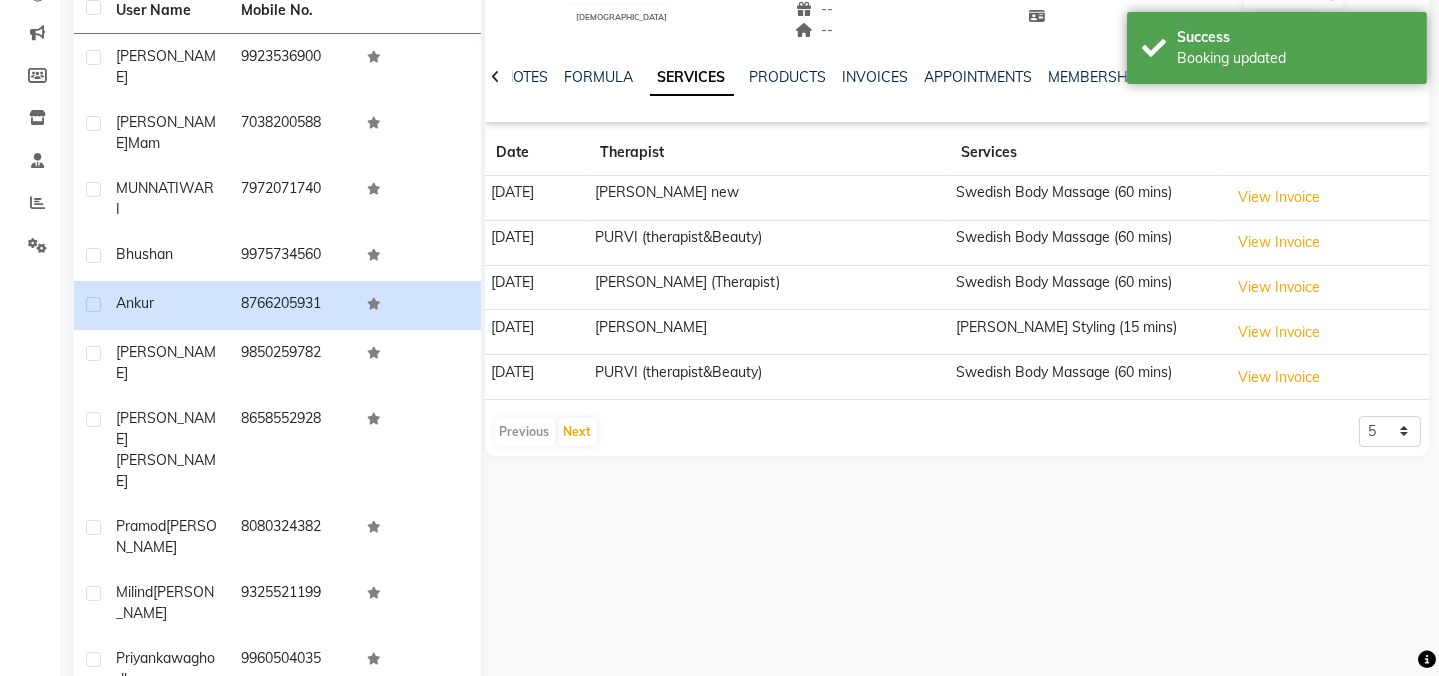 scroll, scrollTop: 179, scrollLeft: 0, axis: vertical 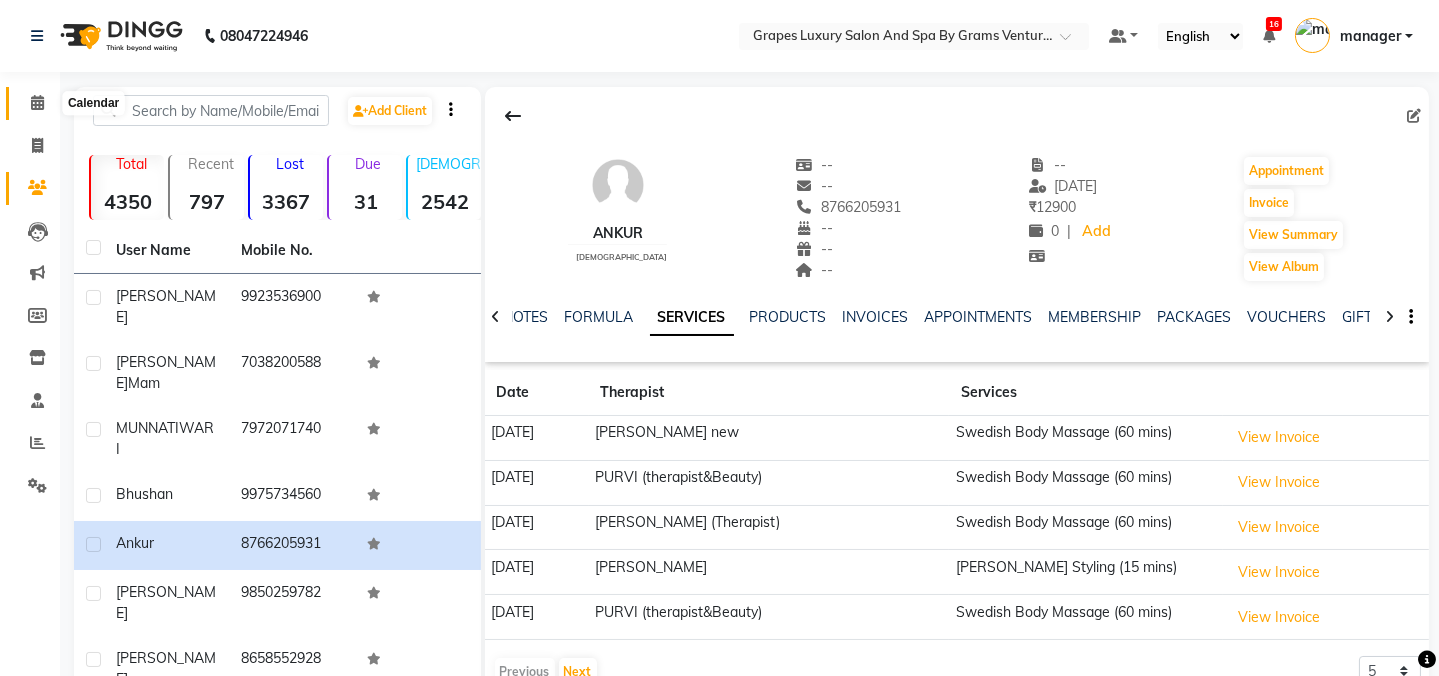 click 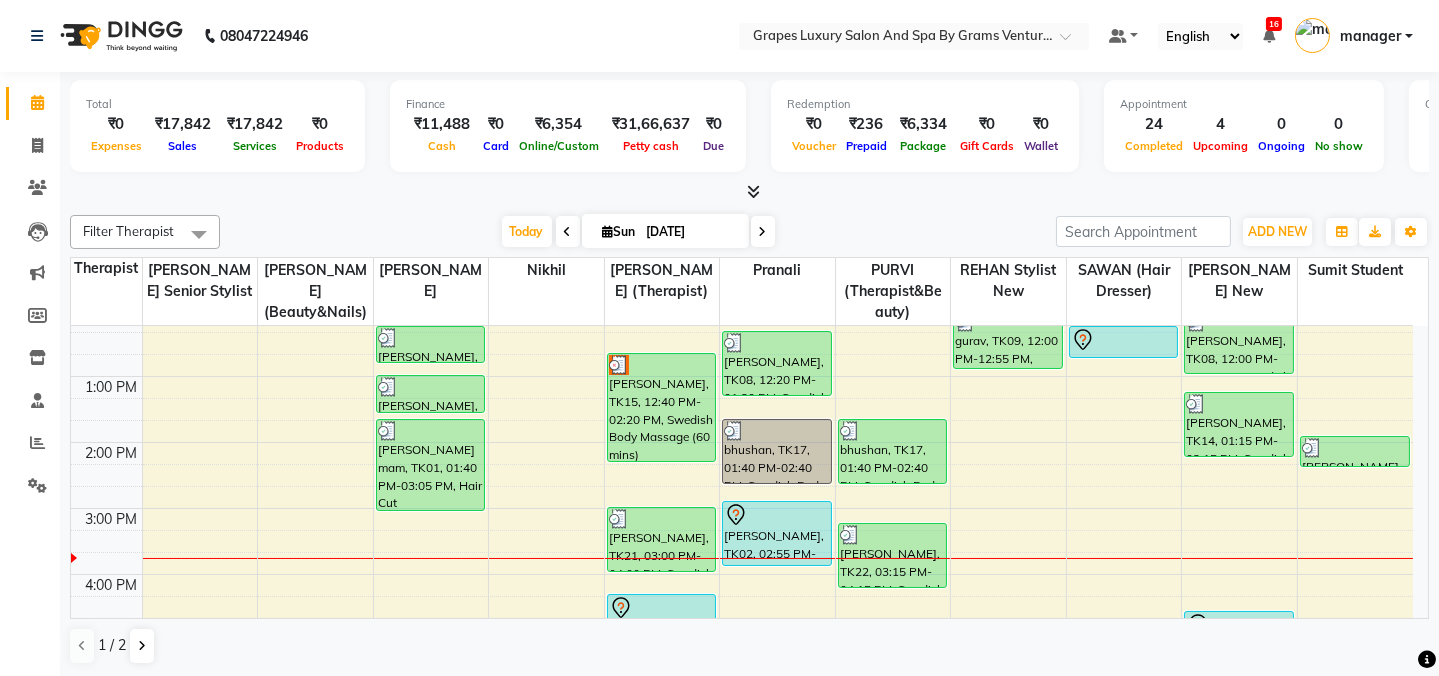 scroll, scrollTop: 289, scrollLeft: 0, axis: vertical 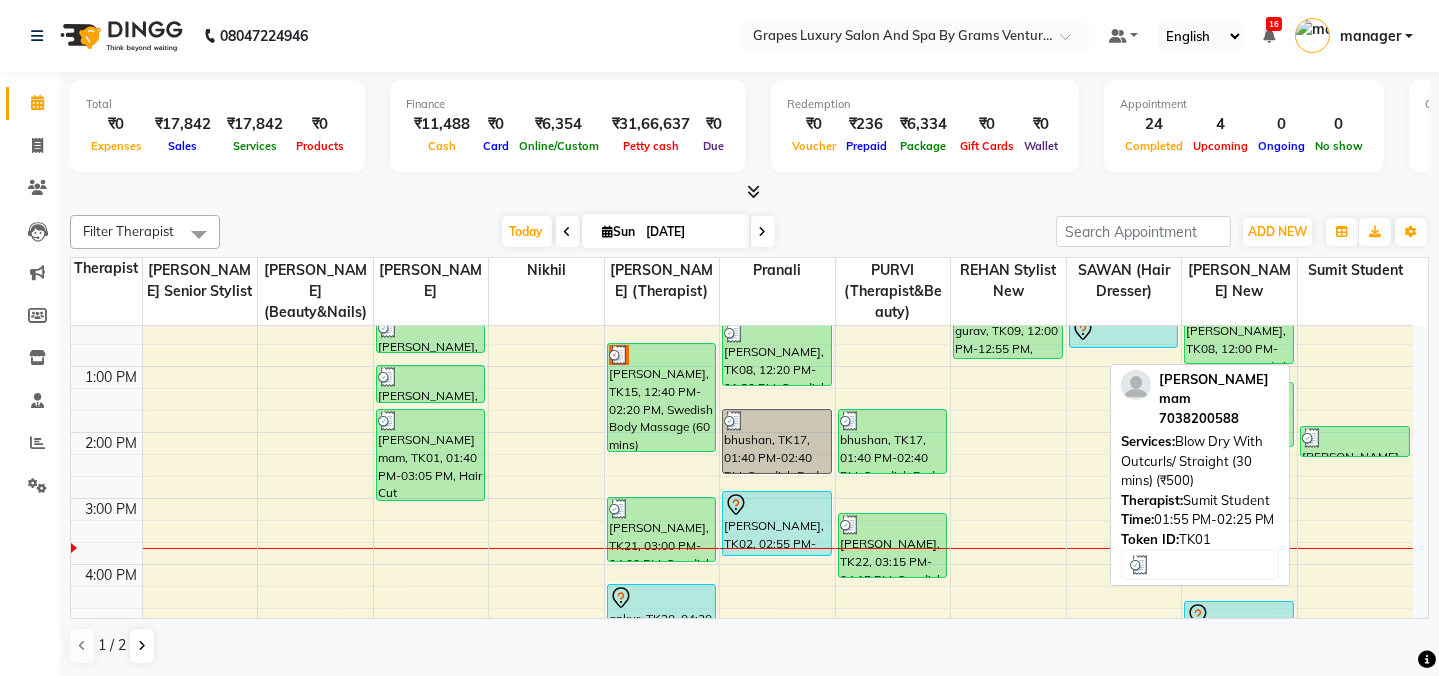 click at bounding box center (1355, 438) 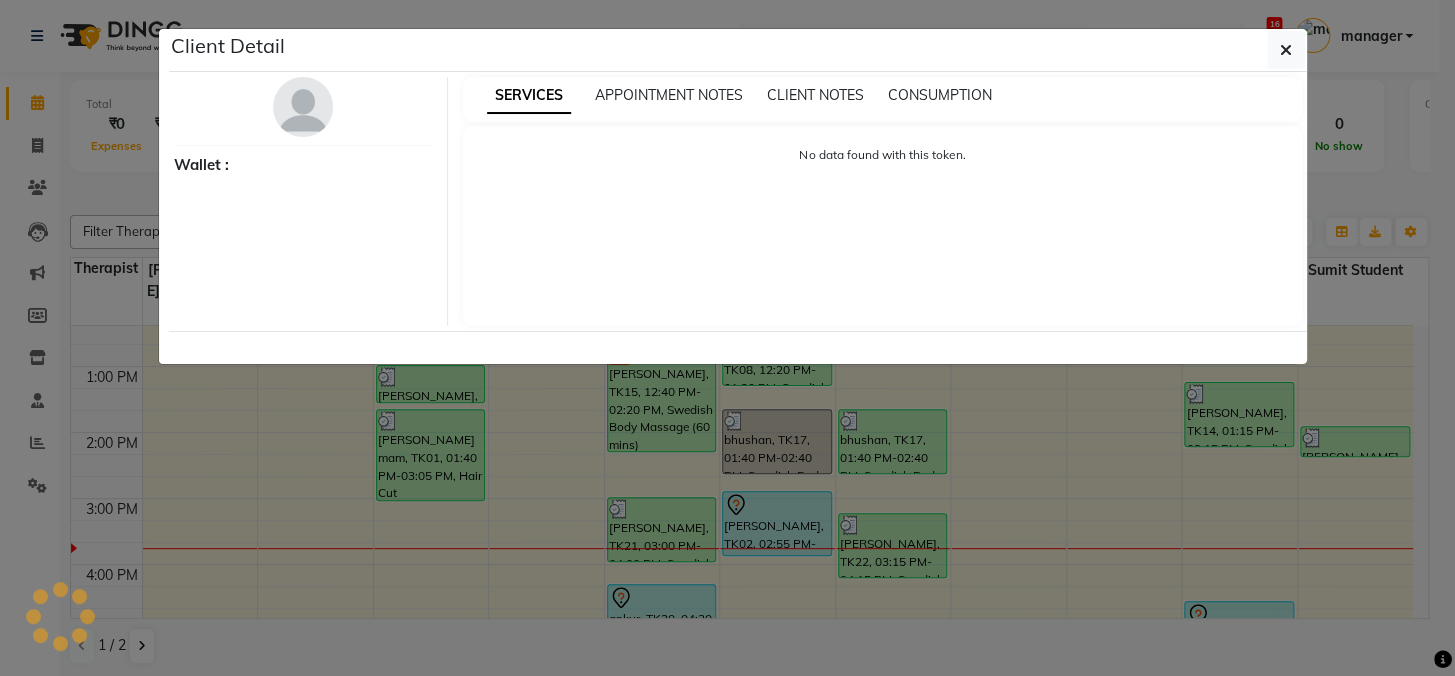 select on "3" 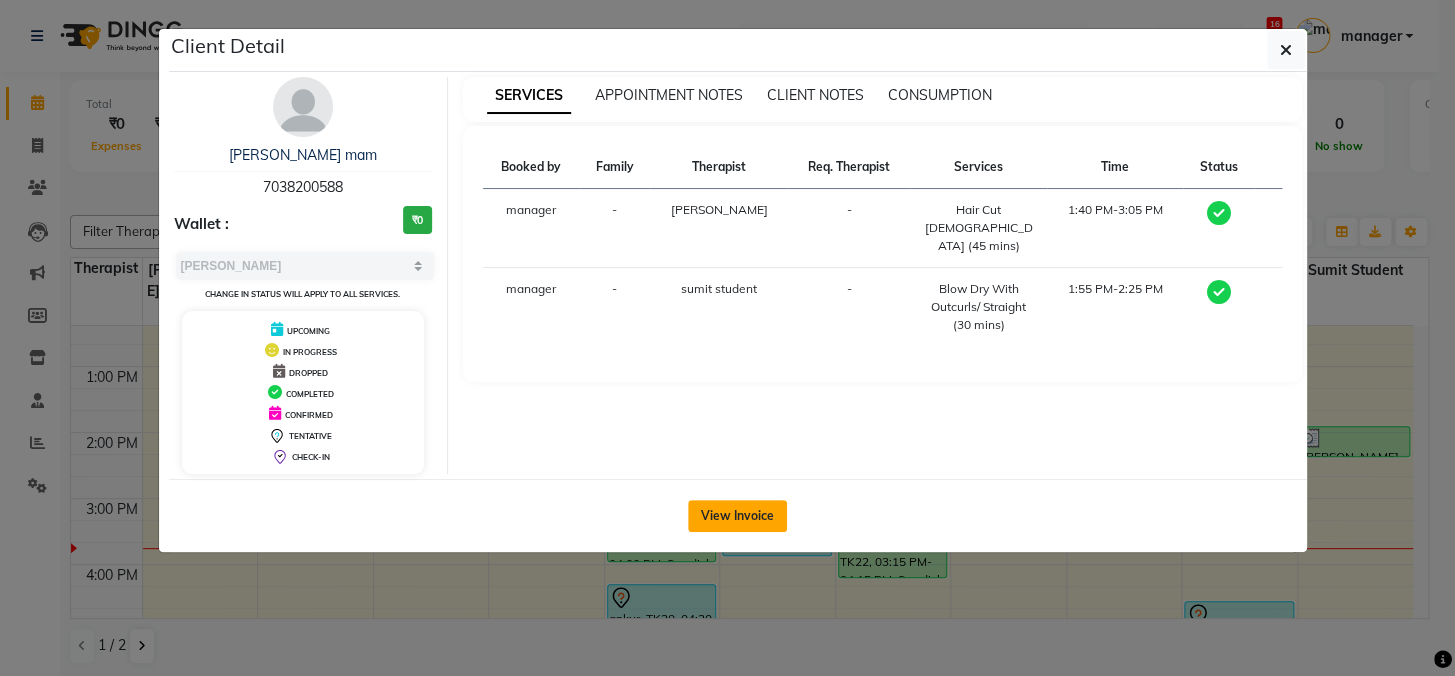 click on "View Invoice" 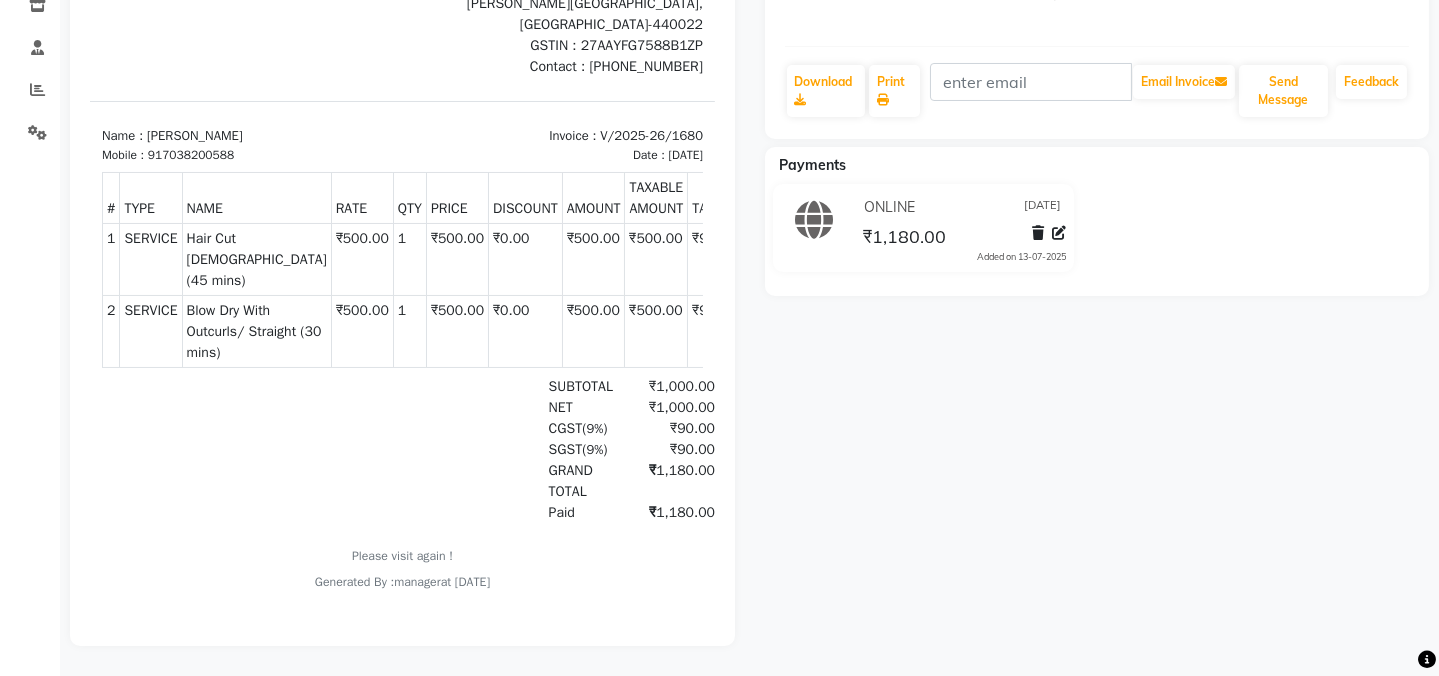scroll, scrollTop: 0, scrollLeft: 0, axis: both 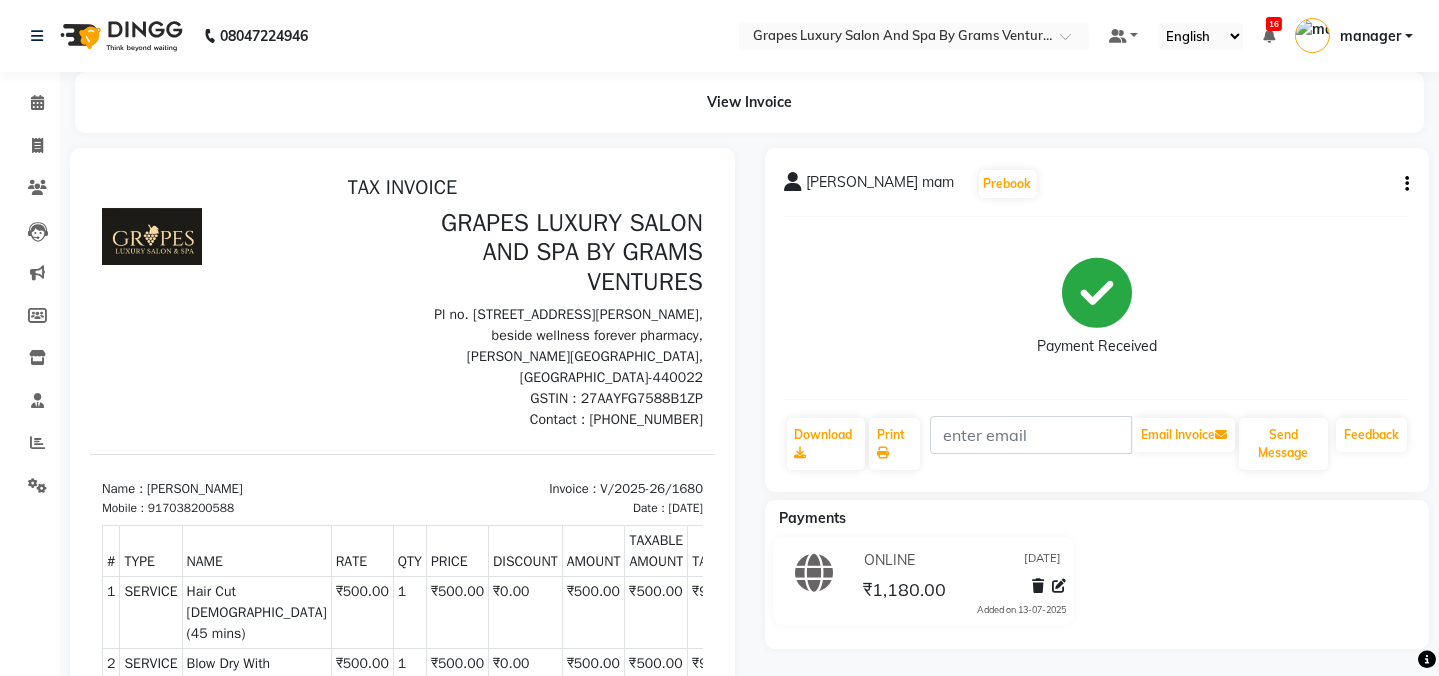 click 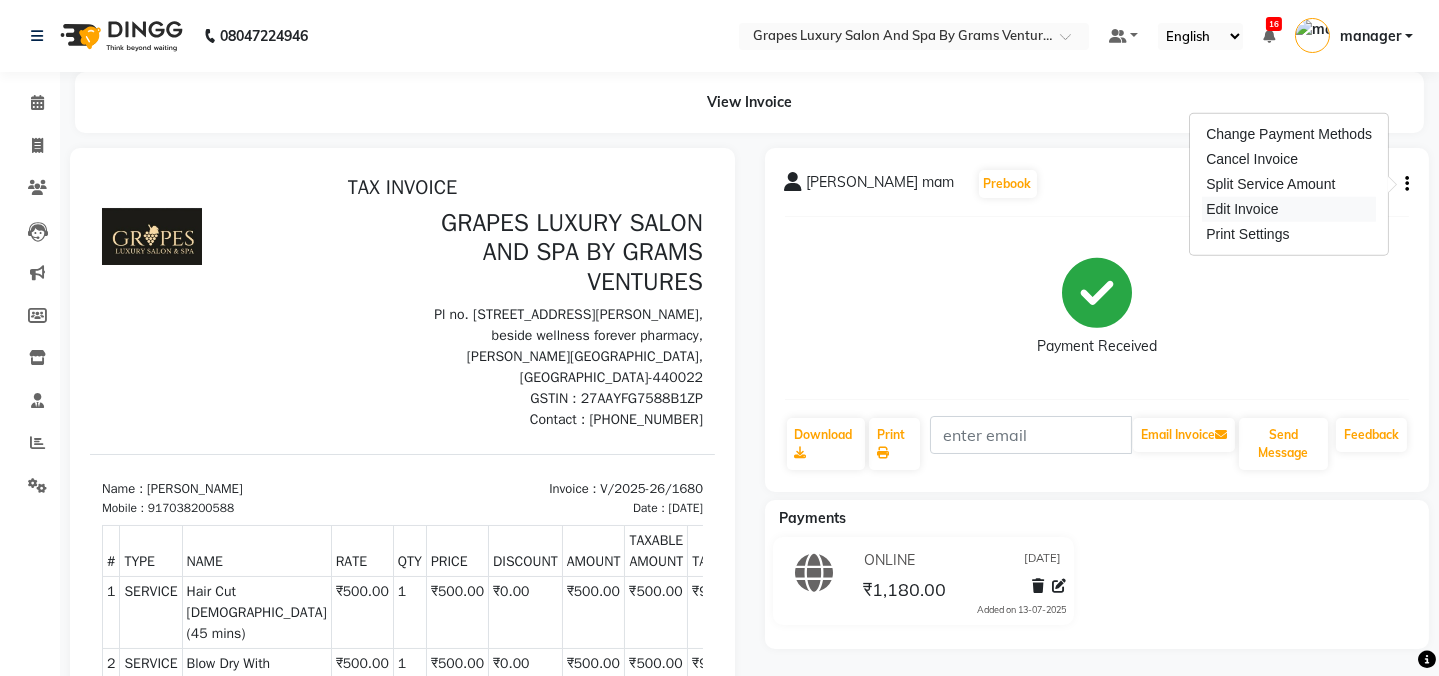 click on "Edit Invoice" at bounding box center [1289, 209] 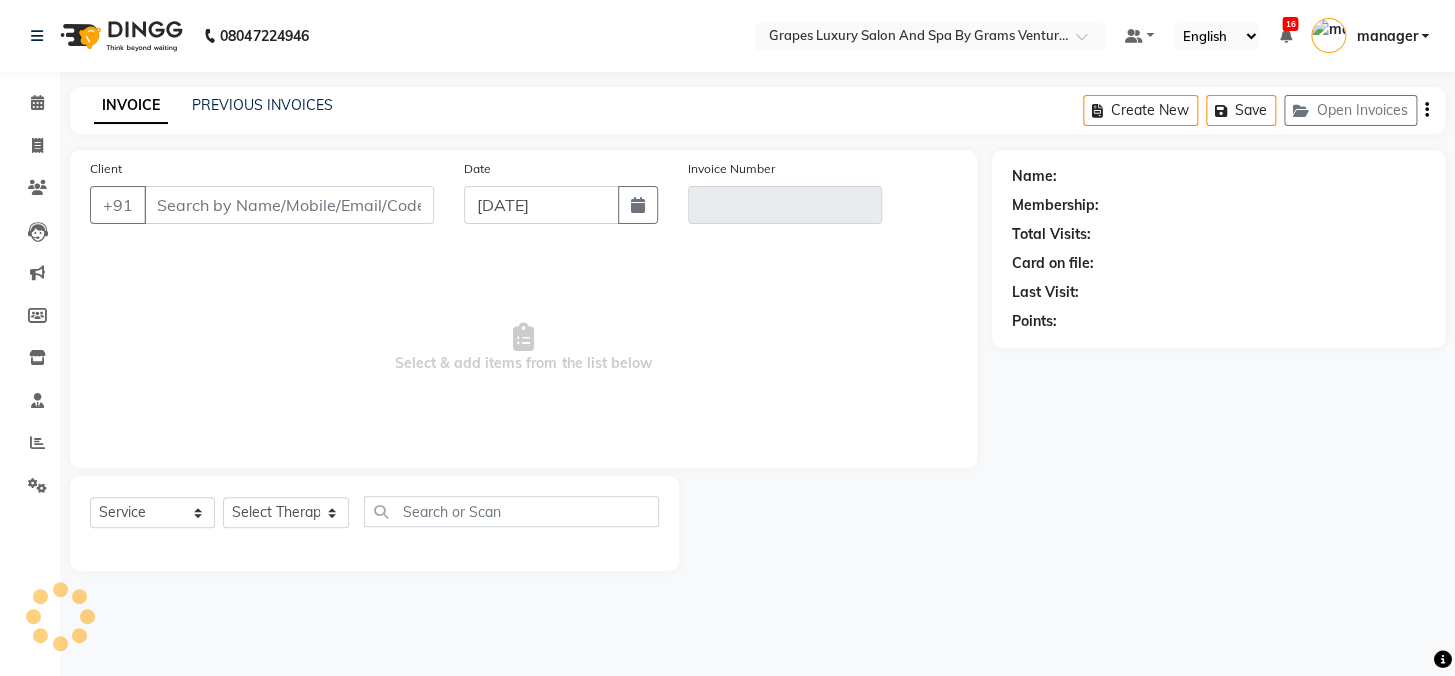 type on "7038200588" 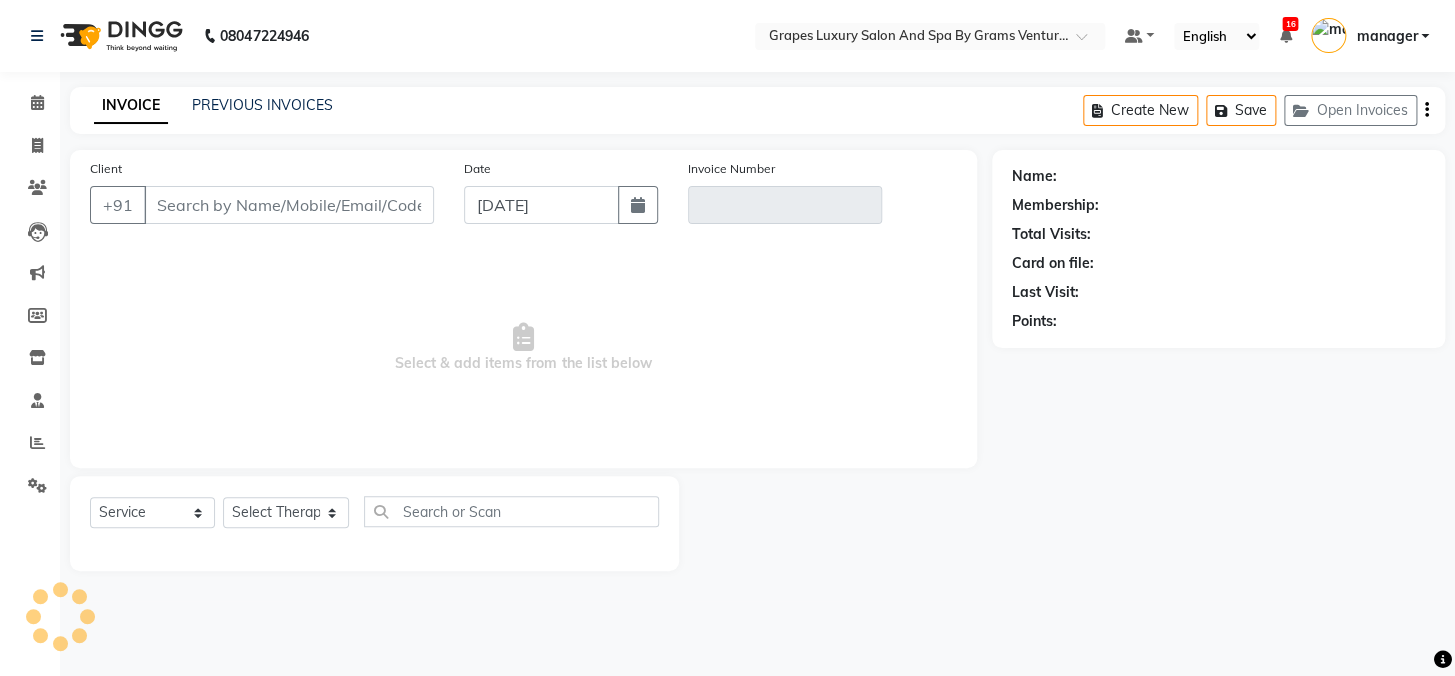 type on "V/2025-26/1680" 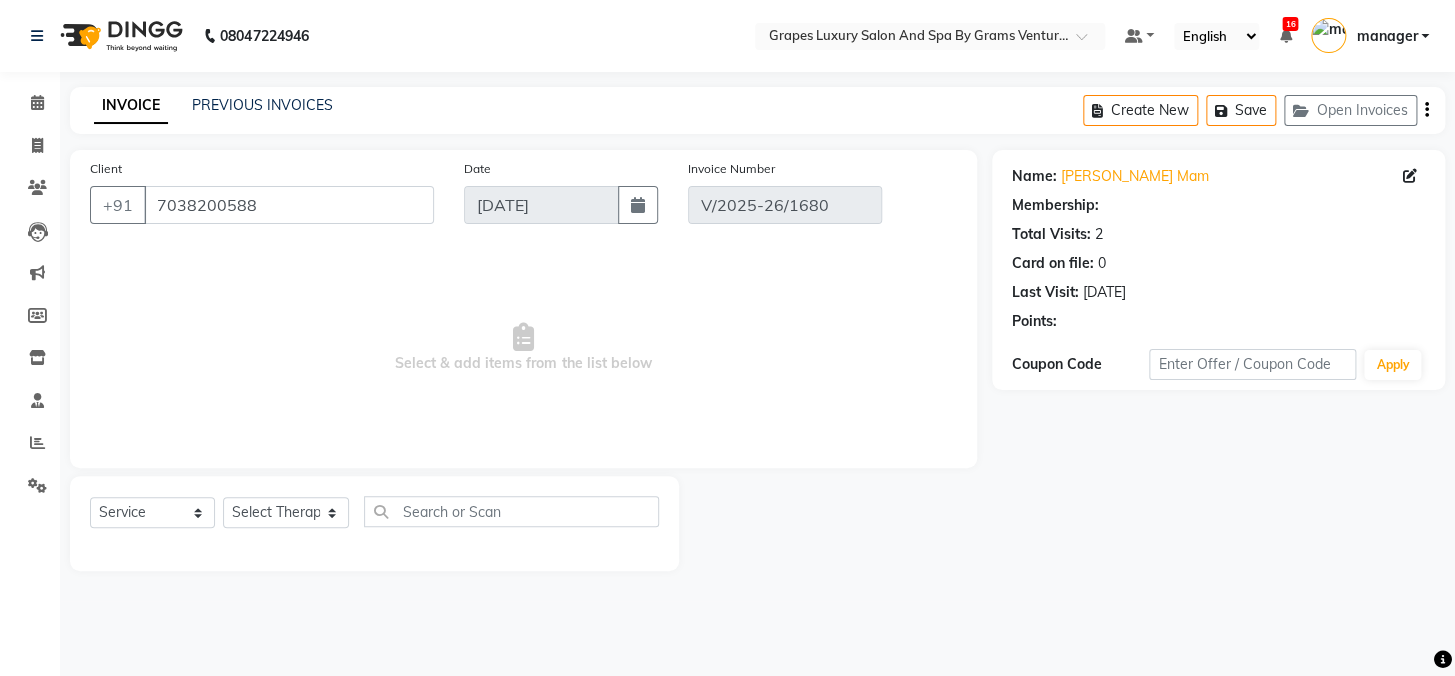 select on "select" 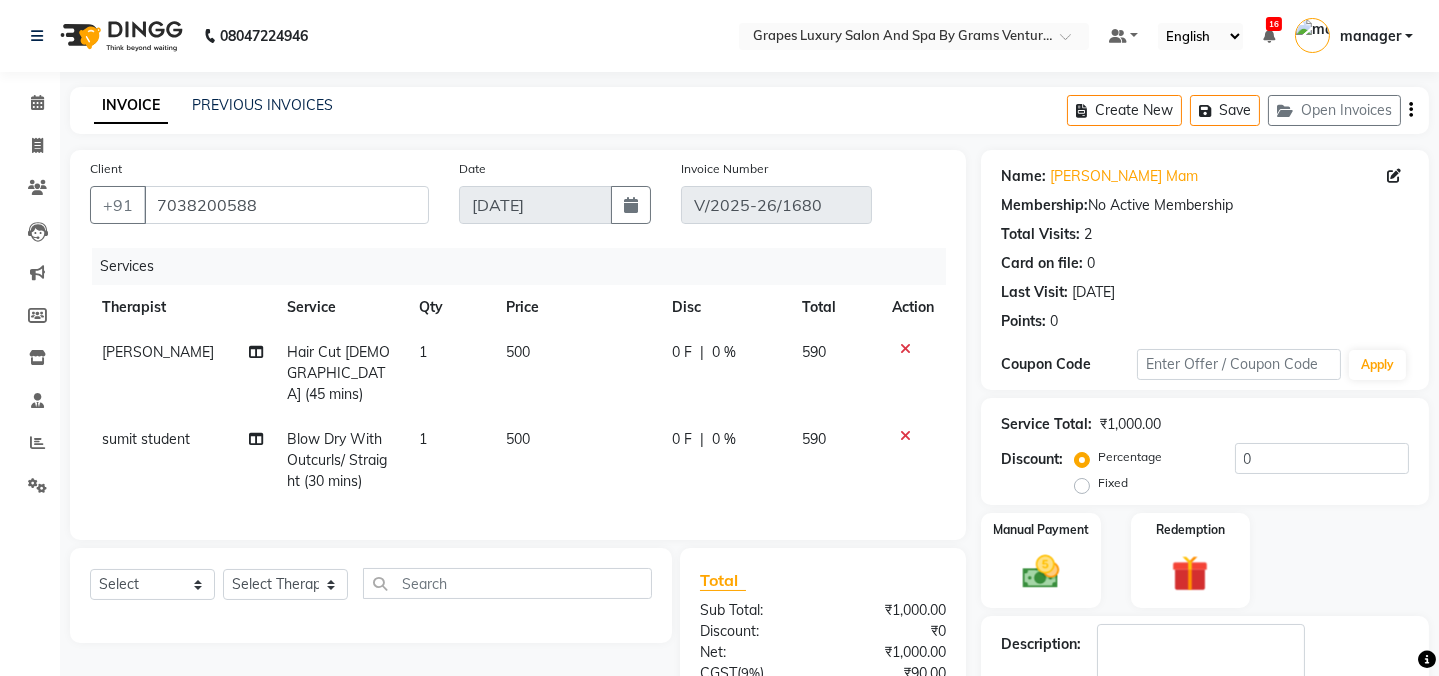 scroll, scrollTop: 90, scrollLeft: 0, axis: vertical 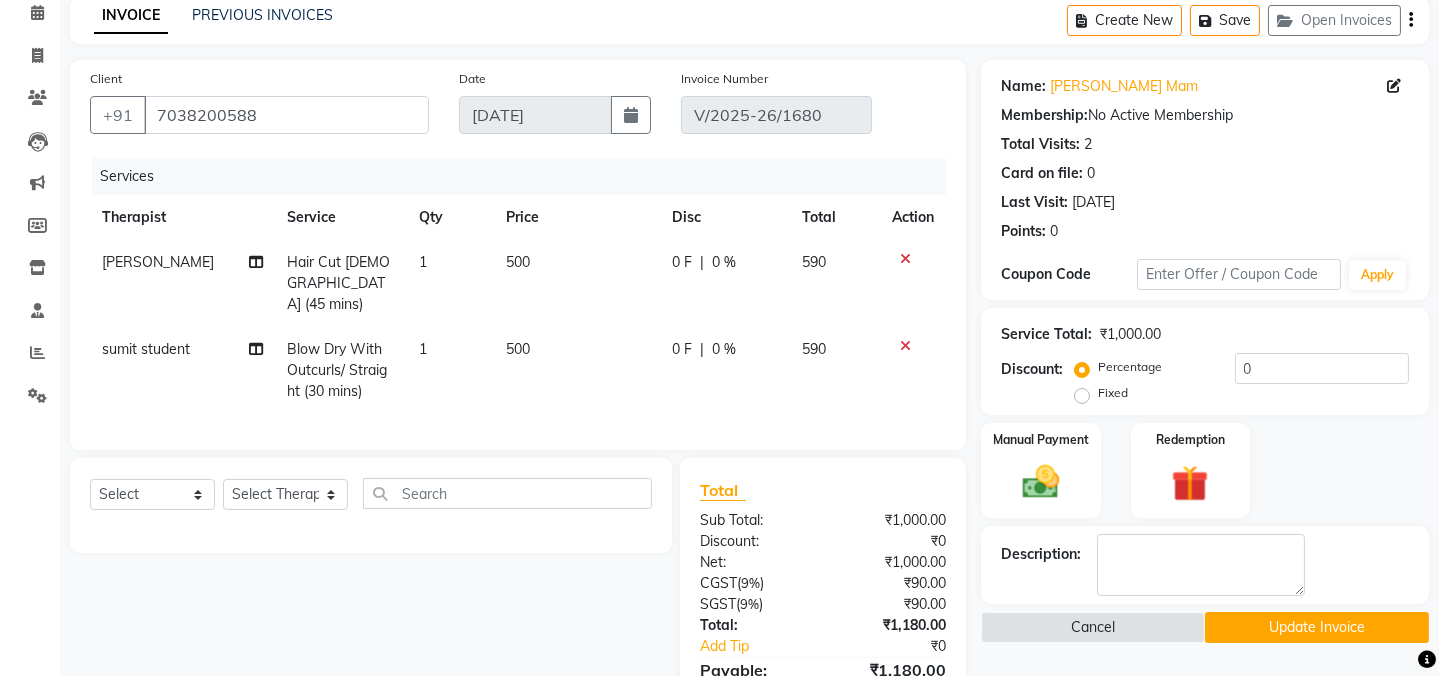 click on "Blow Dry With Outcurls/ Straight (30 mins)" 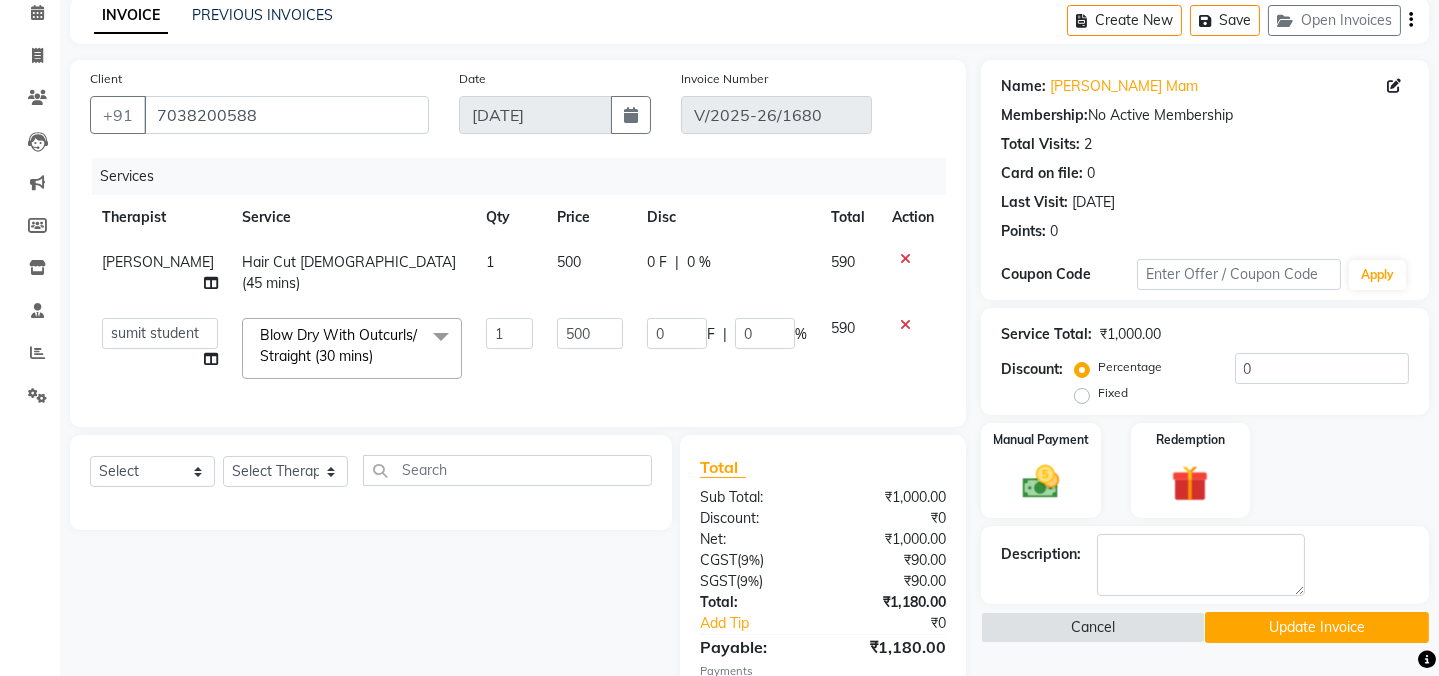 click 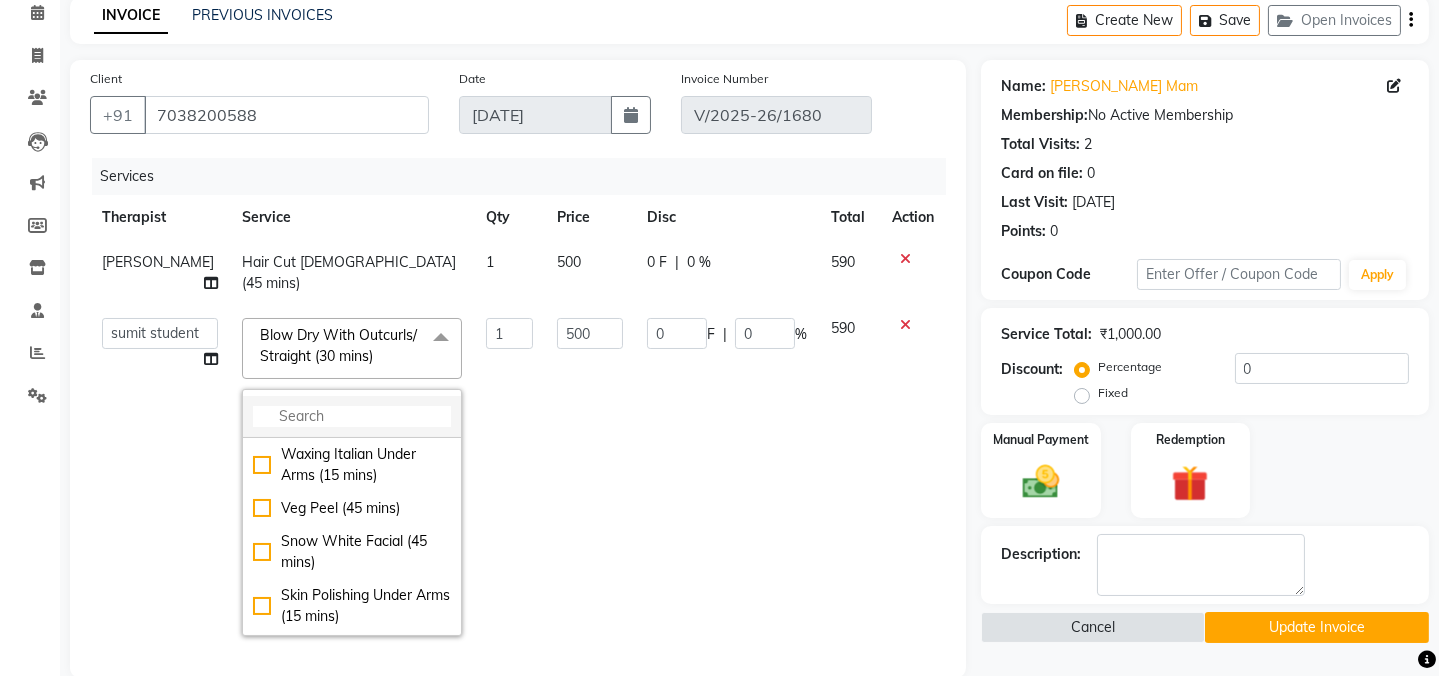 click 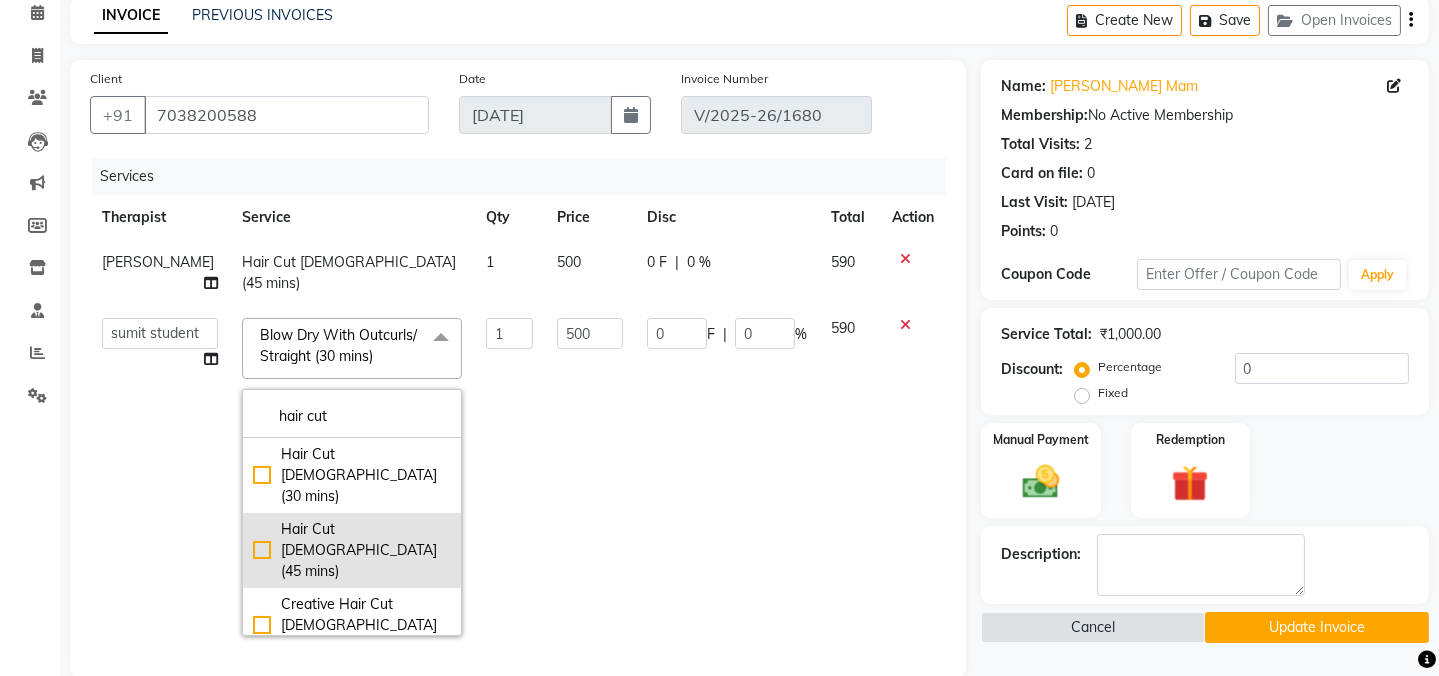 type on "hair cut" 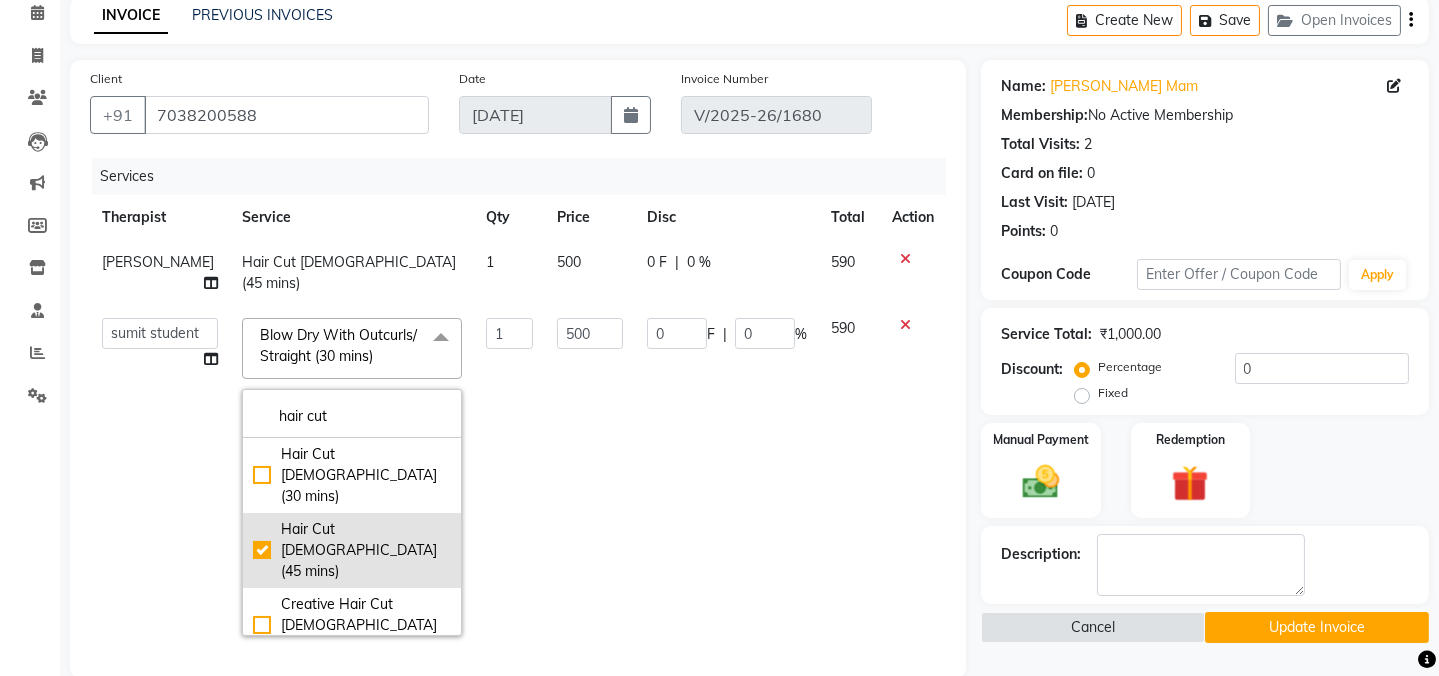 checkbox on "true" 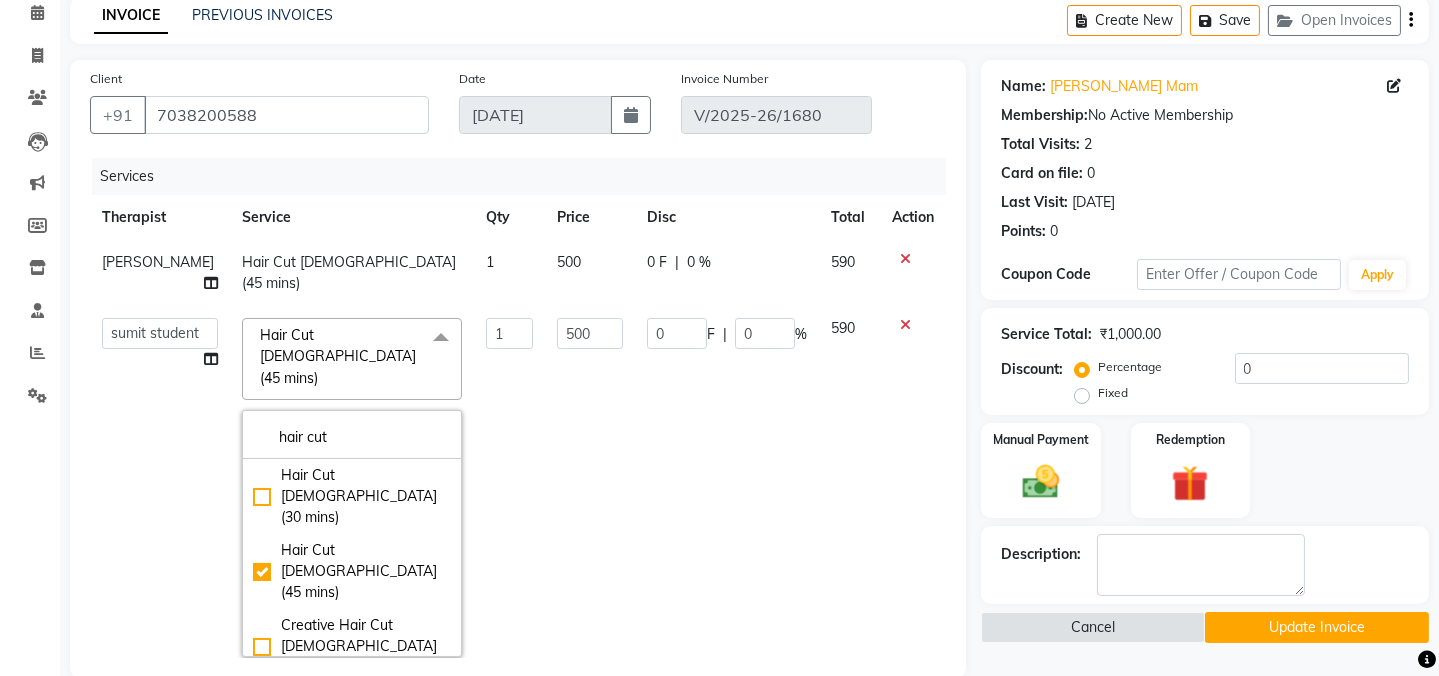 click on "1" 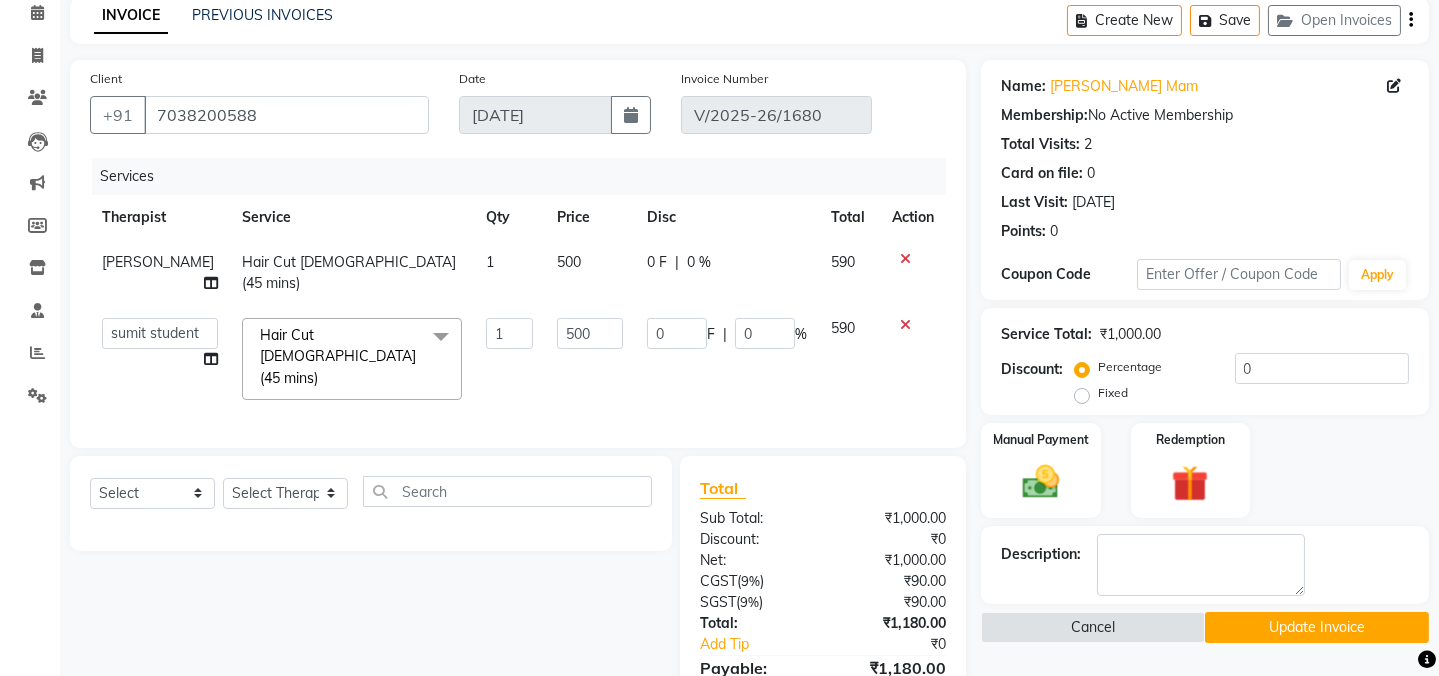 scroll, scrollTop: 181, scrollLeft: 0, axis: vertical 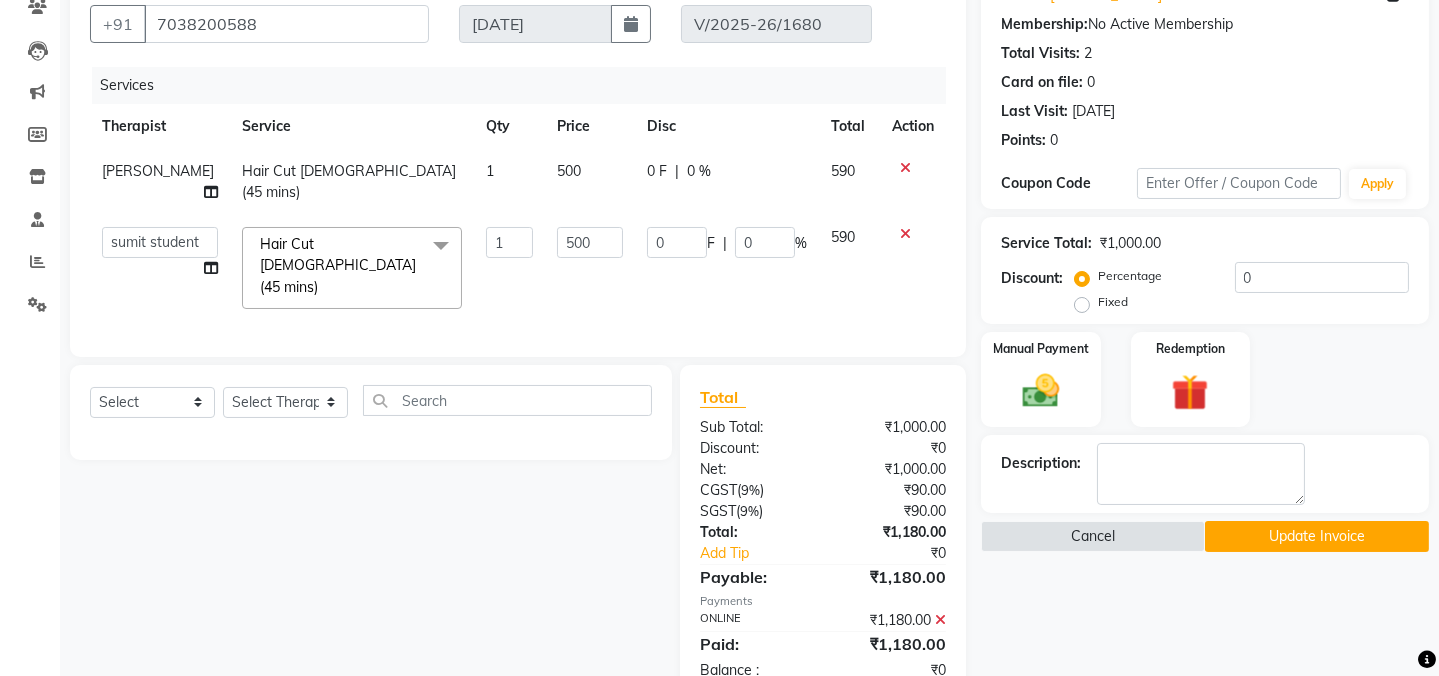 click on "Update Invoice" 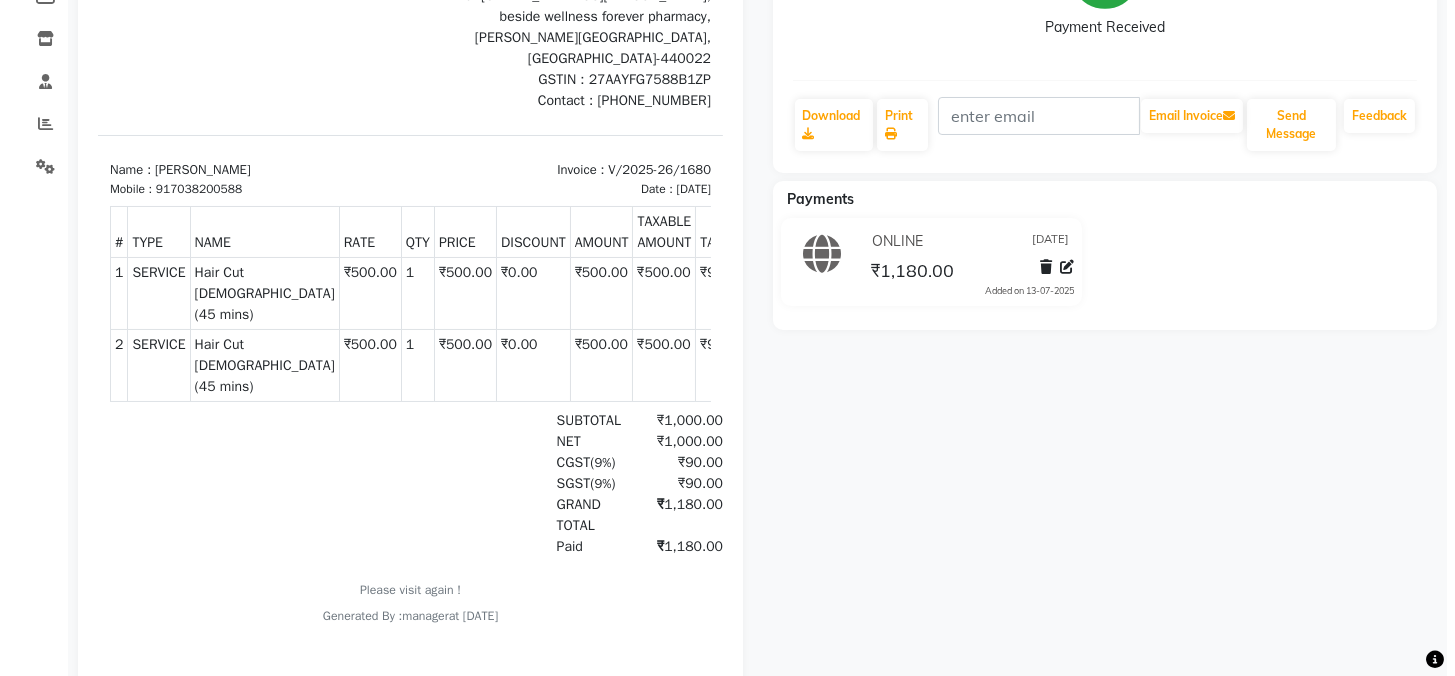 scroll, scrollTop: 0, scrollLeft: 0, axis: both 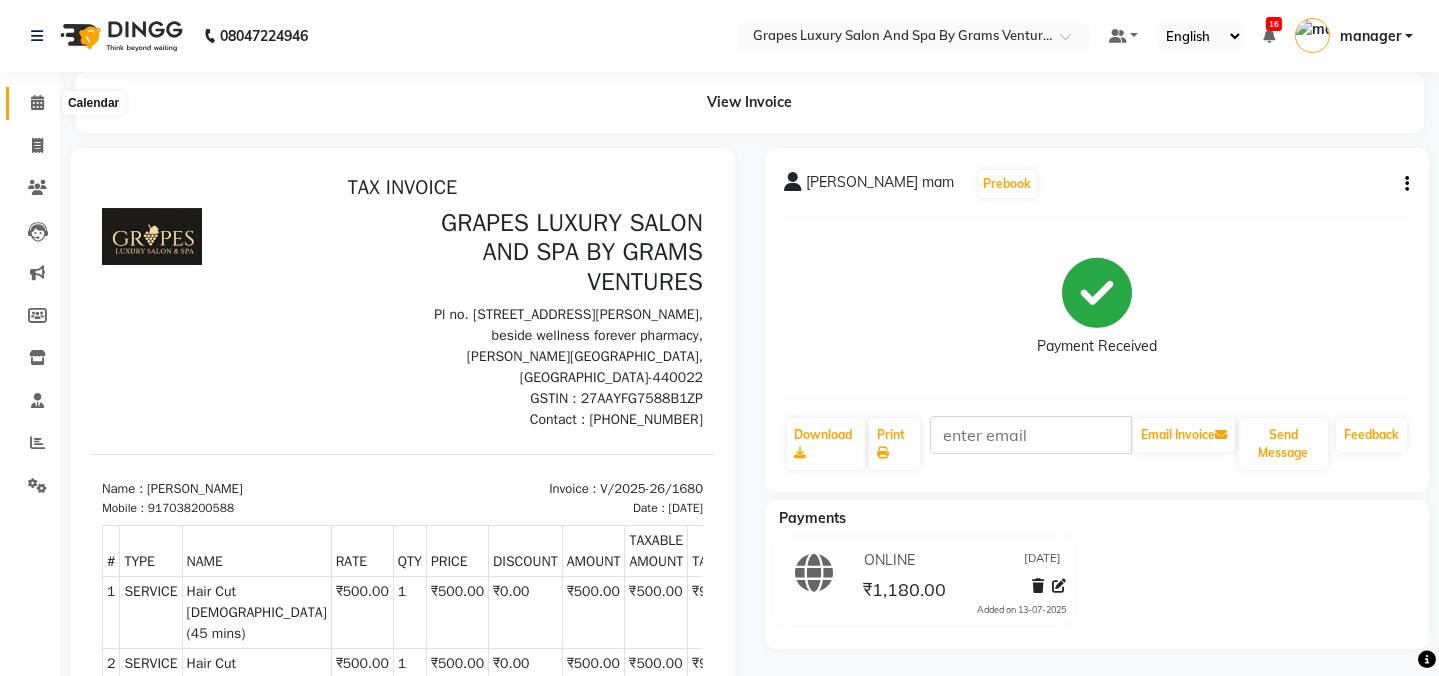 click 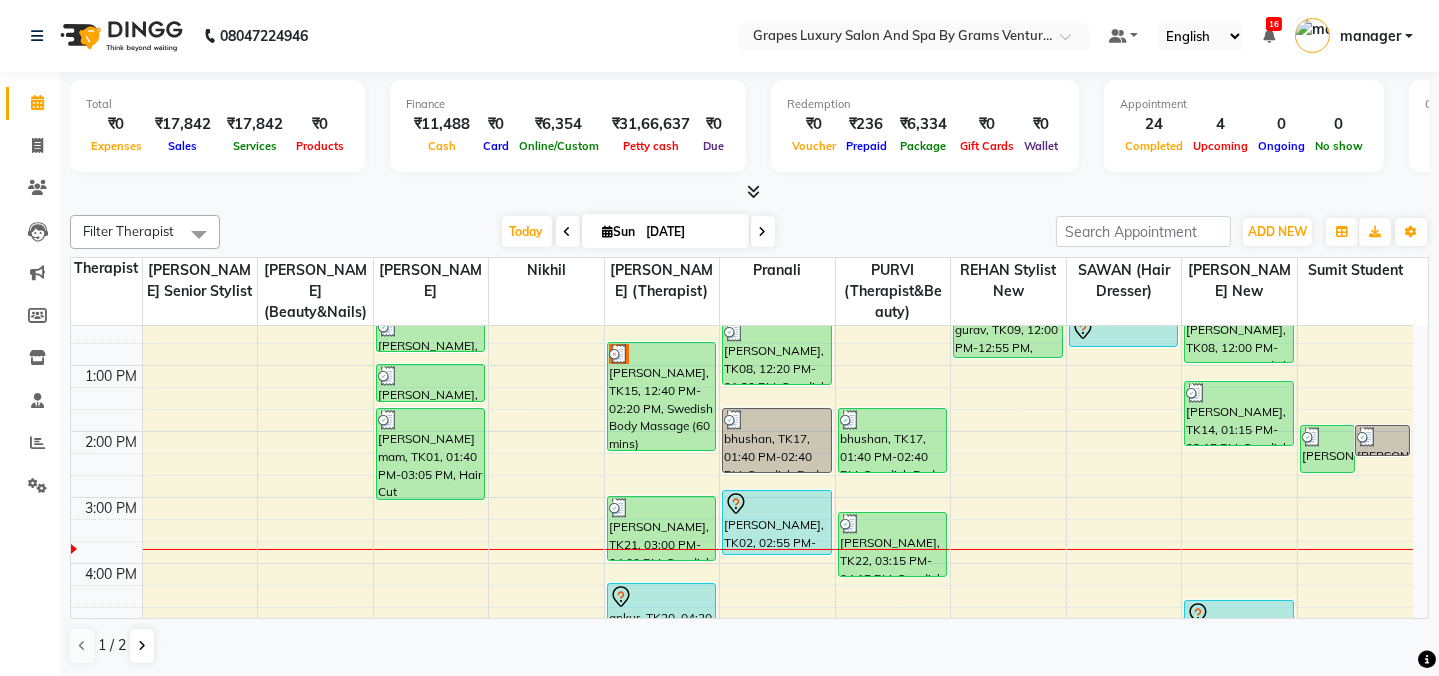 scroll, scrollTop: 363, scrollLeft: 0, axis: vertical 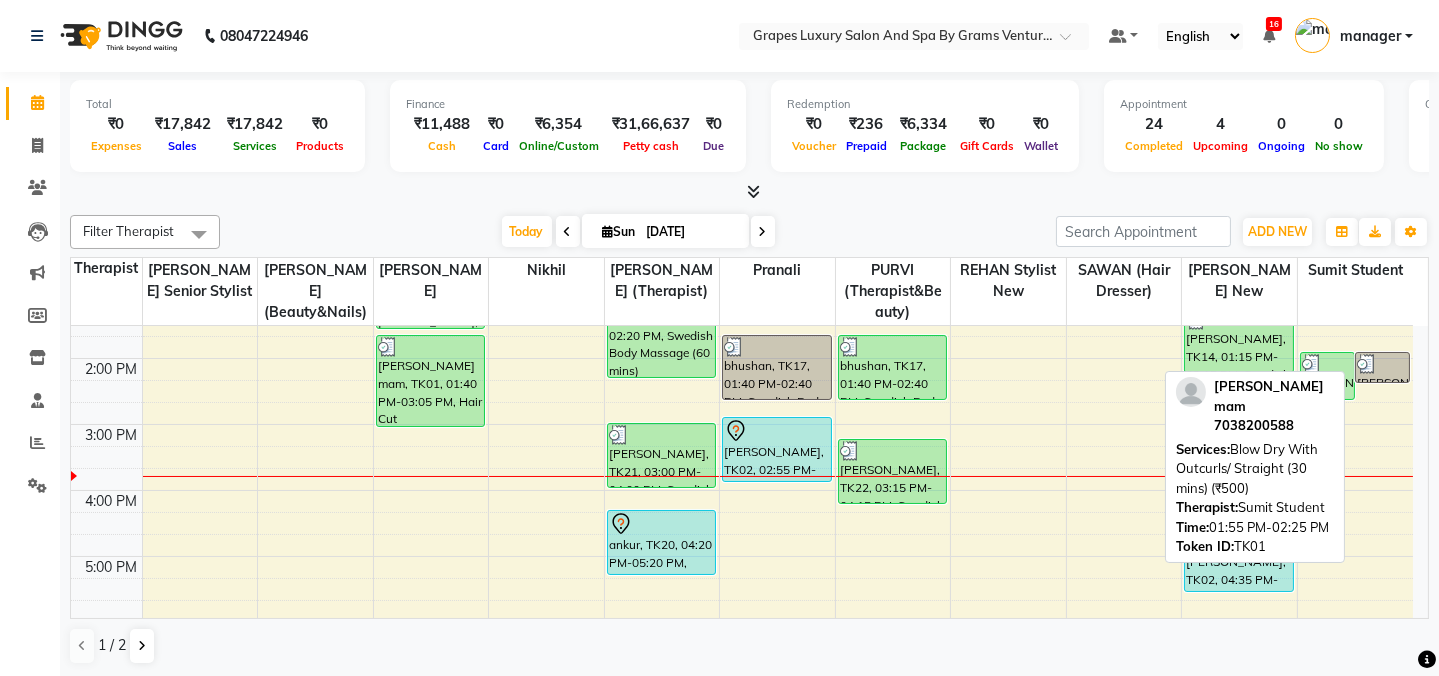 click at bounding box center (1382, 364) 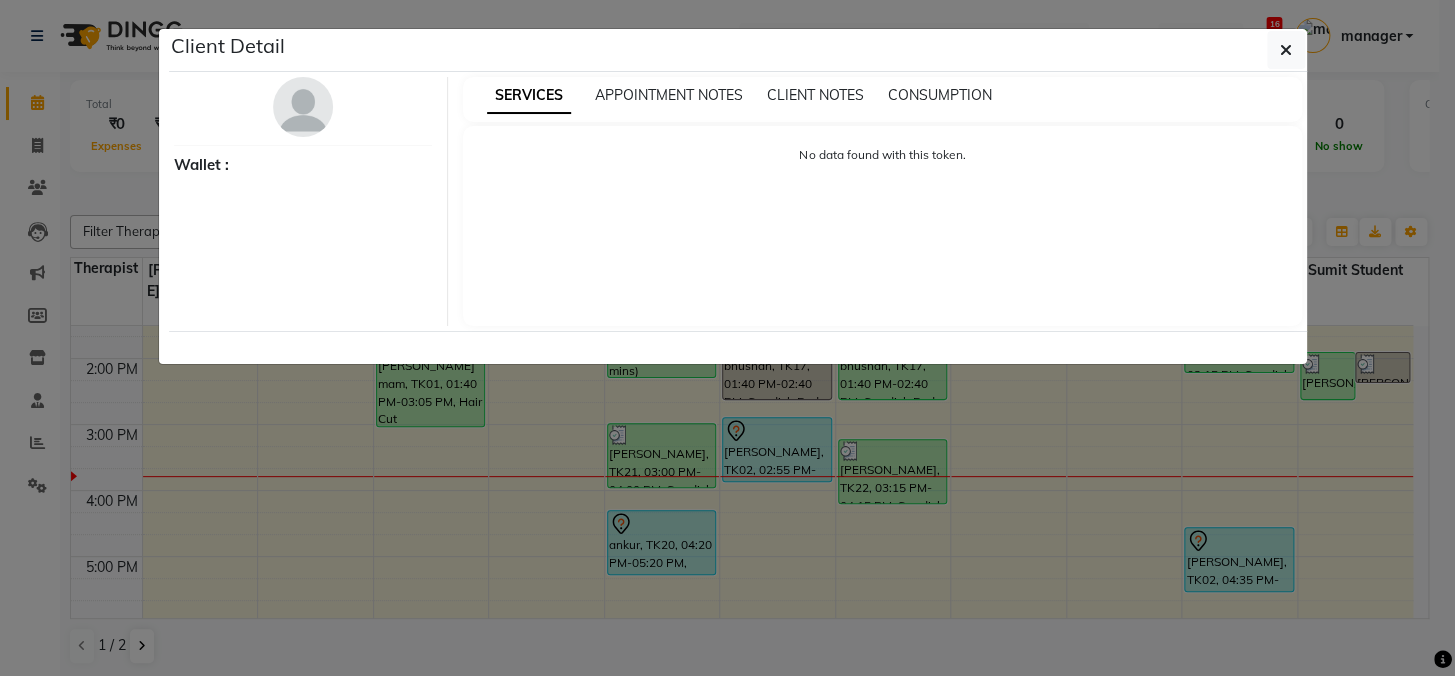 select on "3" 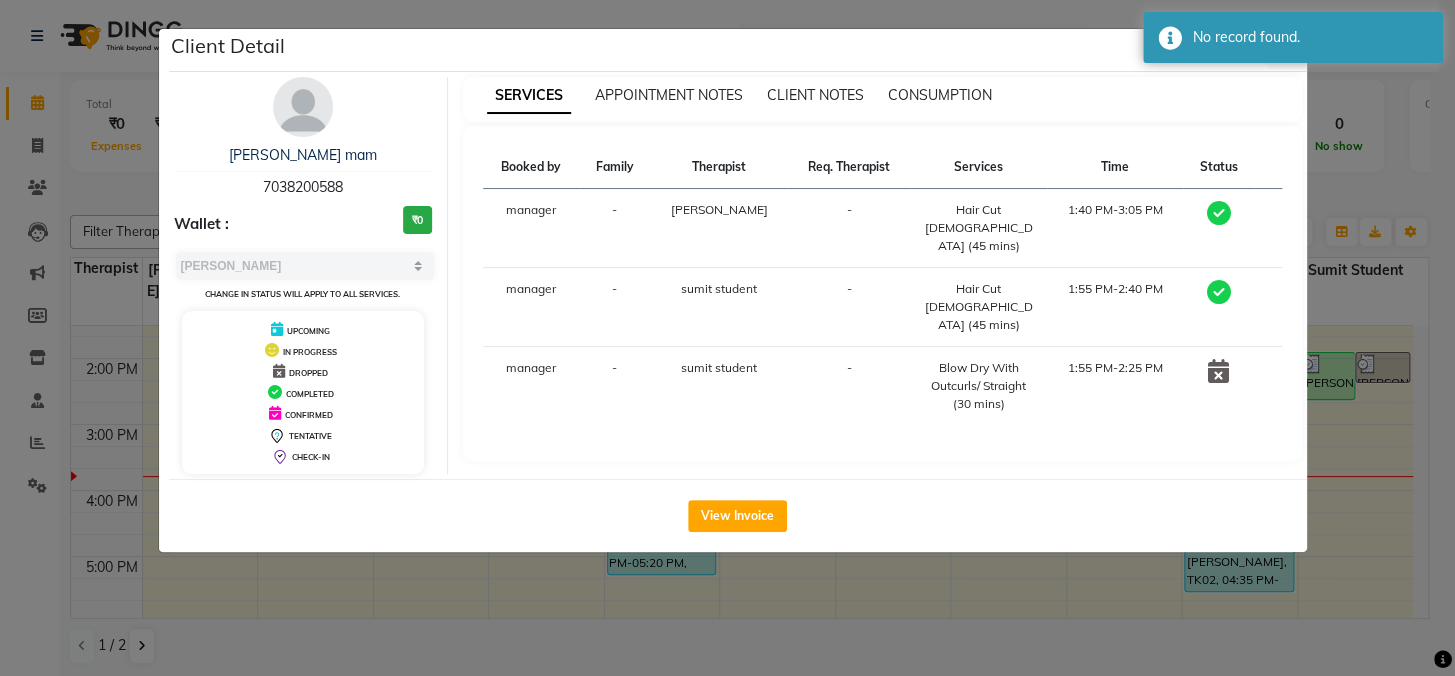 click at bounding box center [1218, 371] 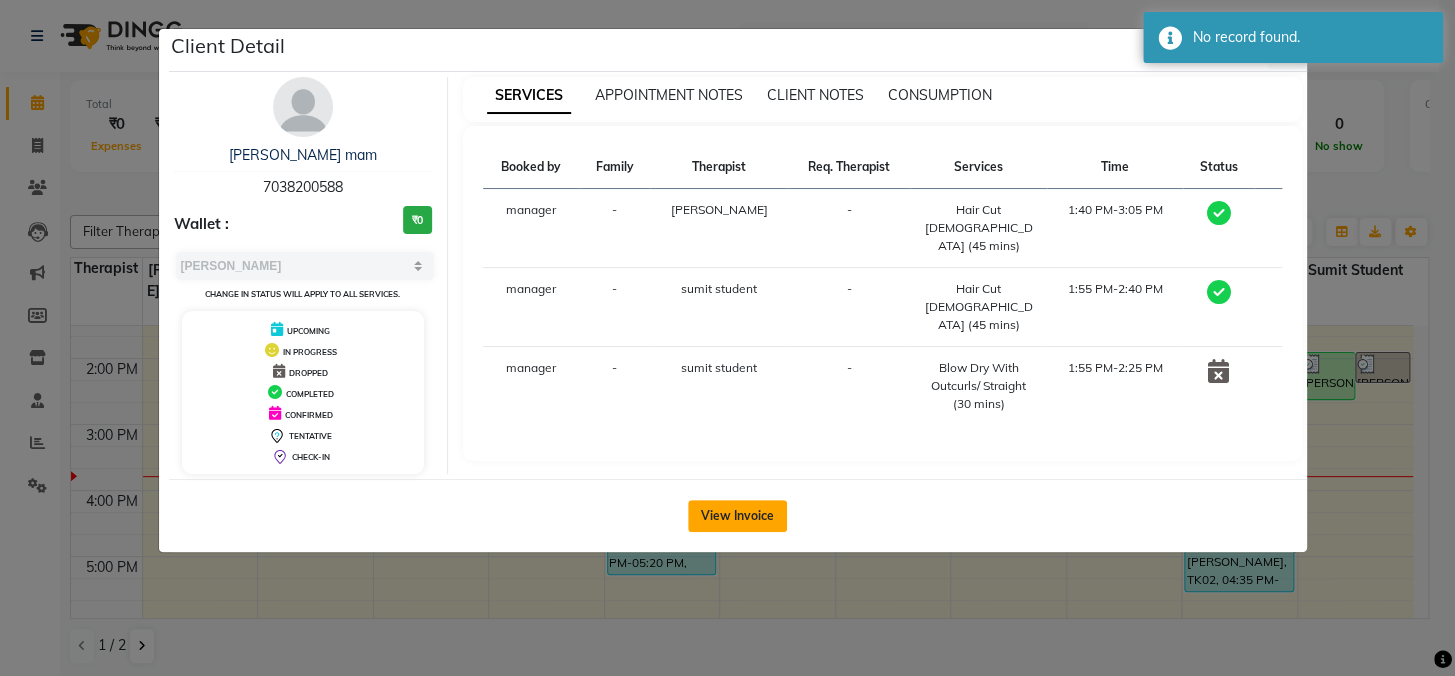 click on "View Invoice" 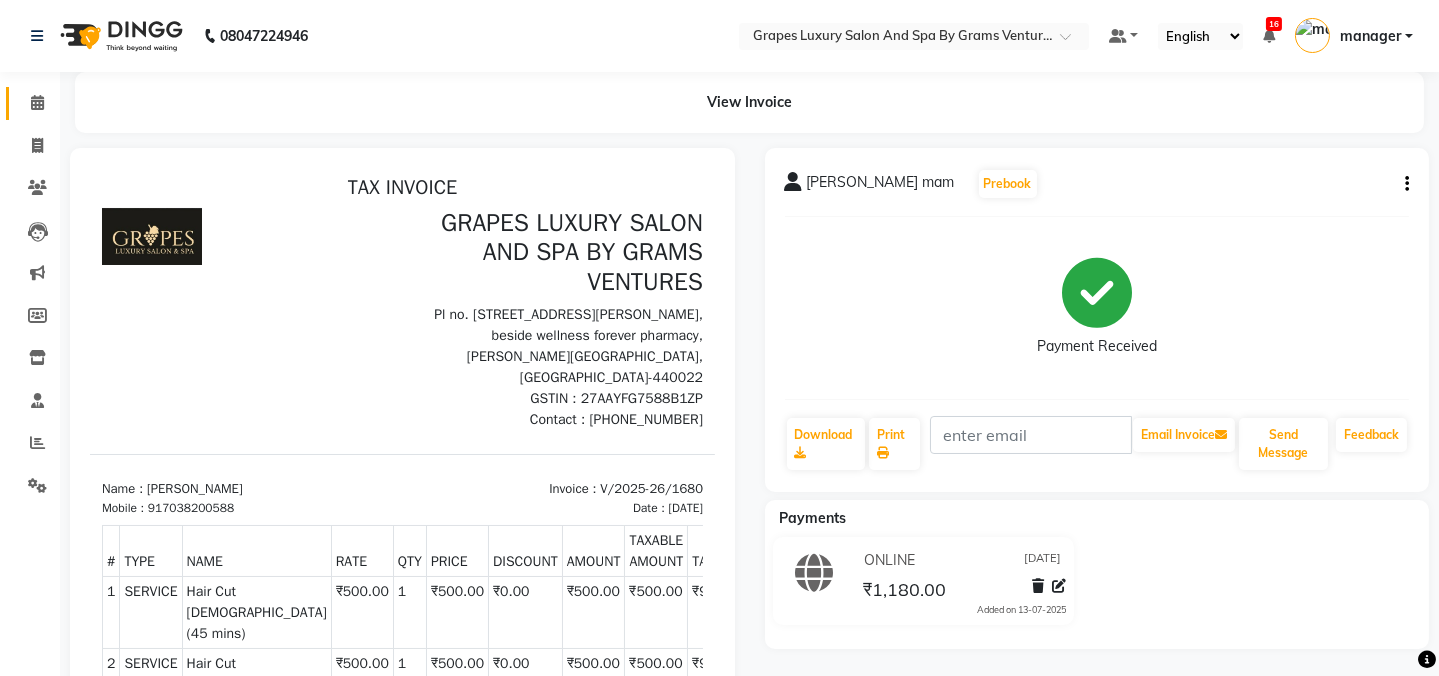 scroll, scrollTop: 15, scrollLeft: 0, axis: vertical 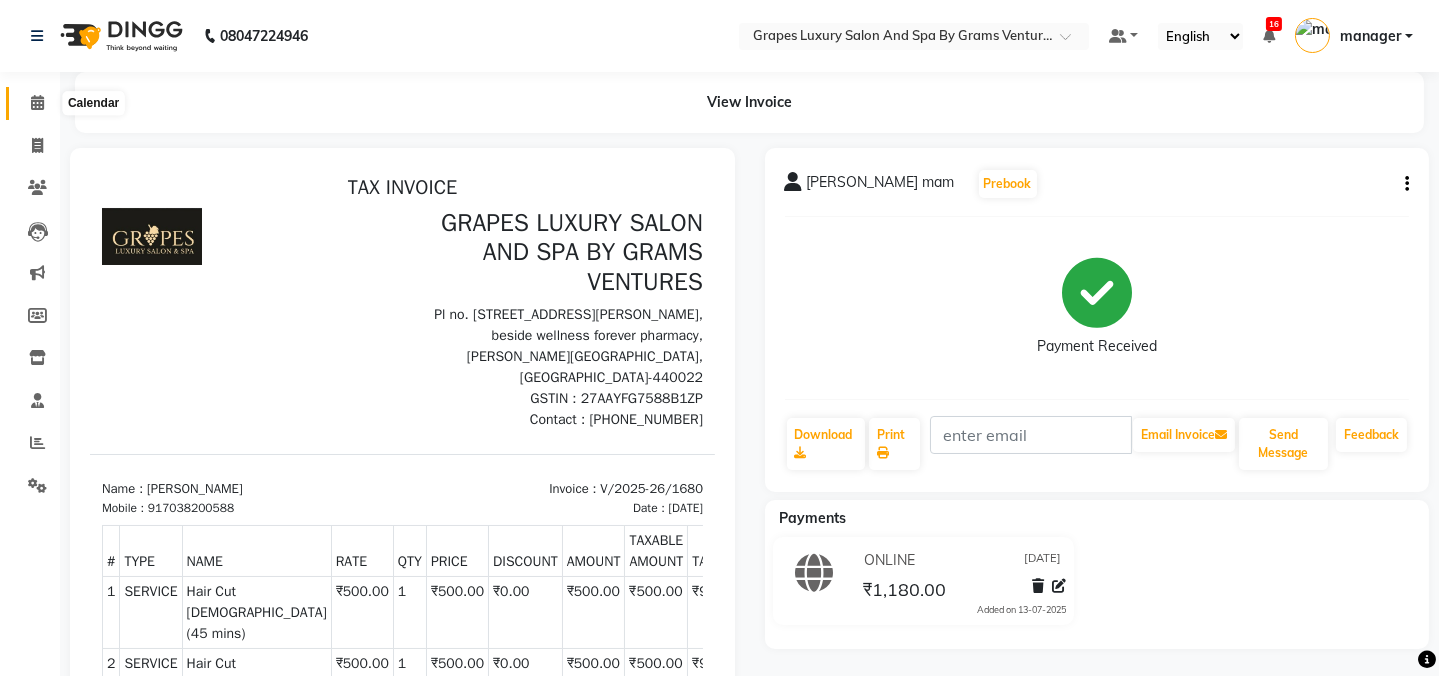 click 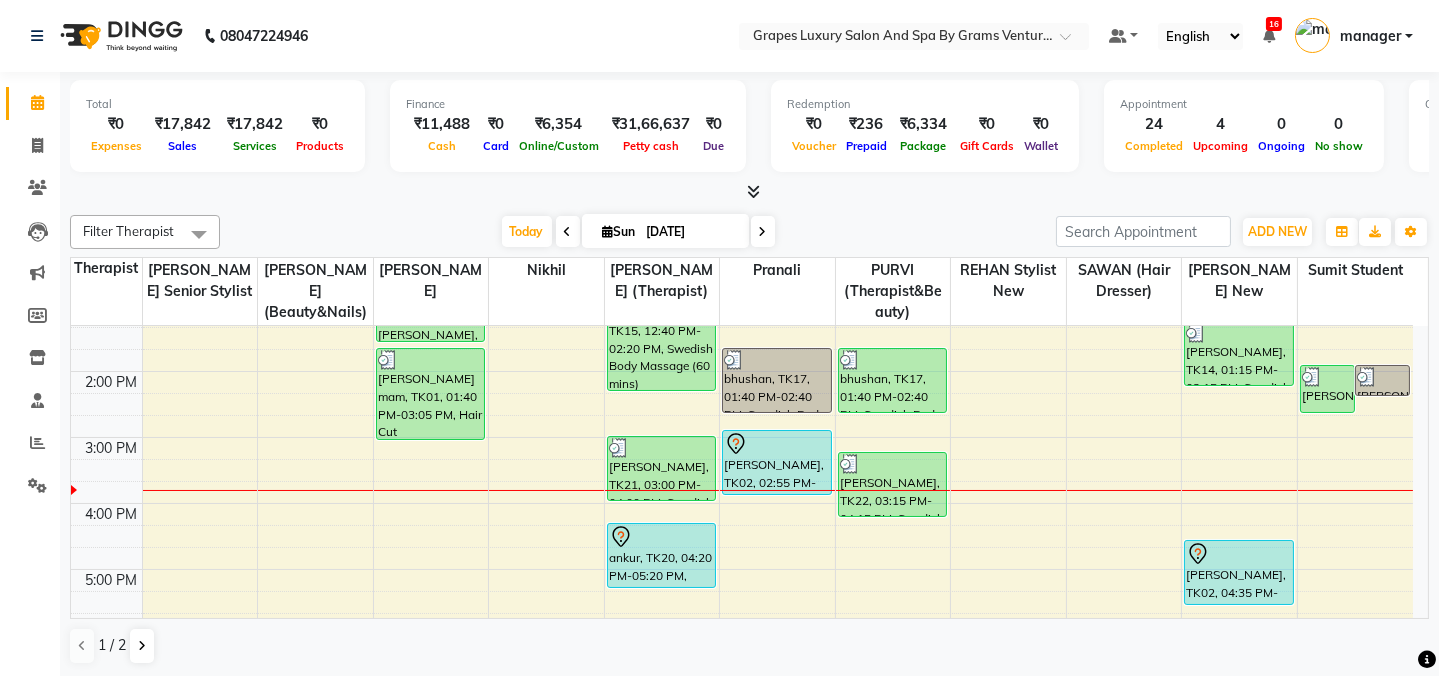 scroll, scrollTop: 363, scrollLeft: 0, axis: vertical 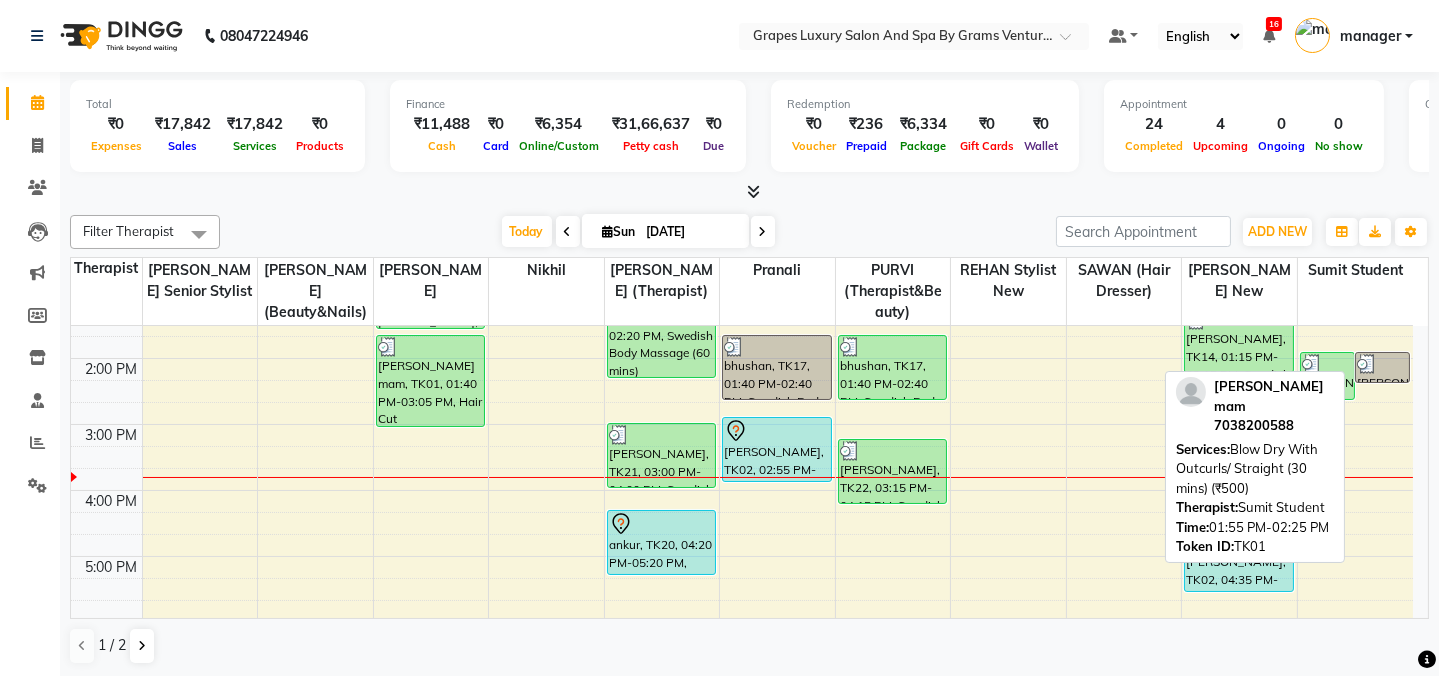 click at bounding box center [1382, 364] 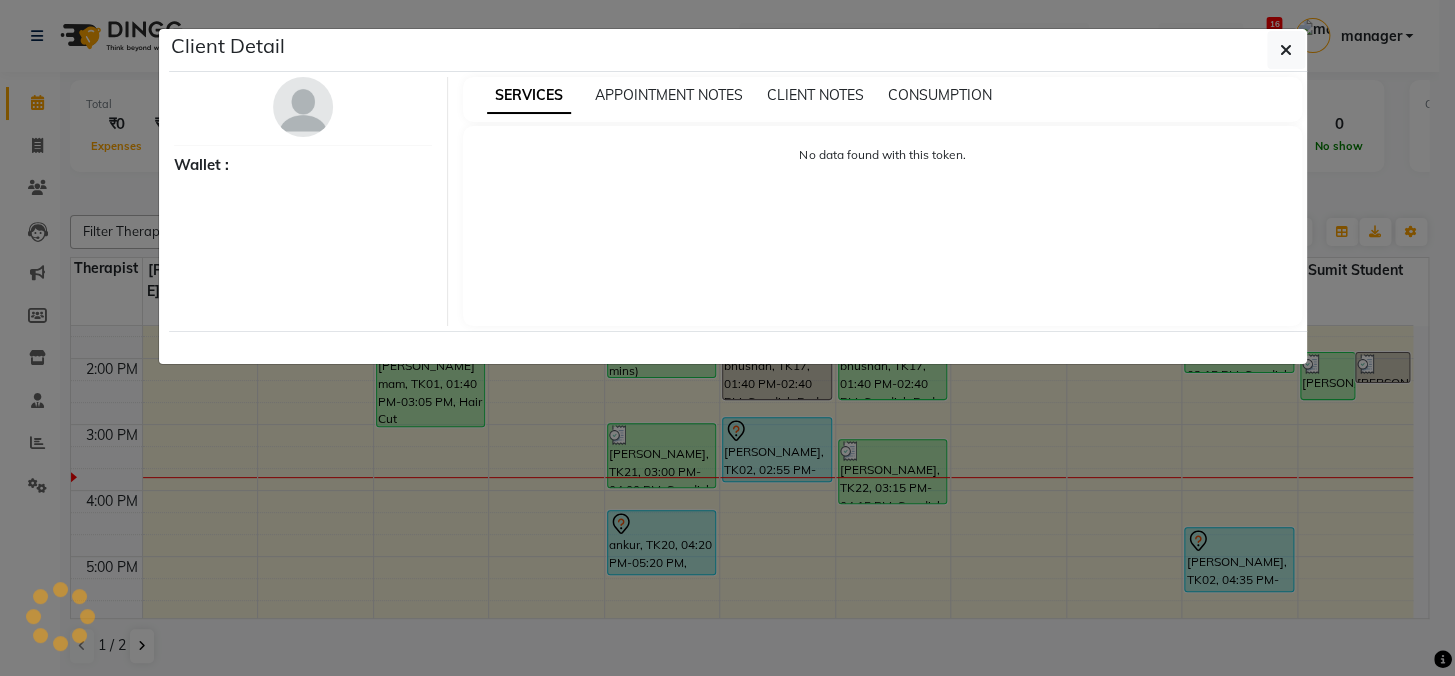 select on "3" 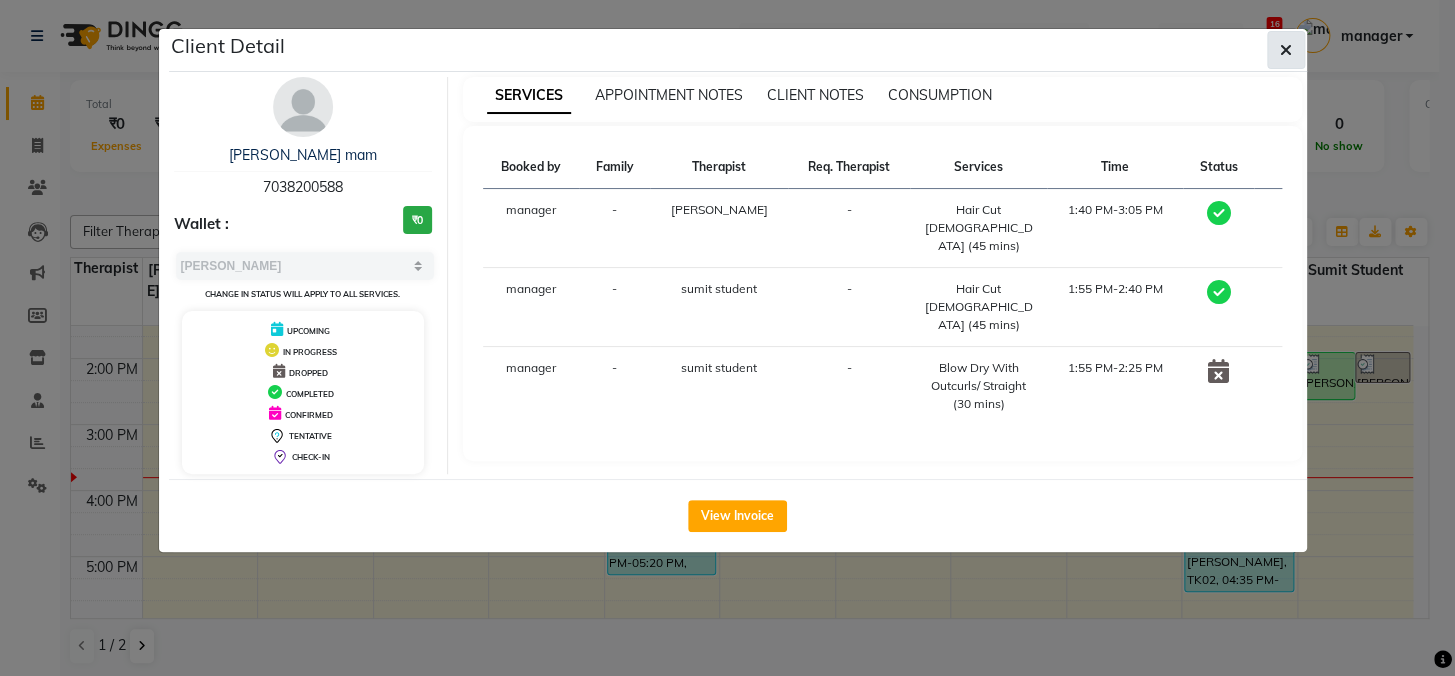 click 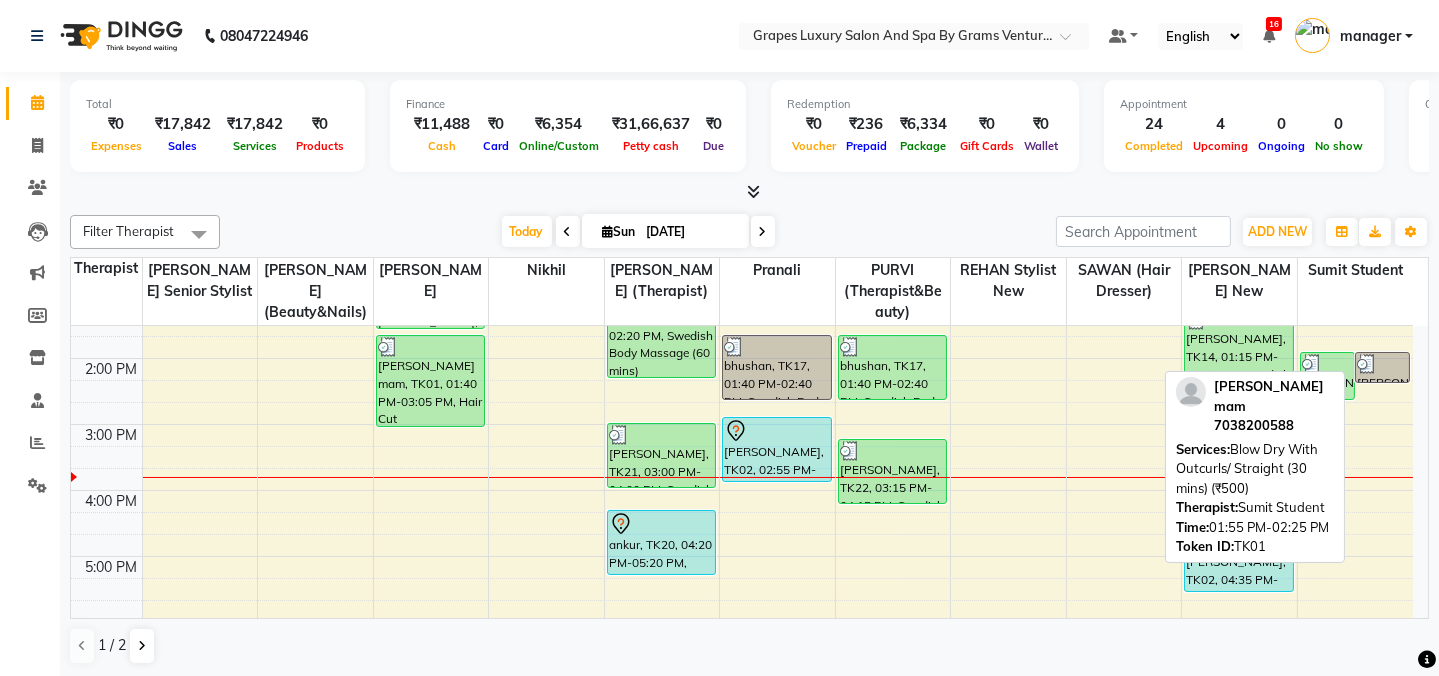 click on "[PERSON_NAME] mam, TK01, 01:55 PM-02:25 PM, Blow Dry With Outcurls/ Straight (30 mins) (₹500)" at bounding box center [1382, 367] 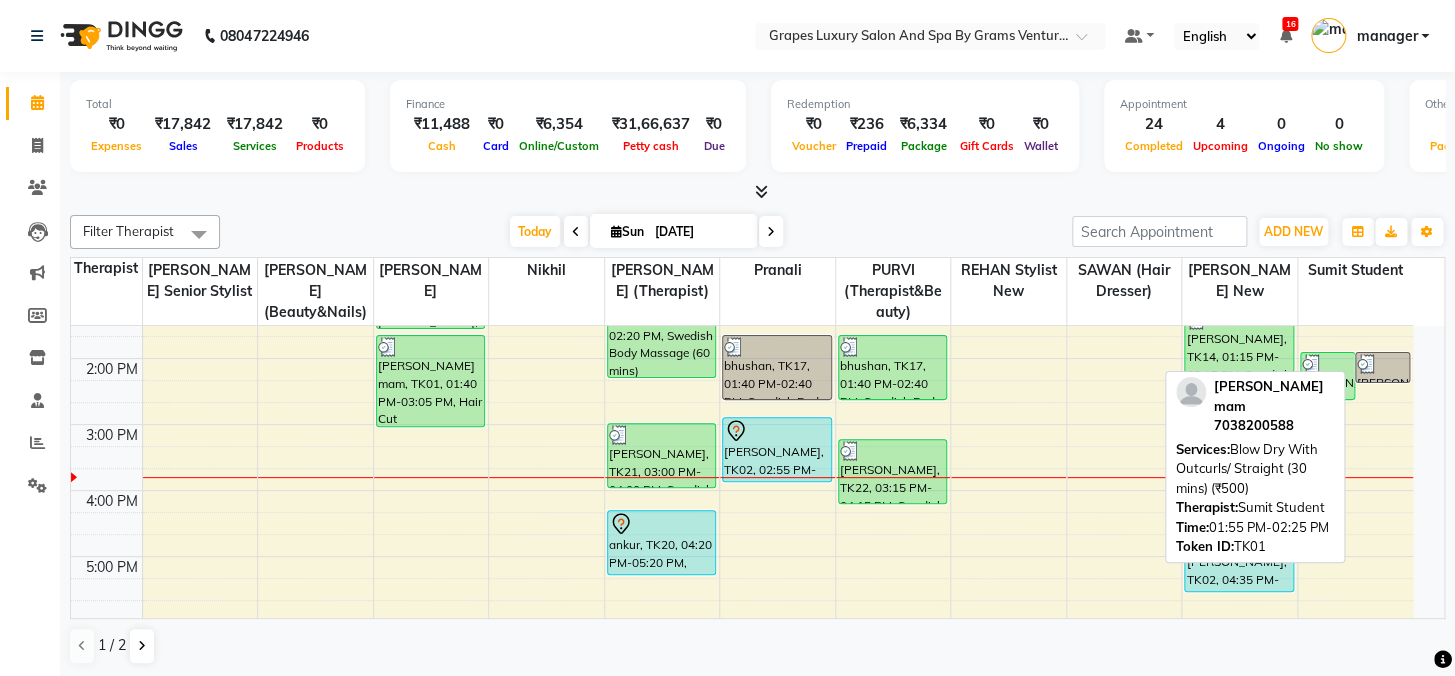 select on "3" 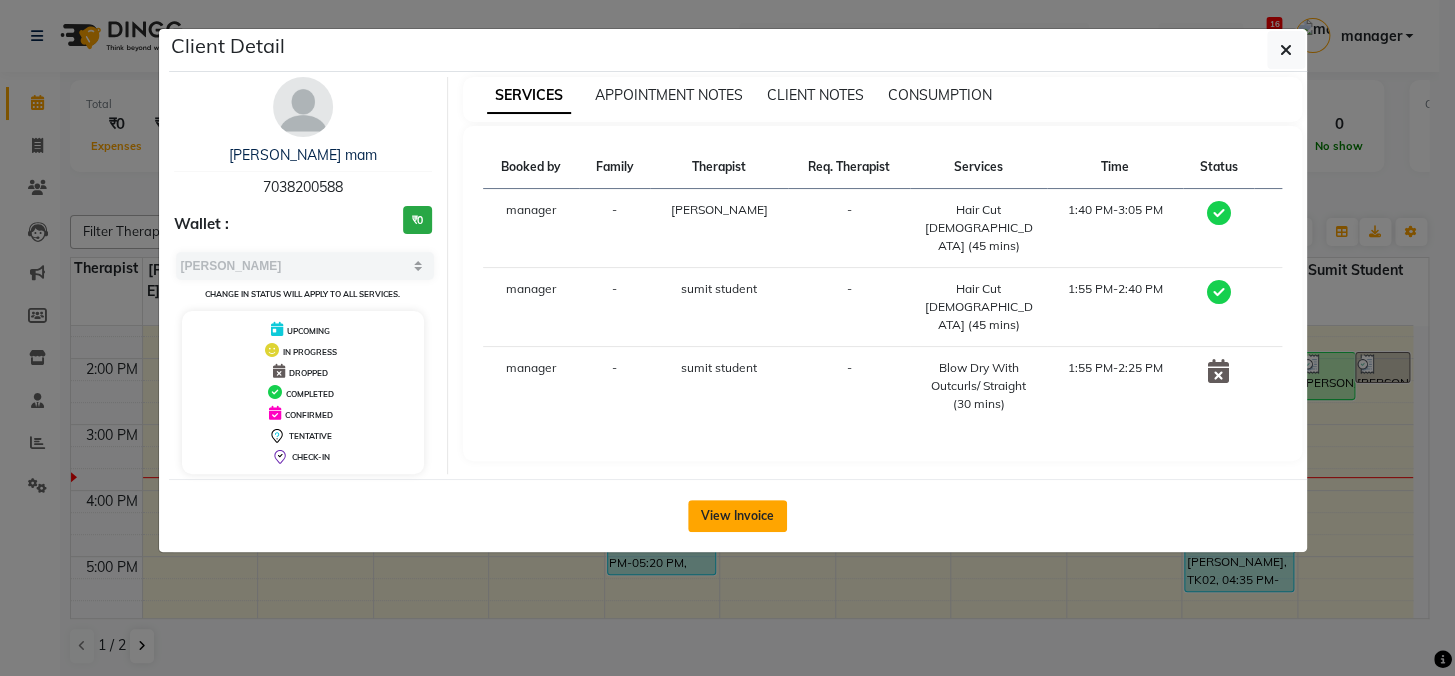 click on "View Invoice" 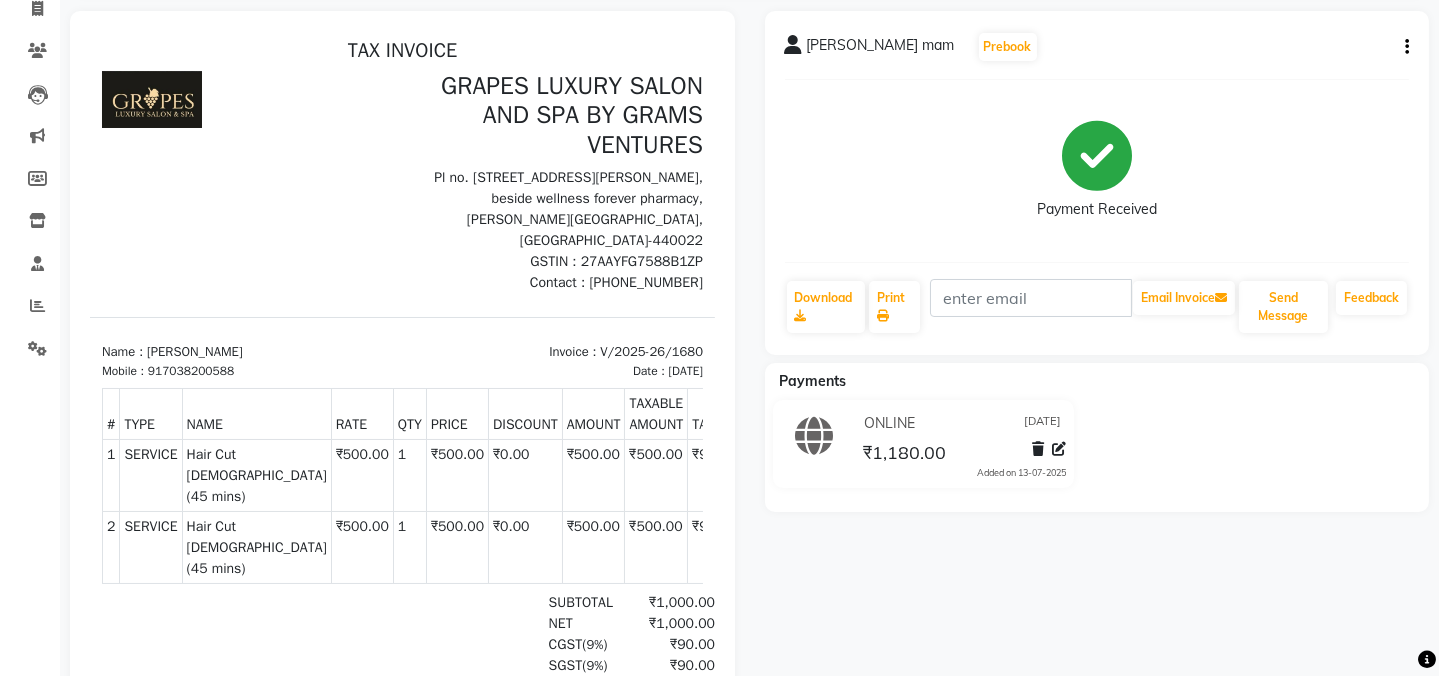 scroll, scrollTop: 0, scrollLeft: 0, axis: both 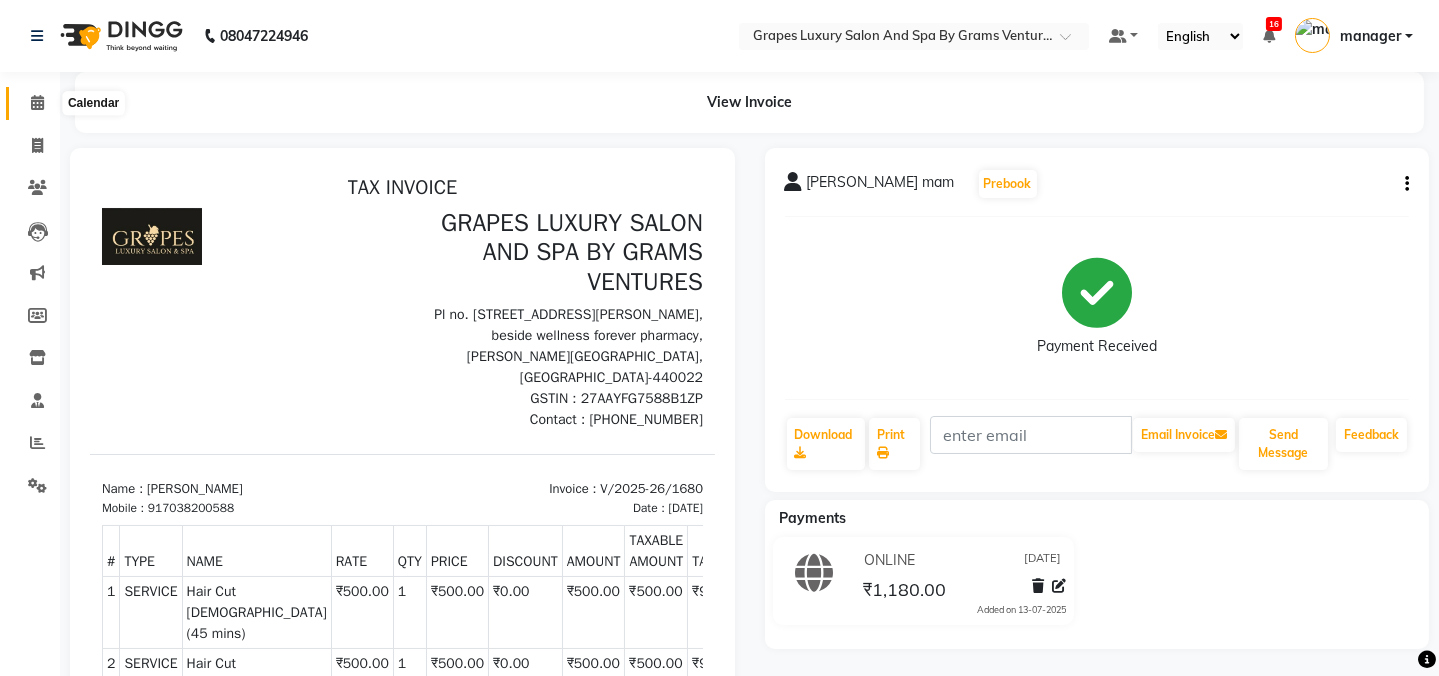 click 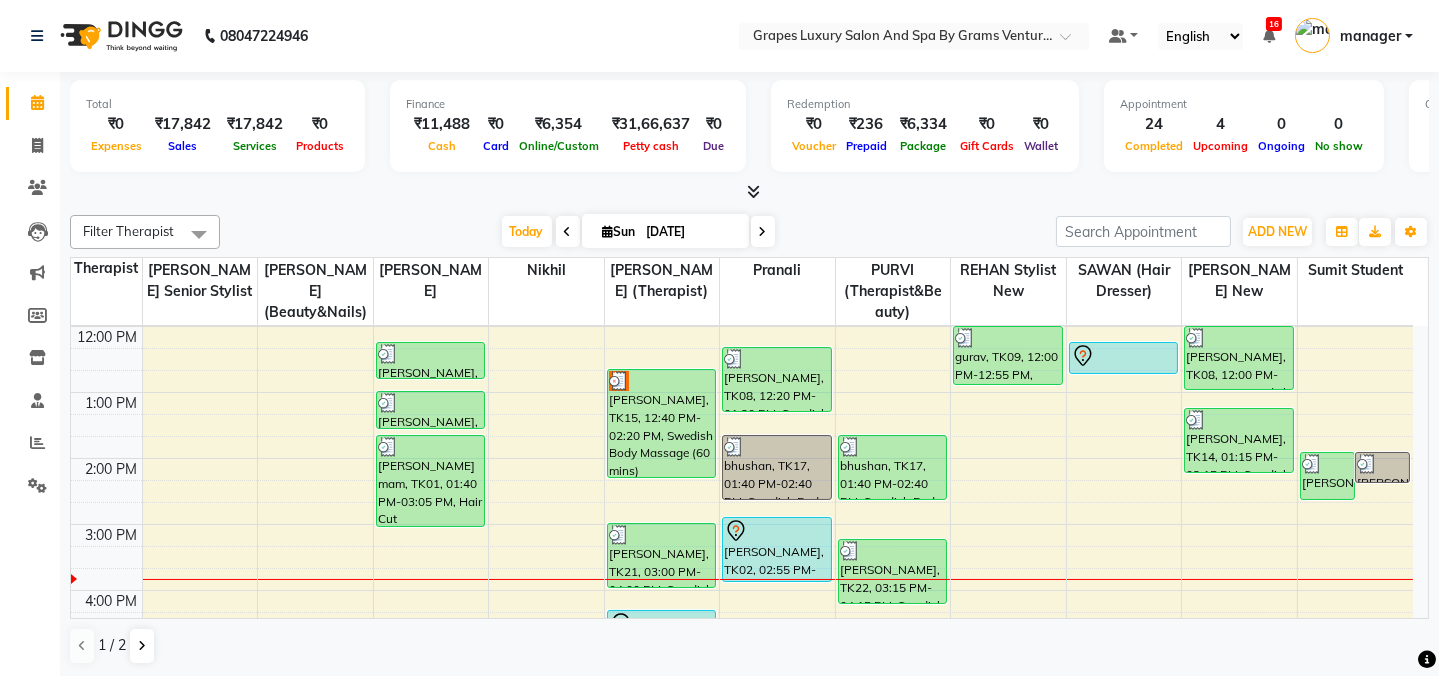 scroll, scrollTop: 272, scrollLeft: 0, axis: vertical 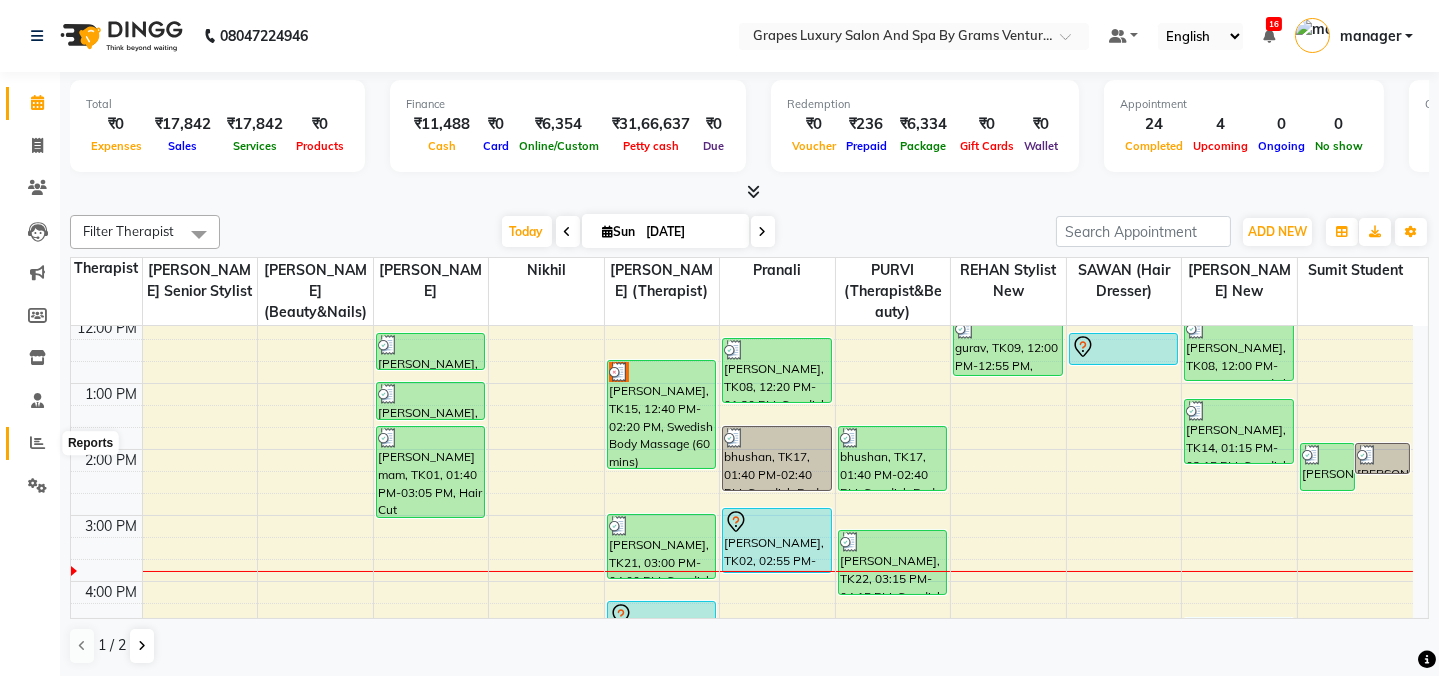 click 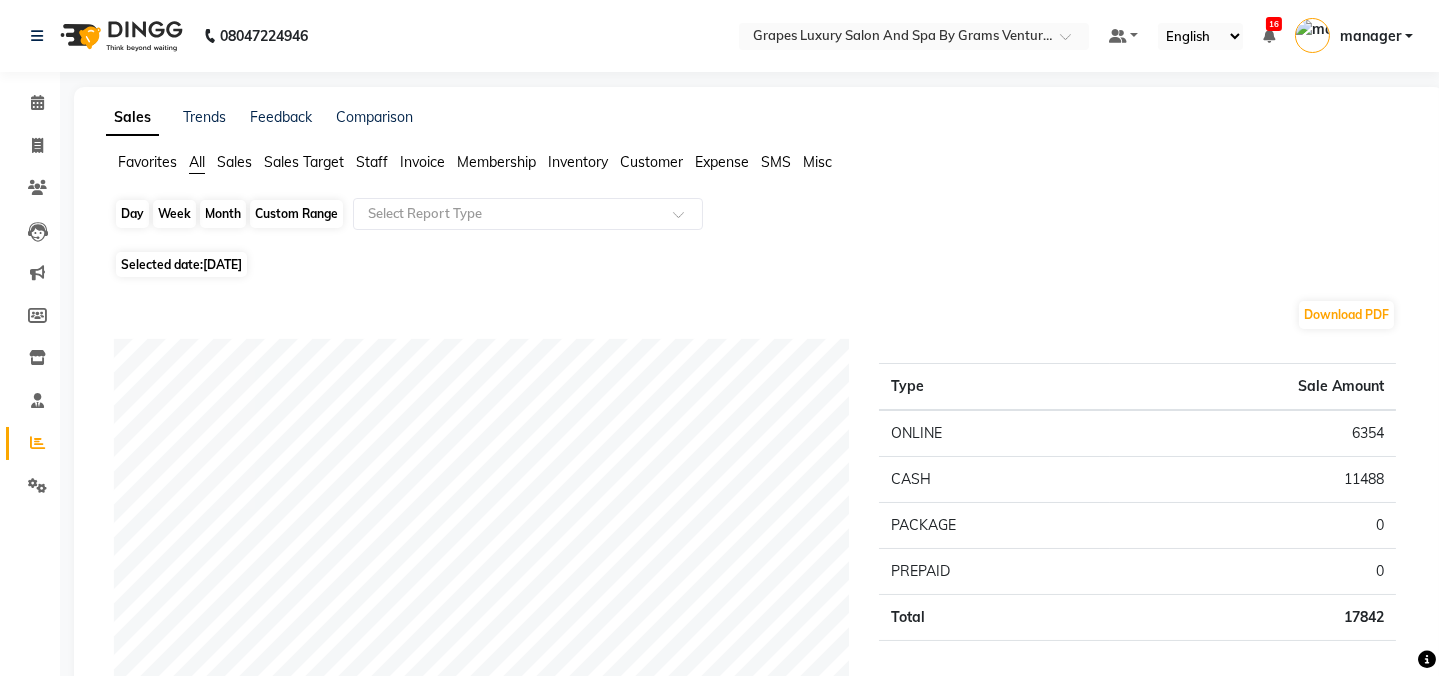 click on "Day" 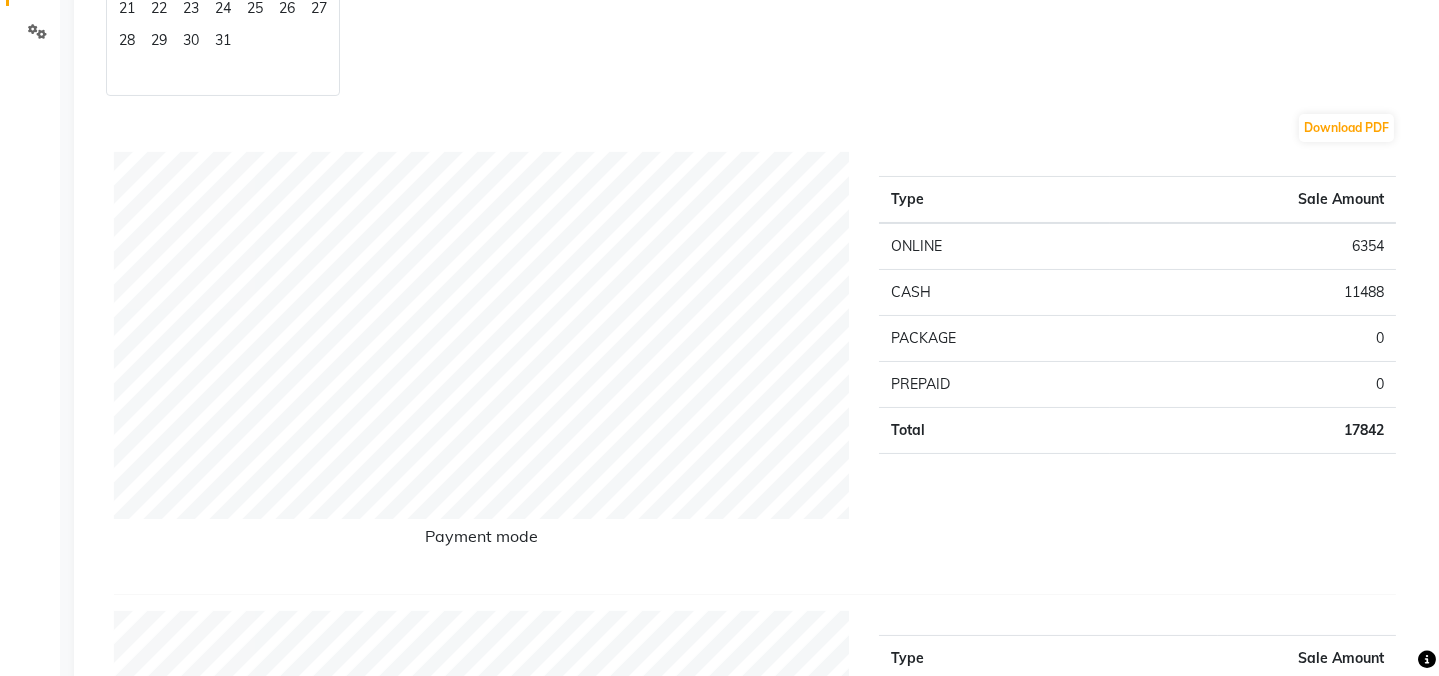 scroll, scrollTop: 0, scrollLeft: 0, axis: both 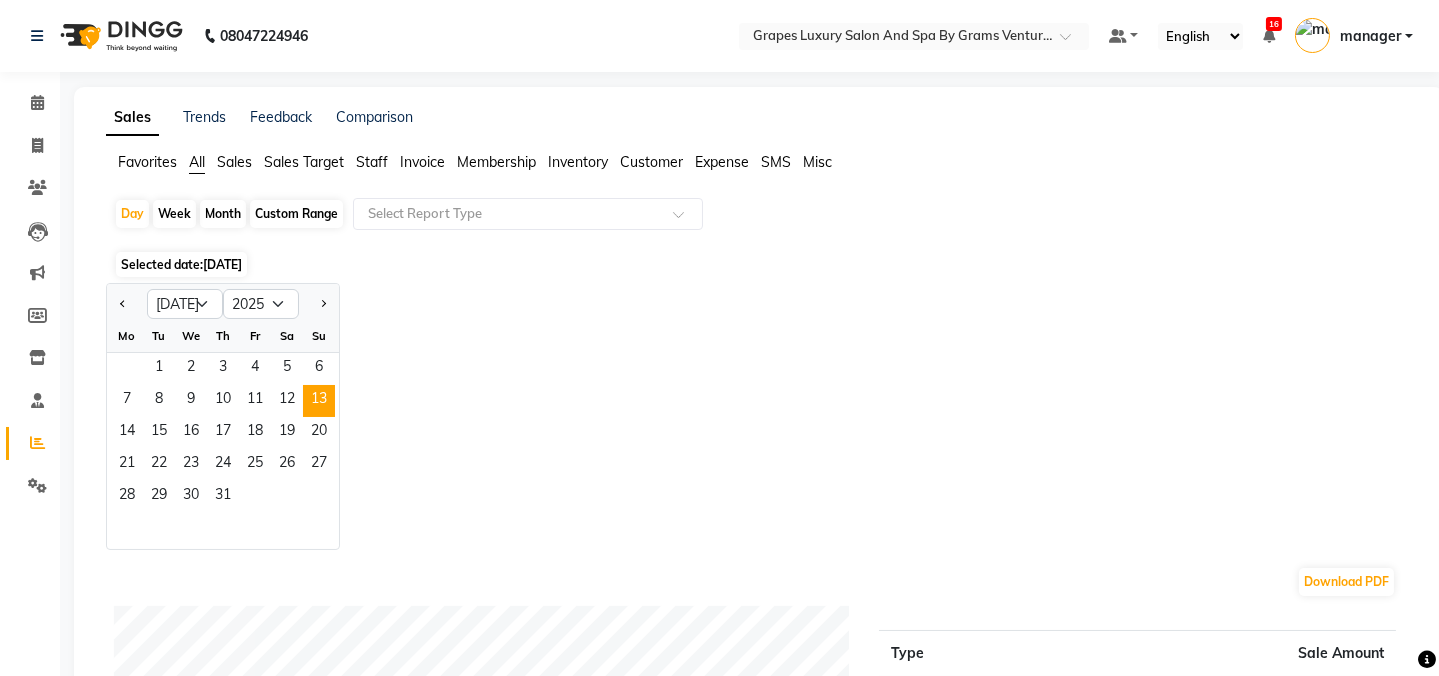 click on "Month" 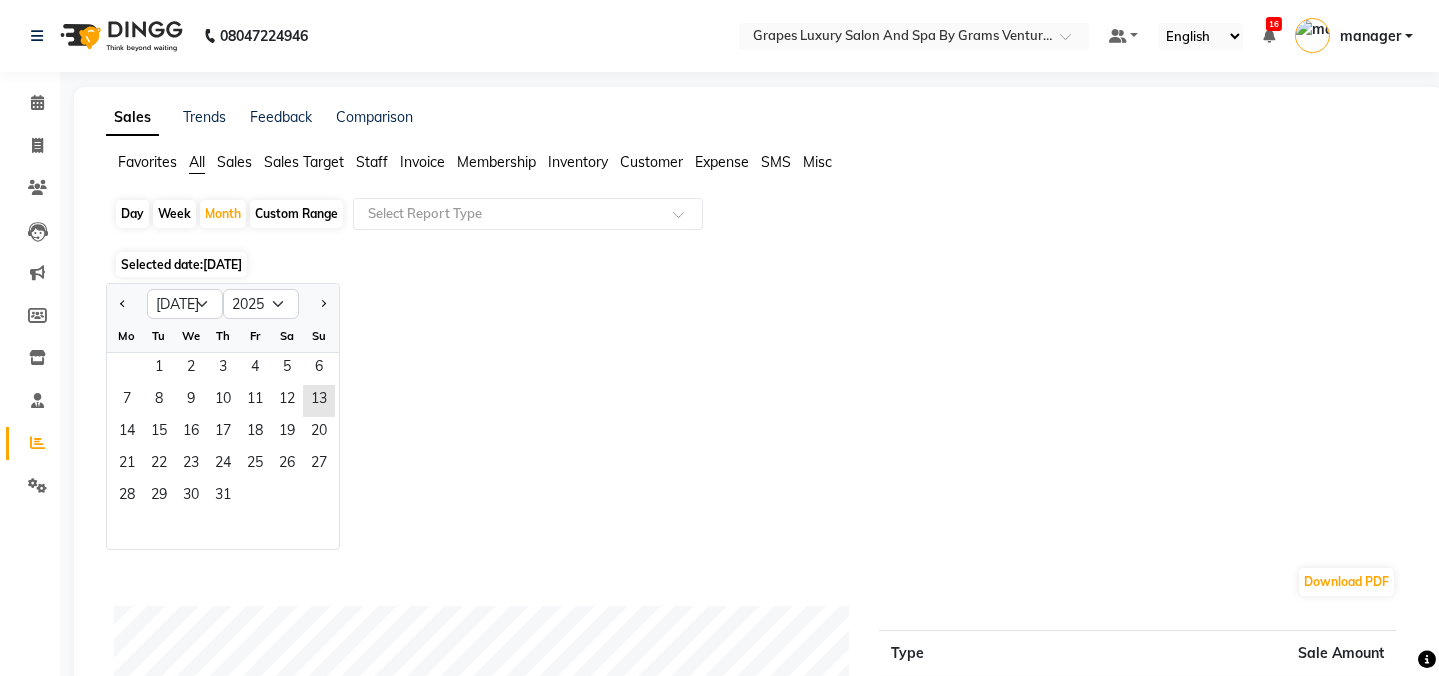 click on "1   2   3   4   5   6" 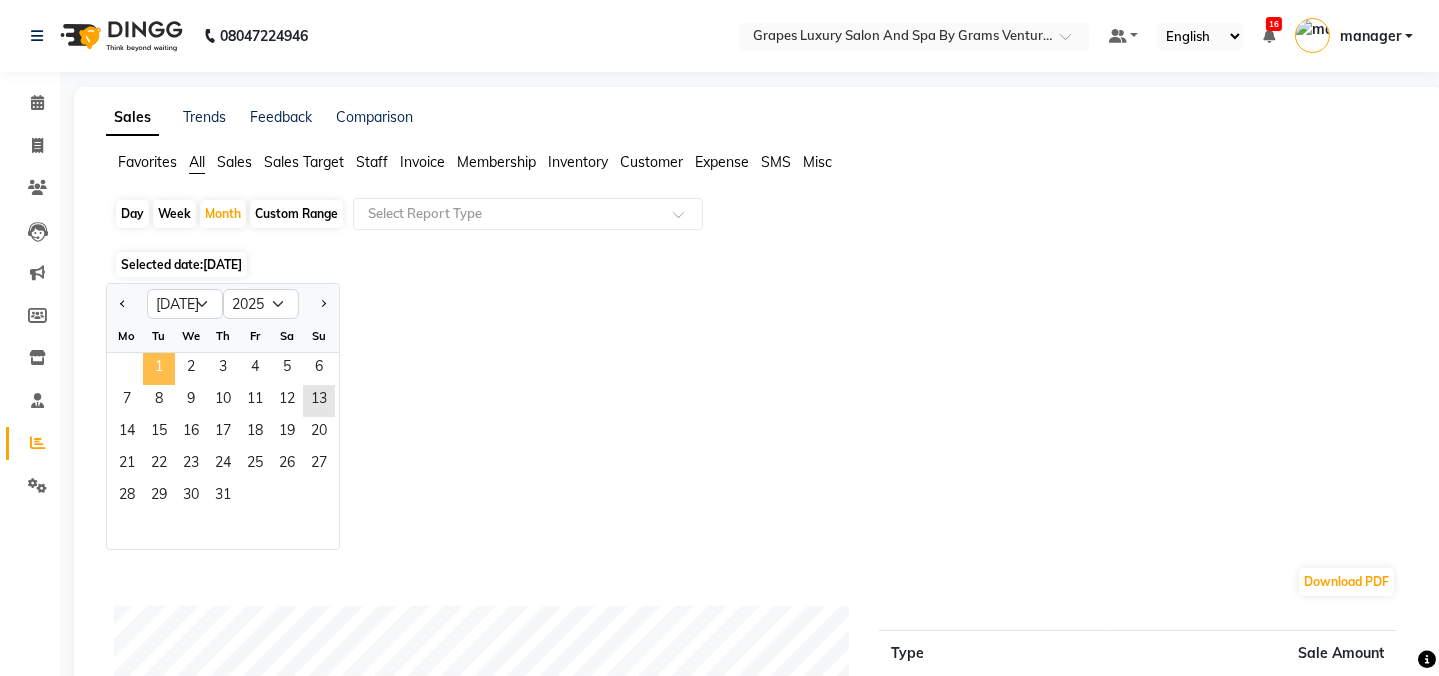 click on "1" 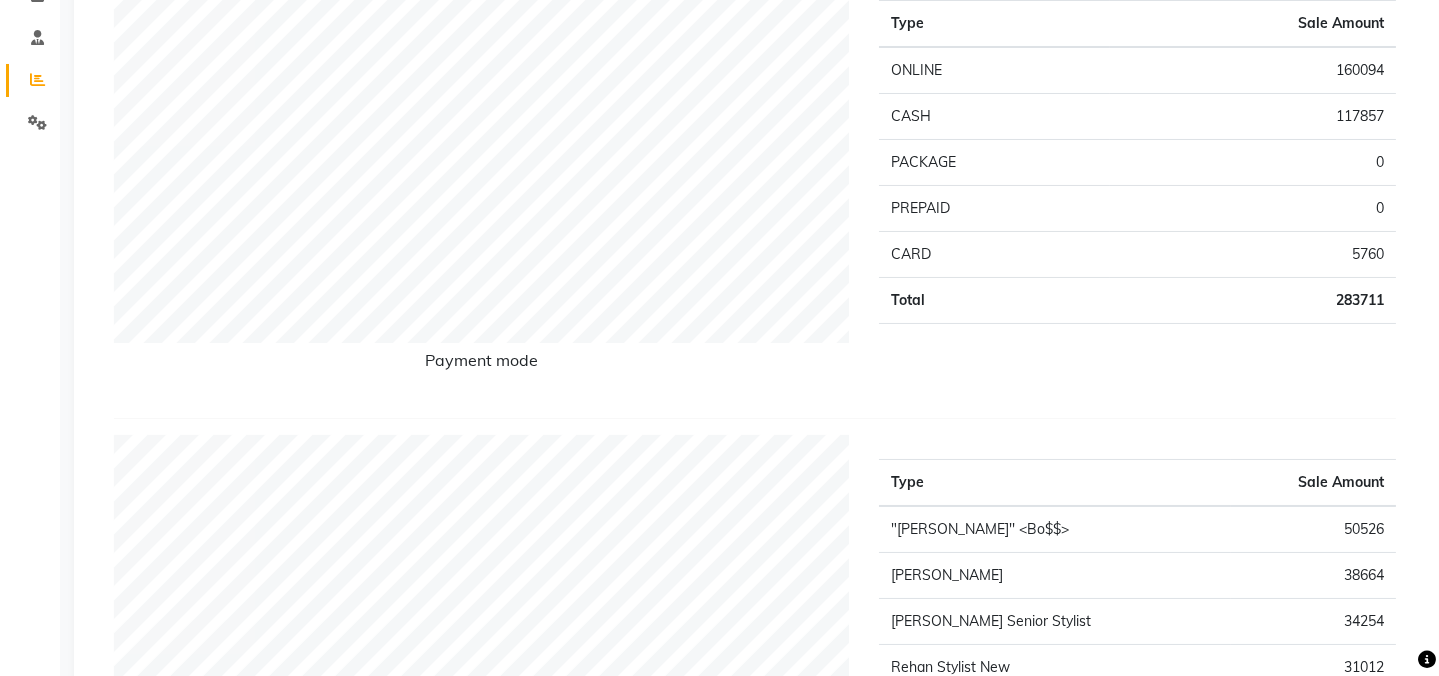 scroll, scrollTop: 0, scrollLeft: 0, axis: both 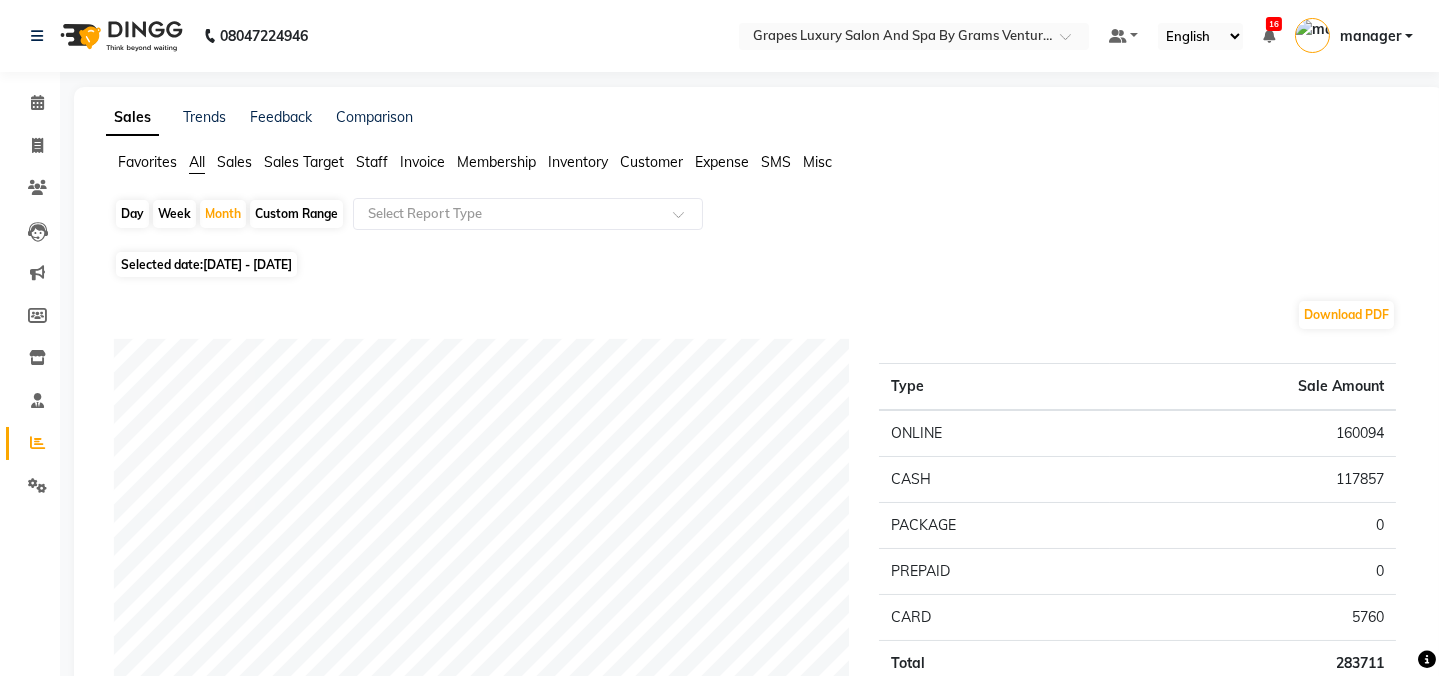 click on "Week" 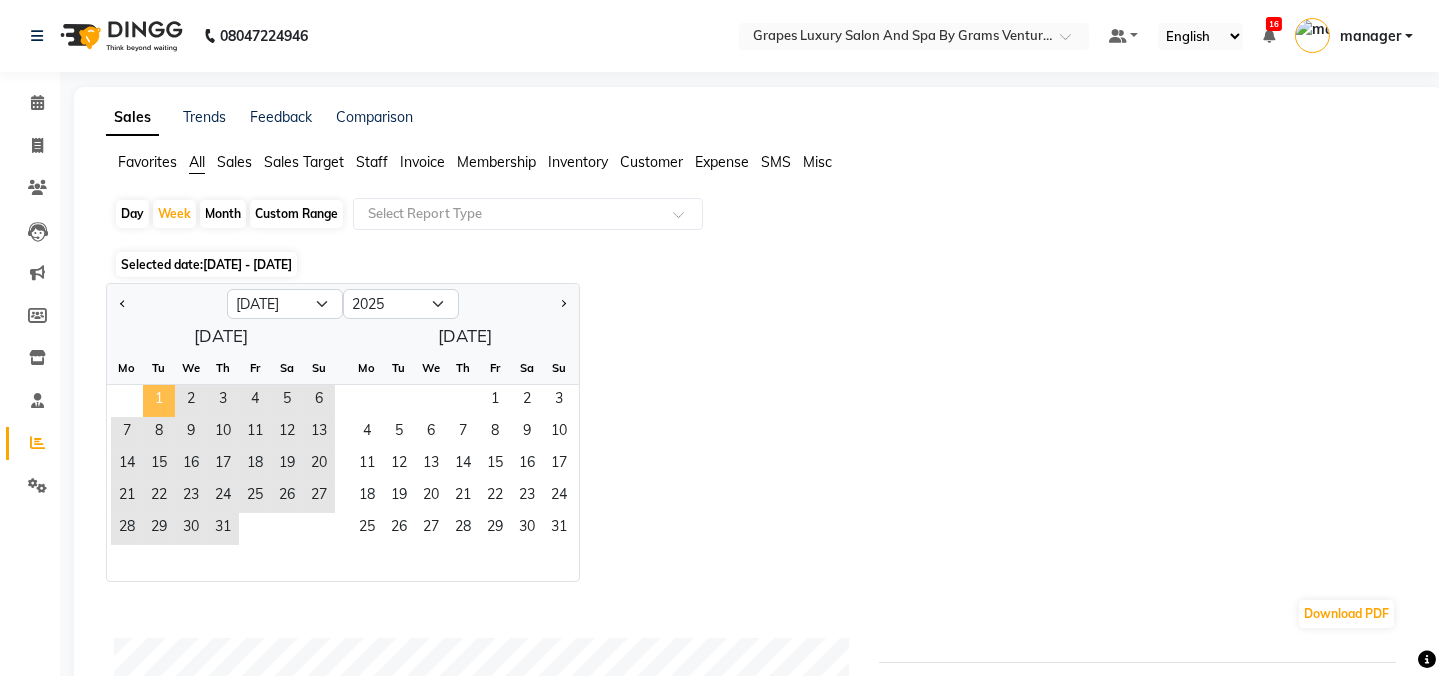 click on "1" 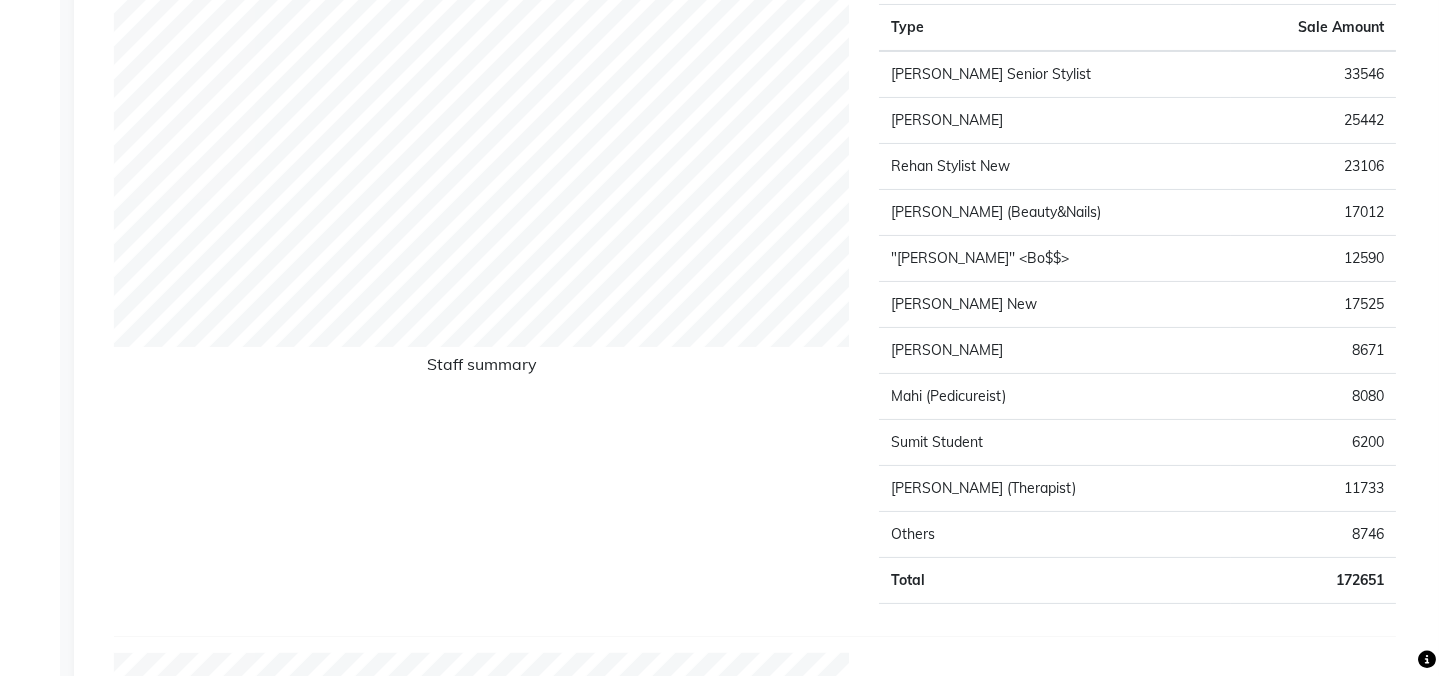 scroll, scrollTop: 0, scrollLeft: 0, axis: both 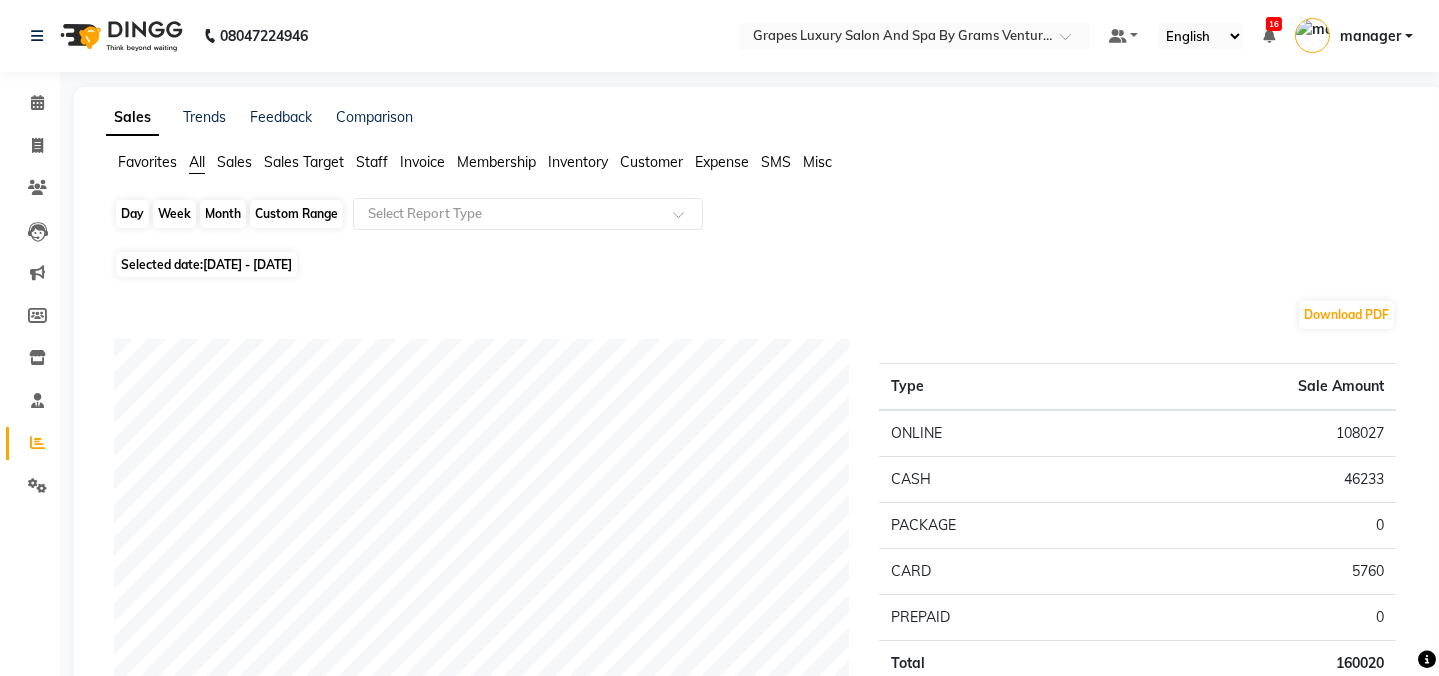 click on "Week" 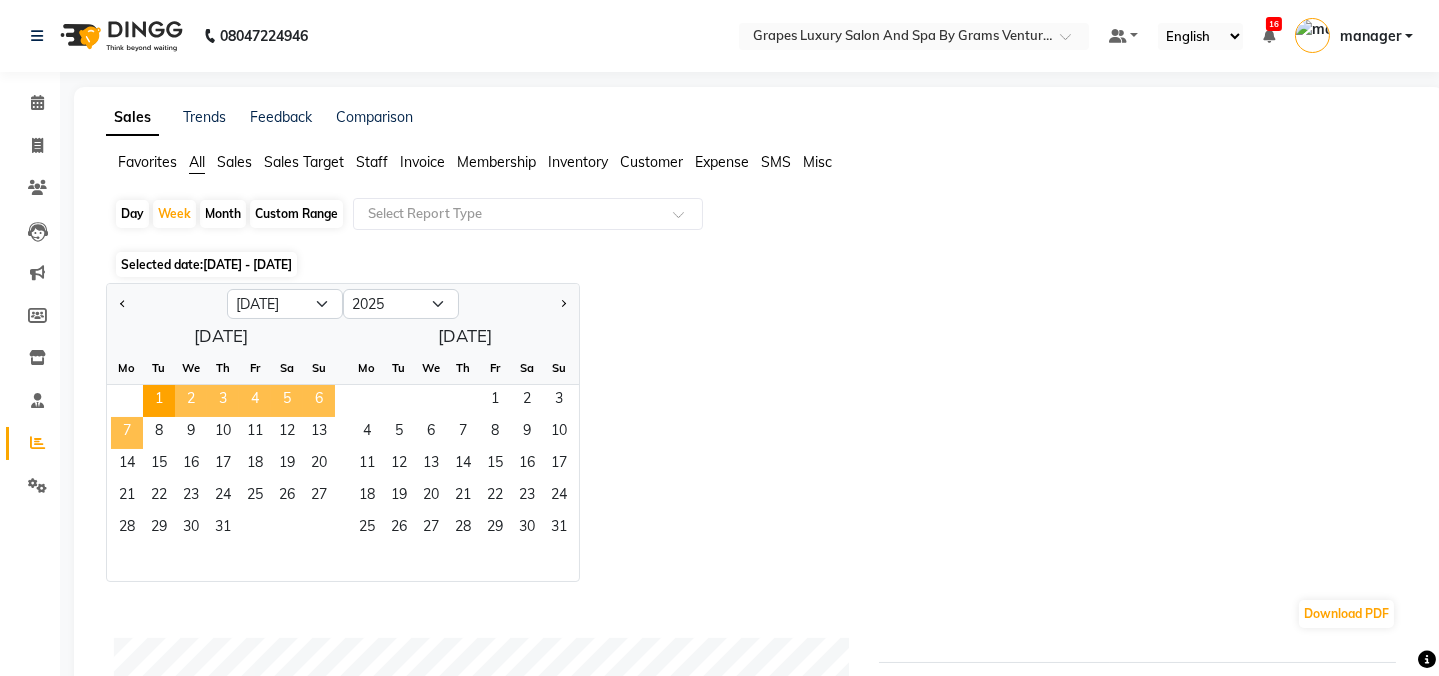 click on "7" 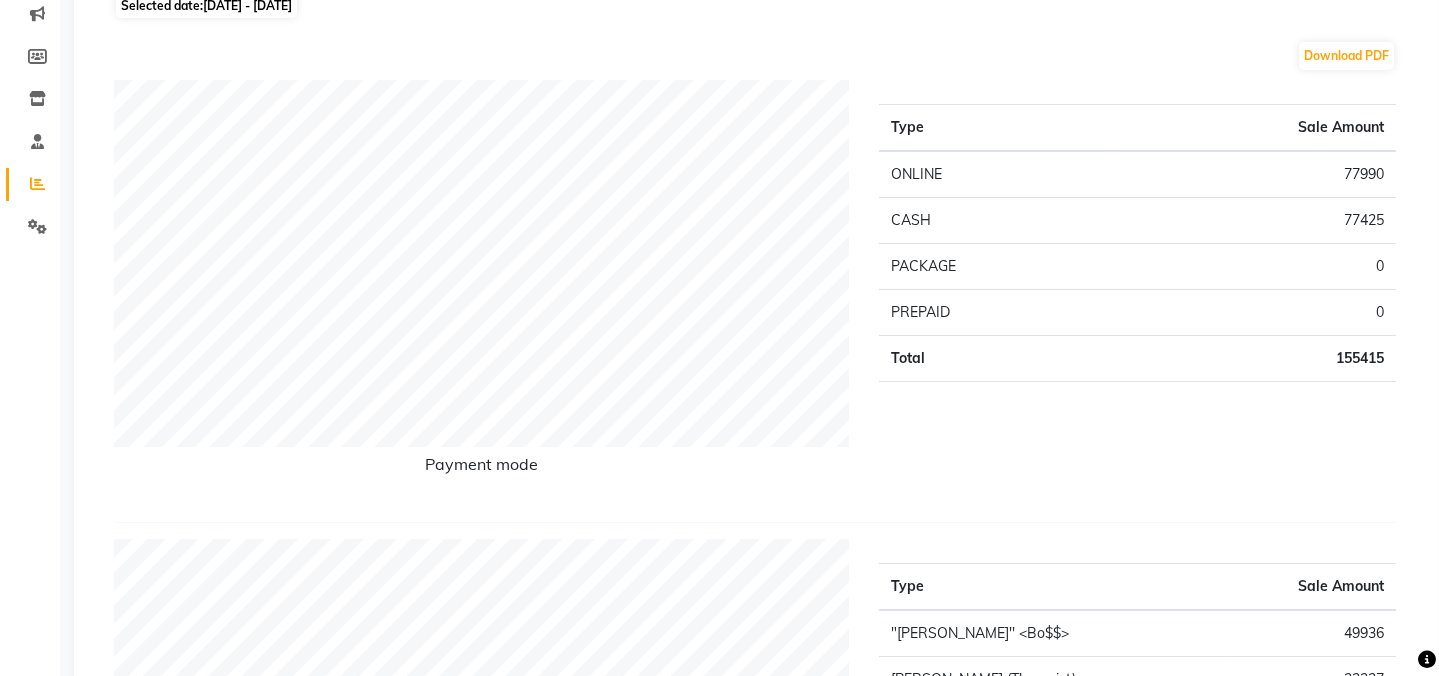 scroll, scrollTop: 90, scrollLeft: 0, axis: vertical 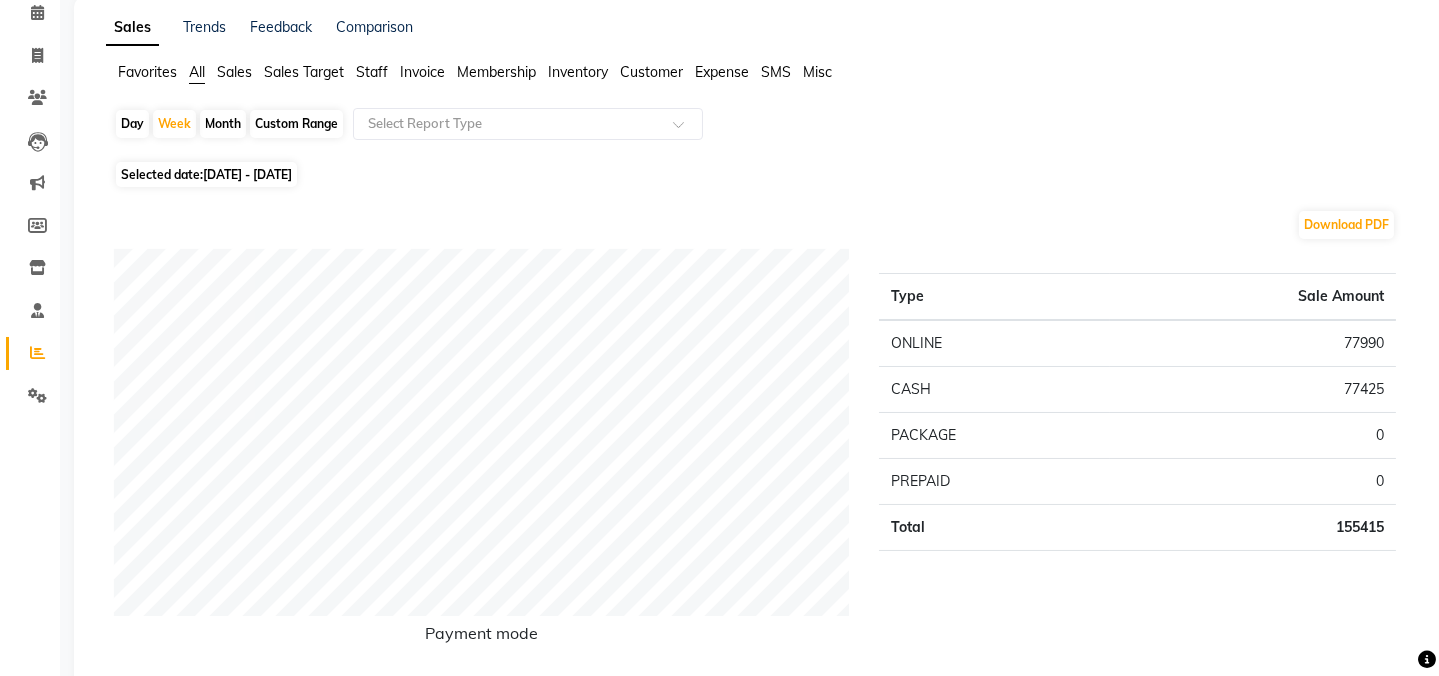 click on "Month" 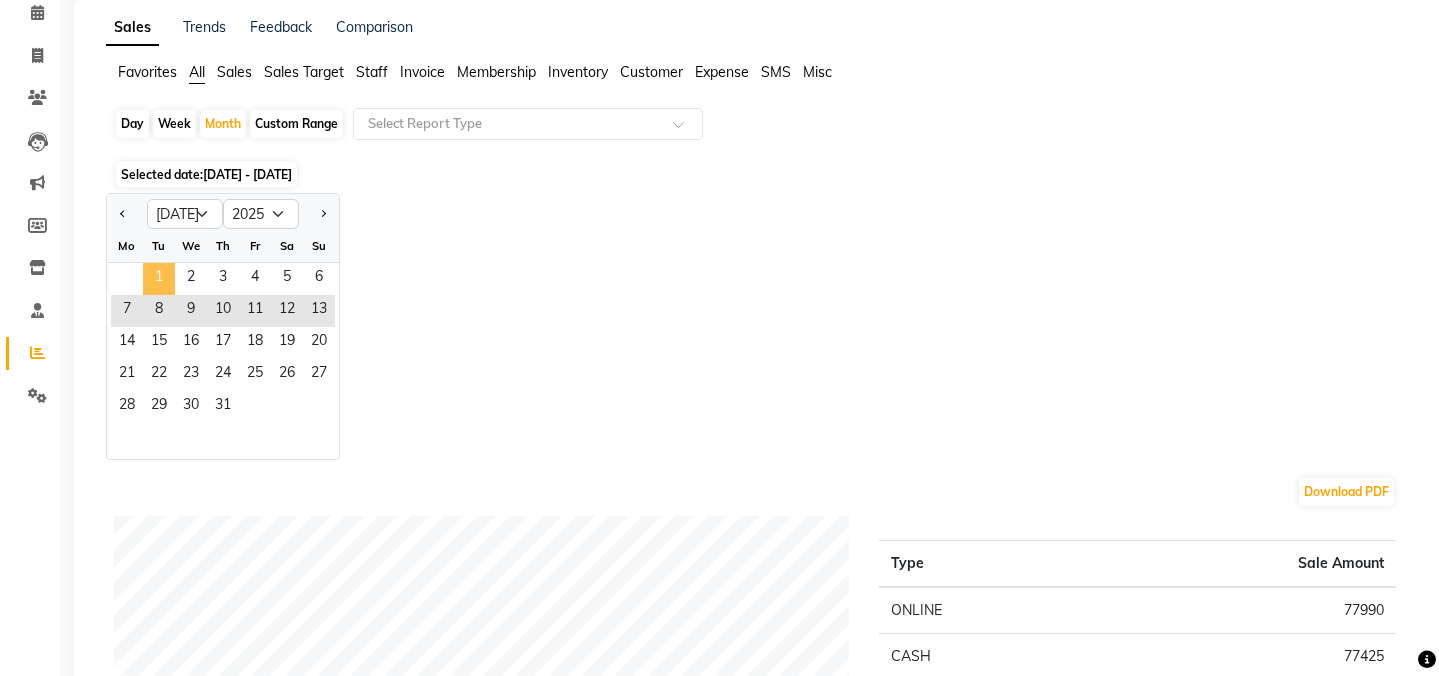 click on "1" 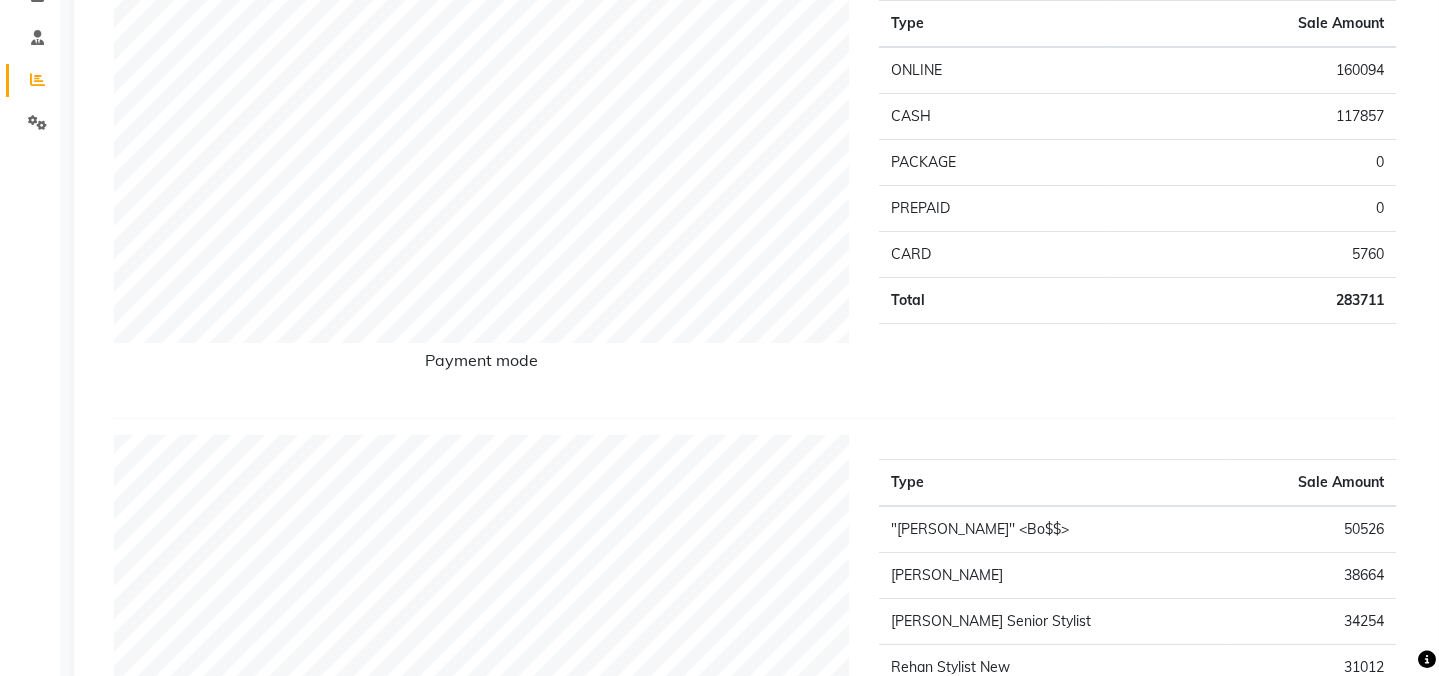 scroll, scrollTop: 0, scrollLeft: 0, axis: both 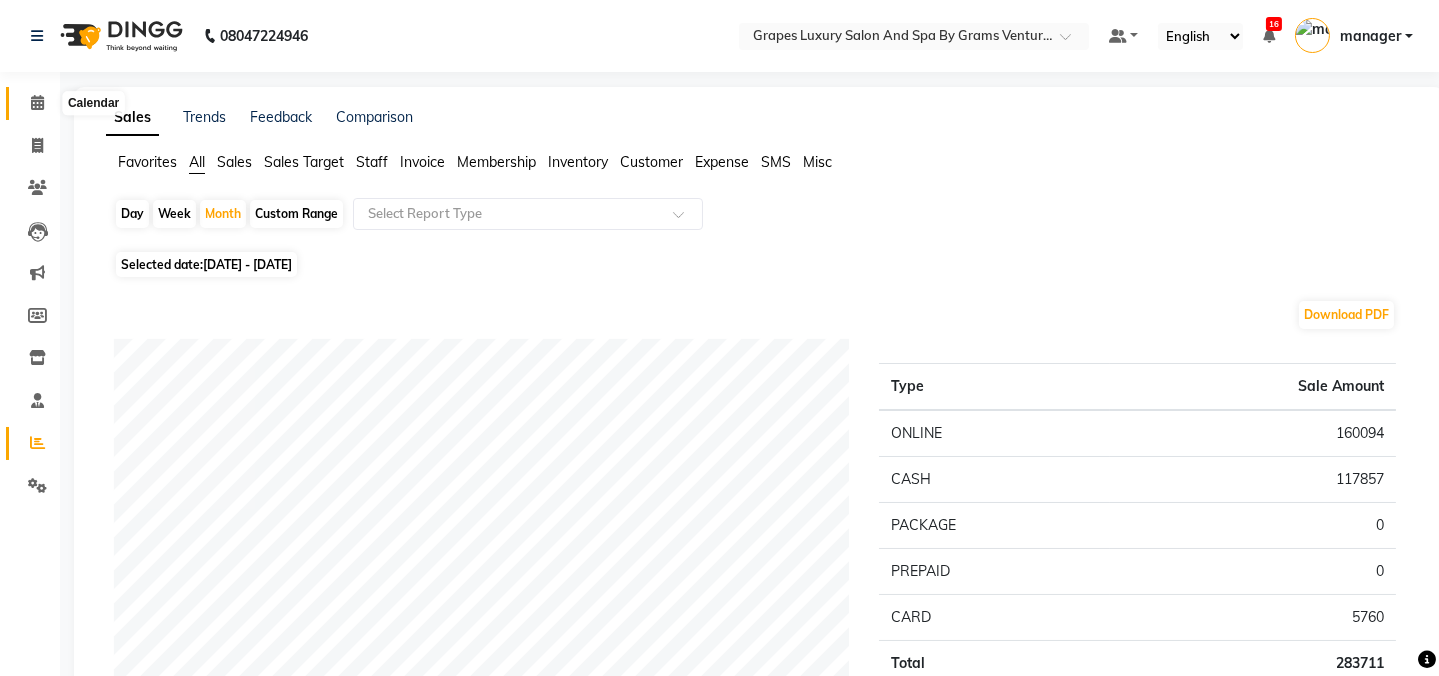 click 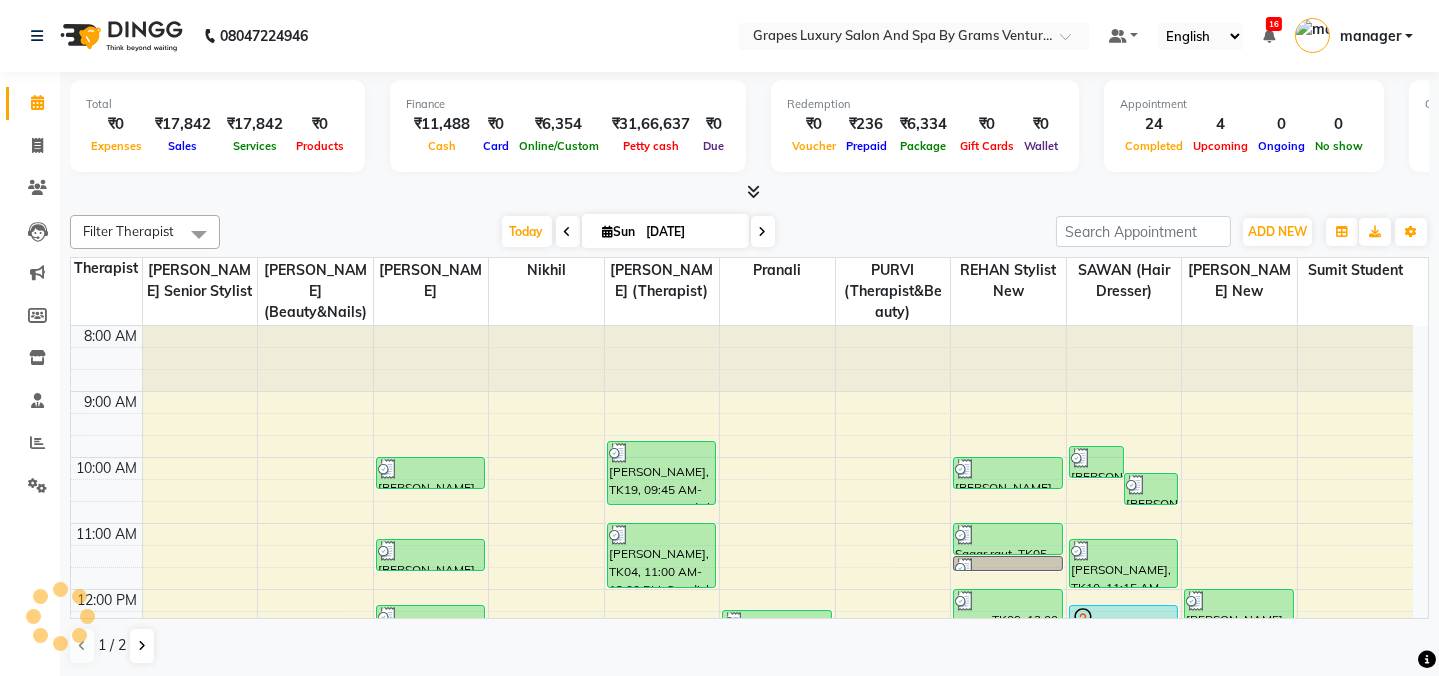 scroll, scrollTop: 0, scrollLeft: 0, axis: both 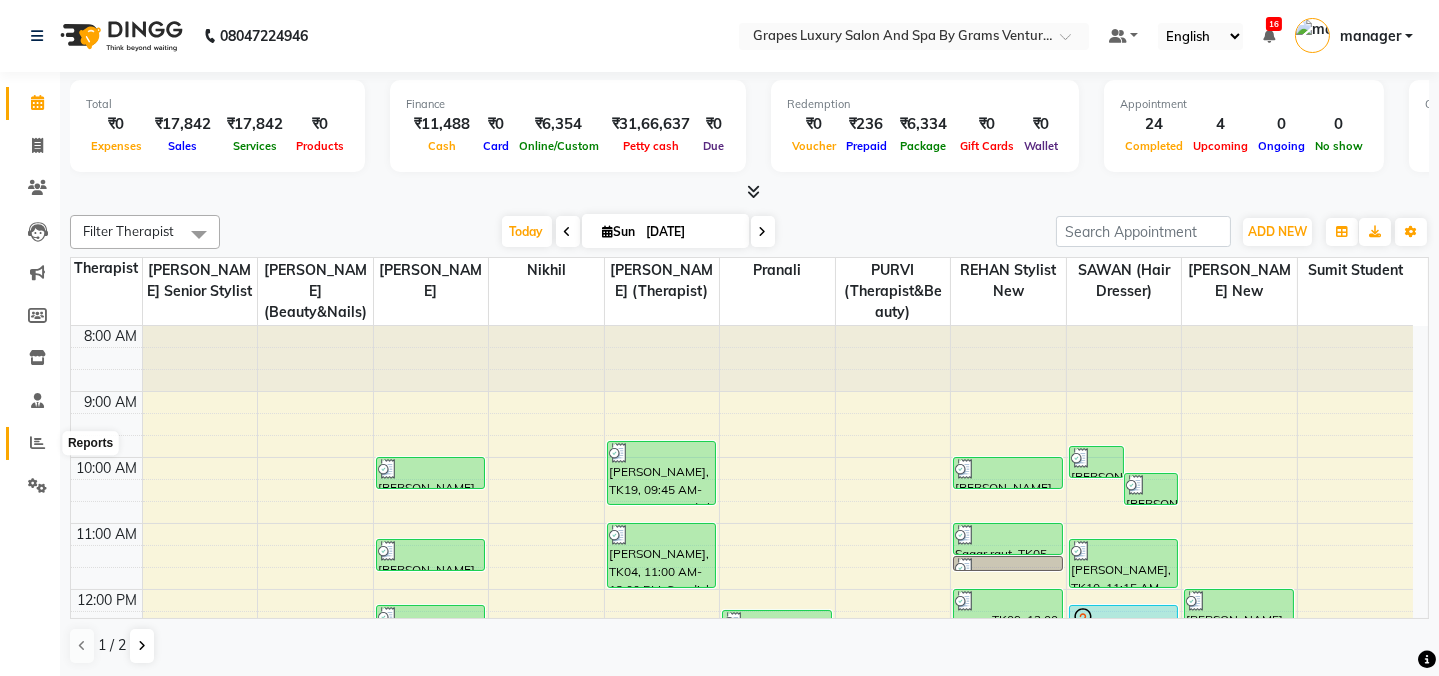 click 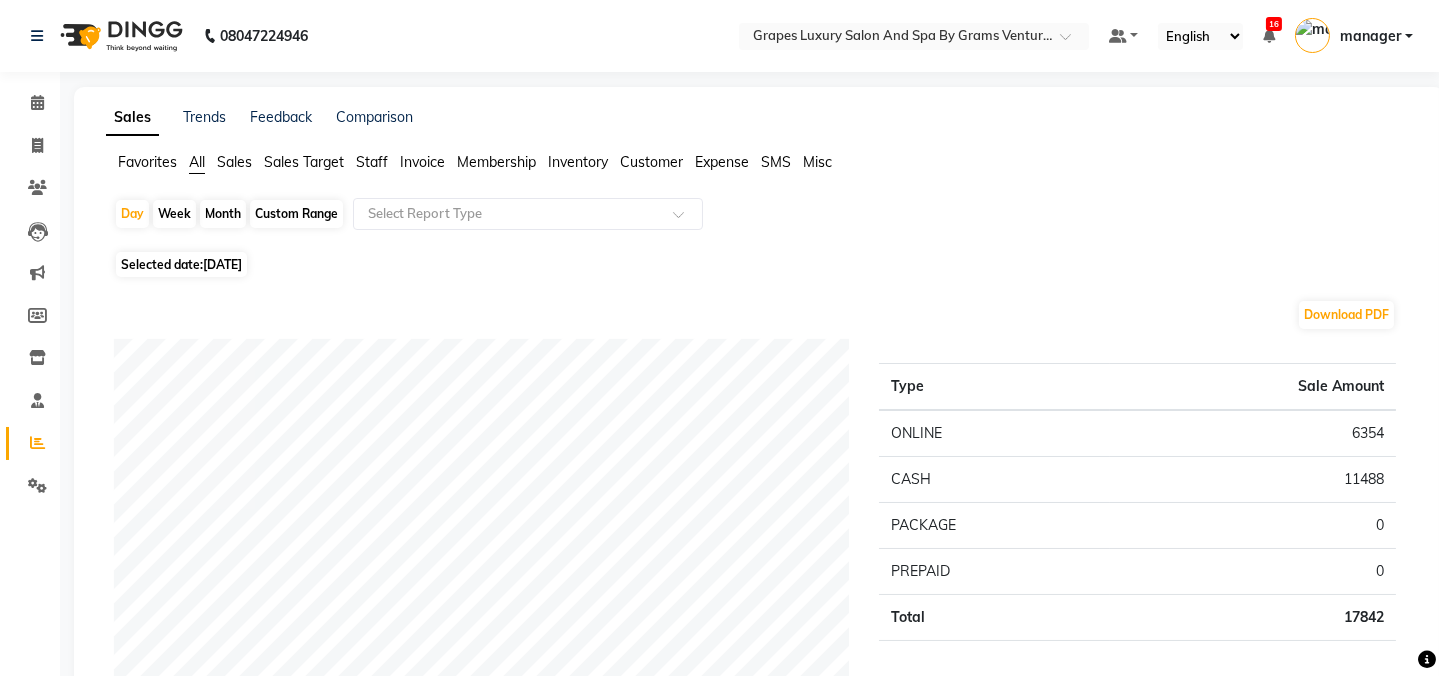 click on "Week" 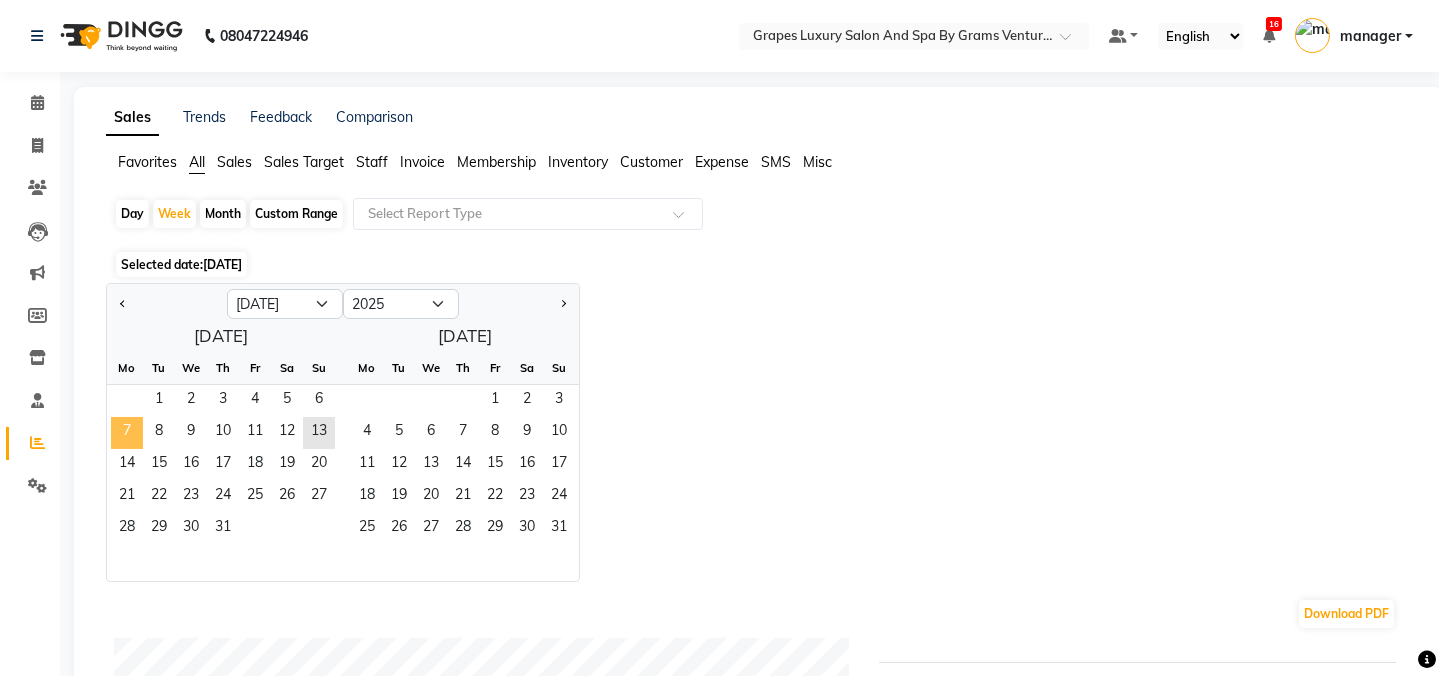 click on "7" 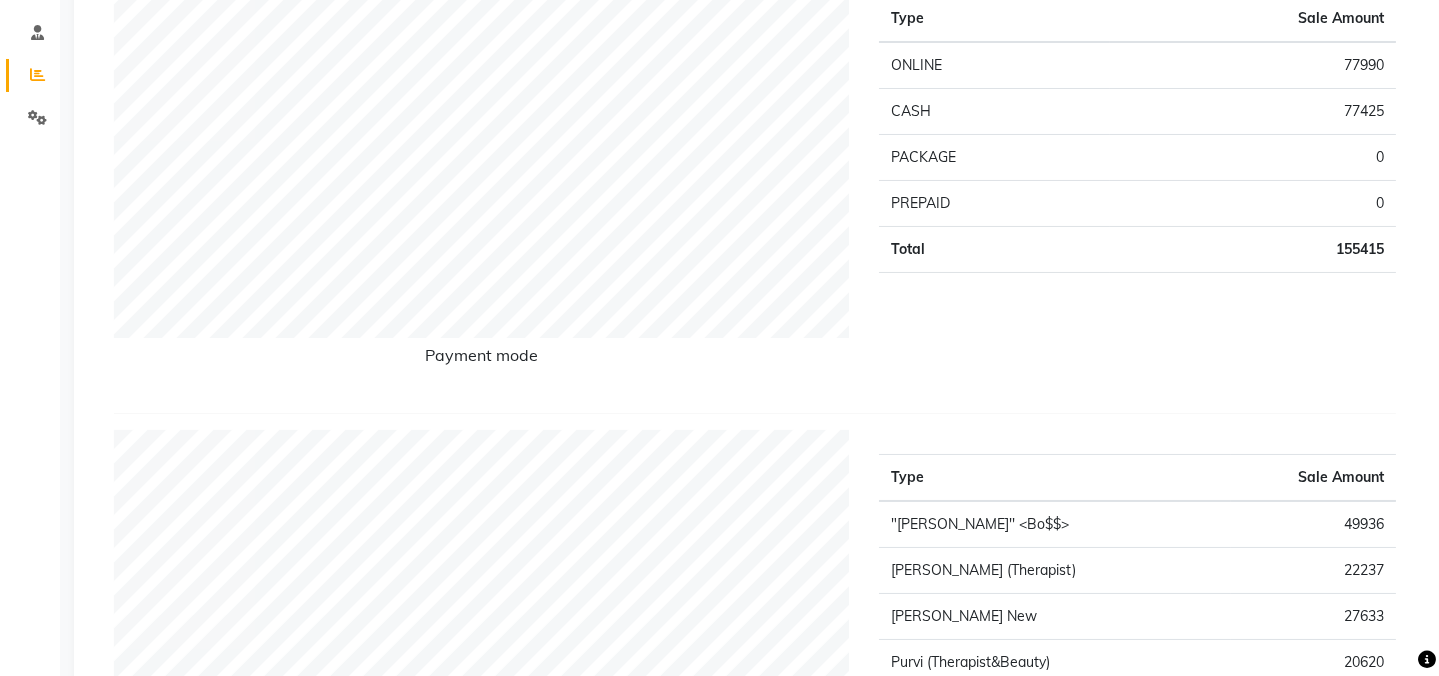 scroll, scrollTop: 90, scrollLeft: 0, axis: vertical 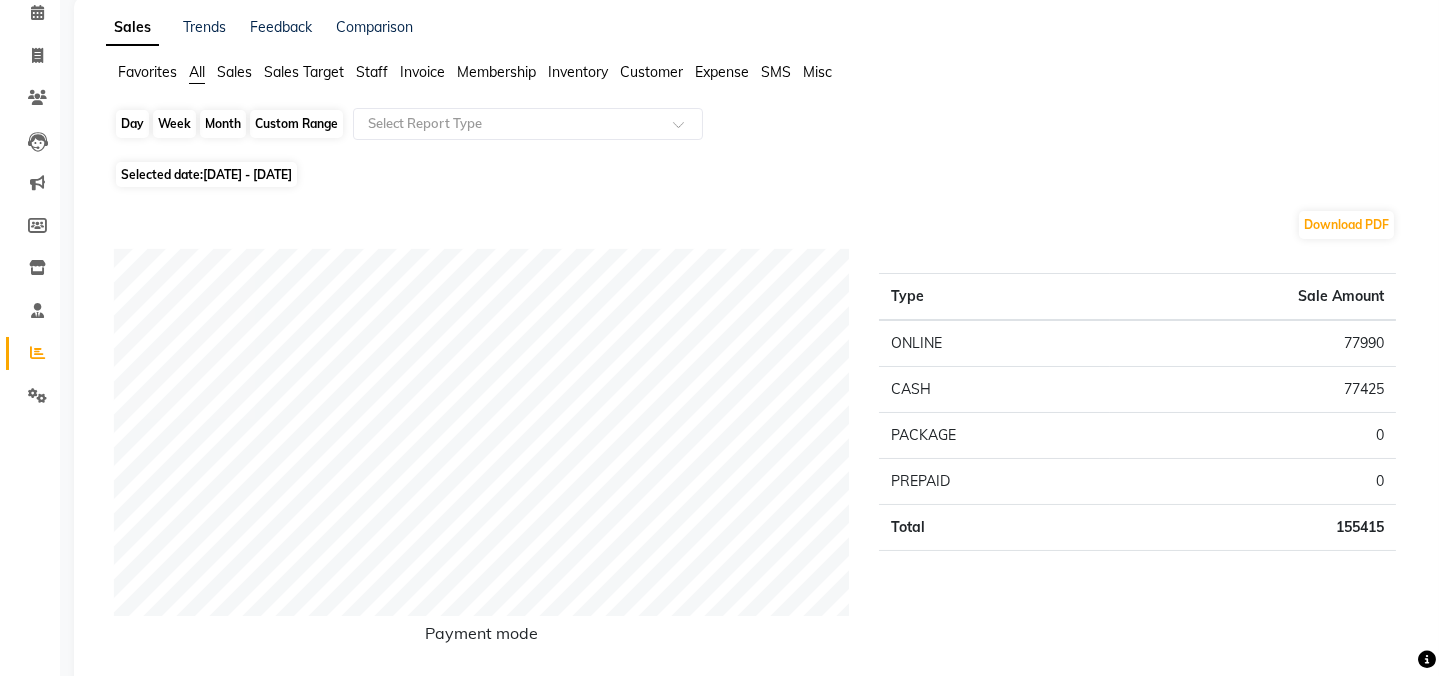 click on "Week" 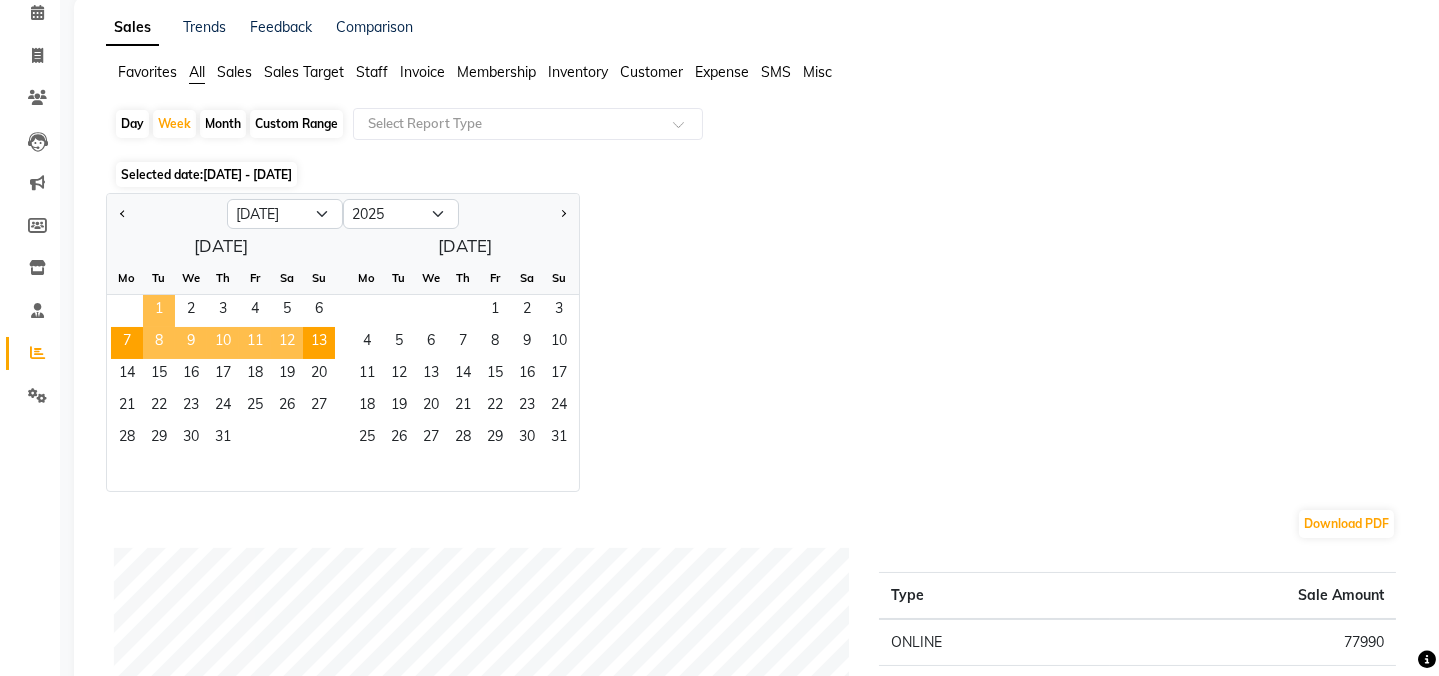 click on "1" 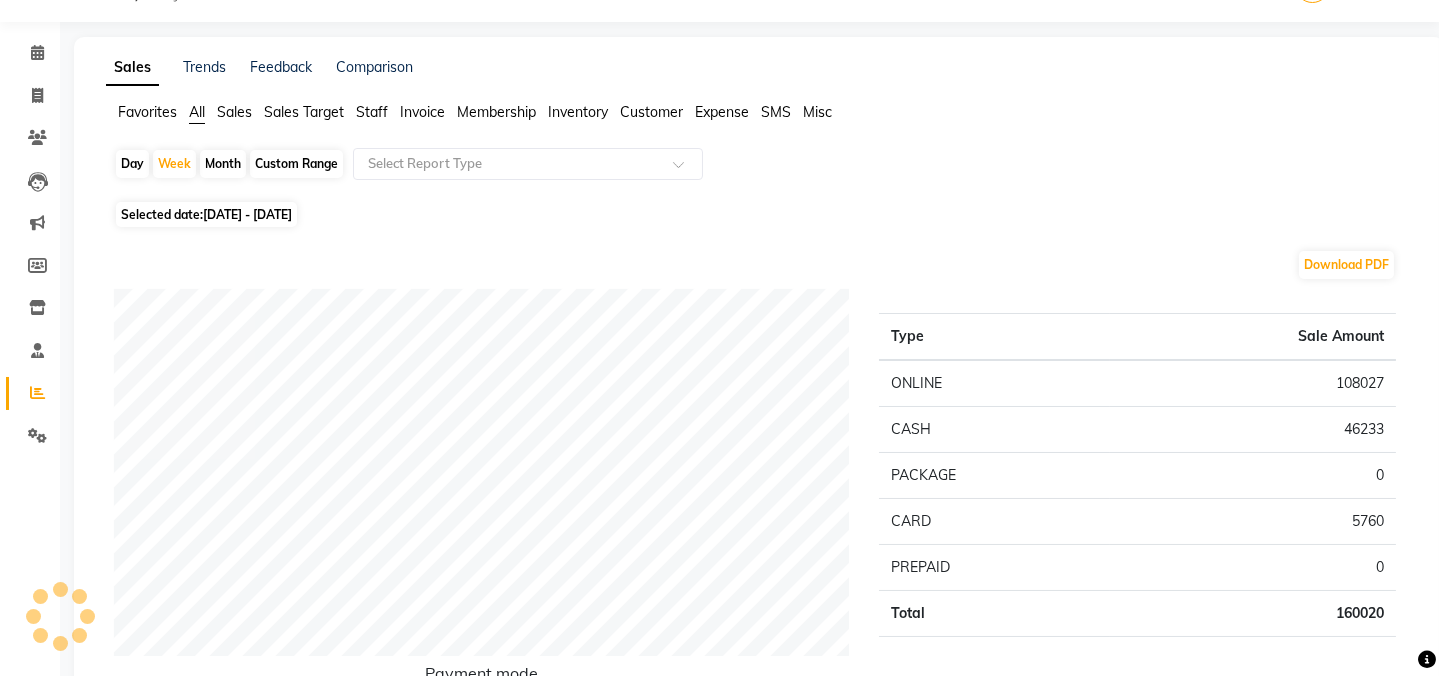 scroll, scrollTop: 0, scrollLeft: 0, axis: both 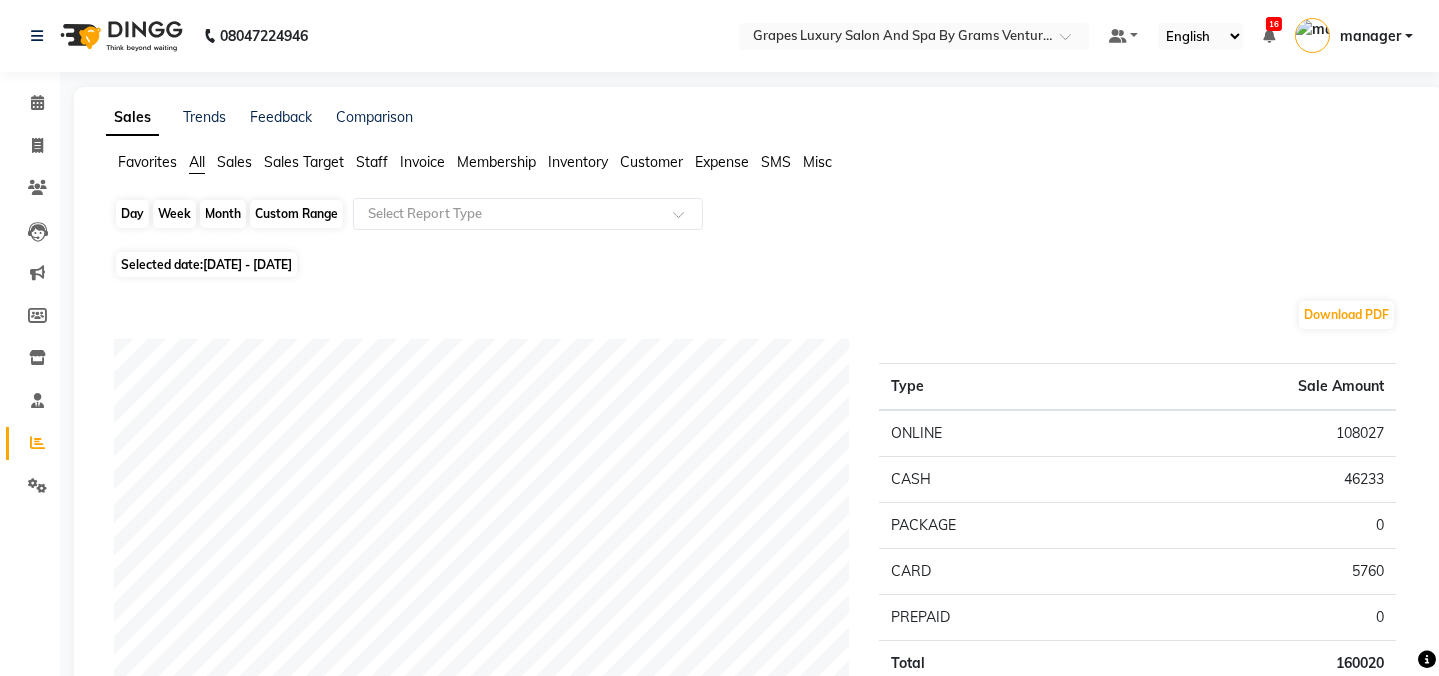 click on "Week" 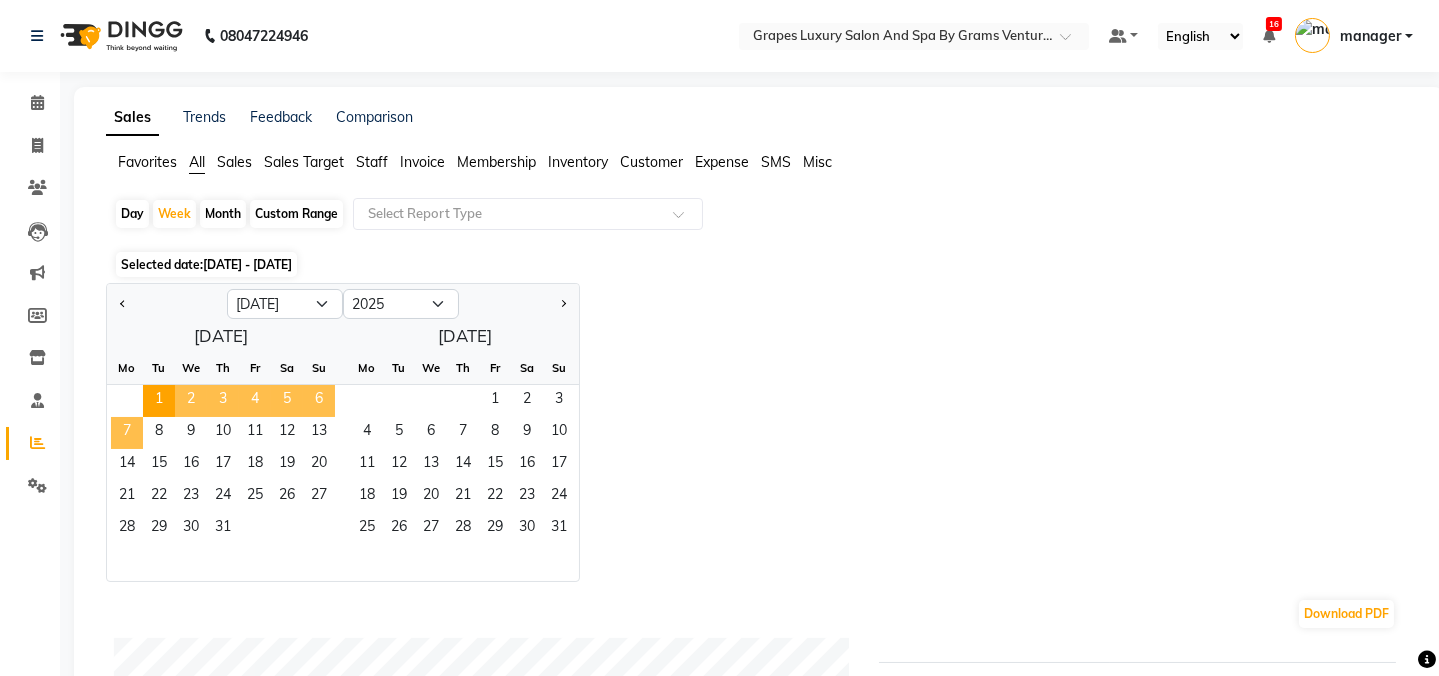 click on "7" 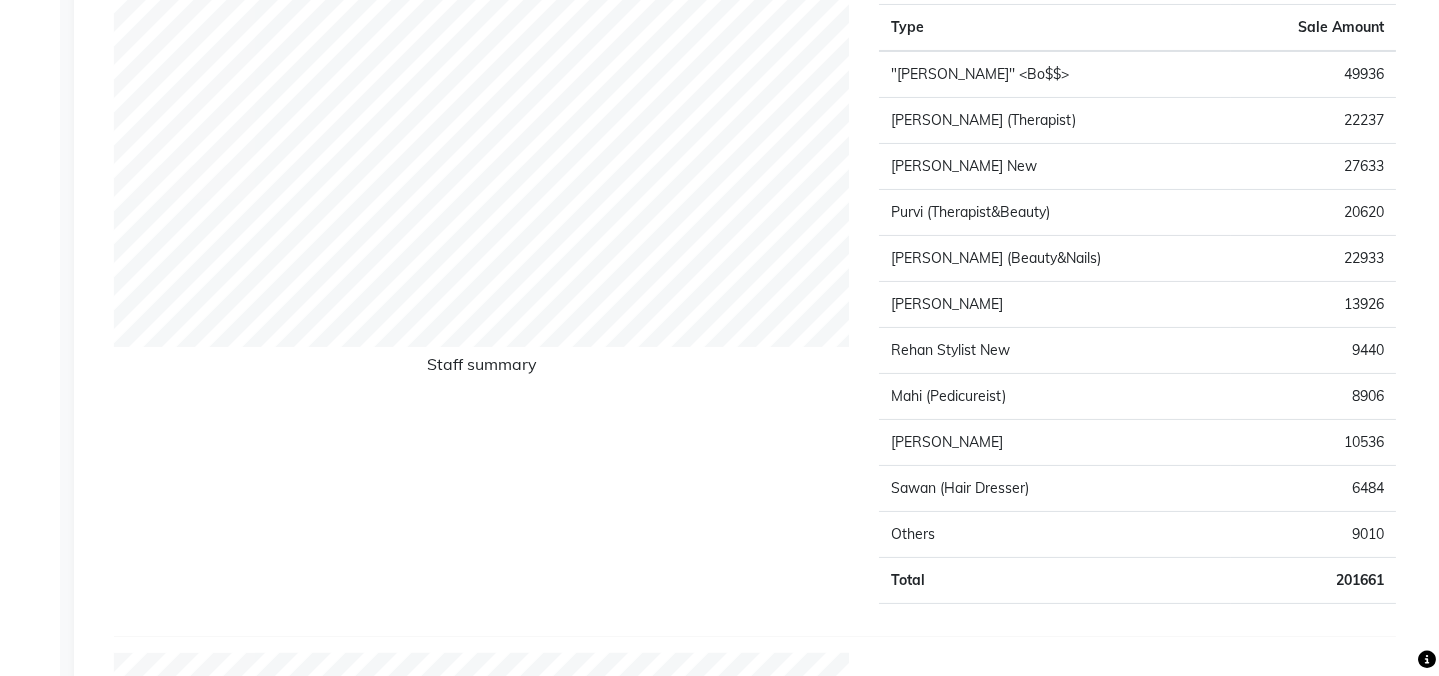 scroll, scrollTop: 0, scrollLeft: 0, axis: both 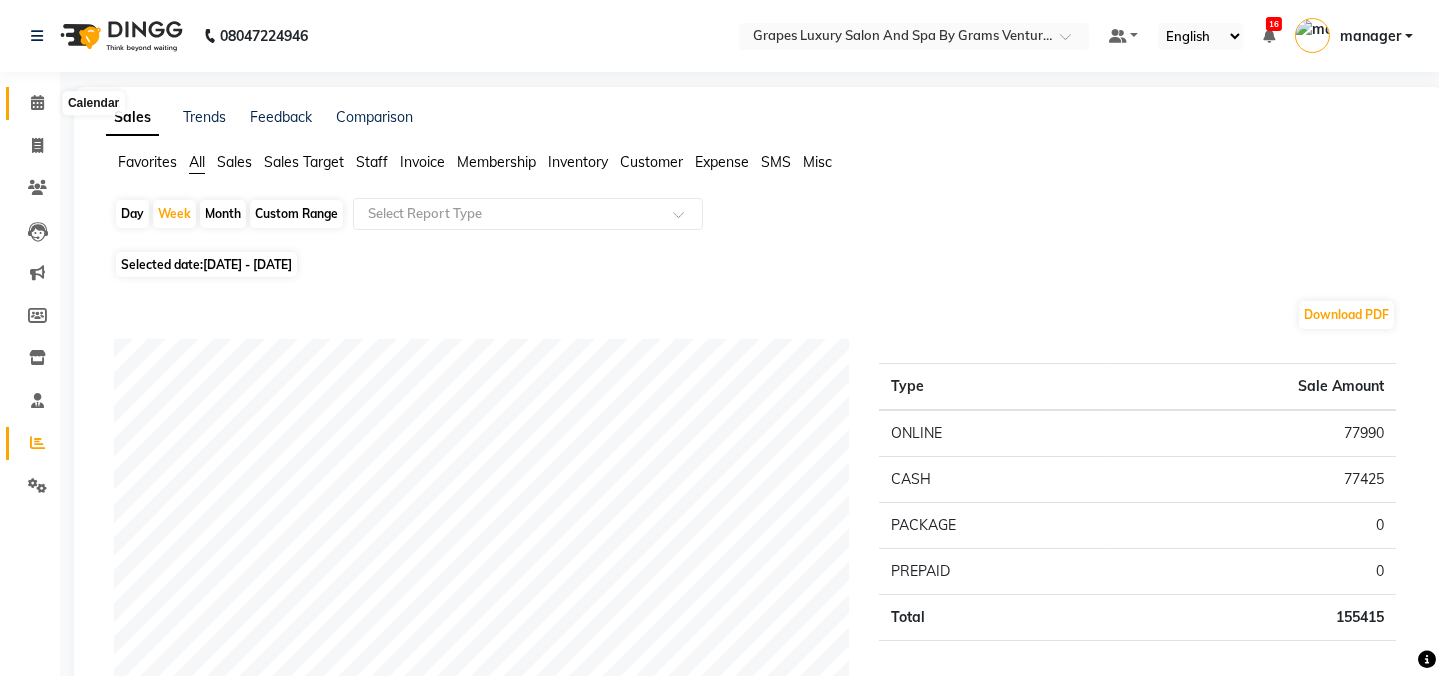 click 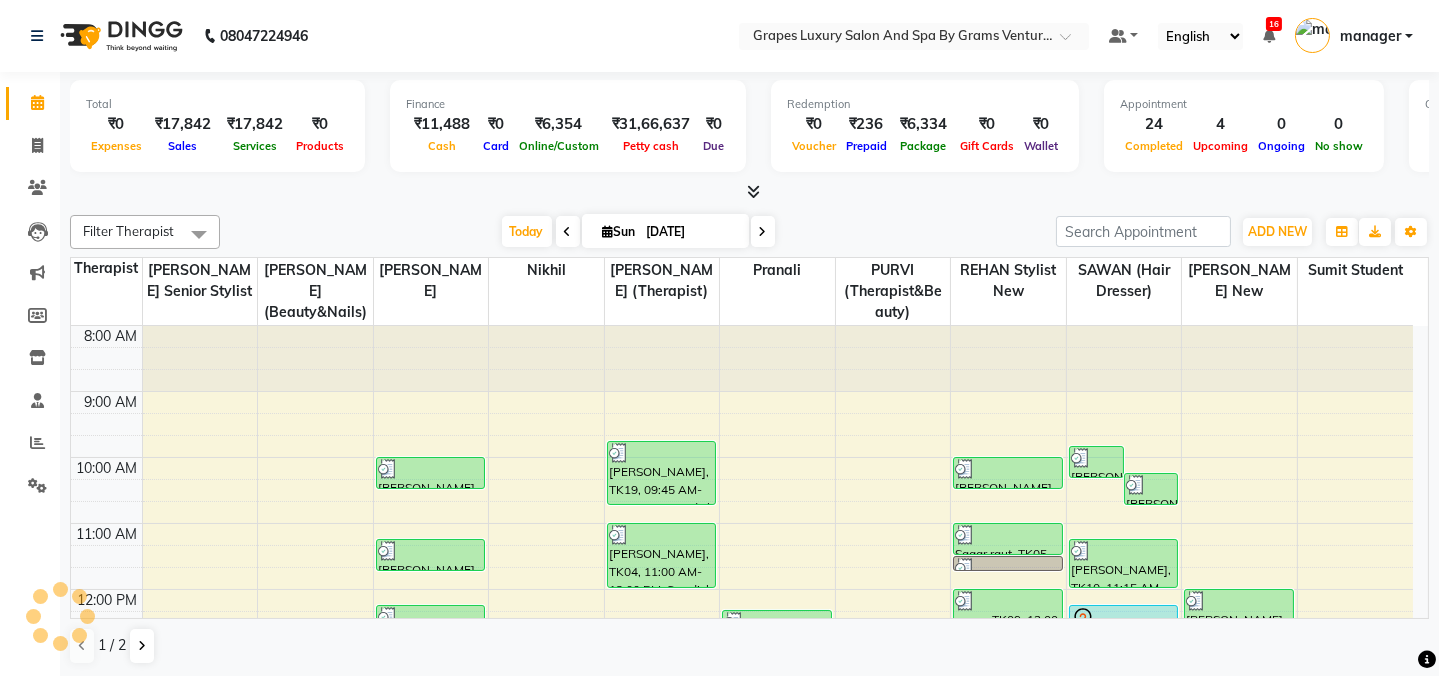 scroll, scrollTop: 0, scrollLeft: 0, axis: both 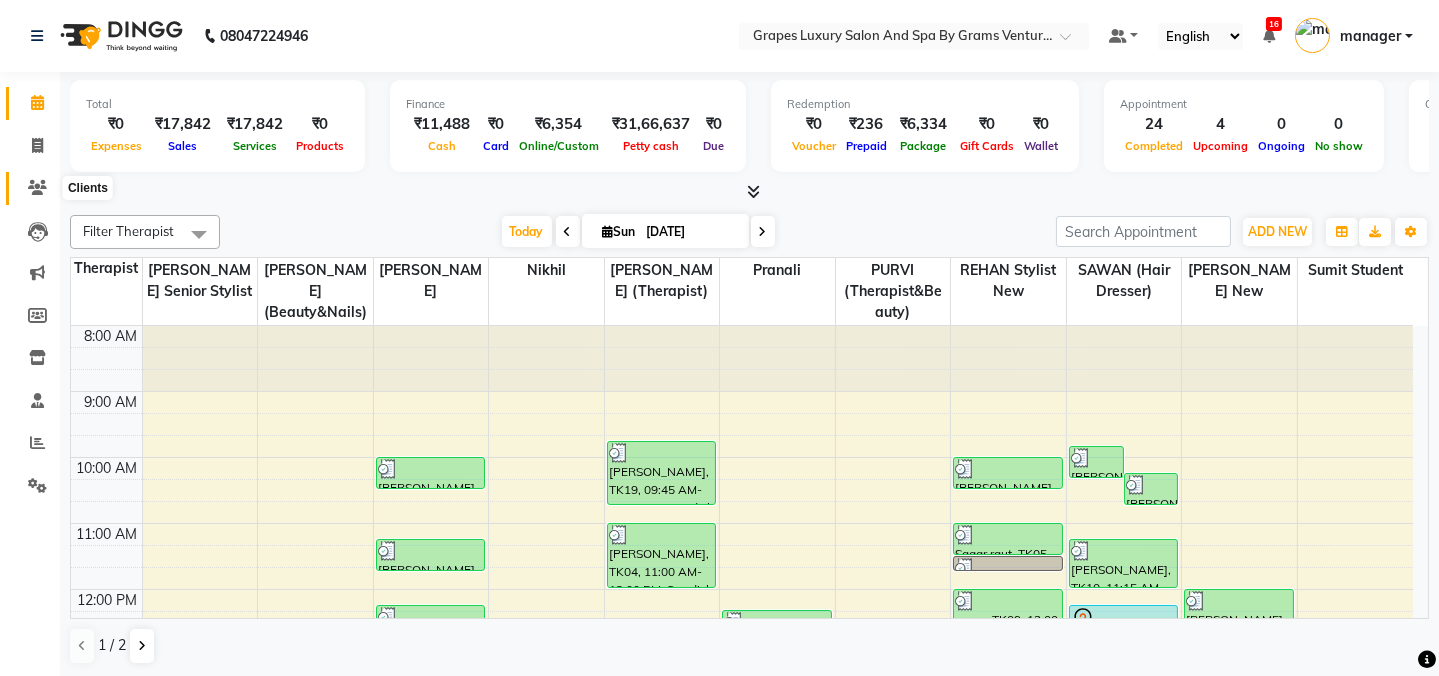 click 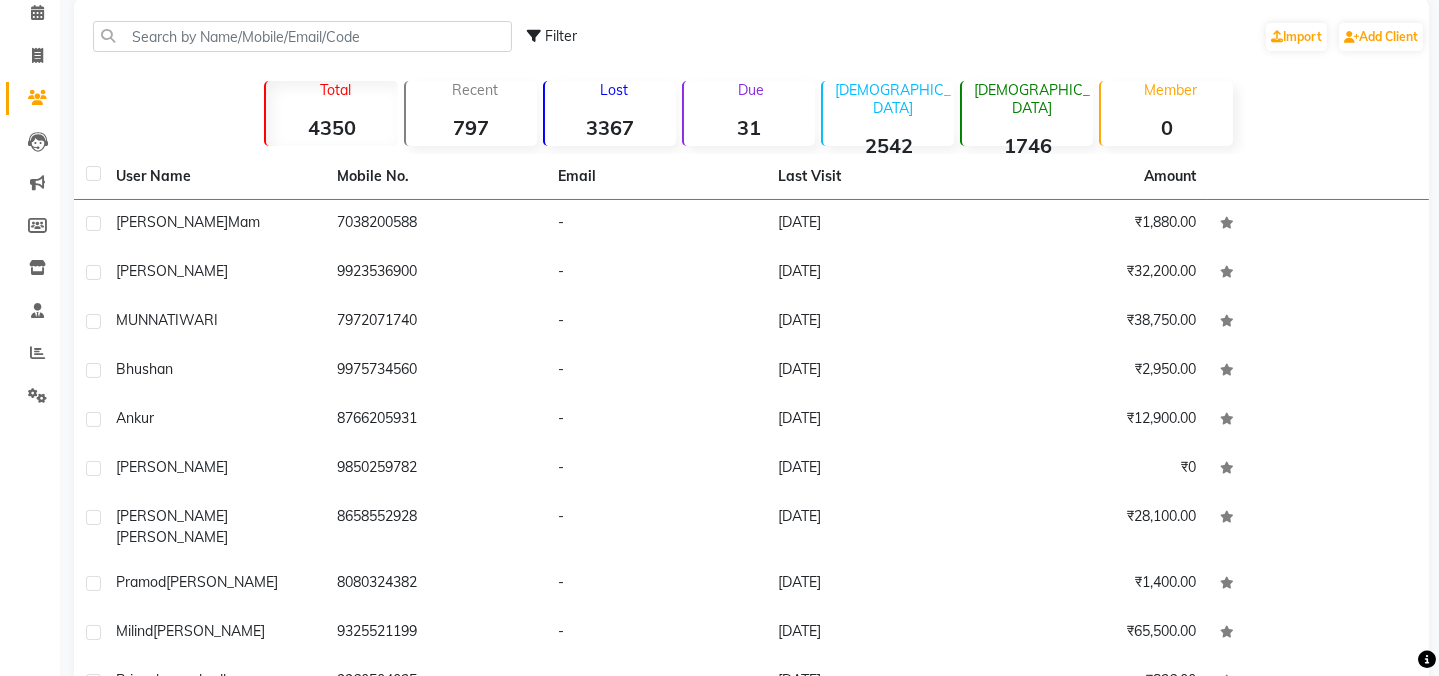 scroll, scrollTop: 0, scrollLeft: 0, axis: both 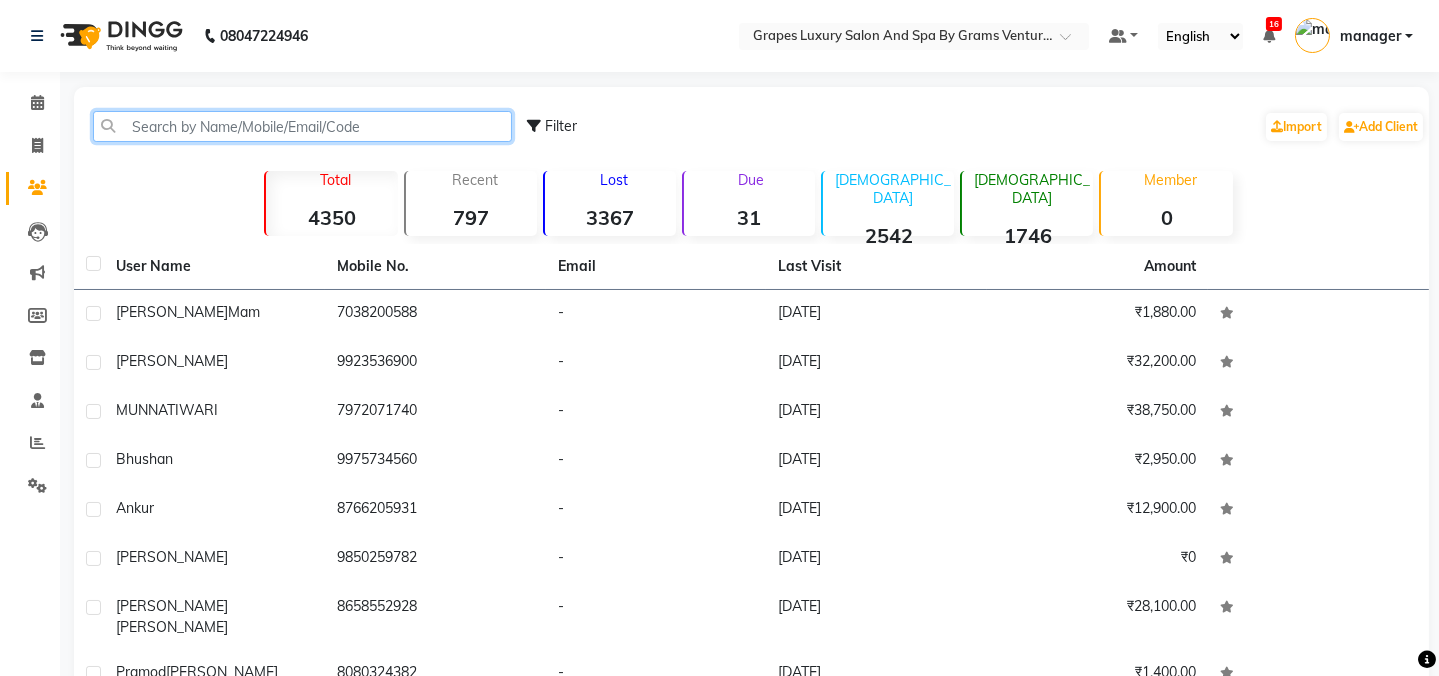 click 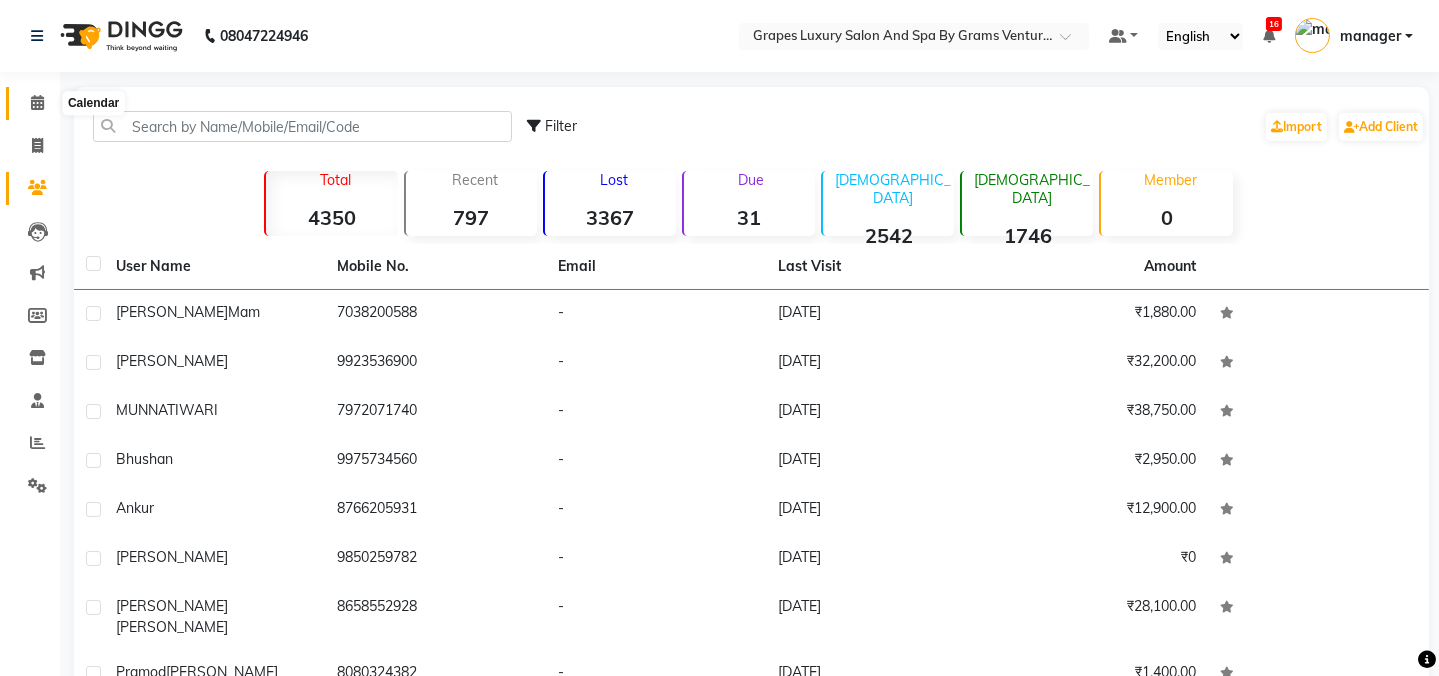 click 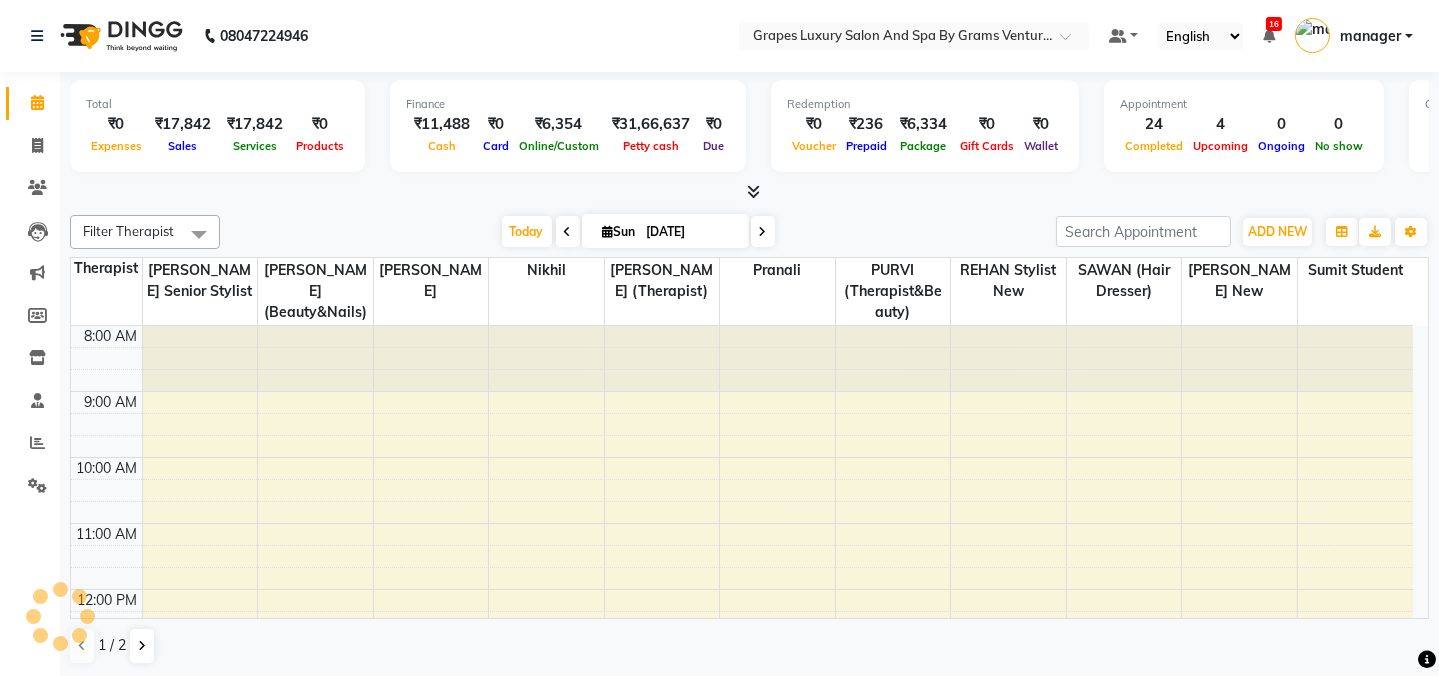 scroll, scrollTop: 0, scrollLeft: 0, axis: both 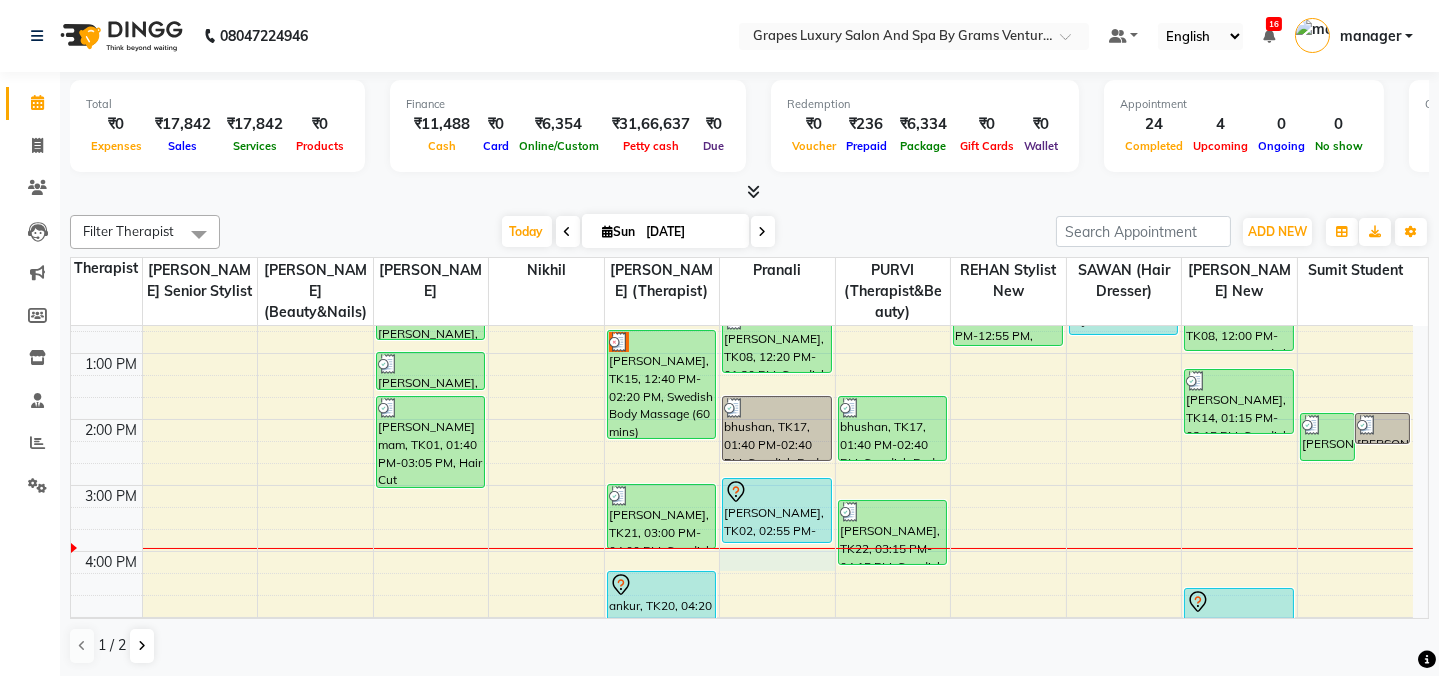 click on "8:00 AM 9:00 AM 10:00 AM 11:00 AM 12:00 PM 1:00 PM 2:00 PM 3:00 PM 4:00 PM 5:00 PM 6:00 PM 7:00 PM 8:00 PM     pramod meshram, TK18, 10:00 AM-10:30 AM, kids hair cut male     akash bhandar, TK07, 11:15 AM-11:45 AM, Hair Cut Male (30 mins)     Pradeep Agrawal, TK12, 12:15 PM-12:50 PM, Shampoo & Conditioning With Natural Styling ( Male ) (15 mins)     Pradeep Agrawal, TK12, 01:00 PM-01:35 PM, Beard Trimming (15 mins)     khushabu mam, TK01, 01:40 PM-03:05 PM, Hair Cut Female (45 mins)     jay ramteke, TK19, 09:45 AM-10:45 AM, Swedish Body Massage (60 mins)     rajesh sir, TK04, 11:00 AM-12:00 PM, Swedish Body Massage (60 mins)     jay, TK15, 12:40 PM-02:20 PM, Swedish Body Massage (60 mins)     abhishak, TK21, 03:00 PM-04:00 PM, Swedish Body Massage (60 mins)             ankur, TK20, 04:20 PM-05:20 PM, Swedish Body Massage (60 mins)     Ganesh Sir, TK08, 12:20 PM-01:20 PM, Swedish Body Massage (60 mins)     bhushan, TK17, 01:40 PM-02:40 PM, Swedish Body Massage (60 mins)" at bounding box center [742, 452] 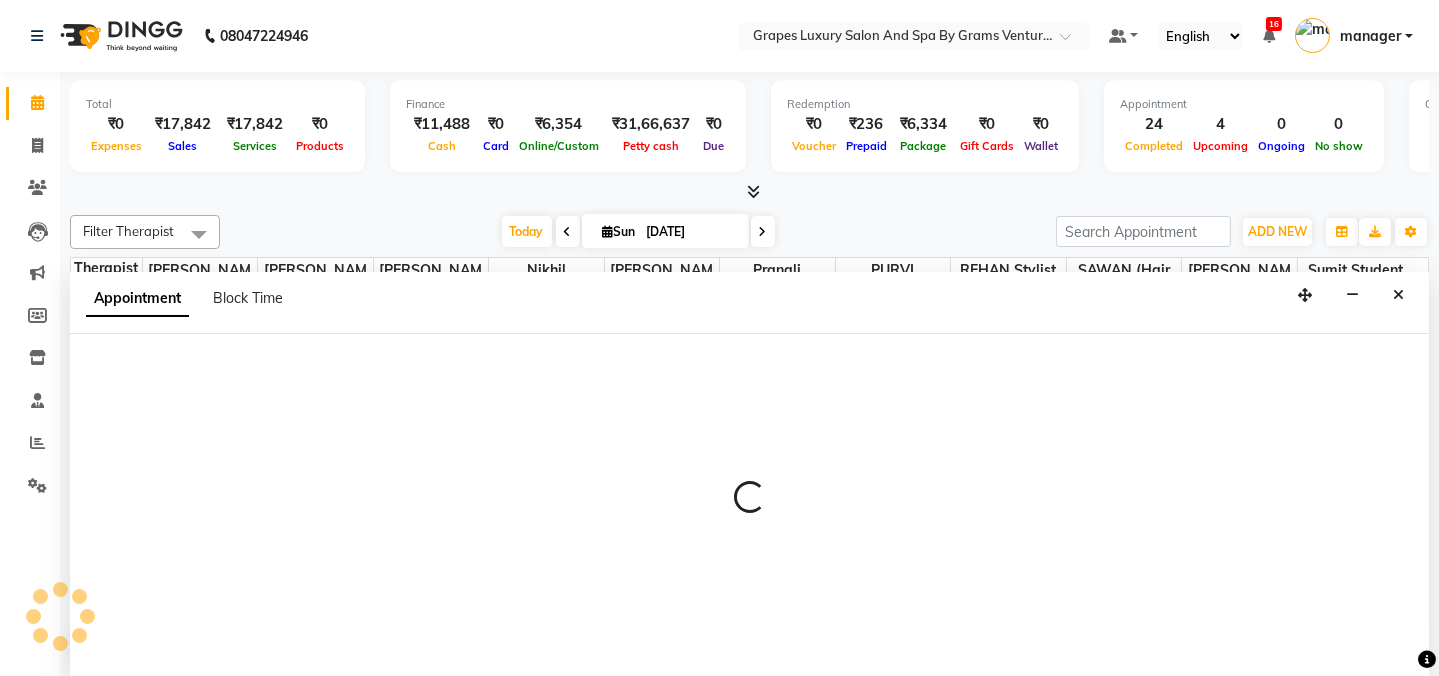 scroll, scrollTop: 0, scrollLeft: 0, axis: both 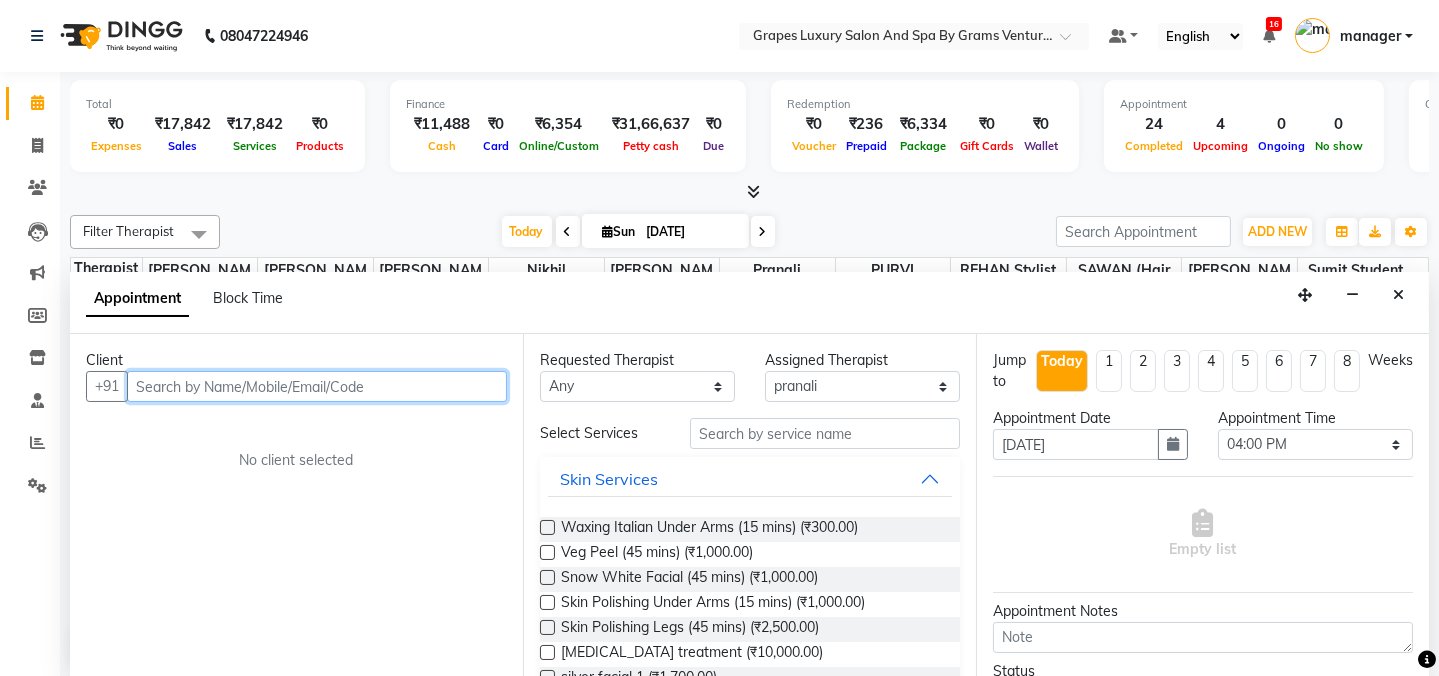 click at bounding box center [317, 386] 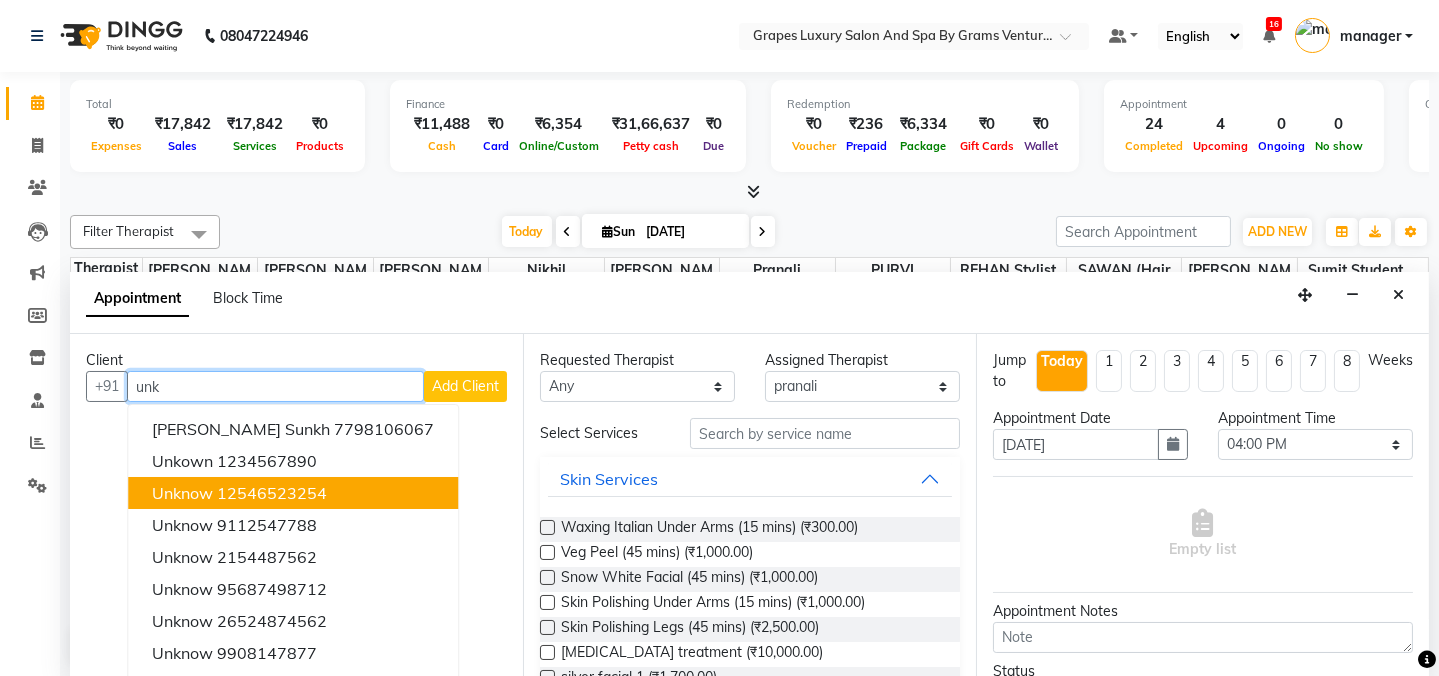 click on "unknow" at bounding box center [182, 493] 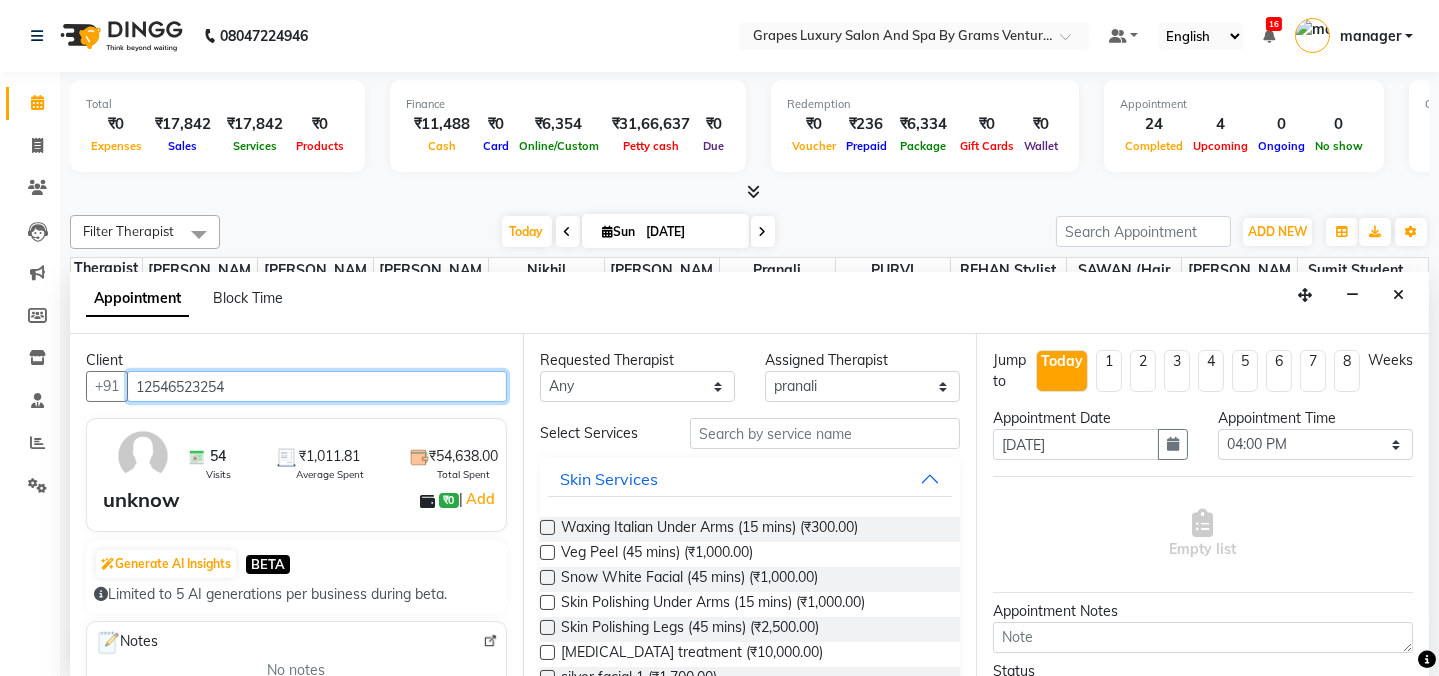 type on "12546523254" 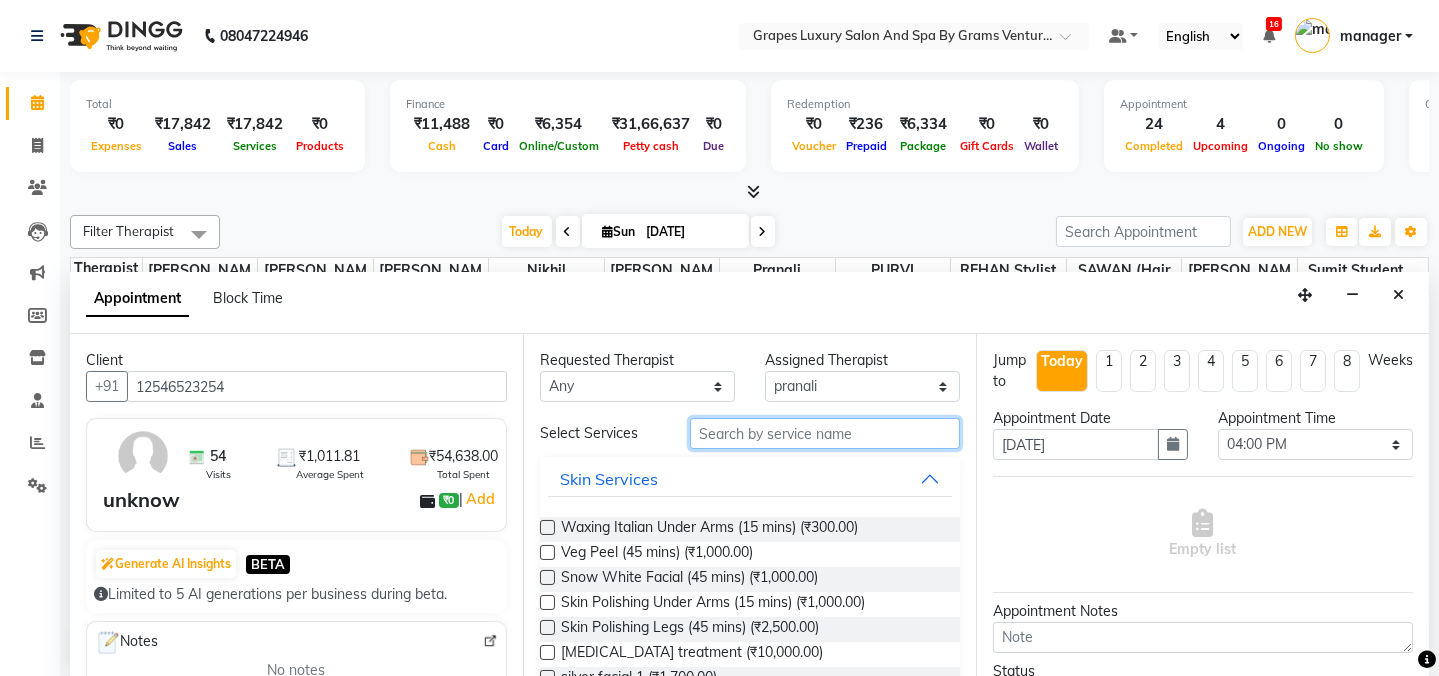 click at bounding box center (825, 433) 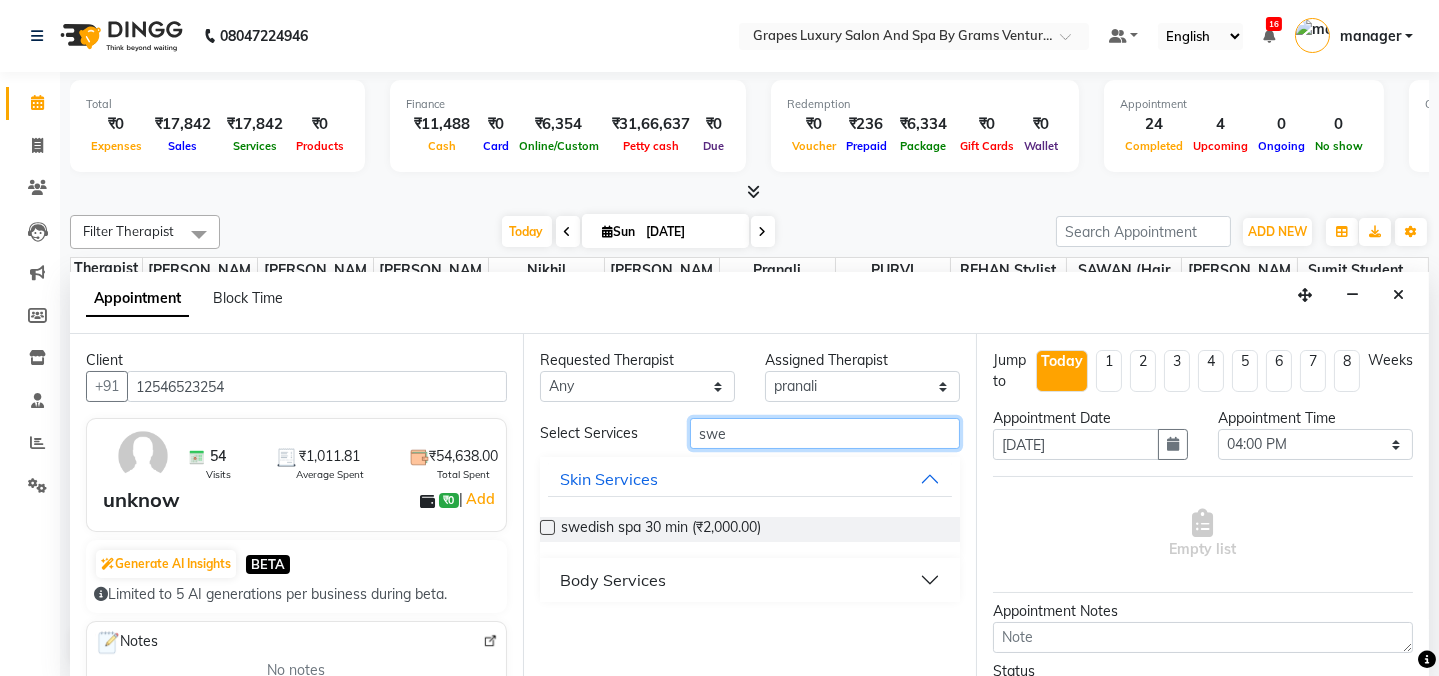 type on "swe" 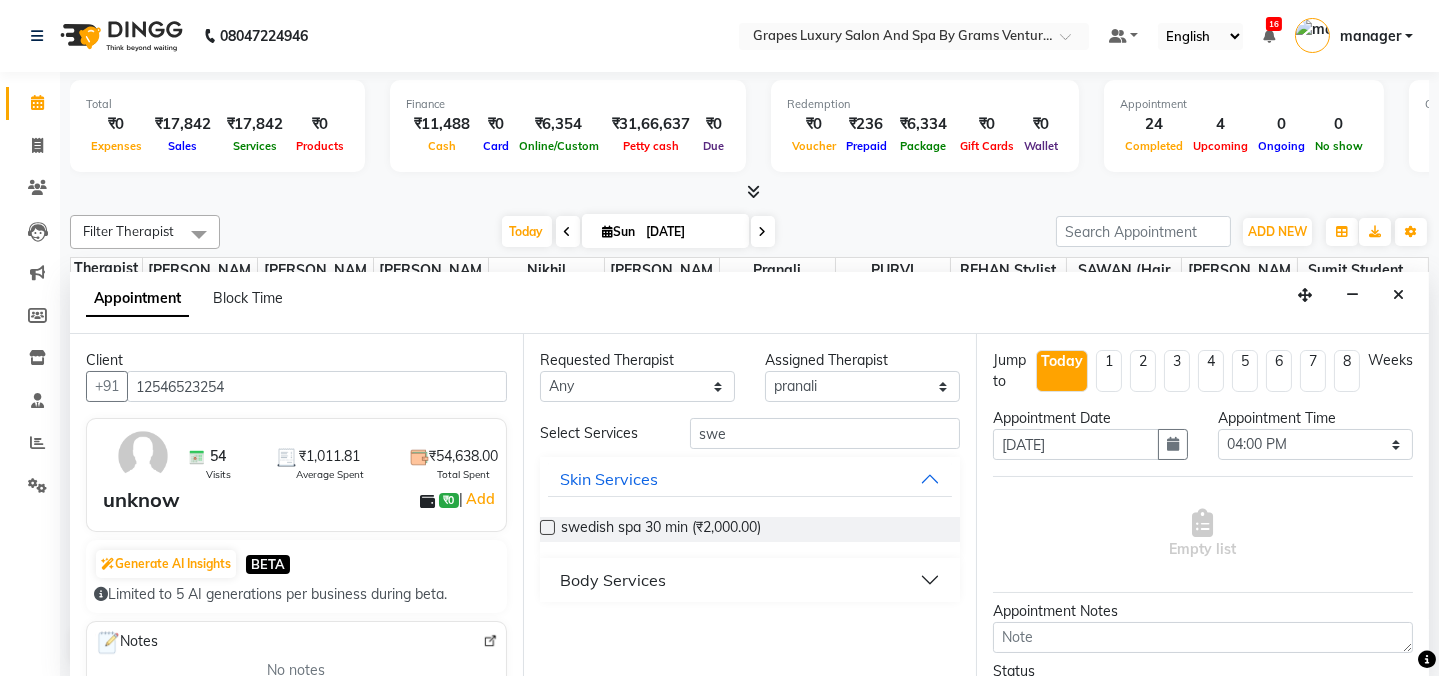 click on "Body Services" at bounding box center (750, 580) 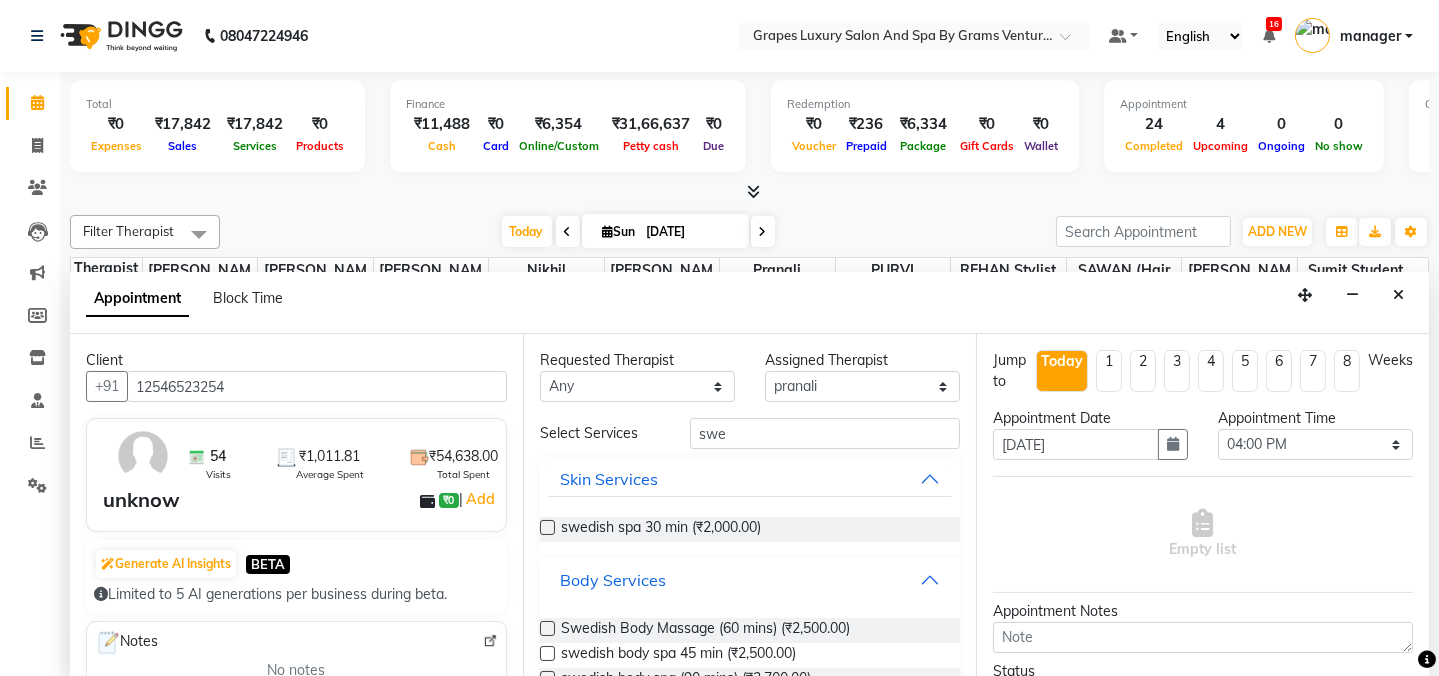 scroll, scrollTop: 46, scrollLeft: 0, axis: vertical 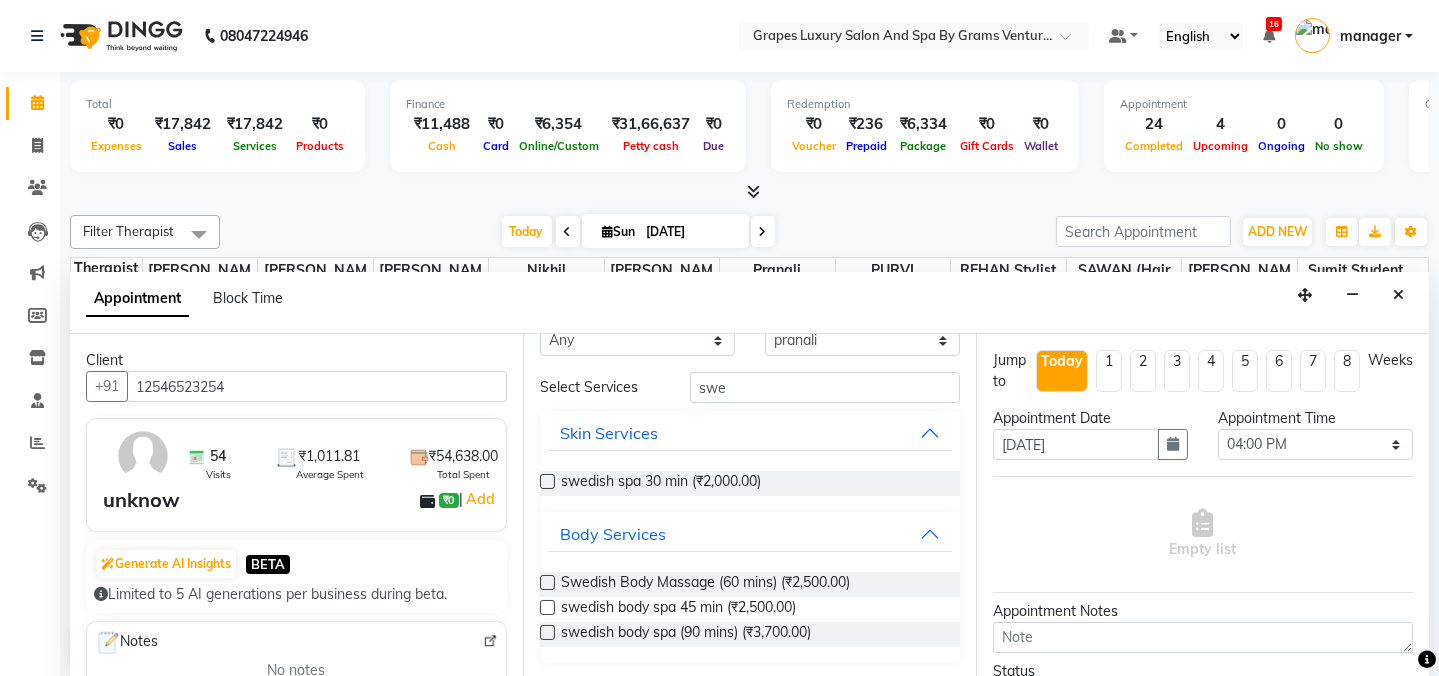 click at bounding box center (547, 582) 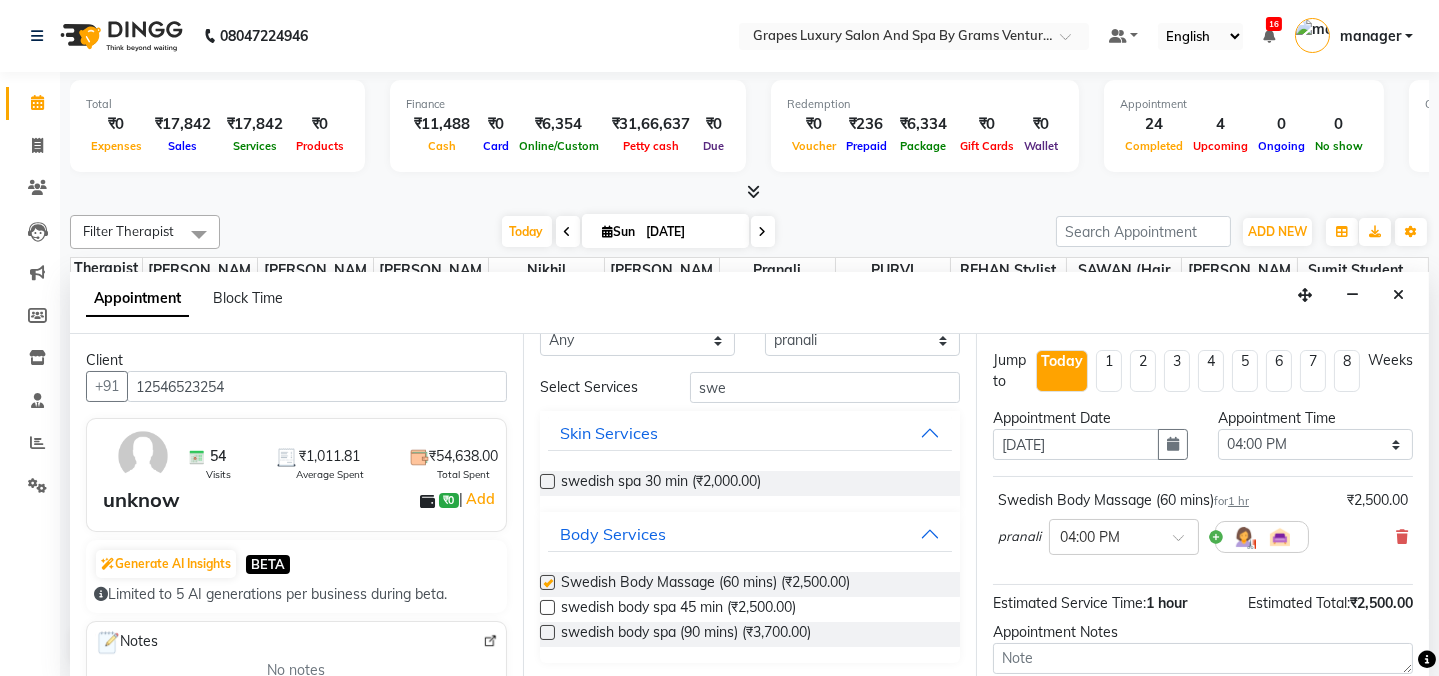 checkbox on "false" 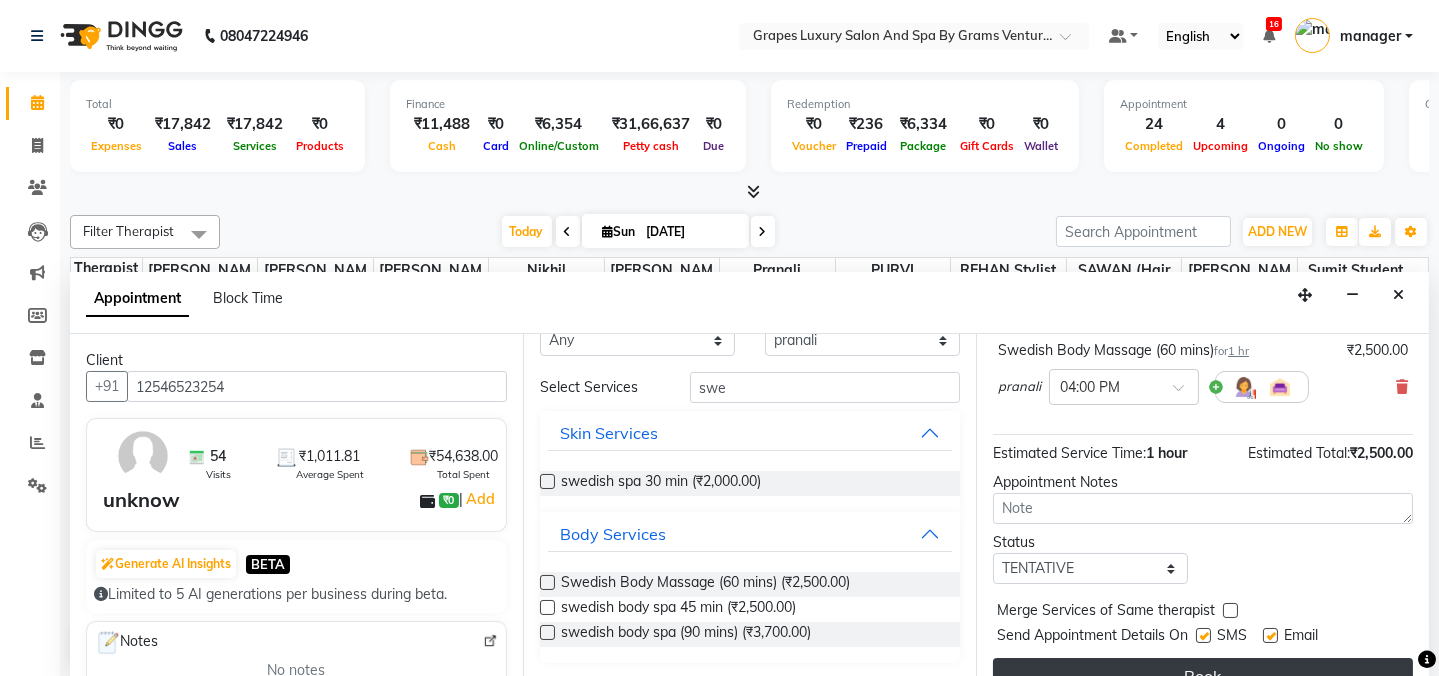 scroll, scrollTop: 181, scrollLeft: 0, axis: vertical 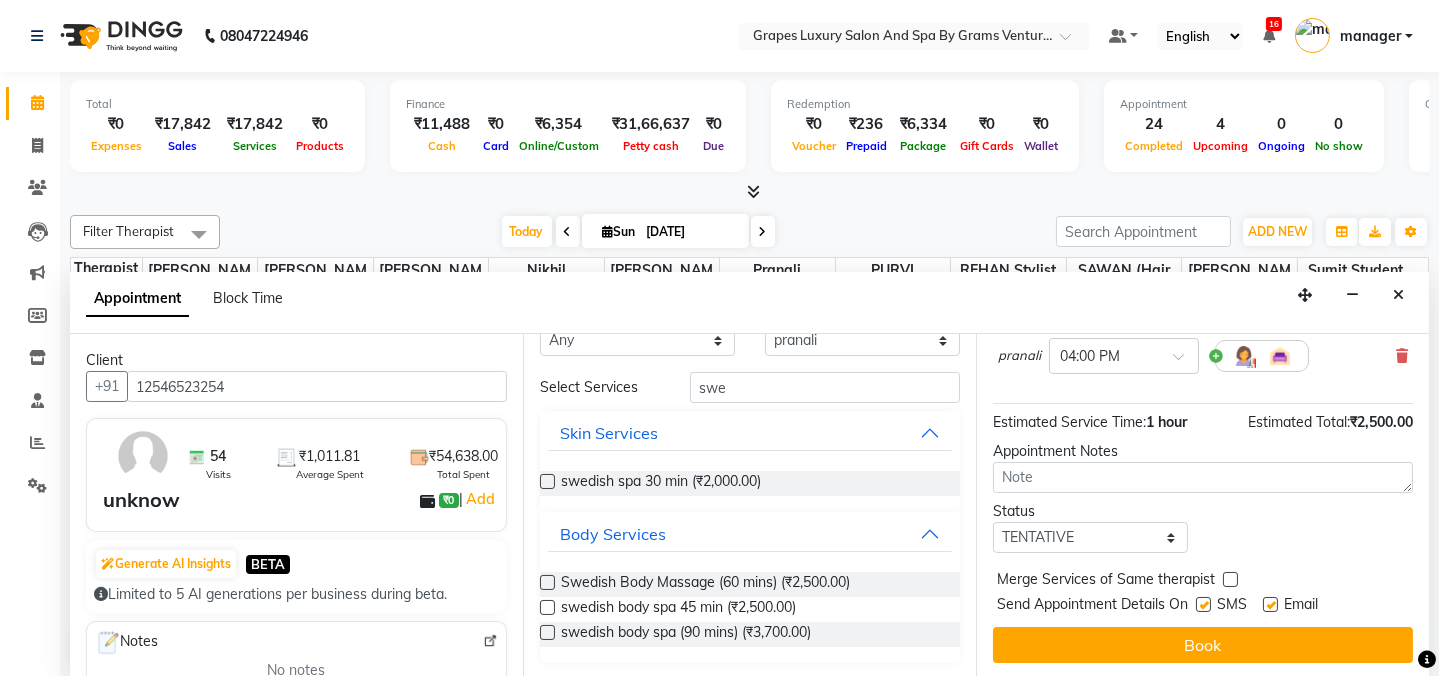 click at bounding box center (1203, 604) 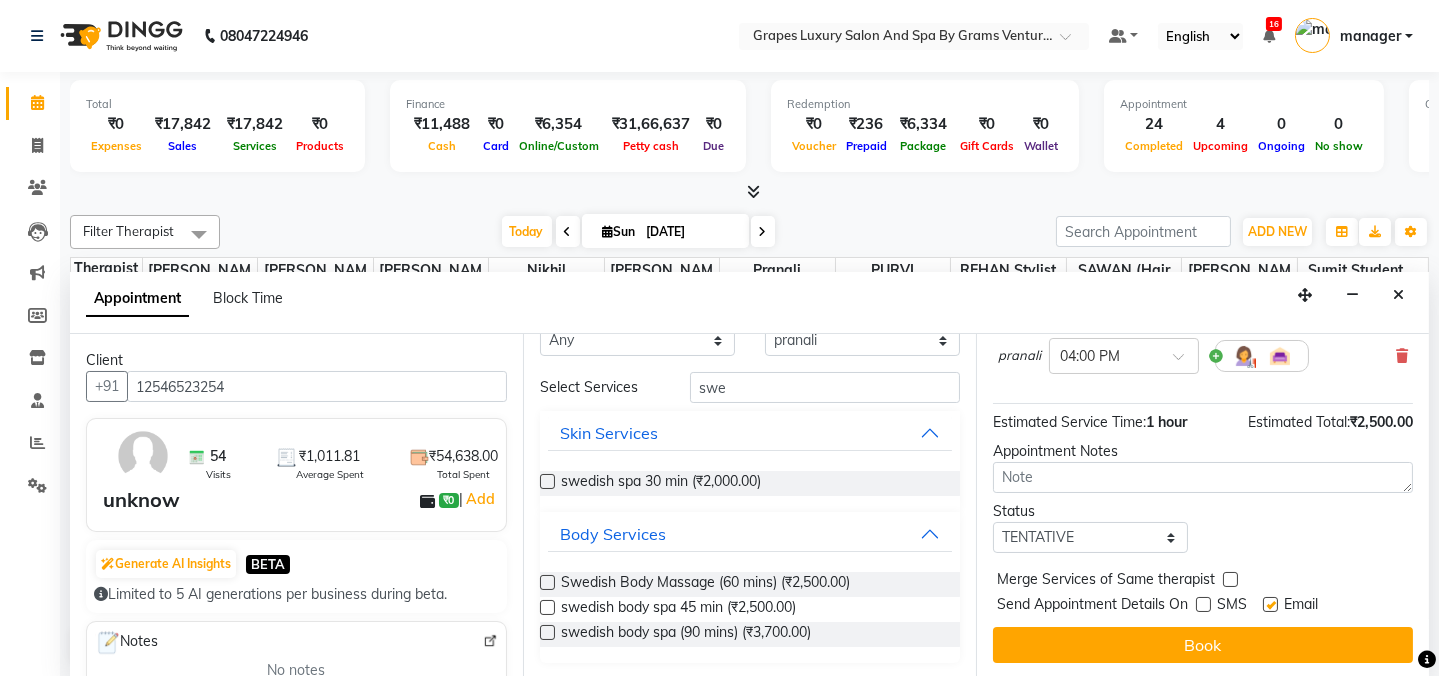 click at bounding box center [1270, 604] 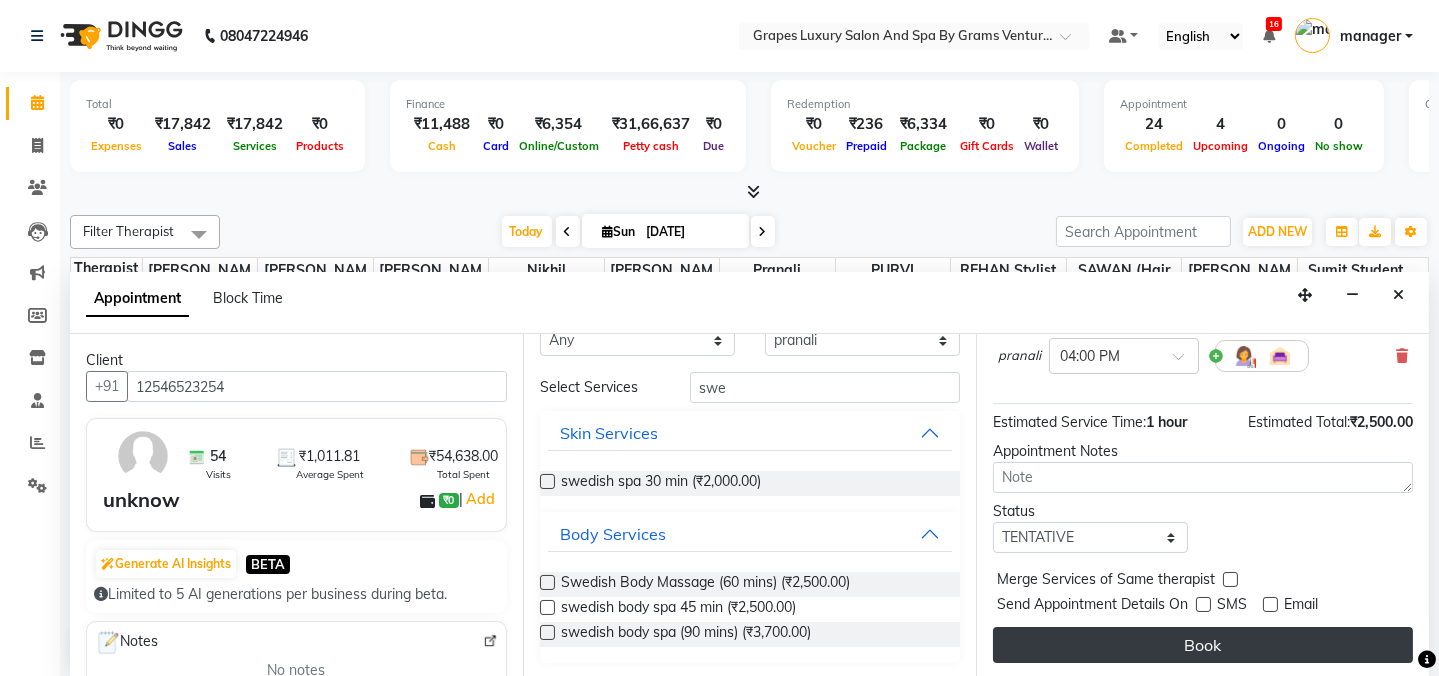 click on "Book" at bounding box center (1203, 645) 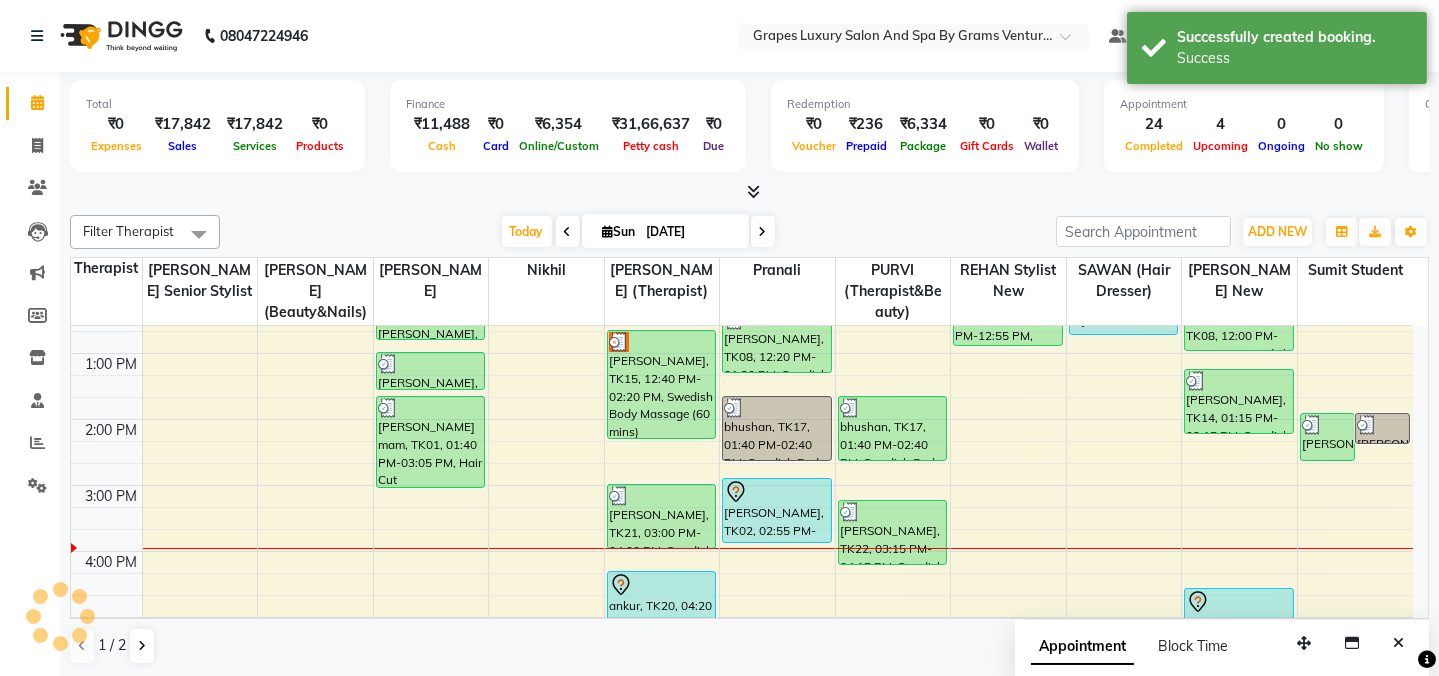 scroll, scrollTop: 0, scrollLeft: 0, axis: both 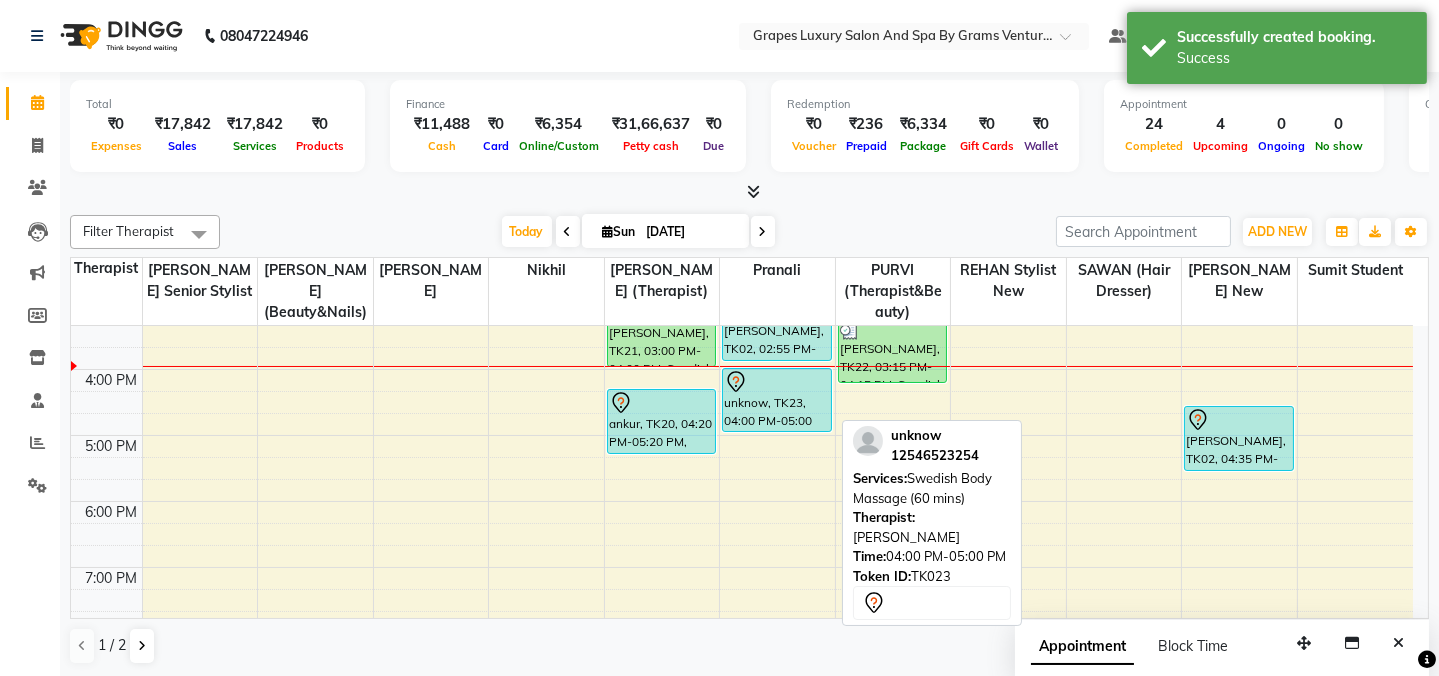click at bounding box center (777, 382) 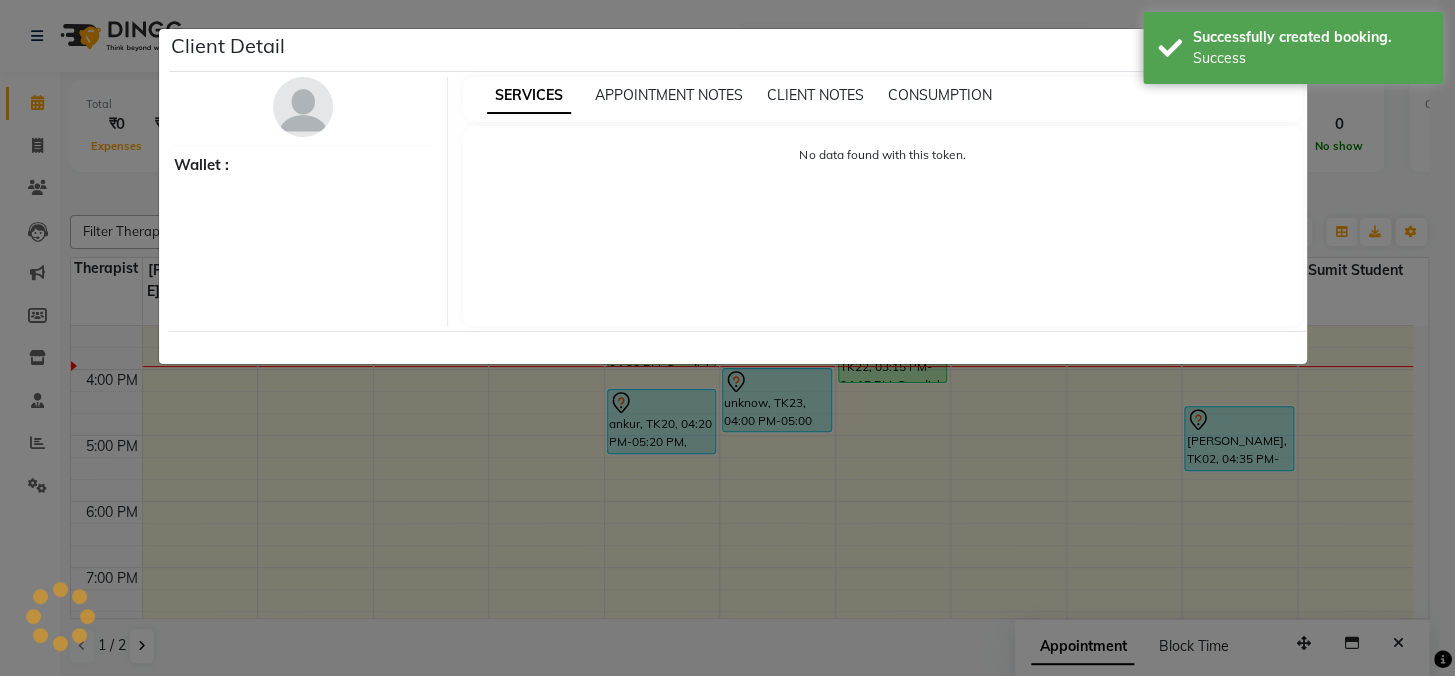 select on "7" 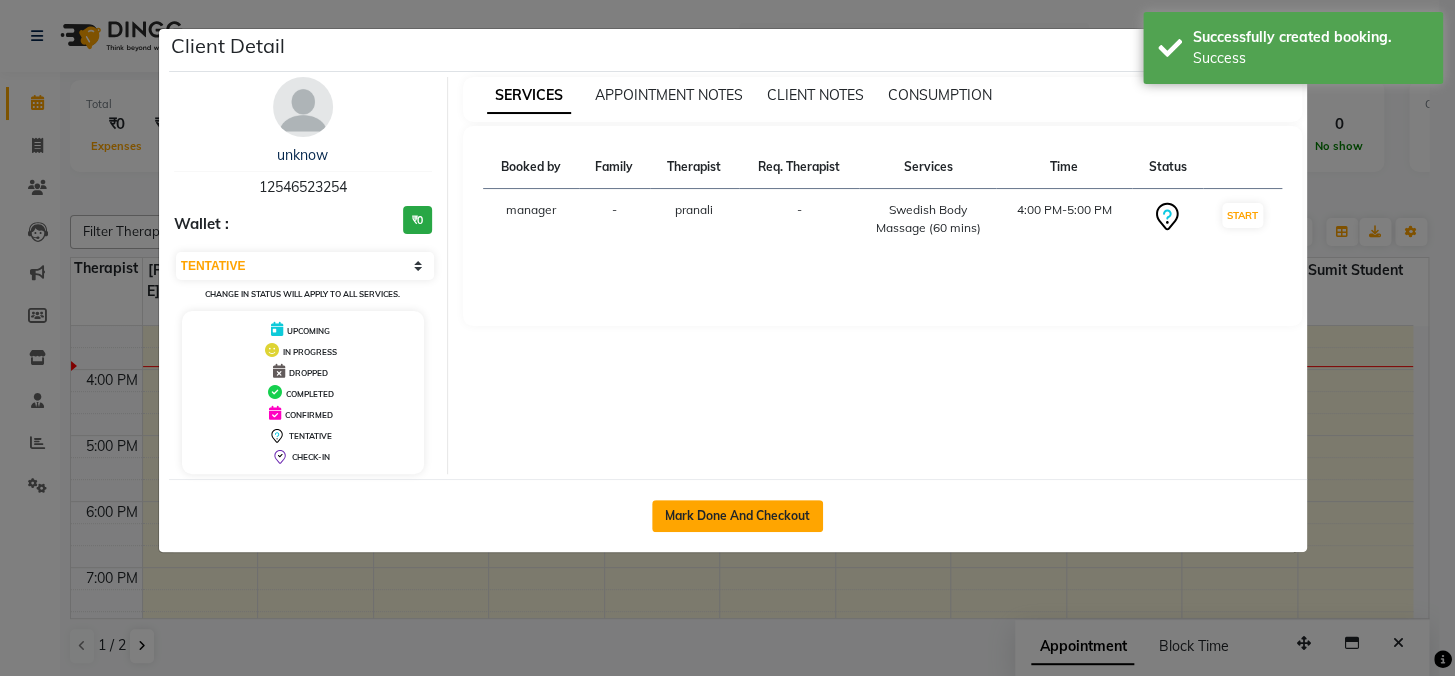 click on "Mark Done And Checkout" 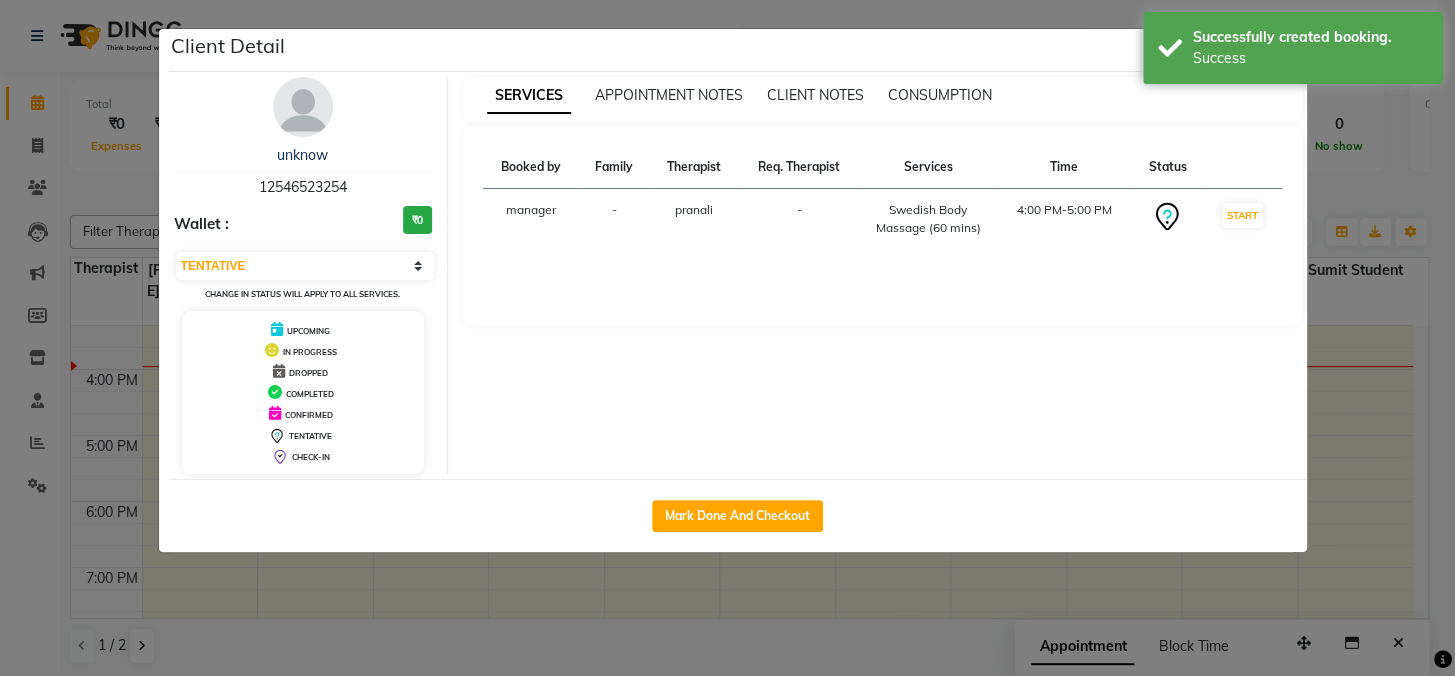 select on "service" 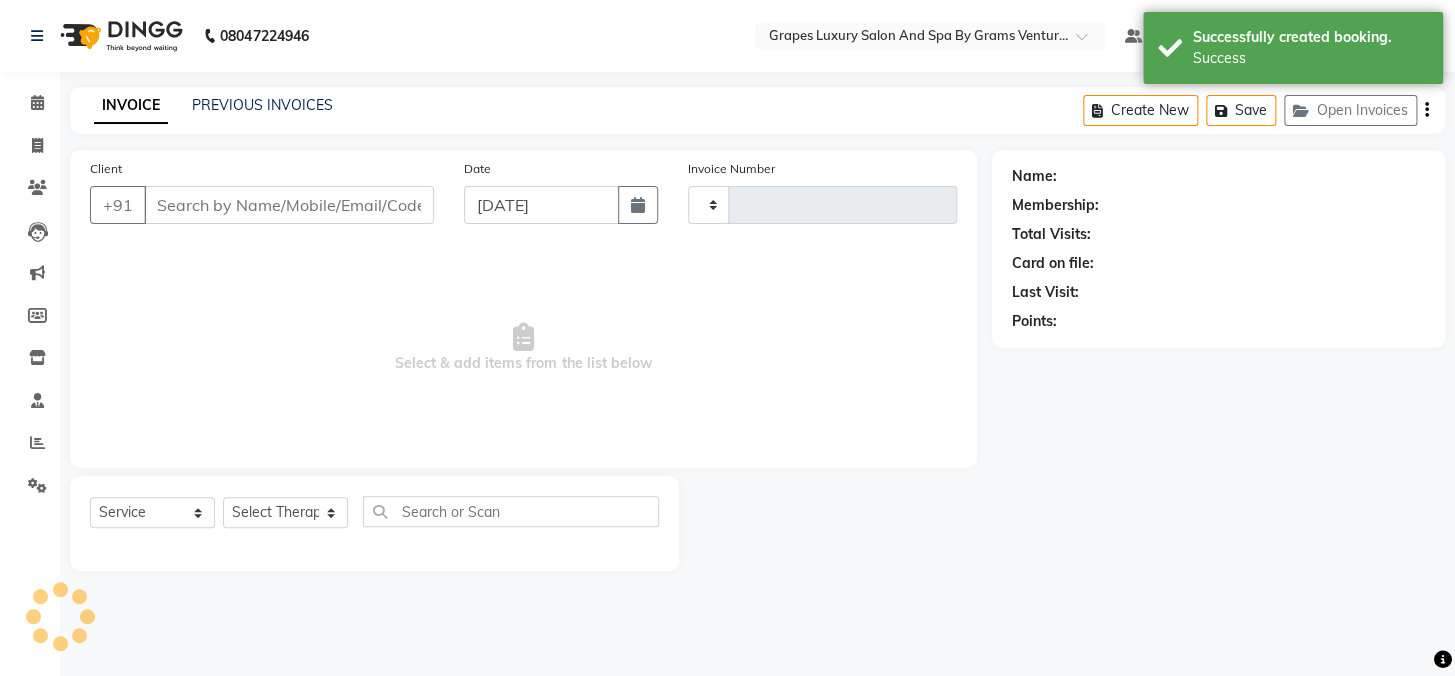 type on "1682" 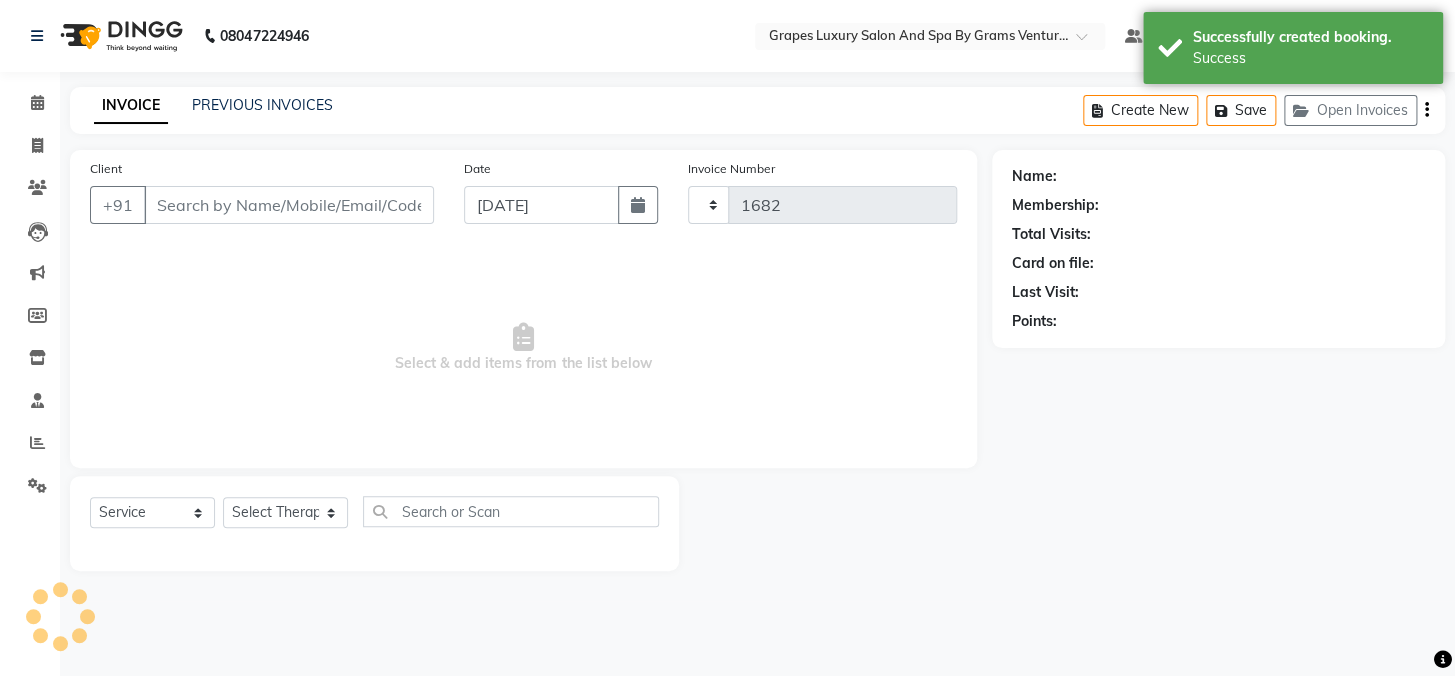 select on "3585" 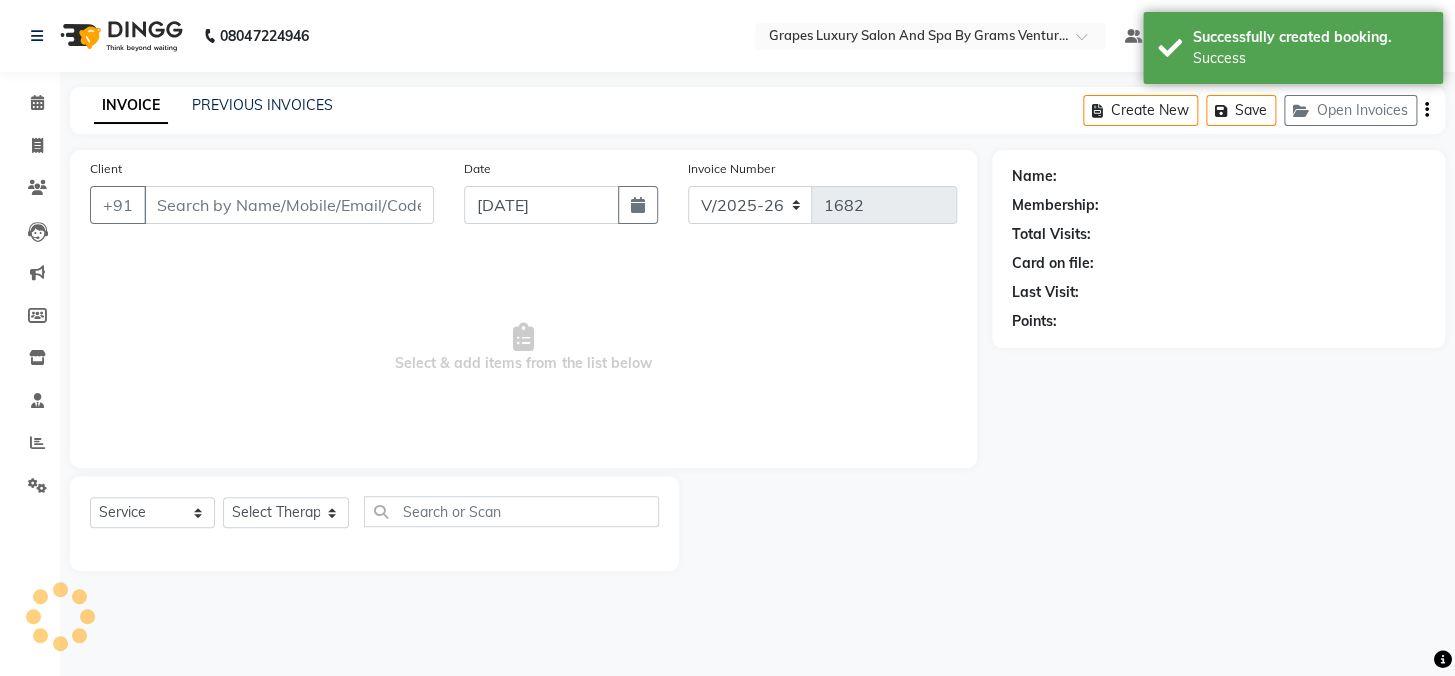 type on "12546523254" 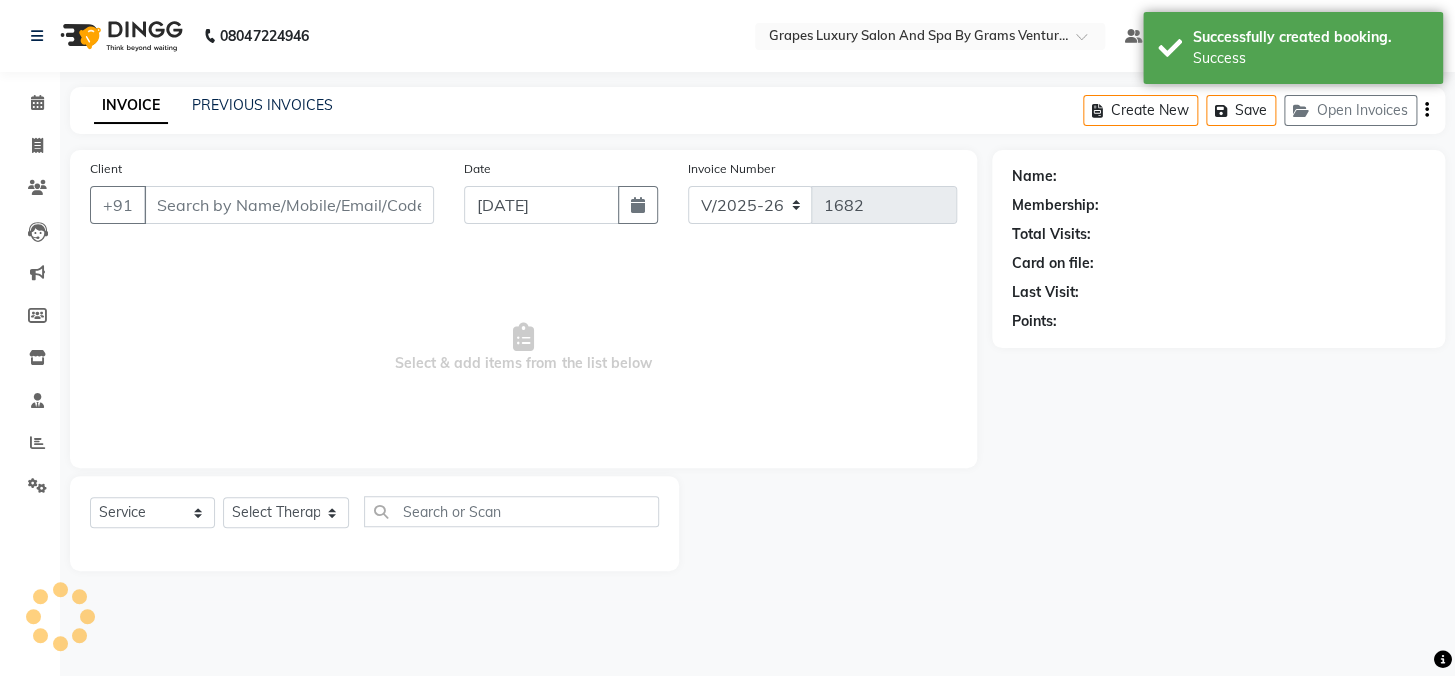 select on "79782" 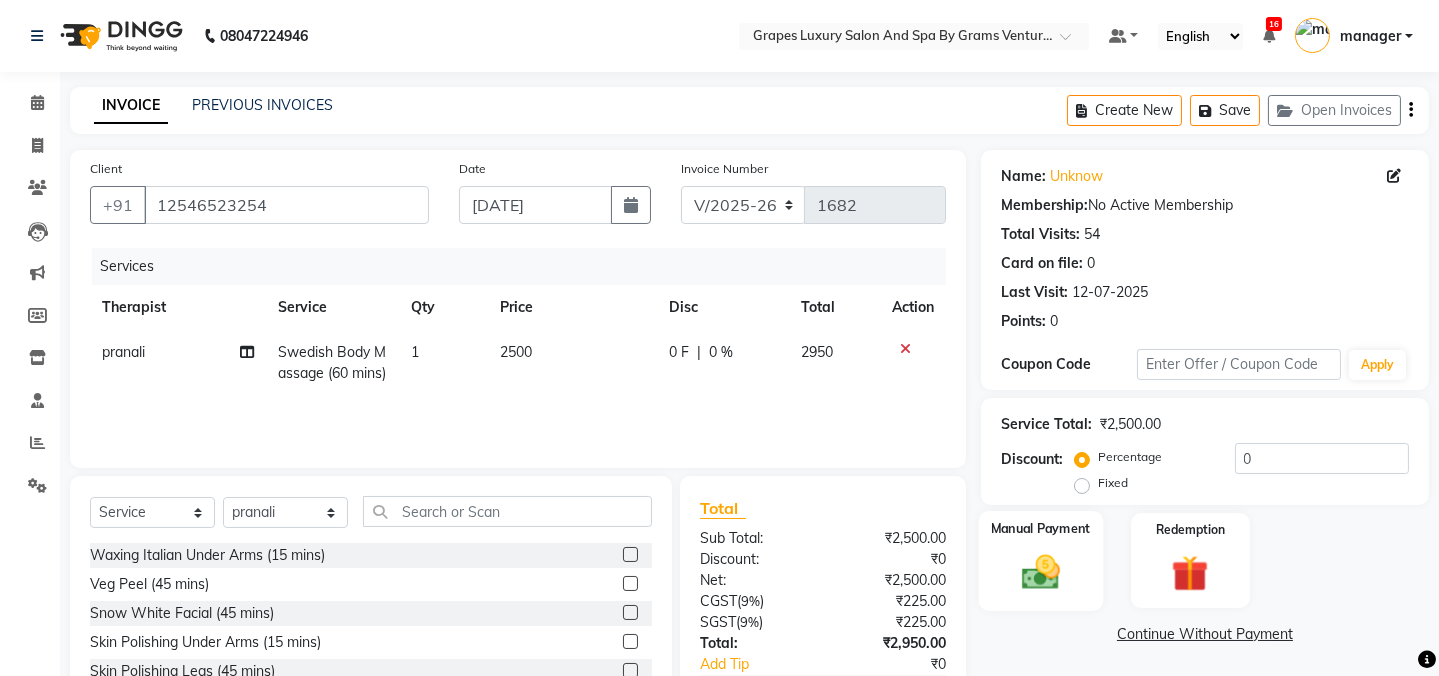 scroll, scrollTop: 125, scrollLeft: 0, axis: vertical 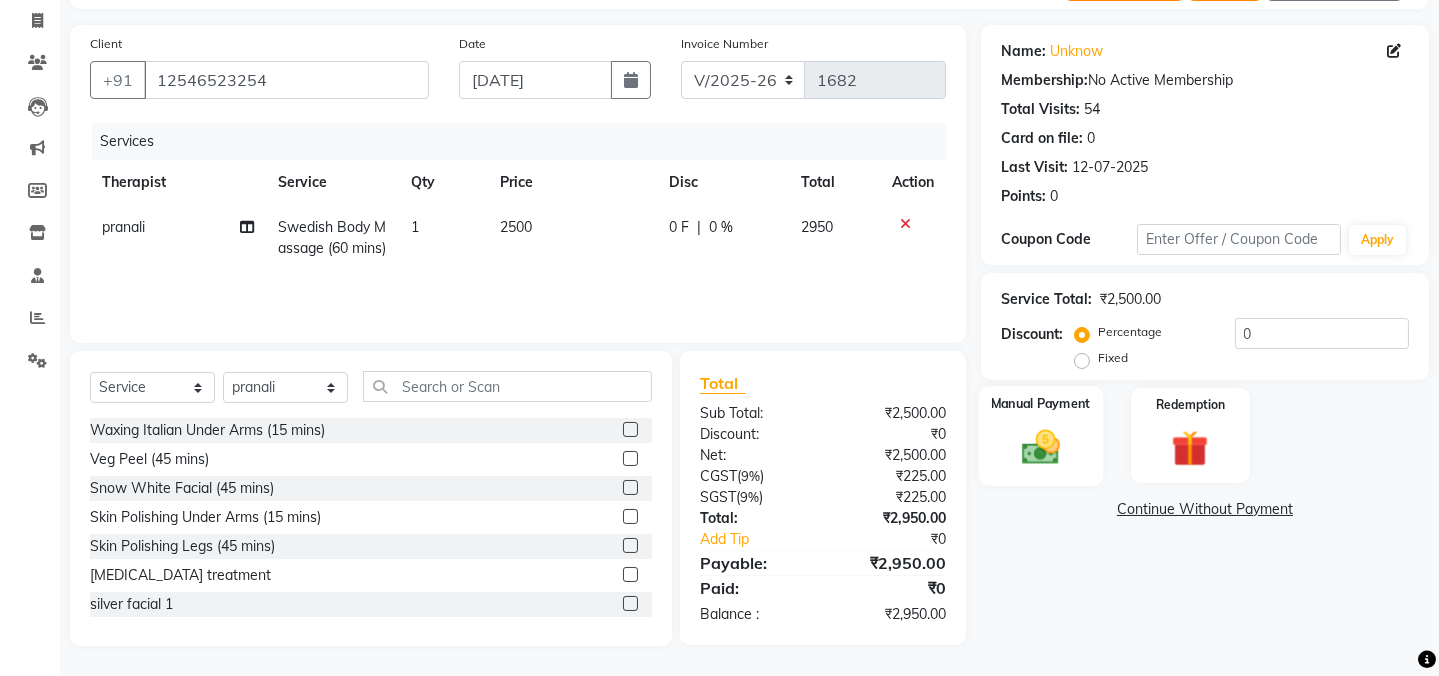 click 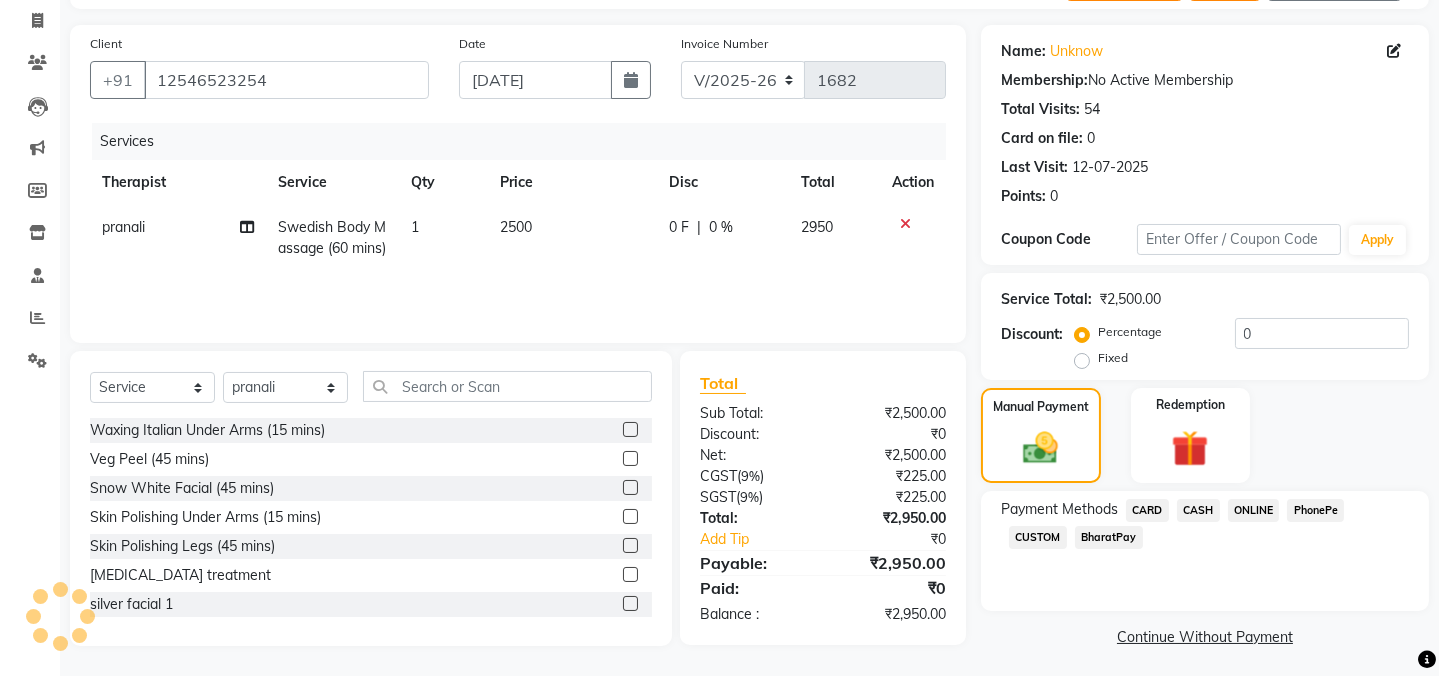 click on "CASH" 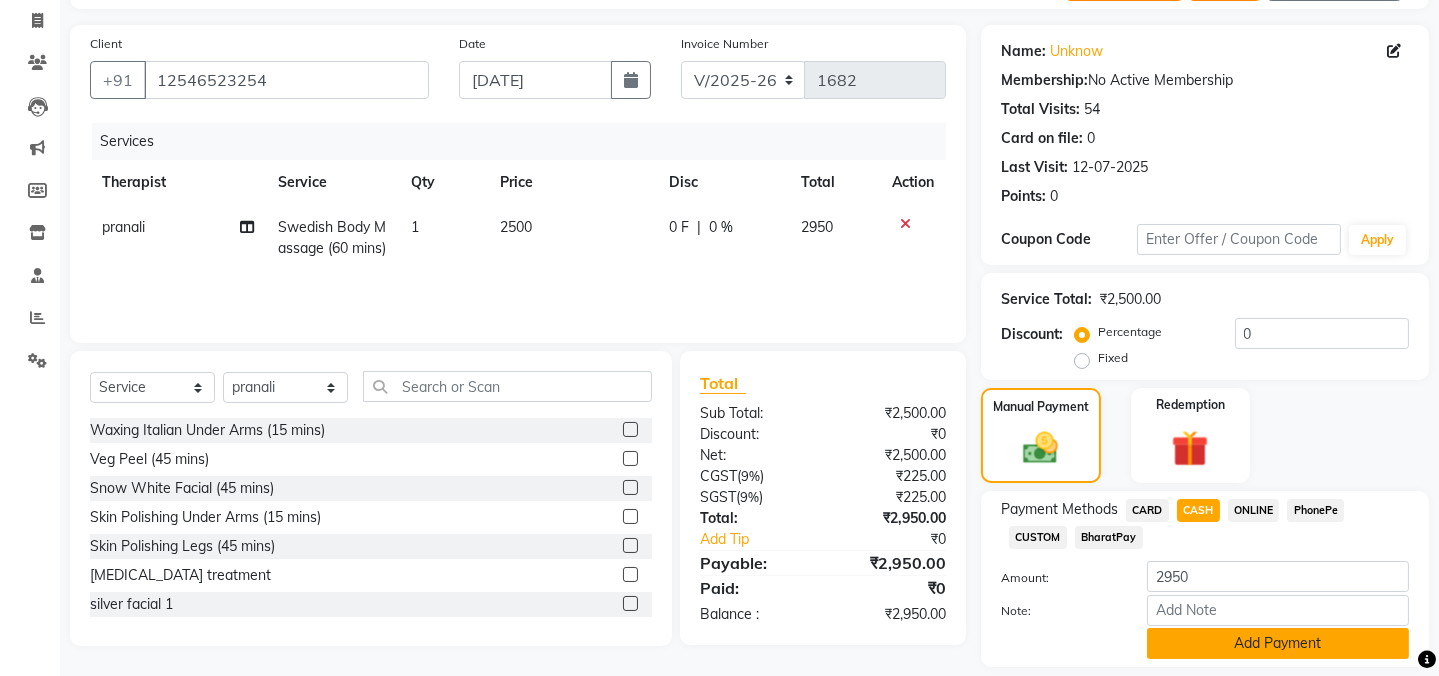 scroll, scrollTop: 186, scrollLeft: 0, axis: vertical 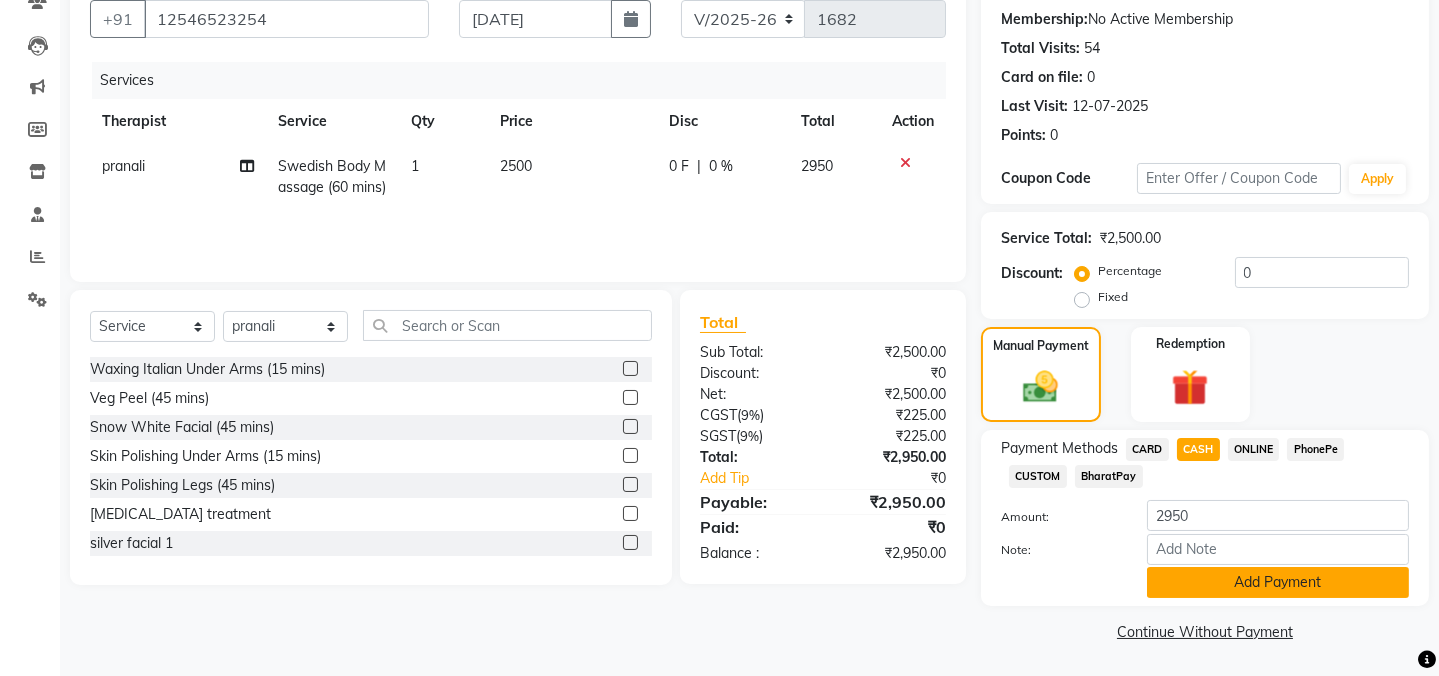 click on "Add Payment" 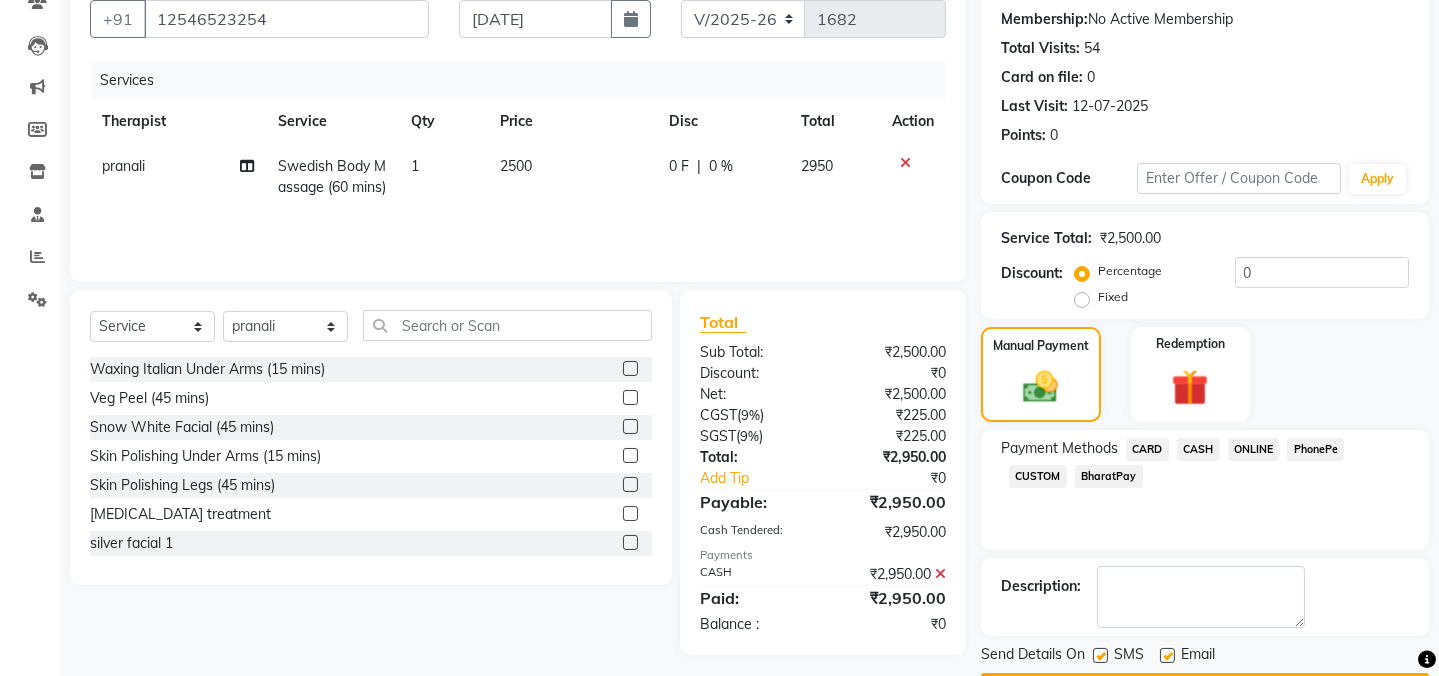 click 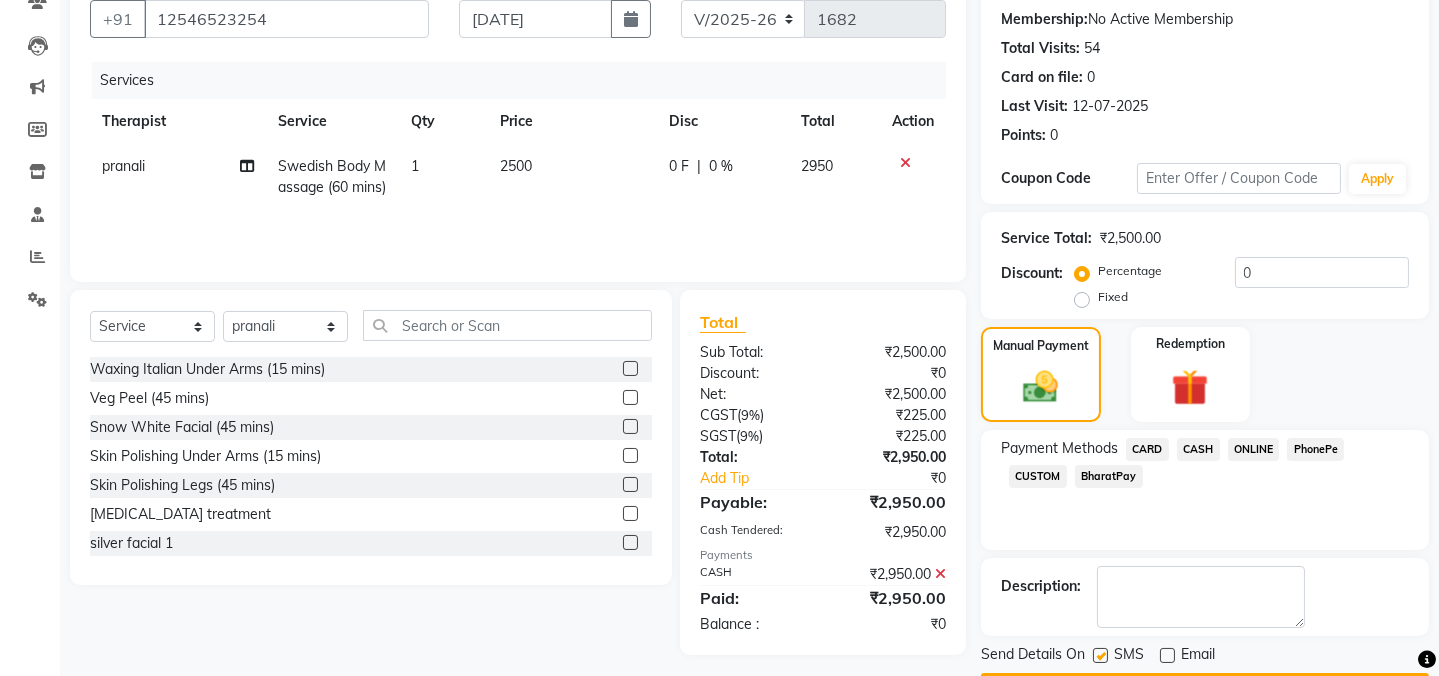 scroll, scrollTop: 242, scrollLeft: 0, axis: vertical 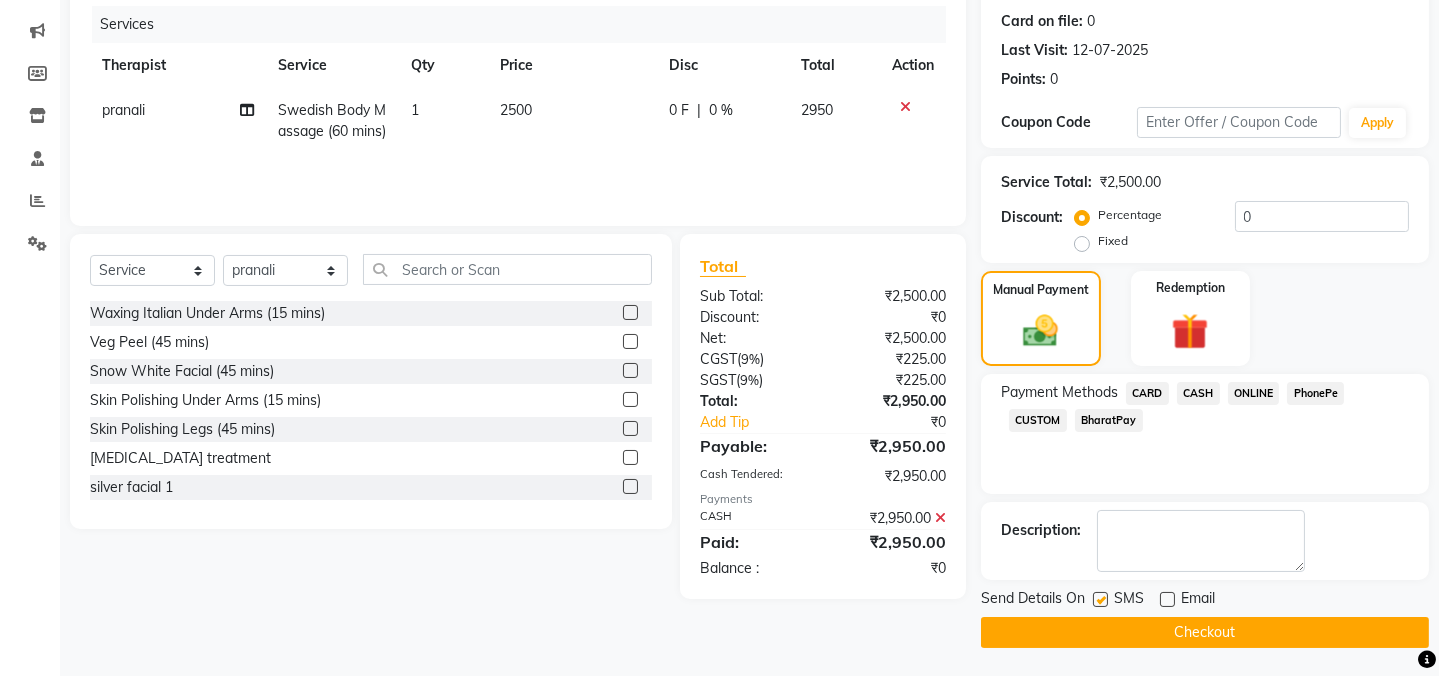 click 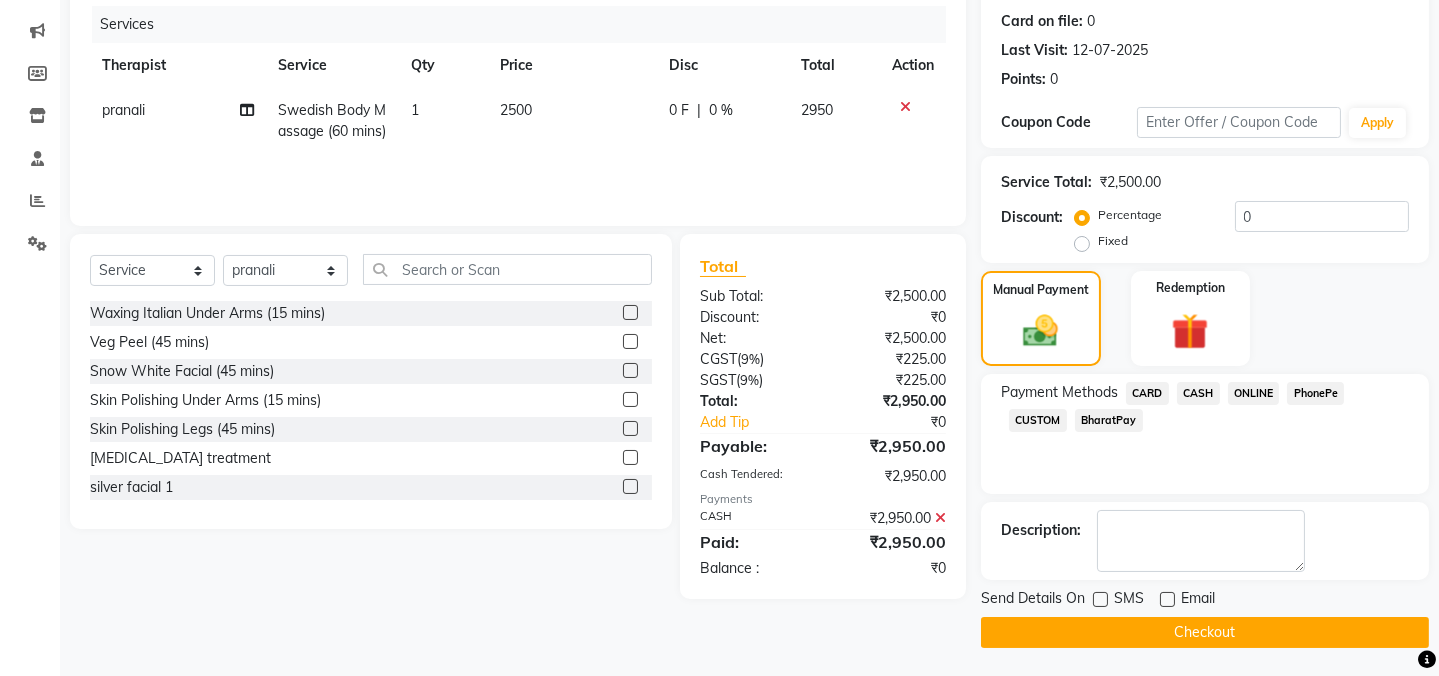 click on "Checkout" 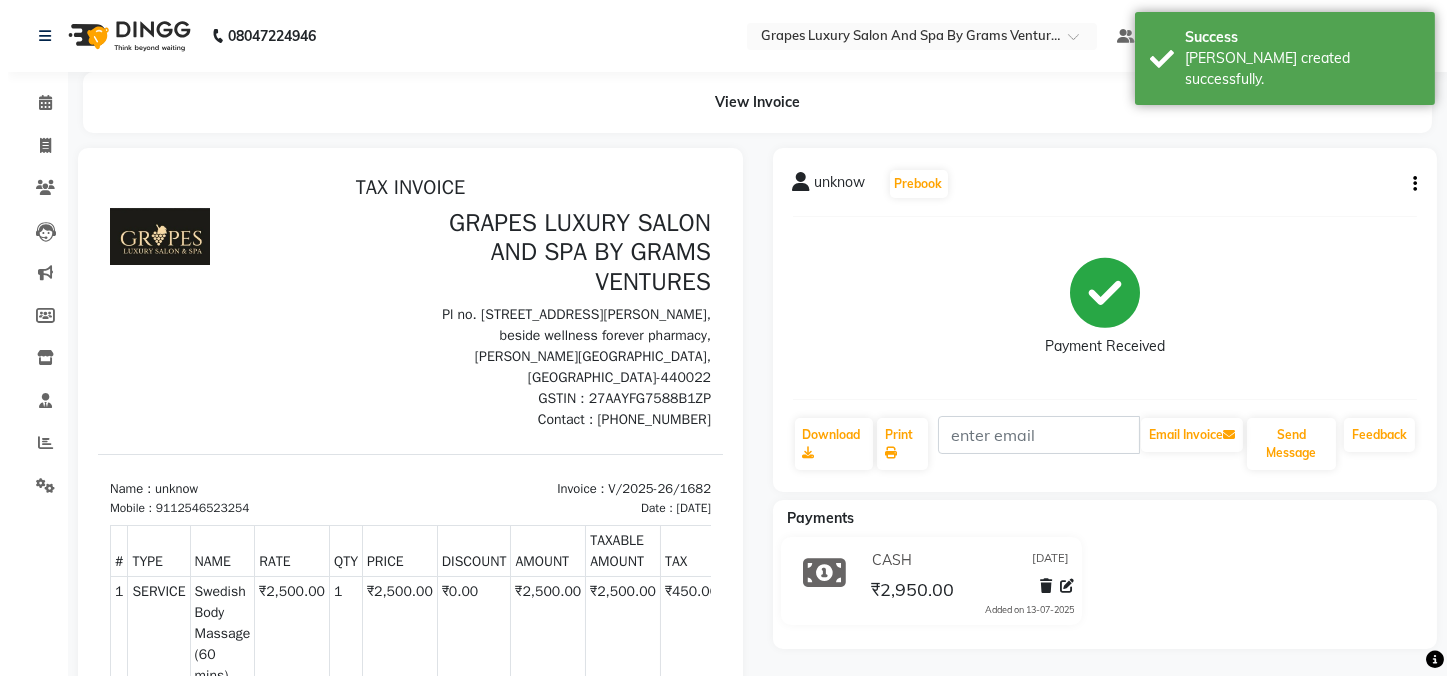 scroll, scrollTop: 0, scrollLeft: 0, axis: both 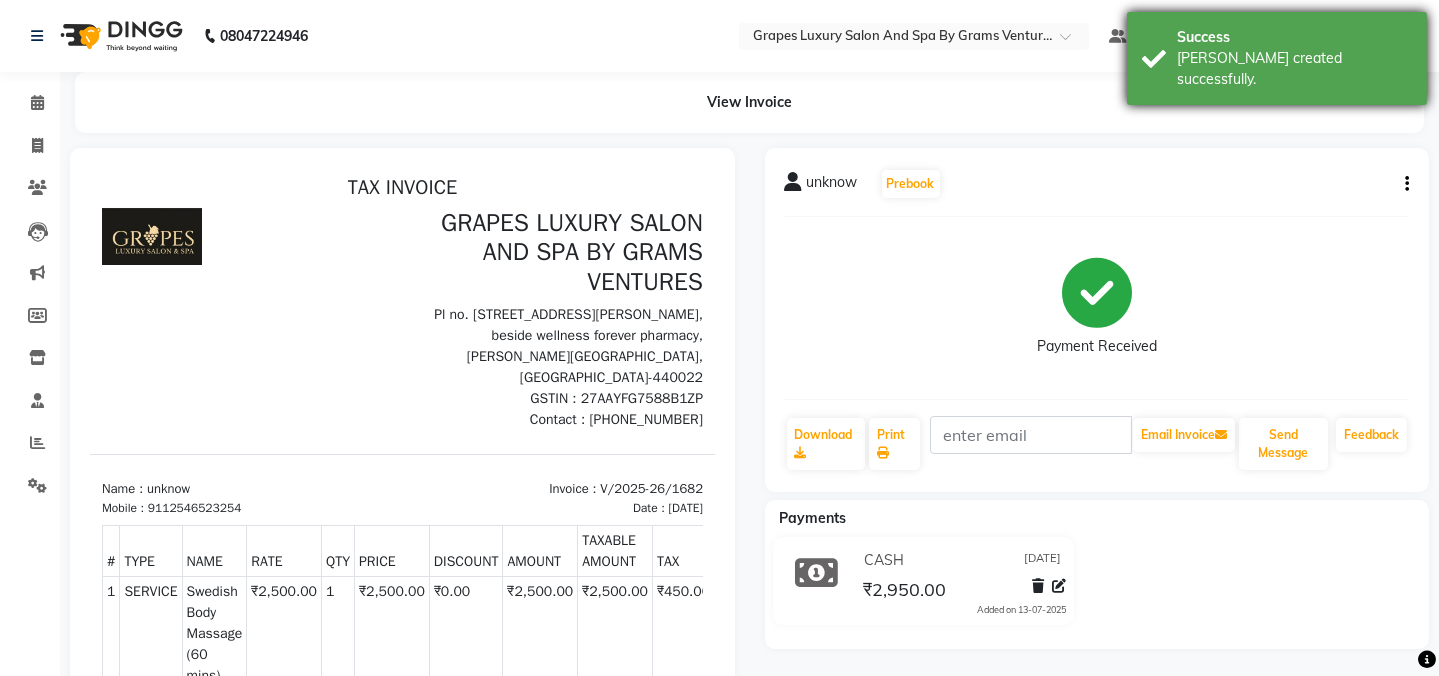 click on "Success   Bill created successfully." at bounding box center [1277, 58] 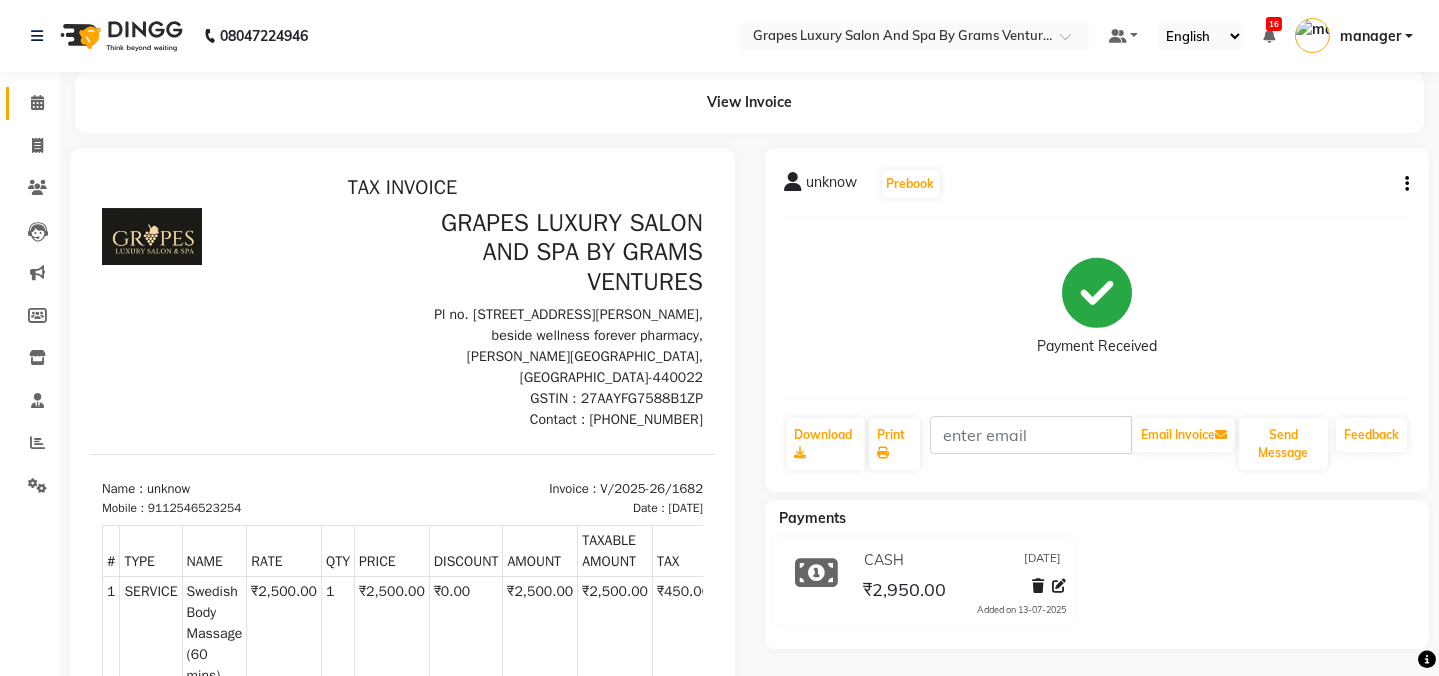 click 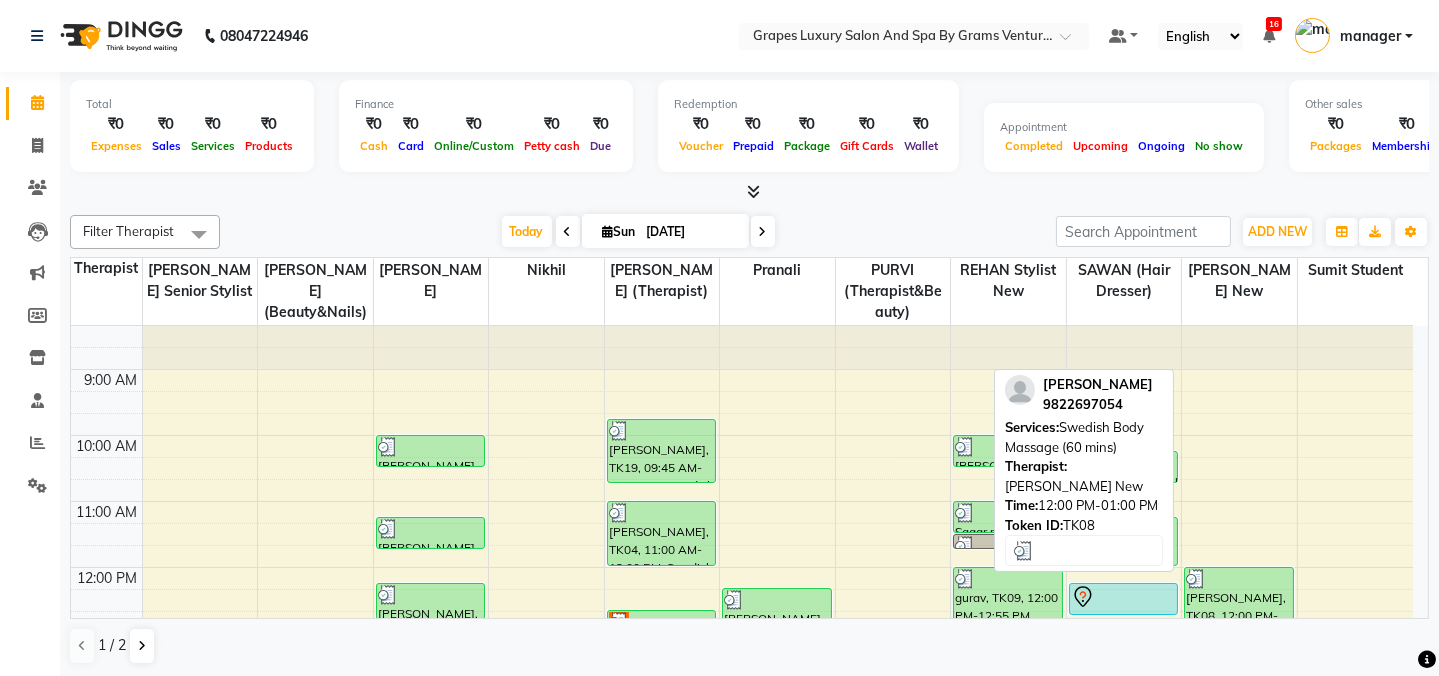 scroll, scrollTop: 0, scrollLeft: 0, axis: both 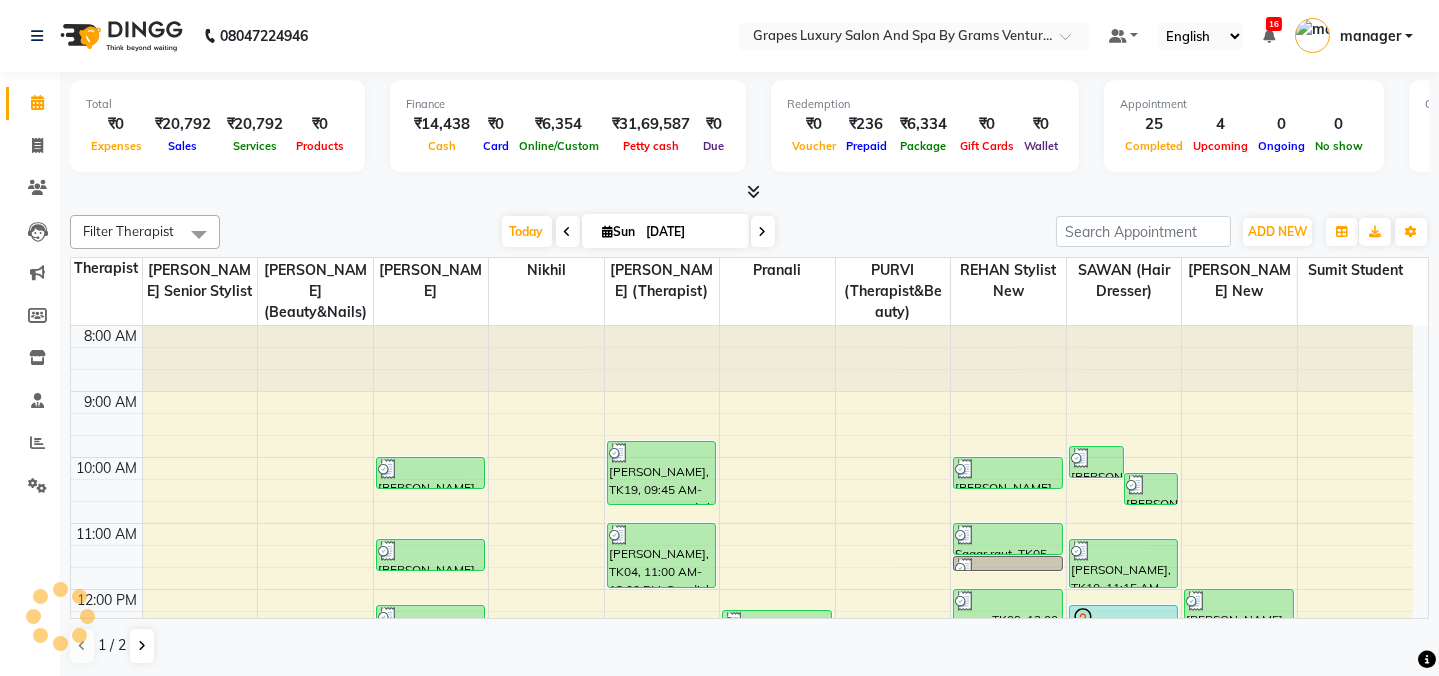 select on "en" 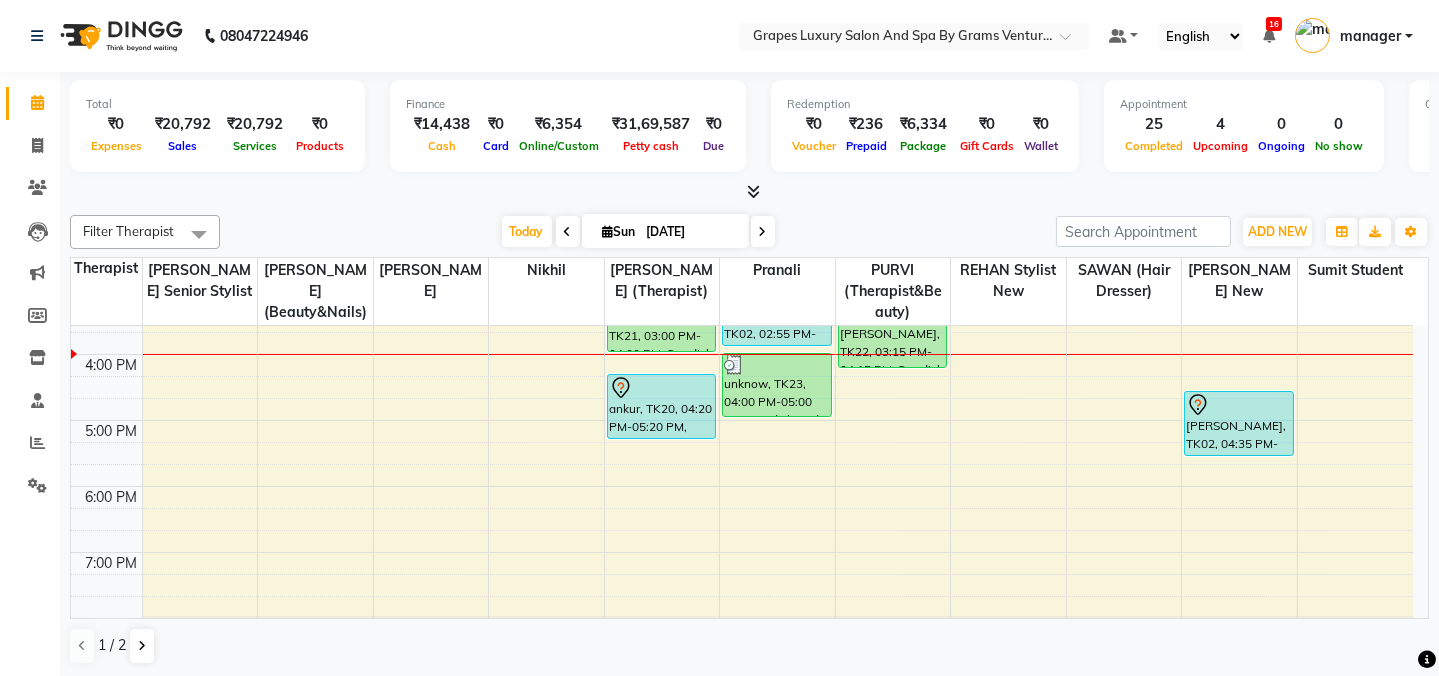 scroll, scrollTop: 561, scrollLeft: 0, axis: vertical 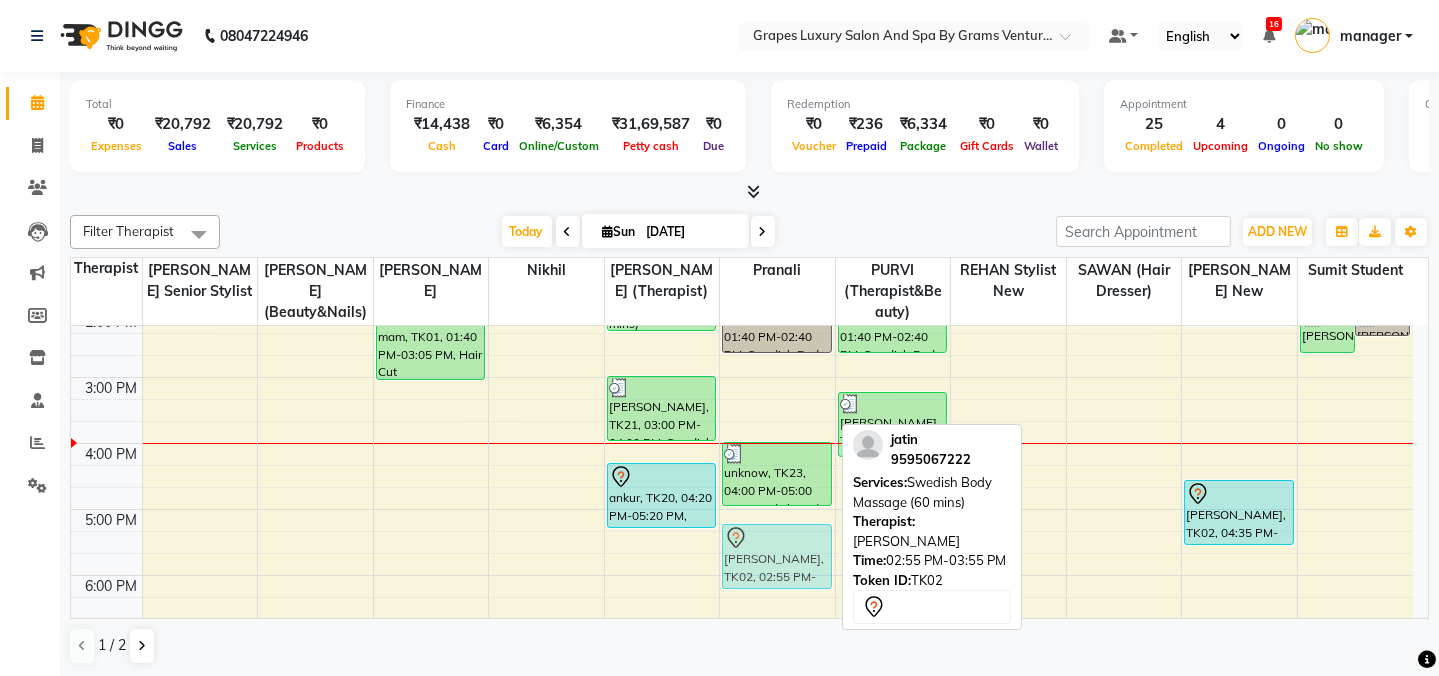 drag, startPoint x: 781, startPoint y: 378, endPoint x: 780, endPoint y: 530, distance: 152.0033 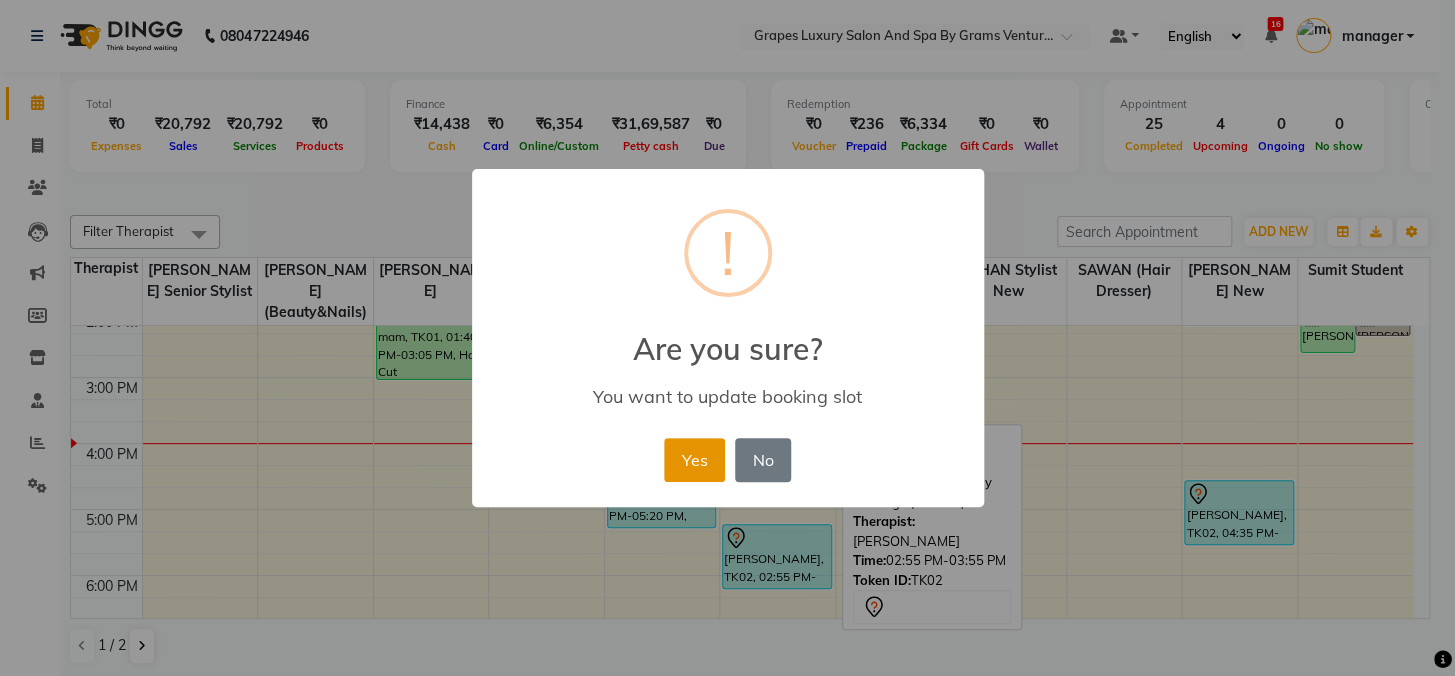 click on "Yes" at bounding box center (694, 460) 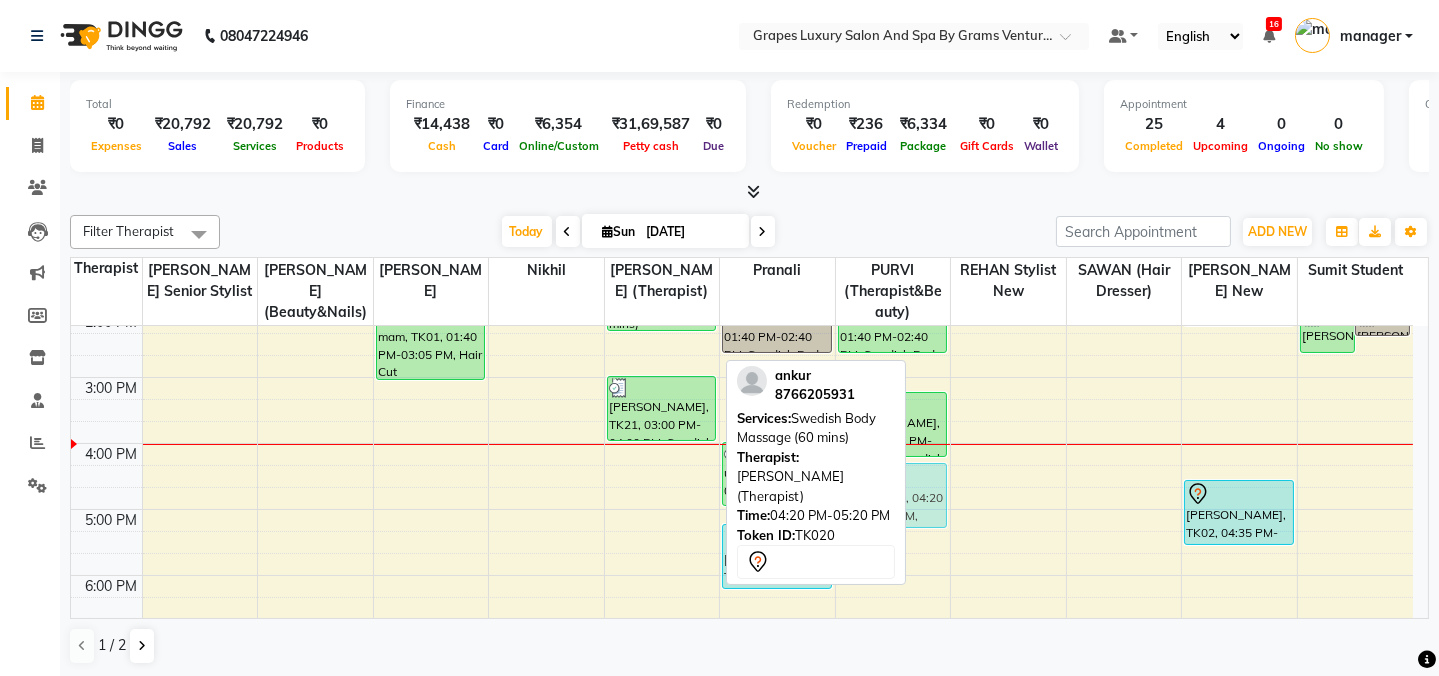 drag, startPoint x: 617, startPoint y: 486, endPoint x: 852, endPoint y: 482, distance: 235.03404 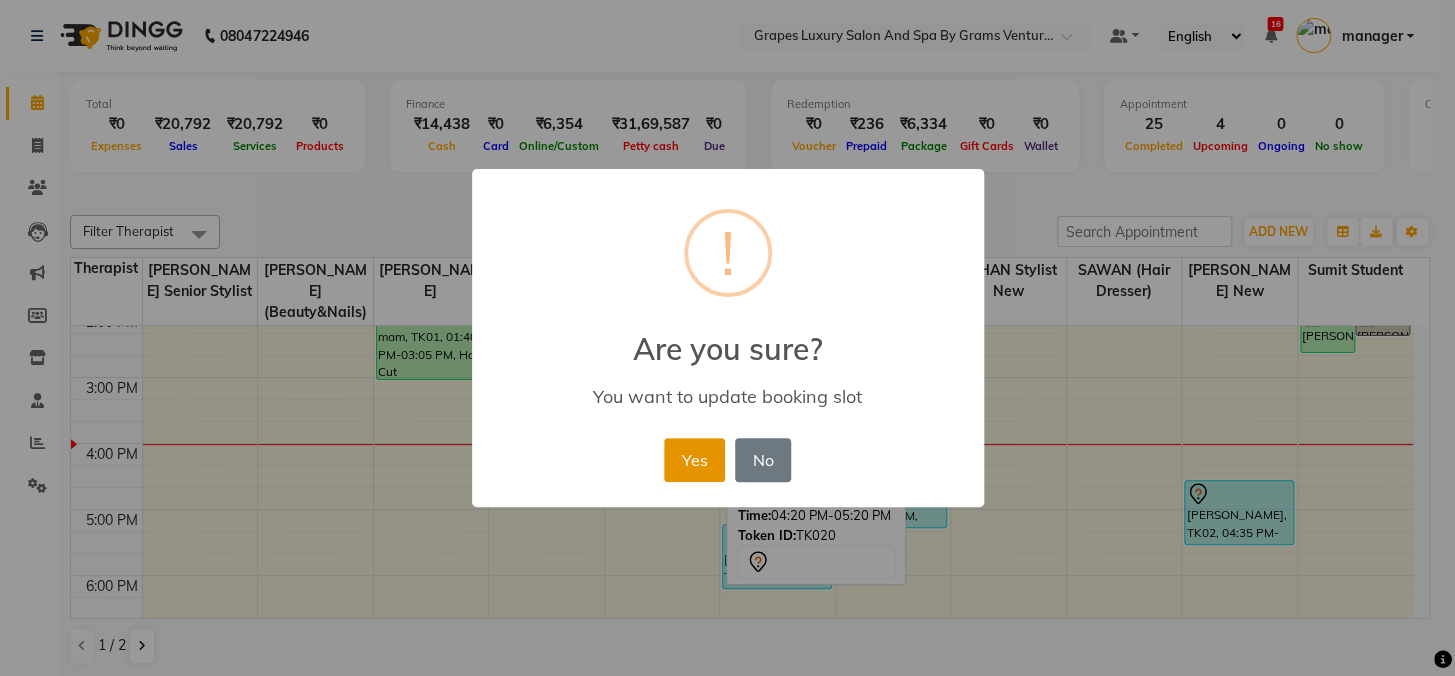 click on "Yes" at bounding box center [694, 460] 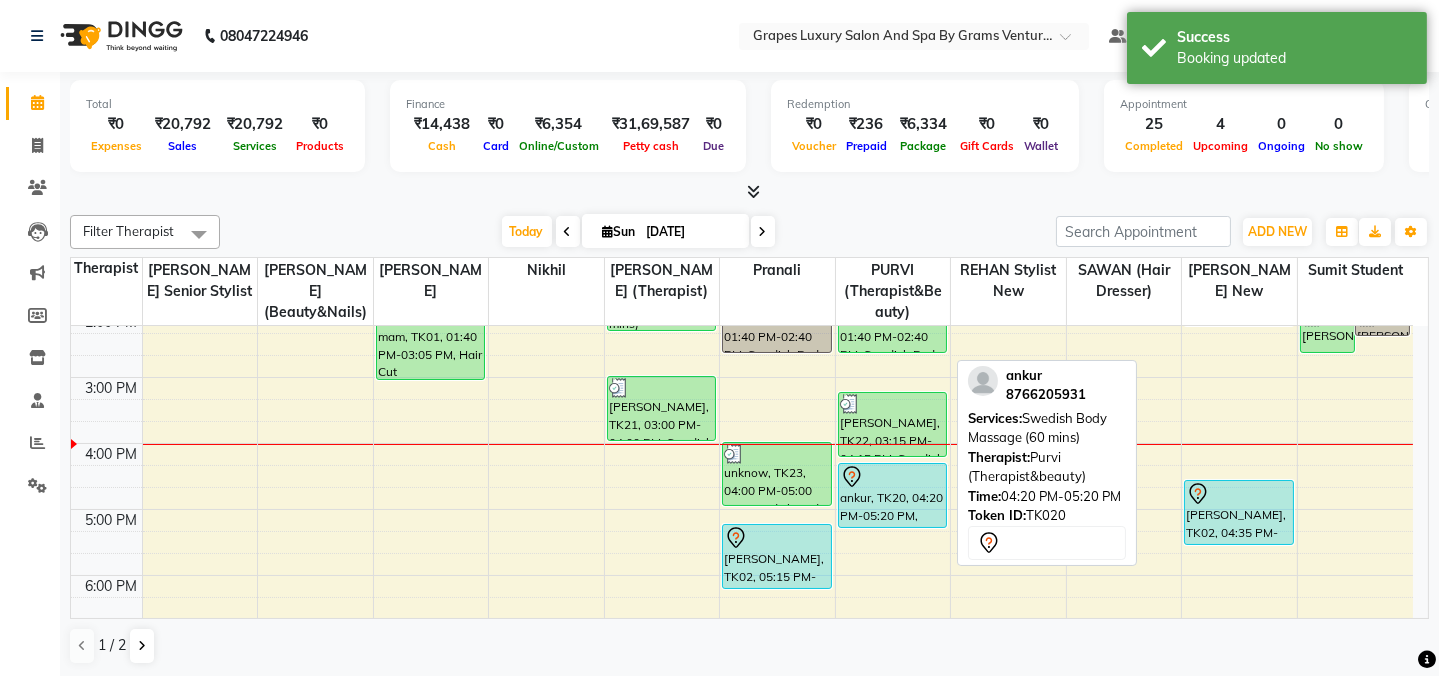 click on "ankur, TK20, 04:20 PM-05:20 PM, Swedish Body Massage (60 mins)" at bounding box center [893, 495] 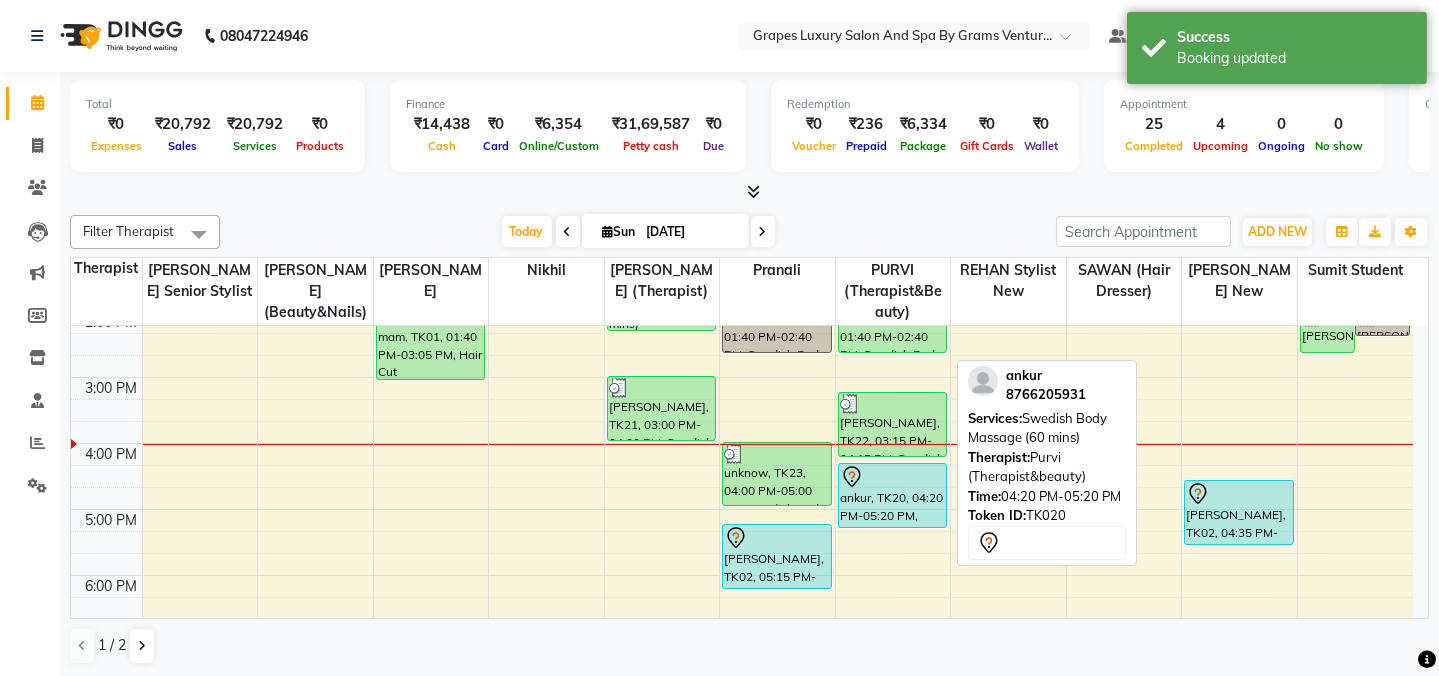 click on "ankur, TK20, 04:20 PM-05:20 PM, Swedish Body Massage (60 mins)" at bounding box center [893, 495] 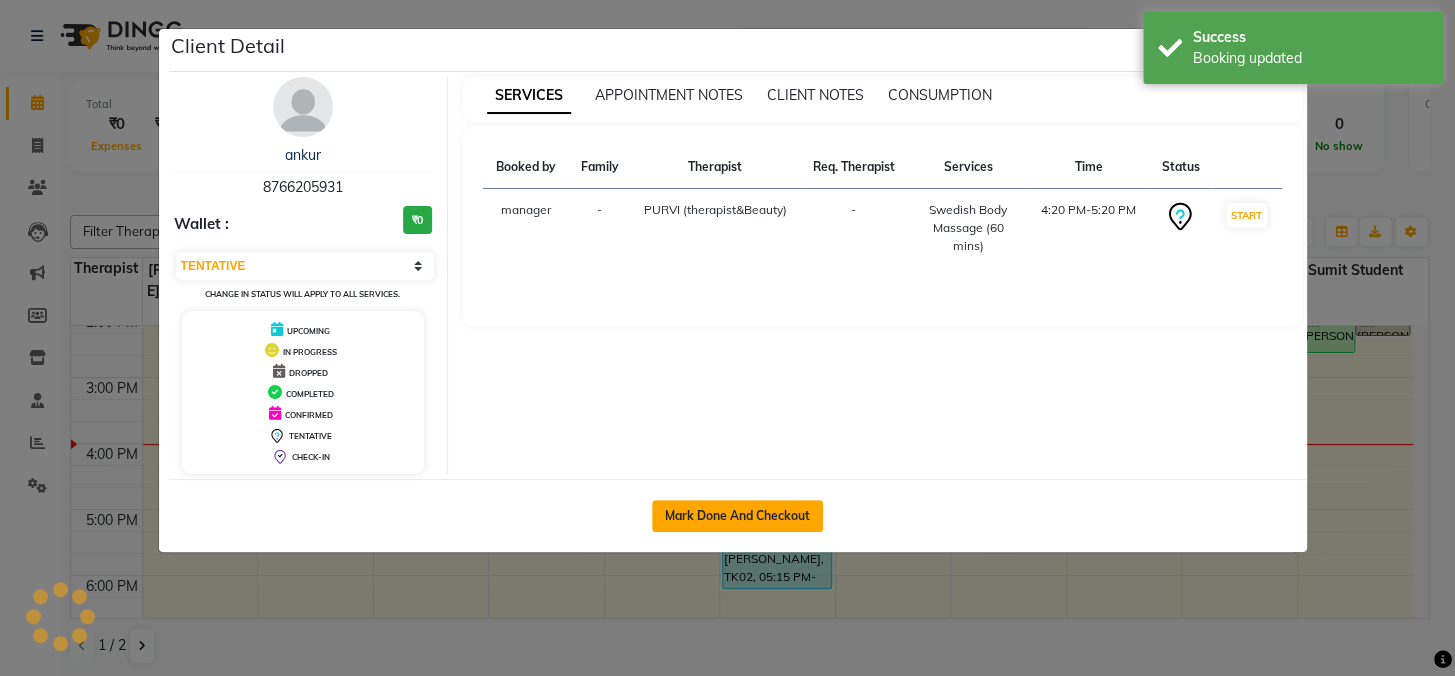 click on "Mark Done And Checkout" 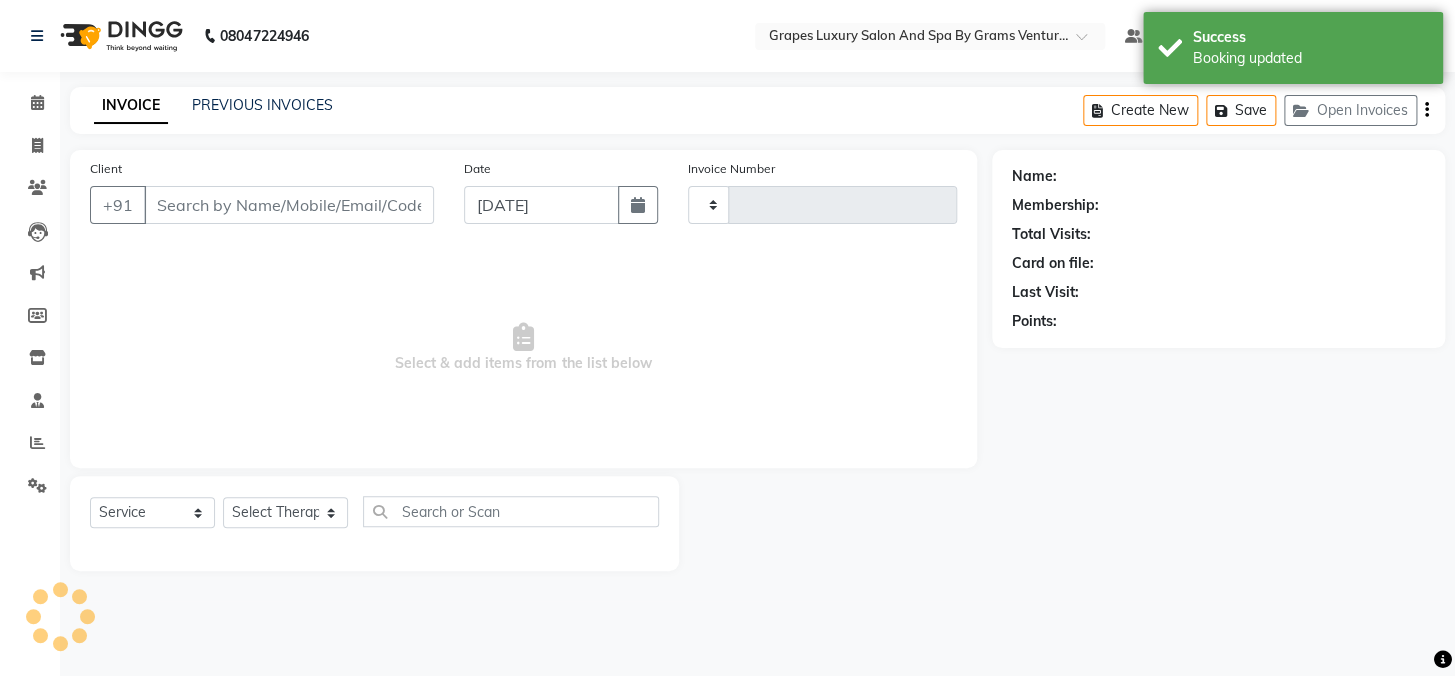 type on "1683" 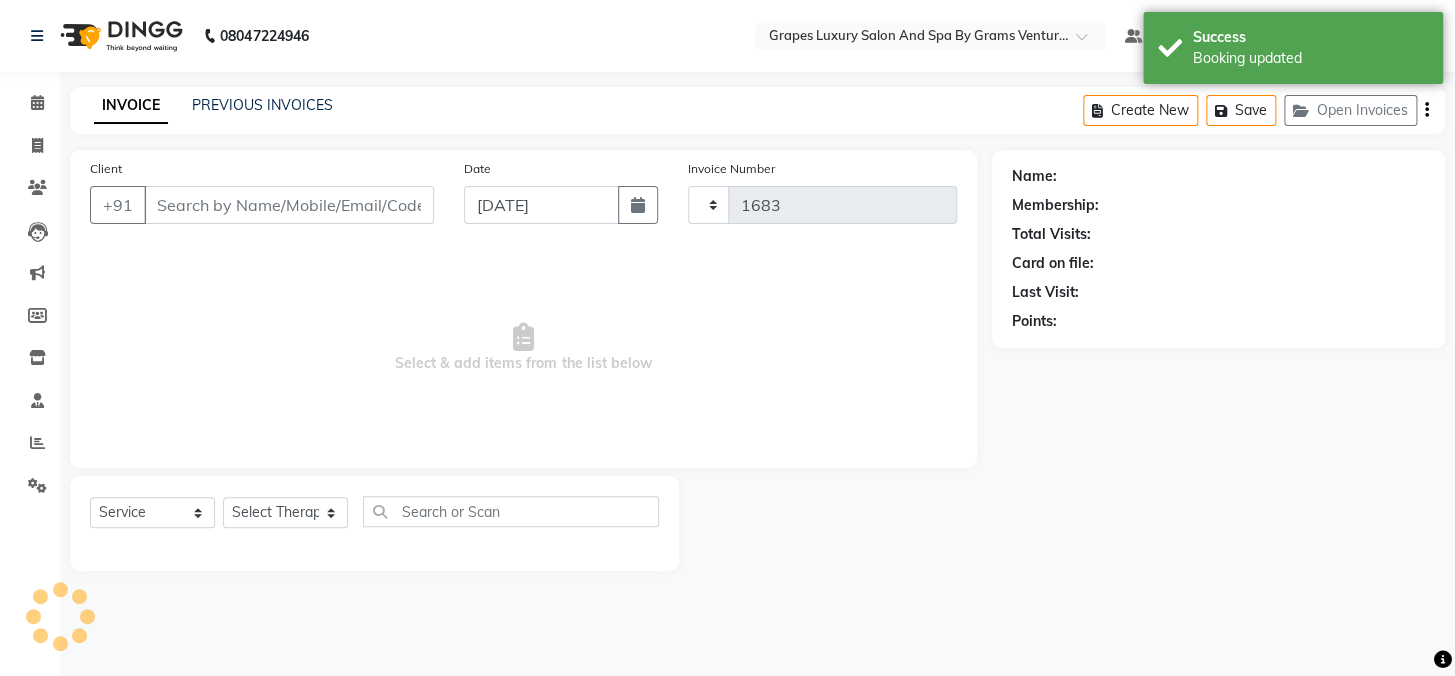 select on "3585" 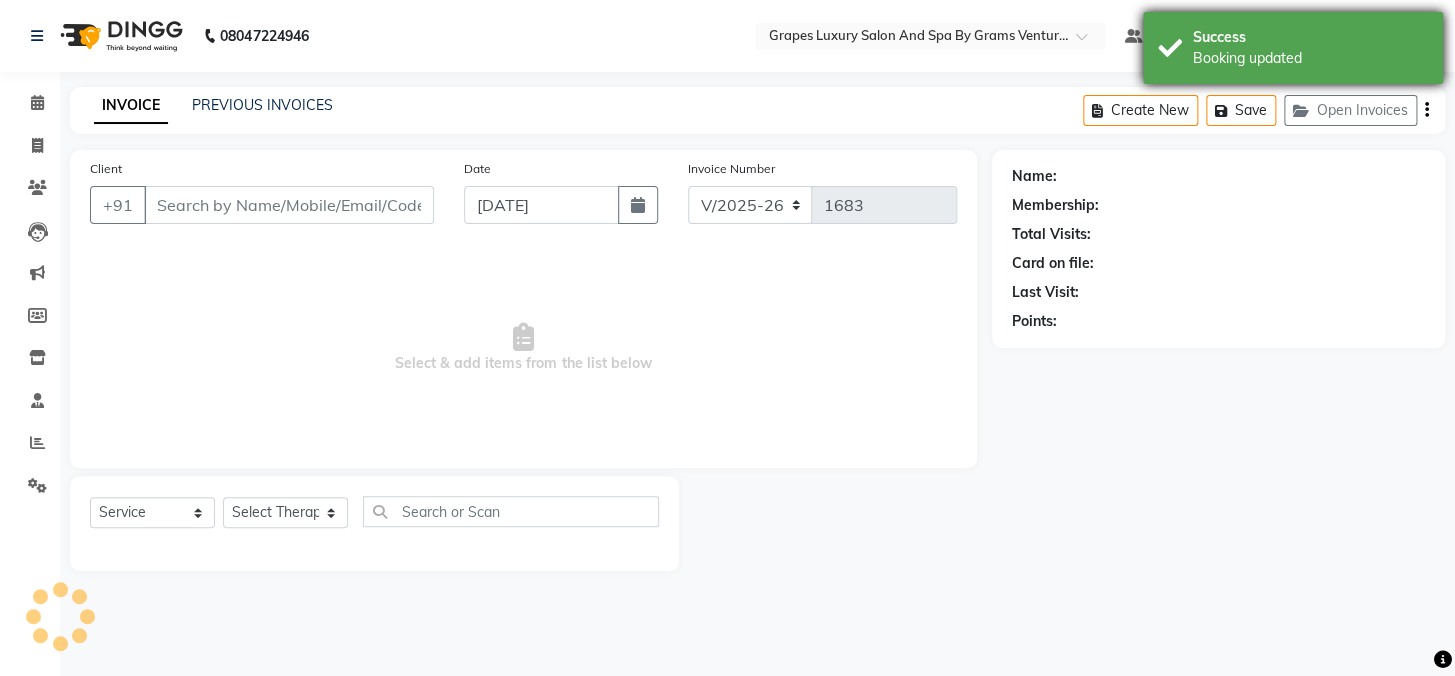 click on "Success" at bounding box center [1310, 37] 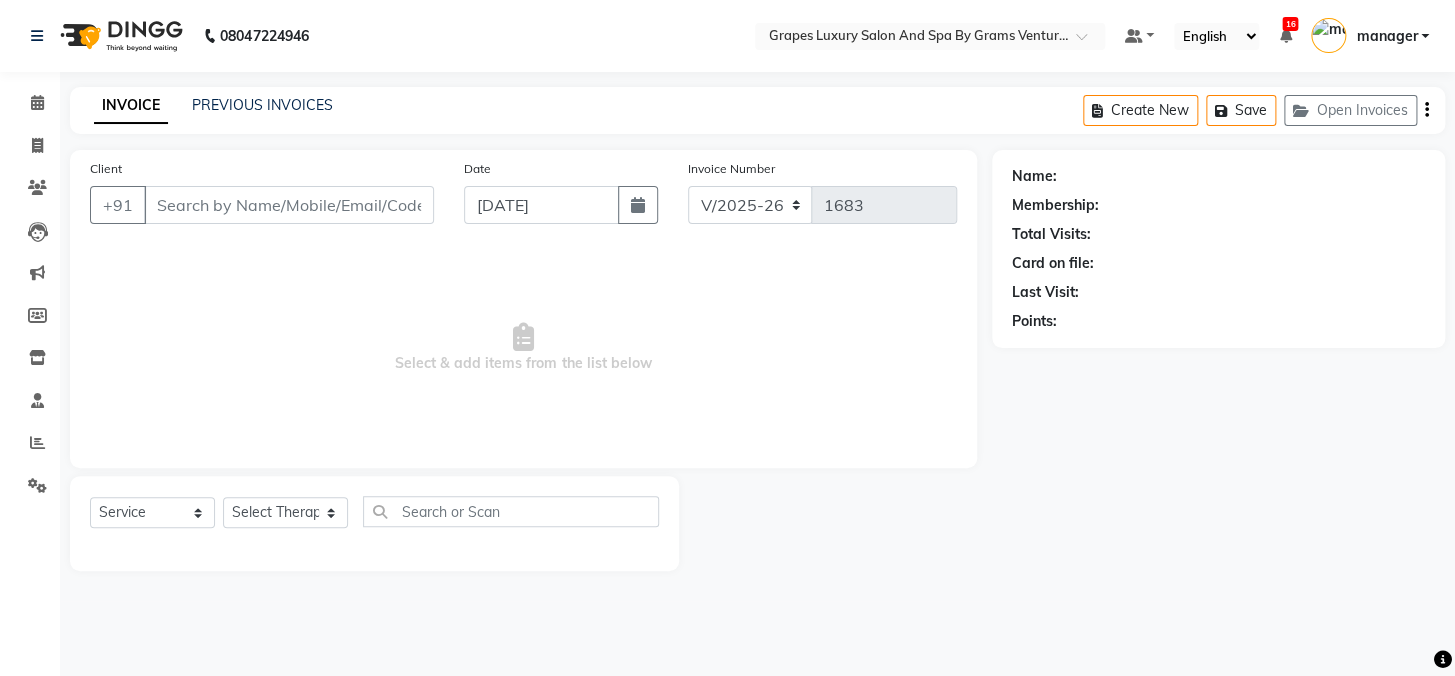 type on "8766205931" 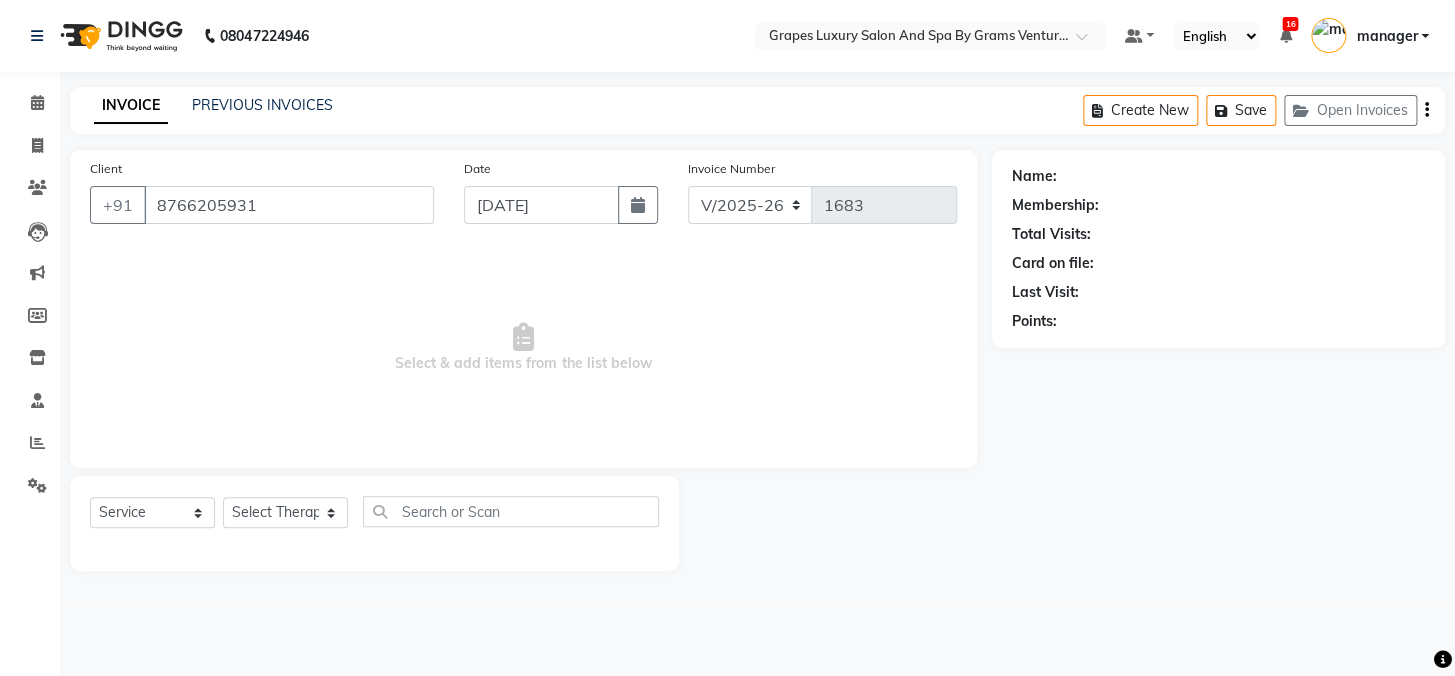 select on "47786" 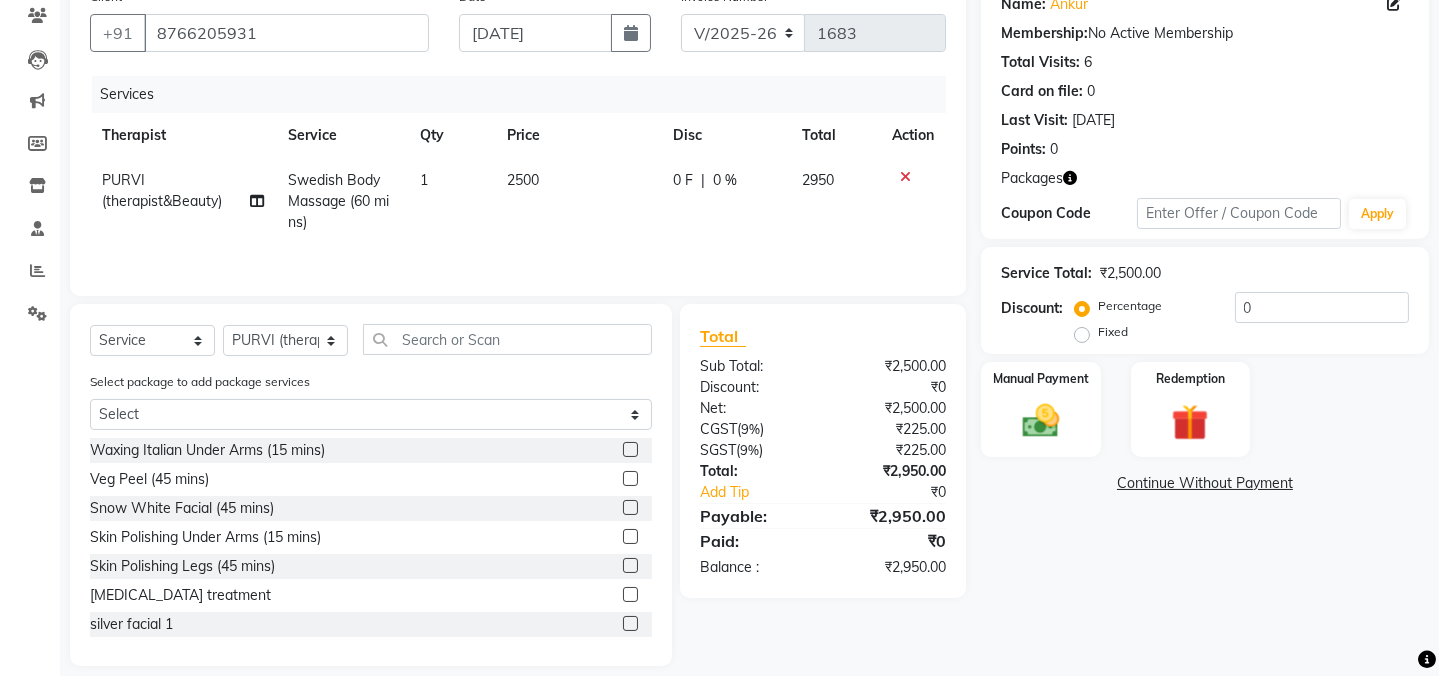 scroll, scrollTop: 193, scrollLeft: 0, axis: vertical 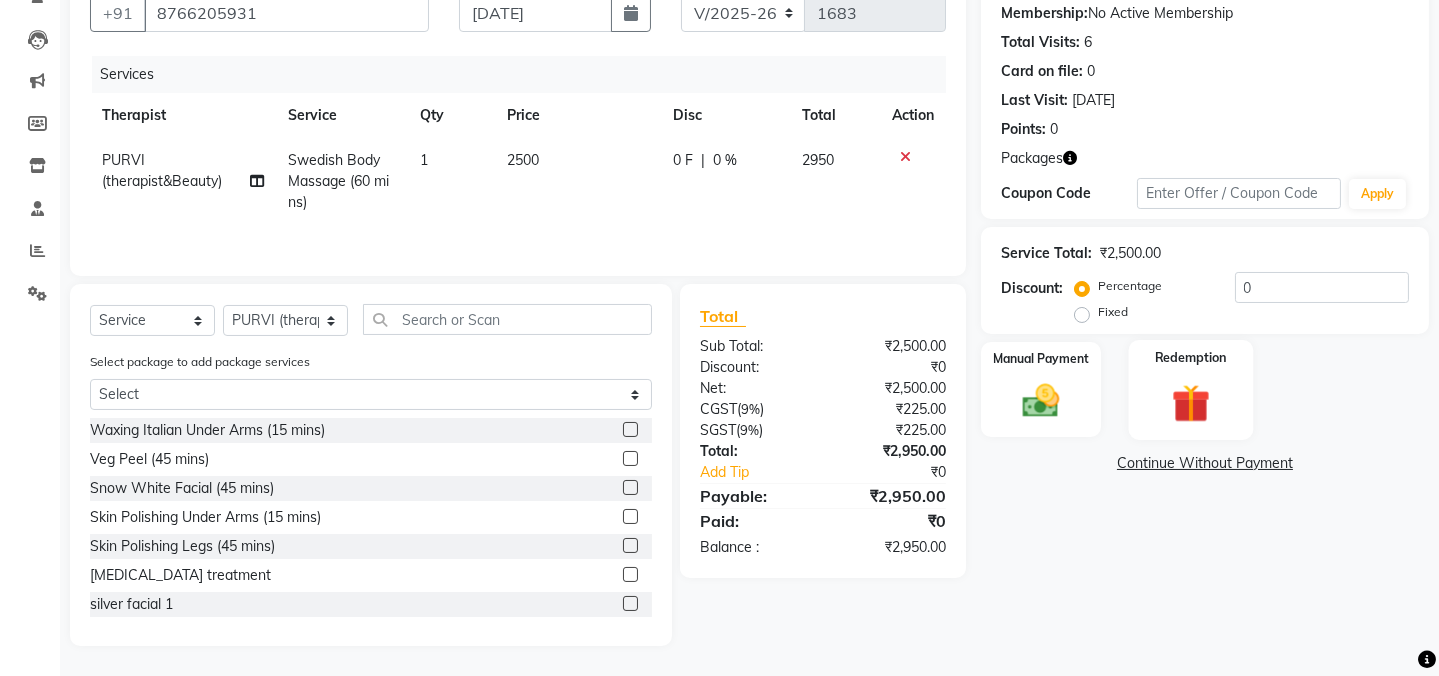 click 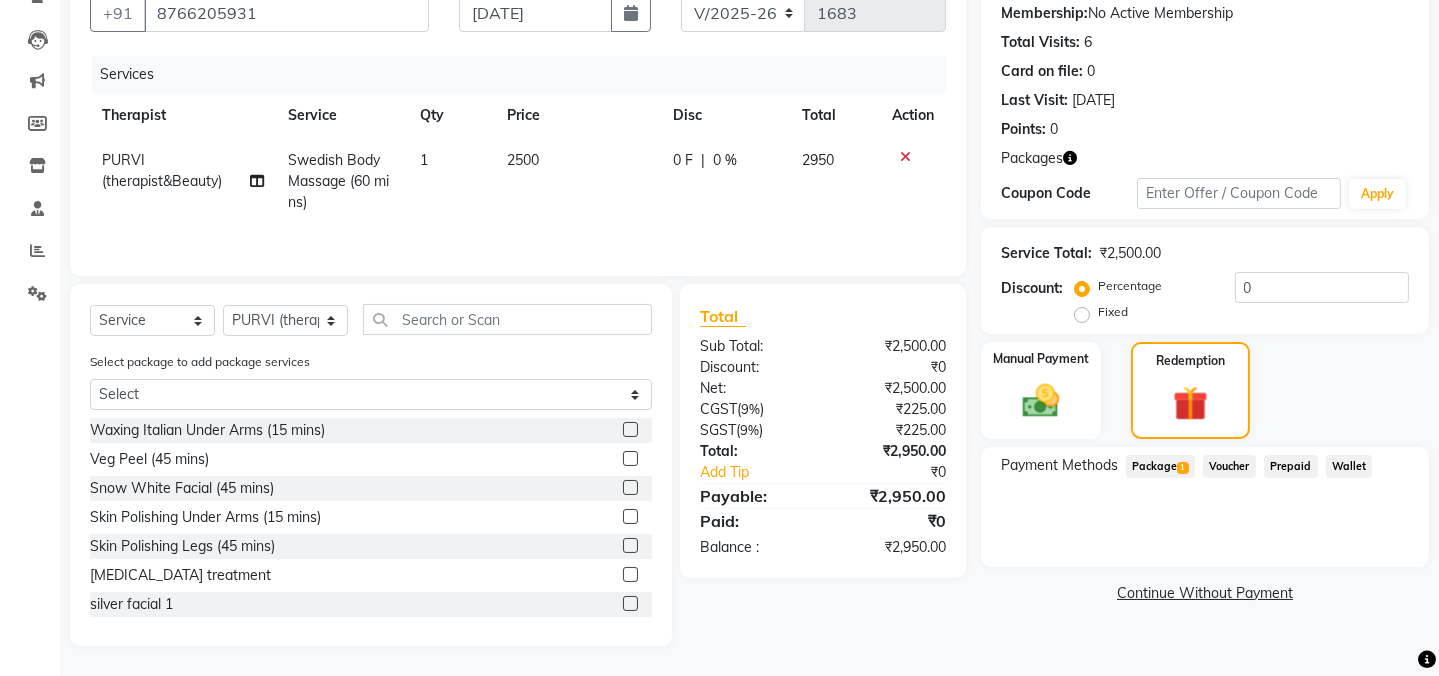 click on "Package  1" 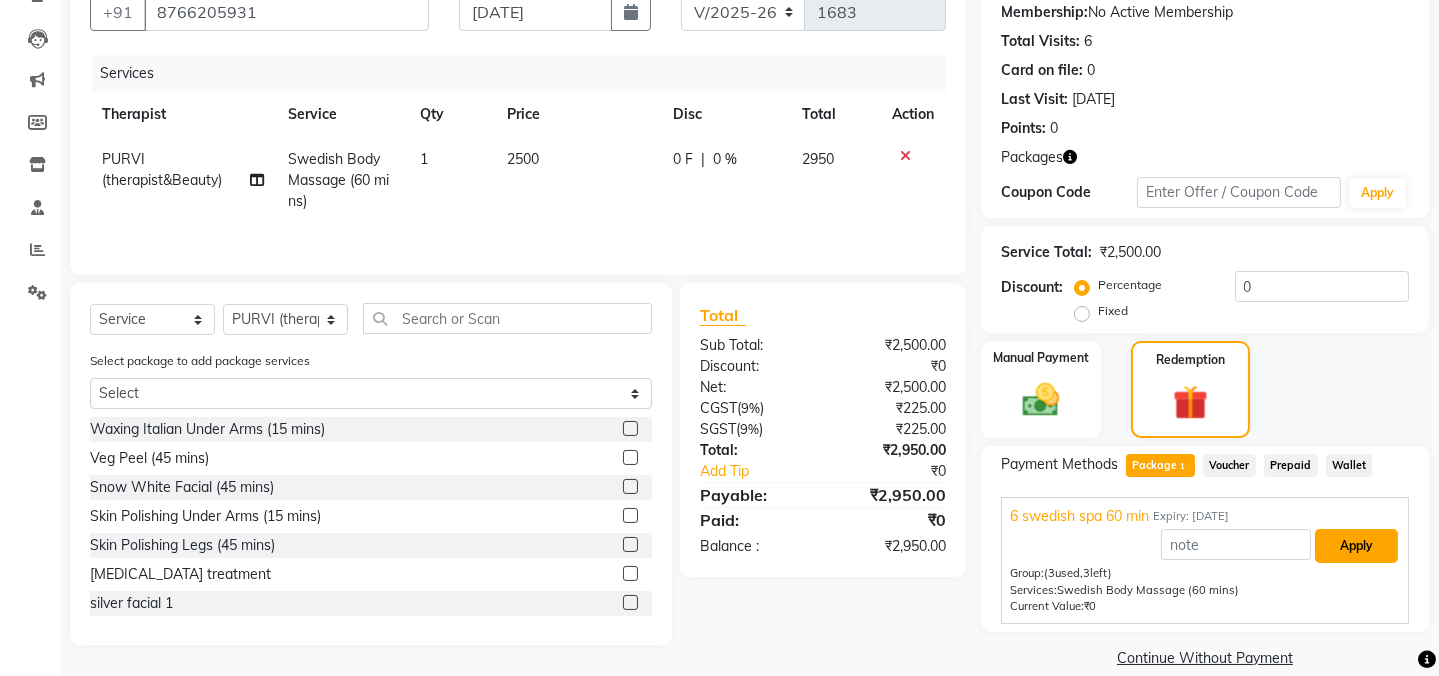 click on "Apply" at bounding box center [1356, 546] 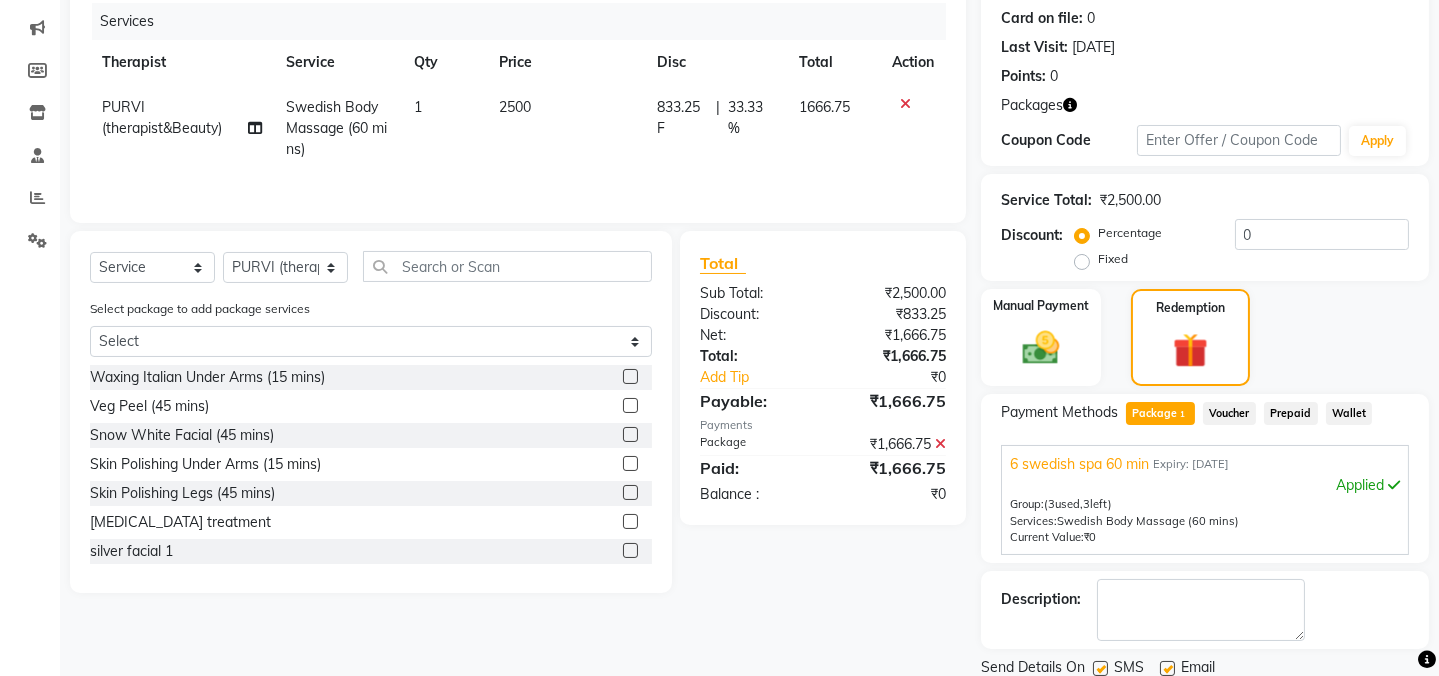 scroll, scrollTop: 314, scrollLeft: 0, axis: vertical 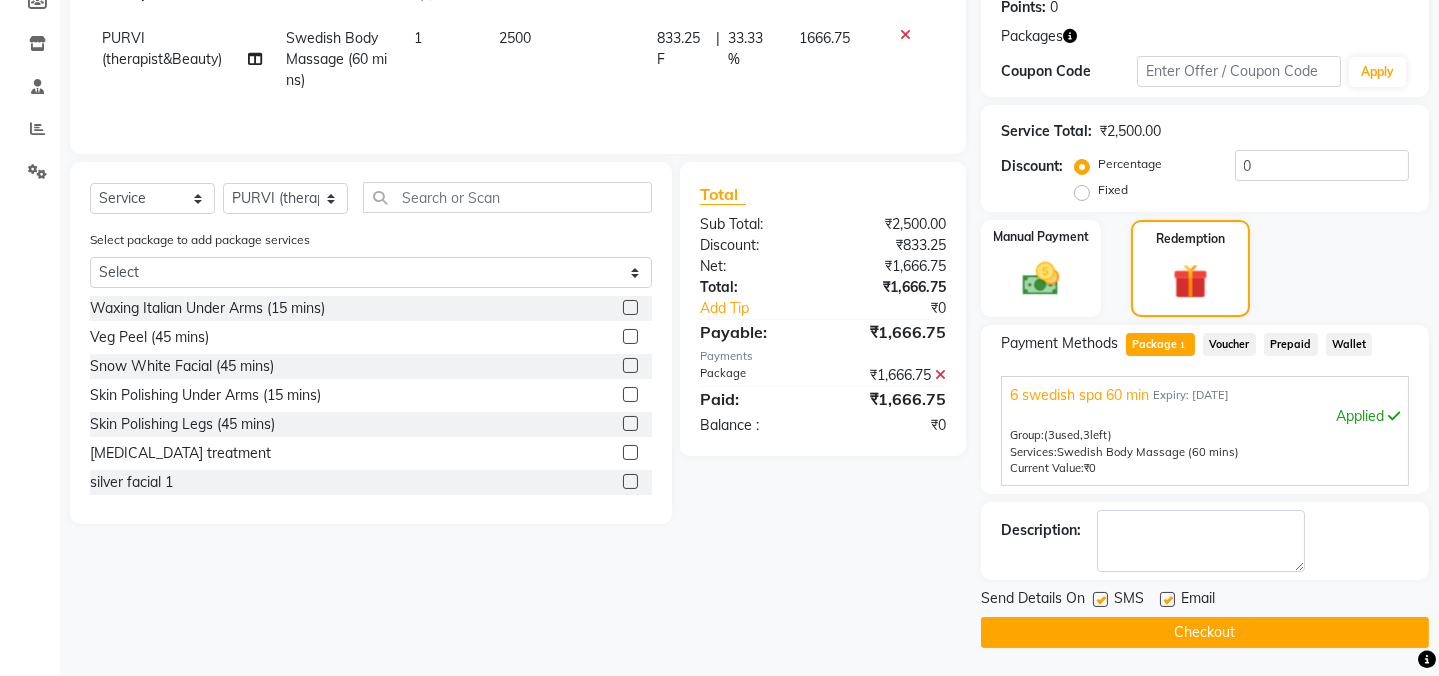 click 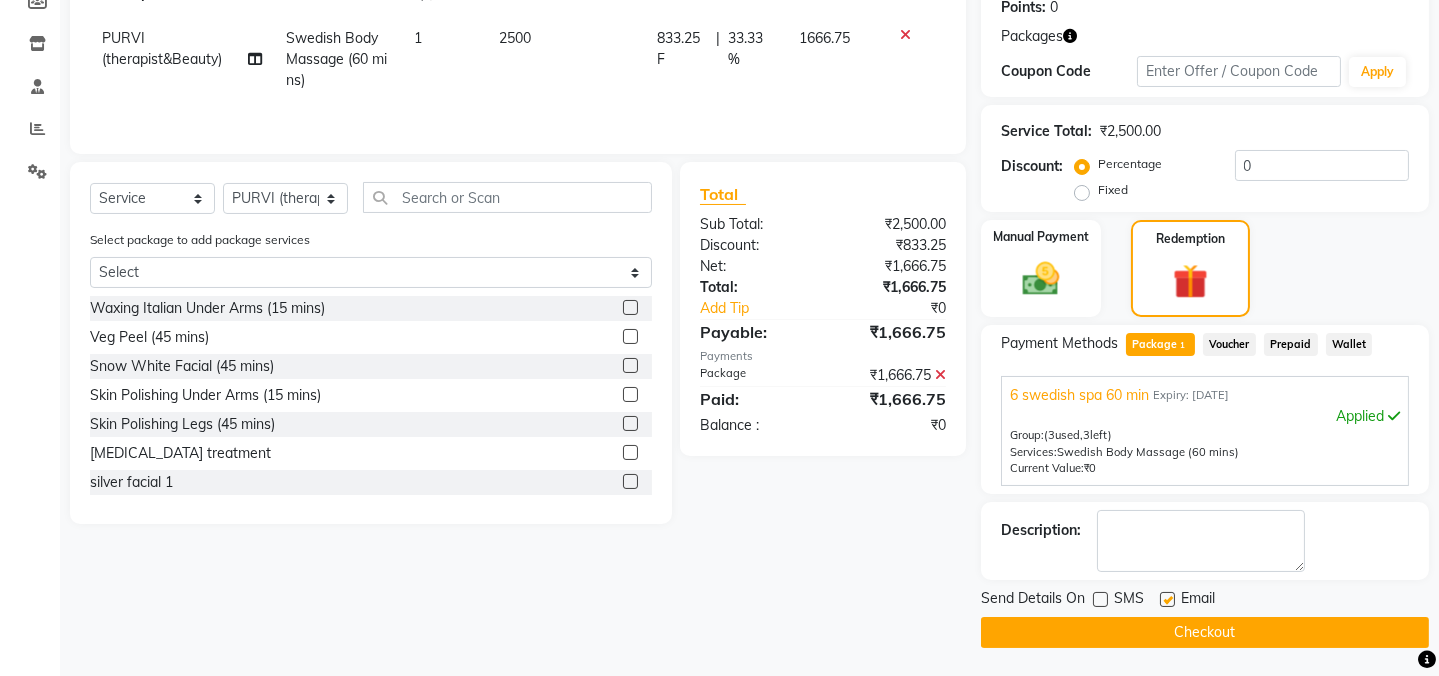 click on "Checkout" 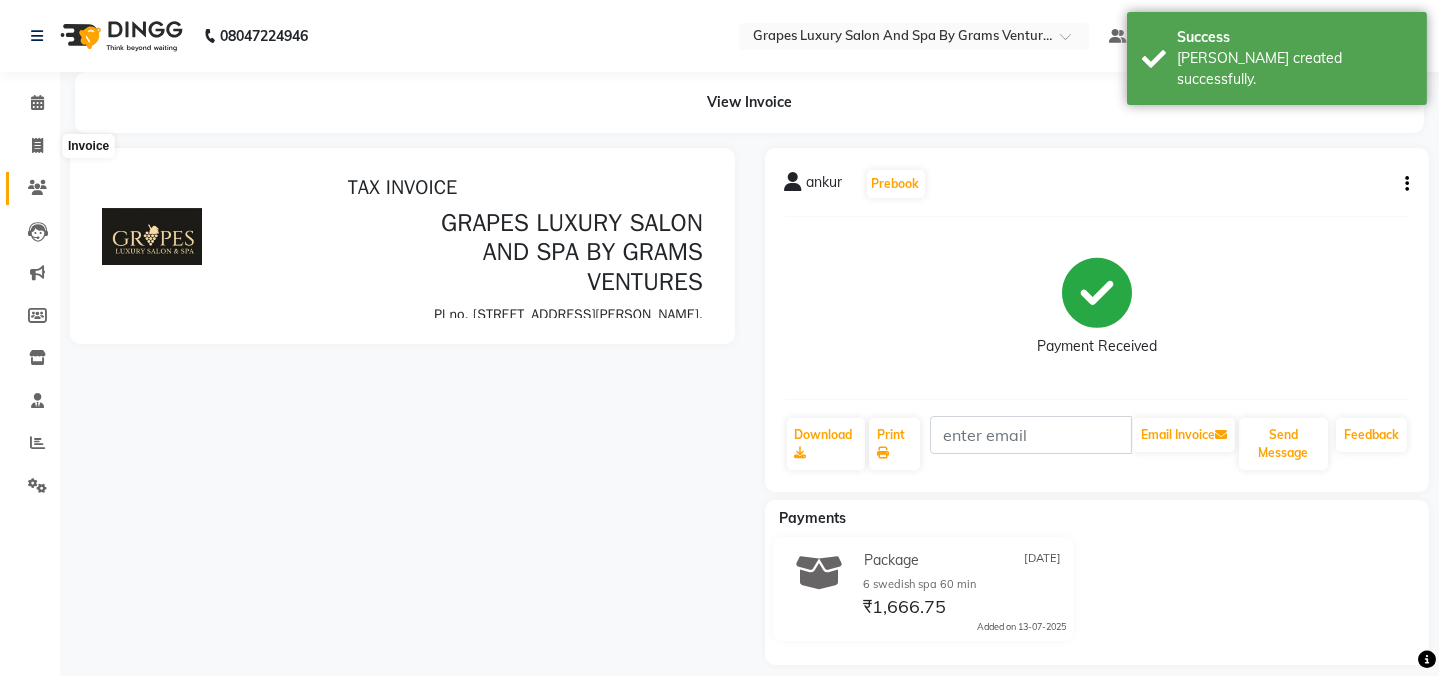 scroll, scrollTop: 0, scrollLeft: 0, axis: both 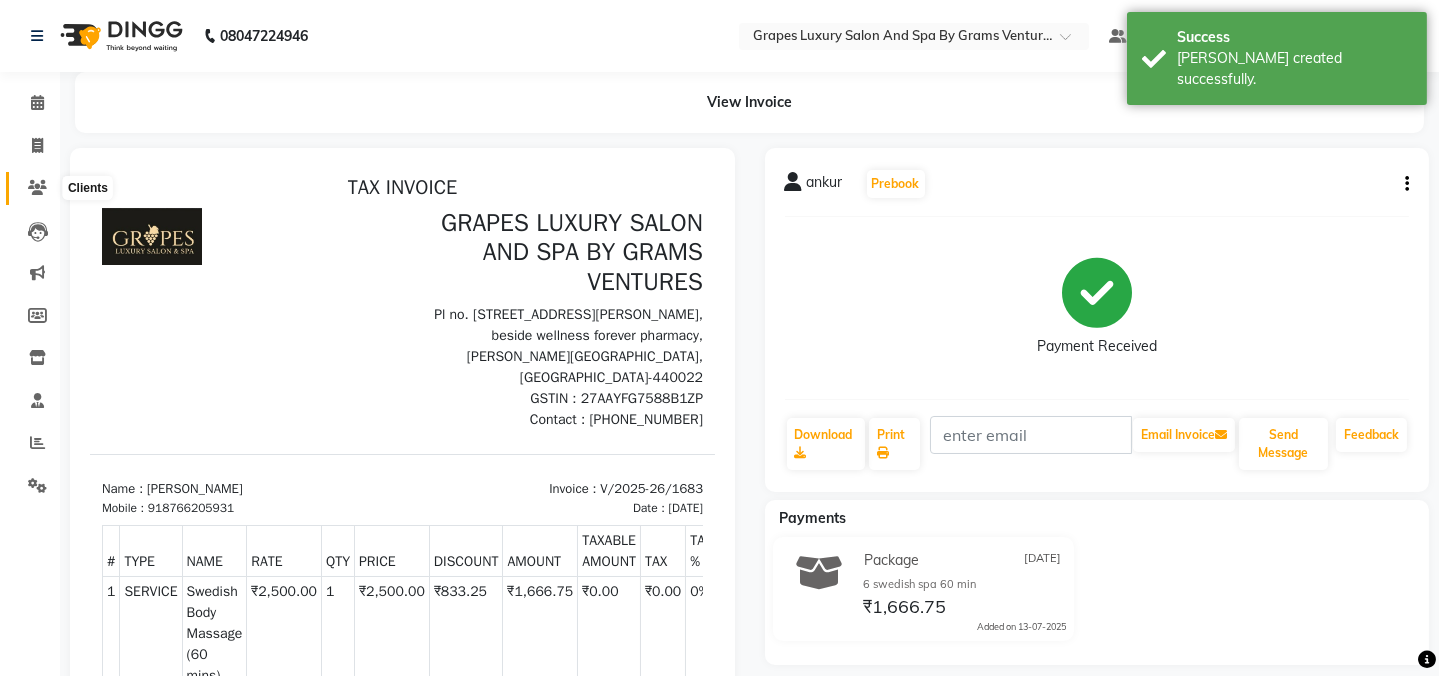 click 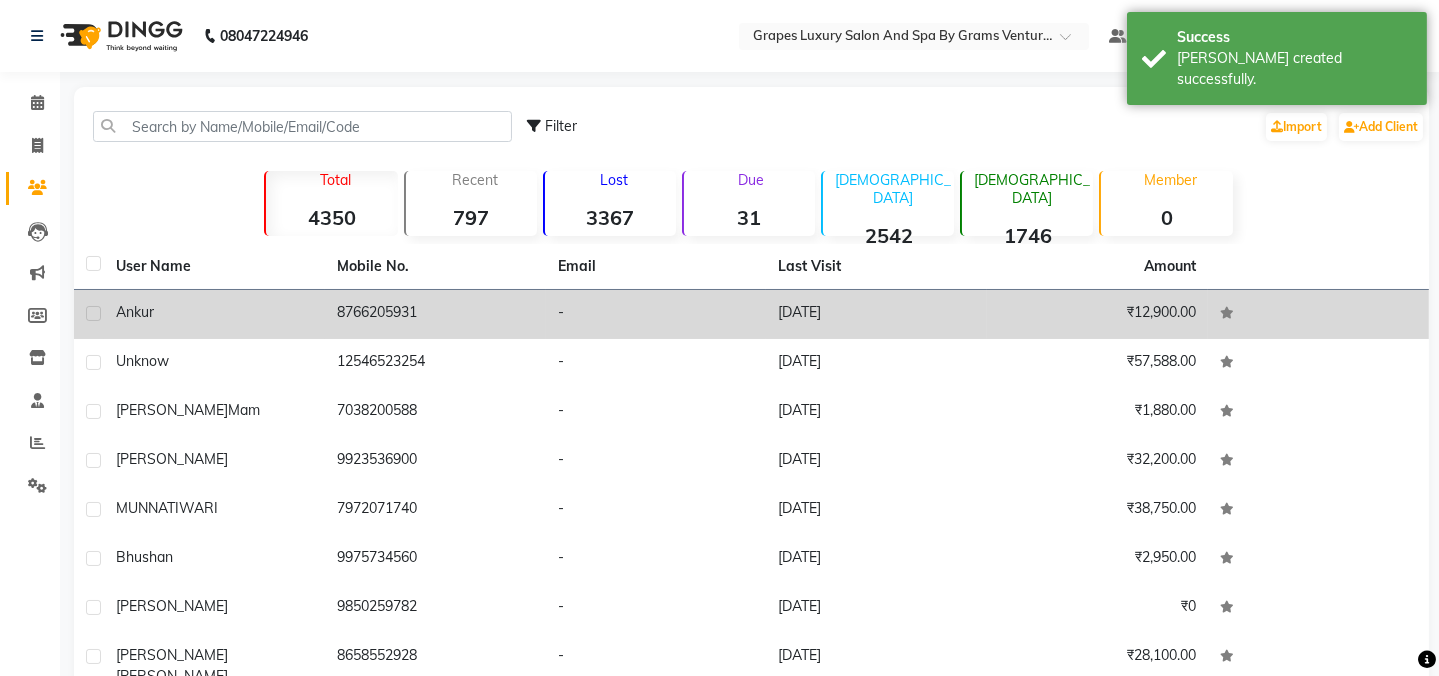 drag, startPoint x: 220, startPoint y: 299, endPoint x: 225, endPoint y: 313, distance: 14.866069 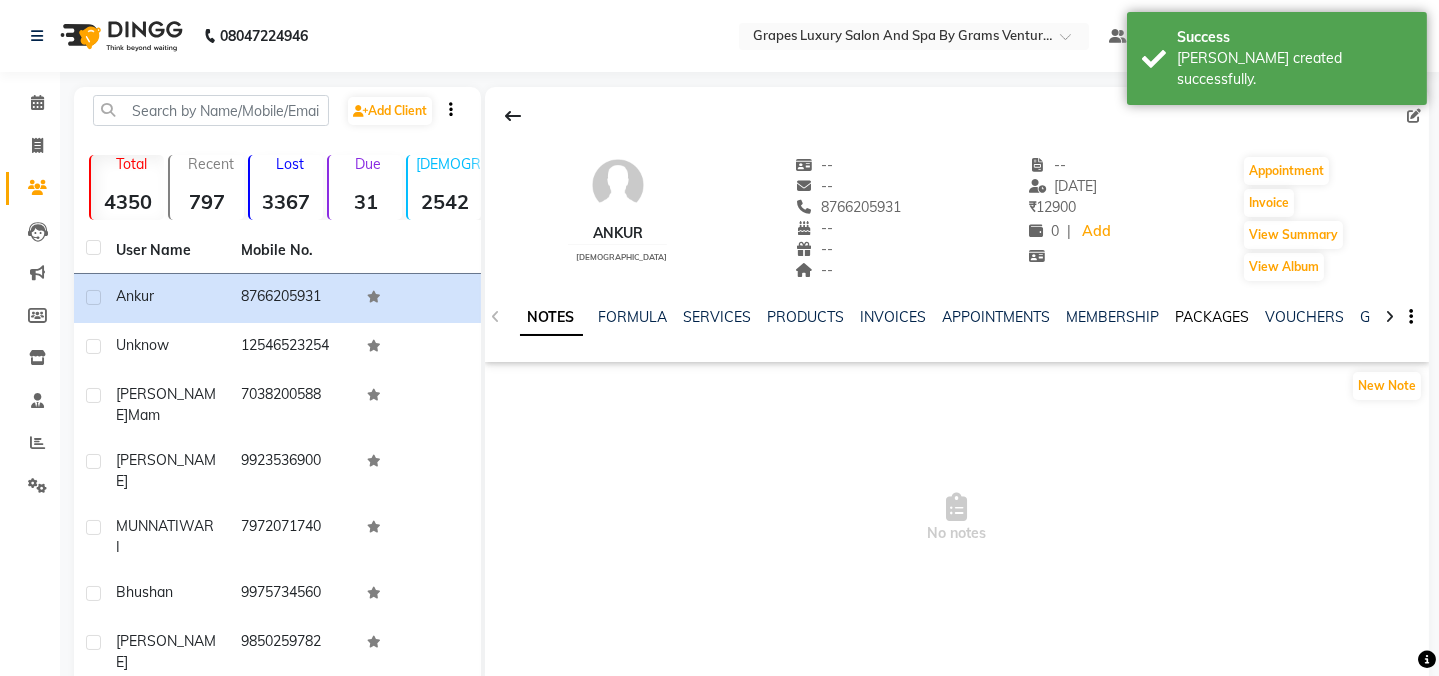 click on "PACKAGES" 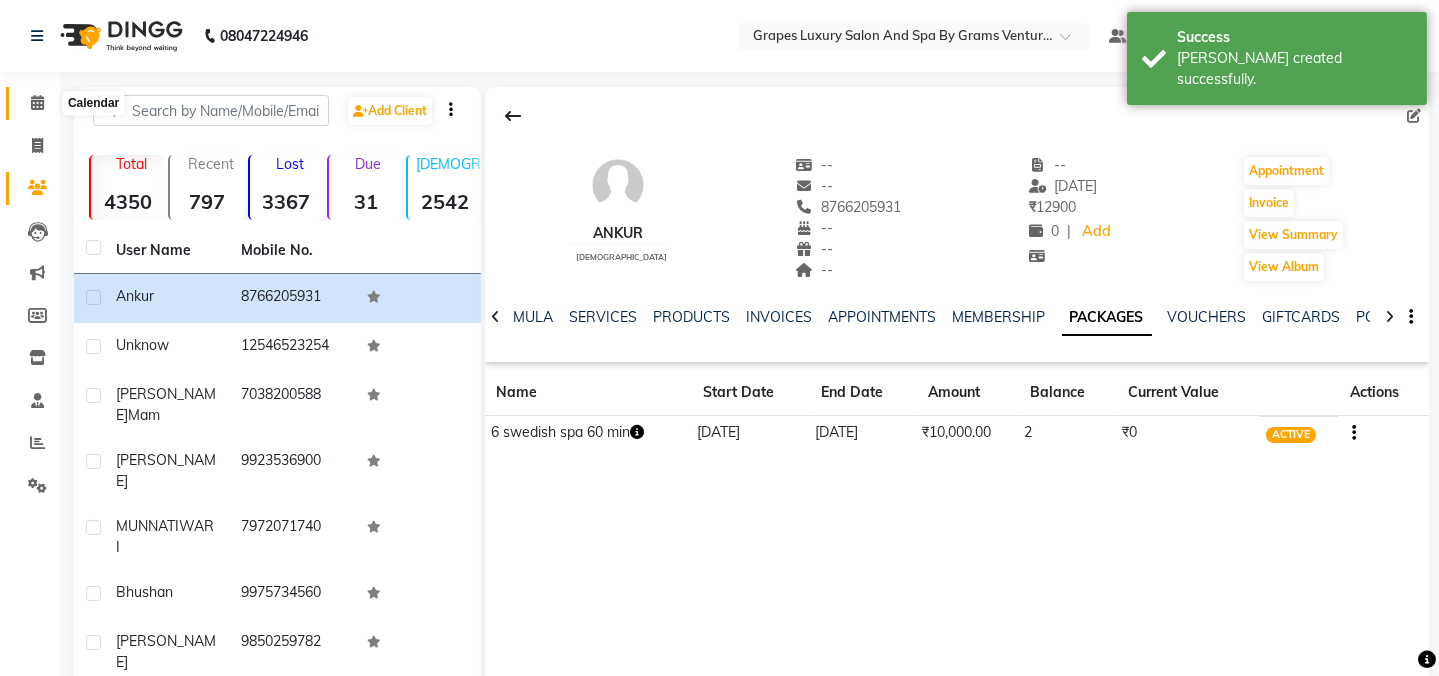 click 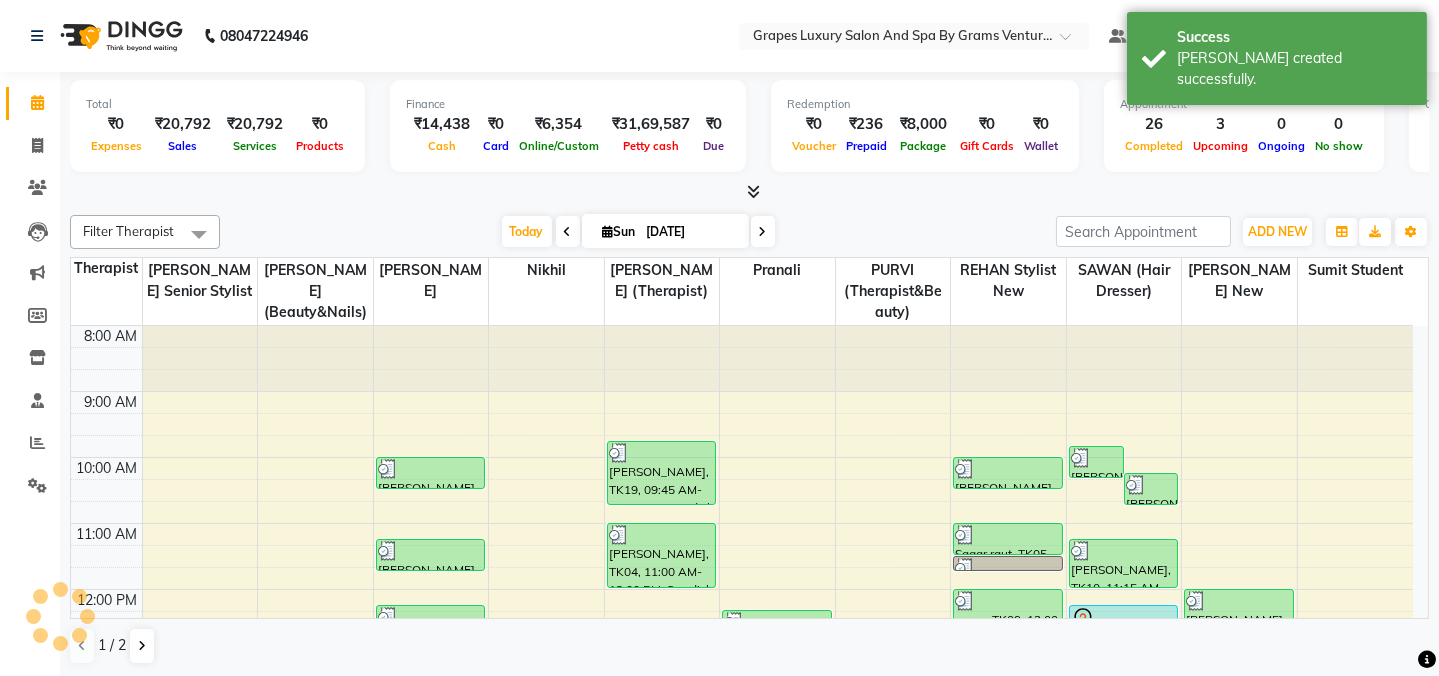 scroll, scrollTop: 0, scrollLeft: 0, axis: both 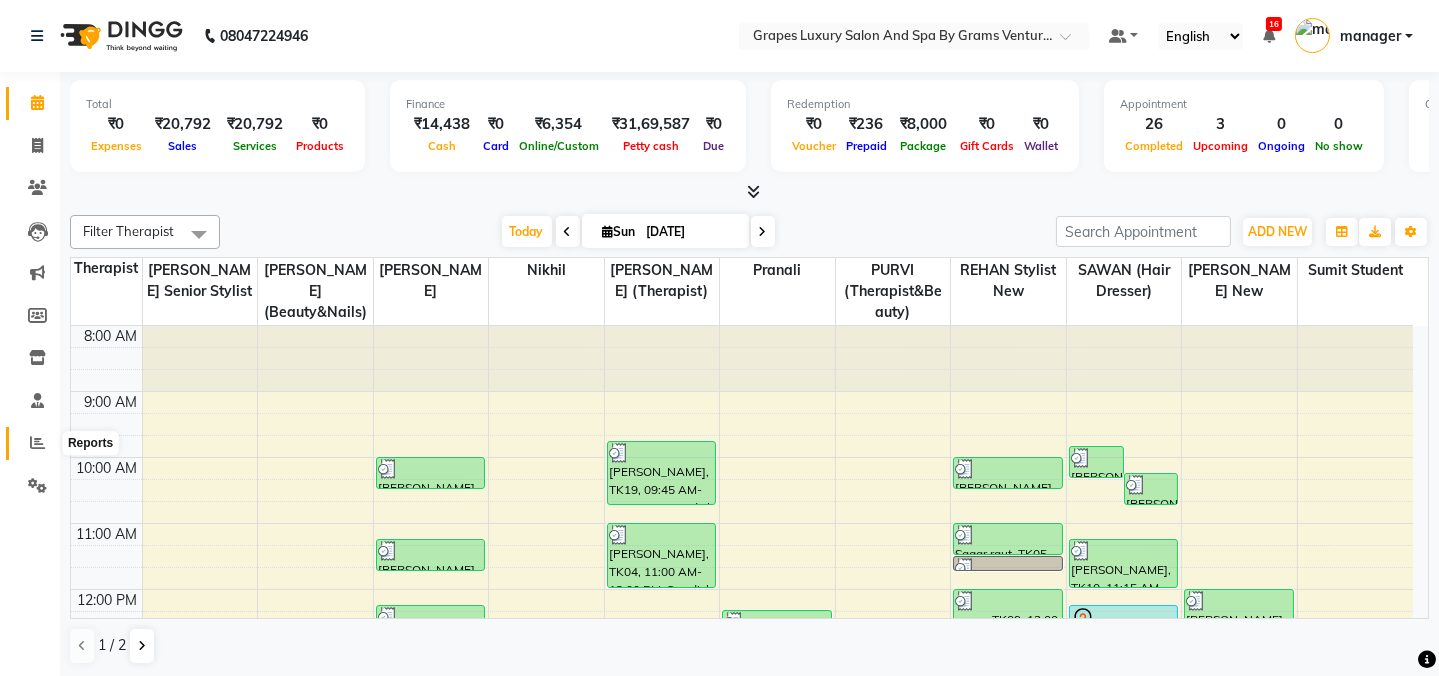 click 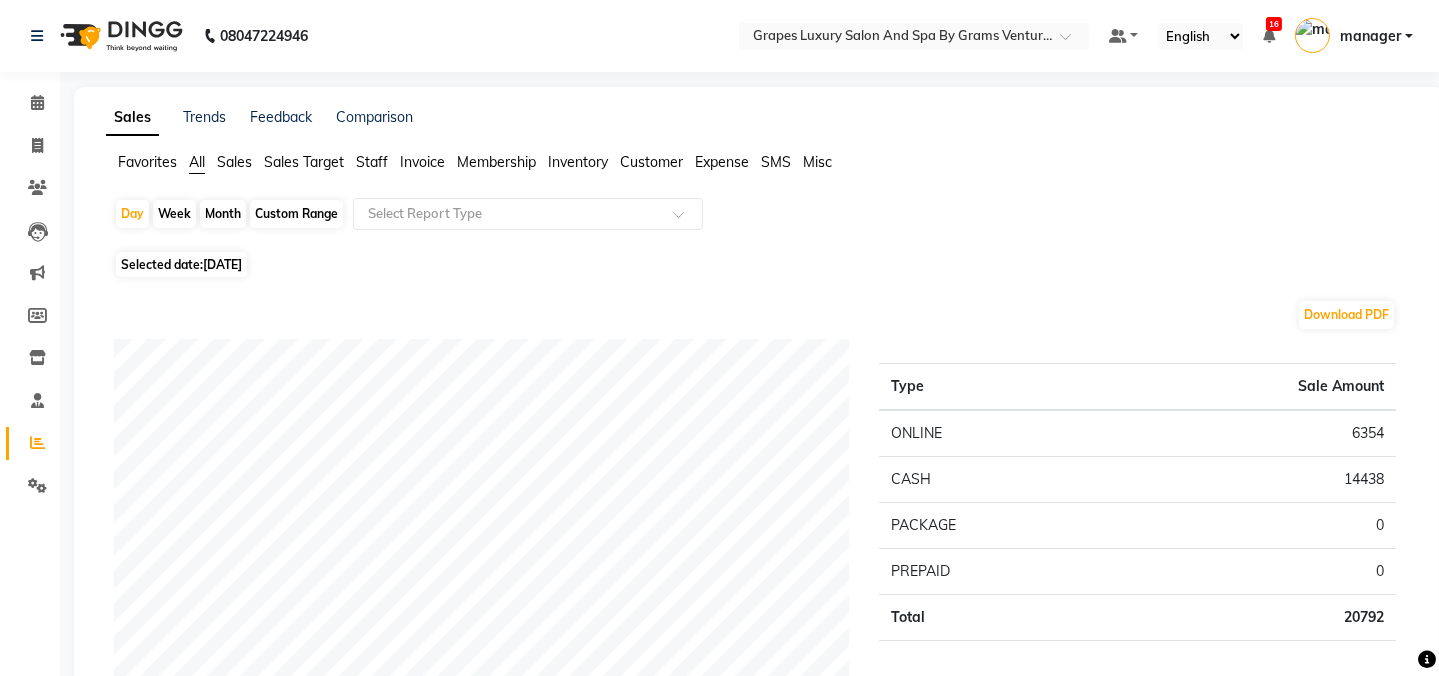 click on "Month" 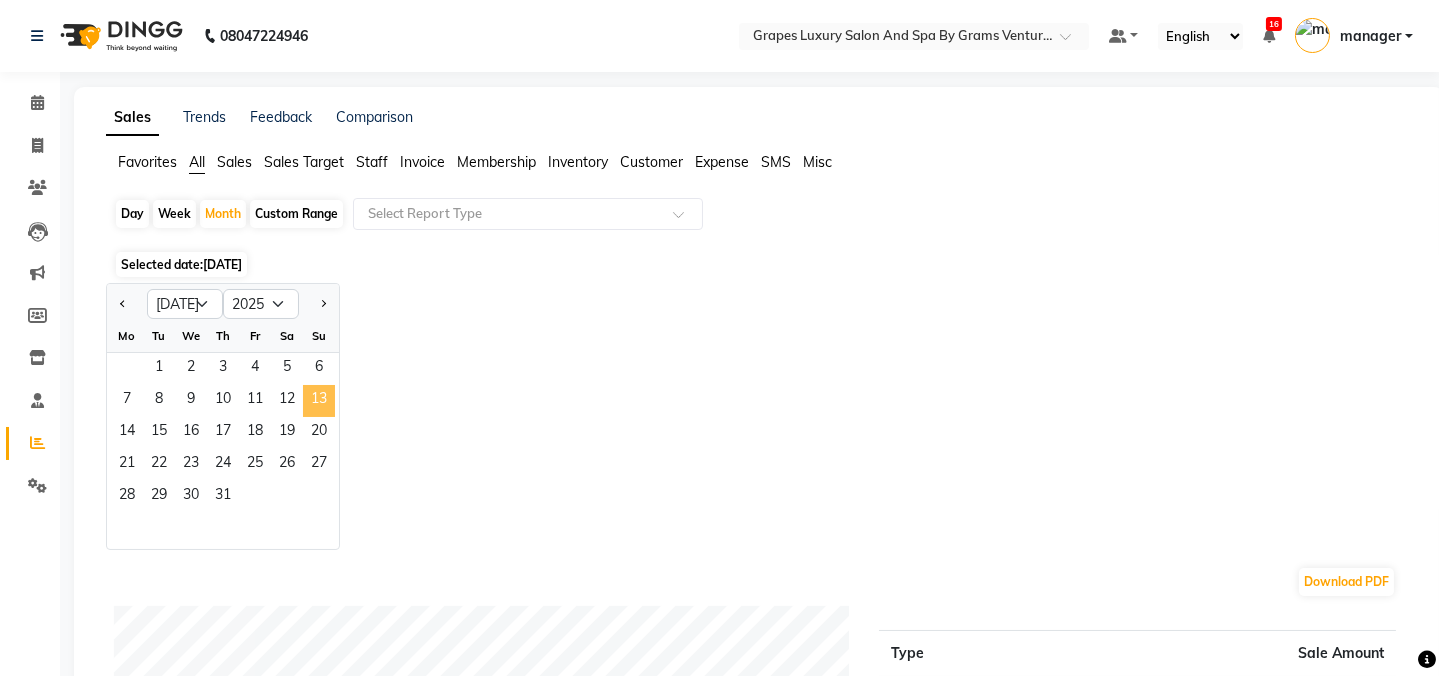 click on "13" 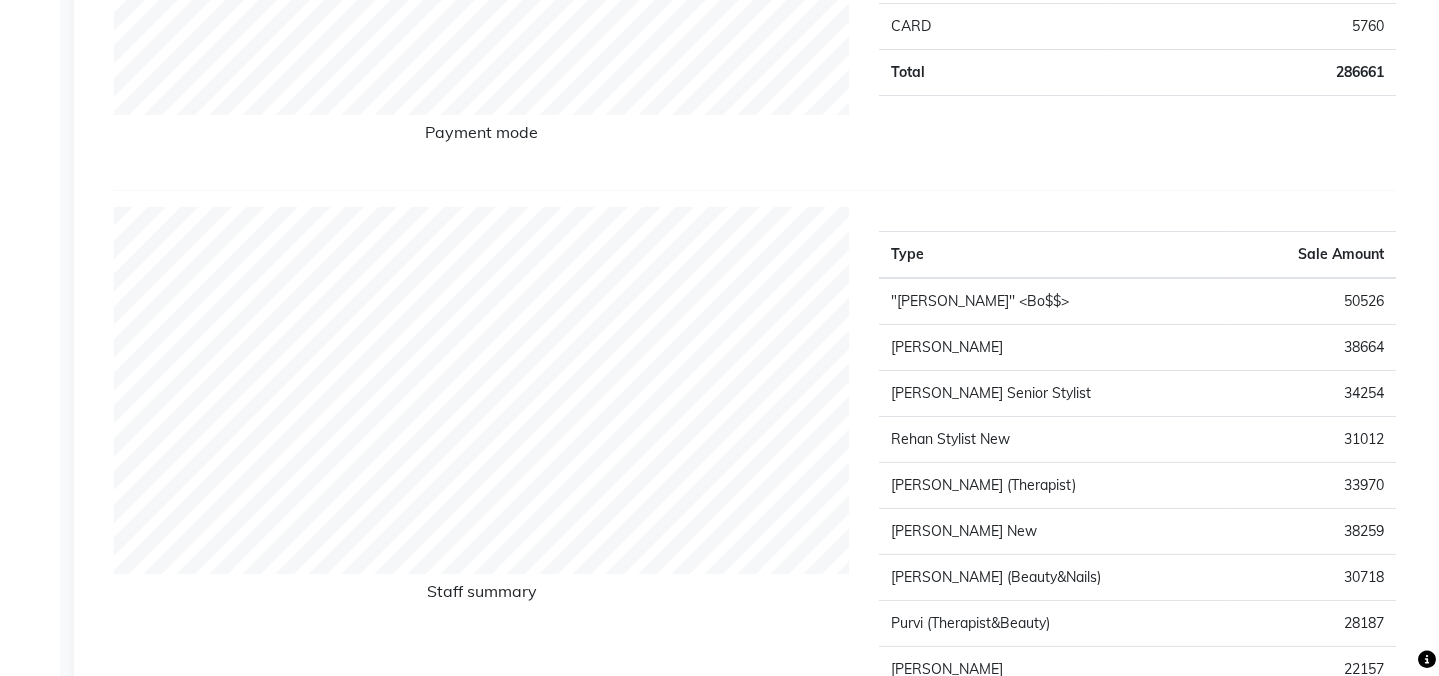 scroll, scrollTop: 1380, scrollLeft: 0, axis: vertical 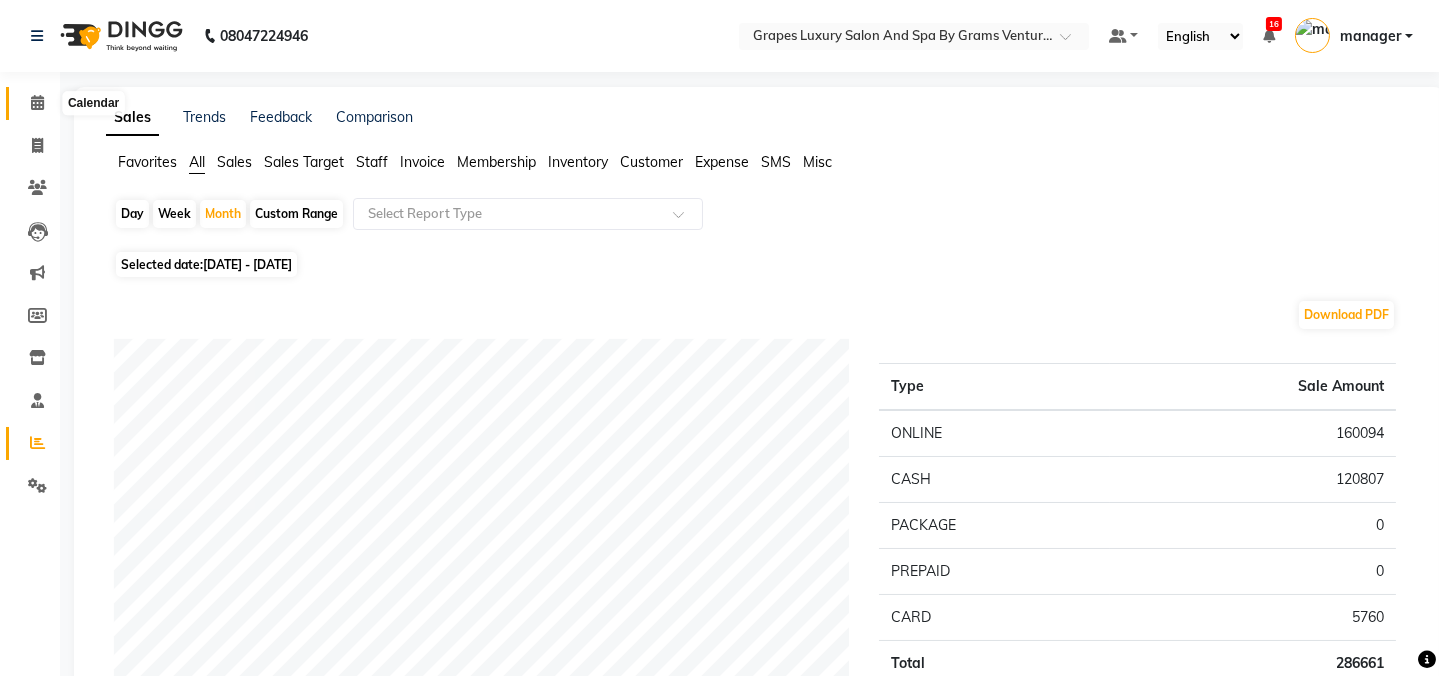 drag, startPoint x: 45, startPoint y: 98, endPoint x: 55, endPoint y: 101, distance: 10.440307 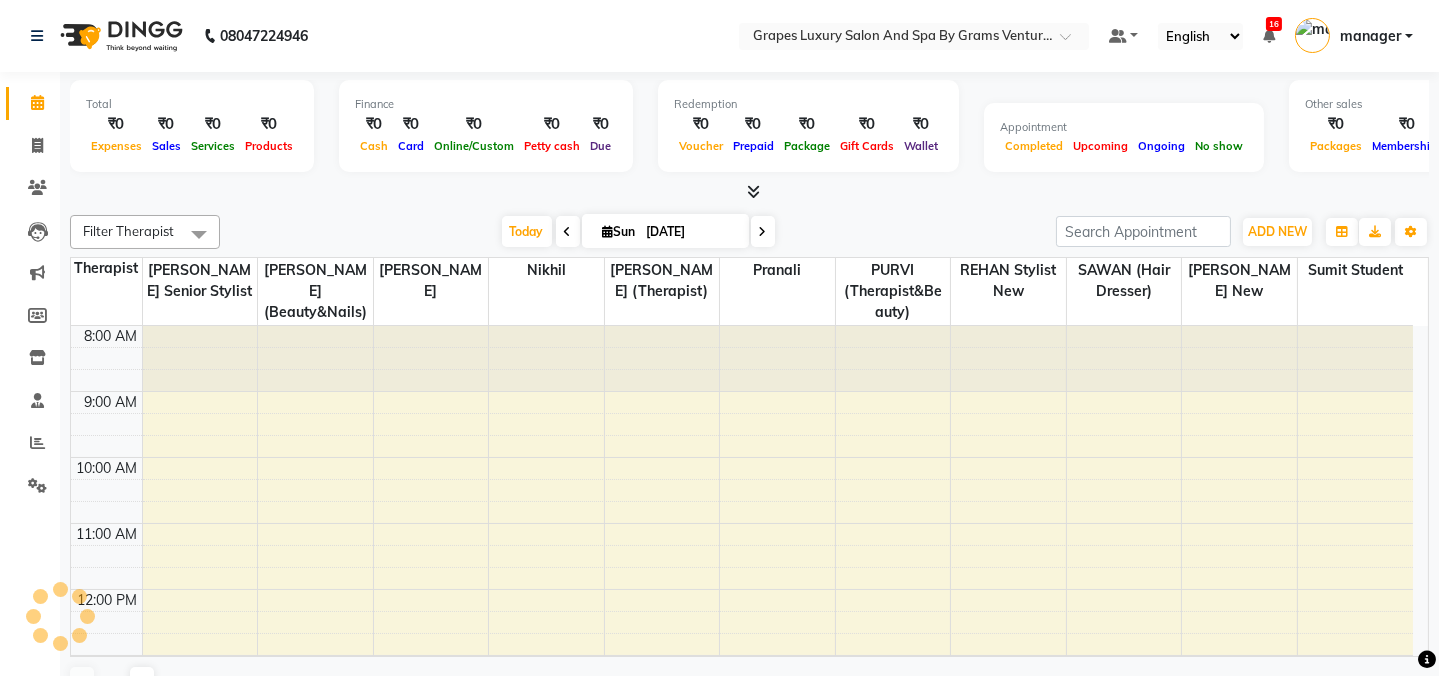 scroll, scrollTop: 0, scrollLeft: 0, axis: both 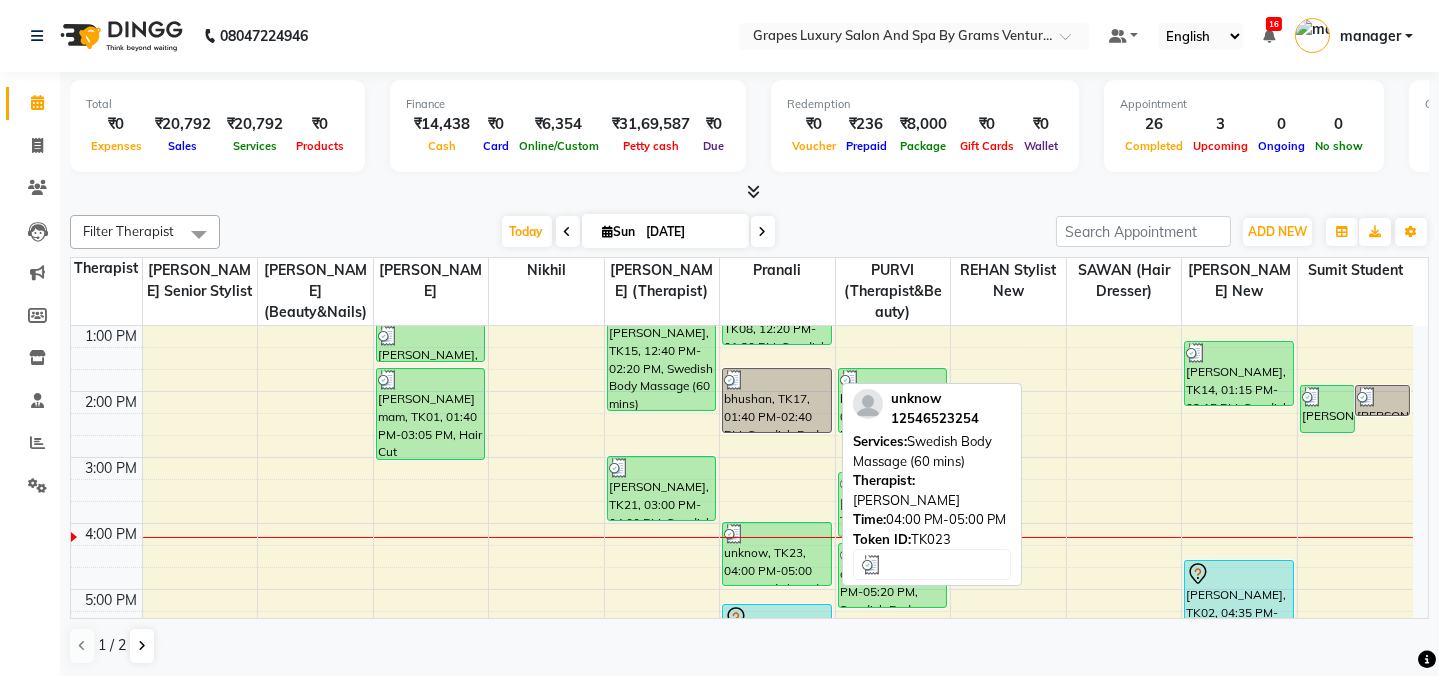 click on "unknow, TK23, 04:00 PM-05:00 PM, Swedish Body Massage (60 mins)" at bounding box center [777, 554] 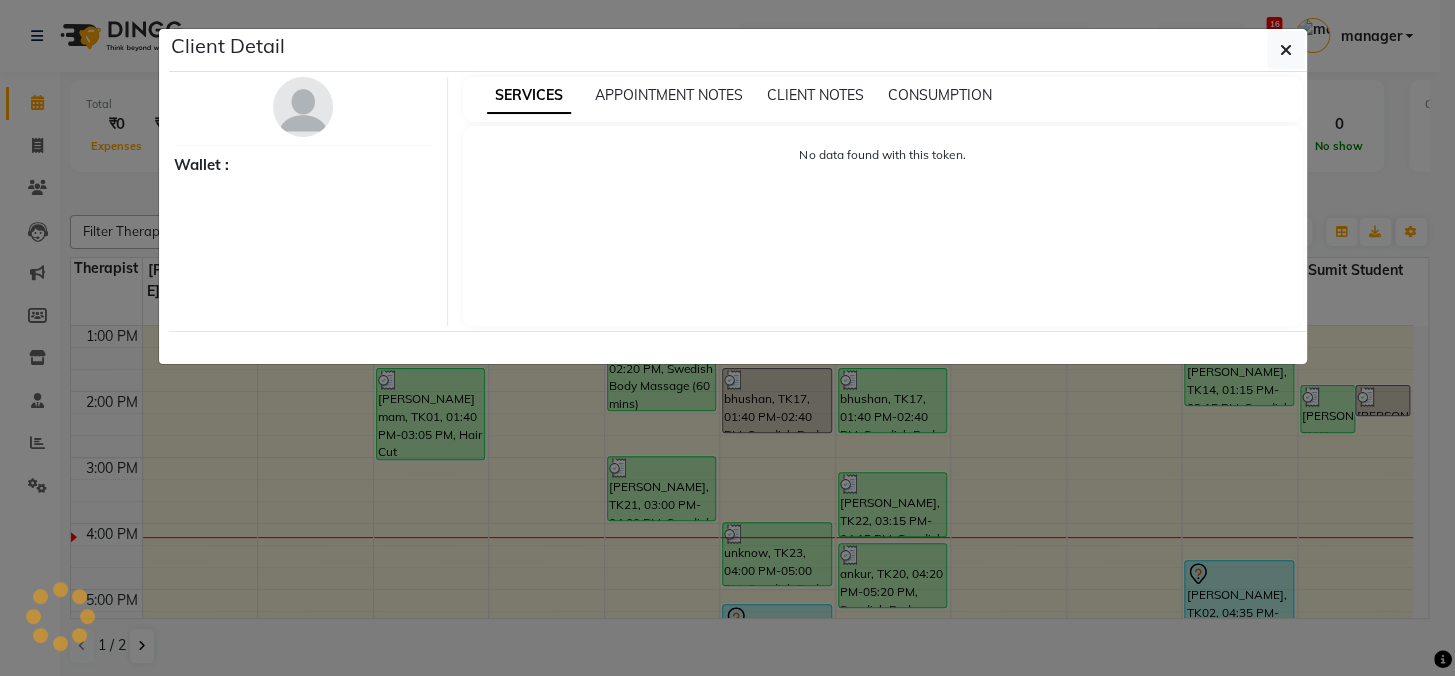 select on "3" 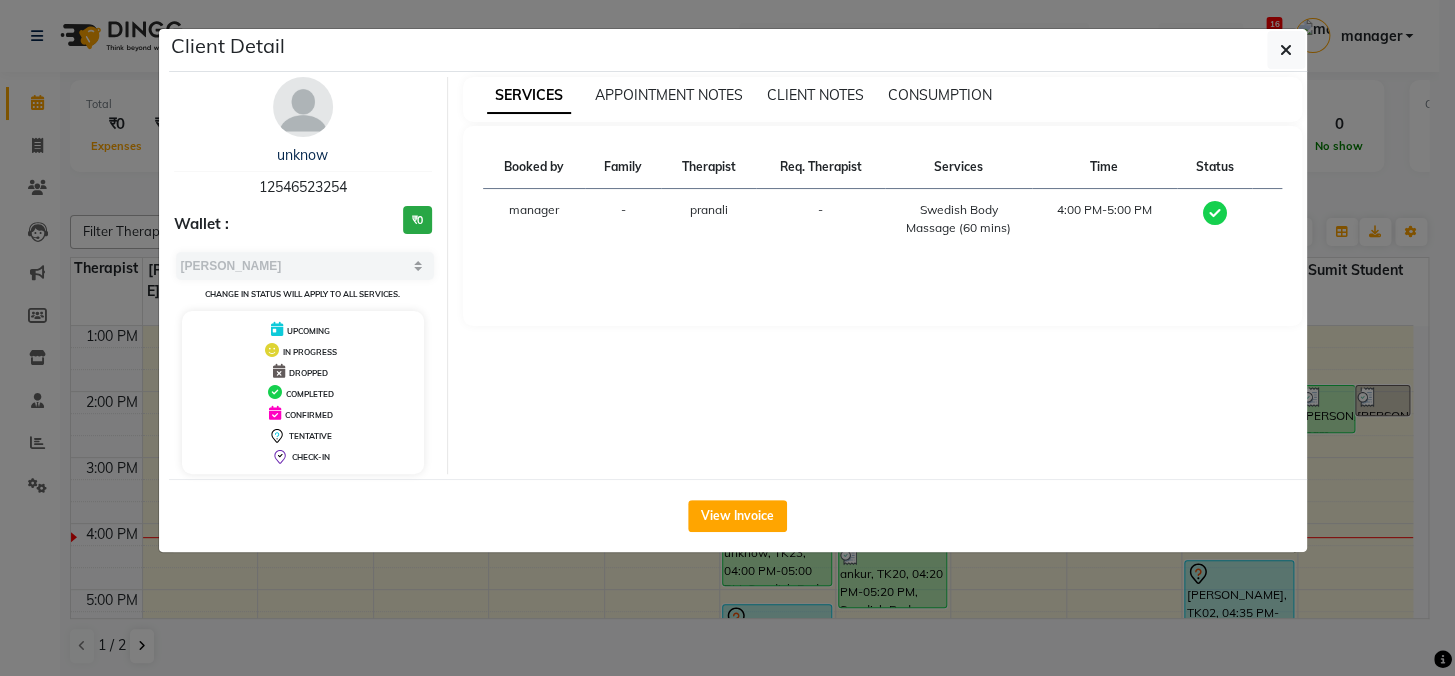 click on "Client Detail  unknow    12546523254 Wallet : ₹0 Select MARK DONE UPCOMING Change in status will apply to all services. UPCOMING IN PROGRESS DROPPED COMPLETED CONFIRMED TENTATIVE CHECK-IN SERVICES APPOINTMENT NOTES CLIENT NOTES CONSUMPTION Booked by Family Therapist Req. Therapist Services Time Status  manager  - pranali -  Swedish Body Massage (60 mins)   4:00 PM-5:00 PM   View Invoice" 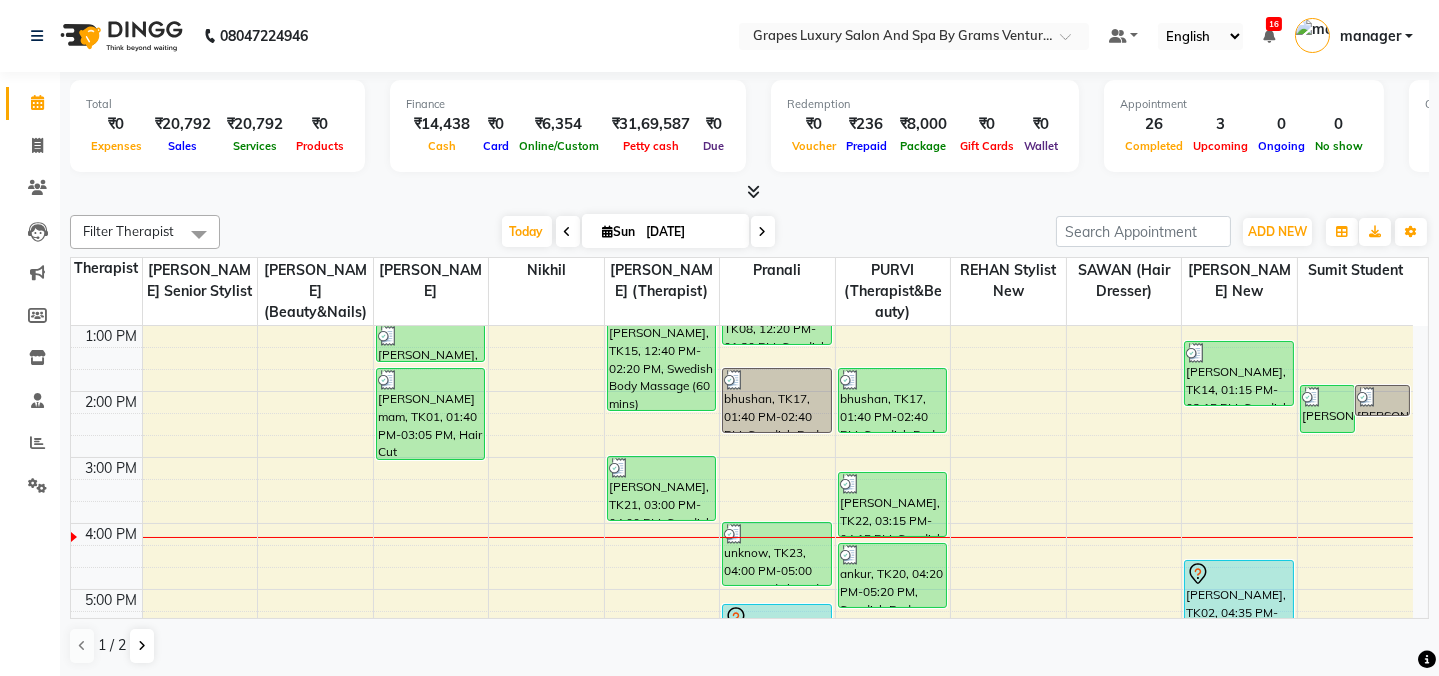 drag, startPoint x: 783, startPoint y: 397, endPoint x: 785, endPoint y: 445, distance: 48.04165 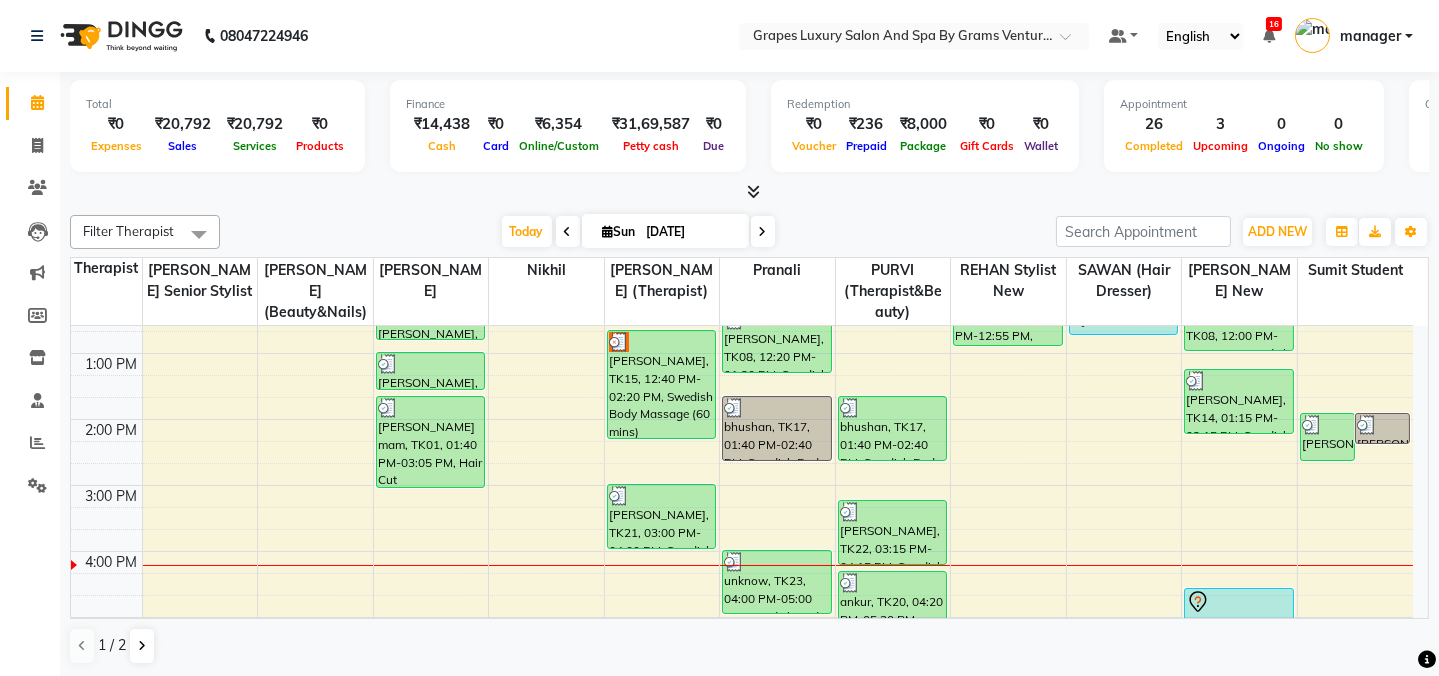 scroll, scrollTop: 281, scrollLeft: 0, axis: vertical 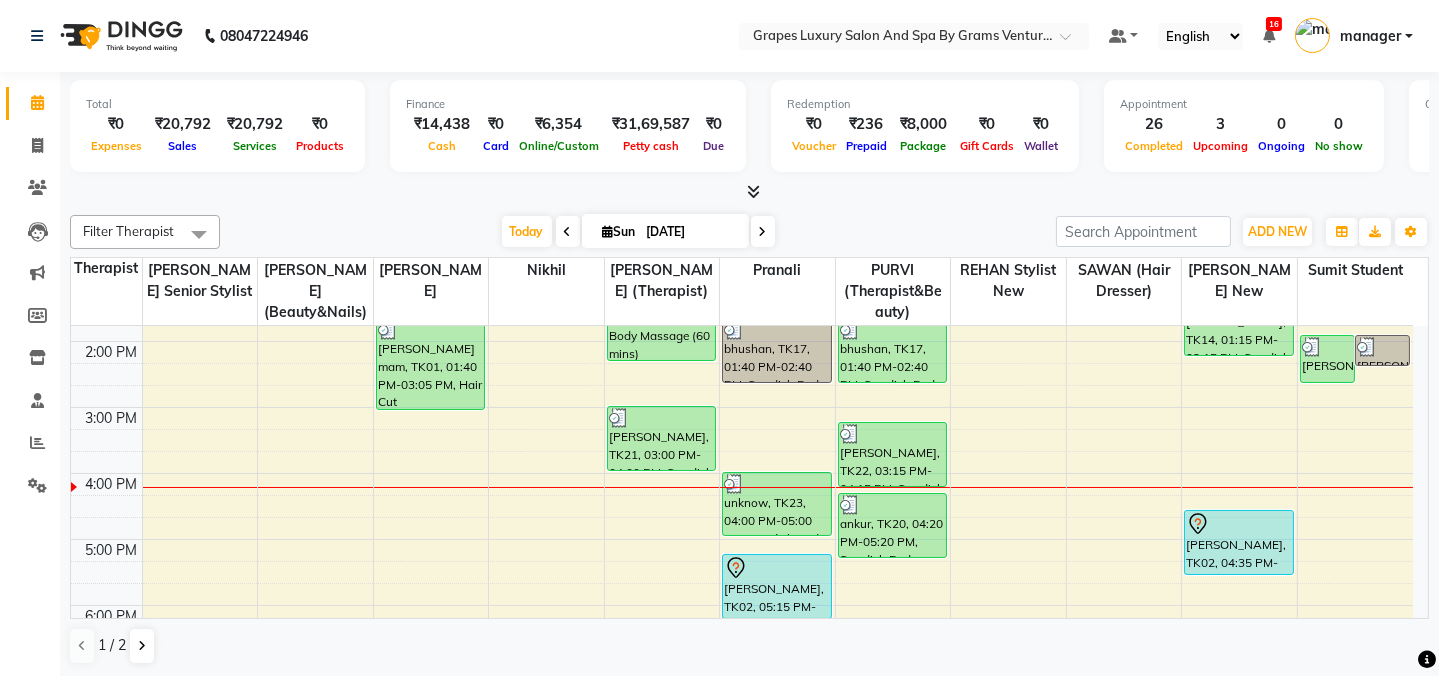 drag, startPoint x: 1410, startPoint y: 533, endPoint x: 1418, endPoint y: 506, distance: 28.160255 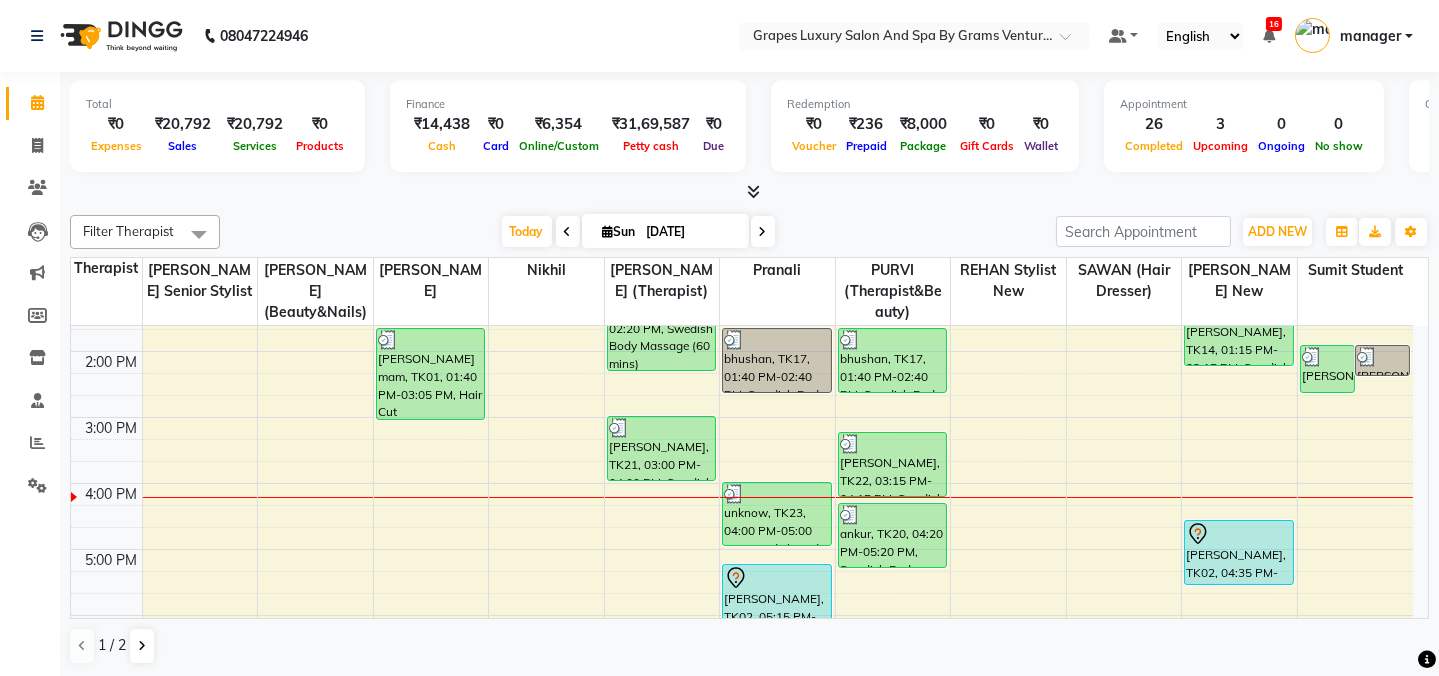 scroll, scrollTop: 341, scrollLeft: 0, axis: vertical 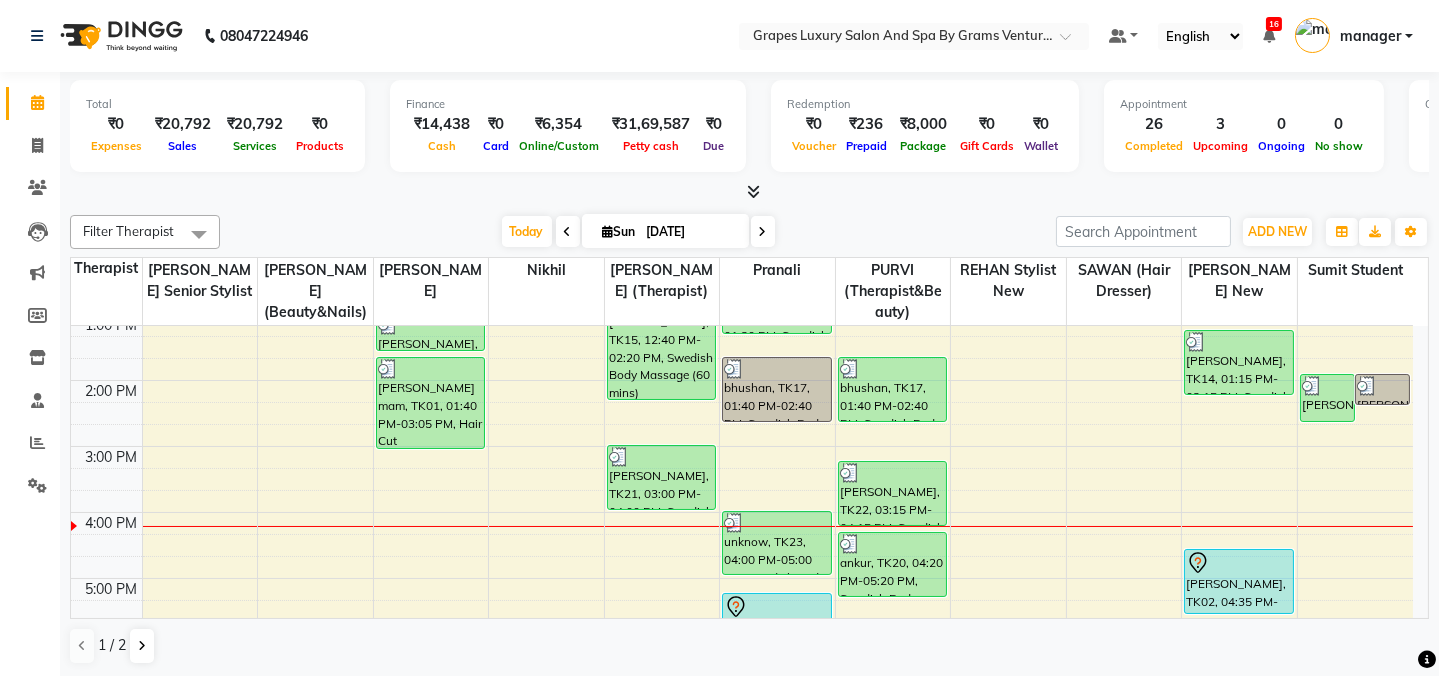 drag, startPoint x: 1410, startPoint y: 492, endPoint x: 1453, endPoint y: 469, distance: 48.76474 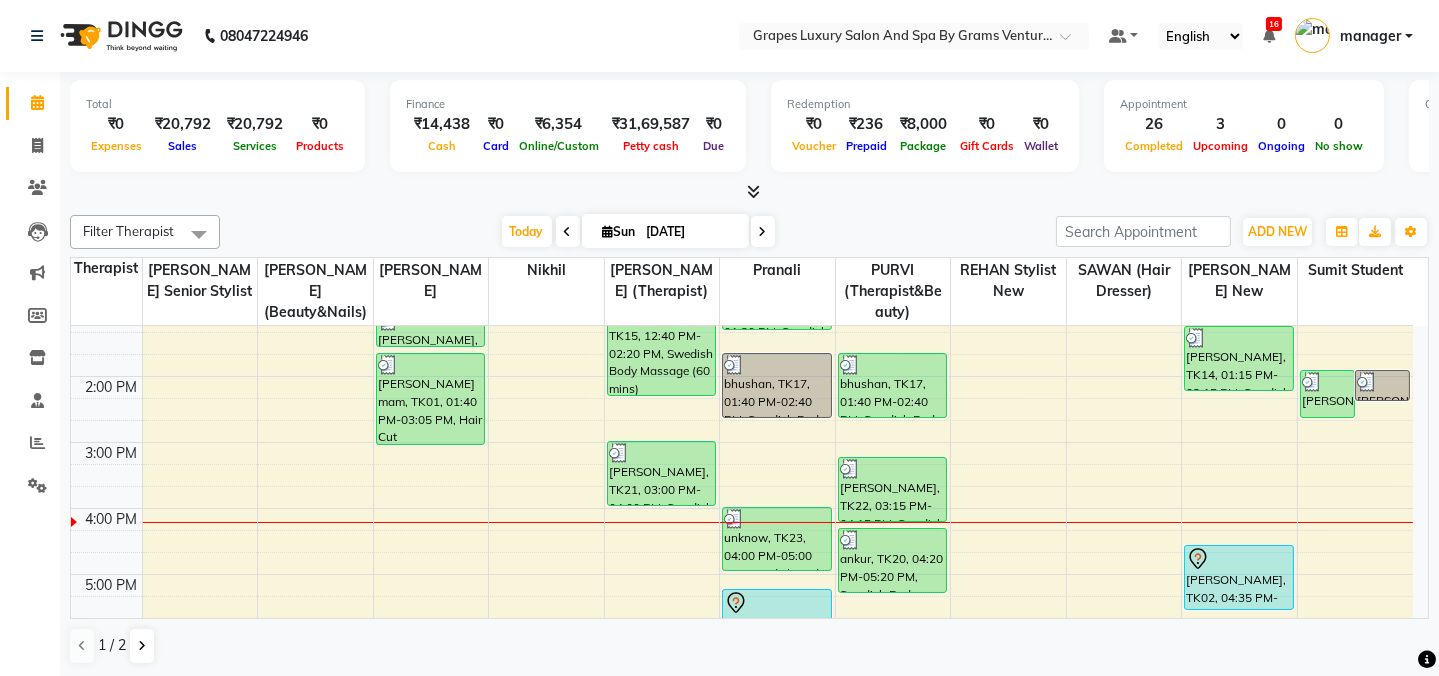 scroll, scrollTop: 362, scrollLeft: 0, axis: vertical 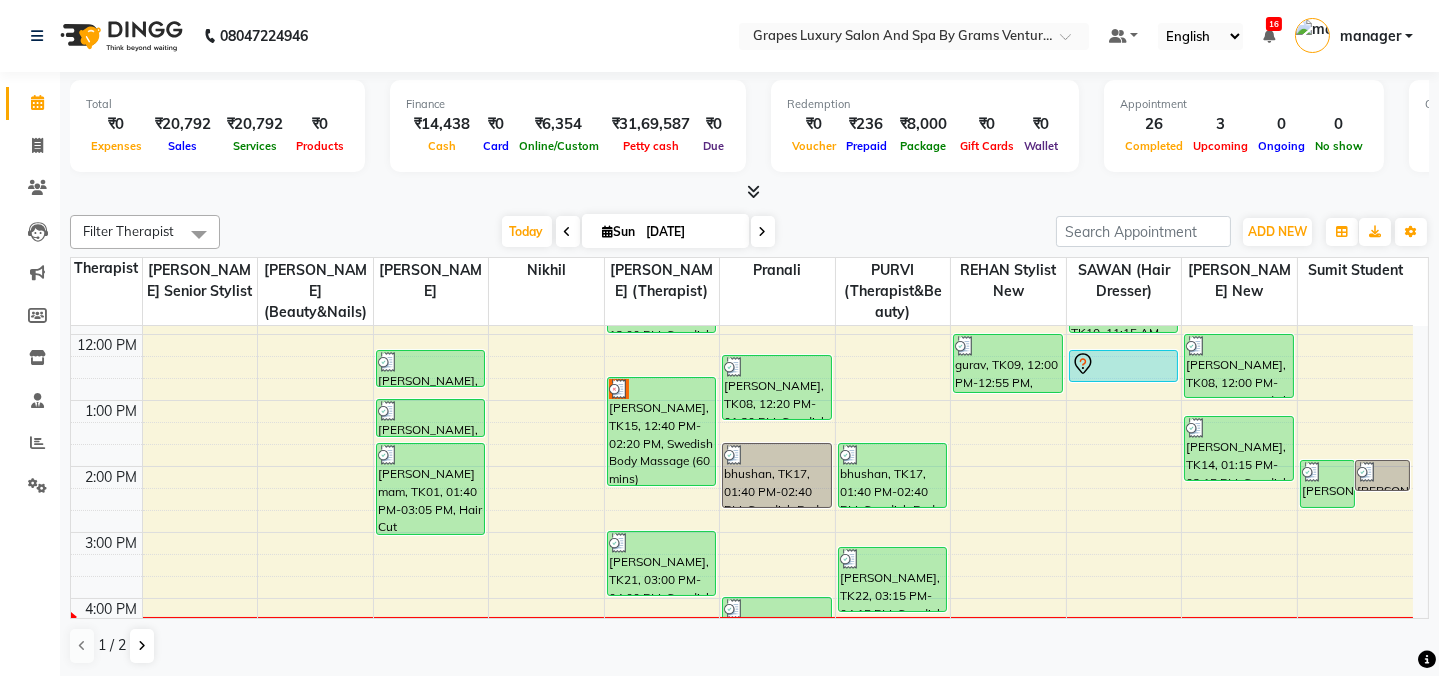 drag, startPoint x: 1430, startPoint y: 434, endPoint x: 1427, endPoint y: 458, distance: 24.186773 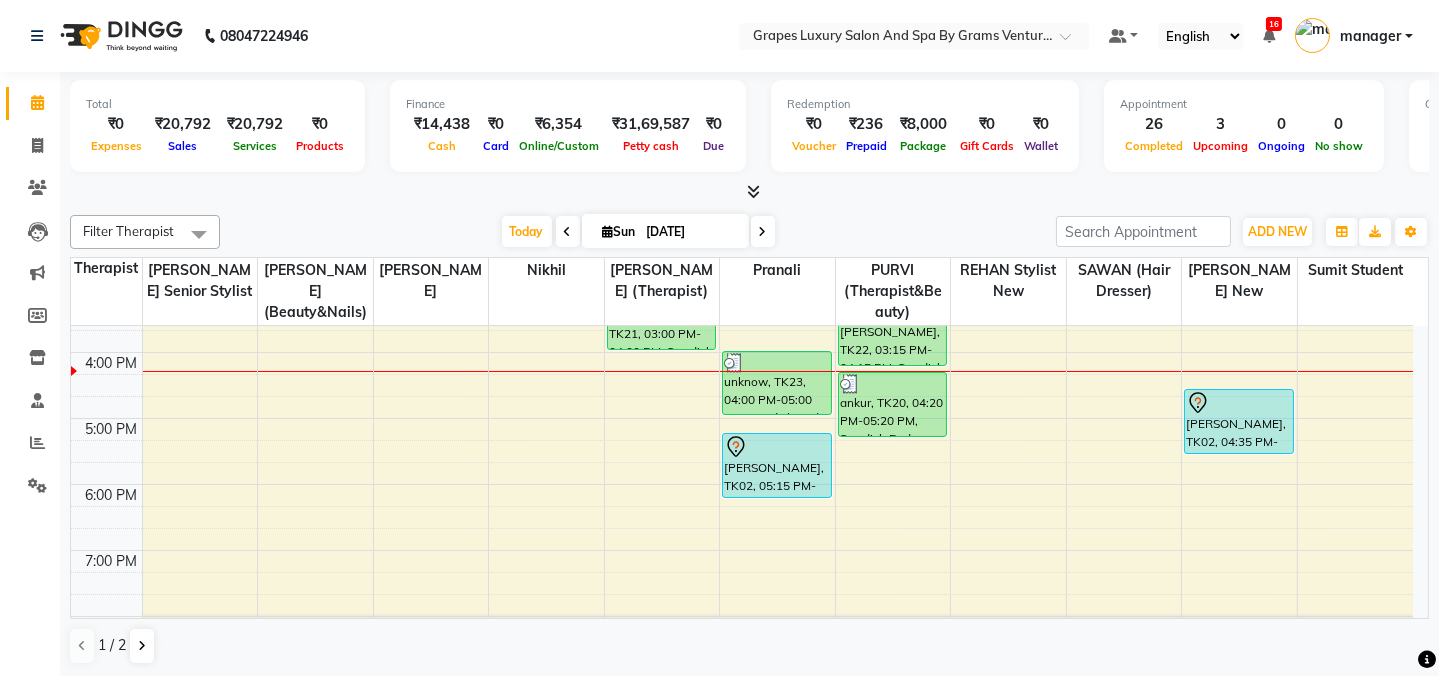 scroll, scrollTop: 475, scrollLeft: 0, axis: vertical 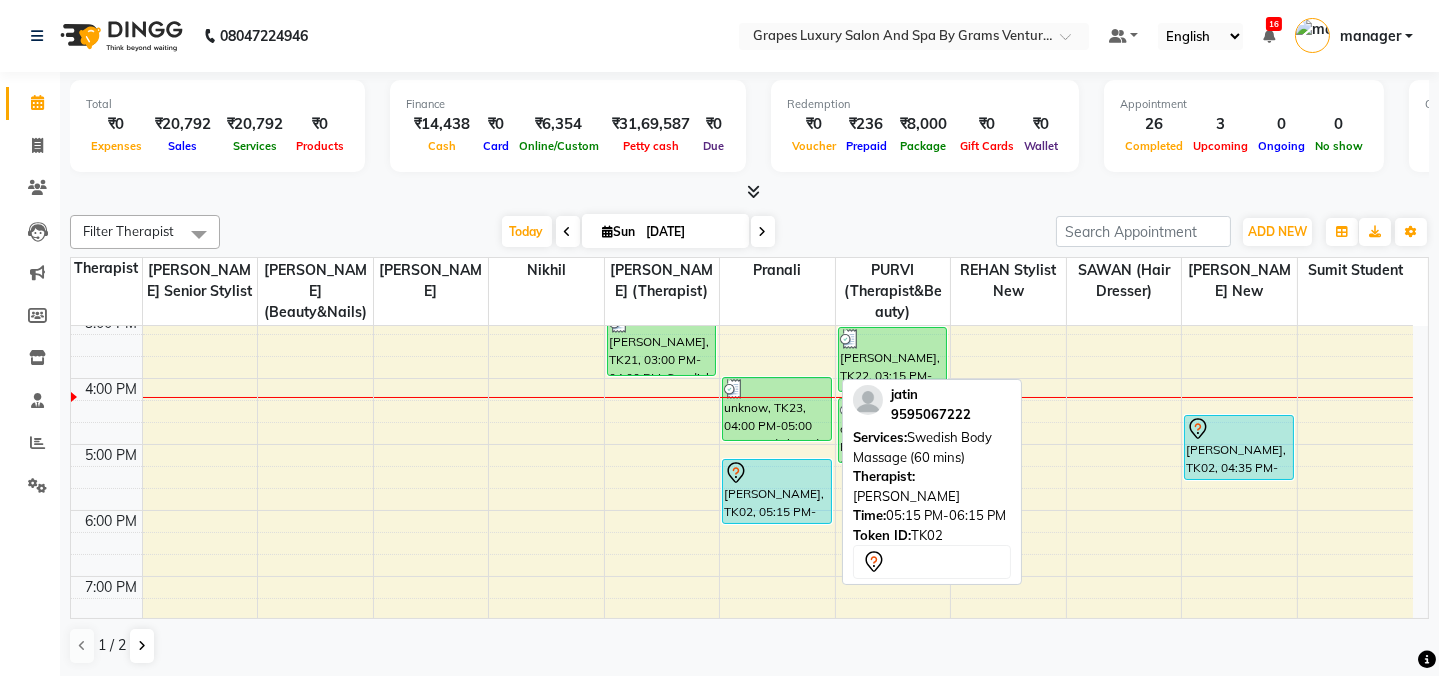click on "jatin, TK02, 05:15 PM-06:15 PM, Swedish Body Massage (60 mins)" at bounding box center [777, 491] 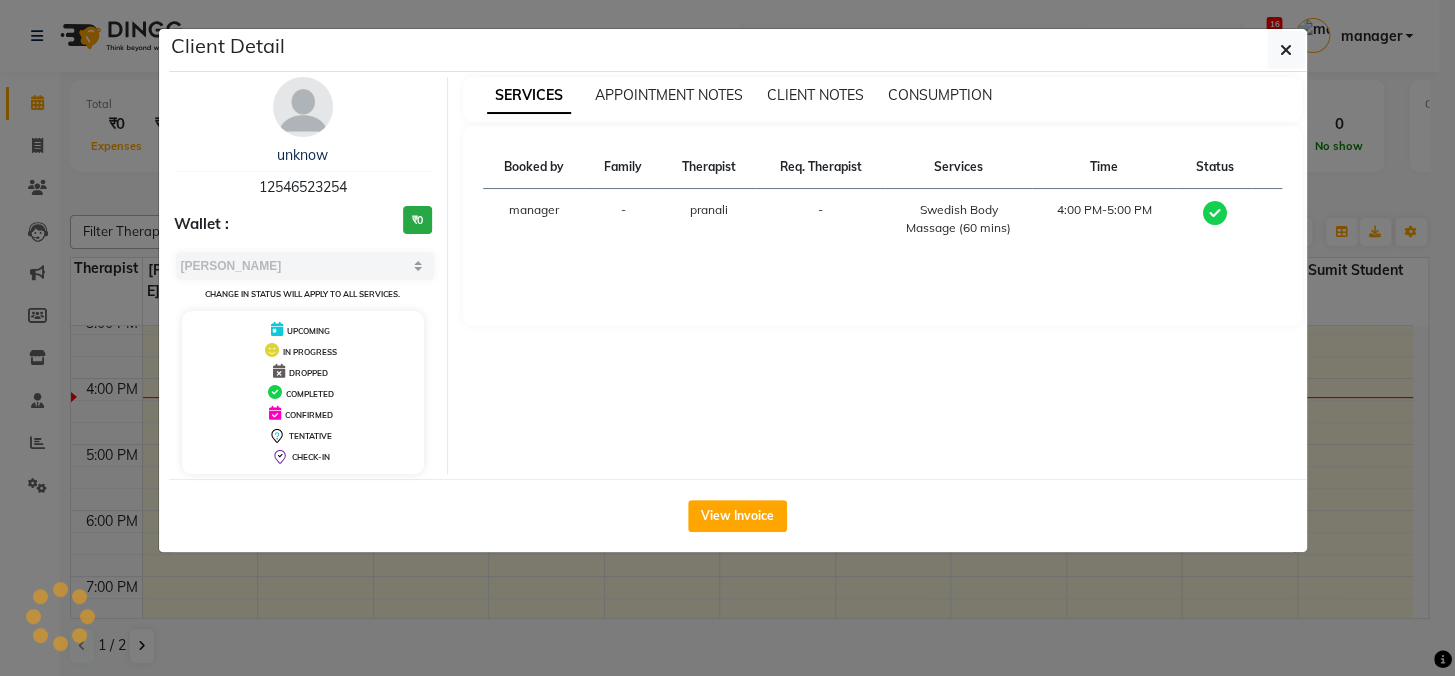 select on "7" 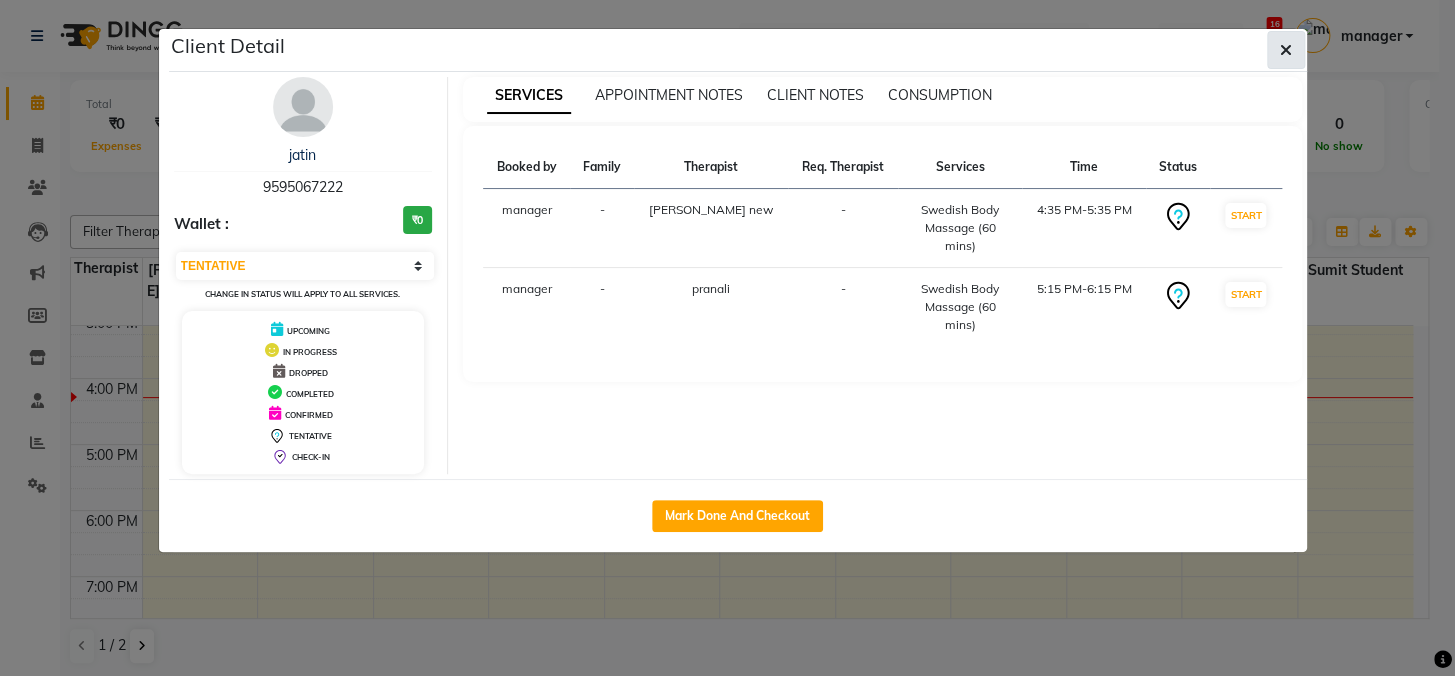 click 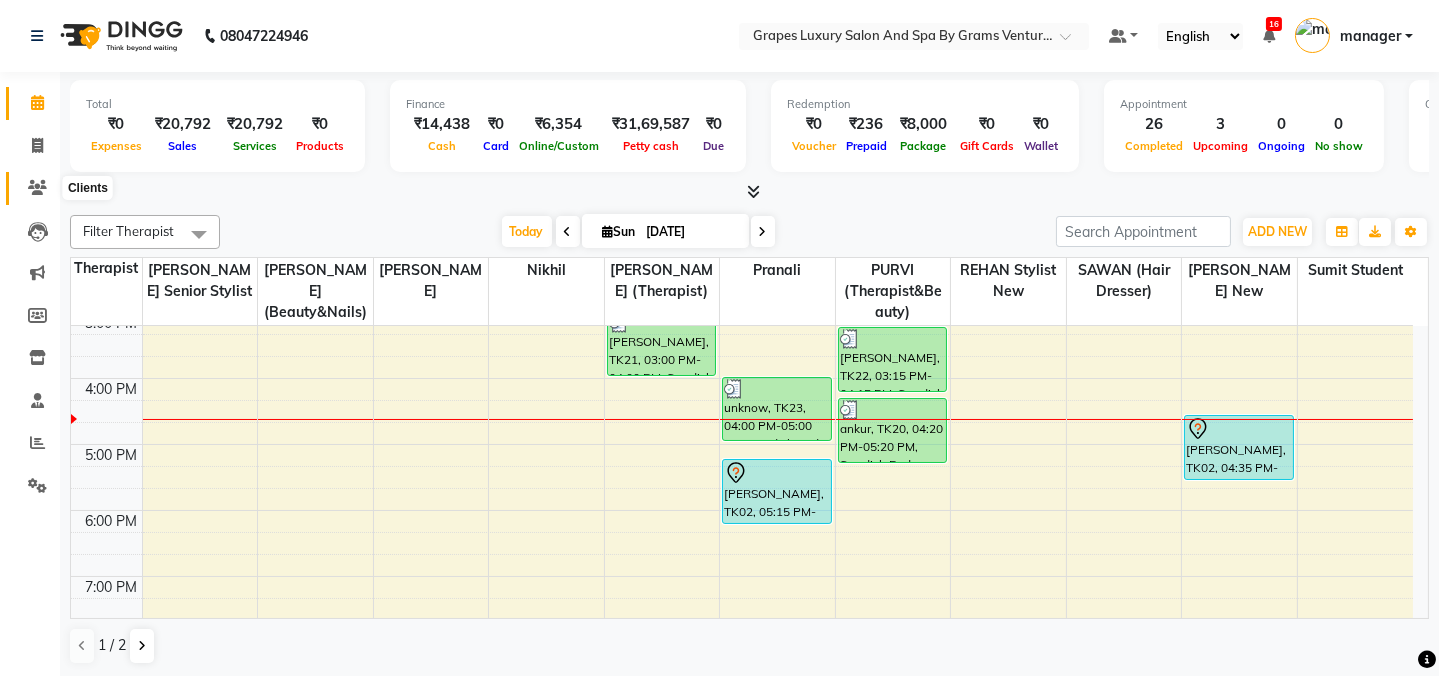 click 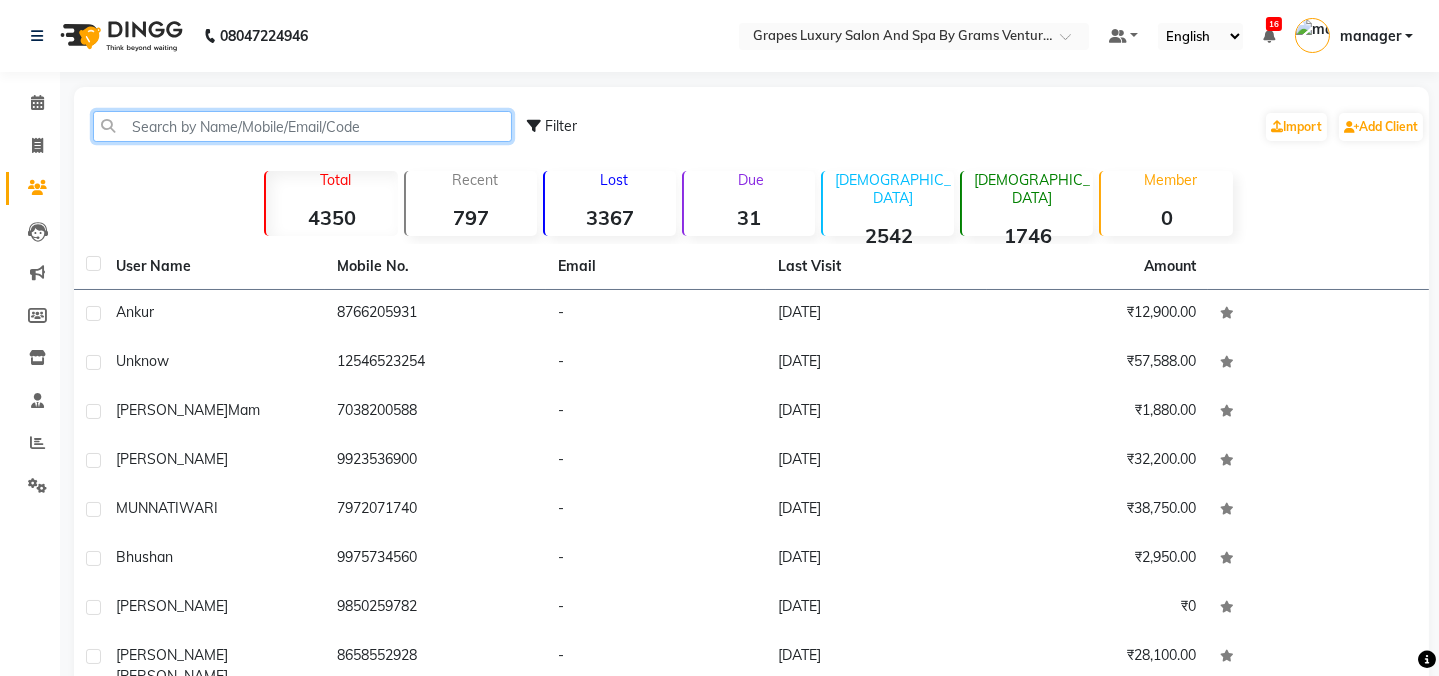 click 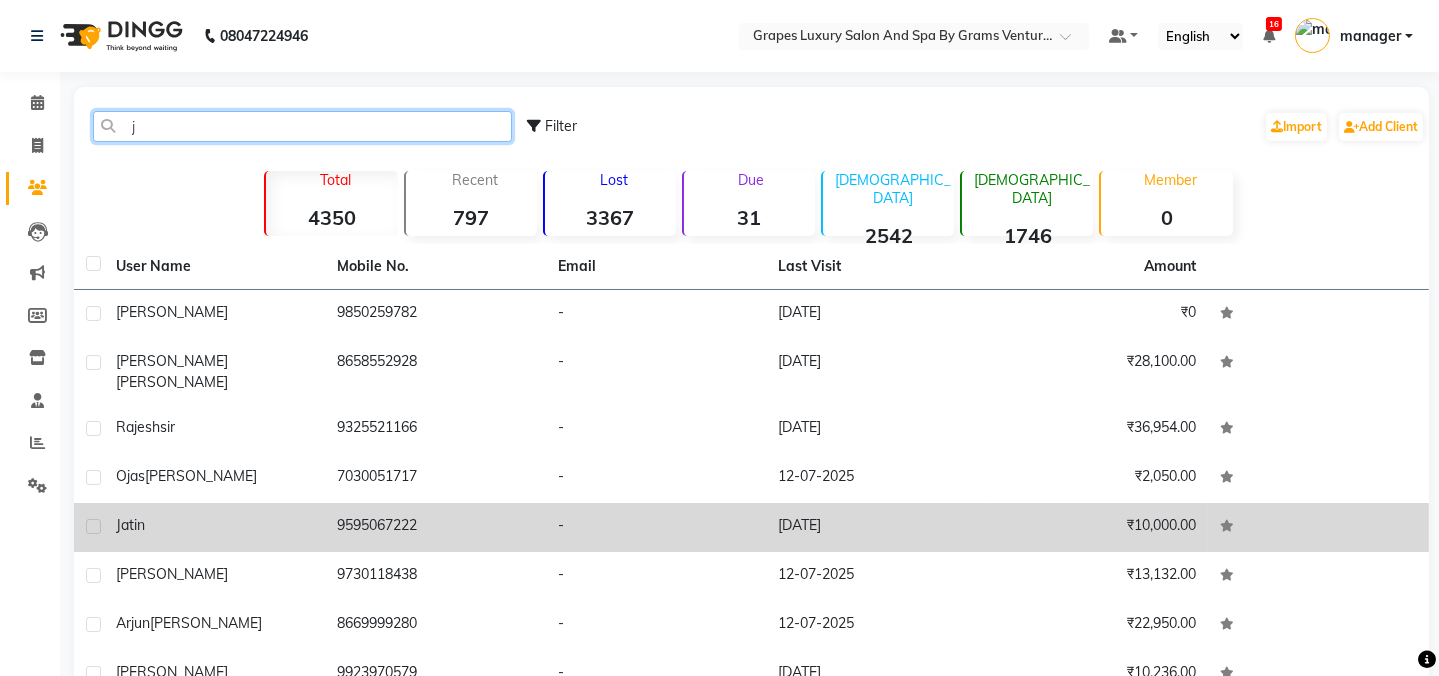type on "j" 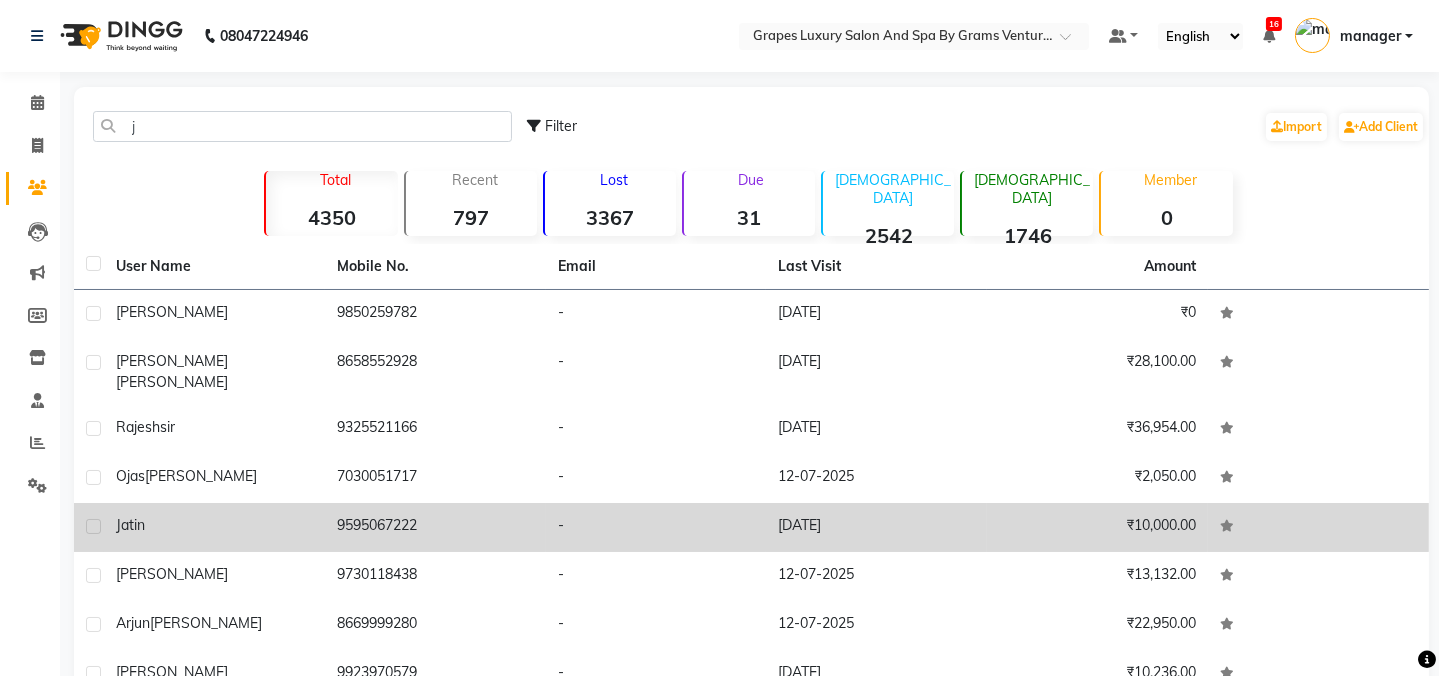 click on "9595067222" 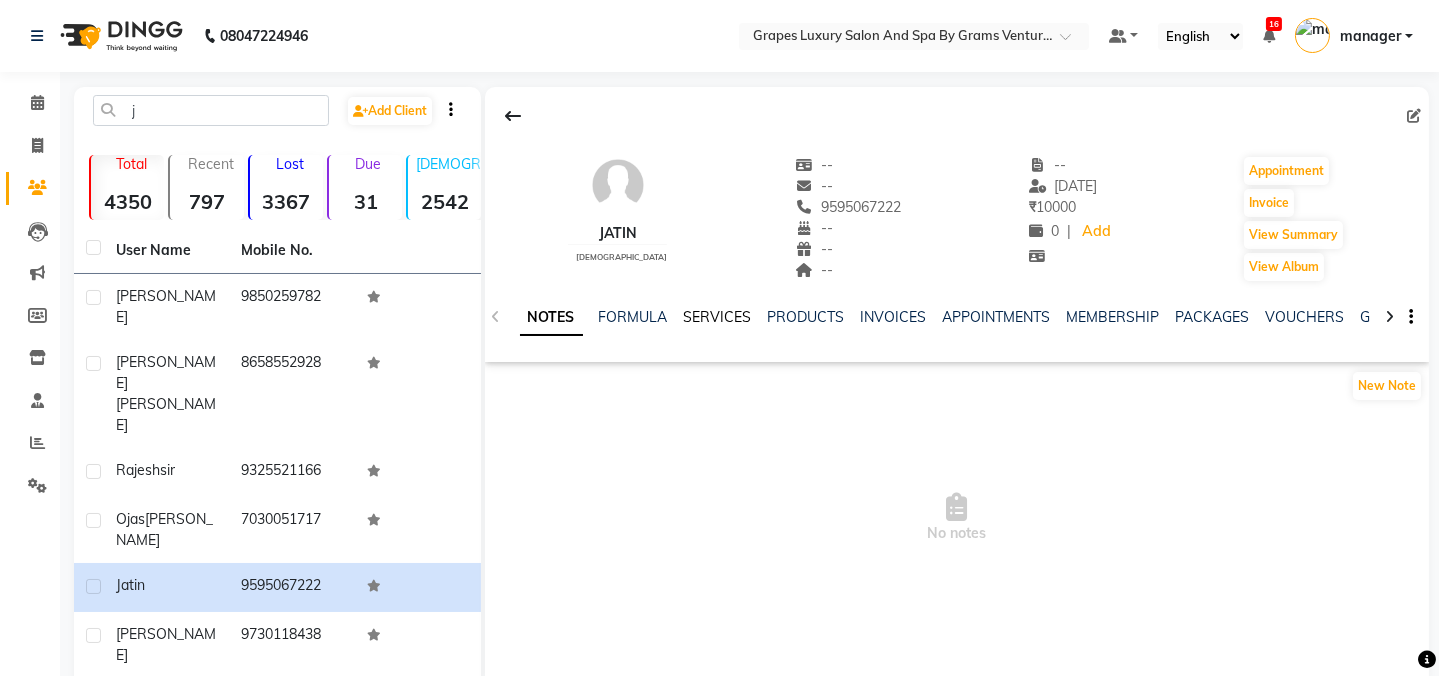 click on "SERVICES" 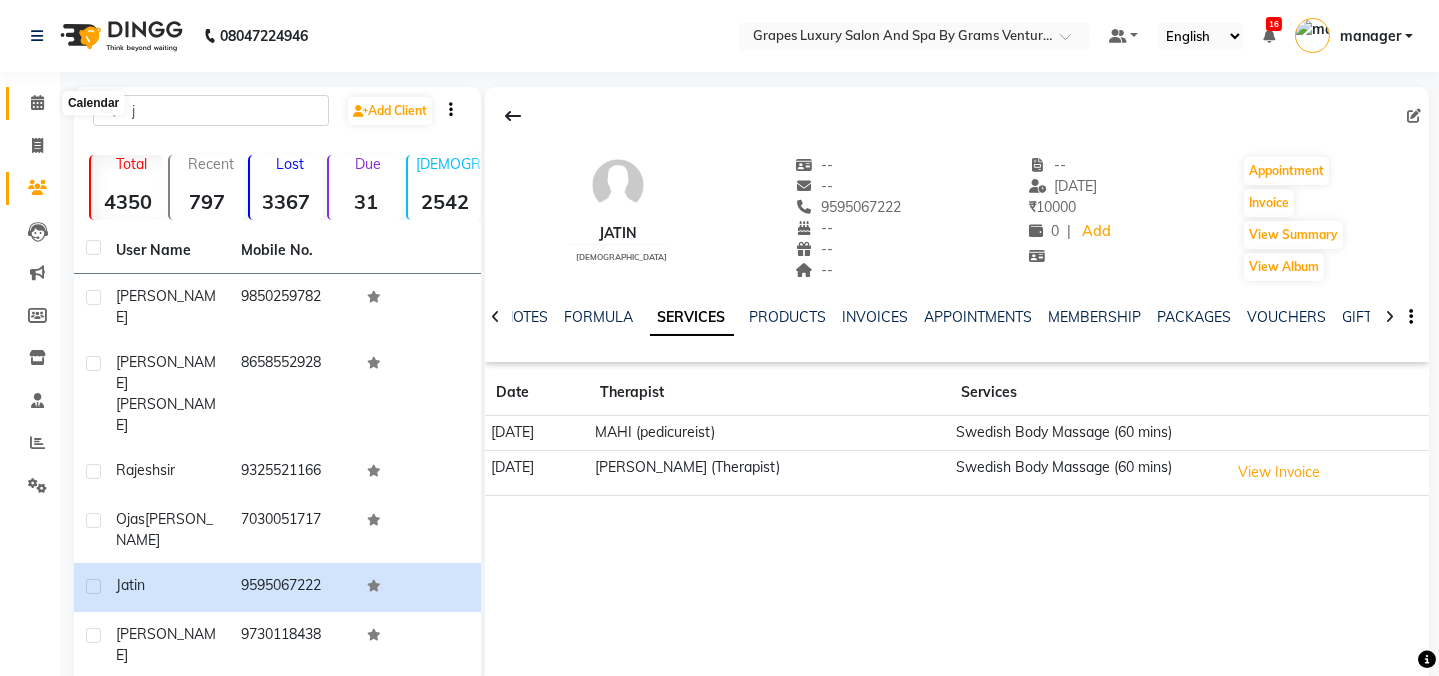 click 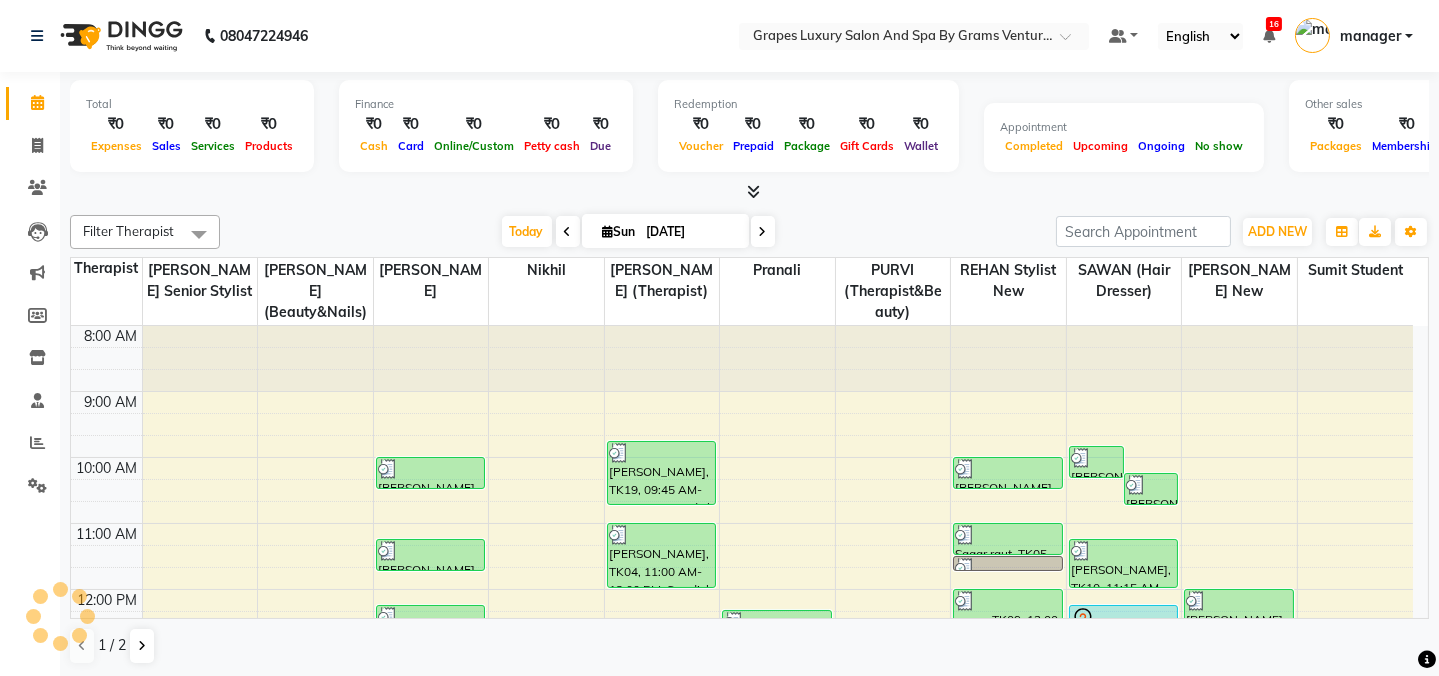 scroll, scrollTop: 0, scrollLeft: 0, axis: both 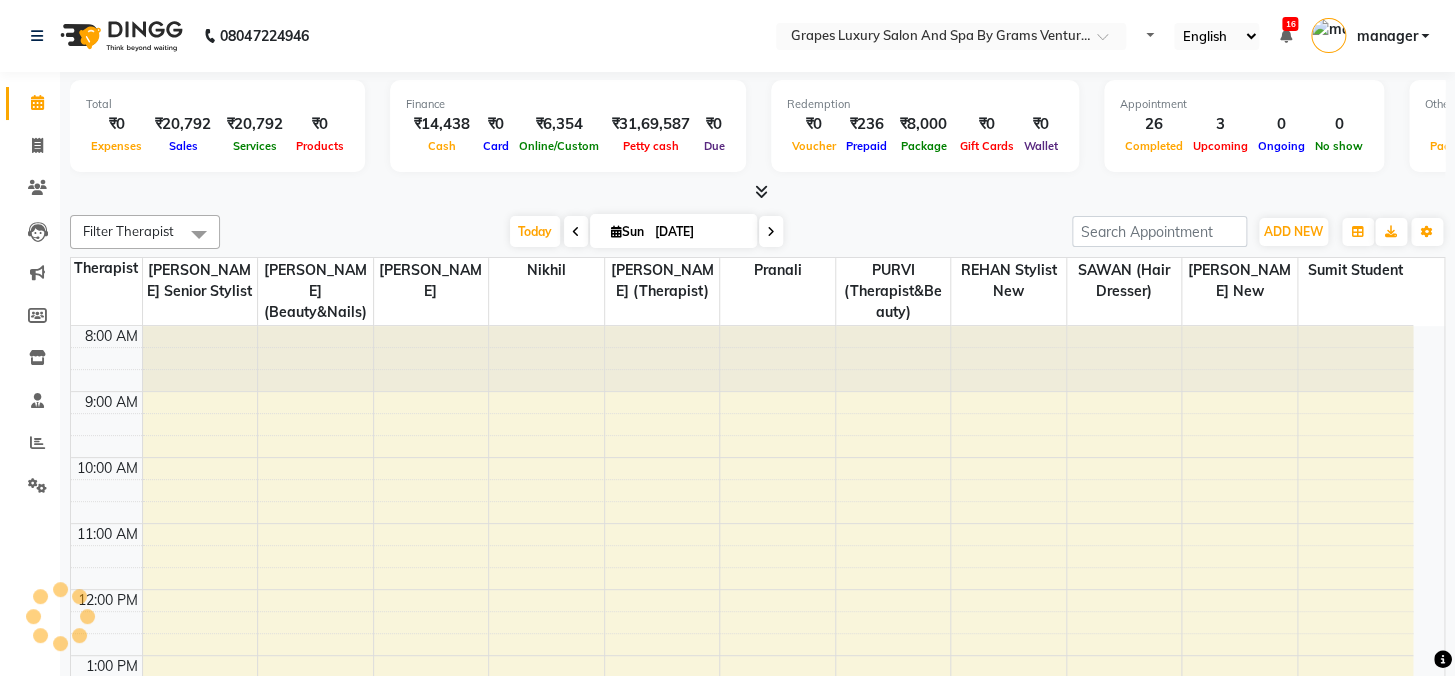 select on "en" 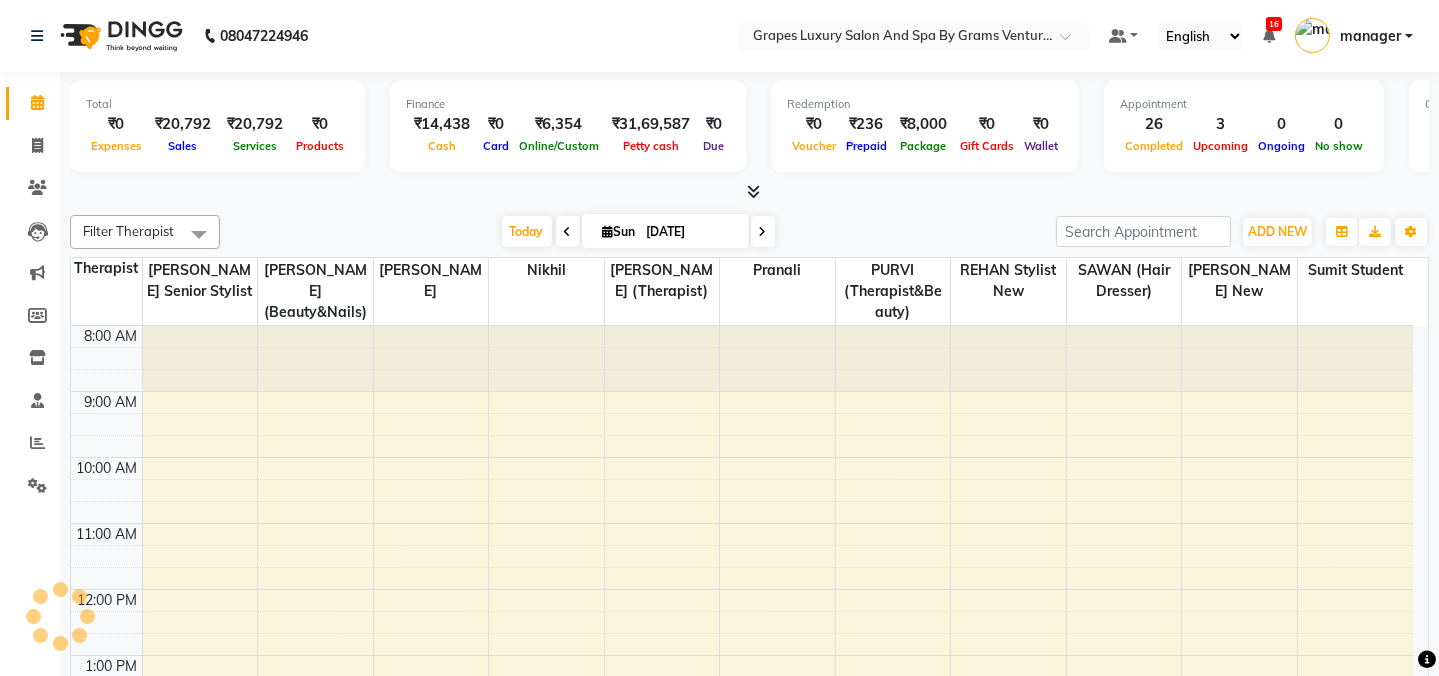 scroll, scrollTop: 0, scrollLeft: 0, axis: both 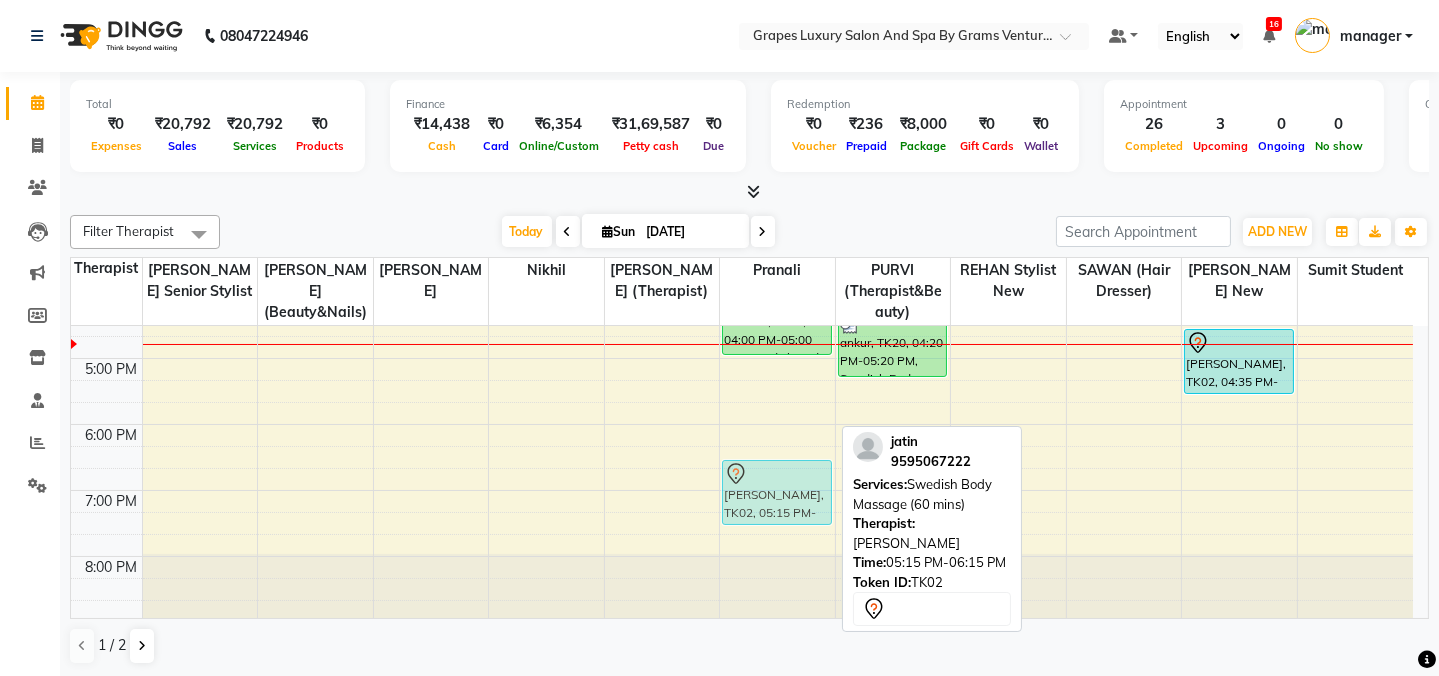 drag, startPoint x: 770, startPoint y: 391, endPoint x: 769, endPoint y: 481, distance: 90.005554 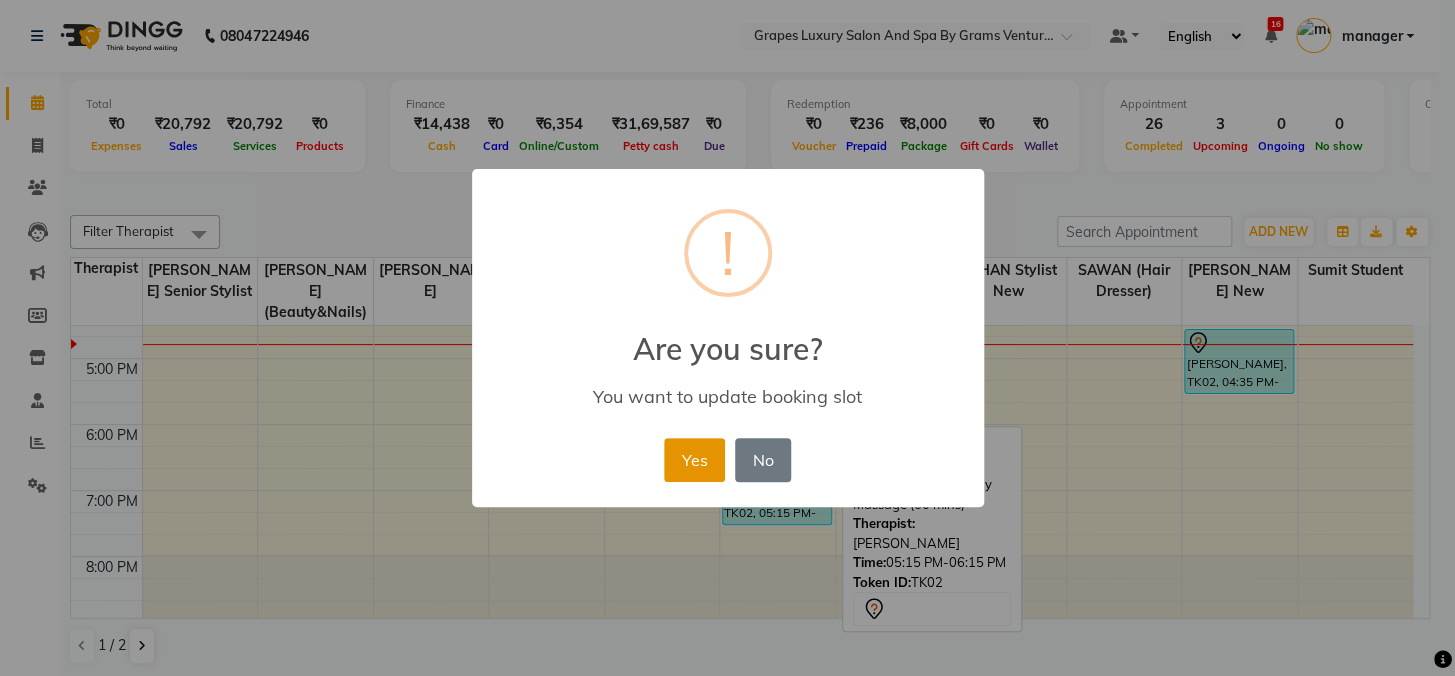 click on "Yes" at bounding box center [694, 460] 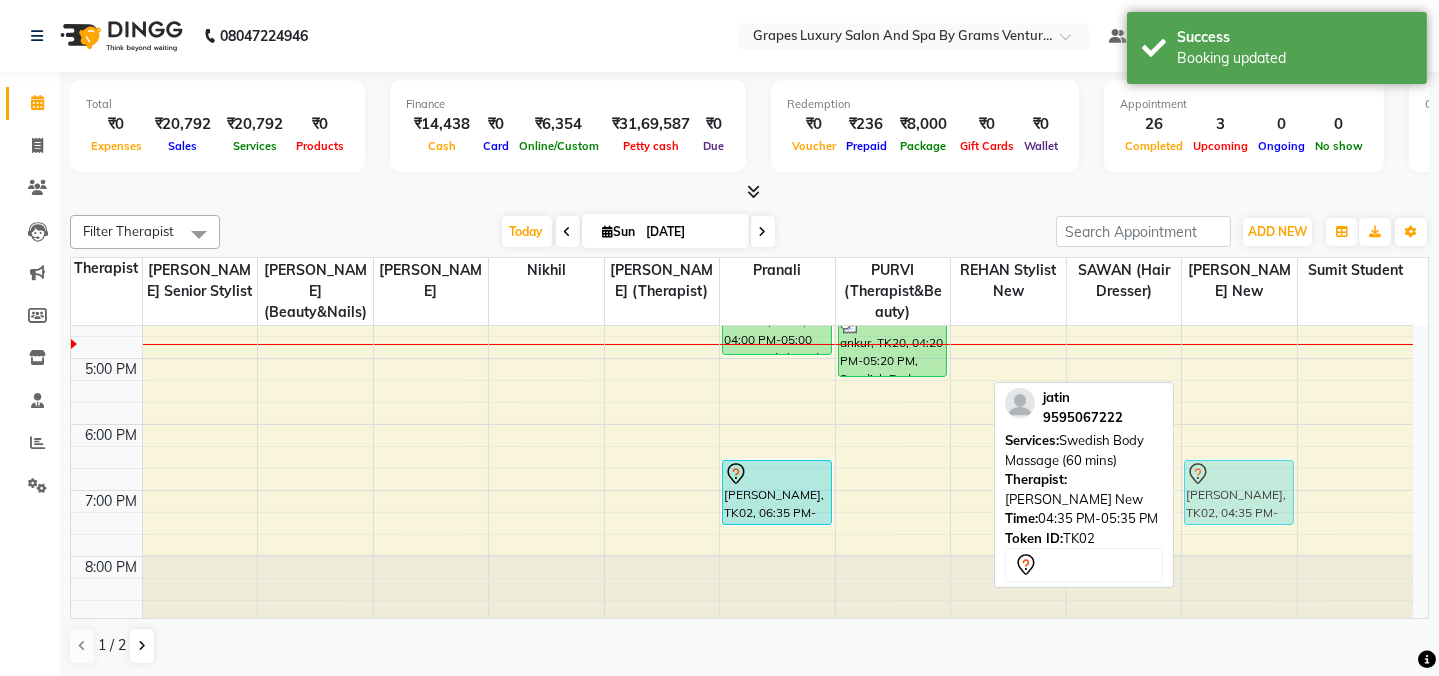 drag, startPoint x: 1264, startPoint y: 364, endPoint x: 1259, endPoint y: 493, distance: 129.09686 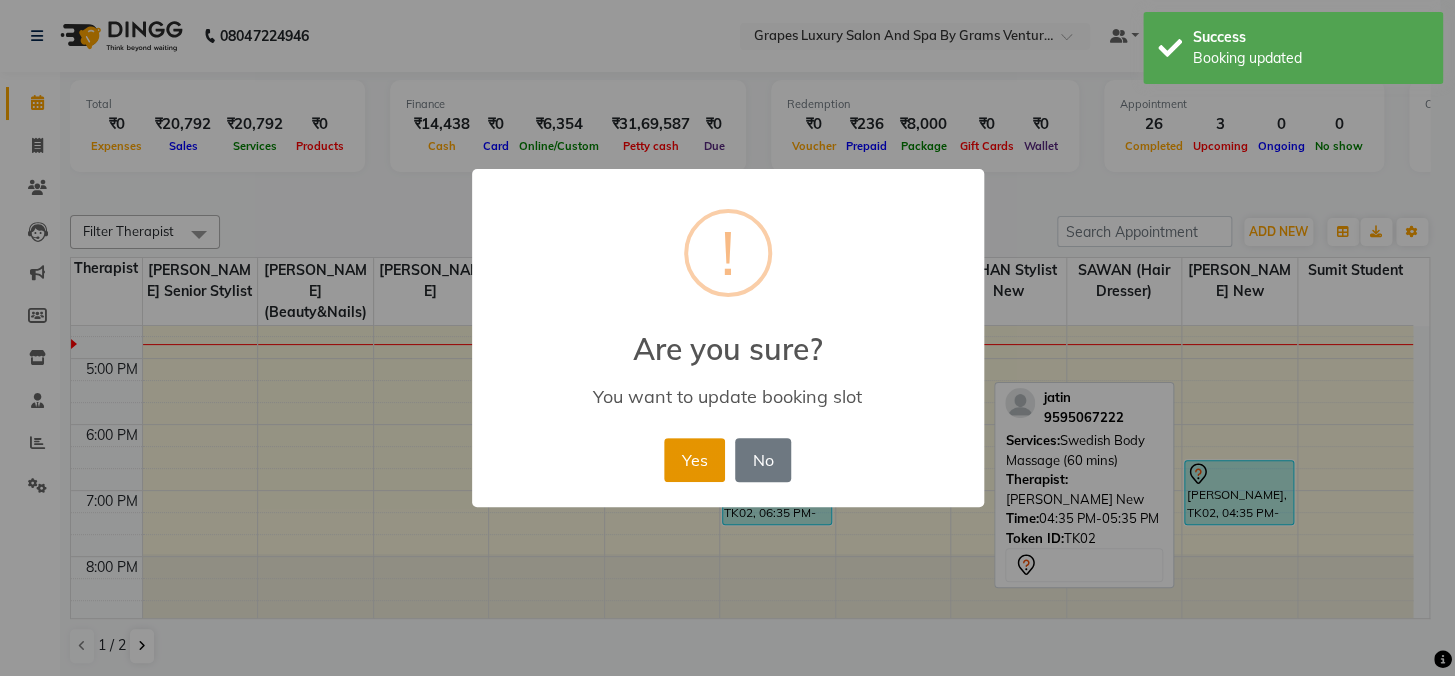 click on "Yes" at bounding box center (694, 460) 